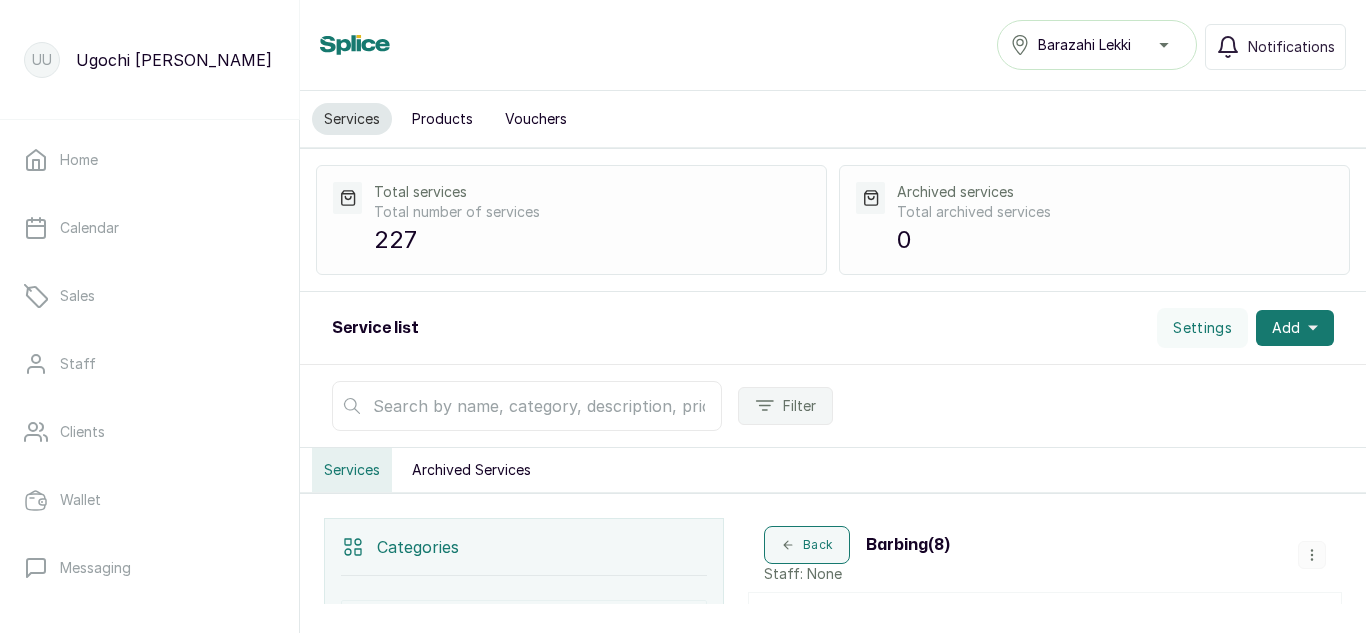 scroll, scrollTop: 0, scrollLeft: 0, axis: both 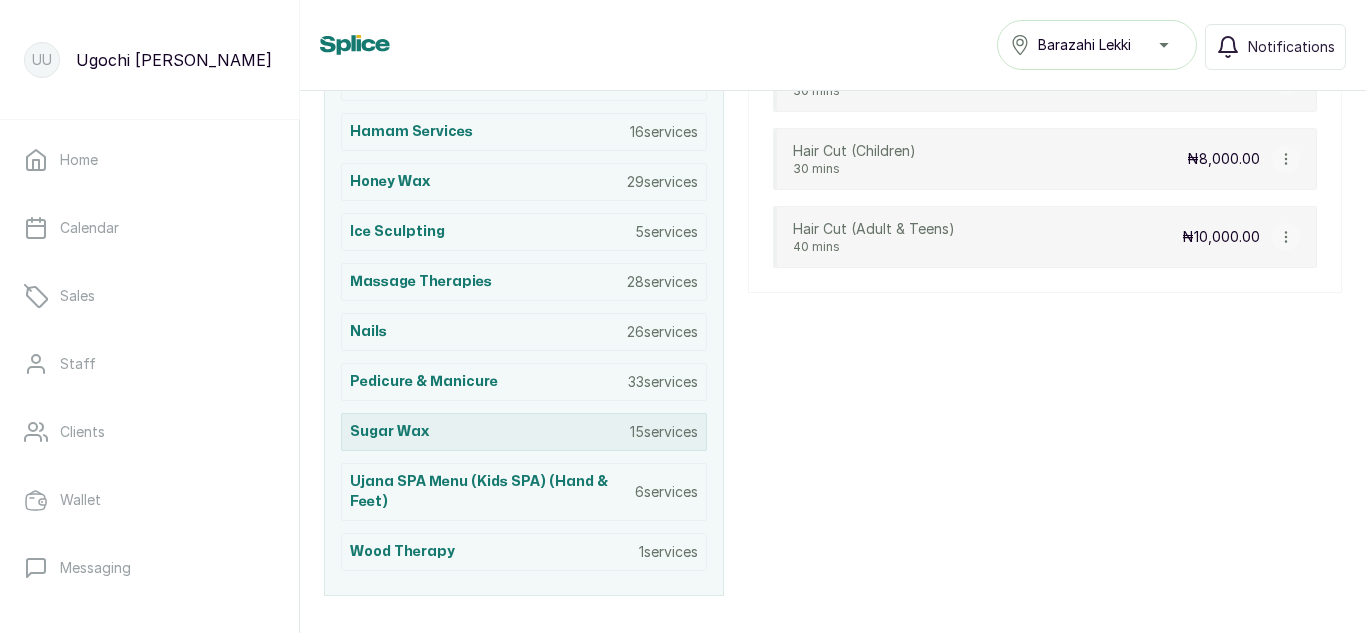 click on "Sugar Wax 15  services" at bounding box center [524, 432] 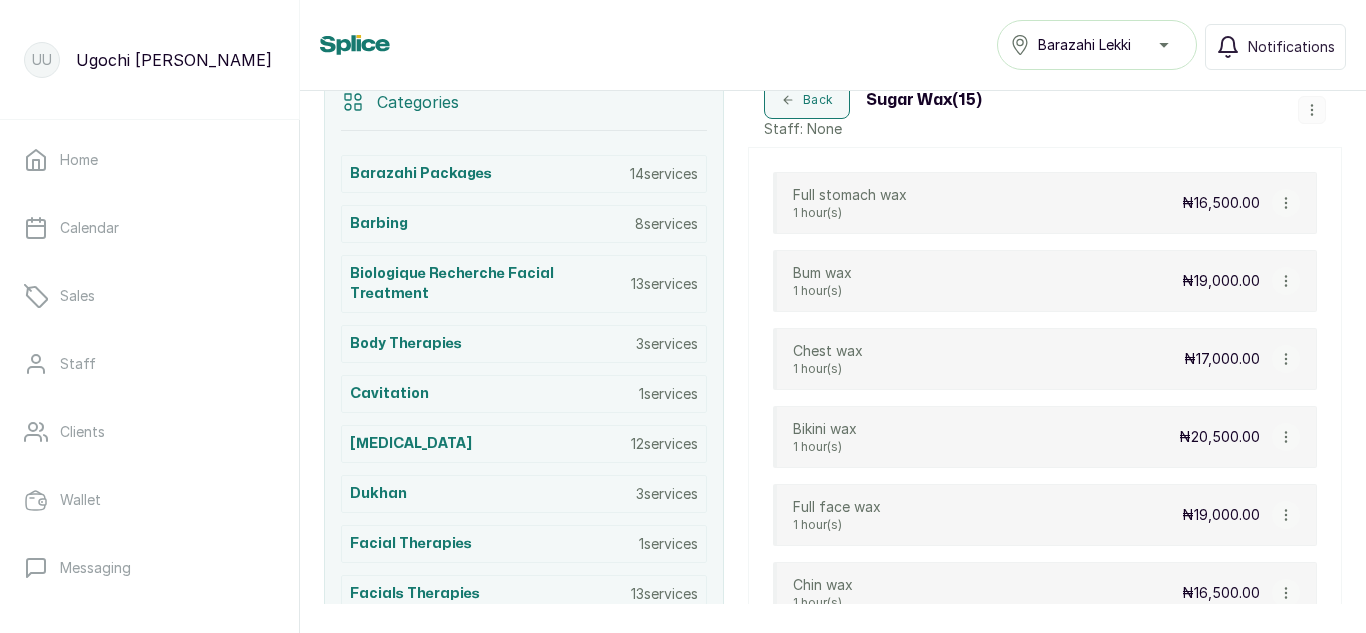 scroll, scrollTop: 427, scrollLeft: 0, axis: vertical 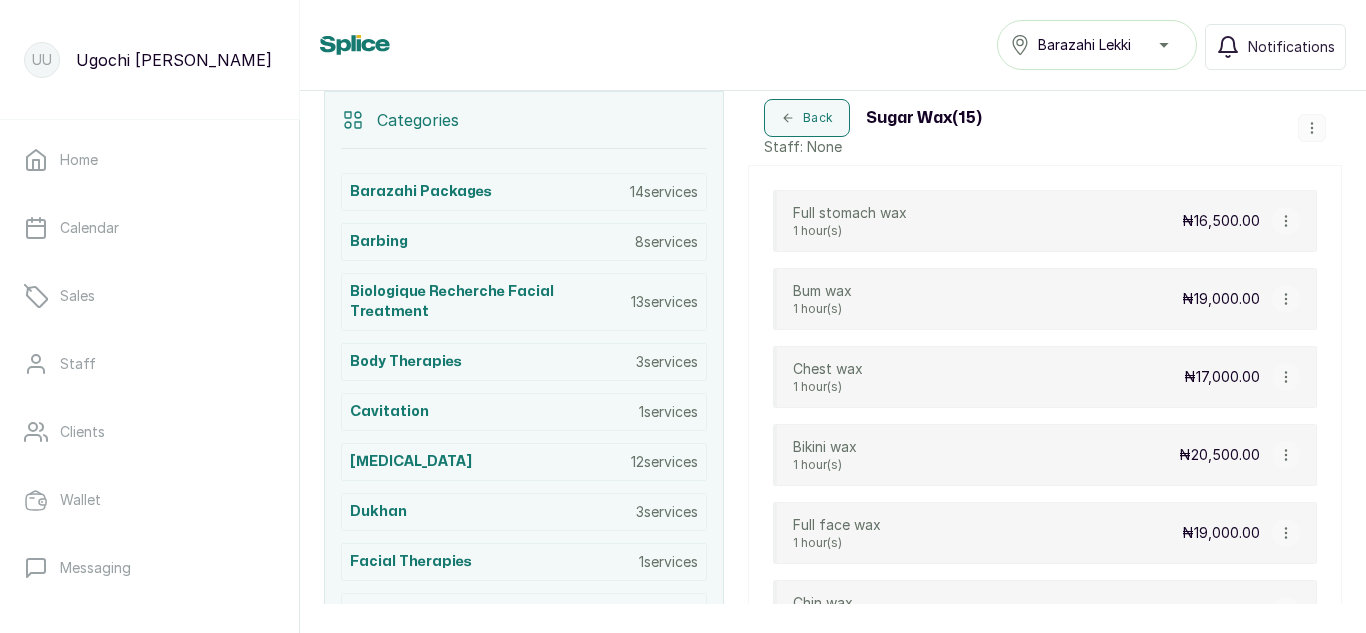 click 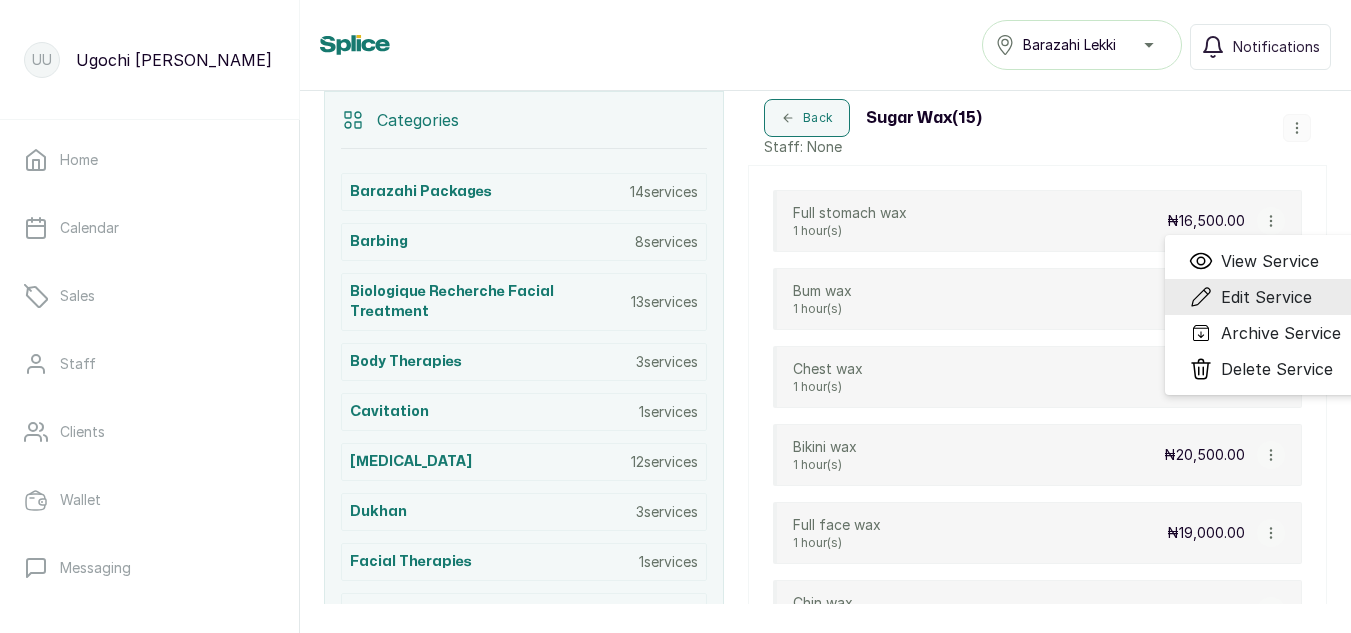 click on "Edit Service" at bounding box center [1266, 297] 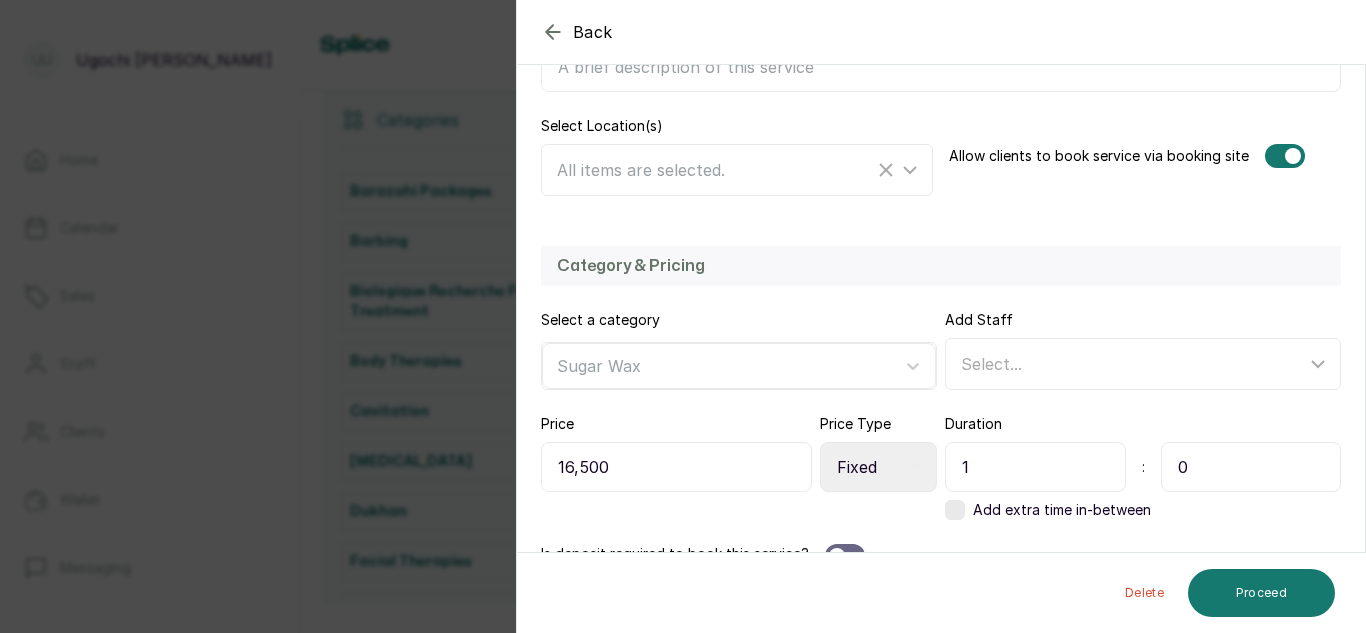 scroll, scrollTop: 436, scrollLeft: 0, axis: vertical 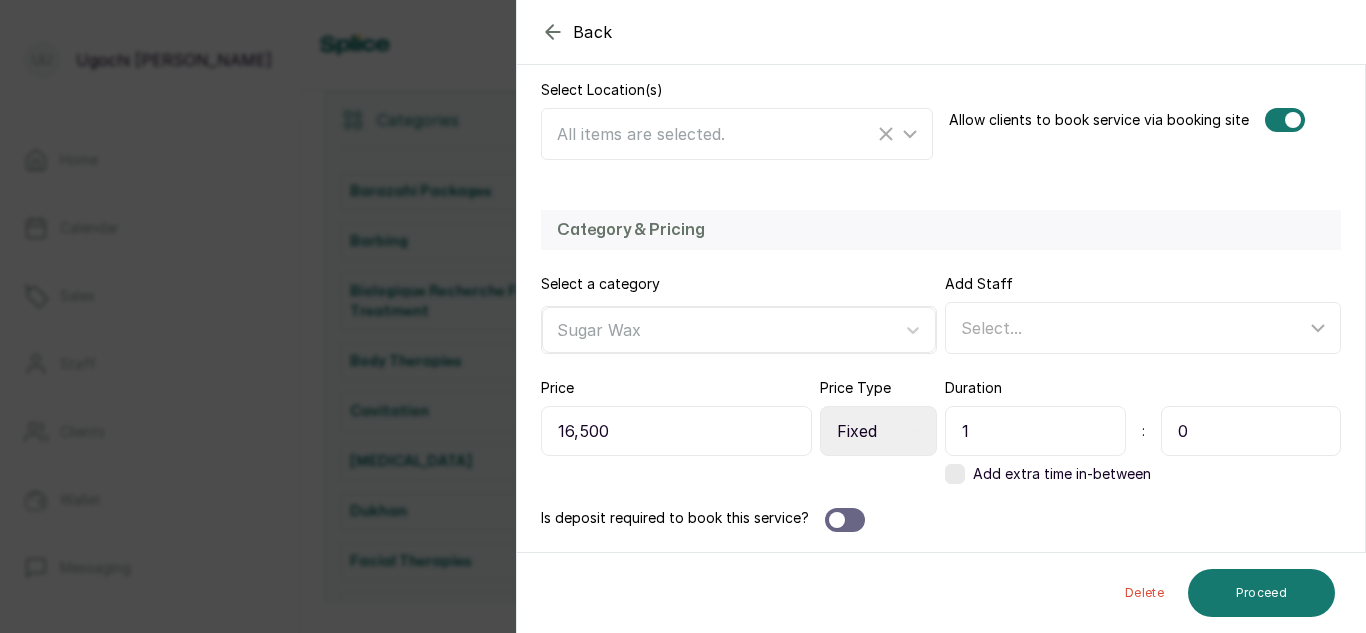 click on "1" at bounding box center (1035, 431) 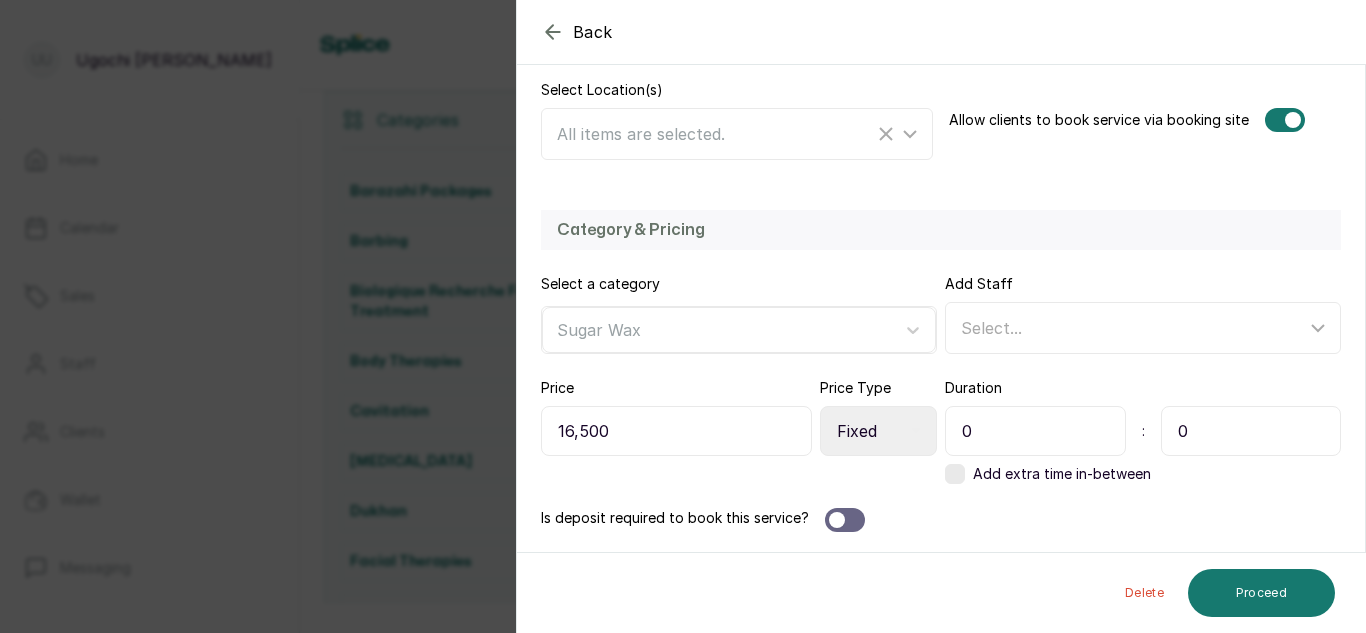 type on "0" 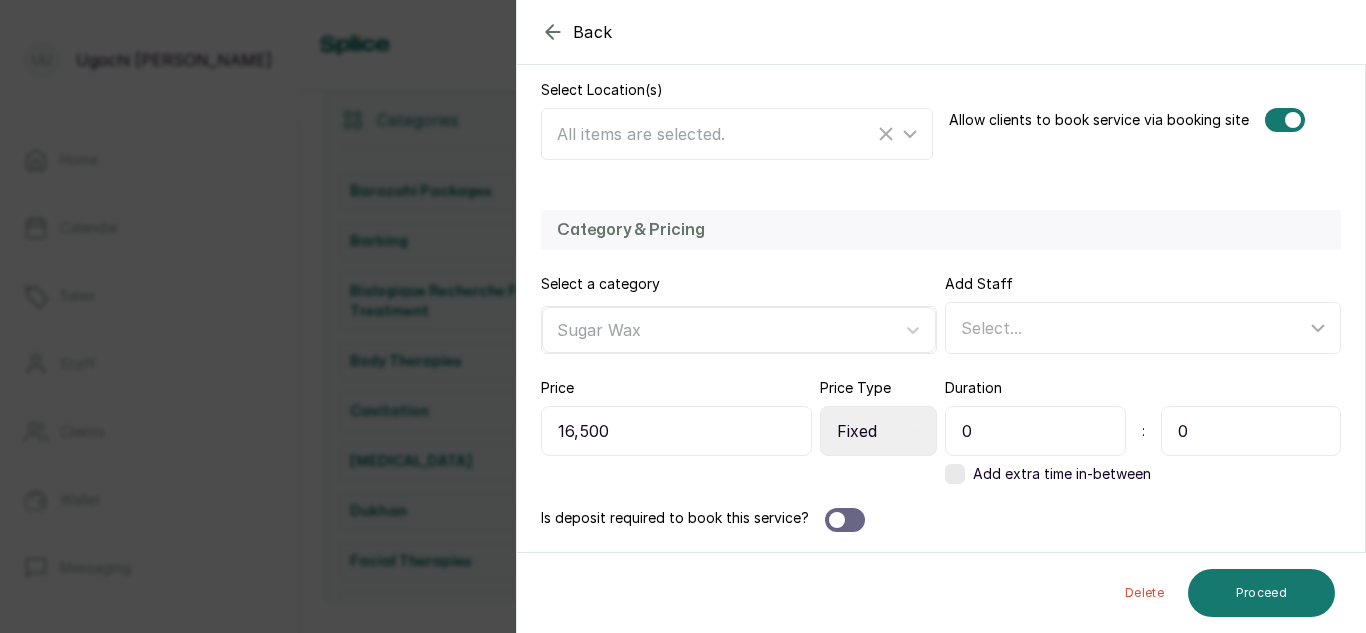 click on "0" at bounding box center [1251, 431] 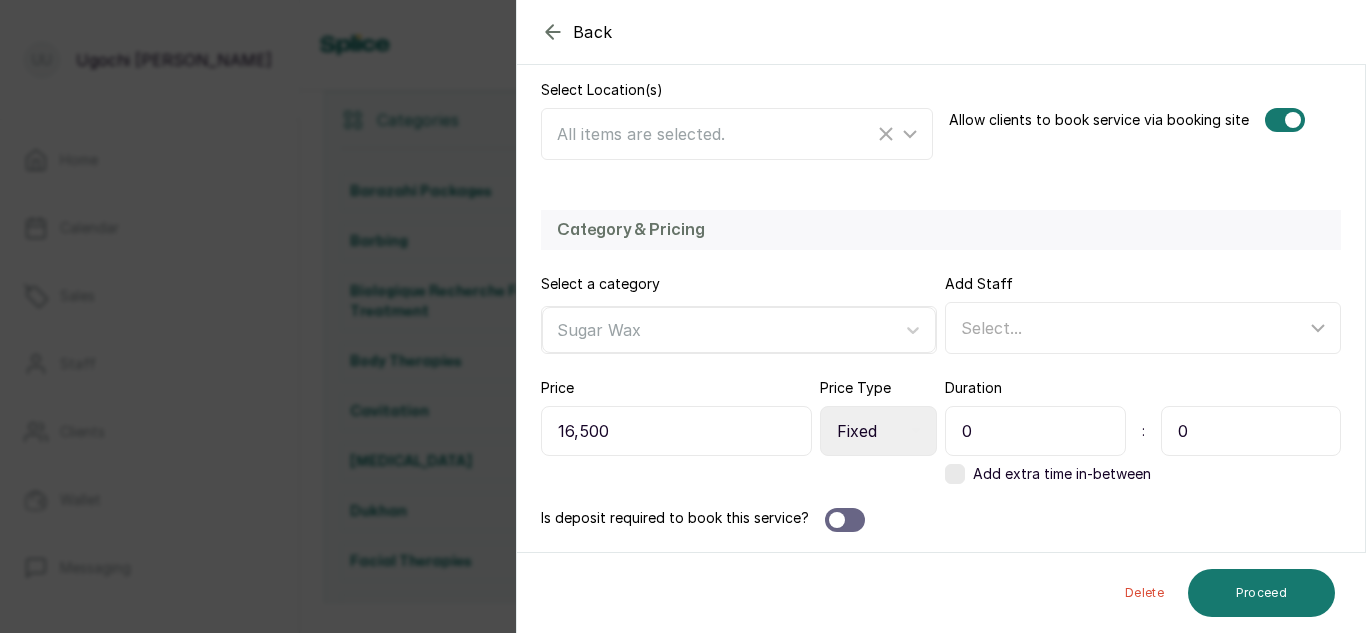 type on "30" 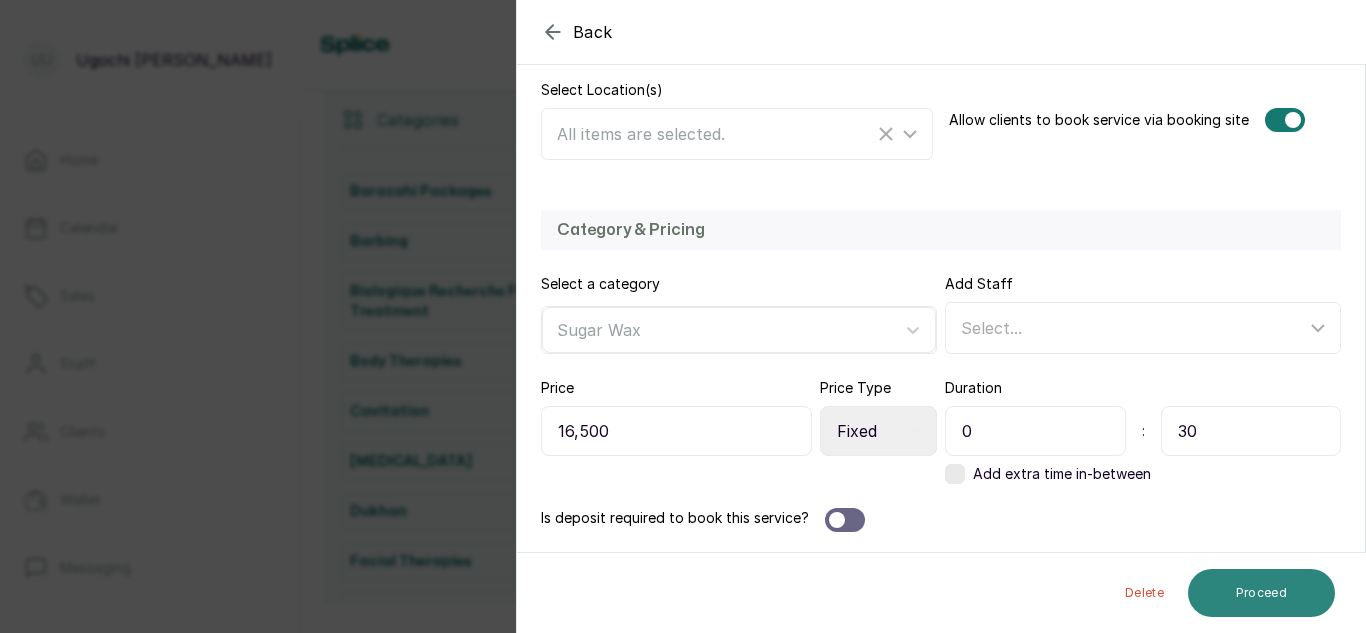 click on "Proceed" at bounding box center (1261, 593) 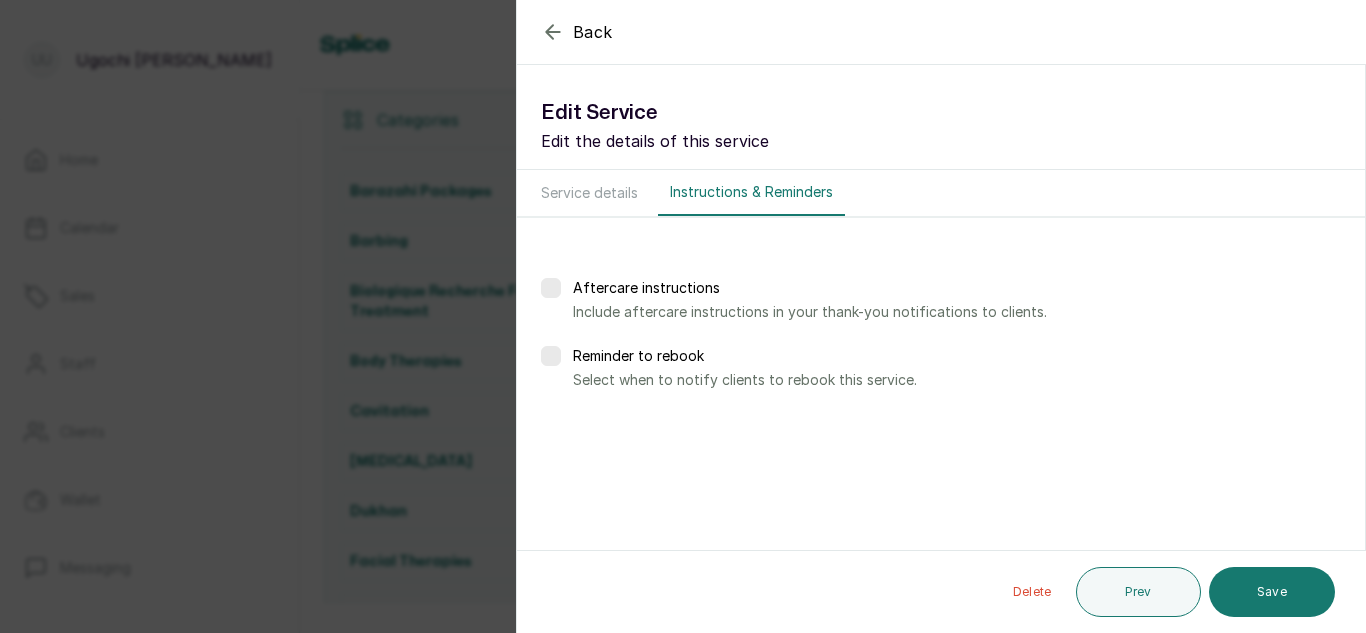 scroll, scrollTop: 0, scrollLeft: 0, axis: both 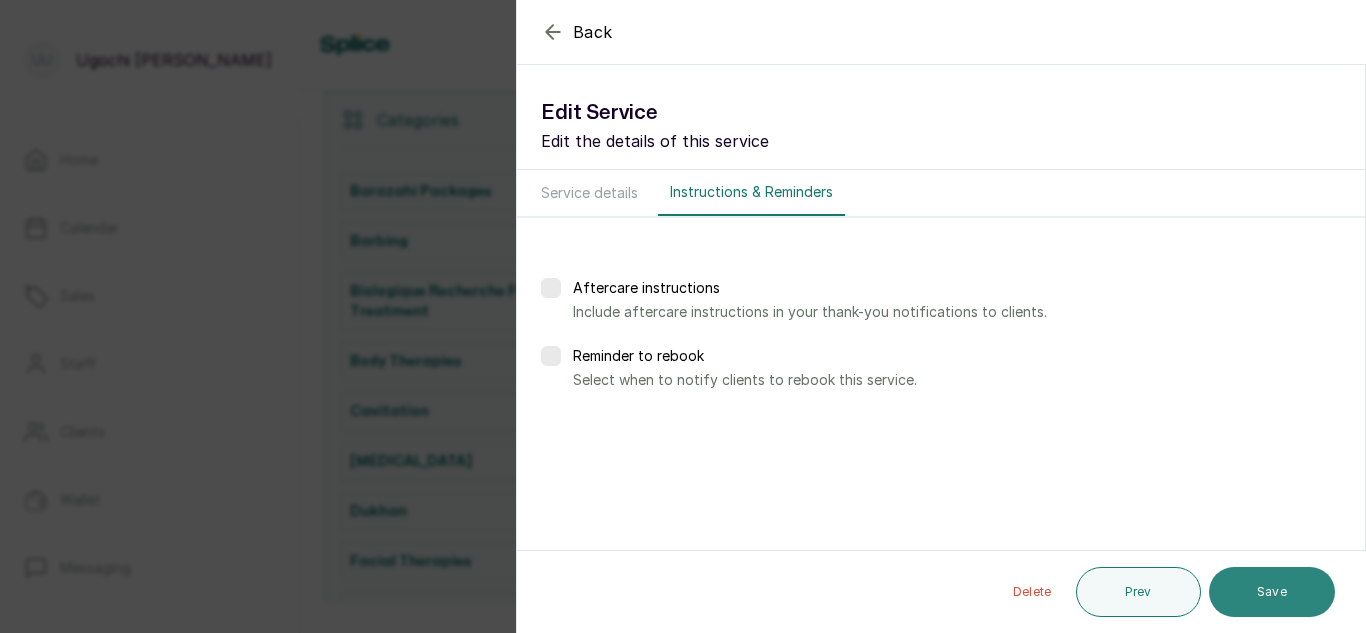 click on "Save" at bounding box center (1272, 592) 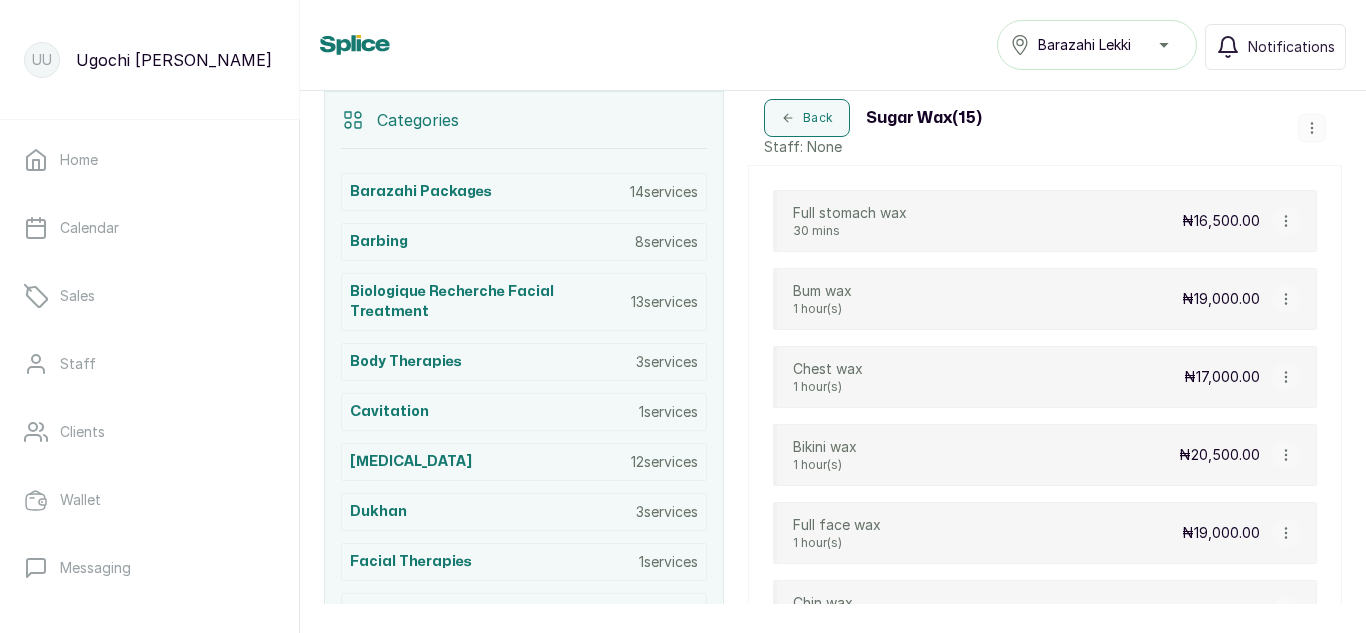 click 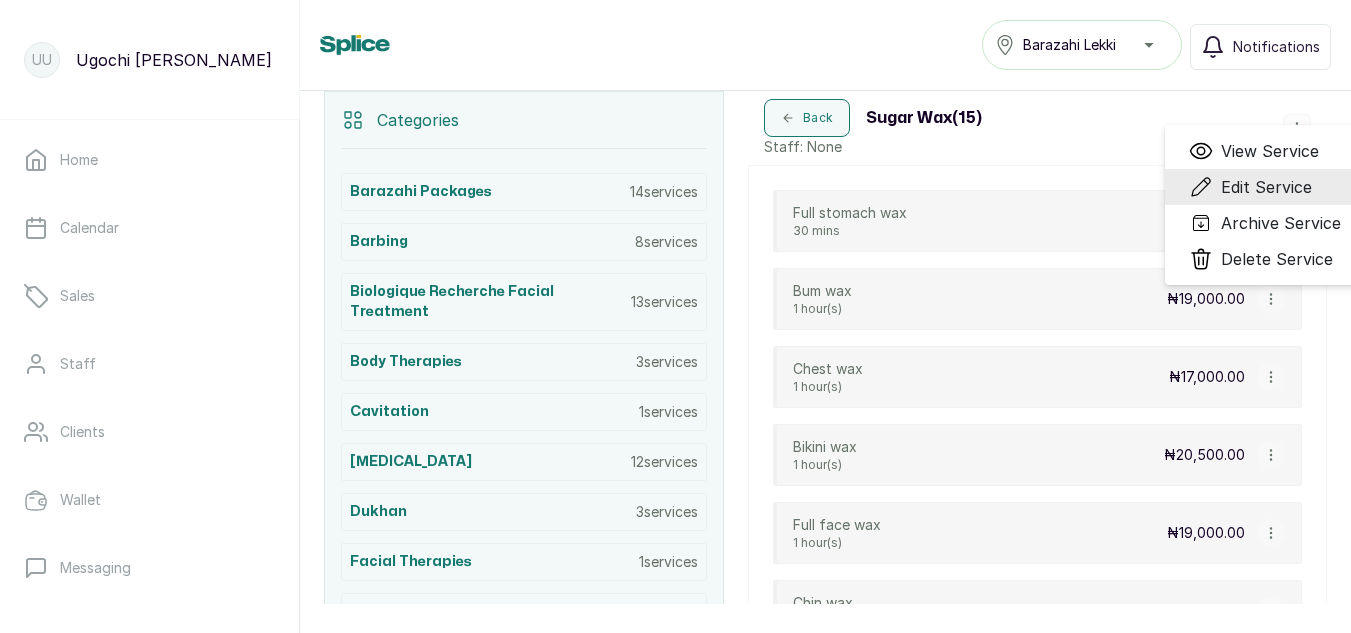 click on "Edit Service" at bounding box center [1266, 187] 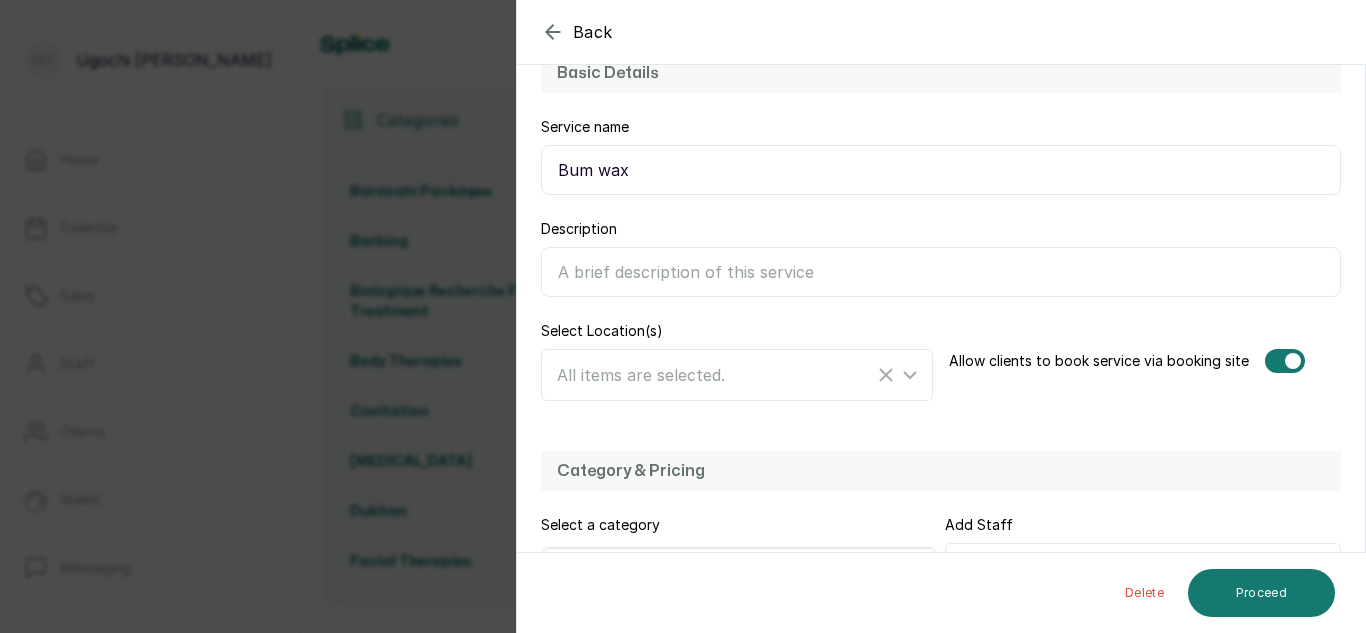 scroll, scrollTop: 436, scrollLeft: 0, axis: vertical 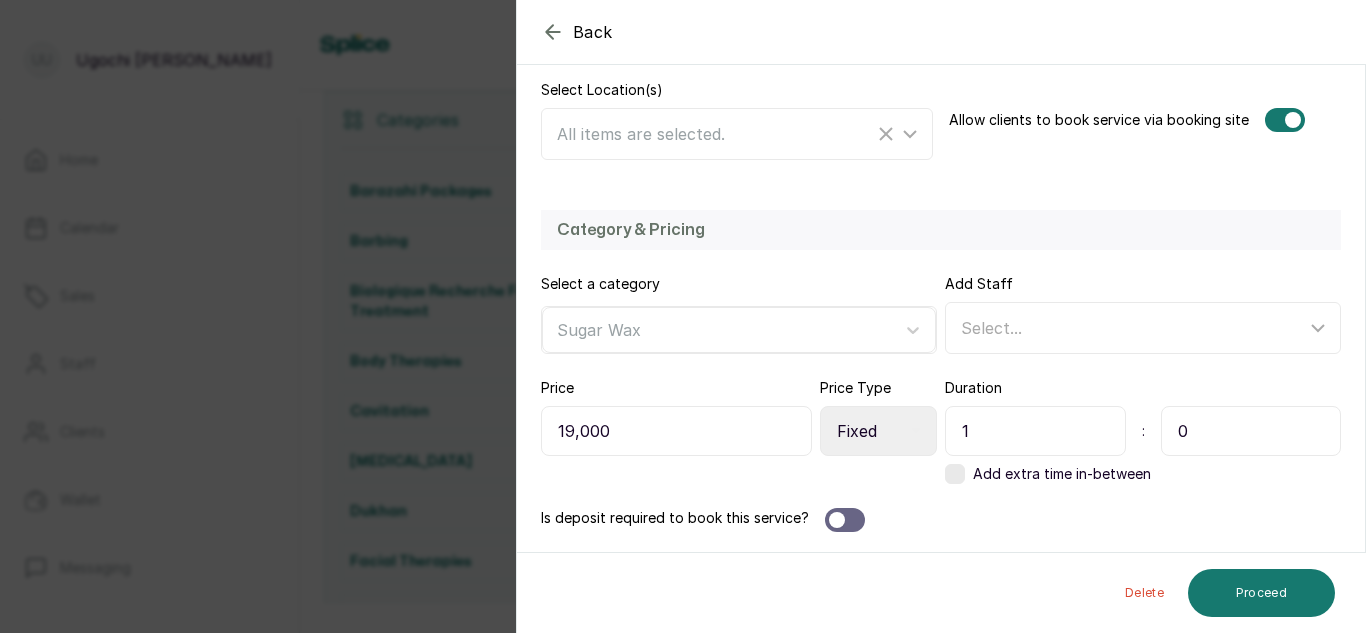 click on "1" at bounding box center (1035, 431) 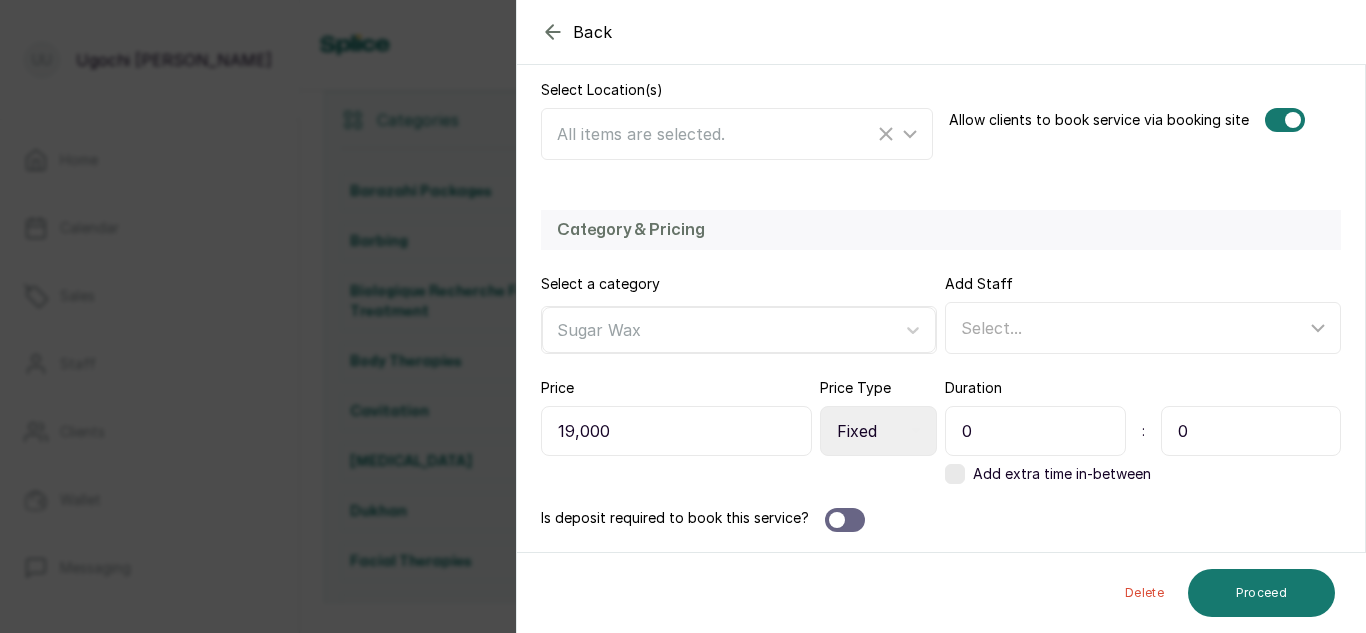 type on "0" 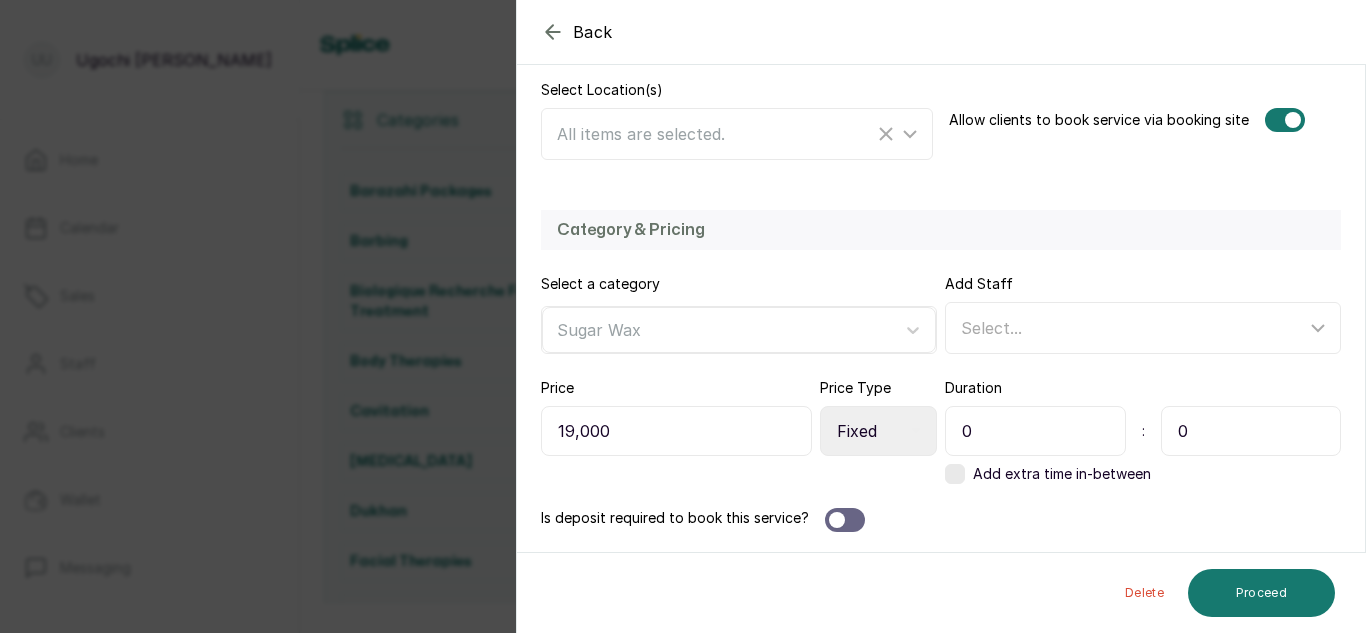 click on "0" at bounding box center [1251, 431] 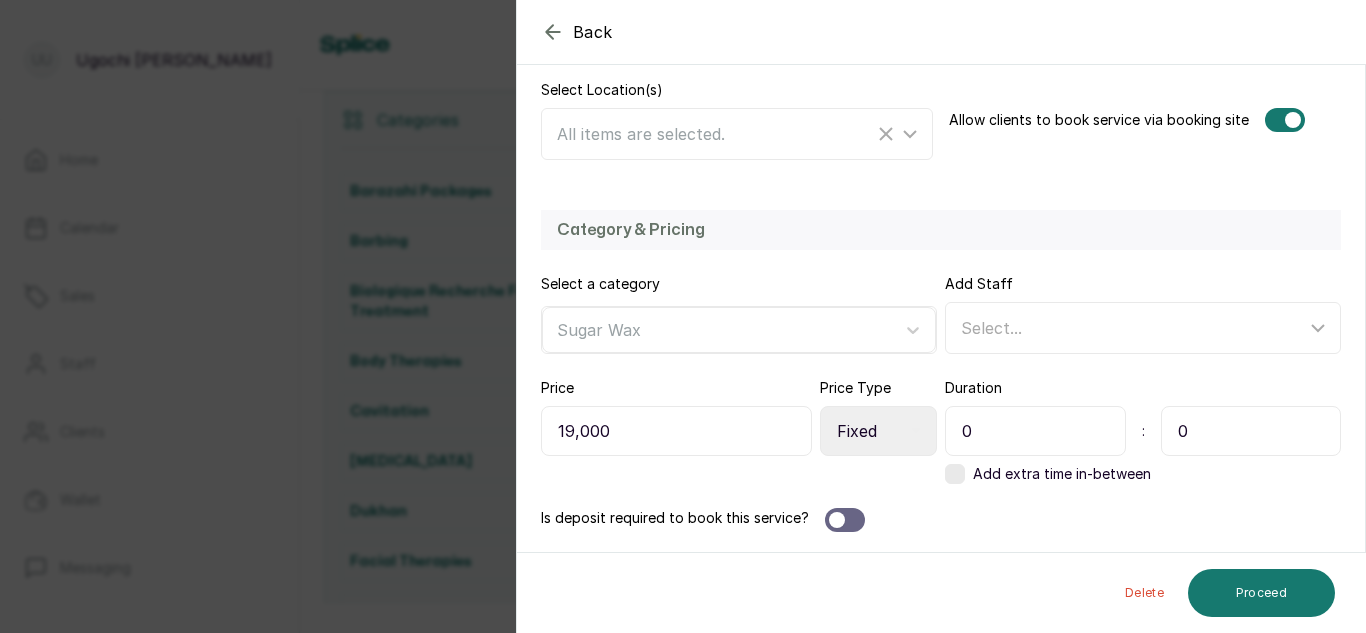 type on "10" 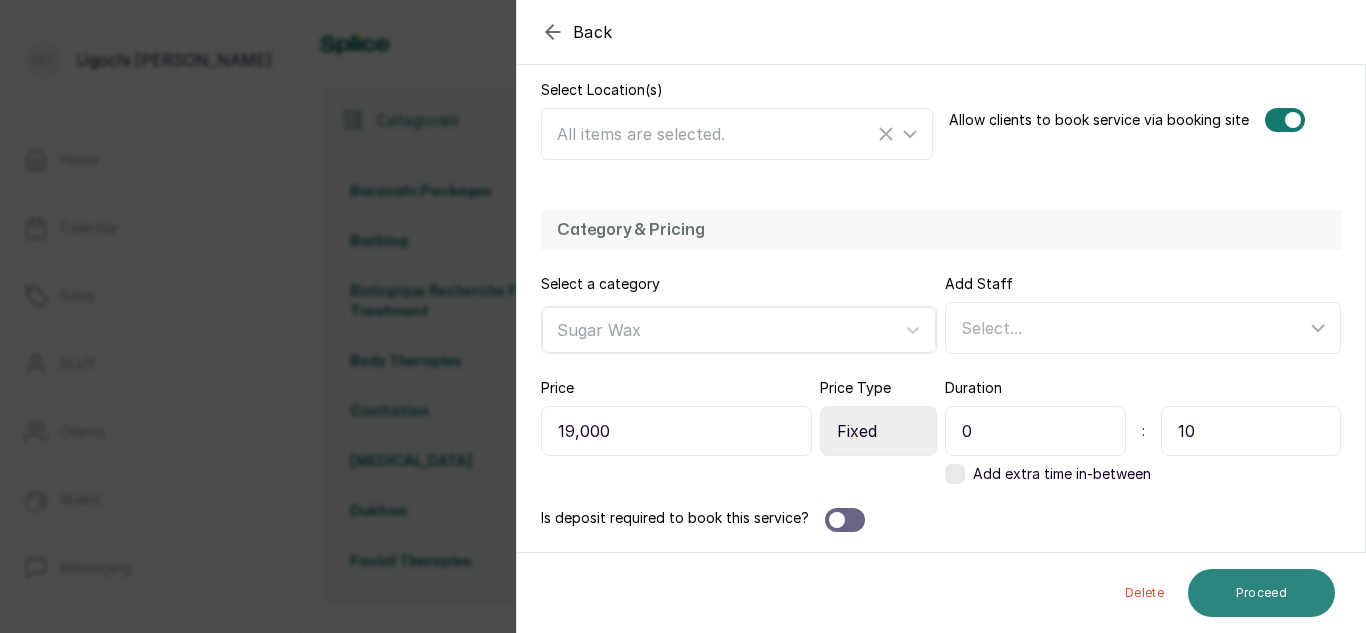click on "Proceed" at bounding box center (1261, 593) 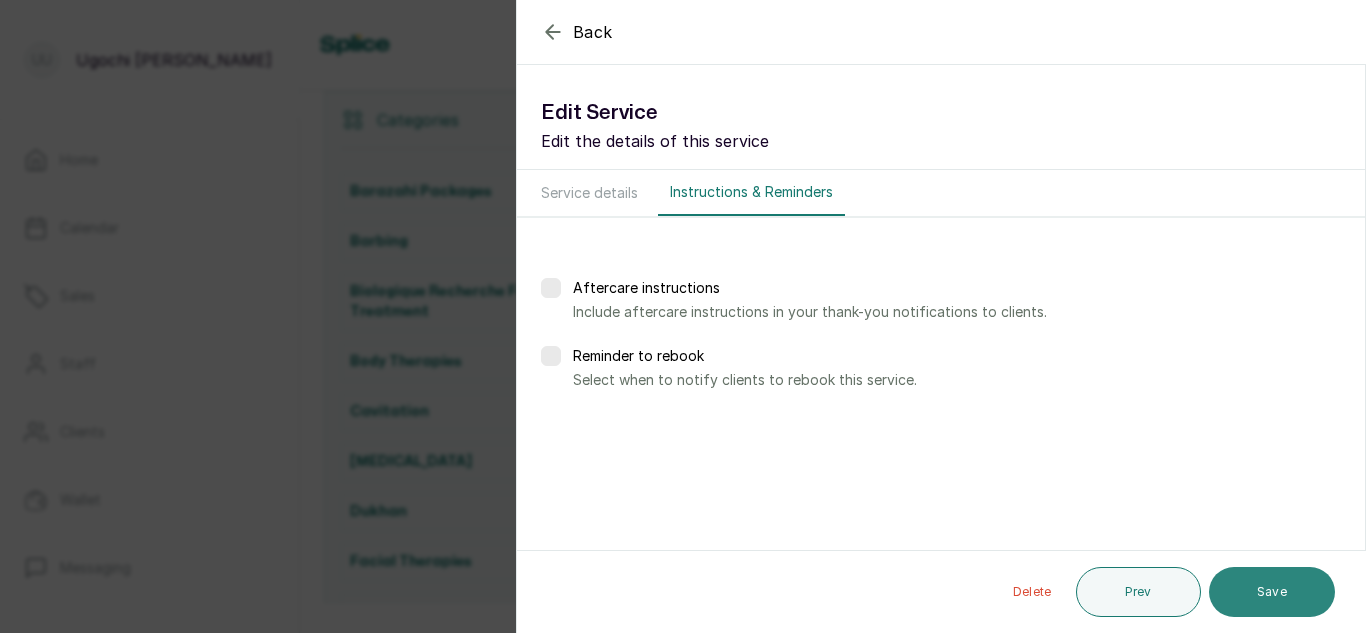 click on "Save" at bounding box center (1272, 592) 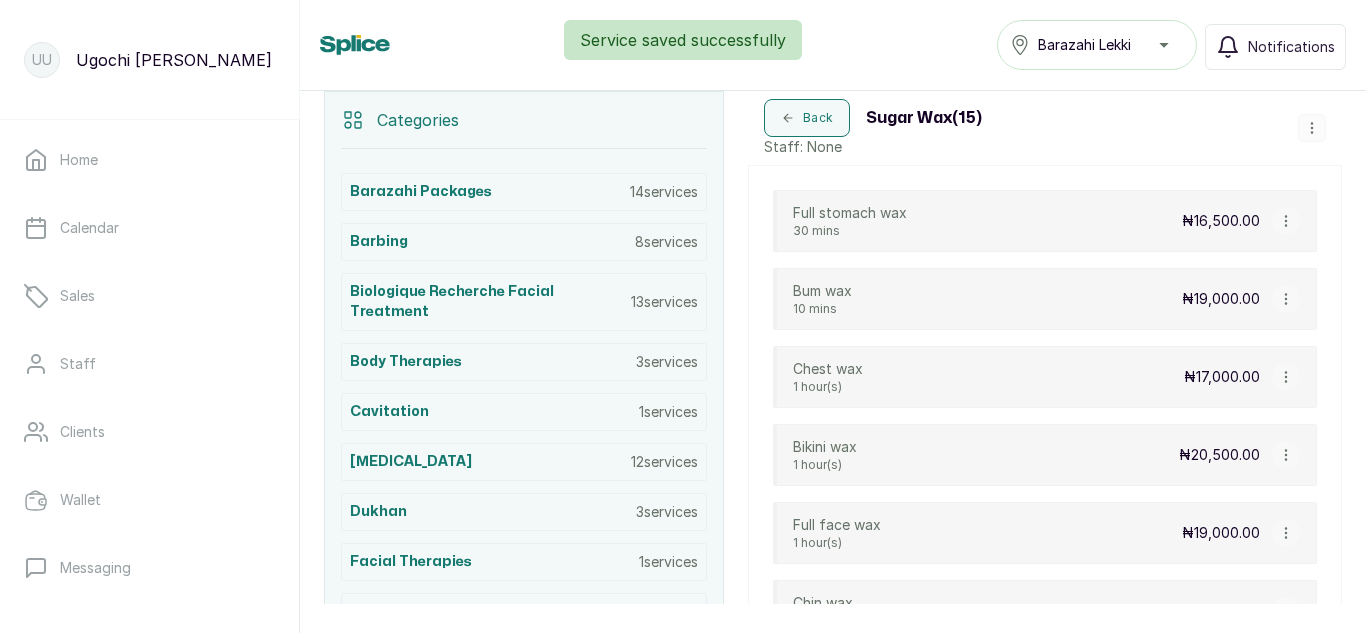 drag, startPoint x: 1285, startPoint y: 599, endPoint x: 1270, endPoint y: 381, distance: 218.51544 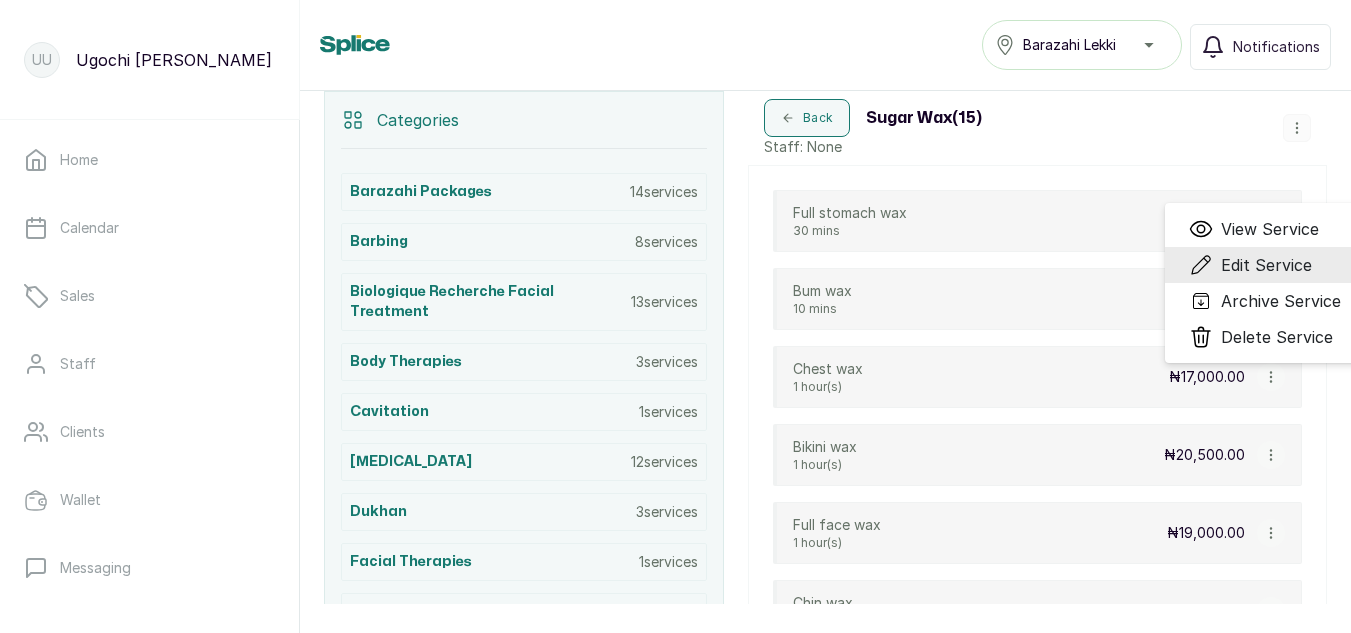 click on "Edit Service" at bounding box center [1266, 265] 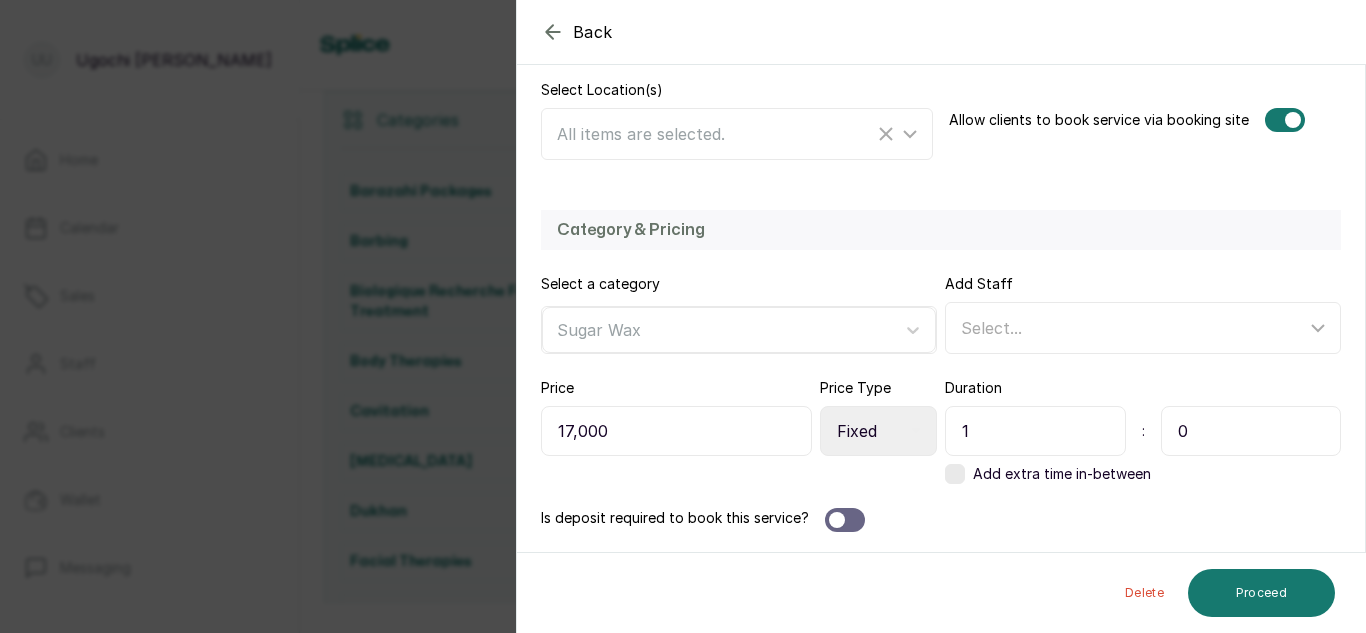click on "1" at bounding box center (1035, 431) 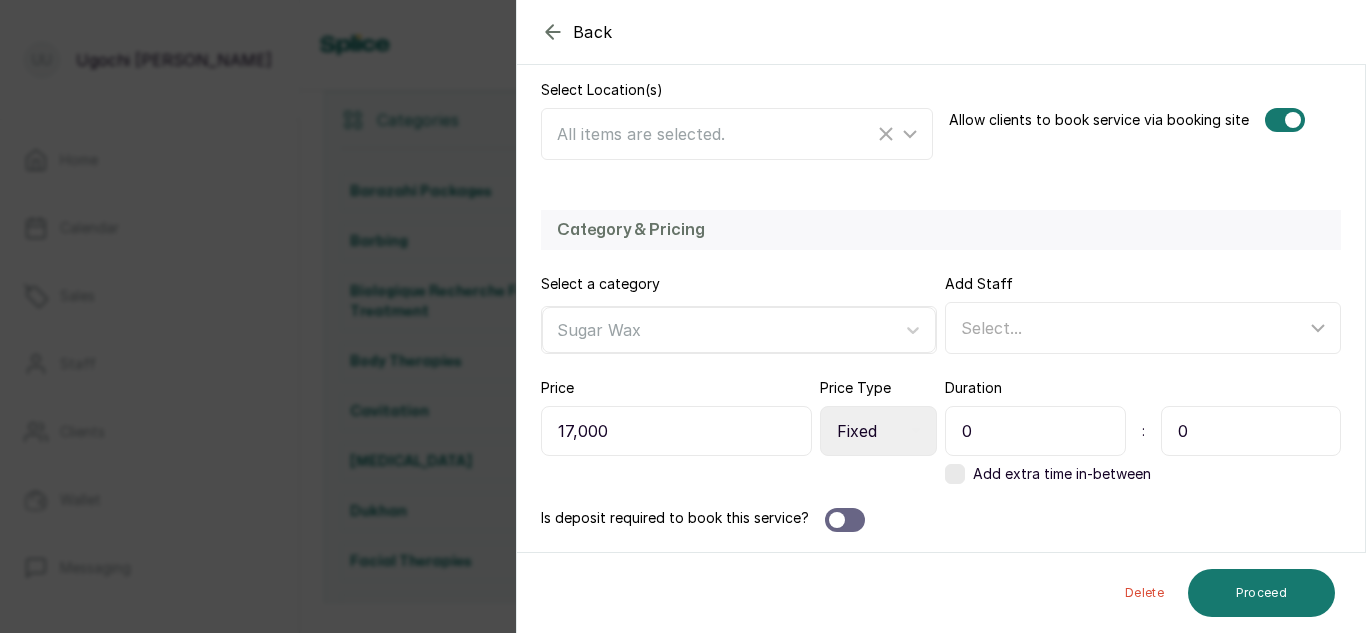 type on "0" 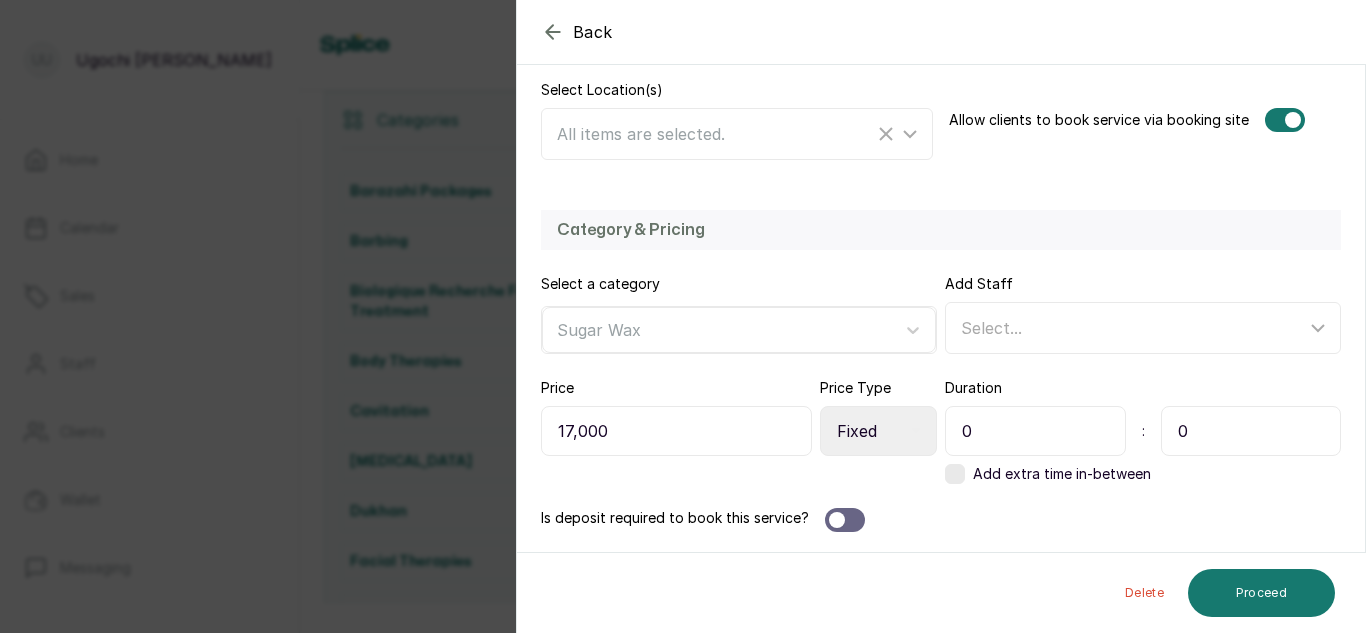 click on "0" at bounding box center [1251, 431] 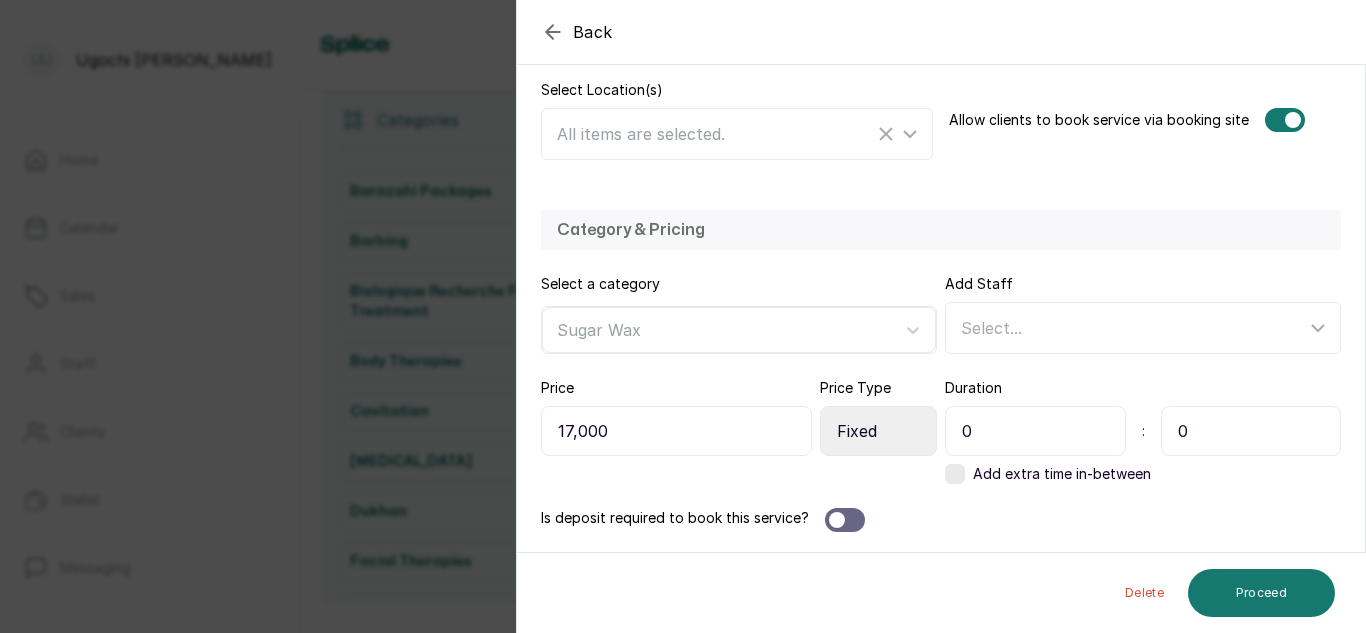 type on "30" 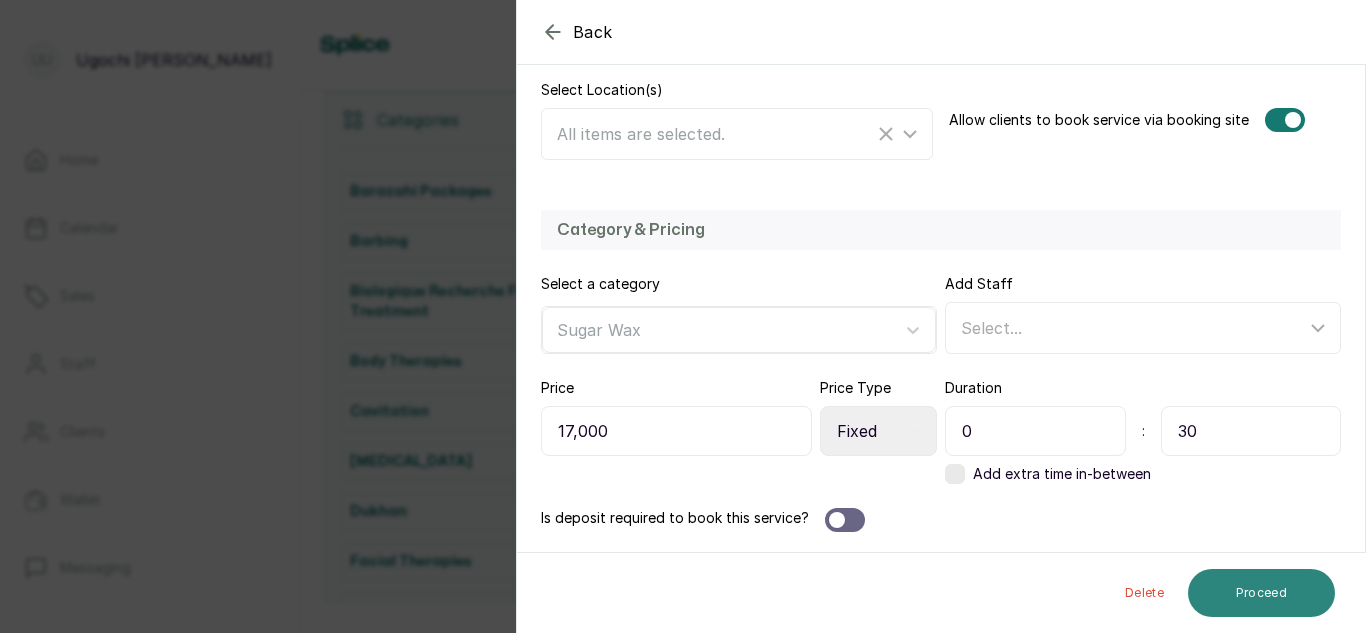 click on "Proceed" at bounding box center [1261, 593] 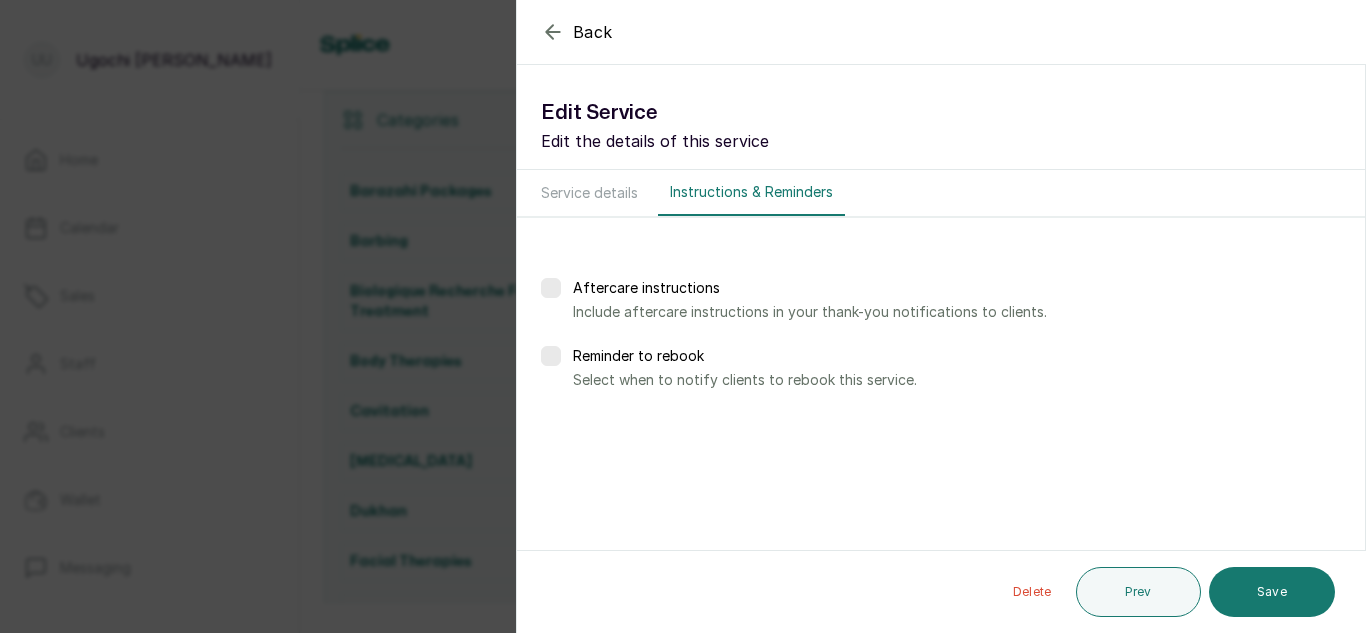scroll, scrollTop: 0, scrollLeft: 0, axis: both 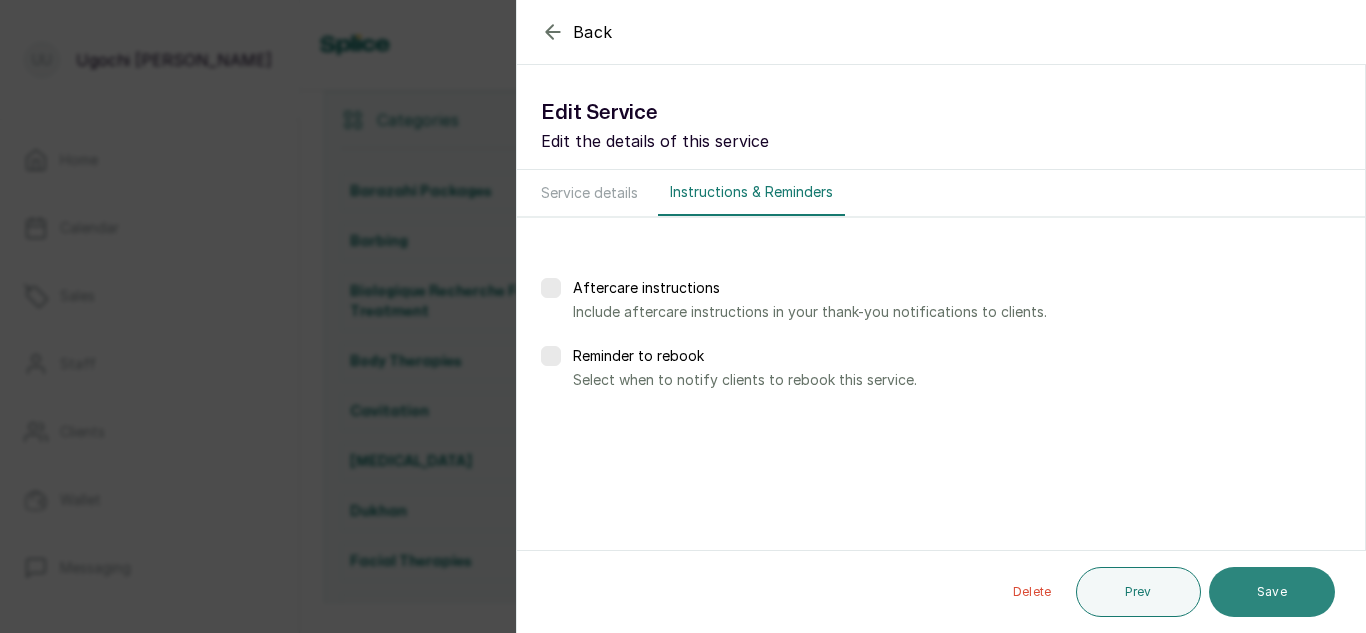 click on "Save" at bounding box center [1272, 592] 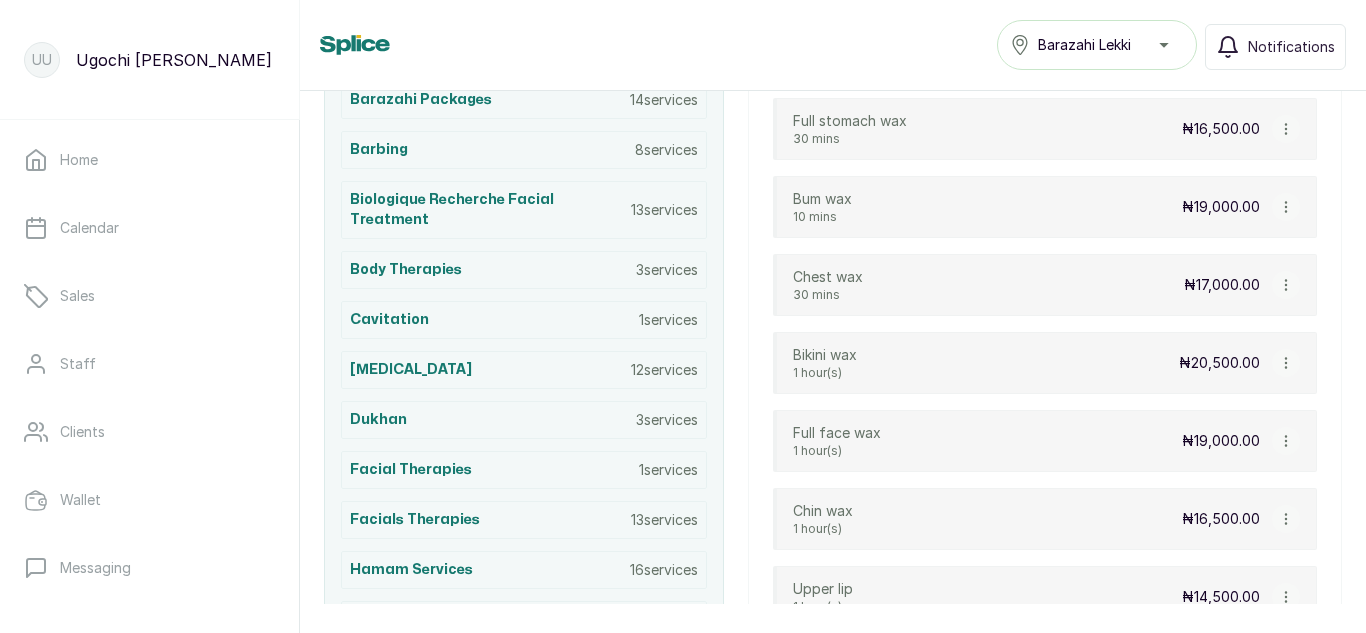 scroll, scrollTop: 534, scrollLeft: 0, axis: vertical 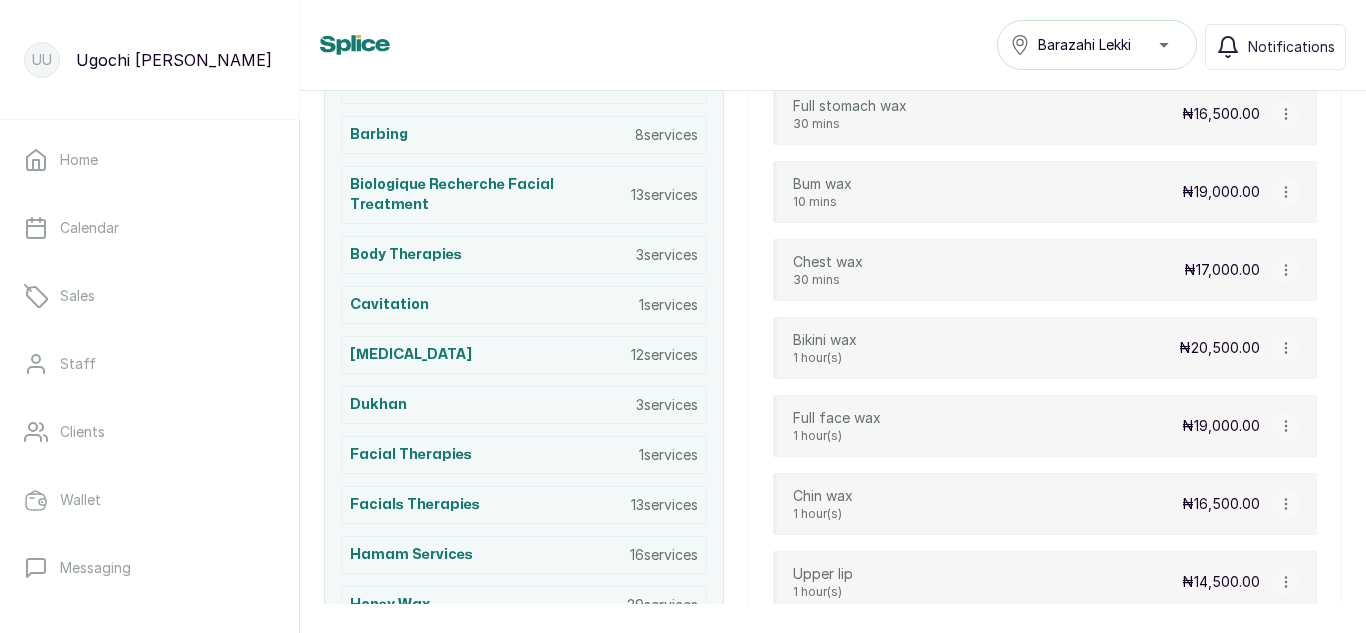 click at bounding box center (1286, 348) 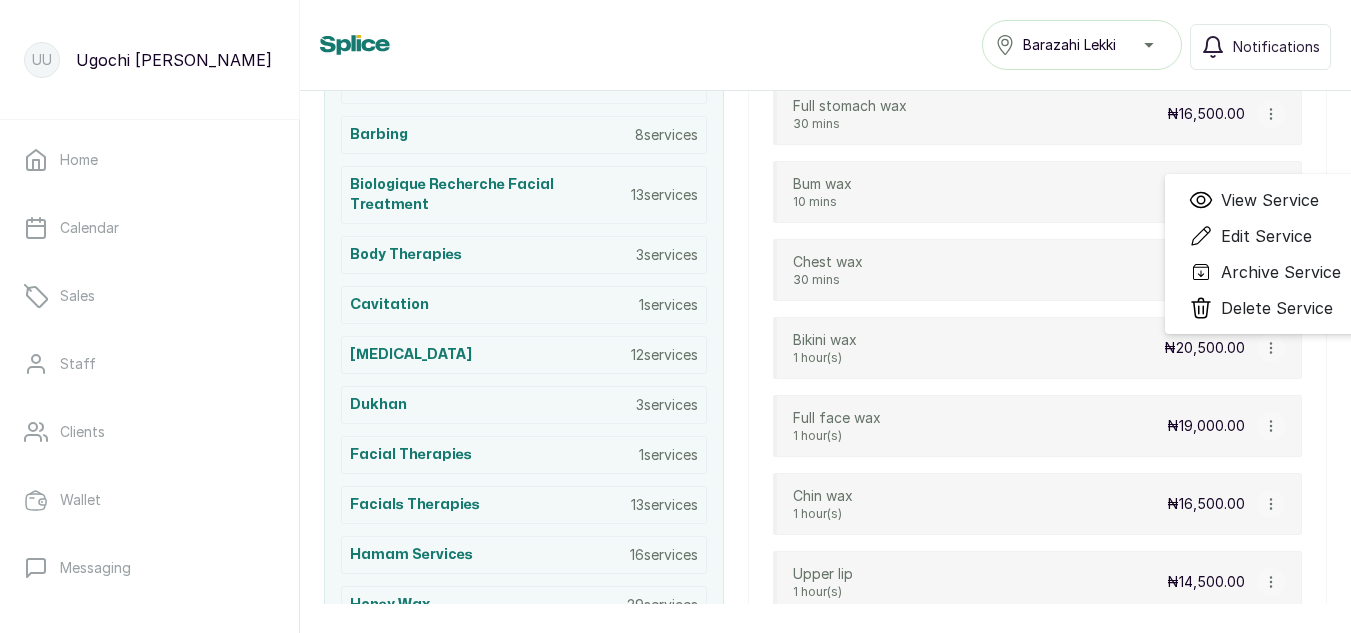 click on "Edit Service" at bounding box center [1266, 236] 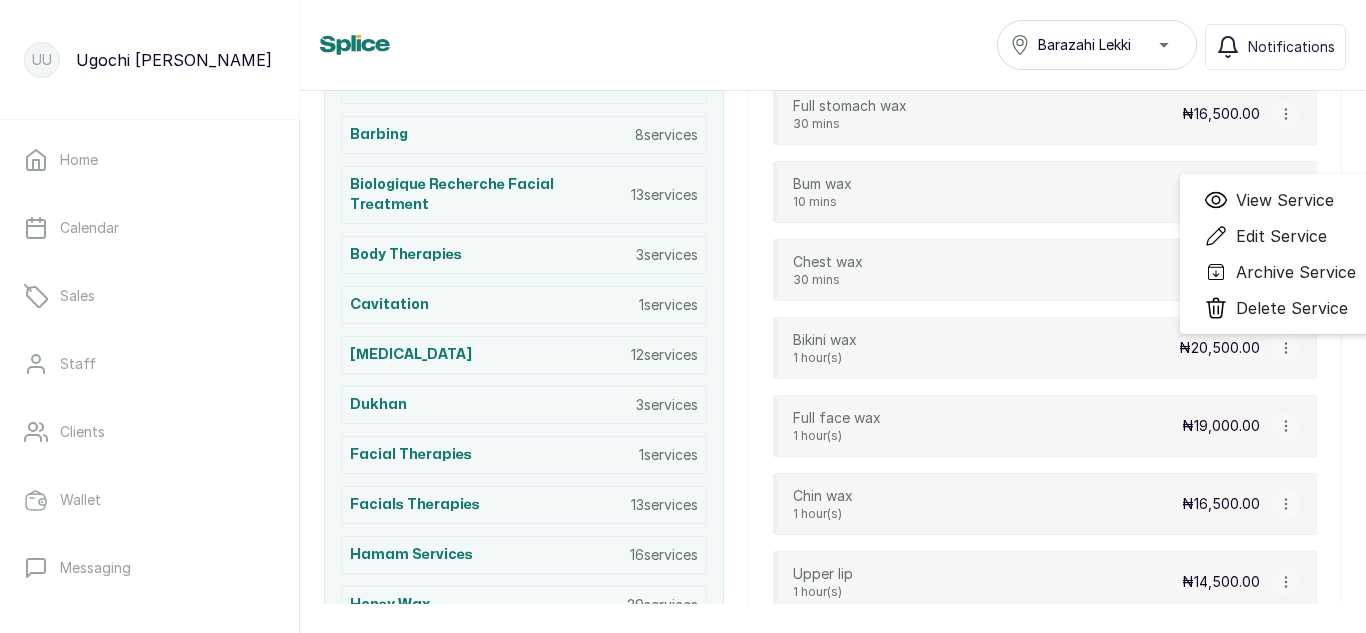 select on "fixed" 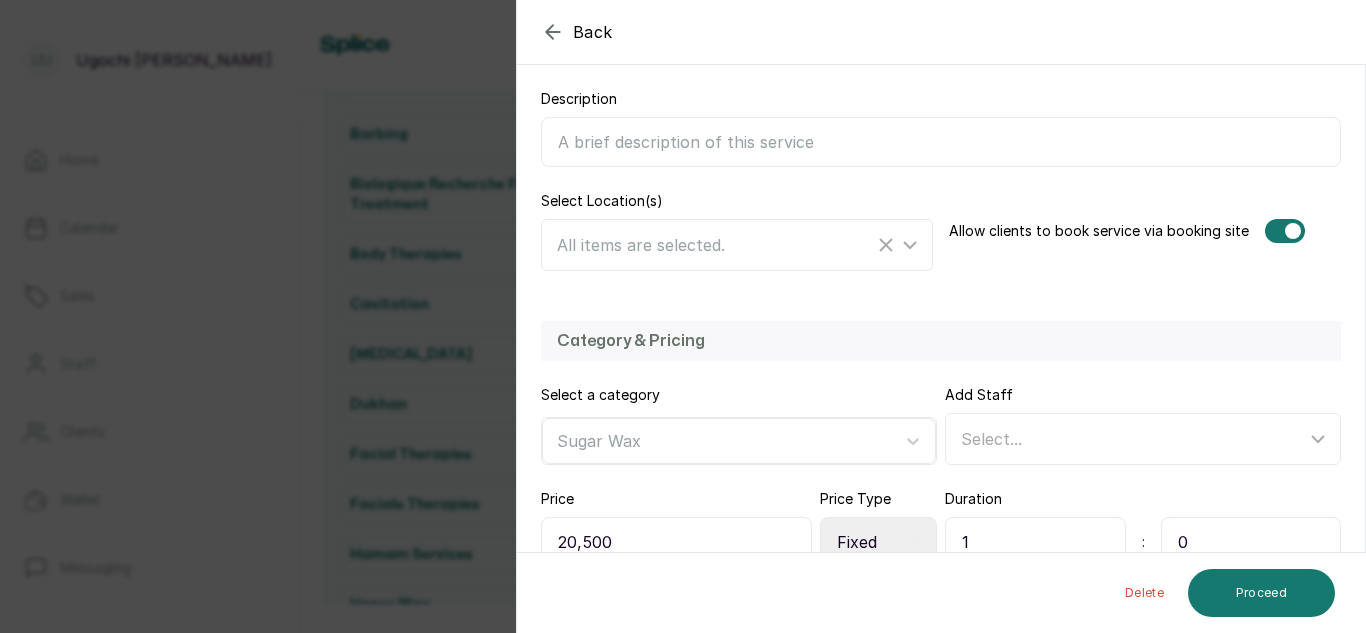 scroll, scrollTop: 436, scrollLeft: 0, axis: vertical 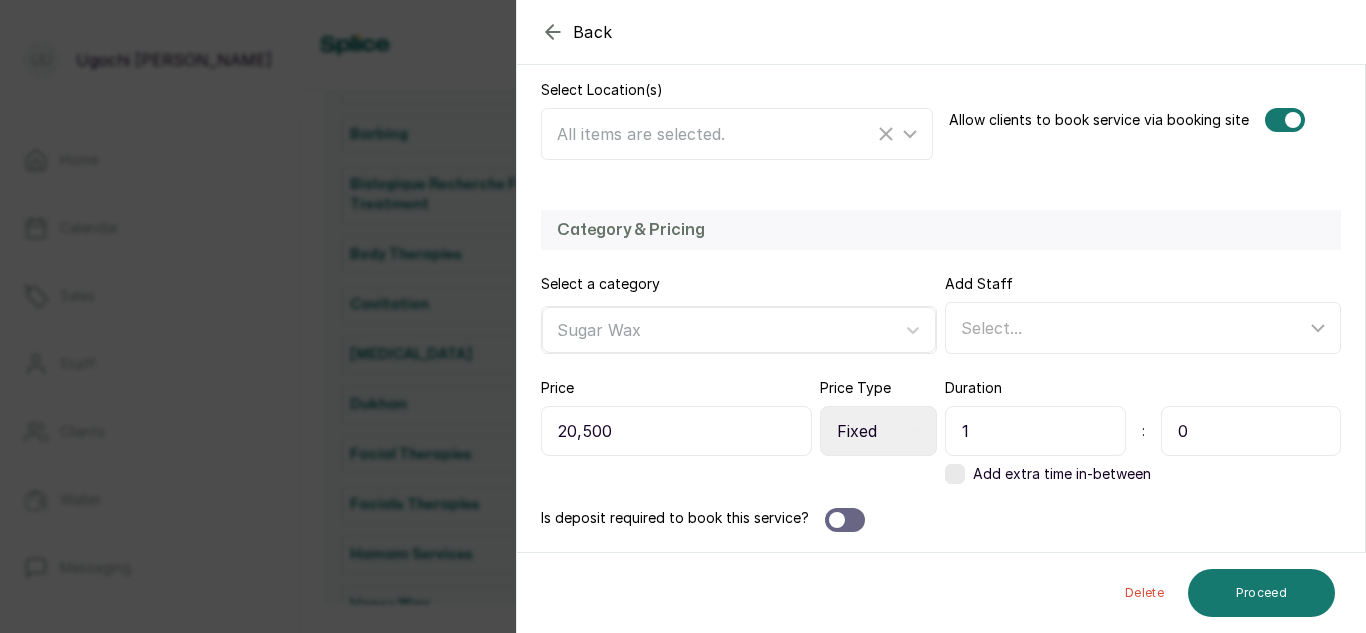 click on "1" at bounding box center (1035, 431) 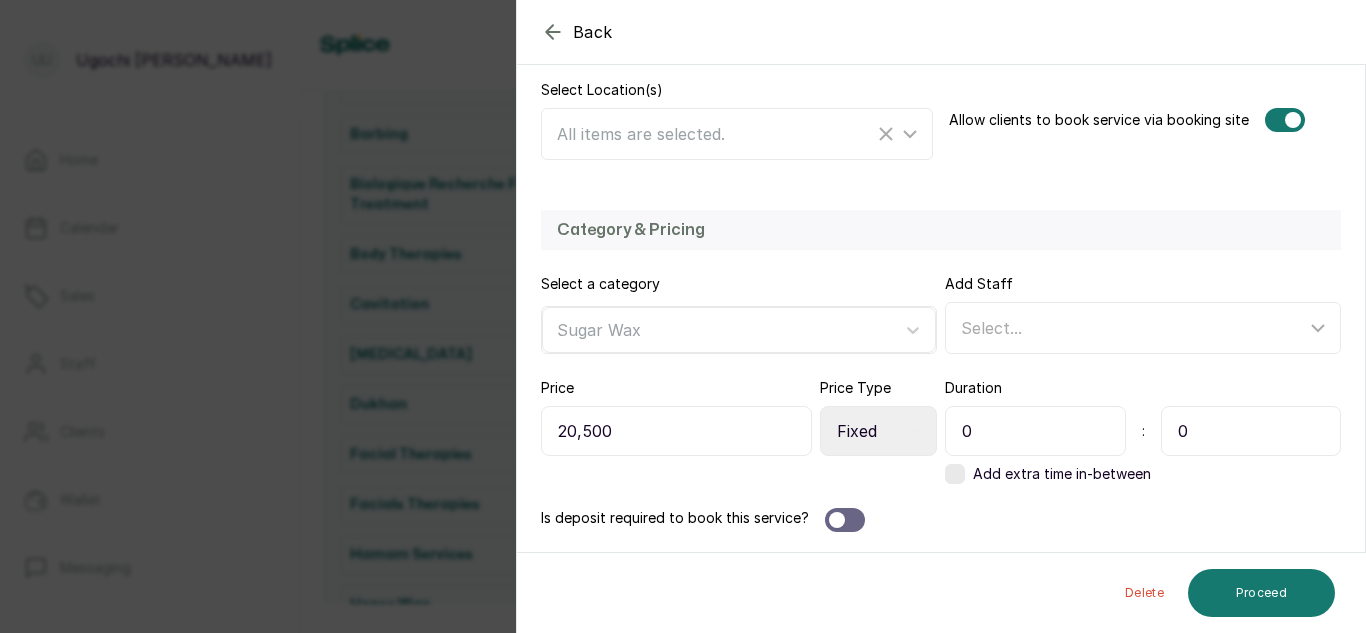 type on "0" 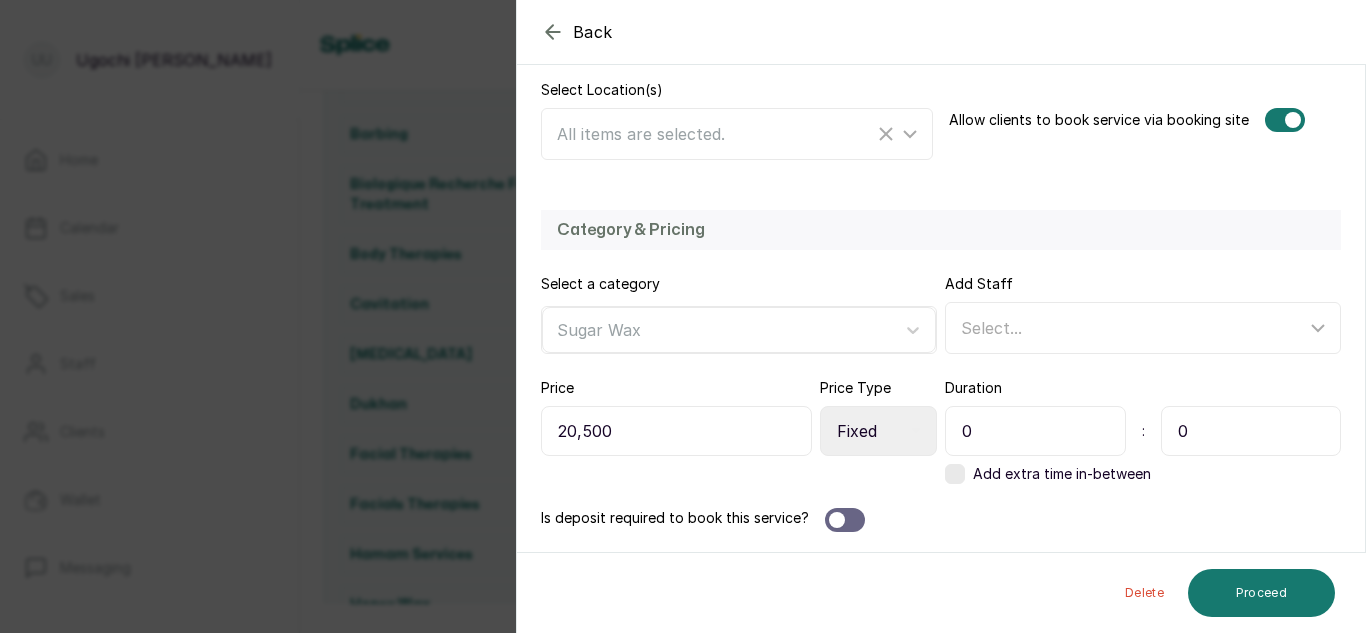 click on "0" at bounding box center [1251, 431] 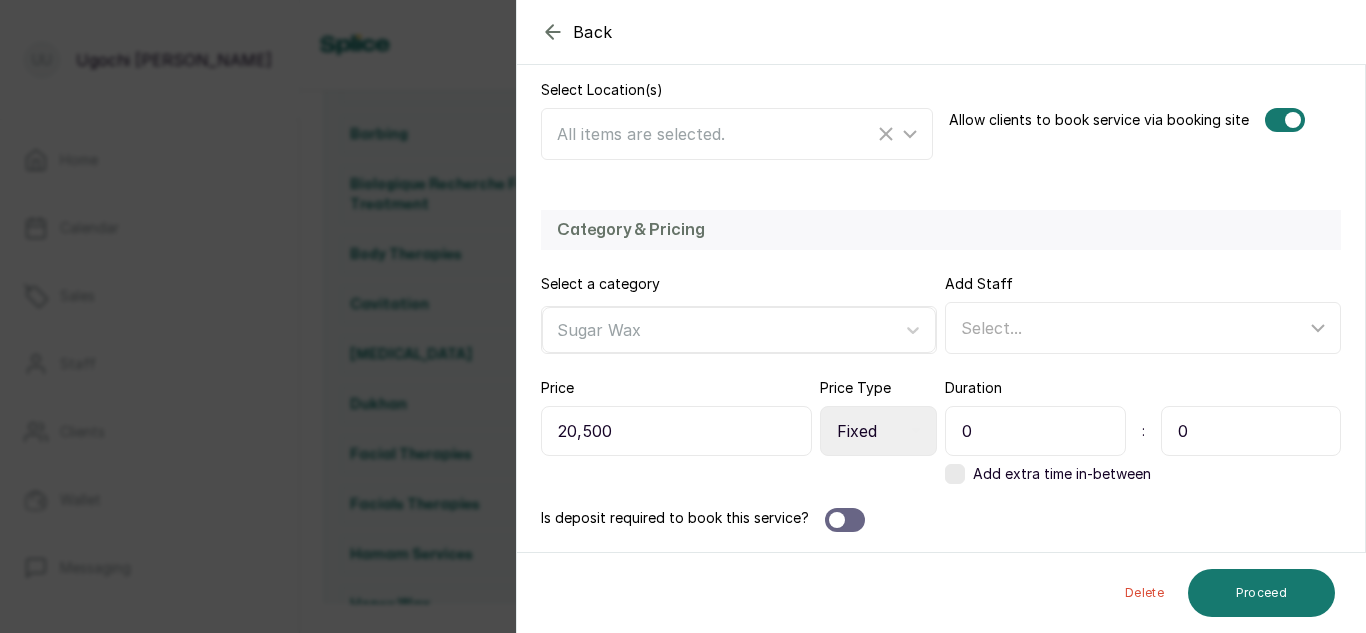 type on "30" 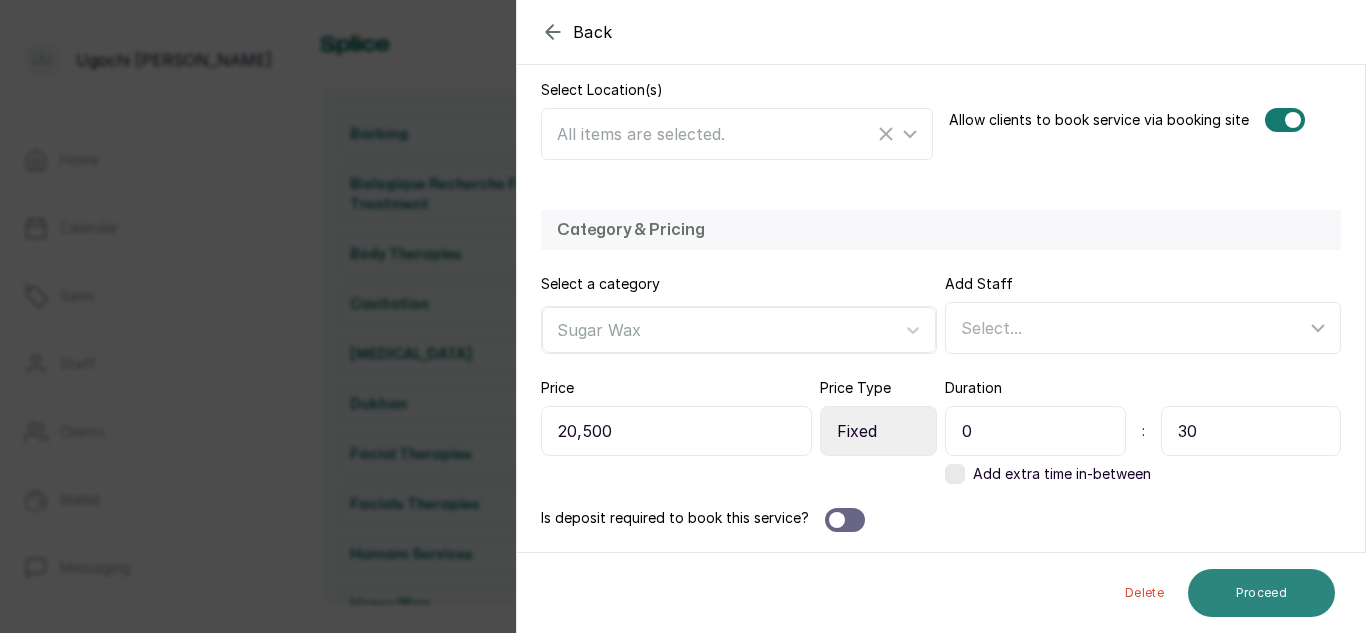 click on "Proceed" at bounding box center (1261, 593) 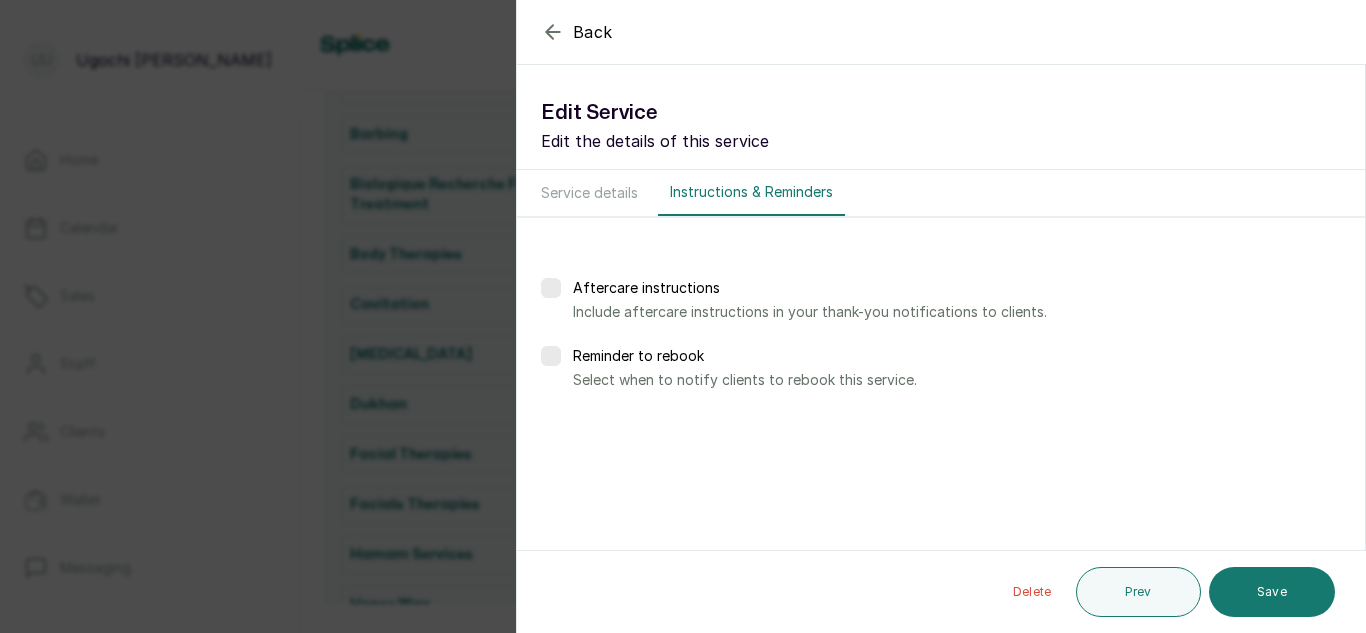 scroll, scrollTop: 0, scrollLeft: 0, axis: both 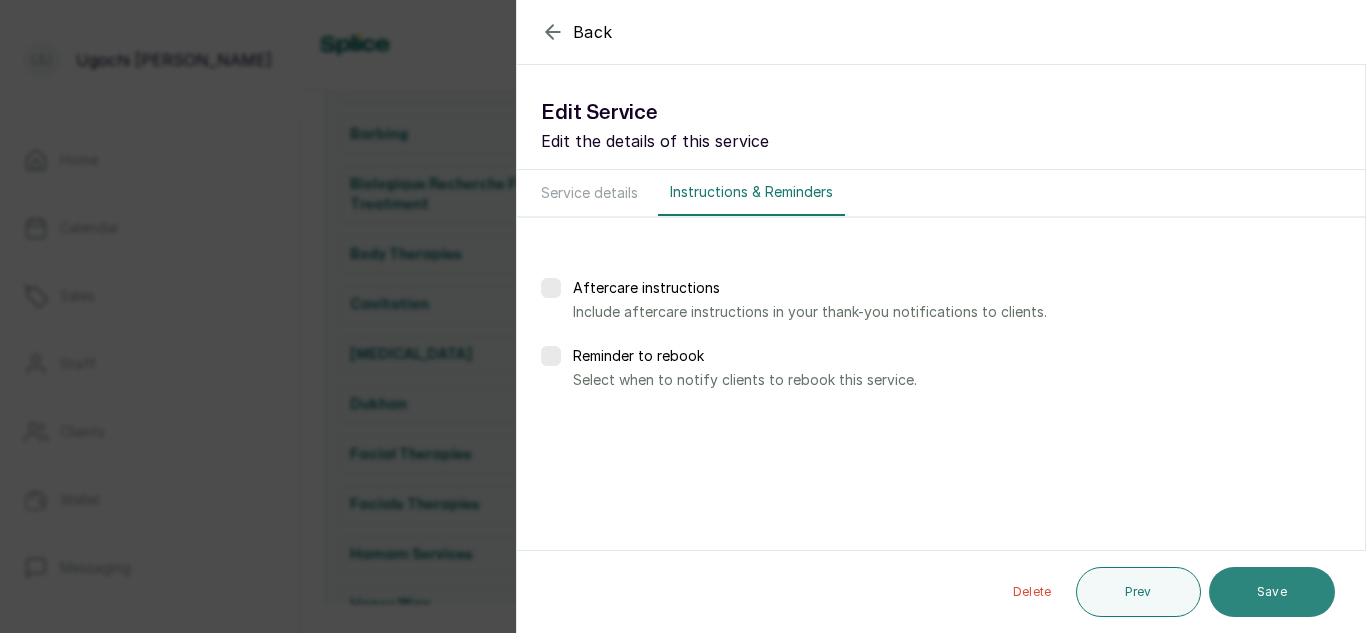 click on "Save" at bounding box center (1272, 592) 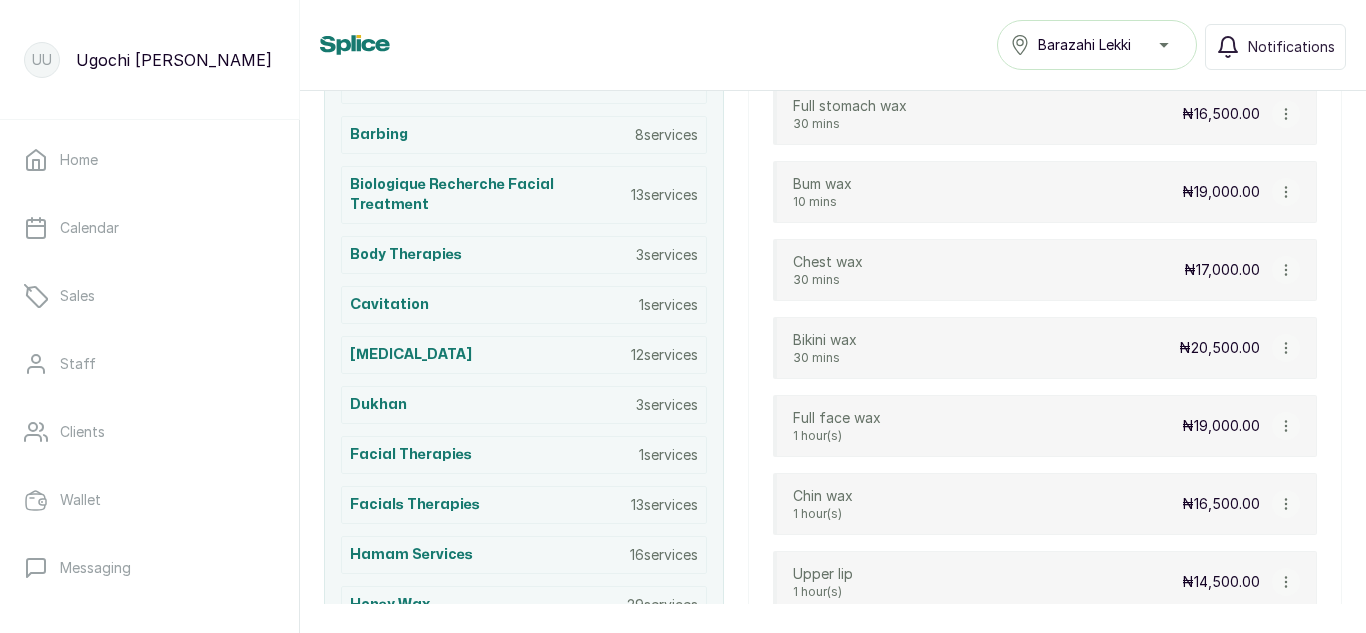click at bounding box center [1286, 426] 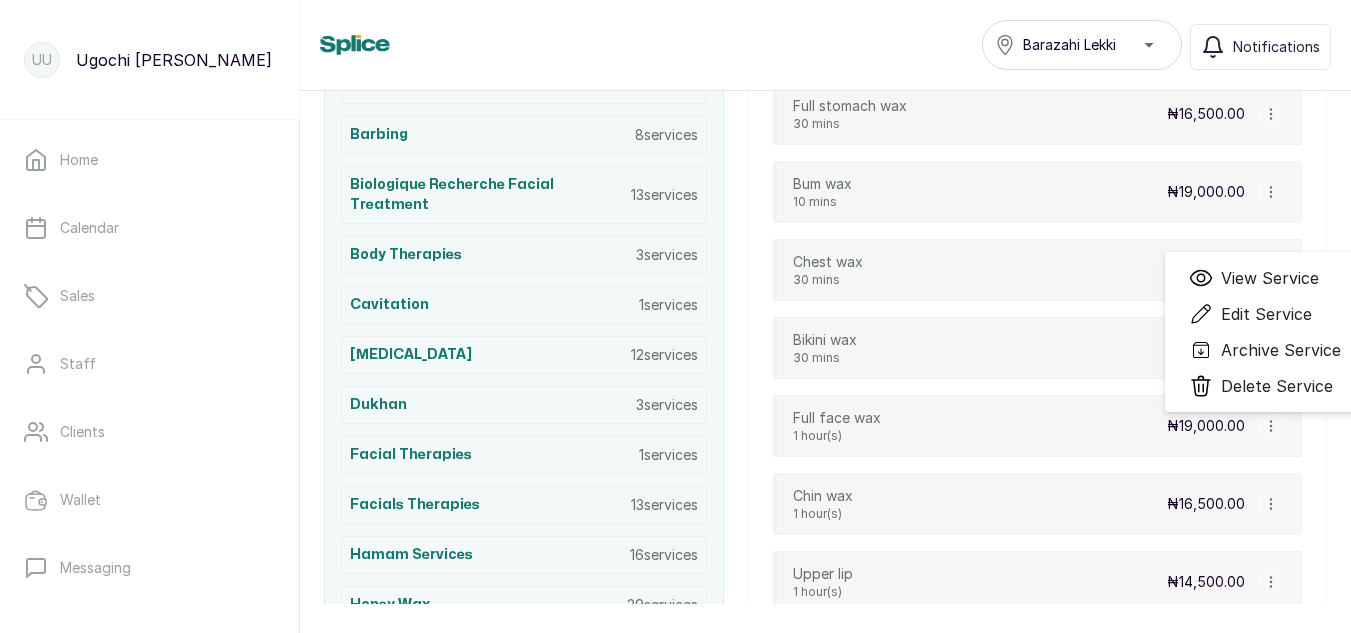 click on "Edit Service" at bounding box center (1266, 314) 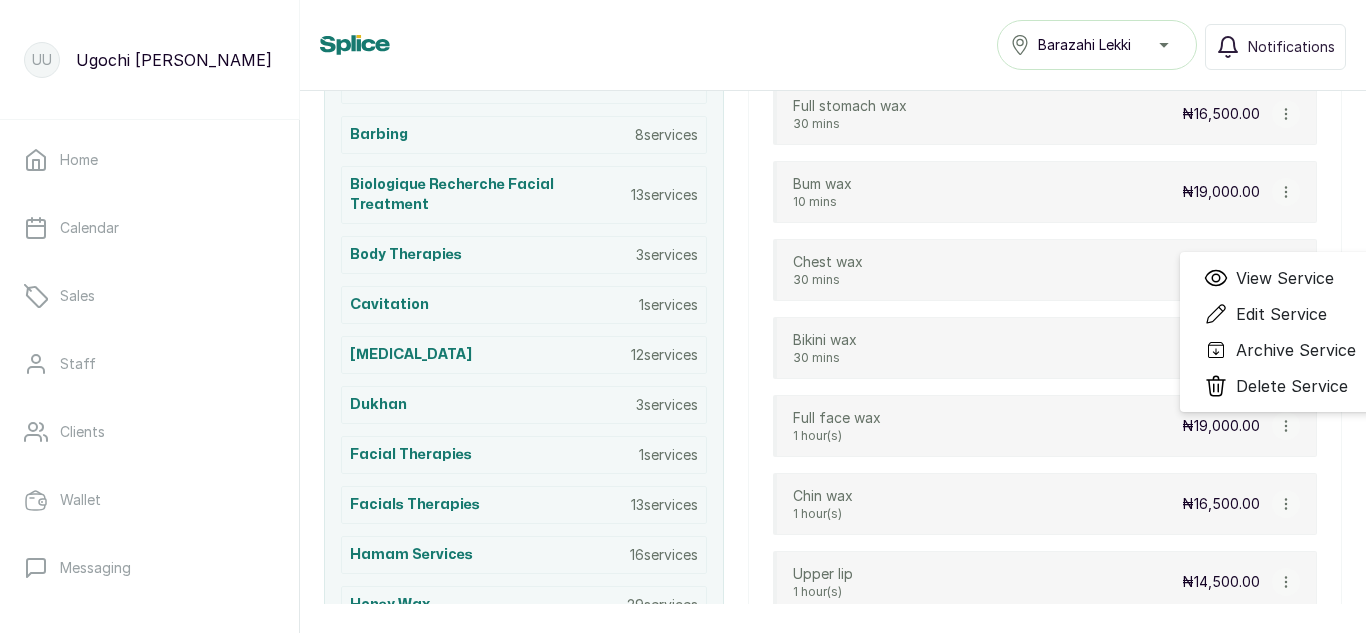 select on "fixed" 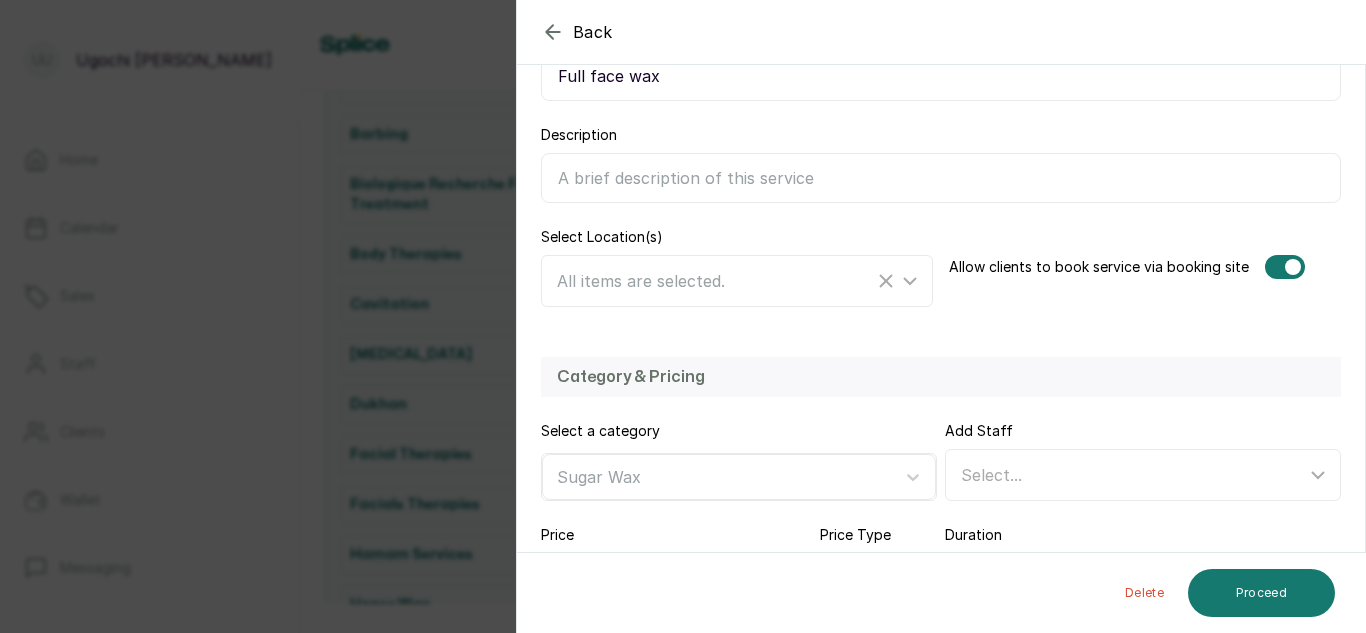 scroll, scrollTop: 436, scrollLeft: 0, axis: vertical 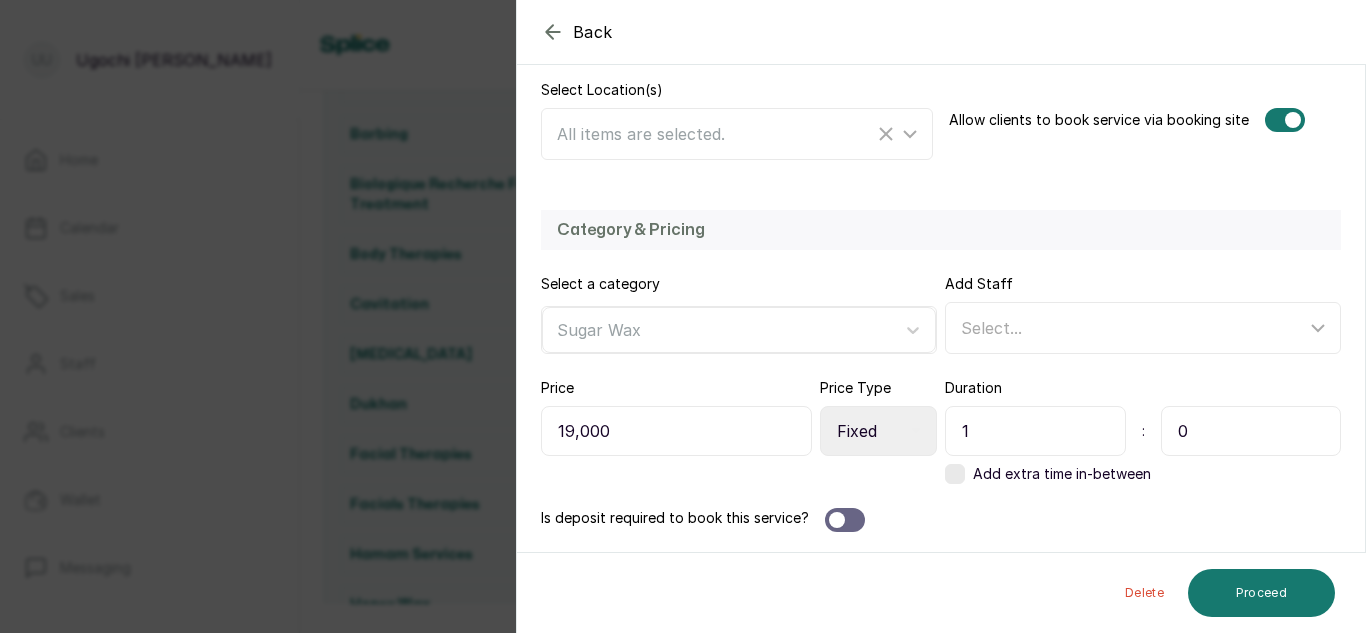 click on "1" at bounding box center (1035, 431) 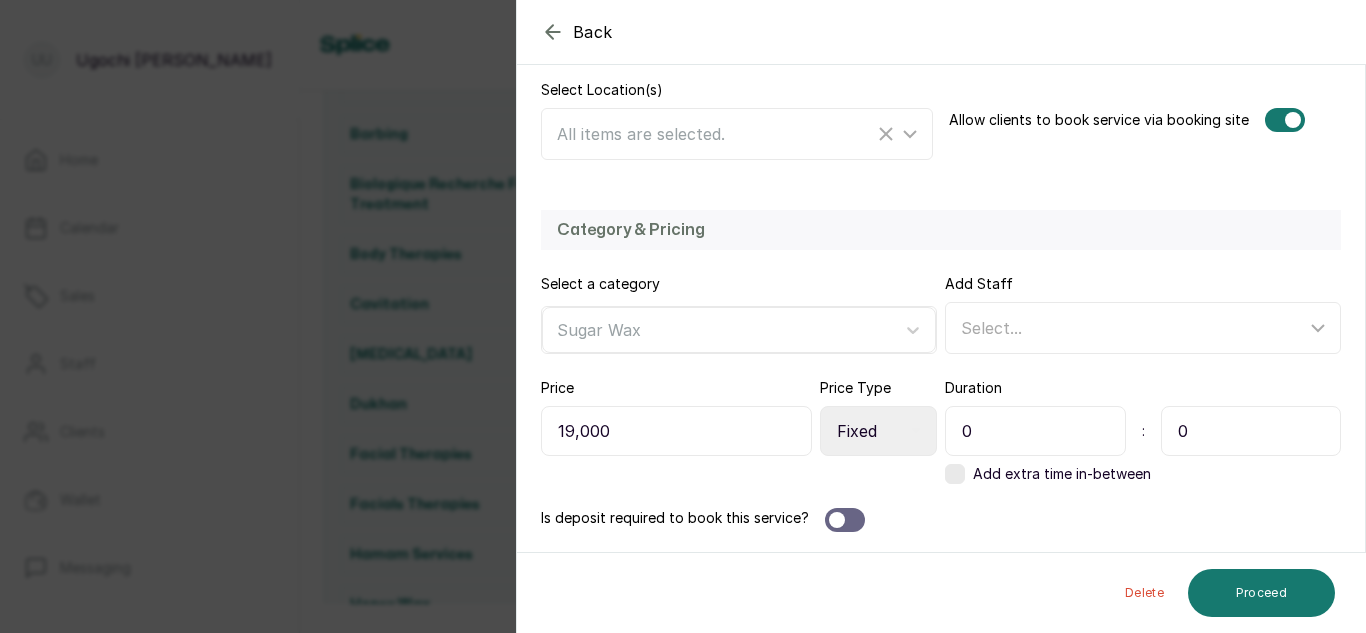 type on "0" 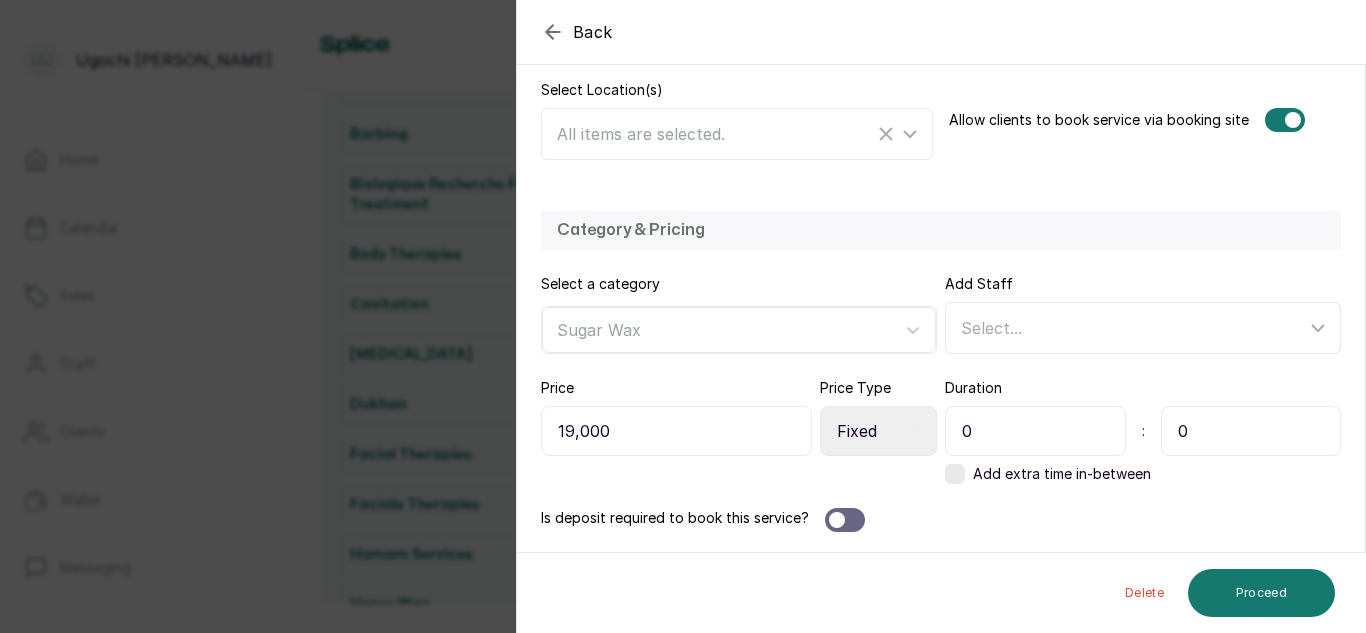 click on "0" at bounding box center (1251, 431) 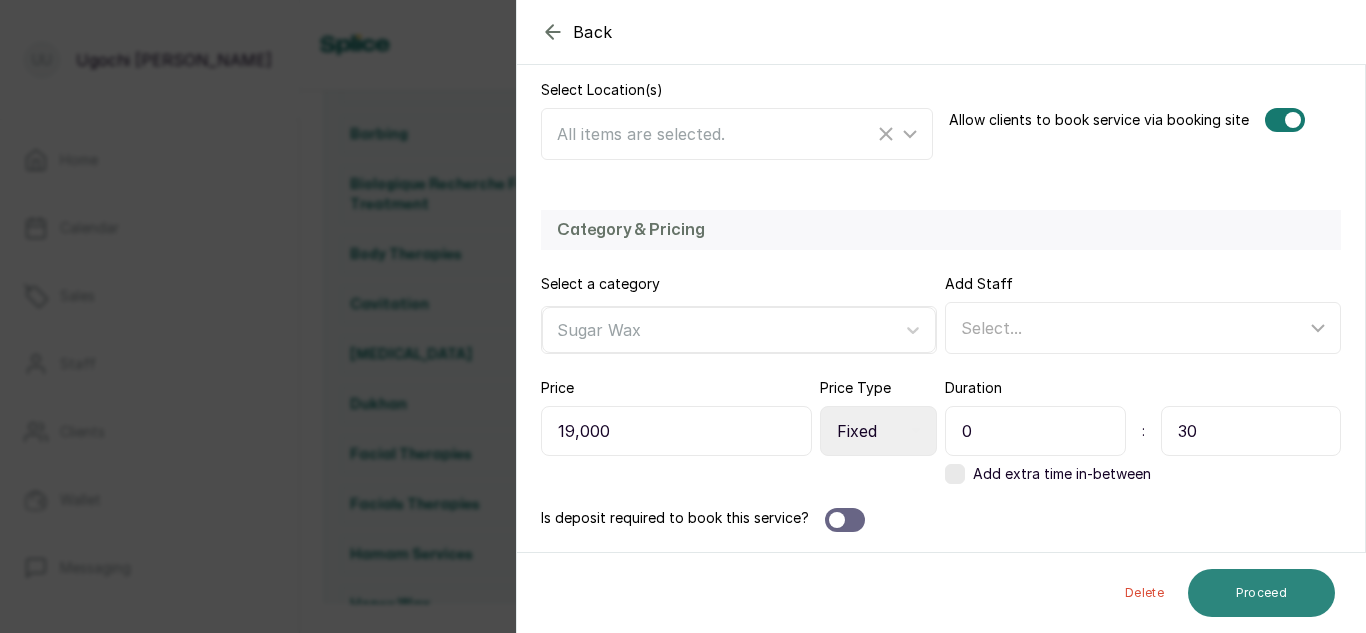 click on "Proceed" at bounding box center [1261, 593] 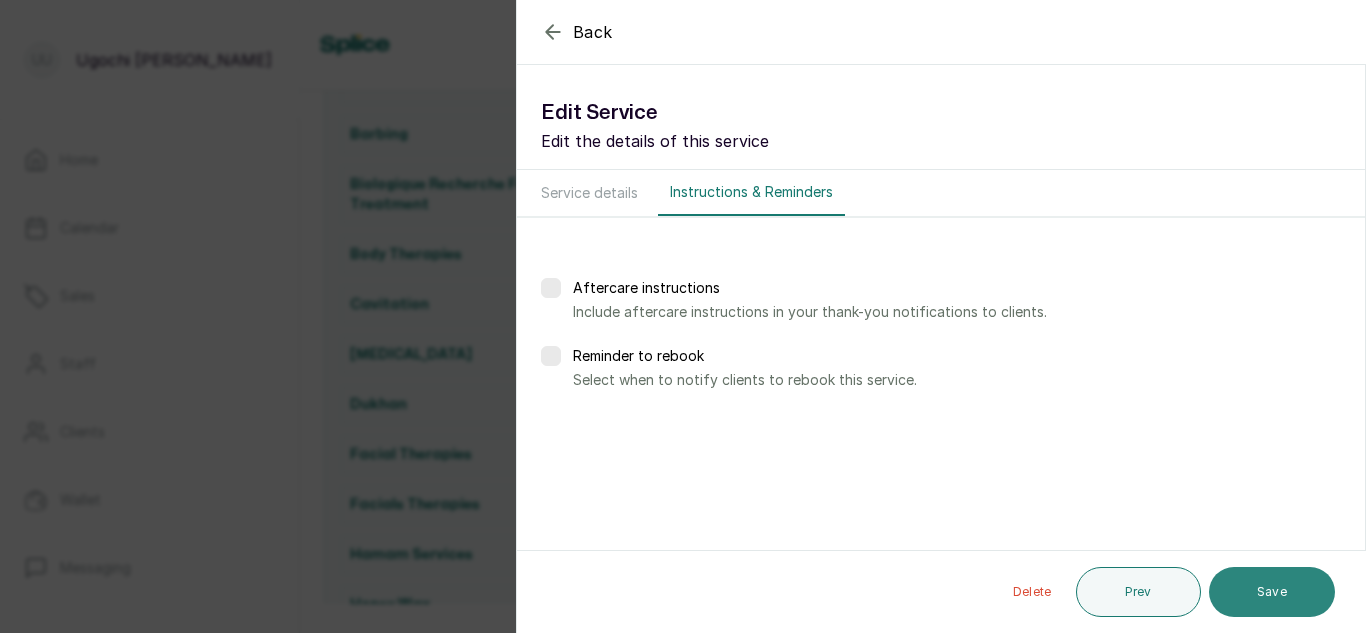click on "Save" at bounding box center [1272, 592] 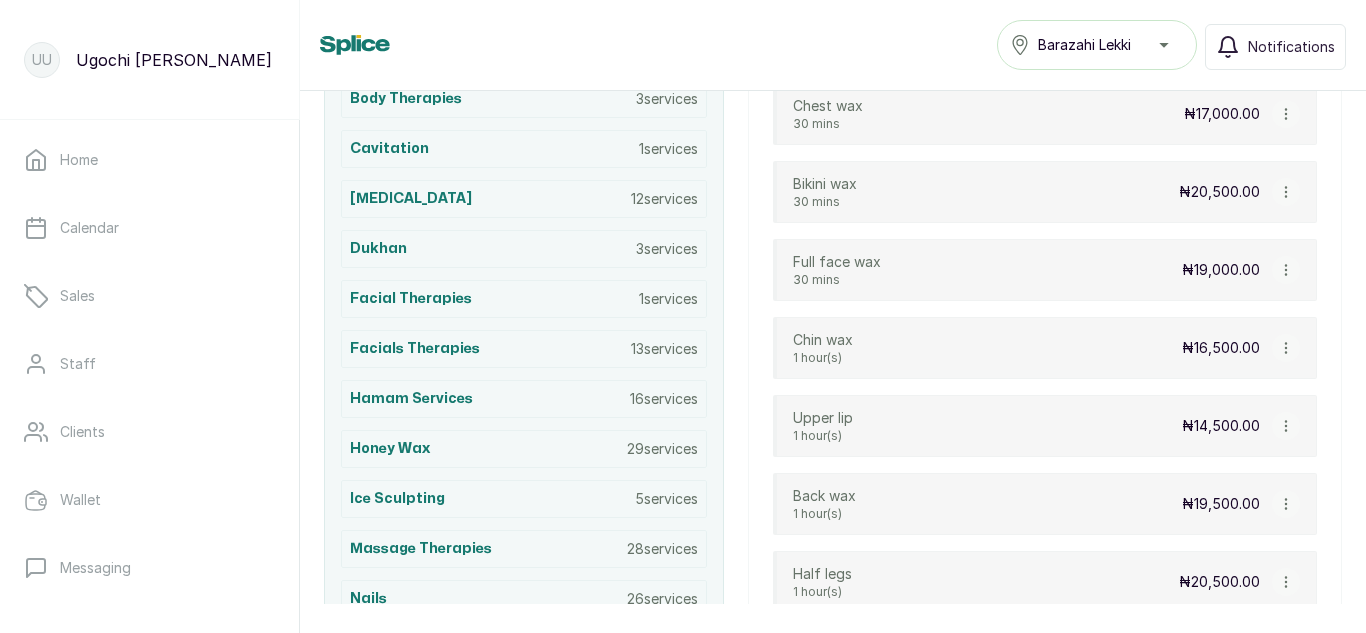 scroll, scrollTop: 691, scrollLeft: 0, axis: vertical 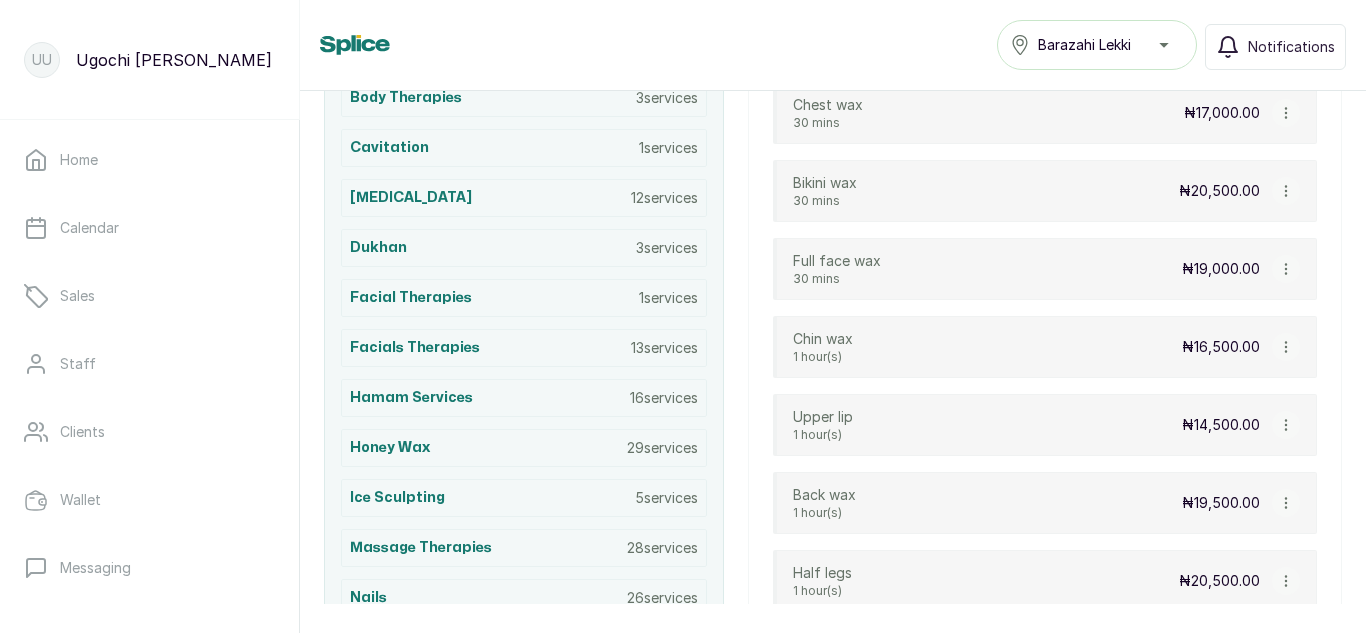 click at bounding box center [1286, 347] 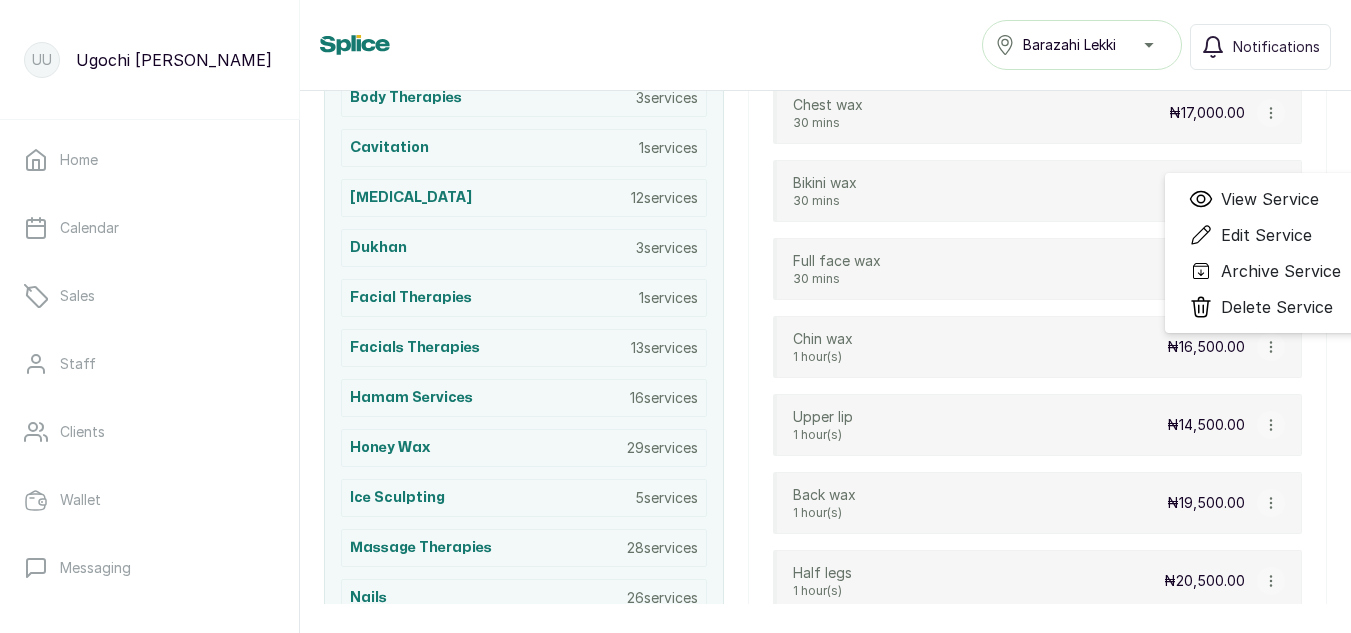 click on "Edit Service" at bounding box center [1266, 235] 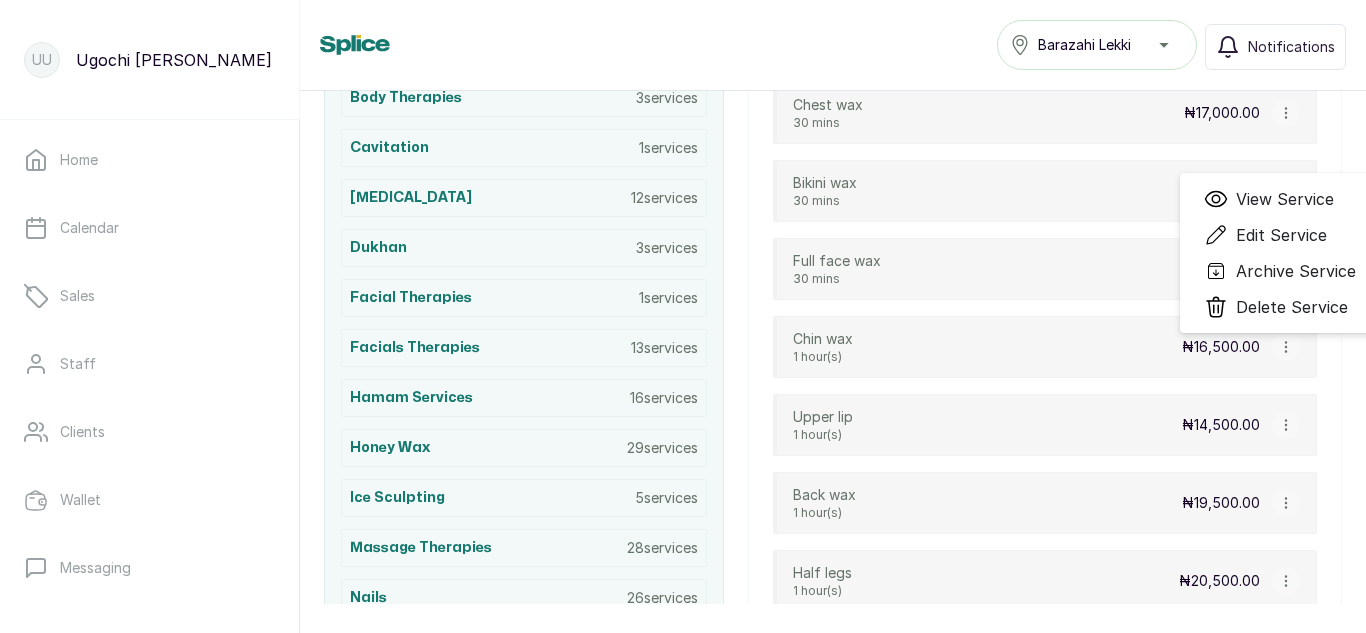 select on "fixed" 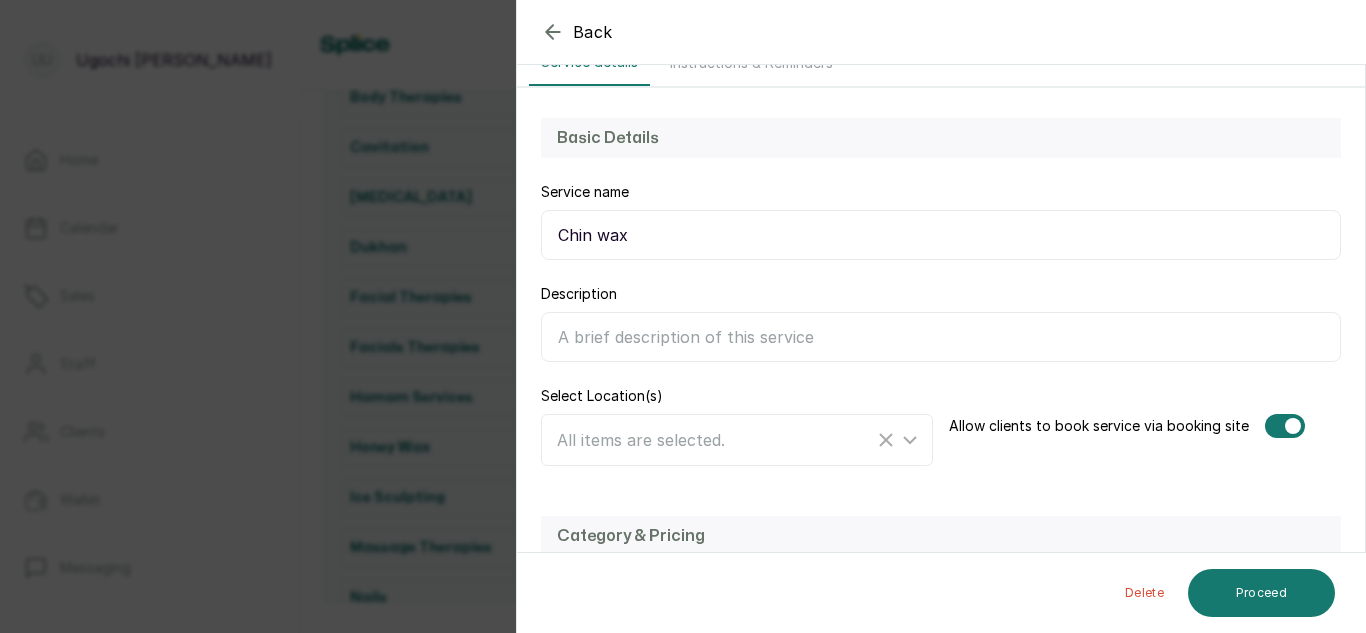 scroll, scrollTop: 436, scrollLeft: 0, axis: vertical 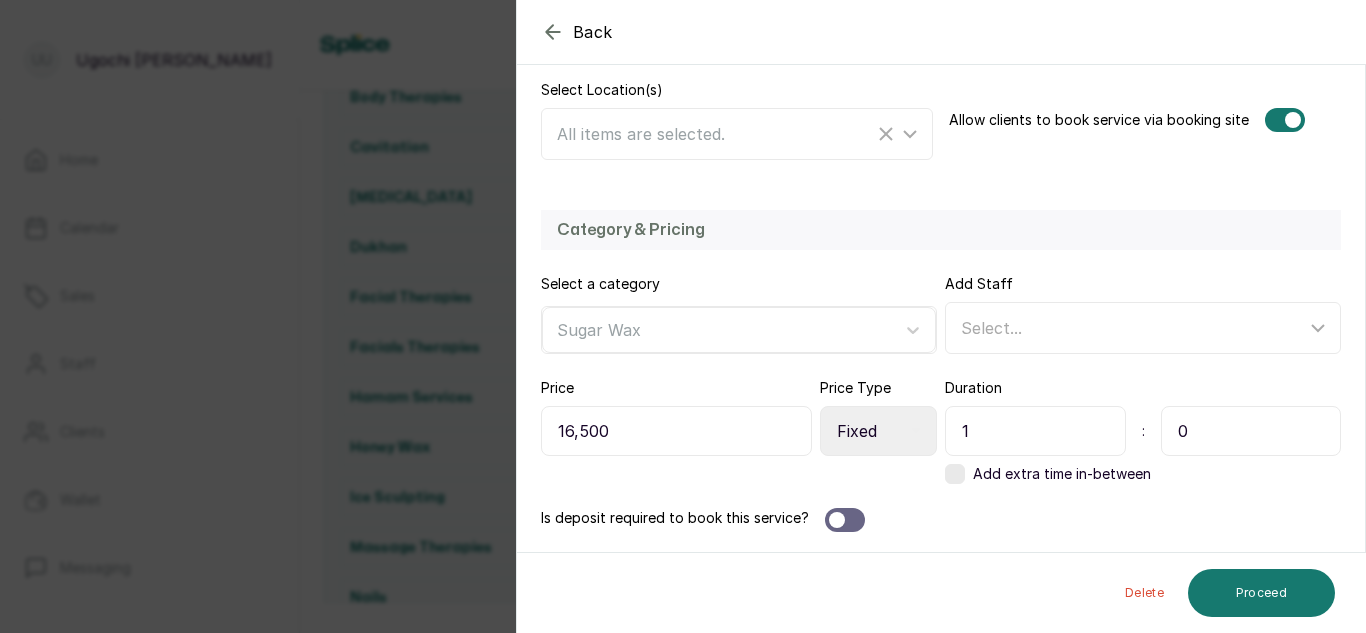 click on "1" at bounding box center (1035, 431) 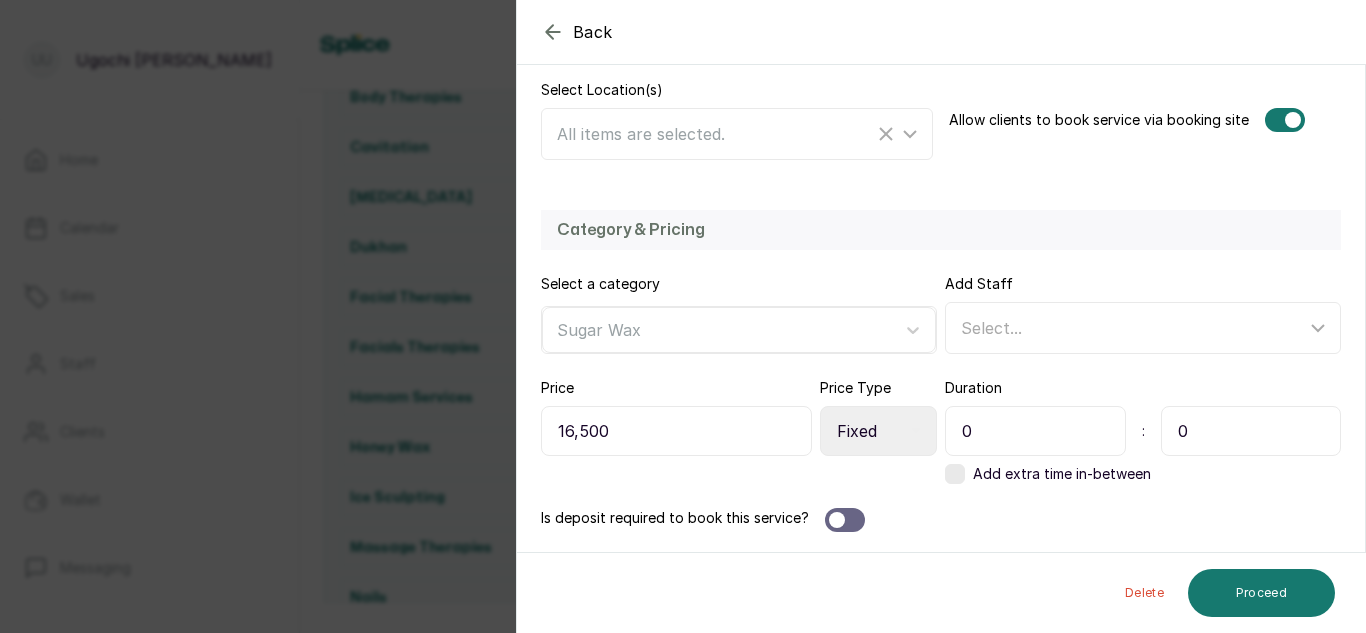type on "0" 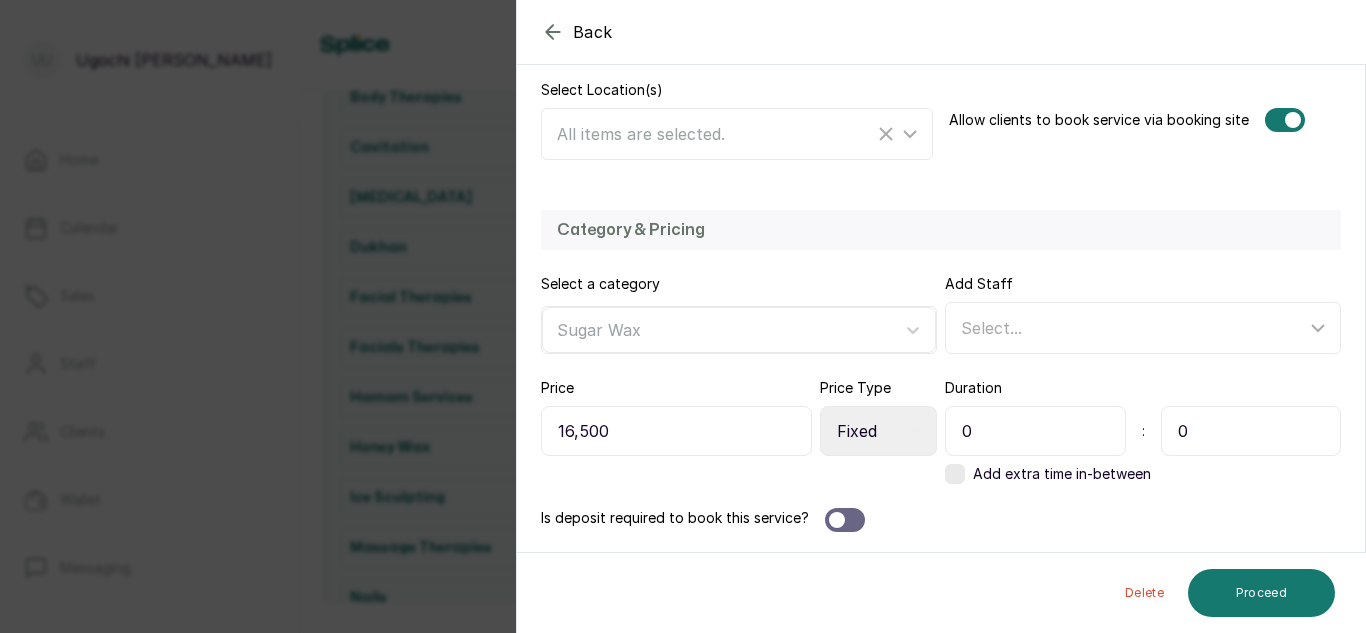 click on "0" at bounding box center (1251, 431) 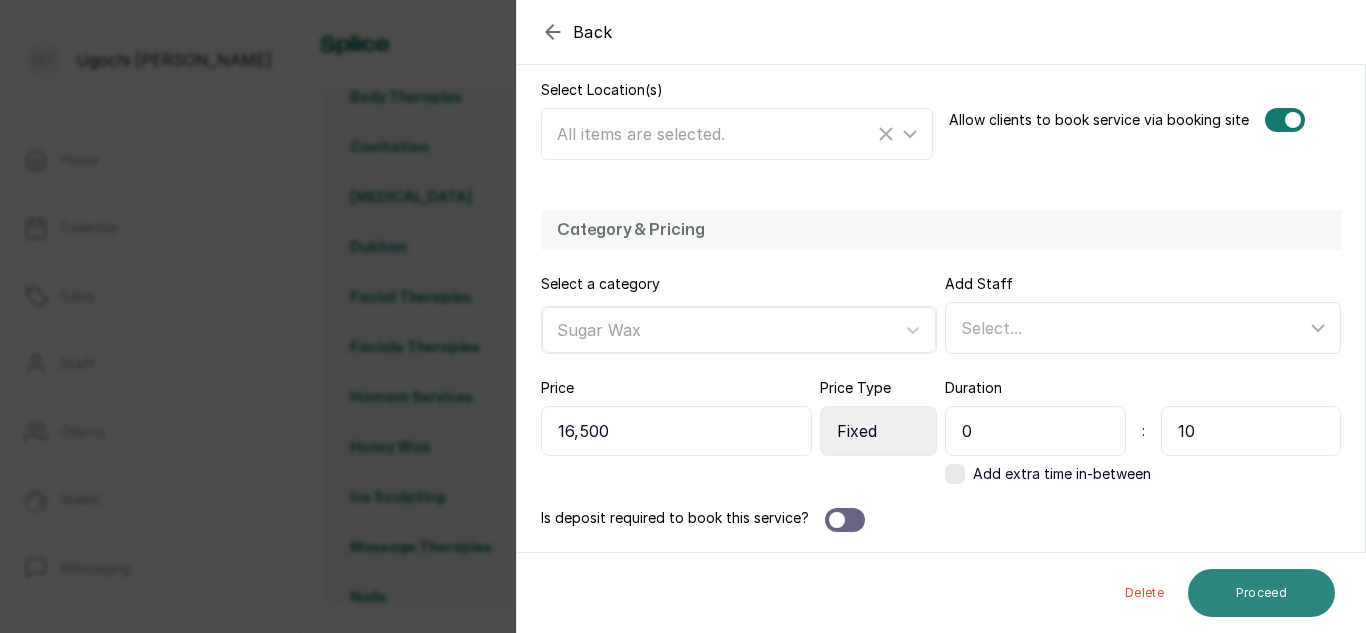 click on "Proceed" at bounding box center (1261, 593) 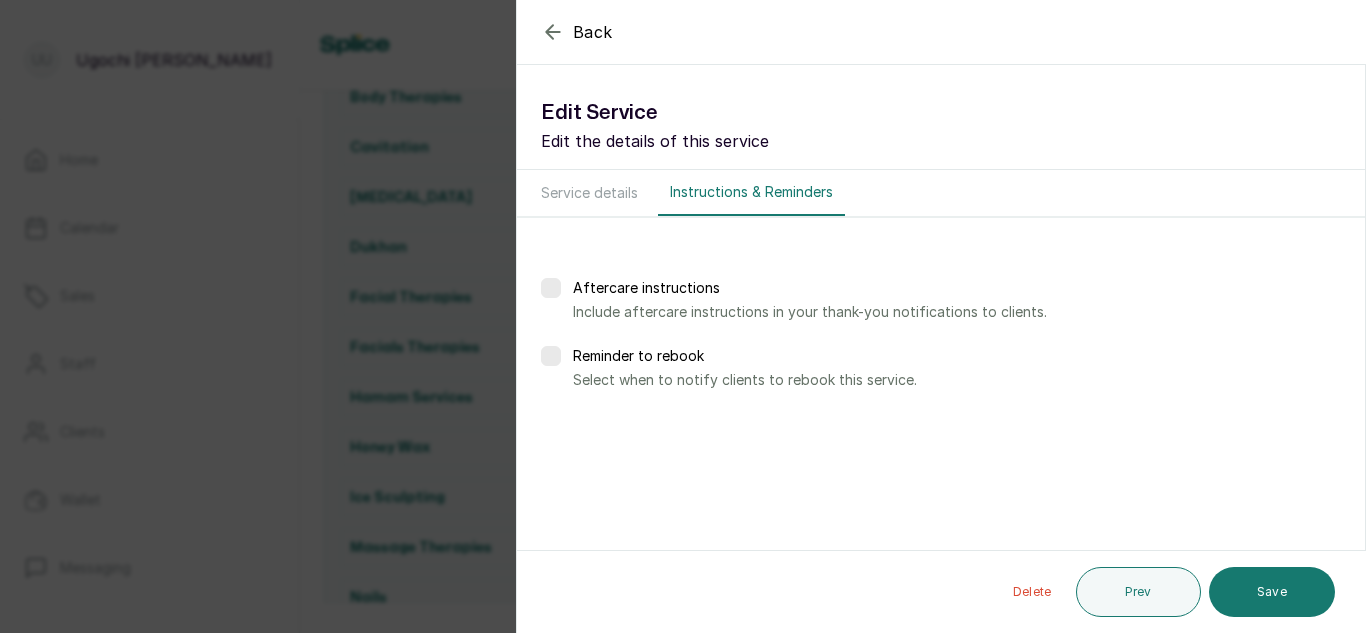 scroll, scrollTop: 0, scrollLeft: 0, axis: both 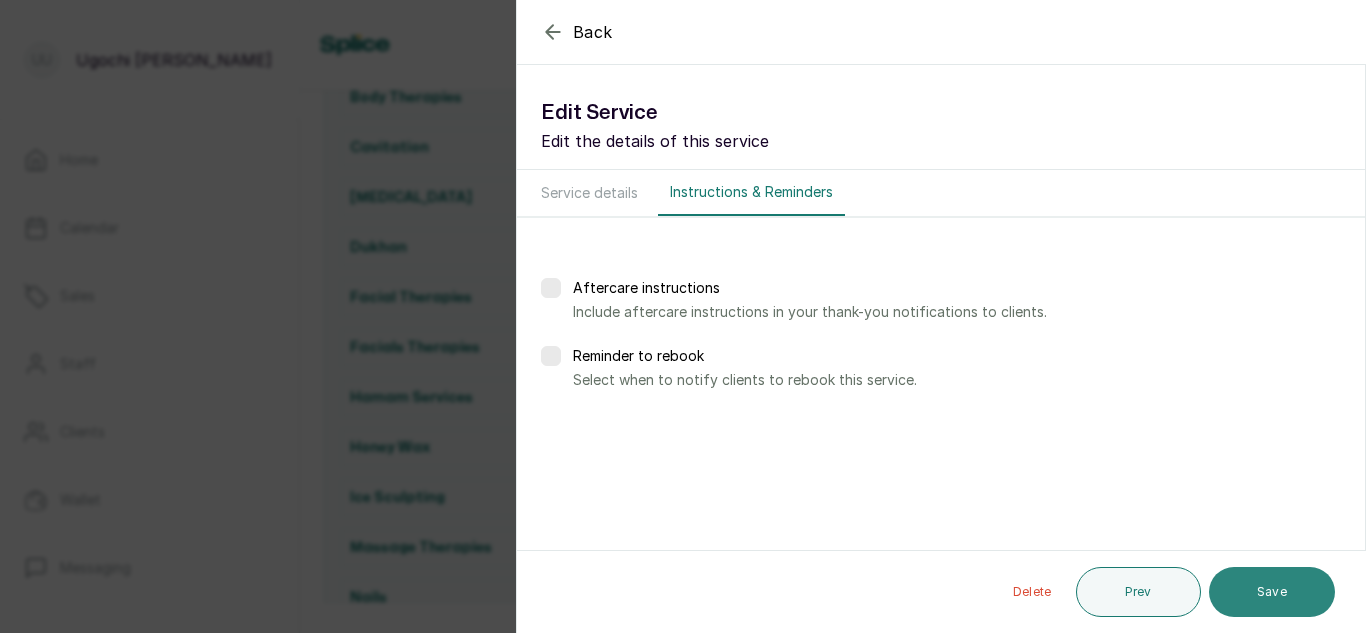 click on "Save" at bounding box center (1272, 592) 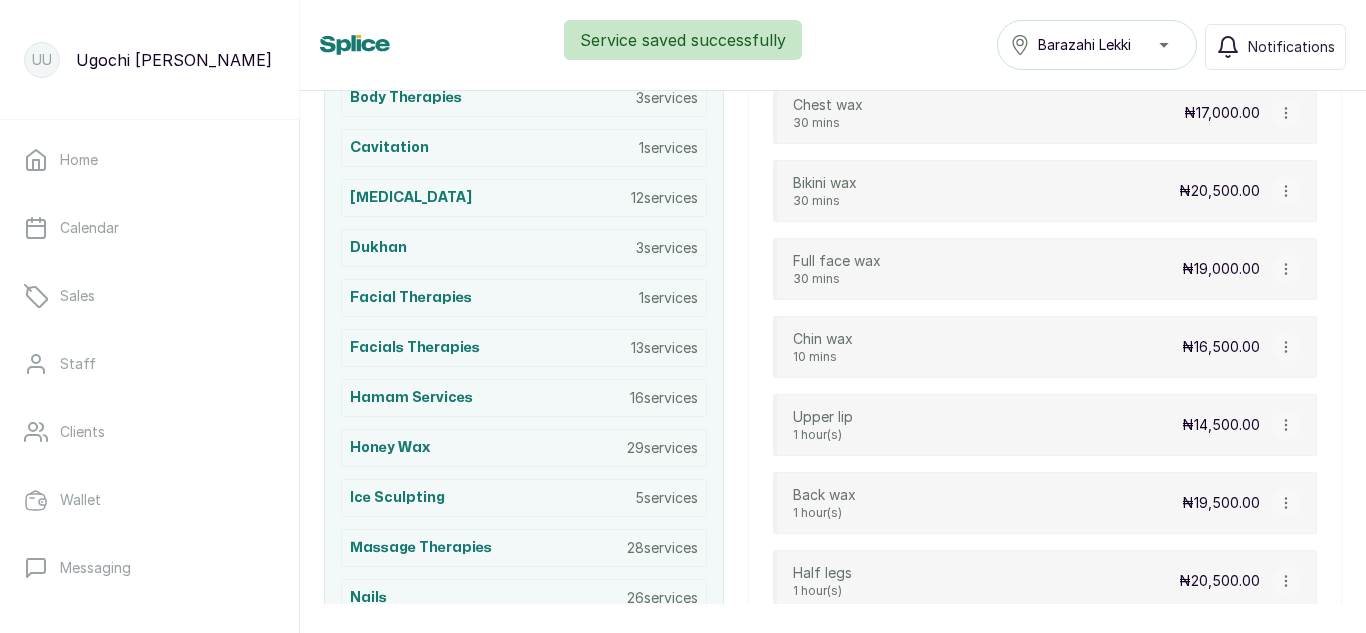 click at bounding box center (1286, 425) 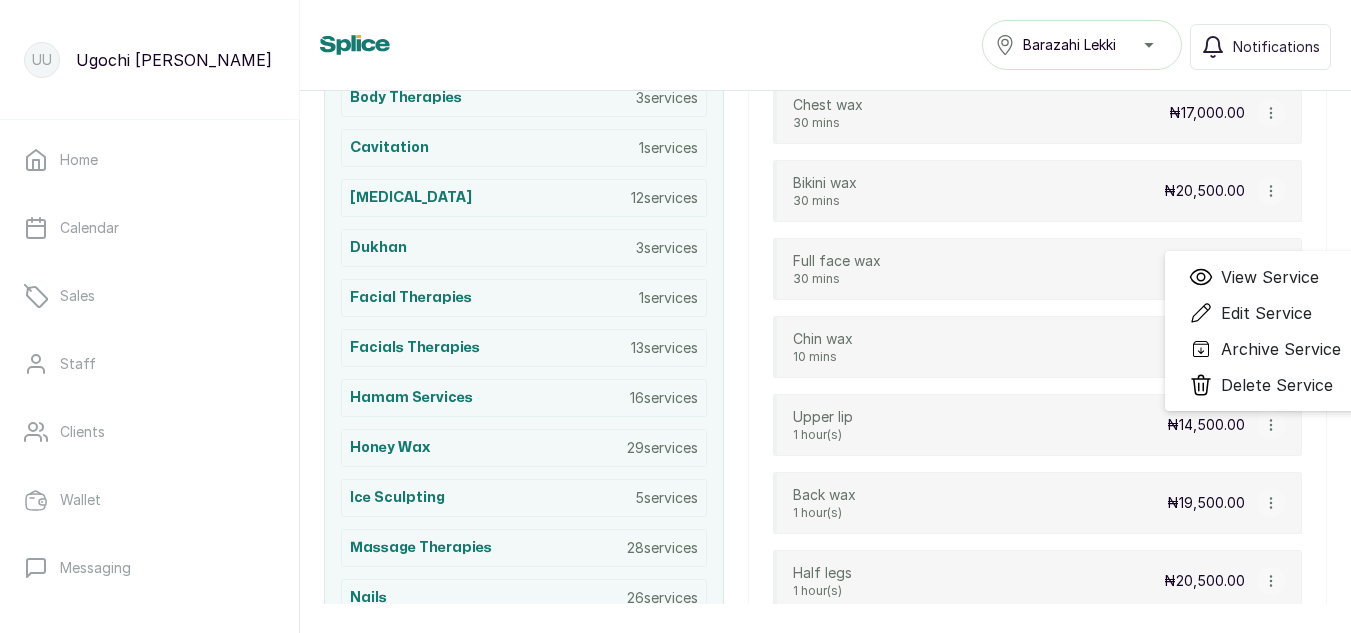 click on "Chin wax 10 mins ₦16,500.00 View Service Edit Service Archive Service Delete Service" at bounding box center [1037, 347] 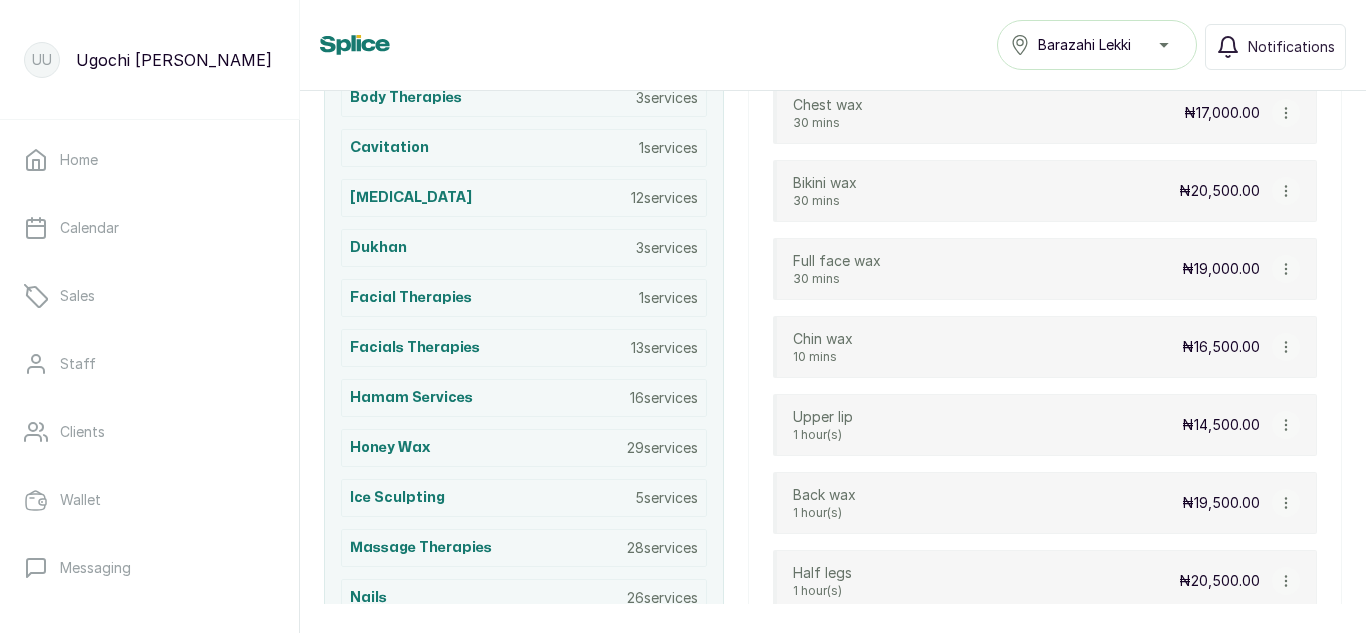 click at bounding box center (1286, 347) 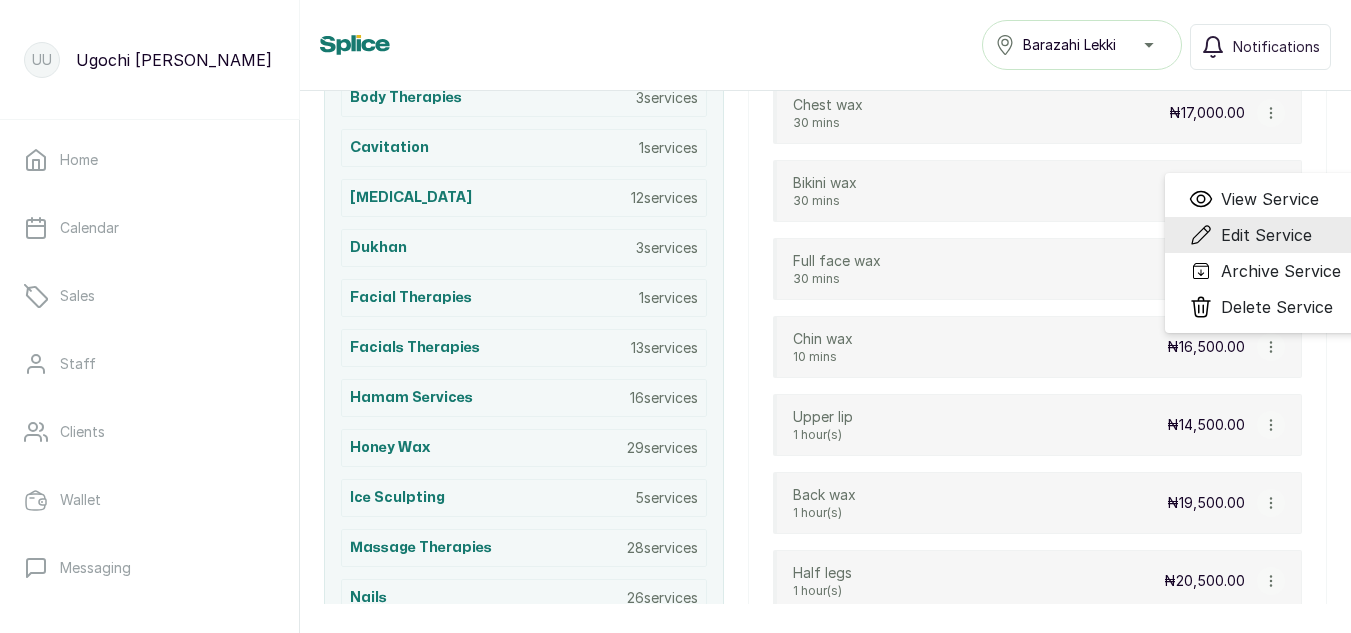 click on "Edit Service" at bounding box center (1266, 235) 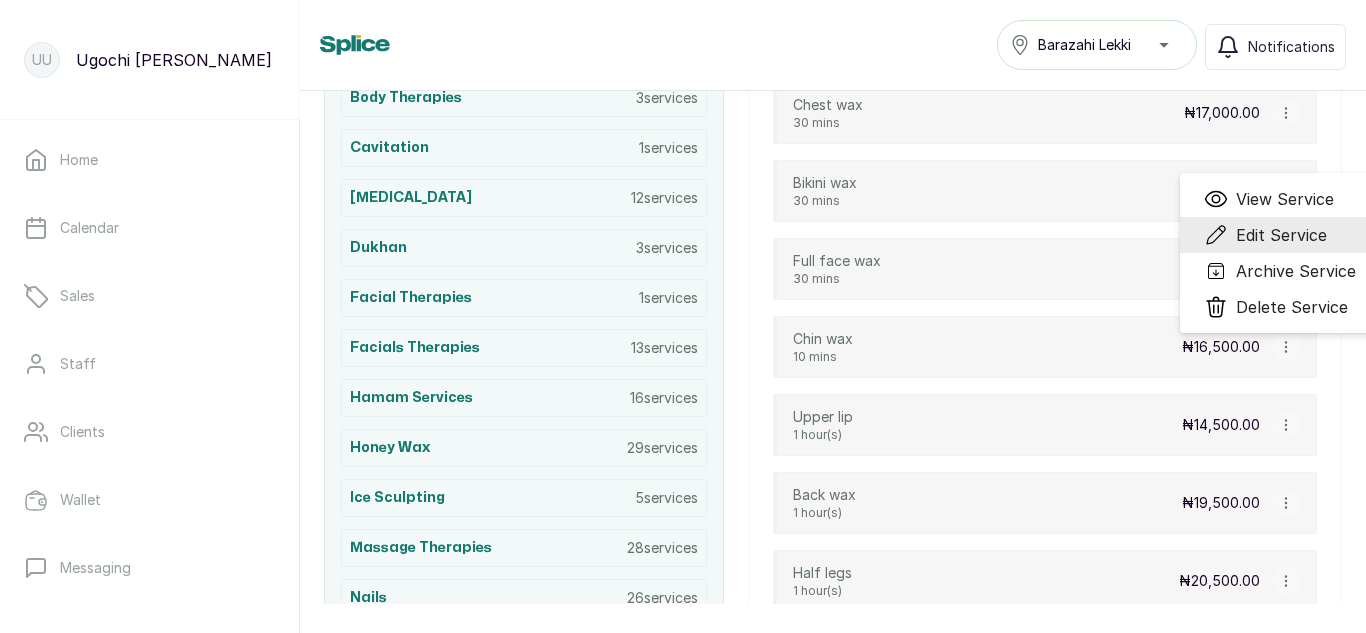 select on "fixed" 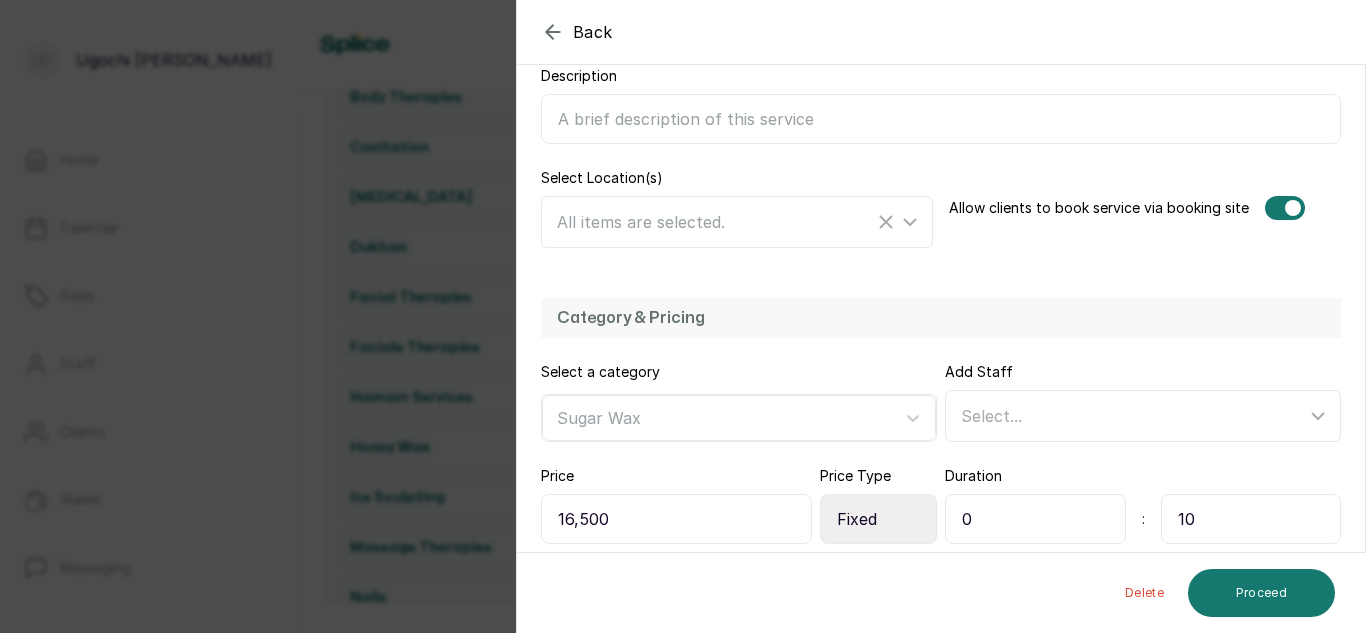 scroll, scrollTop: 436, scrollLeft: 0, axis: vertical 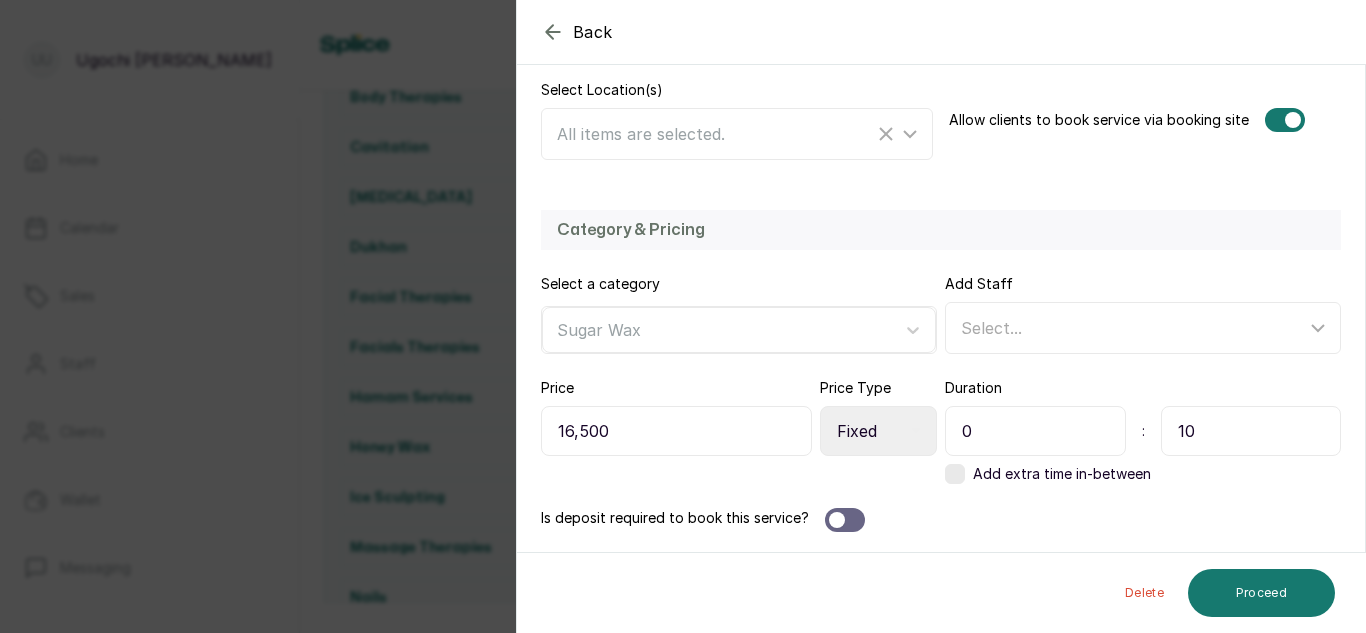 click on "16,500" at bounding box center [676, 431] 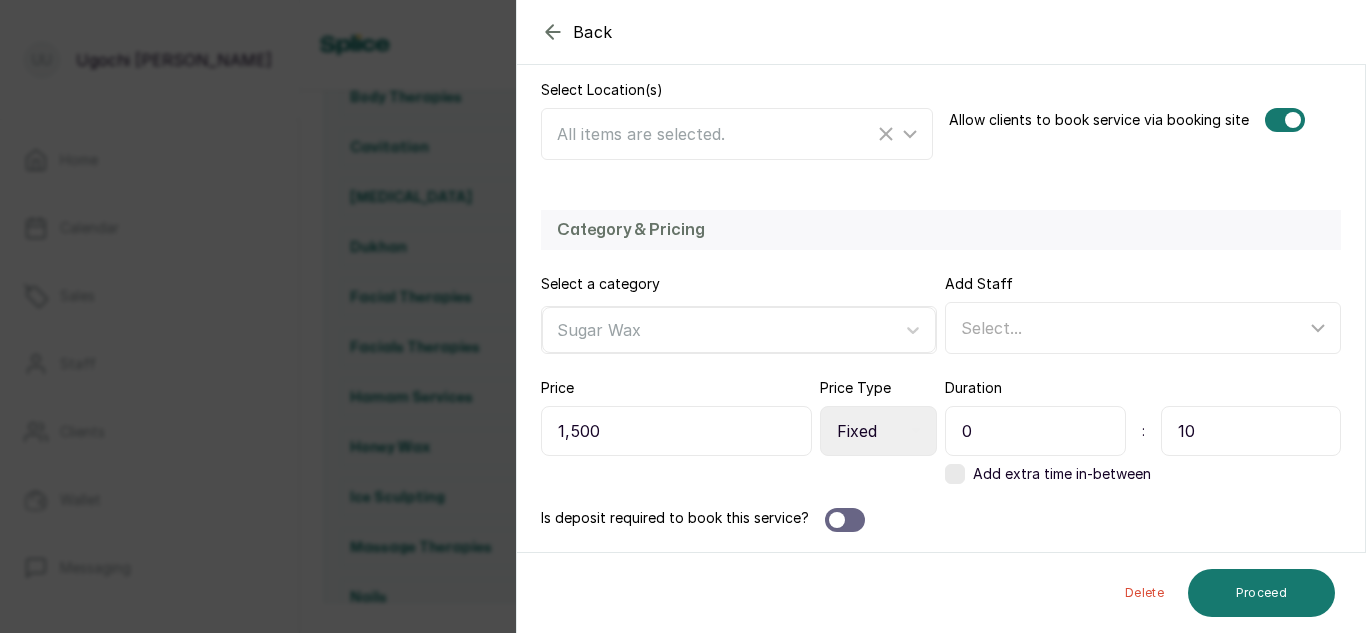 type on "11,500" 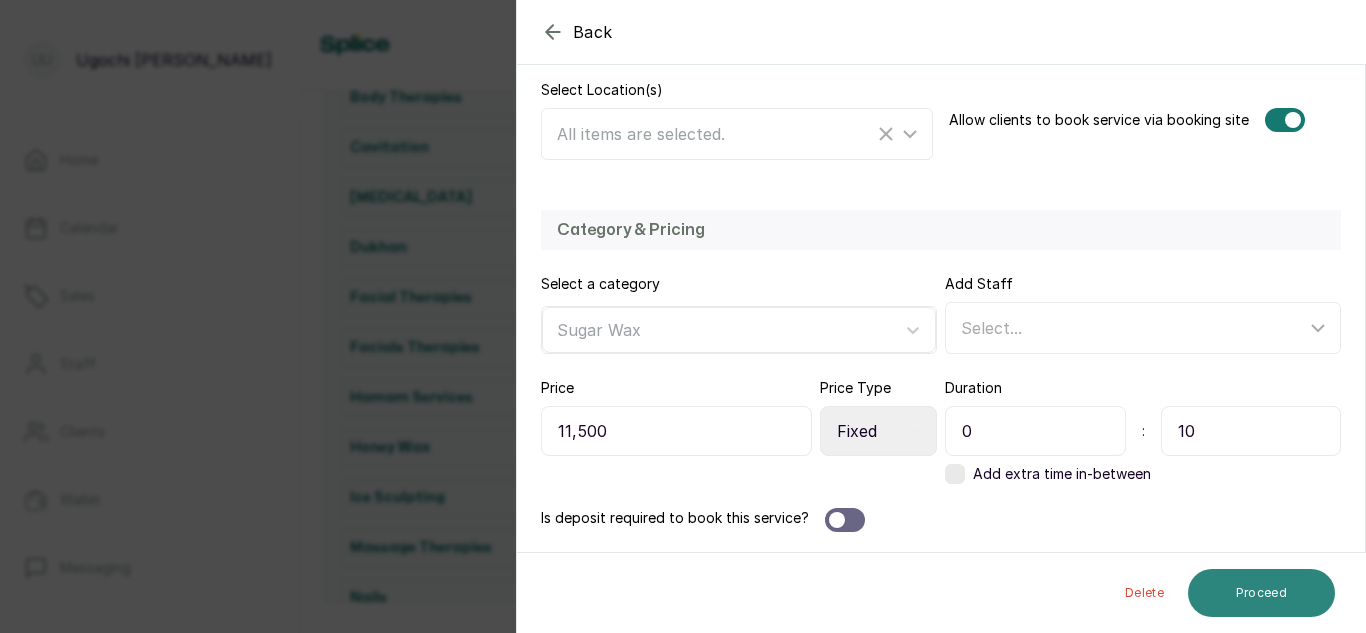 click on "Proceed" at bounding box center [1261, 593] 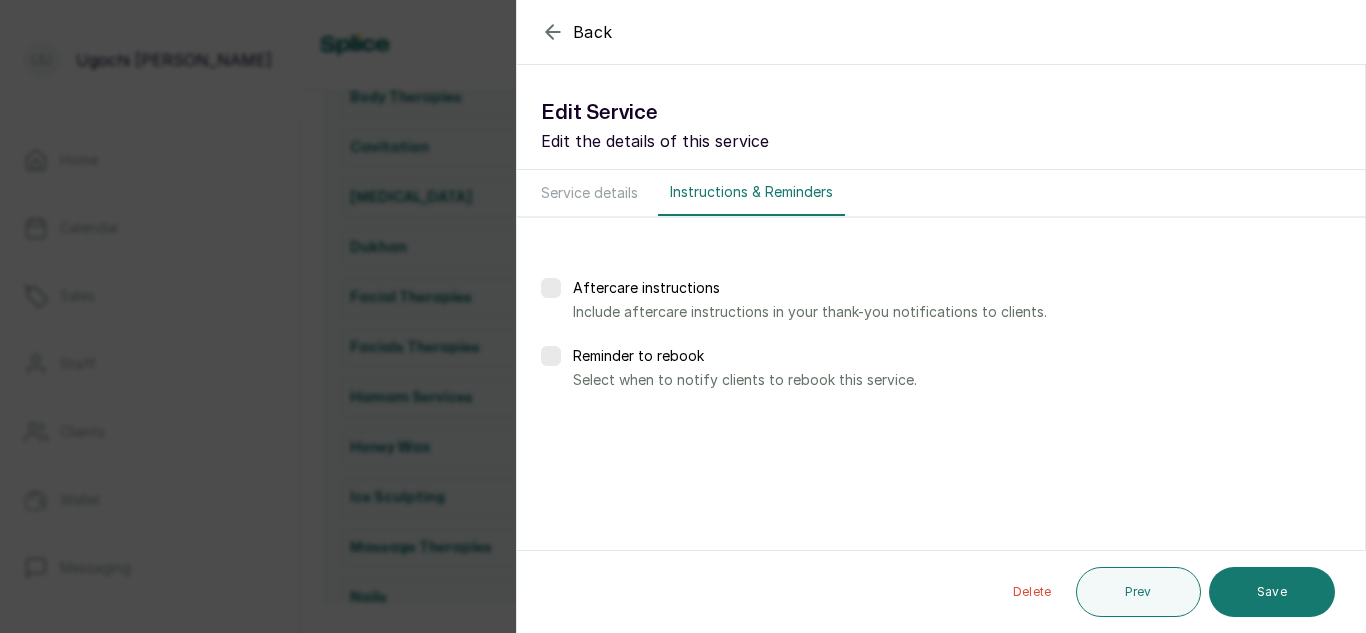 scroll, scrollTop: 0, scrollLeft: 0, axis: both 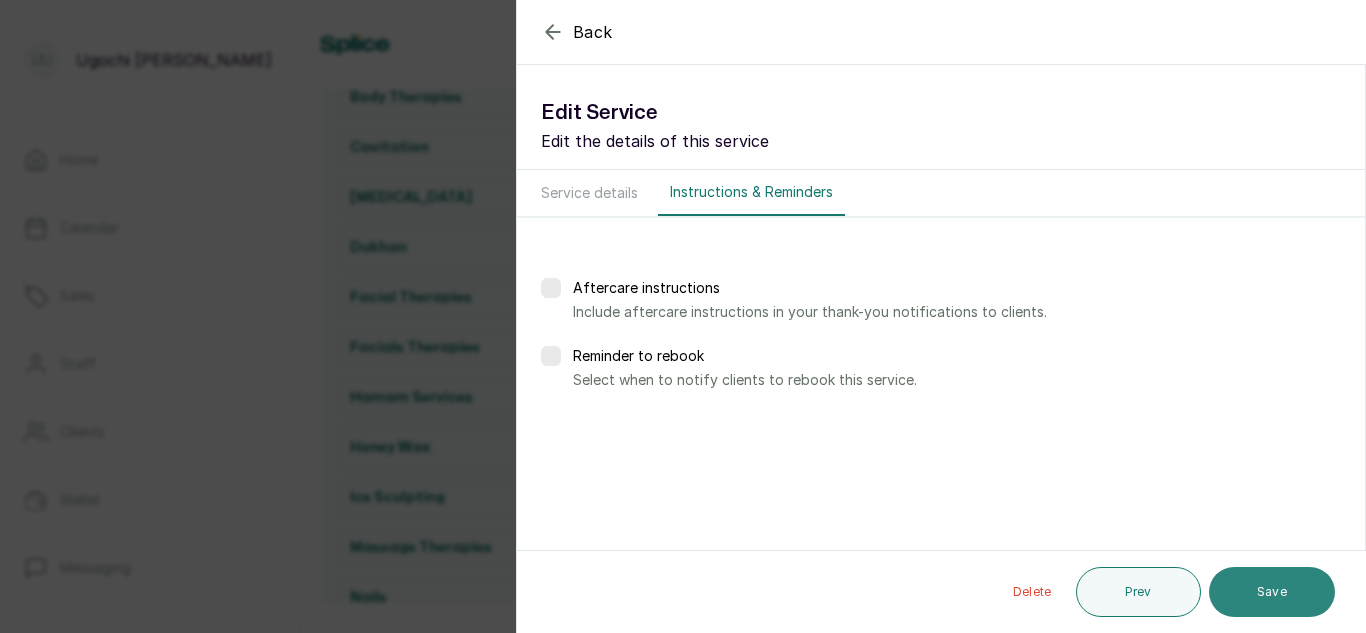 click on "Save" at bounding box center [1272, 592] 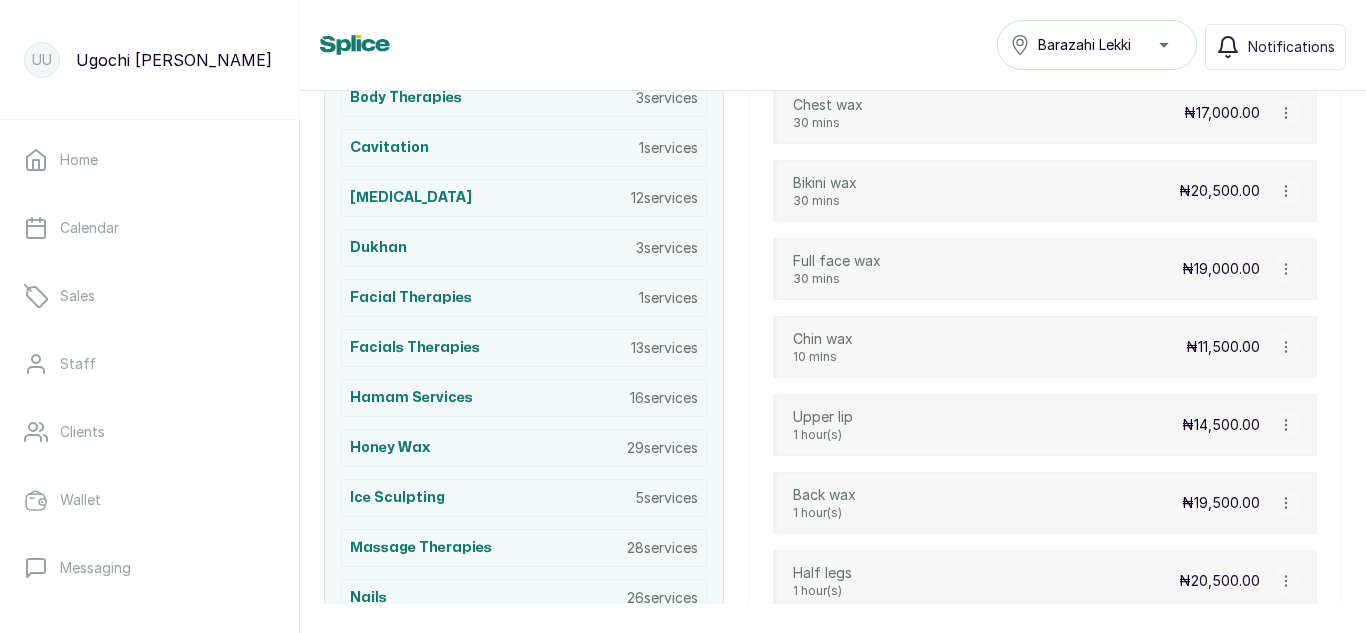 click at bounding box center (1286, 425) 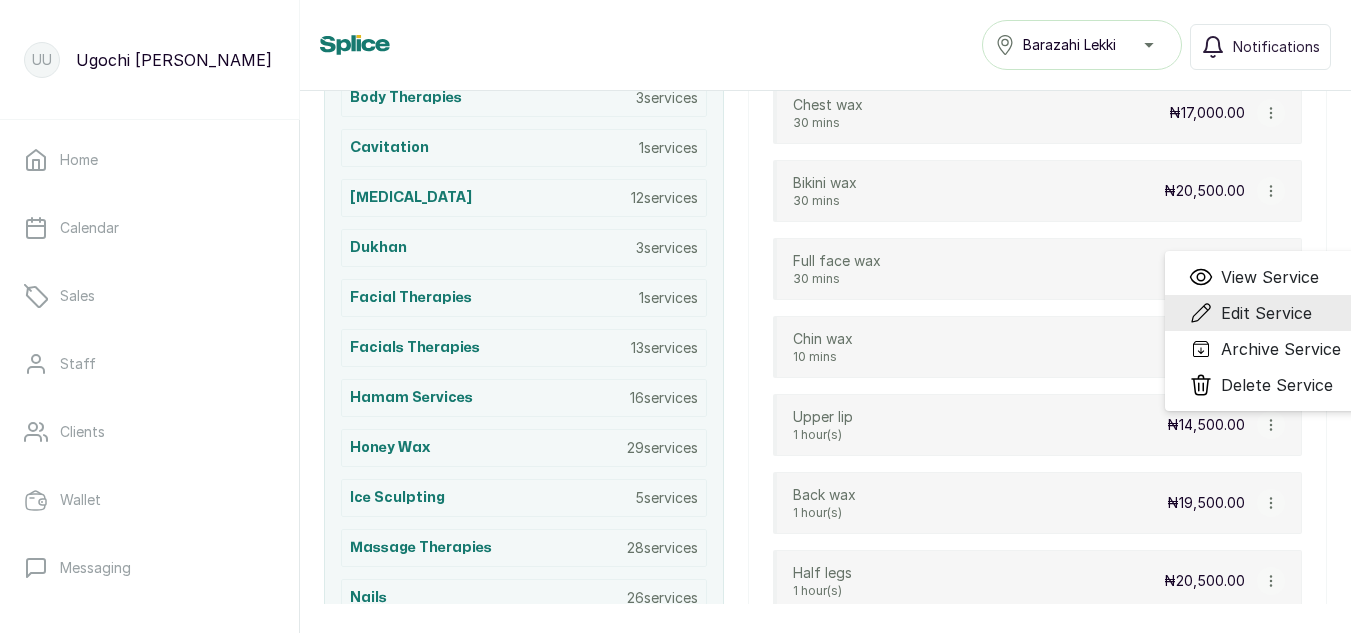 click on "Edit Service" at bounding box center [1266, 313] 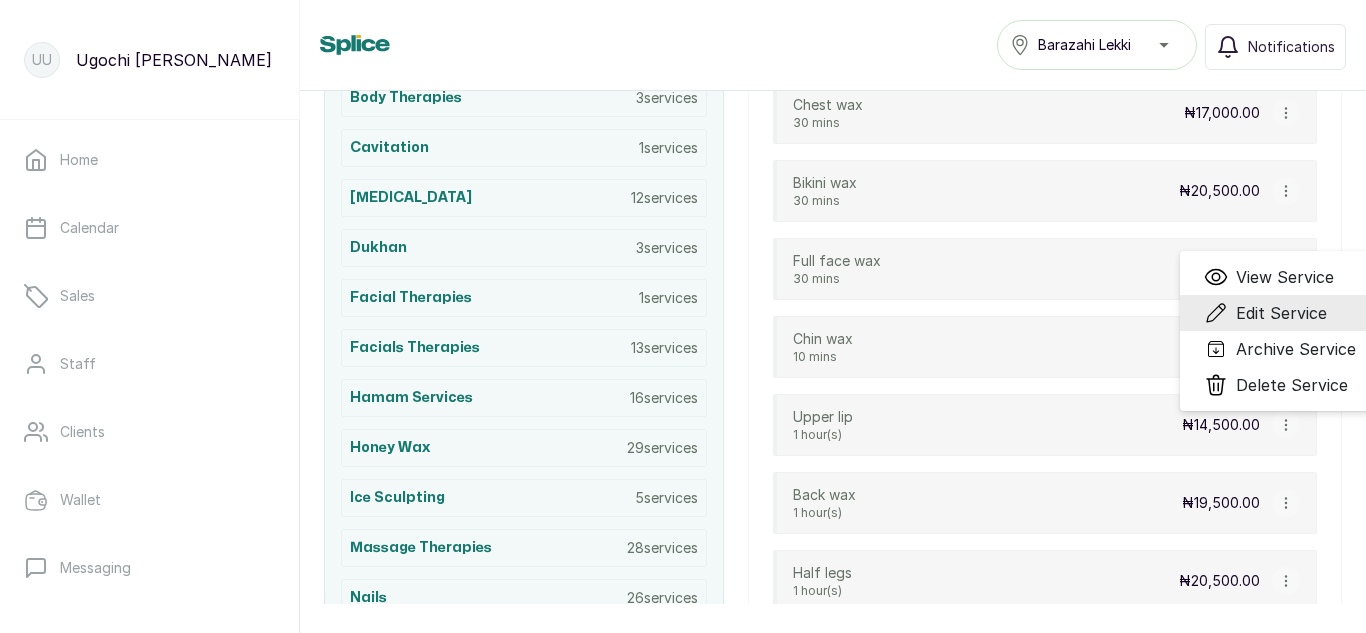 select on "fixed" 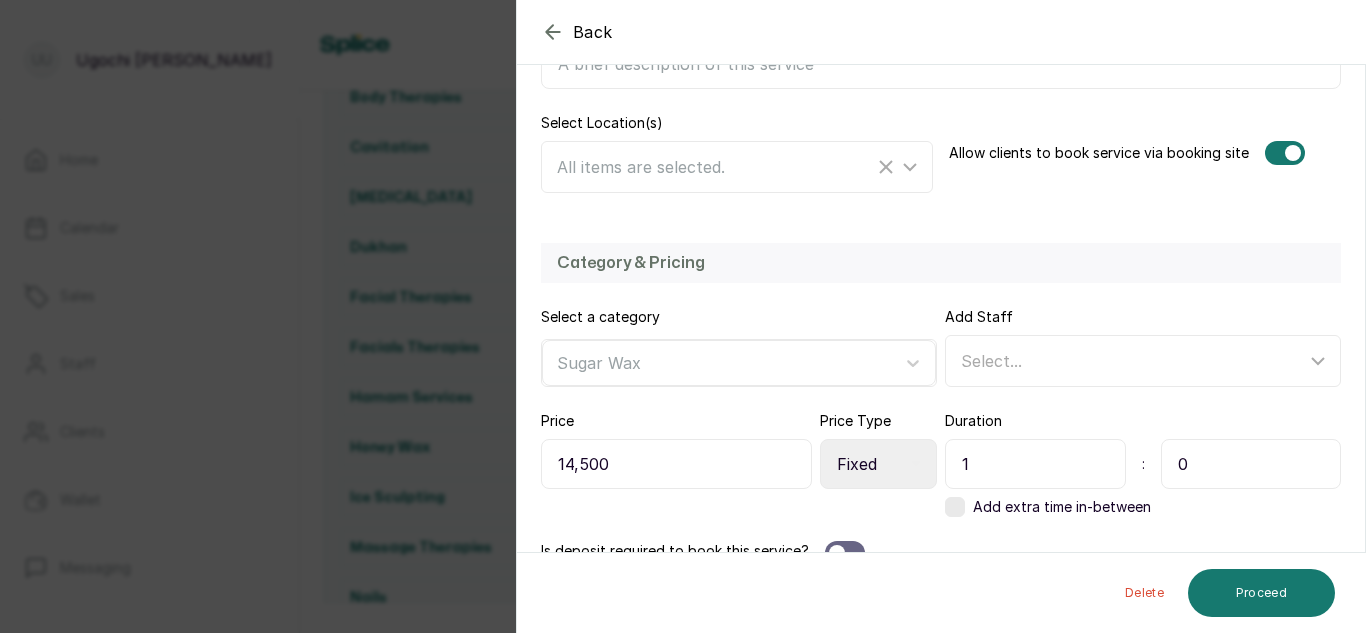 scroll, scrollTop: 425, scrollLeft: 0, axis: vertical 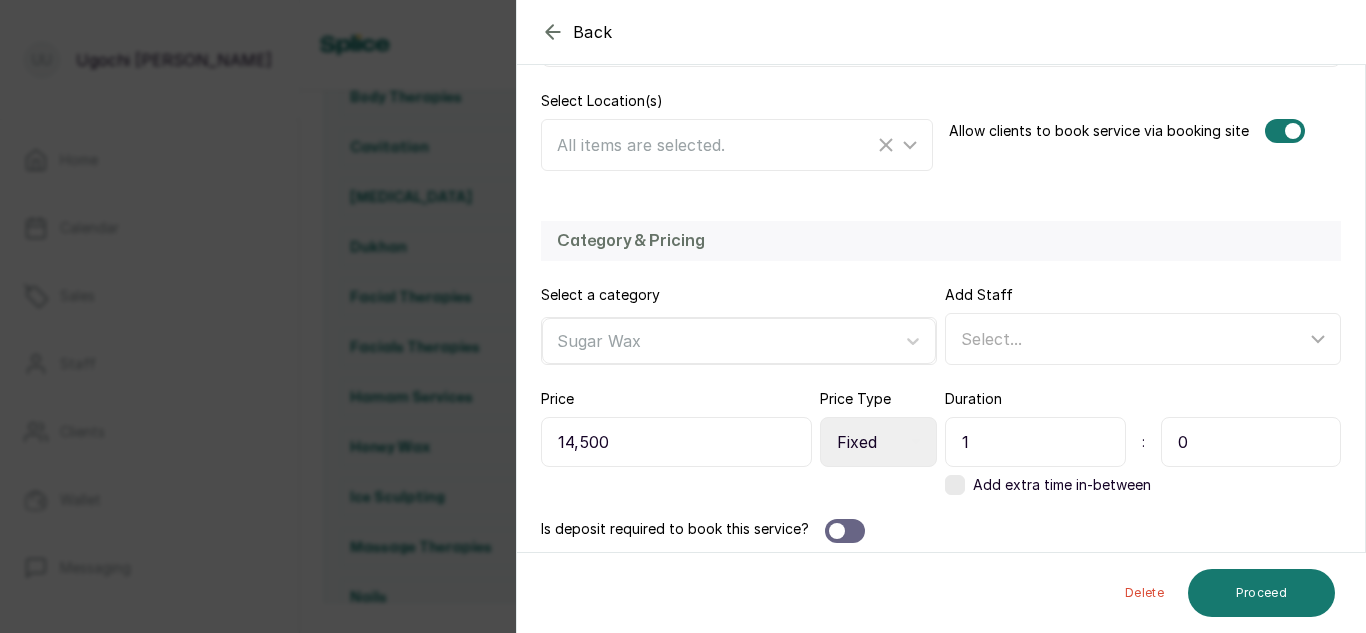 click on "14,500" at bounding box center (676, 442) 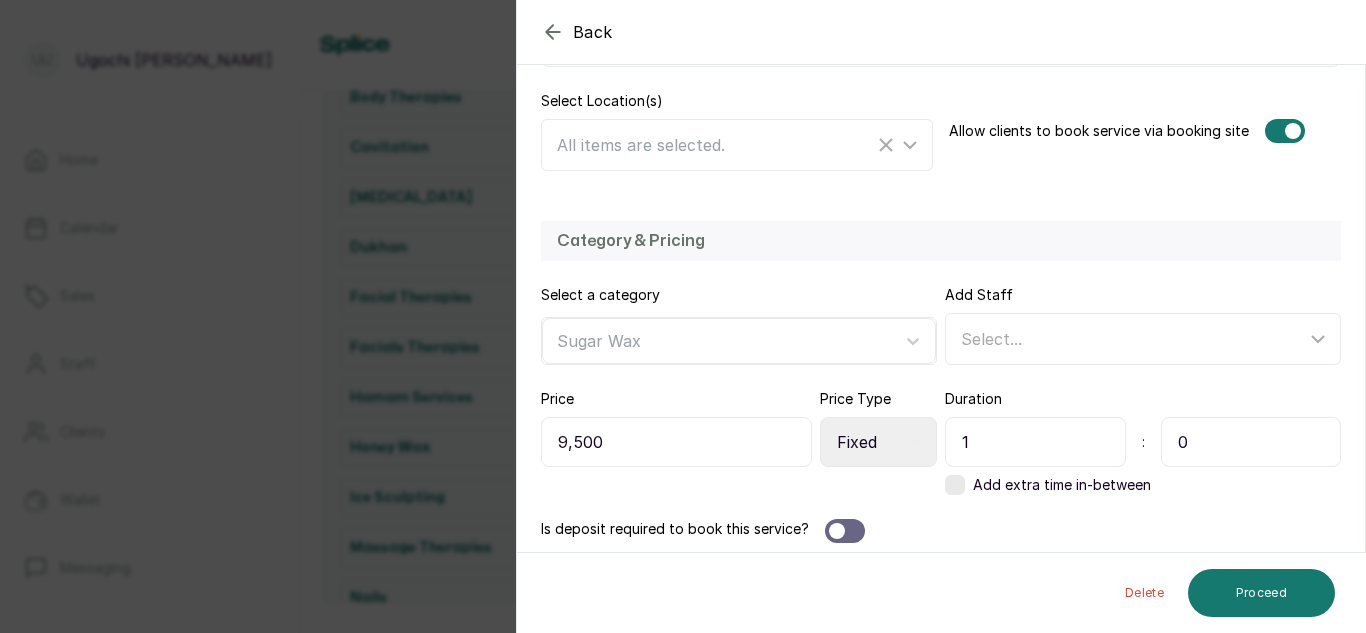 type on "9,500" 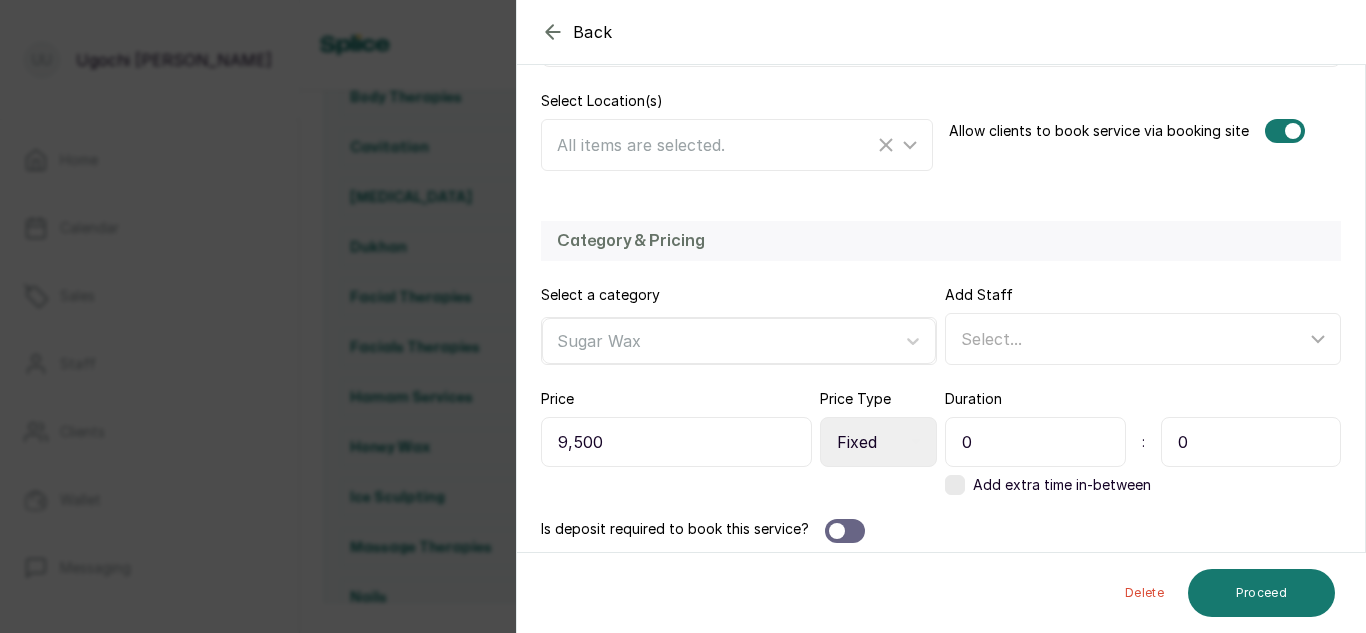 type on "0" 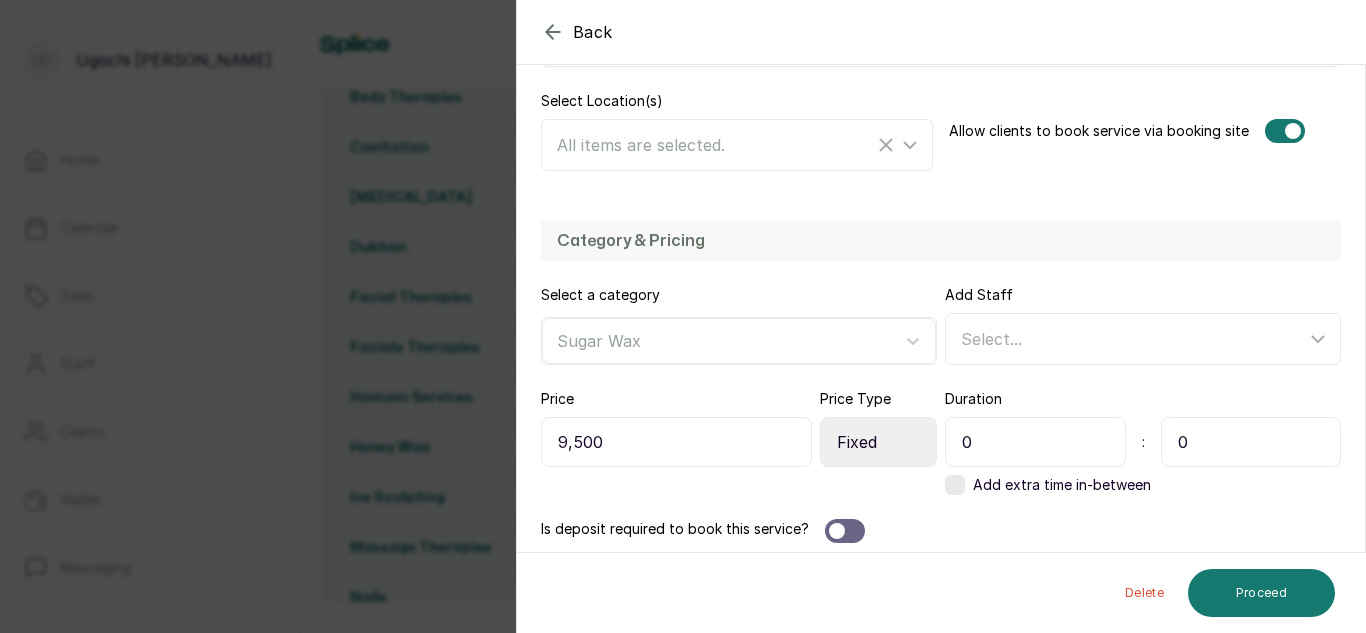 click on "0" at bounding box center [1251, 442] 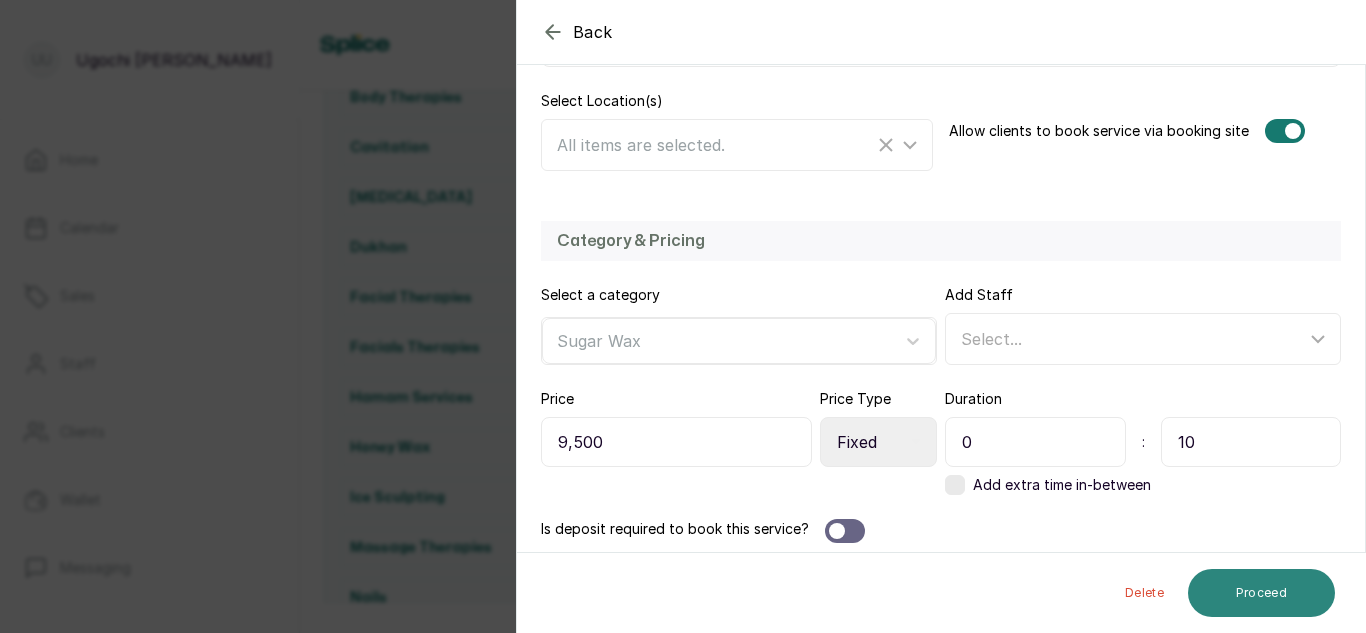 click on "Proceed" at bounding box center (1261, 593) 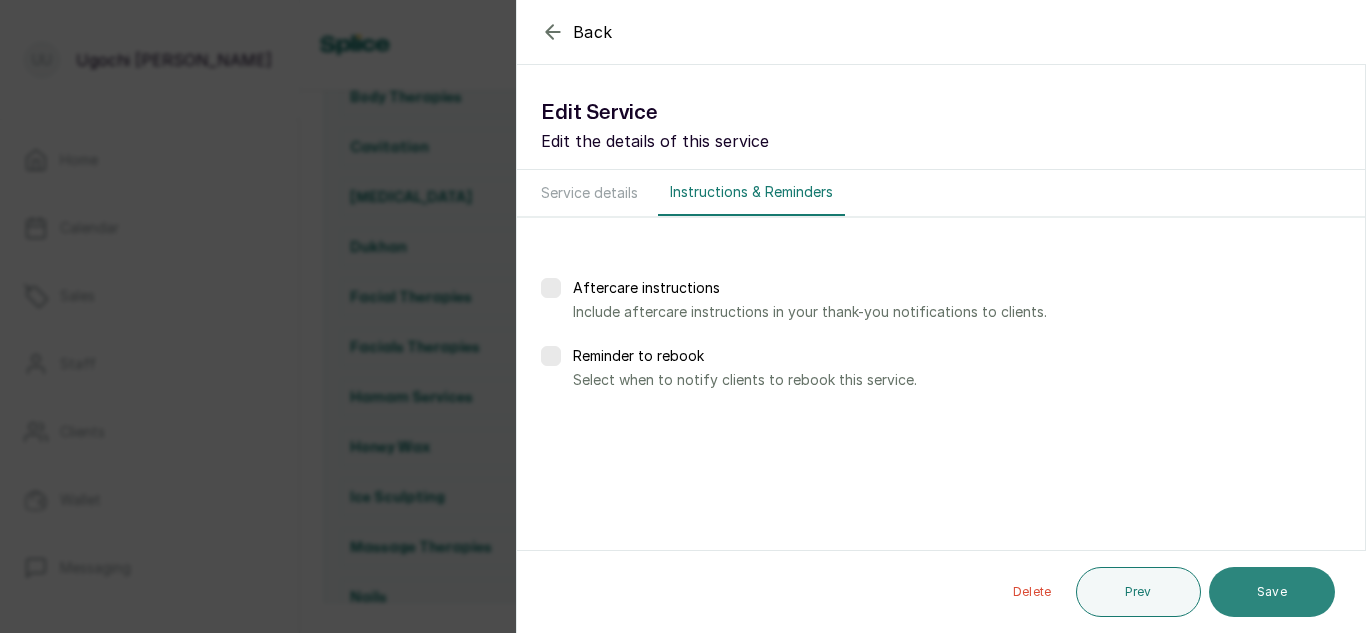 click on "Save" at bounding box center (1272, 592) 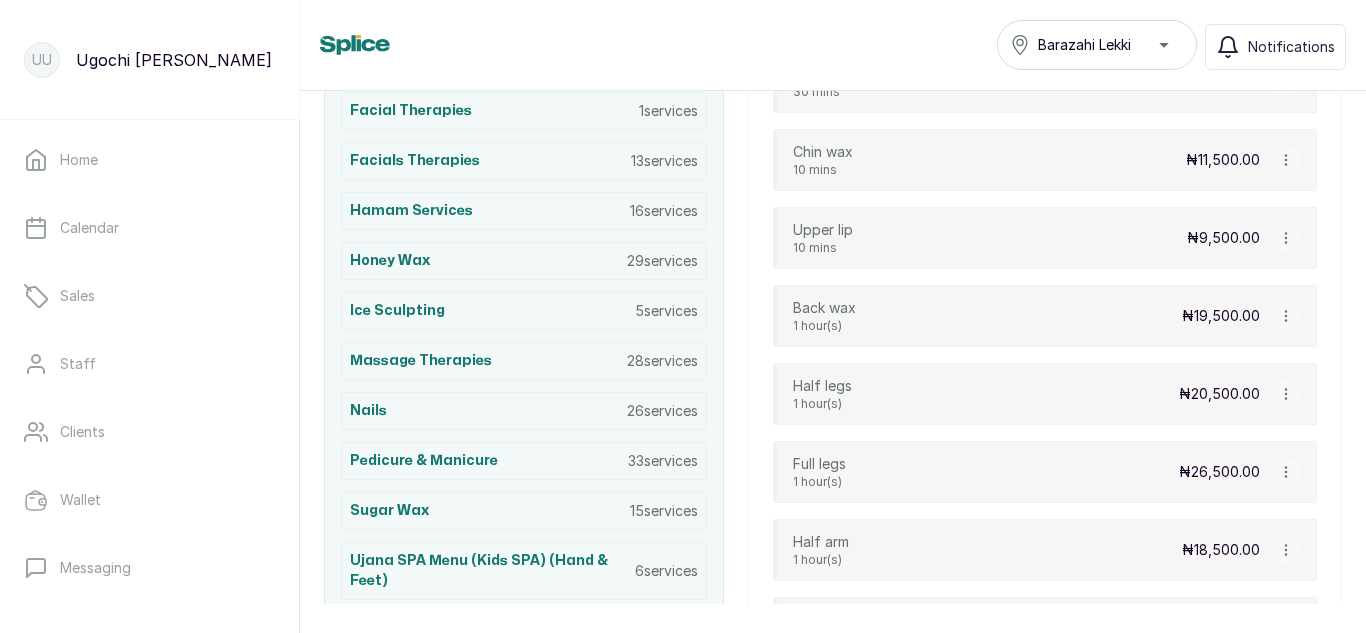 scroll, scrollTop: 887, scrollLeft: 0, axis: vertical 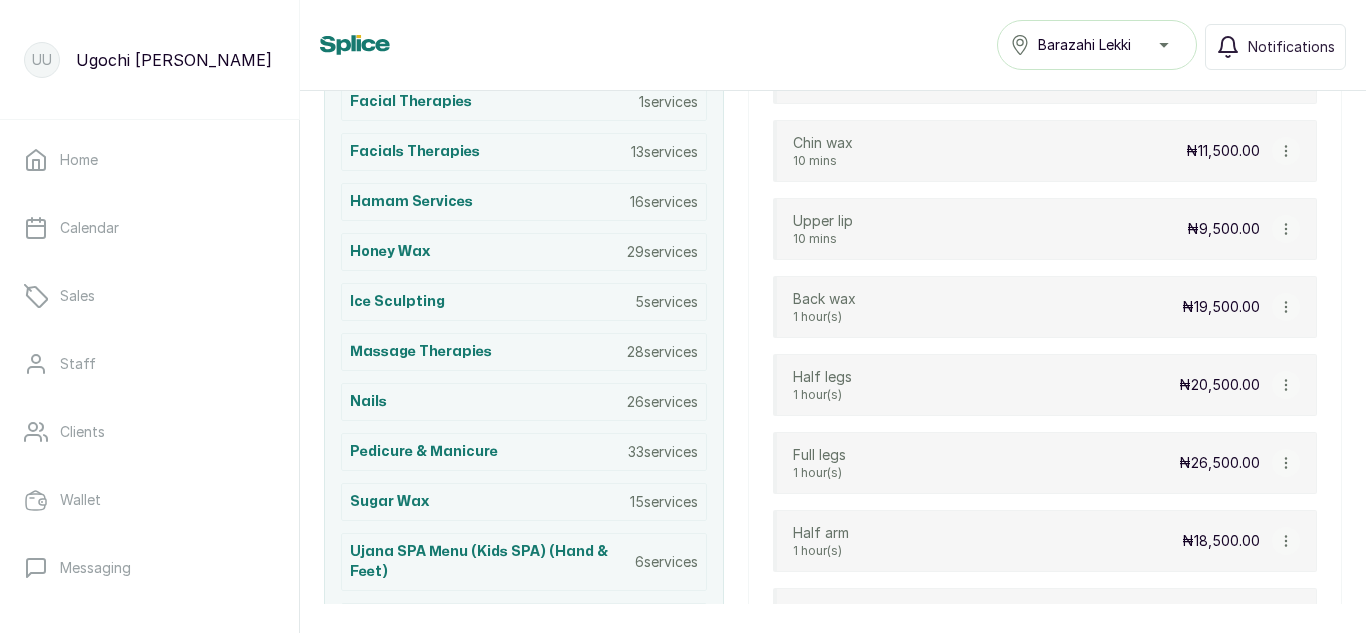 click 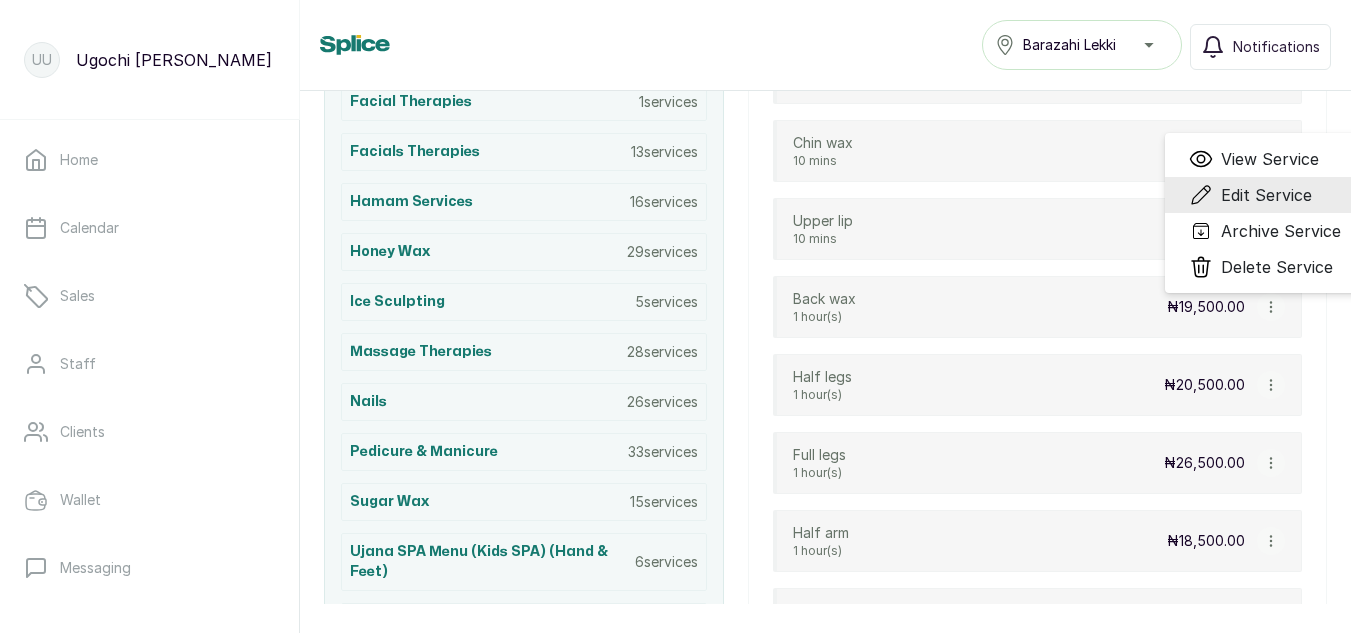 click on "Edit Service" at bounding box center (1266, 195) 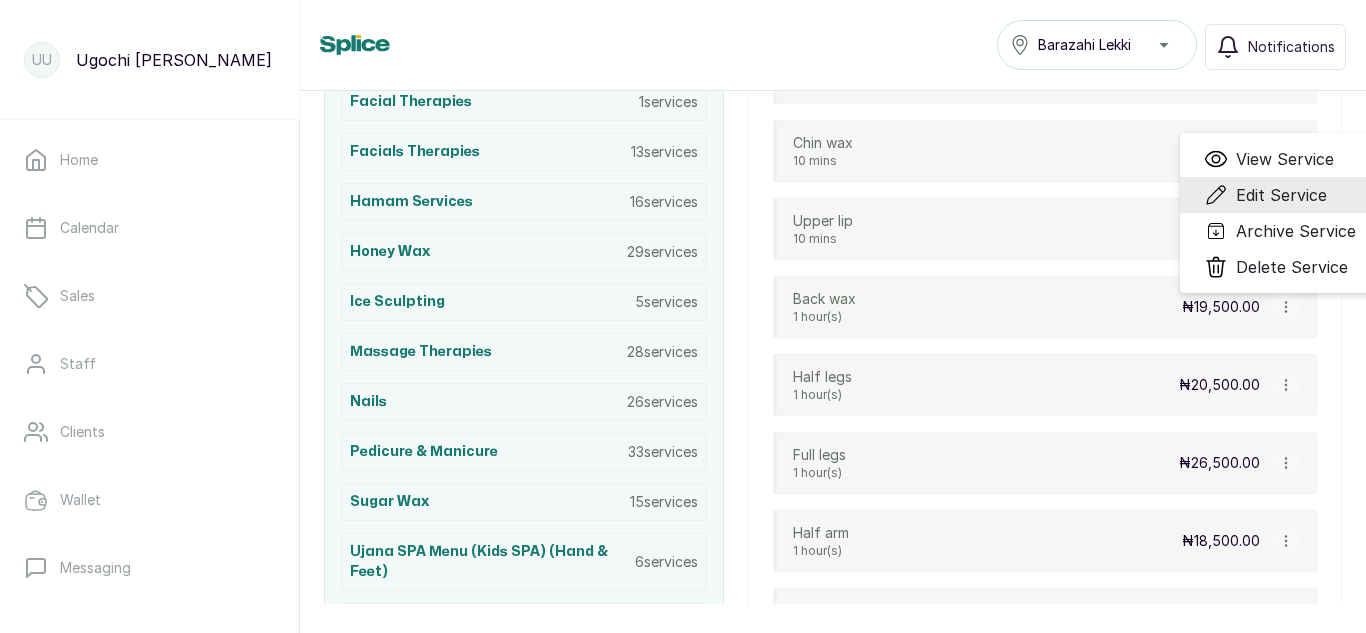 select on "fixed" 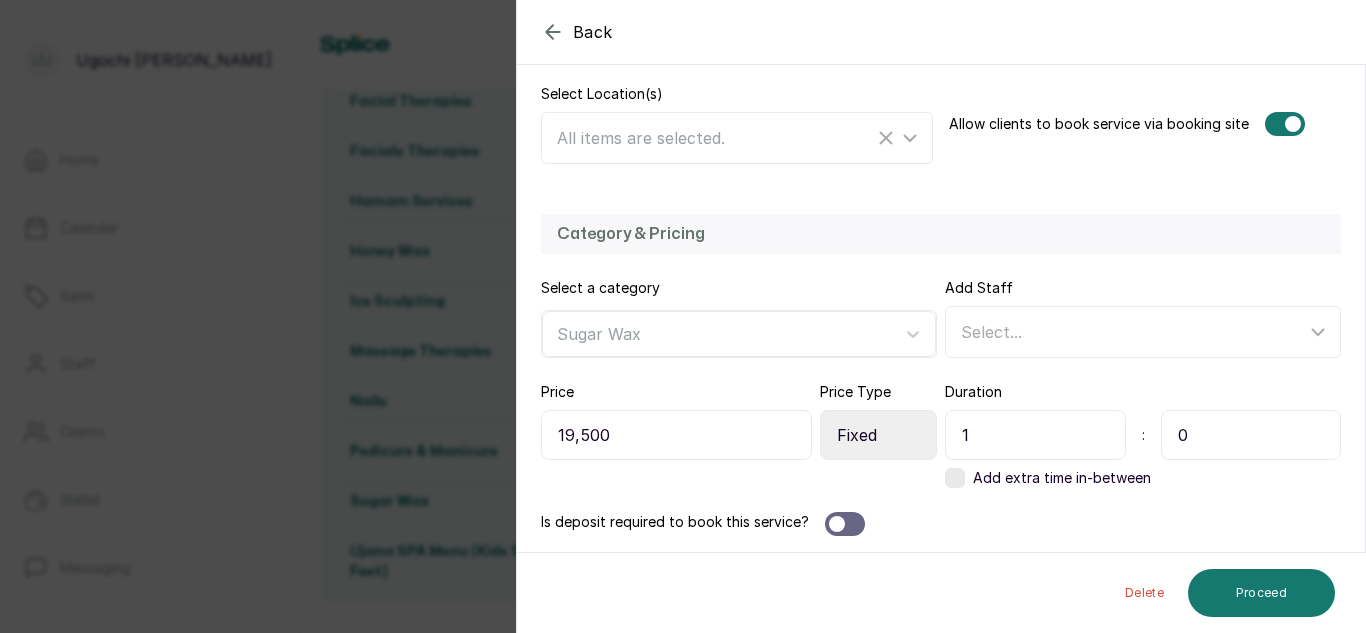 scroll, scrollTop: 434, scrollLeft: 0, axis: vertical 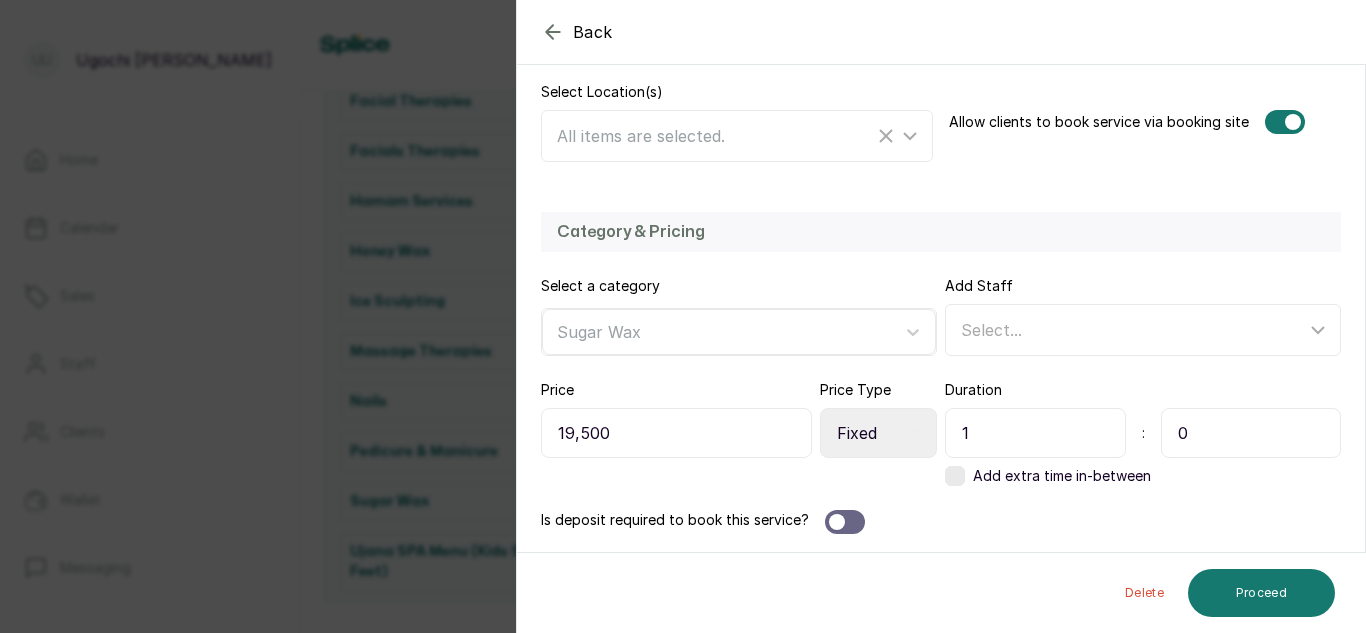 click on "1" at bounding box center [1035, 433] 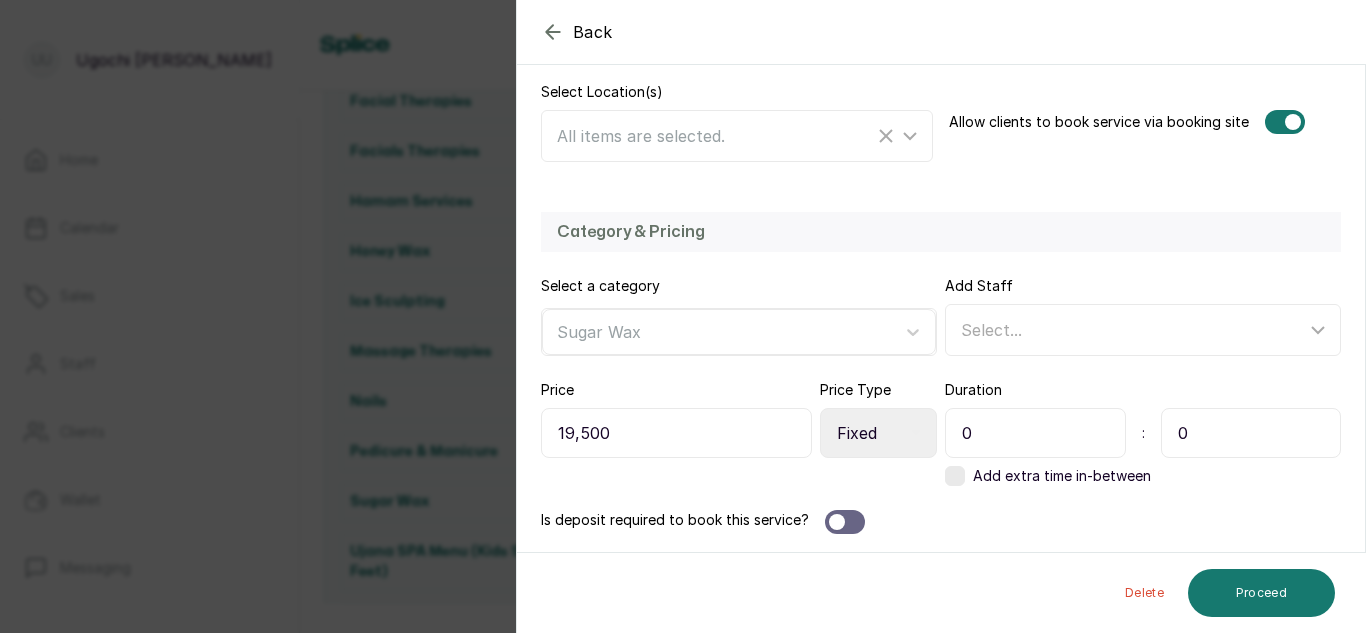 type on "0" 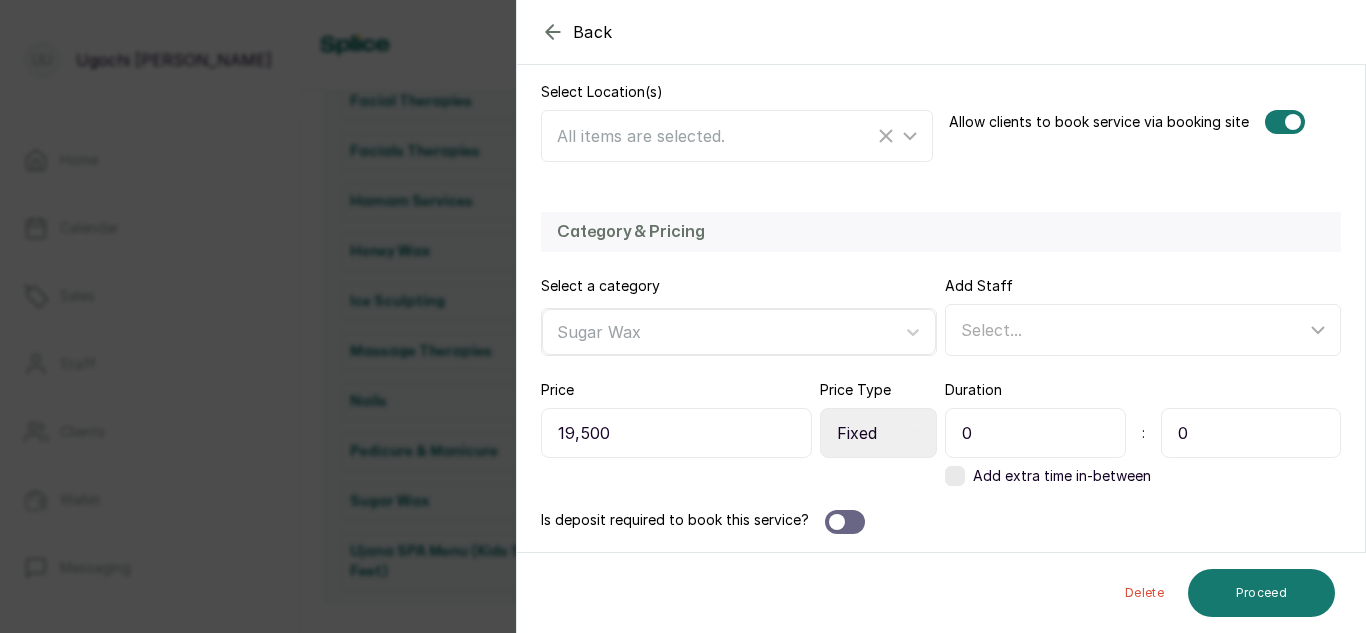 click on "0" at bounding box center (1251, 433) 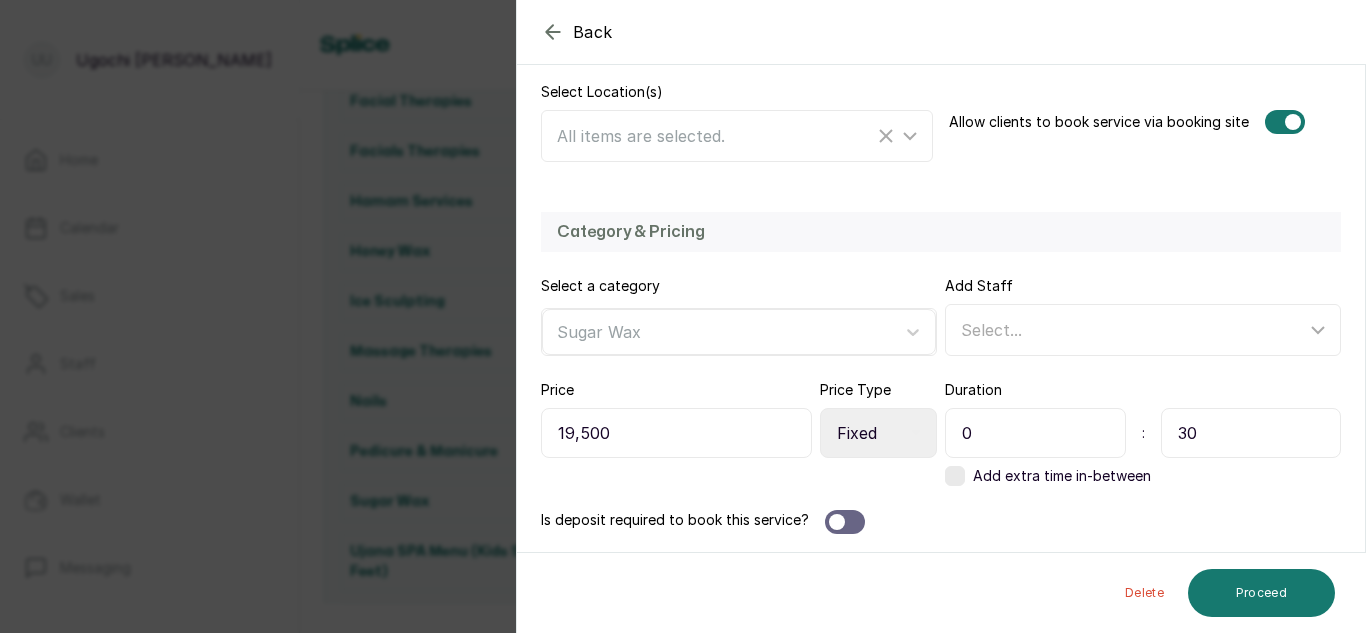 type on "30" 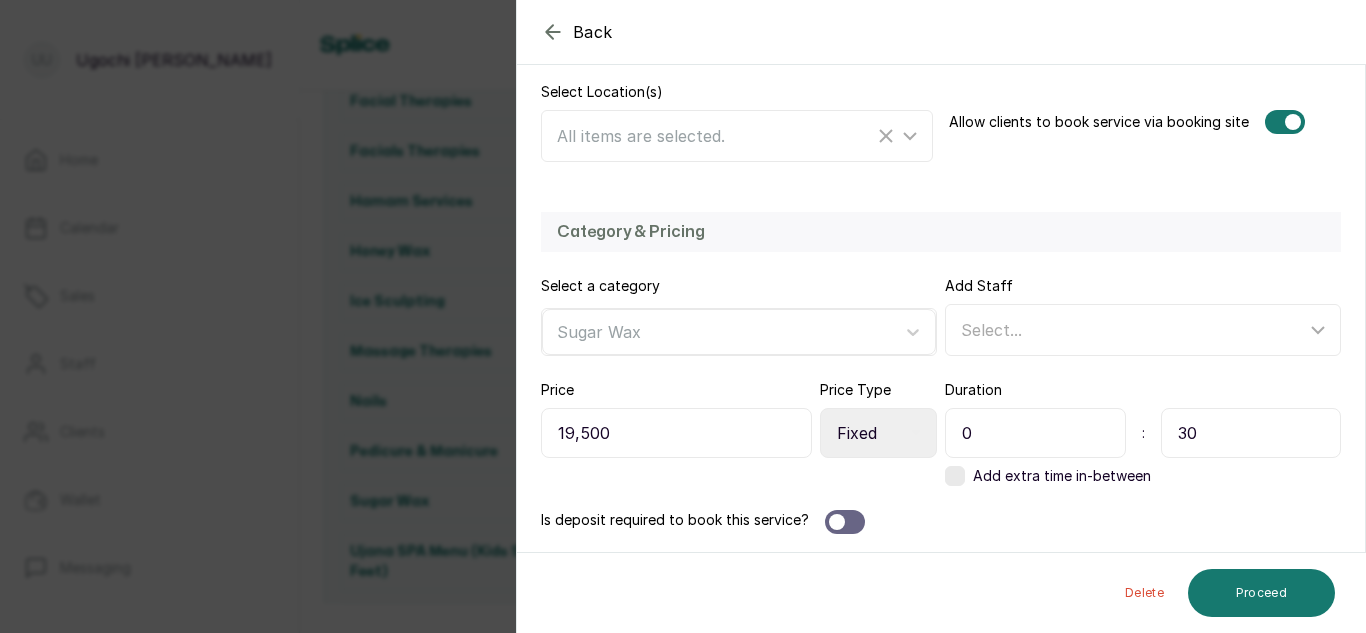 click on "Delete Proceed" at bounding box center [942, 593] 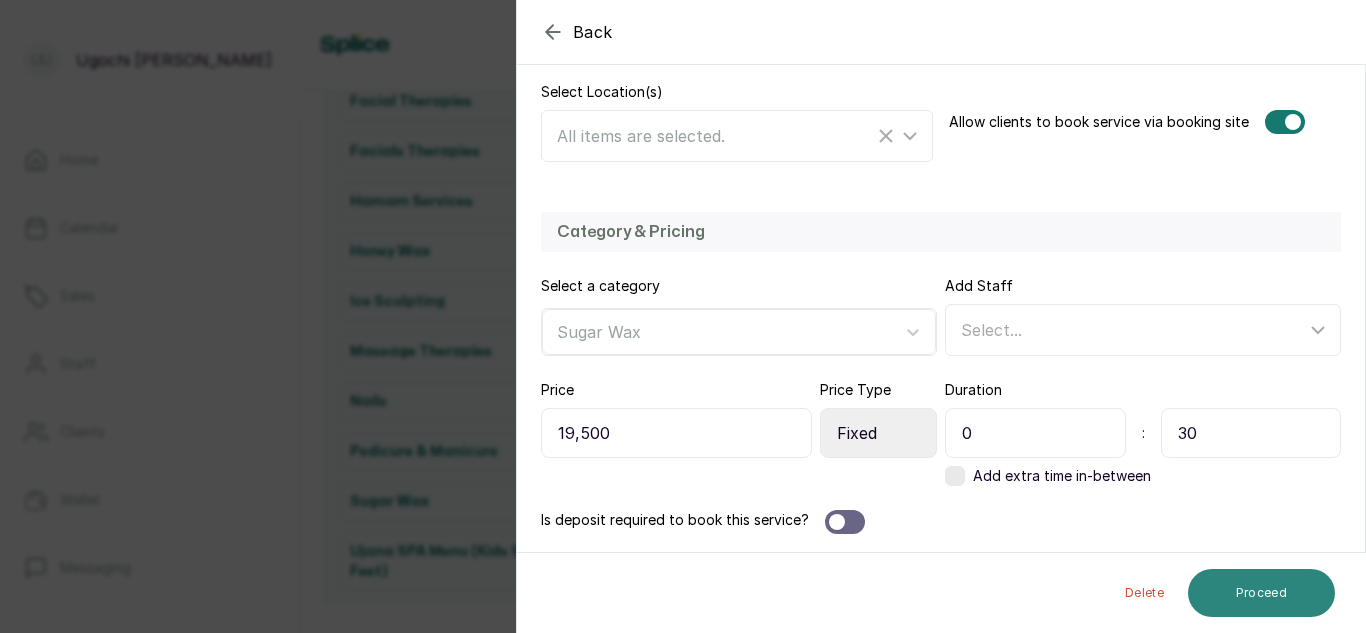 click on "Proceed" at bounding box center (1261, 593) 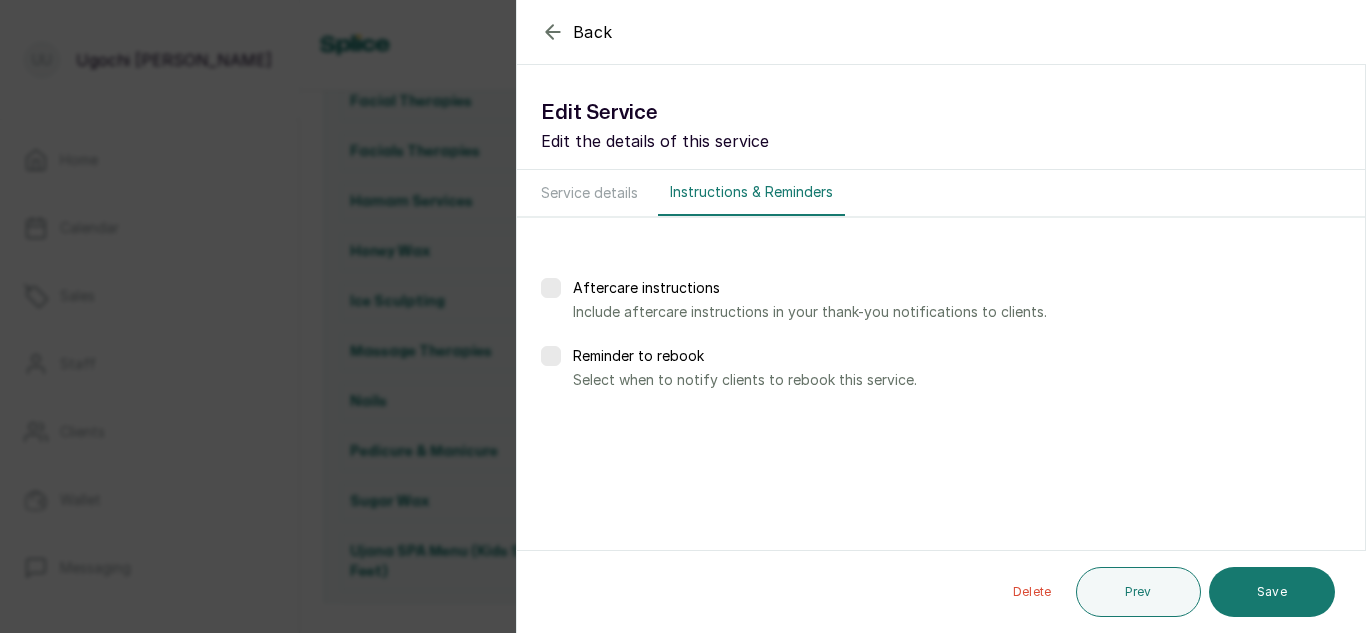 scroll, scrollTop: 0, scrollLeft: 0, axis: both 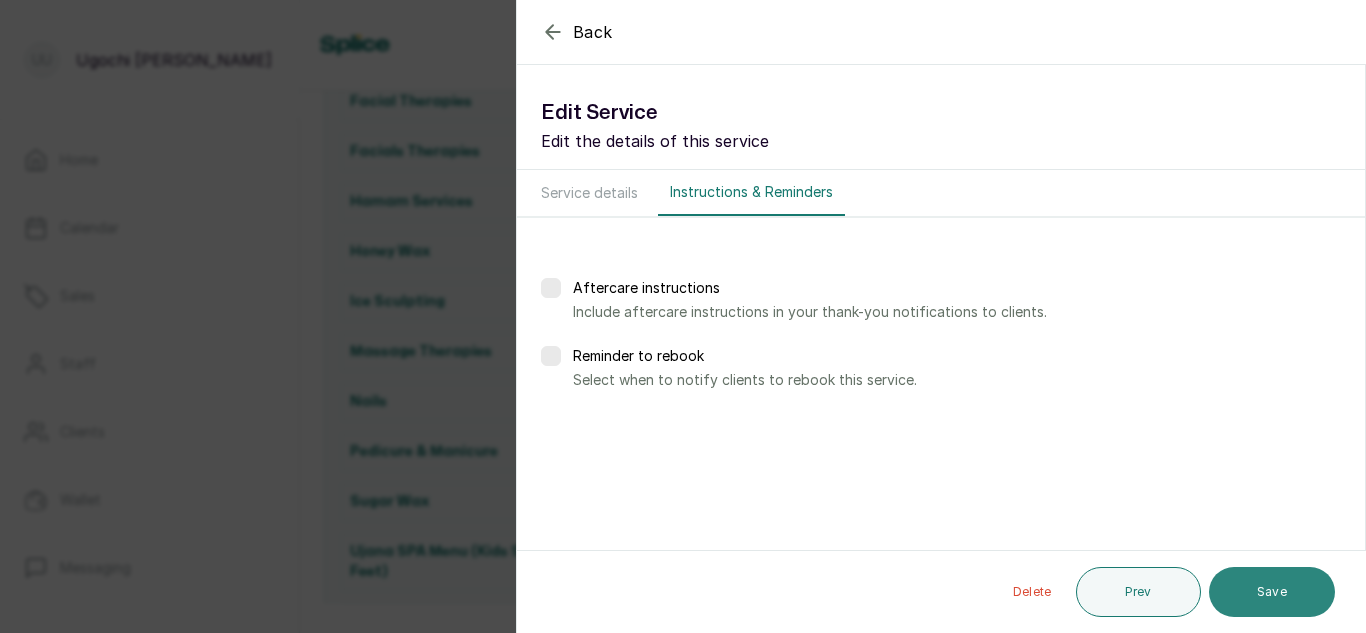 click on "Save" at bounding box center [1272, 592] 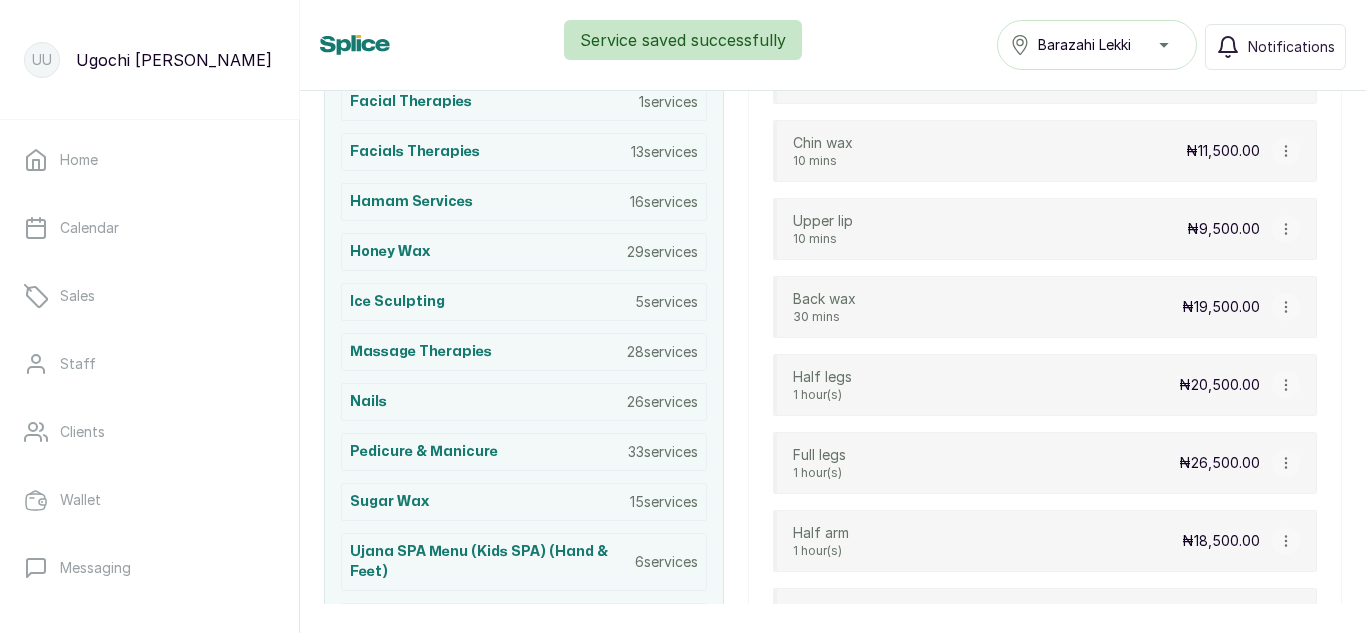 click at bounding box center (1286, 385) 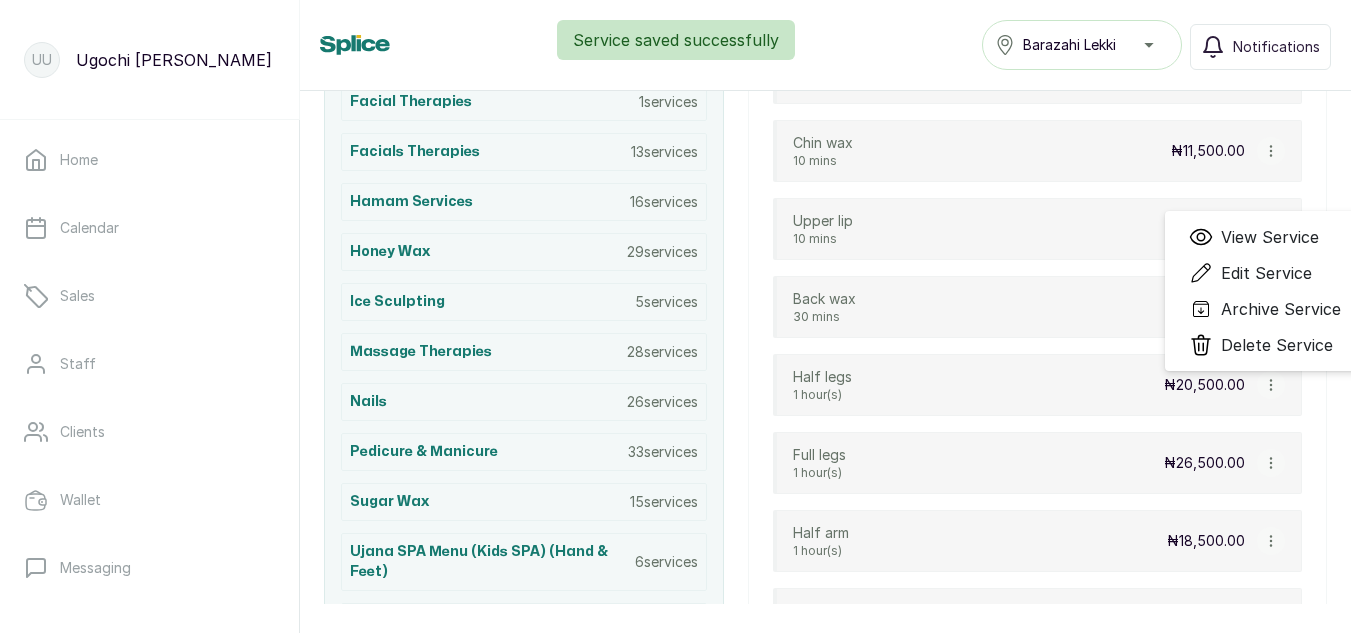 click on "Edit Service" at bounding box center [1266, 273] 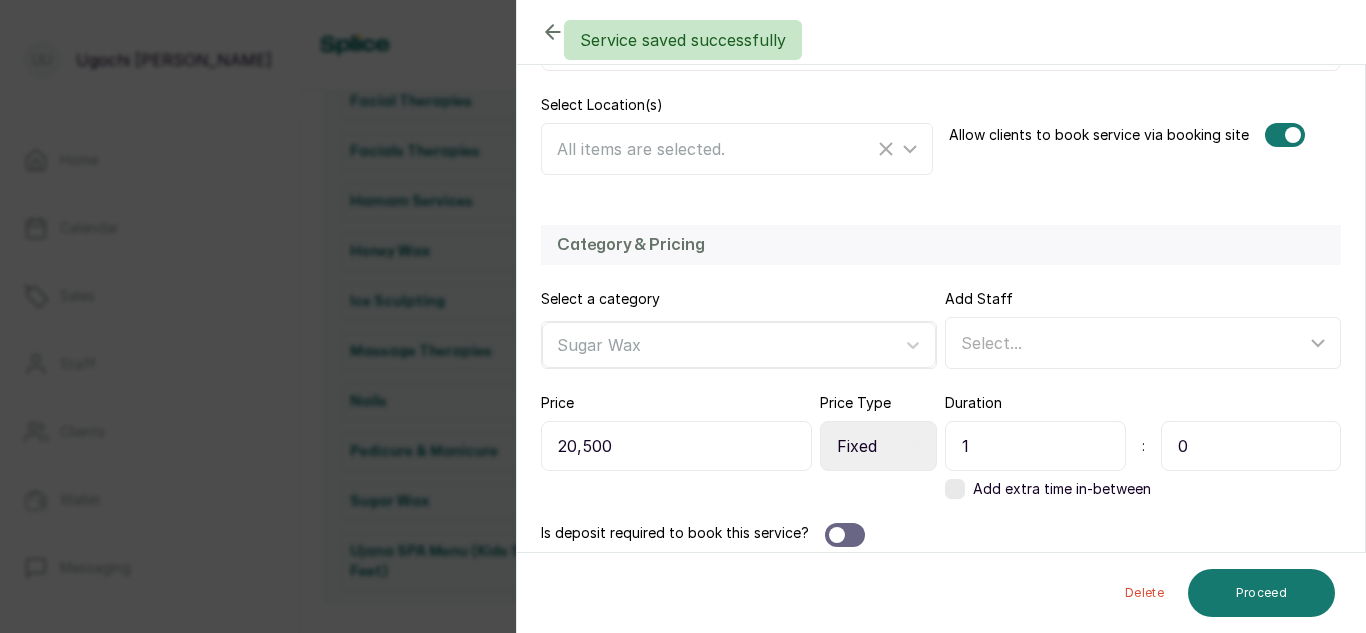 scroll, scrollTop: 436, scrollLeft: 0, axis: vertical 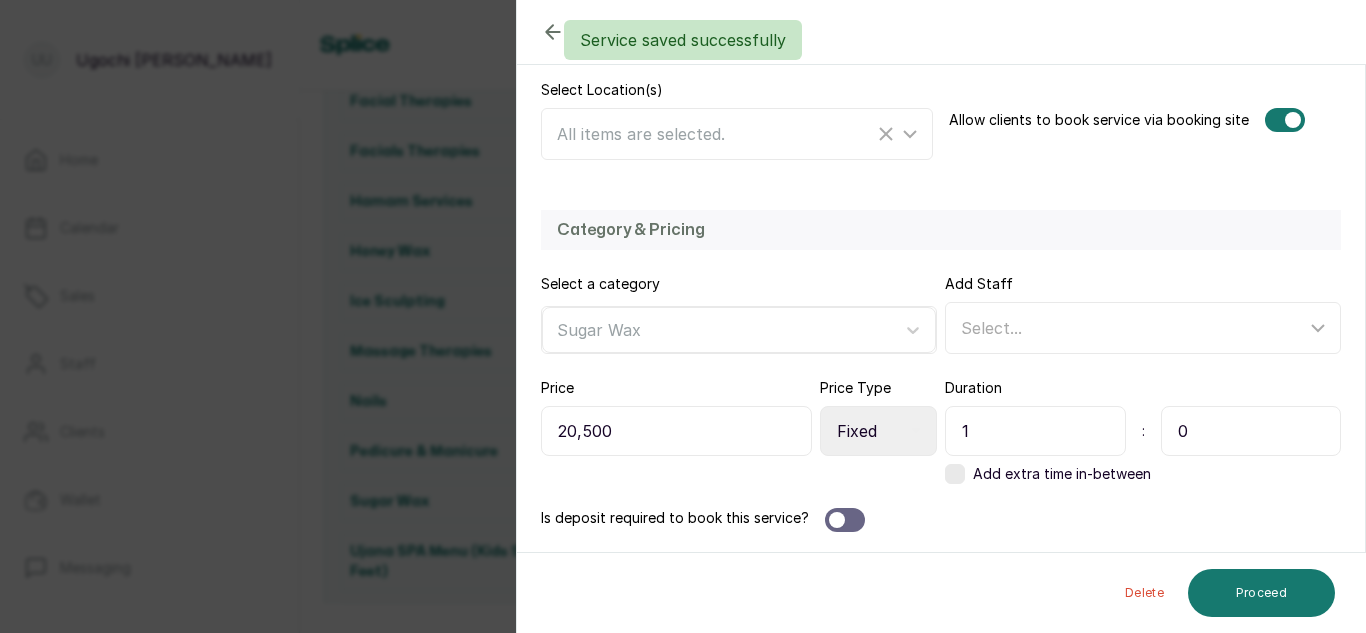 click on "1" at bounding box center (1035, 431) 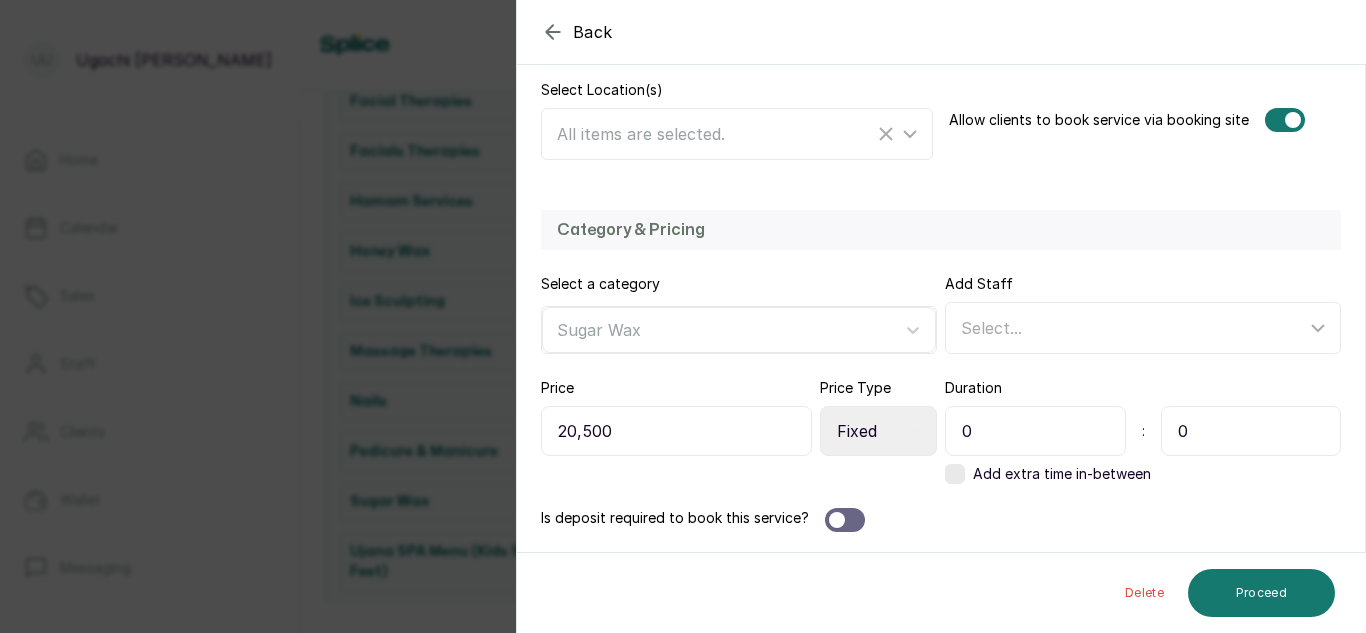 type on "0" 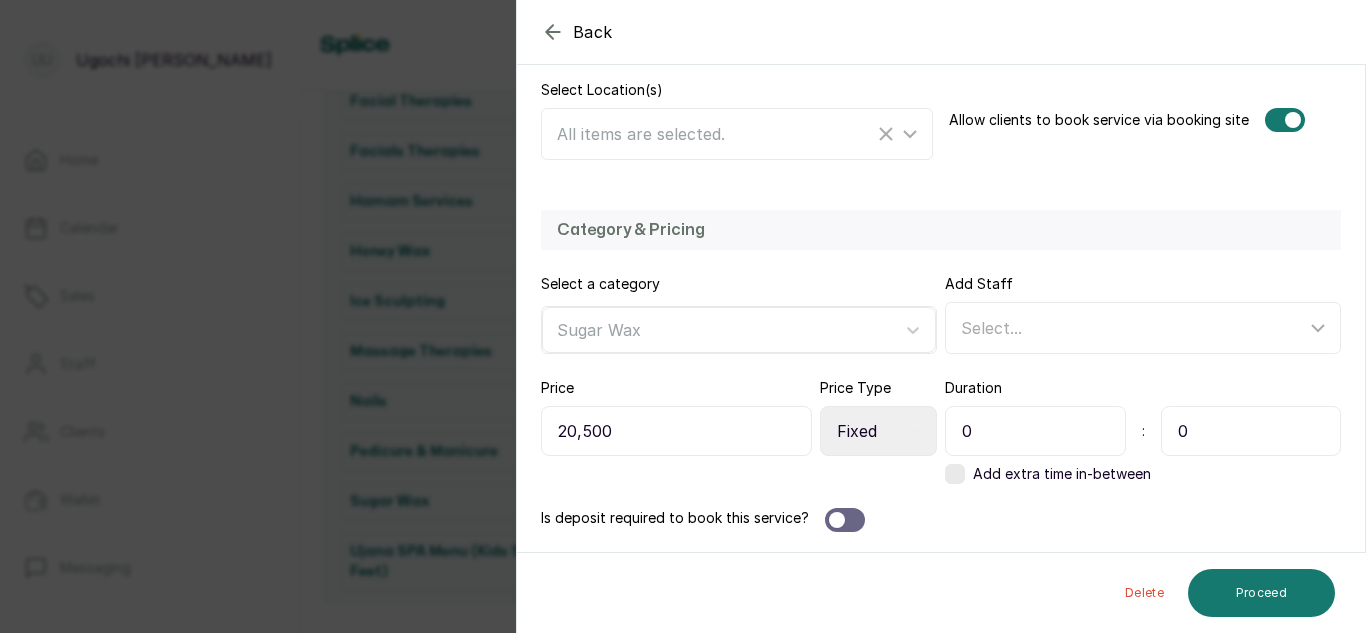 click on "0" at bounding box center (1251, 431) 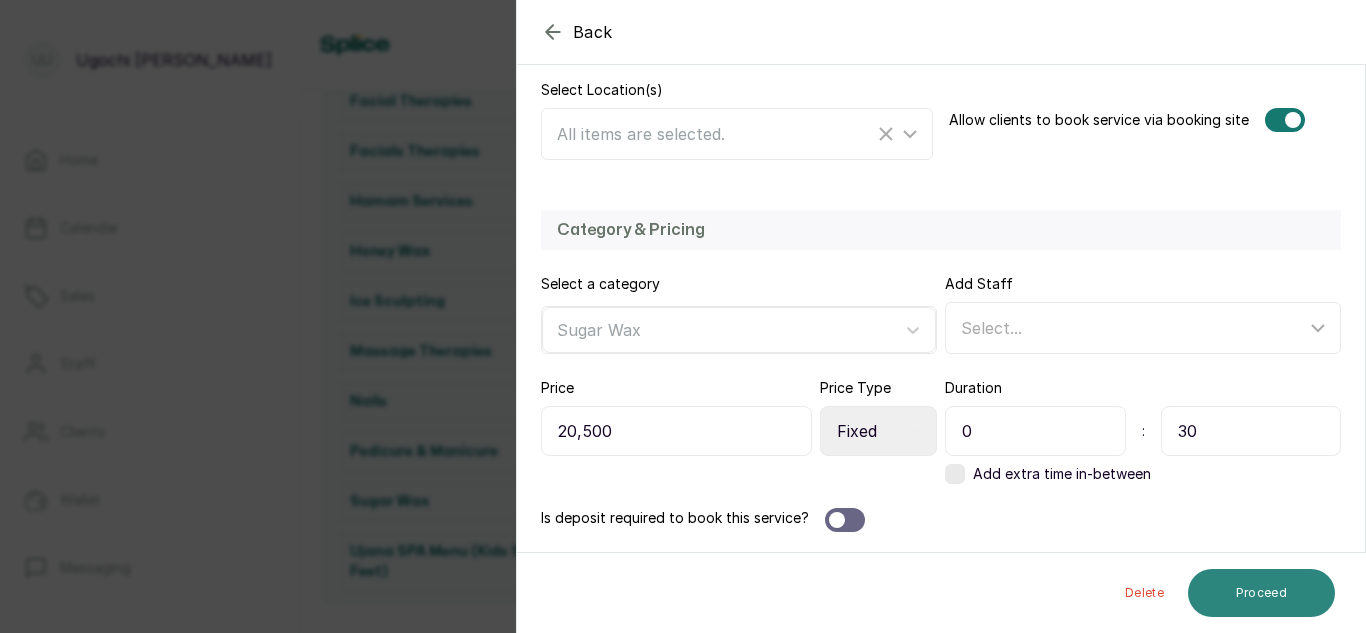 click on "Proceed" at bounding box center (1261, 593) 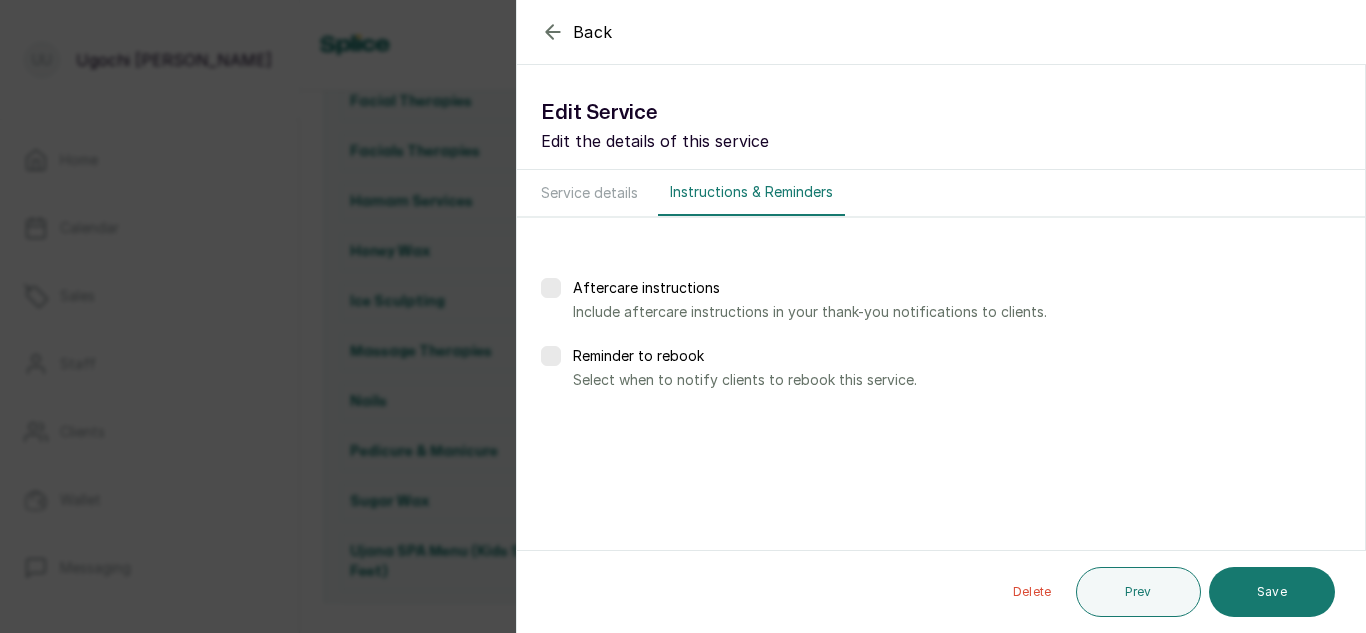 scroll, scrollTop: 0, scrollLeft: 0, axis: both 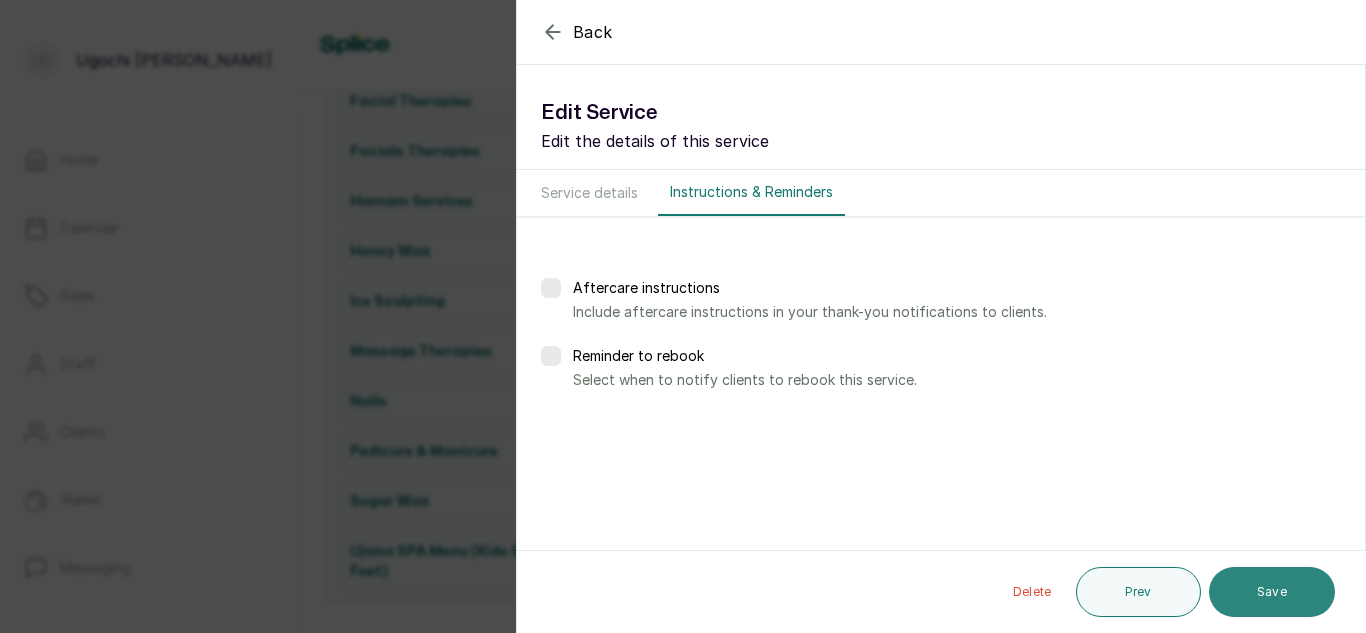click on "Save" at bounding box center [1272, 592] 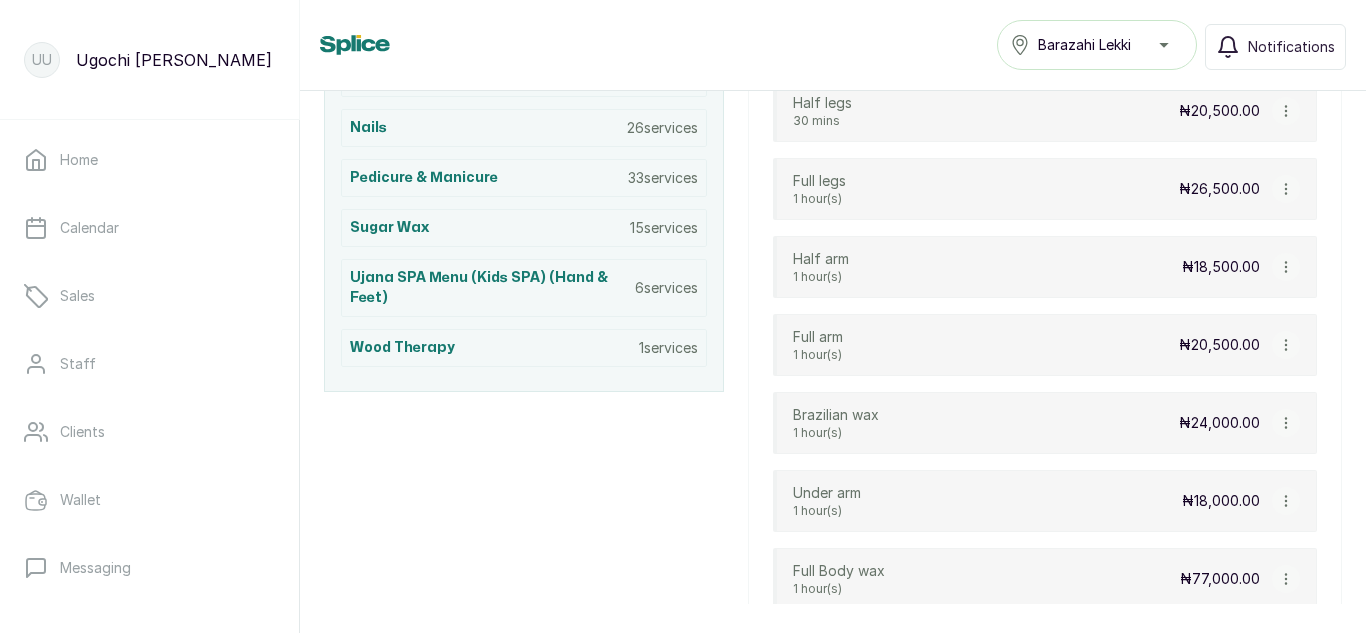 scroll, scrollTop: 1138, scrollLeft: 0, axis: vertical 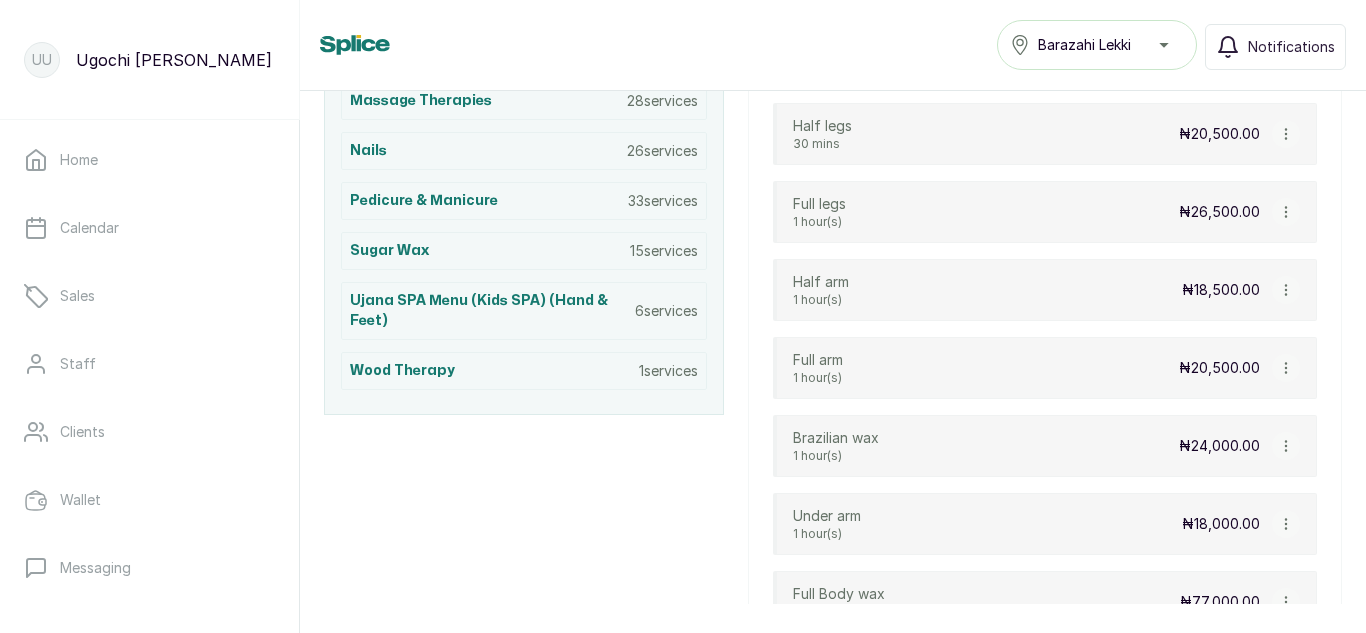 click 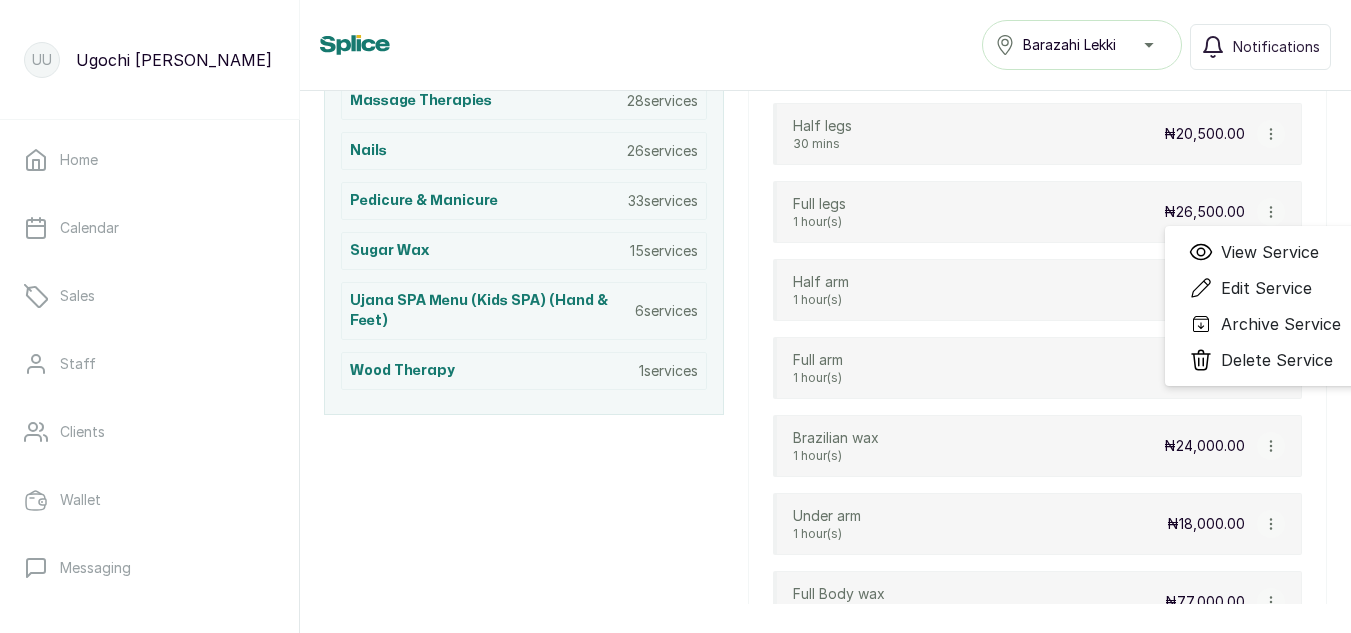 click on "Edit Service" at bounding box center [1266, 288] 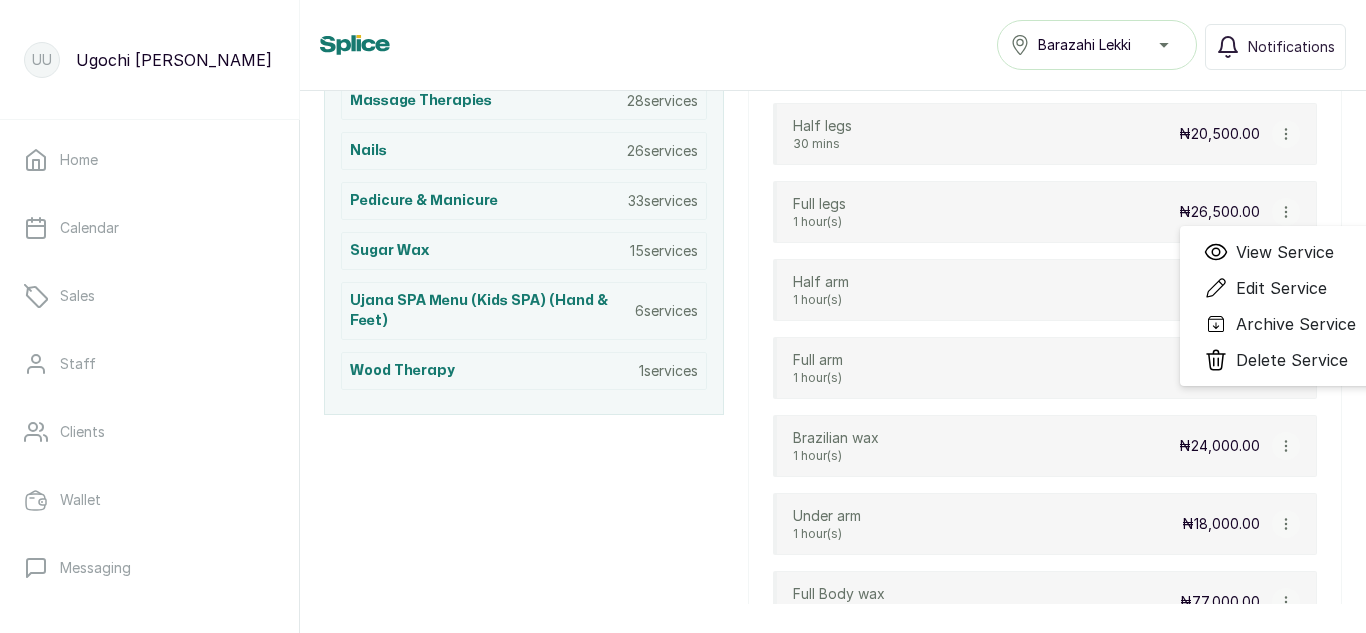 select on "fixed" 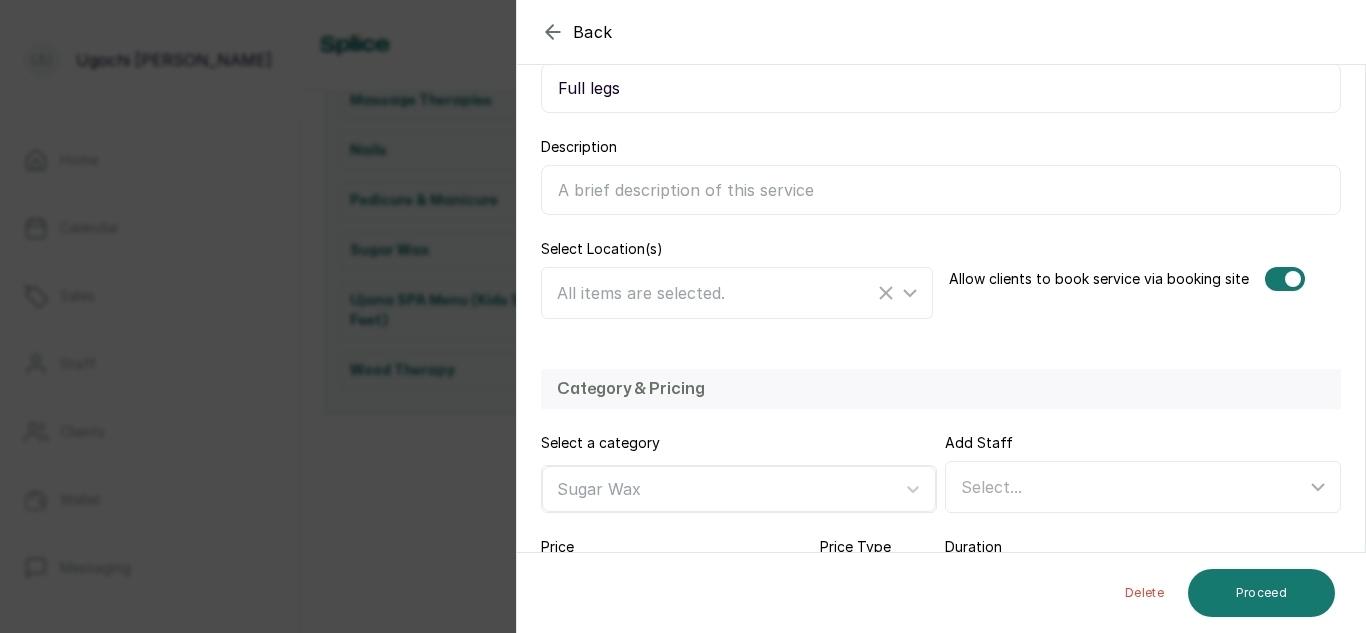 scroll, scrollTop: 436, scrollLeft: 0, axis: vertical 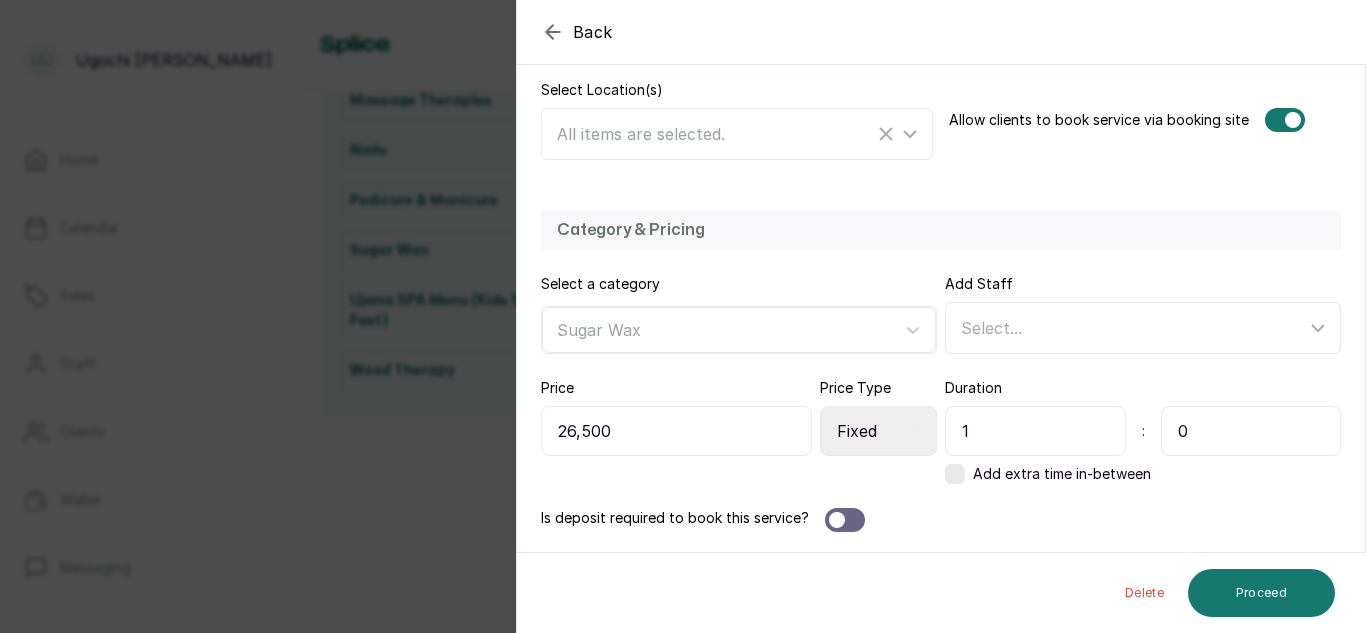 click on "1" at bounding box center (1035, 431) 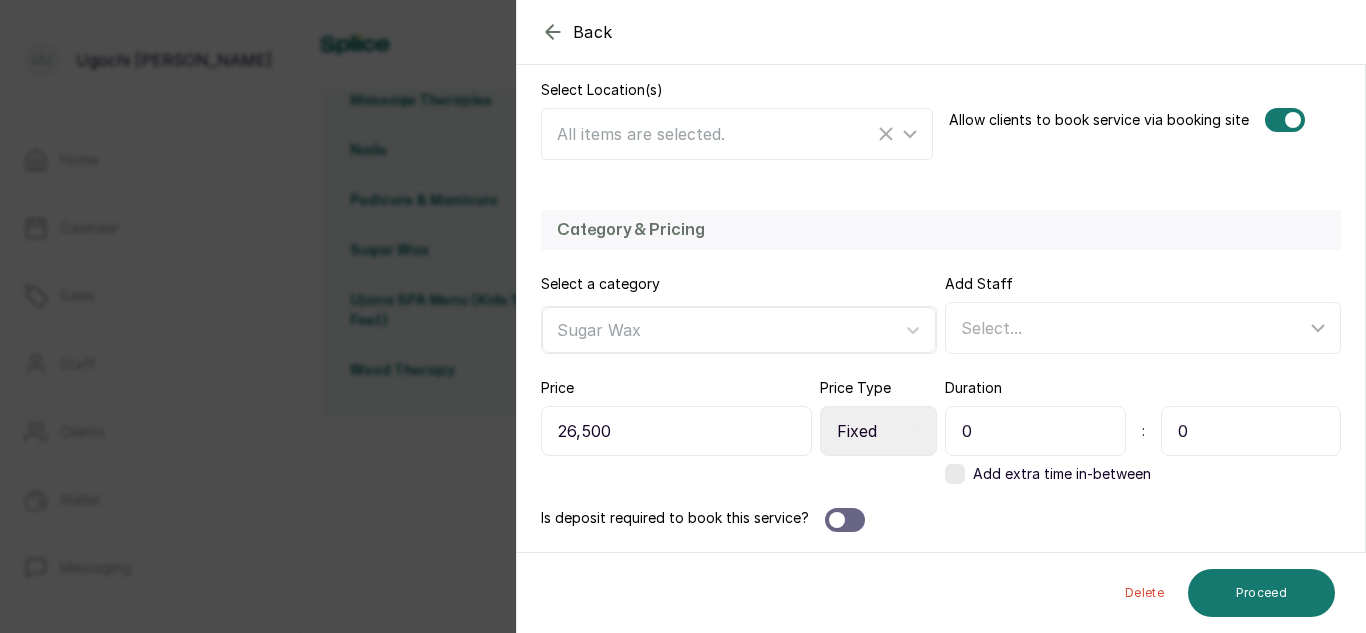 type on "0" 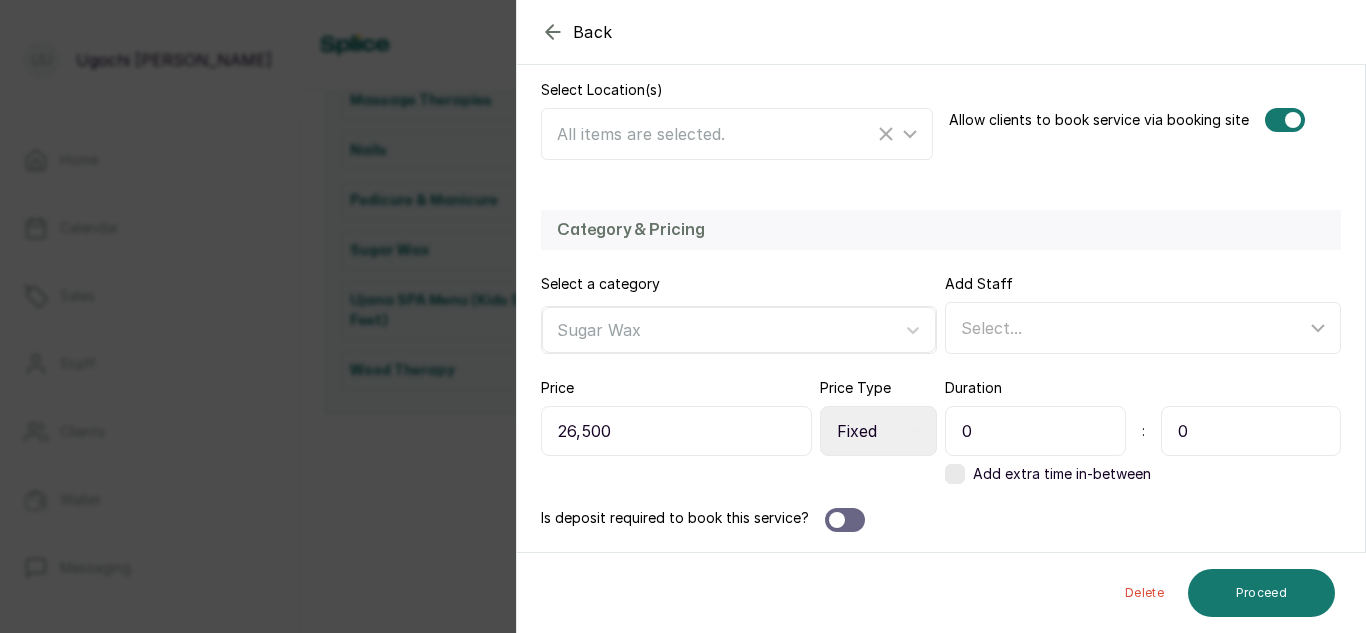 click on "0" at bounding box center (1251, 431) 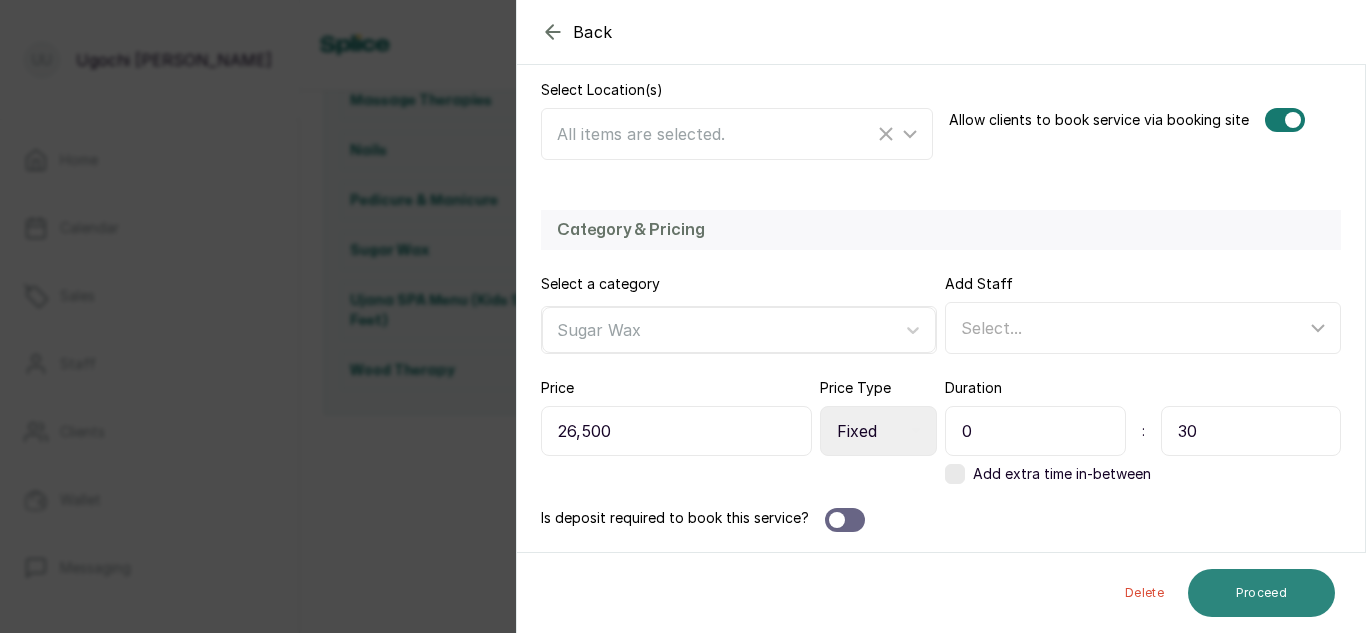 click on "Proceed" at bounding box center [1261, 593] 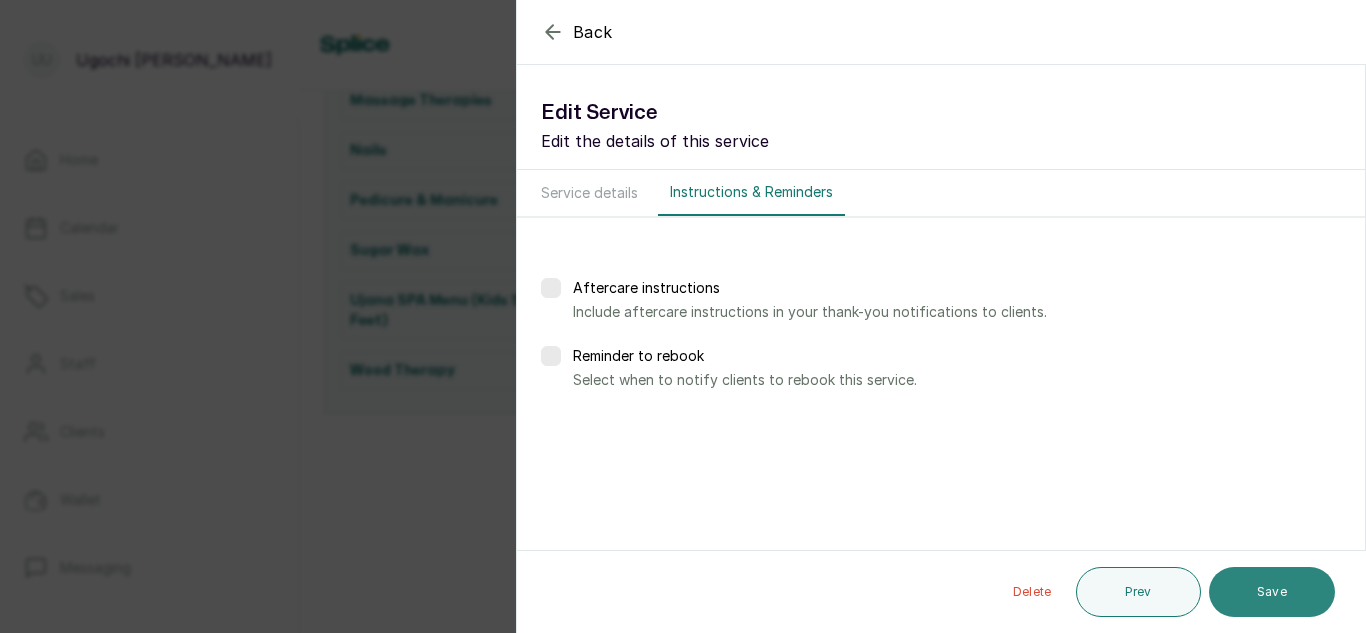 click on "Save" at bounding box center (1272, 592) 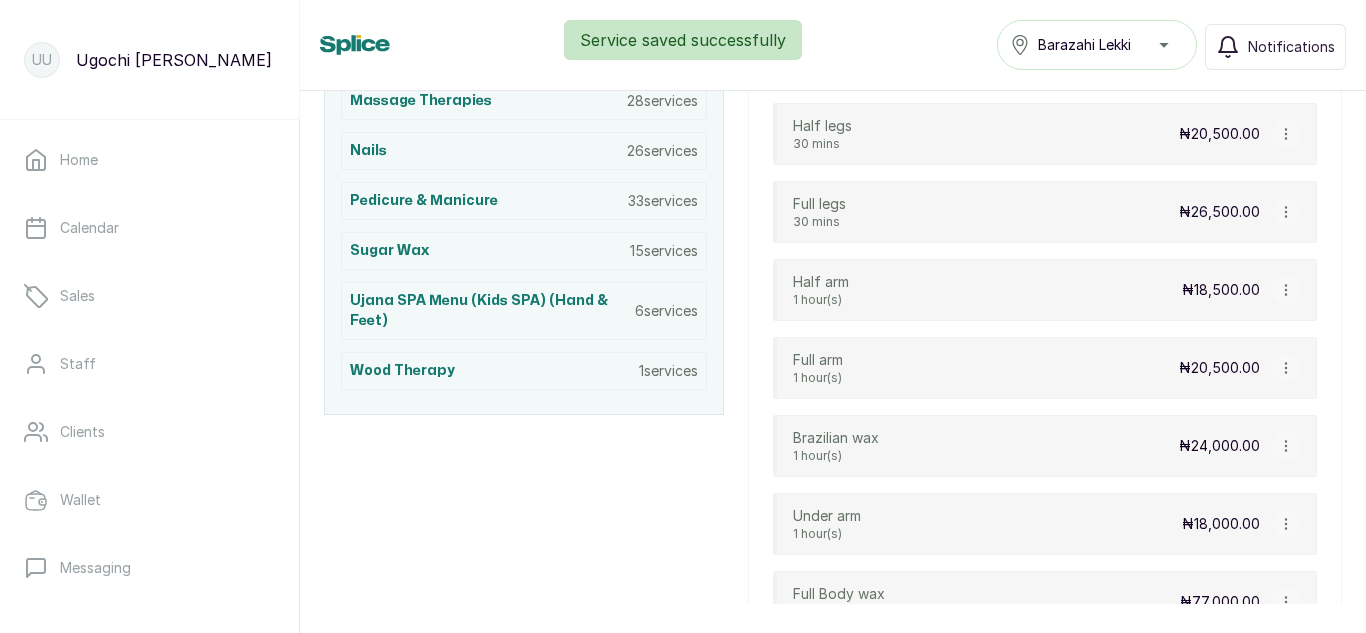 click at bounding box center [1286, 290] 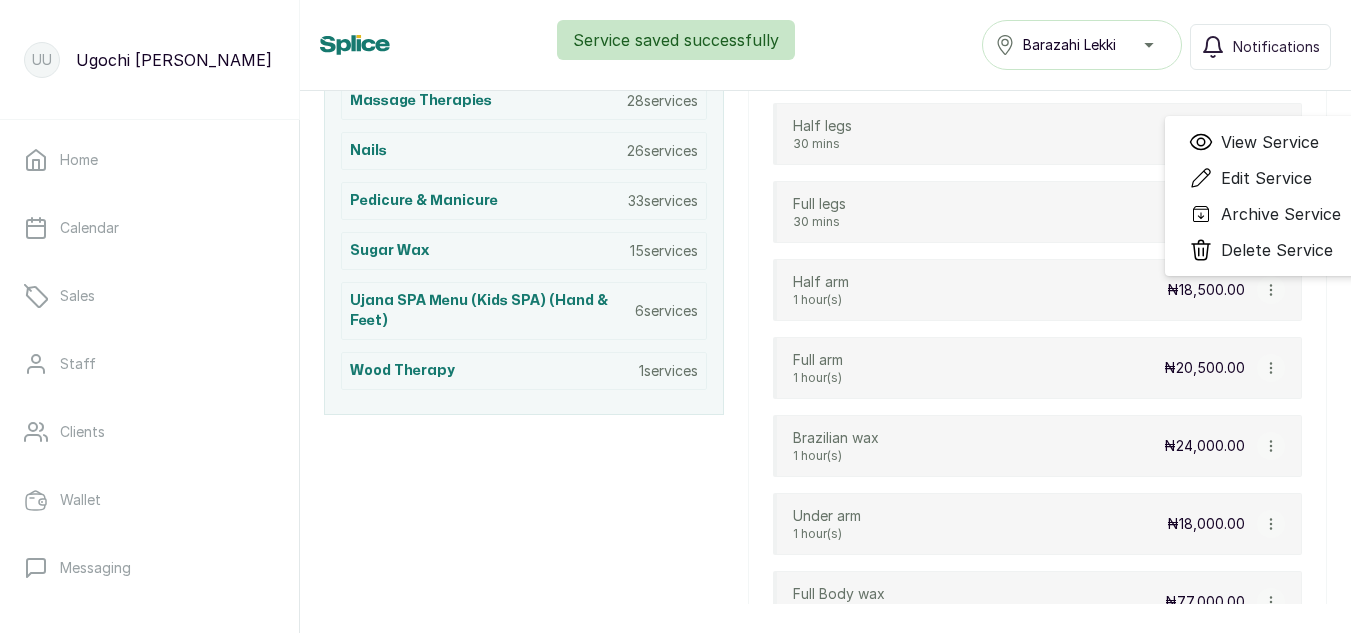 click on "Edit Service" at bounding box center (1266, 178) 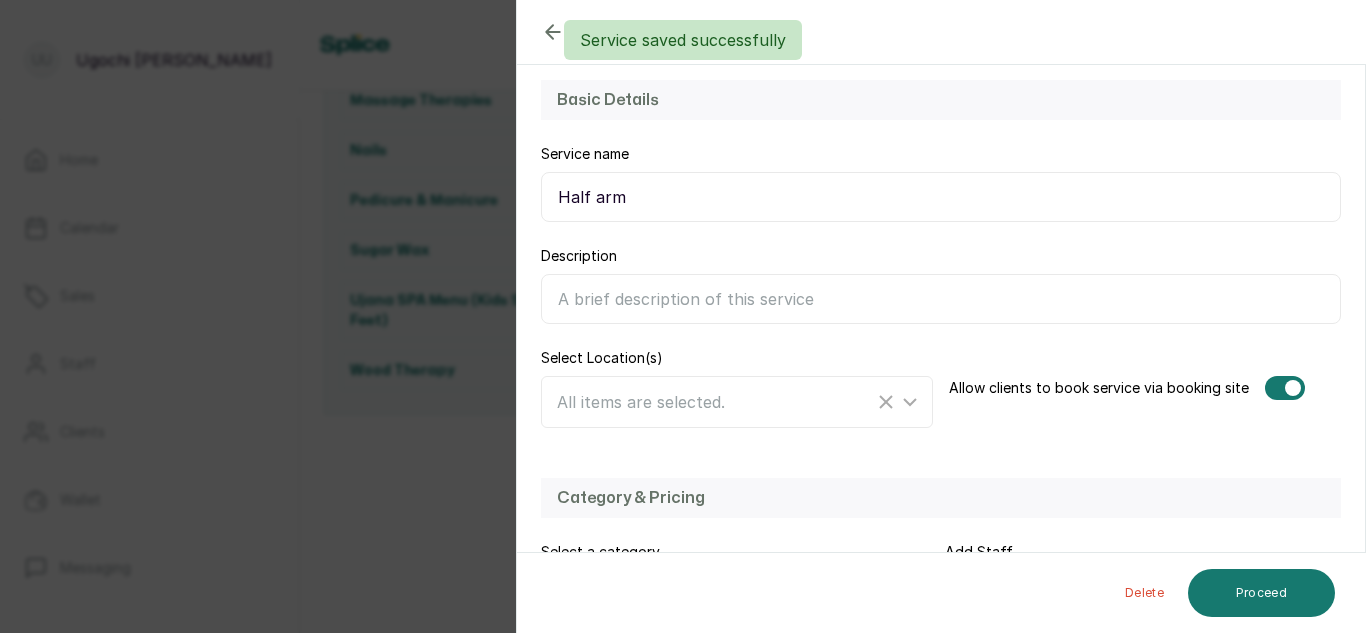 scroll, scrollTop: 436, scrollLeft: 0, axis: vertical 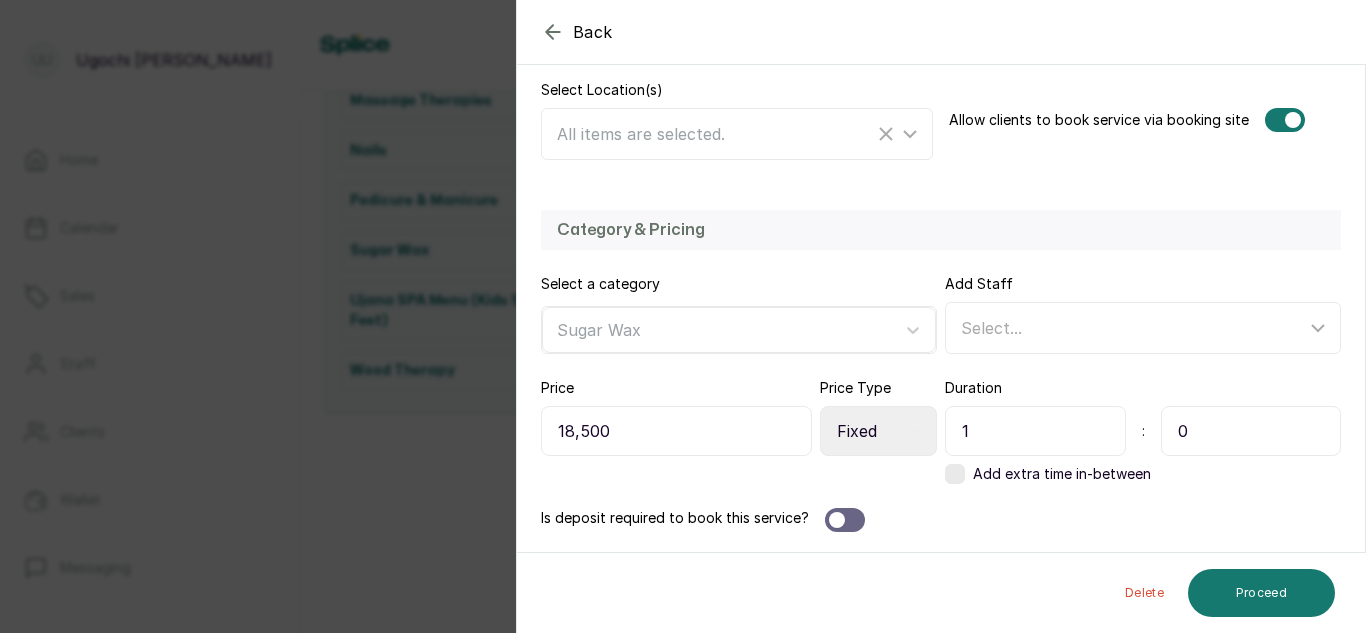 click on "1" at bounding box center [1035, 431] 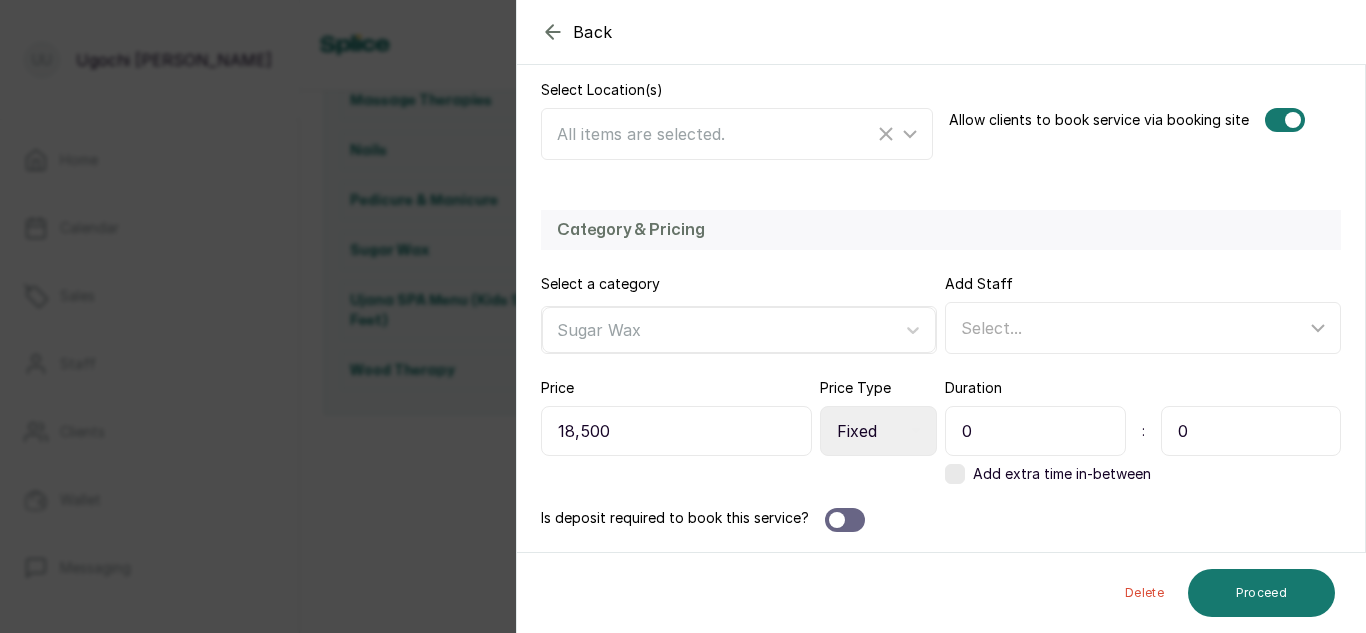 type on "0" 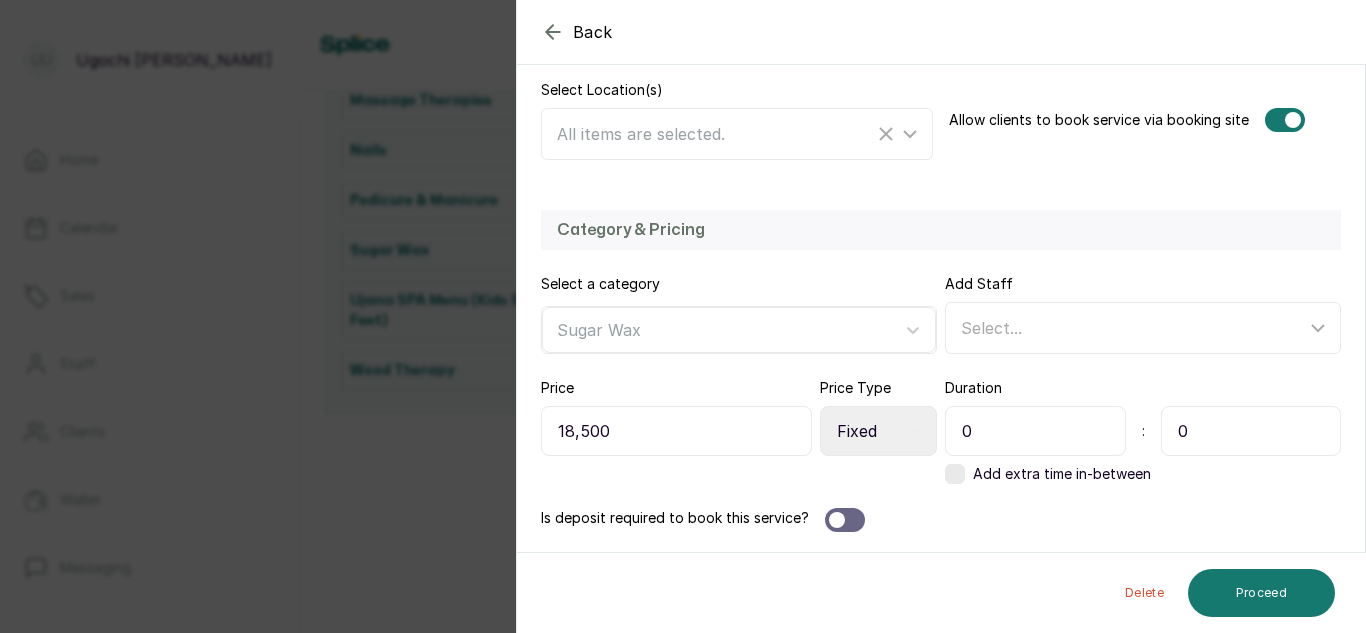 click on "0" at bounding box center (1251, 431) 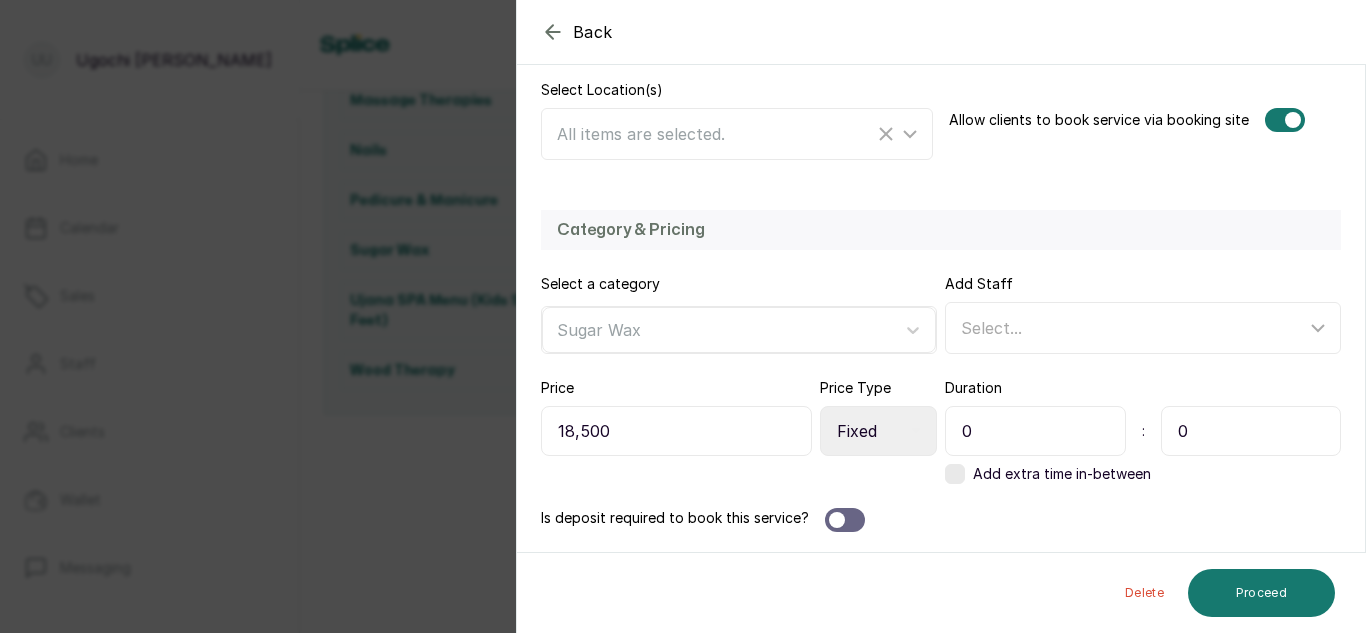 type on "30" 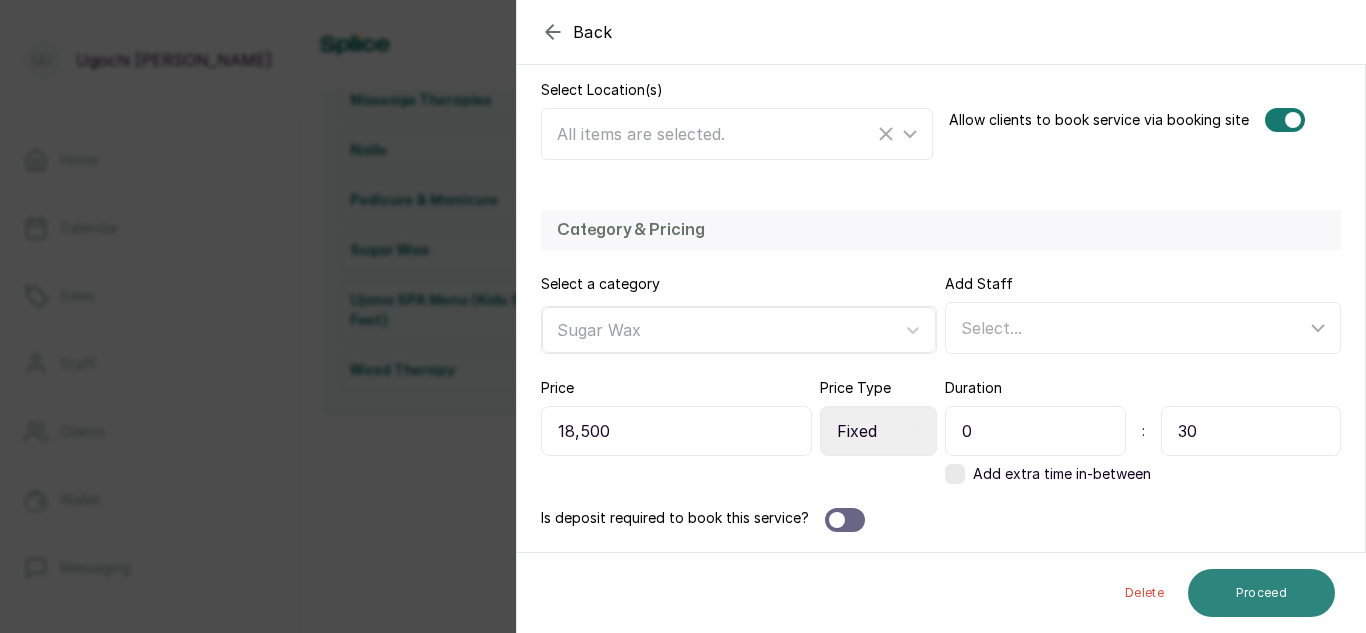 click on "Proceed" at bounding box center [1261, 593] 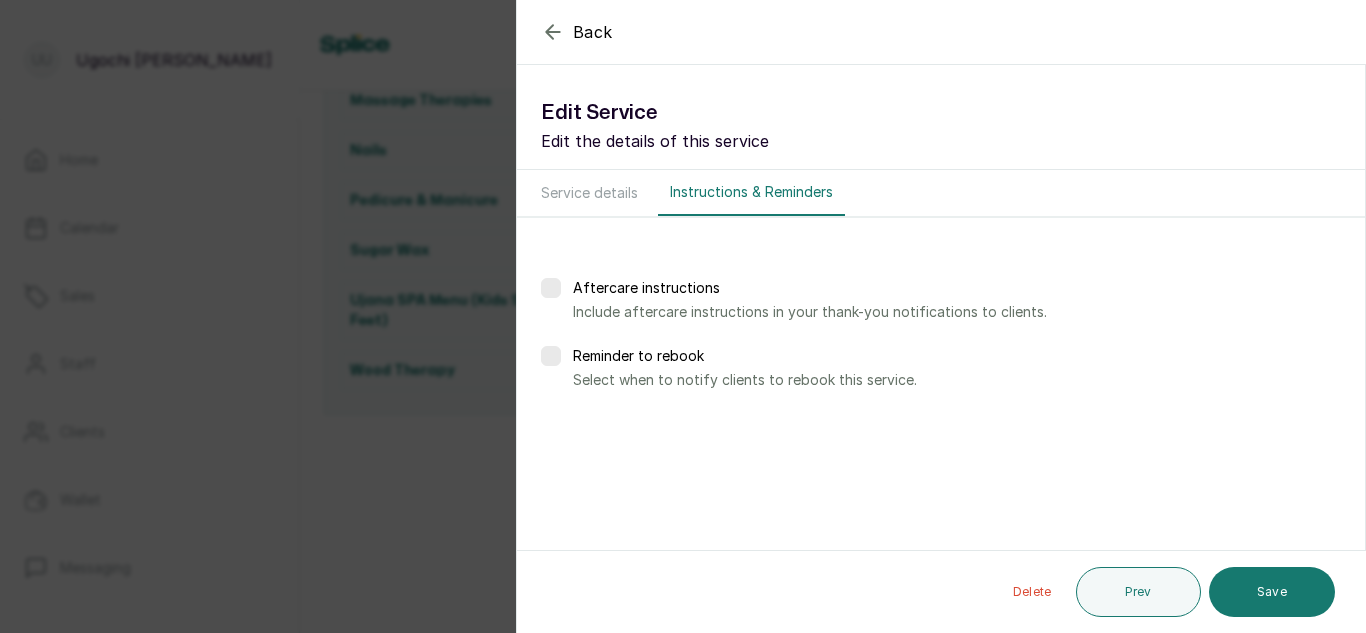 scroll, scrollTop: 0, scrollLeft: 0, axis: both 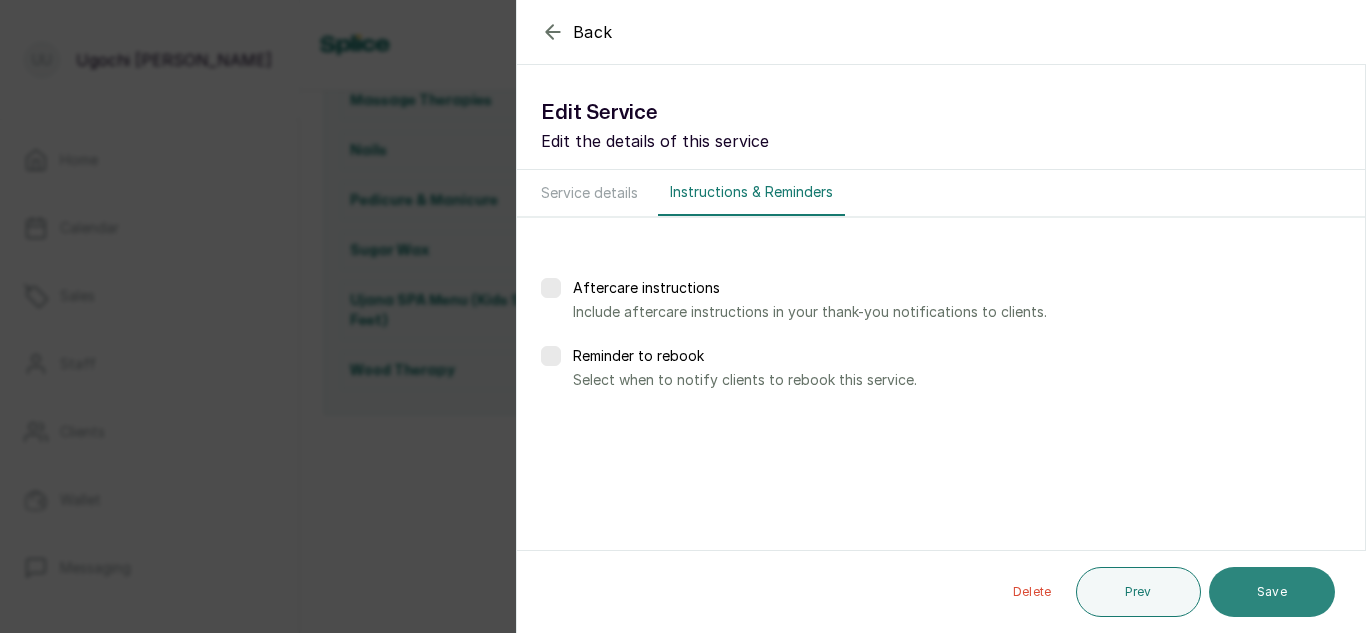 click on "Save" at bounding box center (1272, 592) 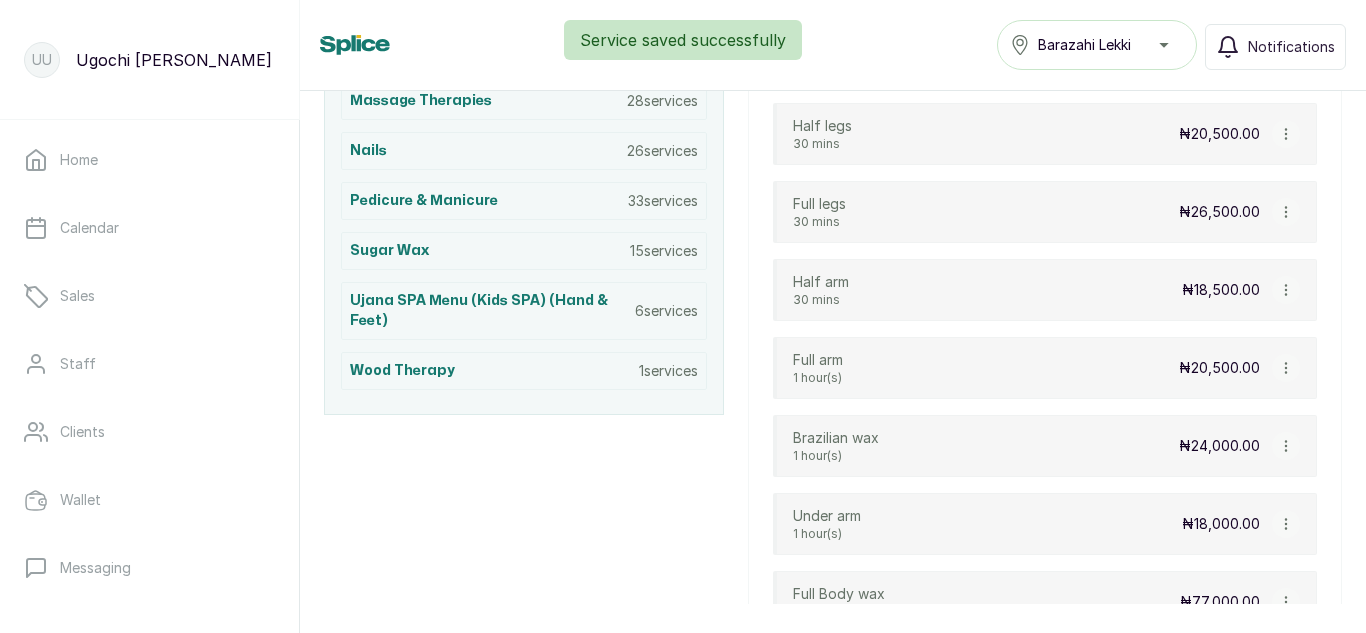 click on "Full arm 1 hour(s) ₦20,500.00" at bounding box center (1045, 368) 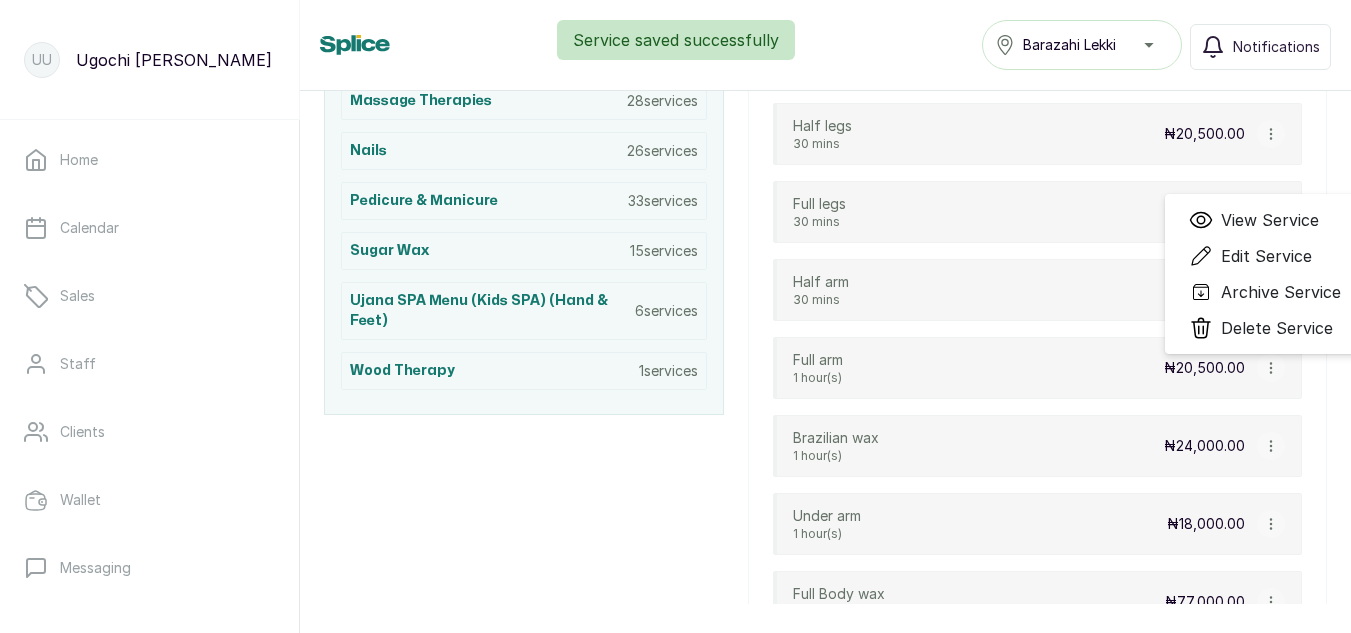 click on "Edit Service" at bounding box center [1266, 256] 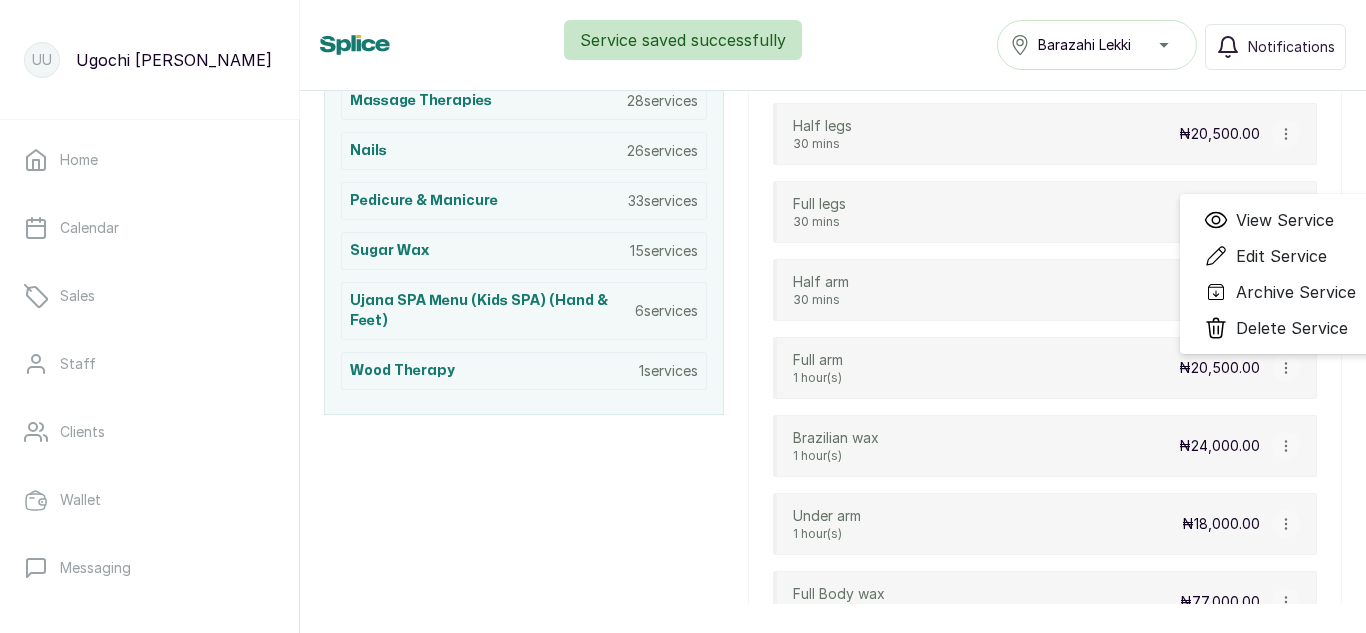 select on "fixed" 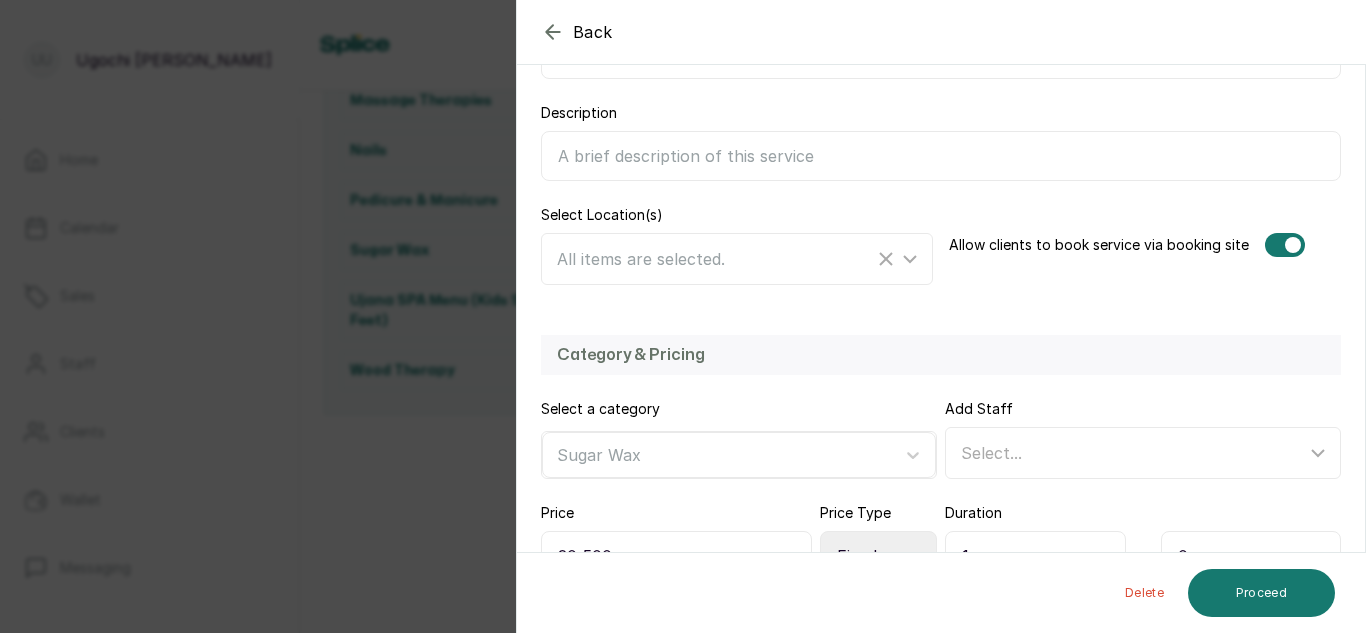 scroll, scrollTop: 436, scrollLeft: 0, axis: vertical 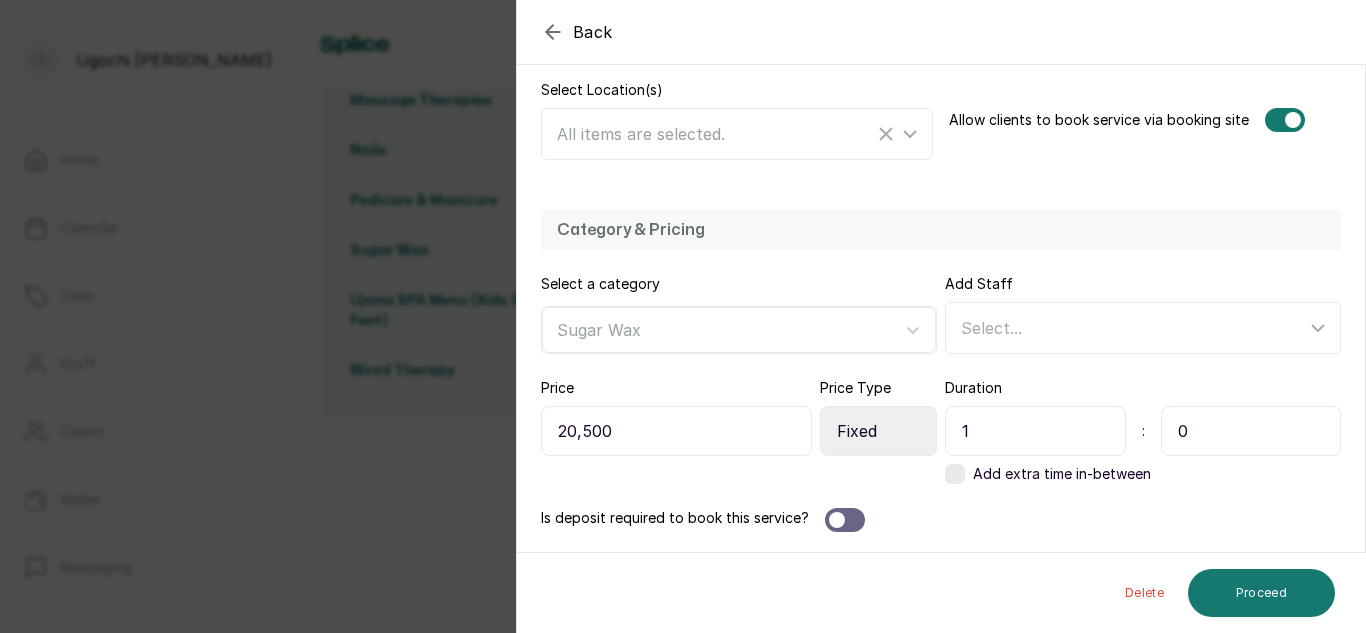 click on "1" at bounding box center (1035, 431) 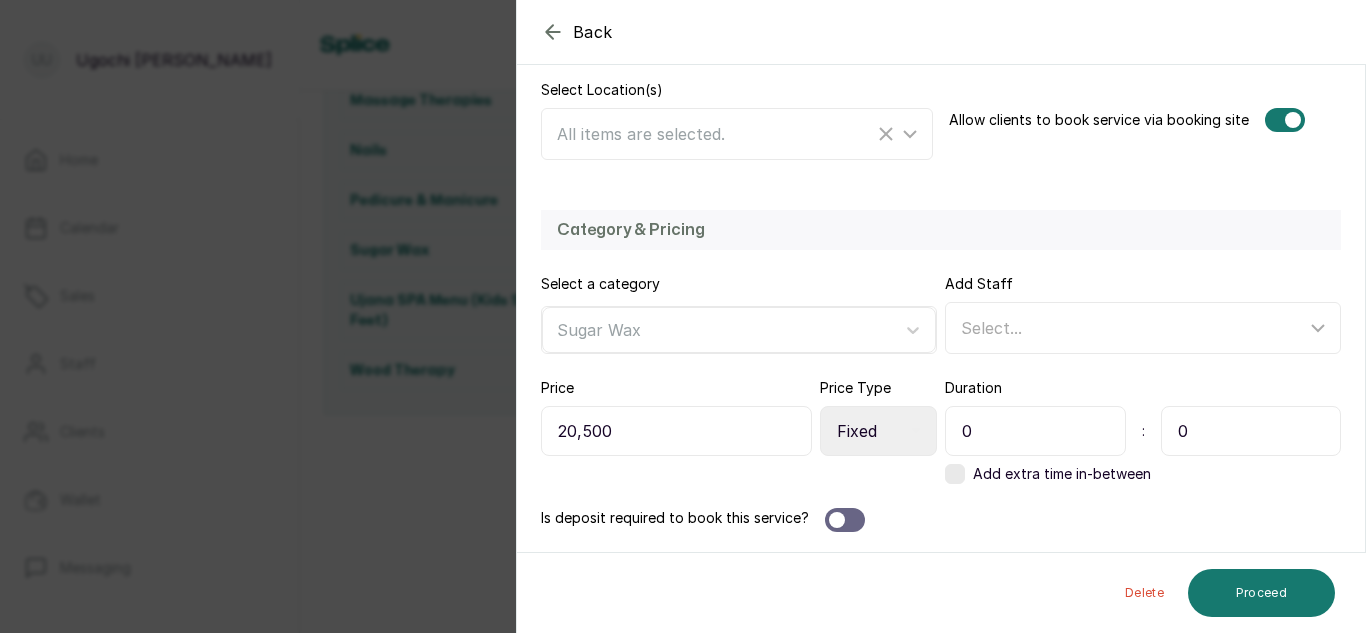 type on "0" 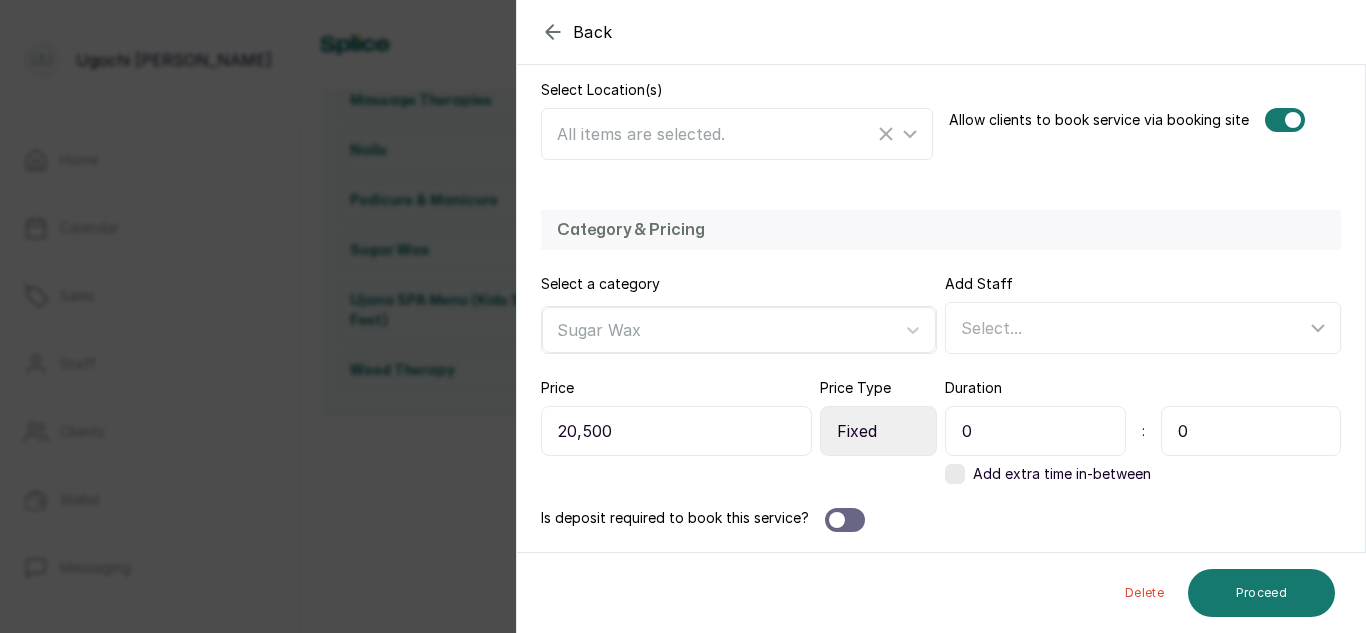click on "0" at bounding box center (1251, 431) 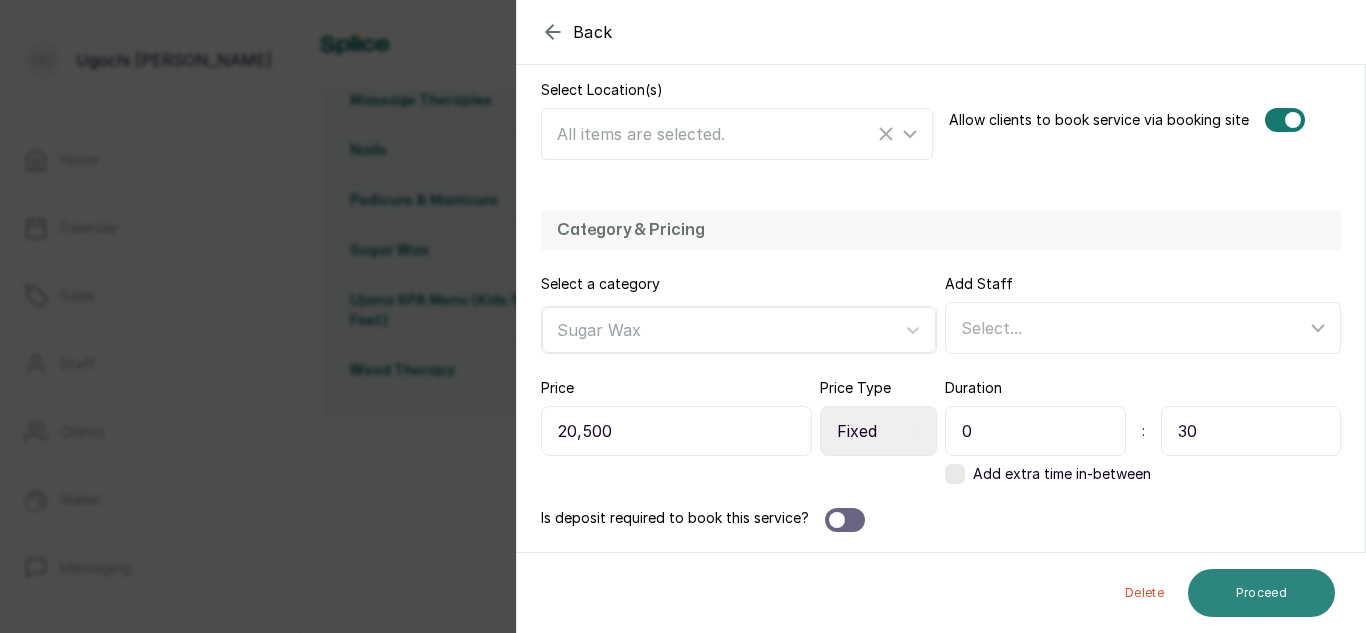 click on "Proceed" at bounding box center (1261, 593) 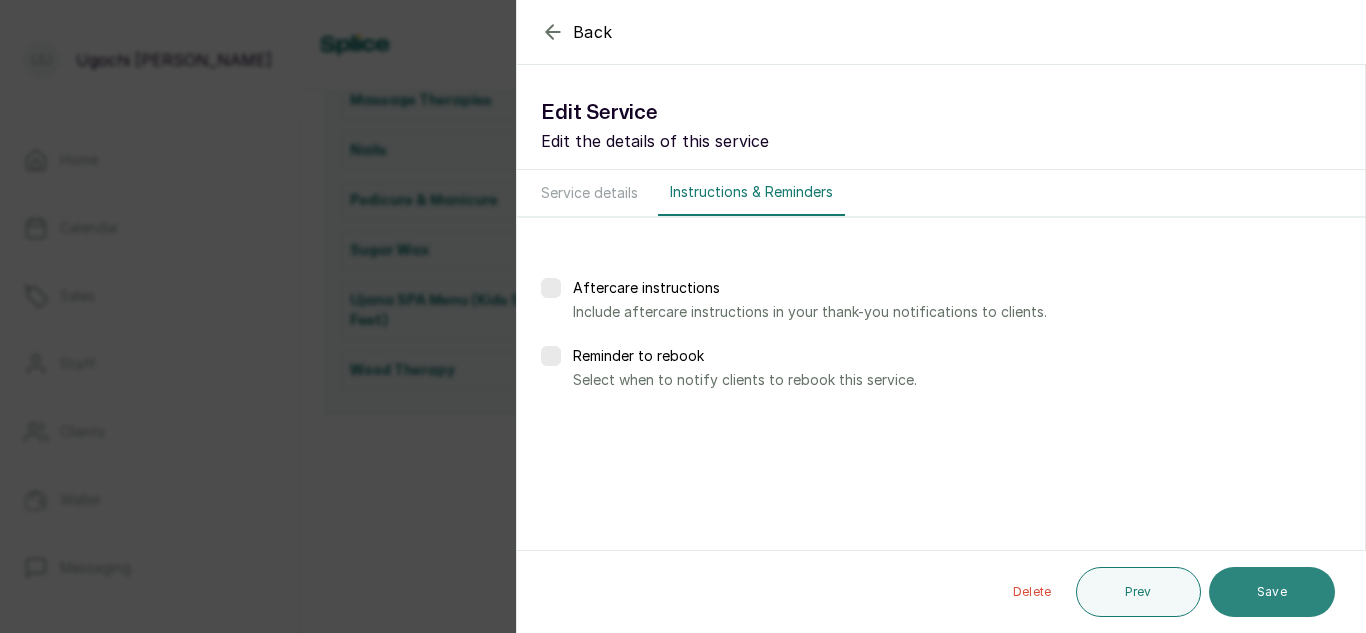 click on "Save" at bounding box center (1272, 592) 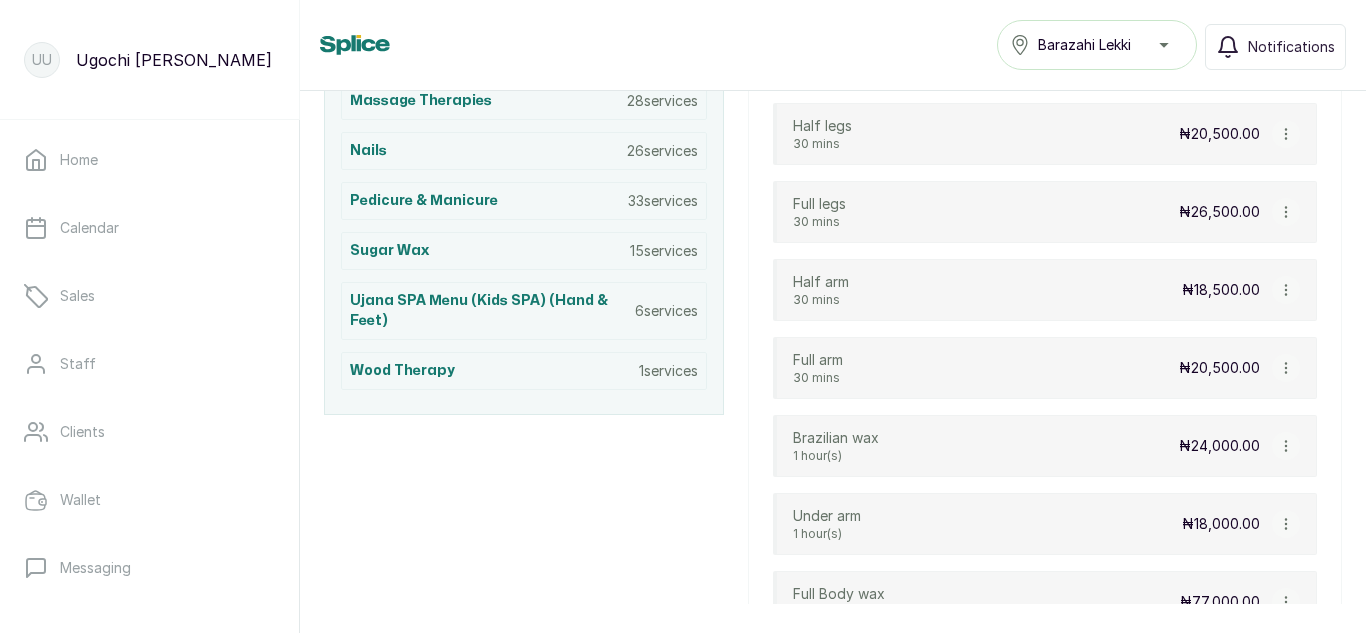 click on "₦24,000.00" at bounding box center (1239, 446) 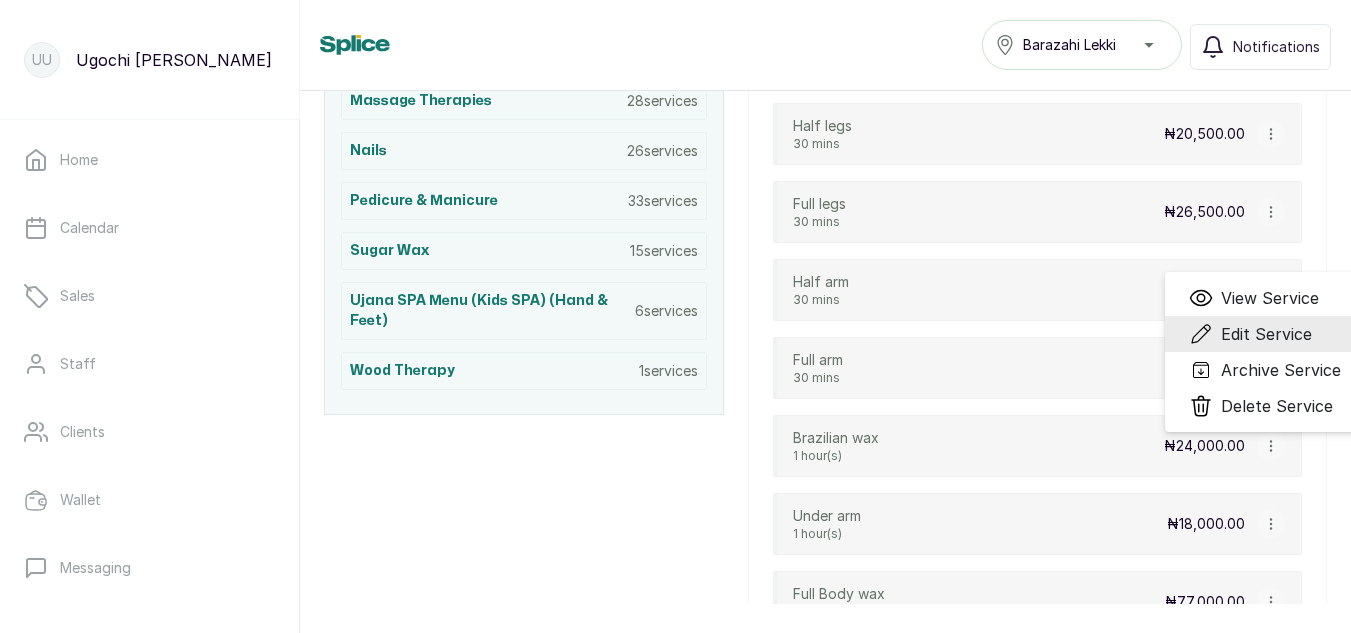 click on "Edit Service" at bounding box center (1266, 334) 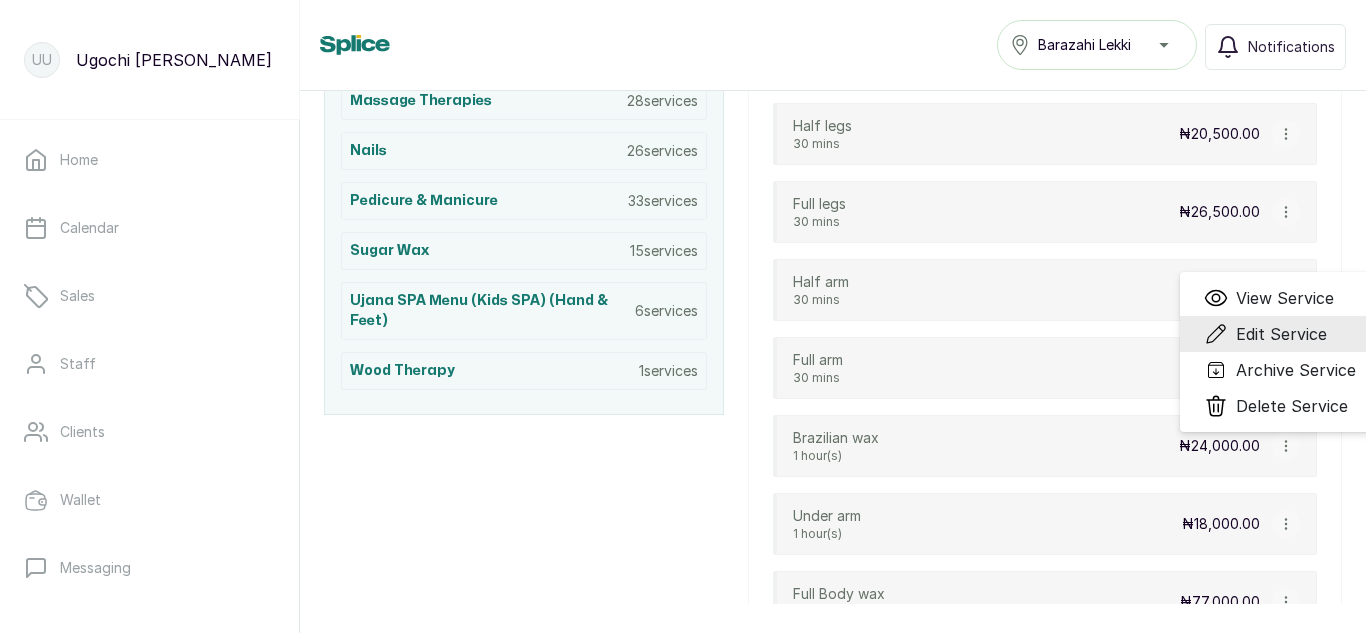 select on "fixed" 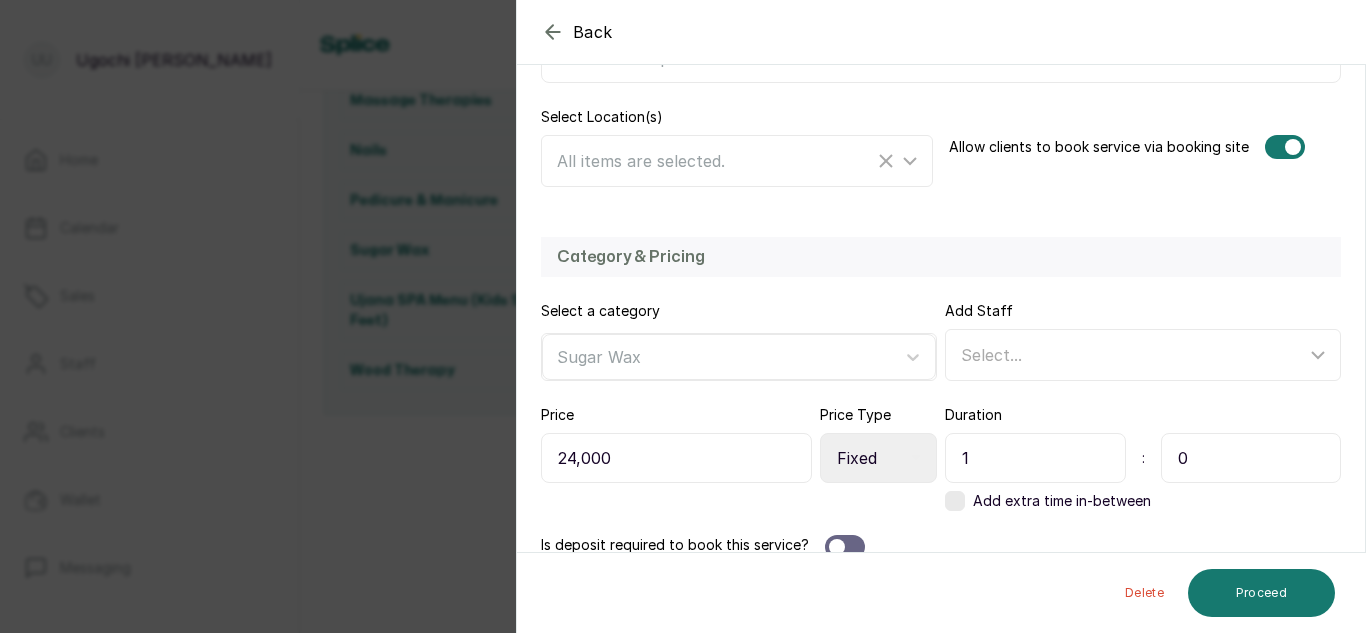 scroll, scrollTop: 436, scrollLeft: 0, axis: vertical 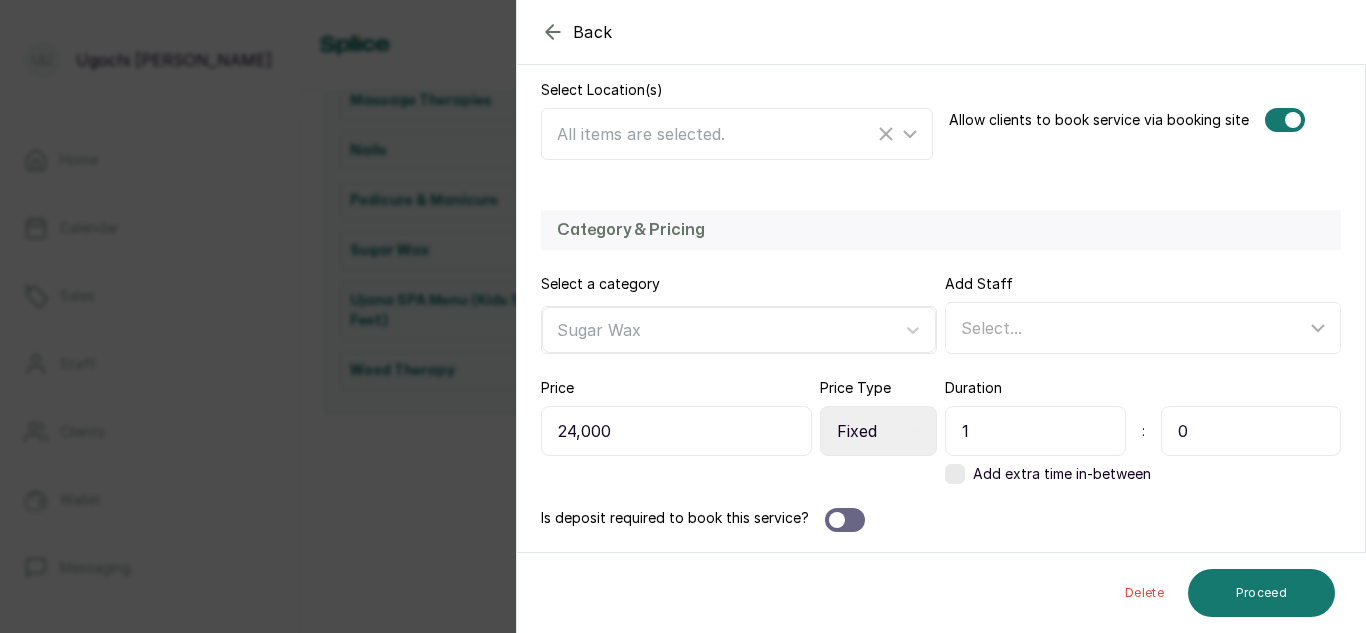 click on "1" at bounding box center [1035, 431] 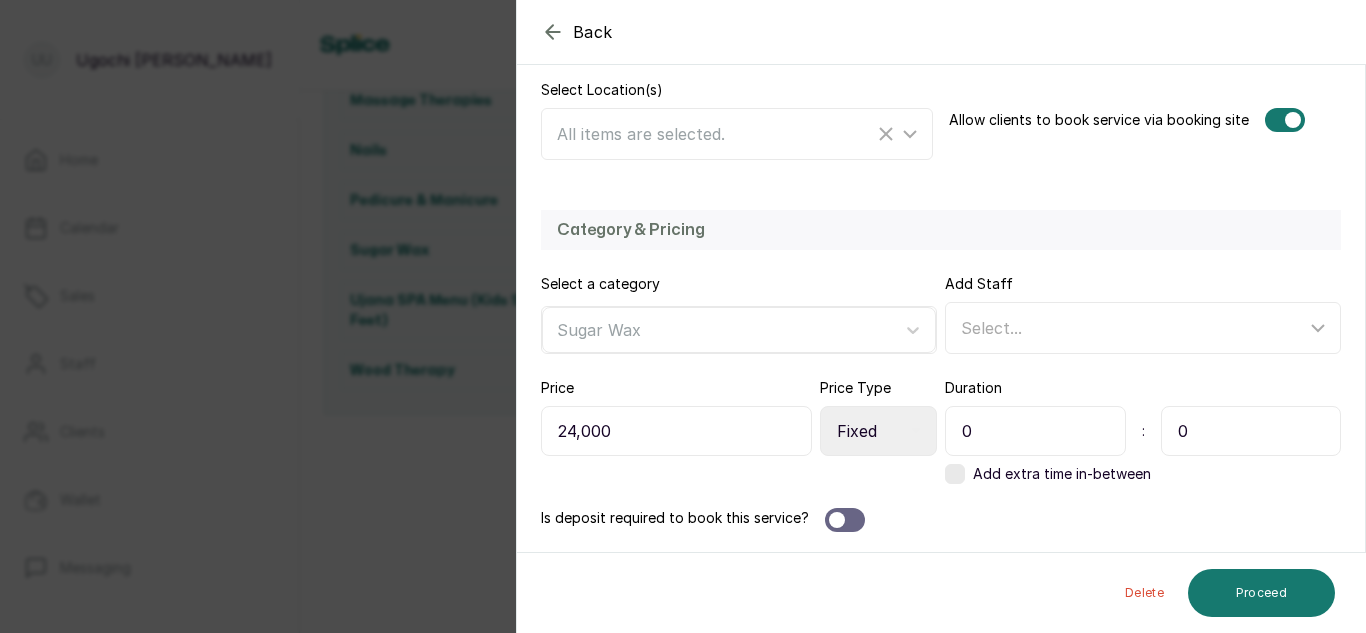 type on "0" 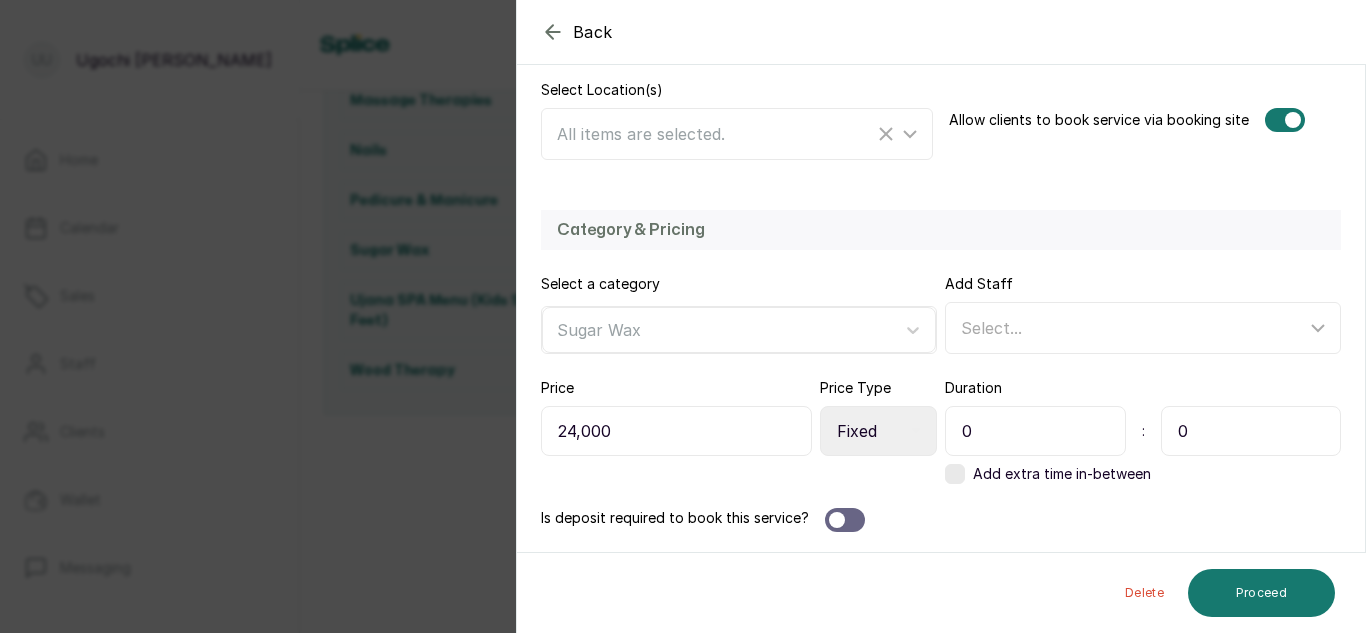 click on "0" at bounding box center (1251, 431) 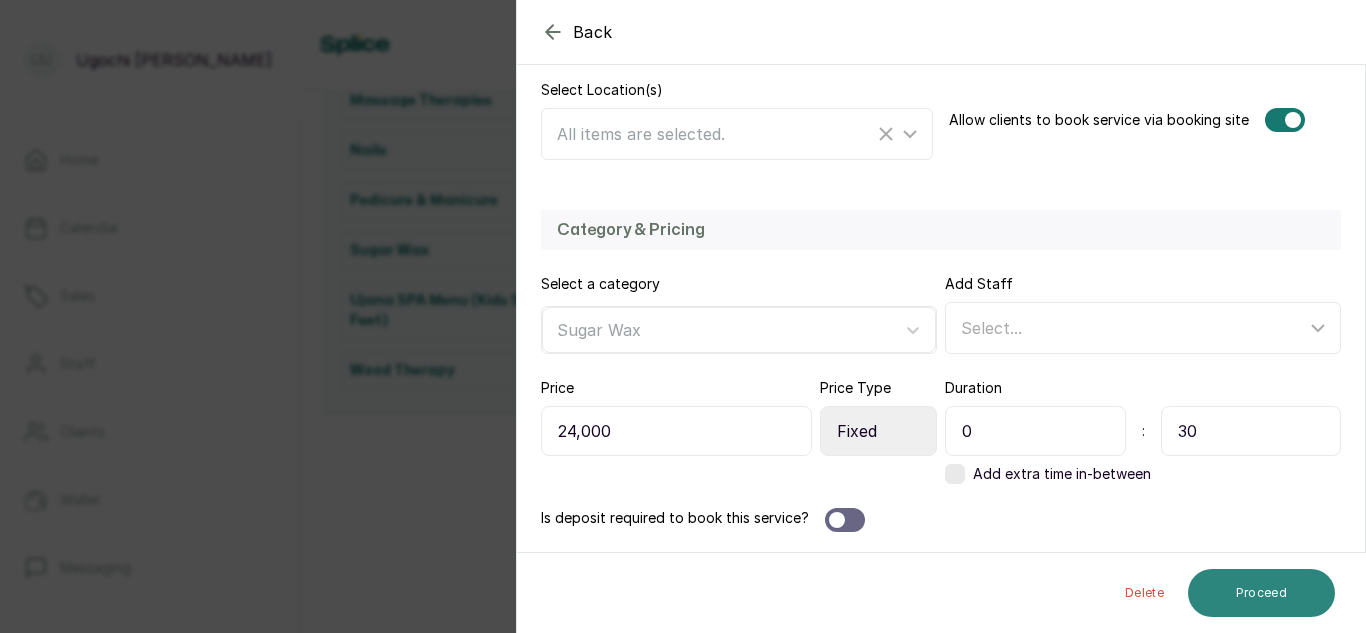 click on "Proceed" at bounding box center [1261, 593] 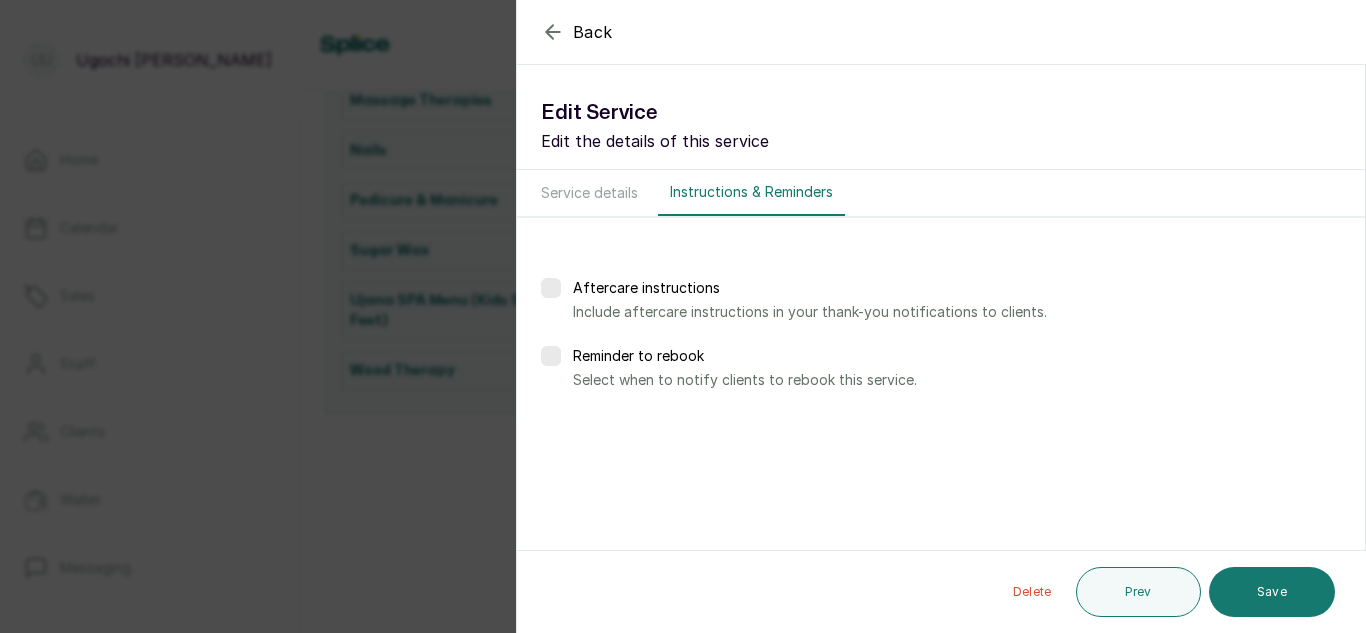 scroll, scrollTop: 0, scrollLeft: 0, axis: both 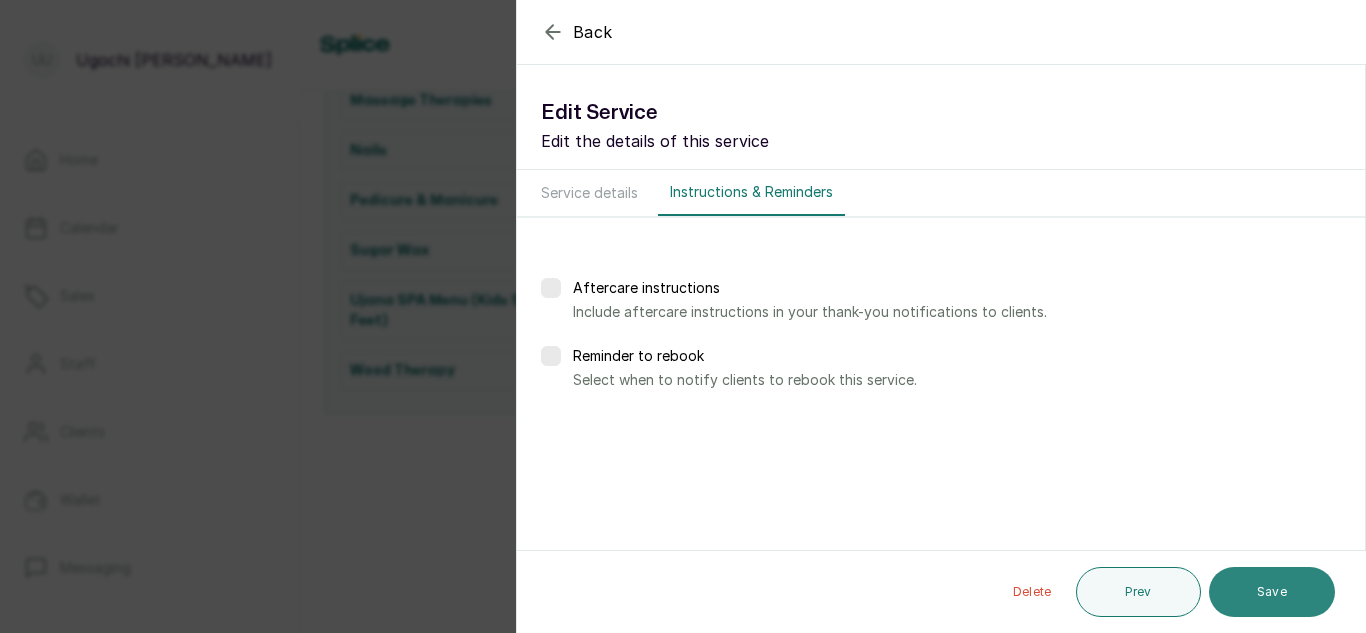 click on "Save" at bounding box center [1272, 592] 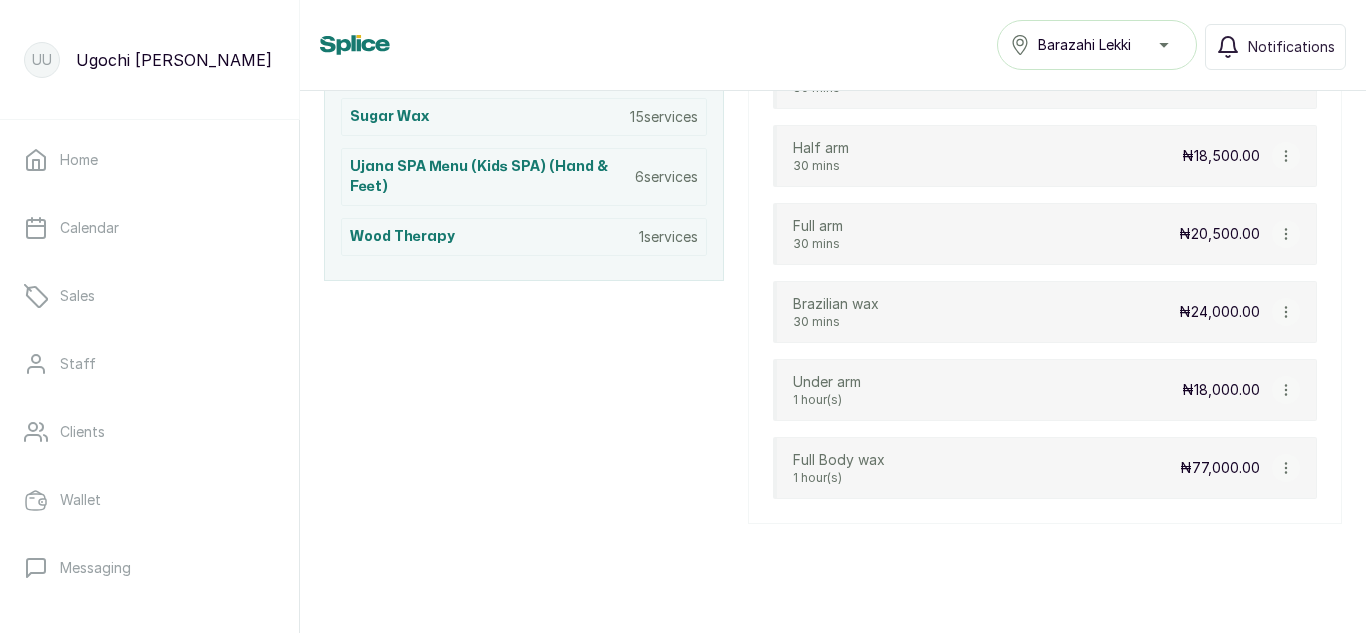 scroll, scrollTop: 1286, scrollLeft: 0, axis: vertical 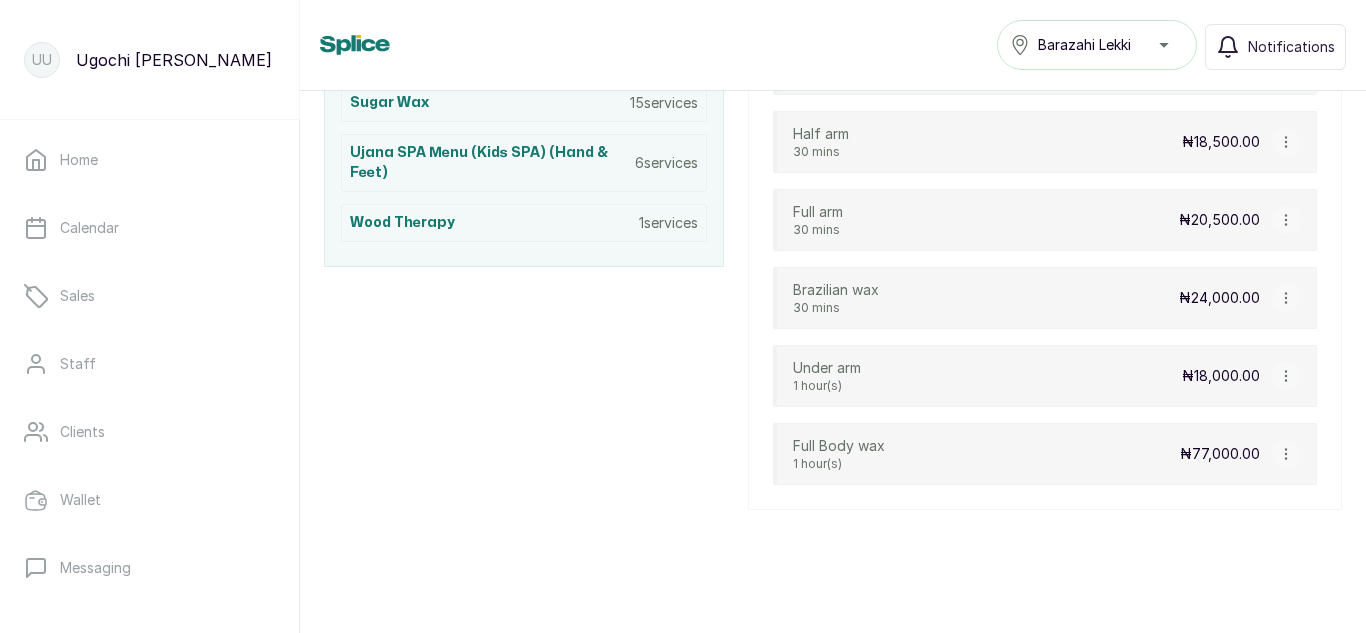 click on "Under arm 1 hour(s) ₦18,000.00" at bounding box center (1045, 376) 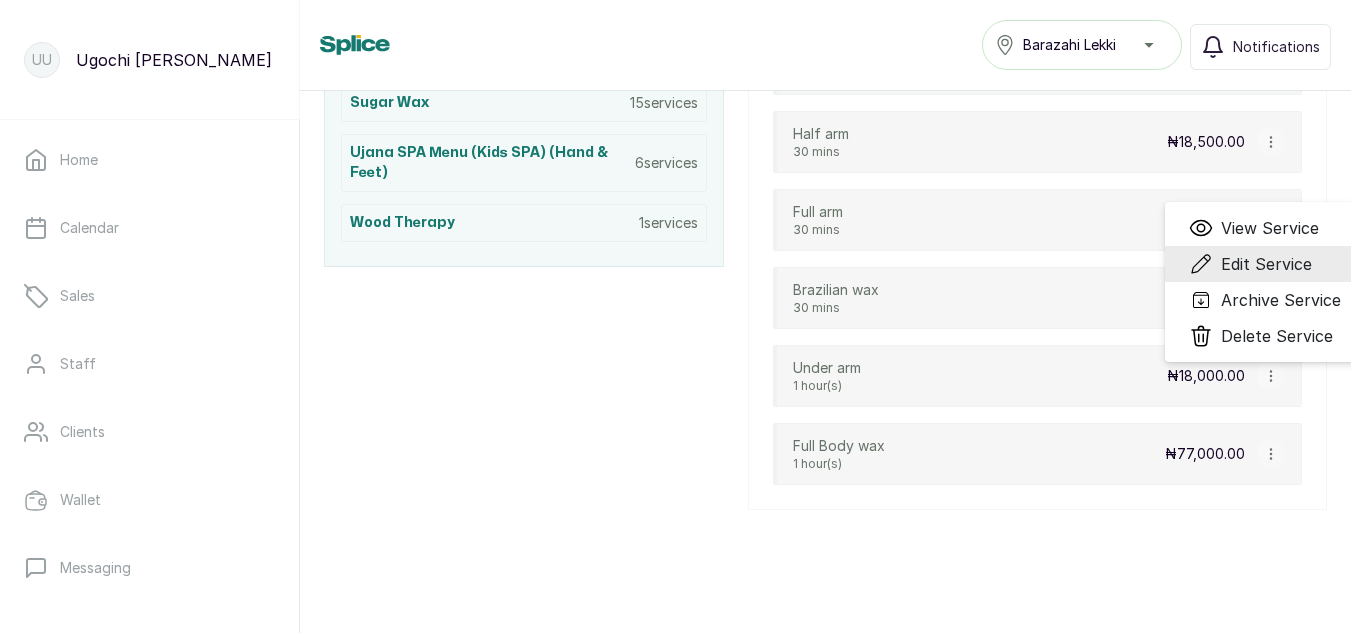 click on "Edit Service" at bounding box center (1266, 264) 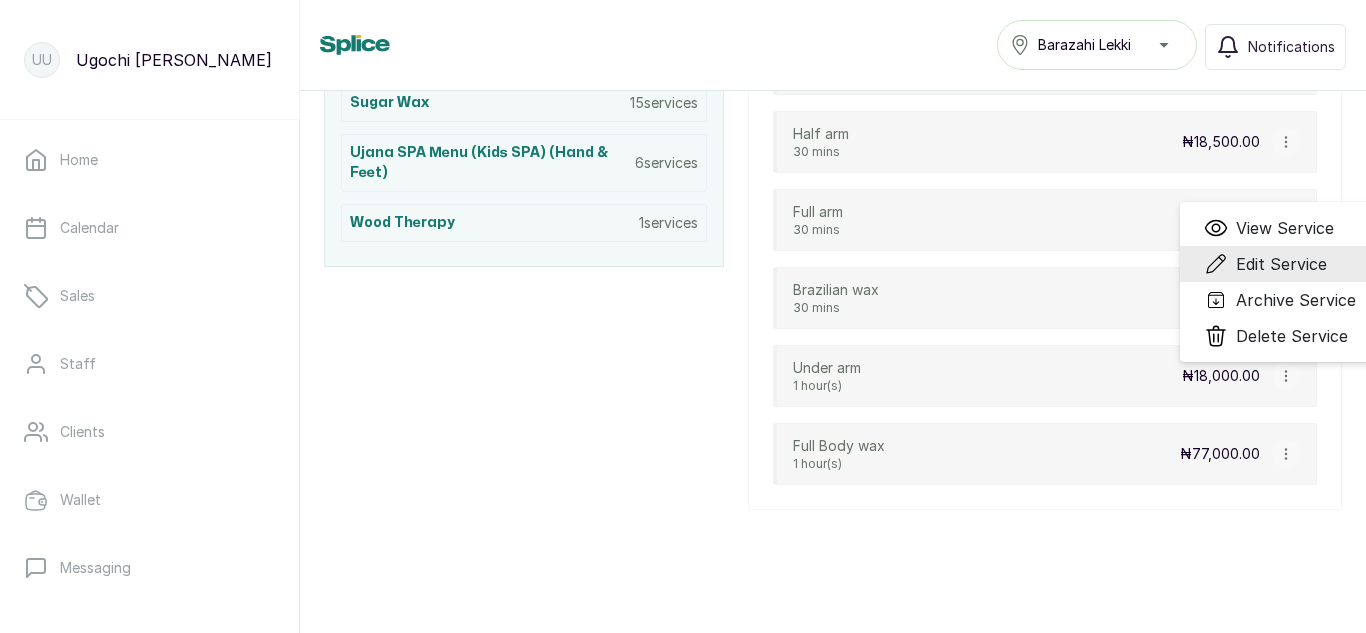 select on "fixed" 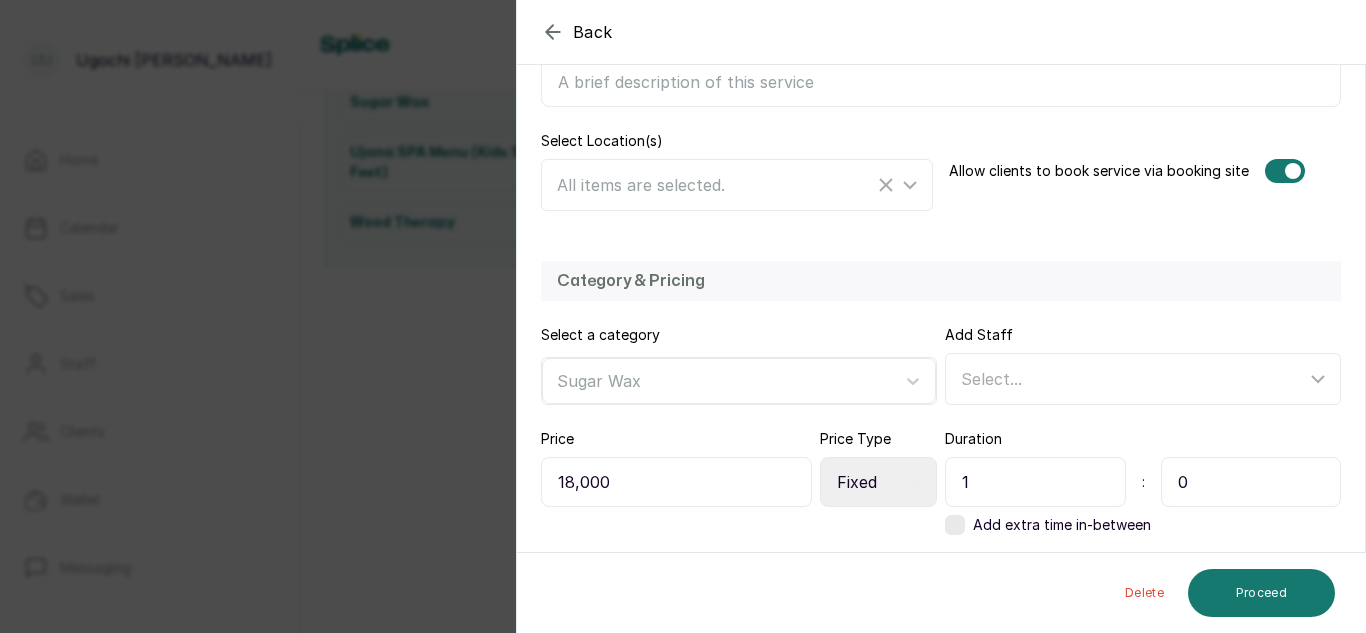 scroll, scrollTop: 389, scrollLeft: 0, axis: vertical 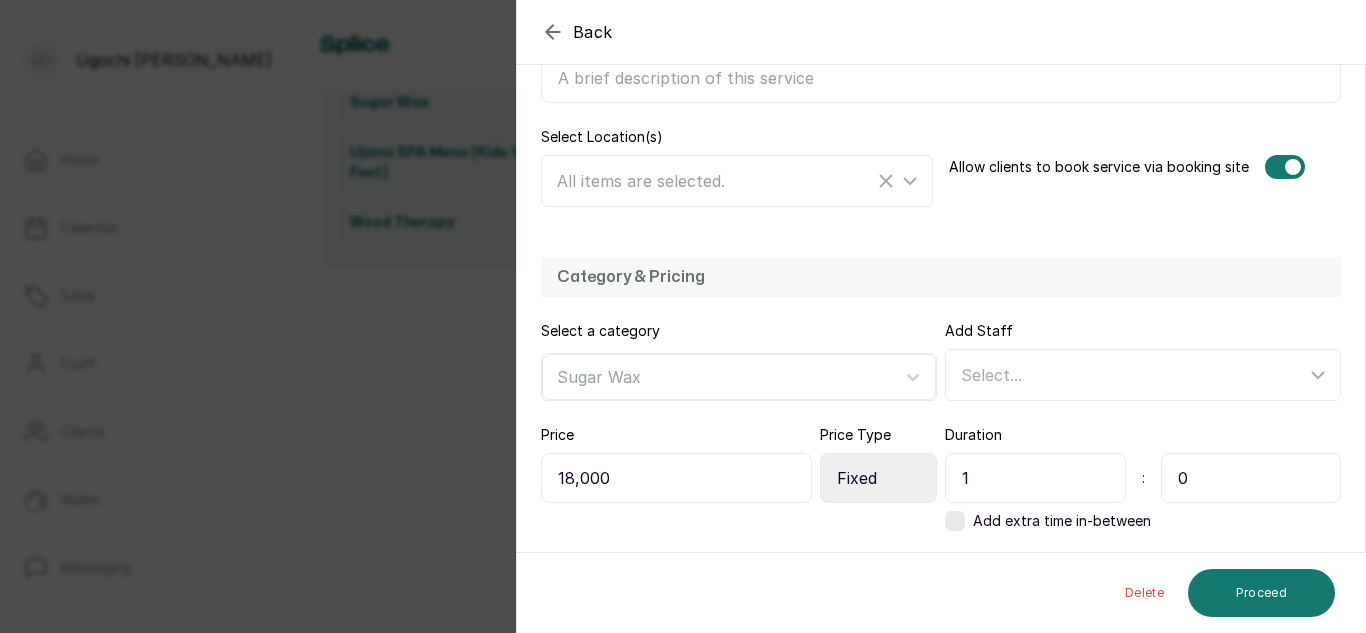 click on "18,000" at bounding box center (676, 478) 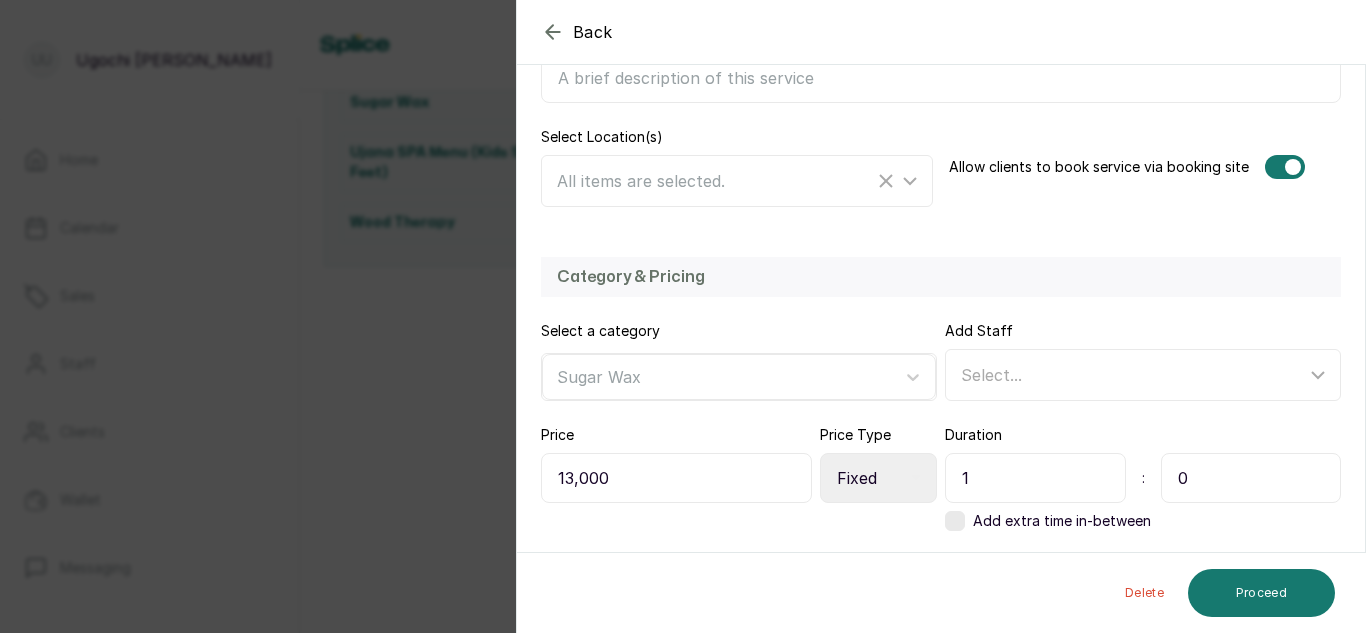 type on "13,000" 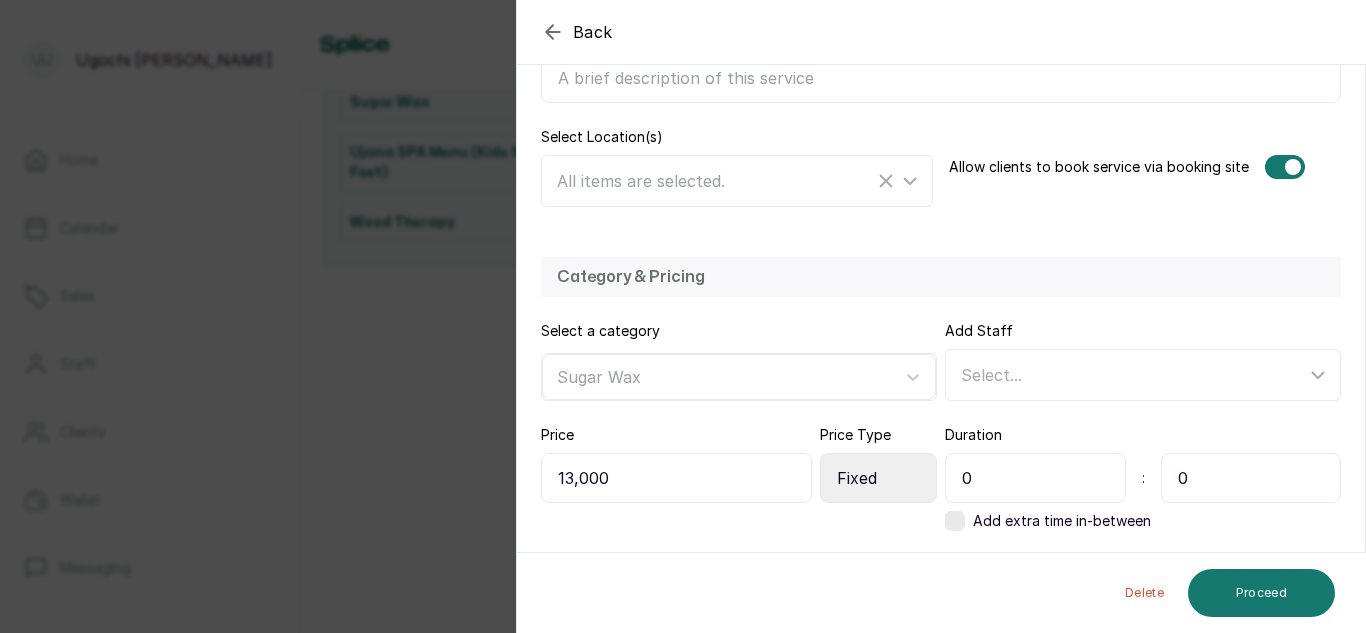 type on "0" 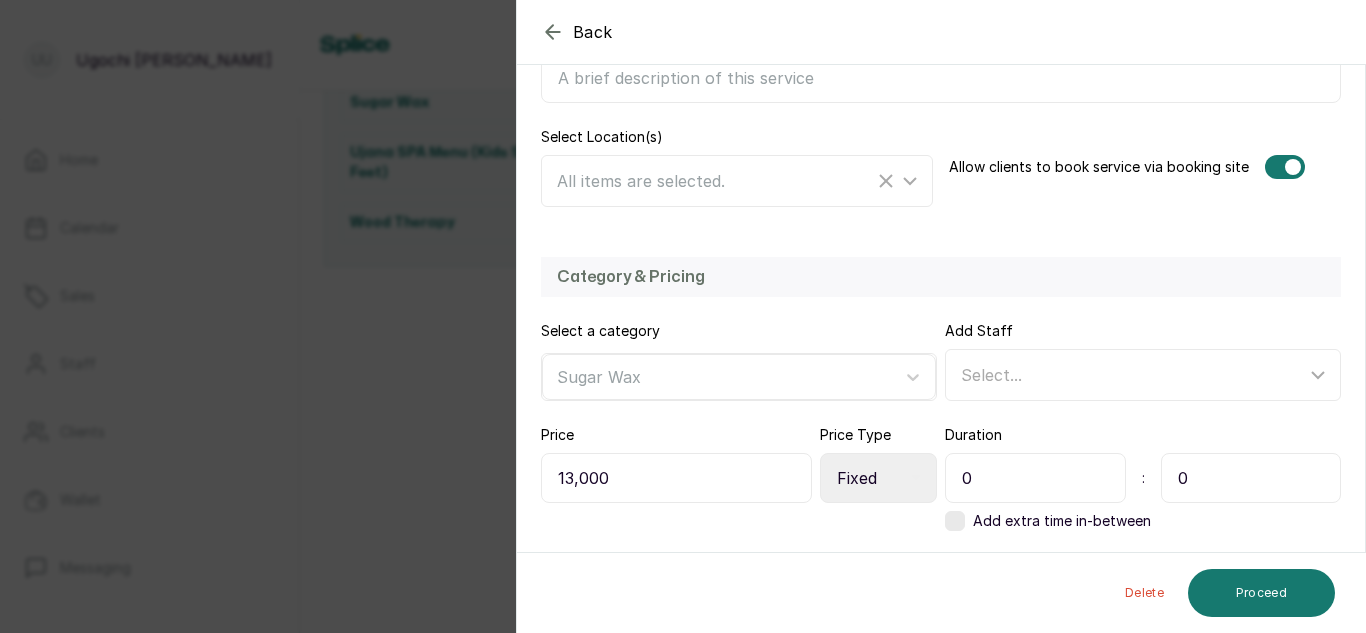 click on "0" at bounding box center (1251, 478) 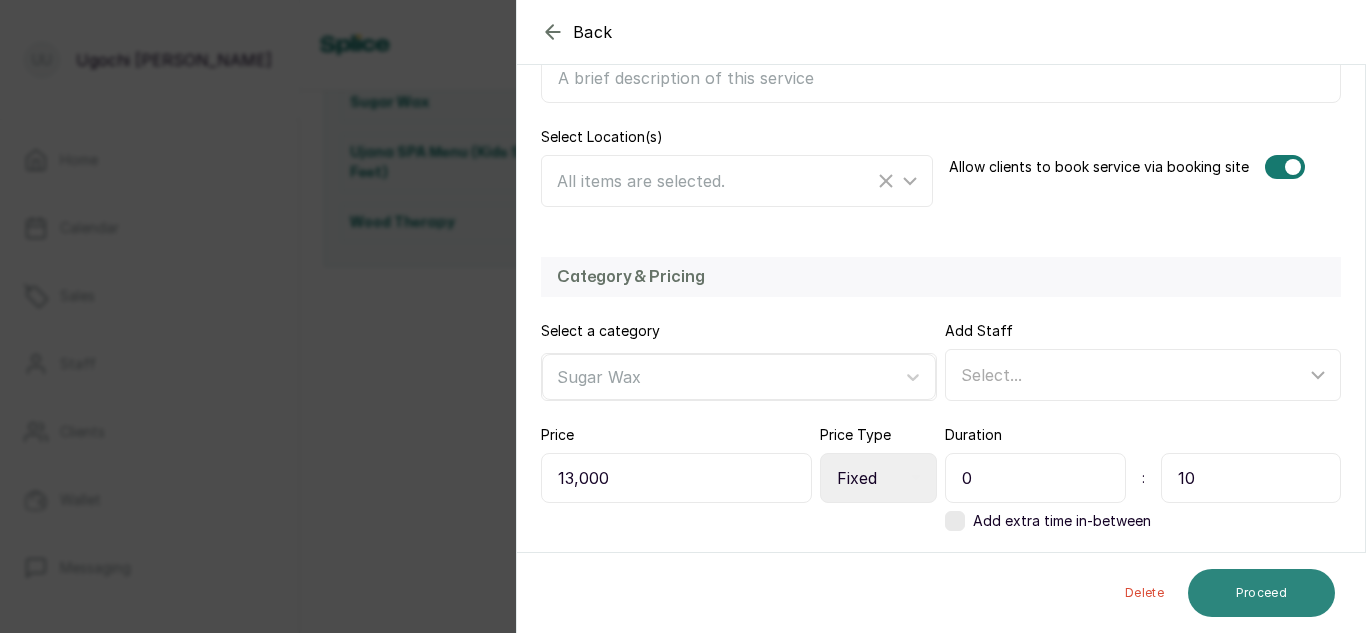 click on "Proceed" at bounding box center (1261, 593) 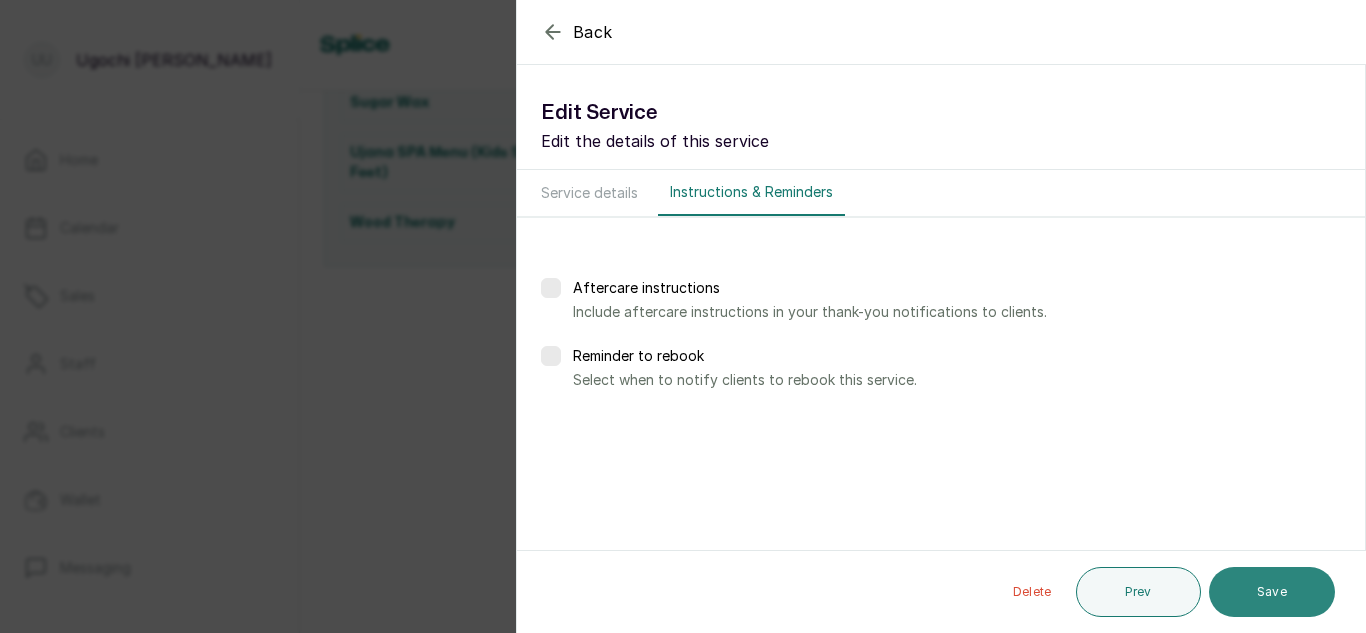 click on "Save" at bounding box center [1272, 592] 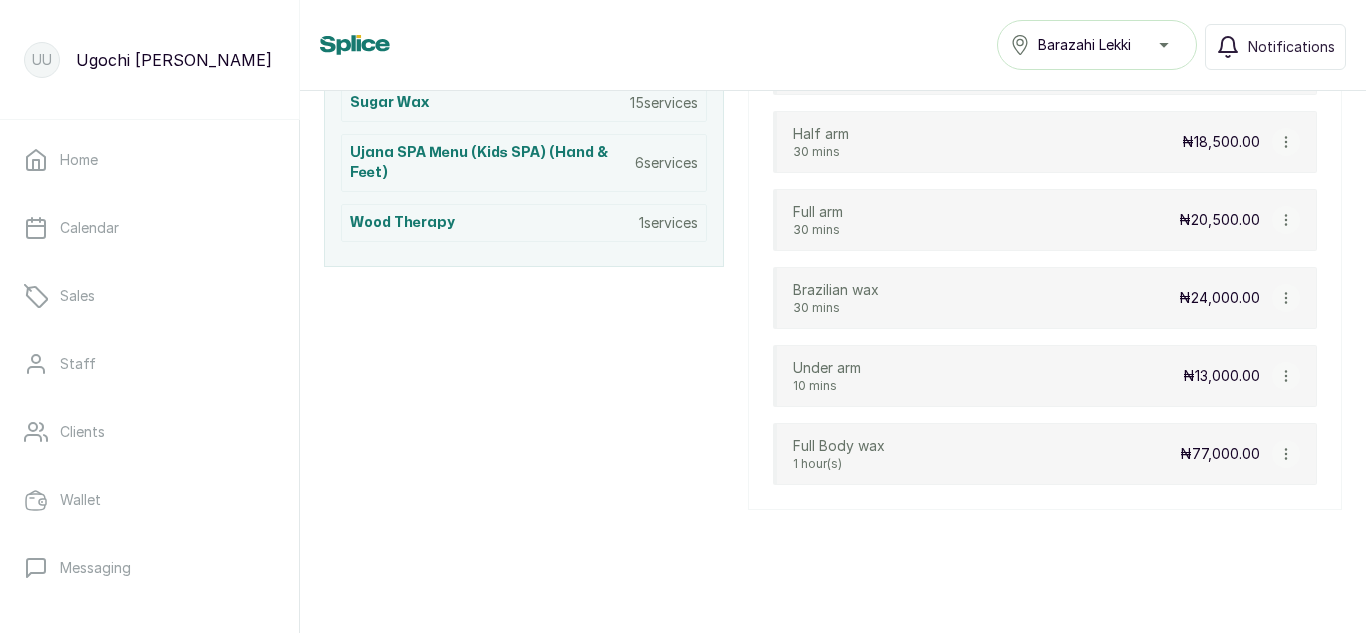 click at bounding box center (1286, 454) 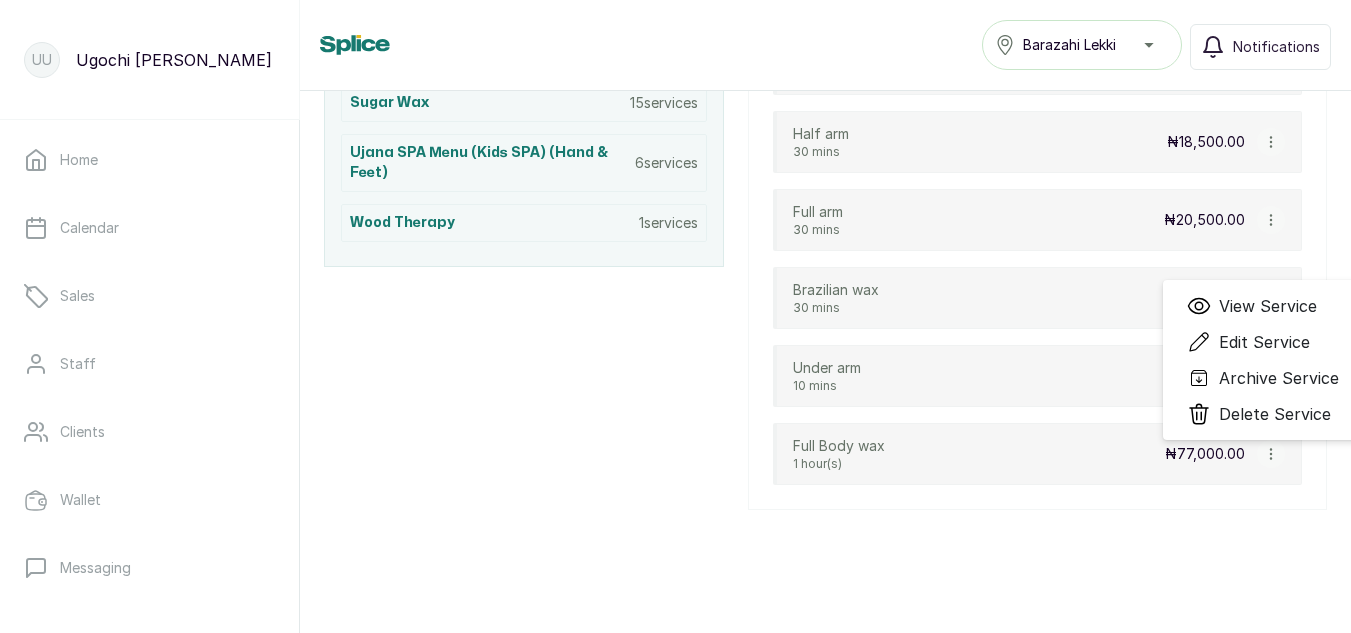 click on "Edit Service" at bounding box center [1264, 342] 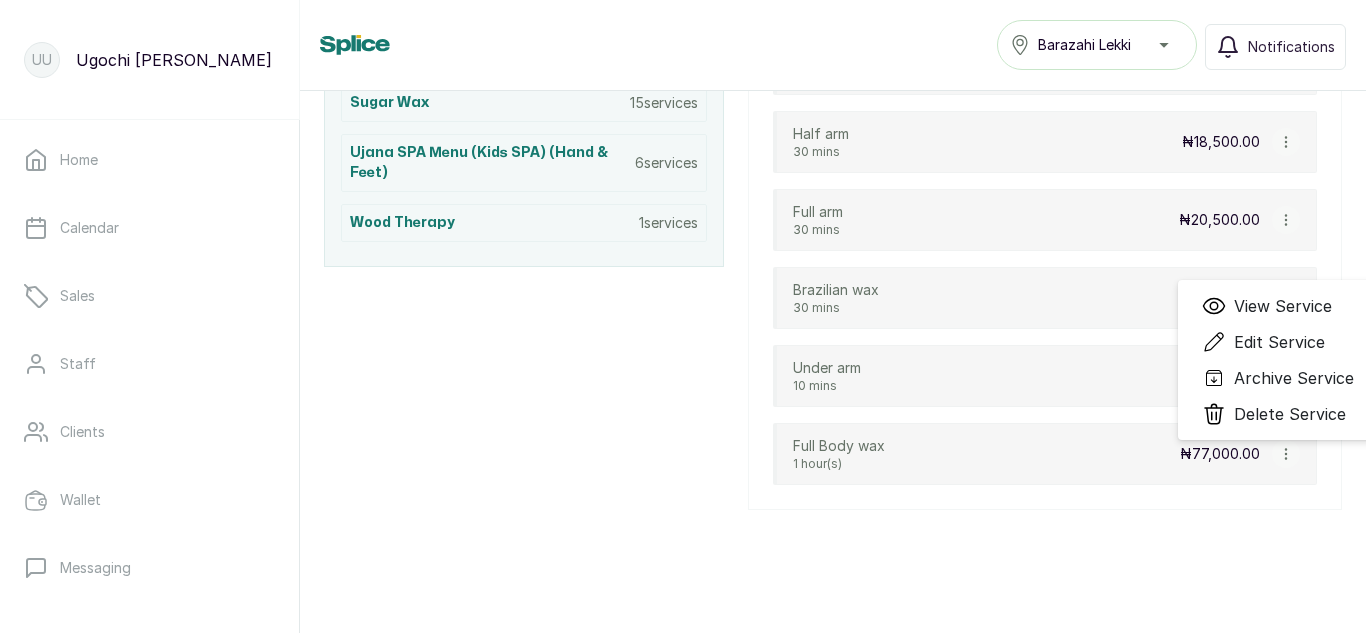 select on "fixed" 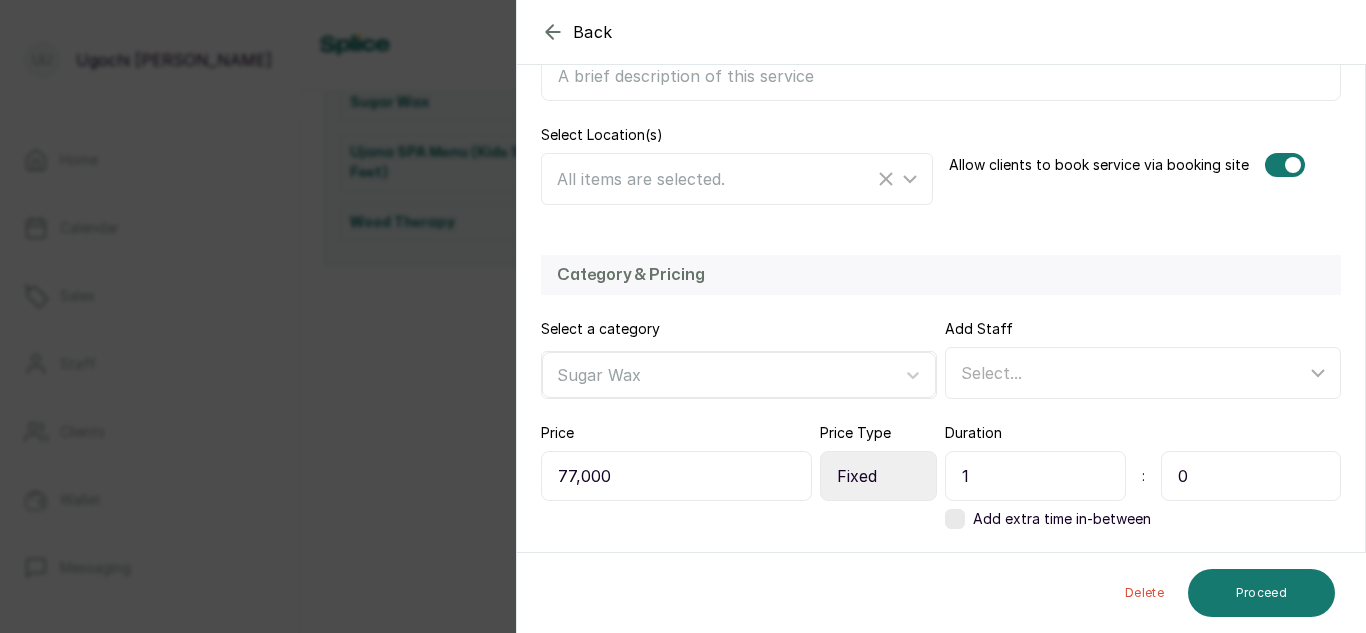 scroll, scrollTop: 436, scrollLeft: 0, axis: vertical 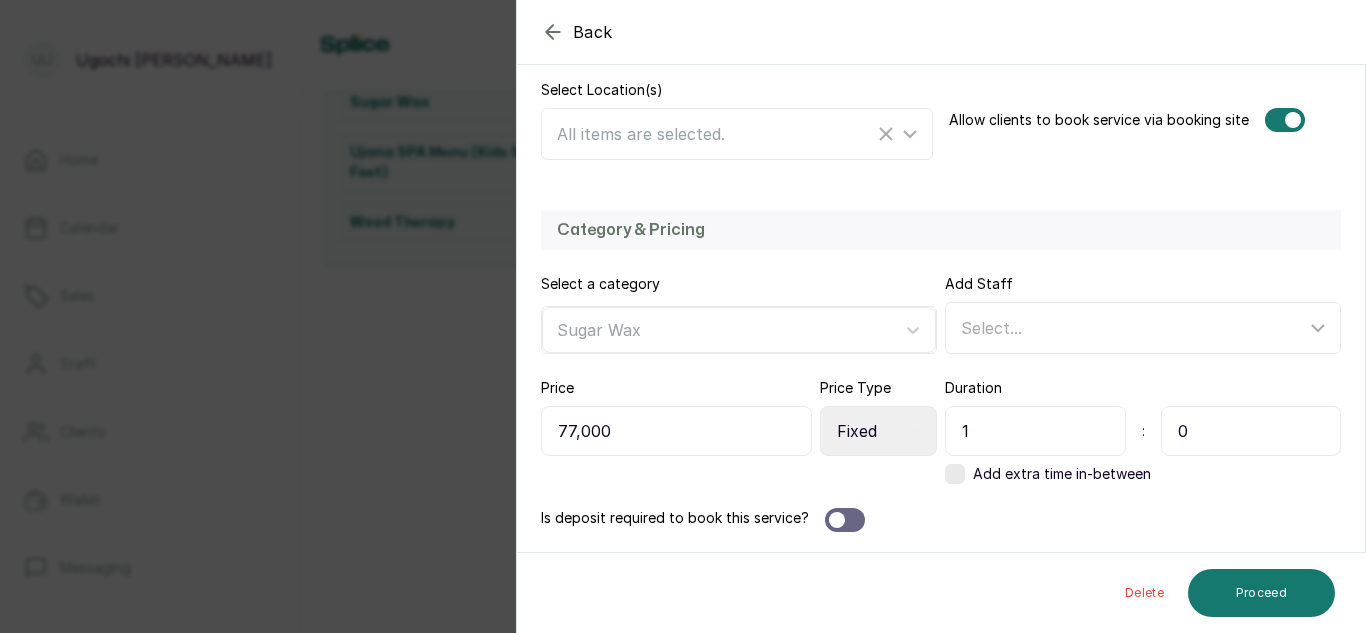 click on "1" at bounding box center (1035, 431) 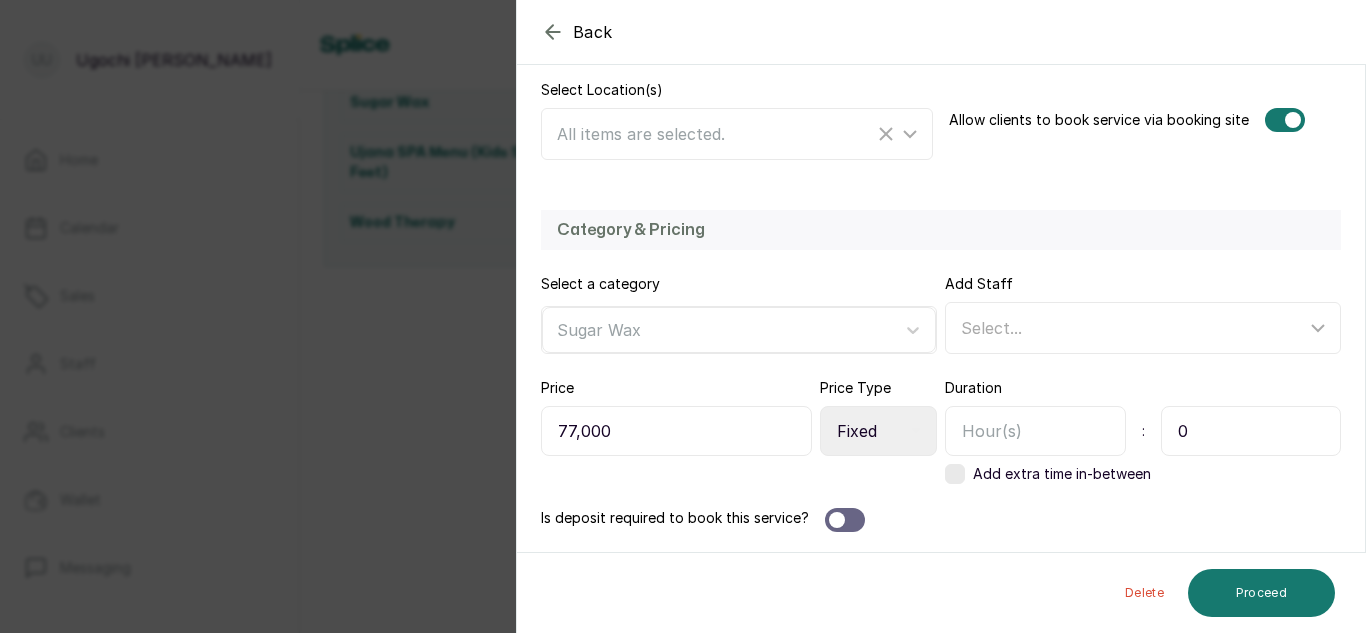 type on "2" 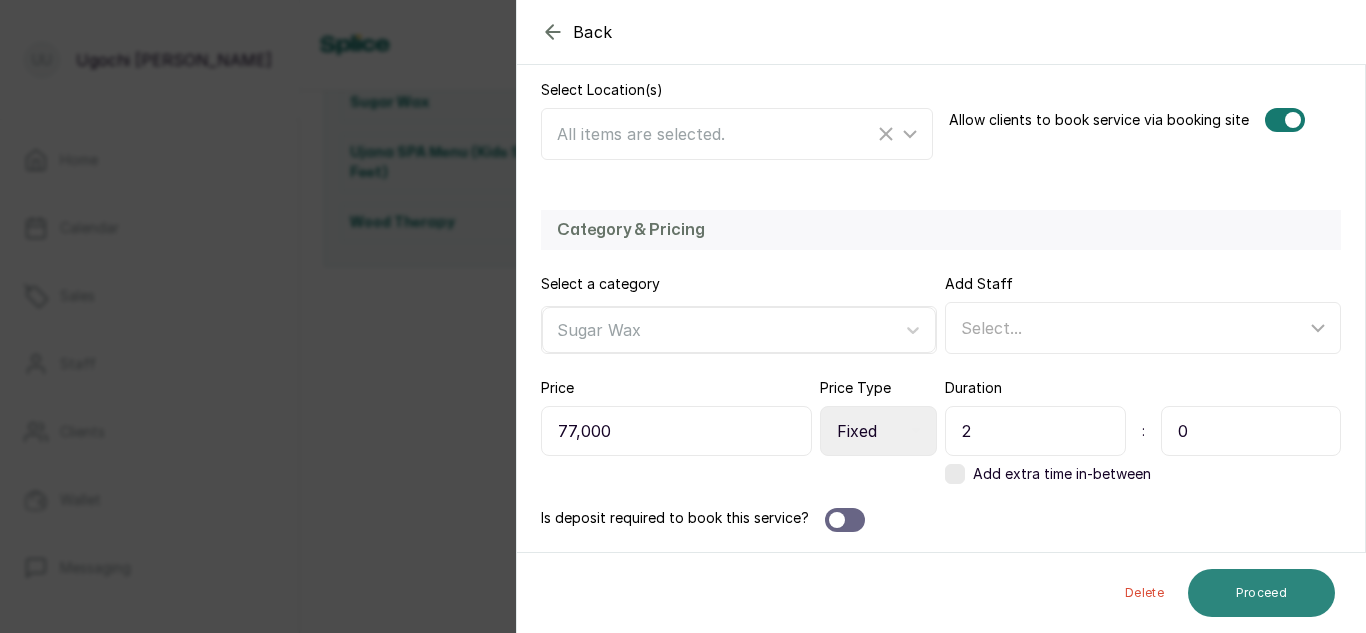click on "Proceed" at bounding box center [1261, 593] 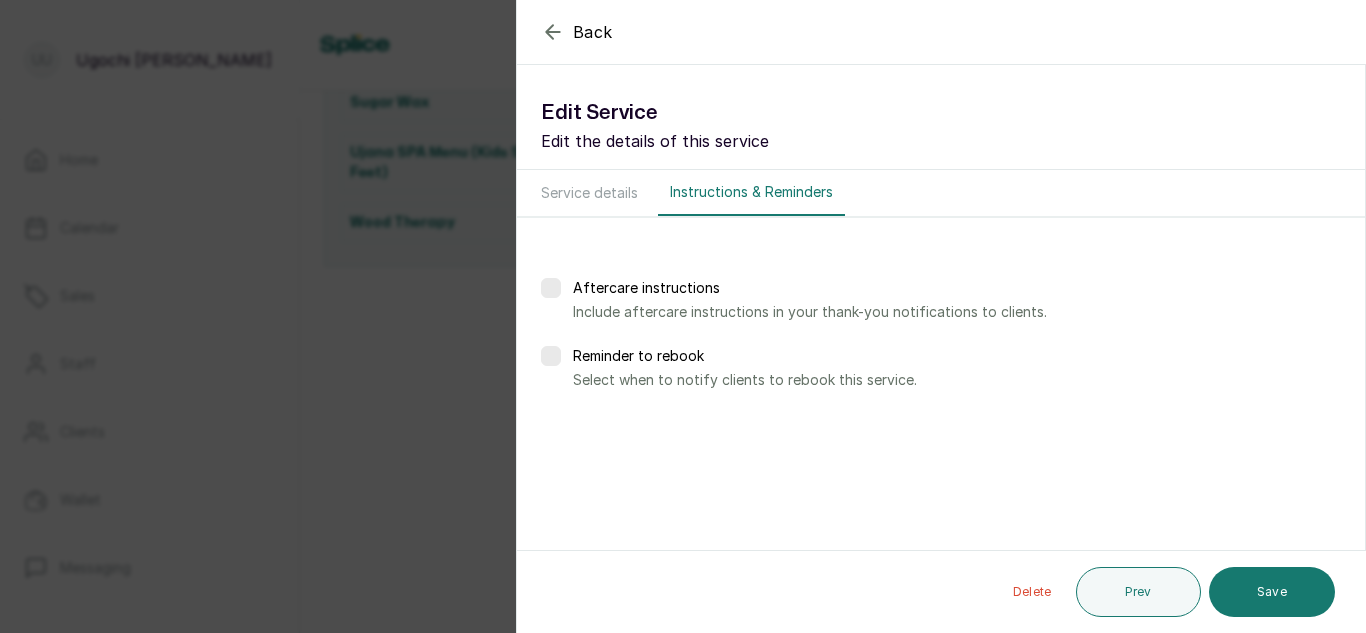 scroll, scrollTop: 0, scrollLeft: 0, axis: both 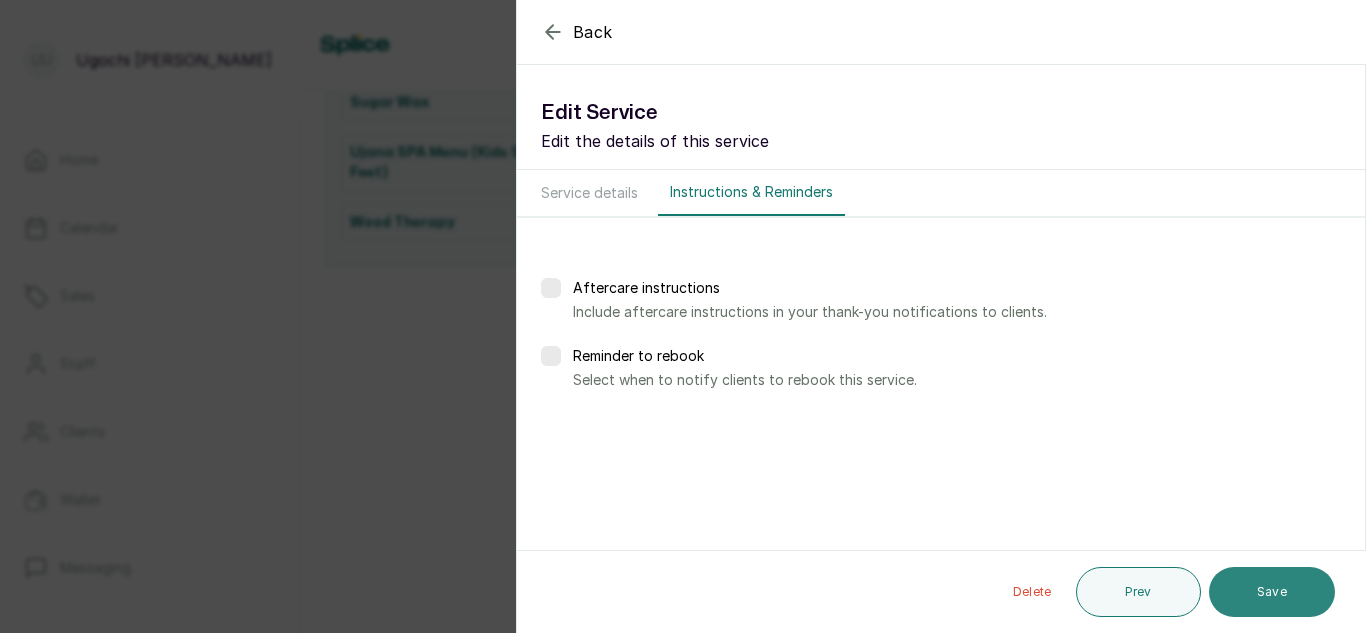 click on "Save" at bounding box center [1272, 592] 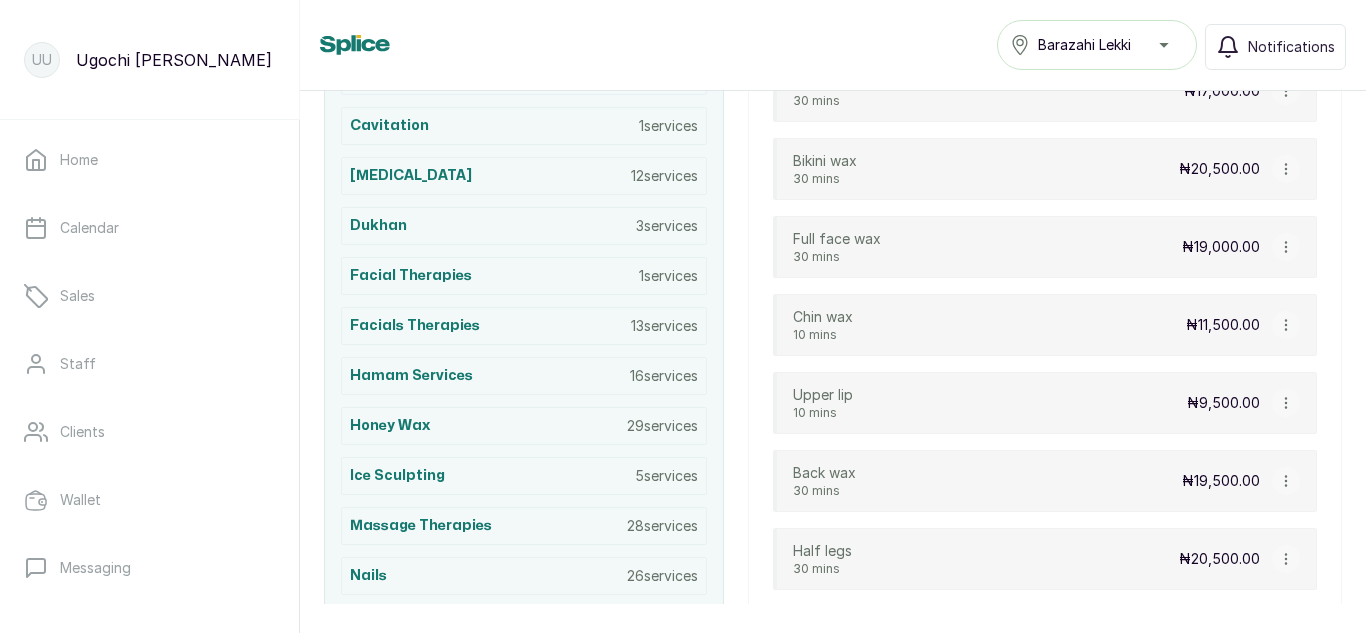 scroll, scrollTop: 708, scrollLeft: 0, axis: vertical 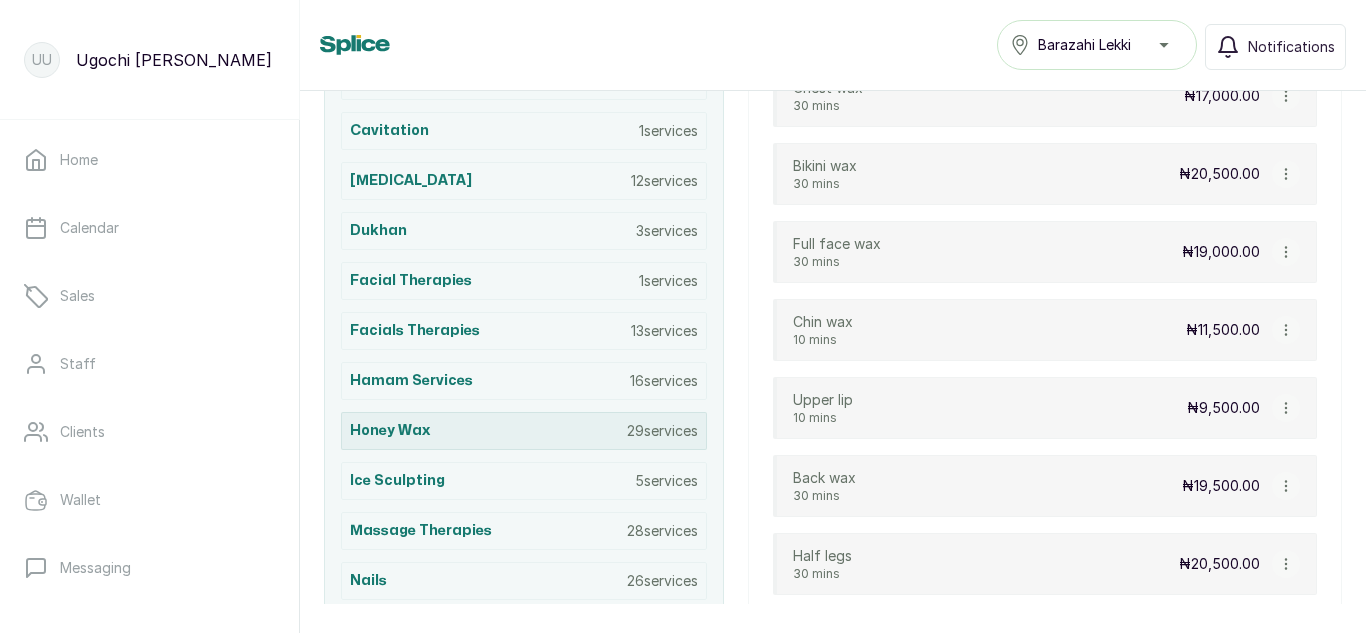 click on "Honey Wax 29  services" at bounding box center [524, 431] 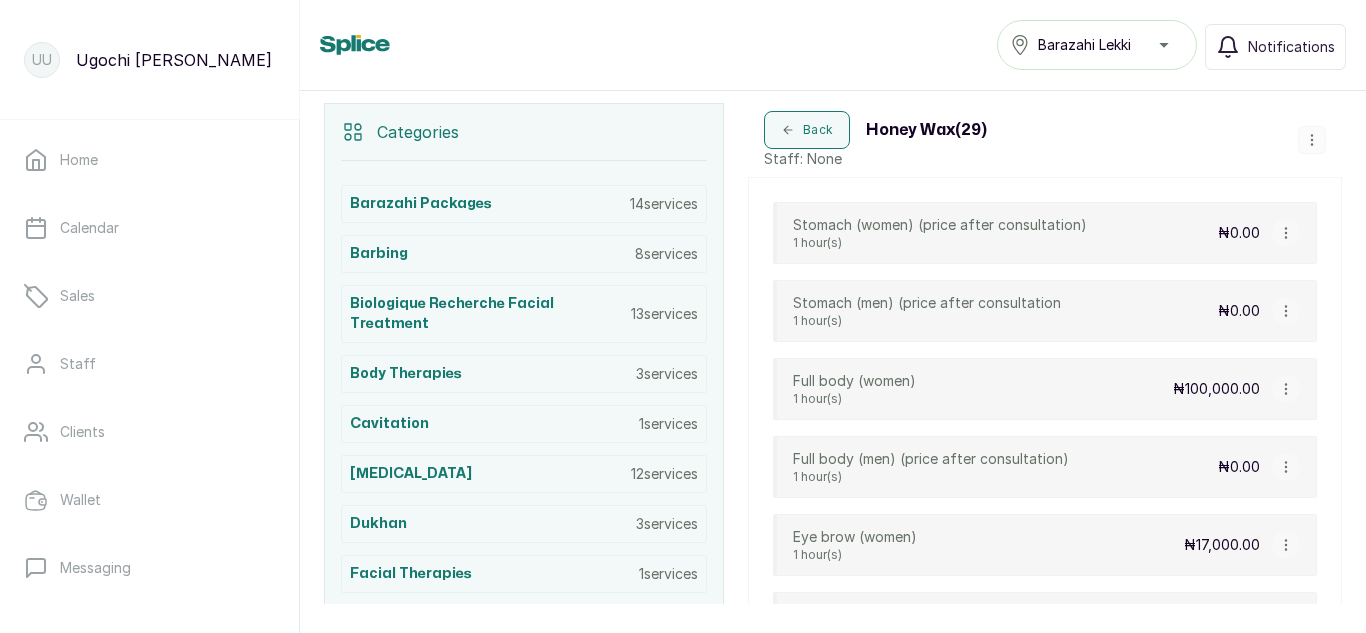 scroll, scrollTop: 403, scrollLeft: 0, axis: vertical 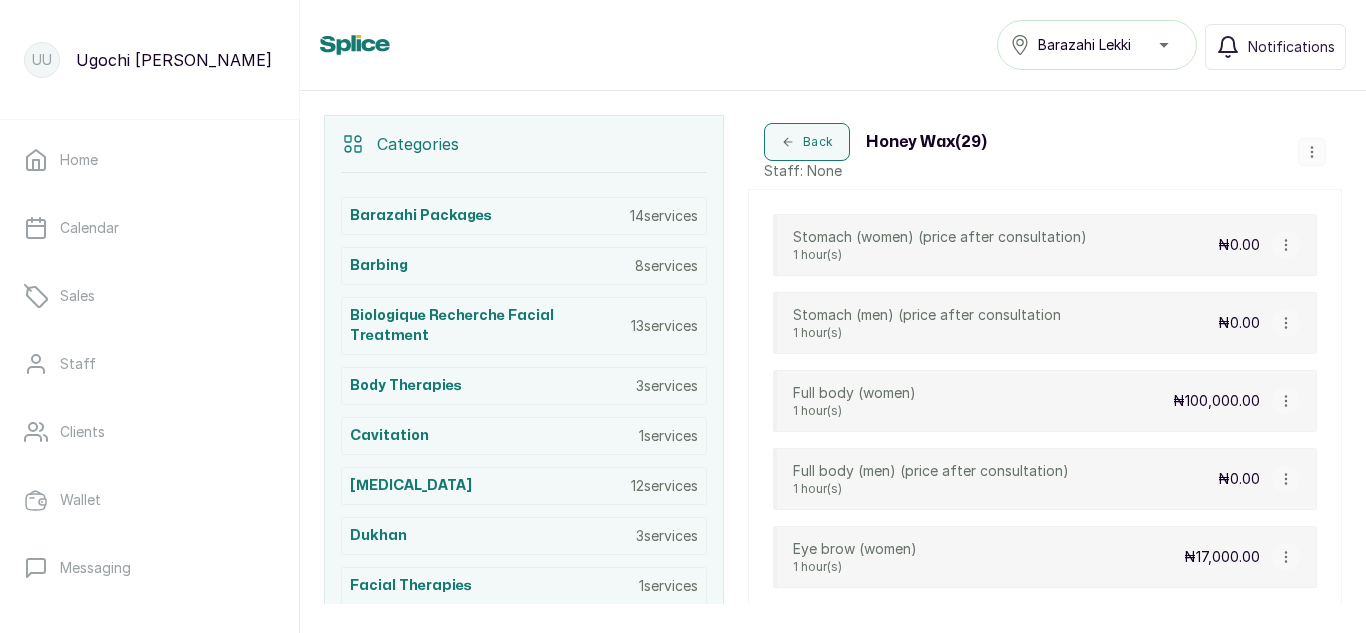 click at bounding box center (1286, 245) 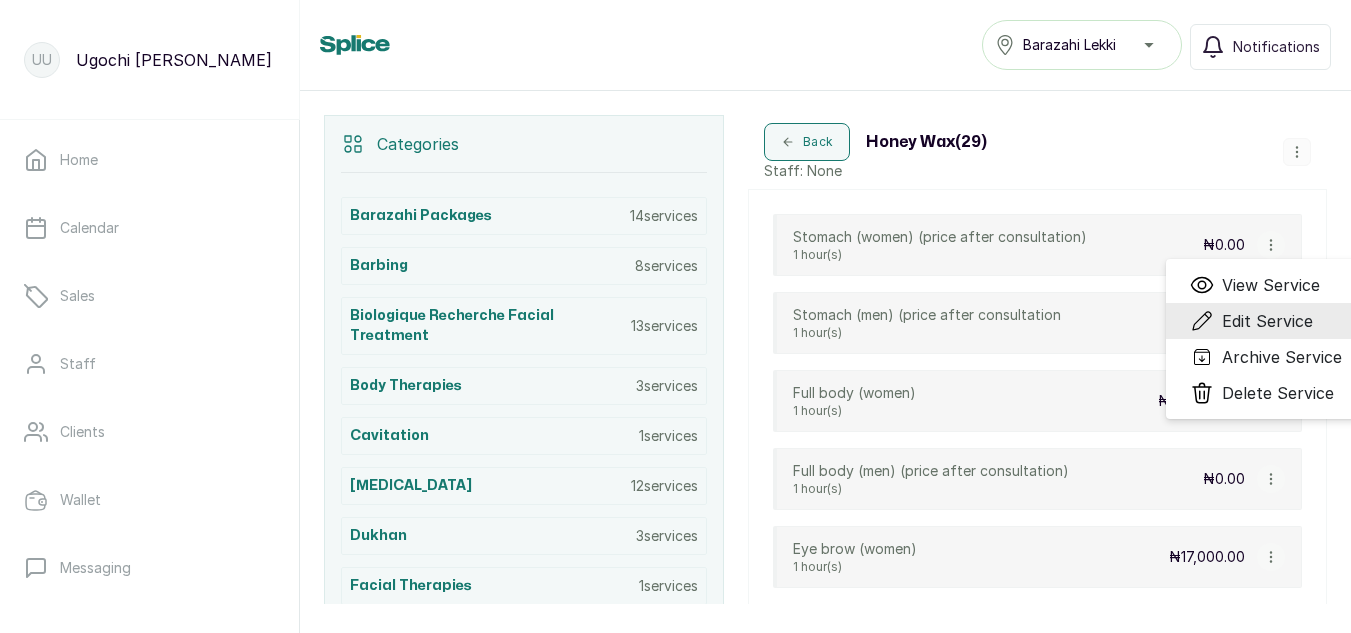 click on "Edit Service" at bounding box center [1267, 321] 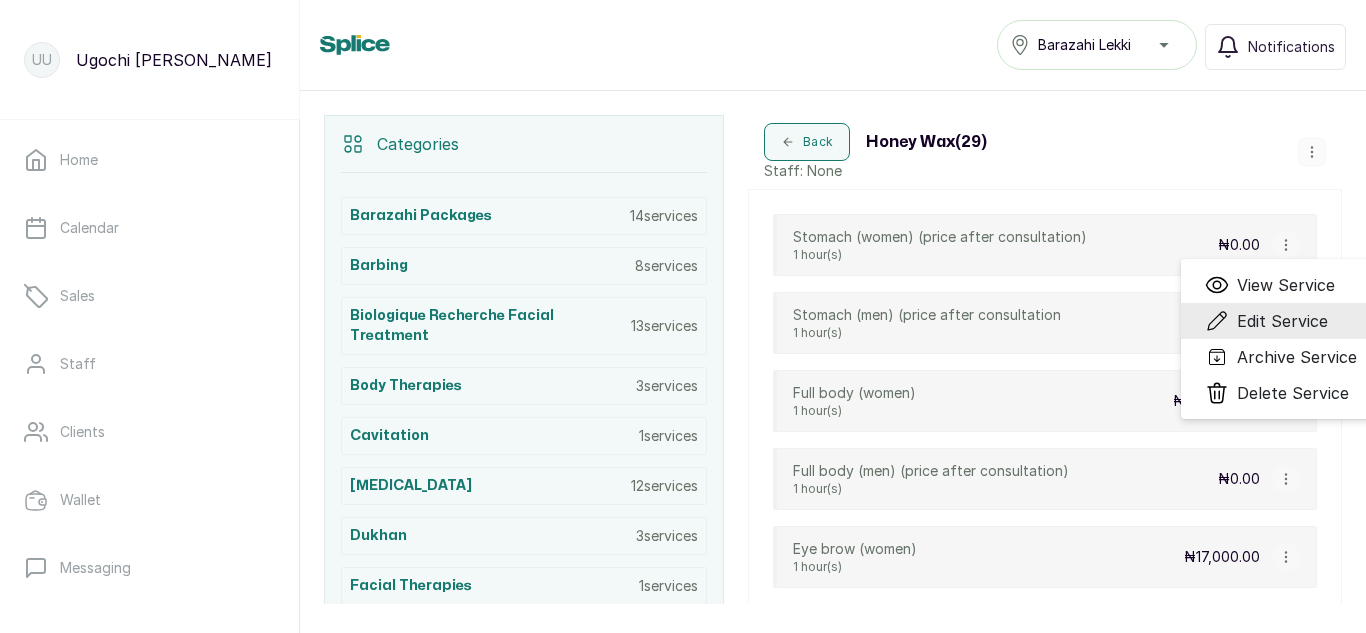 select on "starting_at" 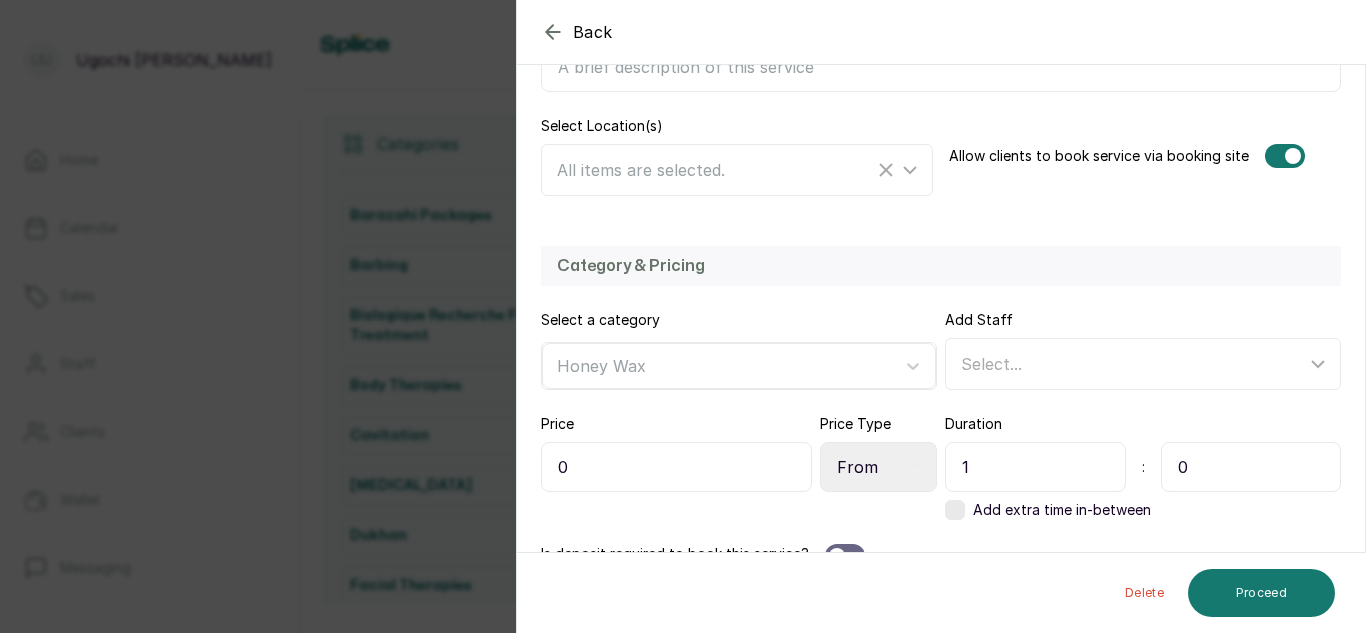 scroll, scrollTop: 436, scrollLeft: 0, axis: vertical 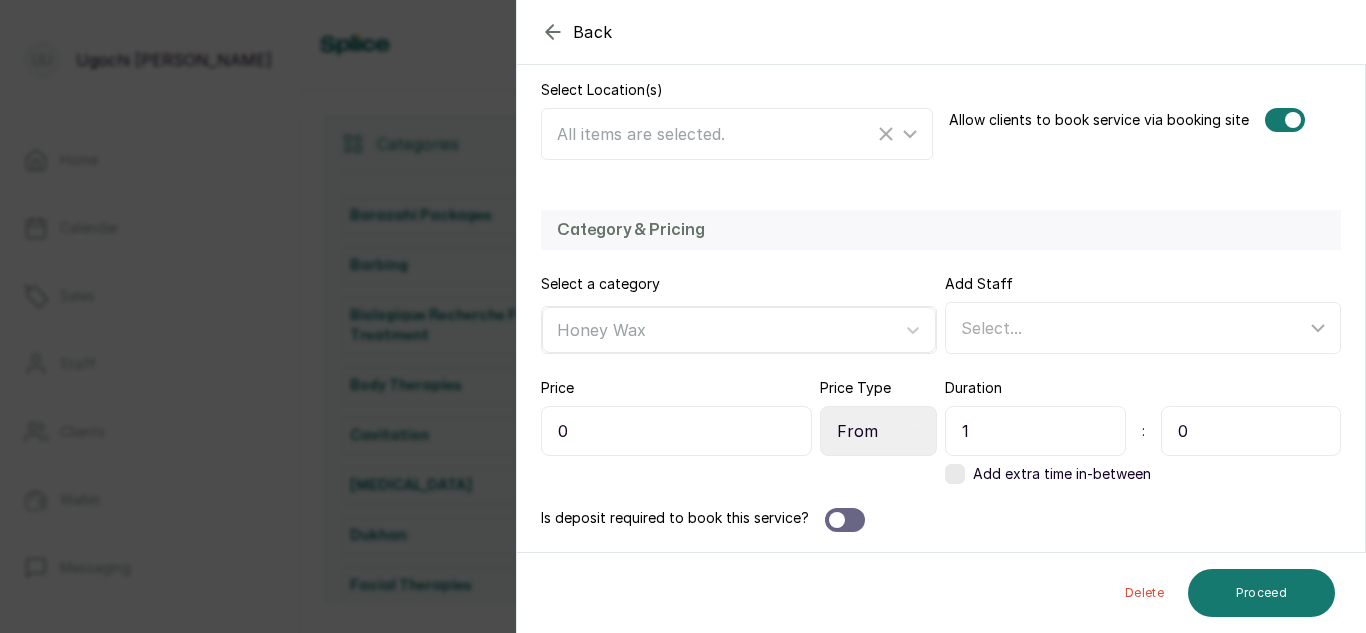 click on "1" at bounding box center [1035, 431] 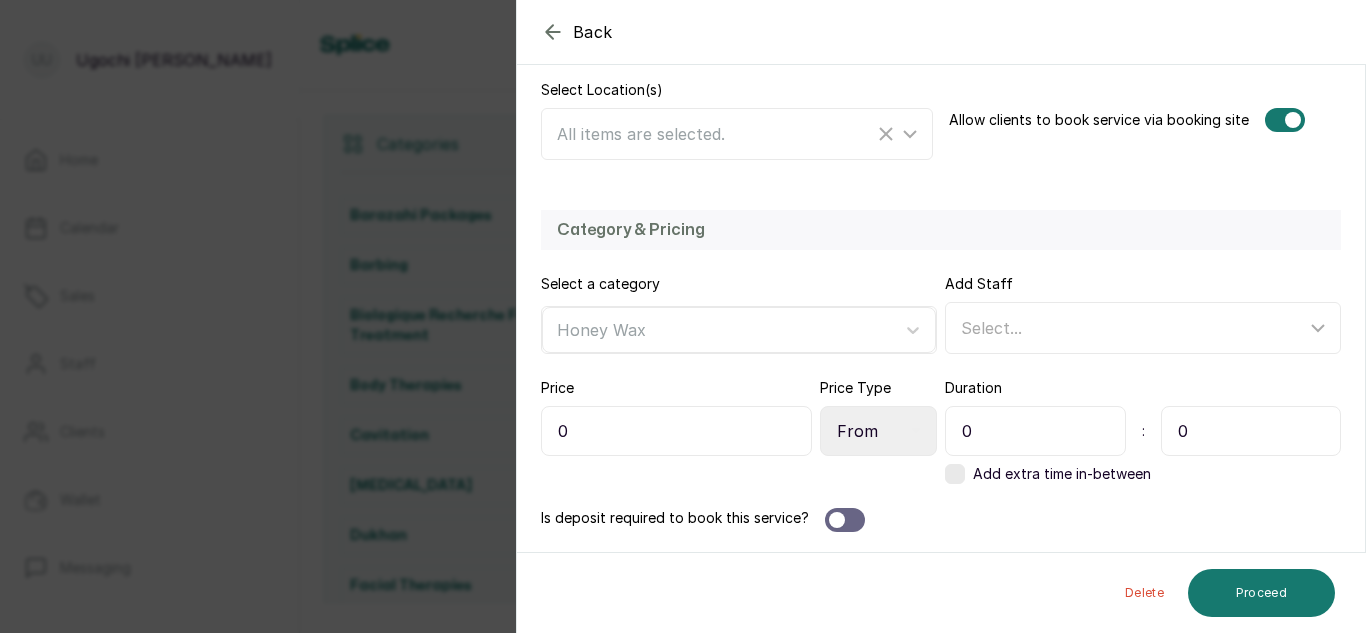 type on "0" 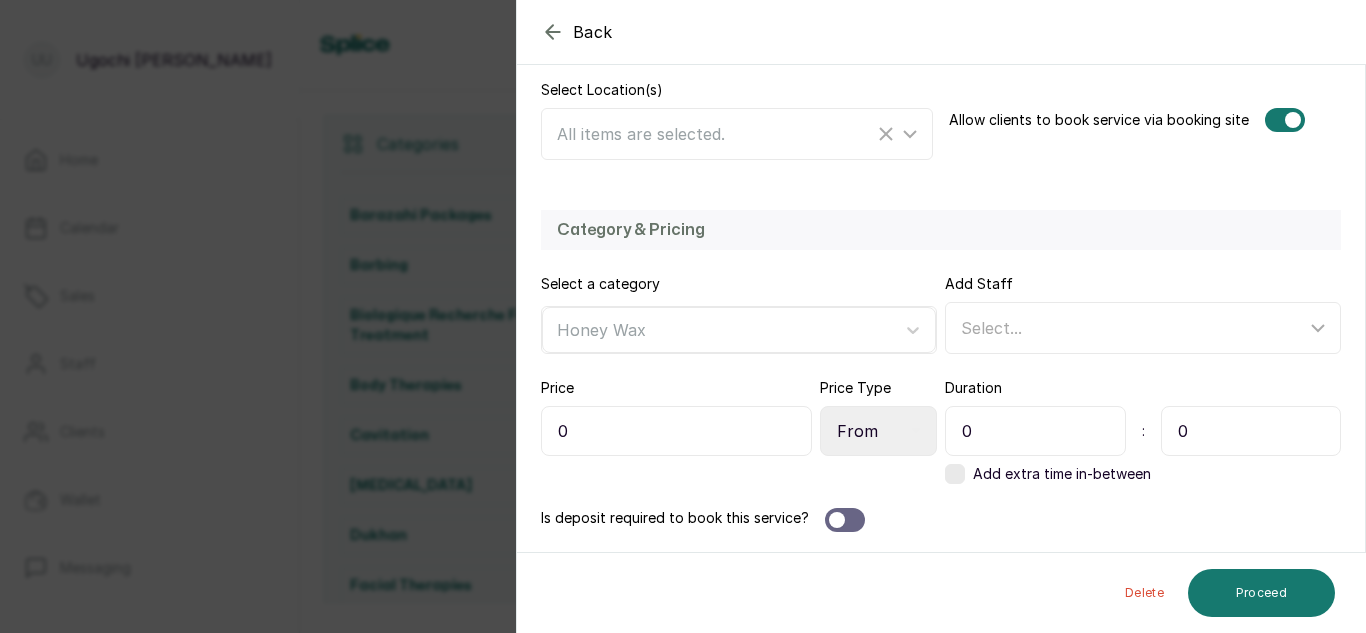click on "0" at bounding box center [1251, 431] 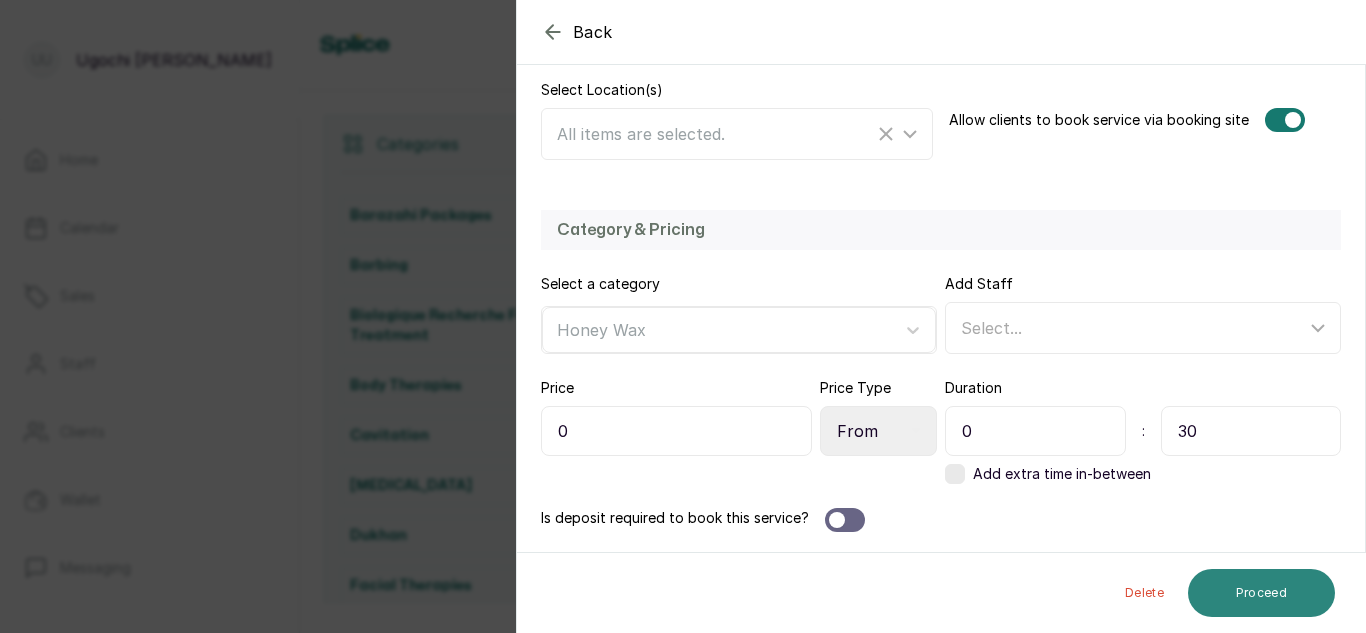 click on "Proceed" at bounding box center [1261, 593] 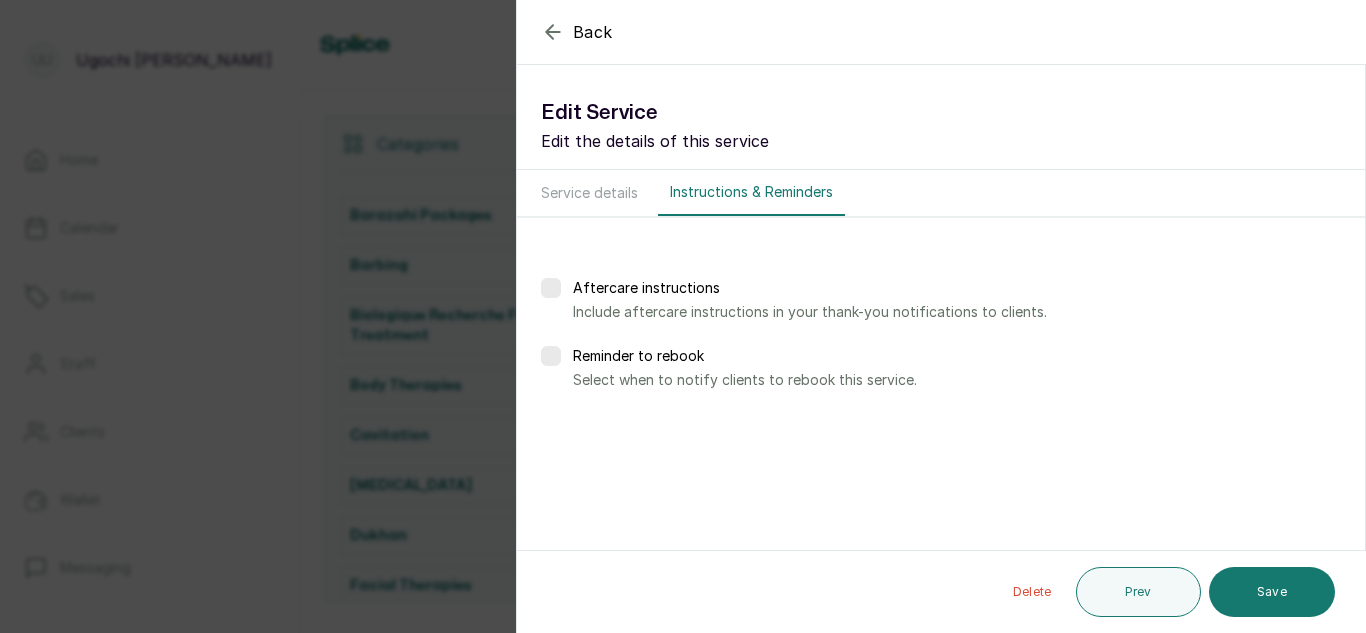 scroll, scrollTop: 0, scrollLeft: 0, axis: both 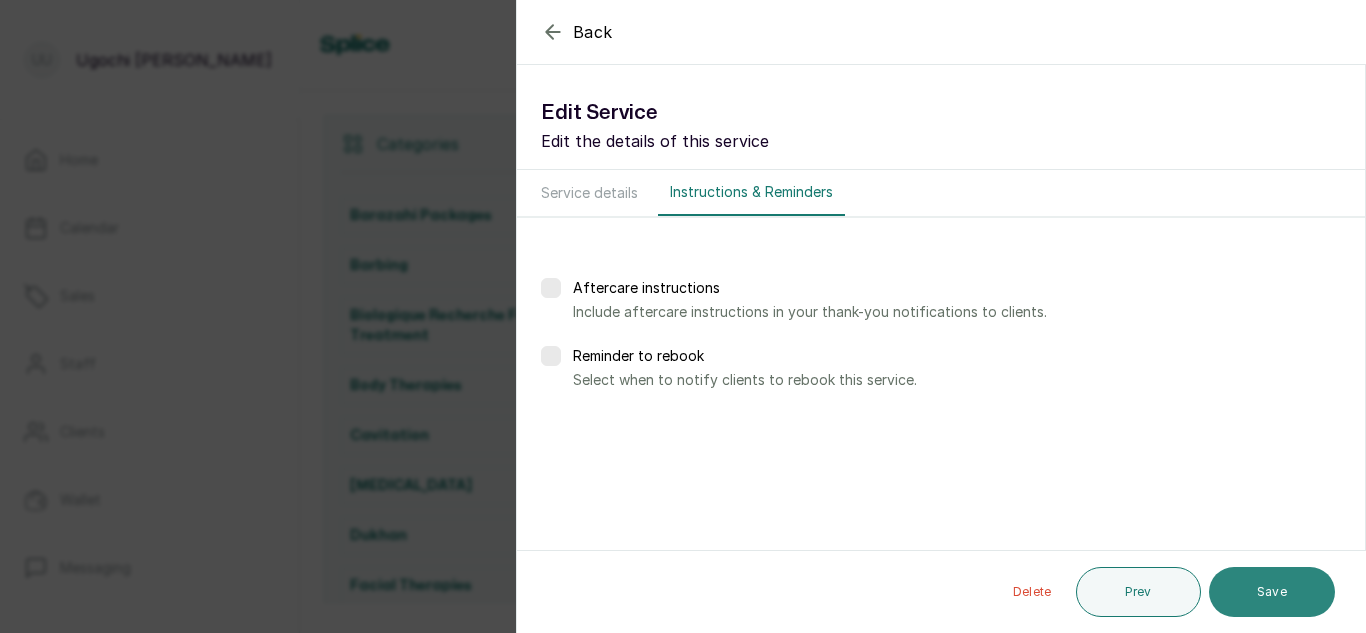 click on "Save" at bounding box center [1272, 592] 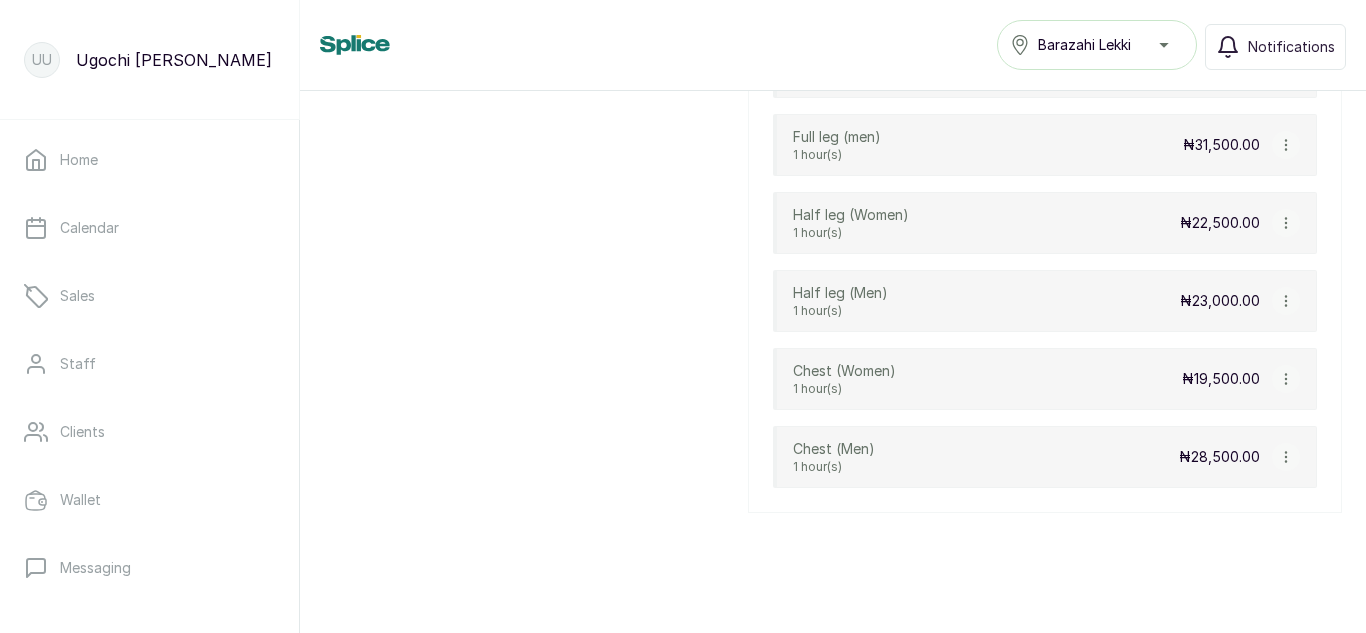 scroll, scrollTop: 2388, scrollLeft: 0, axis: vertical 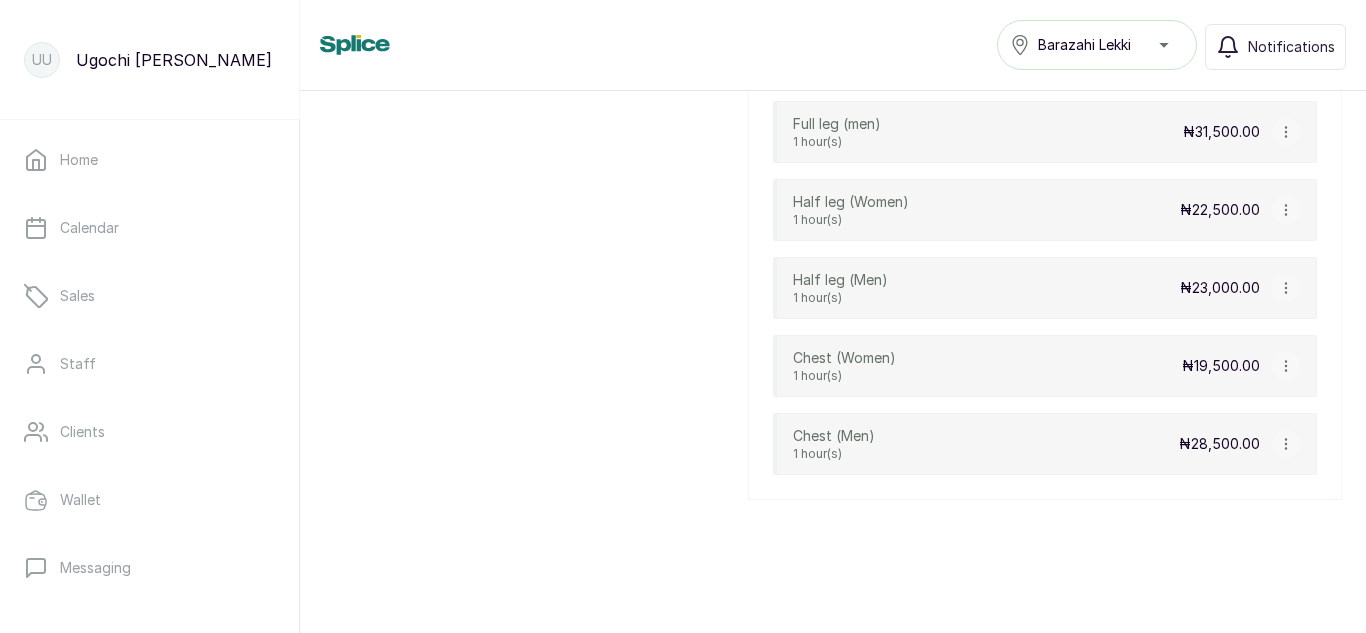 click at bounding box center (1286, 444) 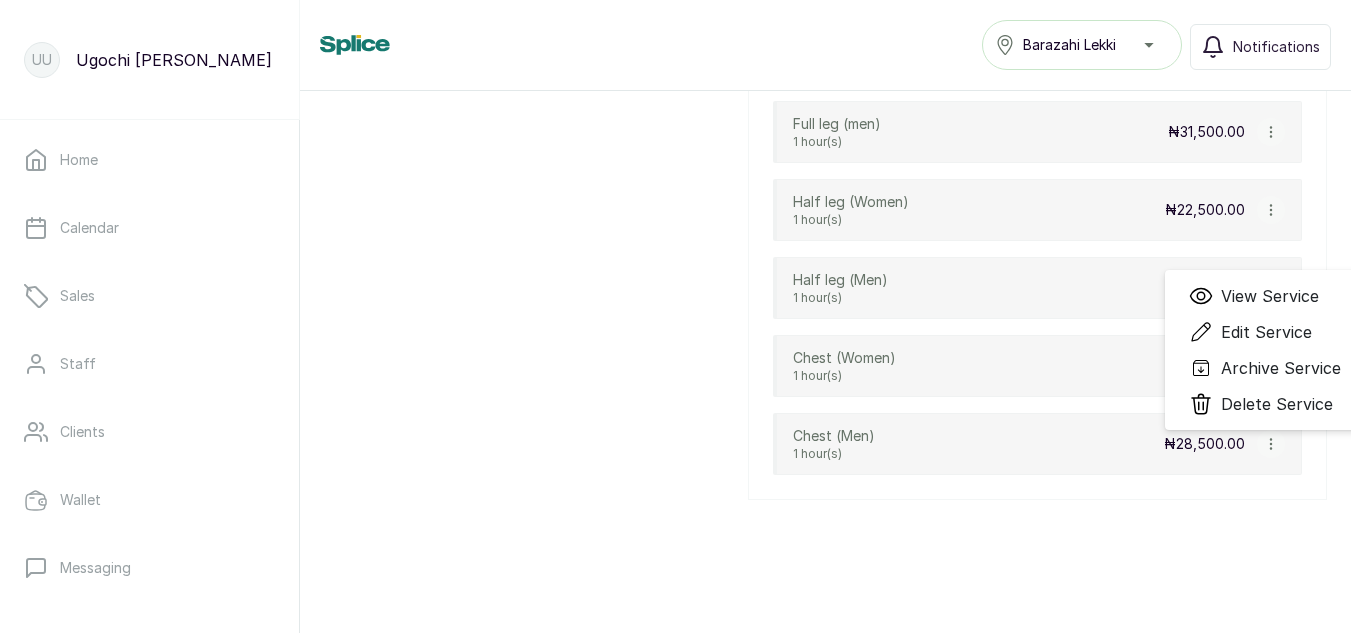 click on "Edit Service" at bounding box center (1266, 332) 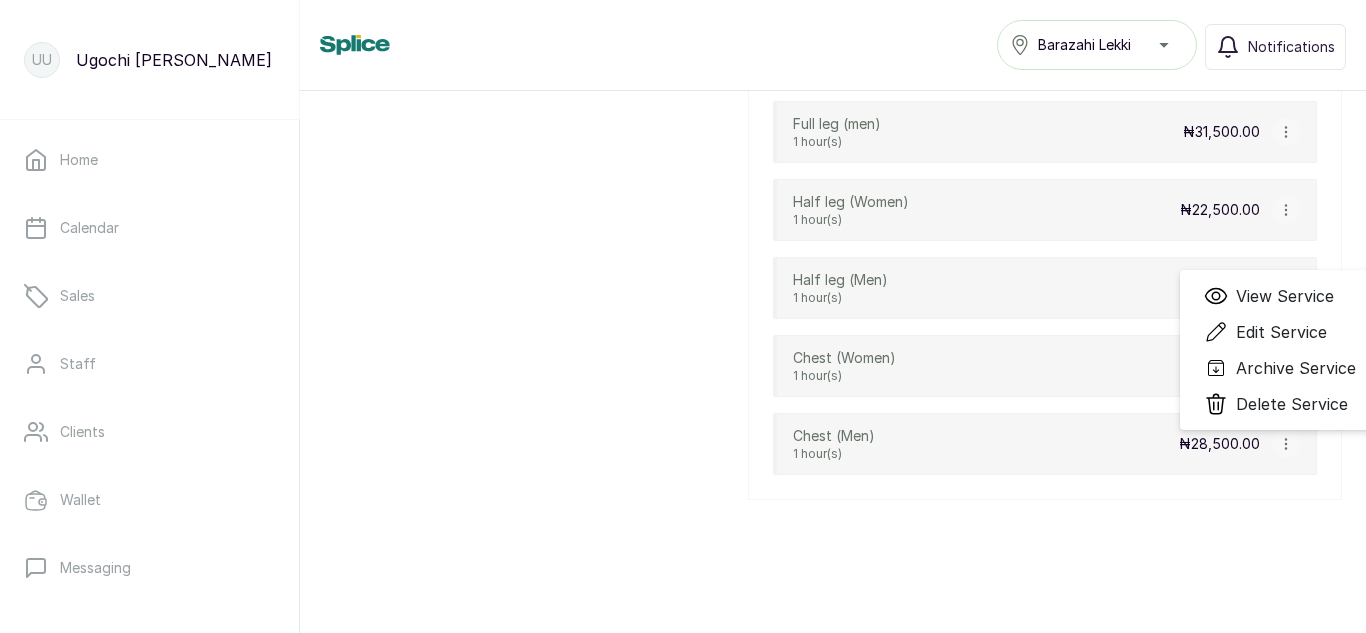 select on "fixed" 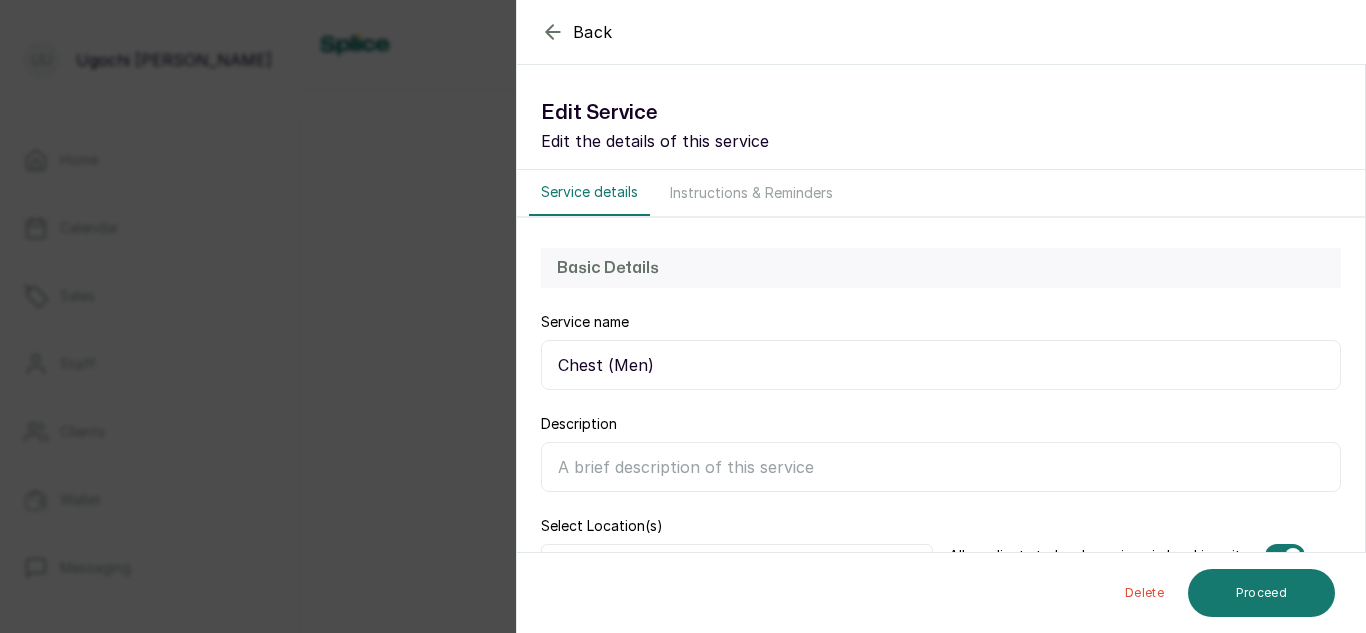 scroll, scrollTop: 436, scrollLeft: 0, axis: vertical 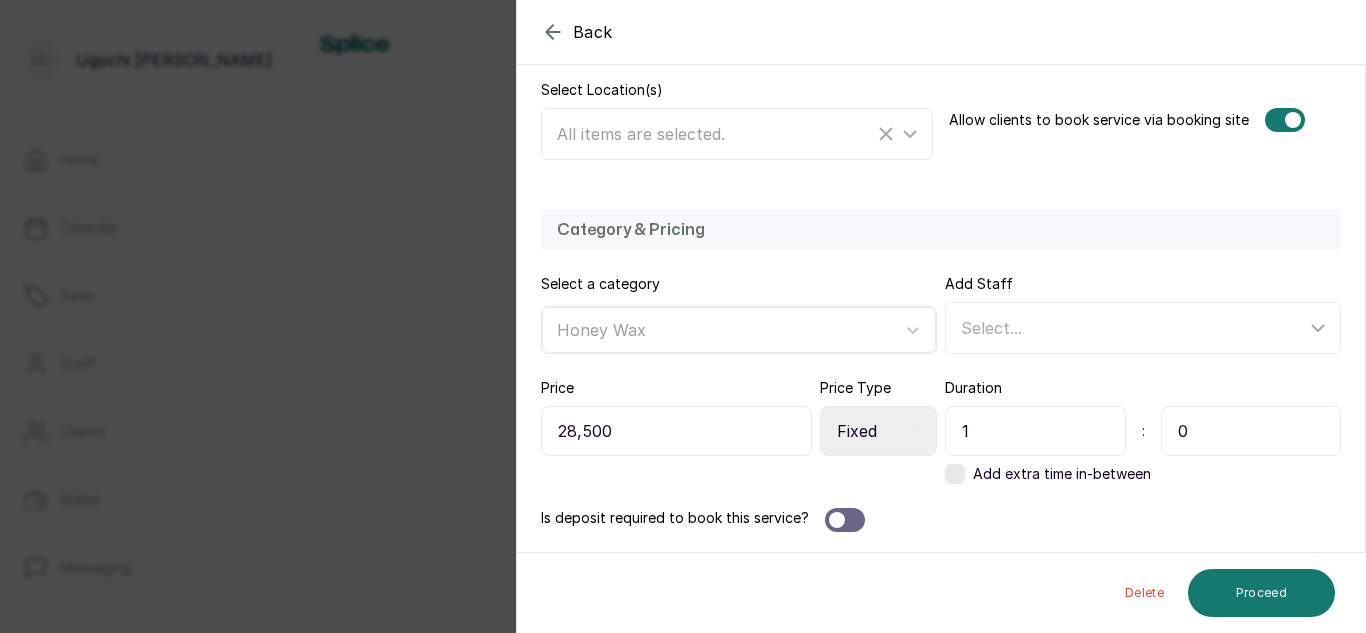 click on "1" at bounding box center (1035, 431) 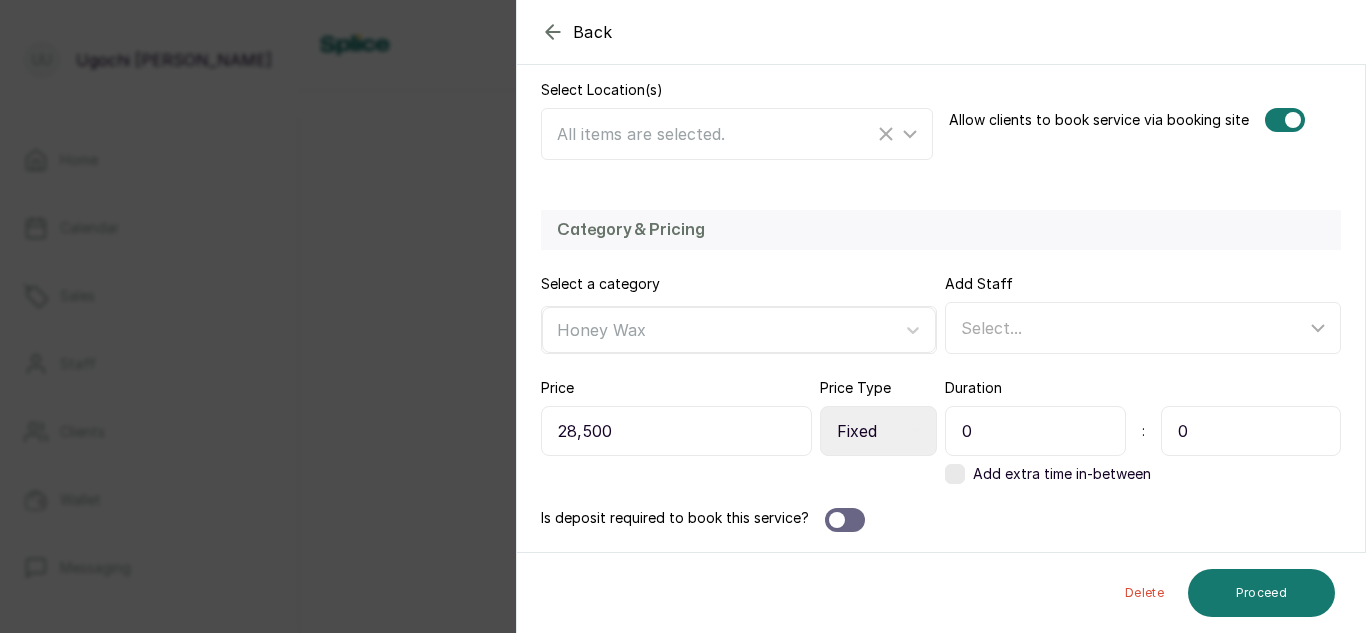 type on "0" 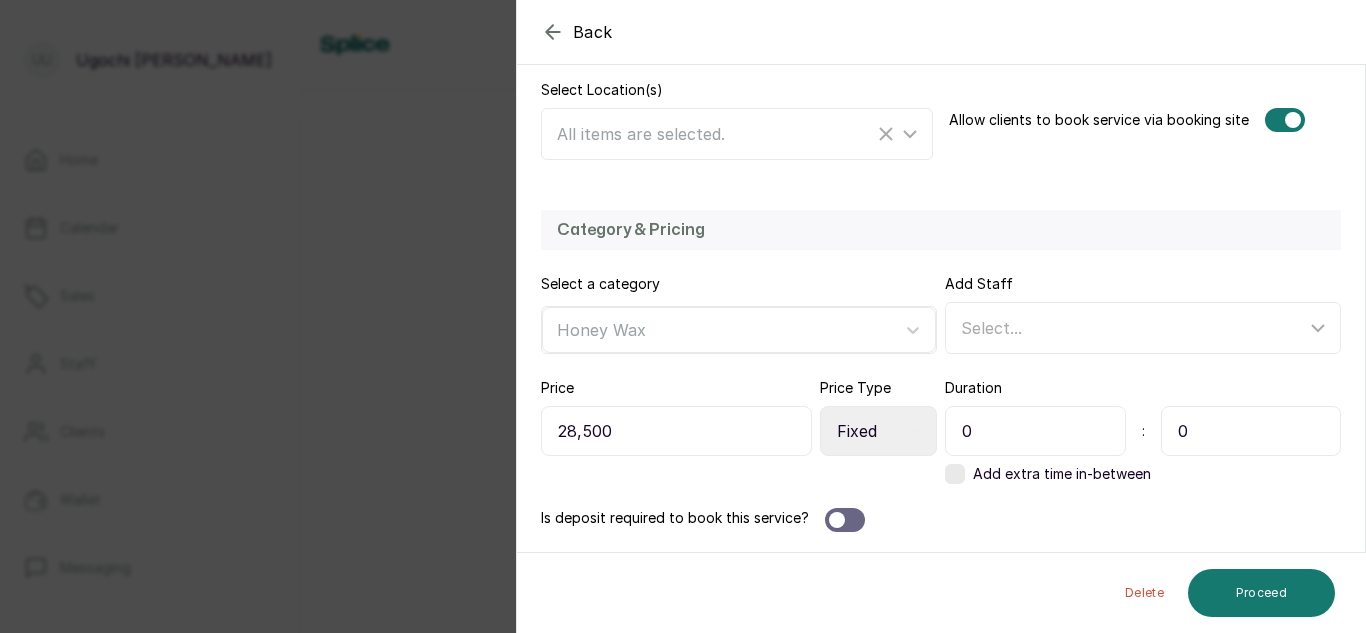 click on "0" at bounding box center [1251, 431] 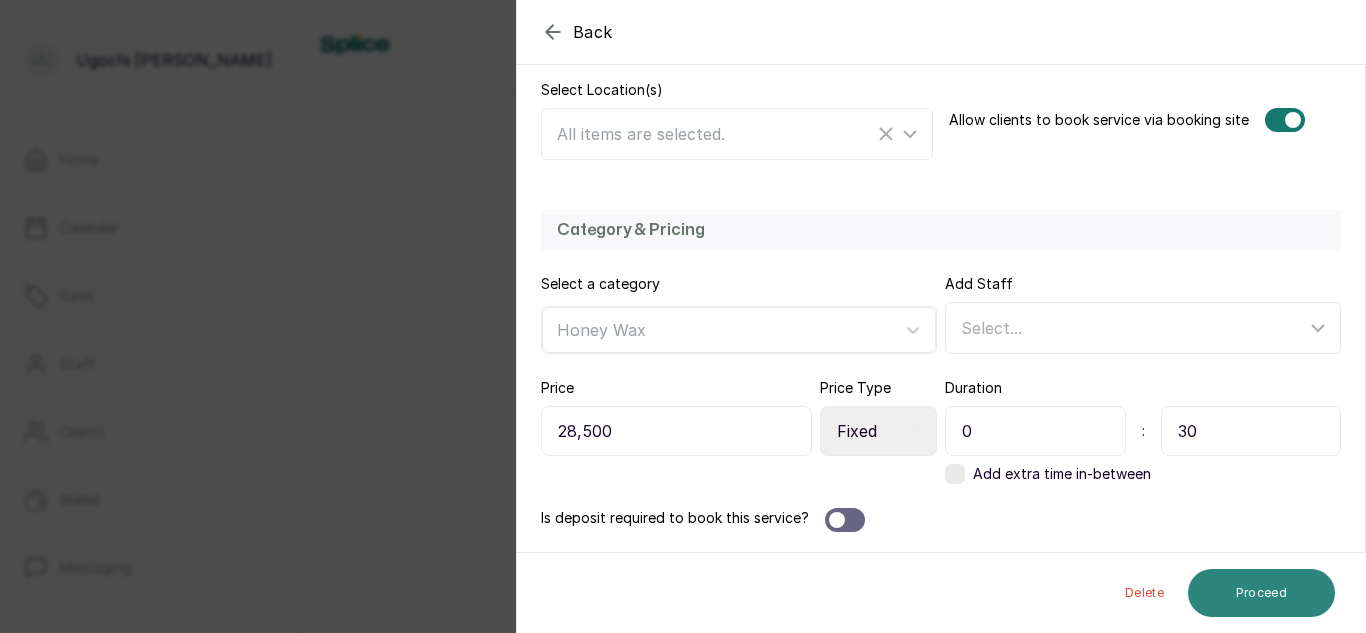 click on "Proceed" at bounding box center [1261, 593] 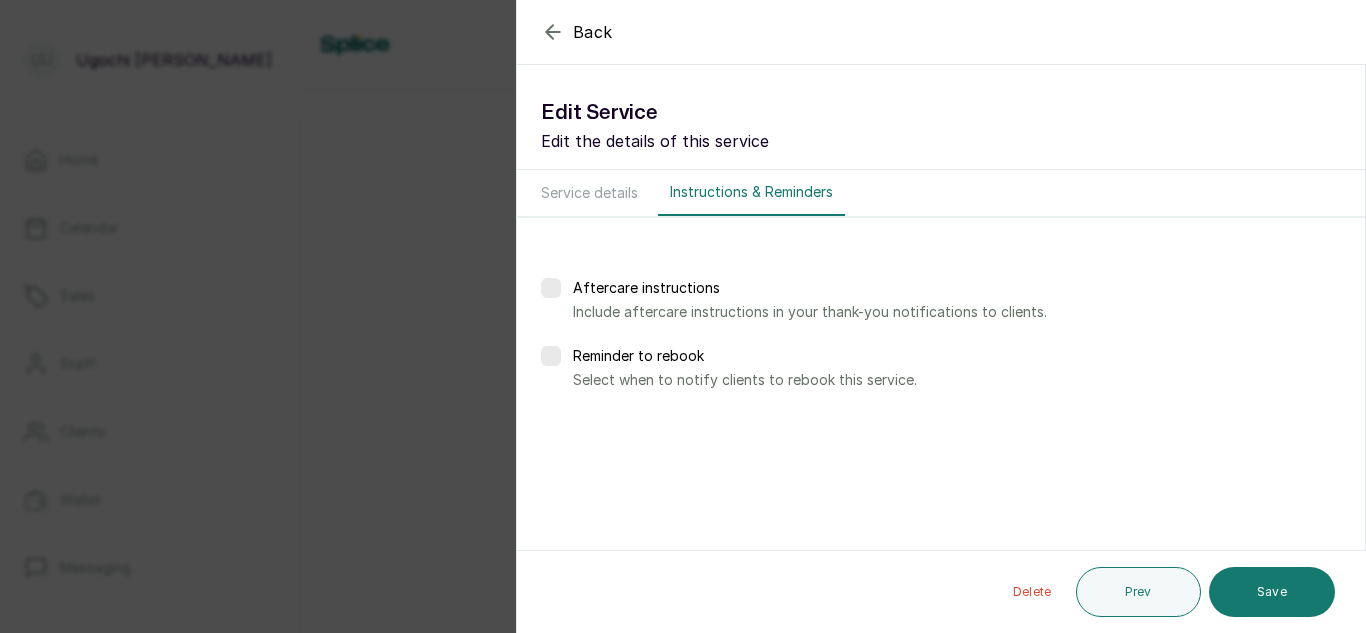 scroll, scrollTop: 0, scrollLeft: 0, axis: both 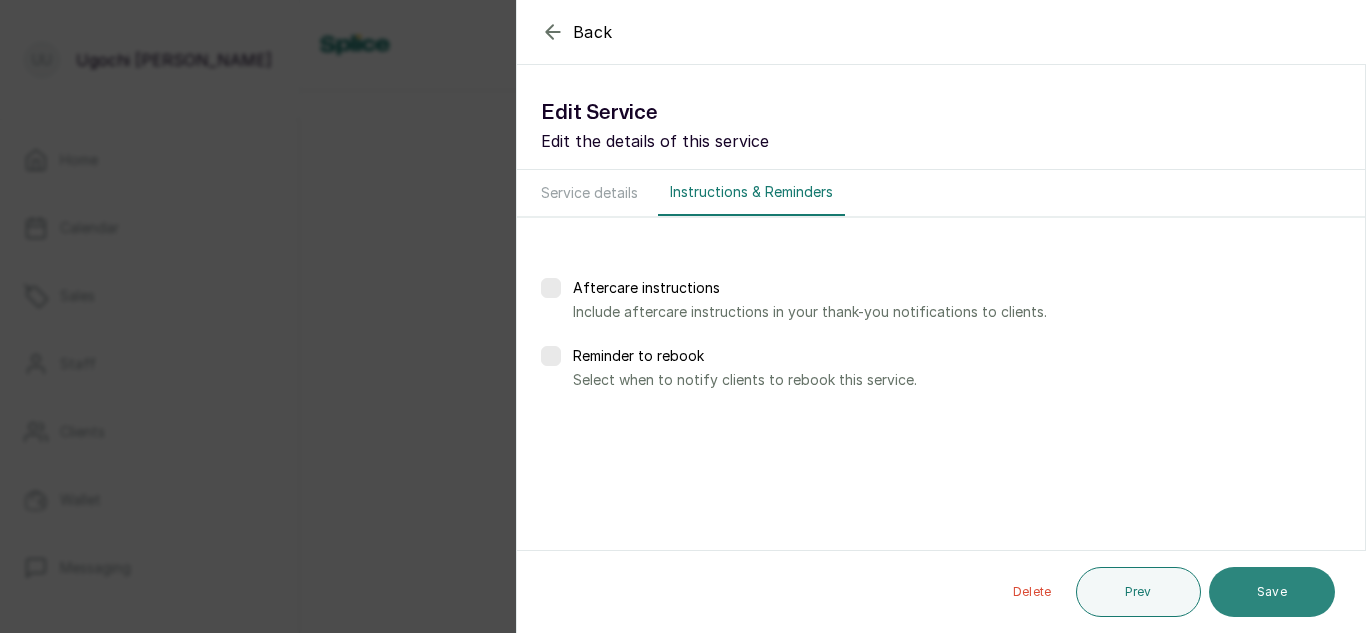 click on "Save" at bounding box center [1272, 592] 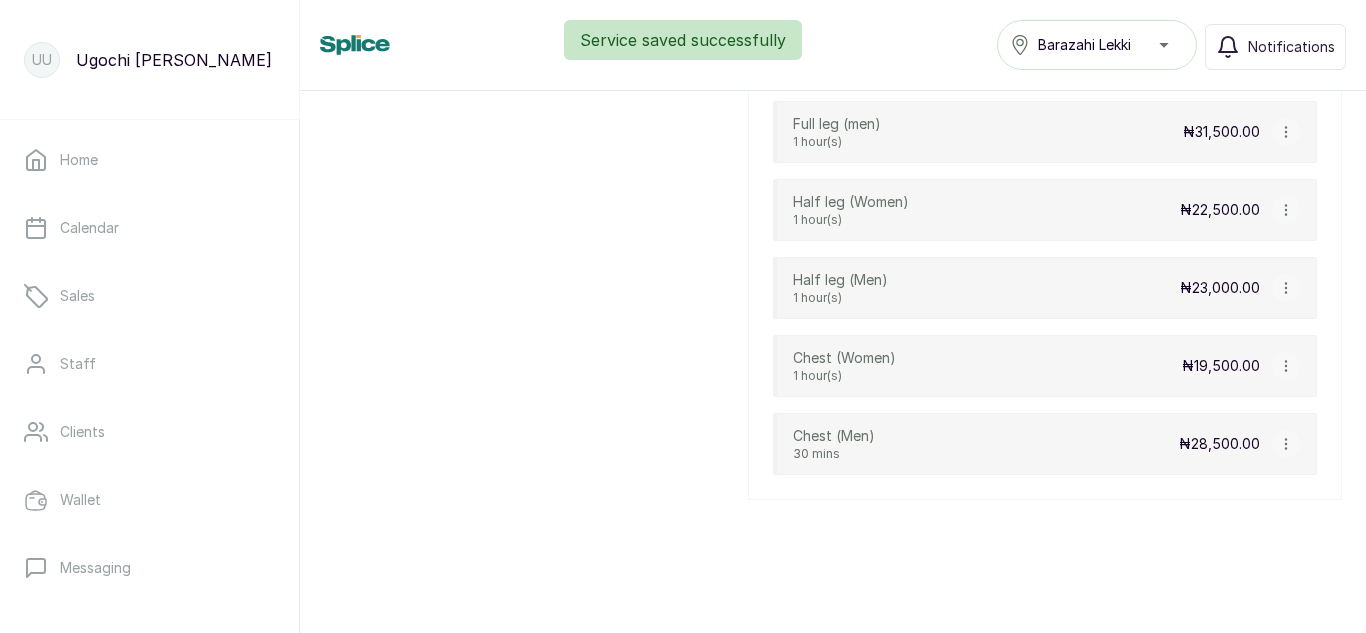 click at bounding box center [1286, 366] 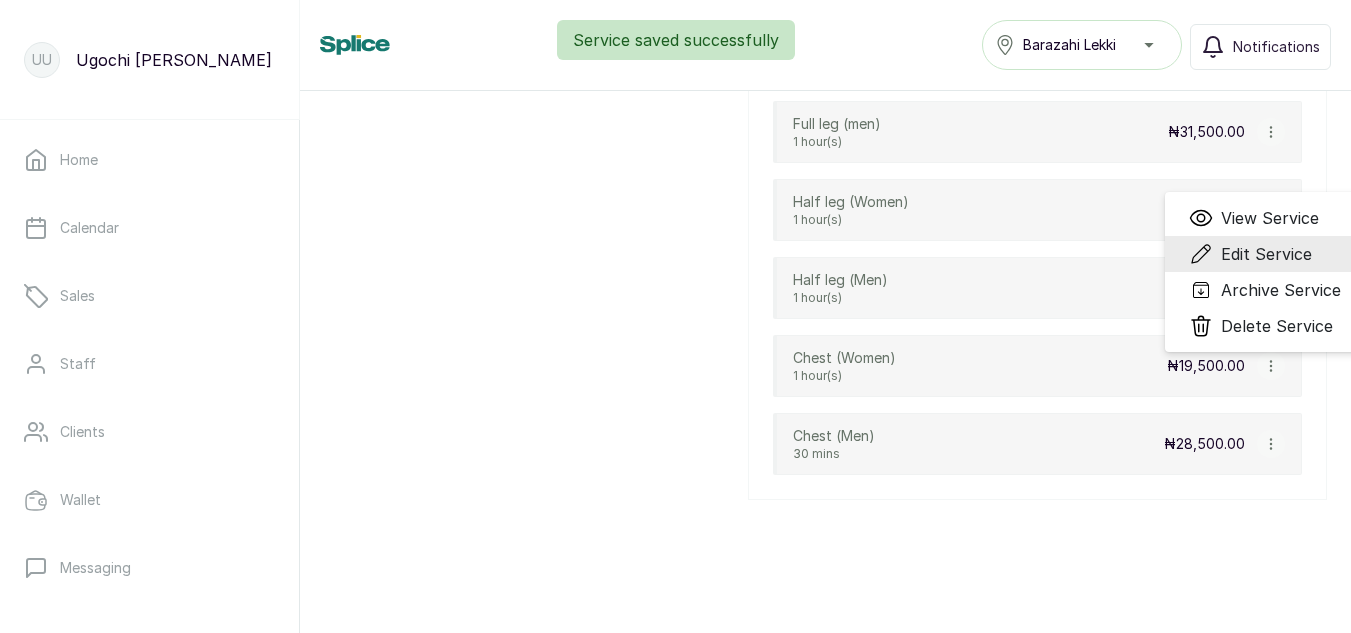 click on "Edit Service" at bounding box center (1266, 254) 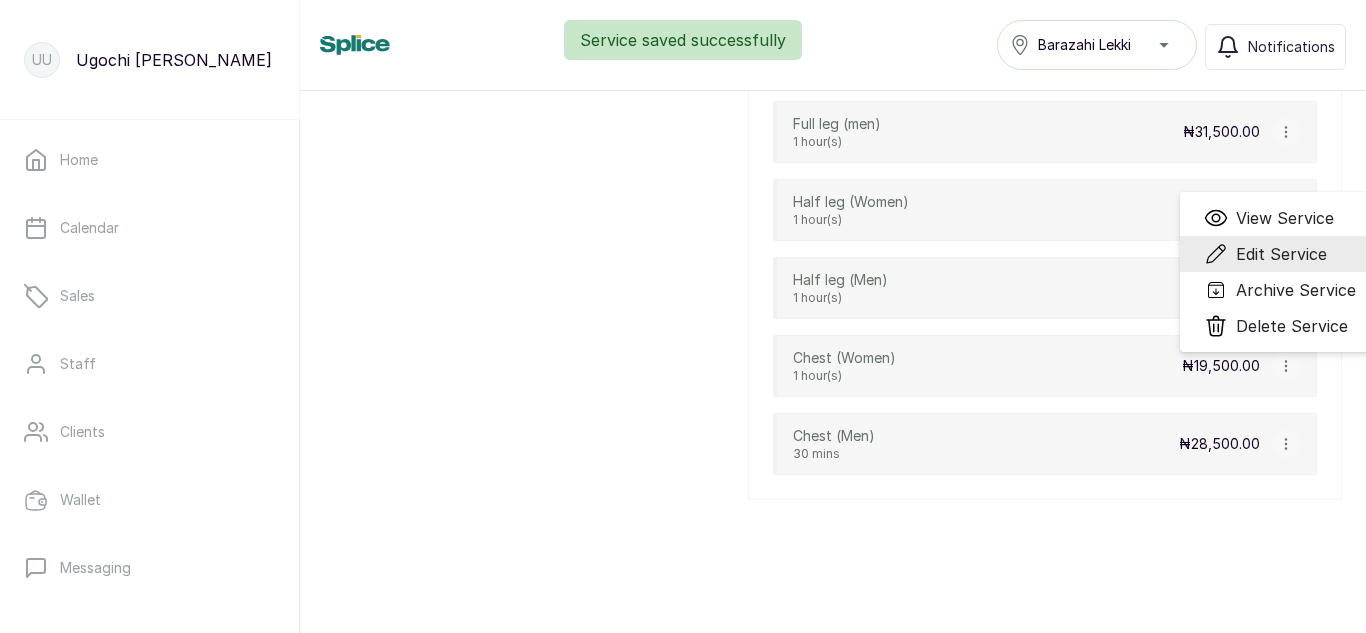 select on "fixed" 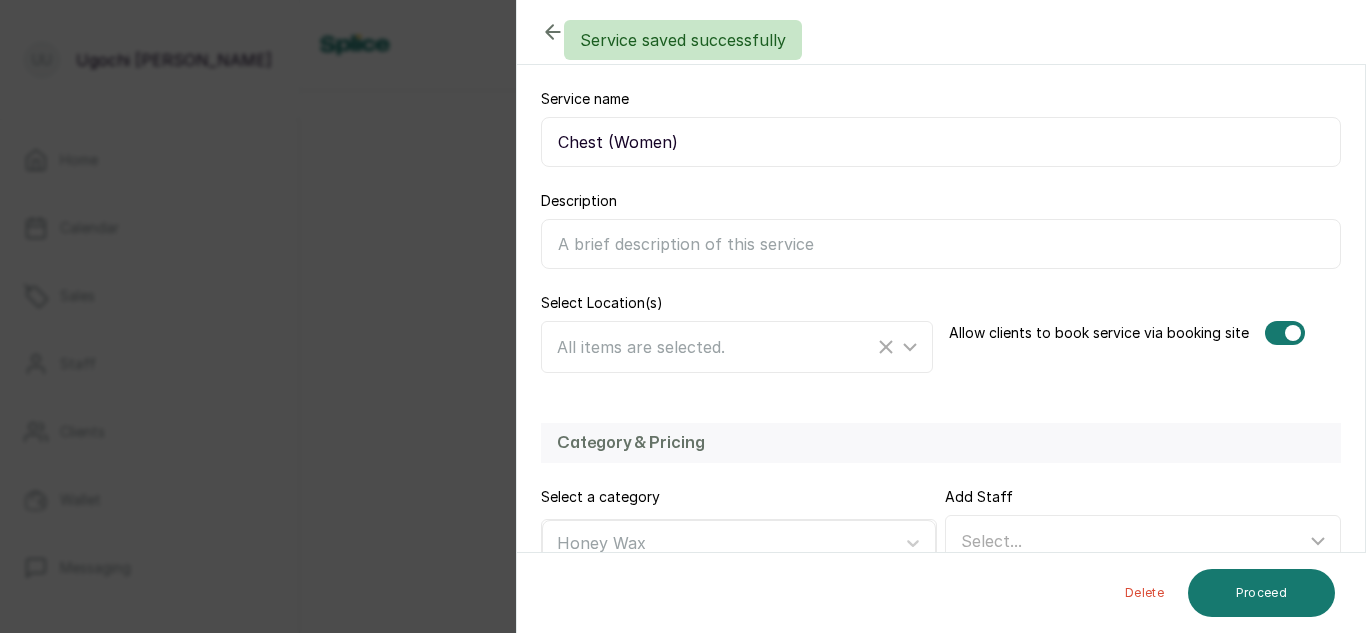 scroll, scrollTop: 436, scrollLeft: 0, axis: vertical 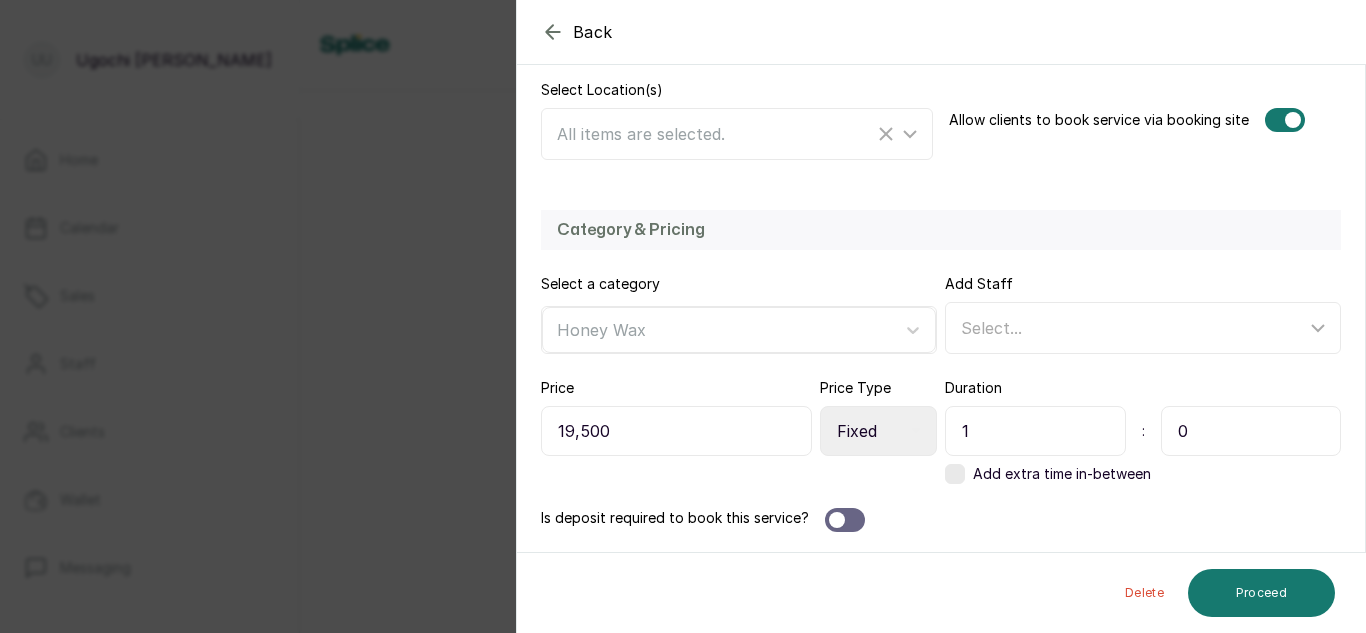 click on "1" at bounding box center (1035, 431) 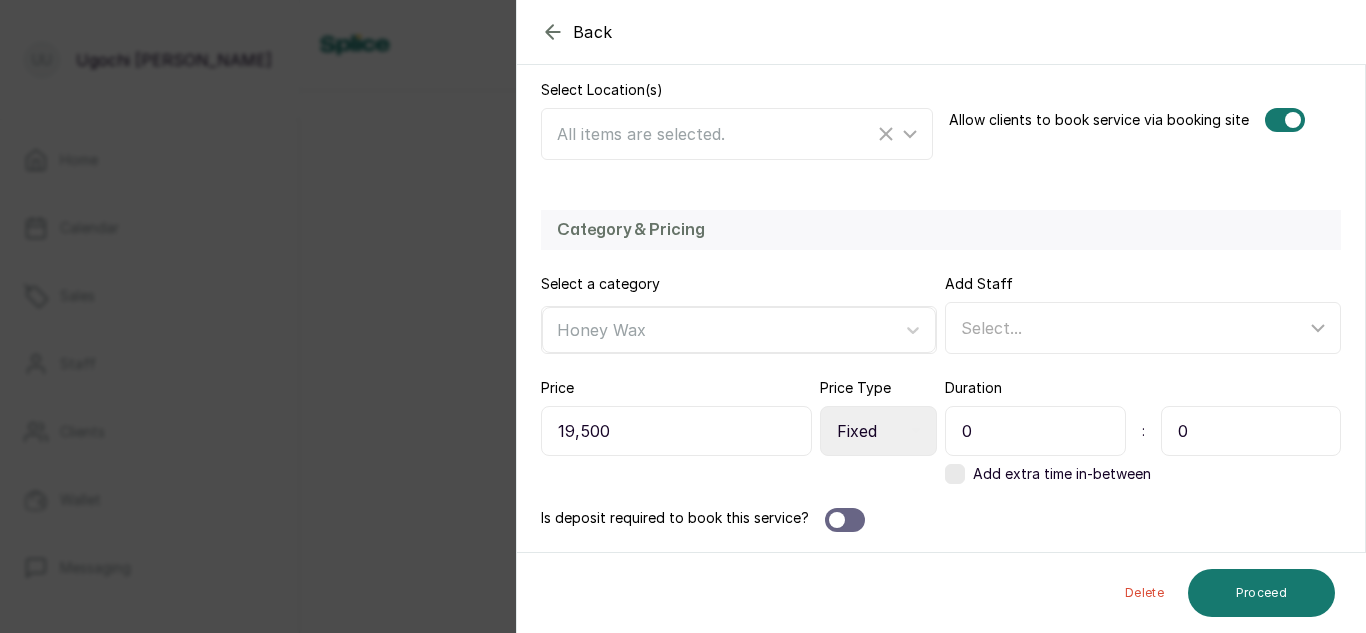 type on "0" 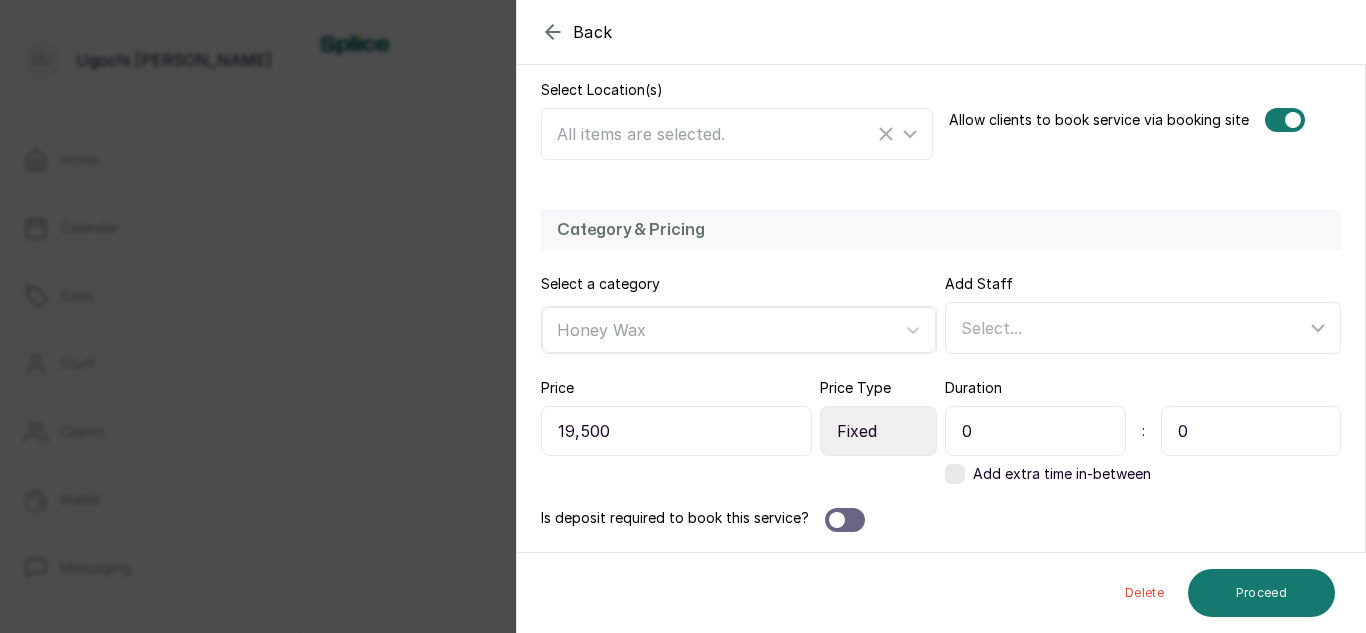 click on "0" at bounding box center (1251, 431) 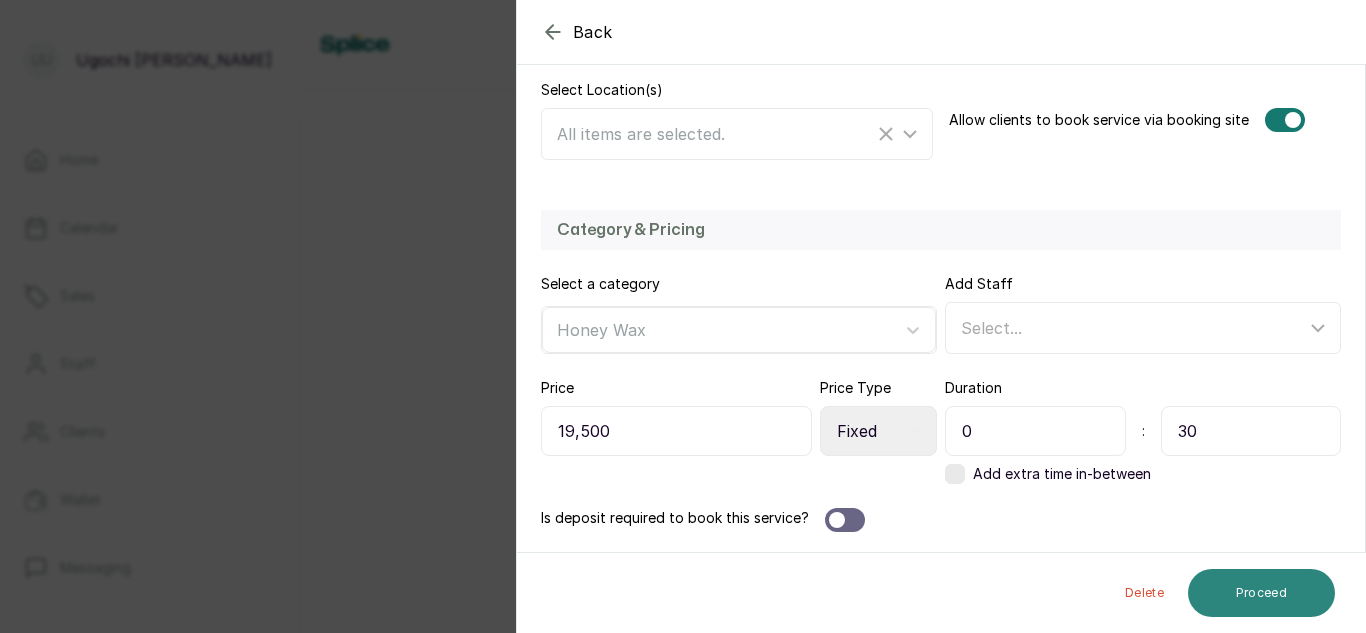 click on "Proceed" at bounding box center (1261, 593) 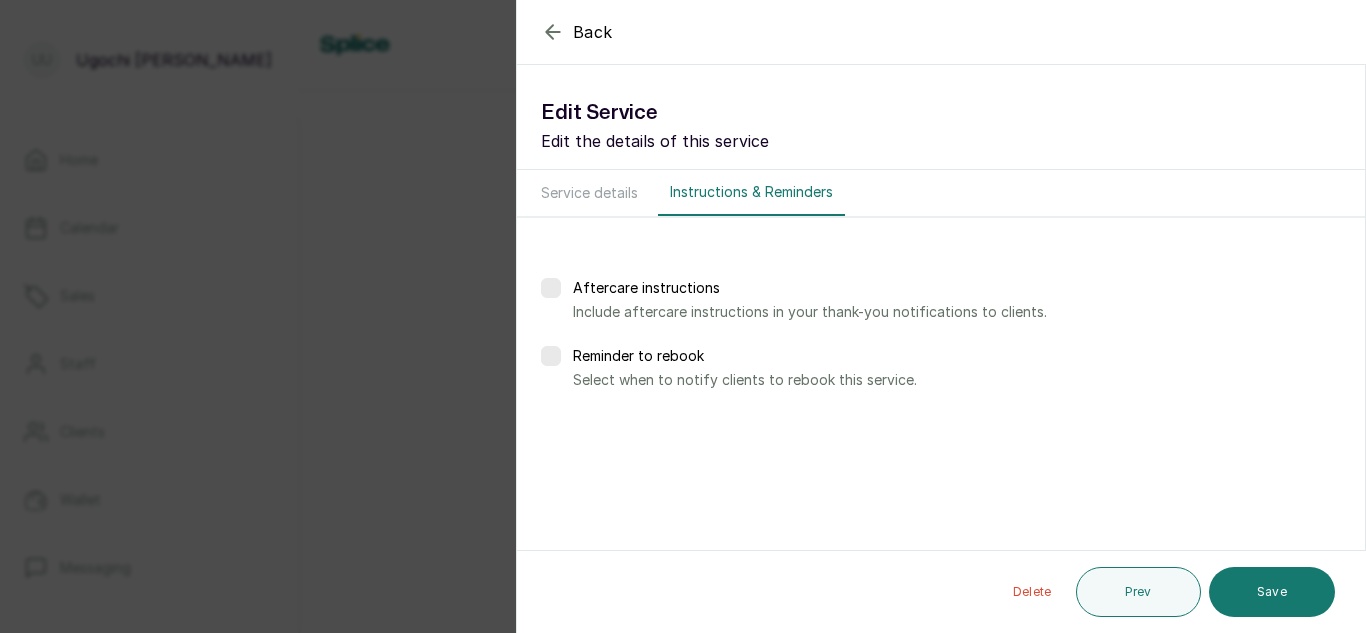 scroll, scrollTop: 0, scrollLeft: 0, axis: both 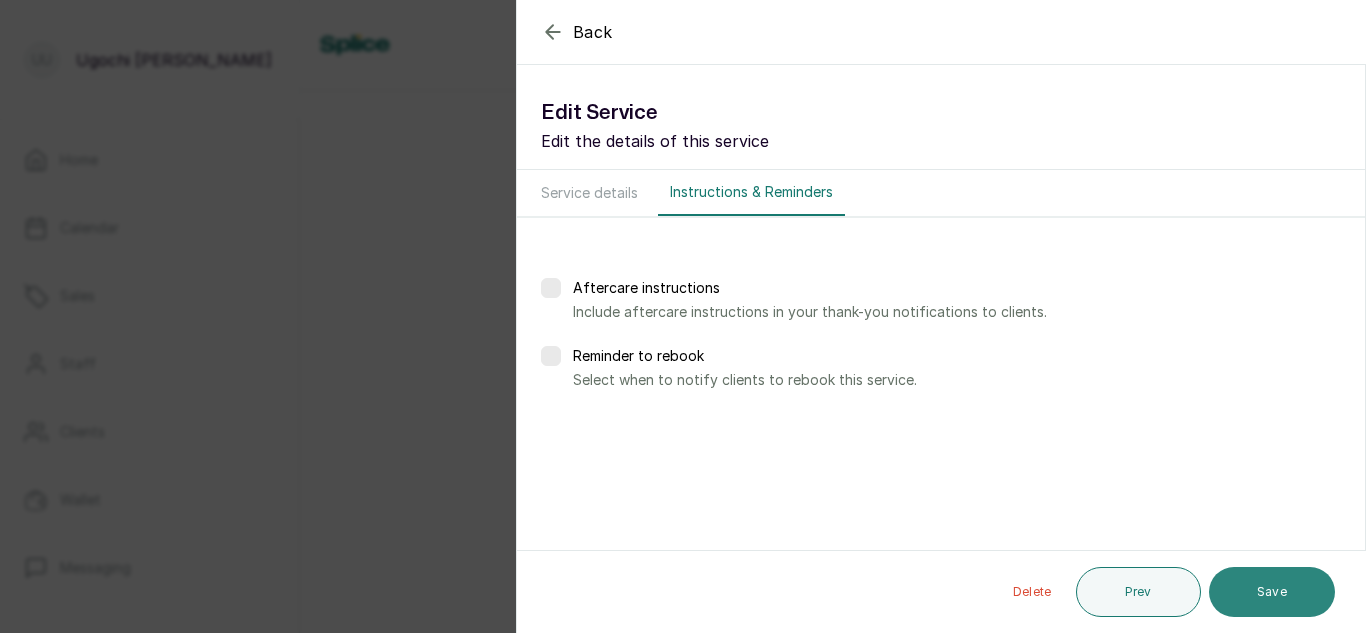 click on "Save" at bounding box center [1272, 592] 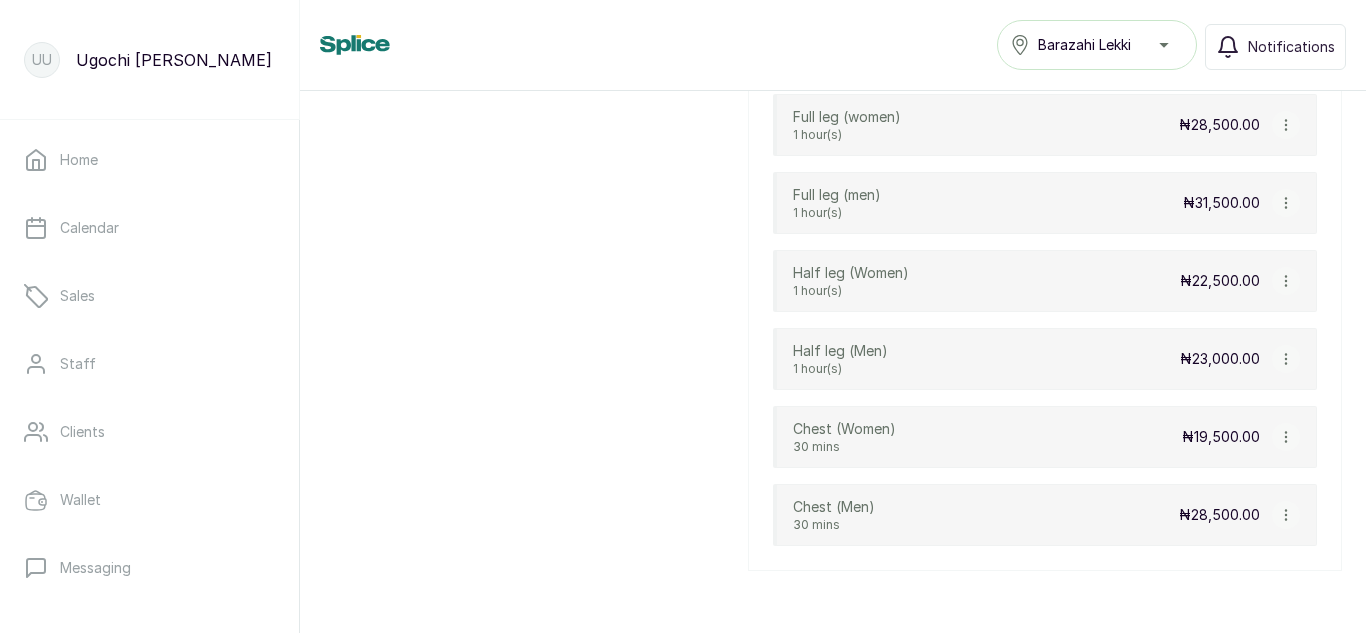 scroll, scrollTop: 2308, scrollLeft: 0, axis: vertical 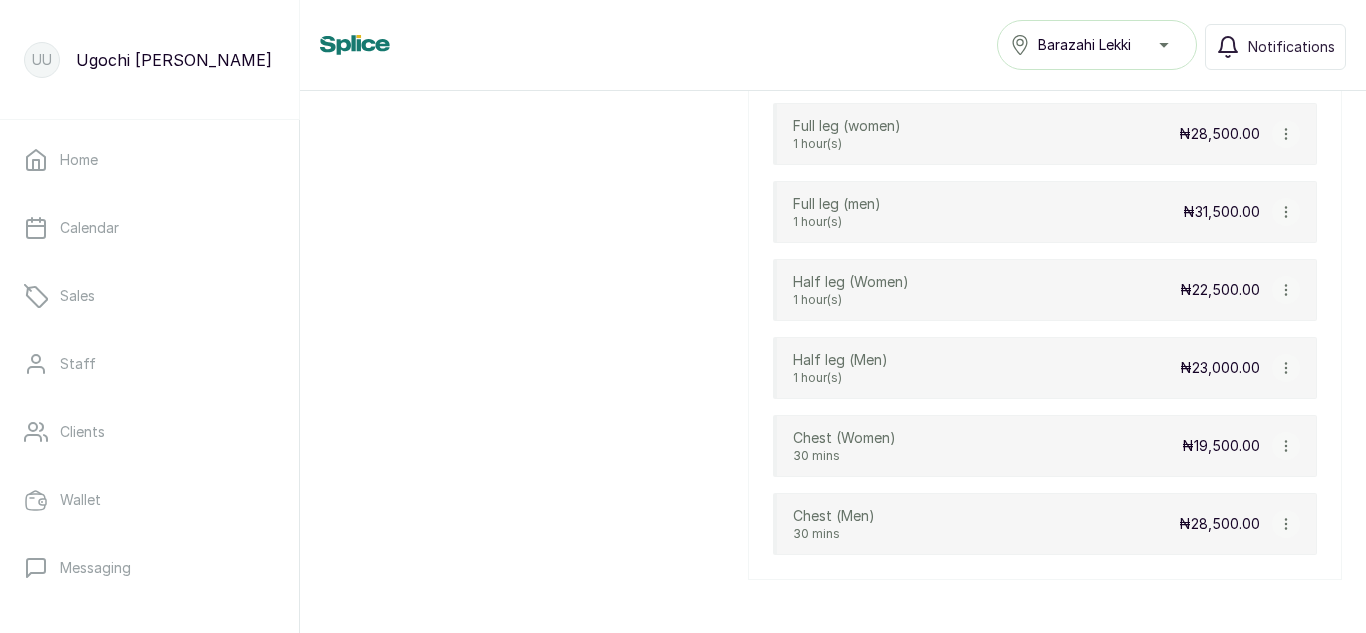 click at bounding box center [1286, 368] 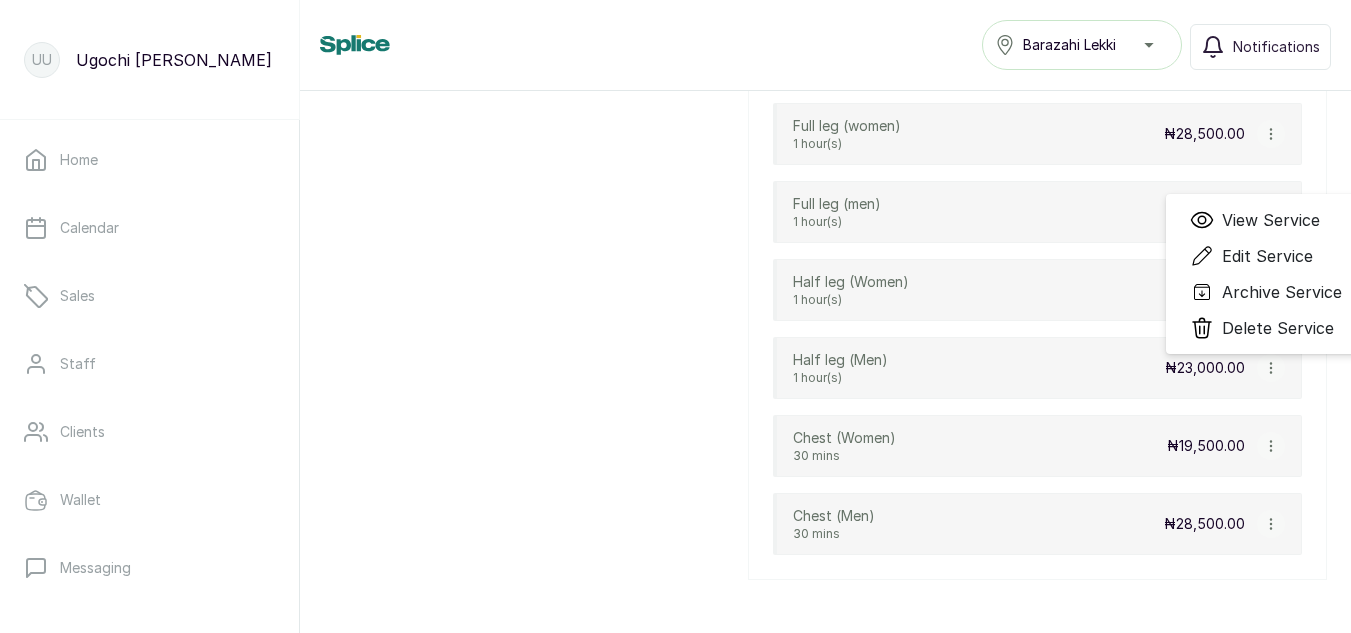 click on "Edit Service" at bounding box center [1267, 256] 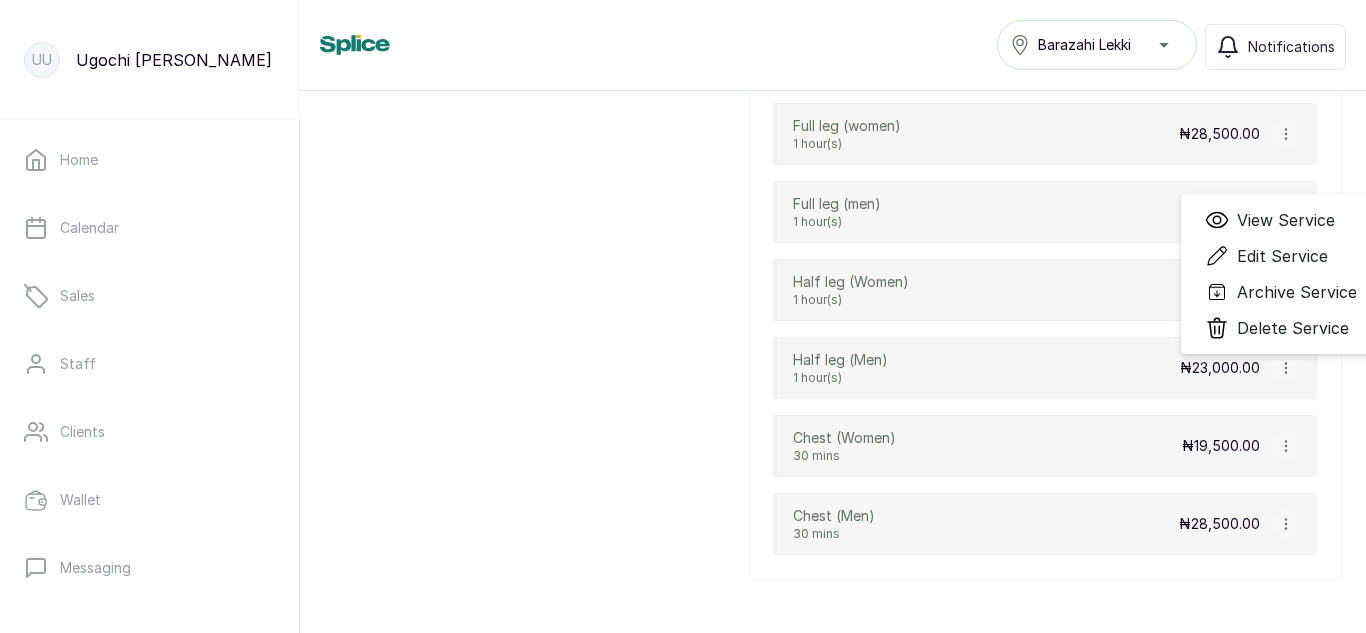 select on "fixed" 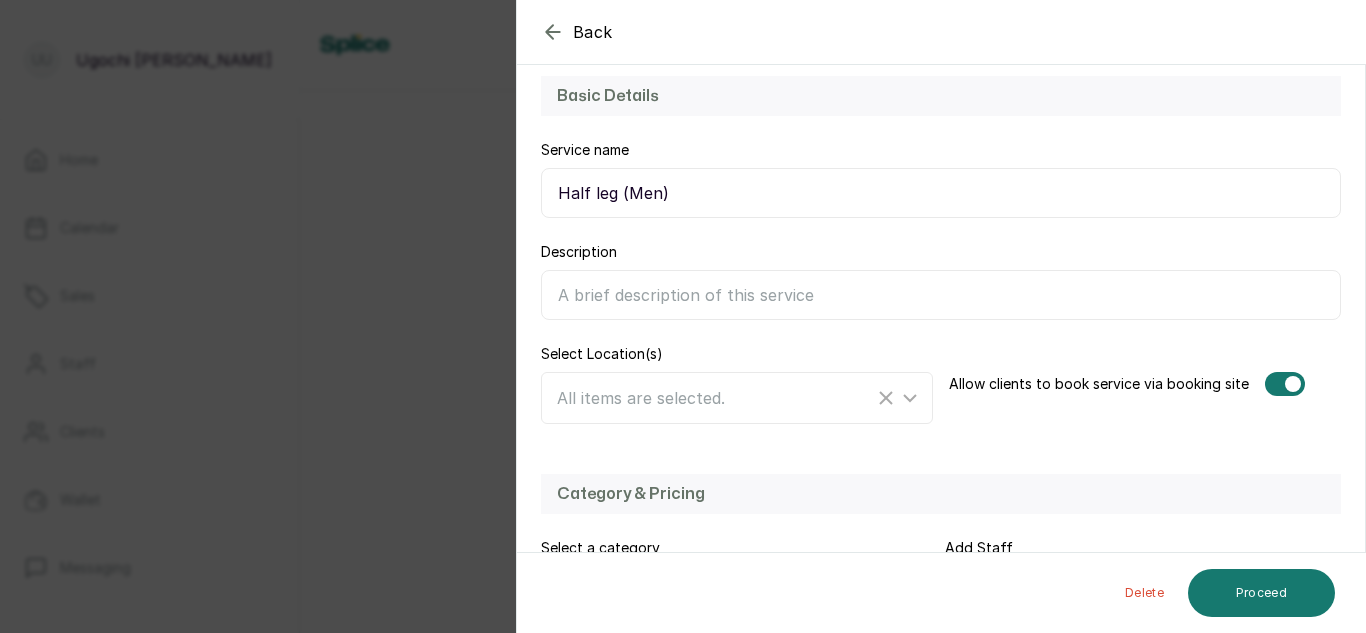 scroll, scrollTop: 436, scrollLeft: 0, axis: vertical 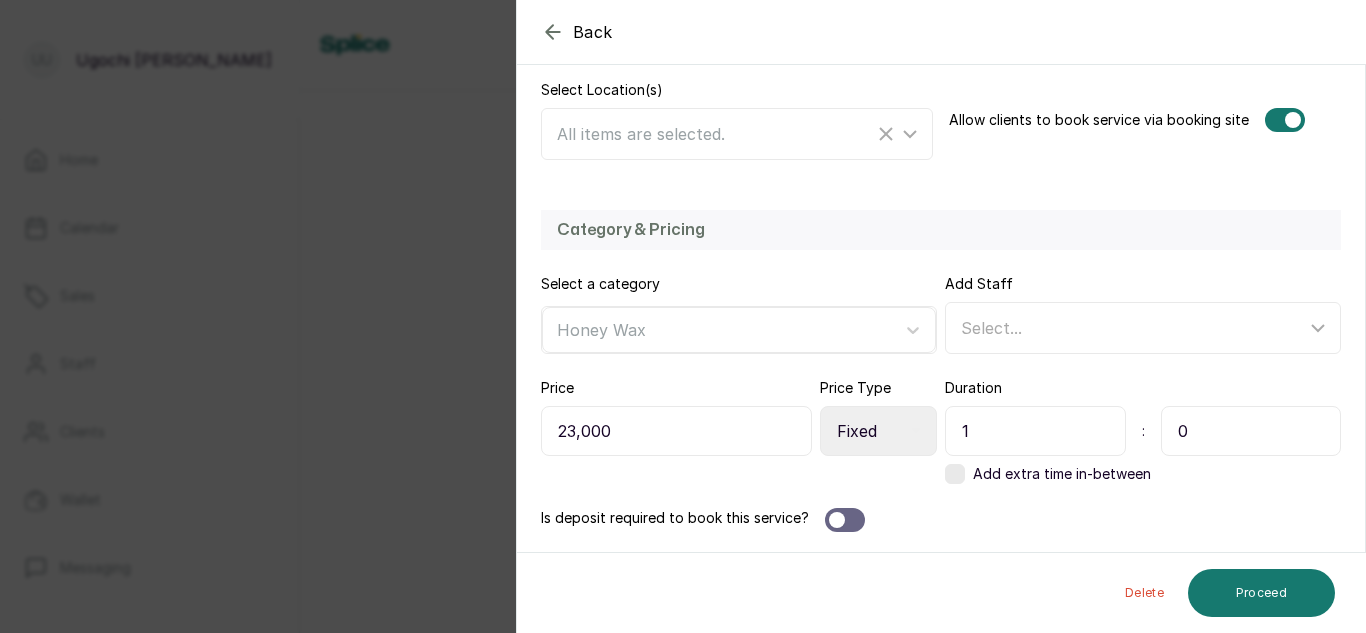 click on "1" at bounding box center (1035, 431) 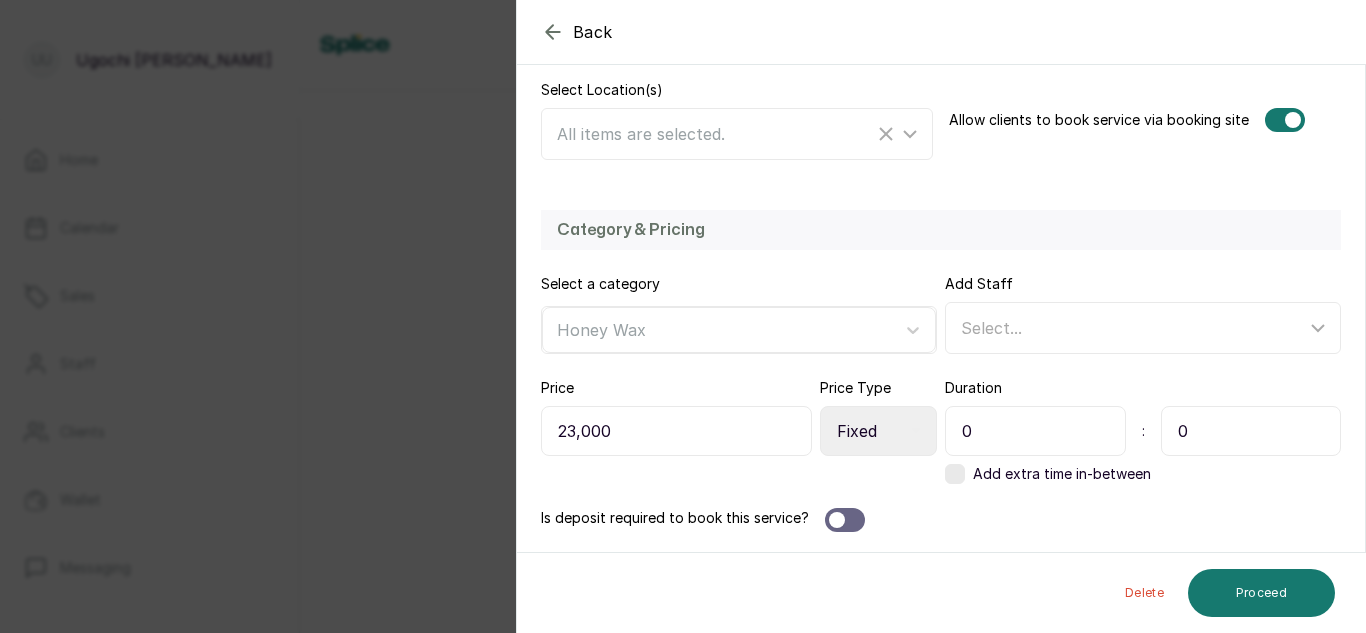 type on "0" 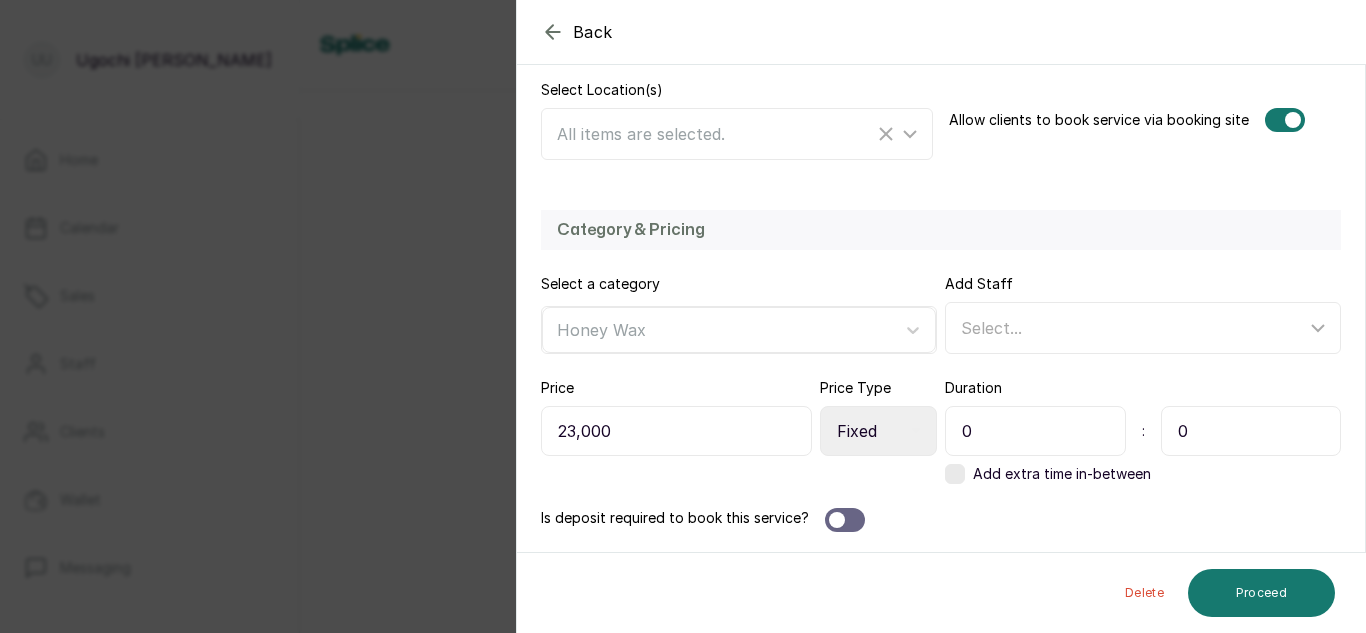 click on "0" at bounding box center (1251, 431) 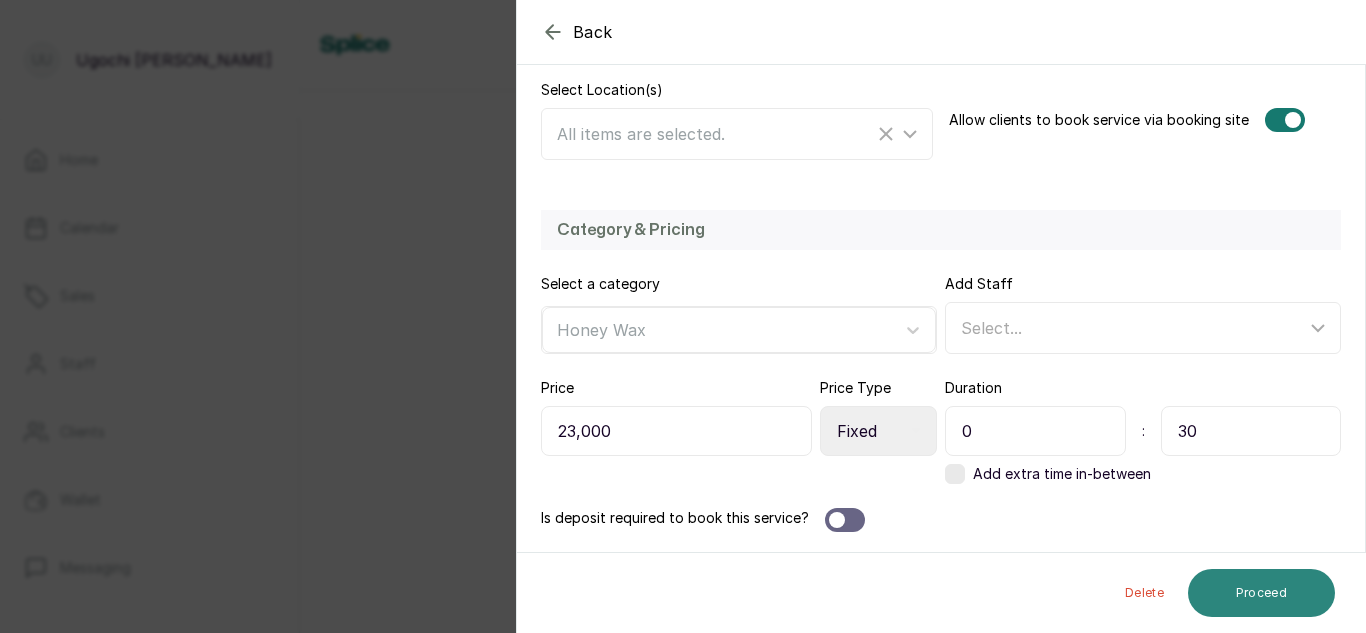 click on "Proceed" at bounding box center [1261, 593] 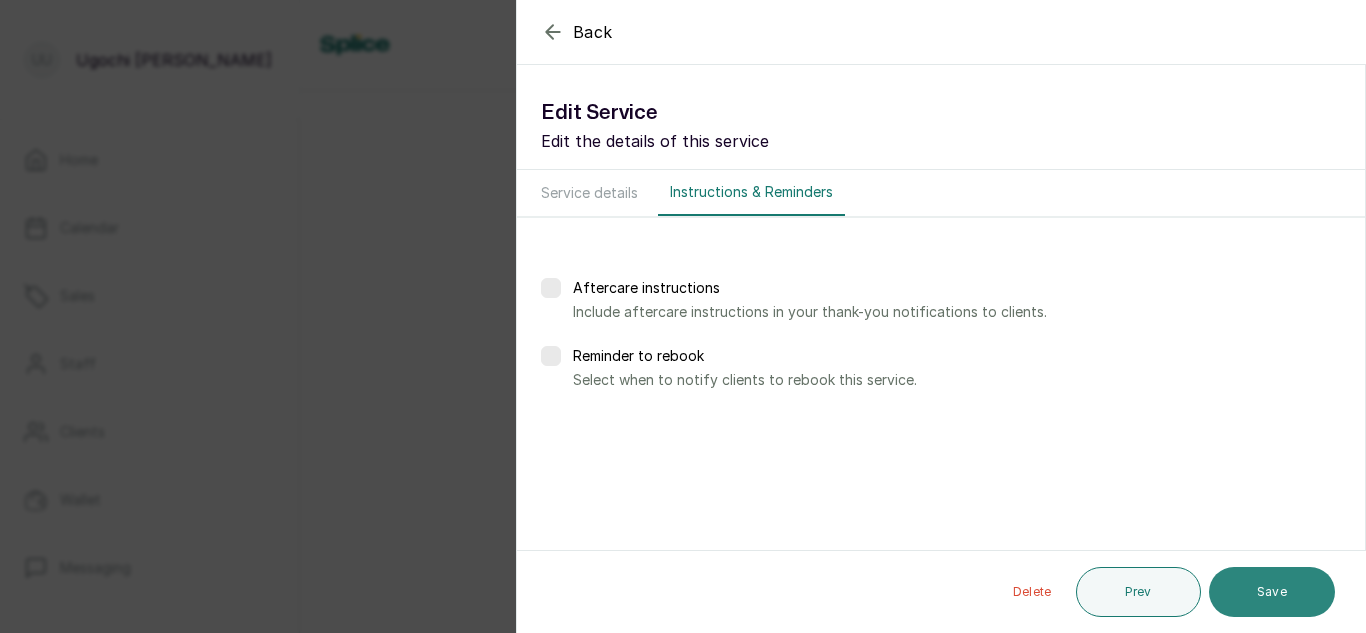 click on "Save" at bounding box center (1272, 592) 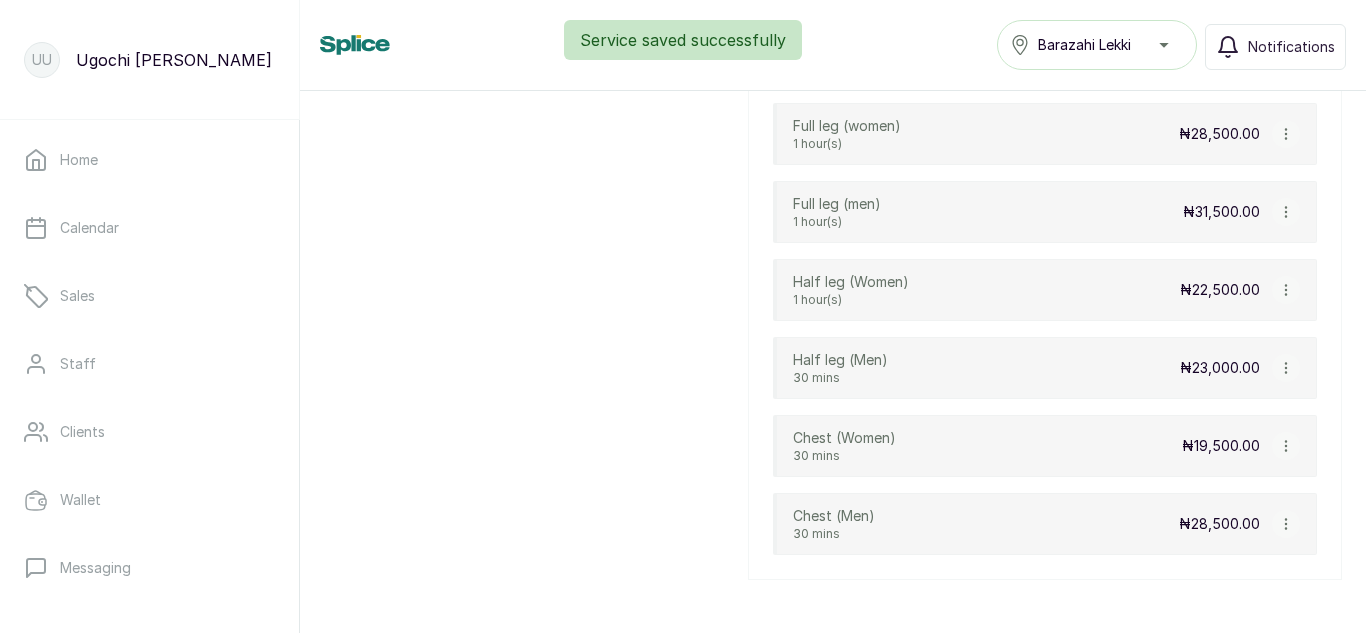 click at bounding box center [1286, 290] 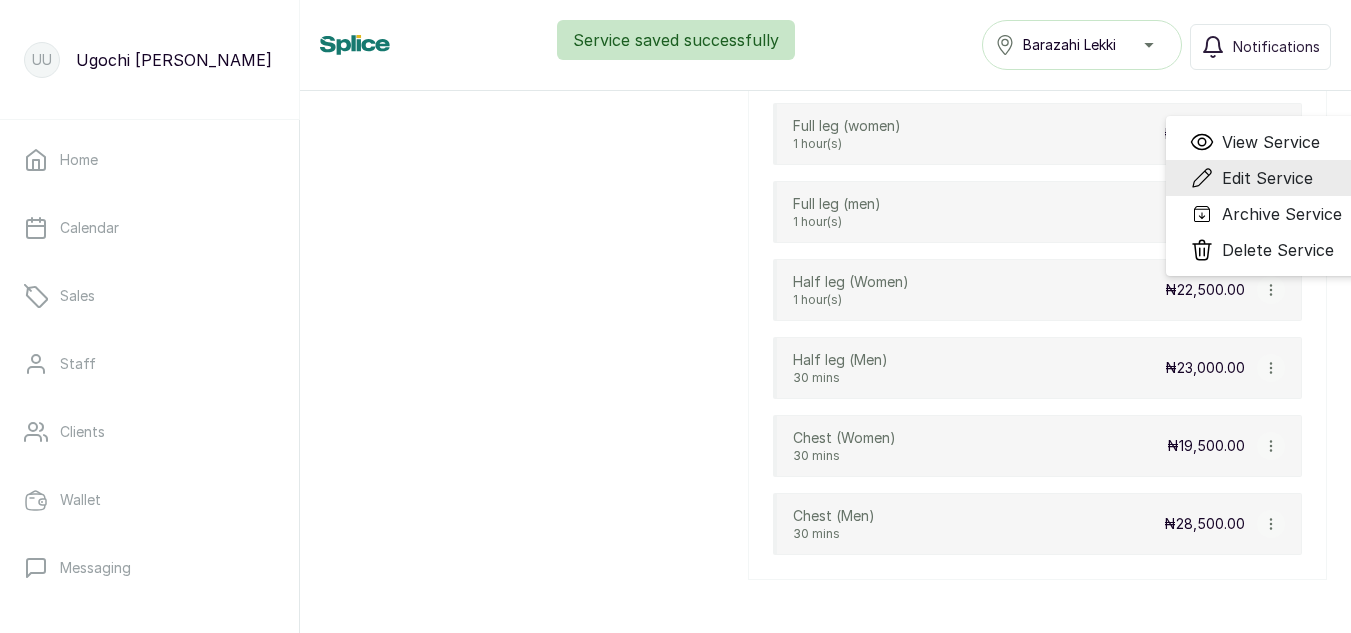 click on "Edit Service" at bounding box center (1267, 178) 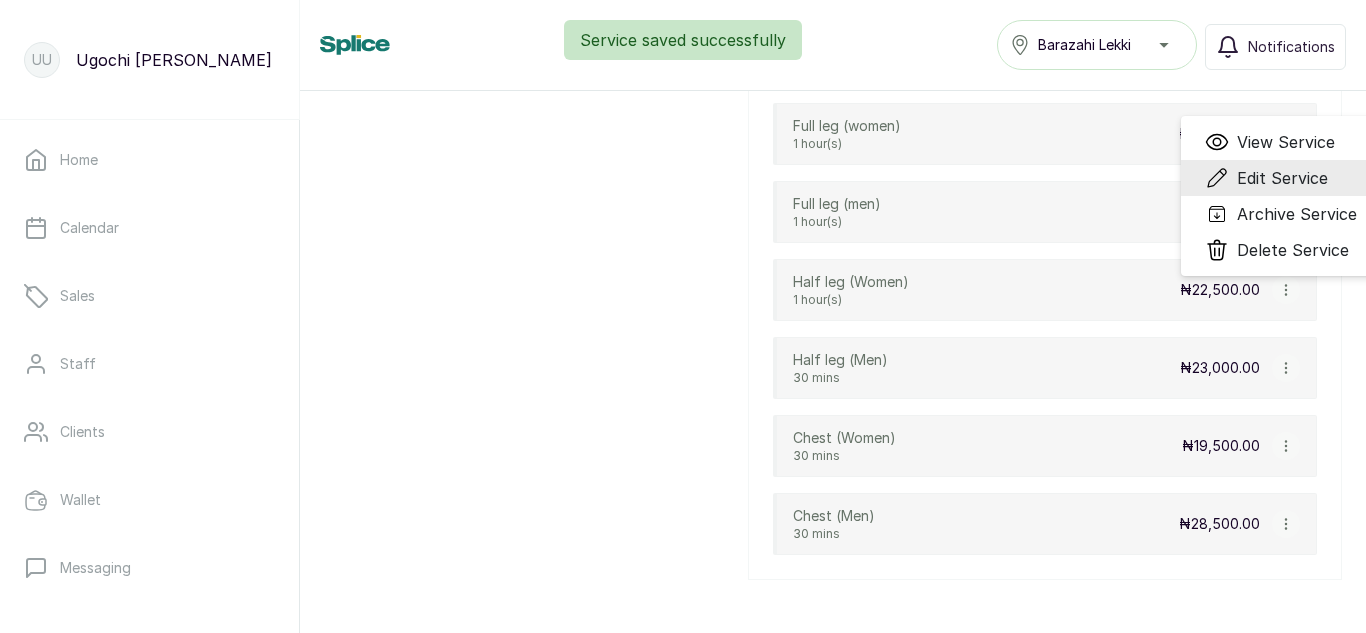 select on "fixed" 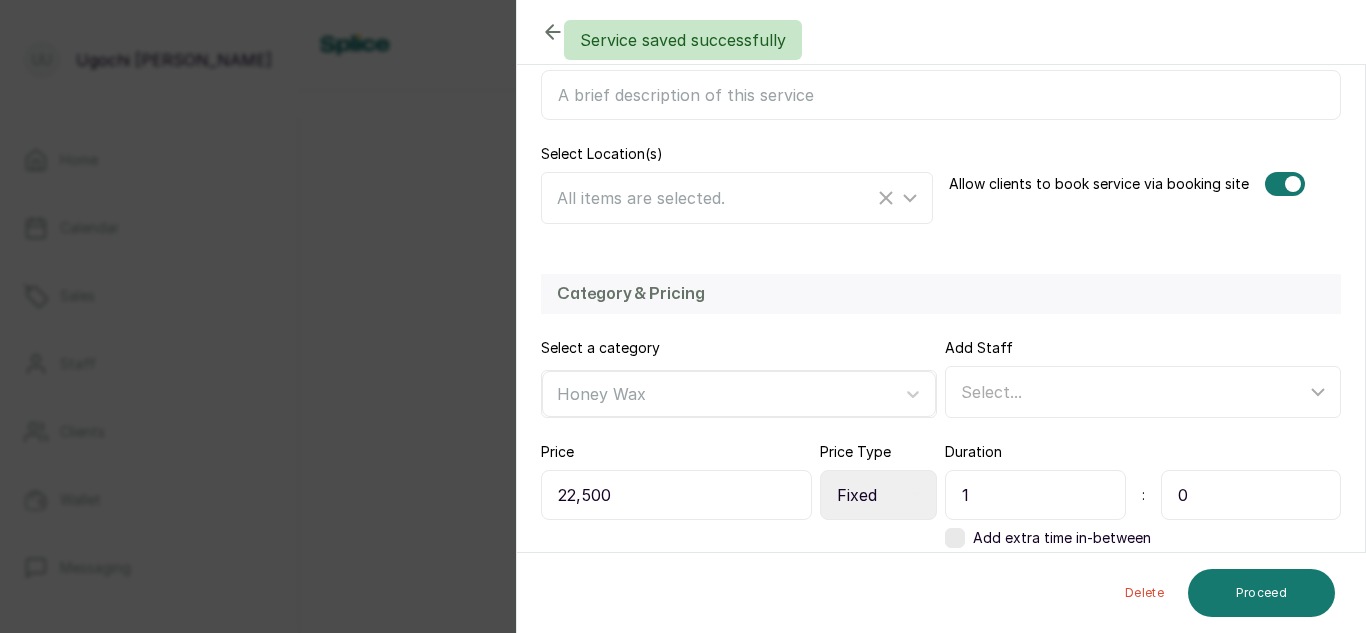 scroll, scrollTop: 436, scrollLeft: 0, axis: vertical 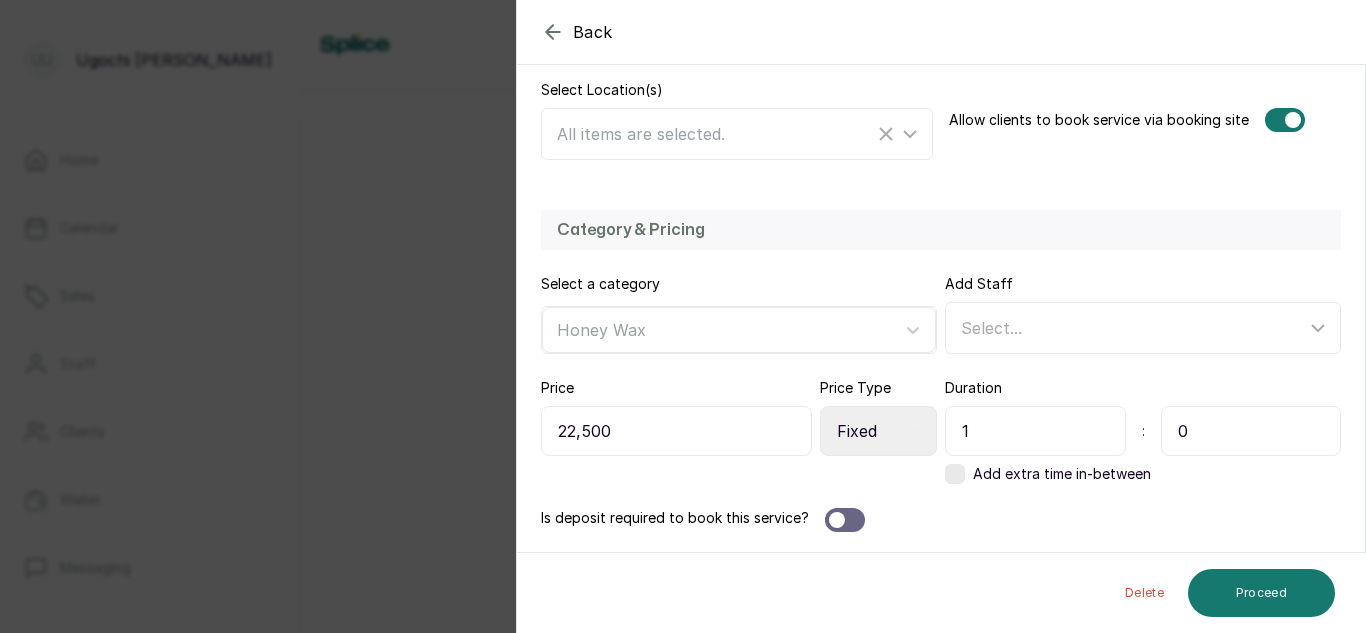 click on "1" at bounding box center [1035, 431] 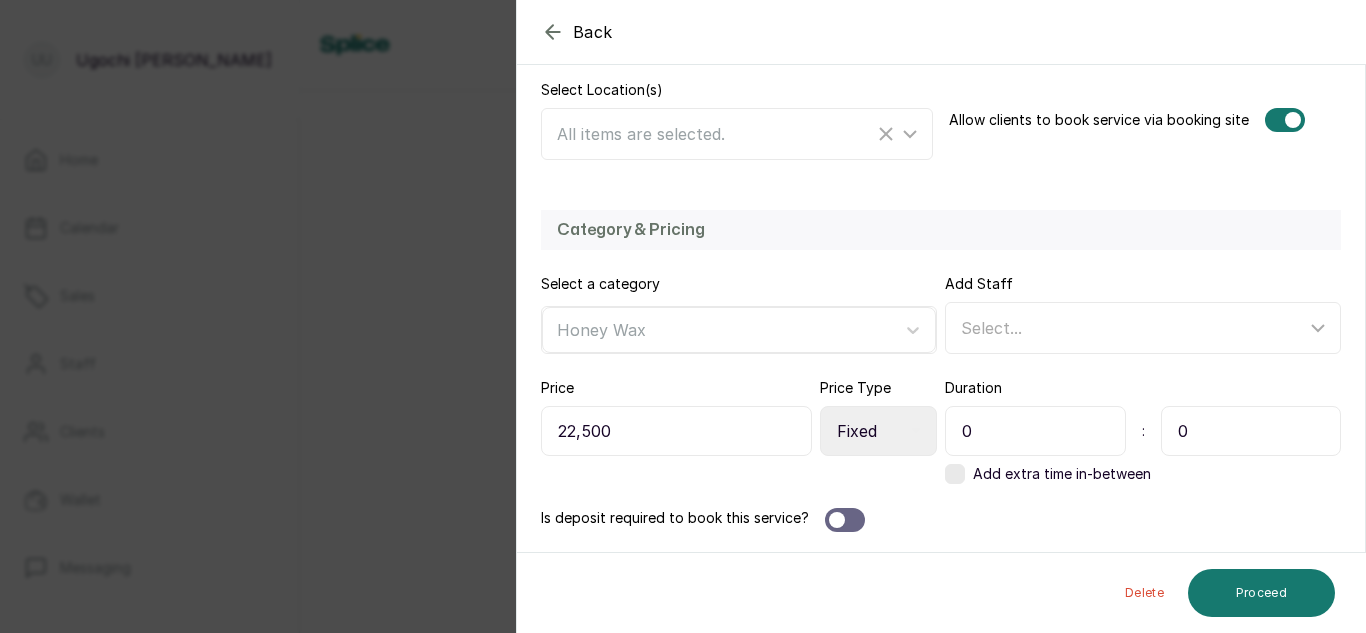 type on "0" 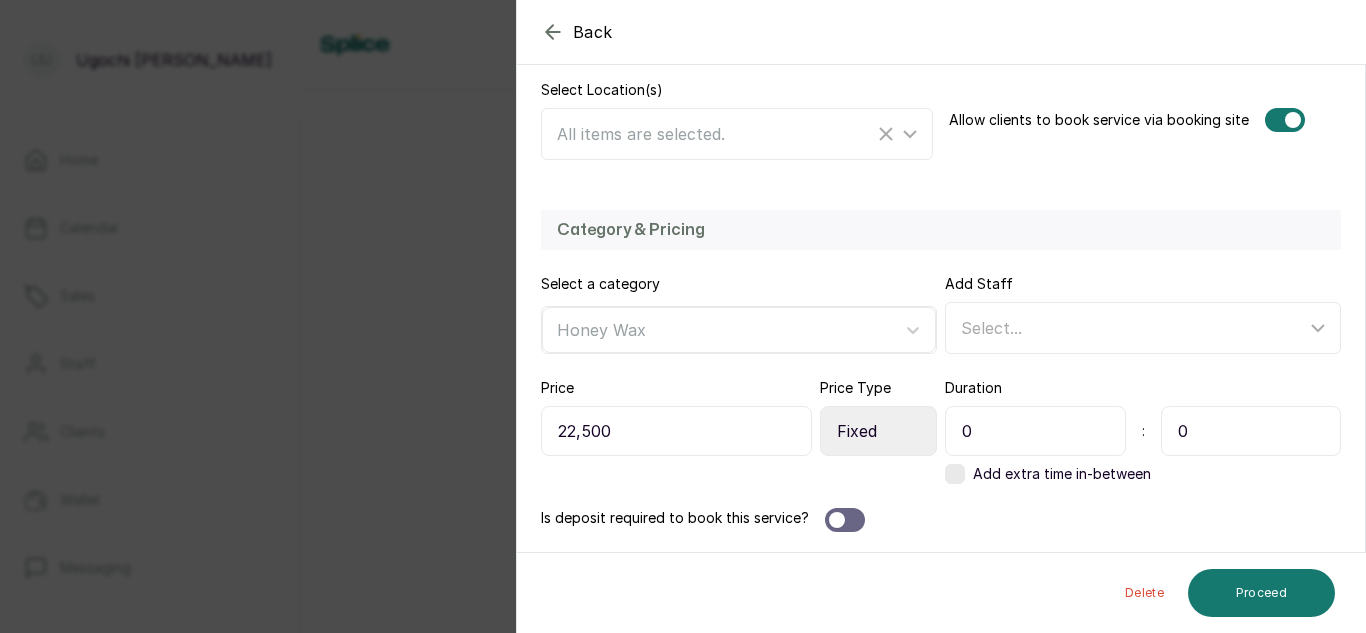 click on "0" at bounding box center [1251, 431] 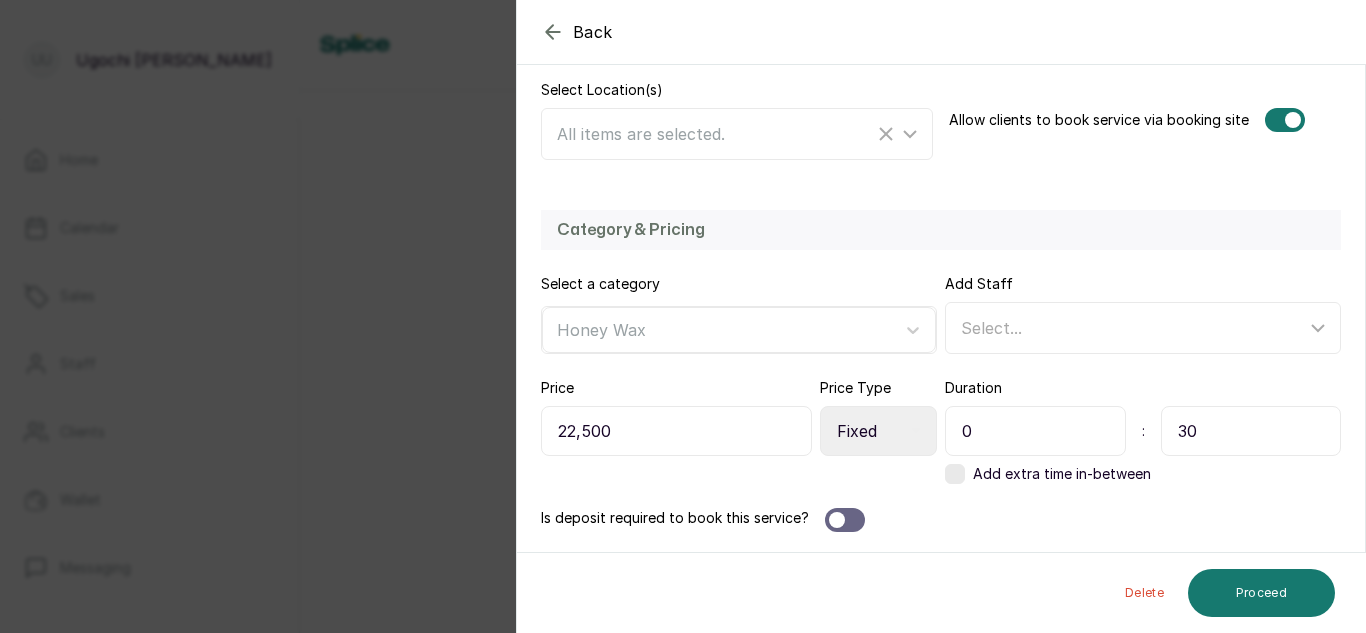 type on "30" 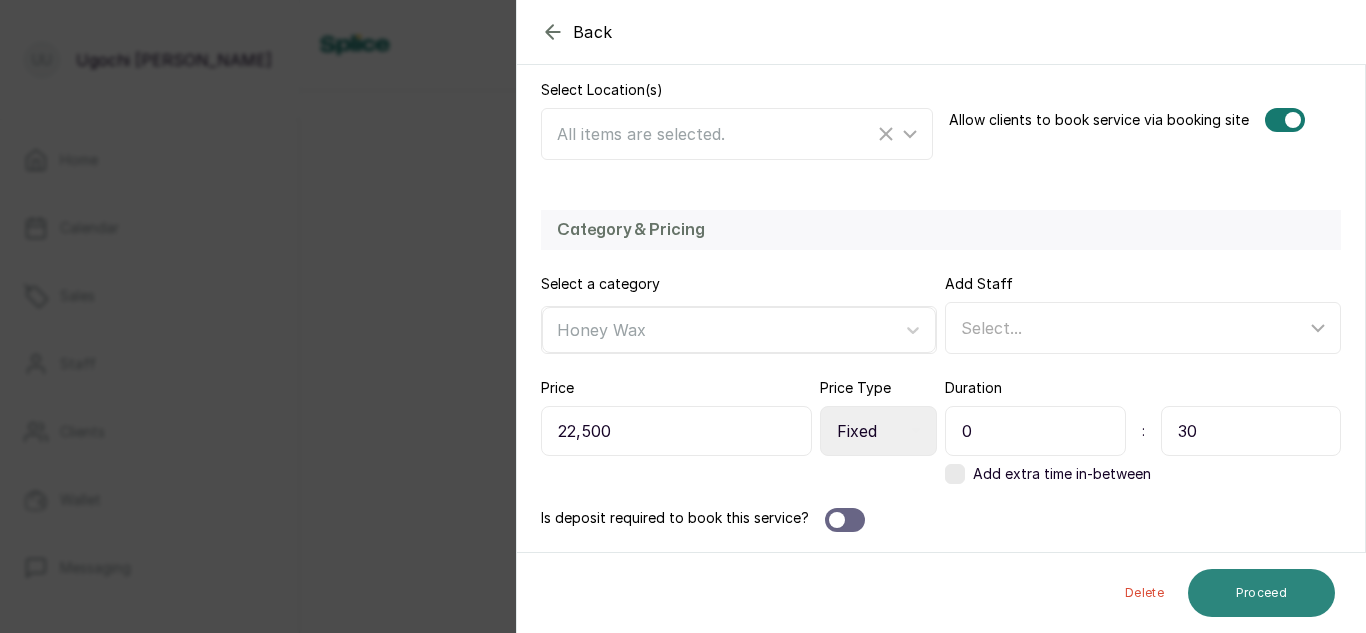 click on "Proceed" at bounding box center (1261, 593) 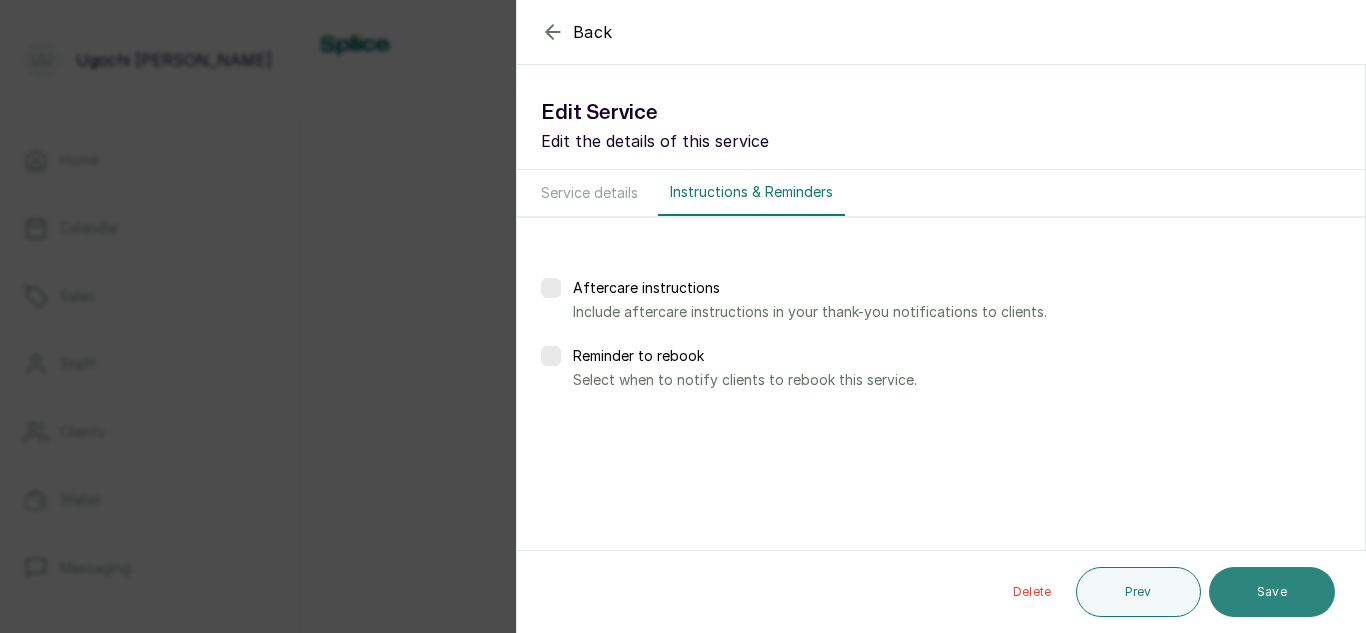 click on "Save" at bounding box center (1272, 592) 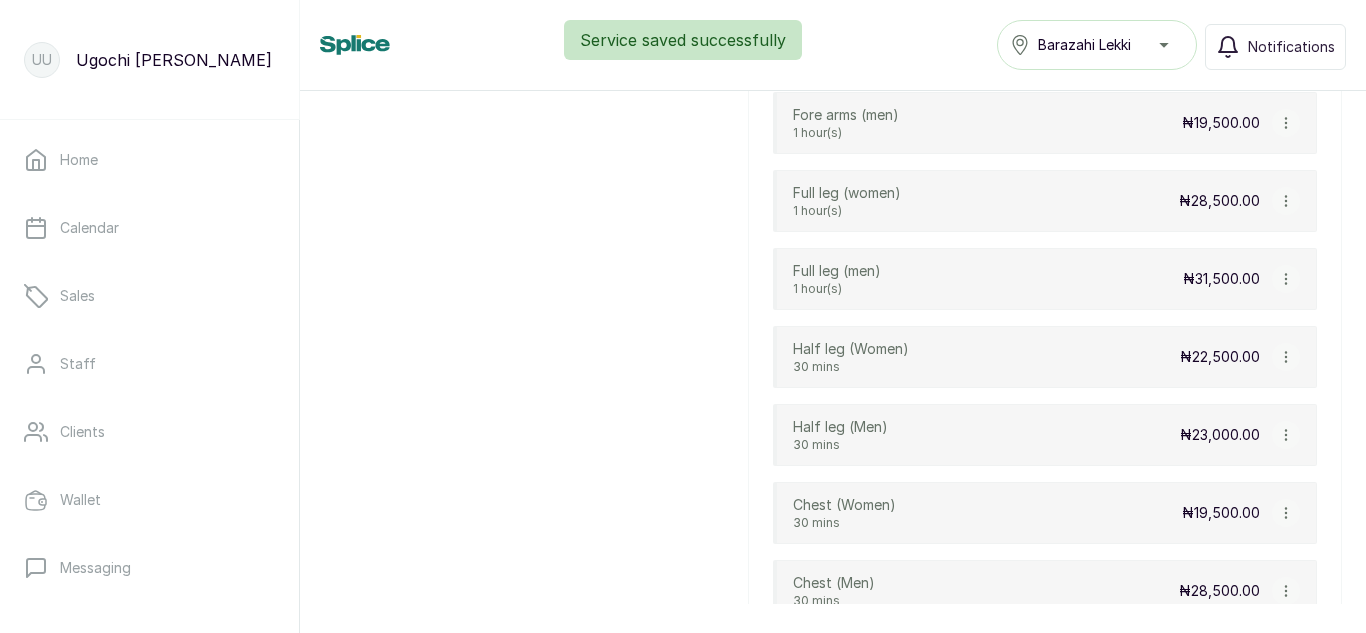 scroll, scrollTop: 2176, scrollLeft: 0, axis: vertical 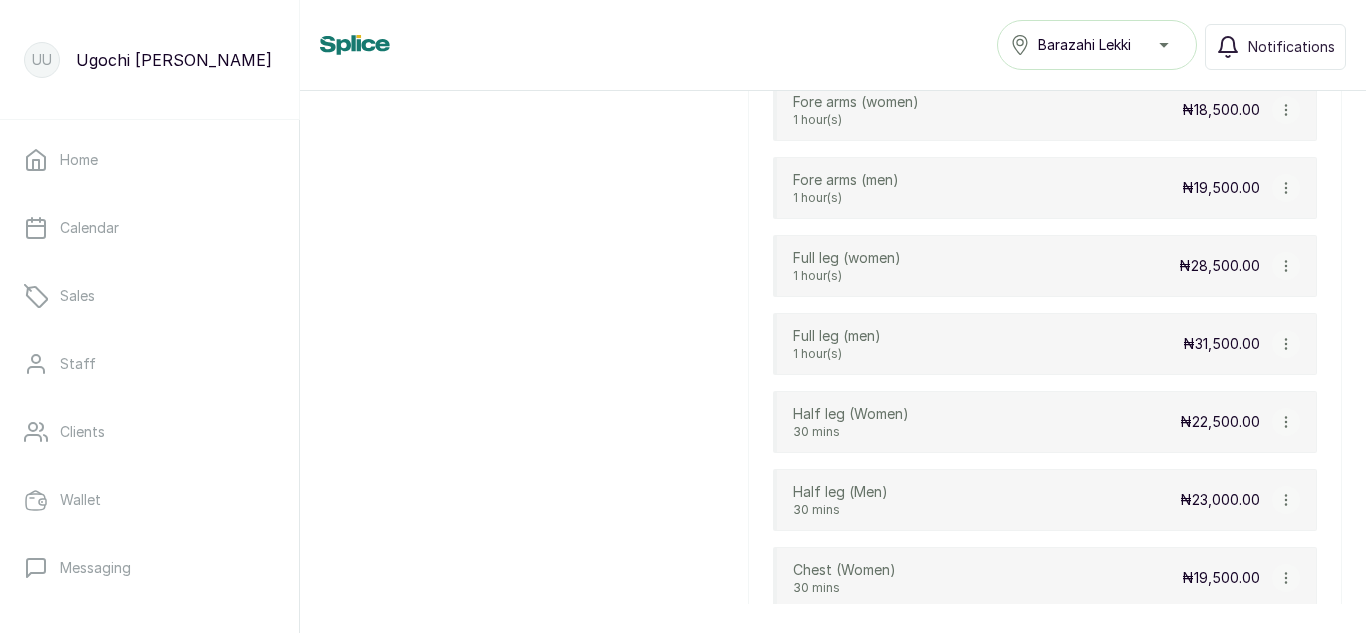drag, startPoint x: 1276, startPoint y: 581, endPoint x: 1221, endPoint y: 331, distance: 255.97852 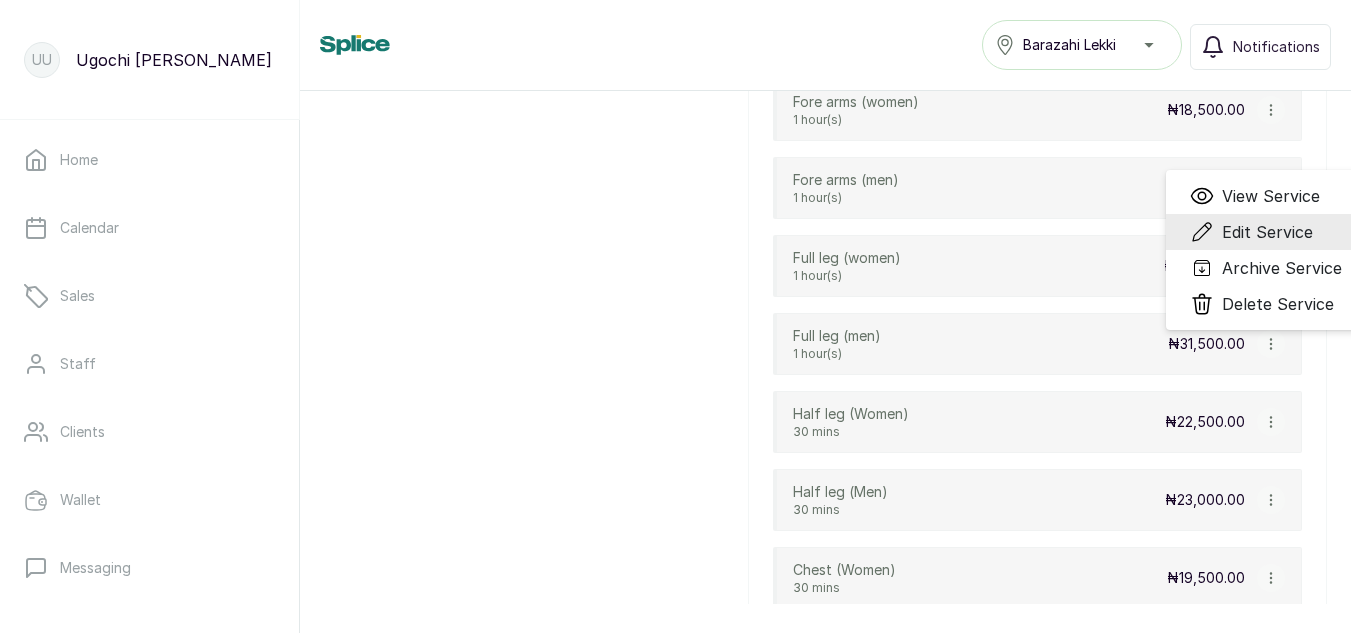 click on "Edit Service" at bounding box center (1266, 232) 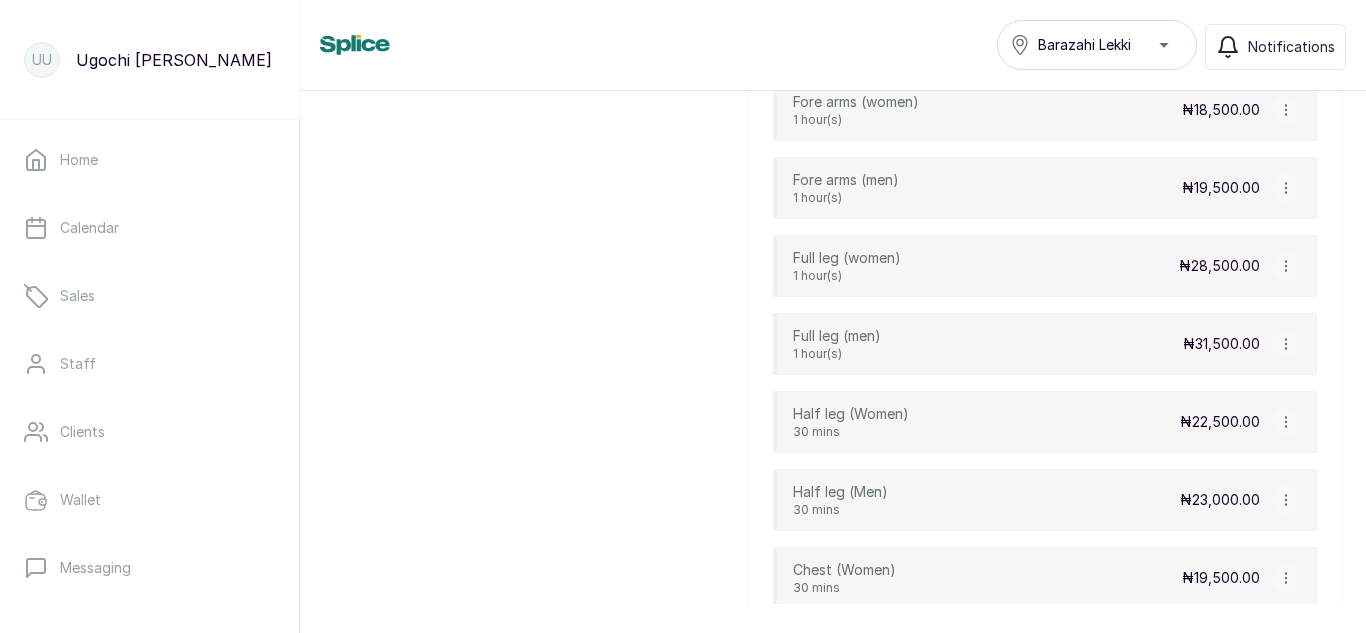 click 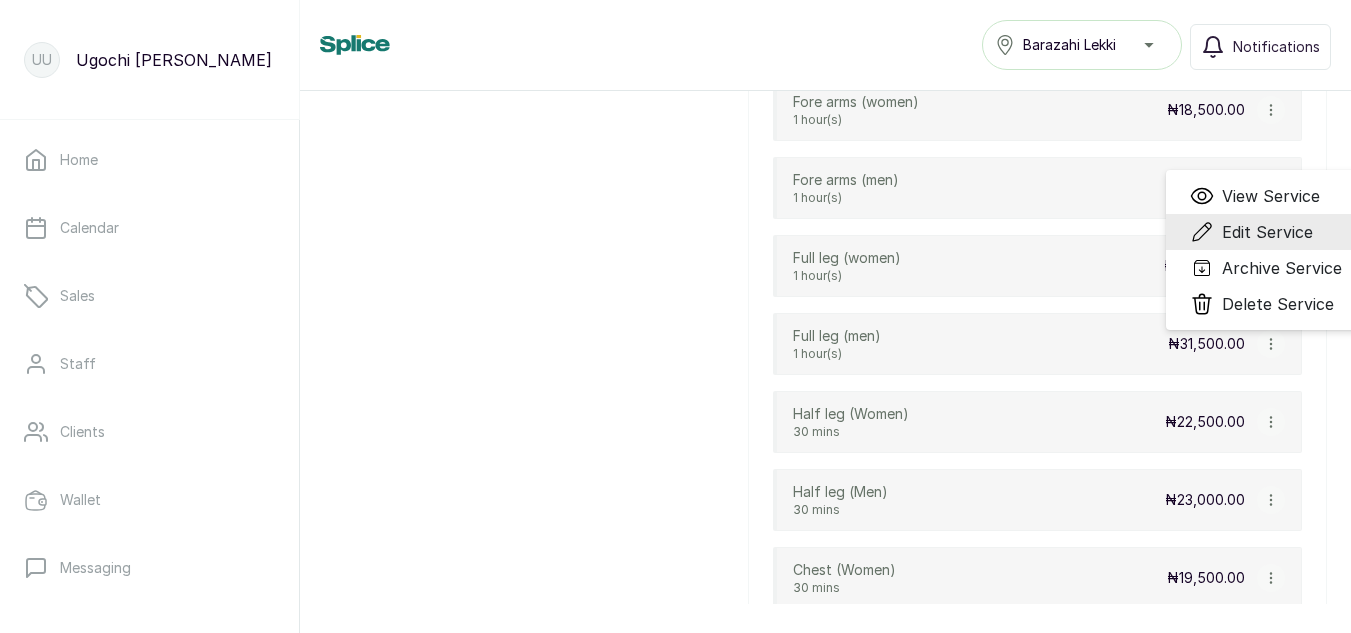 click on "Edit Service" at bounding box center [1267, 232] 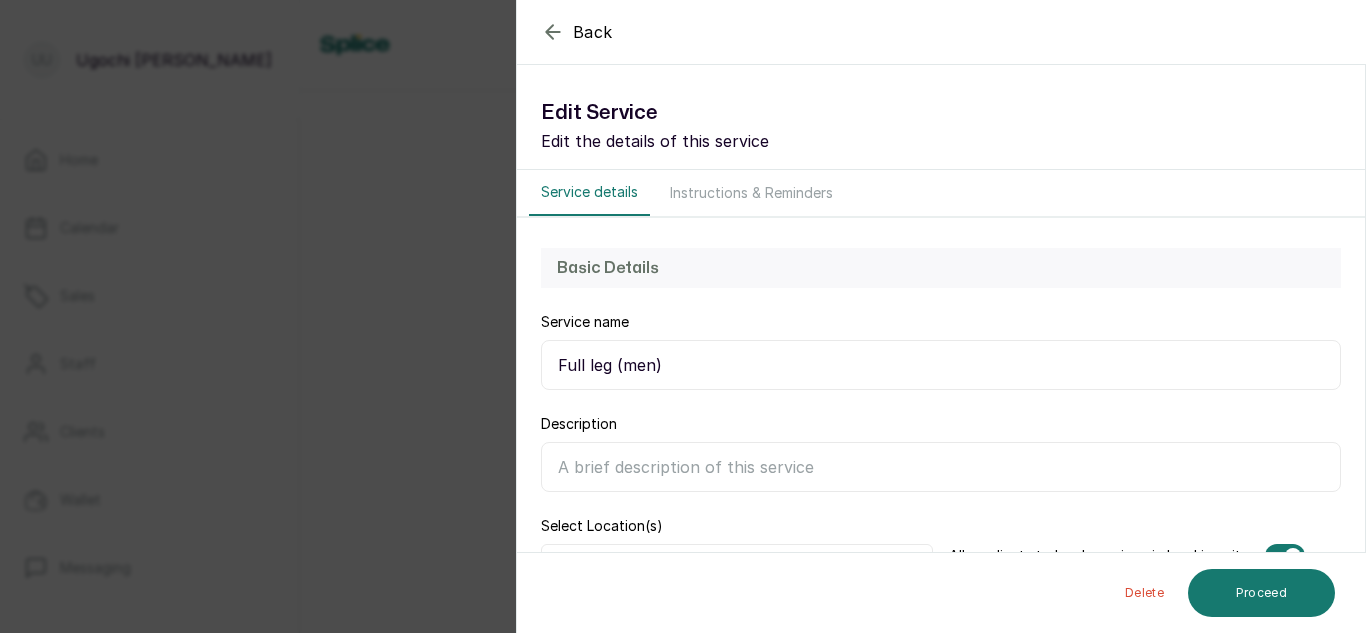 scroll, scrollTop: 436, scrollLeft: 0, axis: vertical 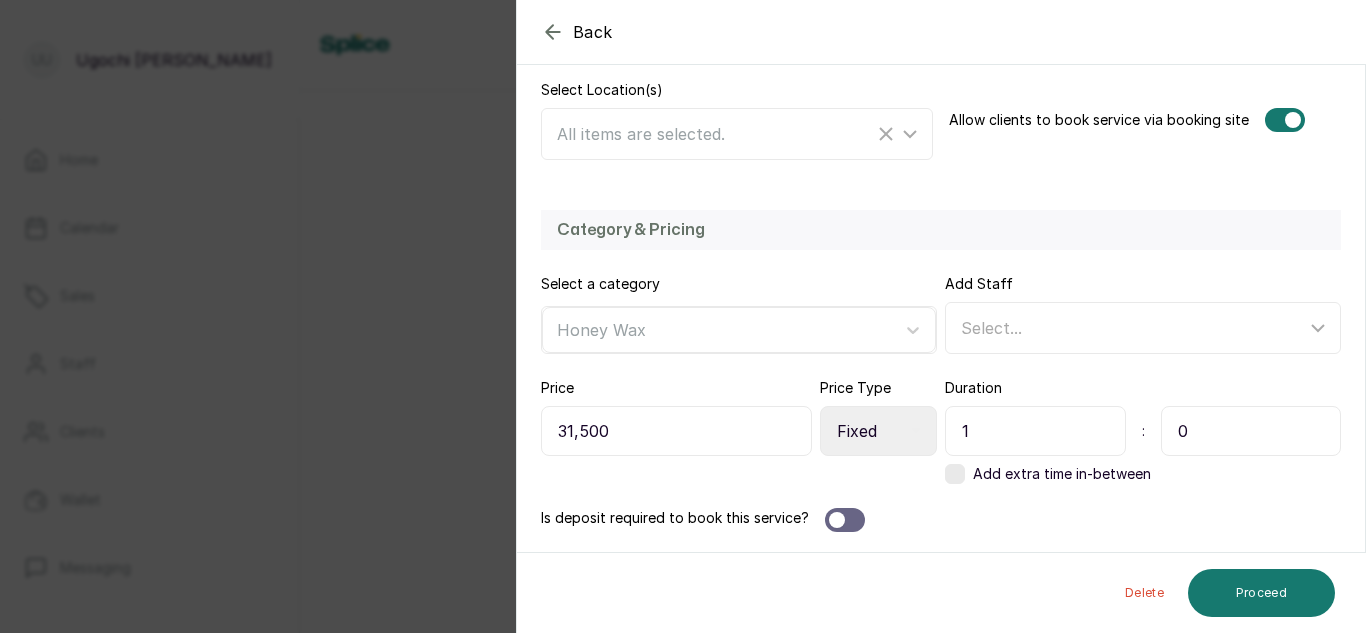 click on "1" at bounding box center (1035, 431) 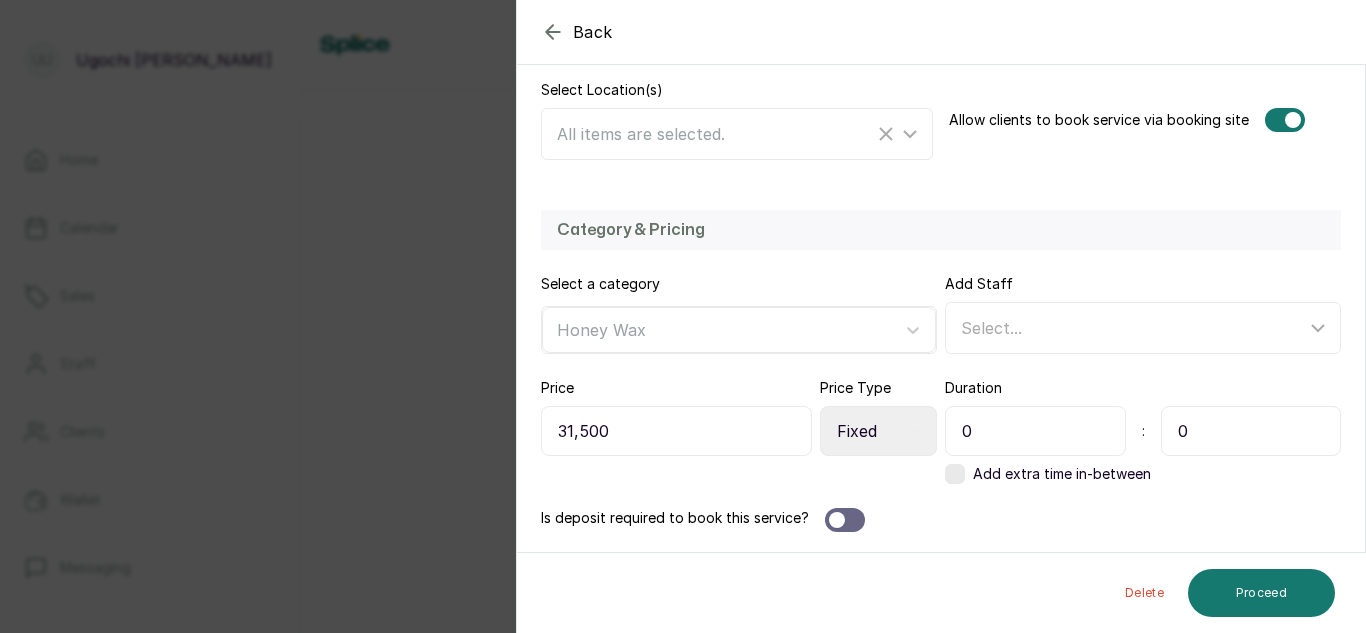 type on "0" 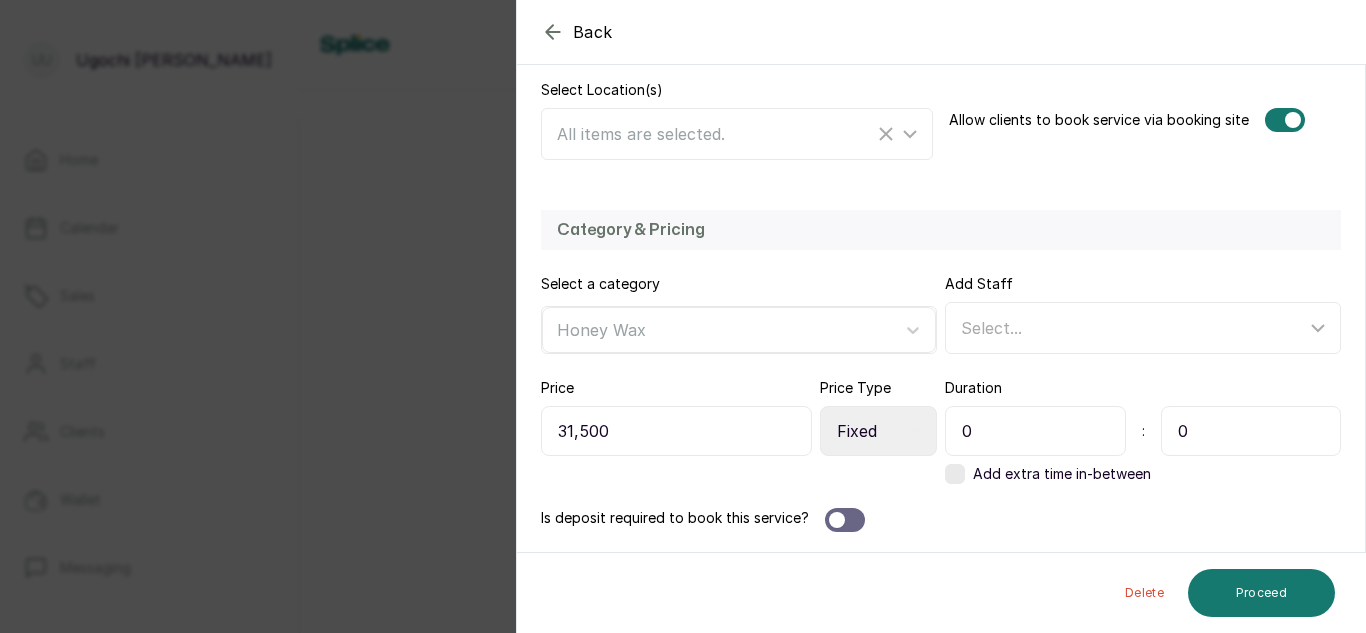 click on "0" at bounding box center (1251, 431) 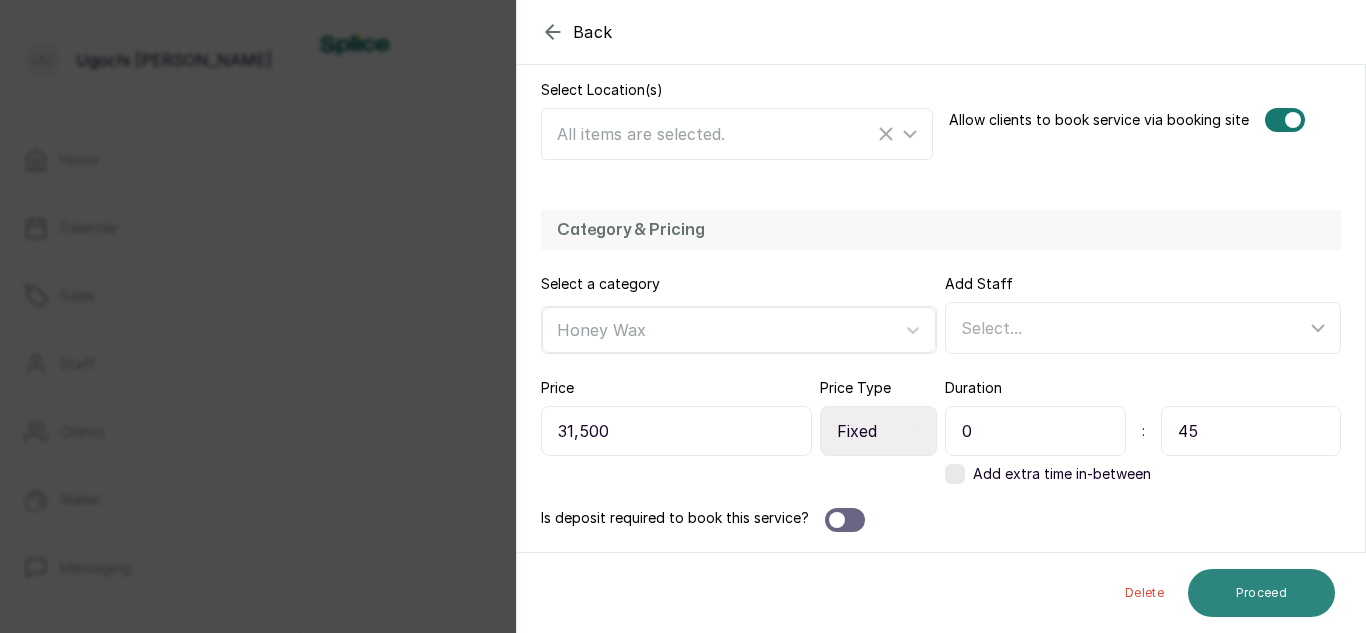 type on "45" 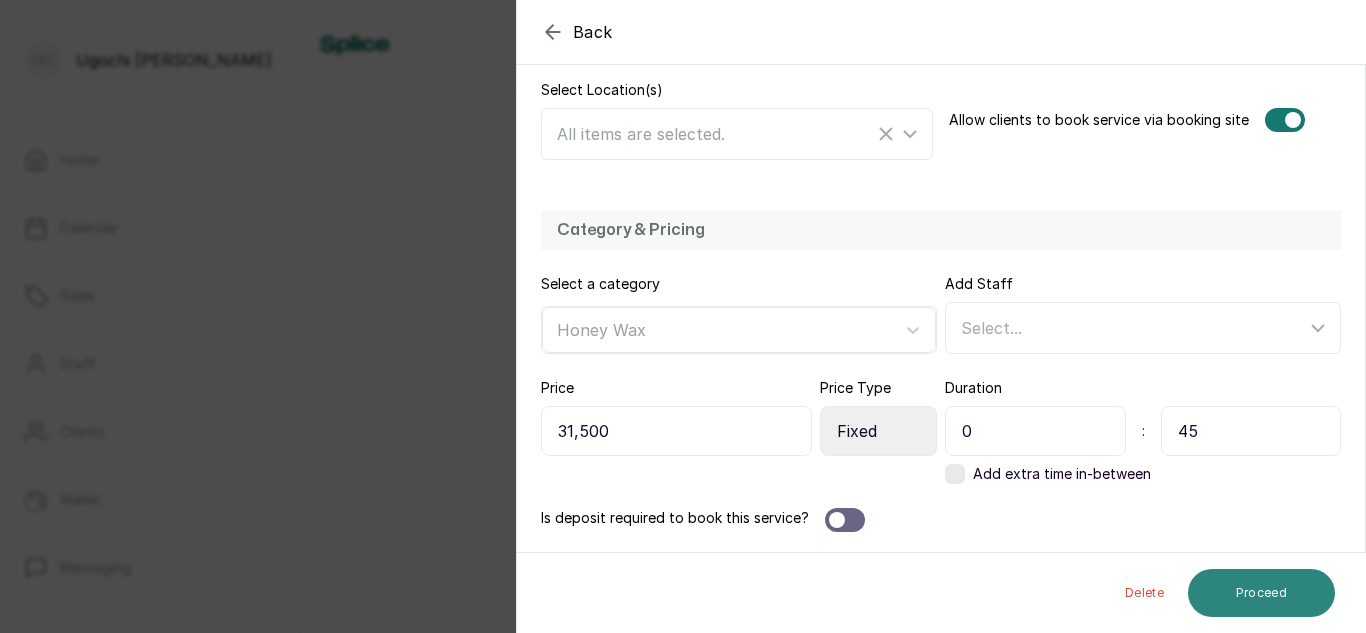 click on "Proceed" at bounding box center [1261, 593] 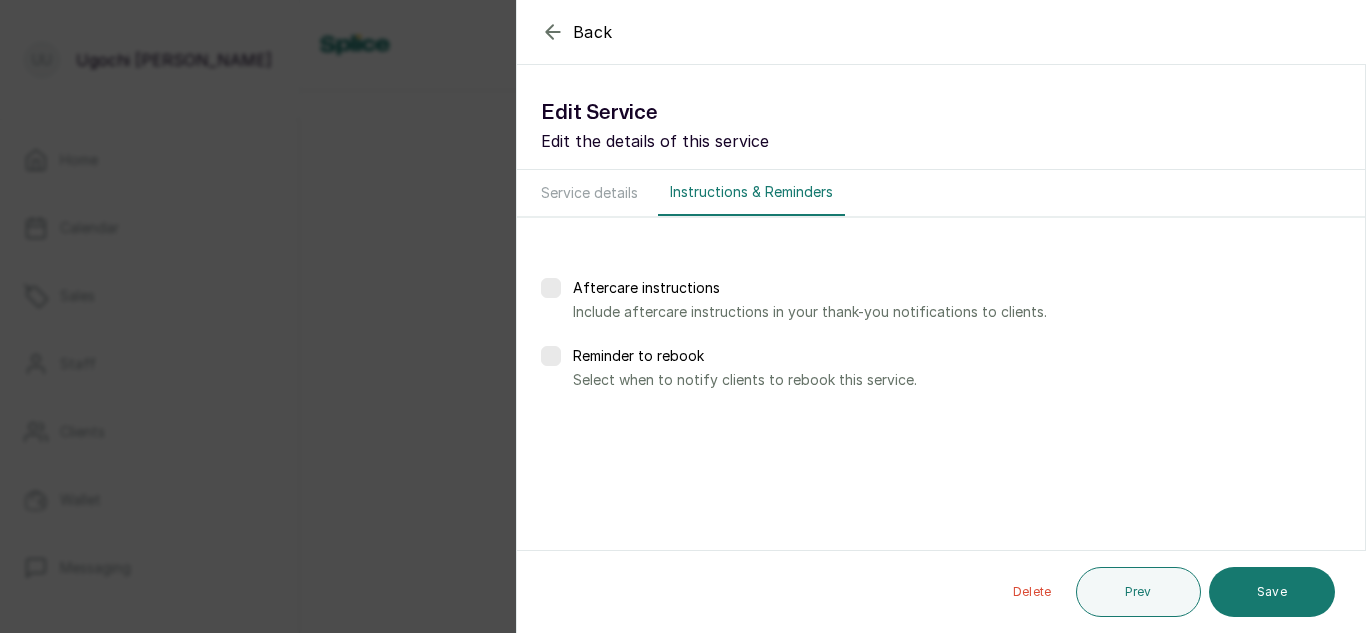click on "Save" at bounding box center [1272, 592] 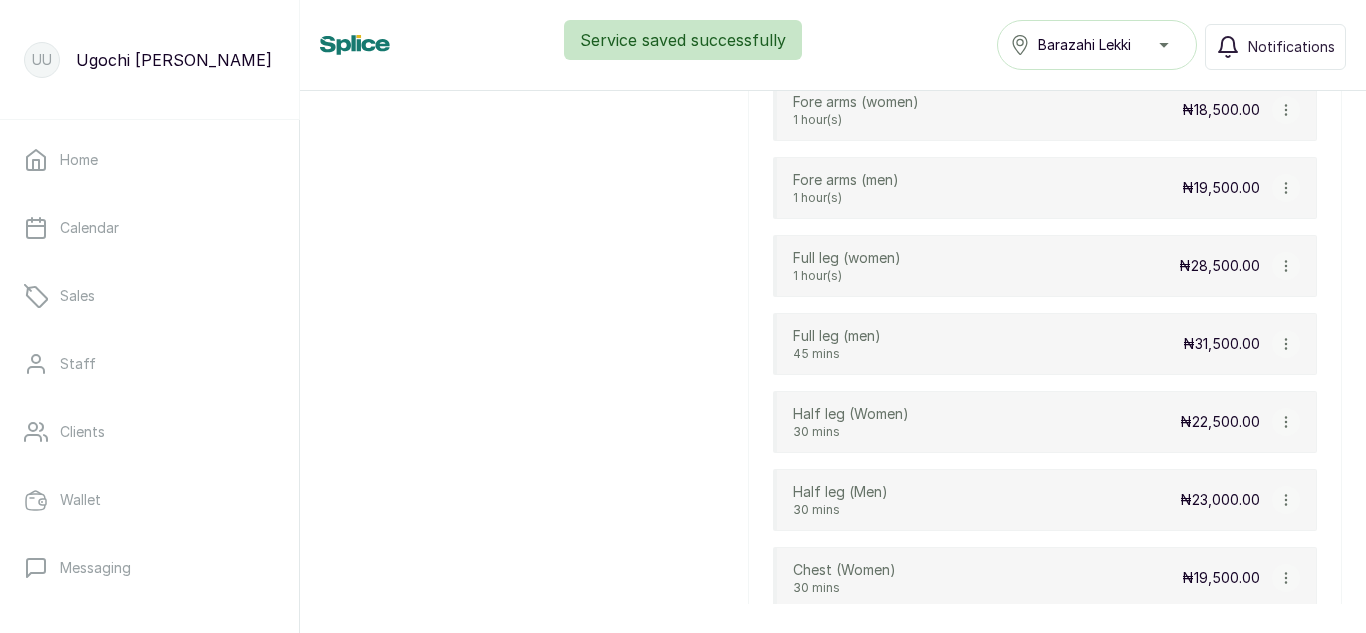 click at bounding box center (1286, 266) 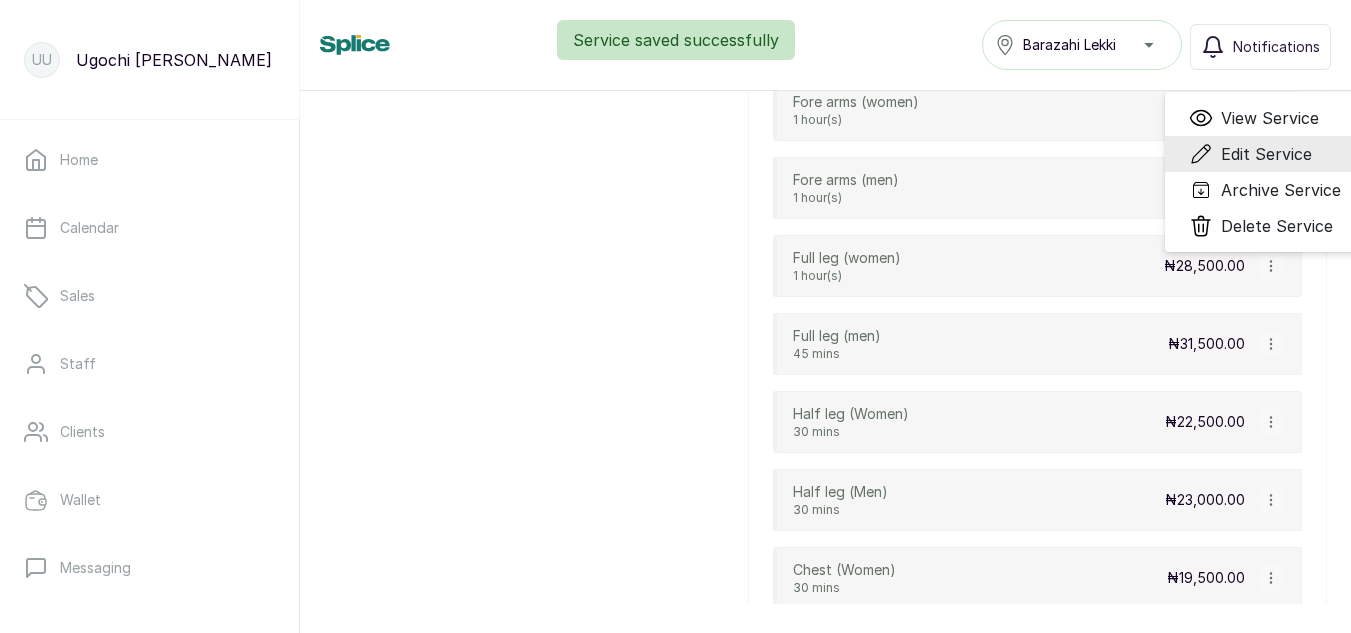 click on "Edit Service" at bounding box center (1266, 154) 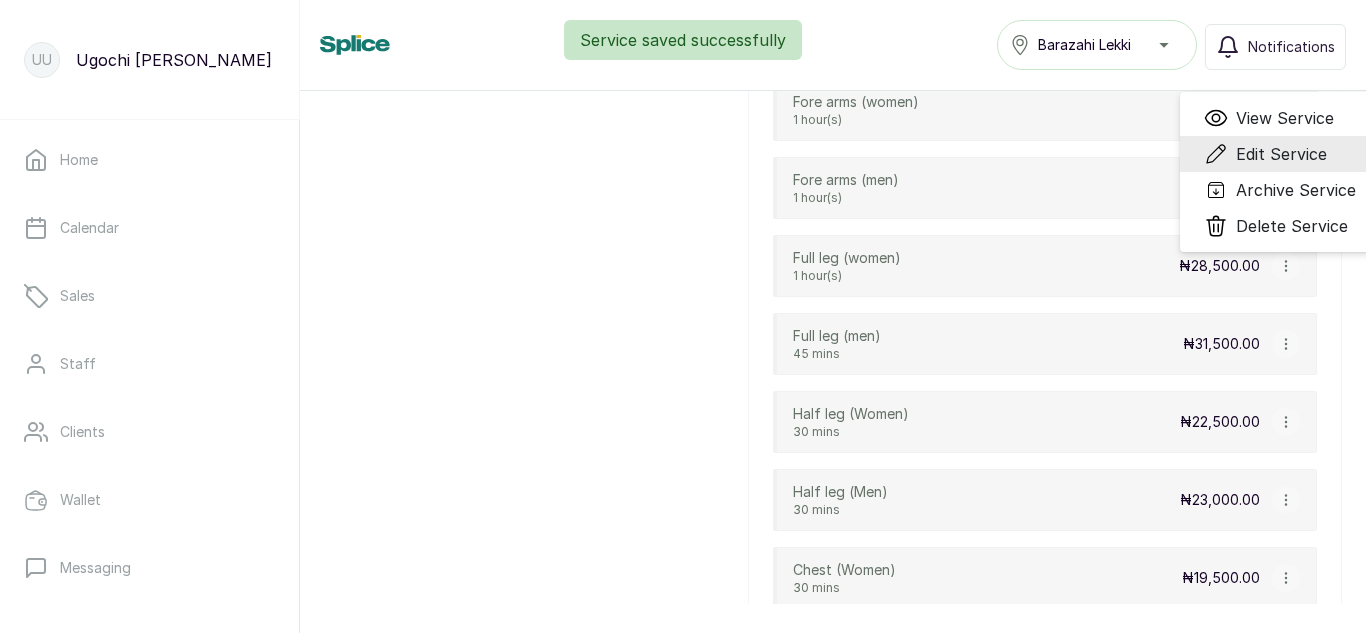 select on "fixed" 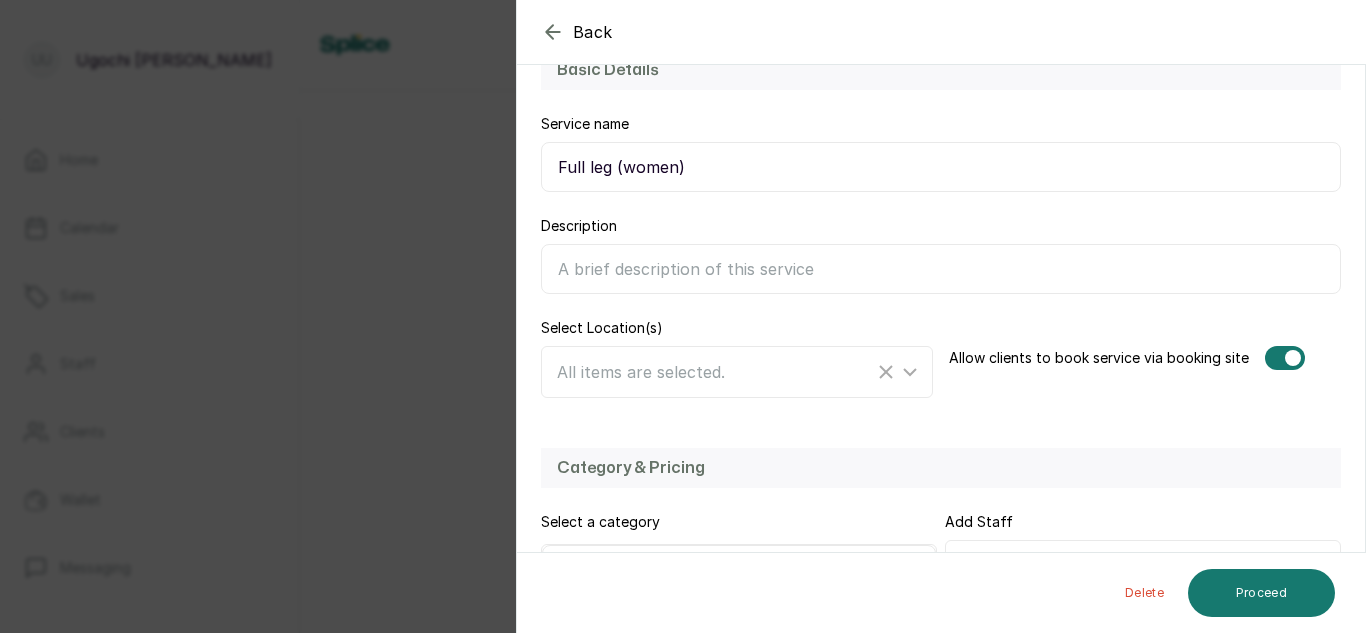 scroll, scrollTop: 436, scrollLeft: 0, axis: vertical 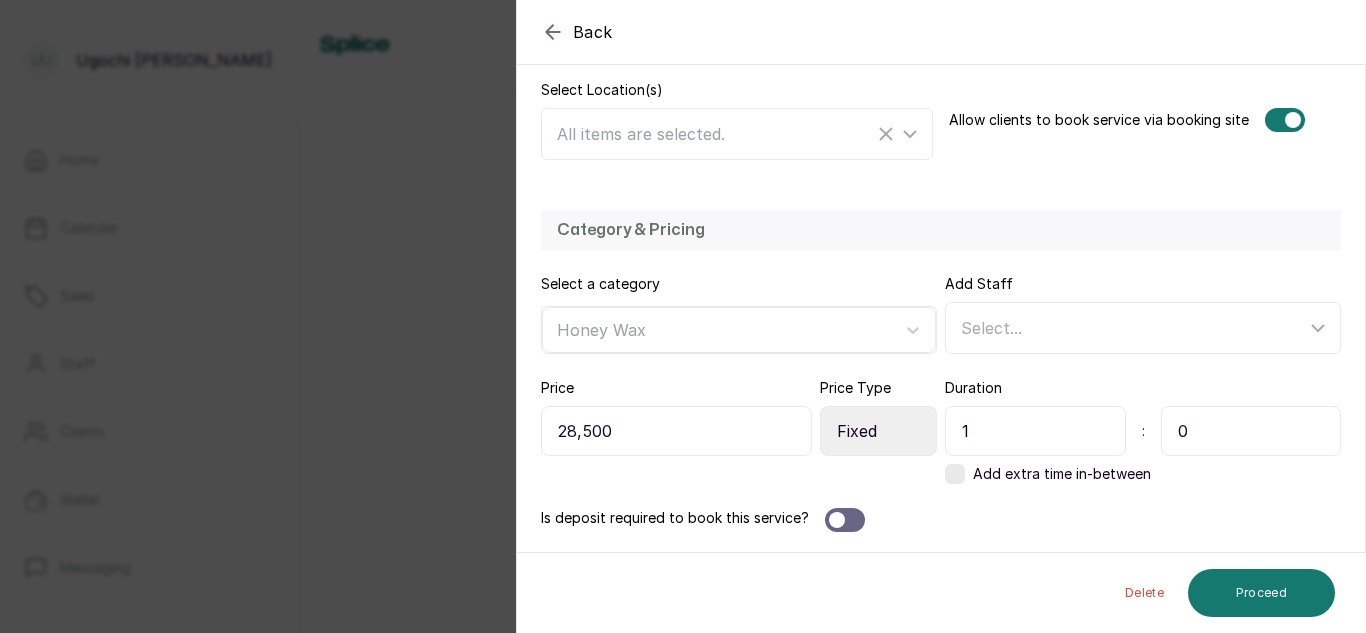 click on "1" at bounding box center (1035, 431) 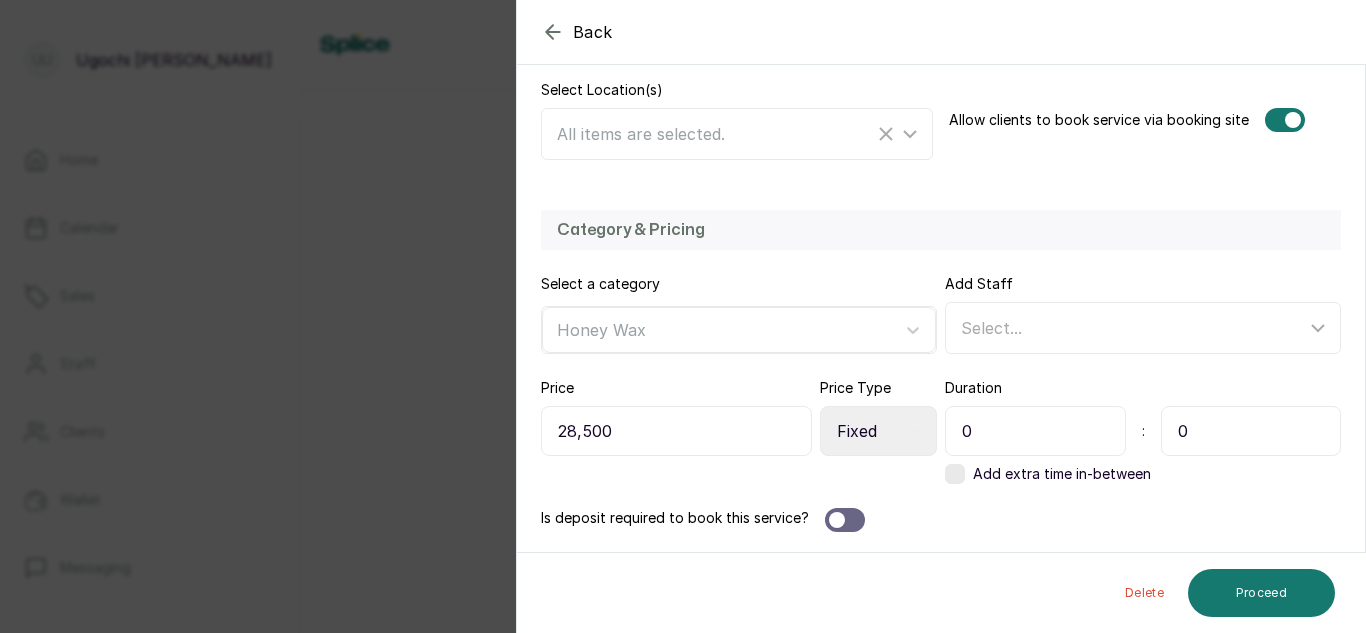 type on "0" 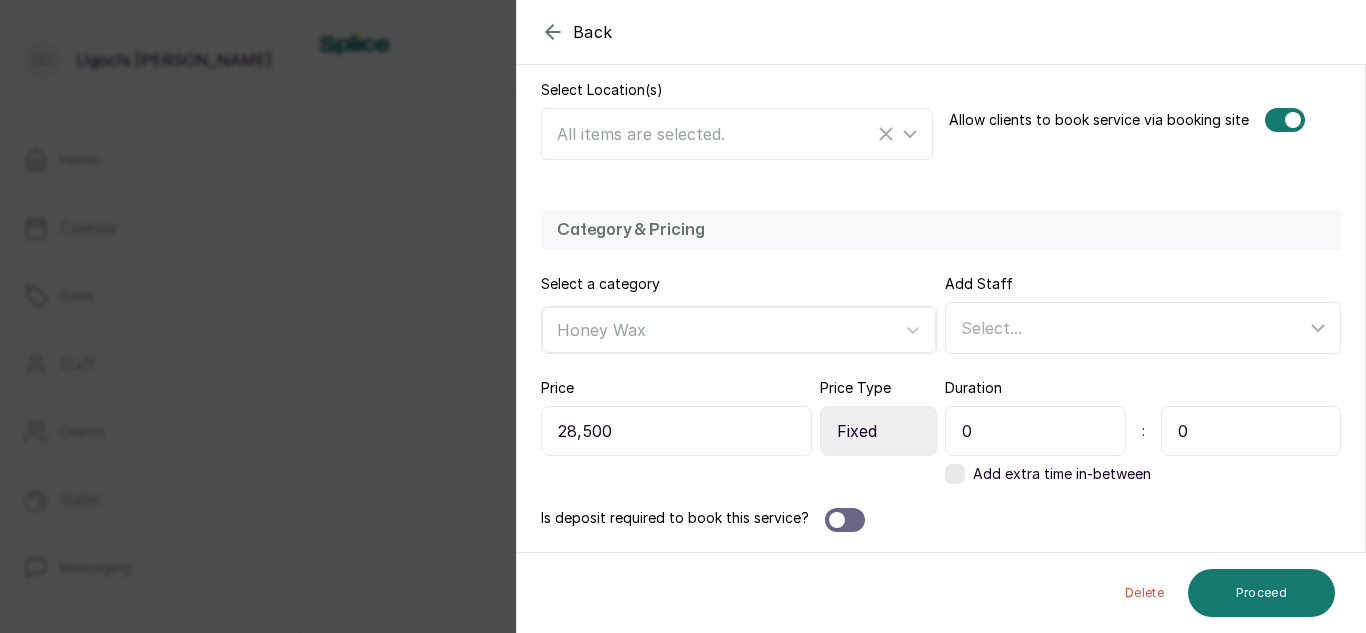 click on "0" at bounding box center (1251, 431) 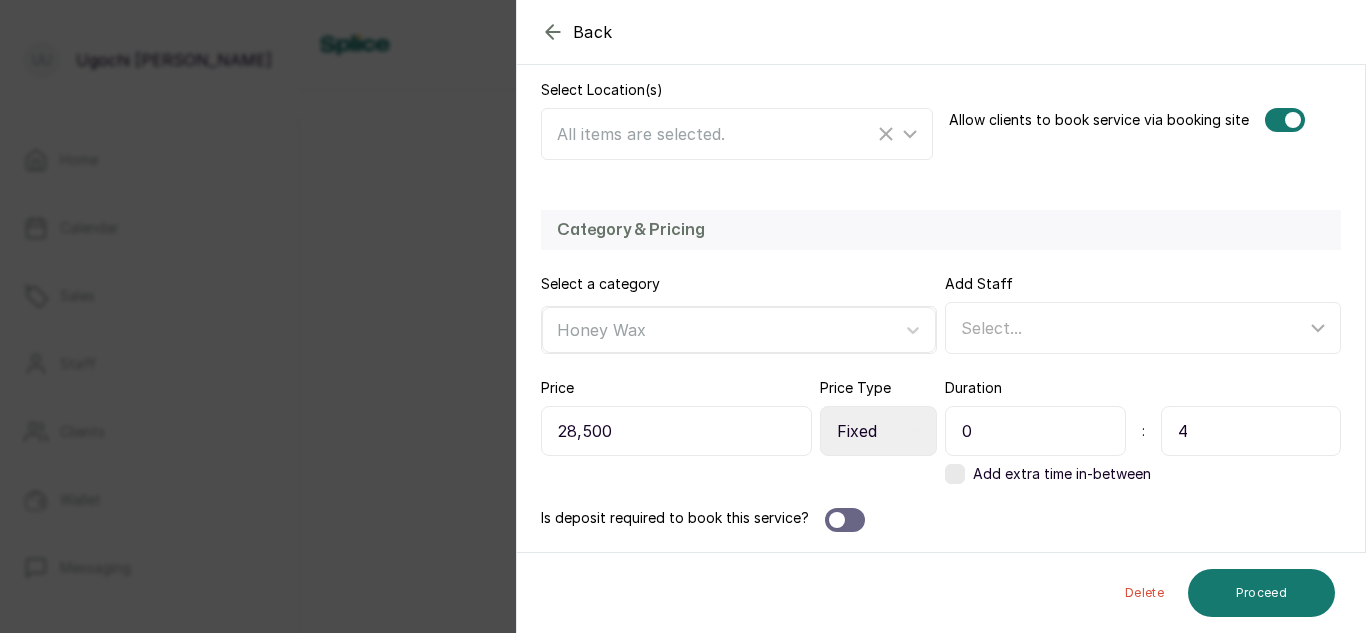 type on "45" 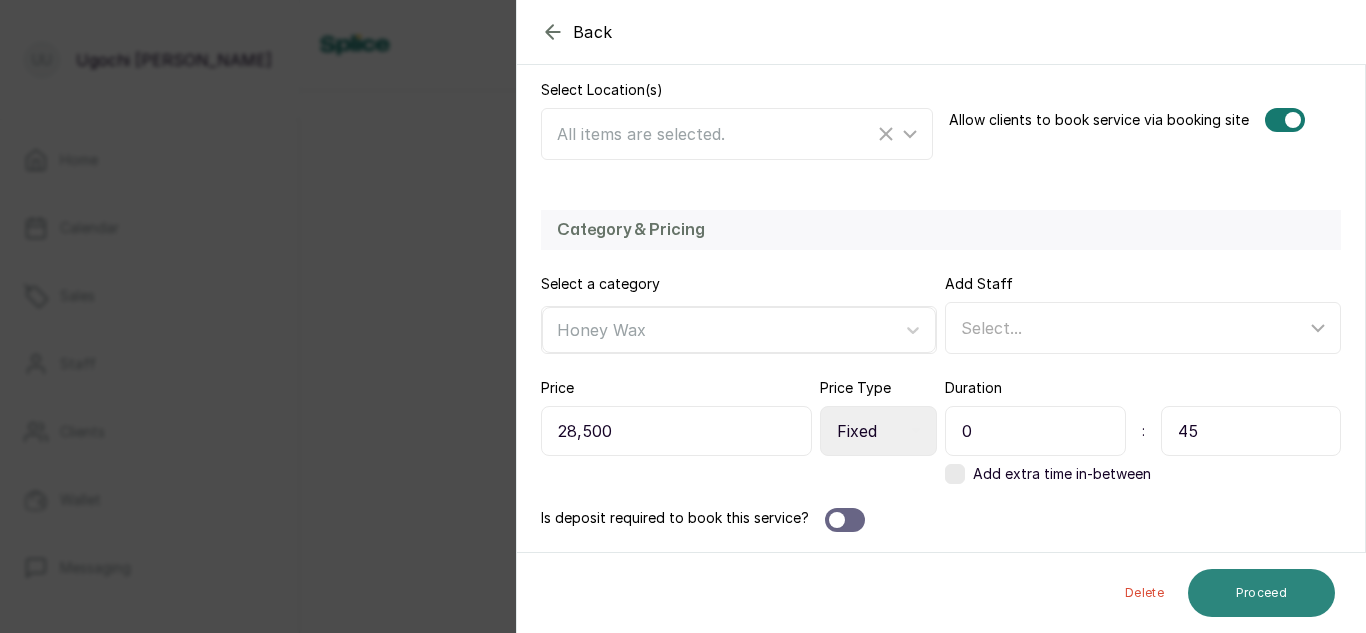 click on "Proceed" at bounding box center [1261, 593] 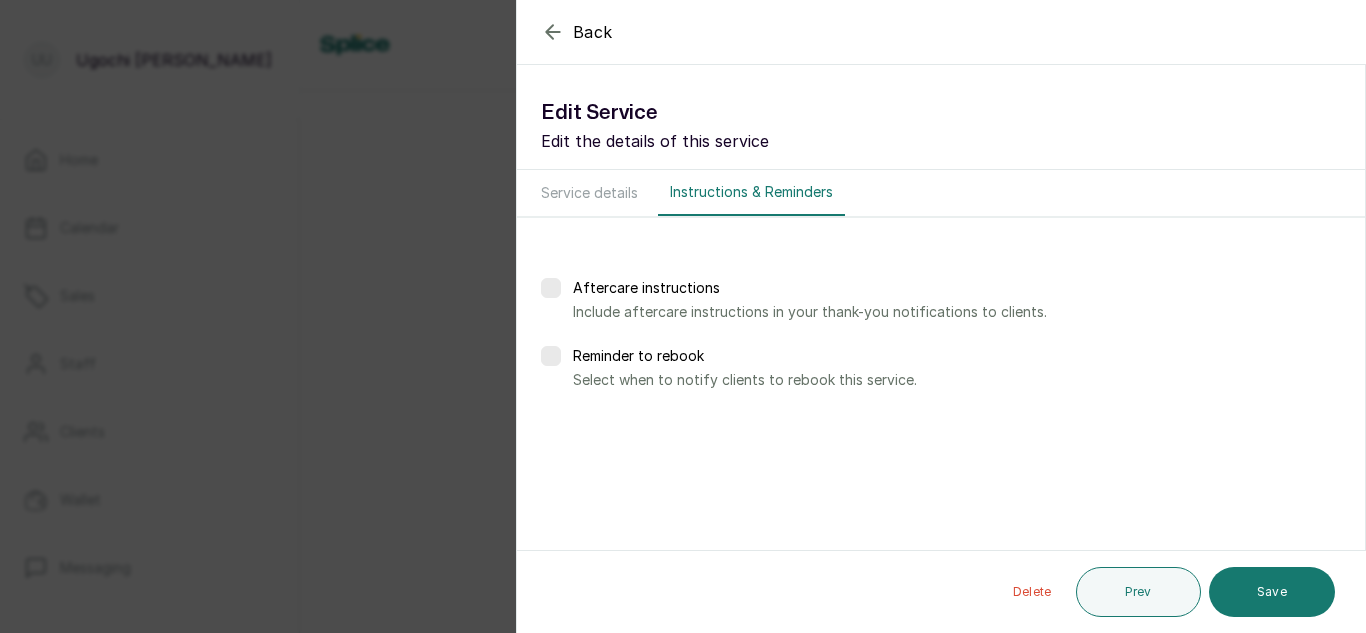 scroll, scrollTop: 0, scrollLeft: 0, axis: both 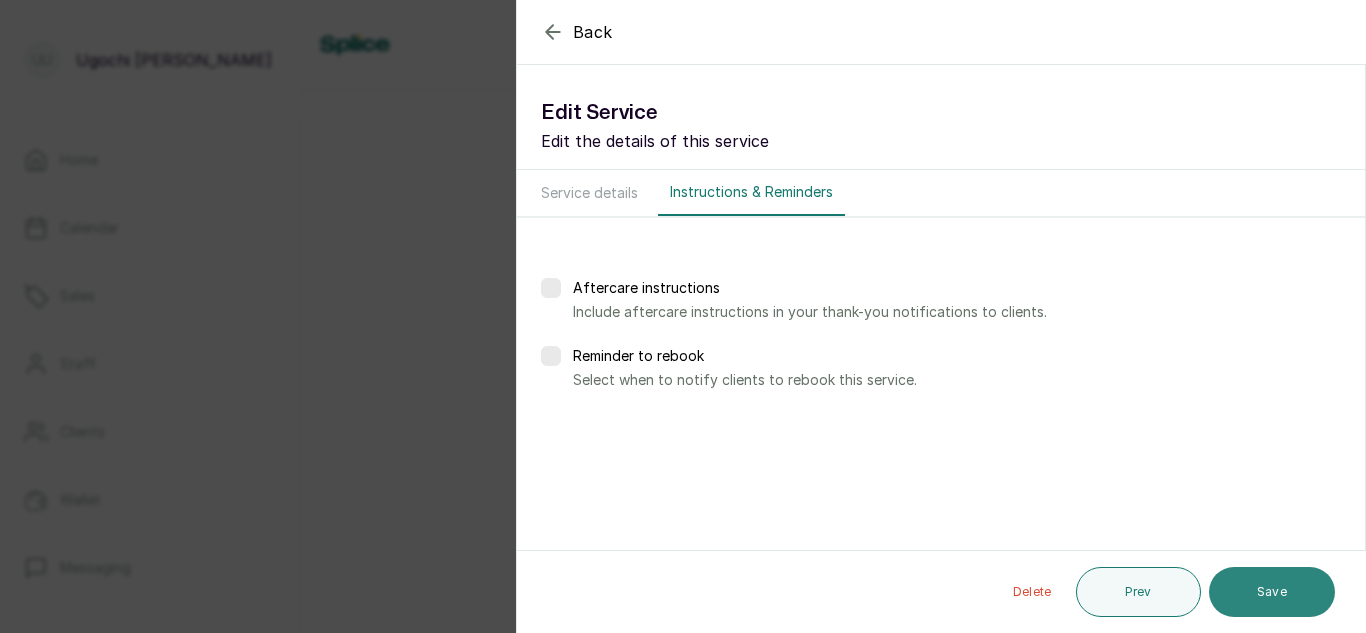 click on "Save" at bounding box center (1272, 592) 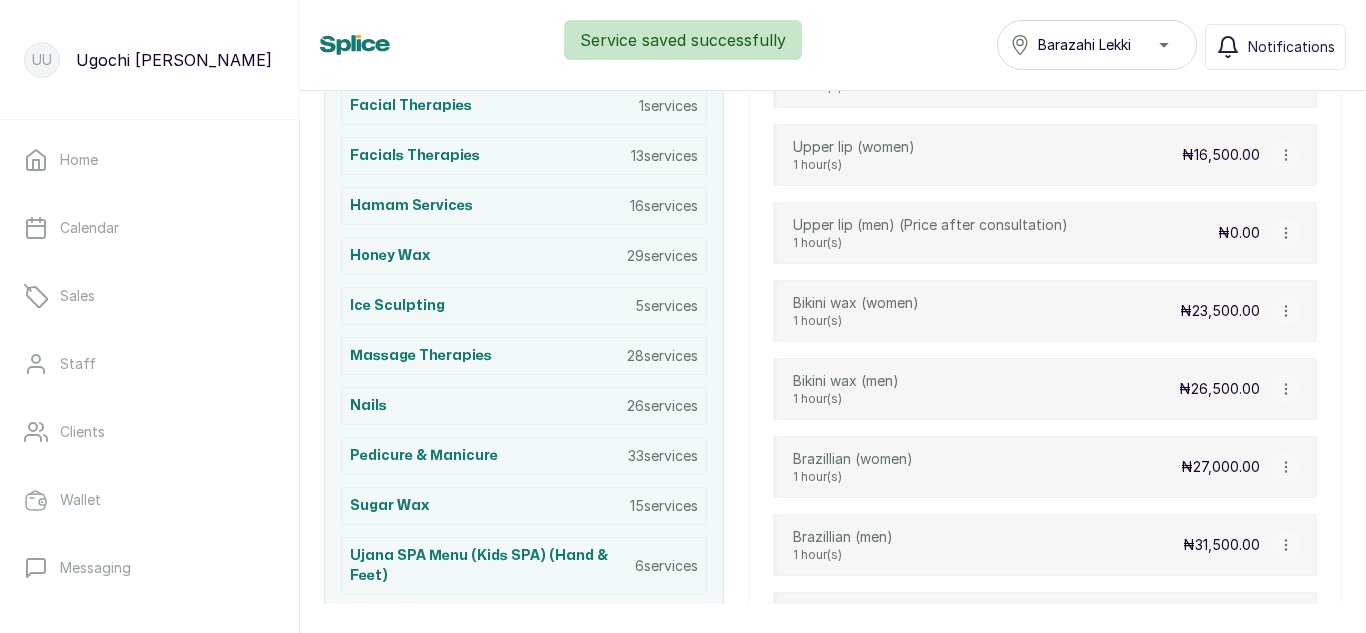 scroll, scrollTop: 852, scrollLeft: 0, axis: vertical 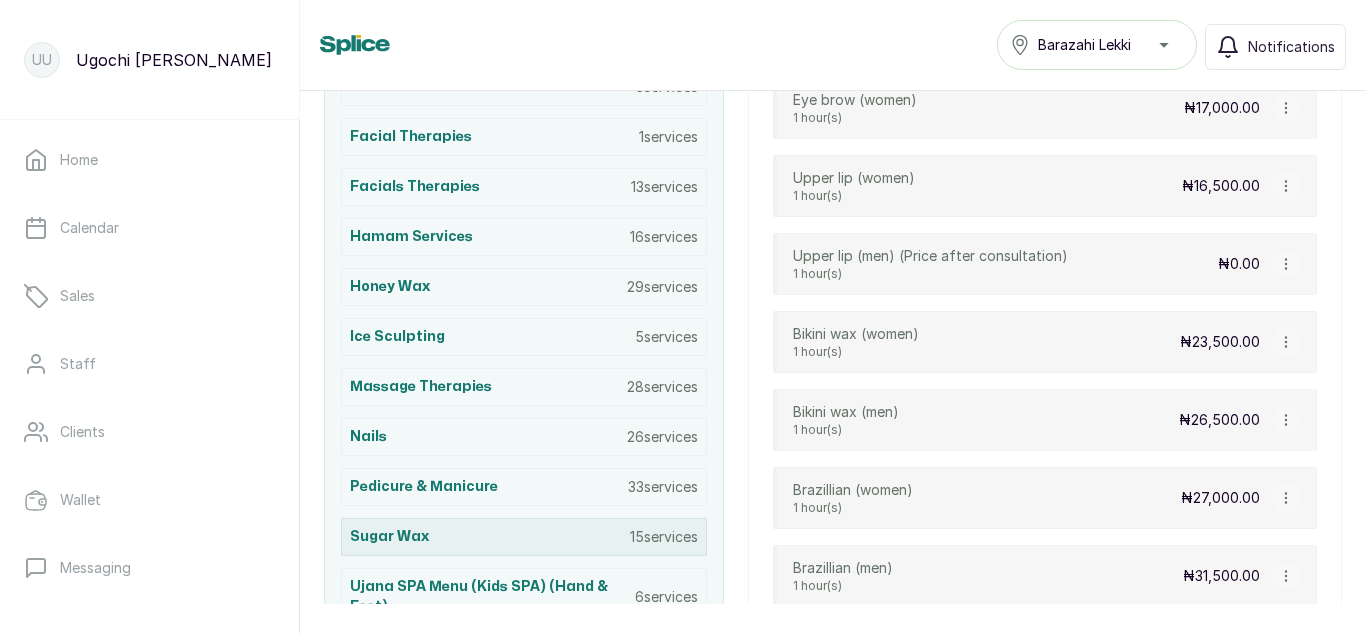 click on "Sugar Wax" at bounding box center [389, 537] 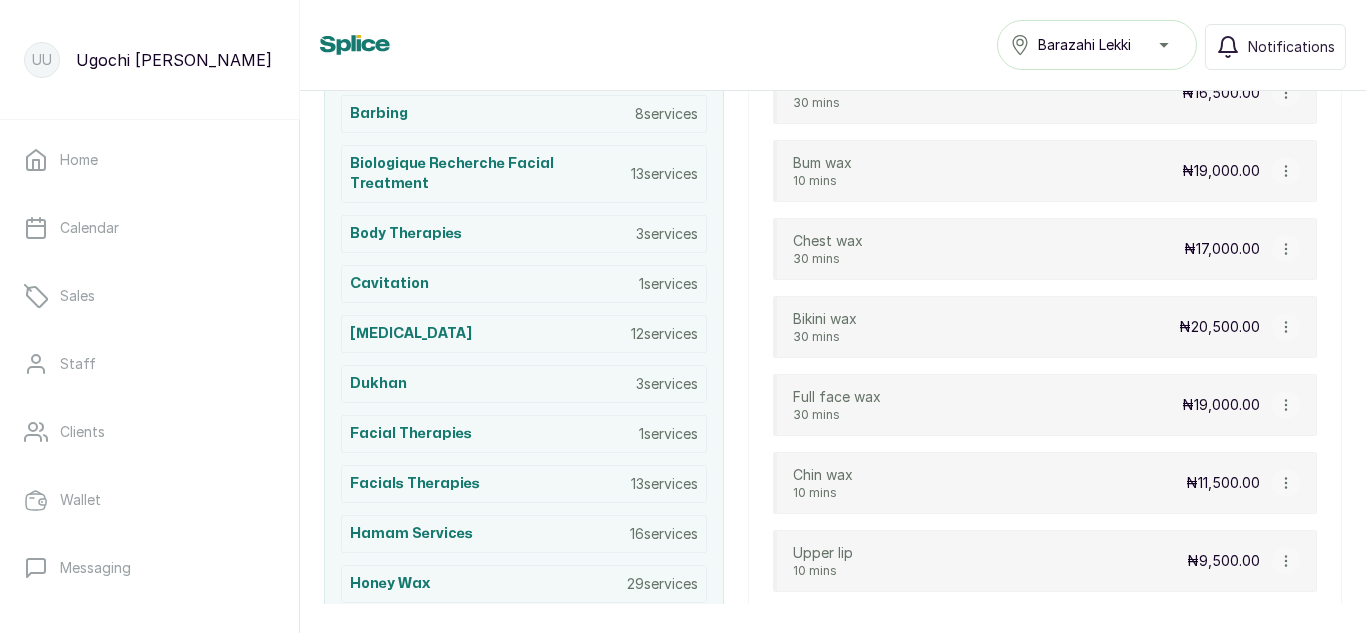 click on "Barazahi Packages 14  services Barbing 8  services Biologique Recherche Facial Treatment 13  services Body Therapies 3  services Cavitation 1  services Chemical Peel 12  services Dukhan 3  services Facial Therapies 1  services Facials Therapies 13  services Hamam Services 16  services Honey Wax 29  services Ice Sculpting 5  services Massage Therapies 28  services Nails 26  services Pedicure & Manicure 33  services Sugar Wax 15  services Ujana SPA Menu (Kids SPA) (hand & feet) 6  services Wood Therapy 1  services" at bounding box center [524, 509] 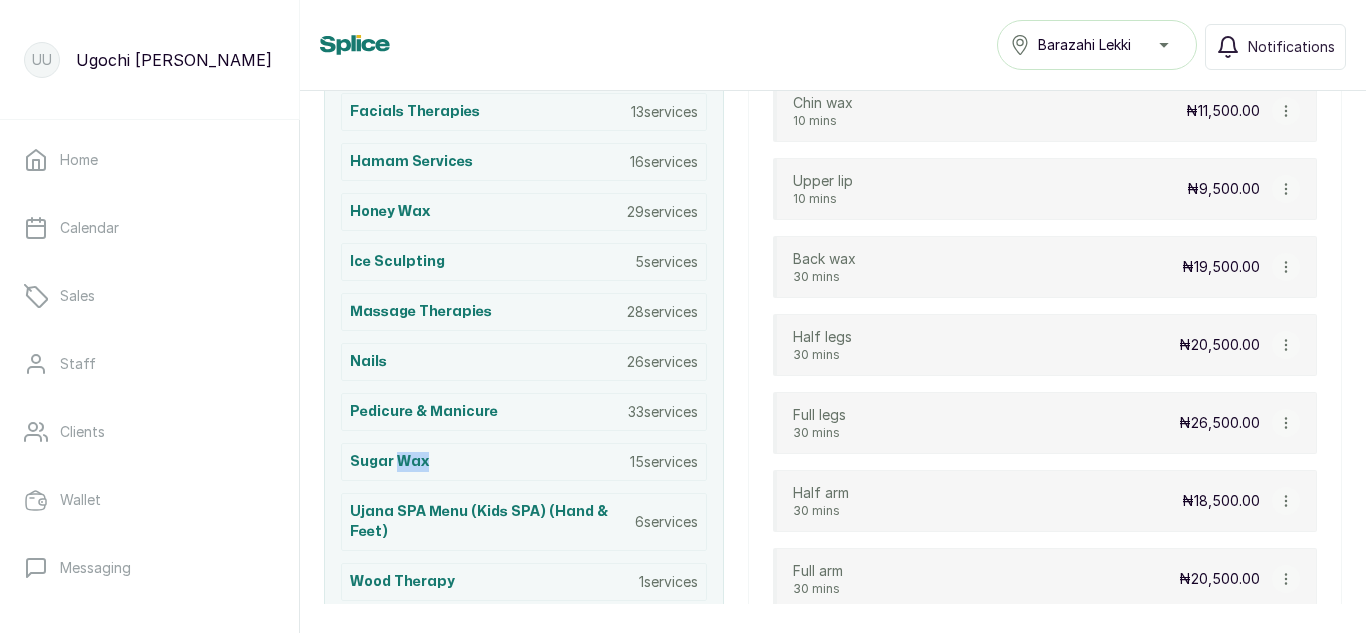 scroll, scrollTop: 993, scrollLeft: 0, axis: vertical 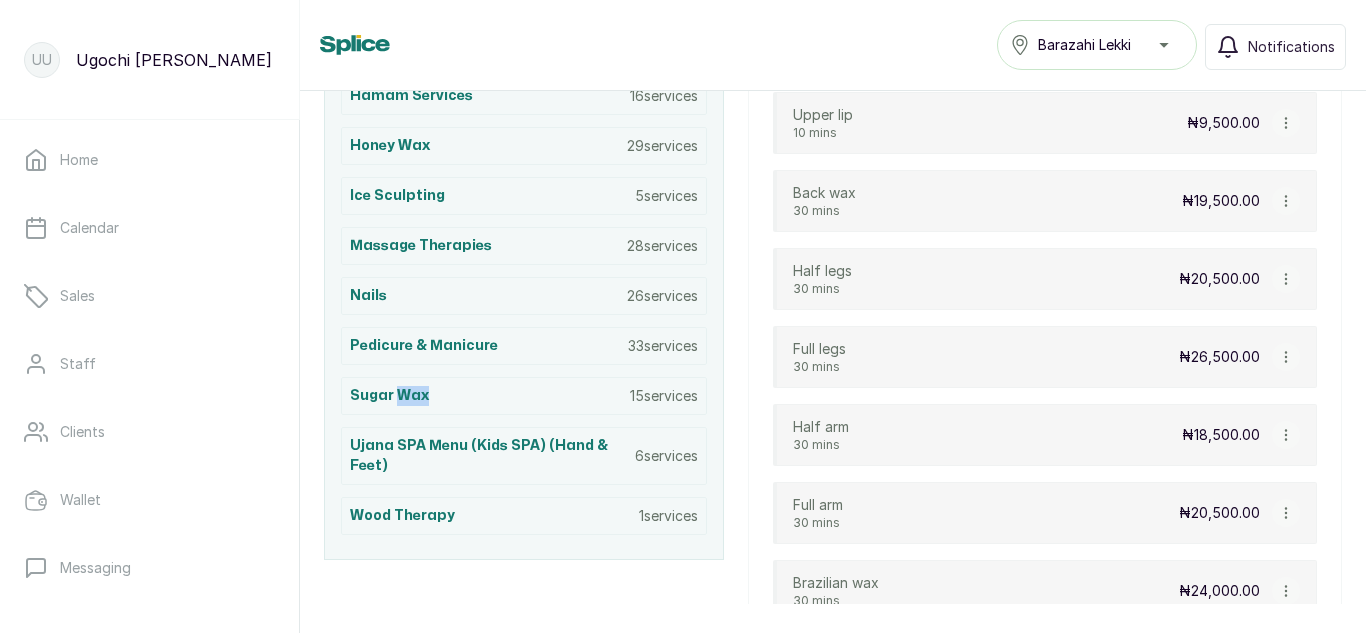 click 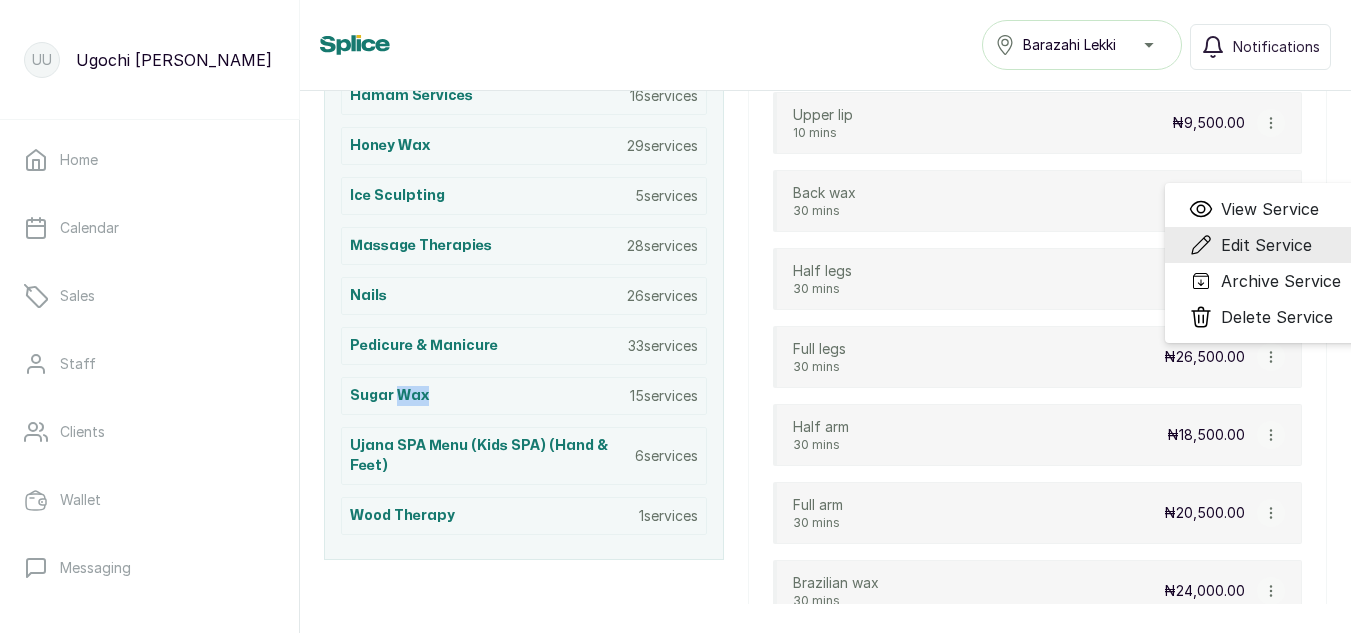 click on "Edit Service" at bounding box center [1266, 245] 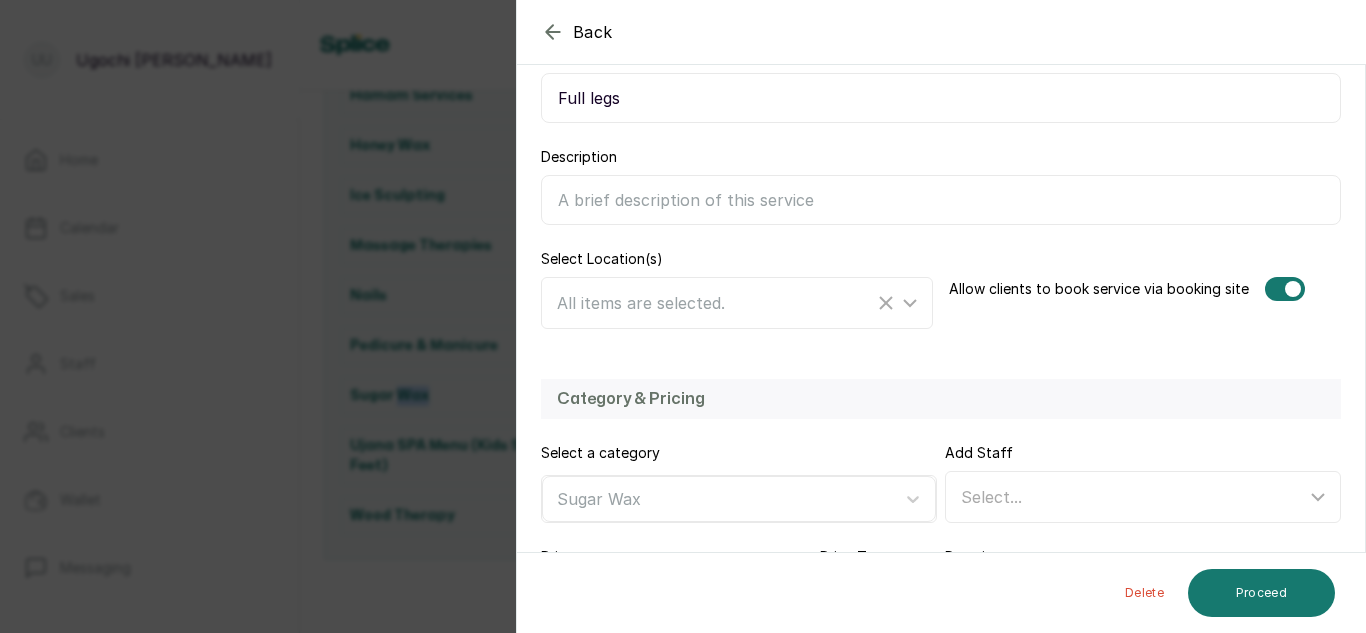scroll, scrollTop: 436, scrollLeft: 0, axis: vertical 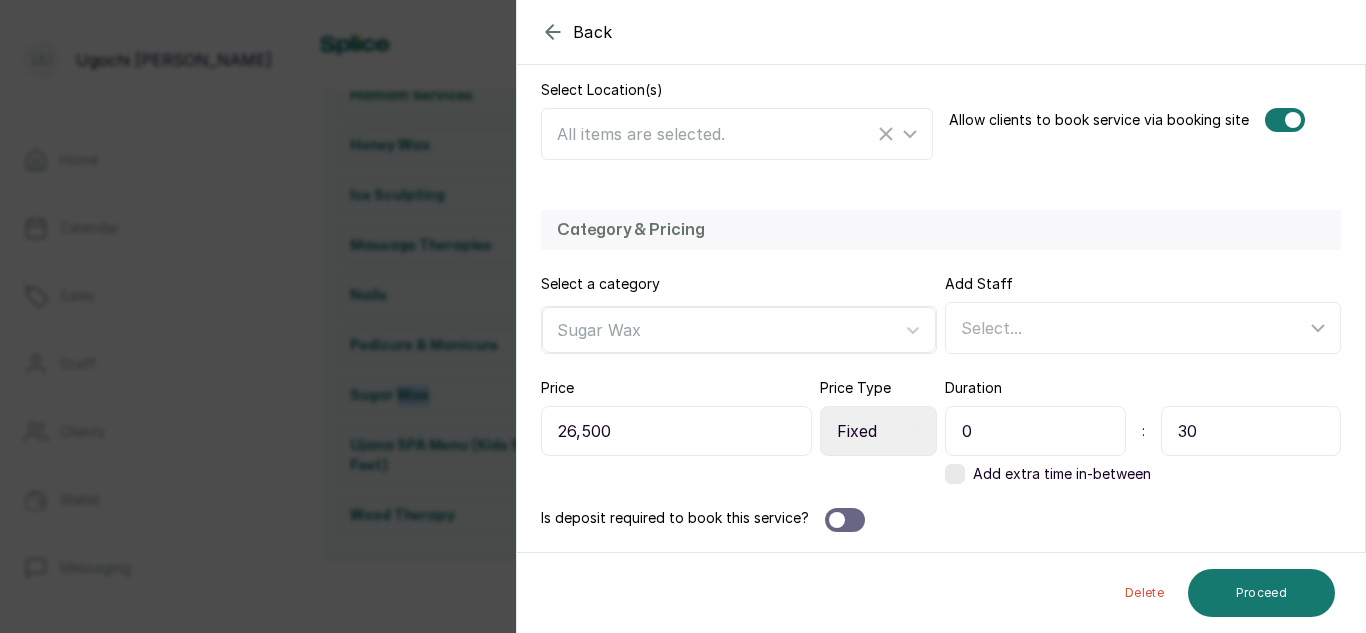click on "30" at bounding box center (1251, 431) 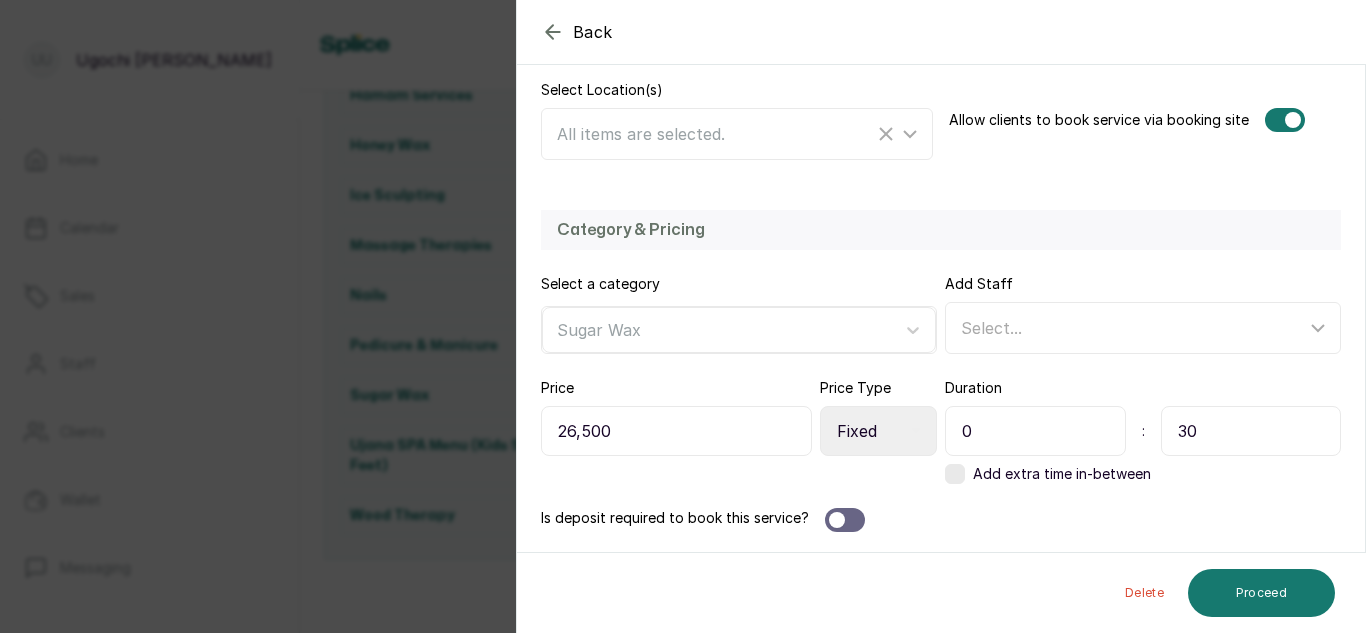 type on "3" 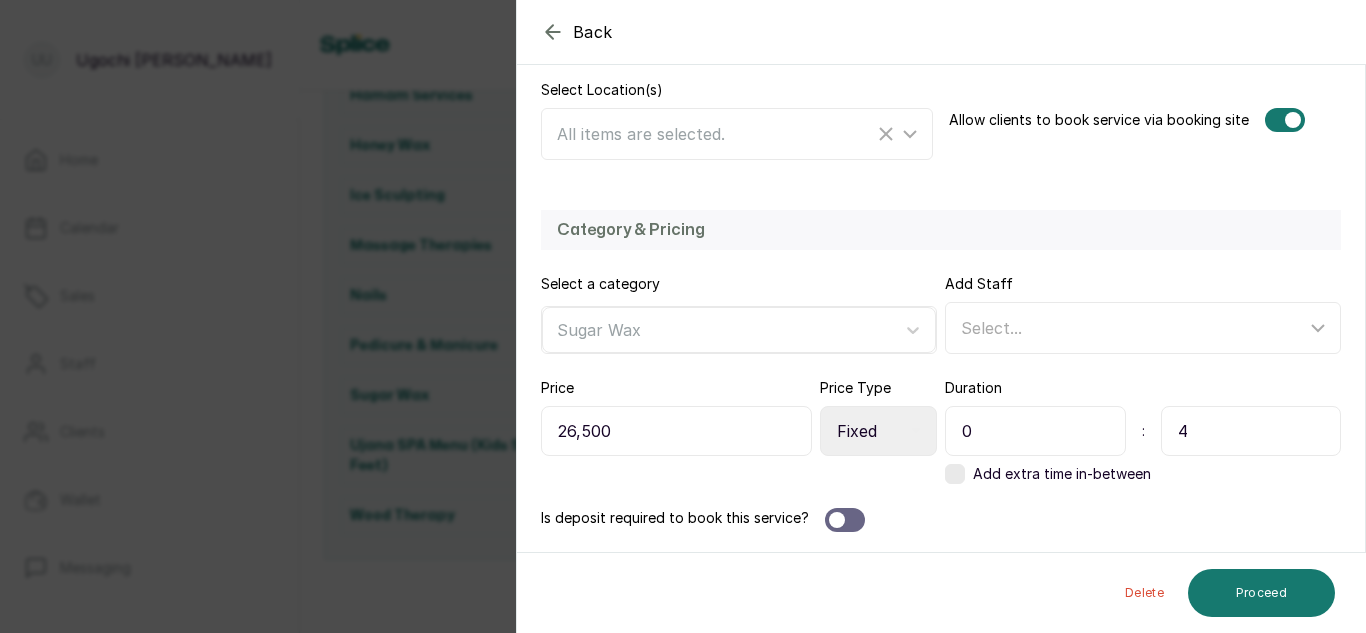 type on "45" 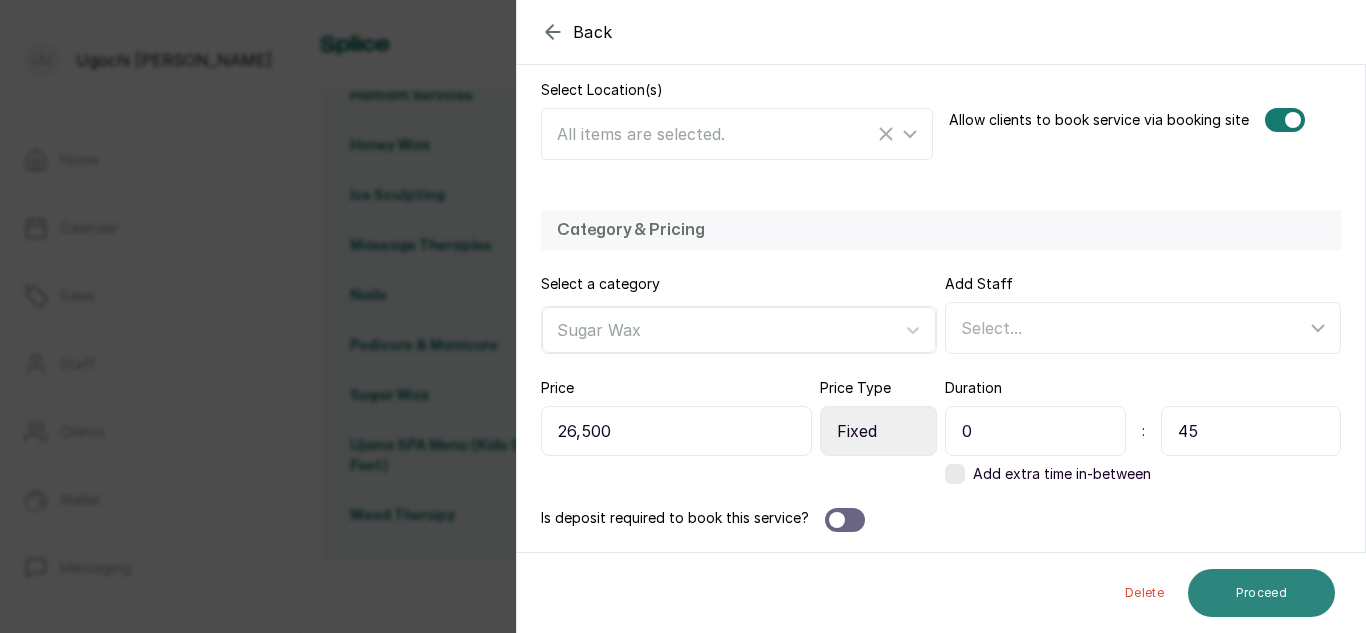 click on "Proceed" at bounding box center (1261, 593) 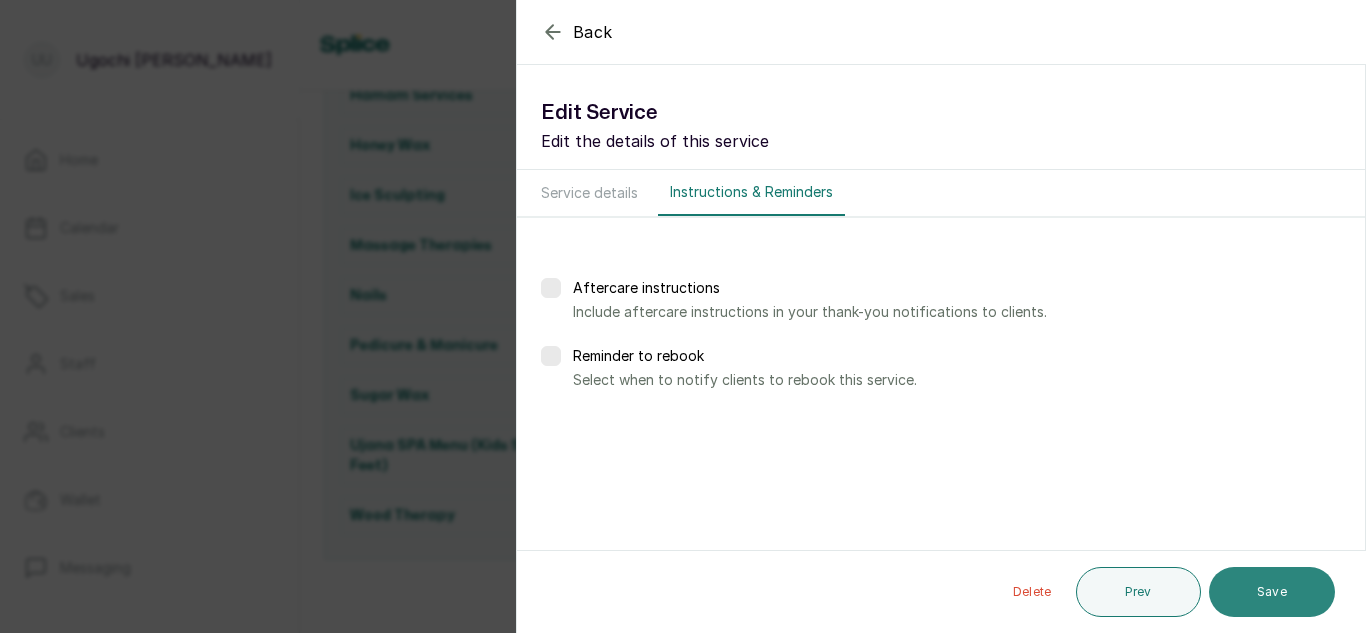 click on "Save" at bounding box center [1272, 592] 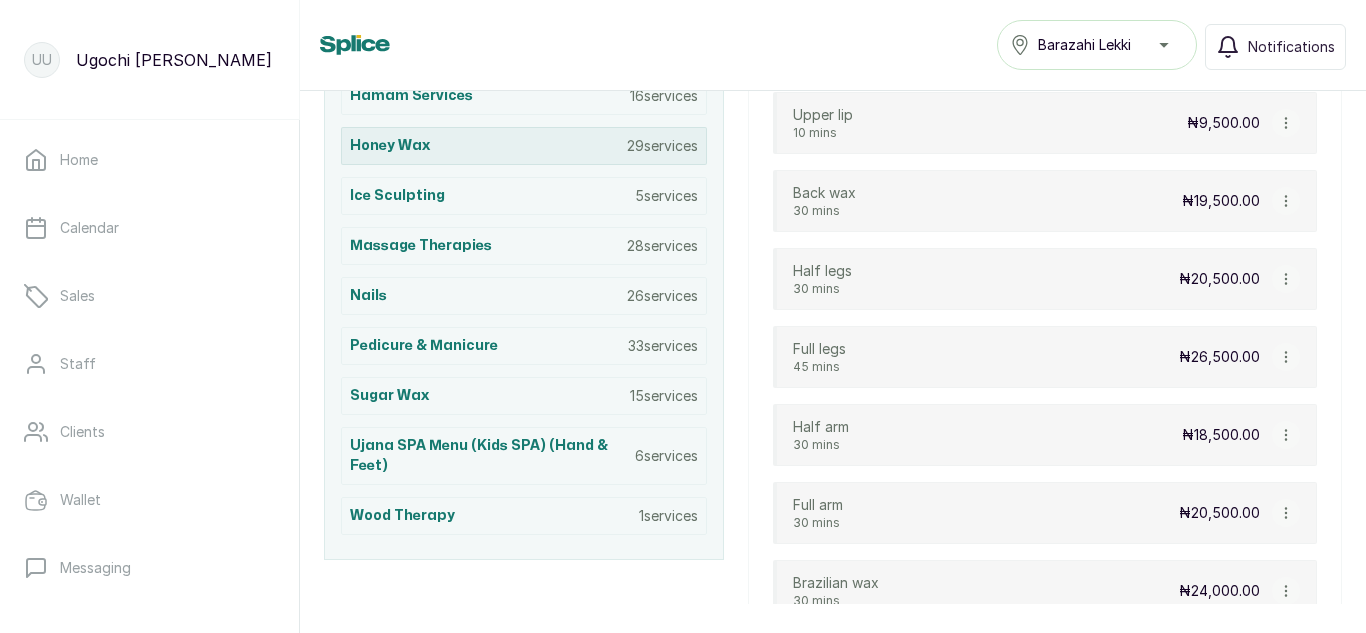 click on "Honey Wax 29  services" at bounding box center [524, 146] 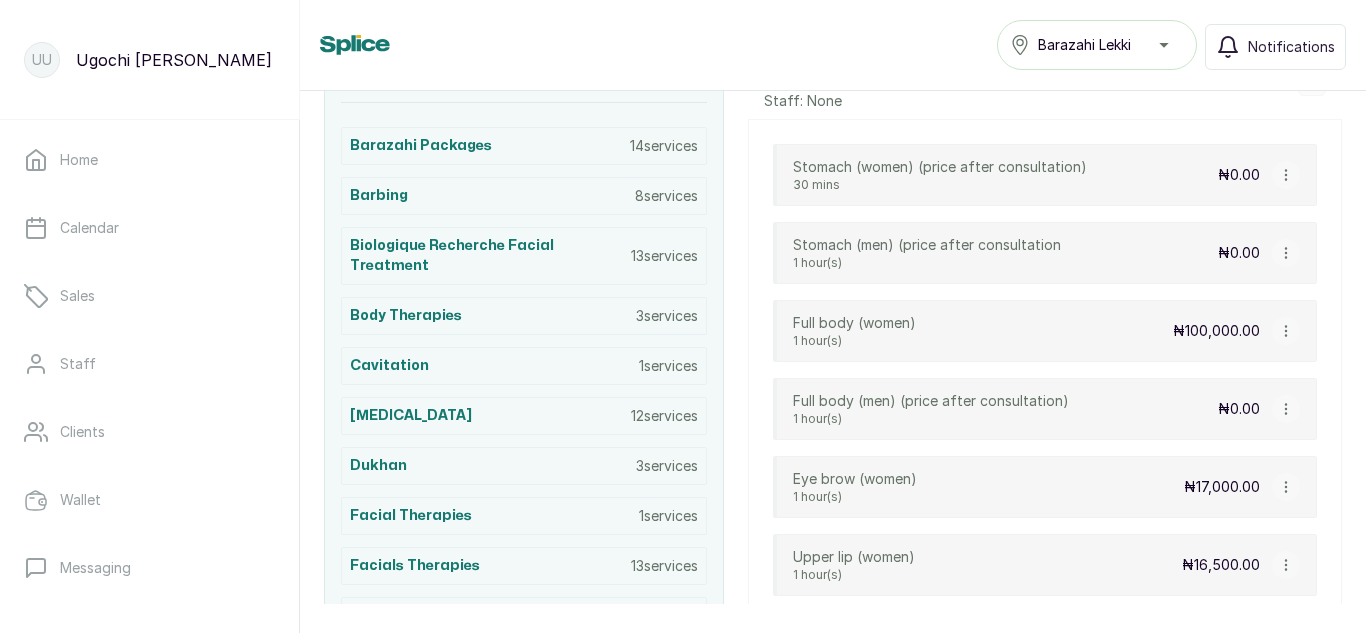 scroll, scrollTop: 427, scrollLeft: 0, axis: vertical 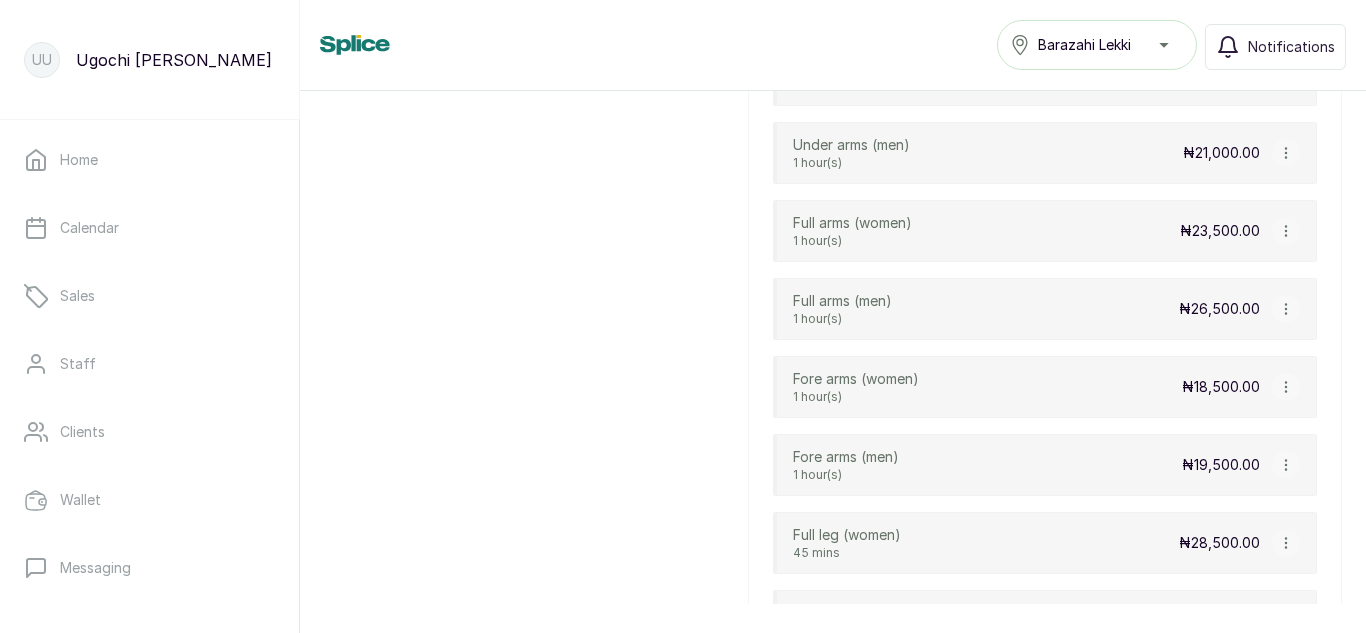 click 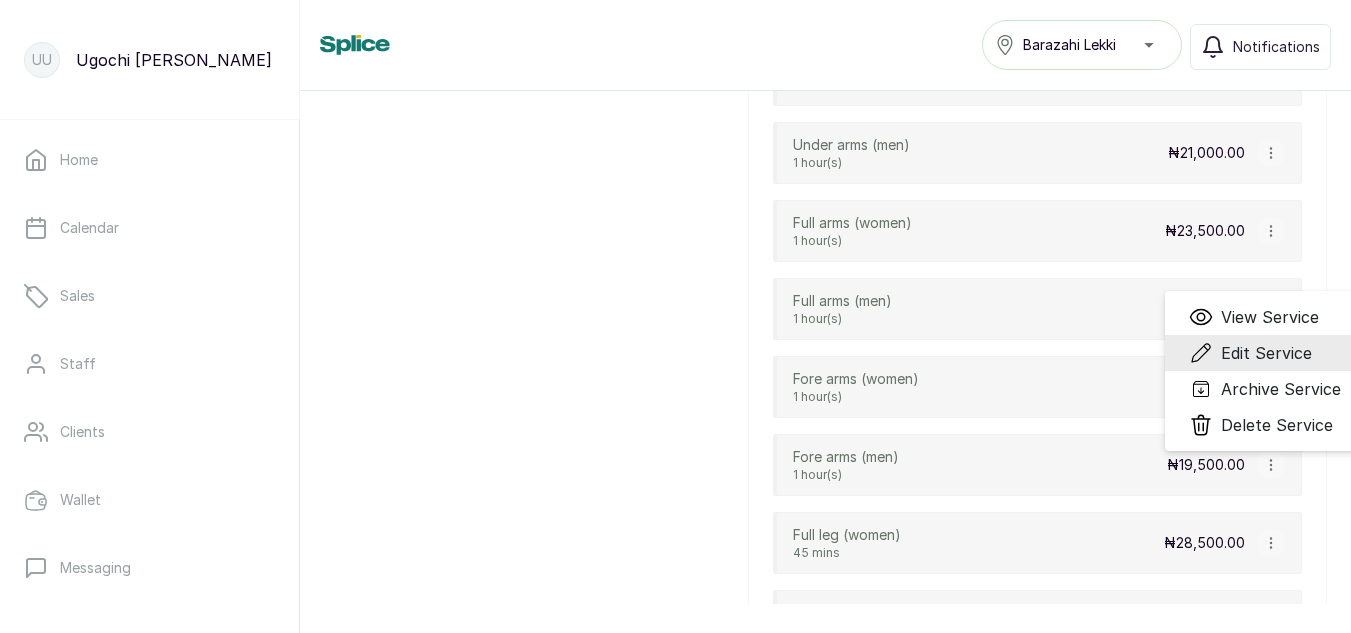 click on "Edit Service" at bounding box center [1266, 353] 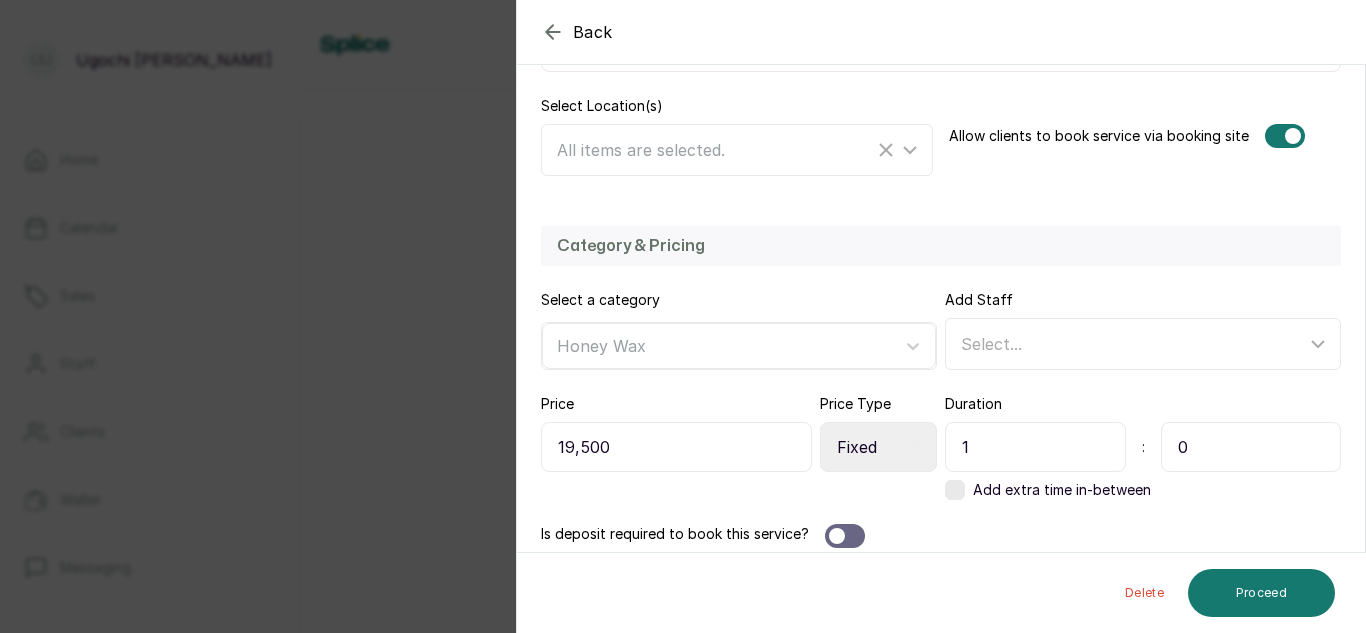 scroll, scrollTop: 436, scrollLeft: 0, axis: vertical 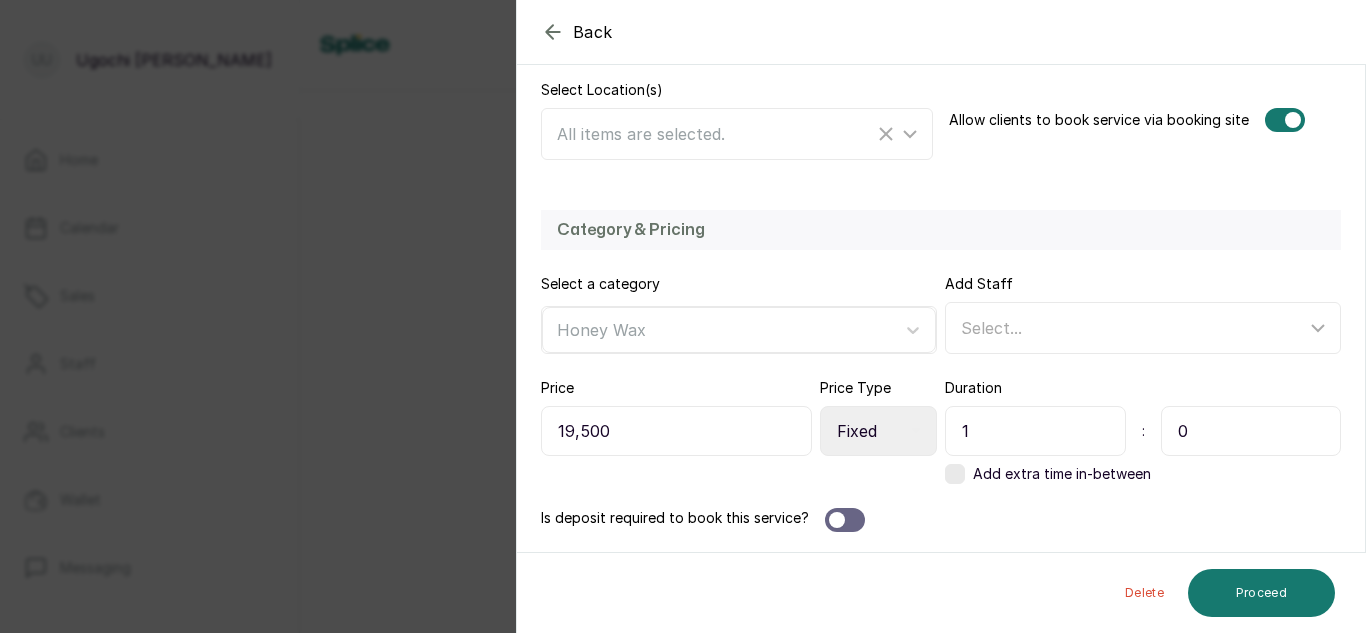 click on "1" at bounding box center (1035, 431) 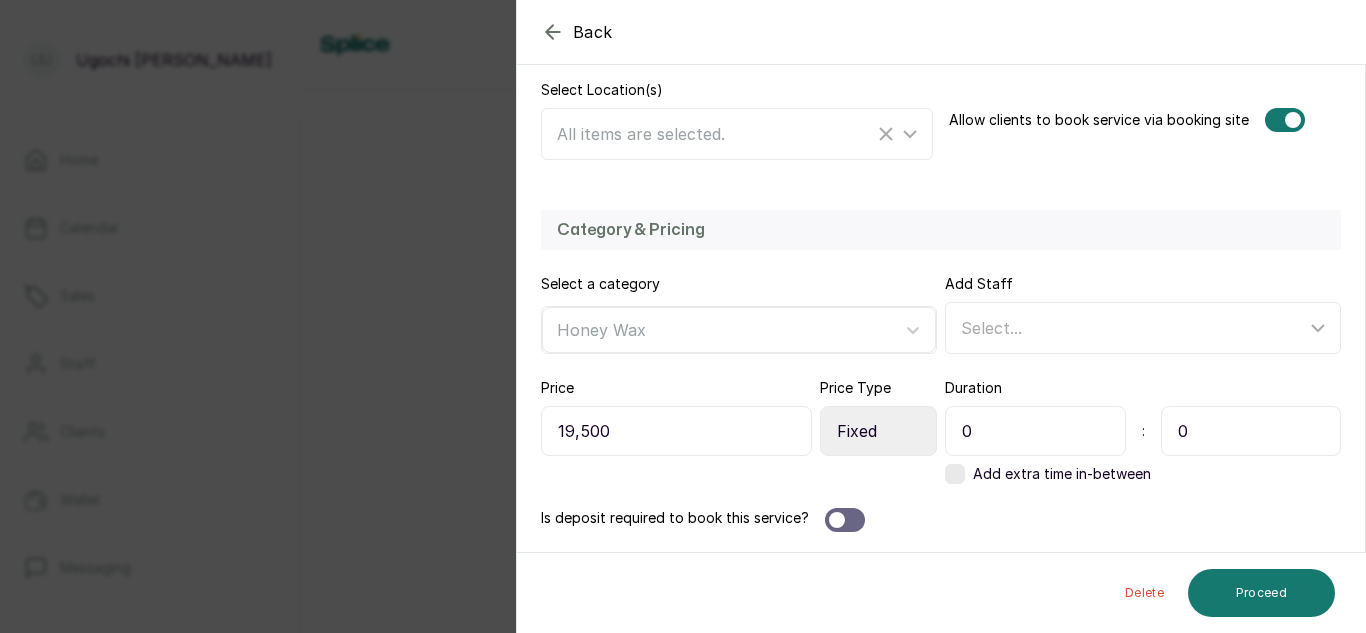 type on "0" 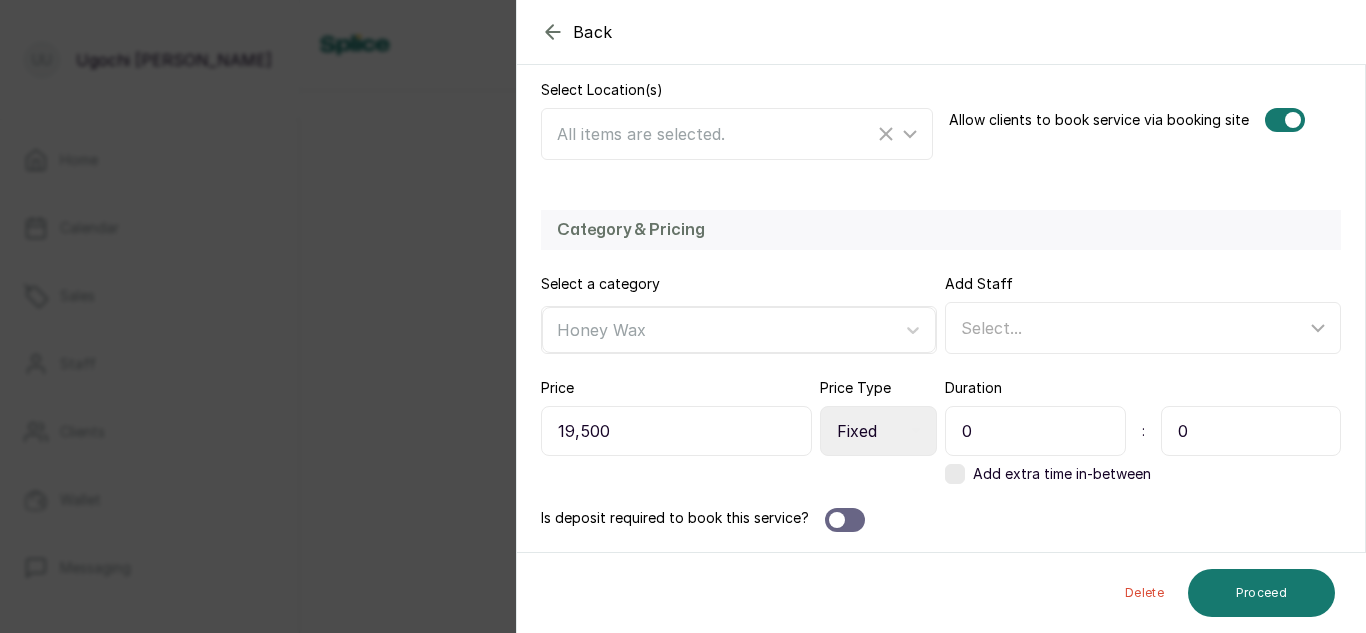 click on "0" at bounding box center (1251, 431) 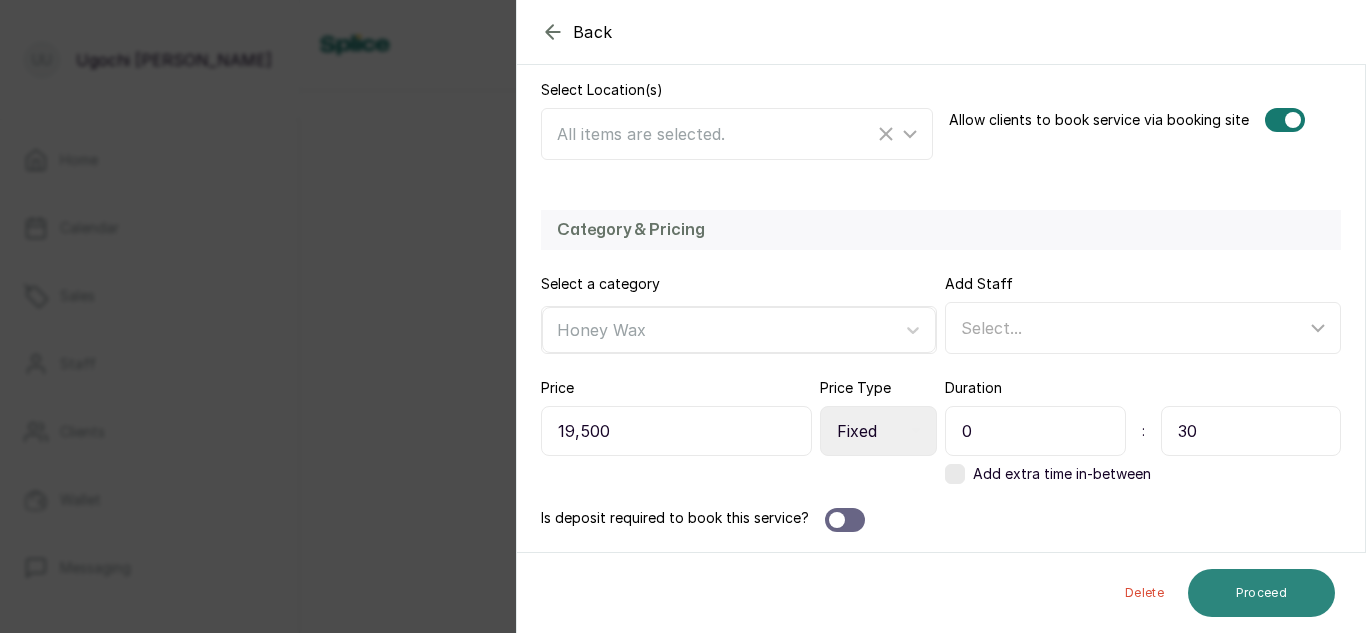 click on "Proceed" at bounding box center (1261, 593) 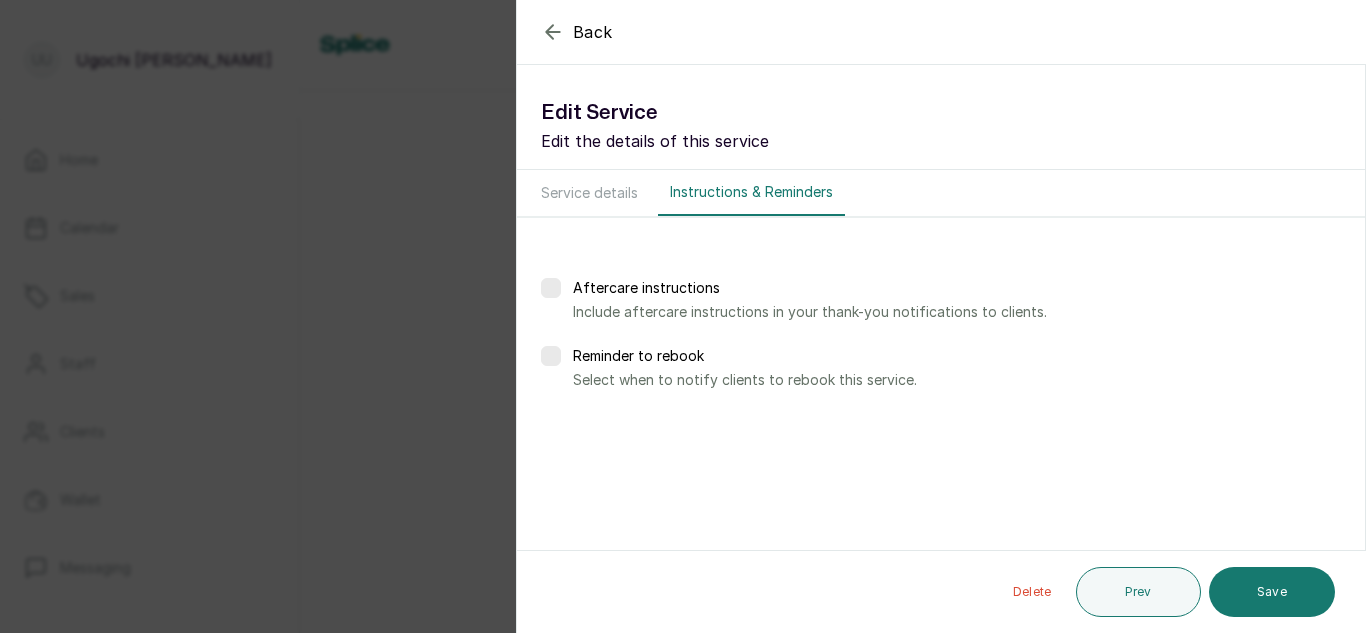 scroll, scrollTop: 0, scrollLeft: 0, axis: both 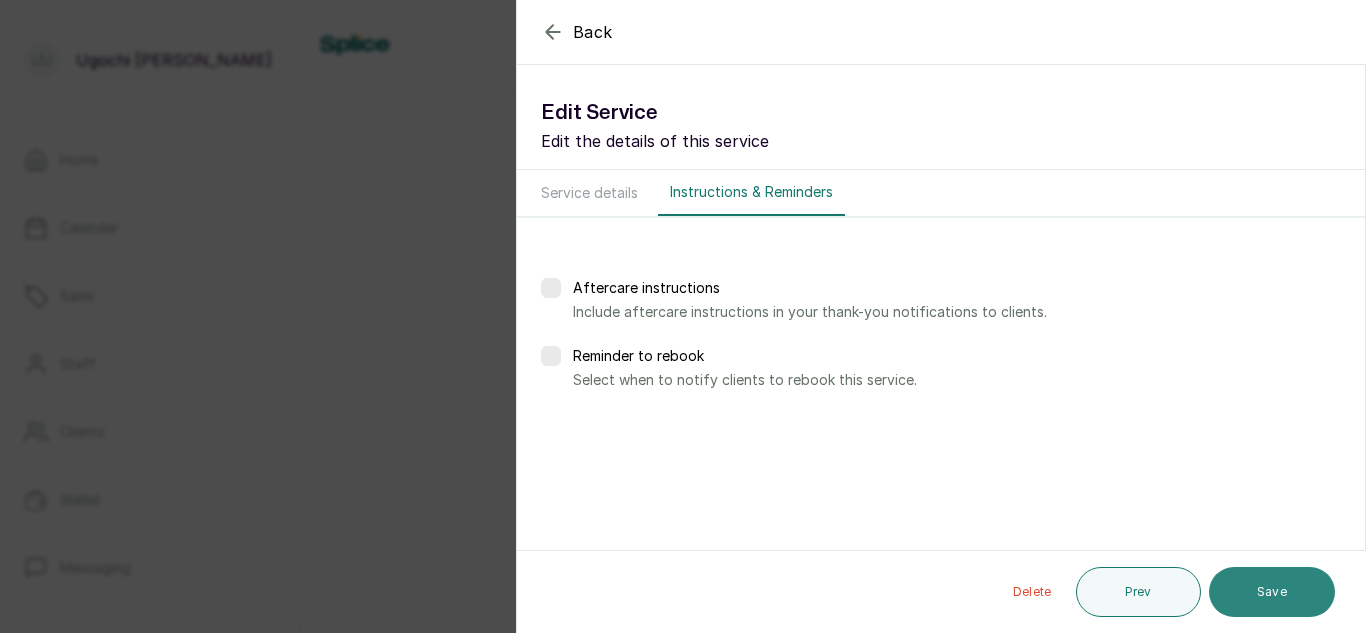 click on "Save" at bounding box center [1272, 592] 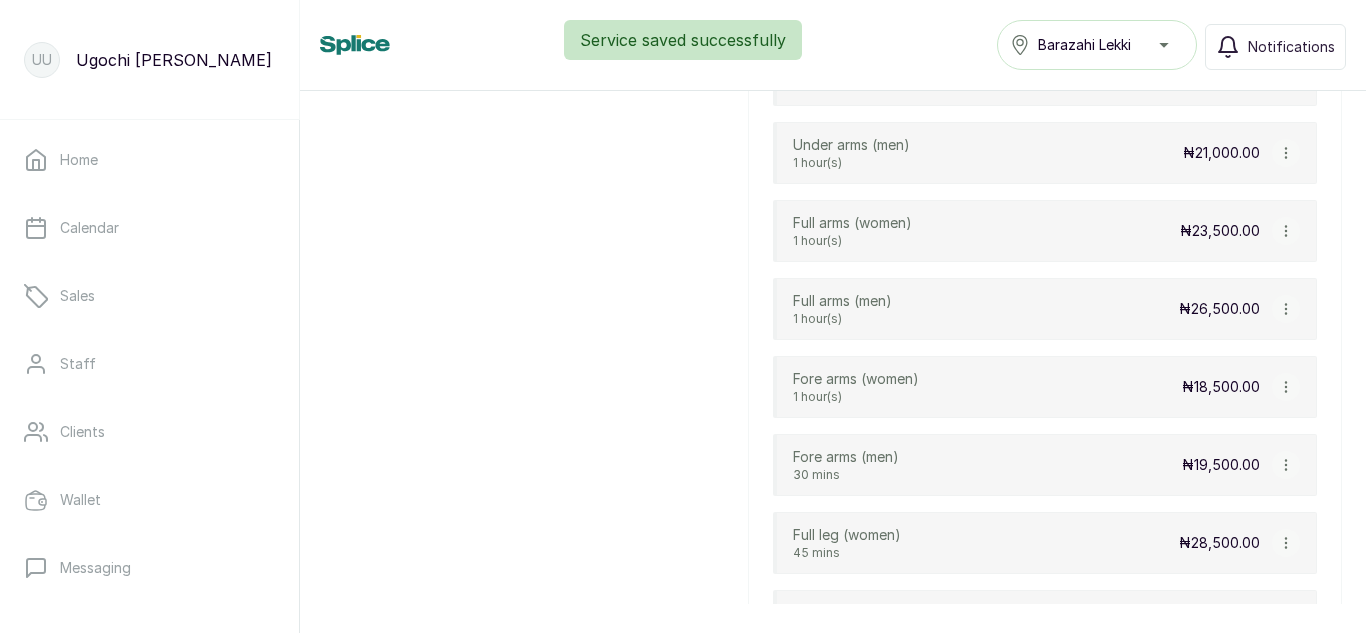 click 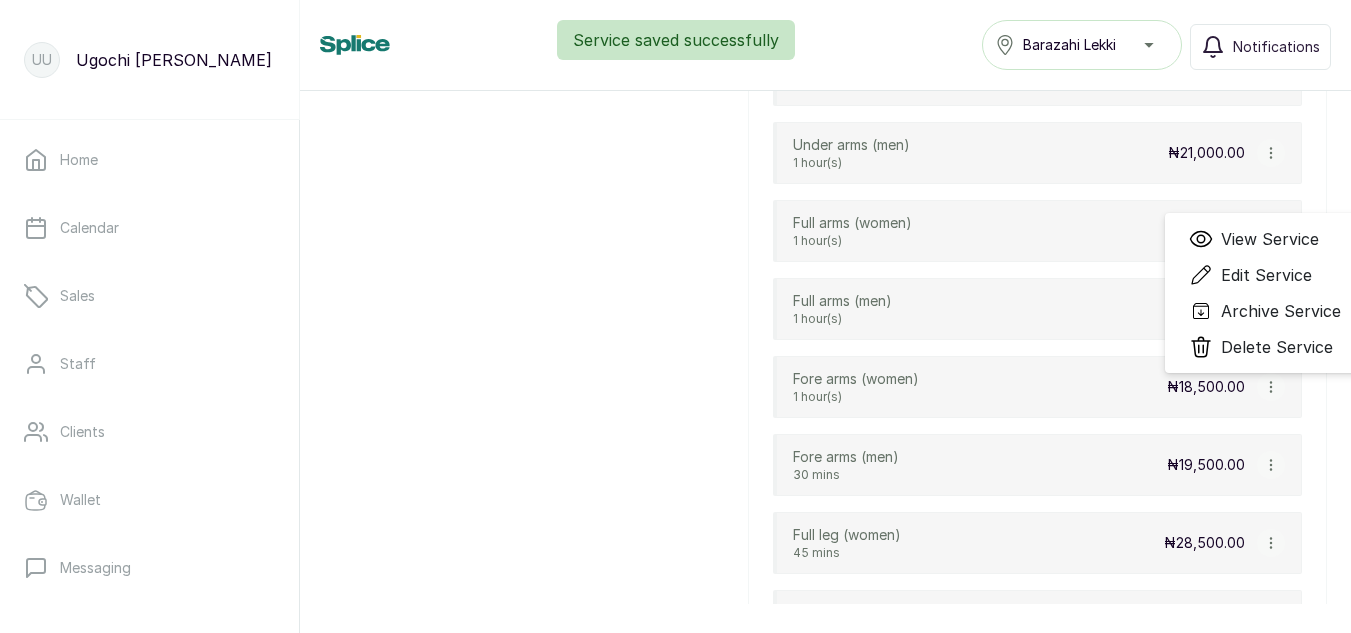 click on "Edit Service" at bounding box center (1266, 275) 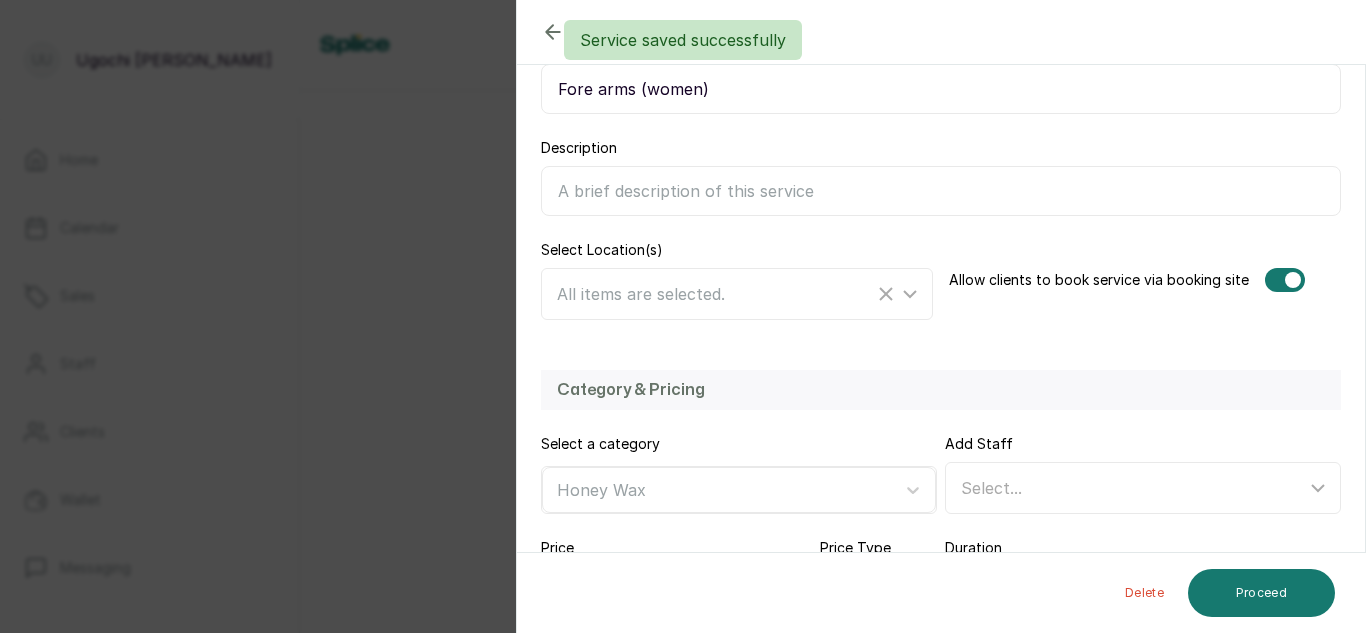 scroll, scrollTop: 436, scrollLeft: 0, axis: vertical 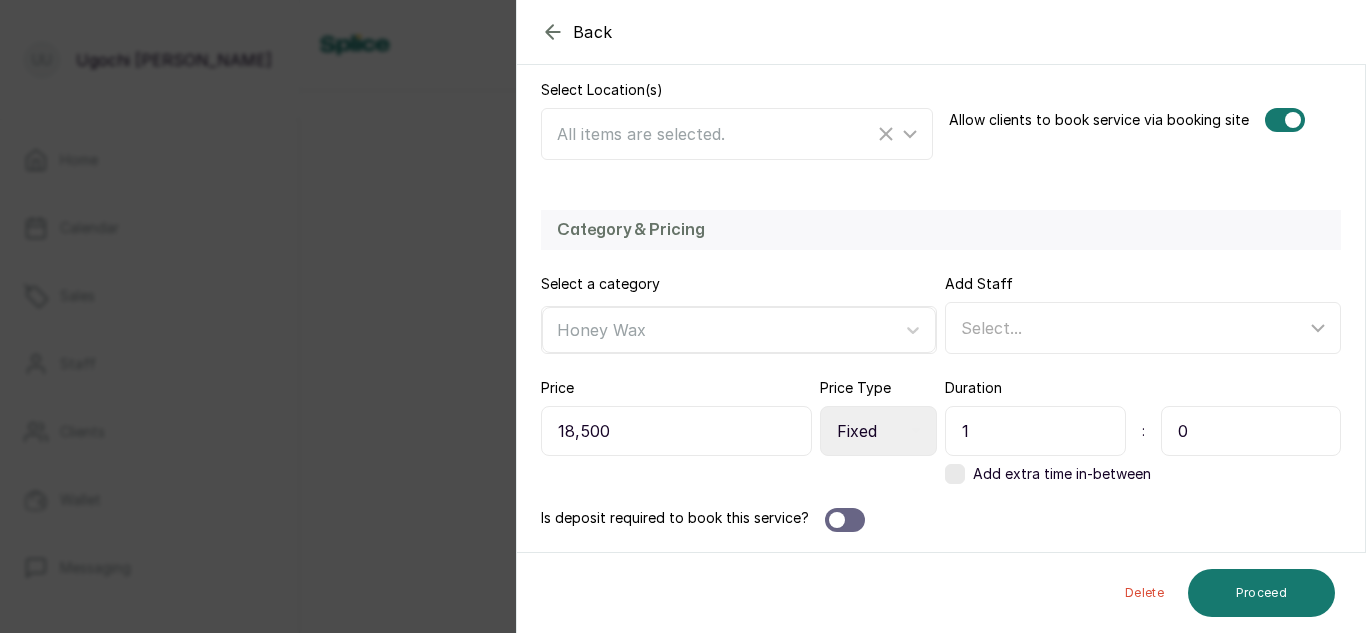 click on "1" at bounding box center [1035, 431] 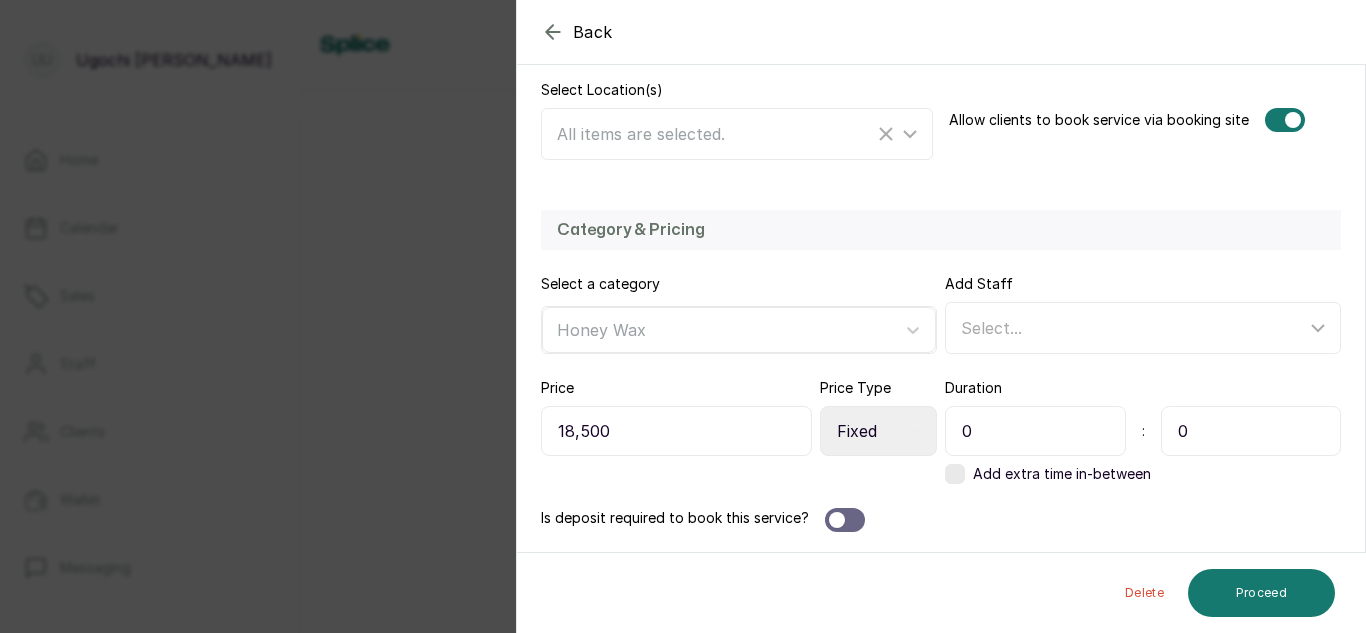 type on "0" 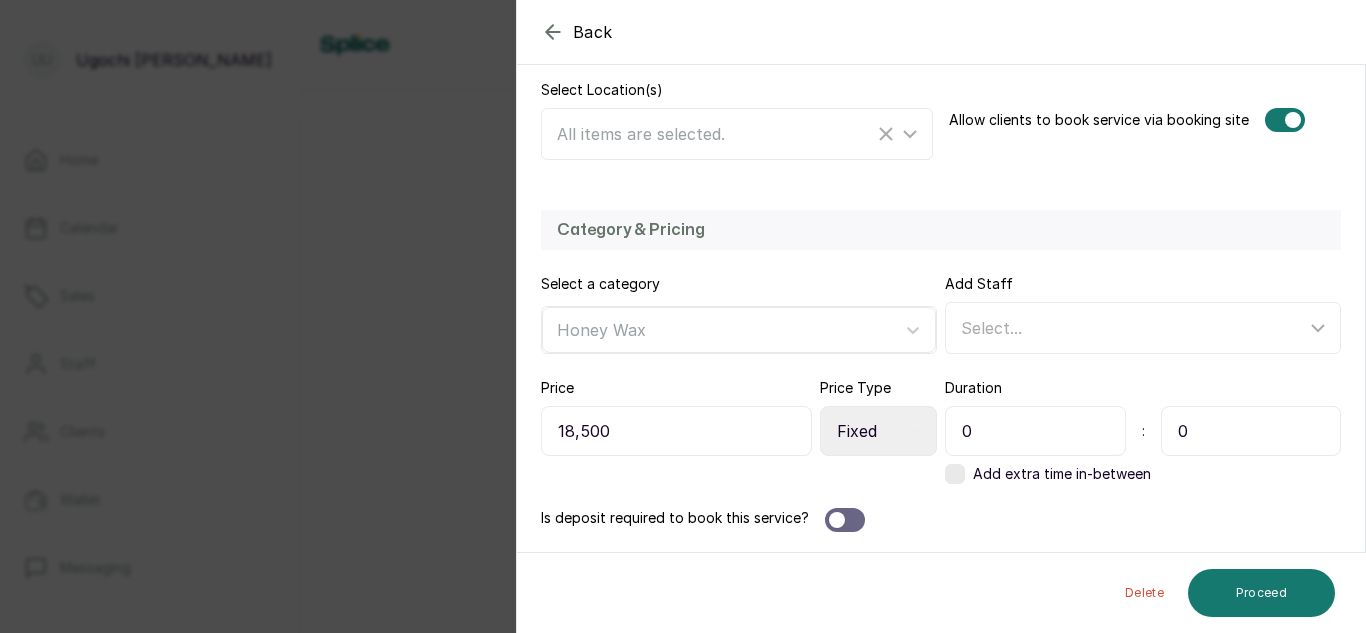 click on "0" at bounding box center [1251, 431] 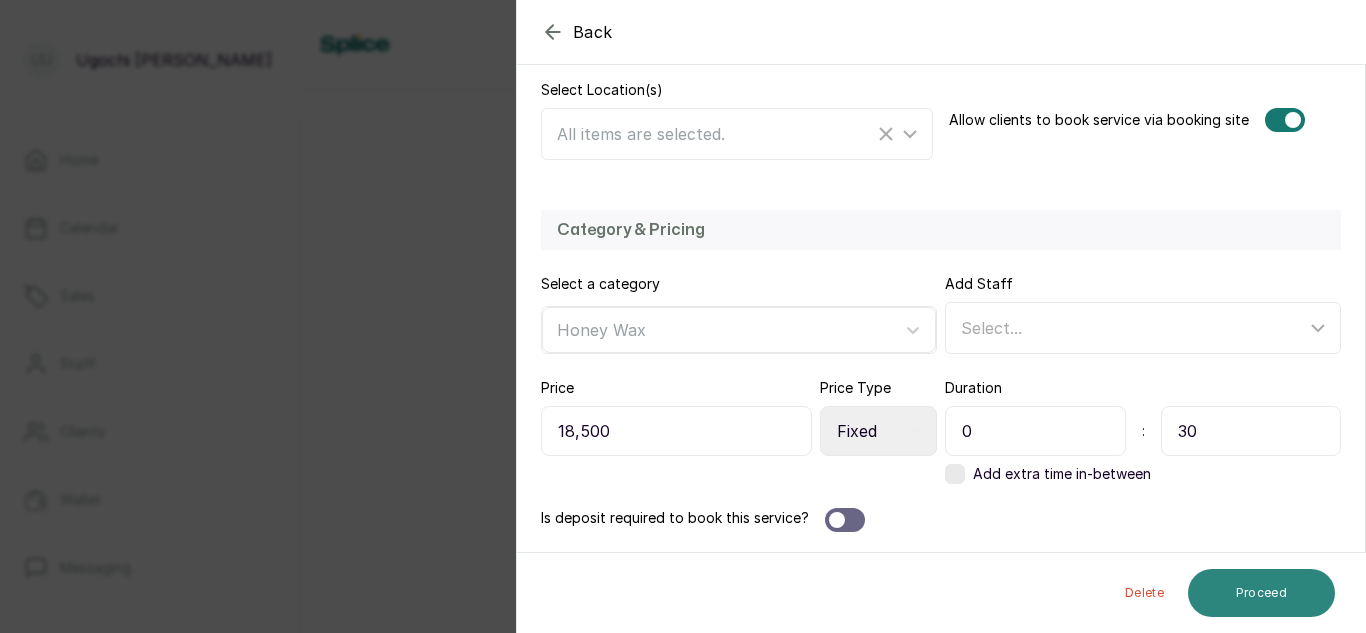 click on "Proceed" at bounding box center (1261, 593) 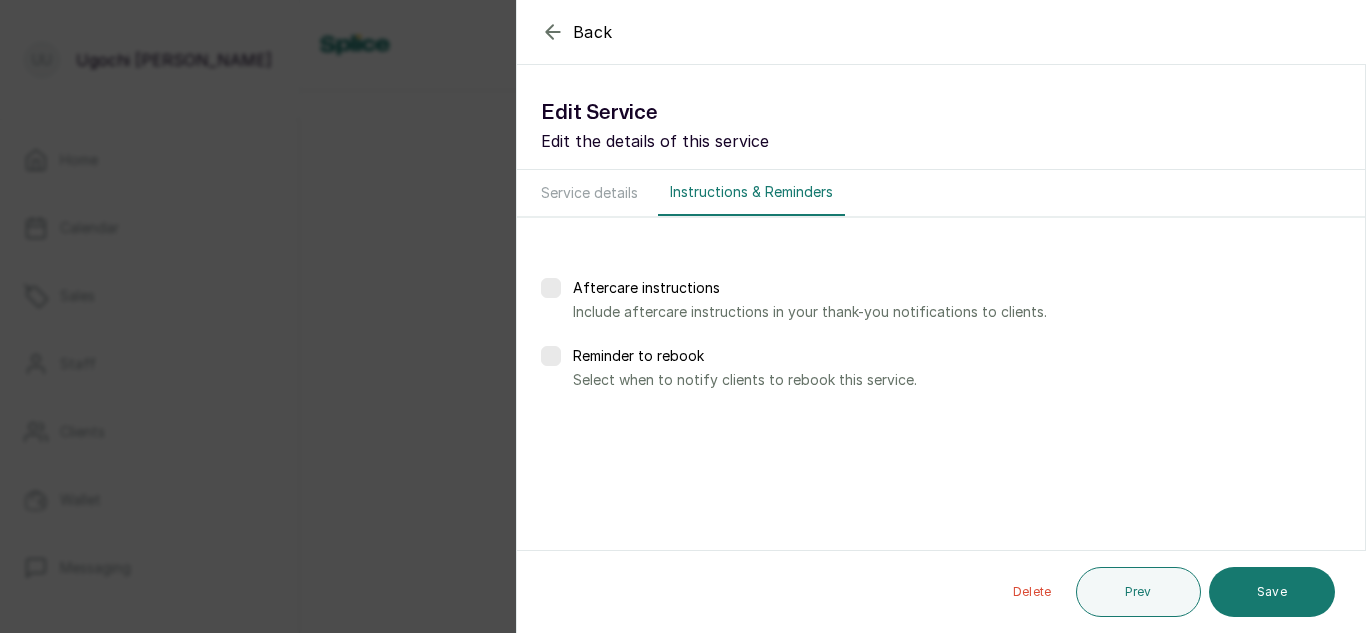scroll, scrollTop: 0, scrollLeft: 0, axis: both 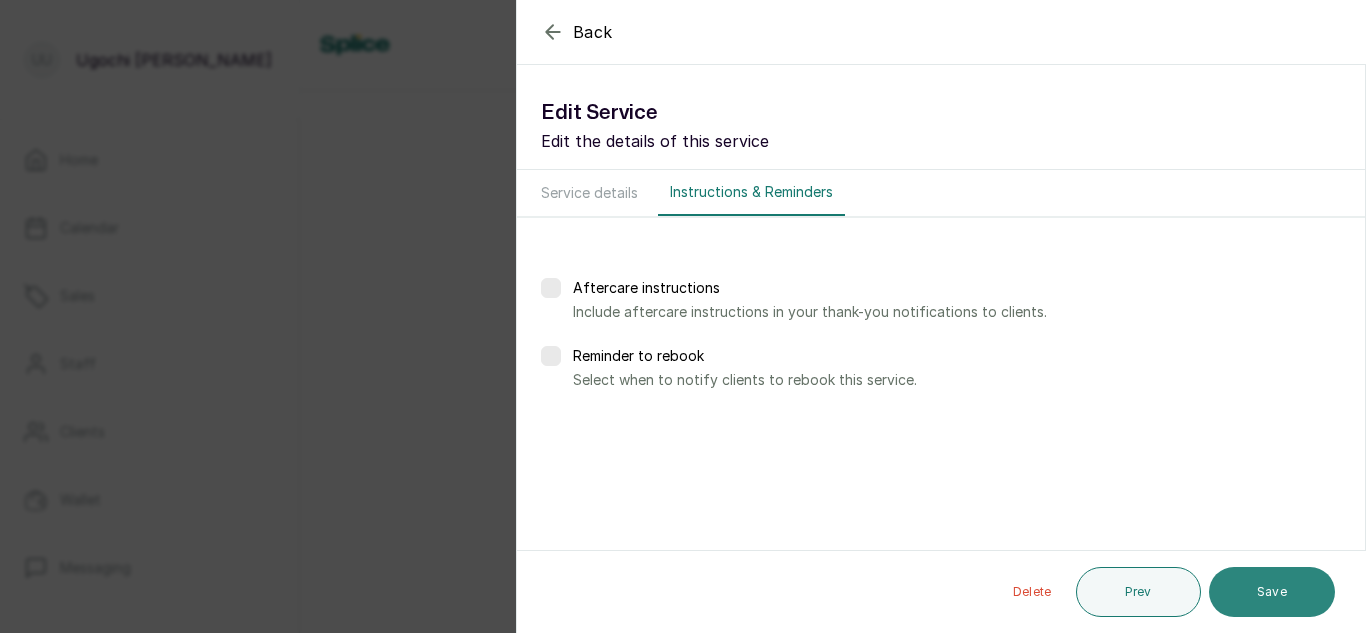 click on "Save" at bounding box center [1272, 592] 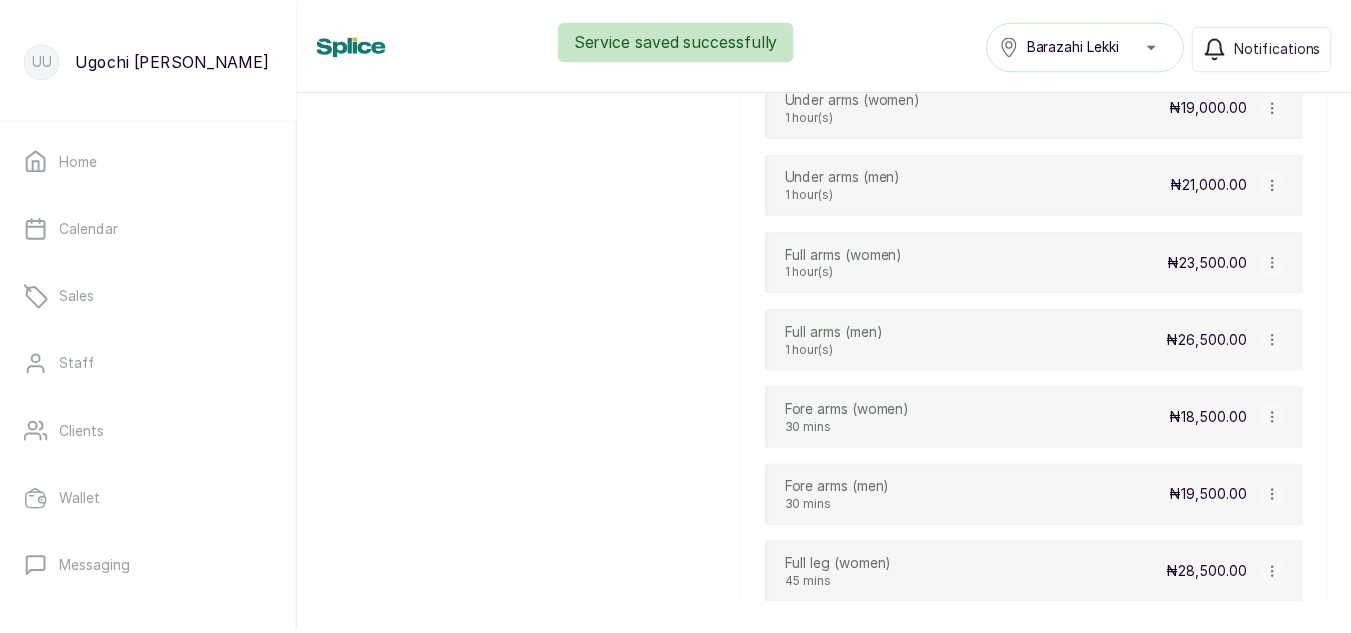 scroll, scrollTop: 1864, scrollLeft: 0, axis: vertical 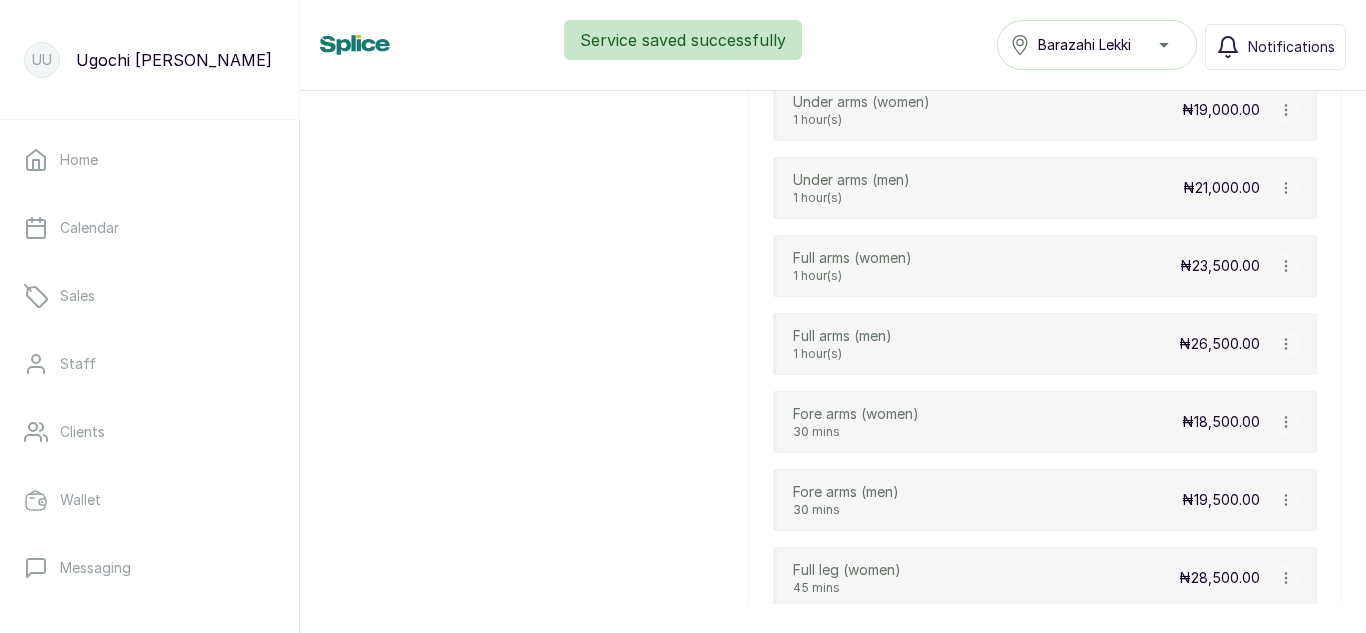 click at bounding box center (1286, 344) 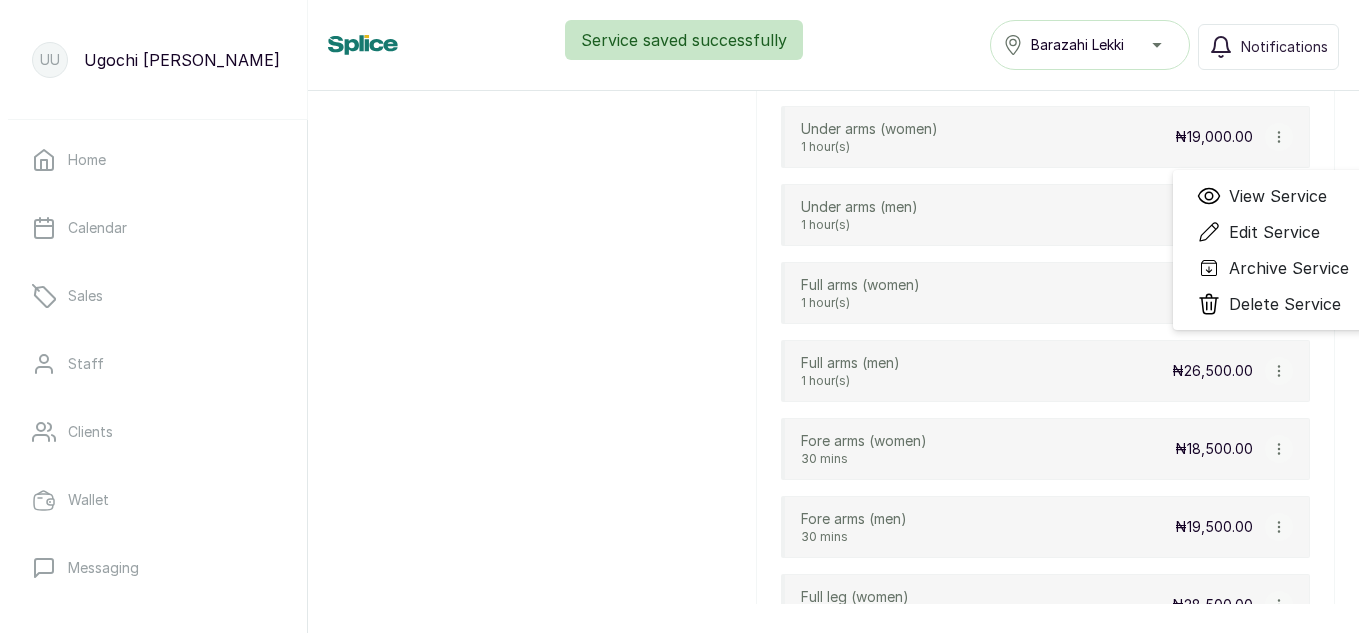 scroll, scrollTop: 1824, scrollLeft: 0, axis: vertical 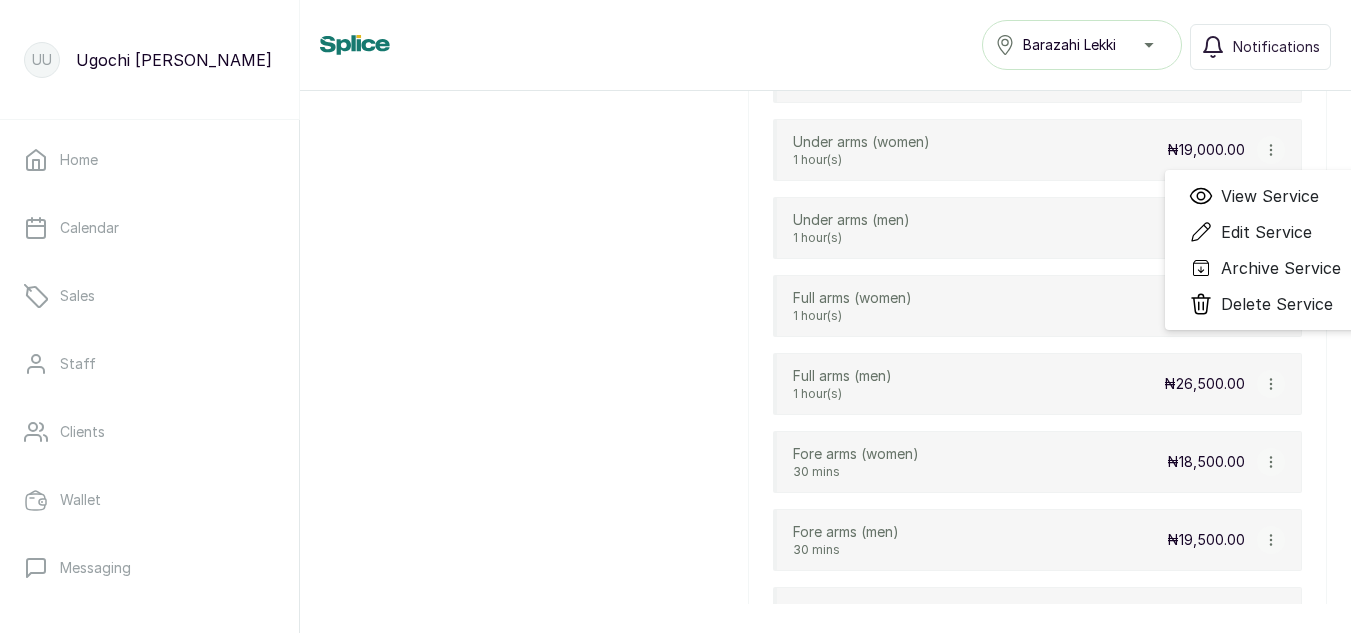 click 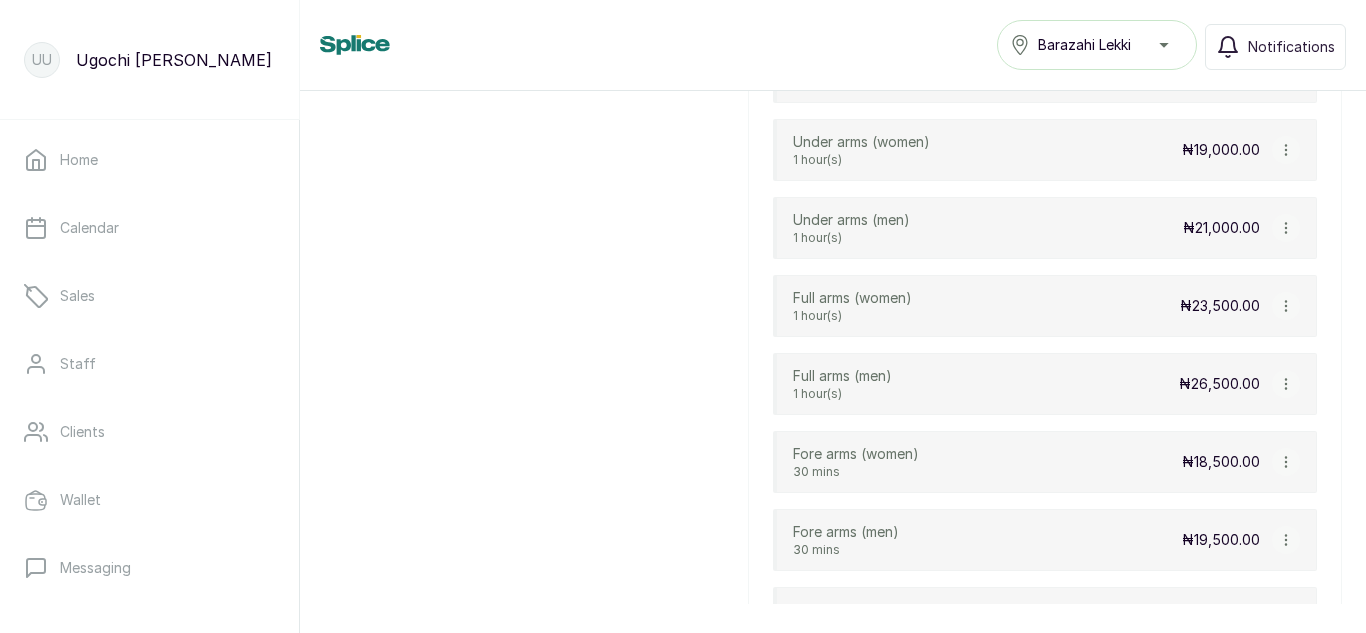 click at bounding box center [1286, 384] 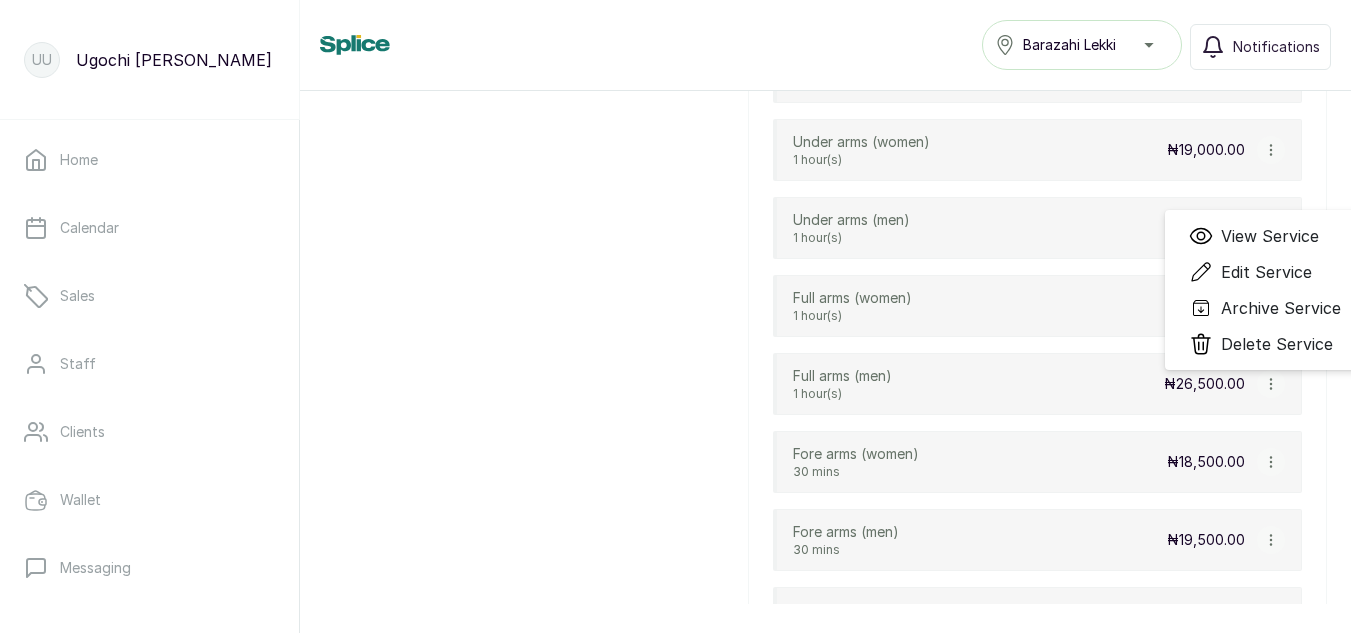 click on "Edit Service" at bounding box center (1266, 272) 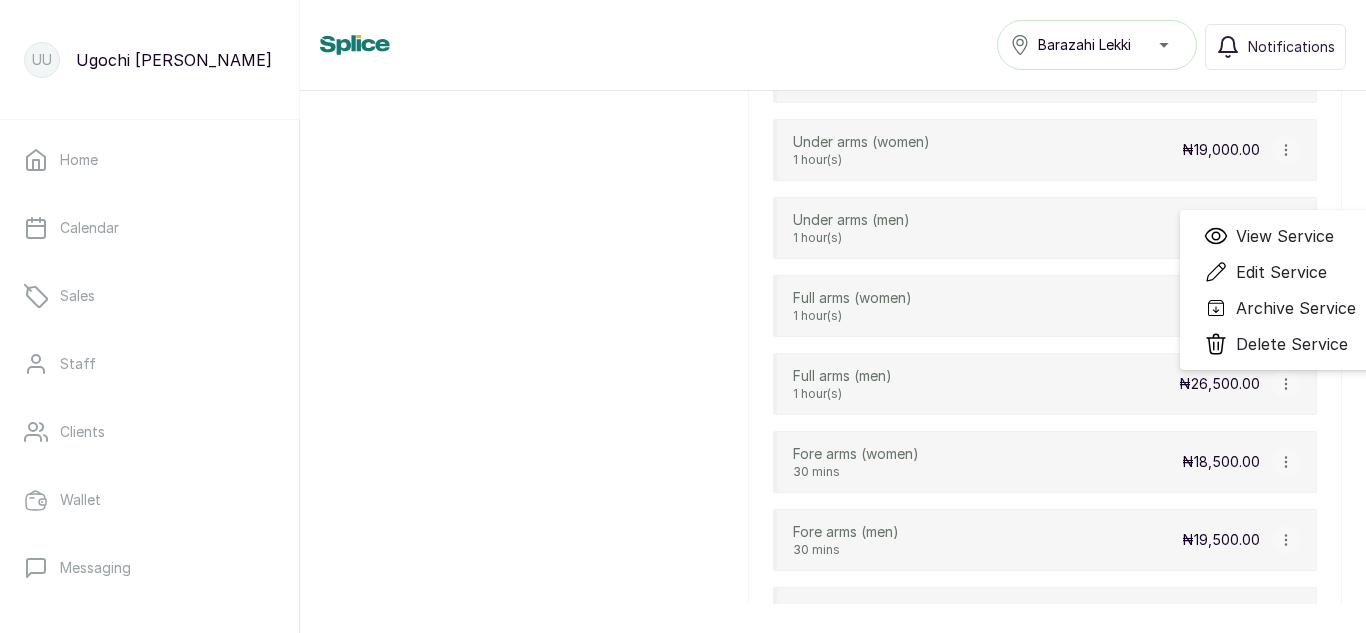 select on "fixed" 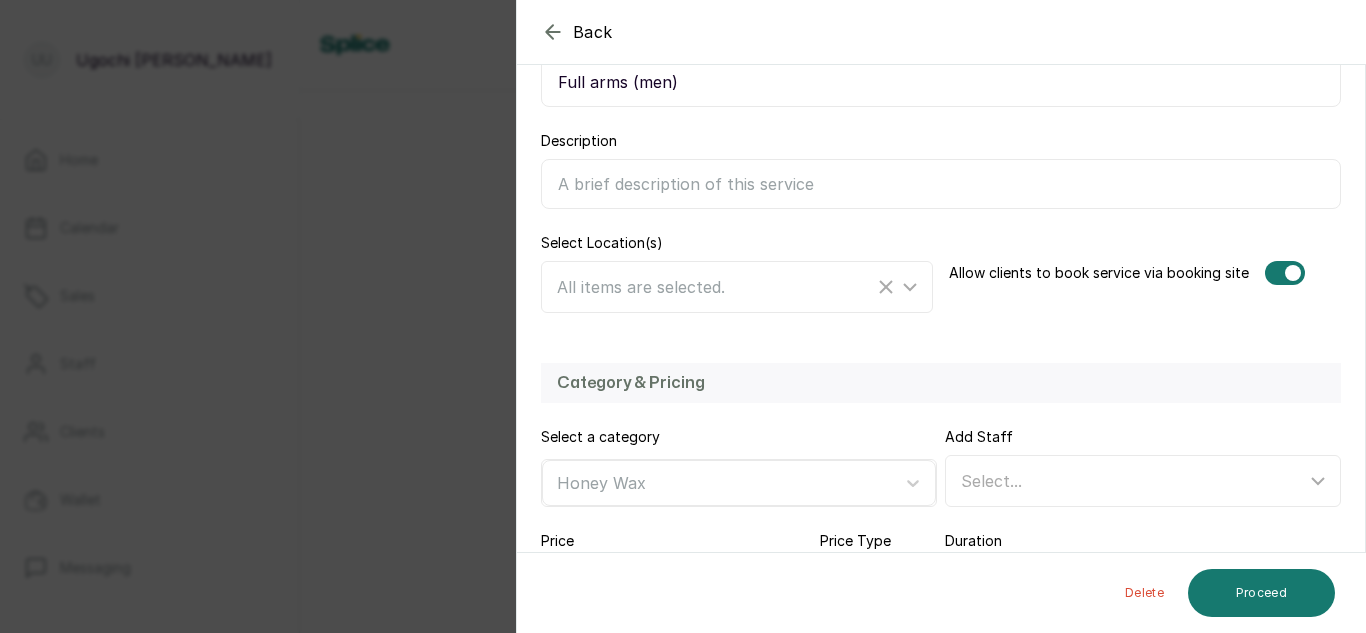 scroll, scrollTop: 436, scrollLeft: 0, axis: vertical 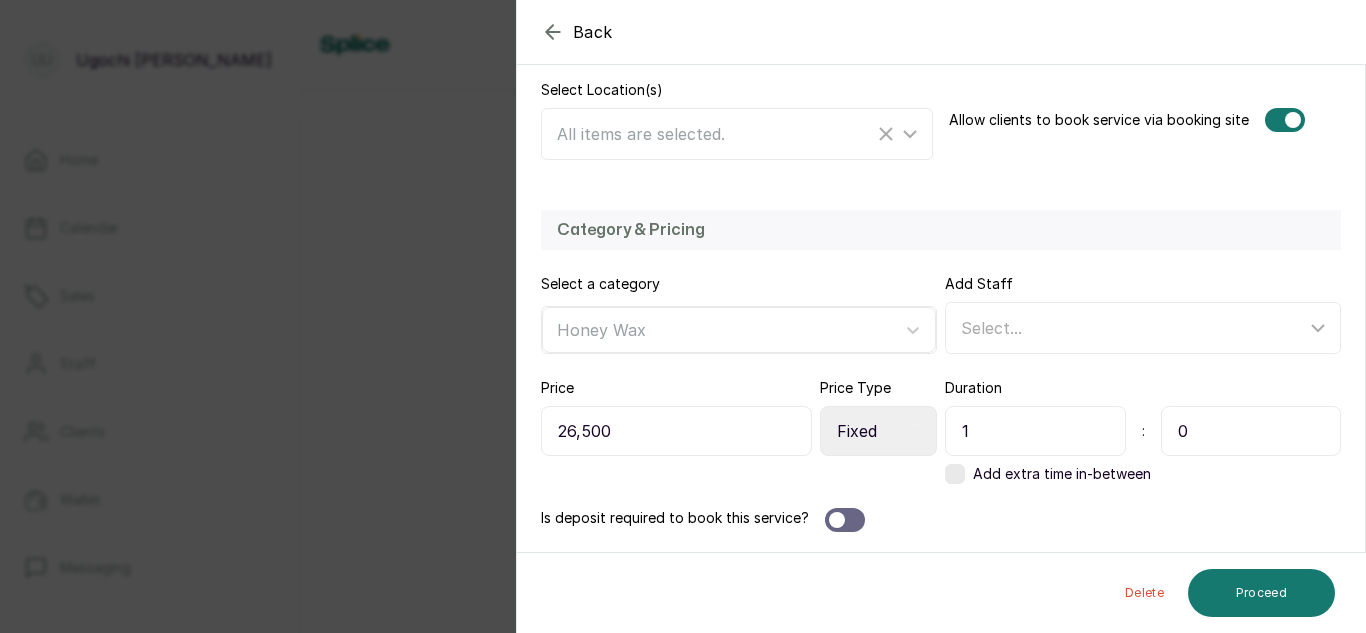 click on "1" at bounding box center (1035, 431) 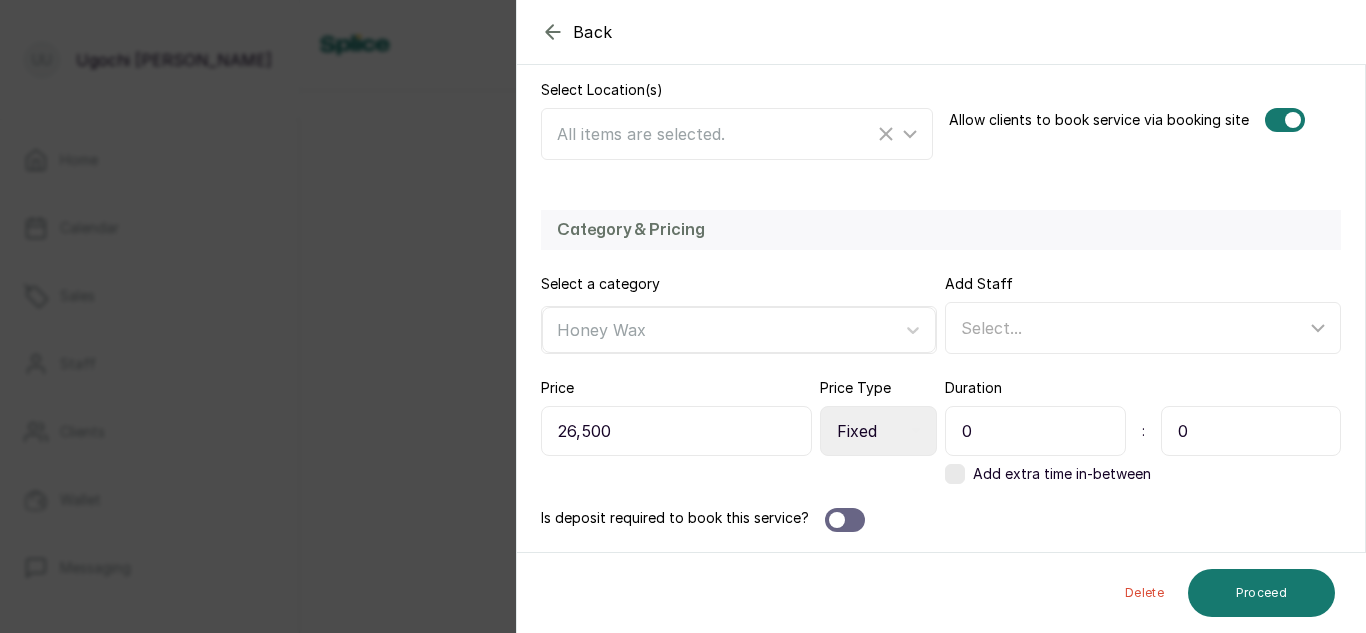 type on "0" 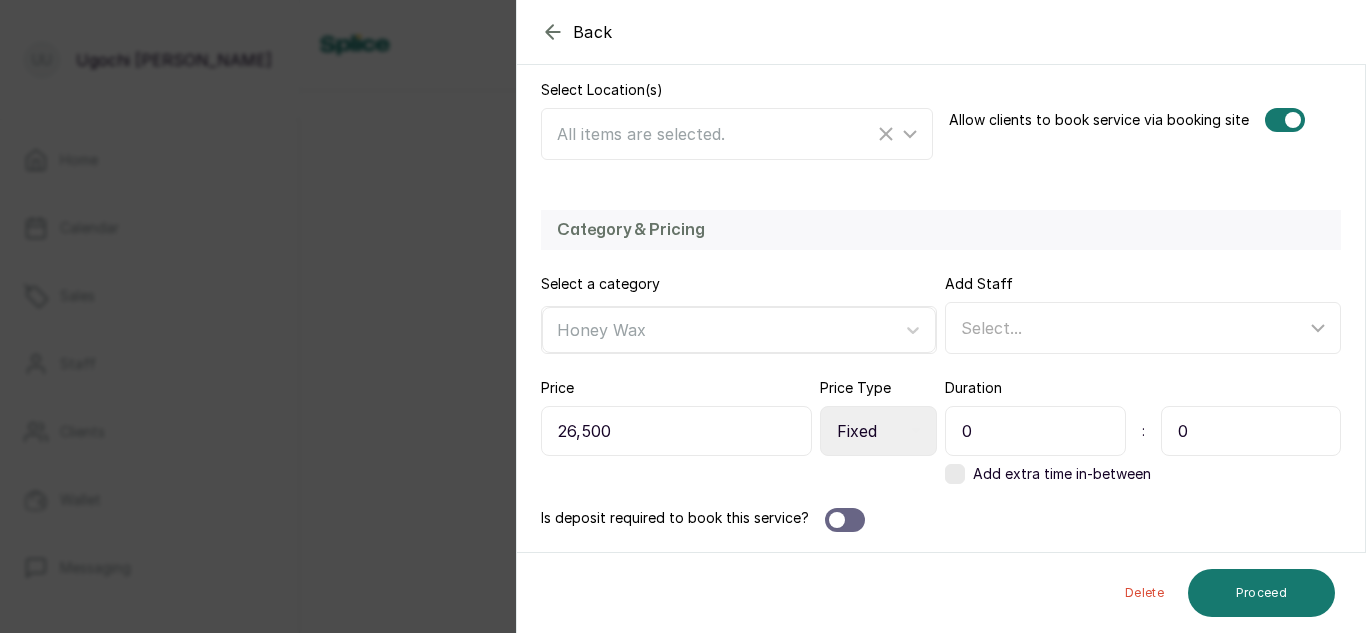 click on "0" at bounding box center [1251, 431] 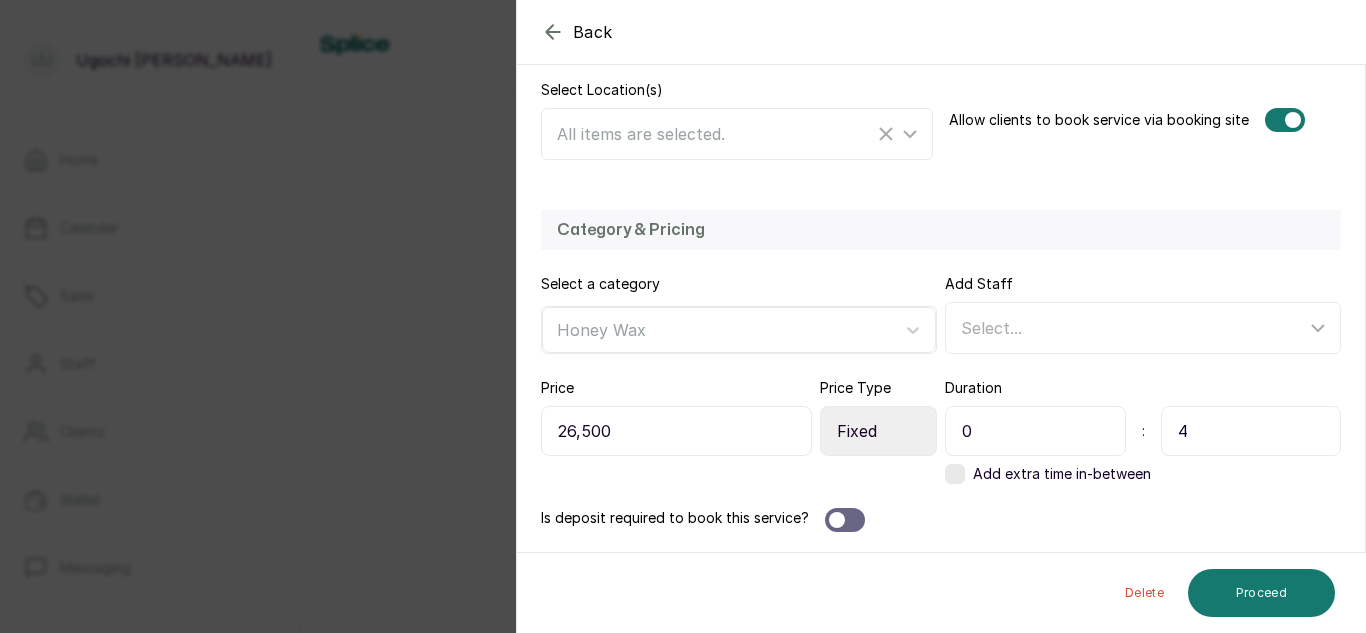 type on "45" 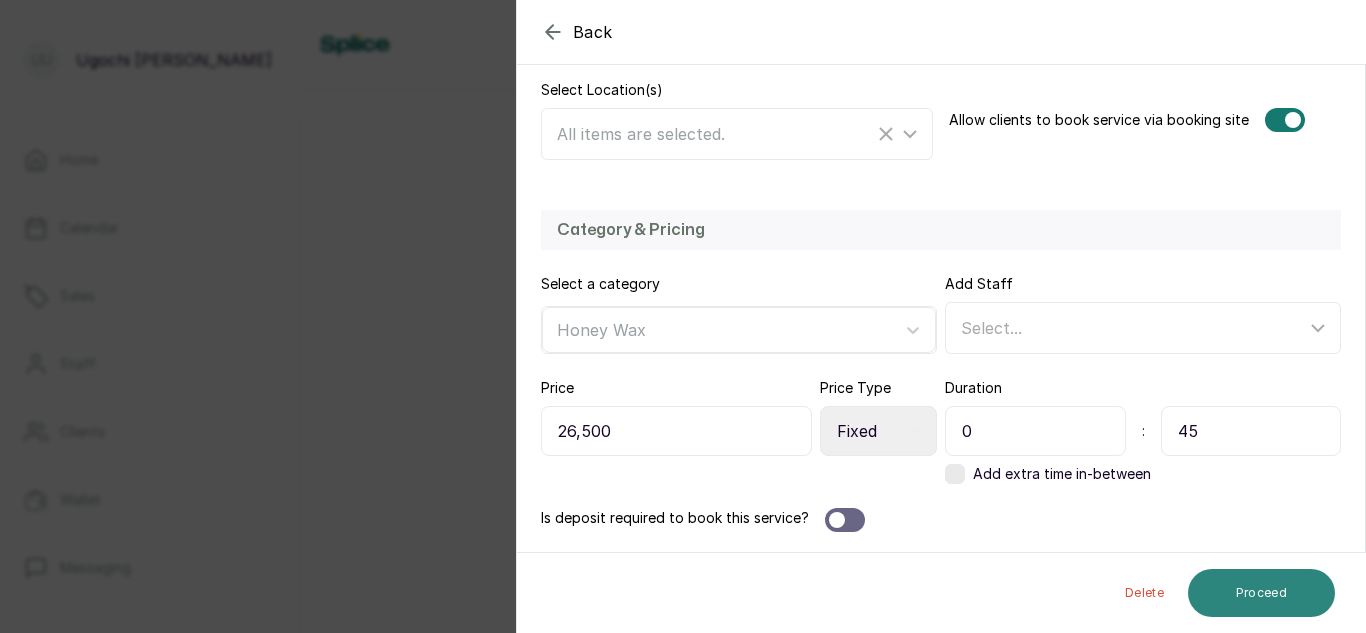 click on "Proceed" at bounding box center (1261, 593) 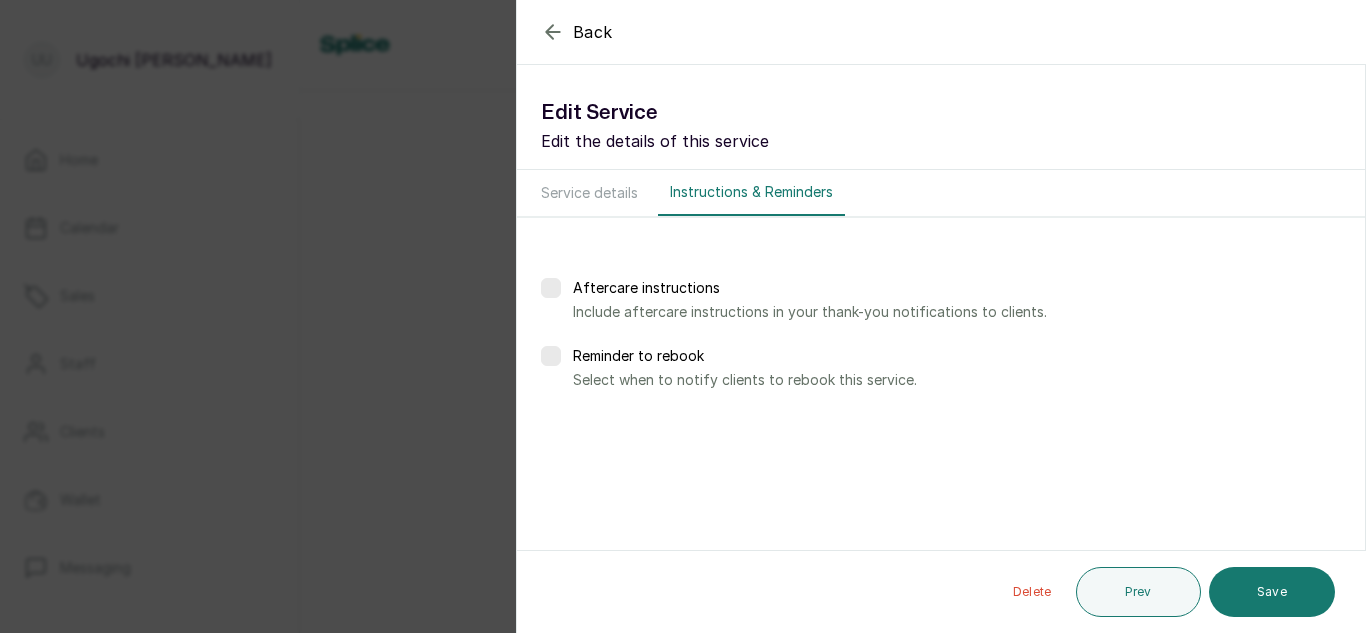 scroll, scrollTop: 0, scrollLeft: 0, axis: both 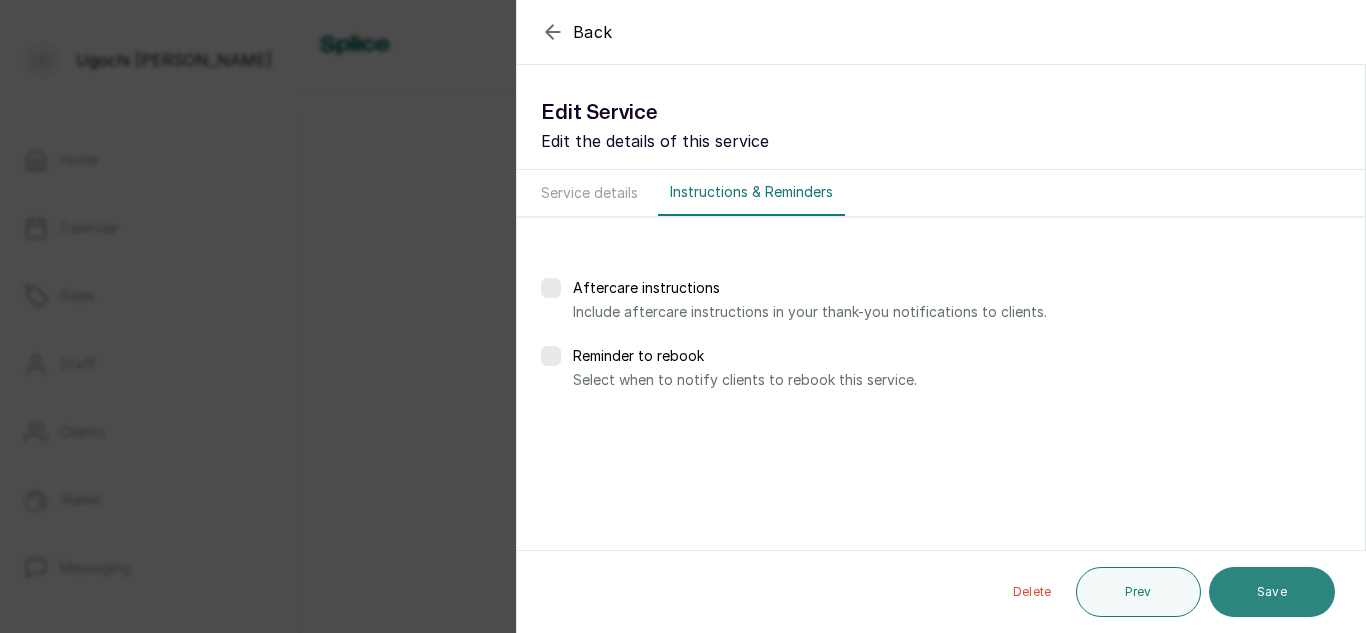click on "Save" at bounding box center [1272, 592] 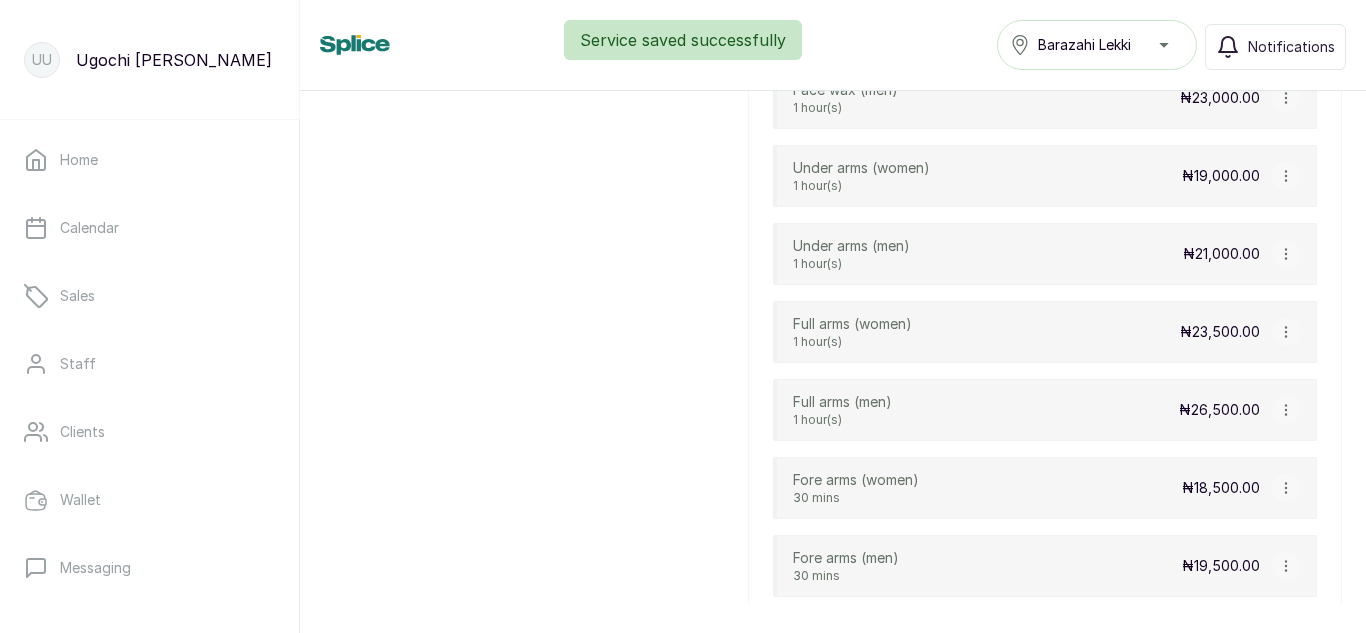scroll, scrollTop: 1792, scrollLeft: 0, axis: vertical 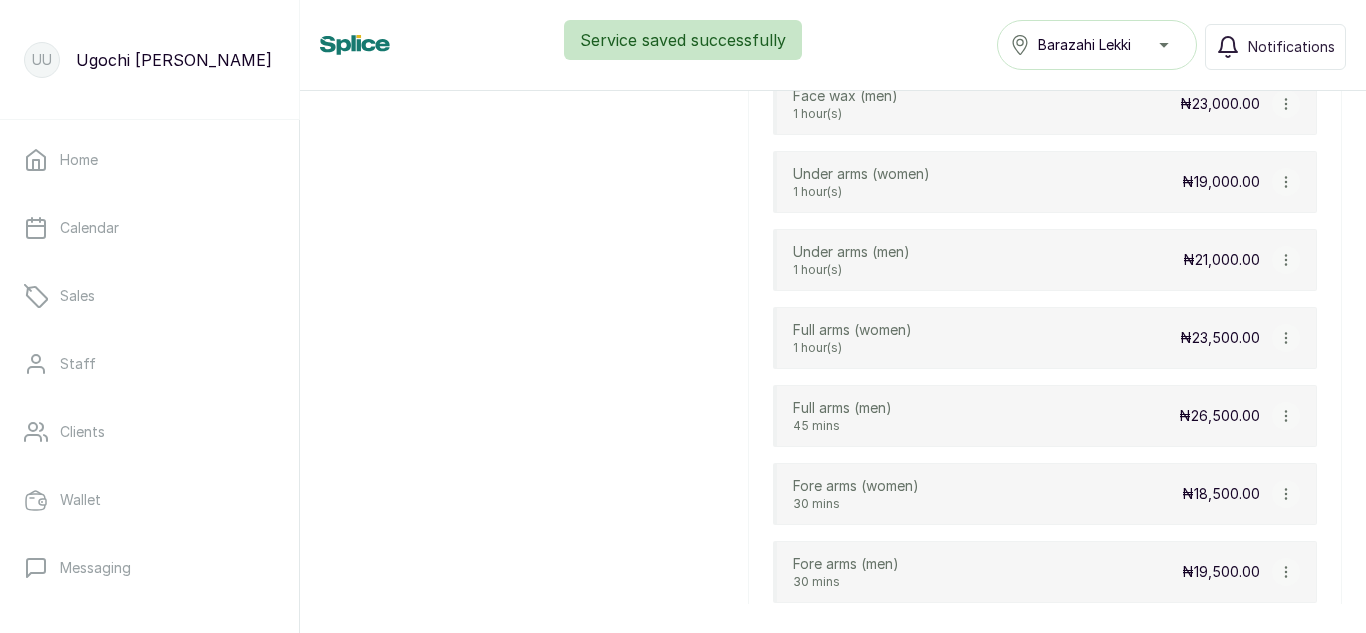 click at bounding box center [1286, 338] 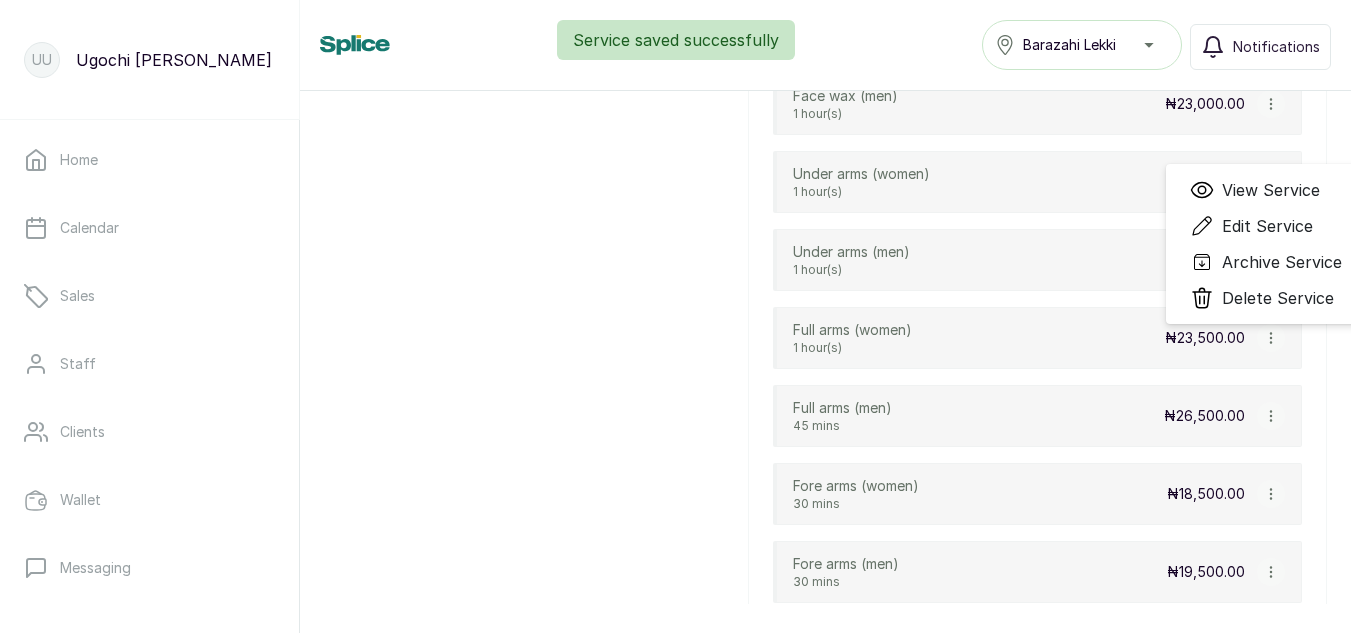 click on "Edit Service" at bounding box center (1267, 226) 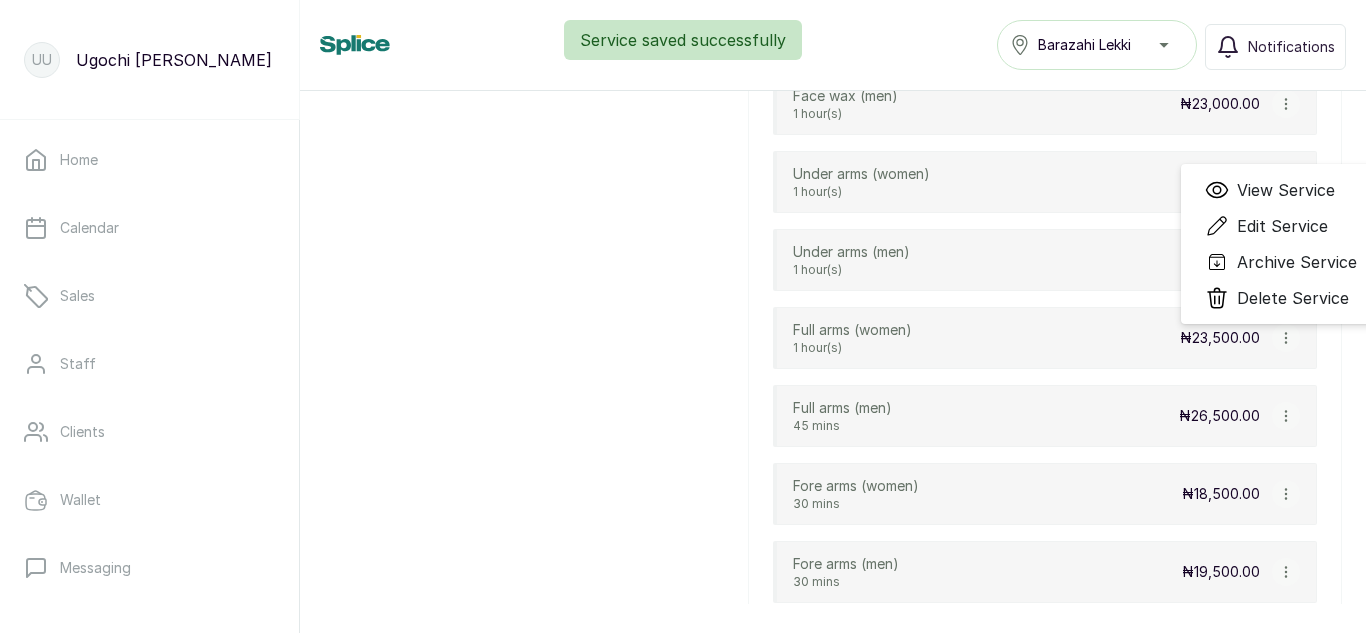 select on "fixed" 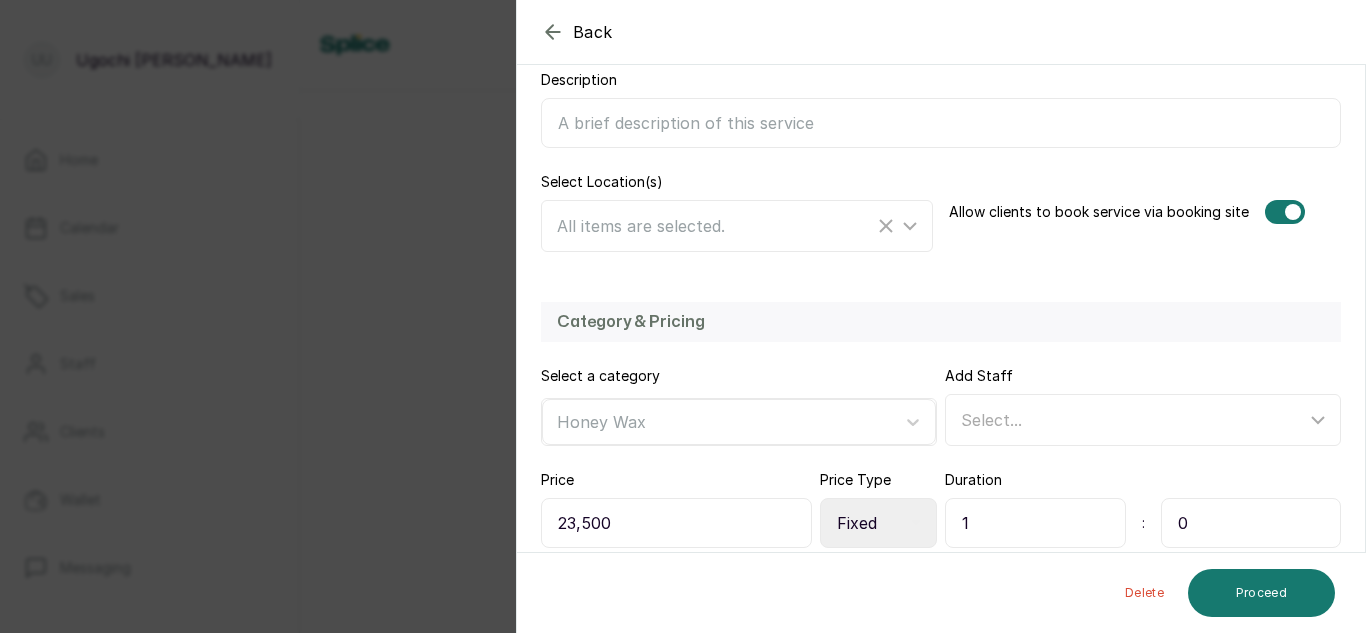 scroll, scrollTop: 436, scrollLeft: 0, axis: vertical 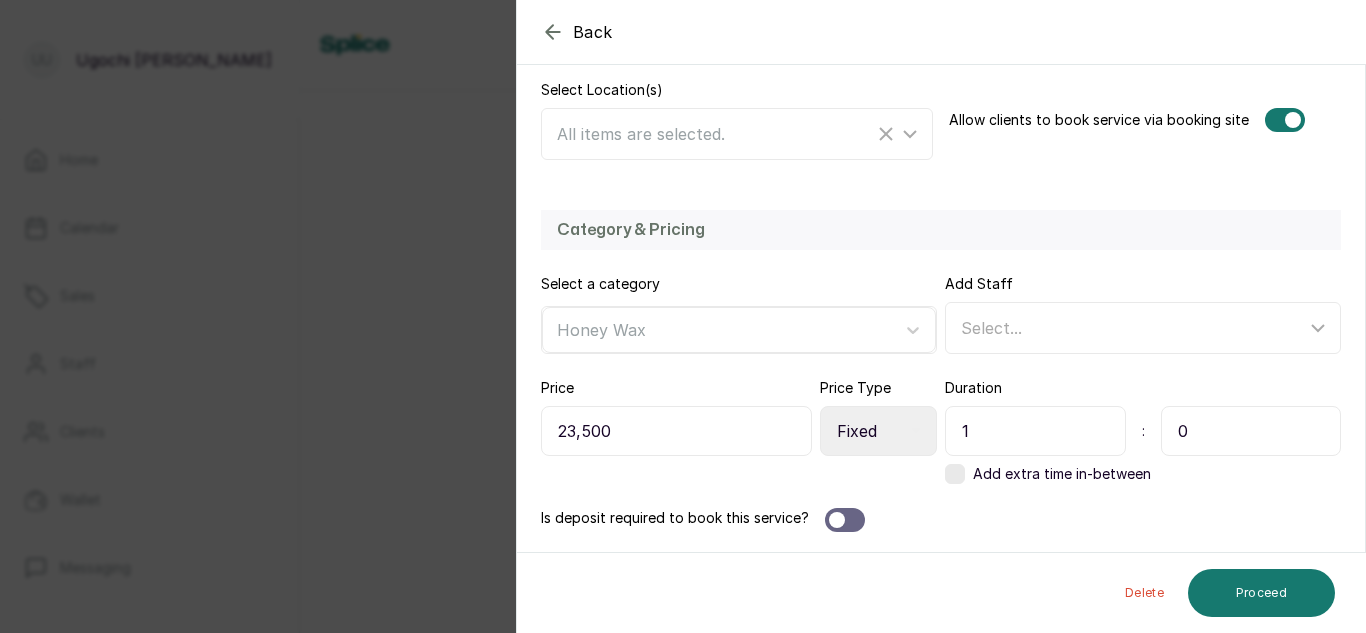 click on "1" at bounding box center (1035, 431) 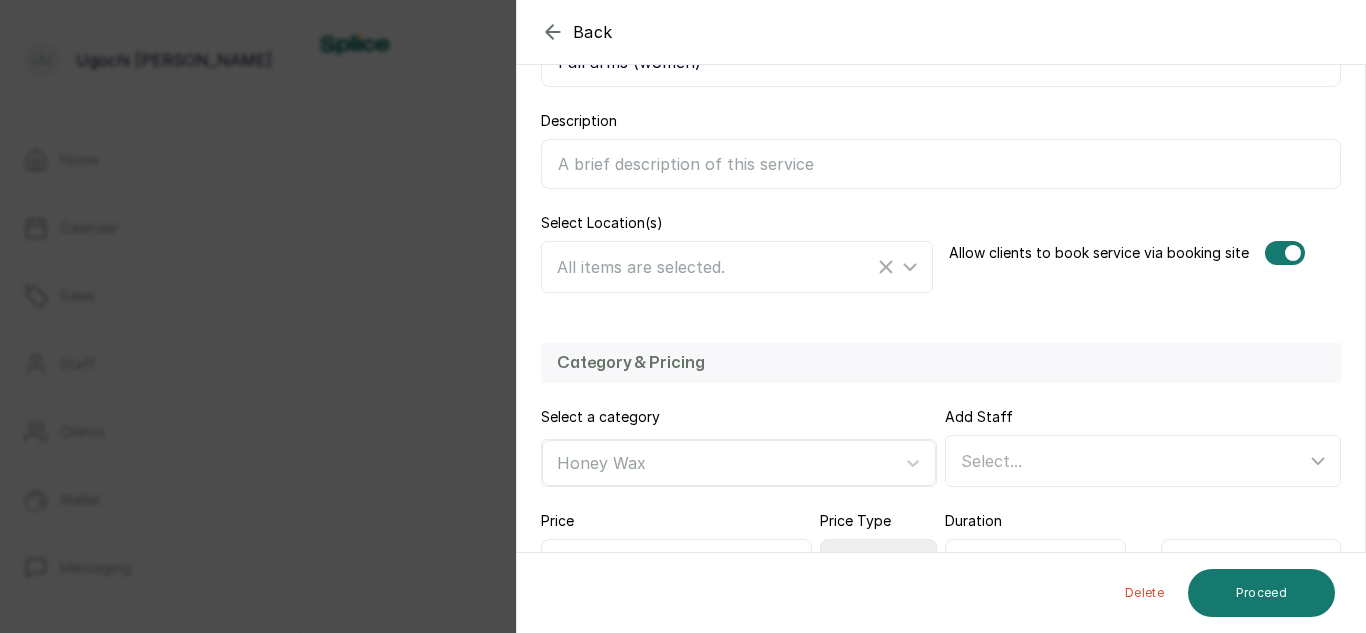 scroll, scrollTop: 436, scrollLeft: 0, axis: vertical 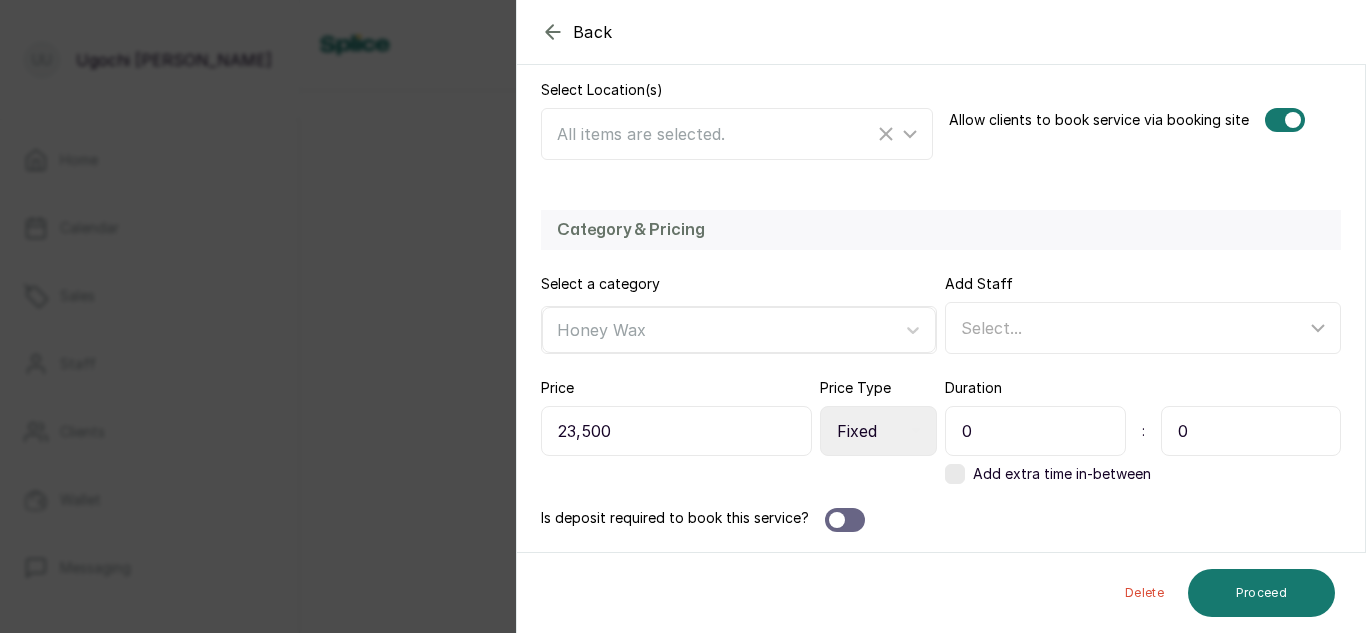 type on "0" 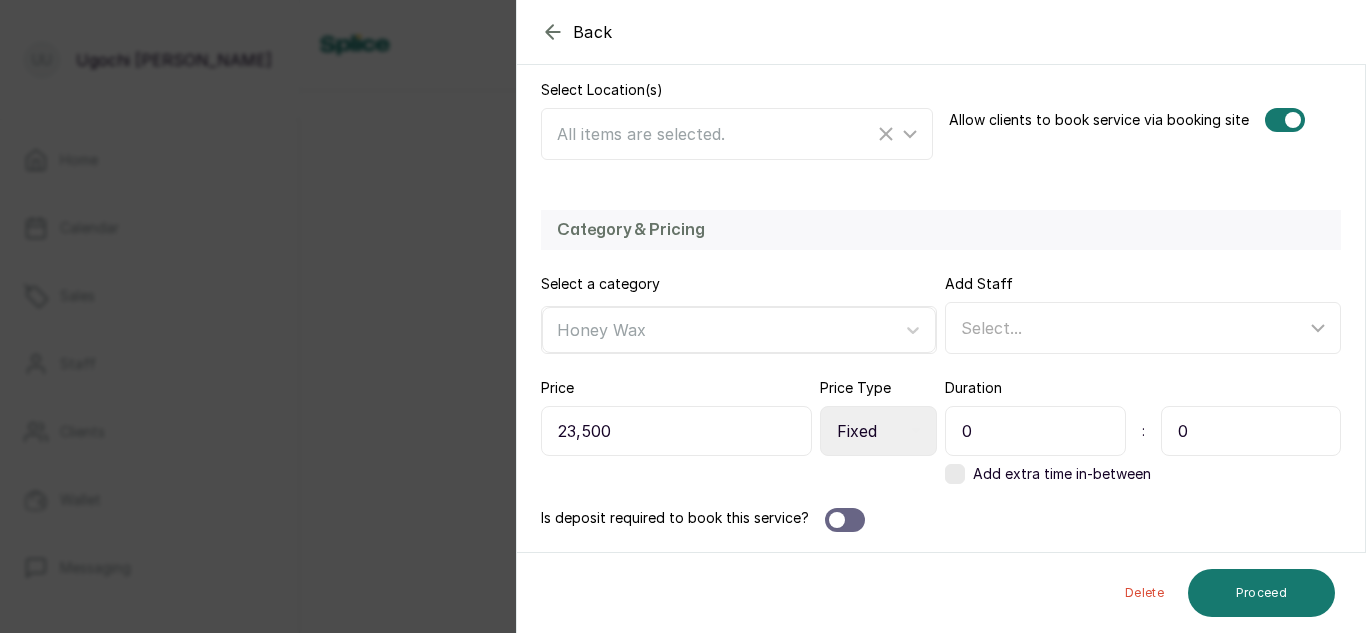 click on "0" at bounding box center (1251, 431) 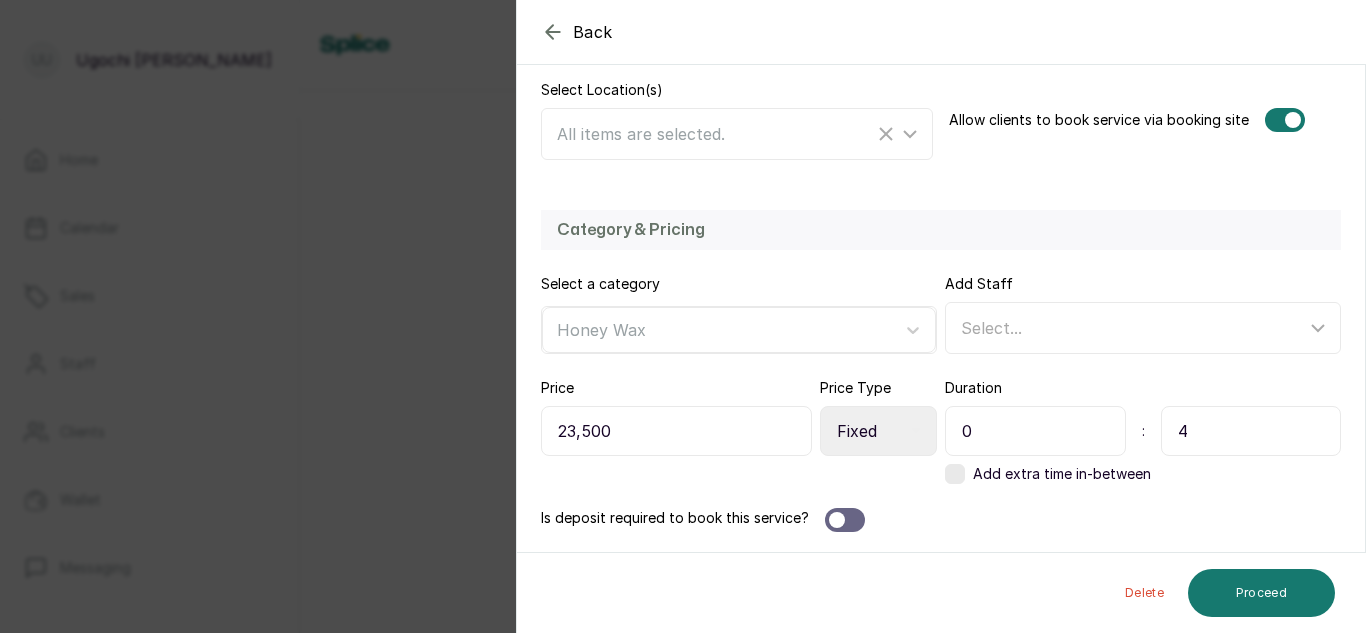 type on "45" 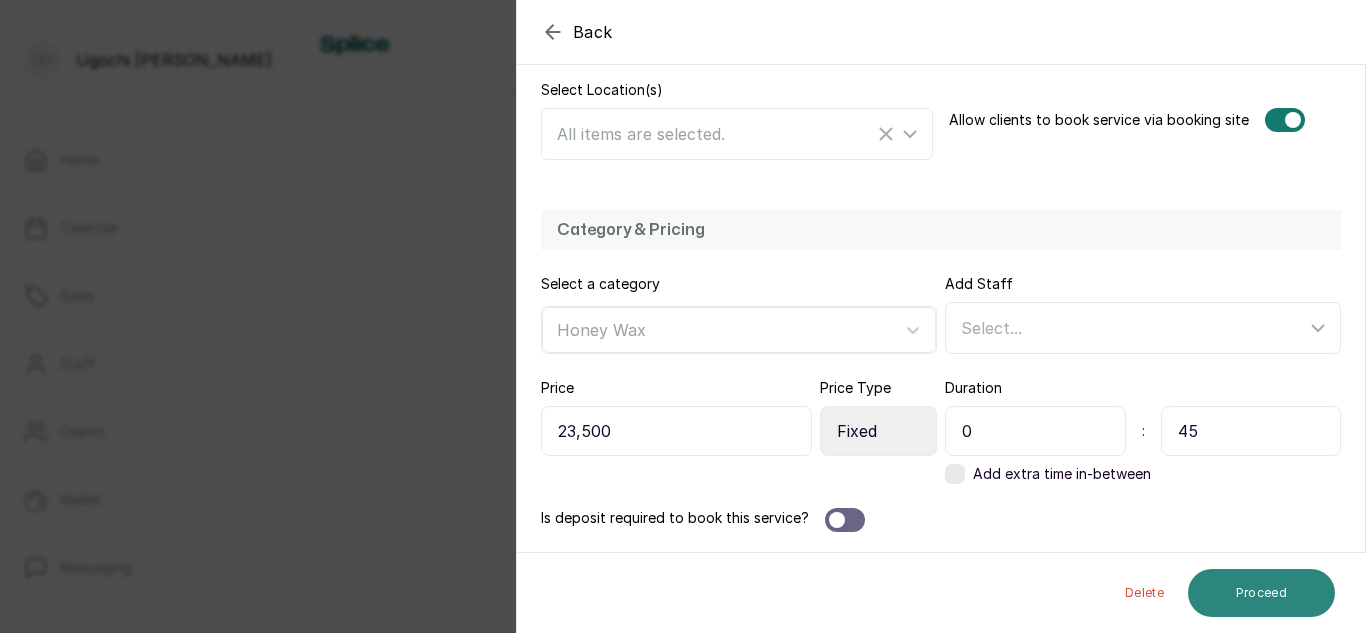 click on "Proceed" at bounding box center (1261, 593) 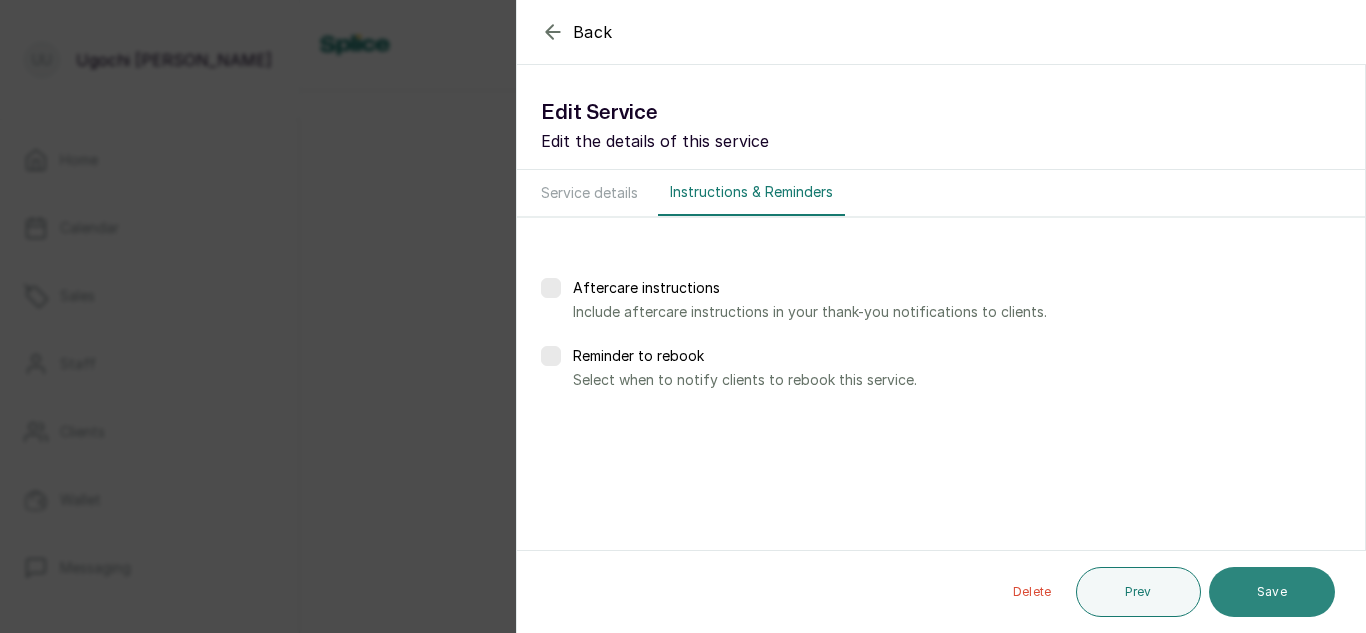 click on "Save" at bounding box center (1272, 592) 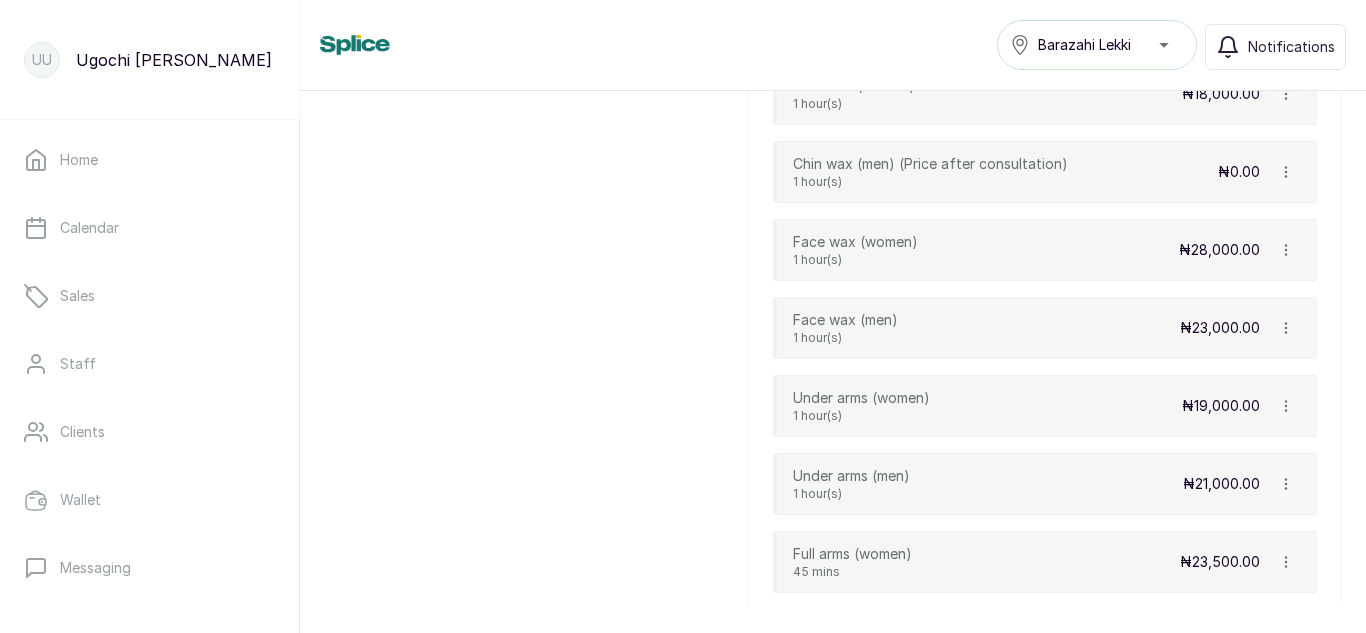 scroll, scrollTop: 1590, scrollLeft: 0, axis: vertical 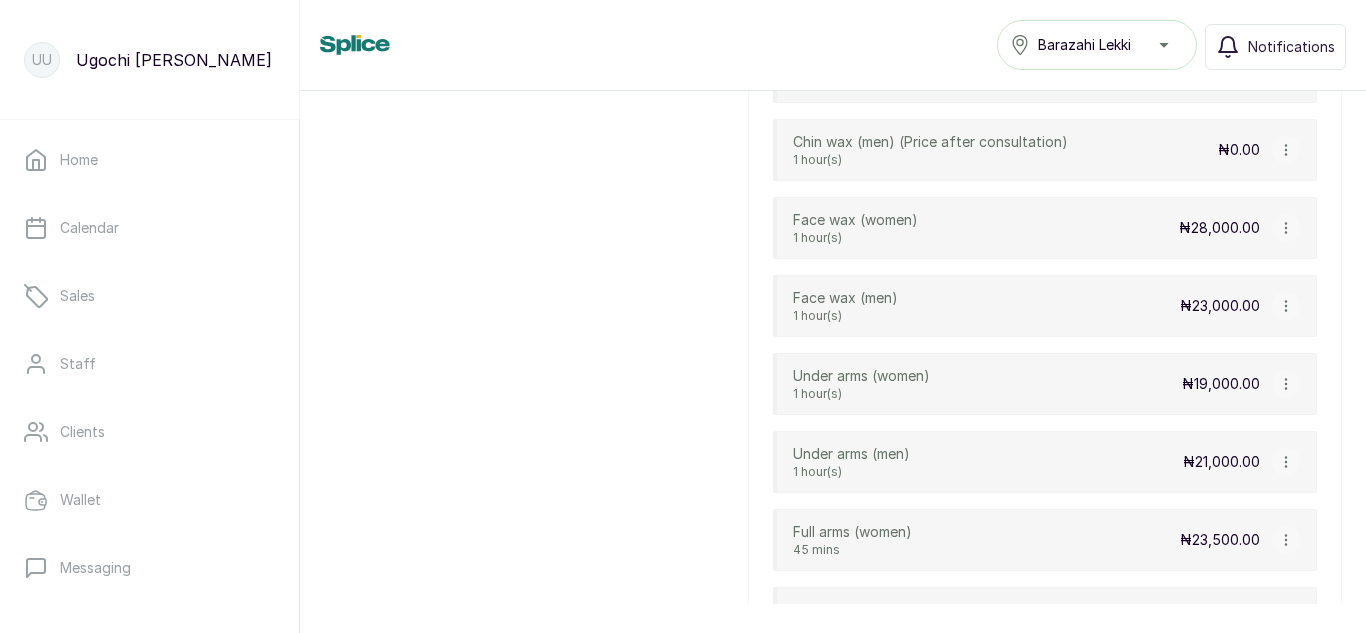 click at bounding box center (1286, 462) 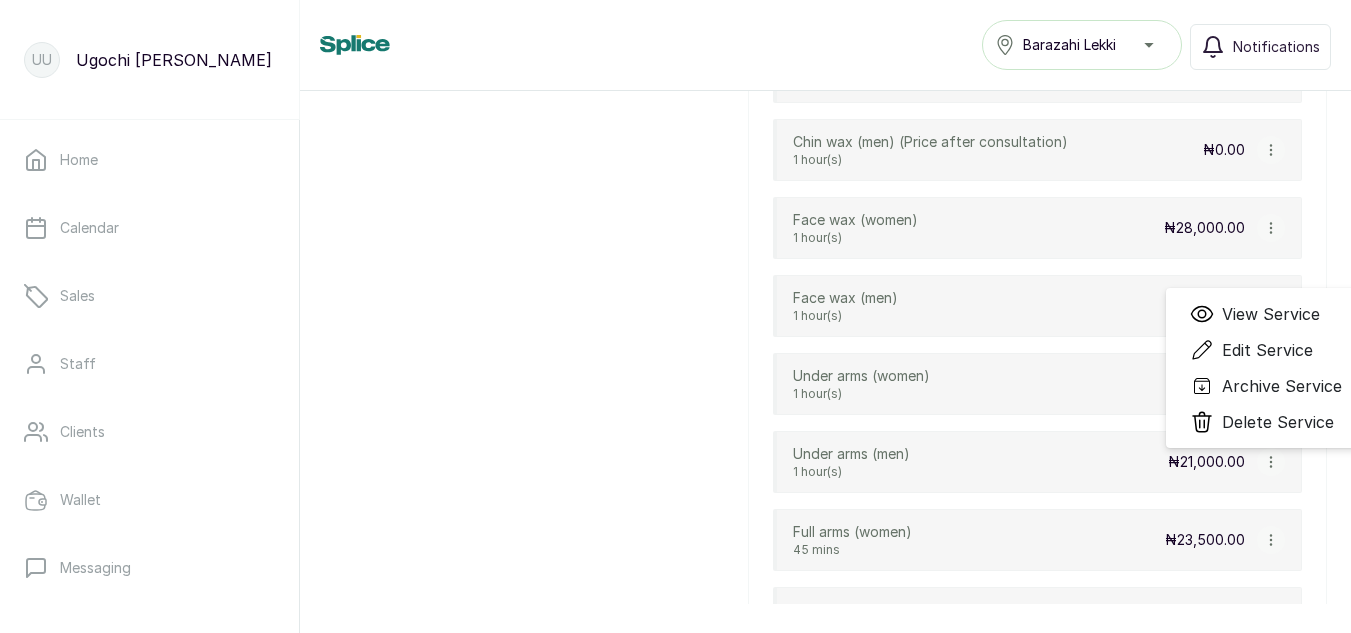 click on "Edit Service" at bounding box center [1267, 350] 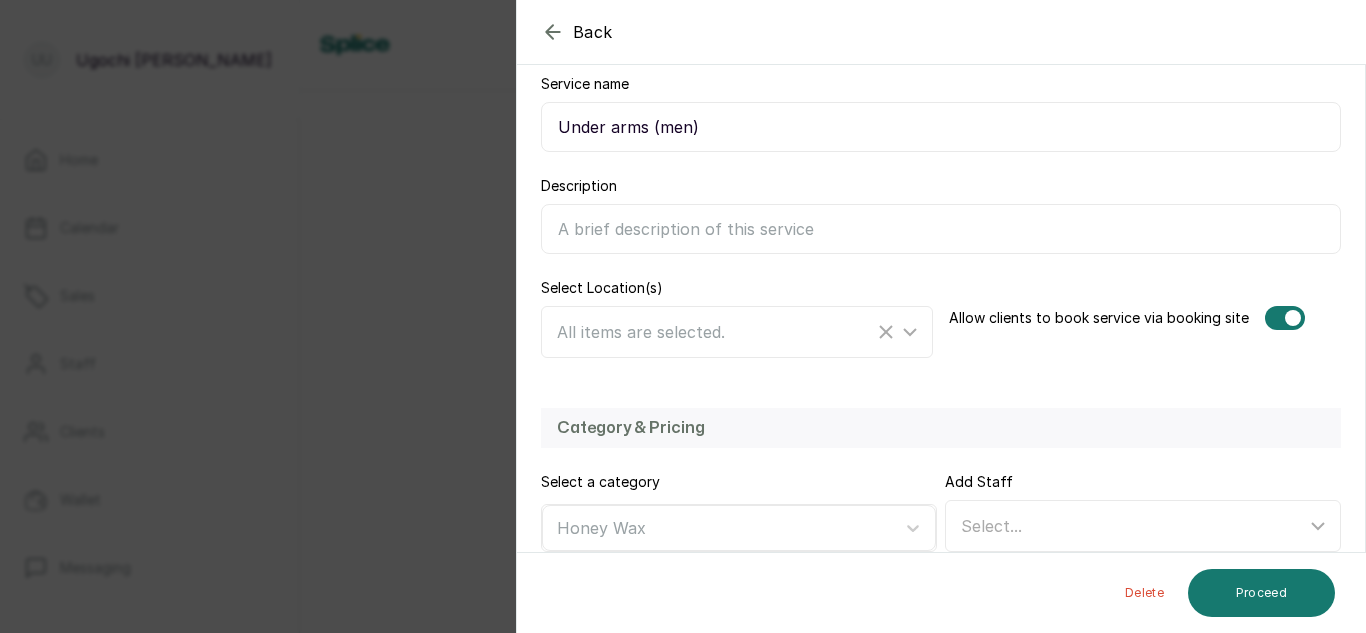 scroll, scrollTop: 436, scrollLeft: 0, axis: vertical 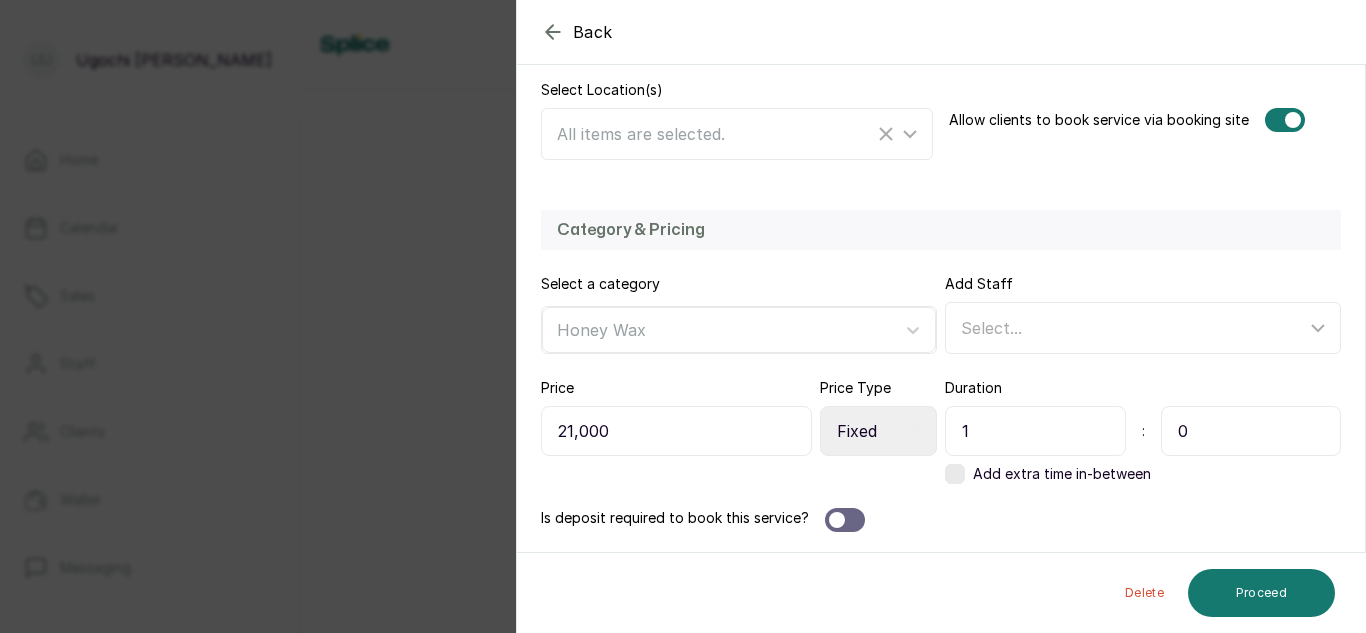 click on "1" at bounding box center [1035, 431] 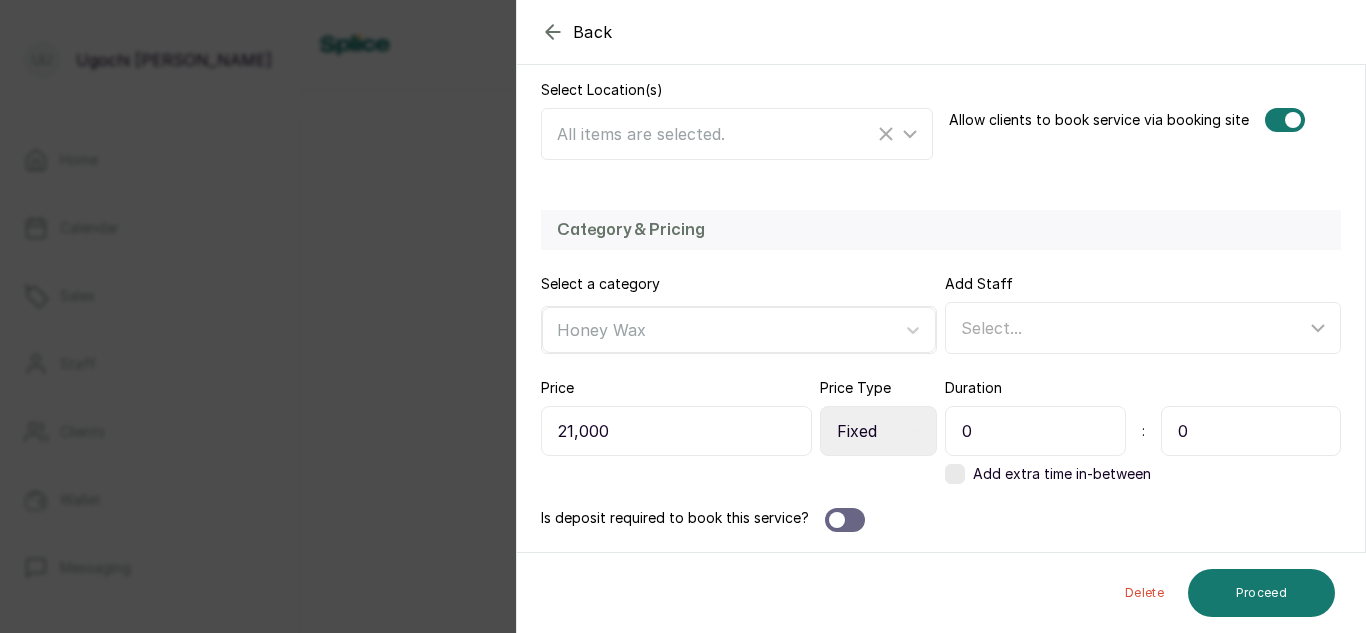 type on "0" 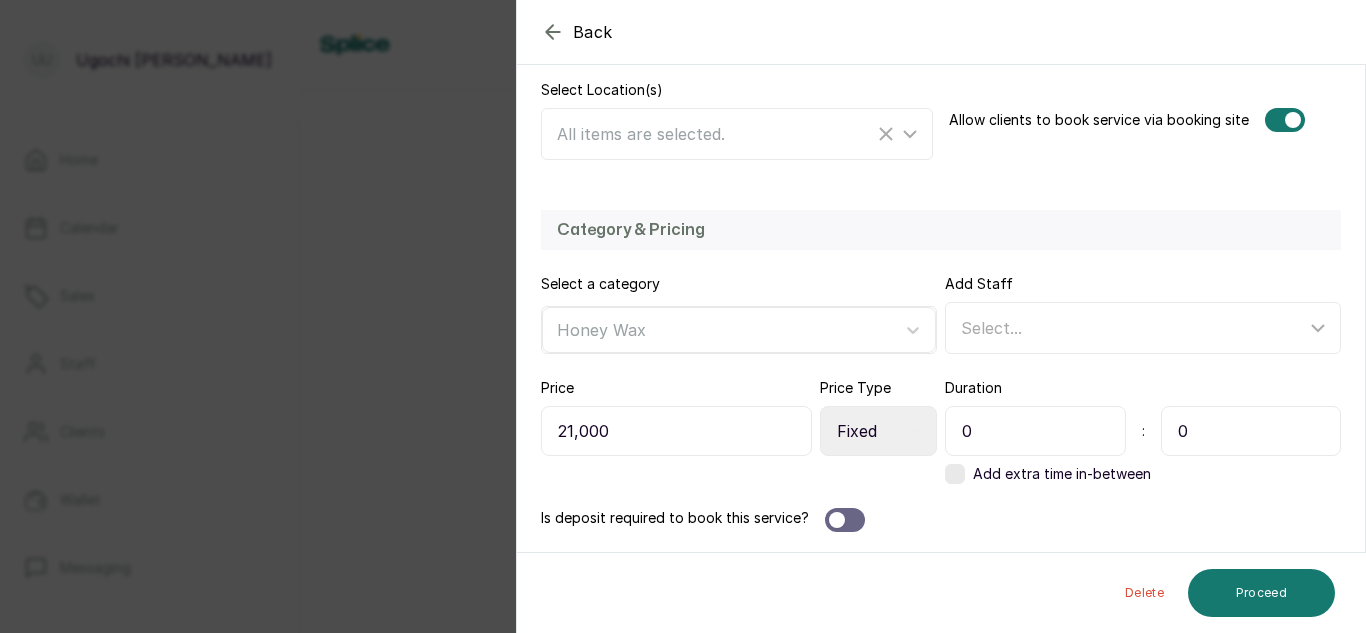 click on "0" at bounding box center (1251, 431) 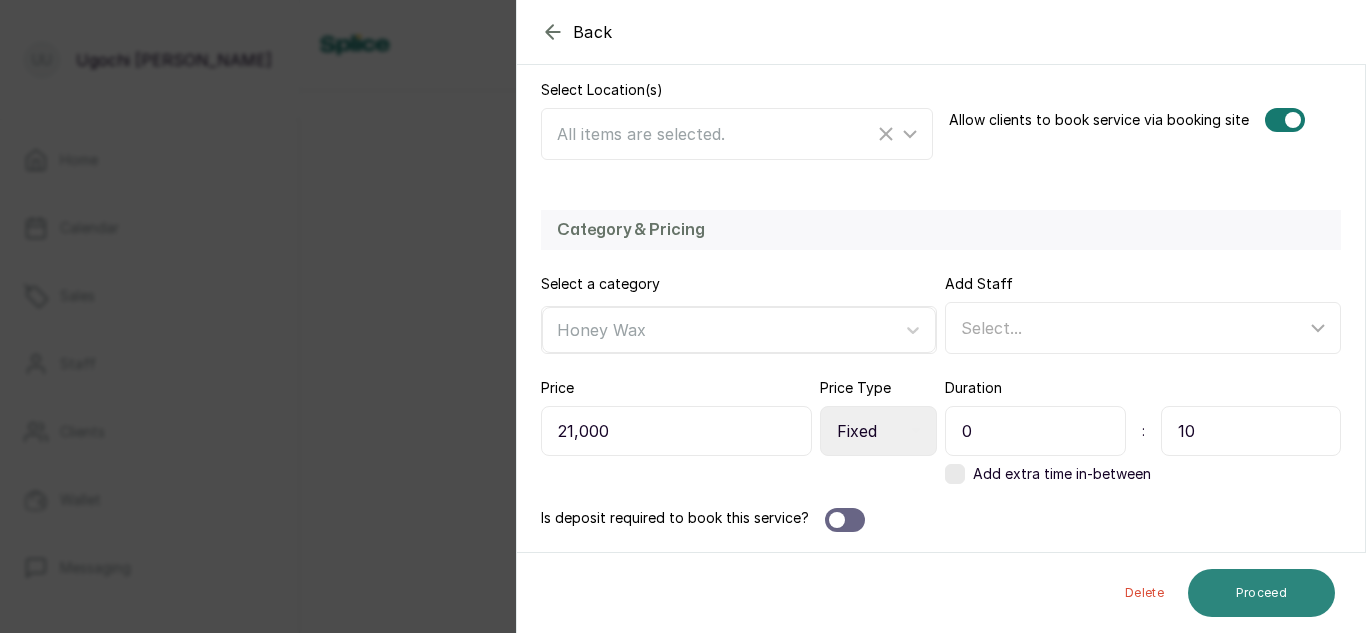 click on "Proceed" at bounding box center [1261, 593] 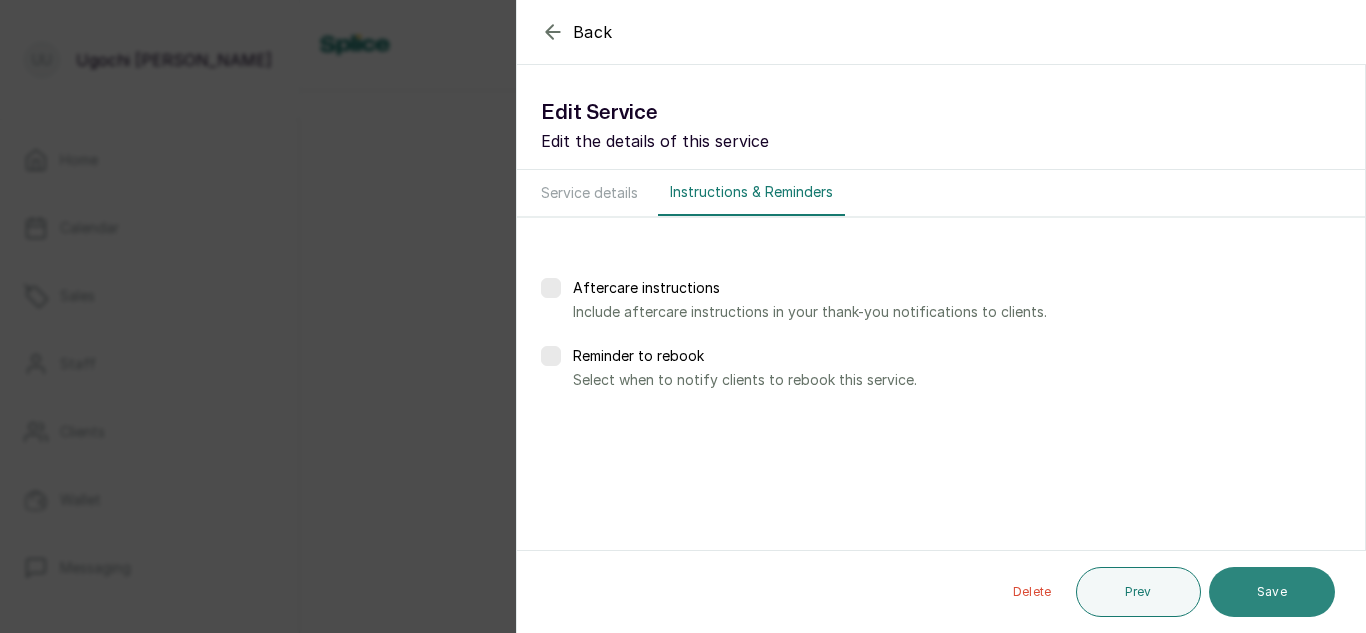 click on "Save" at bounding box center (1272, 592) 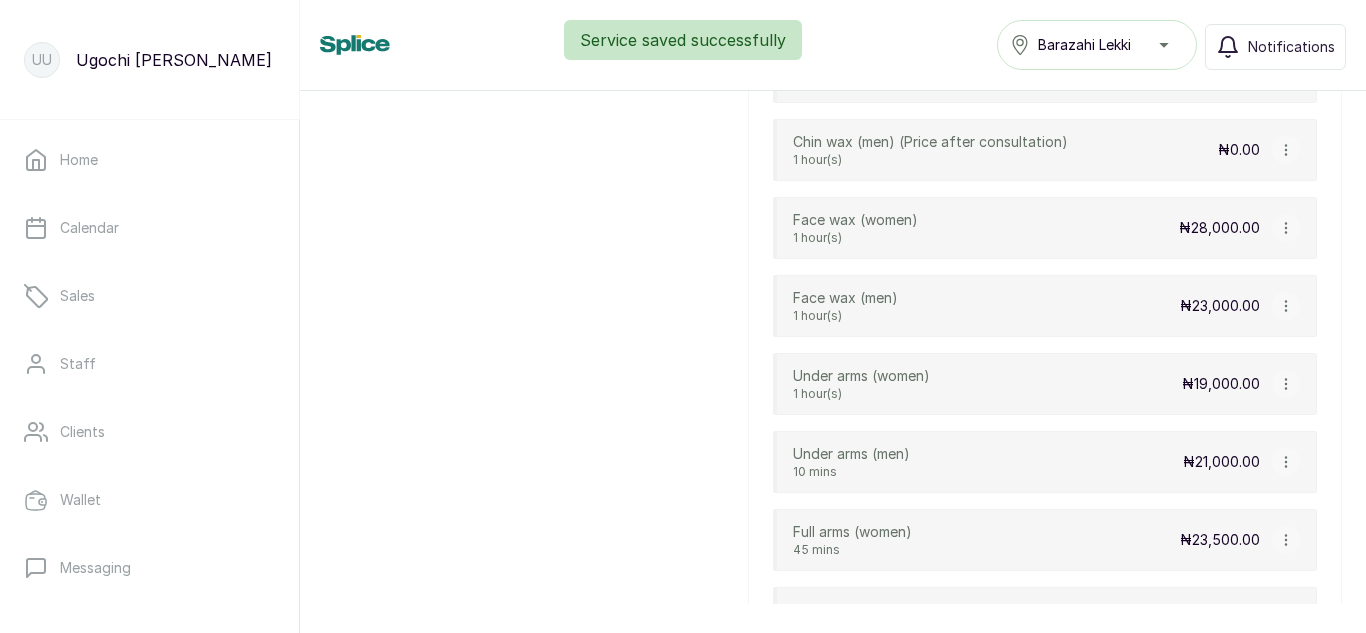click at bounding box center [1286, 384] 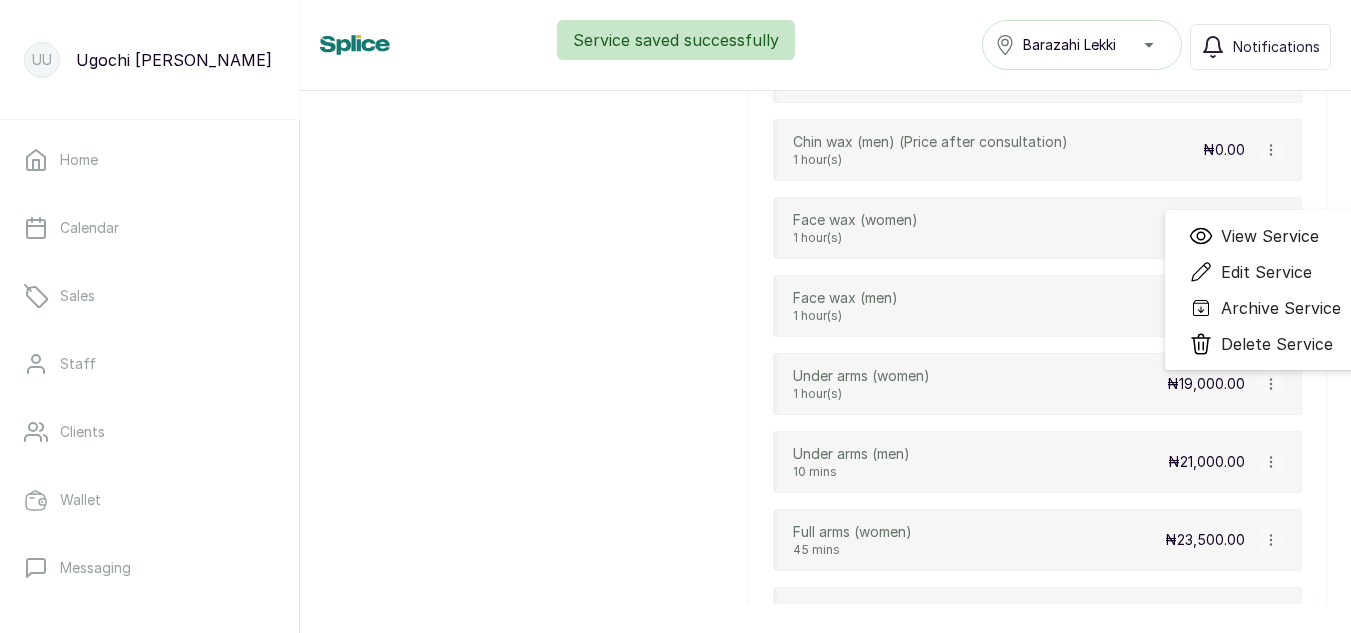 click on "Edit Service" at bounding box center (1266, 272) 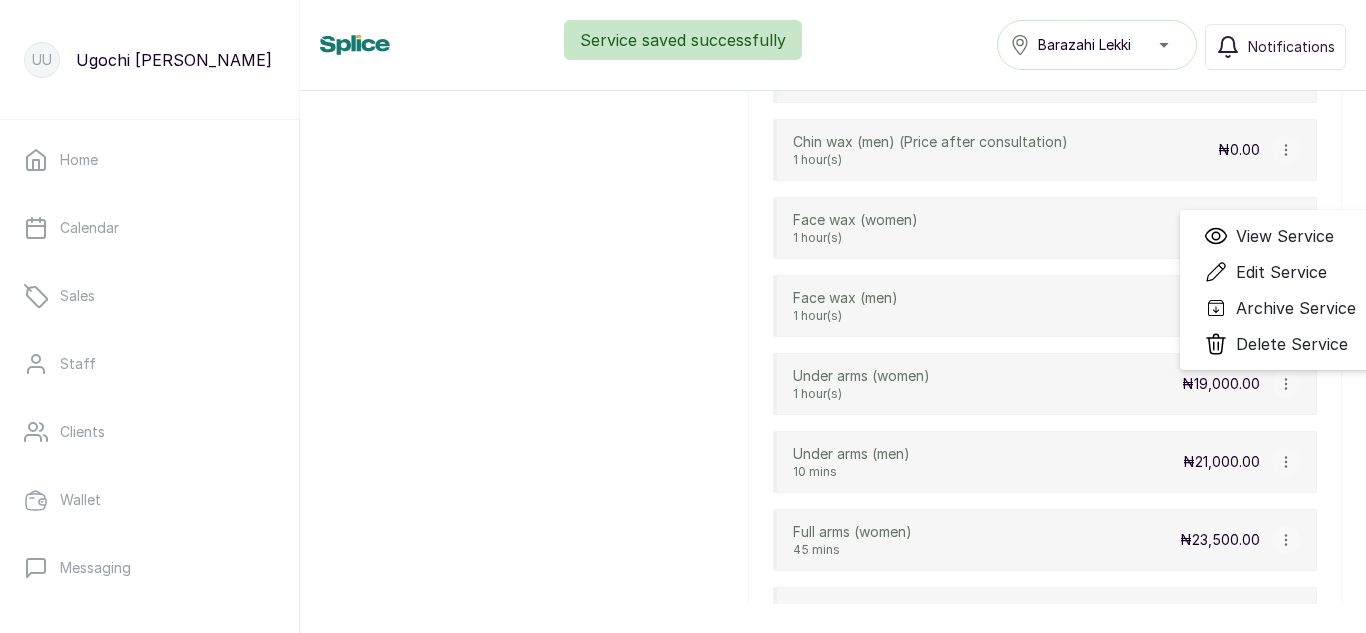 select on "fixed" 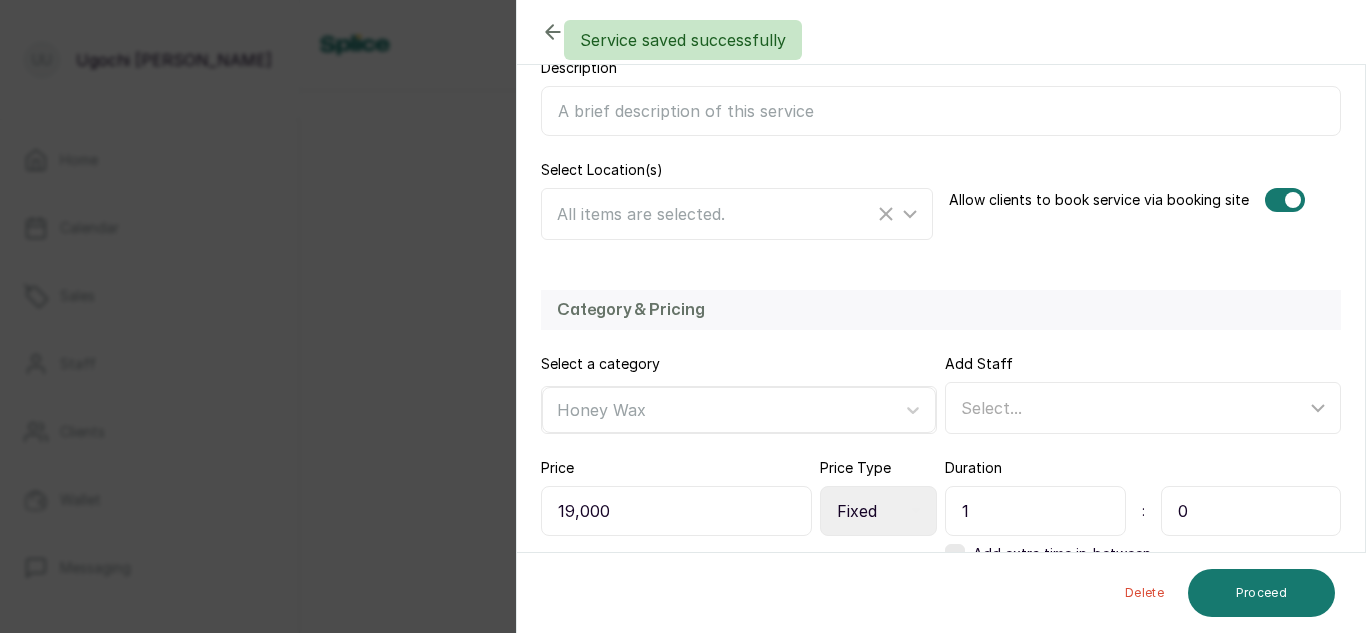scroll, scrollTop: 436, scrollLeft: 0, axis: vertical 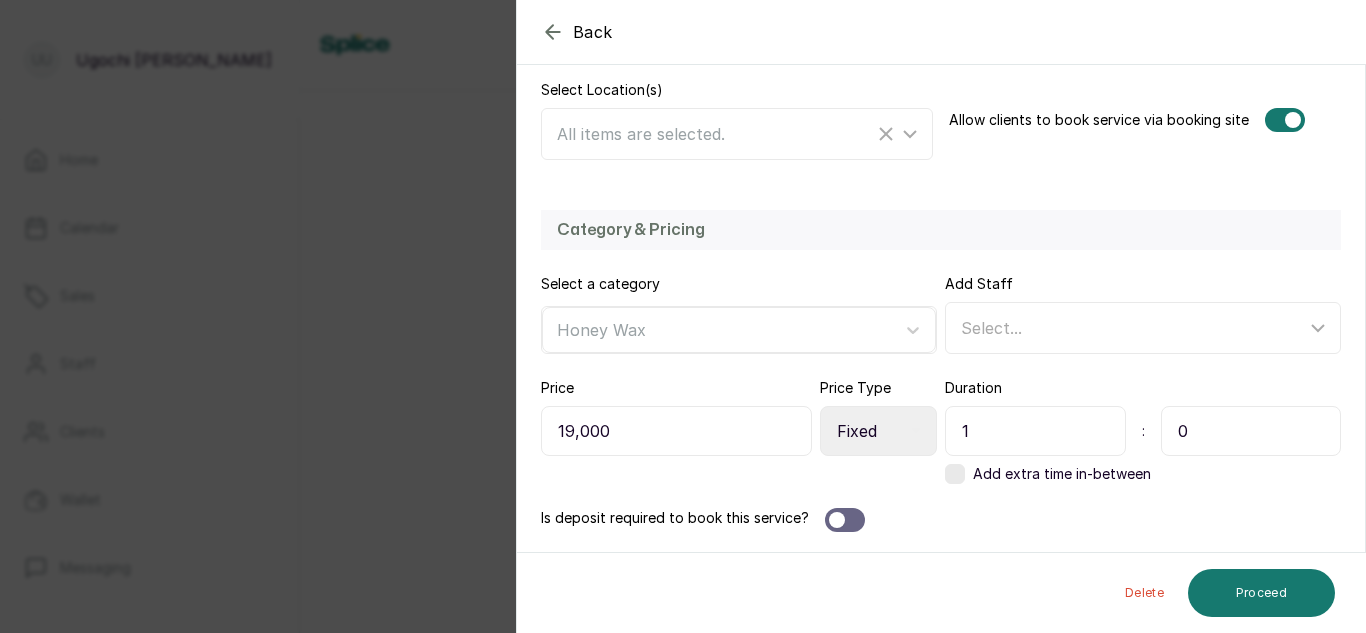 click on "1" at bounding box center (1035, 431) 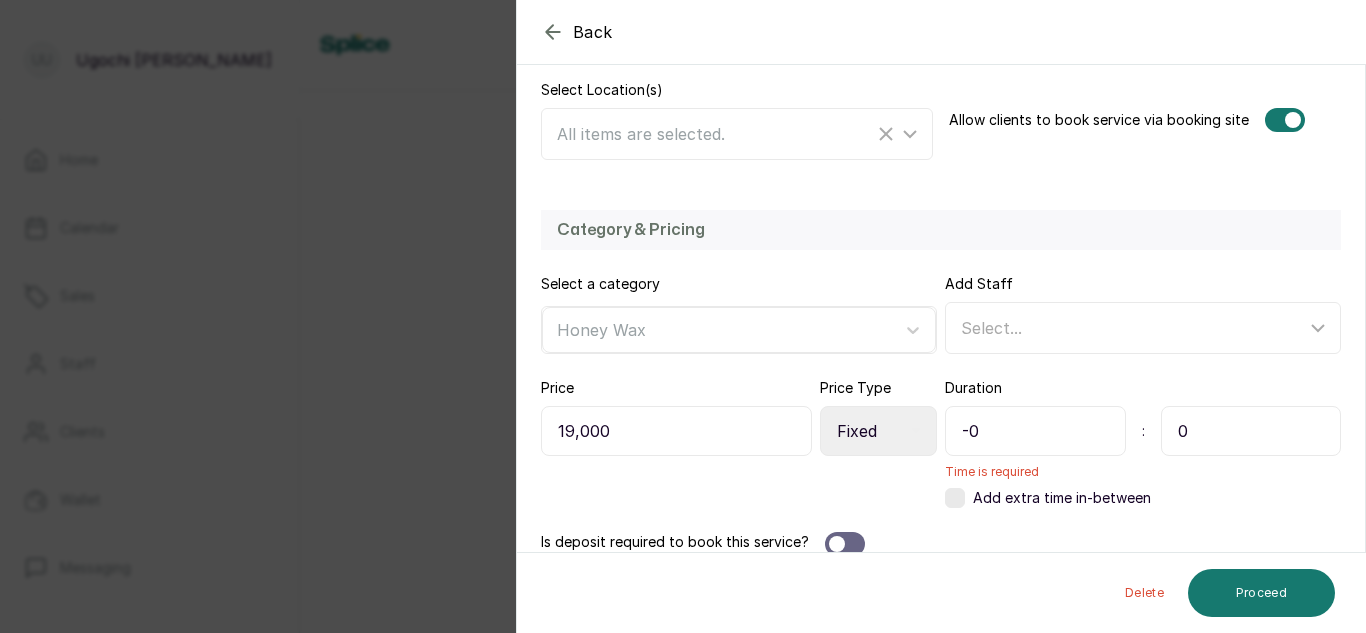 type on "-" 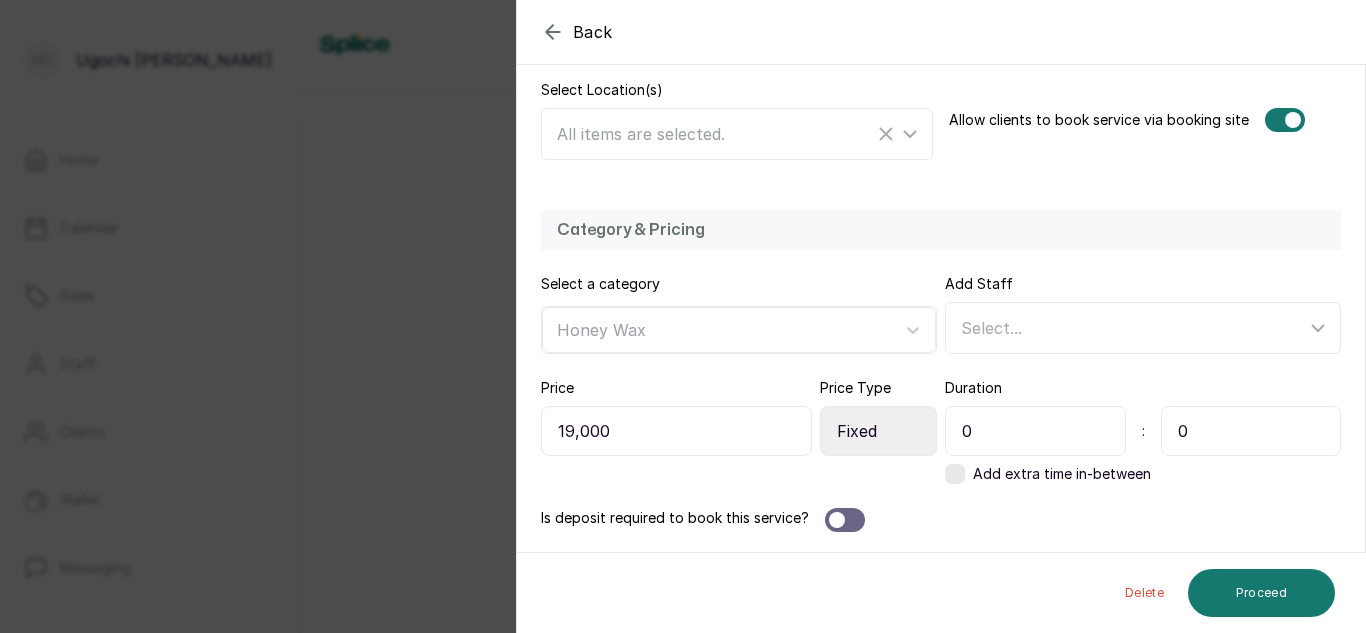 type on "0" 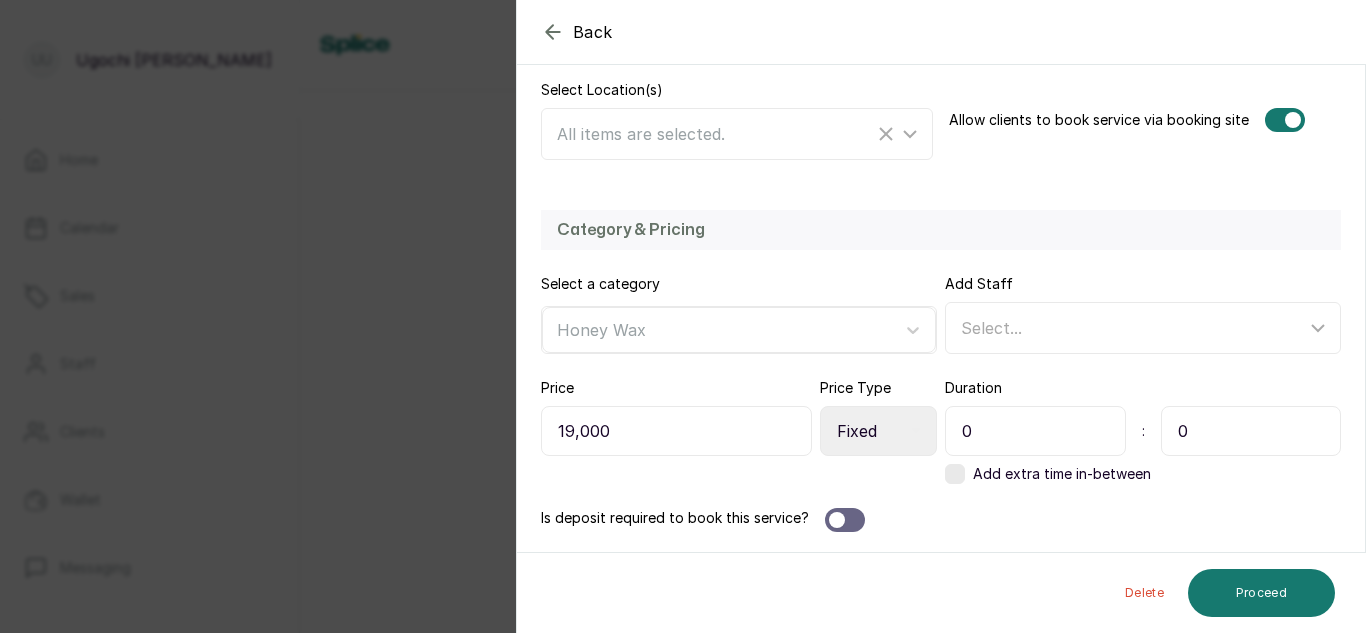 click on "0" at bounding box center (1251, 431) 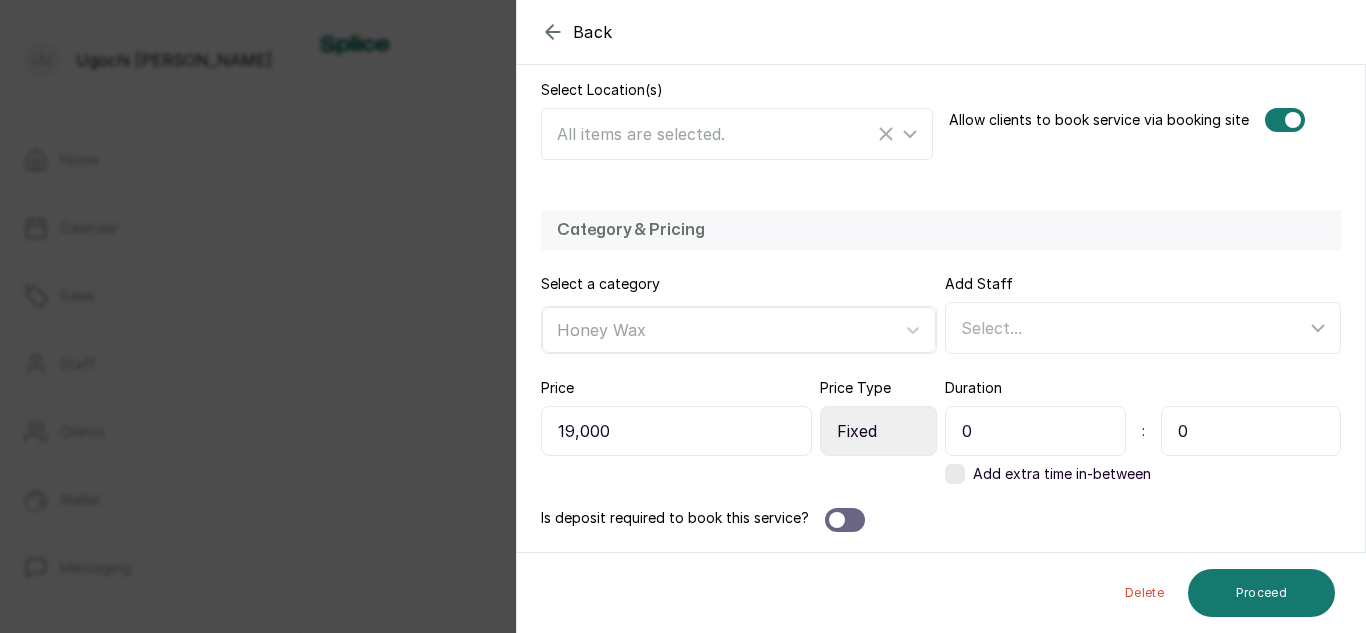 type on "10" 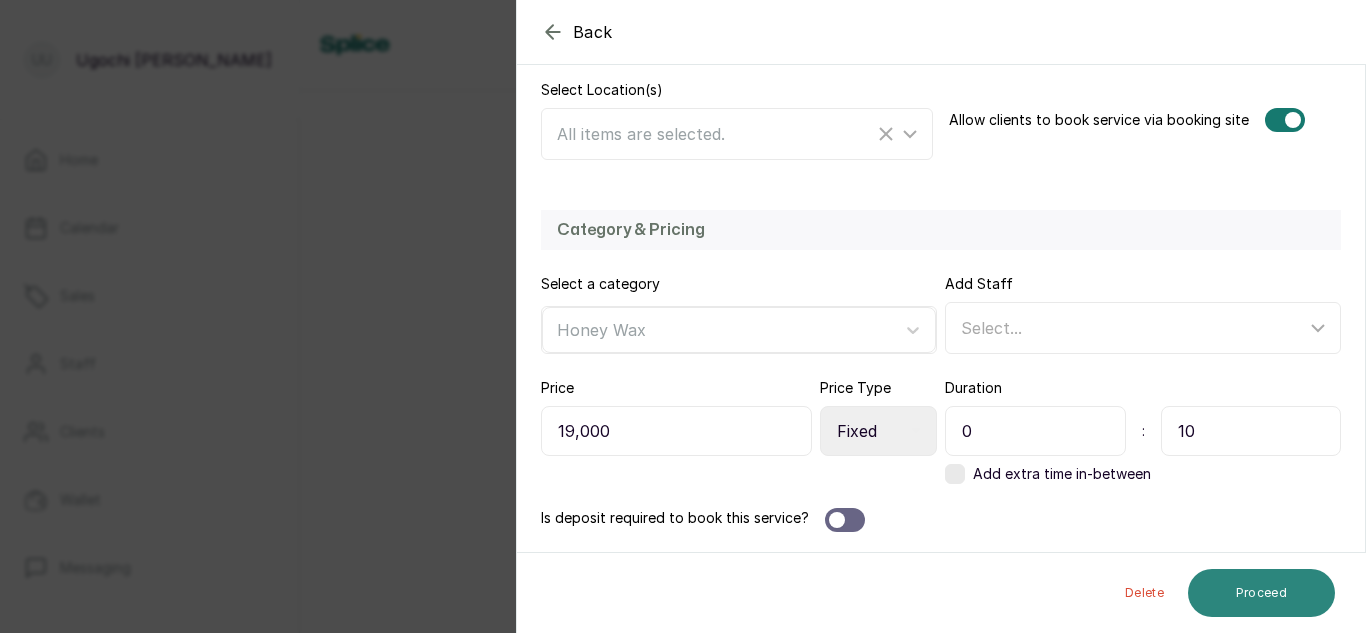 click on "Proceed" at bounding box center [1261, 593] 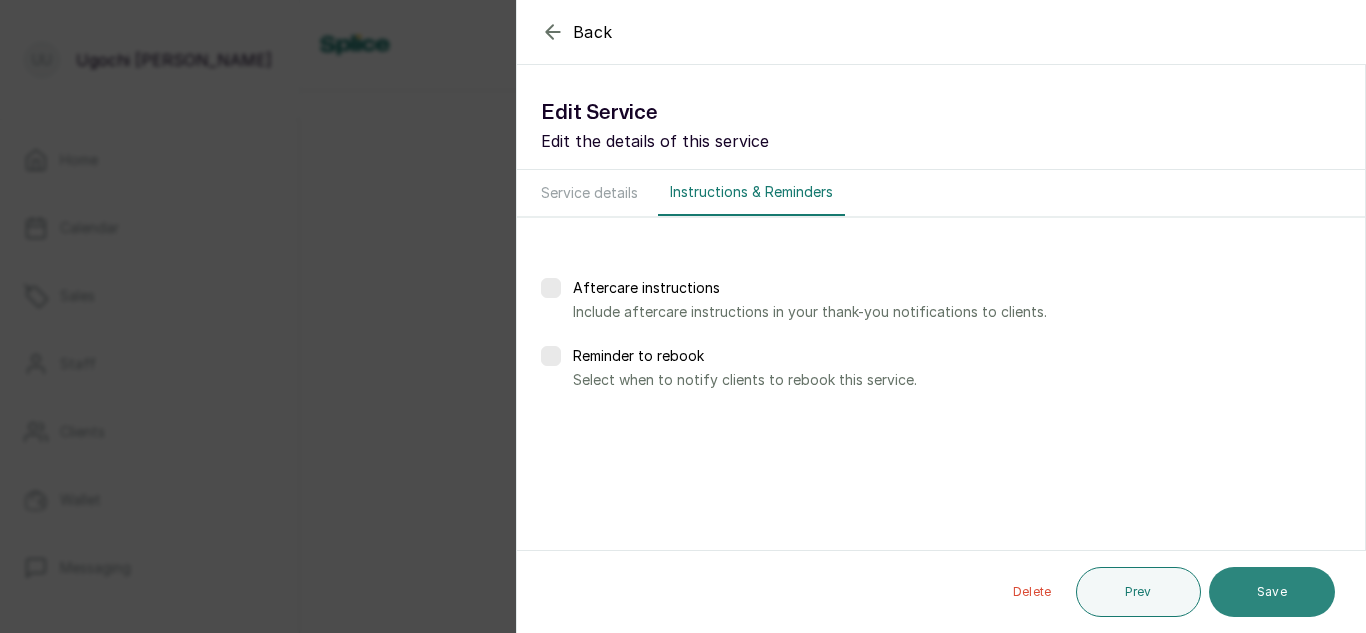 click on "Save" at bounding box center [1272, 592] 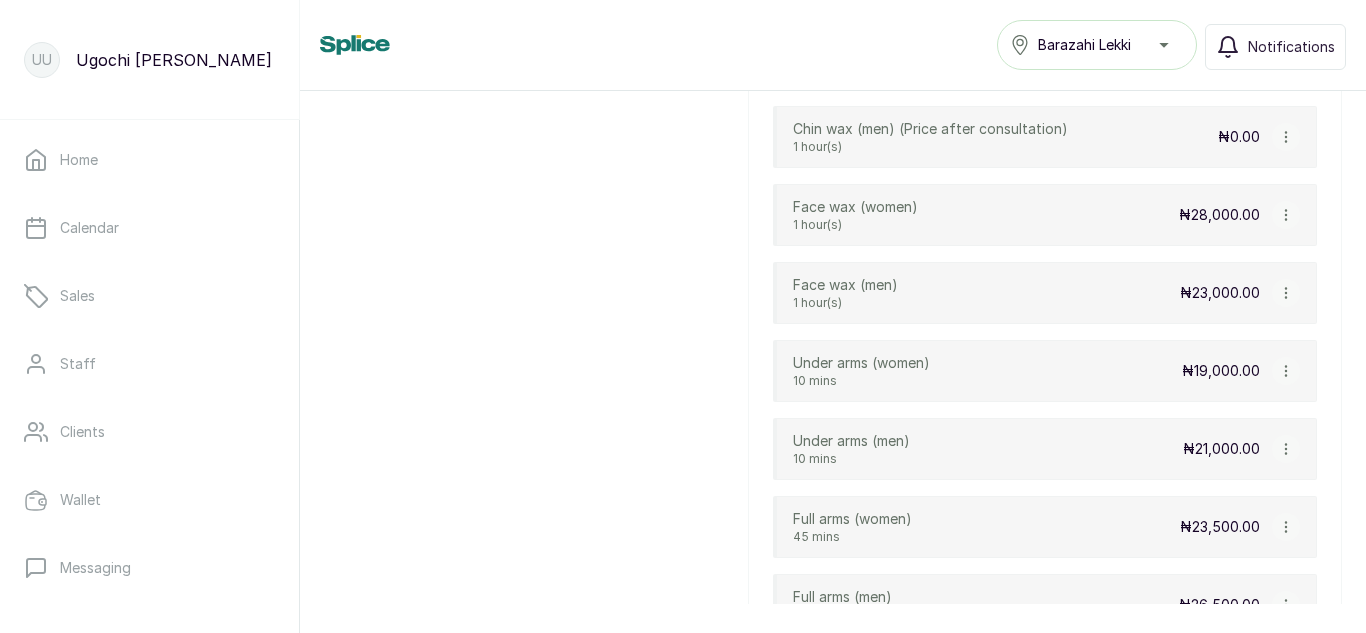 scroll, scrollTop: 1606, scrollLeft: 0, axis: vertical 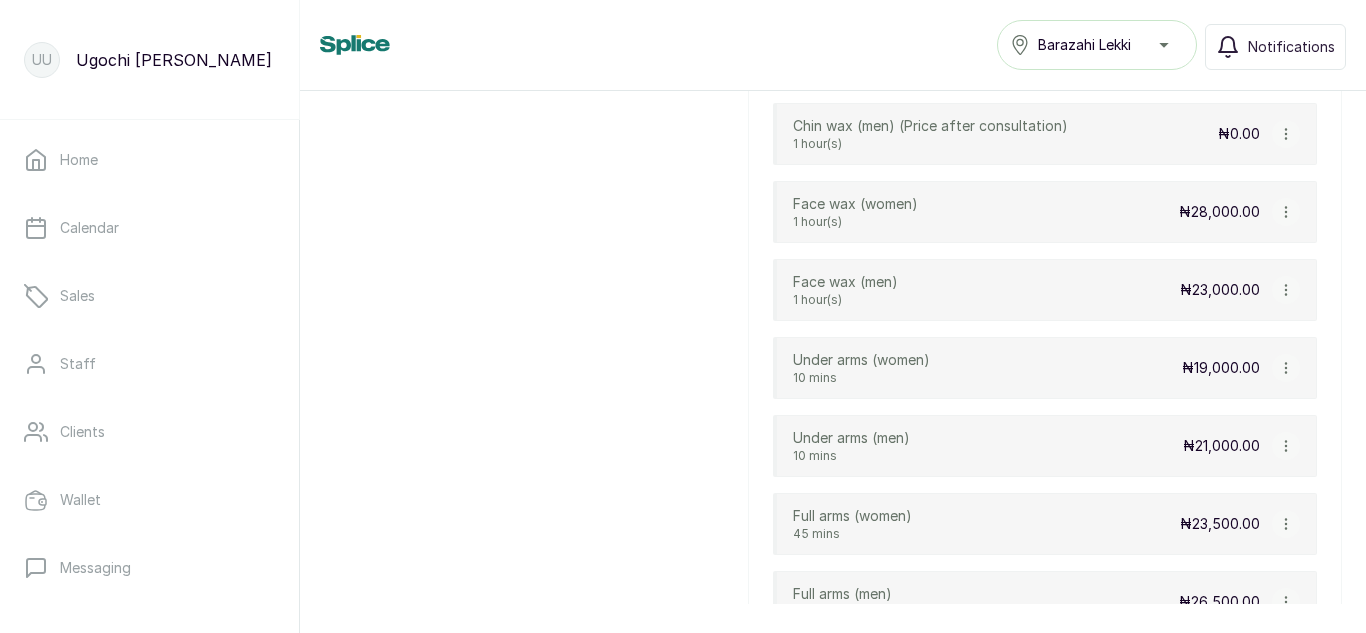 click at bounding box center [1286, 368] 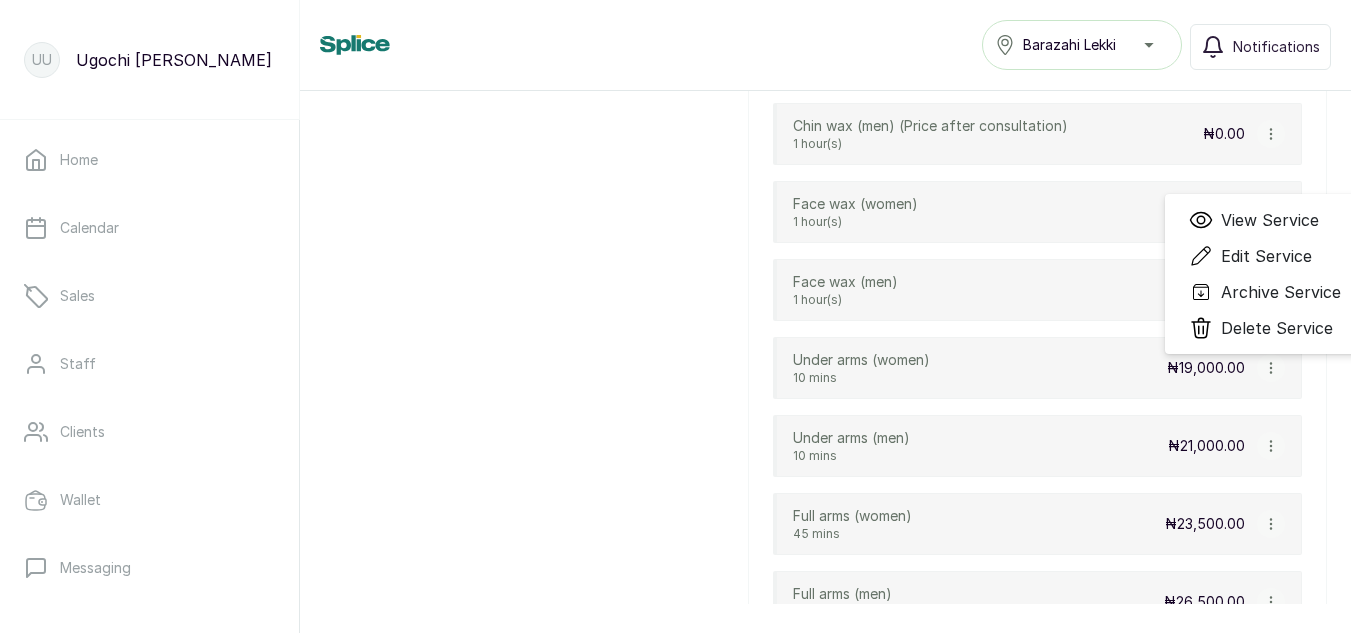 click on "Edit Service" at bounding box center (1266, 256) 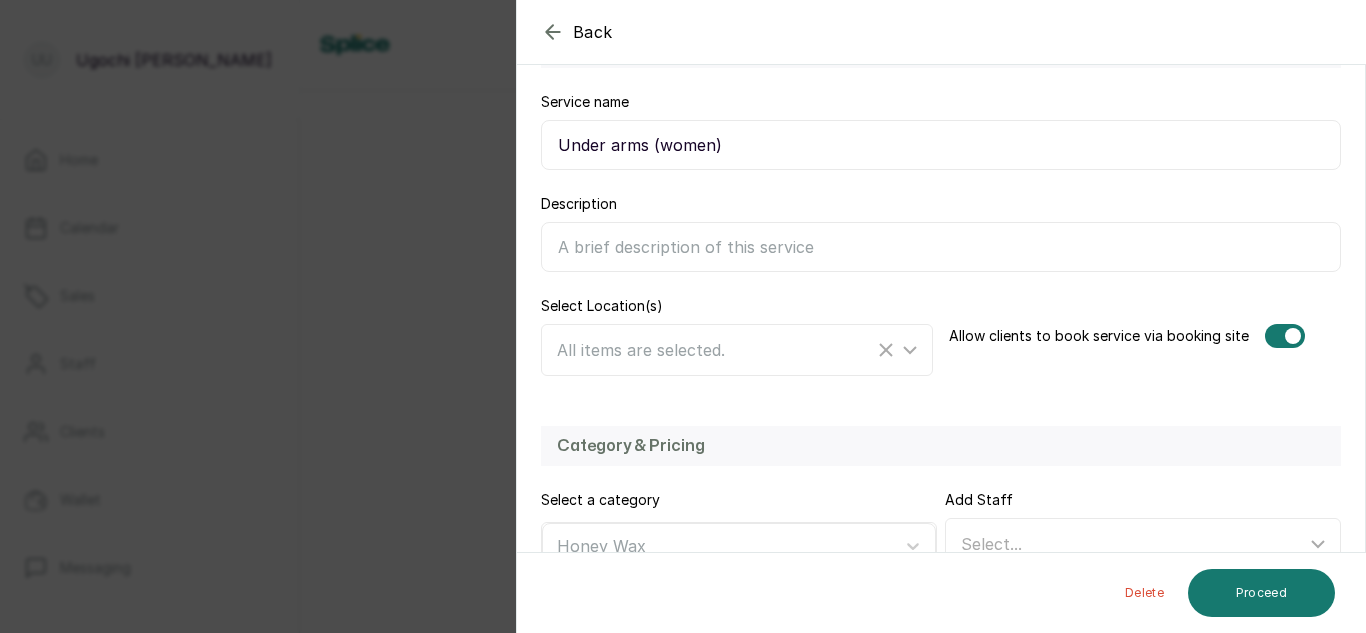 scroll, scrollTop: 436, scrollLeft: 0, axis: vertical 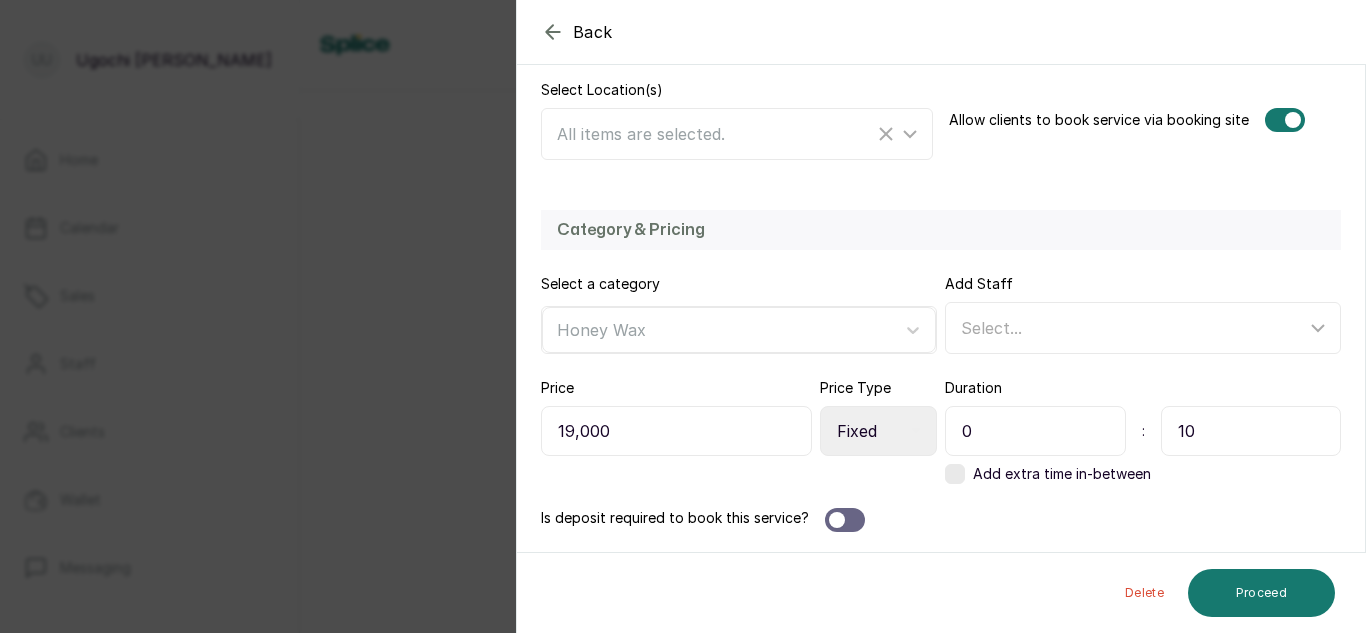 click on "19,000" at bounding box center [676, 431] 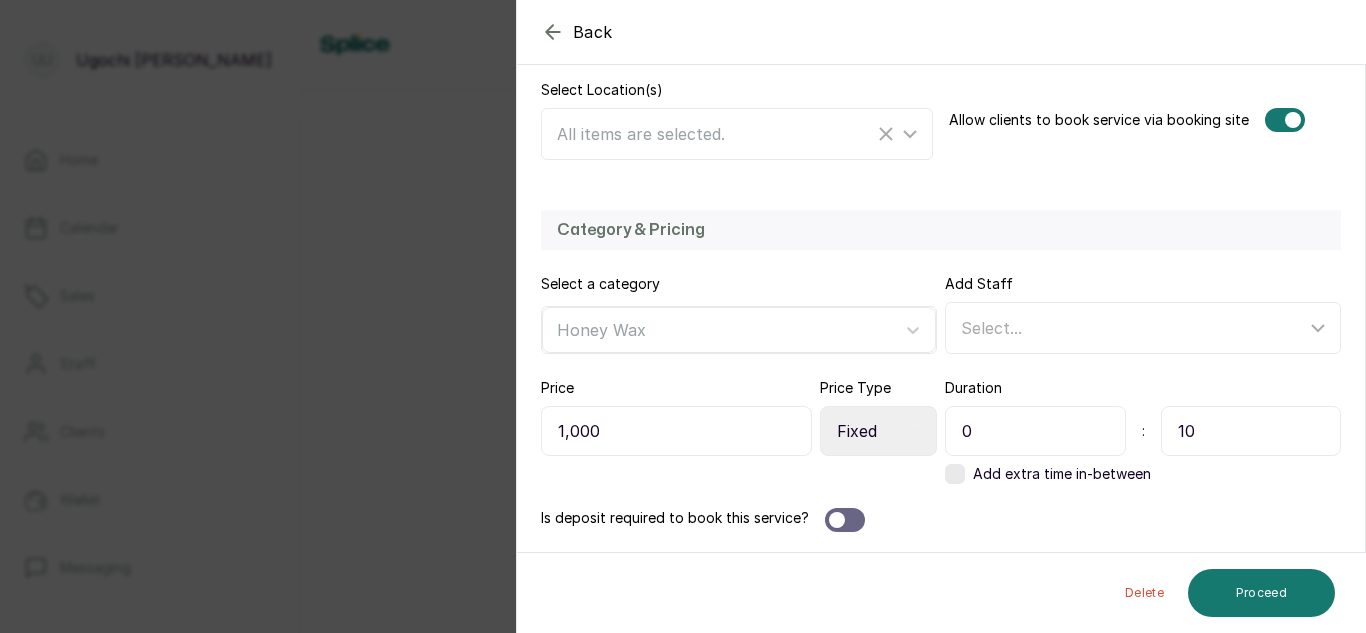 type on "14,000" 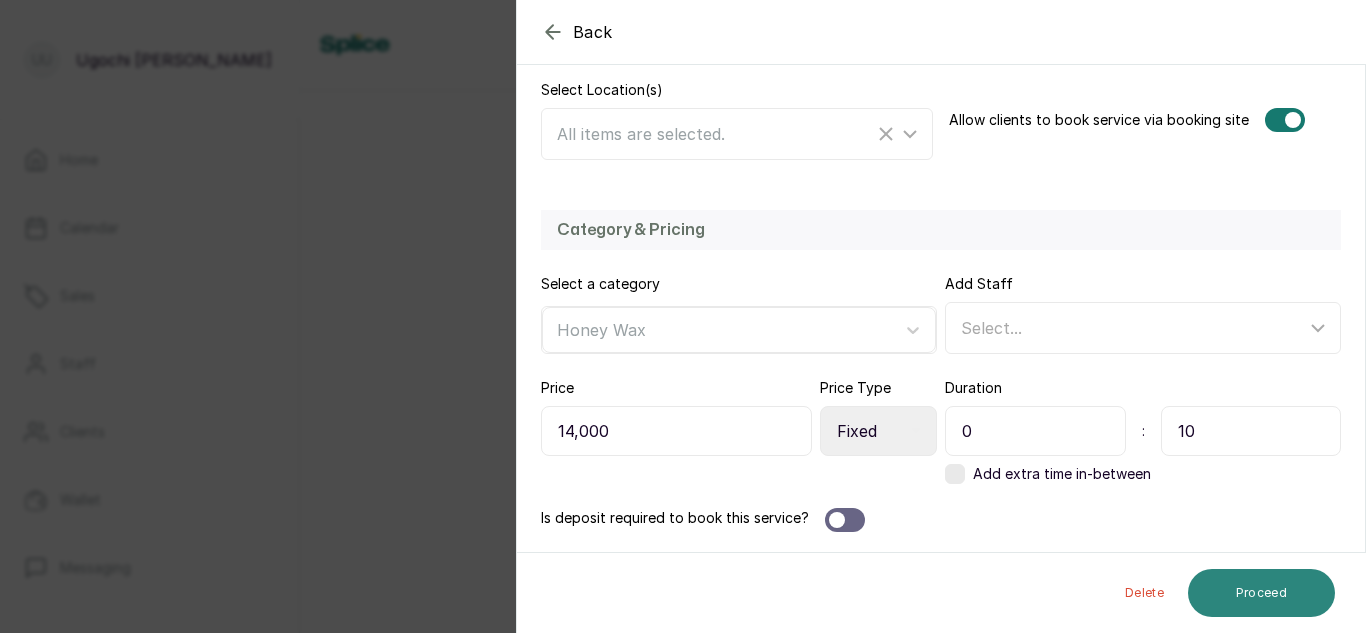 click on "Proceed" at bounding box center (1261, 593) 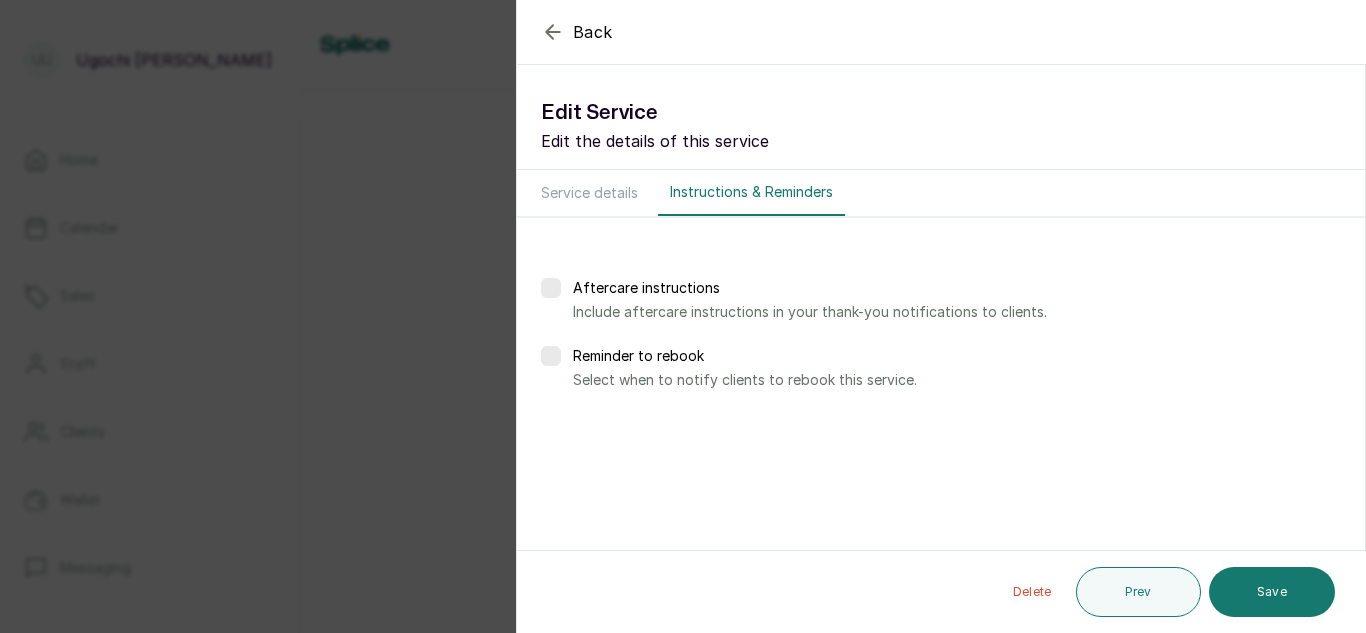 scroll, scrollTop: 0, scrollLeft: 0, axis: both 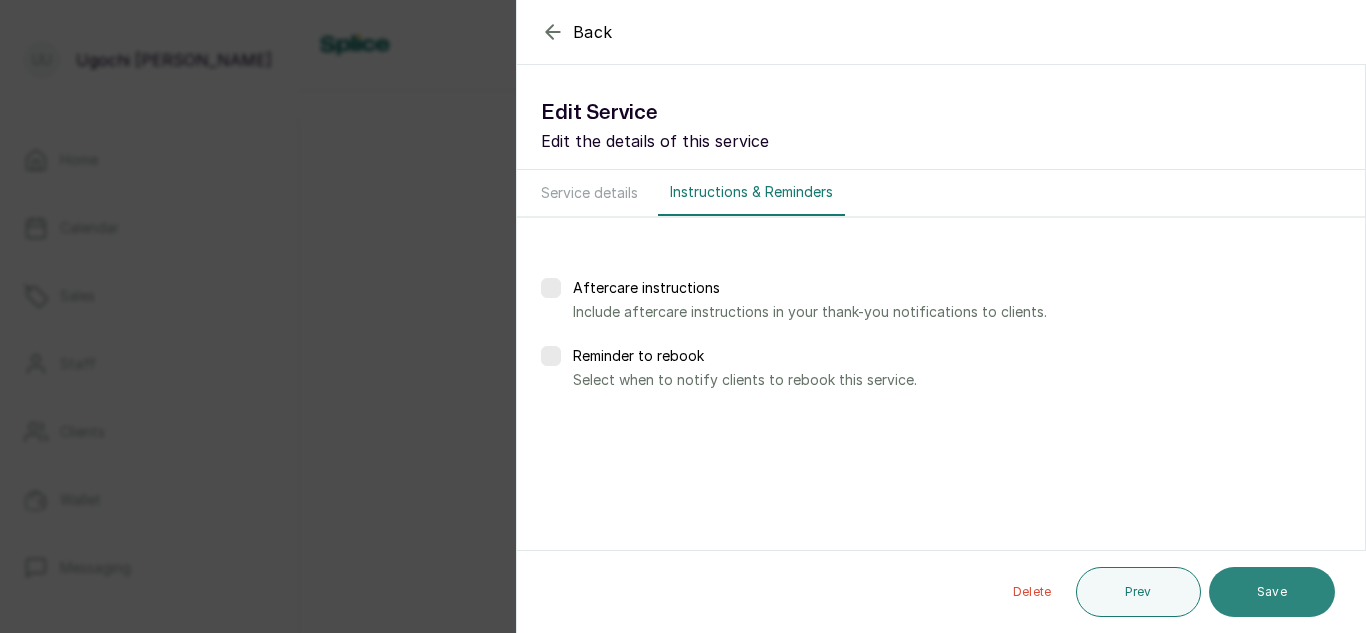 click on "Save" at bounding box center (1272, 592) 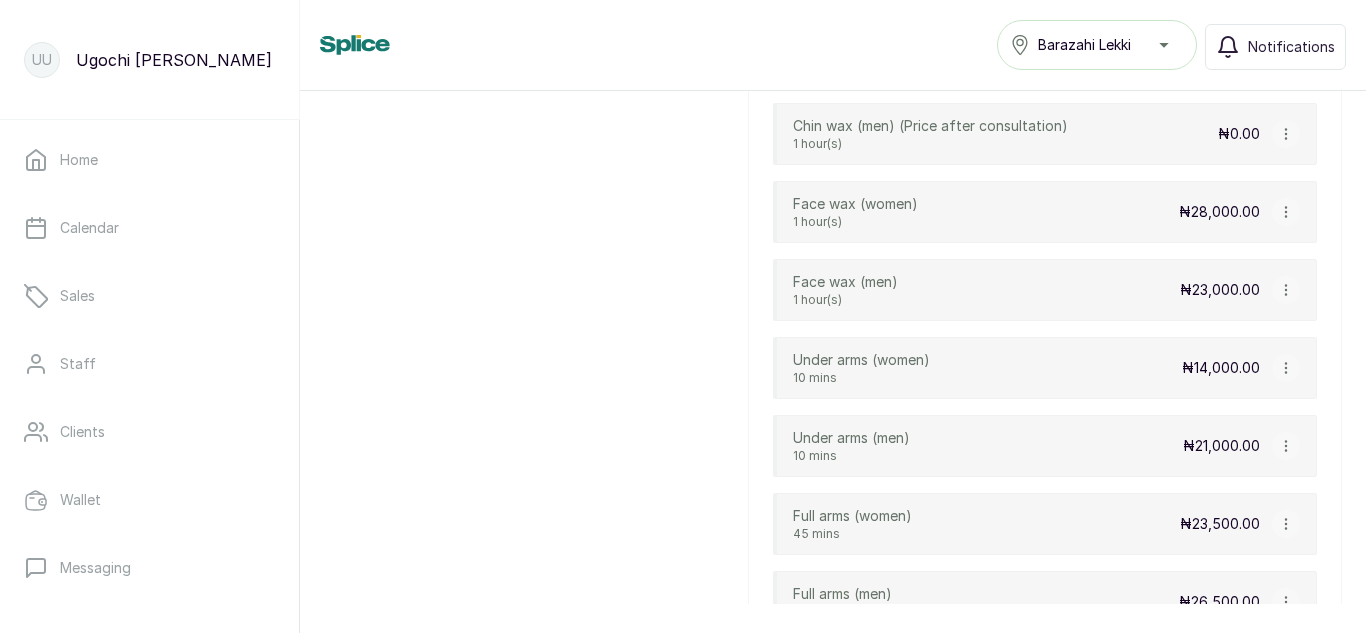click on "Face wax (men) 1 hour(s) ₦23,000.00" at bounding box center (1045, 290) 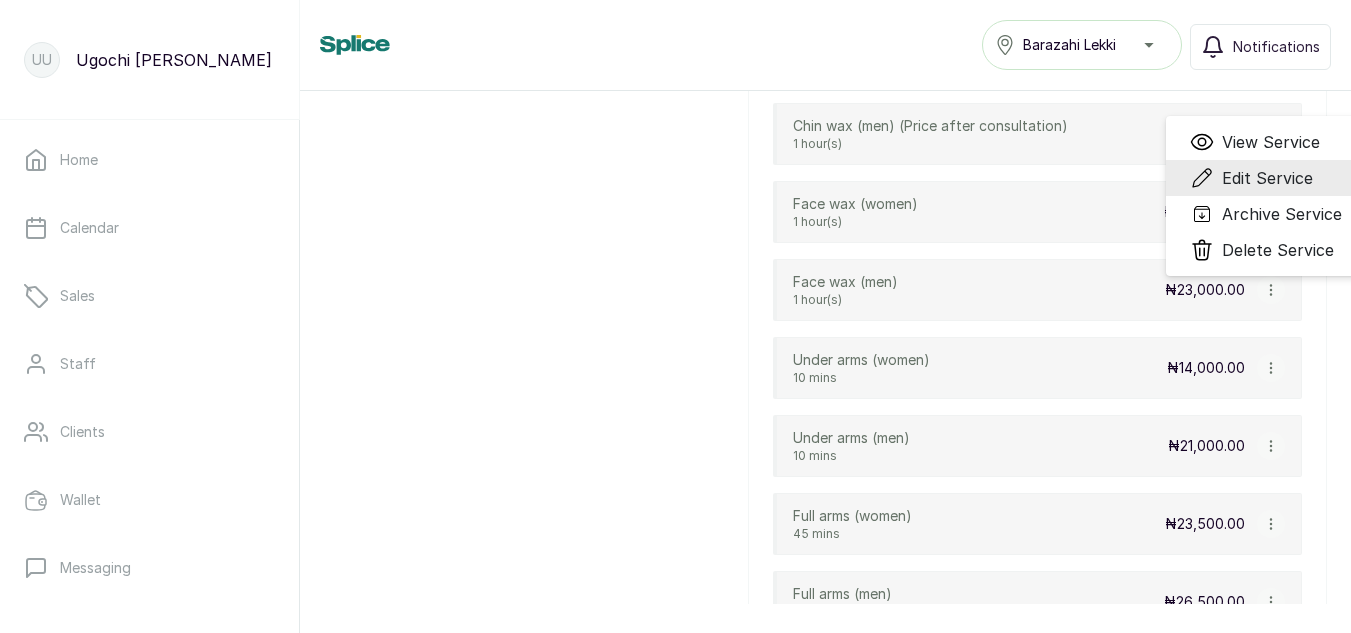 click on "Edit Service" at bounding box center [1267, 178] 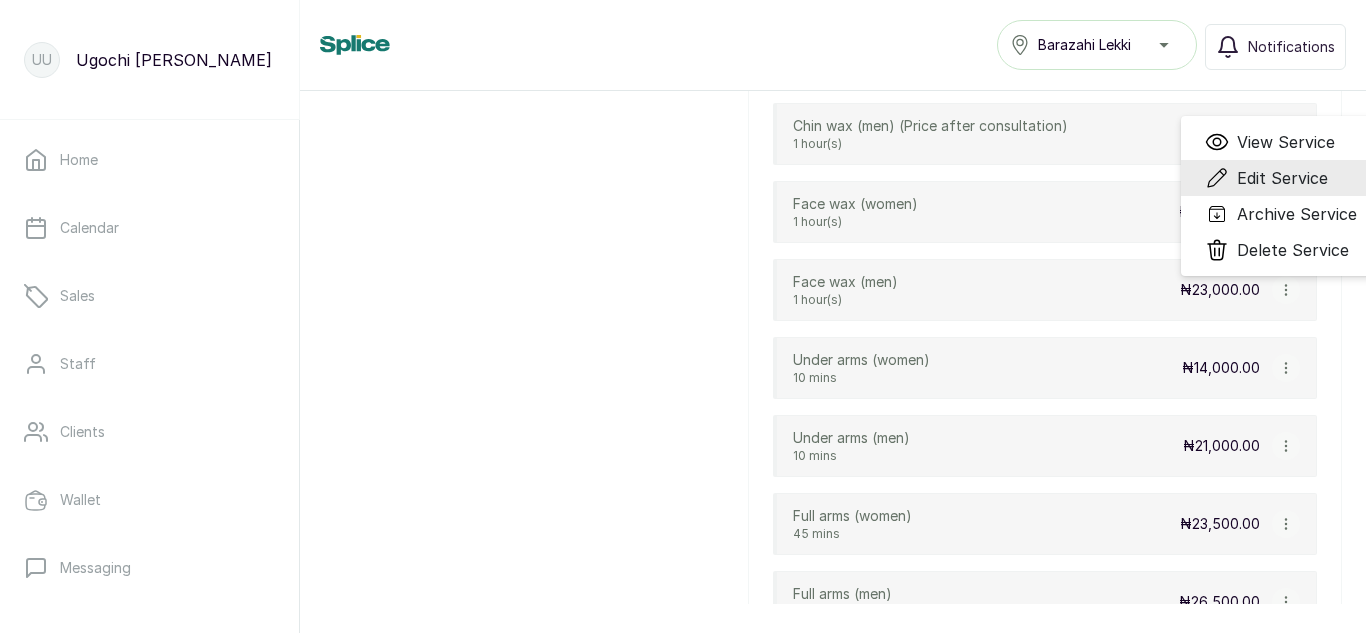 select on "fixed" 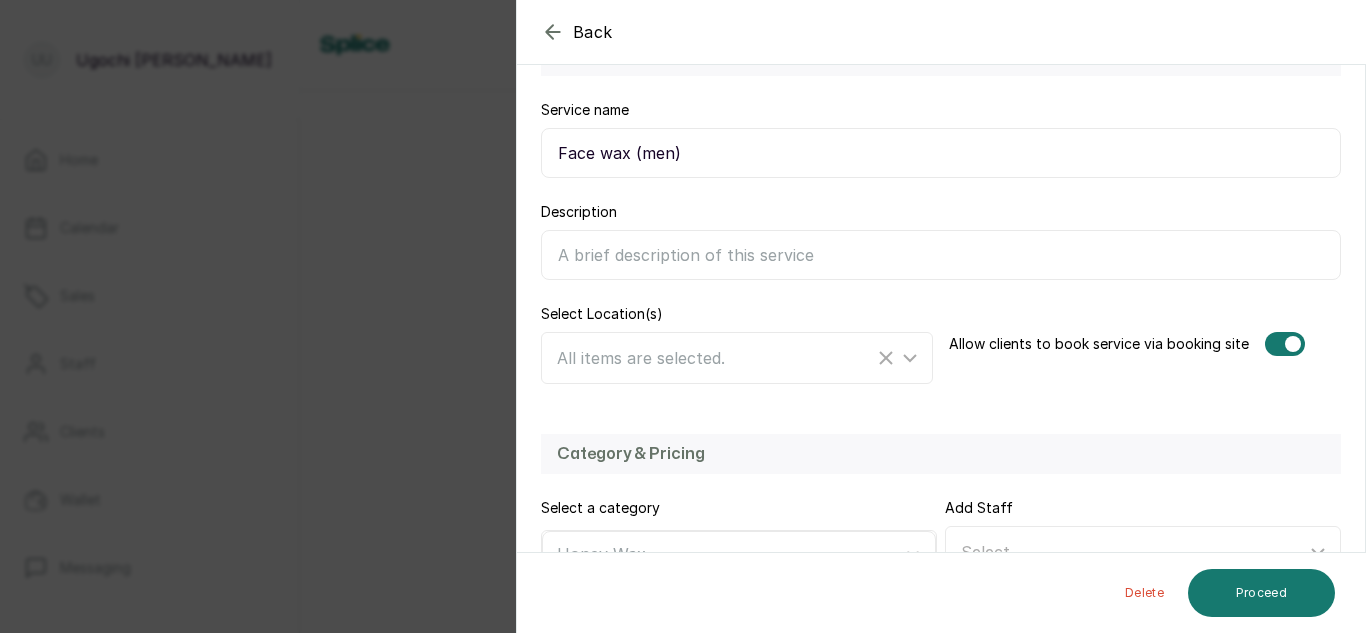 scroll, scrollTop: 436, scrollLeft: 0, axis: vertical 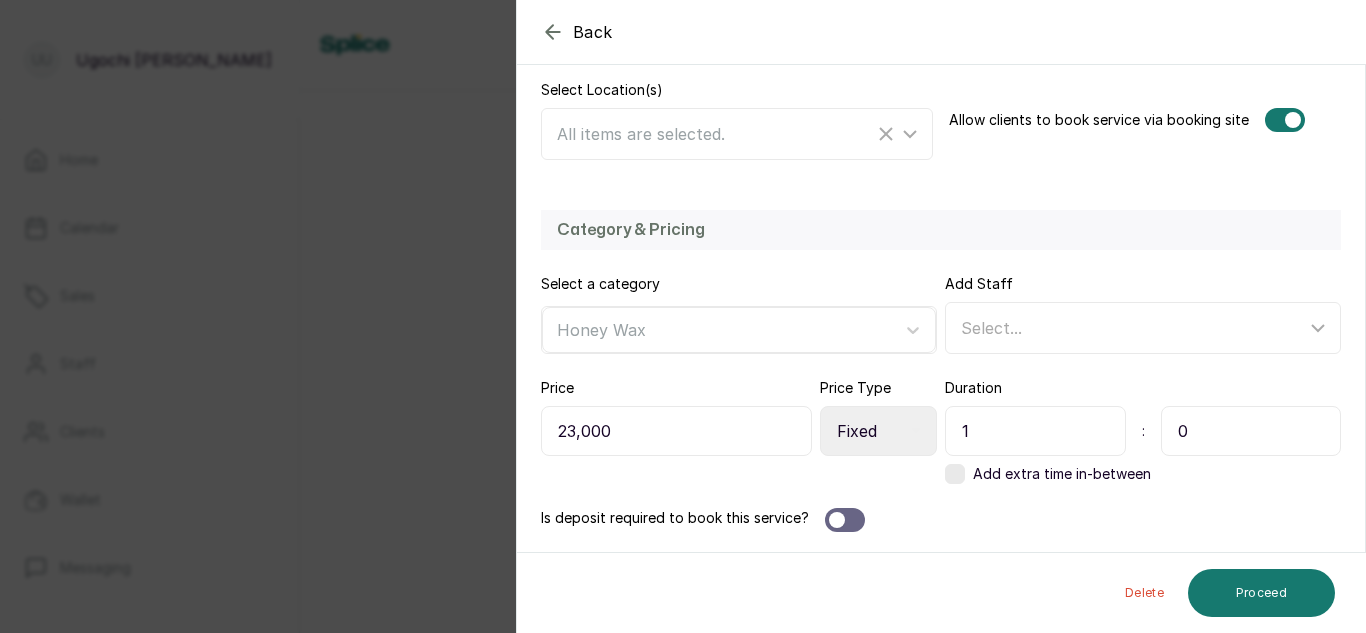 click on "1" at bounding box center [1035, 431] 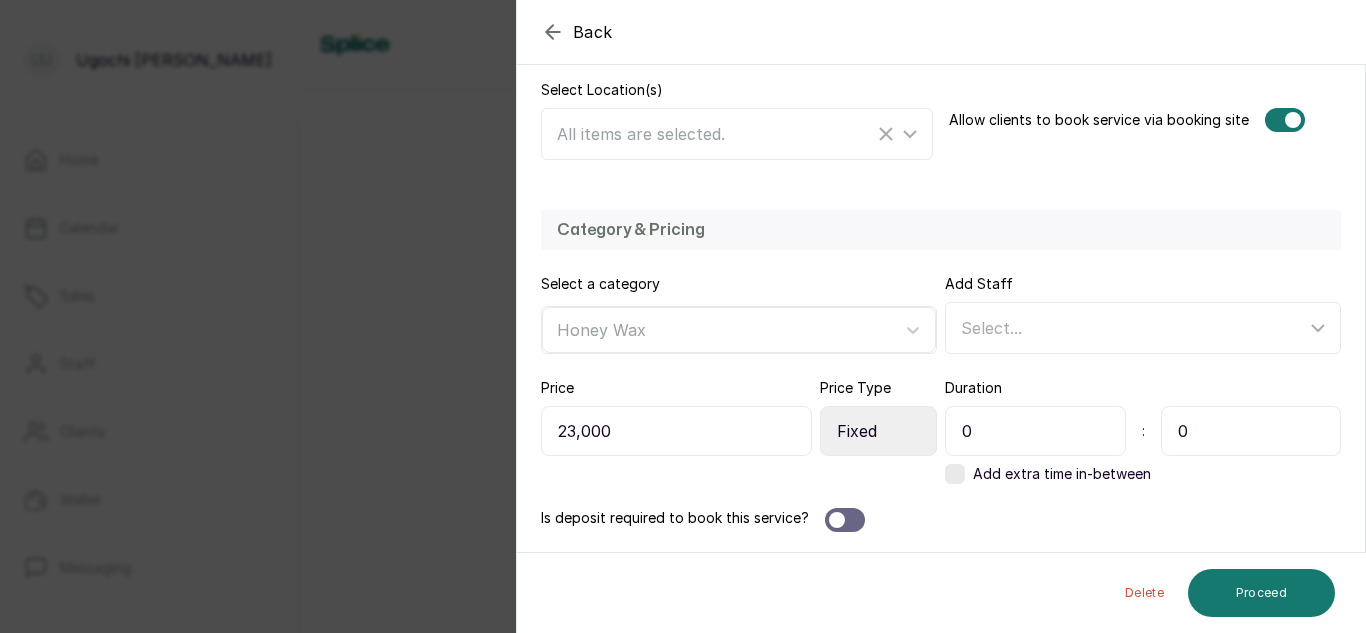 type on "0" 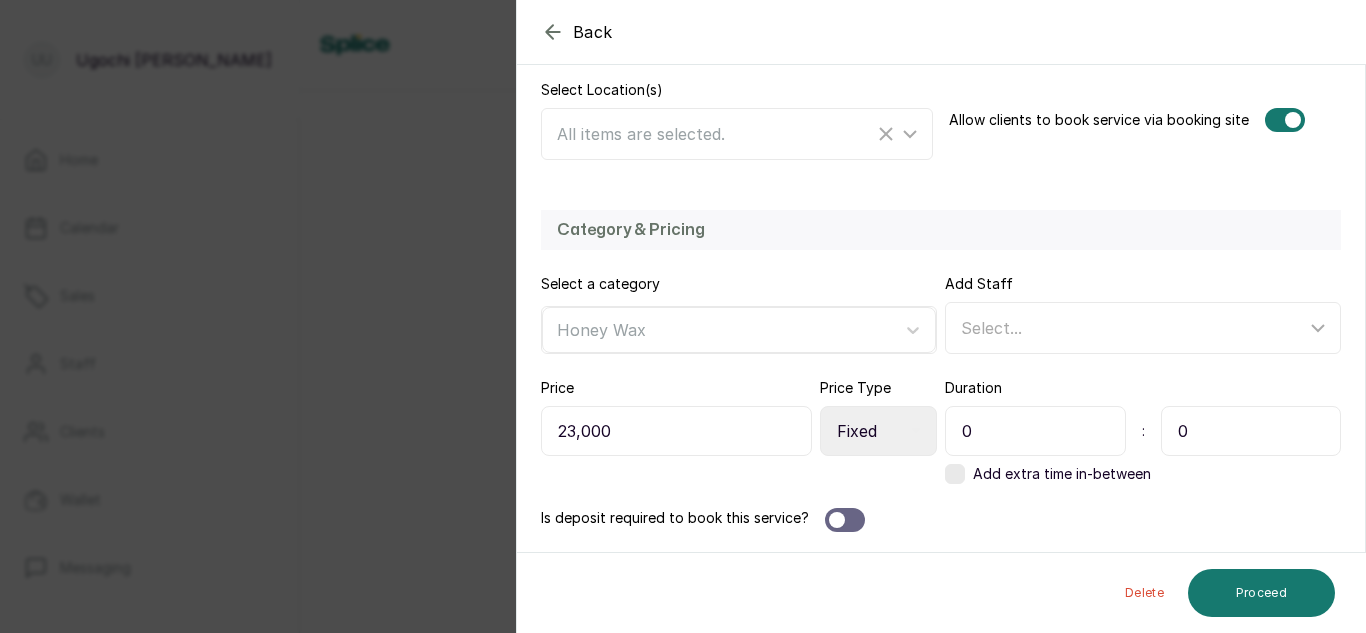click on "0" at bounding box center [1251, 431] 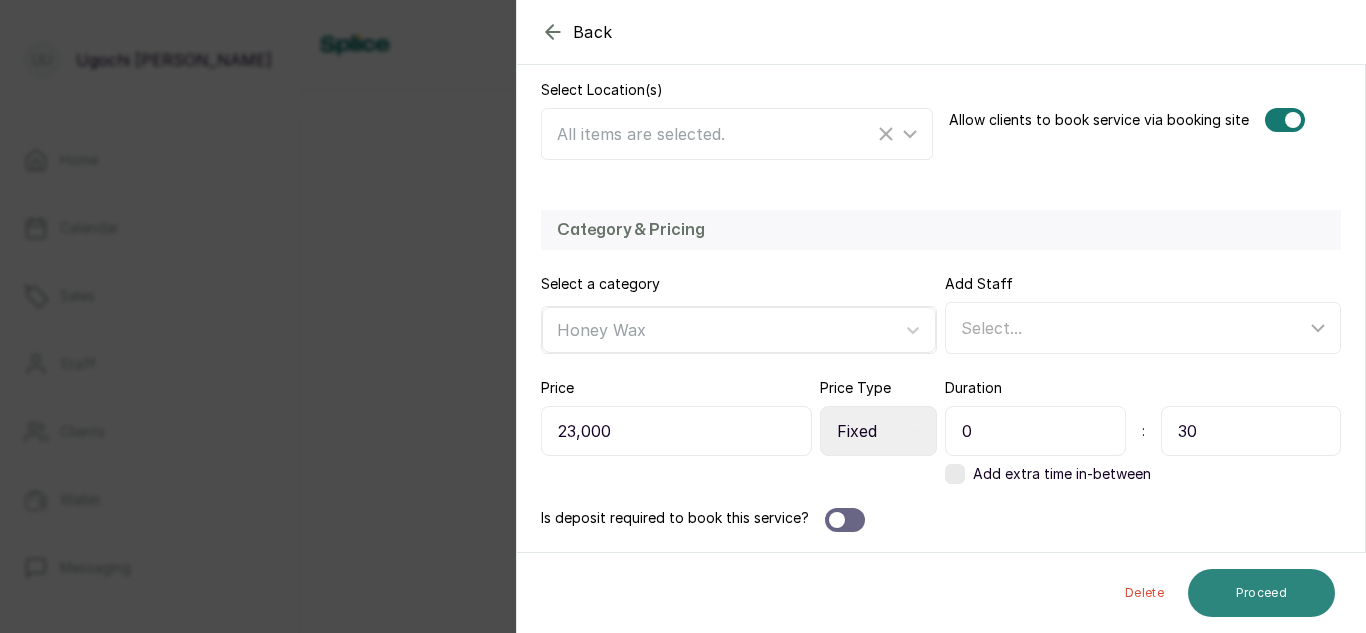 click on "Proceed" at bounding box center [1261, 593] 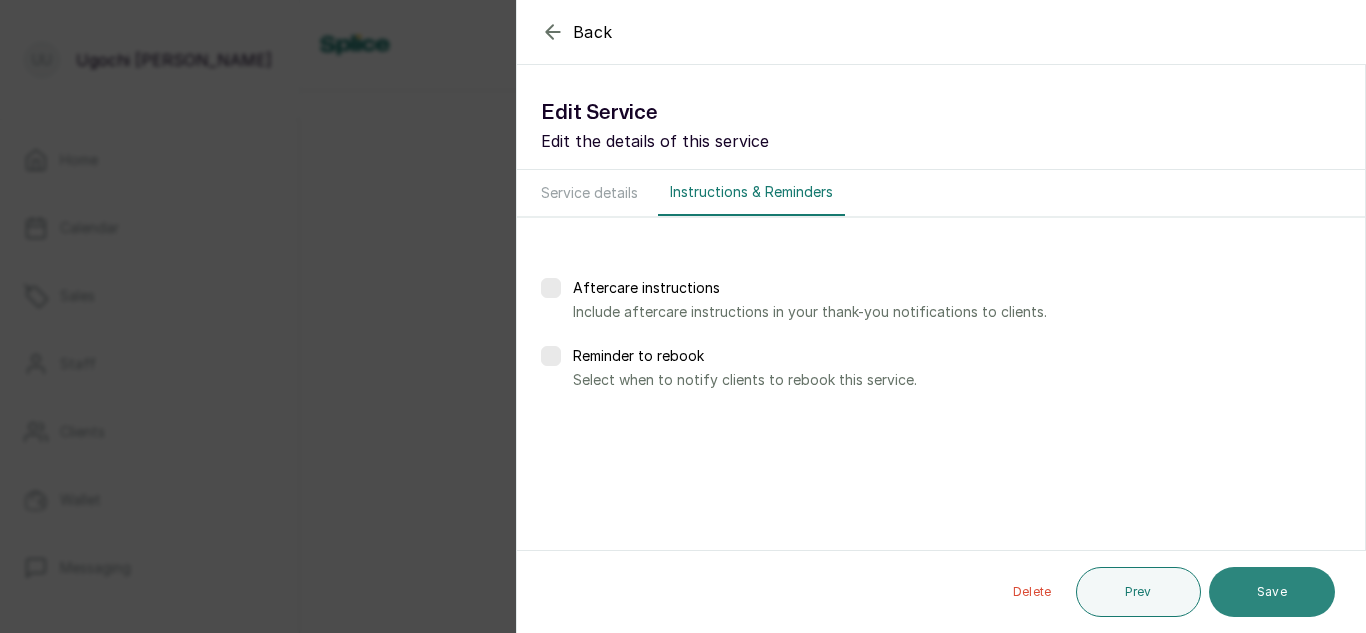 click on "Save" at bounding box center [1272, 592] 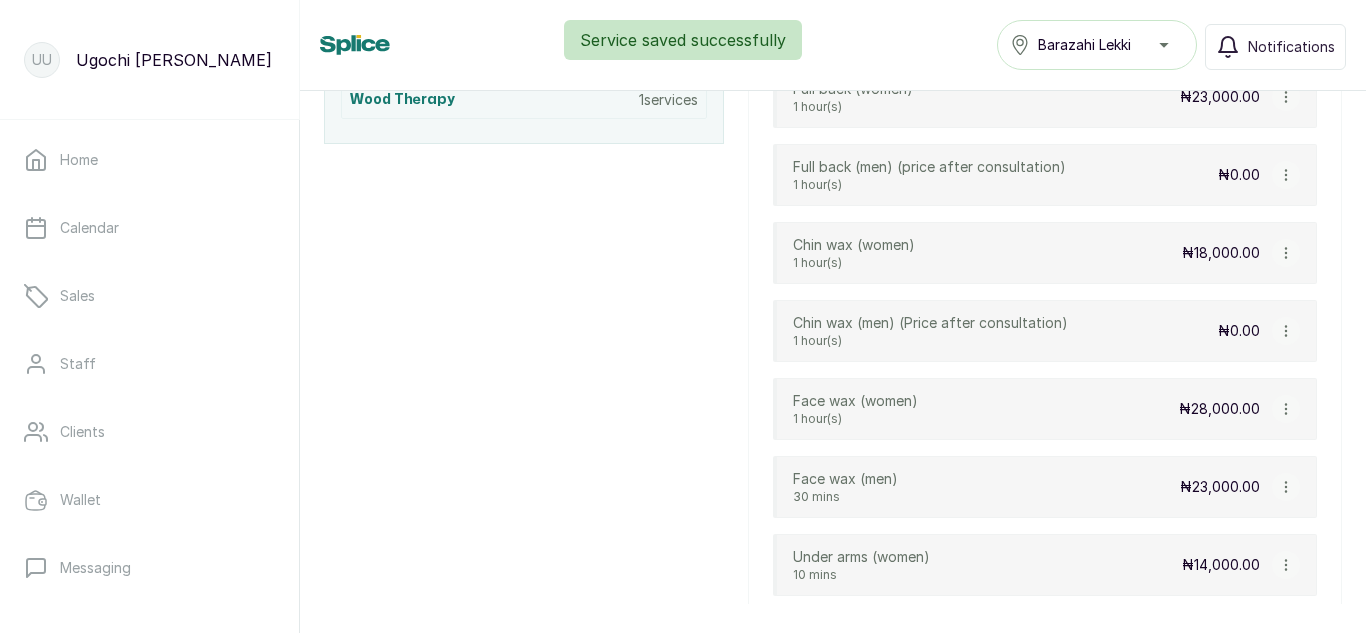 scroll, scrollTop: 1403, scrollLeft: 0, axis: vertical 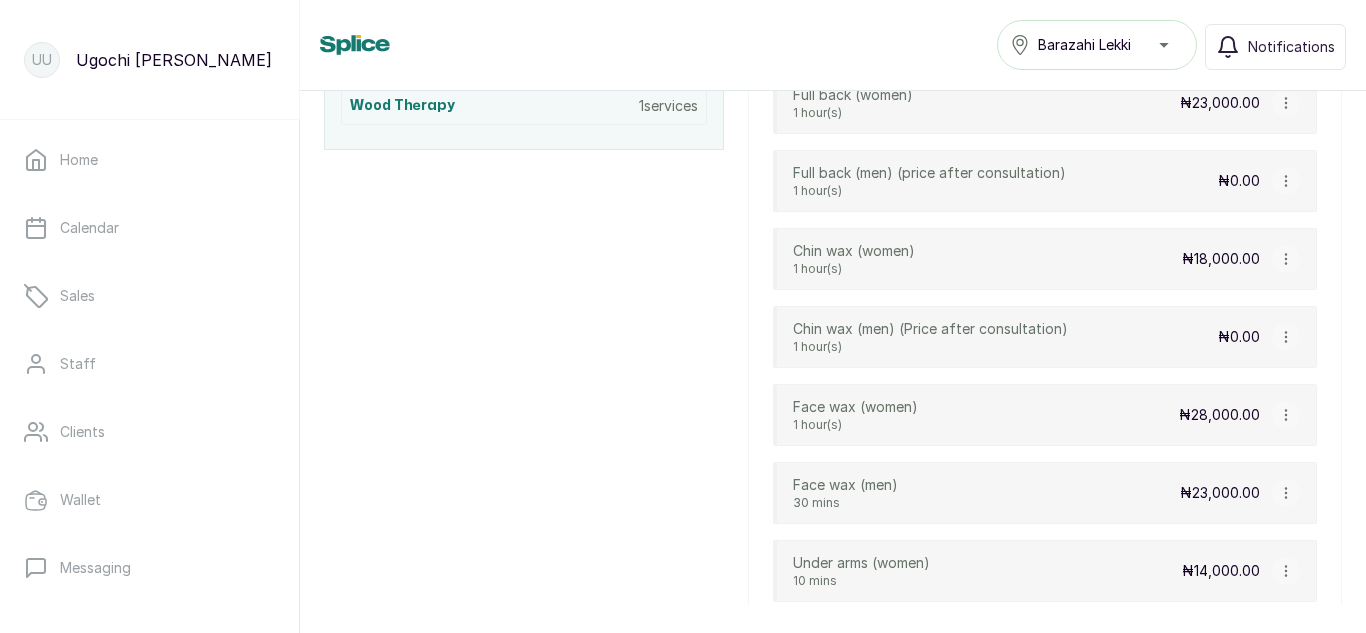 click at bounding box center (1286, 259) 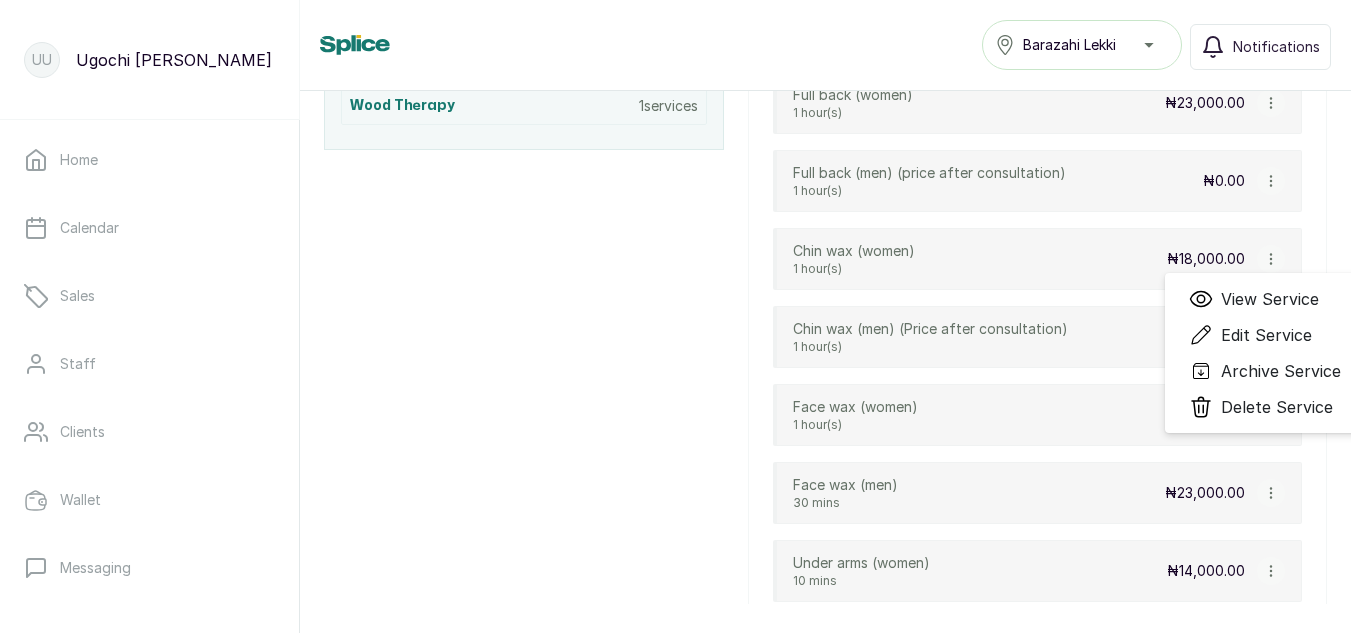 click on "Edit Service" at bounding box center [1266, 335] 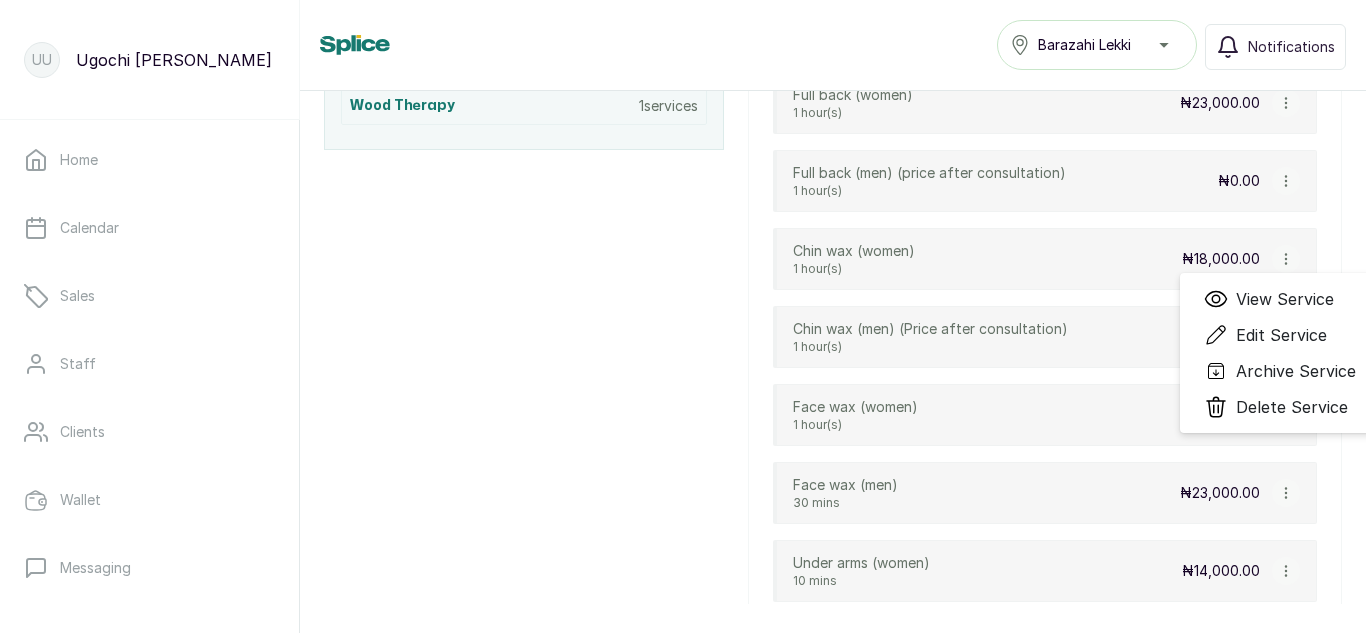 select on "fixed" 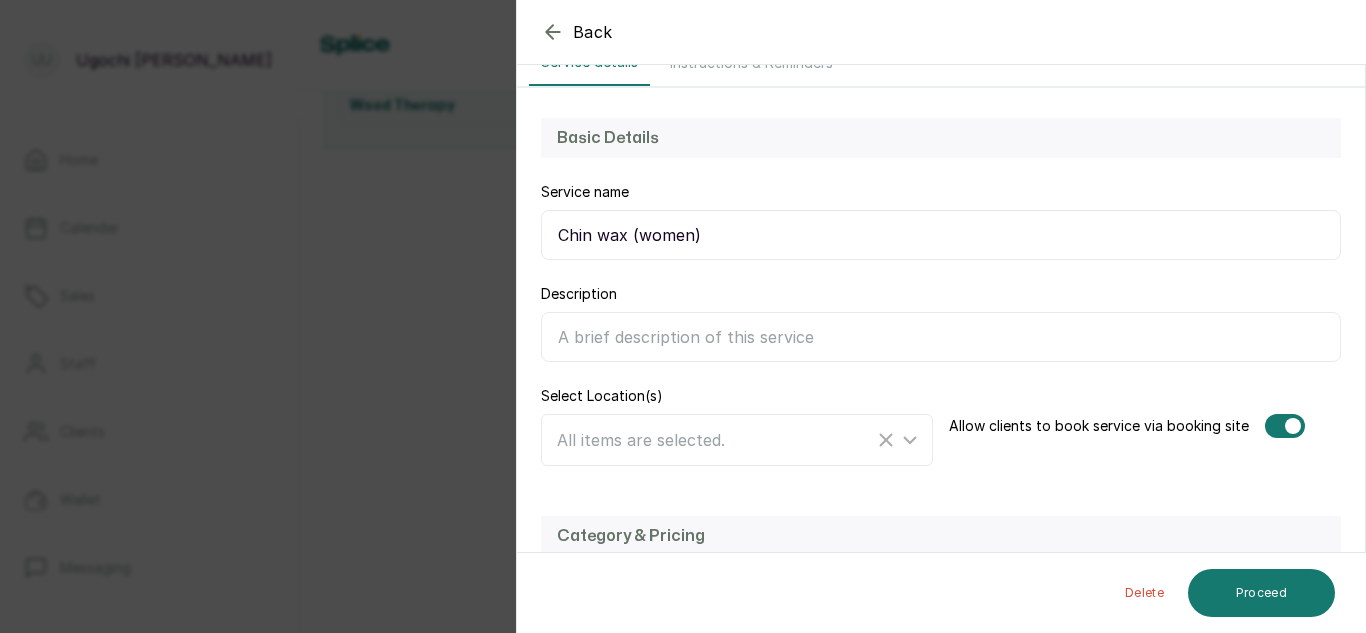 scroll, scrollTop: 436, scrollLeft: 0, axis: vertical 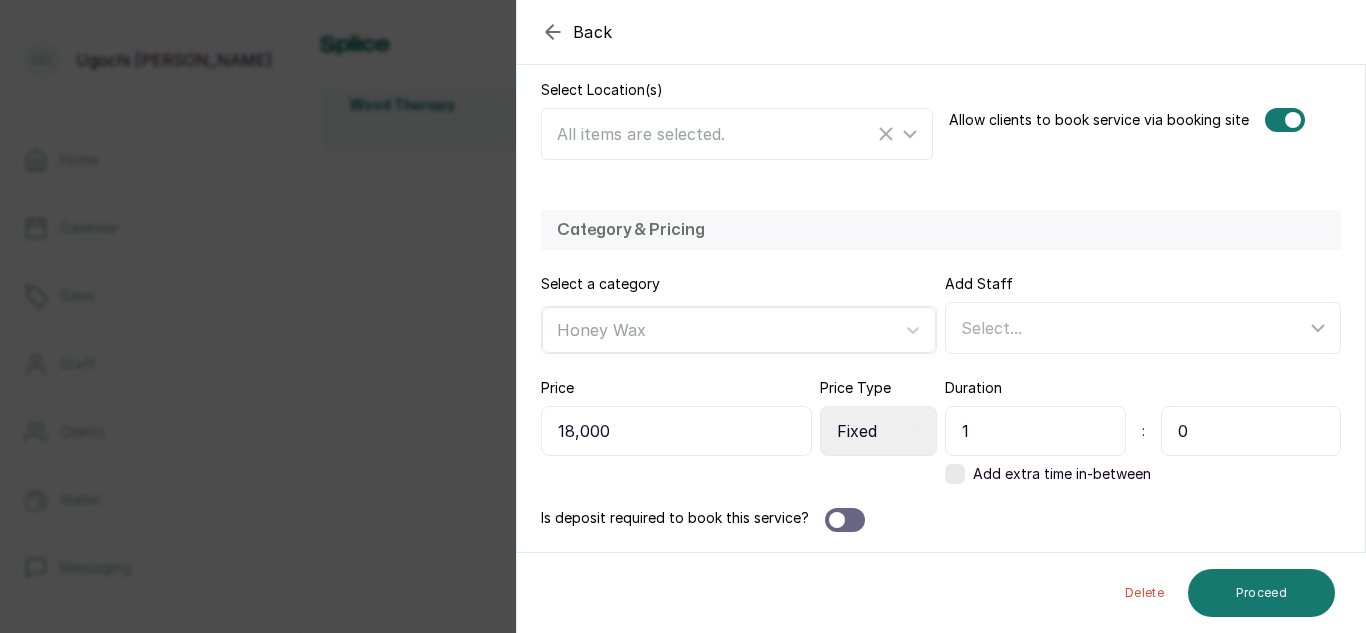 click on "18,000" at bounding box center [676, 431] 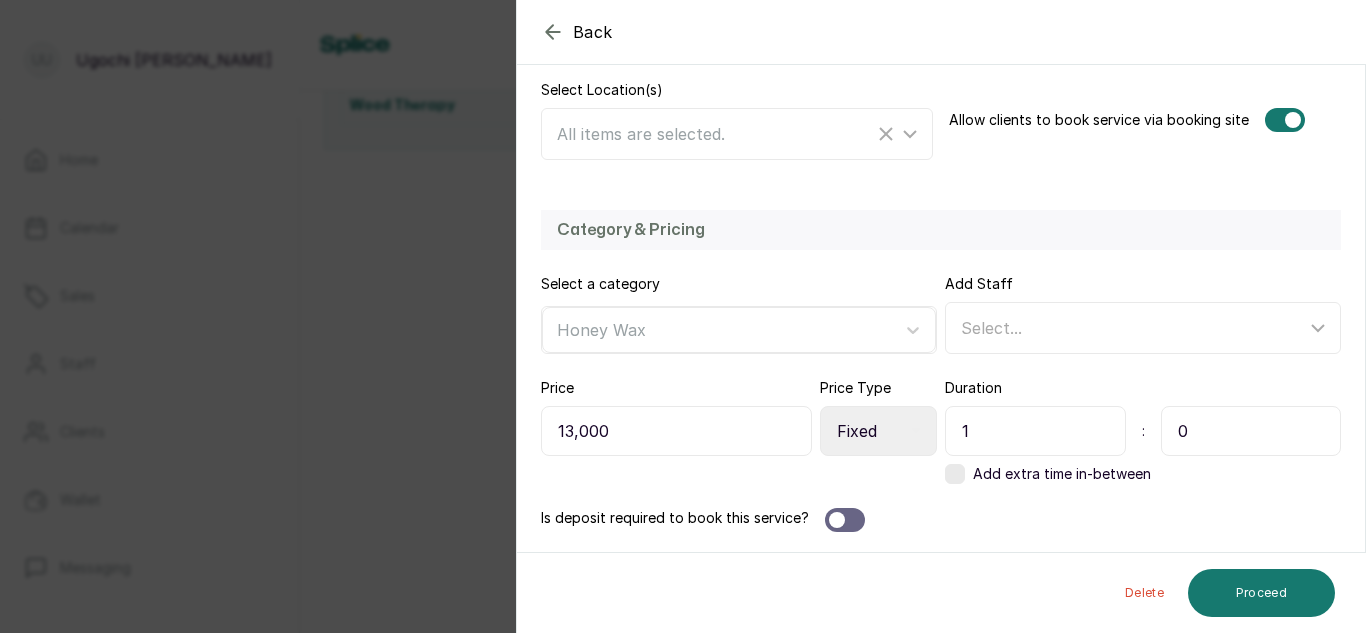 type on "13,000" 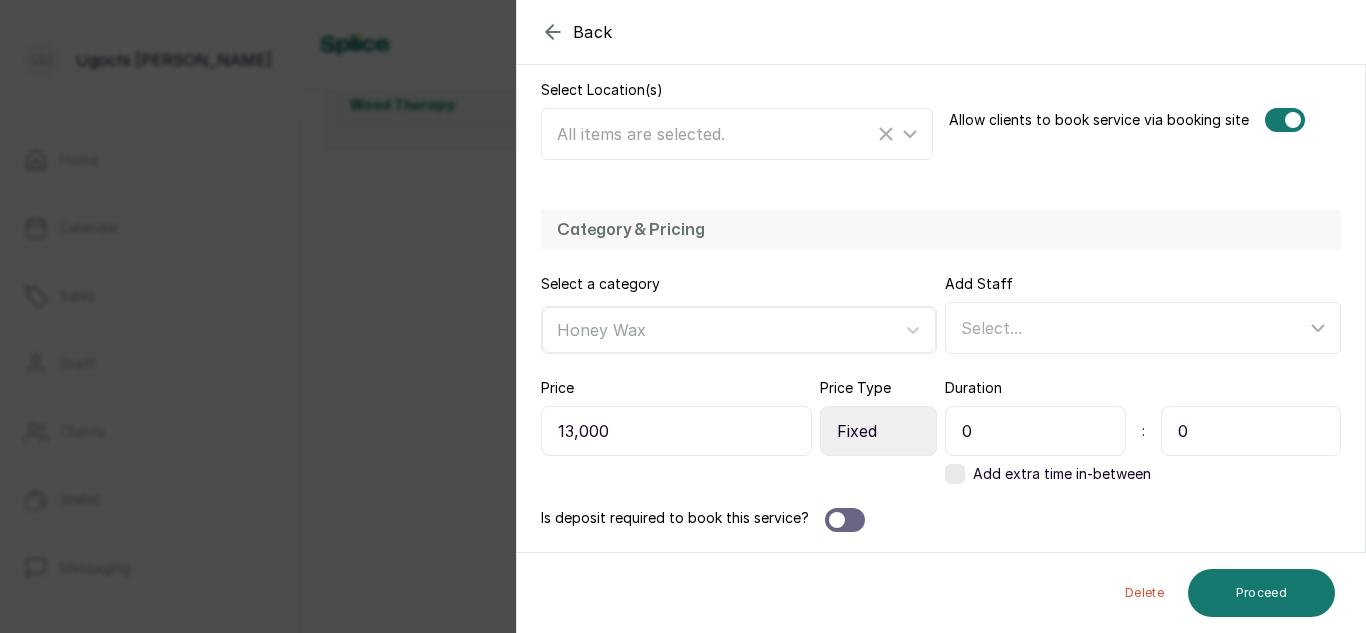type on "0" 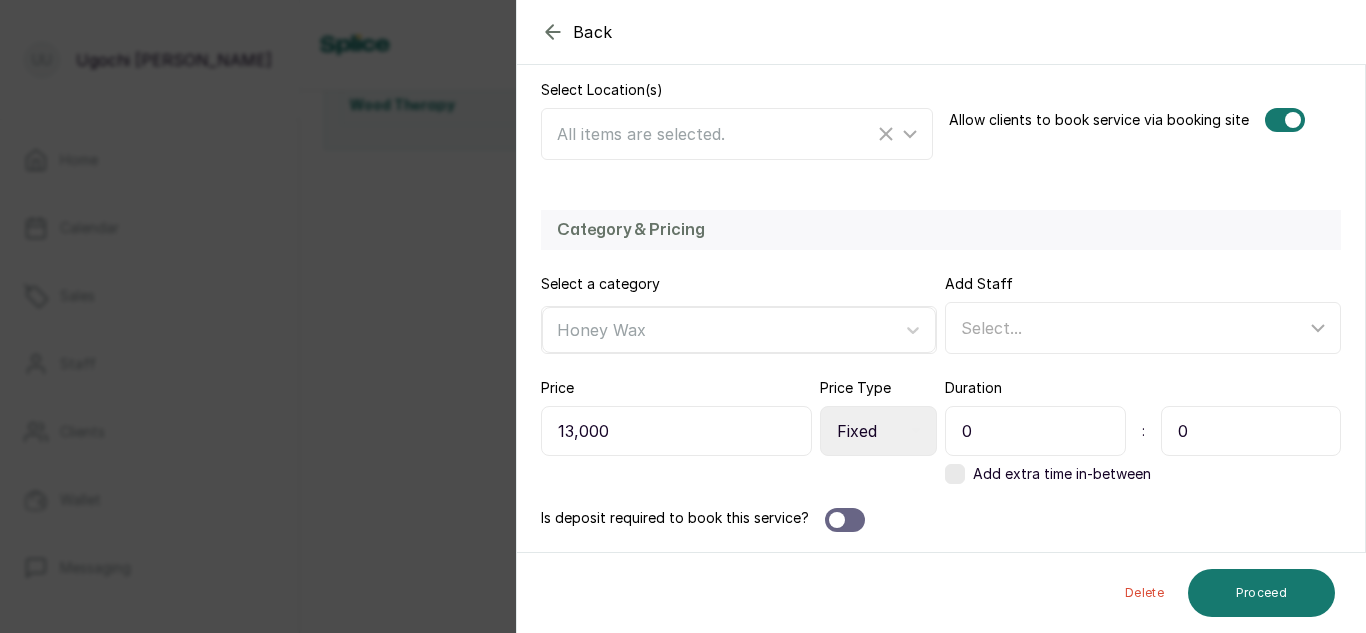 click on "0" at bounding box center [1251, 431] 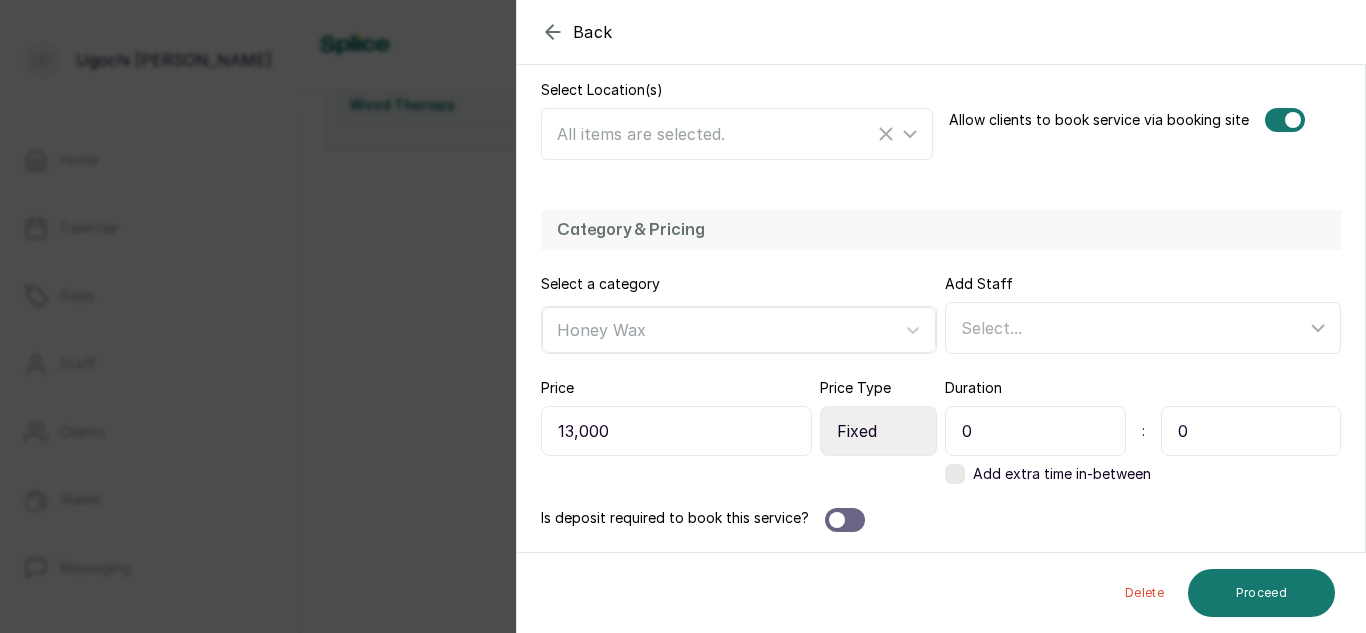 type on "10" 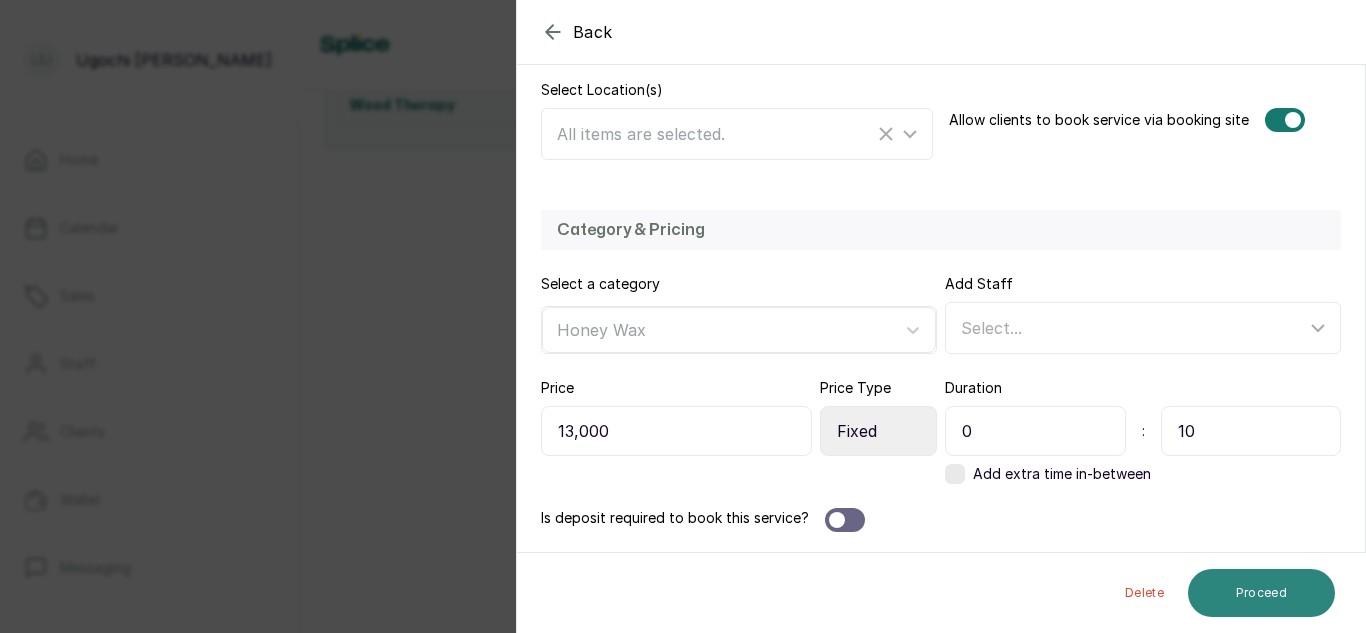 click on "Proceed" at bounding box center (1261, 593) 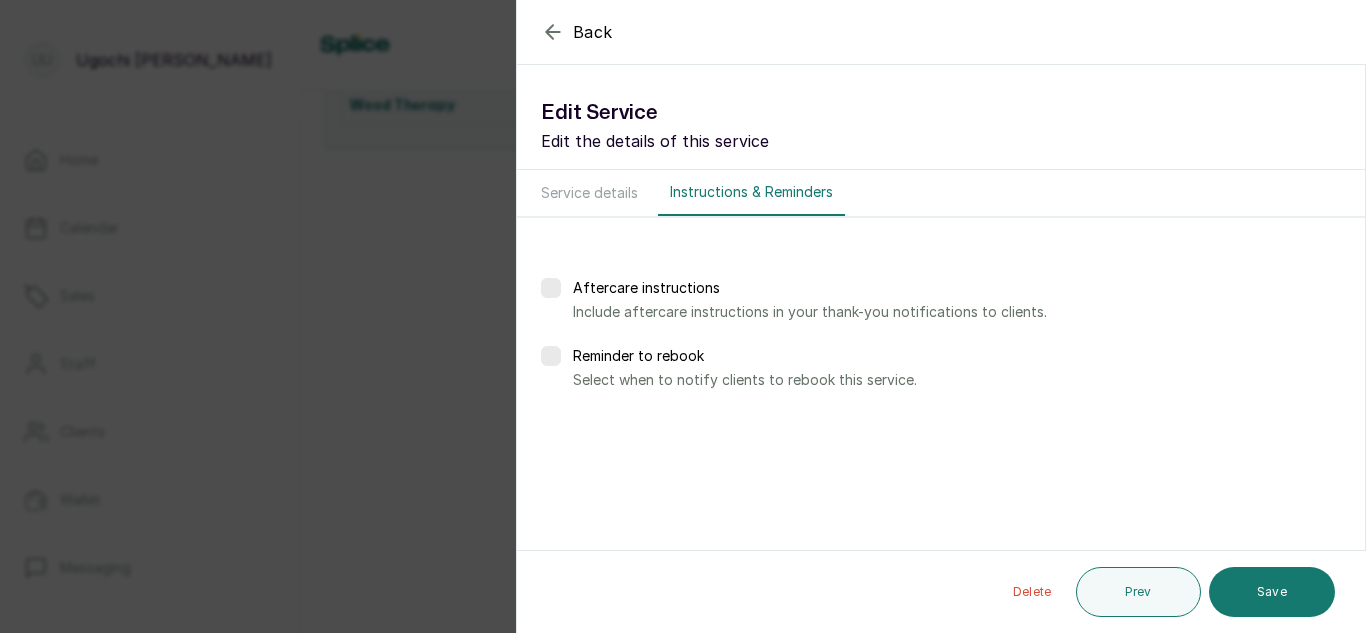 scroll, scrollTop: 0, scrollLeft: 0, axis: both 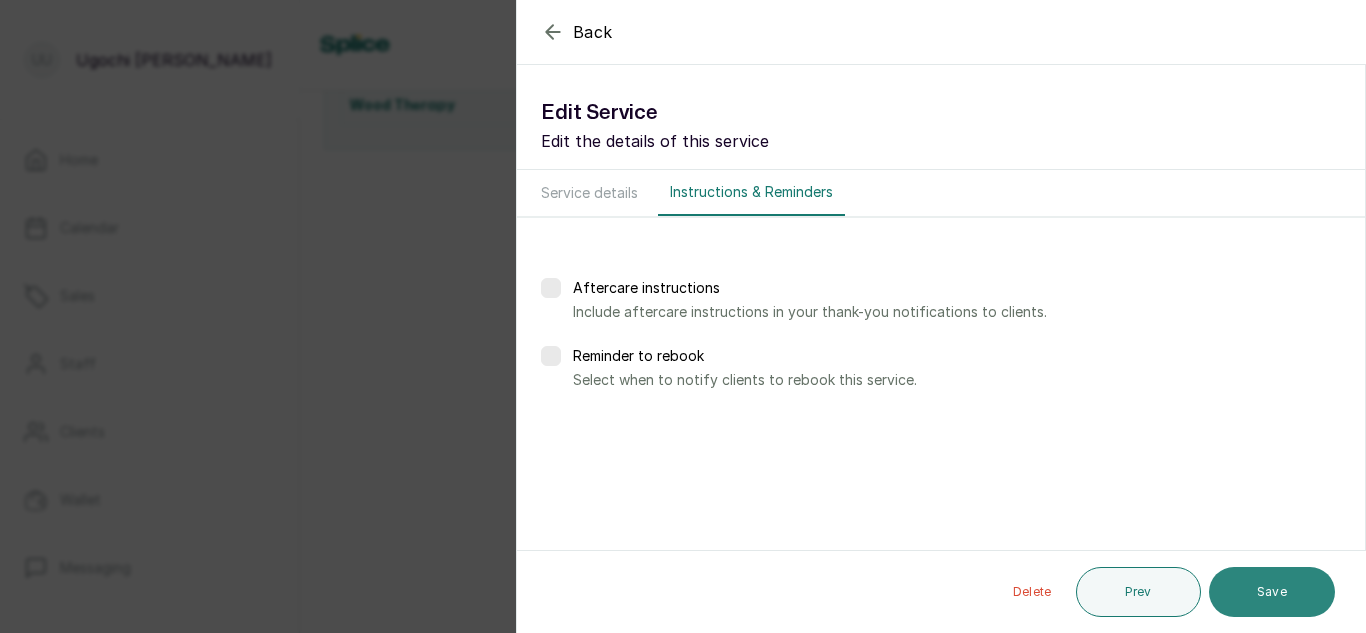 click on "Save" at bounding box center (1272, 592) 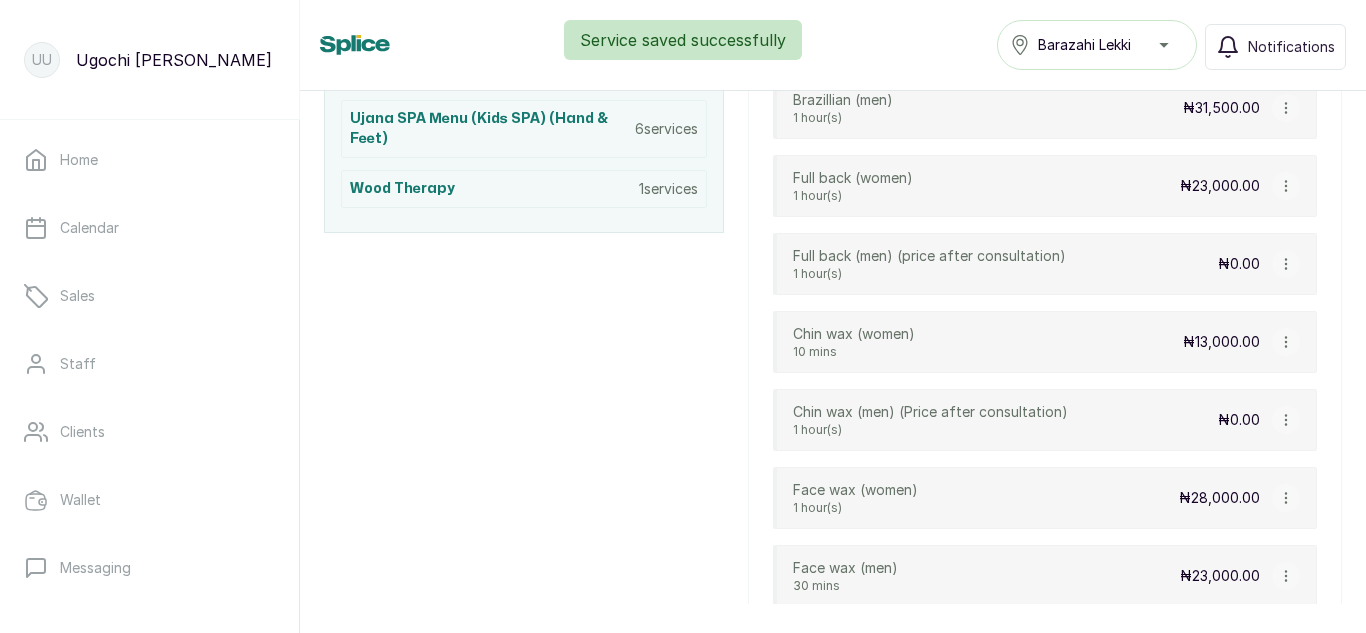 scroll, scrollTop: 1251, scrollLeft: 0, axis: vertical 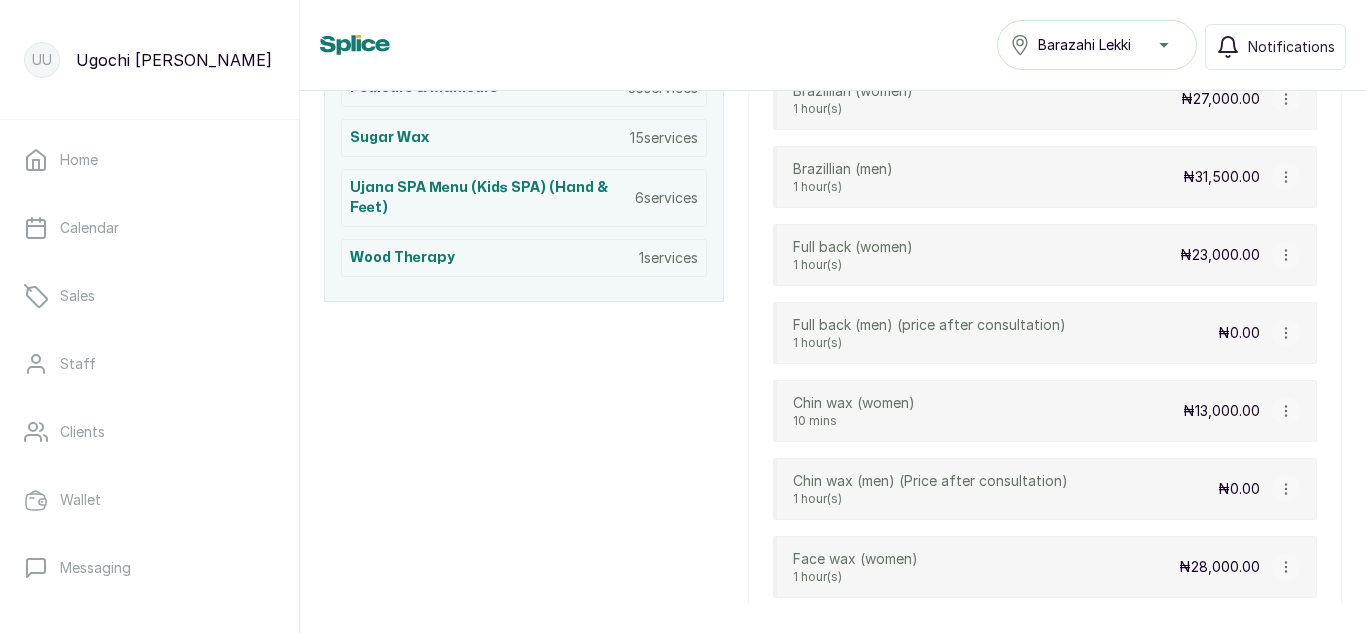 click on "Stomach (women) (price after consultation) 30 mins ₦0.00 Stomach (men) (price after consultation 1 hour(s) ₦0.00 Full body (women) 1 hour(s) ₦100,000.00 Full body (men) (price after consultation) 1 hour(s) ₦0.00 Eye brow (women) 1 hour(s) ₦17,000.00 Upper lip (women) 1 hour(s) ₦16,500.00 Upper lip (men) (Price after consultation) 1 hour(s) ₦0.00 Bikini wax (women) 1 hour(s) ₦23,500.00 Bikini wax (men) 1 hour(s) ₦26,500.00 Brazillian (women) 1 hour(s) ₦27,000.00 Brazillian (men) 1 hour(s) ₦31,500.00 Full back (women) 1 hour(s) ₦23,000.00 Full back (men) (price after consultation) 1 hour(s) ₦0.00 Chin wax (women) 10 mins ₦13,000.00 View Service Edit Service Archive Service Delete Service Chin wax (men) (Price after consultation) 1 hour(s) ₦0.00 Face wax (women) 1 hour(s) ₦28,000.00 Face wax (men) 30 mins ₦23,000.00 View Service Edit Service Archive Service Delete Service Under arms (women) 10 mins ₦14,000.00 View Service Edit Service Archive Service Delete Service 10 mins" at bounding box center (1045, 489) 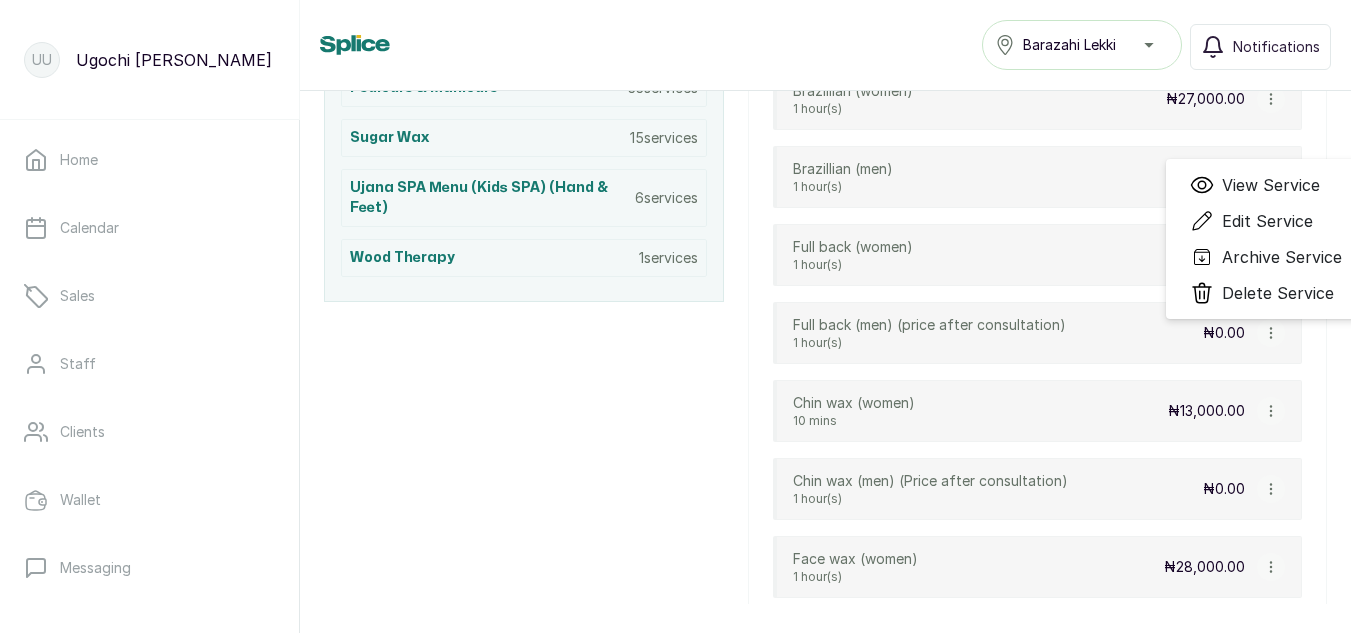 click on "Edit Service" at bounding box center (1267, 221) 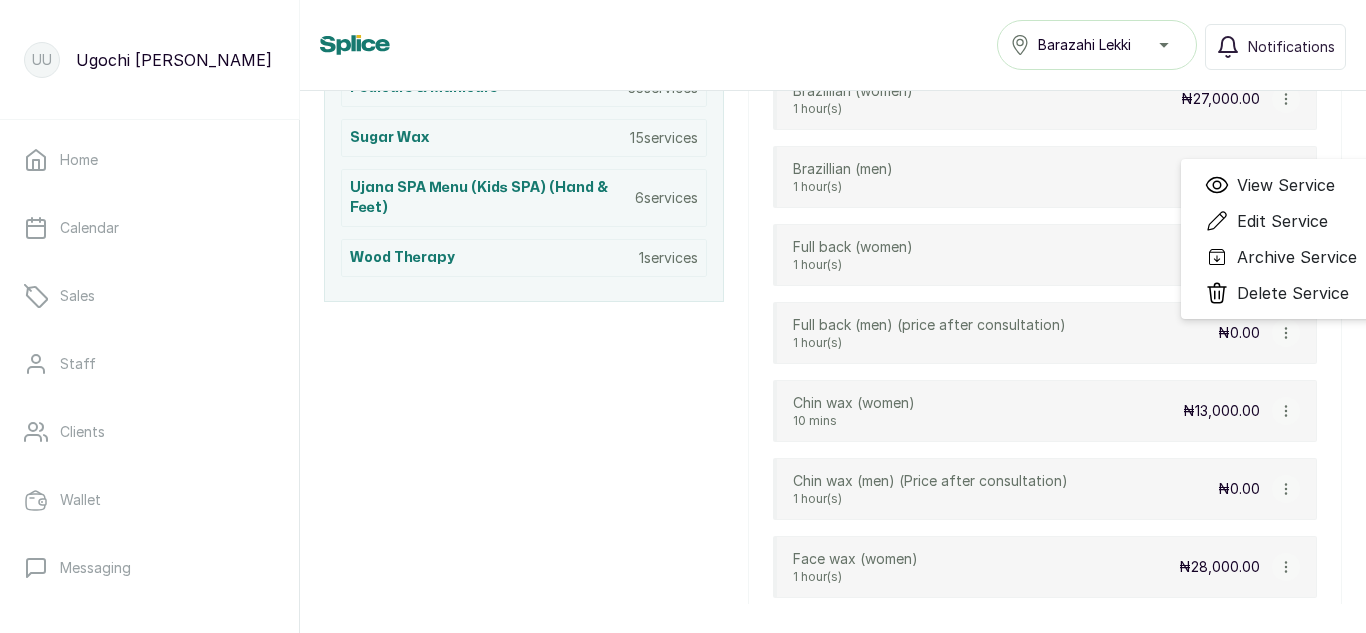 select on "starting_at" 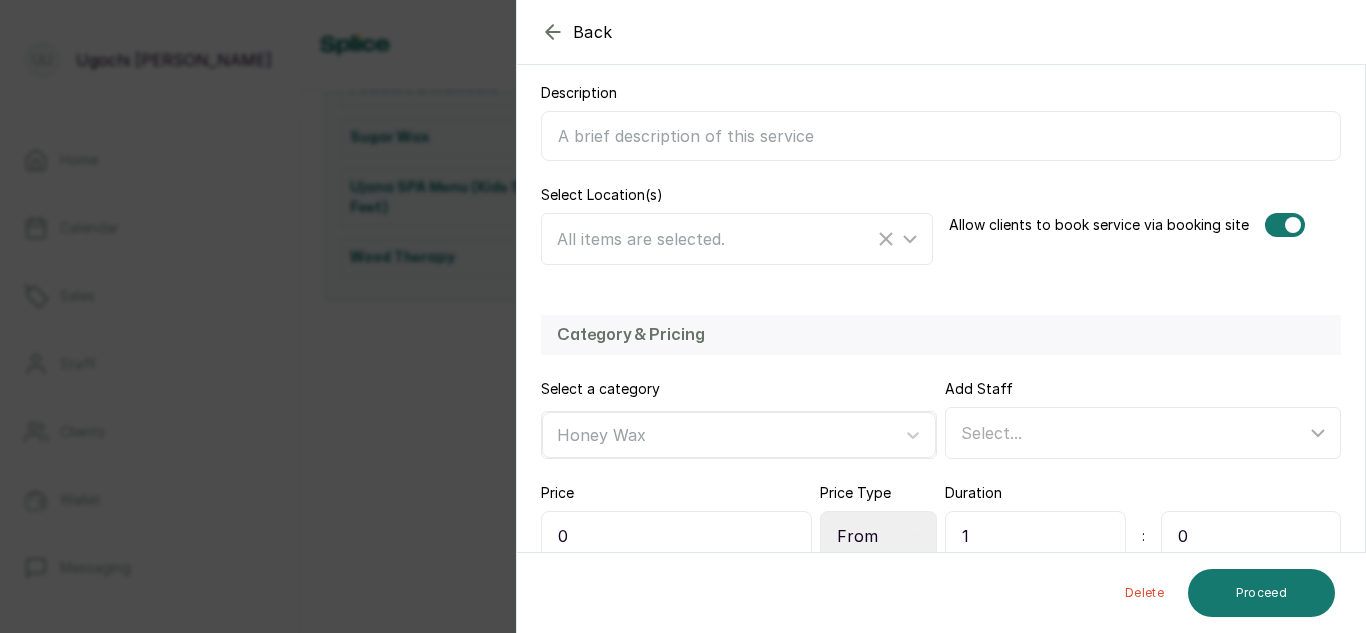 scroll, scrollTop: 436, scrollLeft: 0, axis: vertical 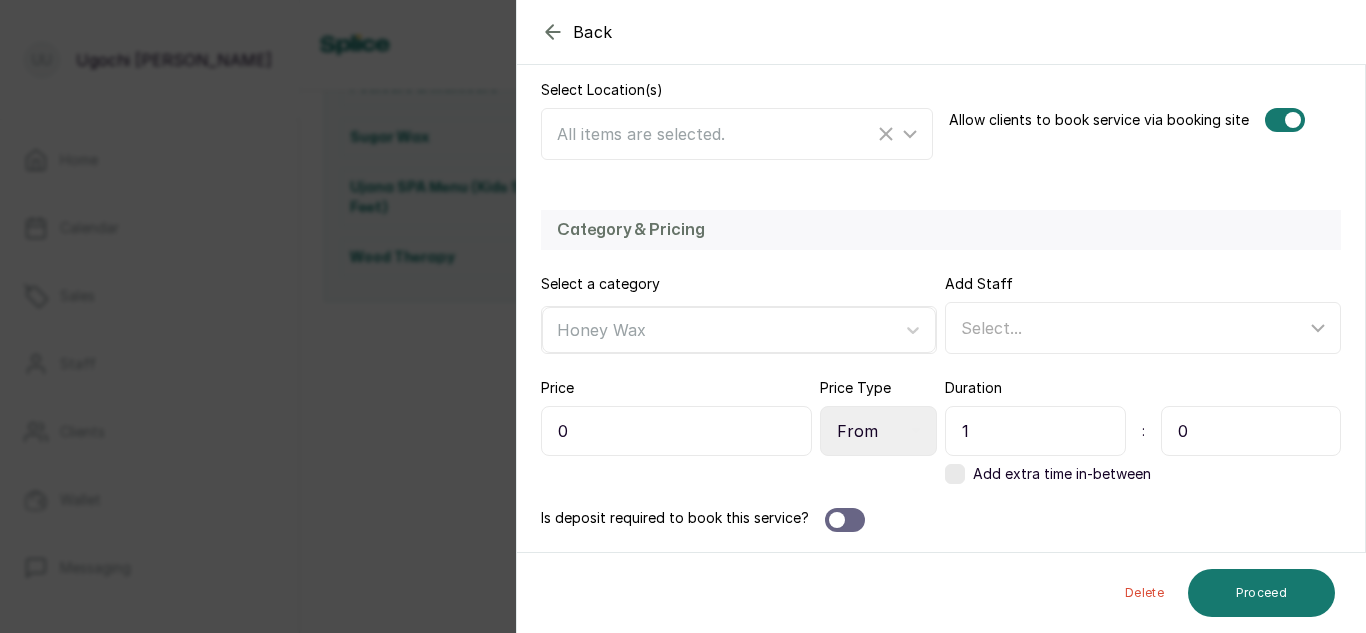 click on "1" at bounding box center [1035, 431] 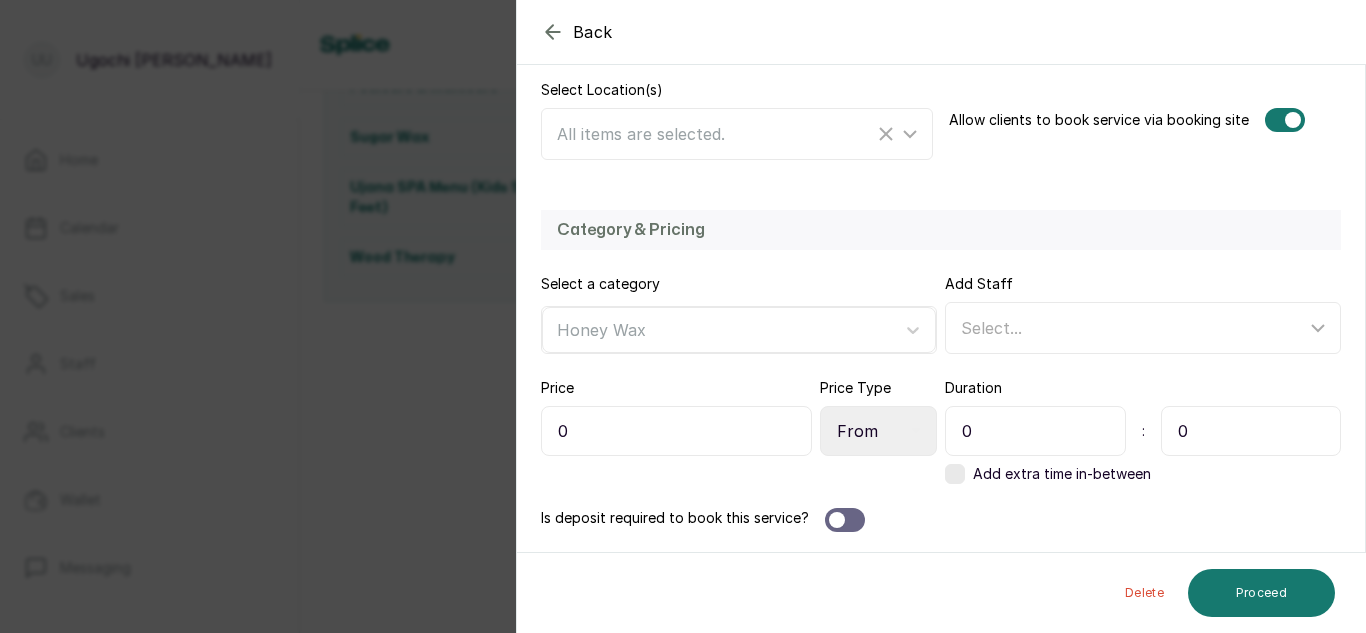 type on "0" 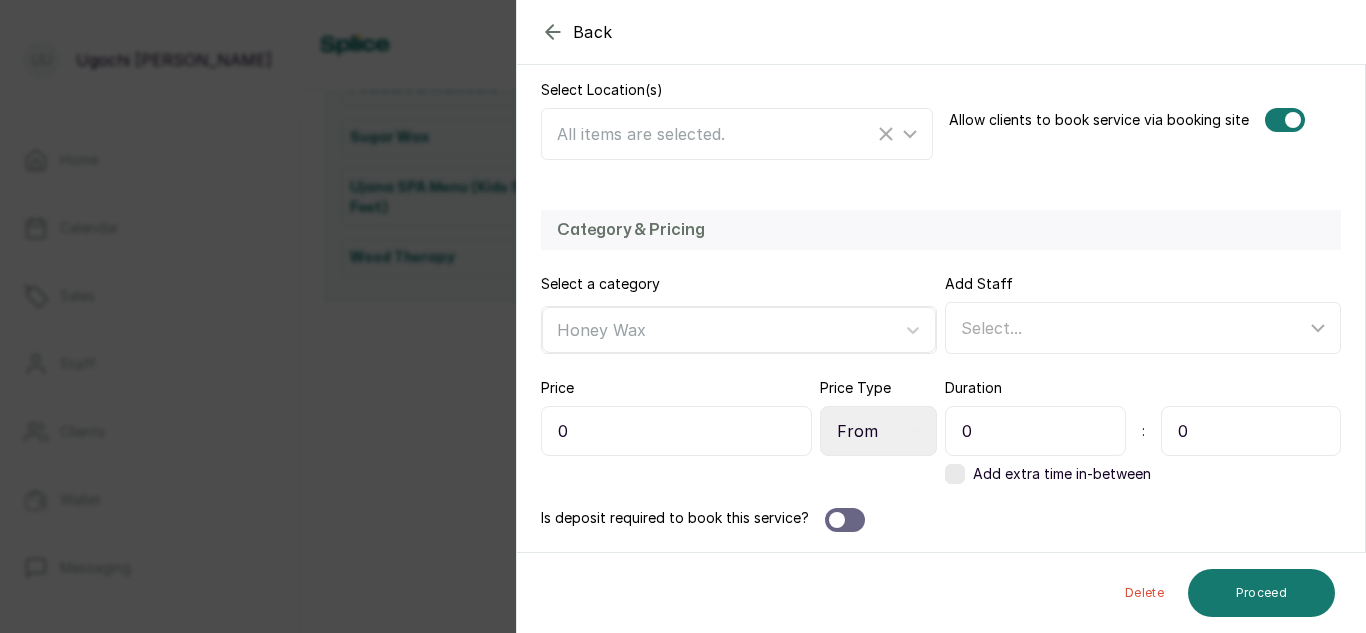 click on "0" at bounding box center [1251, 431] 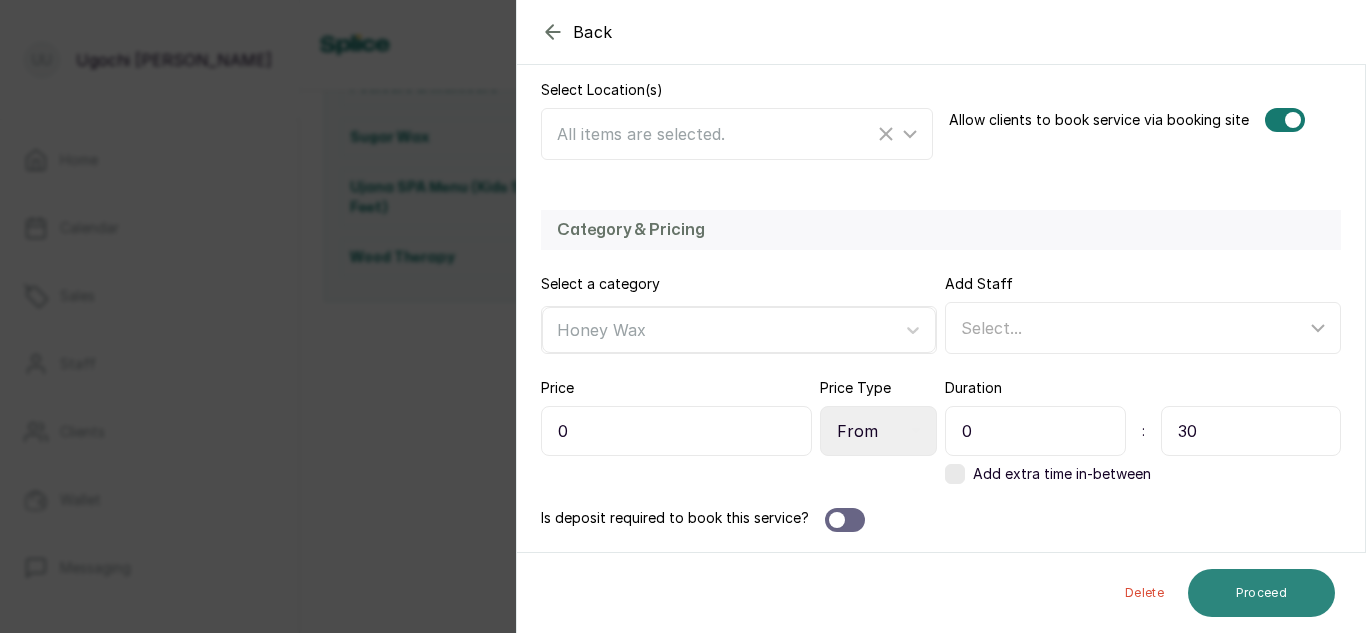click on "Proceed" at bounding box center (1261, 593) 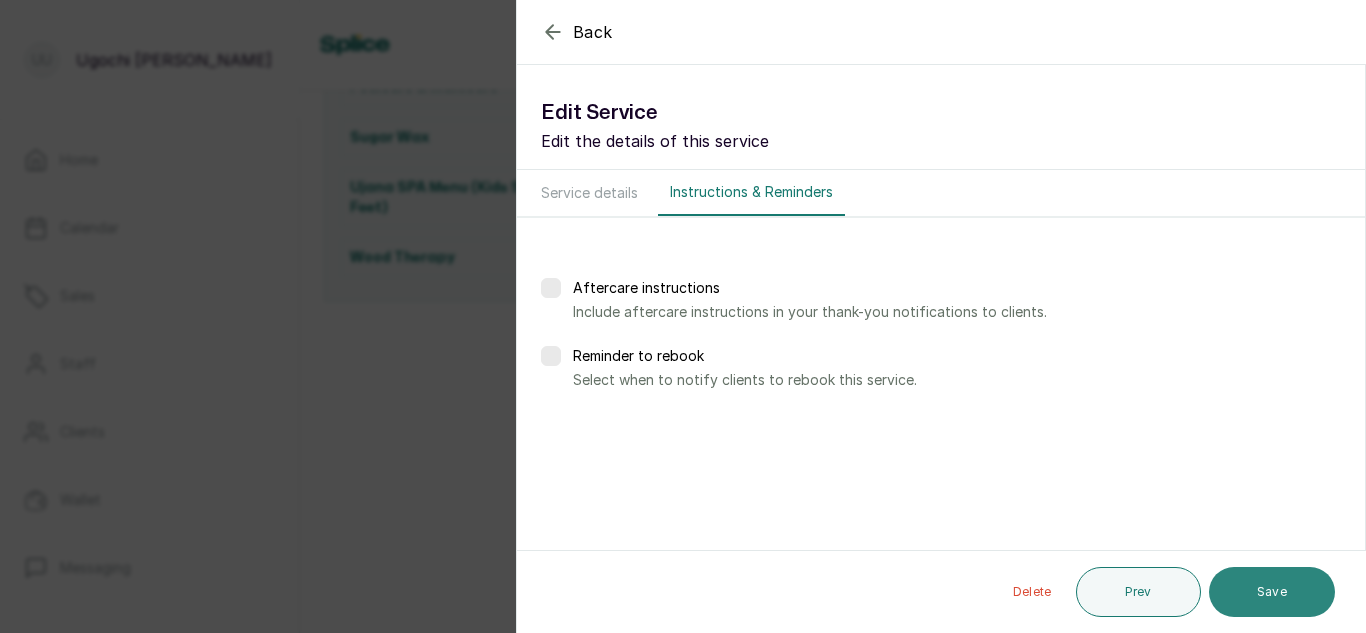 click on "Save" at bounding box center (1272, 592) 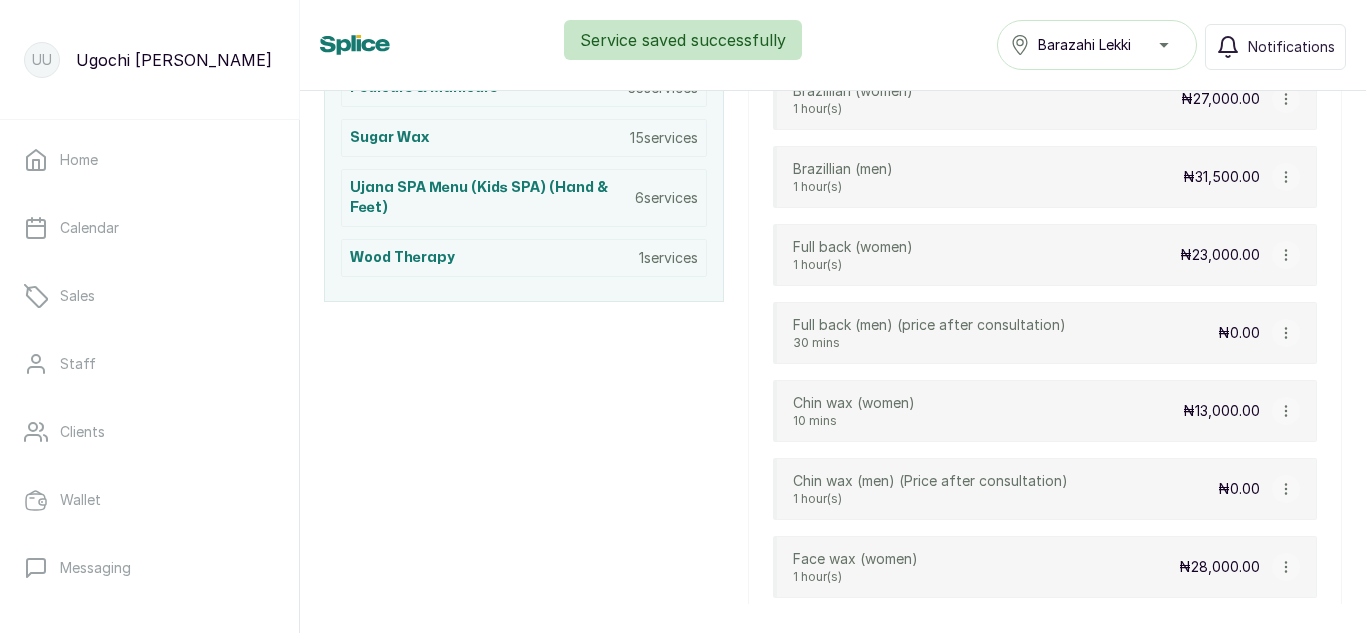 click at bounding box center [1286, 255] 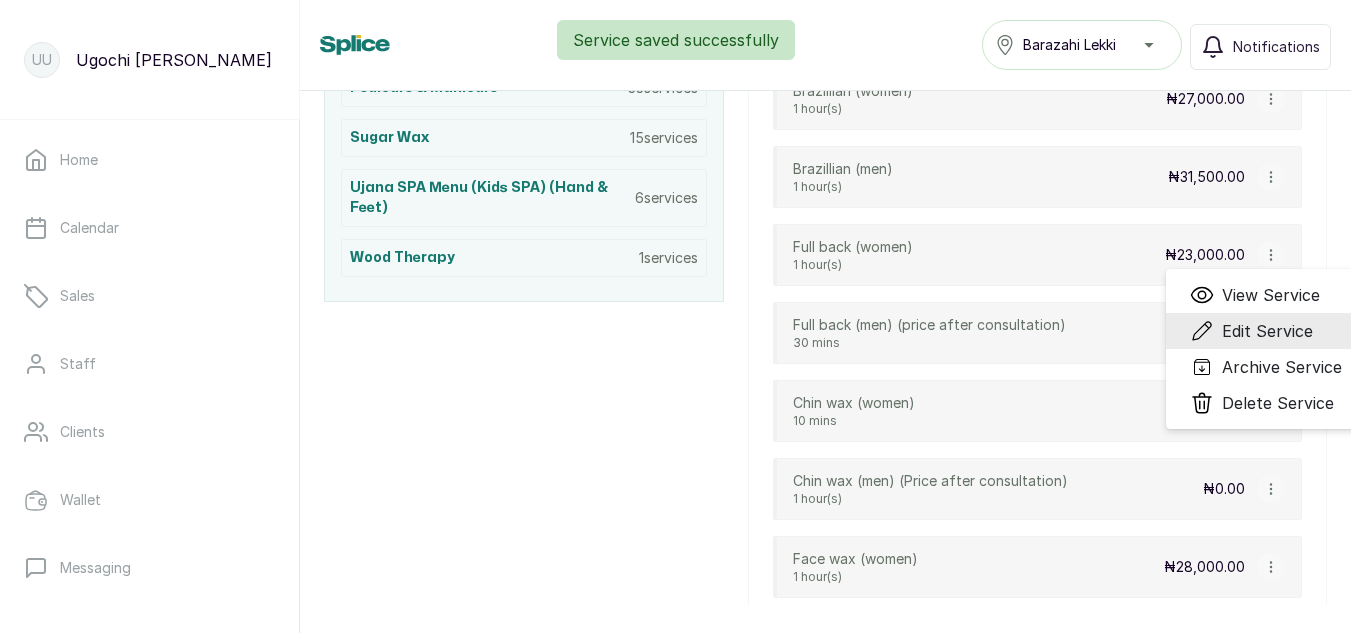 click on "Edit Service" at bounding box center (1267, 331) 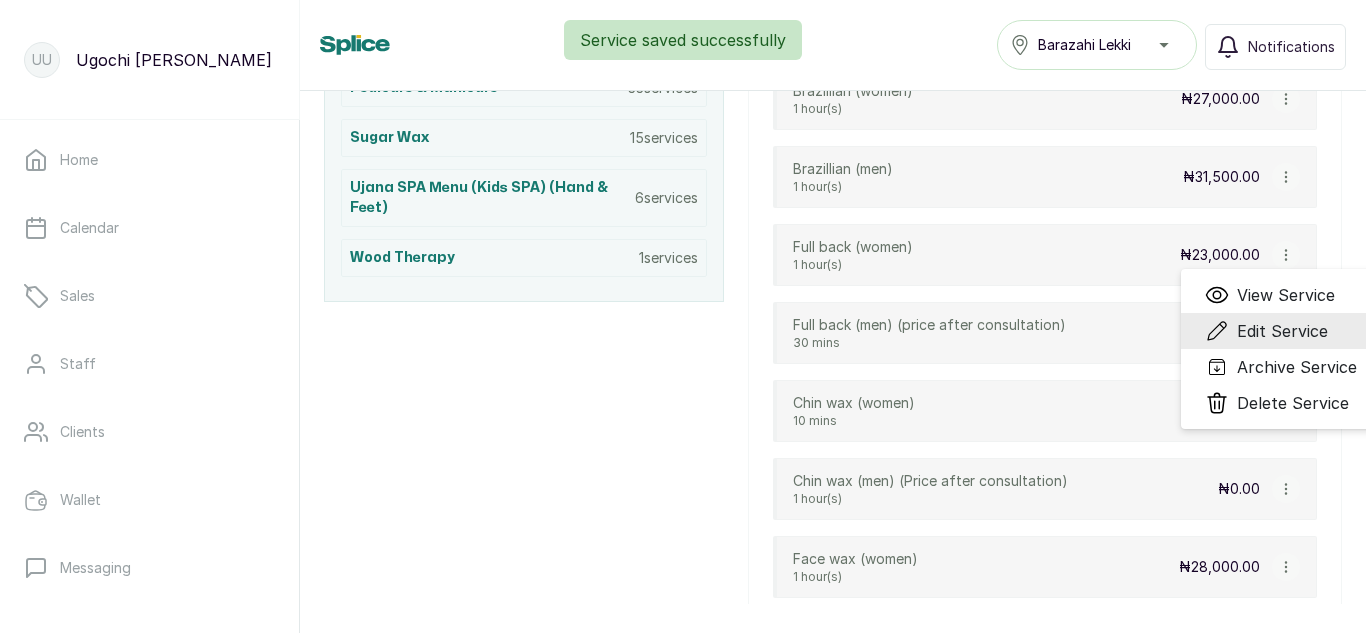 select on "fixed" 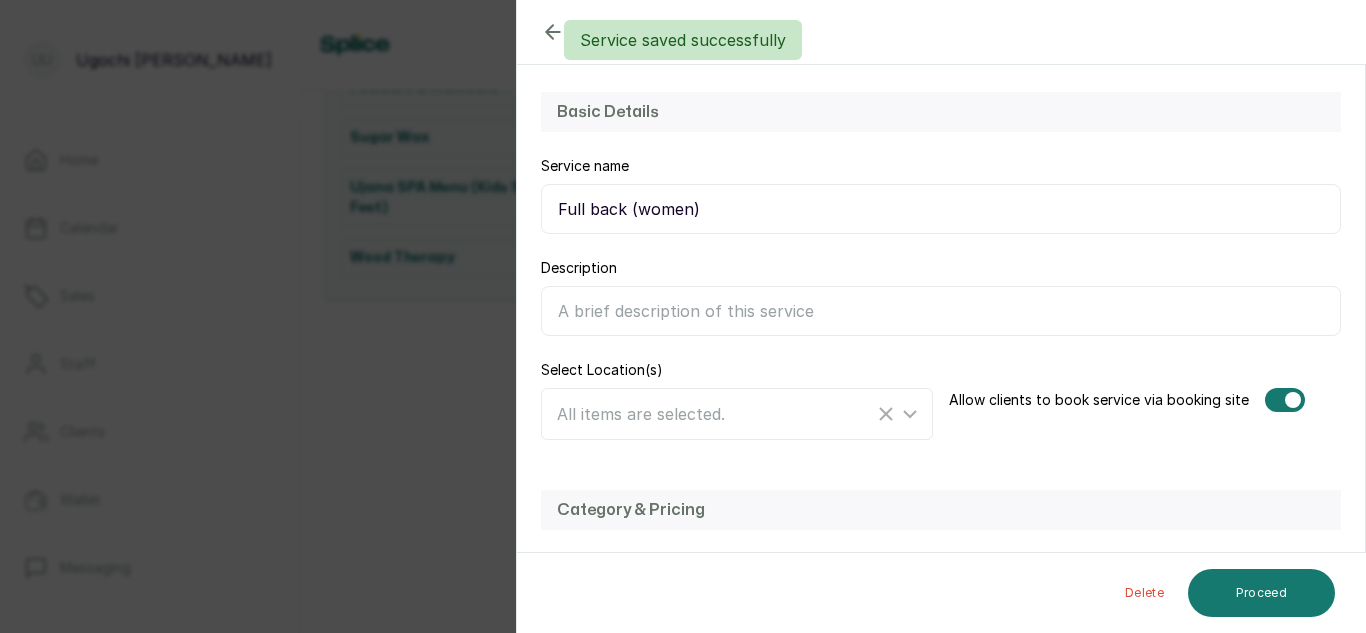 scroll, scrollTop: 436, scrollLeft: 0, axis: vertical 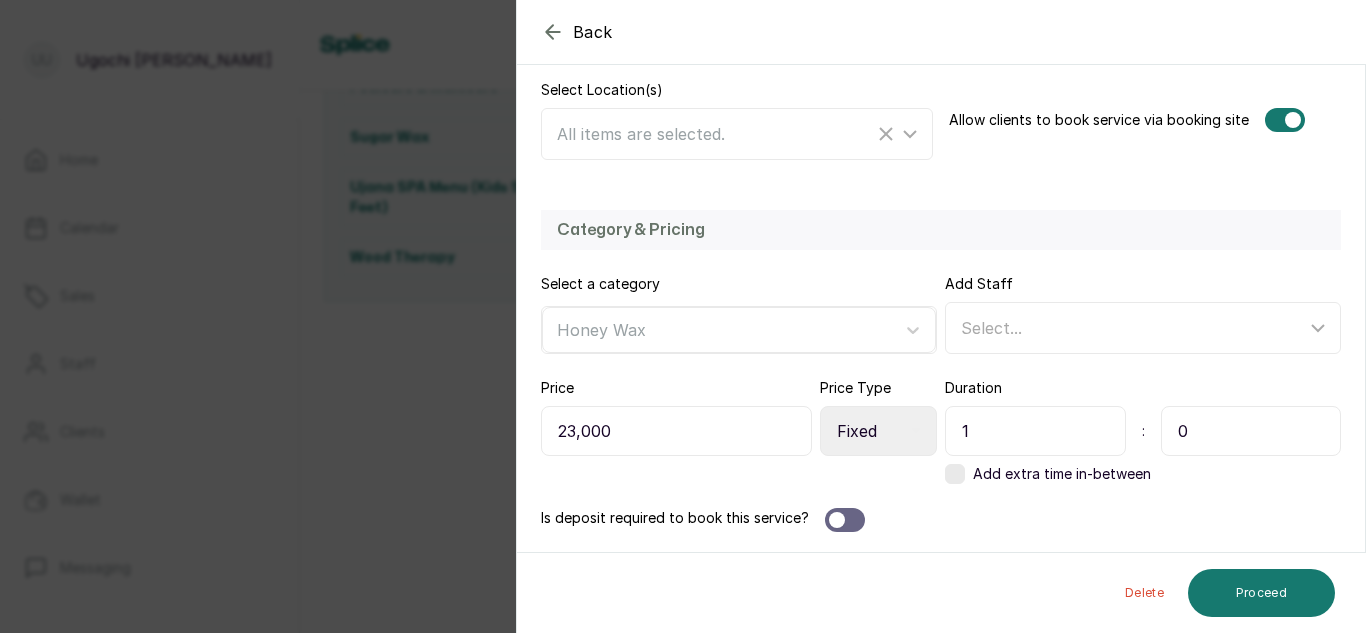 click on "1" at bounding box center (1035, 431) 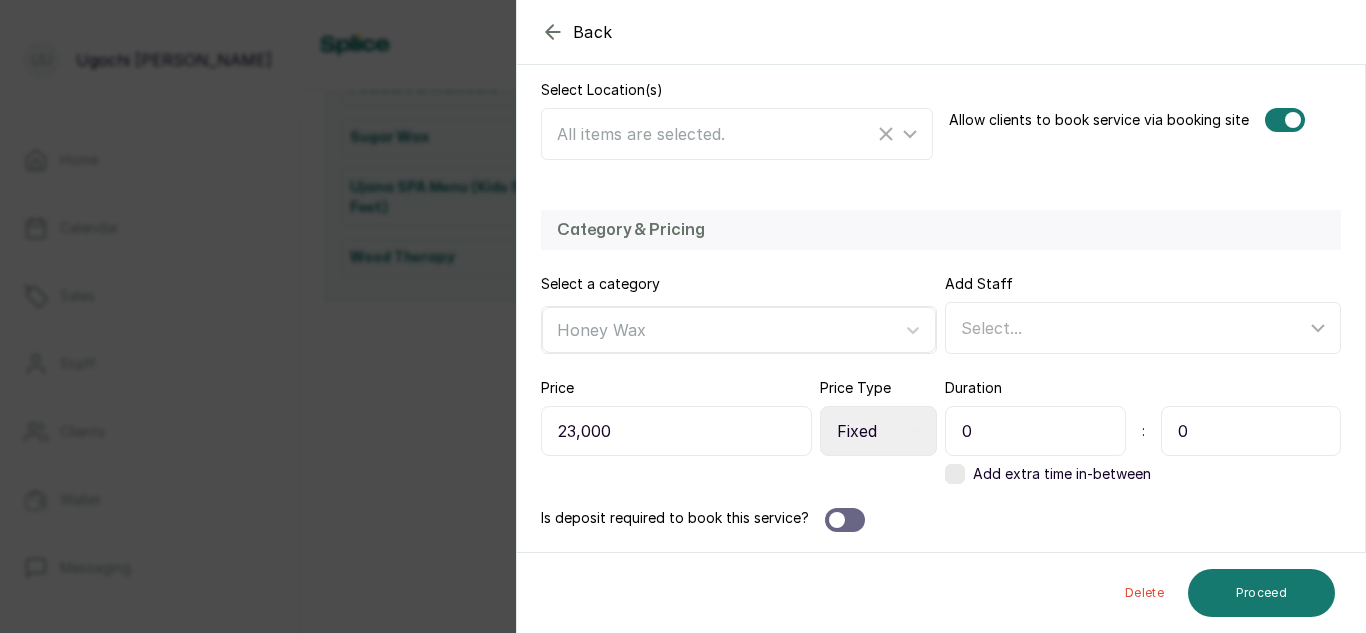 type on "0" 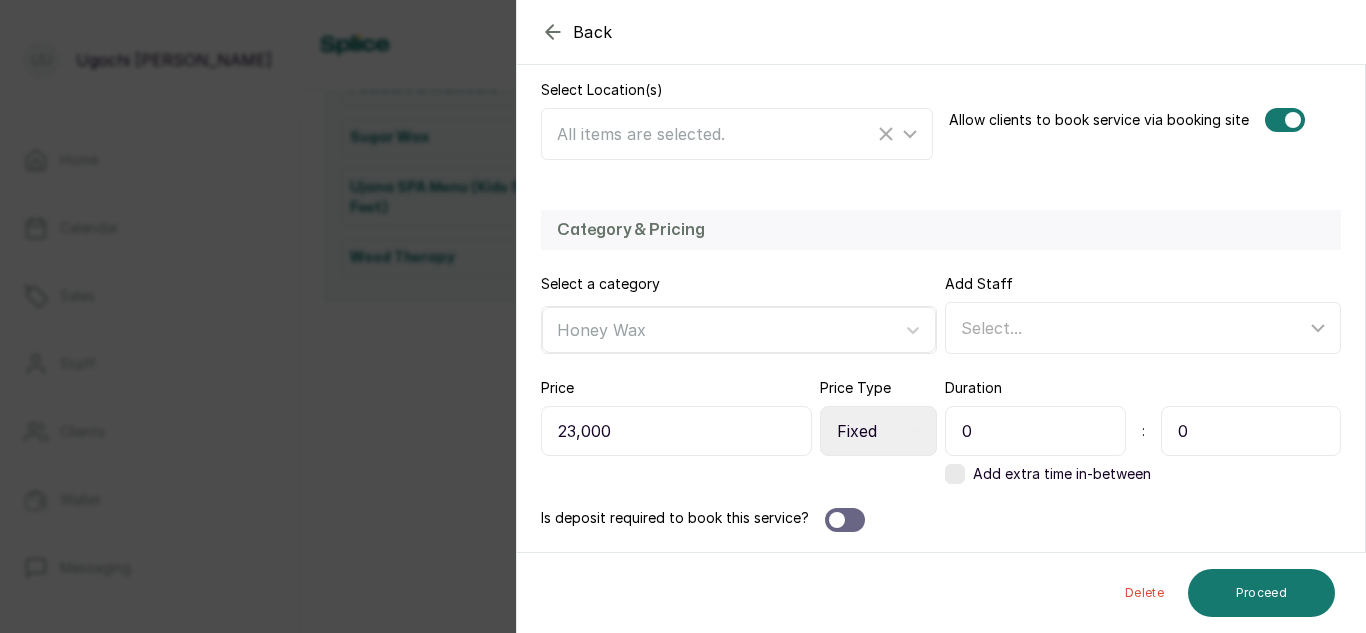 click on "0" at bounding box center [1251, 431] 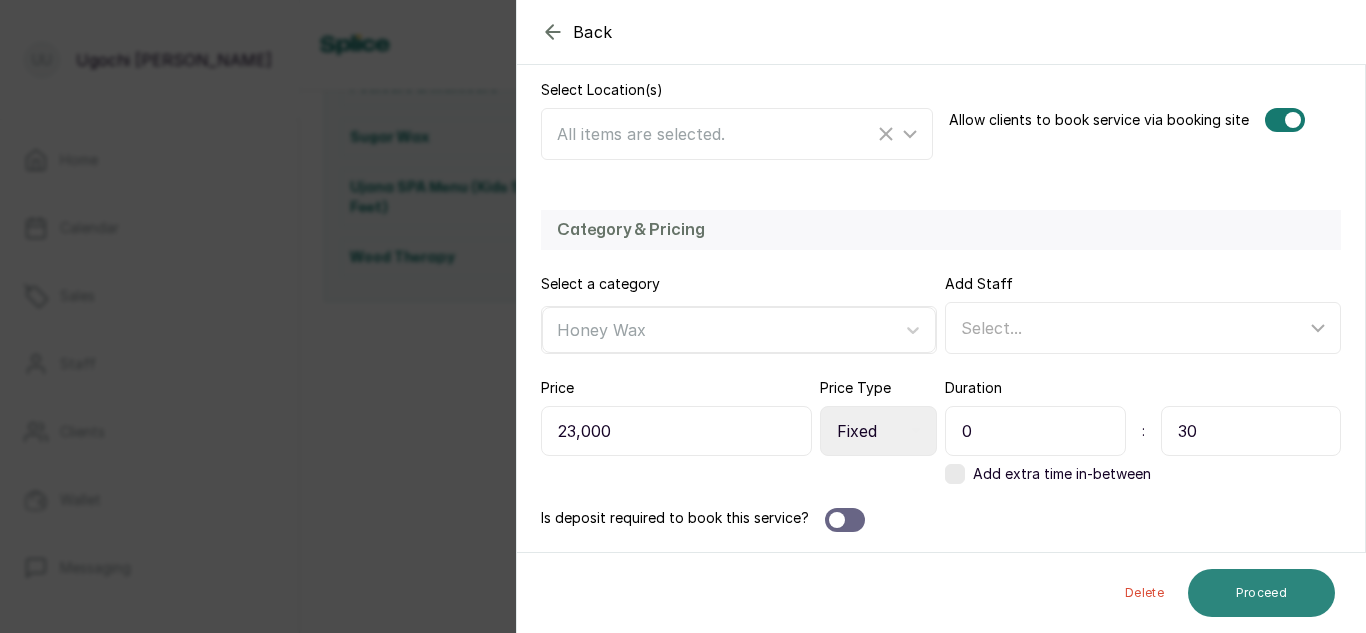click on "Proceed" at bounding box center [1261, 593] 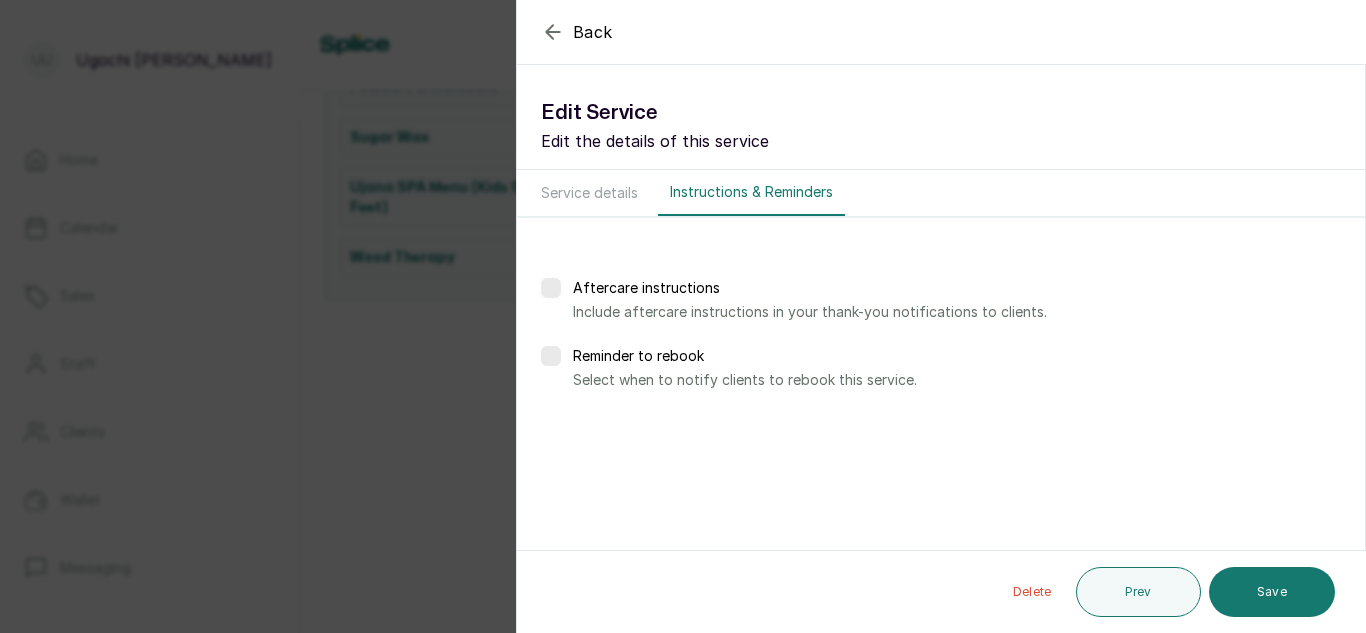 scroll, scrollTop: 0, scrollLeft: 0, axis: both 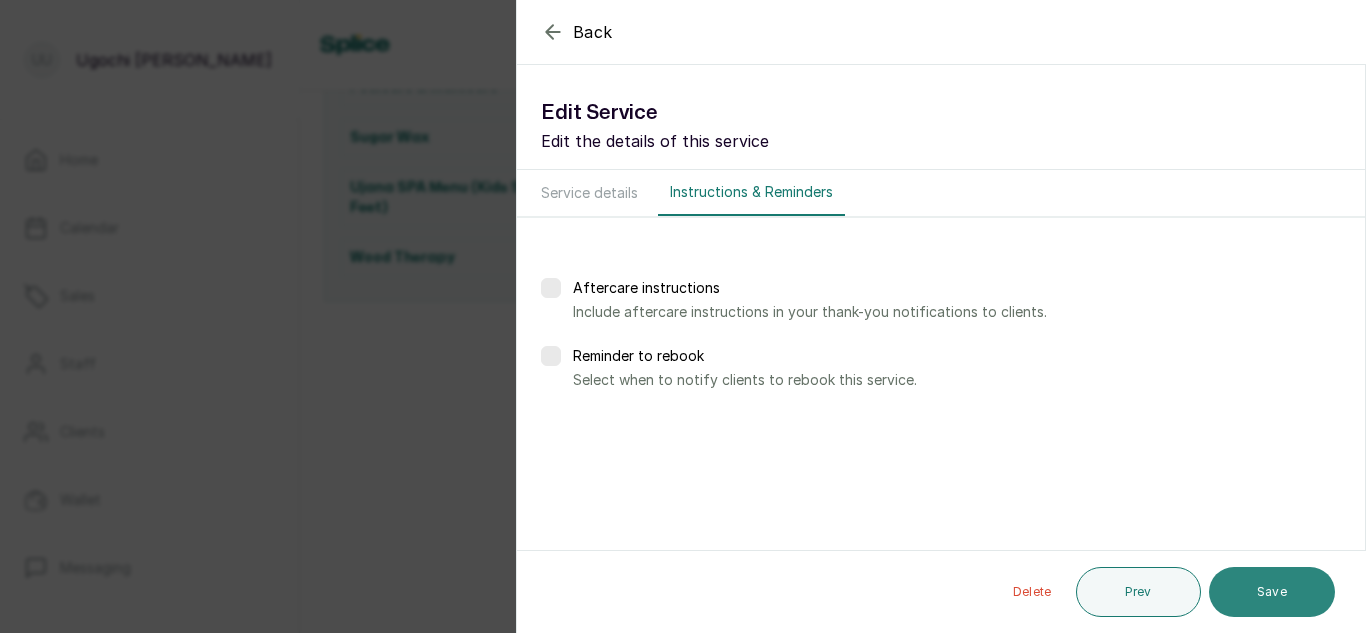 click on "Save" at bounding box center (1272, 592) 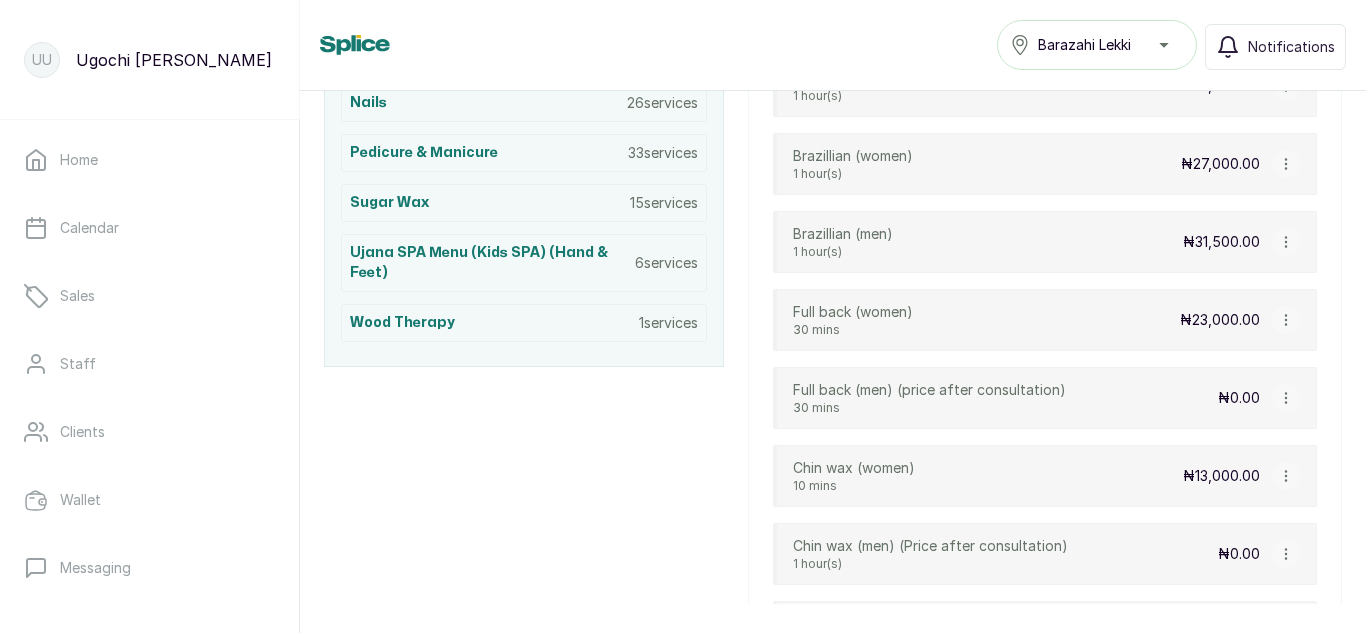 scroll, scrollTop: 1133, scrollLeft: 0, axis: vertical 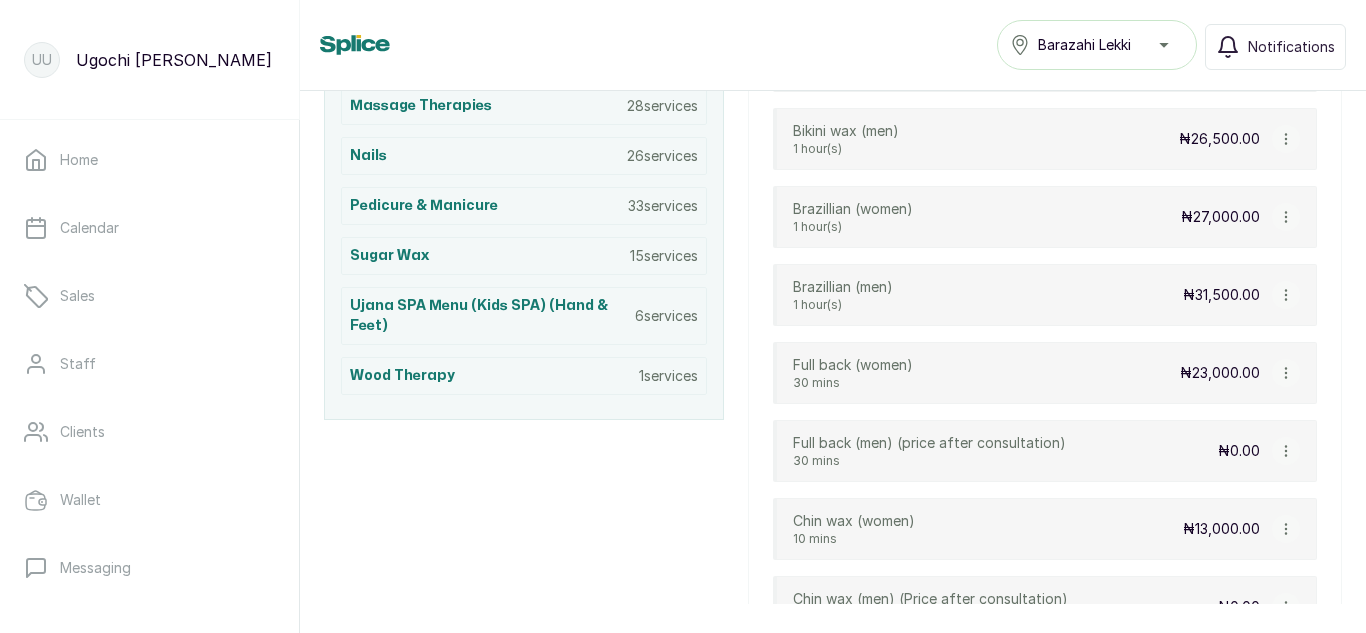 click 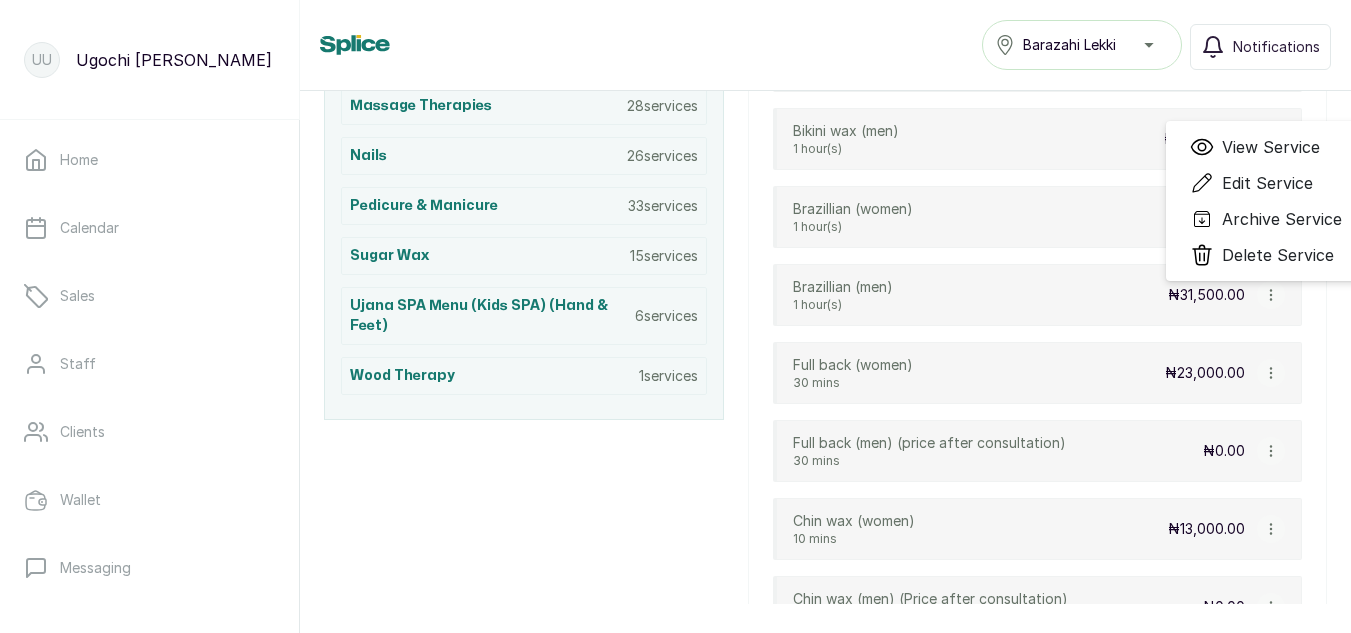 click on "Edit Service" at bounding box center [1267, 183] 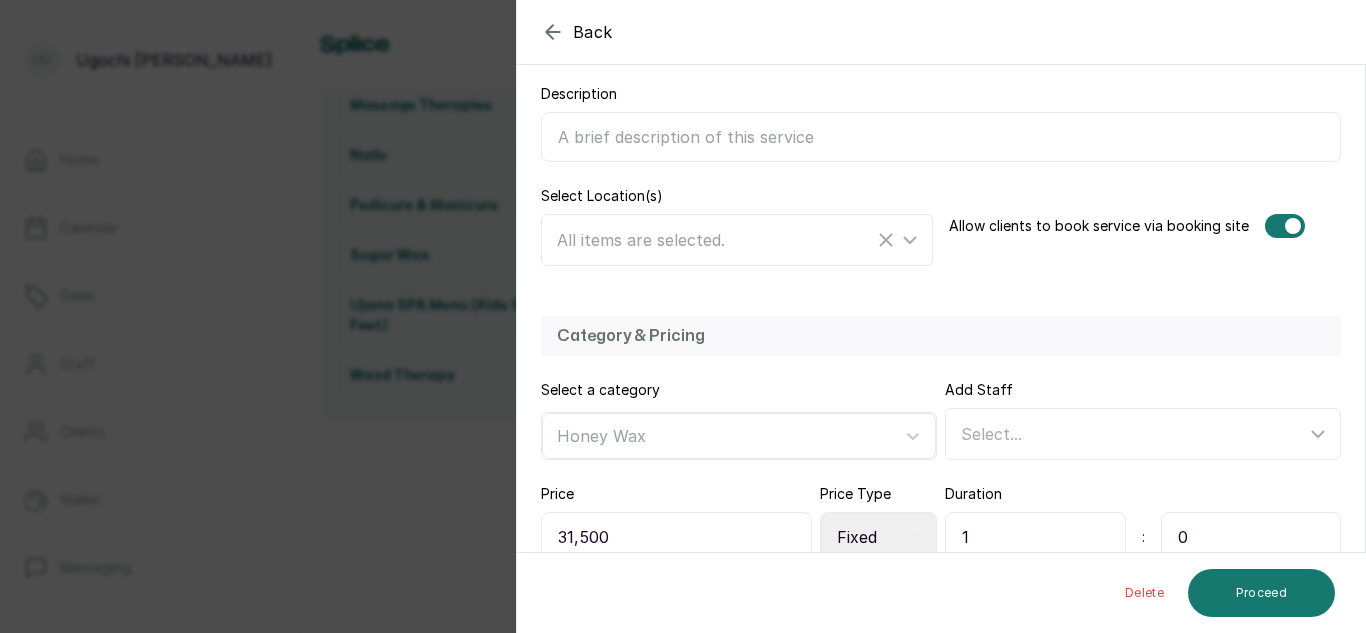 scroll, scrollTop: 436, scrollLeft: 0, axis: vertical 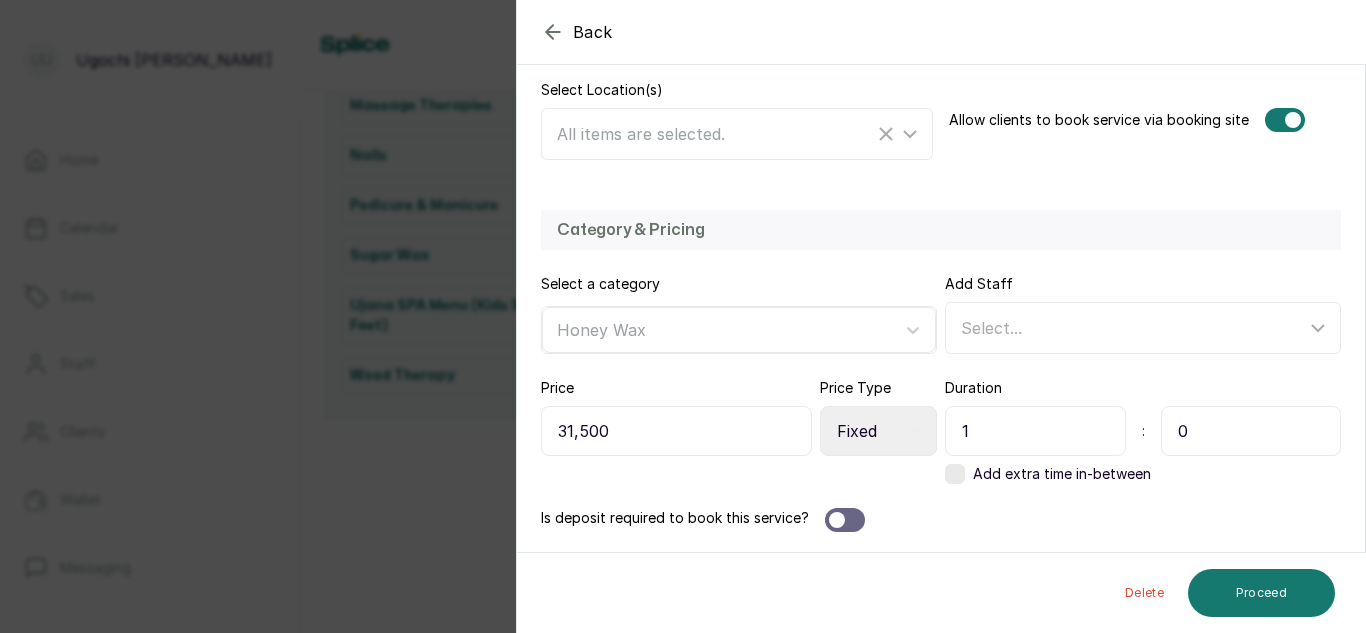 click on "1" at bounding box center [1035, 431] 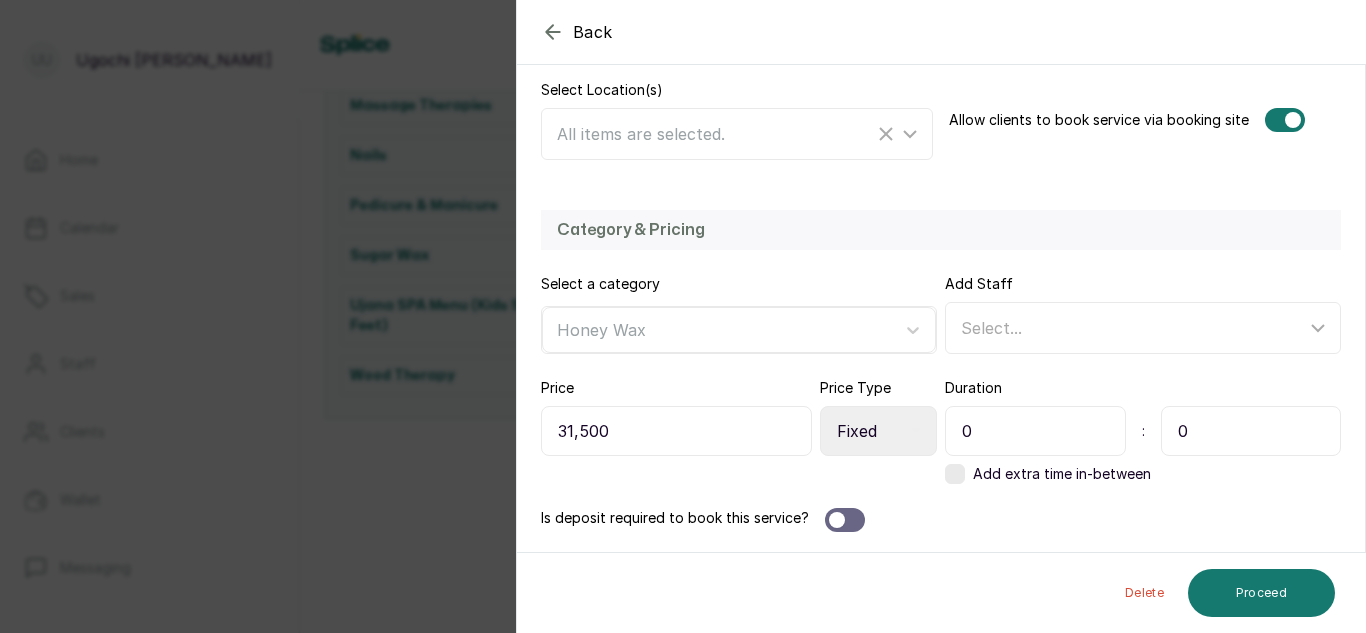 type on "0" 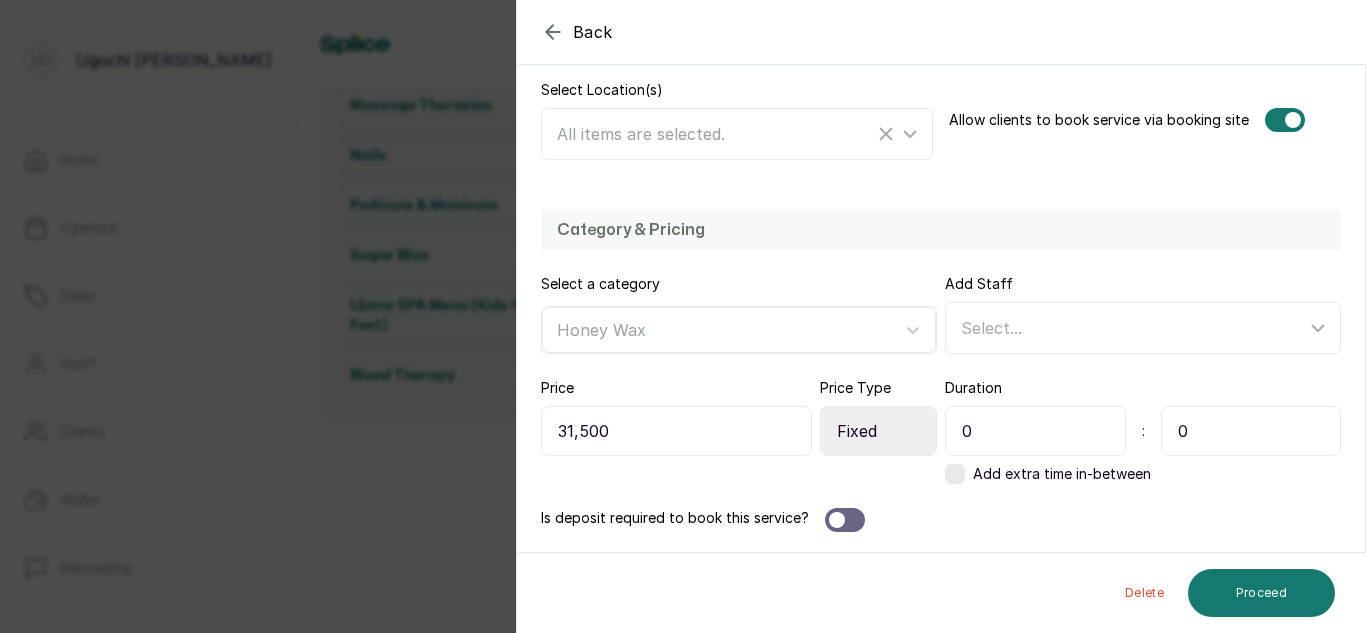 click on "0" at bounding box center [1251, 431] 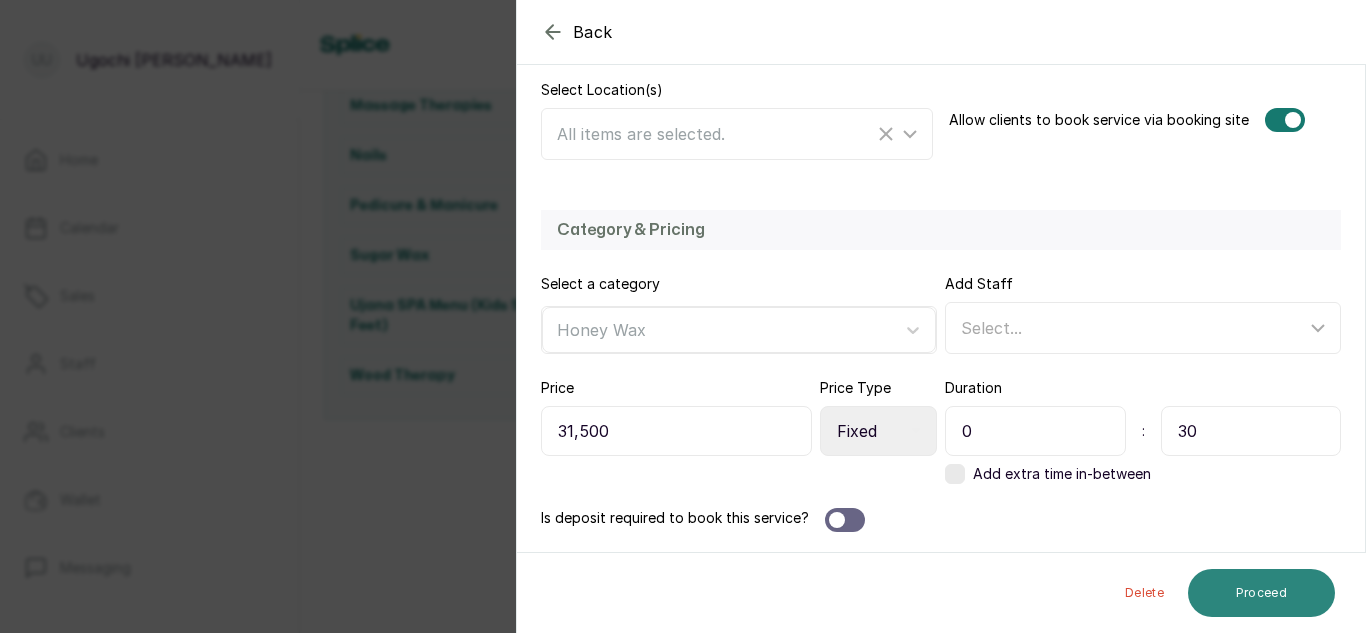 click on "Proceed" at bounding box center [1261, 593] 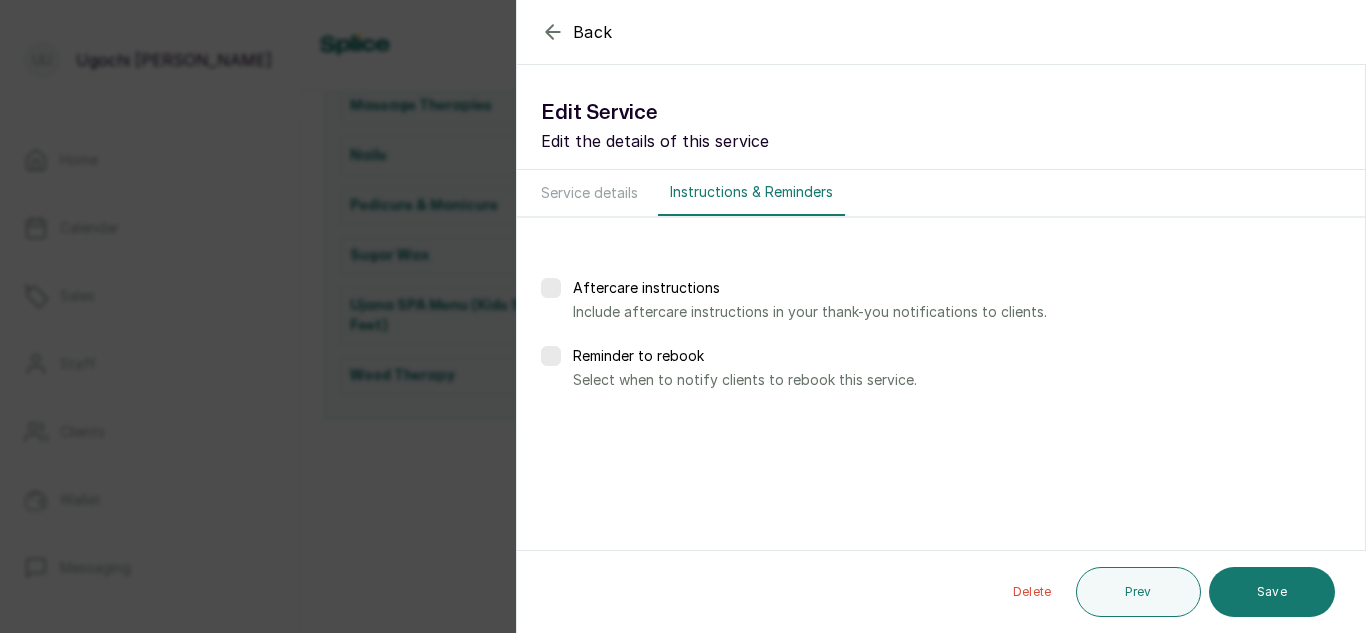 scroll, scrollTop: 0, scrollLeft: 0, axis: both 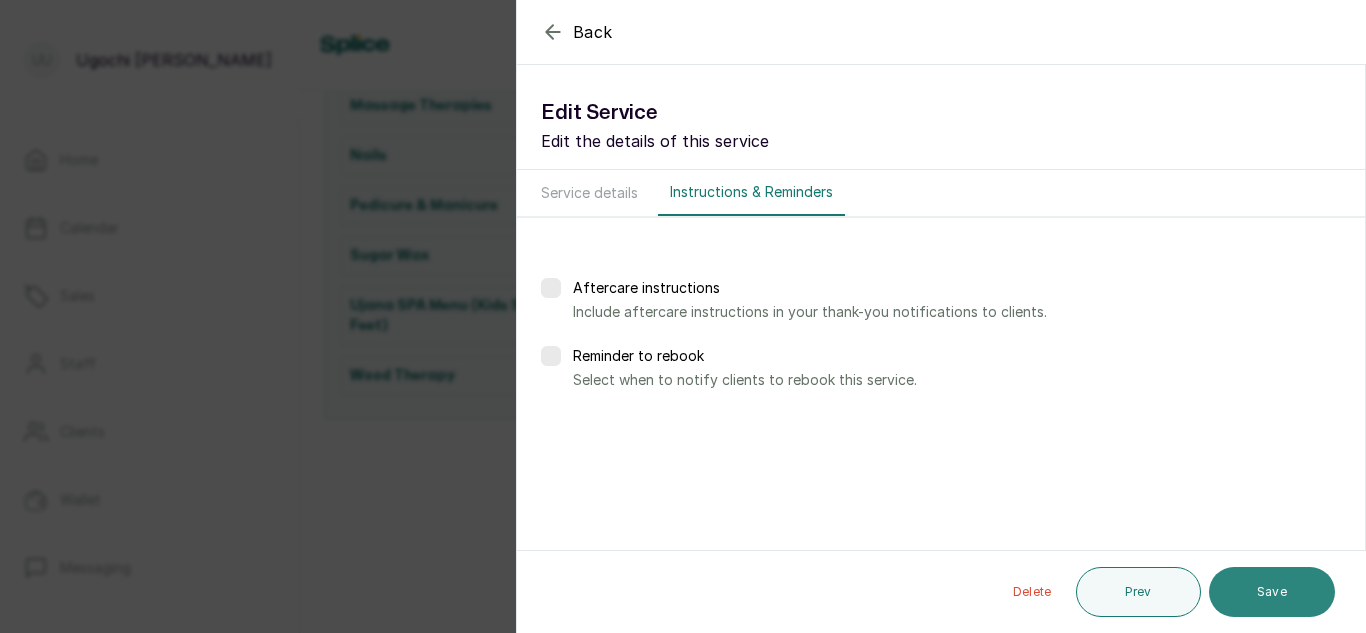 click on "Save" at bounding box center (1272, 592) 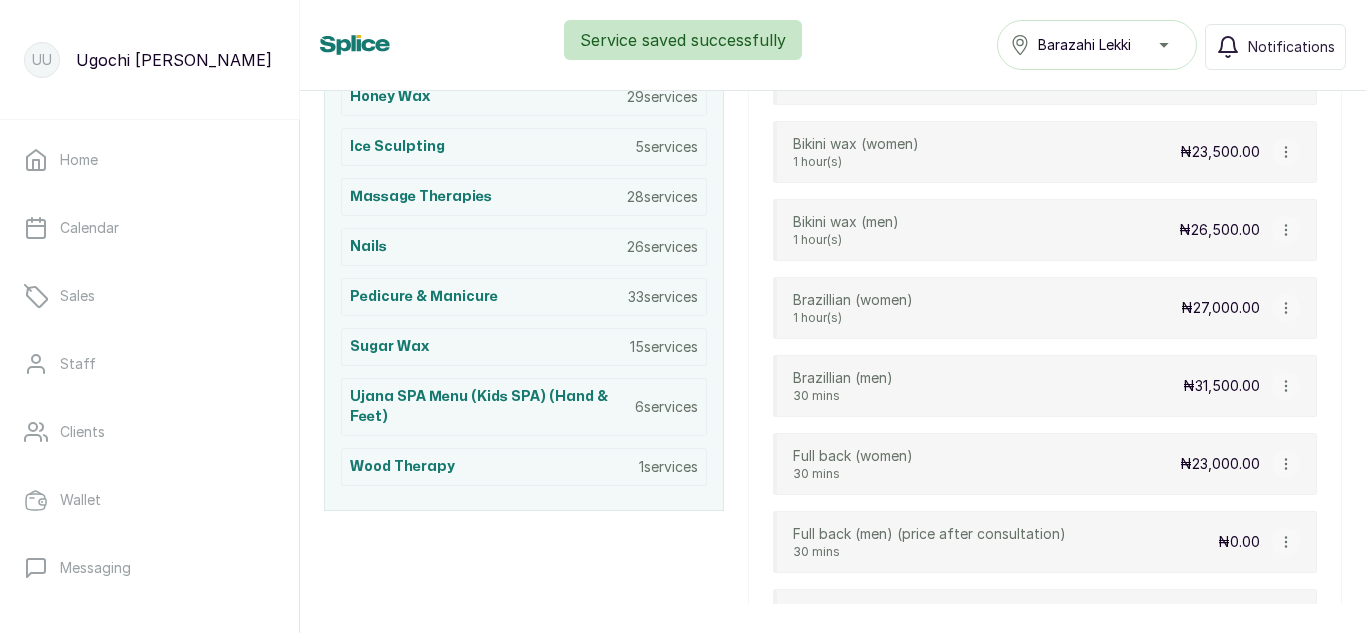 scroll, scrollTop: 1038, scrollLeft: 0, axis: vertical 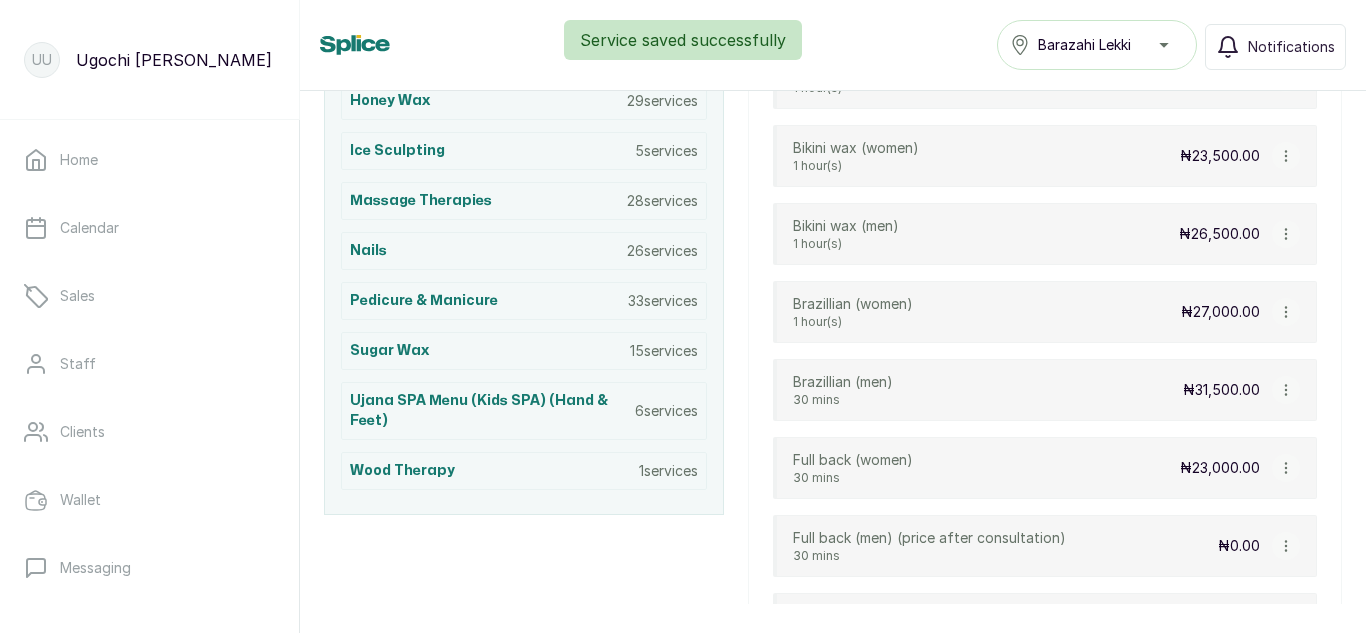 click at bounding box center [1286, 312] 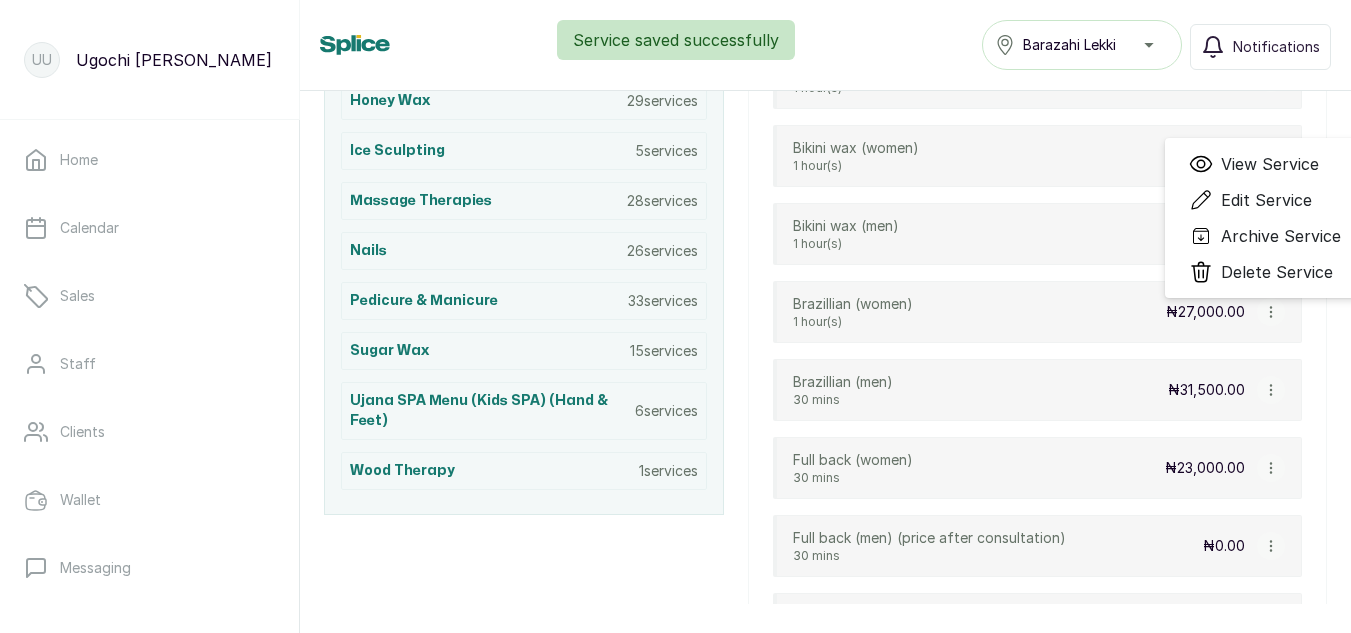 click on "Edit Service" at bounding box center (1266, 200) 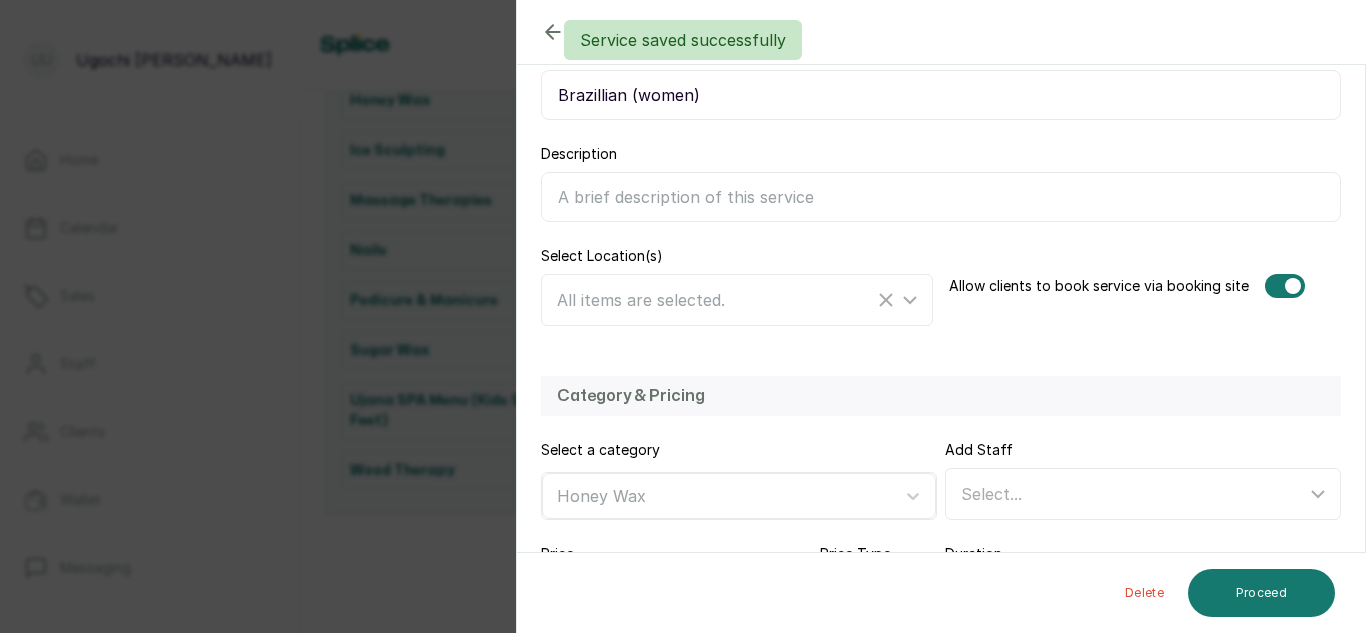 scroll, scrollTop: 436, scrollLeft: 0, axis: vertical 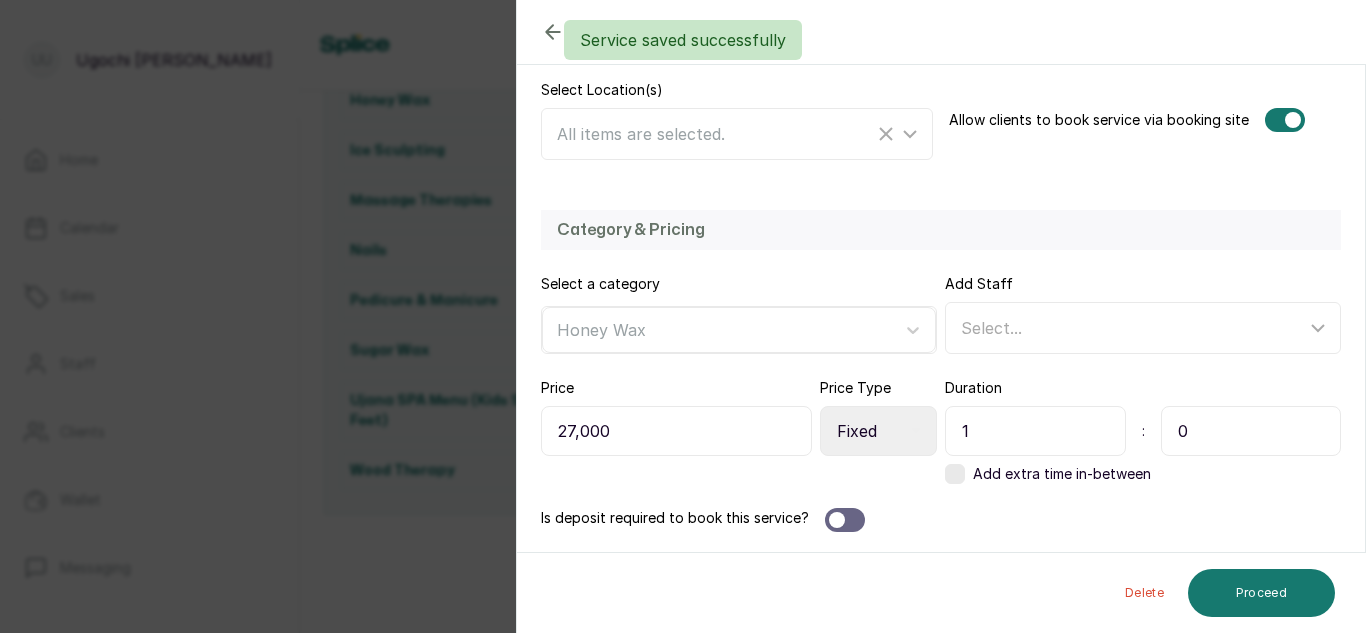 click on "1" at bounding box center [1035, 431] 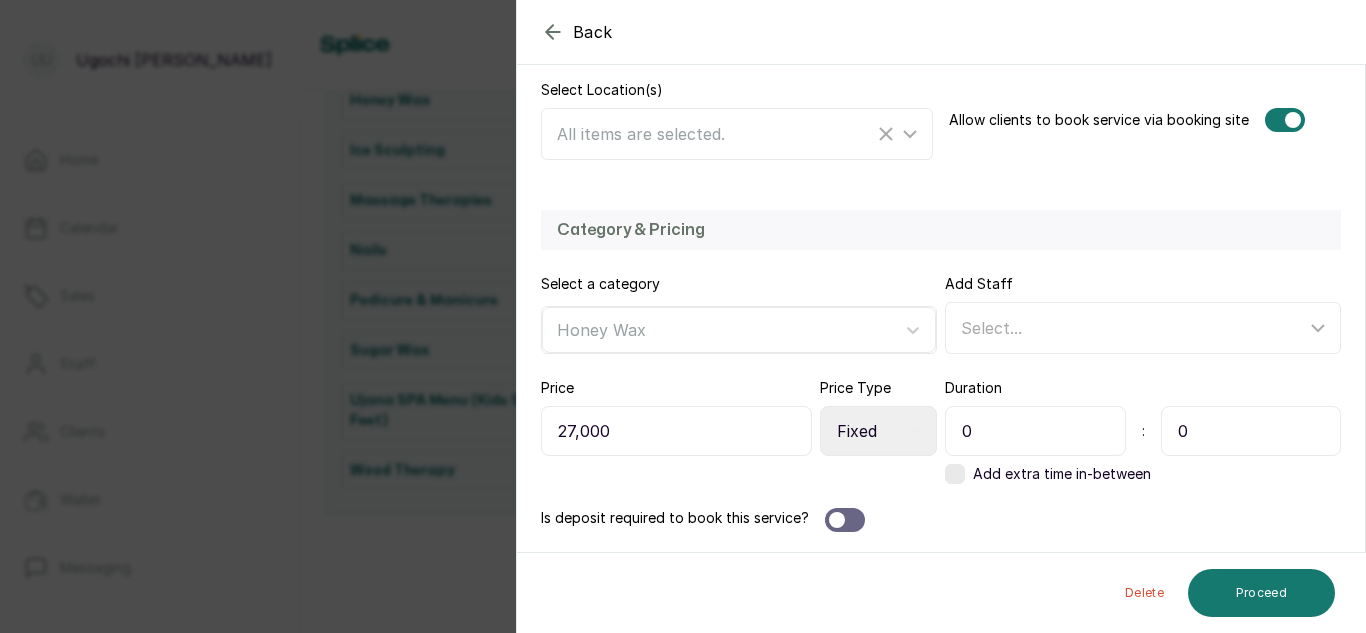 type on "0" 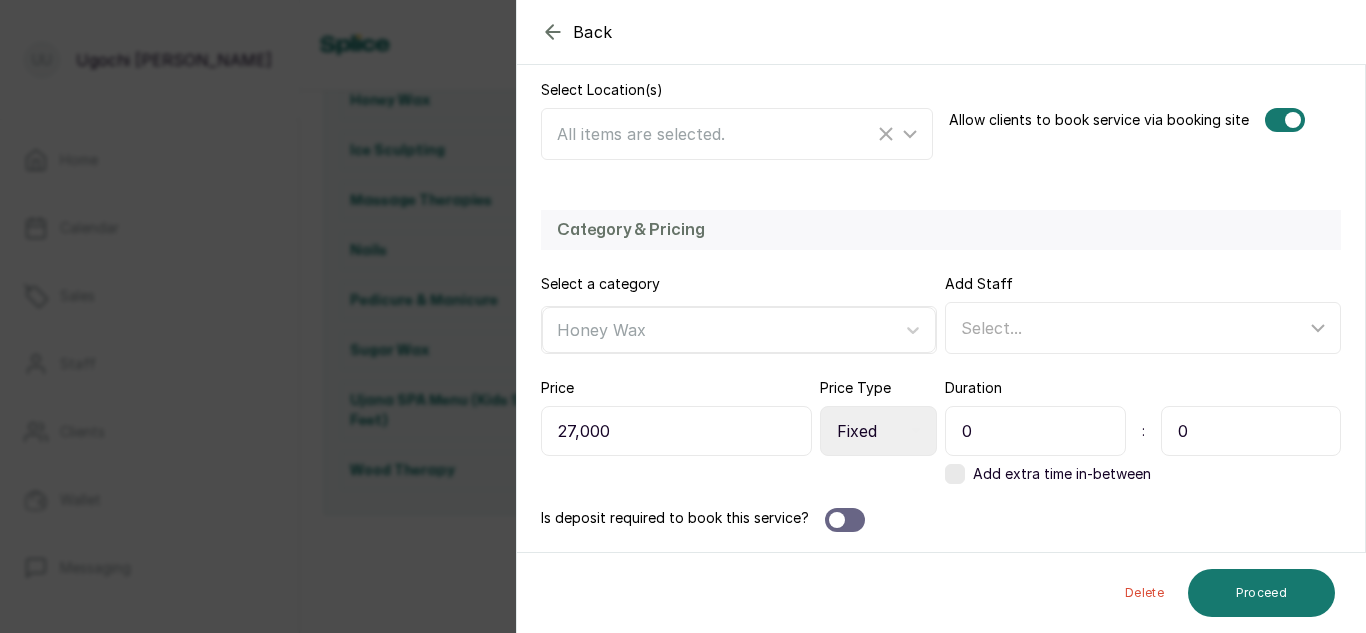 click on "0" at bounding box center [1251, 431] 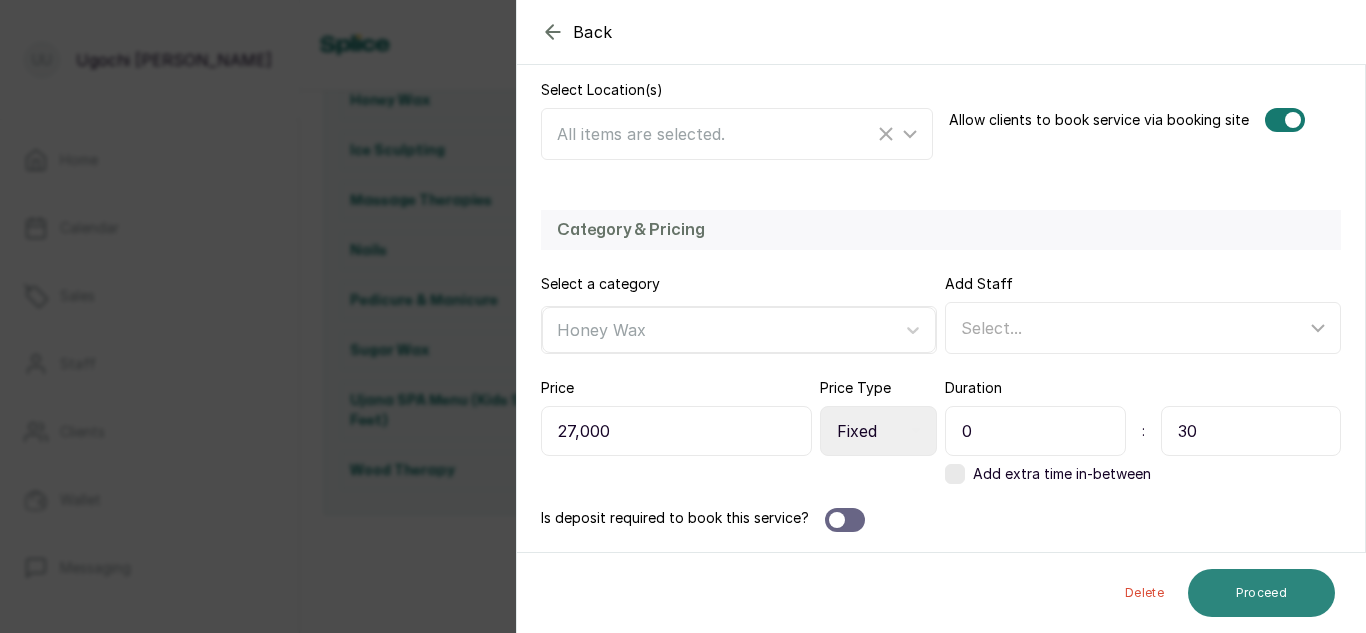 click on "Proceed" at bounding box center (1261, 593) 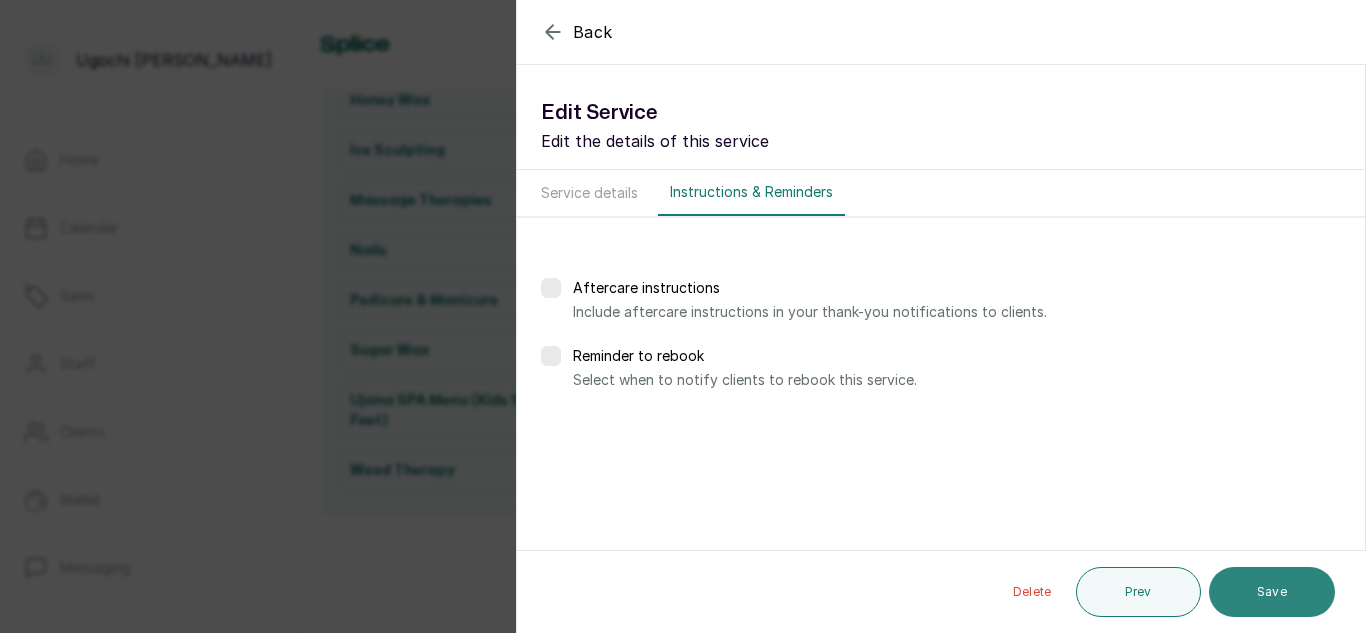 click on "Save" at bounding box center (1272, 592) 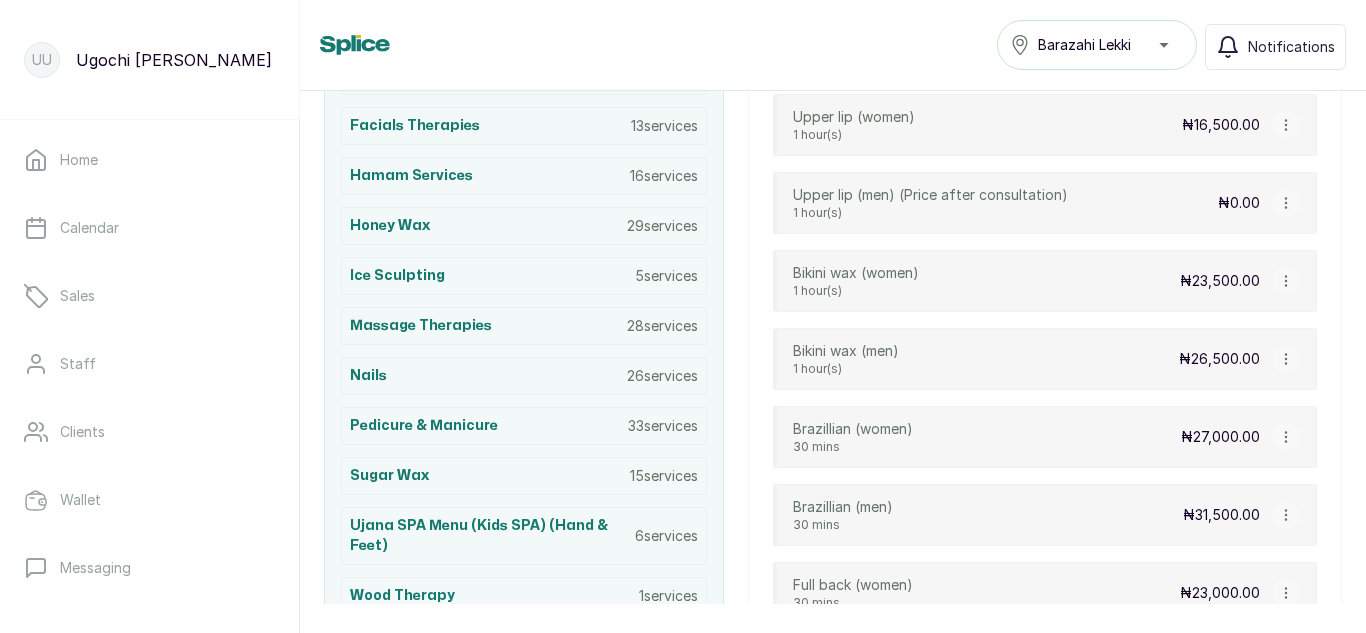 scroll, scrollTop: 909, scrollLeft: 0, axis: vertical 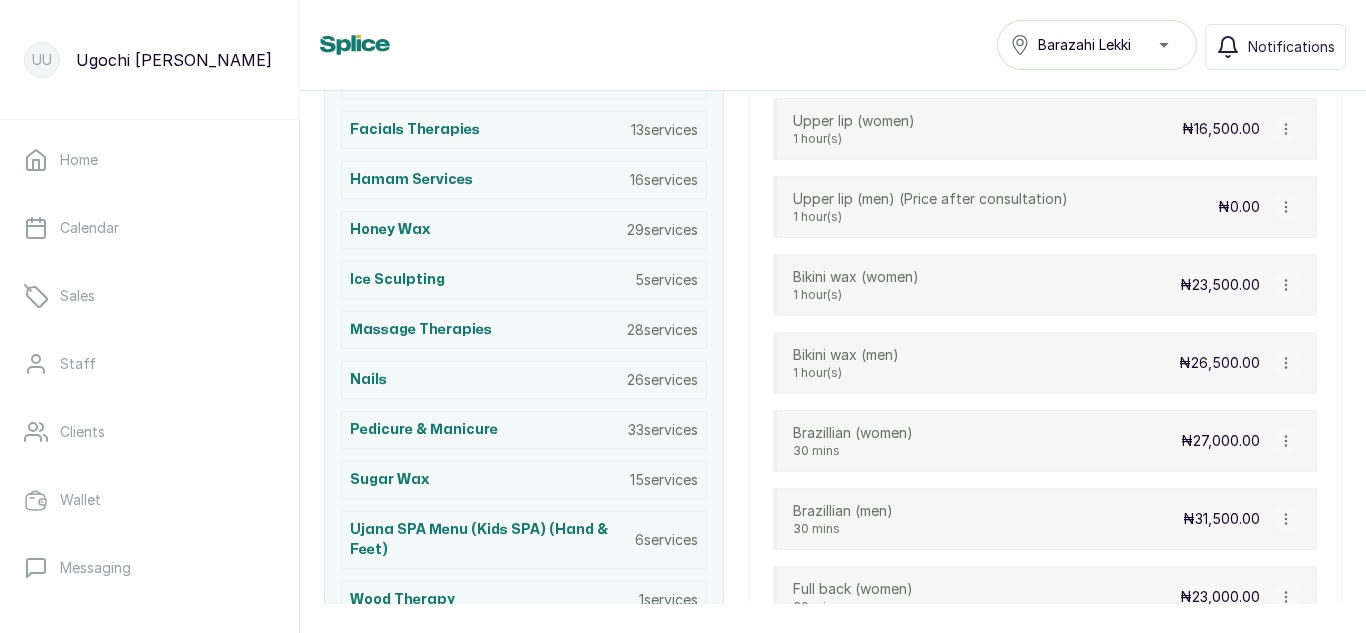 click at bounding box center [1286, 285] 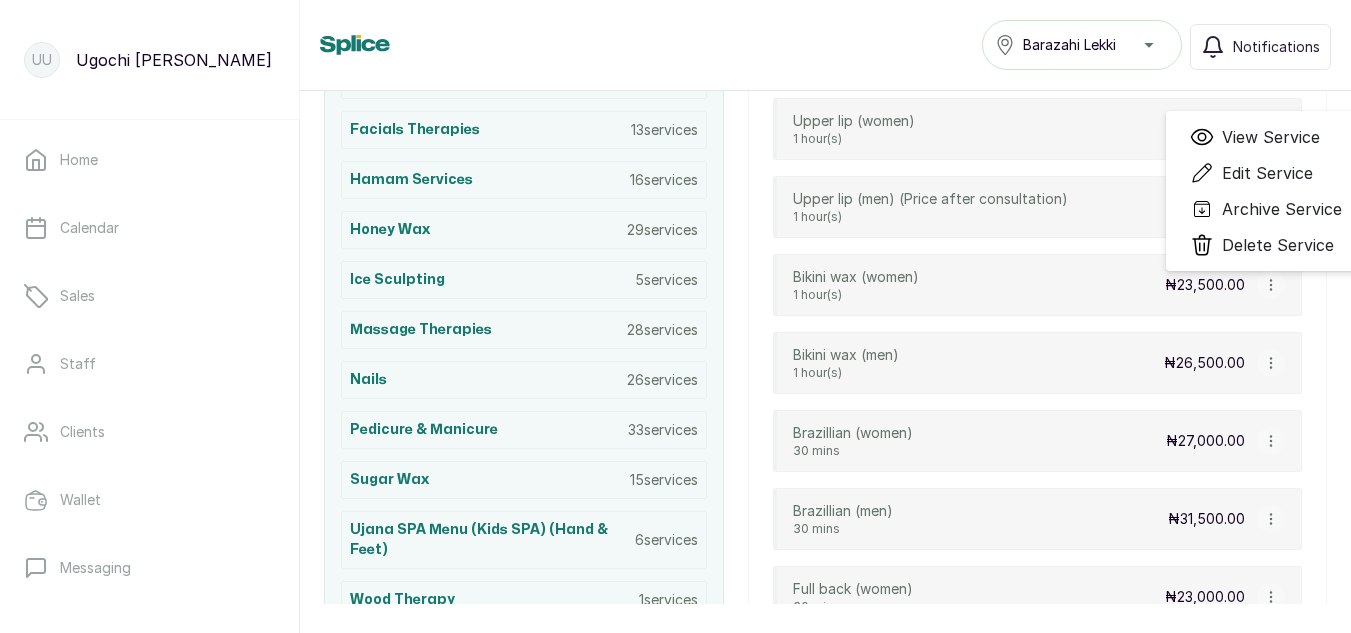 click at bounding box center (1271, 363) 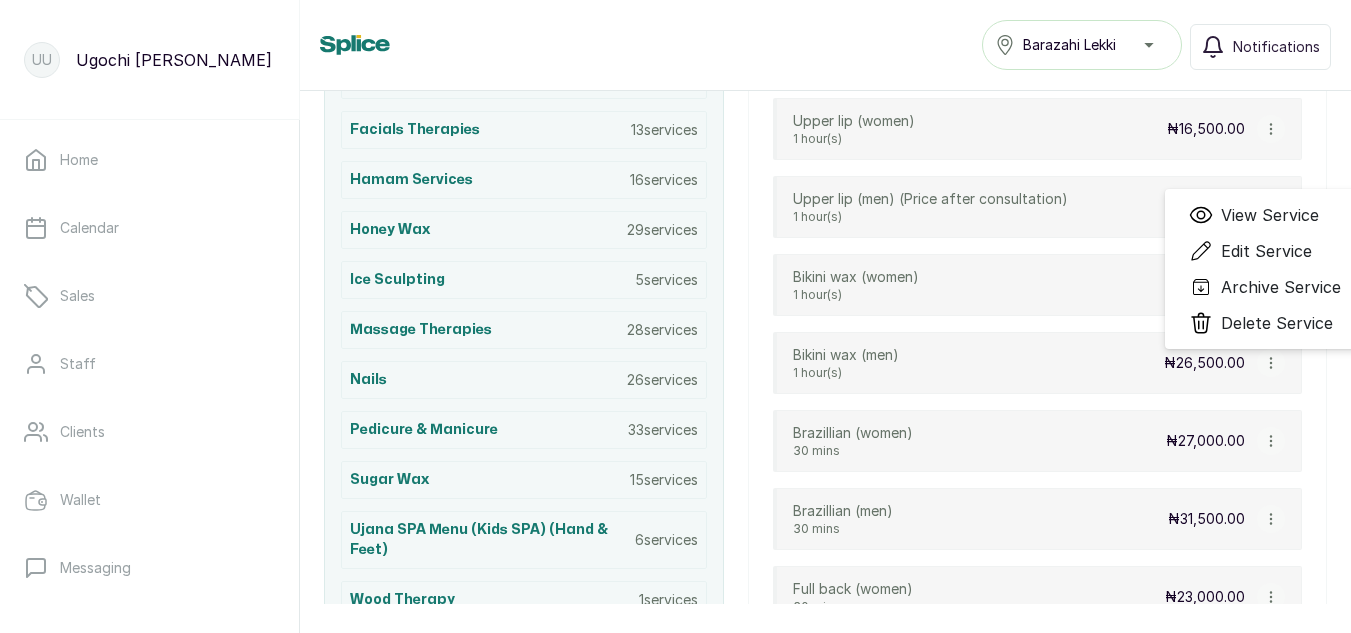 click on "Edit Service" at bounding box center (1266, 251) 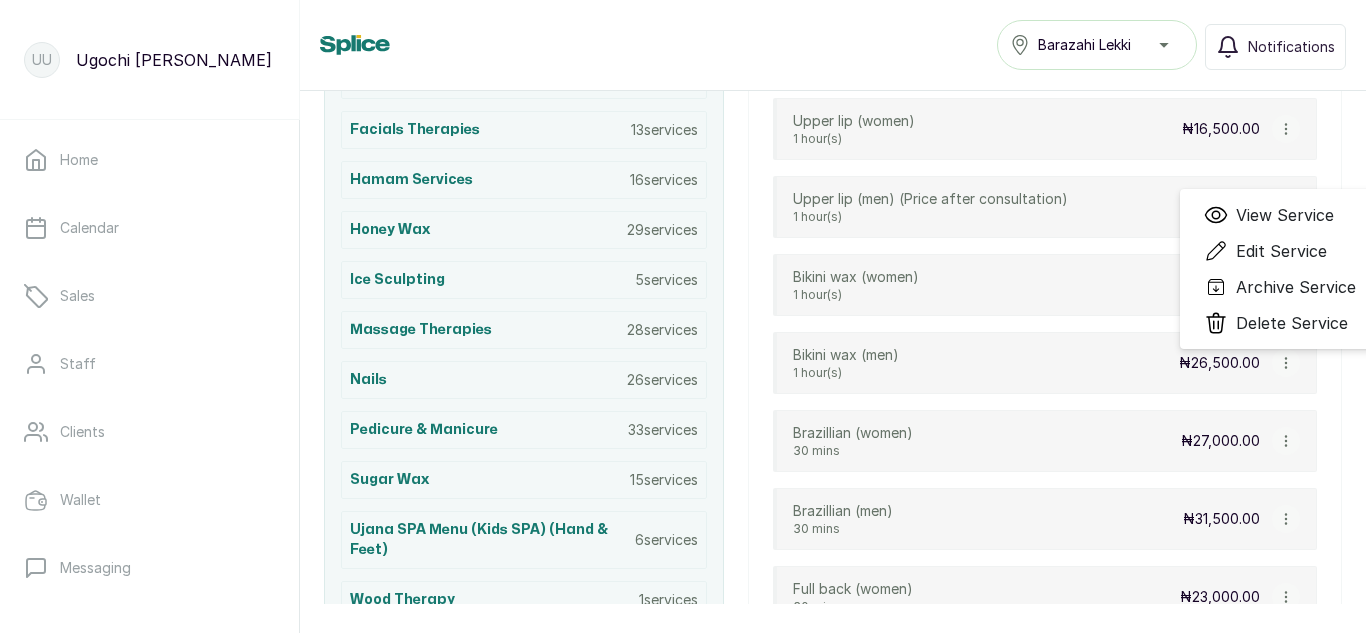 select on "fixed" 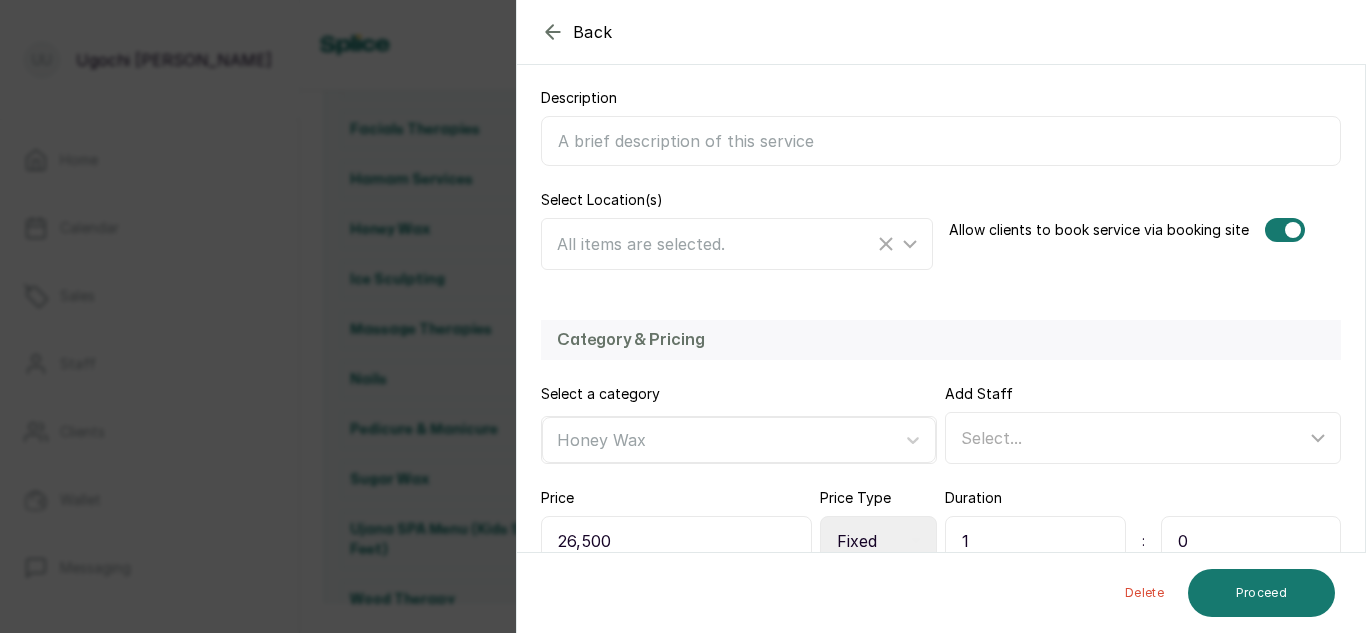 scroll, scrollTop: 436, scrollLeft: 0, axis: vertical 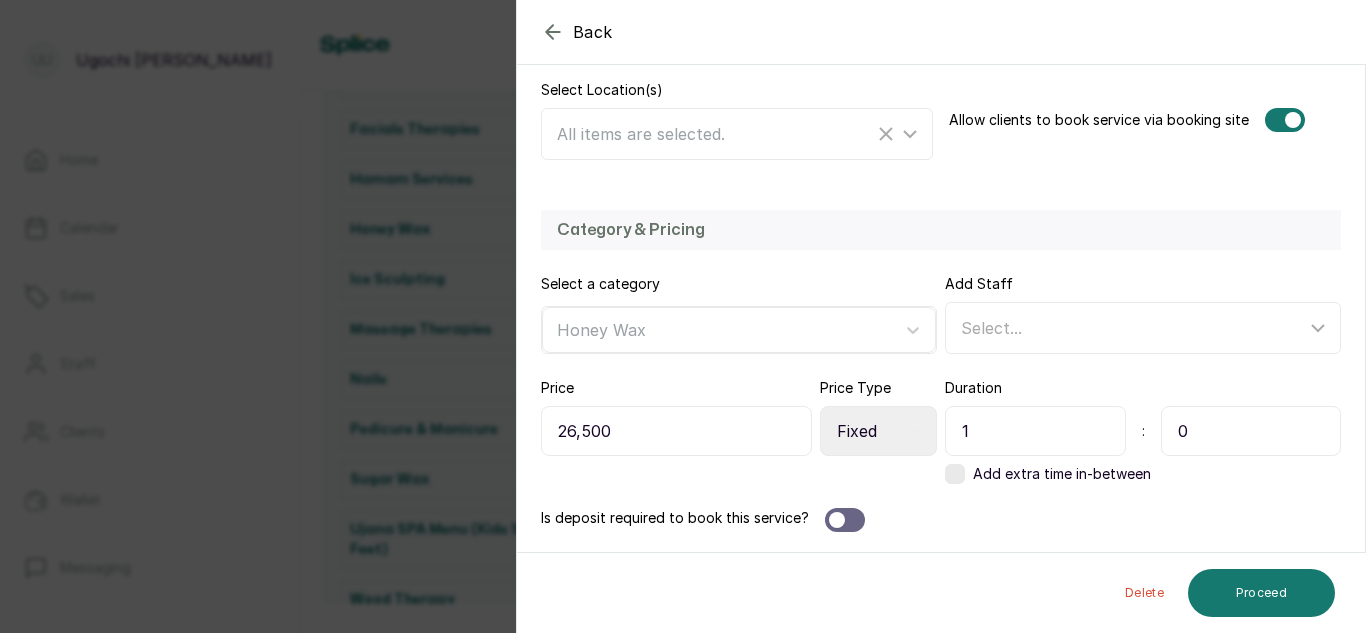 click on "1" at bounding box center [1035, 431] 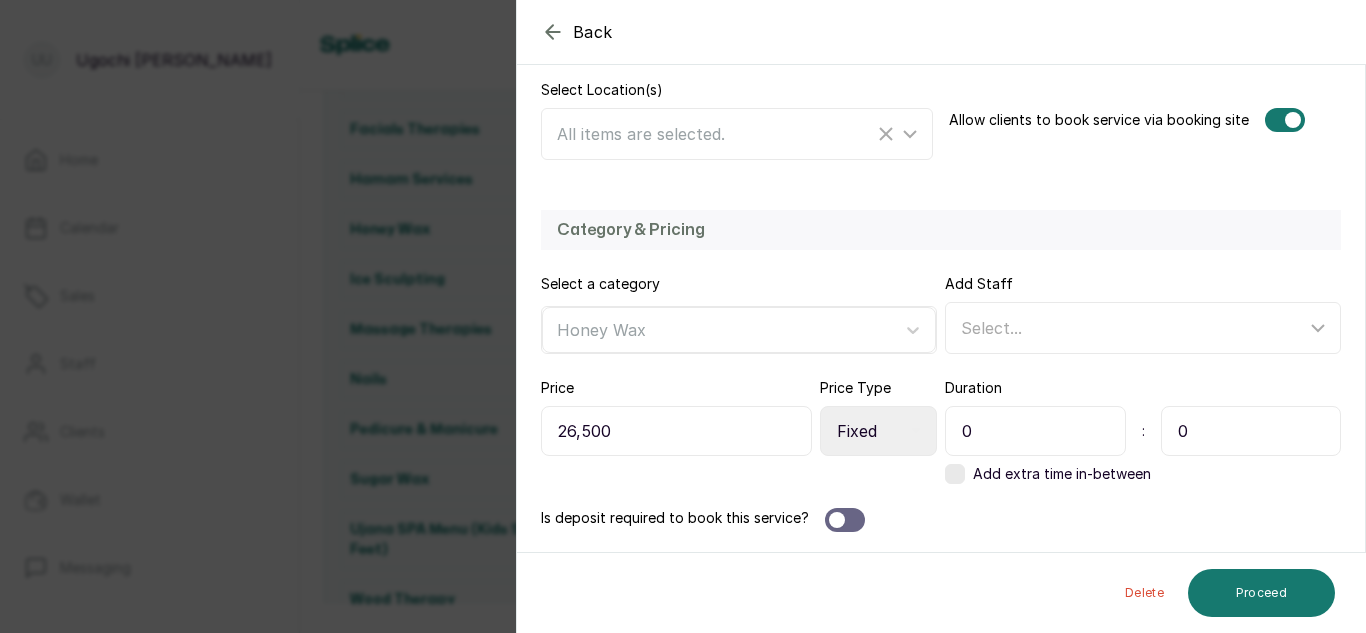 type on "0" 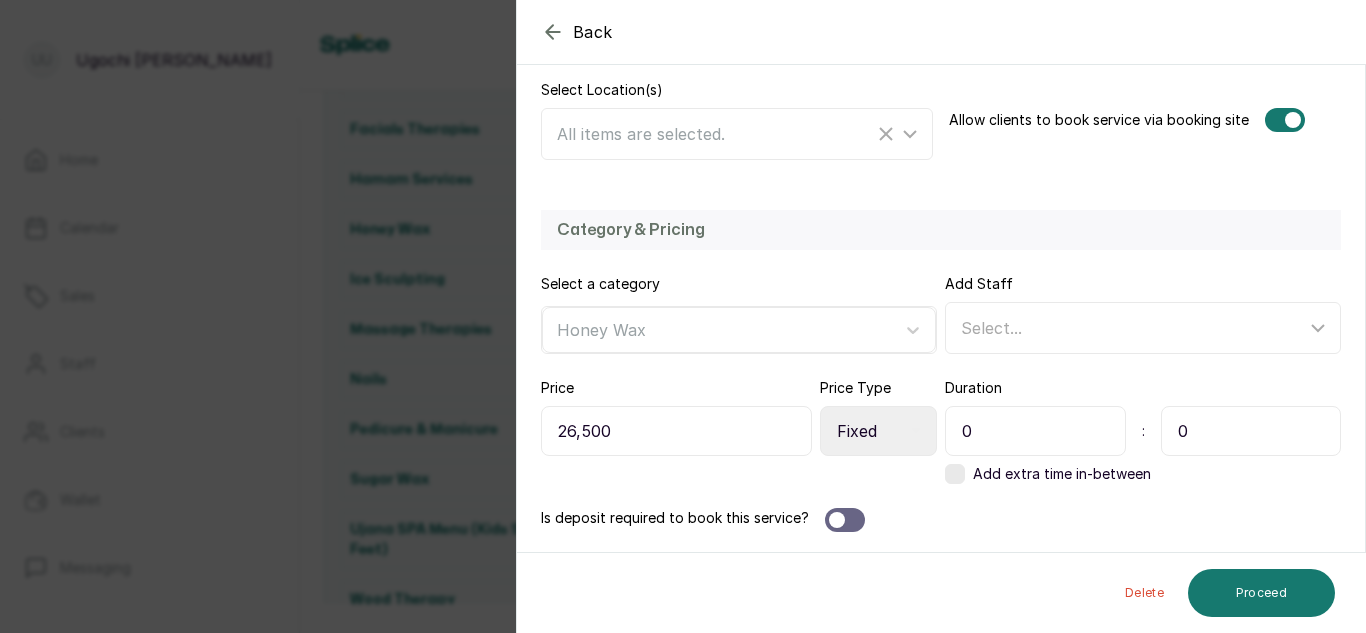 click on "0" at bounding box center (1251, 431) 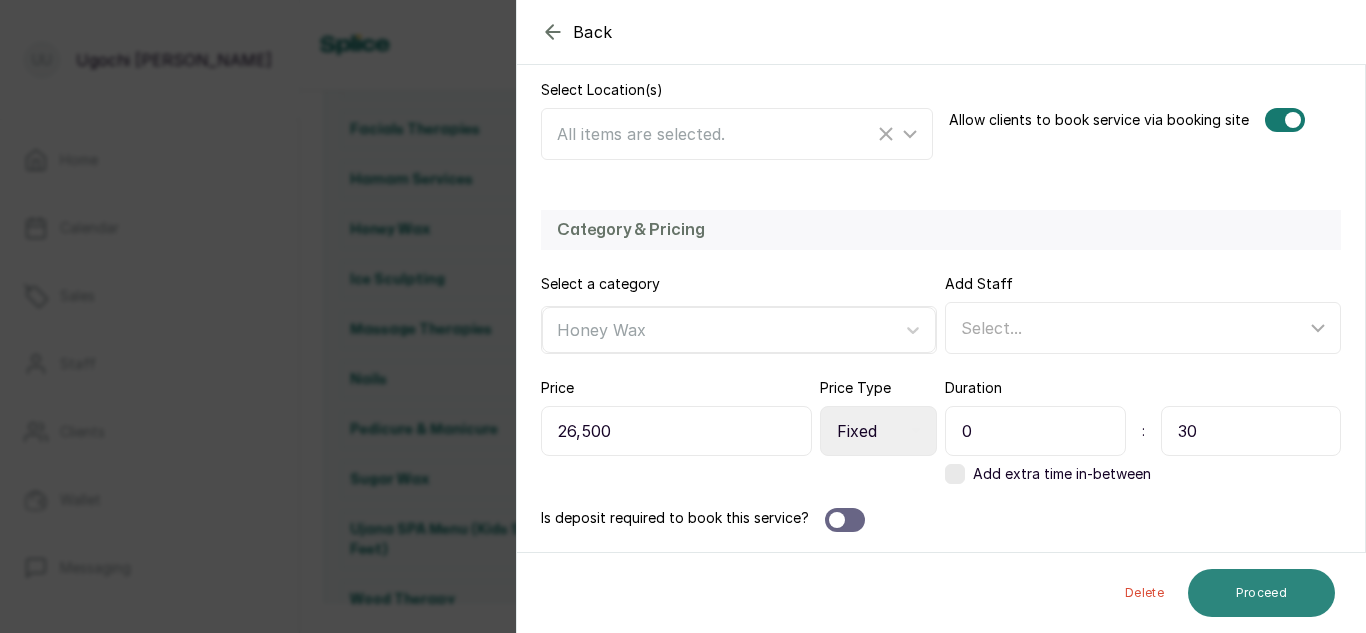 click on "Proceed" at bounding box center (1261, 593) 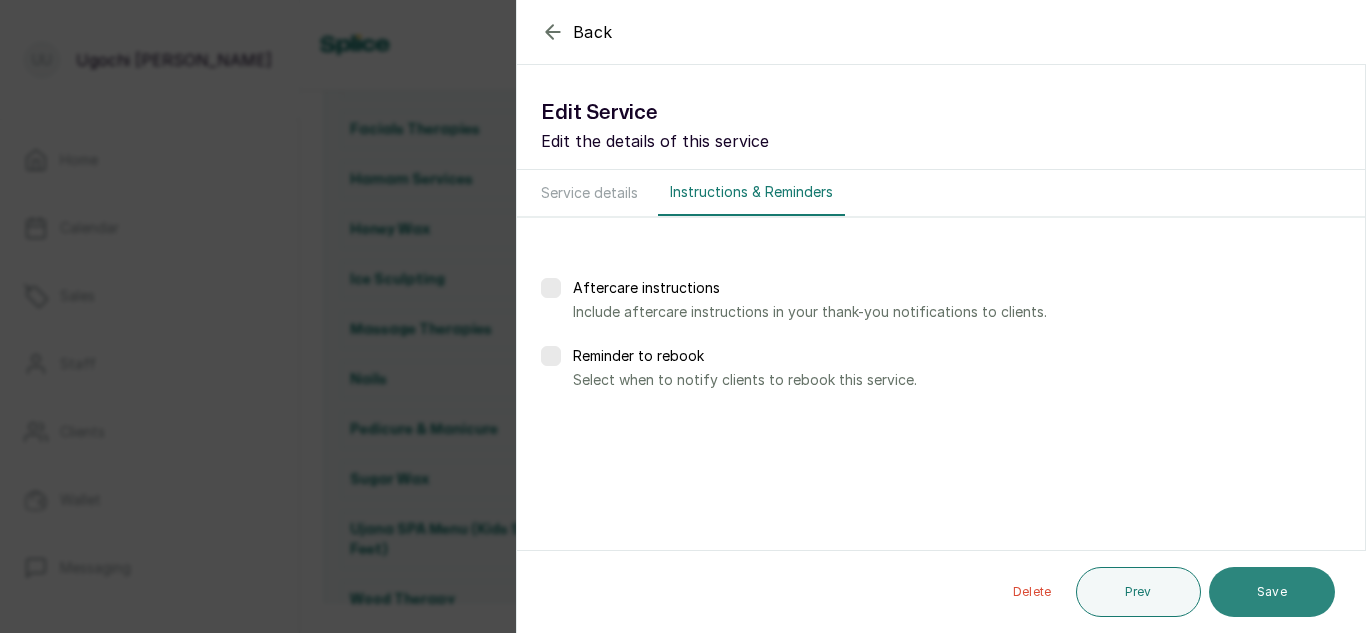 click on "Save" at bounding box center [1272, 592] 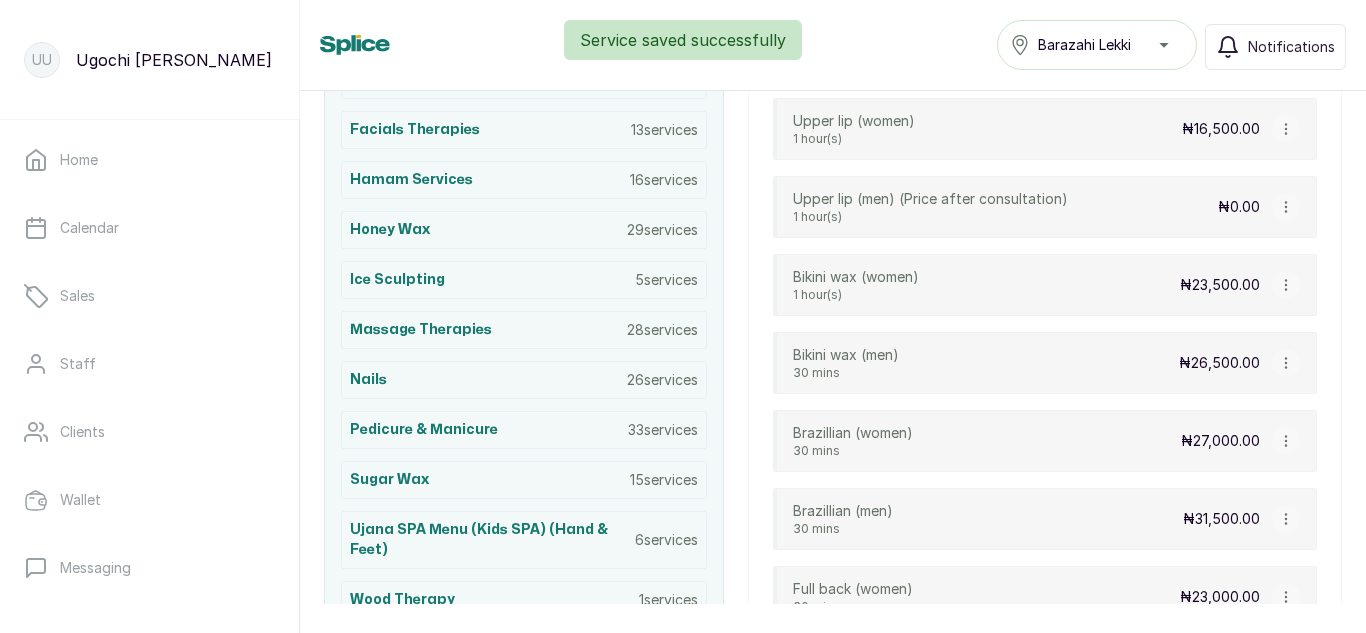 click at bounding box center (1286, 285) 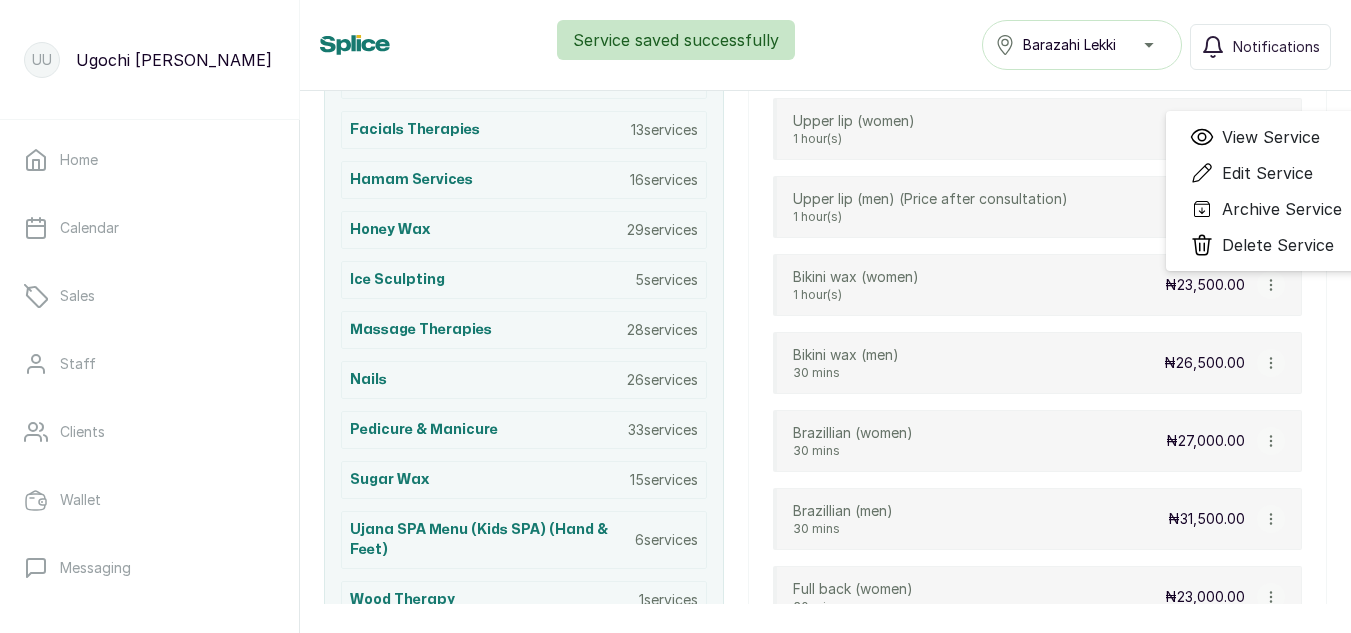 click on "Edit Service" at bounding box center [1267, 173] 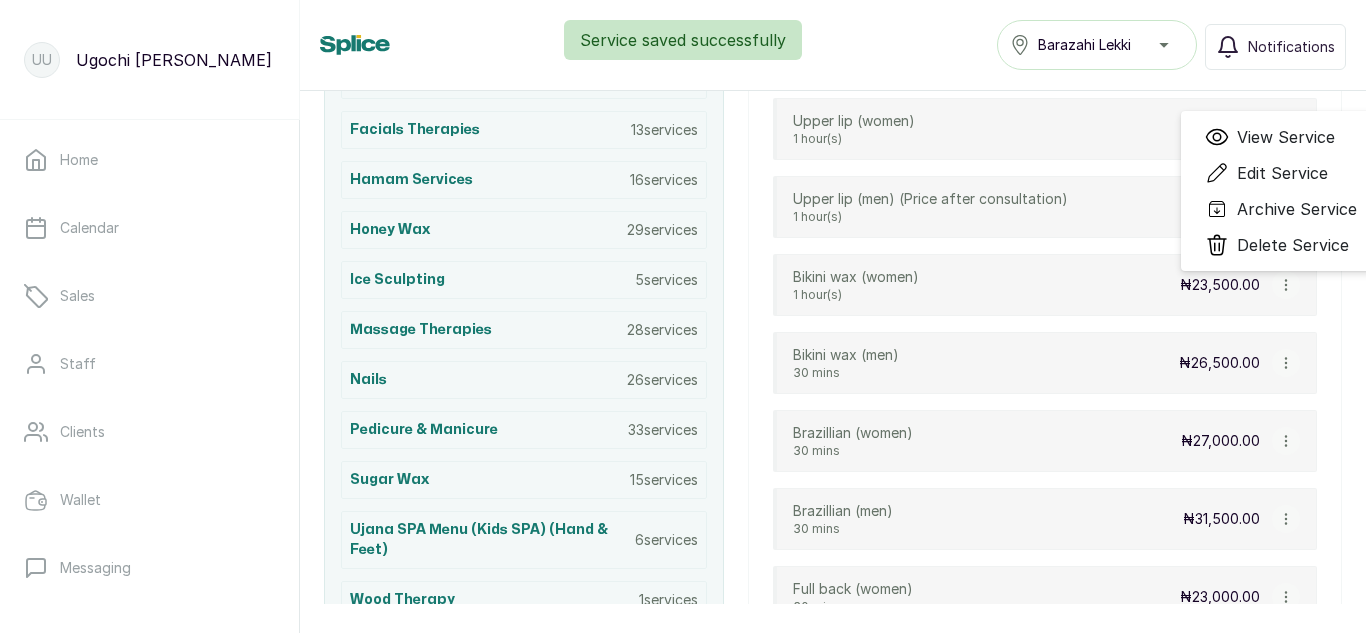 select on "fixed" 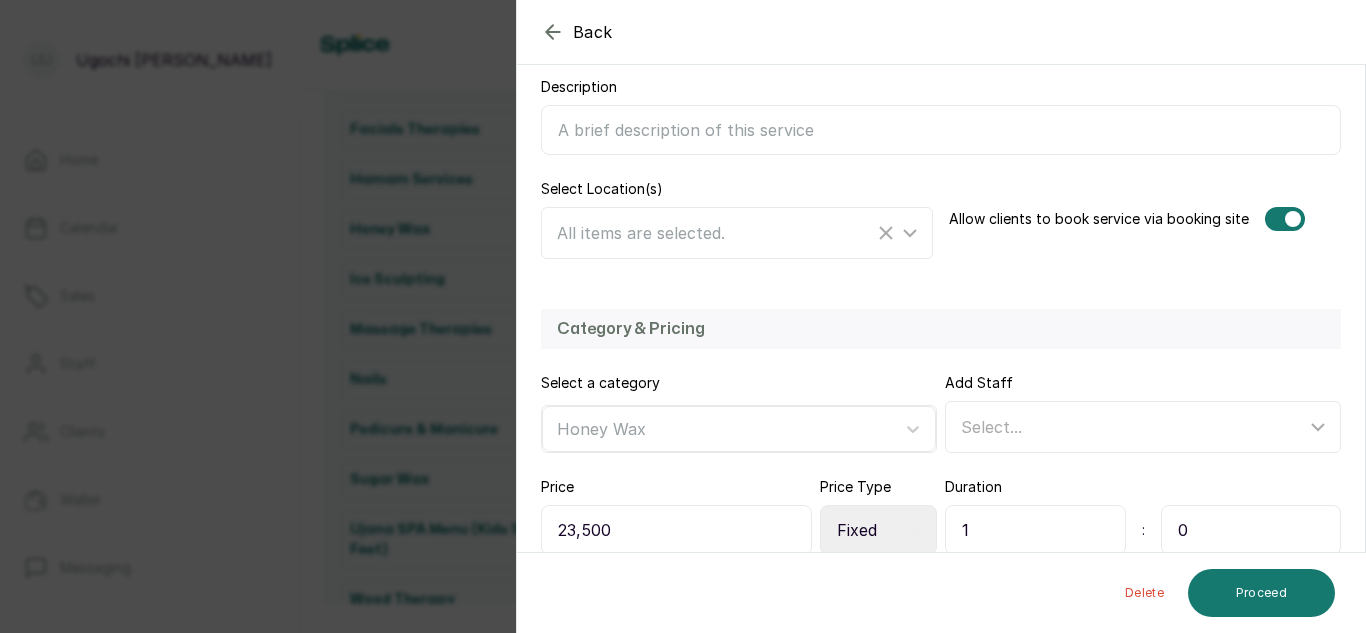 scroll, scrollTop: 436, scrollLeft: 0, axis: vertical 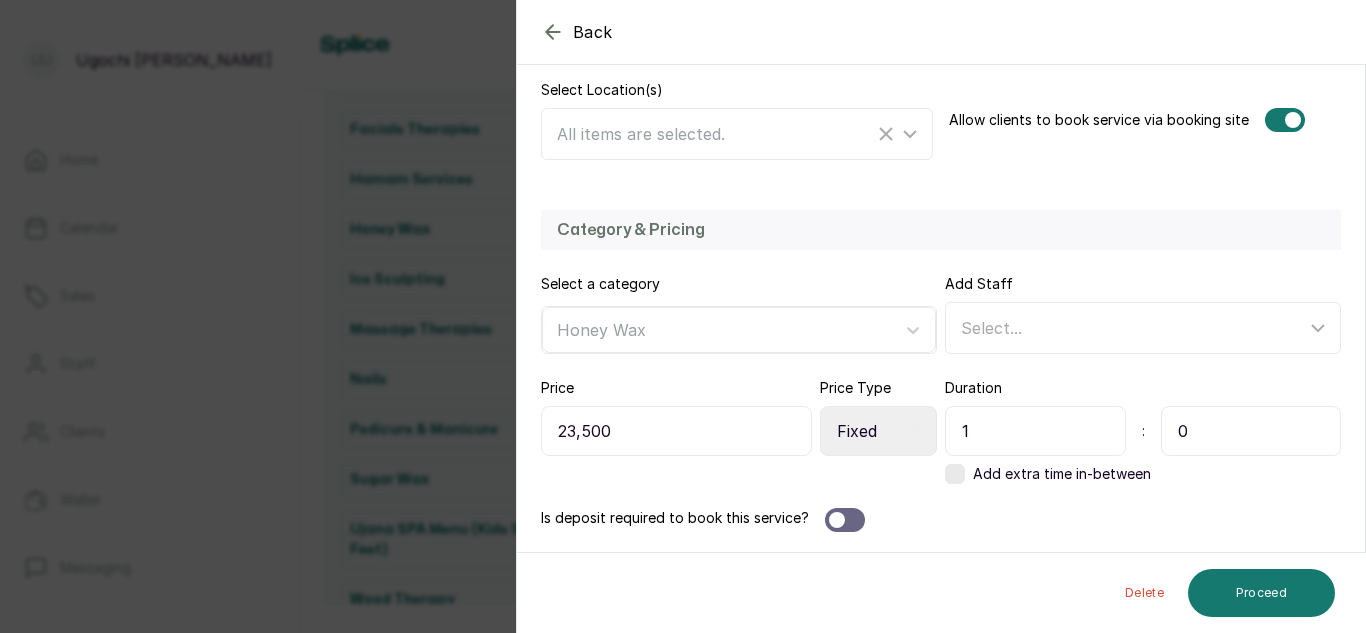 click on "1" at bounding box center (1035, 431) 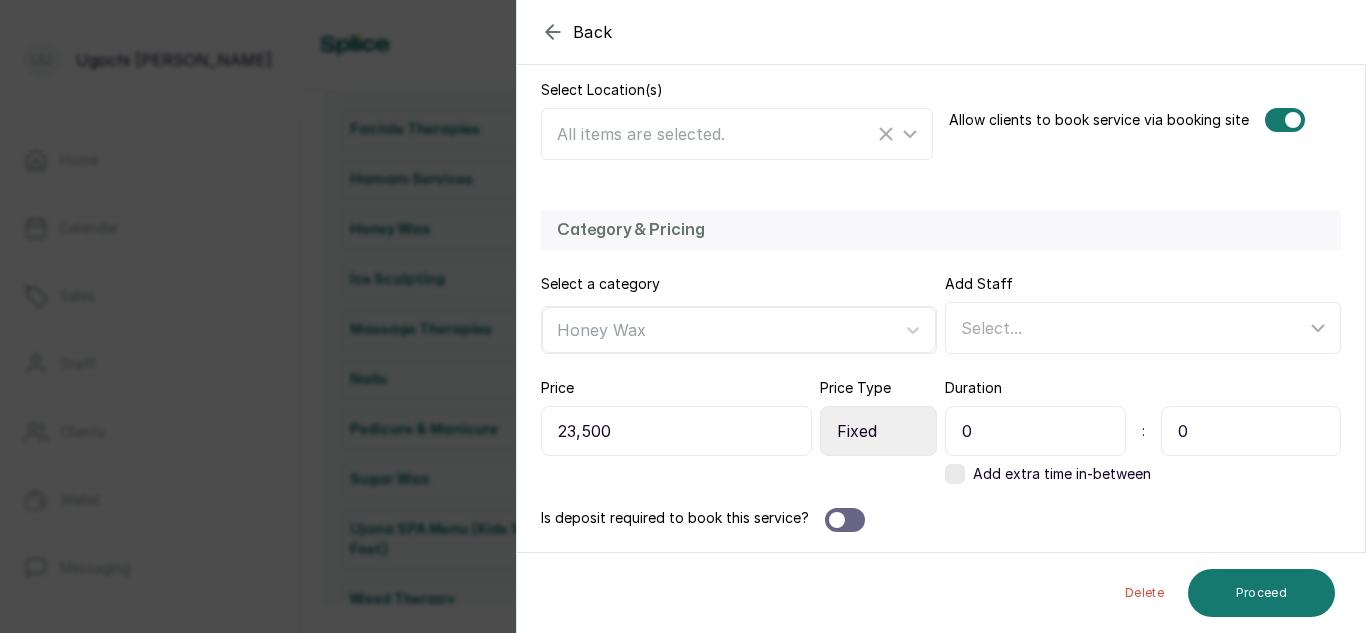 type on "0" 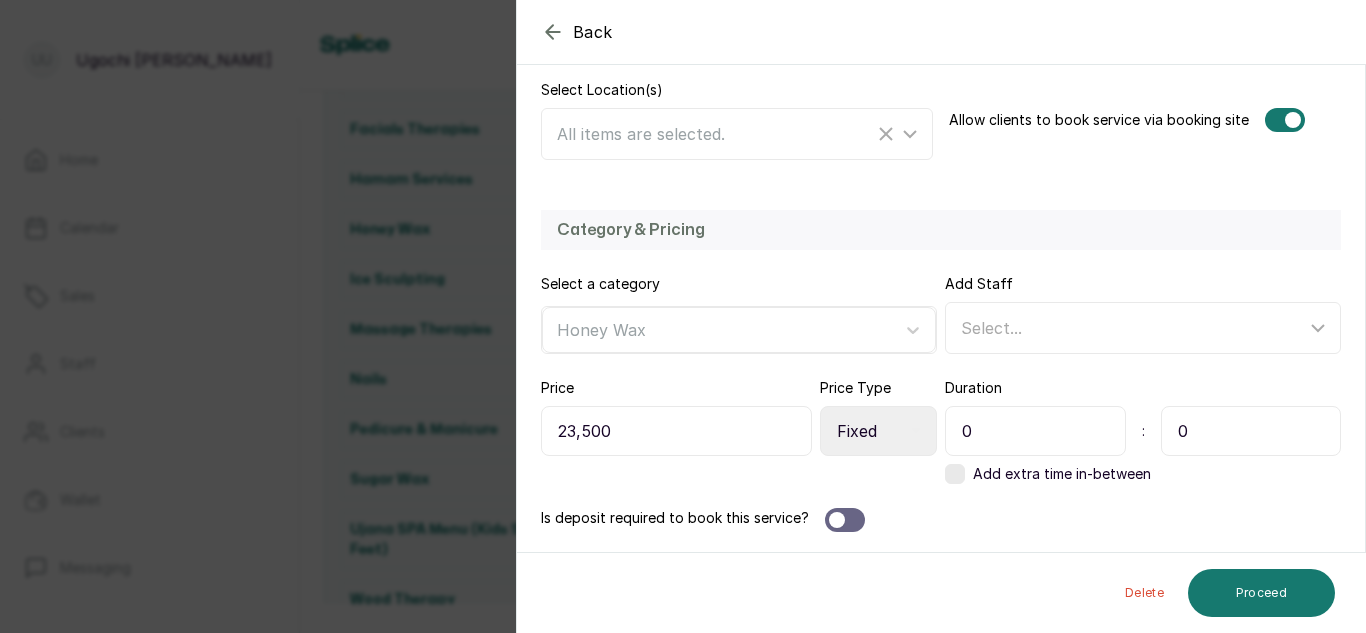 click on "0" at bounding box center [1251, 431] 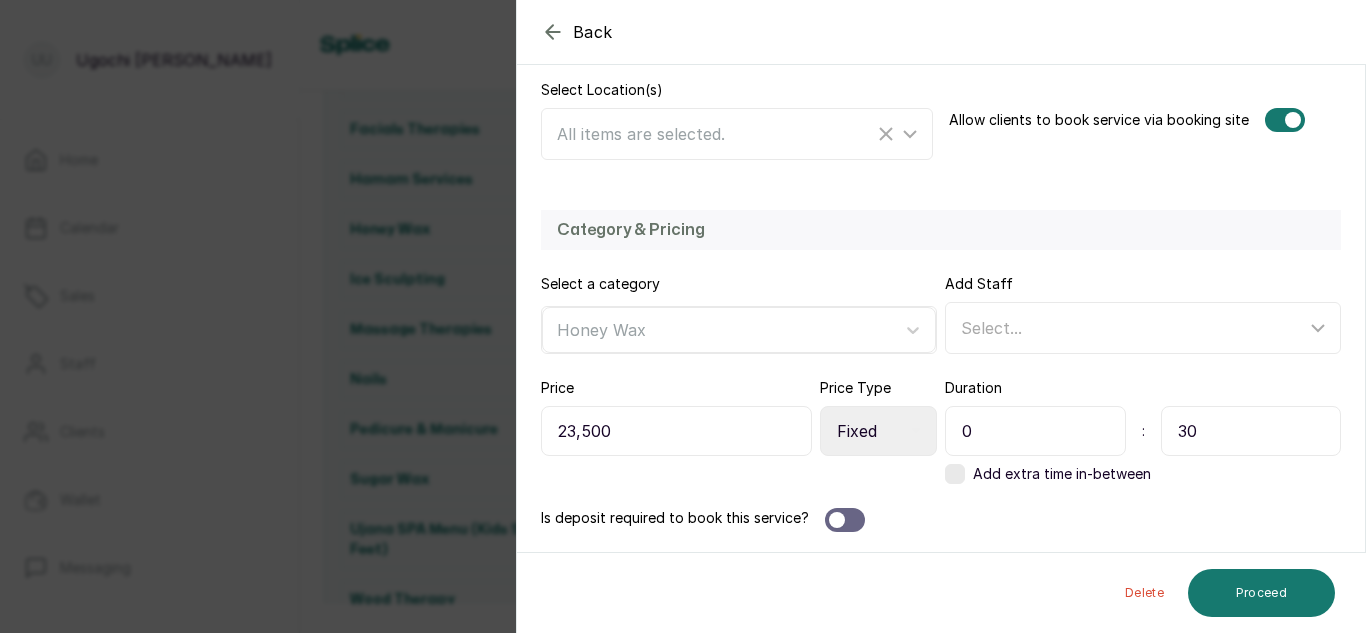 type on "30" 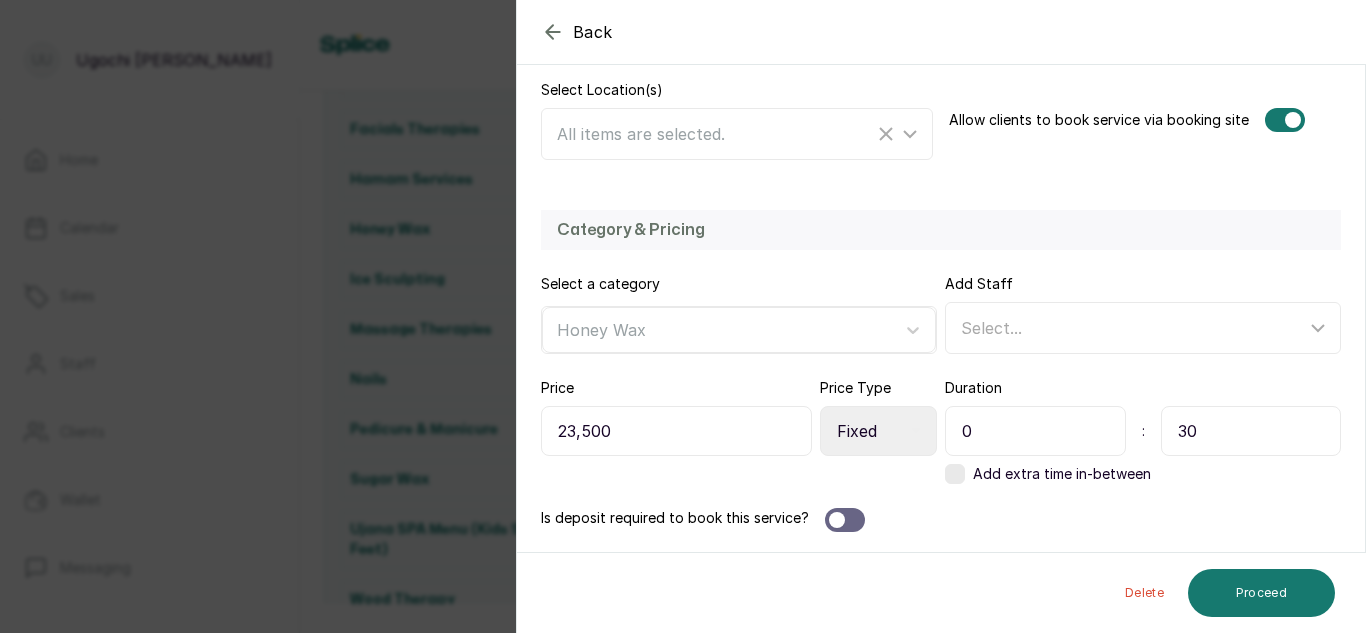 click on "23,500" at bounding box center [676, 431] 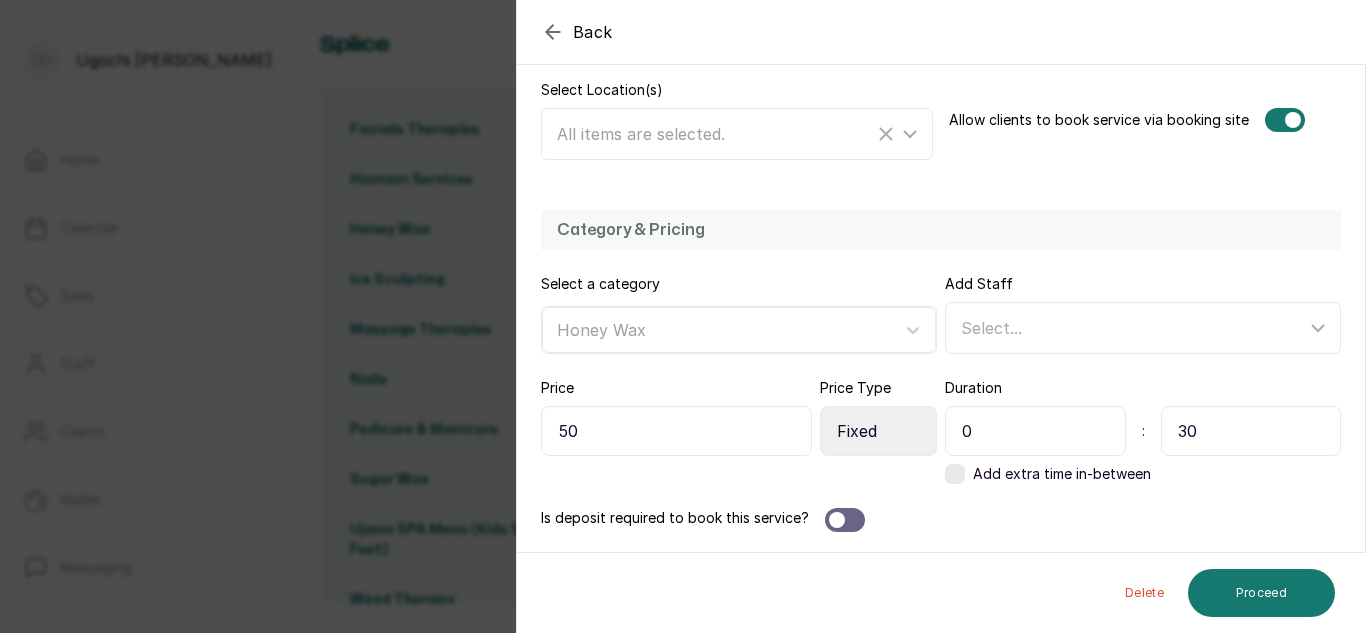 type on "5" 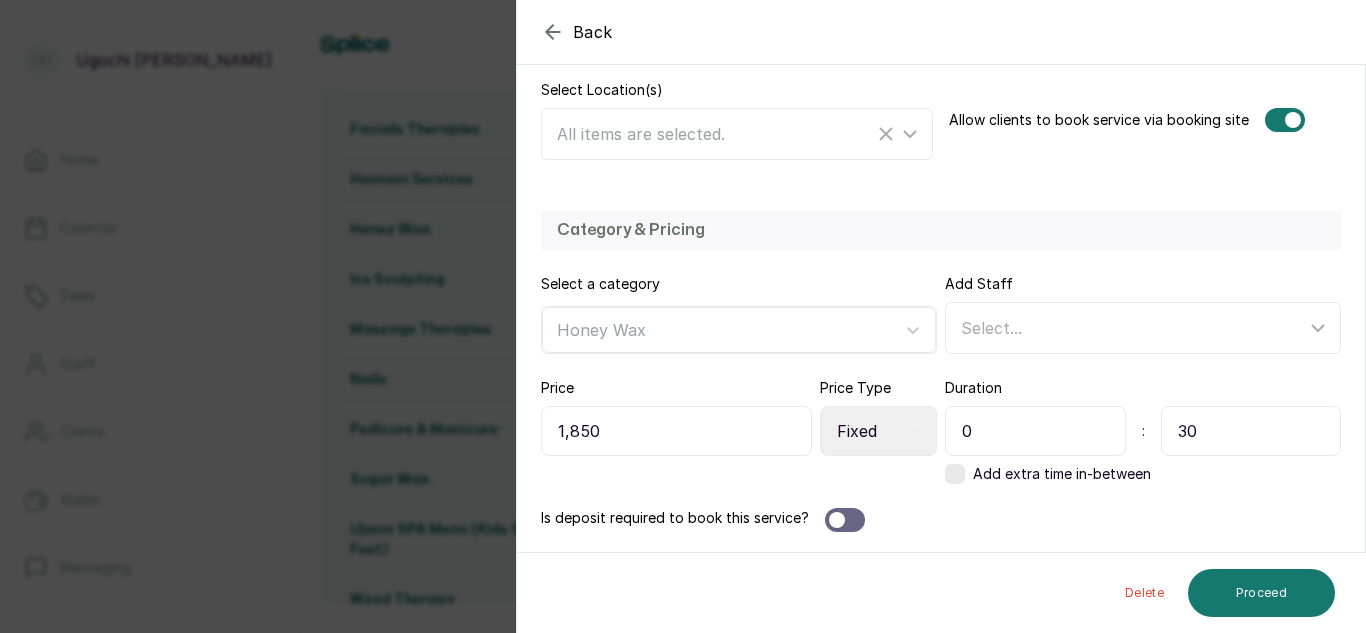 type on "18,500" 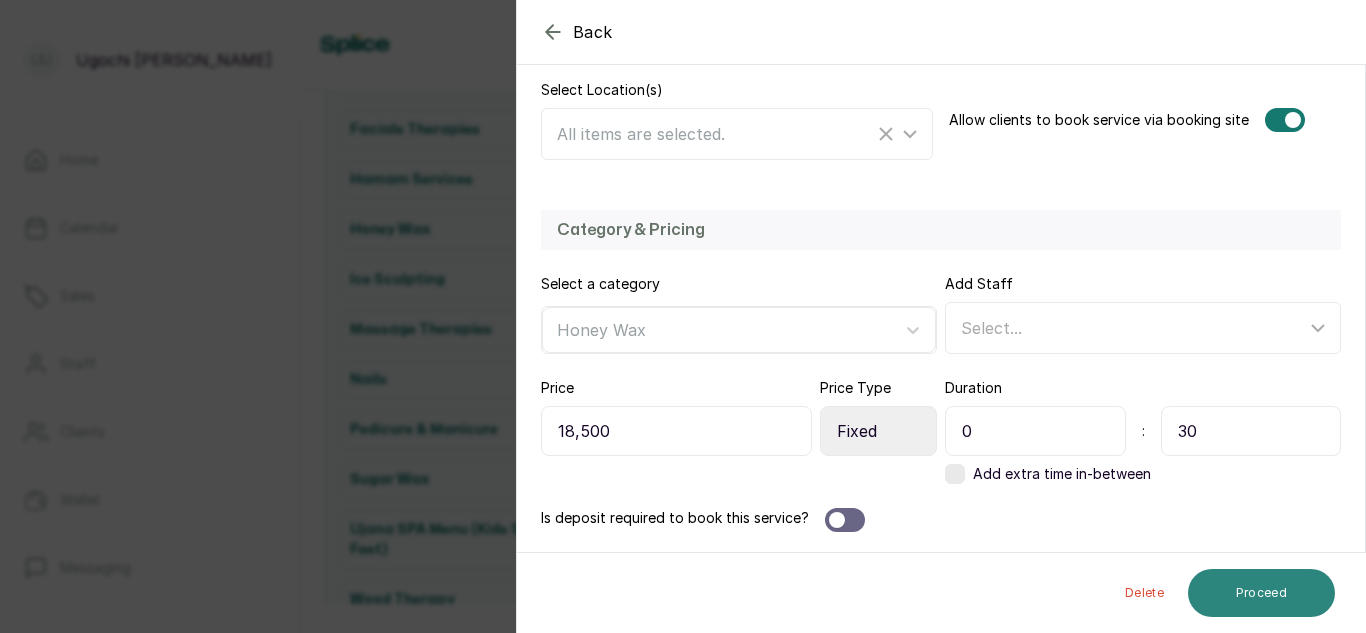 click on "Proceed" at bounding box center [1261, 593] 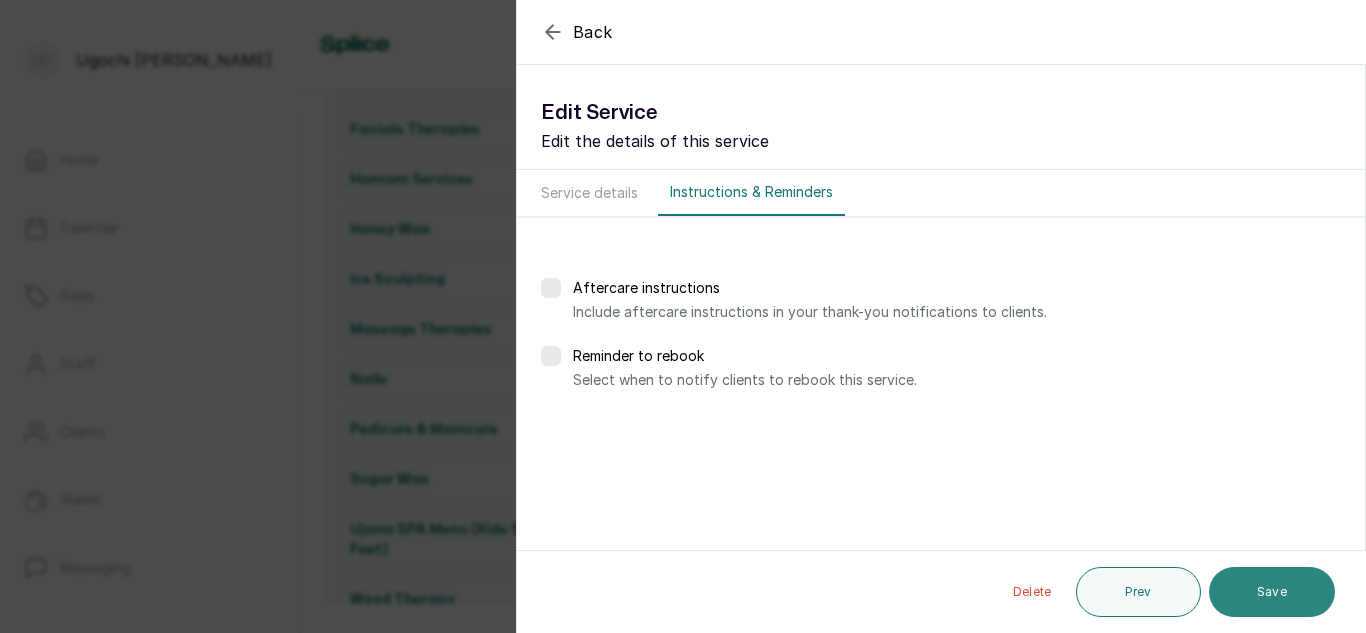 click on "Save" at bounding box center [1272, 592] 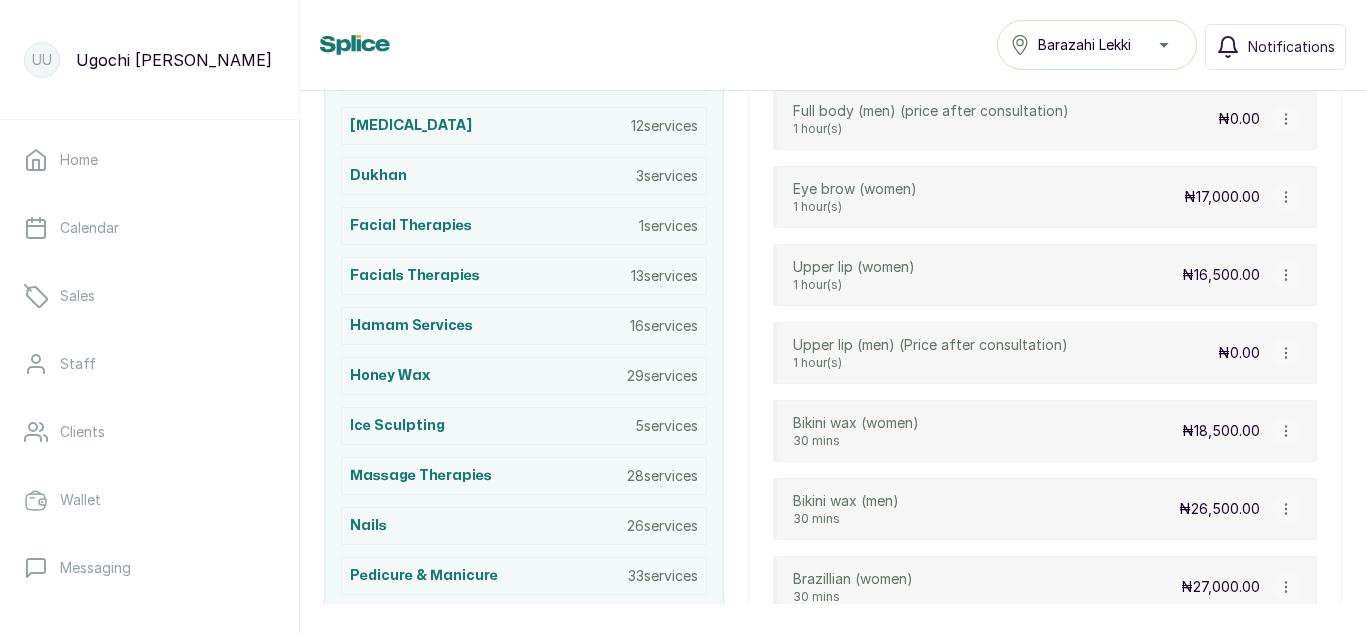 scroll, scrollTop: 760, scrollLeft: 0, axis: vertical 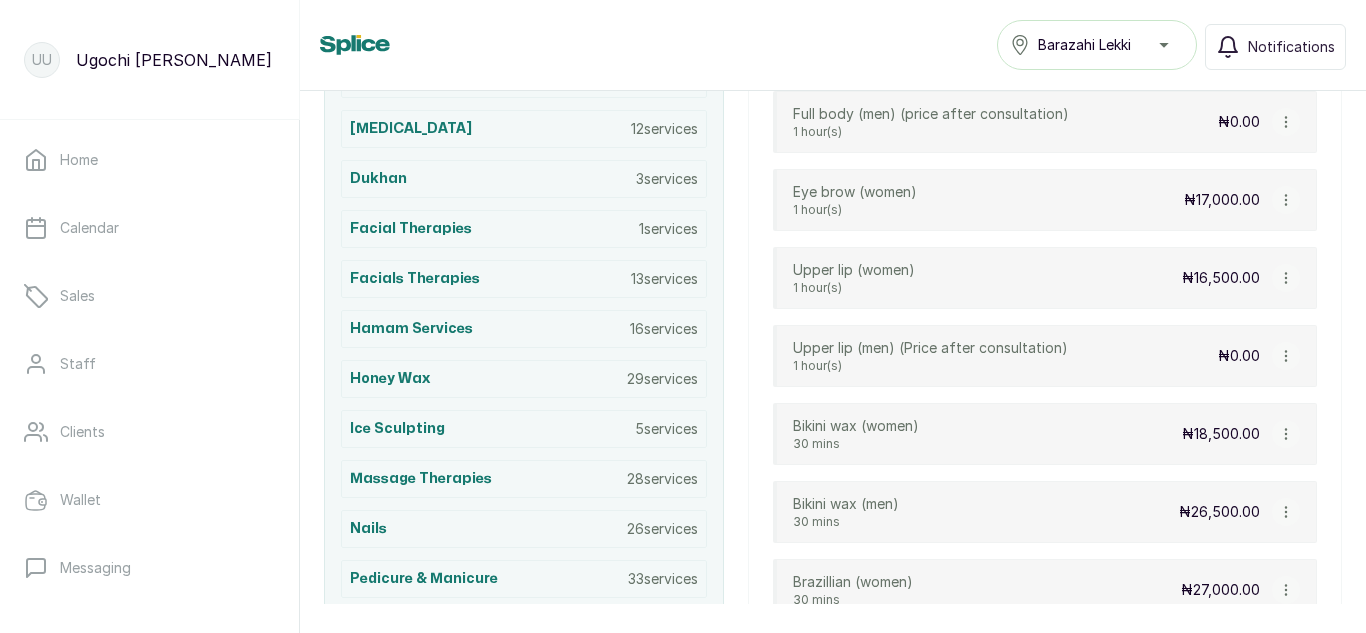 click at bounding box center (1286, 356) 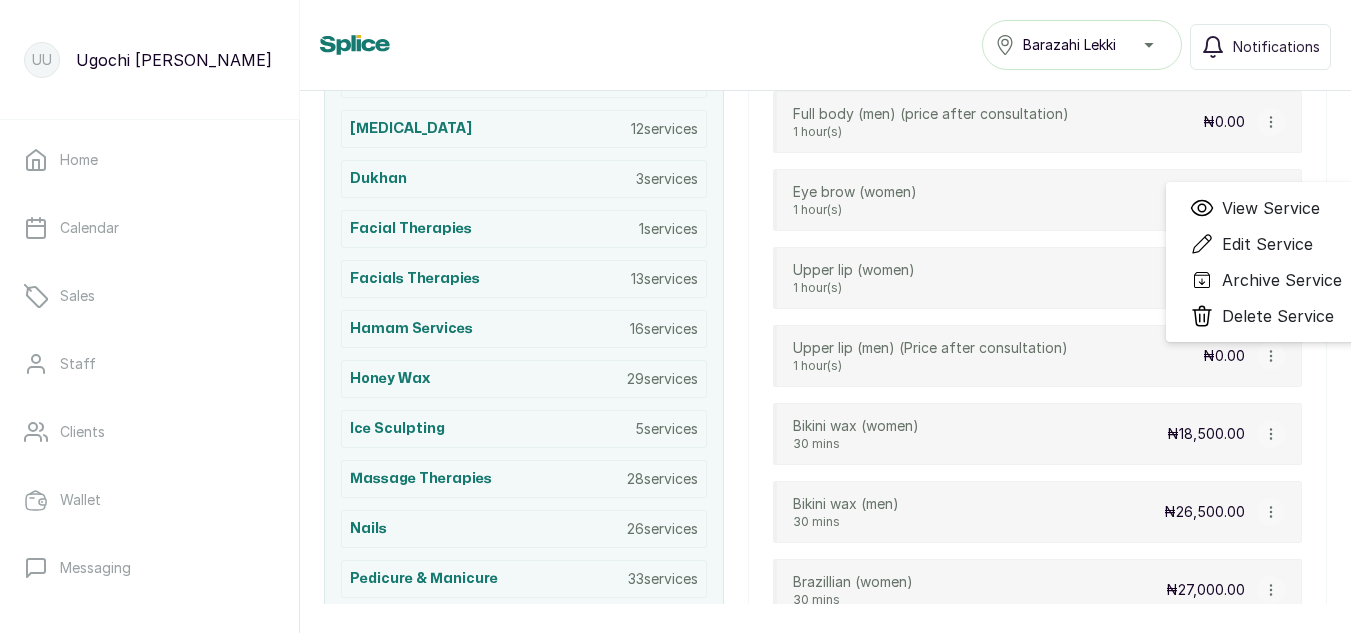 click on "Edit Service" at bounding box center (1267, 244) 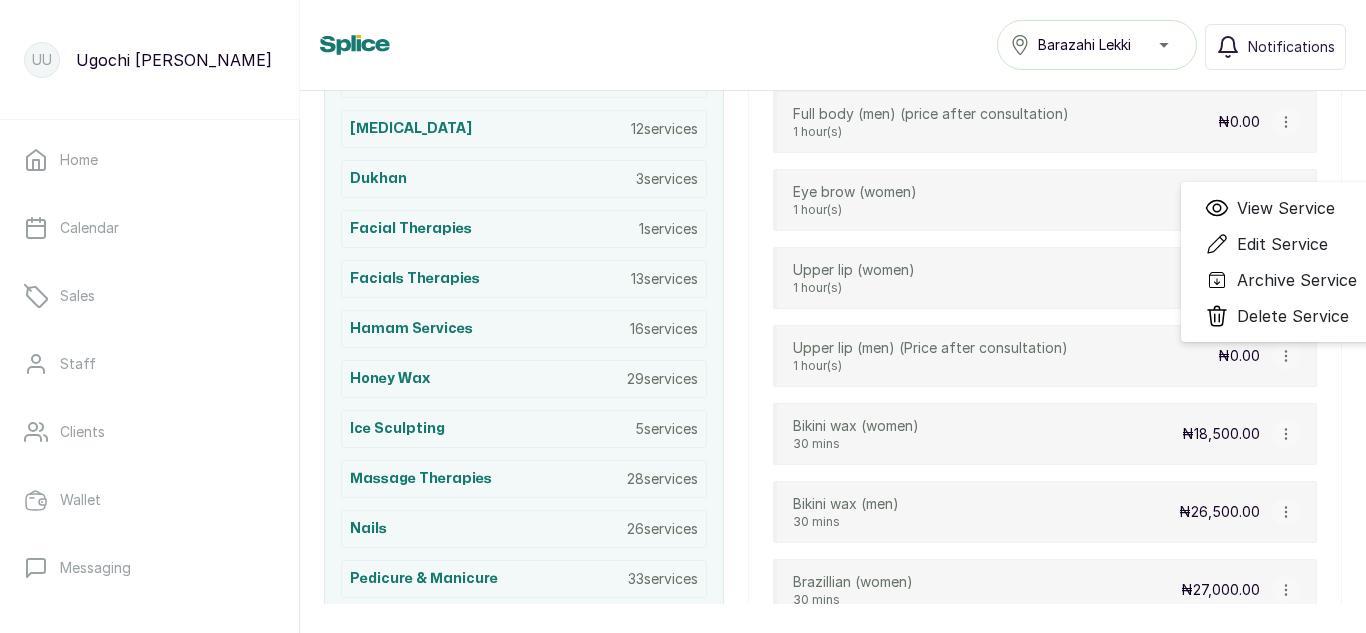 select on "starting_at" 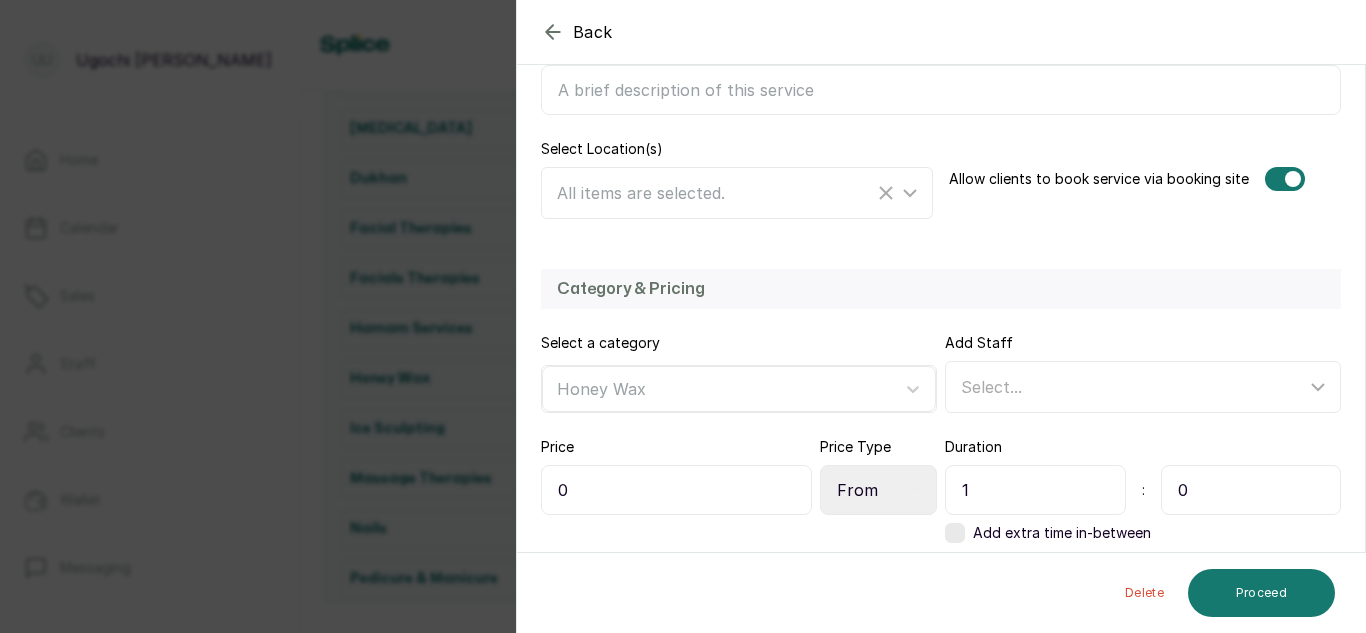 scroll, scrollTop: 436, scrollLeft: 0, axis: vertical 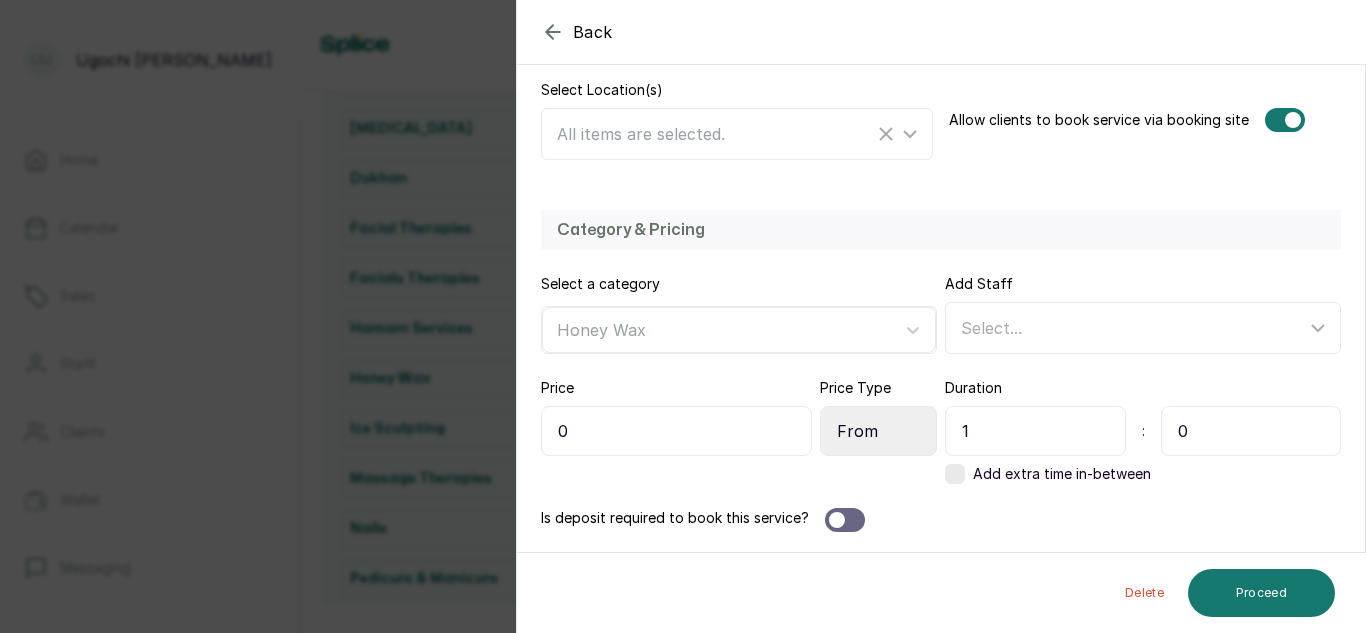 click on "1" at bounding box center (1035, 431) 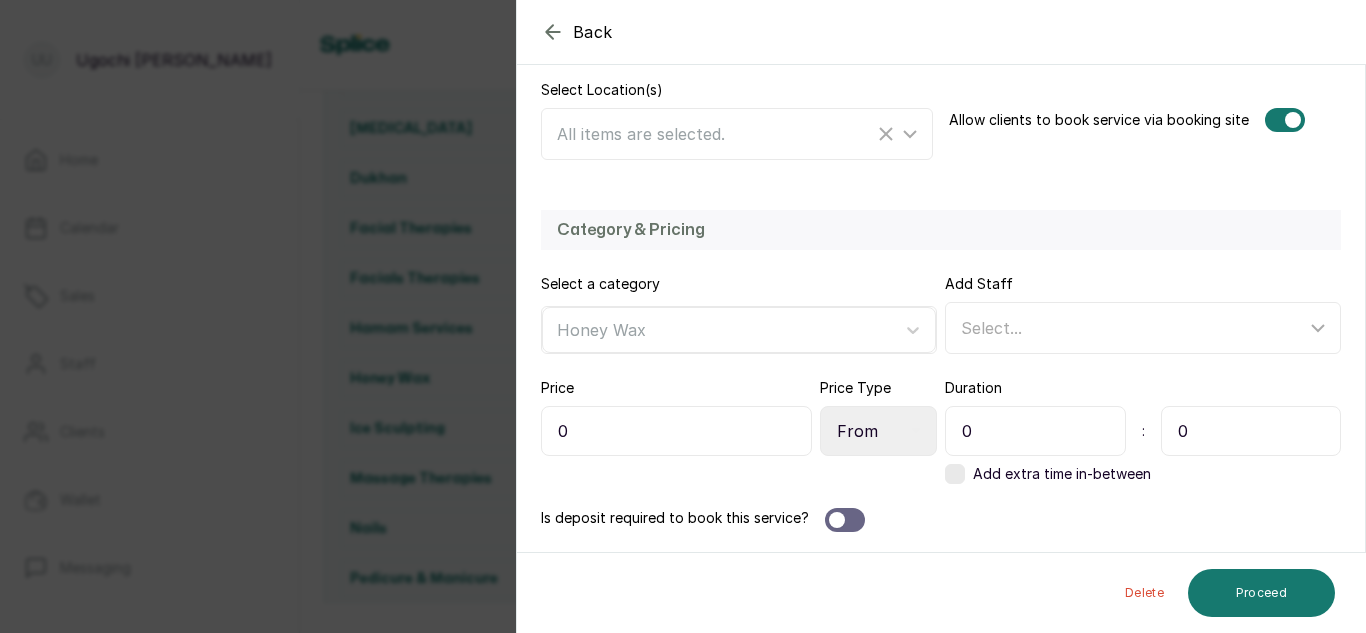 type on "0" 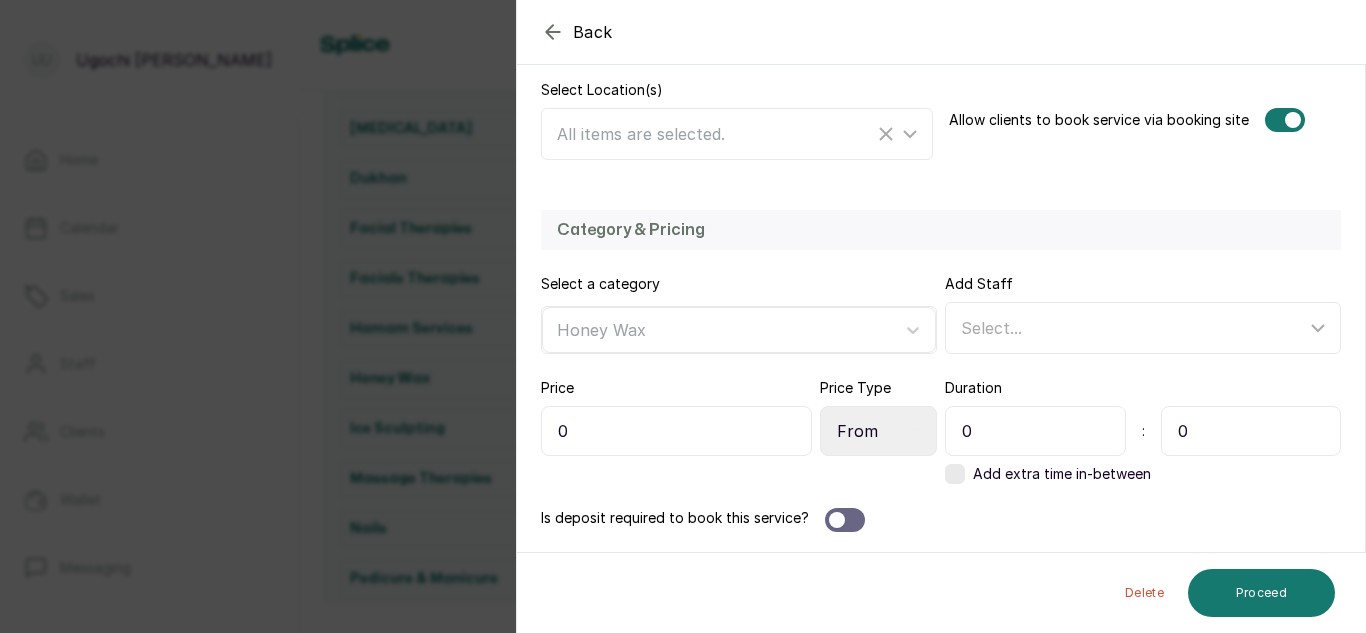click on "0" at bounding box center [1251, 431] 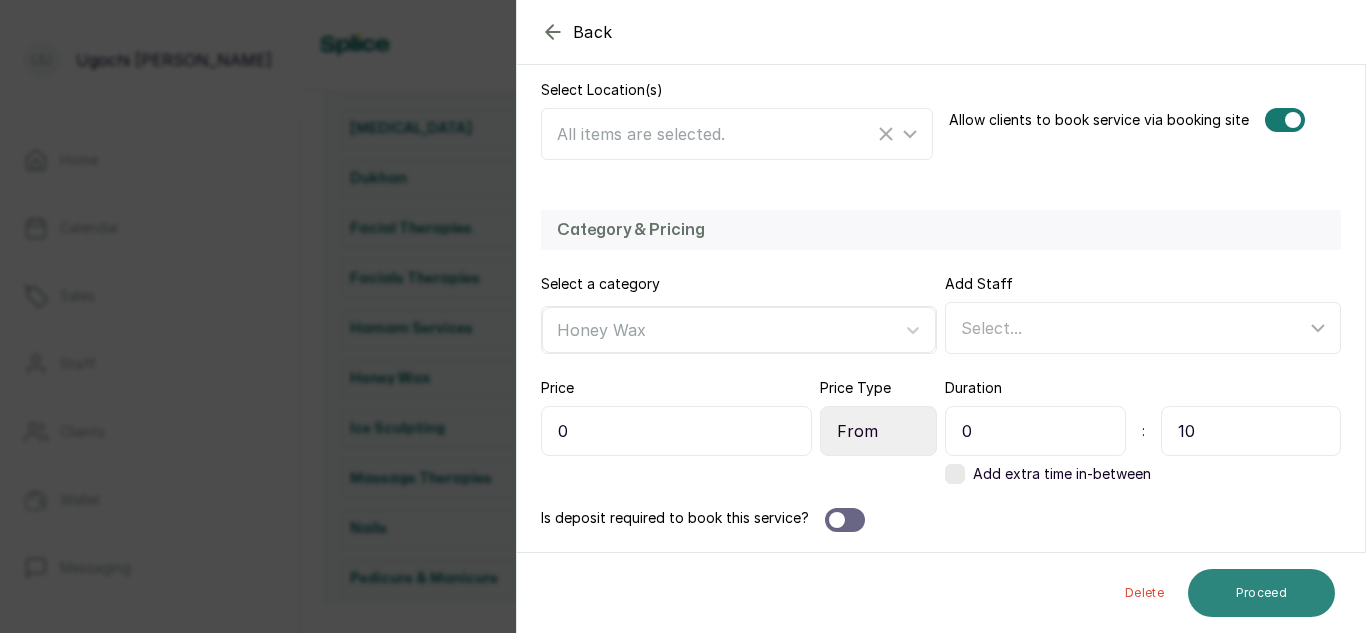 click on "Proceed" at bounding box center (1261, 593) 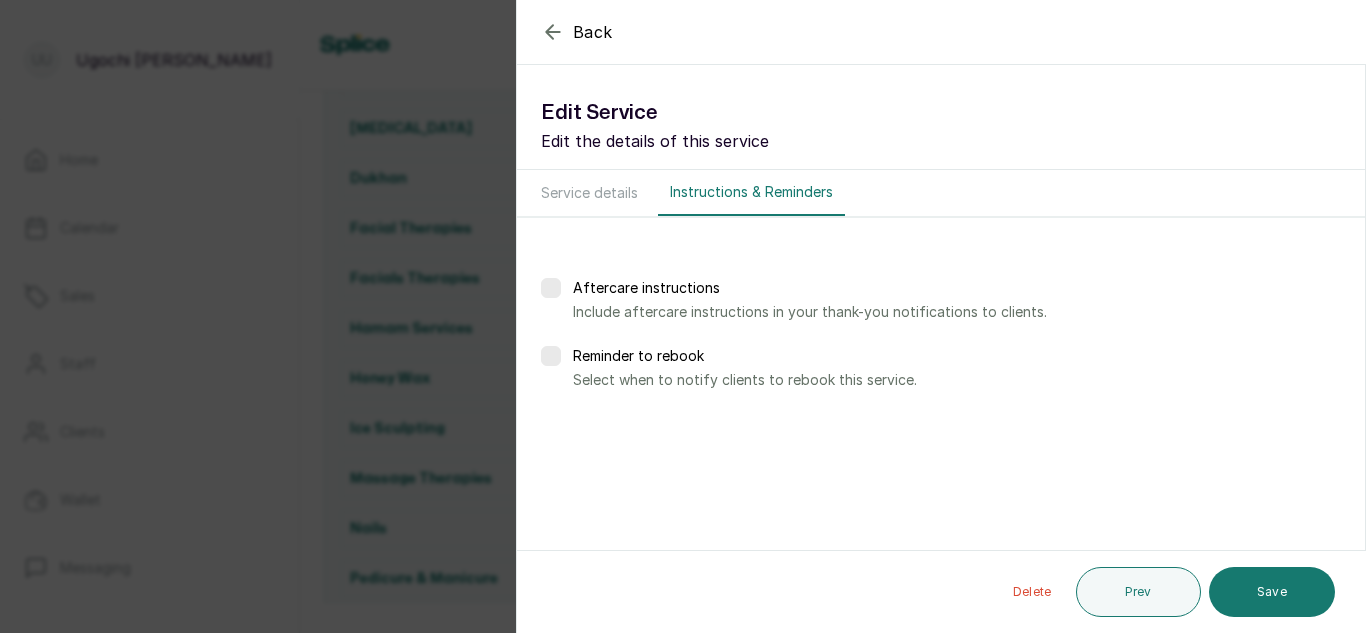 scroll, scrollTop: 0, scrollLeft: 0, axis: both 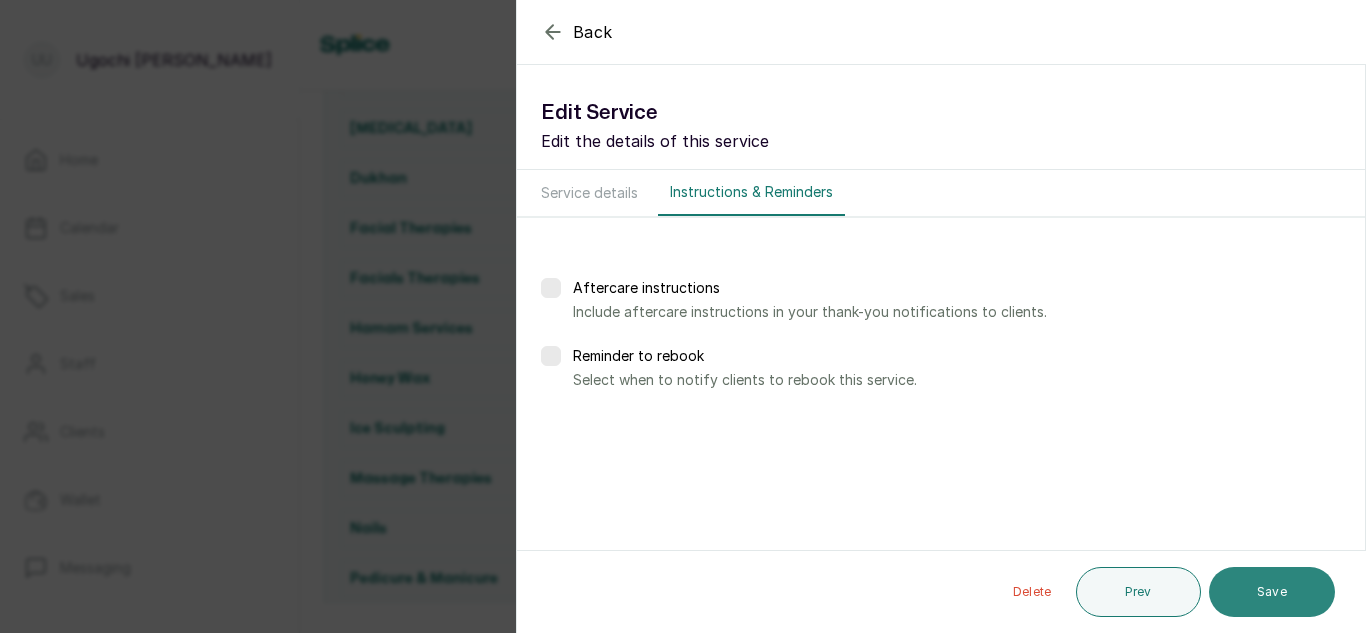 click on "Save" at bounding box center (1272, 592) 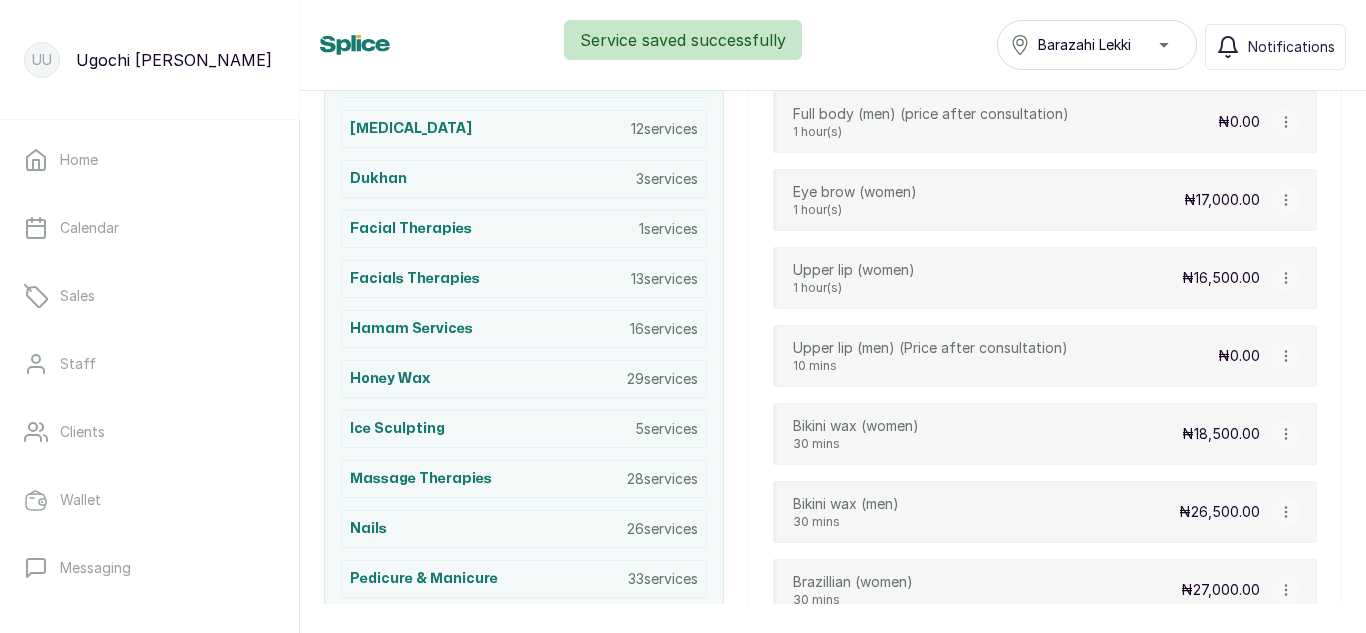 click 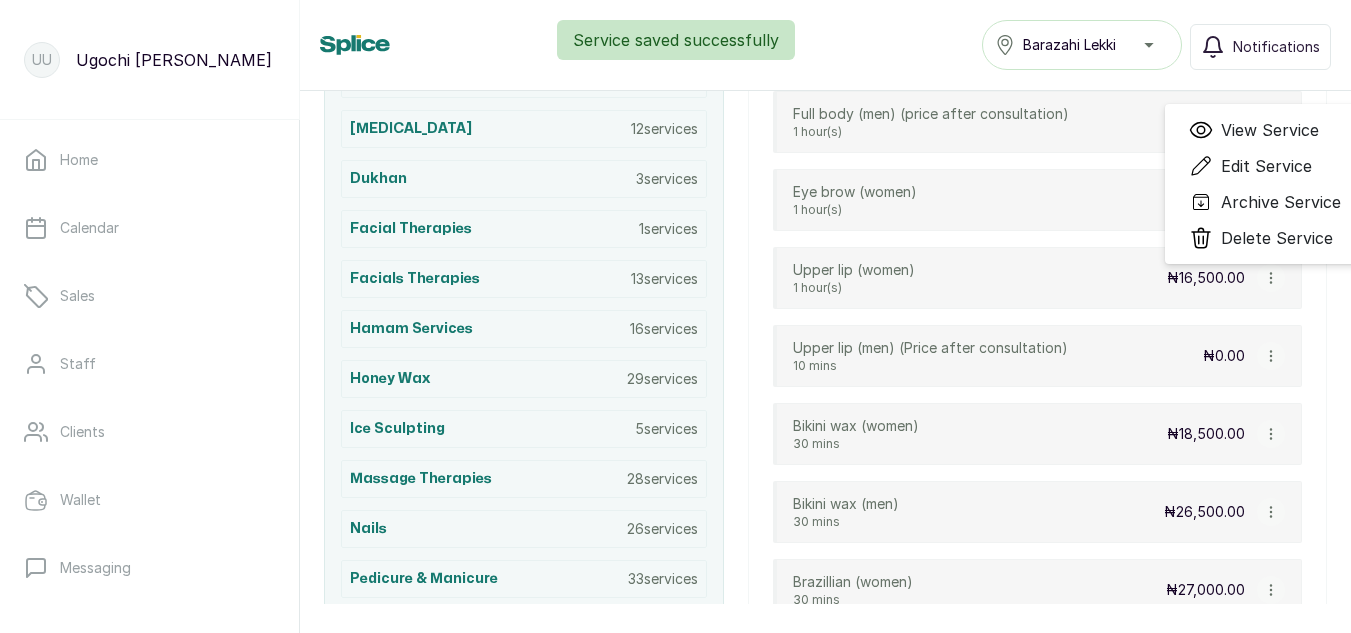 click on "Edit Service" at bounding box center [1266, 166] 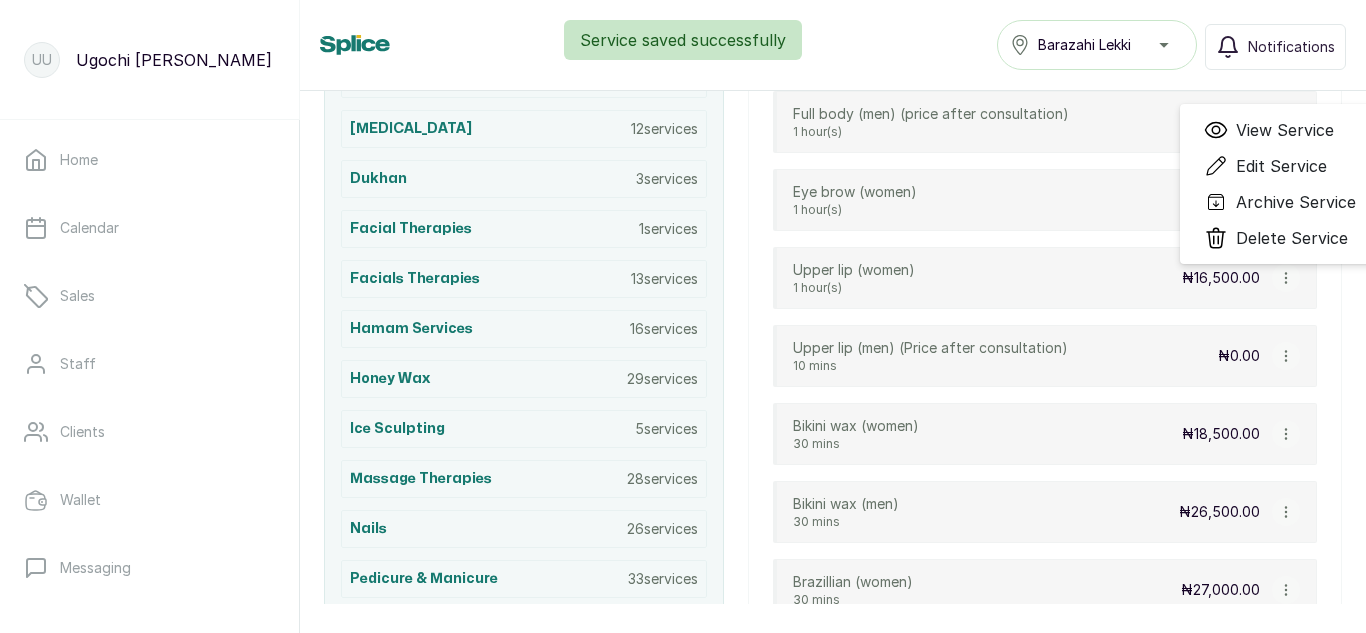 select on "fixed" 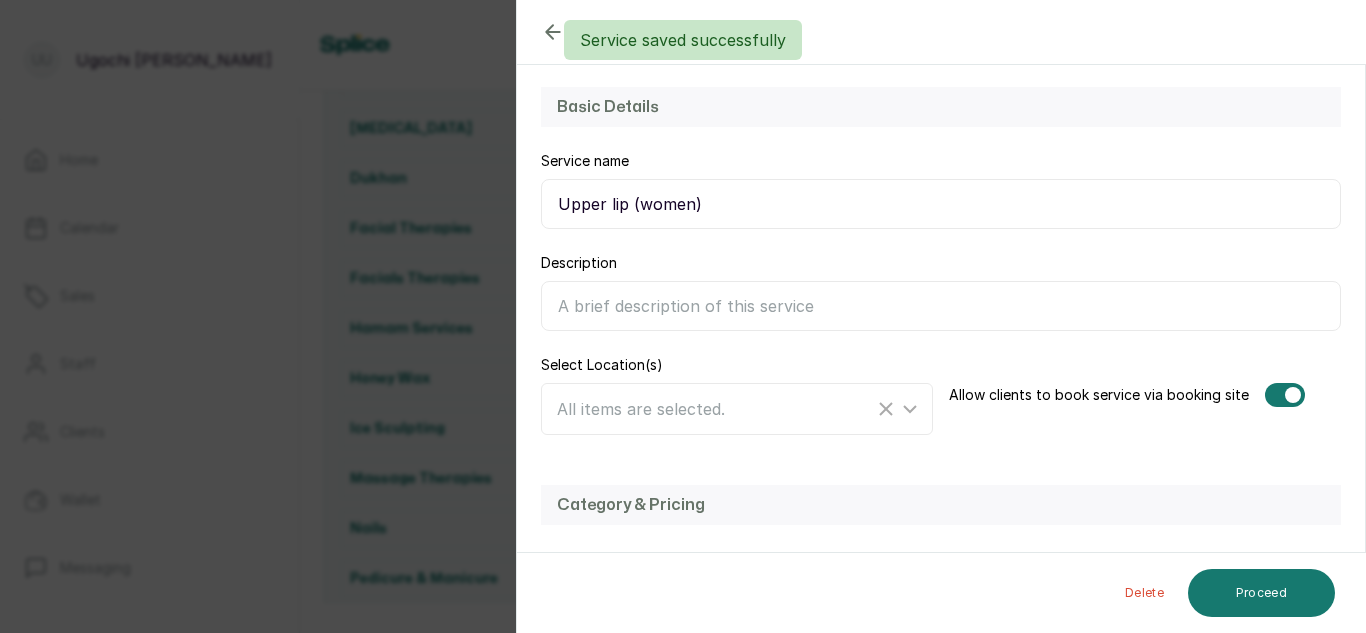 scroll, scrollTop: 436, scrollLeft: 0, axis: vertical 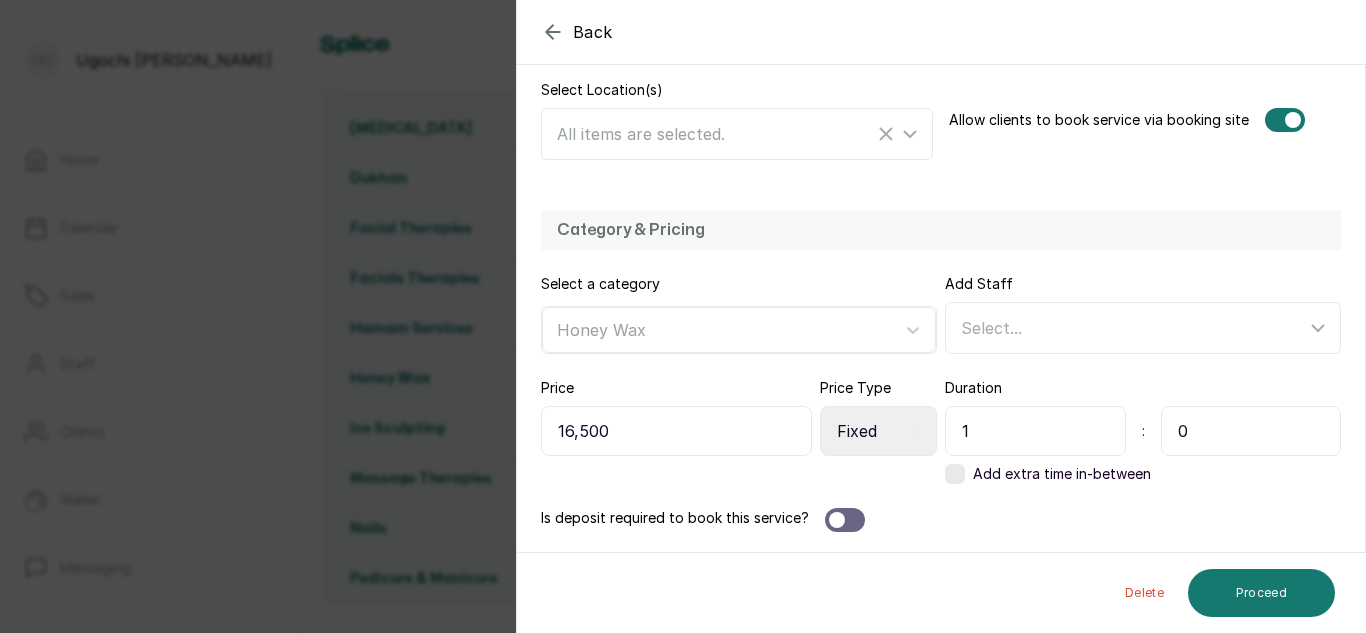 click on "1" at bounding box center (1035, 431) 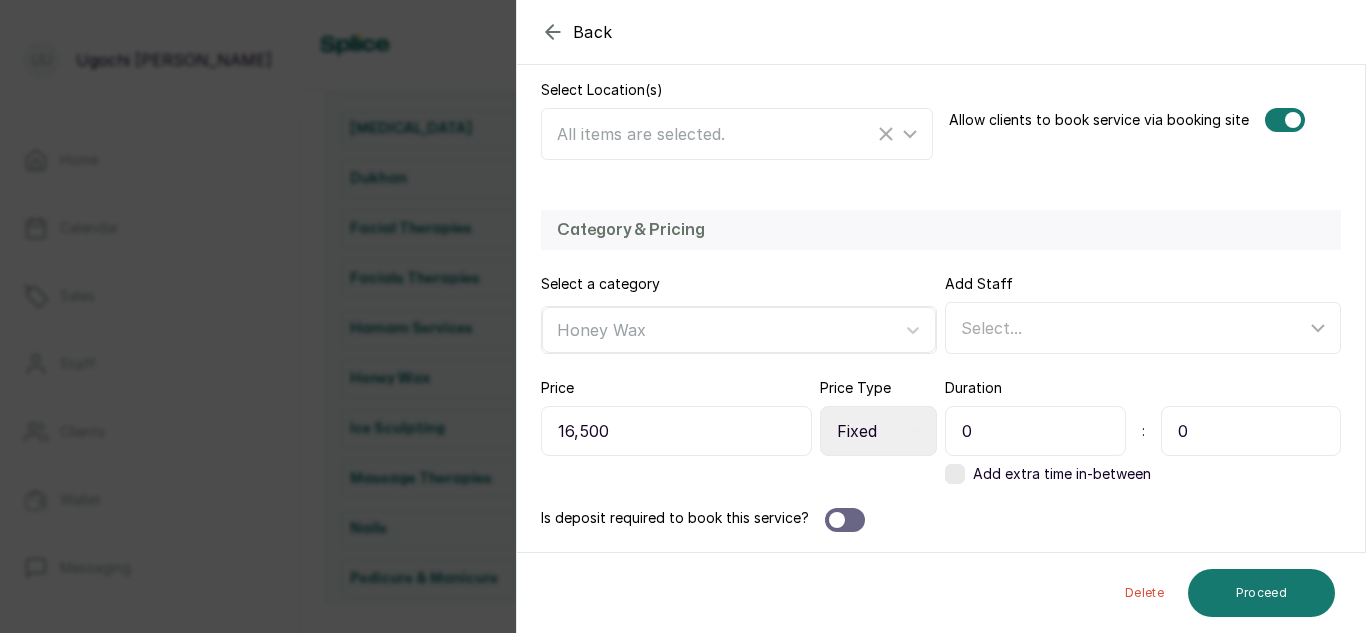 type on "0" 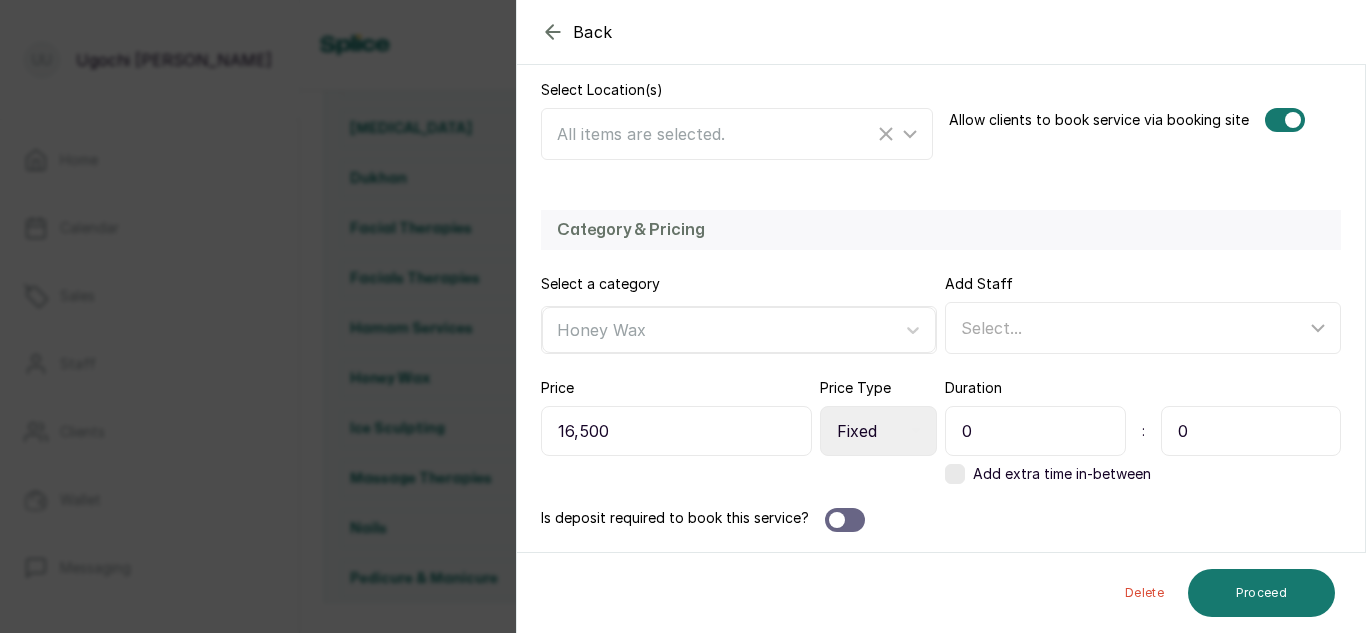 click on "0" at bounding box center (1251, 431) 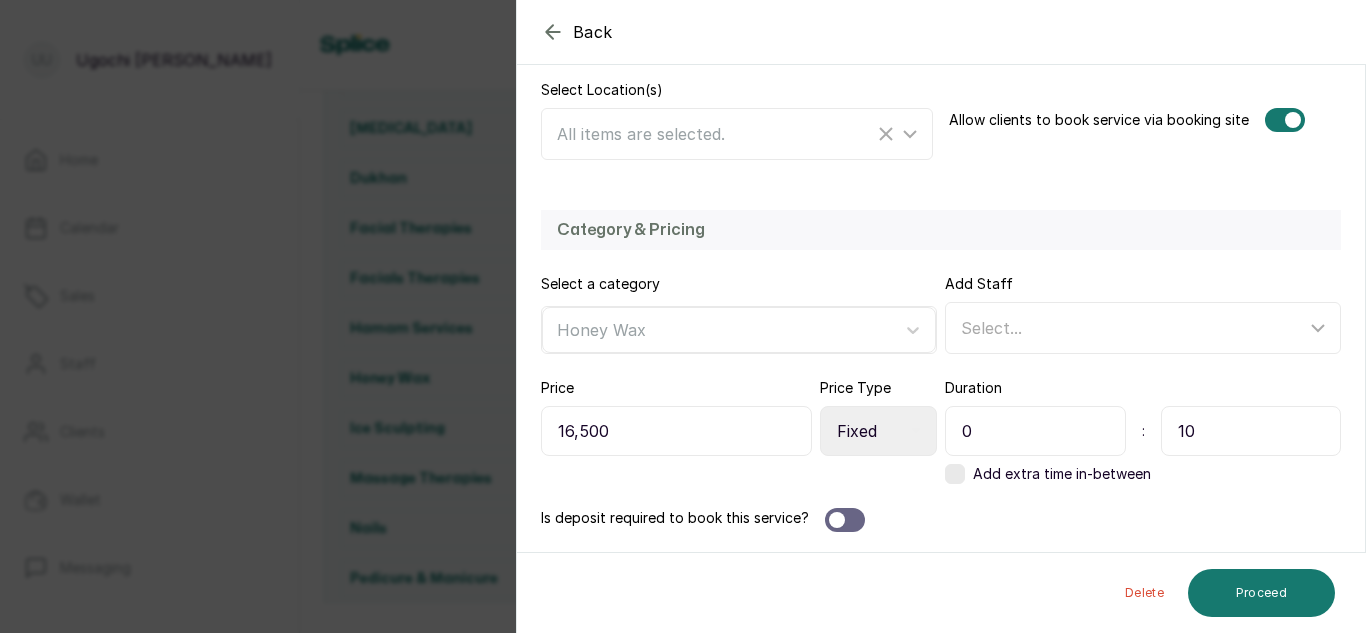 type on "10" 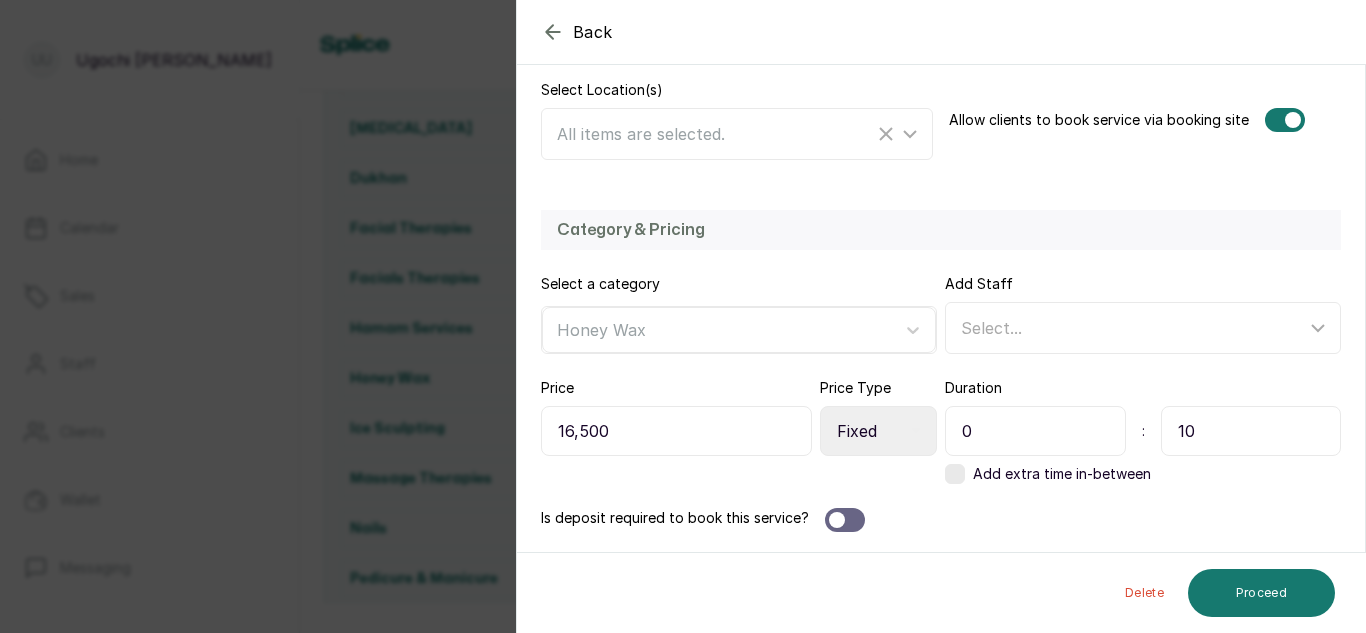 click on "16,500" at bounding box center [676, 431] 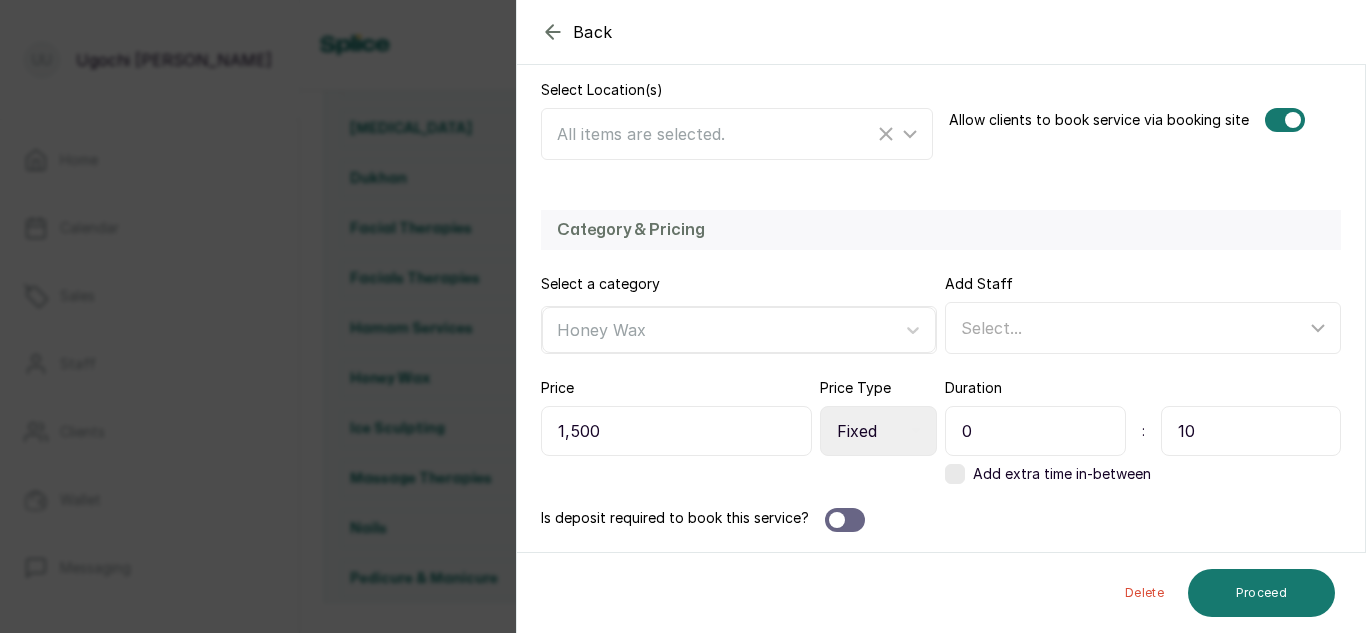 type on "11,500" 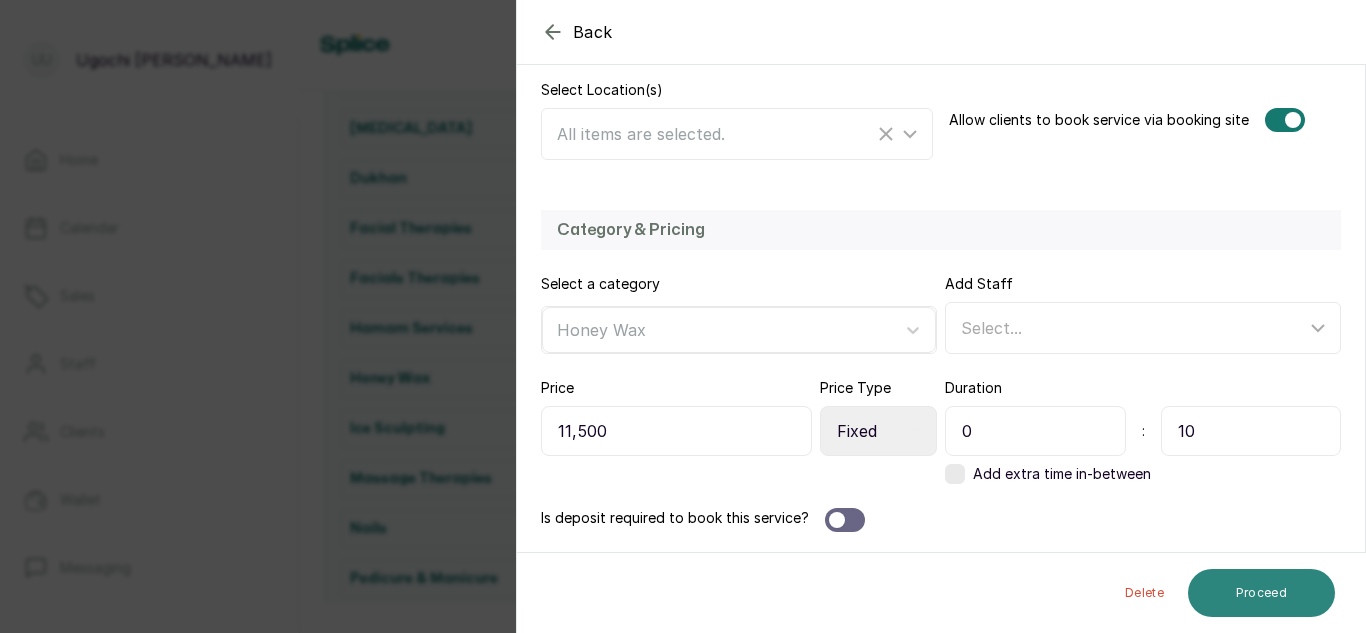 click on "Proceed" at bounding box center [1261, 593] 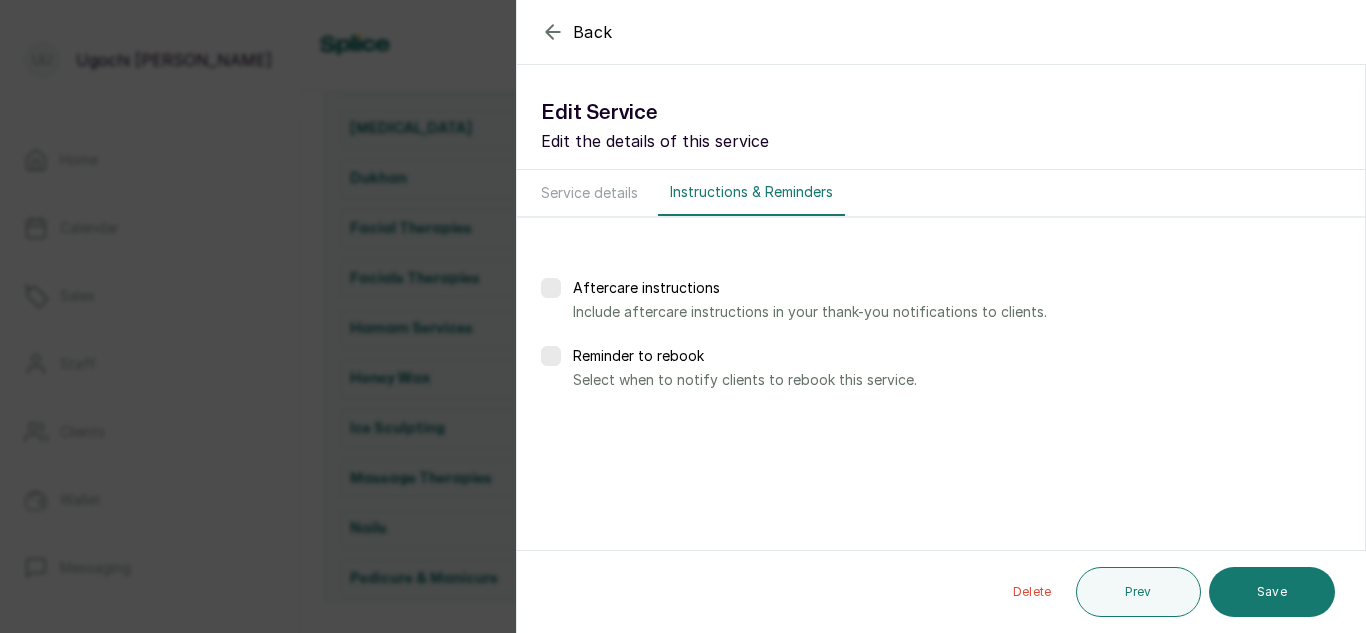 scroll, scrollTop: 0, scrollLeft: 0, axis: both 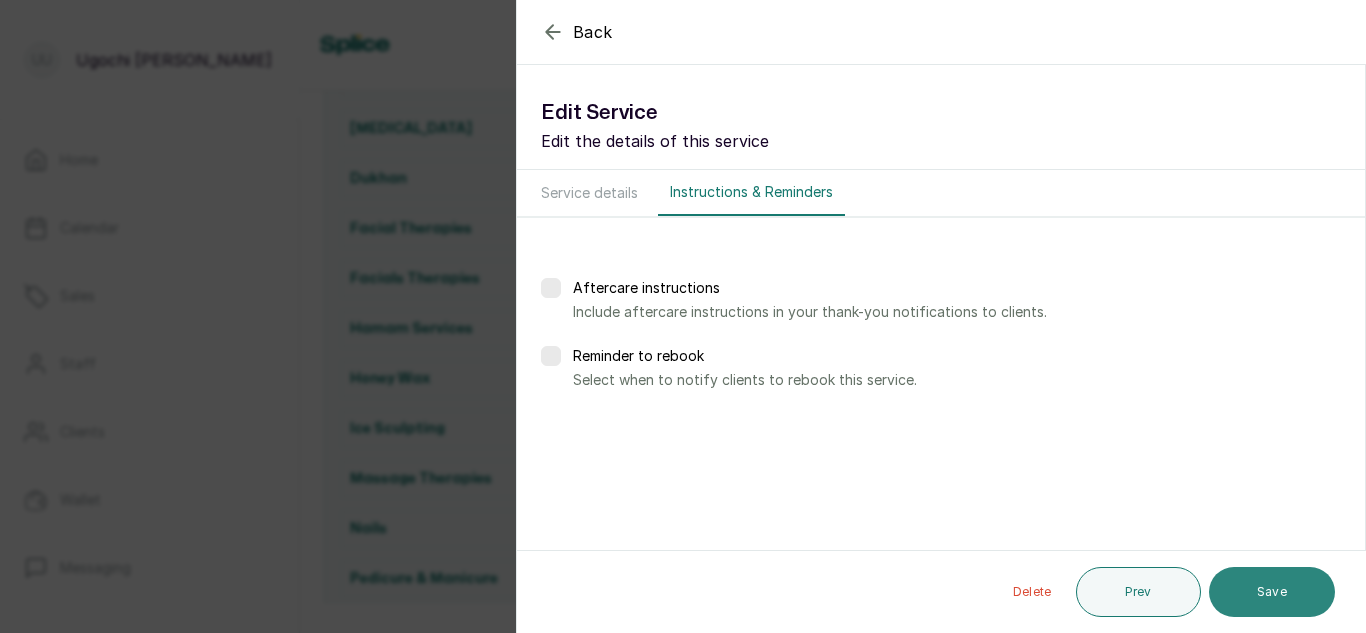 click on "Save" at bounding box center (1272, 592) 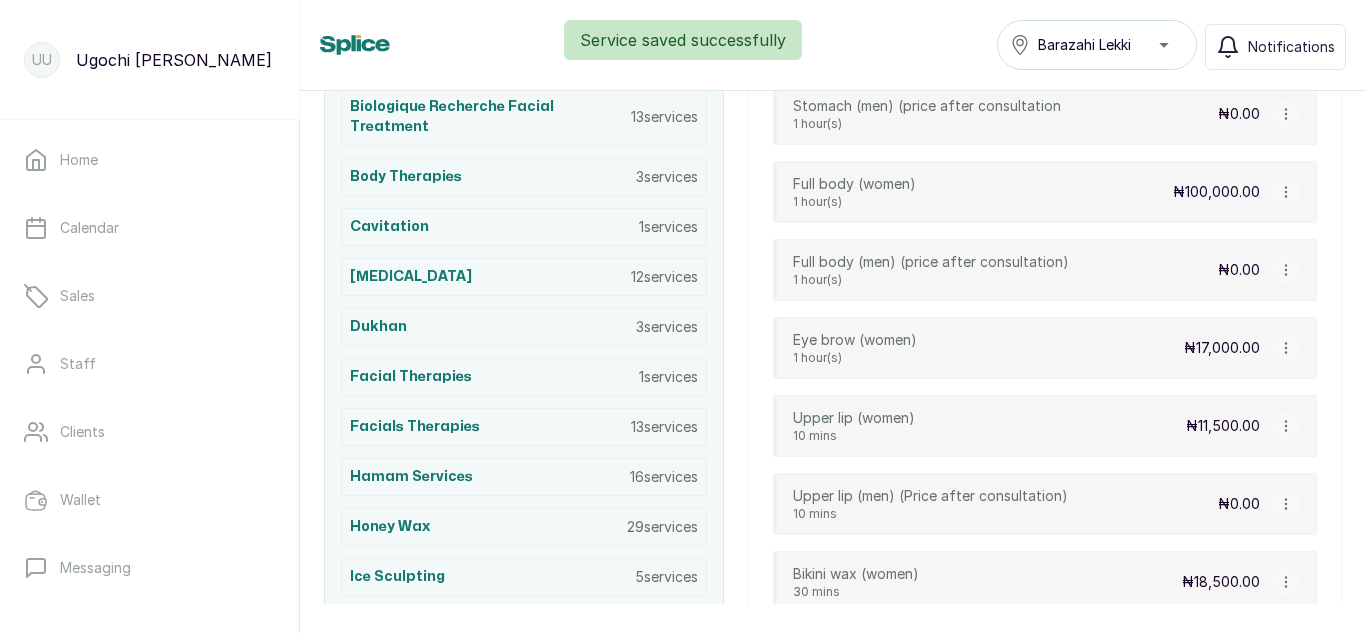 scroll, scrollTop: 600, scrollLeft: 0, axis: vertical 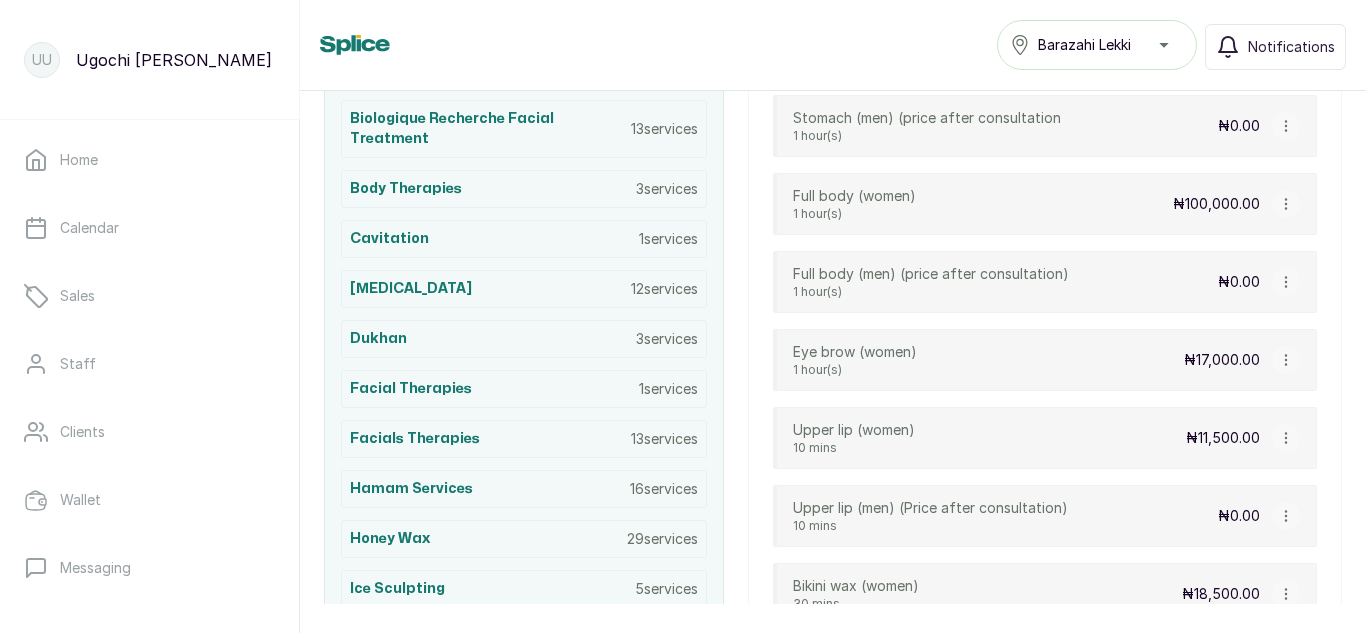 click at bounding box center (1286, 360) 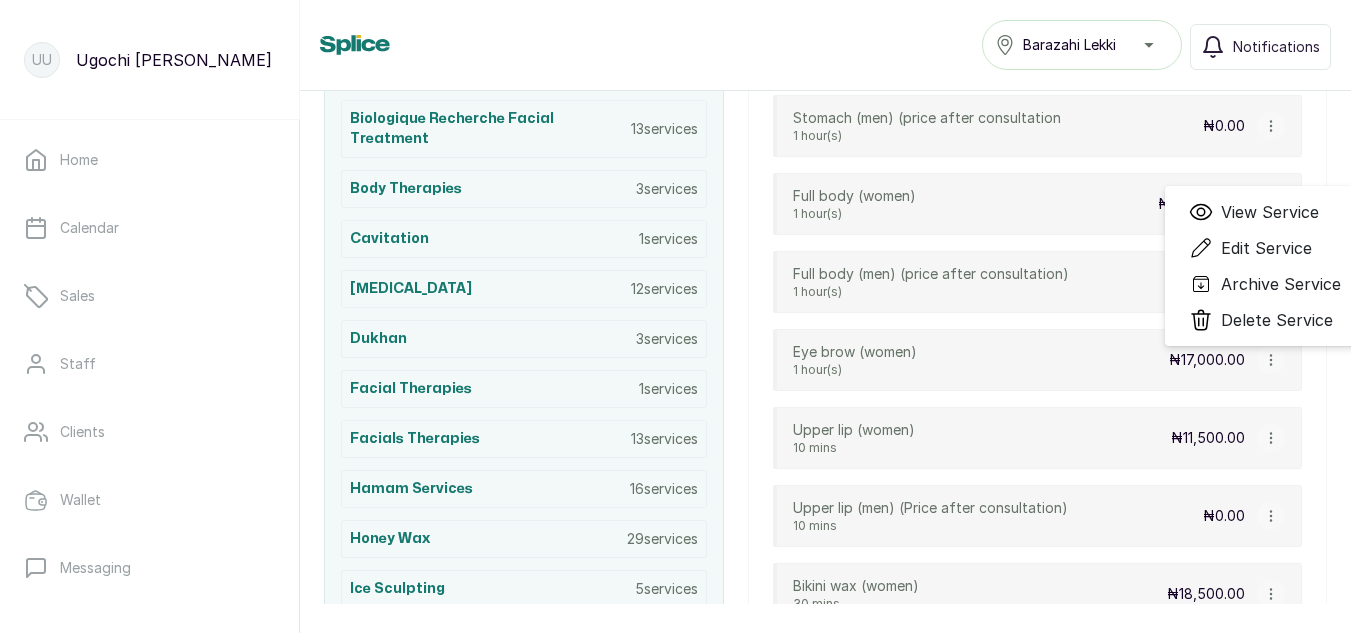 click on "Edit Service" at bounding box center [1266, 248] 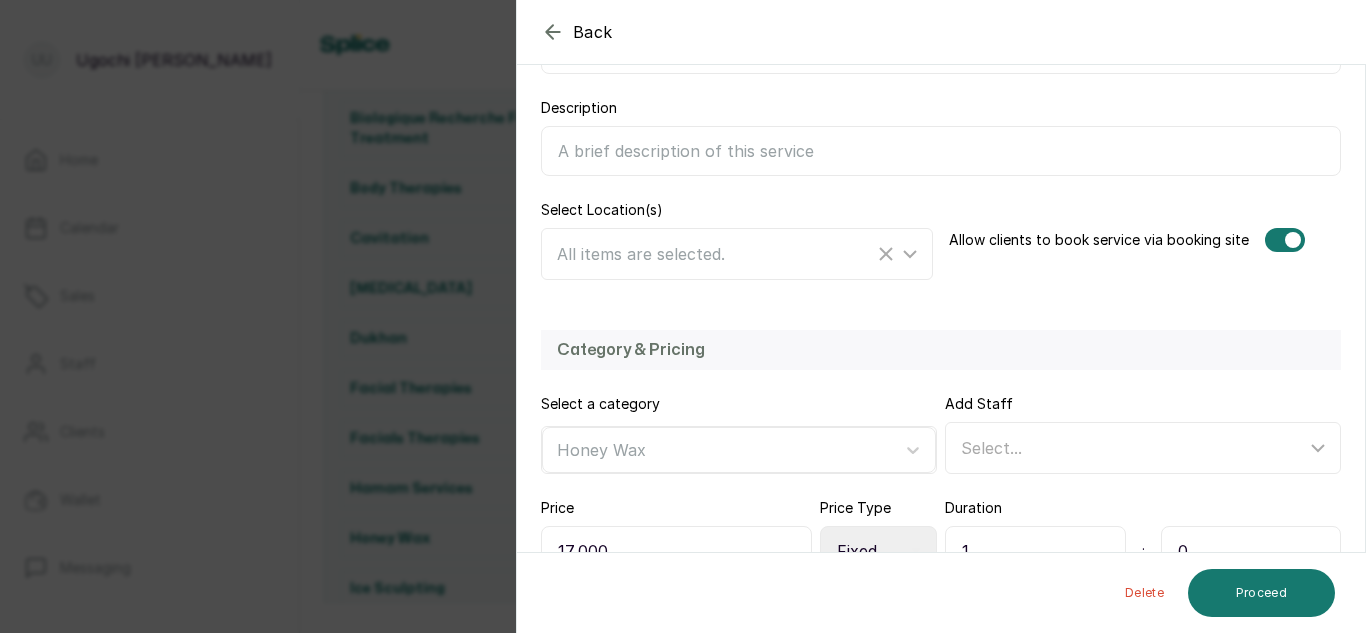 scroll, scrollTop: 436, scrollLeft: 0, axis: vertical 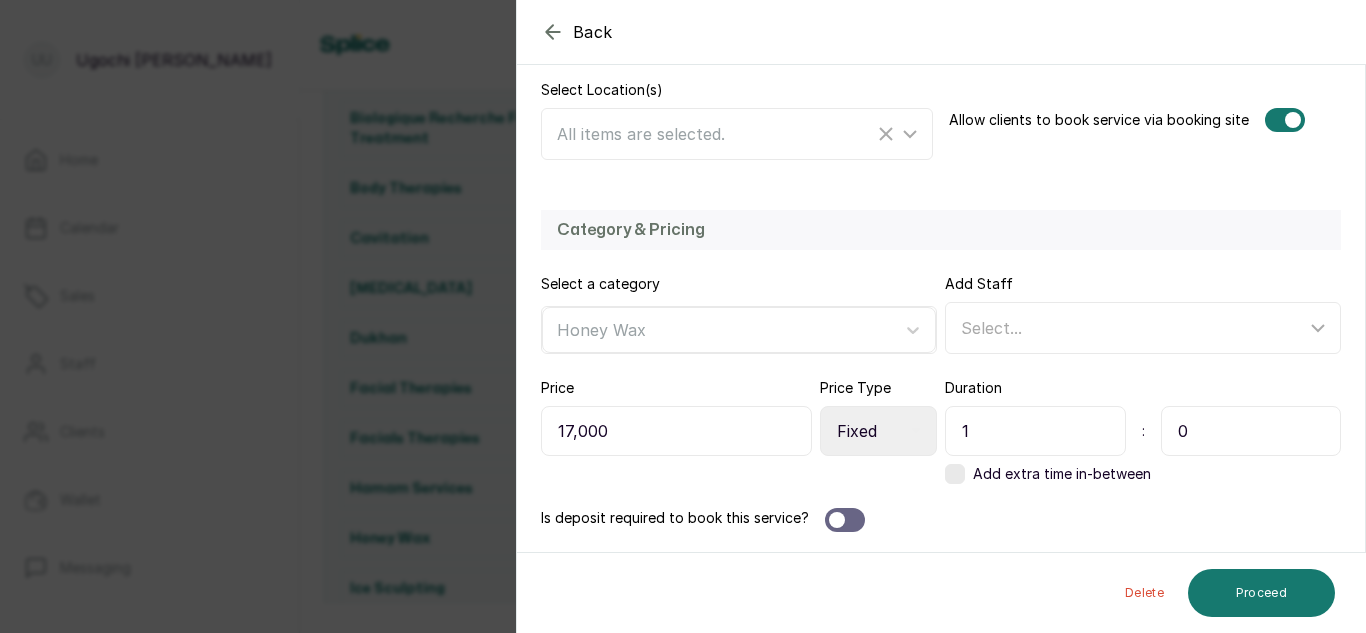click on "1" at bounding box center [1035, 431] 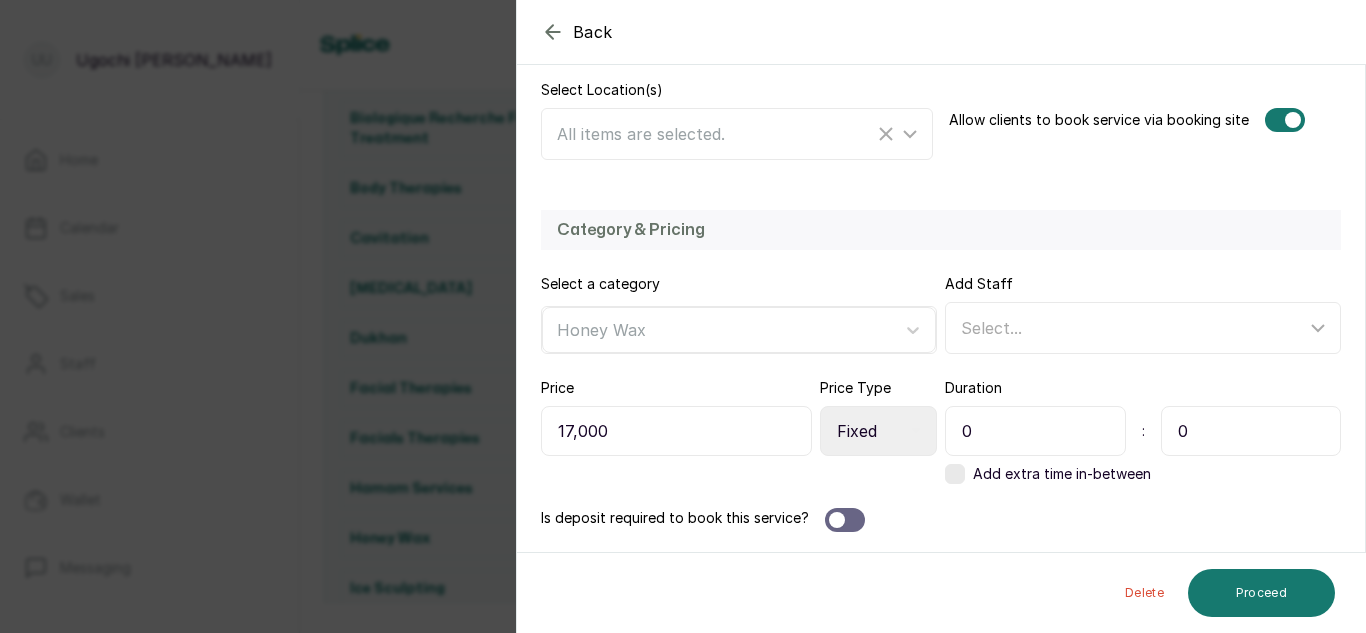type on "0" 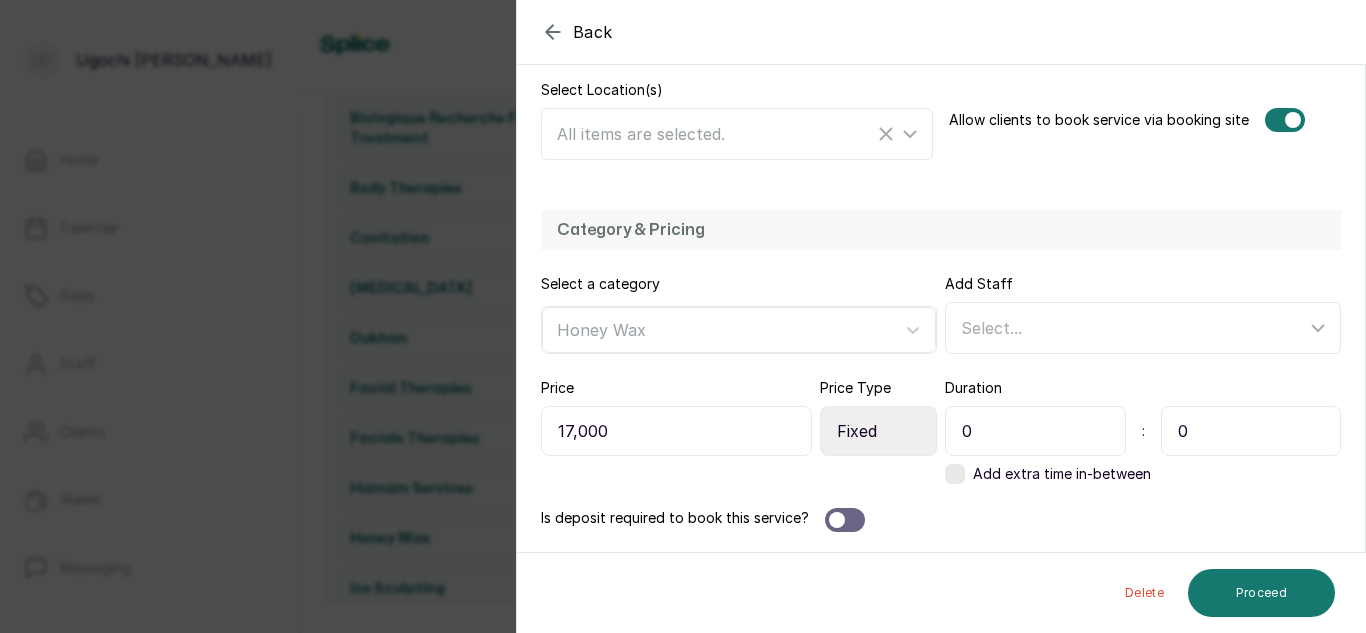 click on "0" at bounding box center [1251, 431] 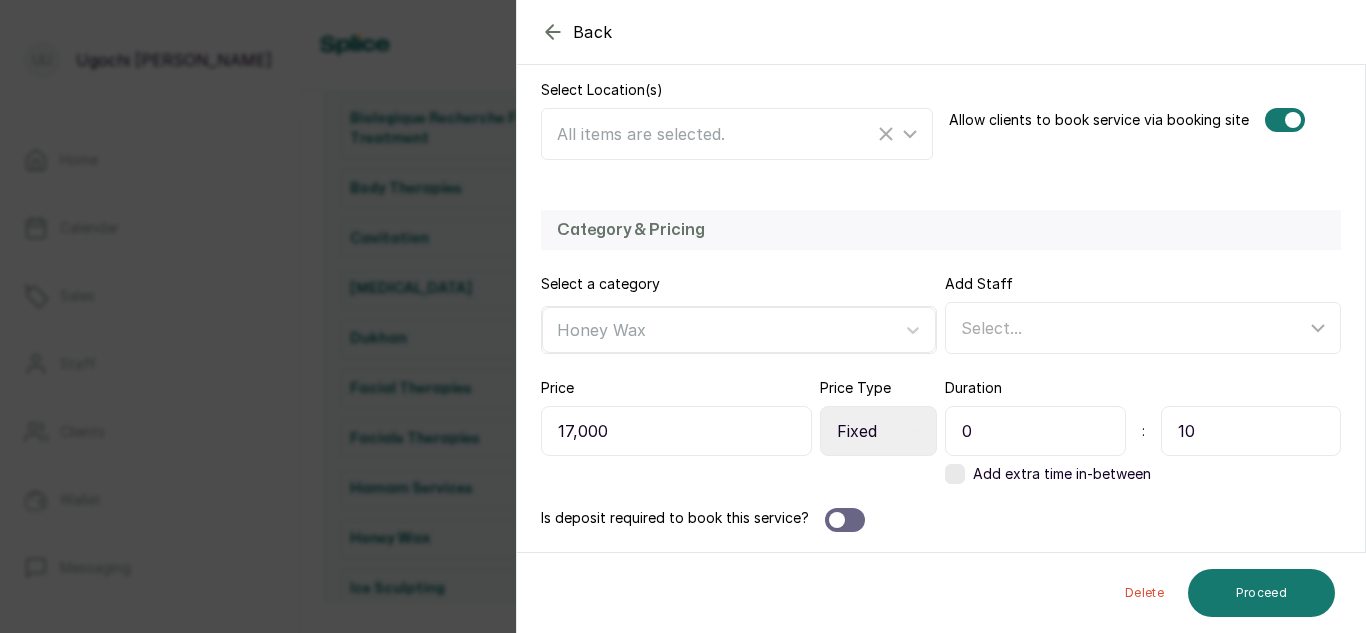 type on "10" 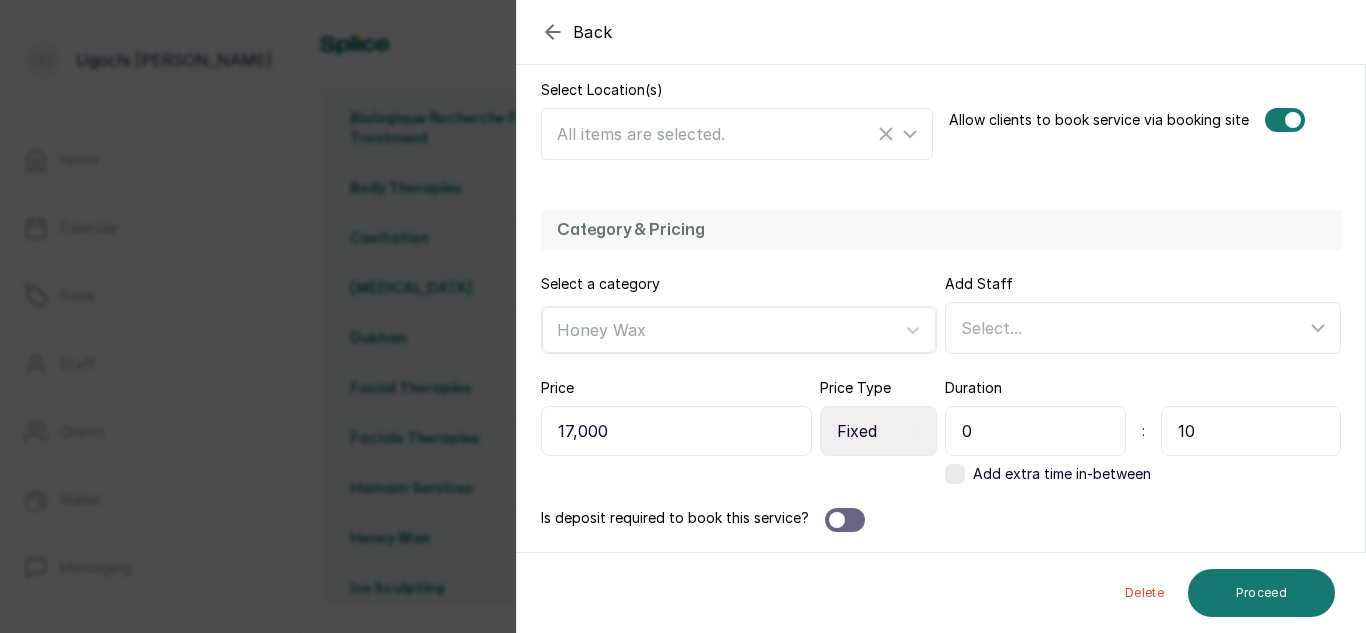 click on "17,000" at bounding box center [676, 431] 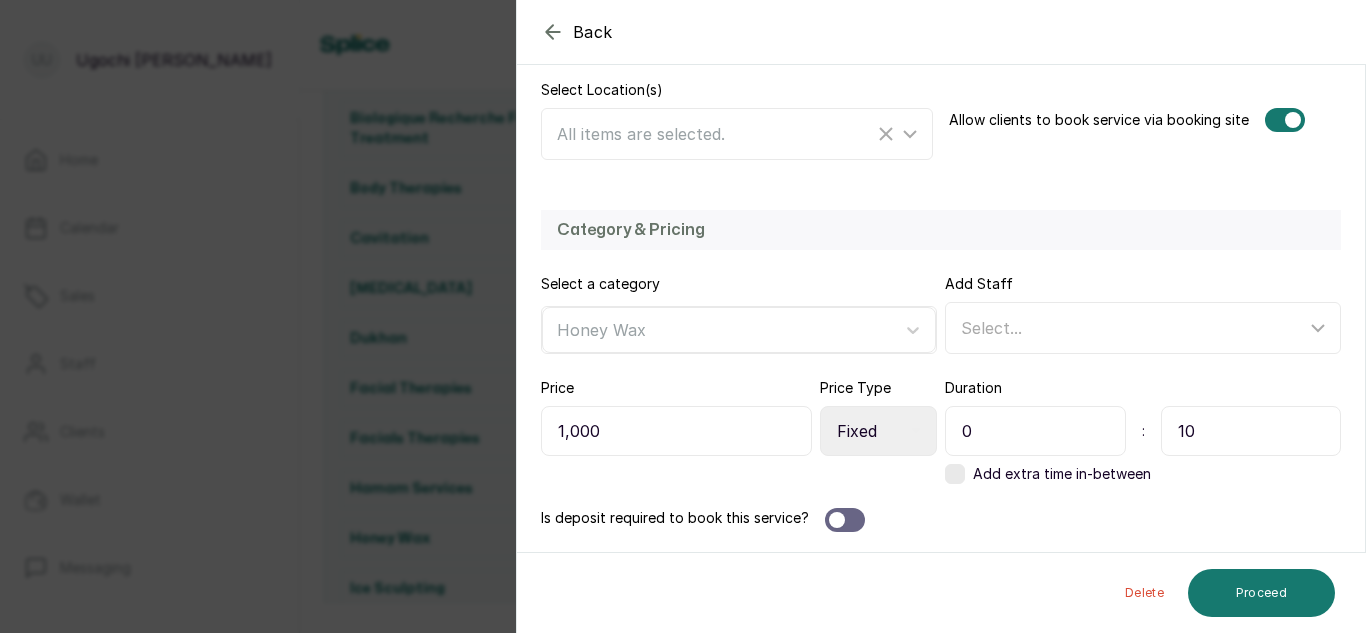 type on "12,000" 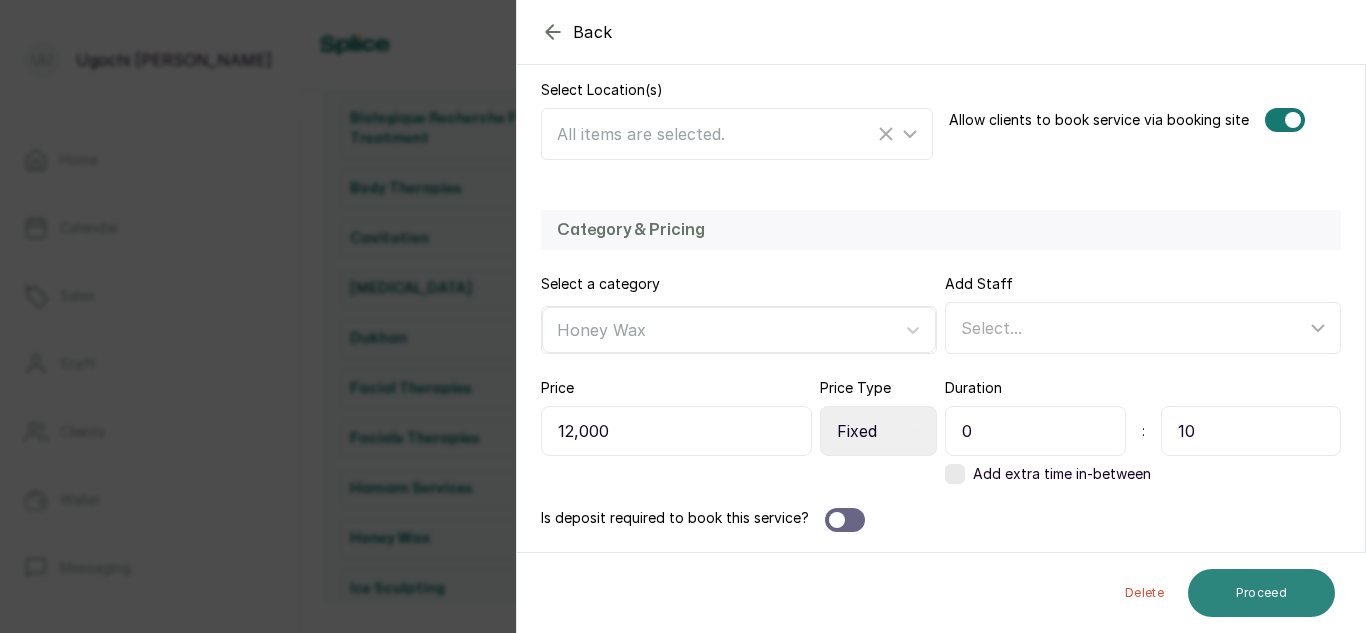 click on "Proceed" at bounding box center [1261, 593] 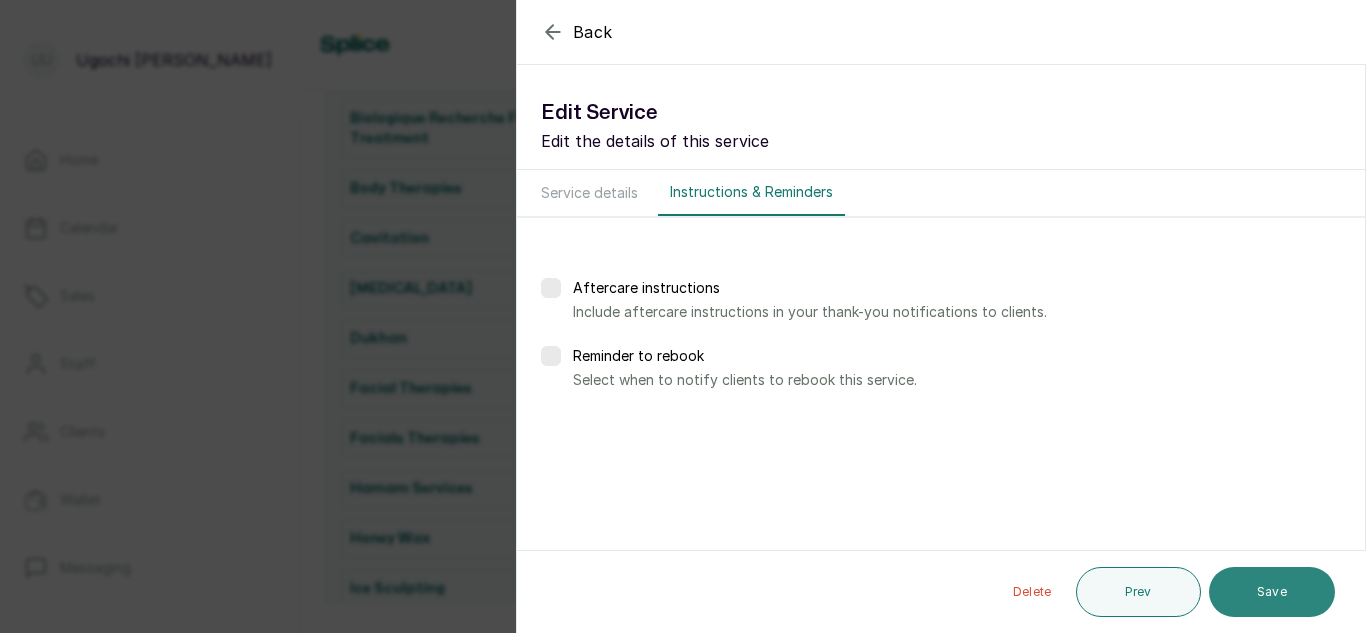 click on "Save" at bounding box center (1272, 592) 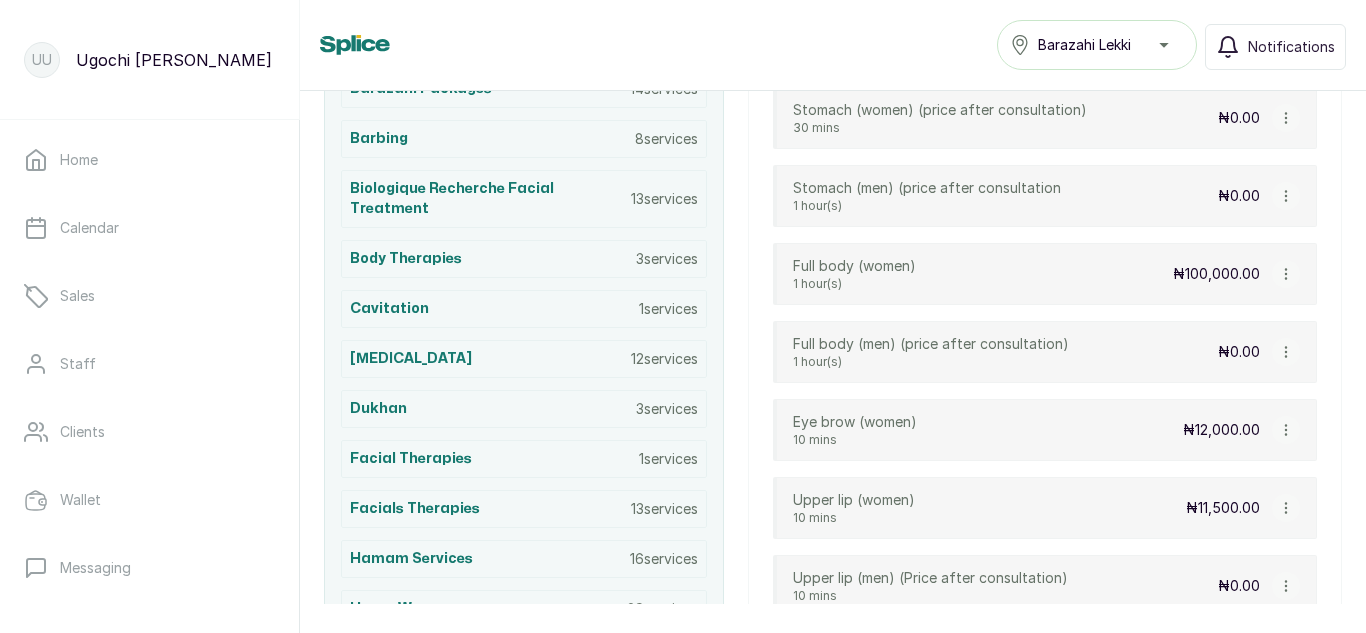 scroll, scrollTop: 523, scrollLeft: 0, axis: vertical 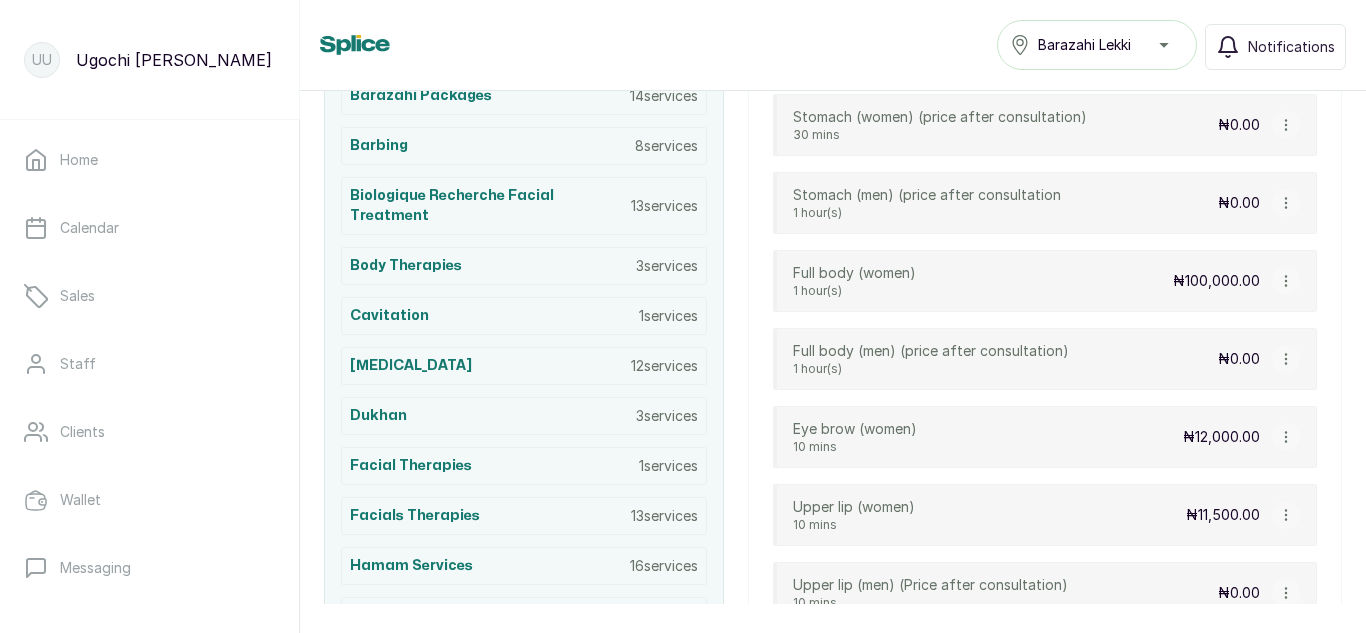 click at bounding box center [1286, 359] 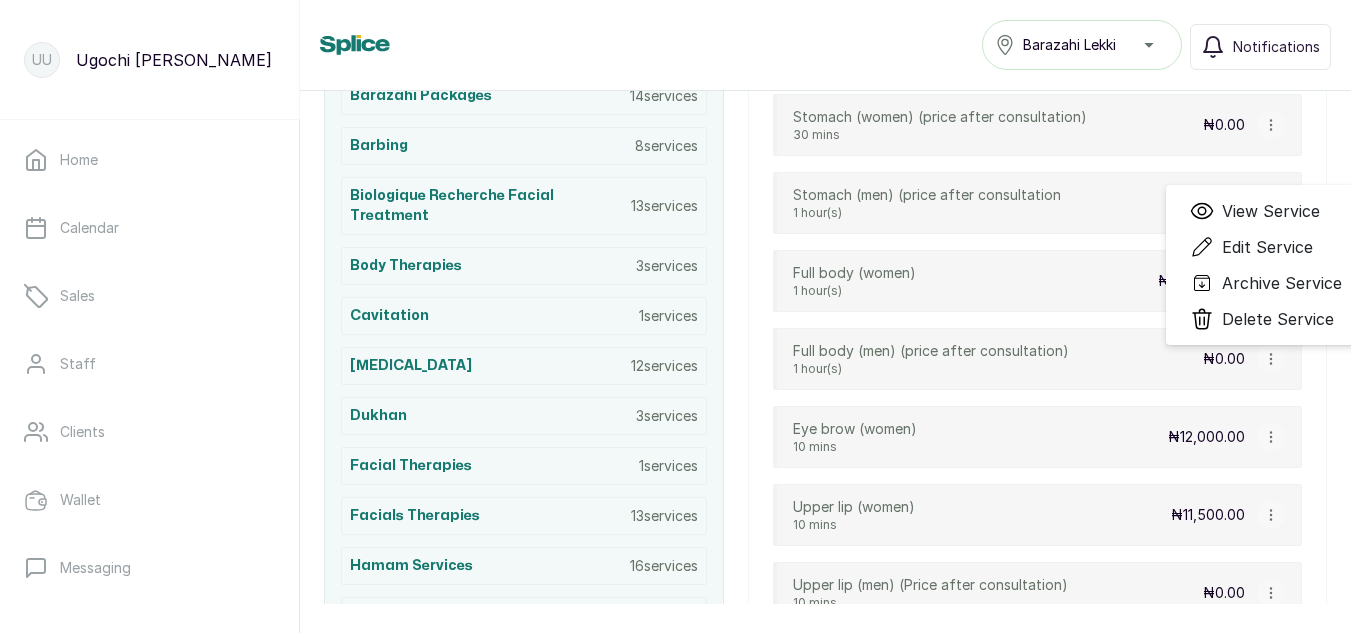click on "Edit Service" at bounding box center (1267, 247) 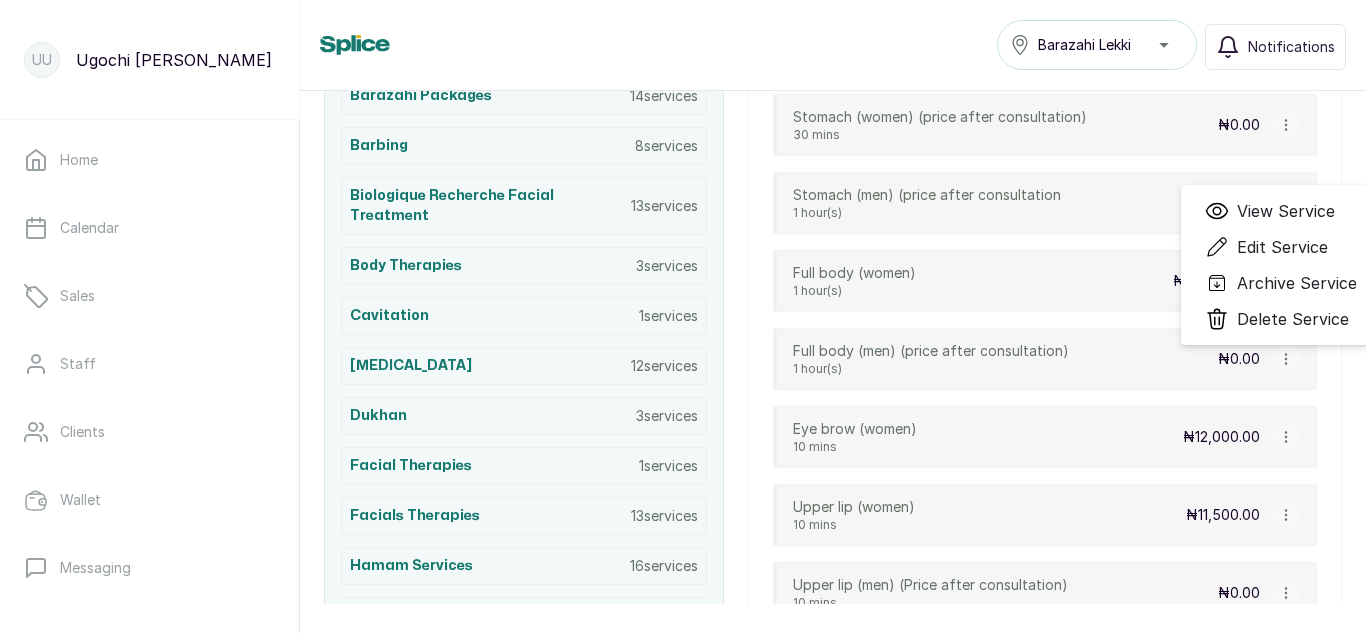 select on "starting_at" 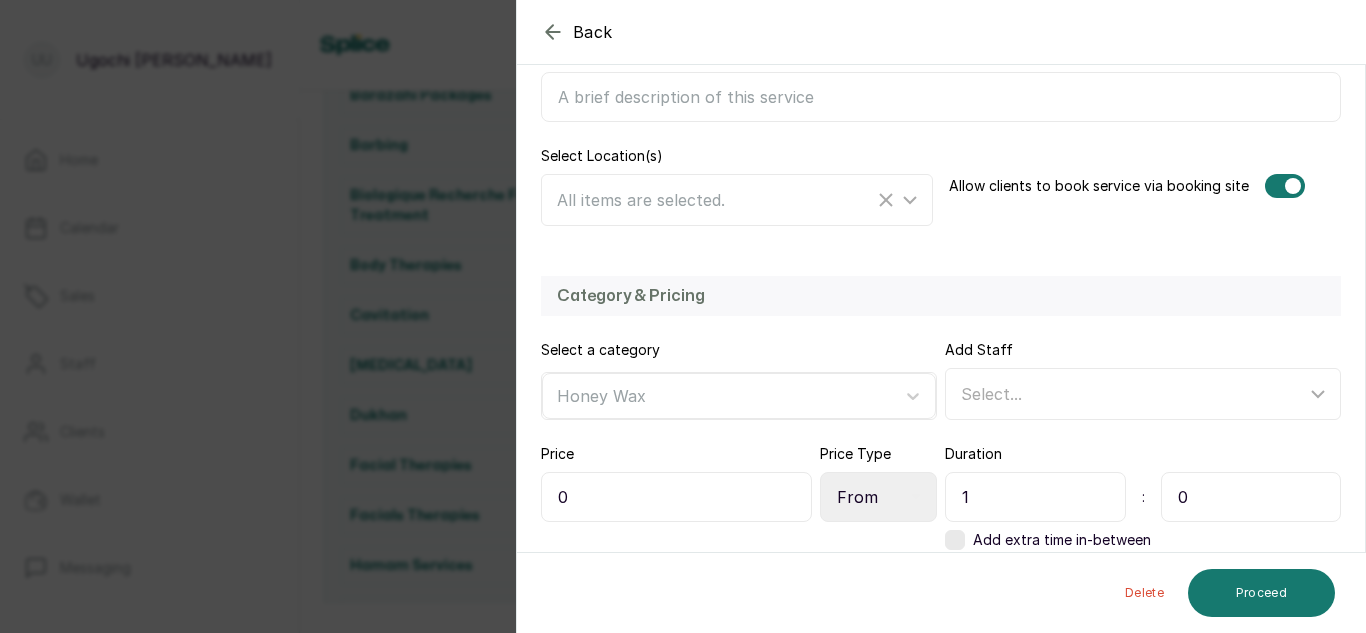 scroll, scrollTop: 436, scrollLeft: 0, axis: vertical 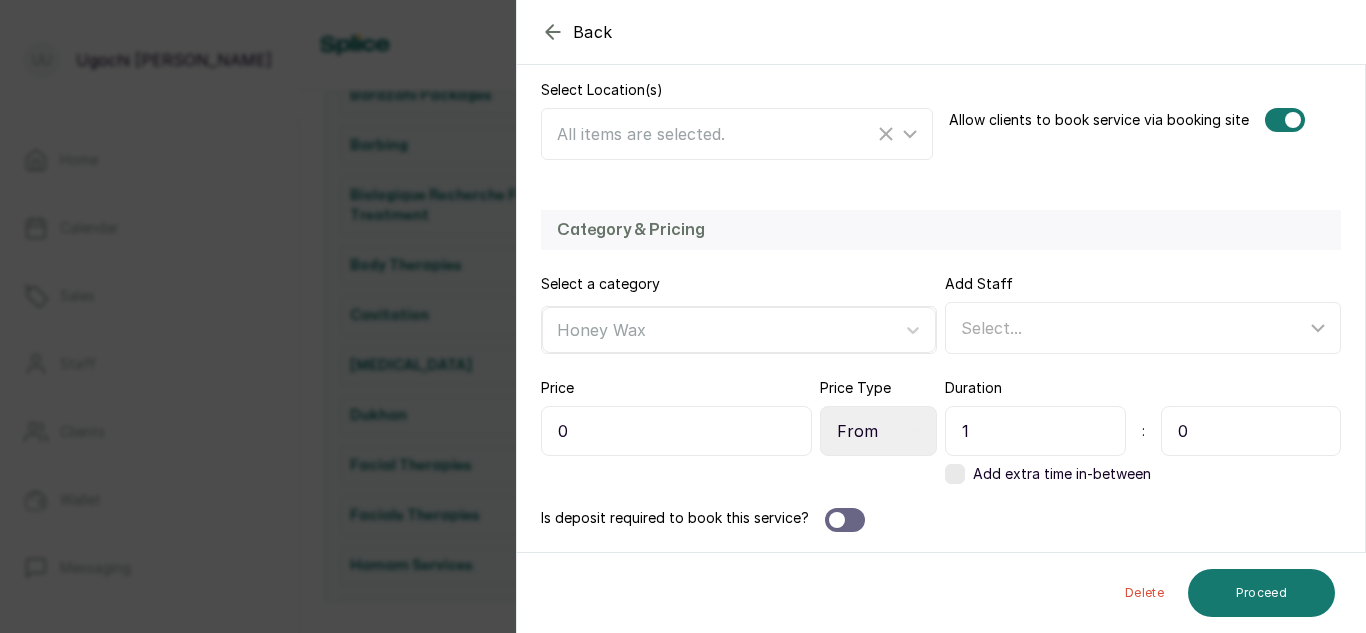 click on "1" at bounding box center (1035, 431) 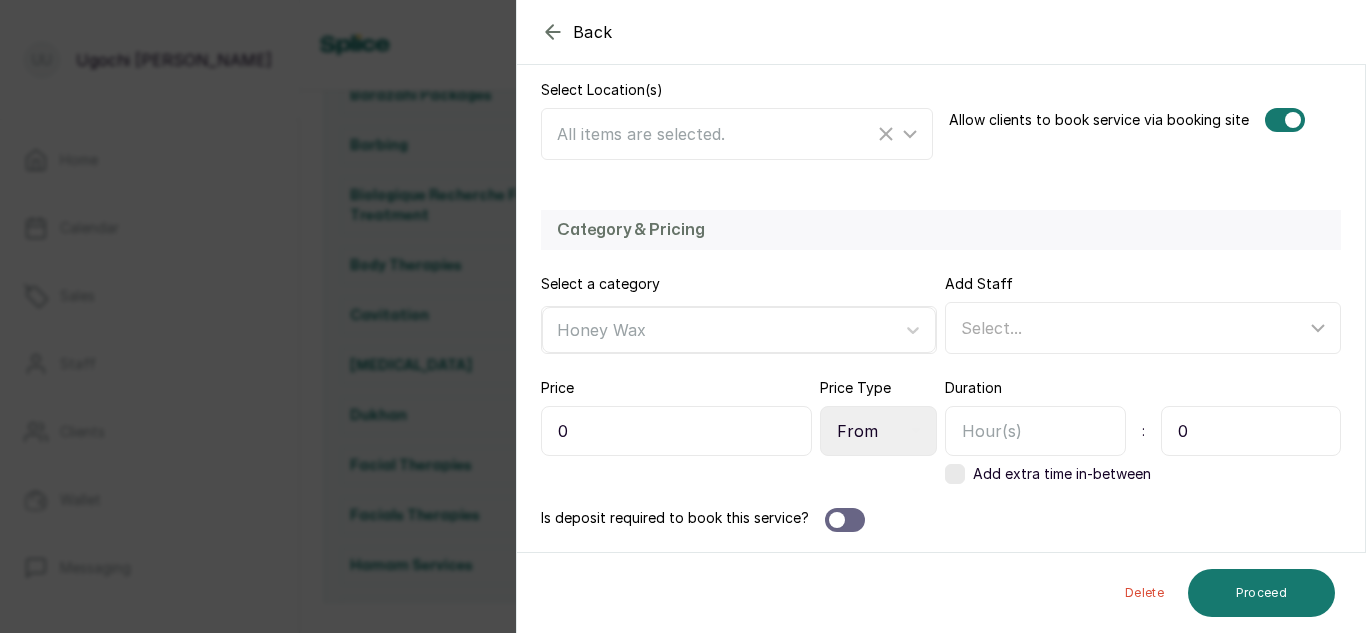 type on "2" 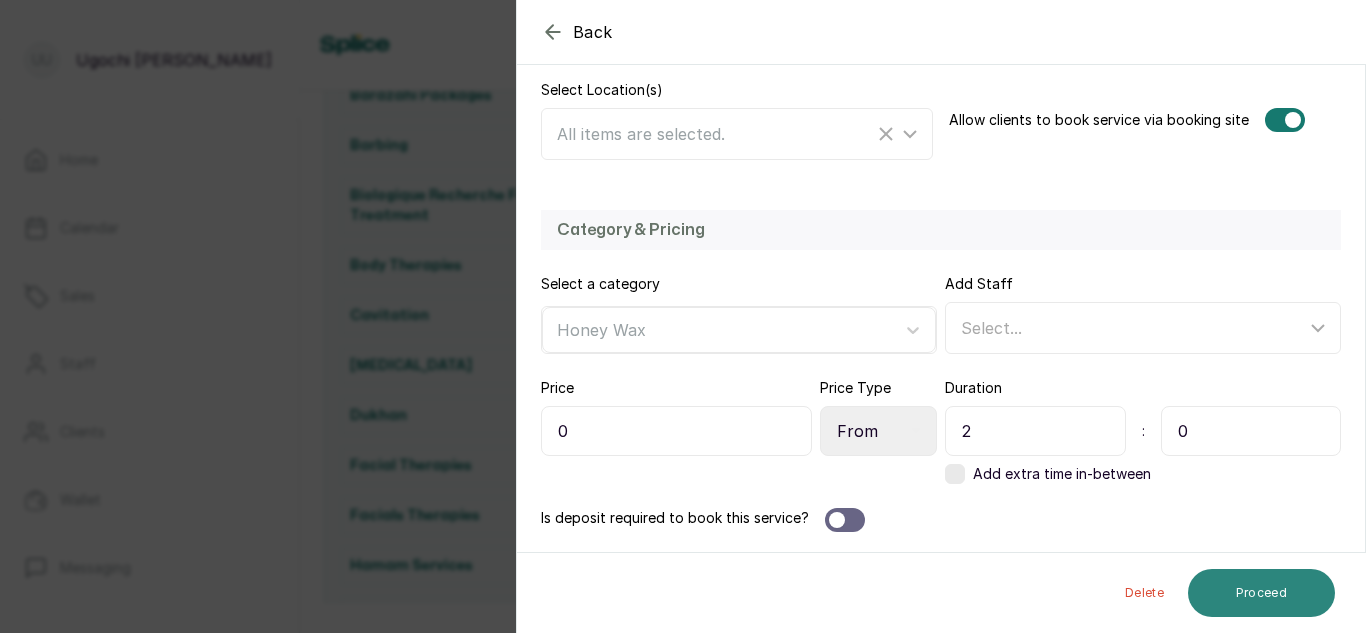 click on "Proceed" at bounding box center [1261, 593] 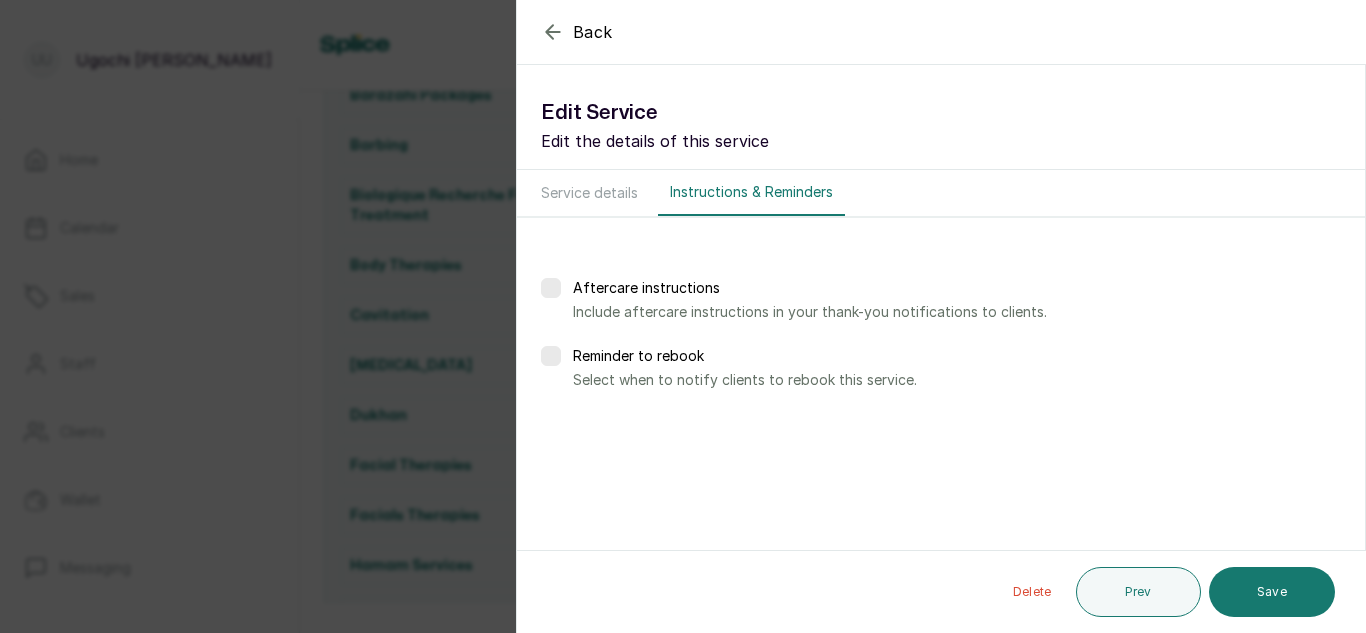 scroll, scrollTop: 0, scrollLeft: 0, axis: both 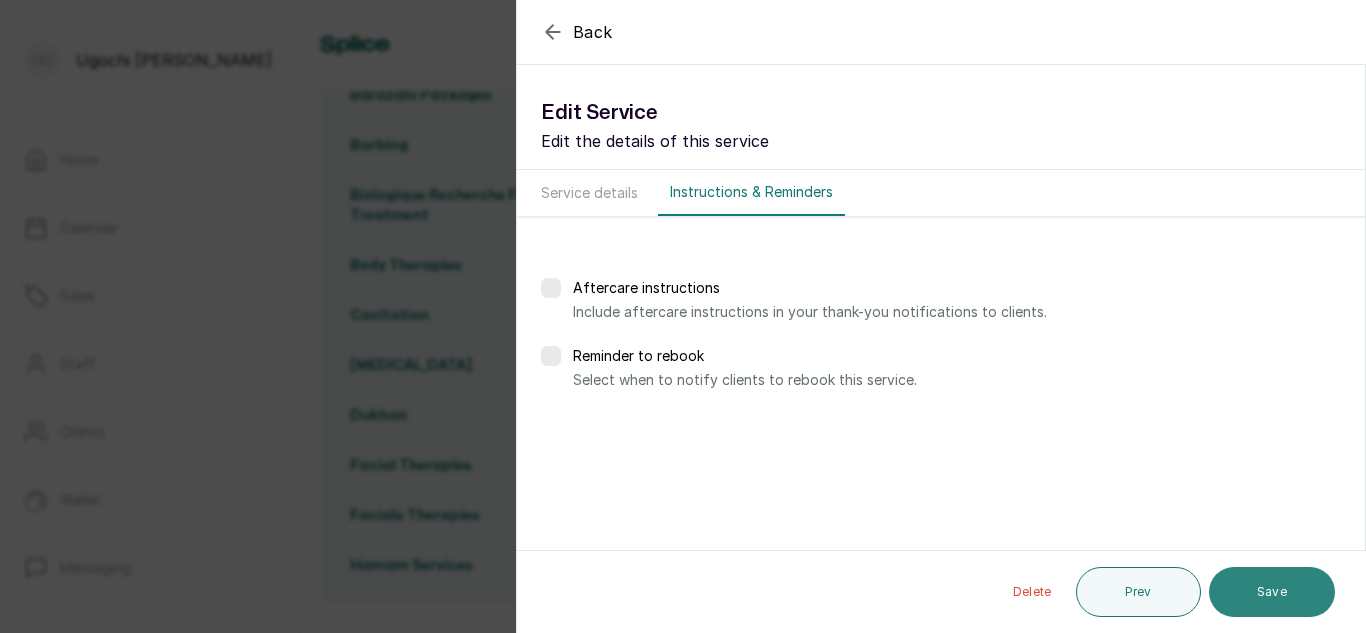 click on "Save" at bounding box center [1272, 592] 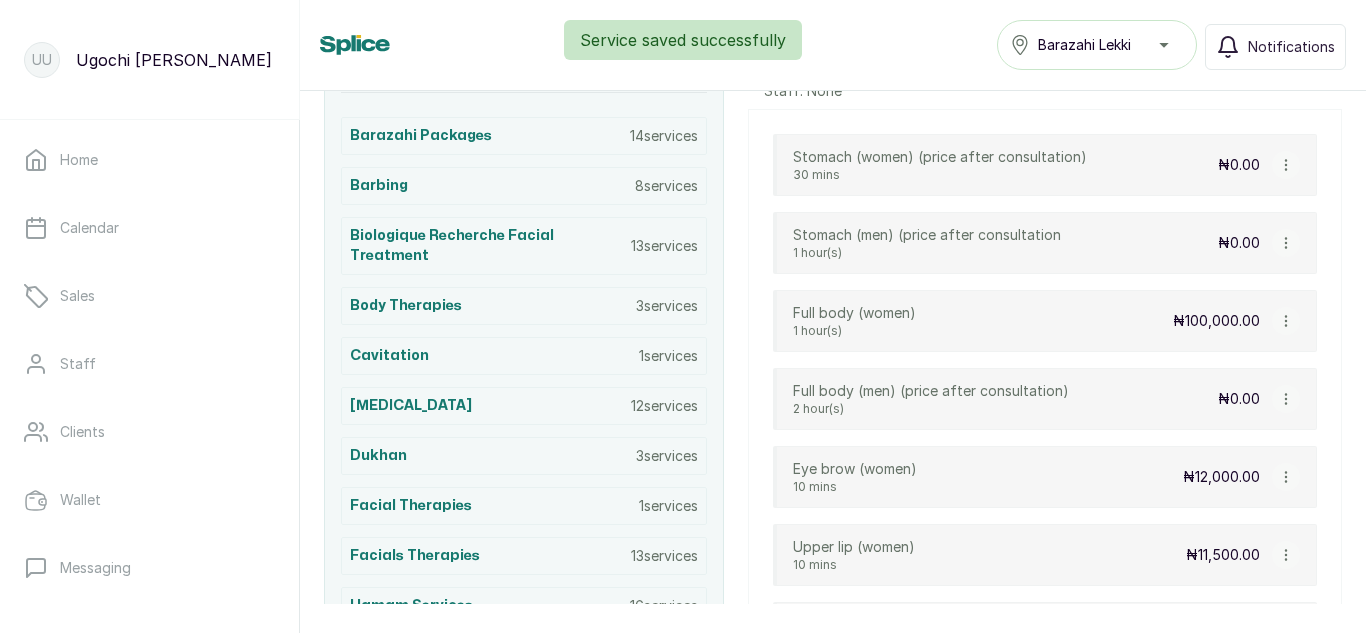 scroll, scrollTop: 466, scrollLeft: 0, axis: vertical 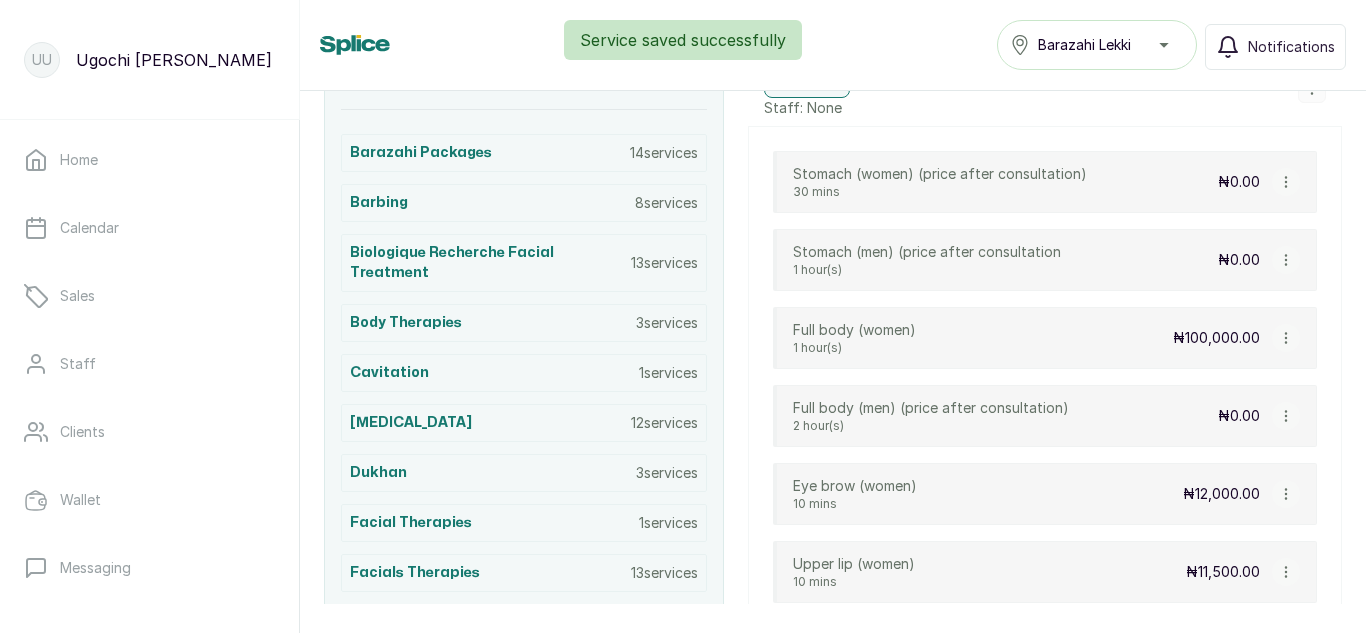 click at bounding box center (1286, 338) 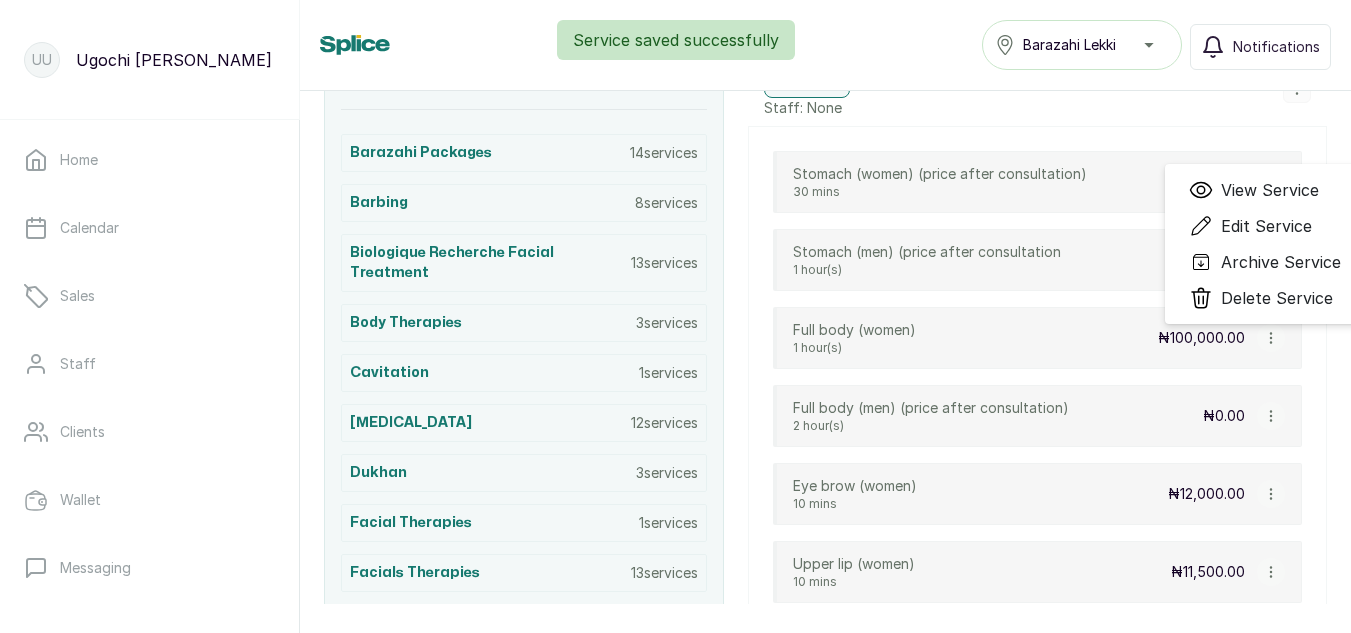 click on "Edit Service" at bounding box center [1266, 226] 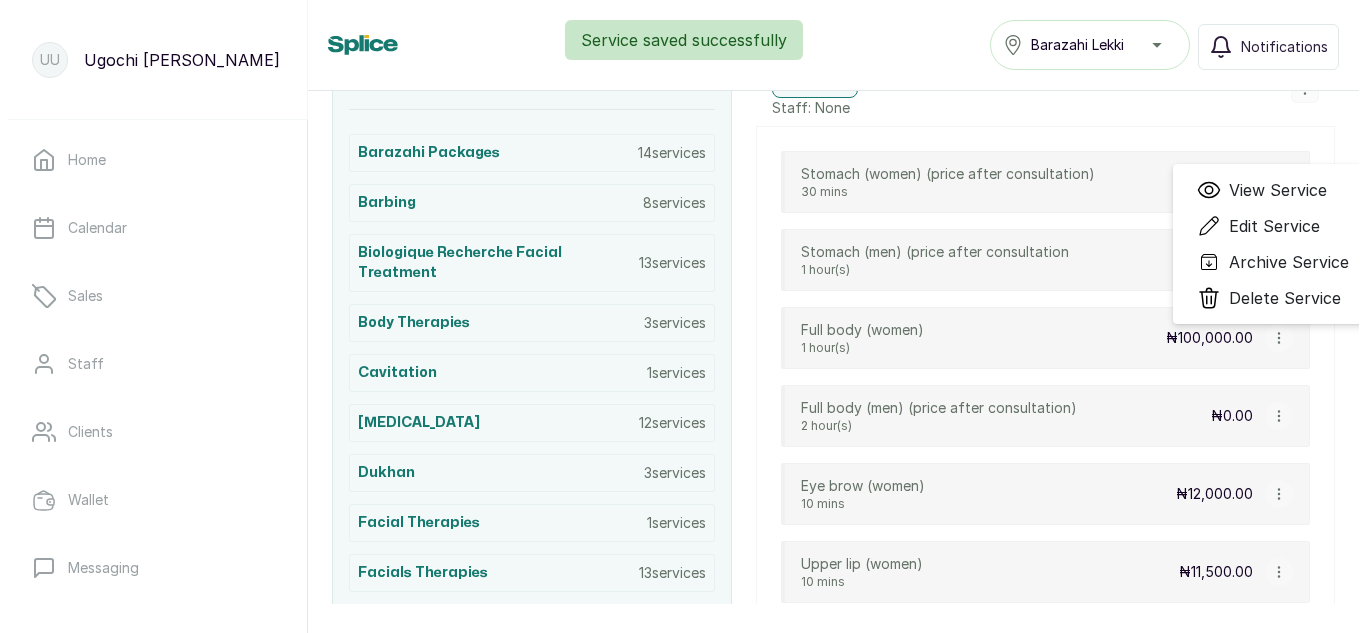 select on "fixed" 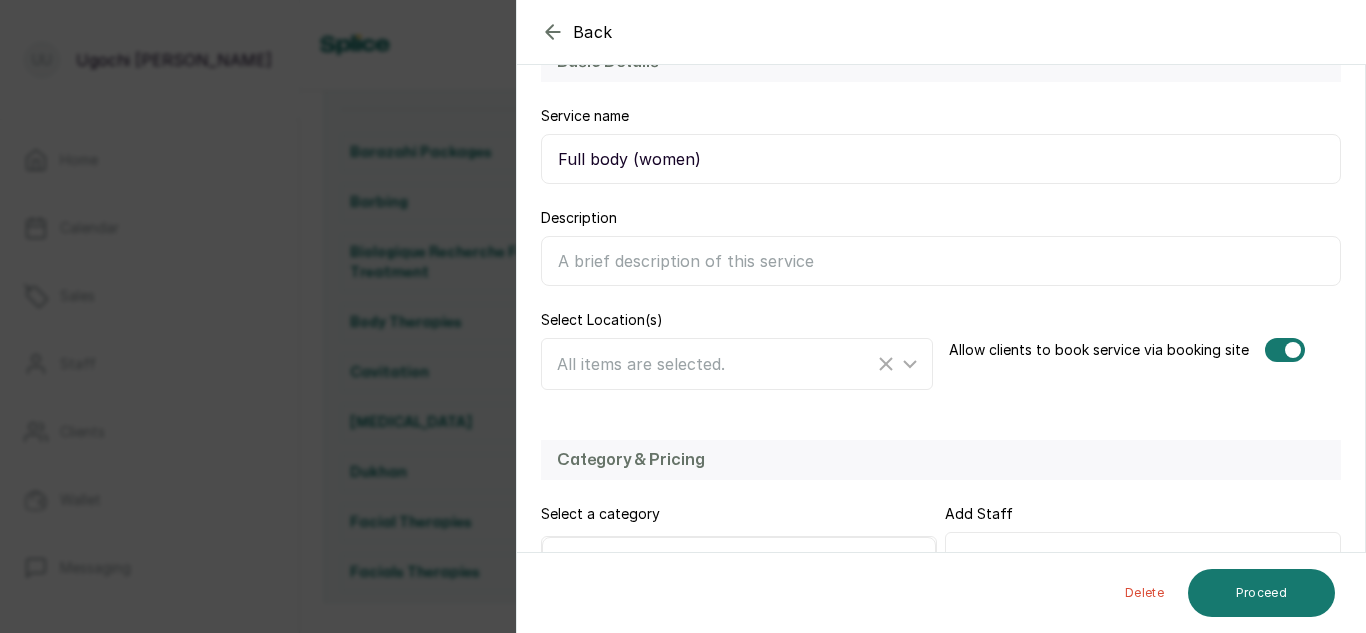scroll, scrollTop: 436, scrollLeft: 0, axis: vertical 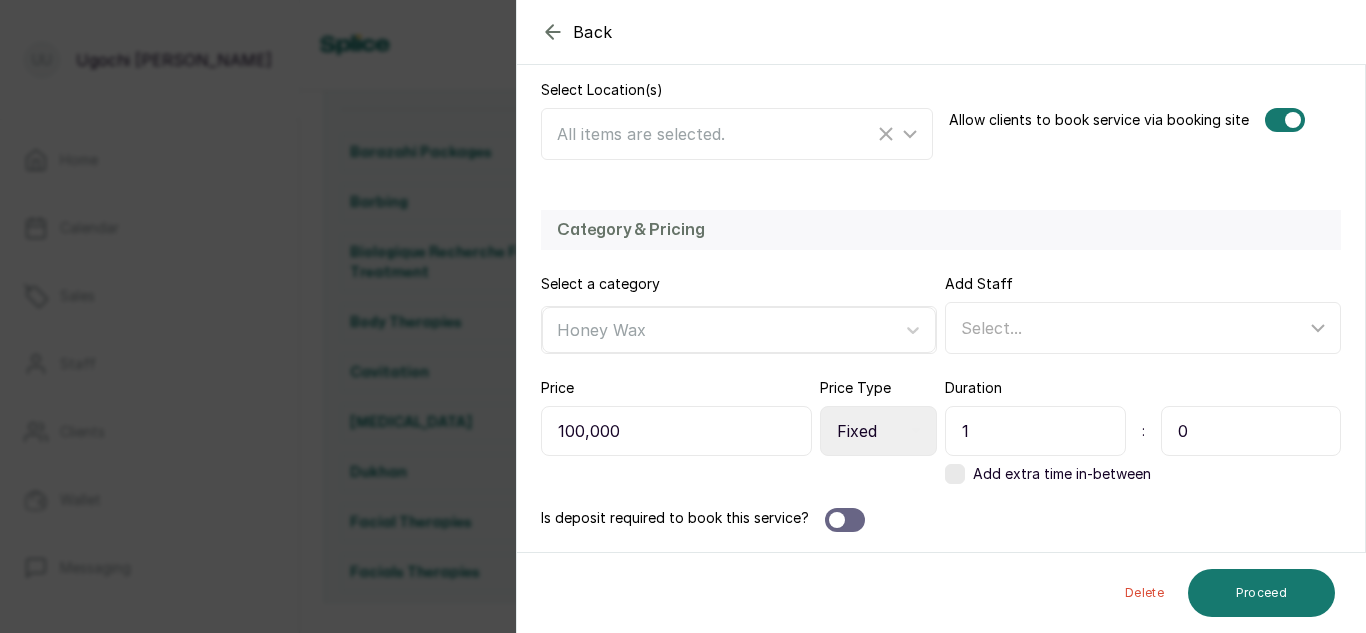 click on "1" at bounding box center (1035, 431) 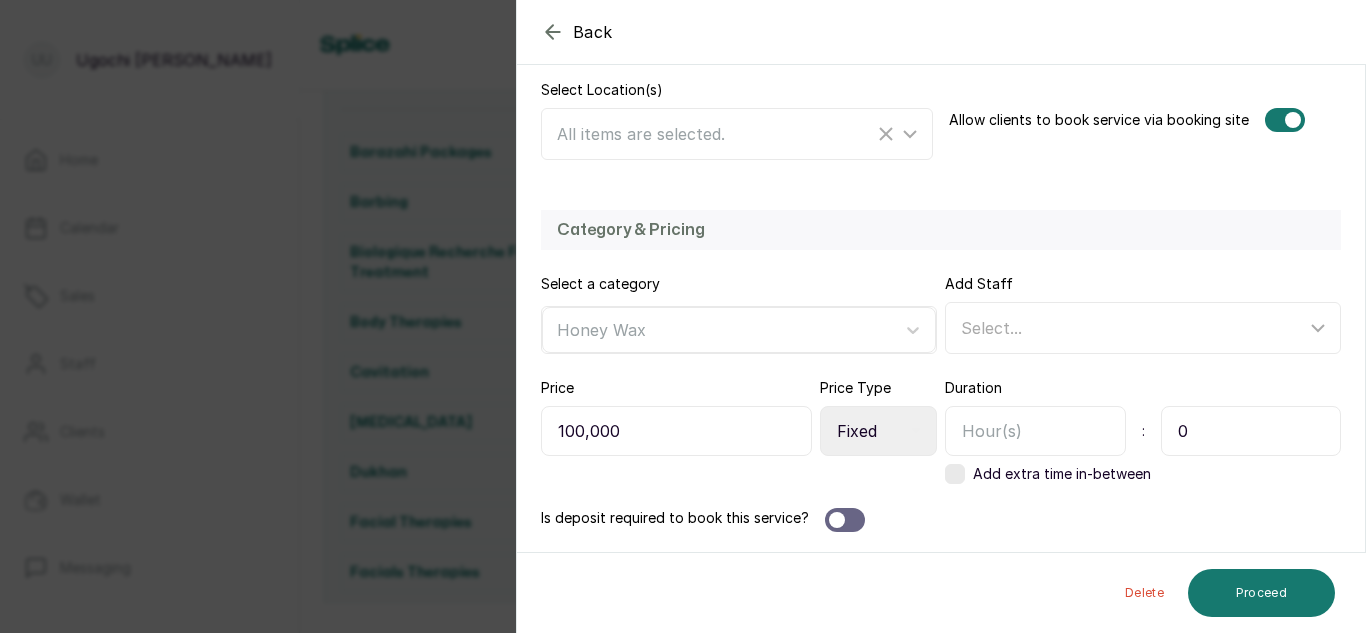 type on "2" 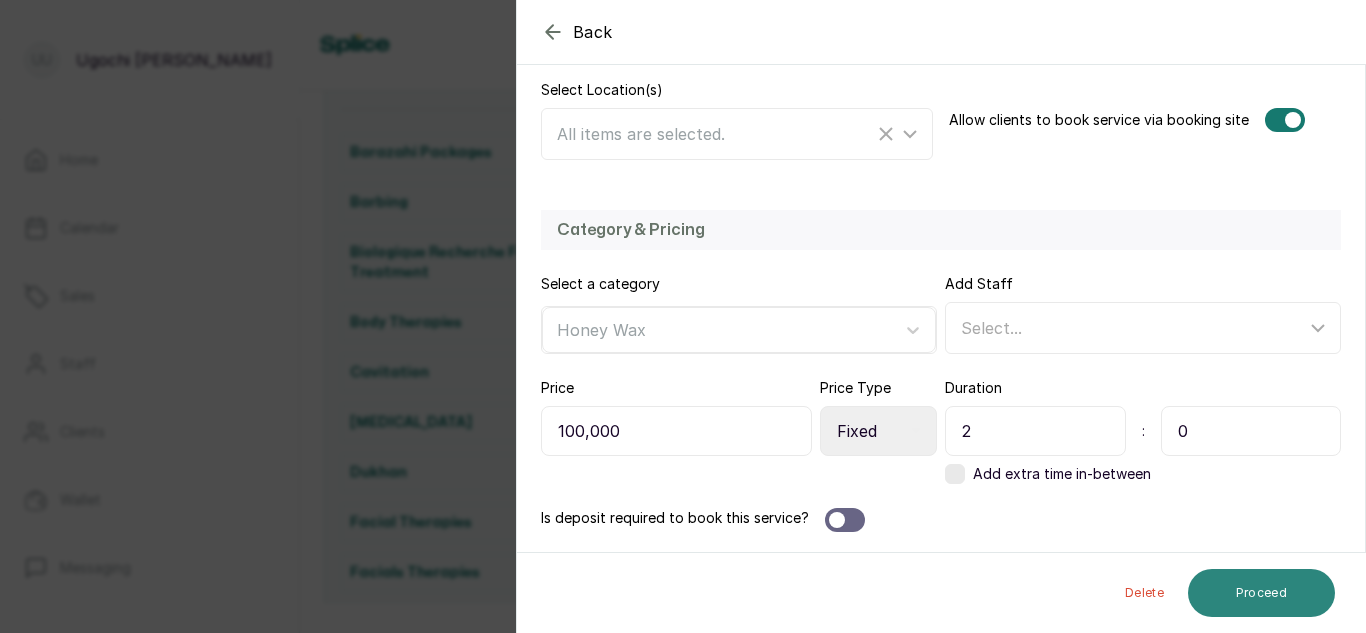 click on "Proceed" at bounding box center (1261, 593) 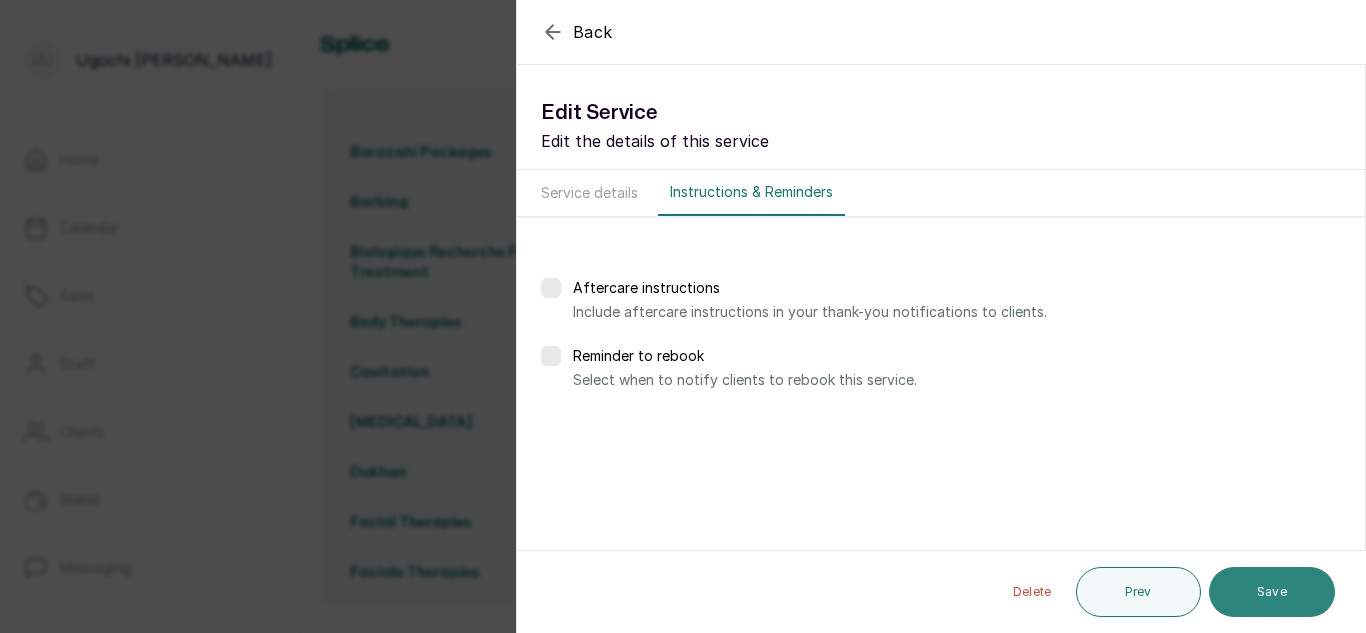click on "Save" at bounding box center [1272, 592] 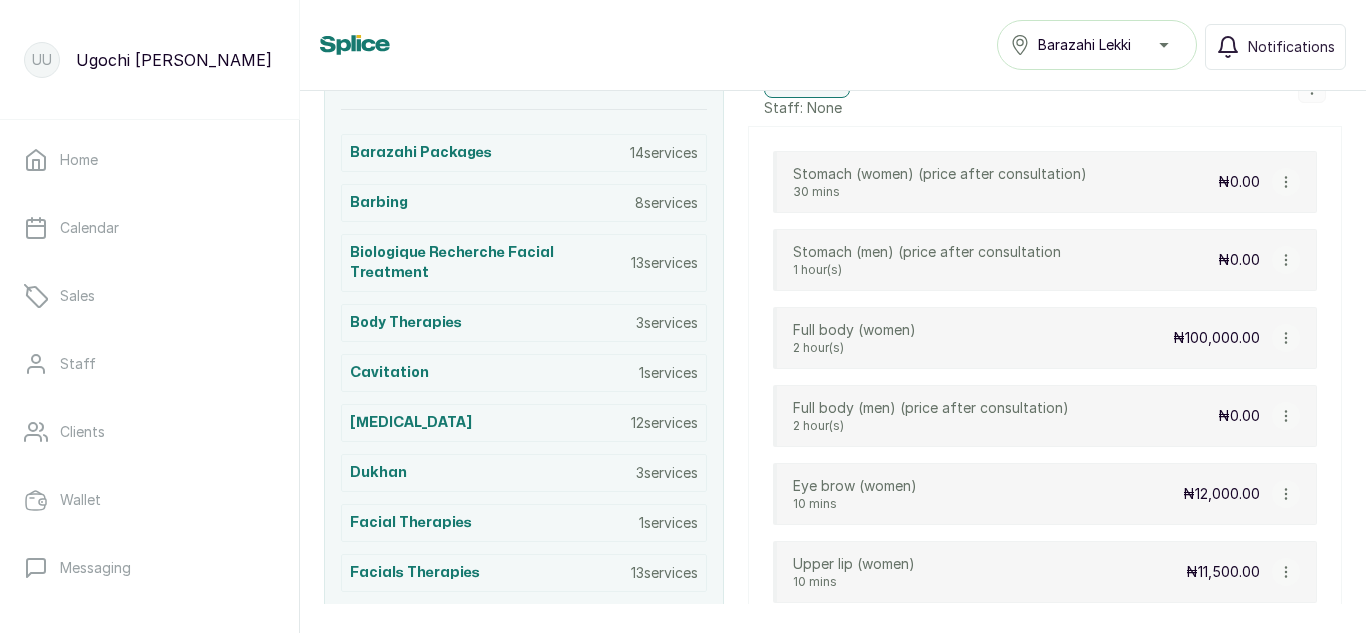 click at bounding box center (1286, 260) 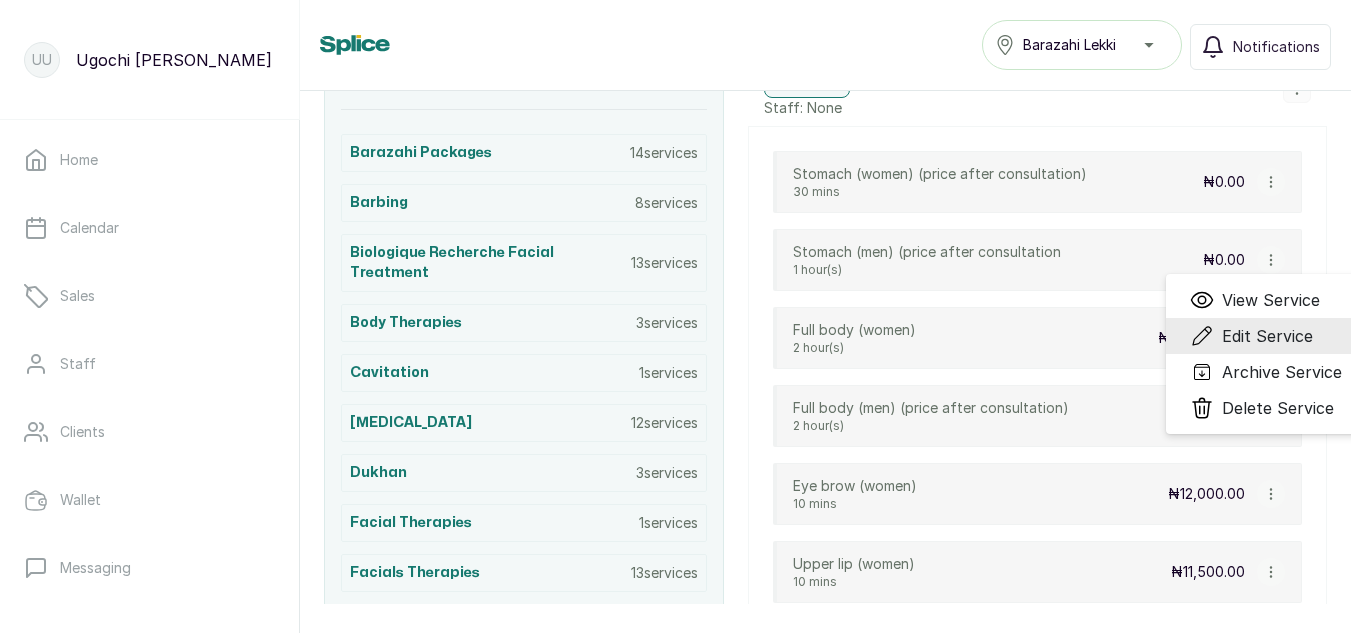 click on "Edit Service" at bounding box center (1267, 336) 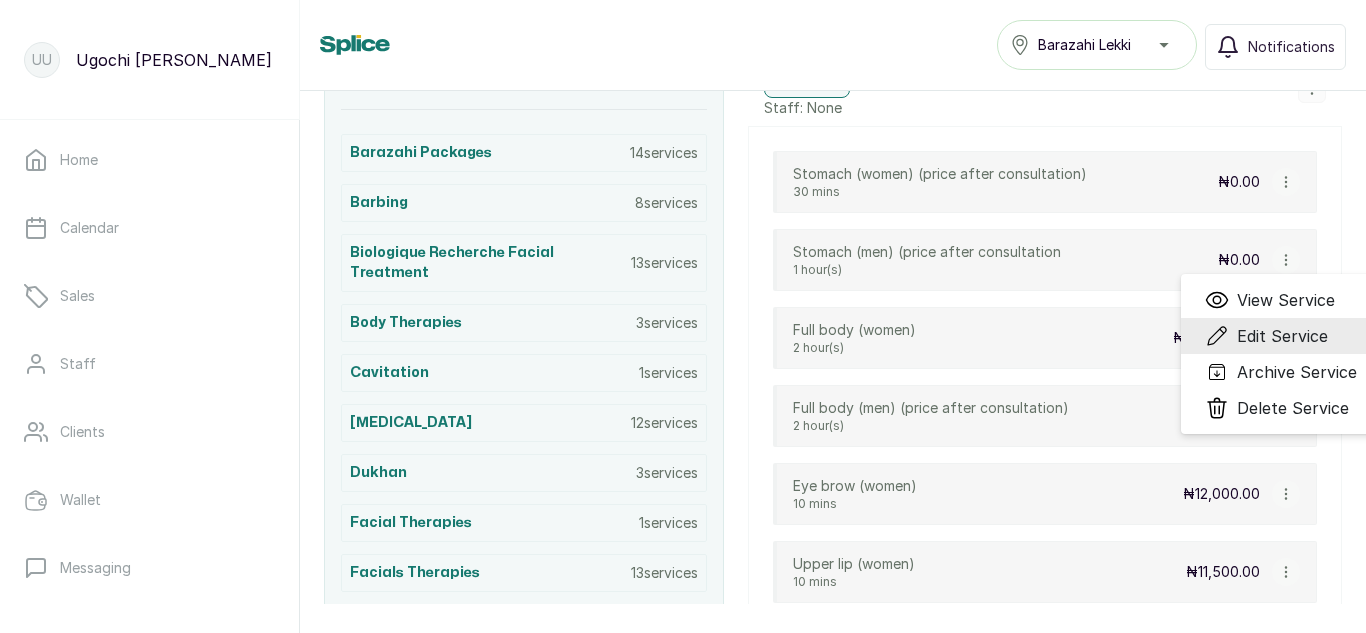 select on "starting_at" 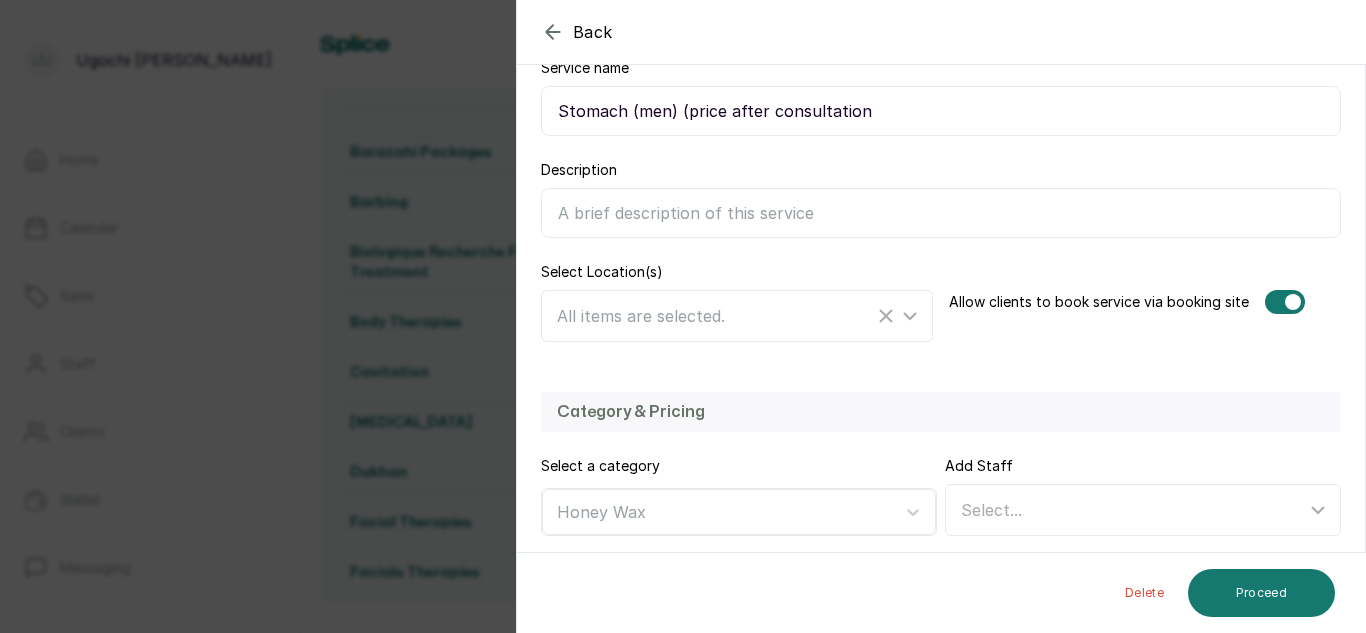 scroll, scrollTop: 436, scrollLeft: 0, axis: vertical 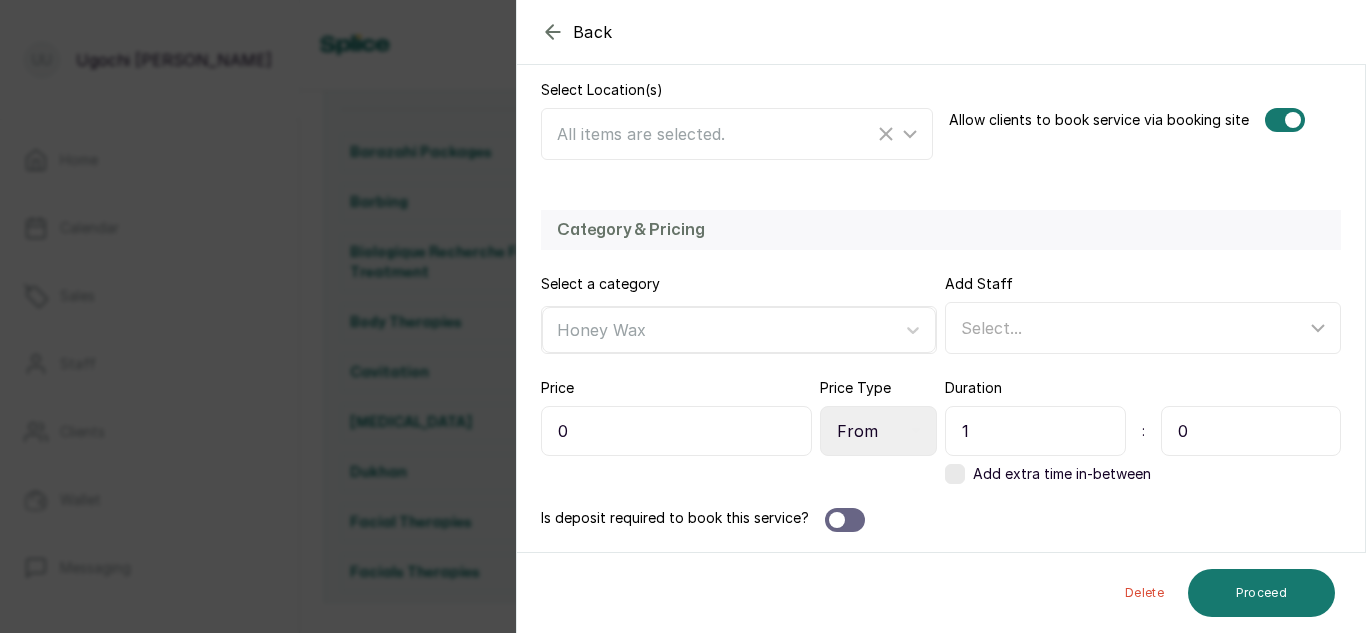 click on "1" at bounding box center [1035, 431] 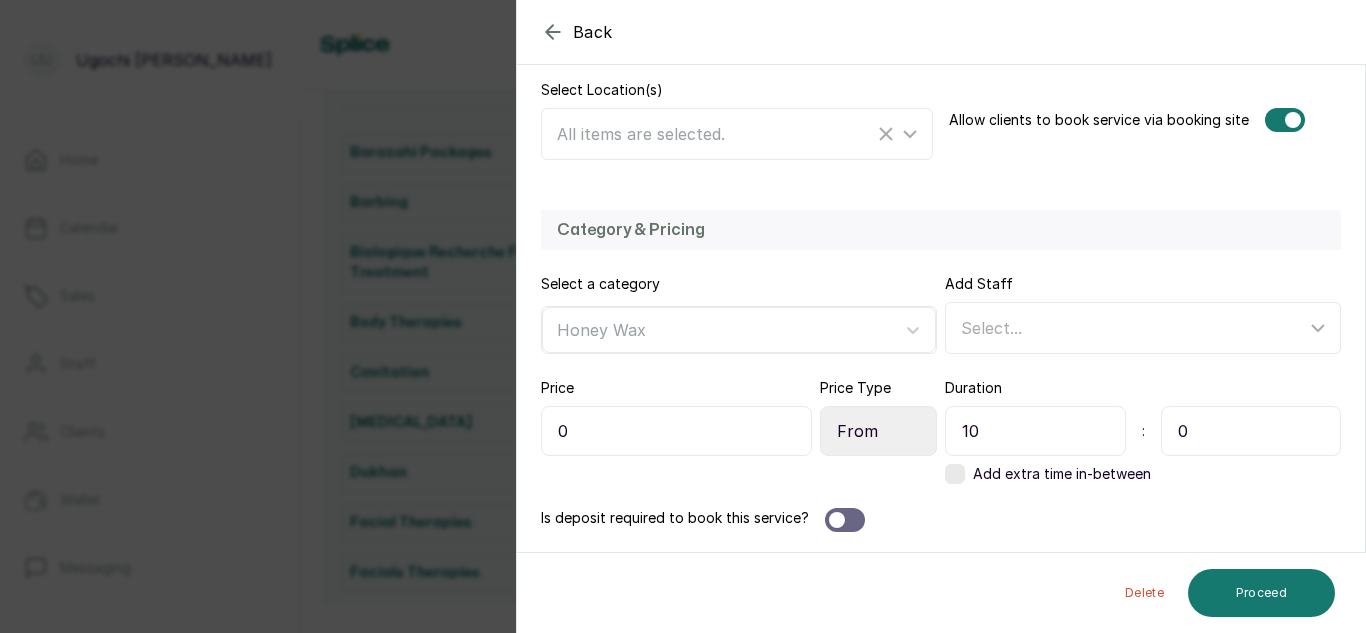 type on "1" 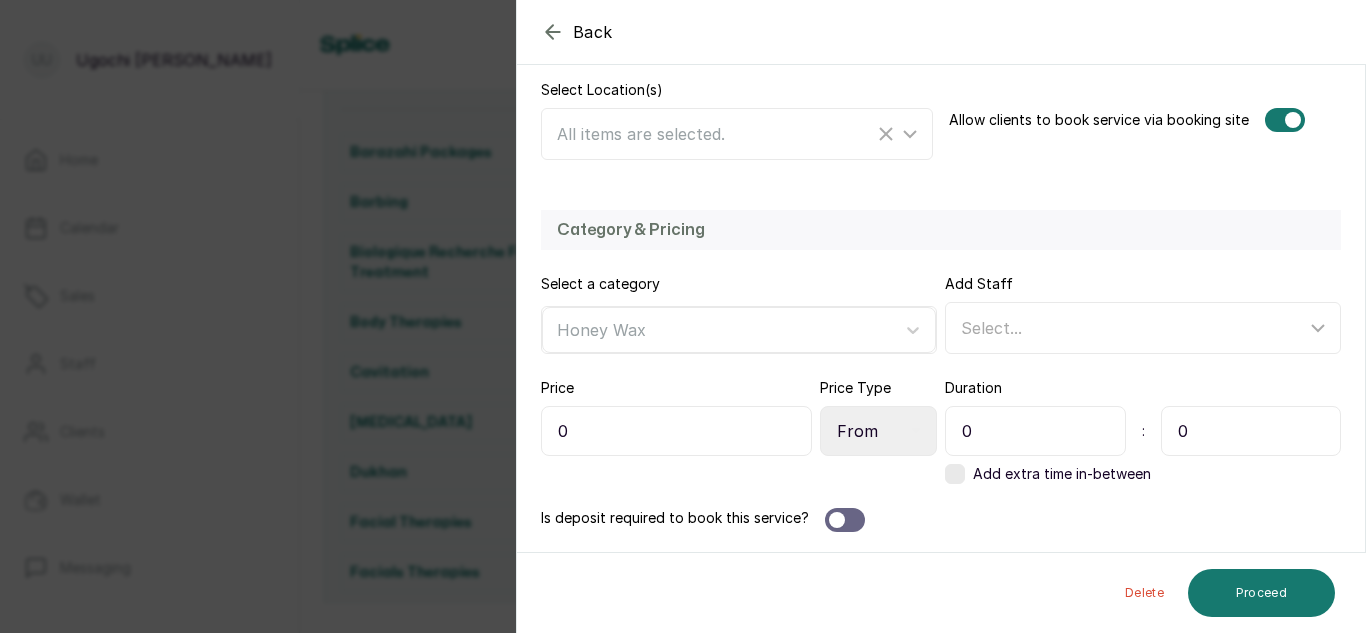 type on "0" 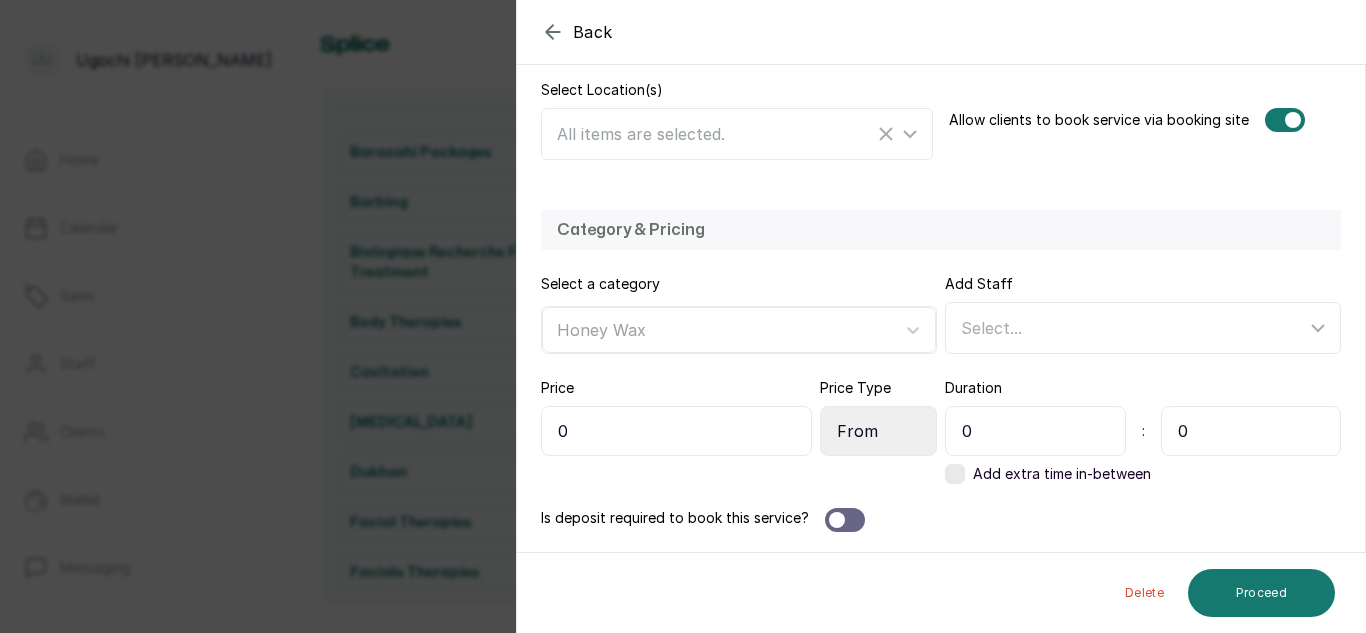click on "0" at bounding box center [1251, 431] 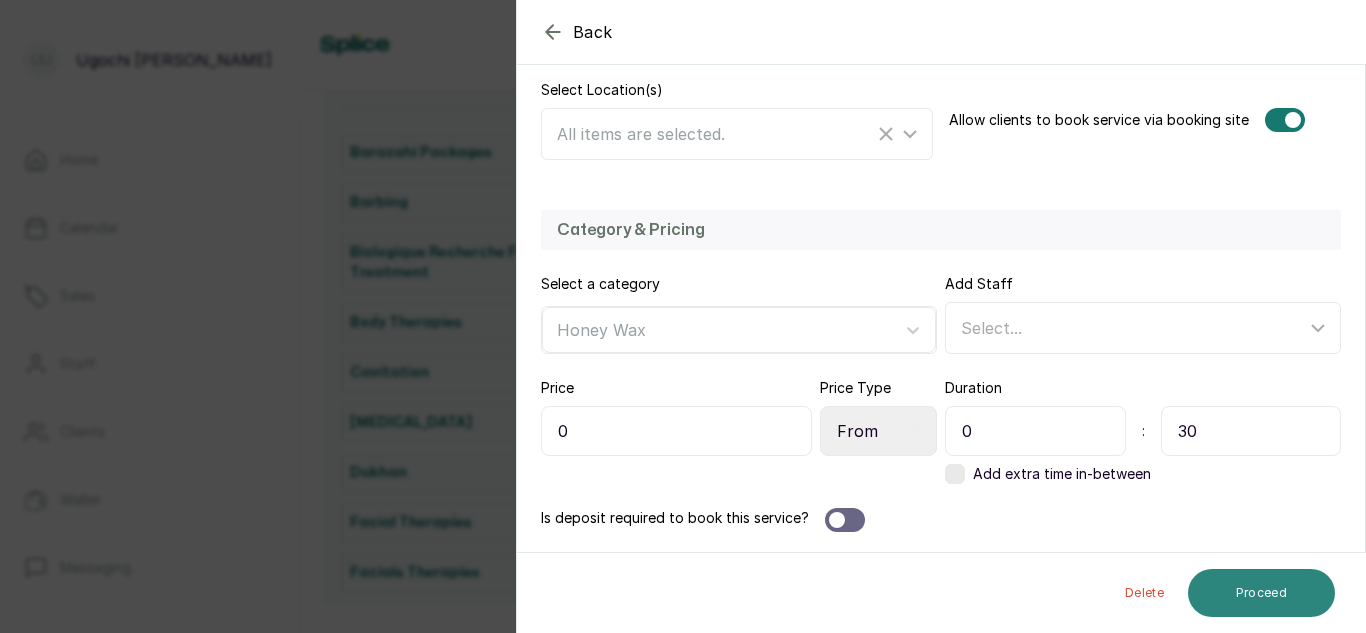 click on "Proceed" at bounding box center (1261, 593) 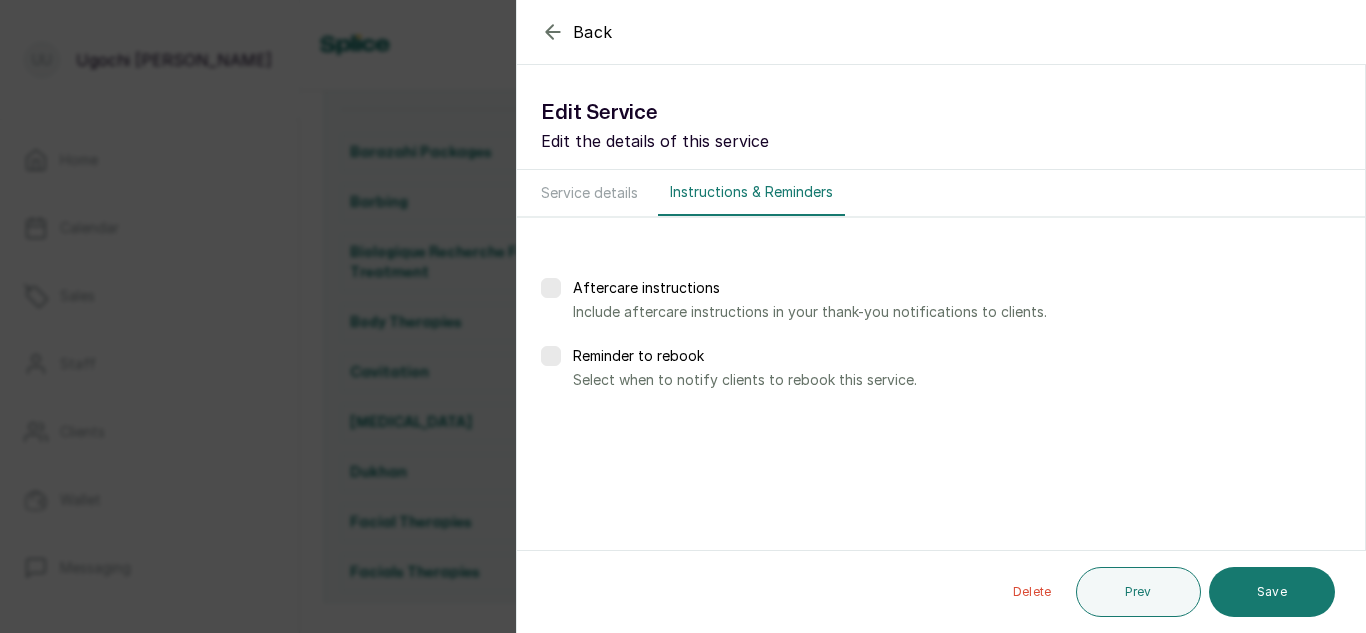 scroll, scrollTop: 0, scrollLeft: 0, axis: both 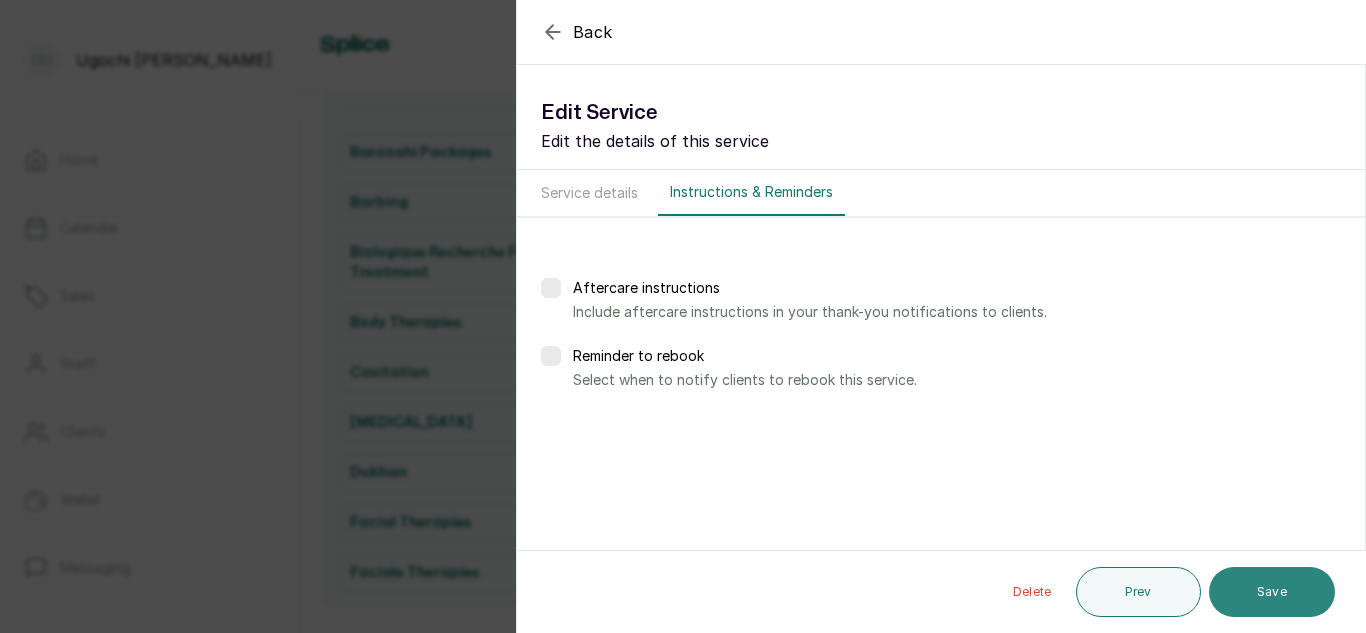 click on "Save" at bounding box center (1272, 592) 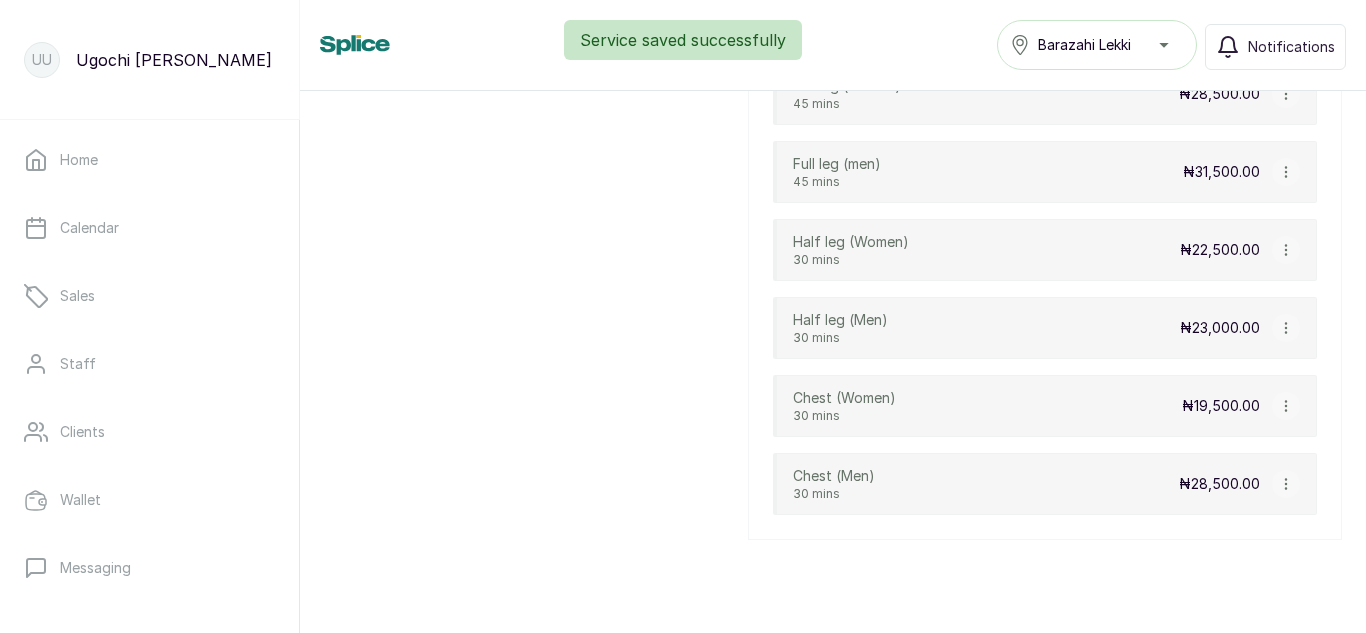 scroll, scrollTop: 2388, scrollLeft: 0, axis: vertical 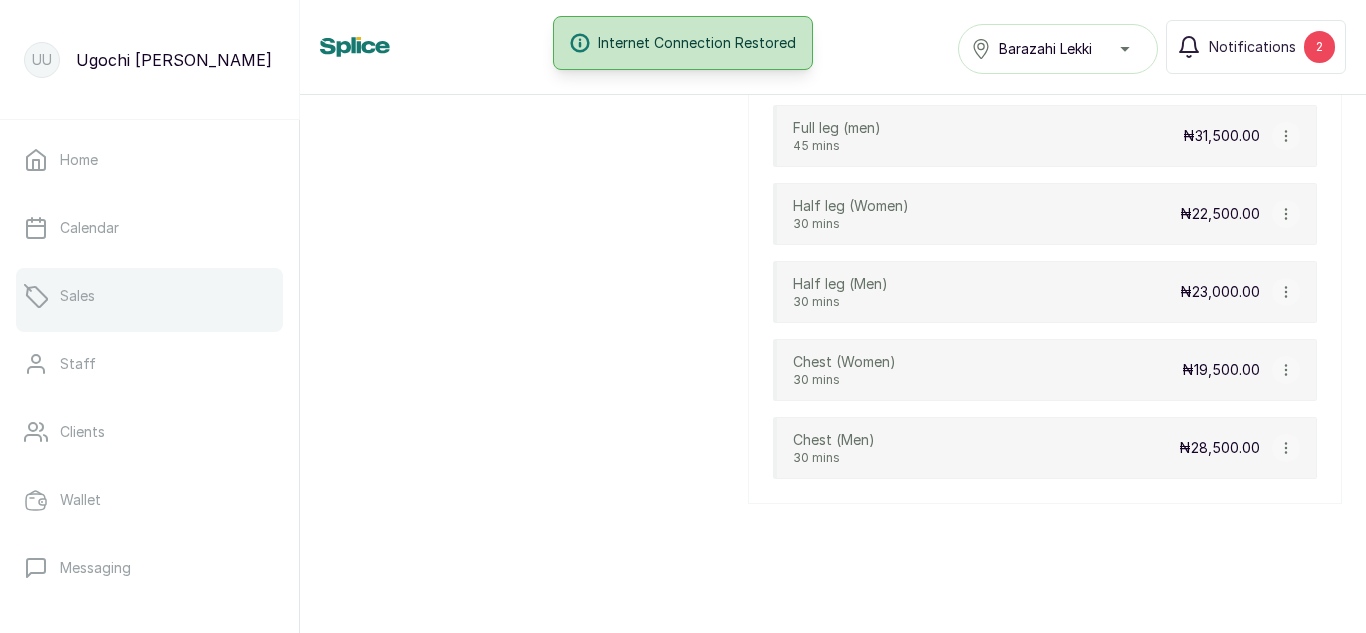 click on "Sales" at bounding box center [77, 296] 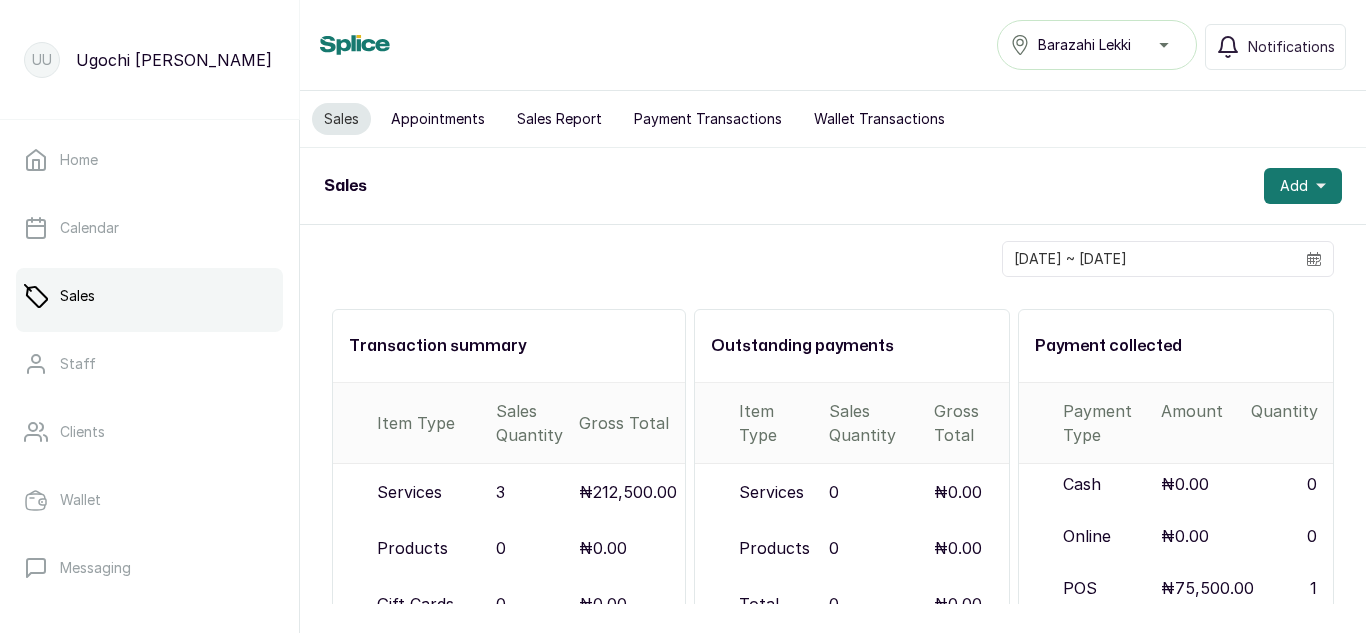 click on "Appointments" at bounding box center [438, 119] 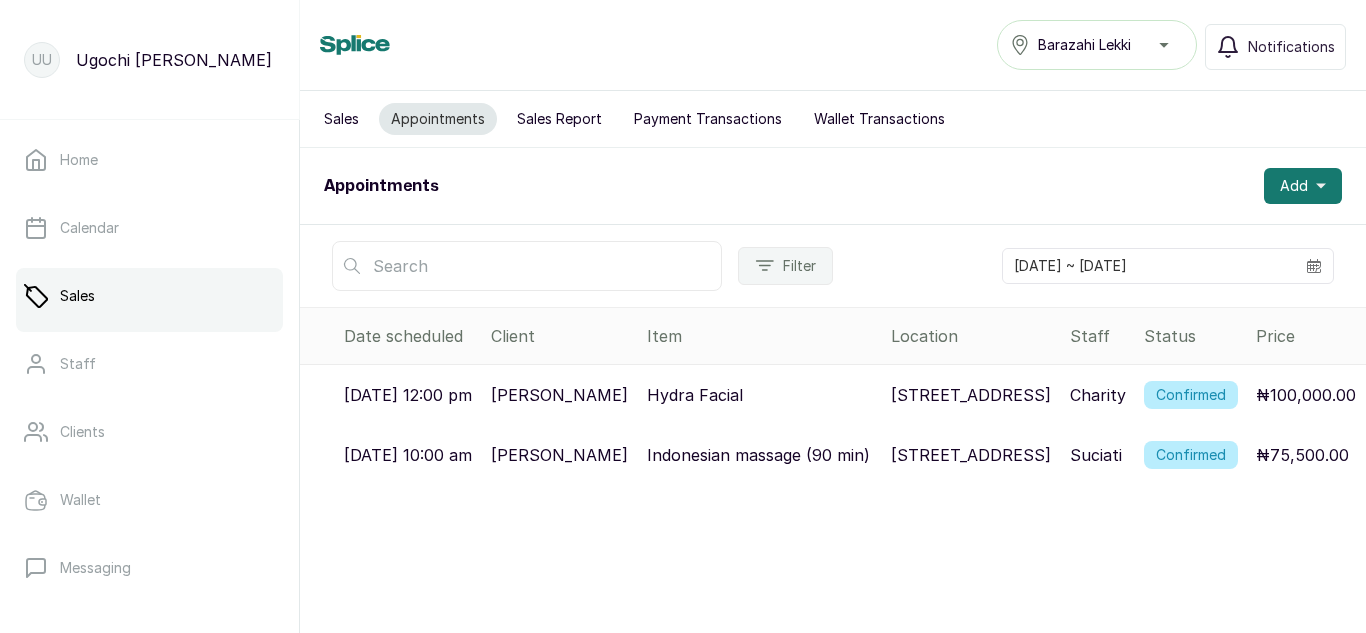 click on "Sales Report" at bounding box center (559, 119) 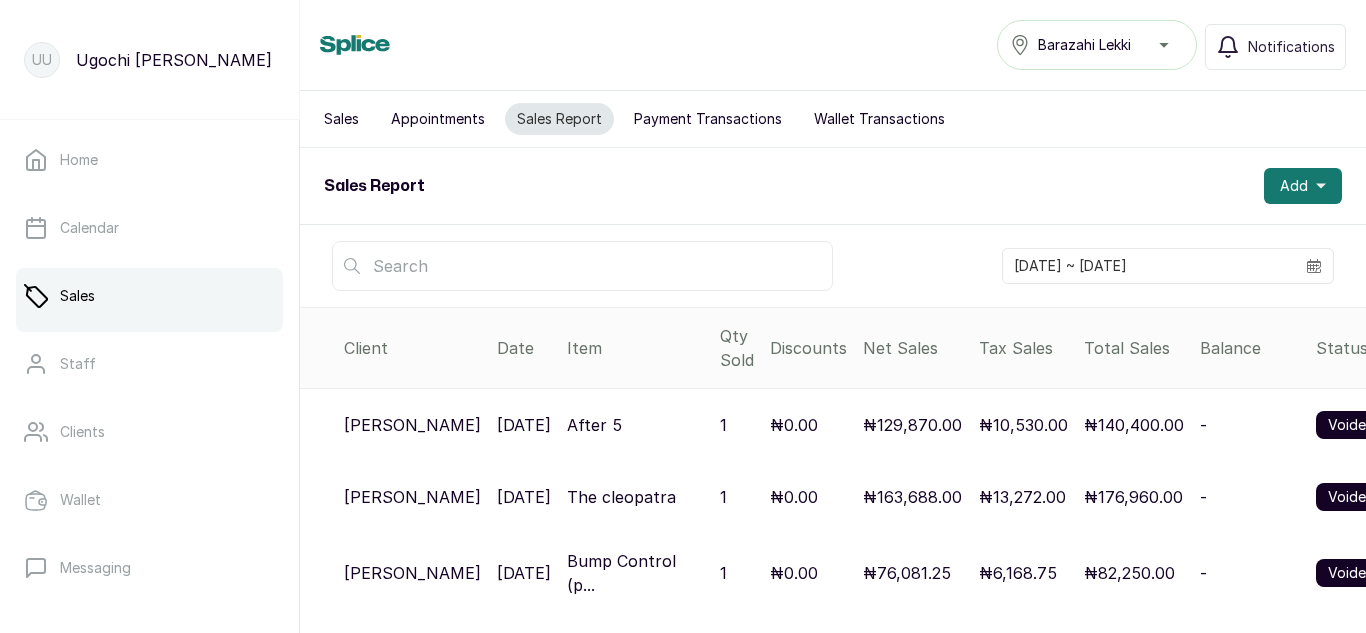 click on "Payment Transactions" at bounding box center [708, 119] 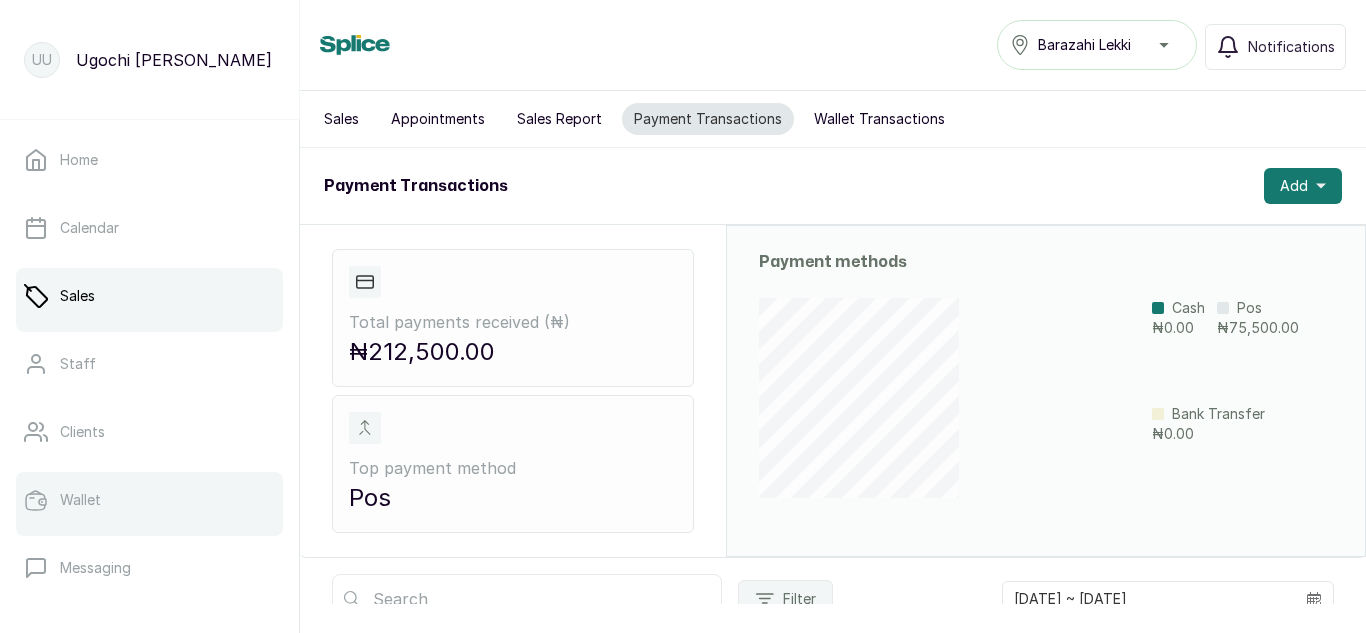 click on "Wallet" at bounding box center (80, 500) 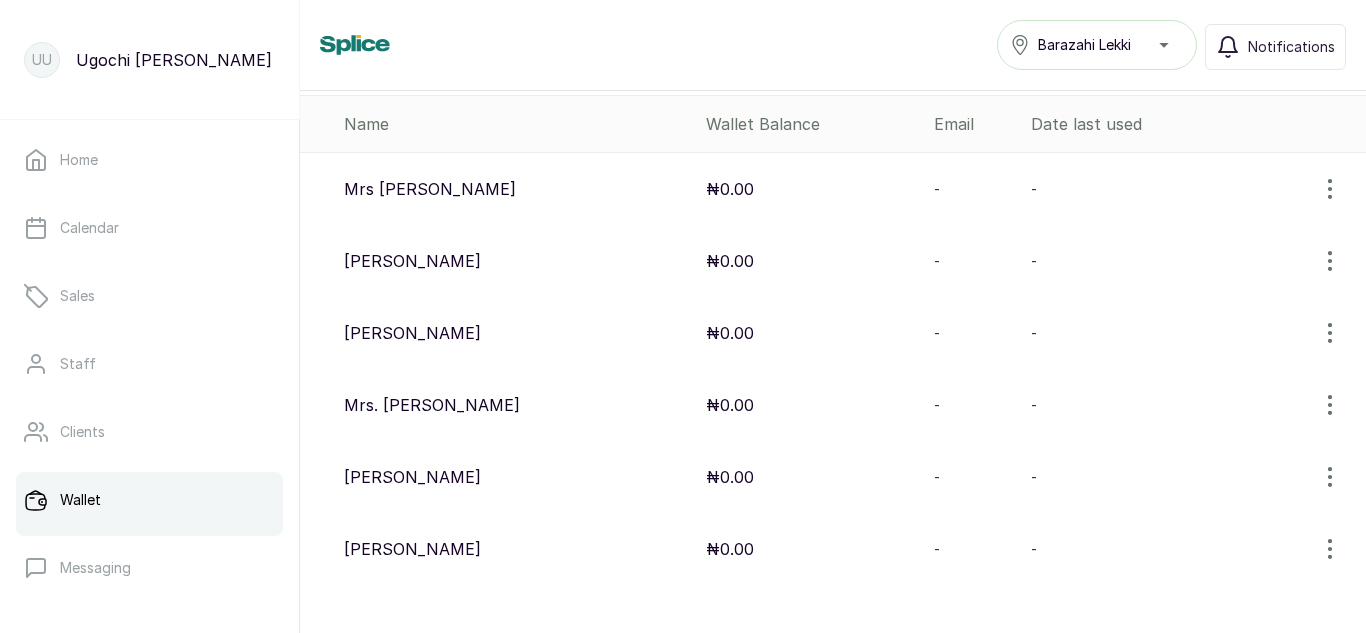 scroll, scrollTop: 0, scrollLeft: 0, axis: both 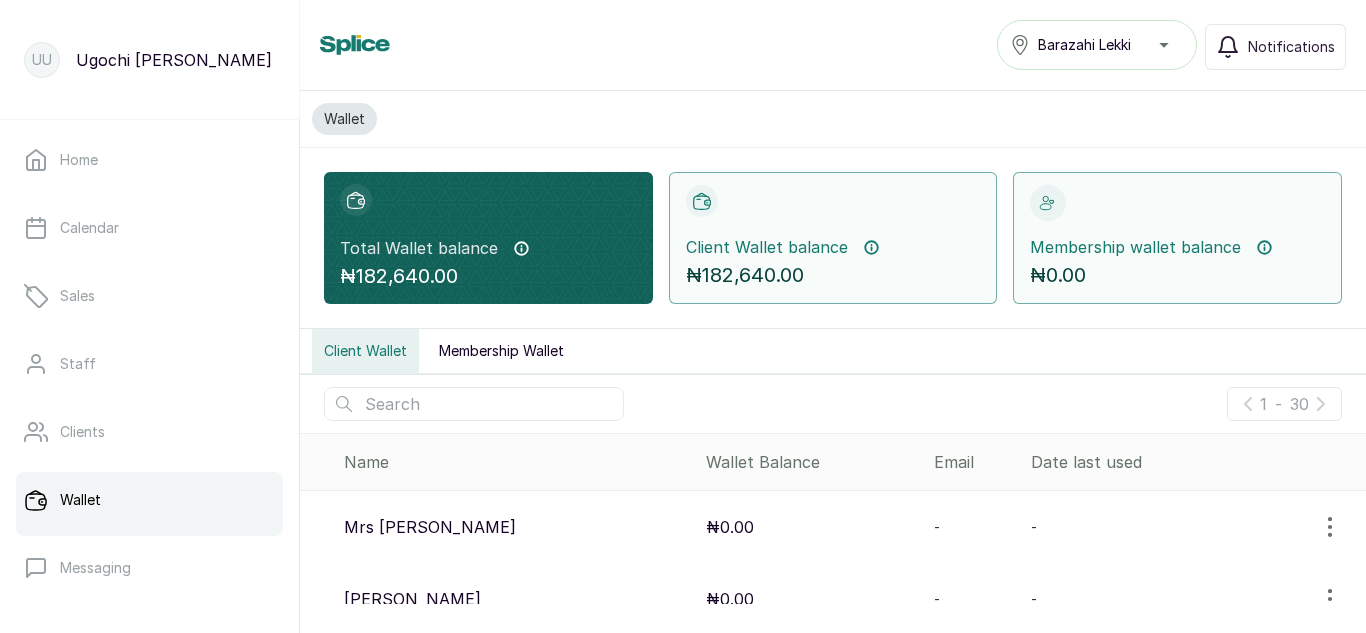 click on "₦182,640.00" at bounding box center (488, 276) 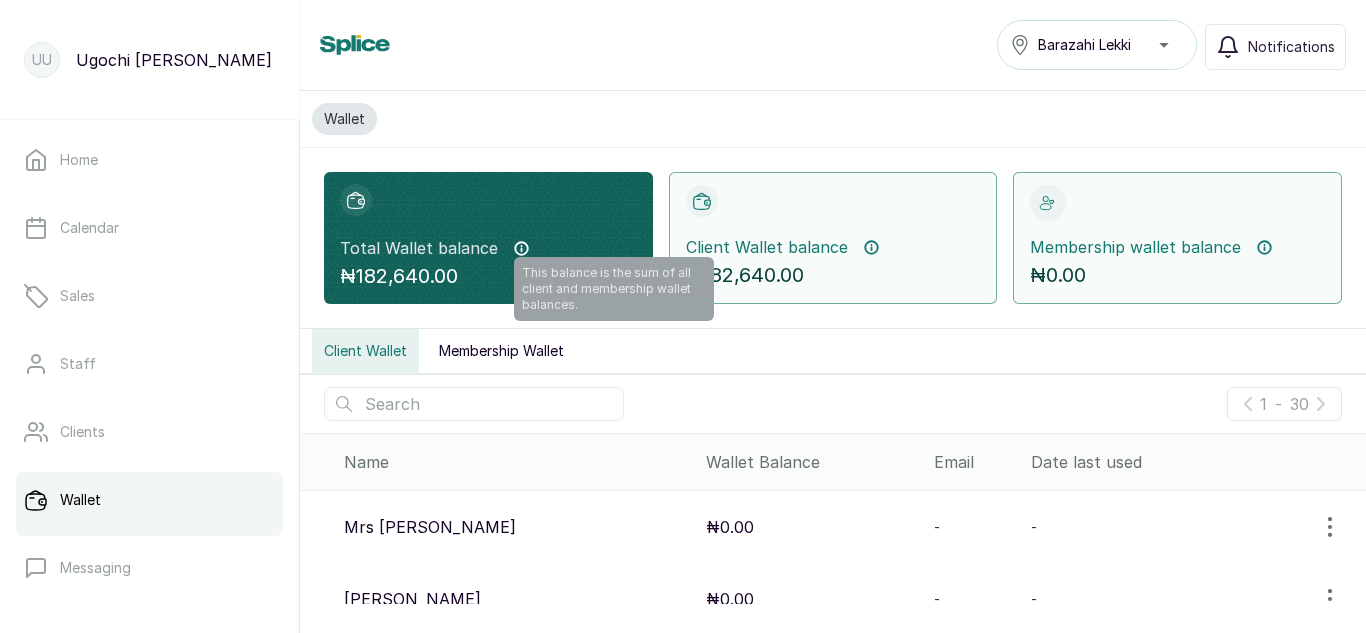 click on "This balance is the sum of all client and membership wallet balances." at bounding box center (614, 289) 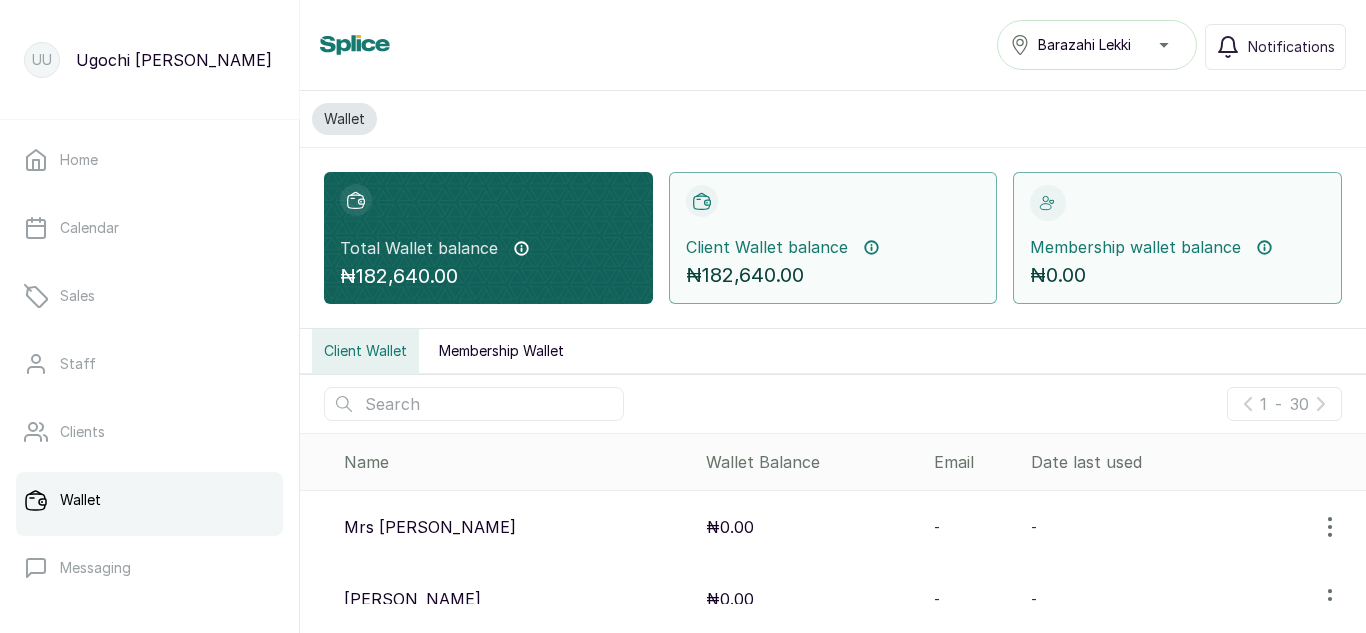click on "Membership Wallet" at bounding box center (501, 351) 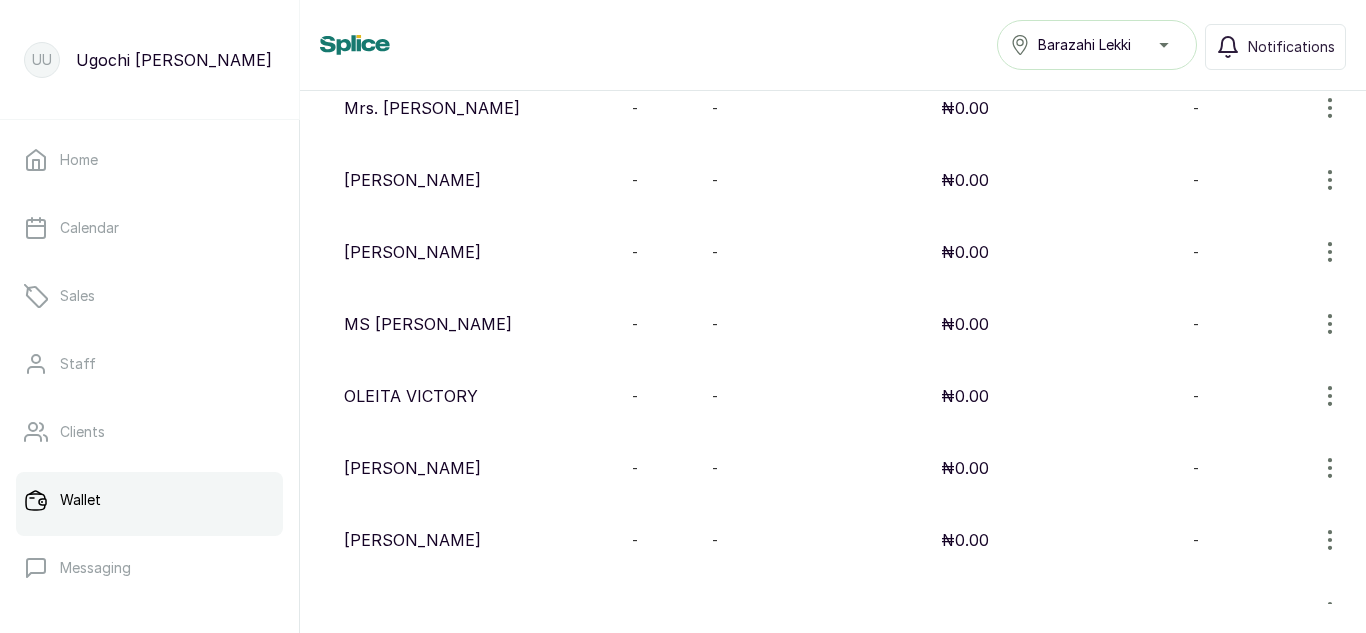 scroll, scrollTop: 0, scrollLeft: 0, axis: both 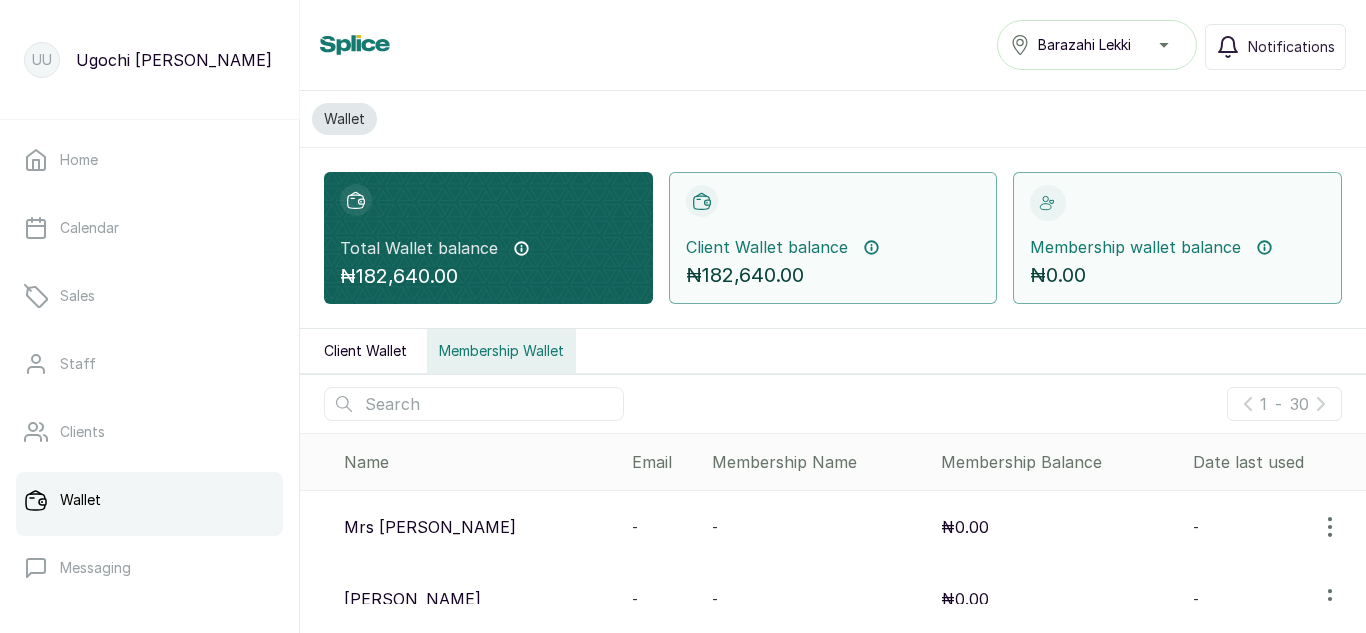 click on "Client Wallet balance This balance is the sum of all client wallet balances. ₦182,640.00" at bounding box center [833, 238] 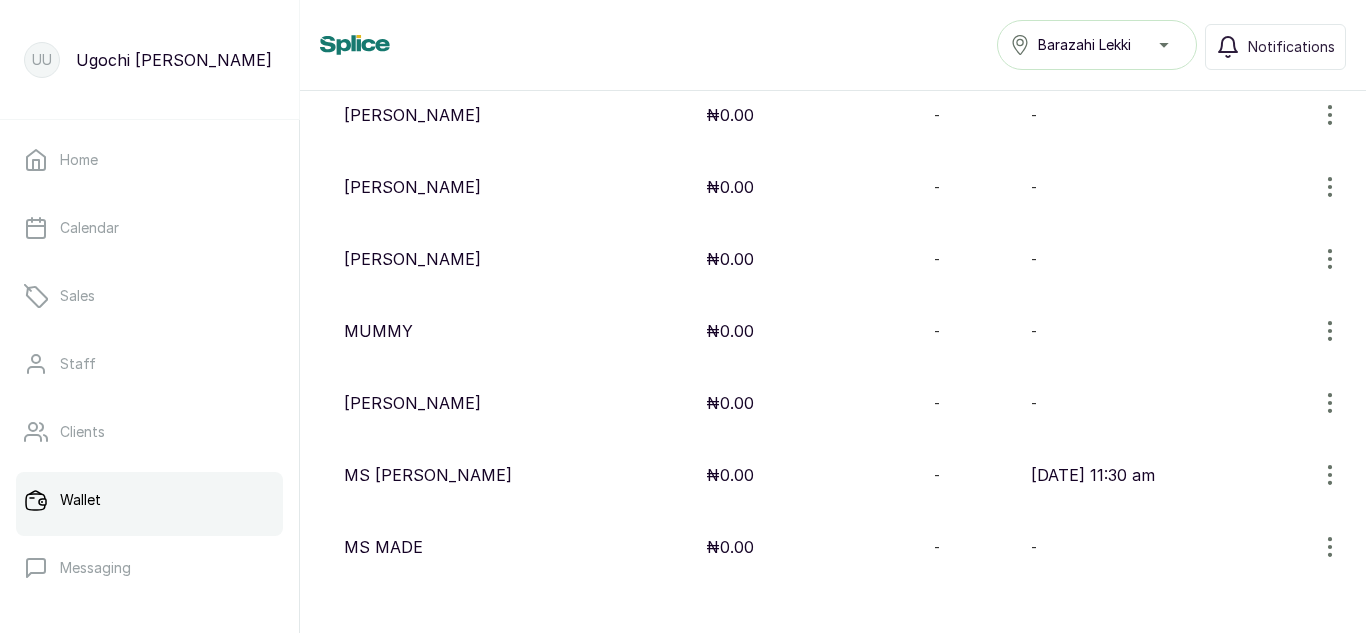 scroll, scrollTop: 1039, scrollLeft: 0, axis: vertical 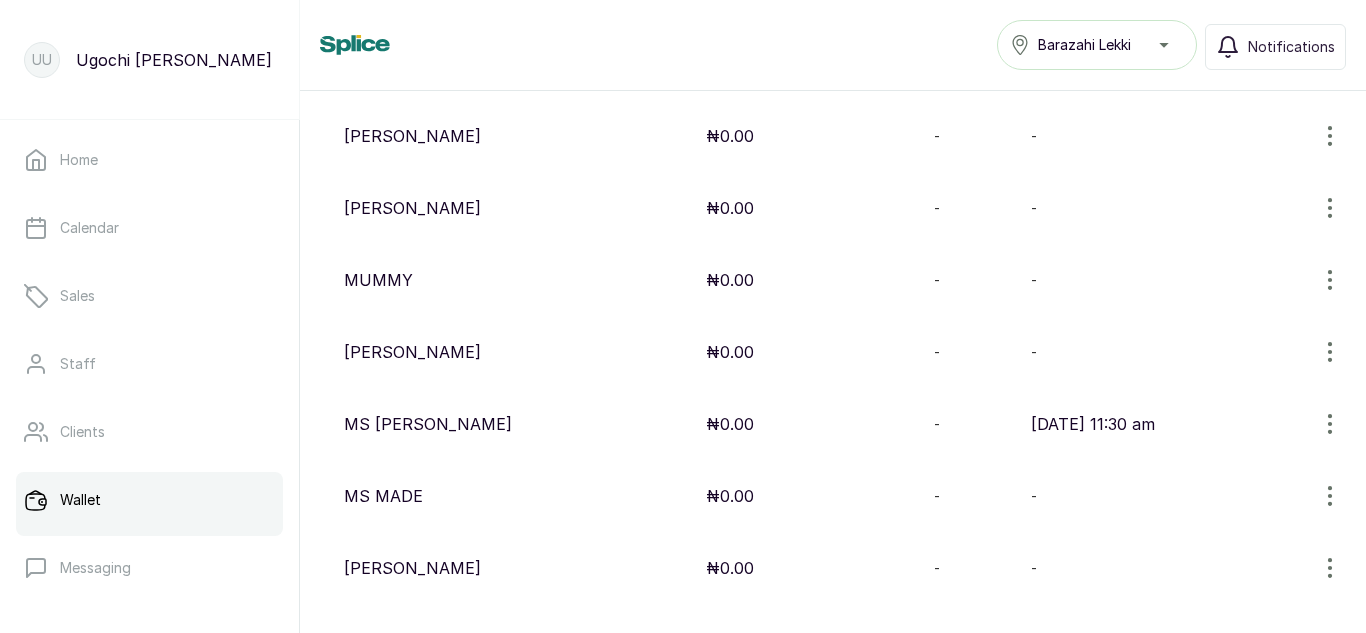click on "[PERSON_NAME]" at bounding box center [412, 568] 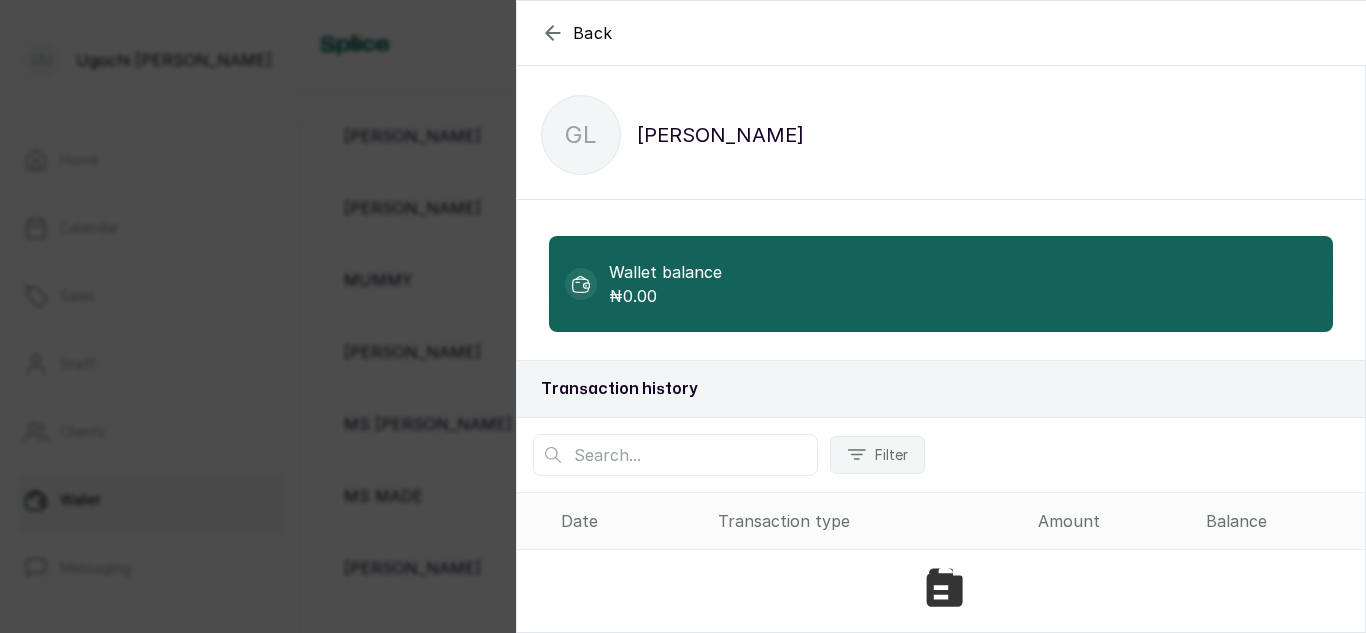 scroll, scrollTop: 58, scrollLeft: 0, axis: vertical 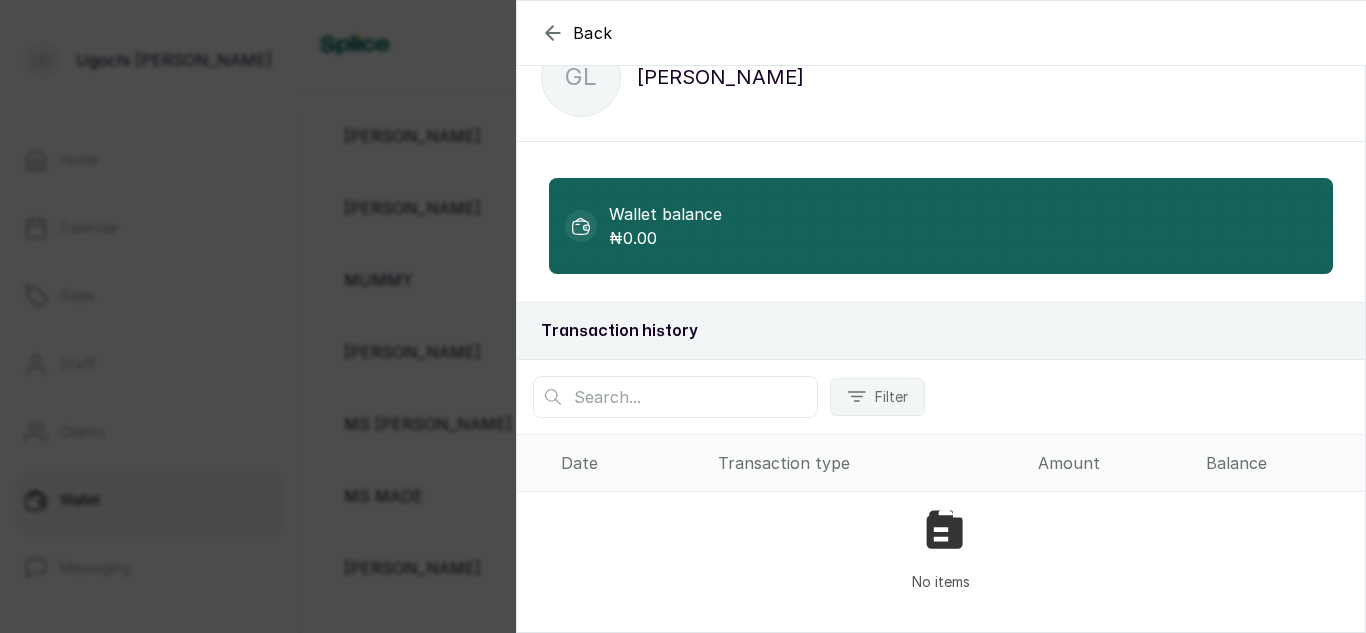 click 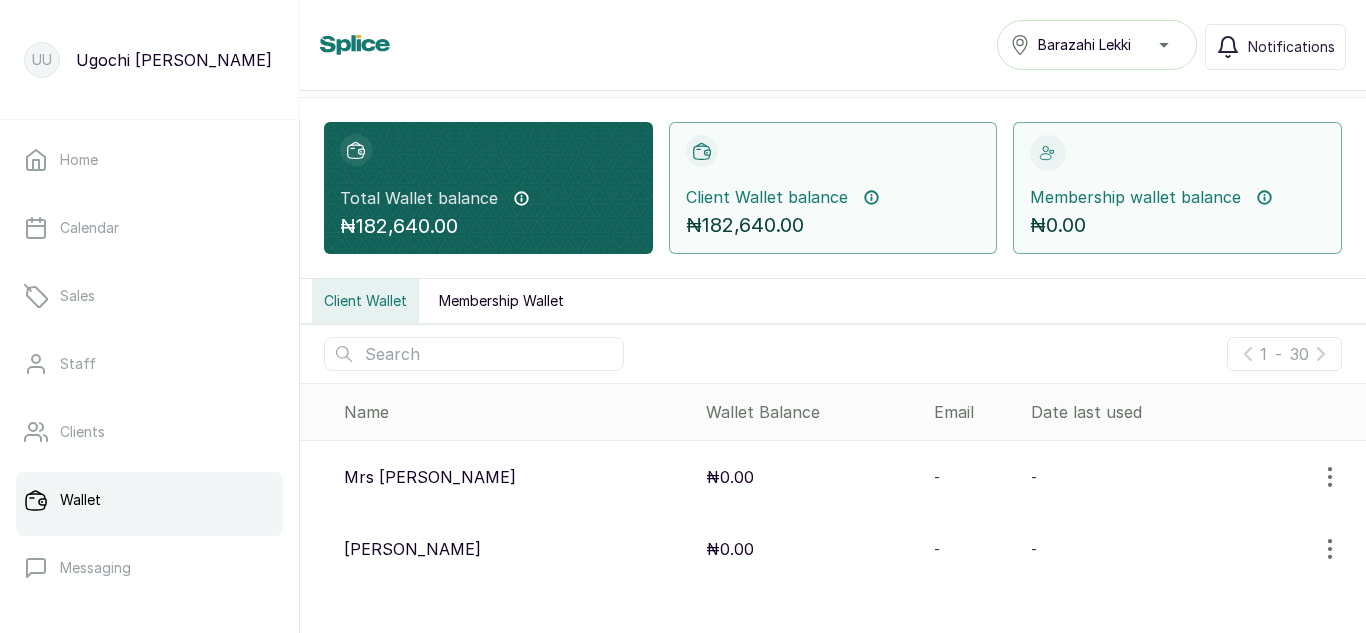 scroll, scrollTop: 0, scrollLeft: 0, axis: both 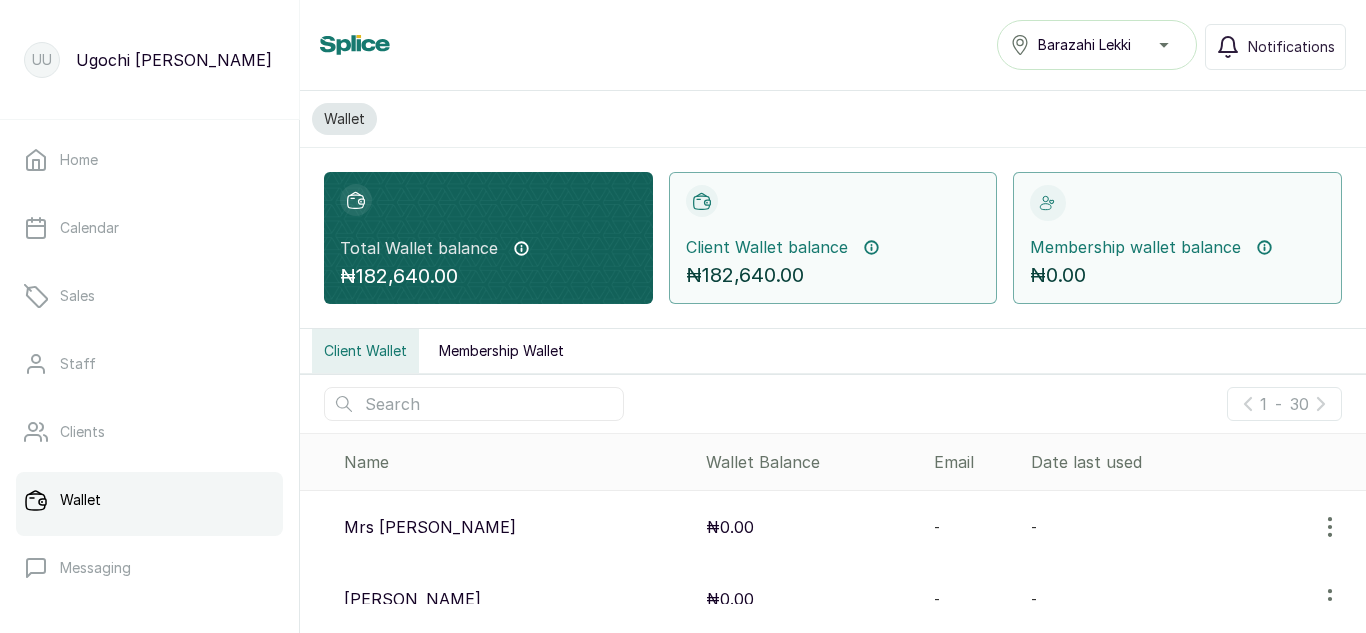click at bounding box center [356, 200] 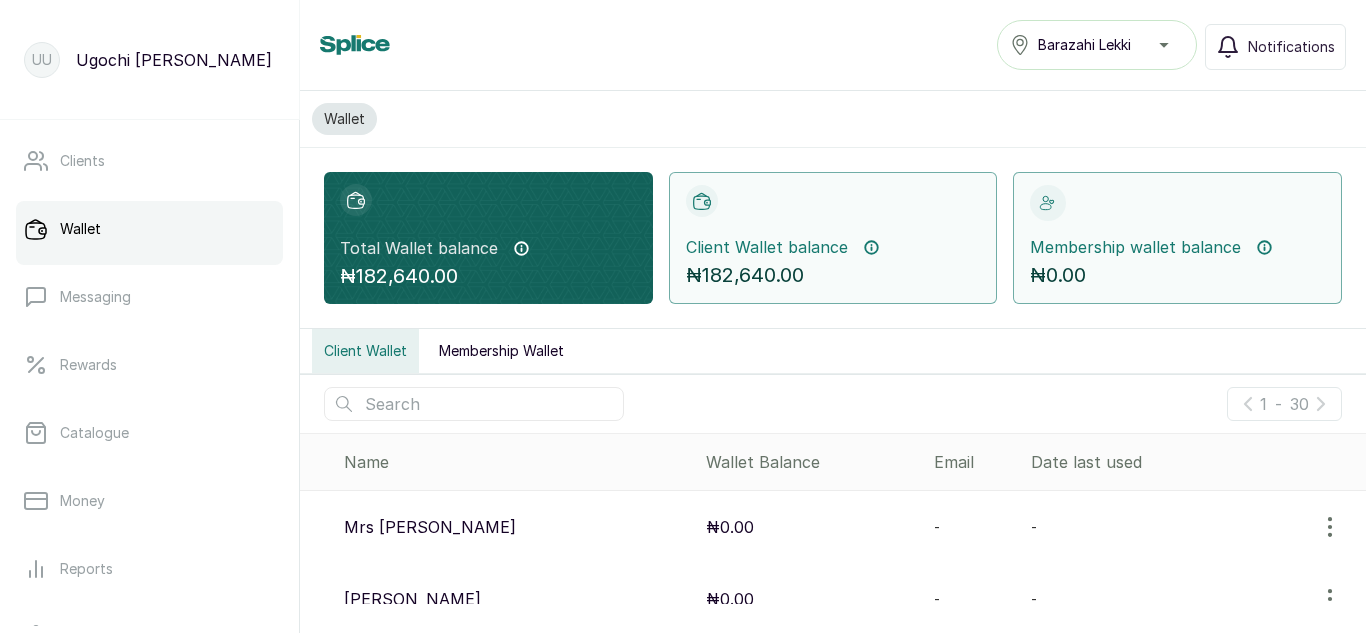 scroll, scrollTop: 468, scrollLeft: 0, axis: vertical 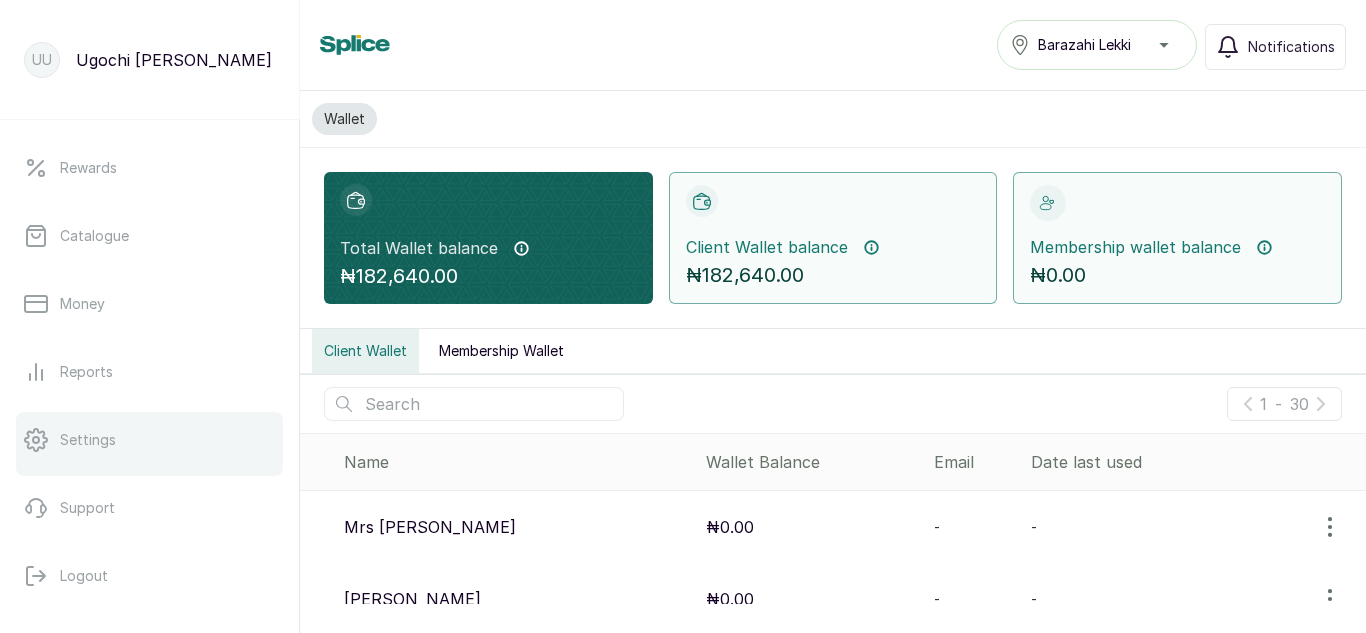 click on "Settings" at bounding box center (88, 440) 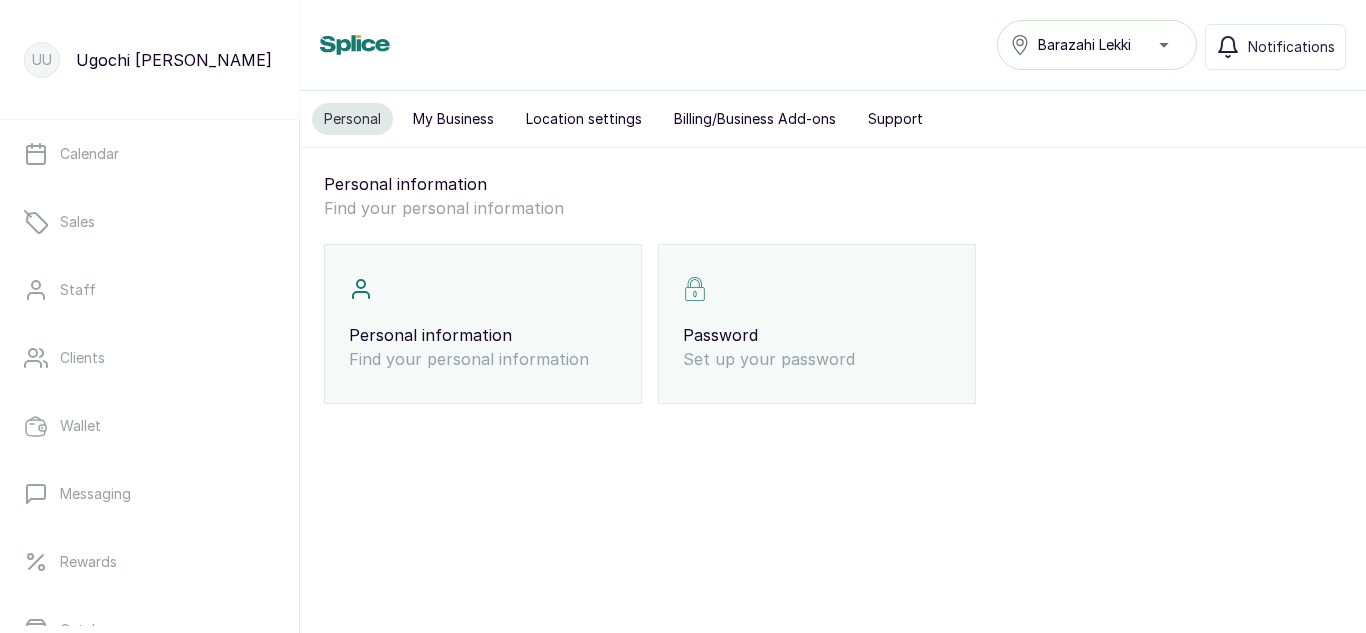 scroll, scrollTop: 0, scrollLeft: 0, axis: both 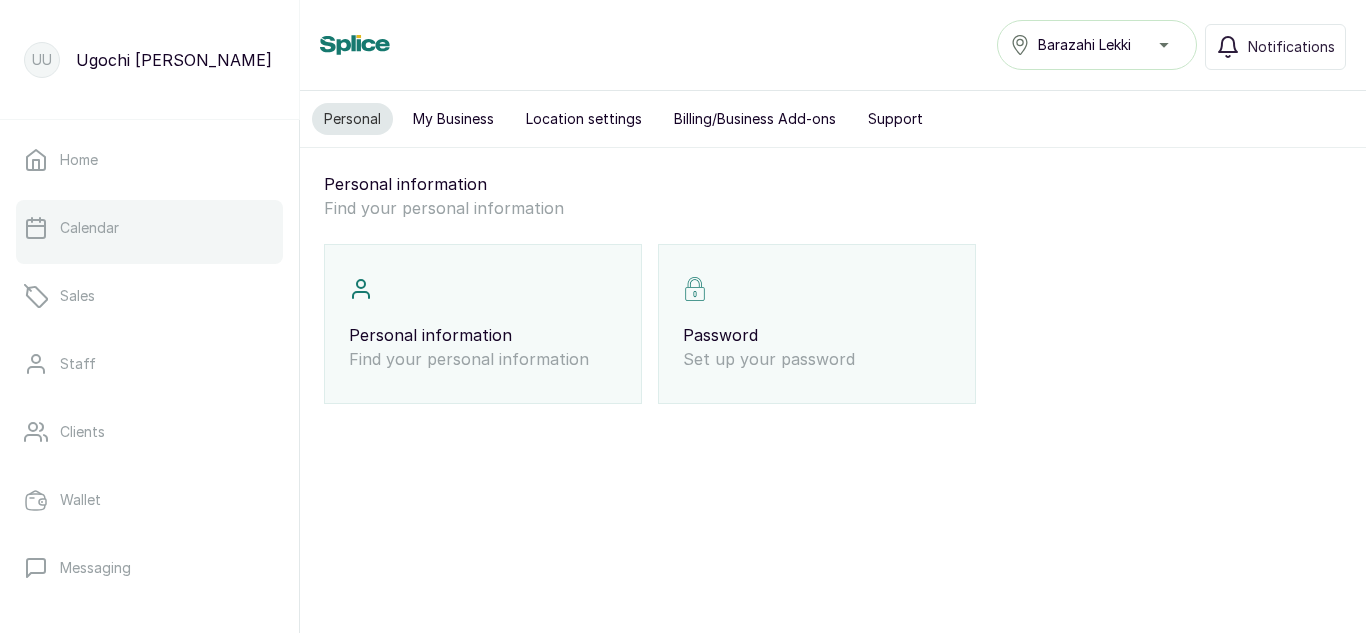 click on "Calendar" at bounding box center (89, 228) 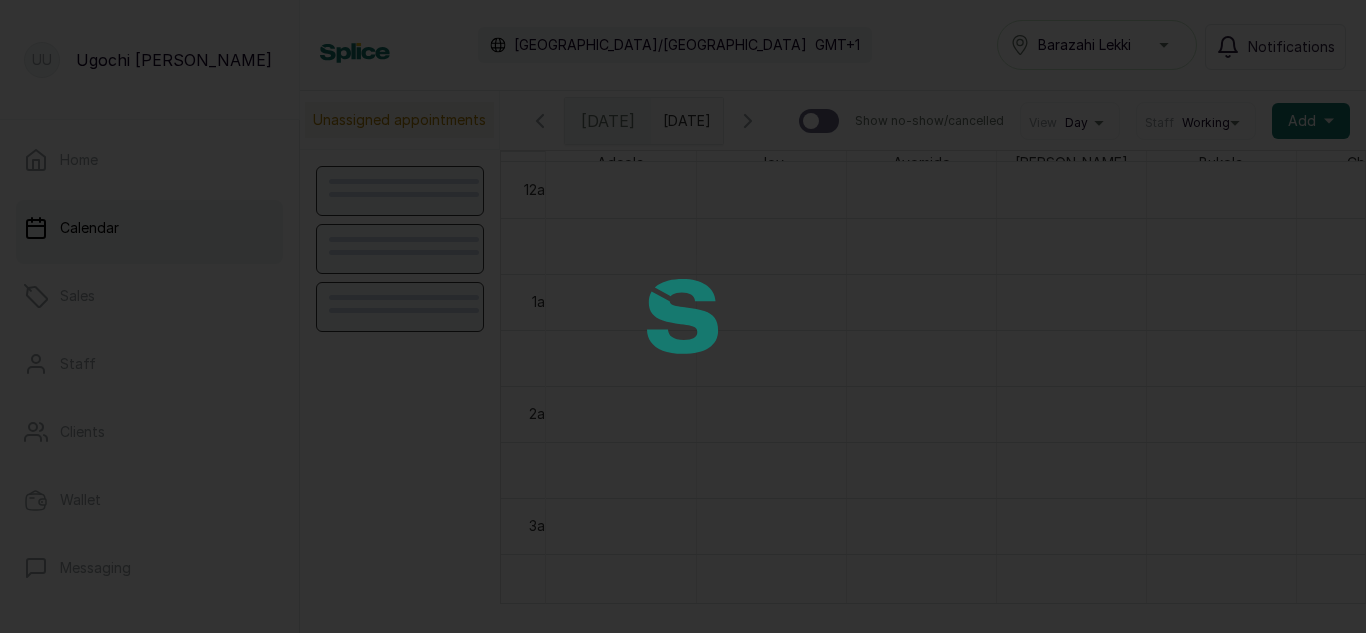 scroll, scrollTop: 673, scrollLeft: 0, axis: vertical 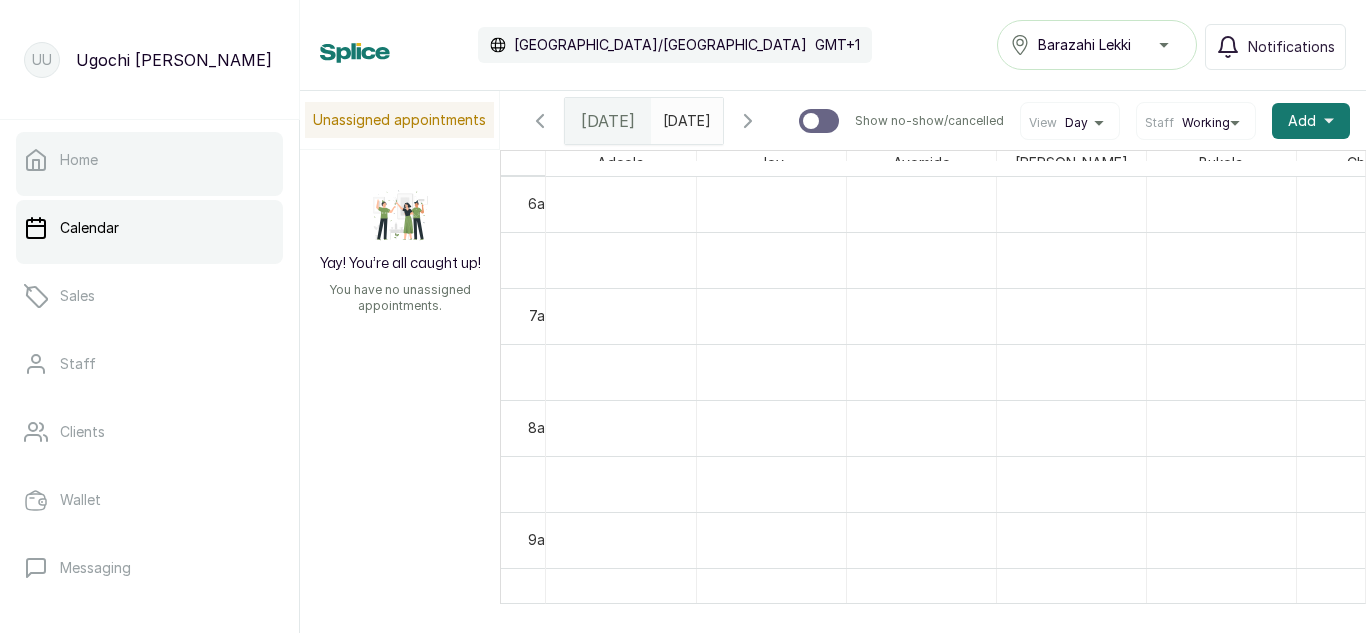 click on "Home" at bounding box center [149, 160] 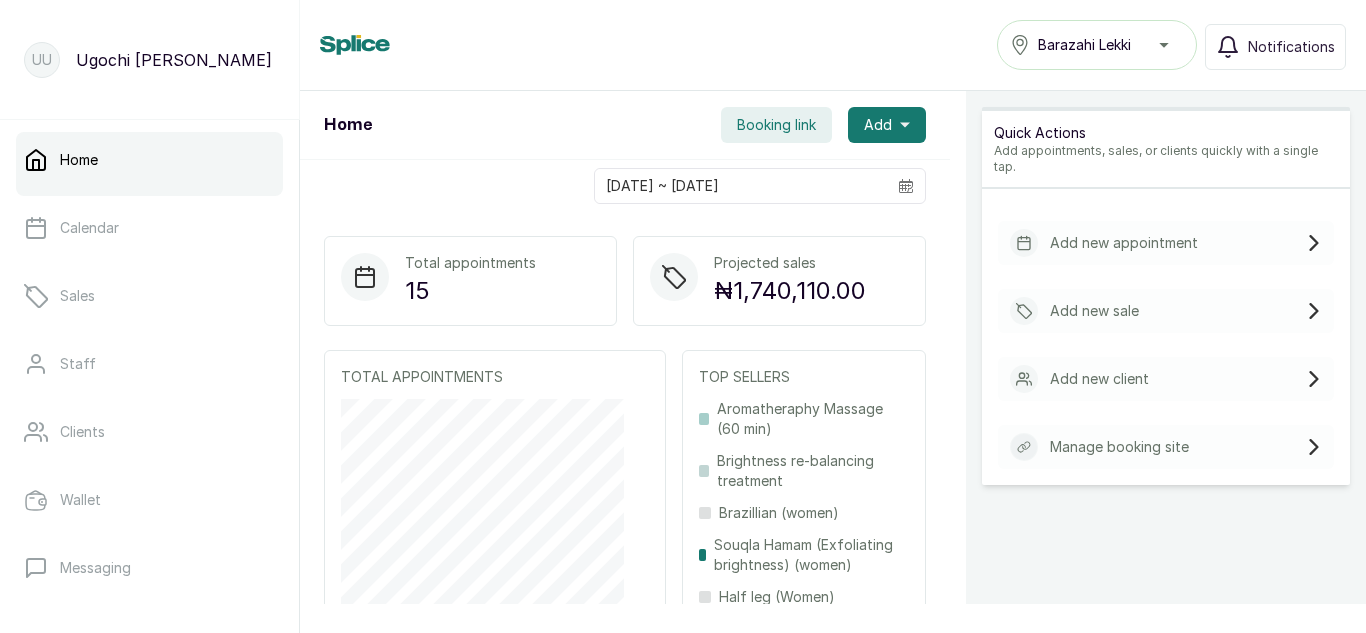 click on "Quick Actions Add appointments, sales, or clients quickly with a single tap. Add new appointment Add new sale Add new client Manage booking site" at bounding box center [1166, 598] 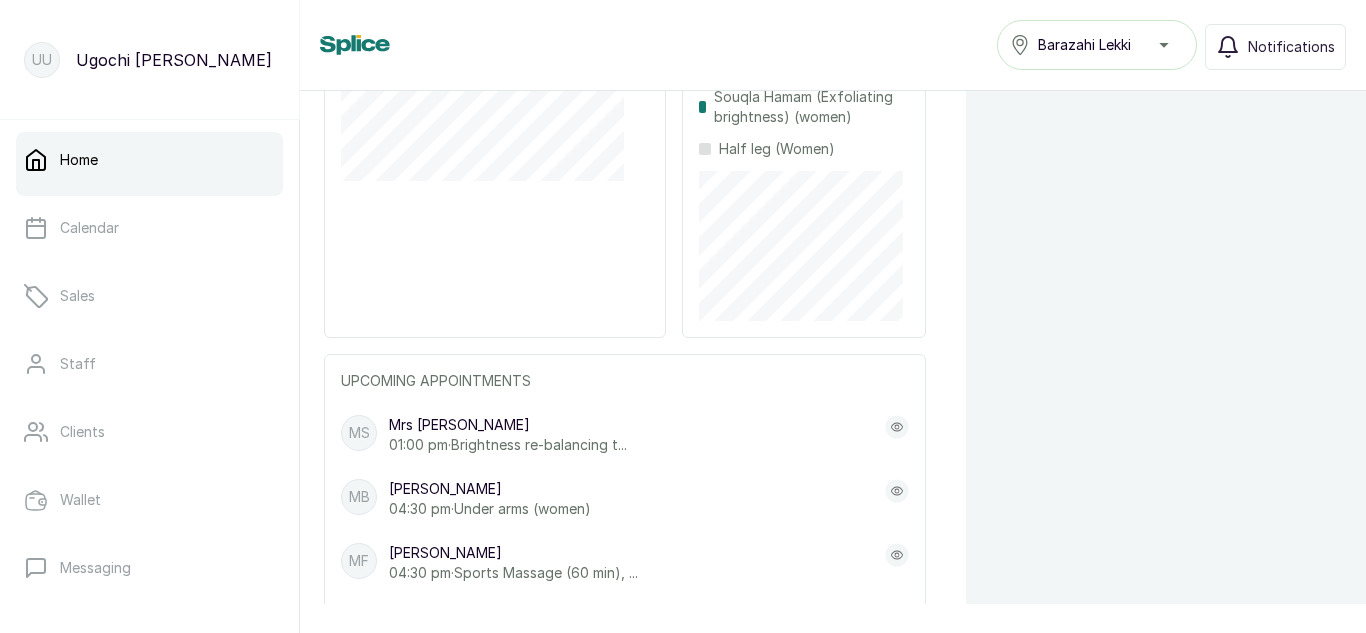 scroll, scrollTop: 0, scrollLeft: 0, axis: both 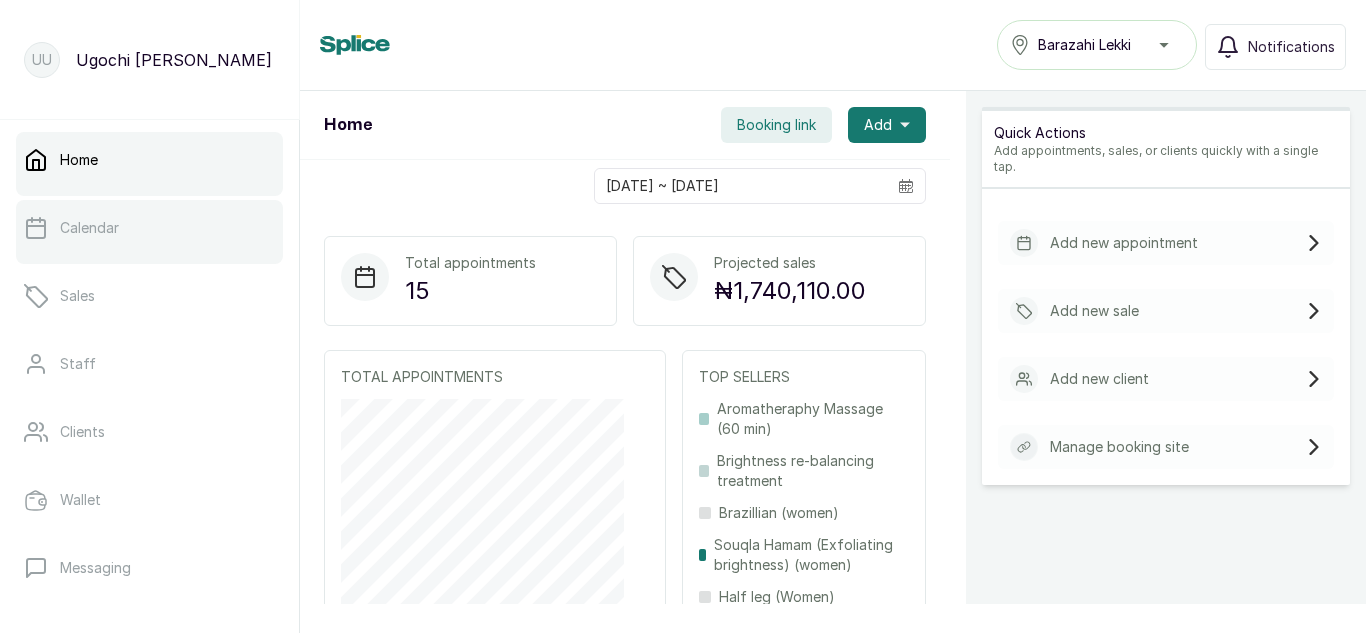 click on "Calendar" at bounding box center (89, 228) 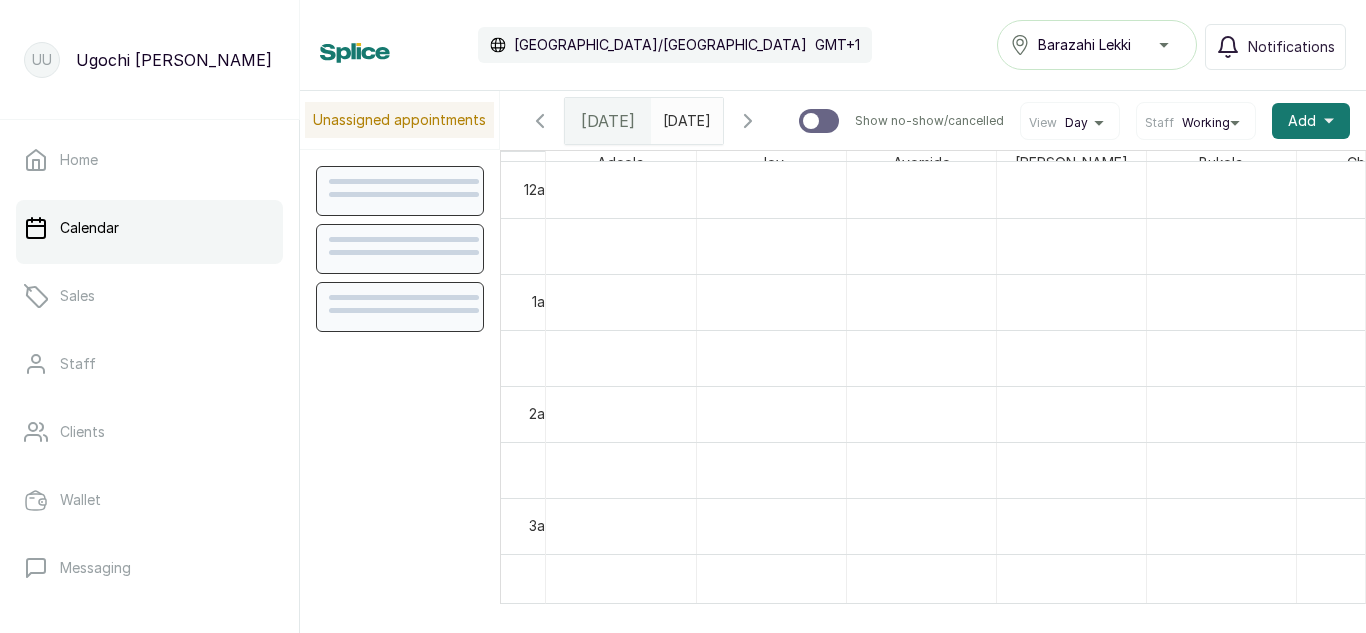 scroll, scrollTop: 673, scrollLeft: 0, axis: vertical 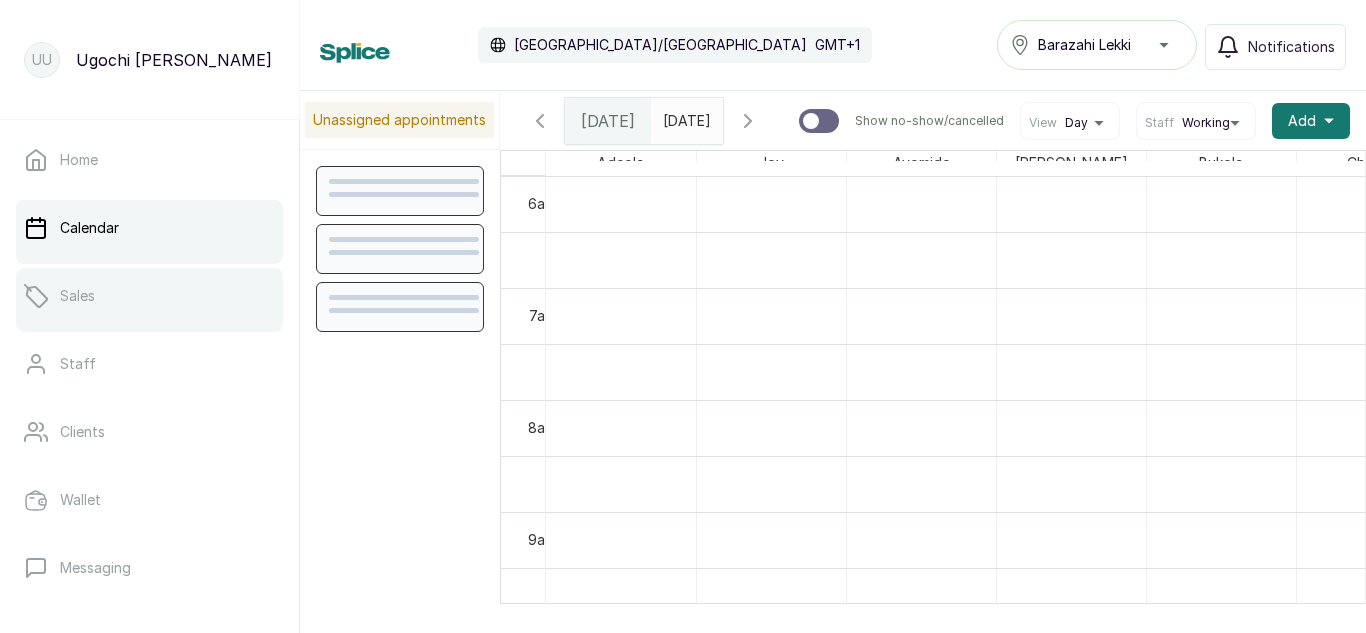 click on "Sales" at bounding box center (149, 296) 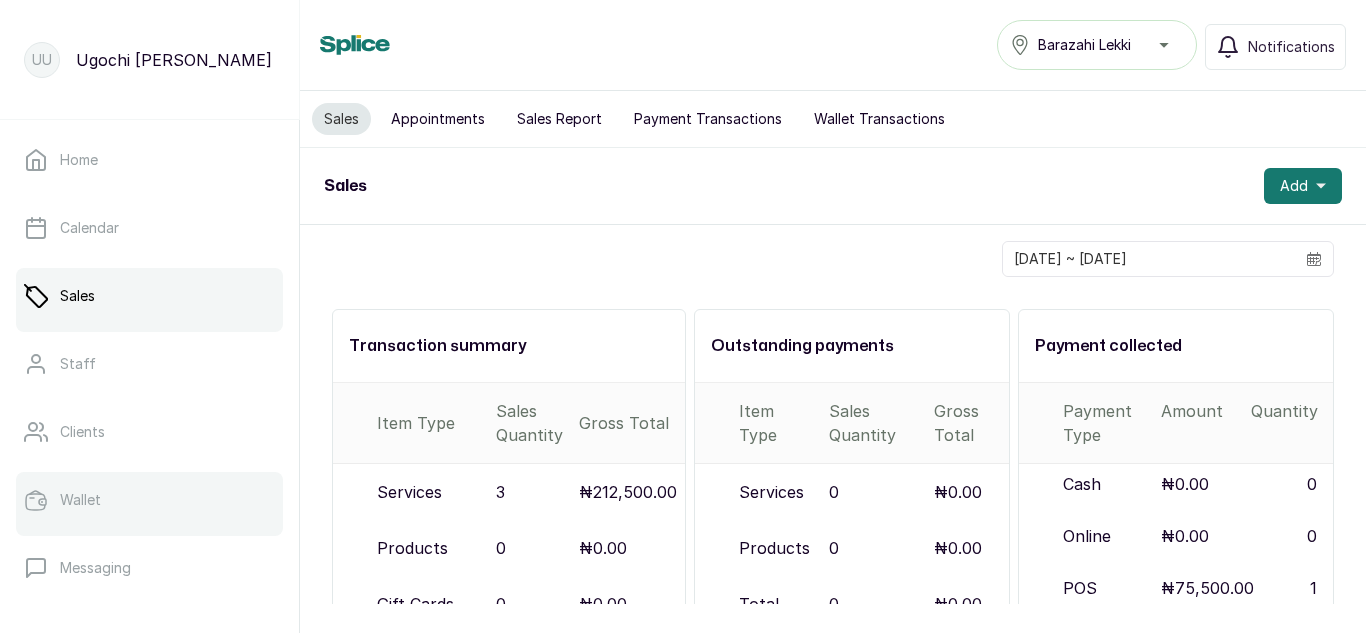 click on "Wallet" at bounding box center (149, 500) 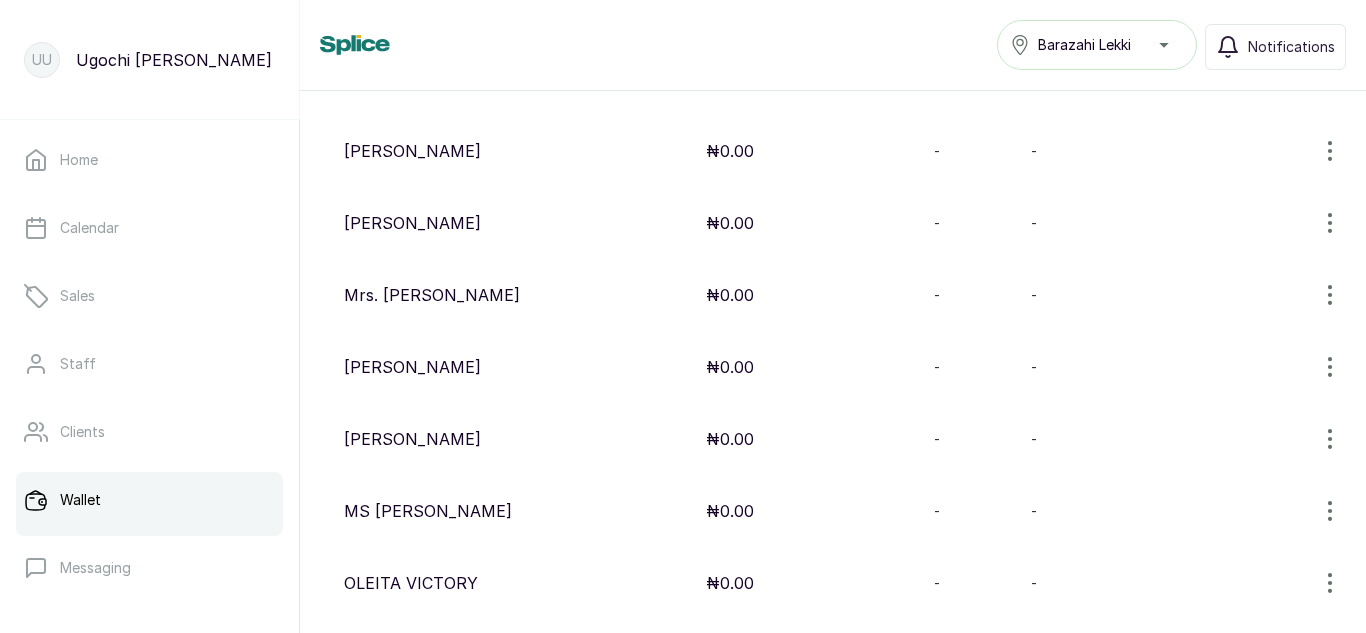 scroll, scrollTop: 896, scrollLeft: 0, axis: vertical 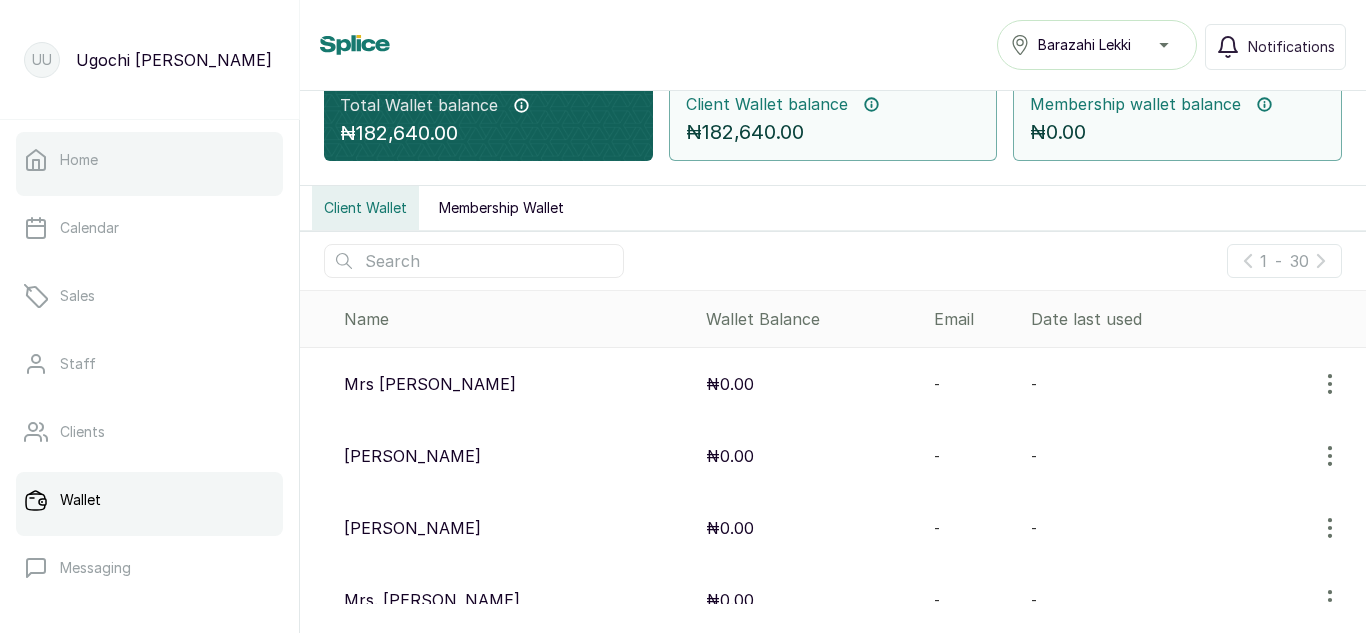 click on "Home" at bounding box center [79, 160] 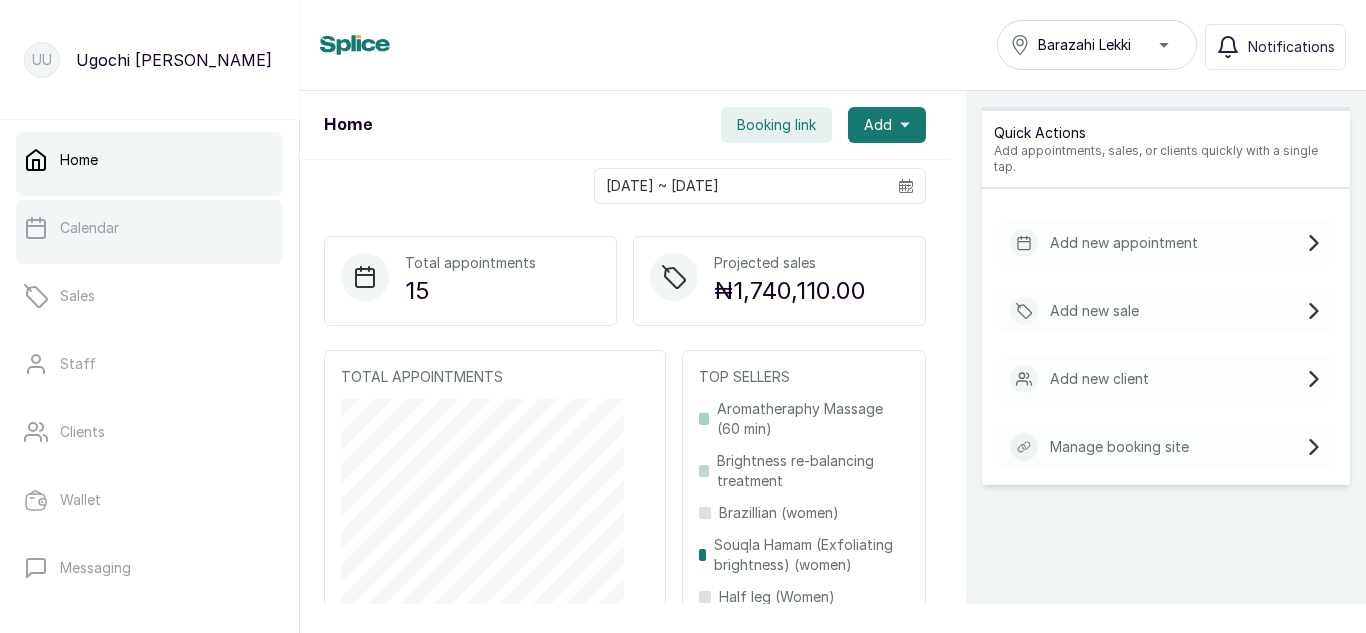 click on "Calendar" at bounding box center [89, 228] 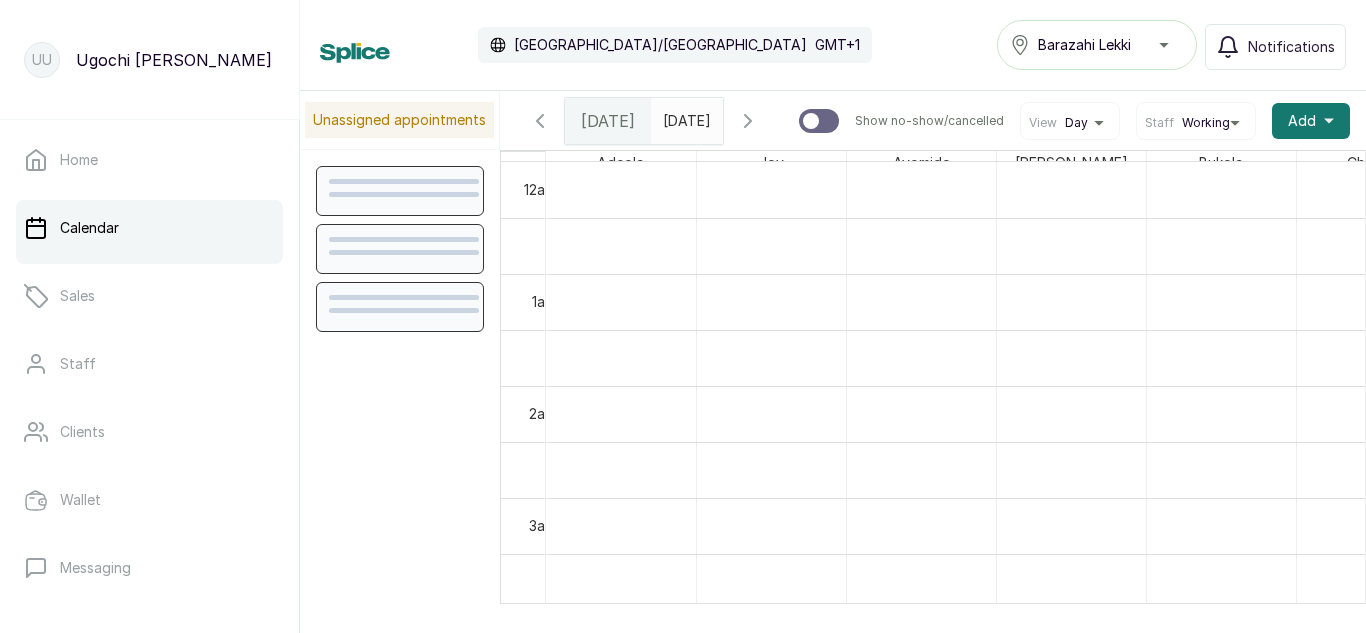 scroll, scrollTop: 673, scrollLeft: 0, axis: vertical 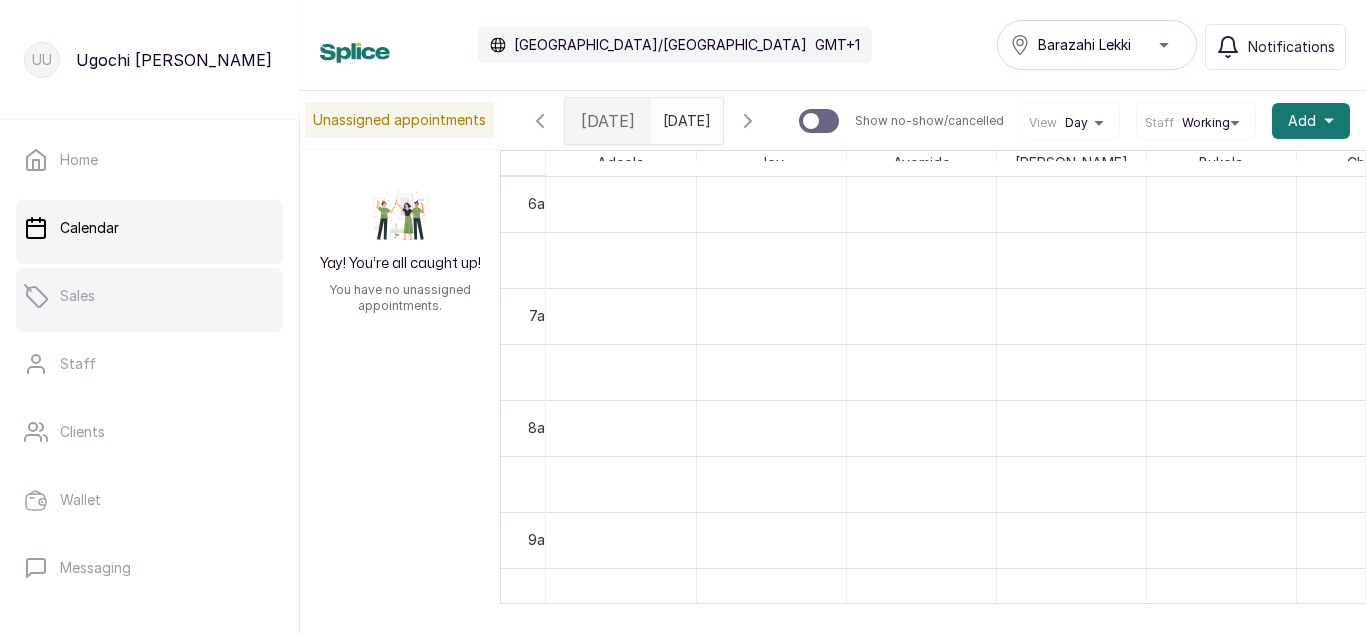 click on "Sales" at bounding box center (77, 296) 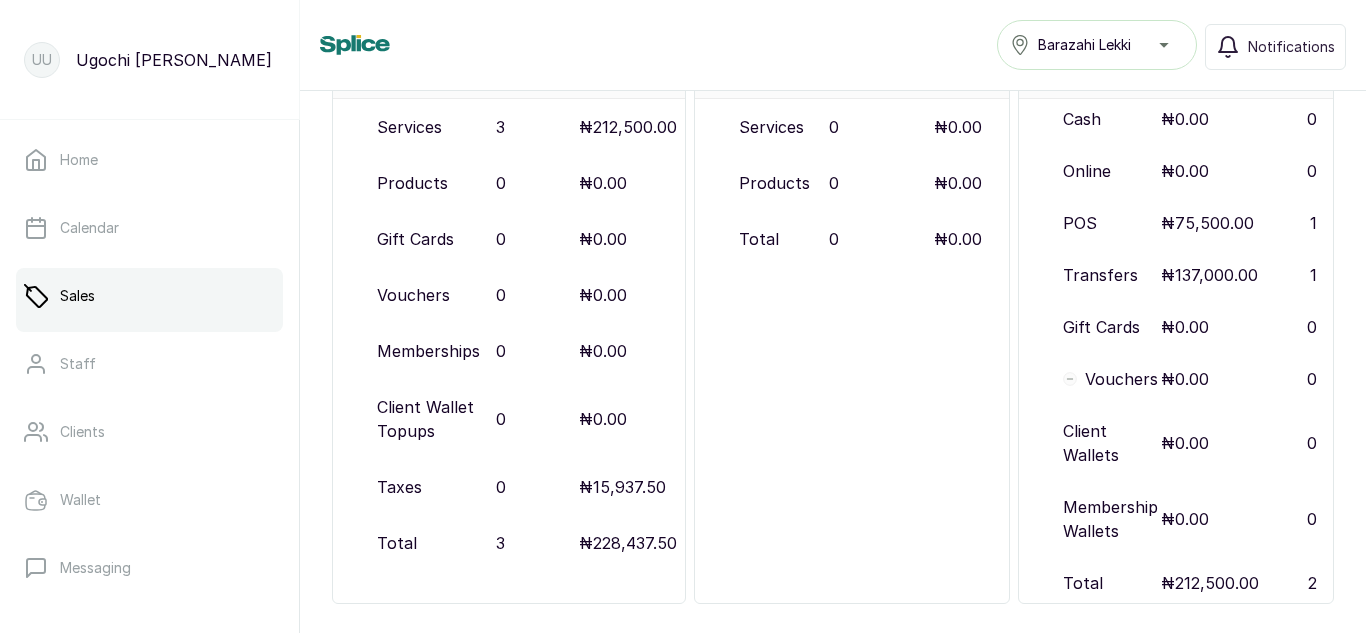 scroll, scrollTop: 366, scrollLeft: 0, axis: vertical 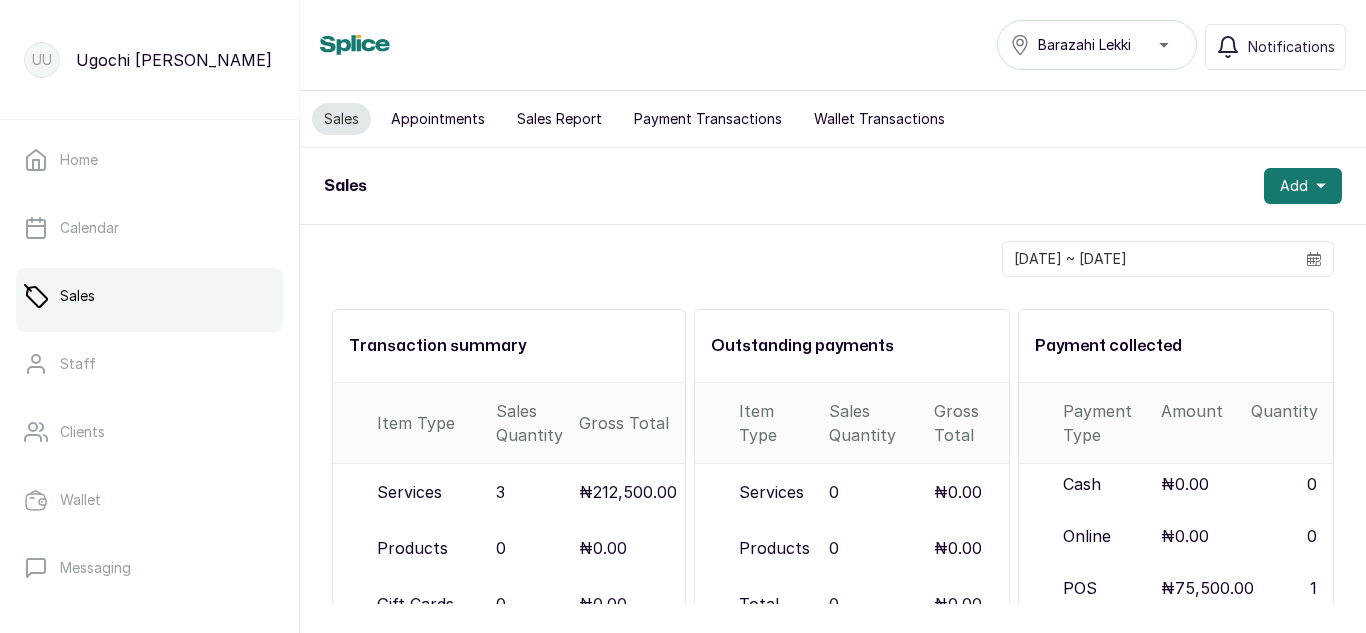 click on "Sales Report" at bounding box center [559, 119] 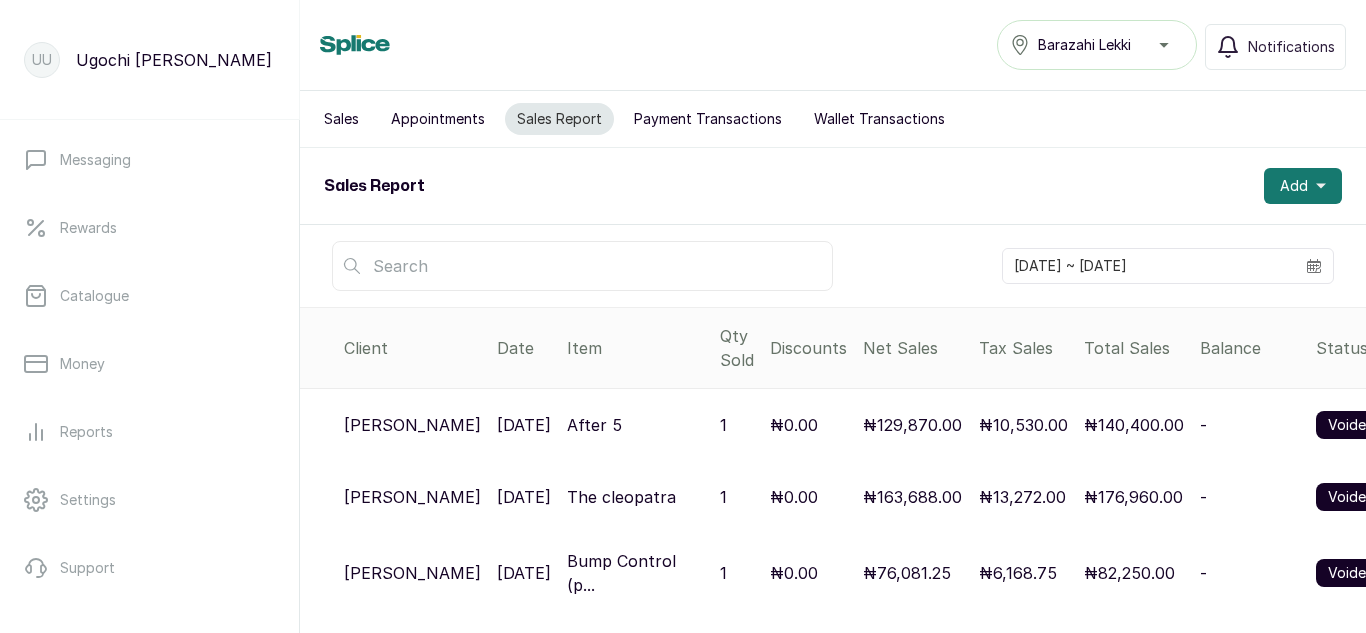 scroll, scrollTop: 390, scrollLeft: 0, axis: vertical 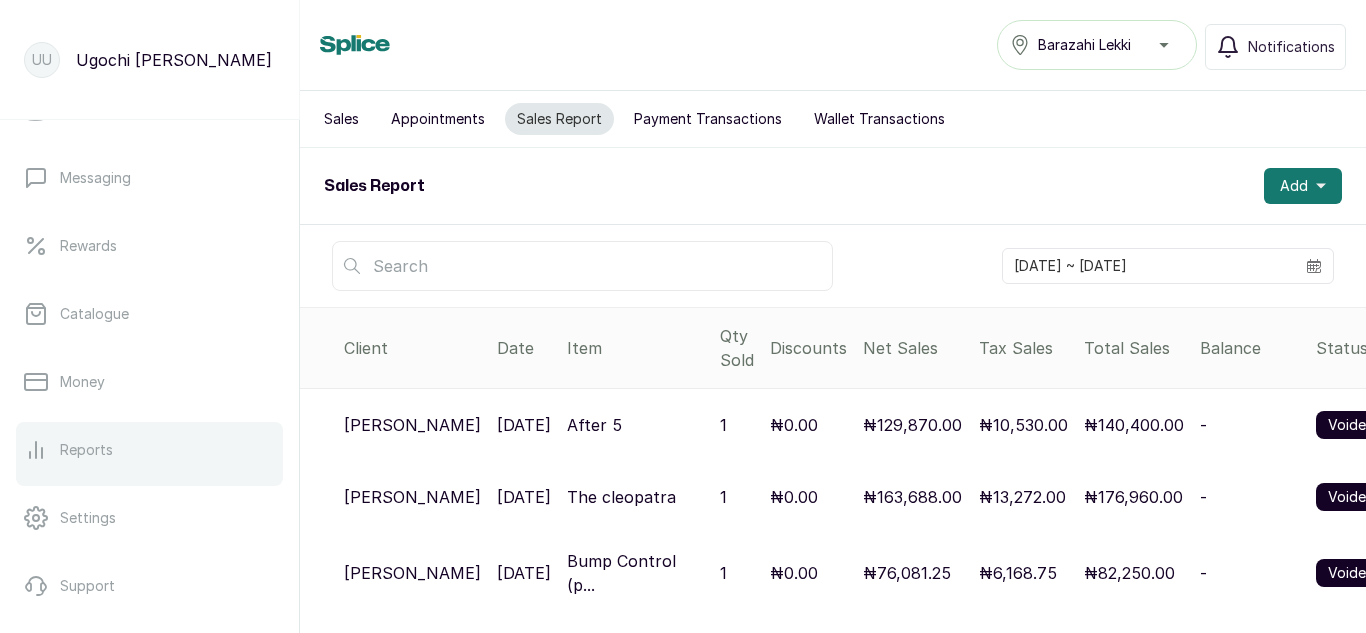 click on "Reports" at bounding box center [86, 450] 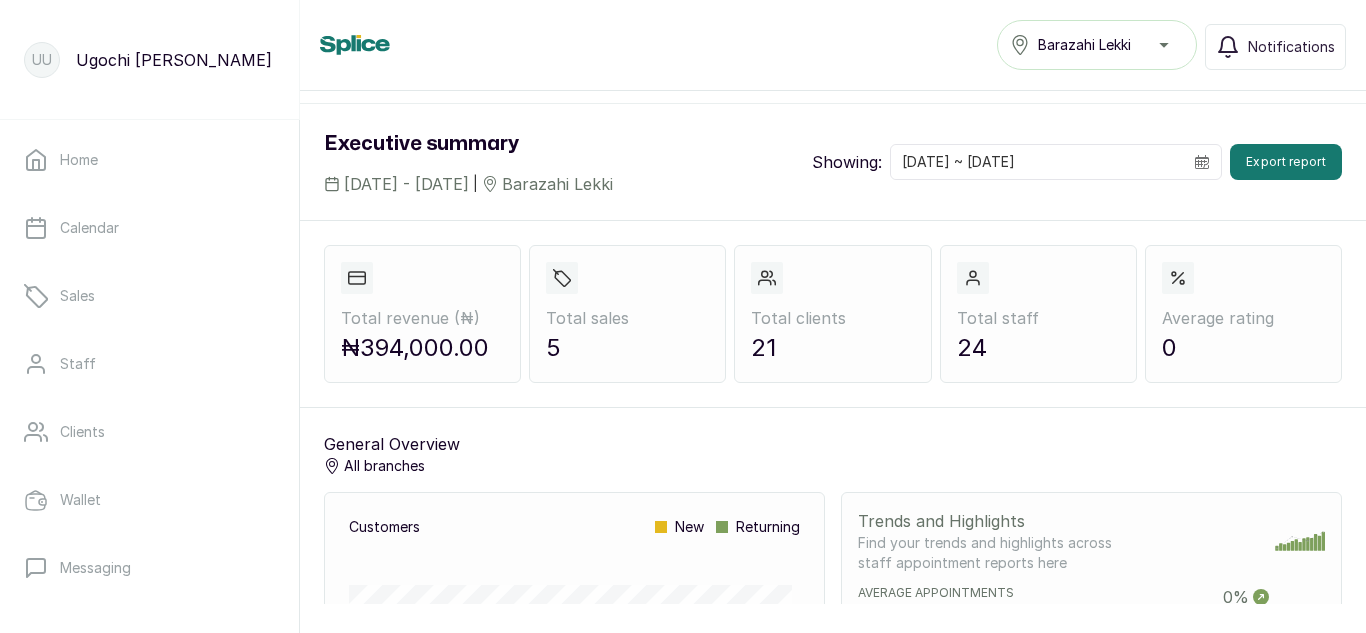 scroll, scrollTop: 0, scrollLeft: 0, axis: both 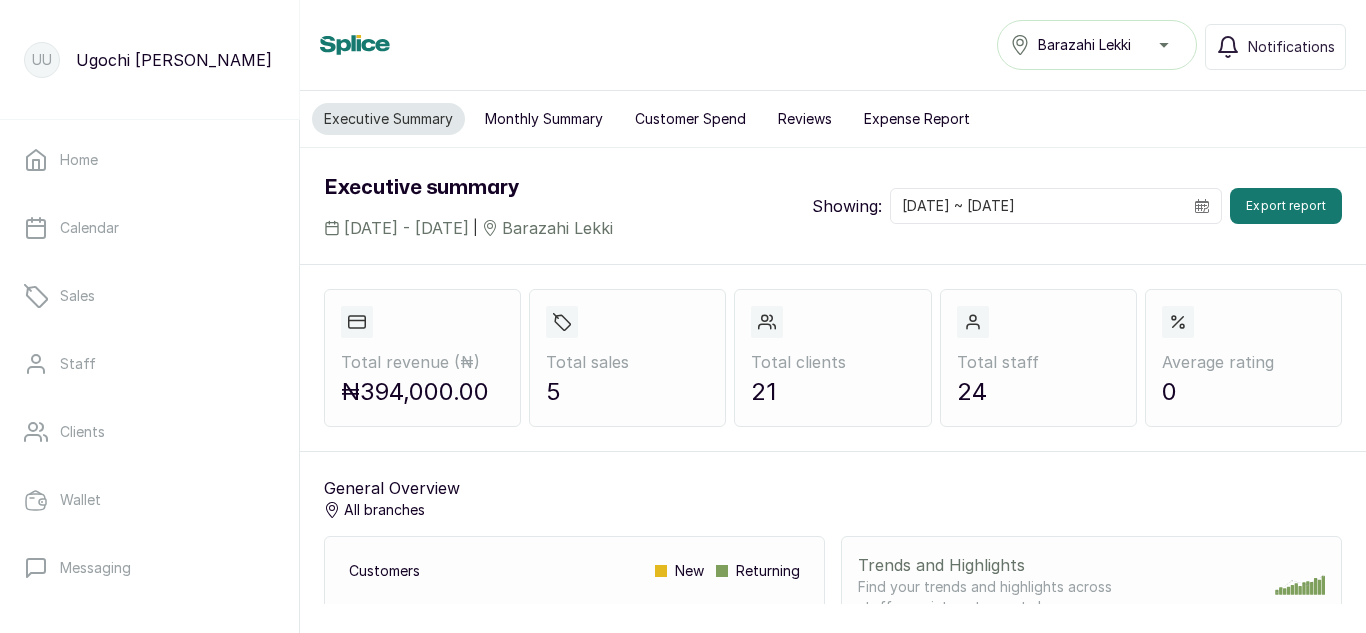 click on "Monthly Summary" at bounding box center (544, 119) 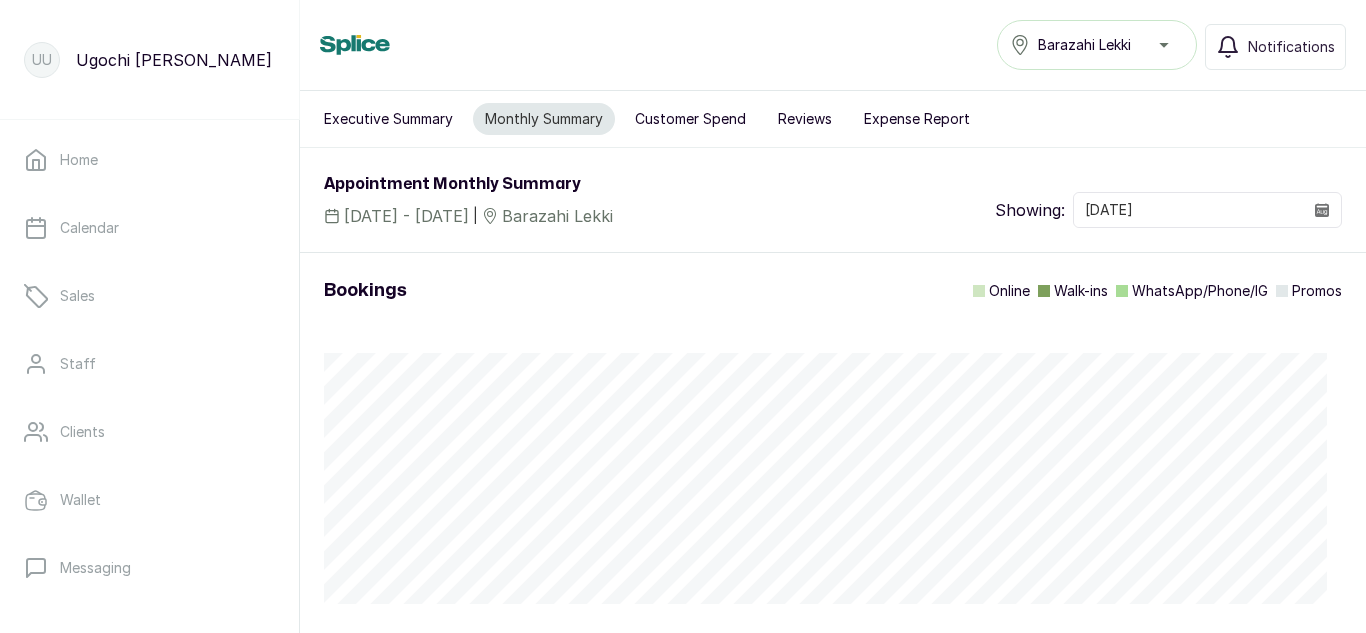 click on "Customer Spend" at bounding box center [690, 119] 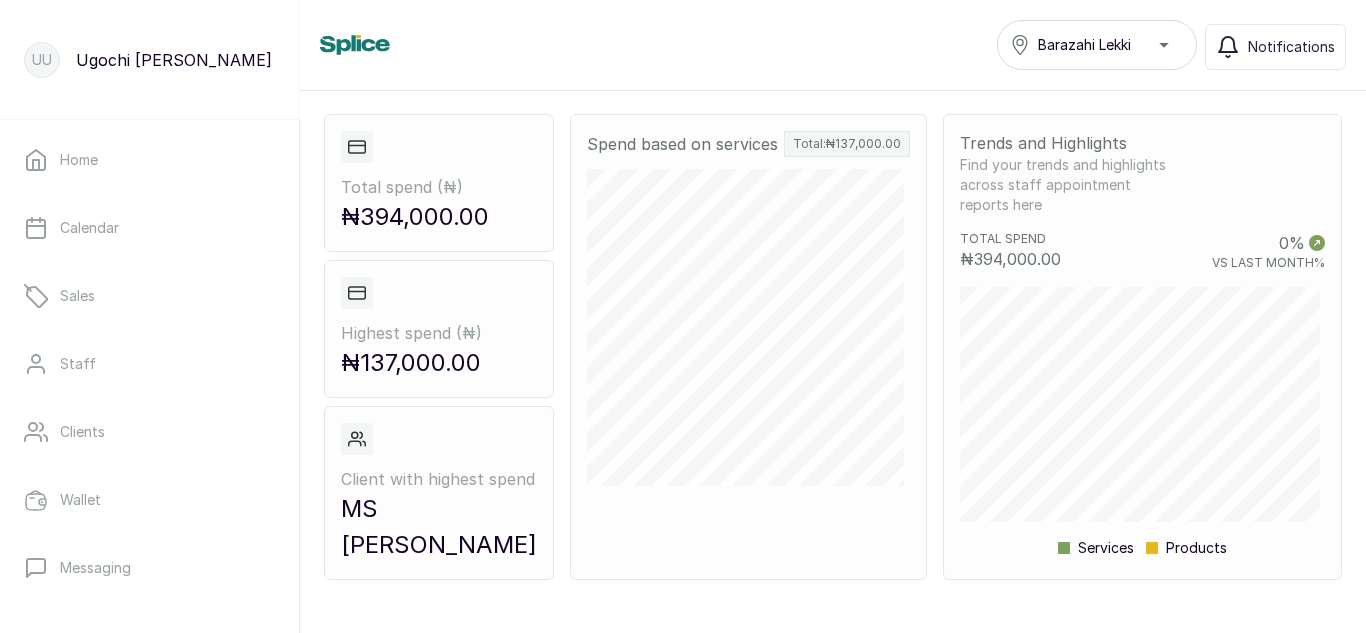 scroll, scrollTop: 0, scrollLeft: 0, axis: both 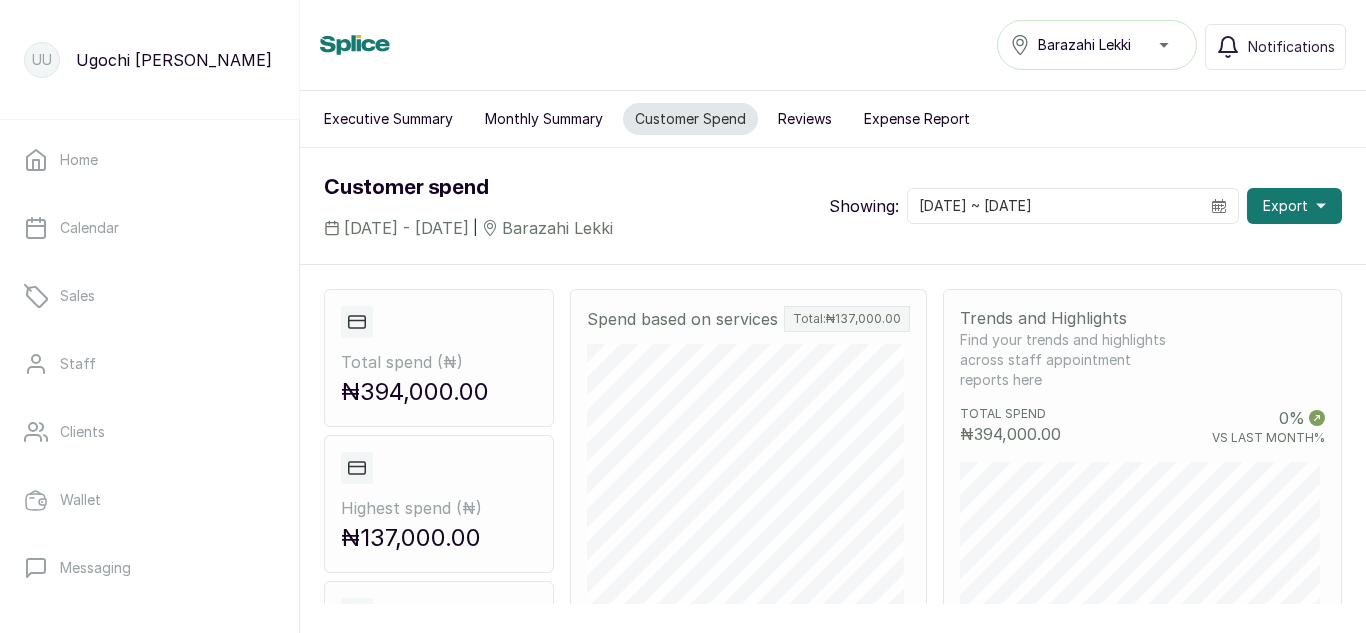 click on "Reviews" at bounding box center (805, 119) 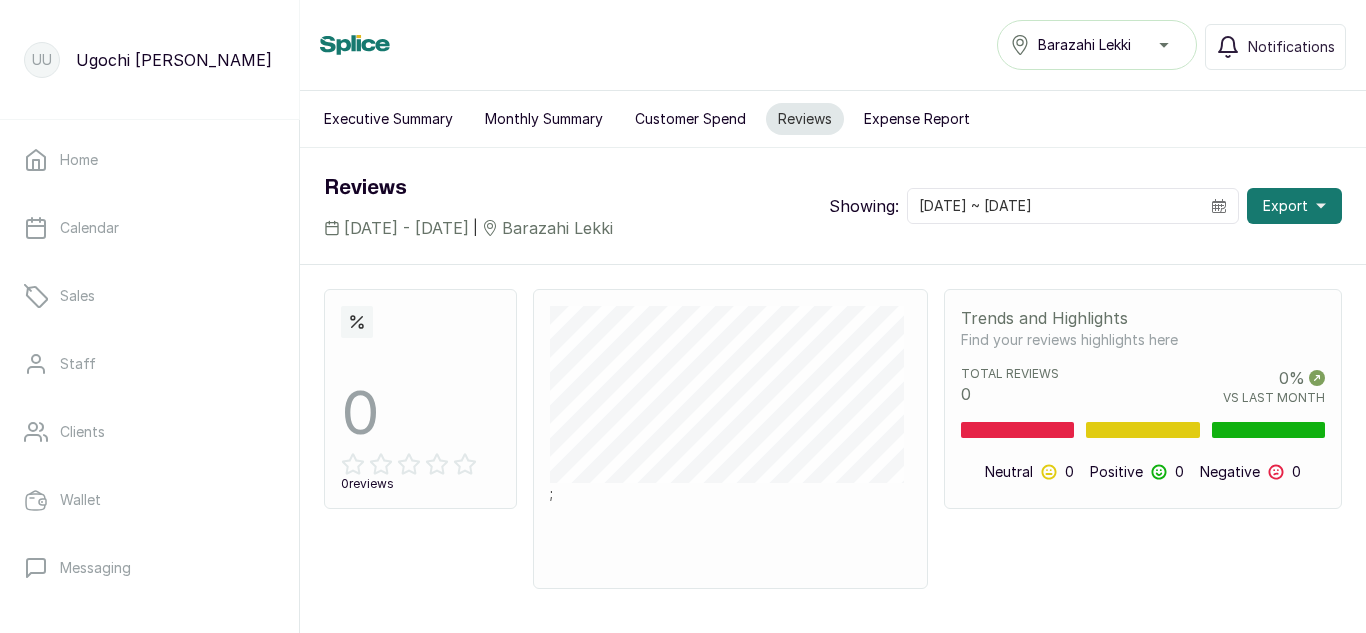 click on "Expense Report" at bounding box center (917, 119) 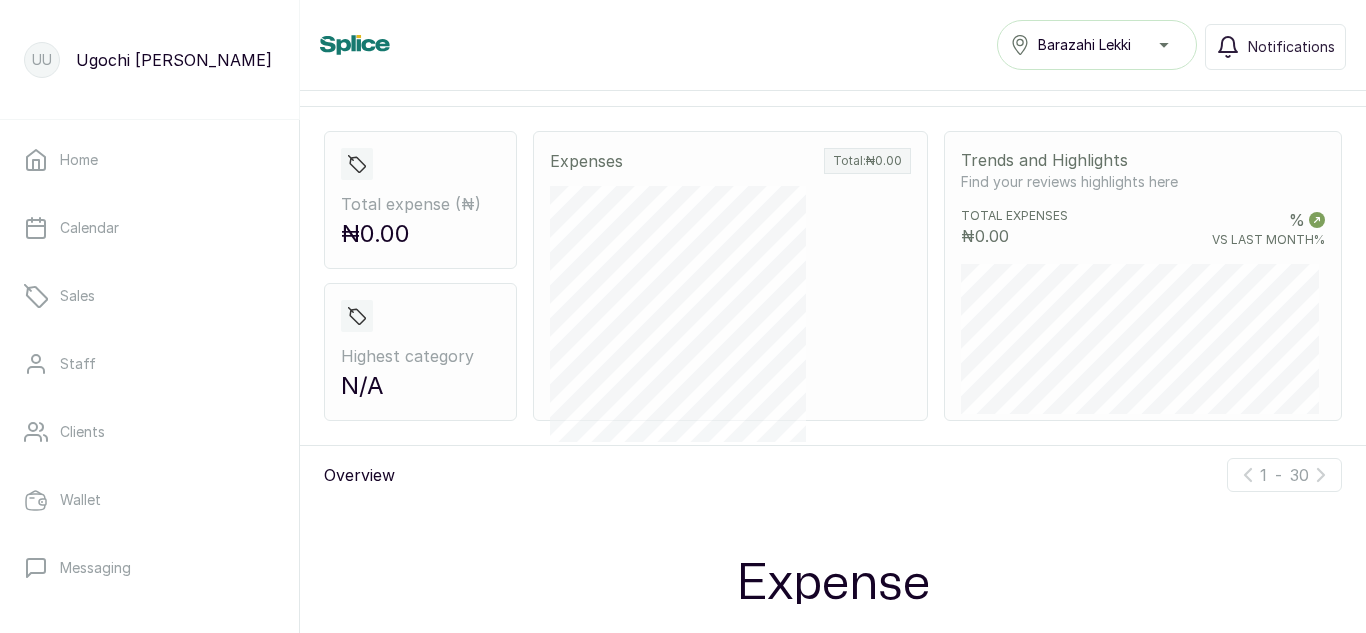 scroll, scrollTop: 0, scrollLeft: 0, axis: both 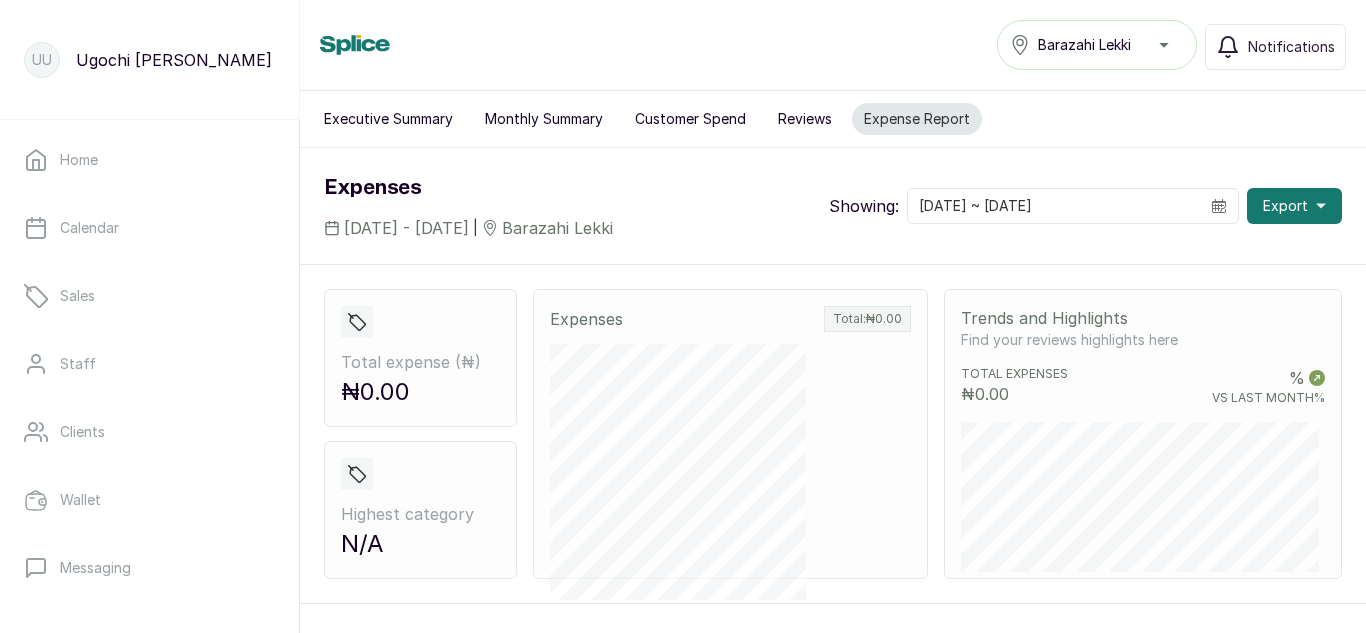 click on "Monthly Summary" at bounding box center (544, 119) 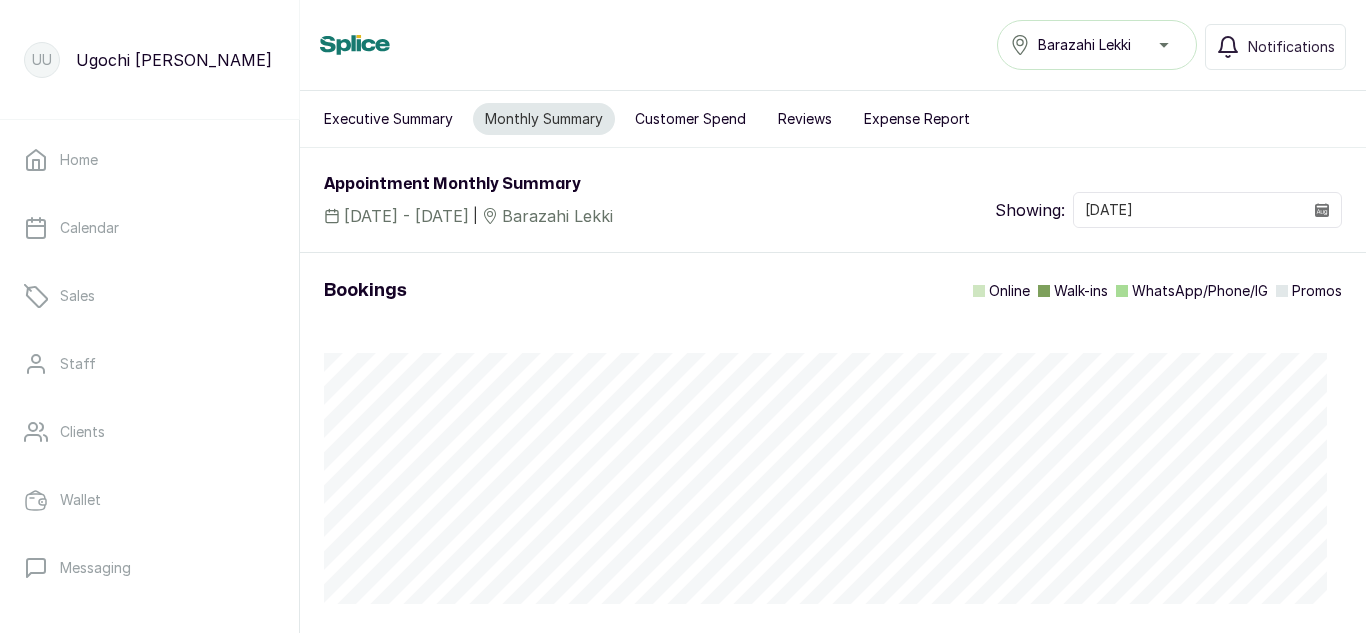 click on "Executive Summary" at bounding box center (388, 119) 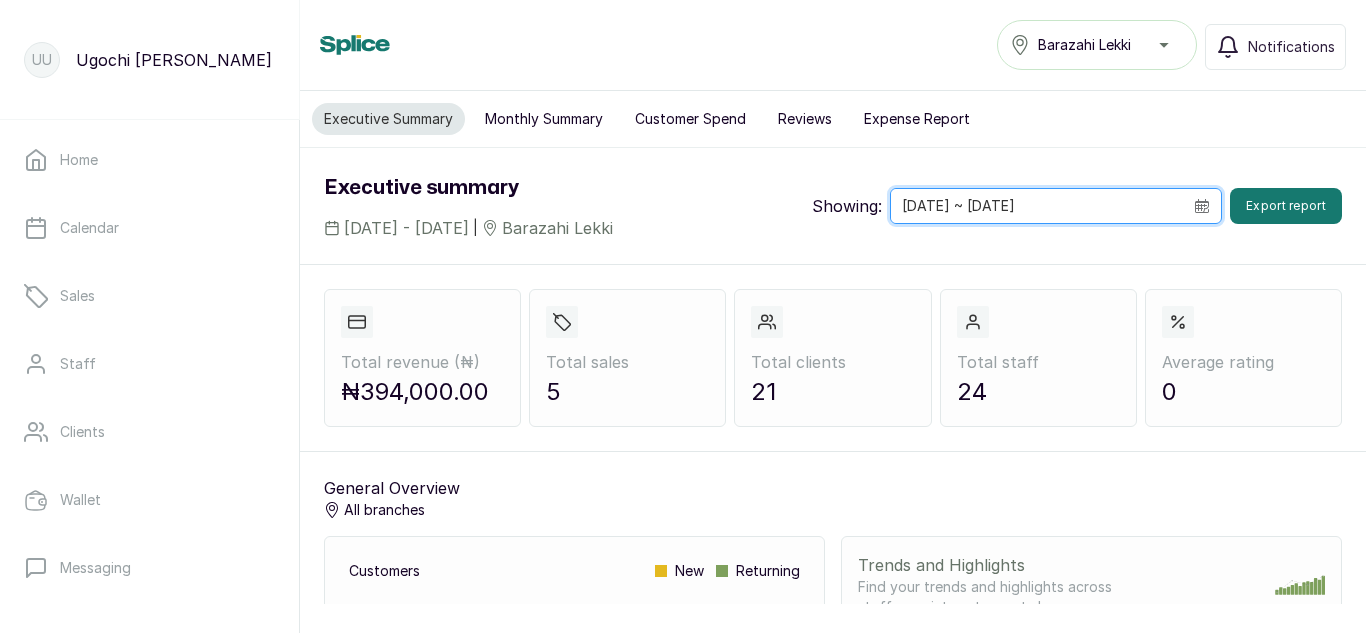 click on "[DATE] ~ [DATE]" at bounding box center [1037, 206] 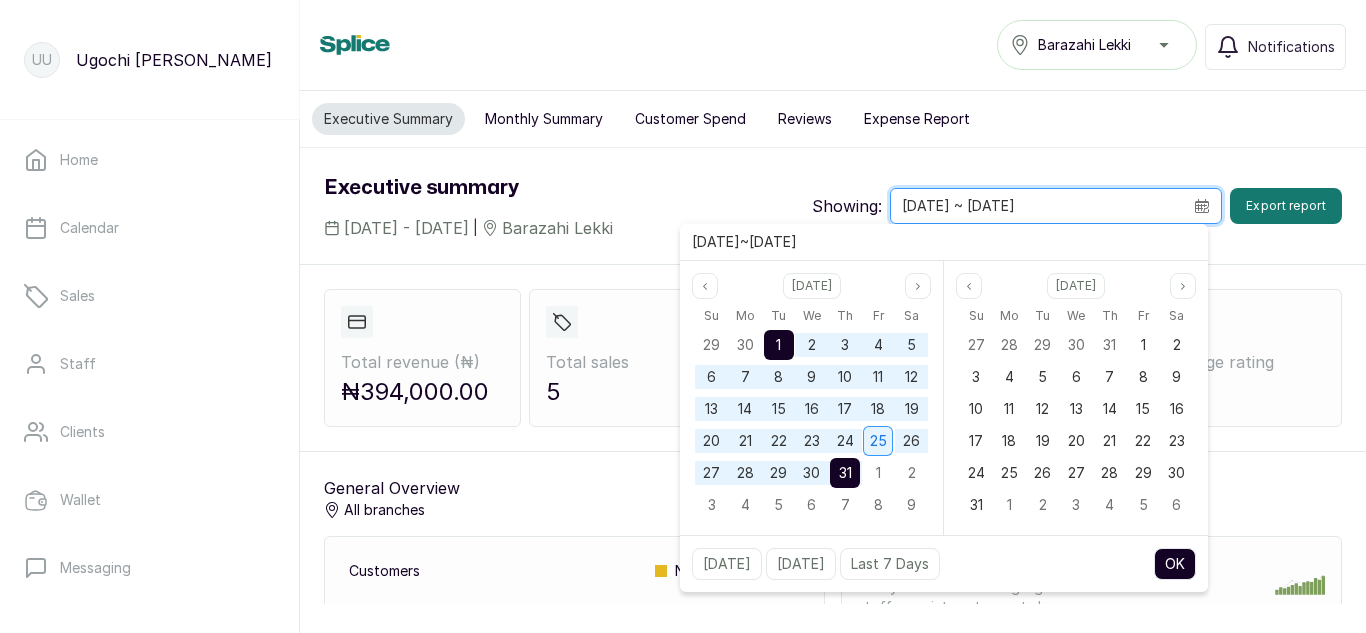 click on "25" at bounding box center (878, 440) 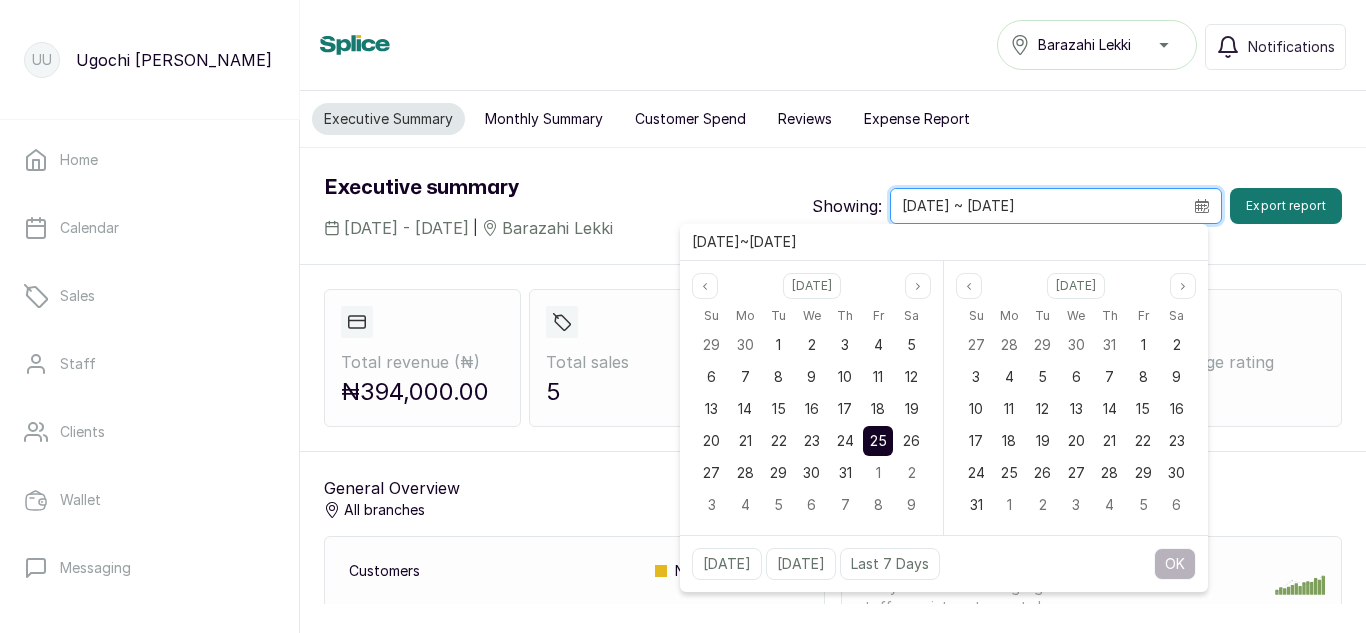 click on "[DATE] ~ [DATE]" at bounding box center (1037, 206) 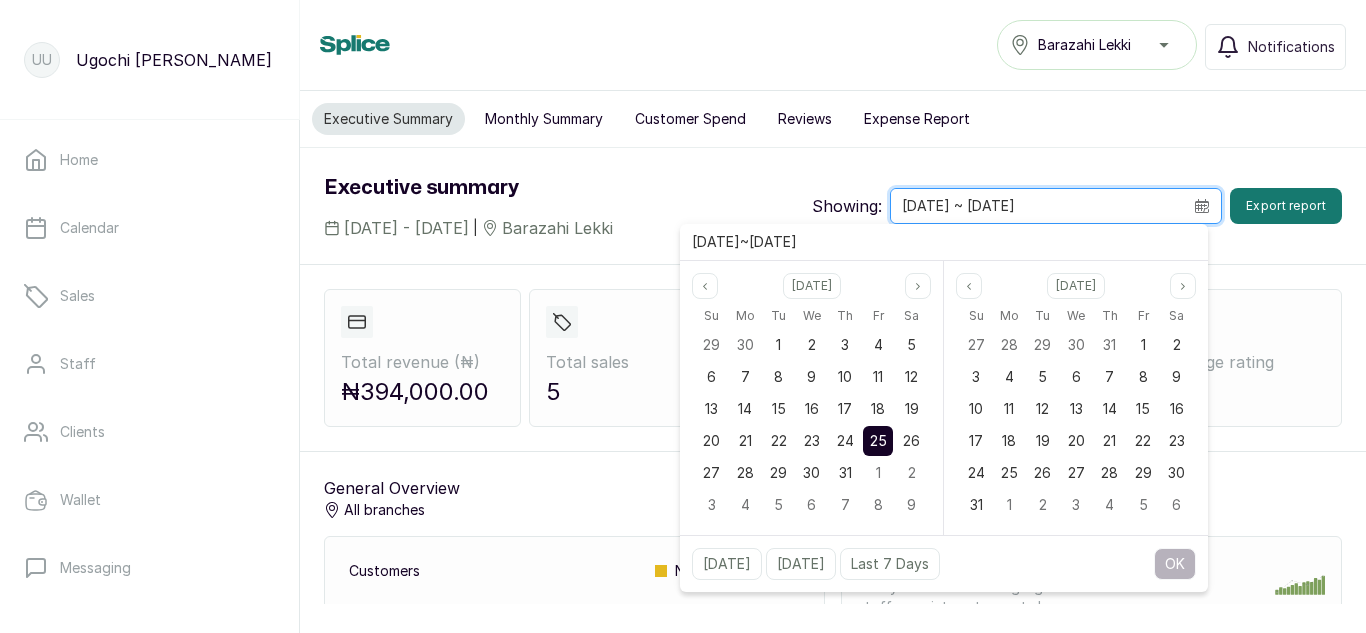 click on "25" at bounding box center (878, 441) 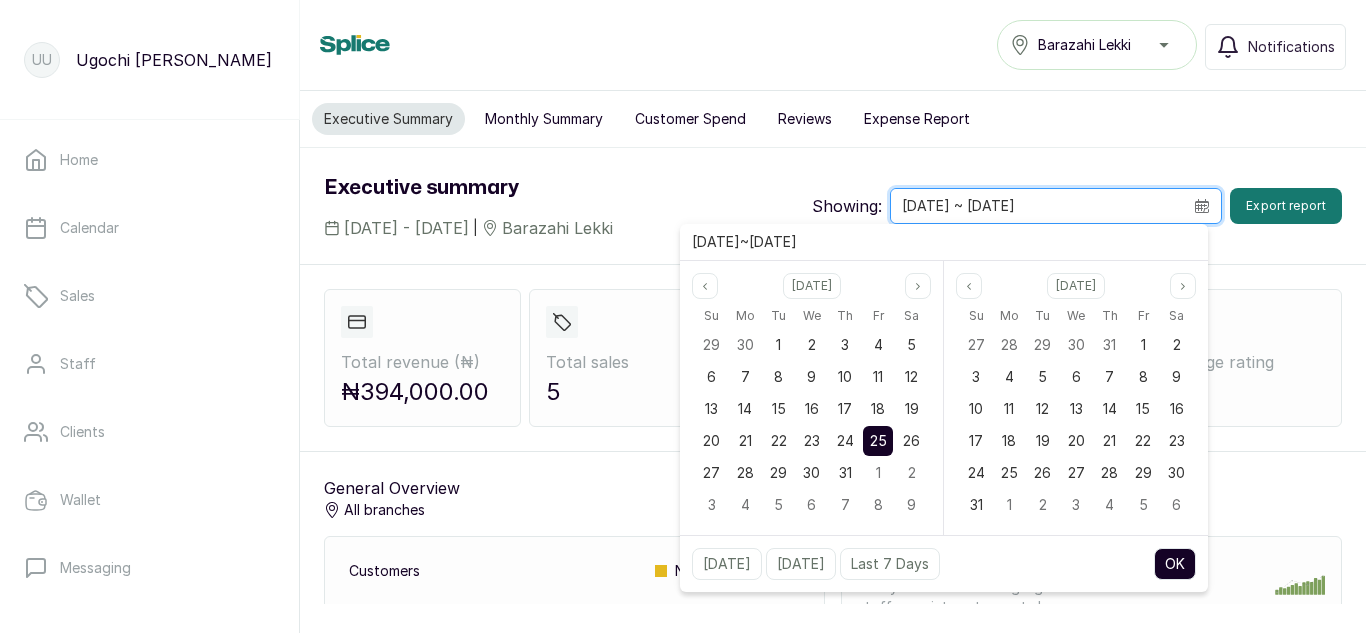 click on "[DATE] ~ [DATE]" at bounding box center [1037, 206] 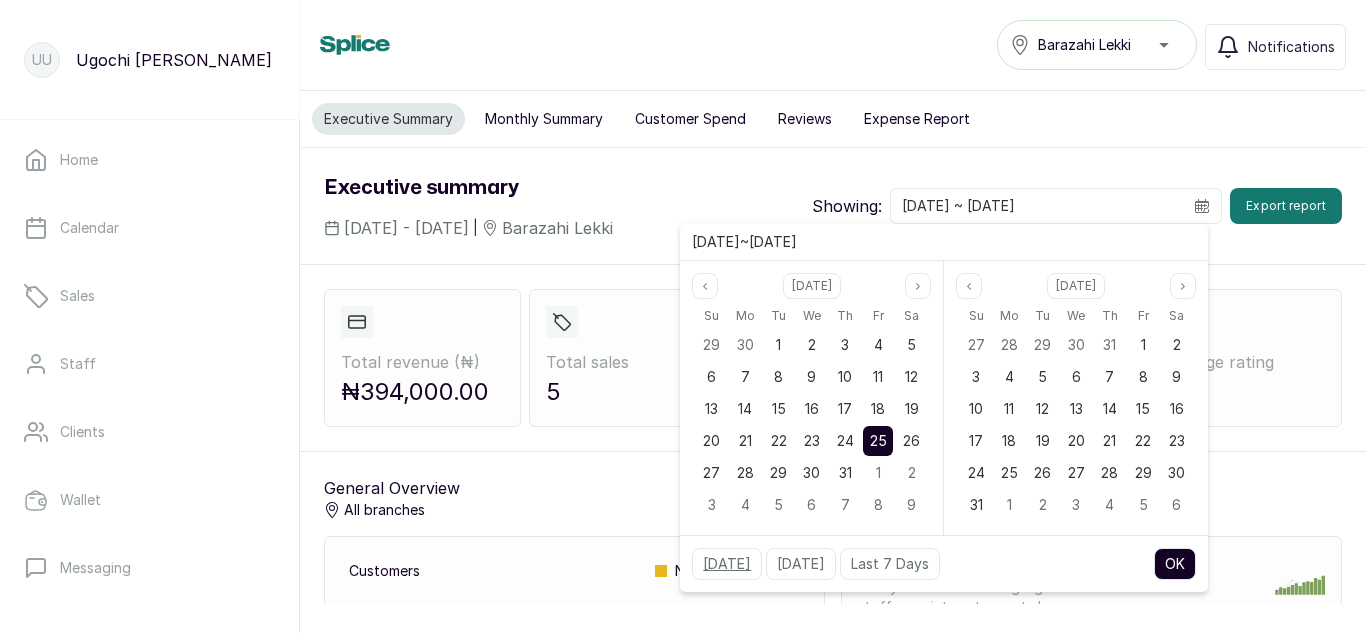 click on "[DATE]" at bounding box center (727, 564) 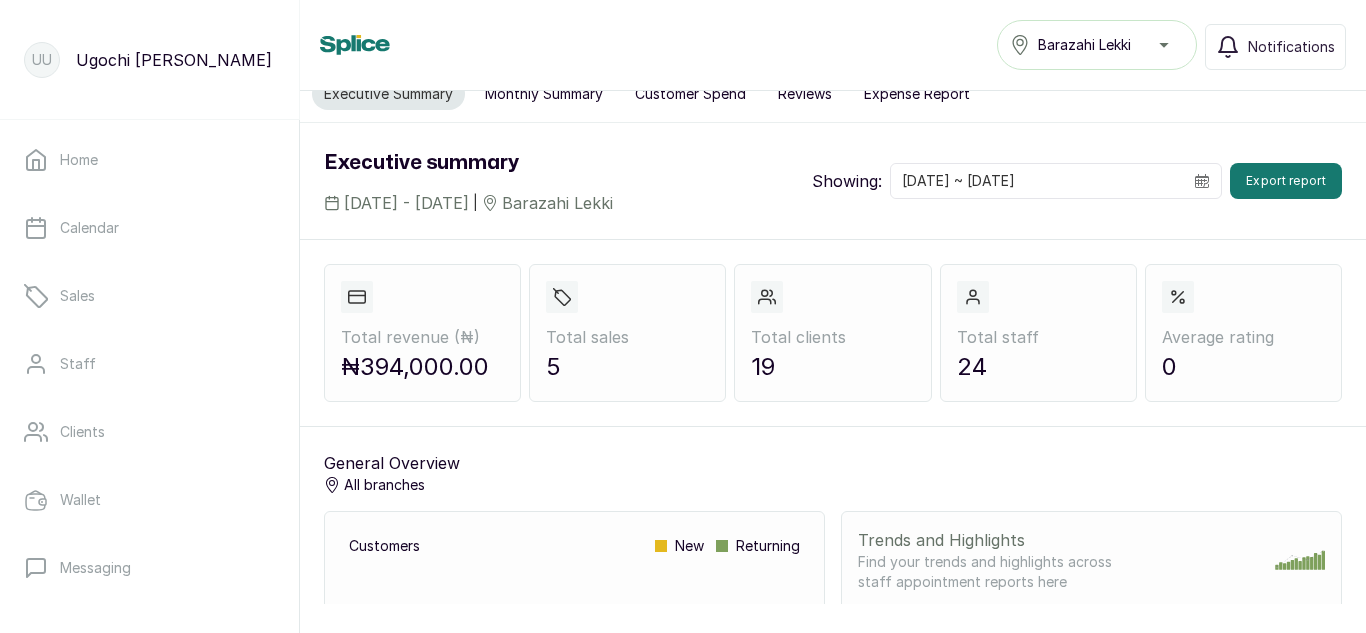 scroll, scrollTop: 0, scrollLeft: 0, axis: both 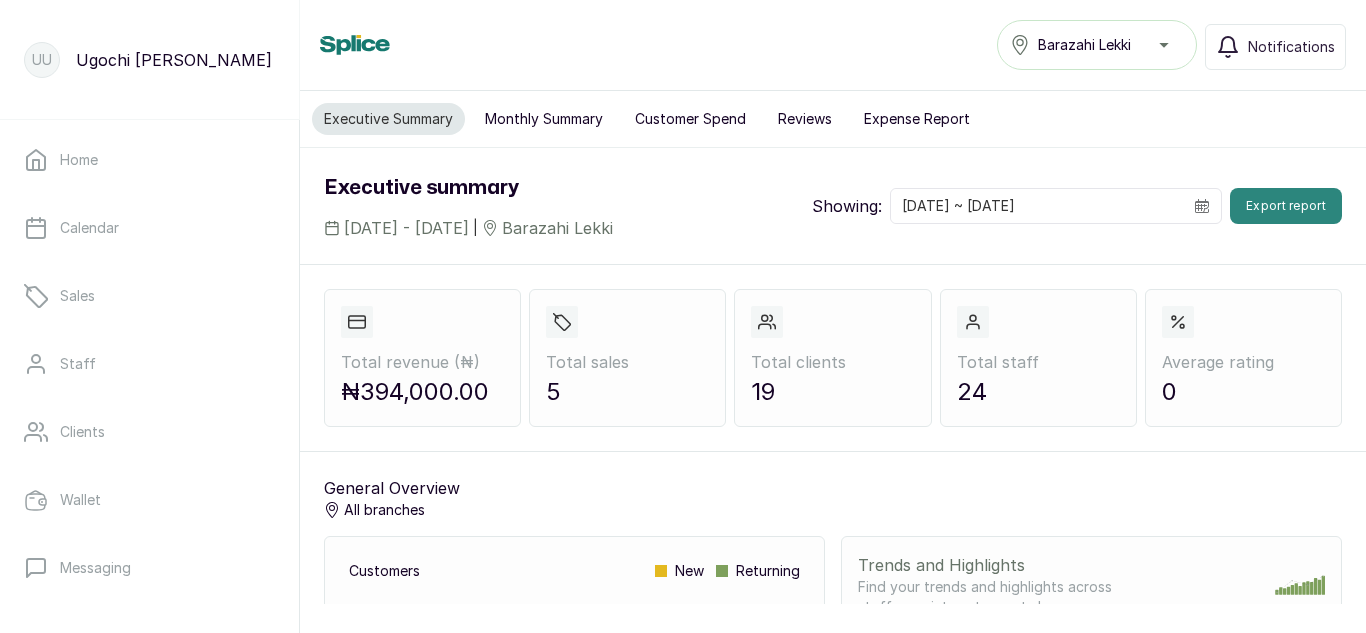 click on "Export report" at bounding box center [1286, 206] 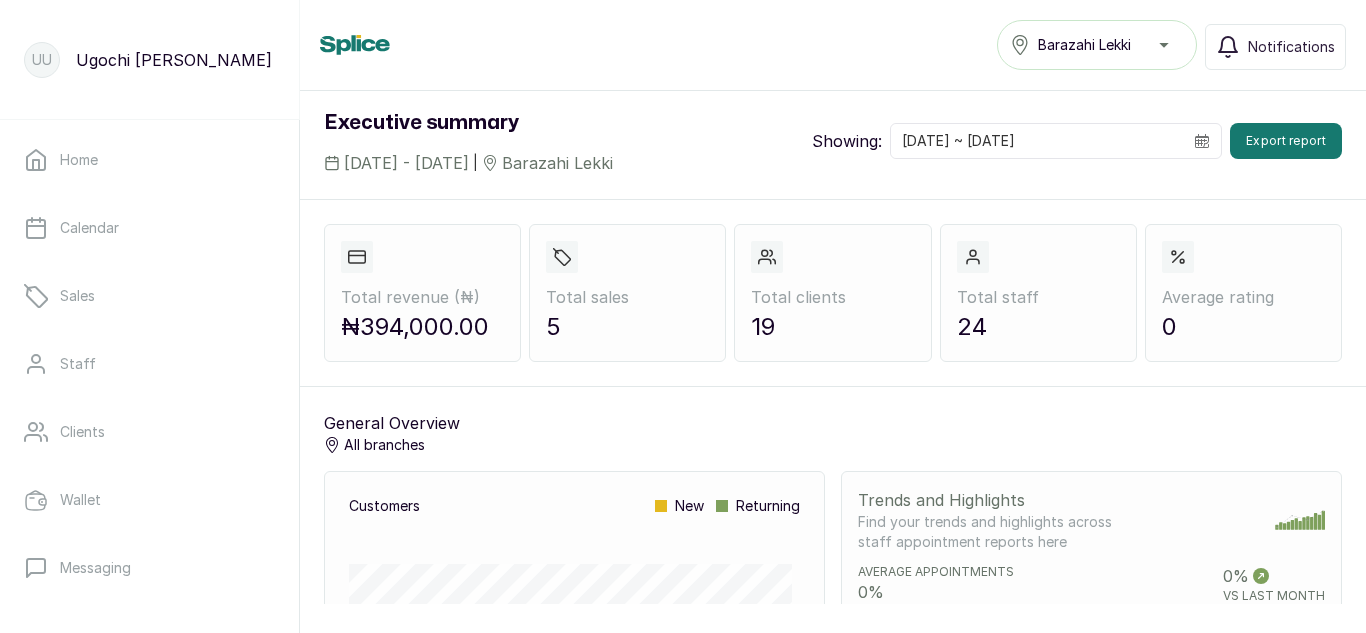 scroll, scrollTop: 0, scrollLeft: 0, axis: both 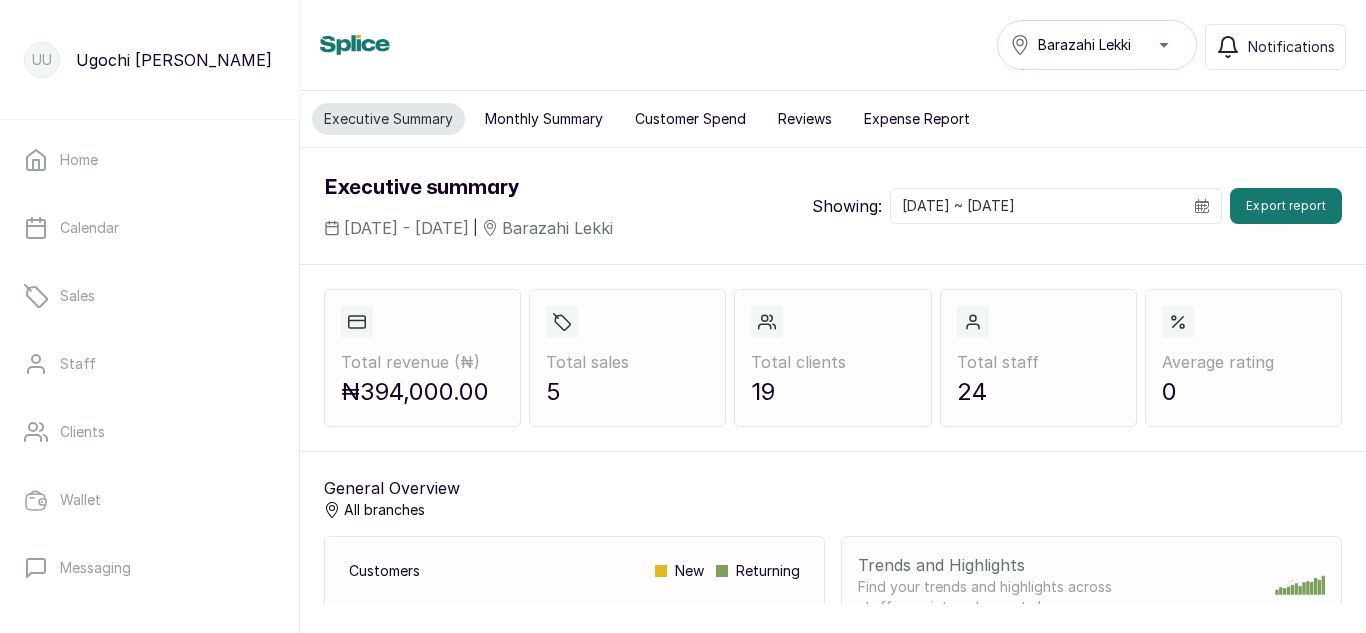 click on "₦394,000.00" at bounding box center [422, 392] 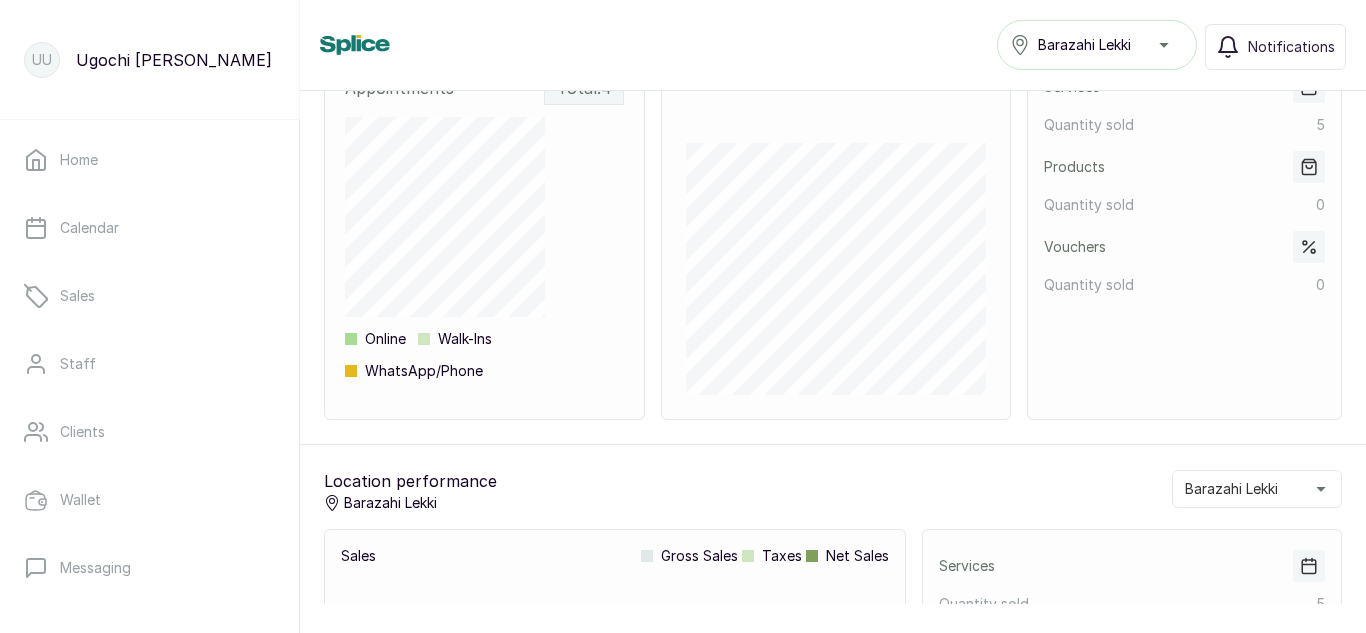 scroll, scrollTop: 942, scrollLeft: 0, axis: vertical 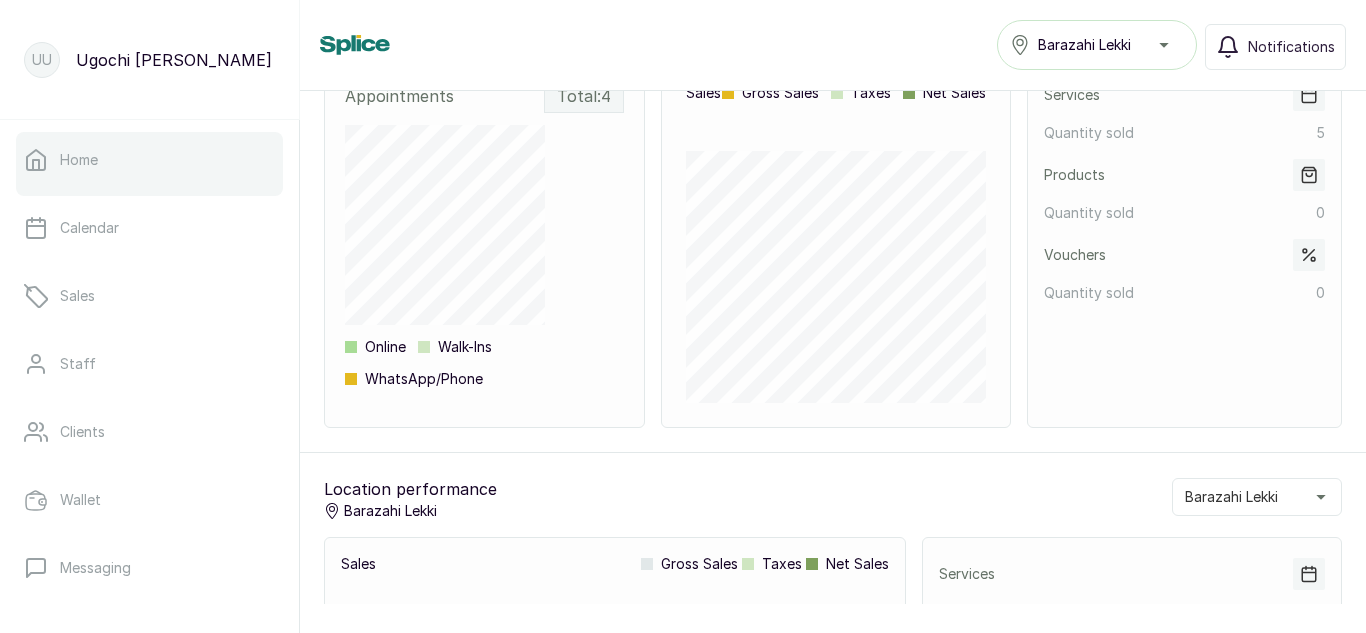 click on "Home" at bounding box center (149, 160) 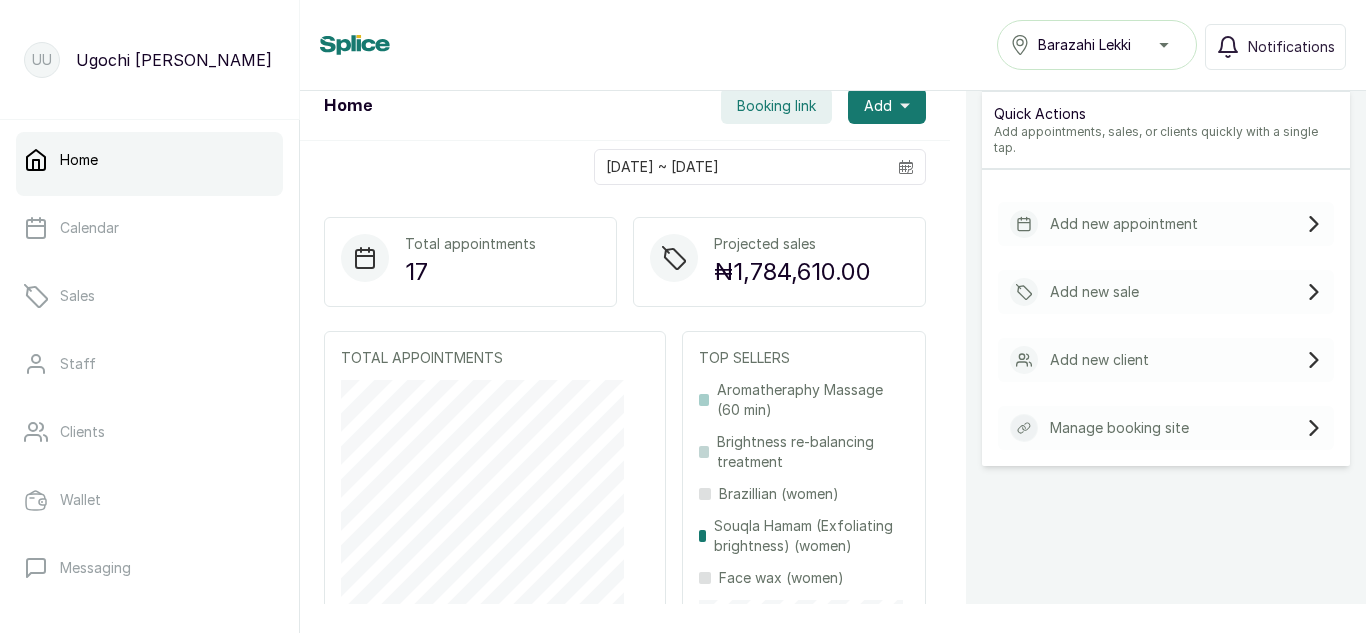 scroll, scrollTop: 0, scrollLeft: 0, axis: both 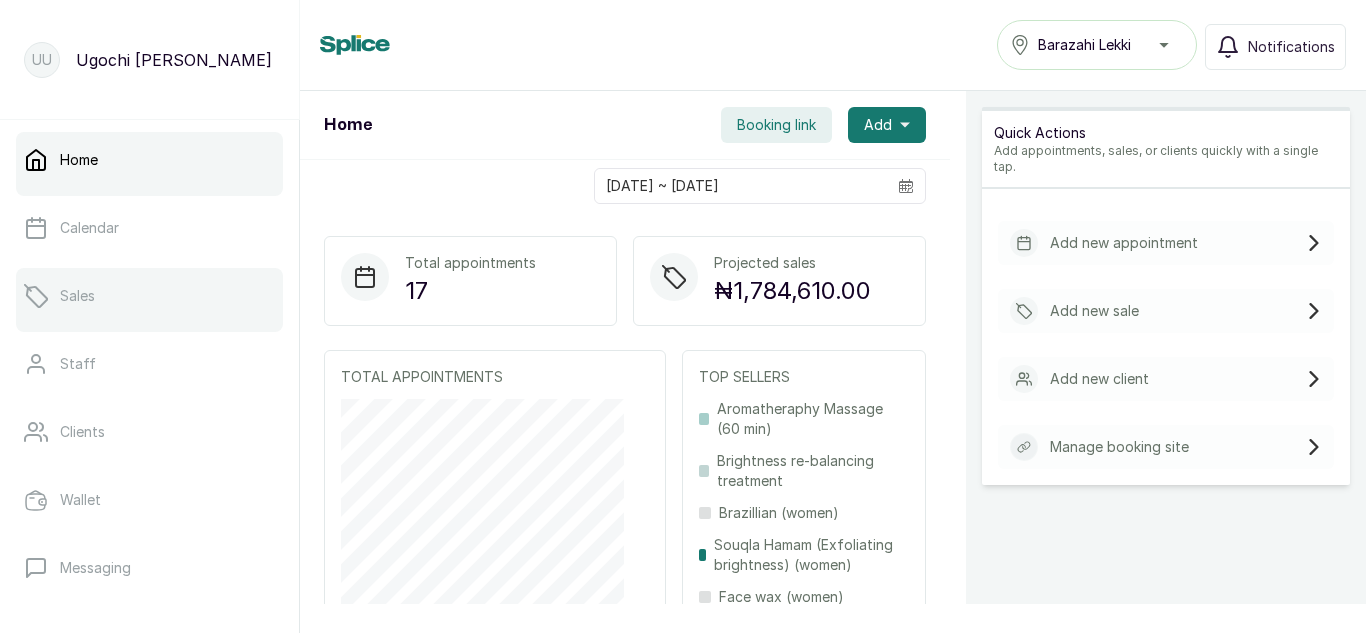 click on "Sales" at bounding box center (149, 296) 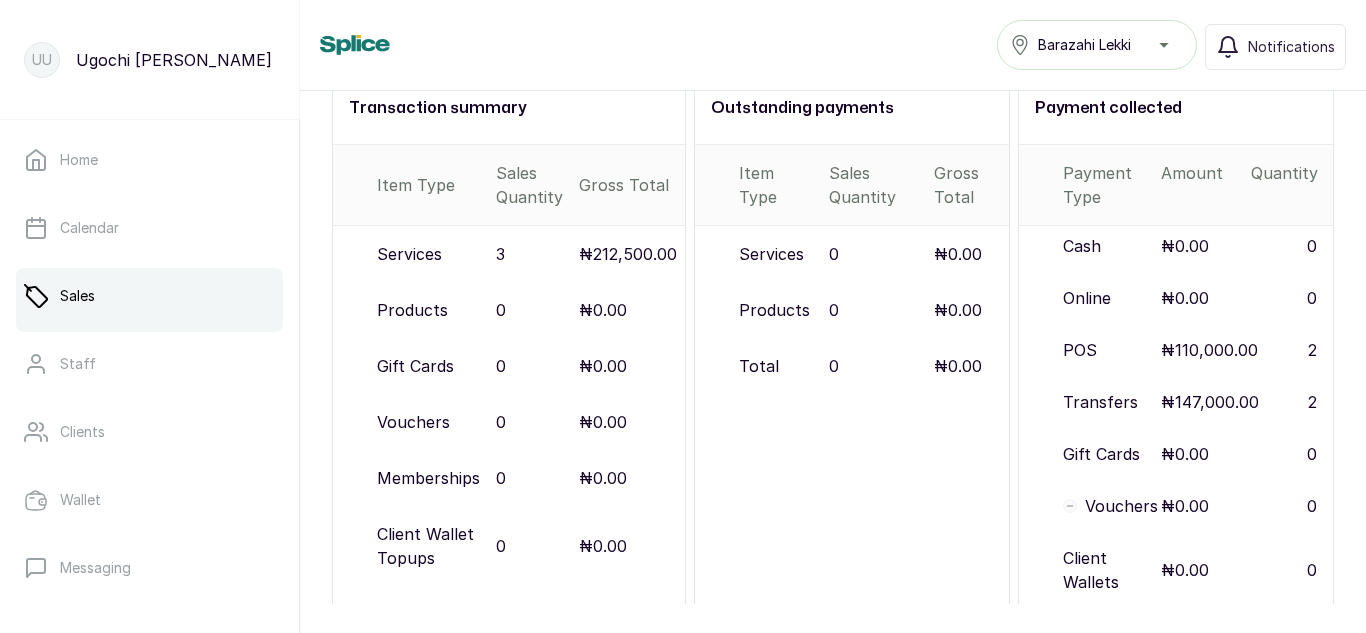 scroll, scrollTop: 246, scrollLeft: 0, axis: vertical 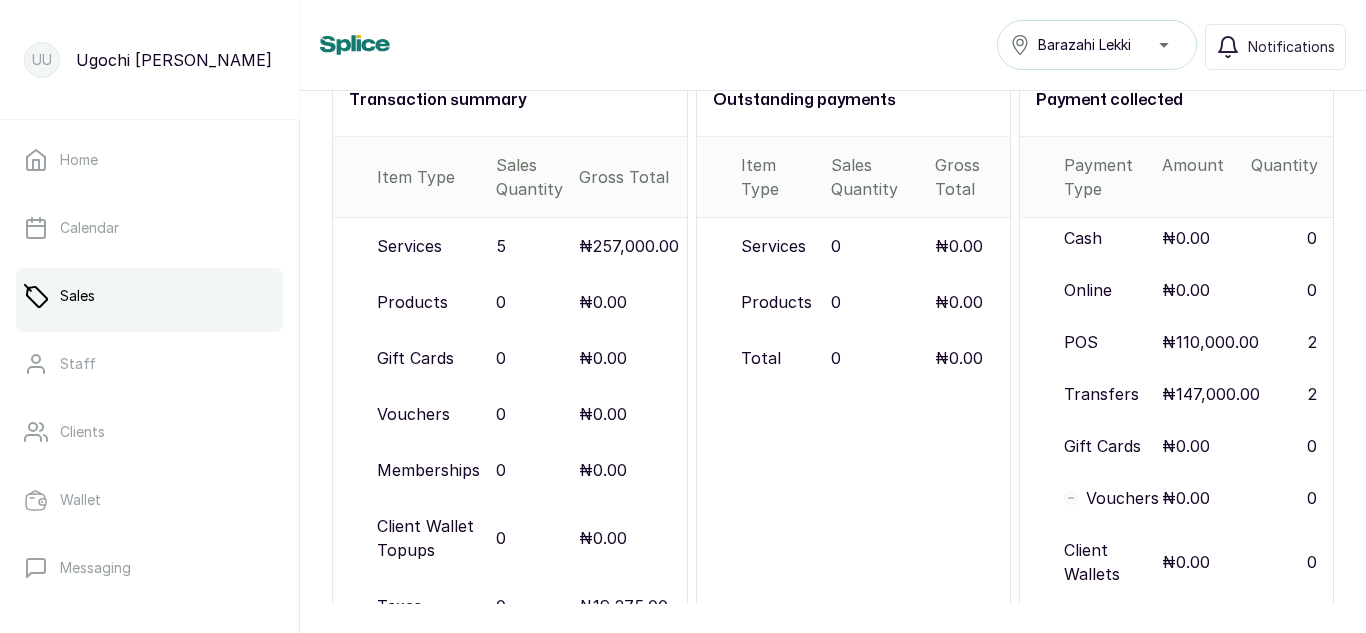 click on "Cash ₦0.00 0 Online ₦0.00 0 POS ₦110,000.00 2 Transfers ₦147,000.00 2 Gift Cards ₦0.00 0 Vouchers ₦0.00 0 Client Wallets ₦0.00 0 Membership Wallets ₦0.00 0 Total ₦257,000.00 4" at bounding box center [1176, 470] 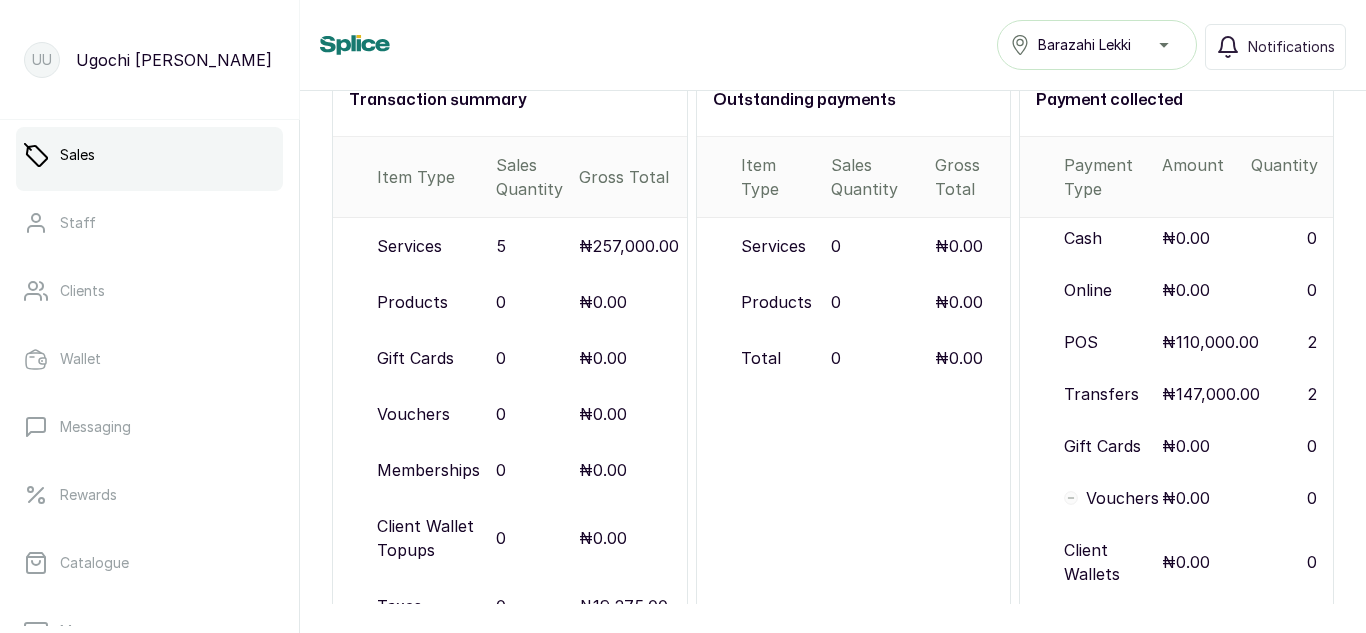 scroll, scrollTop: 468, scrollLeft: 0, axis: vertical 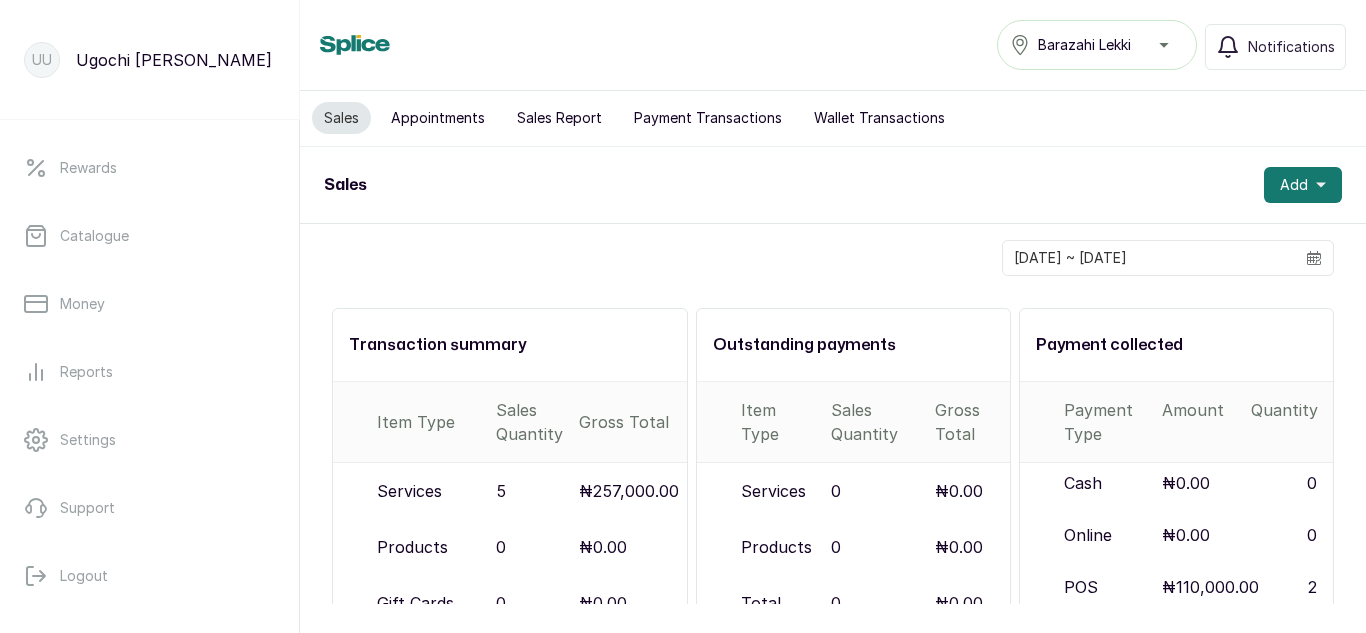 click on "Sales Report" at bounding box center [559, 118] 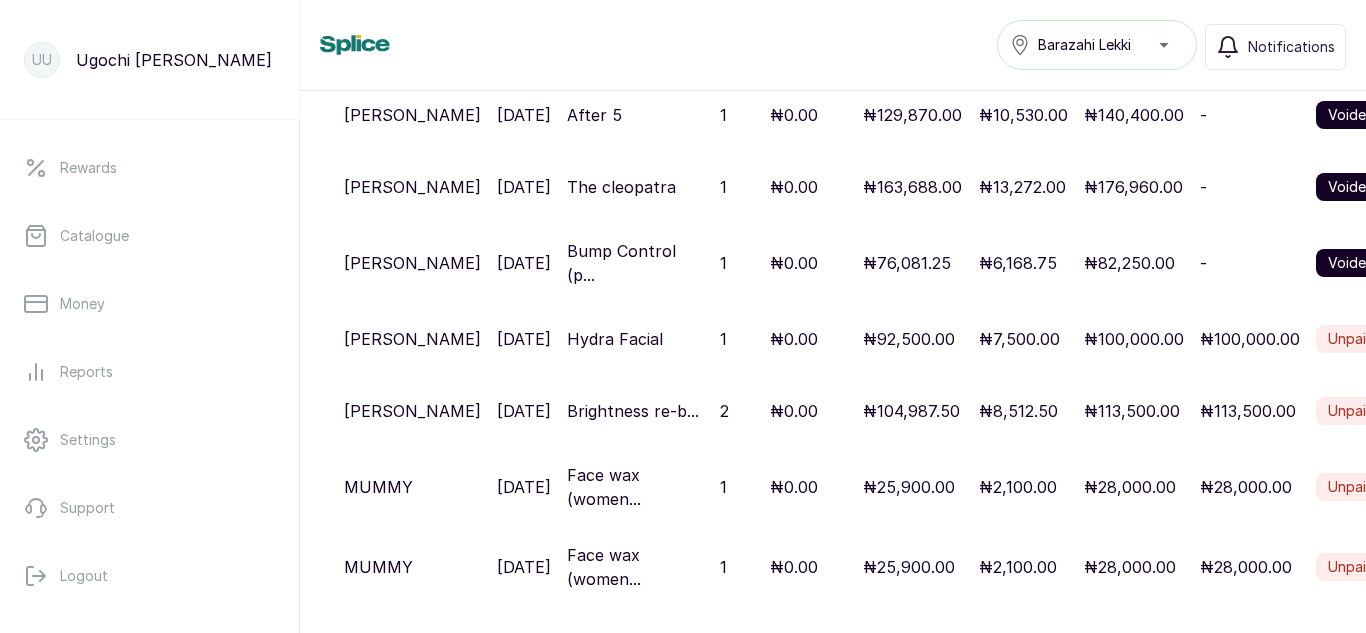 scroll, scrollTop: 0, scrollLeft: 0, axis: both 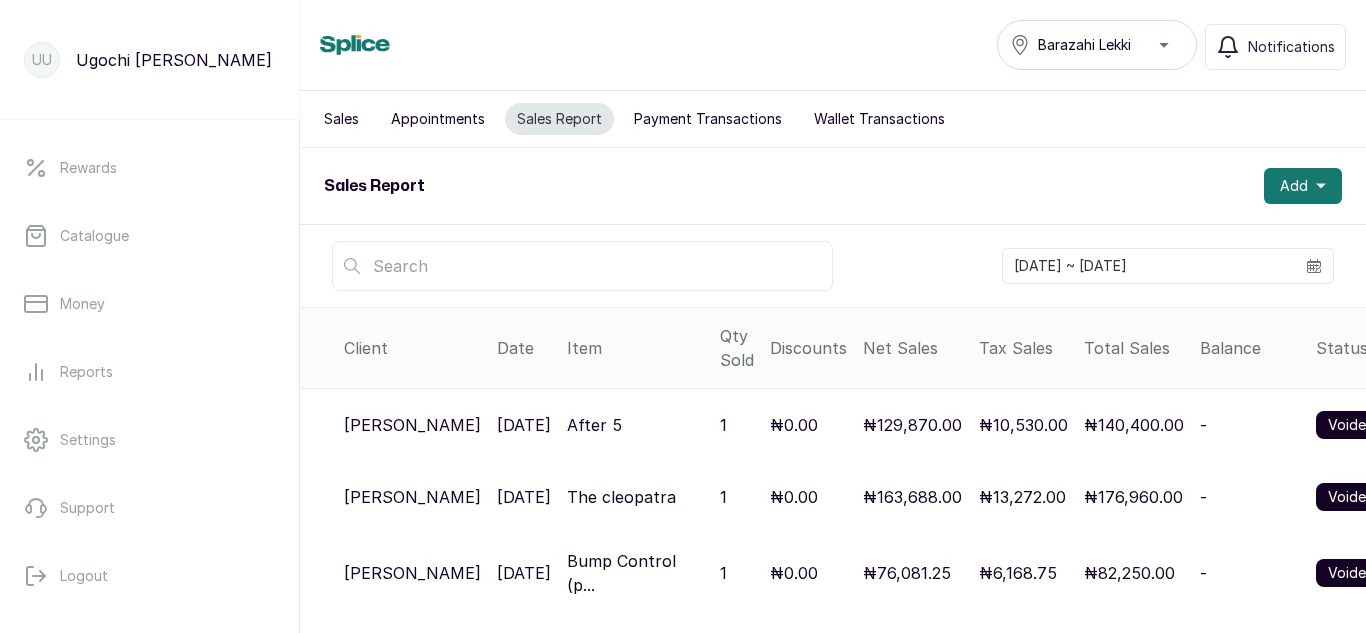 click on "Sales" at bounding box center (341, 119) 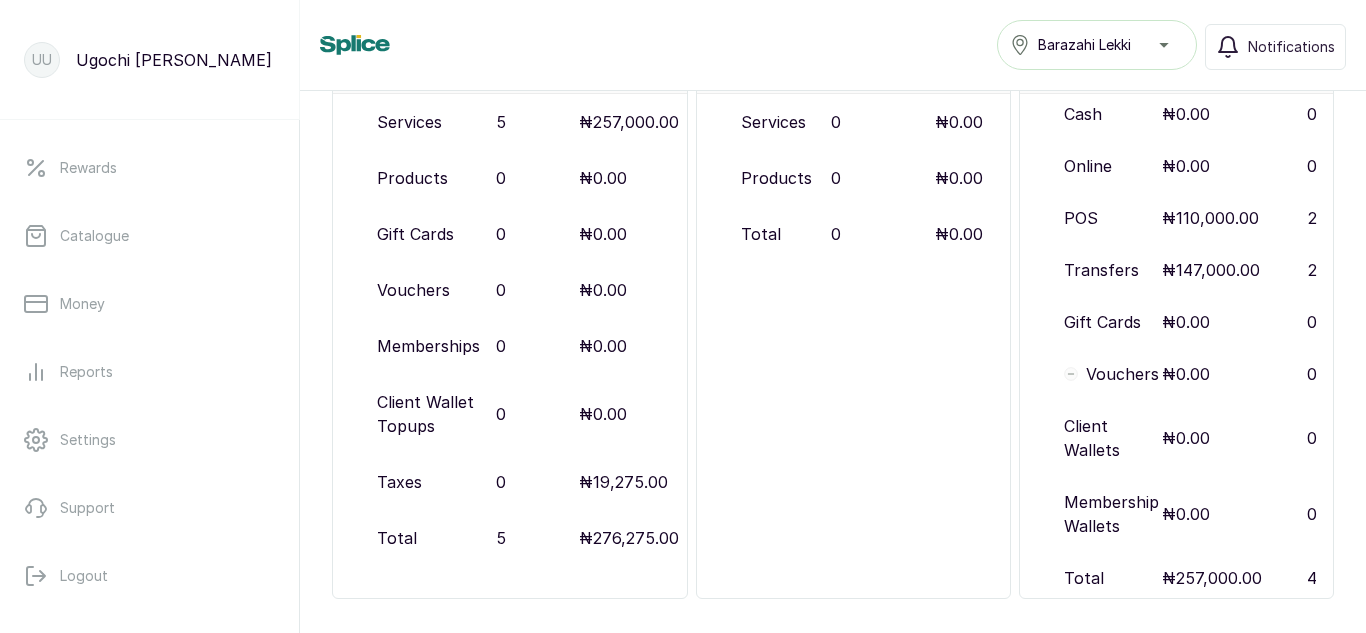 scroll, scrollTop: 381, scrollLeft: 0, axis: vertical 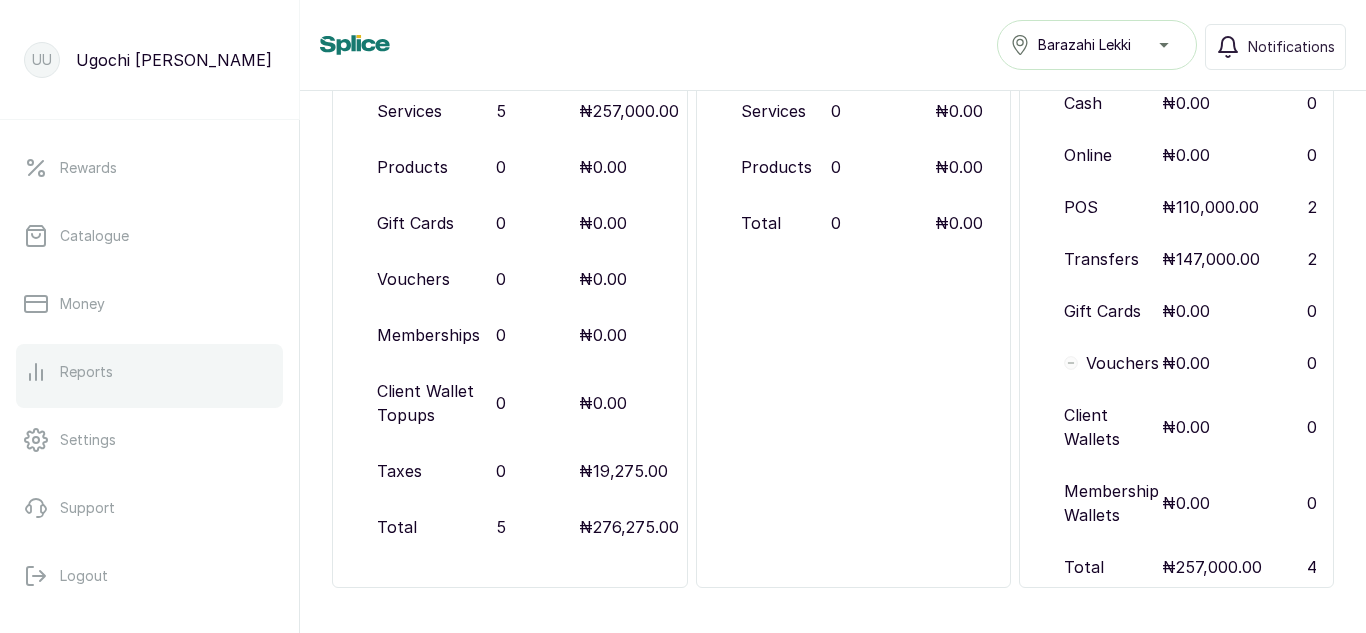 click on "Reports" at bounding box center (86, 372) 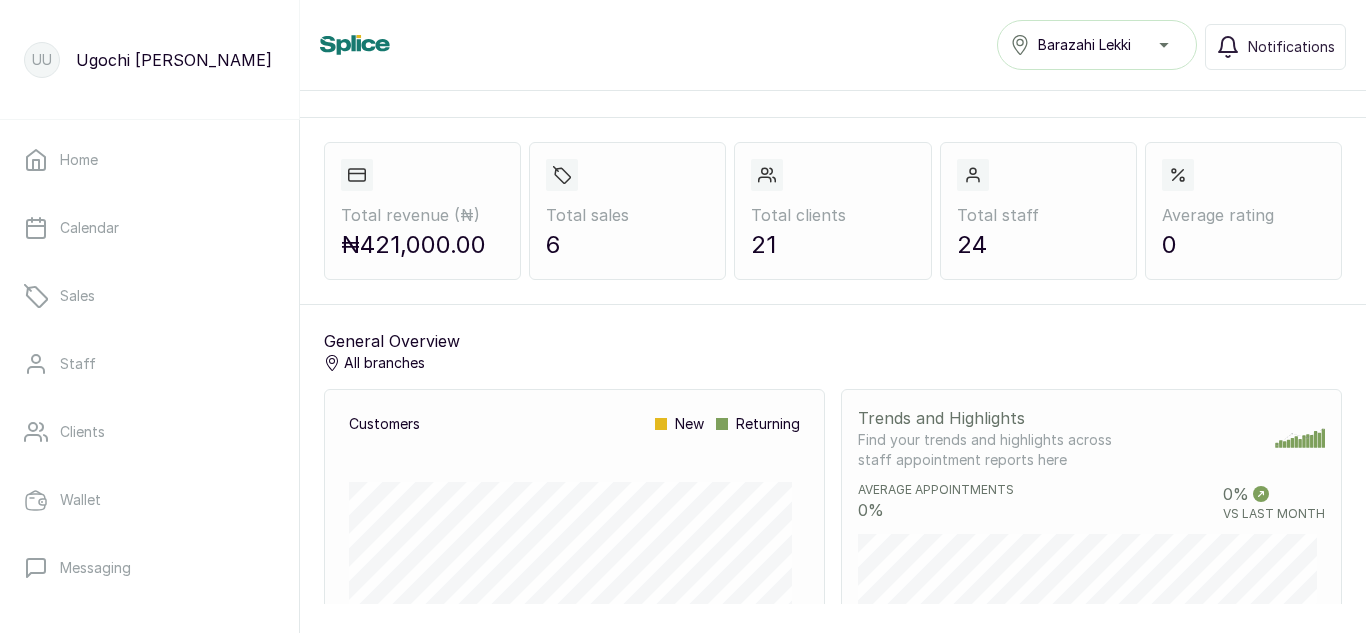 scroll, scrollTop: 0, scrollLeft: 0, axis: both 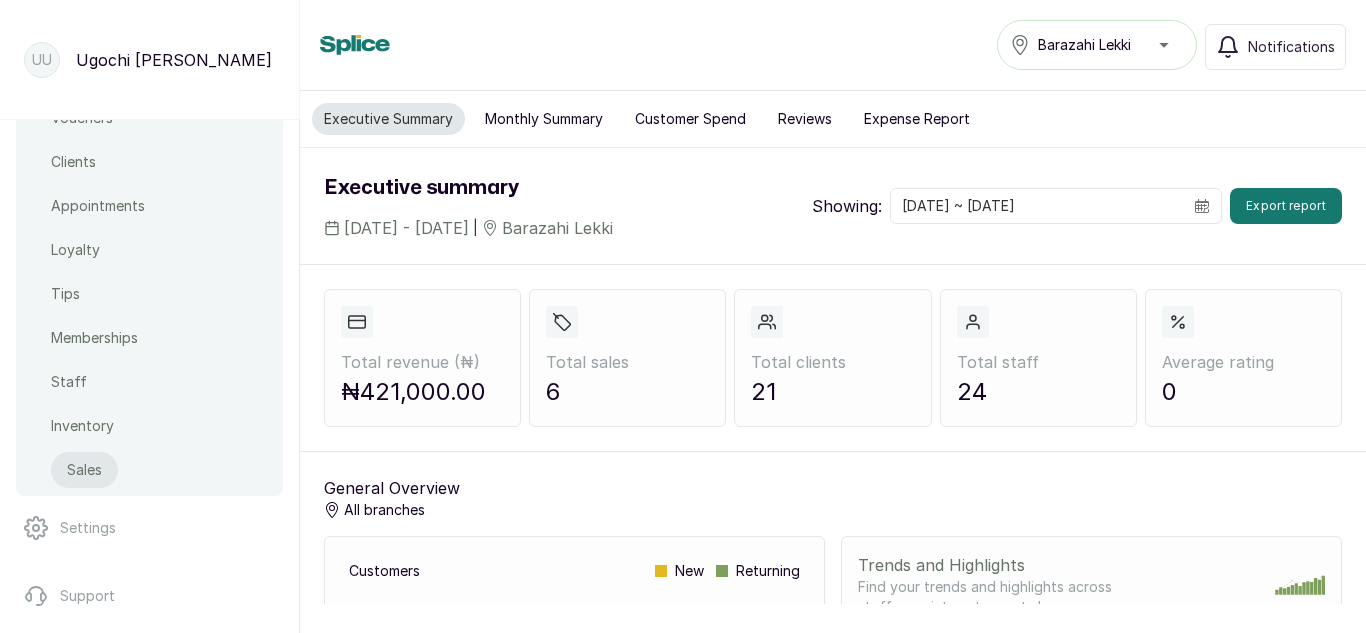 click on "Sales" at bounding box center [84, 470] 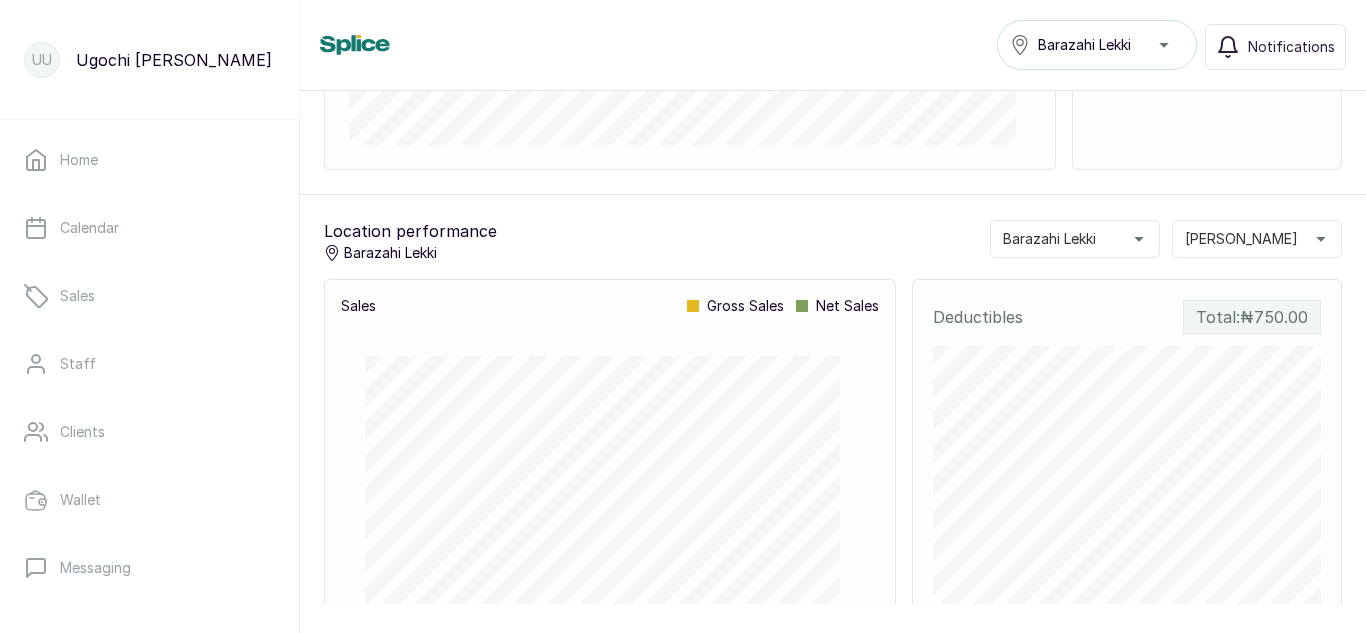 scroll, scrollTop: 1153, scrollLeft: 0, axis: vertical 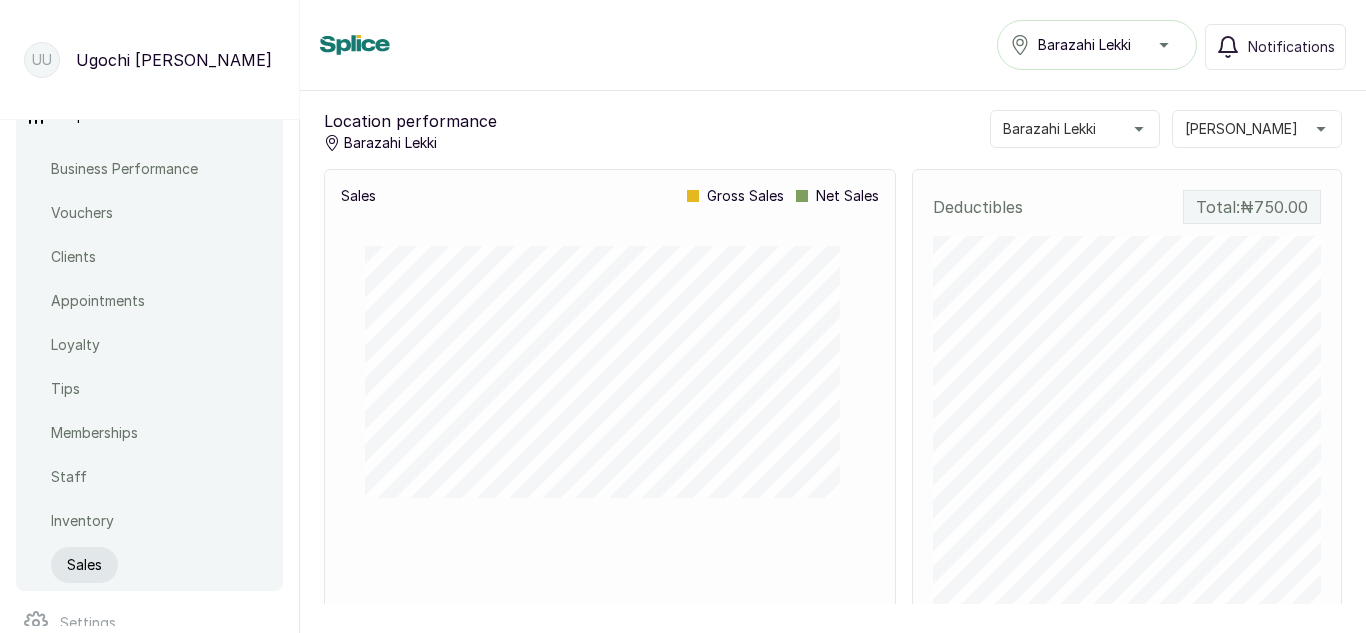 click on "[PERSON_NAME]" at bounding box center (1257, 129) 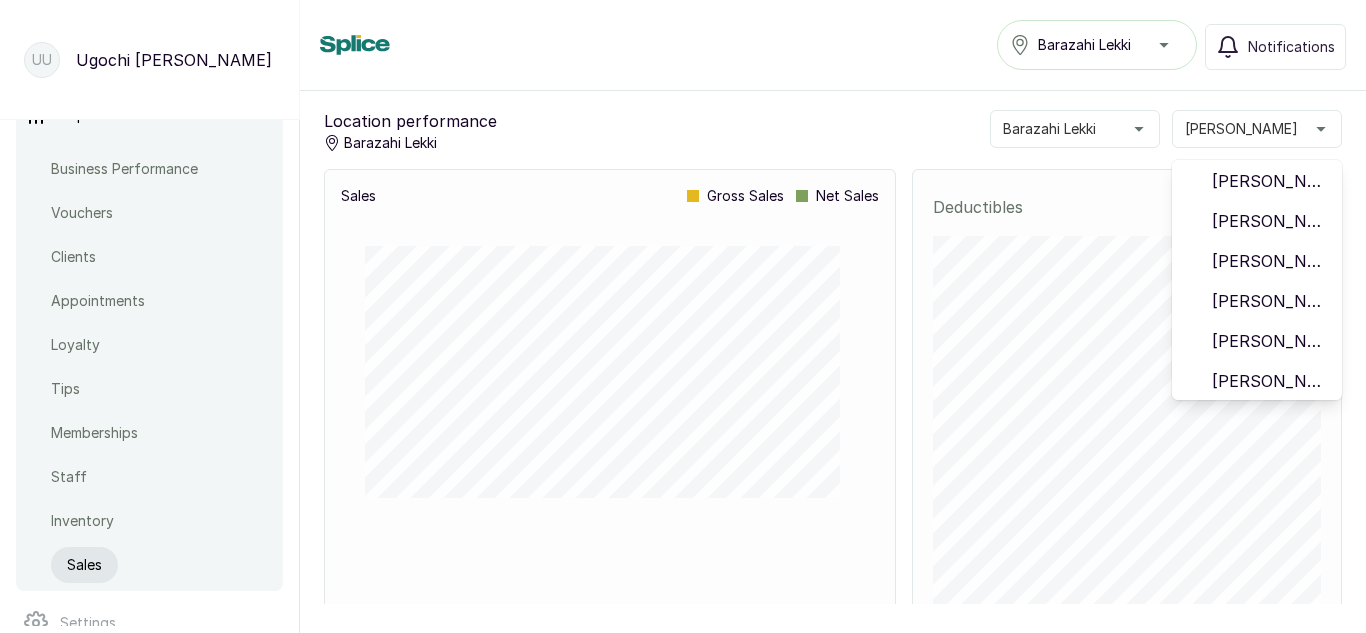 scroll, scrollTop: 0, scrollLeft: 0, axis: both 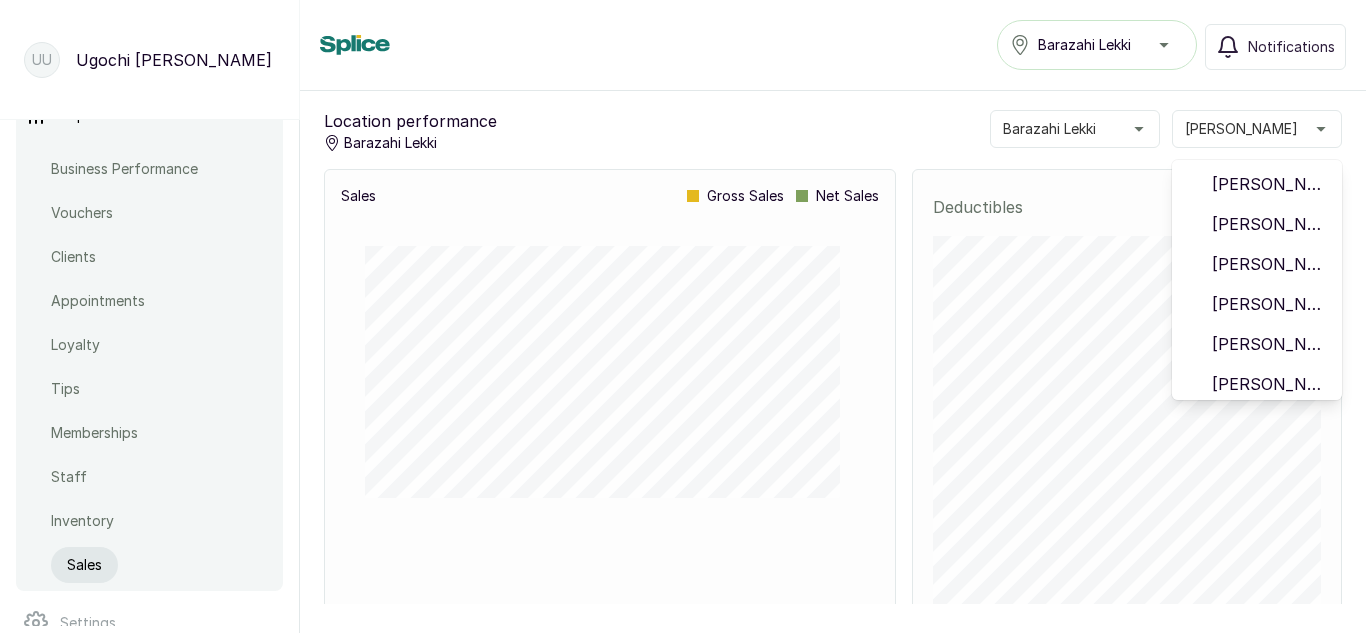 click on "[PERSON_NAME]" at bounding box center [1269, 224] 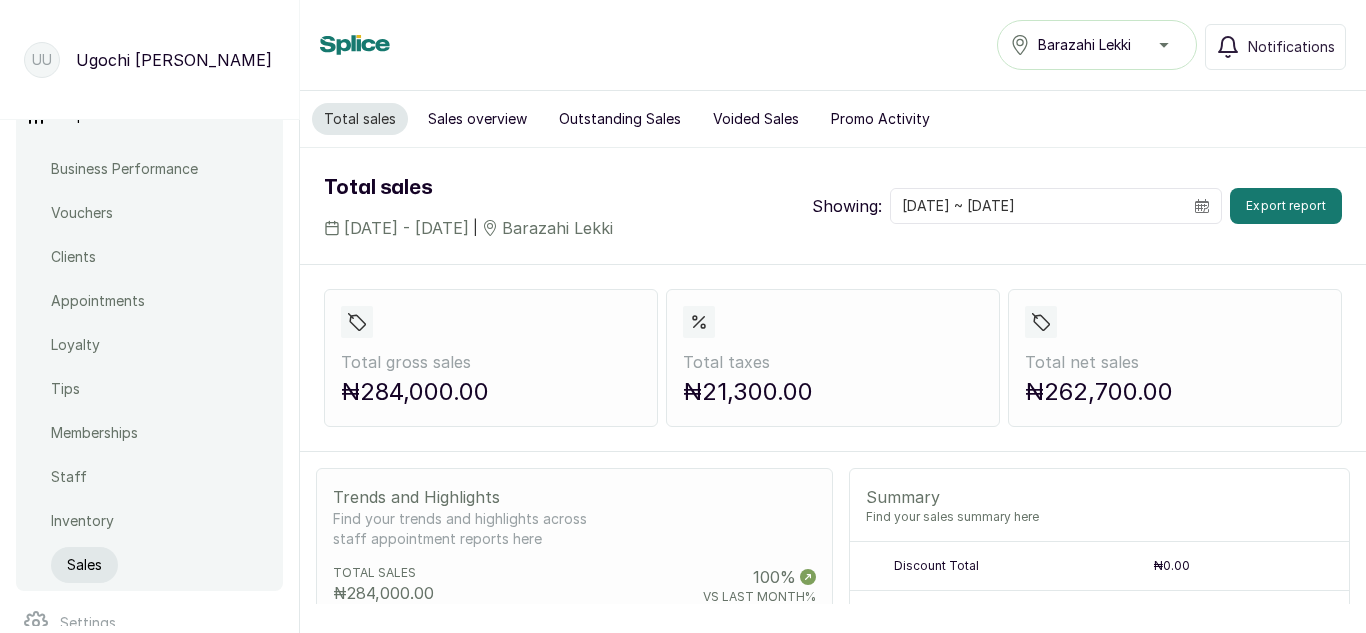 scroll, scrollTop: 1, scrollLeft: 0, axis: vertical 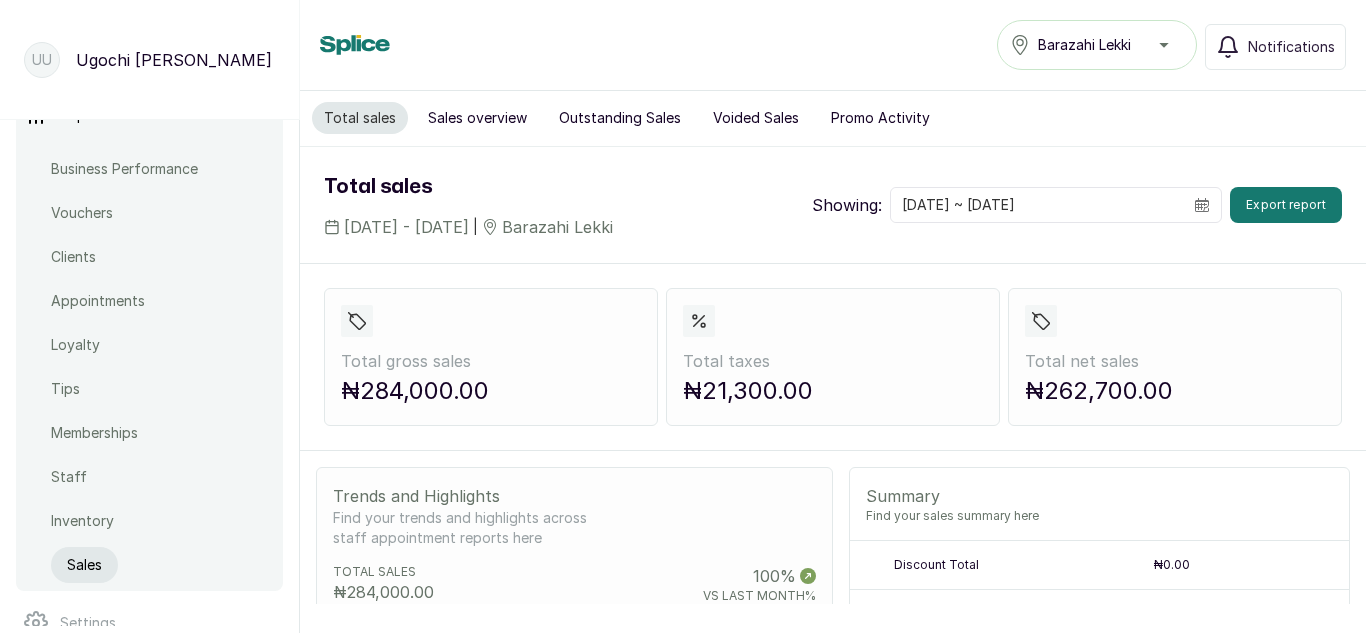 click on "Sales overview" at bounding box center [477, 118] 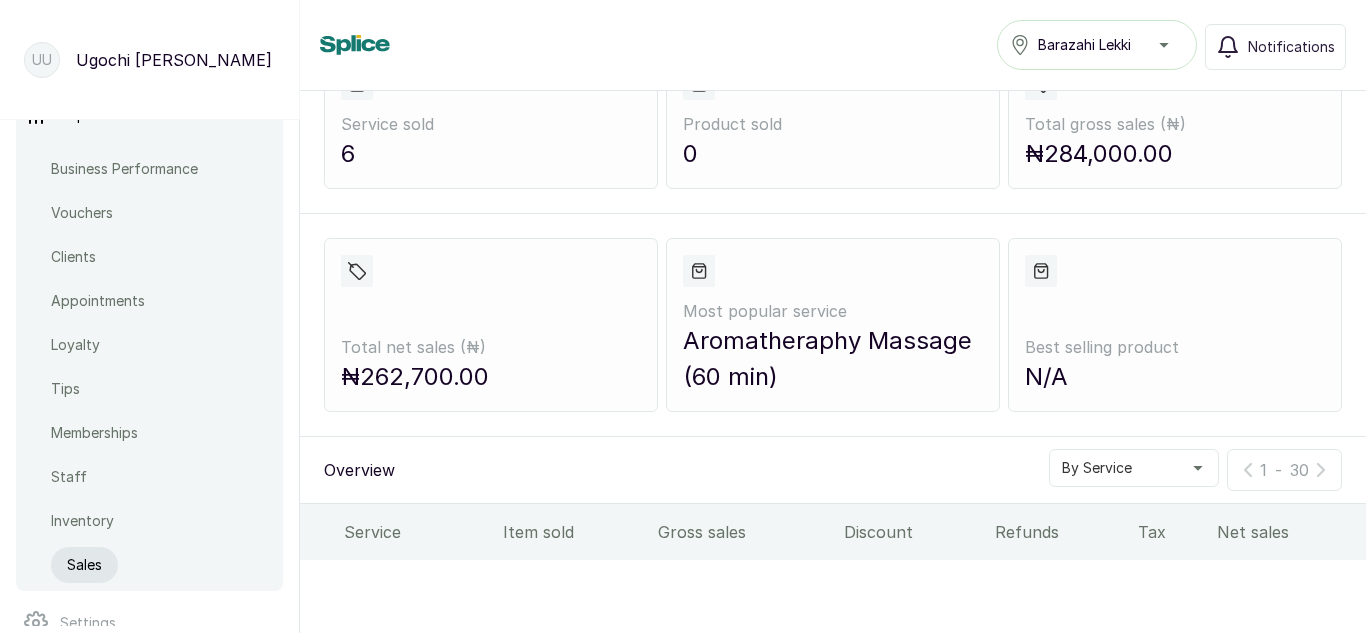 scroll, scrollTop: 289, scrollLeft: 0, axis: vertical 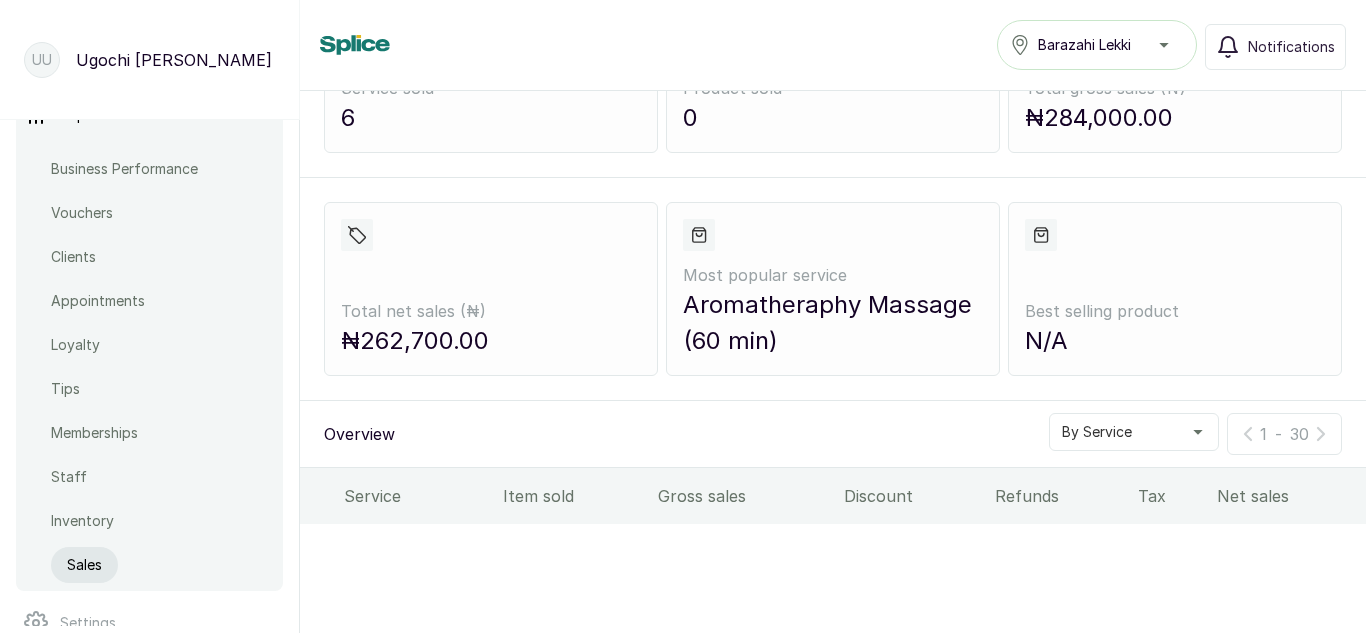 click on "Service" at bounding box center [415, 496] 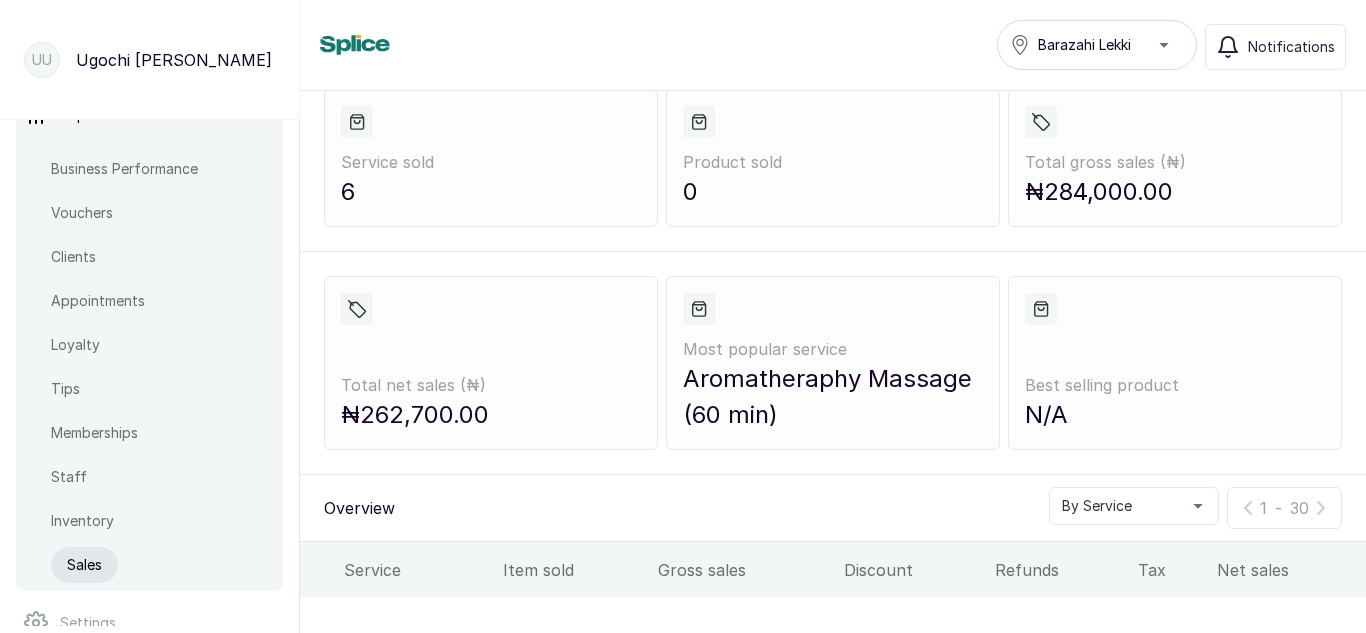 scroll, scrollTop: 289, scrollLeft: 0, axis: vertical 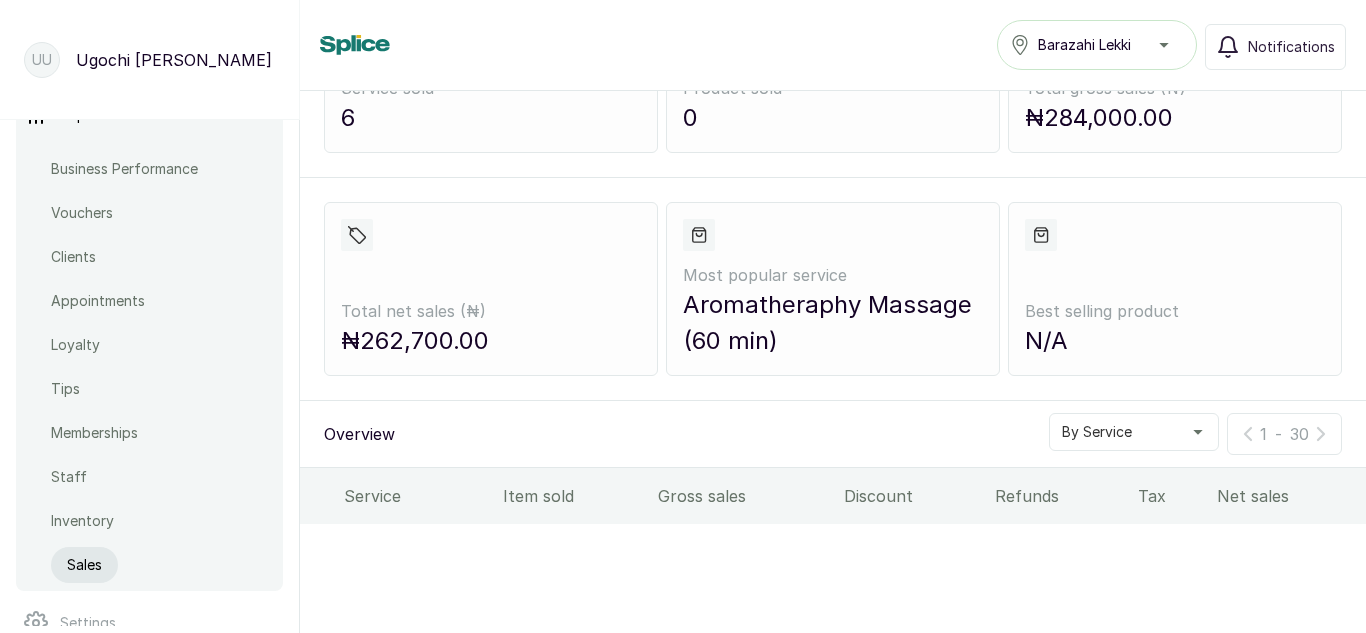click on "By Service" at bounding box center [1134, 432] 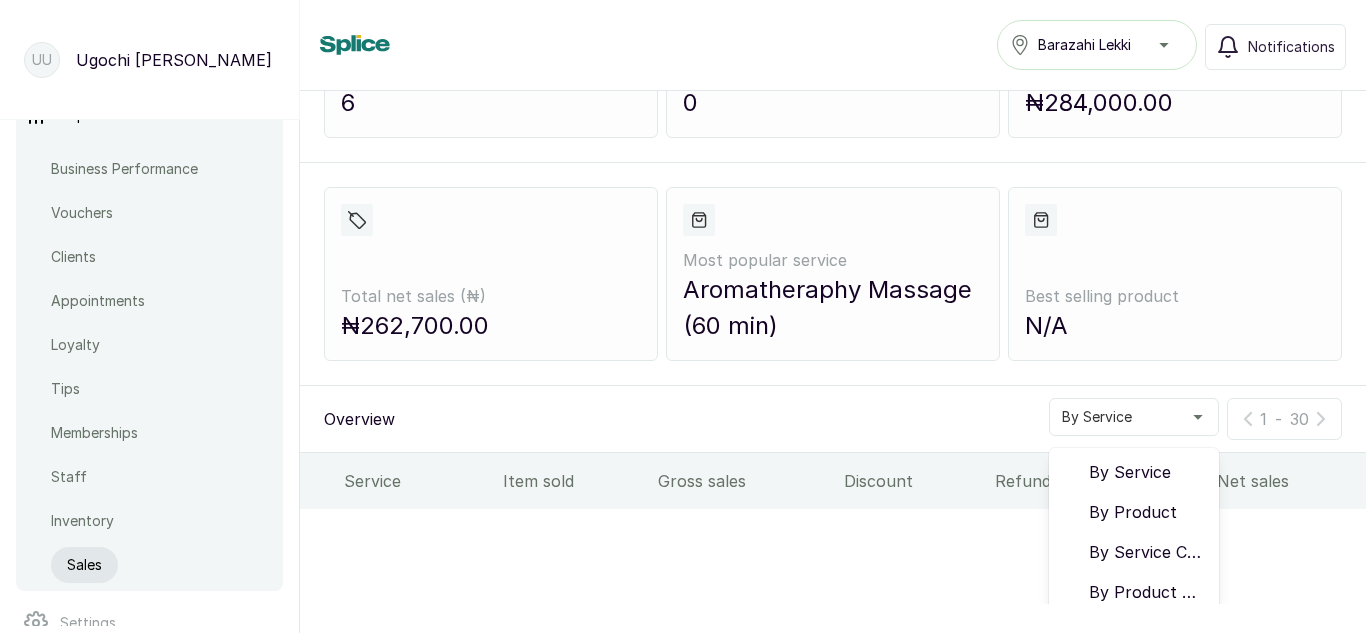 scroll, scrollTop: 341, scrollLeft: 0, axis: vertical 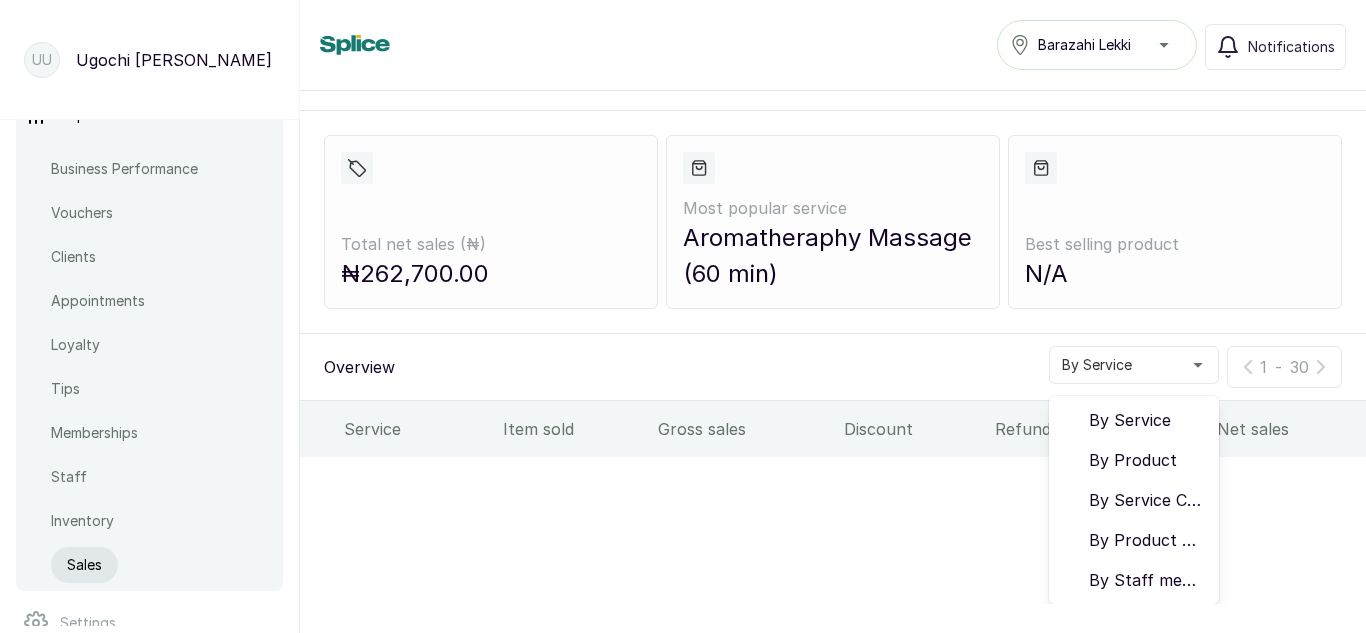 click on "By Service" at bounding box center [1146, 420] 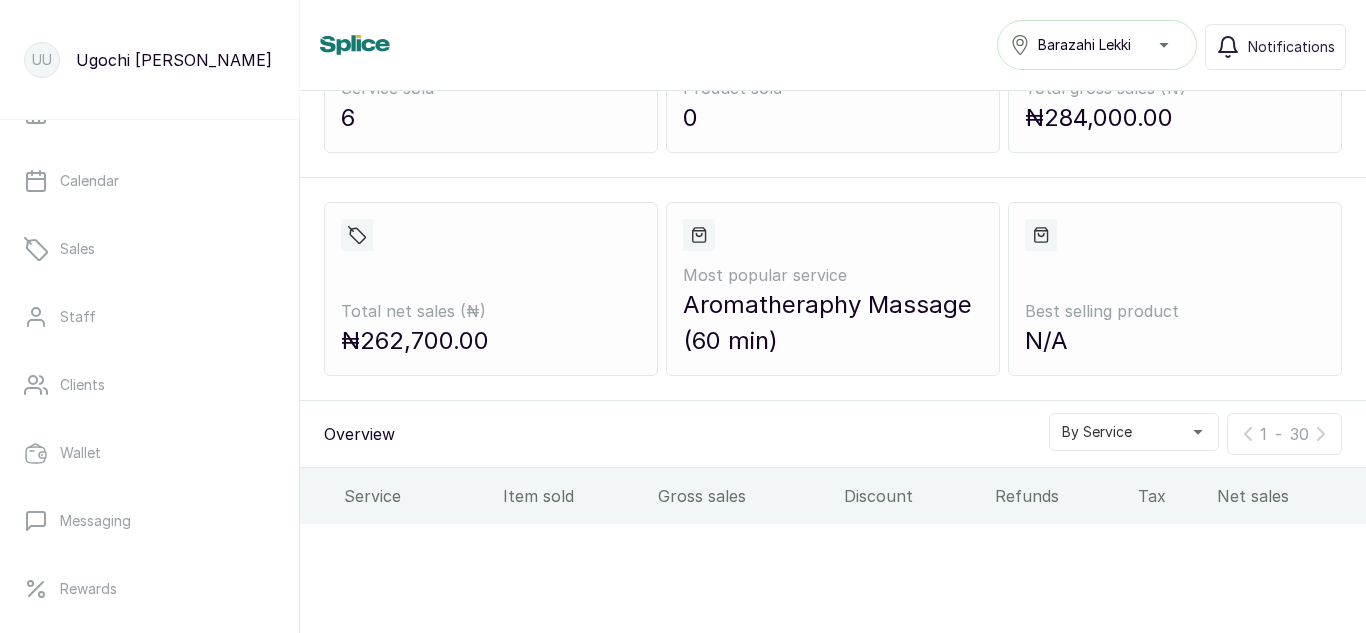 scroll, scrollTop: 53, scrollLeft: 0, axis: vertical 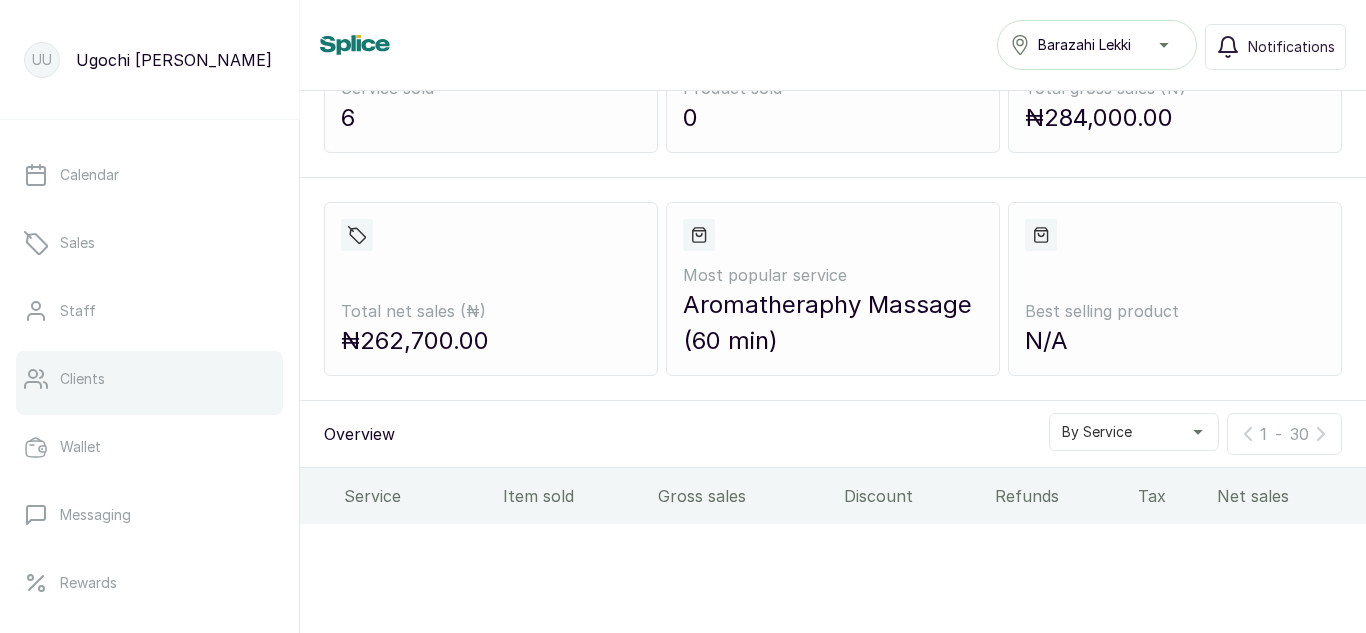 click on "Clients" at bounding box center [82, 379] 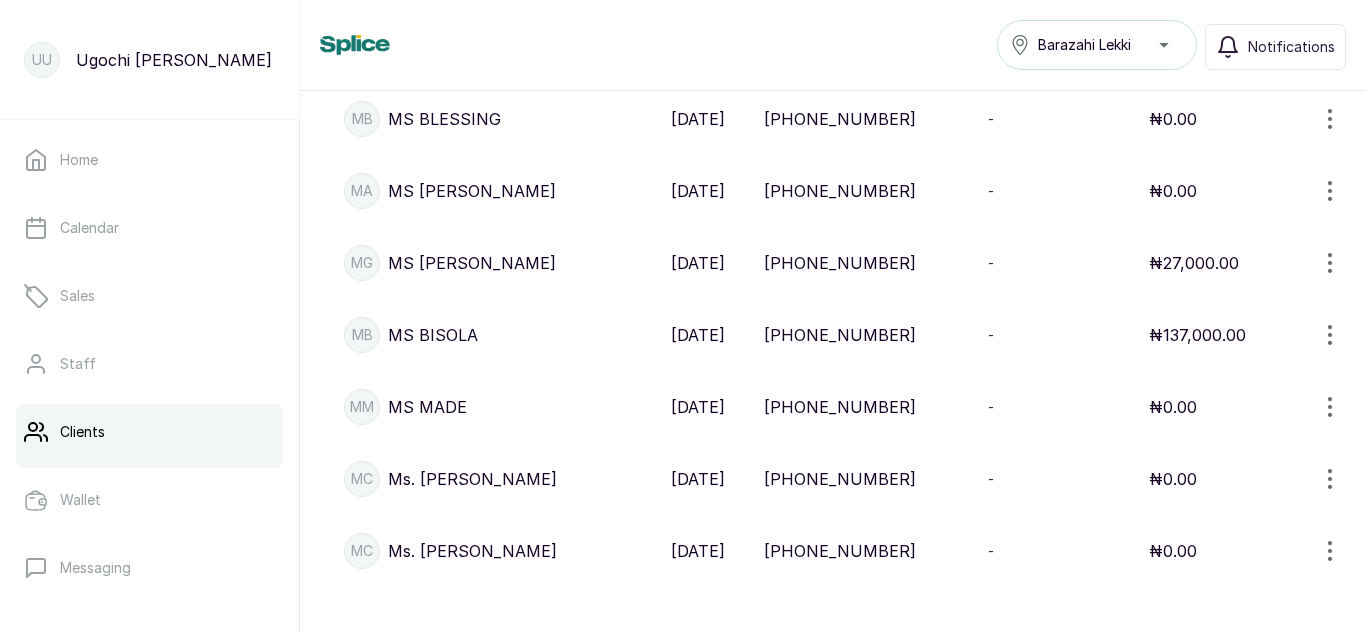 scroll, scrollTop: 1276, scrollLeft: 0, axis: vertical 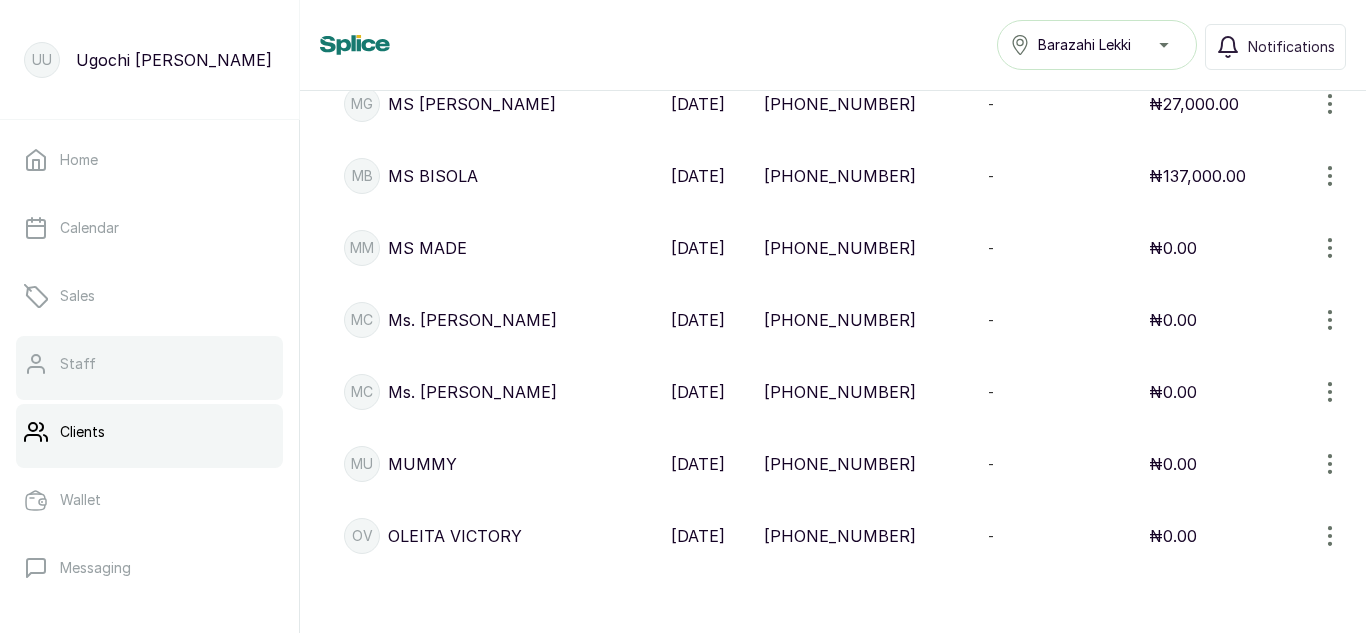 click on "Staff" at bounding box center (149, 364) 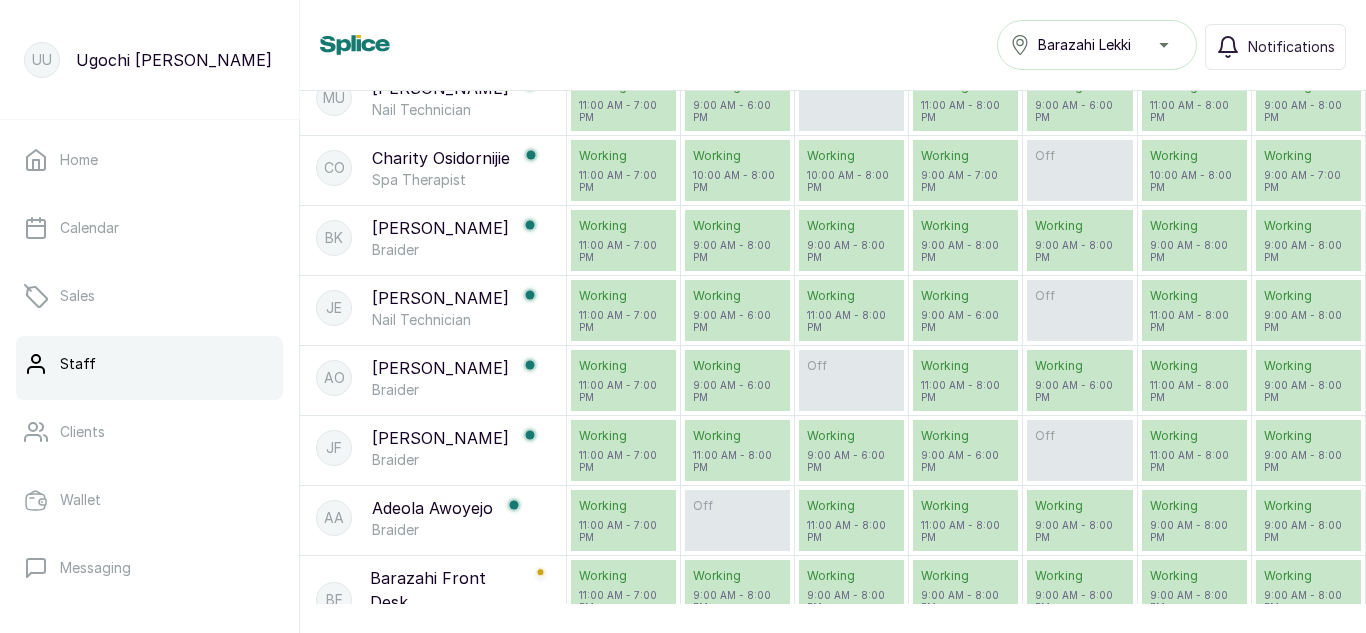 scroll, scrollTop: 1112, scrollLeft: 0, axis: vertical 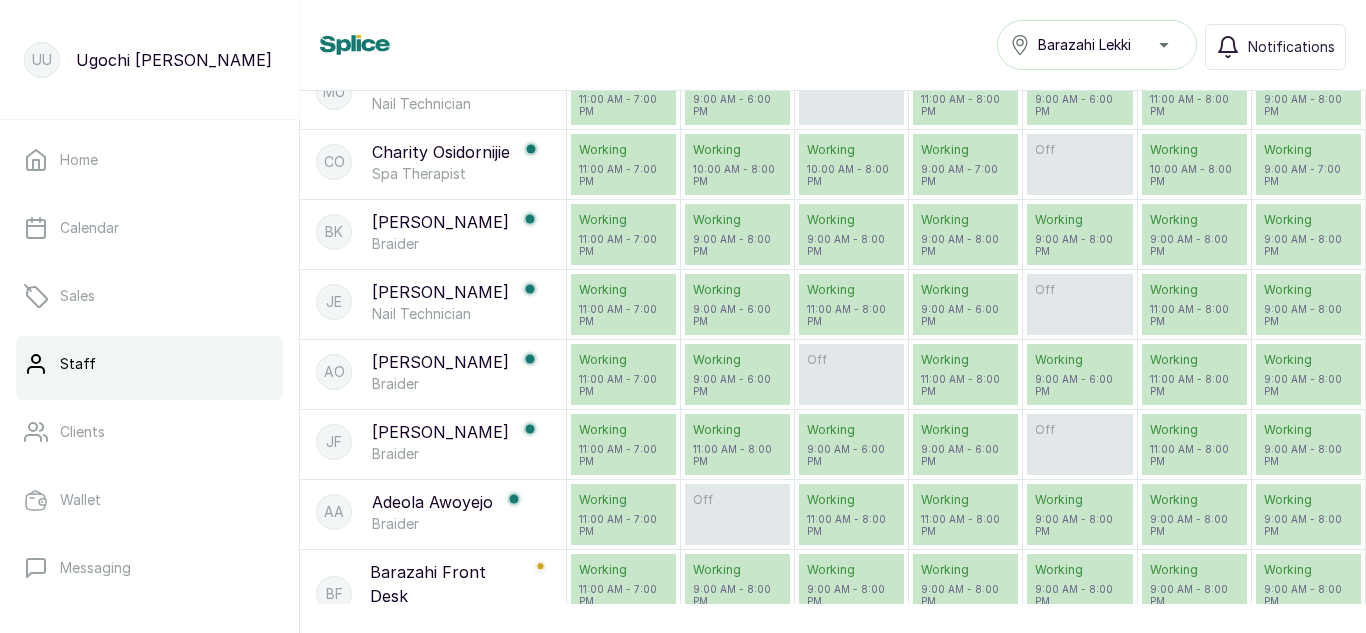 click on "Charity Osidornijie" at bounding box center (441, 152) 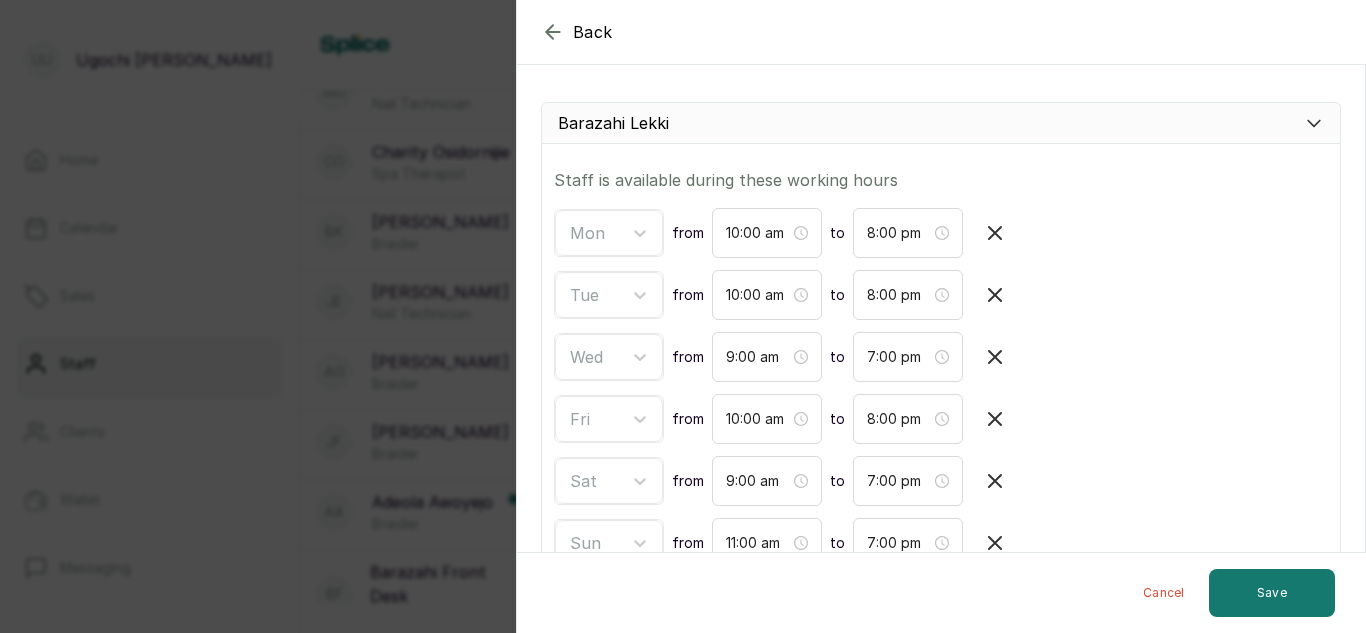 scroll, scrollTop: 0, scrollLeft: 0, axis: both 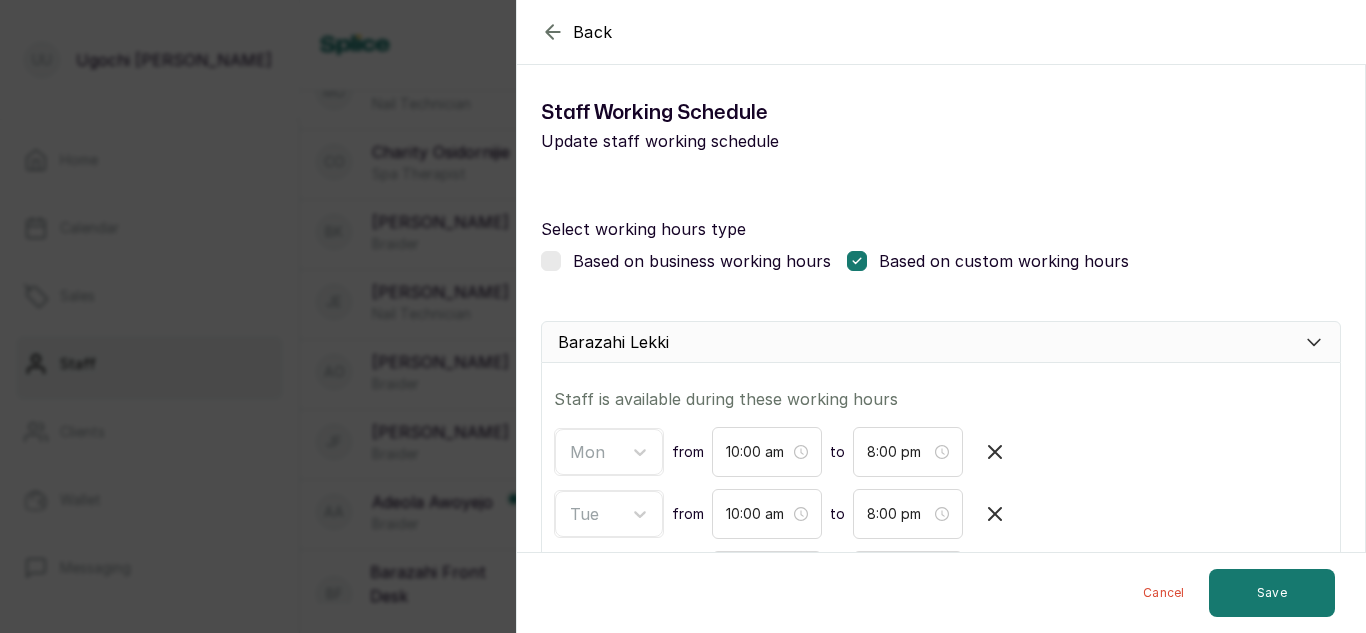 click on "Back Modify Working schedule Staff Working Schedule Update staff working schedule Select working hours type Based on business working hours Based on custom working hours Barazahi Lekki Staff is available during these working hours Mon from 10:00 am to 8:00 pm Tue from 10:00 am to 8:00 pm Wed from 9:00 am to 7:00 pm Fri from 10:00 am to 8:00 pm Sat from 9:00 am to 7:00 pm Sun from 11:00 am to 7:00 pm Add new time Cancel Save" at bounding box center [683, 316] 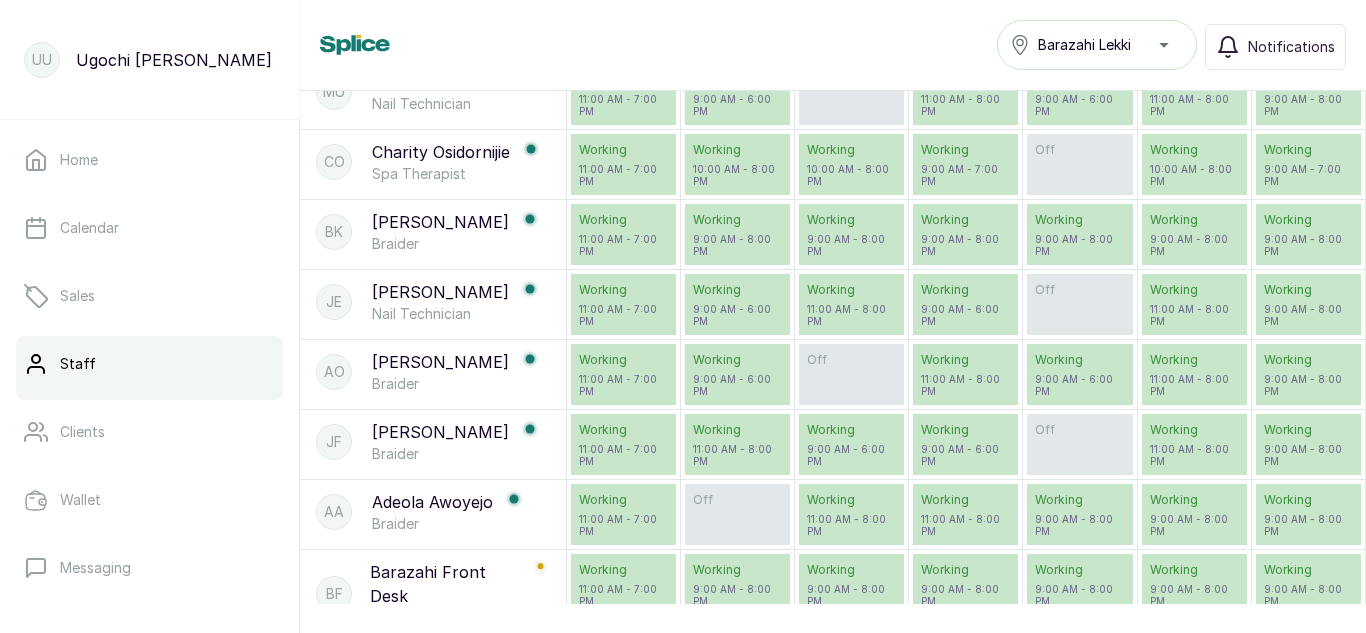 click on "CO" at bounding box center (334, 162) 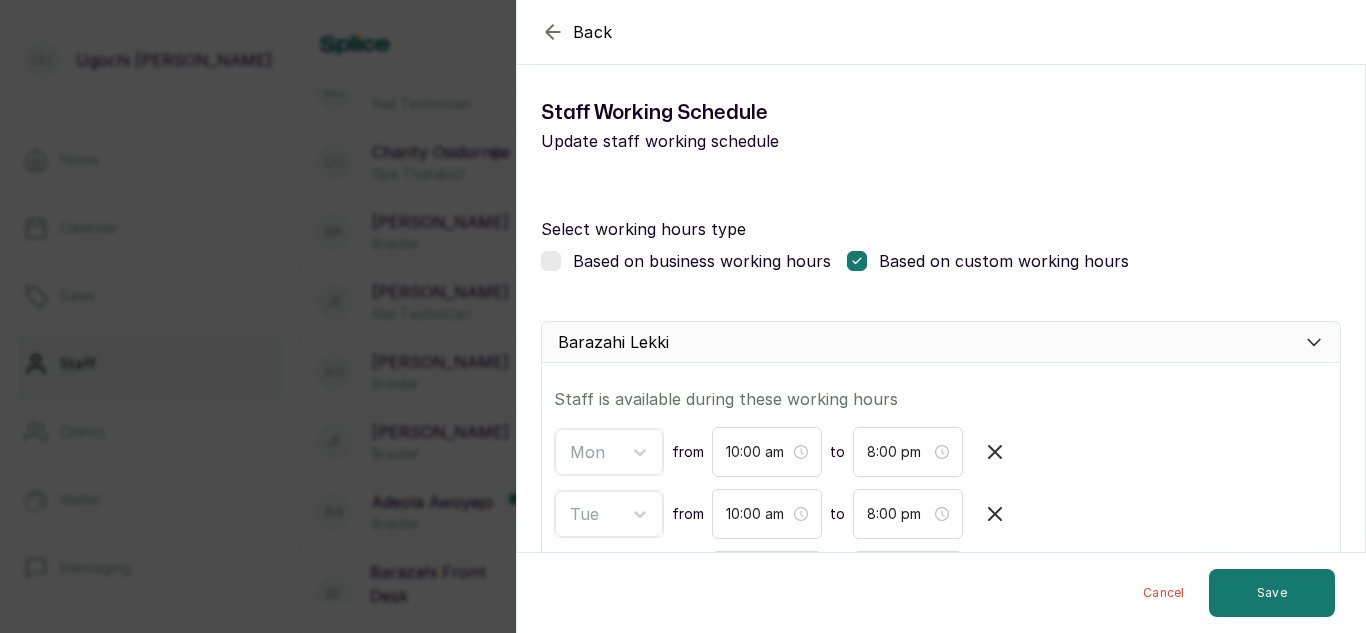 click on "Staff is available during these working hours" at bounding box center (941, 399) 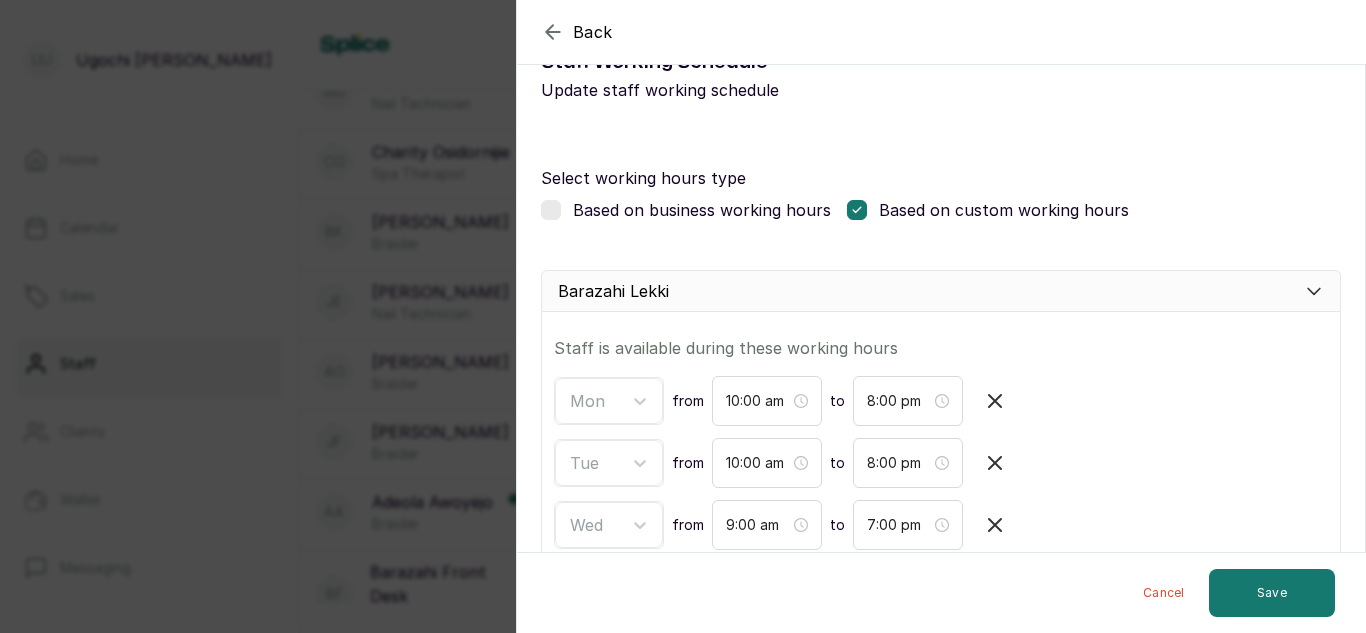 scroll, scrollTop: 0, scrollLeft: 0, axis: both 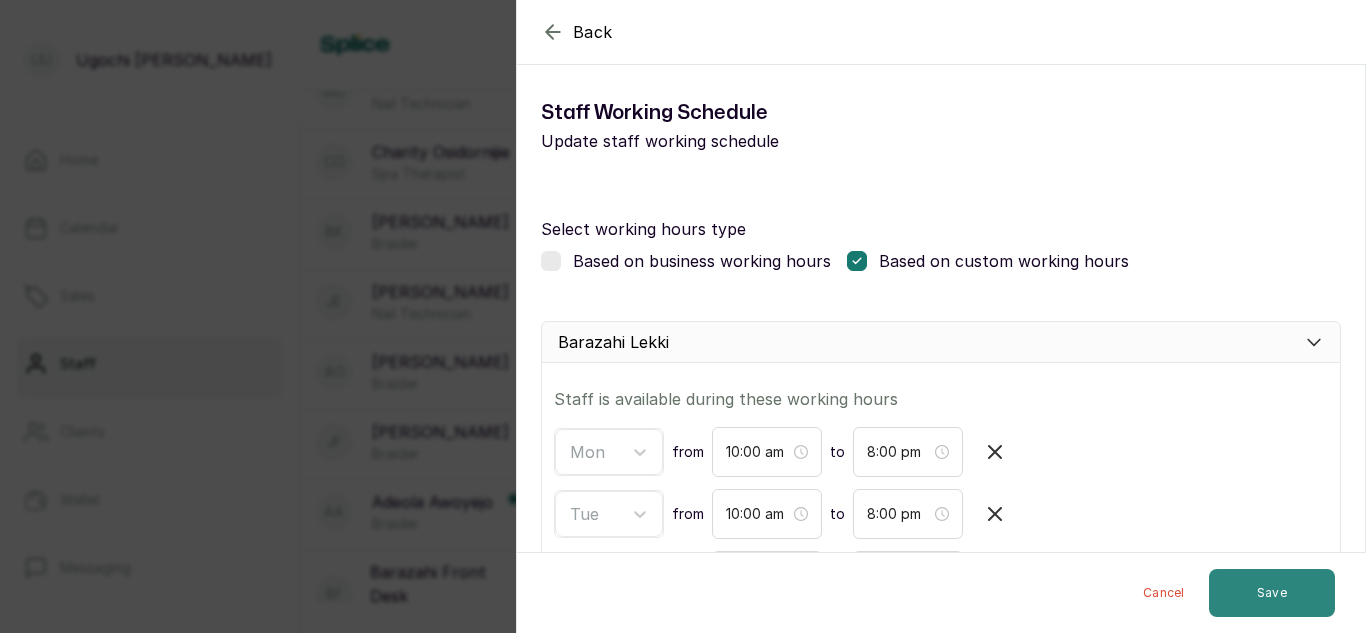 click on "Save" at bounding box center [1272, 593] 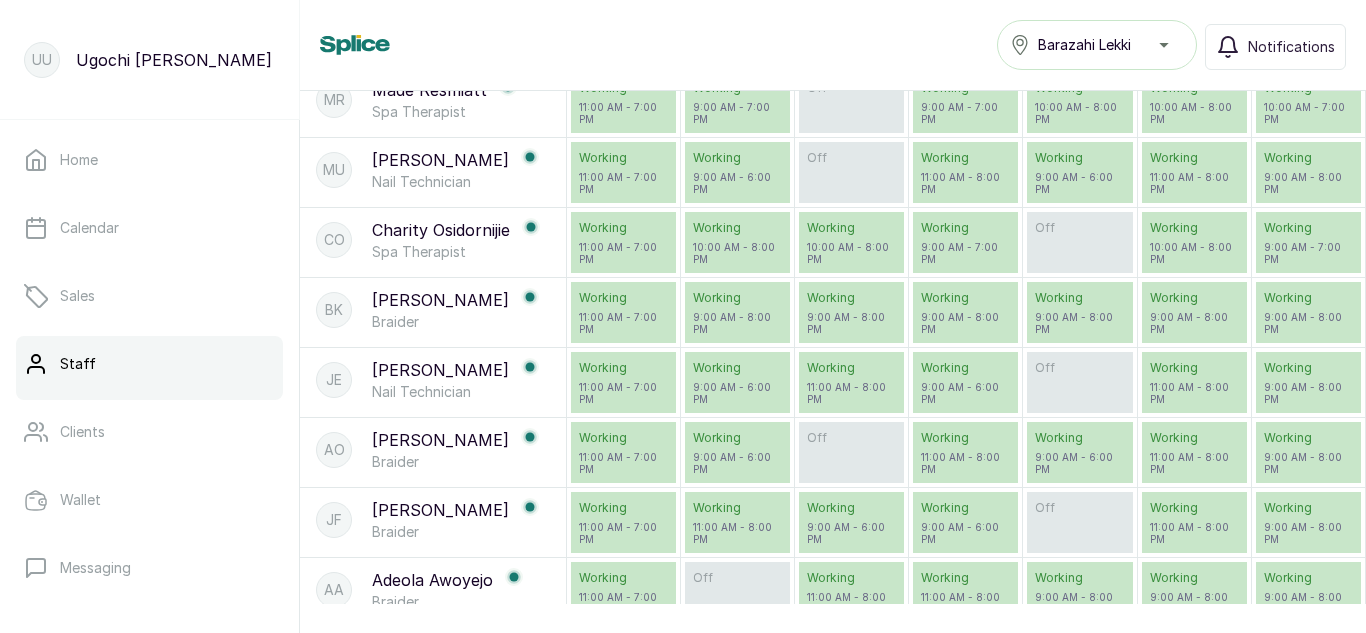 scroll, scrollTop: 1005, scrollLeft: 0, axis: vertical 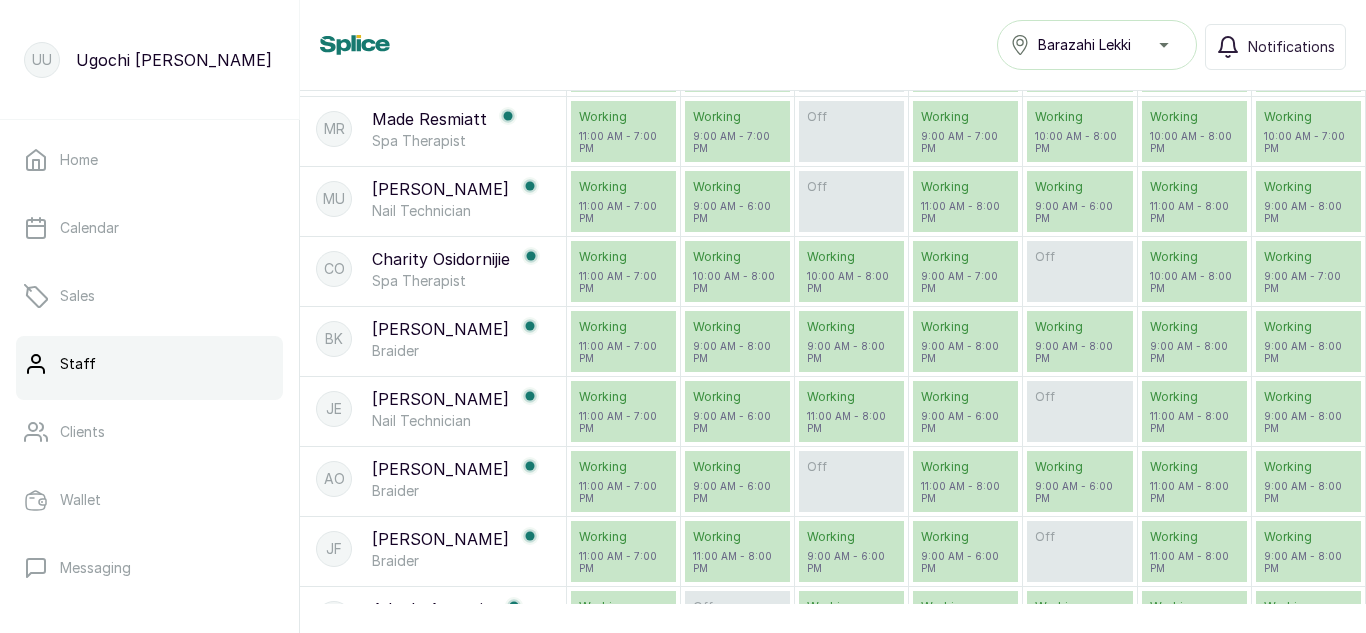 click on "CO" at bounding box center [334, 269] 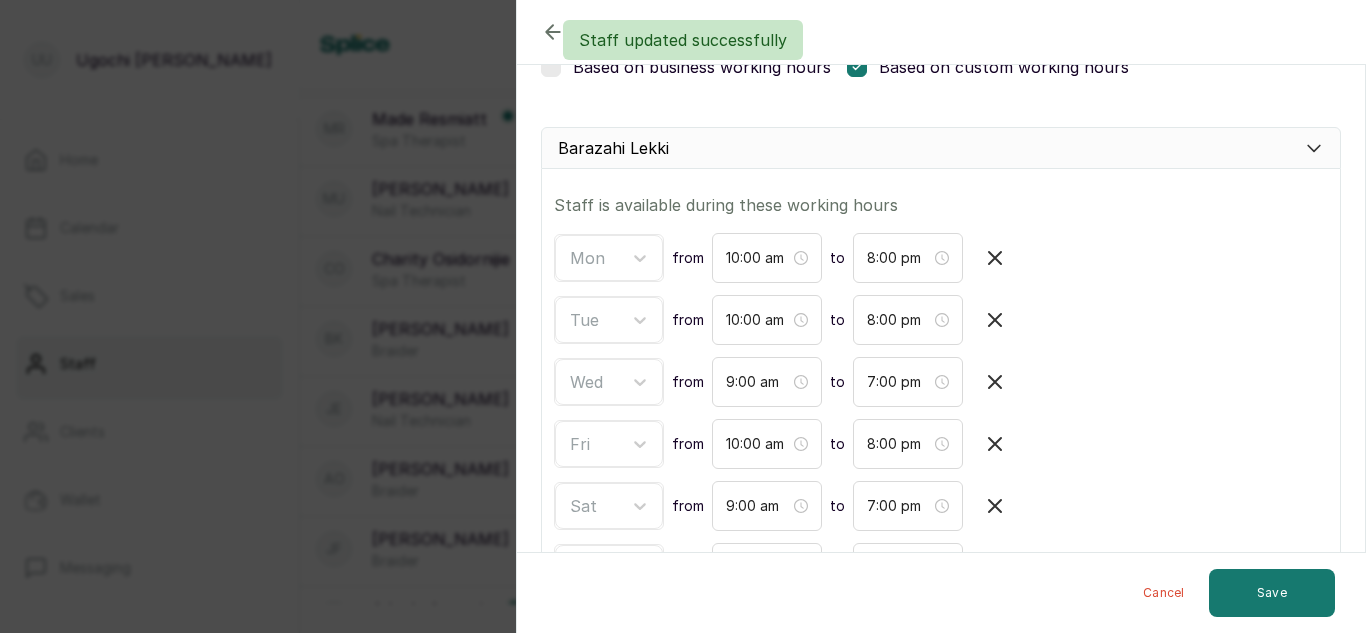 scroll, scrollTop: 326, scrollLeft: 0, axis: vertical 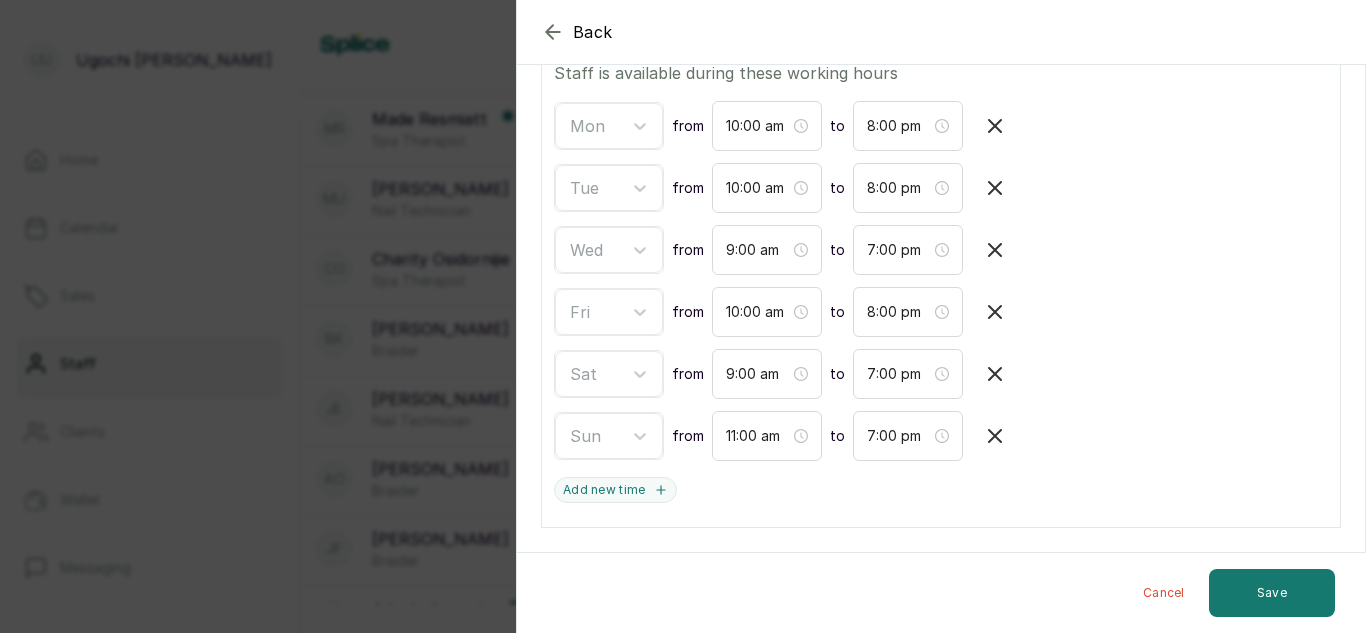 click on "Back Modify Working schedule Staff Working Schedule Update staff working schedule Select working hours type Based on business working hours Based on custom working hours Barazahi Lekki Staff is available during these working hours Mon from 10:00 am to 8:00 pm Tue from 10:00 am to 8:00 pm Wed from 9:00 am to 7:00 pm Fri from 10:00 am to 8:00 pm Sat from 9:00 am to 7:00 pm Sun from 11:00 am to 7:00 pm Add new time Cancel Save" at bounding box center [683, 316] 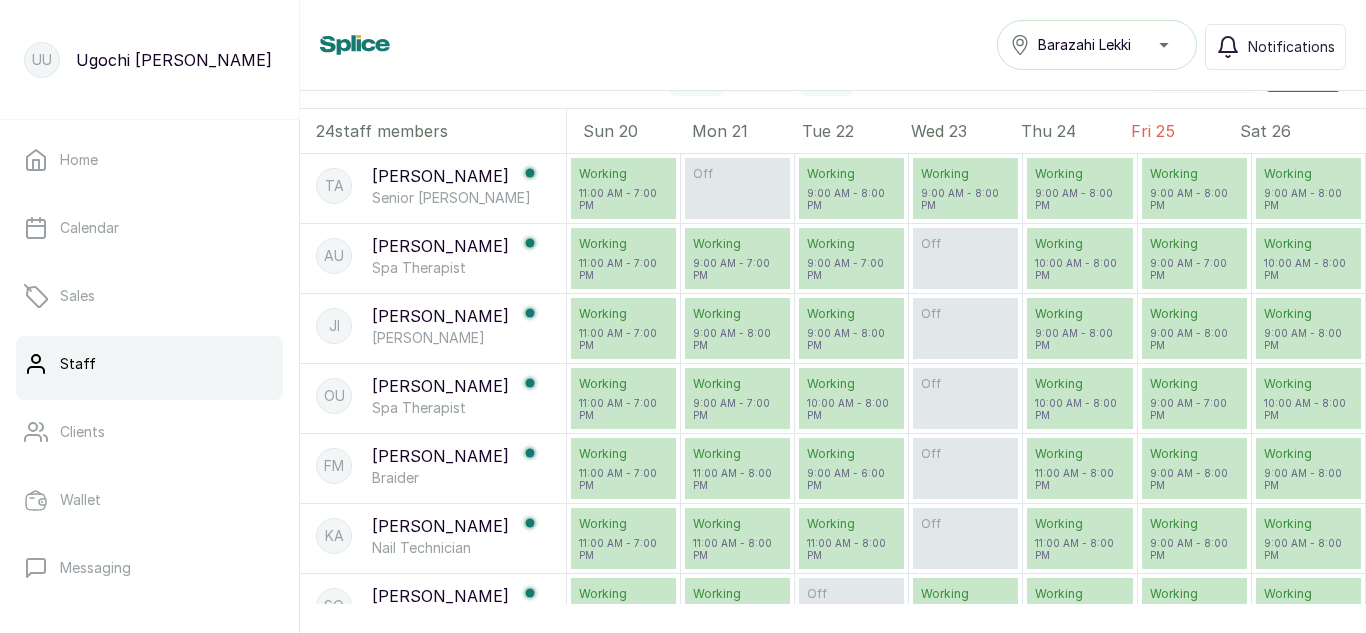 scroll, scrollTop: 0, scrollLeft: 0, axis: both 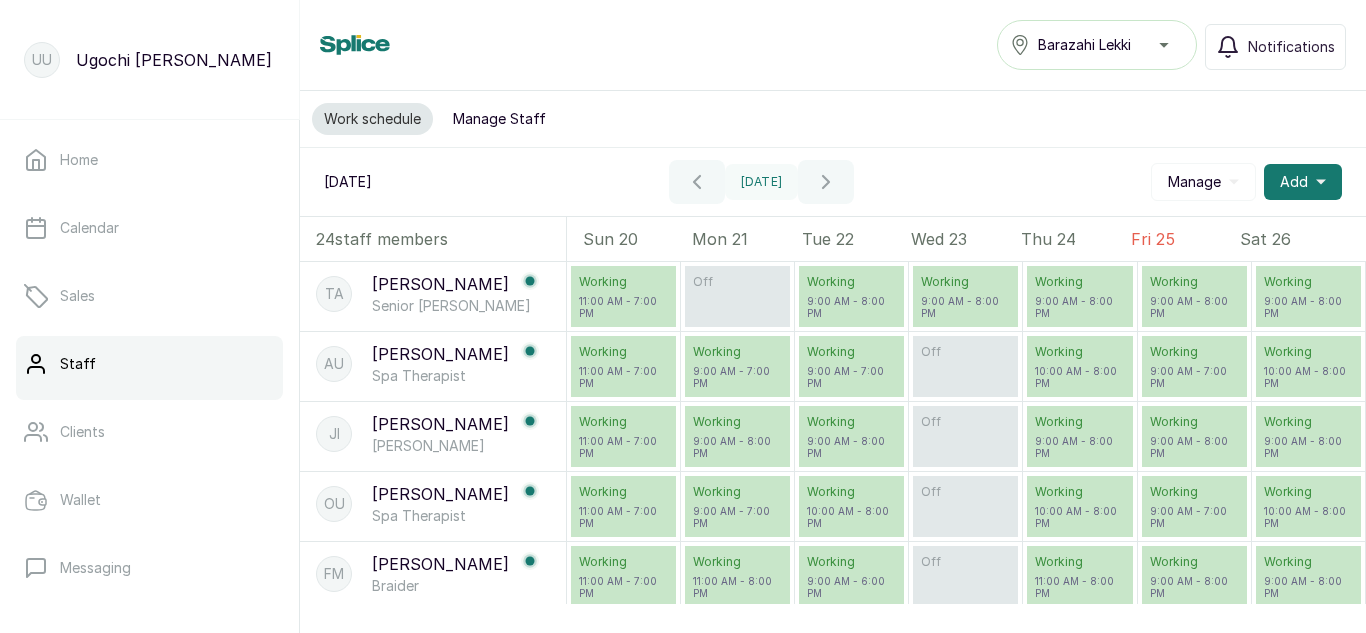 click on "Manage Staff" at bounding box center (499, 119) 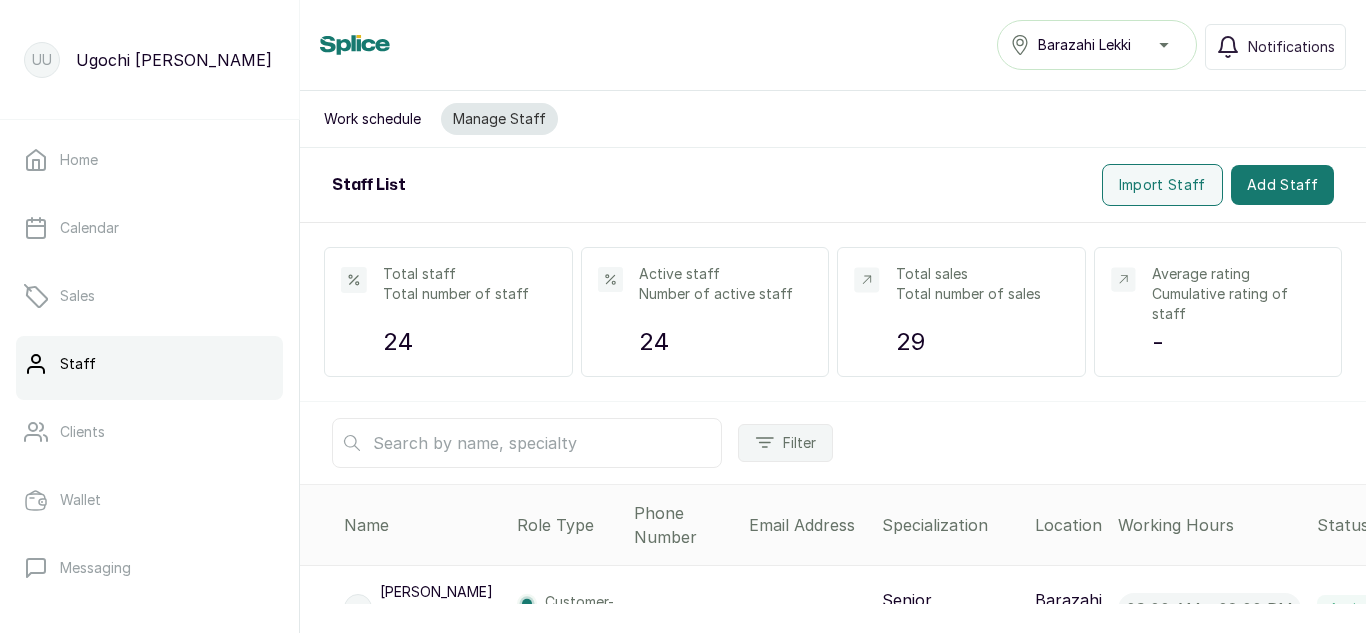 click on "Filter" at bounding box center (833, 443) 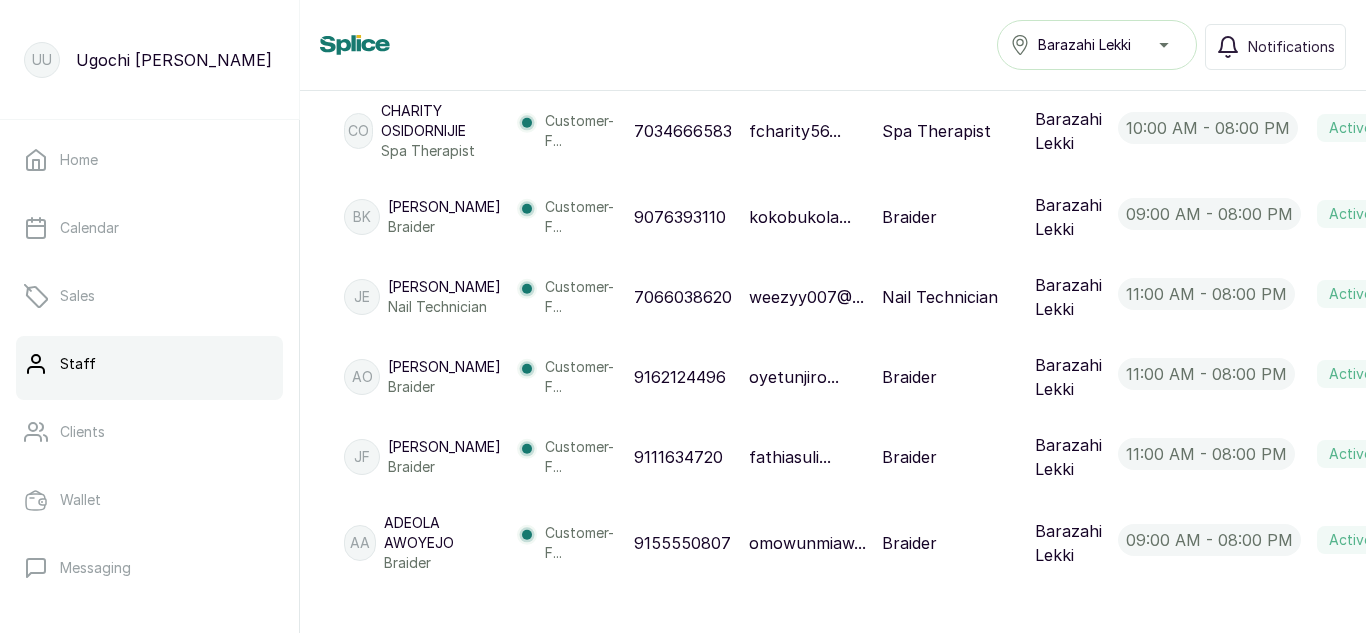 scroll, scrollTop: 1679, scrollLeft: 0, axis: vertical 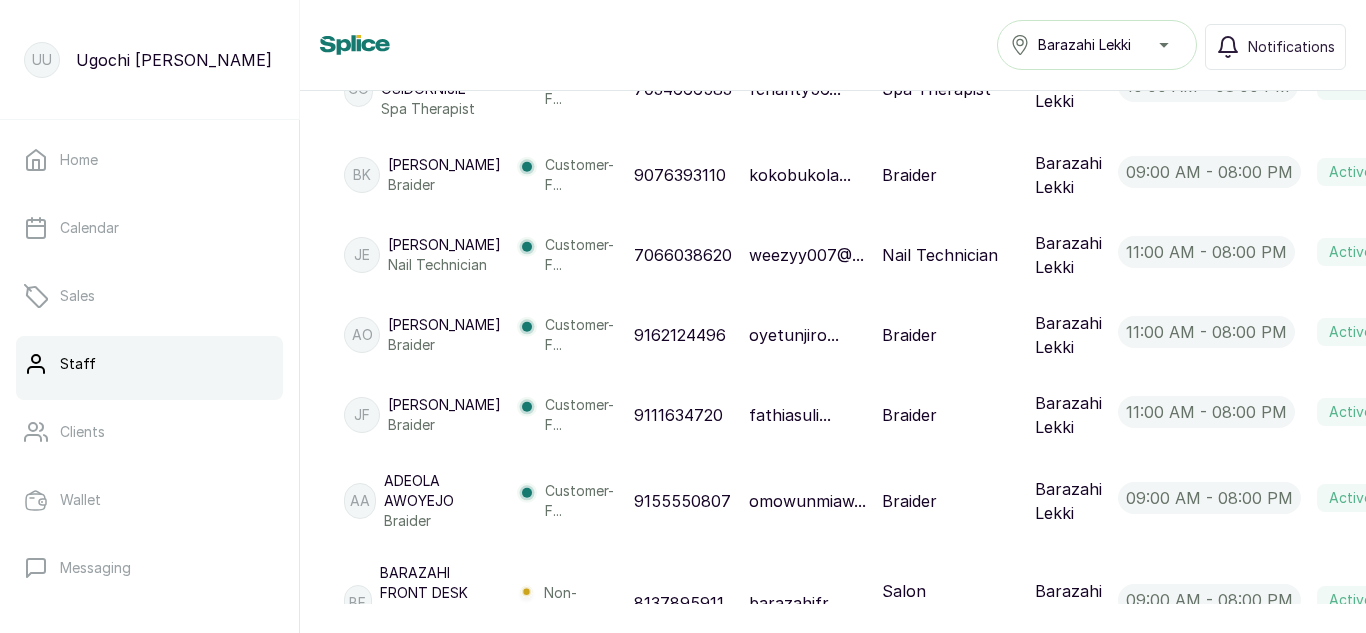 click on "Charity Osidornijie" at bounding box center (441, 79) 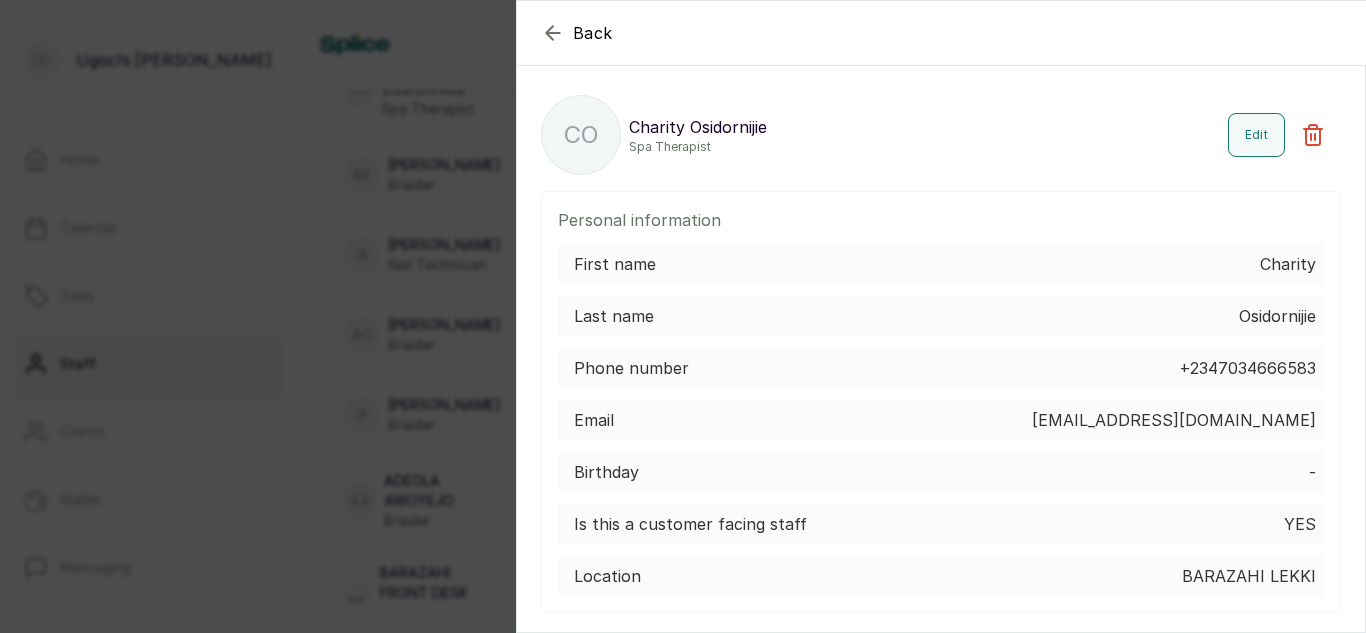click on "Back CO Charity Osidornijie Spa Therapist Edit Personal information First name Charity Last name Osidornijie Phone number +234 7034666583 Email fcharity566@gmail.com Birthday - Is this a customer facing staff Yes Location Barazahi Lekki Work schedule Availability Sun 11am - 7pm; Wed,Sat 9am - 7pm; Mon,Tue,Fri 10am - 8pm Total leave days 14 Leave days left 14 Performance statistics Appointments completed 0 Total sales in value - Customer ratings Services Covered Employment details Role - Specialty Spa Therapist Start Date Oct 2, 2023 End Date Present Salary Information Base Salary ₦0.00 Bonuses - Tax Deductions - Notifications and Reminders Receive appointment booked and reminder notifications Yes Receive business reports No Work History Leave History Transaction Date Service Client Payment Rating Payment status July 25, 2025 at 10:24 AM Swedish massage (60 min) Ms. ₦45,000.00 - Not Paid July 25, 2025 at 10:20 AM Sugar Scrub Mrs. ₦60,000.00 - Not Paid July 25, 2025 at 09:53 AM MRS ₦114,500.00 - -" at bounding box center [683, 316] 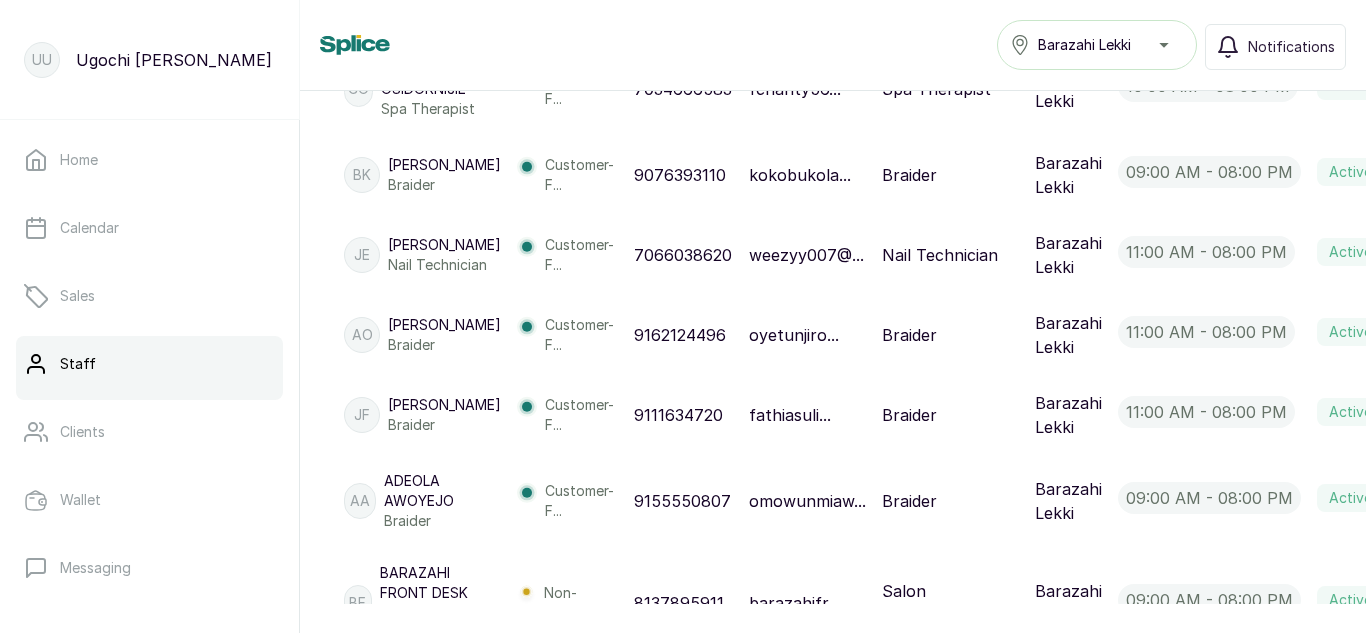 click on "UU Ugochi   Ukaegbu" at bounding box center (150, 60) 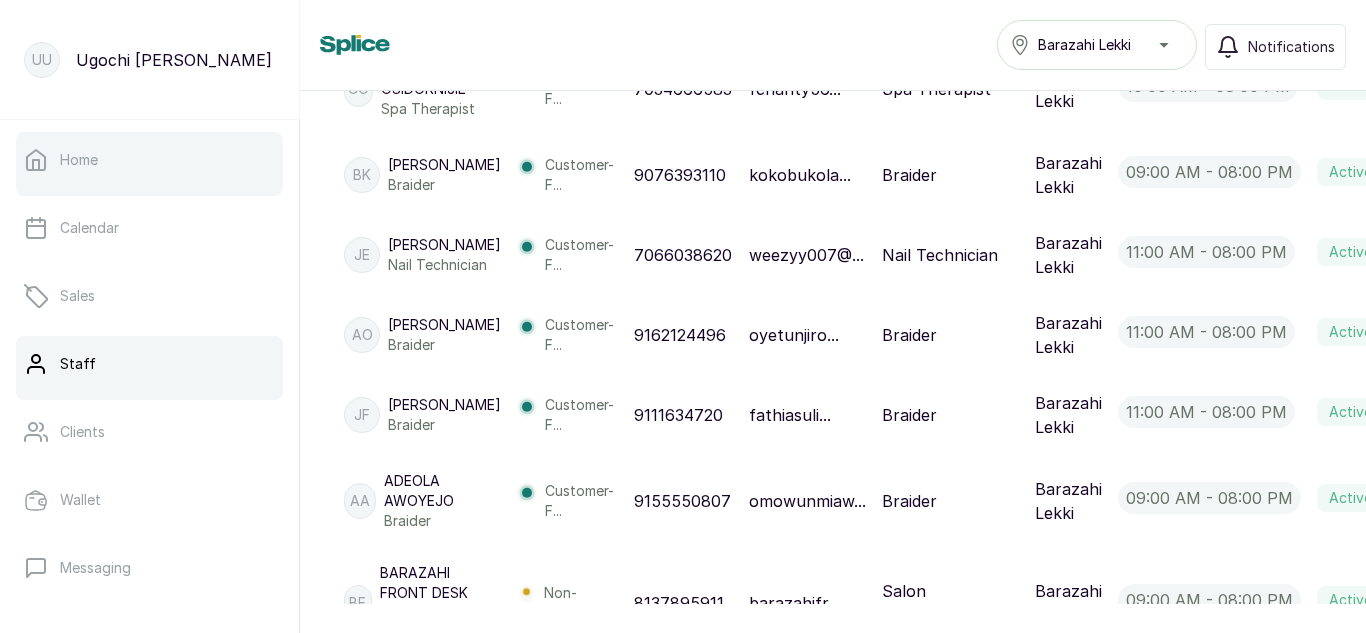 click on "Home" at bounding box center (79, 160) 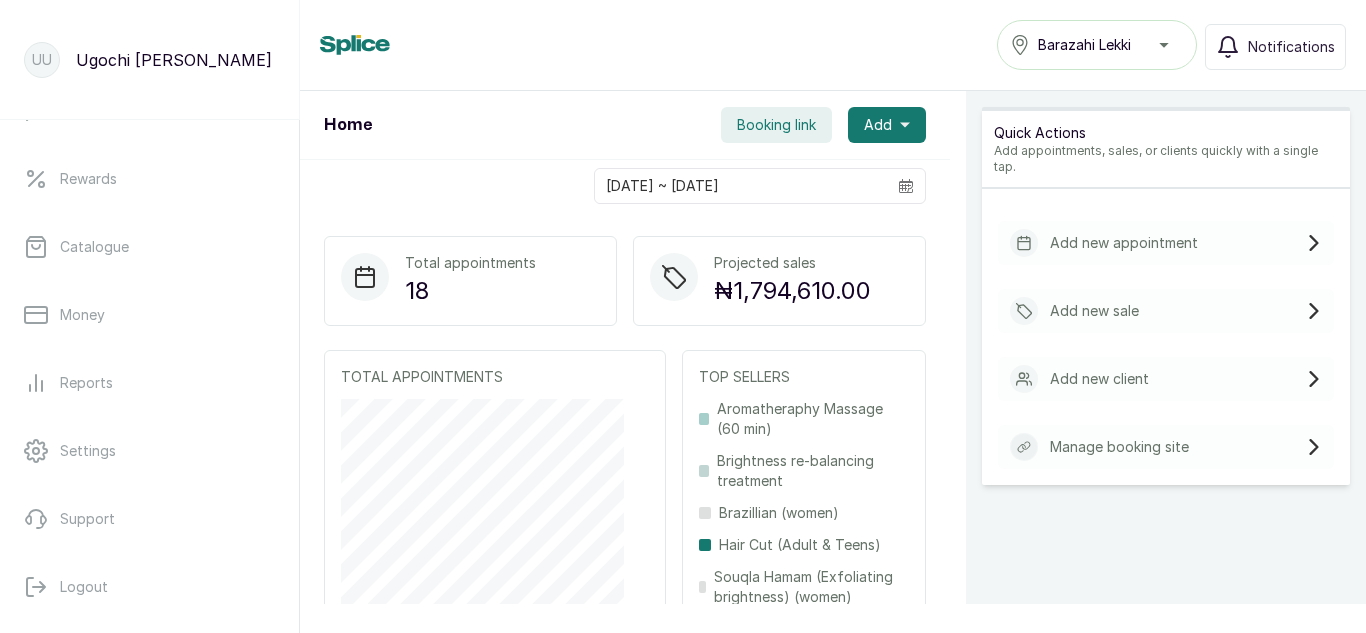 scroll, scrollTop: 468, scrollLeft: 0, axis: vertical 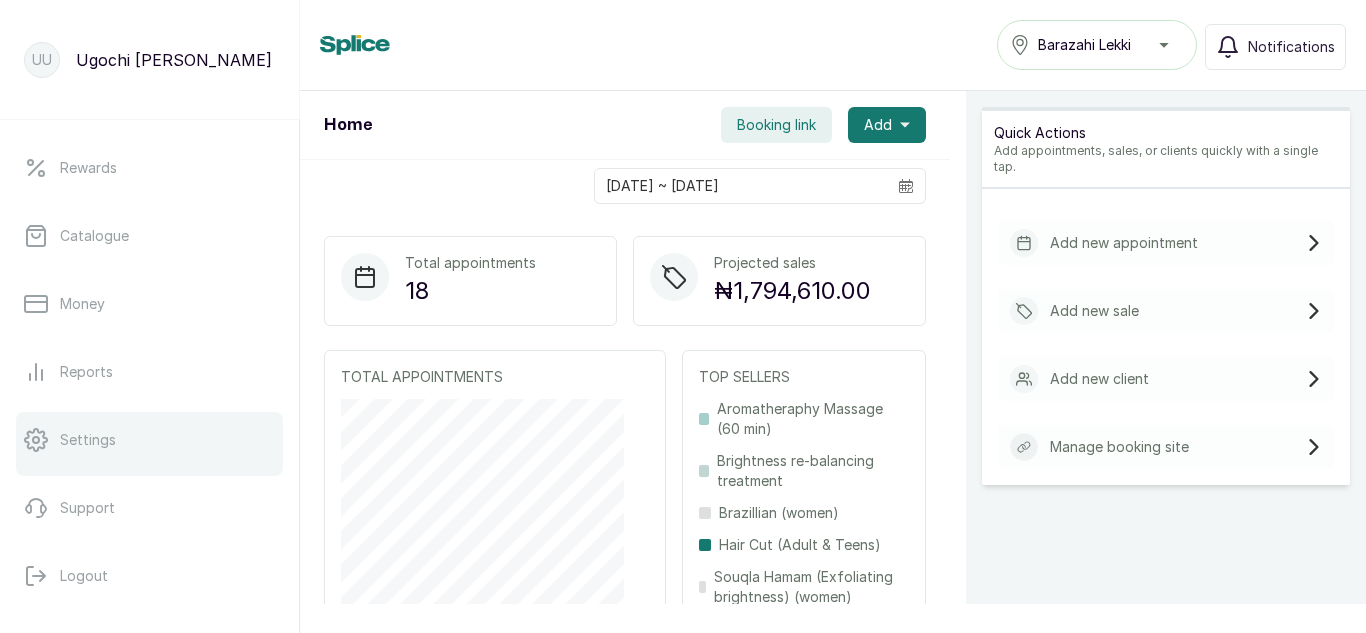 click on "Settings" at bounding box center [88, 440] 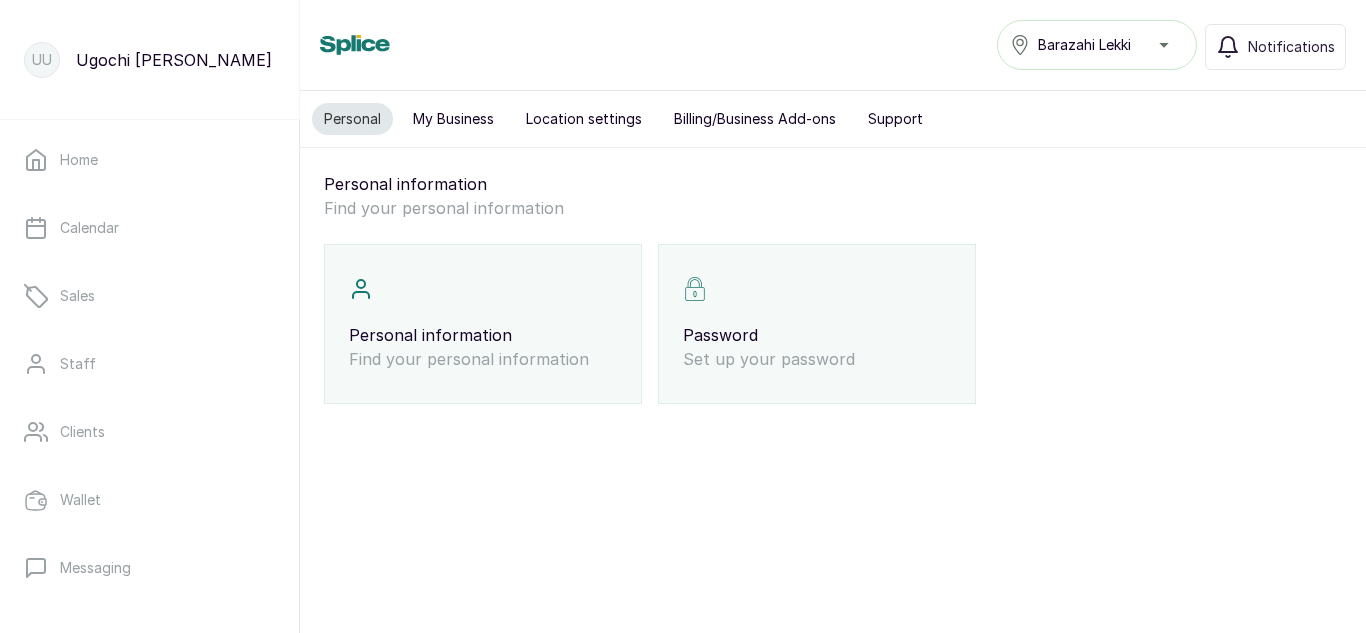 click on "My Business" at bounding box center [453, 119] 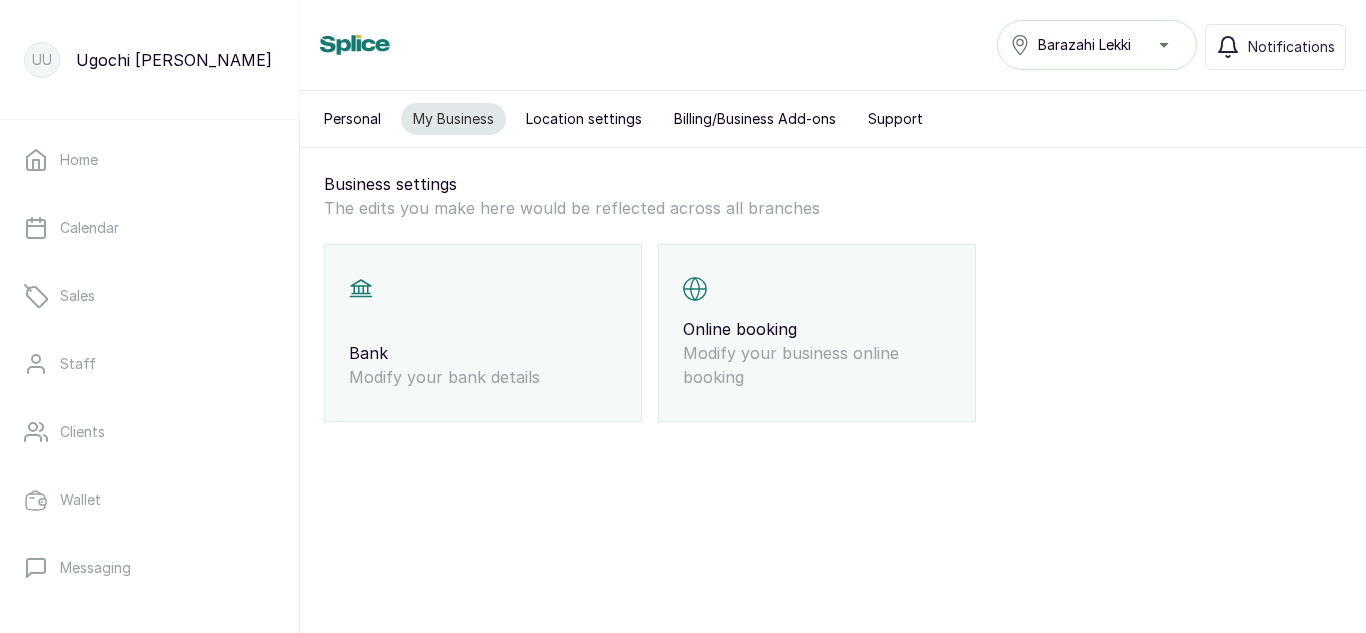 click on "Personal" at bounding box center (352, 119) 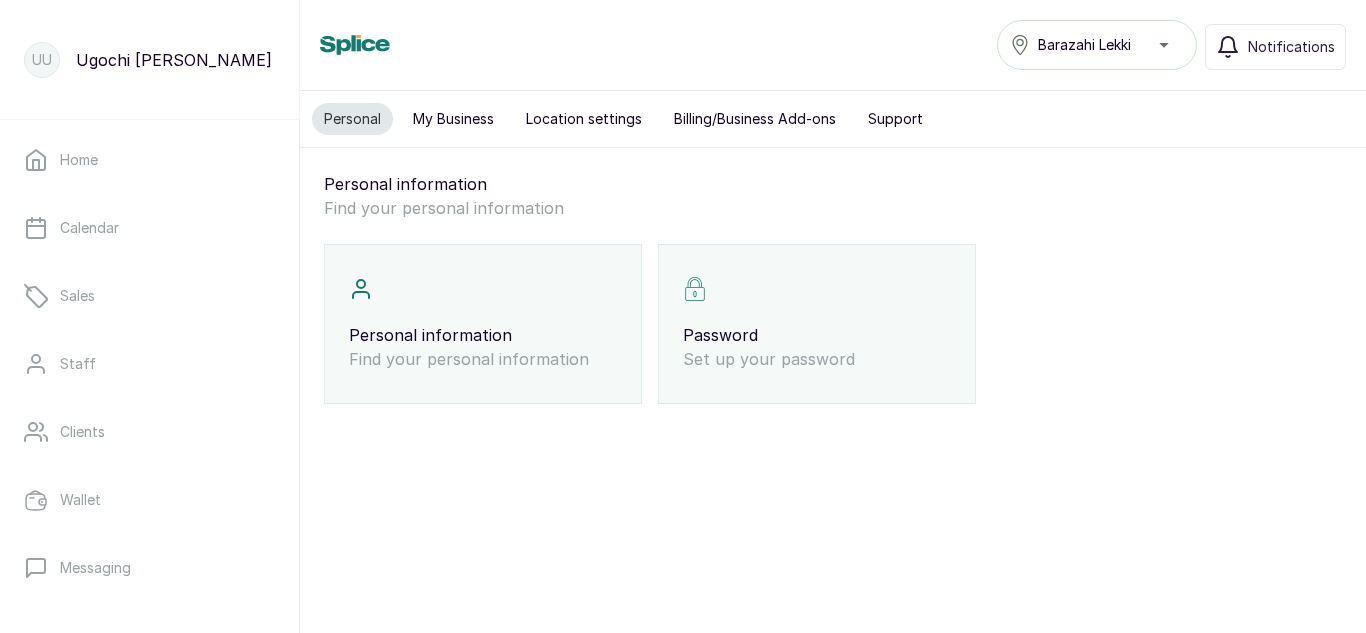 click on "Personal information" at bounding box center (483, 335) 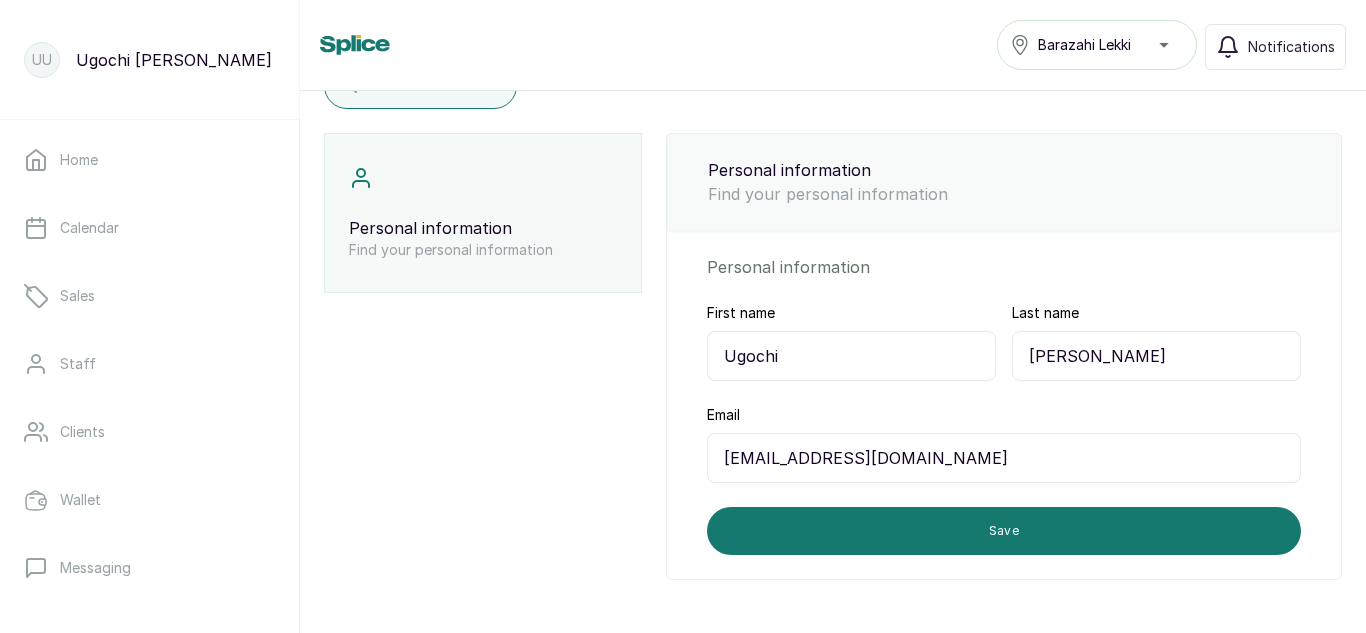scroll, scrollTop: 0, scrollLeft: 0, axis: both 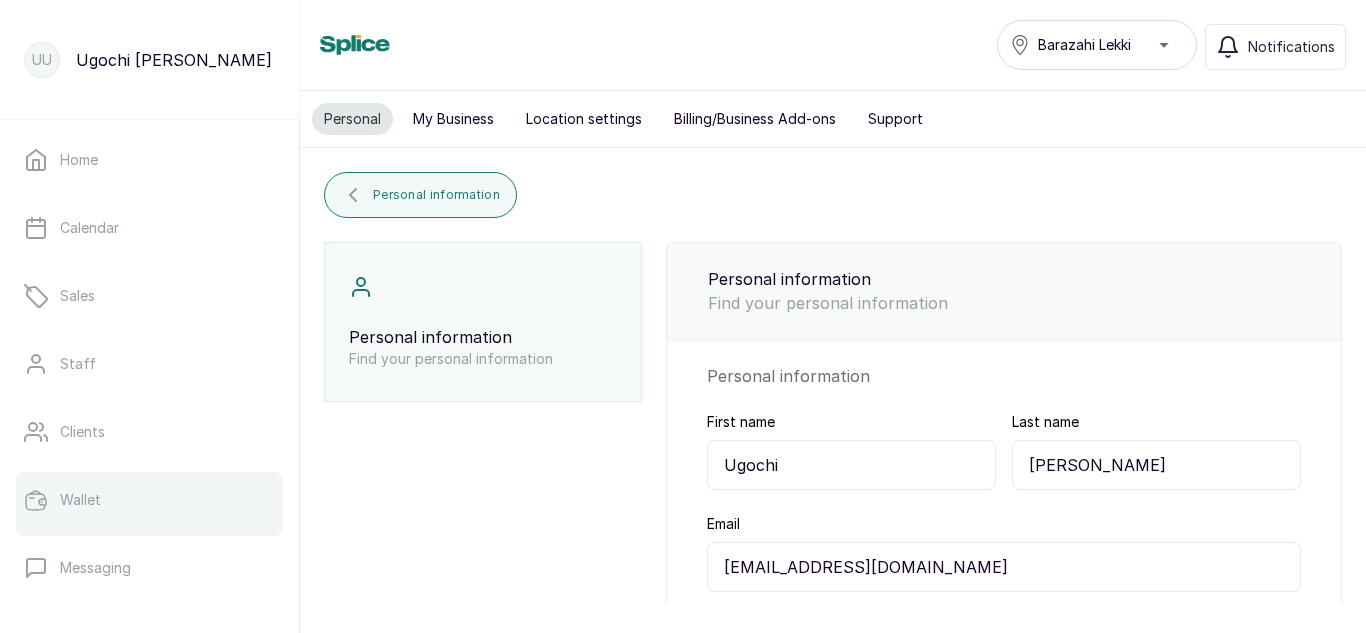 click on "Wallet" at bounding box center (80, 500) 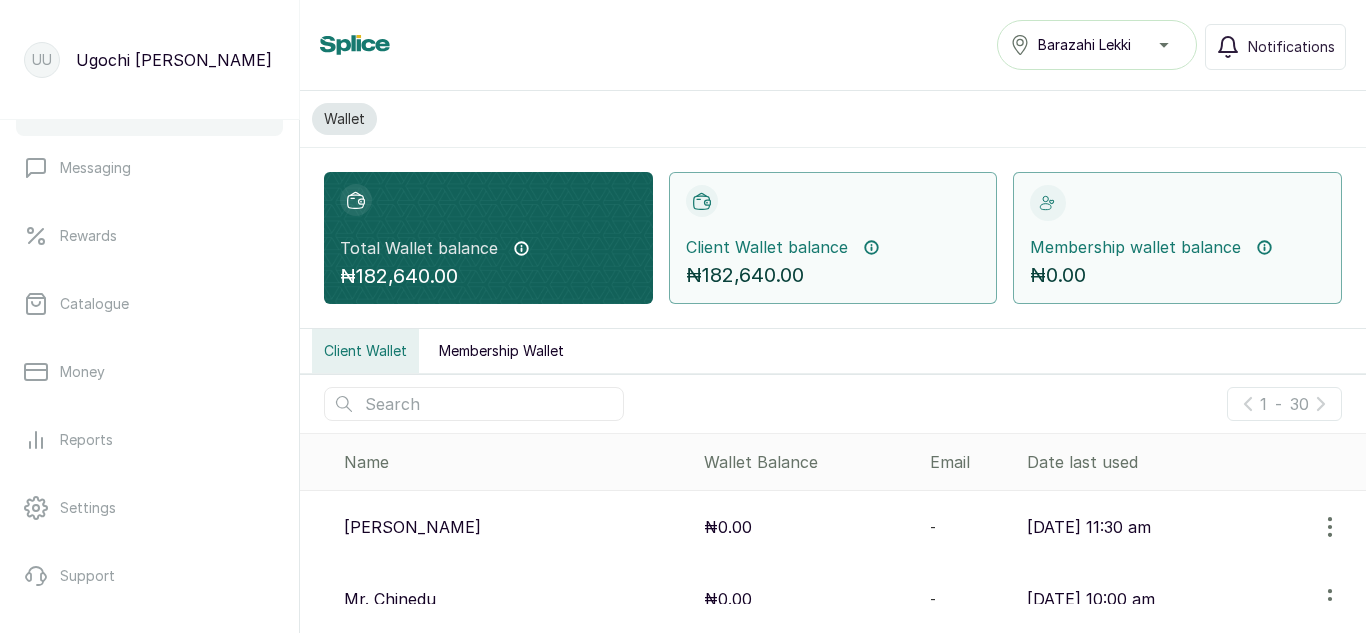 scroll, scrollTop: 468, scrollLeft: 0, axis: vertical 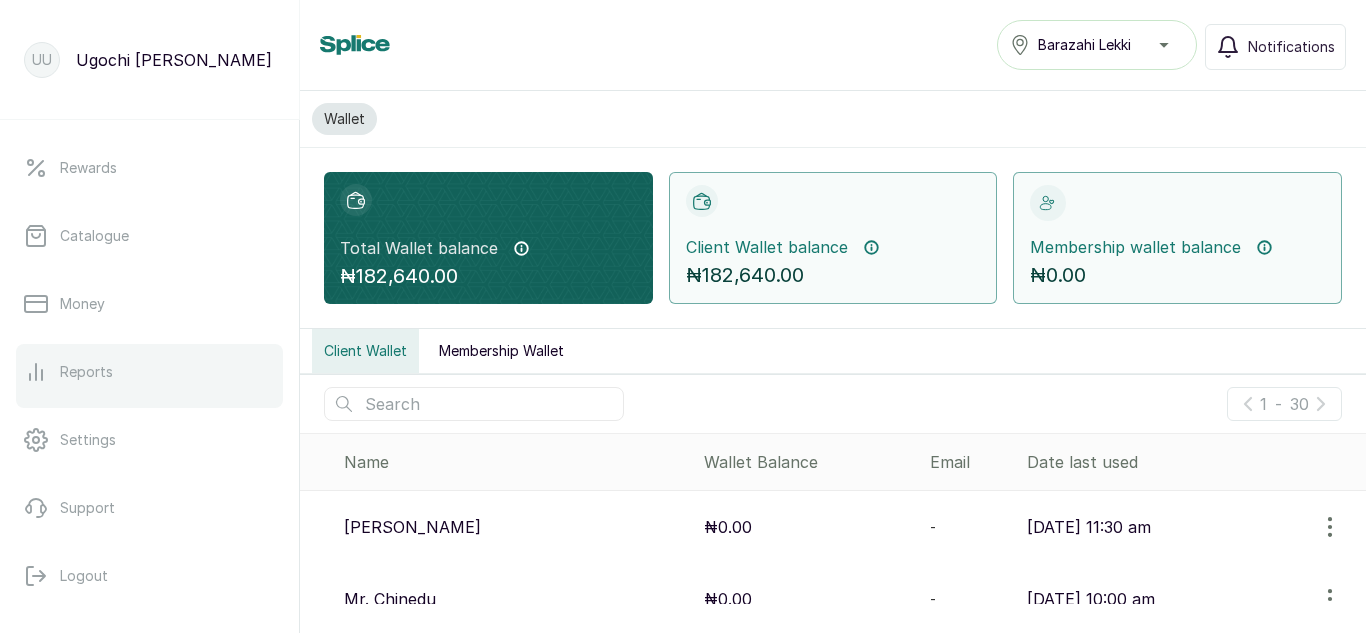 click on "Reports" at bounding box center (149, 372) 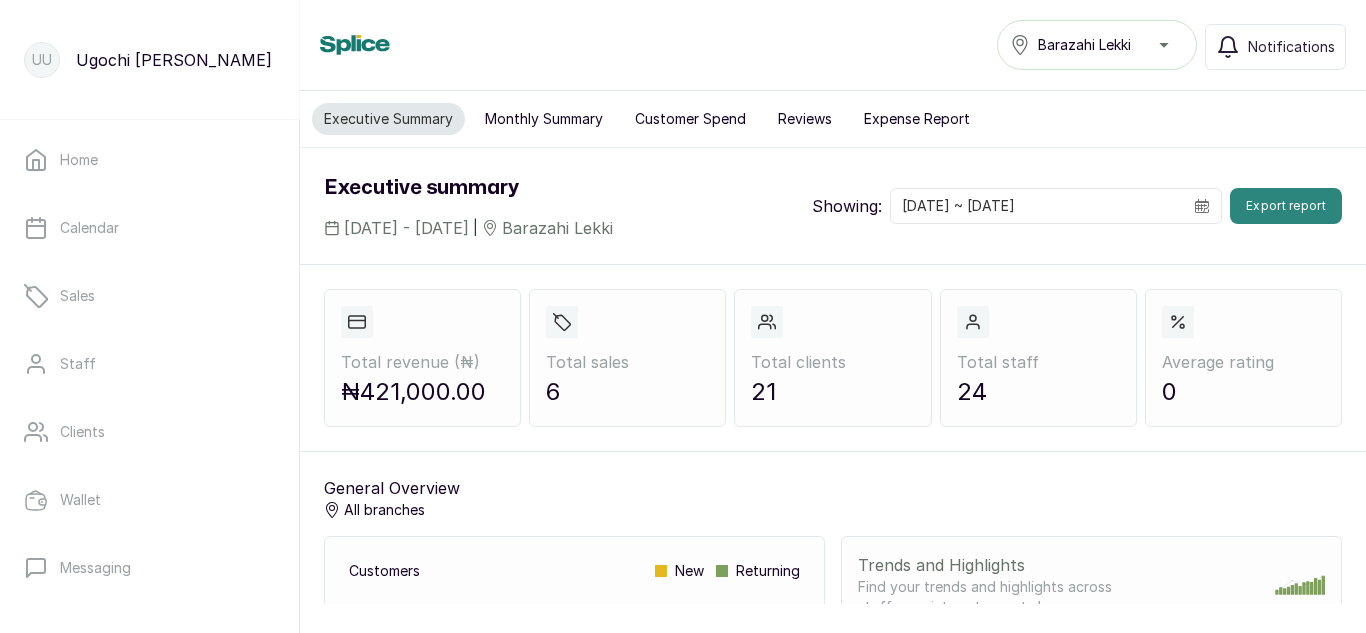 click on "Export report" at bounding box center [1286, 206] 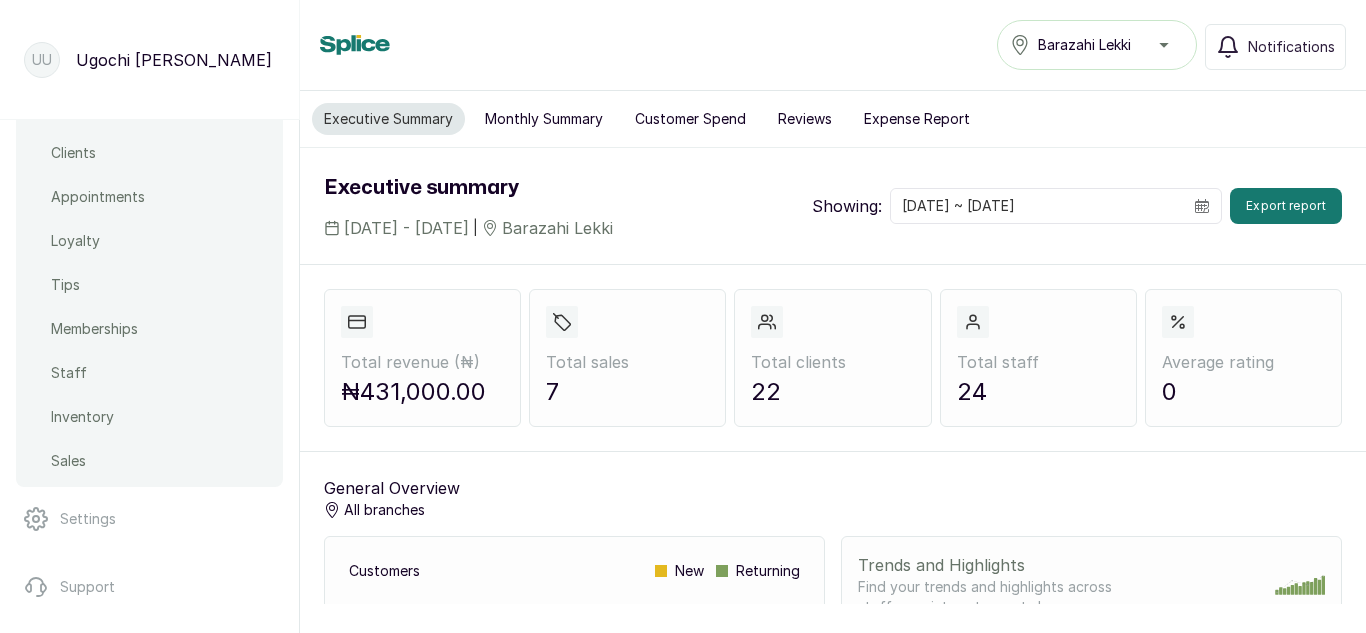scroll, scrollTop: 908, scrollLeft: 0, axis: vertical 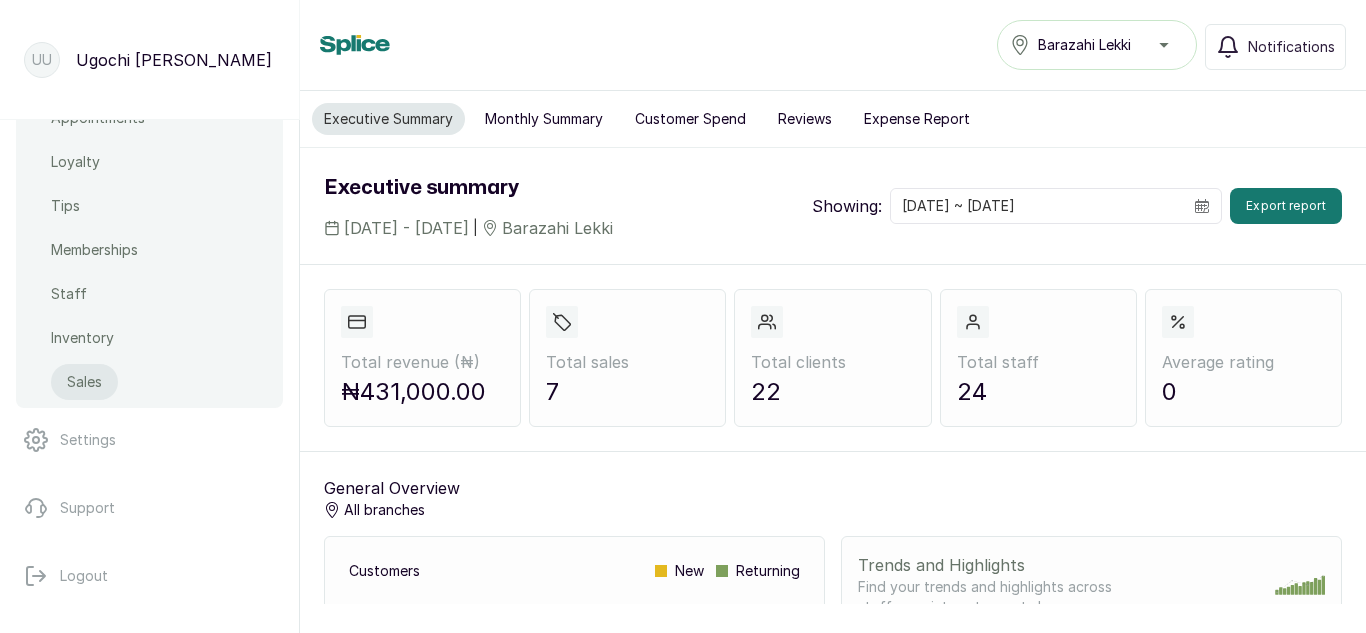 click on "Sales" at bounding box center [84, 382] 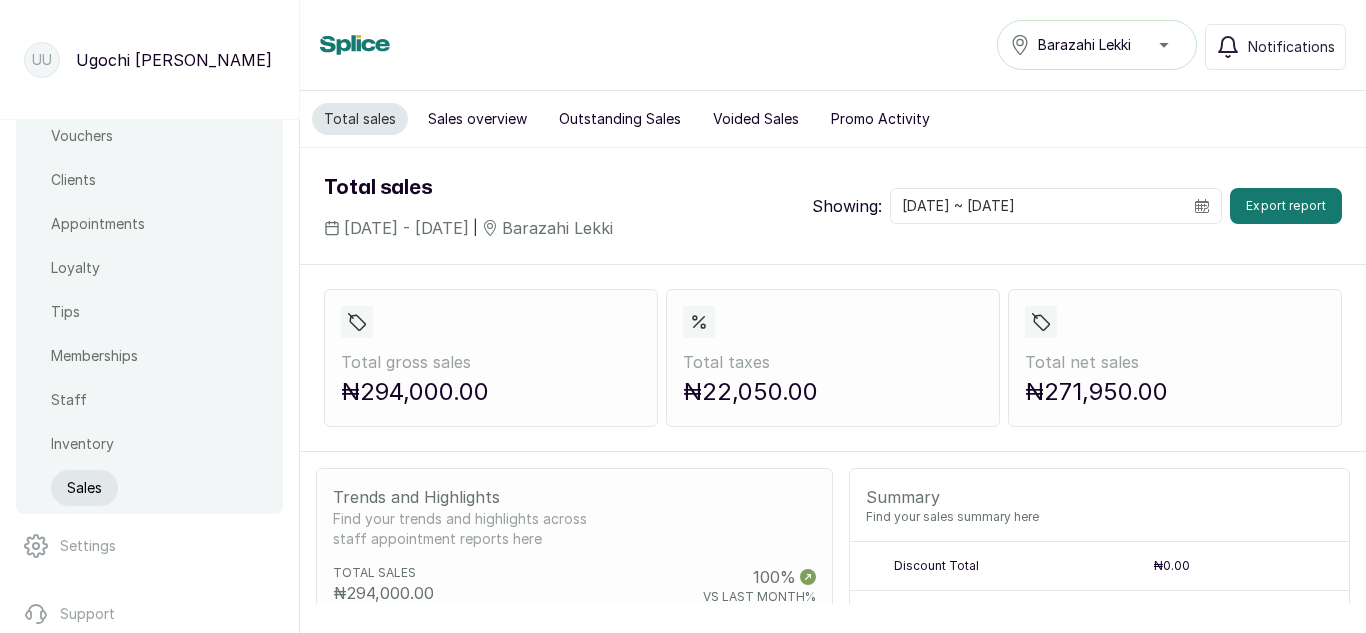 scroll, scrollTop: 724, scrollLeft: 0, axis: vertical 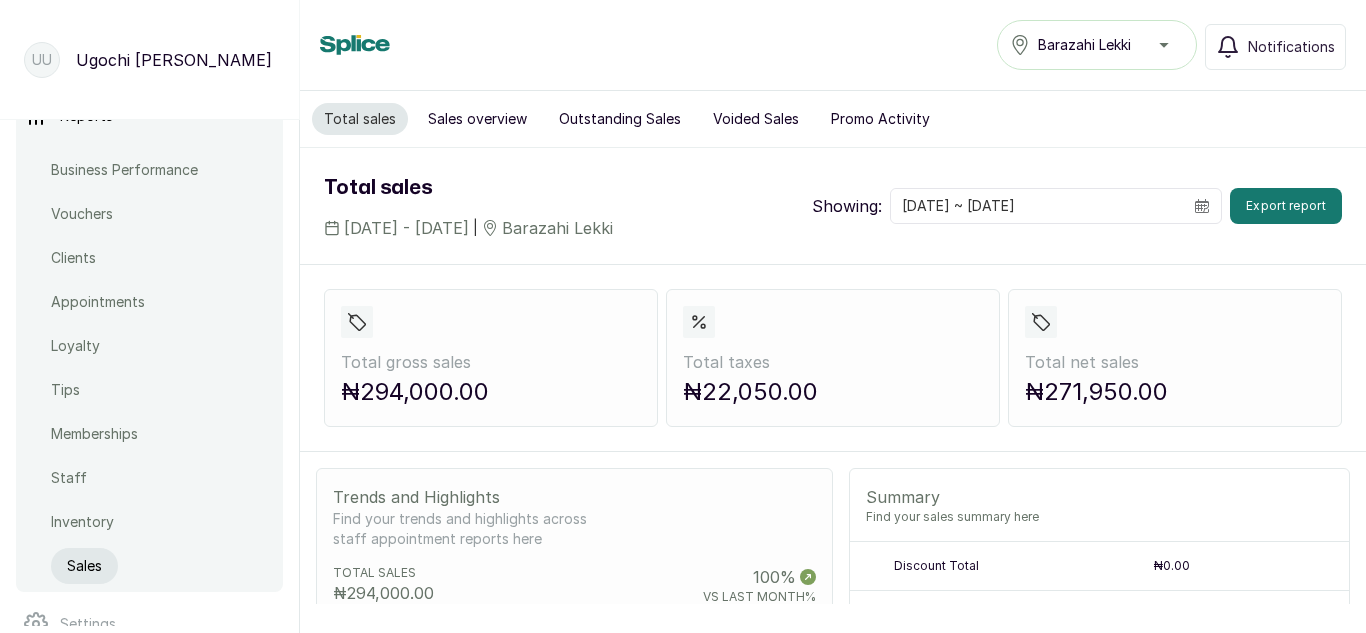 click on "Total sales Sales overview Outstanding Sales Voided Sales Promo Activity" at bounding box center [833, 119] 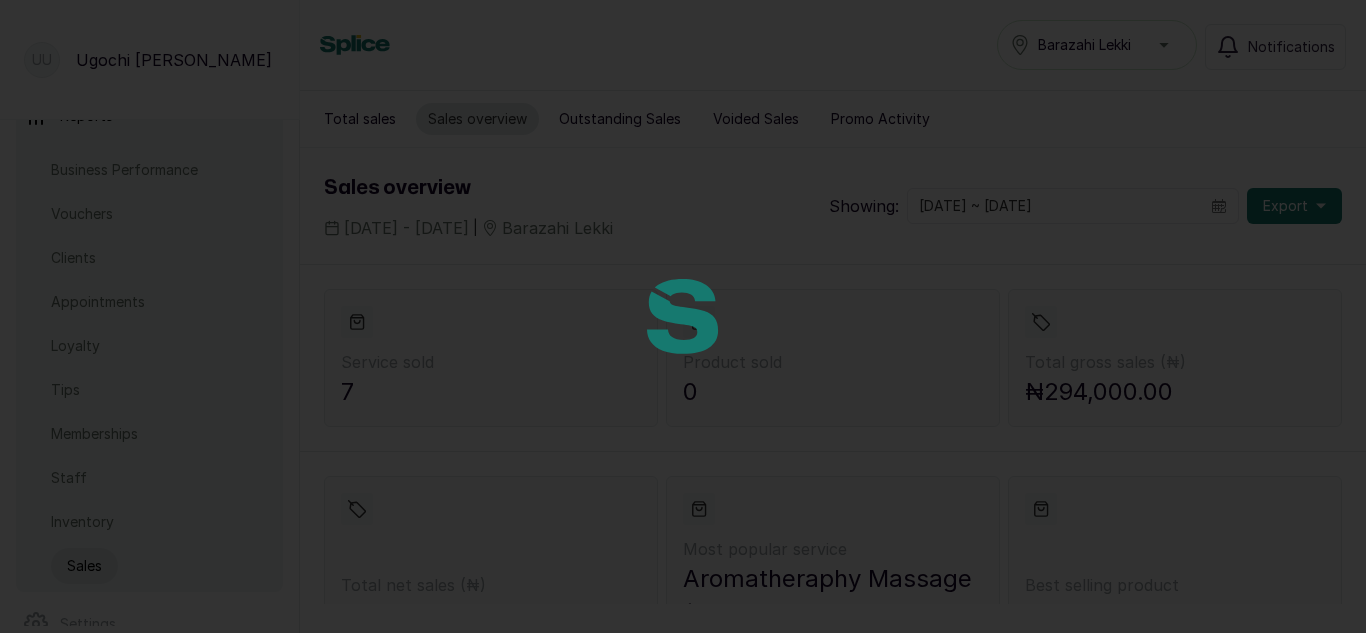 click at bounding box center [683, 316] 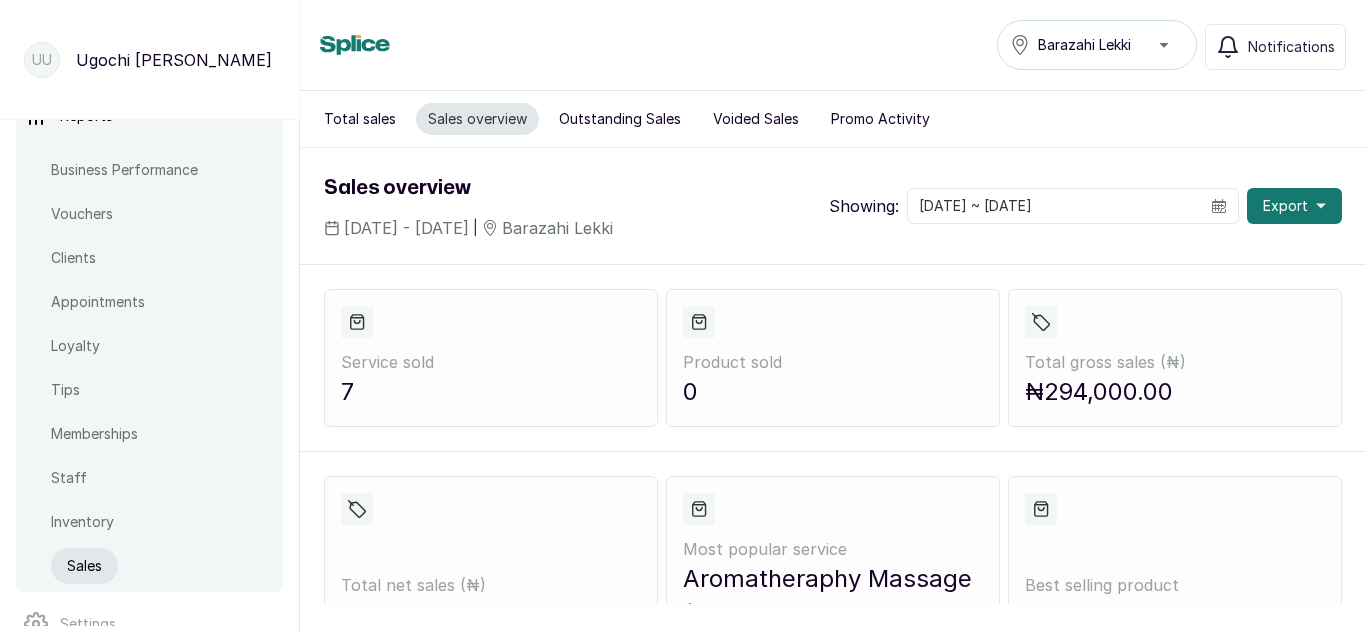 scroll, scrollTop: 289, scrollLeft: 0, axis: vertical 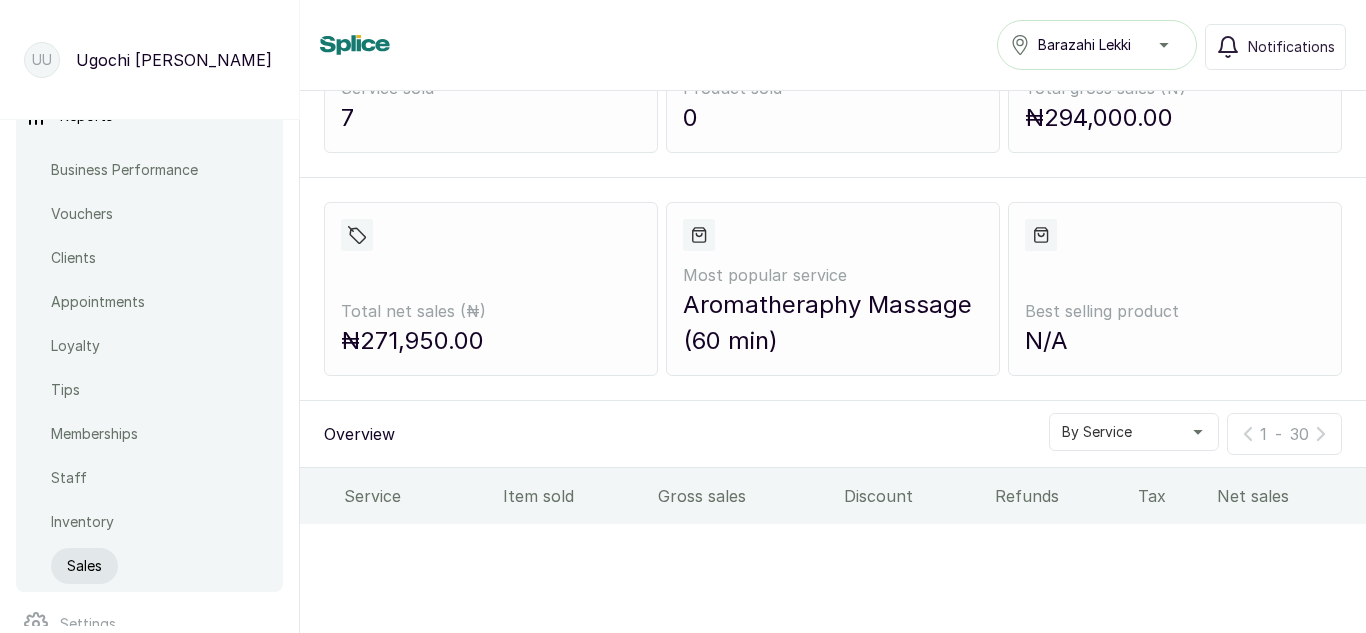 click on "Overview By Service 1 - 30" at bounding box center [833, 433] 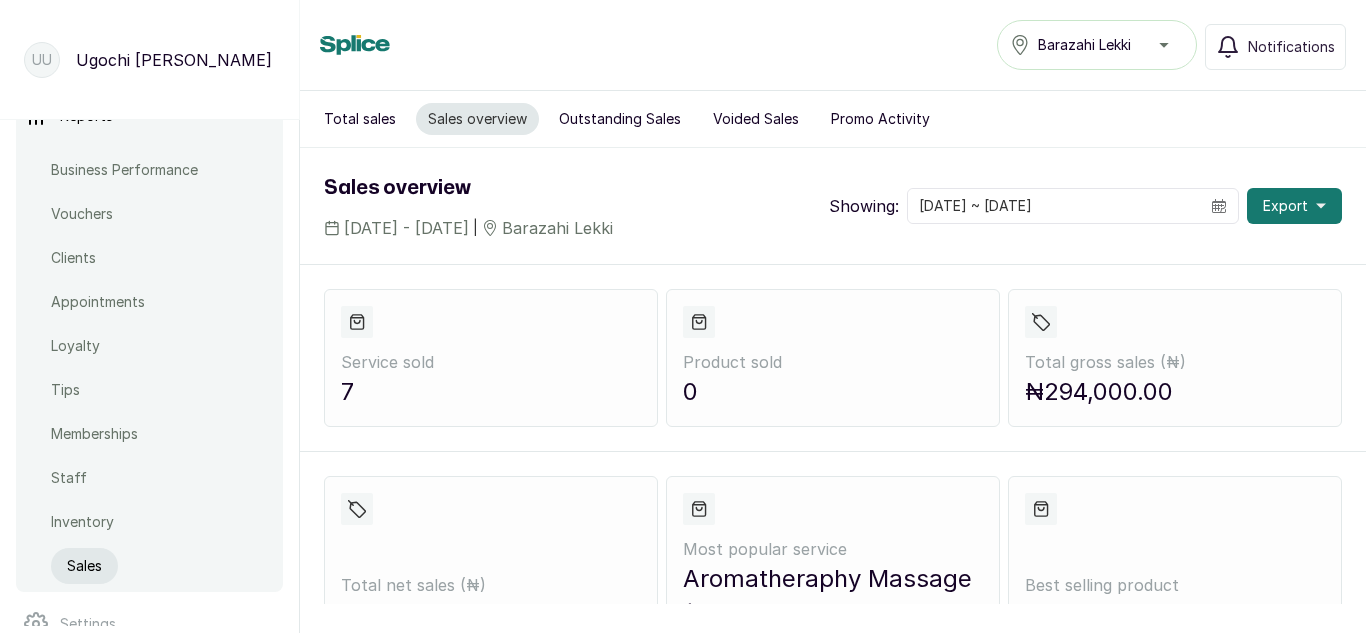 click on "Sales overview 1 Jul, 2025 - 31 Jul, 2025 | Barazahi Lekki Showing: 2025-07-01 ~ 2025-07-31 Export" at bounding box center (833, 206) 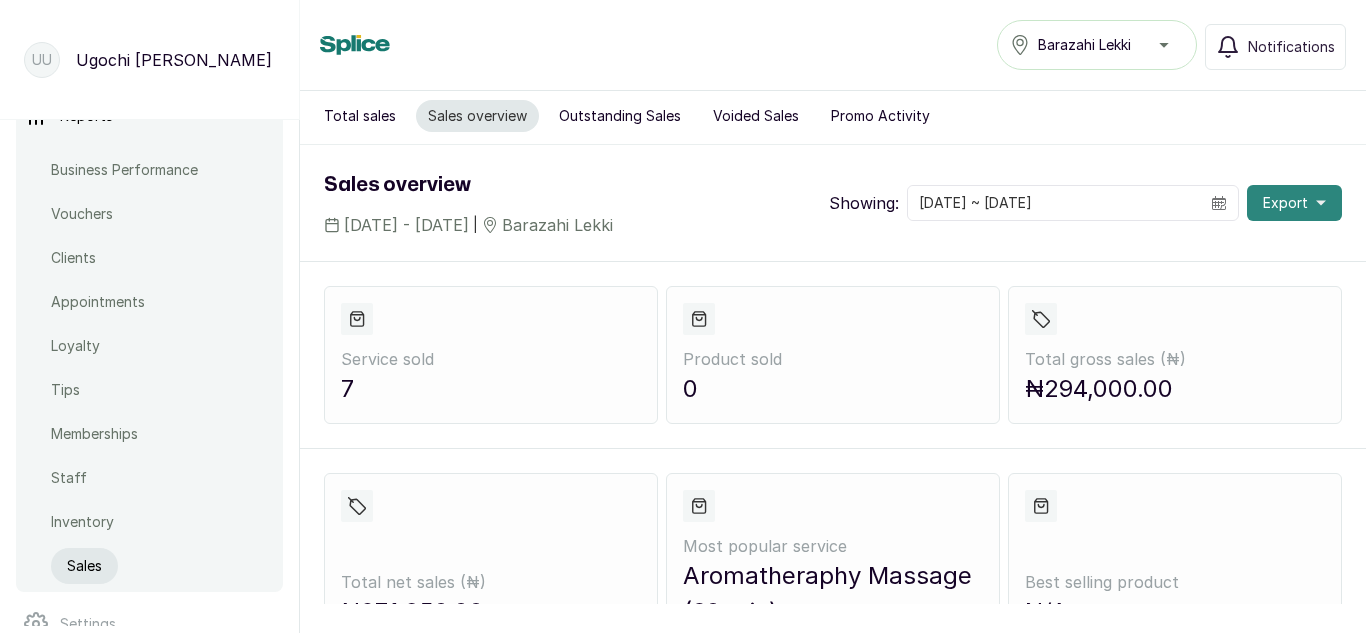 click on "Export" at bounding box center (1294, 203) 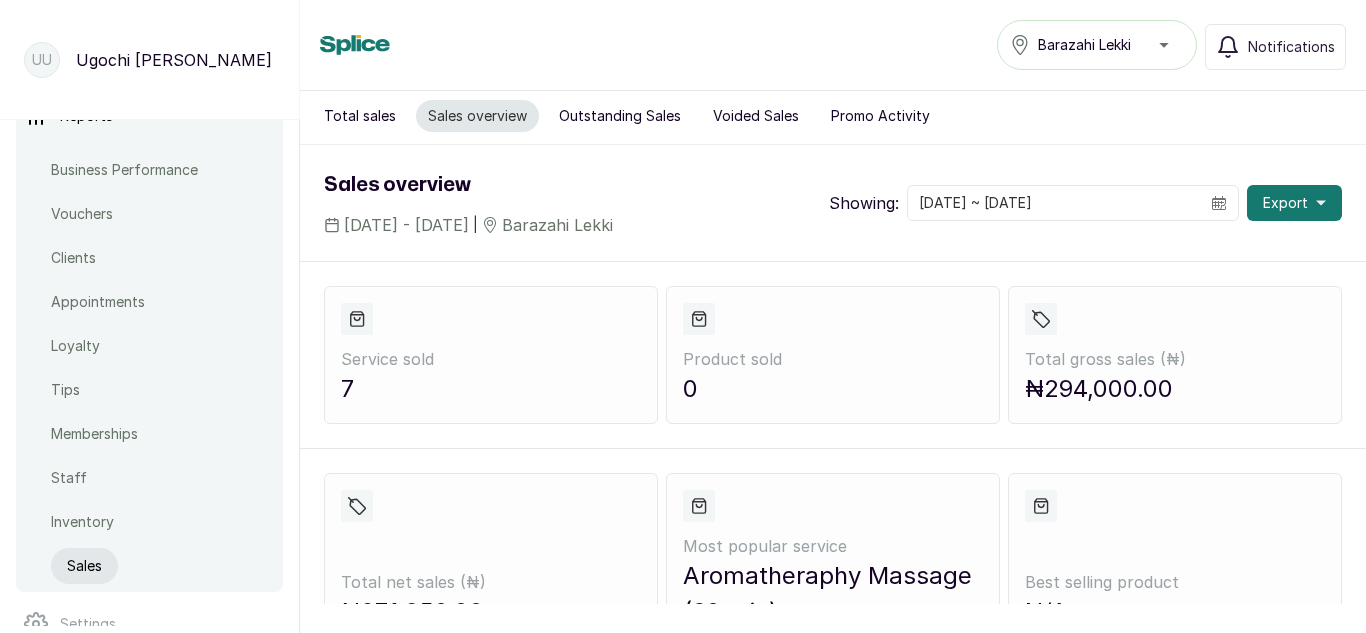 click on "Most popular service Aromatheraphy Massage (60 min)" at bounding box center (833, 560) 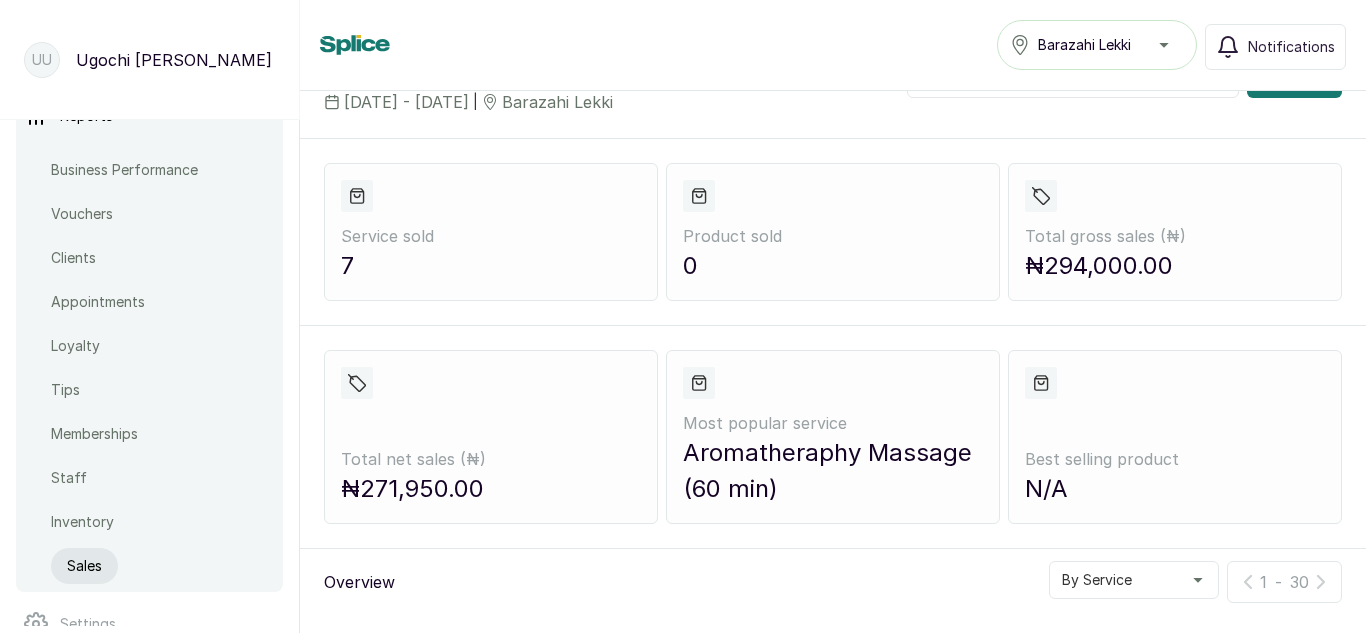 scroll, scrollTop: 0, scrollLeft: 0, axis: both 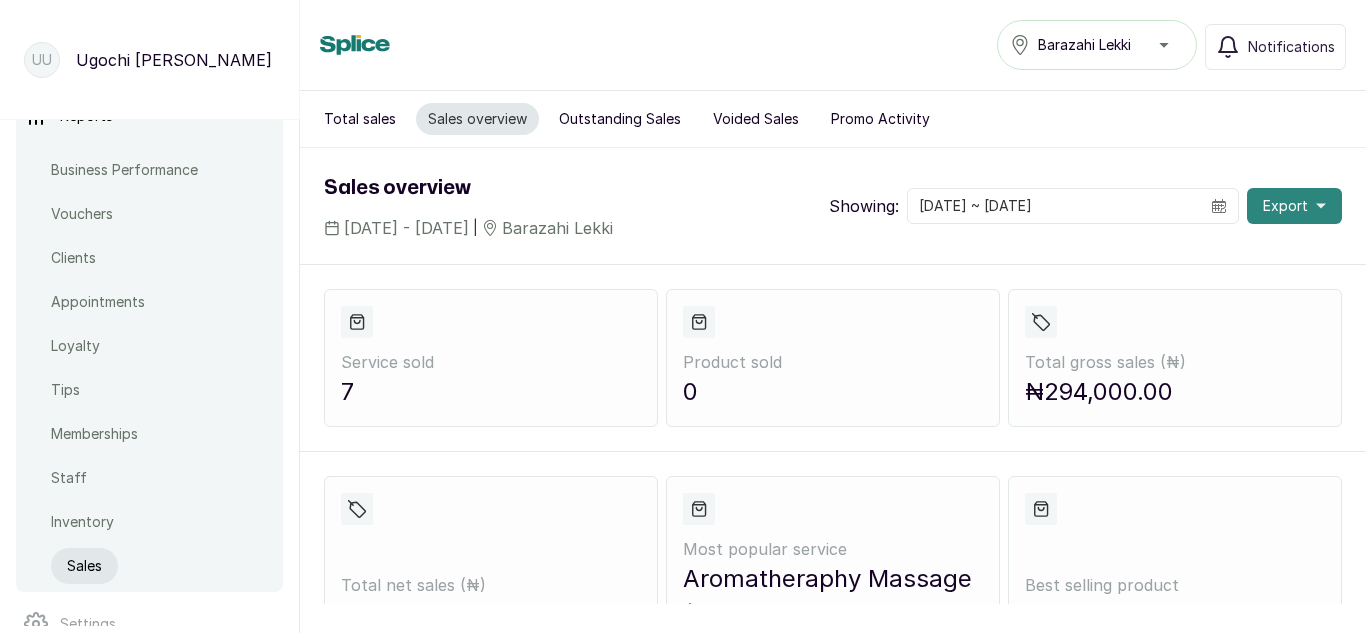 click on "Export" at bounding box center (1285, 206) 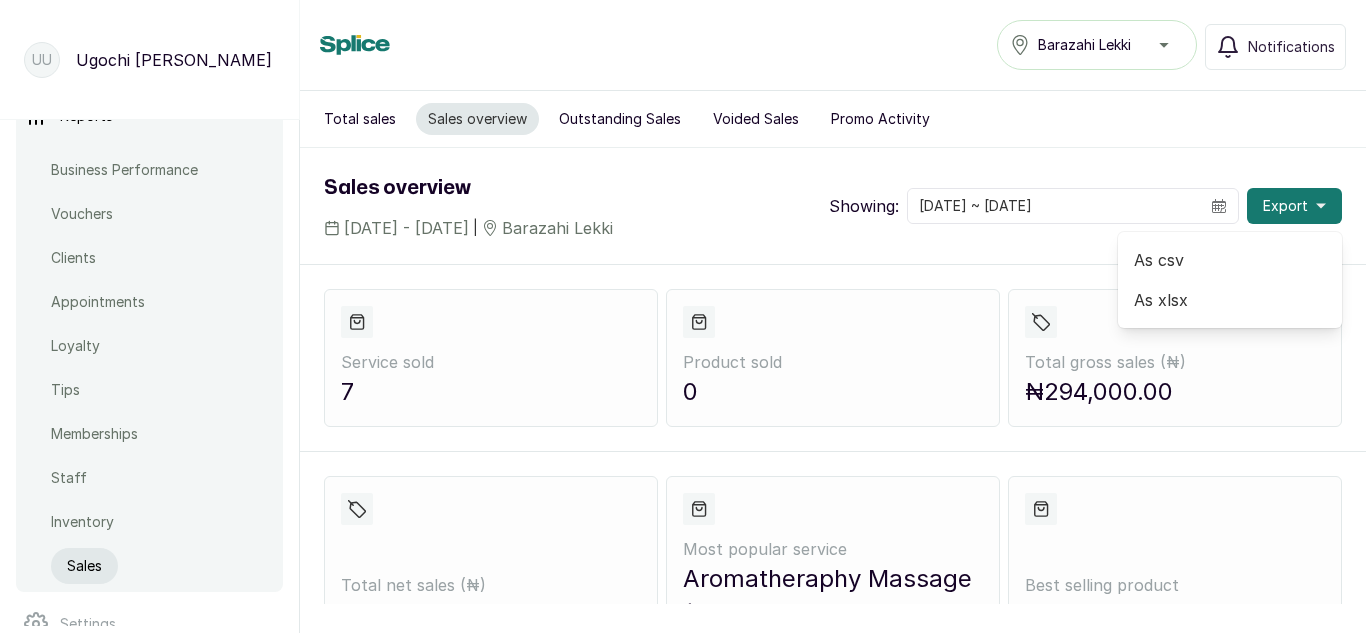 click on "As csv" at bounding box center (1230, 260) 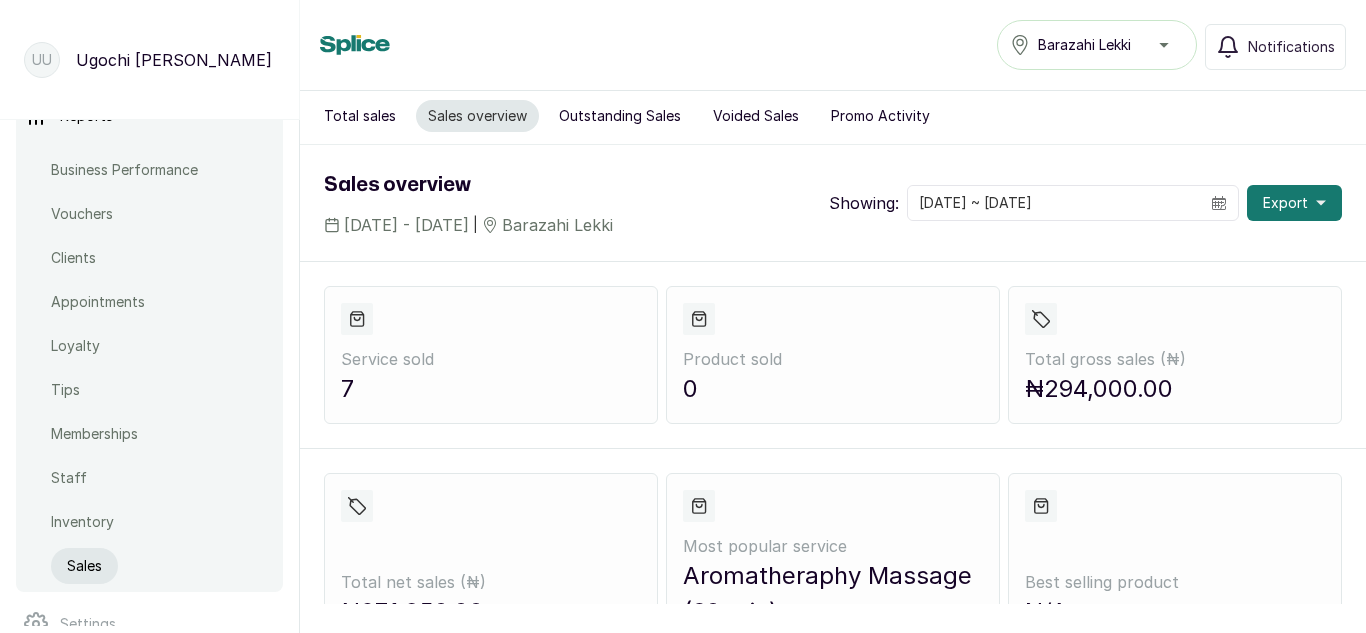 scroll, scrollTop: 0, scrollLeft: 0, axis: both 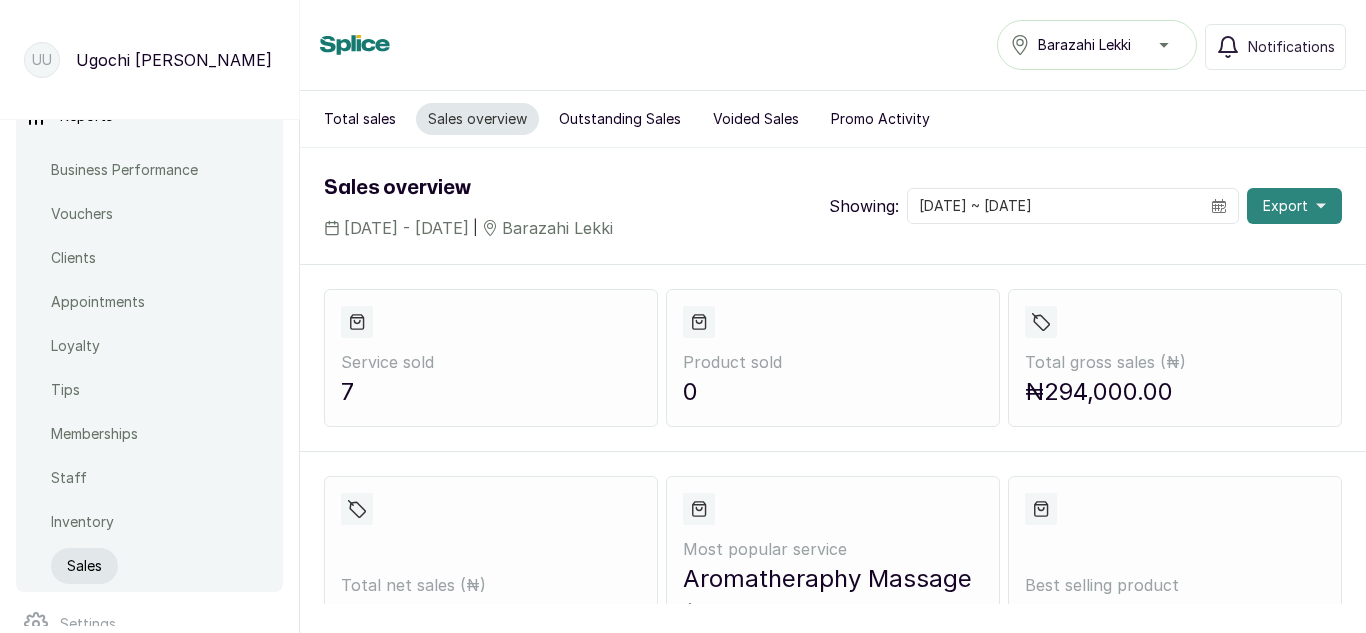 click on "Export" at bounding box center (1294, 206) 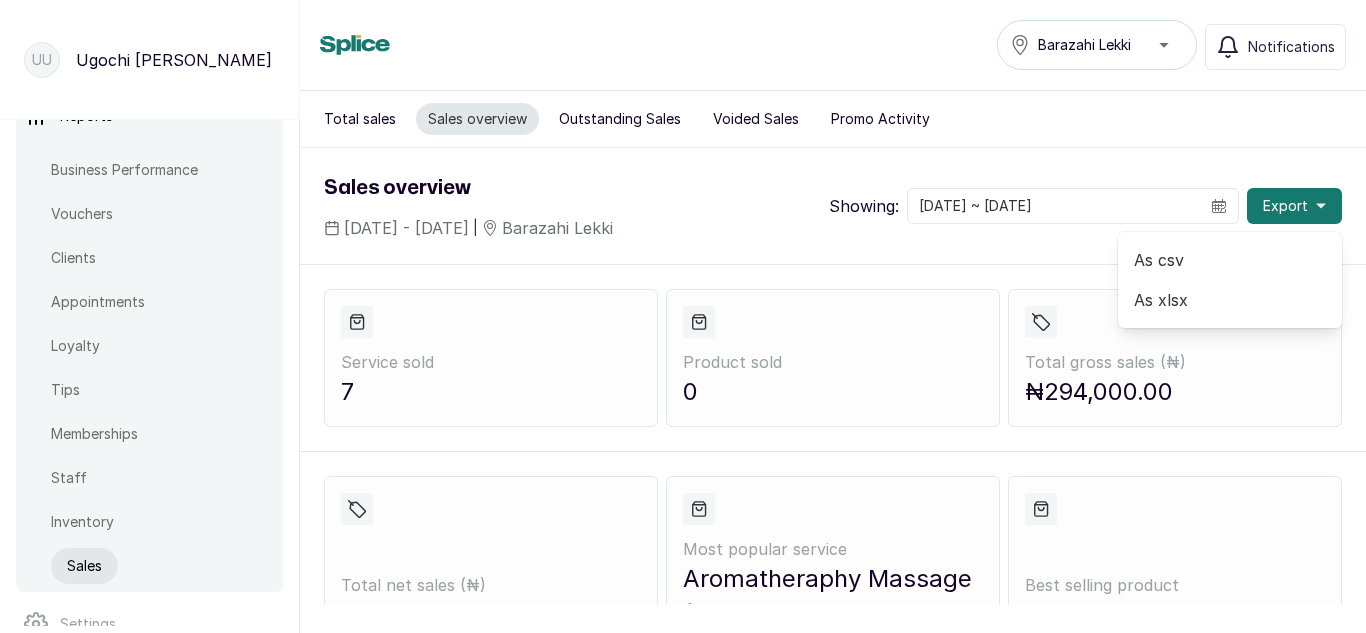 click on "As csv" at bounding box center (1230, 260) 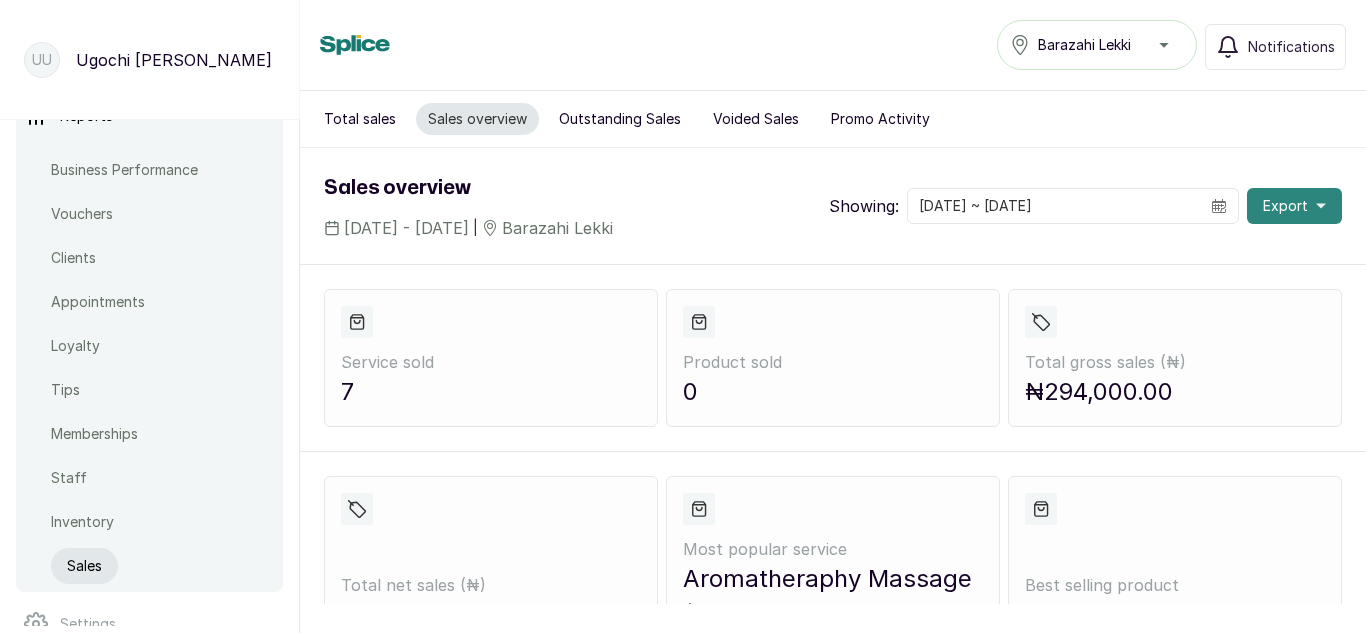 click on "Export" at bounding box center [1294, 206] 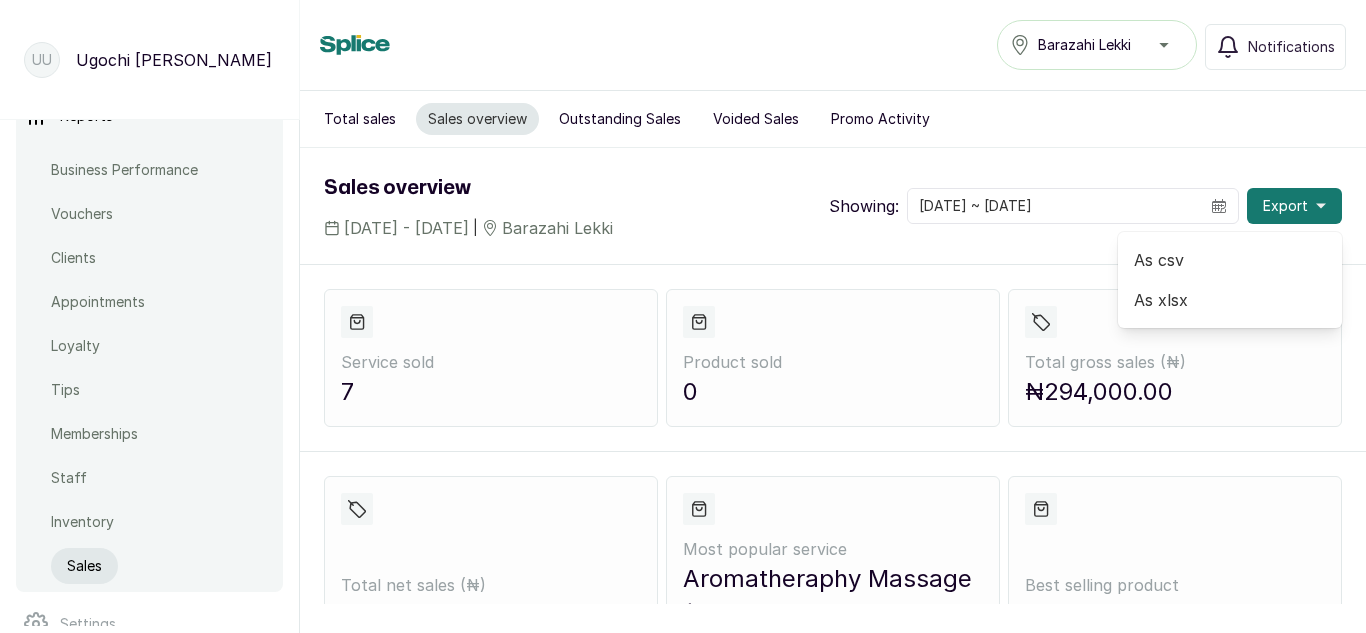 click on "As xlsx" at bounding box center [1230, 300] 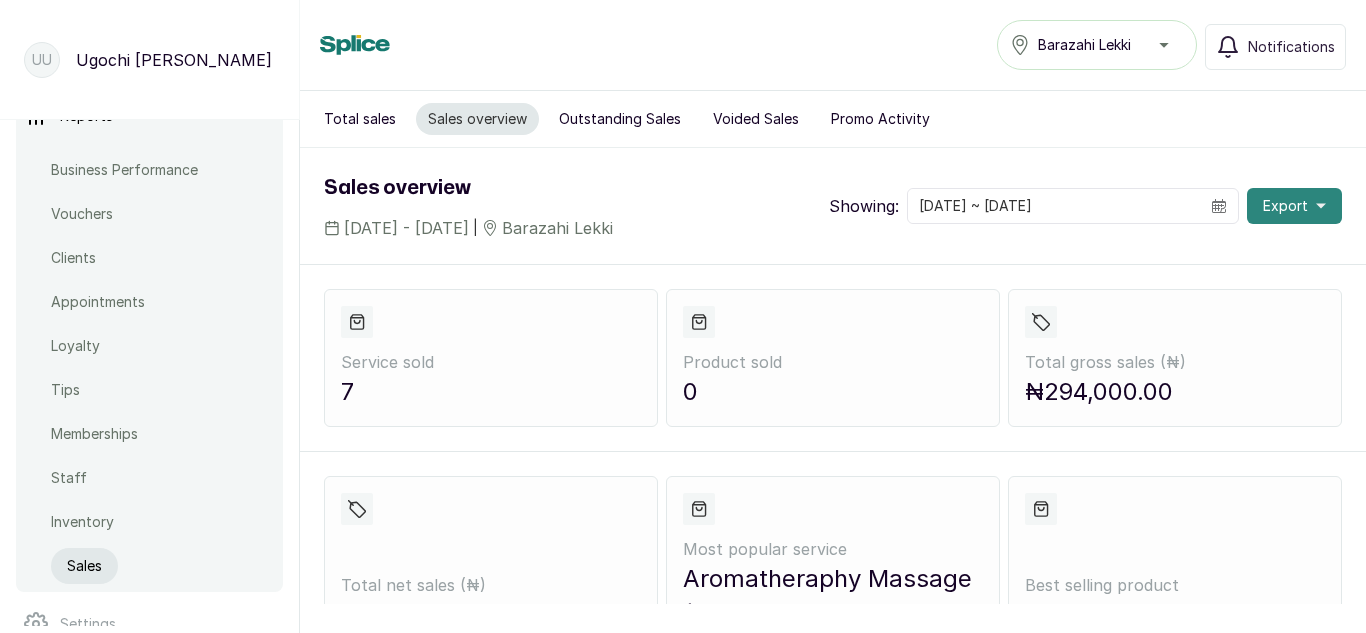 click on "Export" at bounding box center (1294, 206) 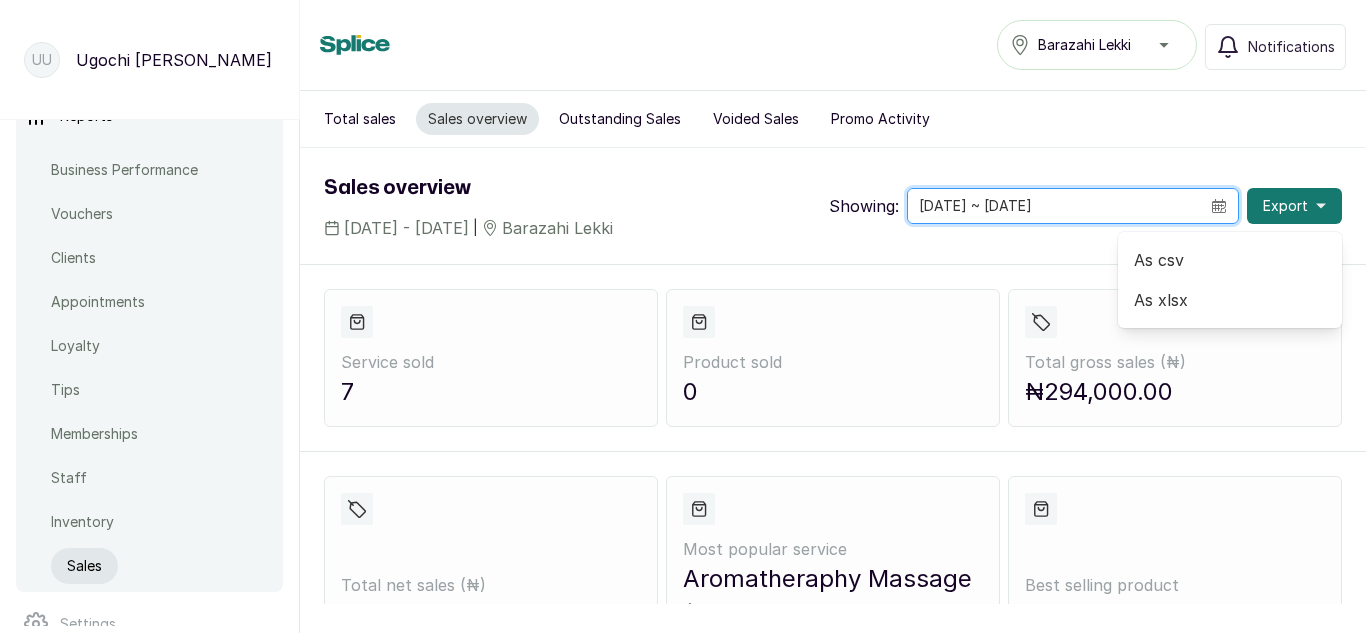 click on "[DATE] ~ [DATE]" at bounding box center [1054, 206] 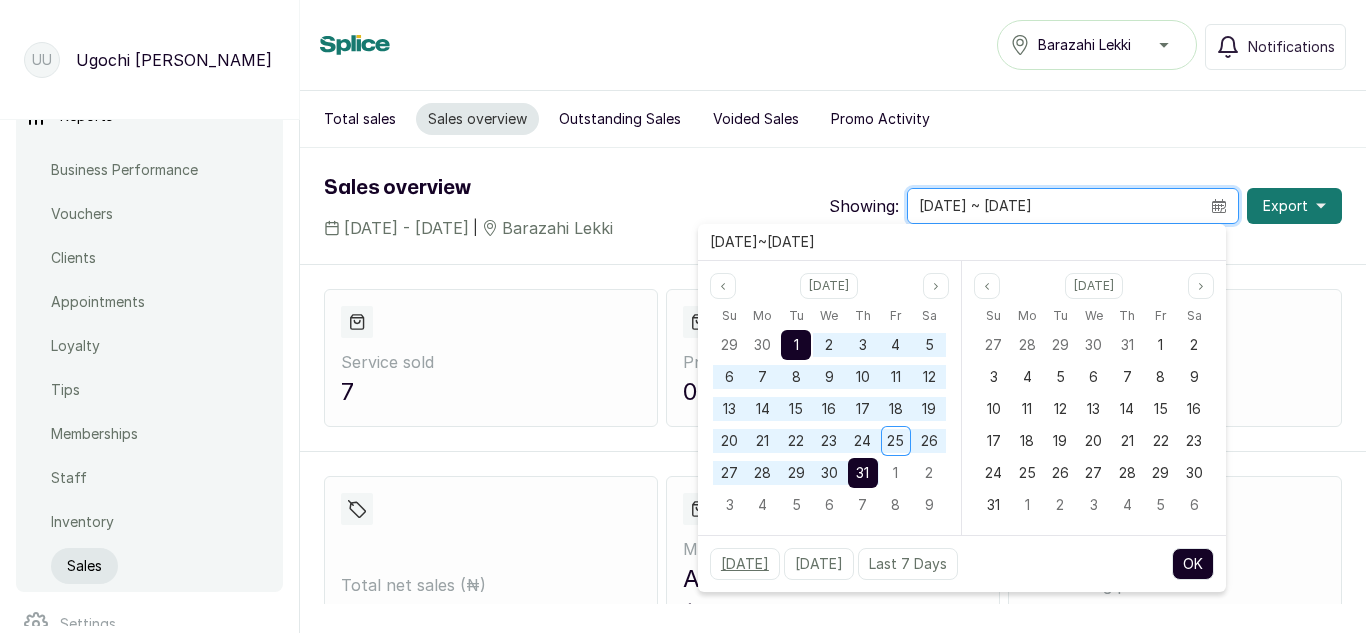 click on "[DATE]" at bounding box center [745, 564] 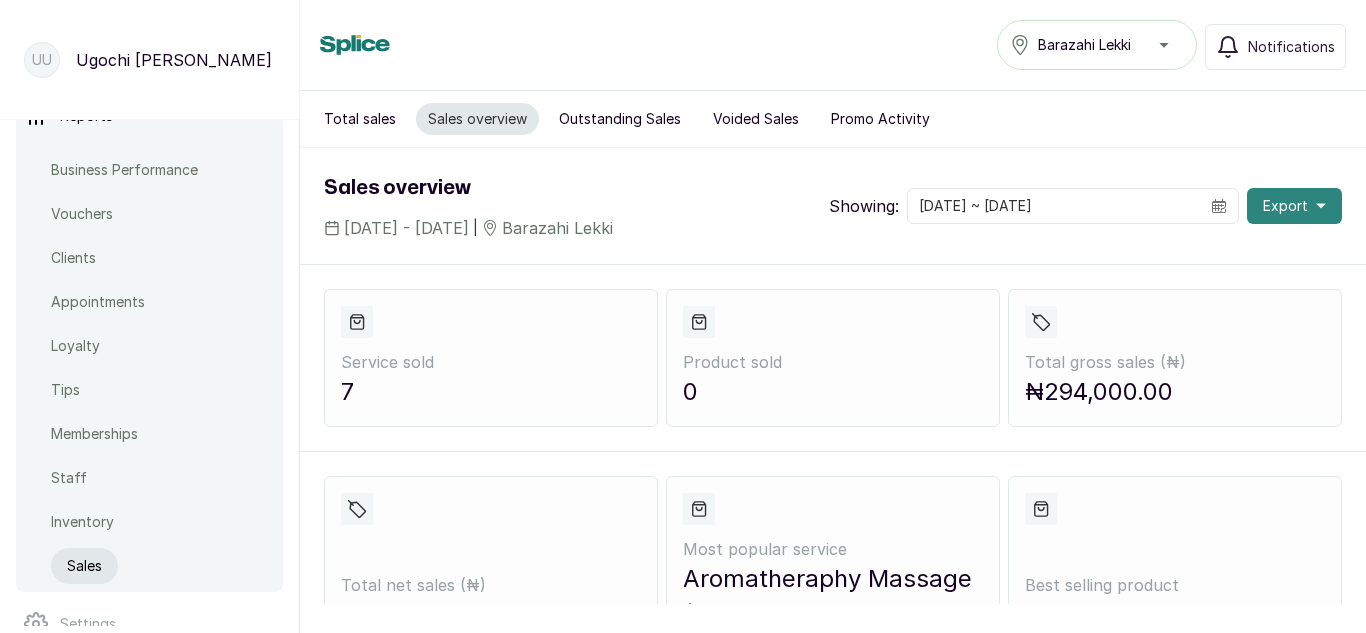 click on "Export" at bounding box center [1285, 206] 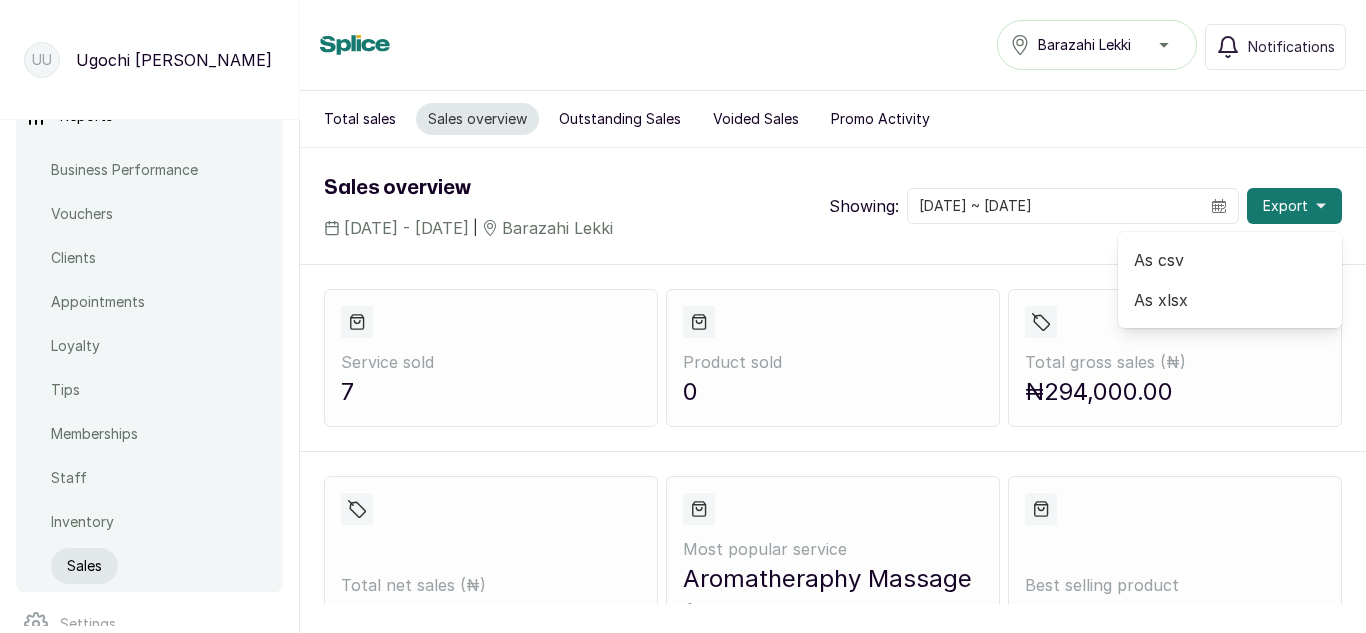 click on "As csv" at bounding box center [1230, 260] 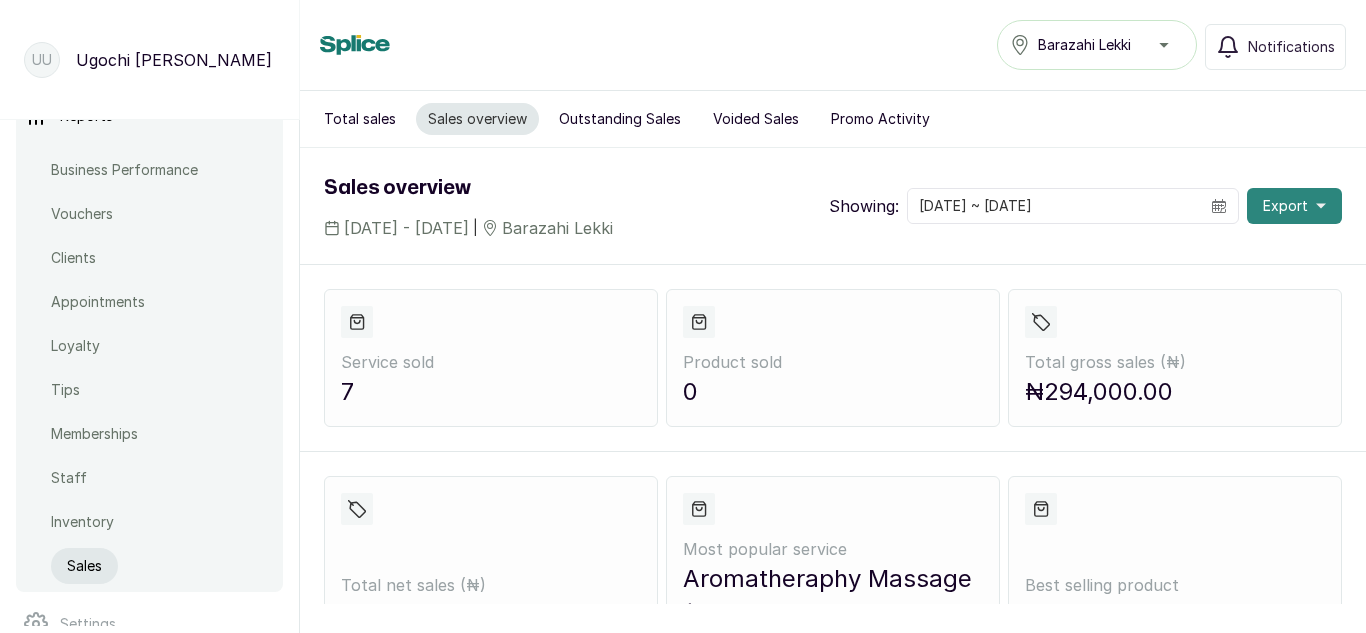 click on "Export" at bounding box center (1294, 206) 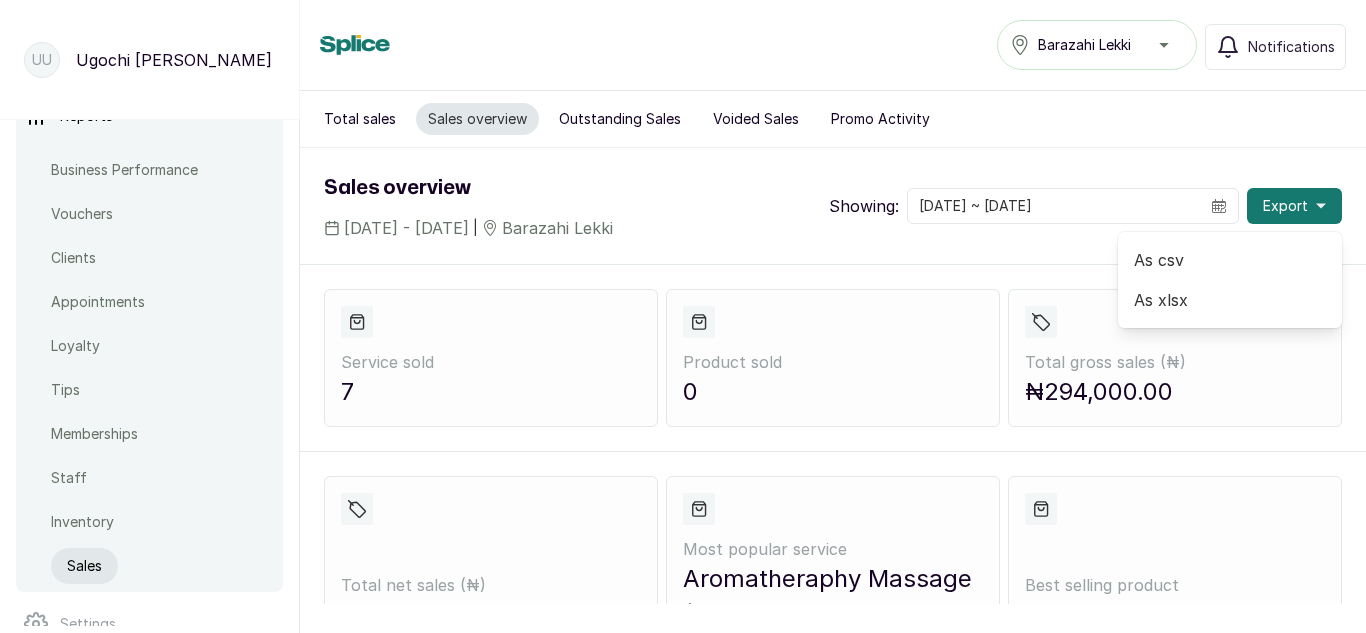 click on "As csv" at bounding box center [1230, 260] 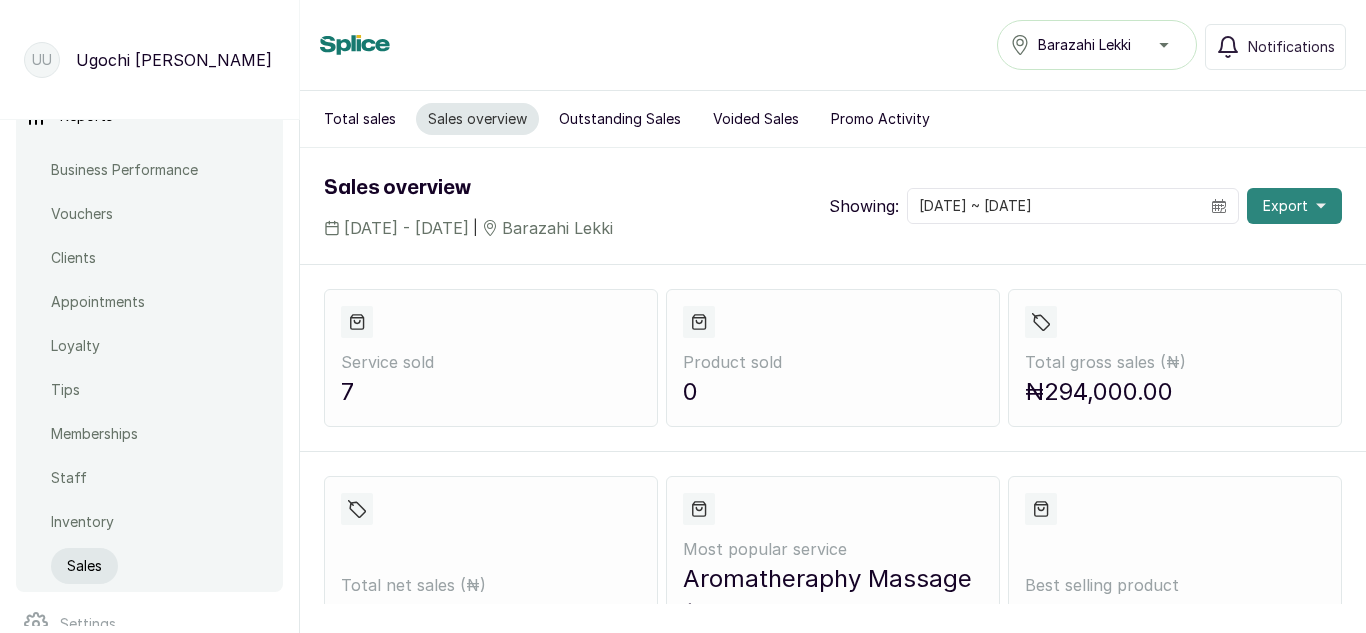 click on "Export" at bounding box center (1285, 206) 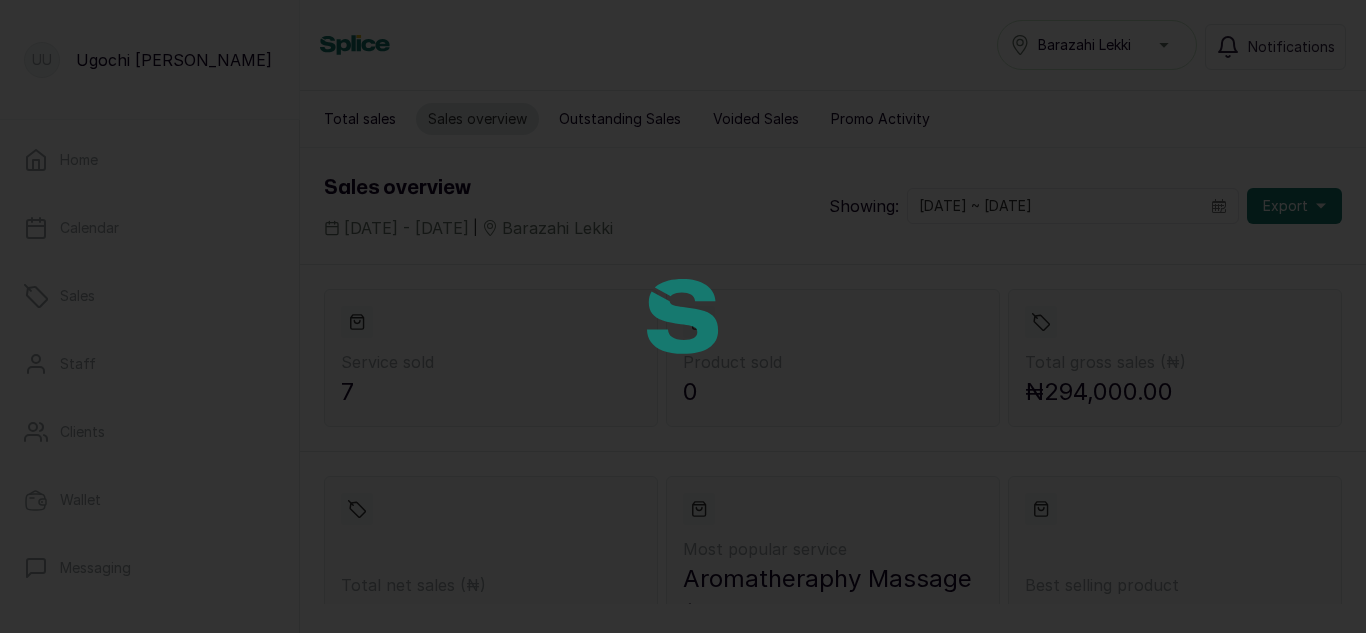 scroll, scrollTop: 0, scrollLeft: 0, axis: both 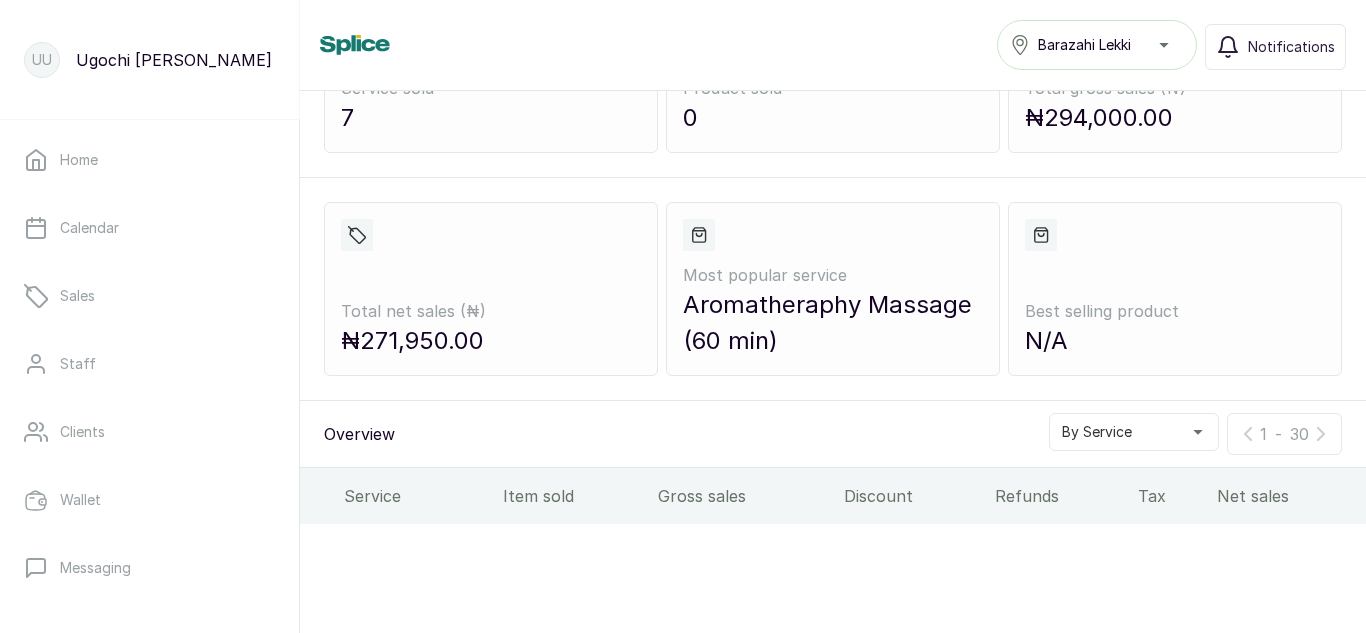click on "Home   Calendar   Sales   Staff   Clients   Wallet   Messaging   Rewards   Catalogue   Money   Reports   Business Performance Vouchers Clients Appointments Loyalty Tips Memberships Staff Inventory Sales Settings   Support   Logout" at bounding box center [149, 373] 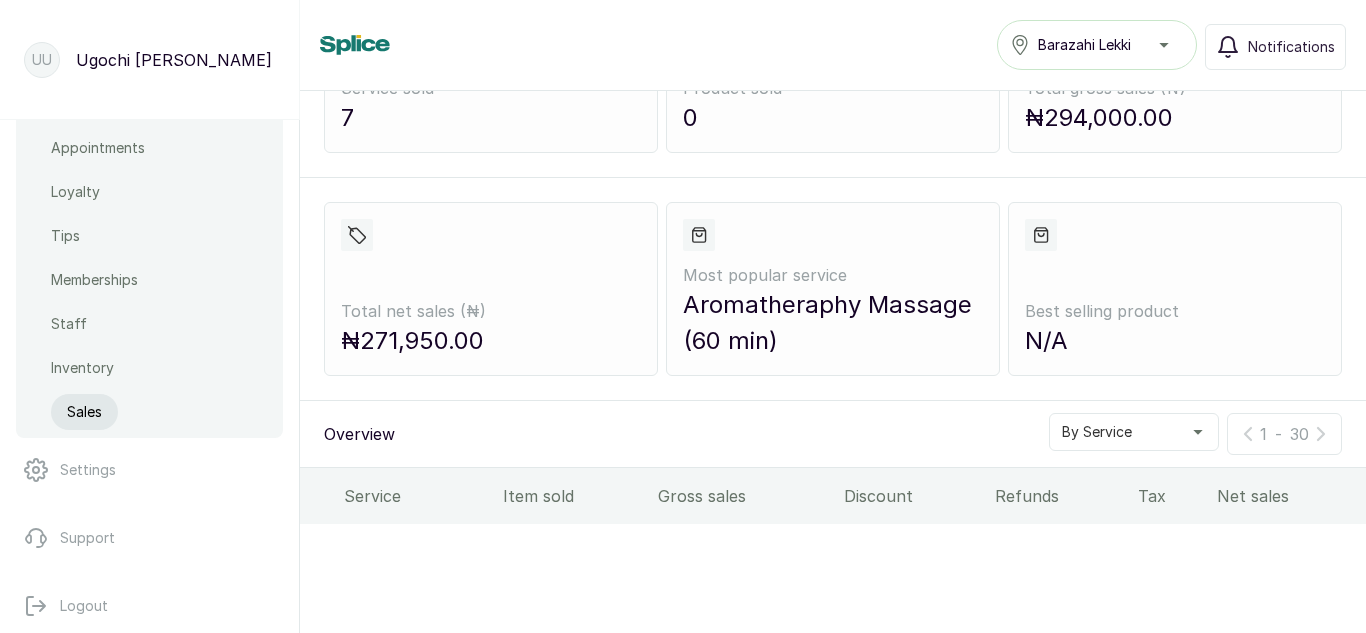 scroll, scrollTop: 884, scrollLeft: 0, axis: vertical 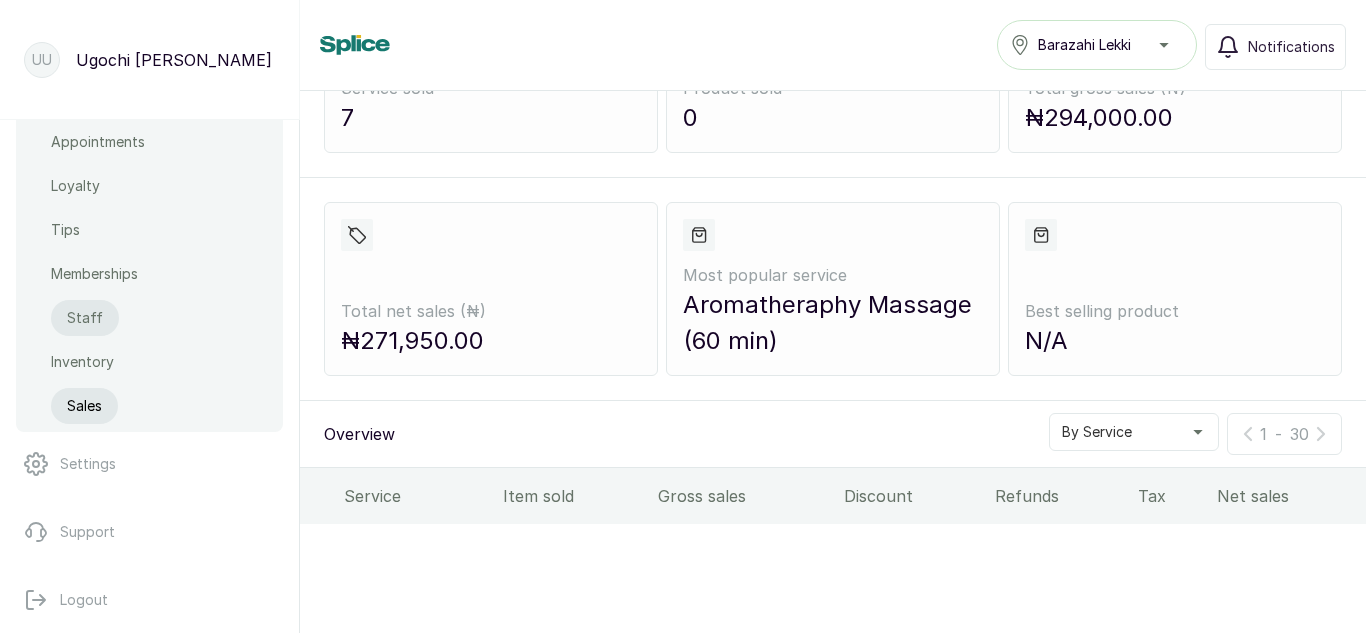 click on "Staff" at bounding box center (85, 318) 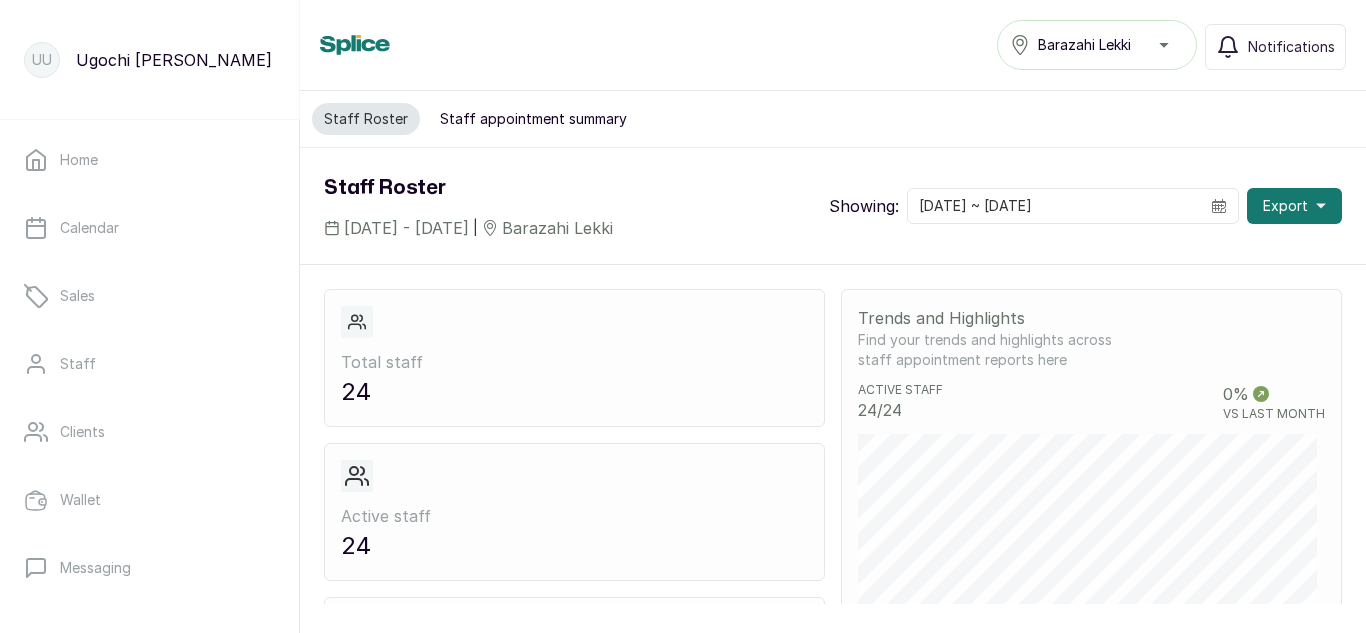 click on "Staff appointment summary" at bounding box center (533, 119) 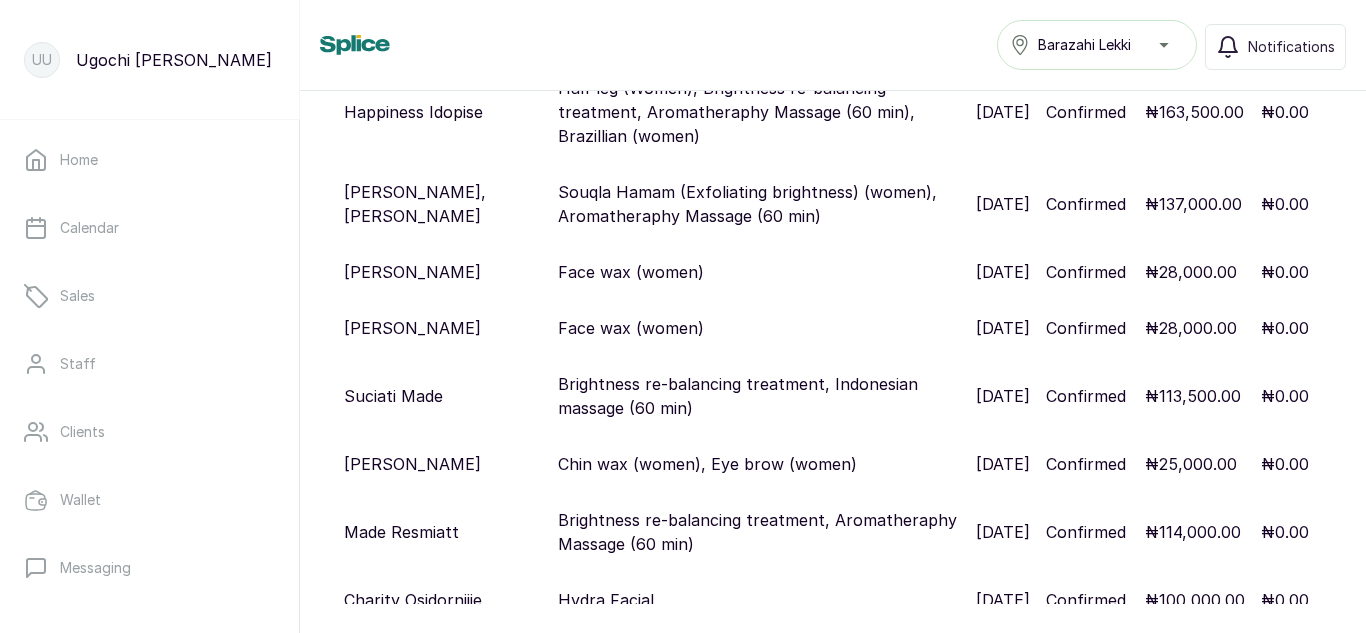 scroll, scrollTop: 1441, scrollLeft: 0, axis: vertical 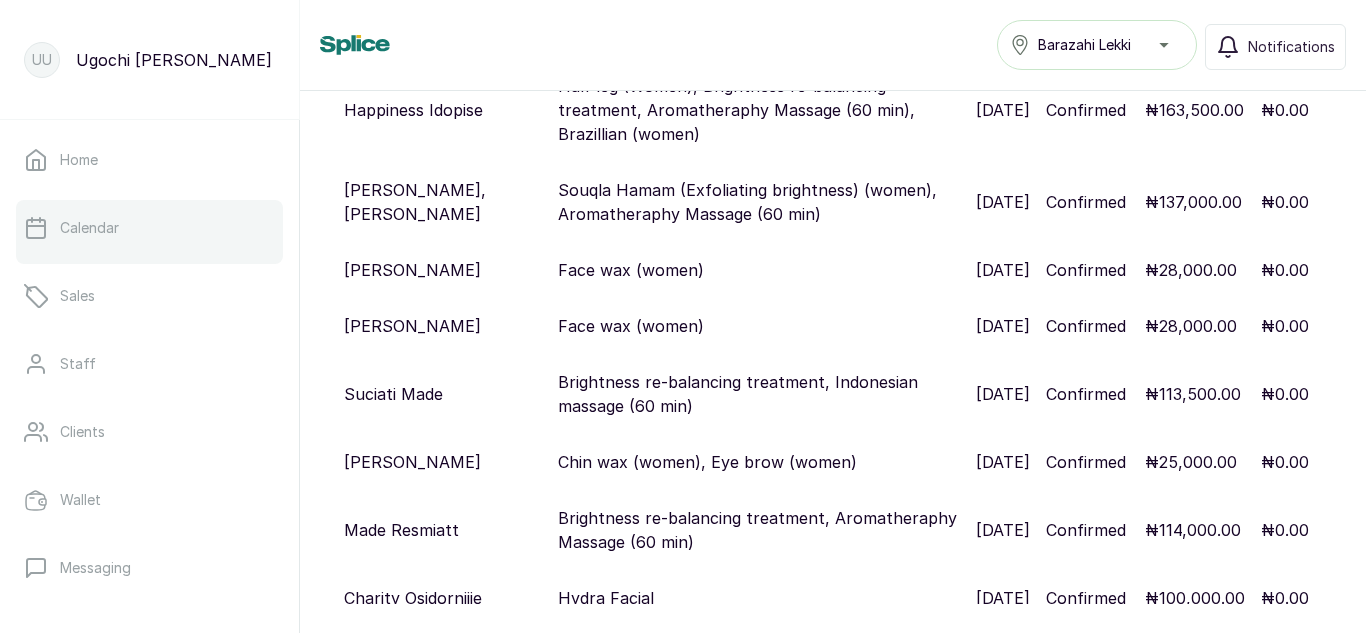 click on "Calendar" at bounding box center [149, 228] 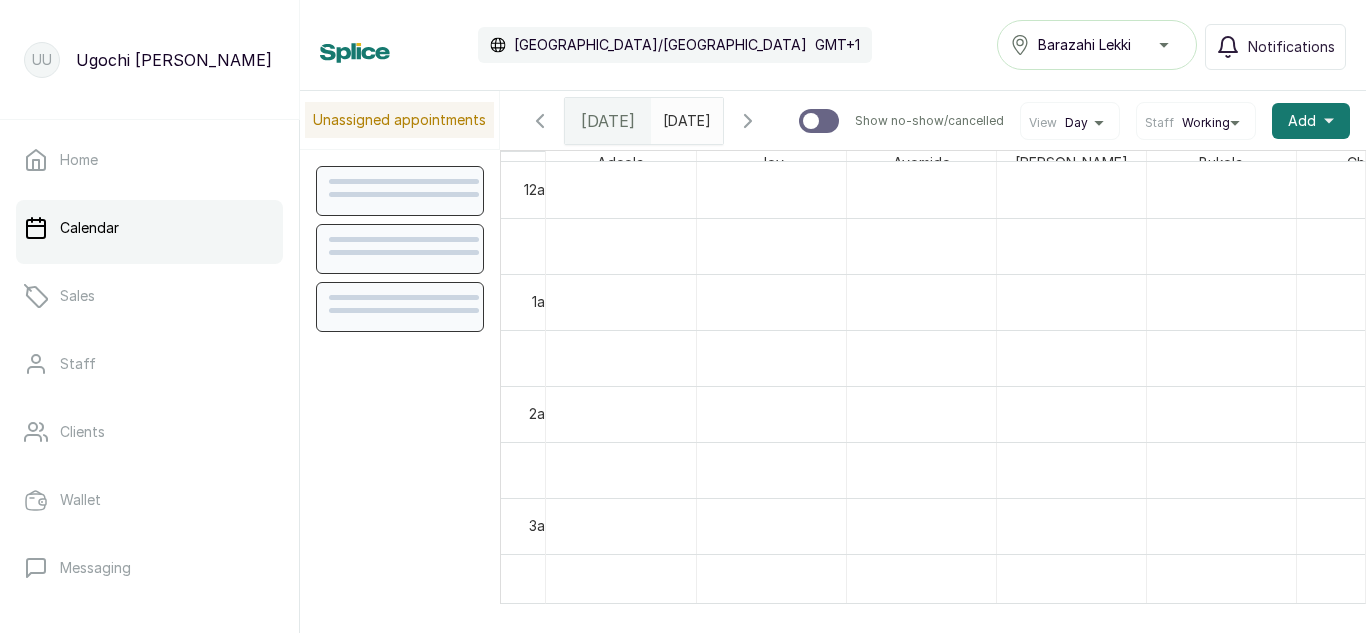 scroll, scrollTop: 673, scrollLeft: 0, axis: vertical 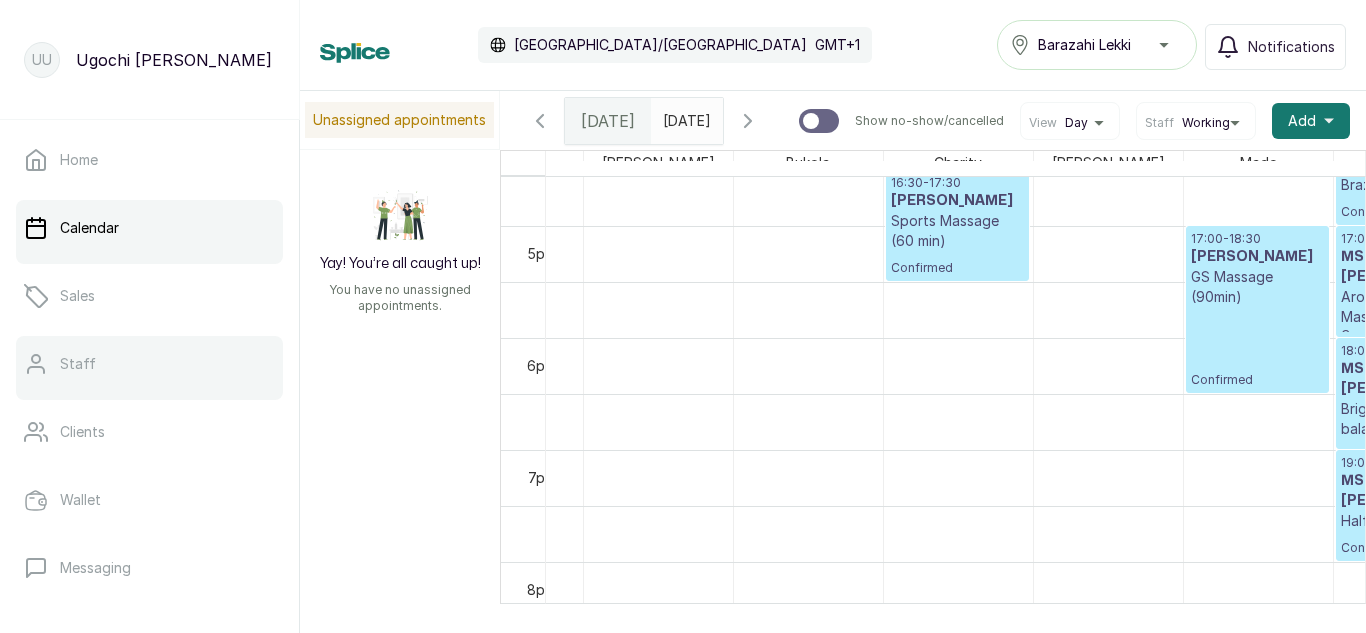 click on "Staff" at bounding box center (149, 364) 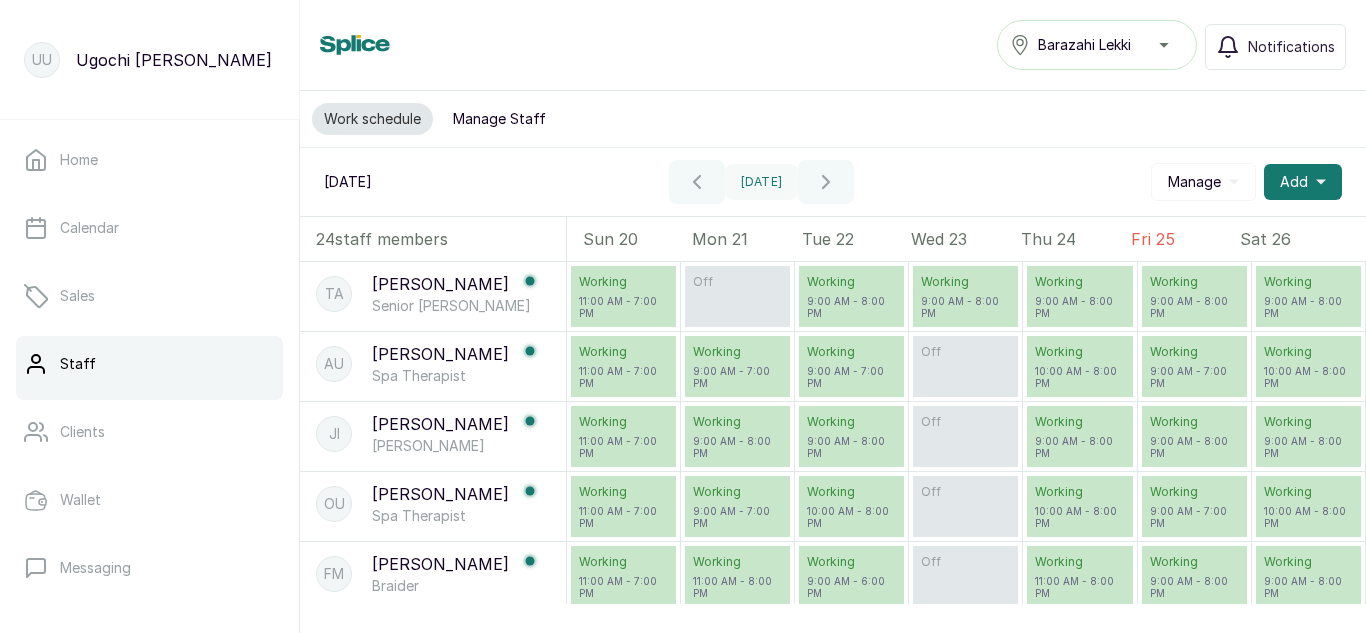 click on "Staff" at bounding box center (149, 364) 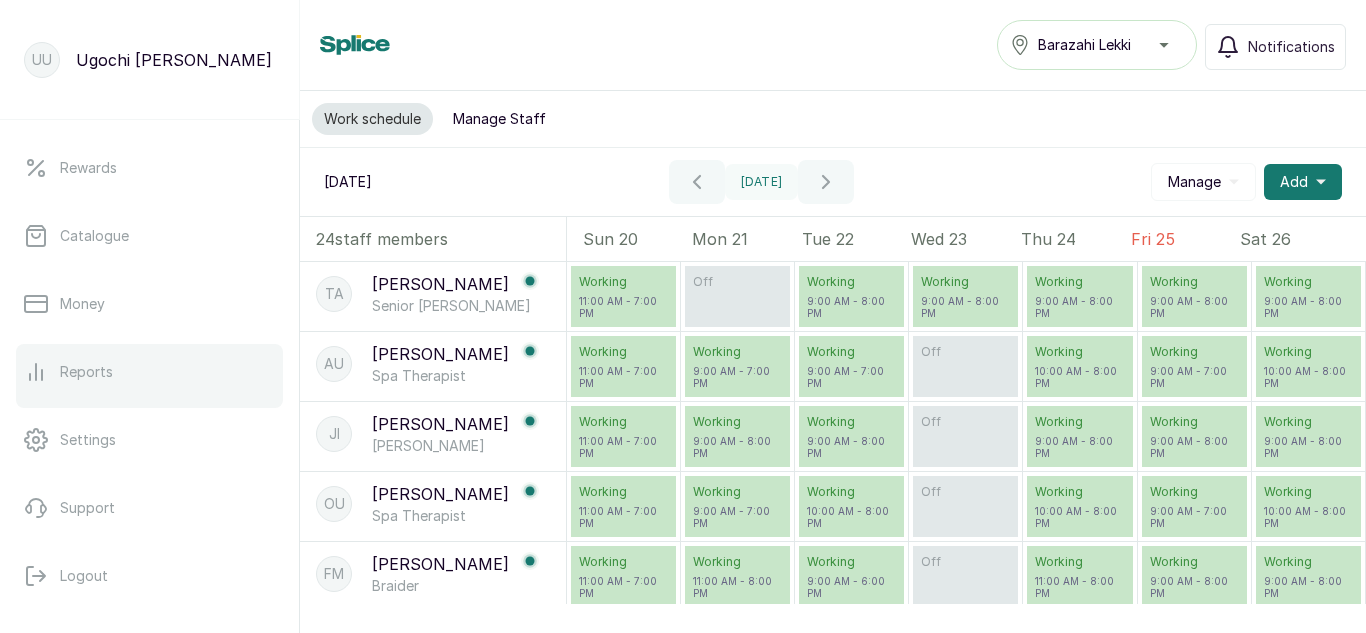 click on "Reports" at bounding box center [86, 372] 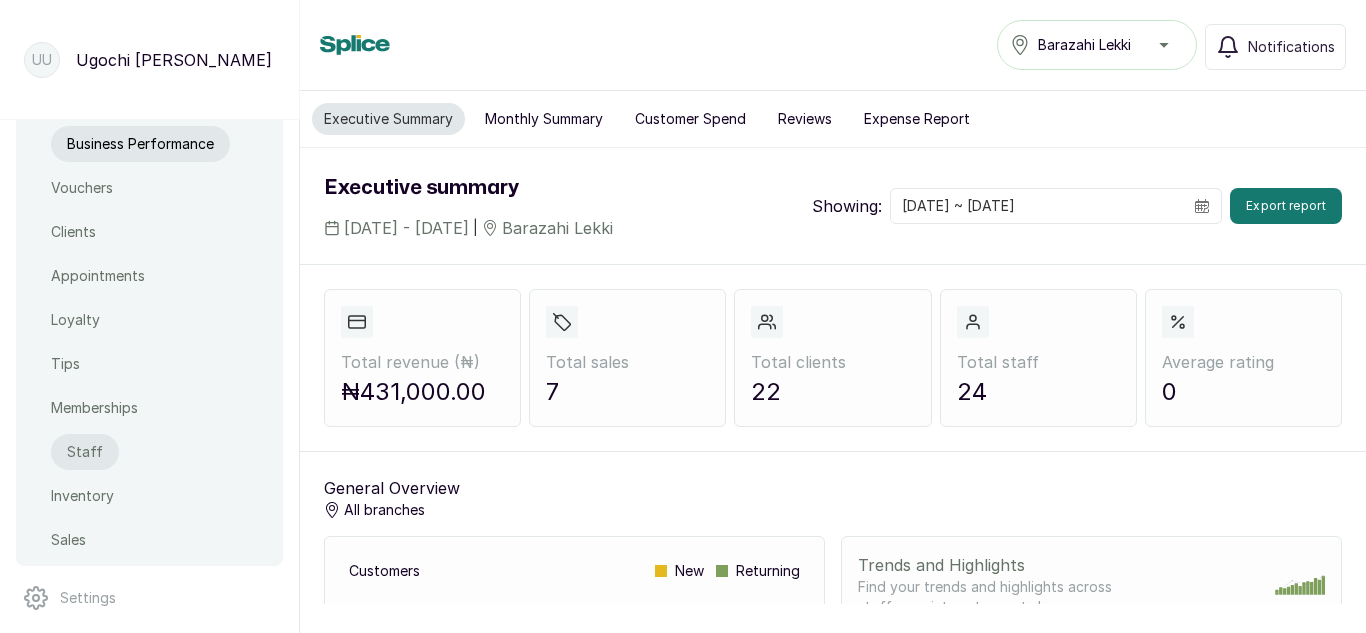 click on "Staff" at bounding box center [85, 452] 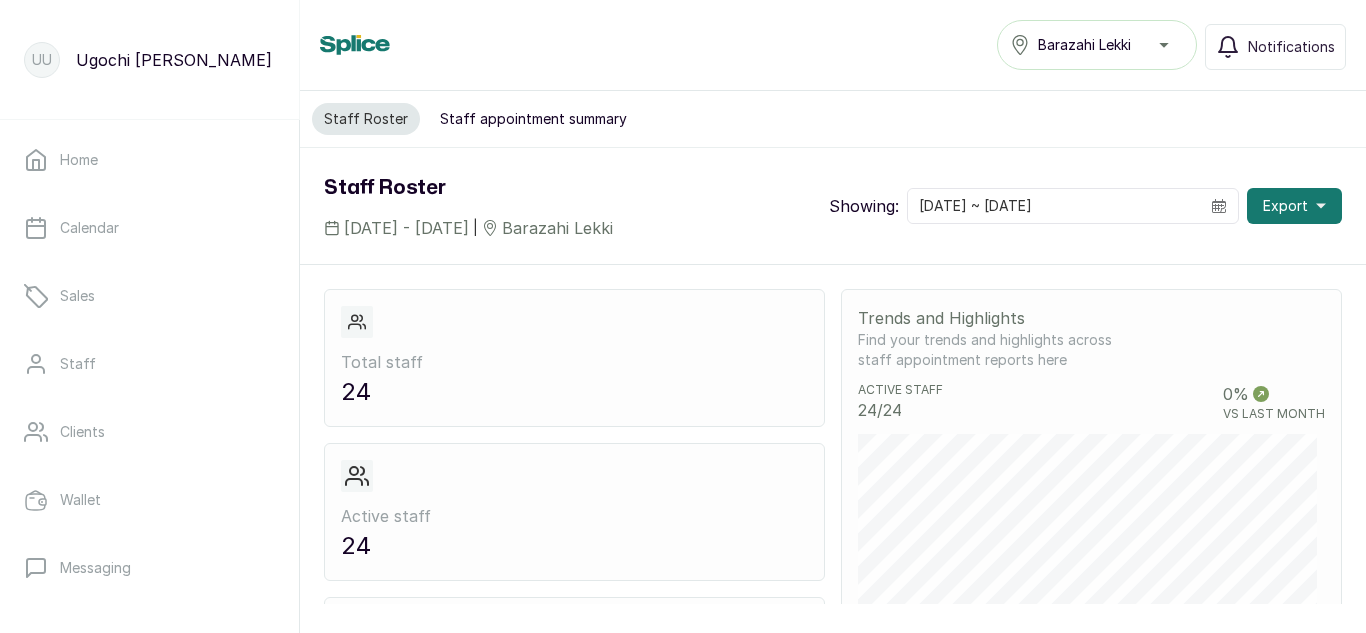 click on "Staff appointment summary" at bounding box center (533, 119) 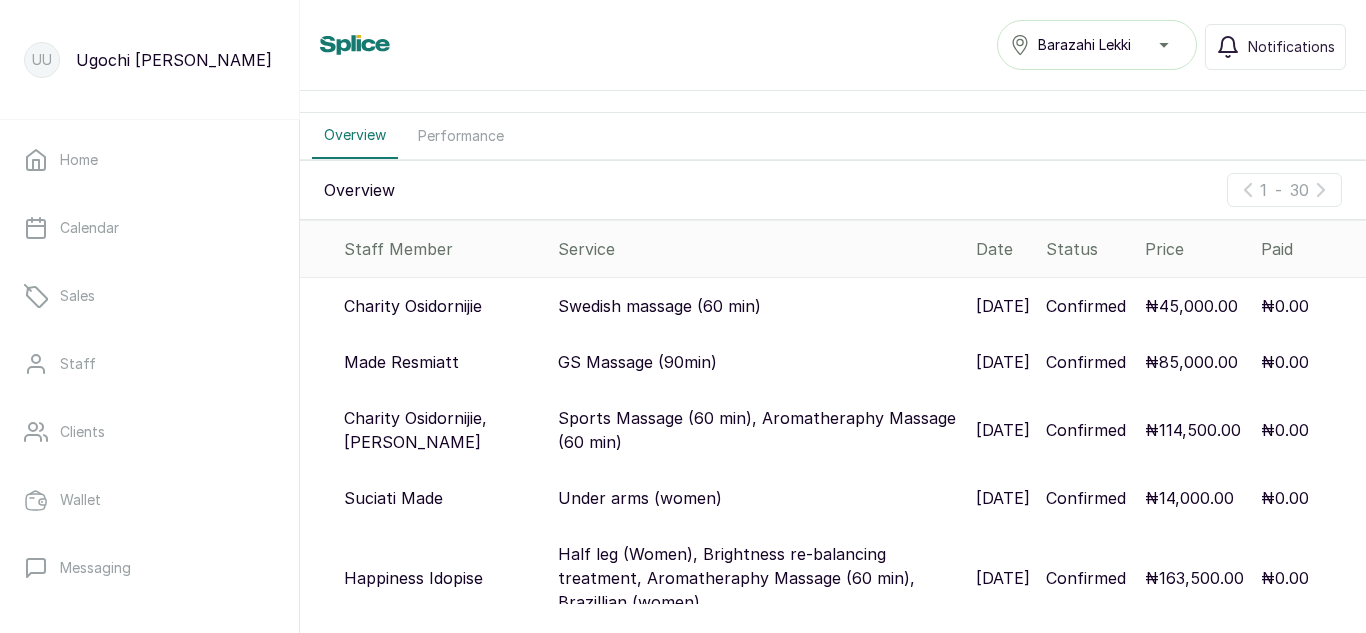 scroll, scrollTop: 870, scrollLeft: 0, axis: vertical 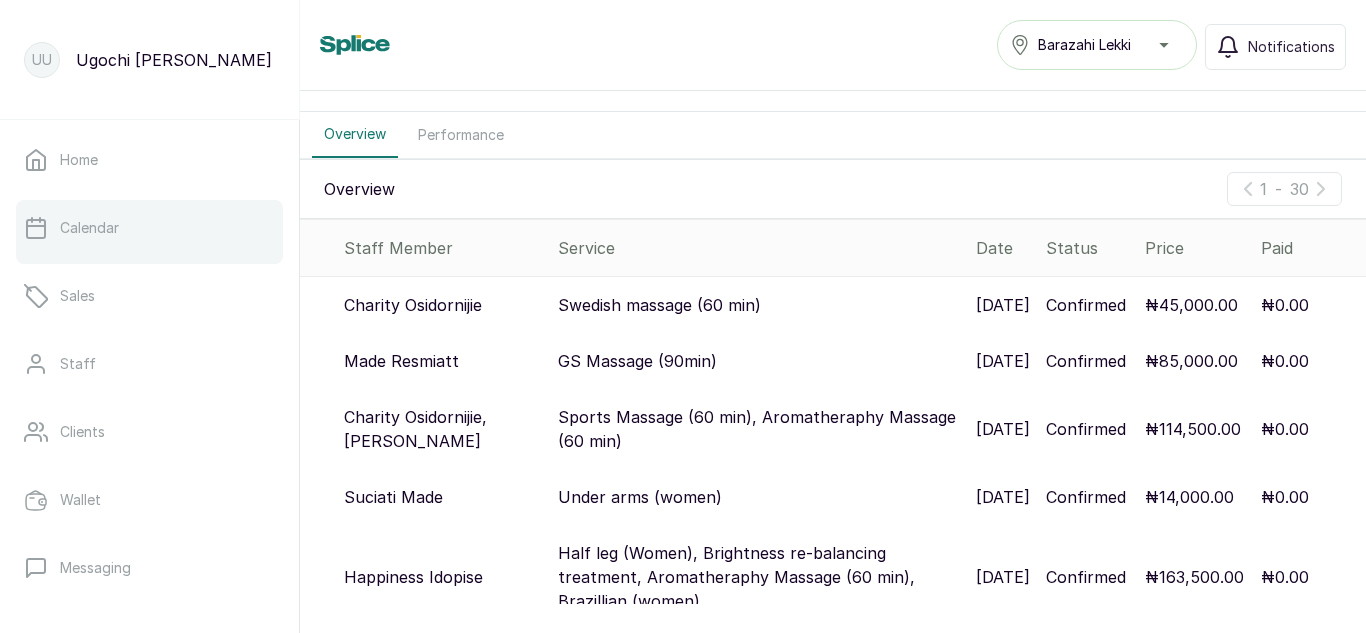 click on "Calendar" at bounding box center (149, 228) 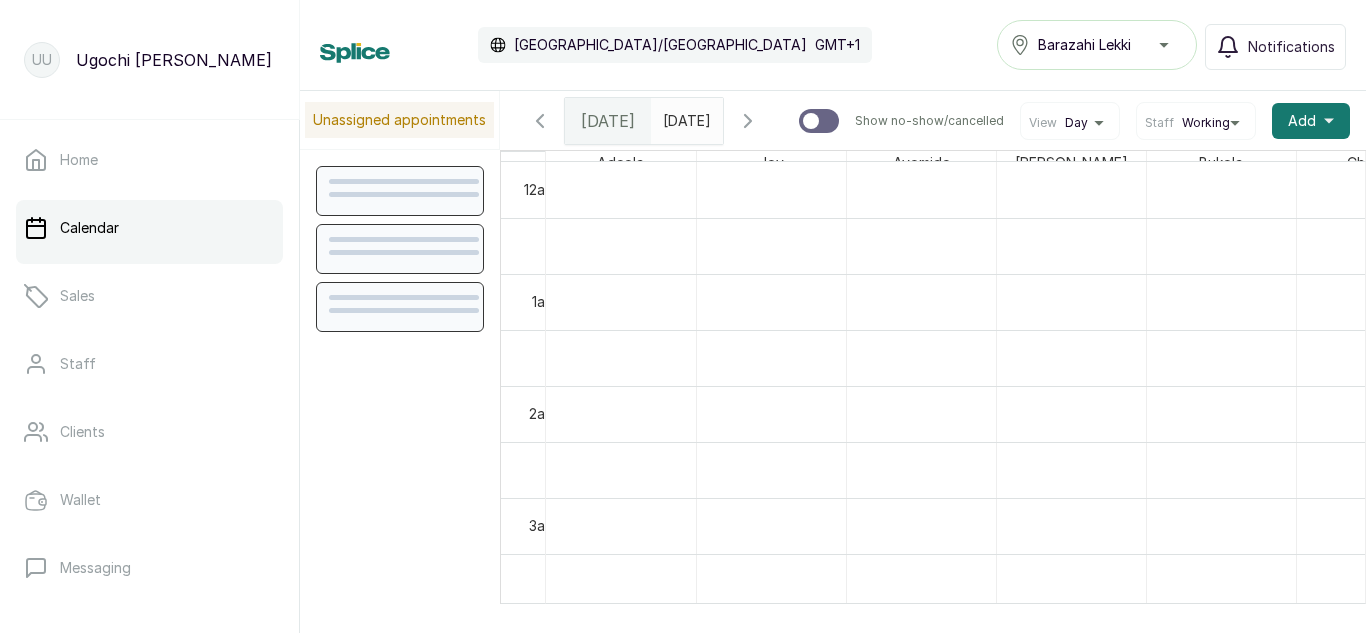 scroll, scrollTop: 673, scrollLeft: 0, axis: vertical 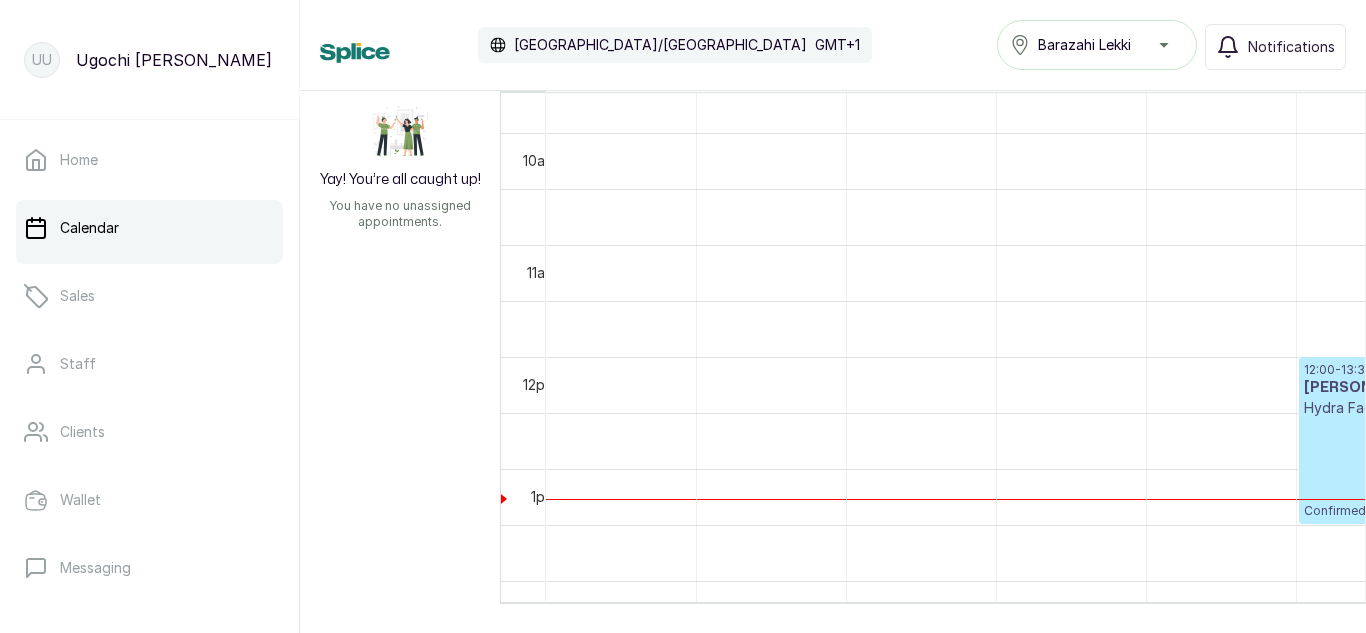 click on "Home   Calendar   Sales   Staff   Clients   Wallet   Messaging   Rewards   Catalogue   Money   Reports   Settings   Support   Logout" at bounding box center [149, 373] 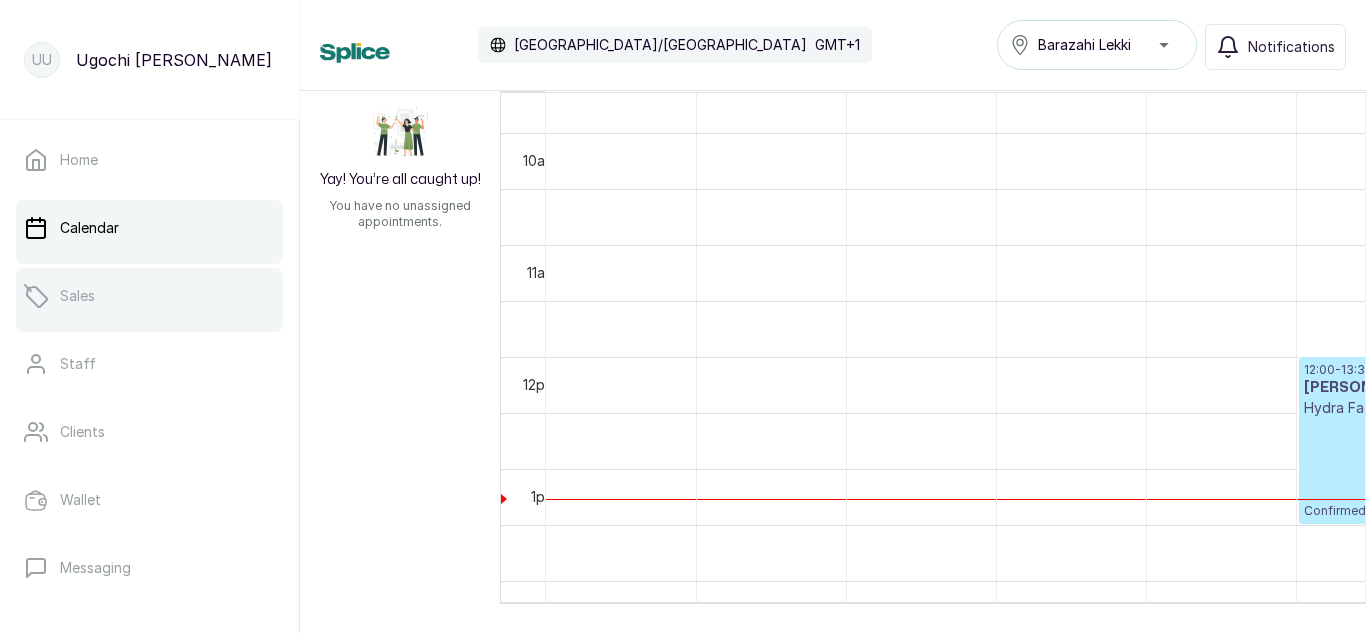 click on "Sales" at bounding box center [149, 296] 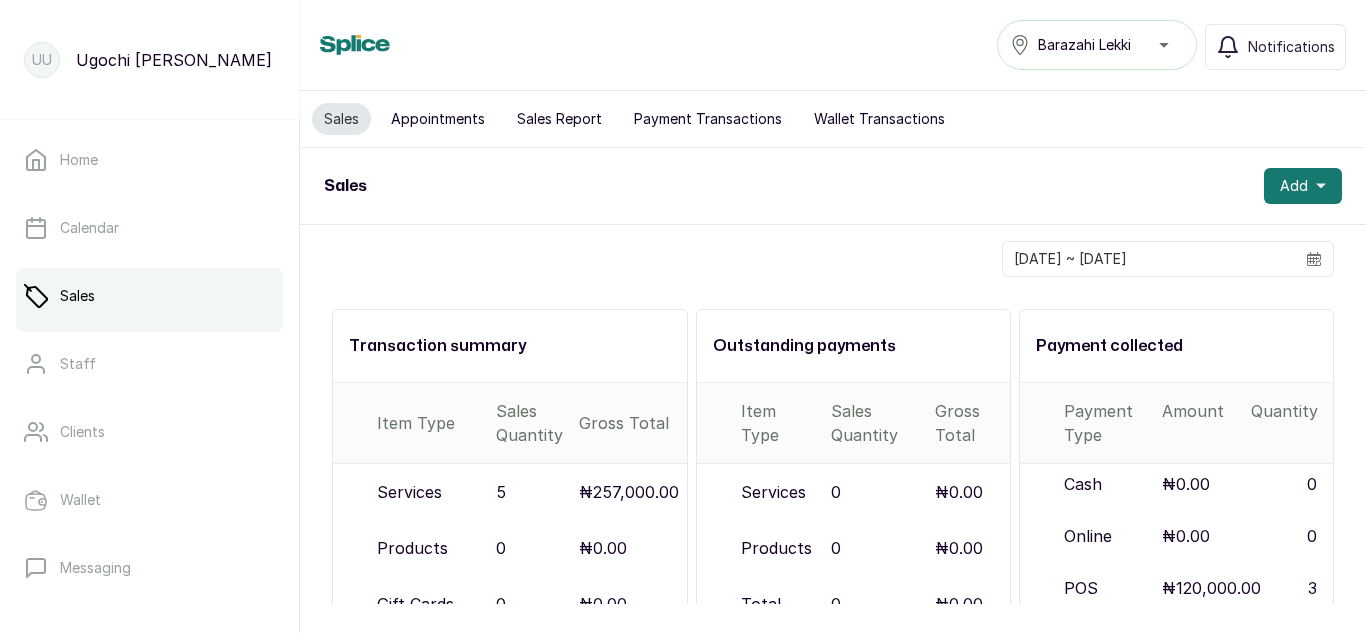 click on "Sales Report" at bounding box center (559, 119) 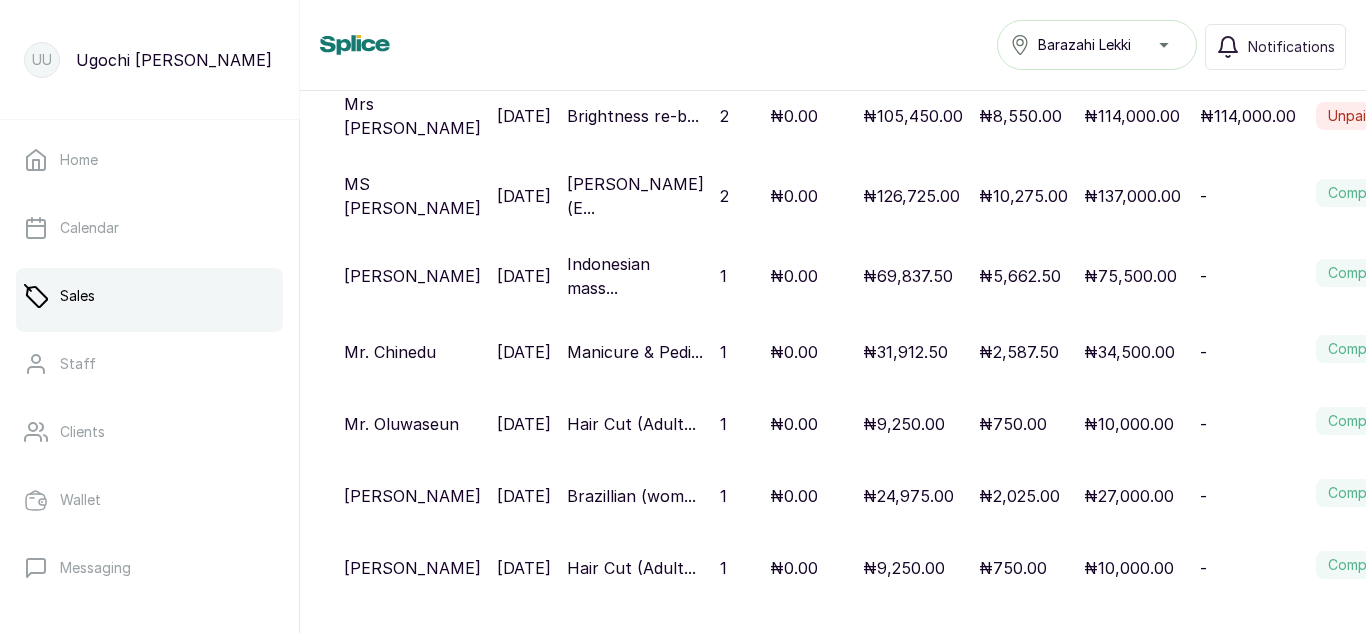 scroll, scrollTop: 1984, scrollLeft: 0, axis: vertical 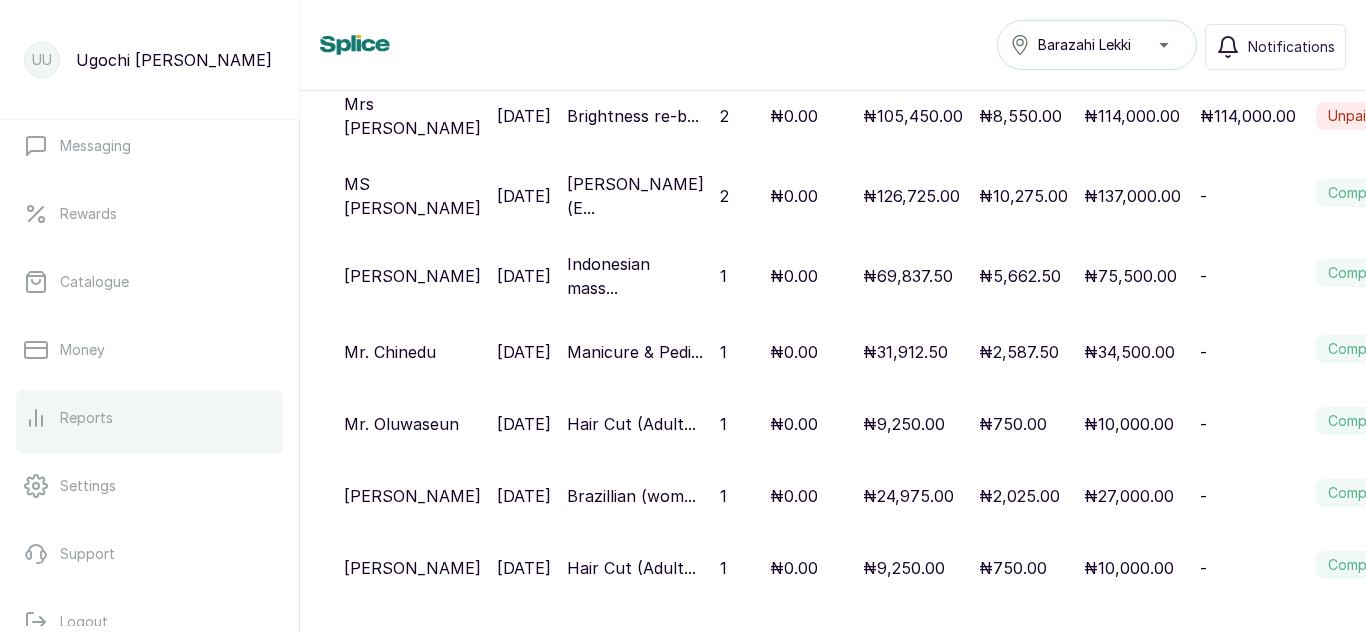 click on "Reports" at bounding box center (86, 418) 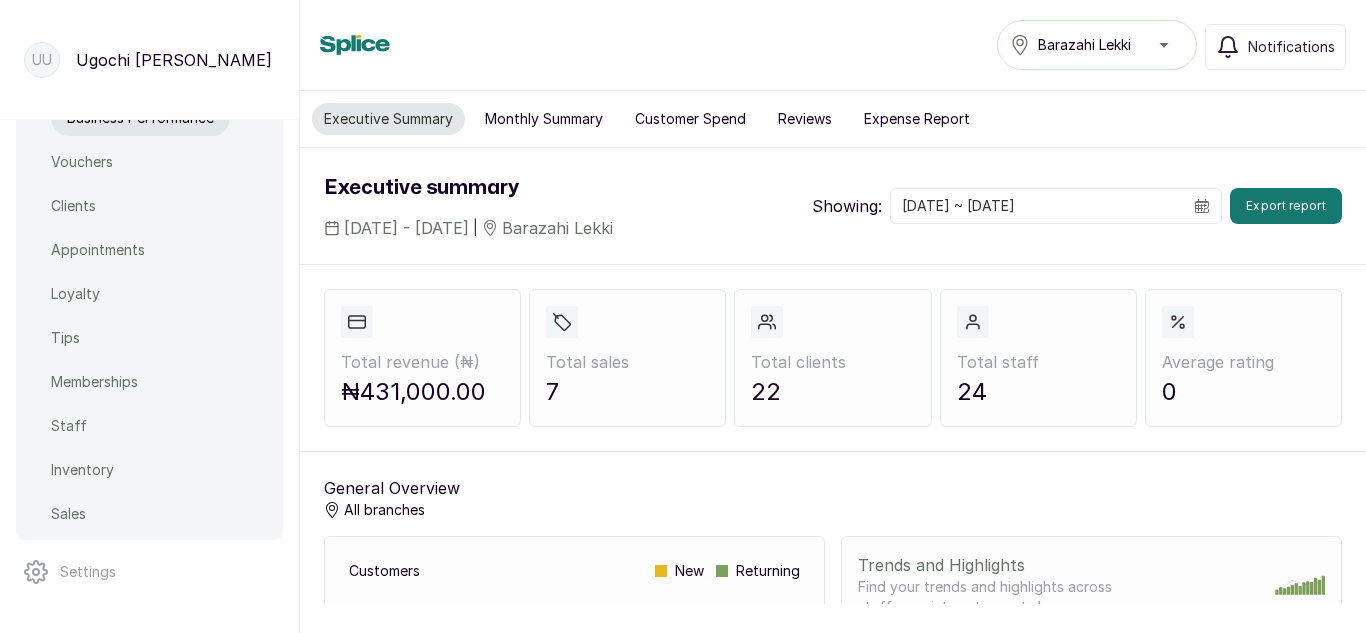 scroll, scrollTop: 783, scrollLeft: 0, axis: vertical 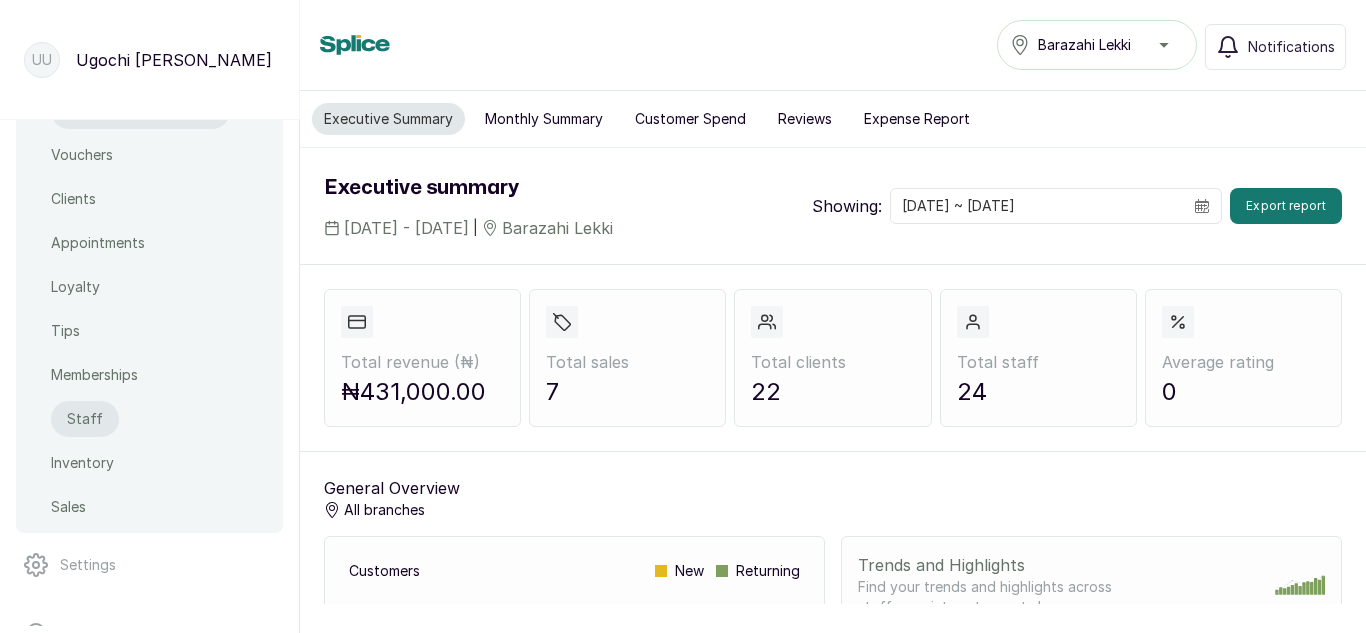 drag, startPoint x: 94, startPoint y: 410, endPoint x: 65, endPoint y: 414, distance: 29.274563 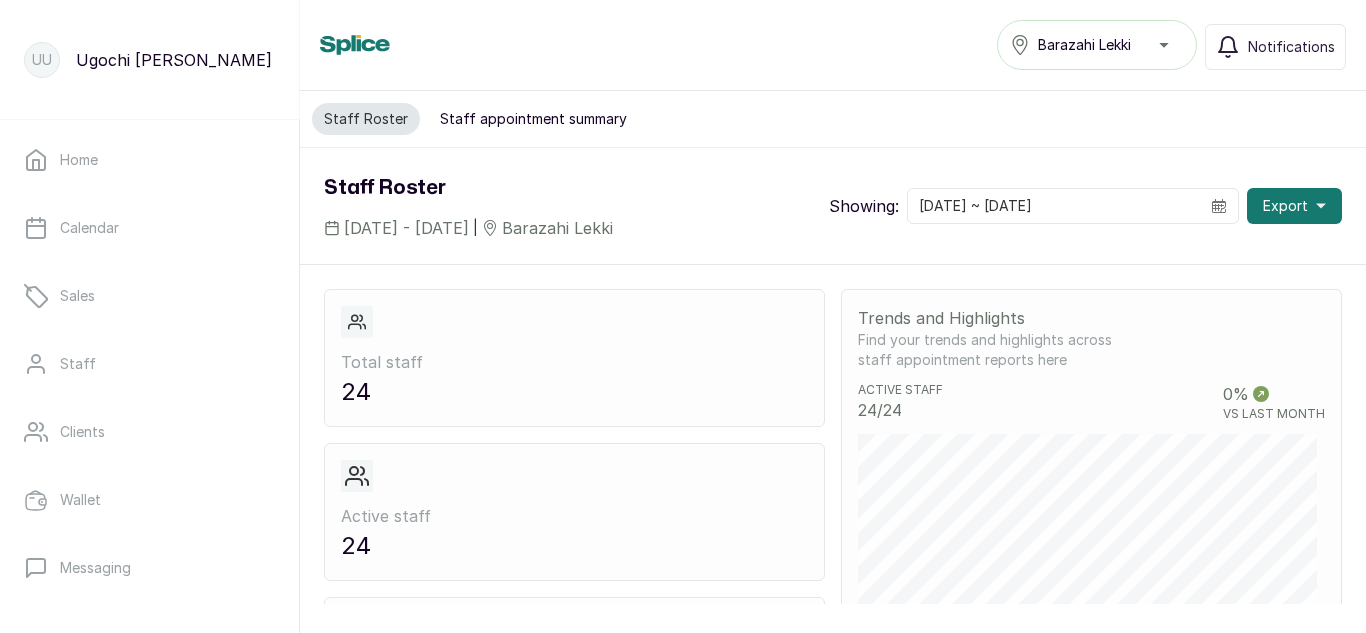 click on "Staff appointment summary" at bounding box center (533, 119) 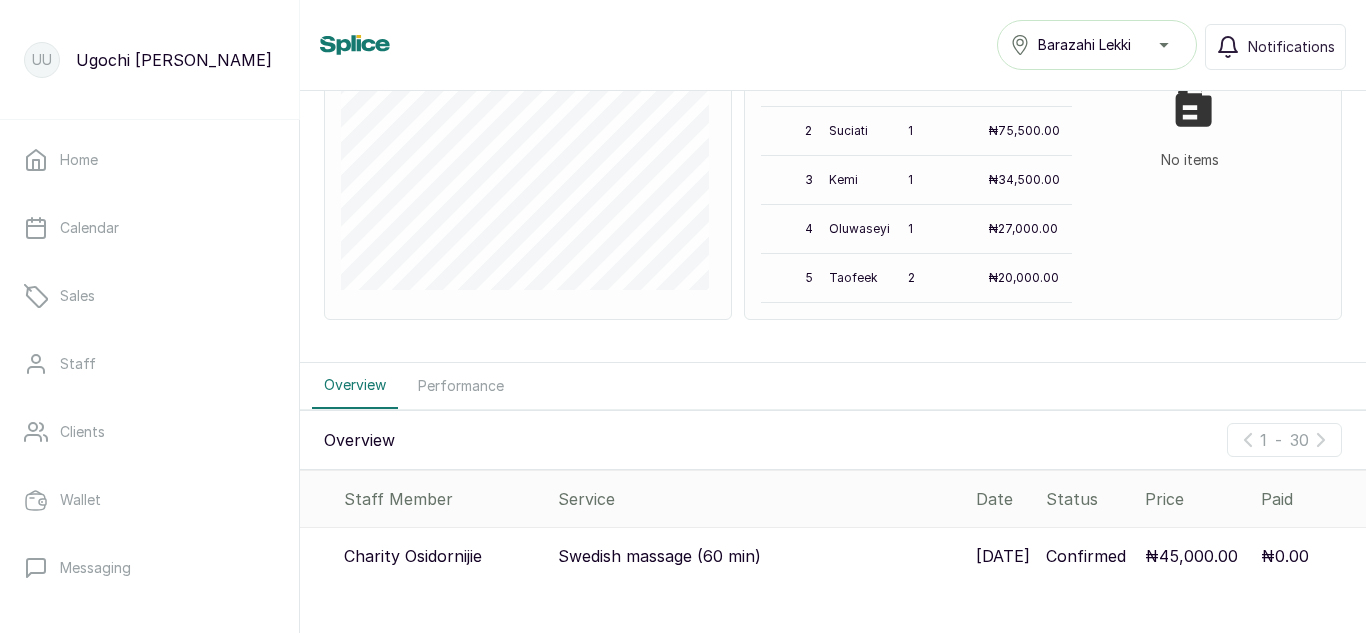 scroll, scrollTop: 701, scrollLeft: 0, axis: vertical 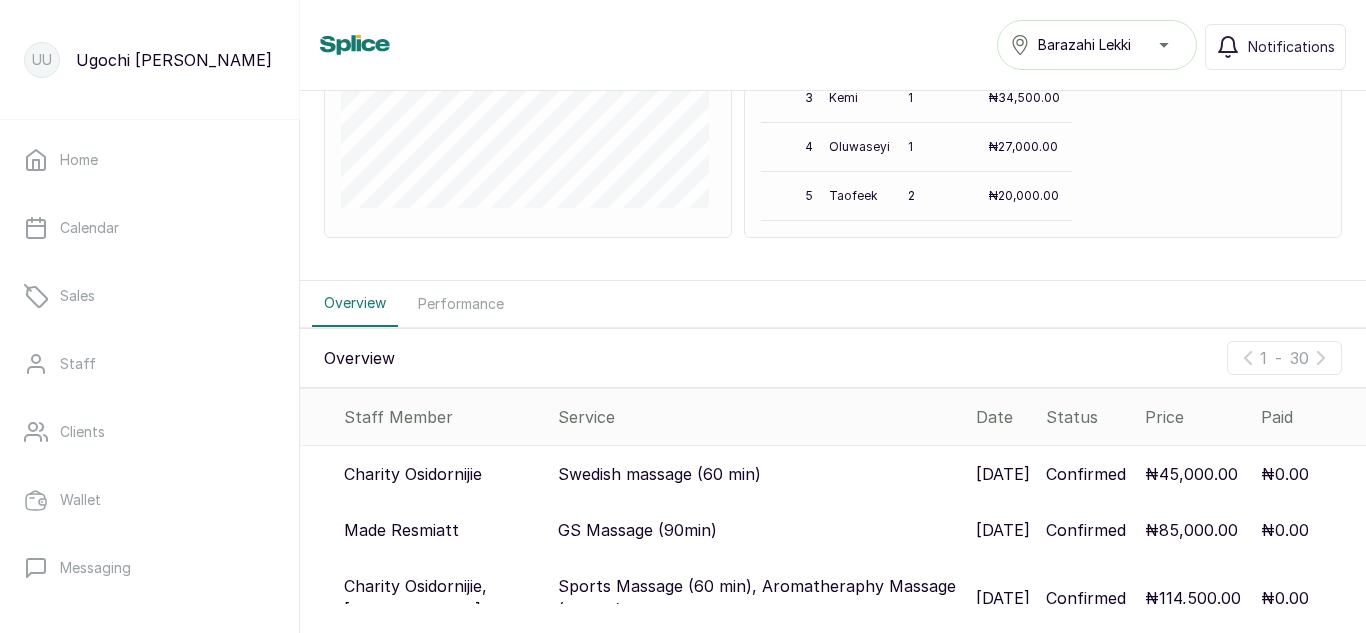 click on "Swedish massage (60 min)" at bounding box center (659, 474) 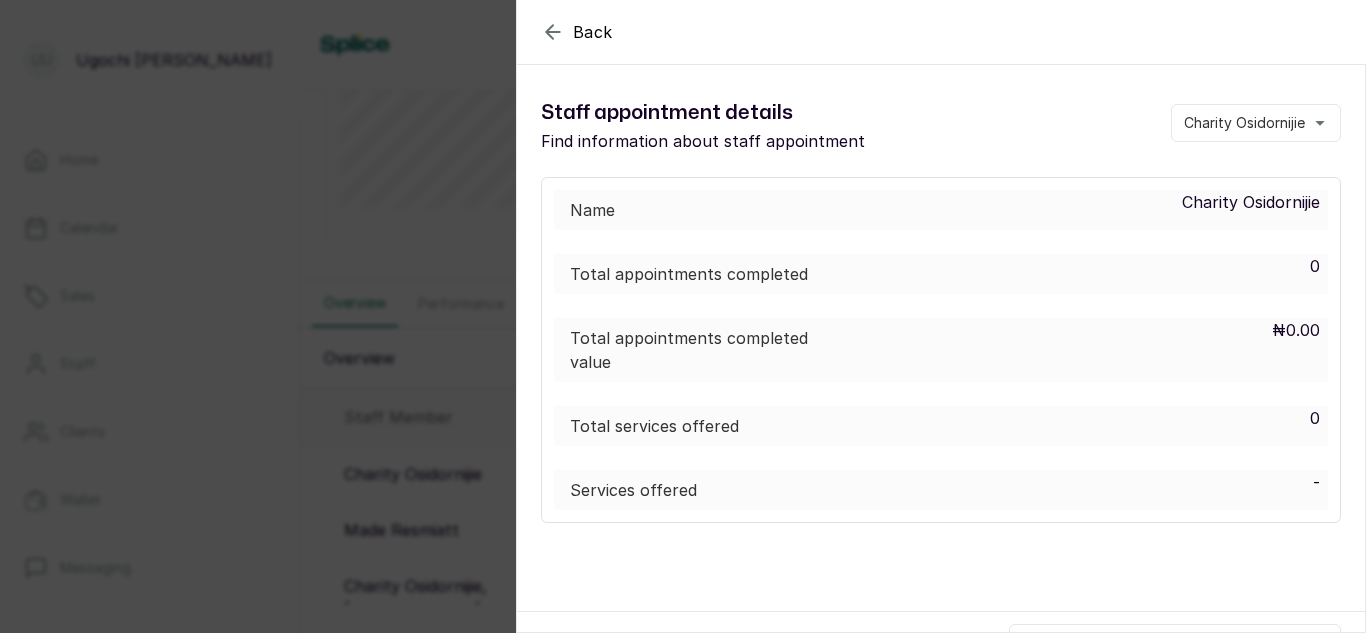 click on "Services offered" at bounding box center (710, 490) 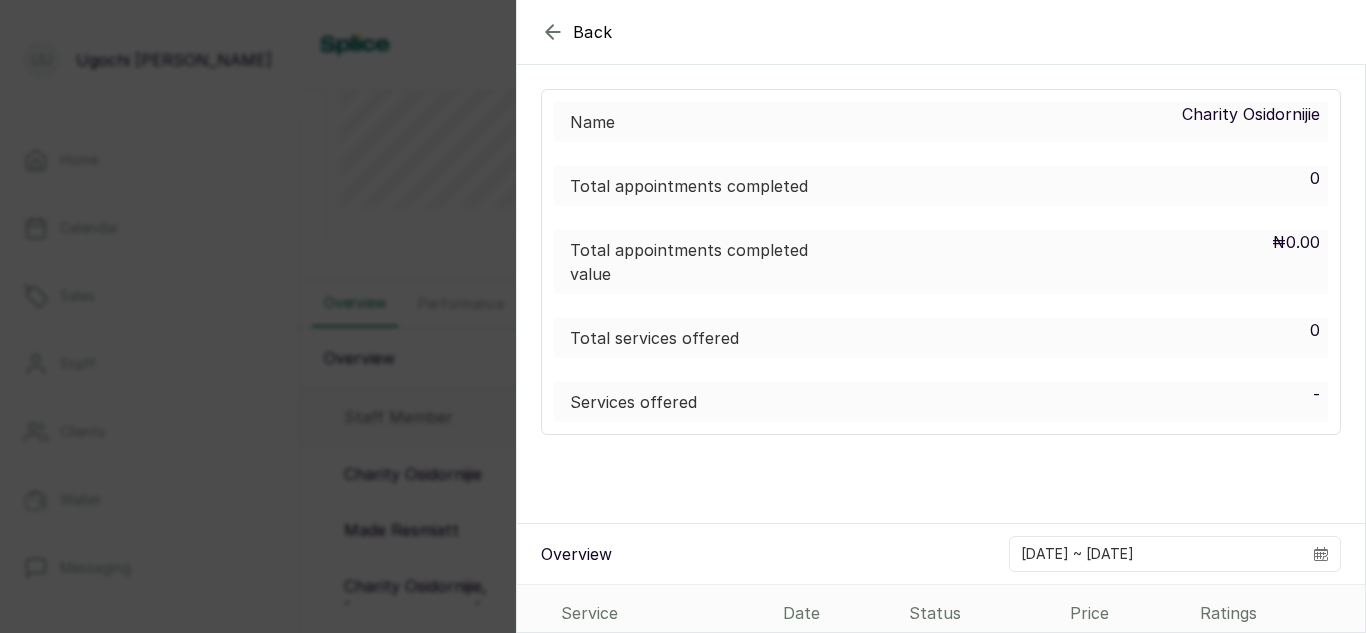 scroll, scrollTop: 87, scrollLeft: 0, axis: vertical 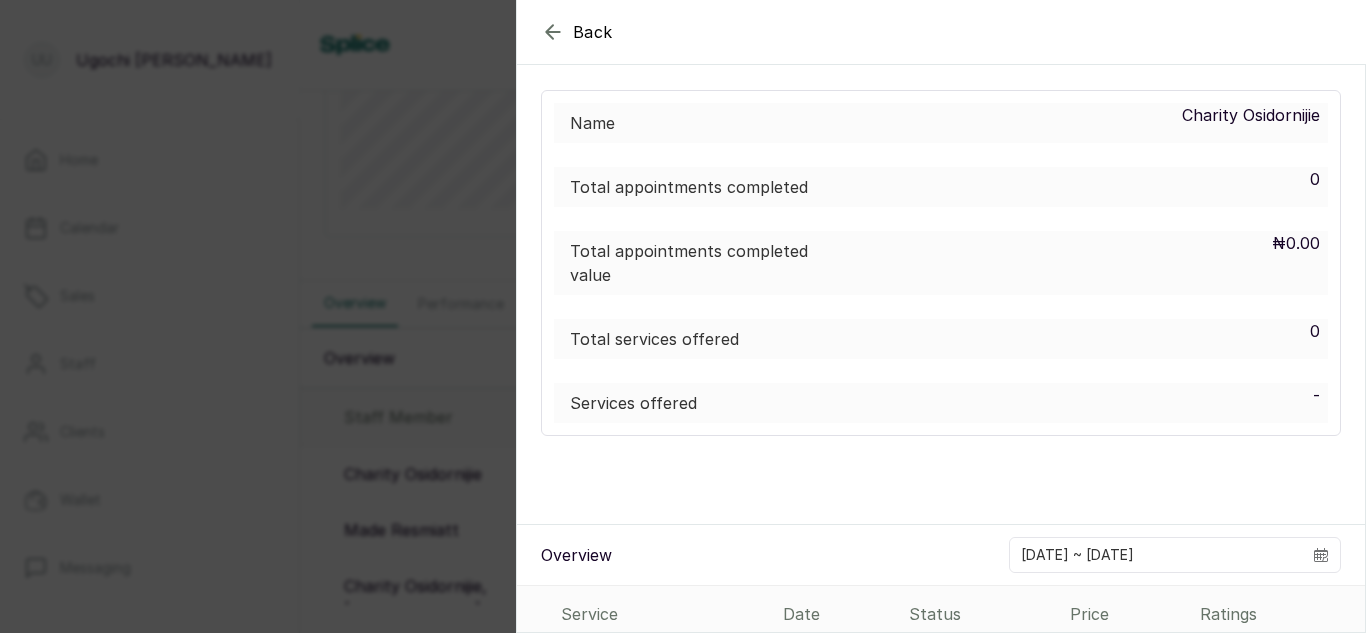 click on "Back View Voucher Details Staff appointment details Find information about staff appointment  Charity Osidornijie Name Charity Osidornijie Total appointments completed 0 Total appointments completed value ₦0.00 Total services offered 0 Services offered - Overview 2025-07-01 ~ 2025-07-31 Service Date Status Price Ratings No items" at bounding box center [683, 316] 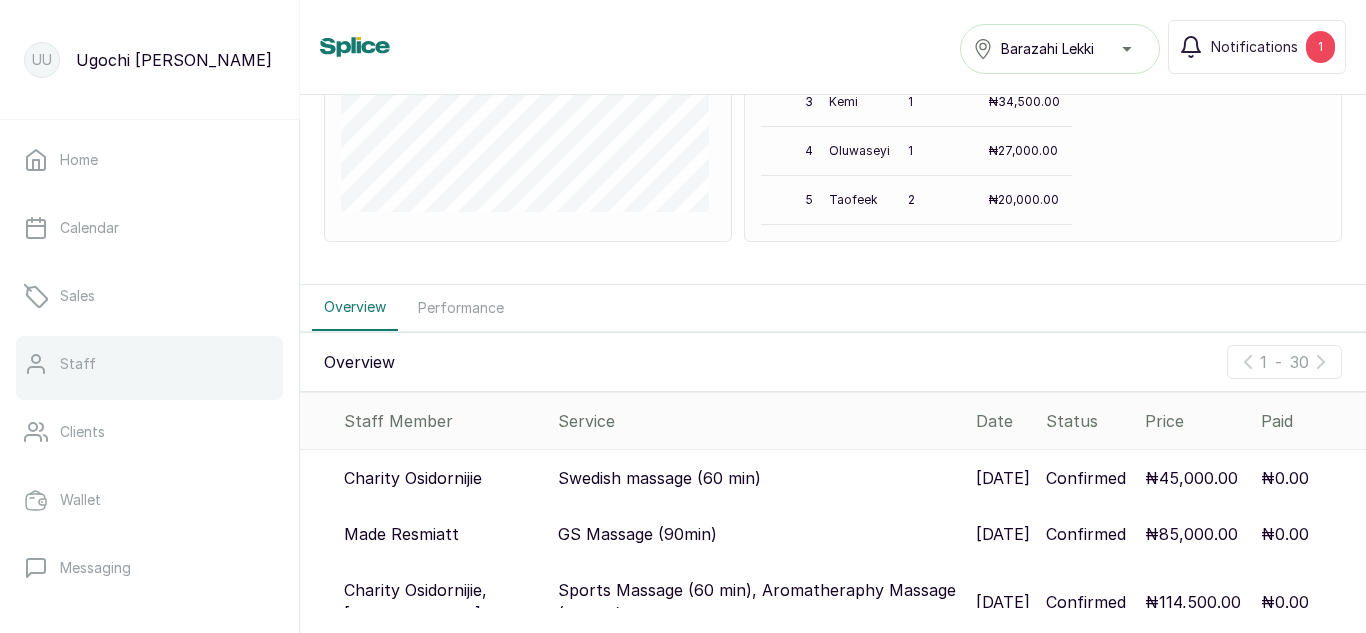 click on "Staff" at bounding box center [149, 364] 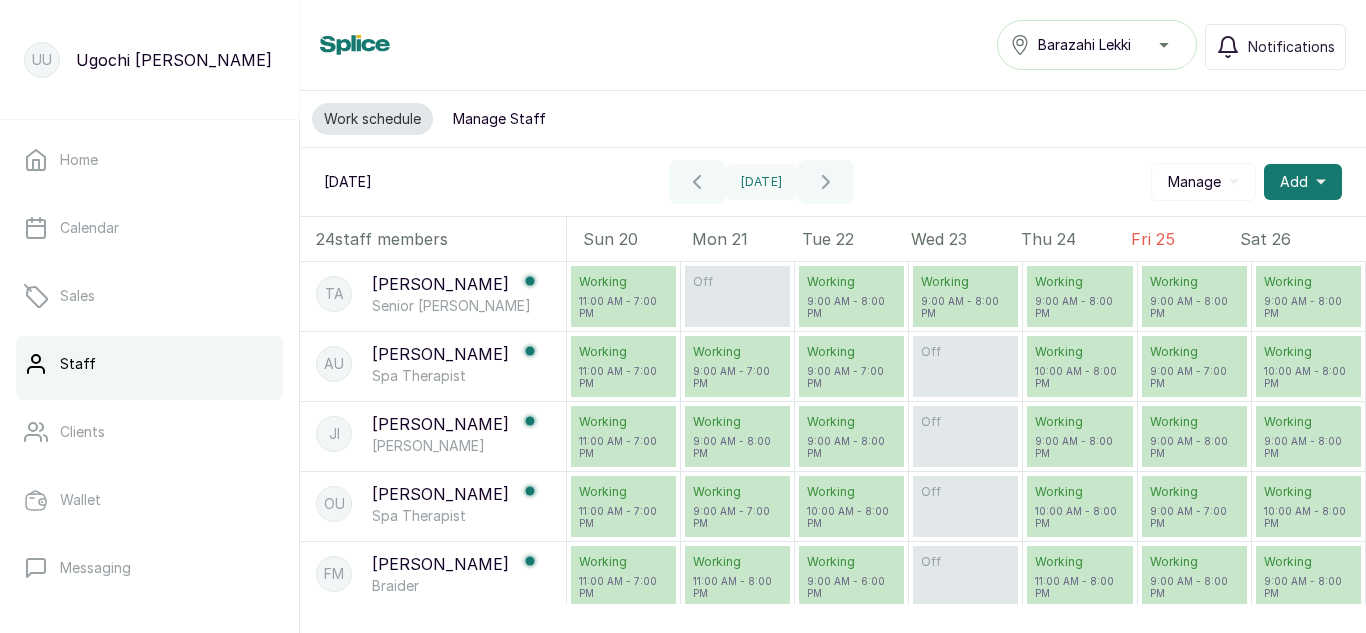click on "Manage Staff" at bounding box center [499, 119] 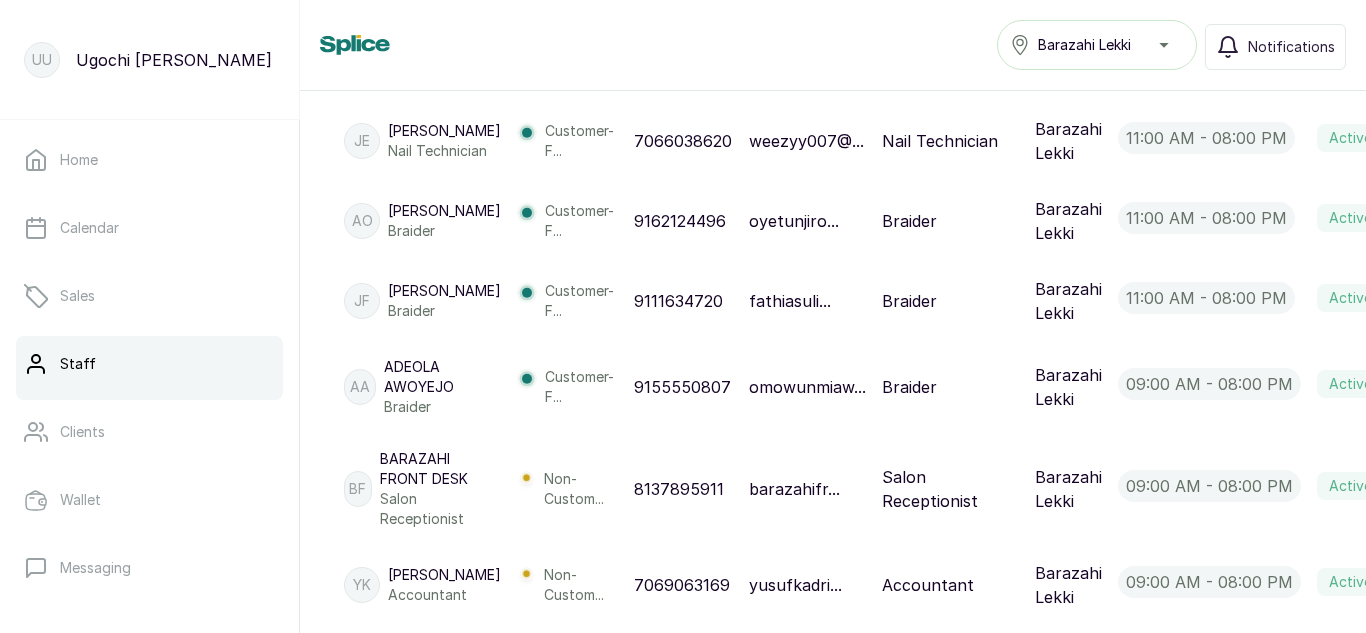 scroll, scrollTop: 1794, scrollLeft: 0, axis: vertical 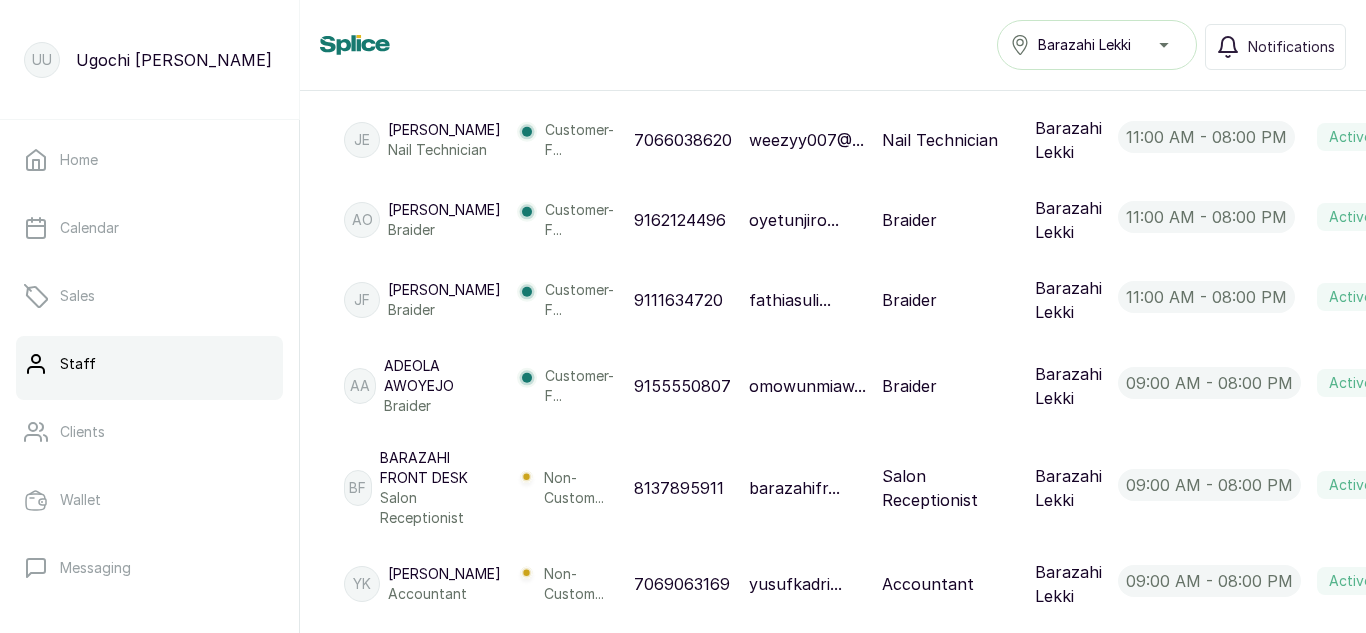 click 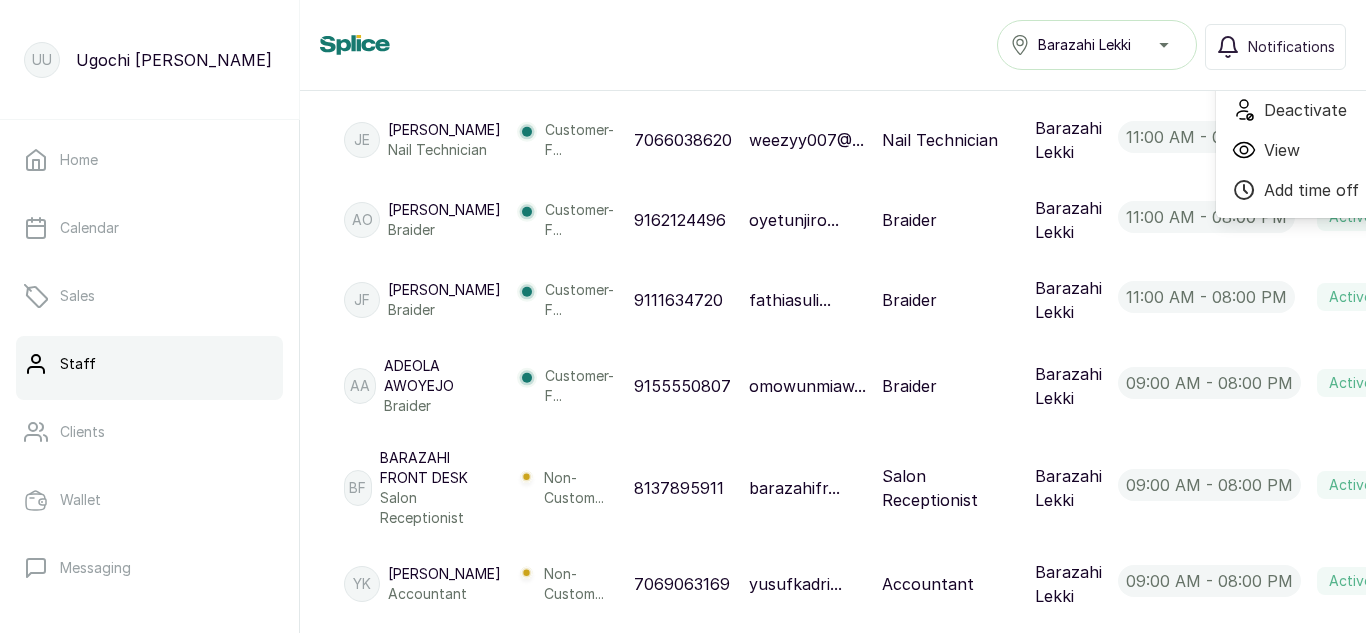 scroll, scrollTop: 1794, scrollLeft: 13, axis: both 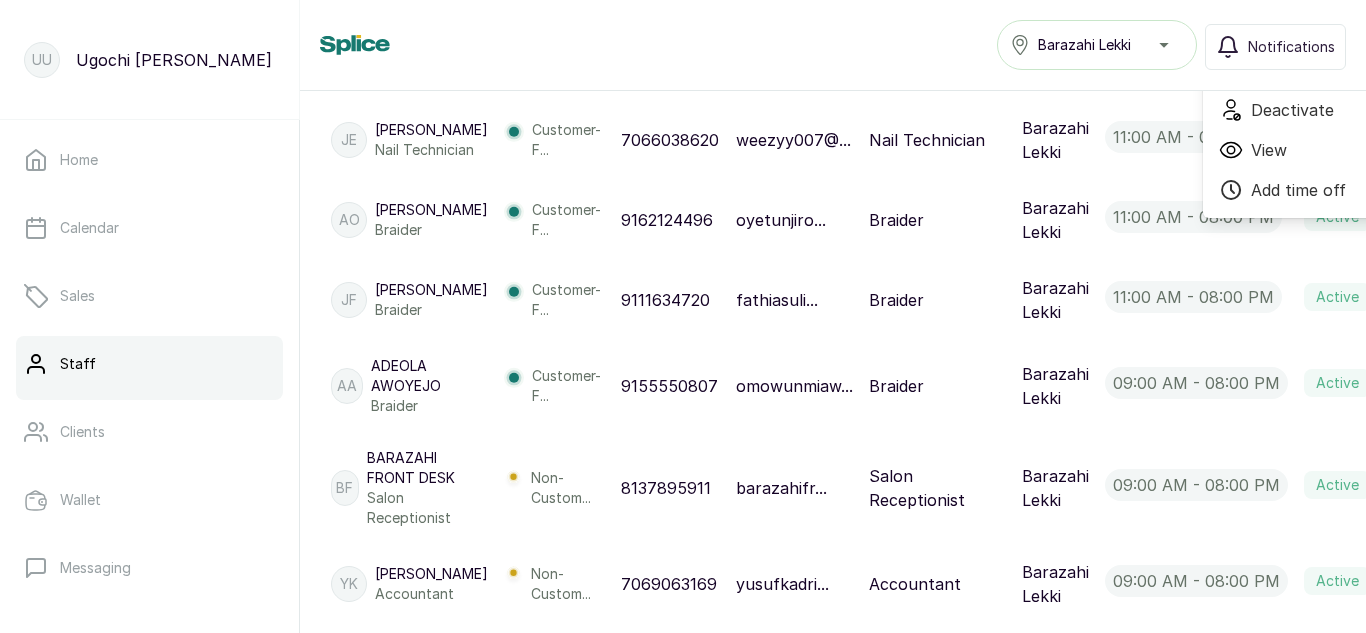 drag, startPoint x: 1215, startPoint y: 197, endPoint x: 1224, endPoint y: 190, distance: 11.401754 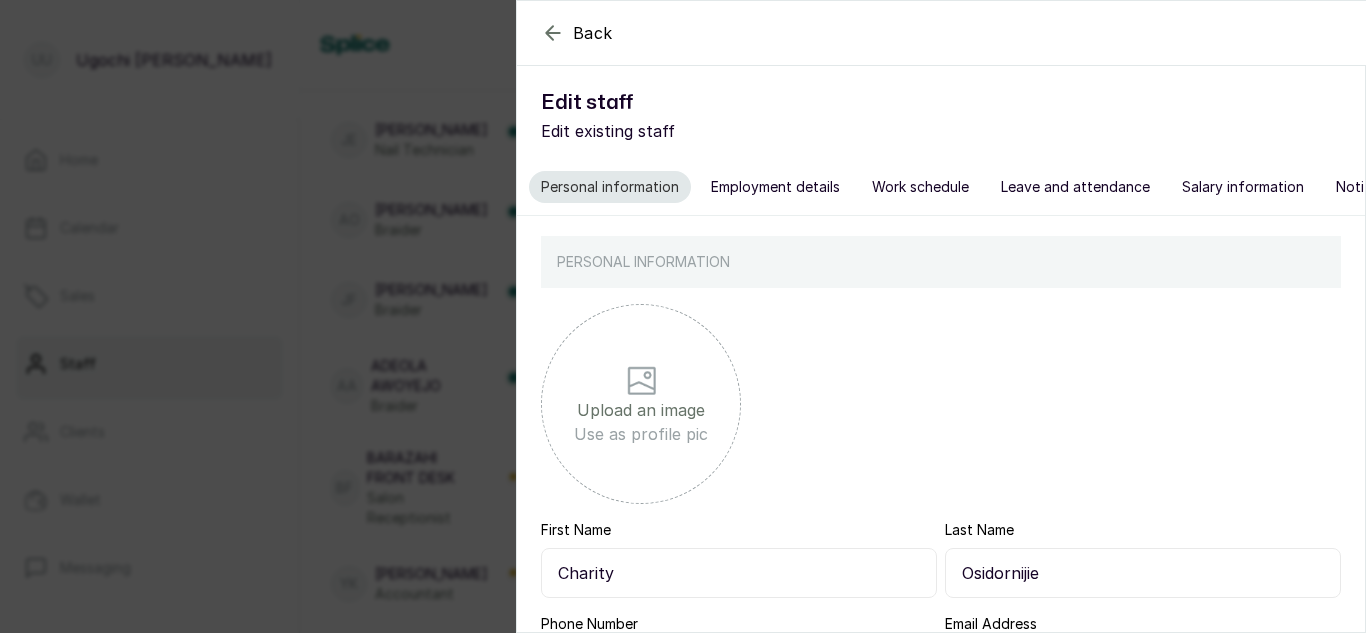 click on "Employment details" at bounding box center (775, 187) 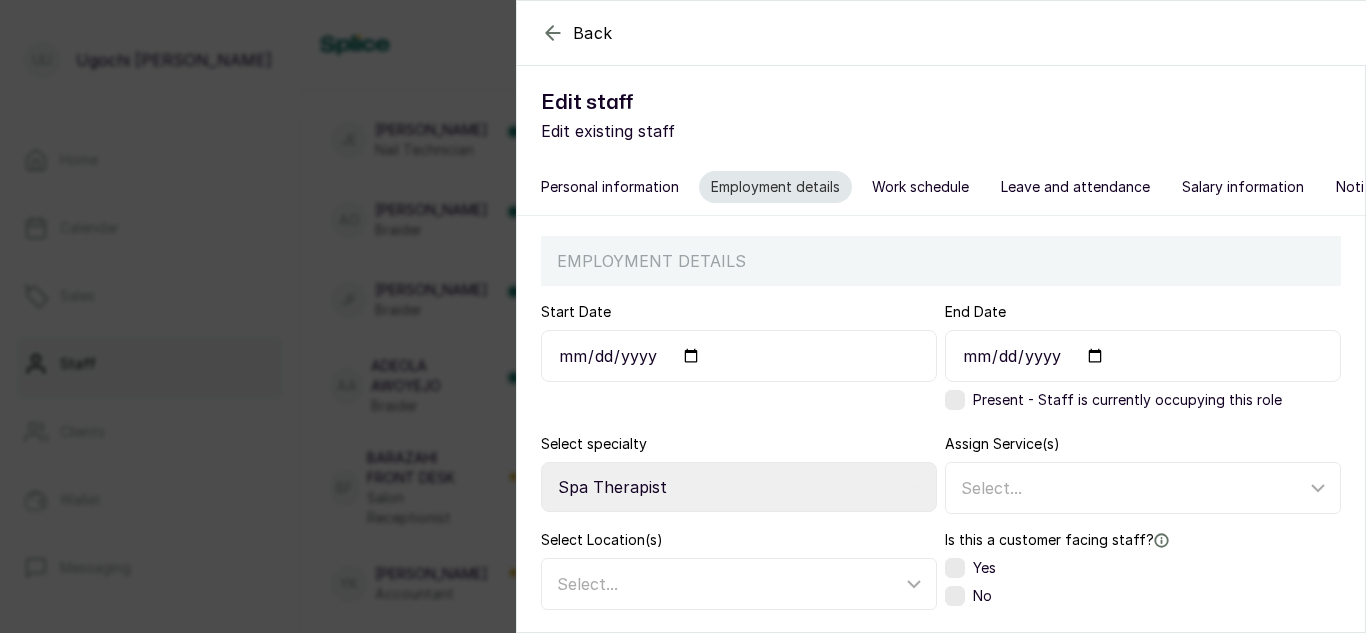 type on "2023-10-02" 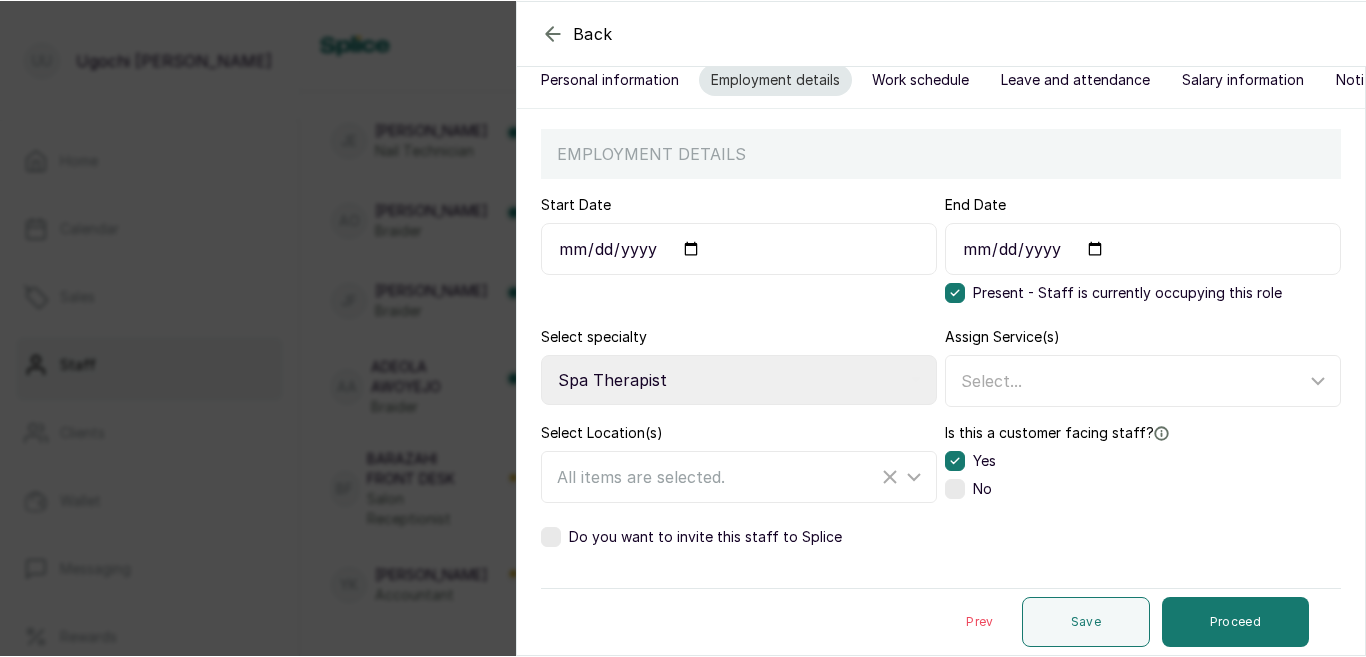scroll, scrollTop: 123, scrollLeft: 0, axis: vertical 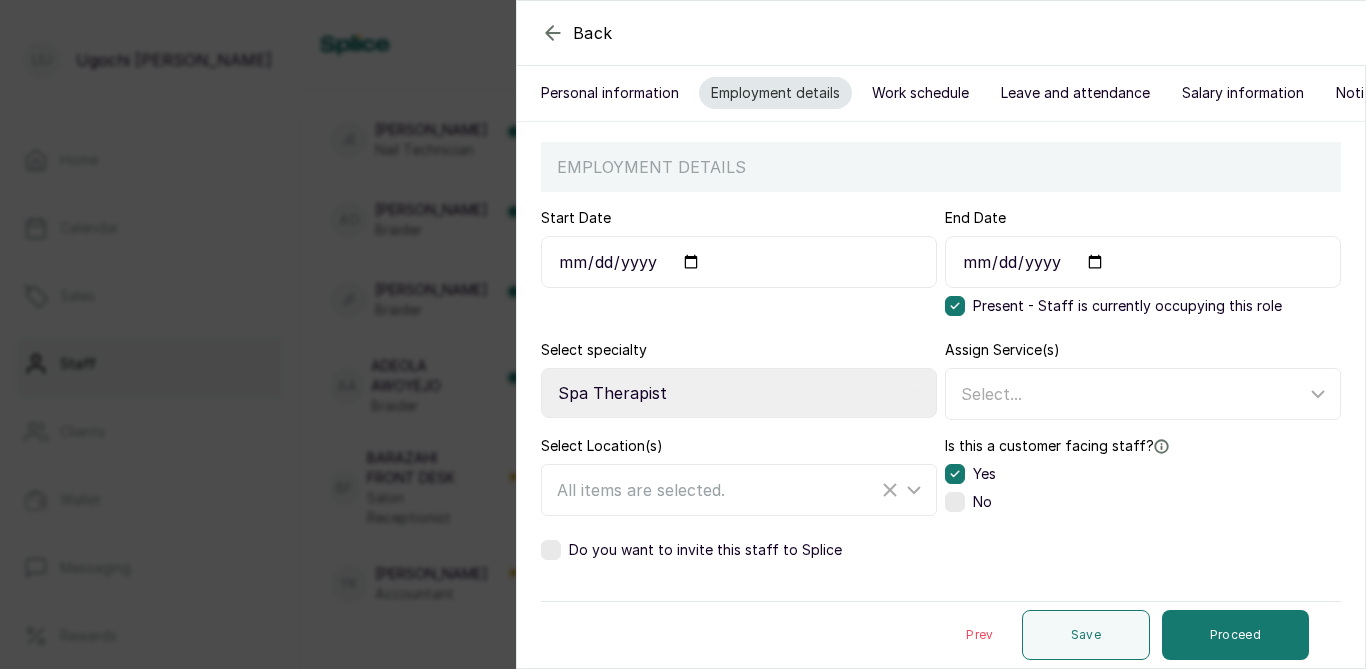 click on "Do you want to invite this staff to Splice" at bounding box center [941, 550] 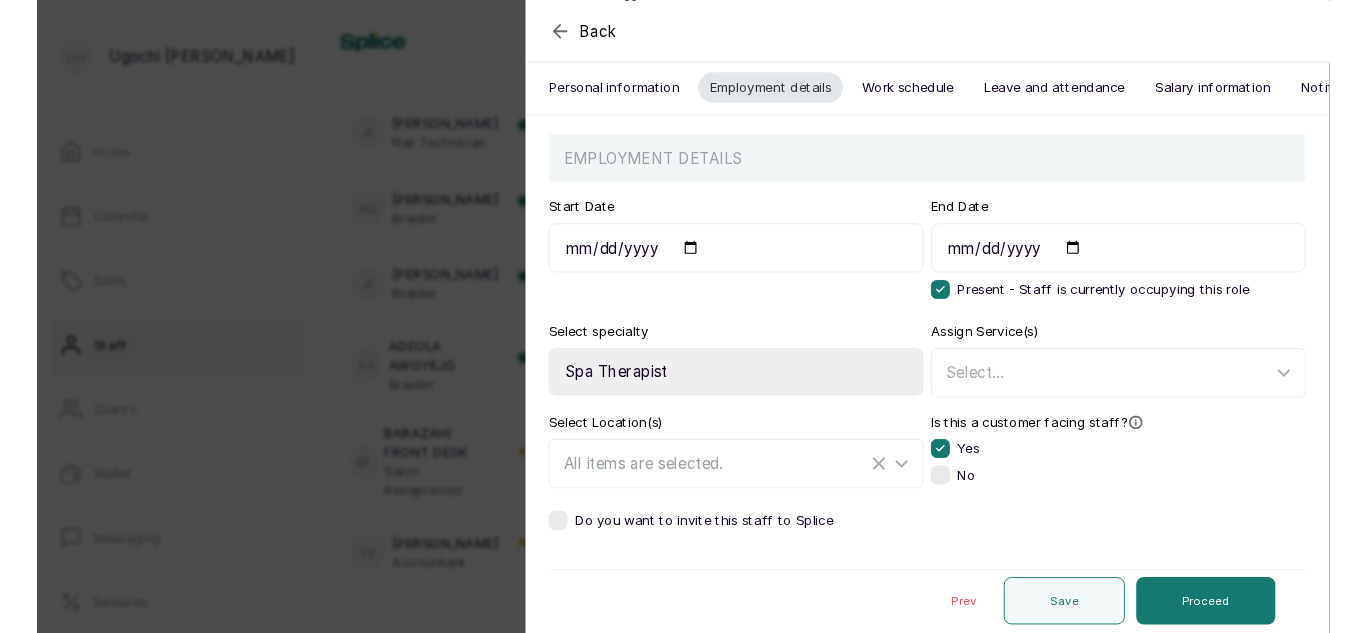 scroll, scrollTop: 109, scrollLeft: 0, axis: vertical 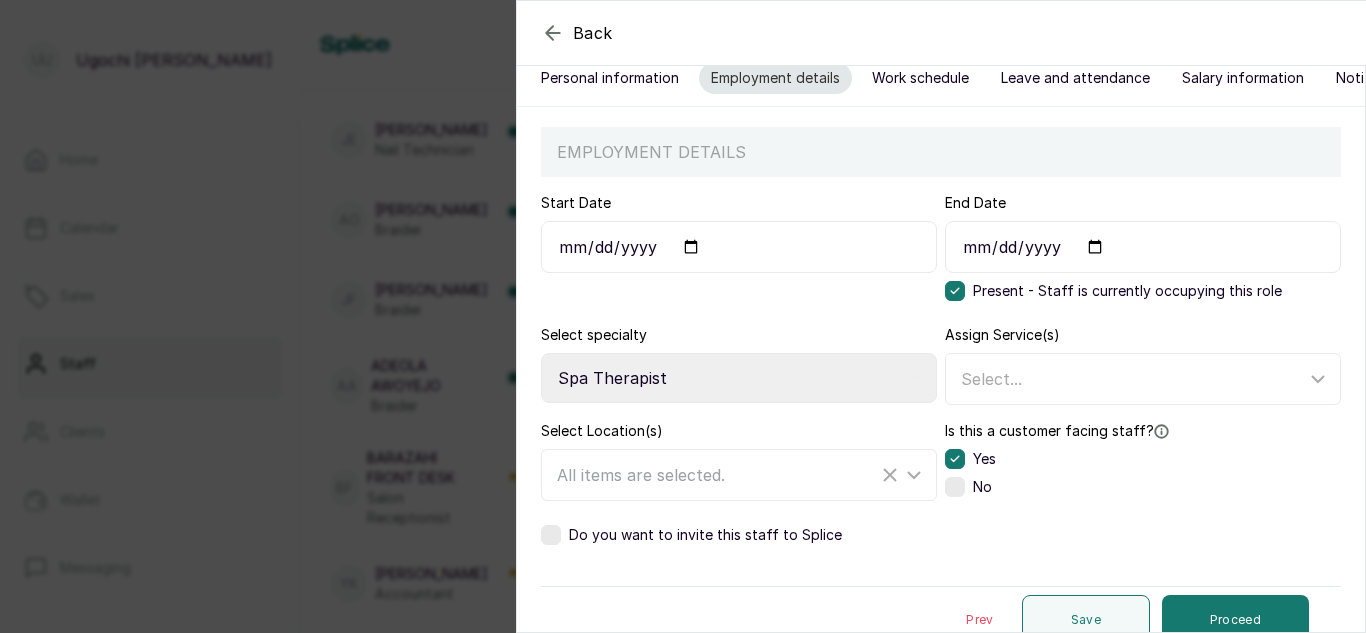 click at bounding box center (551, 535) 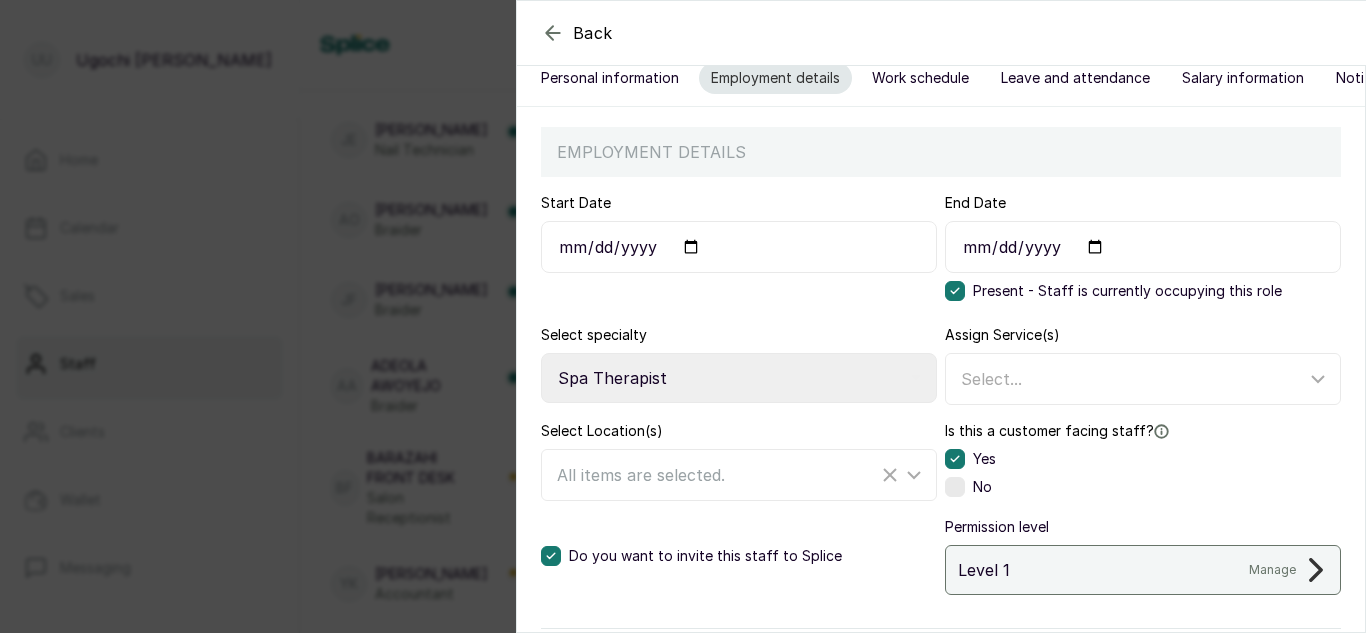 click on "Do you want to invite this staff to Splice" at bounding box center [691, 556] 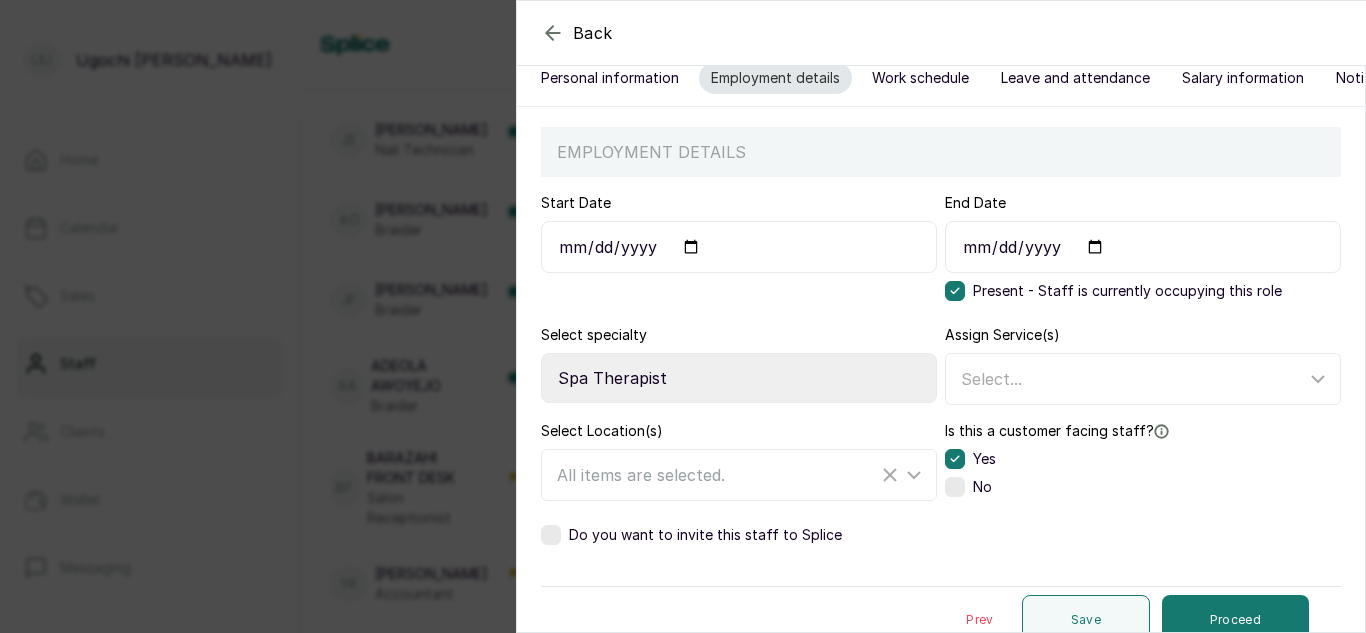 click at bounding box center [551, 535] 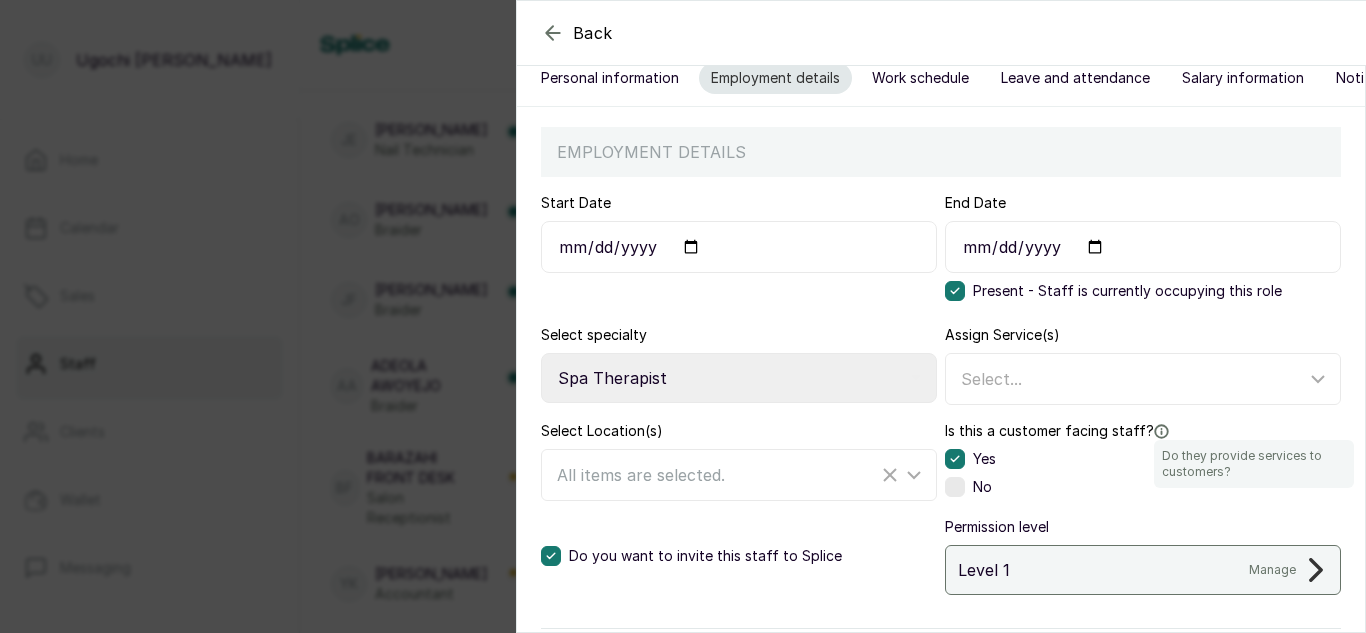 click on "Do they provide services to customers?" at bounding box center [1254, 464] 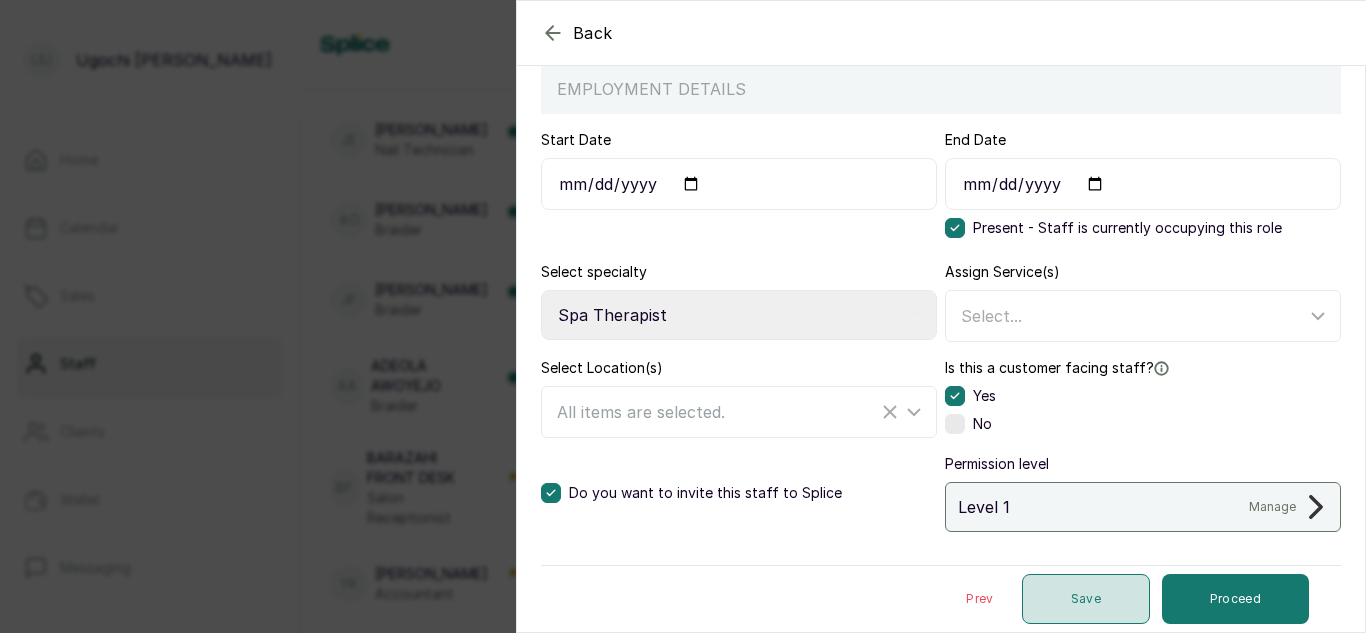 click on "Save" at bounding box center (1086, 599) 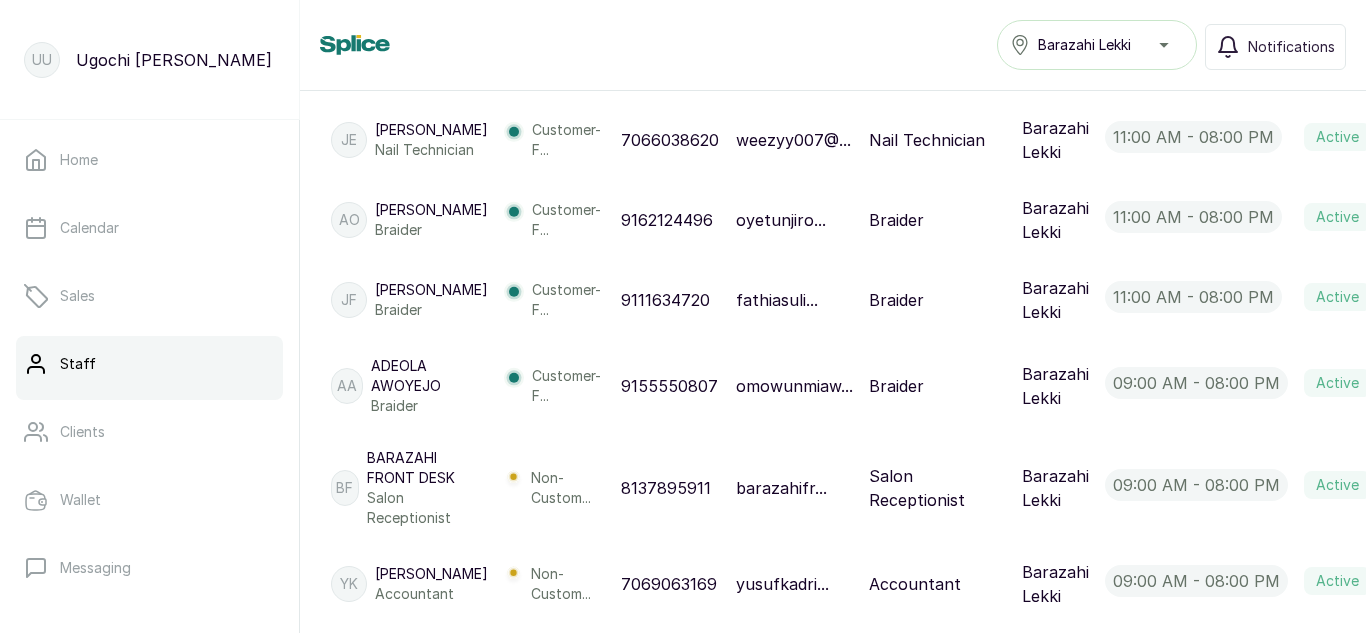 click at bounding box center [1399, 60] 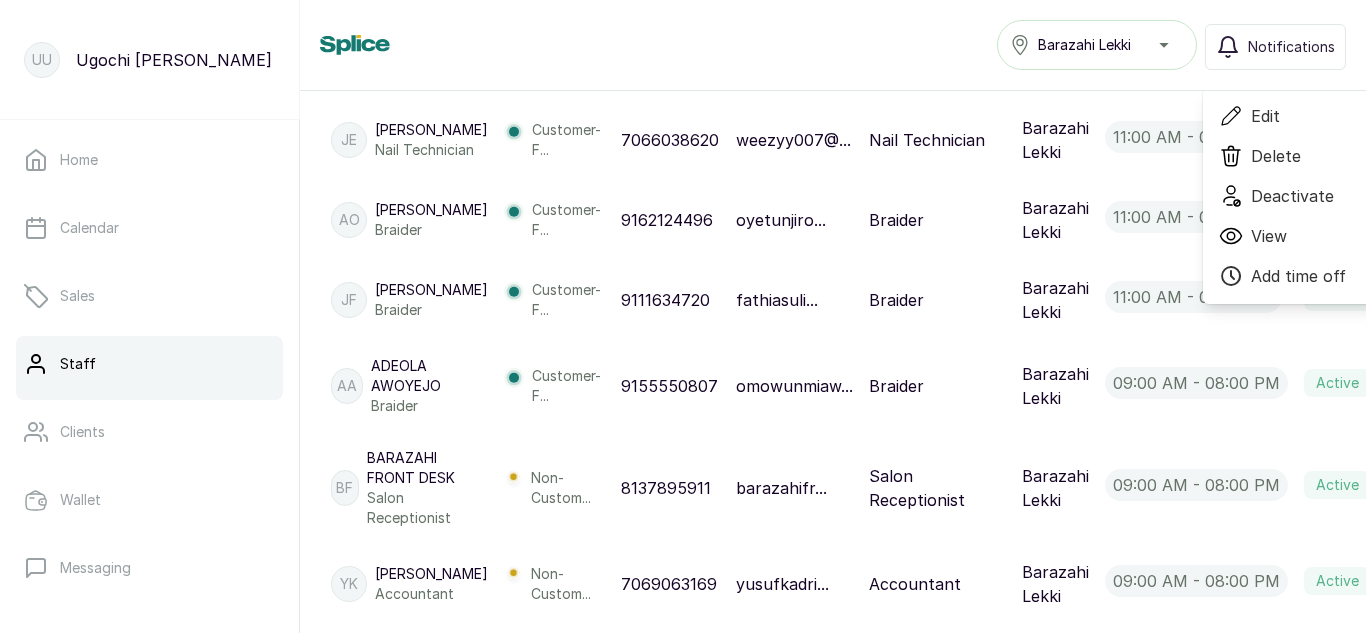 click on "Edit" at bounding box center (1315, 116) 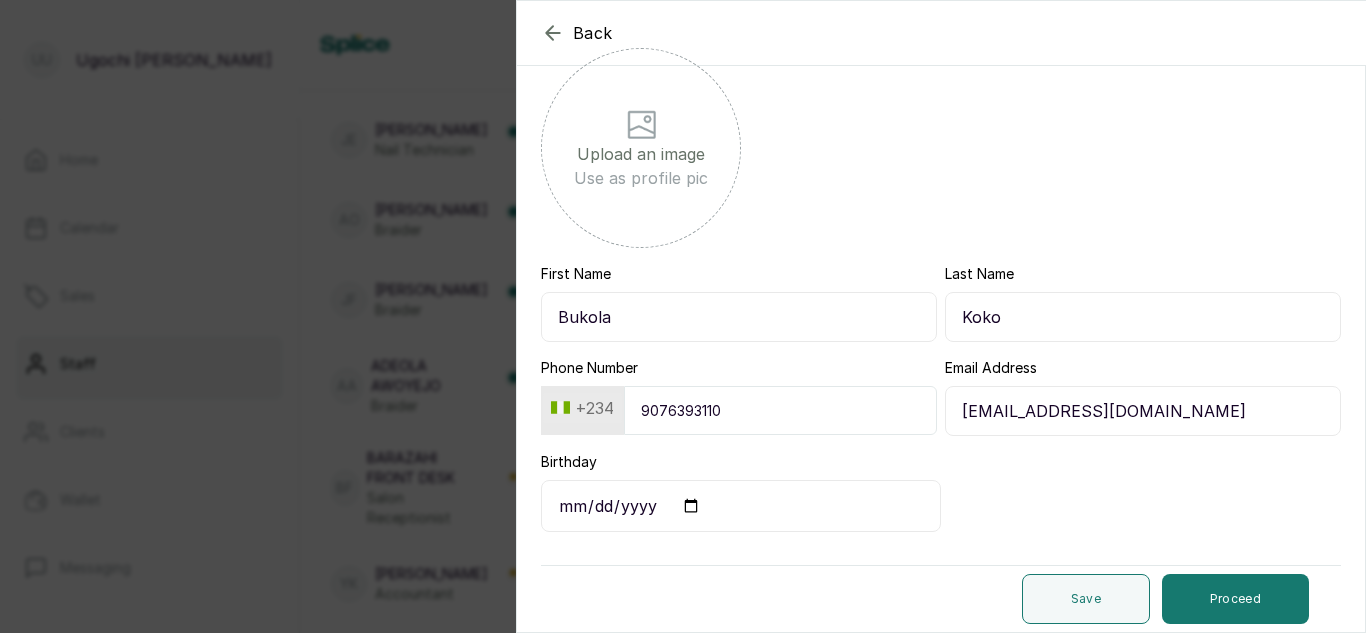 scroll, scrollTop: 271, scrollLeft: 0, axis: vertical 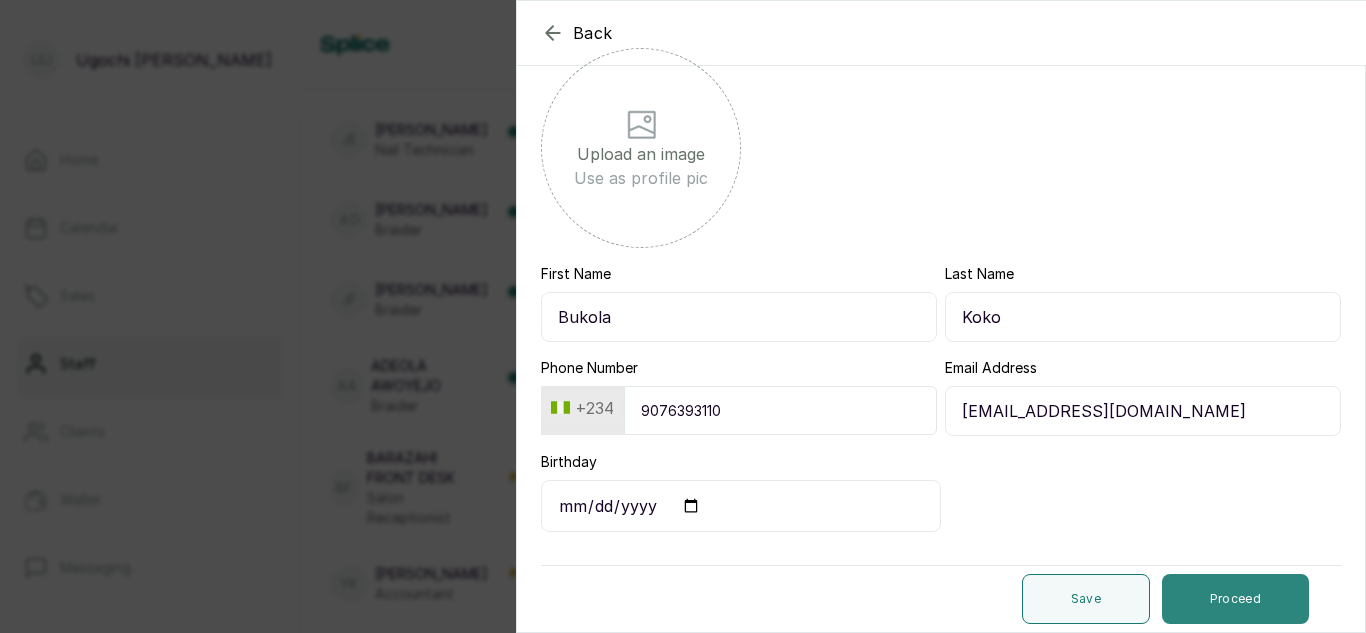 click on "Proceed" at bounding box center (1235, 599) 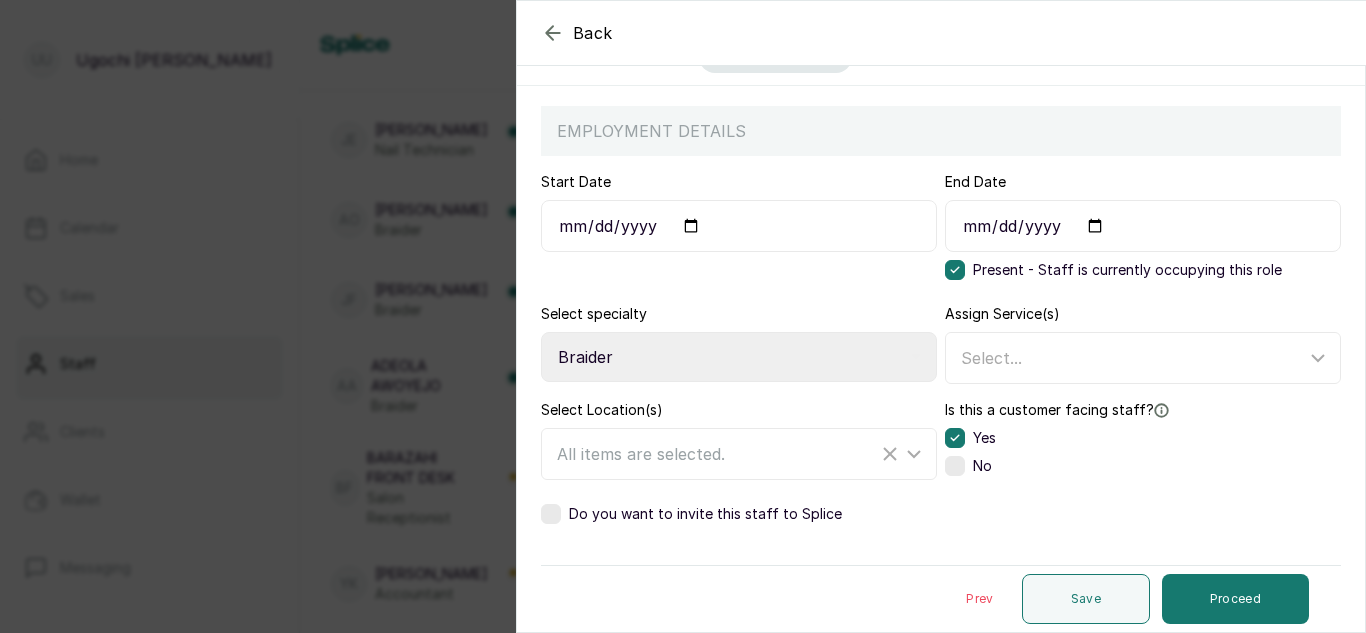 scroll, scrollTop: 145, scrollLeft: 0, axis: vertical 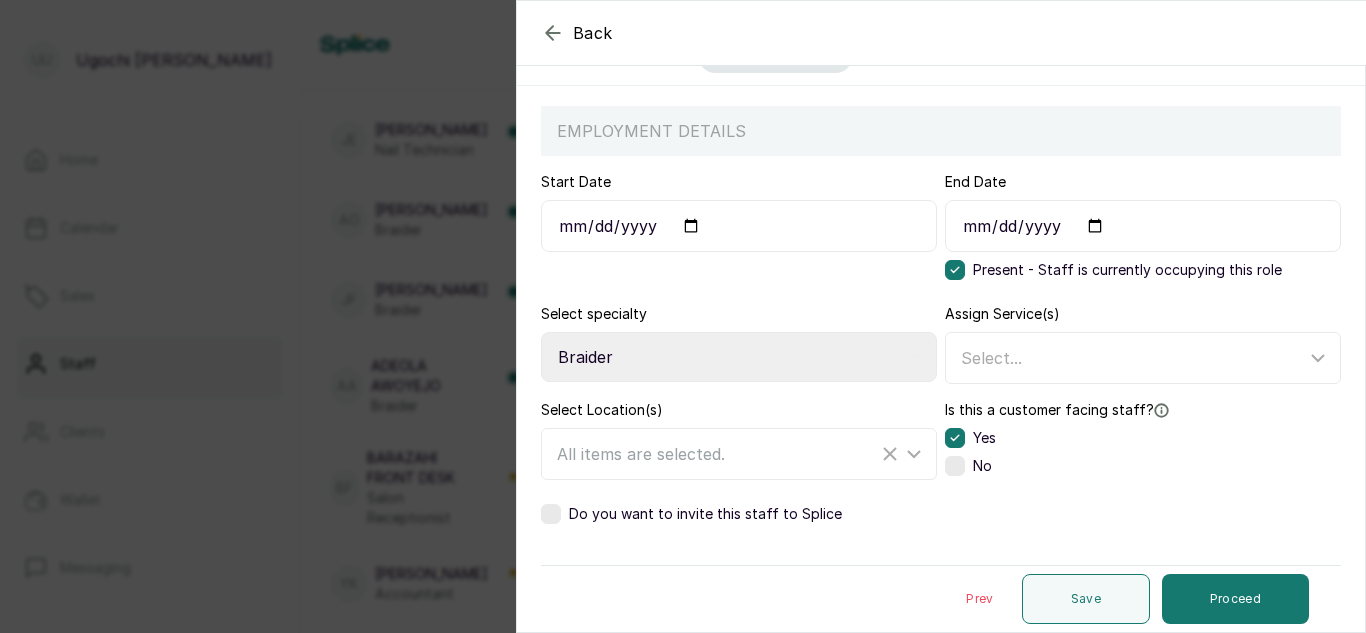 click at bounding box center (551, 514) 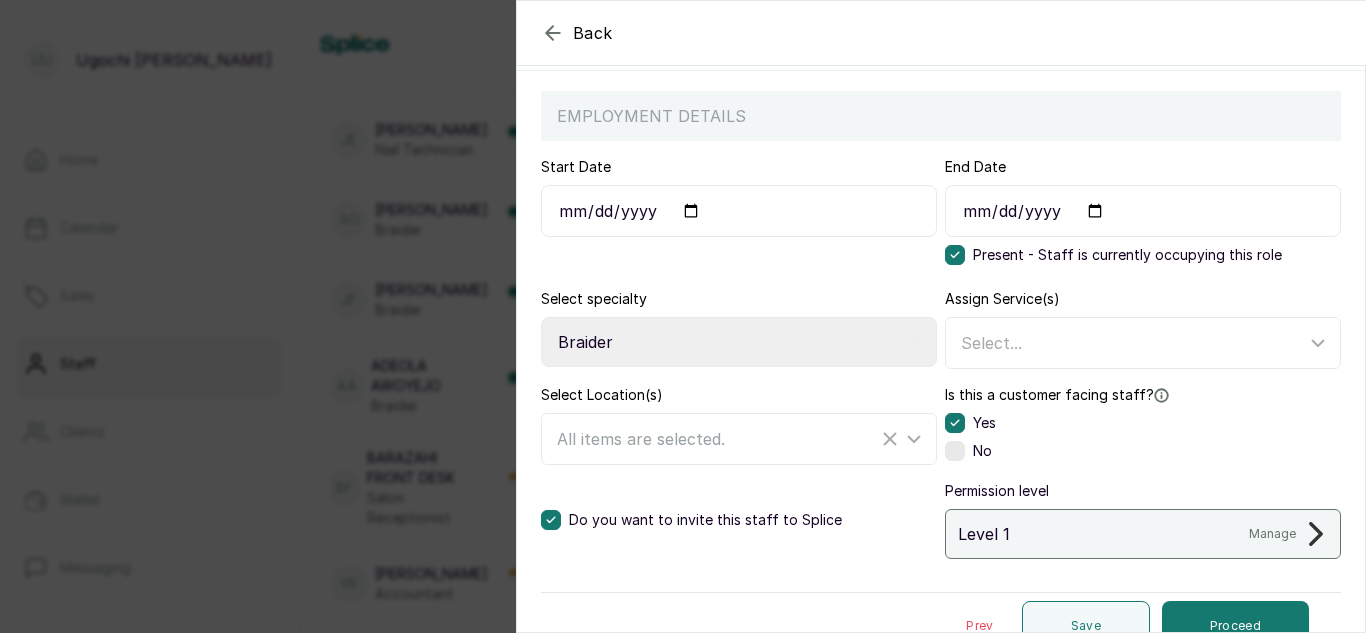 scroll, scrollTop: 187, scrollLeft: 0, axis: vertical 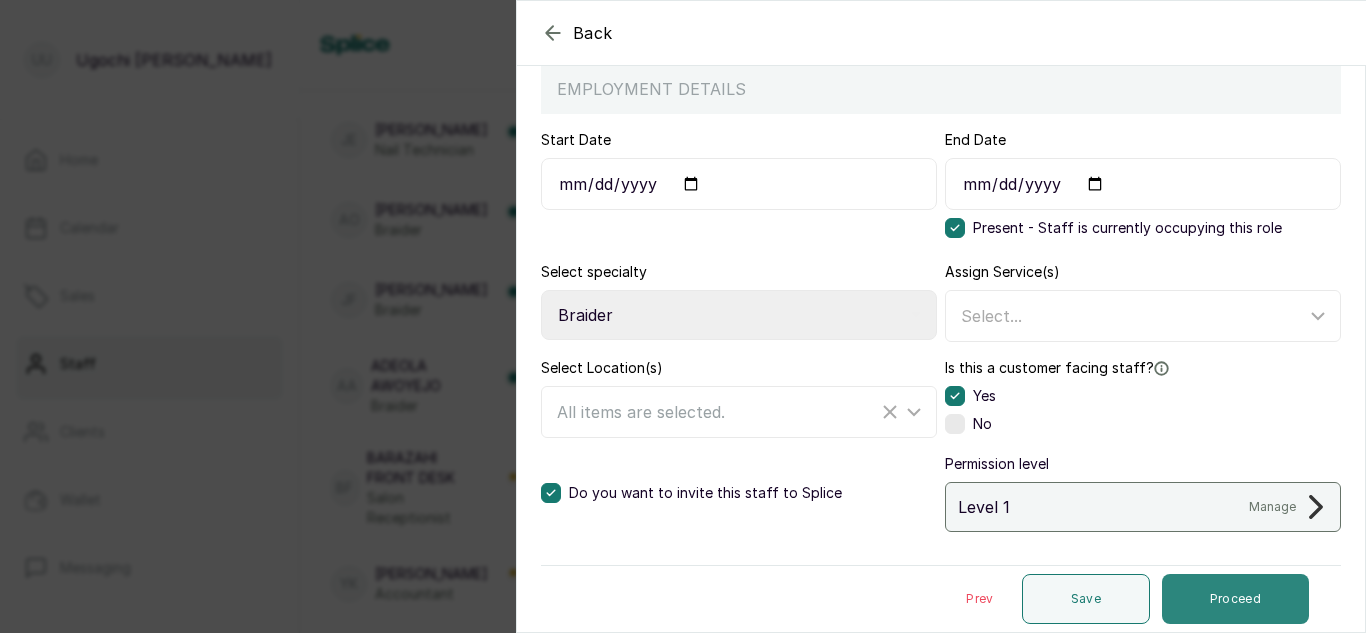 click on "Proceed" at bounding box center [1235, 599] 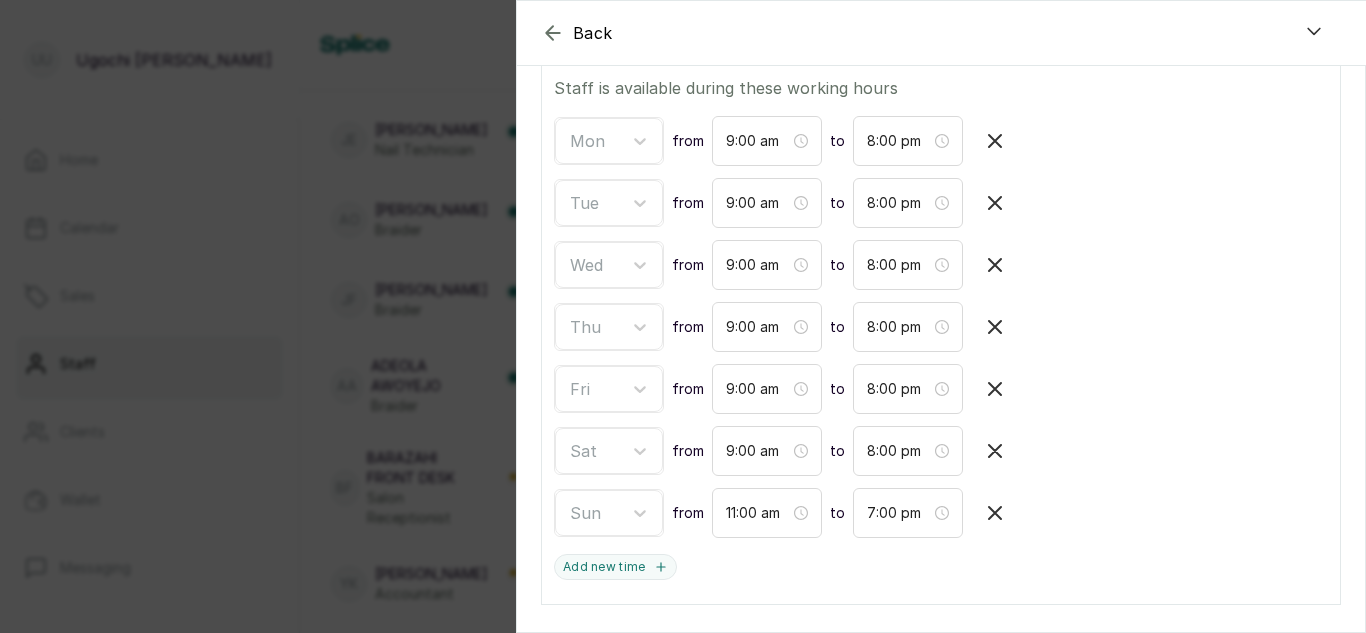 scroll, scrollTop: 502, scrollLeft: 0, axis: vertical 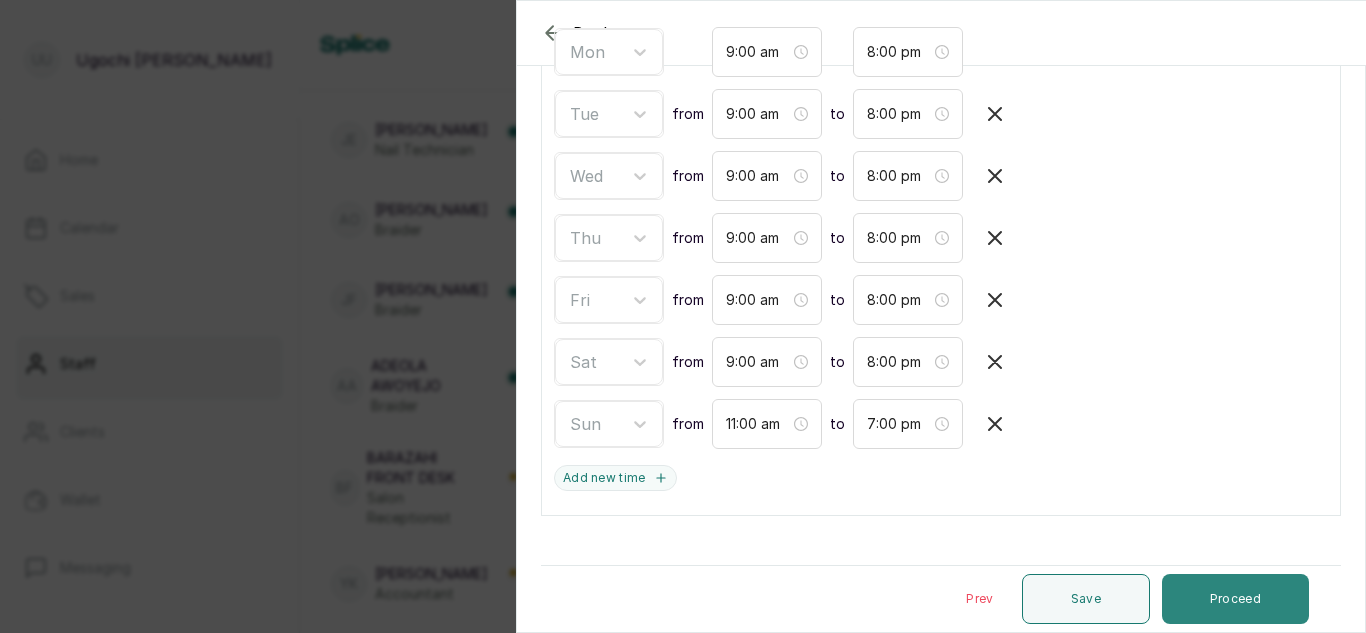 click on "Proceed" at bounding box center (1235, 599) 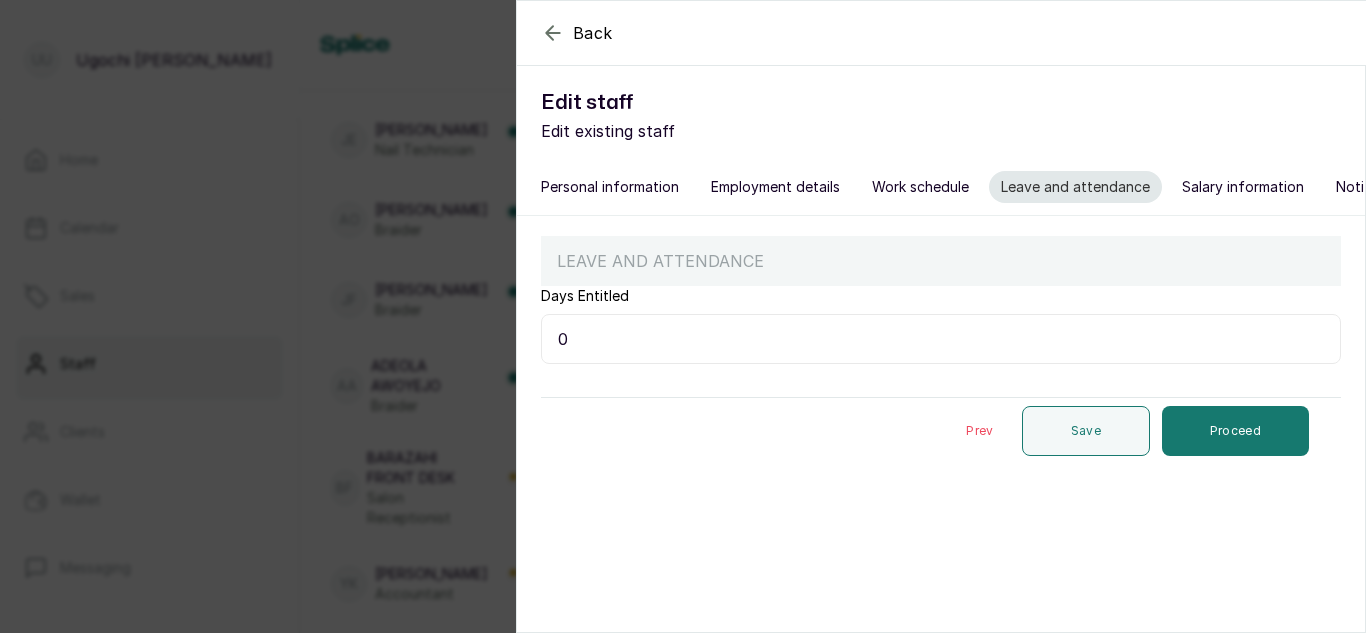 click on "0" at bounding box center [941, 339] 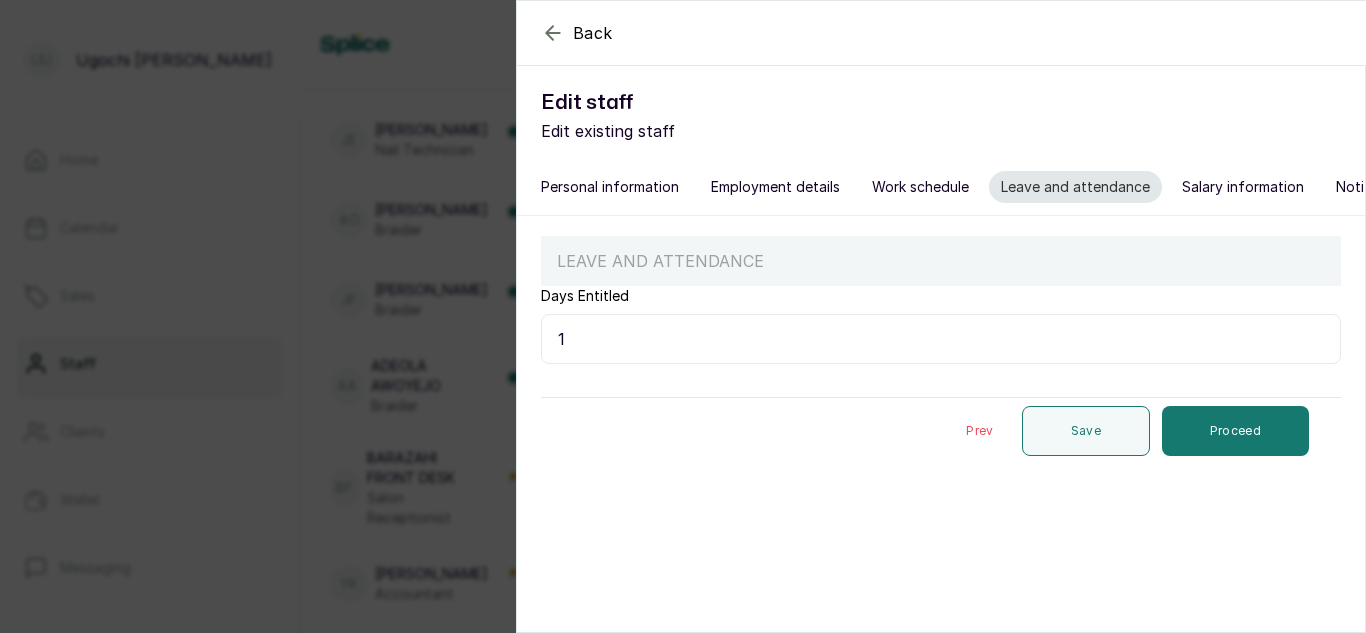 type on "14" 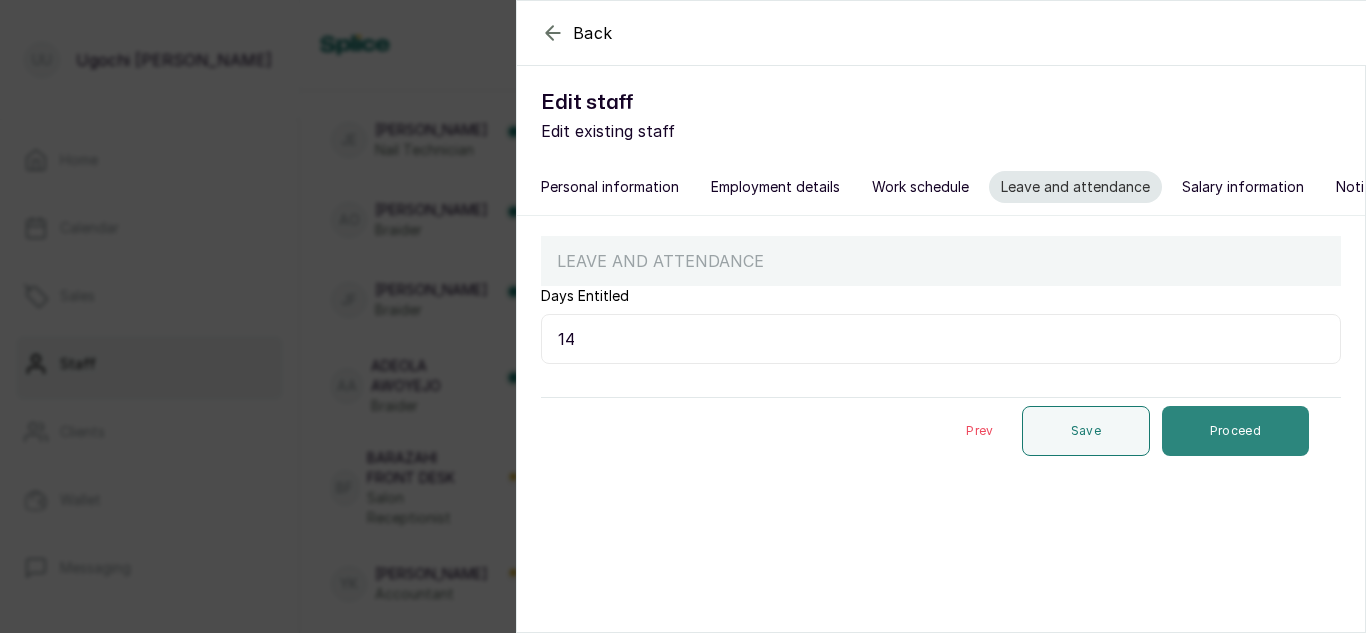 click on "Proceed" at bounding box center (1235, 431) 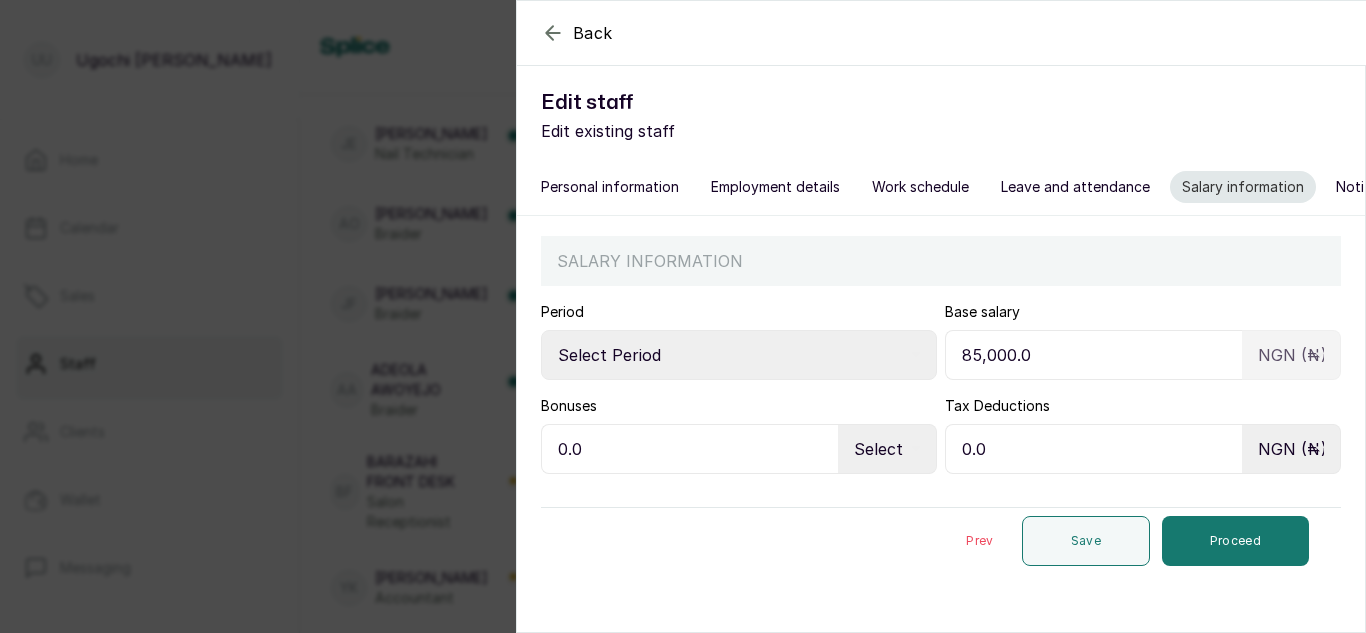 click on "85,000.0" at bounding box center [1093, 355] 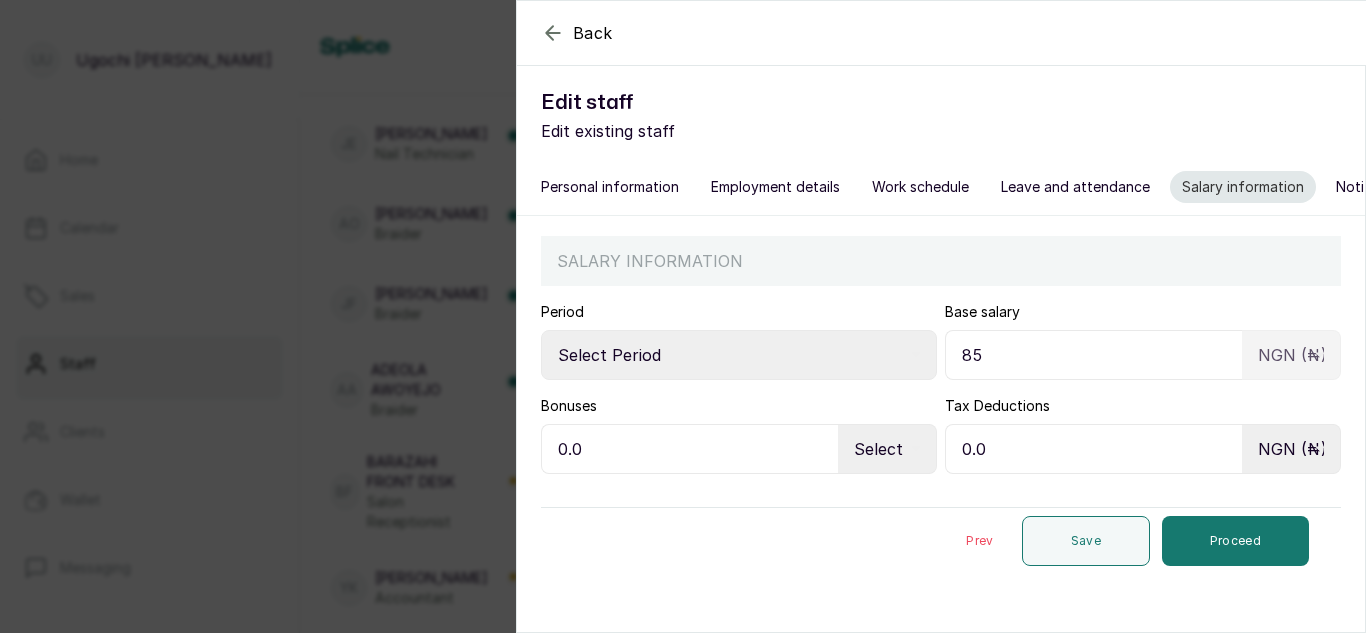 type on "8" 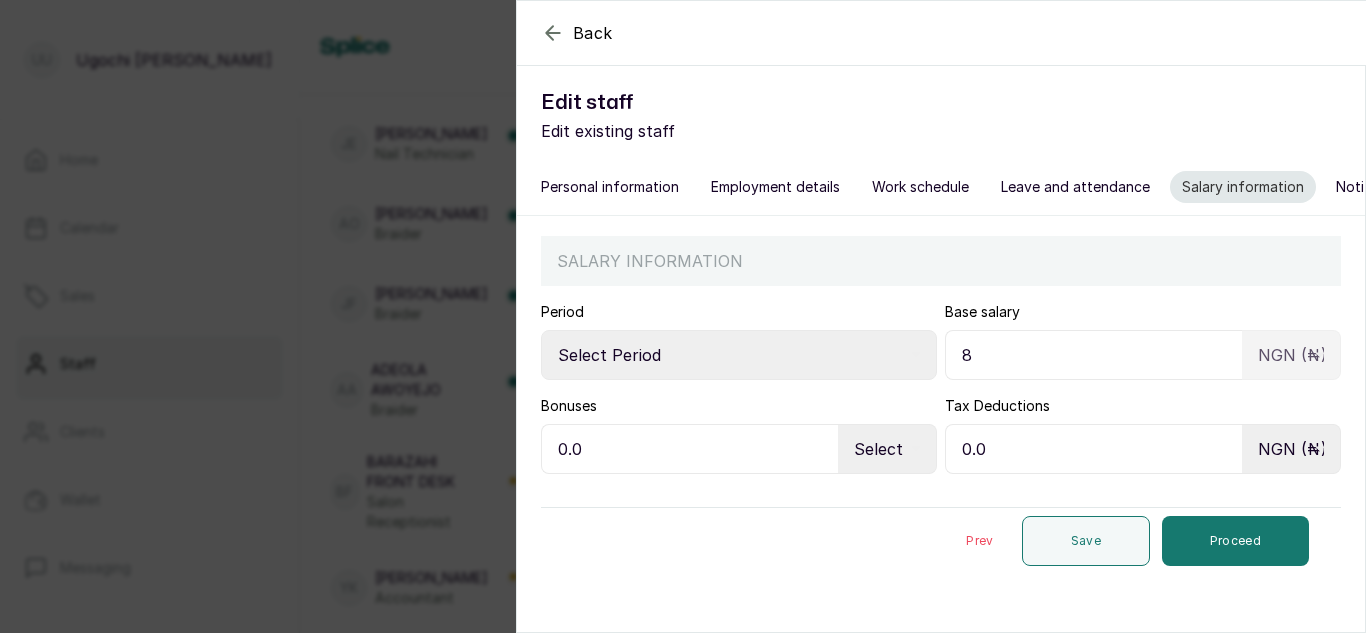 type 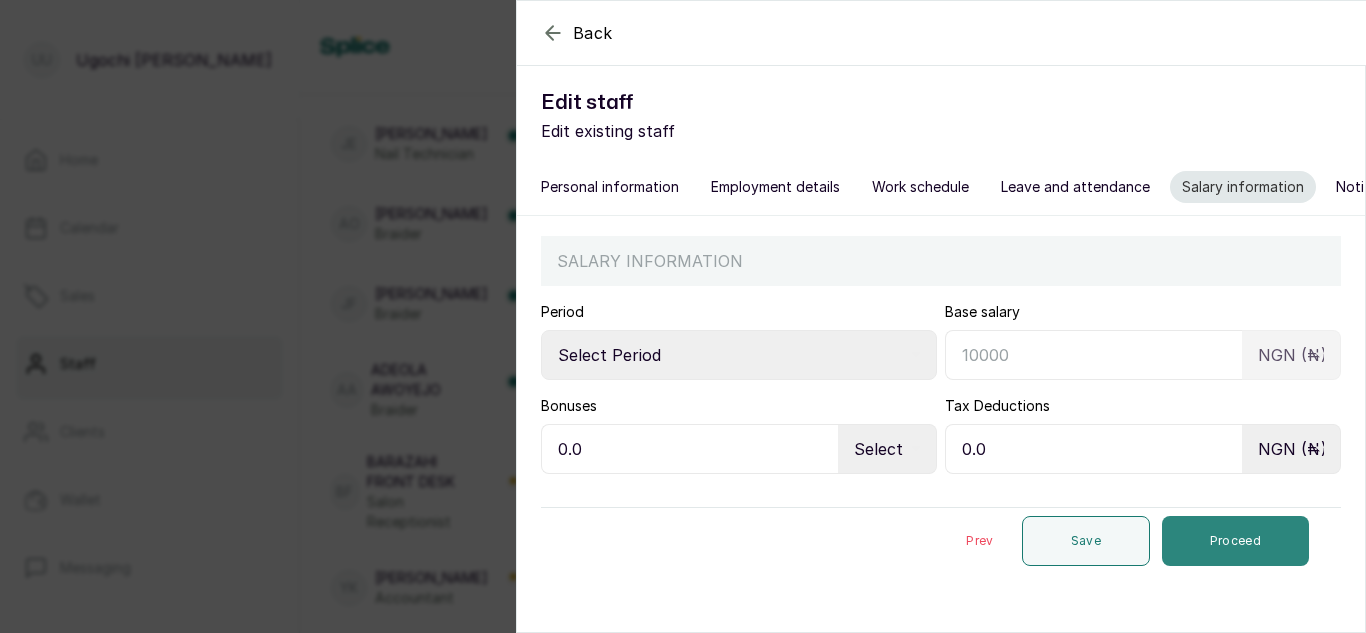 click on "Proceed" at bounding box center [1235, 541] 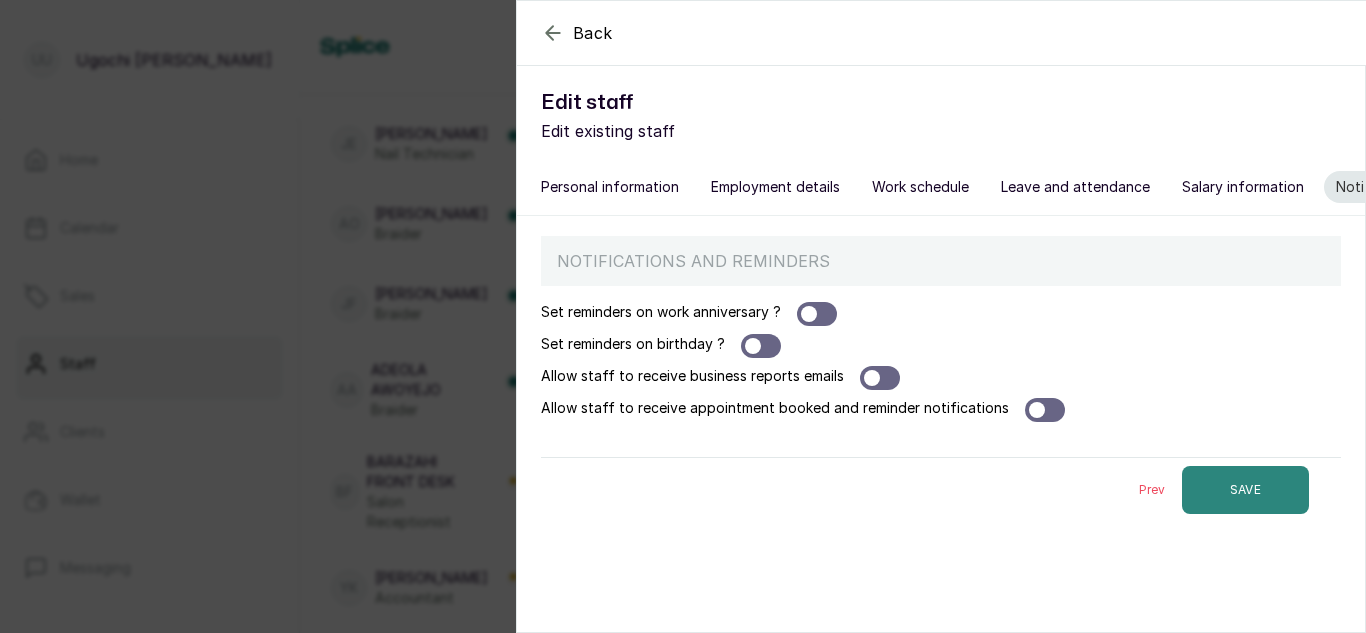 click on "SAVE" at bounding box center (1245, 490) 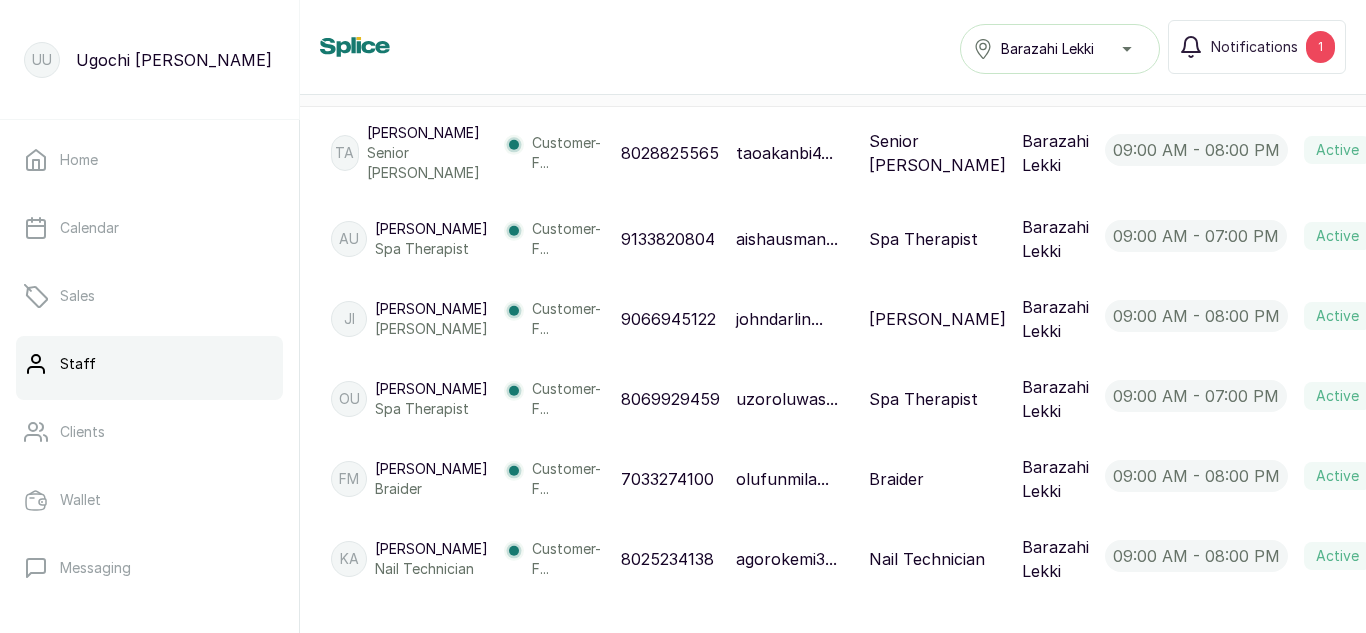 scroll, scrollTop: 417, scrollLeft: 13, axis: both 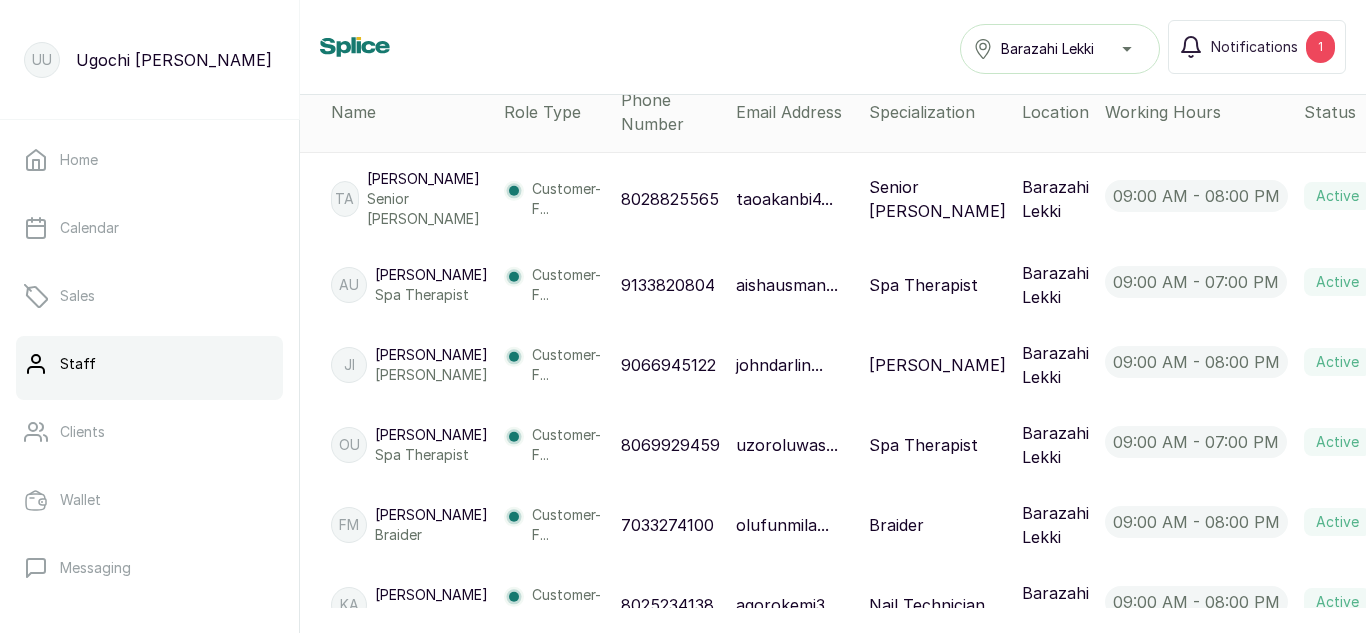click at bounding box center (1399, 199) 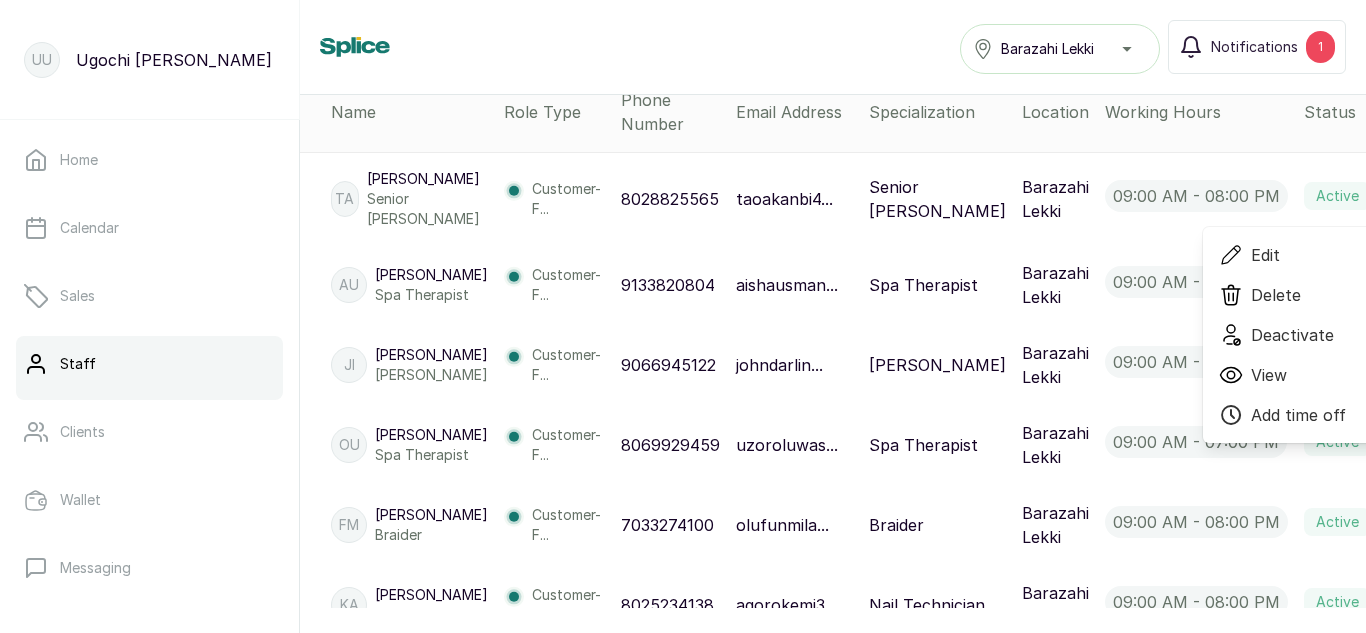 click on "Edit" at bounding box center (1315, 255) 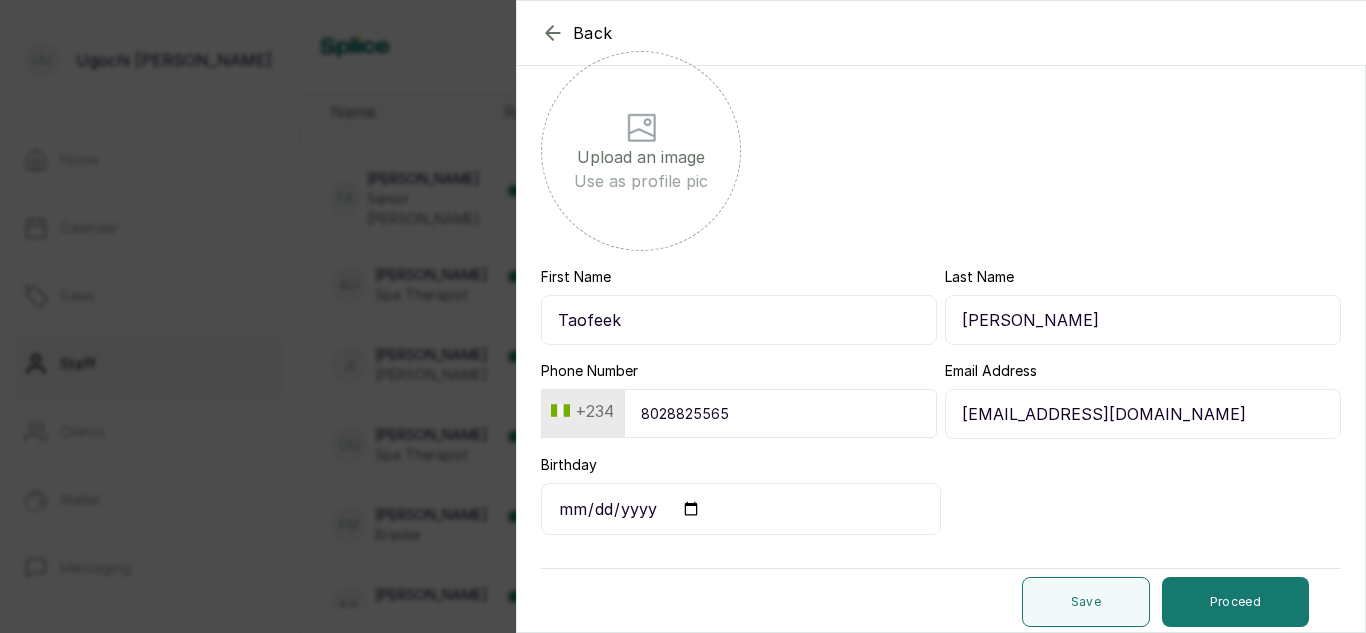 scroll, scrollTop: 271, scrollLeft: 0, axis: vertical 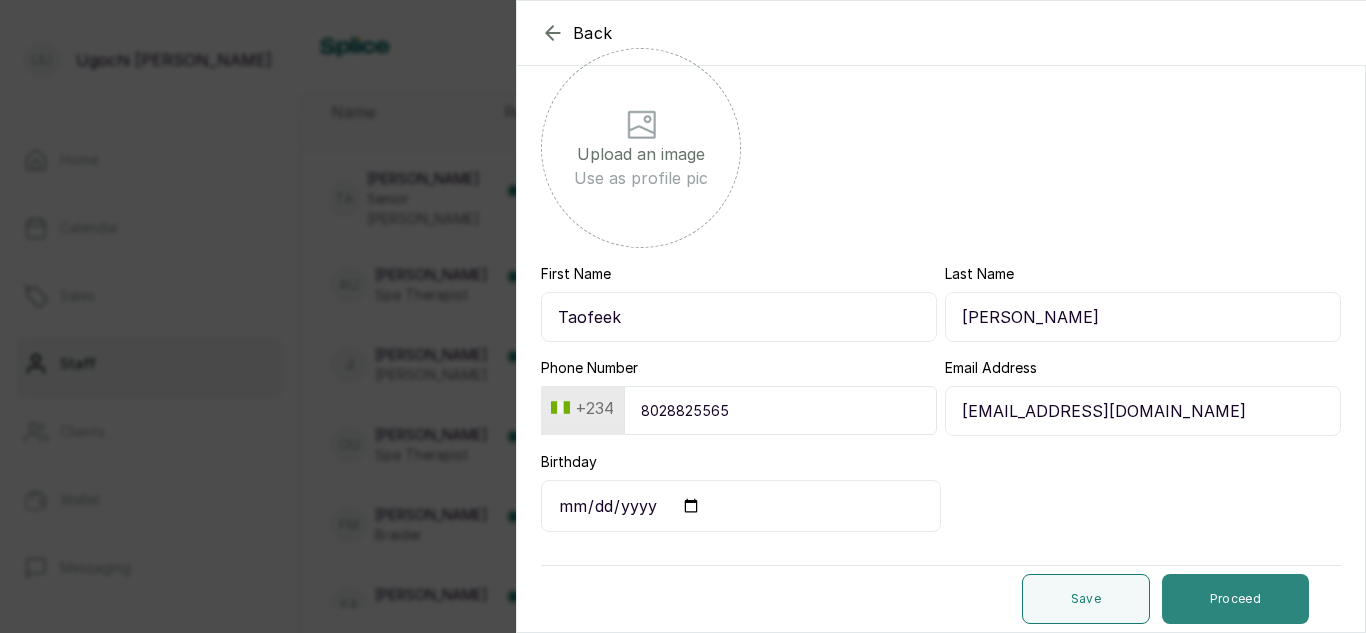 click on "Proceed" at bounding box center (1235, 599) 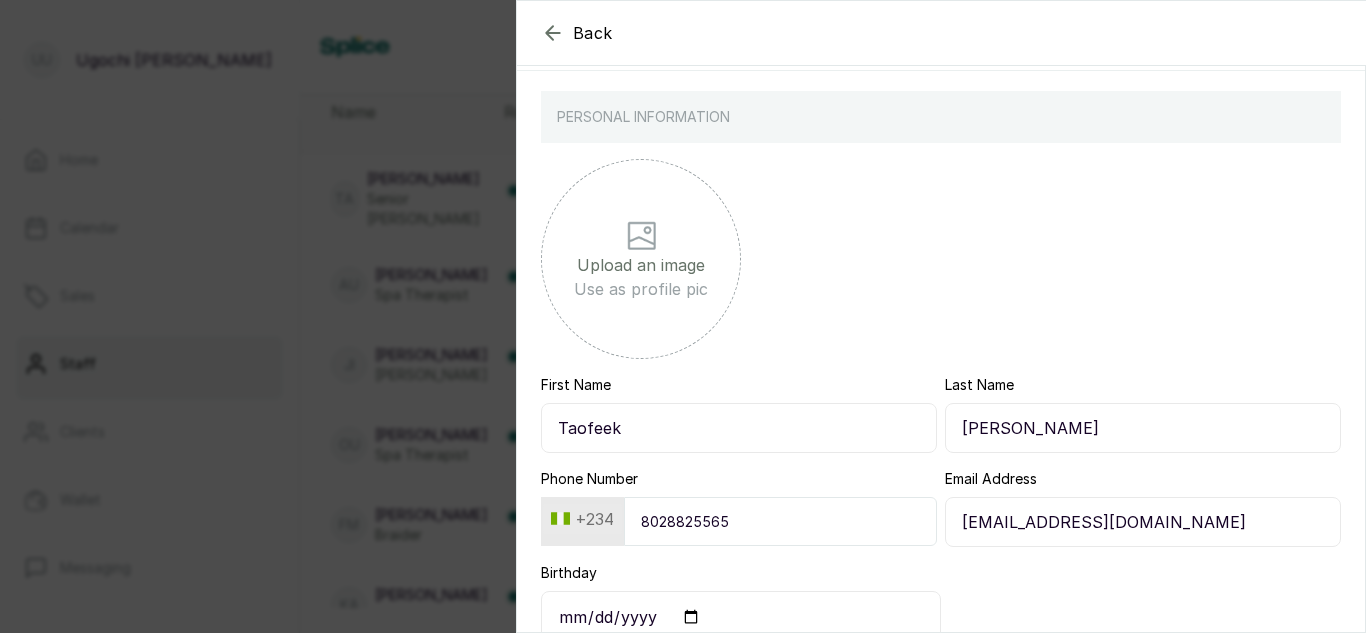 select on "senior_barber" 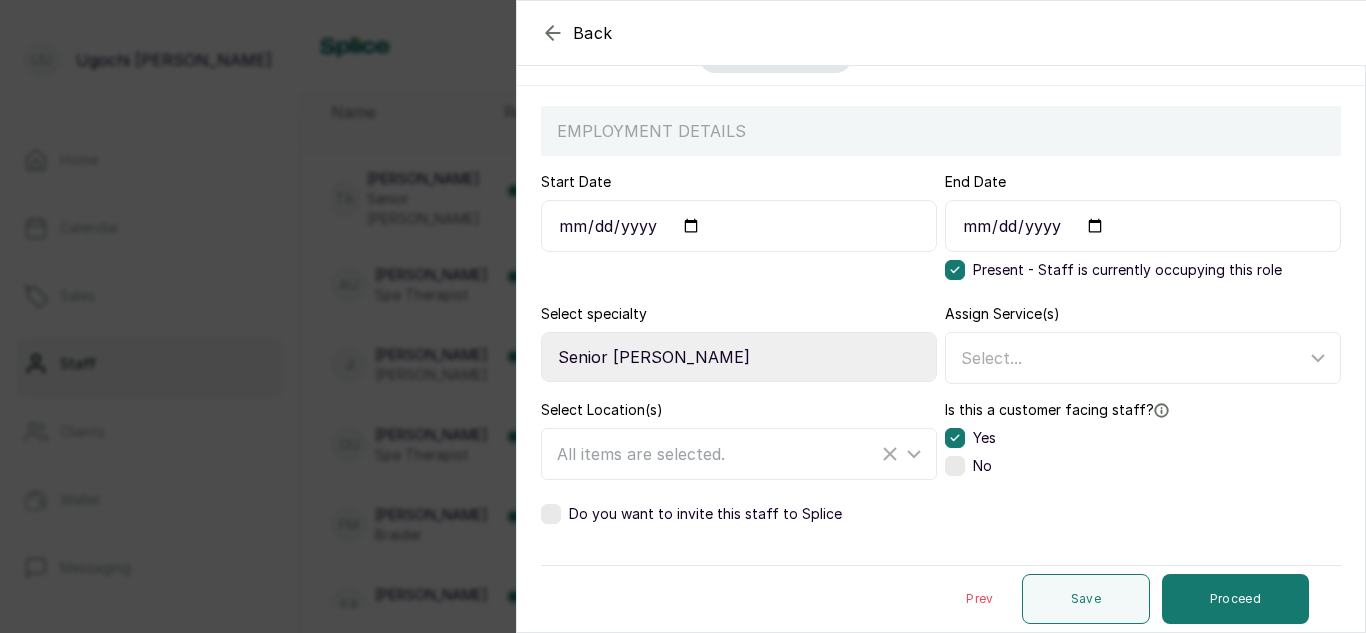 click on "Do you want to invite this staff to Splice" at bounding box center (691, 514) 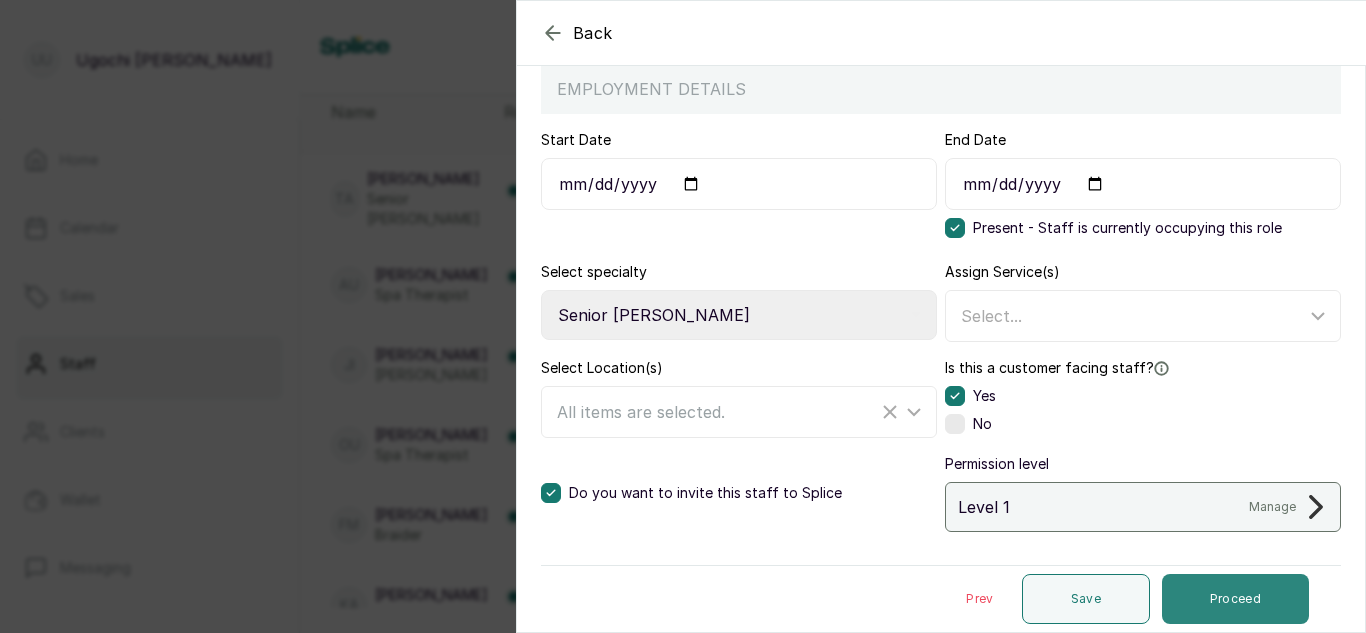 click on "Proceed" at bounding box center (1235, 599) 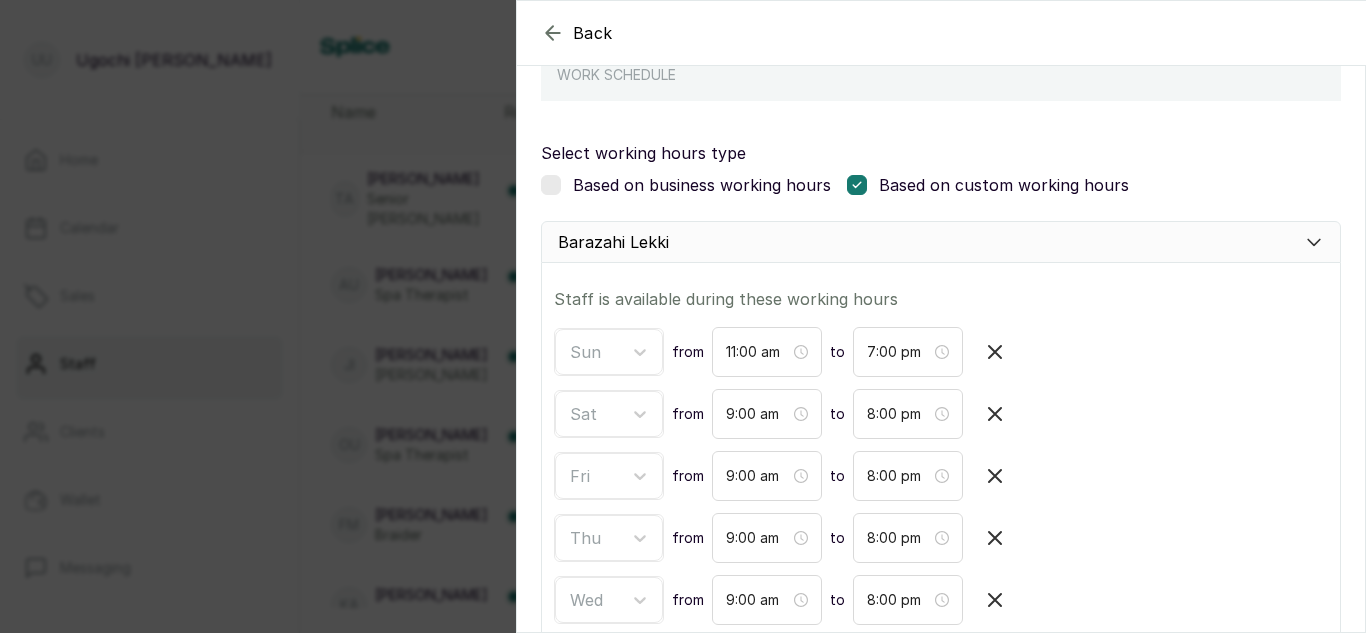 scroll, scrollTop: 440, scrollLeft: 0, axis: vertical 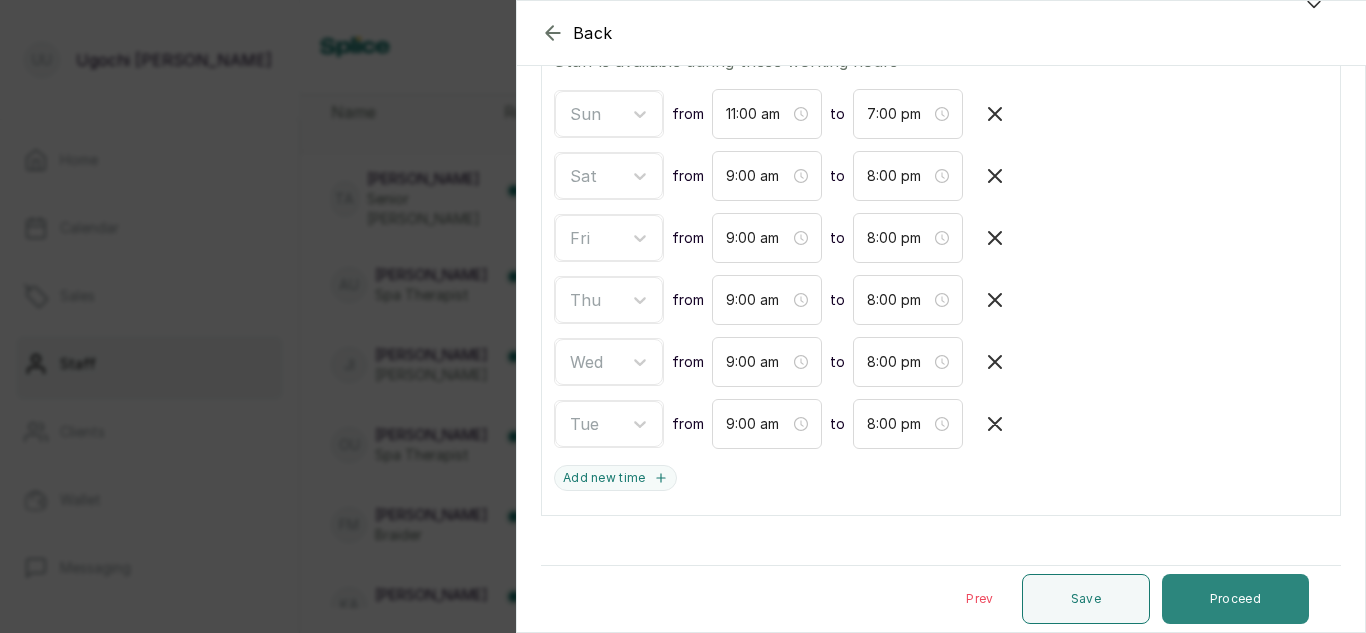 click on "Proceed" at bounding box center (1235, 599) 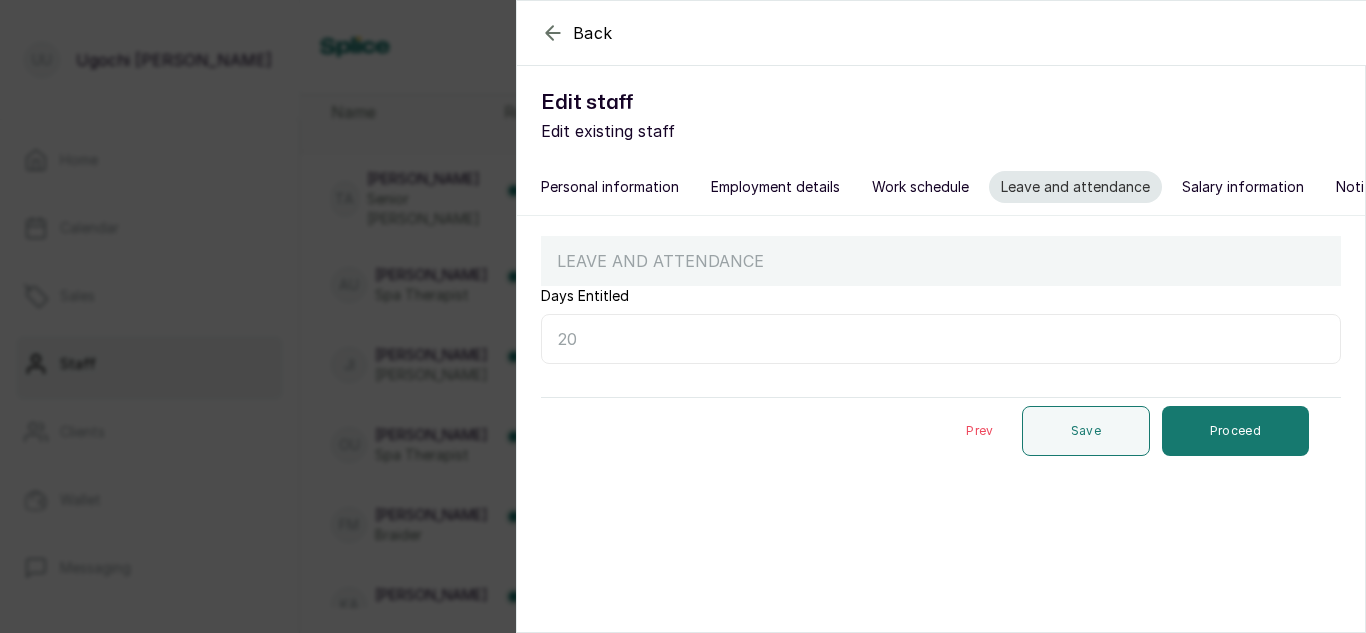 click on "Days Entitled" at bounding box center [941, 339] 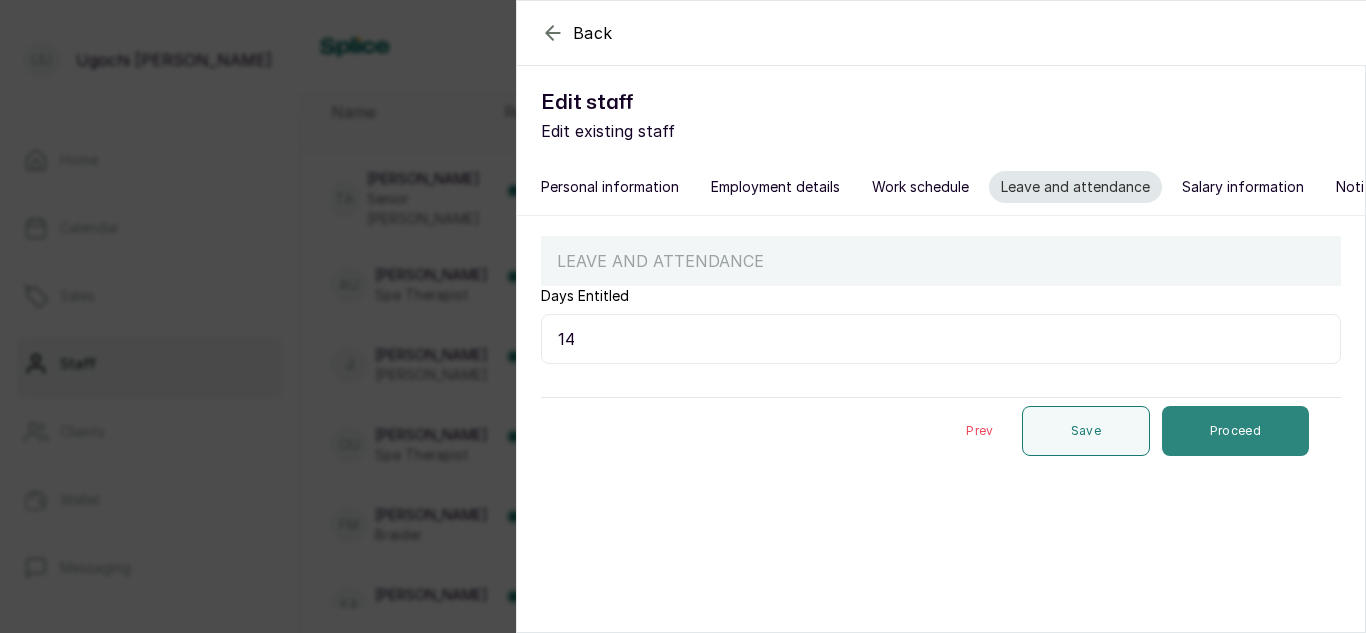 click on "Proceed" at bounding box center (1235, 431) 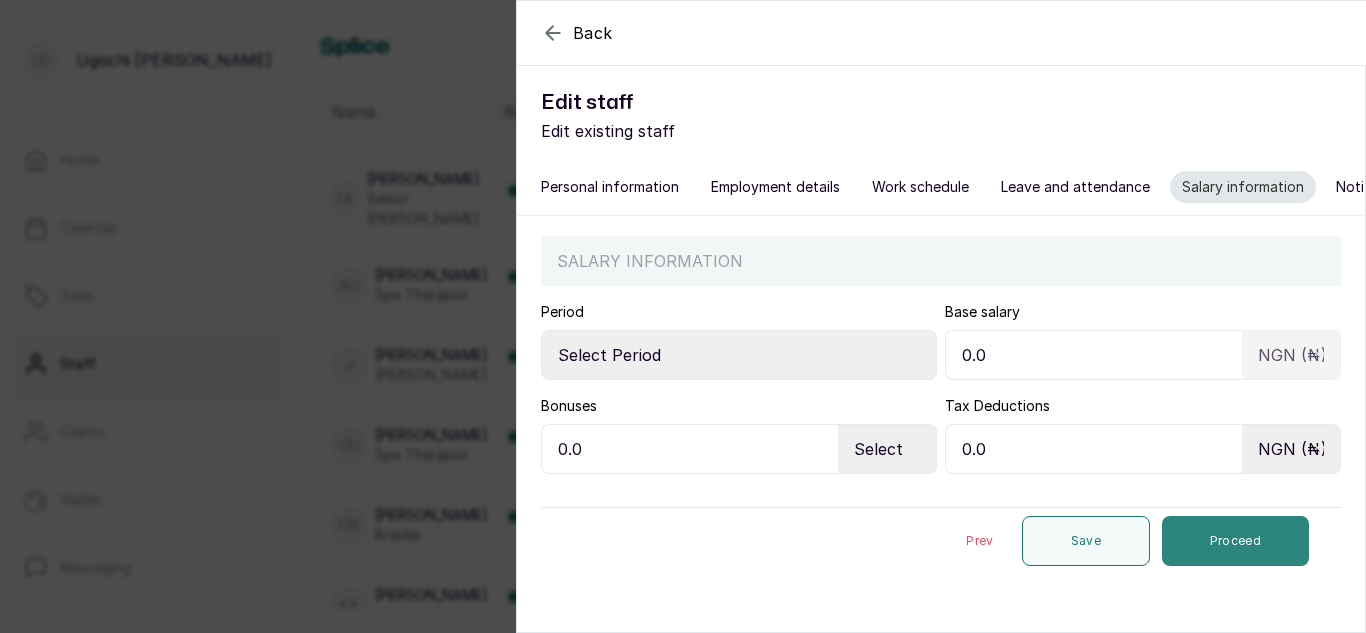 click on "Proceed" at bounding box center [1235, 541] 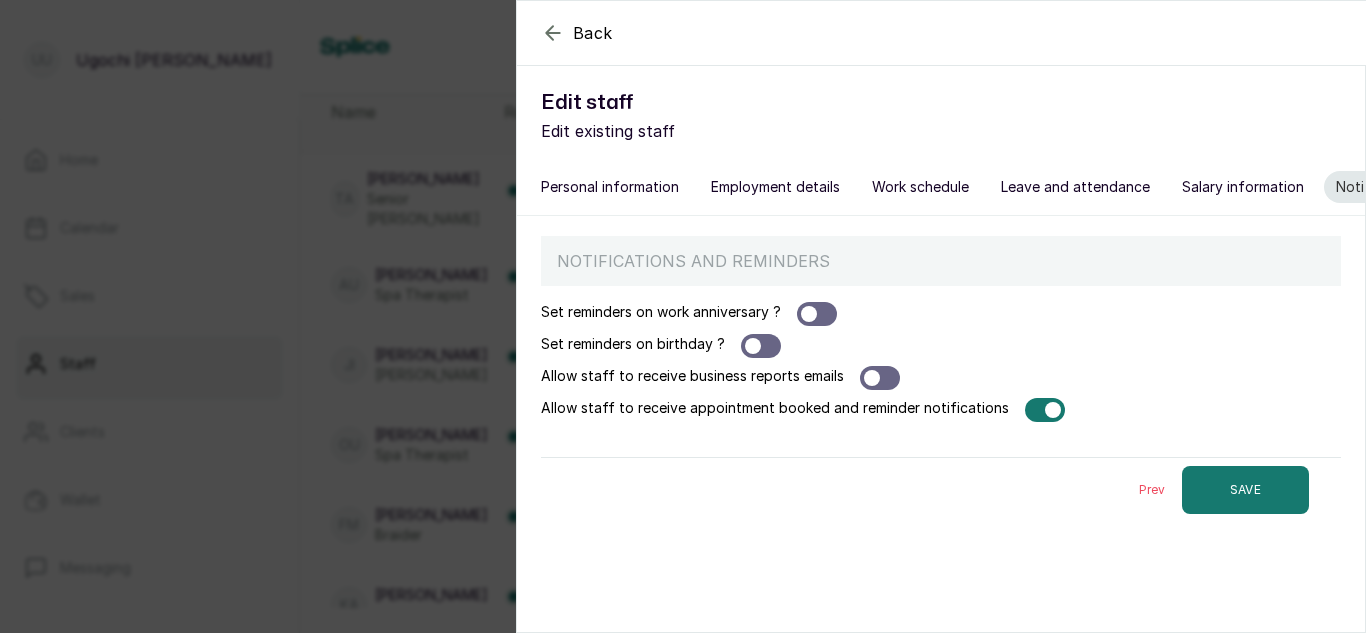 click at bounding box center (1045, 410) 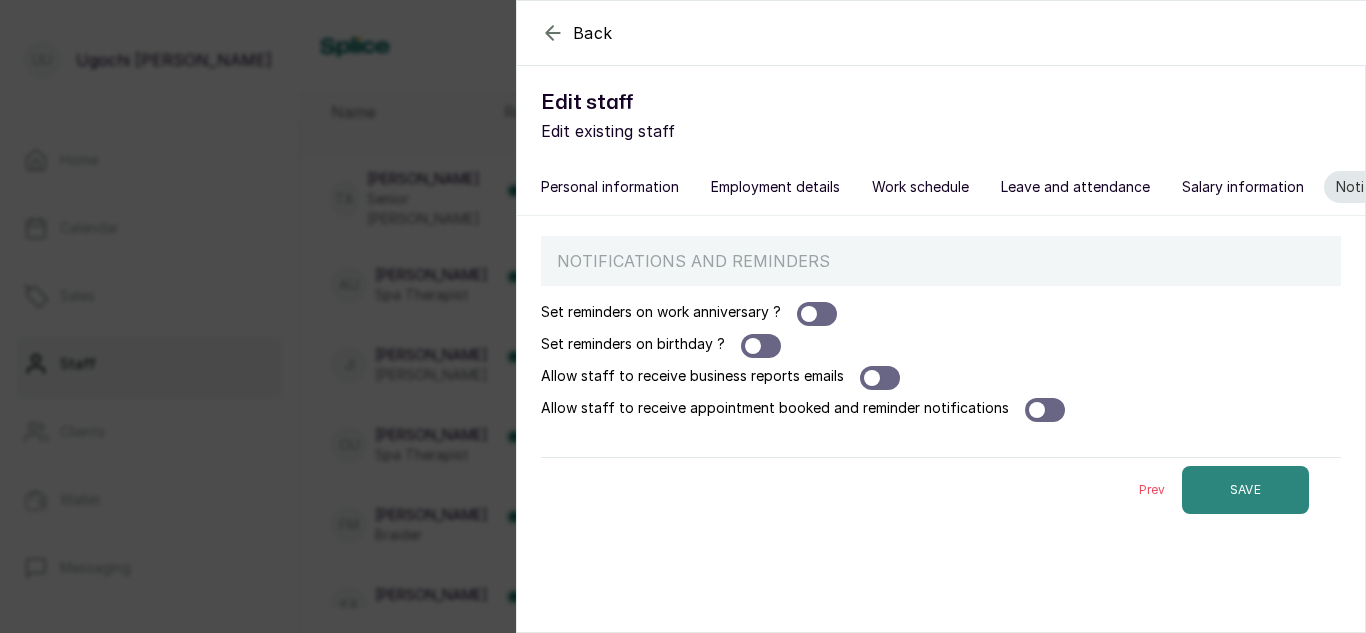 click on "SAVE" at bounding box center [1245, 490] 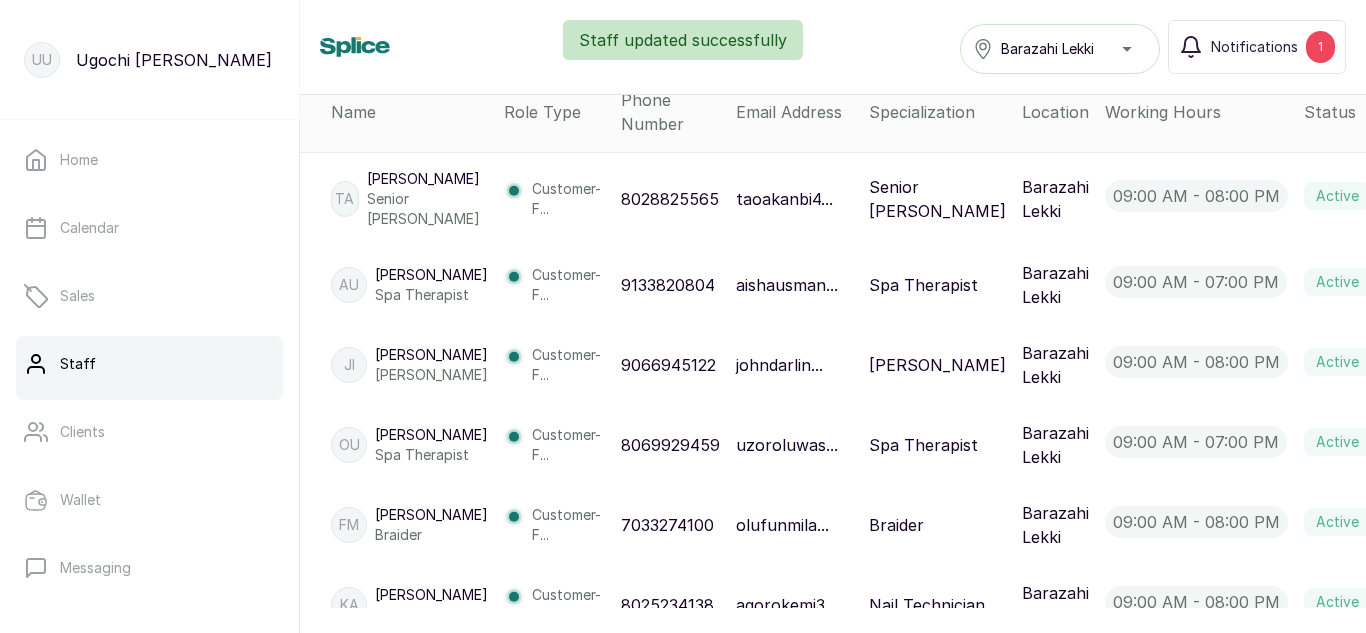 click 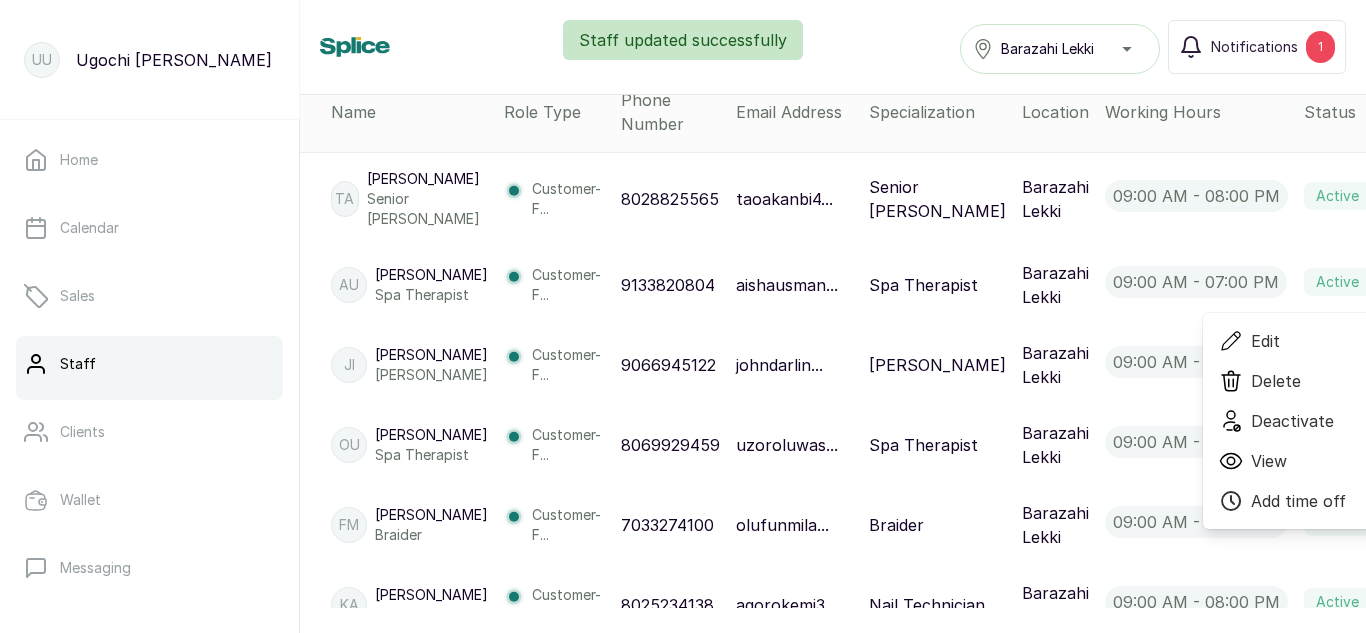 click on "Edit" at bounding box center (1315, 341) 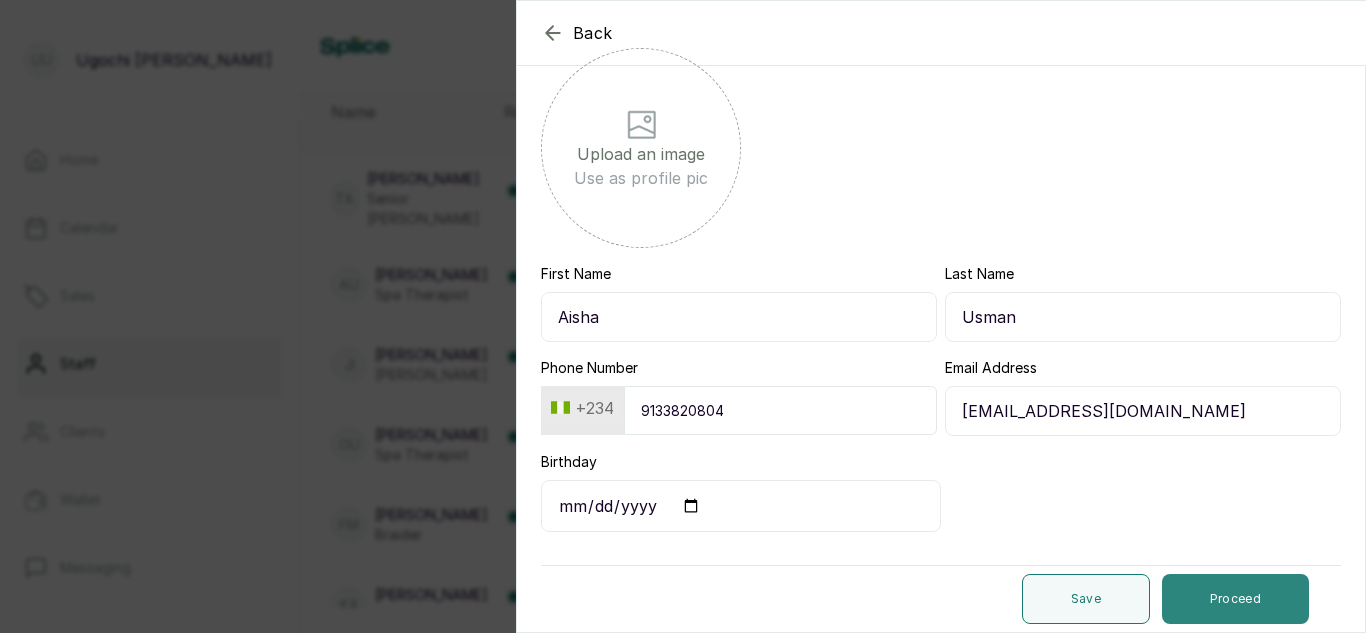 click on "Proceed" at bounding box center [1235, 599] 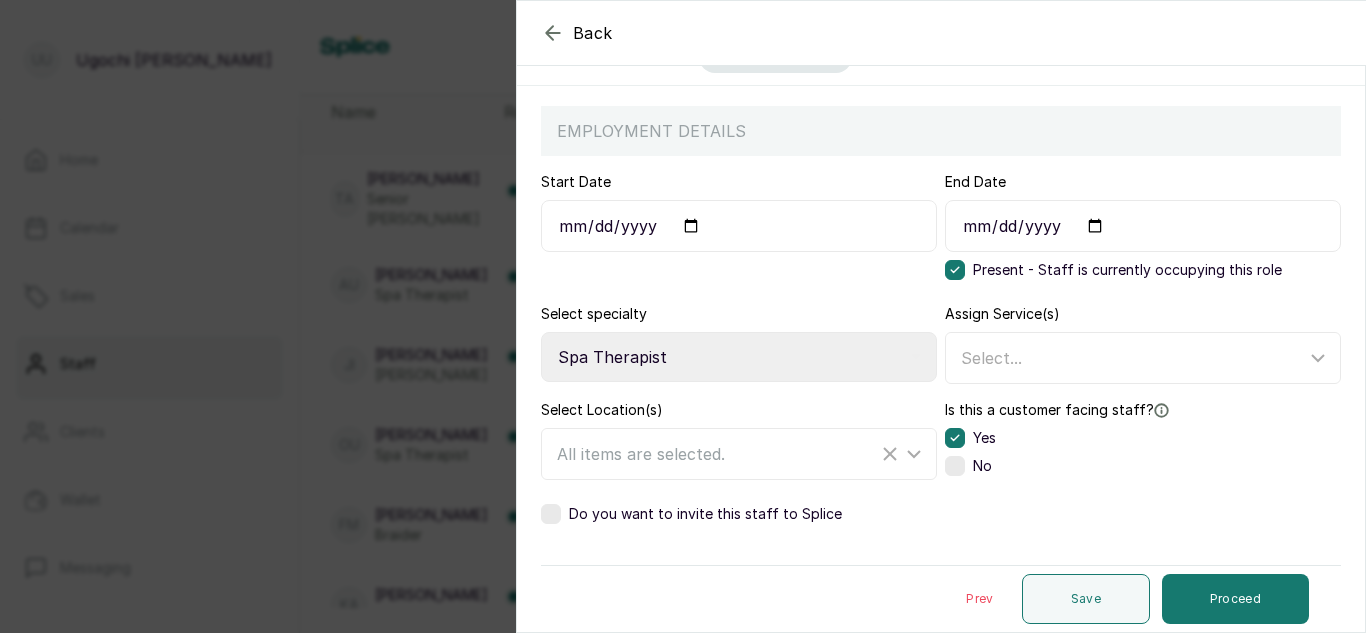 scroll, scrollTop: 145, scrollLeft: 0, axis: vertical 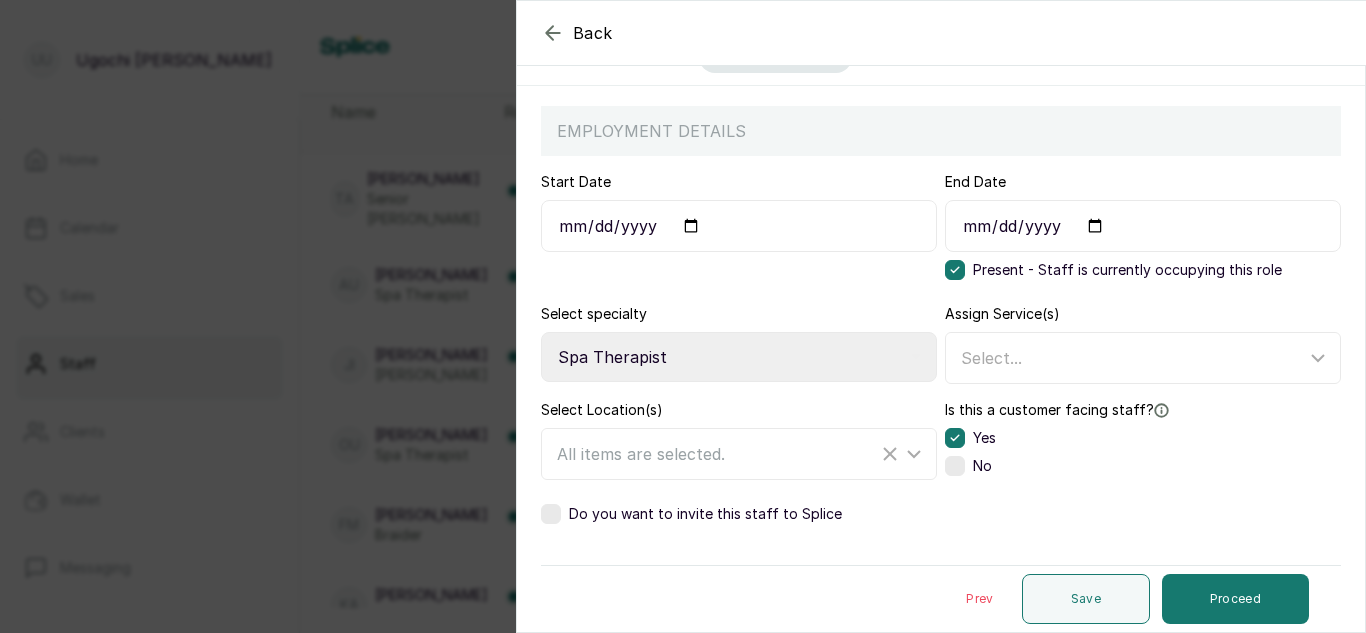 click on "Do you want to invite this staff to Splice" at bounding box center [691, 514] 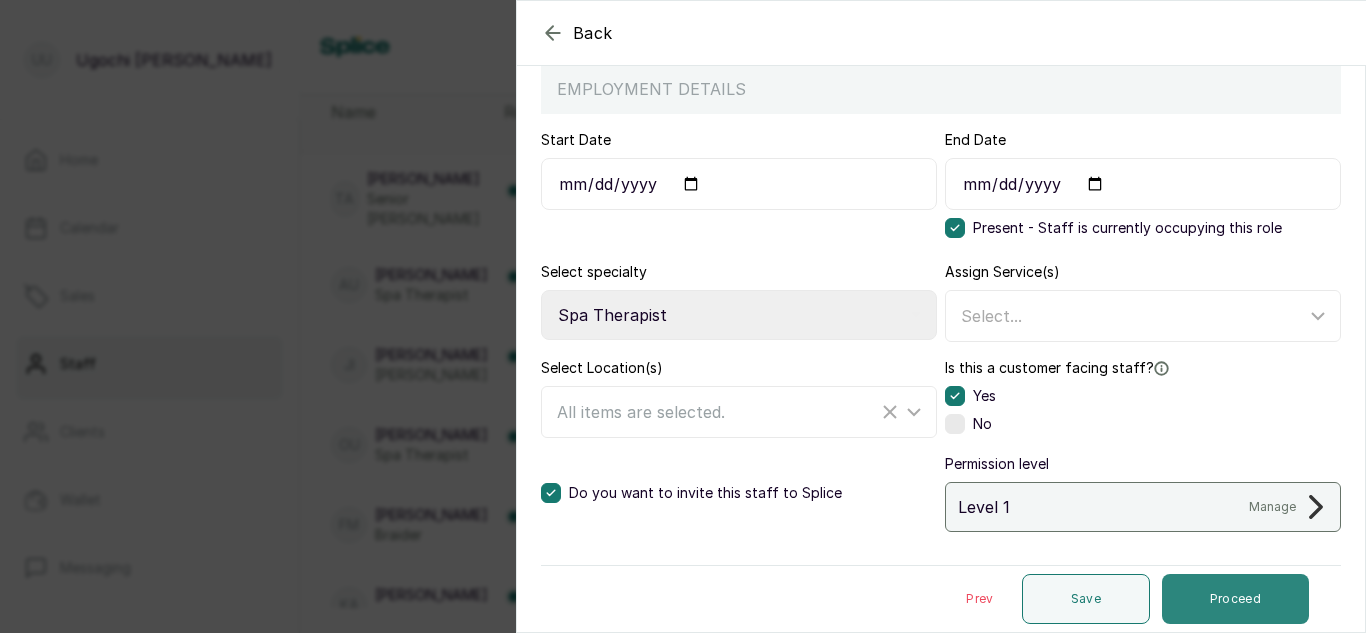 click on "Proceed" at bounding box center [1235, 599] 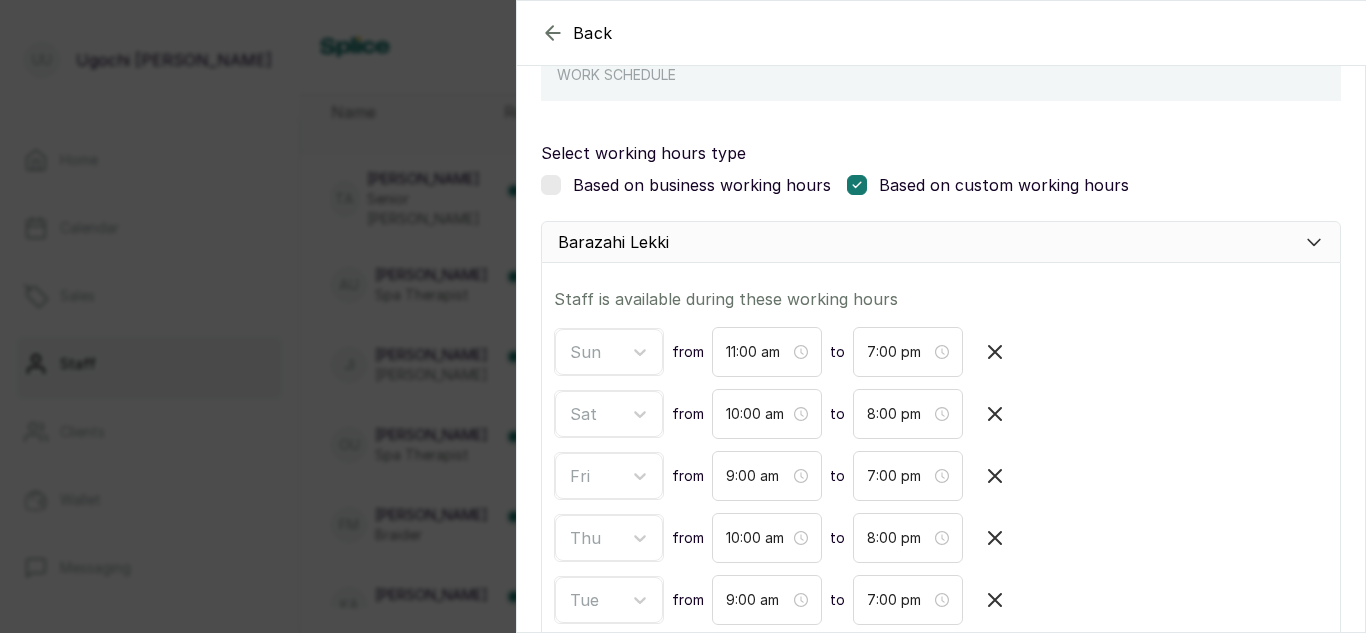 scroll, scrollTop: 440, scrollLeft: 0, axis: vertical 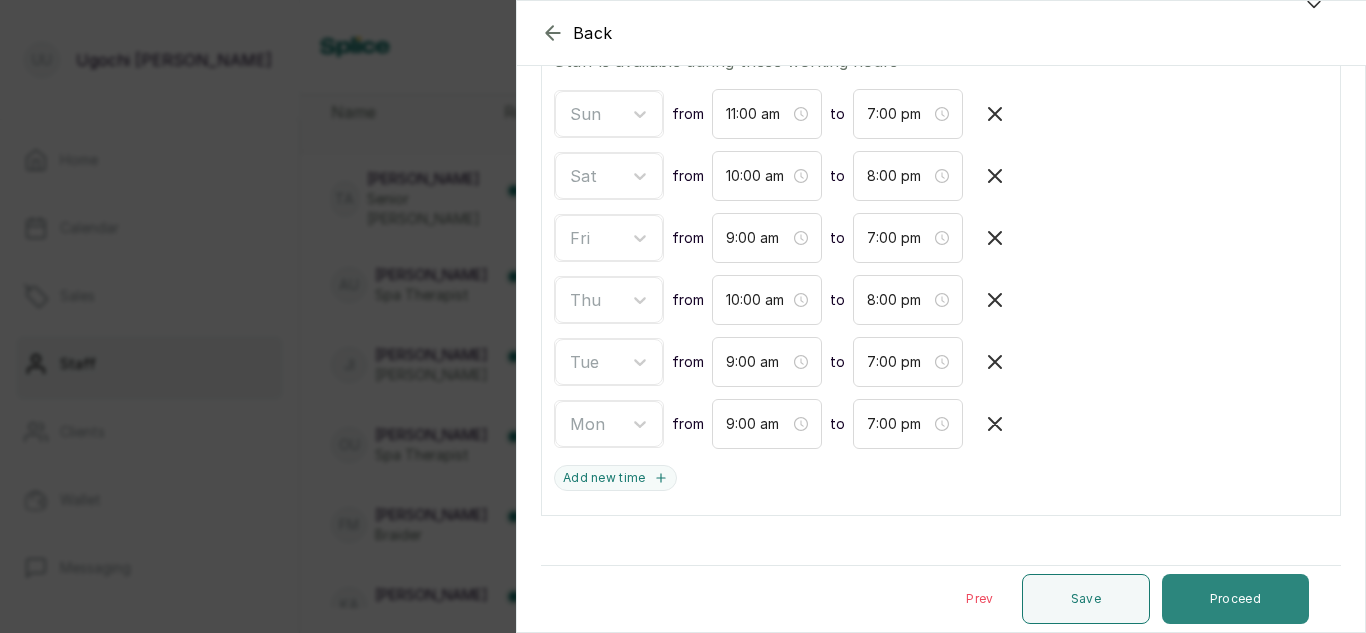 click on "Proceed" at bounding box center [1235, 599] 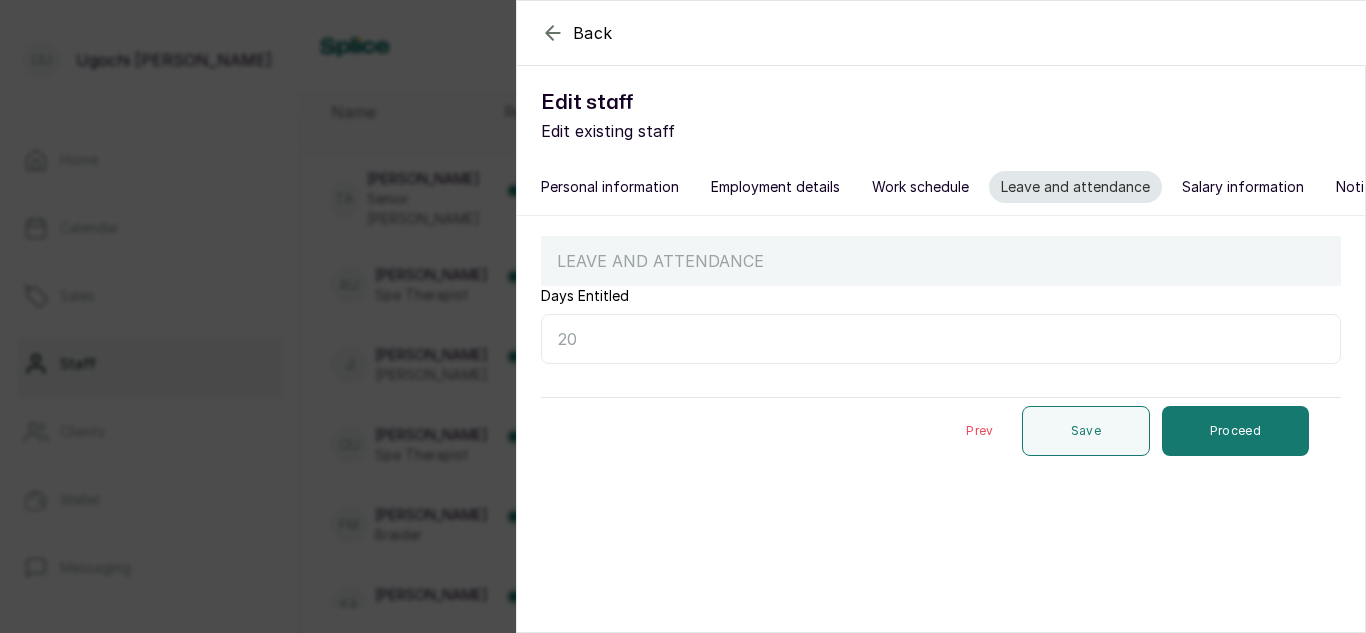 click on "Back Edit staff Edit existing staff Personal information Employment details Work schedule Leave and attendance Salary information Notifications and reminders LEAVE AND ATTENDANCE Days Entitled   Prev Save Proceed" at bounding box center [683, 316] 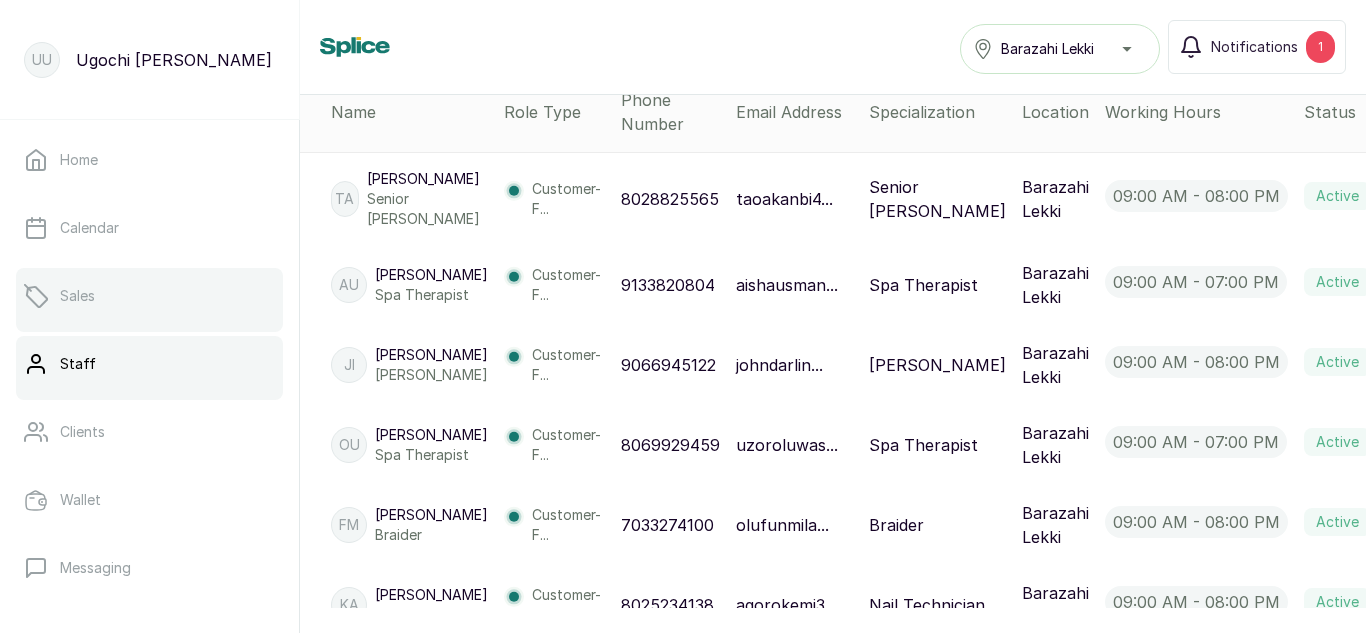 click on "Sales" at bounding box center [149, 296] 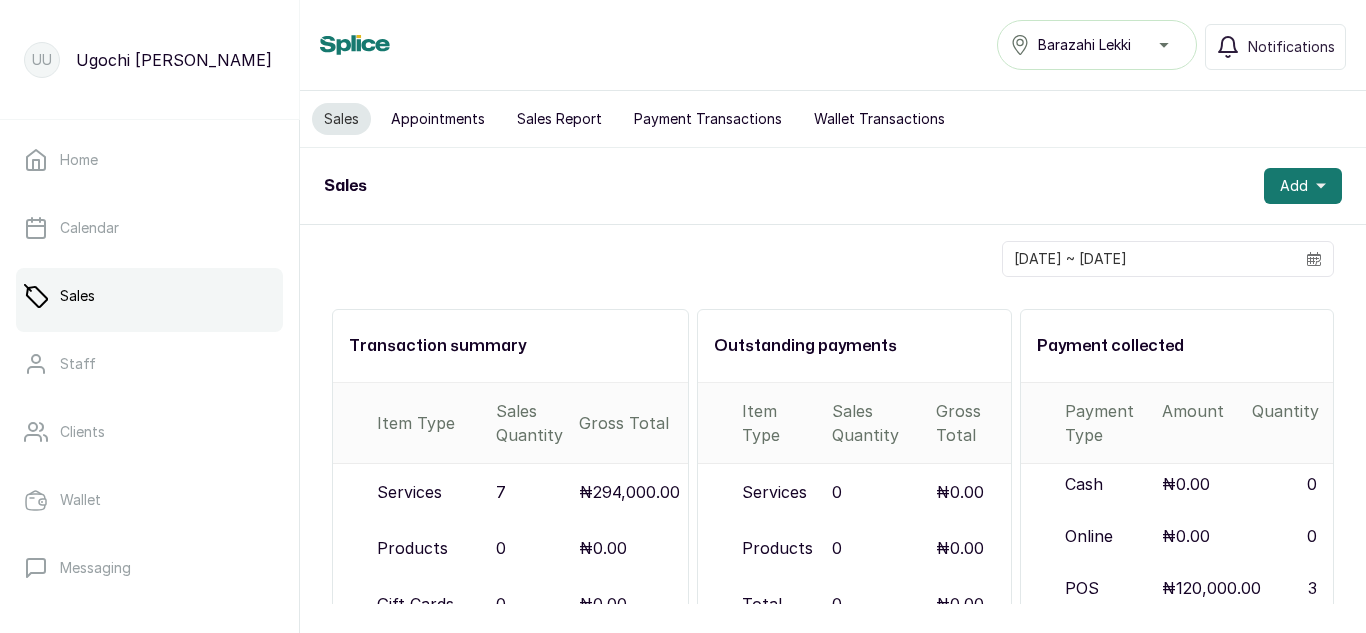 click on "Sales" at bounding box center [149, 296] 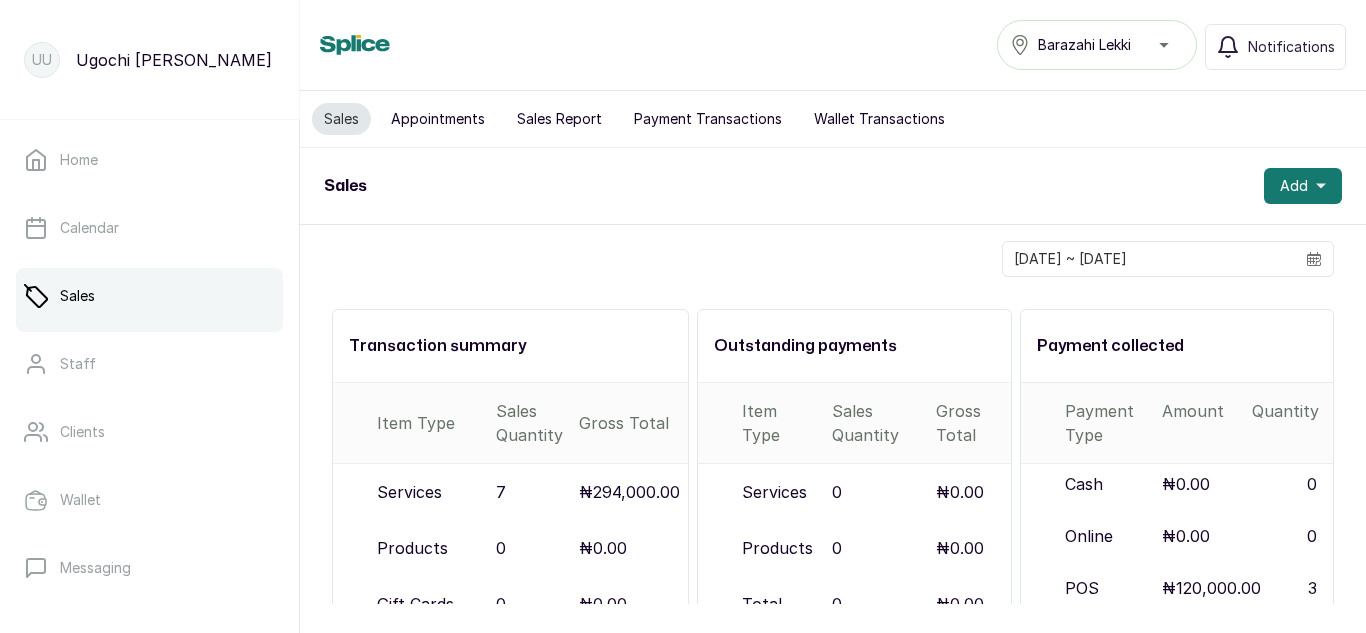 click on "Sales Report" at bounding box center (559, 119) 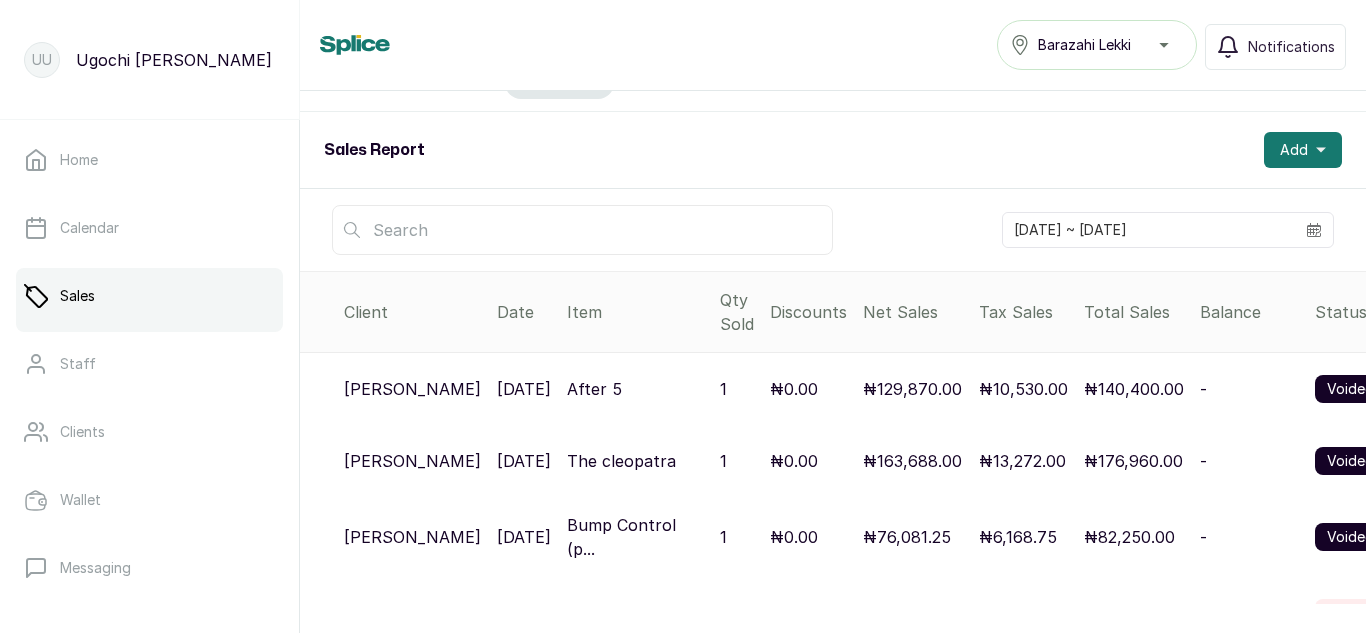 scroll, scrollTop: 15, scrollLeft: 0, axis: vertical 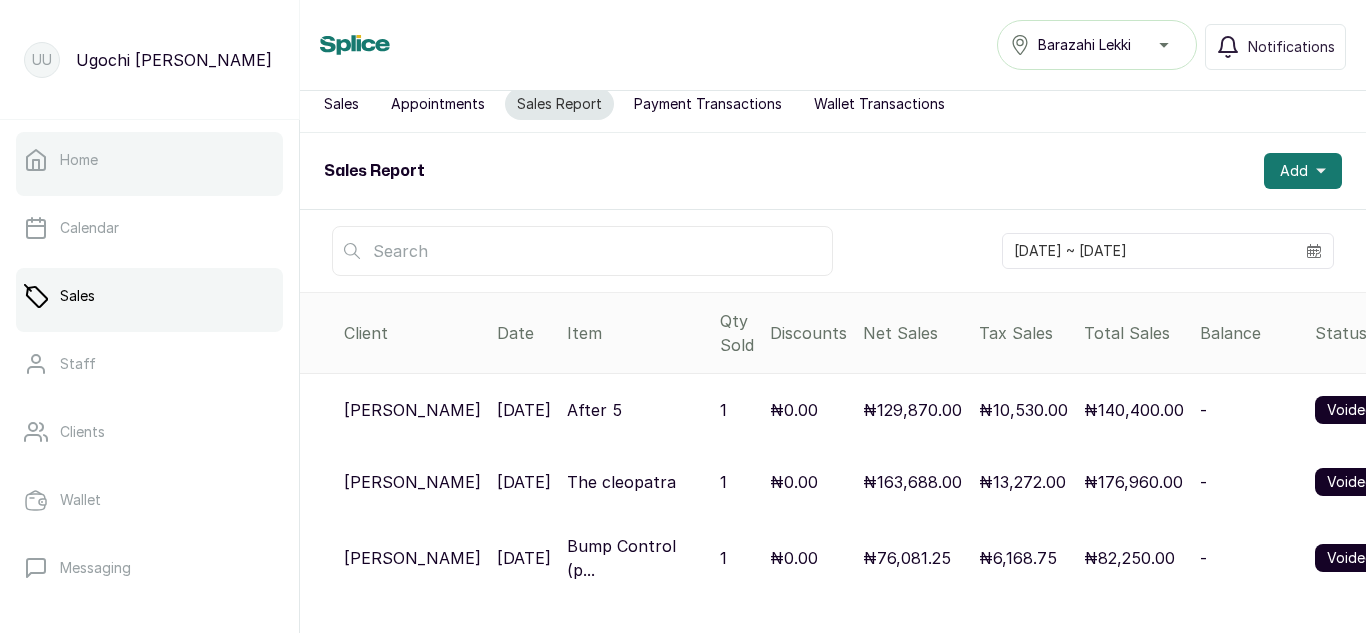click on "Home" at bounding box center [149, 160] 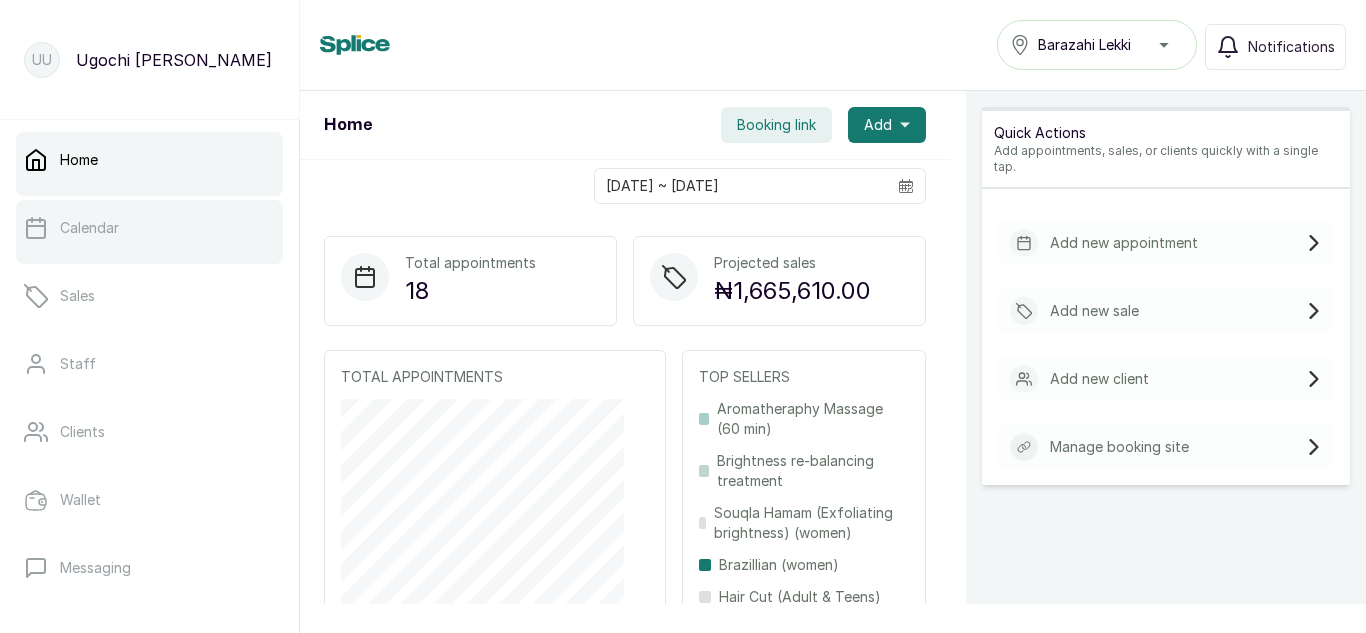 click on "Calendar" at bounding box center (149, 228) 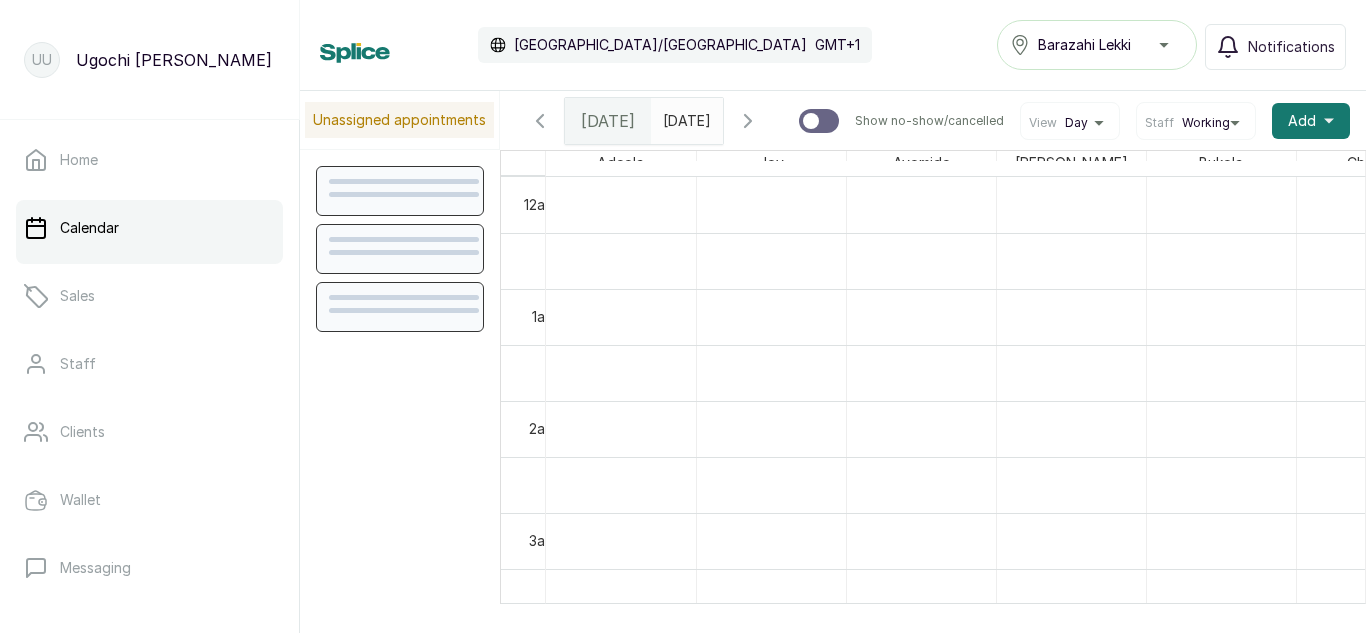 scroll, scrollTop: 673, scrollLeft: 0, axis: vertical 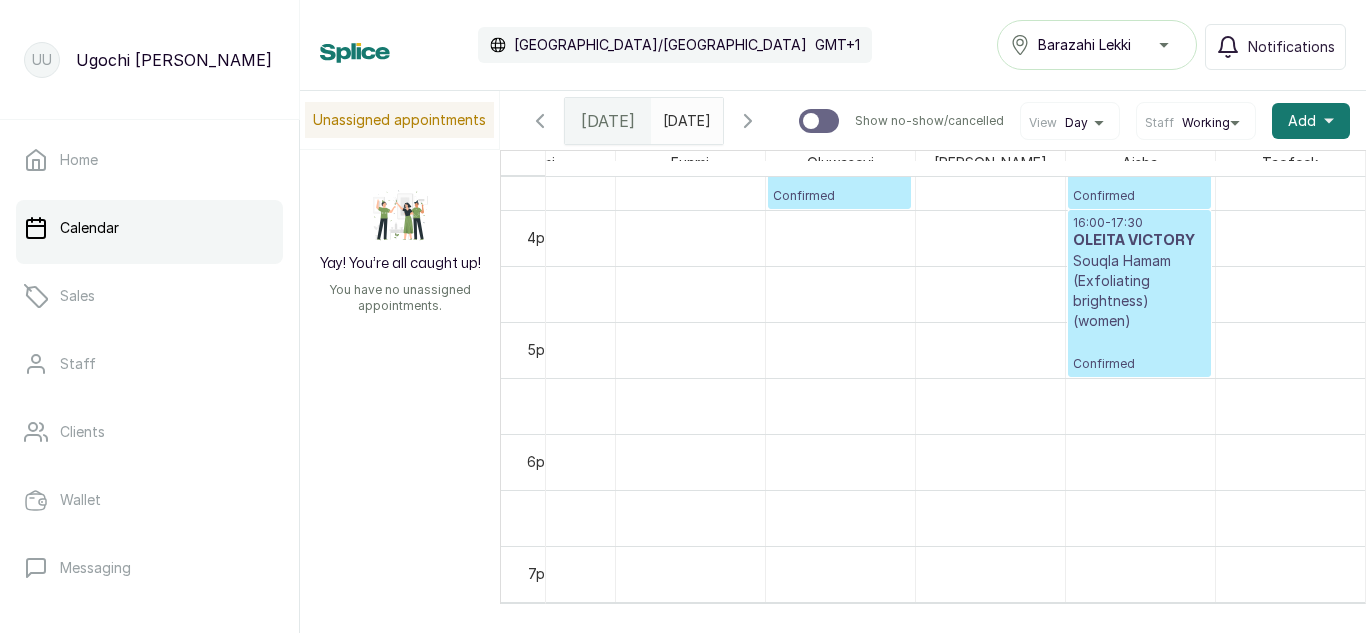 click at bounding box center [-135, 462] 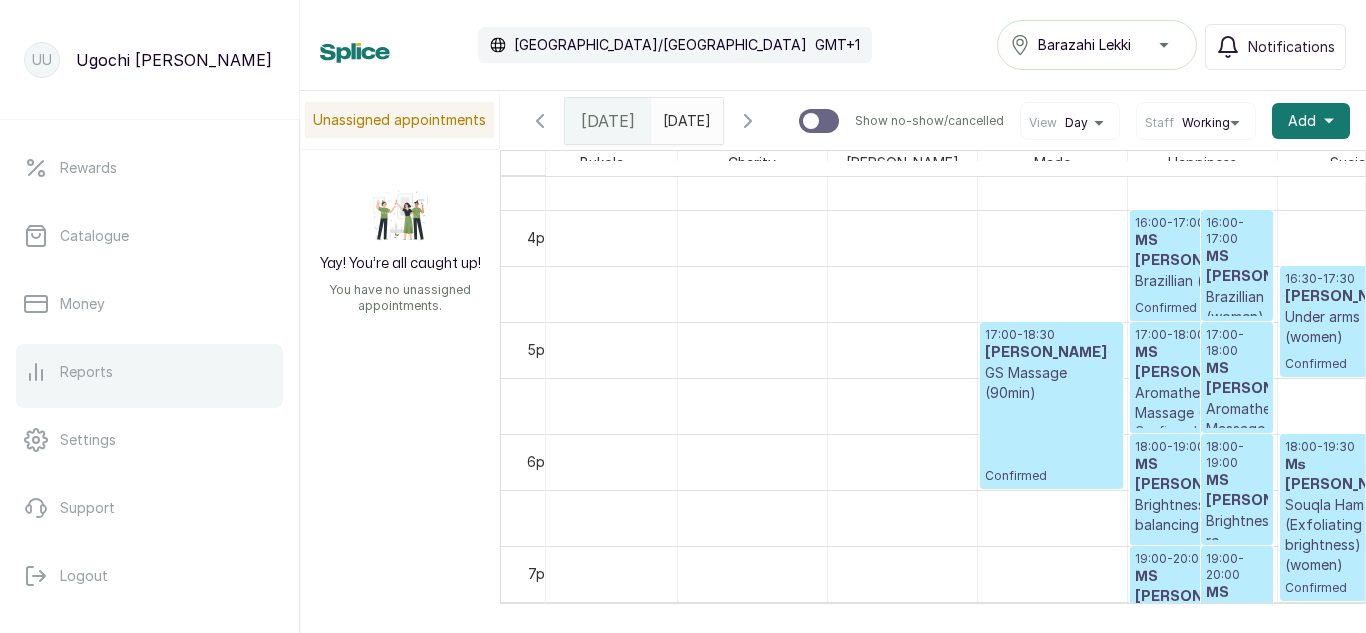 click on "Reports" at bounding box center (86, 372) 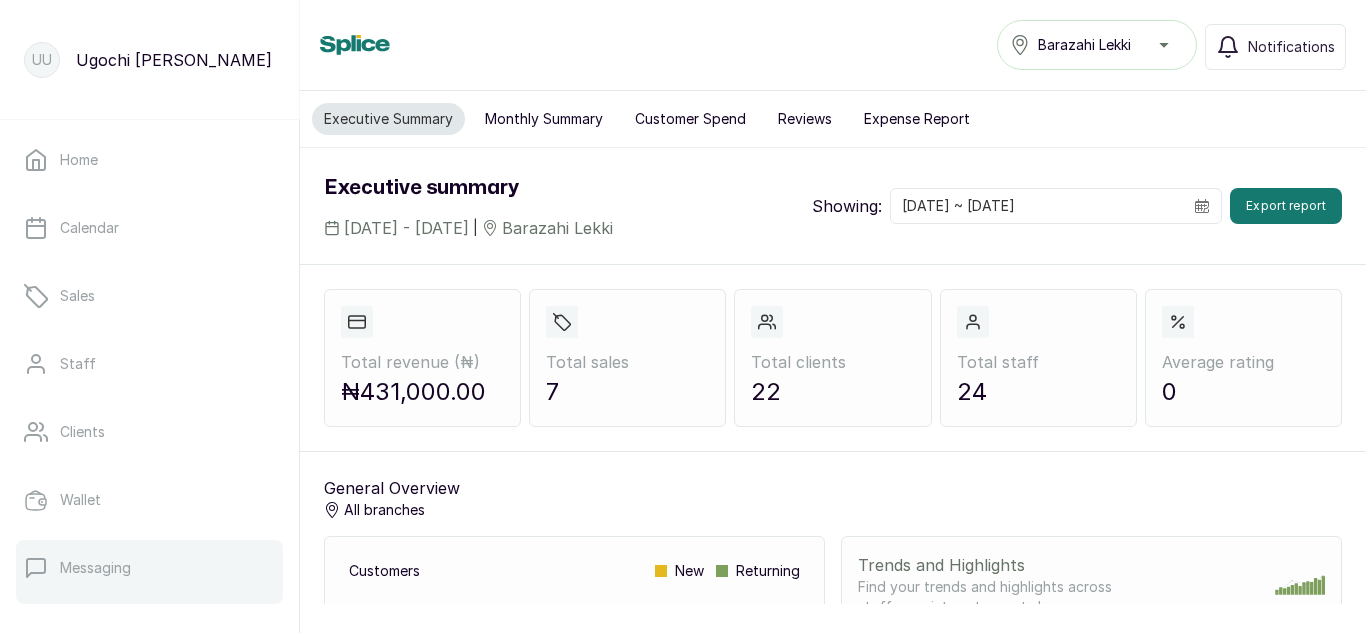 click on "Messaging" at bounding box center (149, 568) 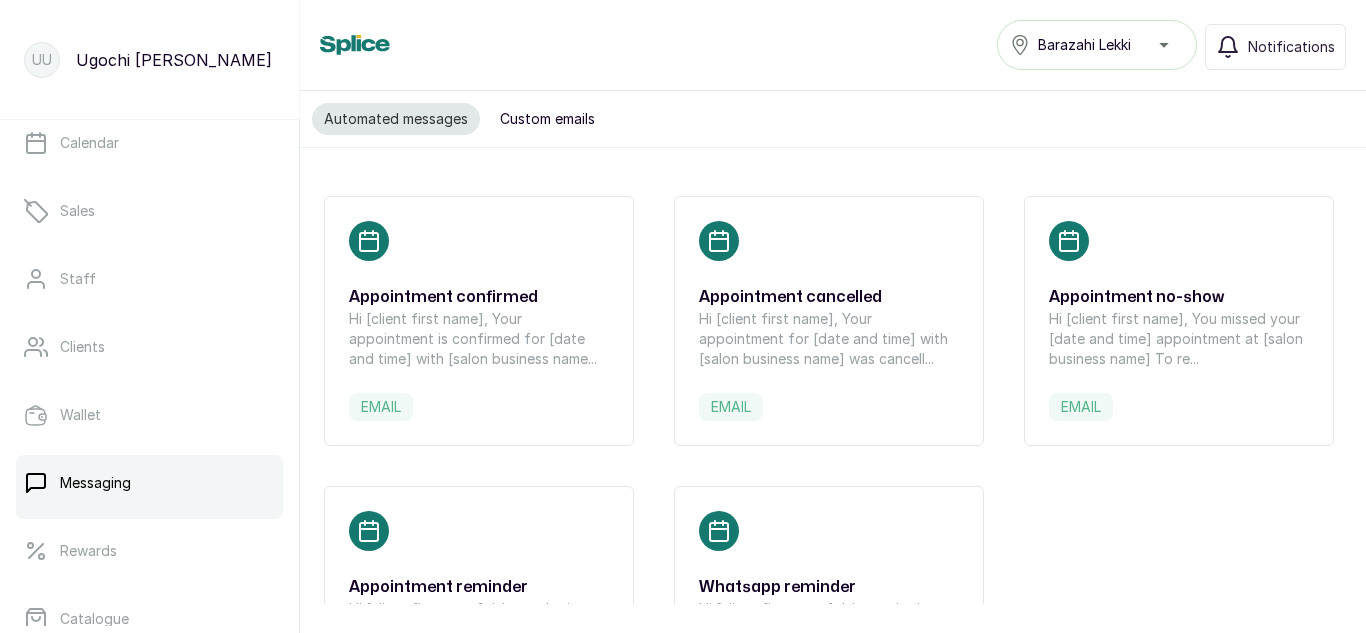 click on "UU Ugochi   Ukaegbu" at bounding box center (150, 60) 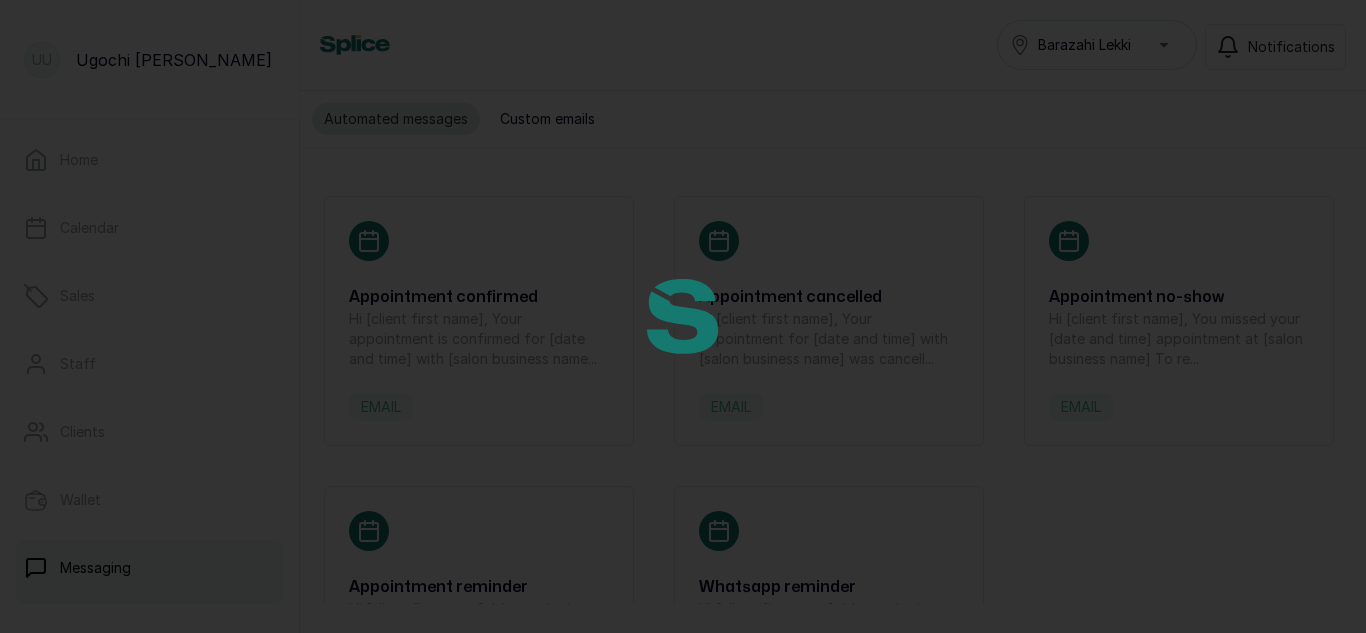 scroll, scrollTop: 0, scrollLeft: 0, axis: both 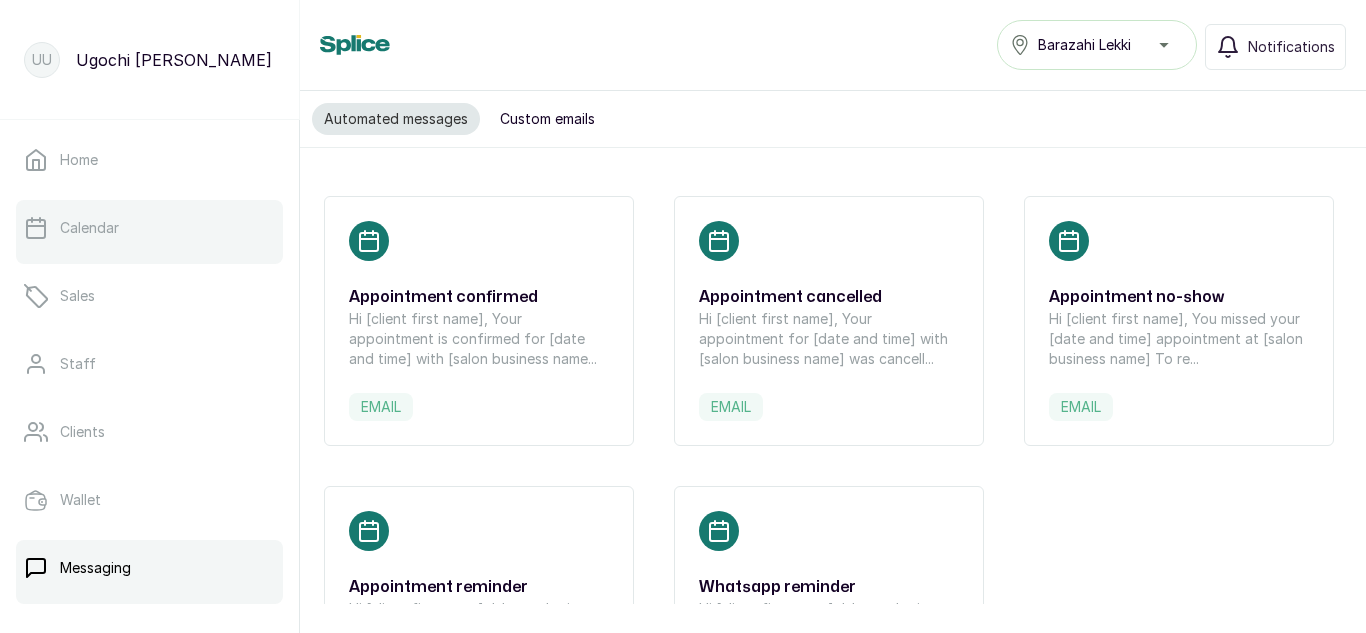 click on "Calendar" at bounding box center [89, 228] 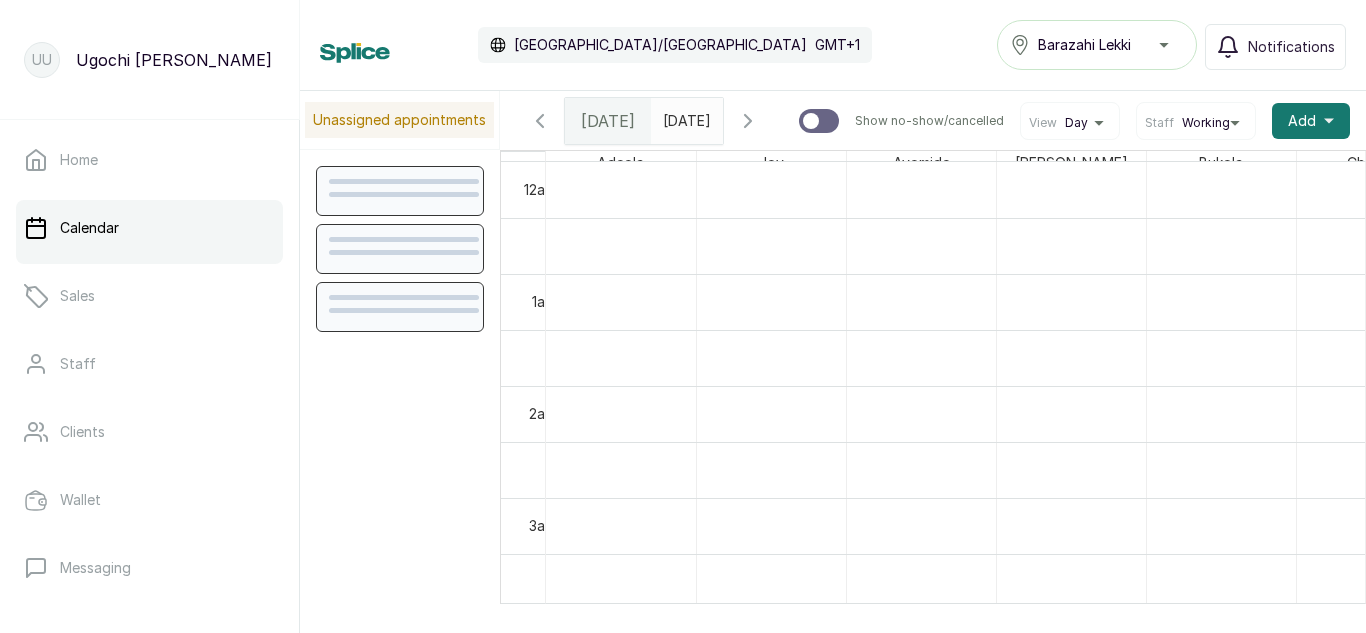 scroll, scrollTop: 673, scrollLeft: 0, axis: vertical 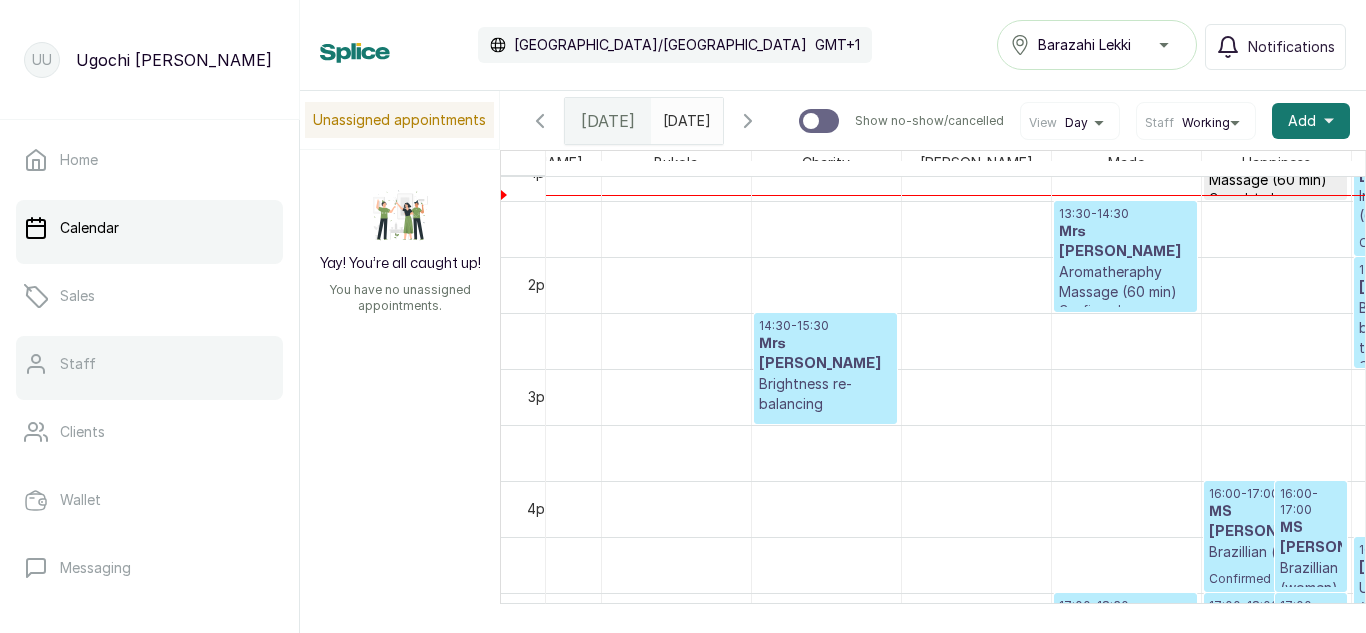 click on "Staff" at bounding box center (78, 364) 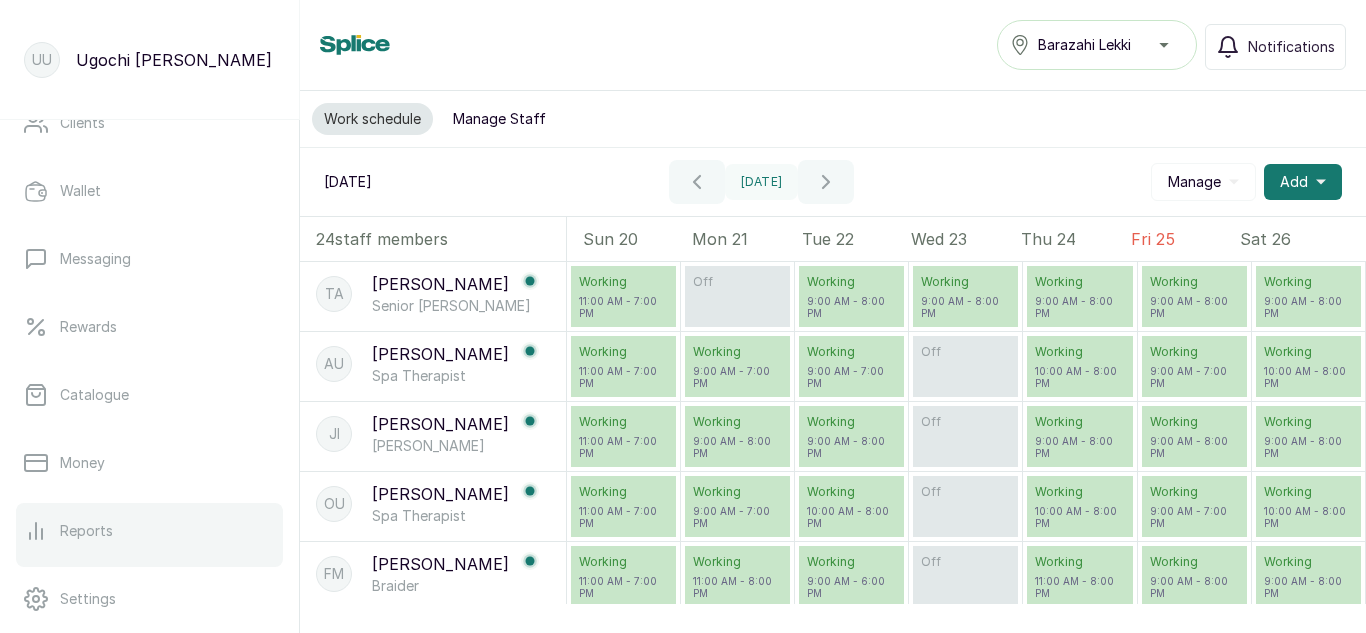 click on "Reports" at bounding box center (86, 531) 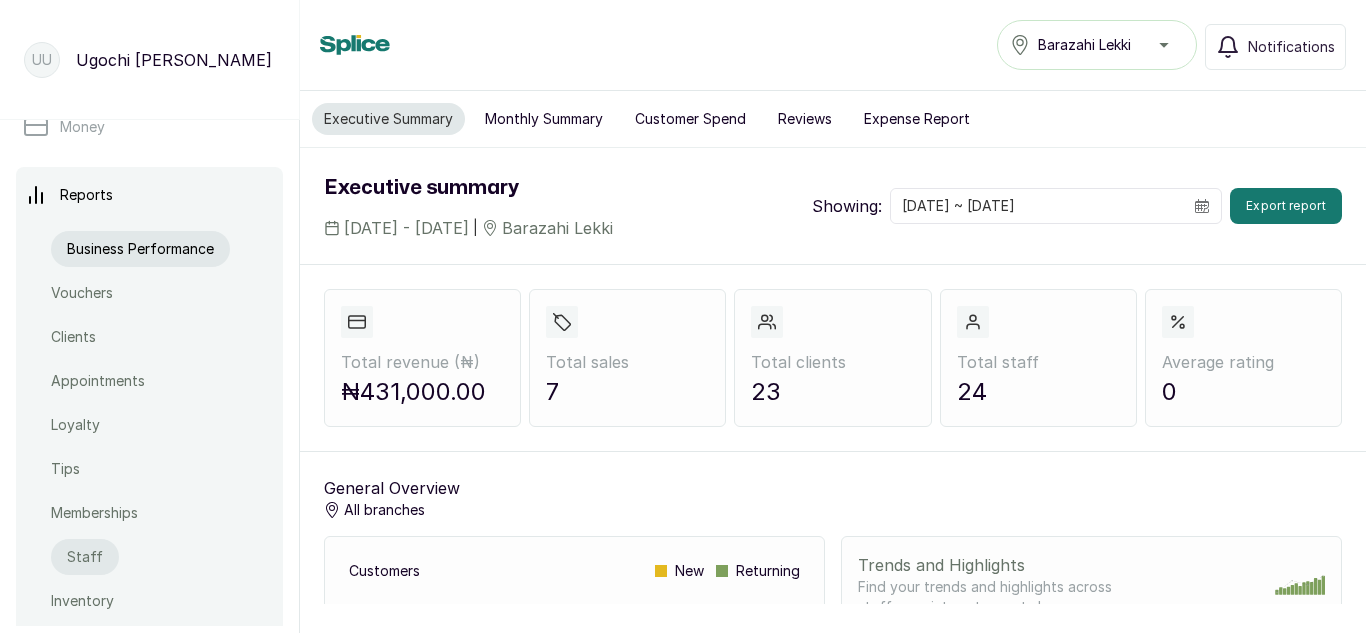 click on "Staff" at bounding box center [85, 557] 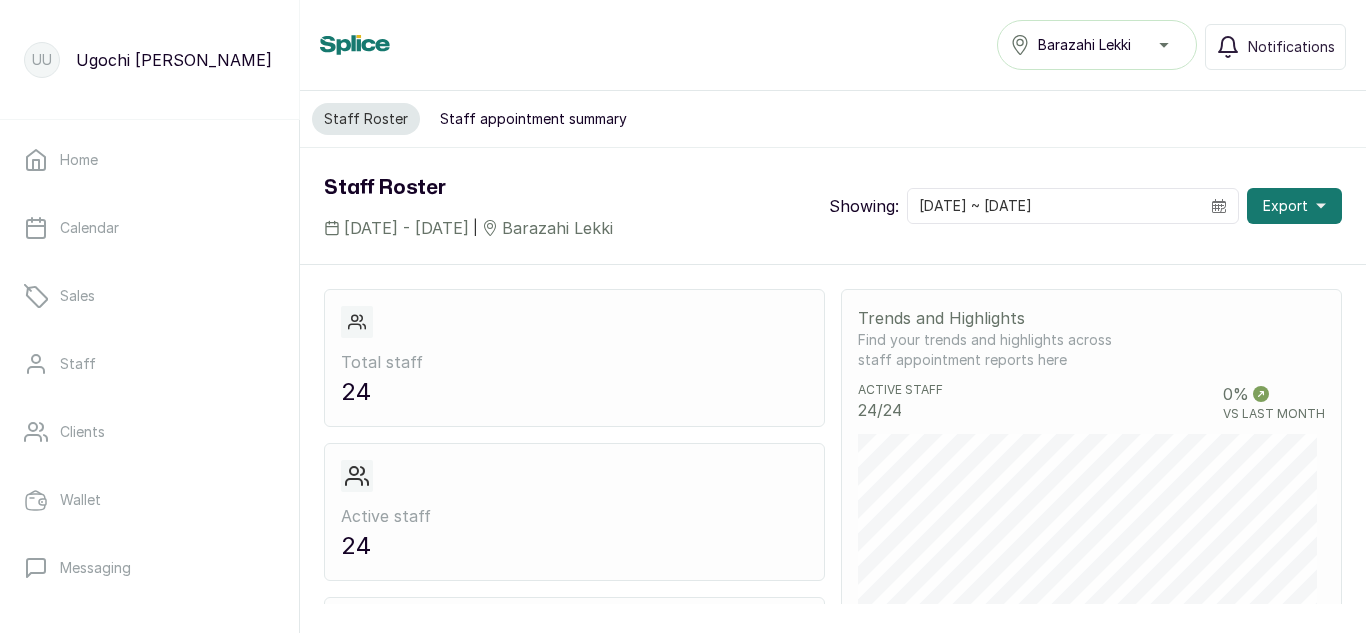 click on "Staff appointment summary" at bounding box center (533, 119) 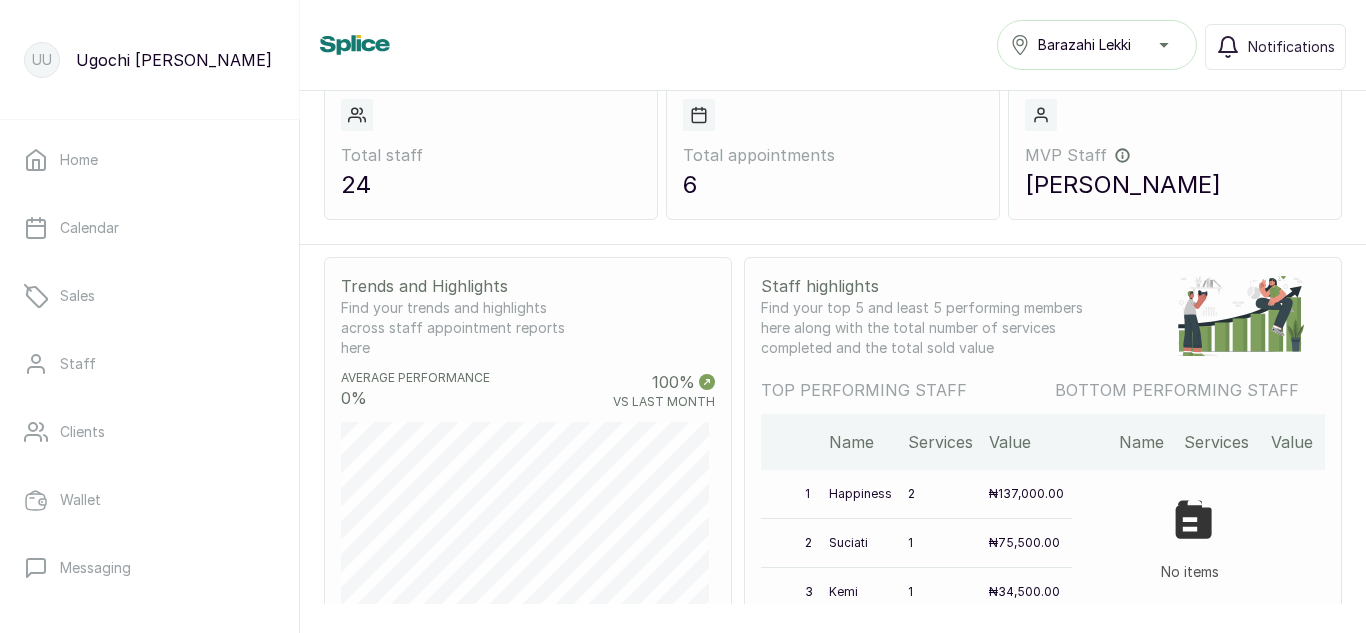 scroll, scrollTop: 171, scrollLeft: 0, axis: vertical 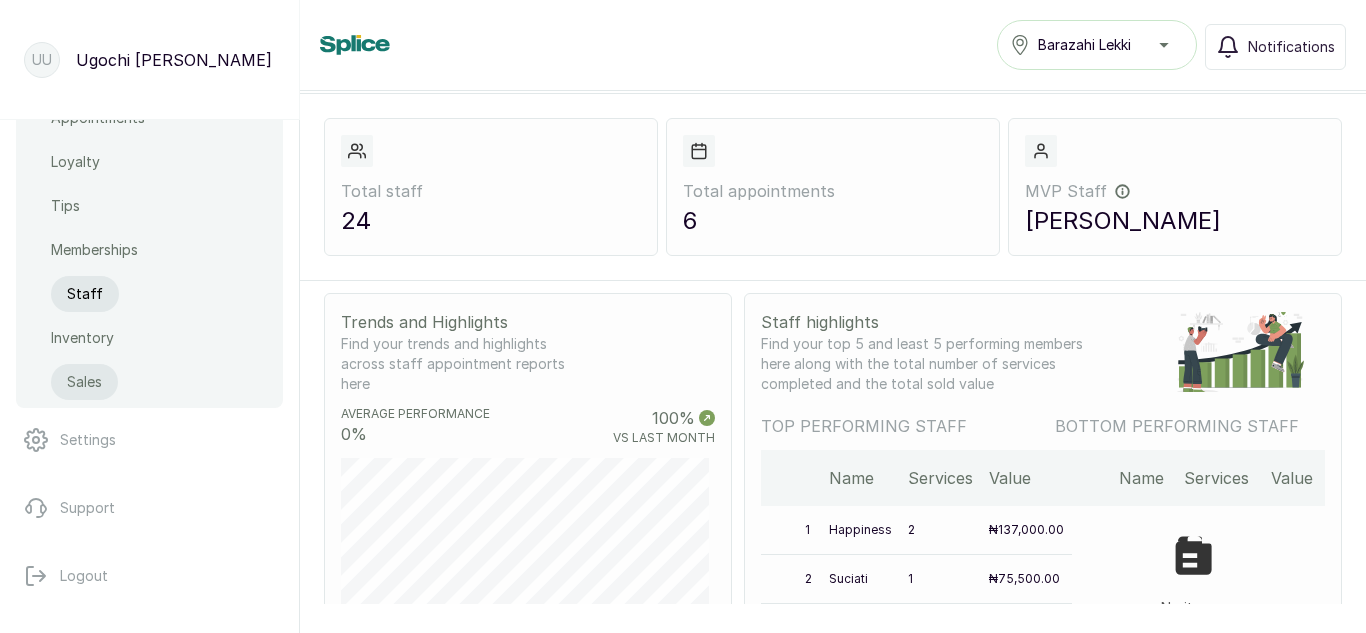 click on "Sales" at bounding box center [84, 382] 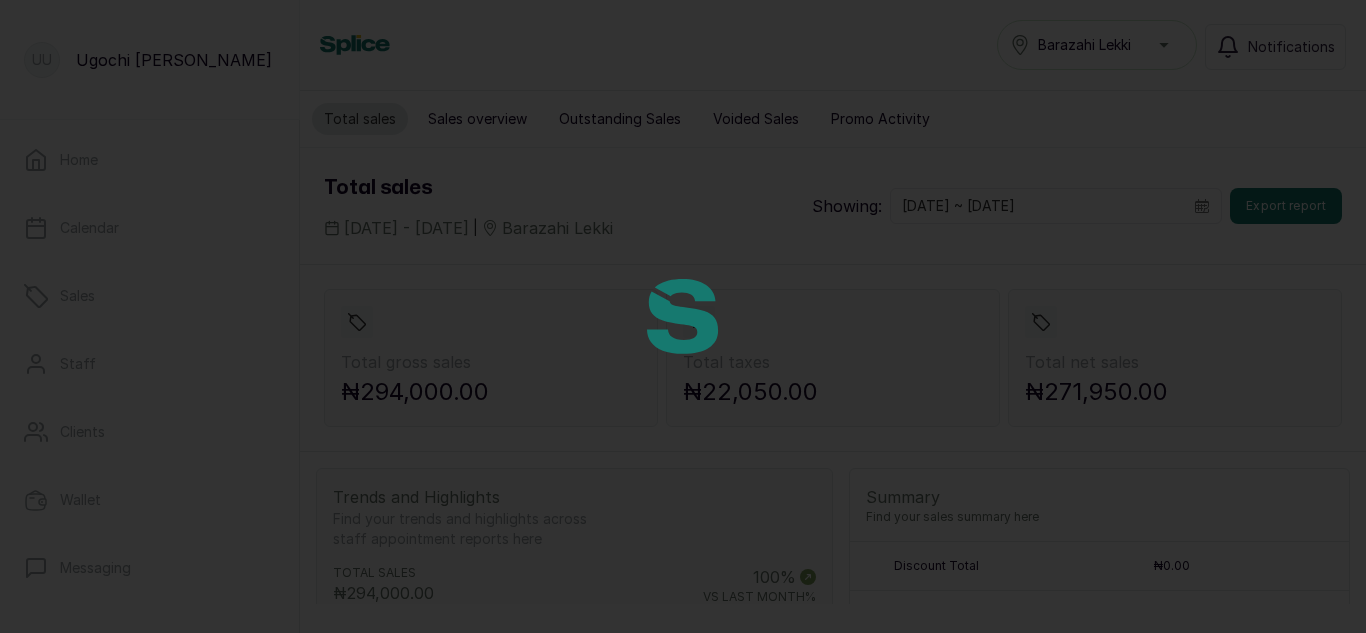 click at bounding box center (683, 316) 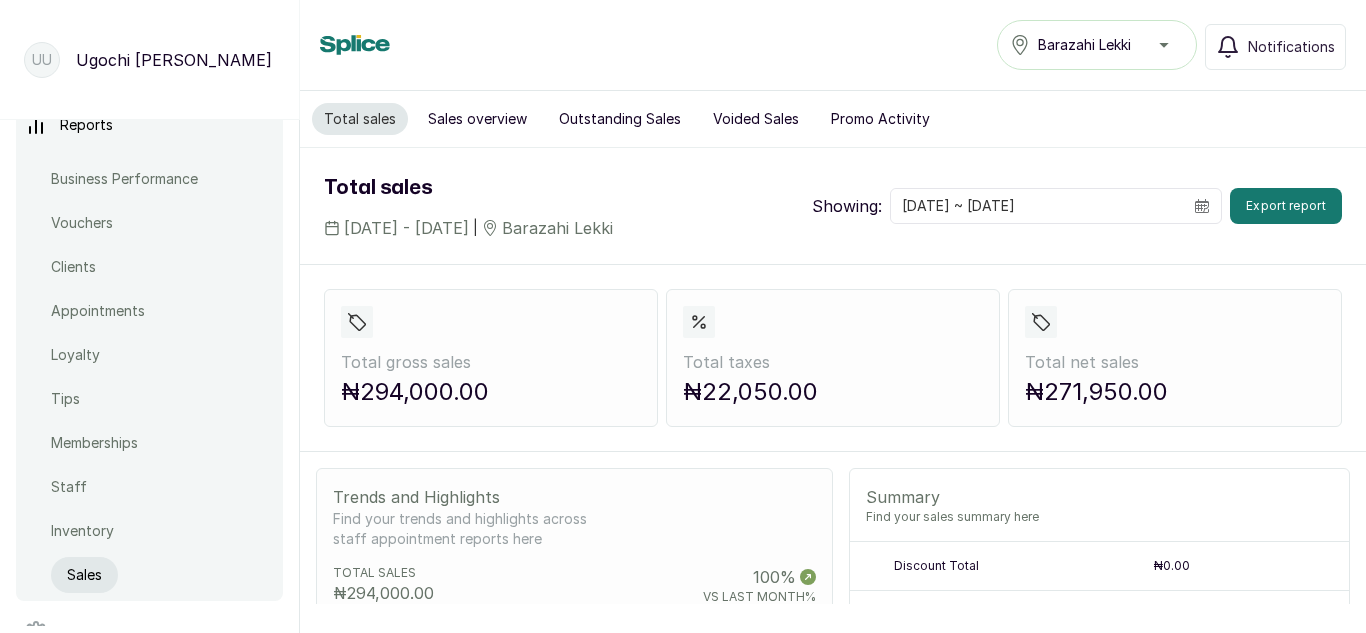 scroll, scrollTop: 719, scrollLeft: 0, axis: vertical 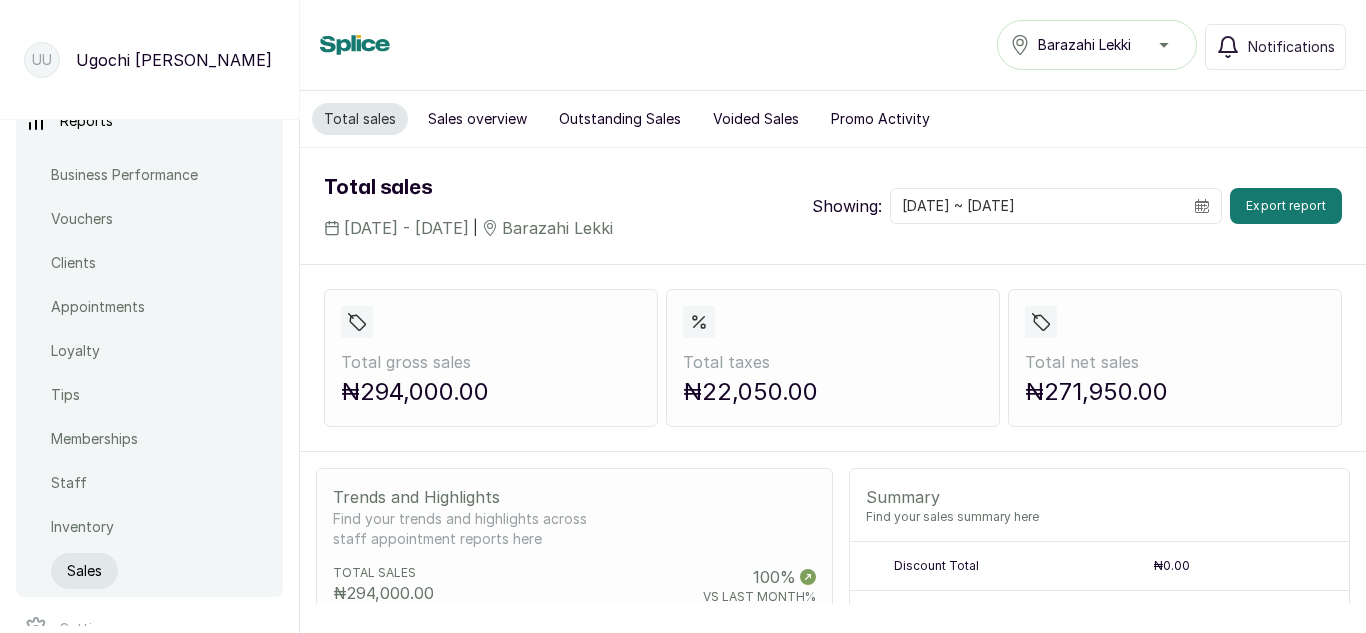 click on "Sales" at bounding box center (84, 571) 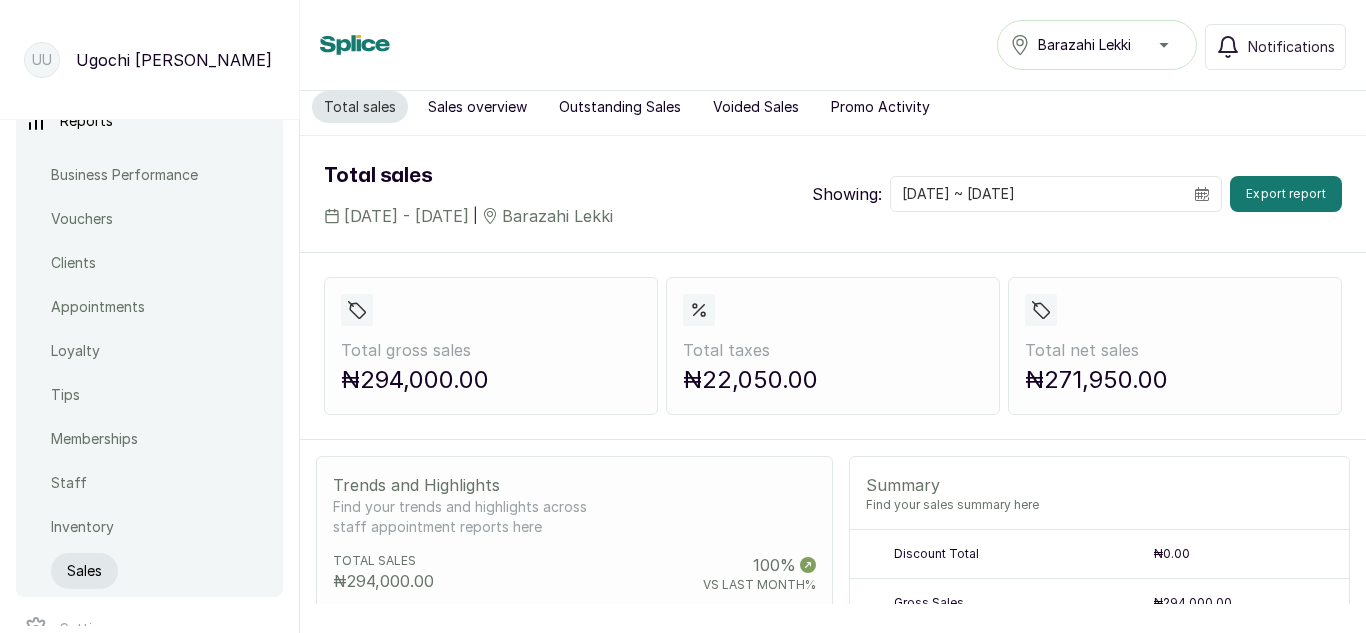 scroll, scrollTop: 0, scrollLeft: 0, axis: both 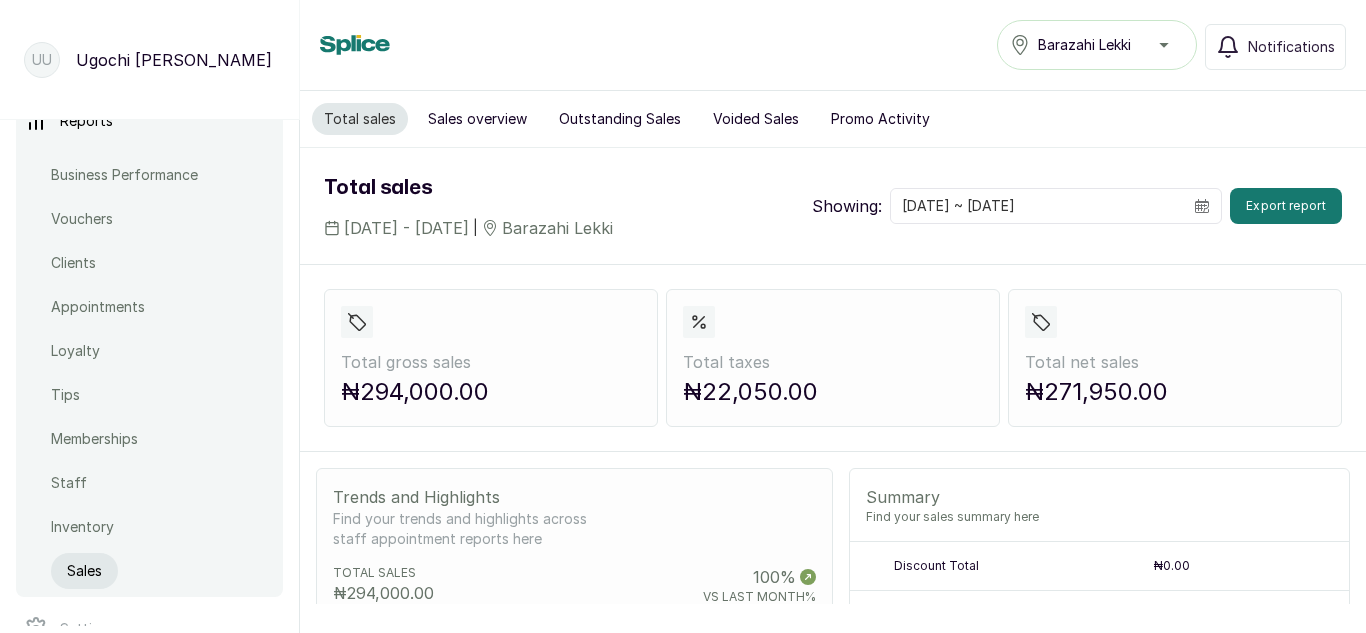 click on "Home   Calendar   Sales   Staff   Clients   Wallet   Messaging   Rewards   Catalogue   Money   Reports   Business Performance Vouchers Clients Appointments Loyalty Tips Memberships Staff Inventory Sales Settings   Support   Logout" at bounding box center (149, 373) 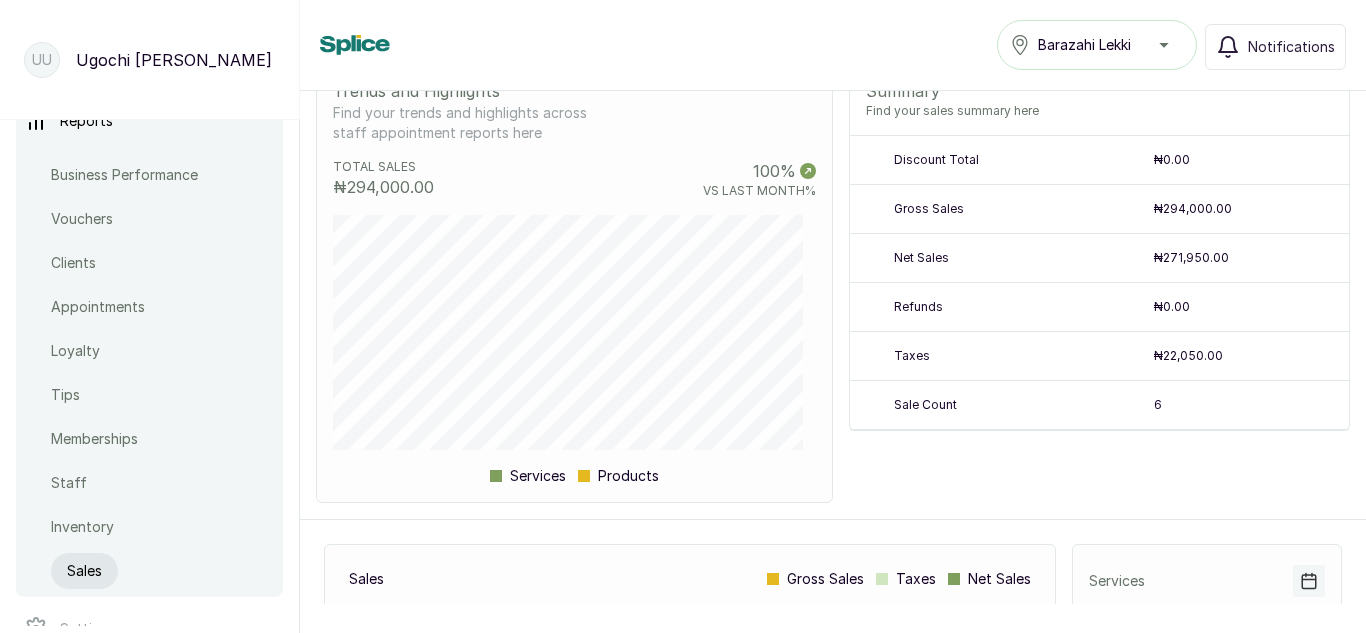 scroll, scrollTop: 0, scrollLeft: 0, axis: both 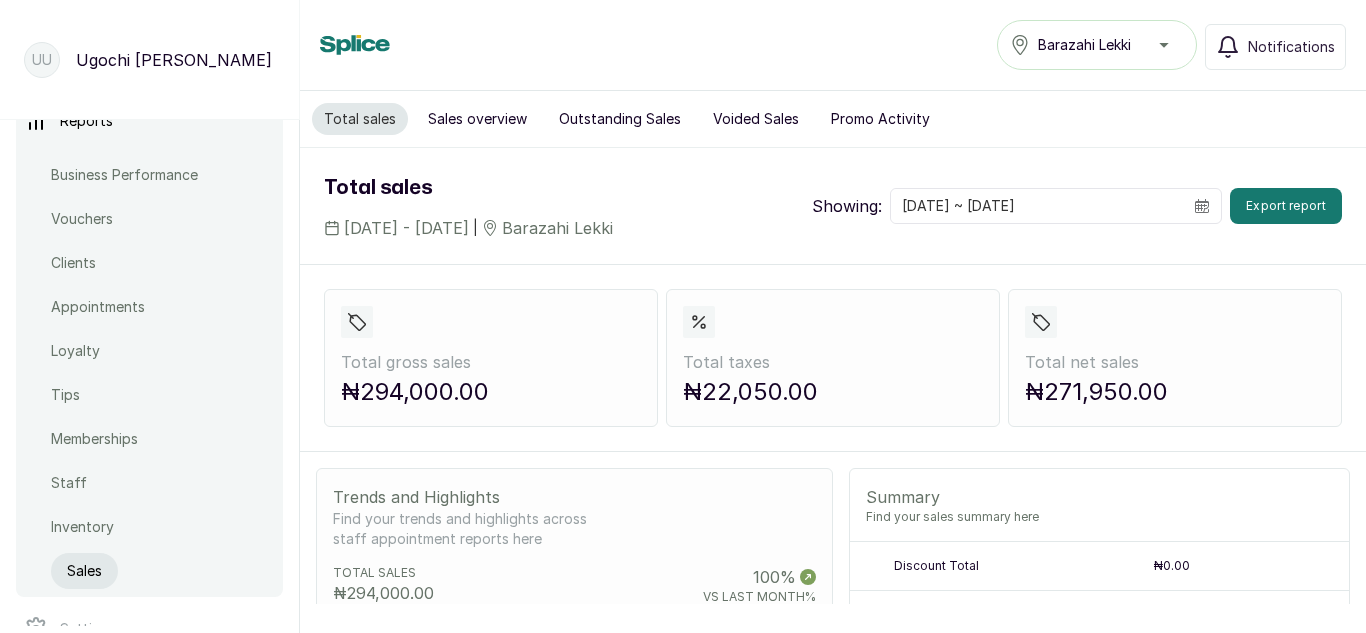 click on "Sales overview" at bounding box center [477, 119] 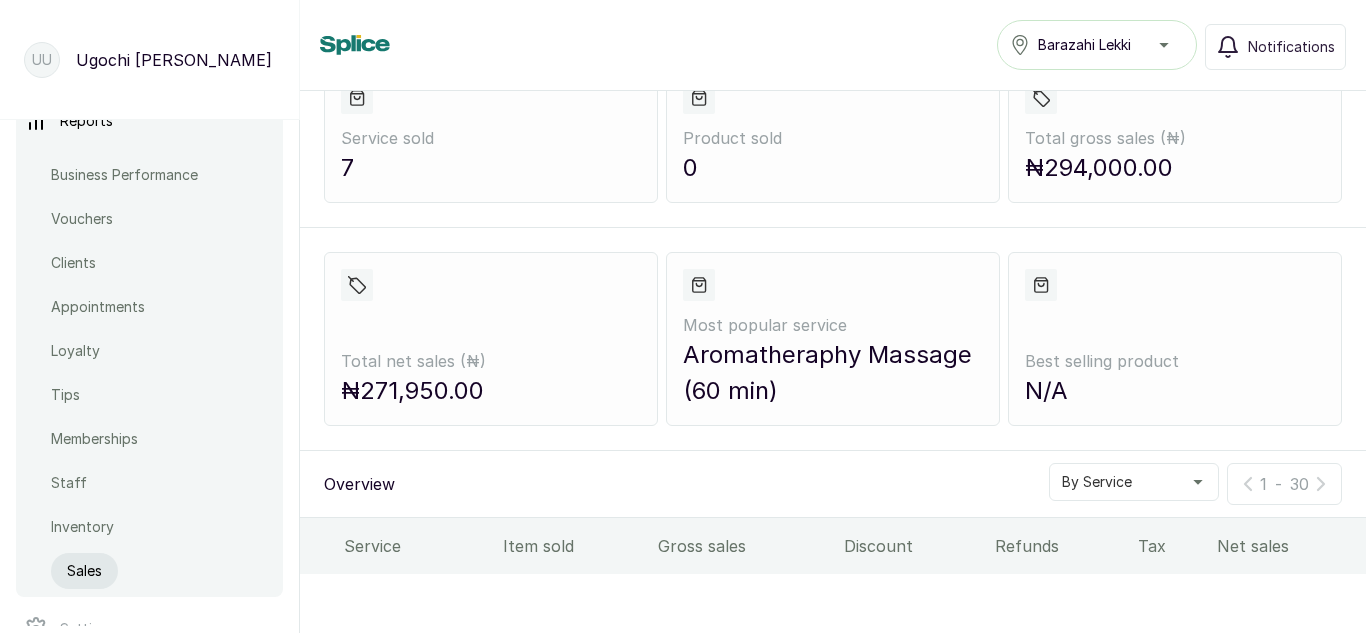scroll, scrollTop: 289, scrollLeft: 0, axis: vertical 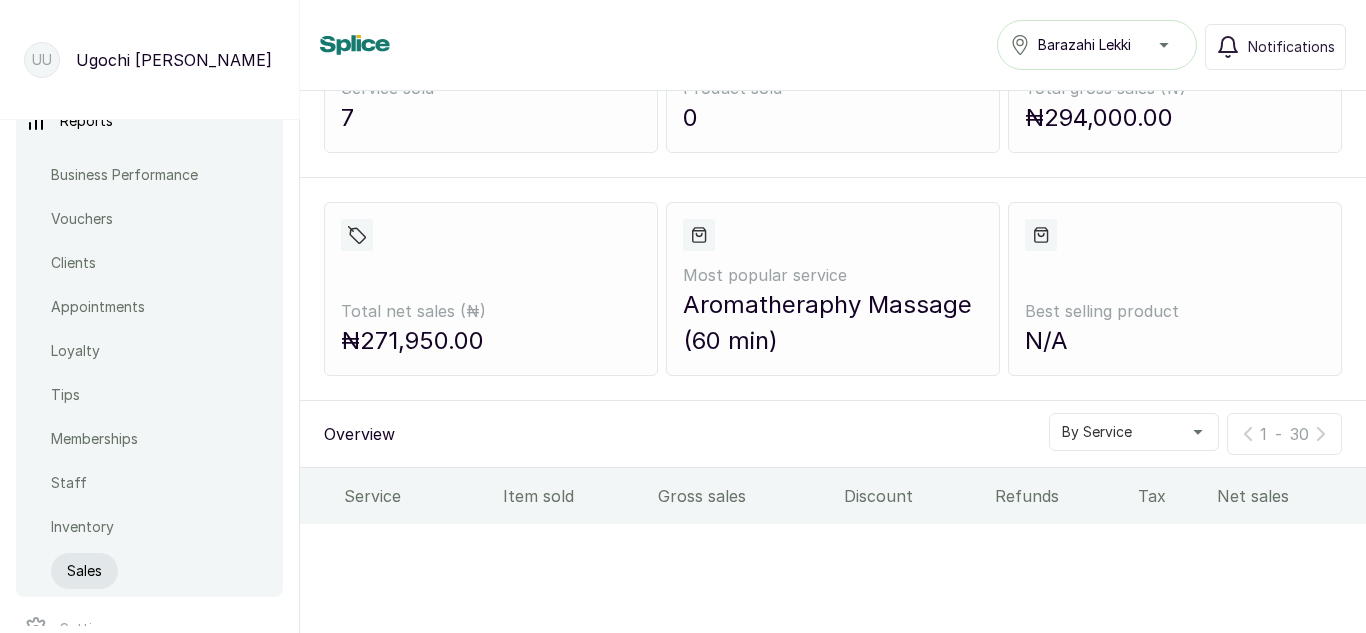 click on "By Service" at bounding box center (1097, 432) 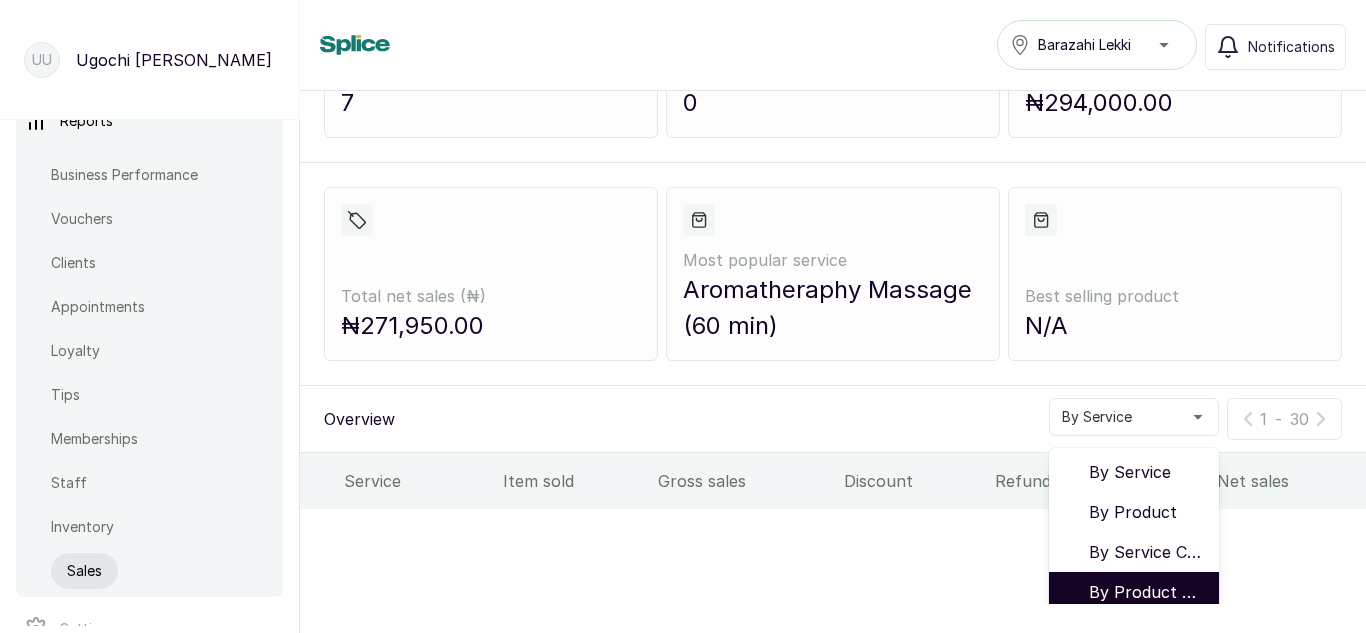 scroll, scrollTop: 341, scrollLeft: 0, axis: vertical 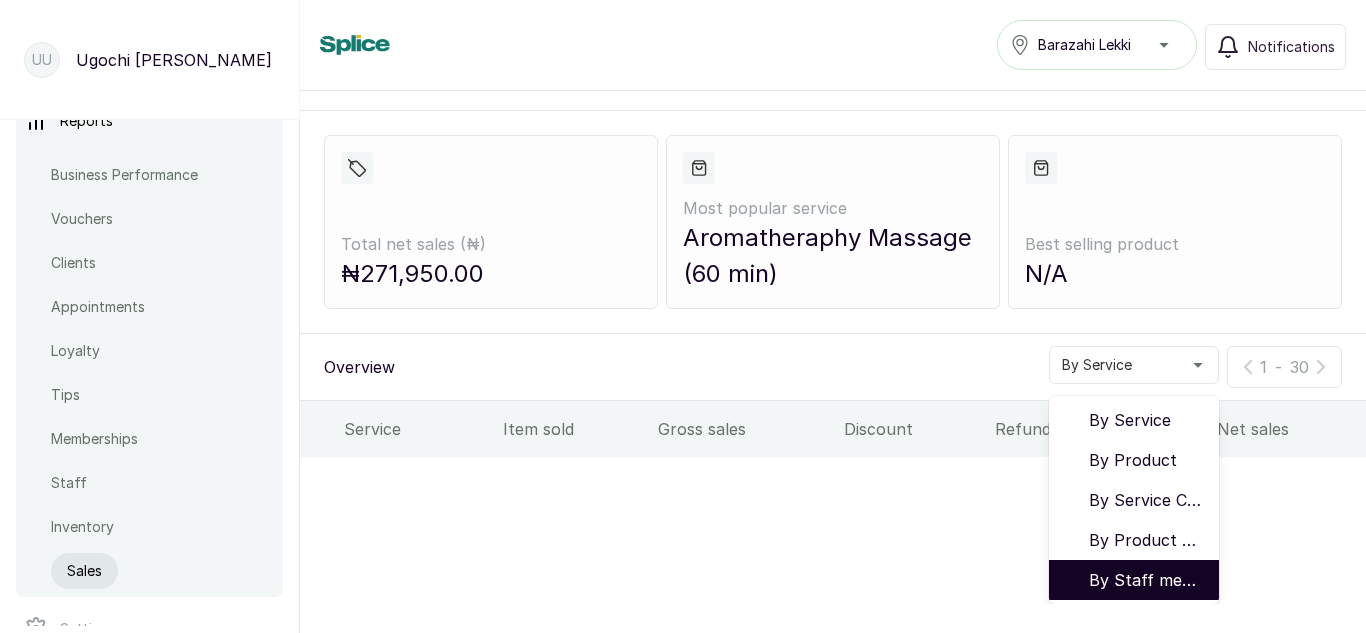 click on "By Staff member" at bounding box center (1146, 580) 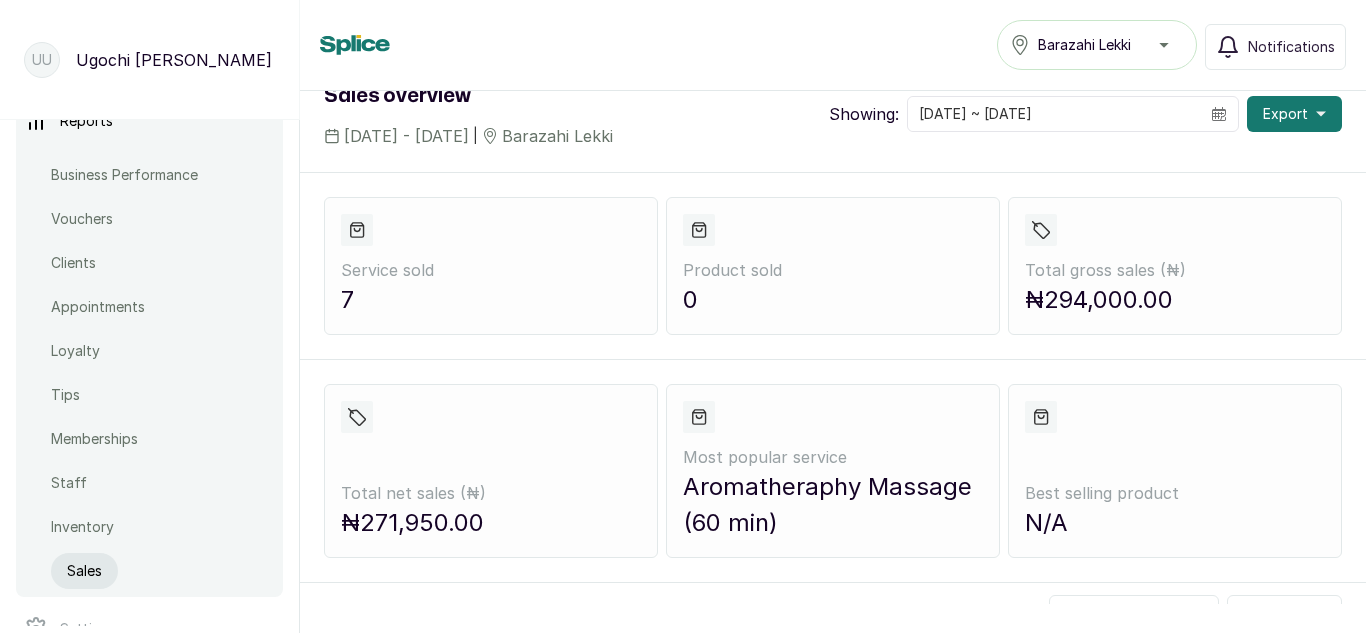 scroll, scrollTop: 0, scrollLeft: 0, axis: both 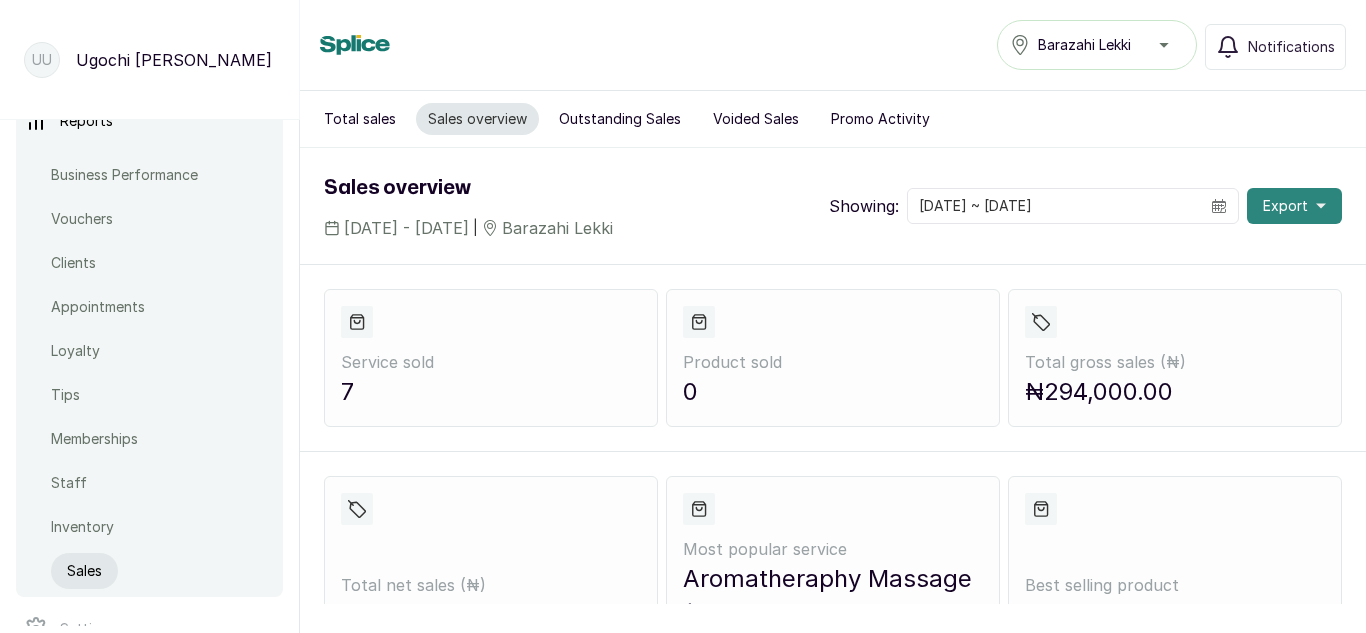 click on "Export" at bounding box center (1285, 206) 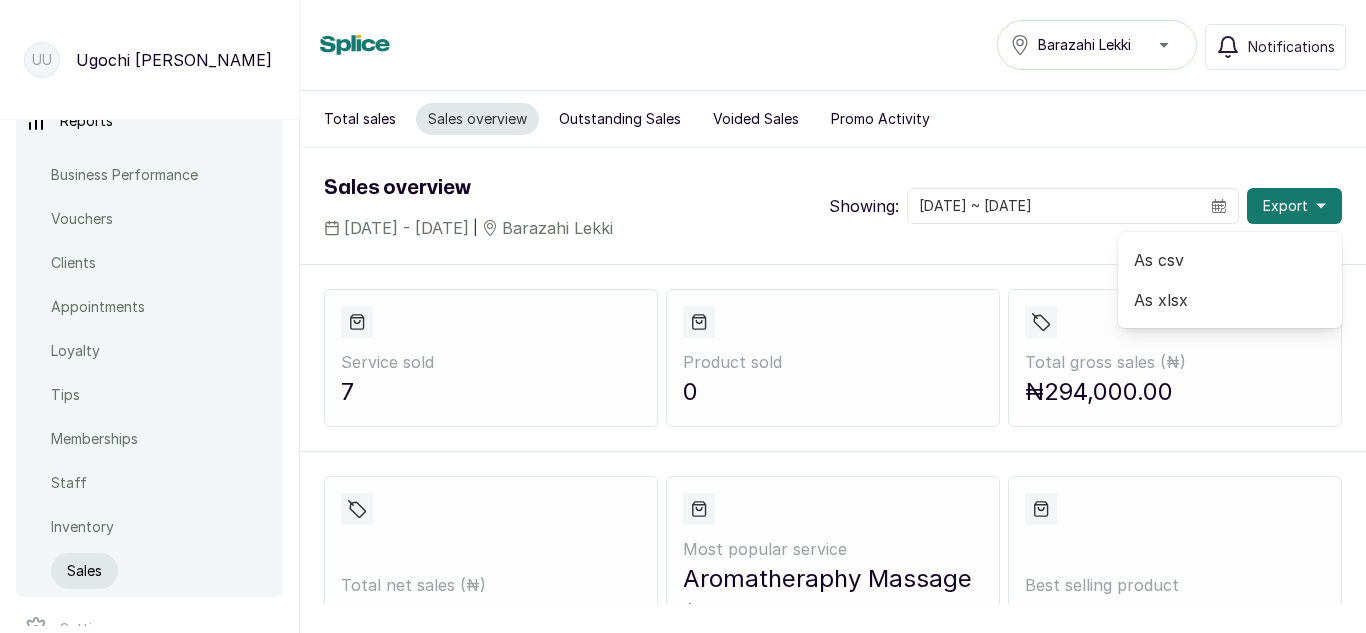 click on "As csv" at bounding box center [1230, 260] 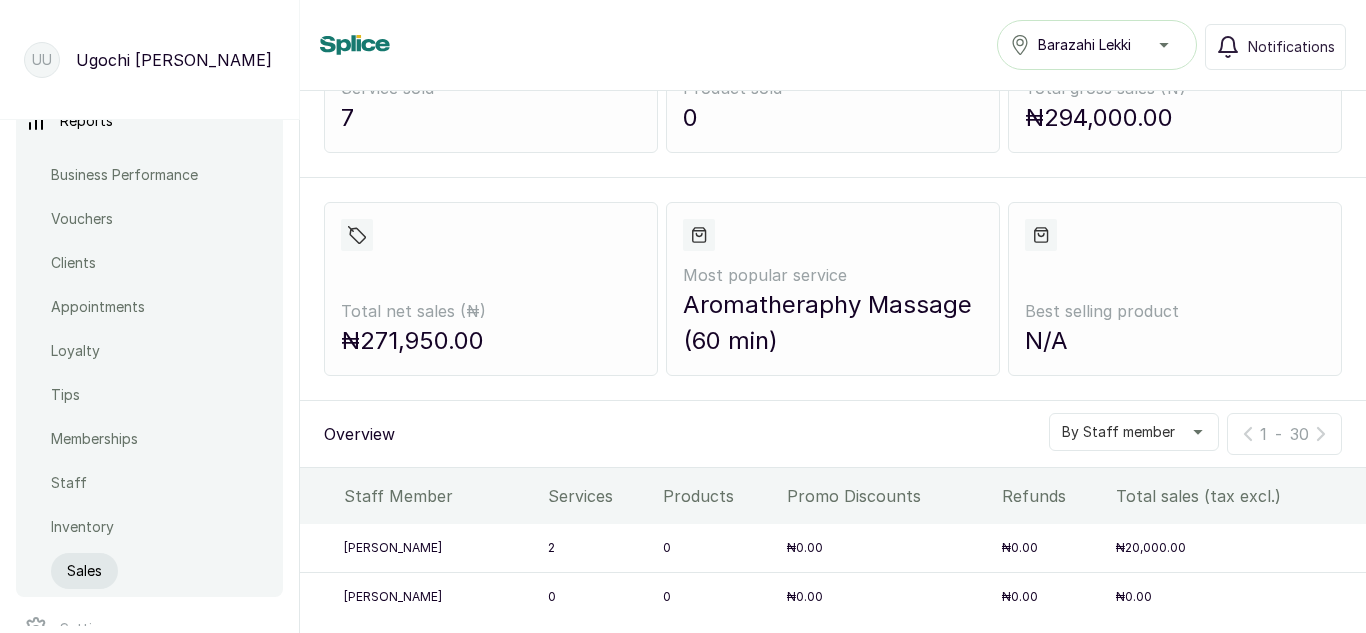 scroll, scrollTop: 275, scrollLeft: 0, axis: vertical 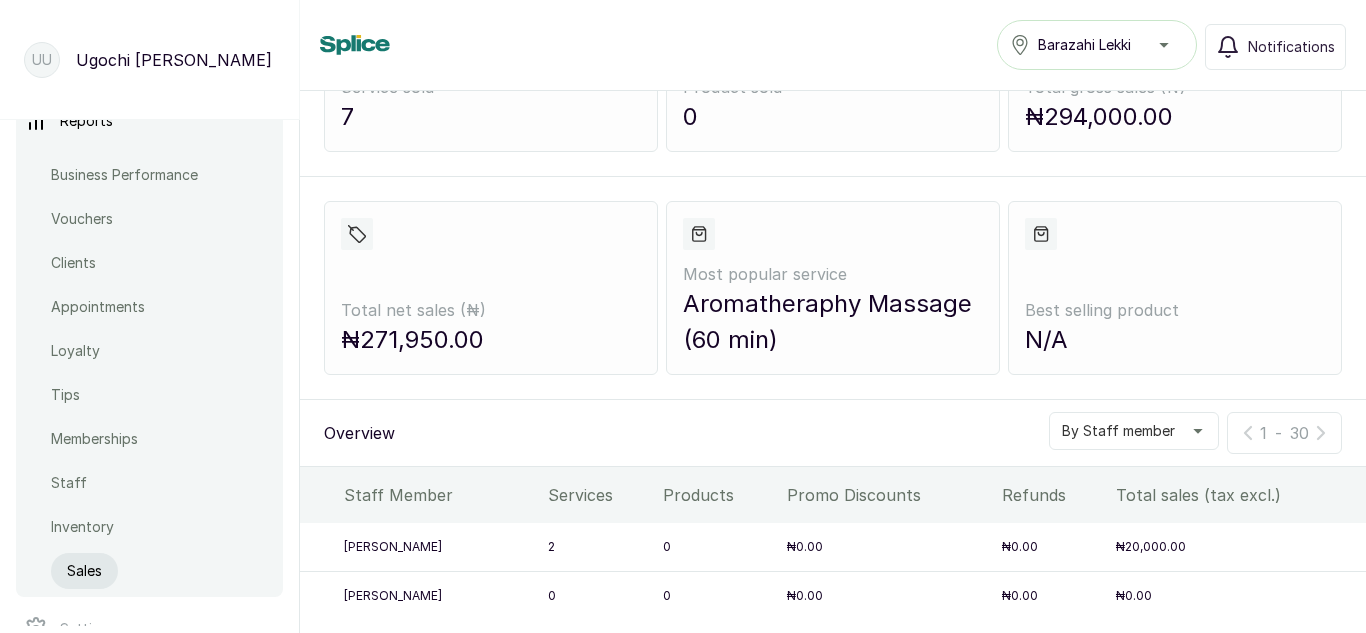 click on "By Staff member" at bounding box center (1118, 431) 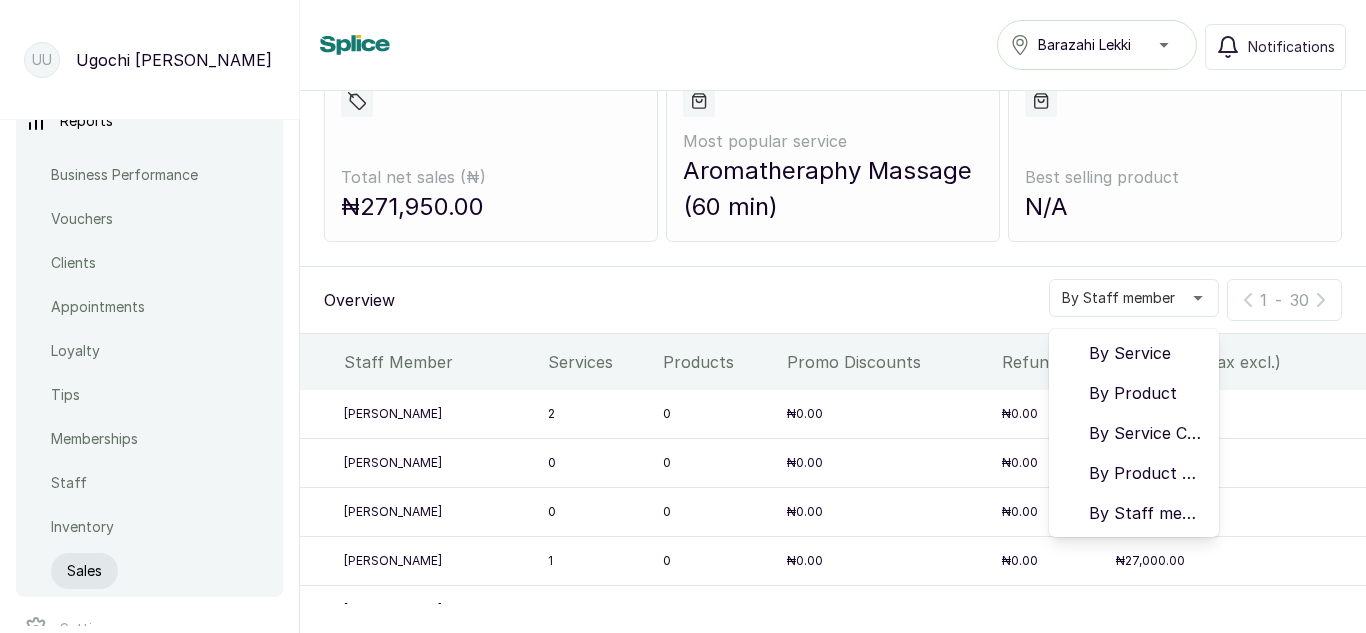 scroll, scrollTop: 438, scrollLeft: 0, axis: vertical 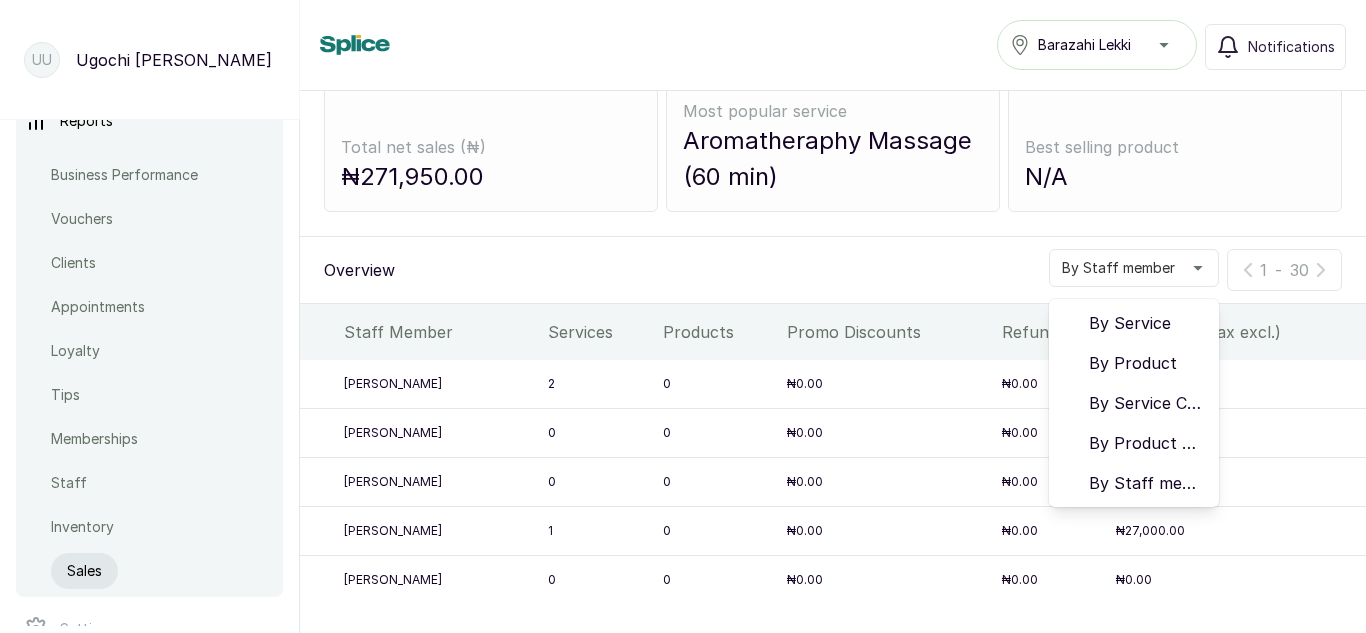 click on "By Service" at bounding box center (1146, 323) 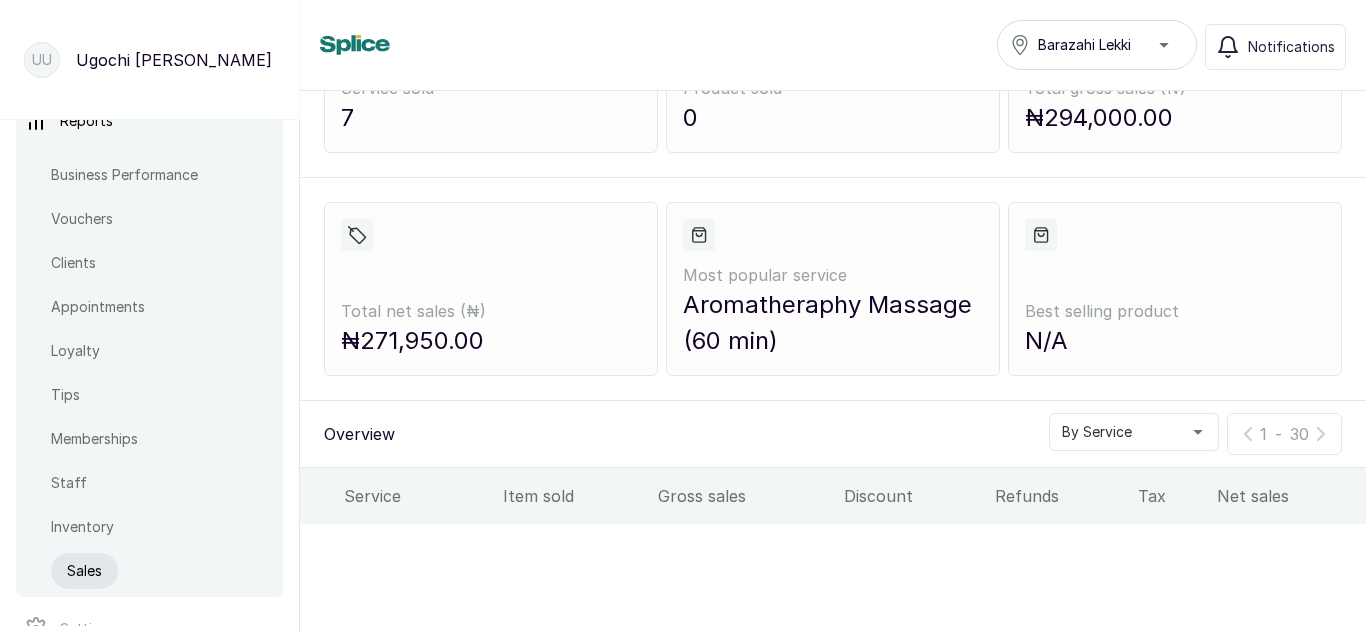 click on "By Service" at bounding box center (1134, 432) 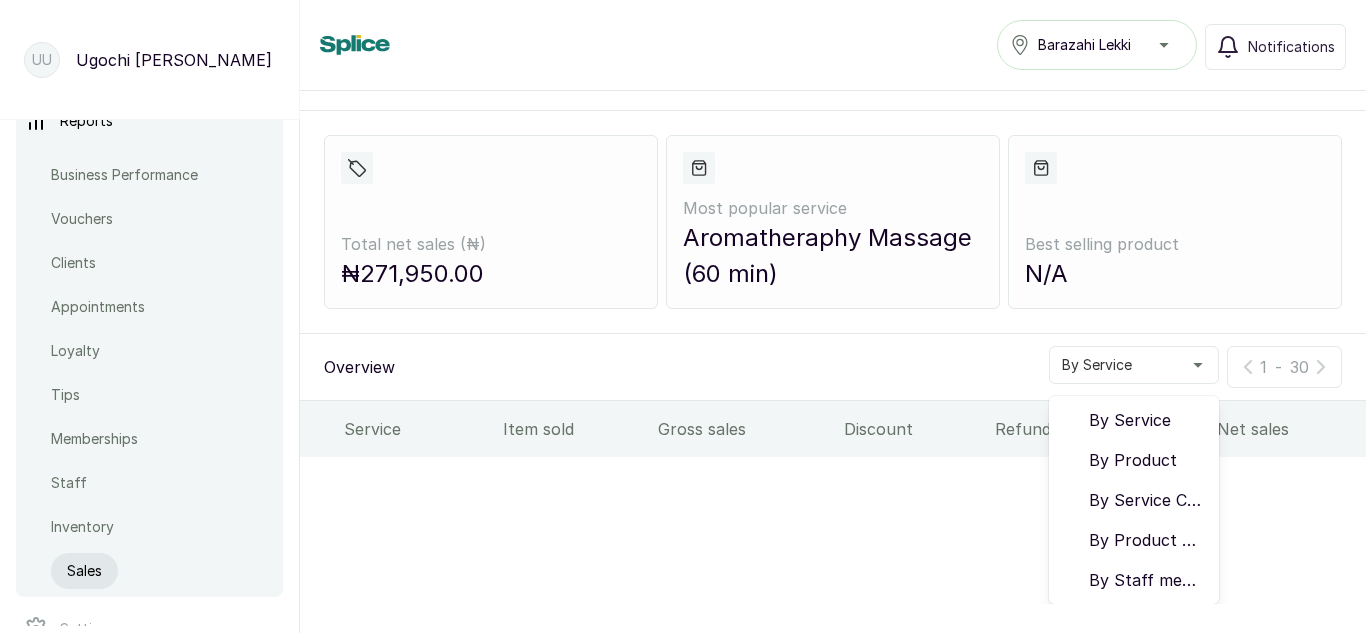 click on "By Staff member" at bounding box center (1146, 580) 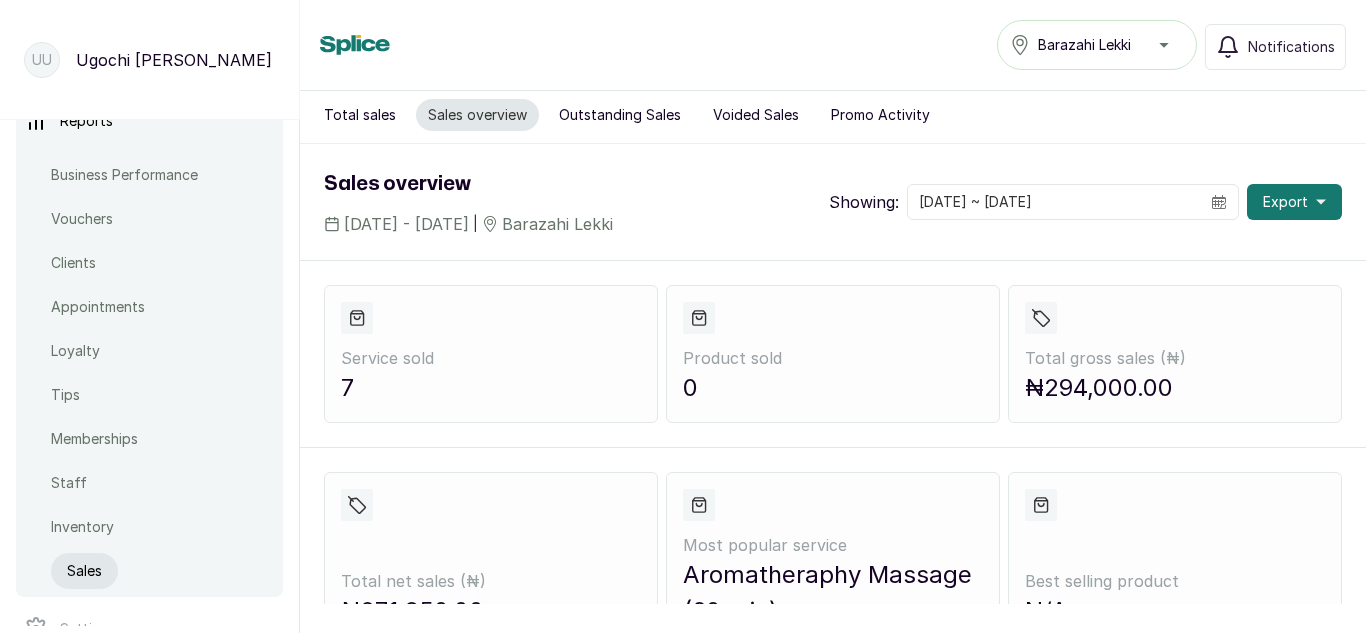 scroll, scrollTop: 0, scrollLeft: 0, axis: both 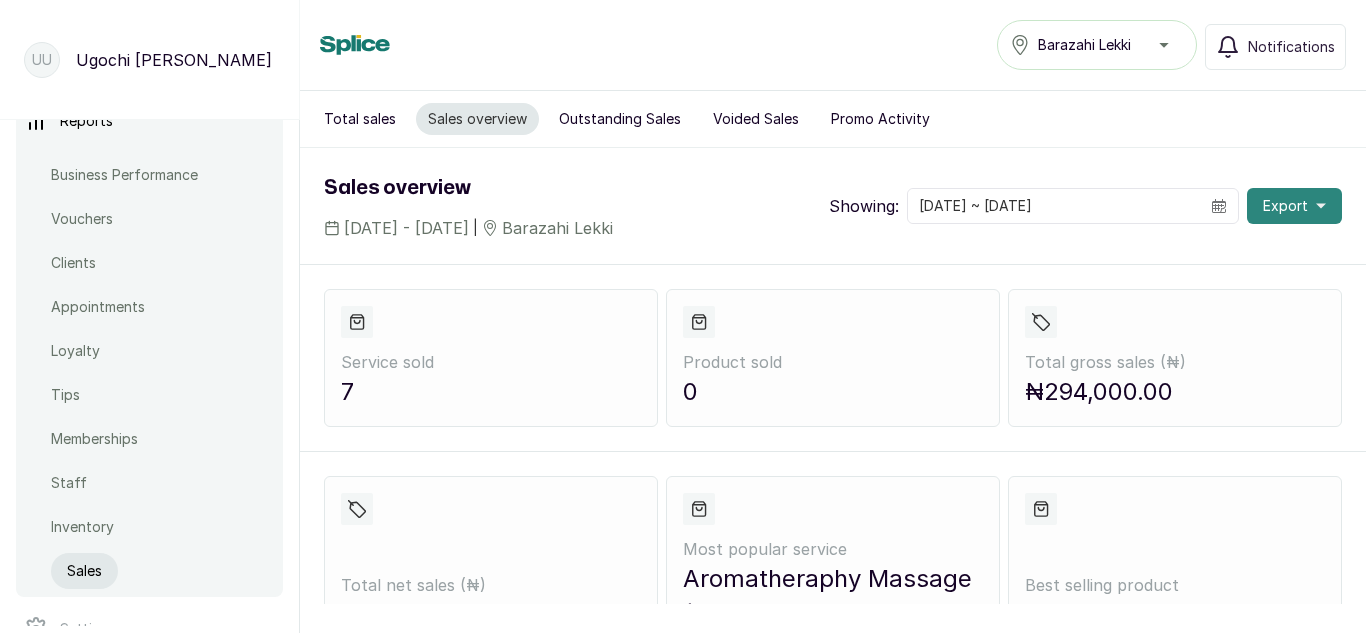 click on "Export" at bounding box center [1294, 206] 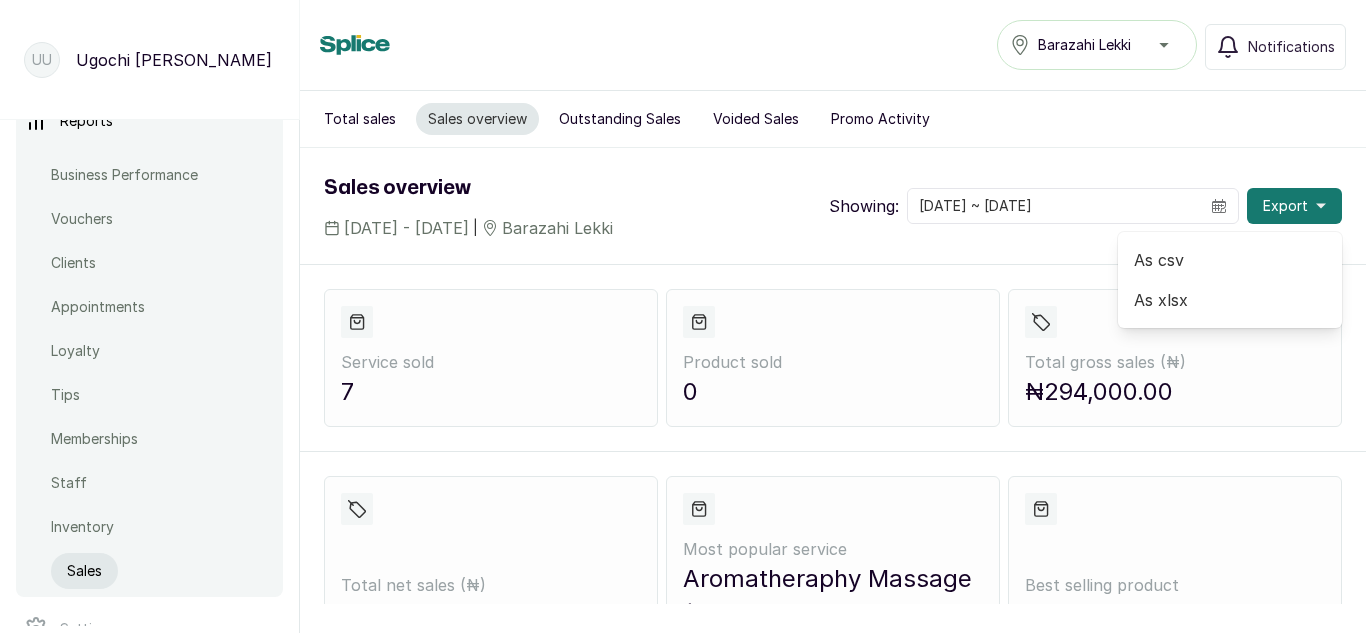 click on "As csv" at bounding box center [1230, 260] 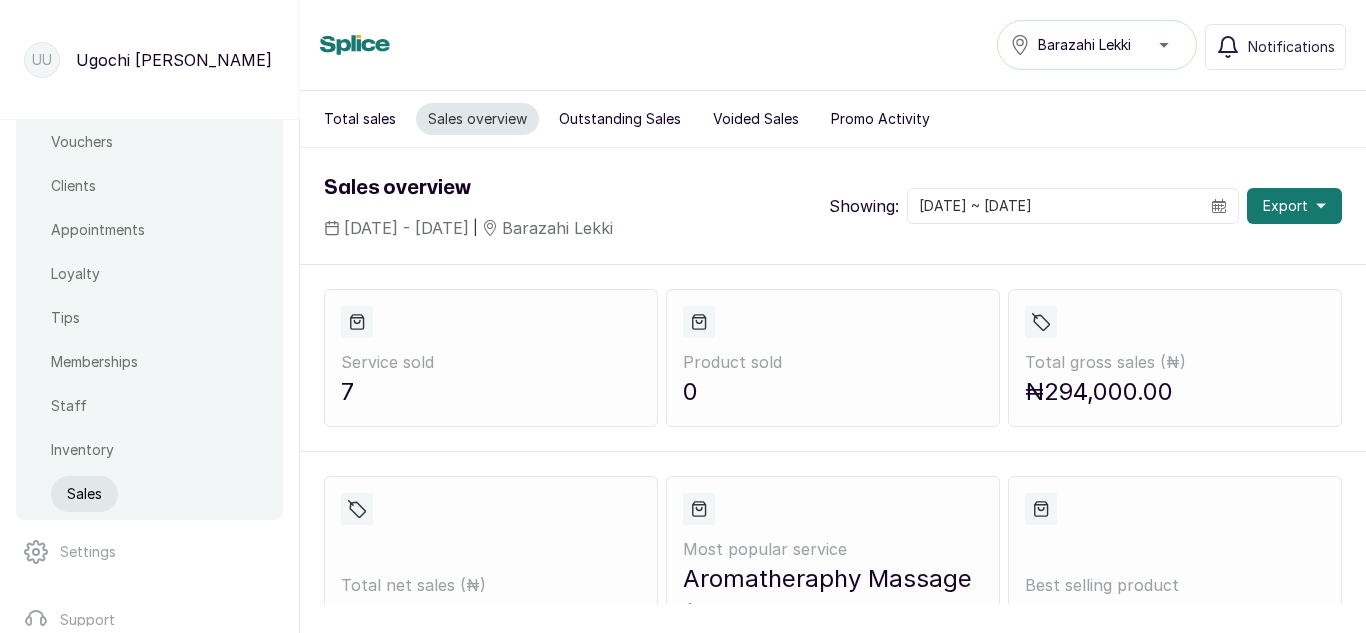 scroll, scrollTop: 908, scrollLeft: 0, axis: vertical 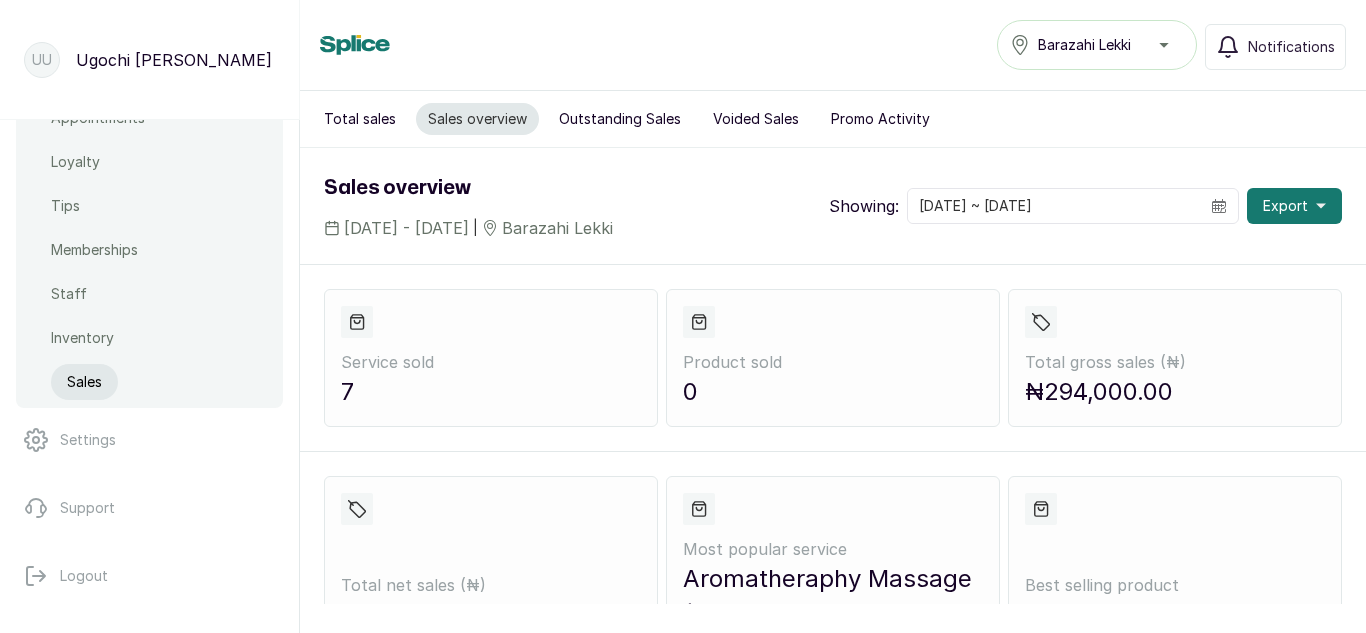 click on "Voided Sales" at bounding box center (756, 119) 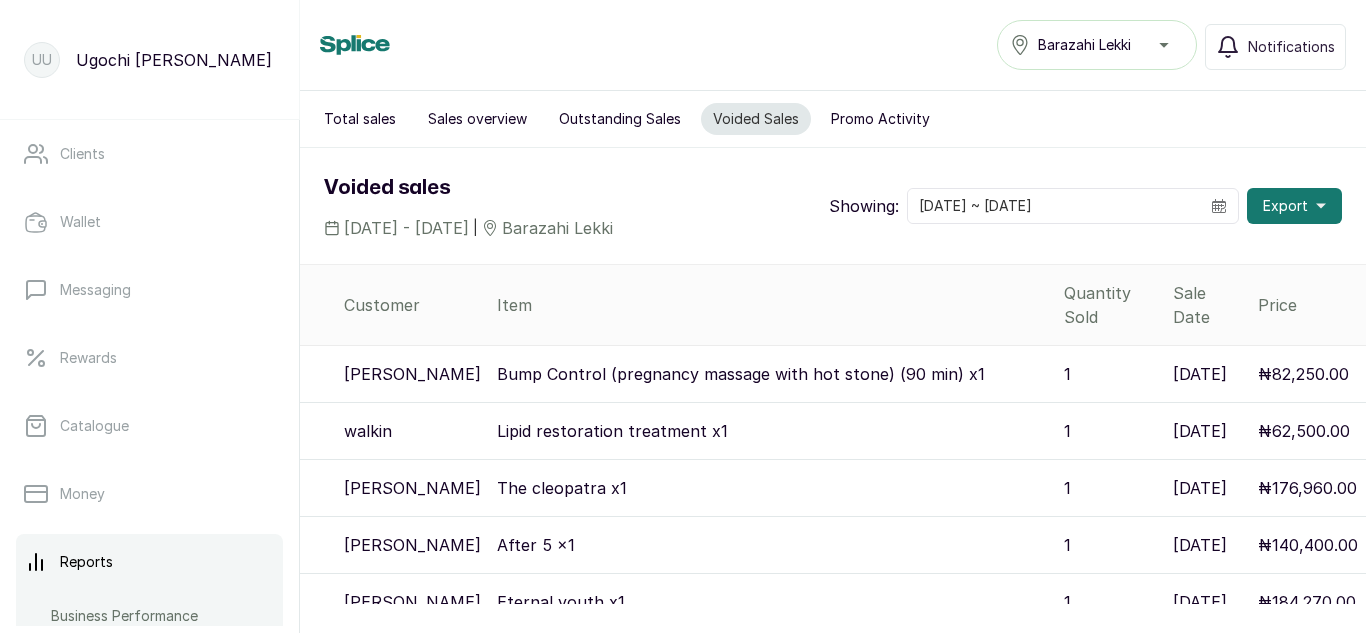scroll, scrollTop: 273, scrollLeft: 0, axis: vertical 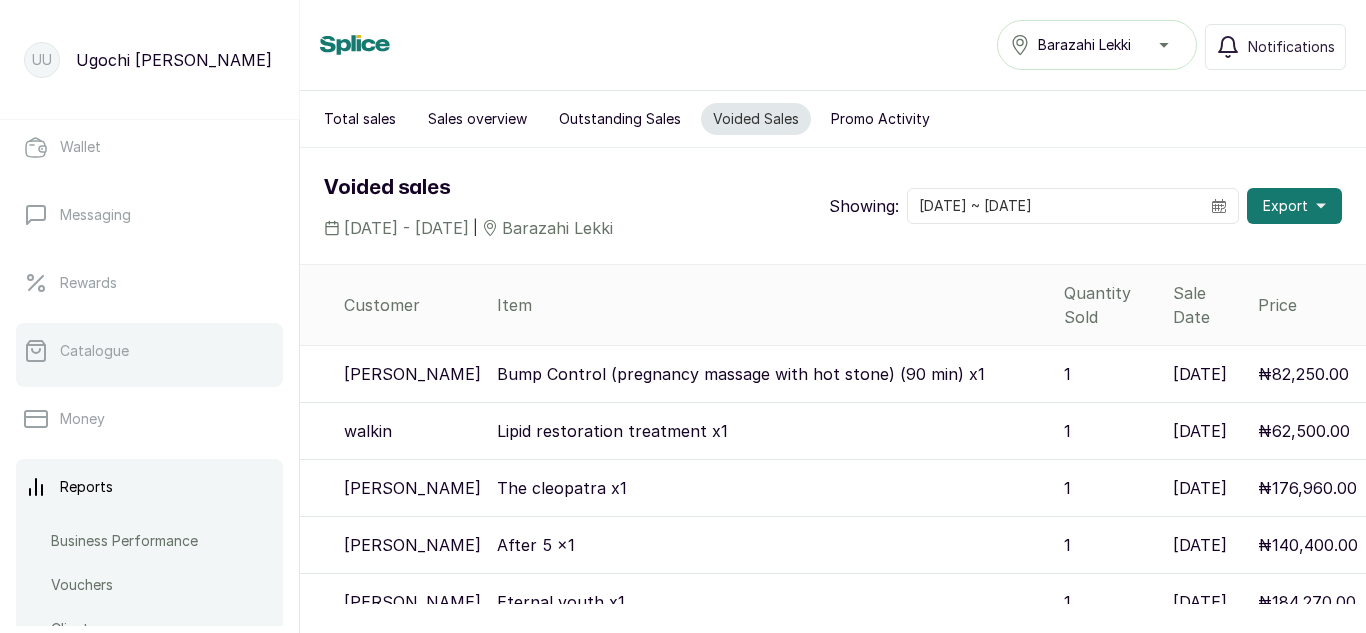 click on "Catalogue" at bounding box center (94, 351) 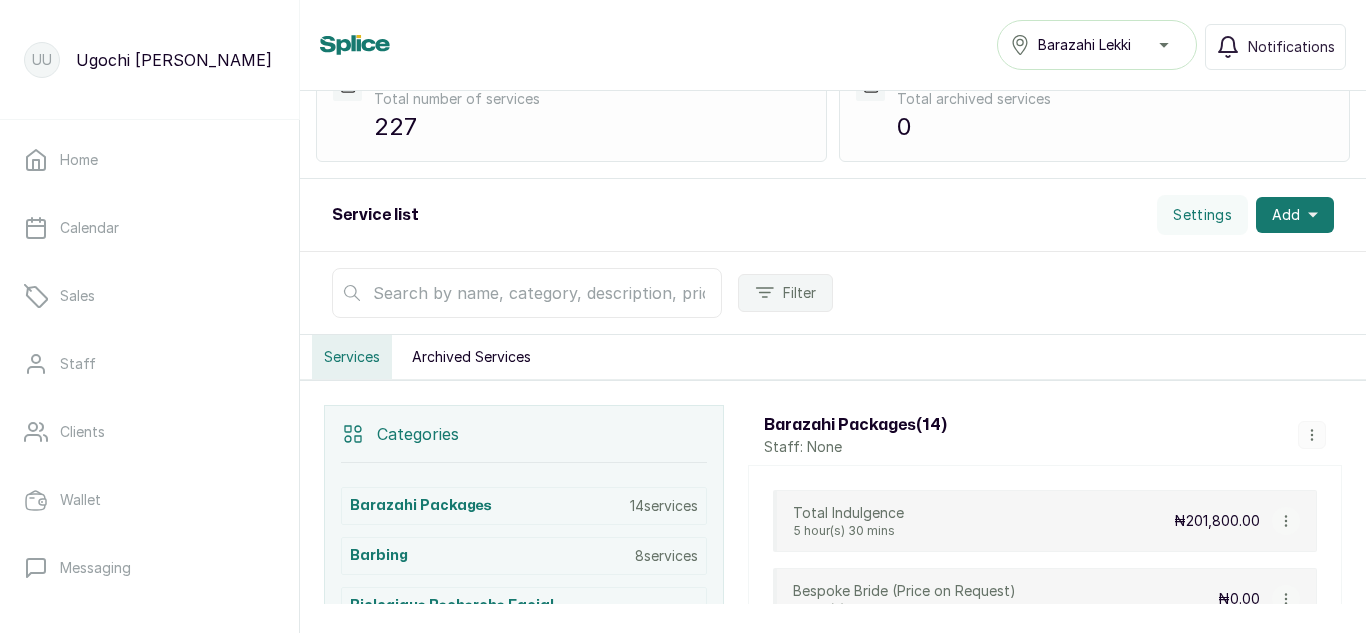 scroll, scrollTop: 0, scrollLeft: 0, axis: both 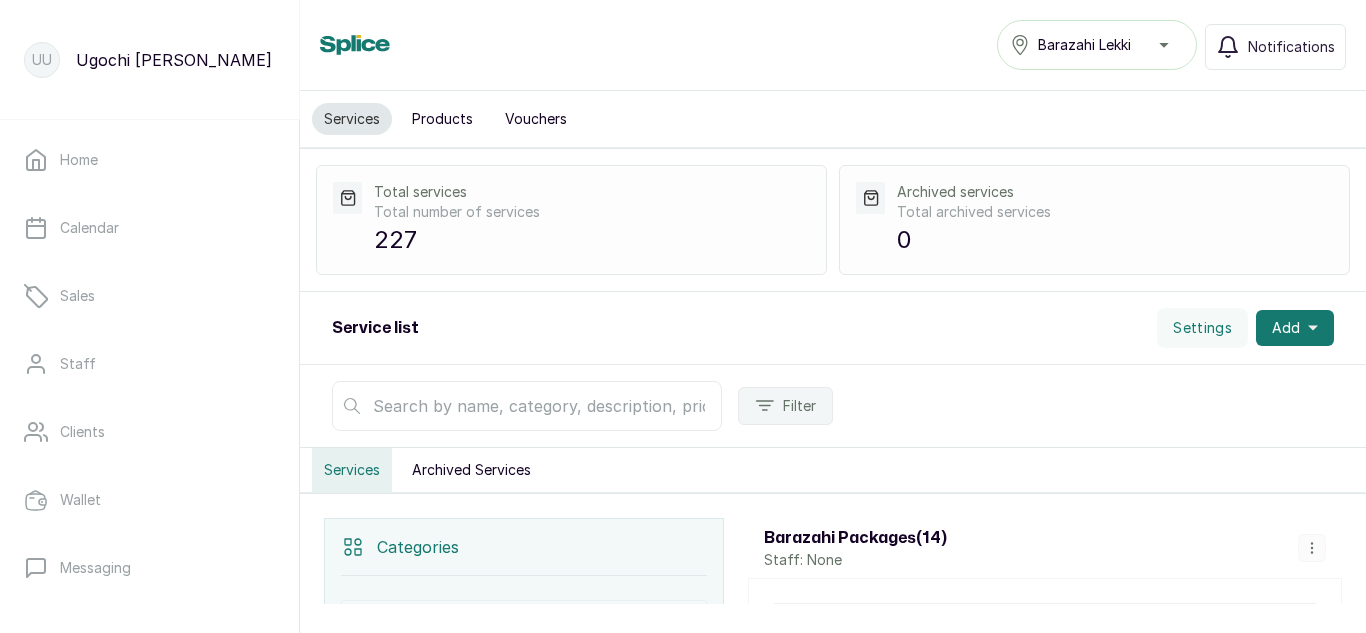 click on "Products" at bounding box center [442, 119] 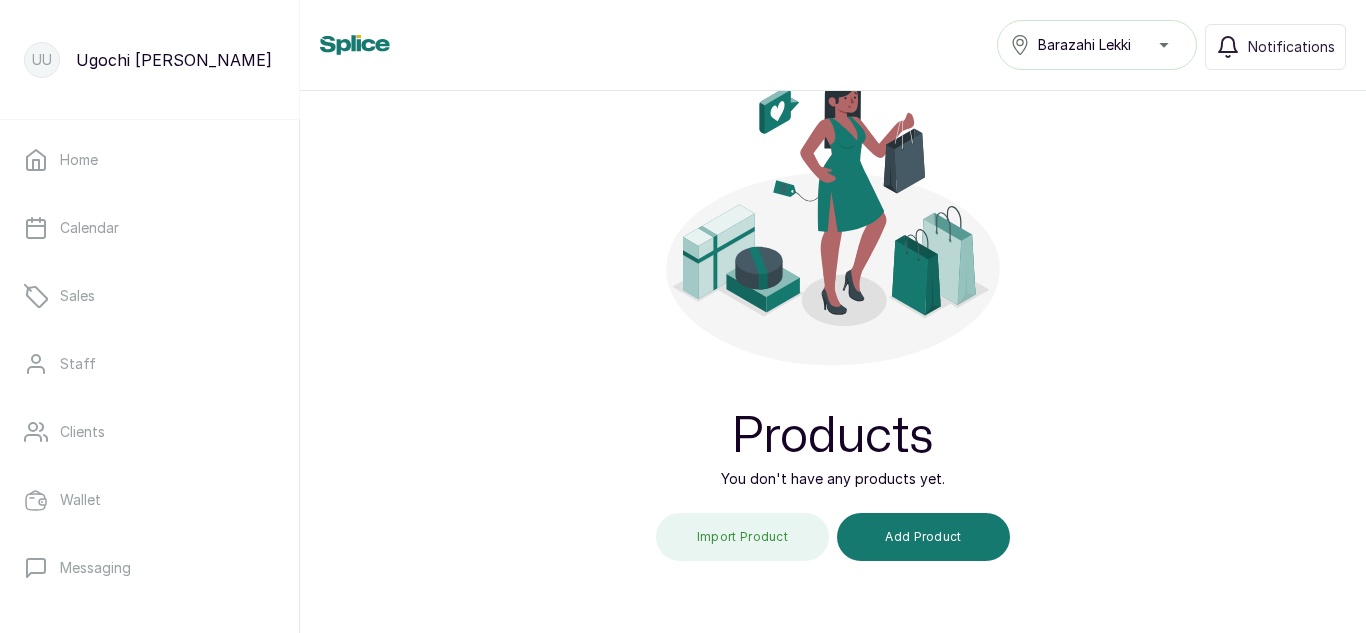 scroll, scrollTop: 254, scrollLeft: 0, axis: vertical 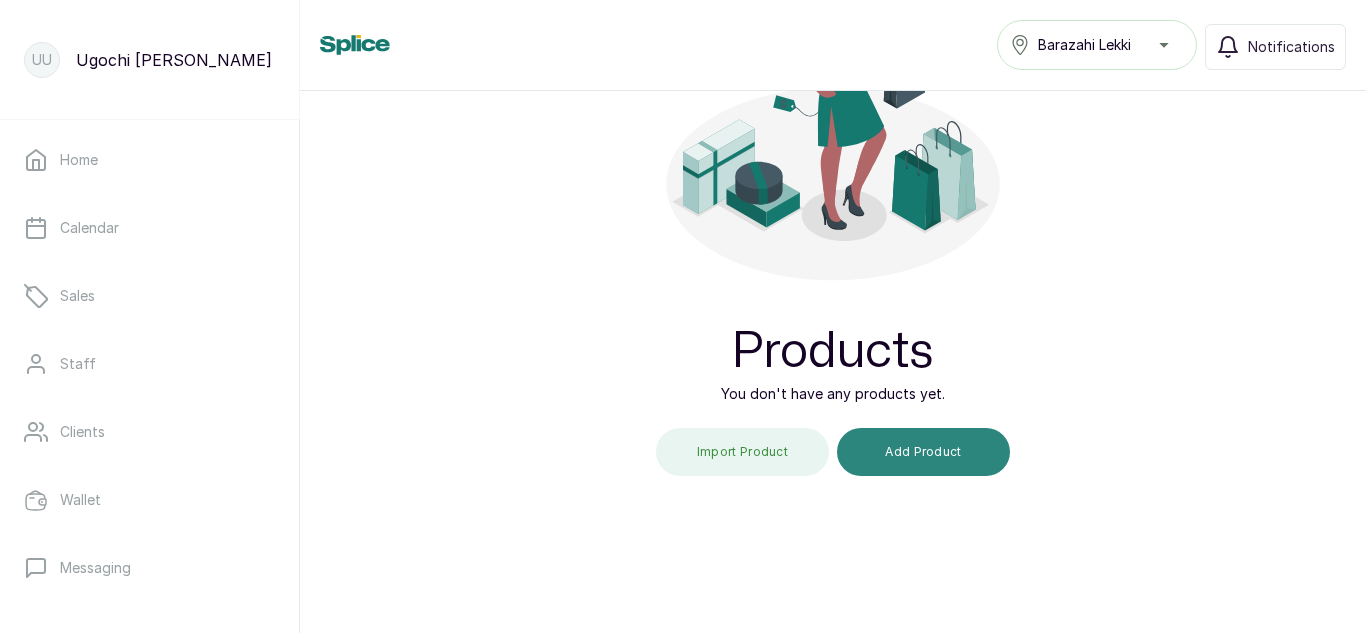 click on "Add Product" at bounding box center (923, 452) 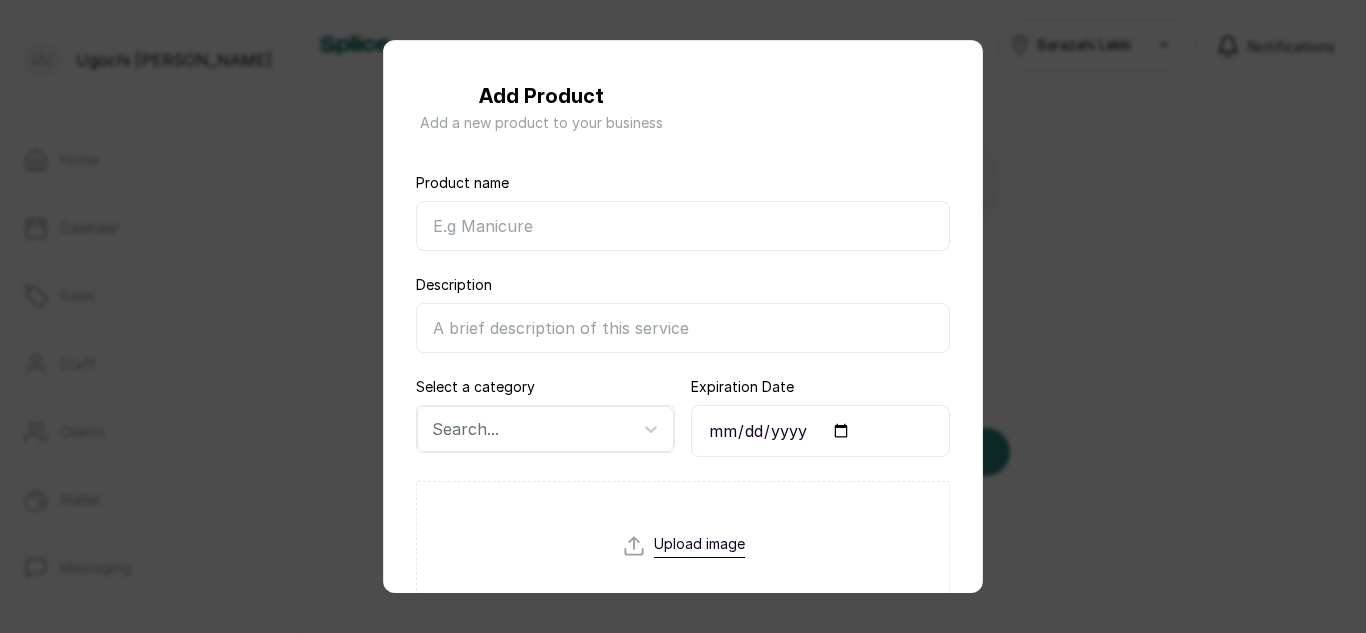scroll, scrollTop: 215, scrollLeft: 0, axis: vertical 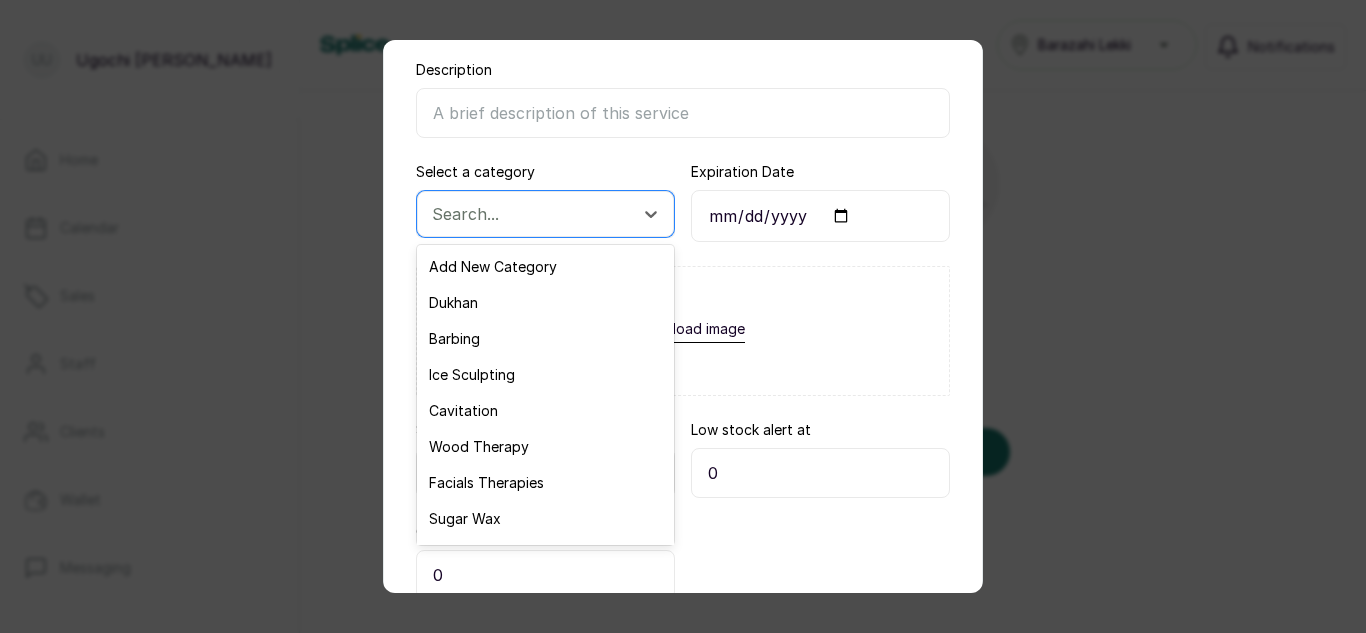 click on "Description" at bounding box center [683, 113] 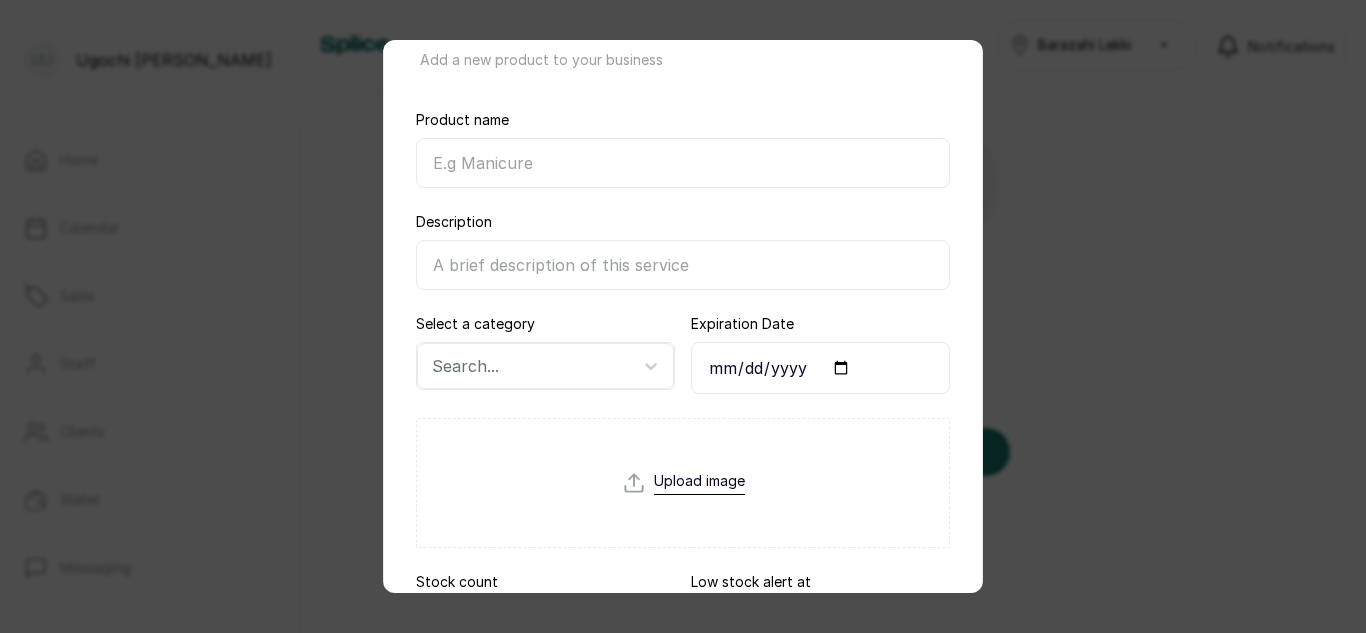 scroll, scrollTop: 0, scrollLeft: 0, axis: both 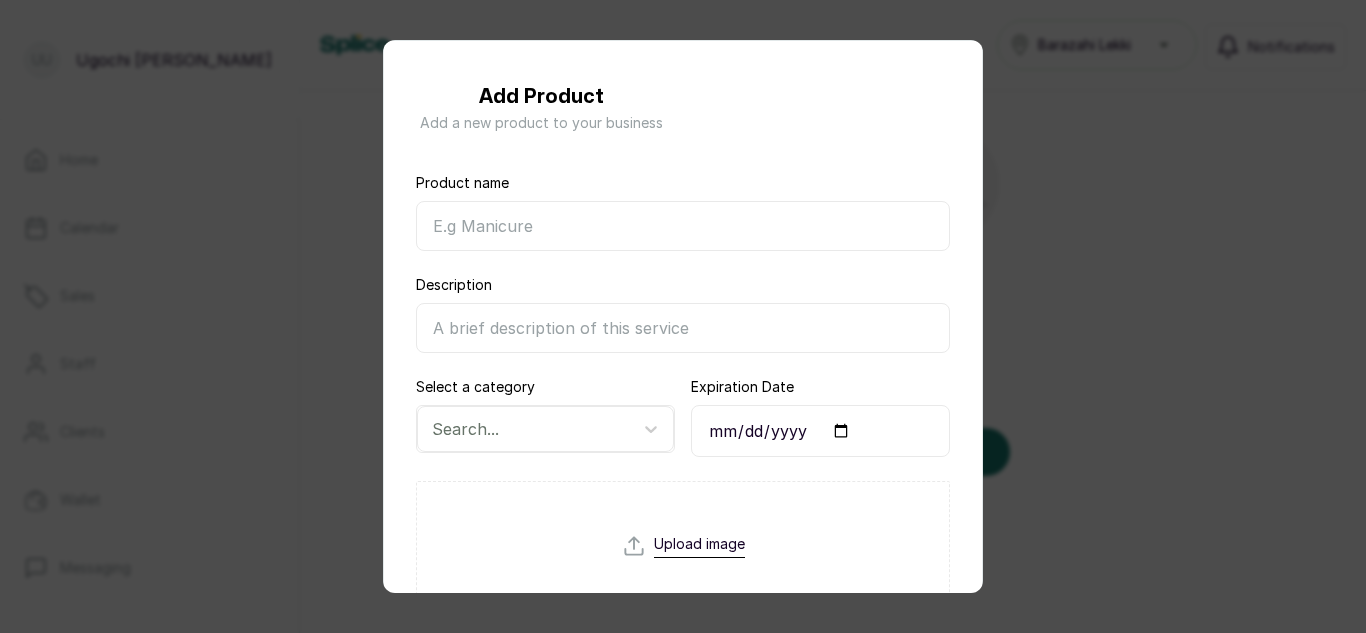click on "Add Product Add a new product to your business Product name   Description   Select a category Search... Expiration Date   Upload image Stock count   0 Low stock alert at   0 Cost Price 0 Allow sales of this product Save Cancel" at bounding box center [683, 316] 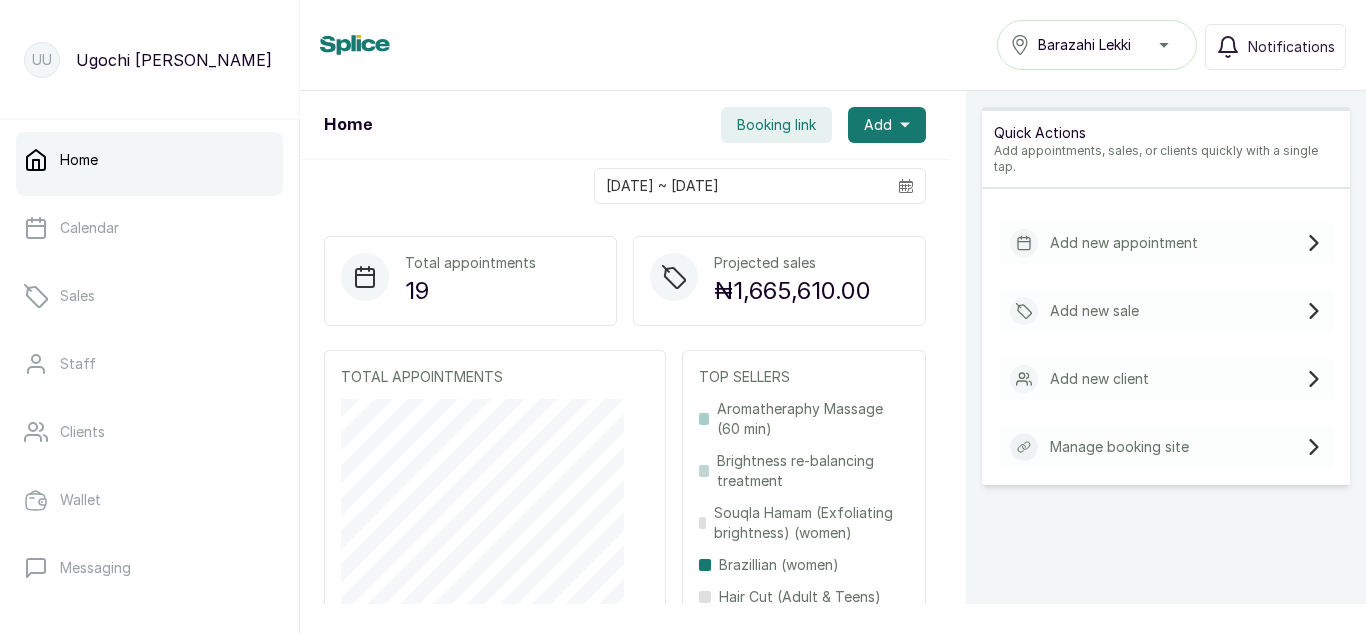 scroll, scrollTop: 0, scrollLeft: 0, axis: both 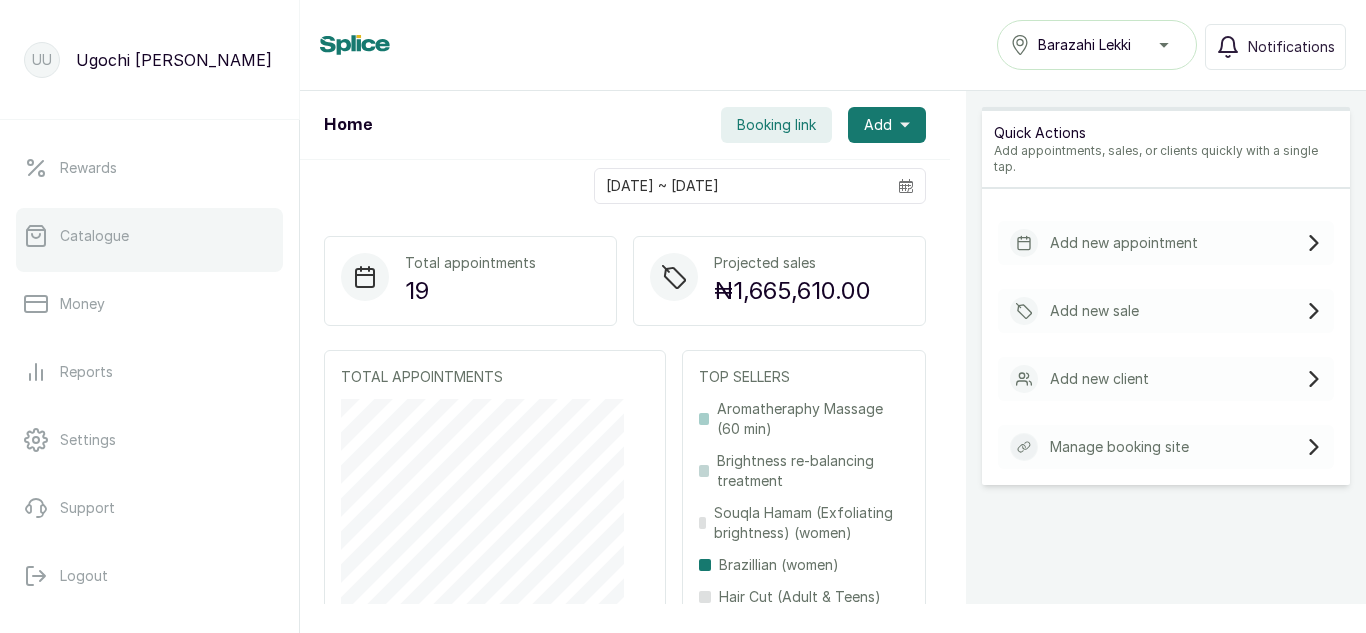 click on "Catalogue" at bounding box center (149, 236) 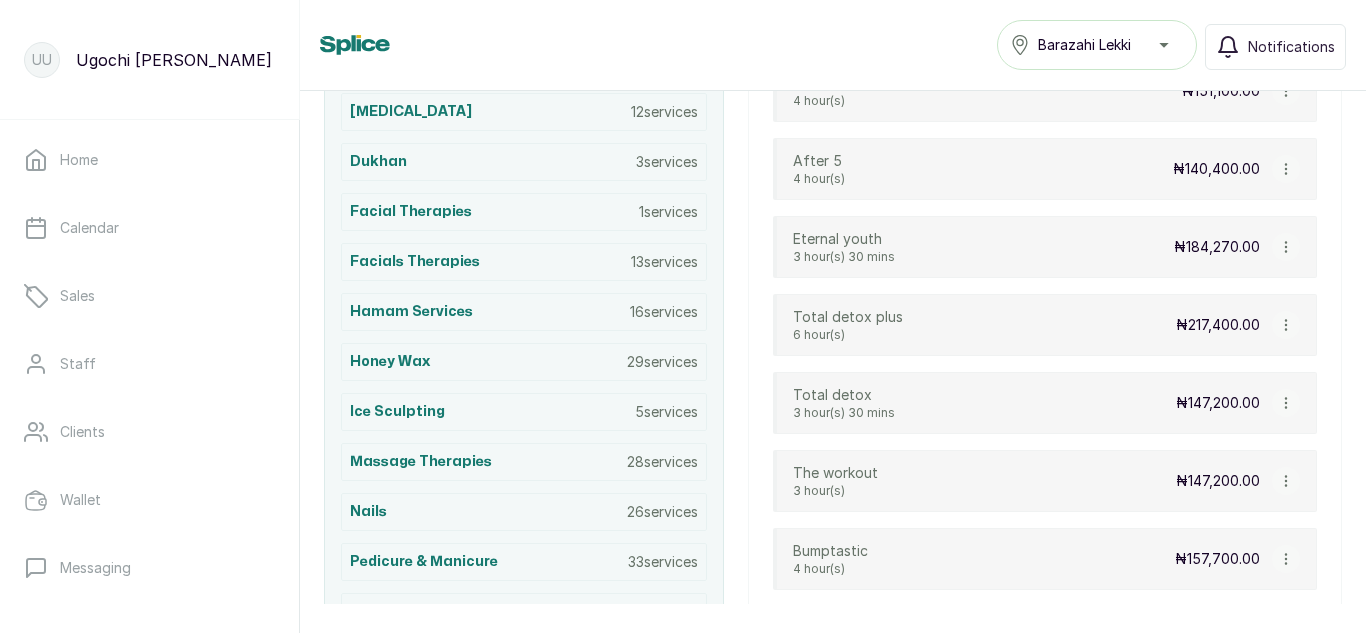 scroll, scrollTop: 715, scrollLeft: 0, axis: vertical 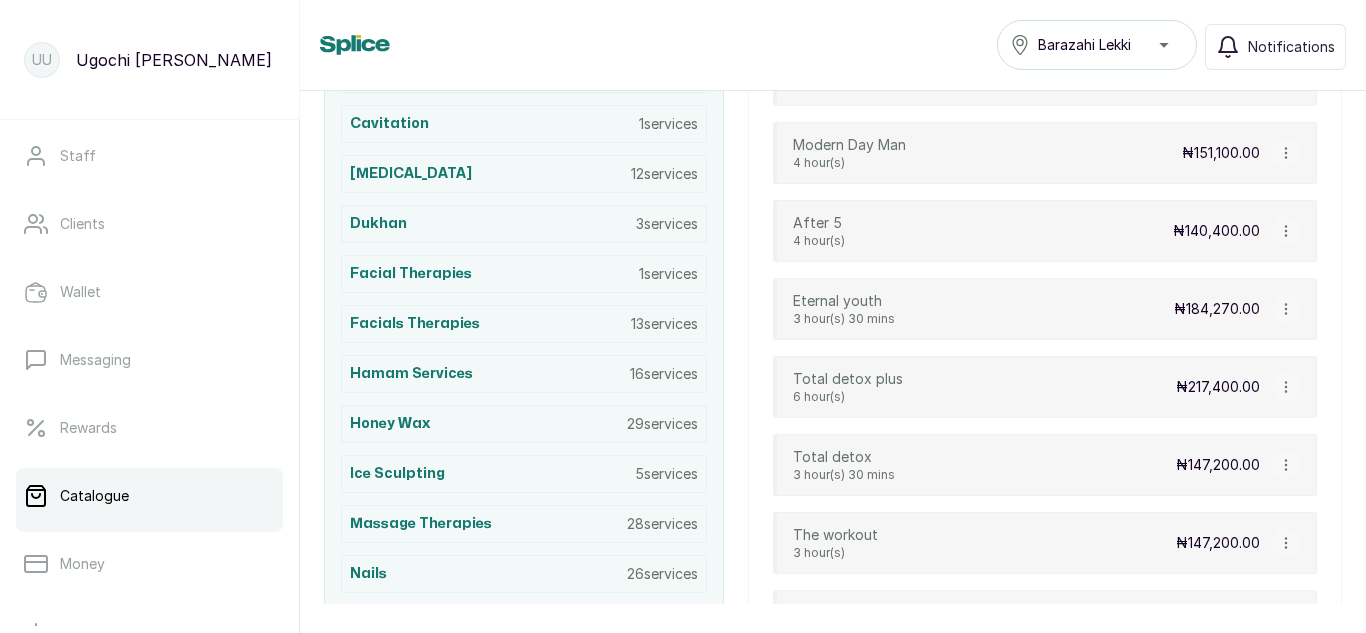 click on "Catalogue" at bounding box center [94, 496] 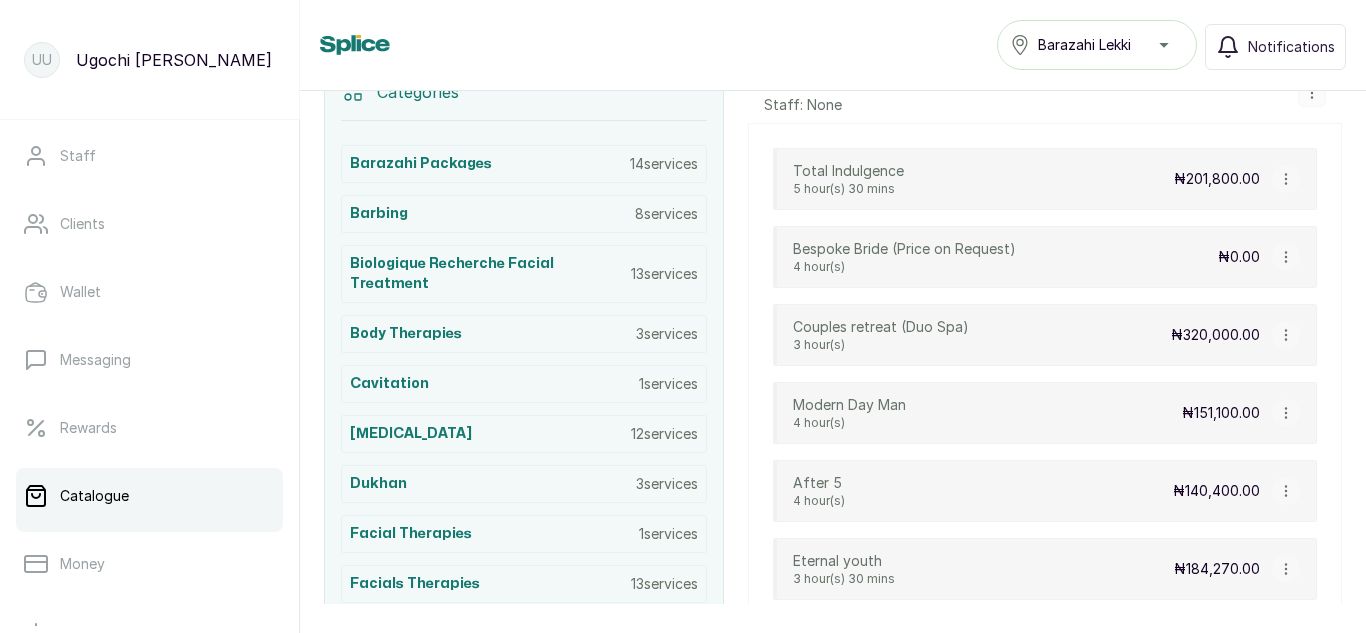 scroll, scrollTop: 0, scrollLeft: 0, axis: both 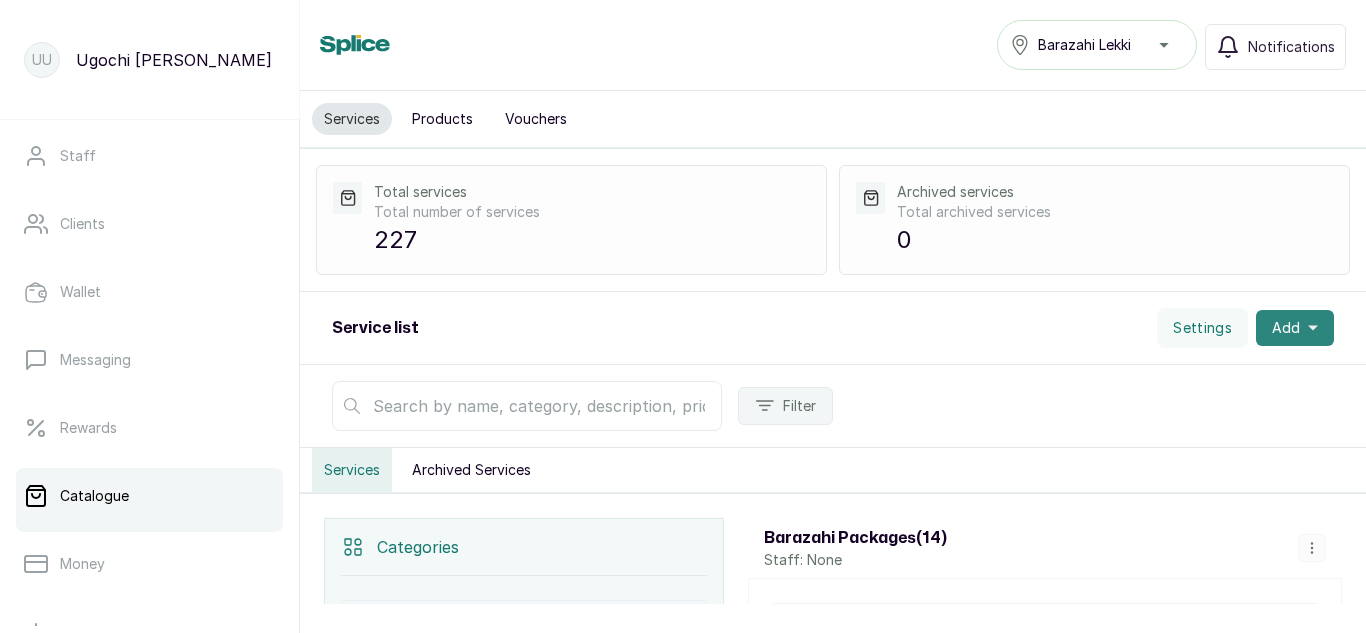 click on "Add" at bounding box center [1295, 328] 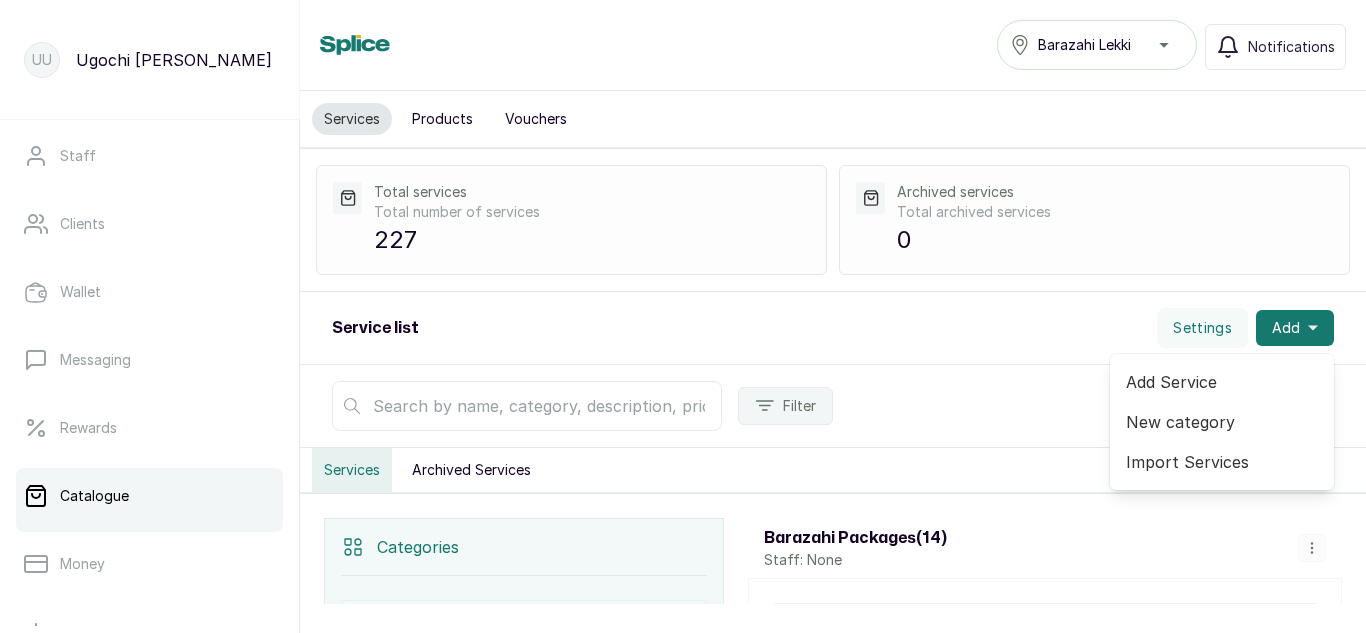 click on "Add Service" at bounding box center (1222, 382) 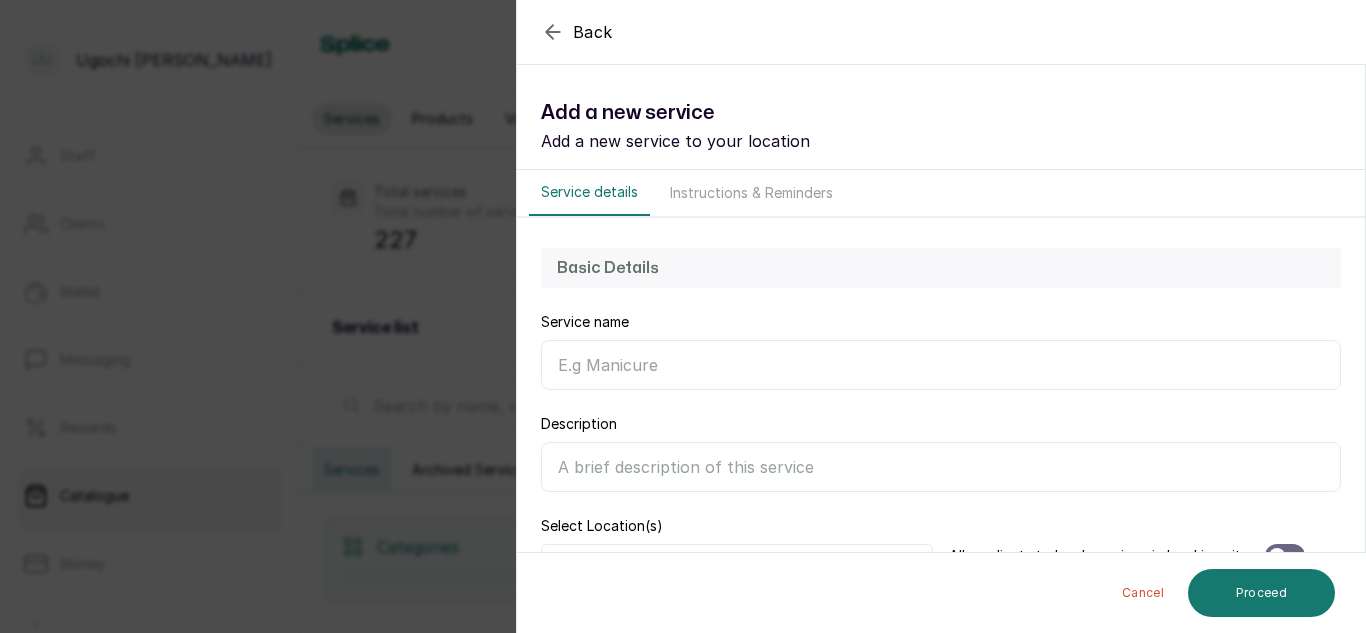 click on "Service name" at bounding box center [941, 365] 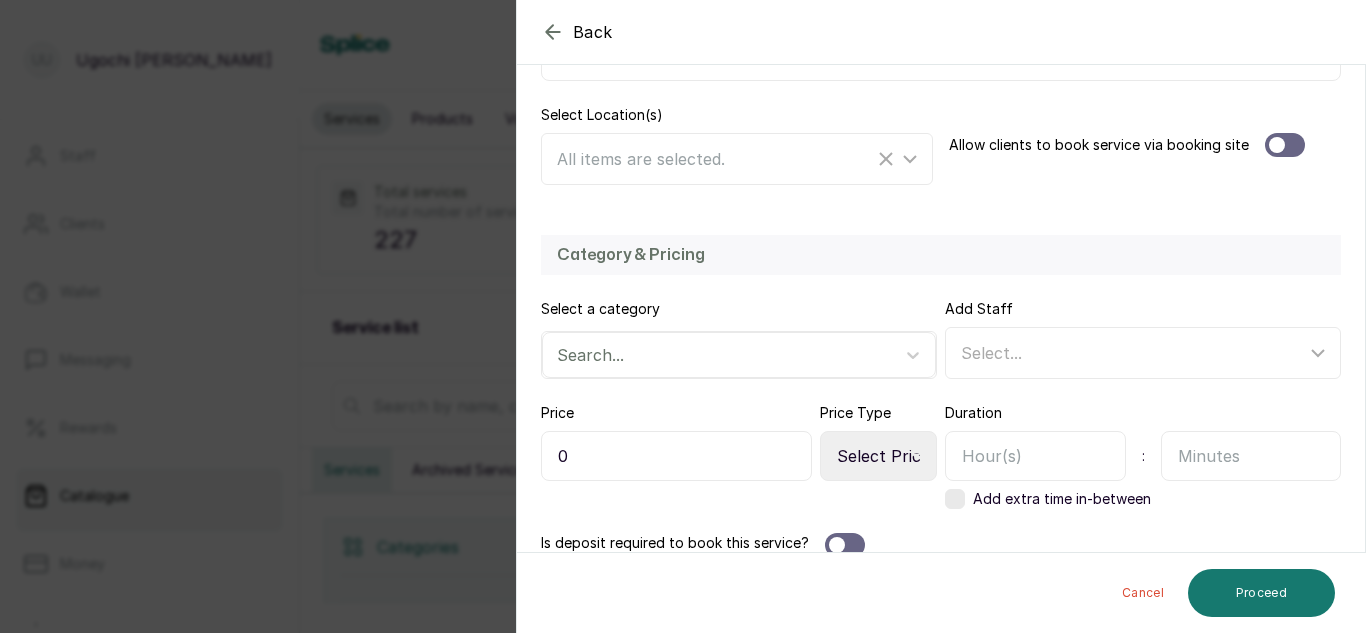 scroll, scrollTop: 436, scrollLeft: 0, axis: vertical 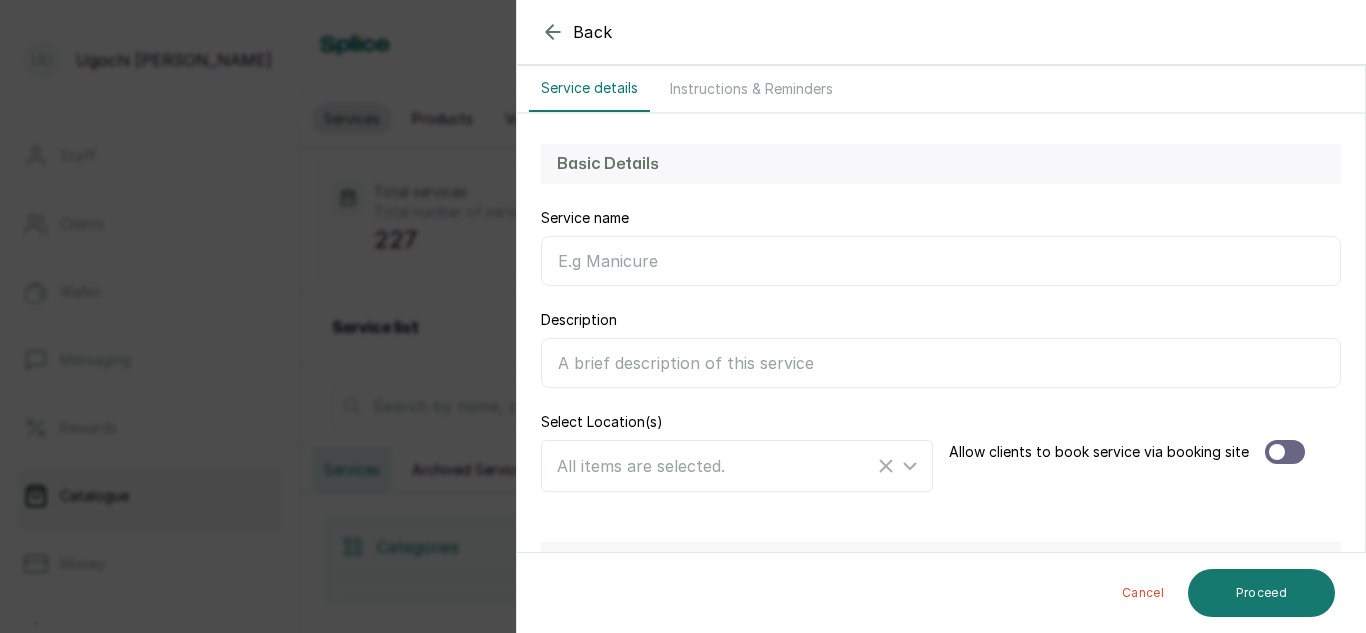click on "Service name" at bounding box center [941, 261] 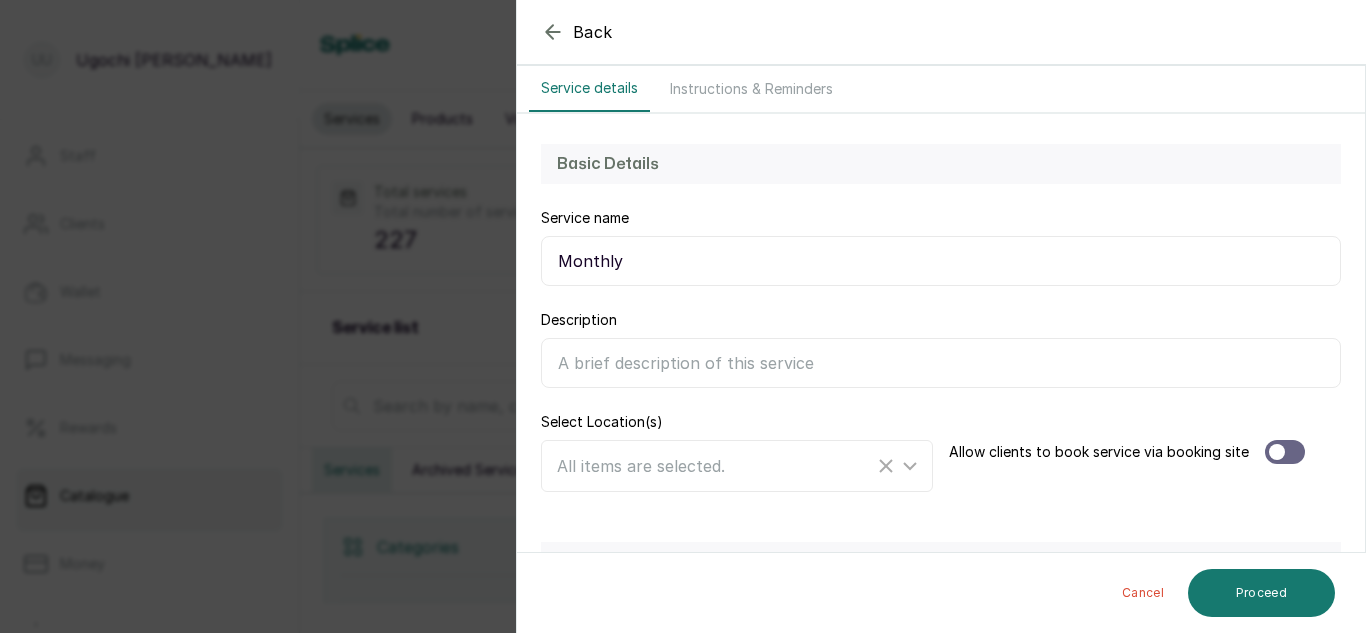click on "Monthly" at bounding box center (941, 261) 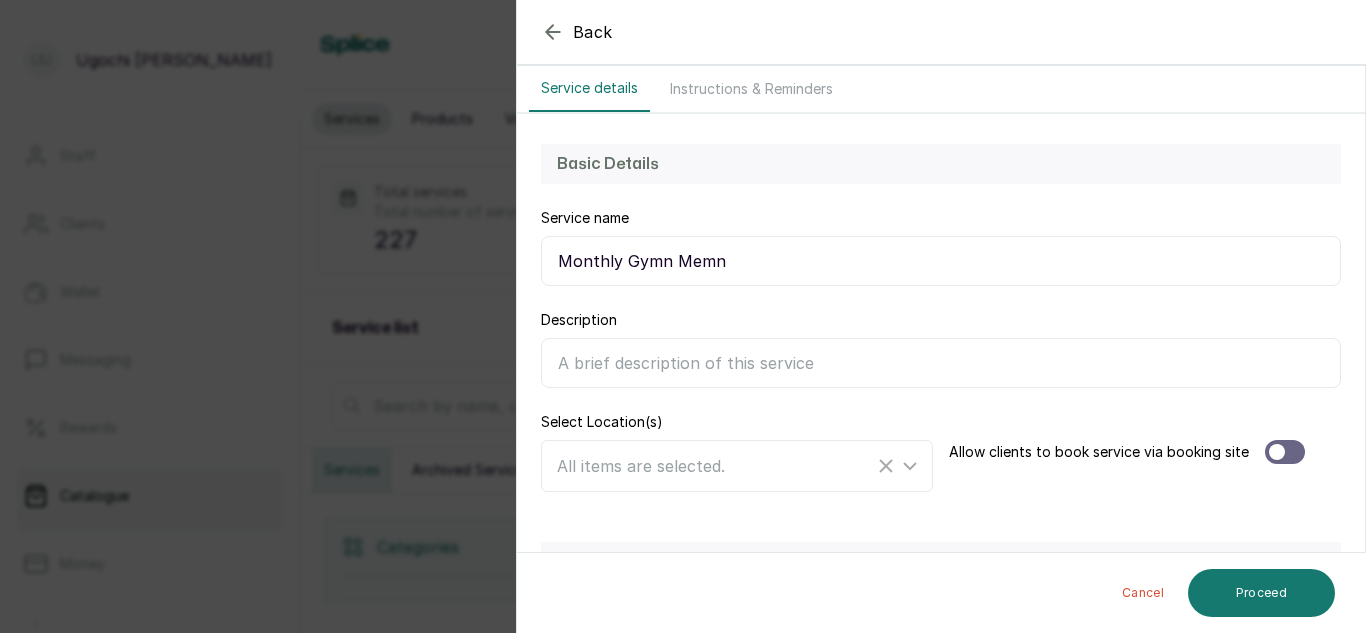 click on "Monthly Gymn Memn" at bounding box center (941, 261) 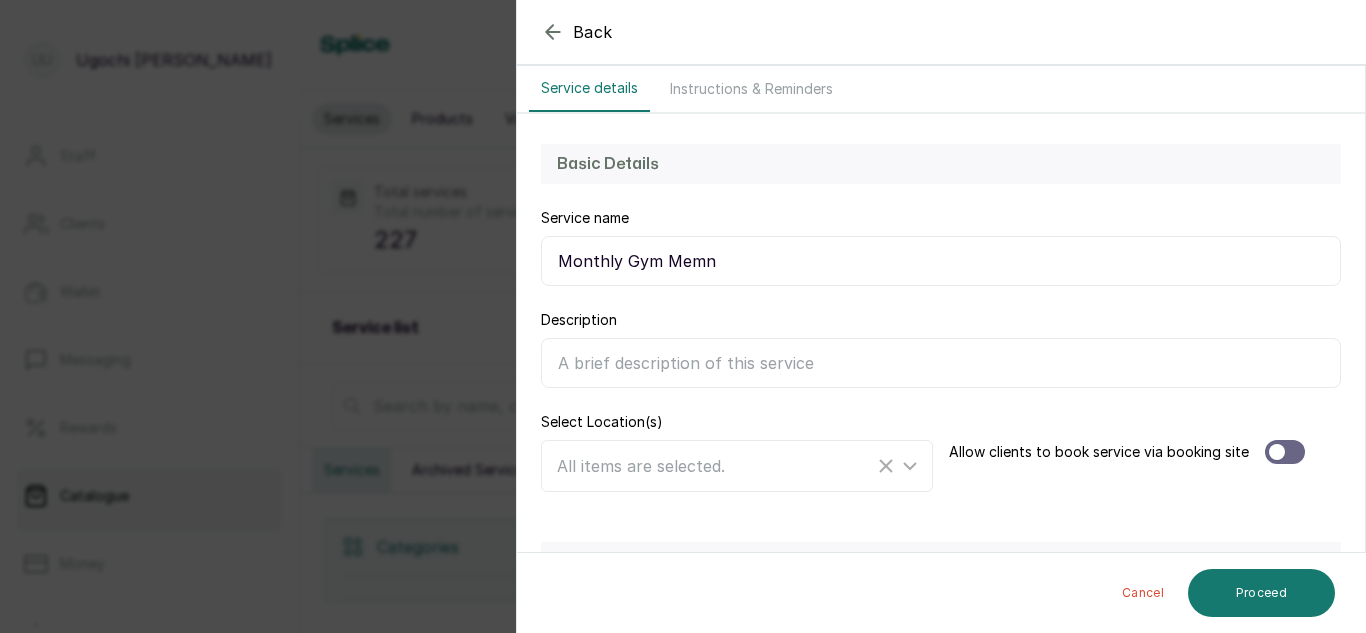 click on "Monthly Gym Memn" at bounding box center [941, 261] 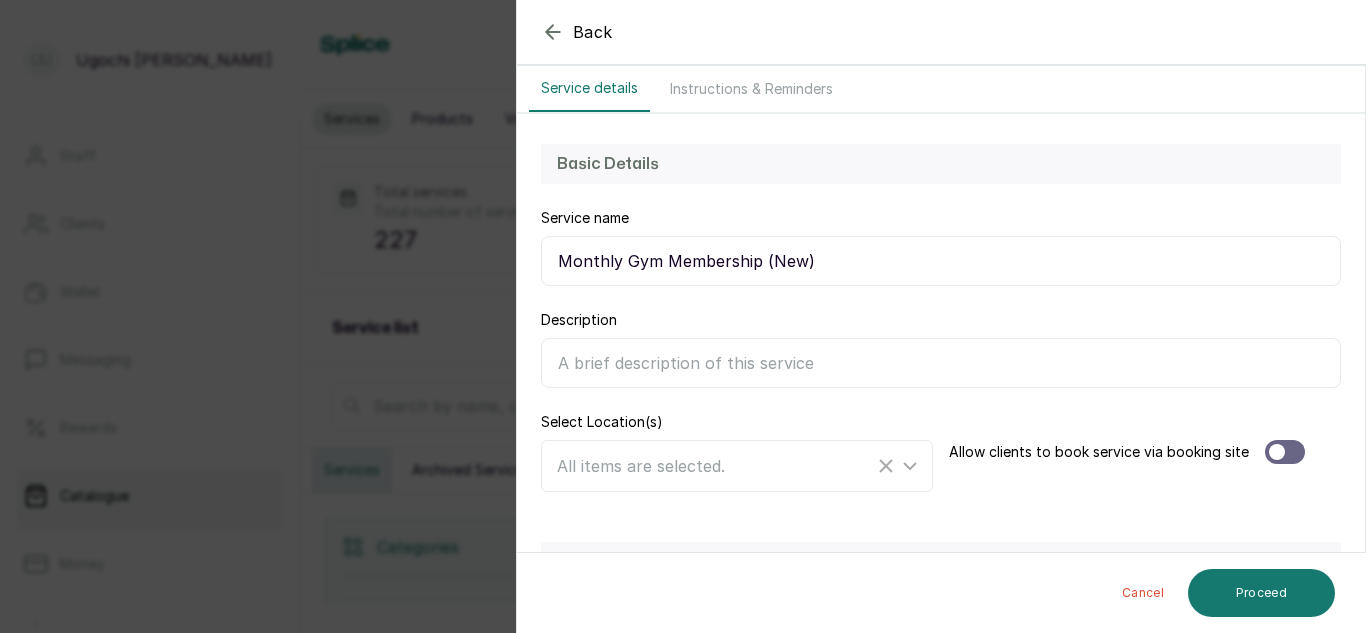type on "Monthly Gym Membership (New)" 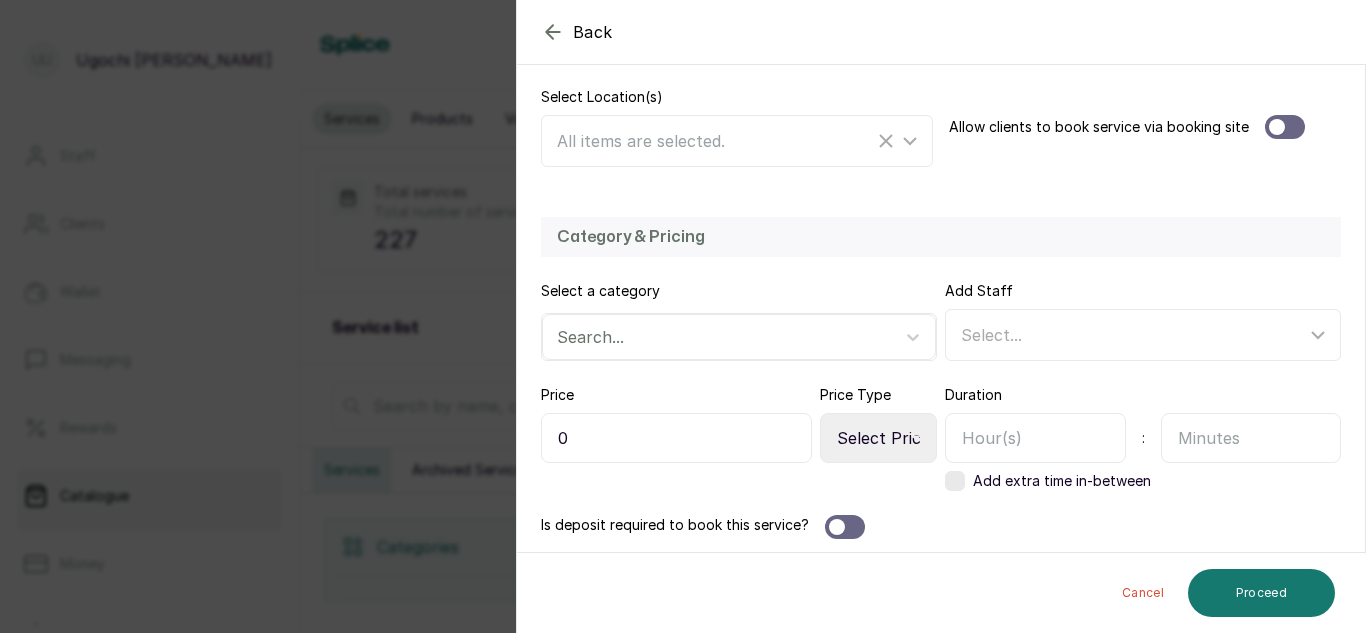 scroll, scrollTop: 427, scrollLeft: 0, axis: vertical 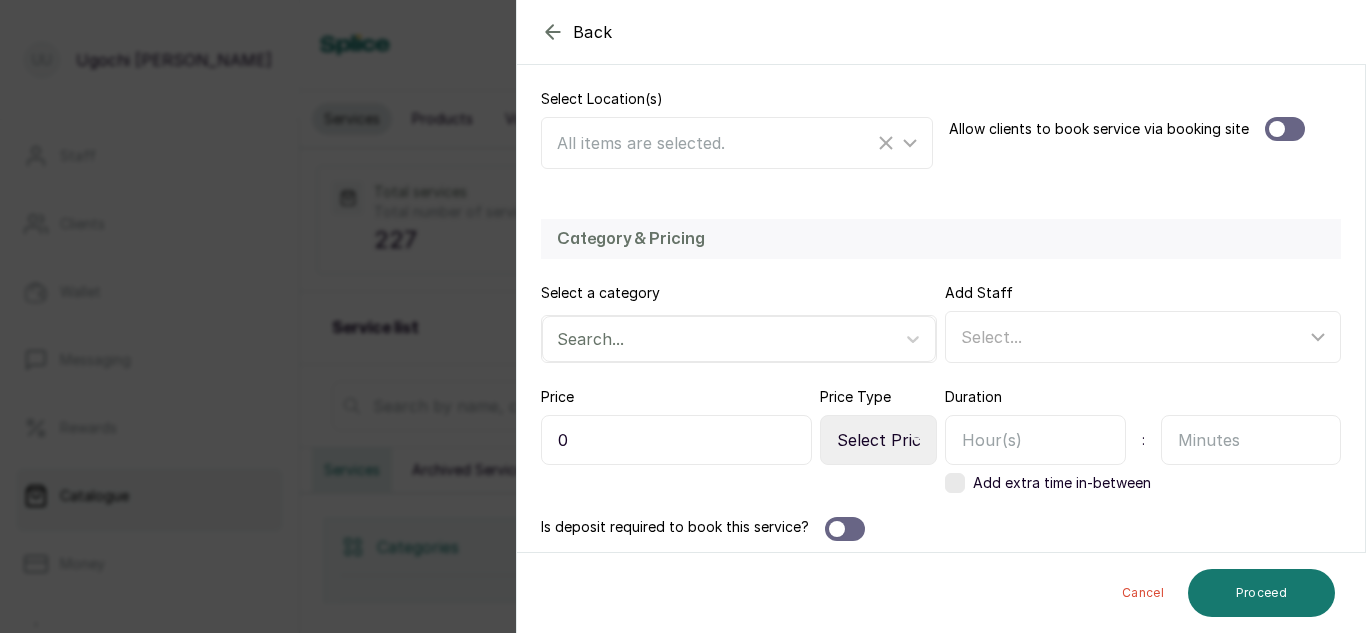 click on "Price 0 Price Type Select Price Type Fixed From" at bounding box center (739, 440) 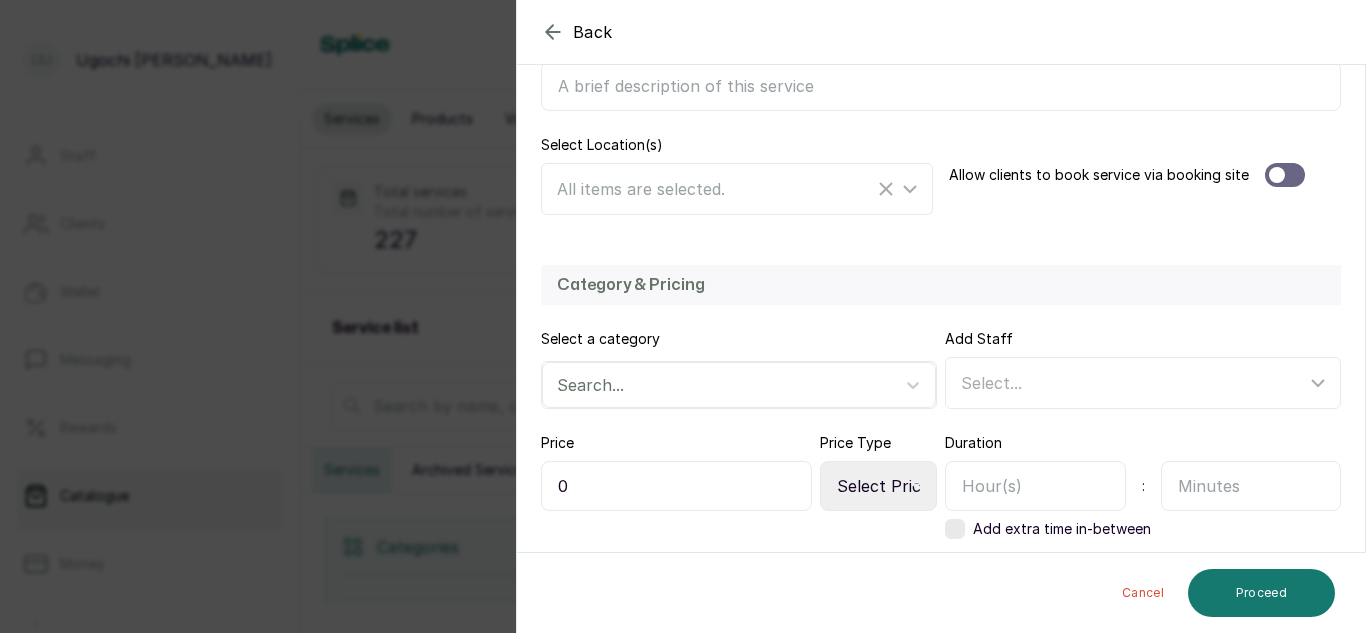 scroll, scrollTop: 380, scrollLeft: 0, axis: vertical 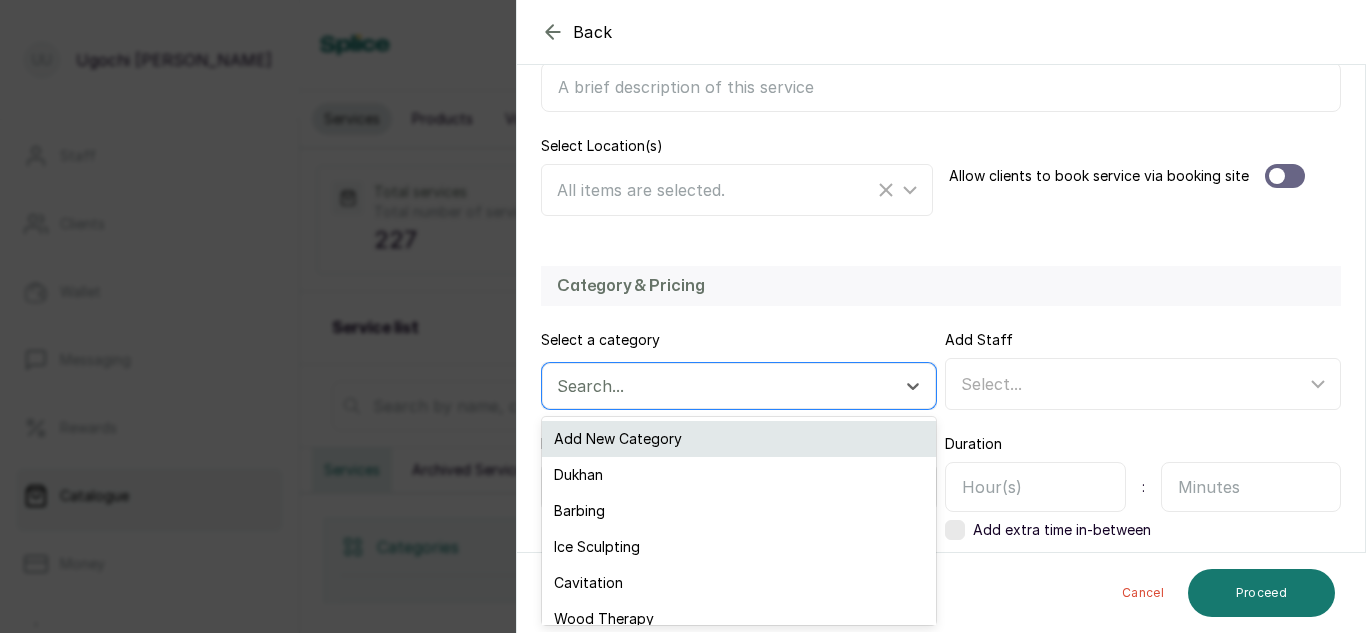 click on "Add New Category" at bounding box center (739, 439) 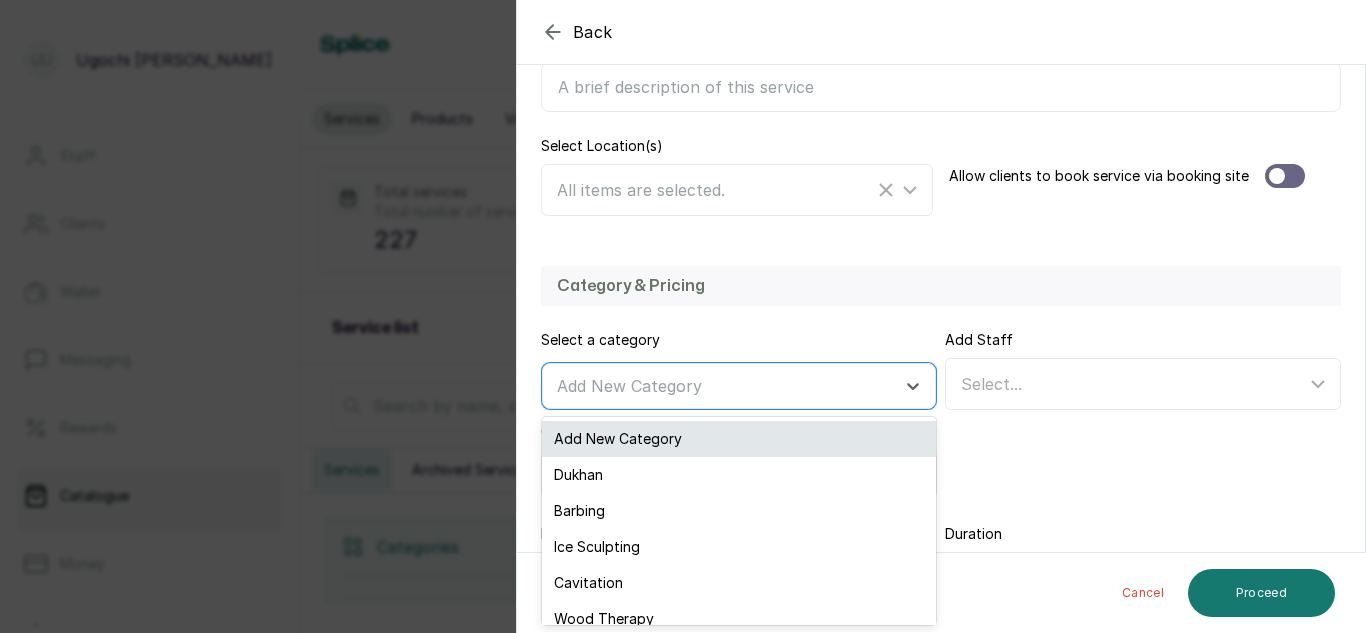 click on "Add New Category" at bounding box center (739, 439) 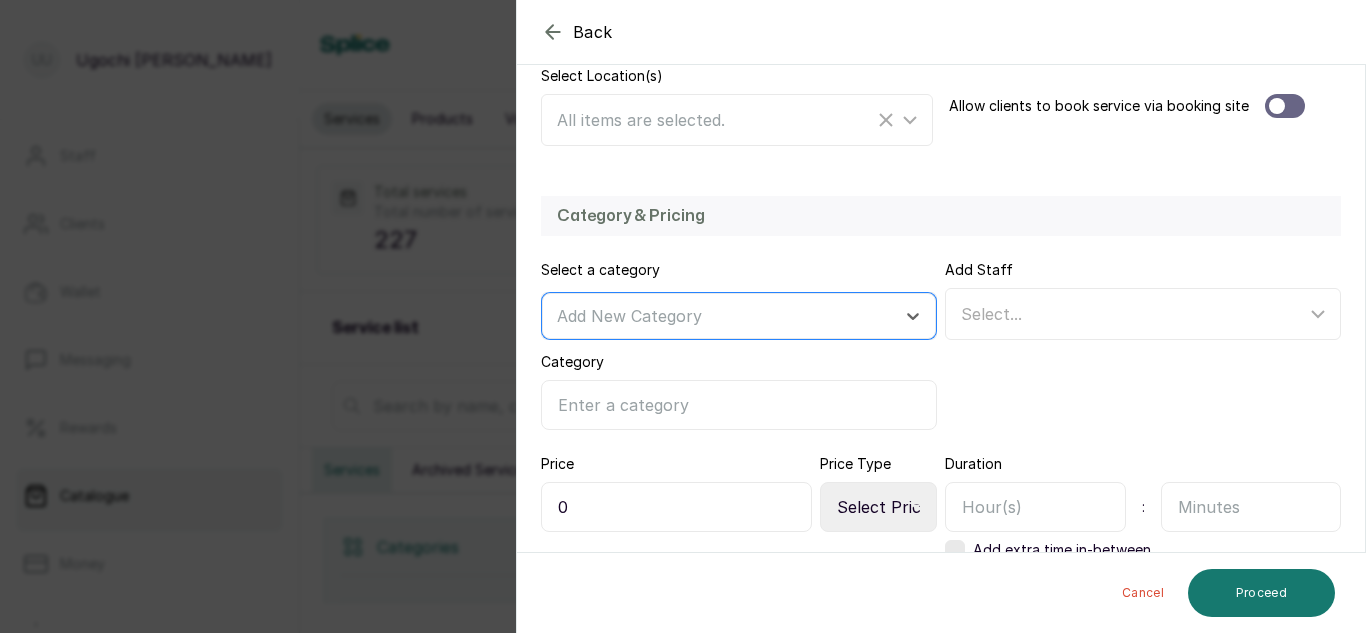 scroll, scrollTop: 451, scrollLeft: 0, axis: vertical 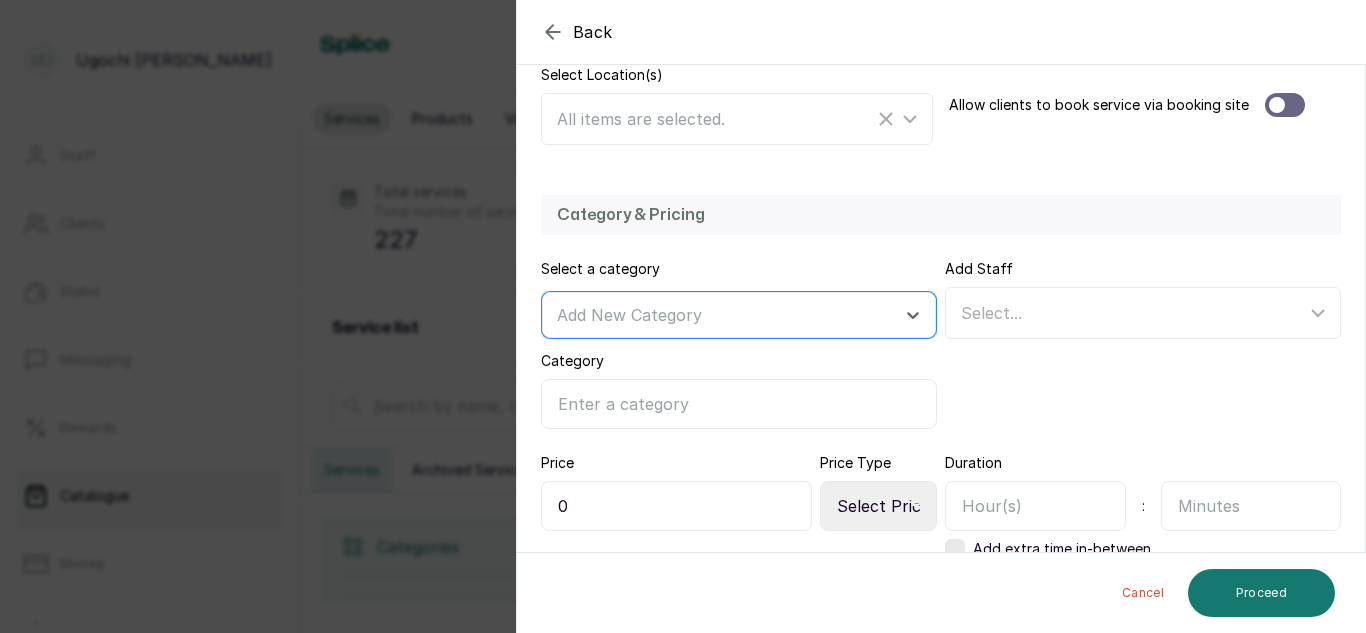 click on "Category" at bounding box center (739, 404) 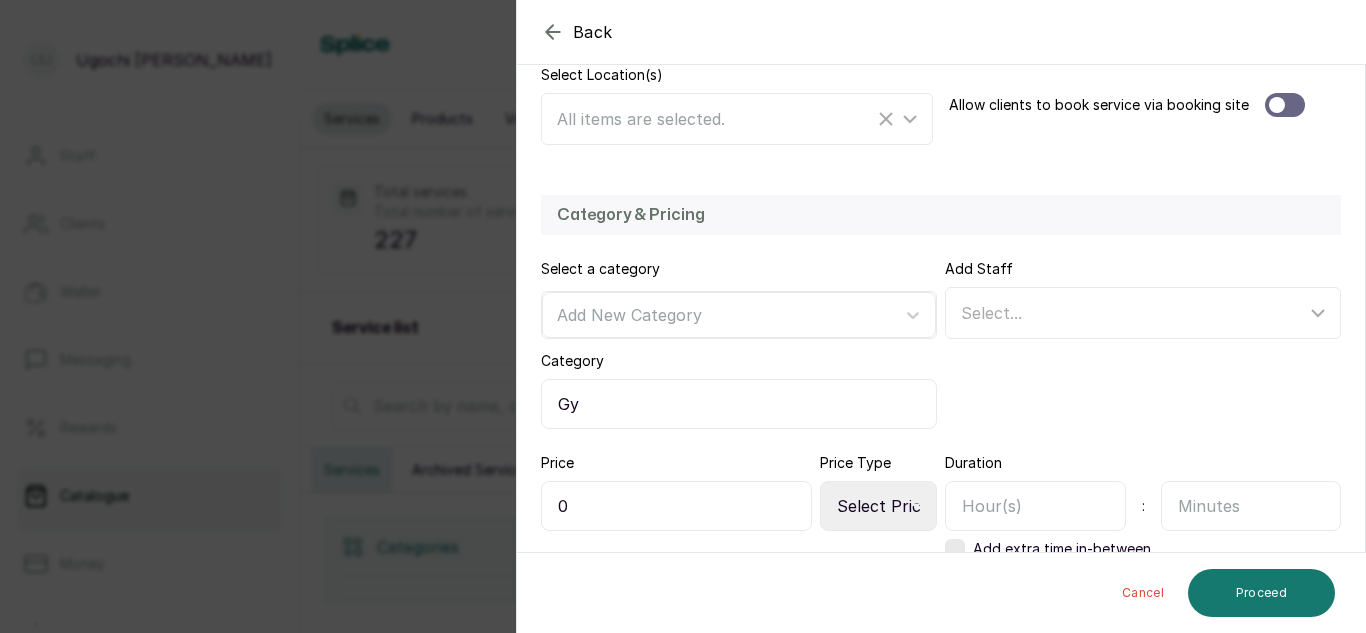 type on "Gym" 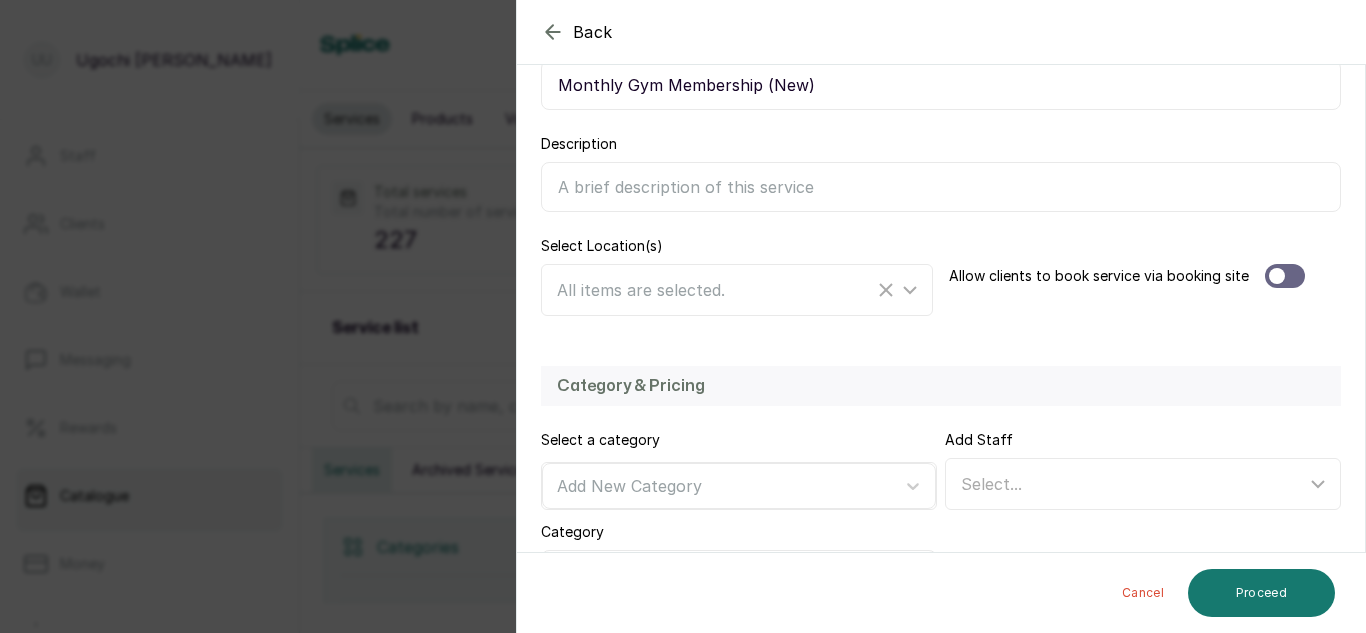 scroll, scrollTop: 275, scrollLeft: 0, axis: vertical 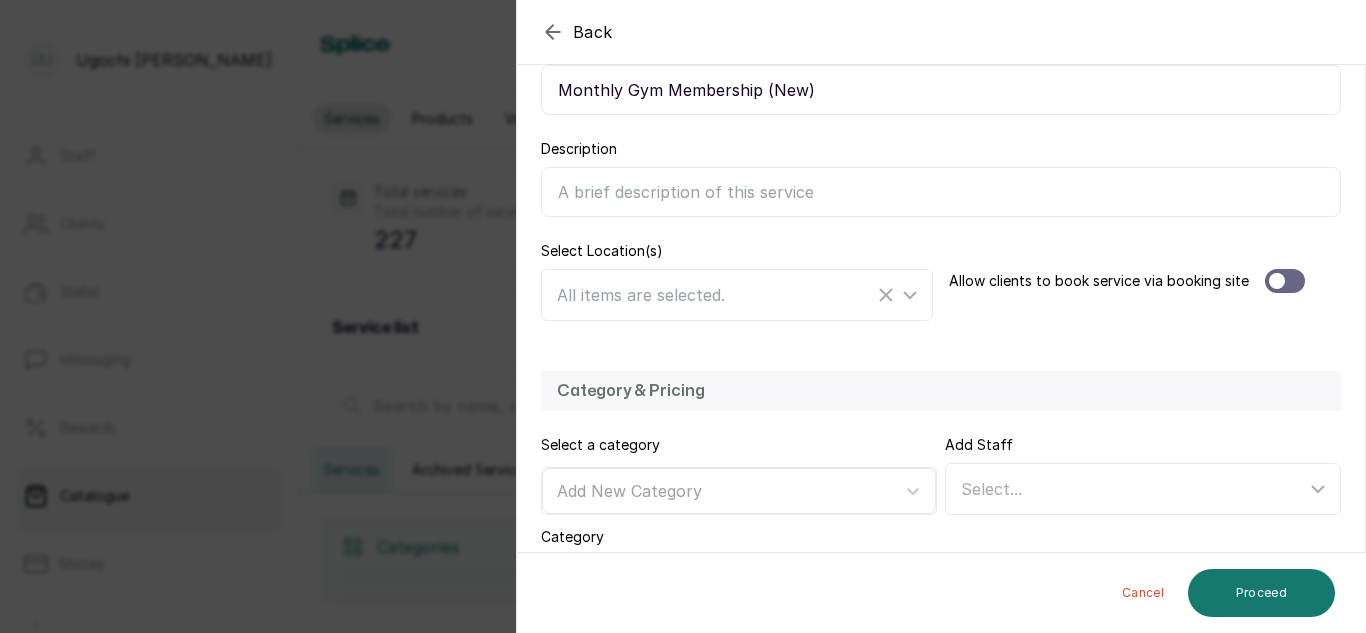 click 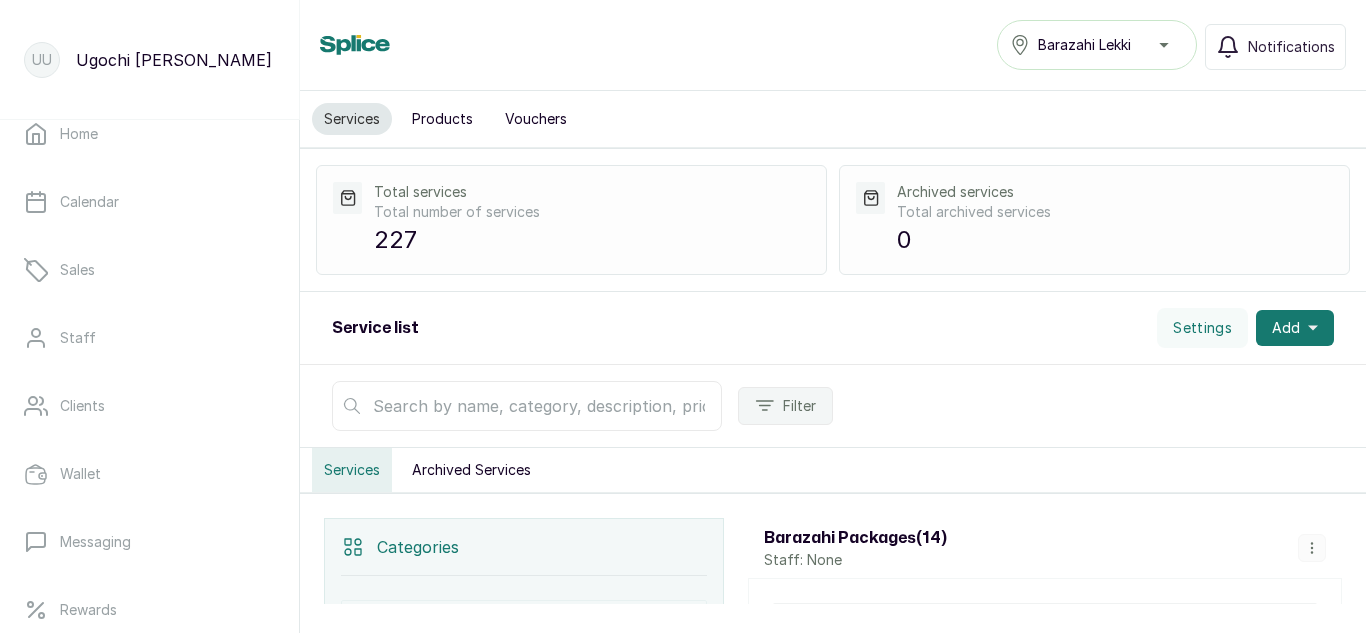 scroll, scrollTop: 0, scrollLeft: 0, axis: both 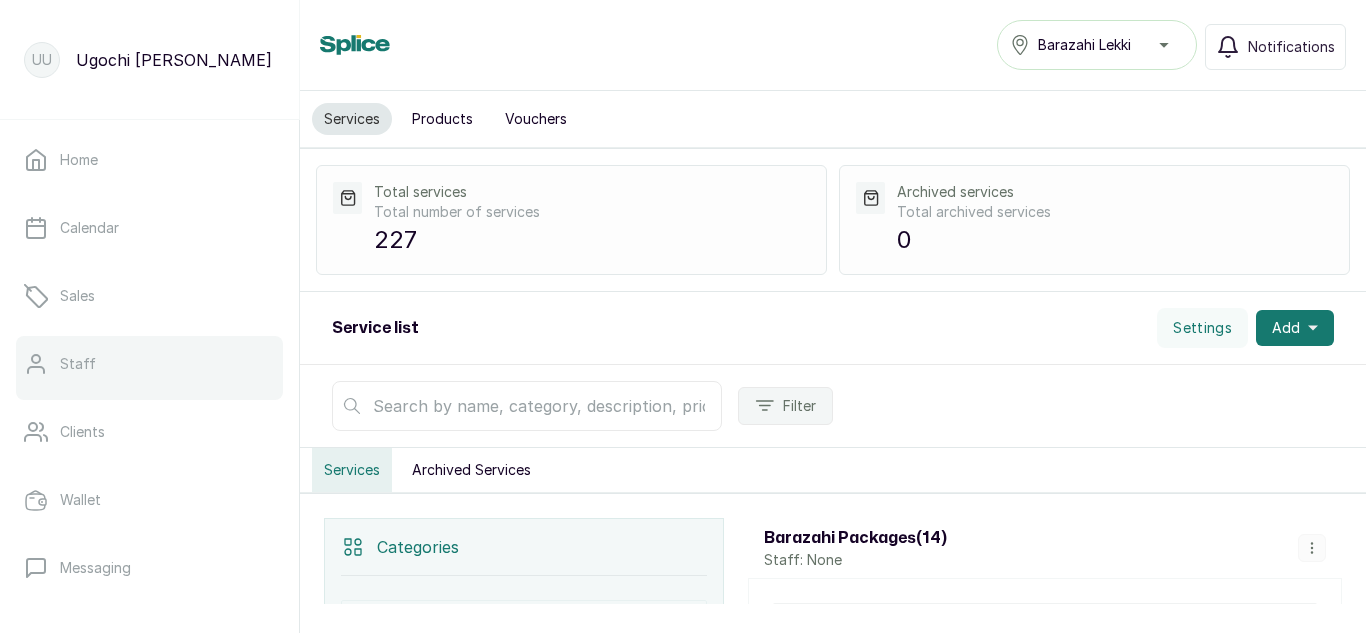 click on "Staff" at bounding box center (149, 364) 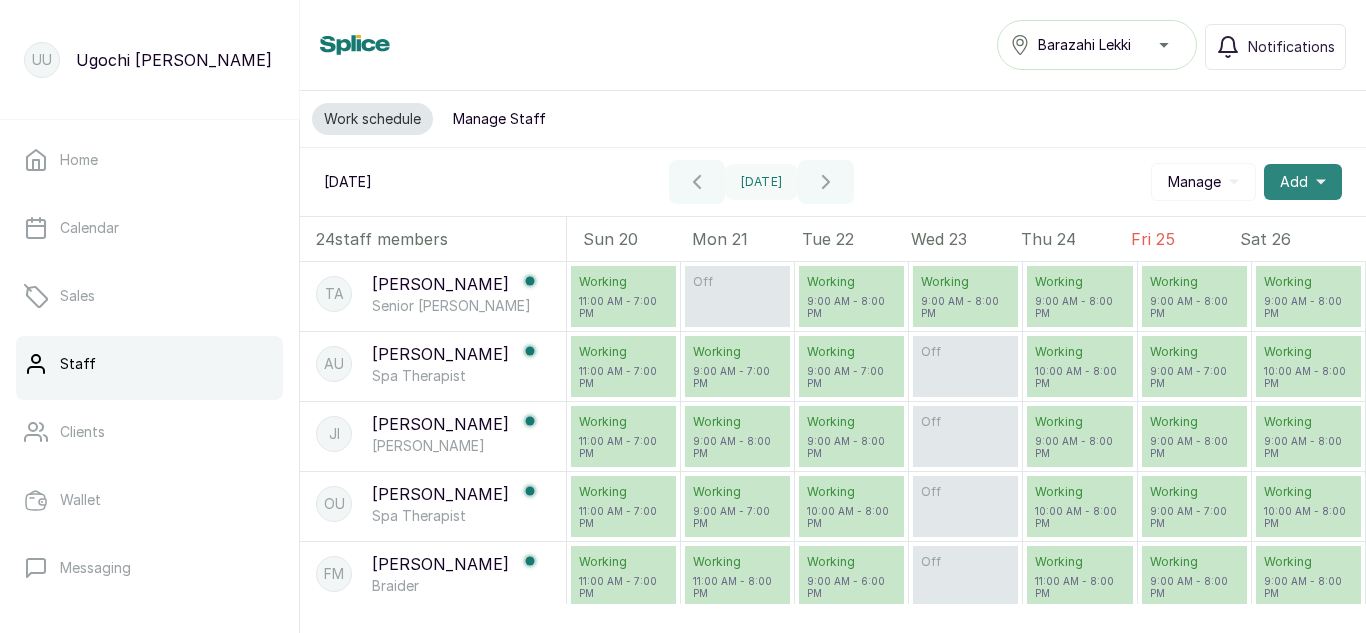 click 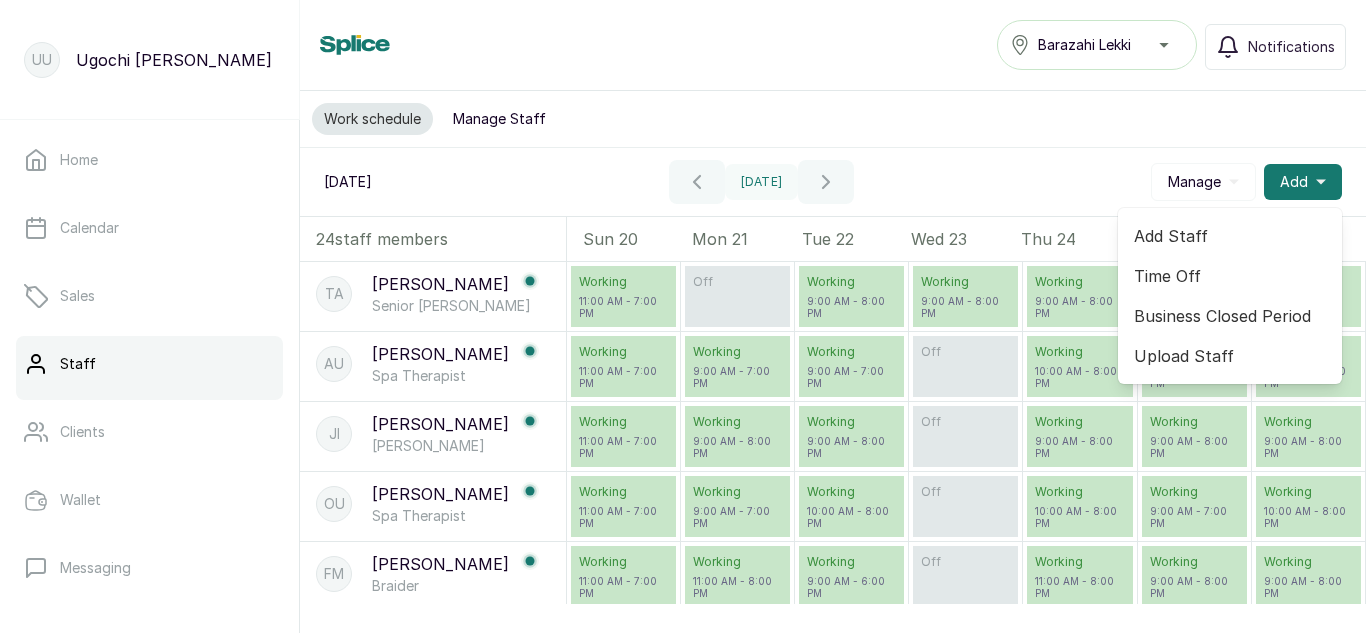 click on "Add Staff" at bounding box center [1230, 236] 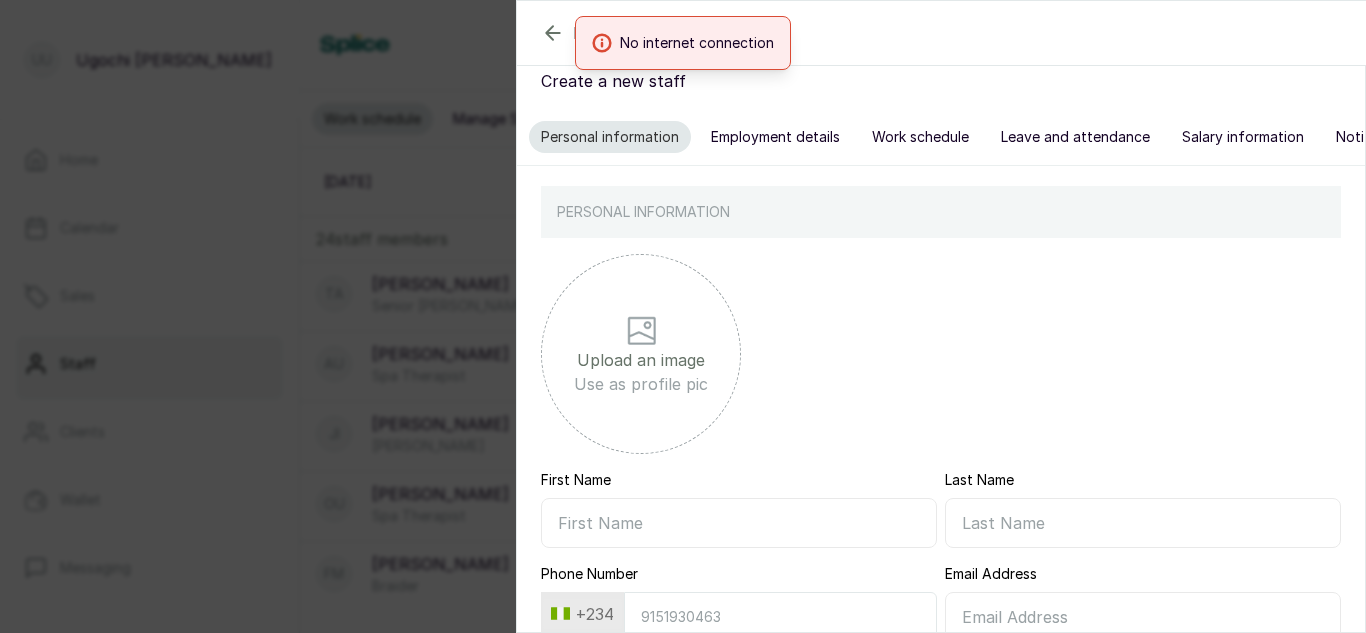 scroll, scrollTop: 46, scrollLeft: 0, axis: vertical 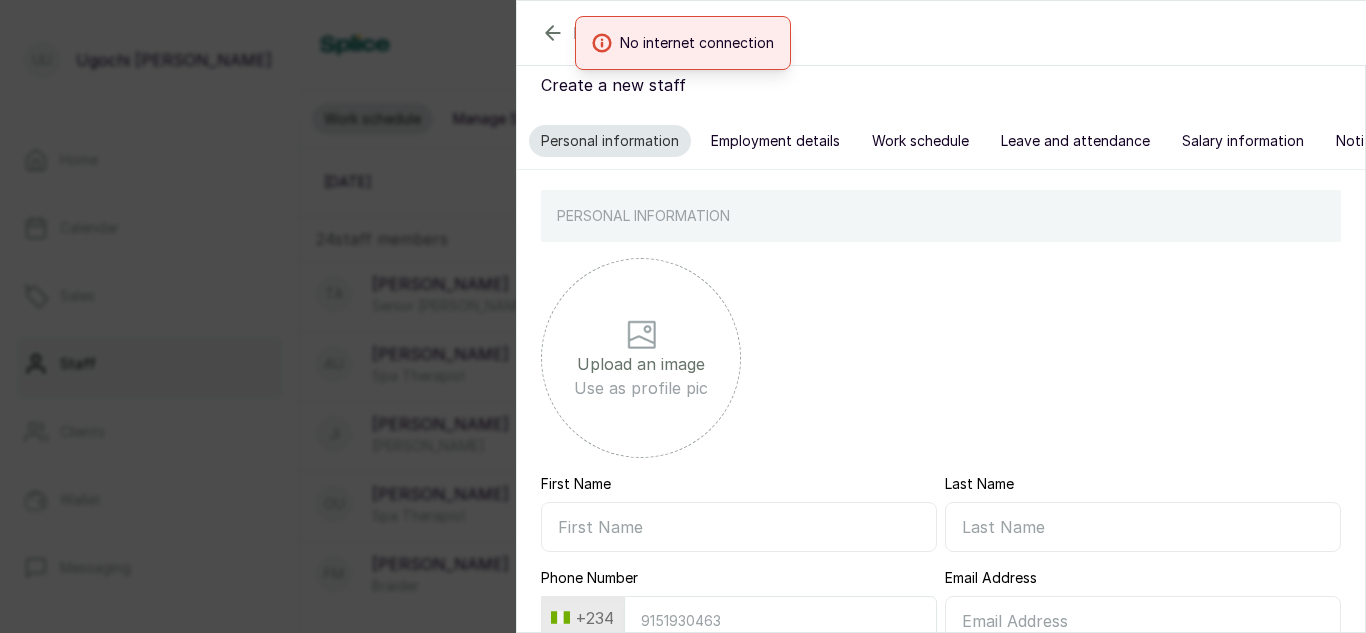 click on "PERSONAL INFORMATION" at bounding box center (941, 216) 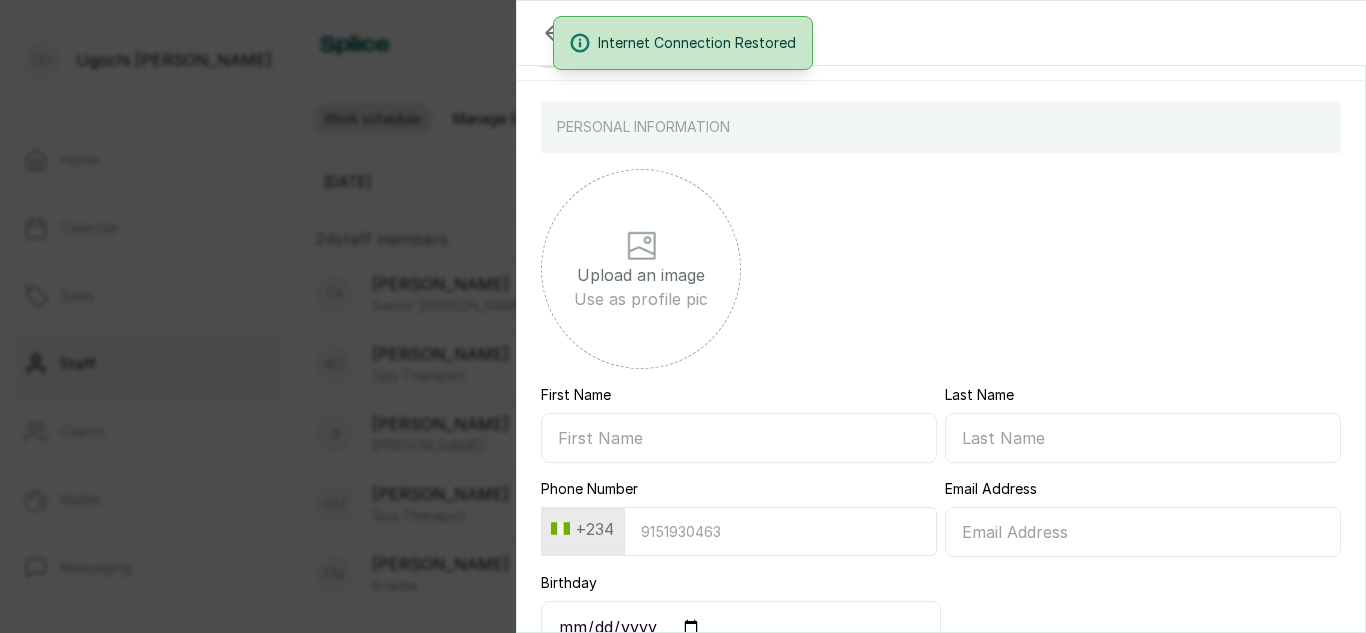 scroll, scrollTop: 271, scrollLeft: 0, axis: vertical 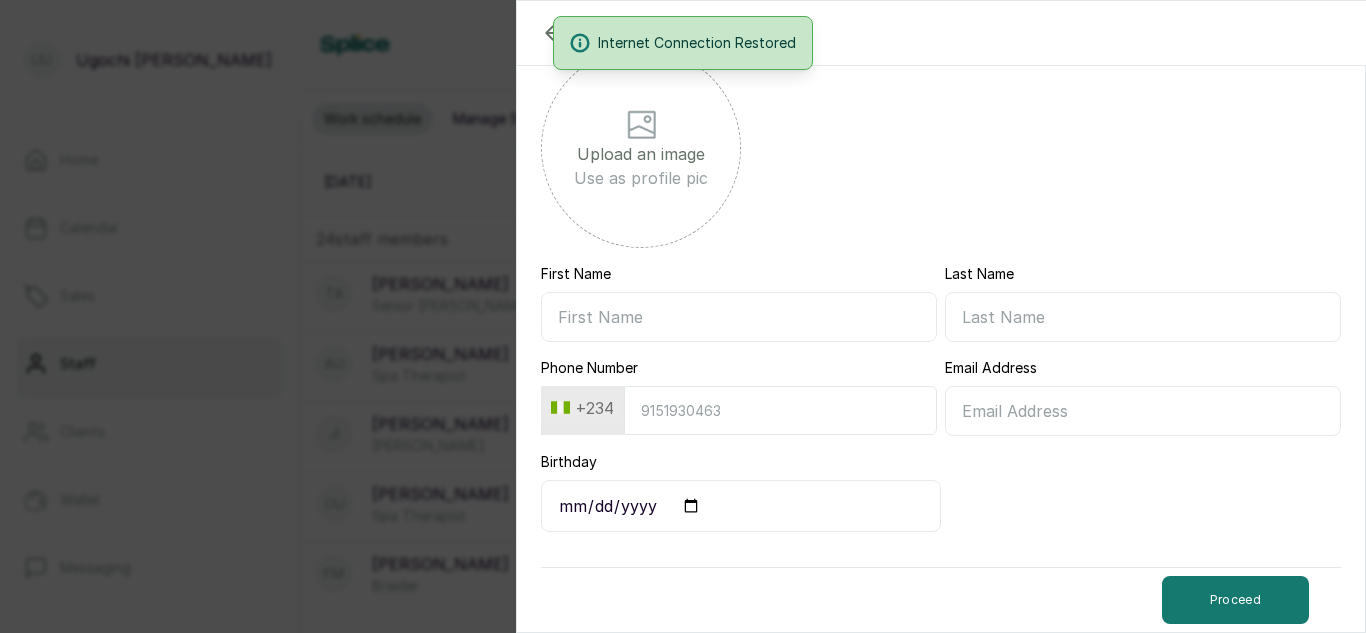 click on "First Name" at bounding box center [739, 317] 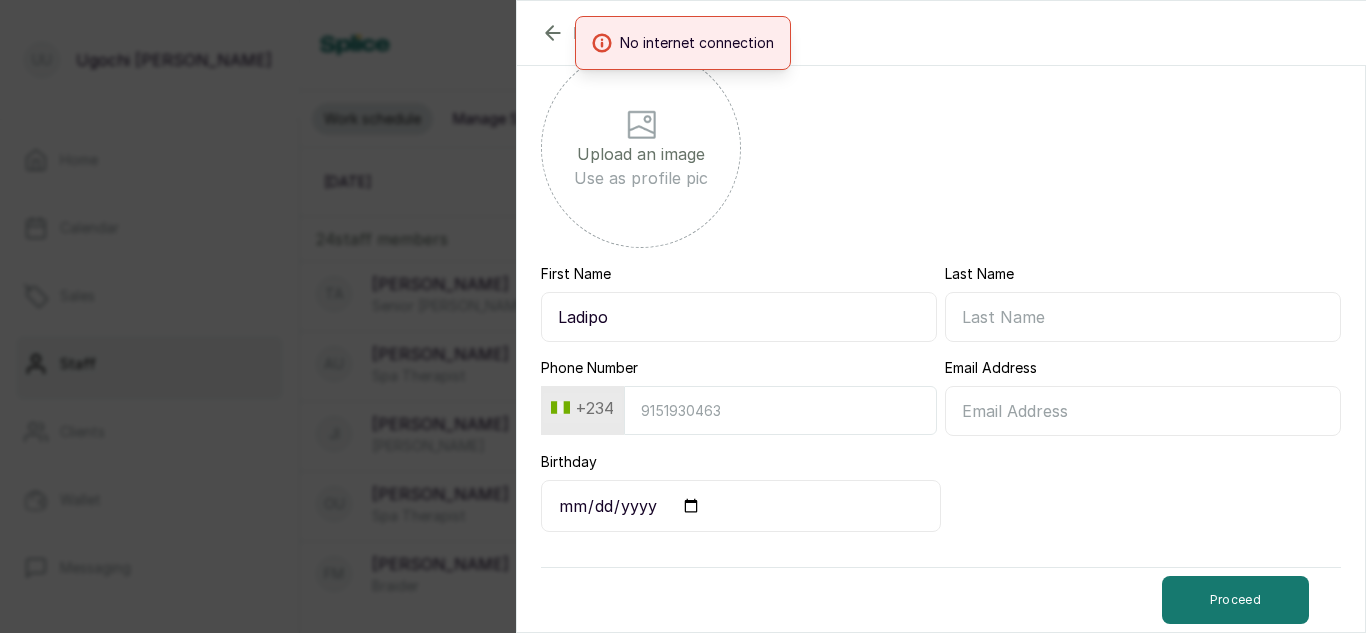 type on "Ladipo" 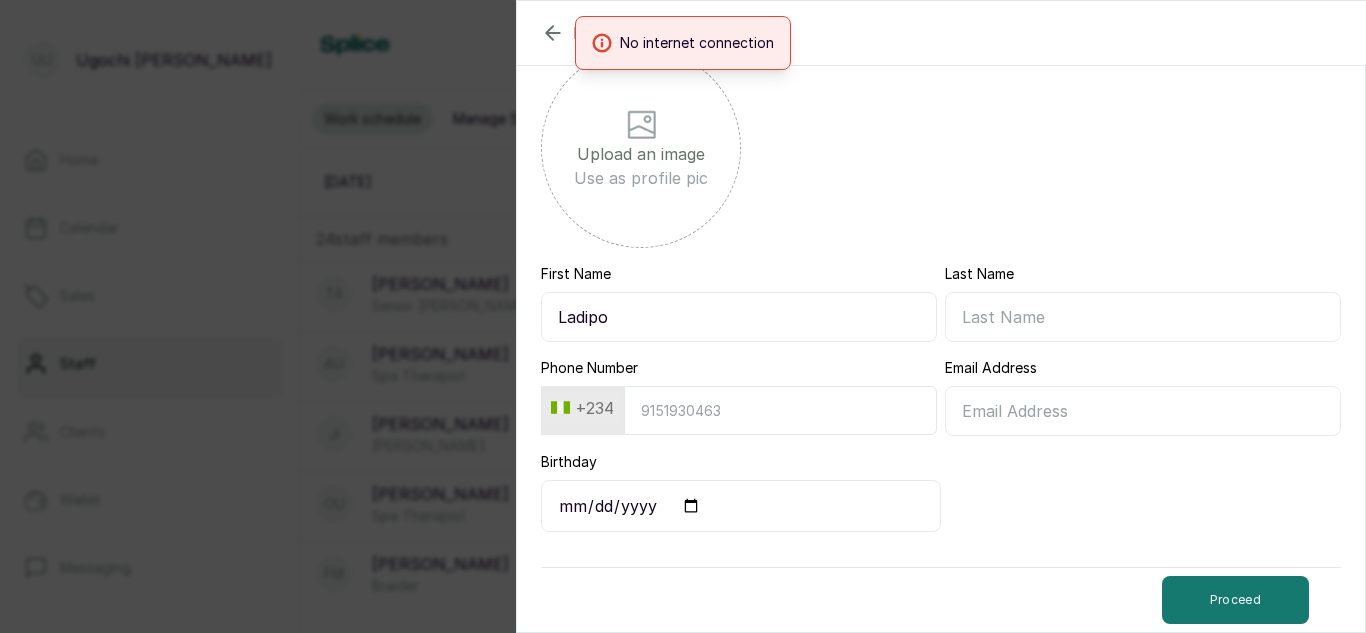 click on "Last Name" at bounding box center [1143, 317] 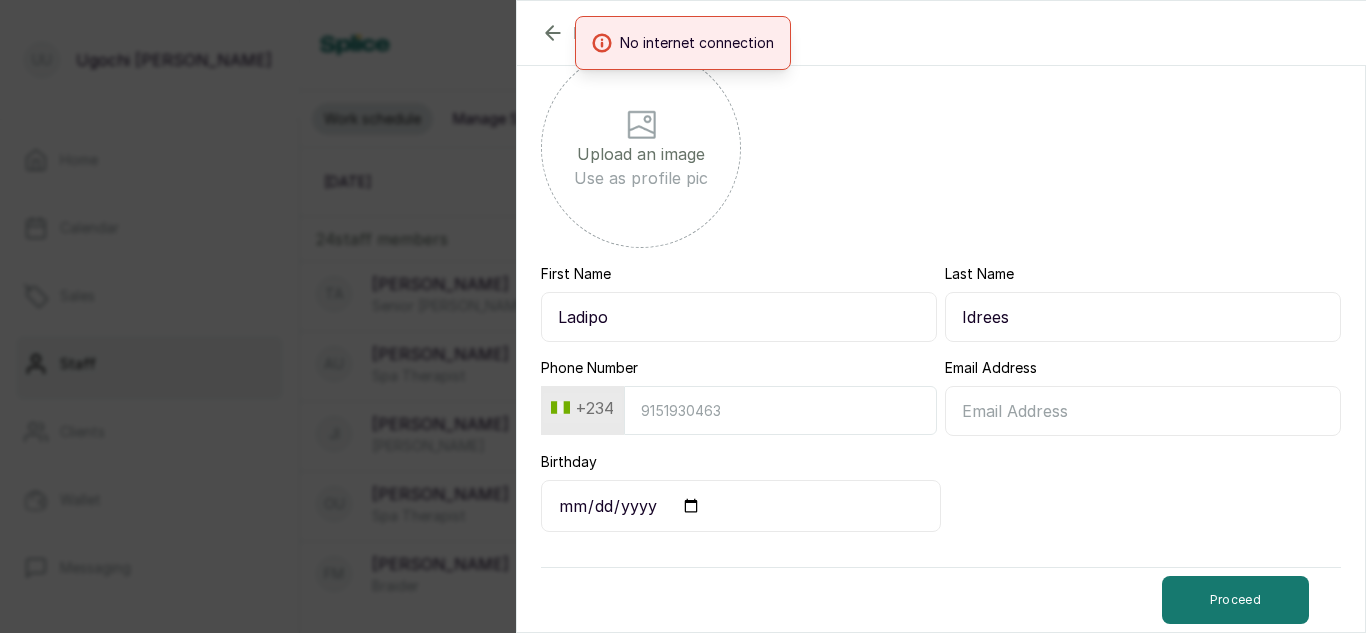 type on "Idrees" 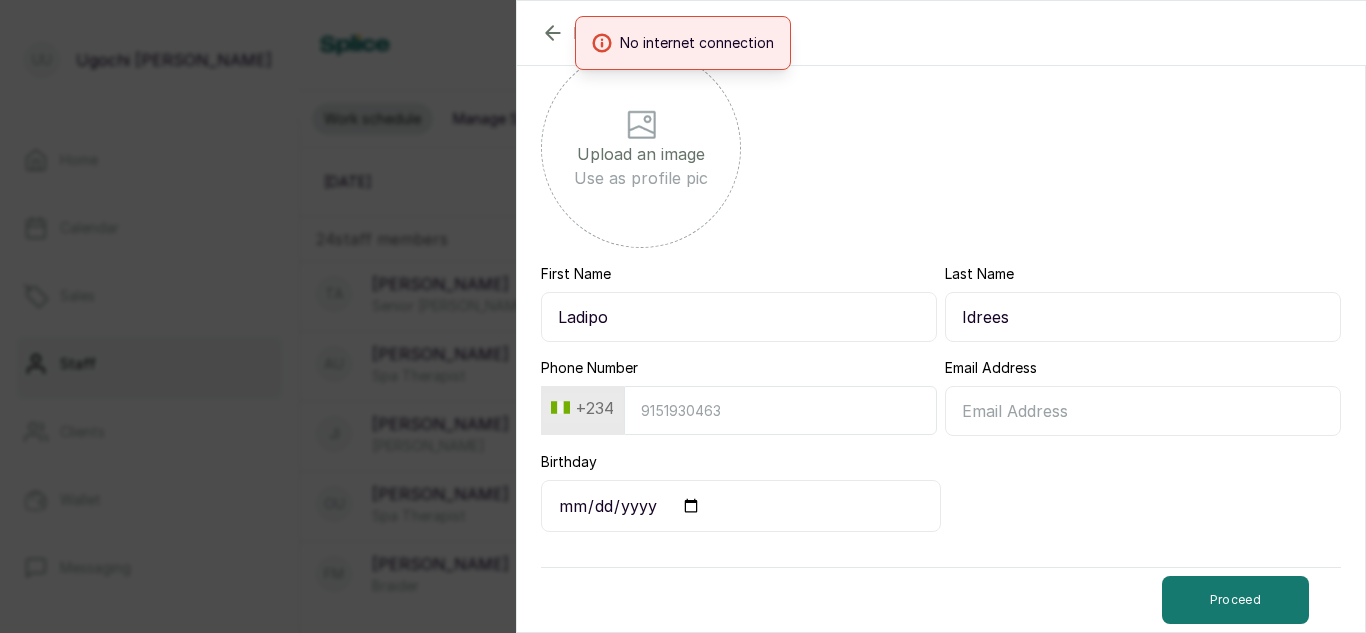 click on "Phone Number" at bounding box center (780, 410) 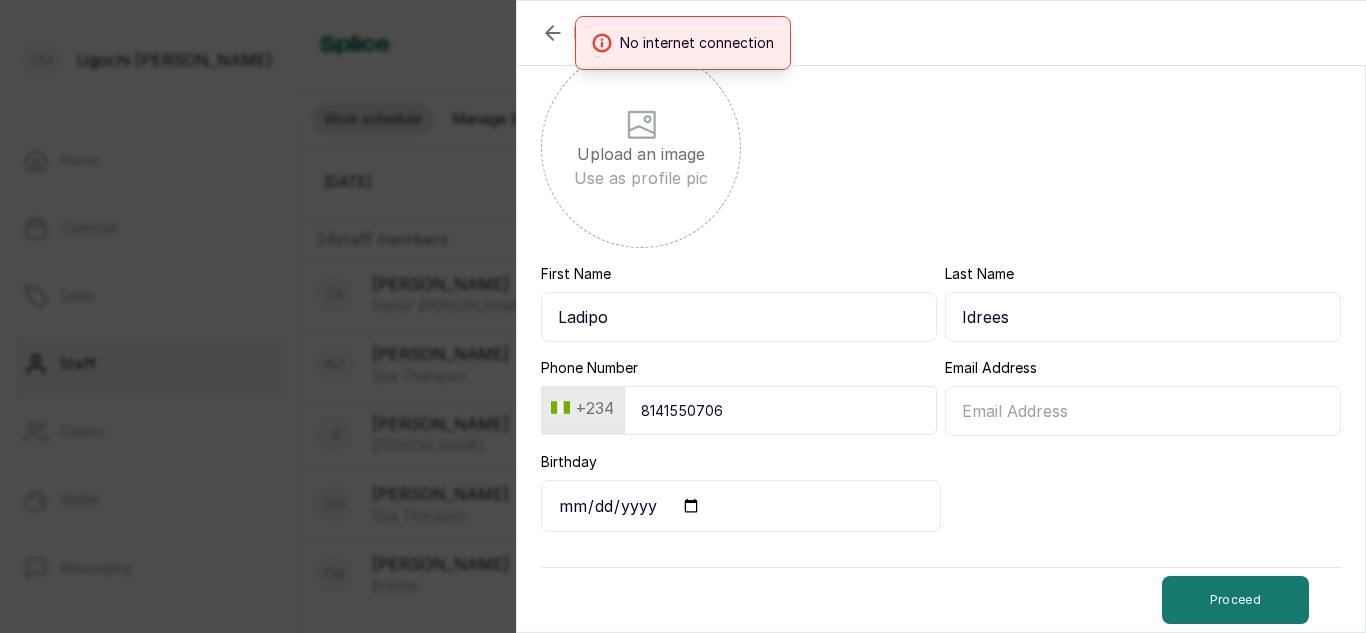 type on "8141550706" 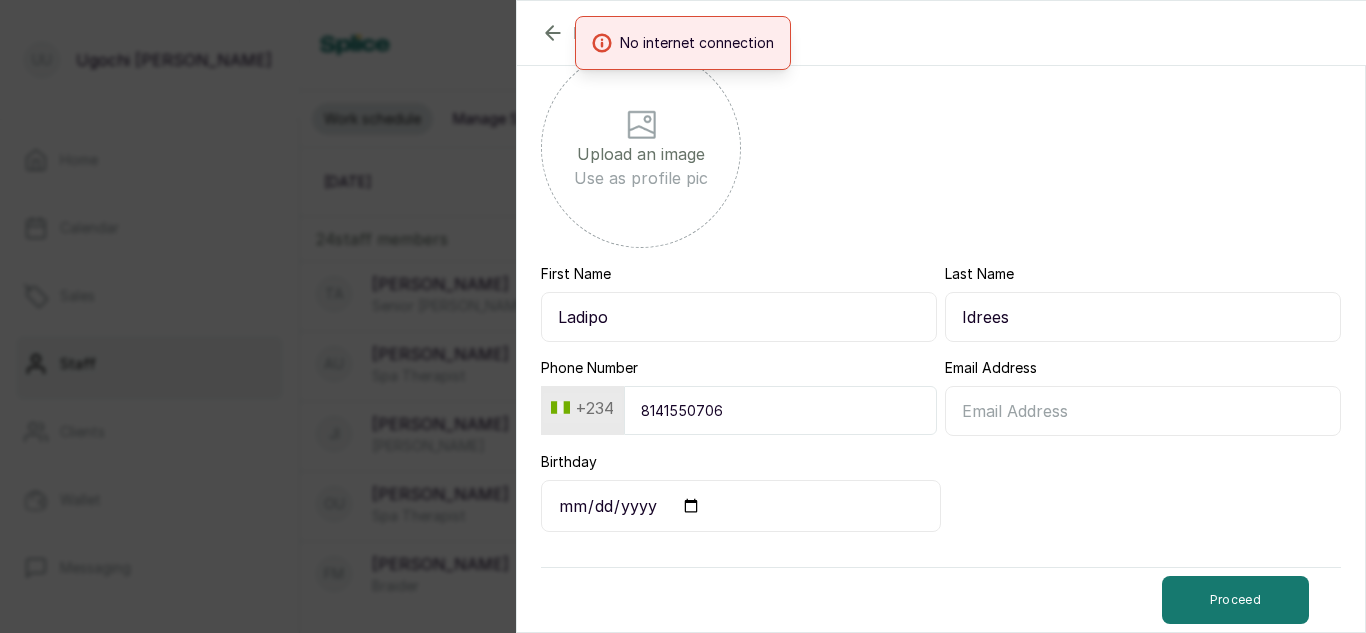 click on "Email Address" at bounding box center (1143, 411) 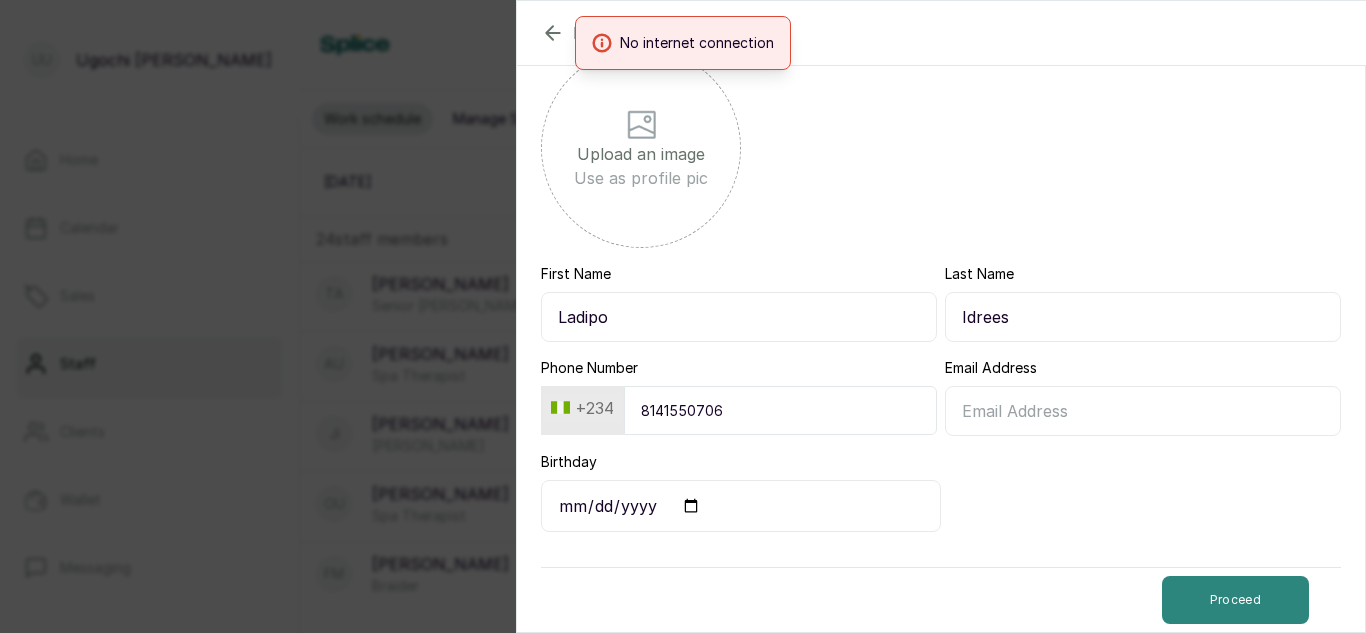 click on "Proceed" at bounding box center (1235, 600) 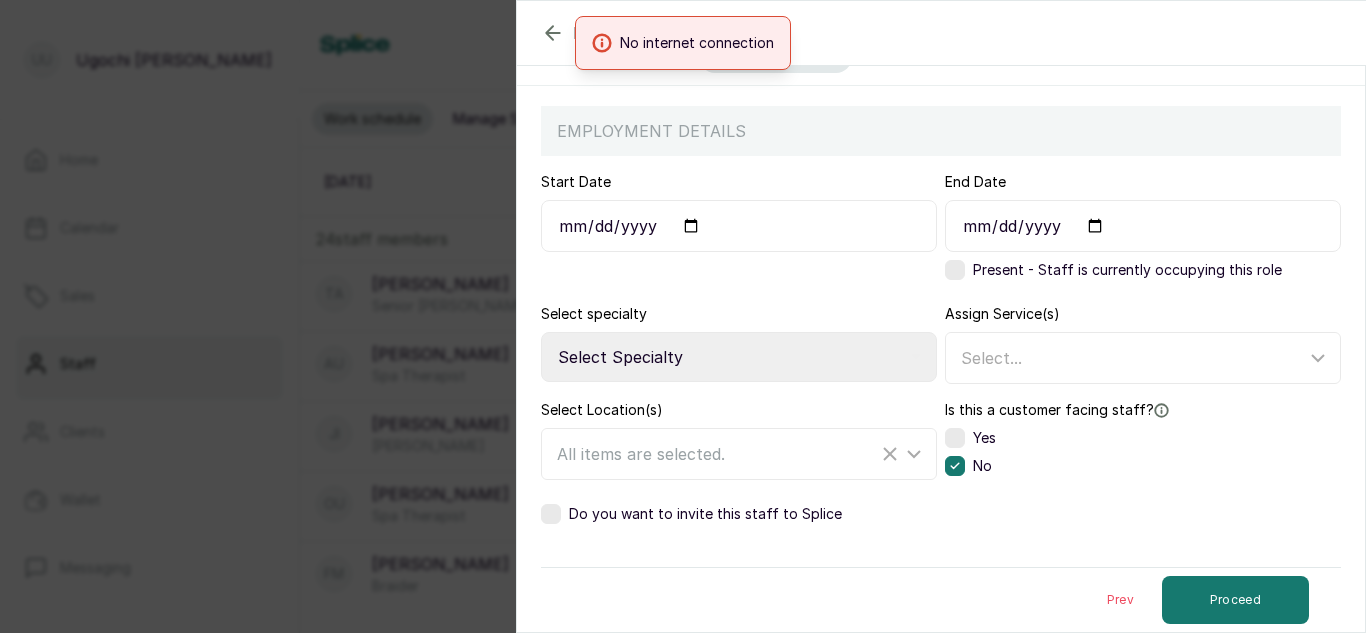 click on "Select Specialty Accountant Admin Level 1 Admin Level 2 Aesthetic Nurse Aesthetician Assistant Hairstylist Beauty Therapist Braider CEO Chef Colourist Customer Service Dermatologist Drop-off Junior Stylist Level 1 Drop-off Junior Stylist Level 2 Drop-off Senior Stylist Level 1 Drop-off Senior Stylist Level 2 Head Brow Artist Hot Wax & Treatment Specialist [PERSON_NAME] Junior Brow Artist Junior Hairstylist [PERSON_NAME] Technician Junior Makeup Artist Junior Photographer Laser Tech Lash Tech Manicurist Master Brow Artist Mixologist Nail Tech Nail Technician Nail Technician - Acrylic Nail Technician - Acrylic Design Nail Technician - Dipping Powder Nail Technician - Gel Nurse Pastry Chef Pedicurist Salon Manager Salon Receptionist Senior [PERSON_NAME] Senior Brow Artist Senior Hairstylist Senior Lash and Lamination Artist Senior Lash Artist Senior Lash Technician Senior Makeup Artist Senior Photographer Shampoo Assistant Social Media Spa Manager Spa Therapist Stylist Sugaring Specialist Waitress Waxing Specialist" at bounding box center [739, 357] 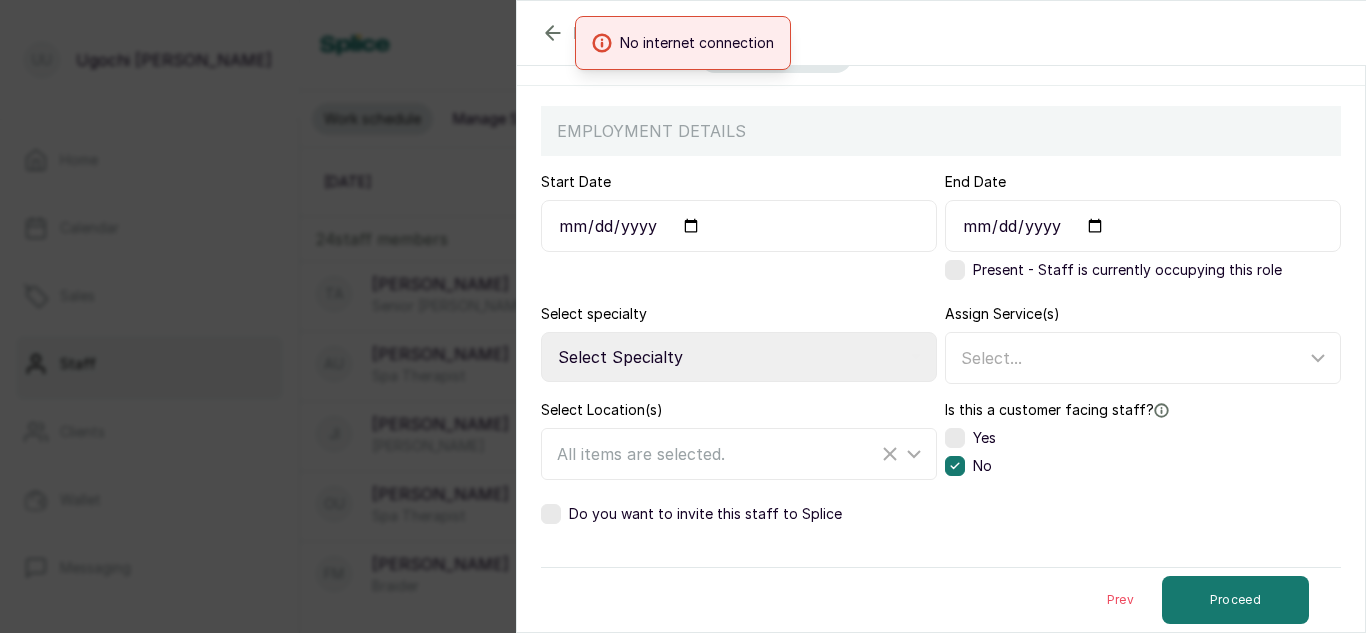select on "admin_level_2" 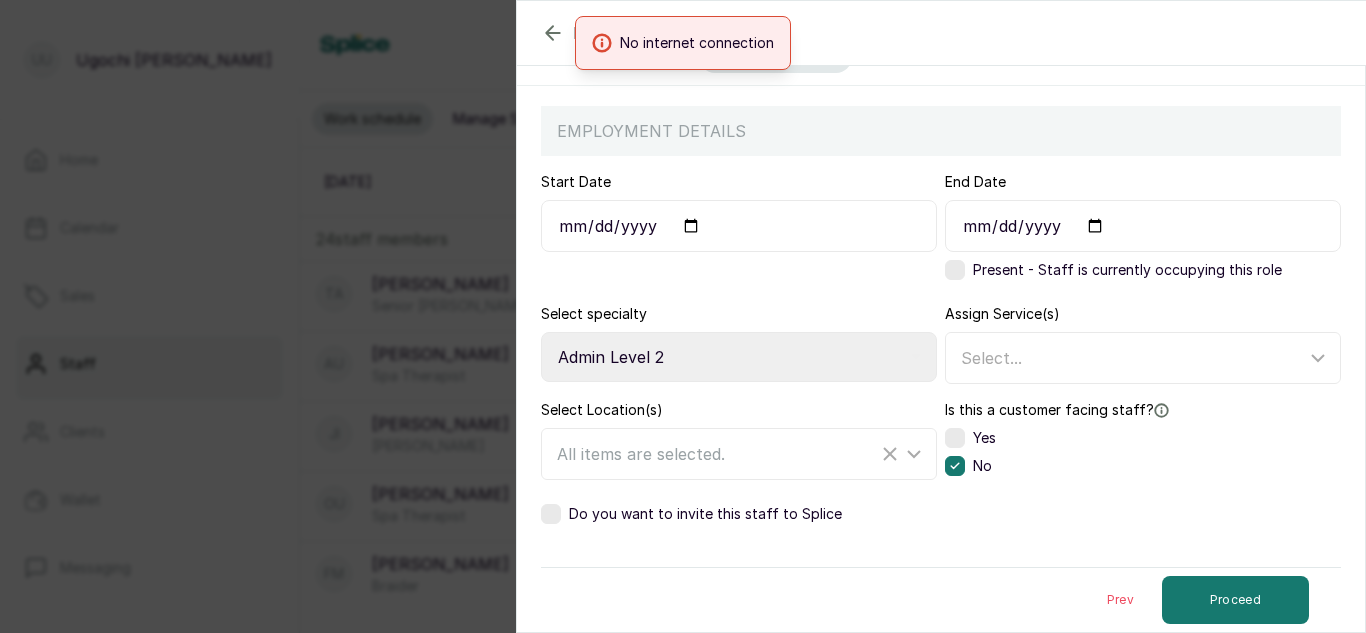 click on "Select Specialty Accountant Admin Level 1 Admin Level 2 Aesthetic Nurse Aesthetician Assistant Hairstylist Beauty Therapist Braider CEO Chef Colourist Customer Service Dermatologist Drop-off Junior Stylist Level 1 Drop-off Junior Stylist Level 2 Drop-off Senior Stylist Level 1 Drop-off Senior Stylist Level 2 Head Brow Artist Hot Wax & Treatment Specialist [PERSON_NAME] Junior Brow Artist Junior Hairstylist [PERSON_NAME] Technician Junior Makeup Artist Junior Photographer Laser Tech Lash Tech Manicurist Master Brow Artist Mixologist Nail Tech Nail Technician Nail Technician - Acrylic Nail Technician - Acrylic Design Nail Technician - Dipping Powder Nail Technician - Gel Nurse Pastry Chef Pedicurist Salon Manager Salon Receptionist Senior [PERSON_NAME] Senior Brow Artist Senior Hairstylist Senior Lash and Lamination Artist Senior Lash Artist Senior Lash Technician Senior Makeup Artist Senior Photographer Shampoo Assistant Social Media Spa Manager Spa Therapist Stylist Sugaring Specialist Waitress Waxing Specialist" at bounding box center [739, 357] 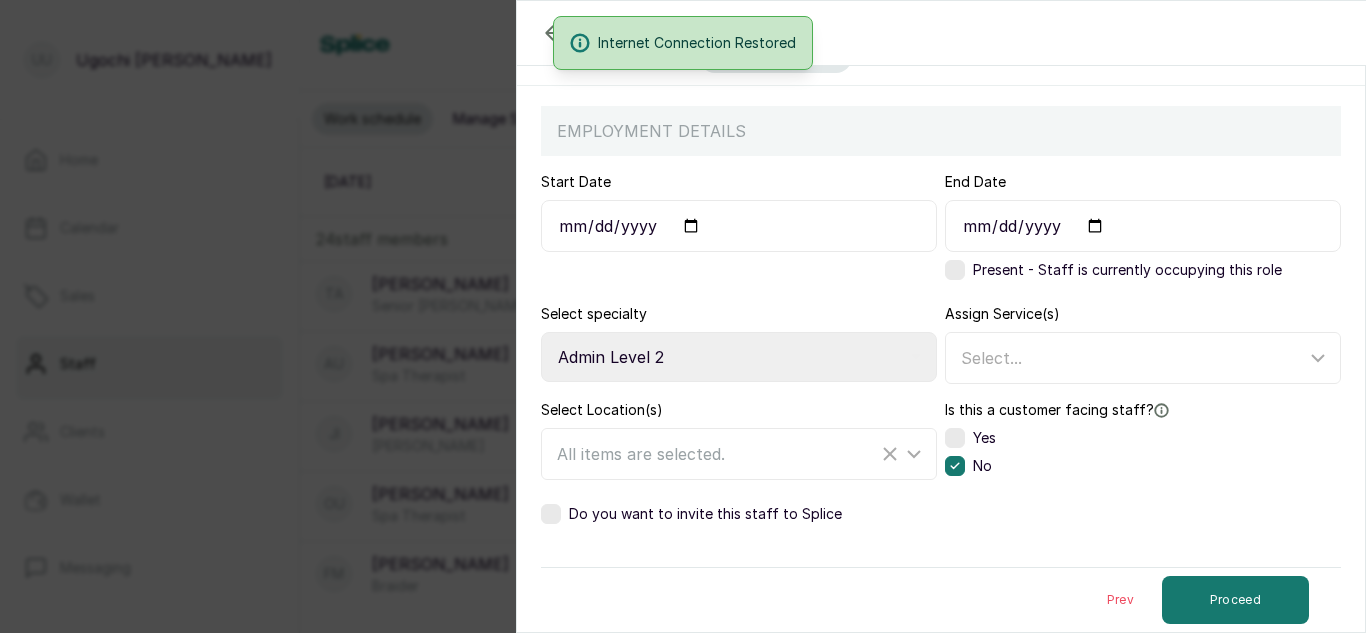 click on "Start Date   End Date   Present - Staff is currently occupying this role Select specialty Select Specialty Accountant Admin Level 1 Admin Level 2 Aesthetic Nurse Aesthetician Assistant Hairstylist Beauty Therapist Braider CEO Chef Colourist Customer Service Dermatologist Drop-off Junior Stylist Level 1 Drop-off Junior Stylist Level 2 Drop-off Senior Stylist Level 1 Drop-off Senior Stylist Level 2 Head Brow Artist Hot Wax & Treatment Specialist [PERSON_NAME] Junior Brow Artist Junior Hairstylist [PERSON_NAME] Technician Junior Makeup Artist Junior Photographer Laser Tech Lash Tech Manicurist Master Brow Artist Mixologist Nail Tech Nail Technician Nail Technician - Acrylic Nail Technician - Acrylic Design Nail Technician - Dipping Powder Nail Technician - Gel Nurse Pastry Chef Pedicurist Salon Manager Salon Receptionist Senior [PERSON_NAME] Senior Brow Artist Senior Hairstylist Senior Lash and Lamination Artist Senior Lash Artist Senior Lash Technician Senior Makeup Artist Senior Photographer Shampoo Assistant Stylist" at bounding box center [941, 394] 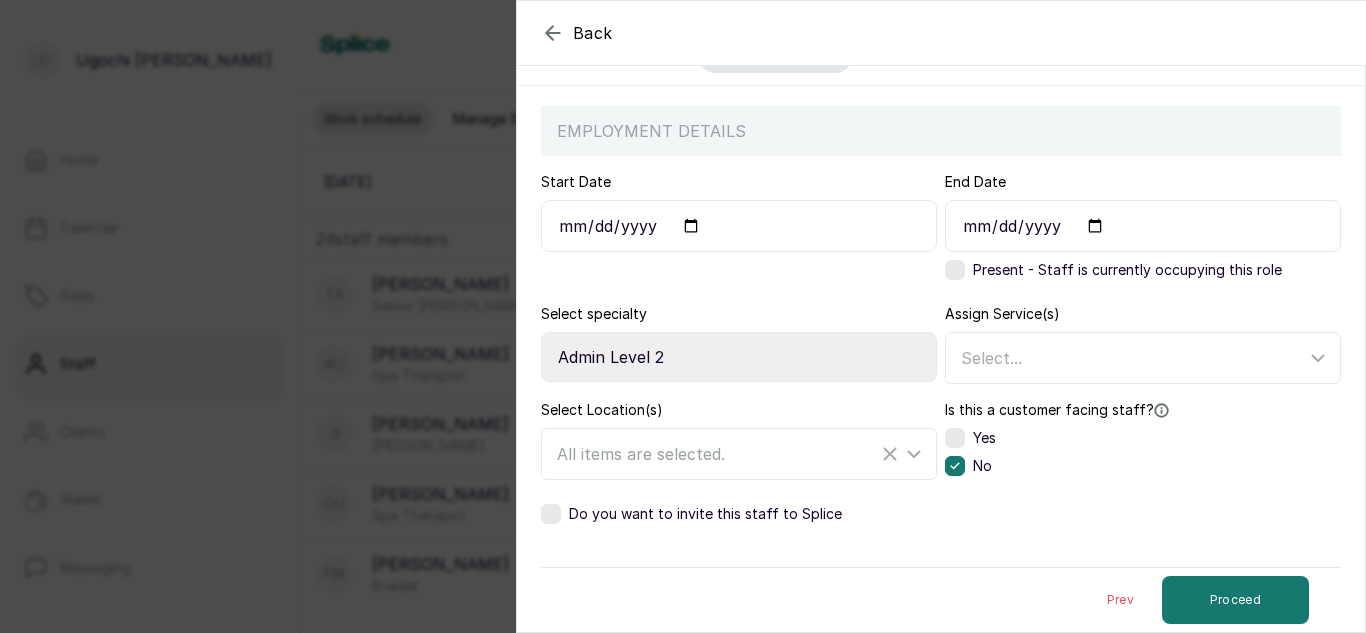 click at bounding box center (955, 438) 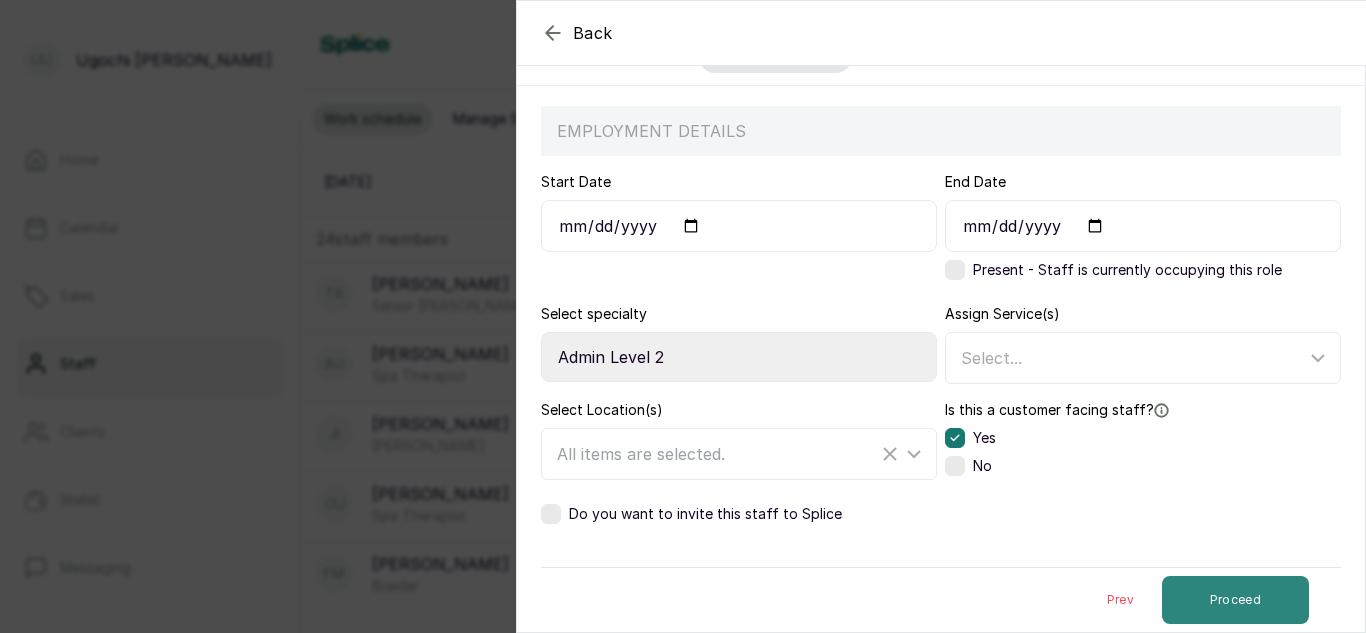 click on "Proceed" at bounding box center [1235, 600] 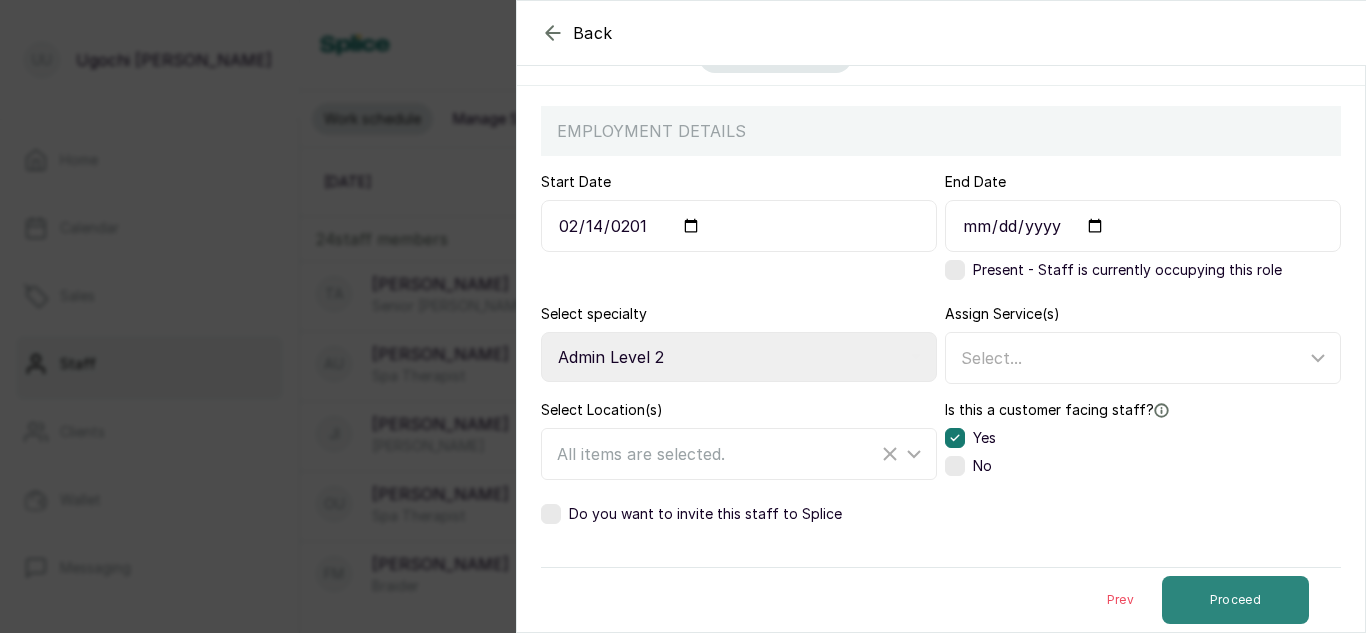 type on "[DATE]" 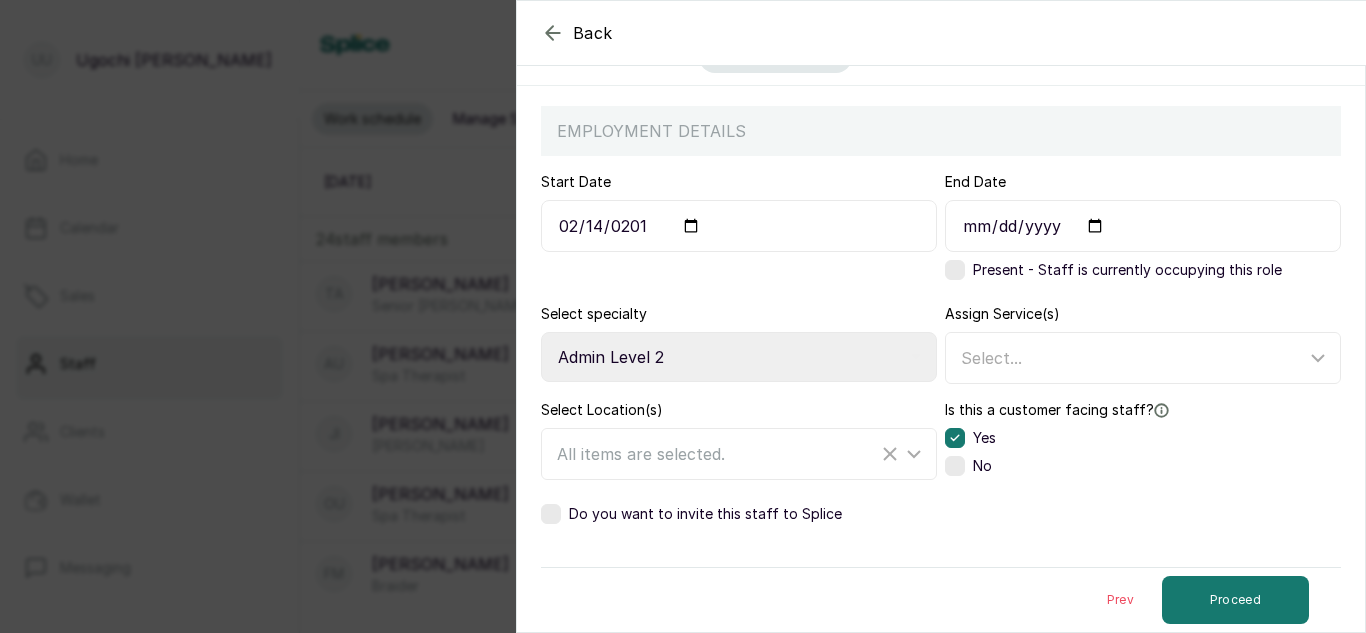click at bounding box center (955, 270) 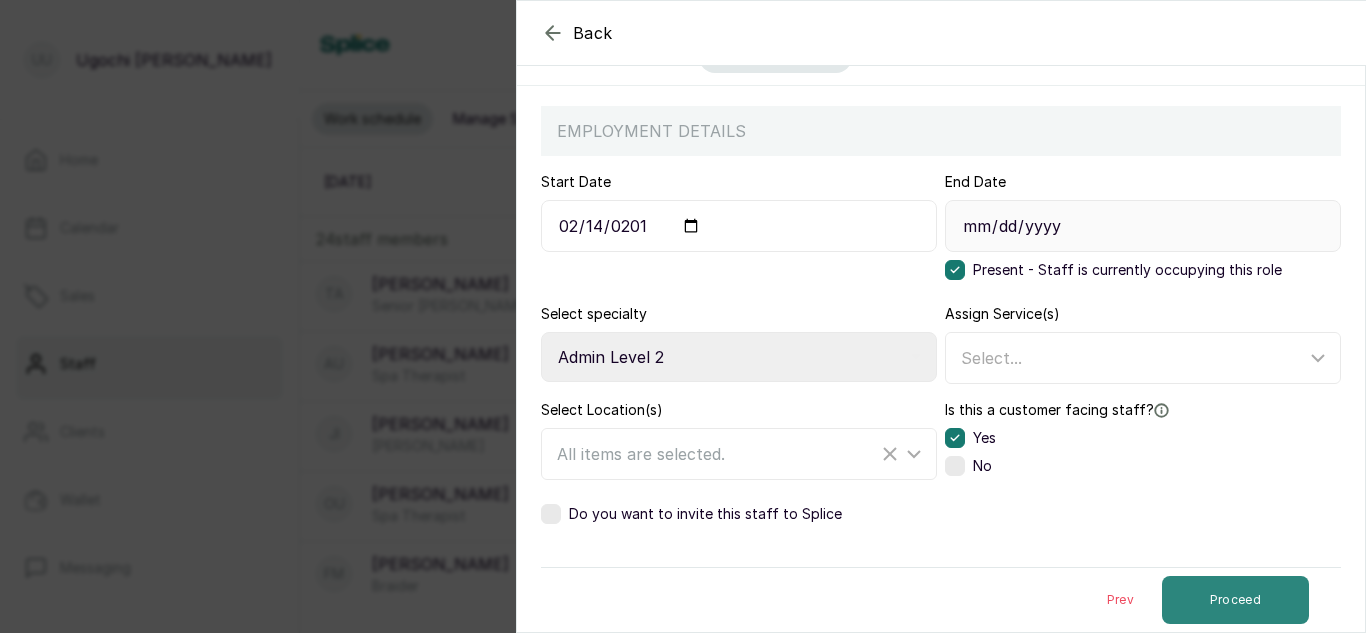 click on "Proceed" at bounding box center (1235, 600) 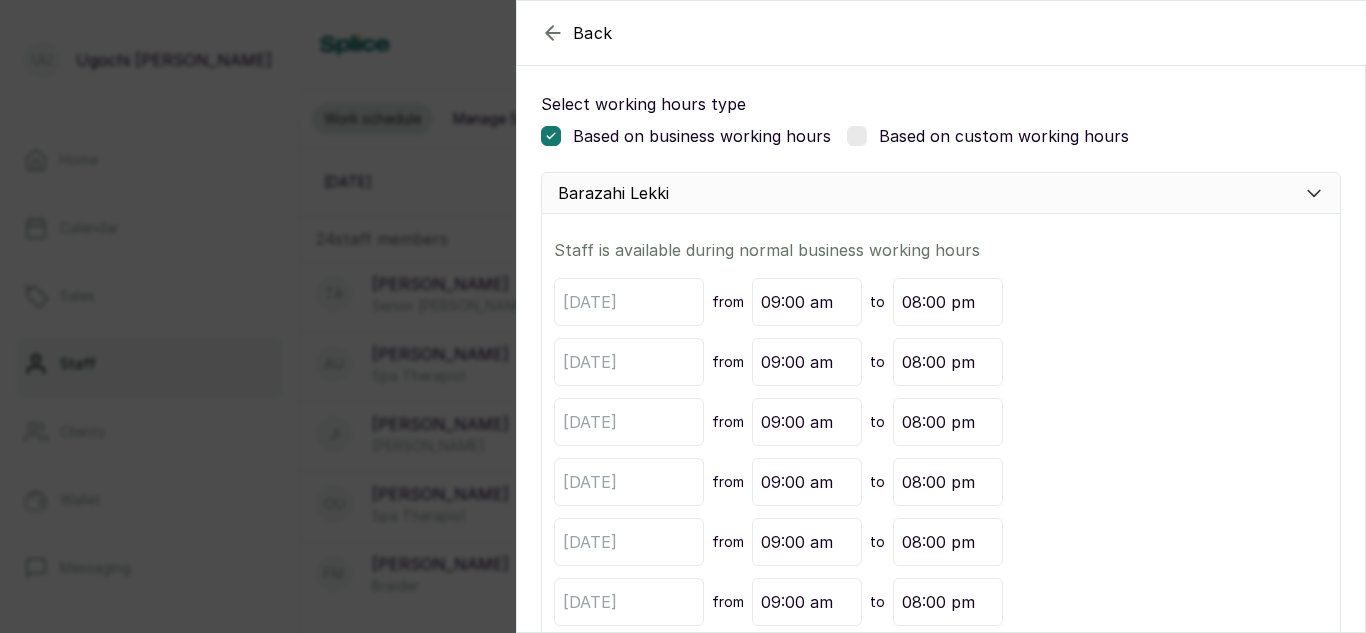 scroll, scrollTop: 221, scrollLeft: 0, axis: vertical 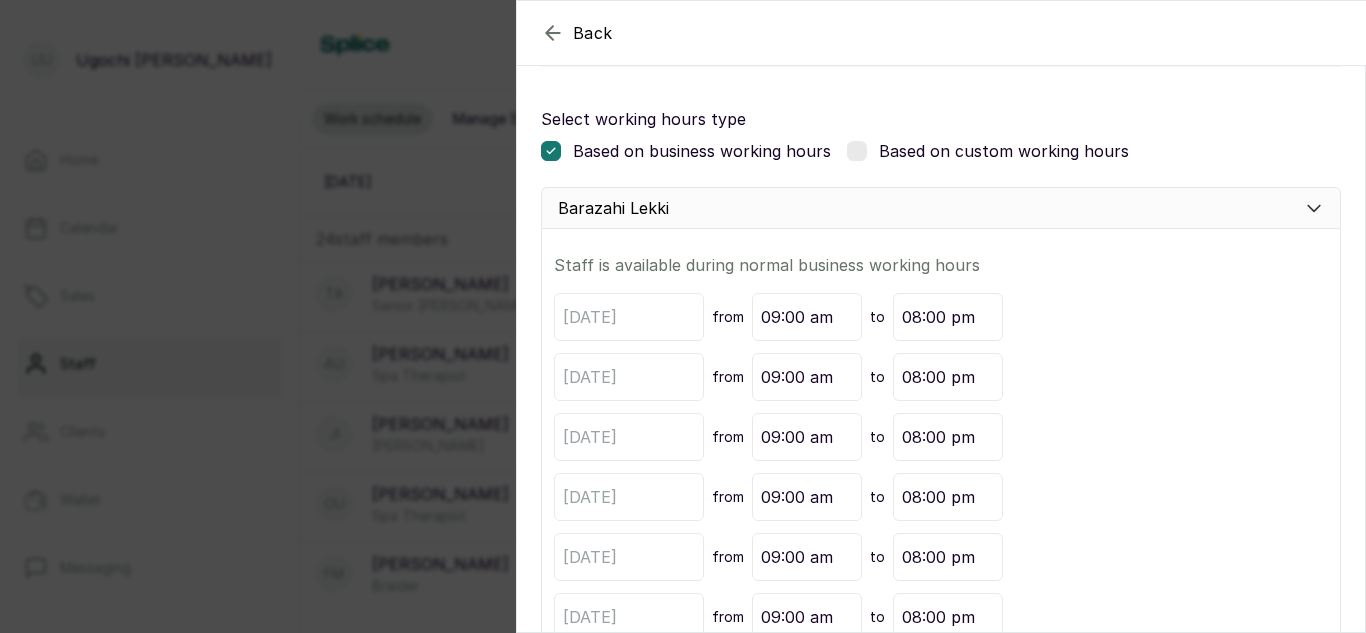 click at bounding box center [857, 151] 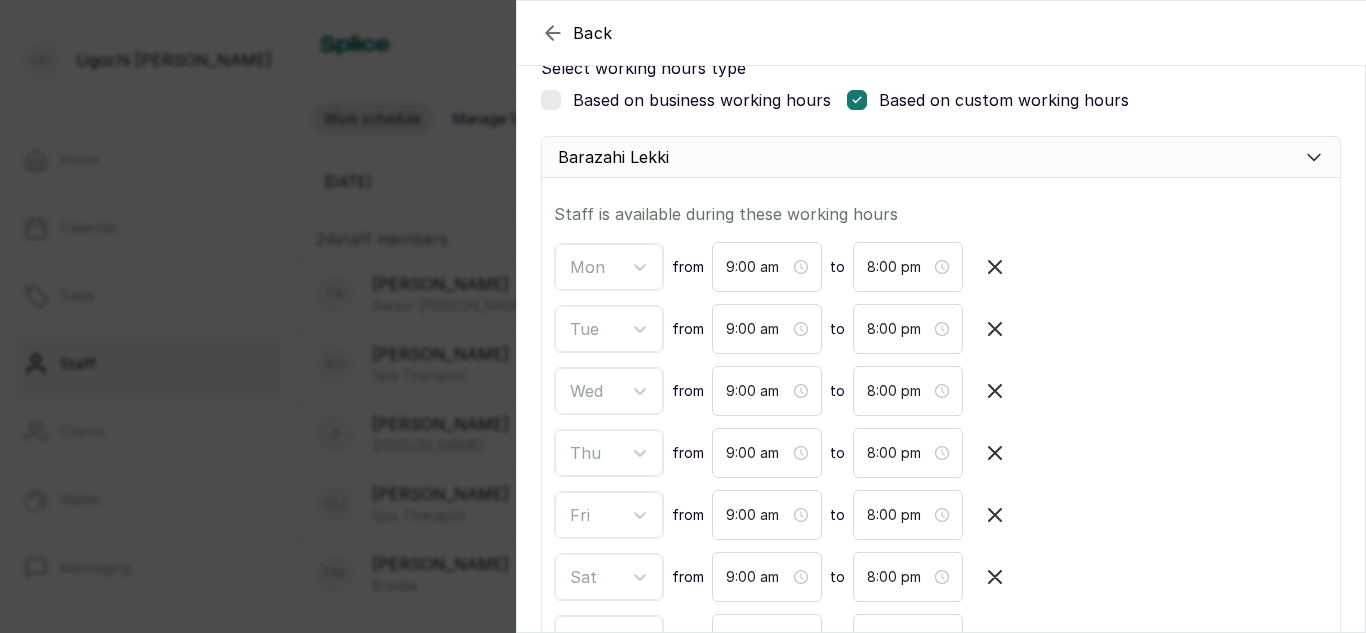 scroll, scrollTop: 319, scrollLeft: 0, axis: vertical 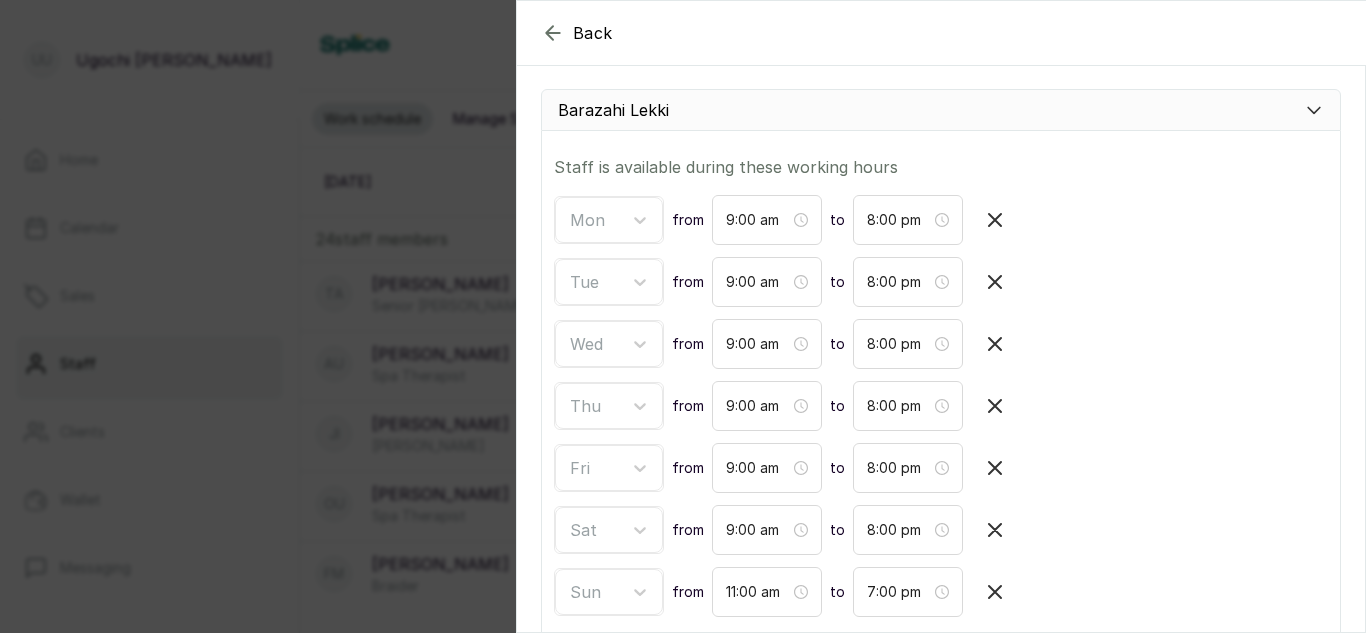 click 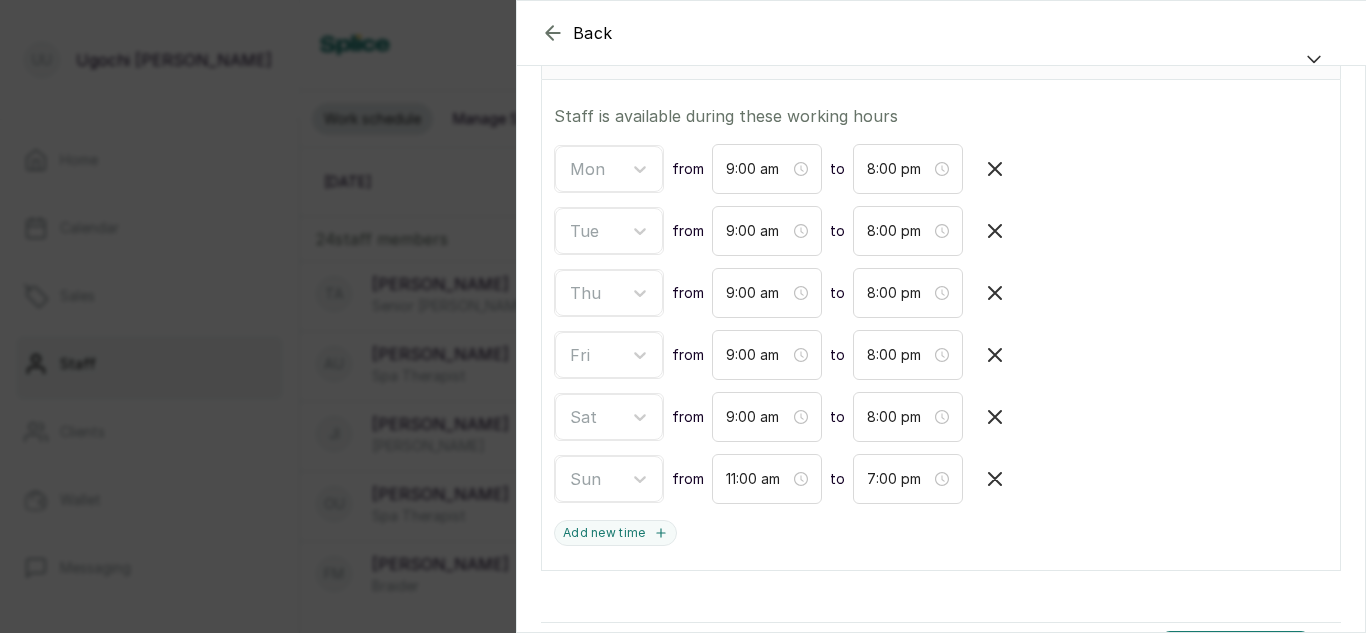 scroll, scrollTop: 373, scrollLeft: 0, axis: vertical 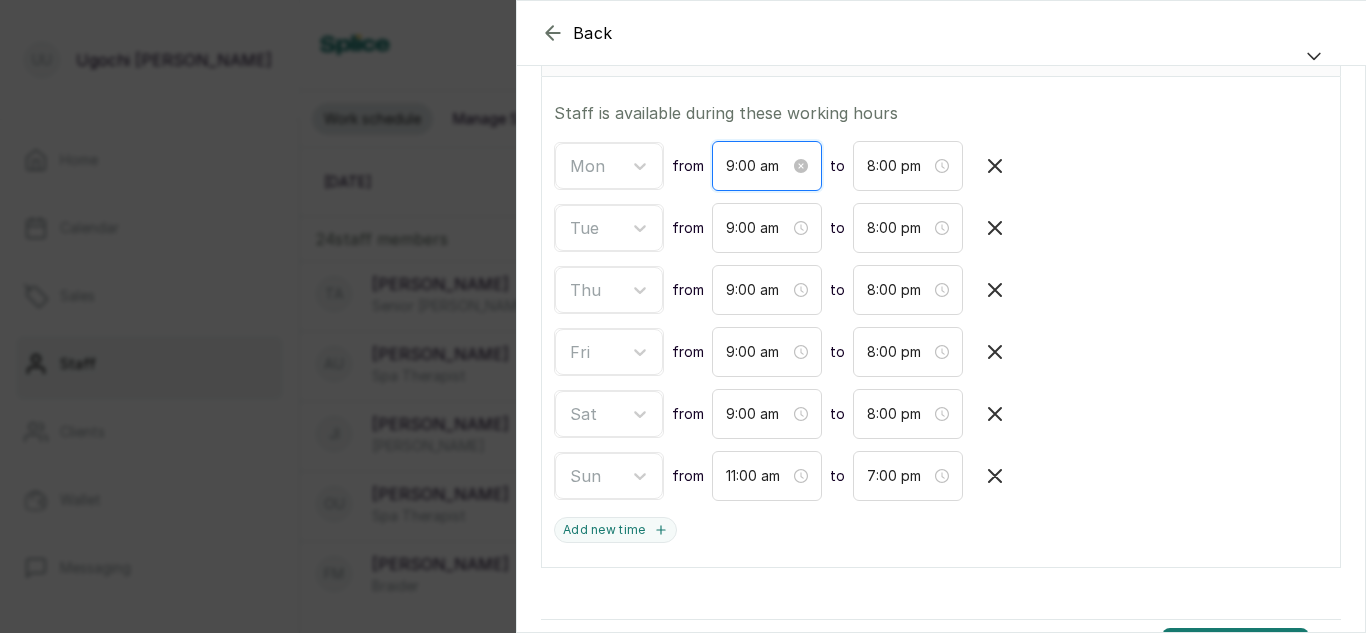 click on "9:00 am" at bounding box center [758, 166] 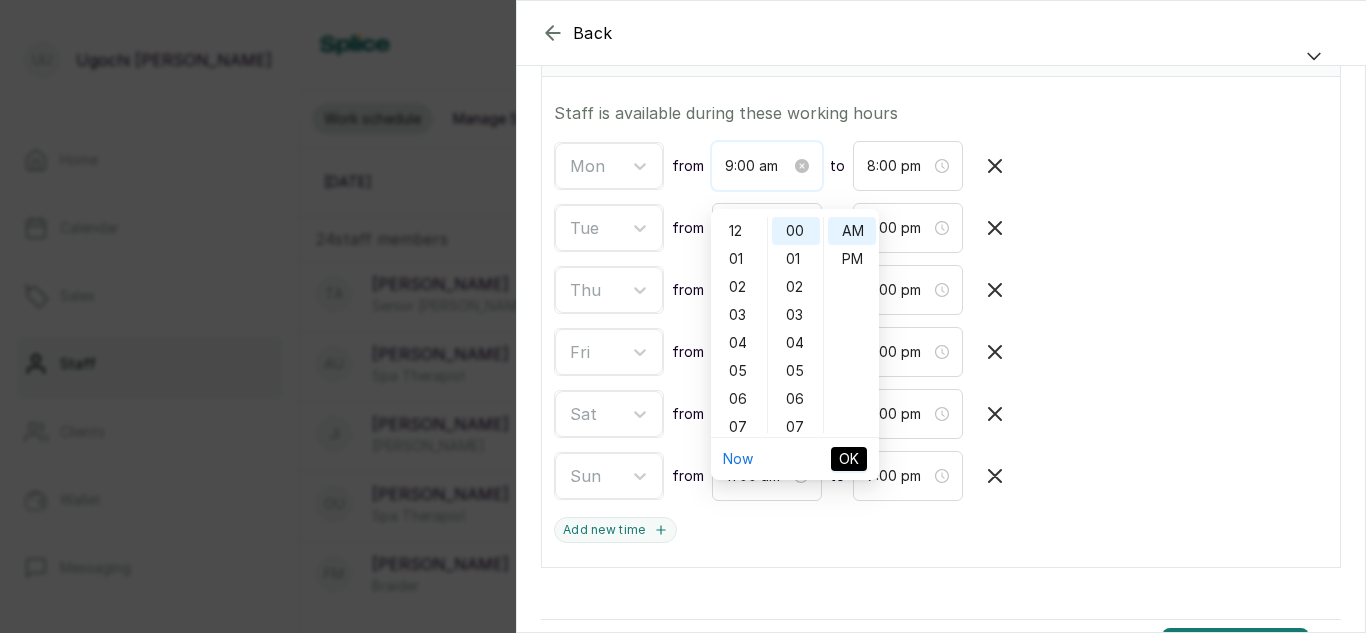 scroll, scrollTop: 120, scrollLeft: 0, axis: vertical 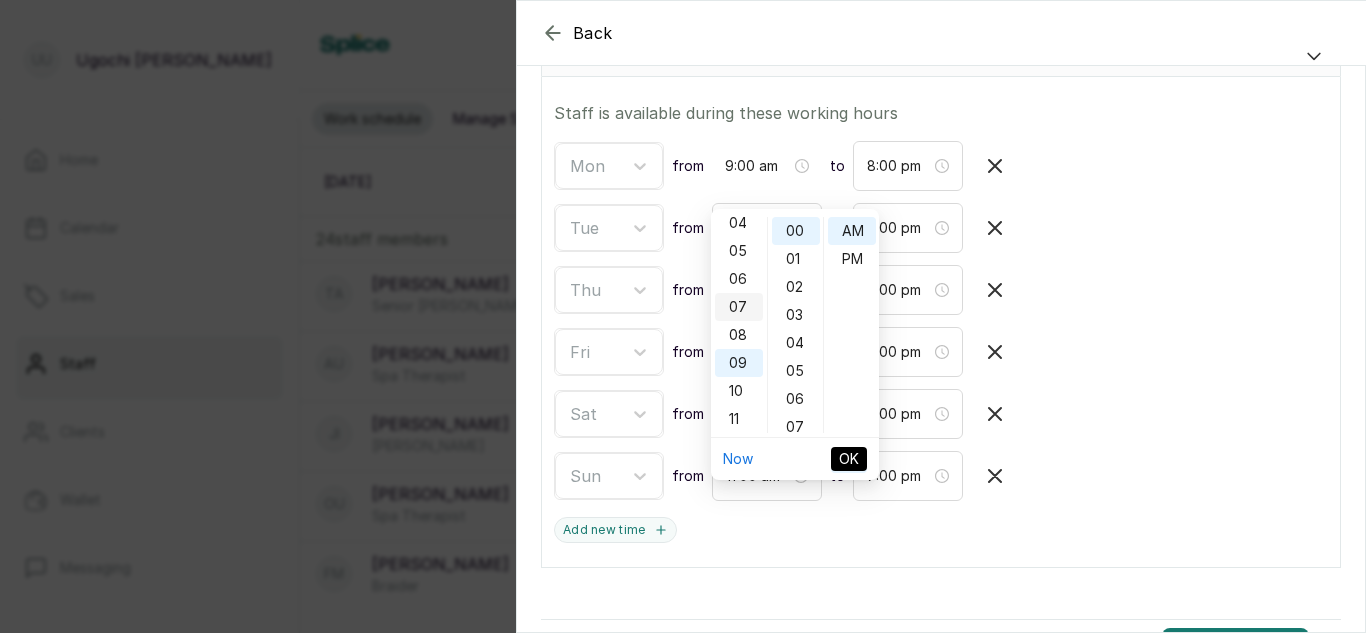 click on "07" at bounding box center (739, 307) 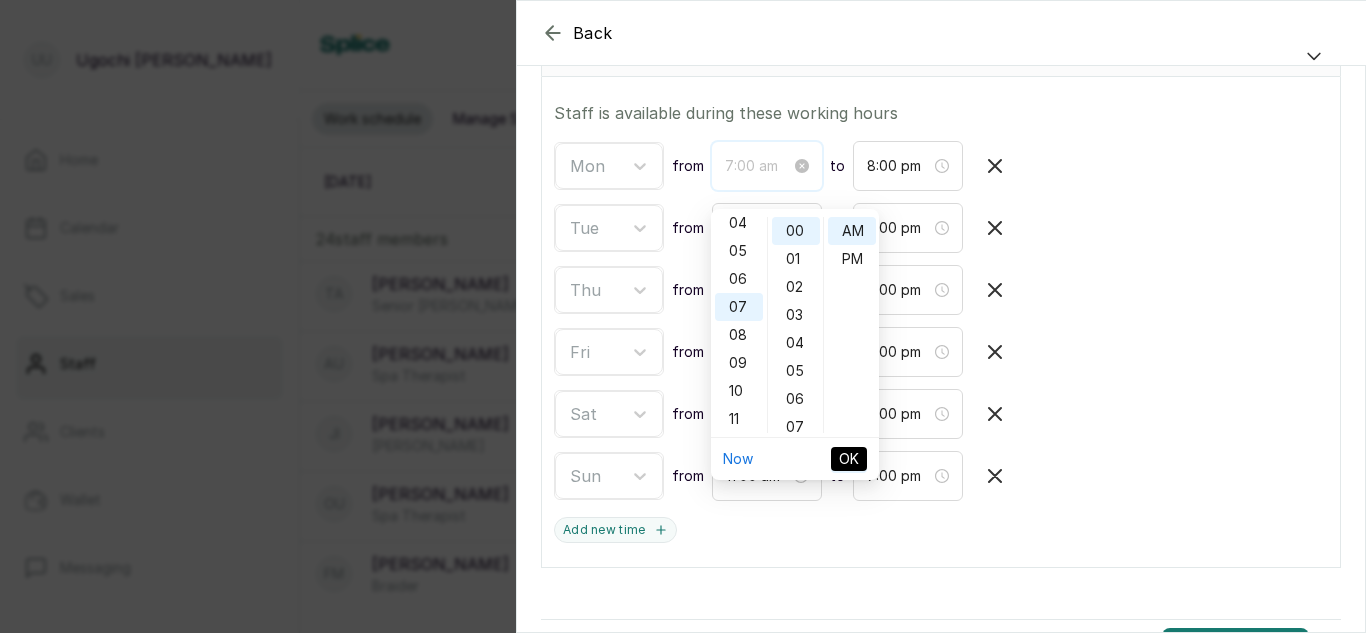 click on "7:00 am" at bounding box center [758, 166] 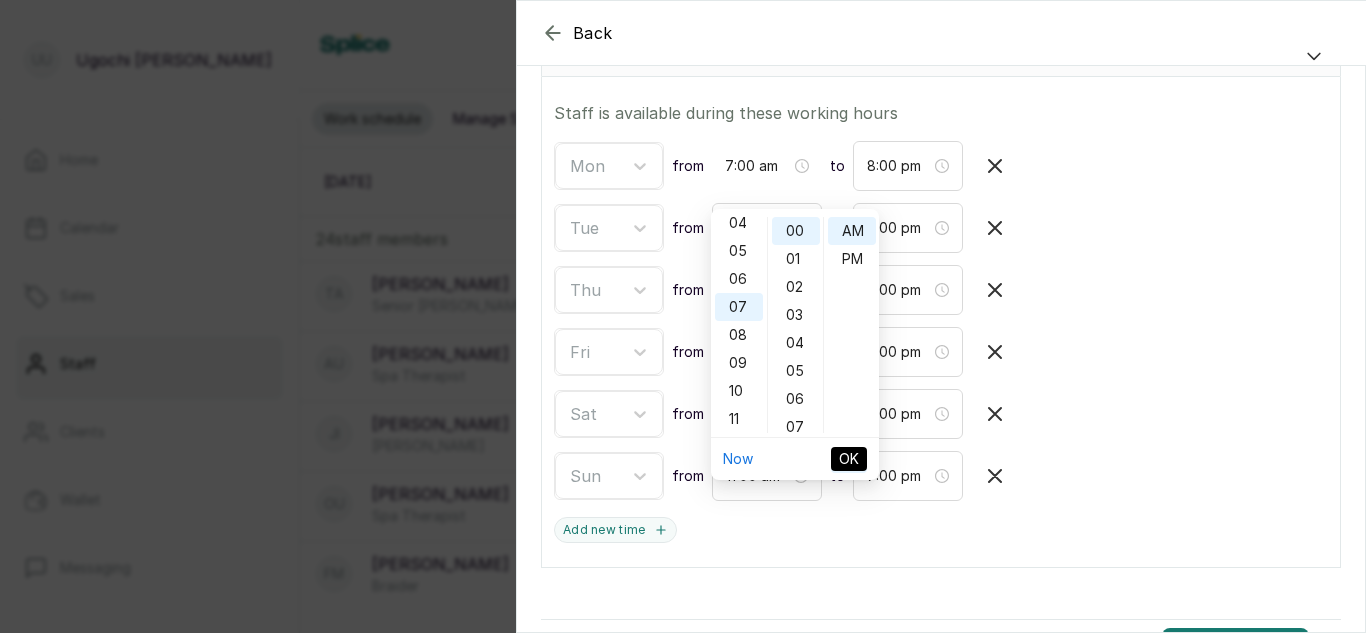 click on "Mon from 7:00 am to 8:00 pm" at bounding box center (941, 166) 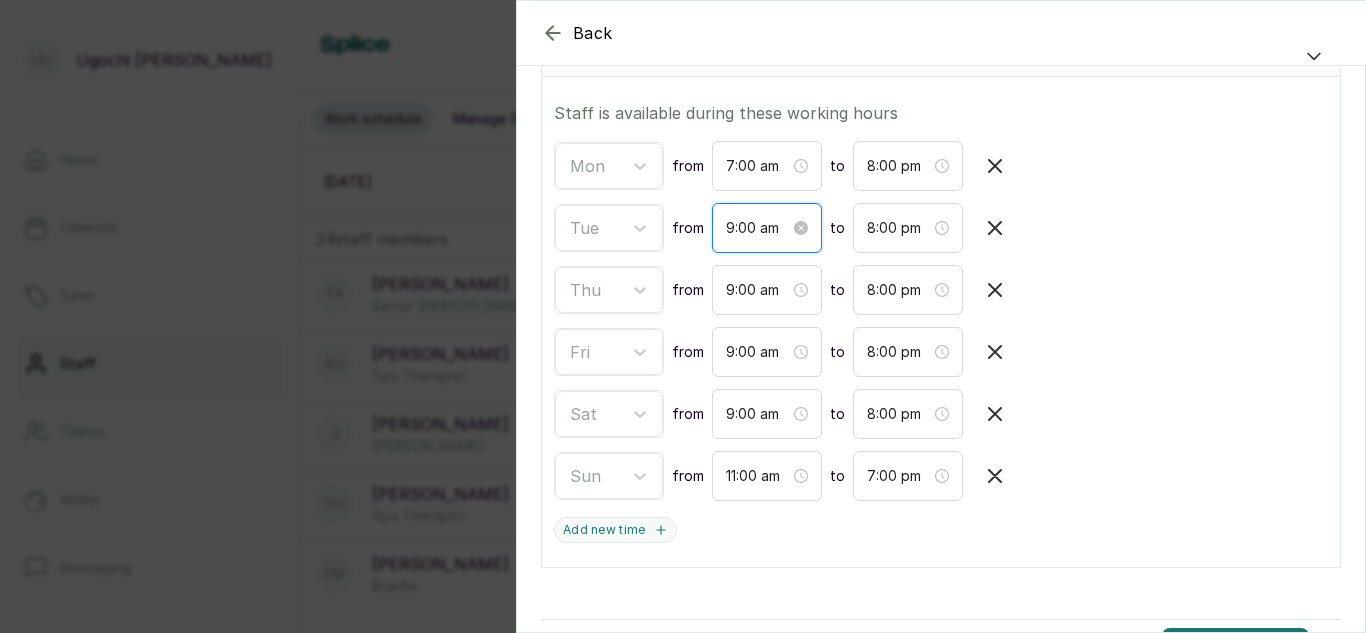 click on "9:00 am" at bounding box center [758, 228] 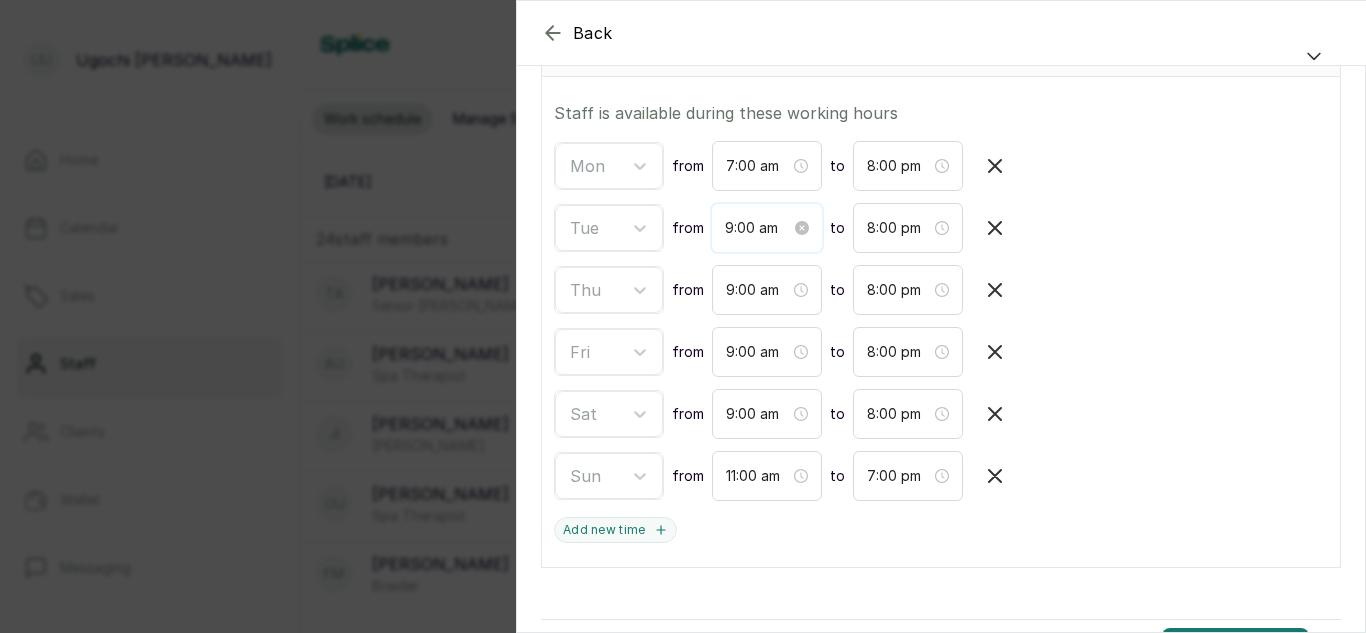 scroll, scrollTop: 120, scrollLeft: 0, axis: vertical 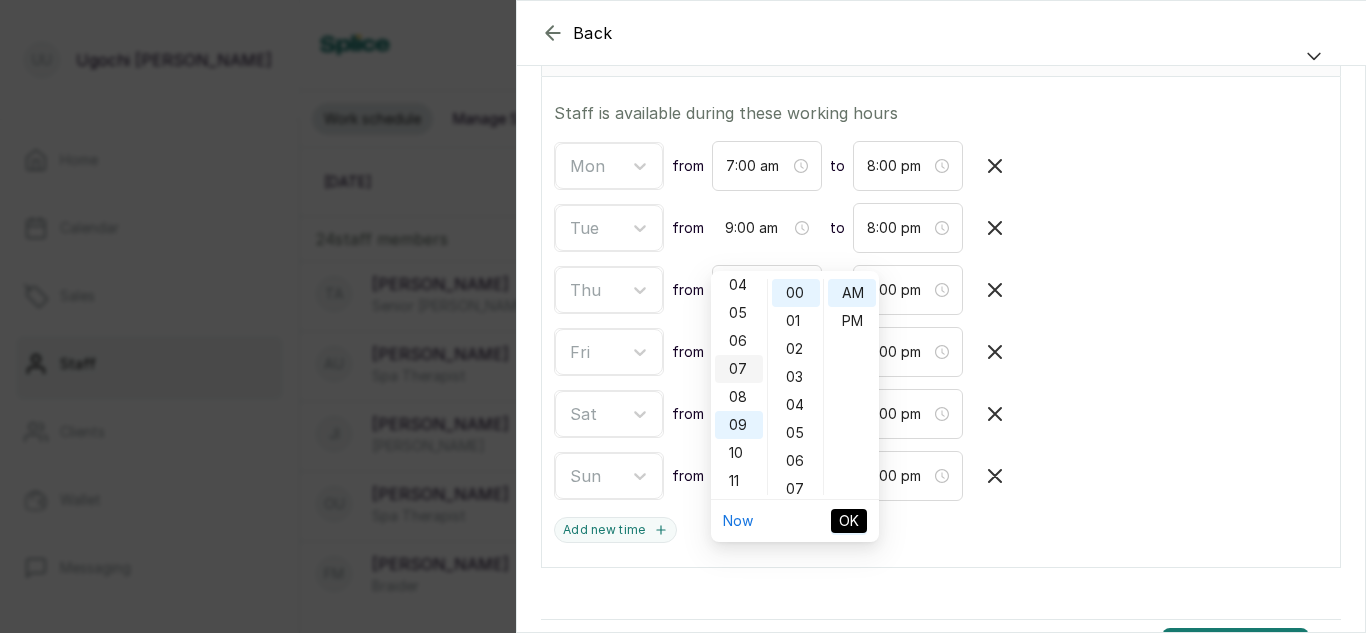 click on "07" at bounding box center [739, 369] 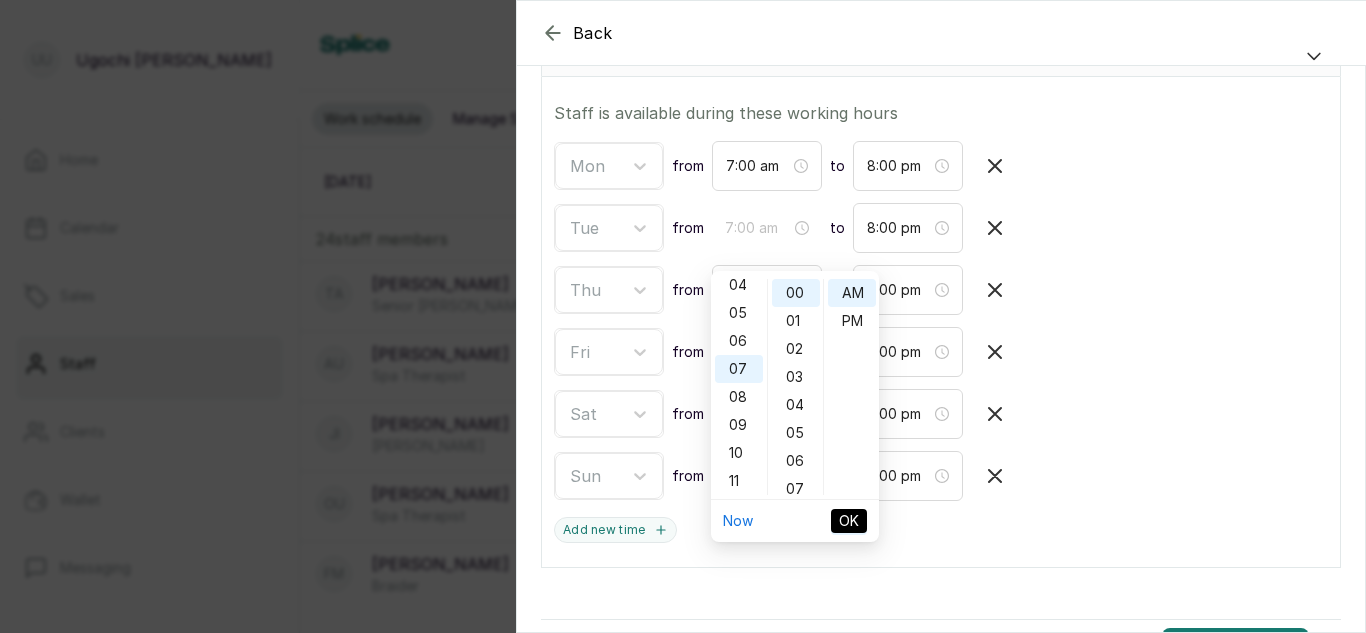 click on "Mon from 7:00 am to 8:00 pm" at bounding box center (941, 166) 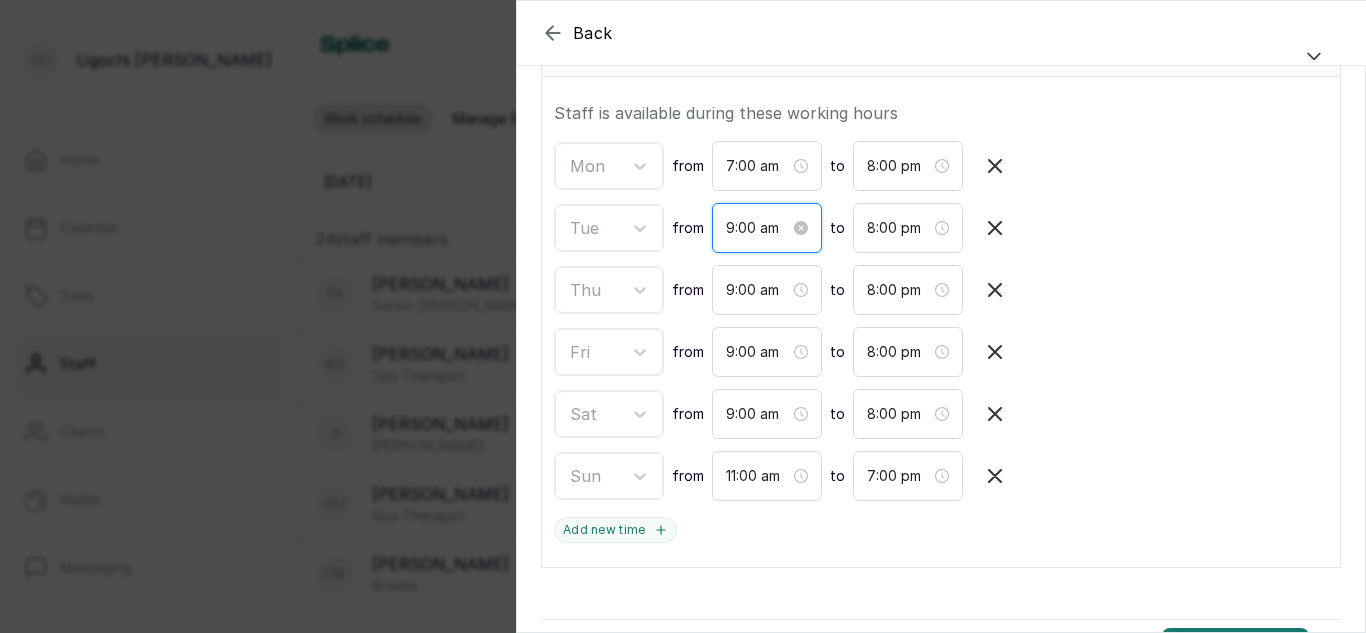 click on "9:00 am" at bounding box center (758, 228) 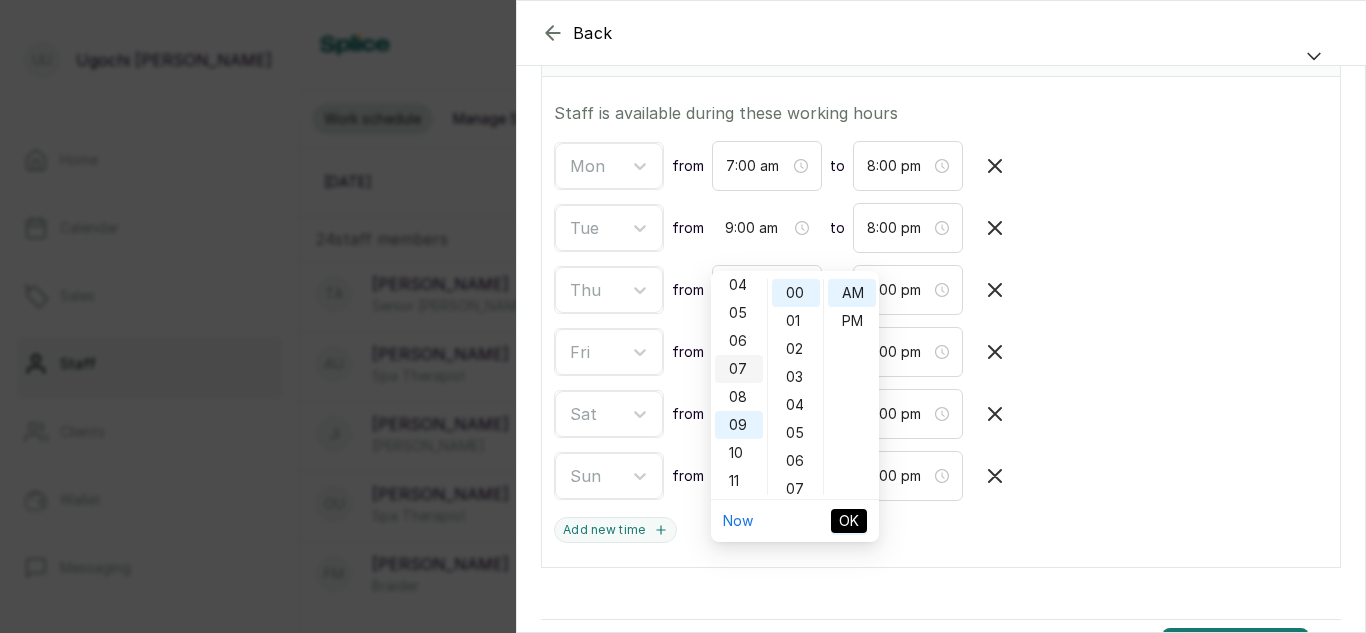 click on "07" at bounding box center (739, 369) 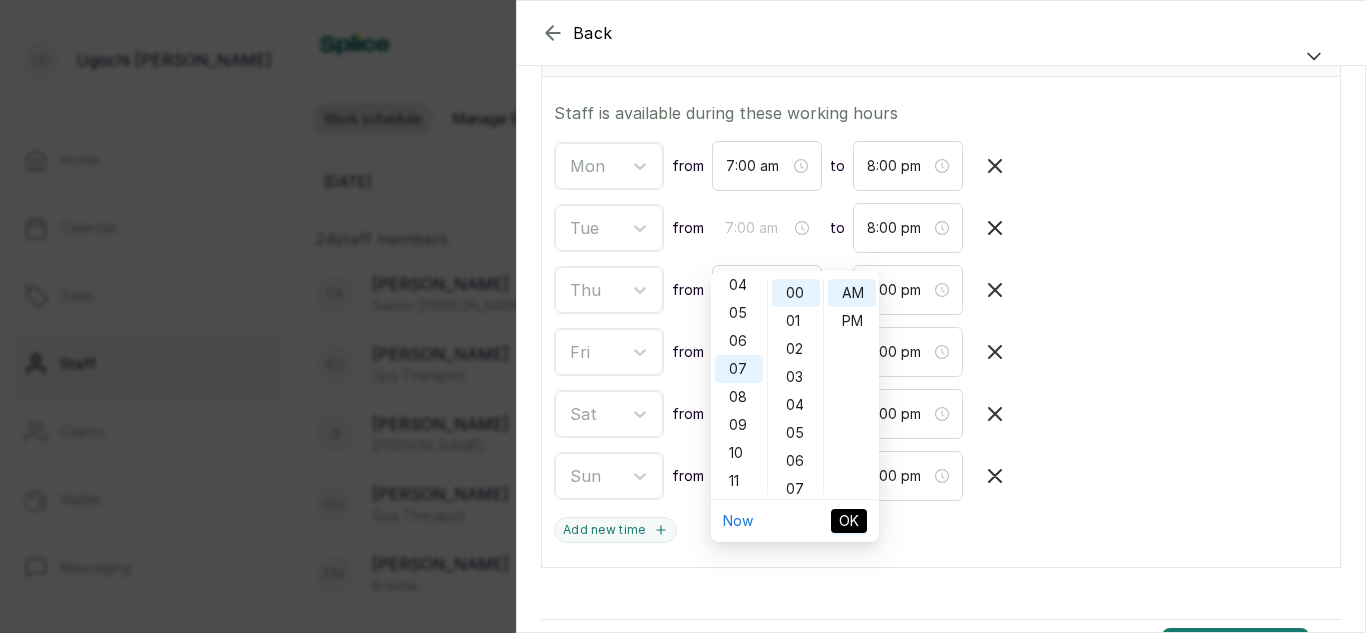 click on "Mon from 7:00 am to 8:00 pm" at bounding box center [941, 166] 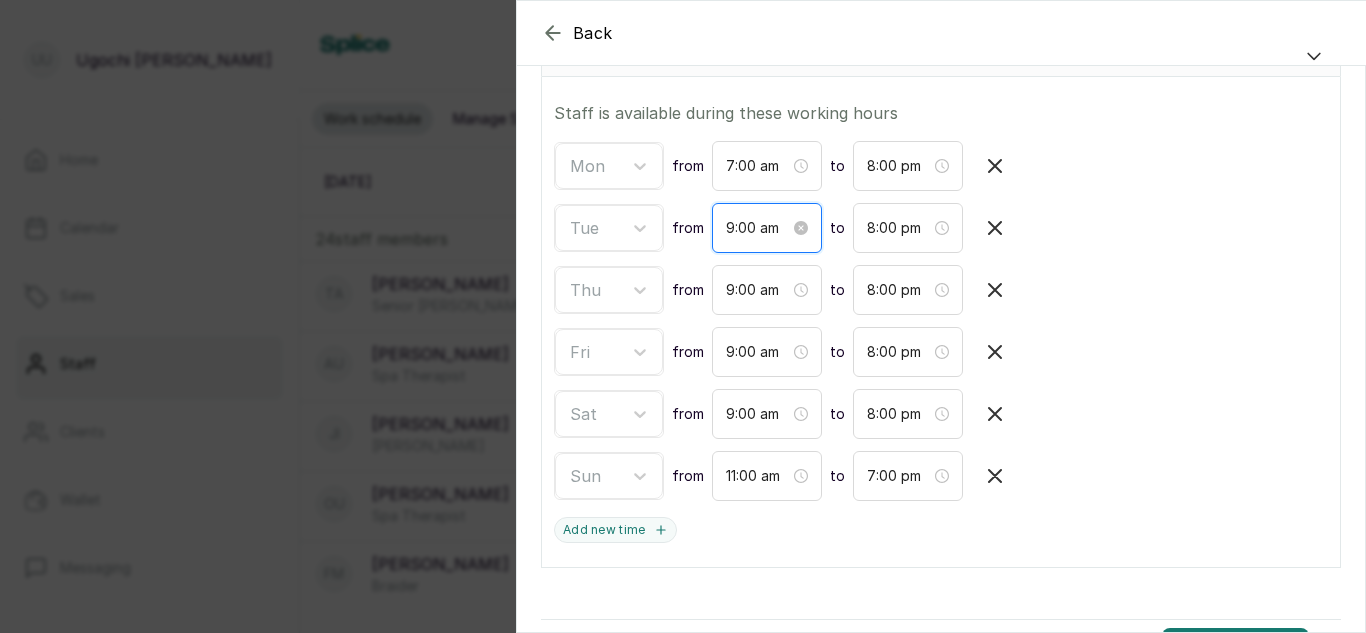 click on "9:00 am" at bounding box center [758, 228] 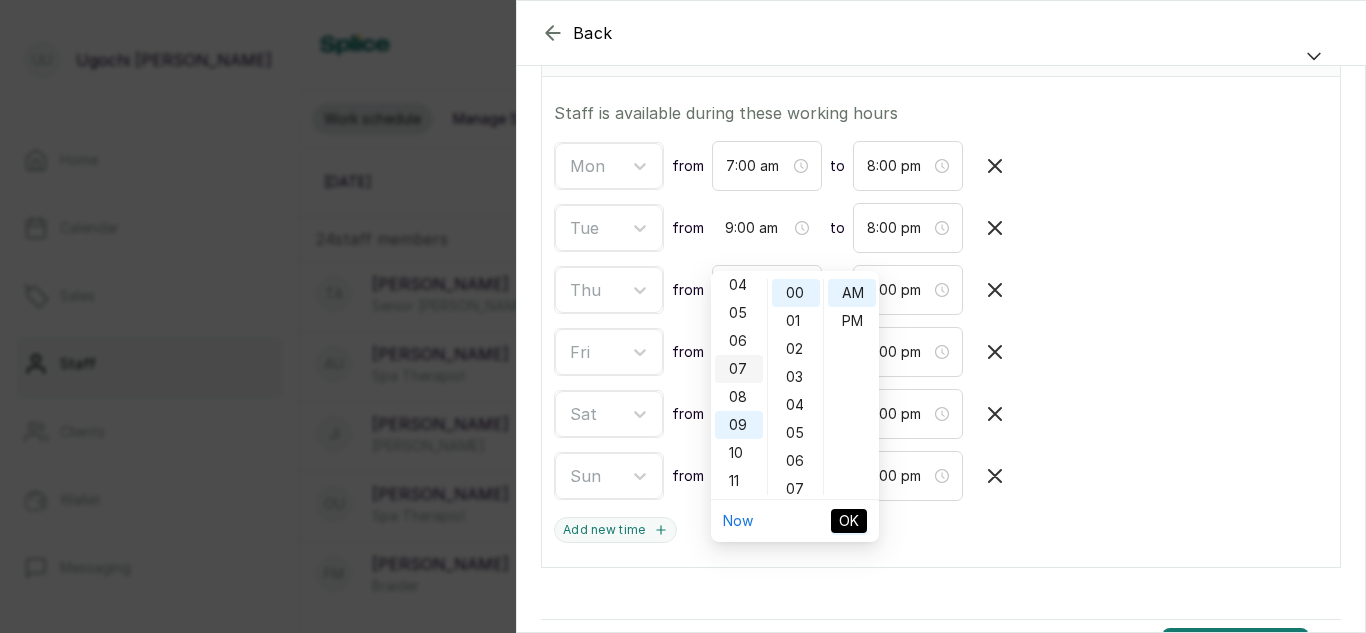 click on "07" at bounding box center [739, 369] 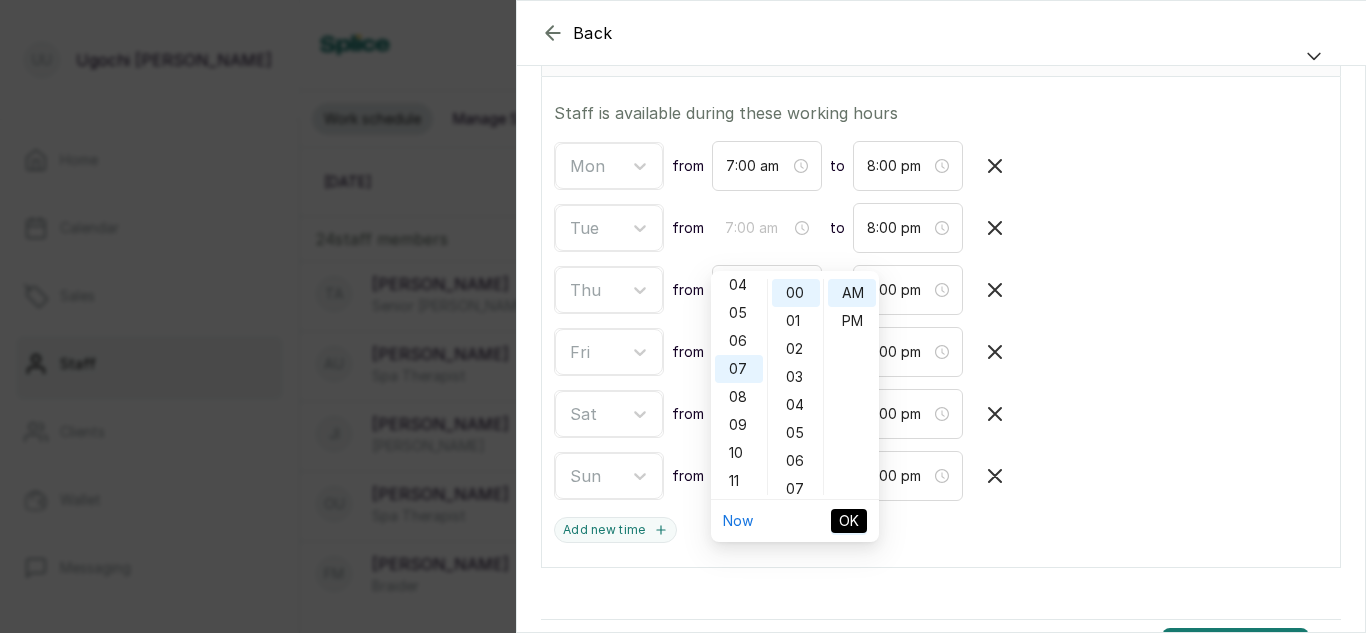 click on "OK" at bounding box center (849, 521) 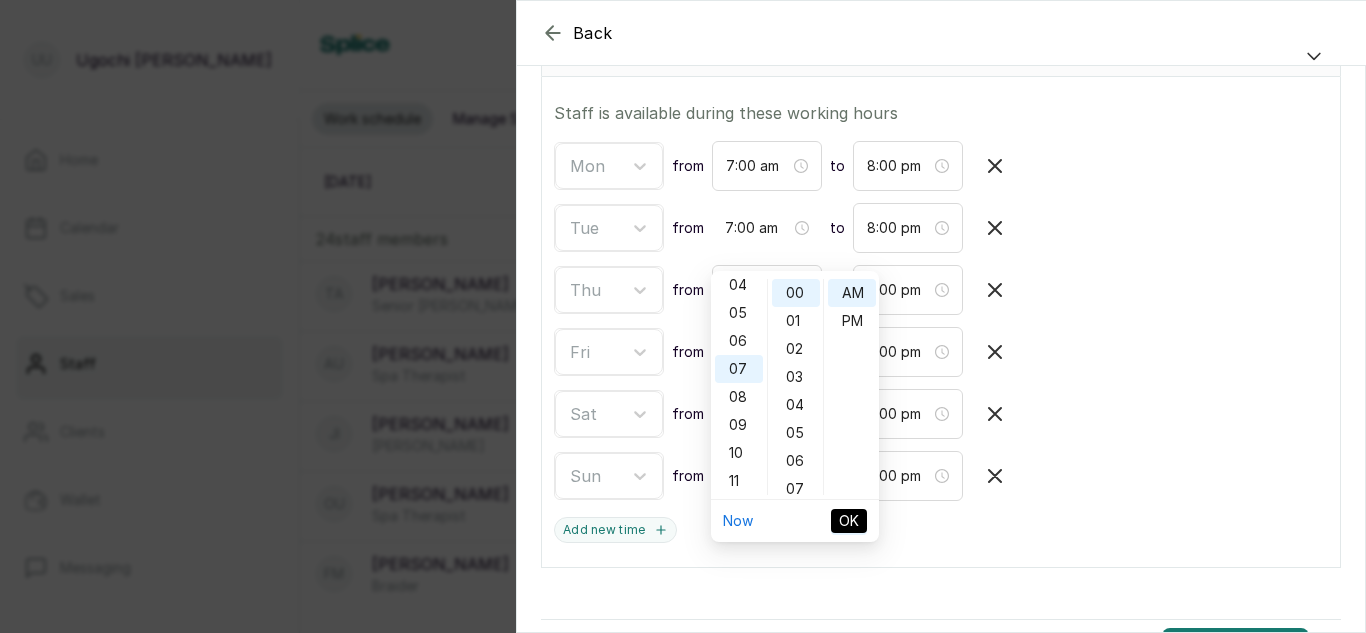 click on "OK" at bounding box center (849, 521) 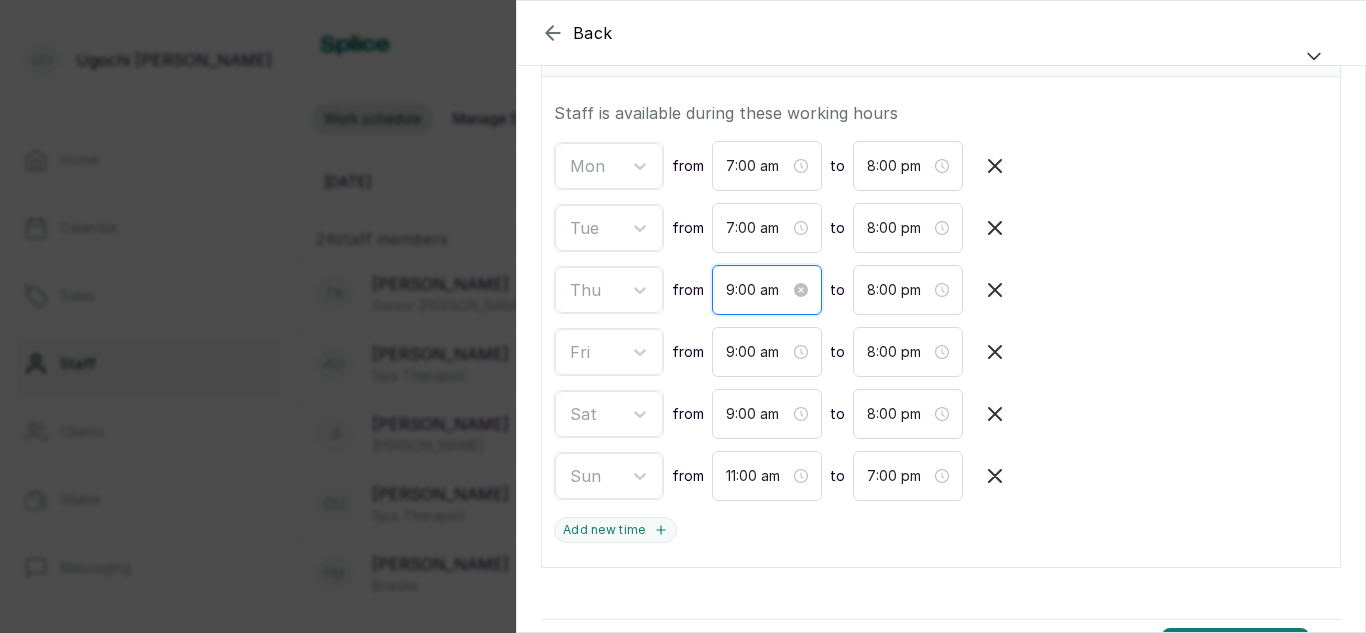 click on "9:00 am" at bounding box center (758, 290) 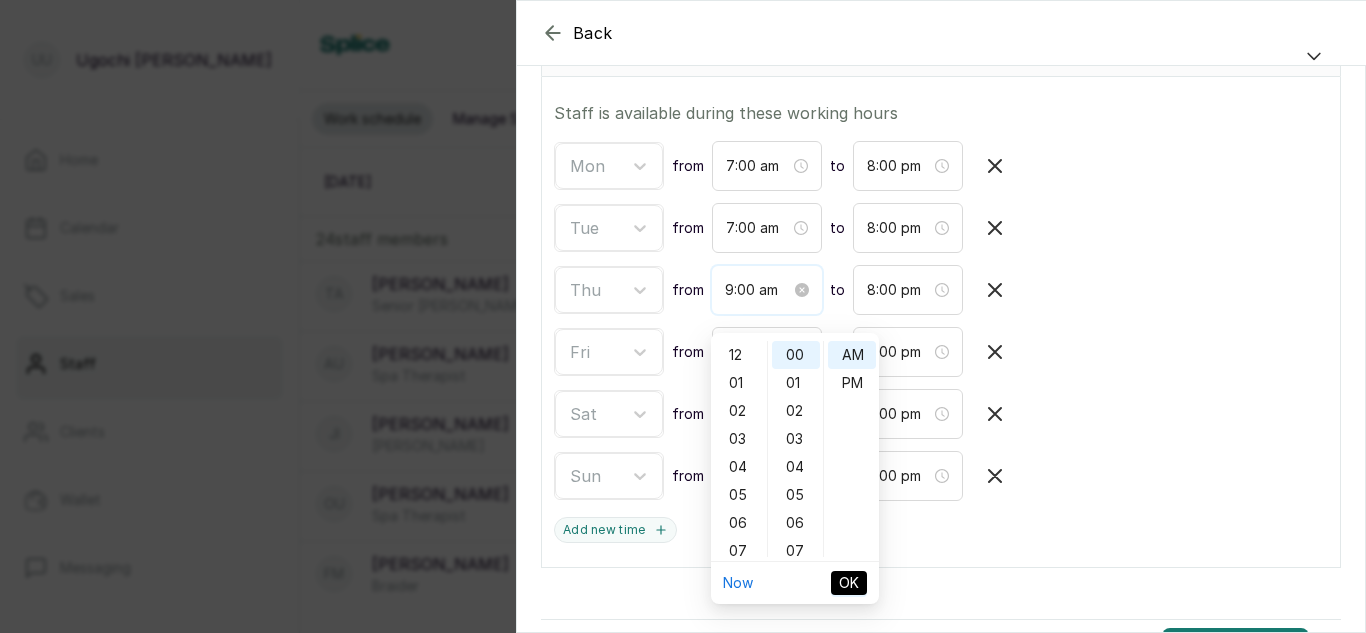 scroll, scrollTop: 120, scrollLeft: 0, axis: vertical 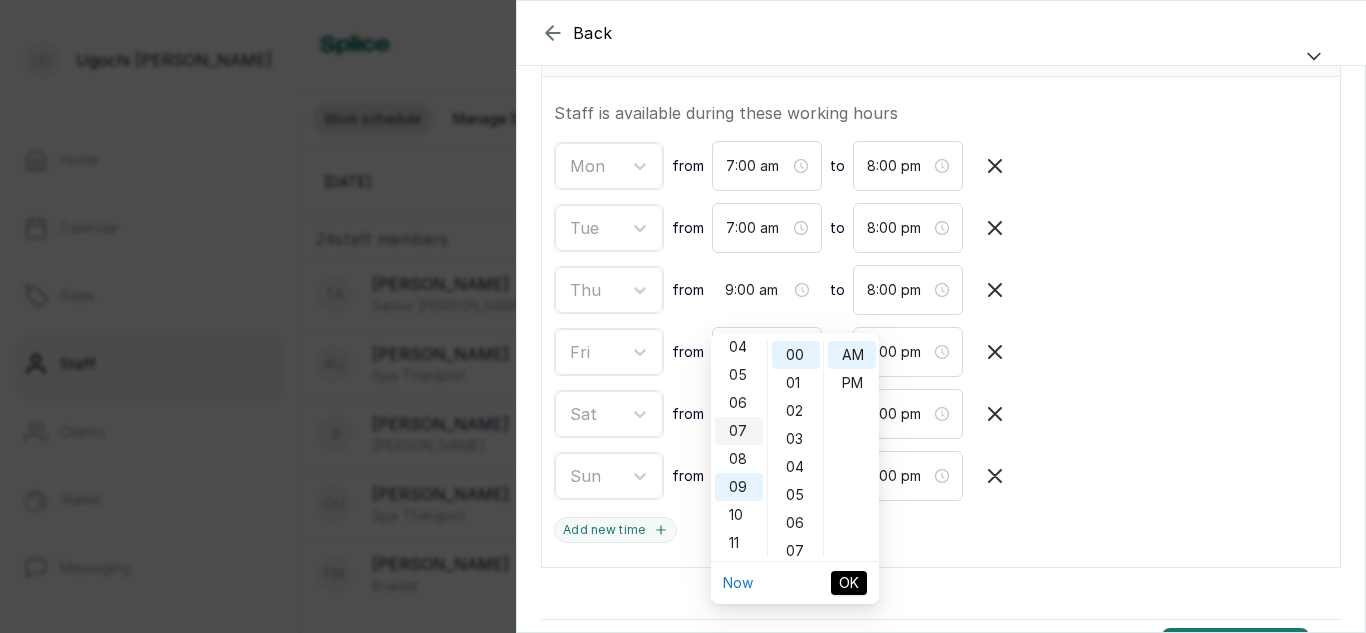 click on "07" at bounding box center (739, 431) 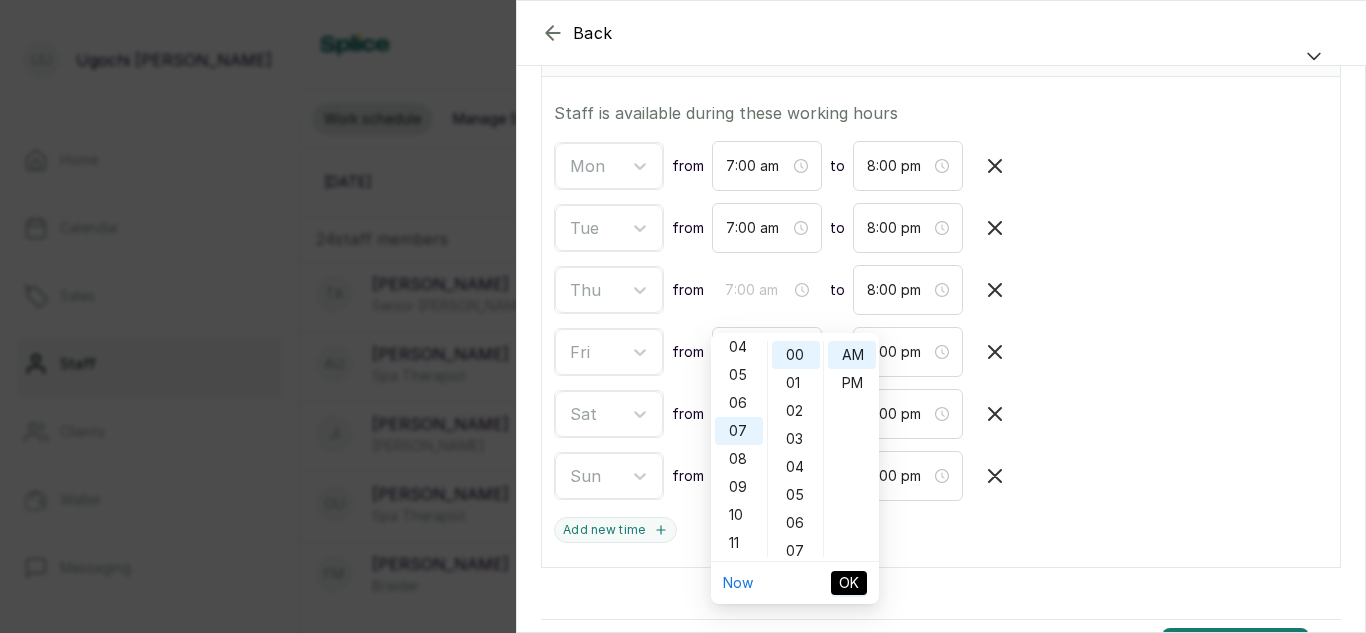click on "OK" at bounding box center (849, 583) 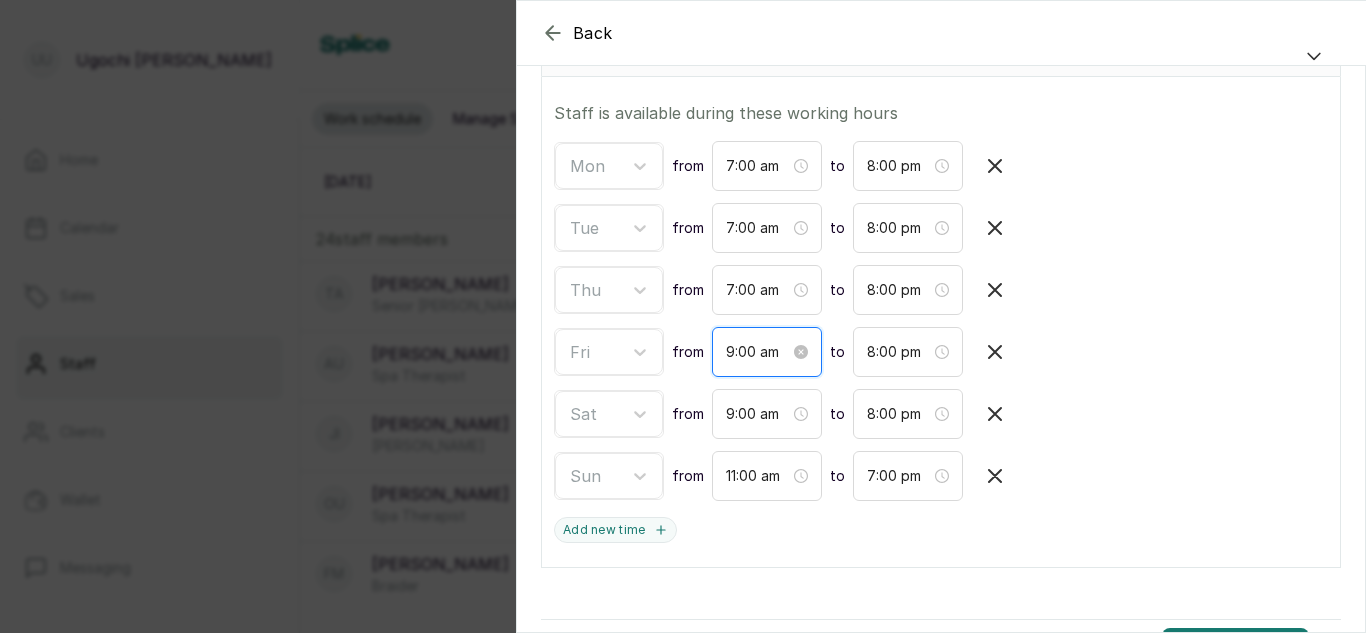 click on "9:00 am" at bounding box center (758, 352) 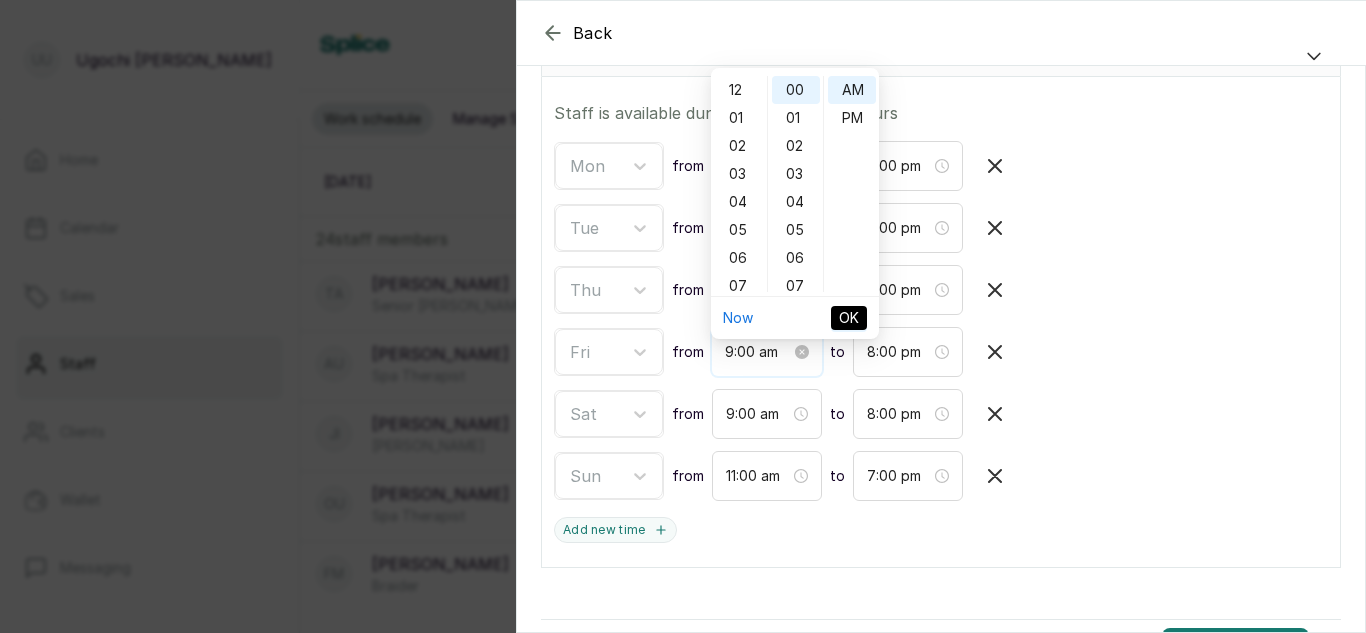 scroll, scrollTop: 120, scrollLeft: 0, axis: vertical 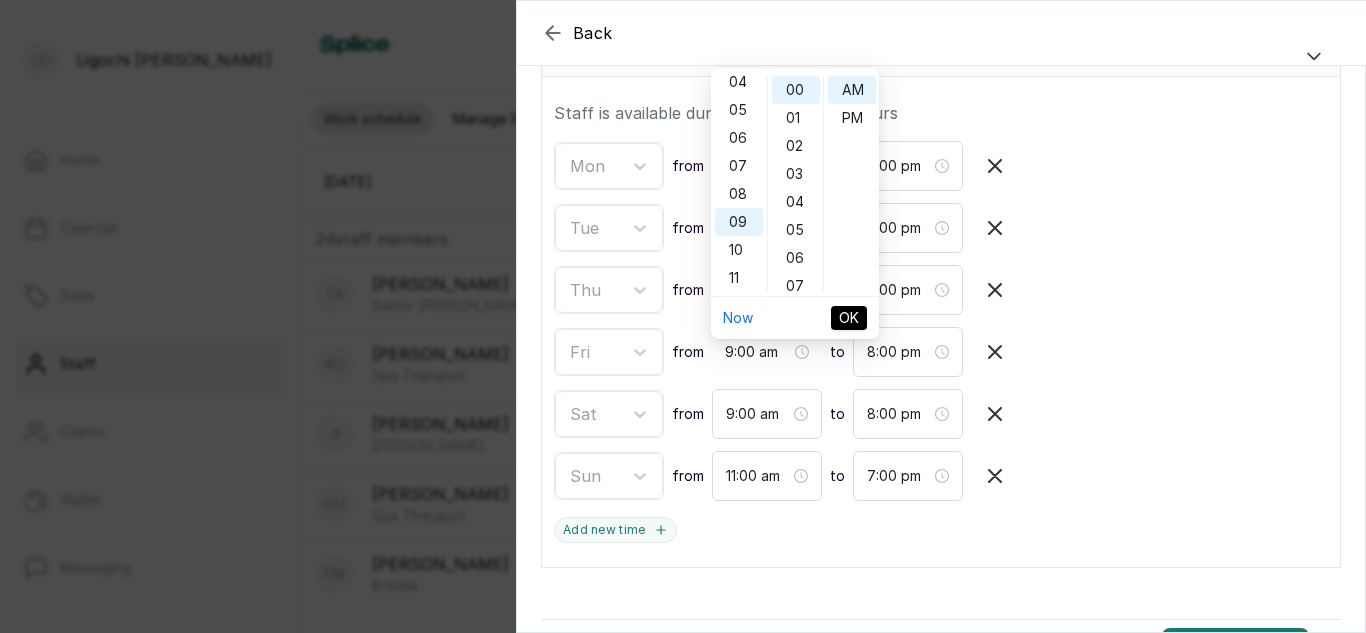 click on "OK" at bounding box center [849, 318] 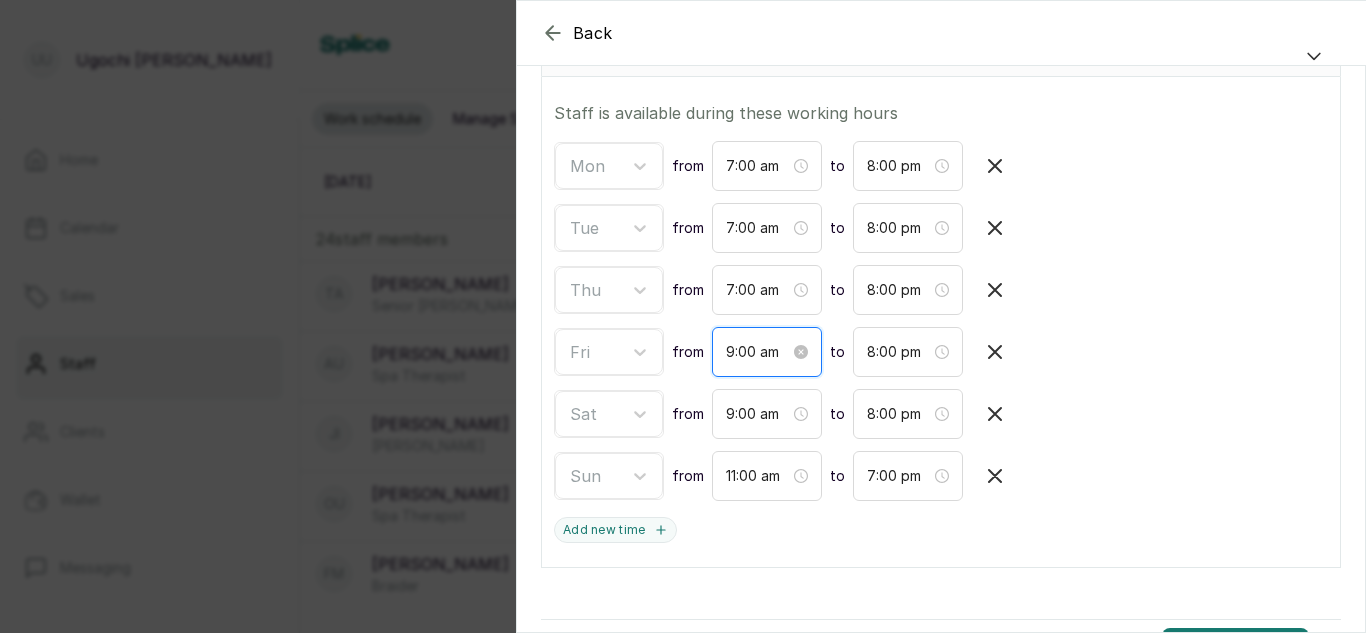 click on "9:00 am" at bounding box center [758, 352] 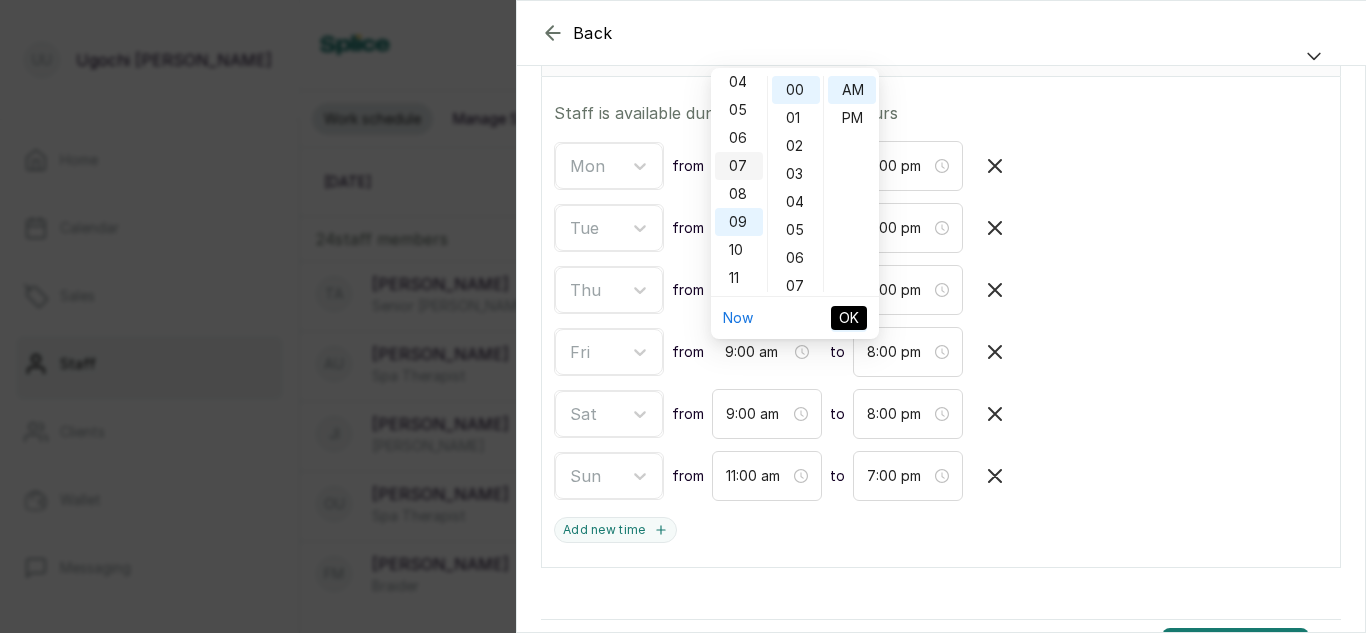 click on "07" at bounding box center [739, 166] 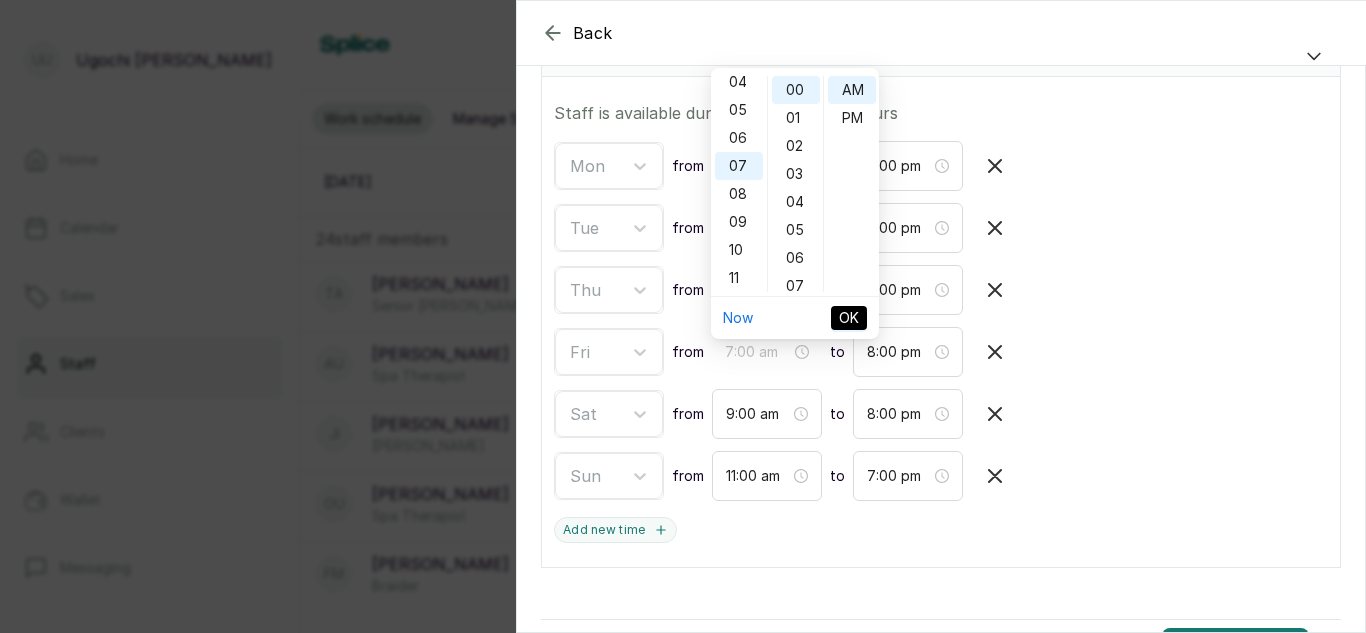 click on "OK" at bounding box center (849, 318) 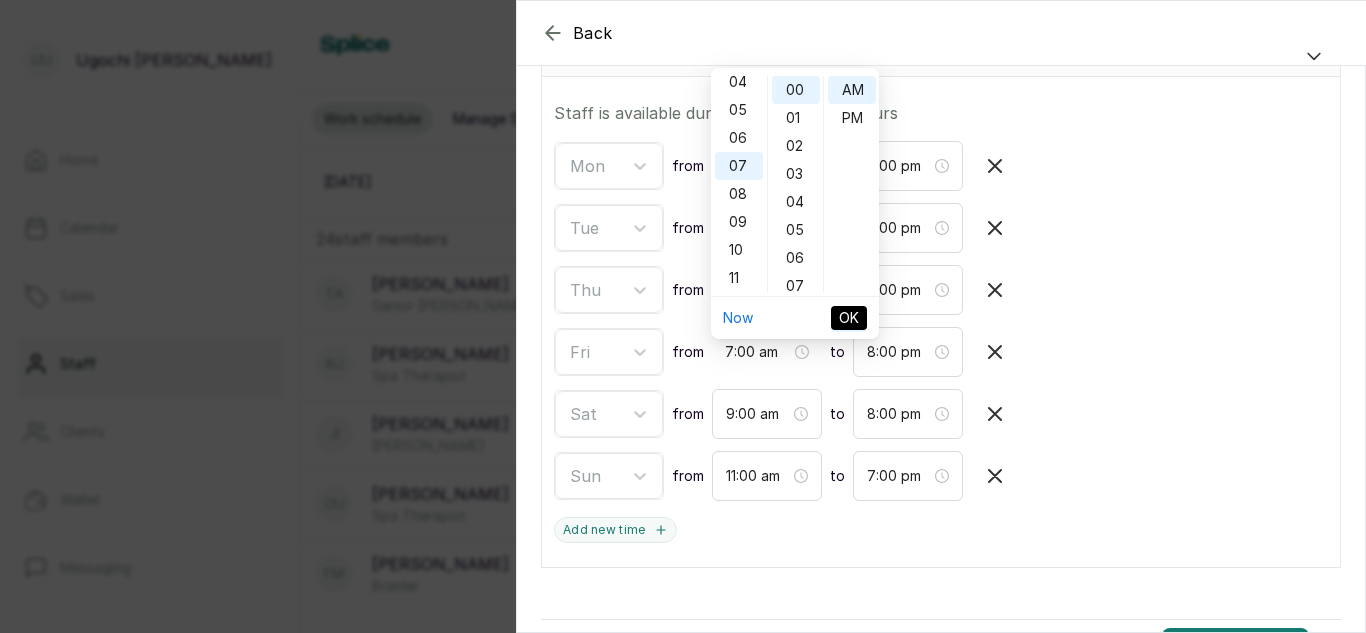 click on "OK" at bounding box center (849, 318) 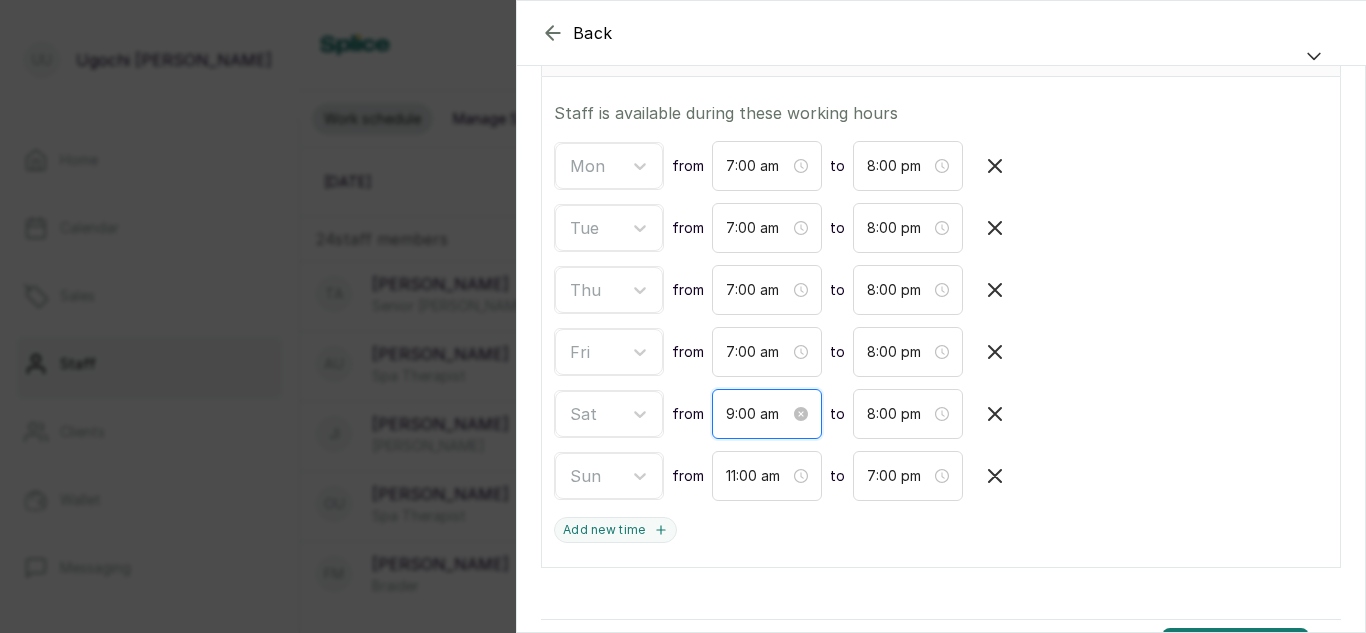 click on "9:00 am" at bounding box center [758, 414] 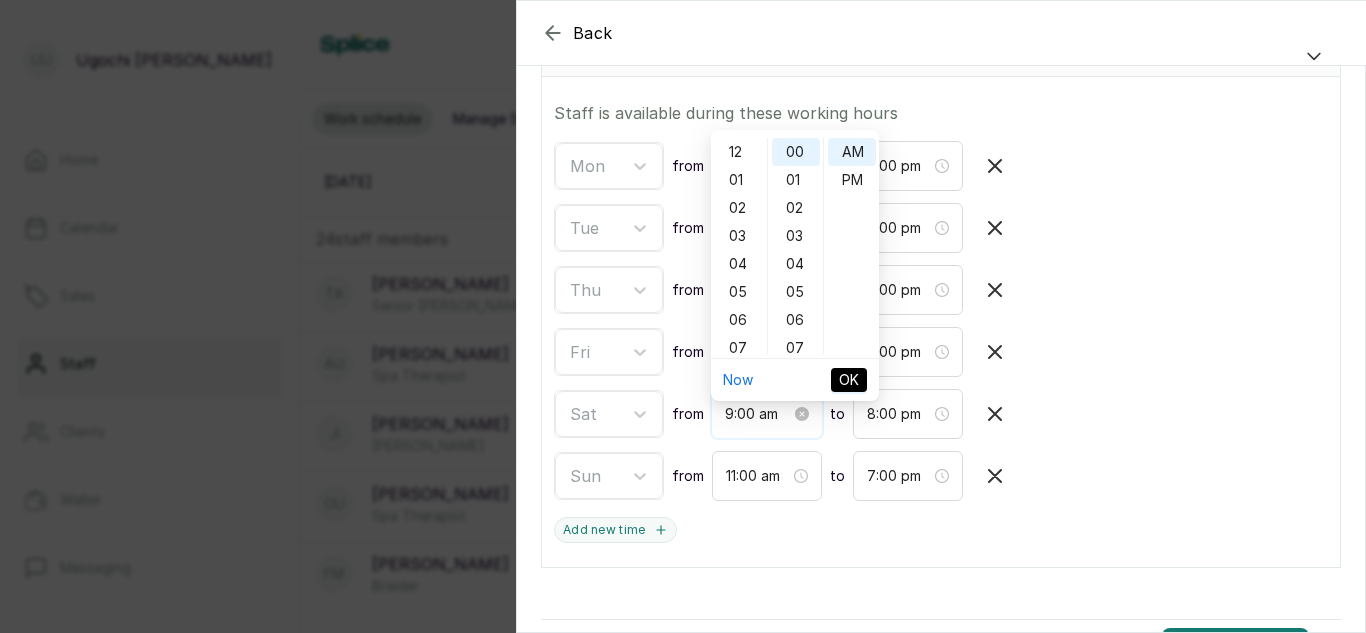 scroll, scrollTop: 120, scrollLeft: 0, axis: vertical 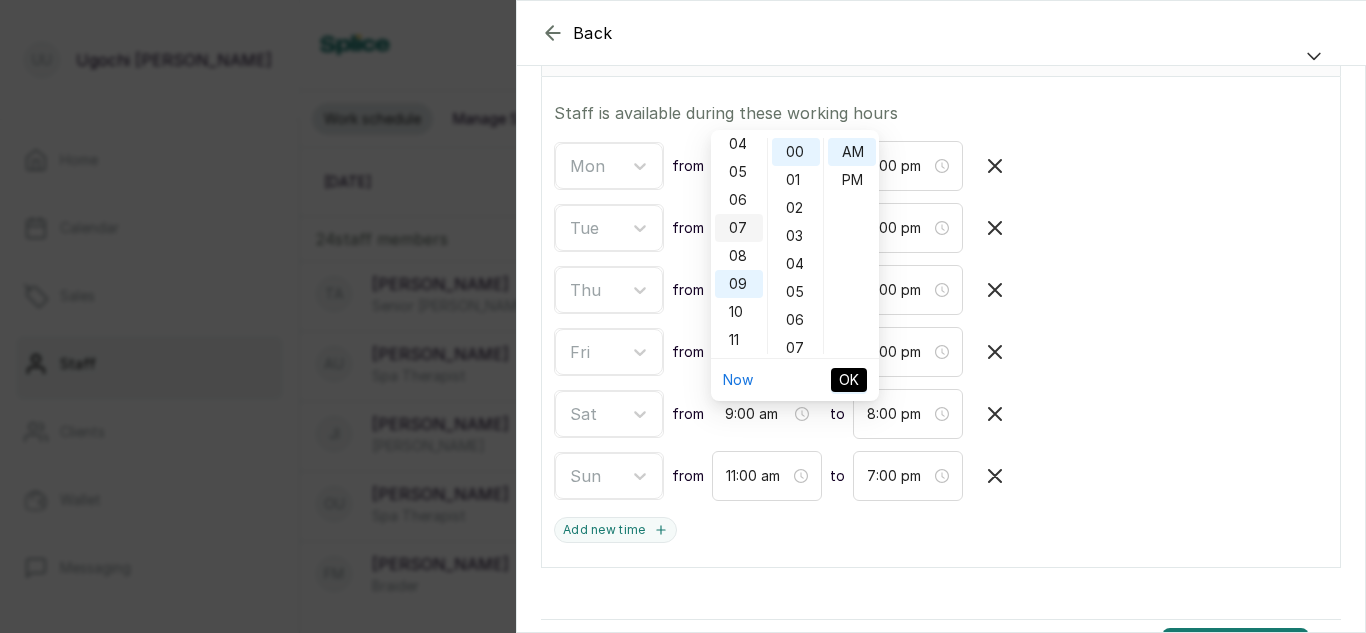 click on "07" at bounding box center (739, 228) 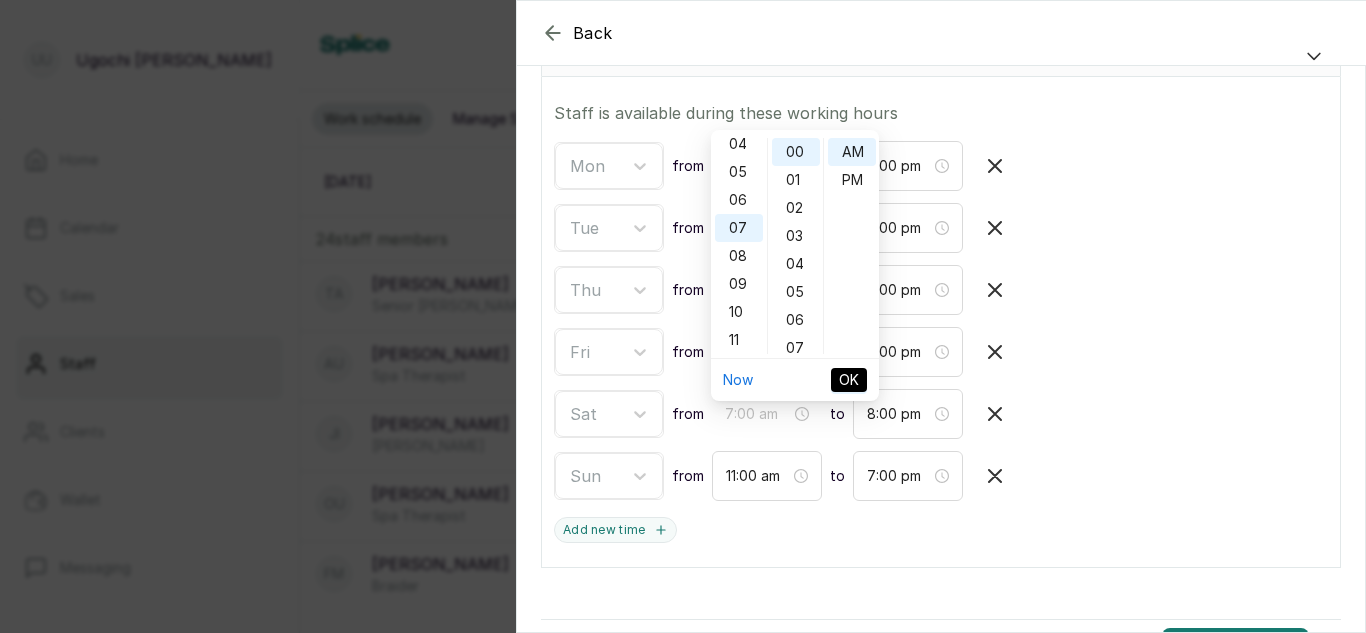 click on "OK" at bounding box center [849, 380] 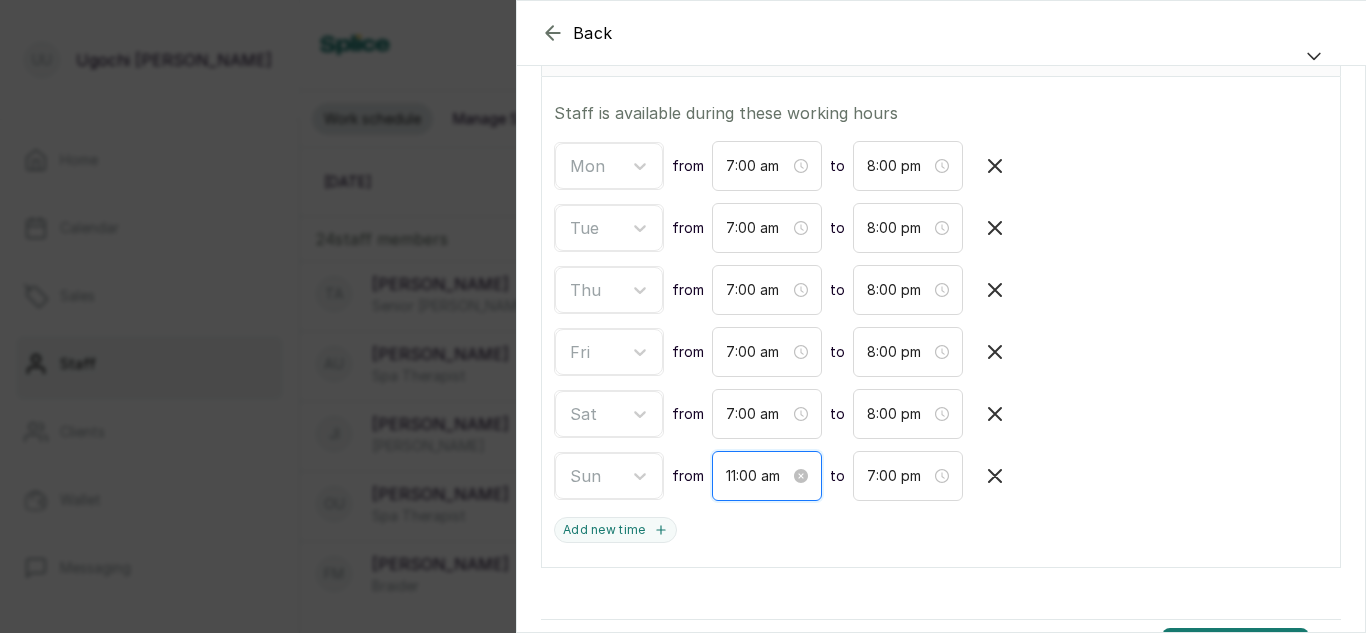 click on "11:00 am" at bounding box center (758, 476) 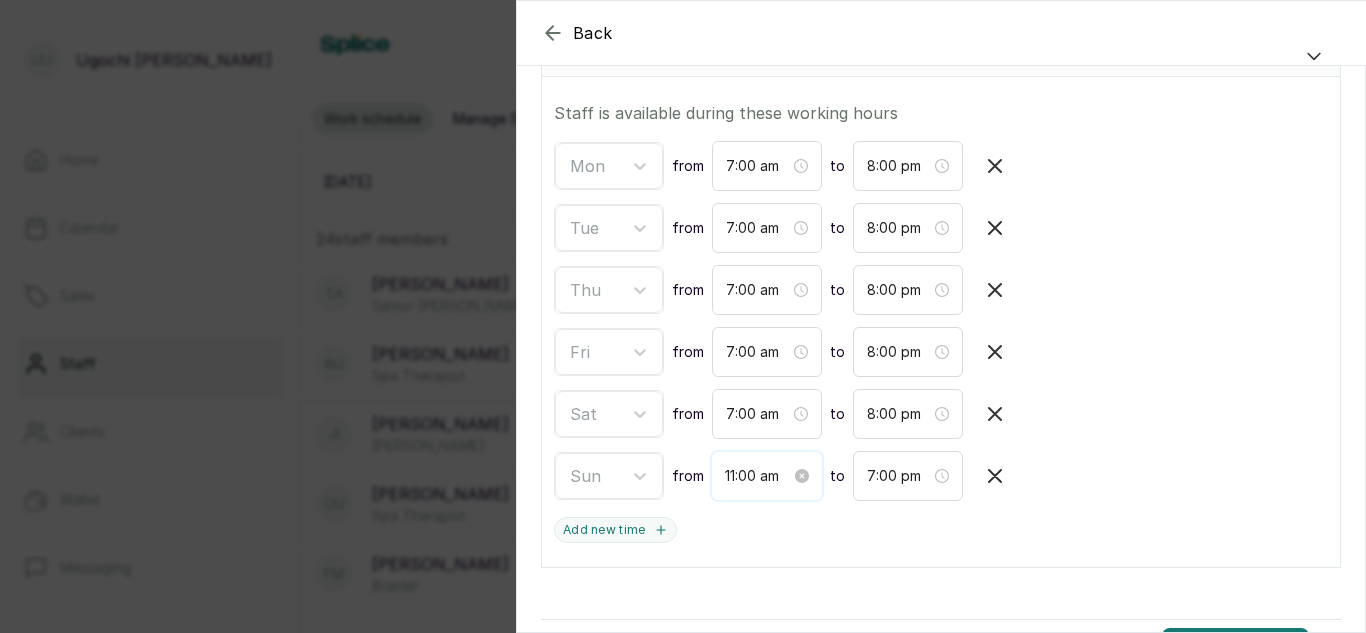 scroll, scrollTop: 120, scrollLeft: 0, axis: vertical 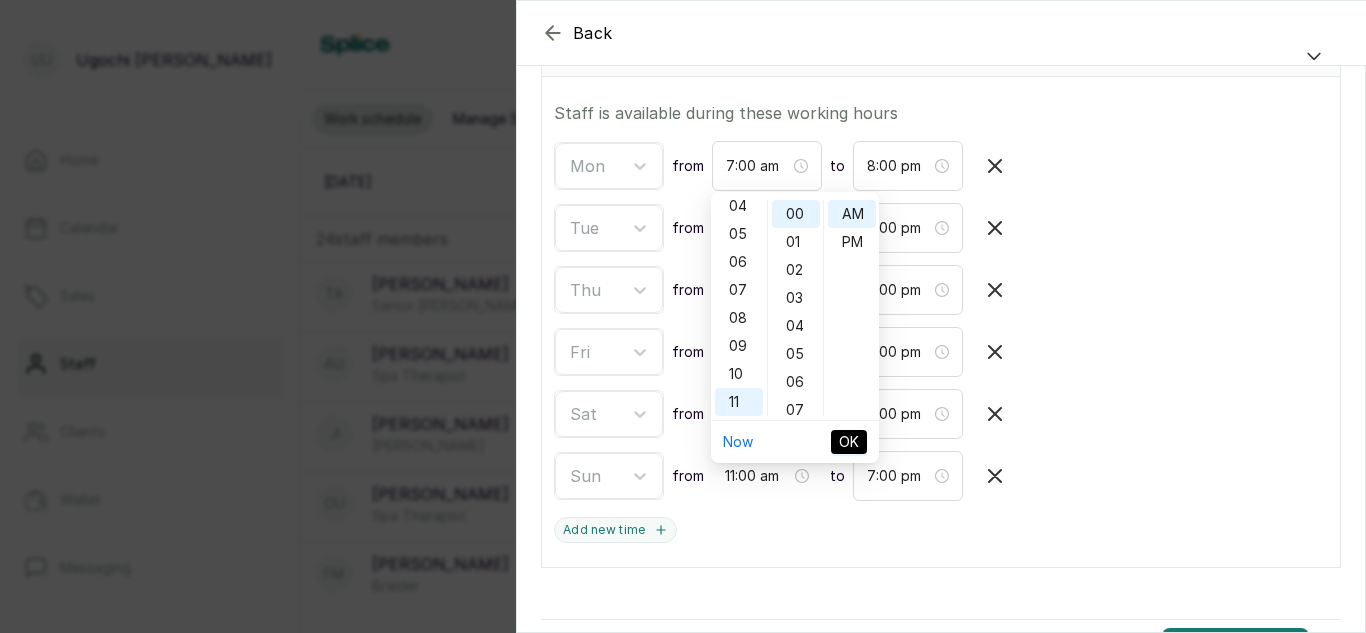 click on "Mon from 7:00 am to 8:00 pm Tue from 7:00 am to 8:00 pm Thu from 7:00 am to 8:00 pm Fri from 7:00 am to 8:00 pm Sat from 7:00 am to 8:00 pm Sun from 11:00 am to 7:00 pm" at bounding box center [941, 321] 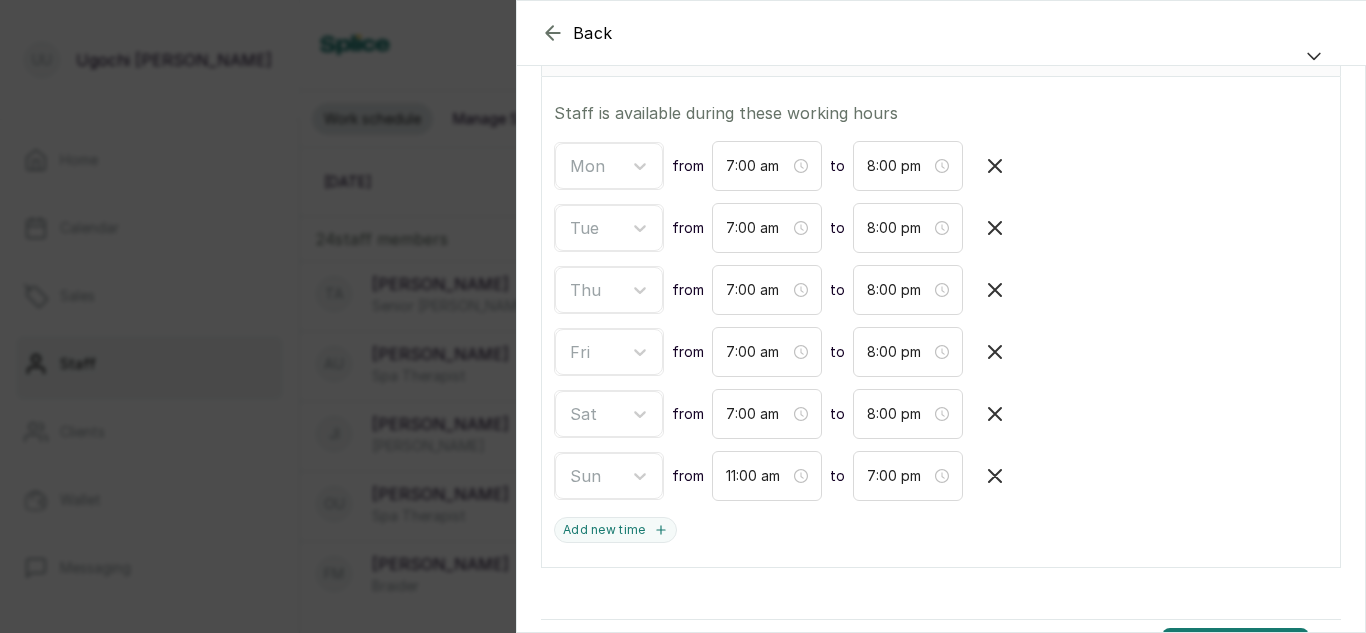 scroll, scrollTop: 440, scrollLeft: 0, axis: vertical 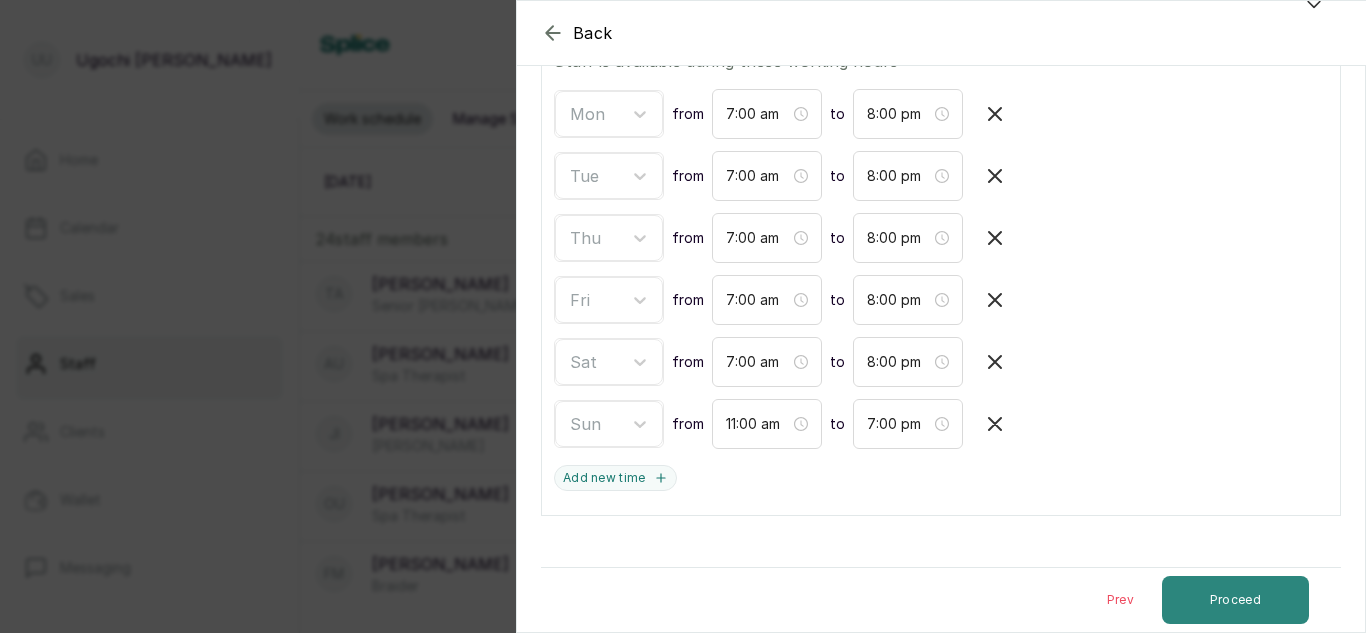 click on "Proceed" at bounding box center [1235, 600] 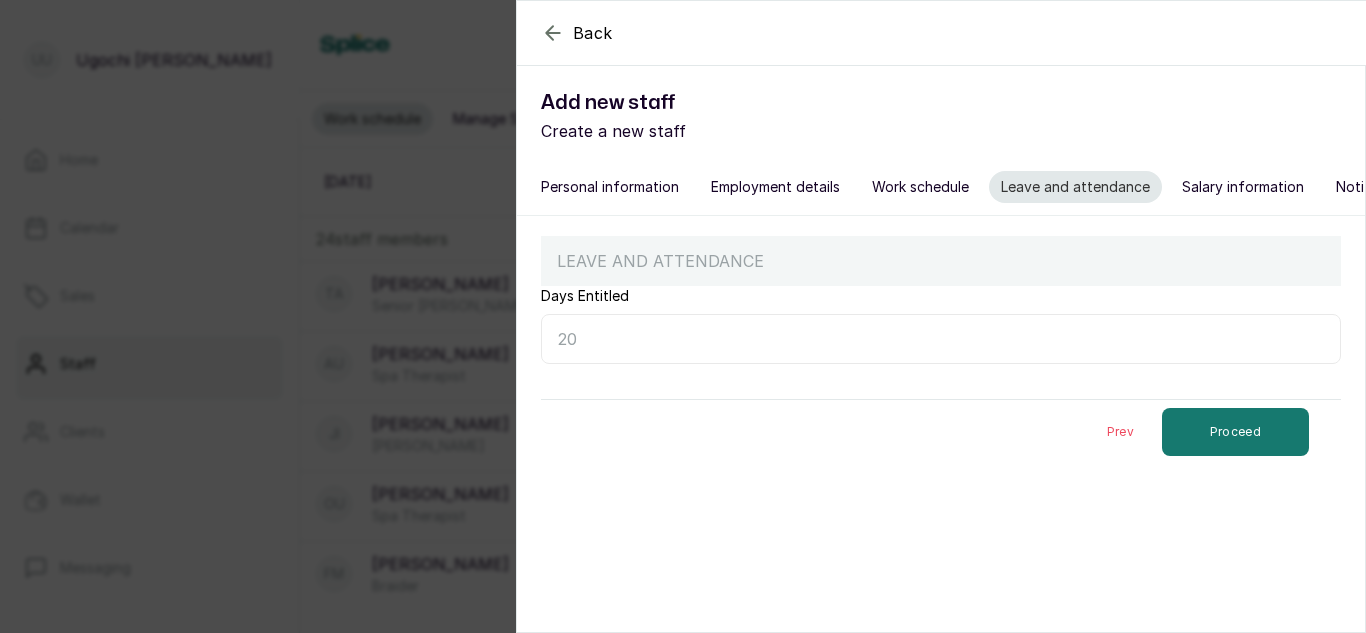scroll, scrollTop: 0, scrollLeft: 0, axis: both 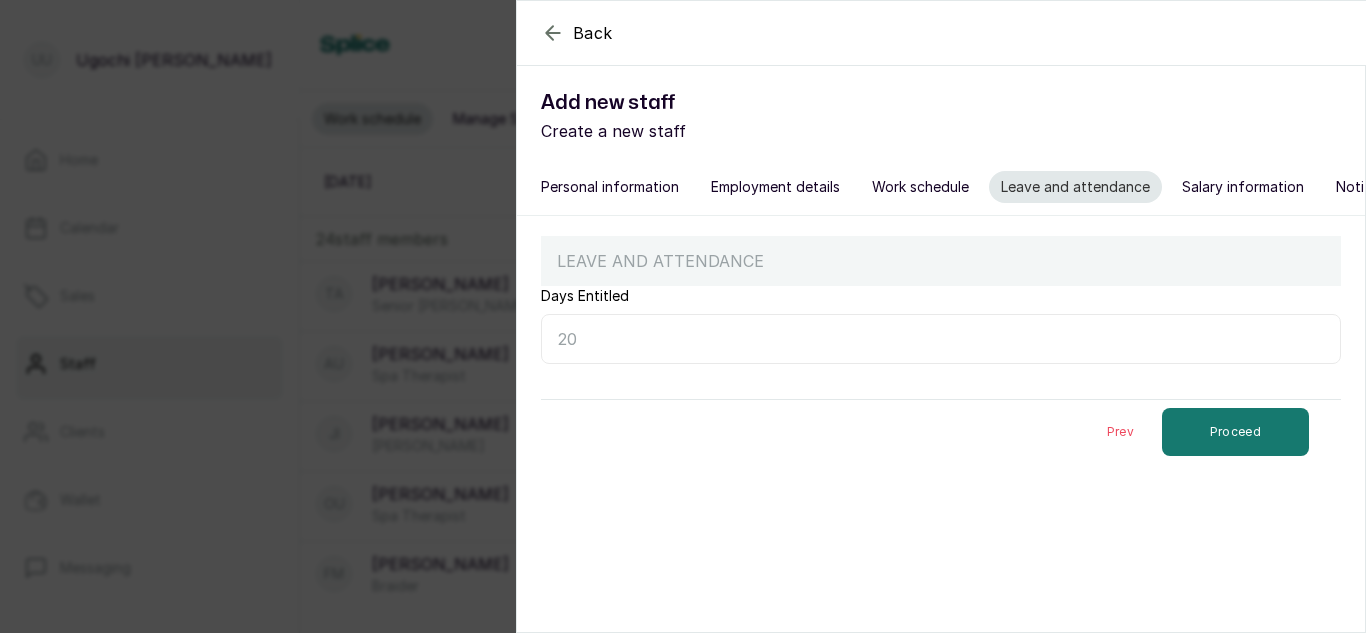 click on "Days Entitled" at bounding box center [941, 339] 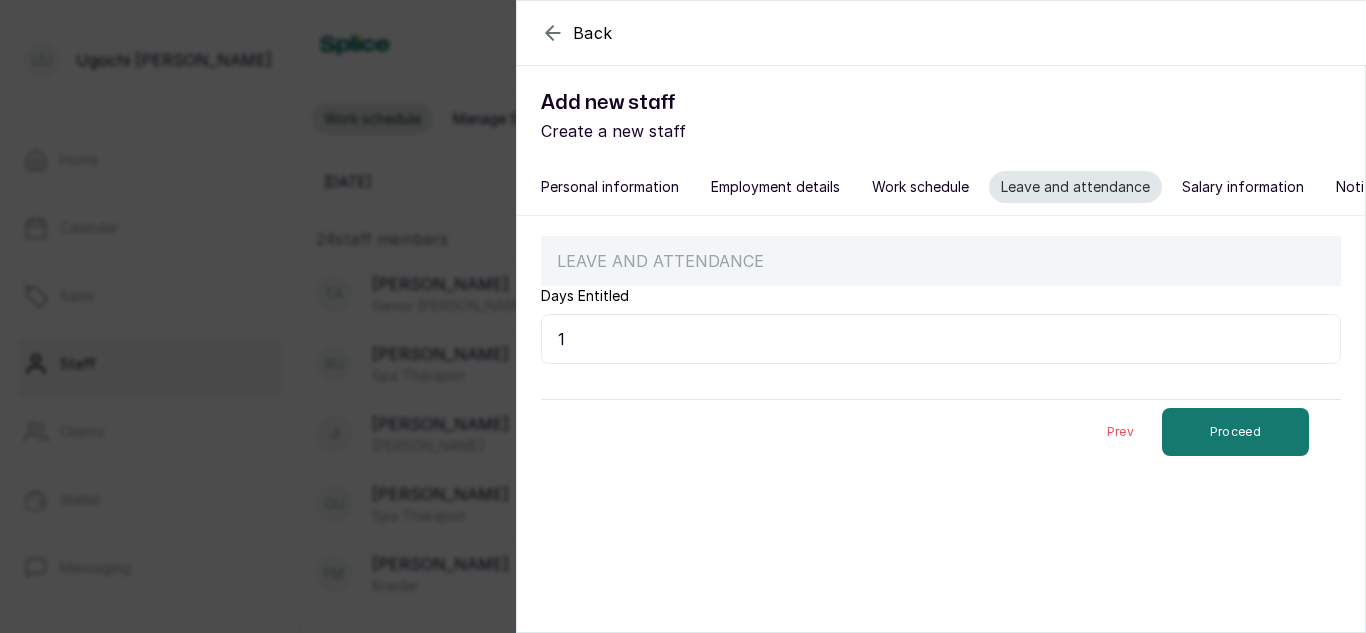 type on "14" 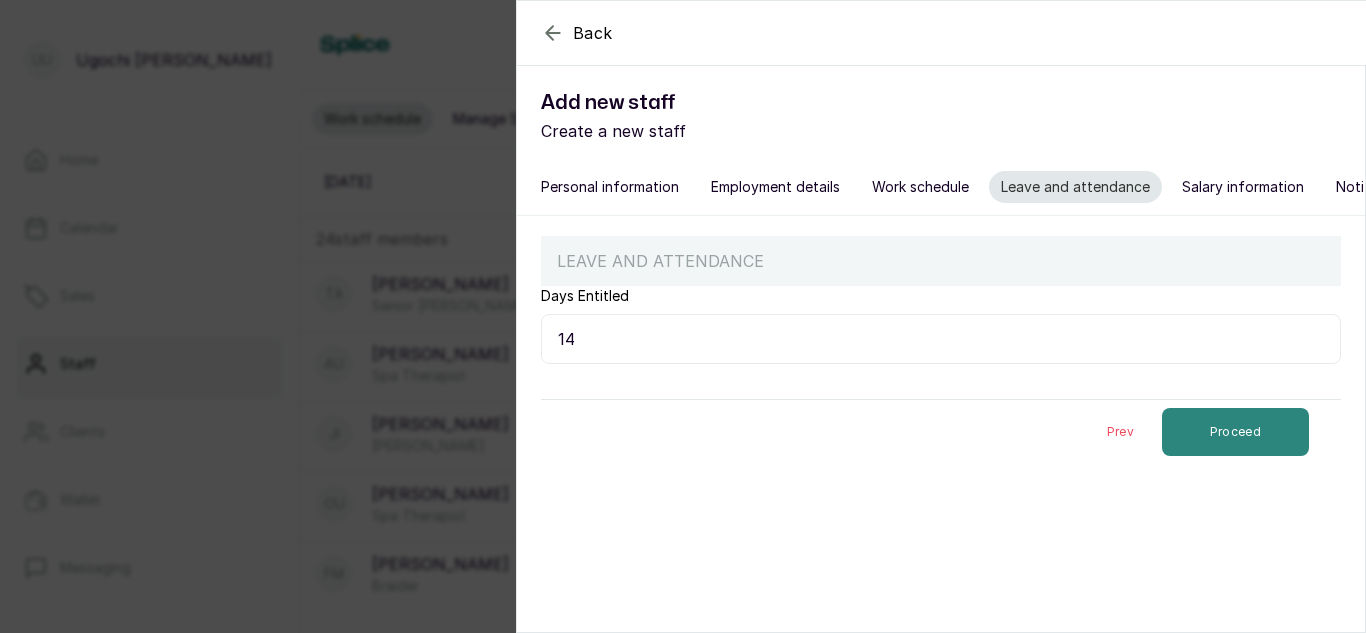 click on "Proceed" at bounding box center (1235, 432) 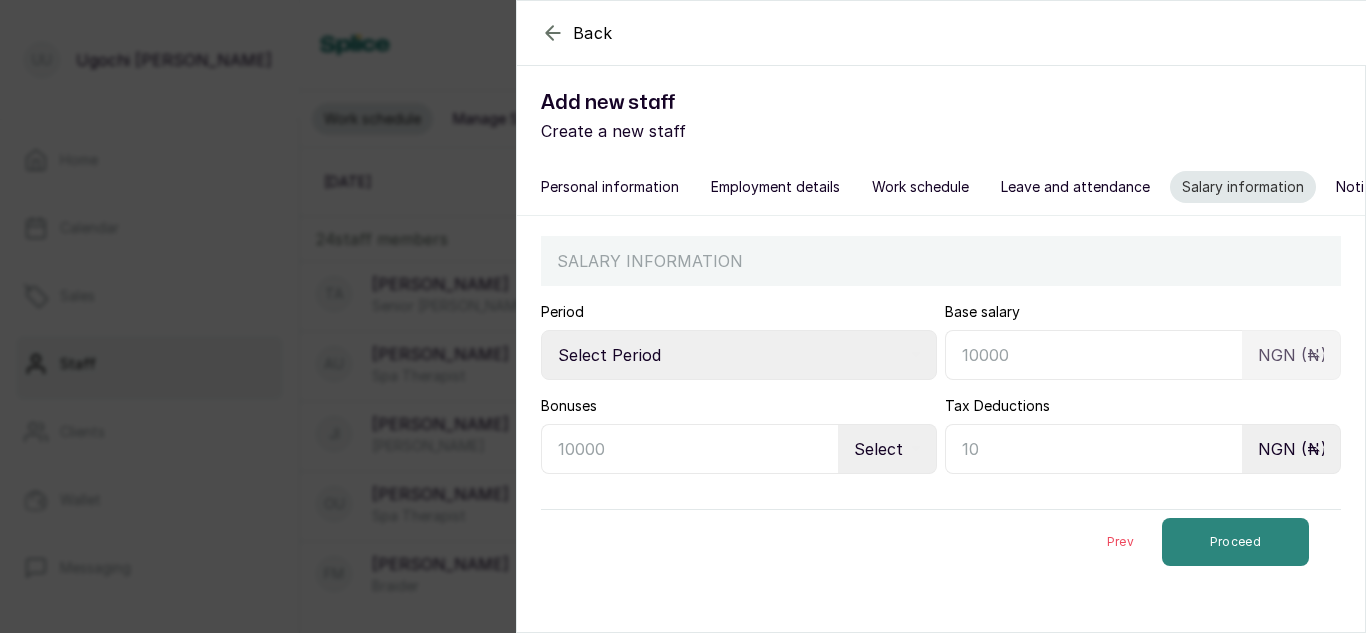 click on "Proceed" at bounding box center [1235, 542] 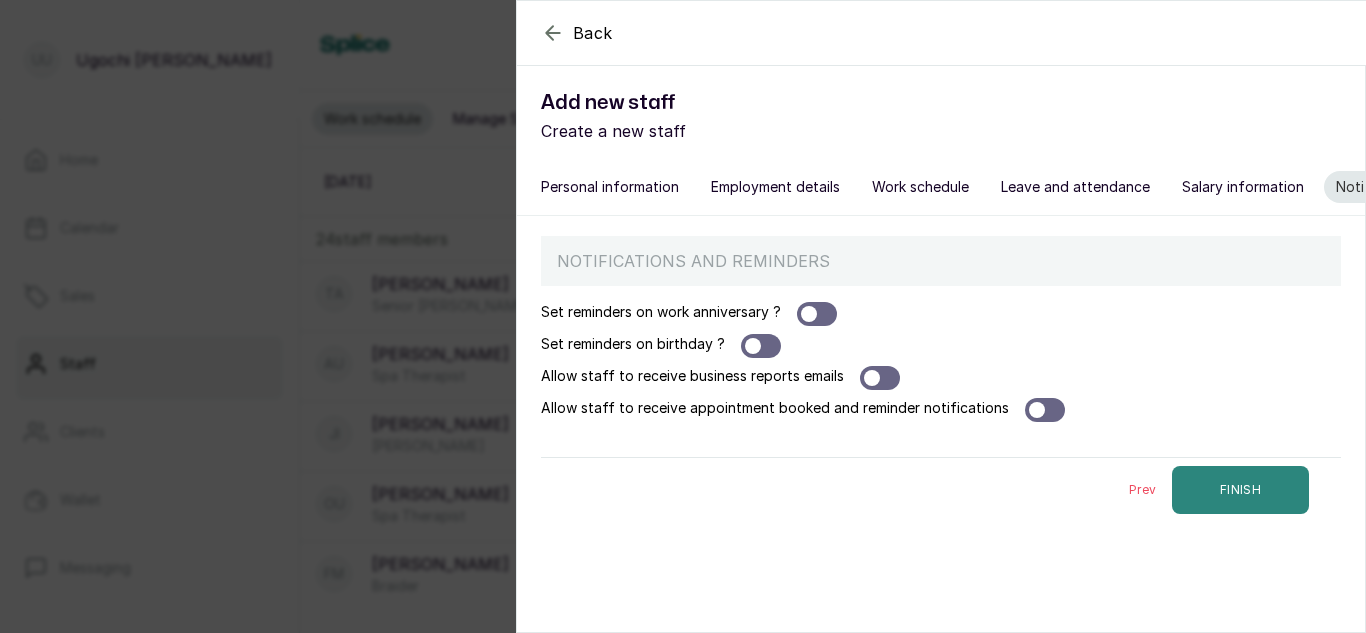 click on "FINISH" at bounding box center (1240, 490) 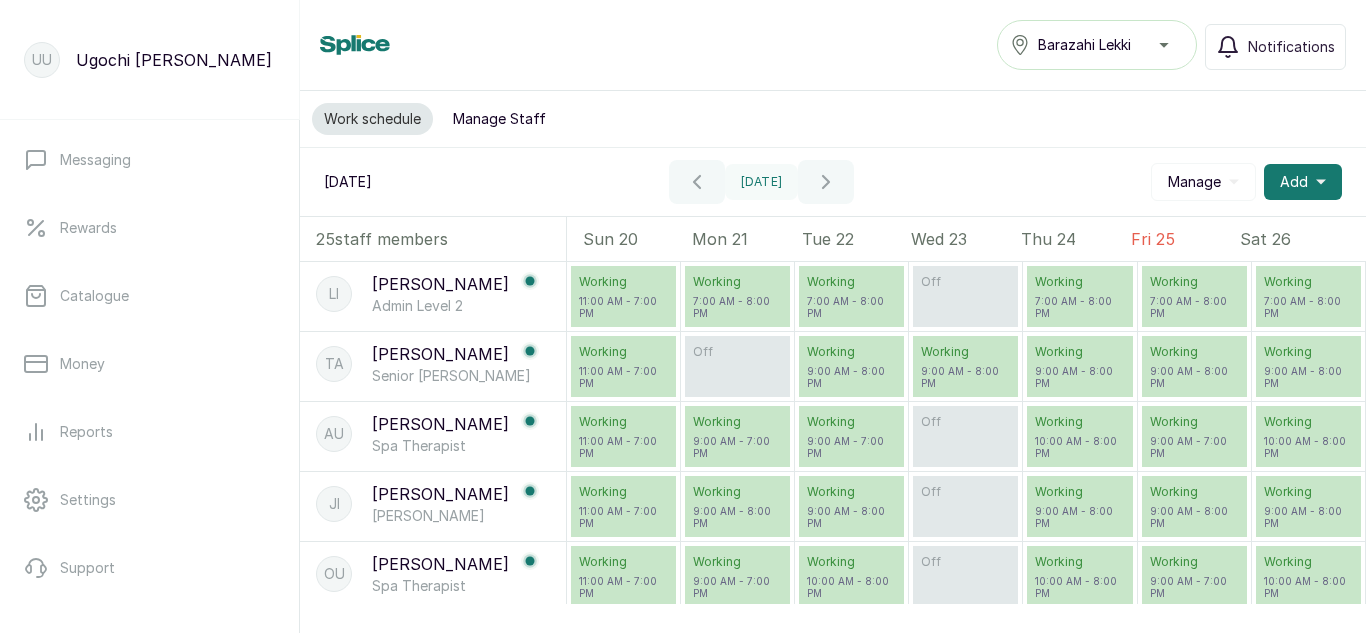 scroll, scrollTop: 382, scrollLeft: 0, axis: vertical 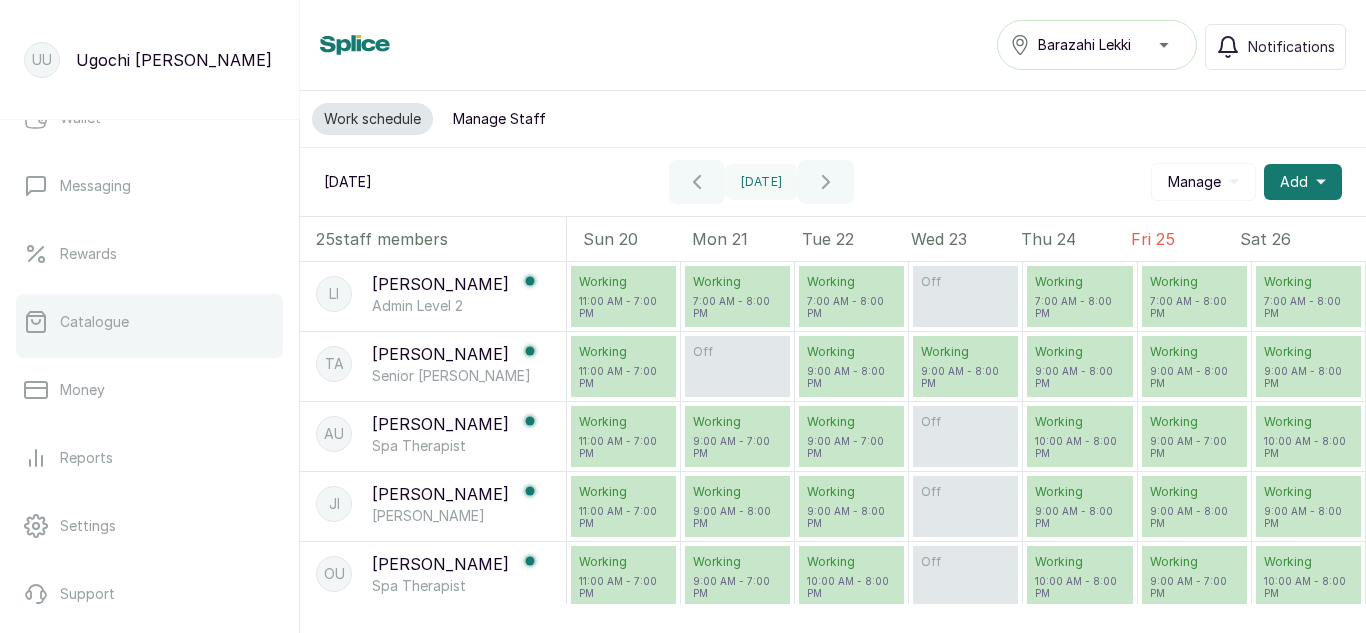 click on "Catalogue" at bounding box center [94, 322] 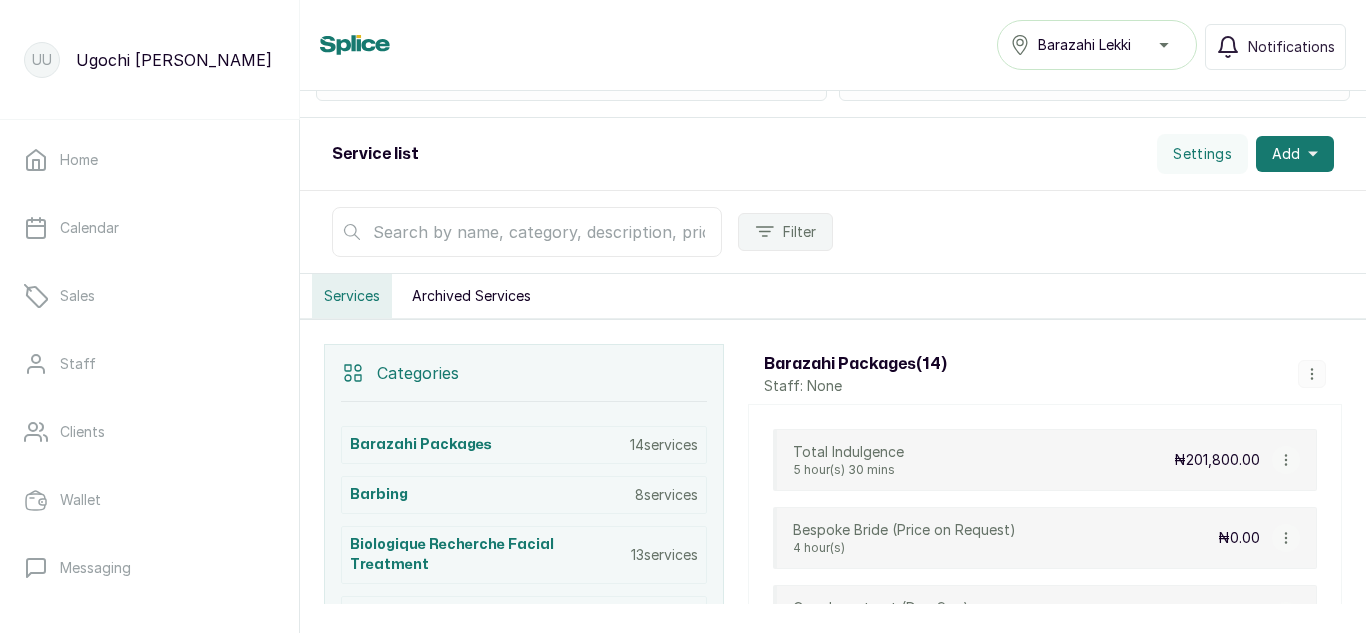 scroll, scrollTop: 183, scrollLeft: 0, axis: vertical 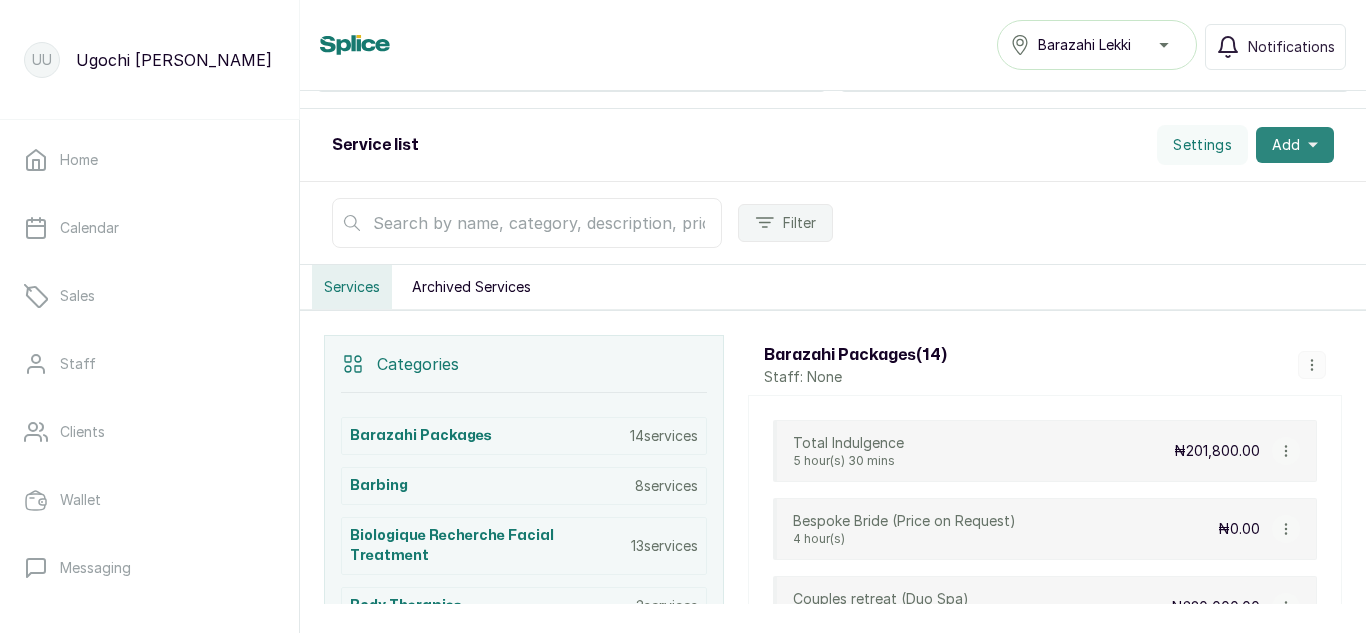 click on "Add" at bounding box center [1286, 145] 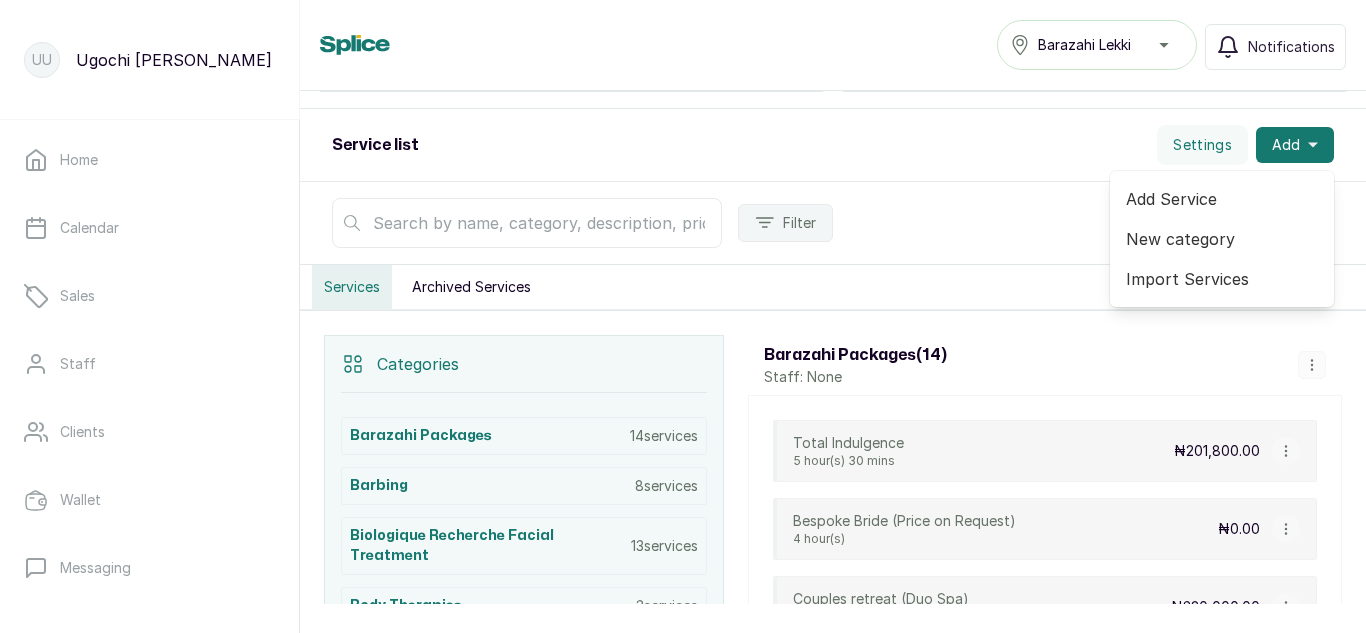 click on "Add Service" at bounding box center (1222, 199) 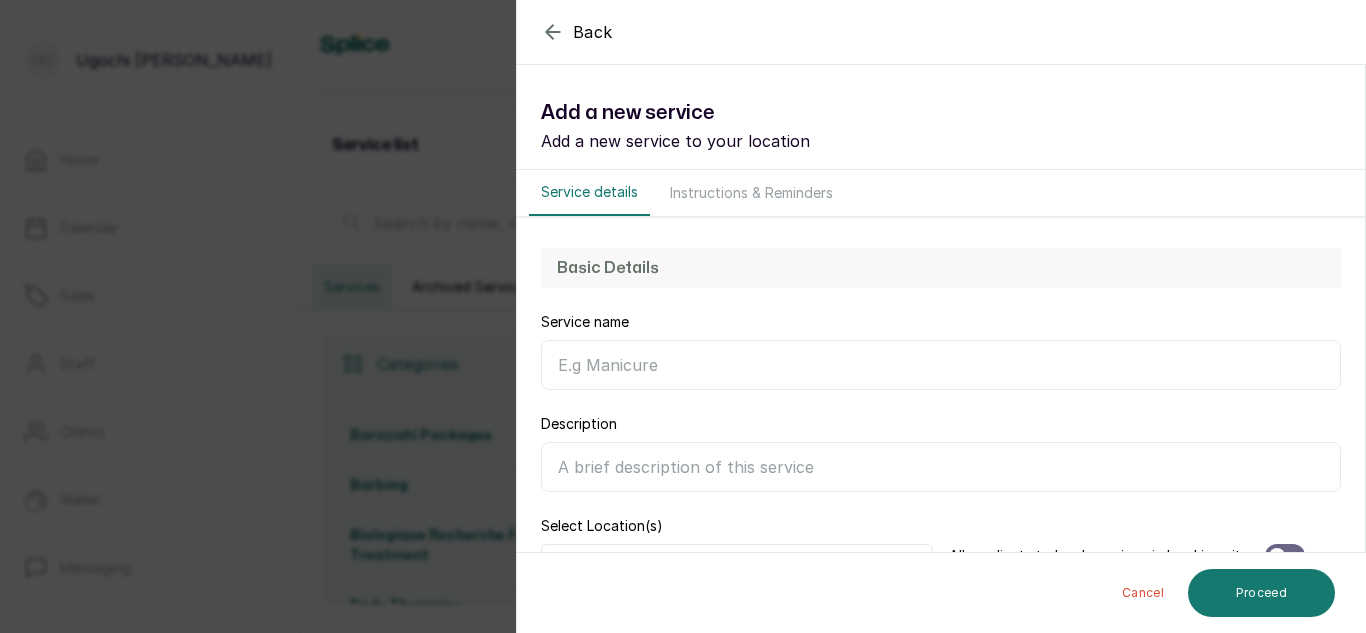 click on "Service name" at bounding box center (941, 365) 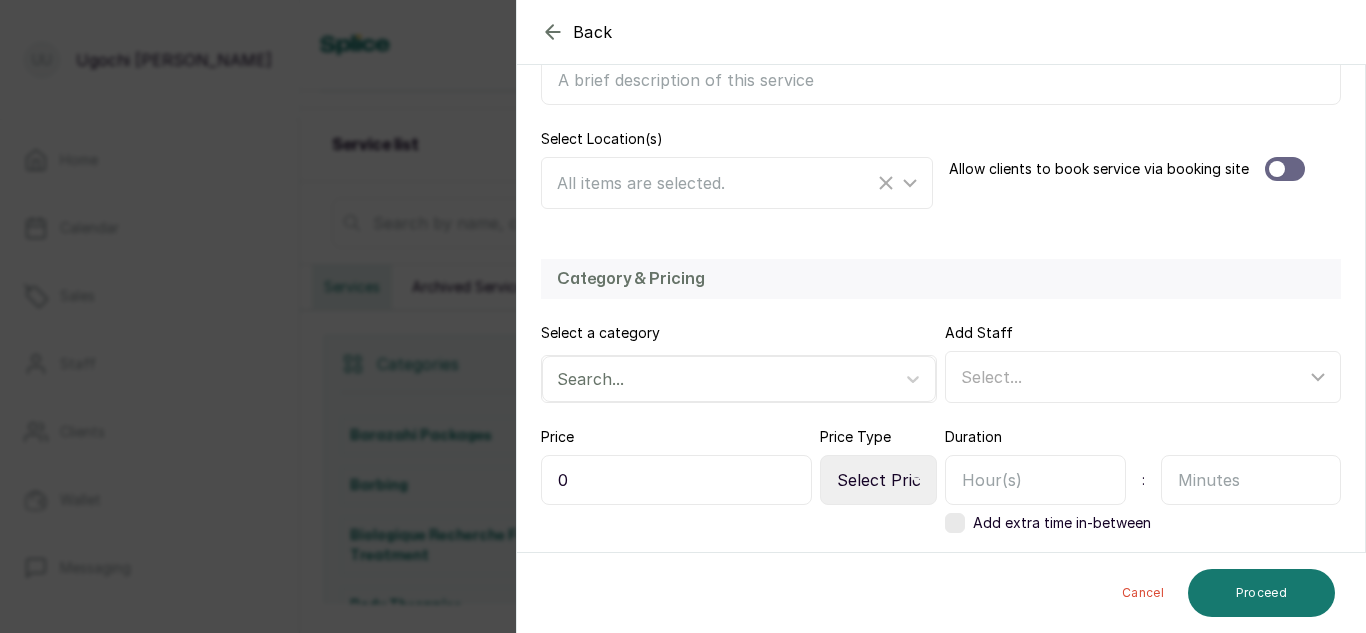 scroll, scrollTop: 436, scrollLeft: 0, axis: vertical 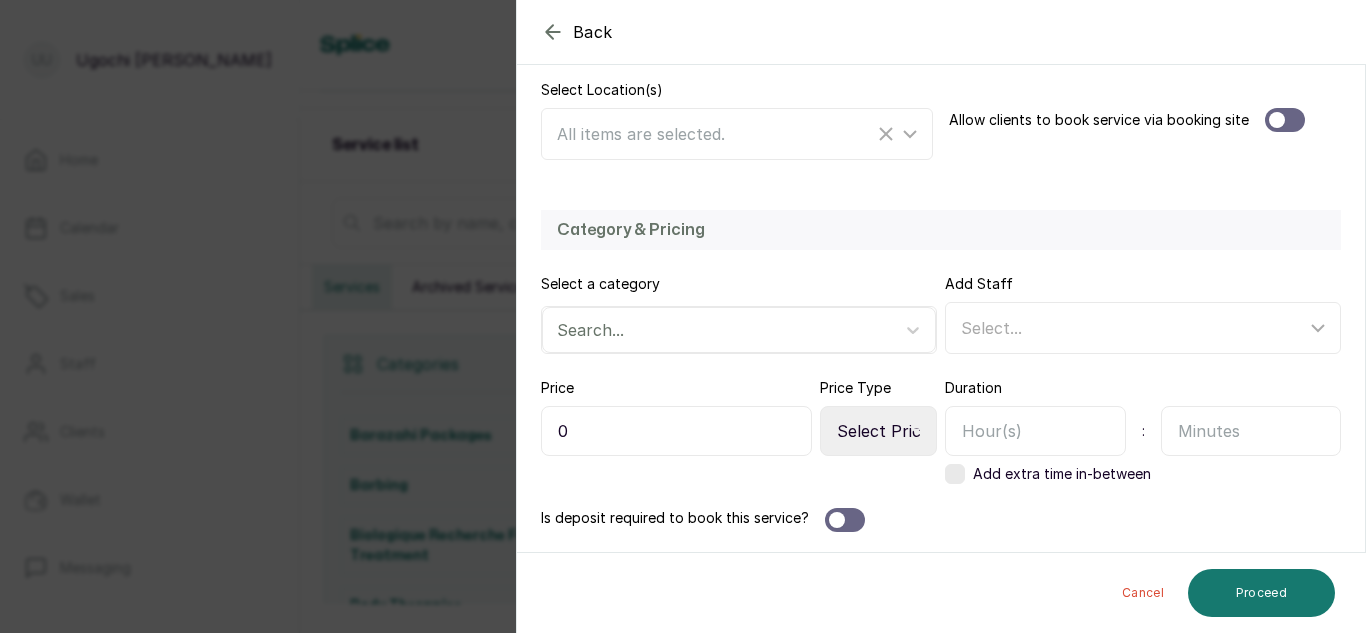 type on "Monthly GYM Membership (NEW)" 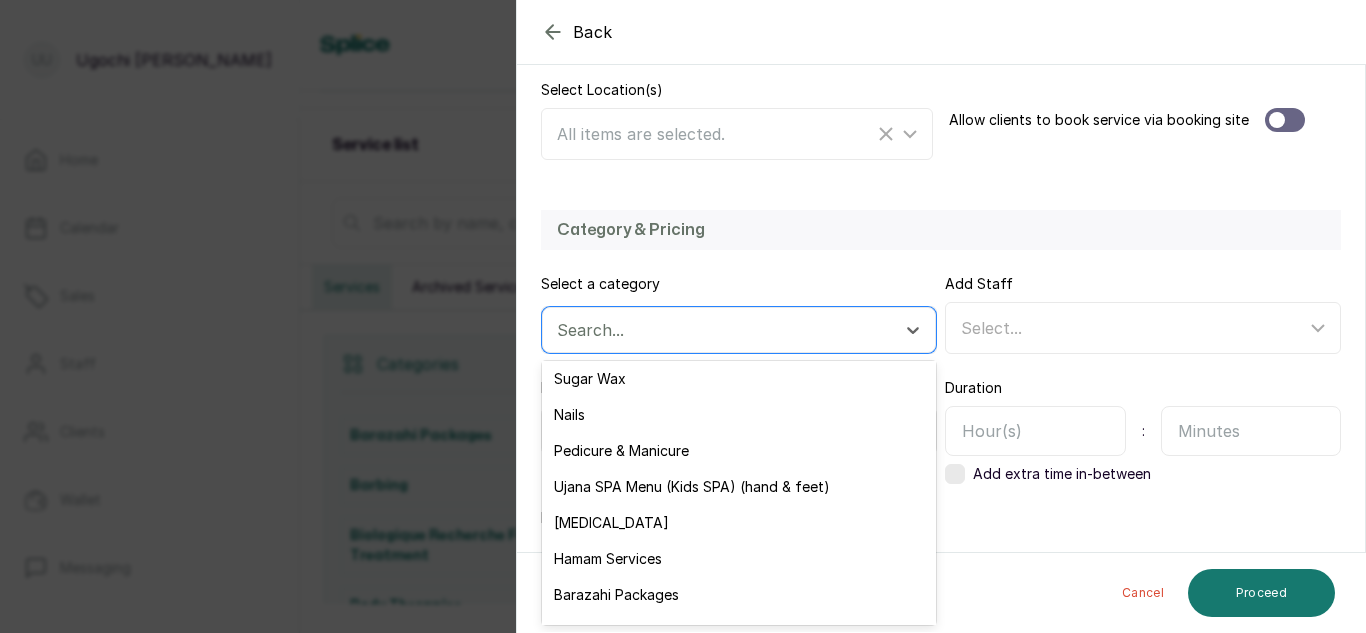 scroll, scrollTop: 0, scrollLeft: 0, axis: both 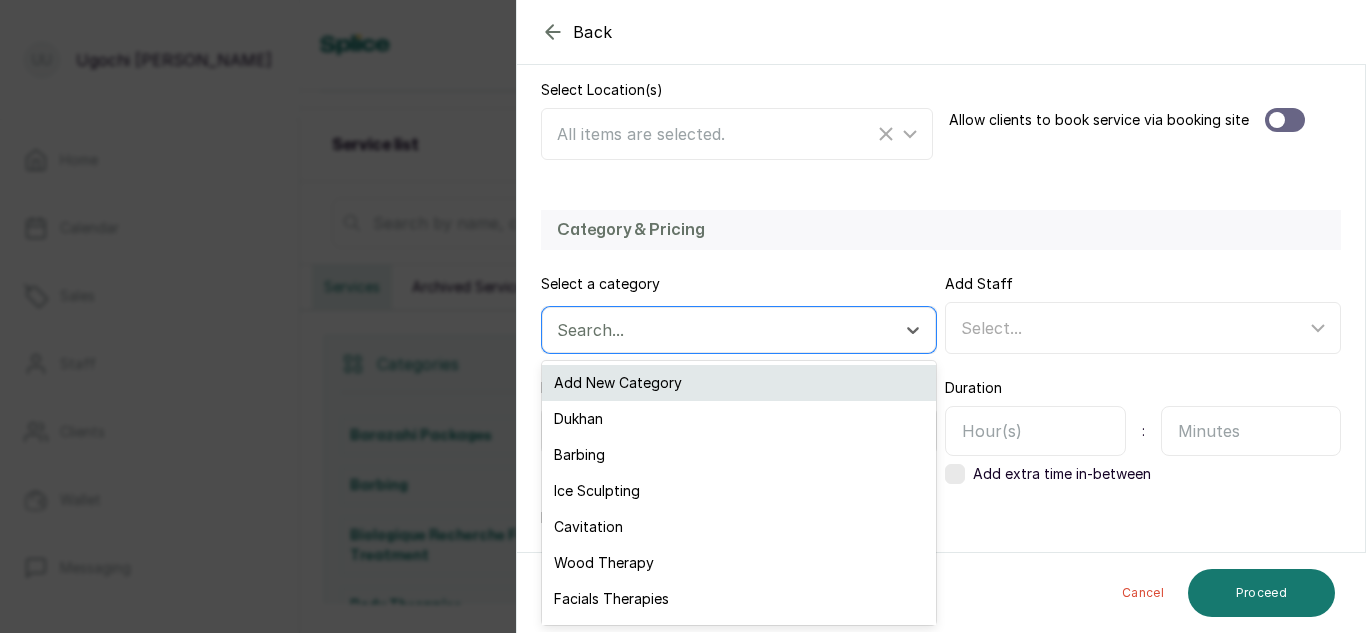 click on "Add New Category" at bounding box center [739, 383] 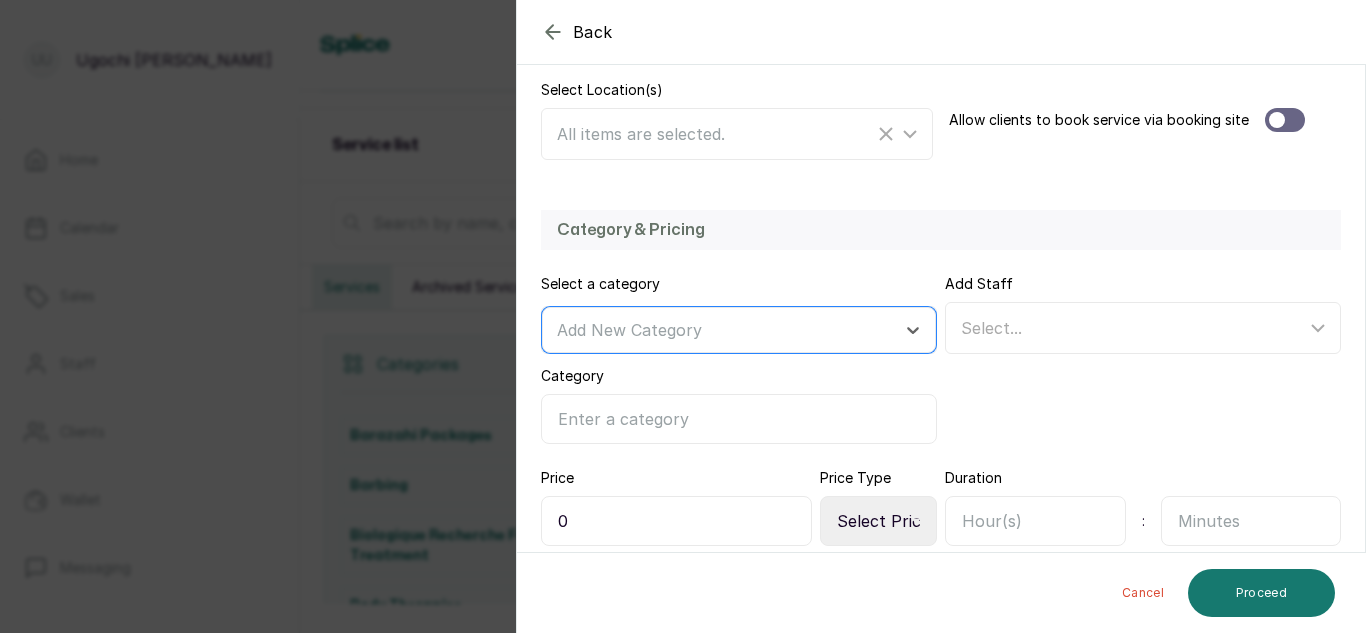 click on "Category" at bounding box center [739, 419] 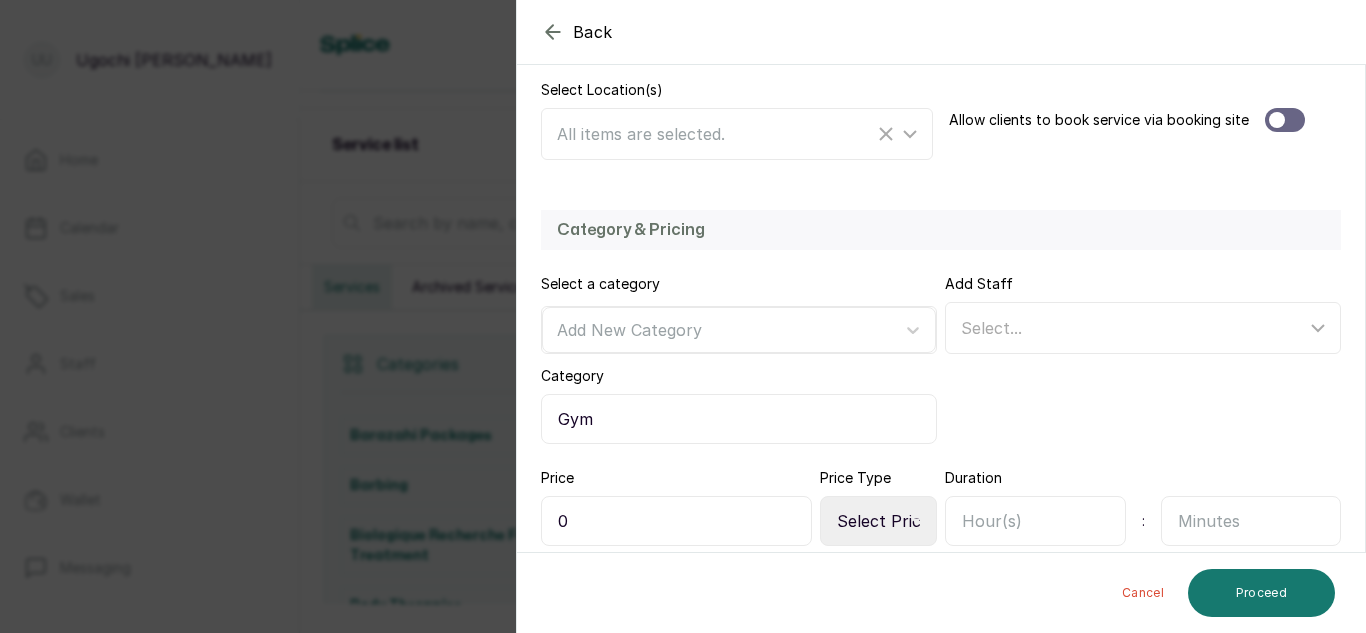 type on "Gym" 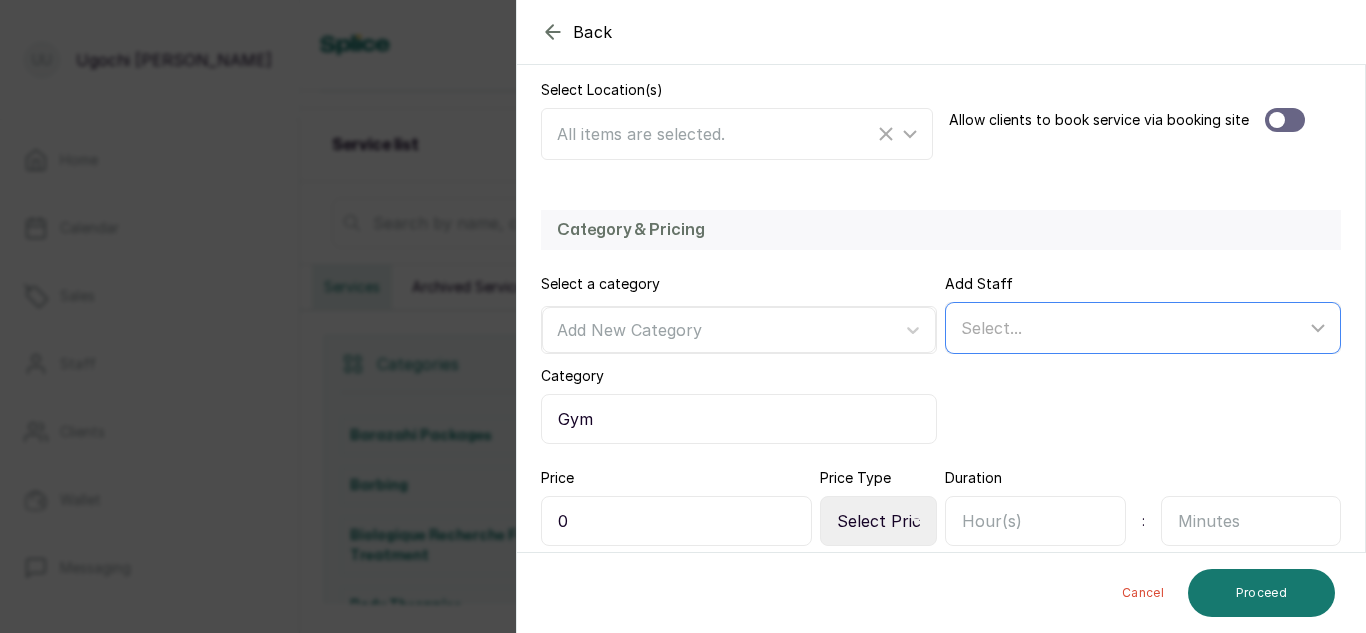 click on "Select..." at bounding box center (1133, 328) 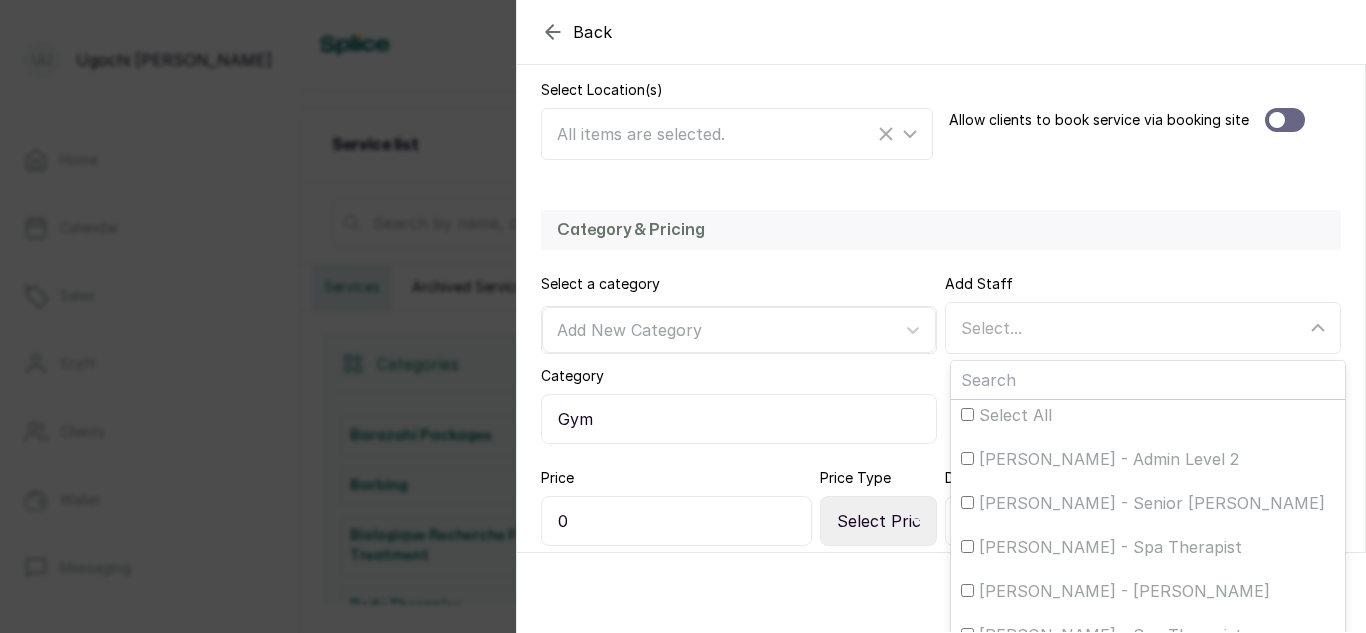 scroll, scrollTop: 0, scrollLeft: 0, axis: both 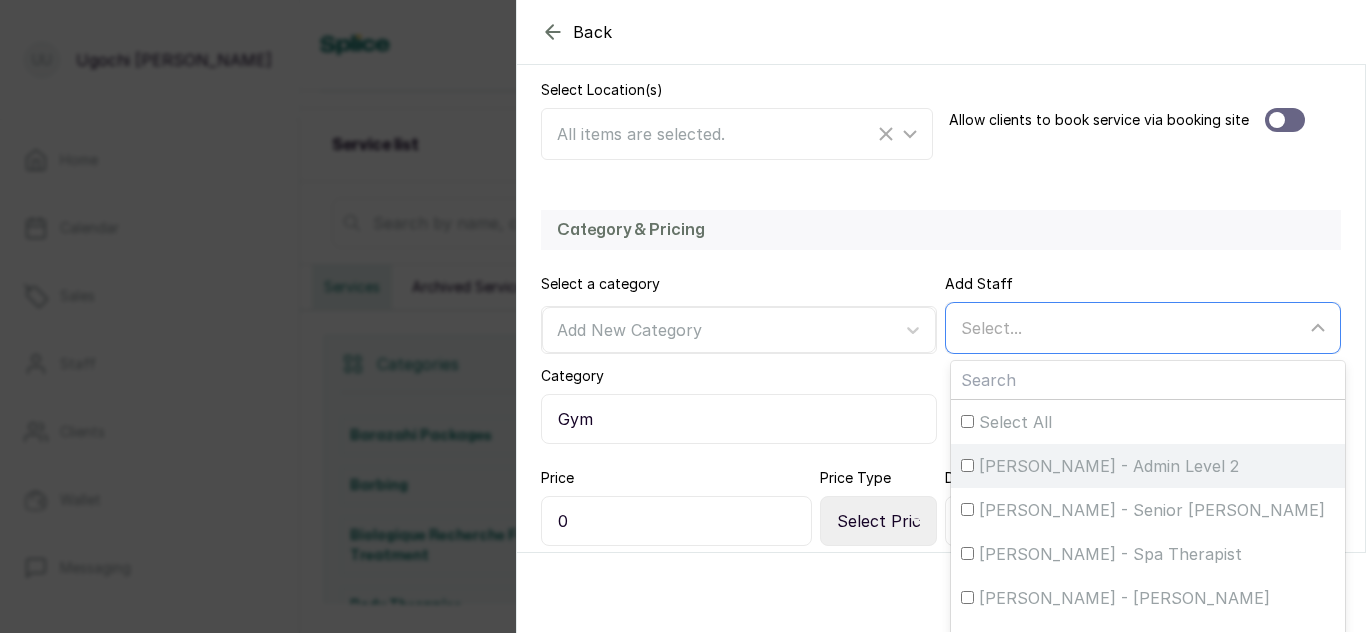 click on "[PERSON_NAME] - Admin Level 2" at bounding box center (967, 465) 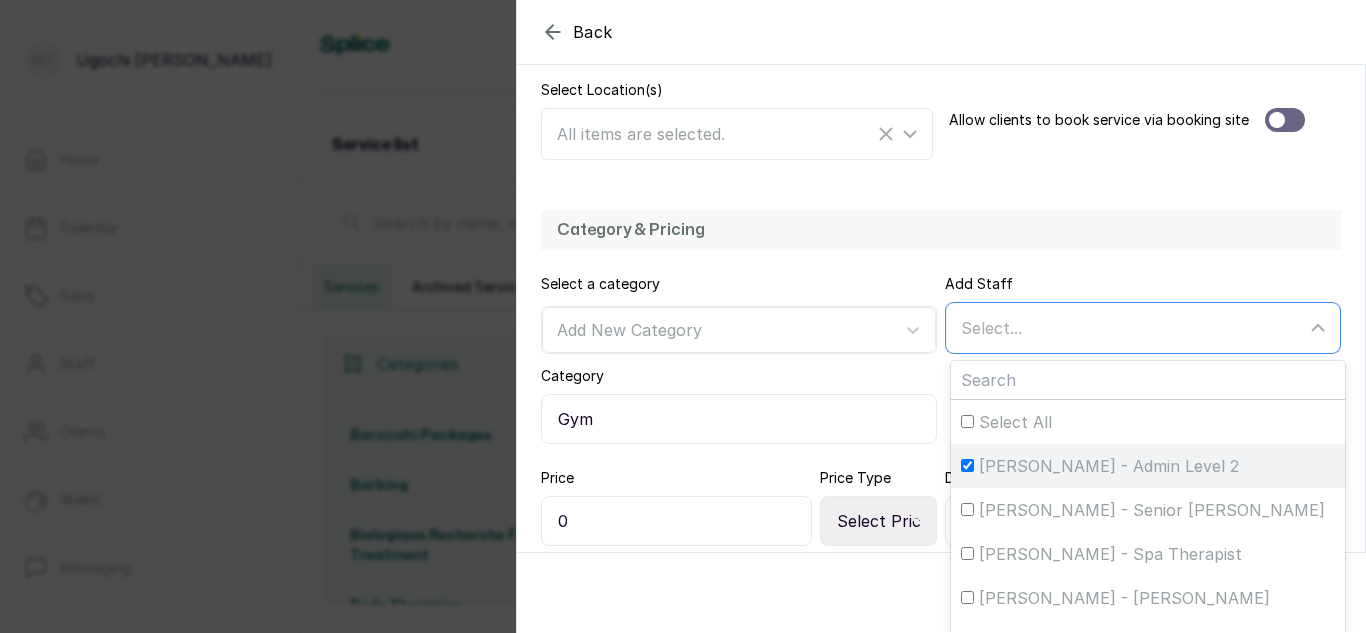 checkbox on "true" 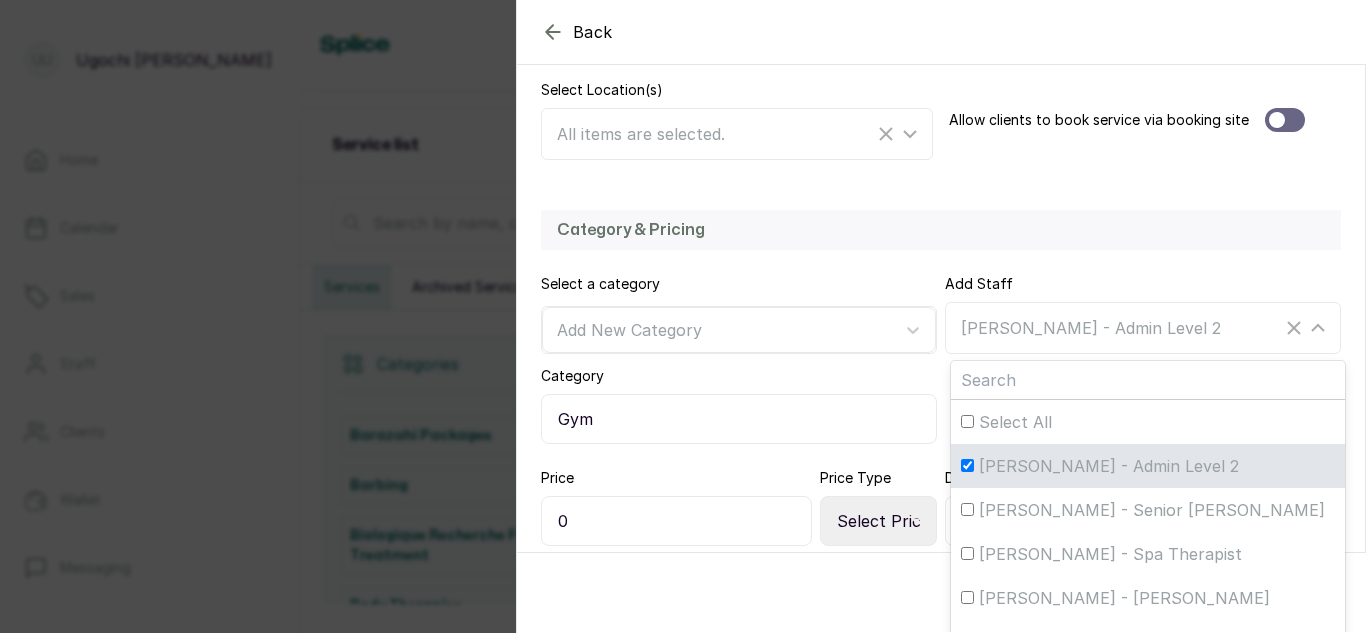click on "Category & Pricing Select a category Add New Category Category   Gym Add Staff [PERSON_NAME] - Admin Level 2 Select All [PERSON_NAME] - Admin Level 2 [PERSON_NAME] - Senior [PERSON_NAME] - Spa Therapist [PERSON_NAME] - [PERSON_NAME] [PERSON_NAME] - Spa Therapist [PERSON_NAME] [PERSON_NAME] - Nail Technician [PERSON_NAME] - Stylist Purity Issa - [PERSON_NAME]  NYAH - Stylist [PERSON_NAME] - Spa Therapist Suciati Made - Spa Therapist Happiness Idopise - Spa Therapist Made Resmiatt - Spa Therapist [PERSON_NAME] - Nail Technician Charity Osidornijie - Spa Therapist Bukola Koko - Braider [PERSON_NAME] - Nail Technician [PERSON_NAME] [PERSON_NAME] - [PERSON_NAME] Awoyejo - Braider Price 0 Price Type Select Price Type Fixed From Set custom price Duration : Add extra time in-between Is deposit required to book this service?" at bounding box center (941, 418) 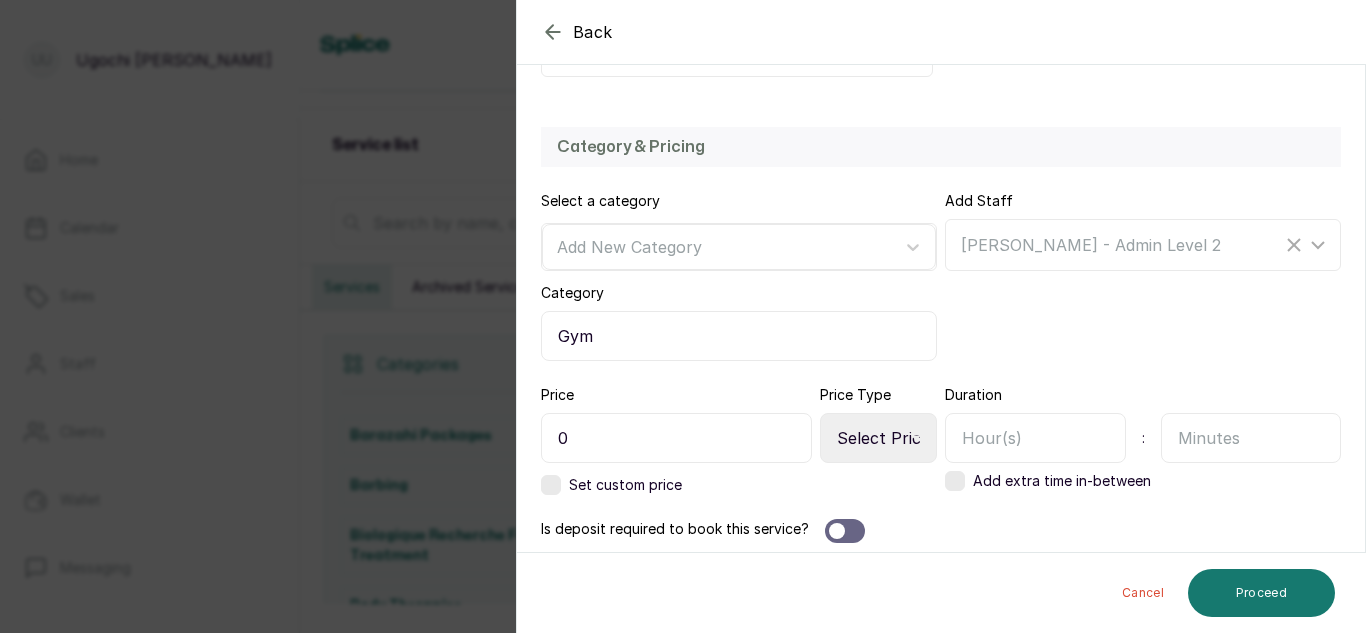 scroll, scrollTop: 530, scrollLeft: 0, axis: vertical 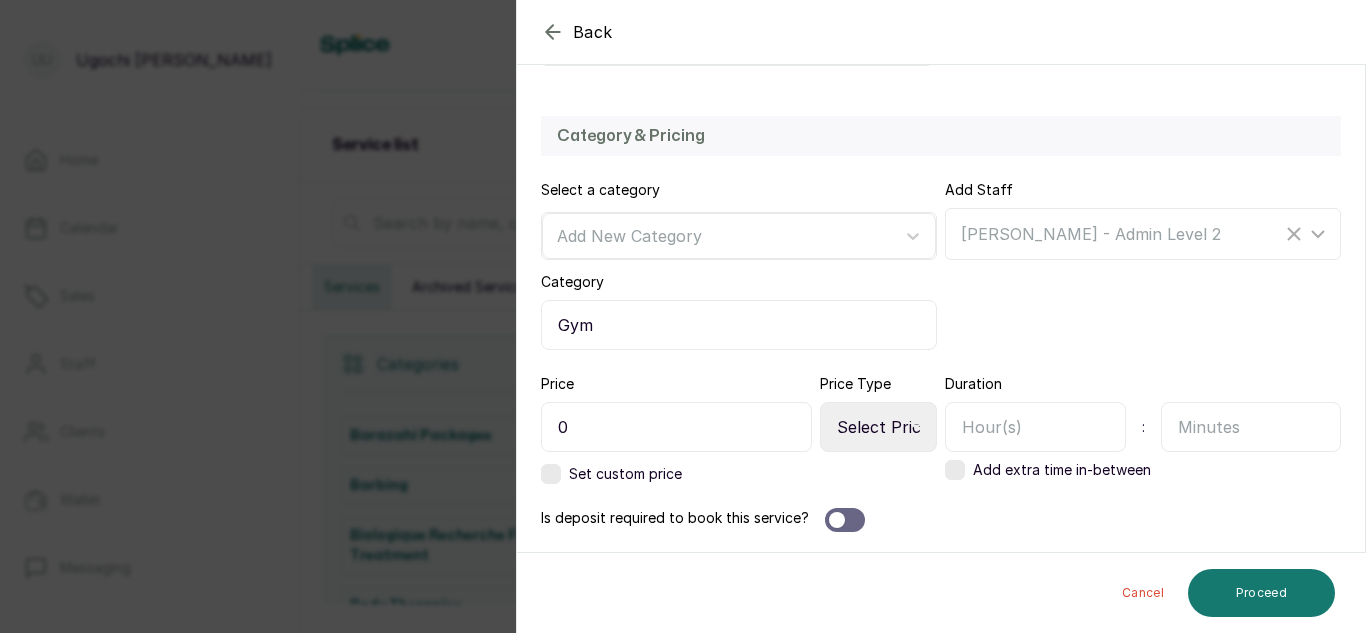 click on "0" at bounding box center (676, 427) 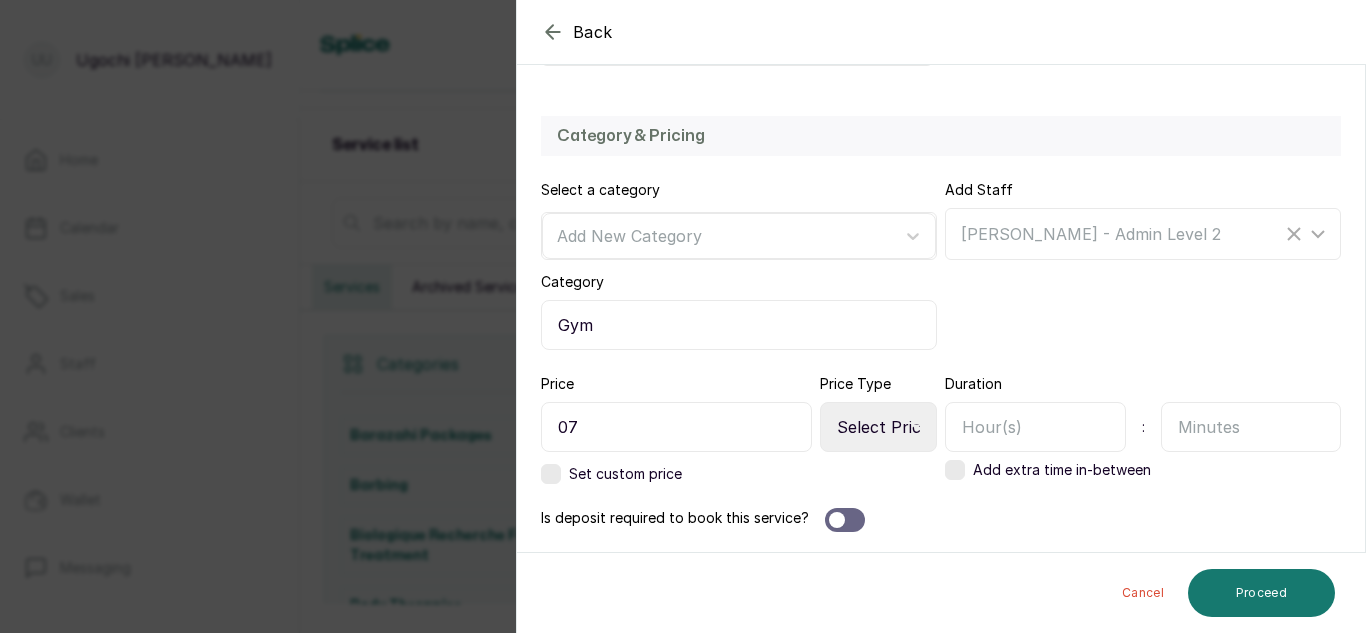 type on "0" 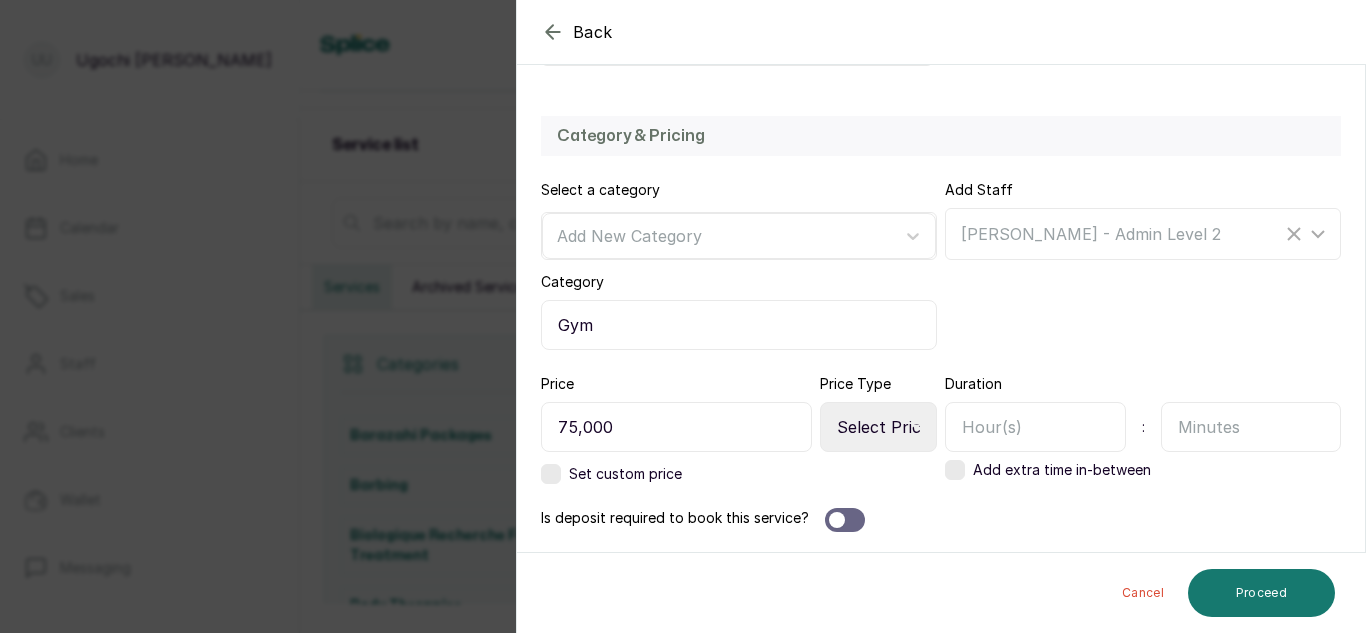 type on "75,000" 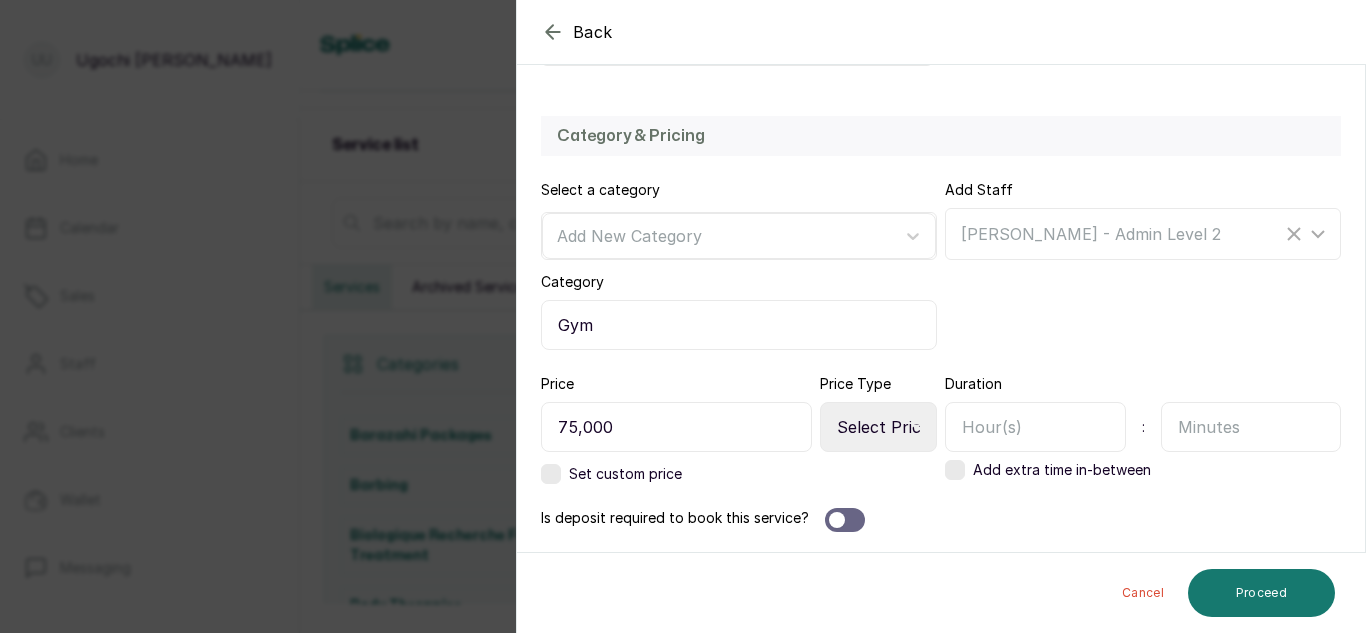 click at bounding box center [551, 474] 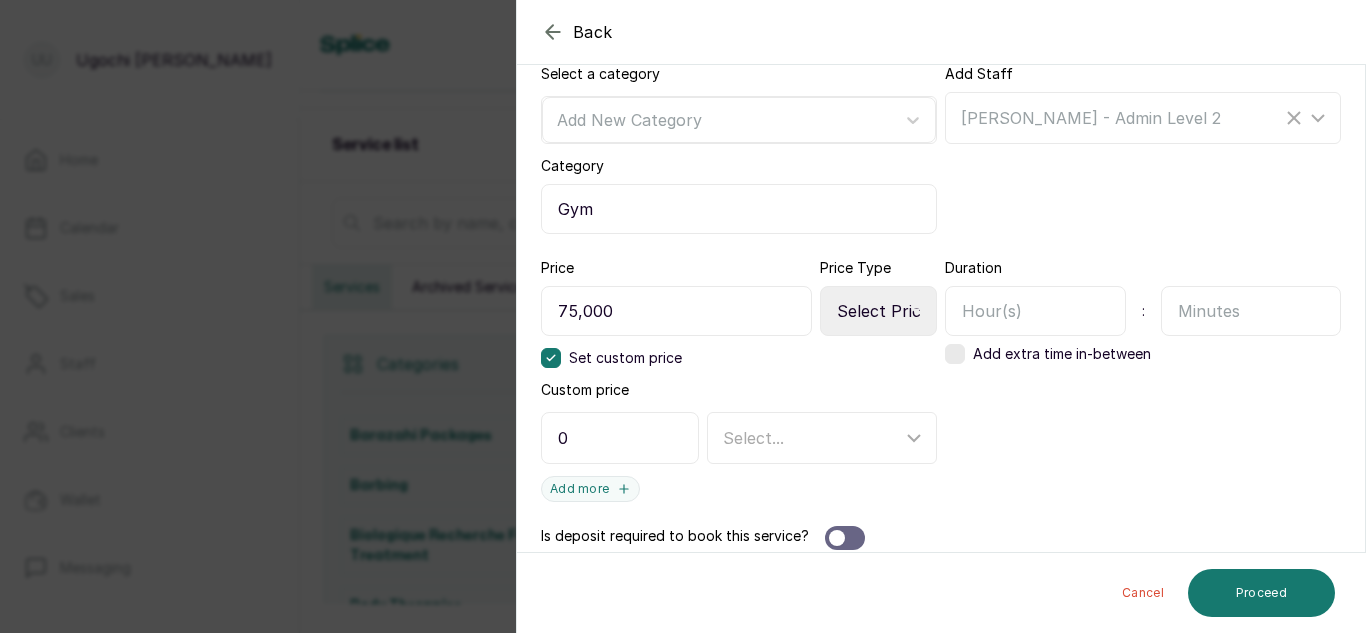 scroll, scrollTop: 664, scrollLeft: 0, axis: vertical 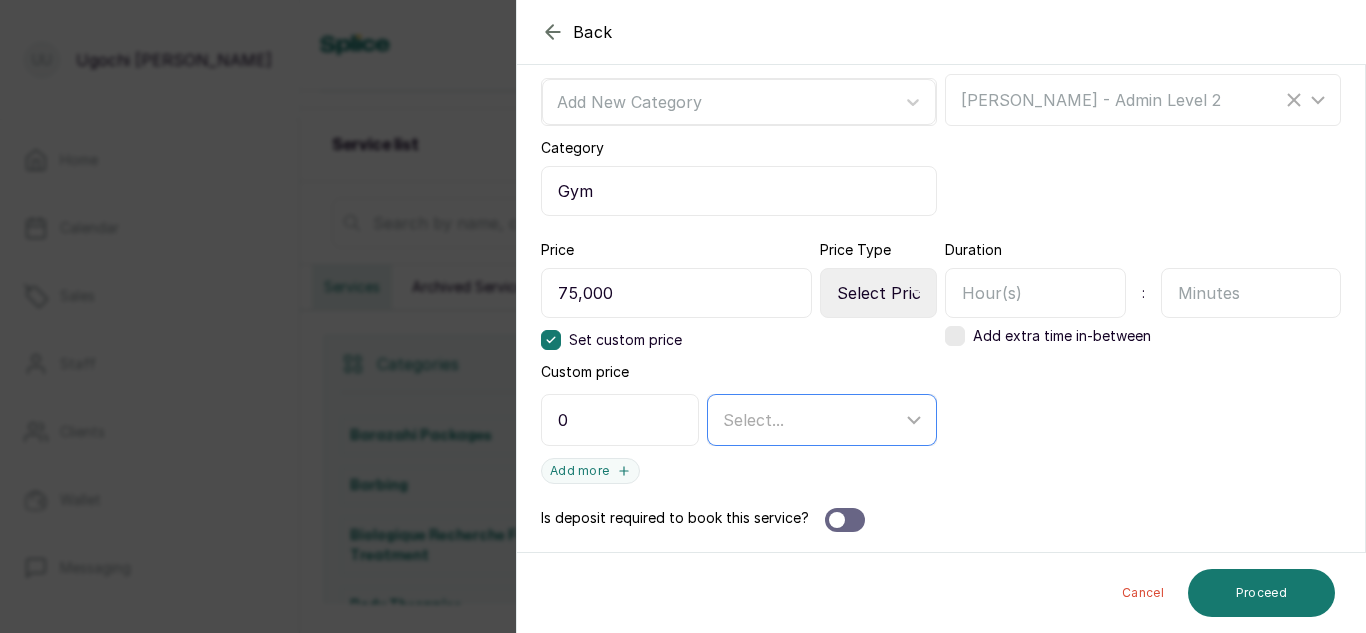click on "Select..." at bounding box center (824, 420) 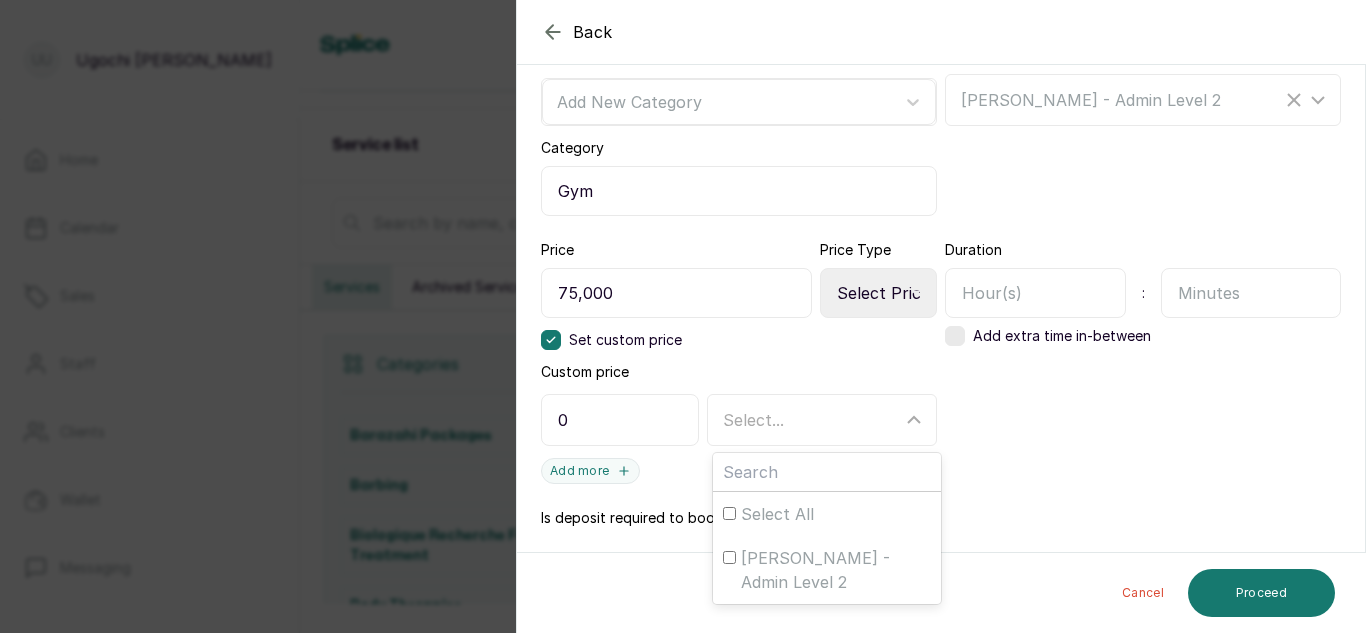 click on "Set custom price" at bounding box center [611, 340] 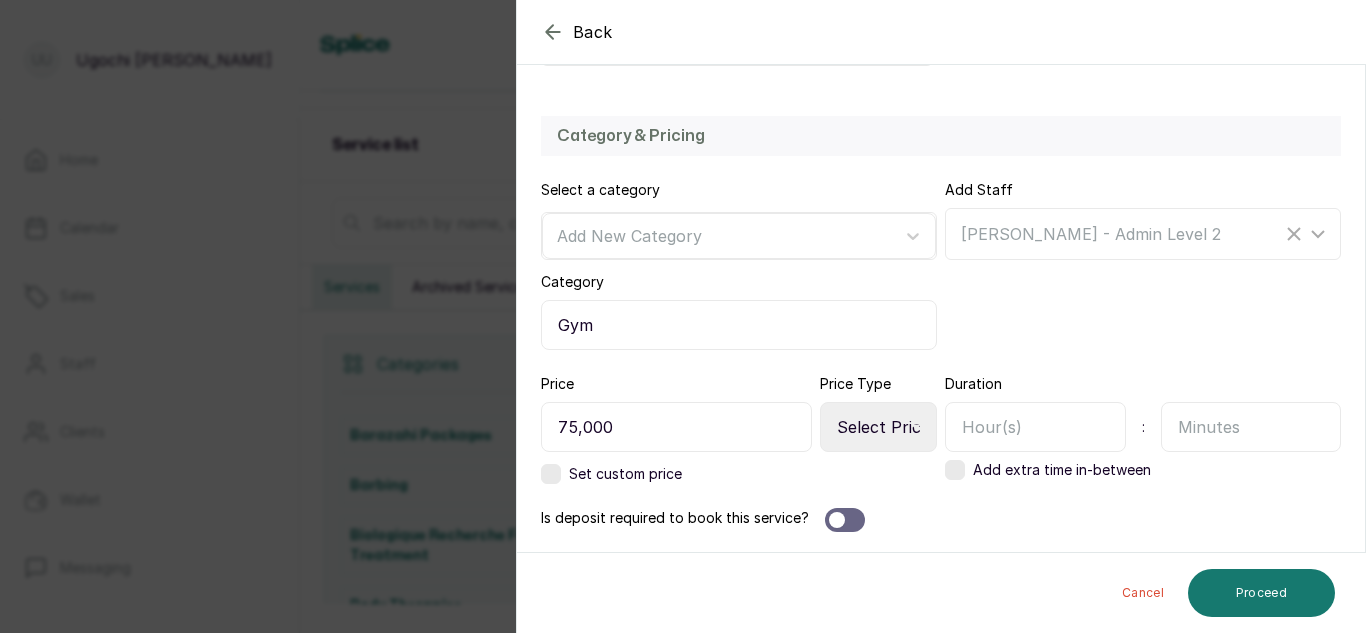 scroll, scrollTop: 530, scrollLeft: 0, axis: vertical 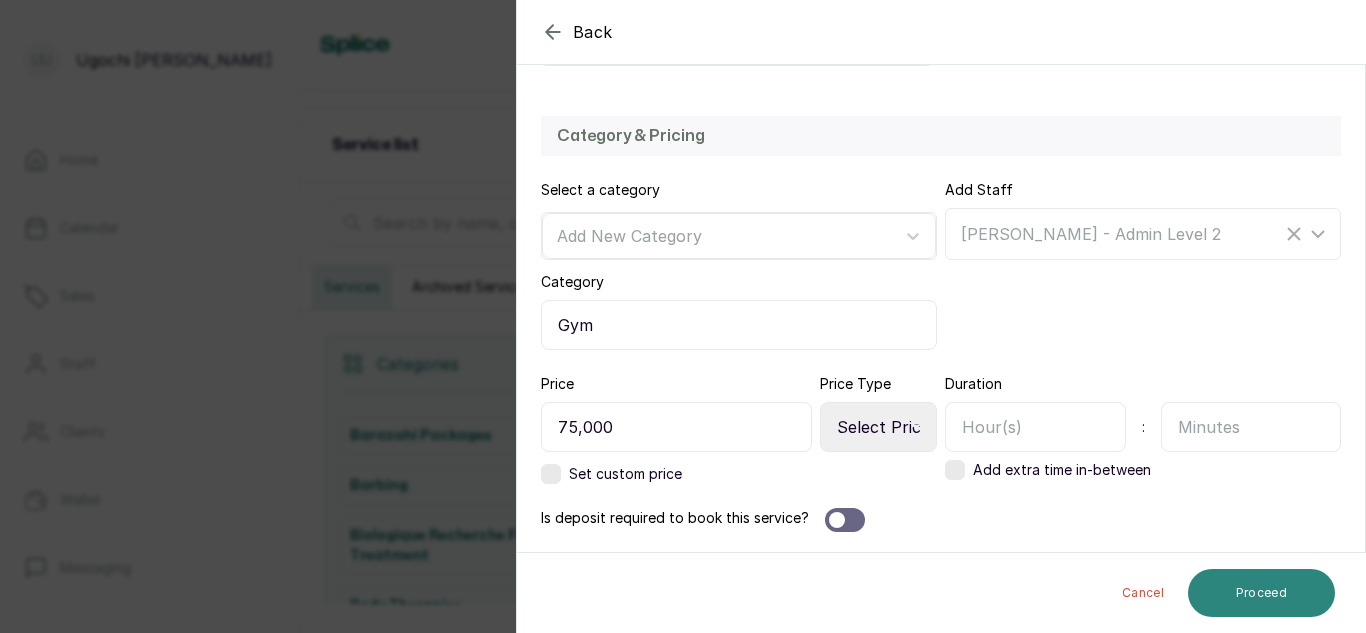 click on "Proceed" at bounding box center [1261, 593] 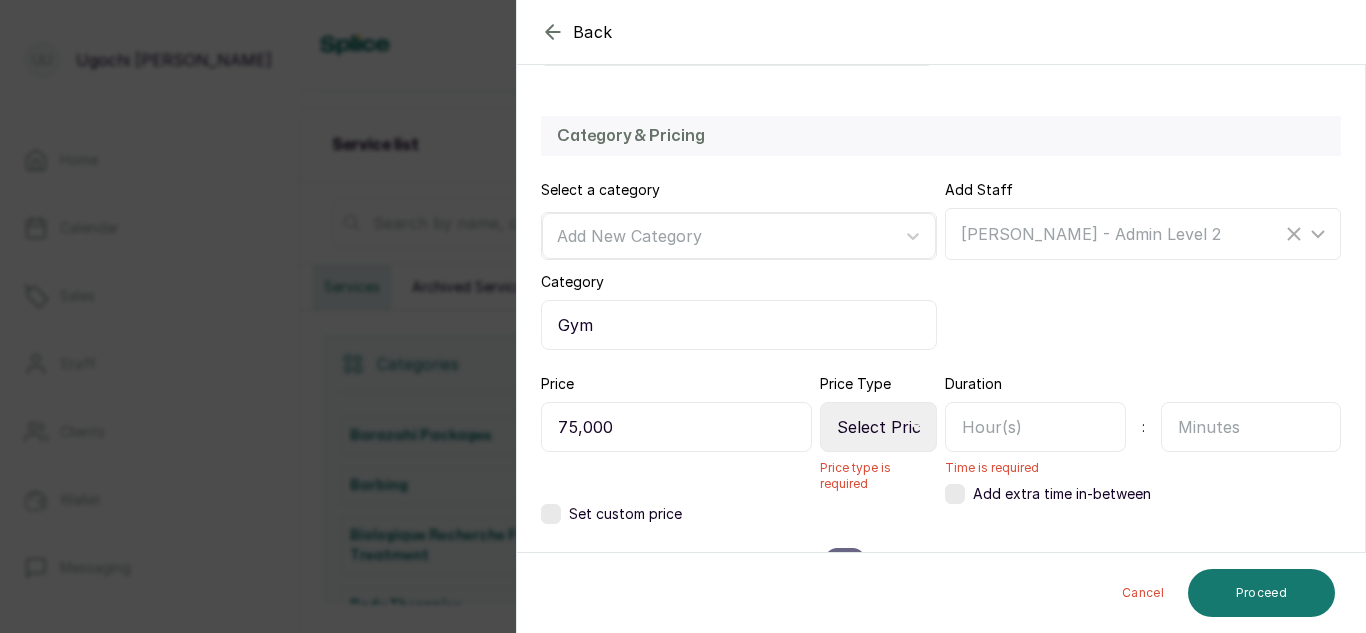 click on "Select Price Type Fixed From" at bounding box center (878, 427) 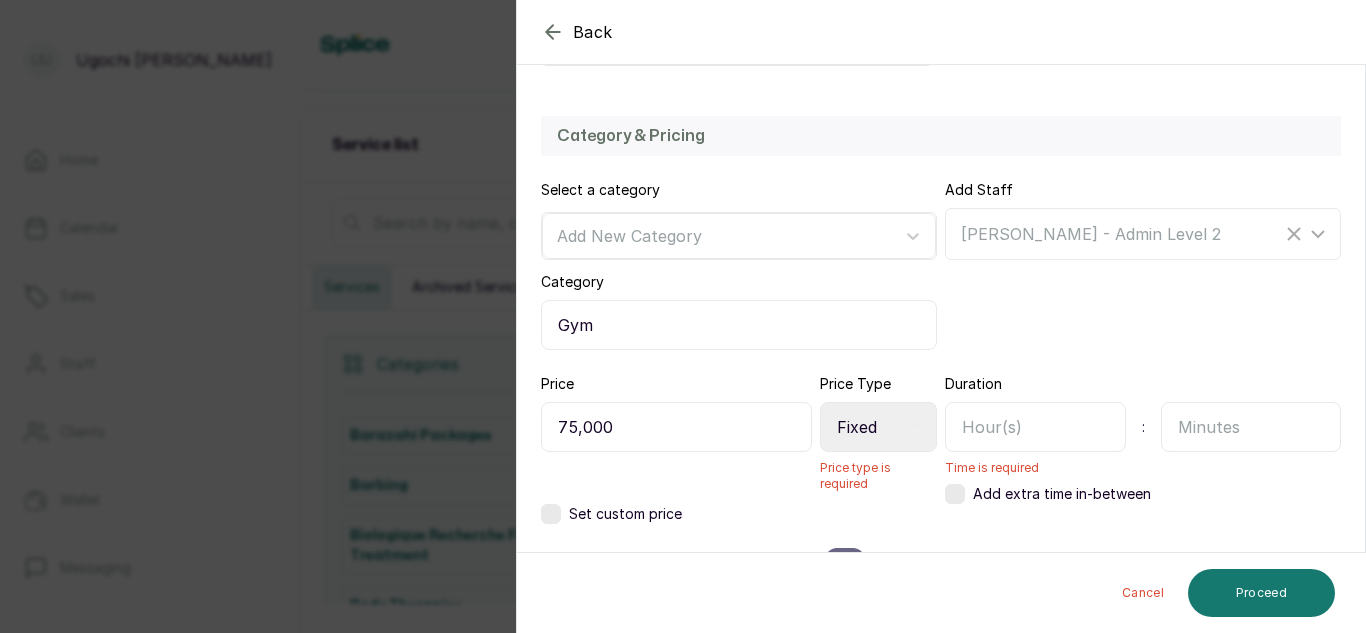 click on "Select Price Type Fixed From" at bounding box center [878, 427] 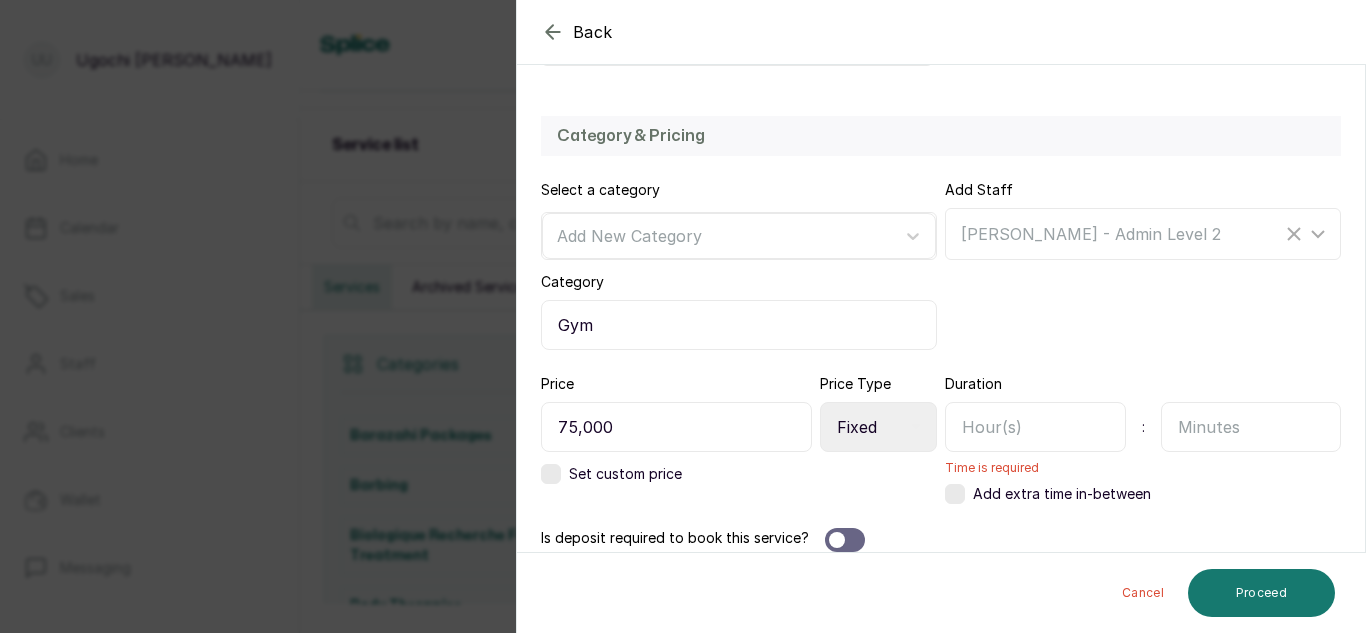 click at bounding box center [1035, 427] 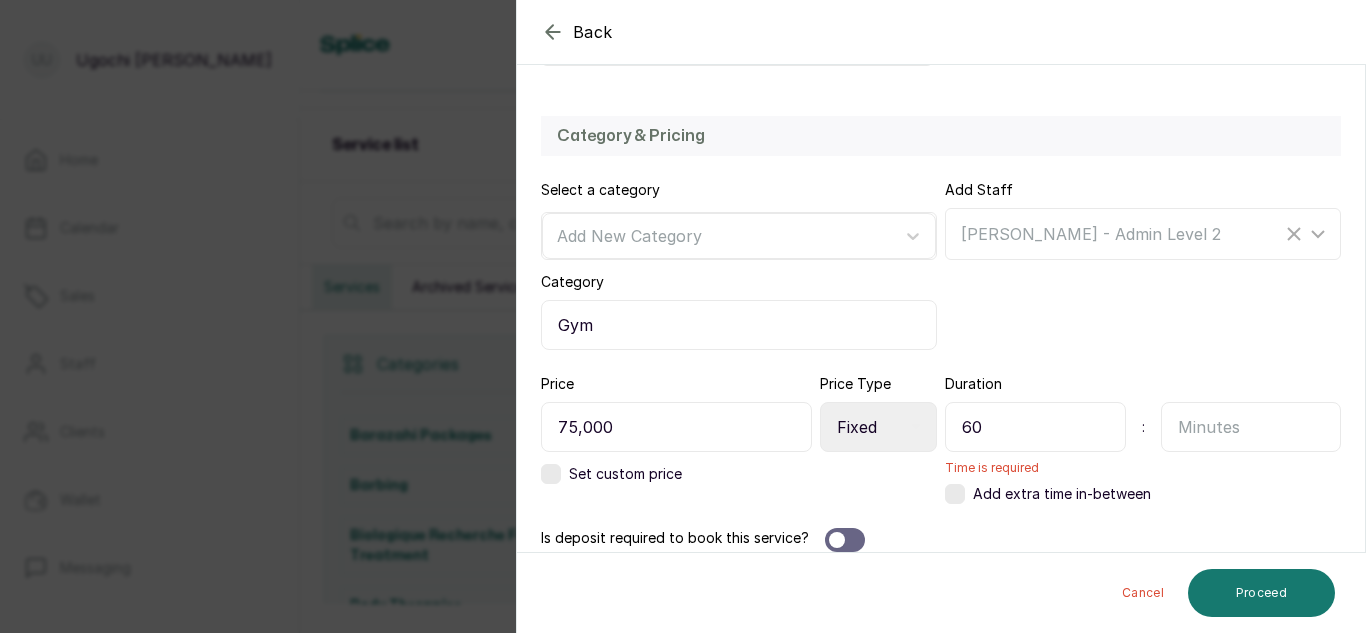 type on "600" 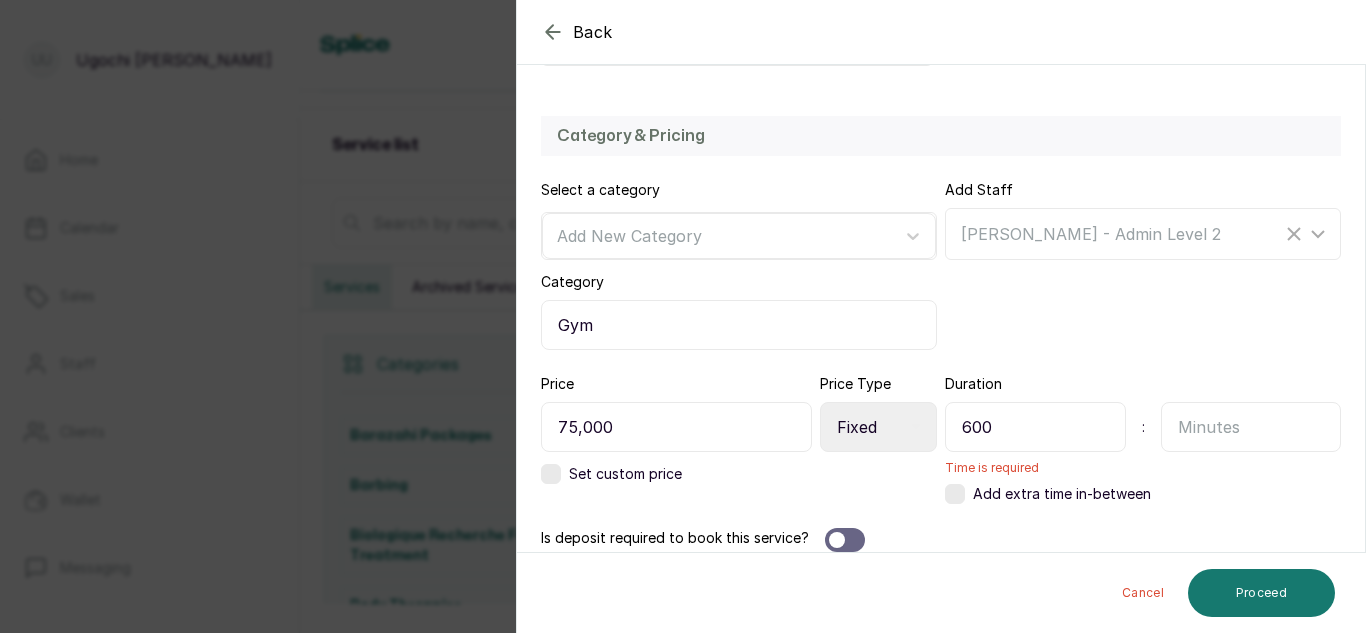 scroll, scrollTop: 550, scrollLeft: 0, axis: vertical 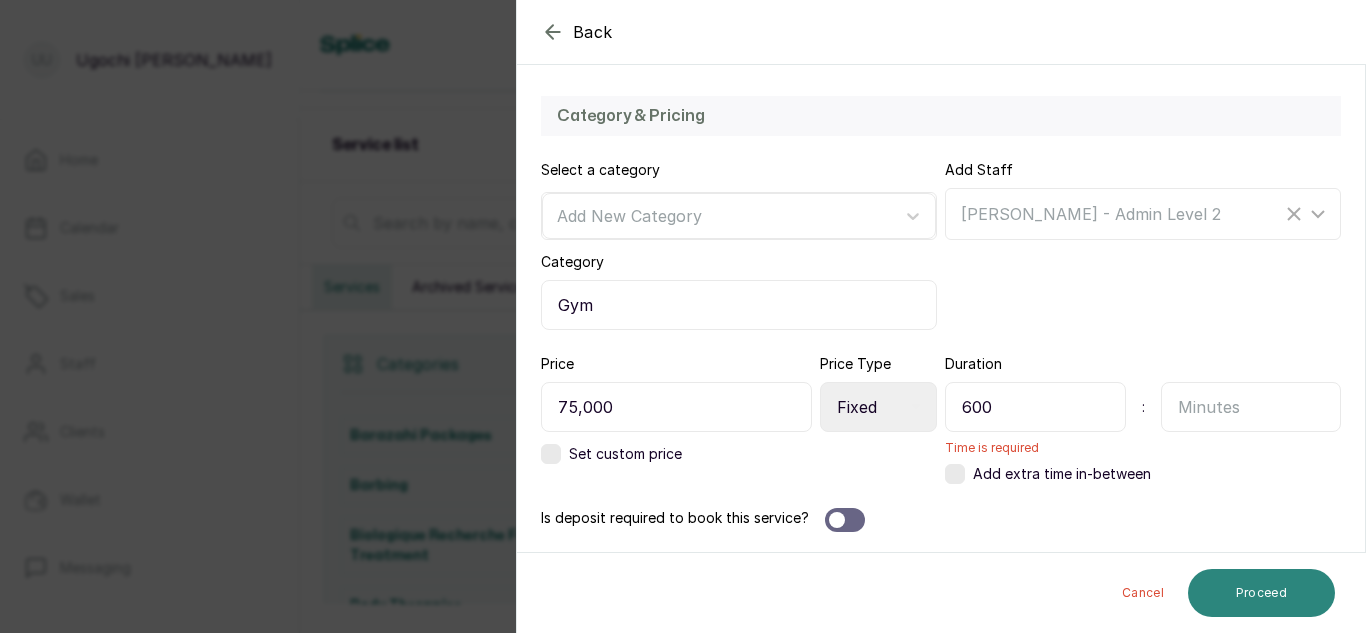 click on "Proceed" at bounding box center (1261, 593) 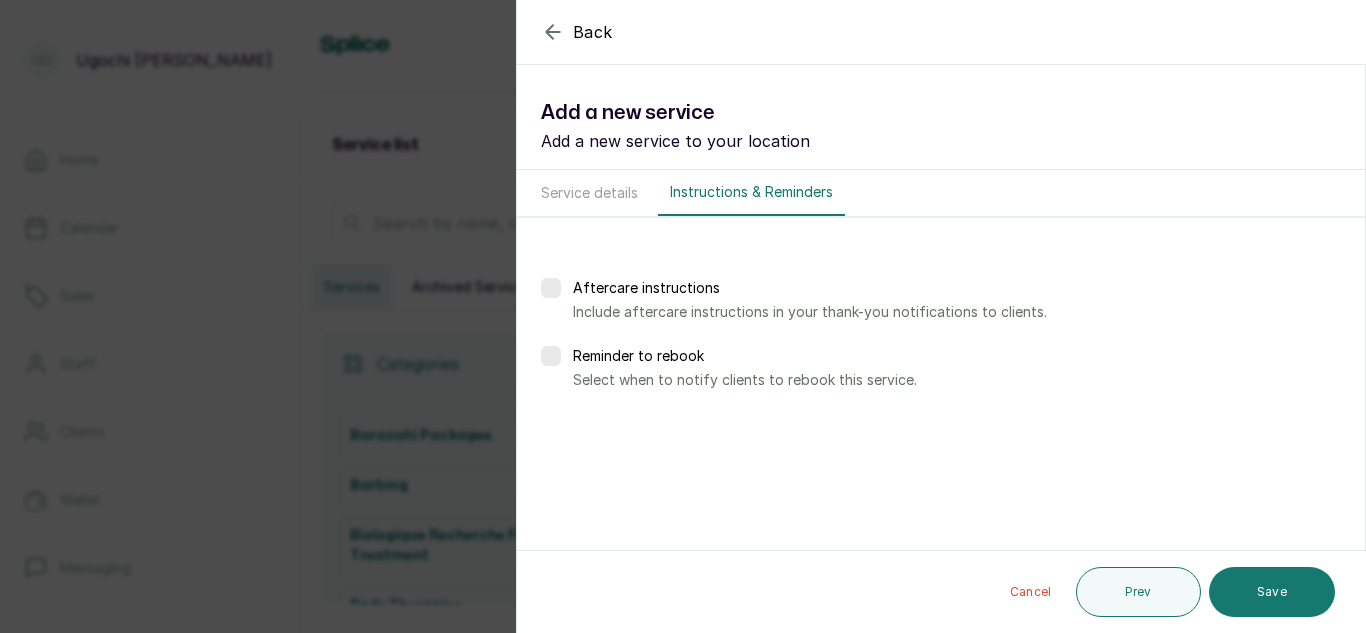scroll, scrollTop: 0, scrollLeft: 0, axis: both 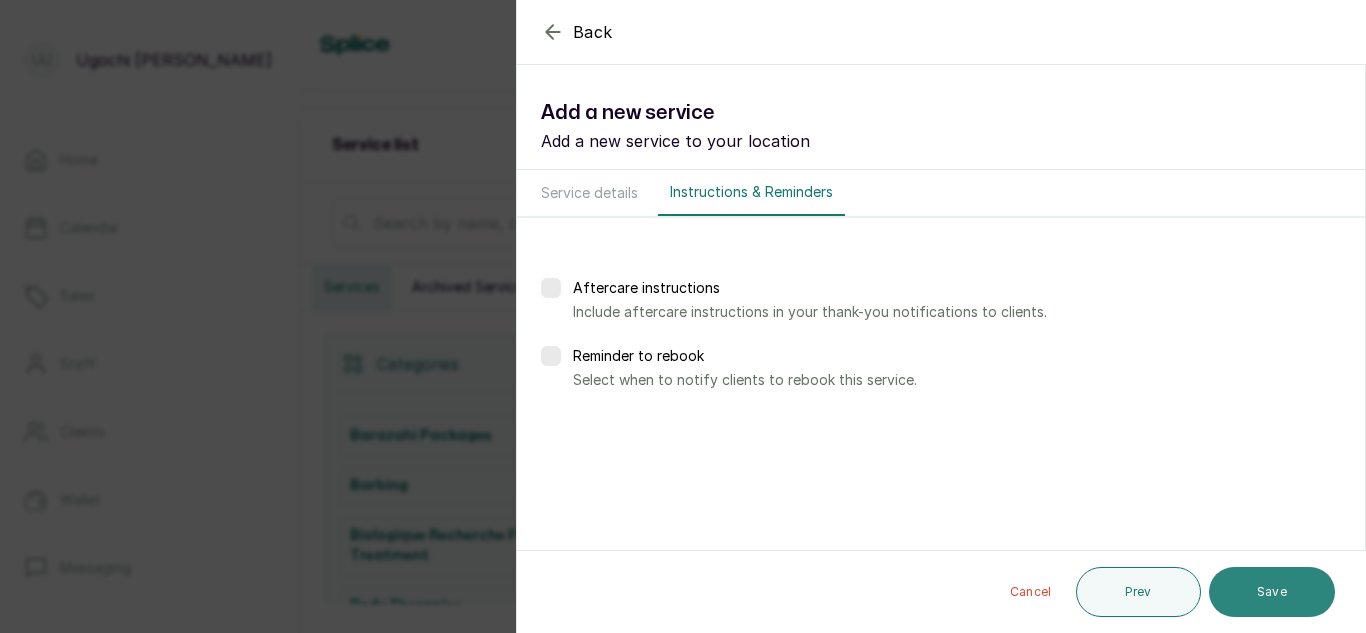click on "Save" at bounding box center [1272, 592] 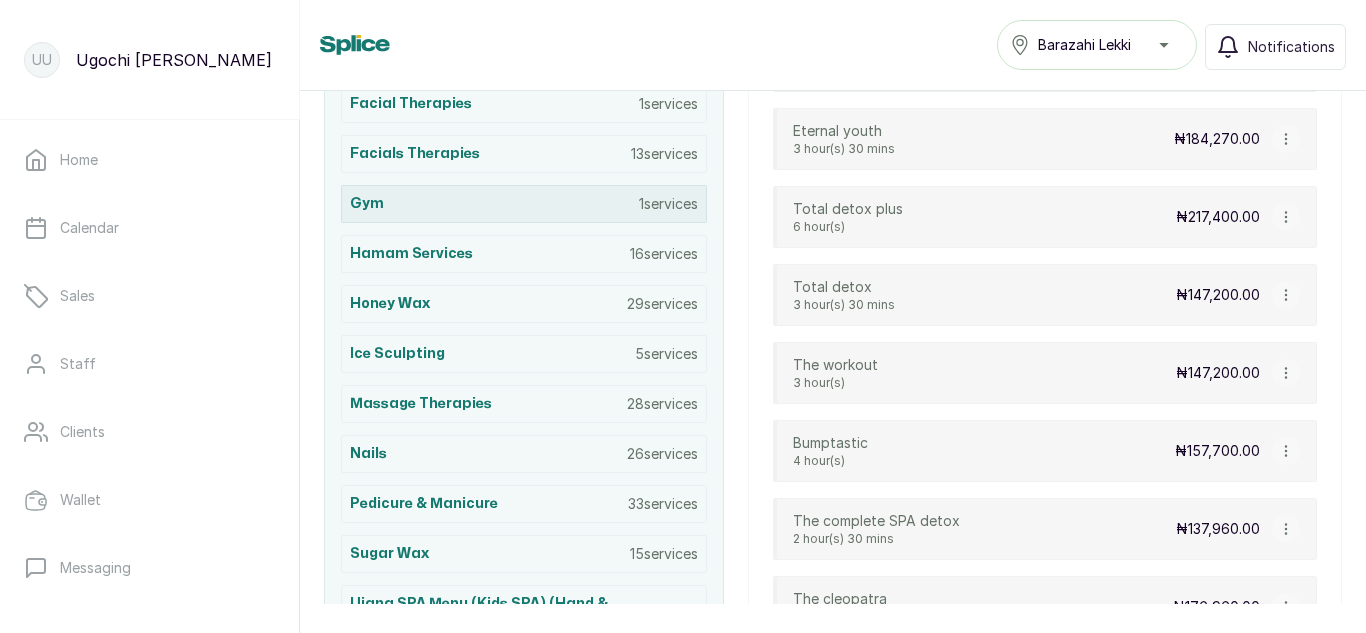 click on "Gym 1  services" at bounding box center [524, 204] 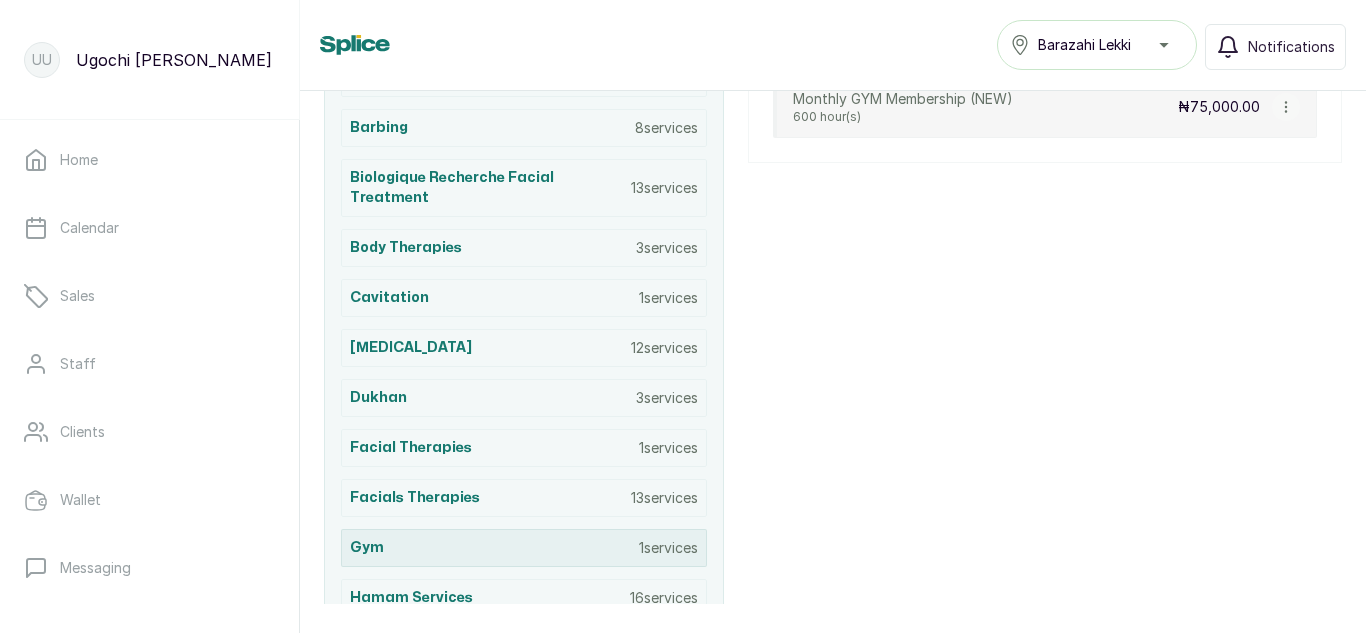 scroll, scrollTop: 427, scrollLeft: 0, axis: vertical 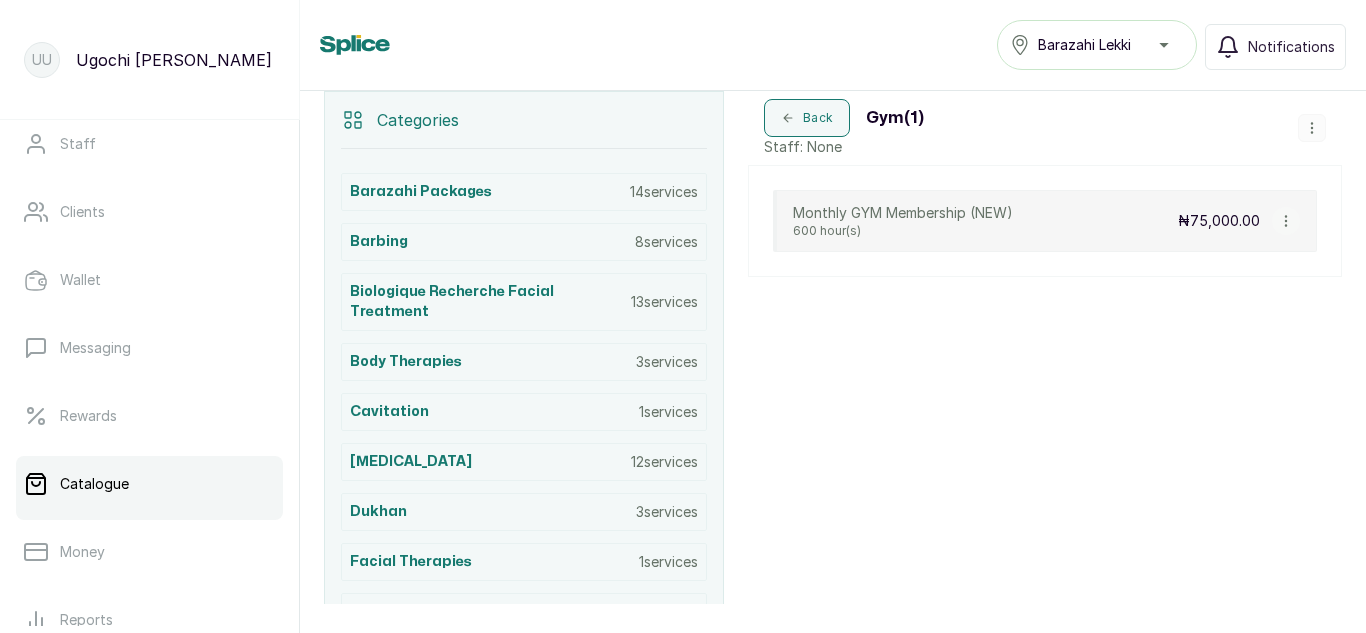 click on "Catalogue" at bounding box center [149, 484] 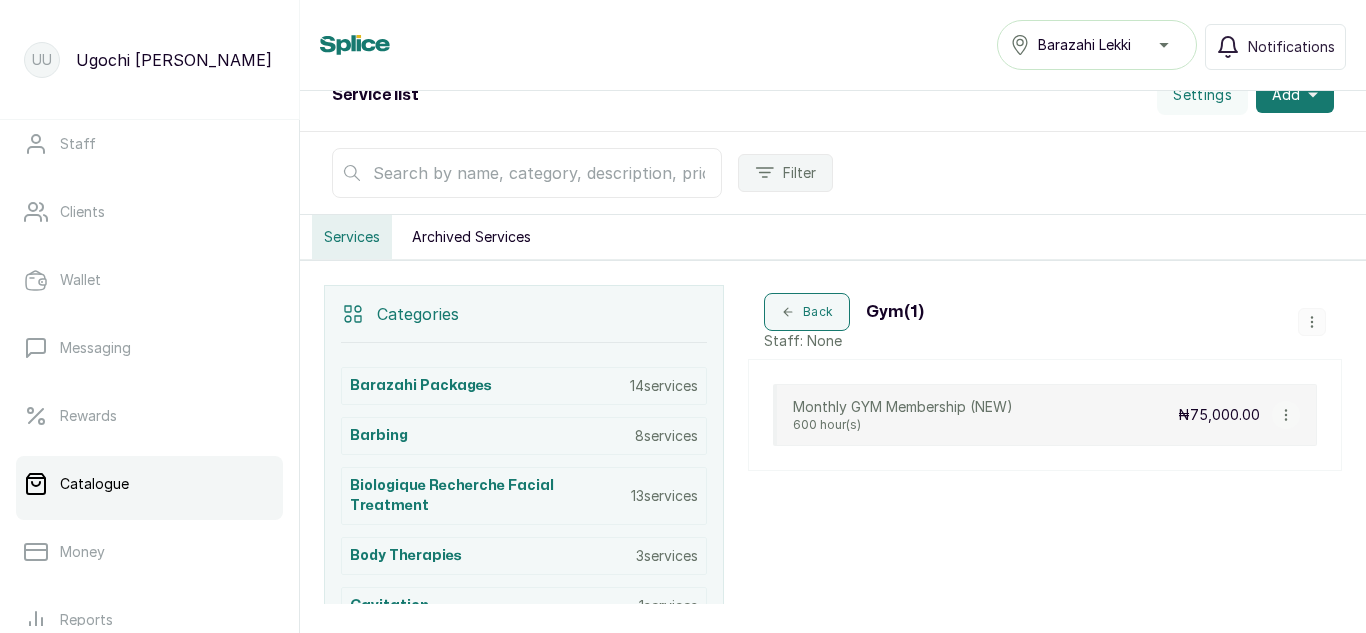 scroll, scrollTop: 0, scrollLeft: 0, axis: both 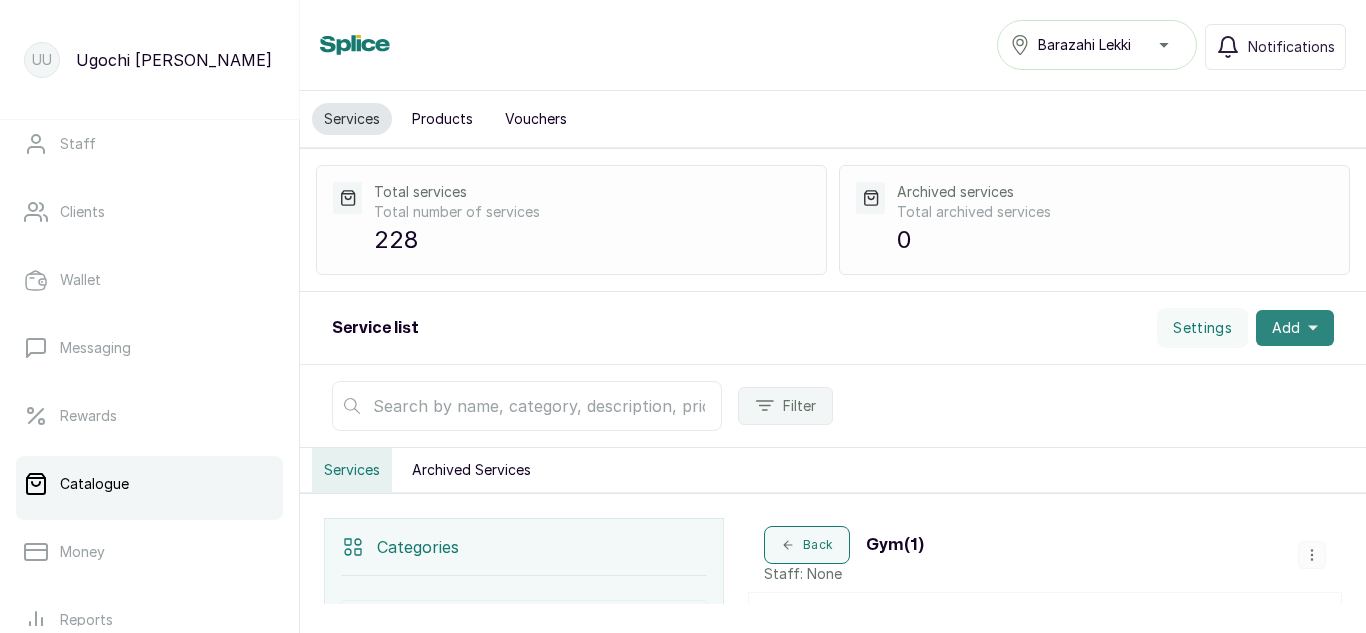 click on "Add" at bounding box center [1286, 328] 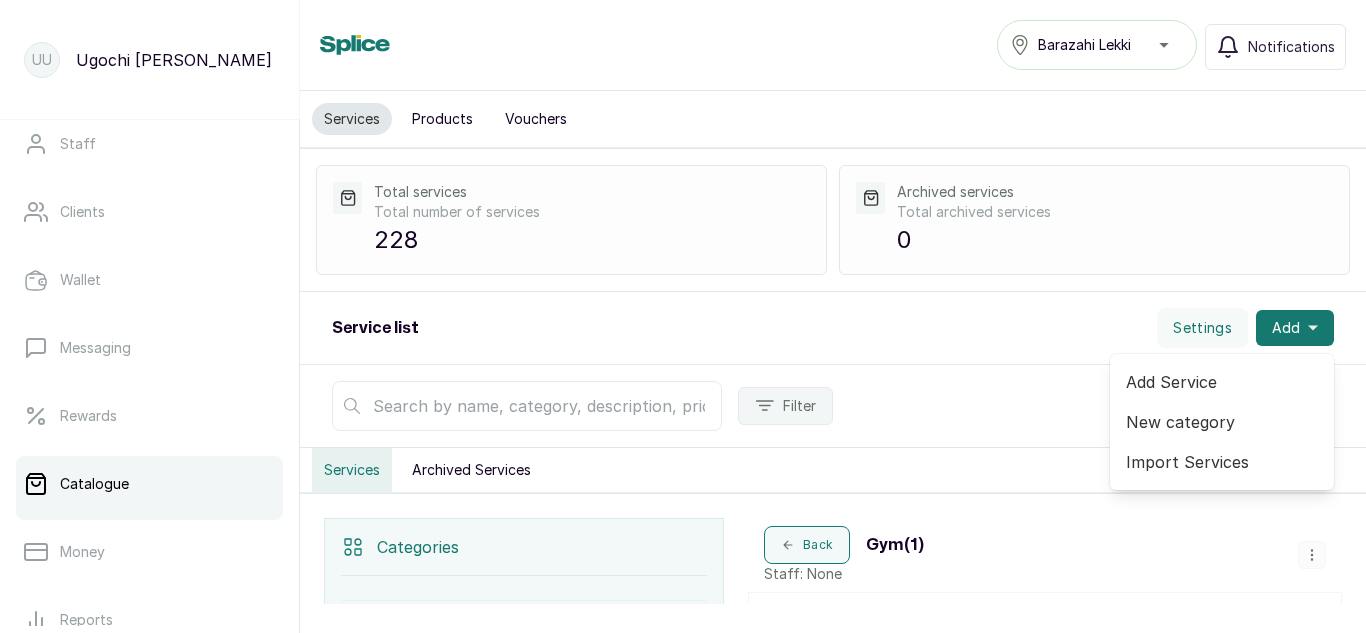 drag, startPoint x: 1275, startPoint y: 329, endPoint x: 719, endPoint y: 487, distance: 578.01385 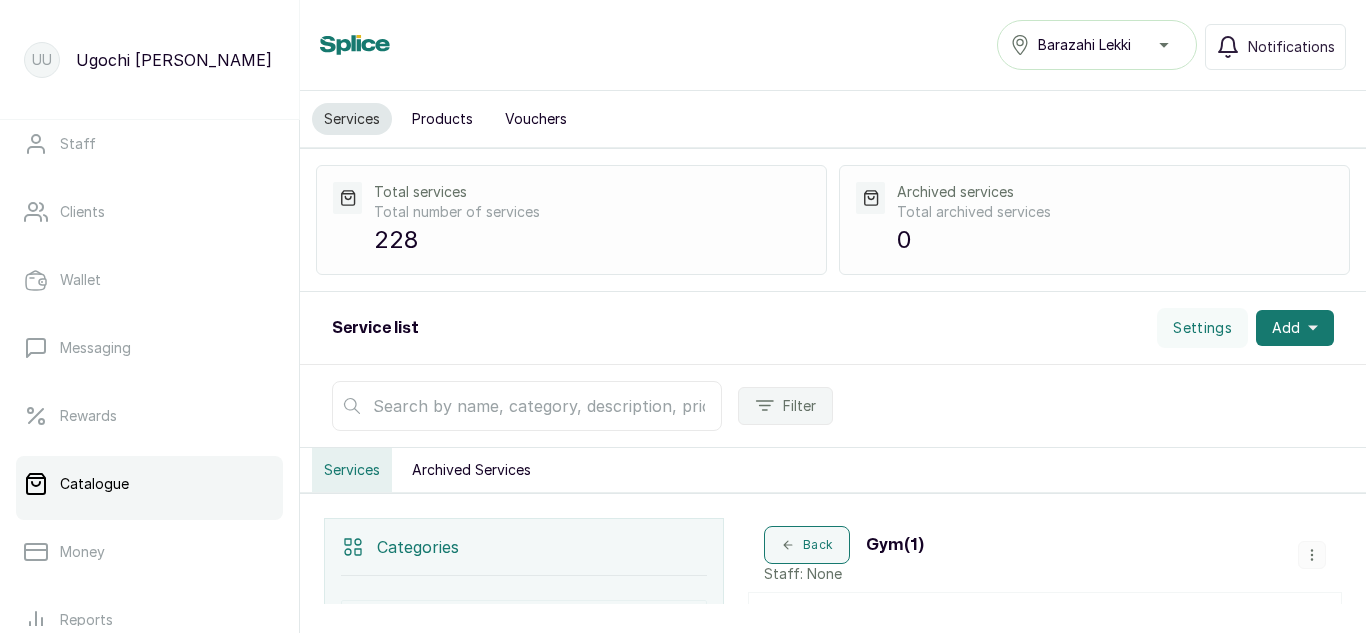 click on "Services Archived Services" at bounding box center [833, 470] 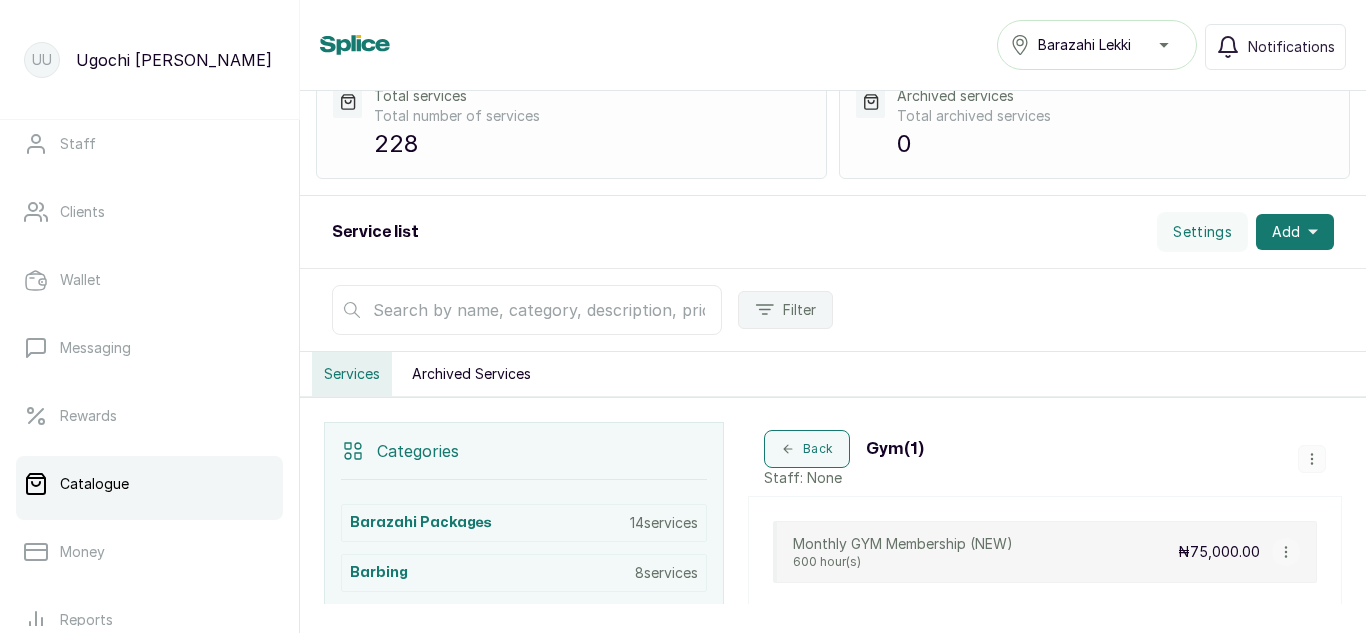 scroll, scrollTop: 65, scrollLeft: 0, axis: vertical 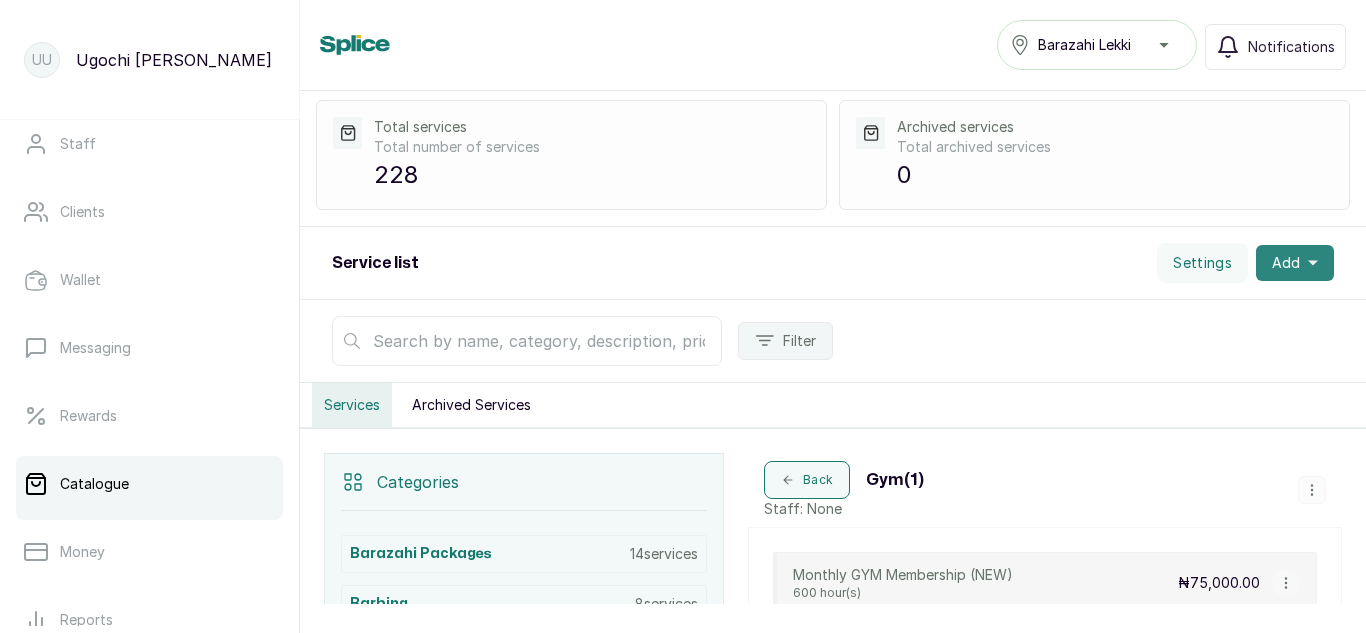 click on "Add" at bounding box center [1295, 263] 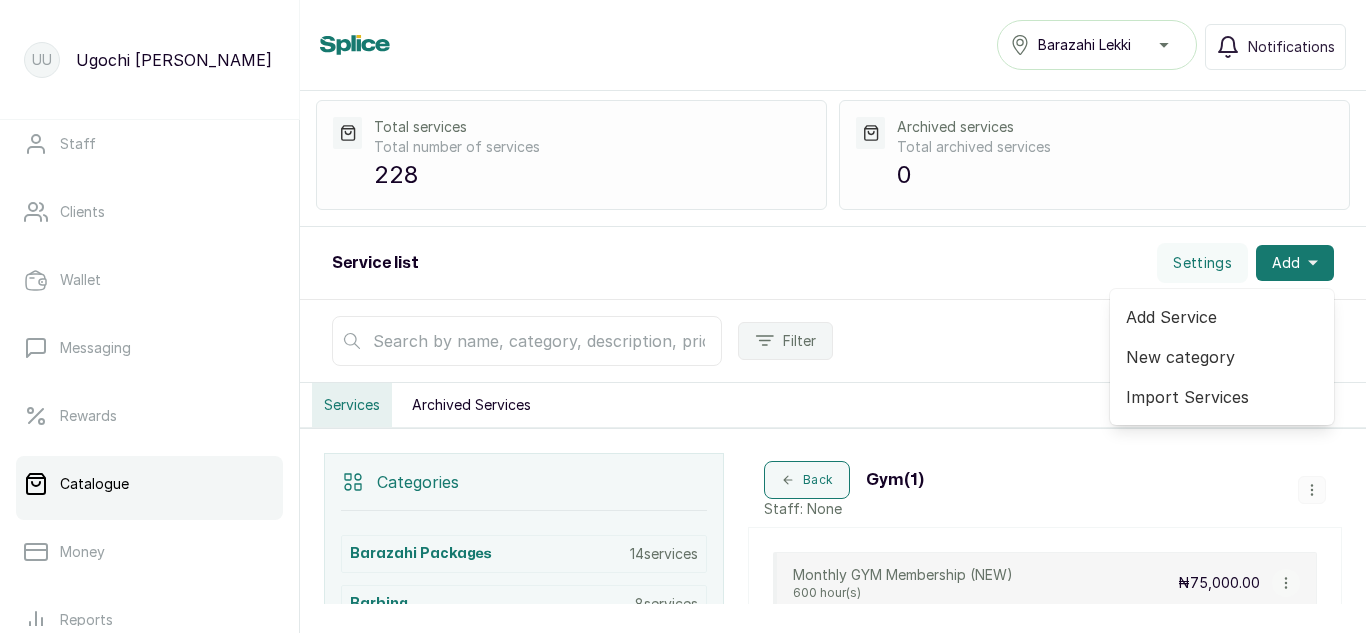 click on "Add Service" at bounding box center (1222, 317) 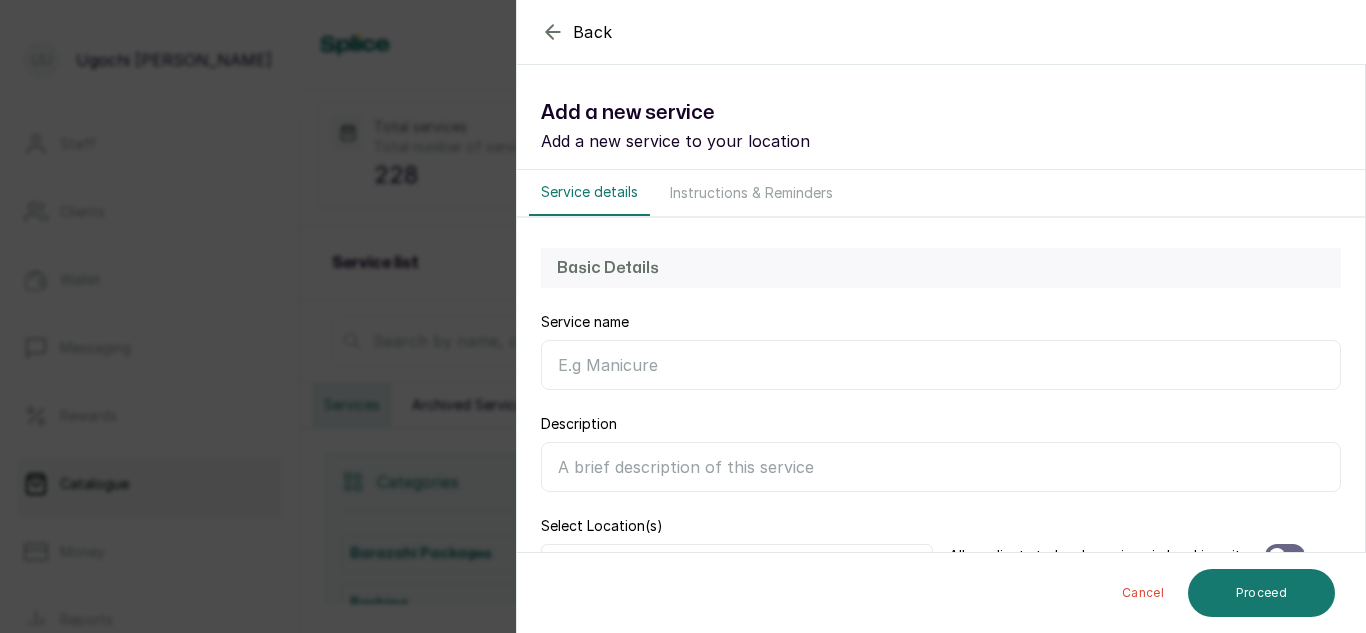 click on "Service name" at bounding box center (941, 365) 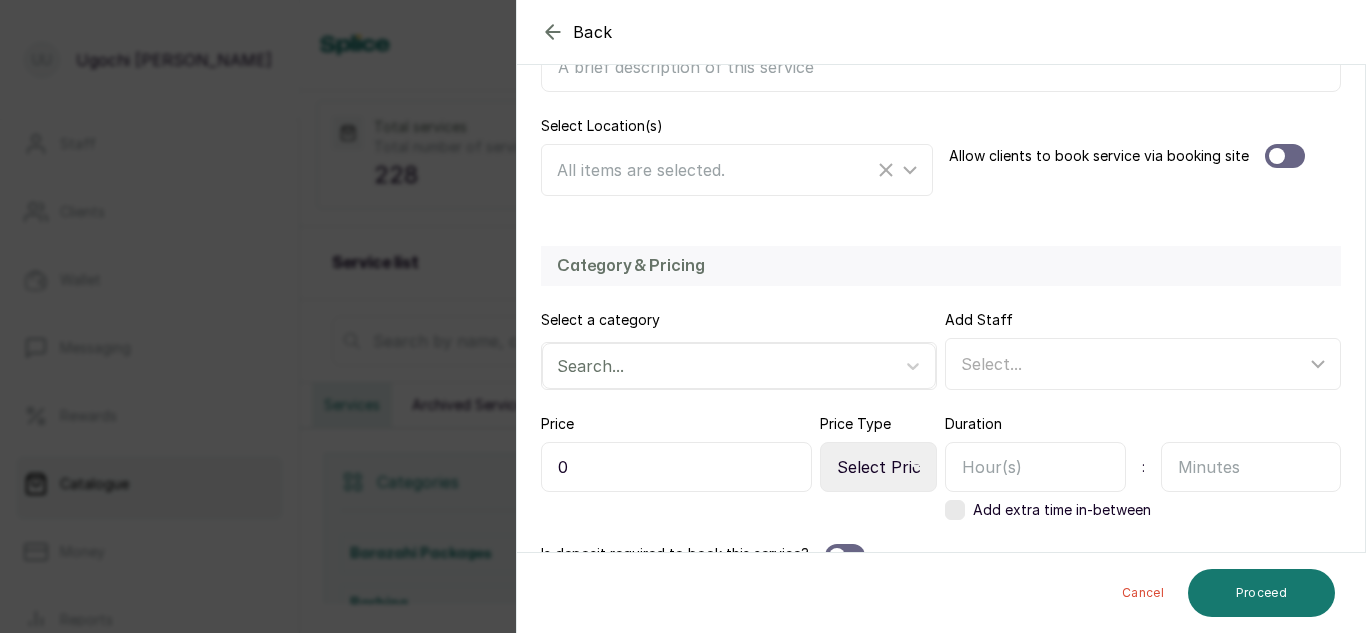 scroll, scrollTop: 402, scrollLeft: 0, axis: vertical 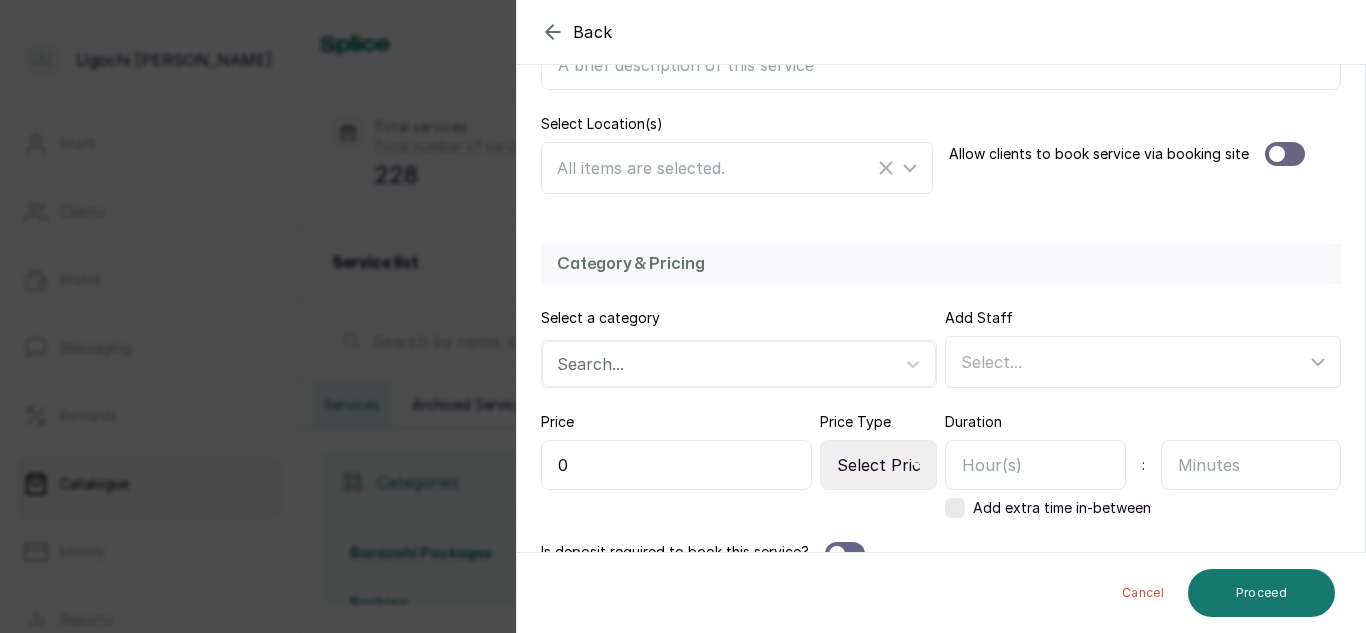 type on "Monthly Gym Membership (Old)" 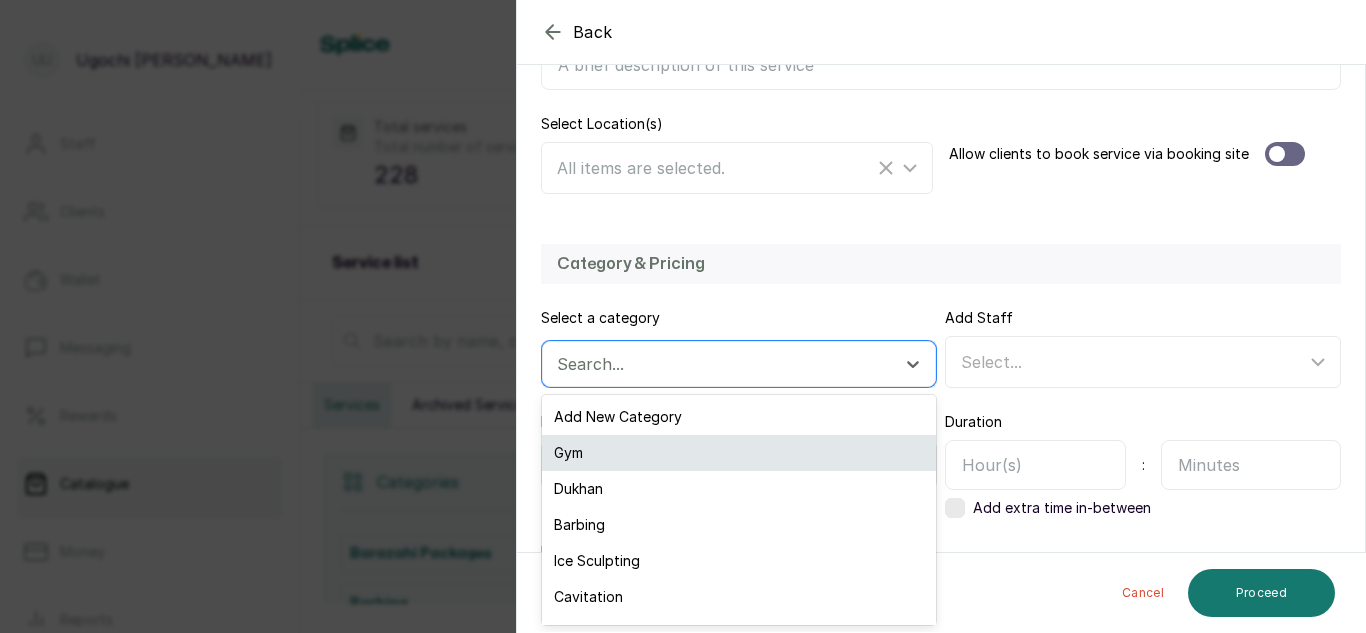 click on "Gym" at bounding box center (739, 453) 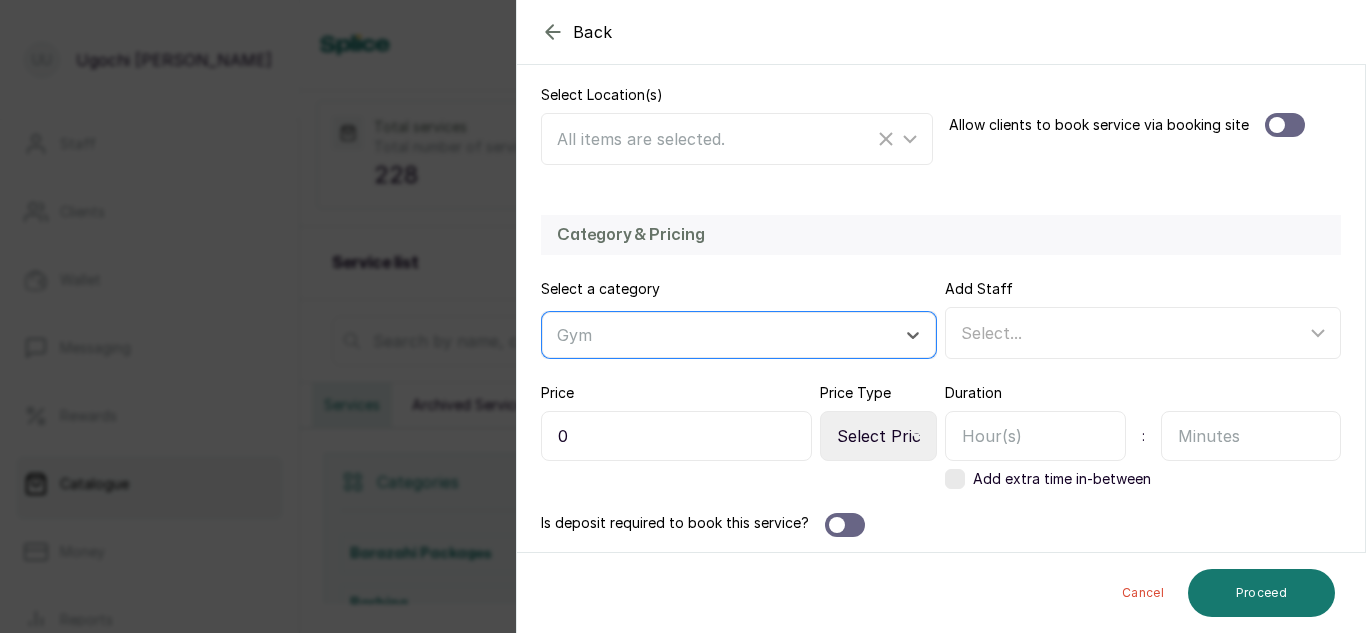 scroll, scrollTop: 436, scrollLeft: 0, axis: vertical 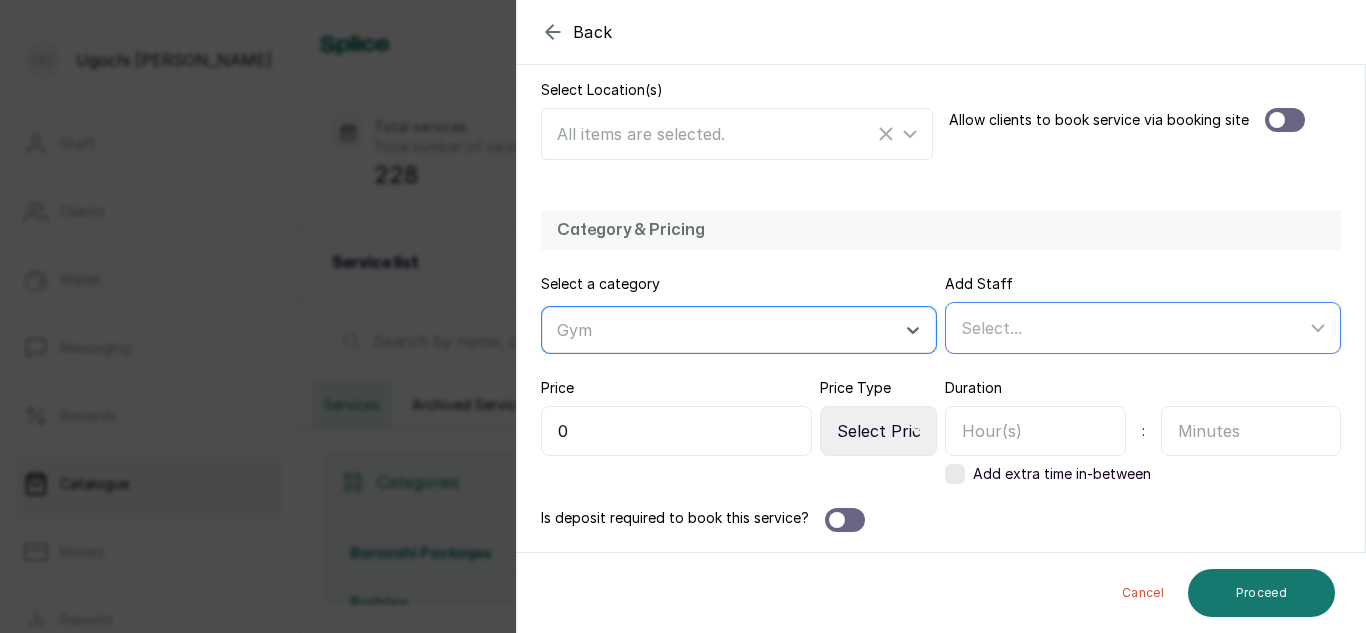 click on "Select..." at bounding box center [1133, 328] 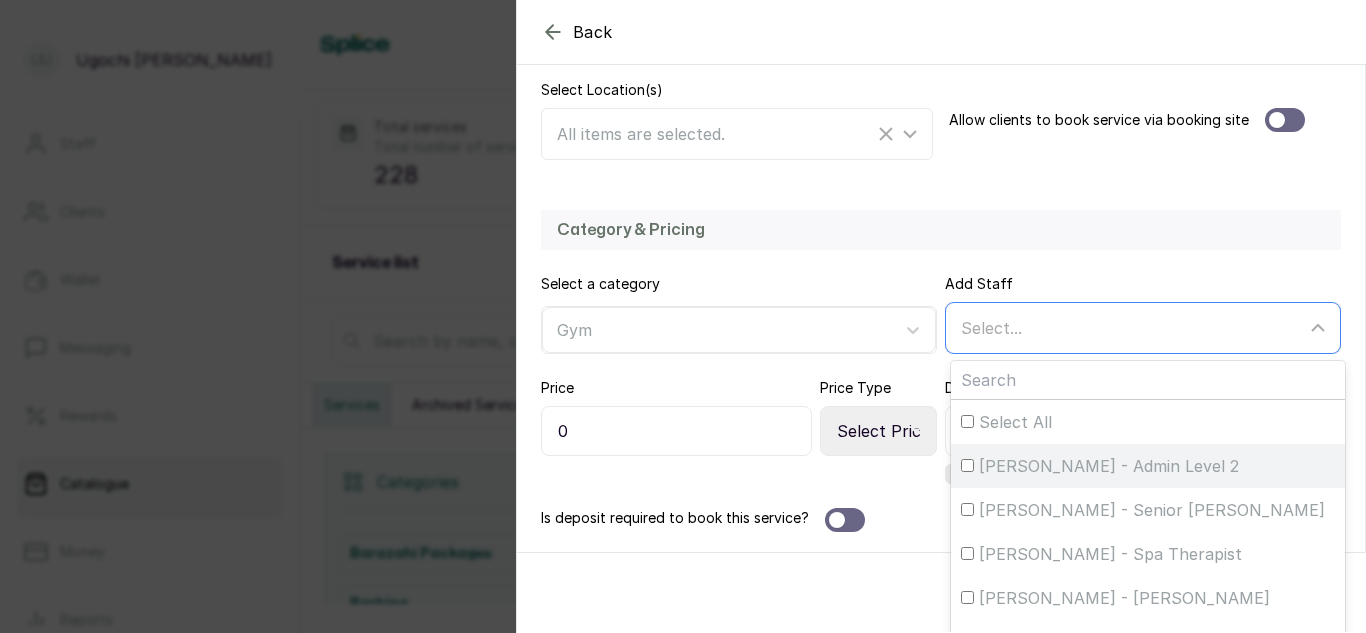 click on "[PERSON_NAME] - Admin Level 2" at bounding box center [1109, 466] 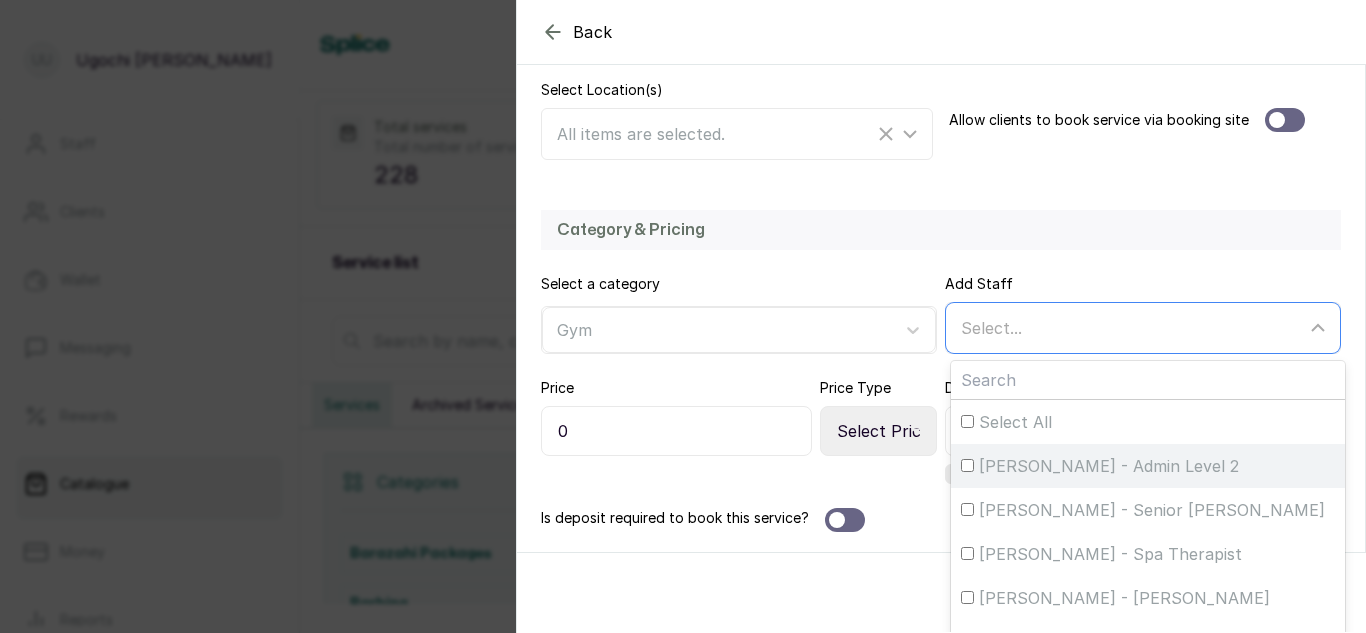 click on "[PERSON_NAME] - Admin Level 2" at bounding box center [967, 465] 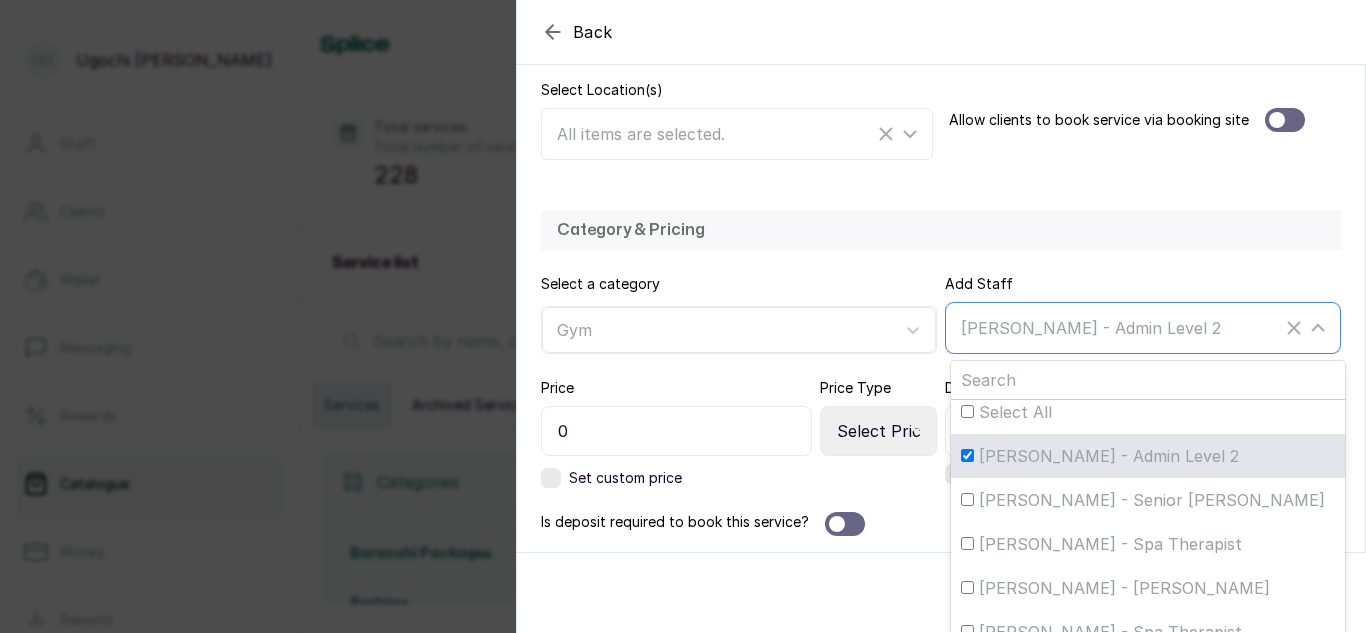 scroll, scrollTop: 24, scrollLeft: 0, axis: vertical 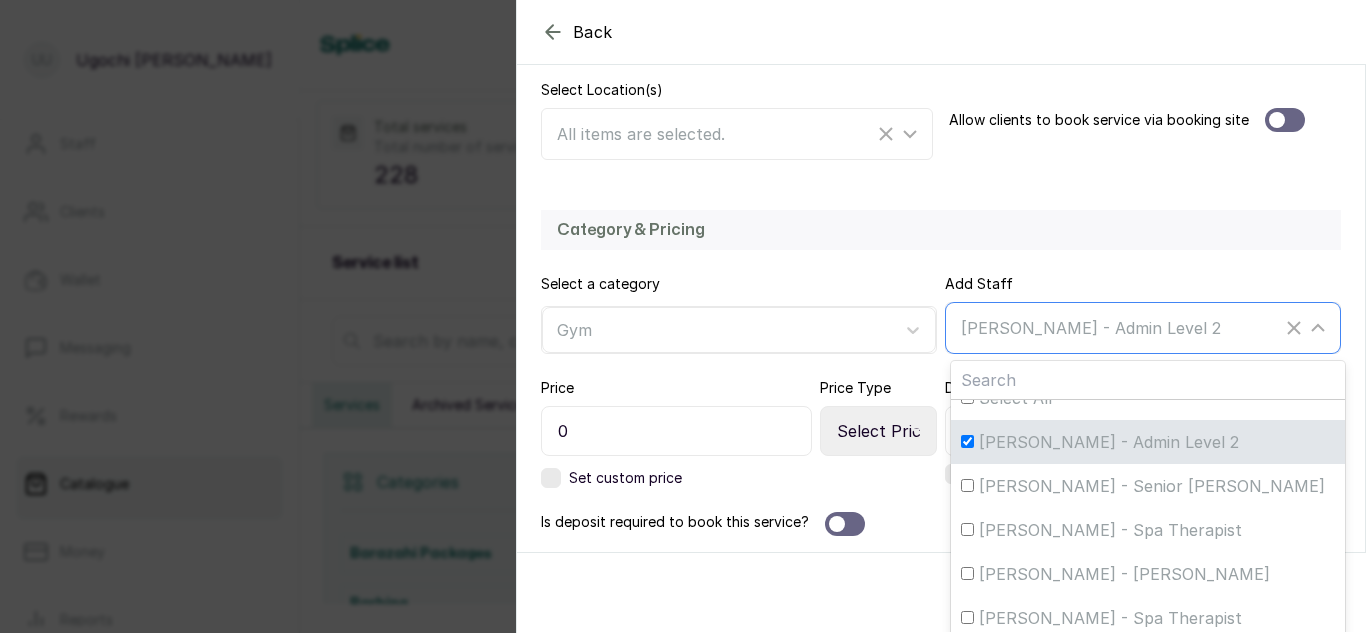 click on "[PERSON_NAME] - Admin Level 2" at bounding box center (1109, 442) 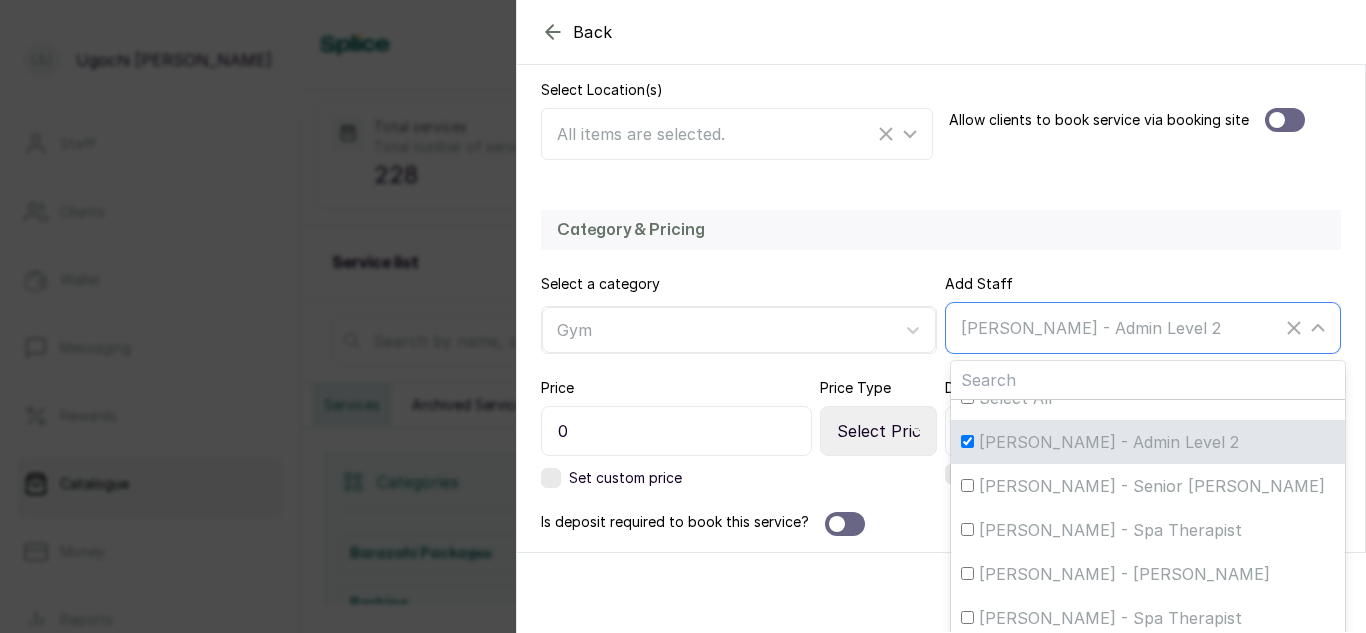 click on "[PERSON_NAME] - Admin Level 2" at bounding box center [967, 441] 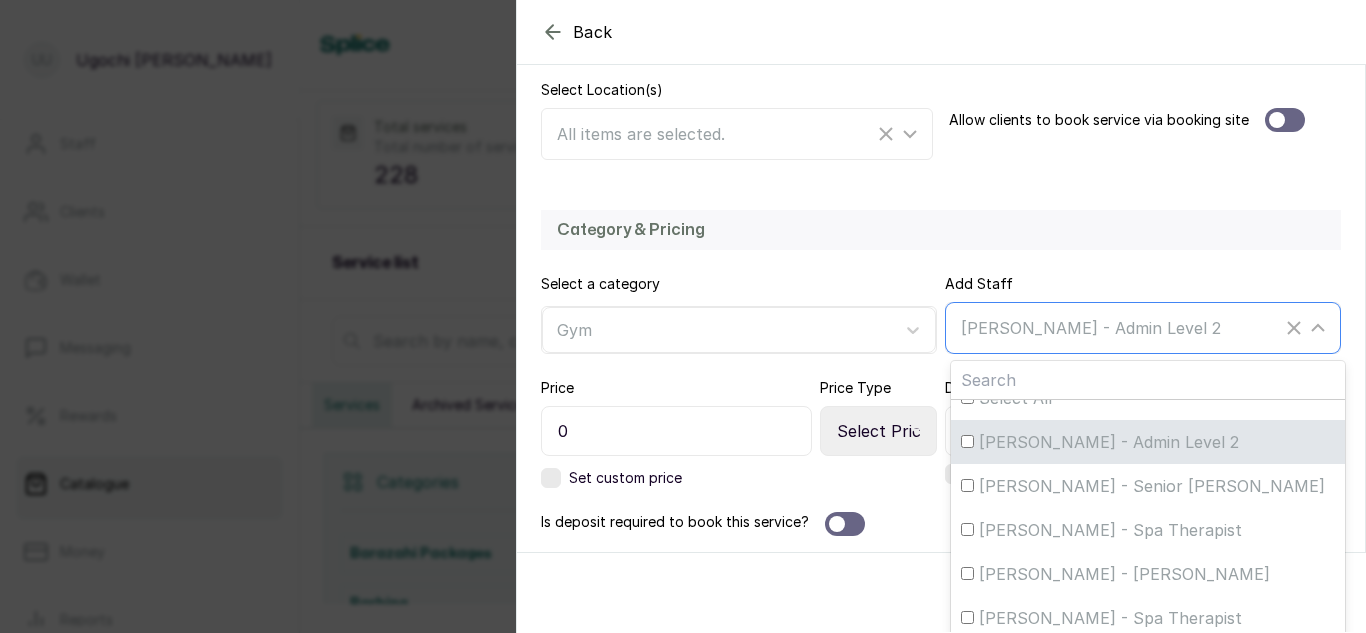 checkbox on "false" 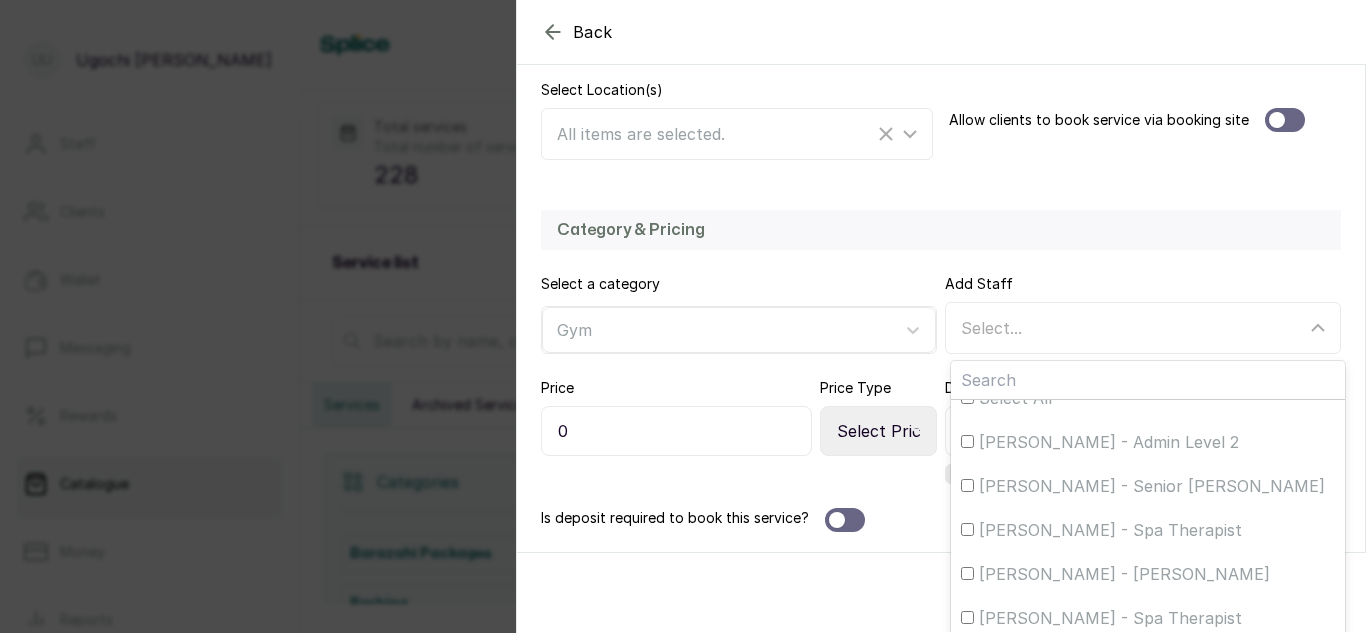 click on "Category & Pricing" at bounding box center (941, 230) 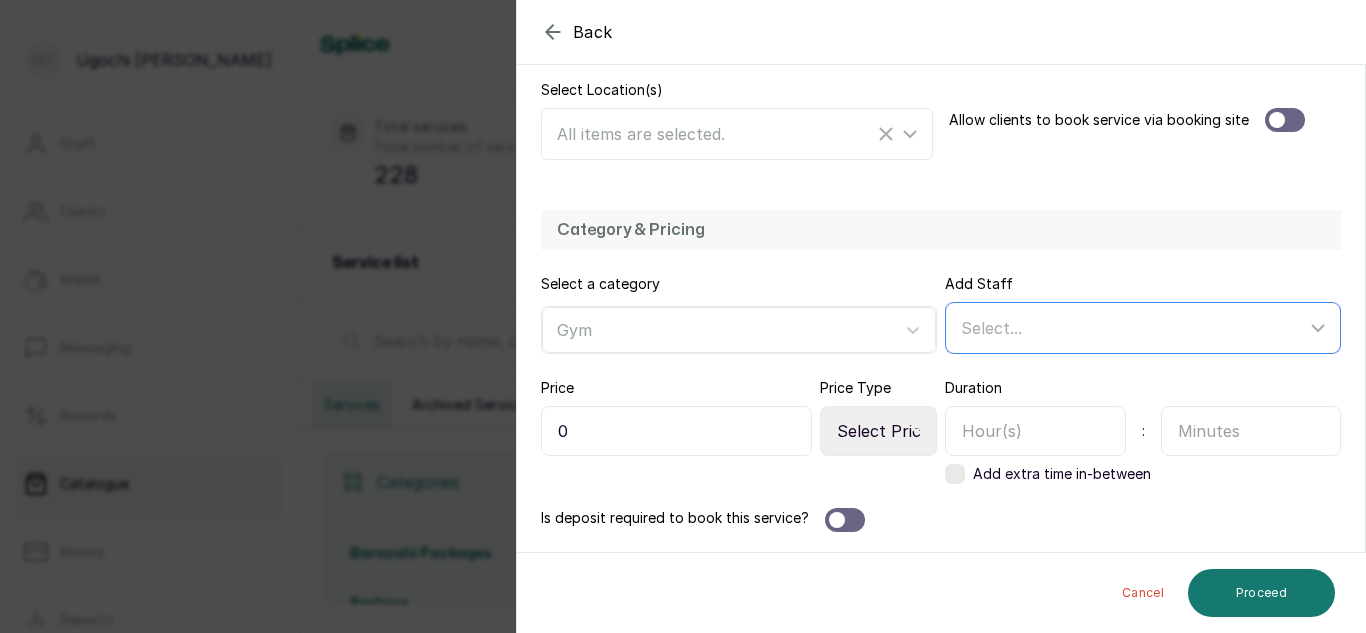 click on "Select..." at bounding box center (1133, 328) 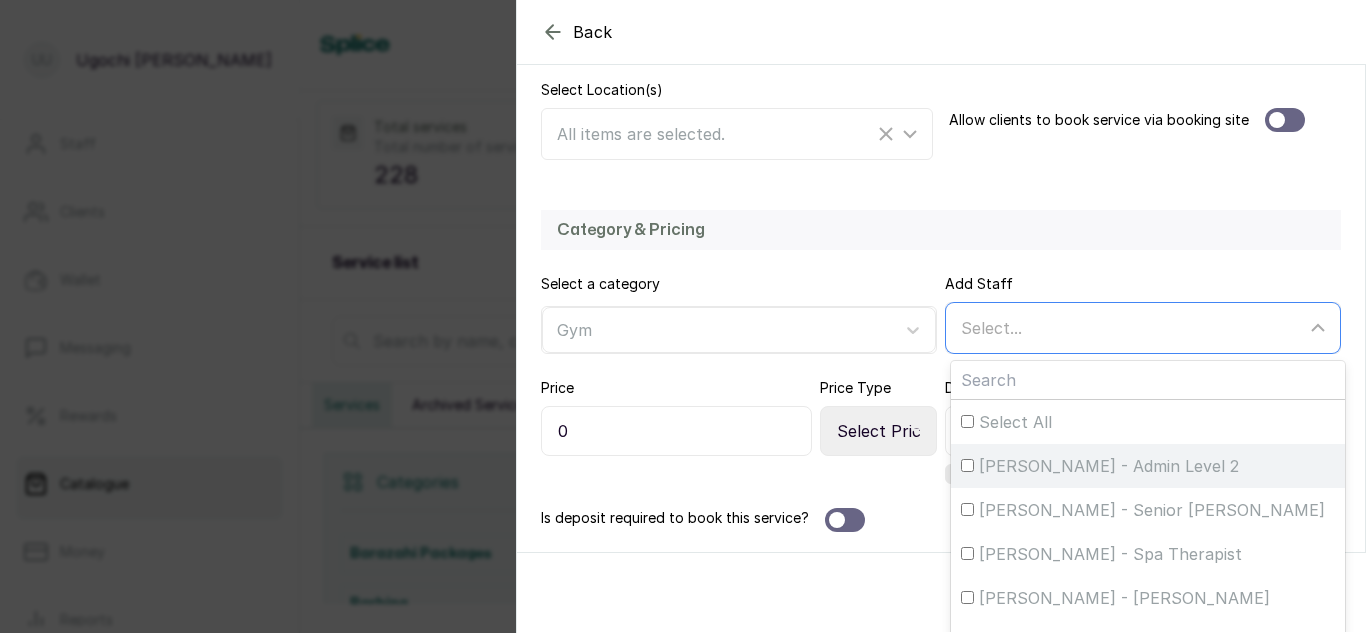 click on "[PERSON_NAME] - Admin Level 2" at bounding box center [967, 465] 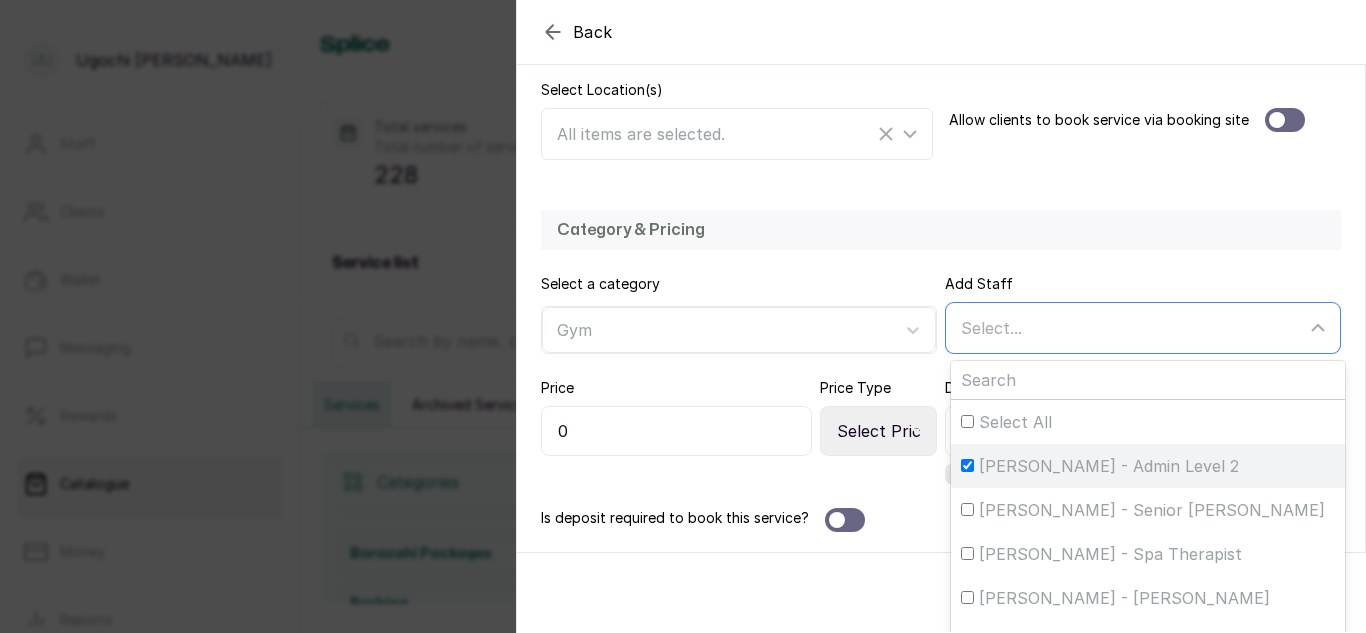checkbox on "true" 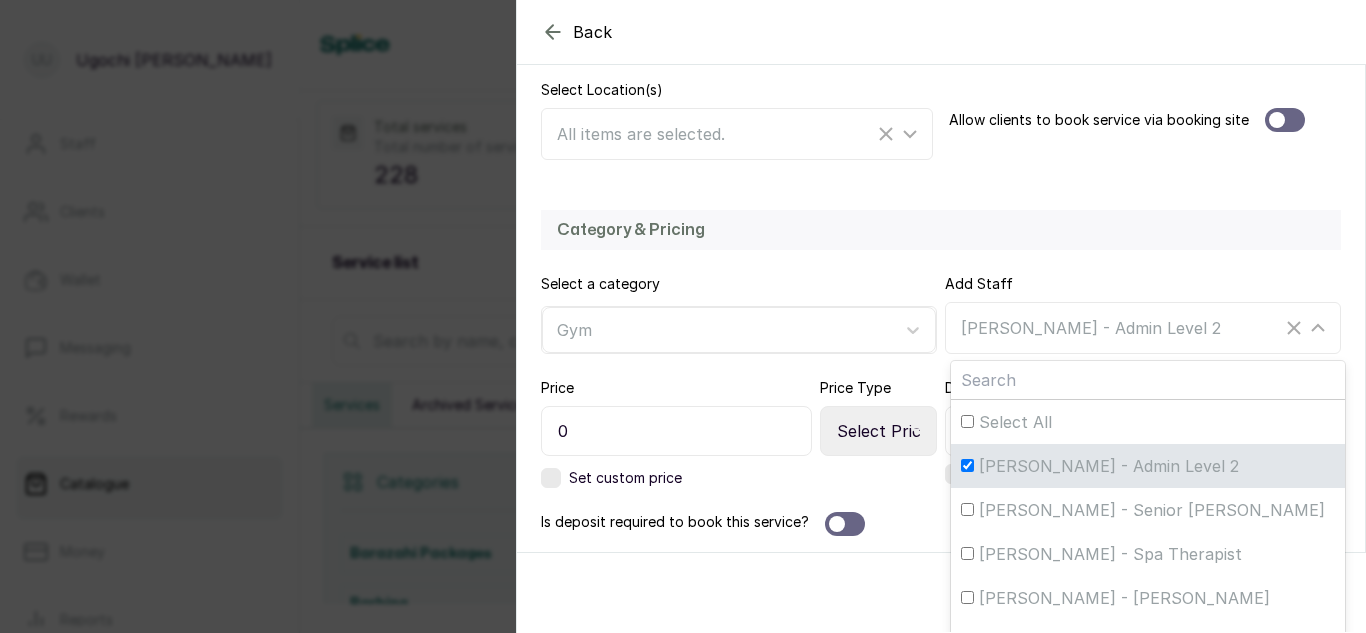 click on "Set custom price" at bounding box center (739, 478) 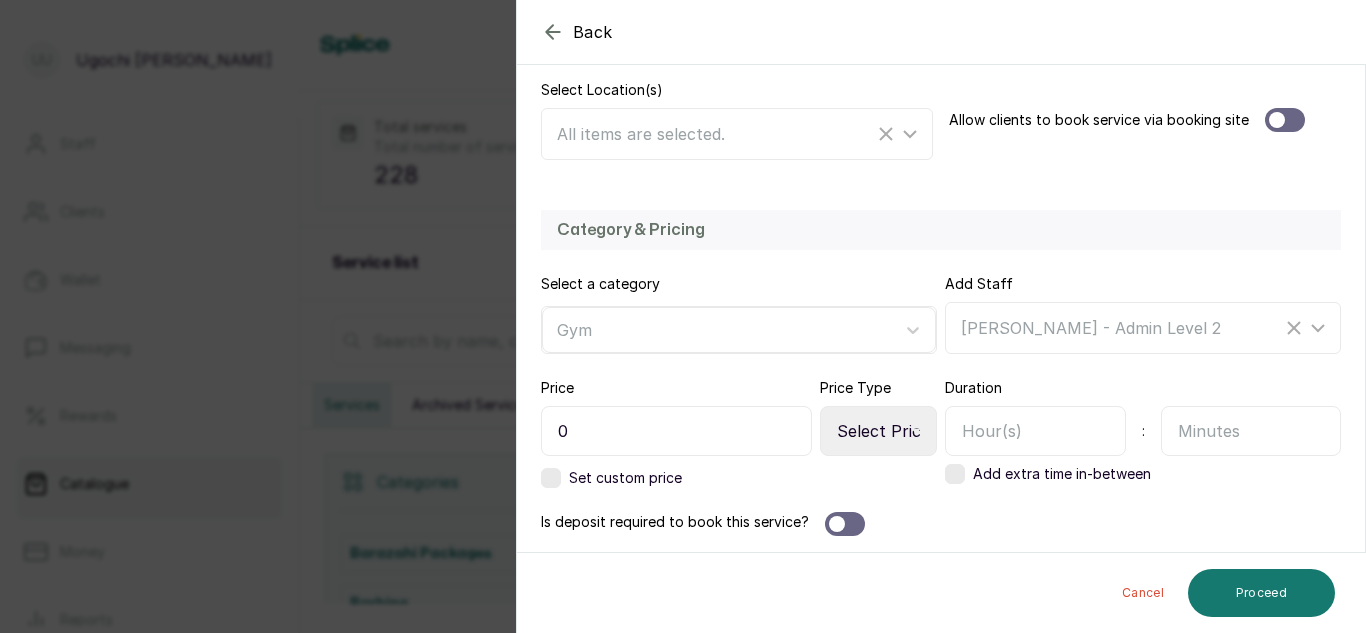 scroll, scrollTop: 440, scrollLeft: 0, axis: vertical 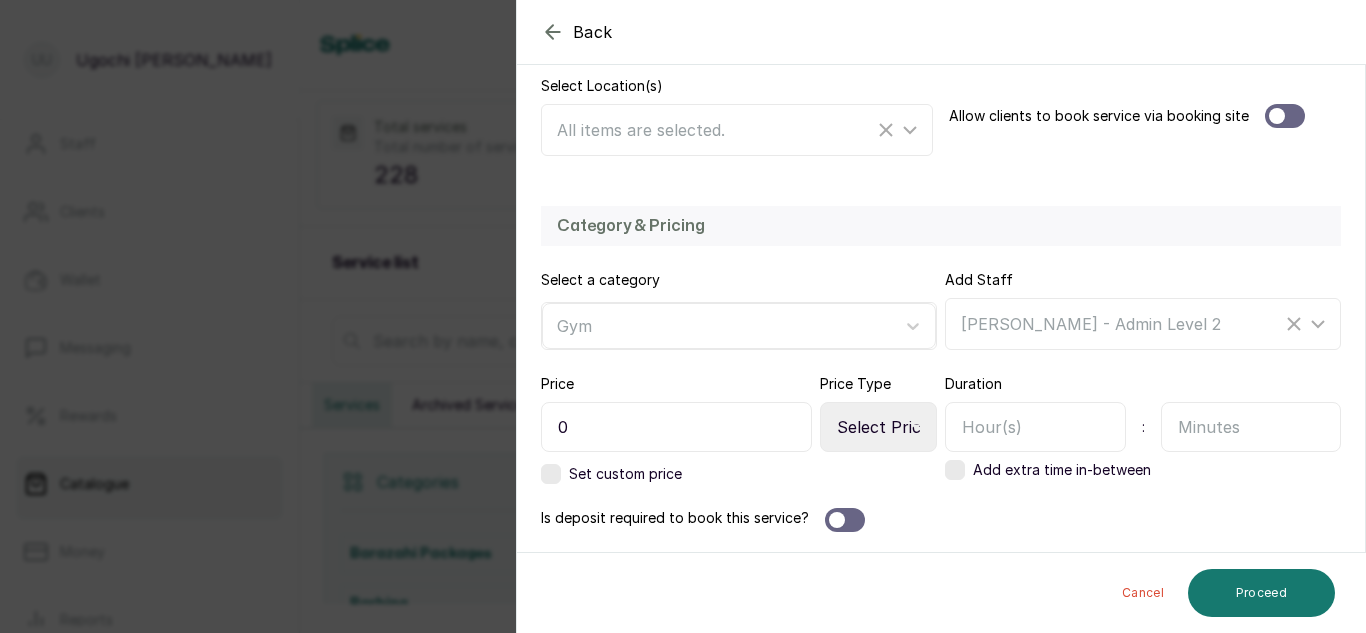 click at bounding box center (1035, 427) 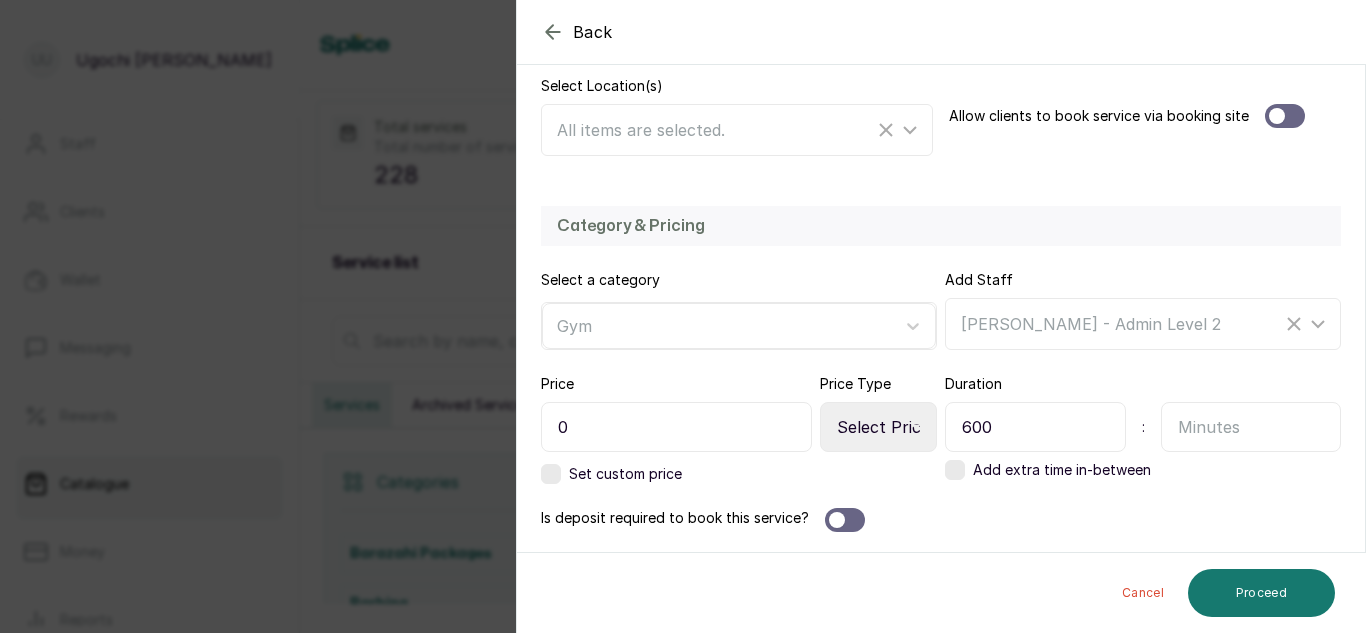 type on "600" 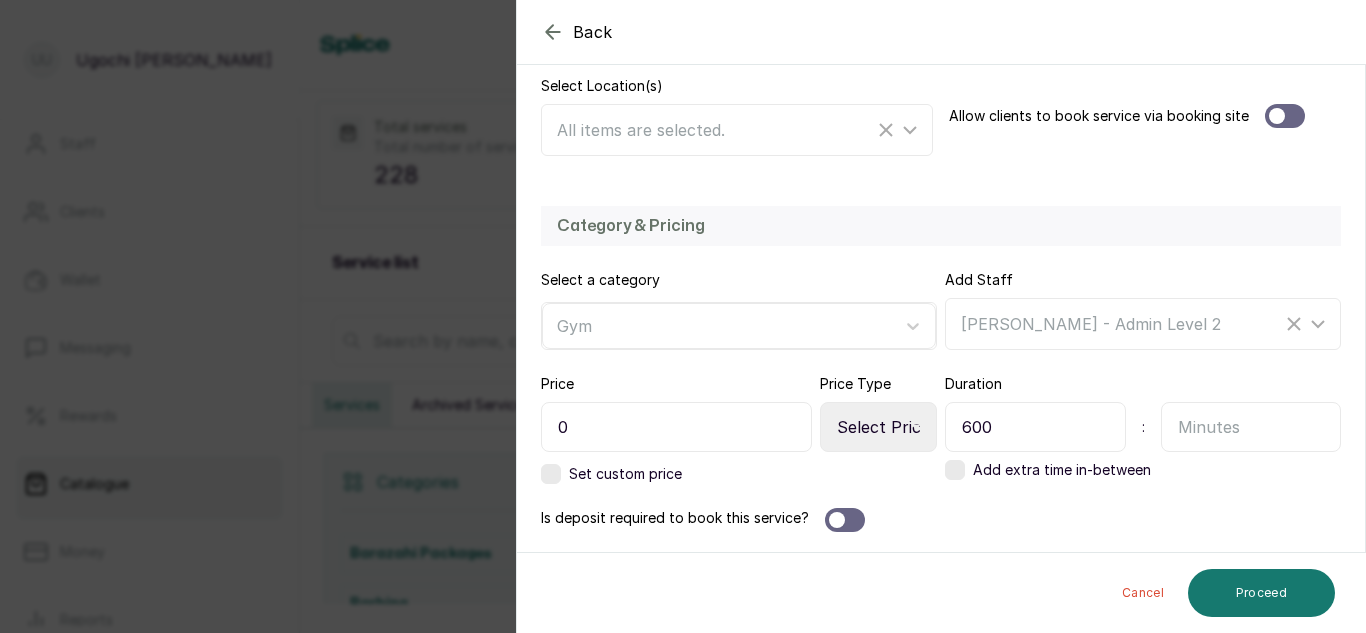 click on "0" at bounding box center [676, 427] 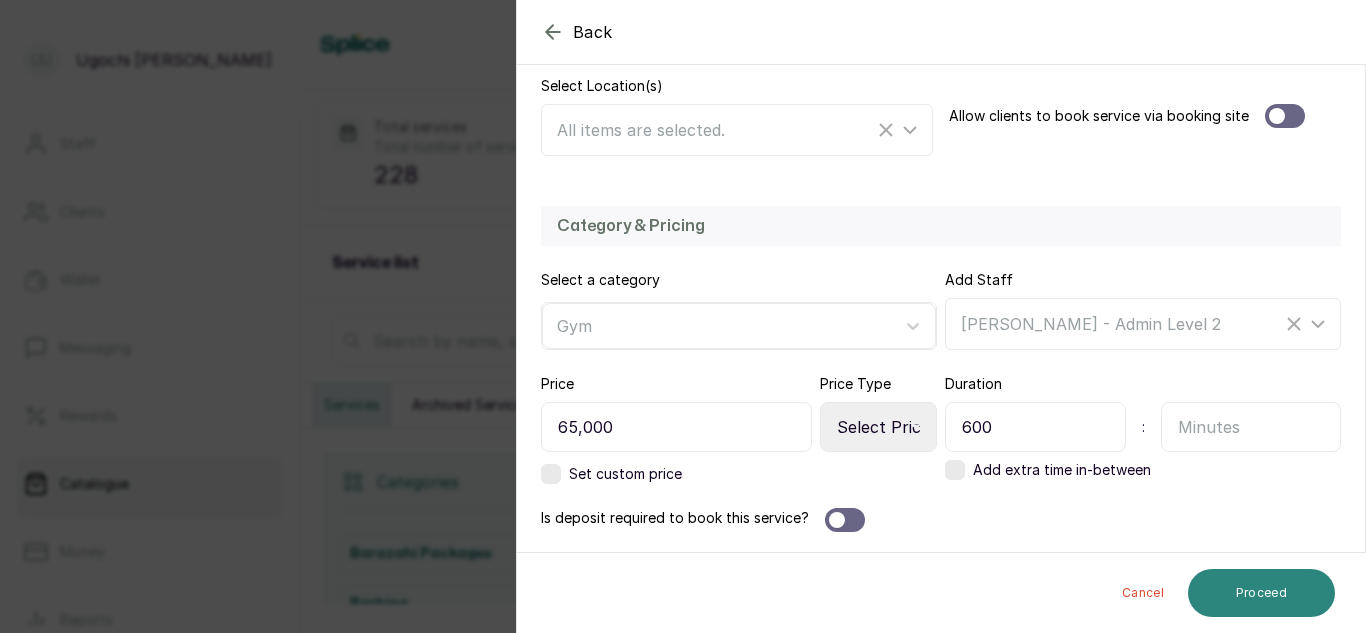type on "65,000" 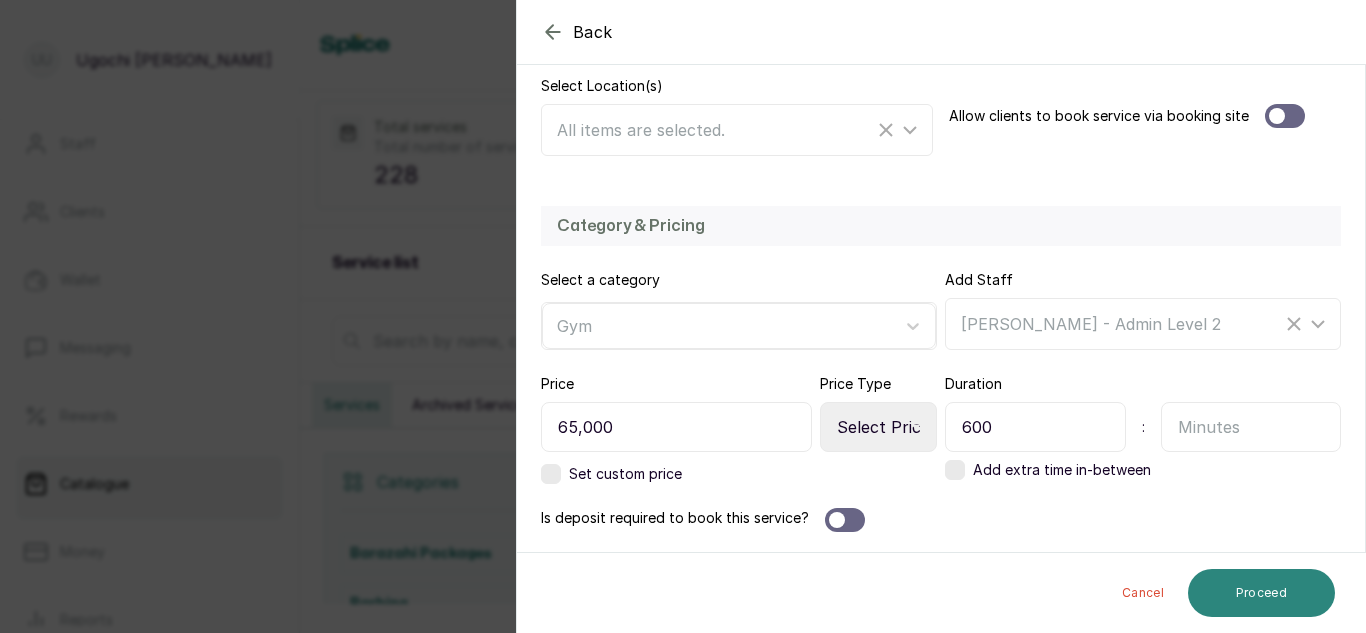 click on "Proceed" at bounding box center (1261, 593) 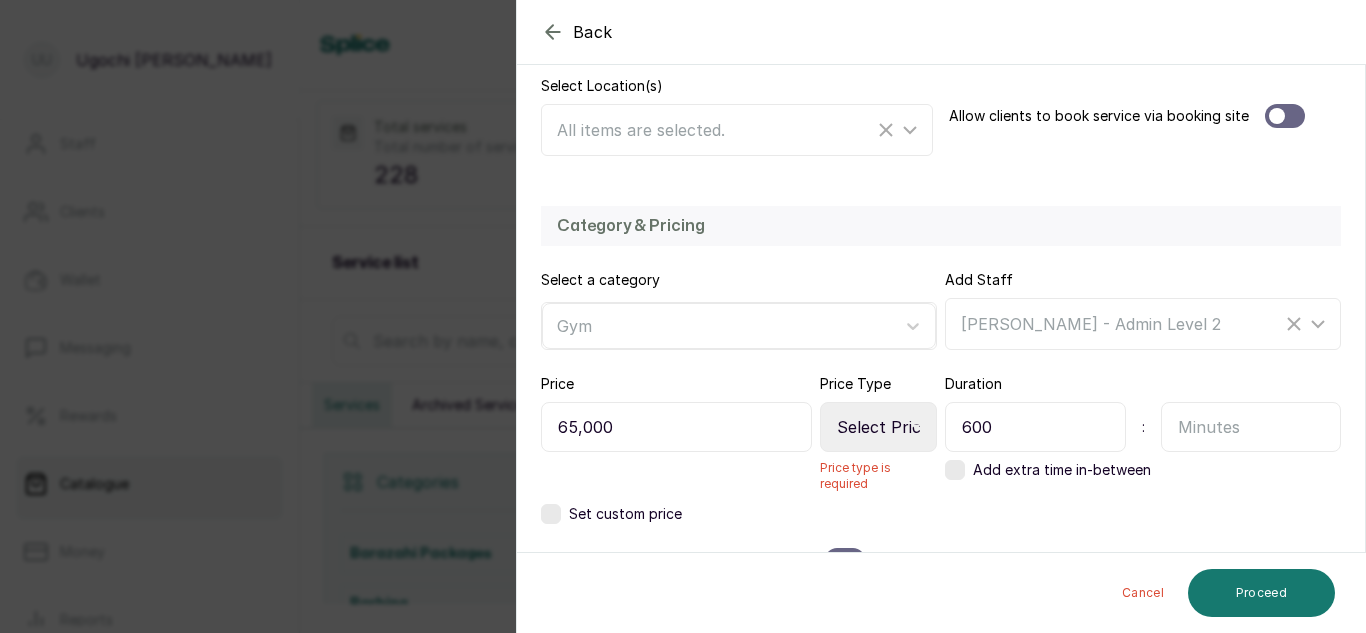click on "Select Price Type Fixed From" at bounding box center [878, 427] 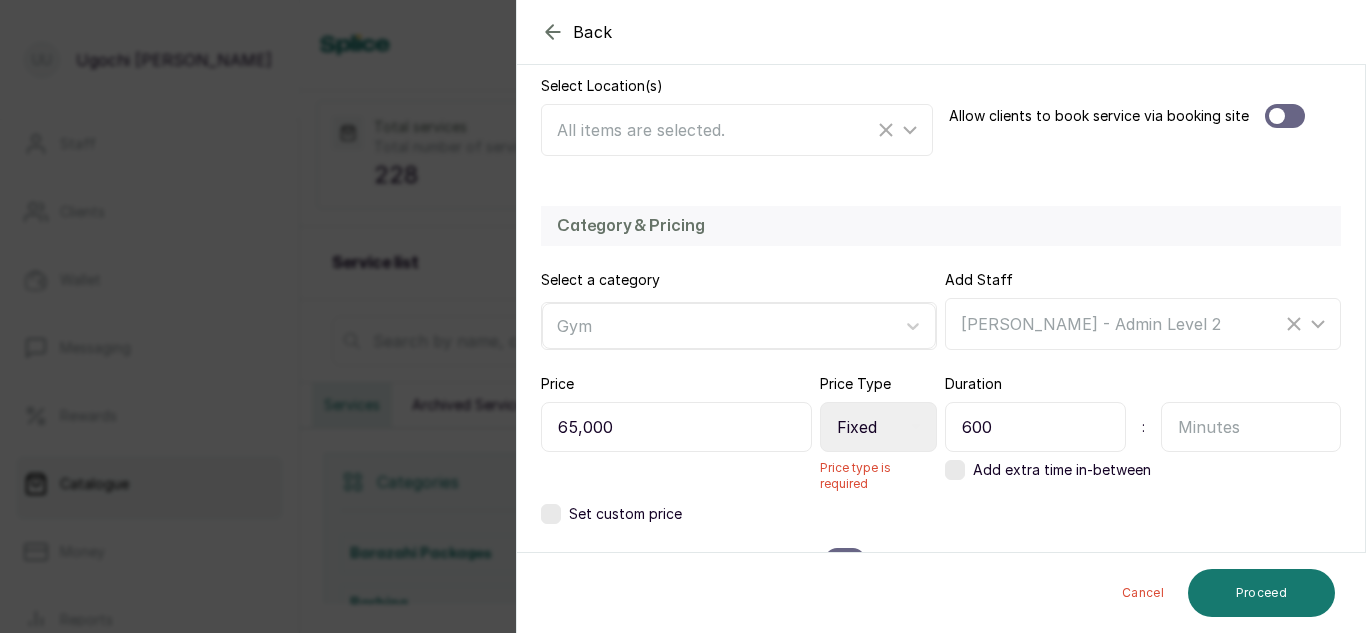 click on "Select Price Type Fixed From" at bounding box center (878, 427) 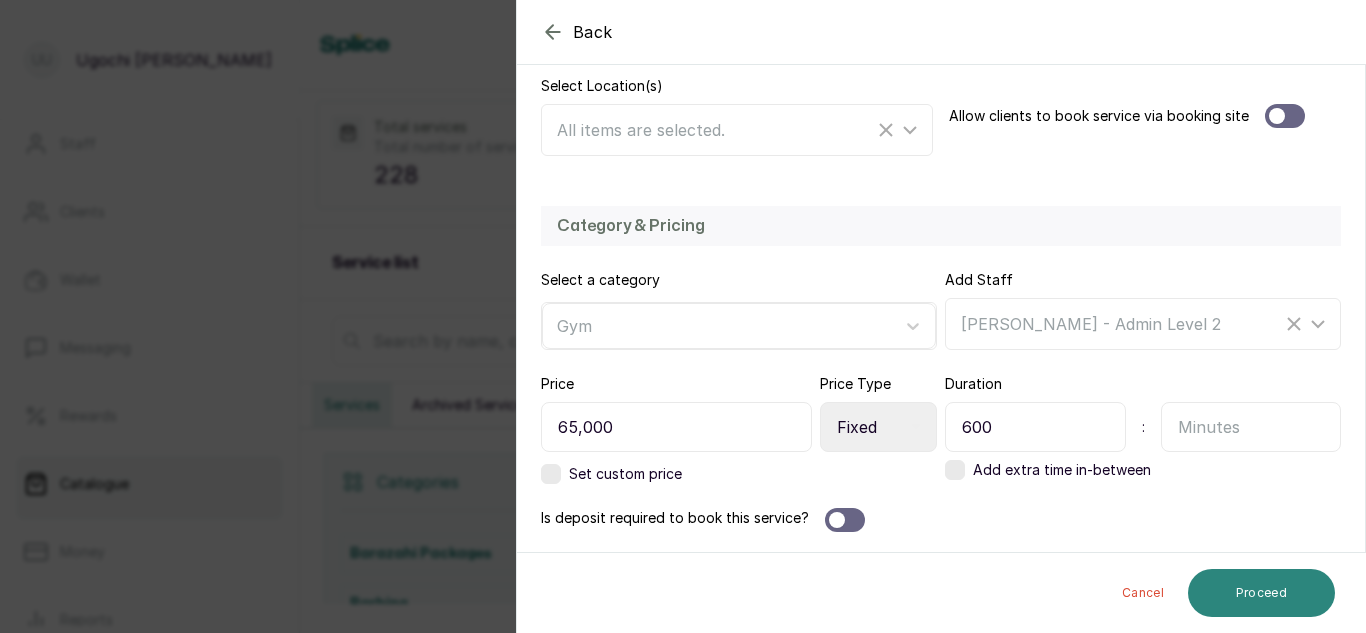 click on "Proceed" at bounding box center (1261, 593) 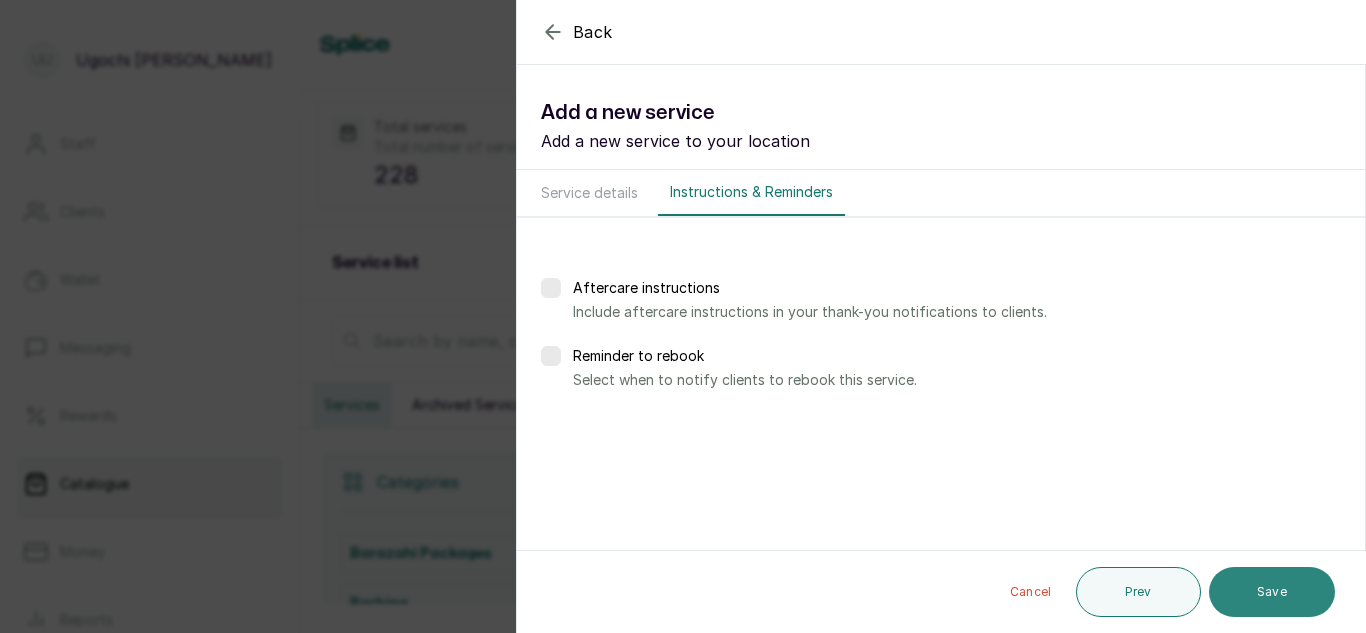 click on "Save" at bounding box center (1272, 592) 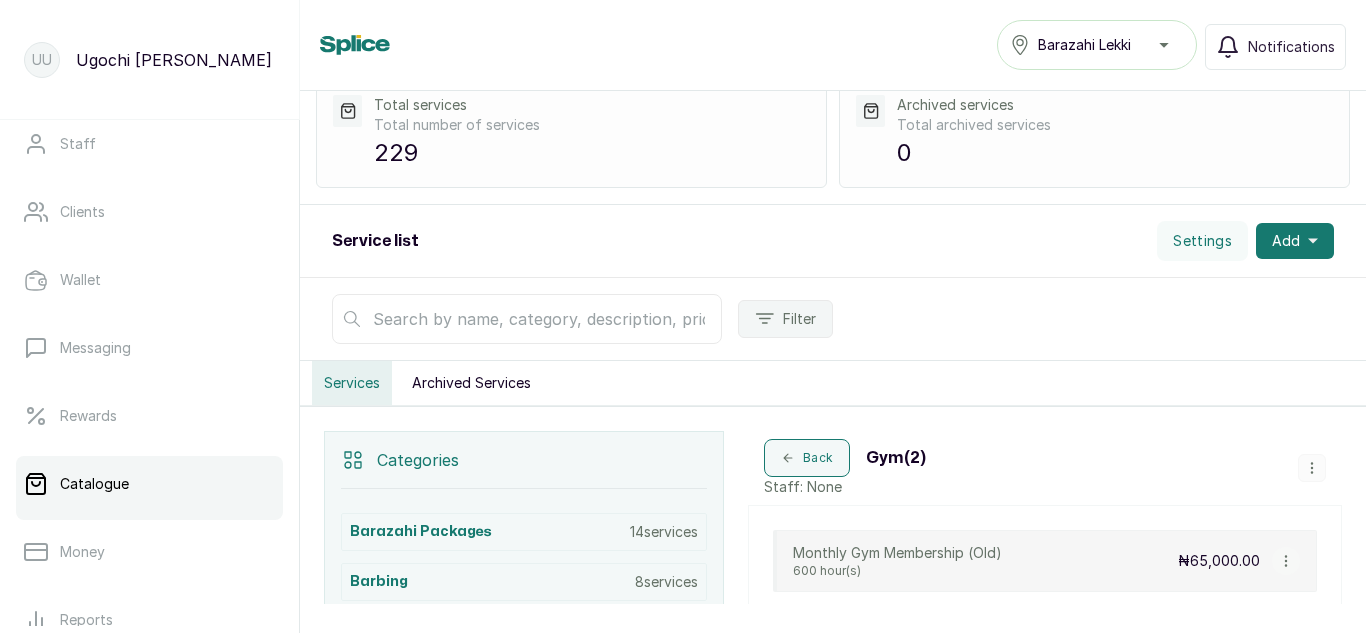 scroll, scrollTop: 44, scrollLeft: 0, axis: vertical 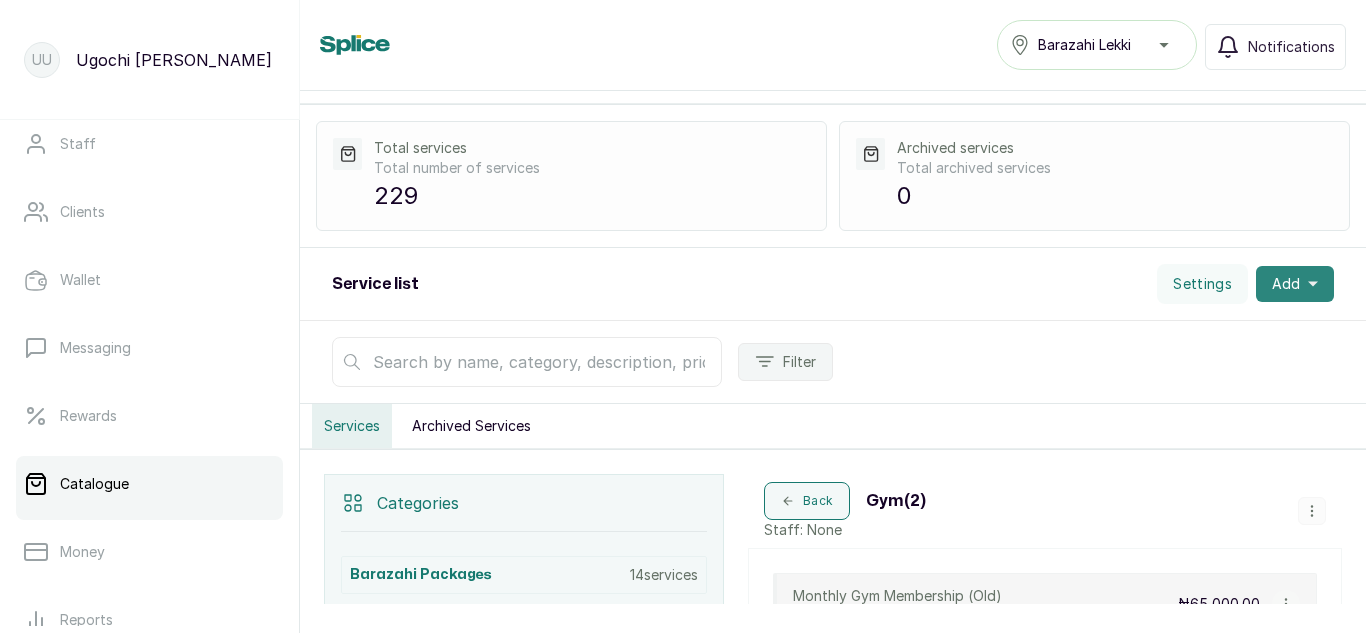 click on "Add" at bounding box center [1295, 284] 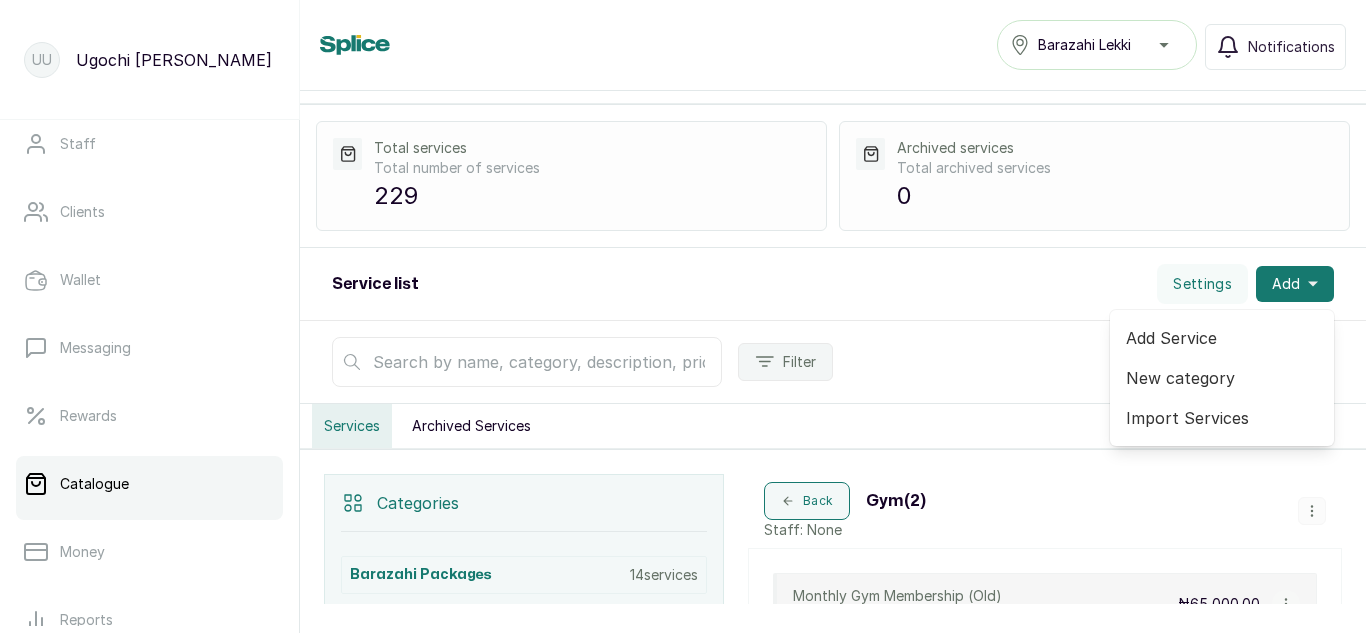 click on "Add Service" at bounding box center [1222, 338] 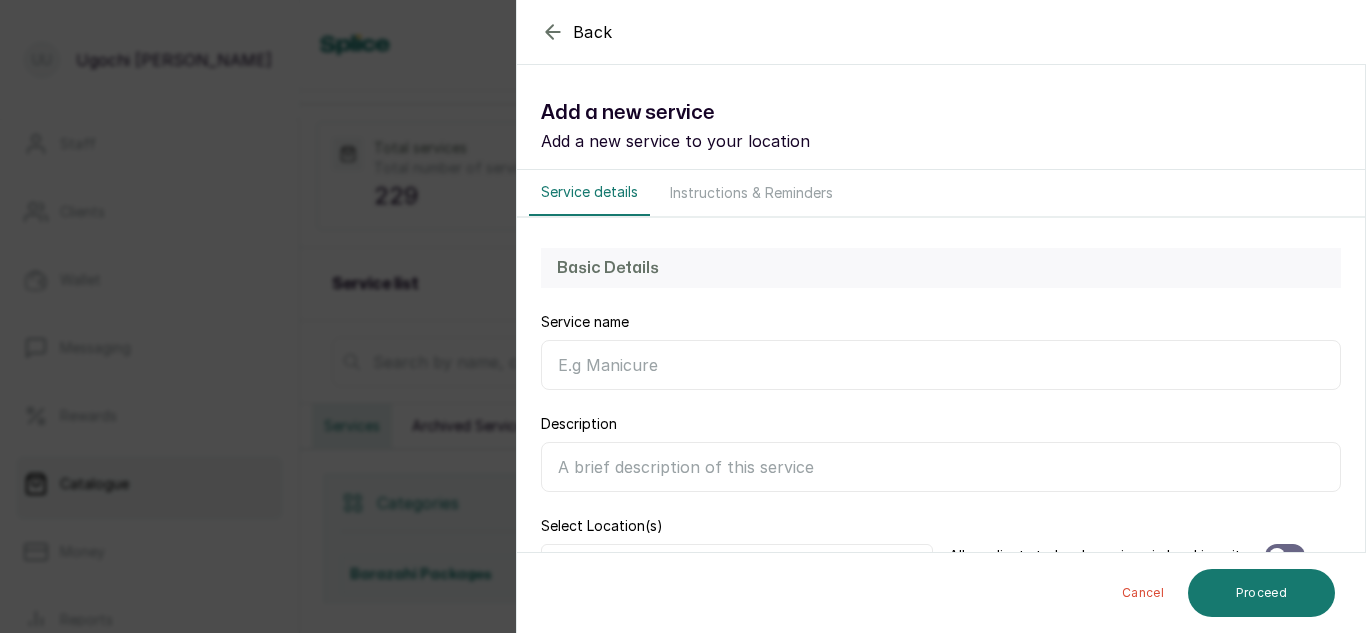 click on "Service name" at bounding box center (941, 365) 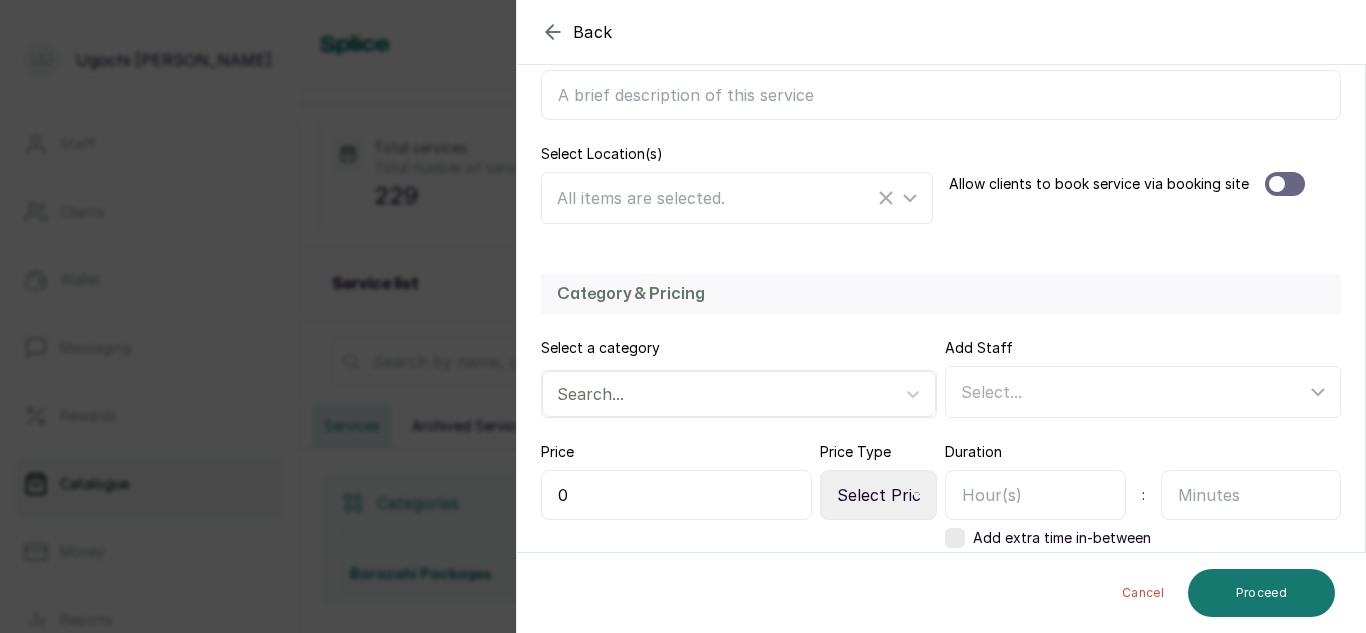 scroll, scrollTop: 436, scrollLeft: 0, axis: vertical 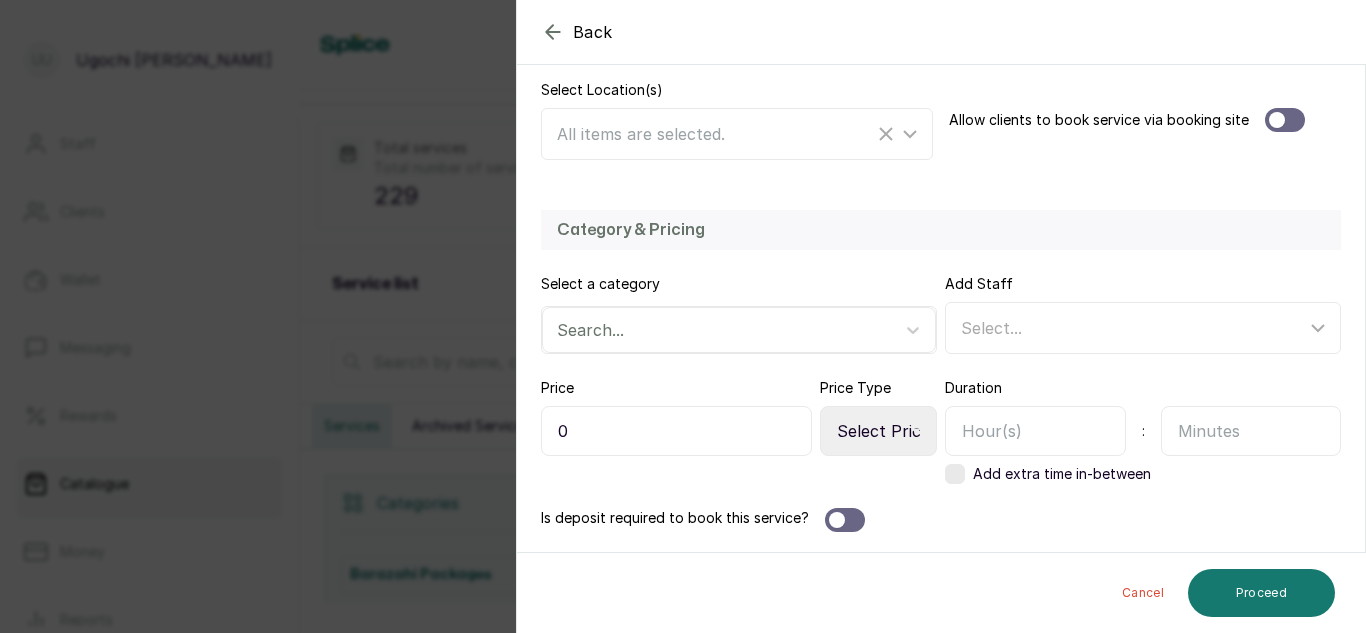 type on "Quarterly GYM Membership (New)" 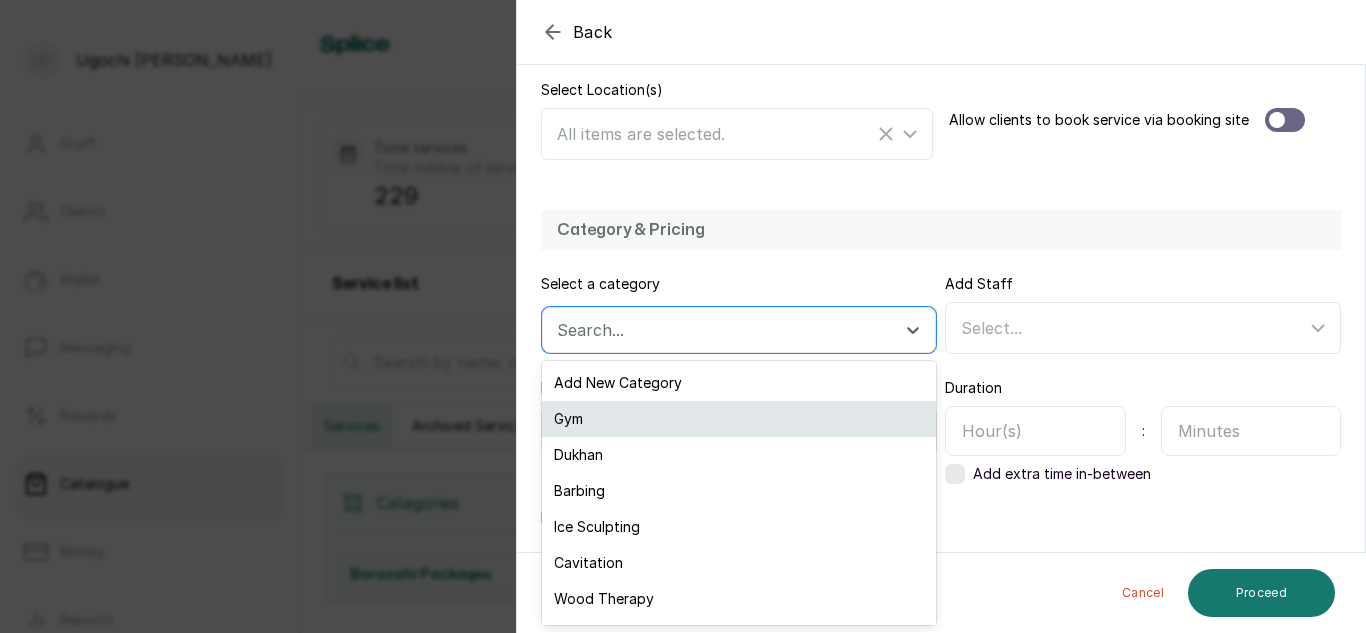 click on "Gym" at bounding box center (739, 419) 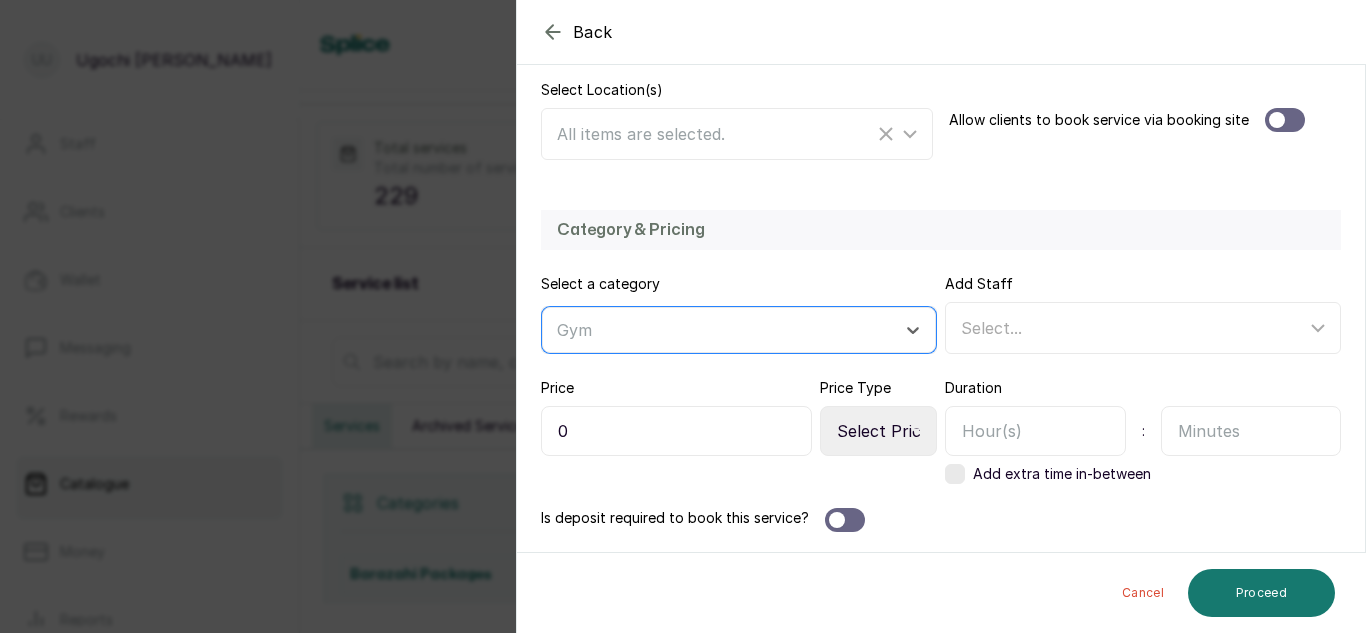 click on "0" at bounding box center (676, 431) 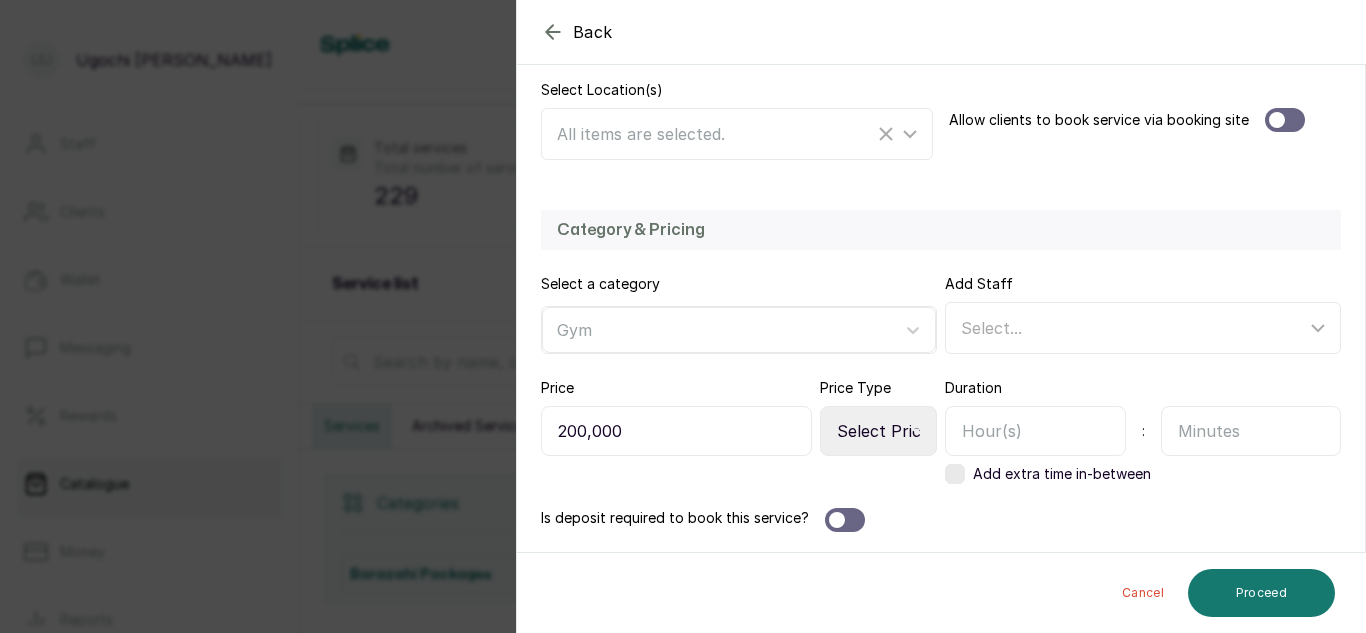 type on "200,000" 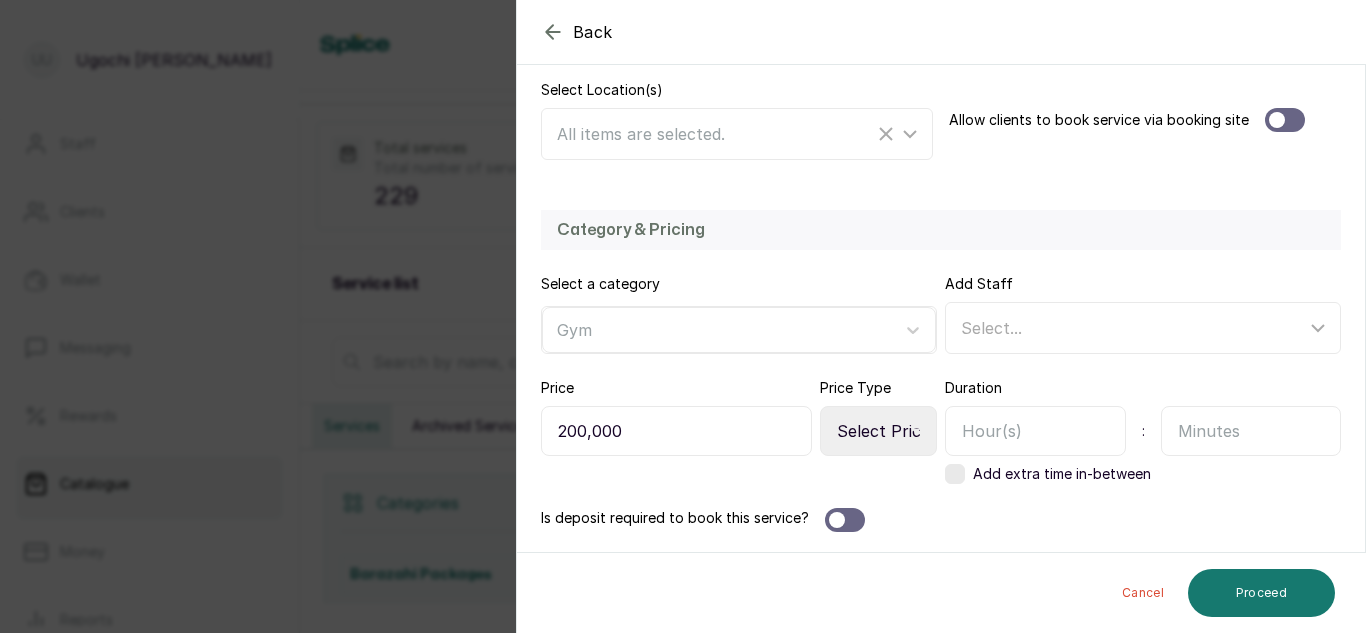 click on "Select Price Type Fixed From" at bounding box center [878, 431] 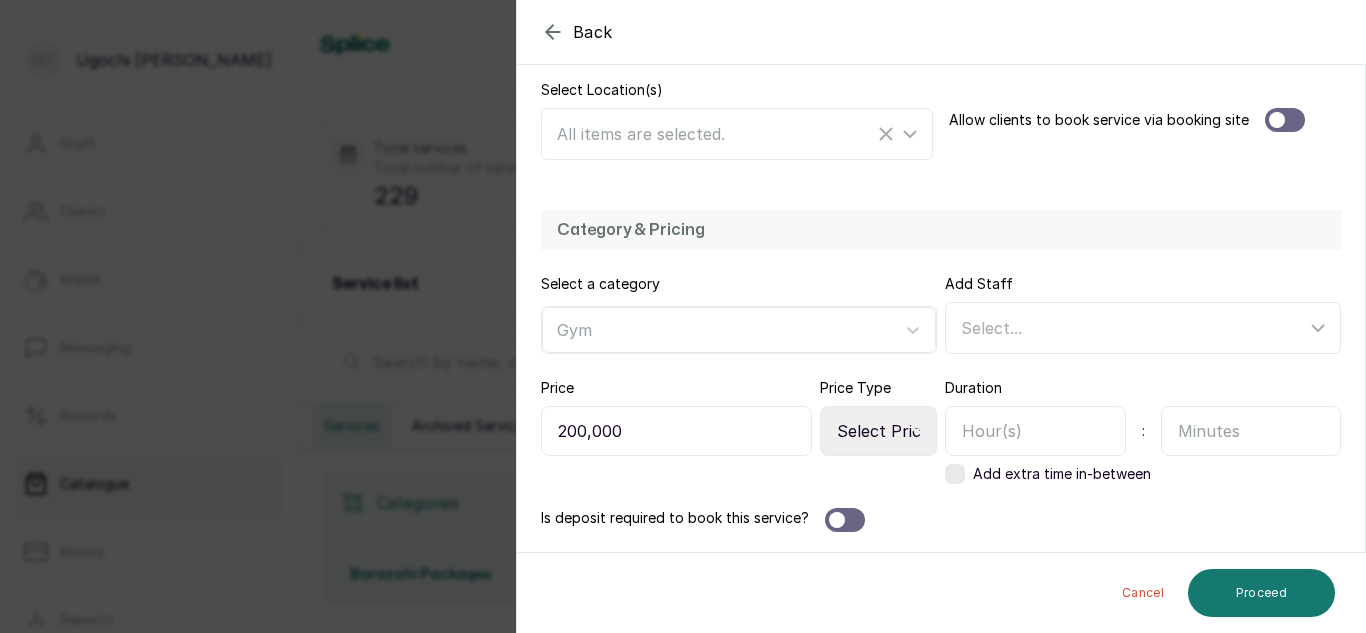 click at bounding box center (1035, 431) 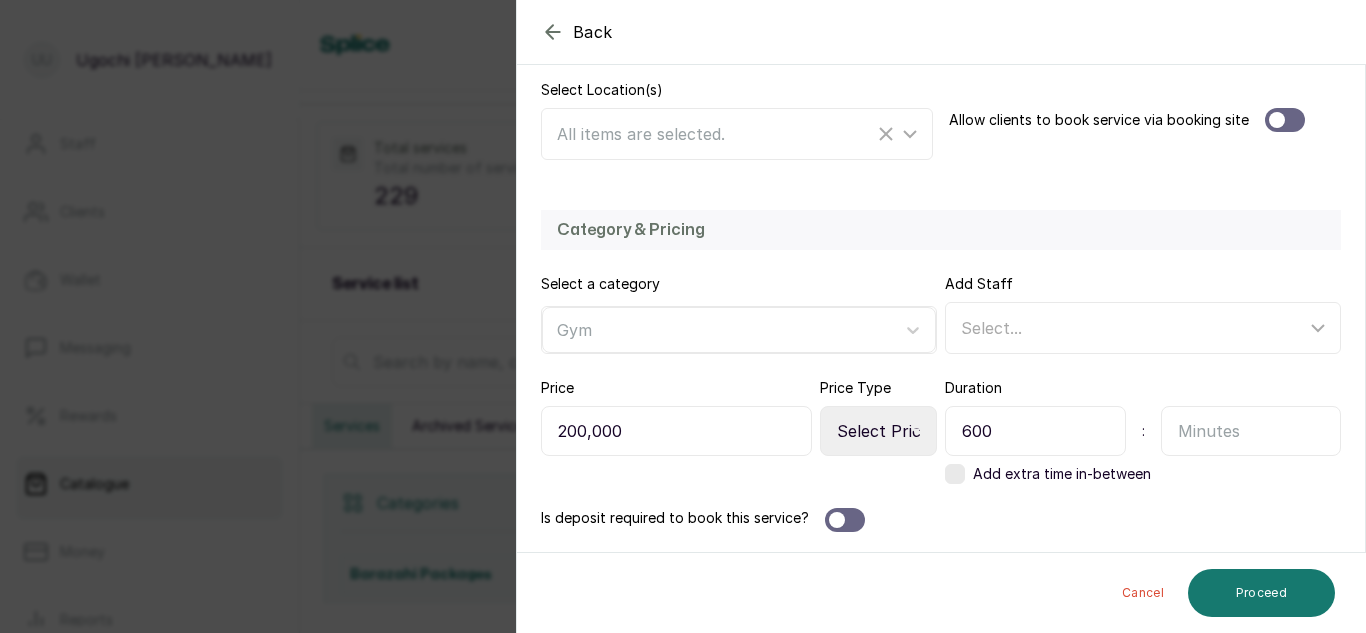 type on "600" 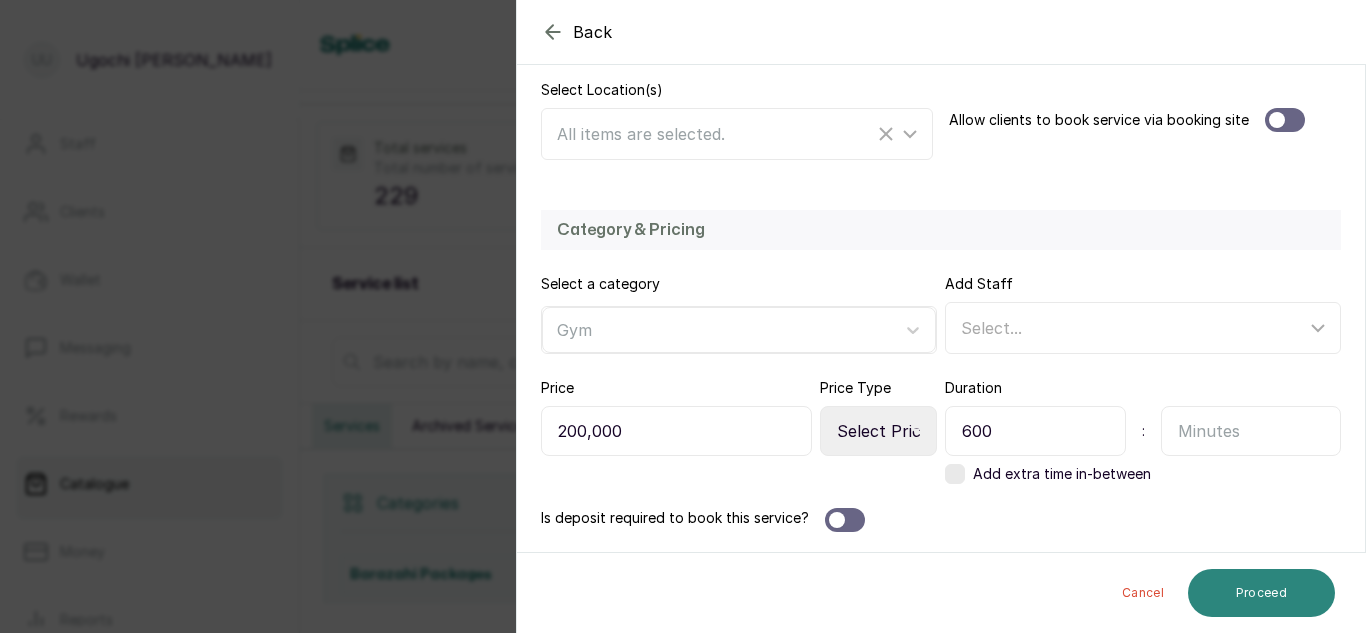 click on "Proceed" at bounding box center [1261, 593] 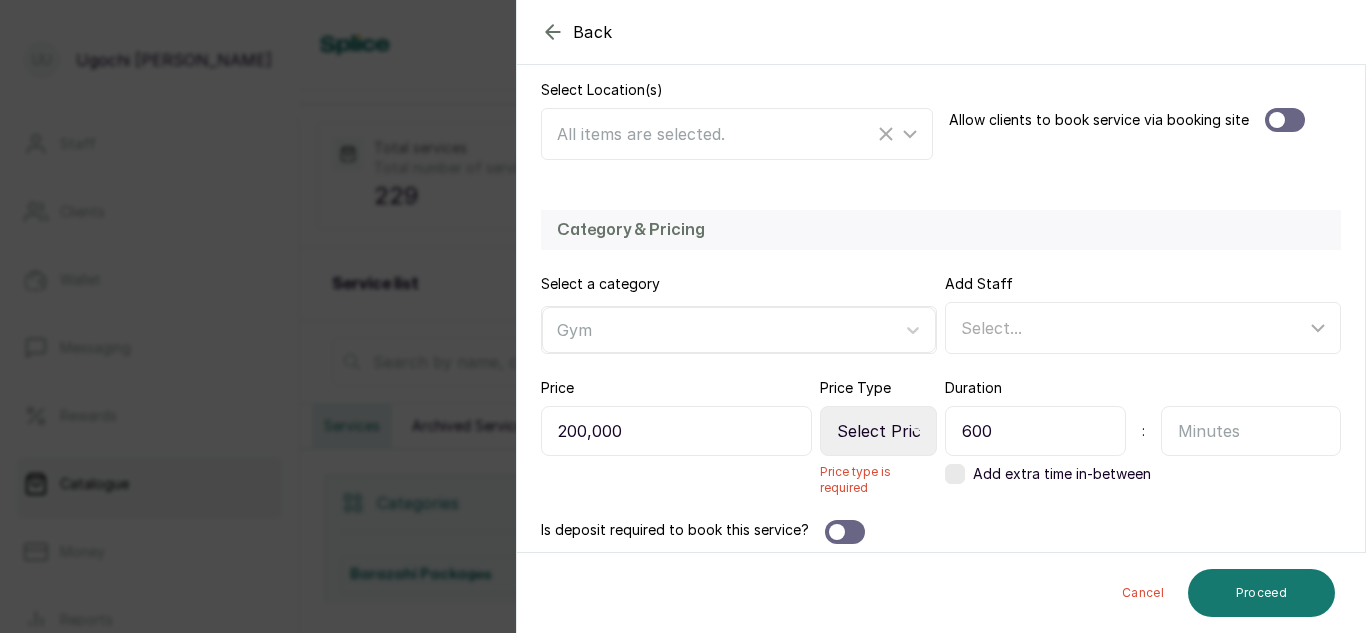 click on "Select Price Type Fixed From" at bounding box center [878, 431] 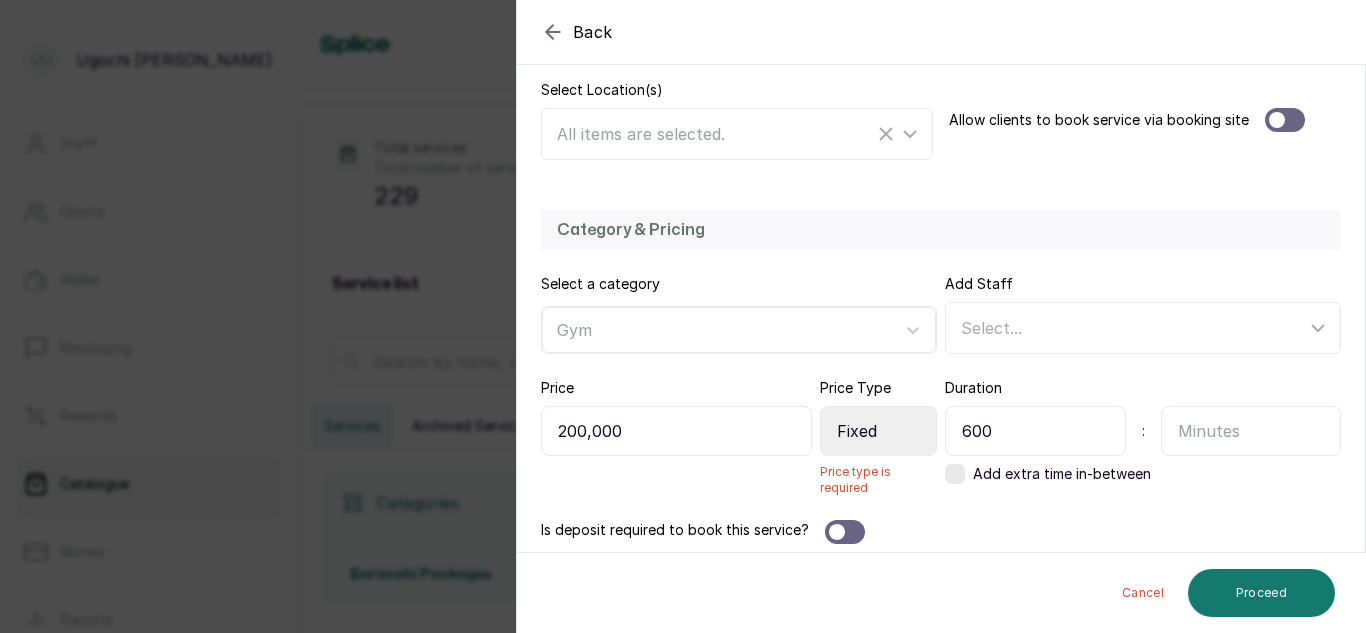 click on "Select Price Type Fixed From" at bounding box center (878, 431) 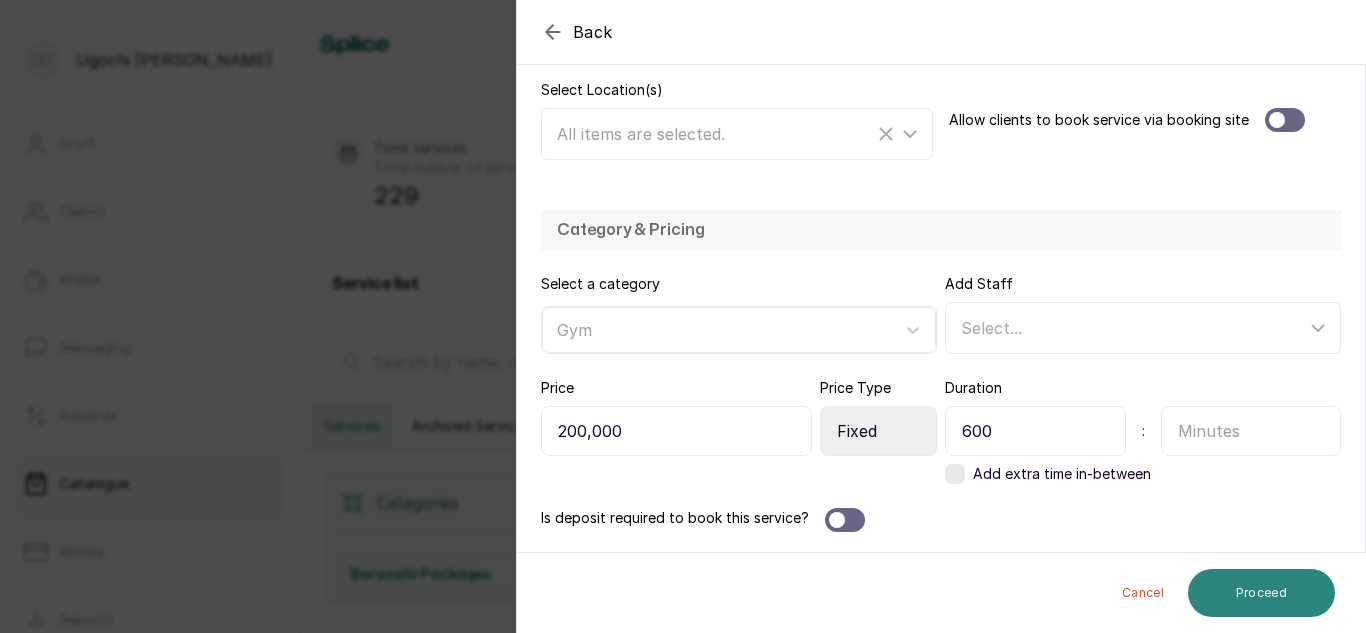 click on "Proceed" at bounding box center (1261, 593) 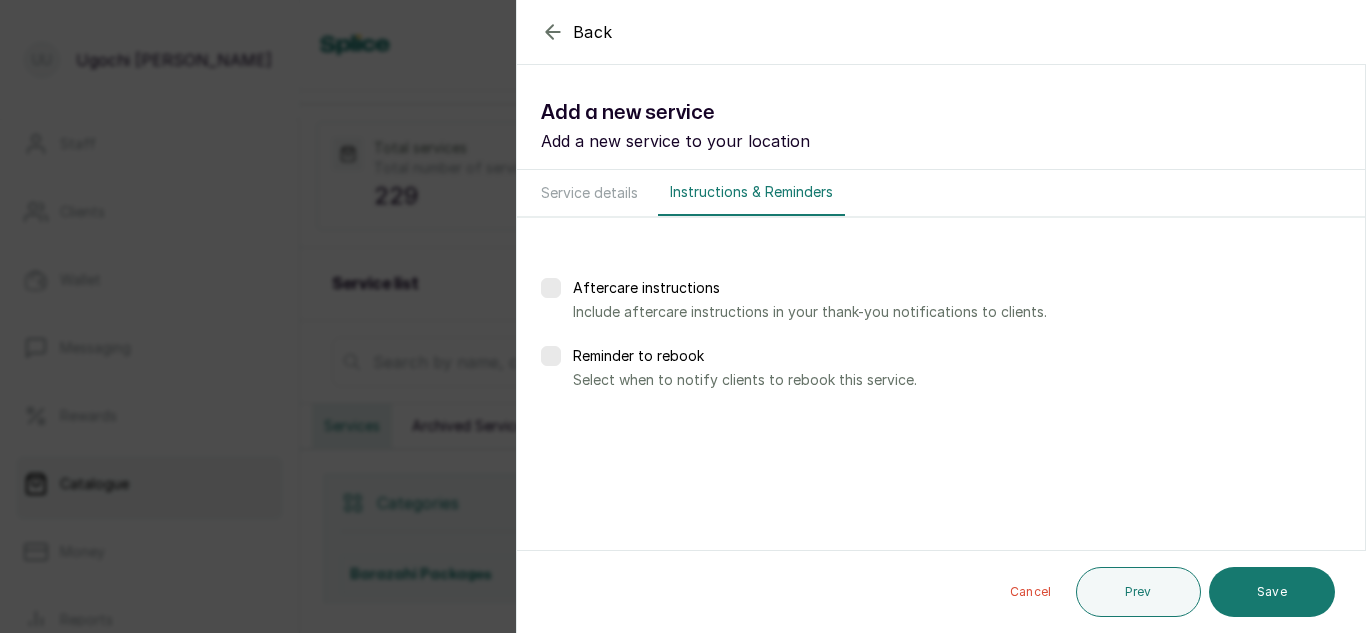 scroll, scrollTop: 0, scrollLeft: 0, axis: both 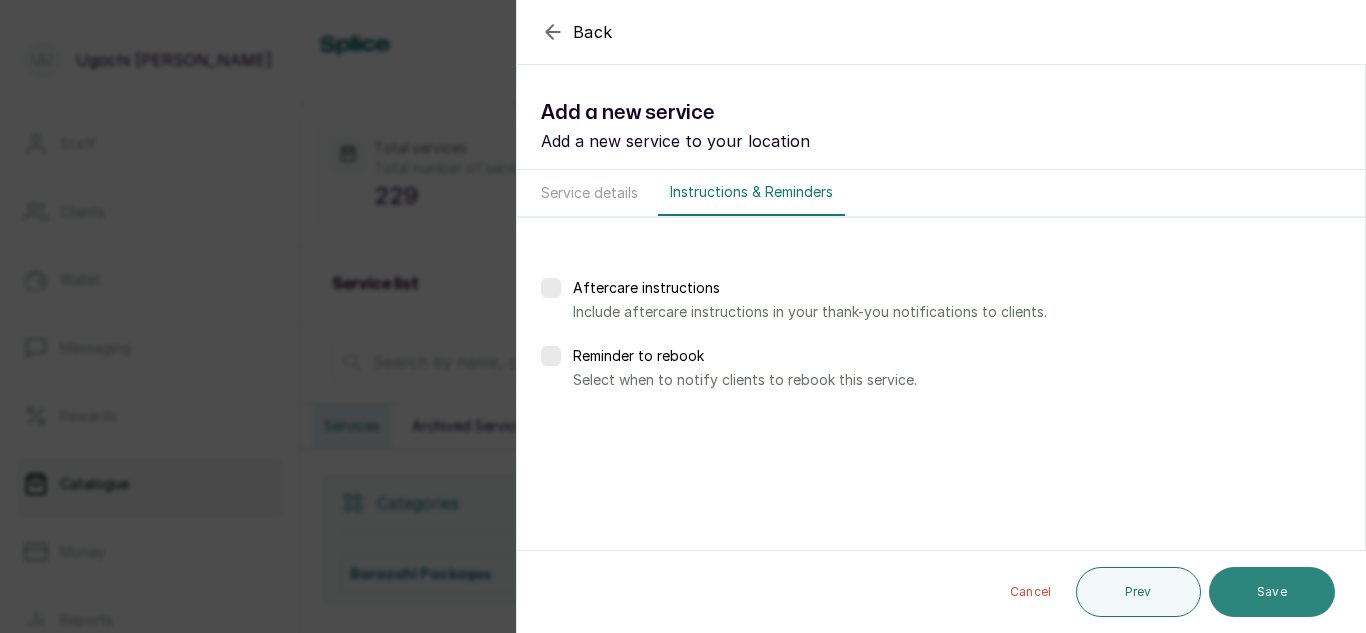 click on "Save" at bounding box center (1272, 592) 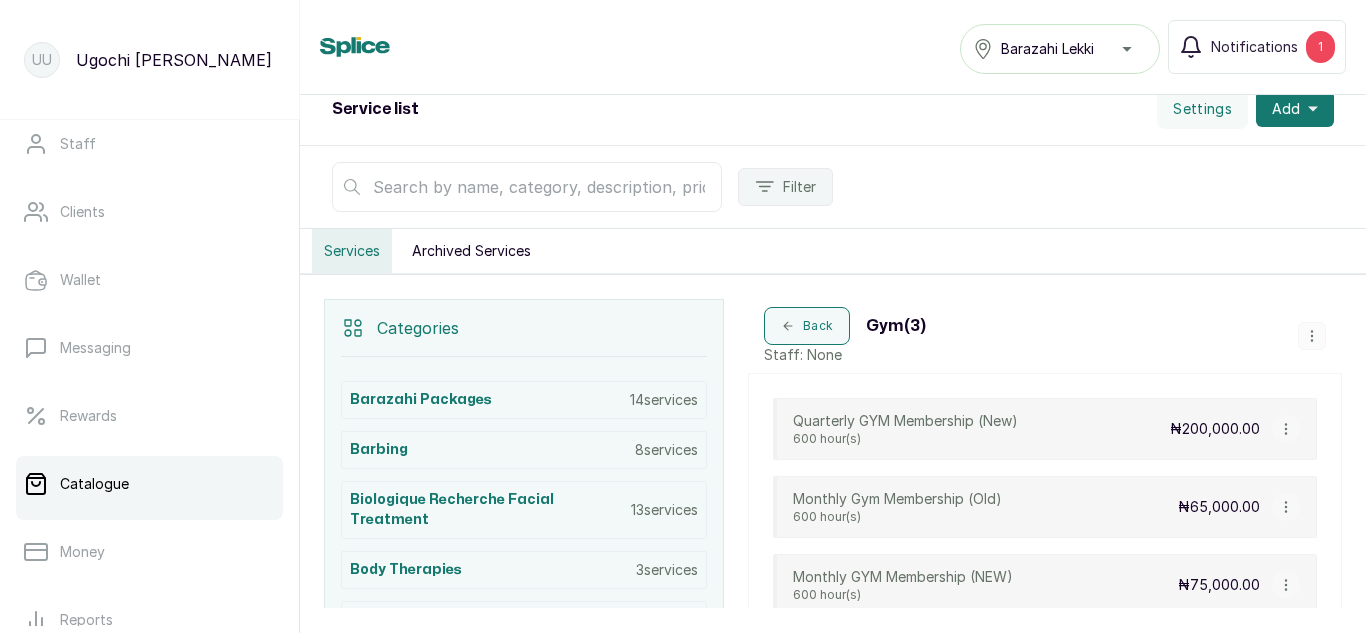 scroll, scrollTop: 192, scrollLeft: 0, axis: vertical 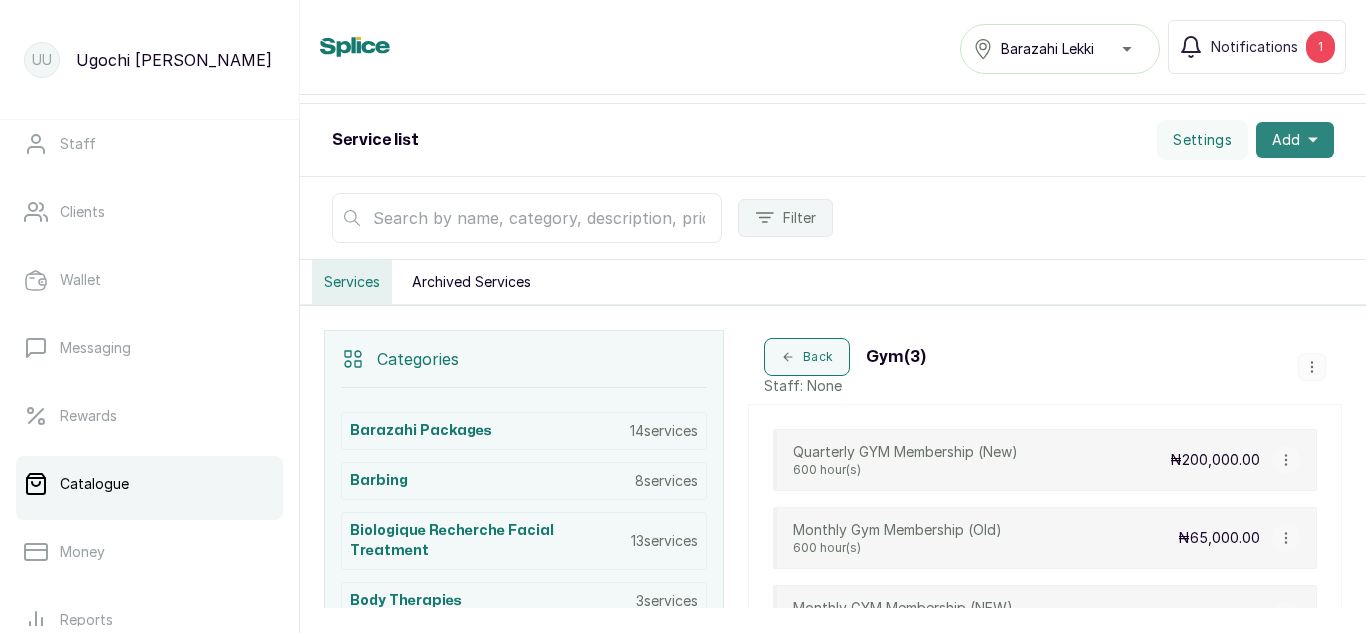 click on "Add" at bounding box center (1295, 140) 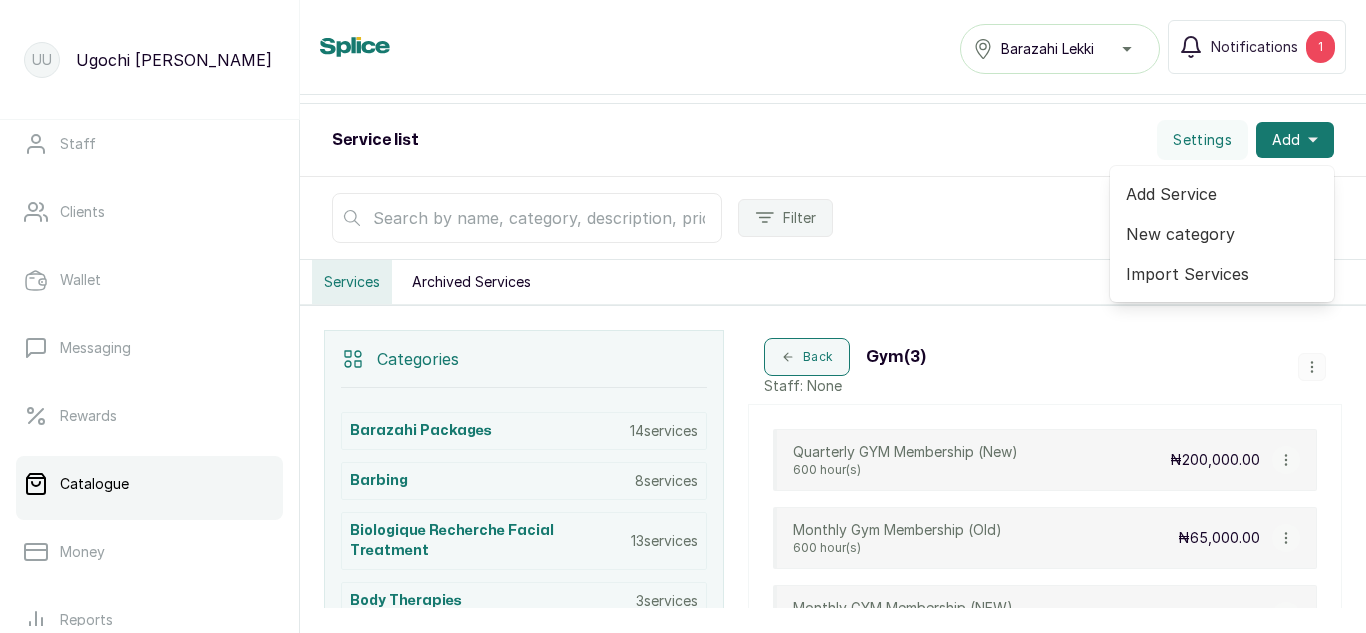 click on "Add Service" at bounding box center (1222, 194) 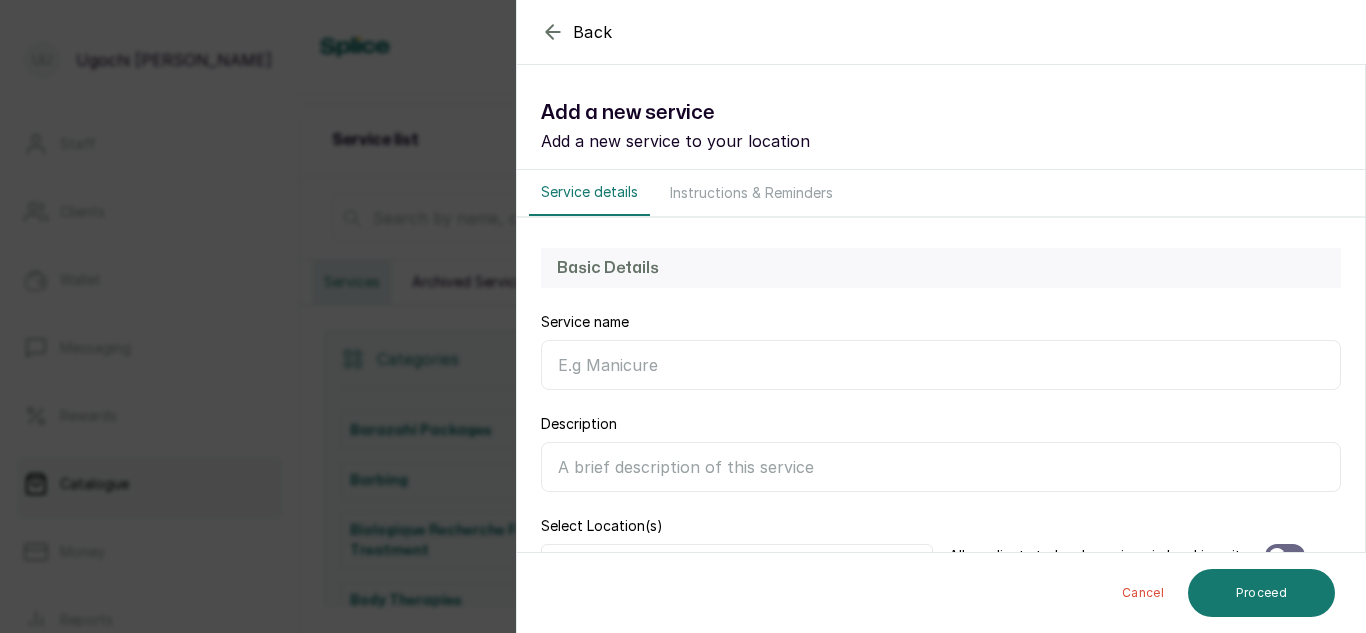 click on "Service name" at bounding box center (941, 365) 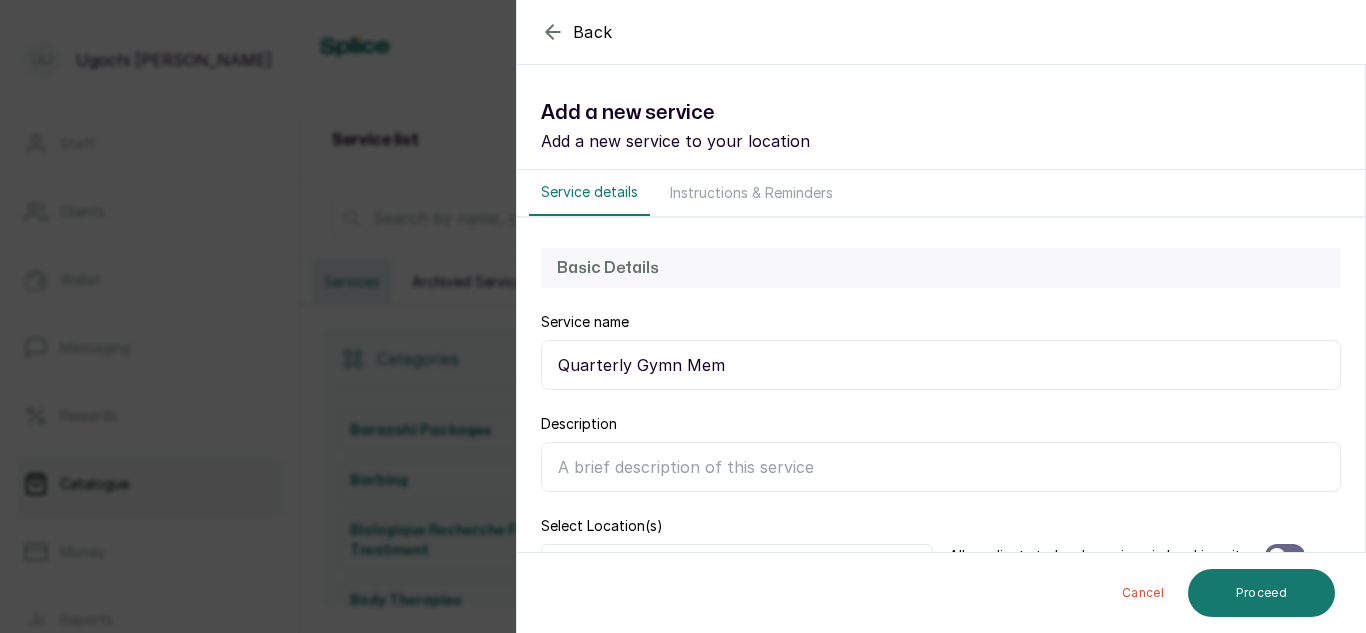 click on "Quarterly Gymn Mem" at bounding box center [941, 365] 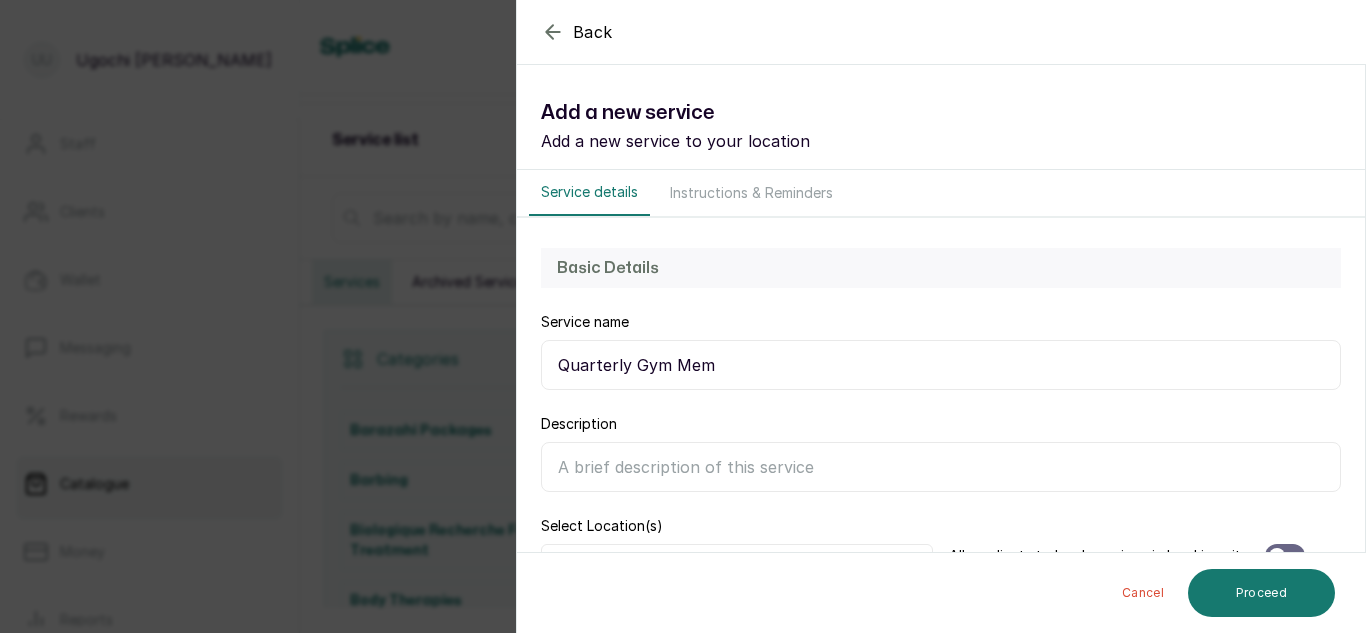 click on "Quarterly Gym Mem" at bounding box center (941, 365) 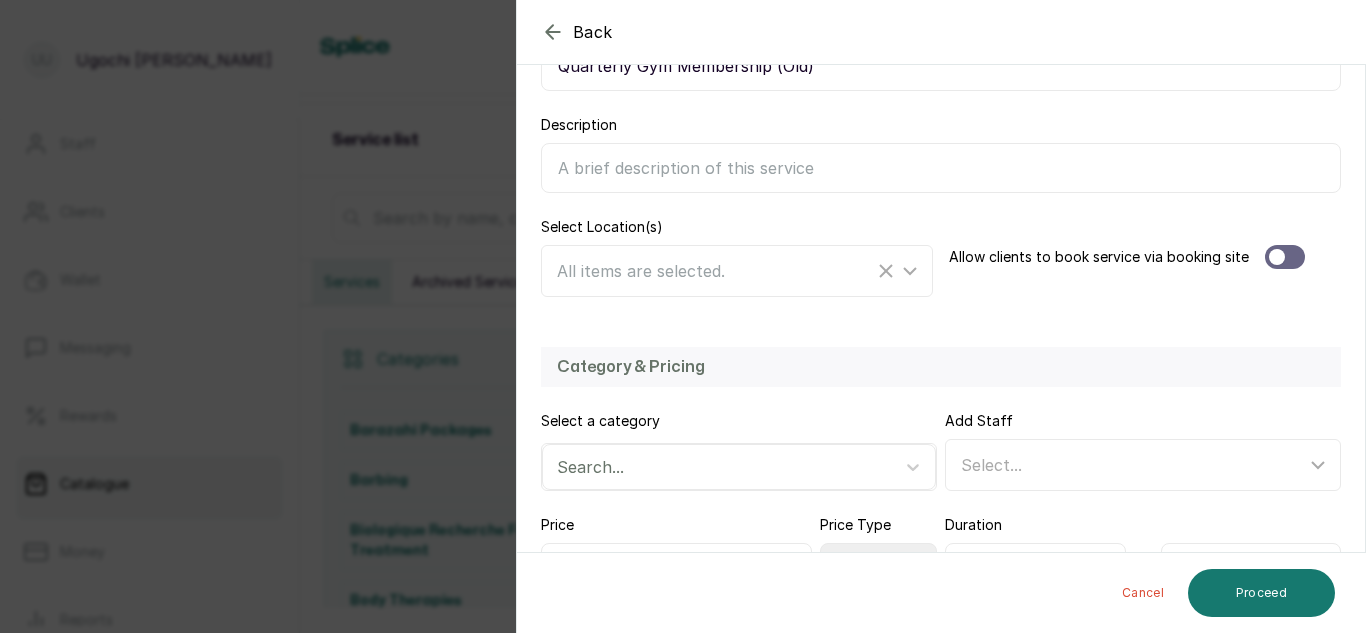 scroll, scrollTop: 322, scrollLeft: 0, axis: vertical 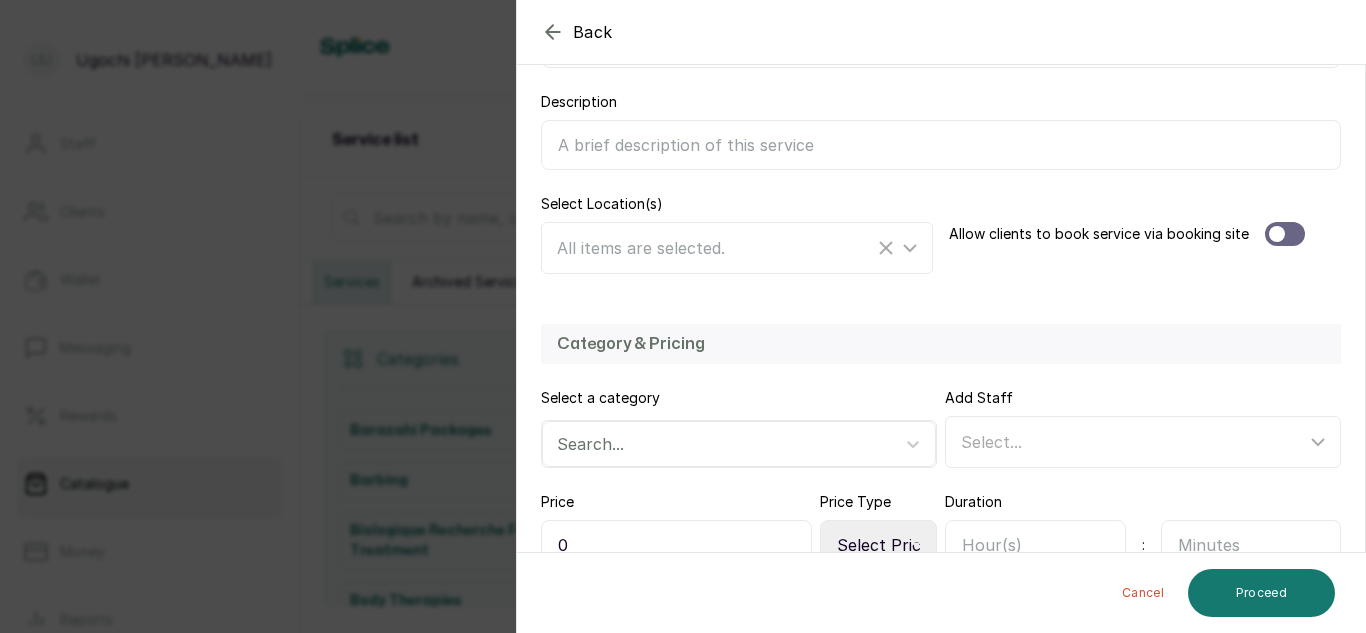 type on "Quarterly Gym Membership (Old)" 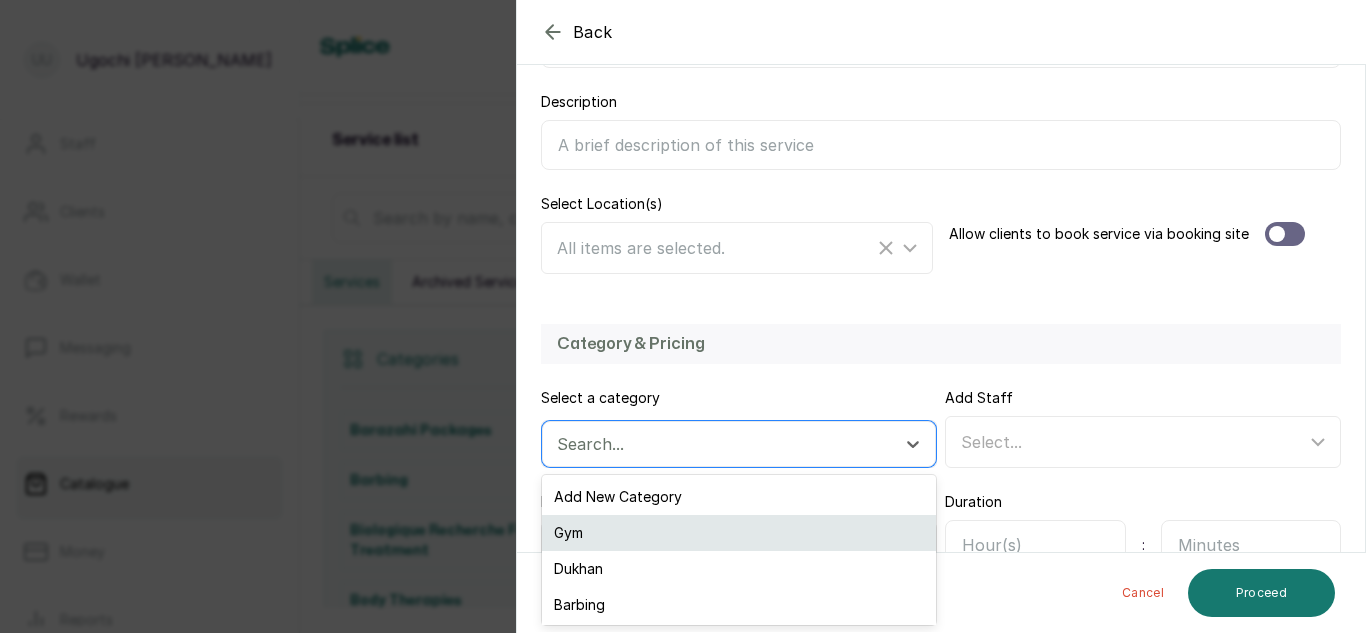click on "Gym" at bounding box center (739, 533) 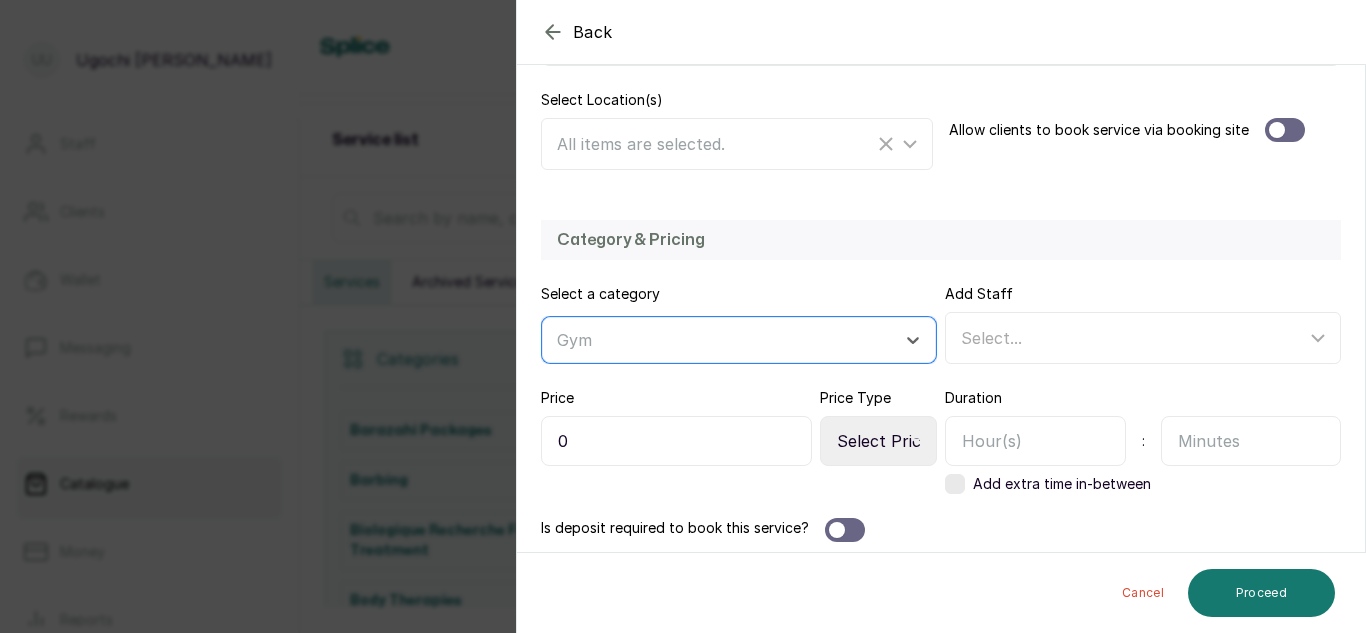 scroll, scrollTop: 436, scrollLeft: 0, axis: vertical 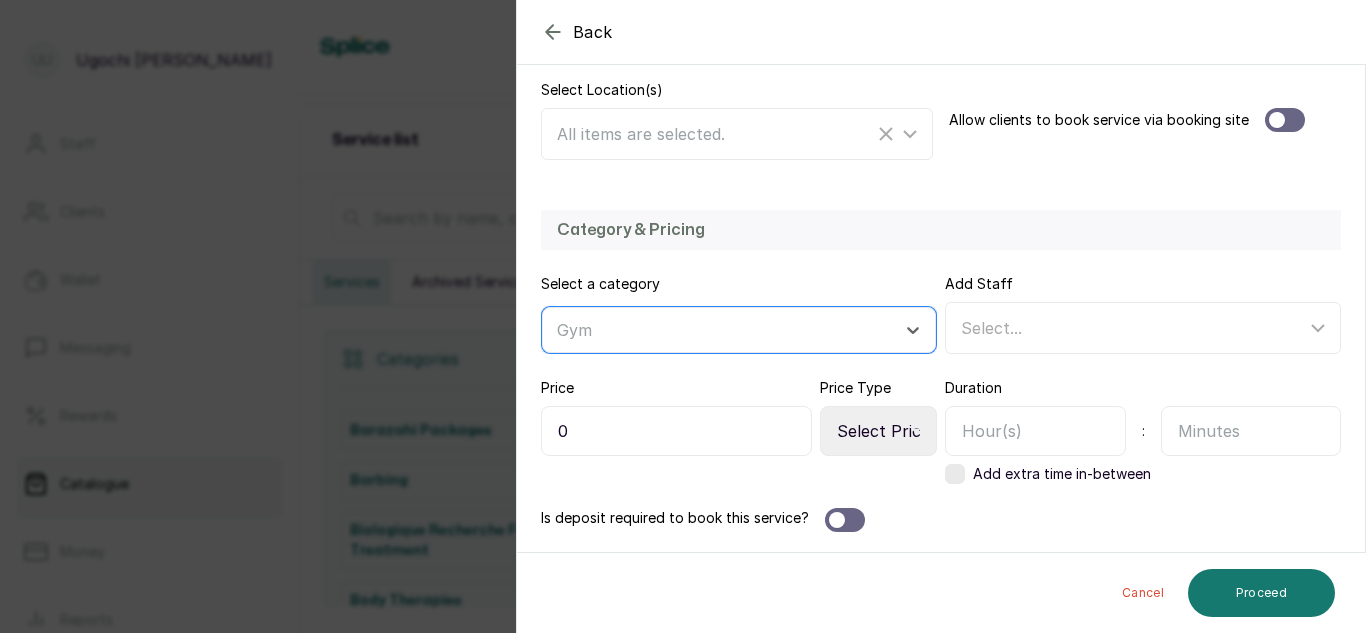 click at bounding box center [1035, 431] 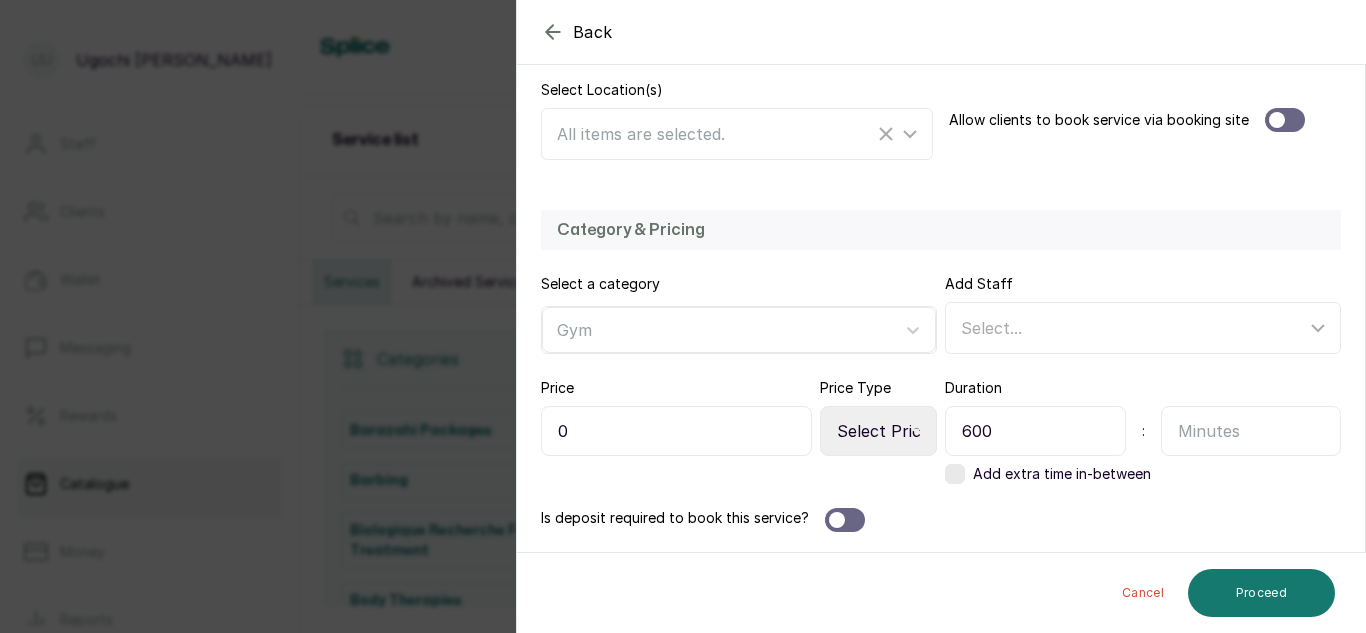 type on "600" 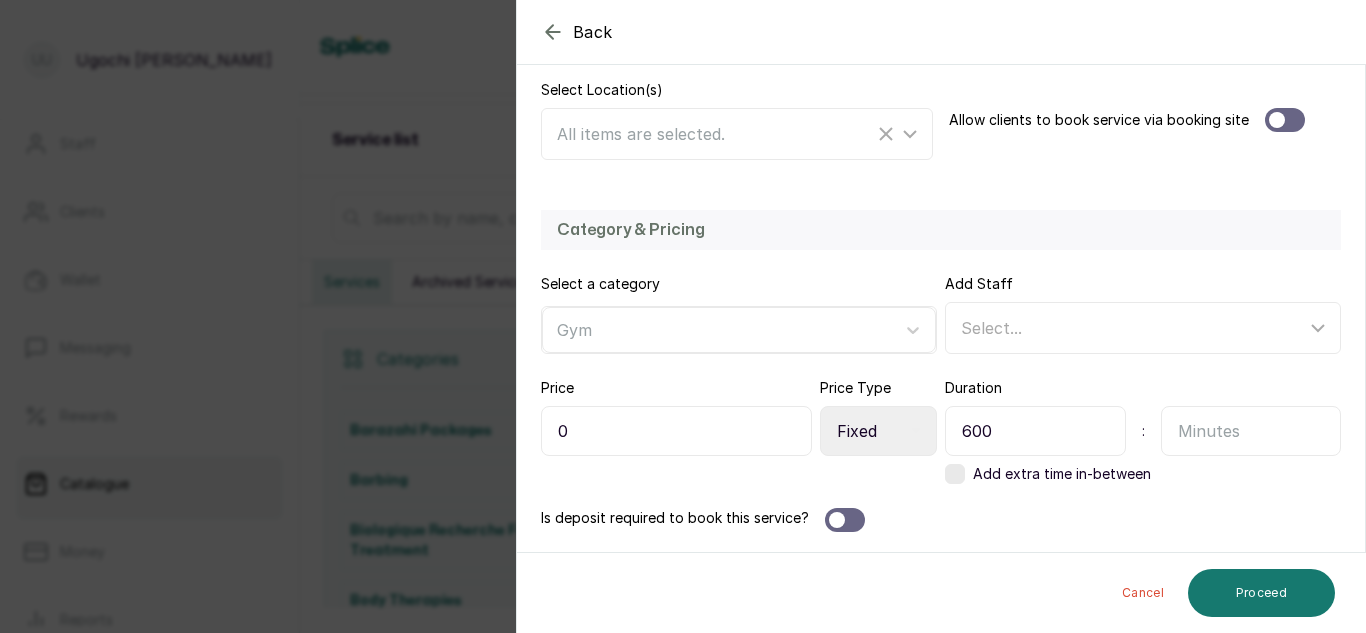 click on "Select Price Type Fixed From" at bounding box center [878, 431] 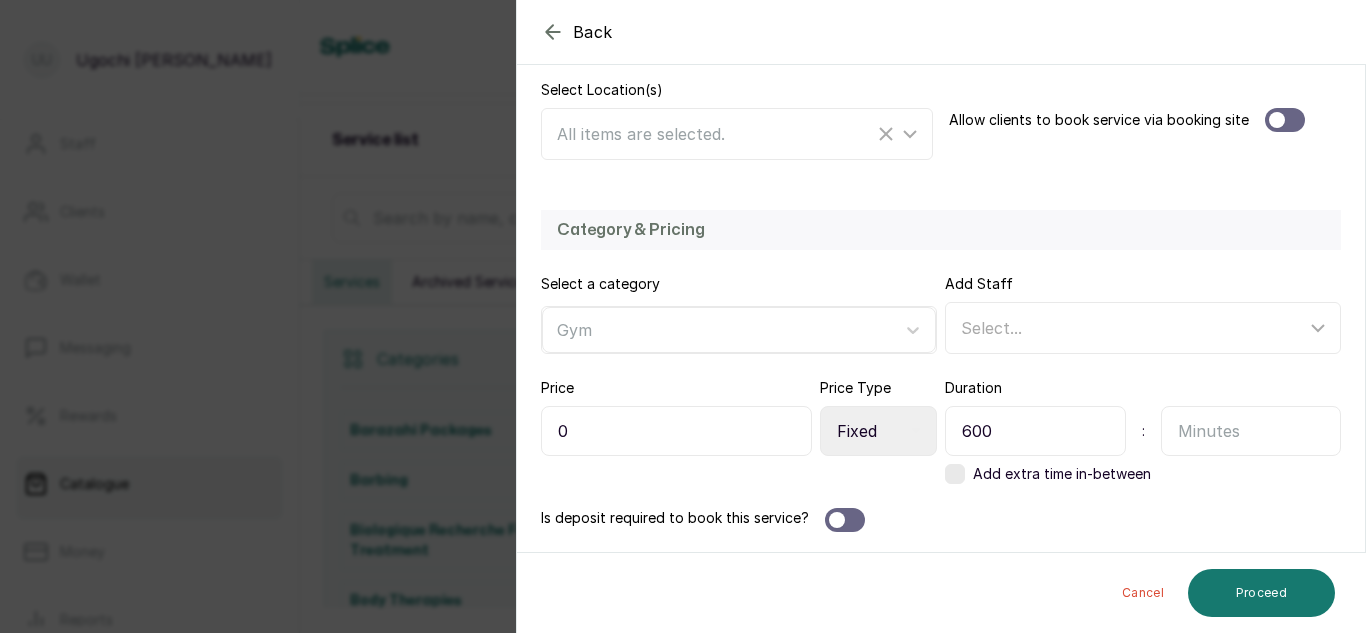 click on "0" at bounding box center (676, 431) 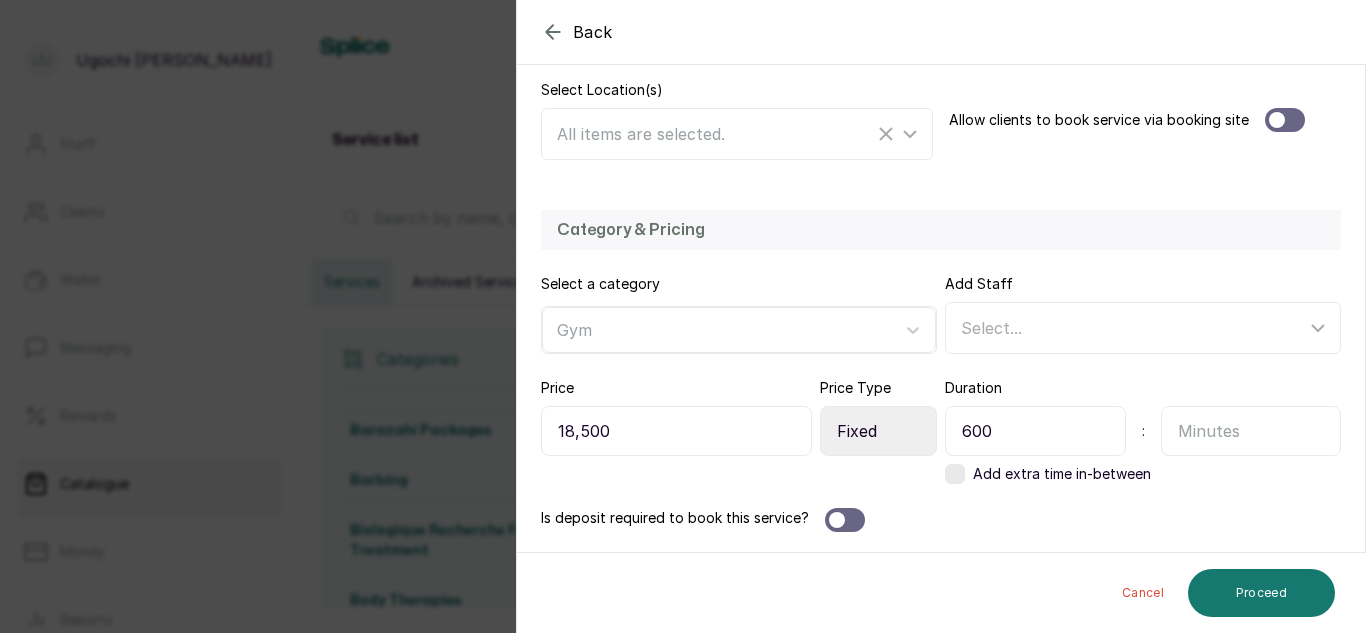 type on "185,000" 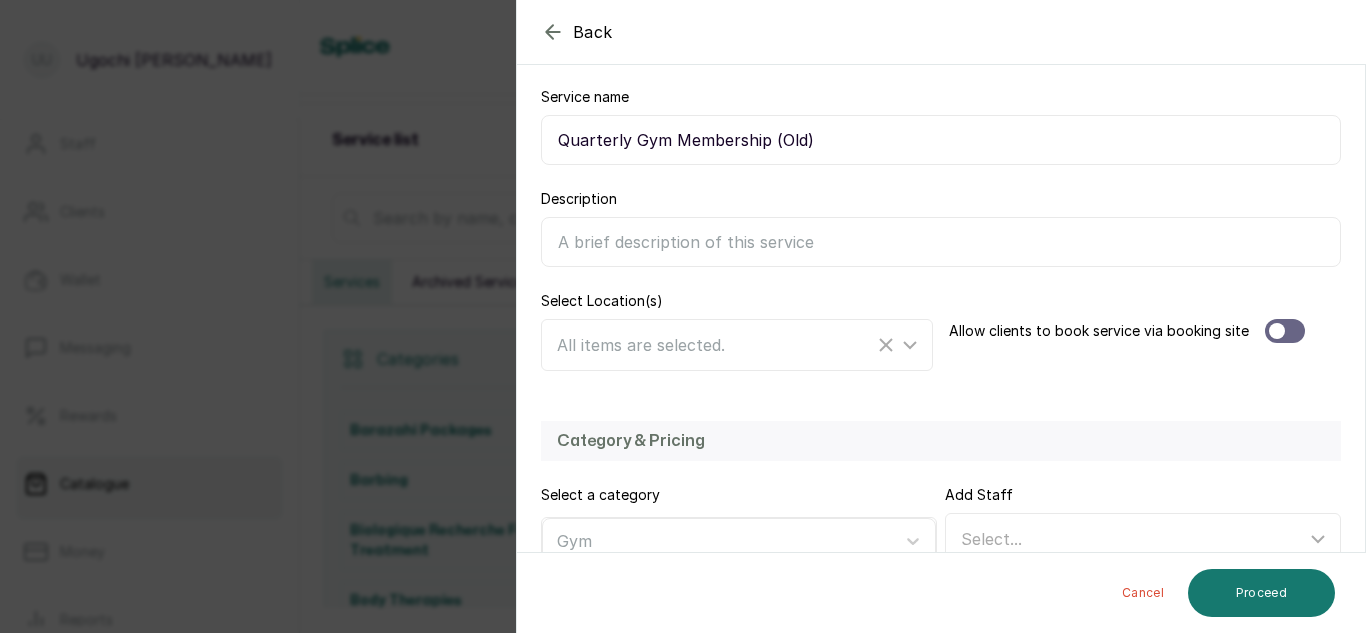 scroll, scrollTop: 436, scrollLeft: 0, axis: vertical 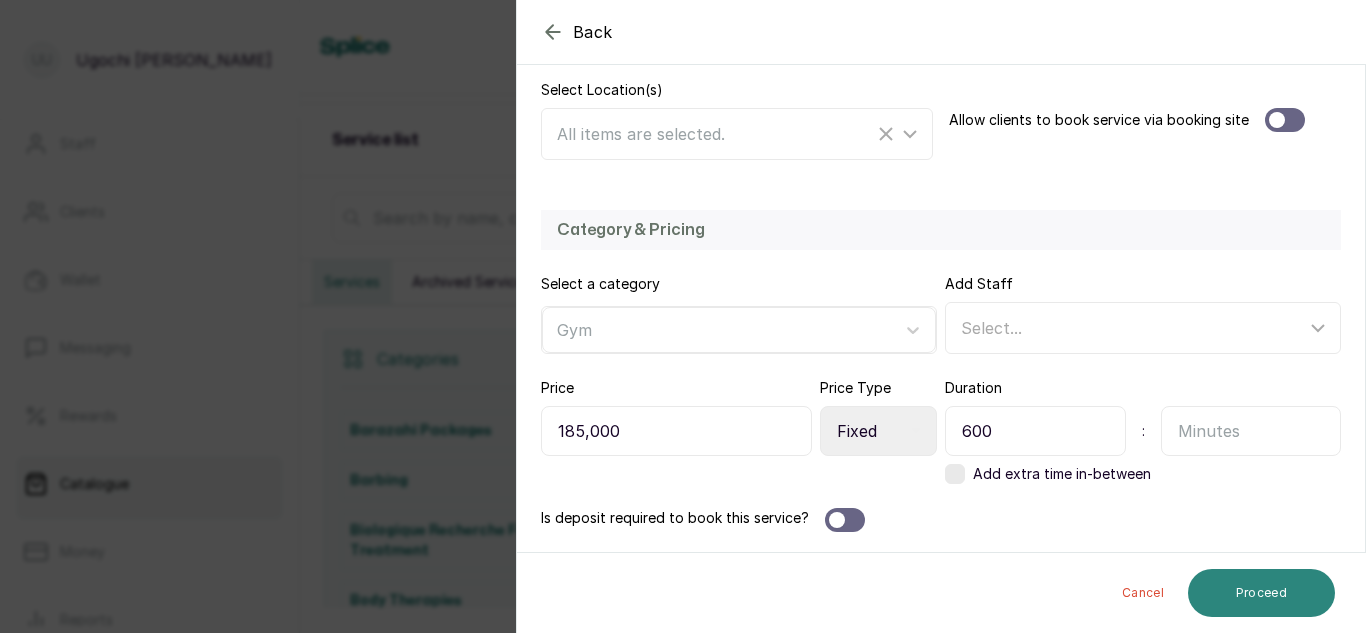 click on "Proceed" at bounding box center [1261, 593] 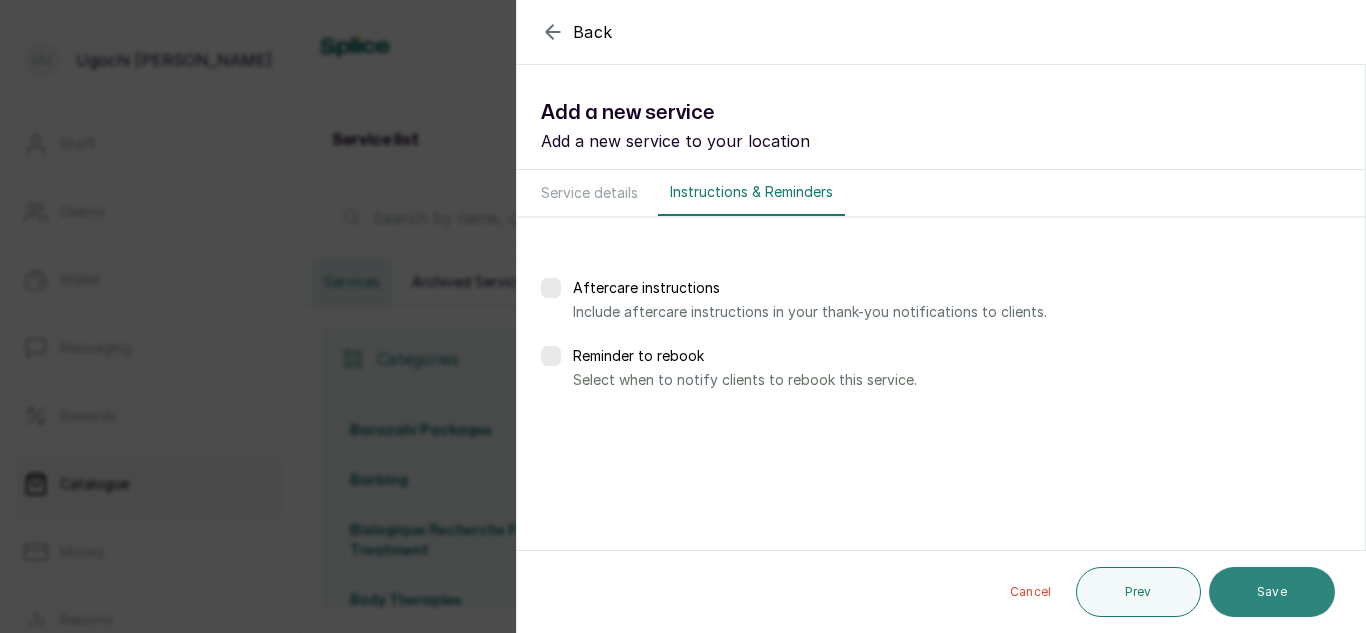 click on "Save" at bounding box center [1272, 592] 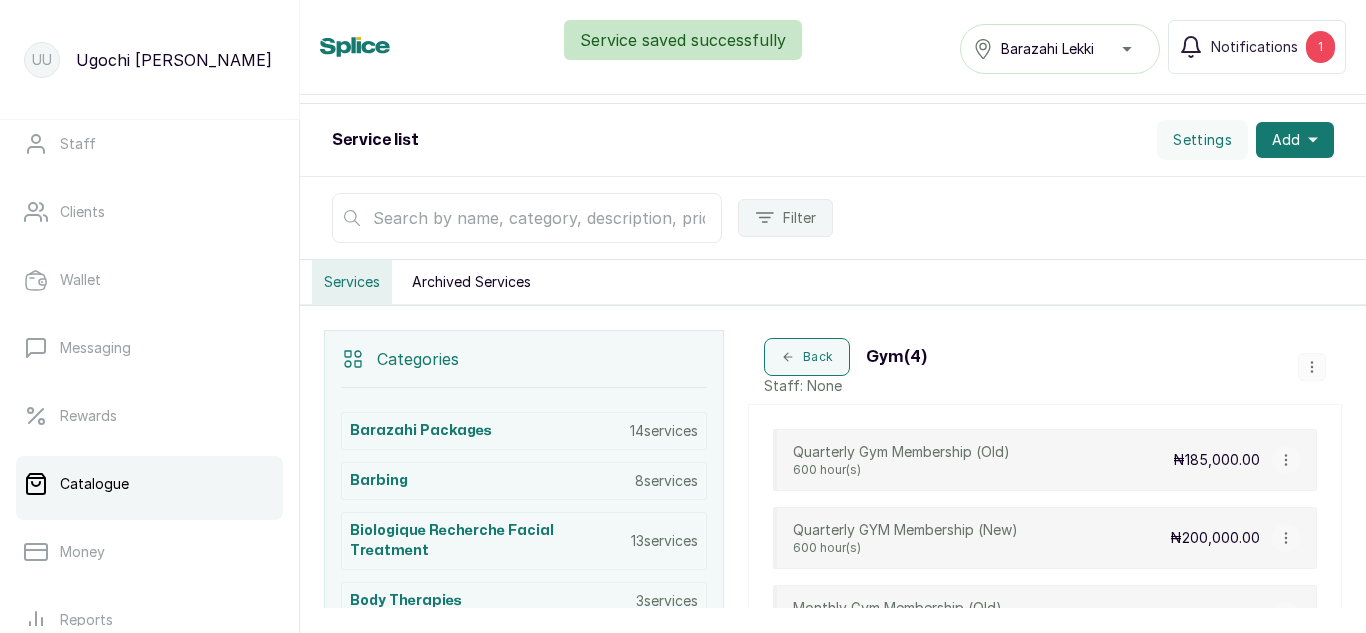 click on "Service saved successfully" at bounding box center [683, 40] 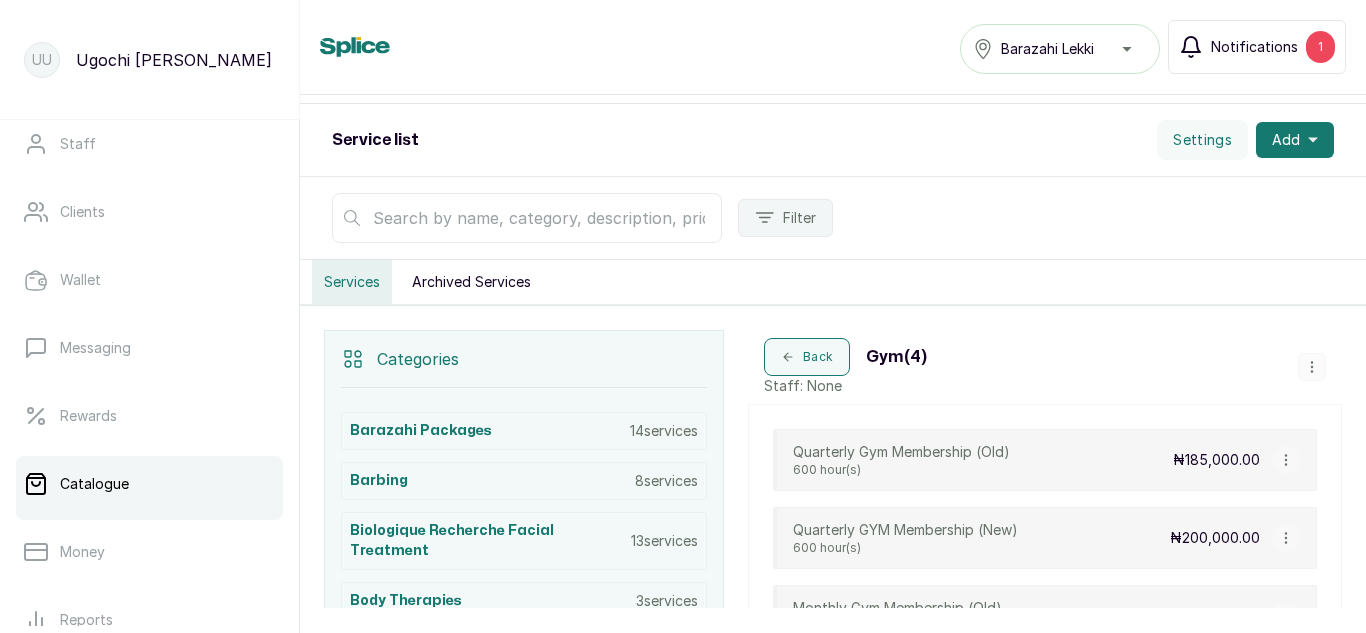 click on "1" at bounding box center (1320, 47) 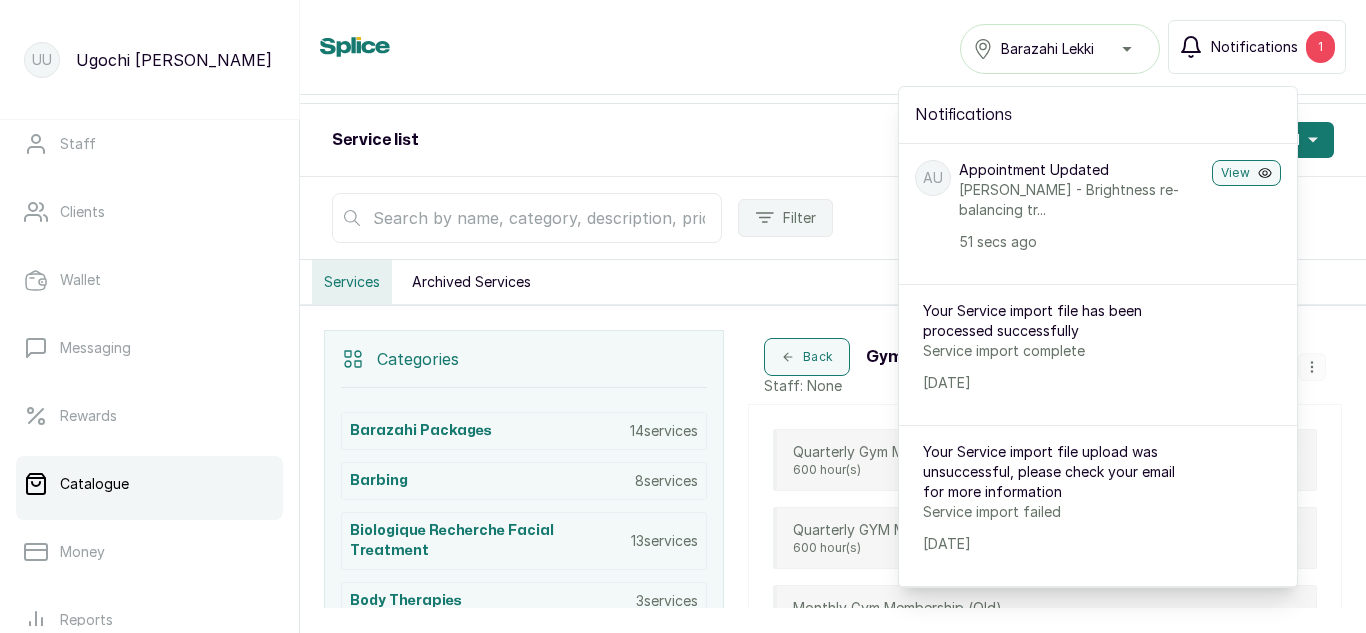 click on "1" at bounding box center [1320, 47] 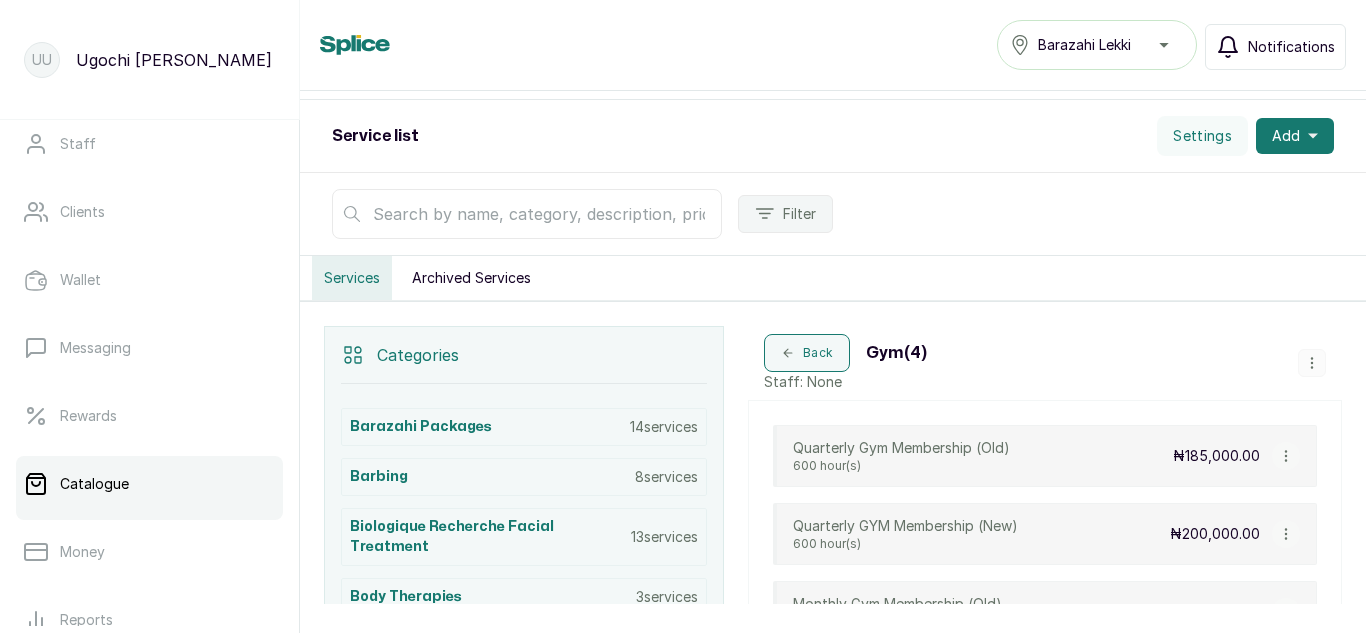 click on "Notifications" at bounding box center [1275, 47] 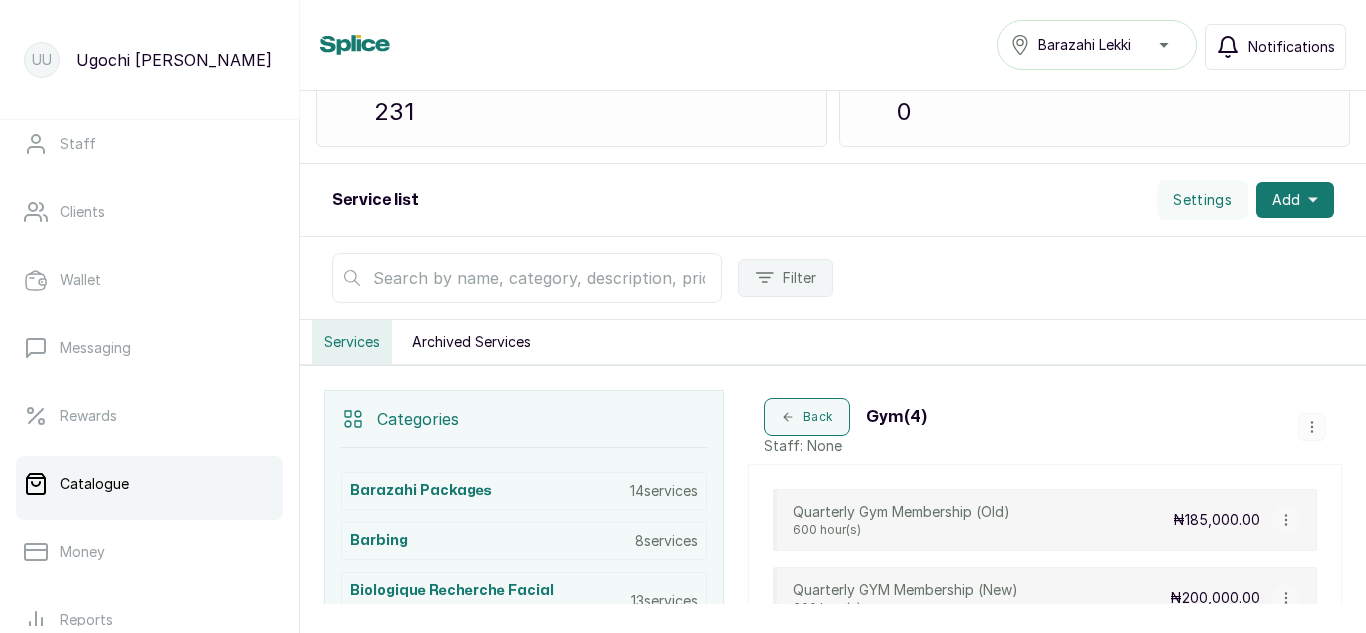 scroll, scrollTop: 0, scrollLeft: 0, axis: both 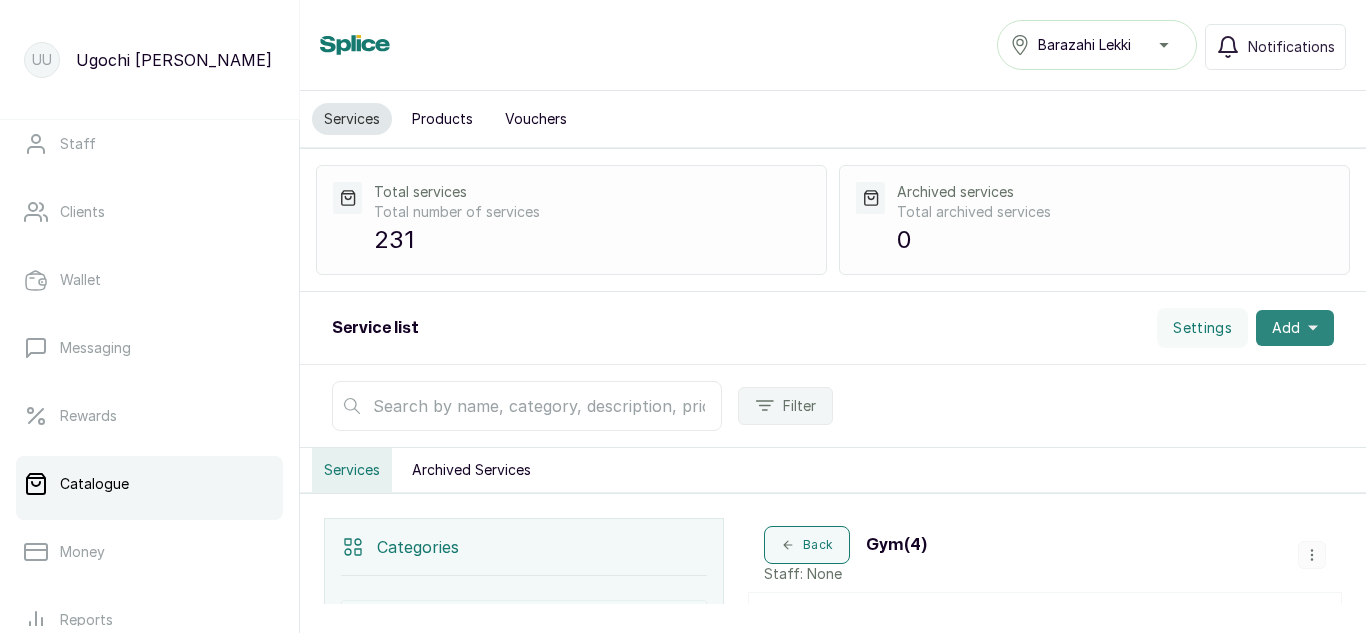click on "Add" at bounding box center [1286, 328] 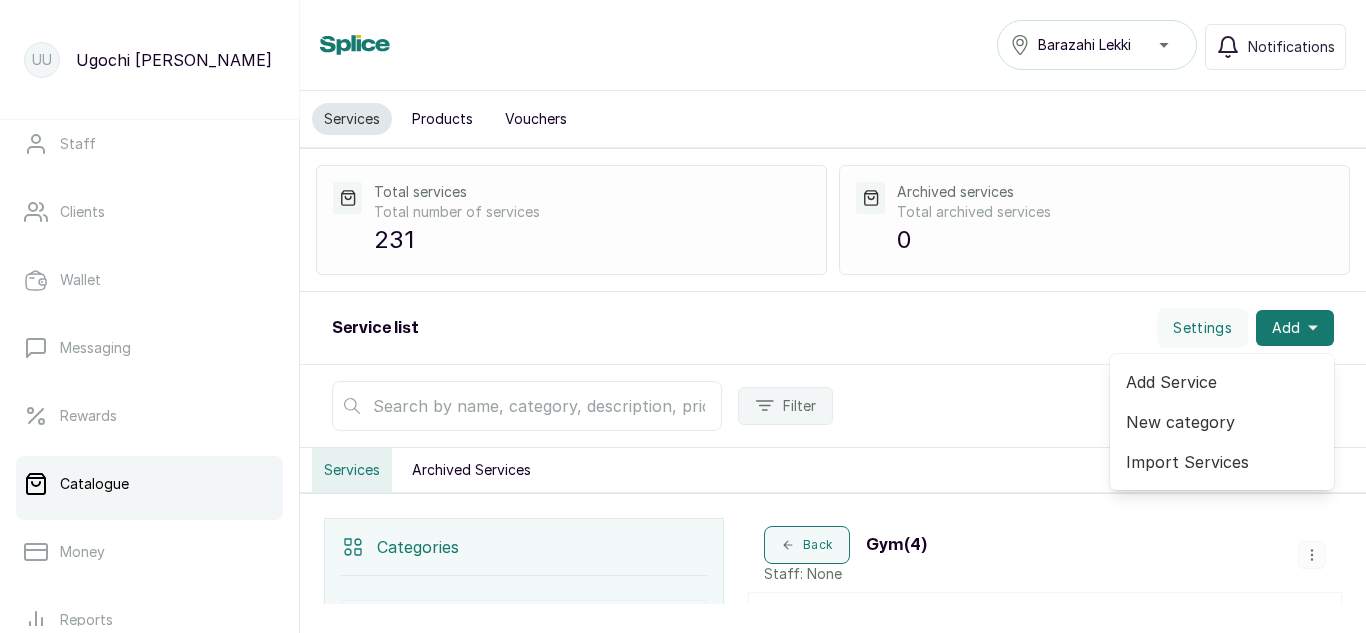 click on "Add Service" at bounding box center [1222, 382] 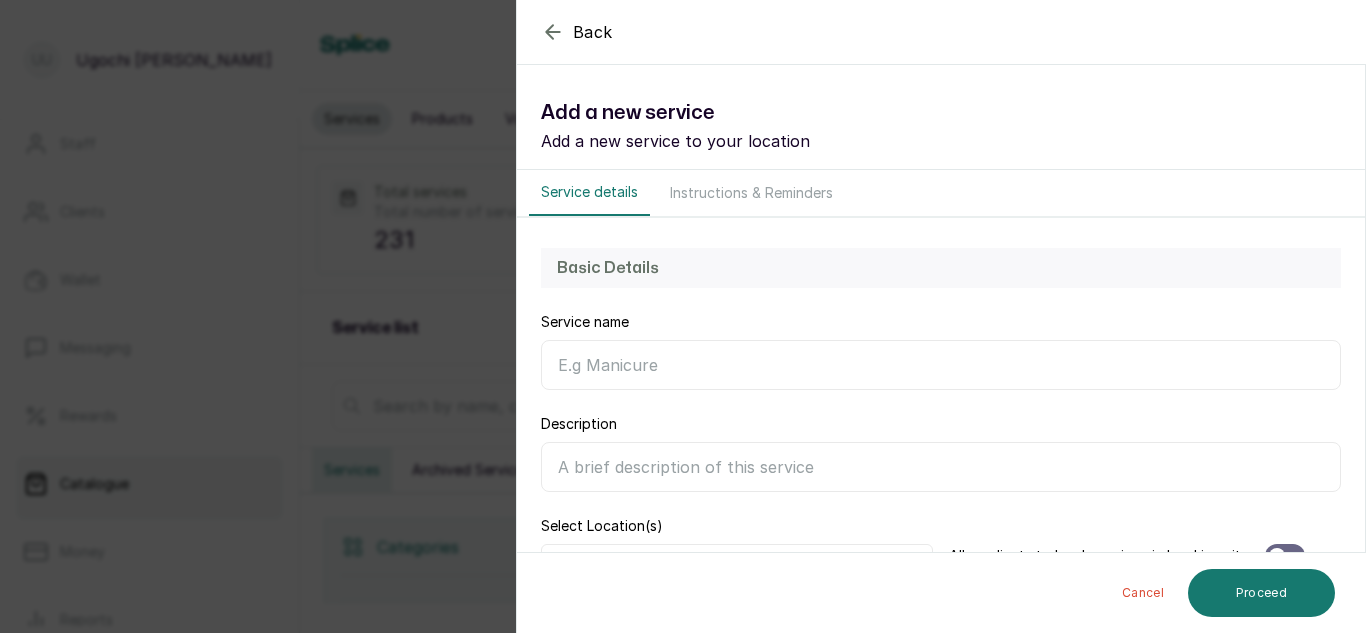 click on "Service name" at bounding box center [941, 365] 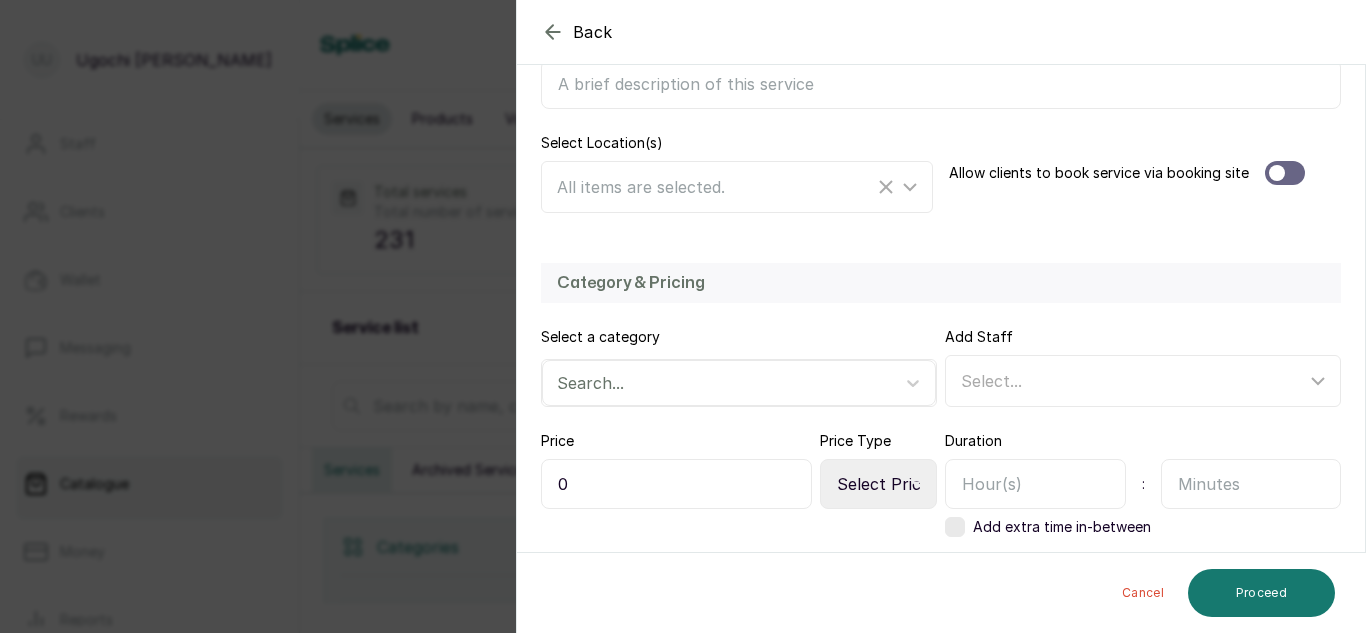 scroll, scrollTop: 385, scrollLeft: 0, axis: vertical 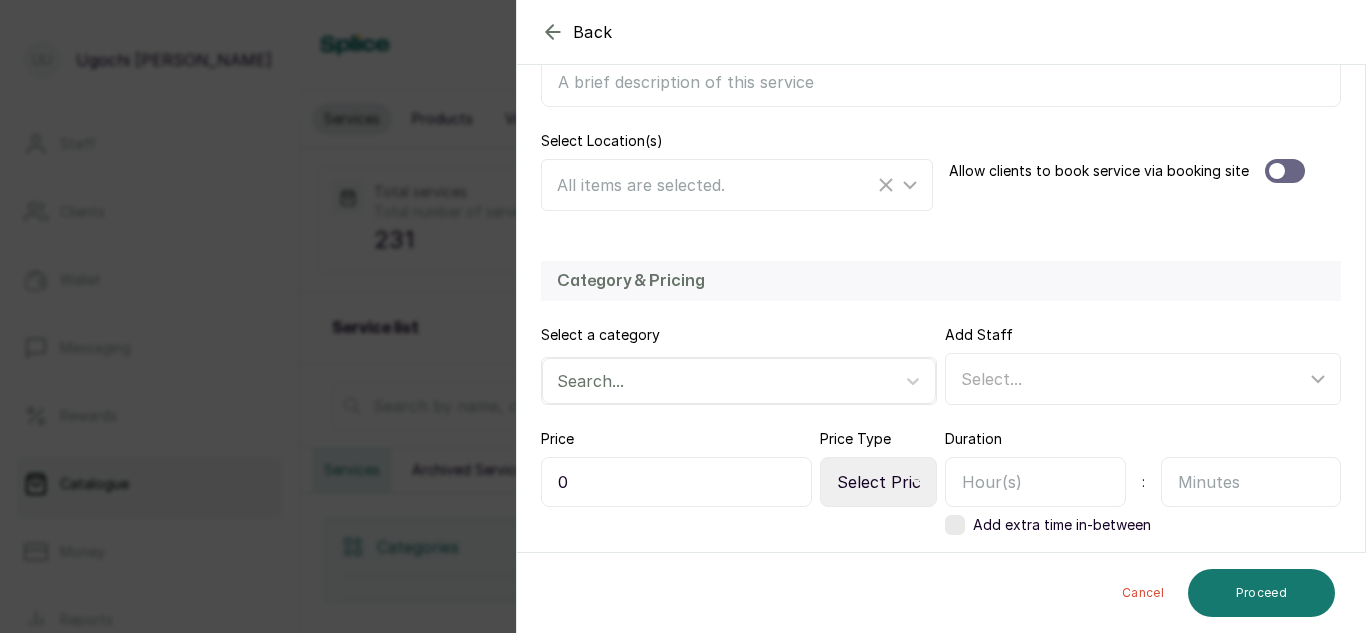 type on "Bi-annual Gym Membership" 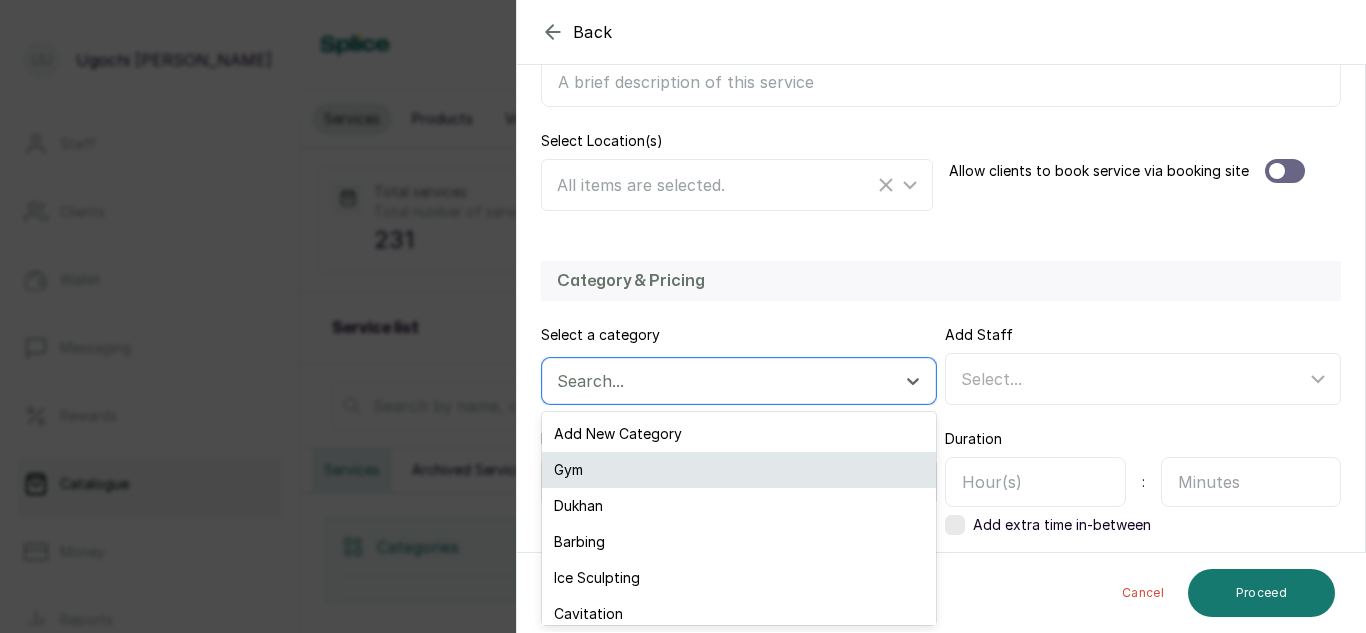 click on "Gym" at bounding box center [739, 470] 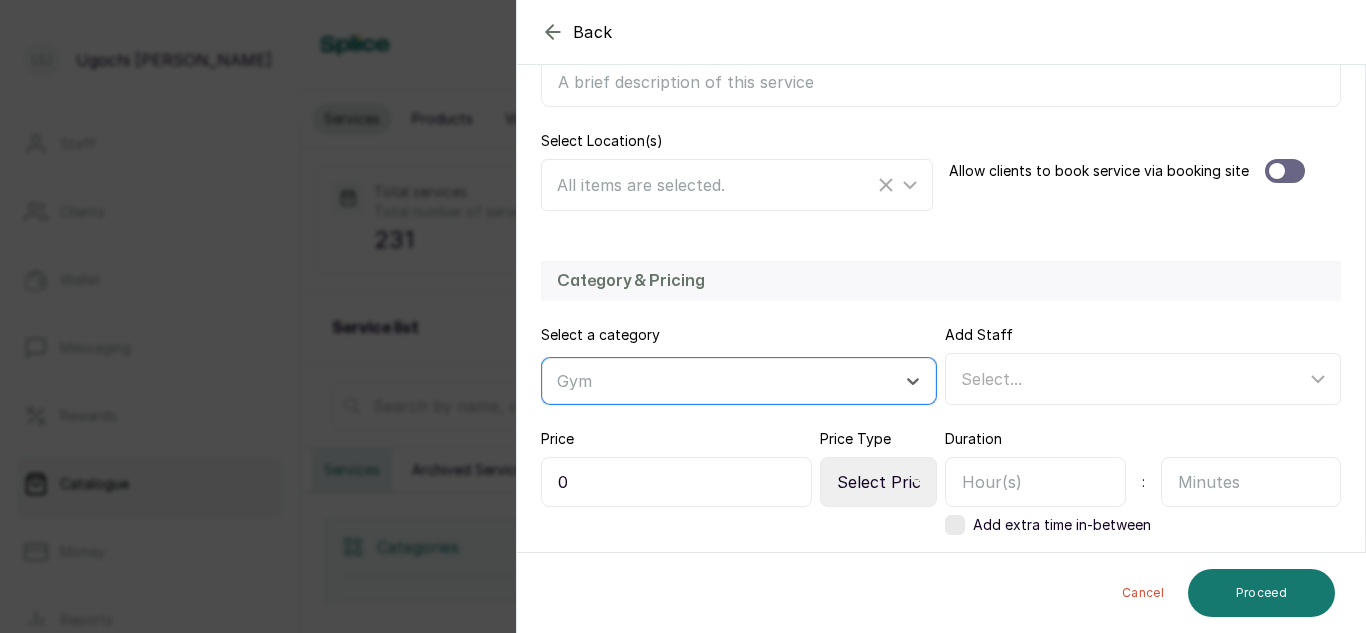 scroll, scrollTop: 436, scrollLeft: 0, axis: vertical 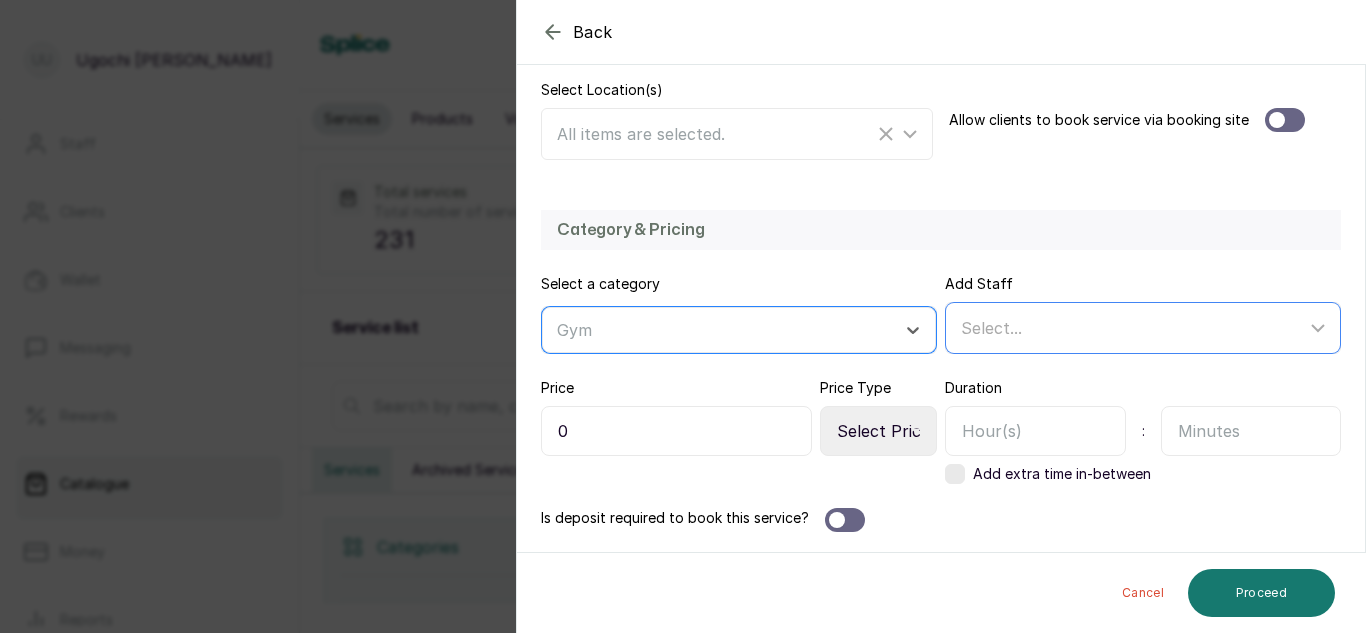 click on "Select..." at bounding box center (1133, 328) 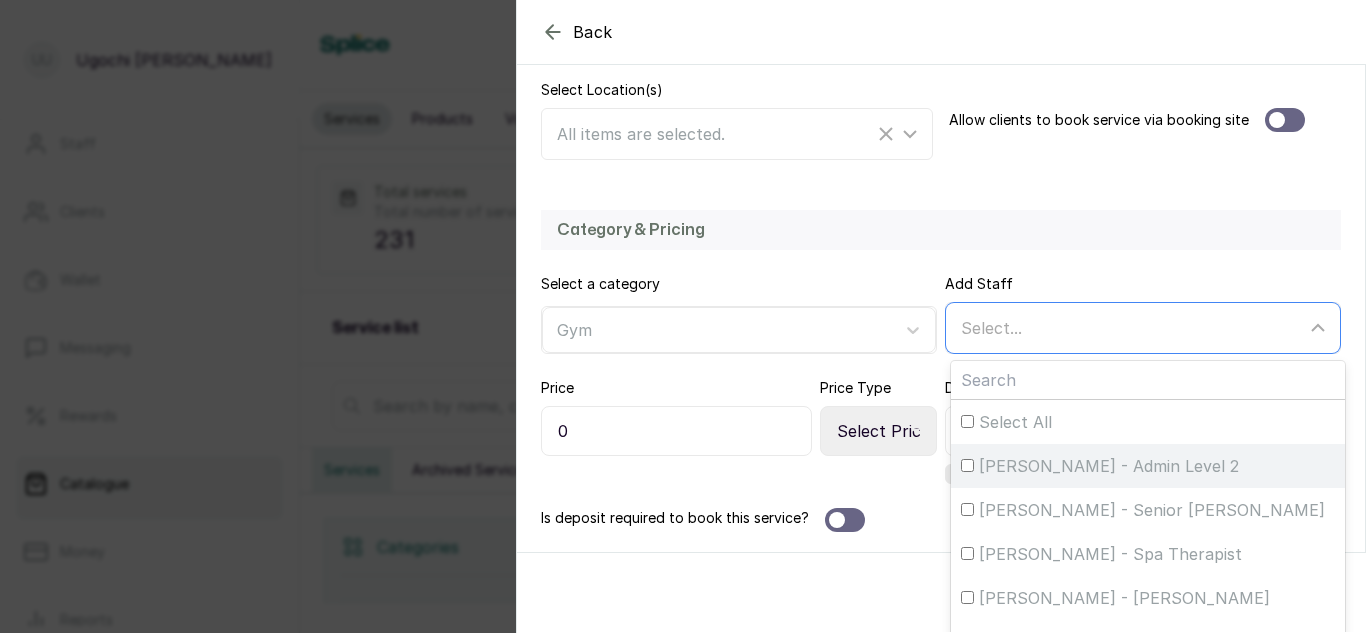 click on "[PERSON_NAME] - Admin Level 2" at bounding box center [1109, 466] 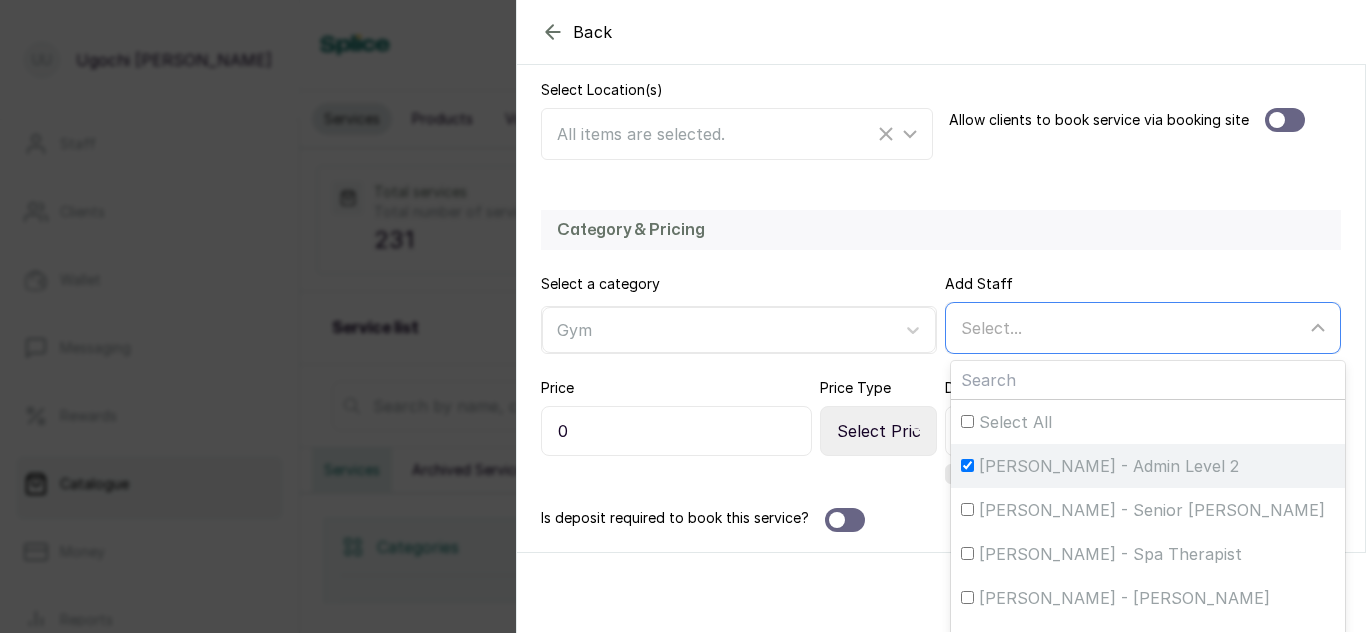 checkbox on "true" 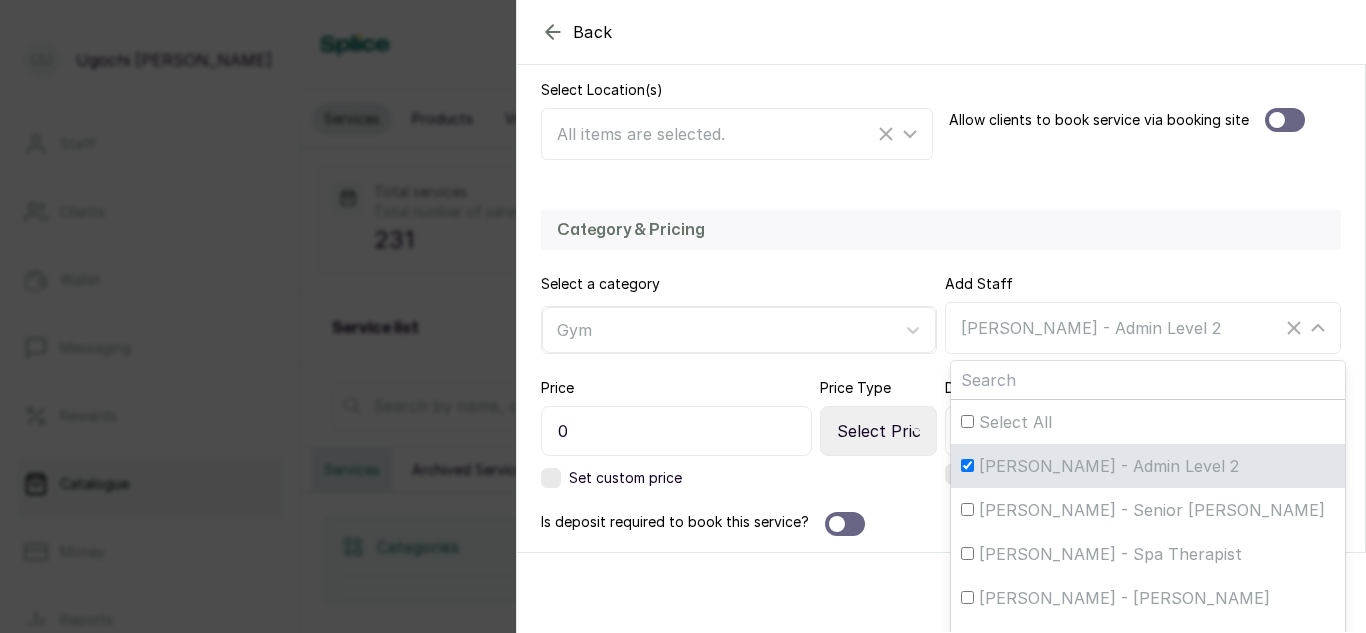 click on "Category & Pricing Select a category Gym Add Staff [PERSON_NAME] - Admin Level 2 Select All [PERSON_NAME] - Admin Level 2 [PERSON_NAME] - Senior [PERSON_NAME] - Spa Therapist [PERSON_NAME] - [PERSON_NAME] [PERSON_NAME] - Spa Therapist [PERSON_NAME] [PERSON_NAME] - Nail Technician [PERSON_NAME] - Stylist Purity Issa - [PERSON_NAME]  NYAH - Stylist [PERSON_NAME] - Spa Therapist Suciati Made - Spa Therapist Happiness Idopise - Spa Therapist Made Resmiatt - Spa Therapist [PERSON_NAME] - Nail Technician Charity Osidornijie - Spa Therapist Bukola Koko - Braider [PERSON_NAME] - Nail Technician [PERSON_NAME] [PERSON_NAME] - [PERSON_NAME] Awoyejo - Braider Price 0 Price Type Select Price Type Fixed From Set custom price Duration : Add extra time in-between Is deposit required to book this service?" at bounding box center (941, 373) 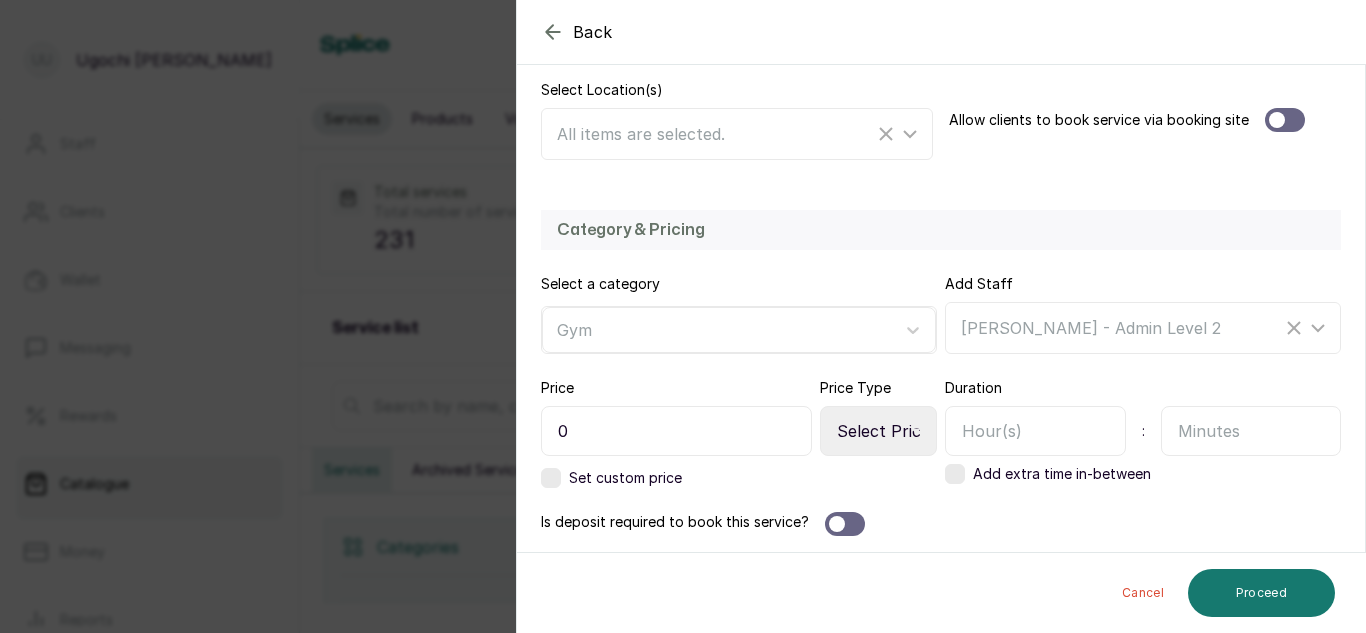 scroll, scrollTop: 440, scrollLeft: 0, axis: vertical 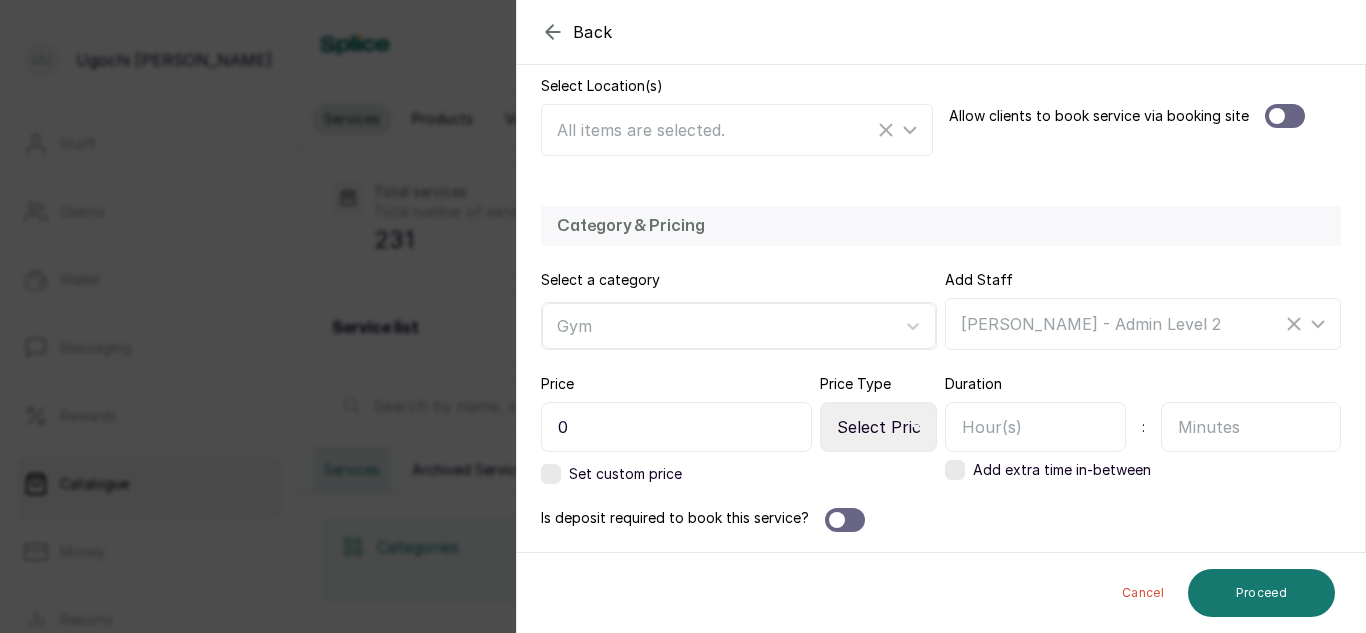 click on "0" at bounding box center (676, 427) 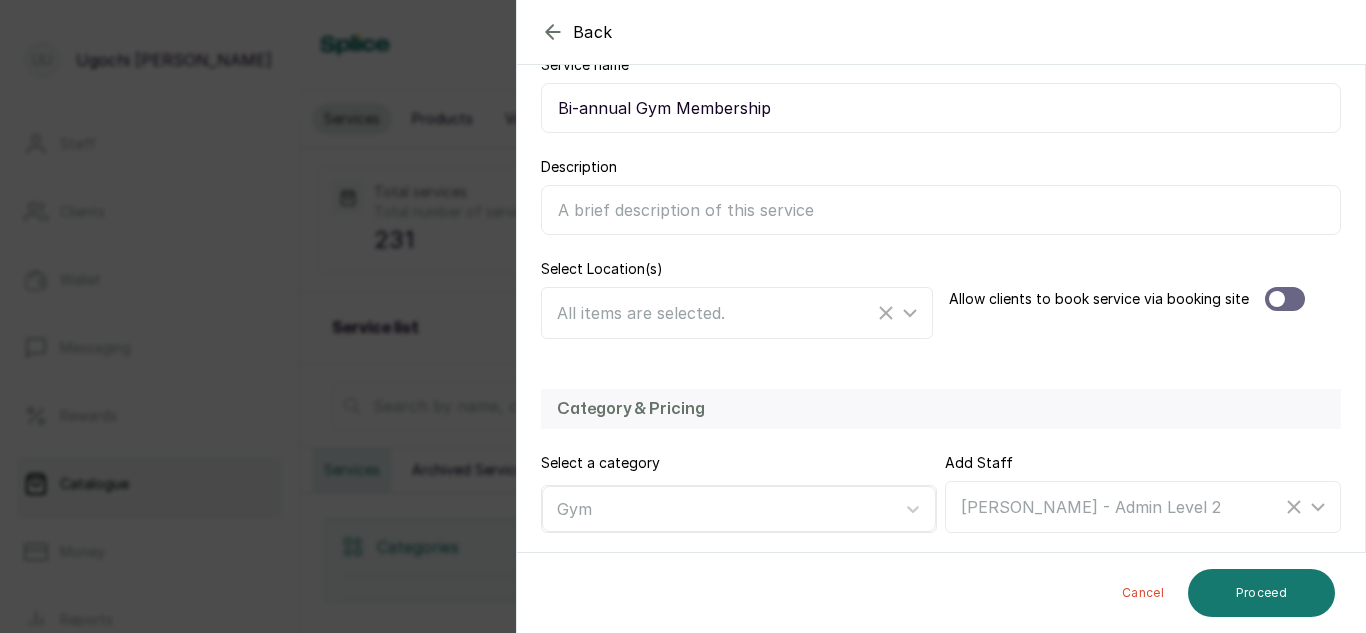 scroll, scrollTop: 248, scrollLeft: 0, axis: vertical 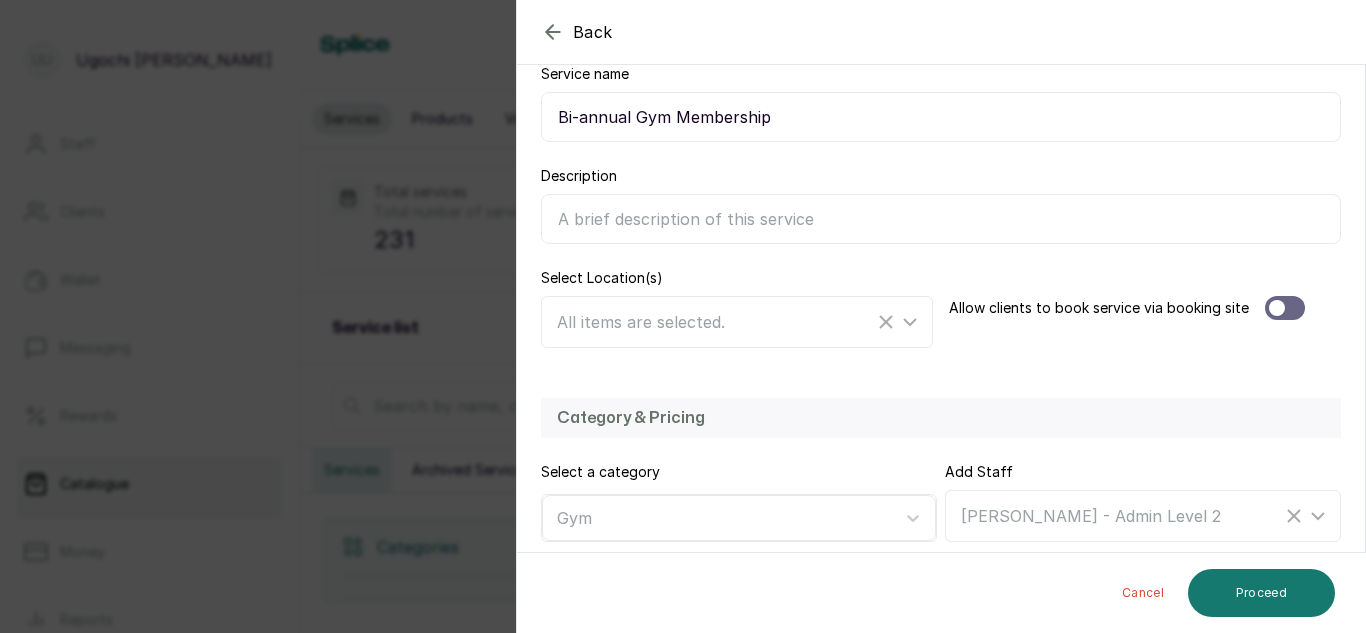 click on "Bi-annual Gym Membership" at bounding box center (941, 117) 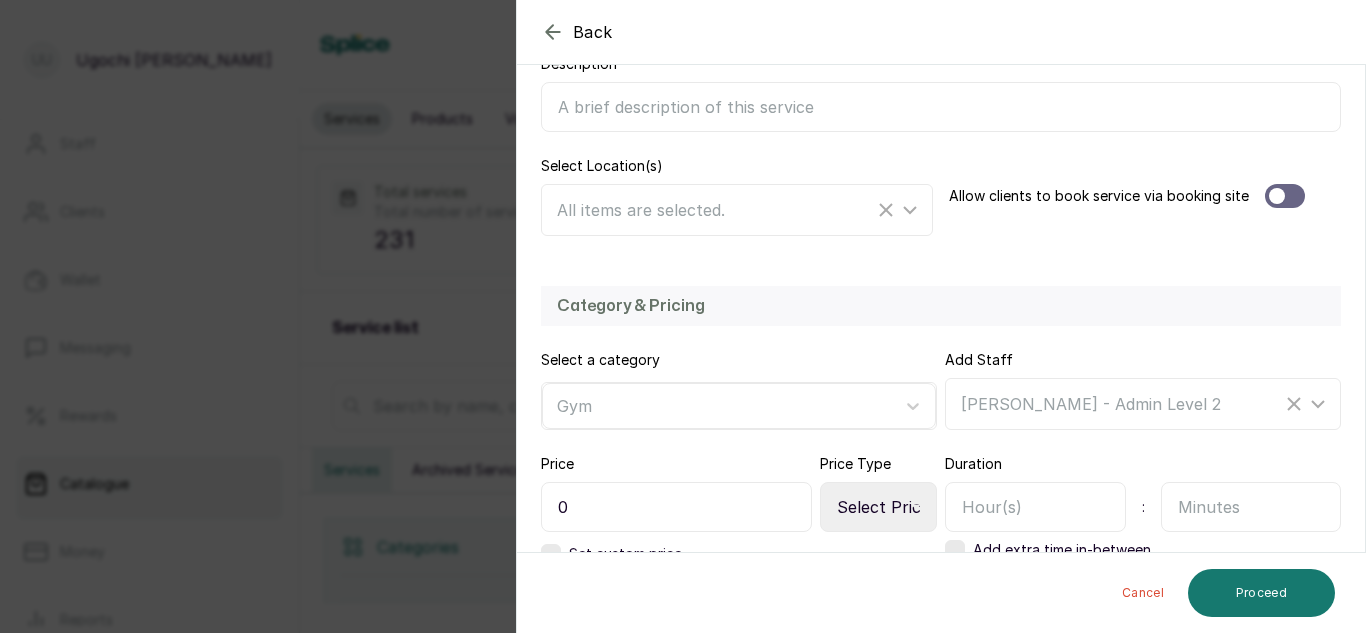 scroll, scrollTop: 440, scrollLeft: 0, axis: vertical 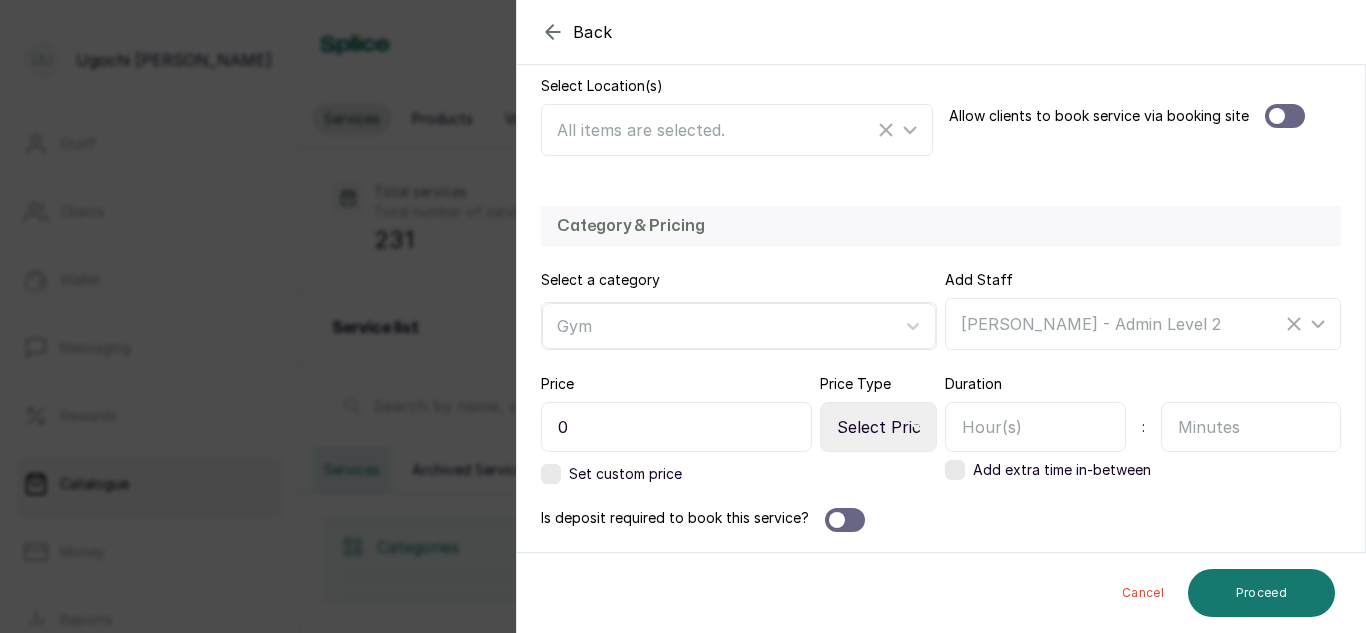 type on "Bi-annual Gym Membership (New)" 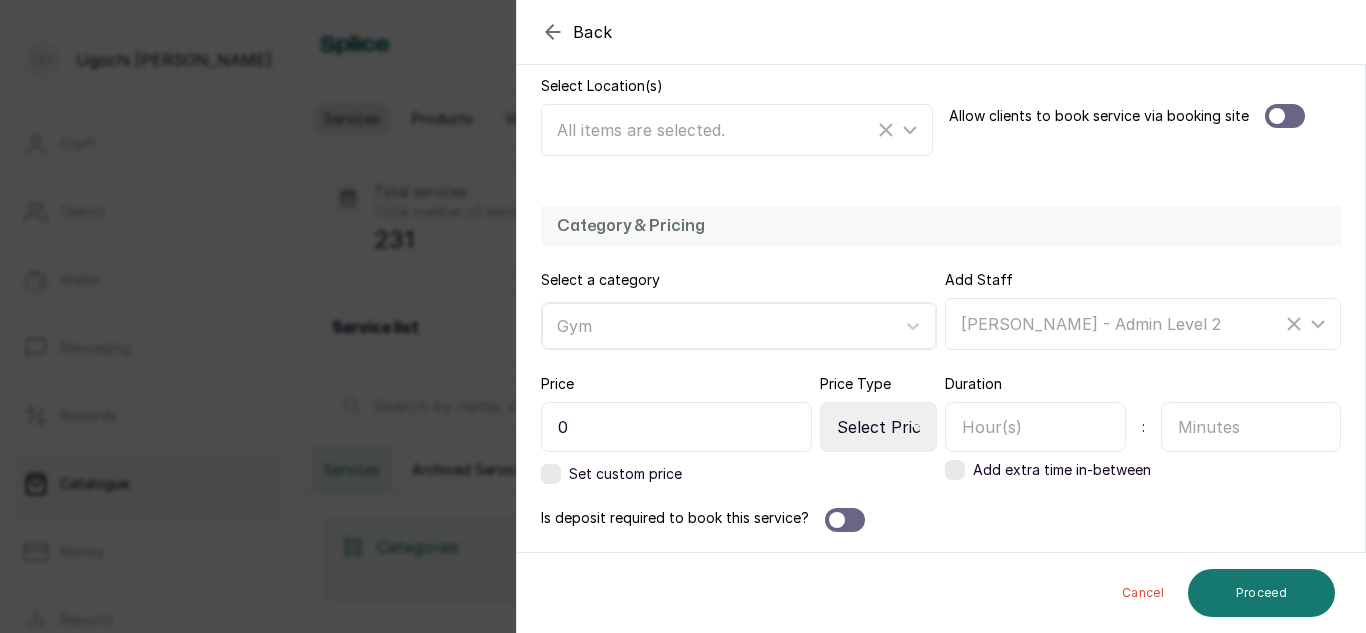 click on "0" at bounding box center (676, 427) 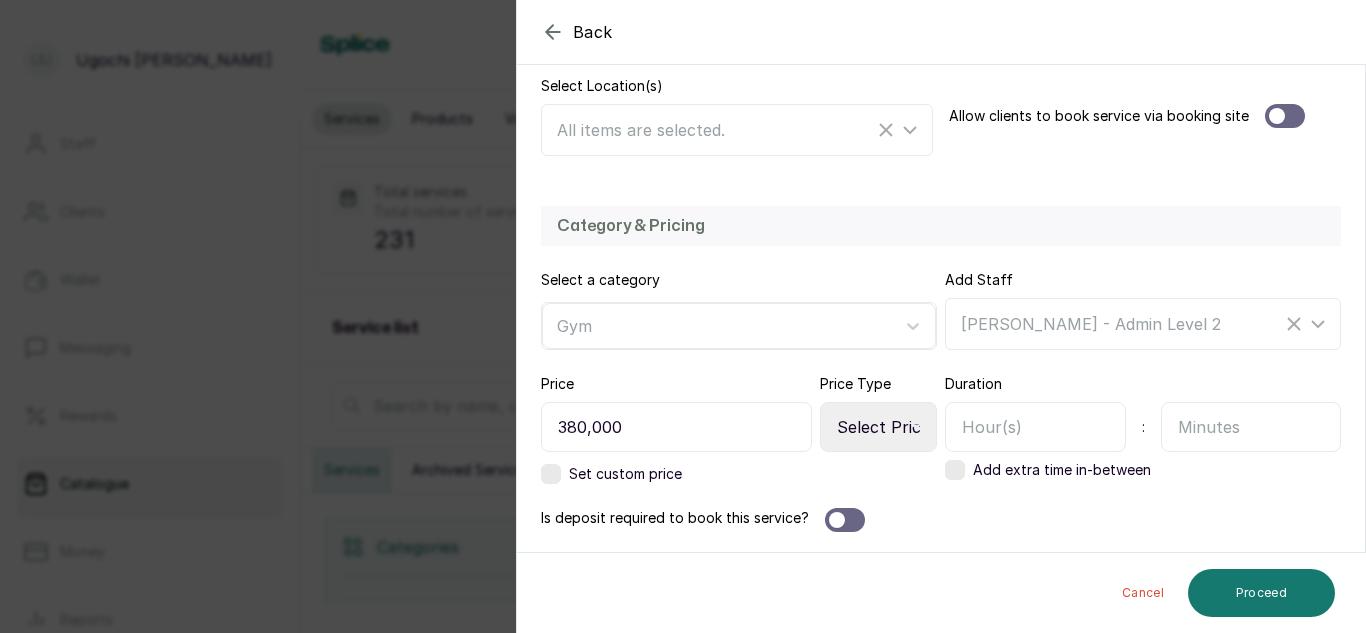 type on "380,000" 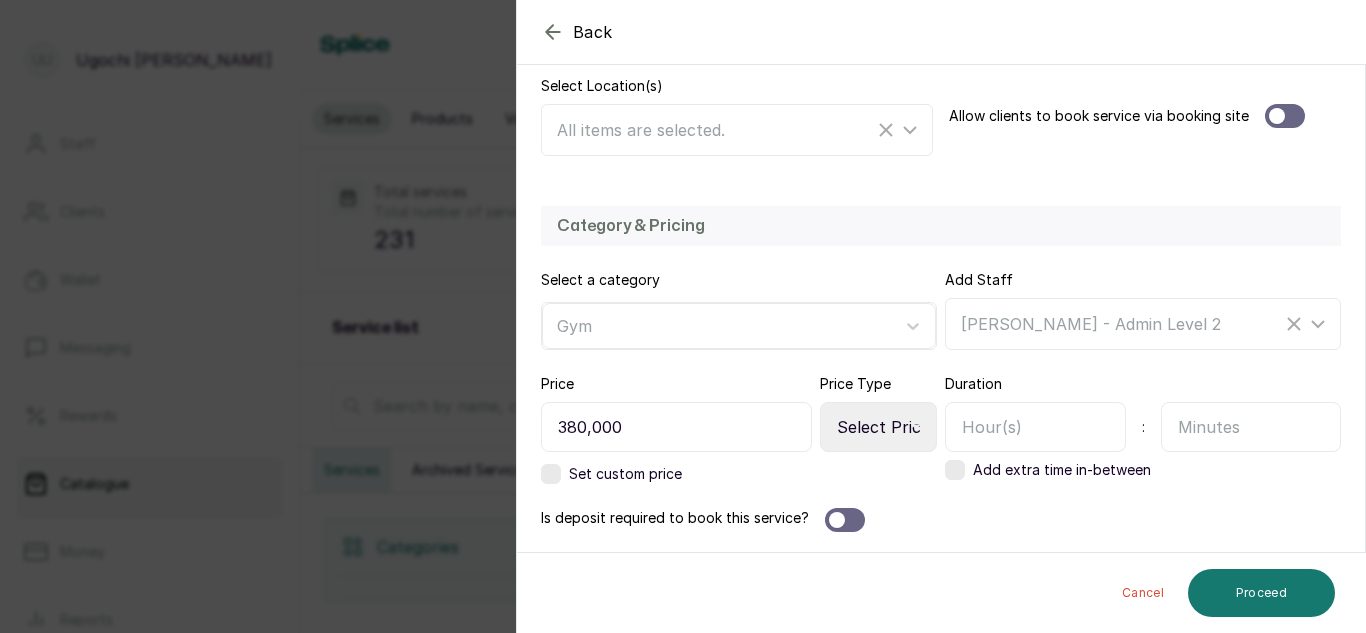 click at bounding box center (1035, 427) 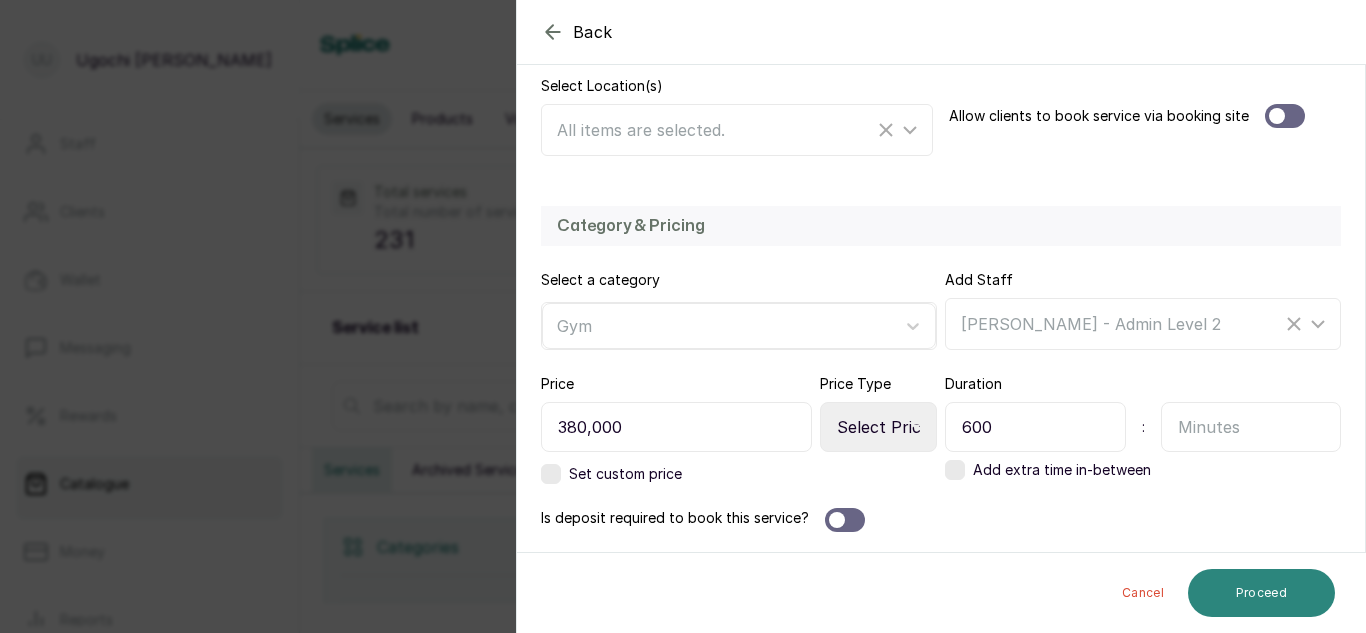 type on "600" 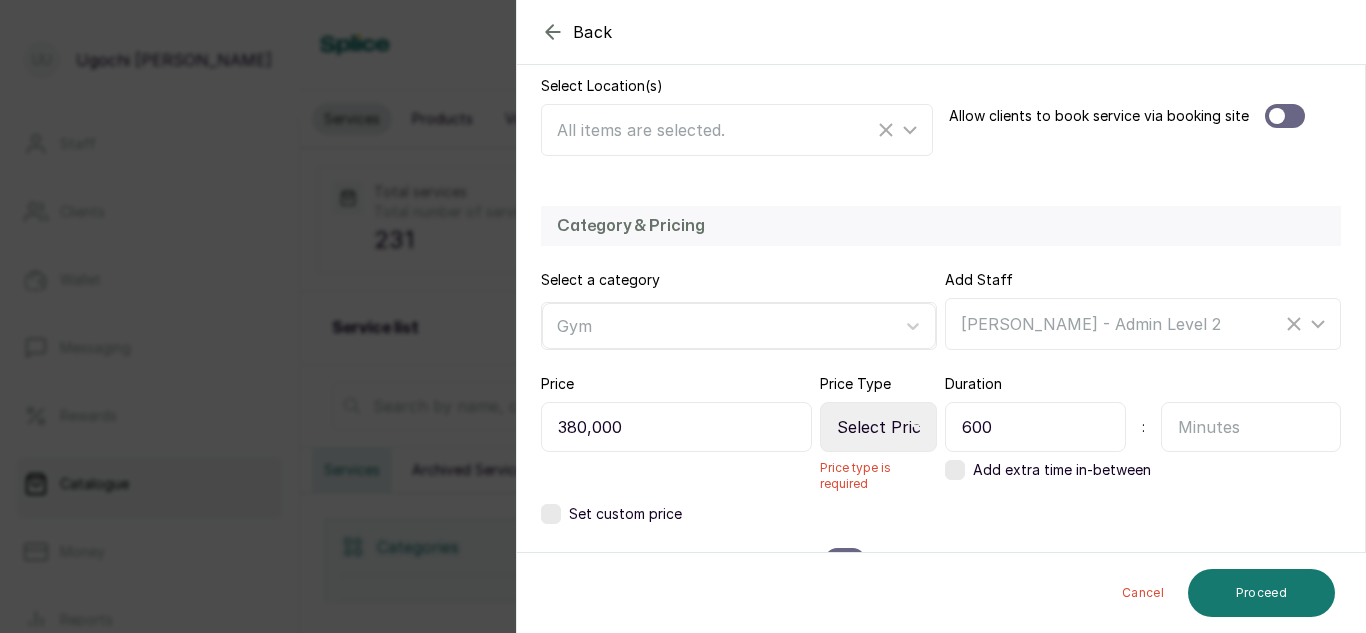 click on "Select Price Type Fixed From" at bounding box center [878, 427] 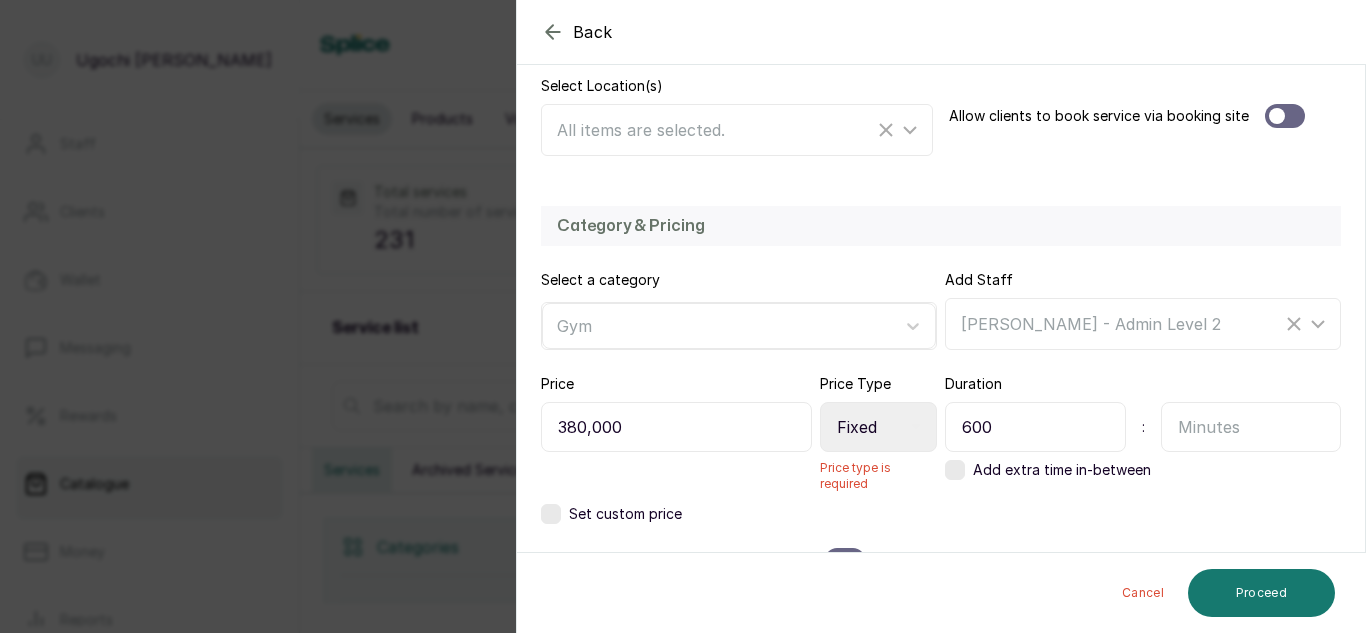 click on "Select Price Type Fixed From" at bounding box center (878, 427) 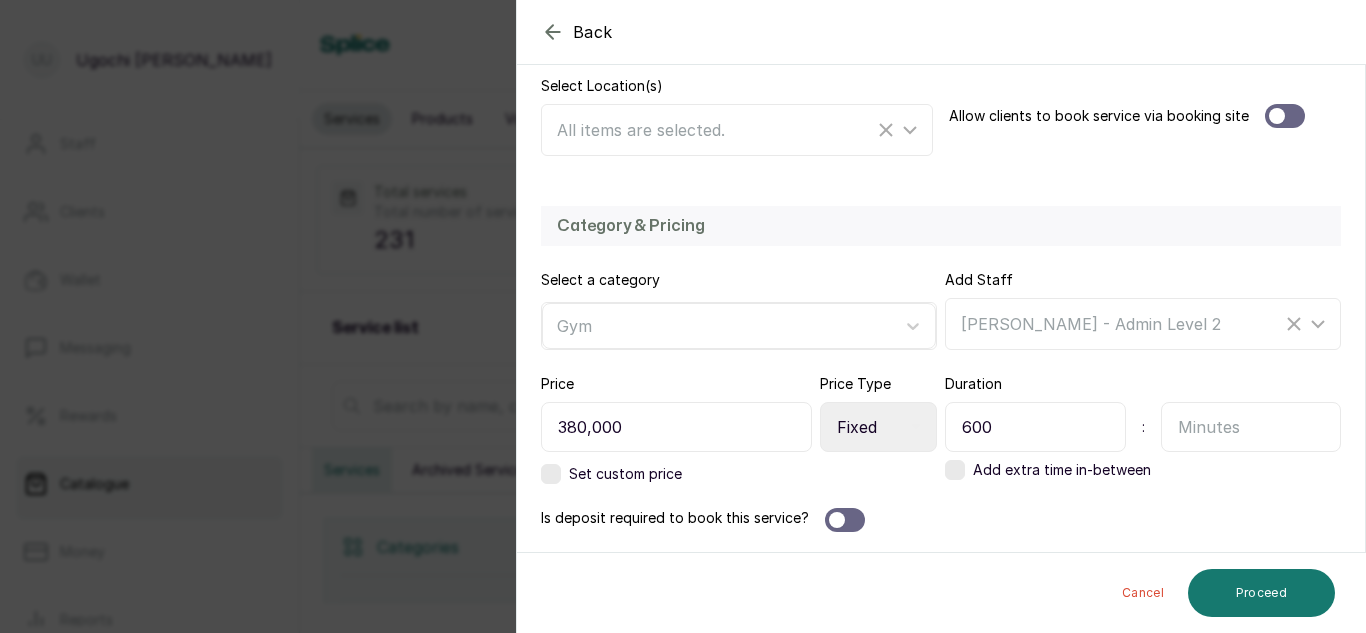 click on "600" at bounding box center (1035, 427) 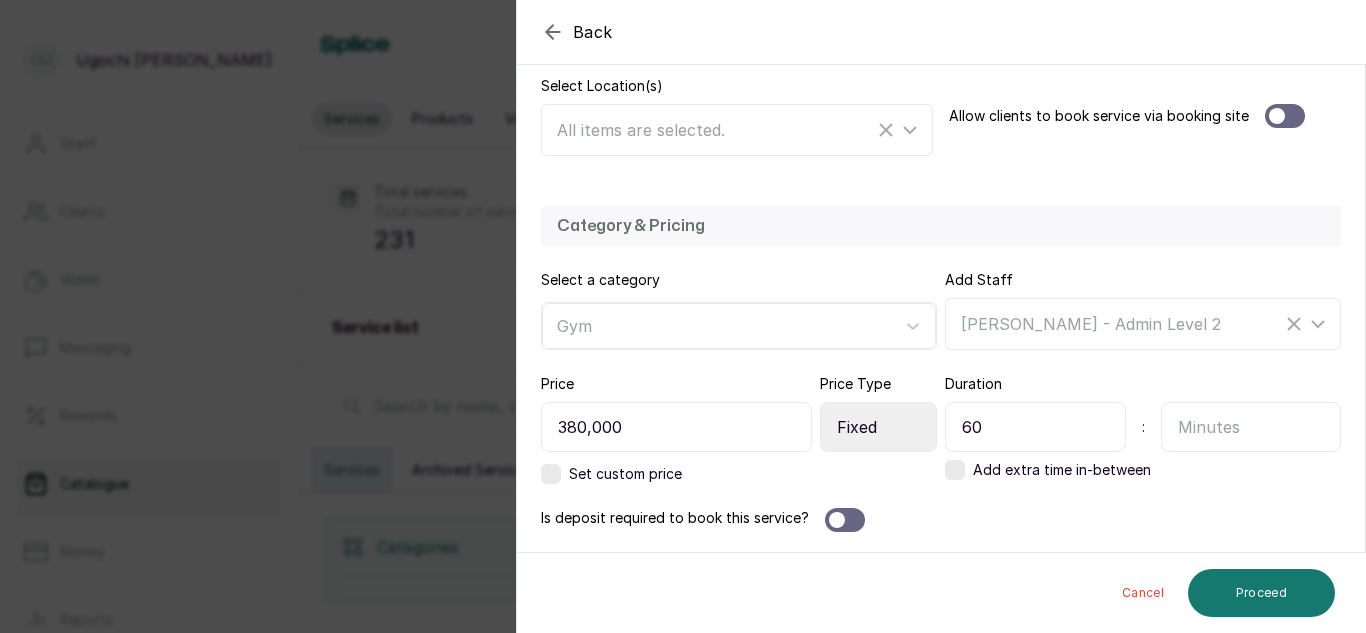 type on "6" 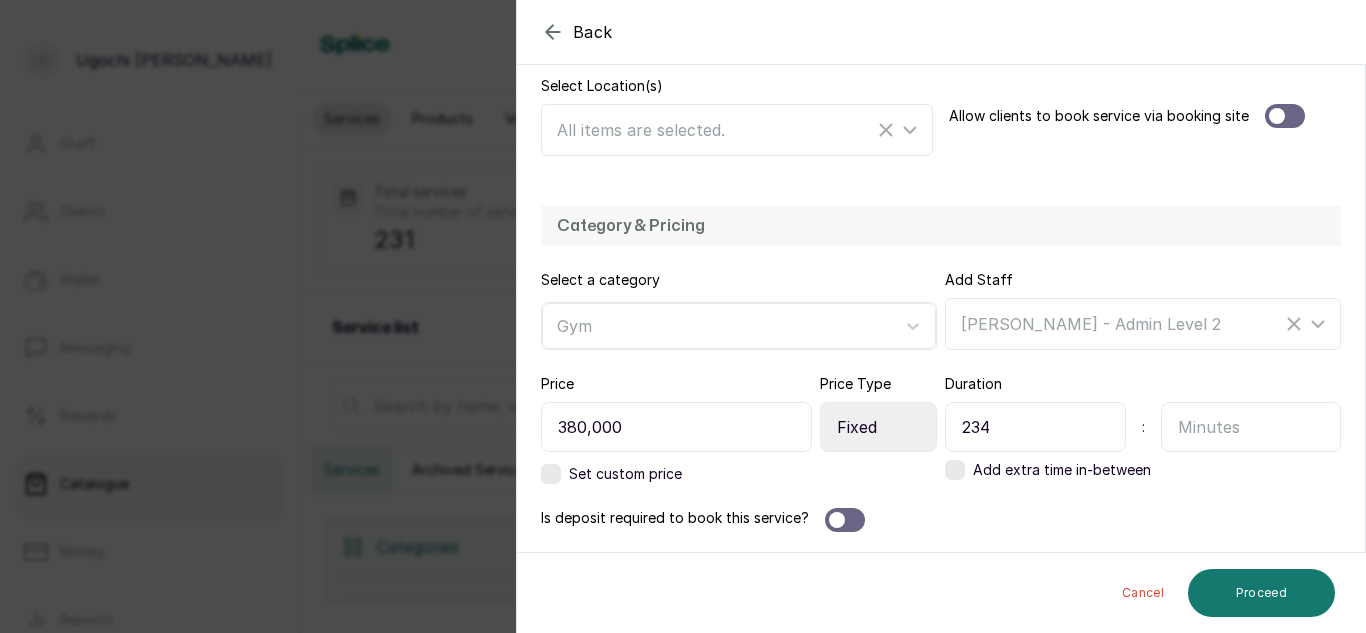 type on "2340" 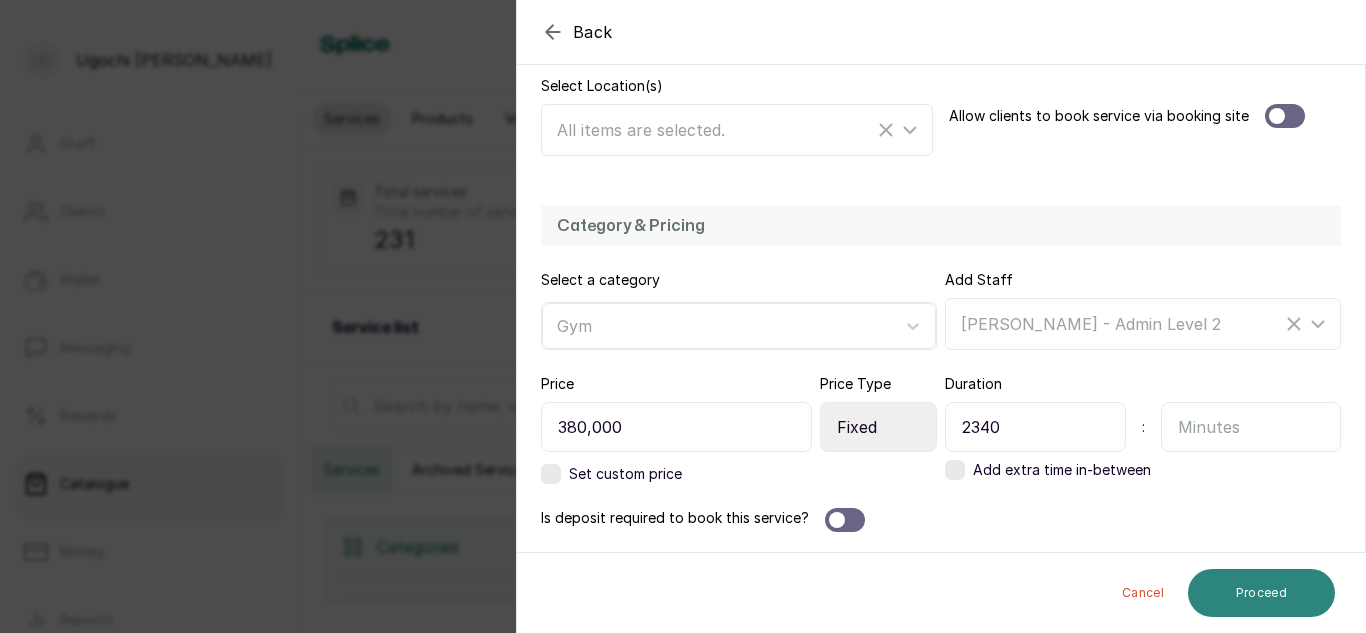 click on "Proceed" at bounding box center (1261, 593) 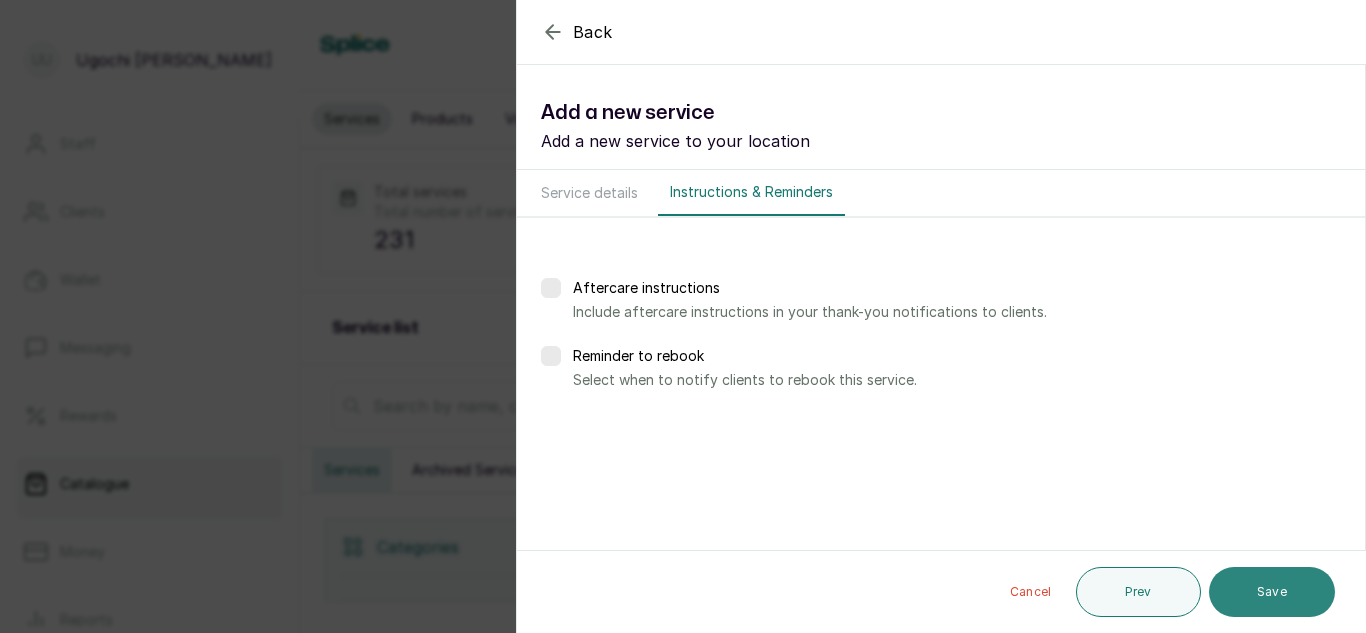 click on "Save" at bounding box center (1272, 592) 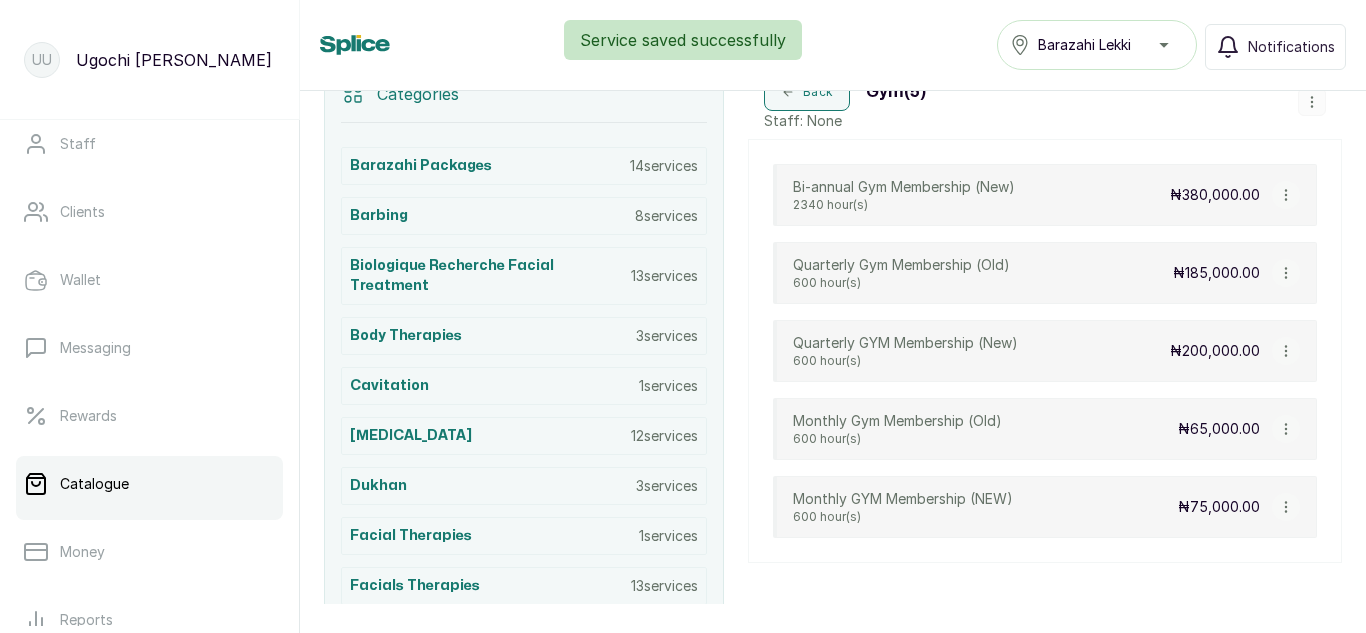 scroll, scrollTop: 444, scrollLeft: 0, axis: vertical 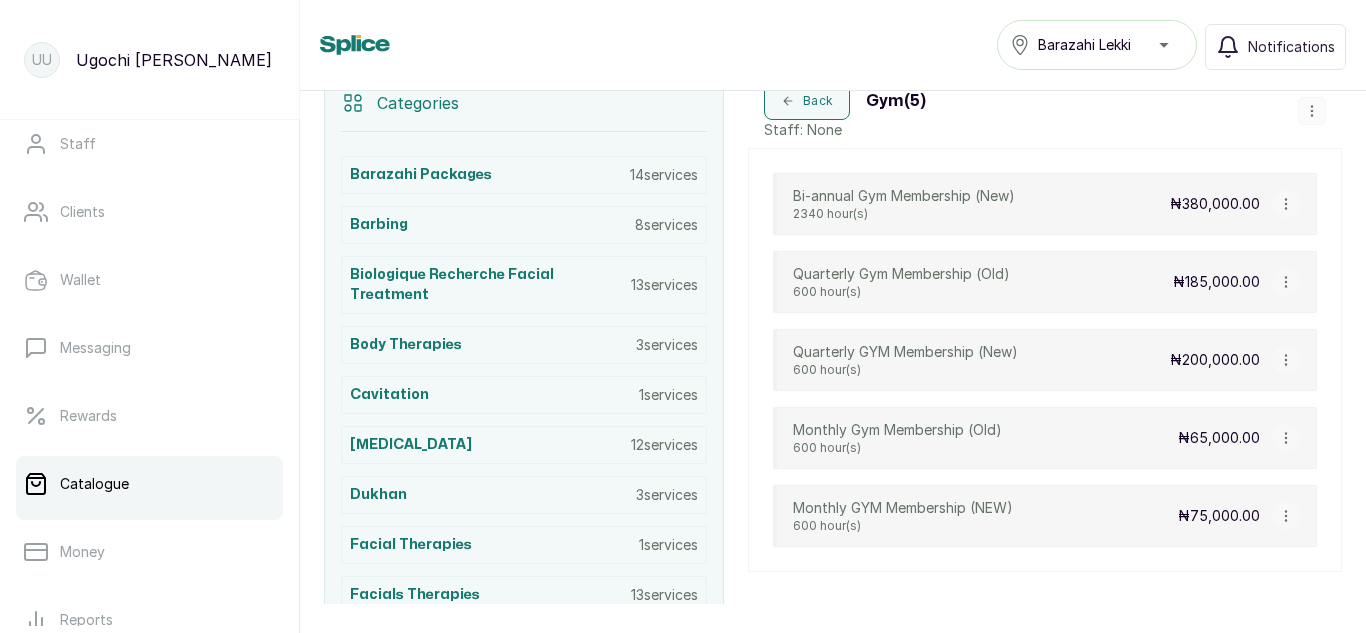 click 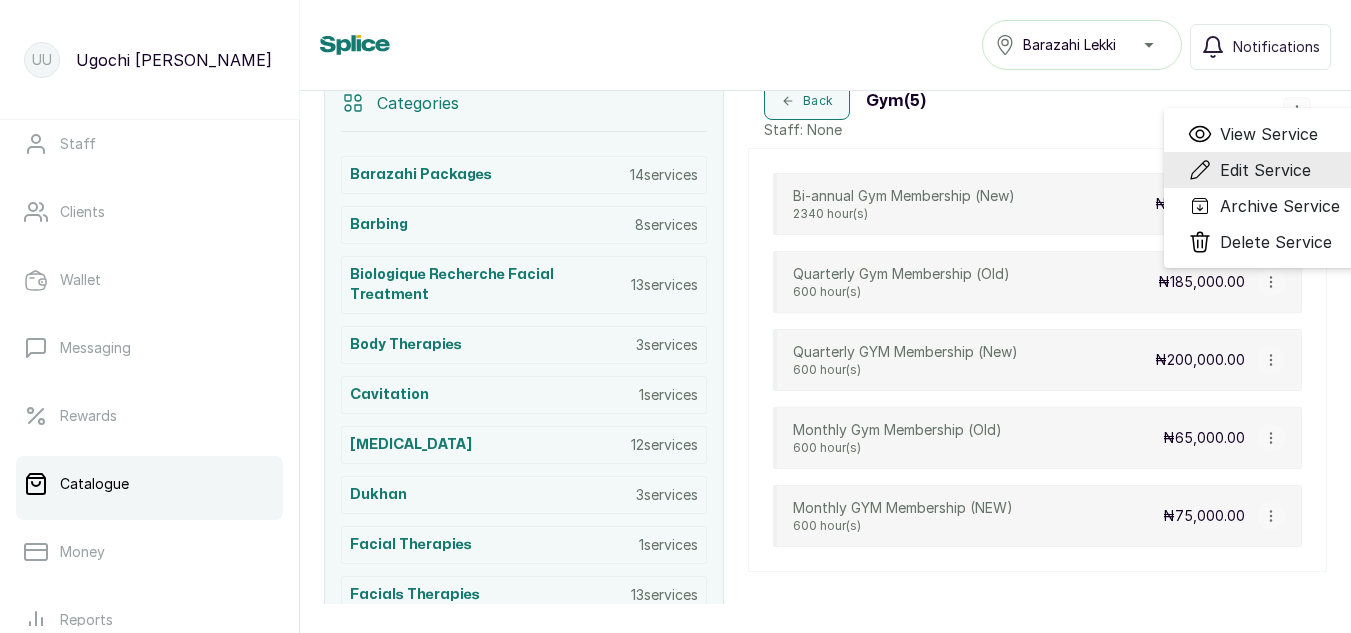 click on "Edit Service" at bounding box center [1265, 170] 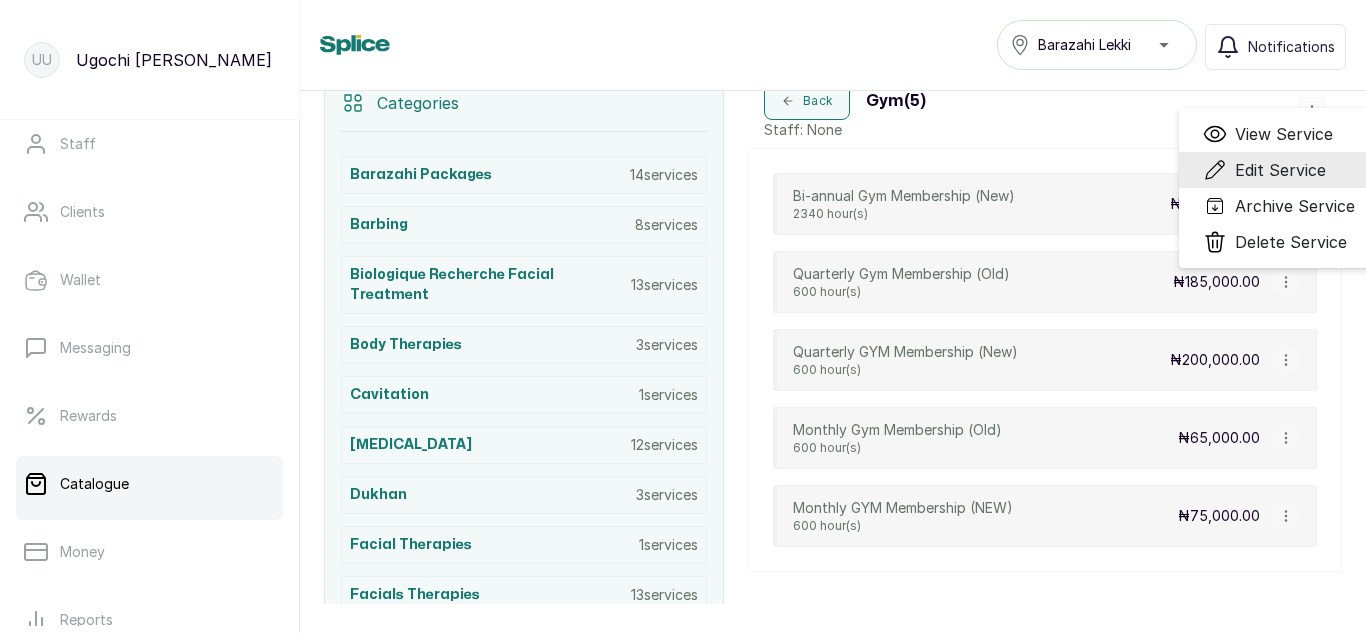 select on "fixed" 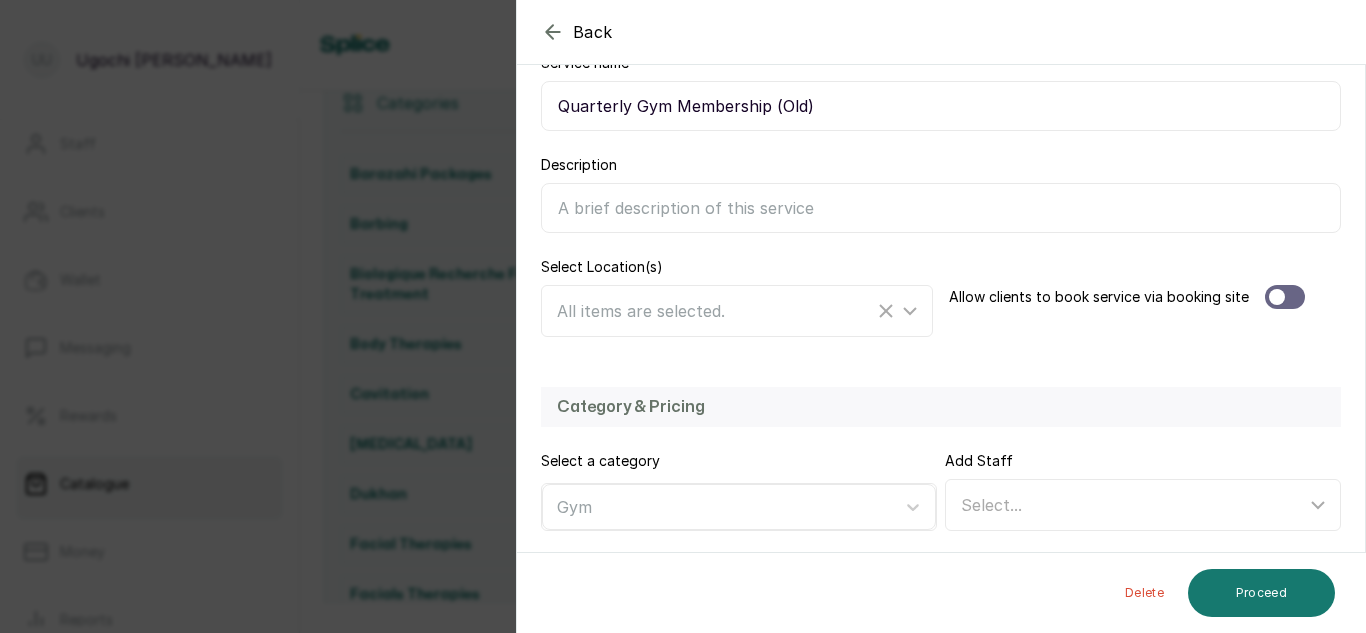 scroll, scrollTop: 436, scrollLeft: 0, axis: vertical 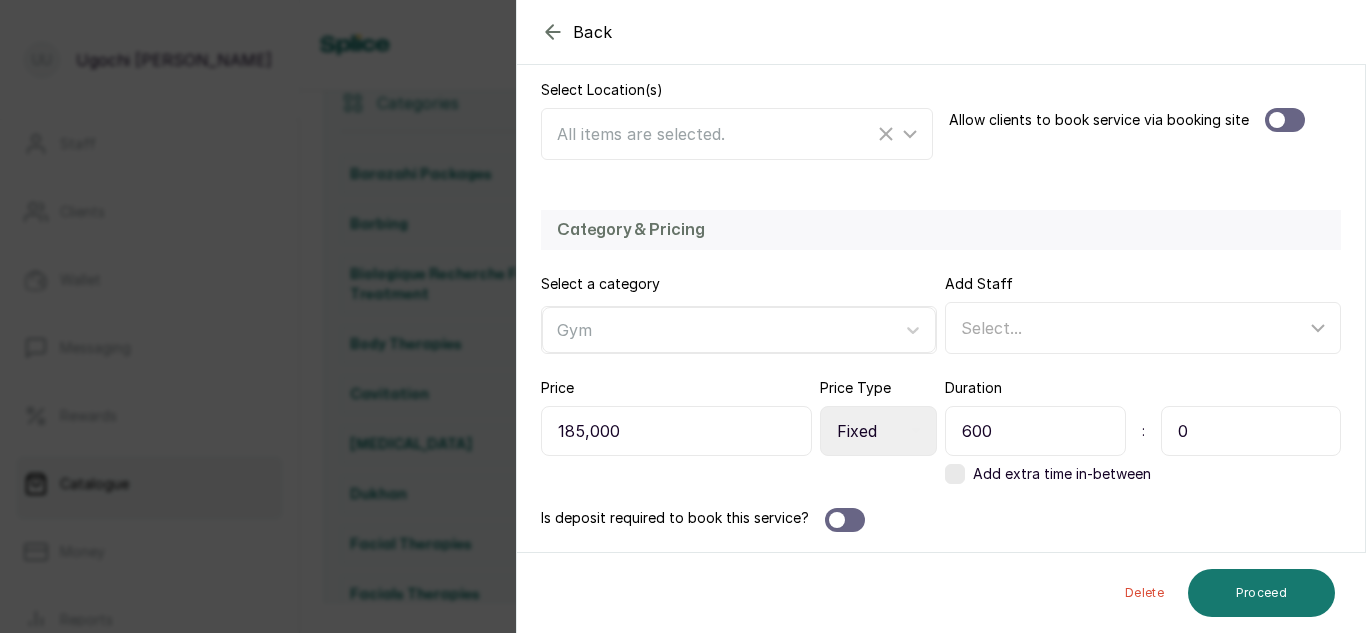 click on "600" at bounding box center (1035, 431) 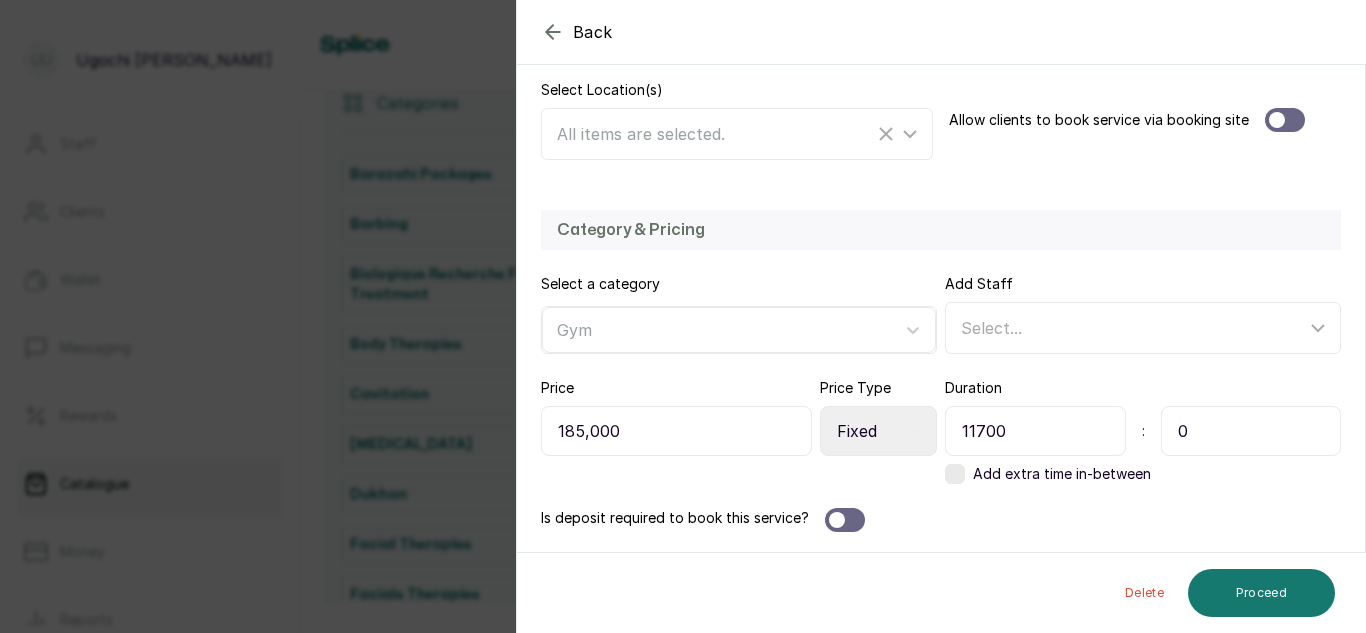 type on "1170" 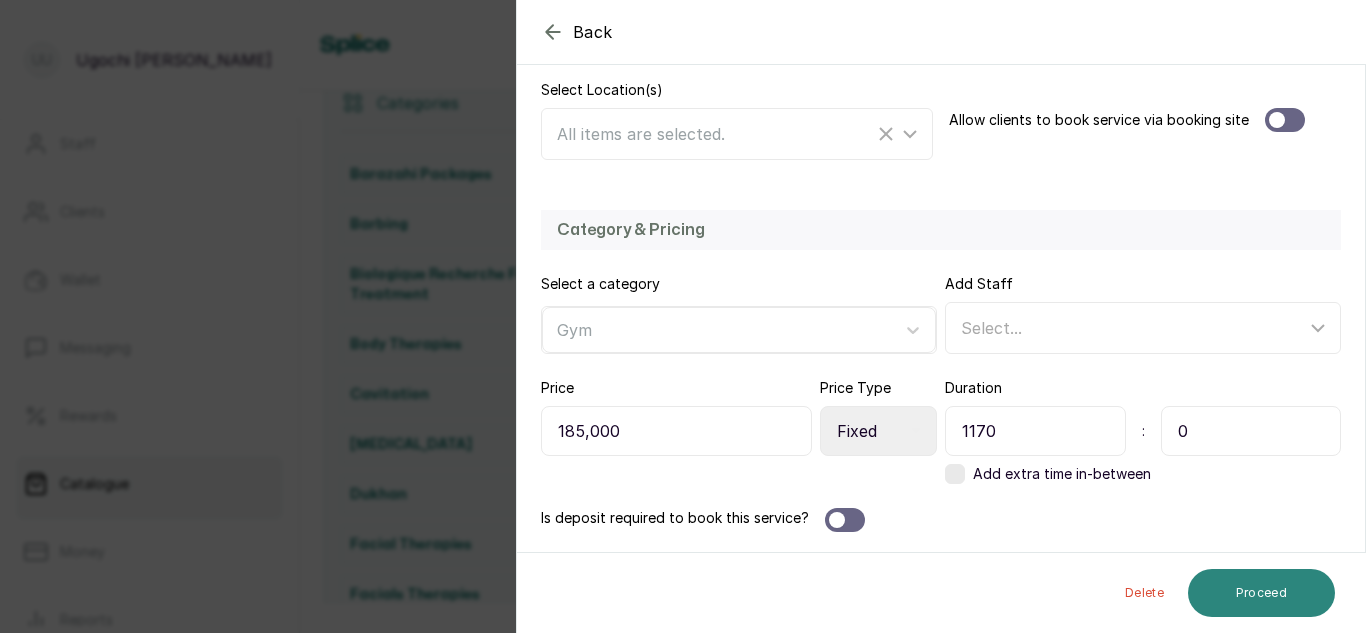 click on "Proceed" at bounding box center (1261, 593) 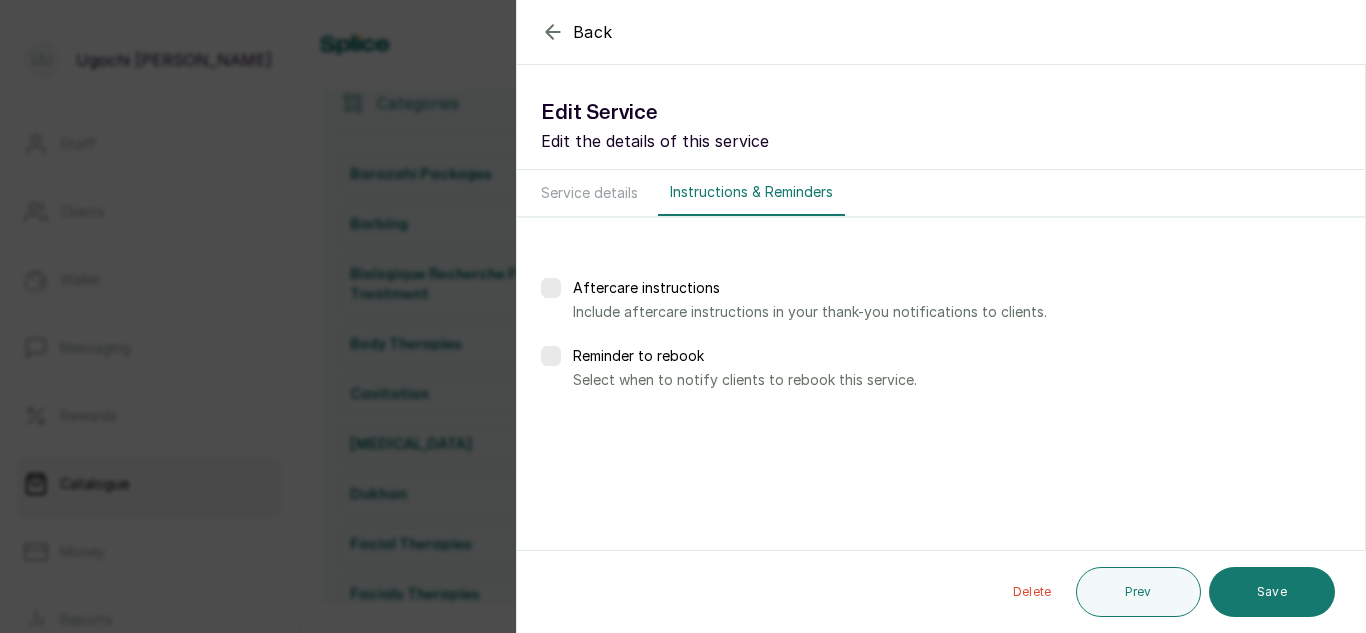 scroll, scrollTop: 0, scrollLeft: 0, axis: both 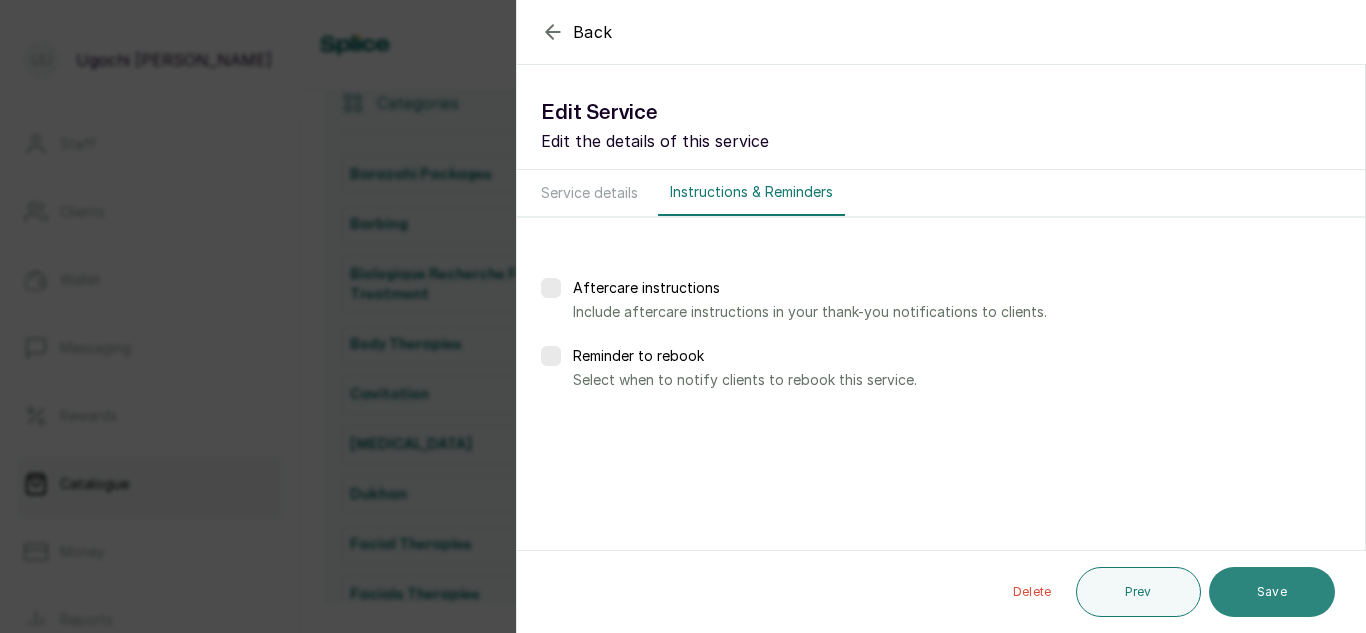 click on "Save" at bounding box center (1272, 592) 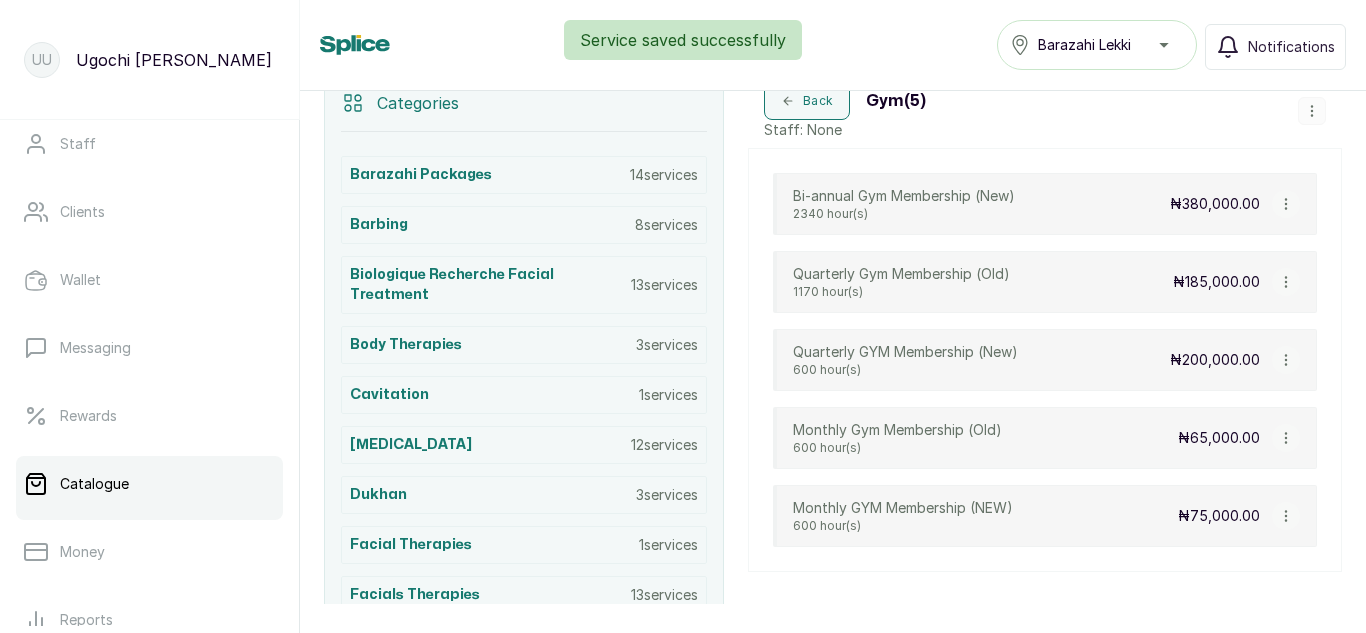 click at bounding box center (1286, 360) 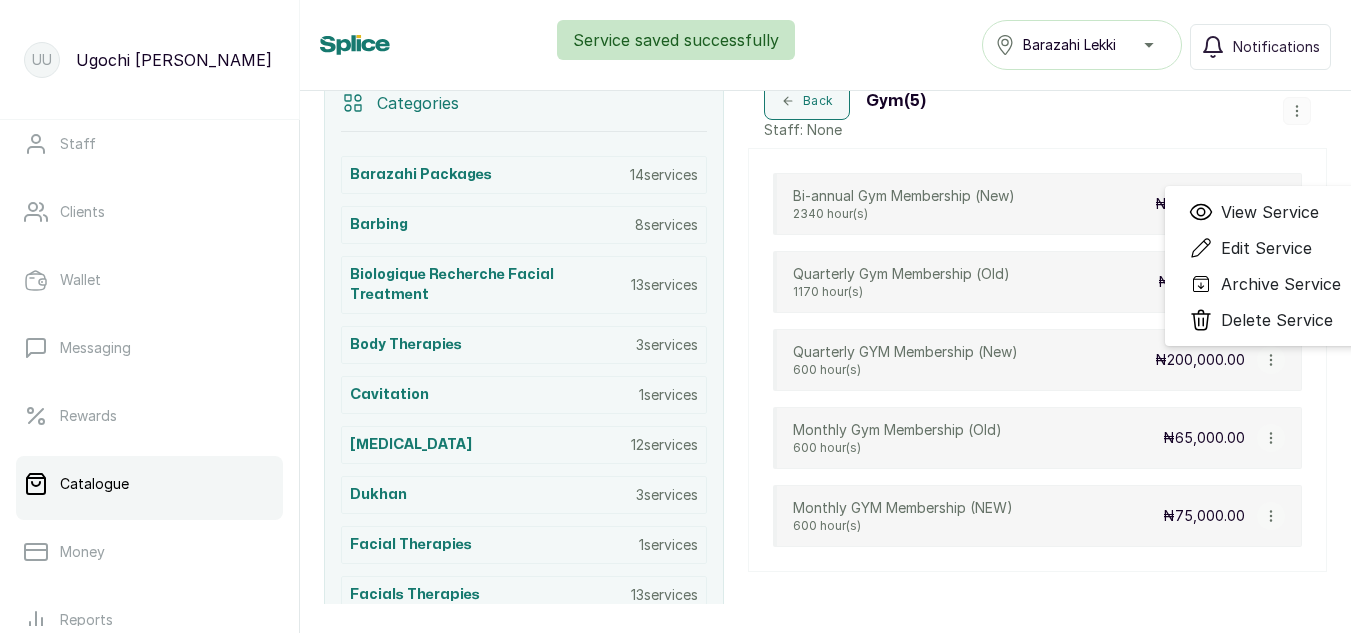 click on "Edit Service" at bounding box center (1266, 248) 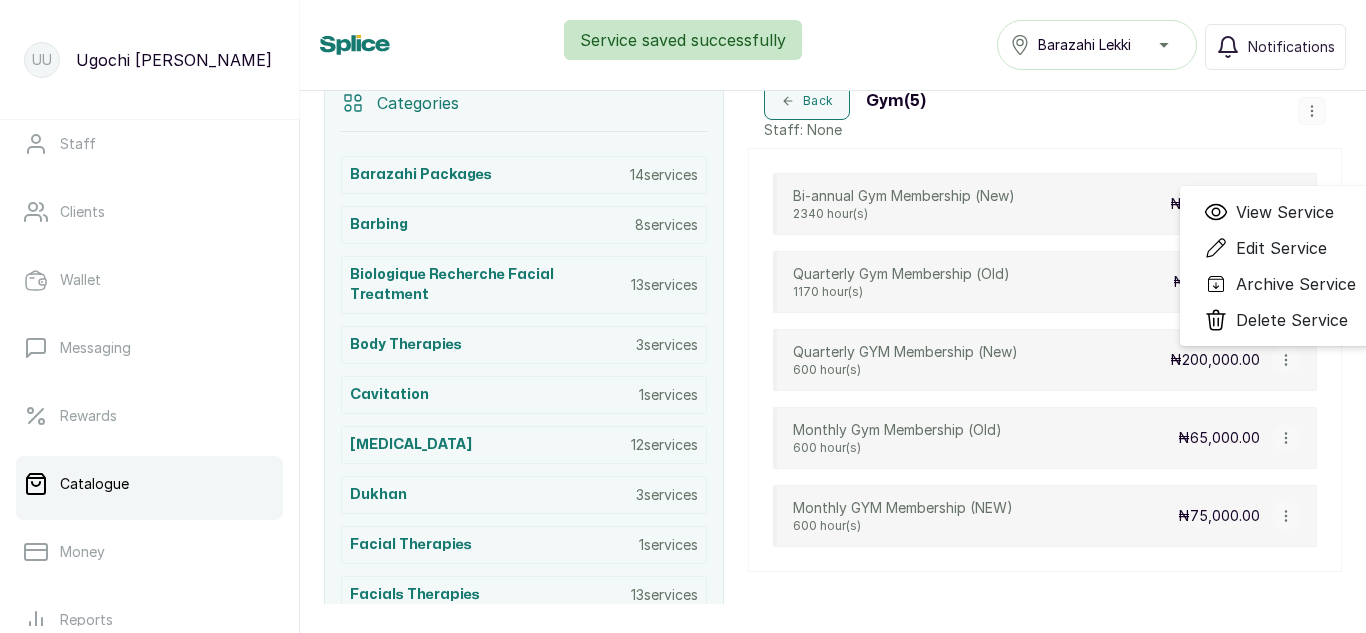 select on "fixed" 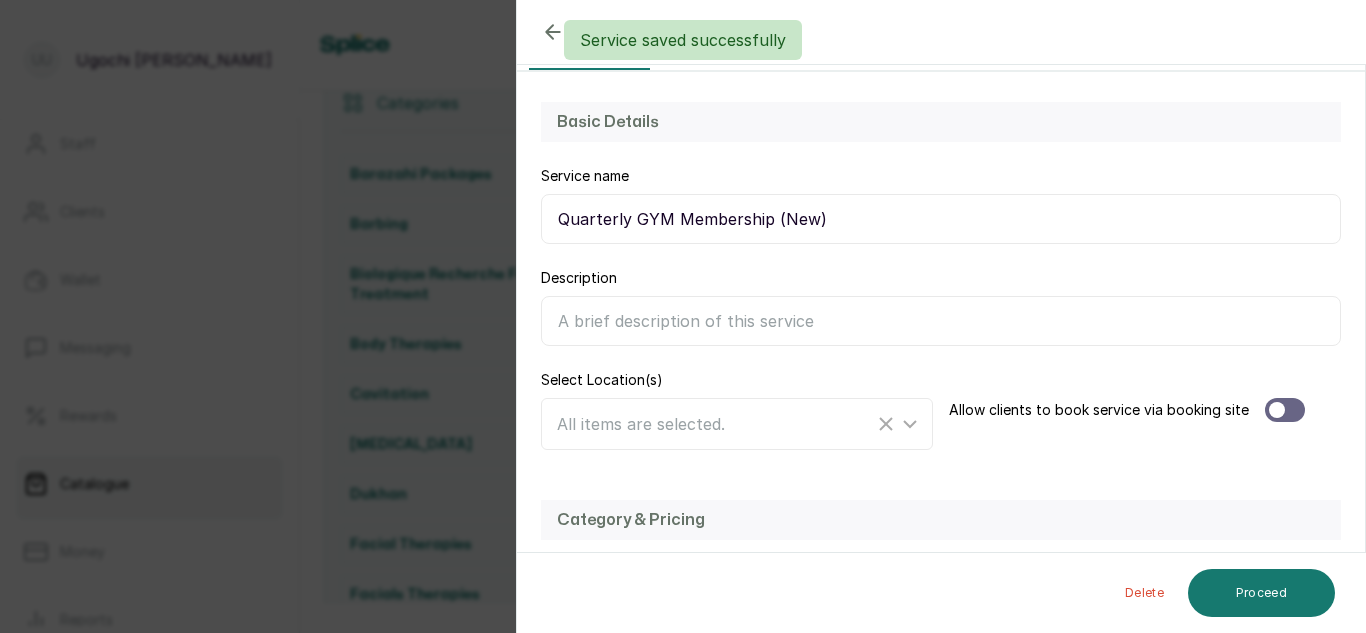 scroll, scrollTop: 436, scrollLeft: 0, axis: vertical 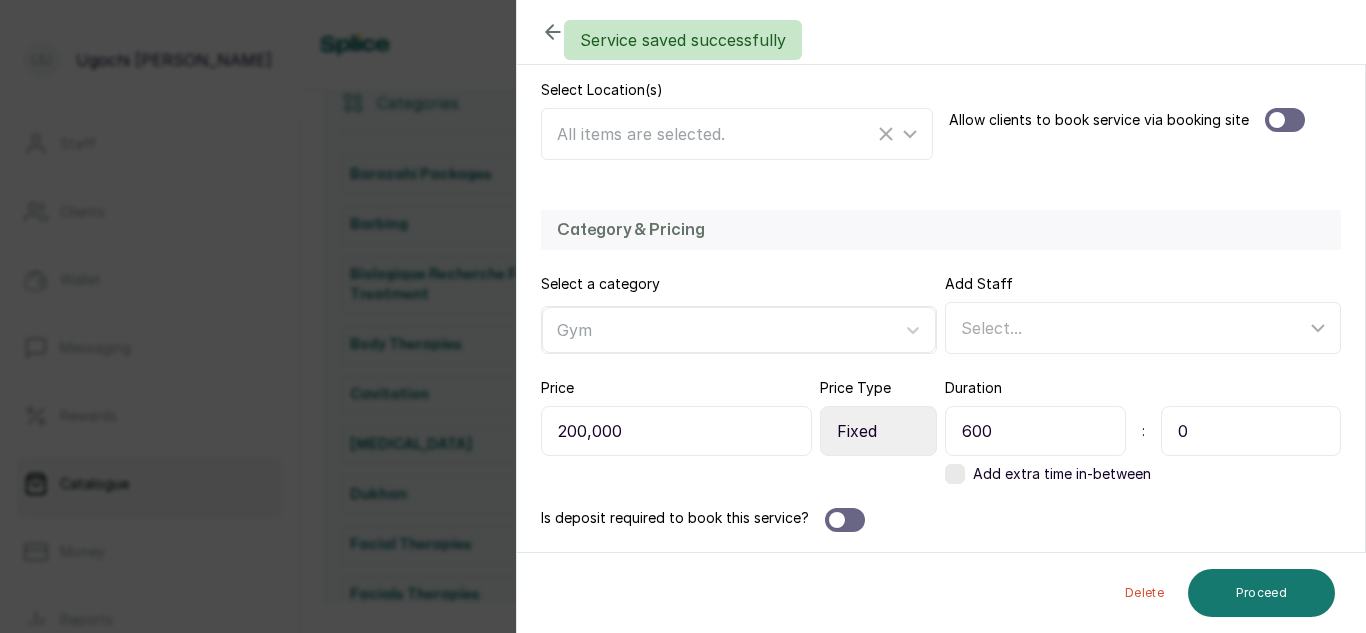 click on "600" at bounding box center (1035, 431) 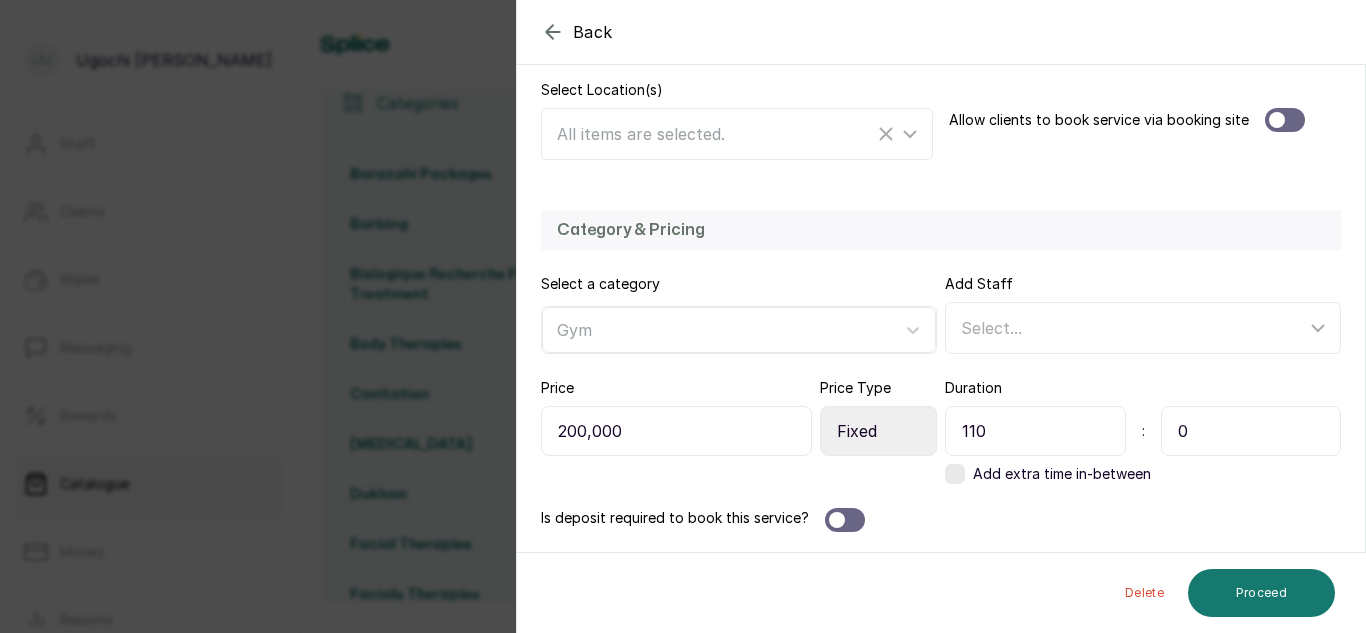 type on "1170" 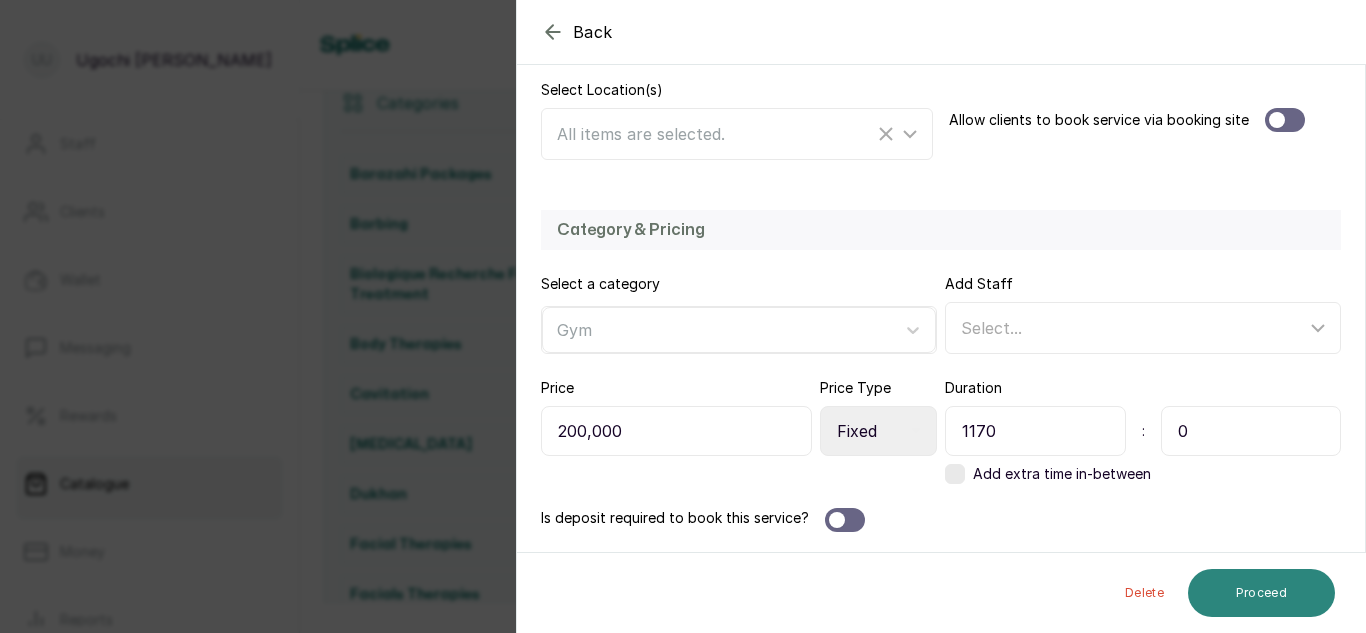 click on "Proceed" at bounding box center (1261, 593) 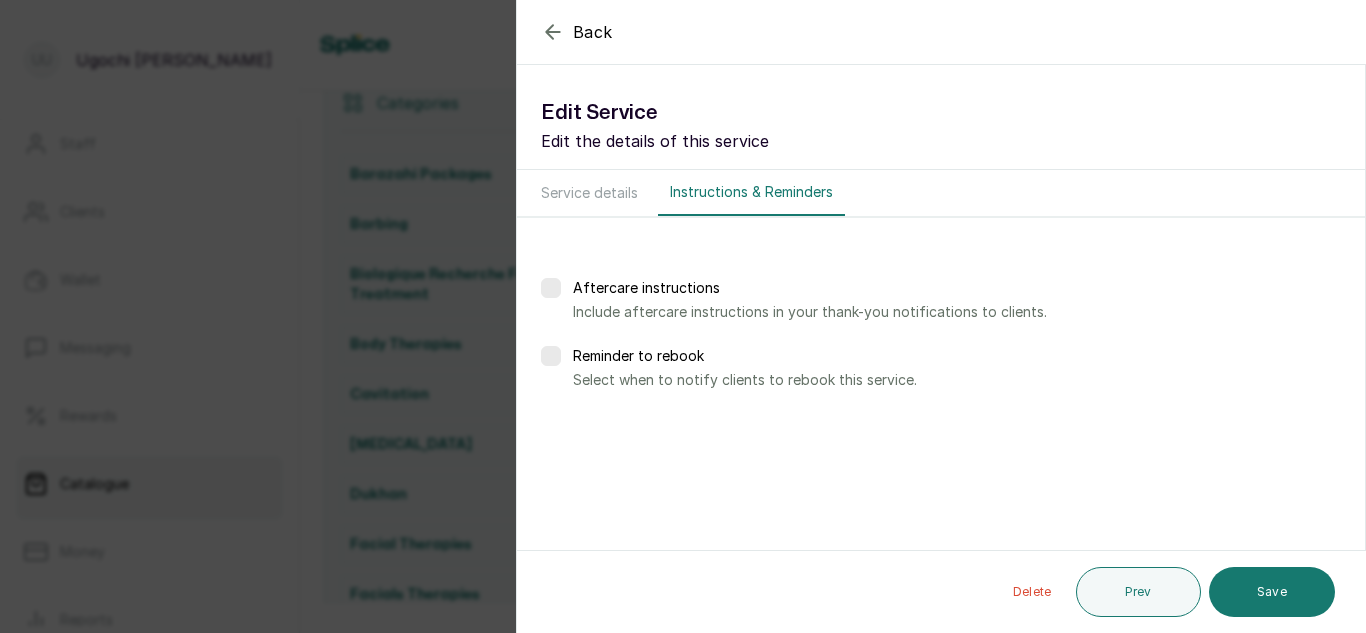 scroll, scrollTop: 0, scrollLeft: 0, axis: both 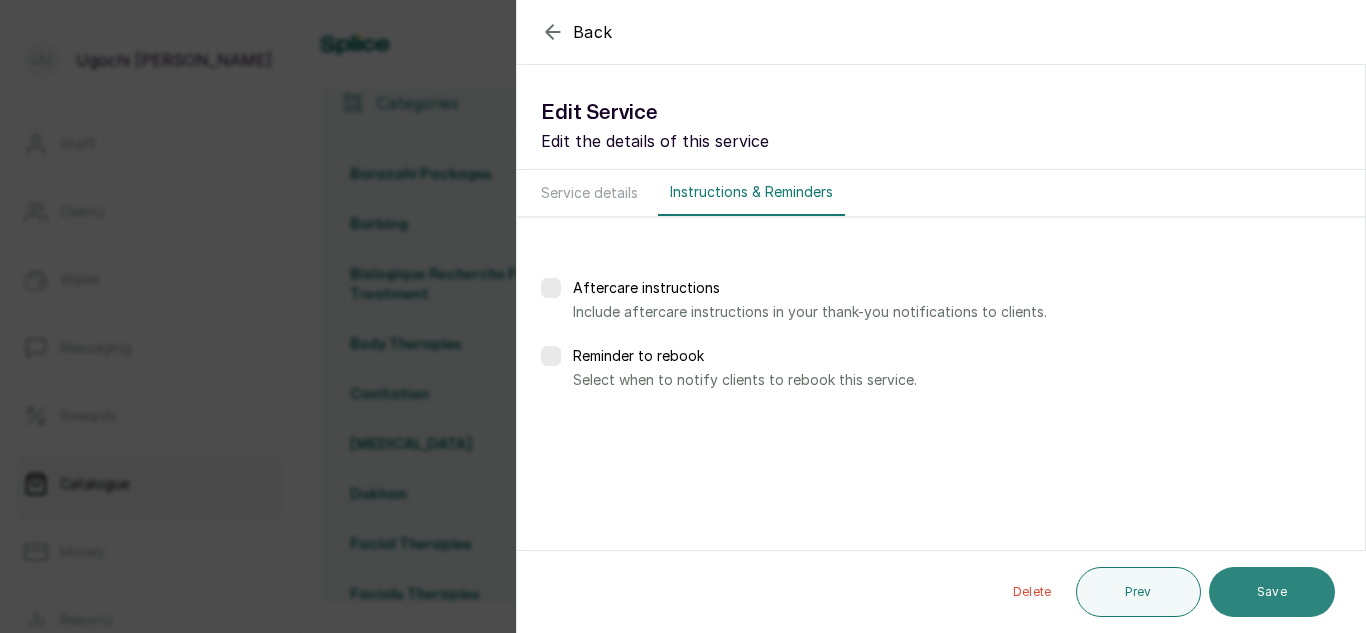 click on "Save" at bounding box center (1272, 592) 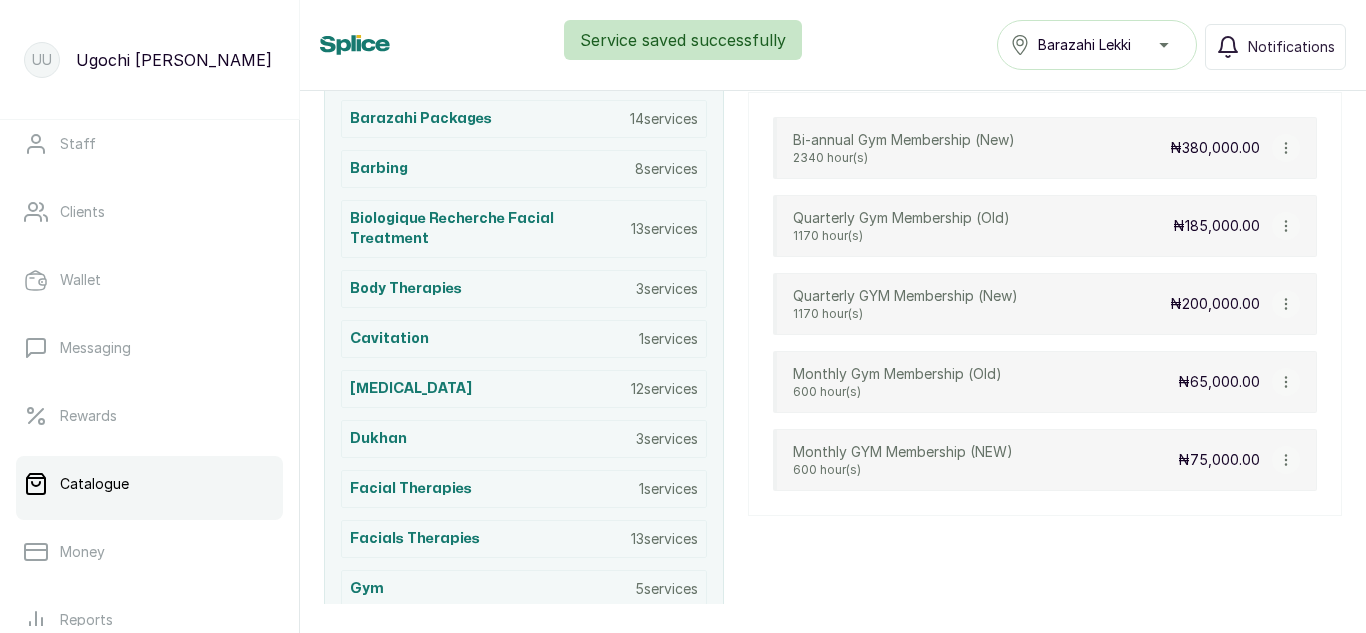 scroll, scrollTop: 501, scrollLeft: 0, axis: vertical 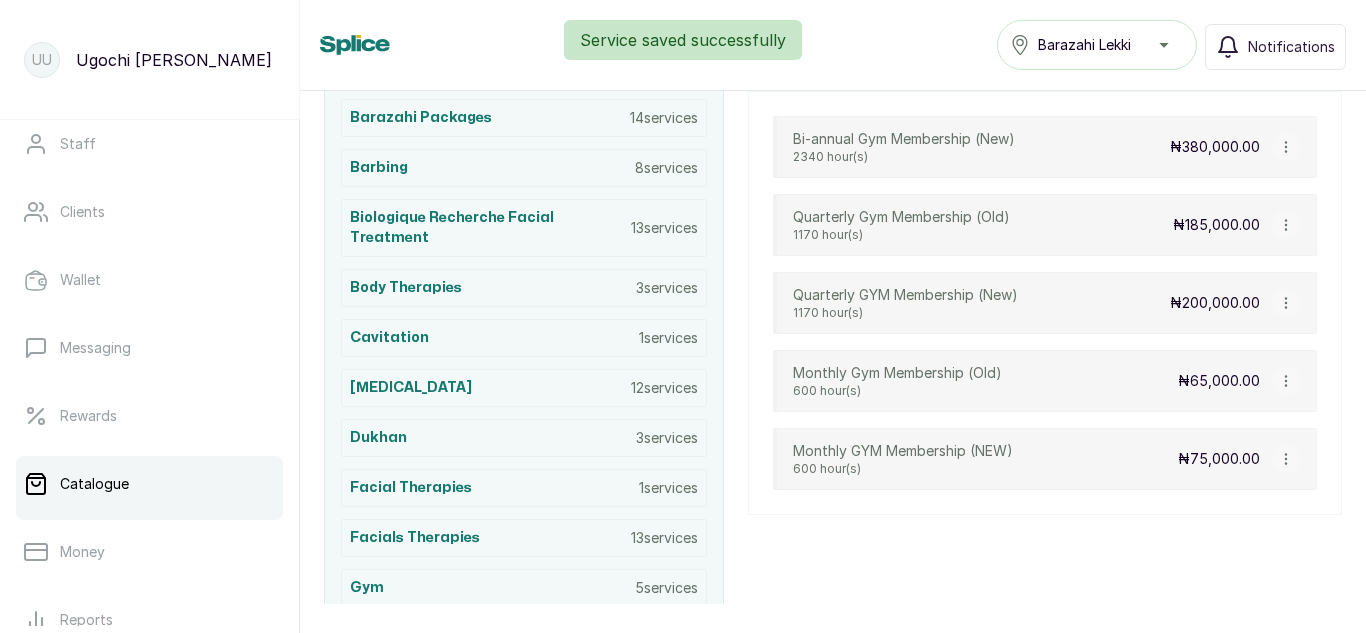 click at bounding box center [1286, 381] 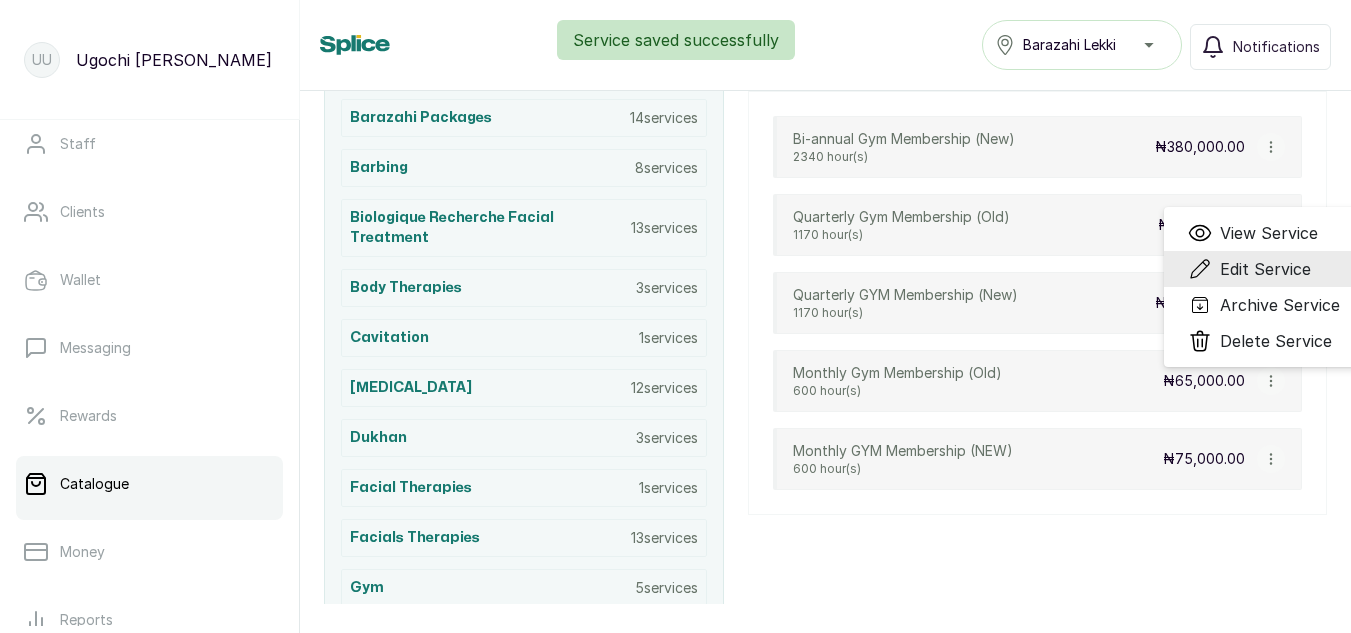 click on "Edit Service" at bounding box center [1265, 269] 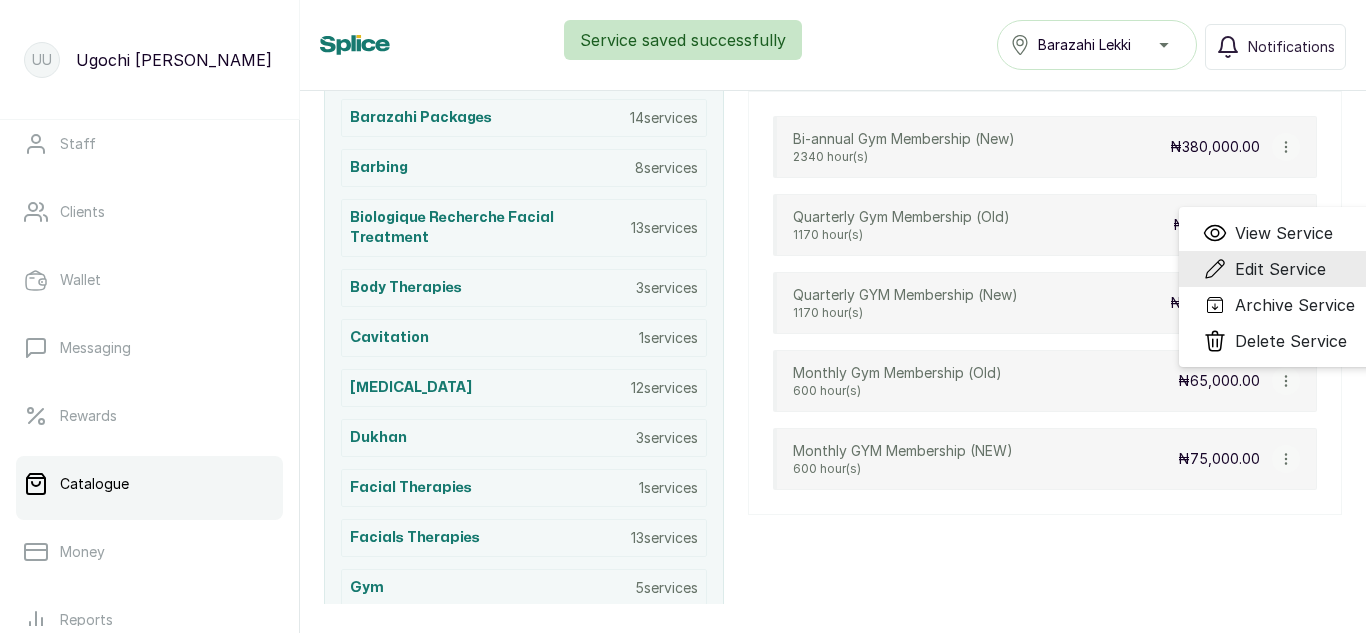 select on "fixed" 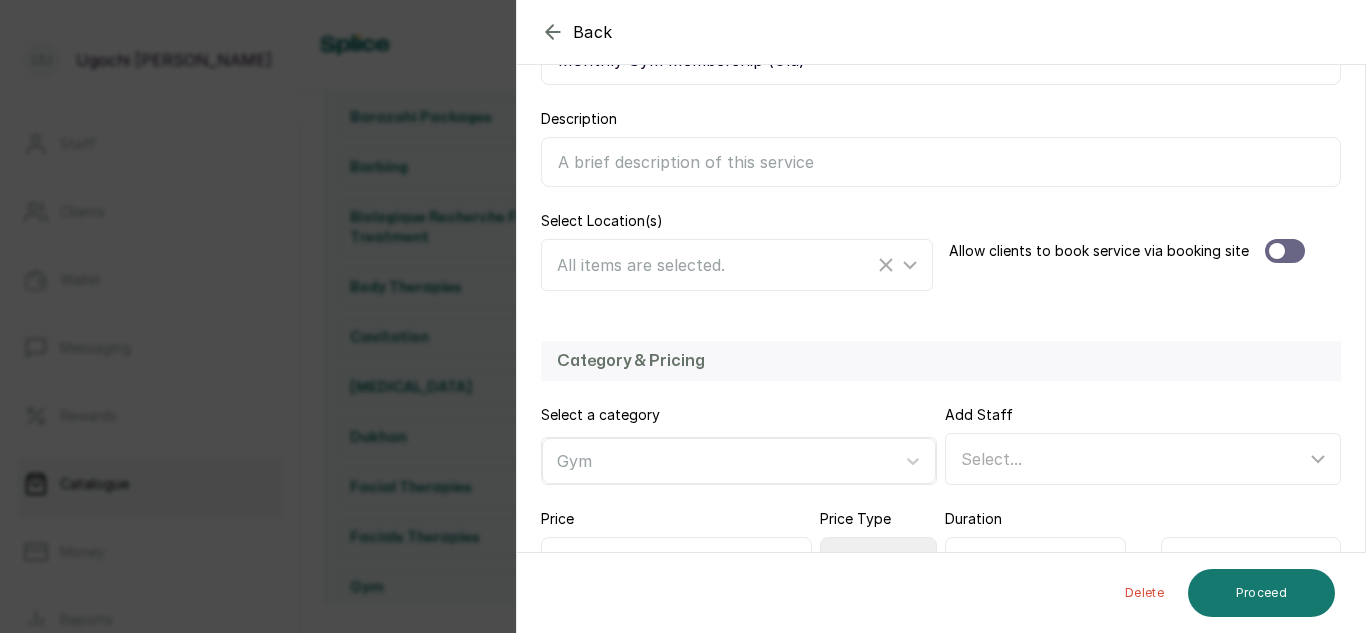 scroll, scrollTop: 436, scrollLeft: 0, axis: vertical 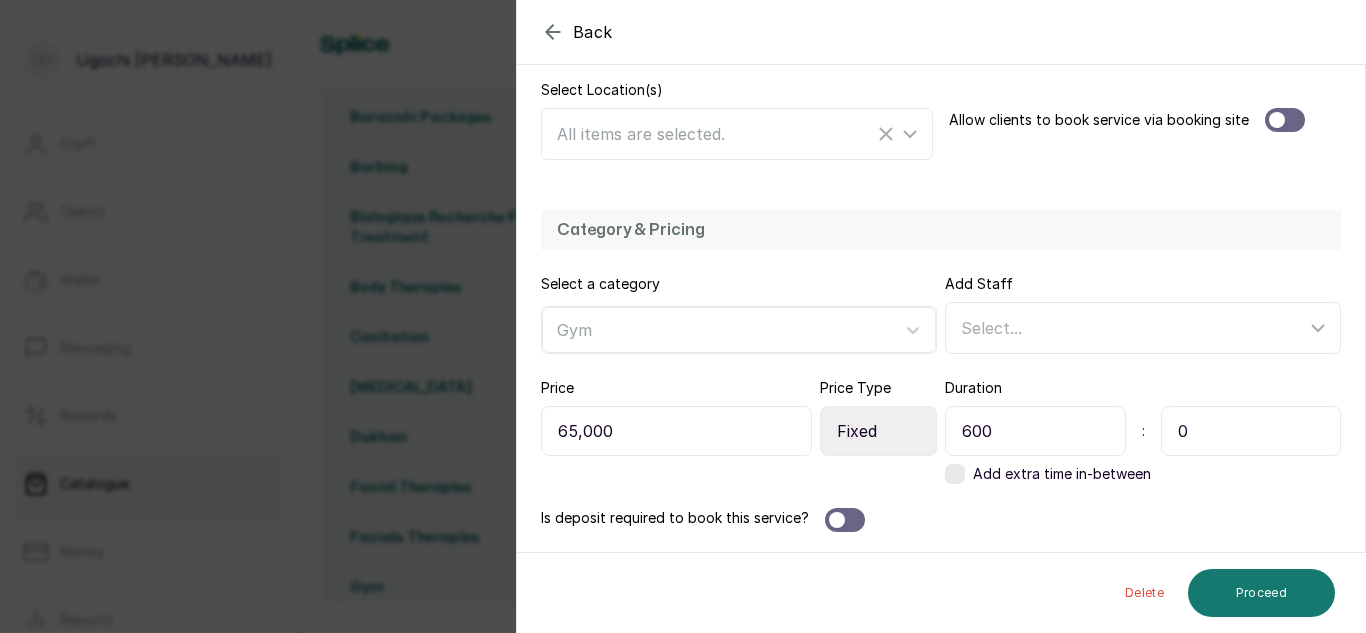 click on "600" at bounding box center [1035, 431] 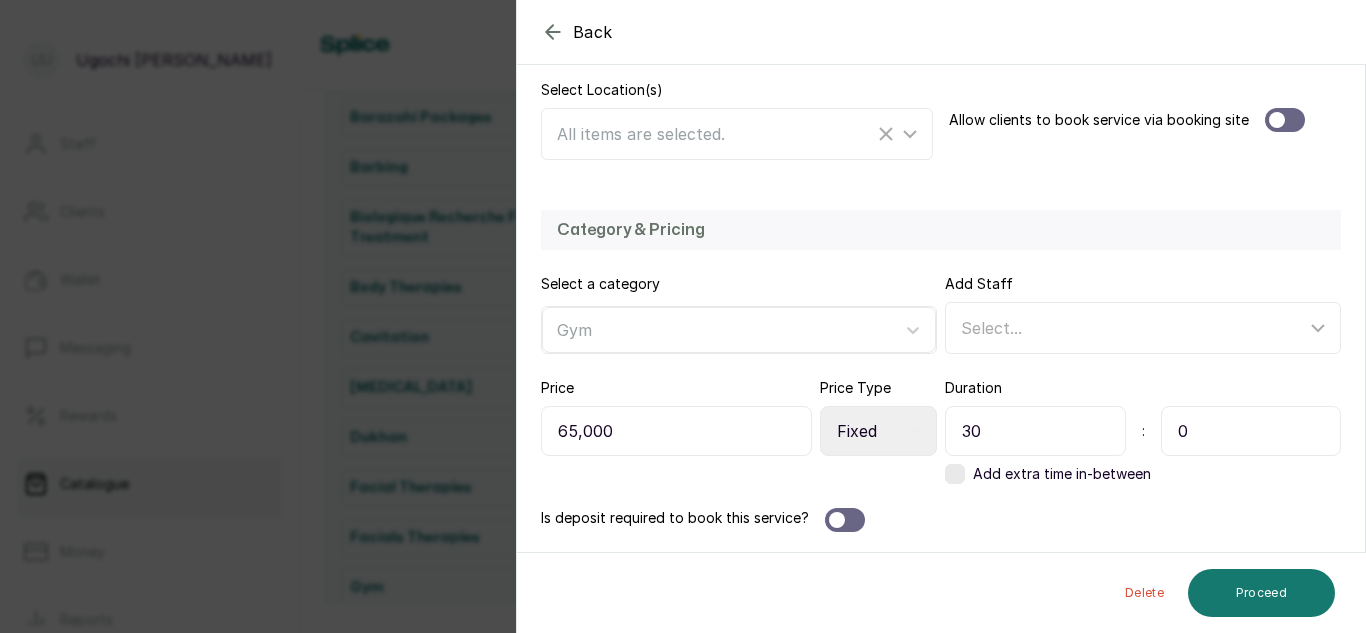 type on "390" 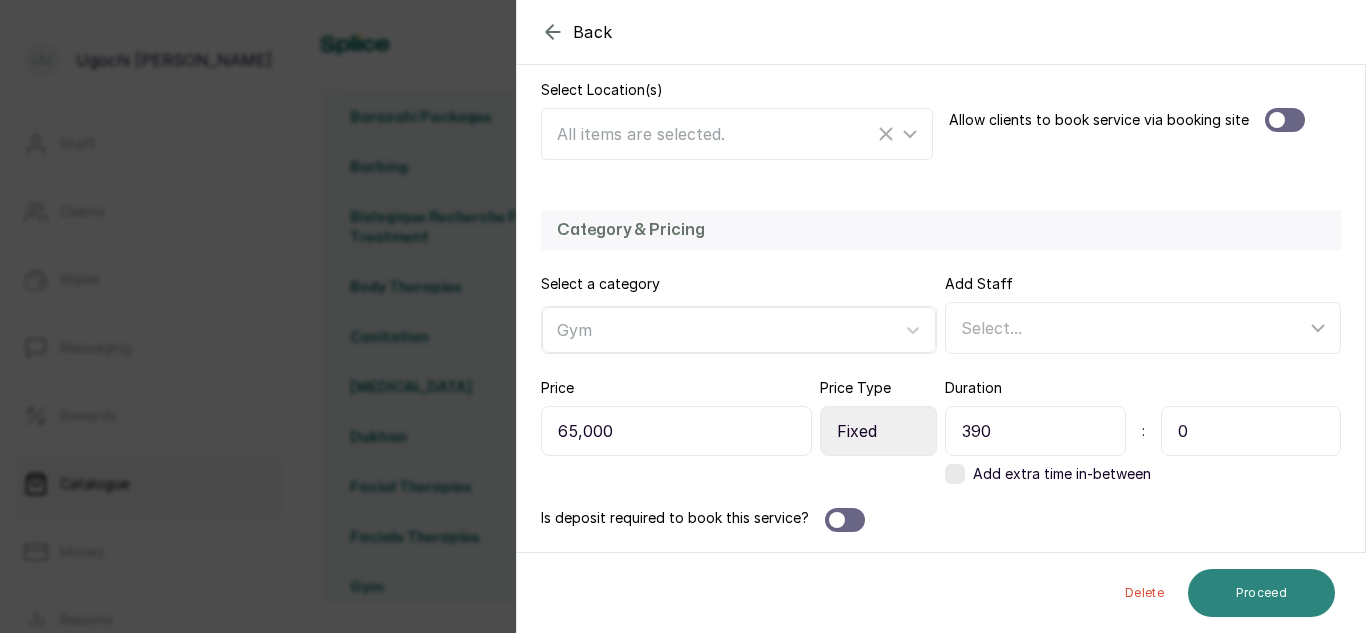 click on "Proceed" at bounding box center (1261, 593) 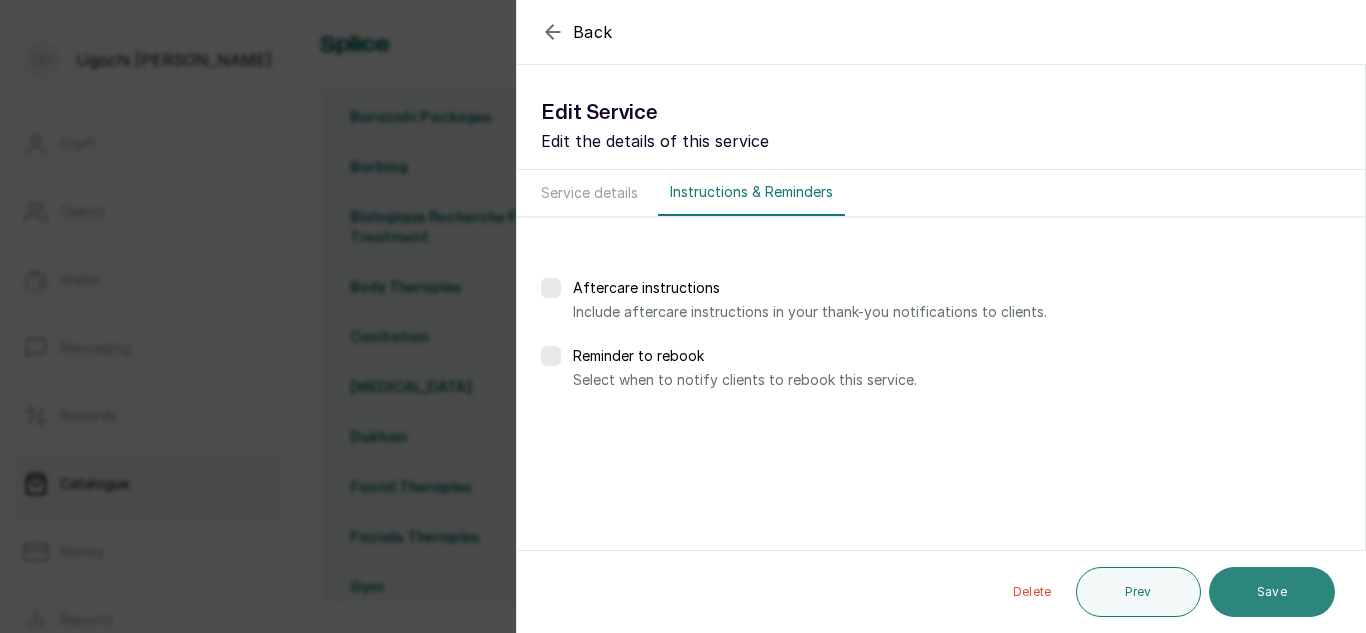 click on "Save" at bounding box center (1272, 592) 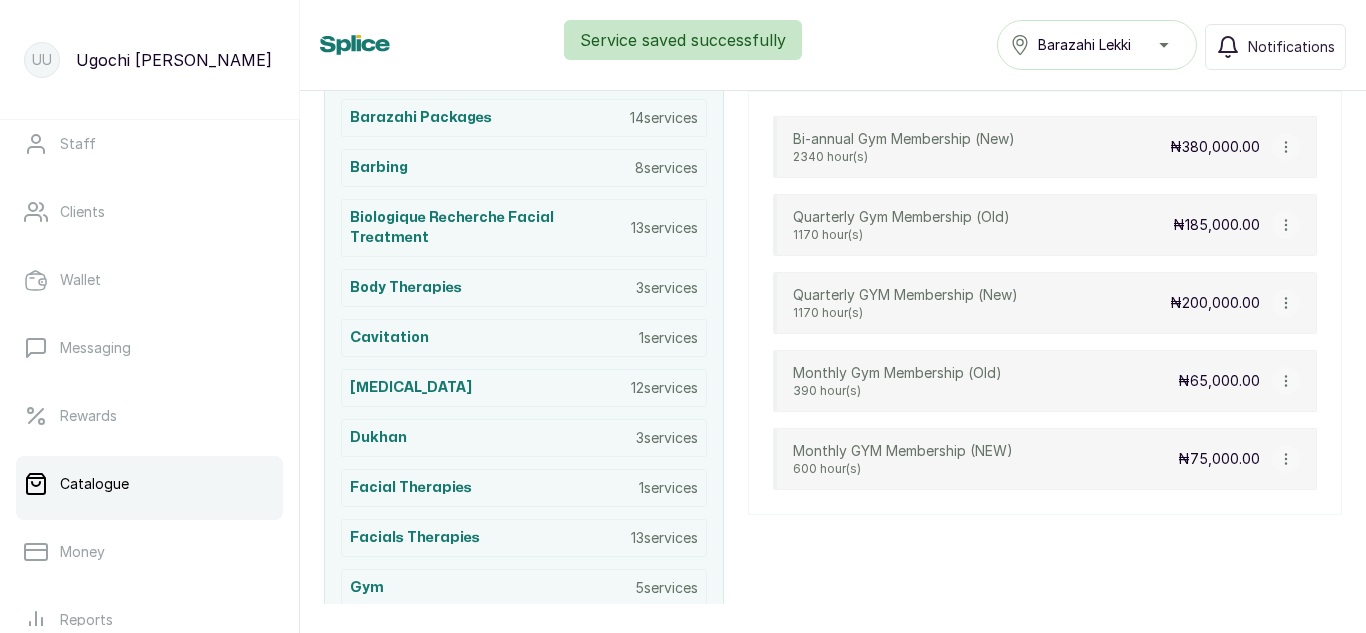 click at bounding box center (1286, 459) 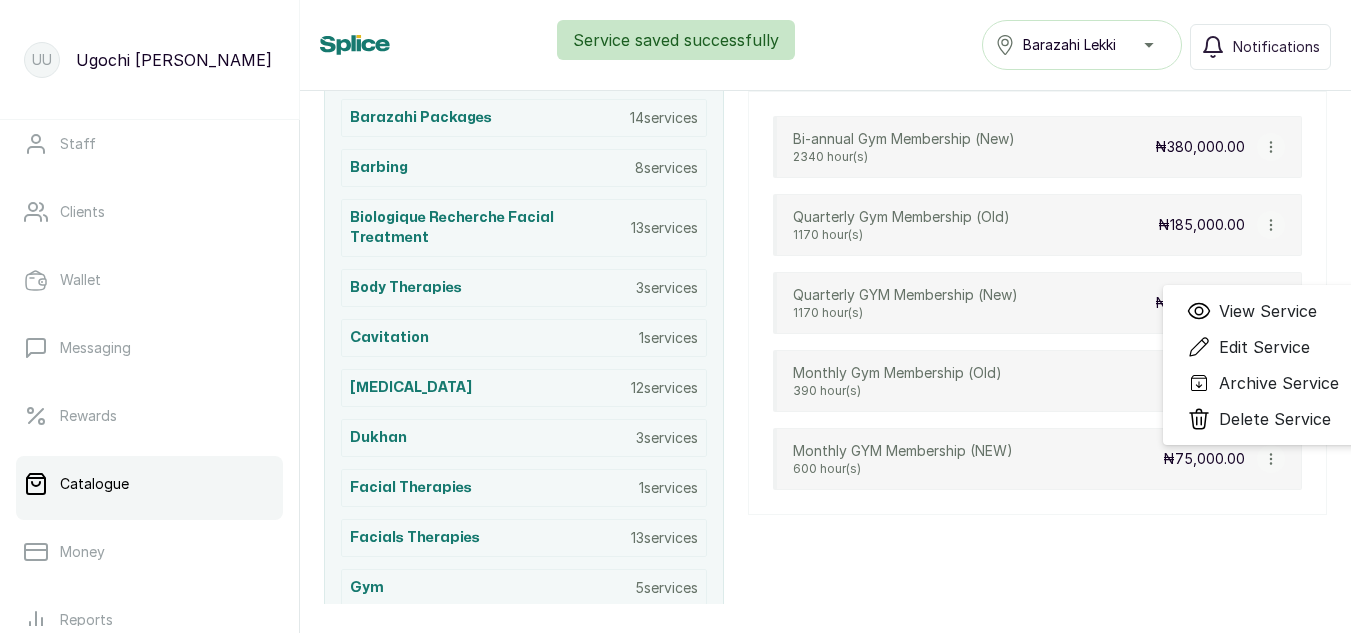 click on "Edit Service" at bounding box center (1264, 347) 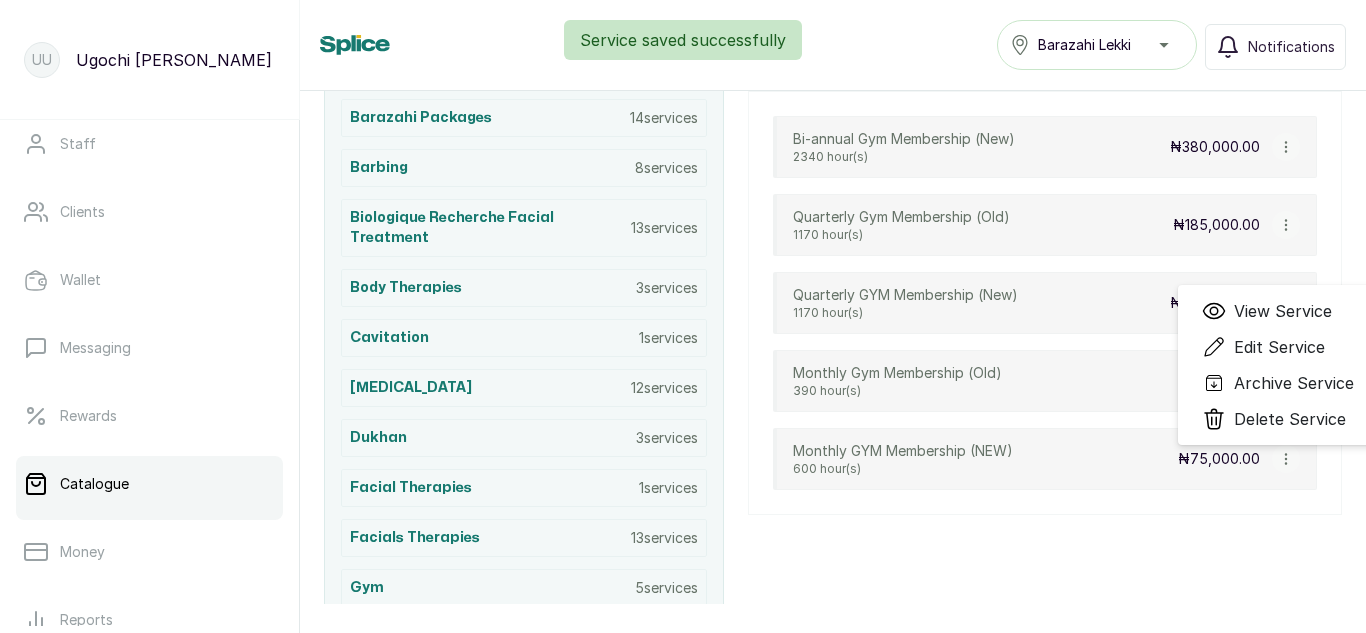 select on "fixed" 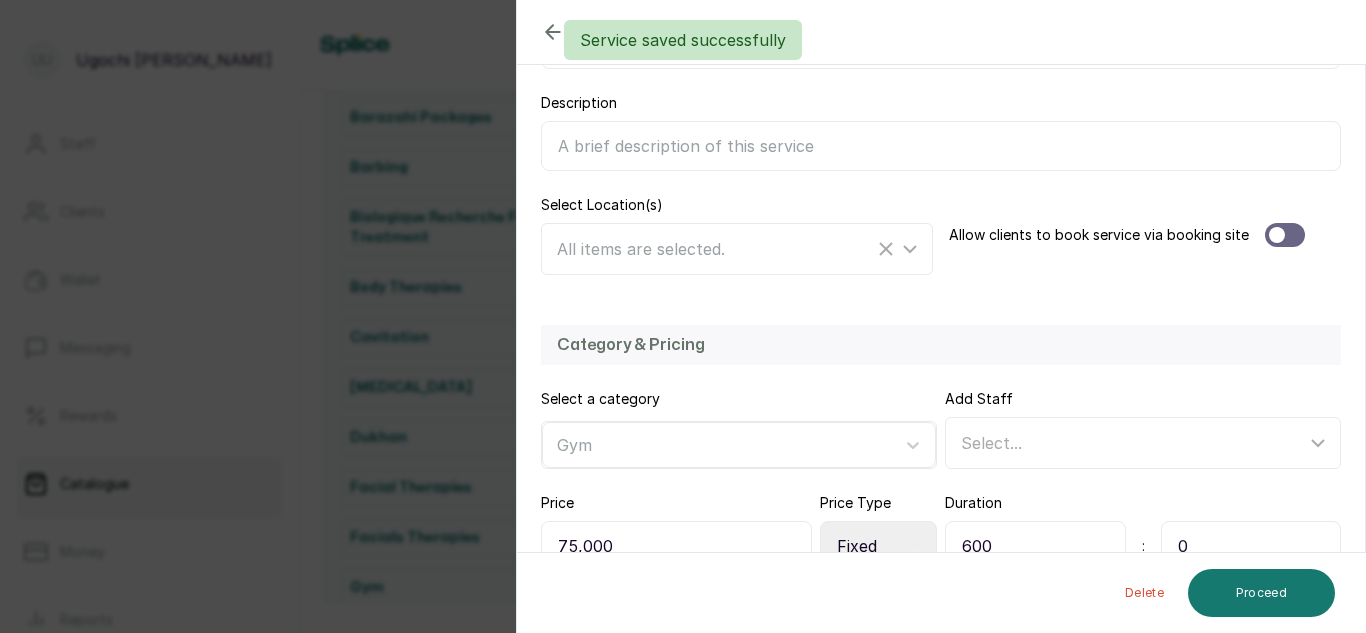 scroll, scrollTop: 436, scrollLeft: 0, axis: vertical 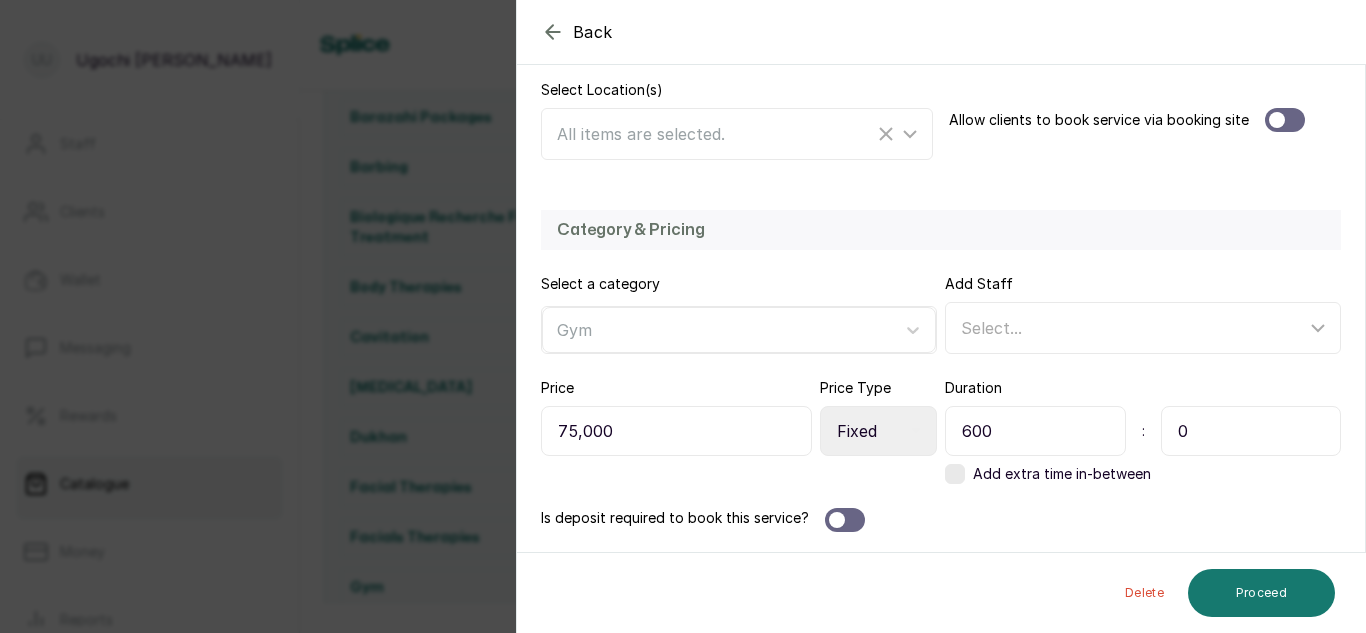 click on "600" at bounding box center (1035, 431) 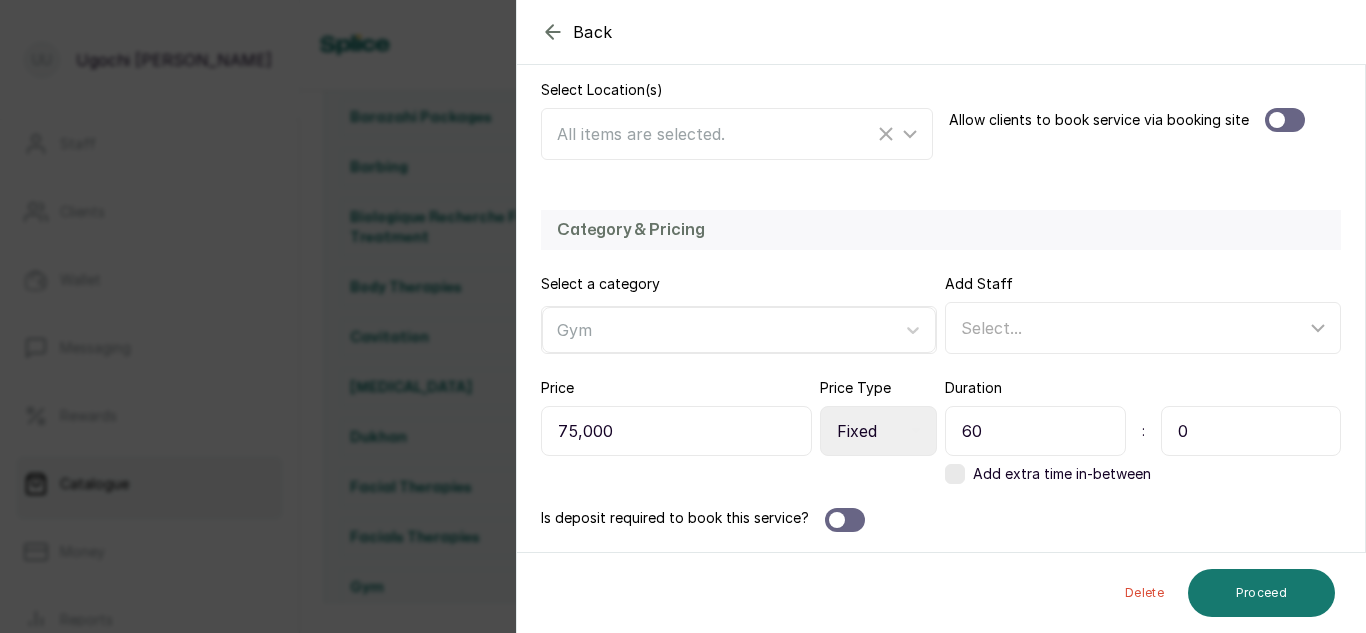 type on "6" 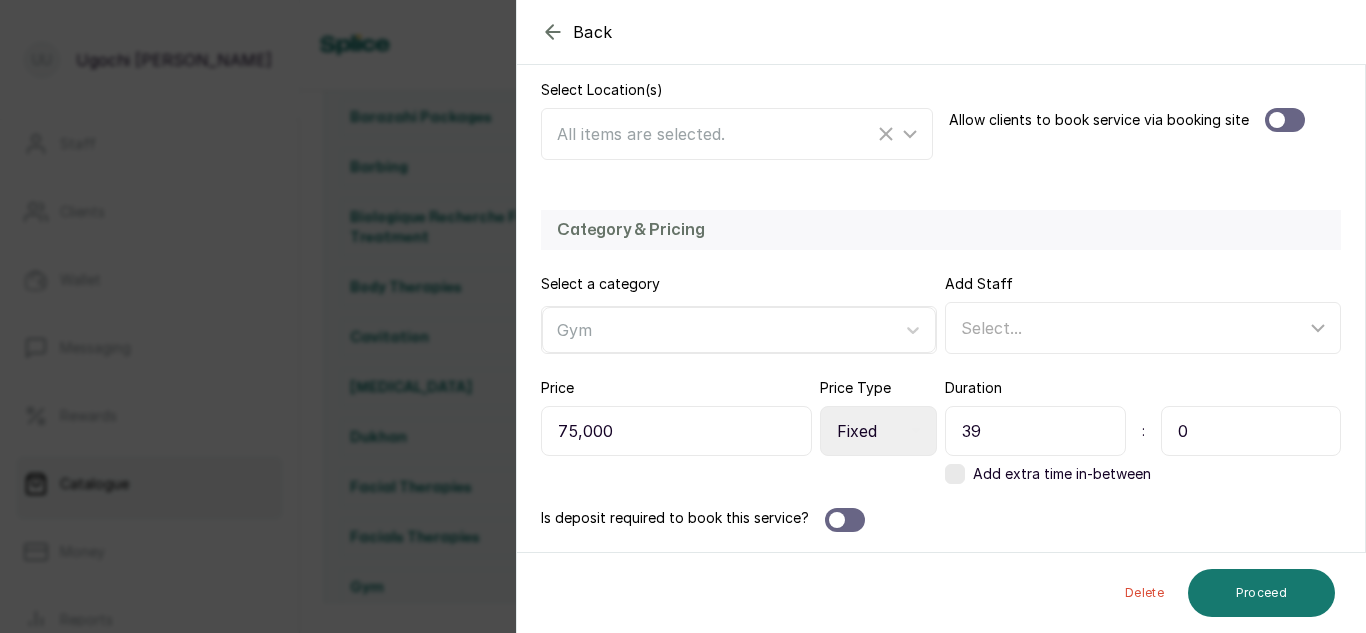 type on "390" 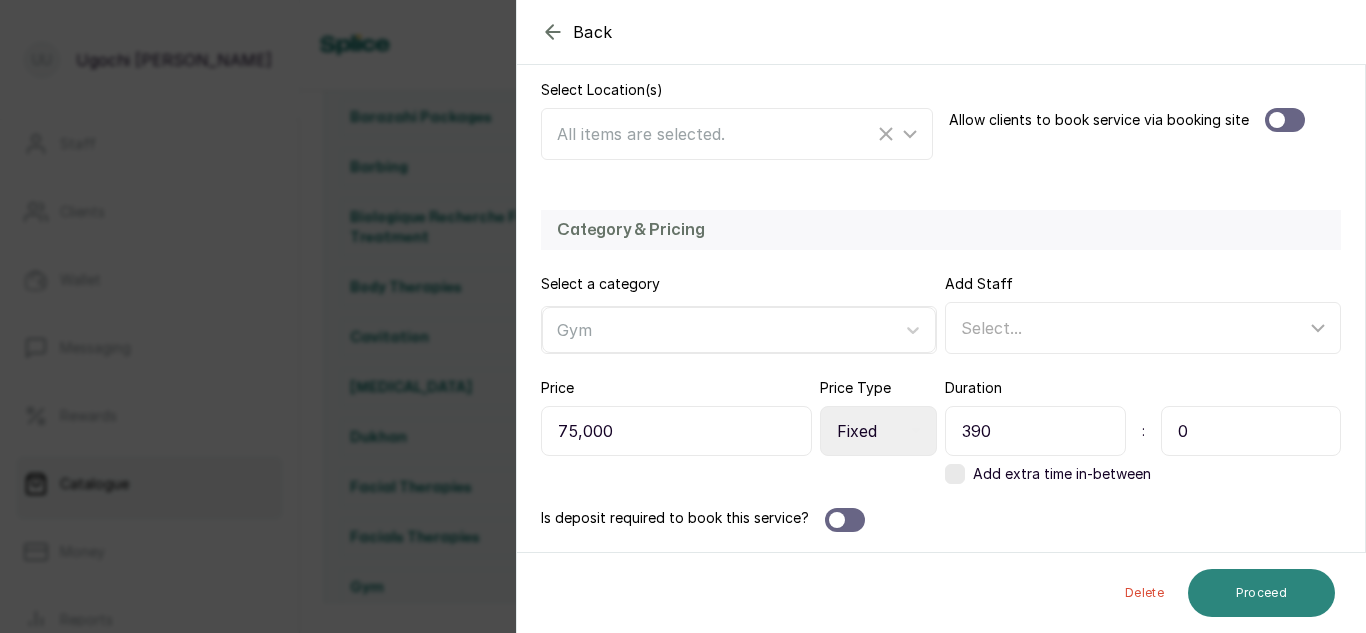 click on "Proceed" at bounding box center (1261, 593) 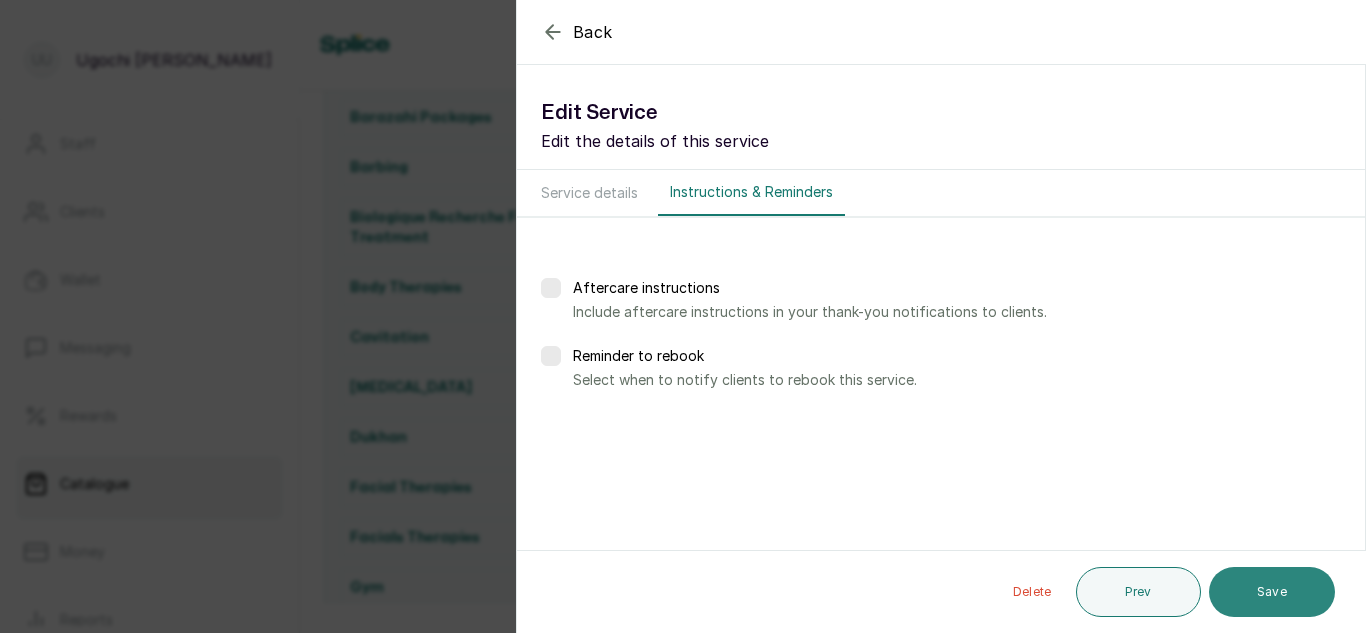 click on "Save" at bounding box center (1272, 592) 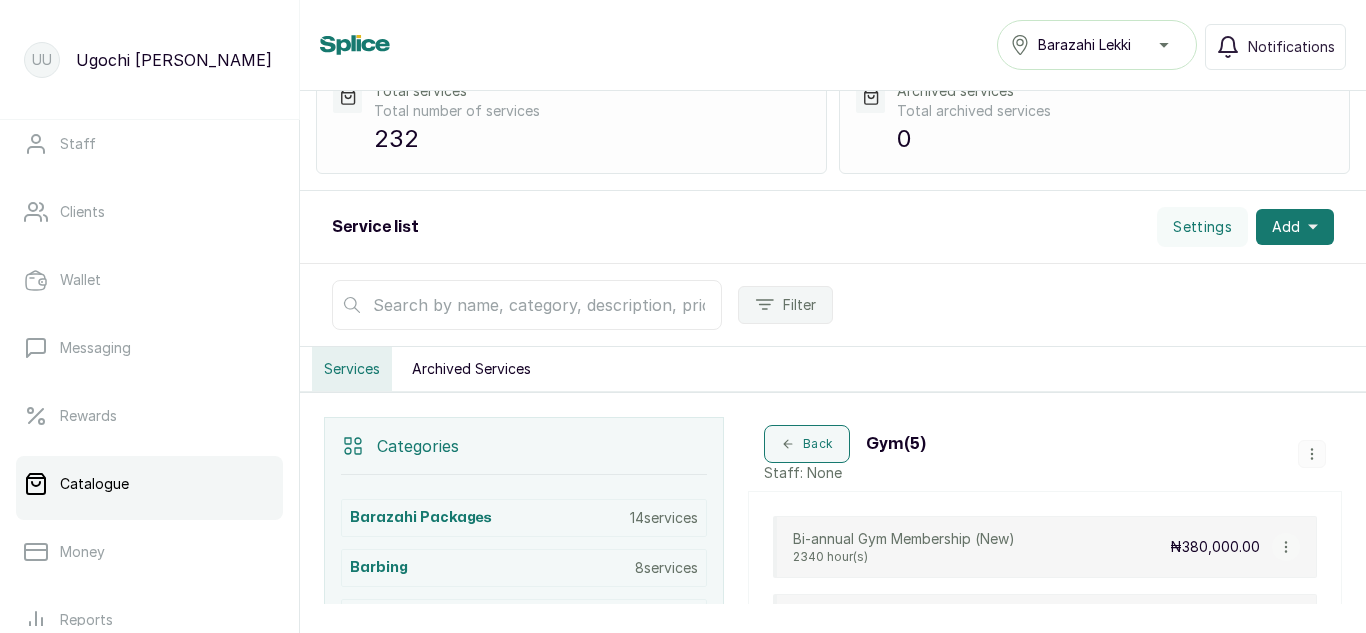 scroll, scrollTop: 0, scrollLeft: 0, axis: both 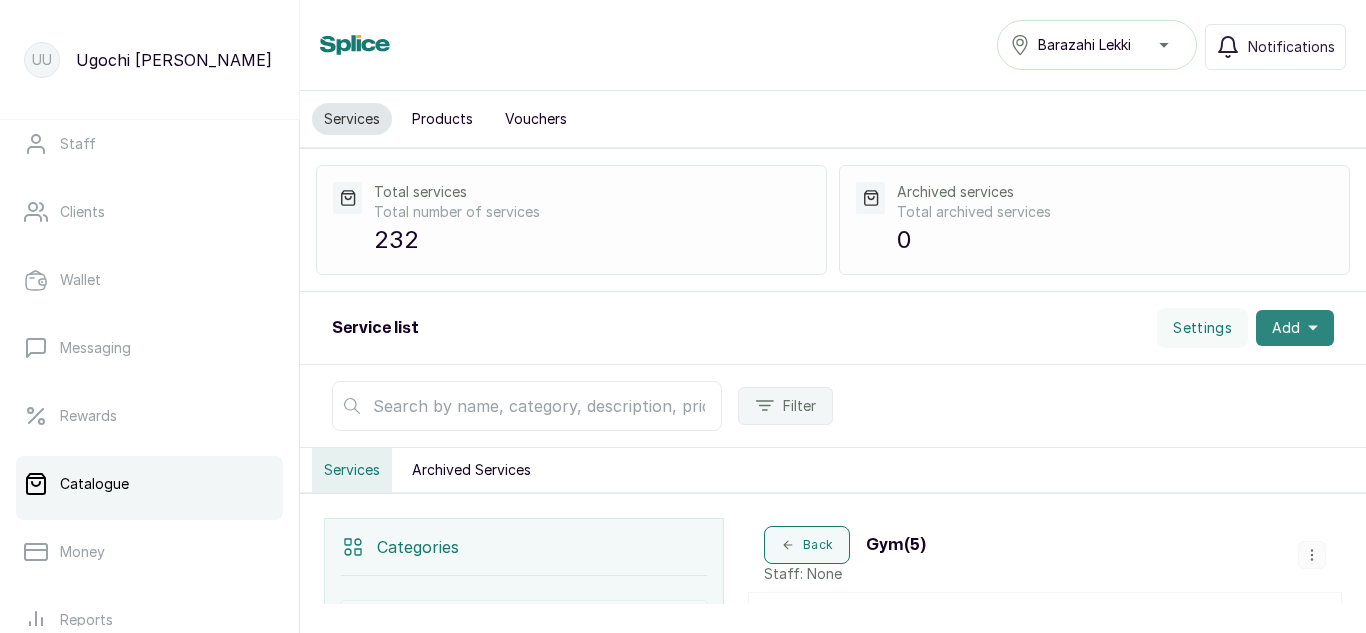 click on "Add" at bounding box center [1295, 328] 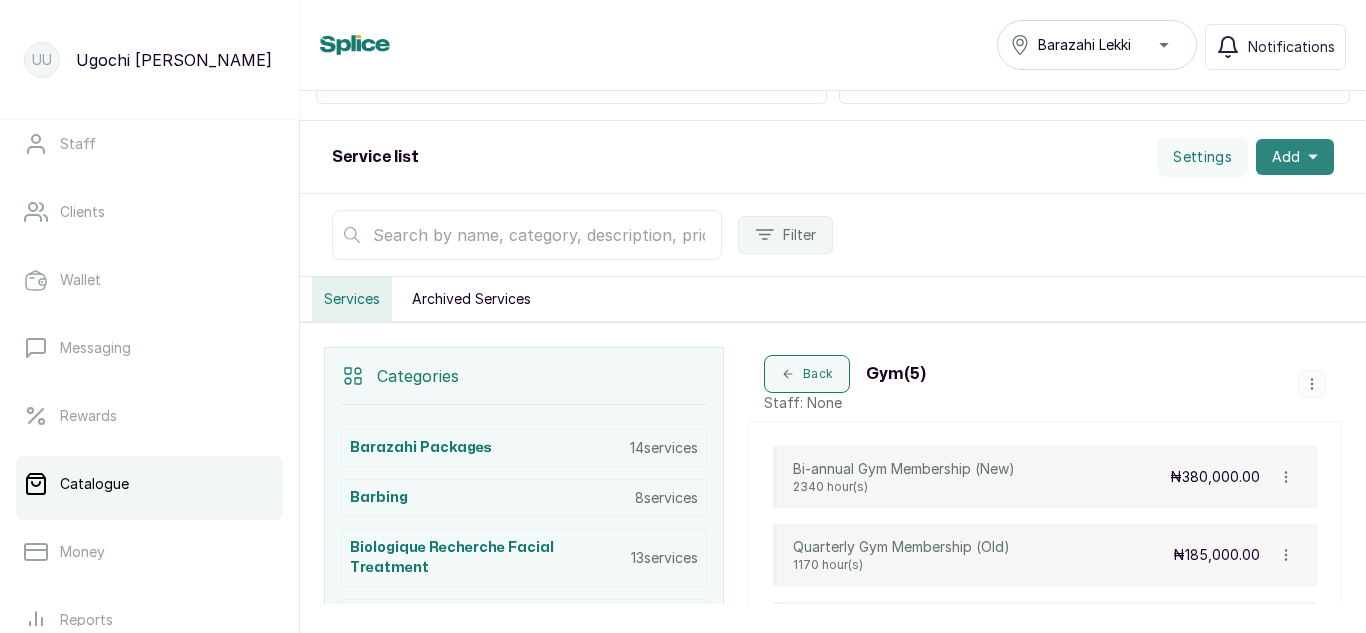 scroll, scrollTop: 0, scrollLeft: 0, axis: both 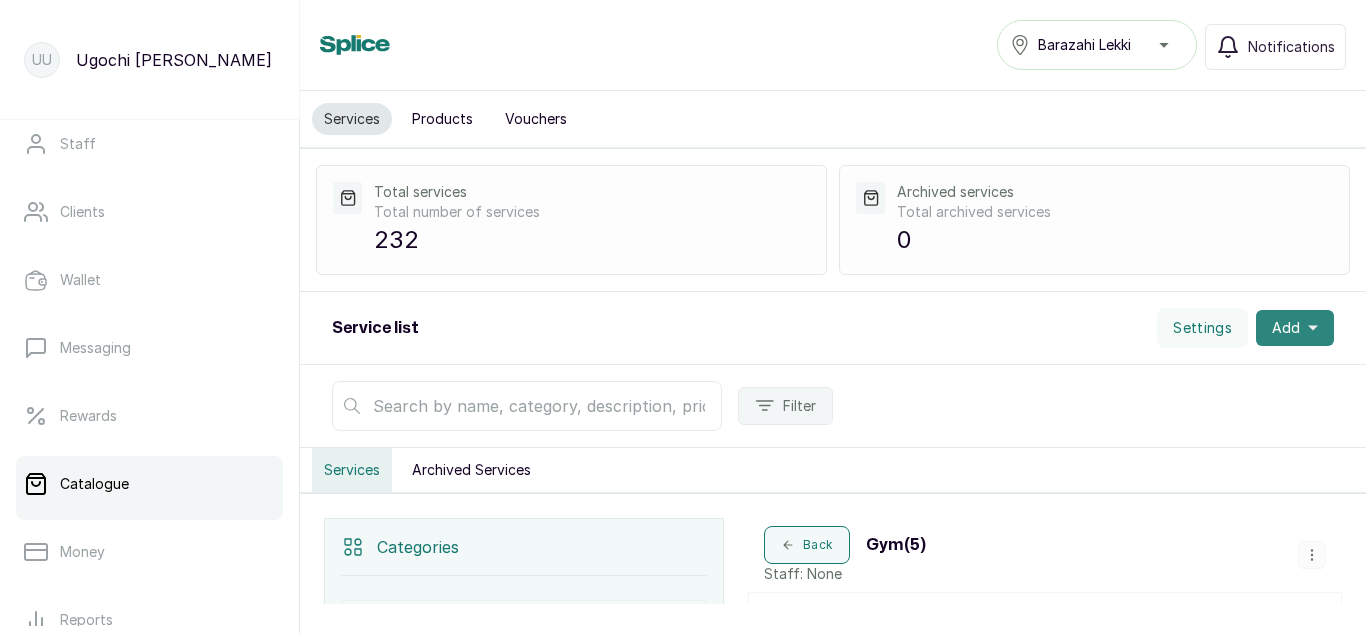 click on "Add" at bounding box center [1295, 328] 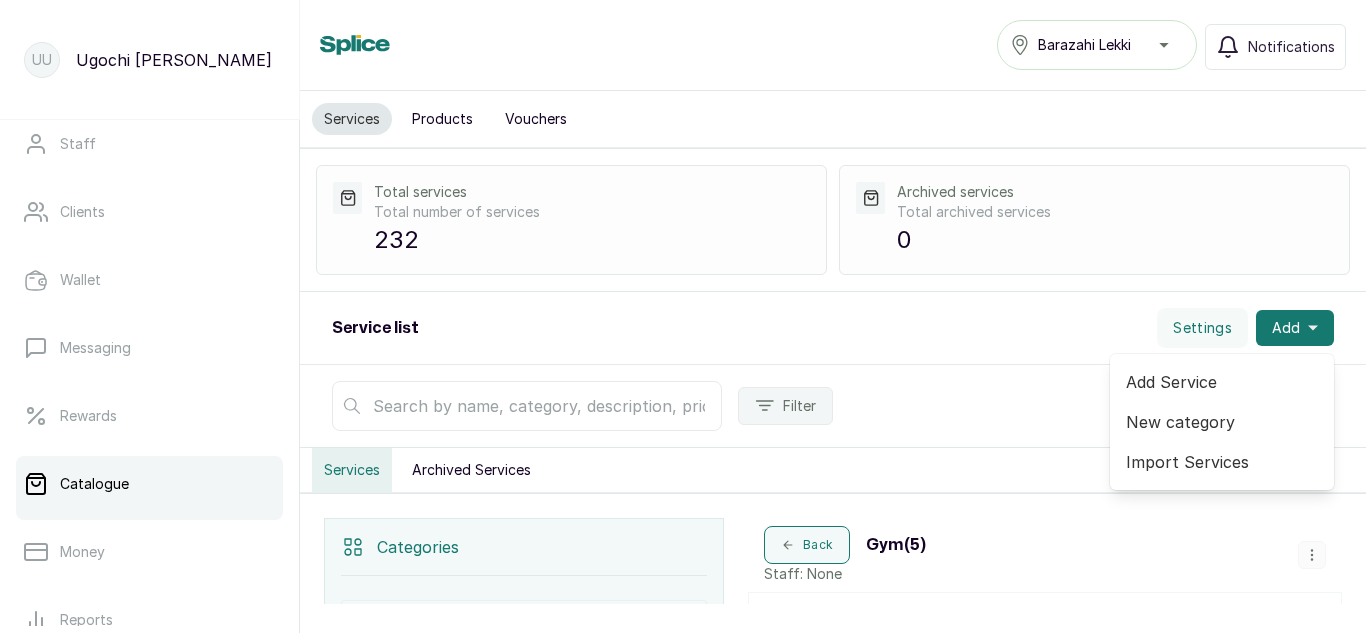 click on "Add Service" at bounding box center [1222, 382] 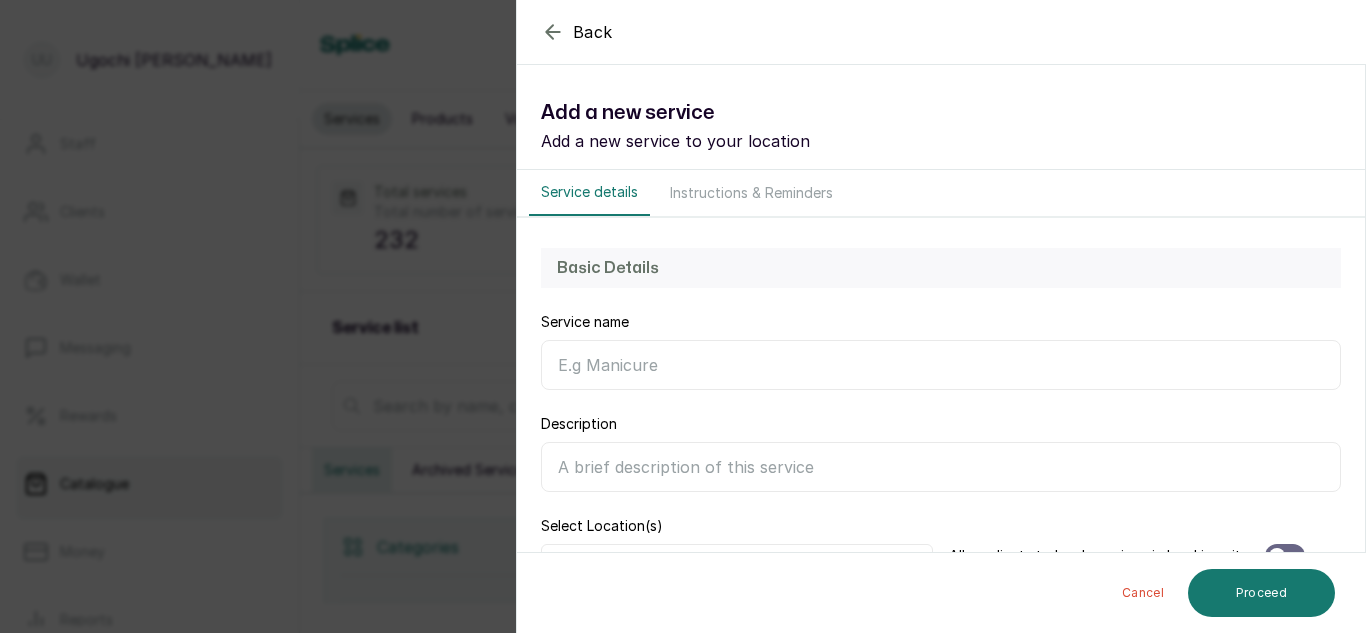 click on "Service name" at bounding box center (941, 365) 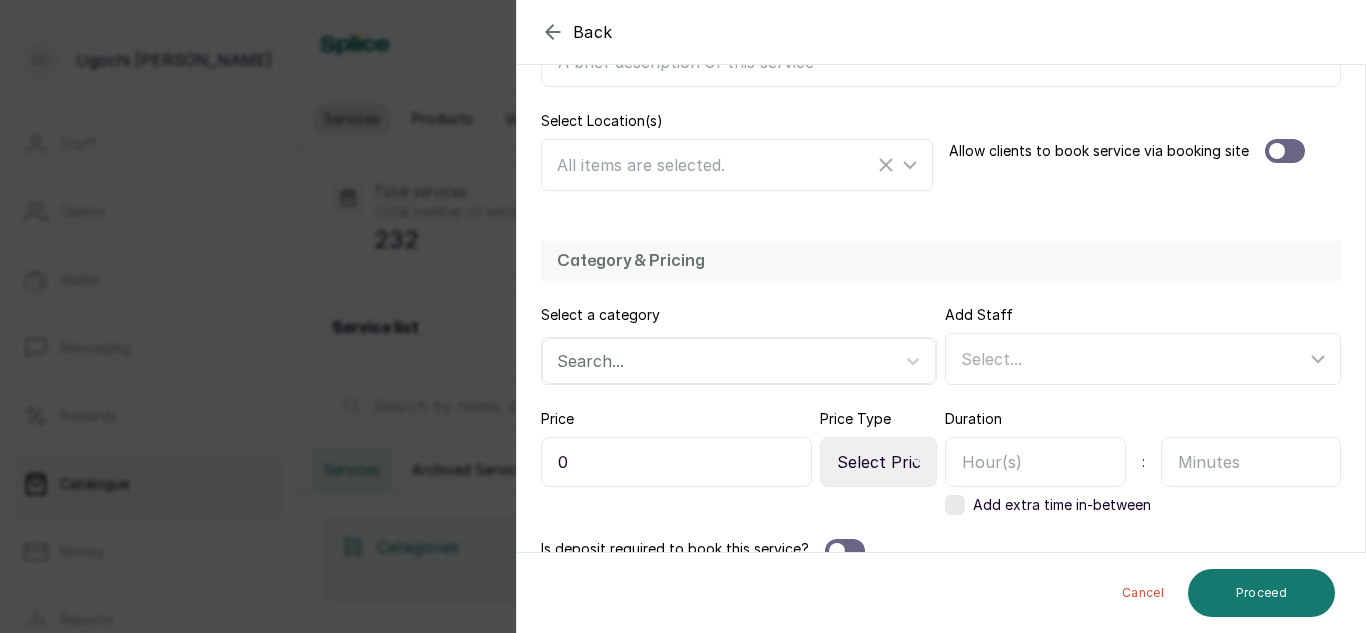 scroll, scrollTop: 415, scrollLeft: 0, axis: vertical 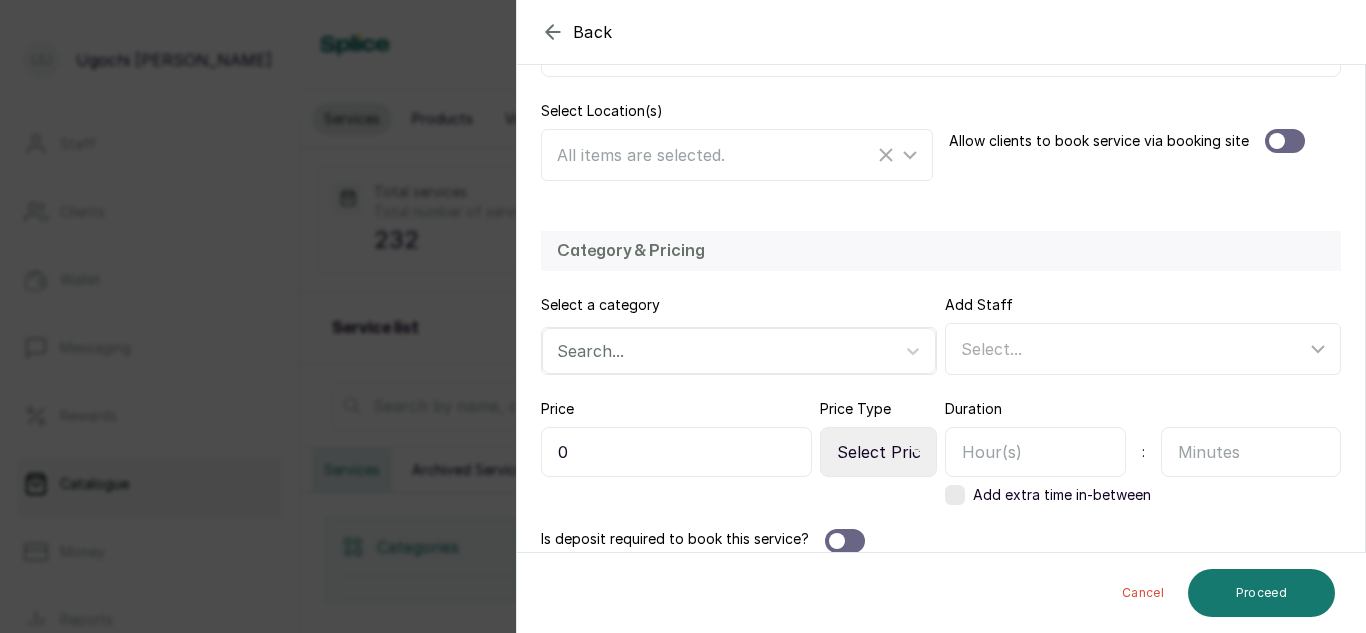 type on "Bi-annual Gym Membership (Old)" 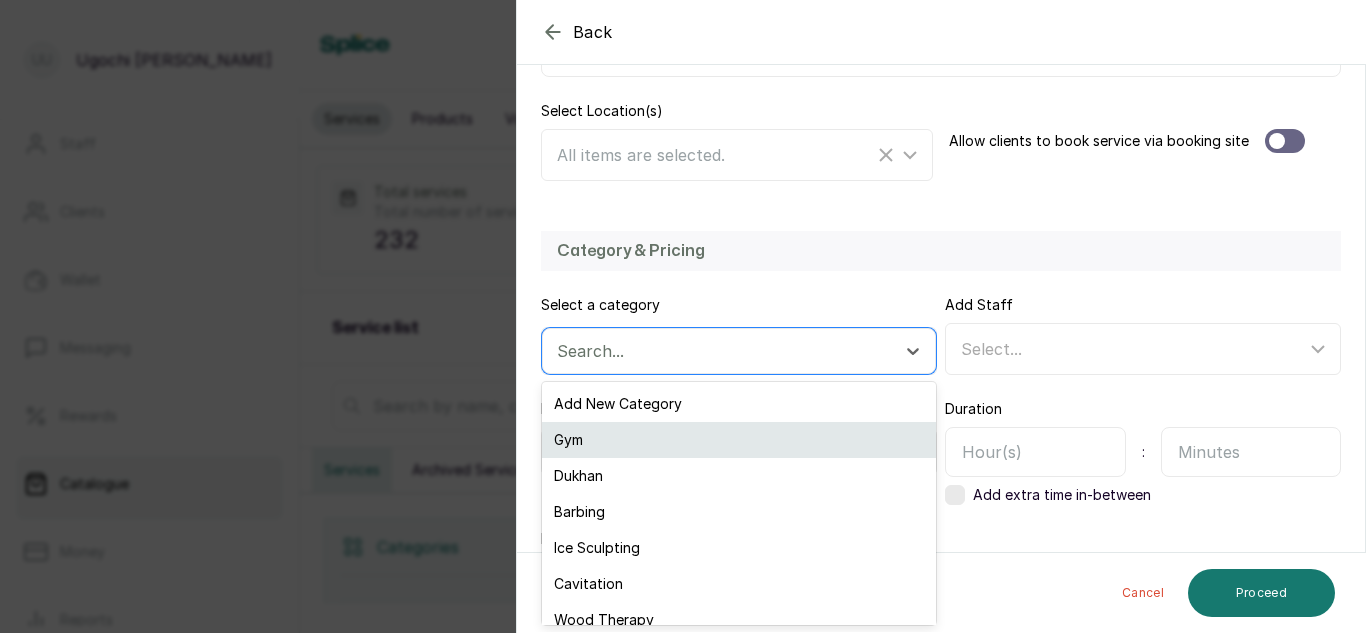 click on "Gym" at bounding box center [739, 440] 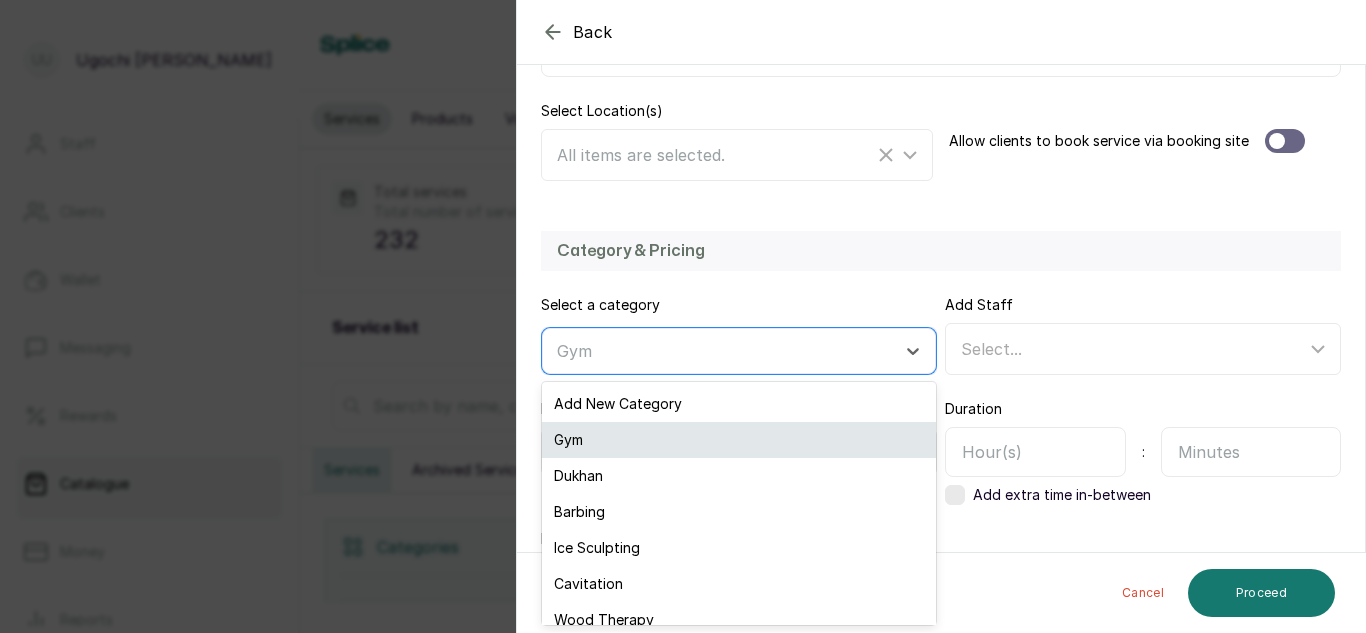 click on "Gym" at bounding box center (739, 440) 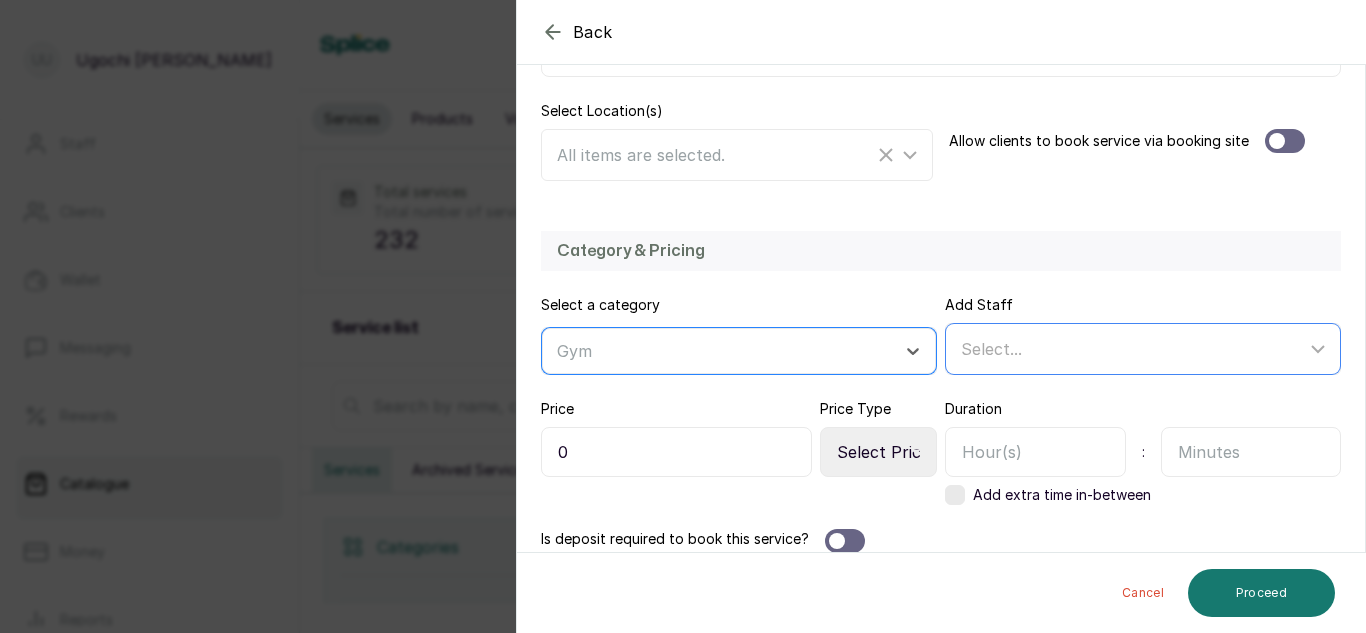 click on "Select..." at bounding box center (1145, 349) 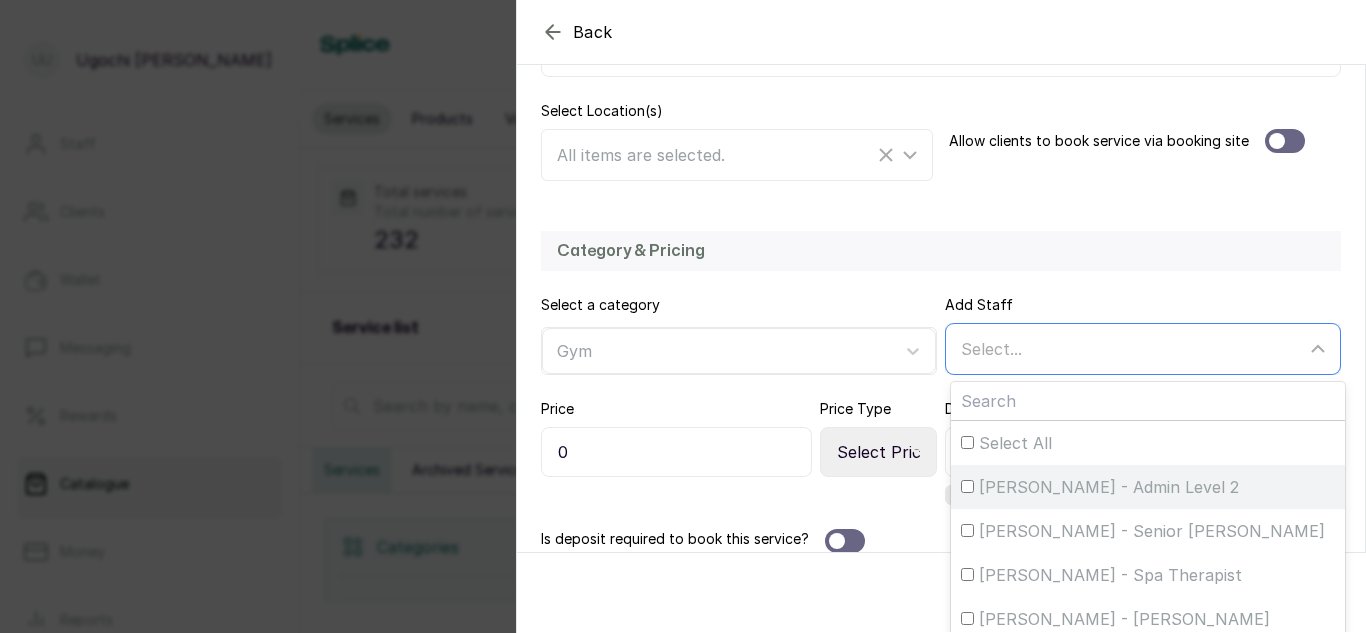 click on "[PERSON_NAME] - Admin Level 2" at bounding box center (1109, 487) 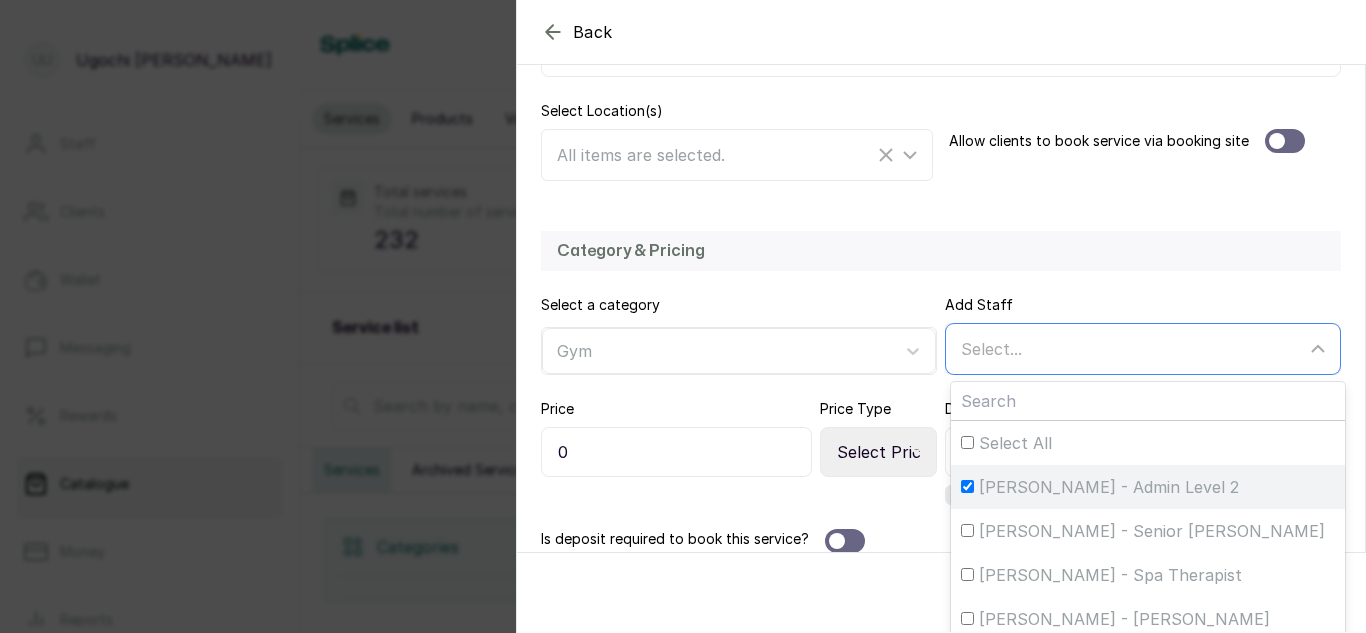 checkbox on "true" 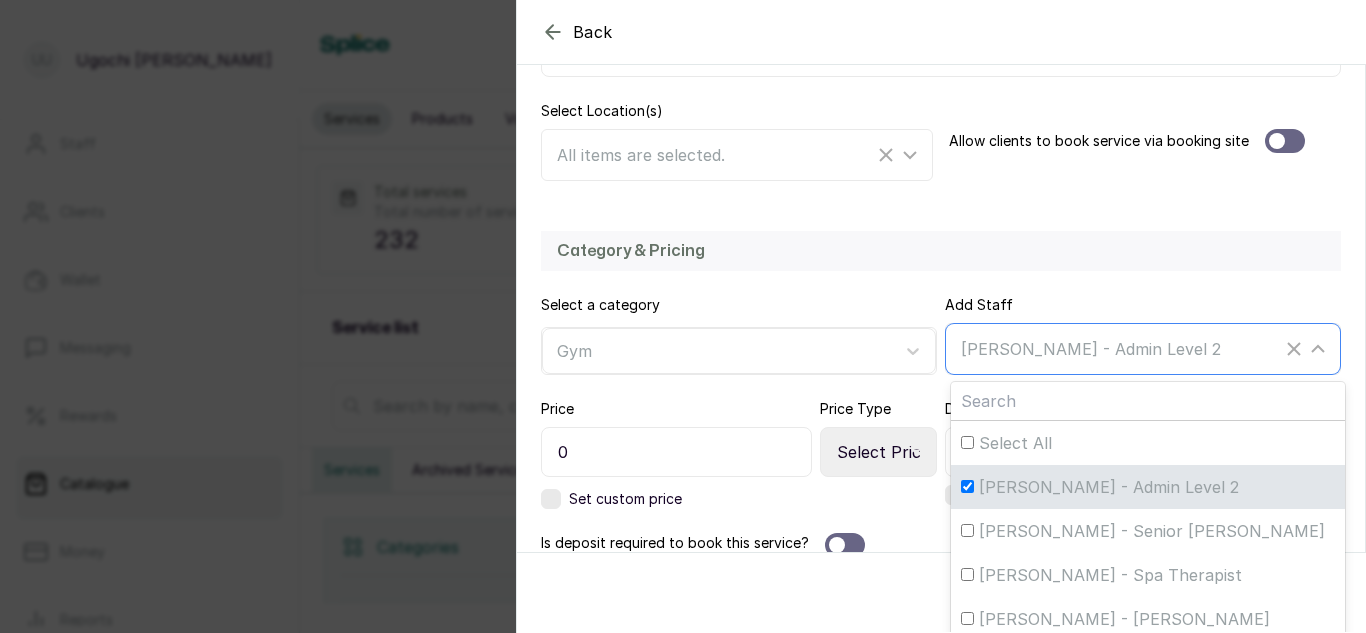 scroll, scrollTop: 464, scrollLeft: 0, axis: vertical 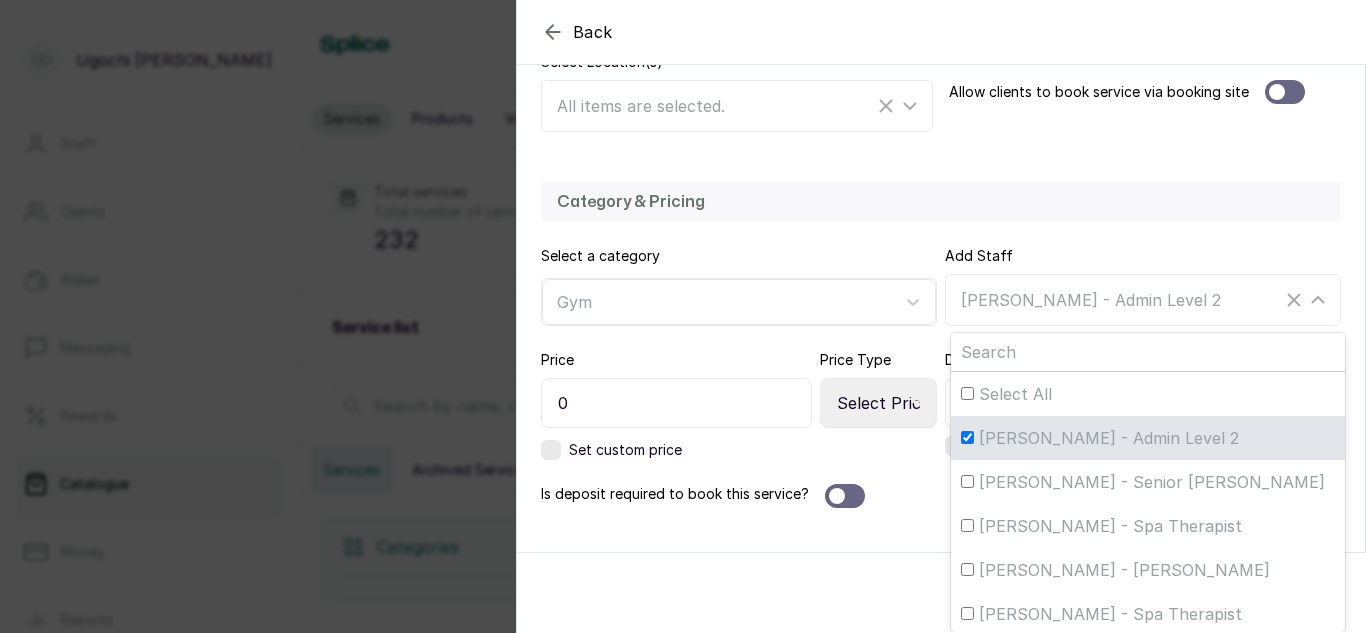 click on "0" at bounding box center [676, 403] 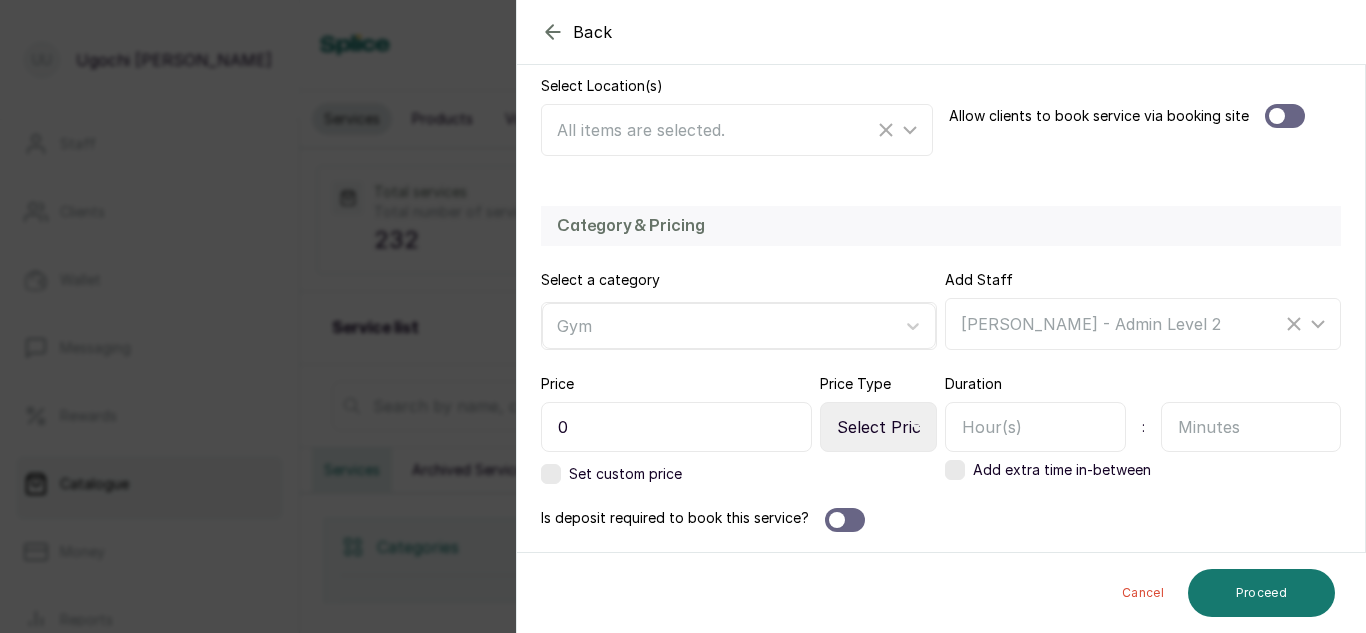 scroll, scrollTop: 440, scrollLeft: 0, axis: vertical 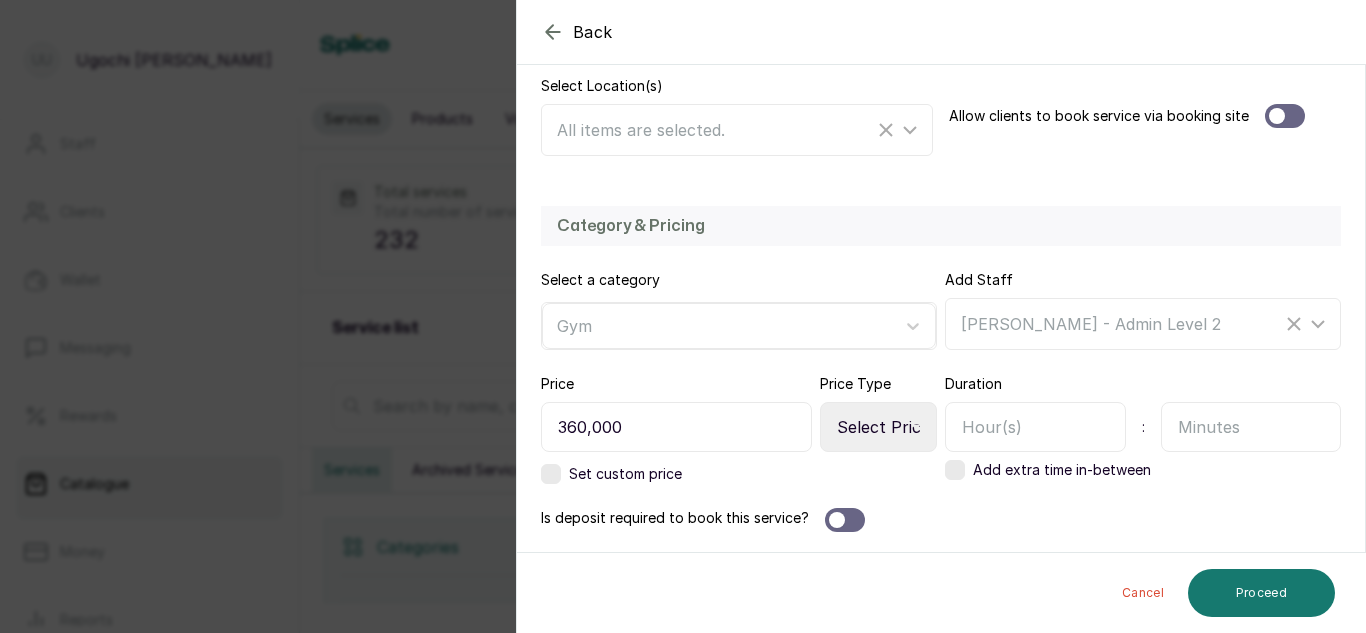 type on "360,000" 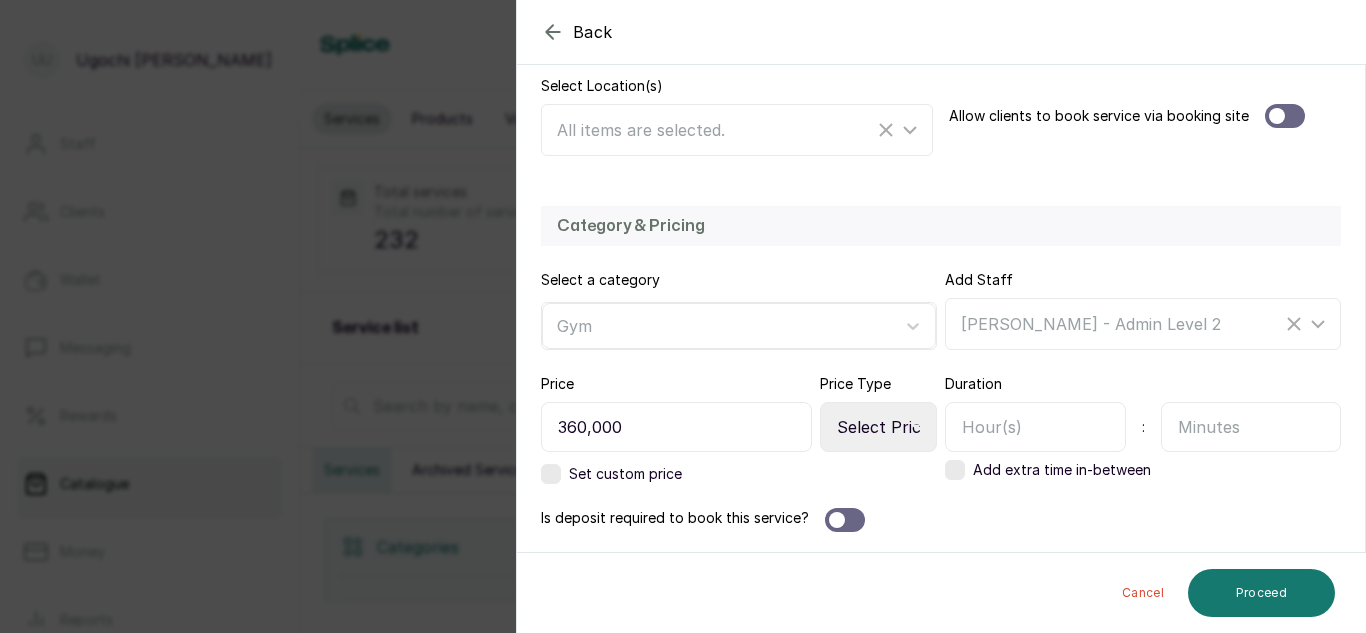 click at bounding box center [1035, 427] 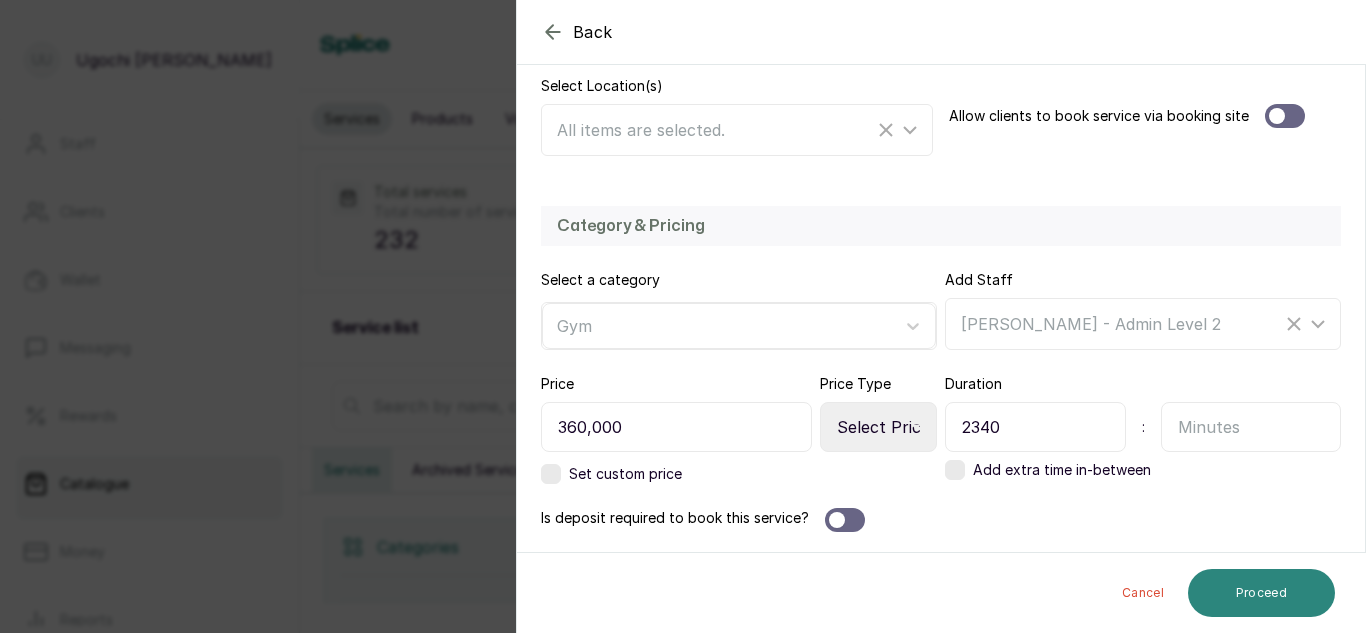 type on "2340" 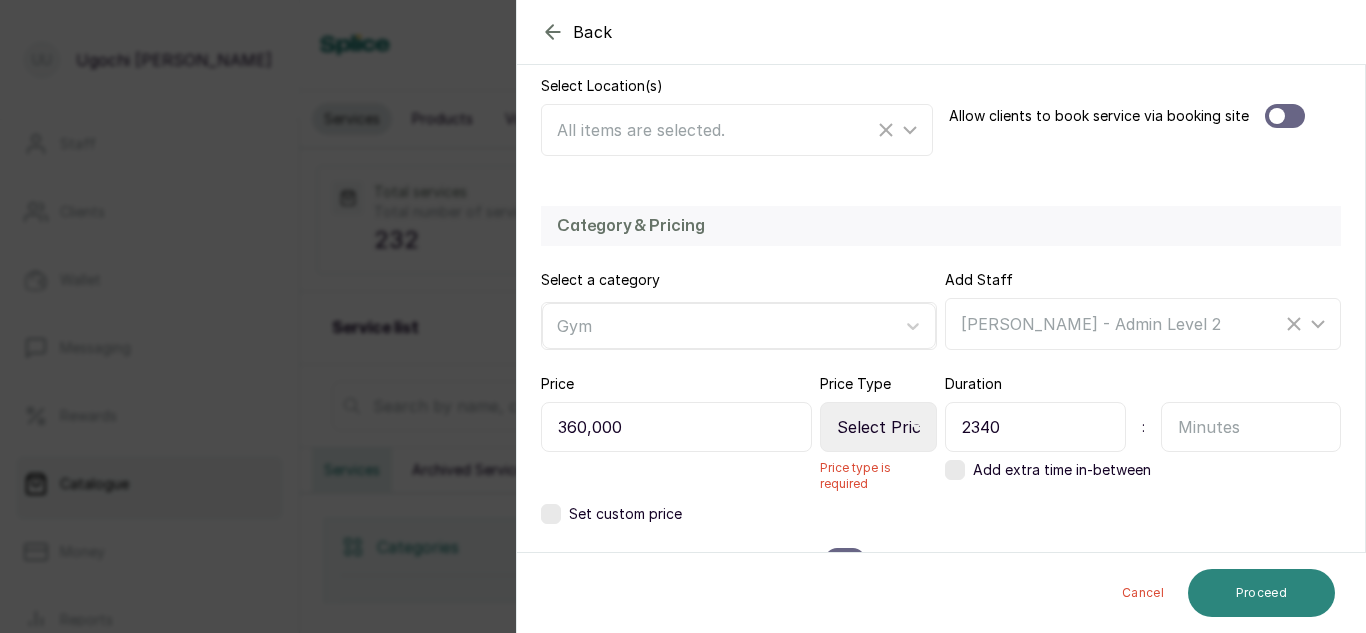 scroll, scrollTop: 480, scrollLeft: 0, axis: vertical 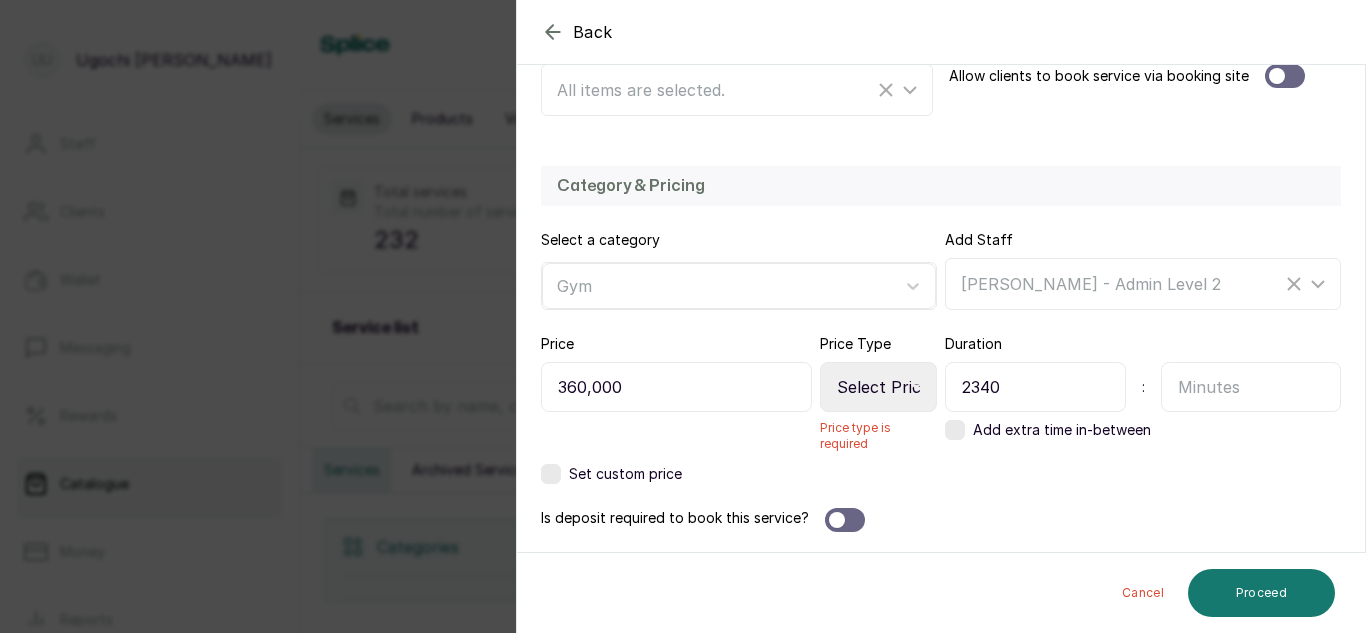 click on "Select Price Type Fixed From" at bounding box center [878, 387] 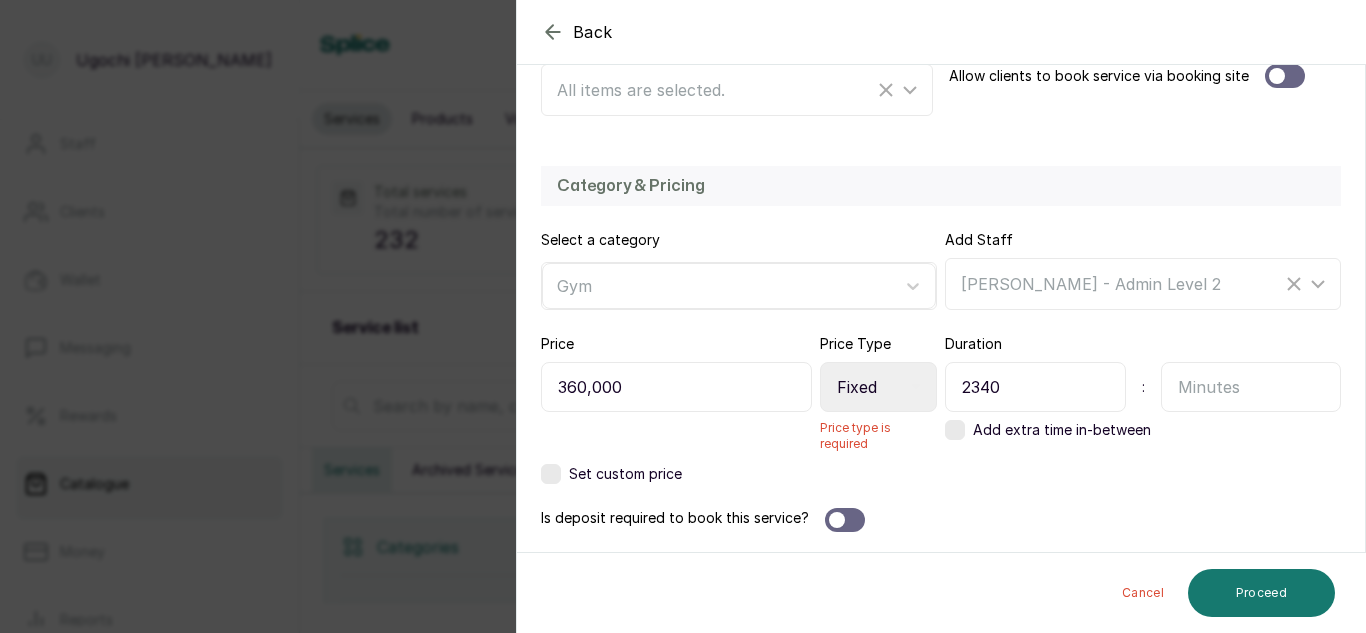 click on "Select Price Type Fixed From" at bounding box center [878, 387] 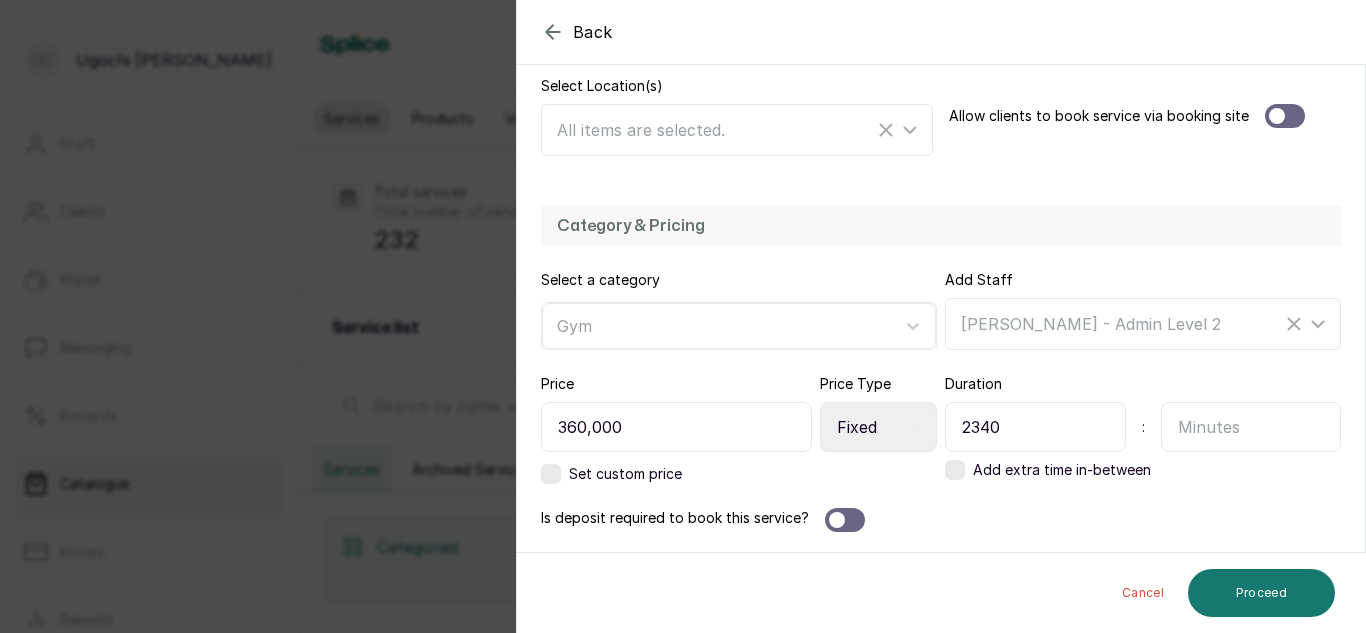scroll, scrollTop: 440, scrollLeft: 0, axis: vertical 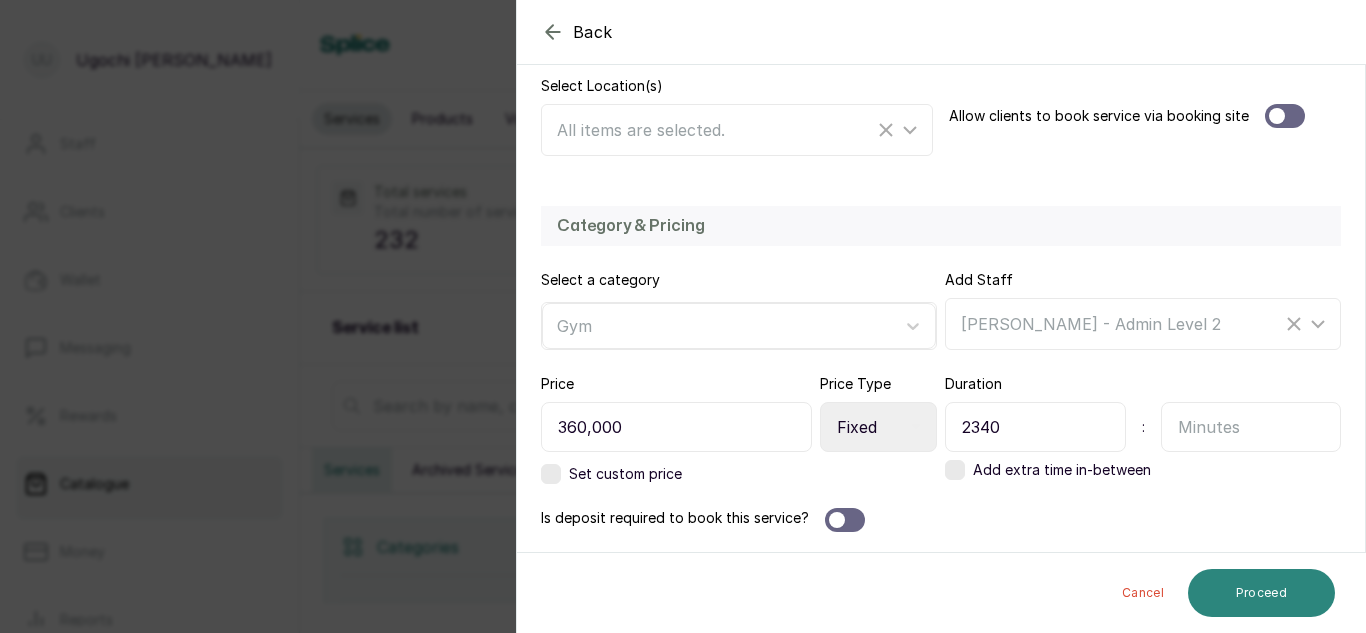 click on "Proceed" at bounding box center [1261, 593] 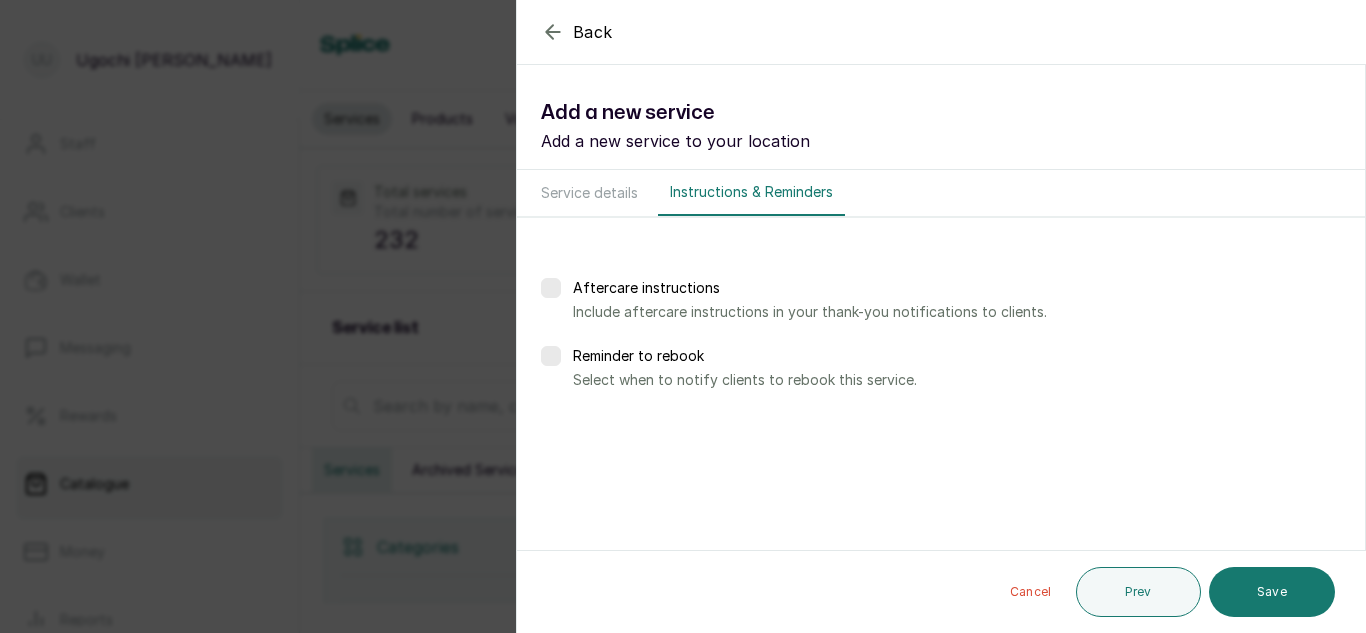 scroll, scrollTop: 0, scrollLeft: 0, axis: both 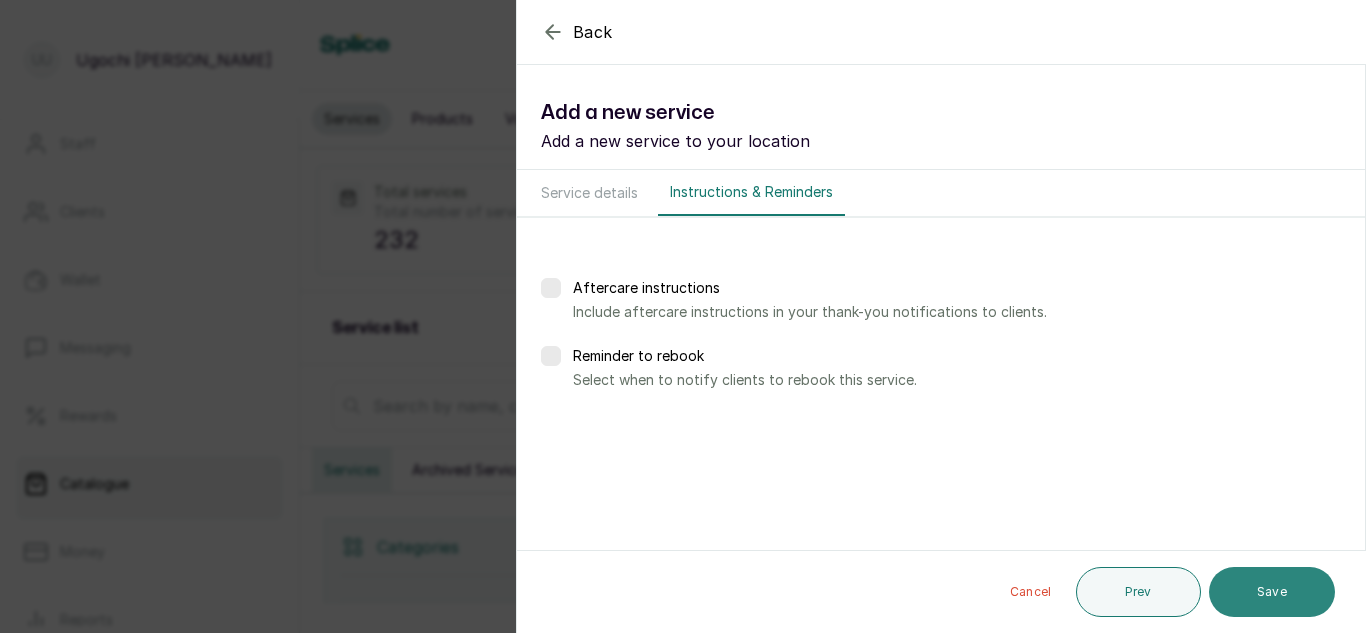 click on "Save" at bounding box center [1272, 592] 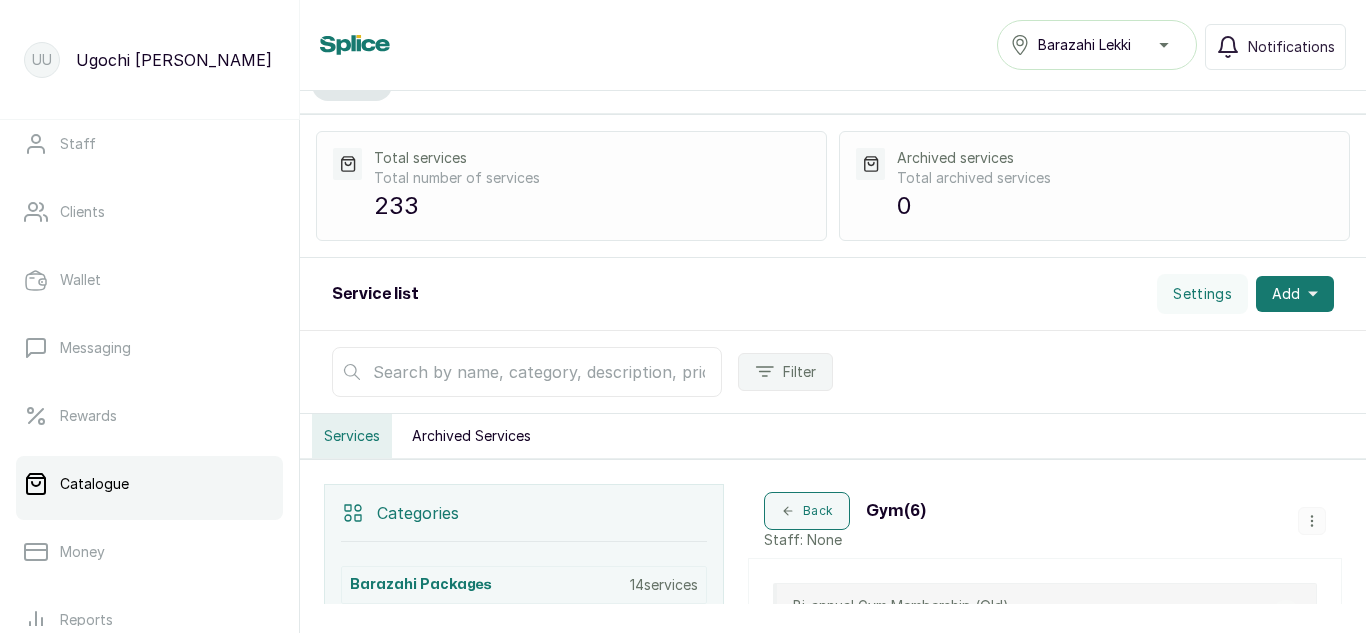 scroll, scrollTop: 0, scrollLeft: 0, axis: both 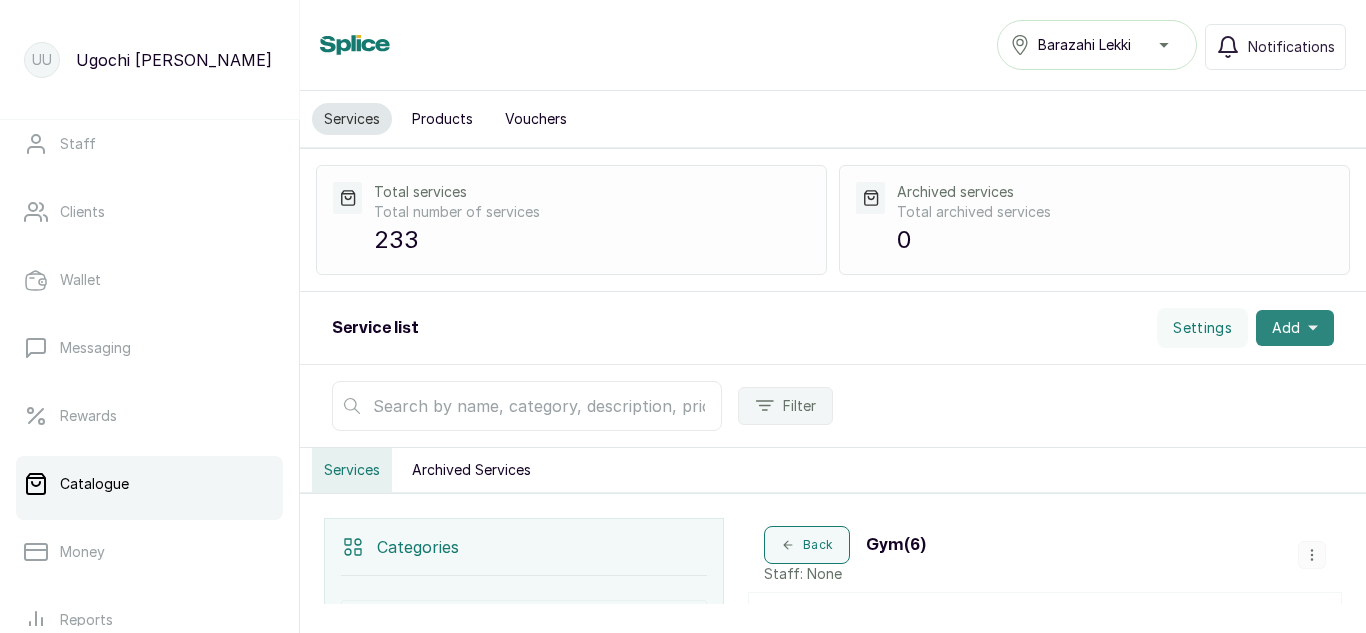 click on "Add" at bounding box center [1295, 328] 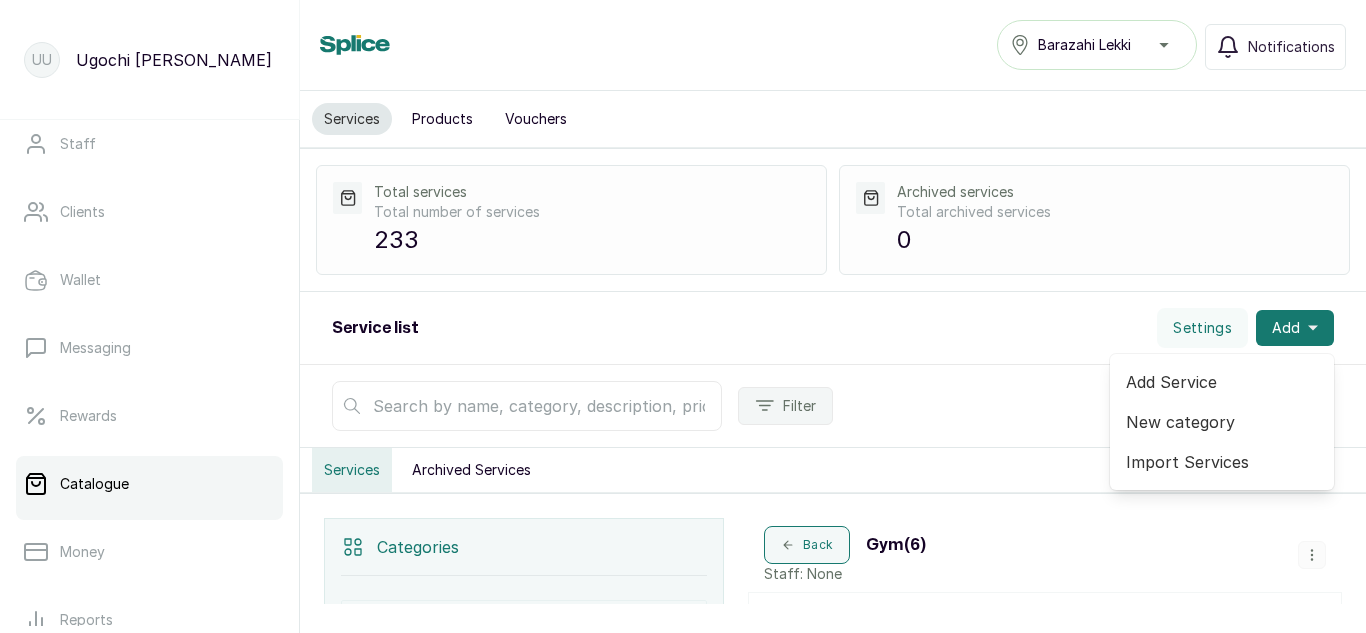 click on "Add Service" at bounding box center [1222, 382] 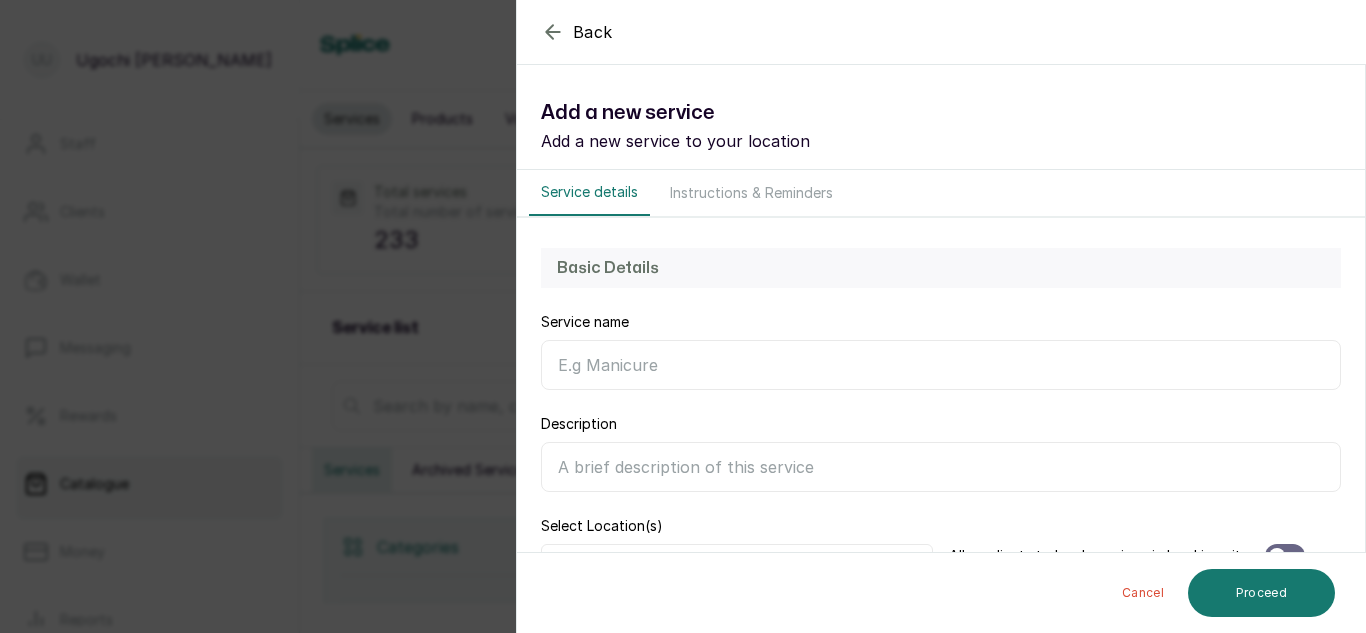 click on "Service name" at bounding box center [941, 365] 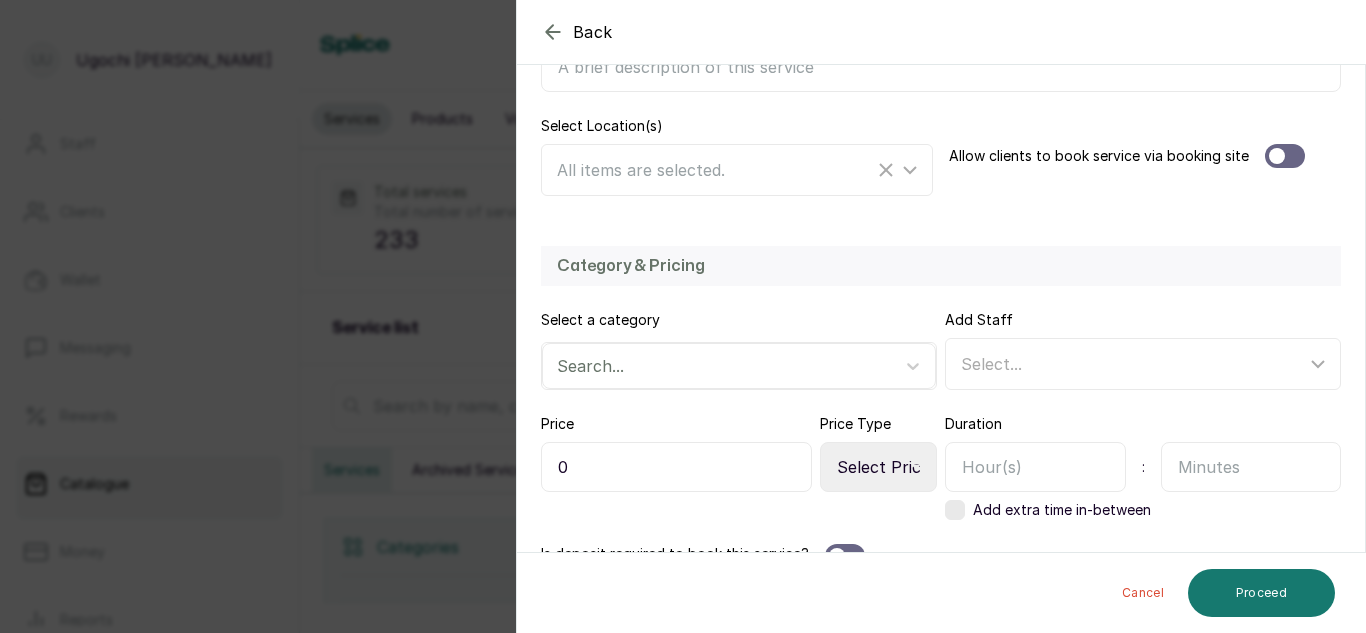 scroll, scrollTop: 436, scrollLeft: 0, axis: vertical 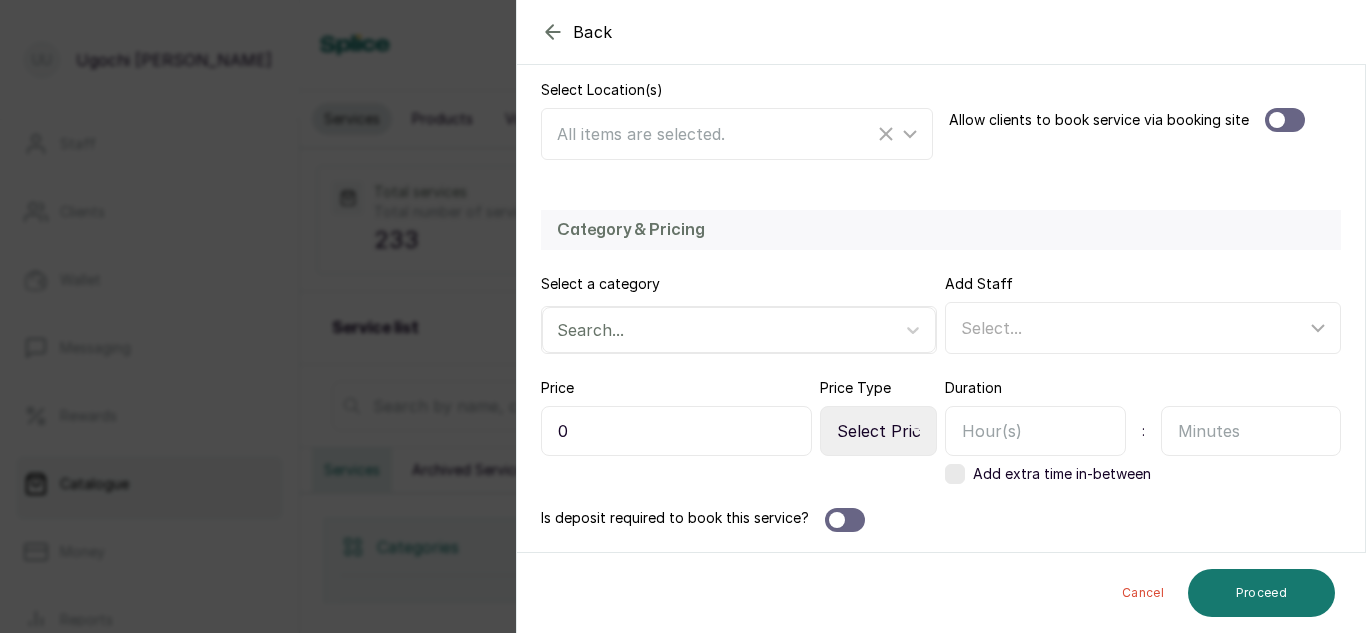 type on "Annual Gym Membership (New)" 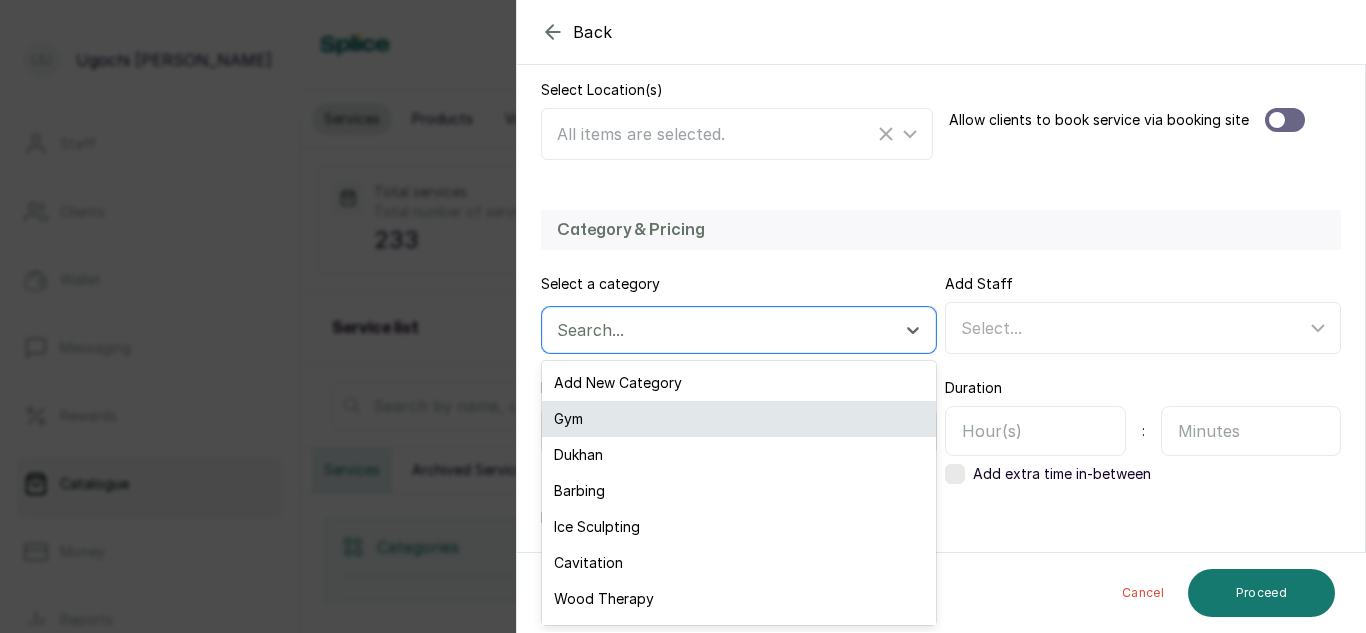 click on "Gym" at bounding box center [739, 419] 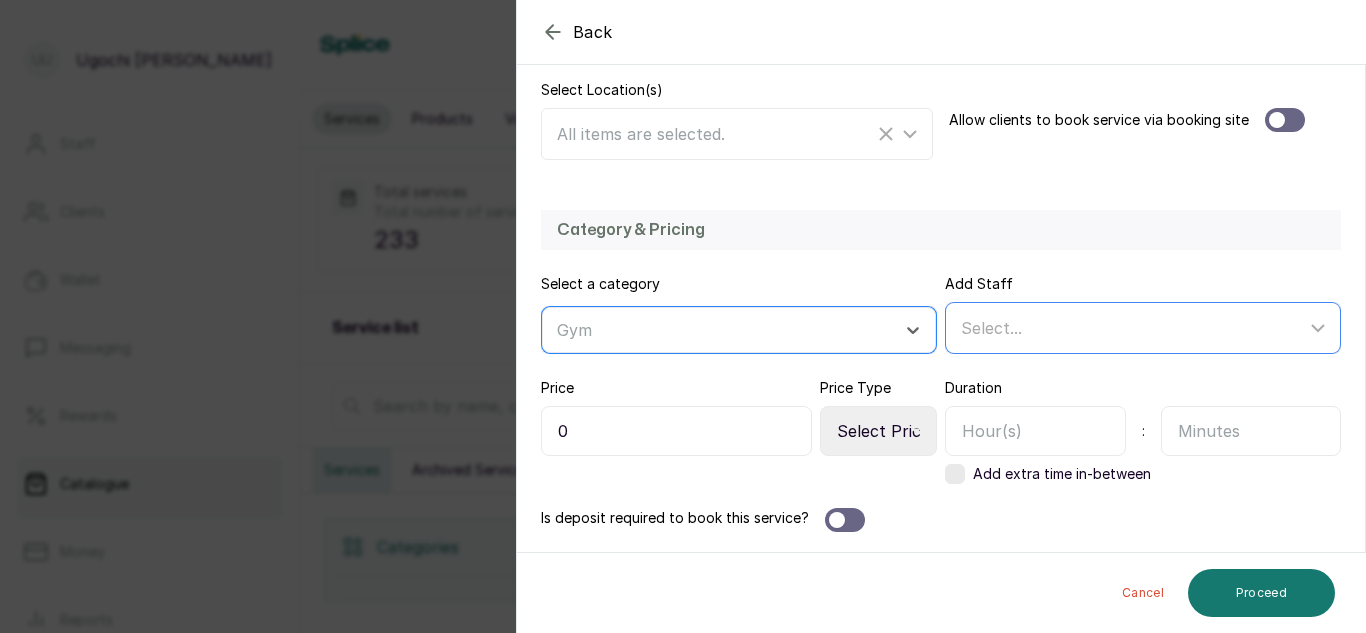 click on "Select..." at bounding box center [1133, 328] 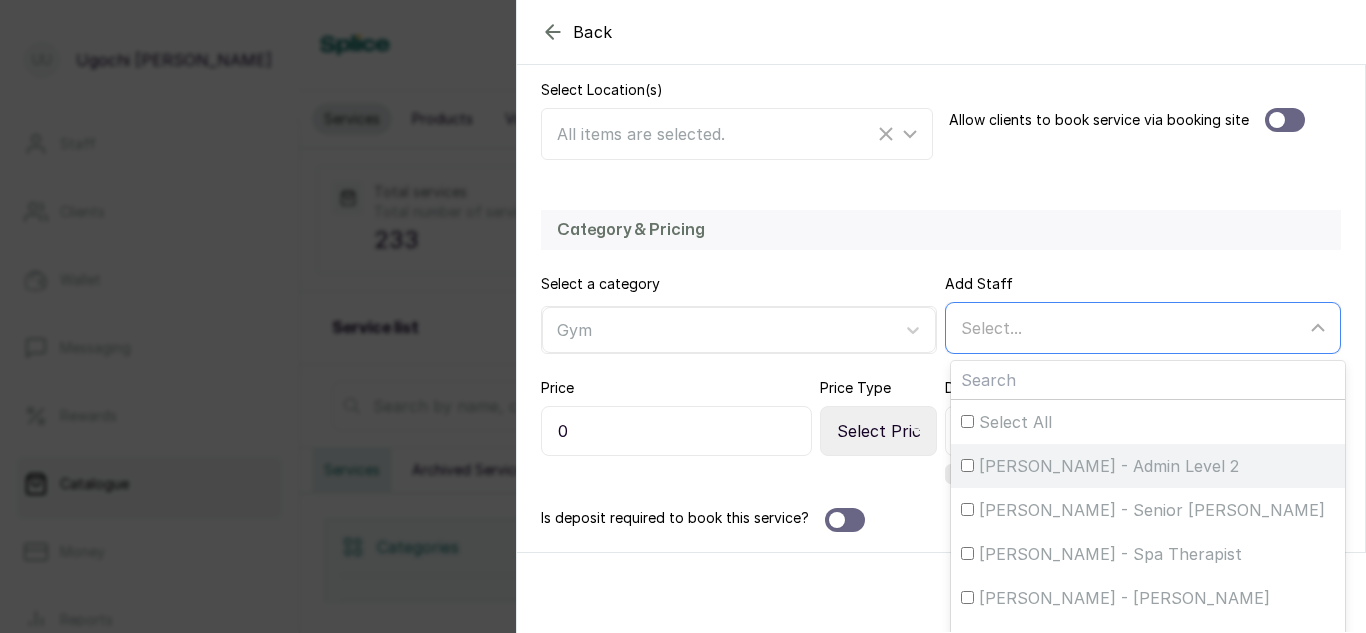 click on "[PERSON_NAME] - Admin Level 2" at bounding box center [1109, 466] 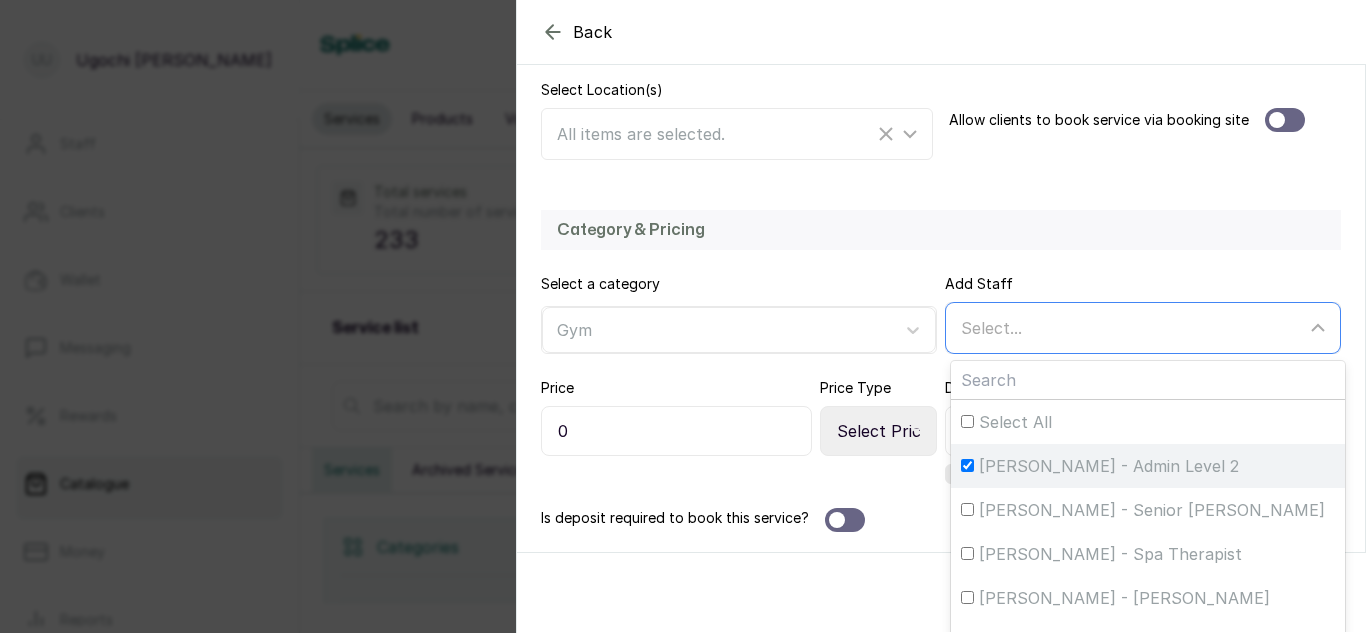 checkbox on "true" 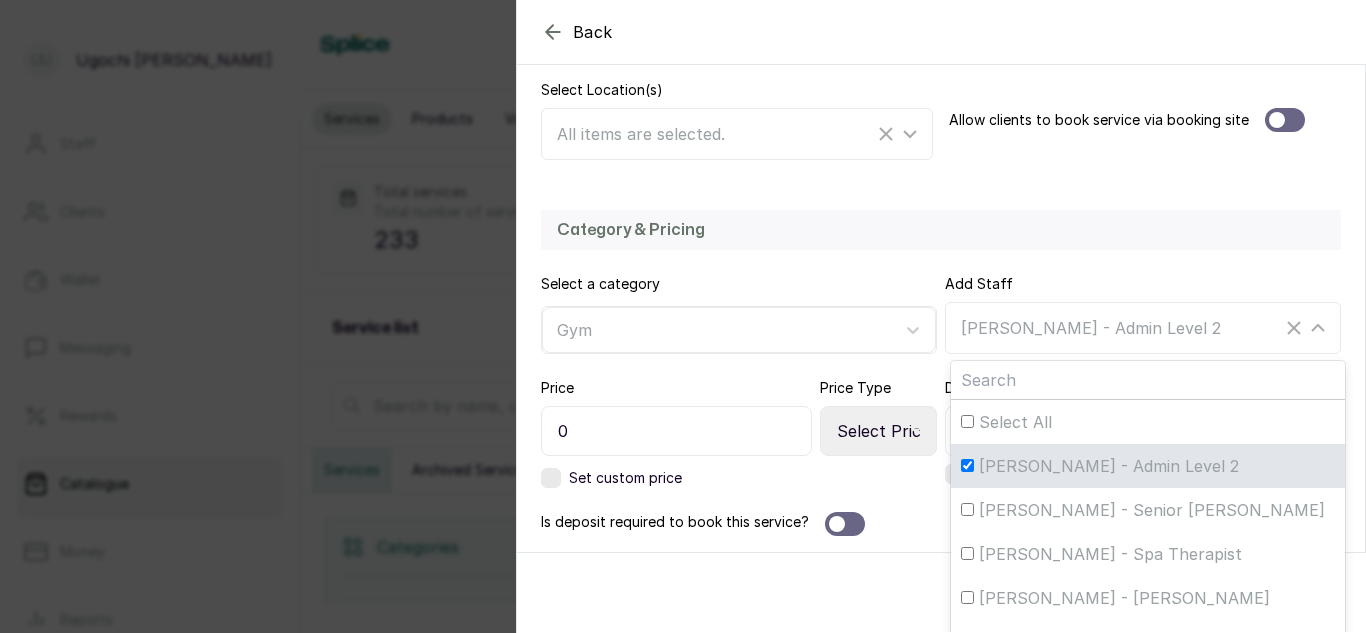 click on "0" at bounding box center (676, 431) 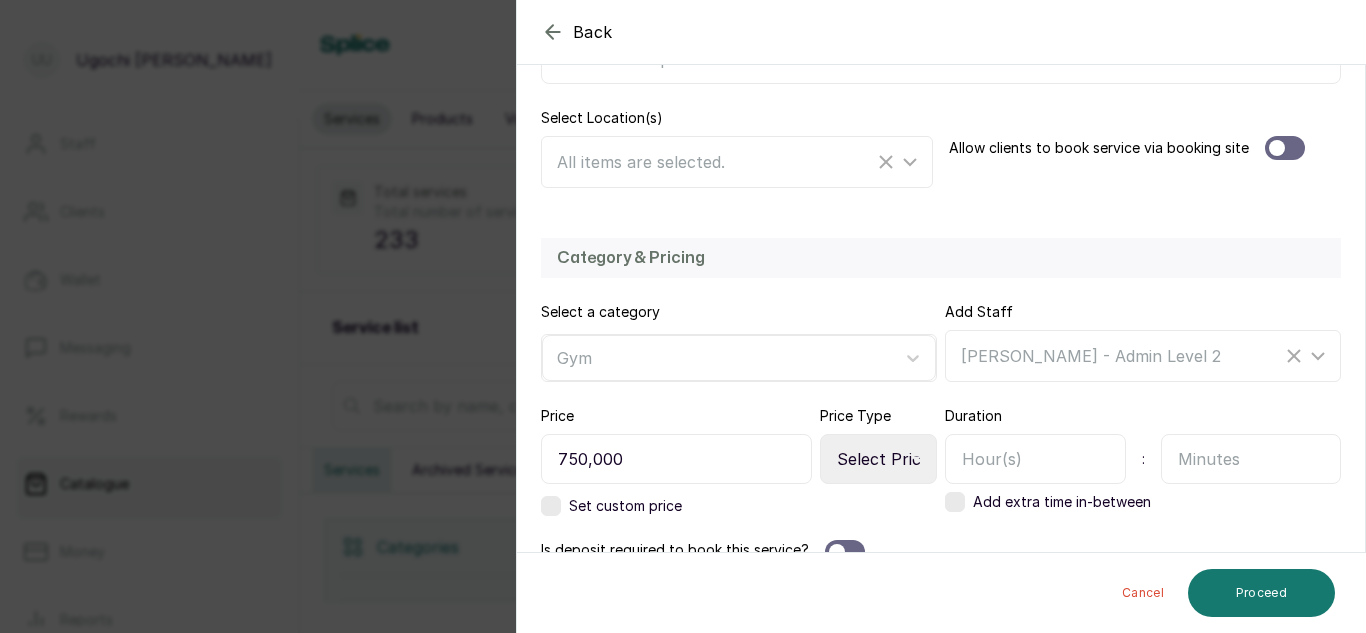 scroll, scrollTop: 440, scrollLeft: 0, axis: vertical 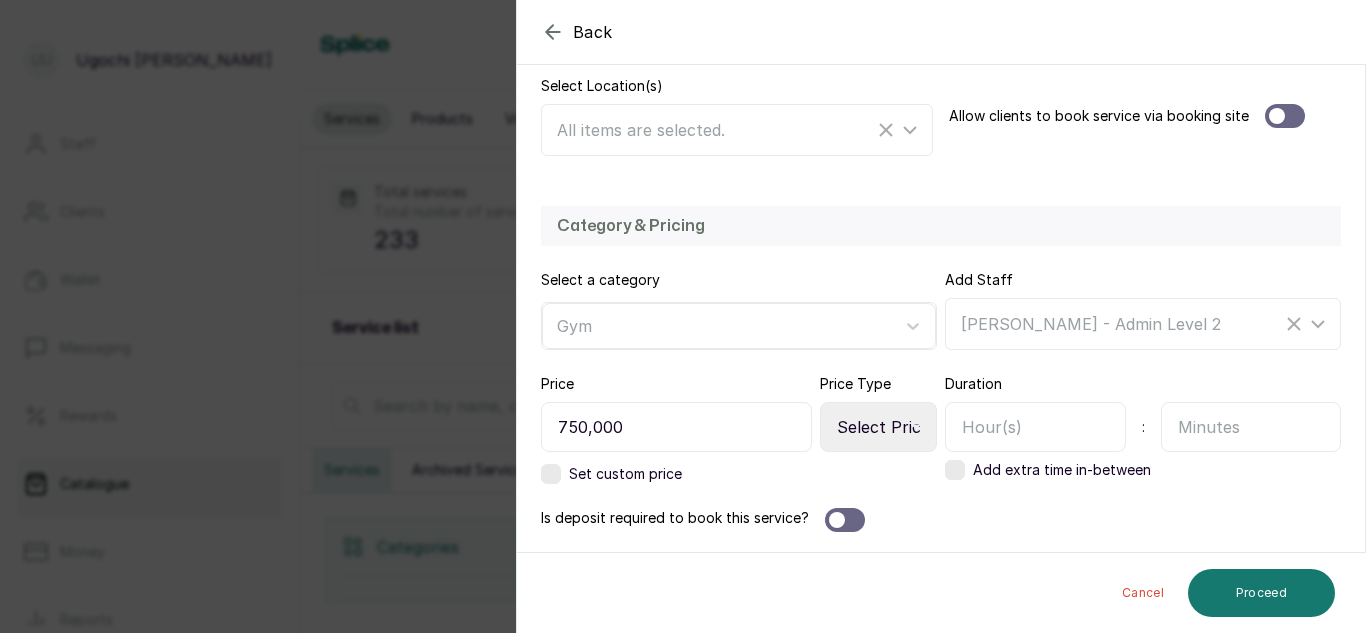 type on "750,000" 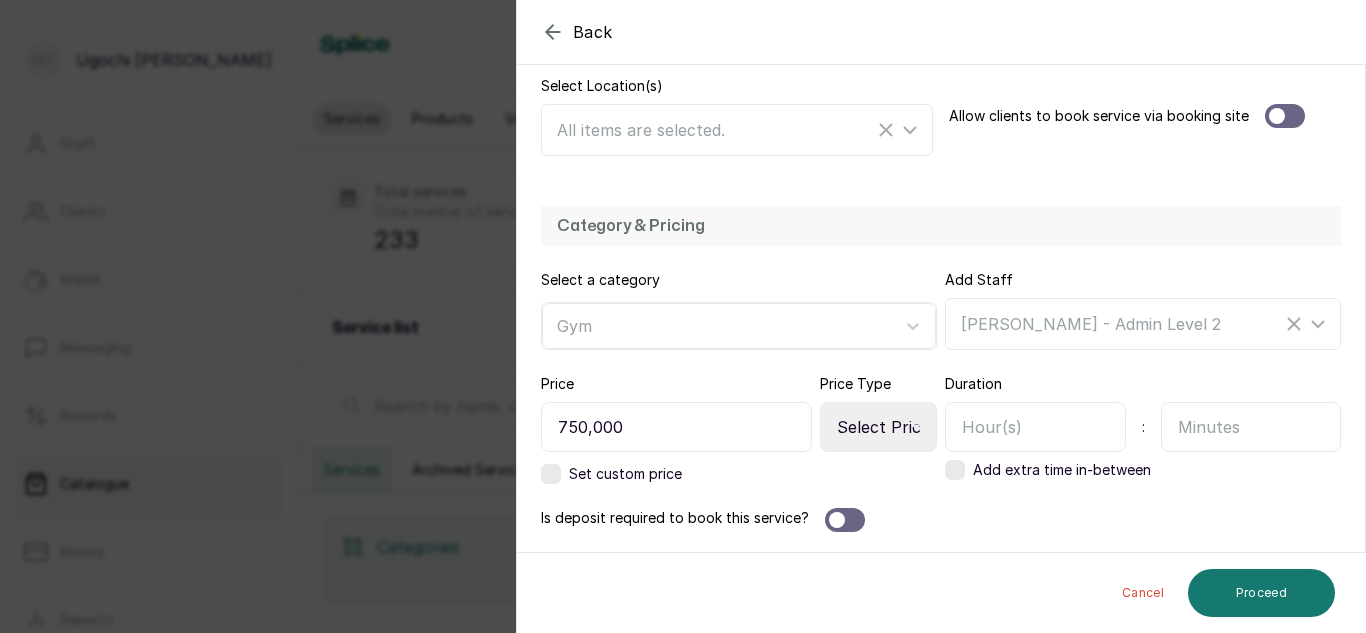 click at bounding box center (1035, 427) 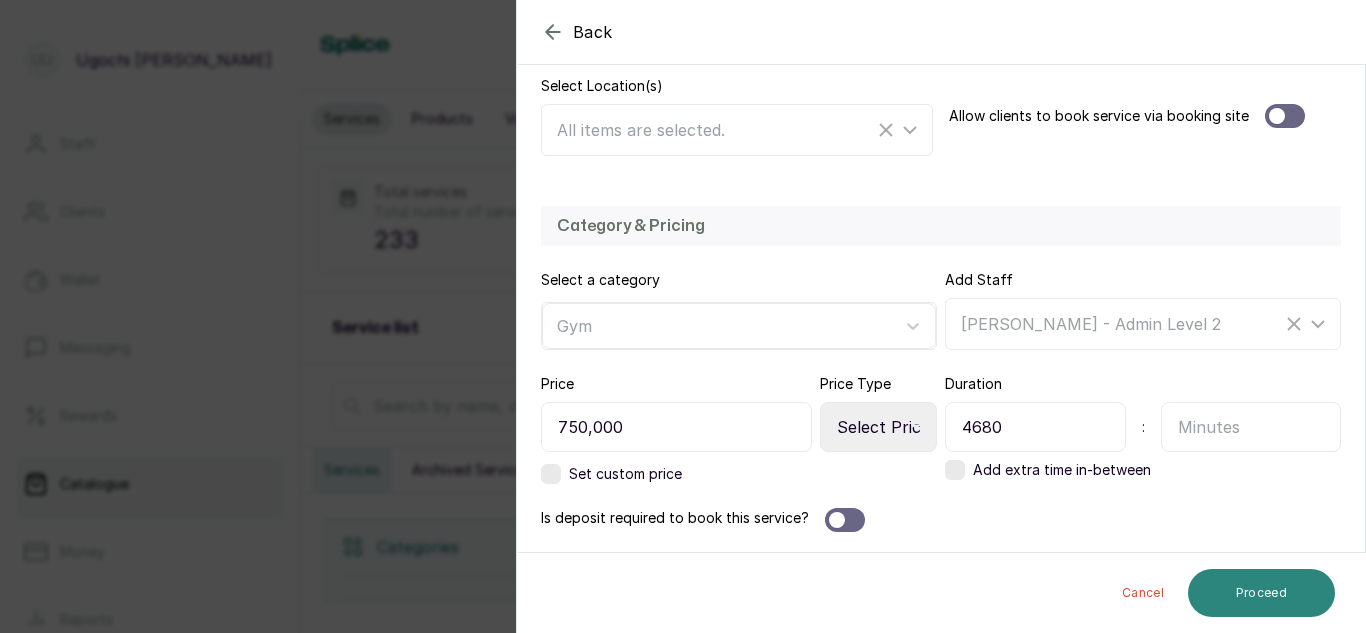 type on "4680" 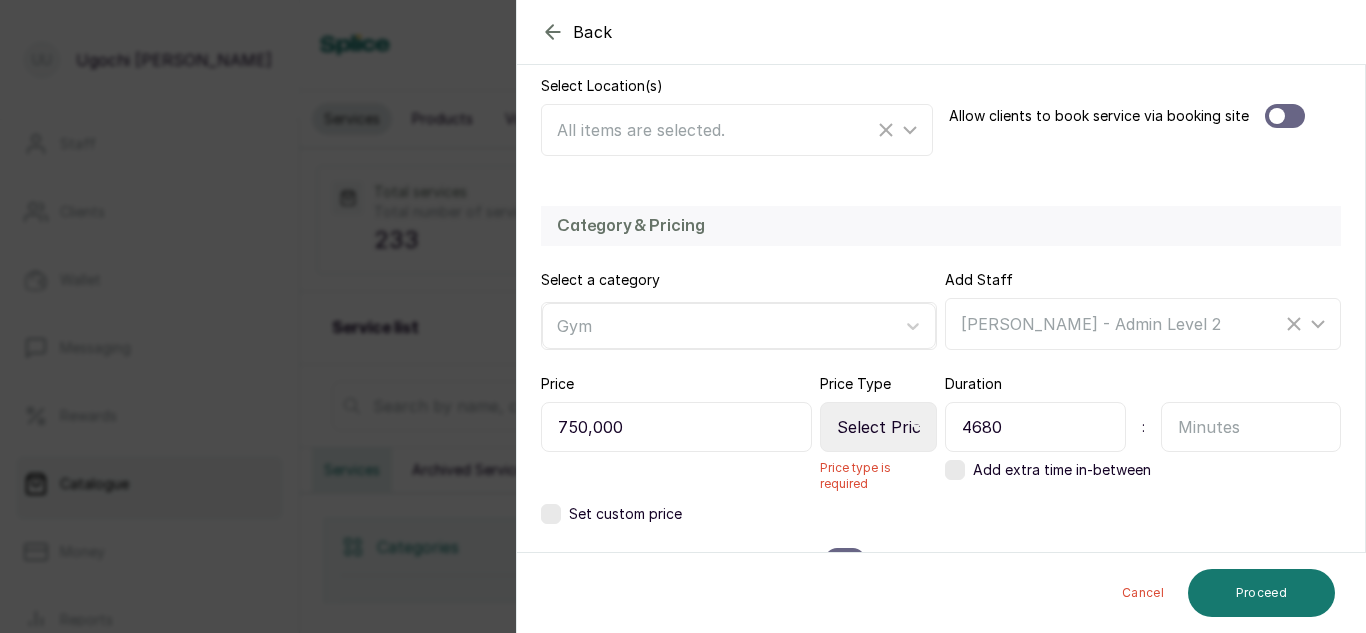 click on "Select Price Type Fixed From" at bounding box center (878, 427) 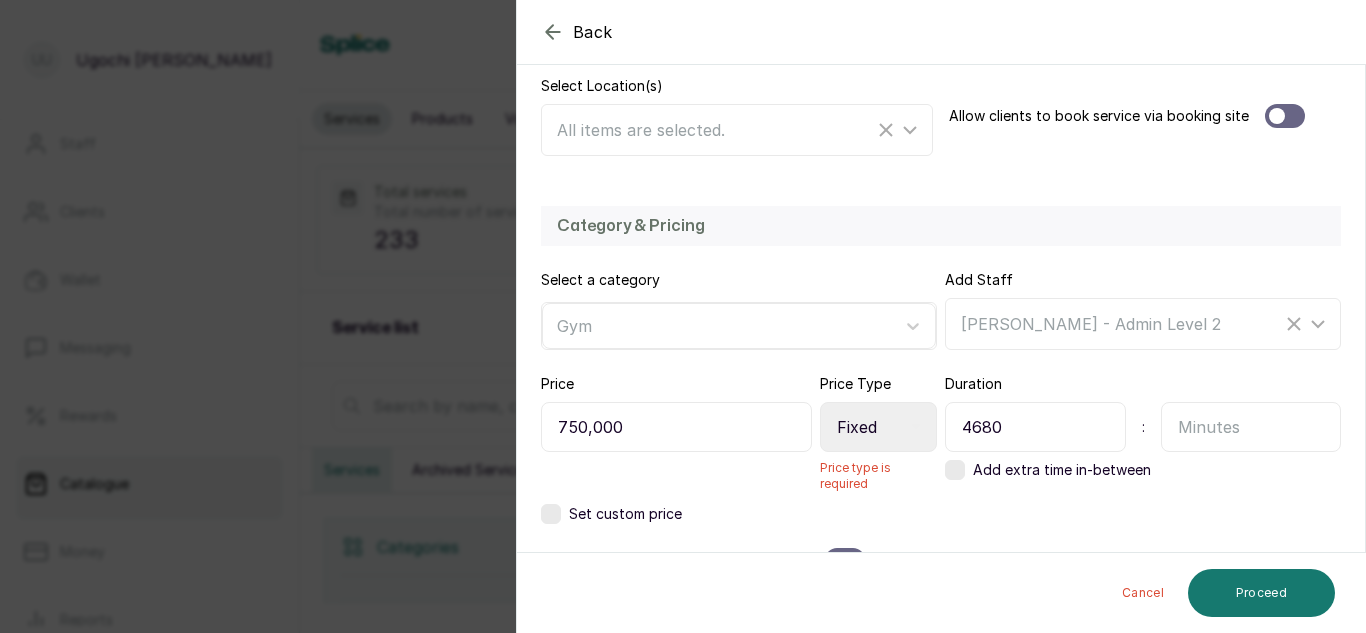 click on "Select Price Type Fixed From" at bounding box center [878, 427] 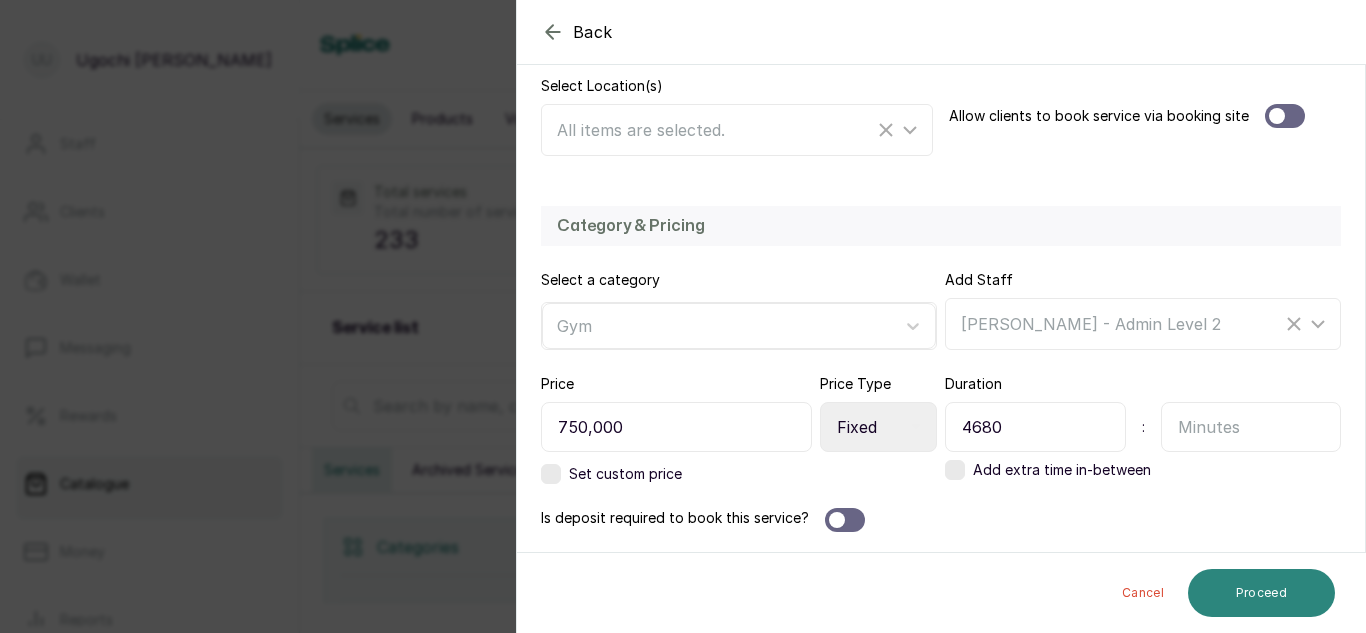 click on "Proceed" at bounding box center [1261, 593] 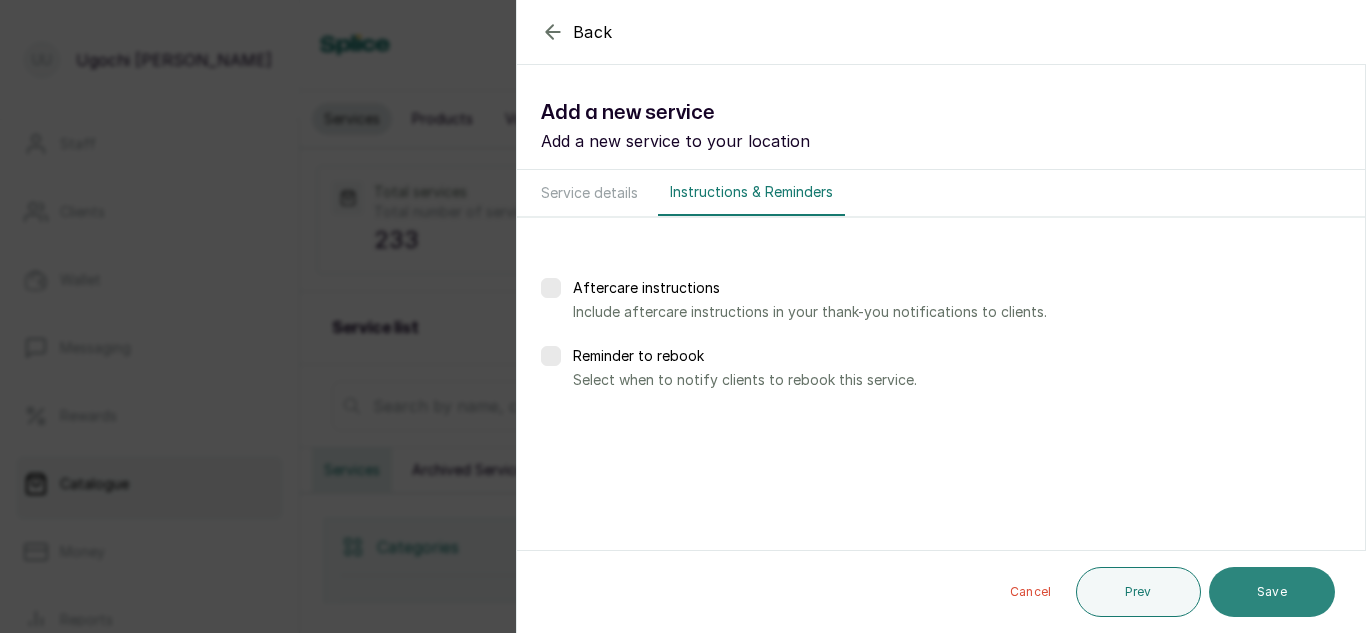click on "Save" at bounding box center [1272, 592] 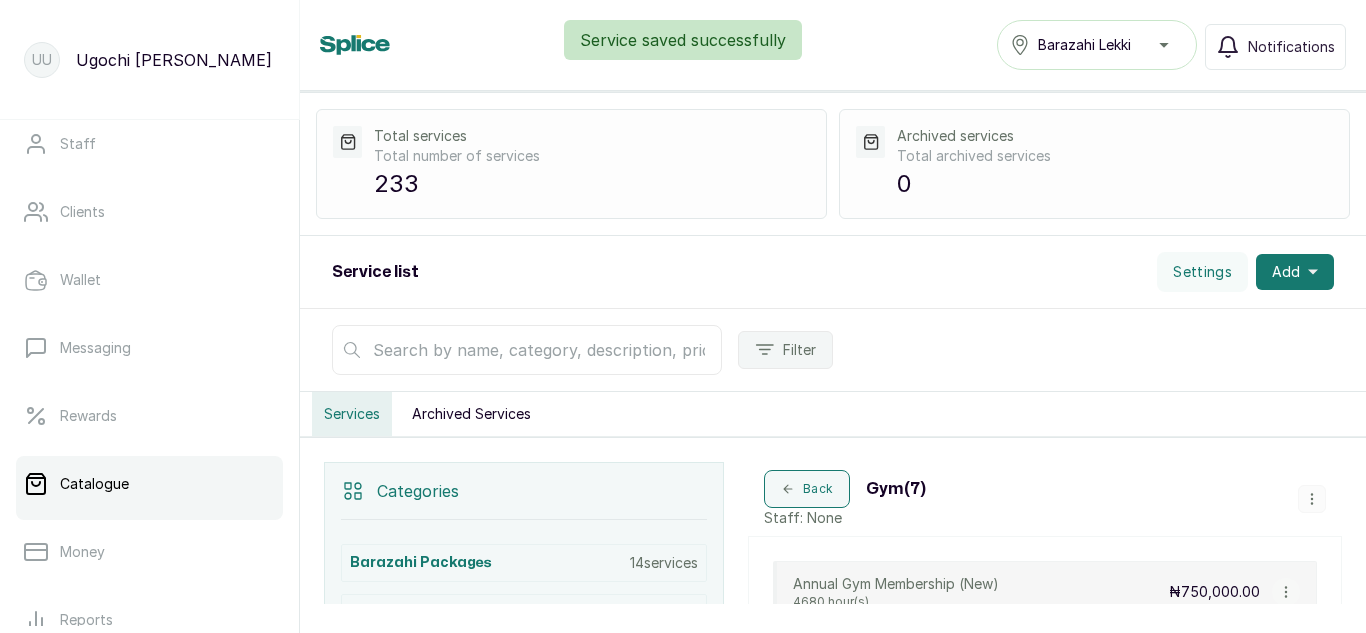 scroll, scrollTop: 64, scrollLeft: 0, axis: vertical 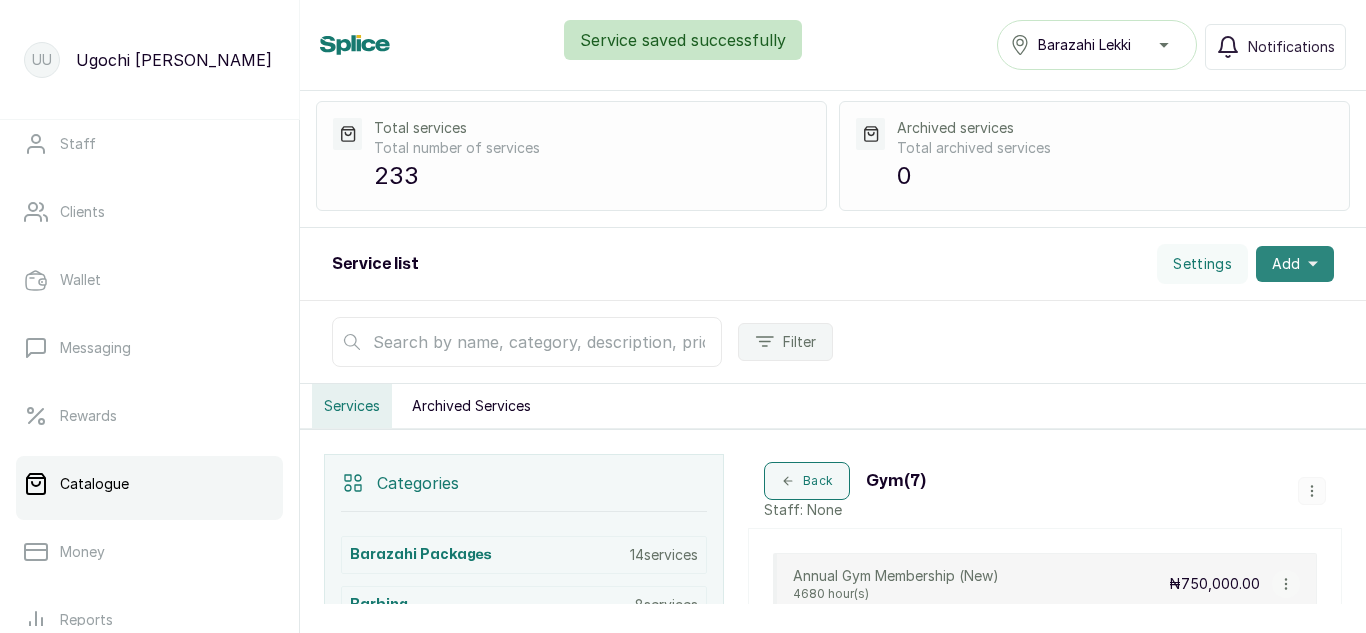 click on "Add" at bounding box center (1295, 264) 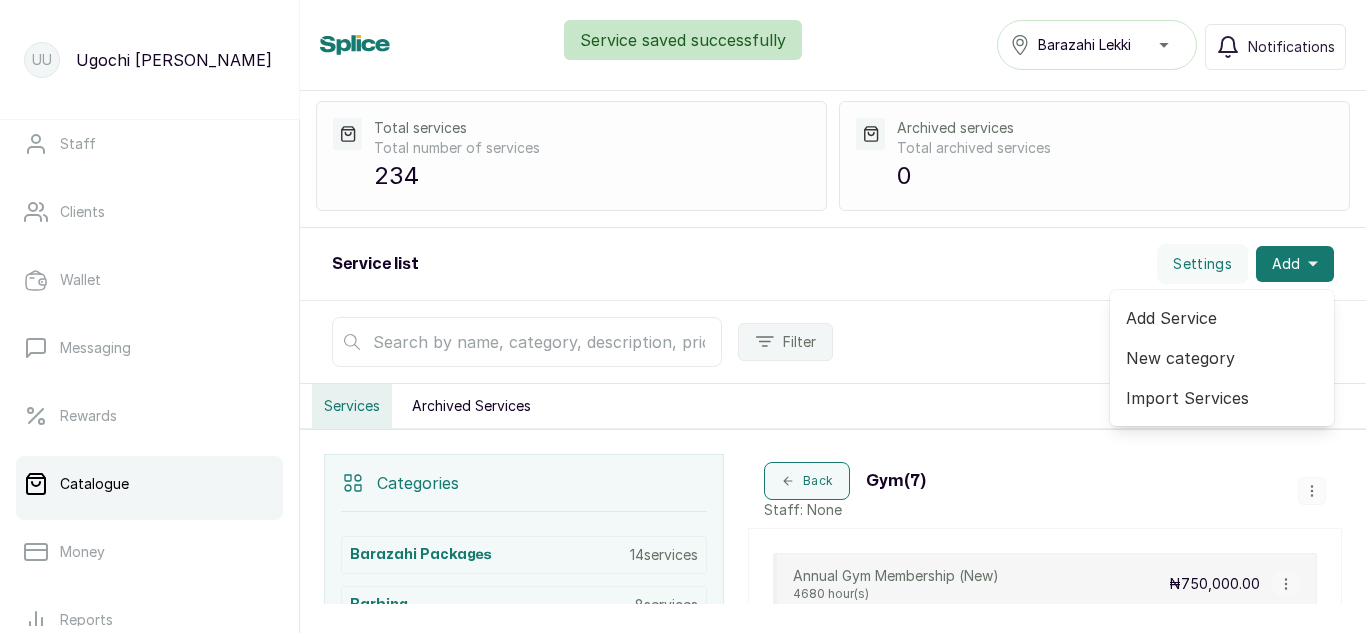 click on "Add Service" at bounding box center (1222, 318) 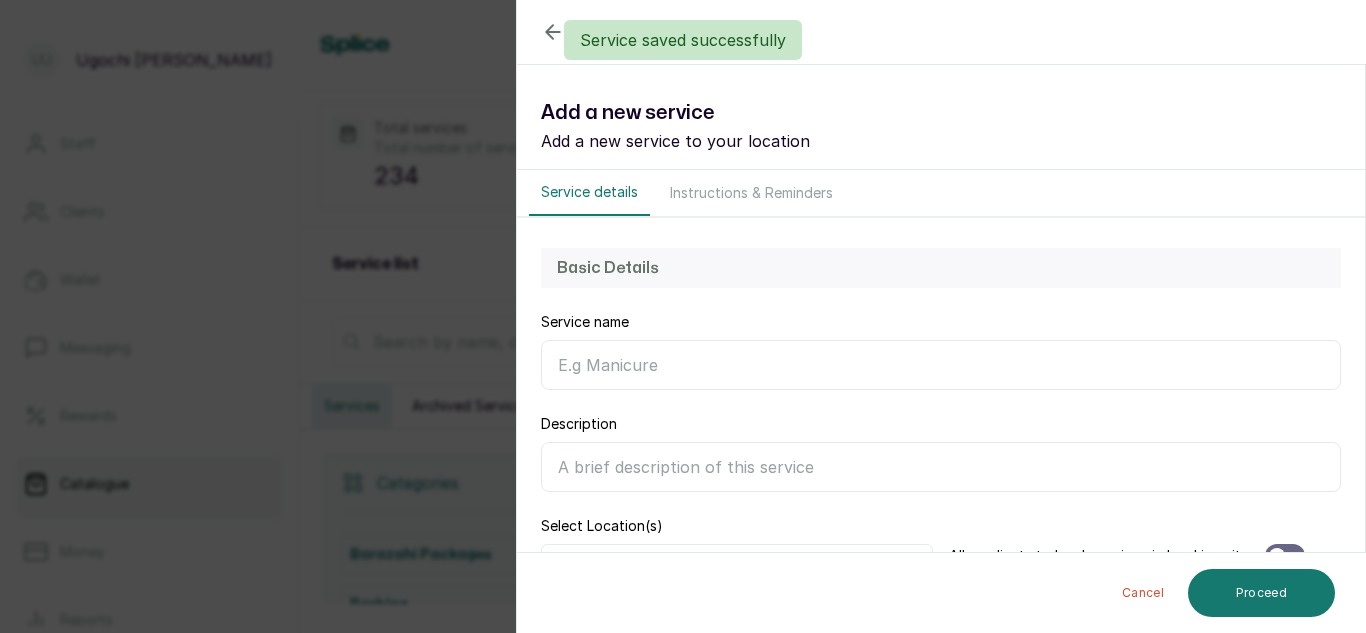 click on "Service name" at bounding box center [941, 365] 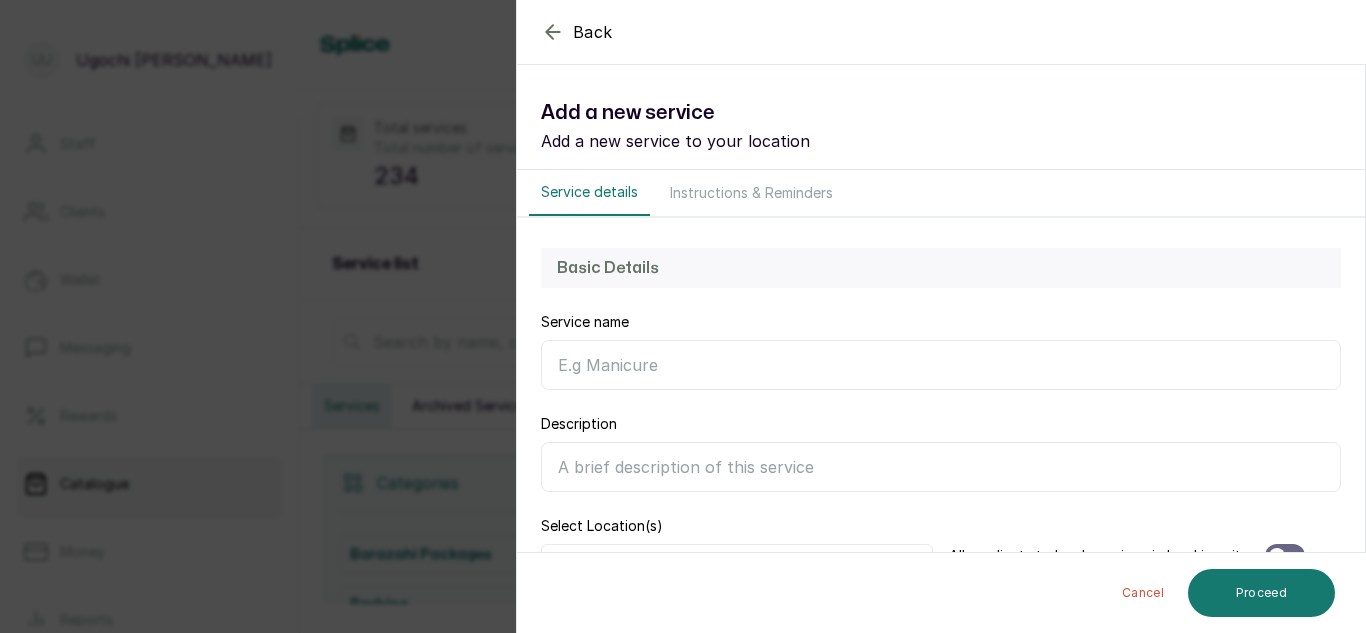 type on "G" 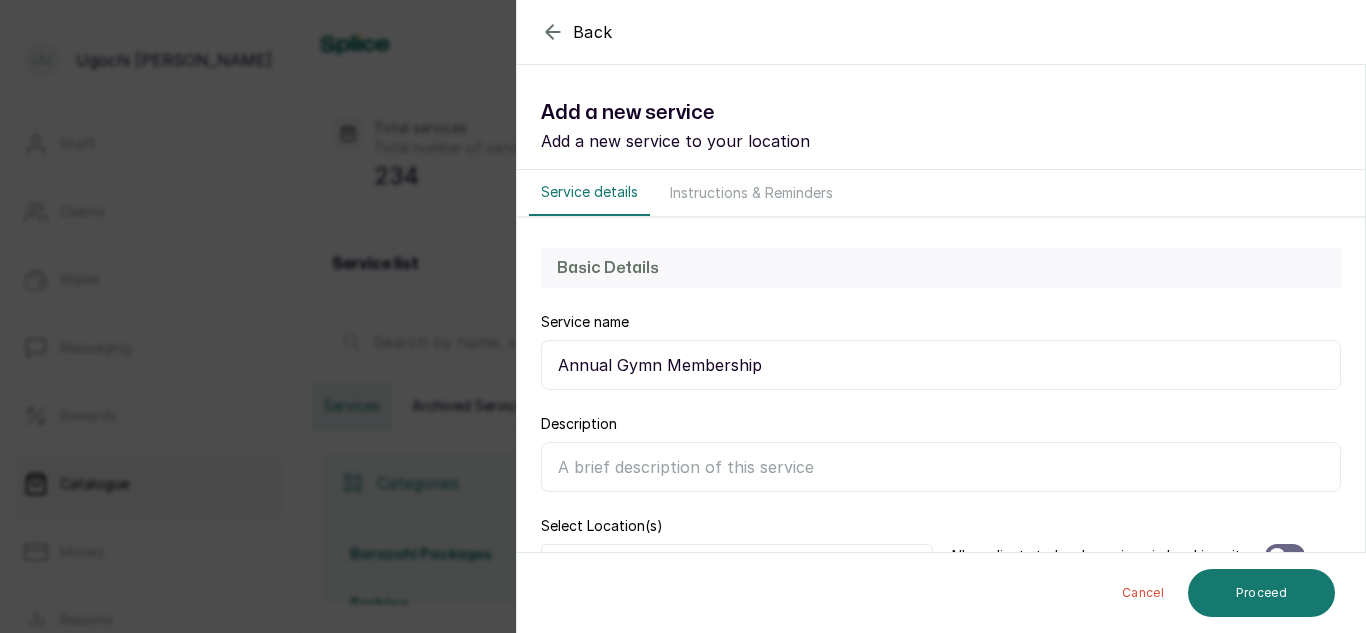 click on "Annual Gymn Membership" at bounding box center (941, 365) 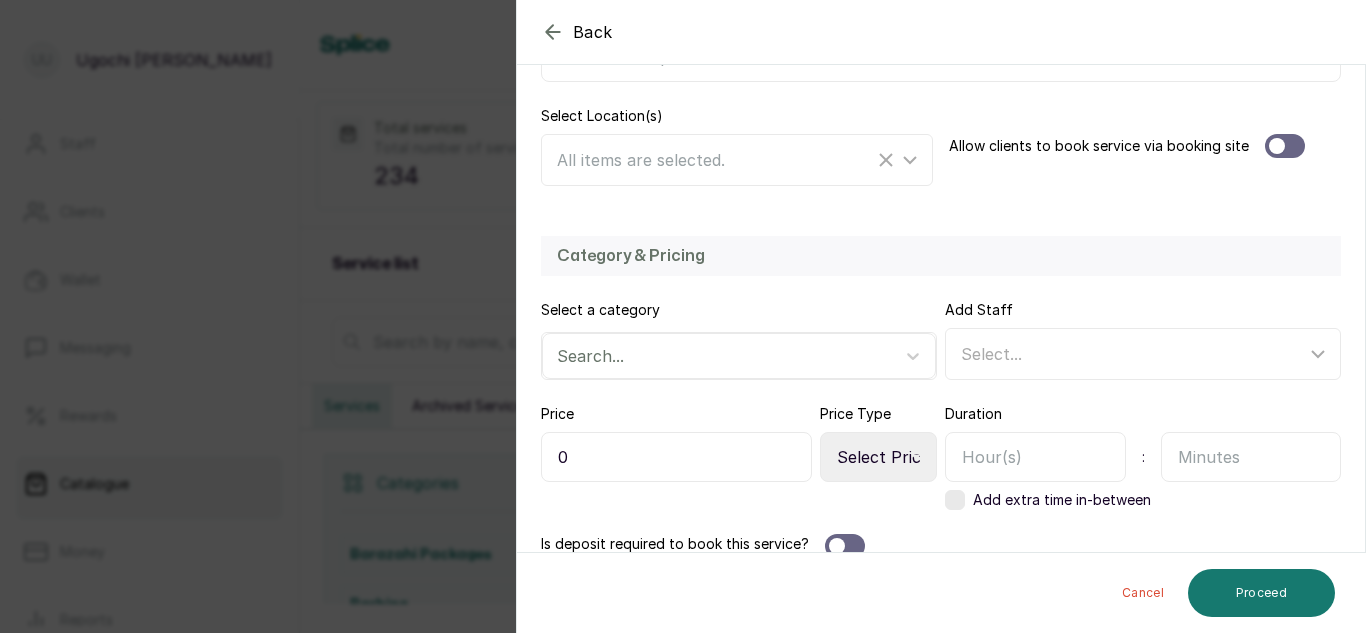 scroll, scrollTop: 417, scrollLeft: 0, axis: vertical 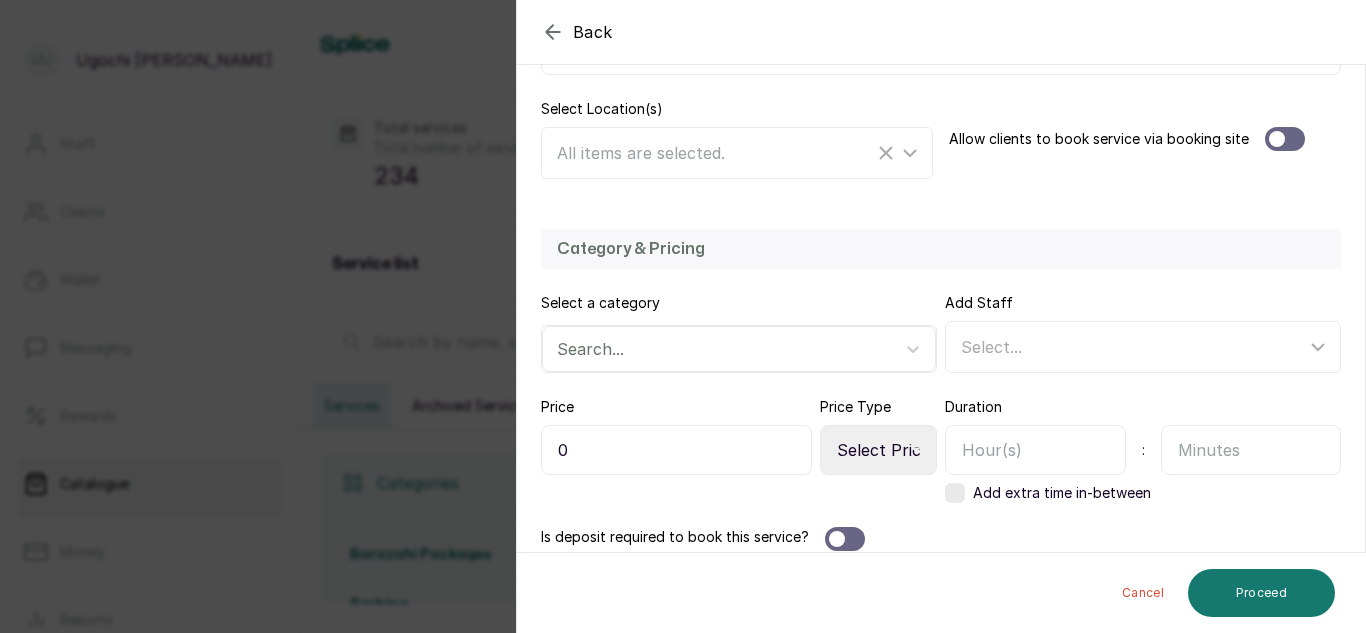 type on "Annual Gym Membership" 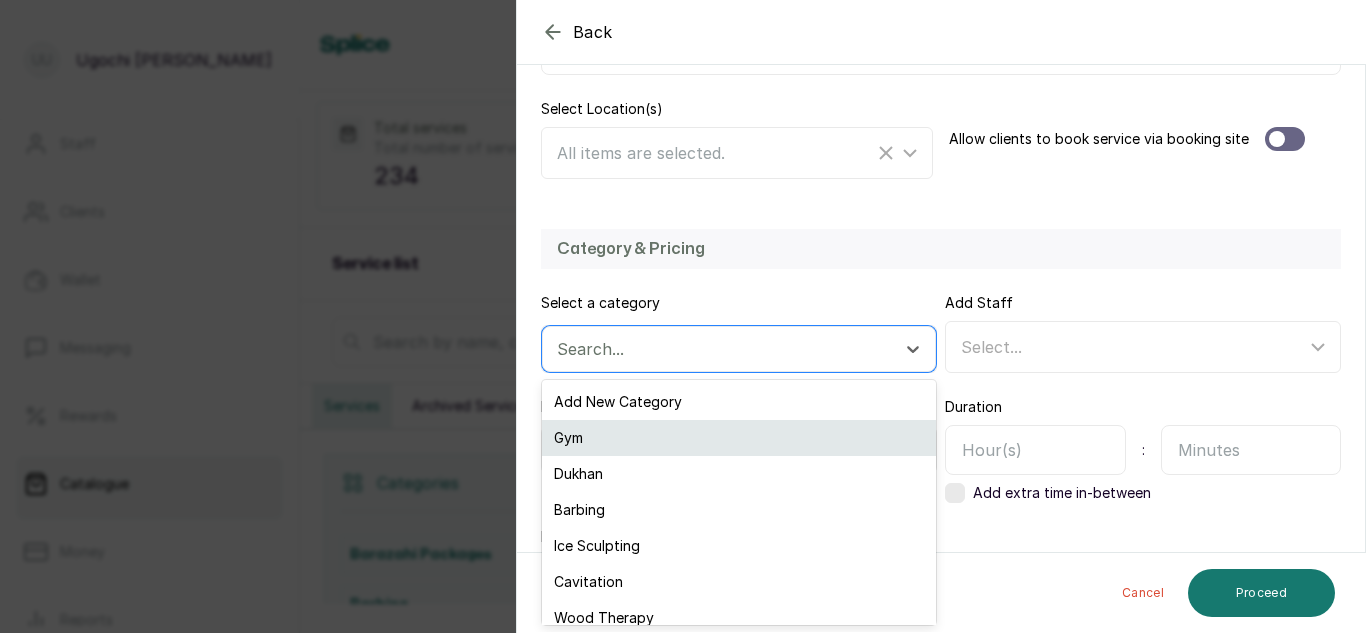 click on "Gym" at bounding box center (739, 438) 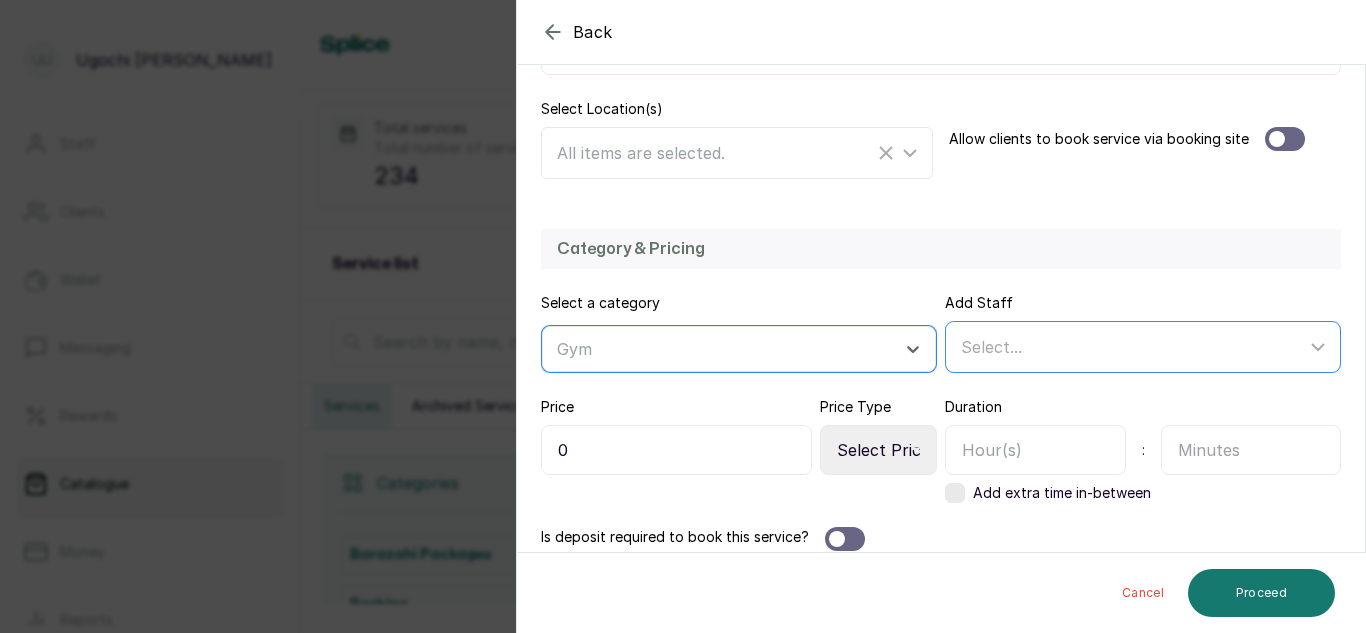 click on "Select..." at bounding box center (1133, 347) 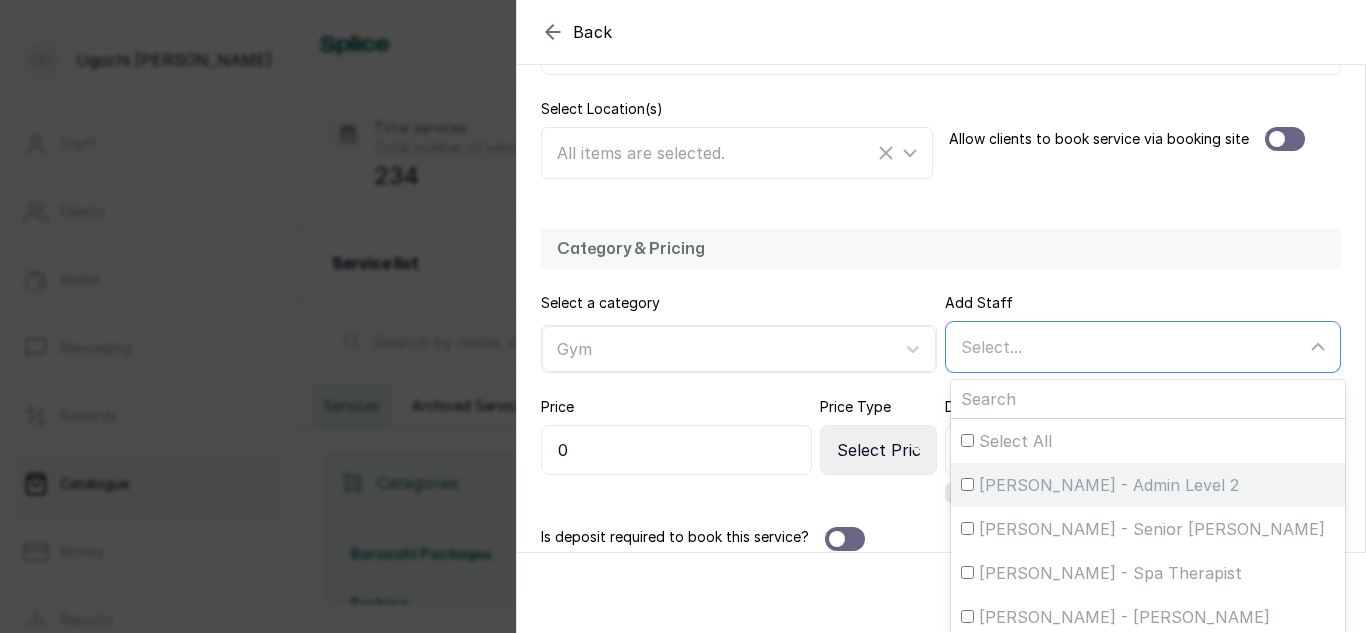 click on "[PERSON_NAME] - Admin Level 2" at bounding box center (1148, 485) 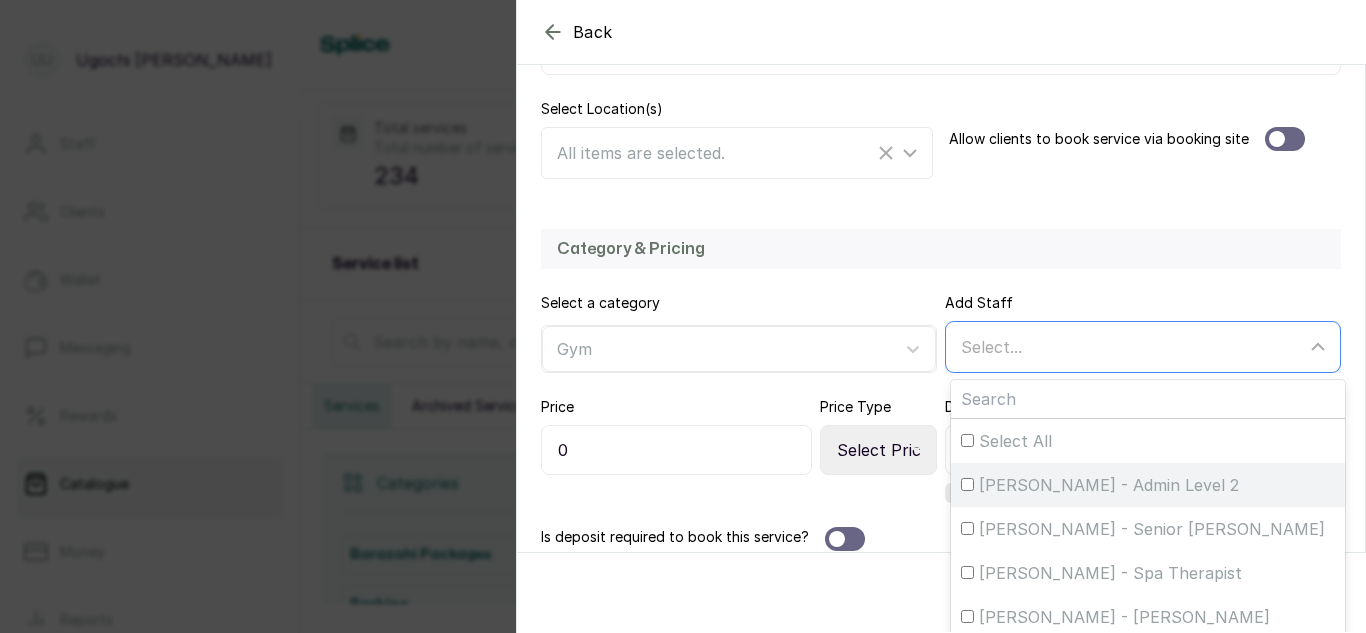 click on "[PERSON_NAME] - Admin Level 2" at bounding box center [967, 484] 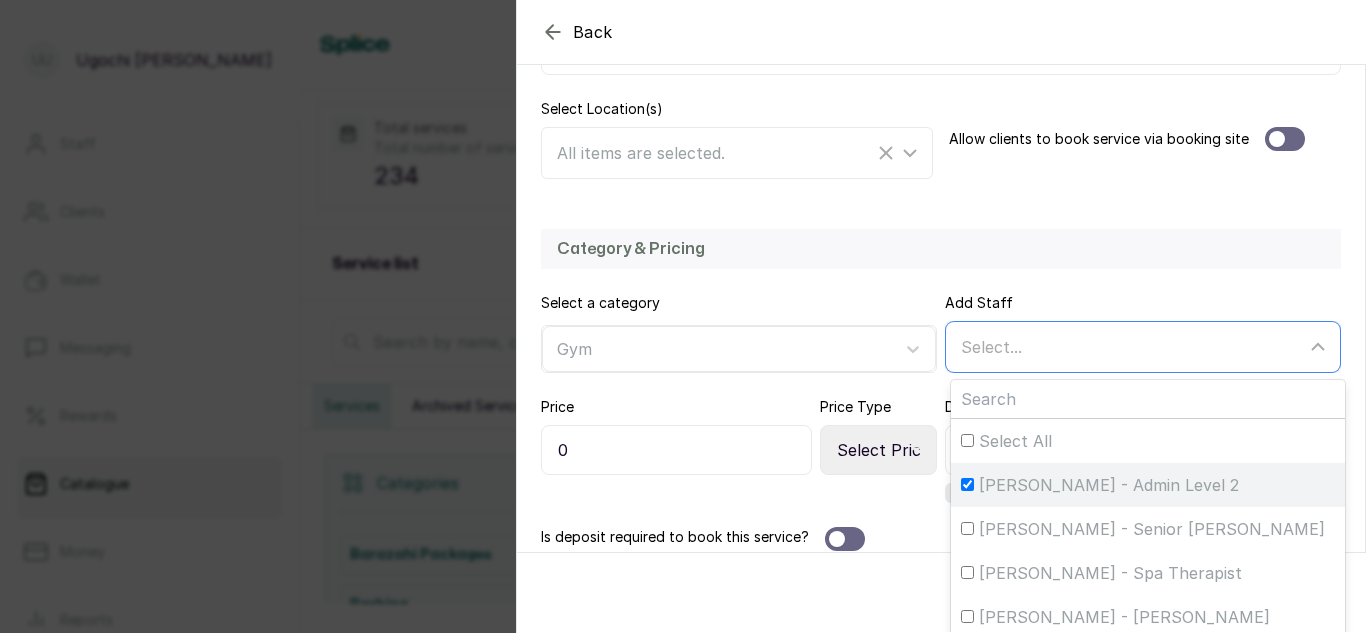 checkbox on "true" 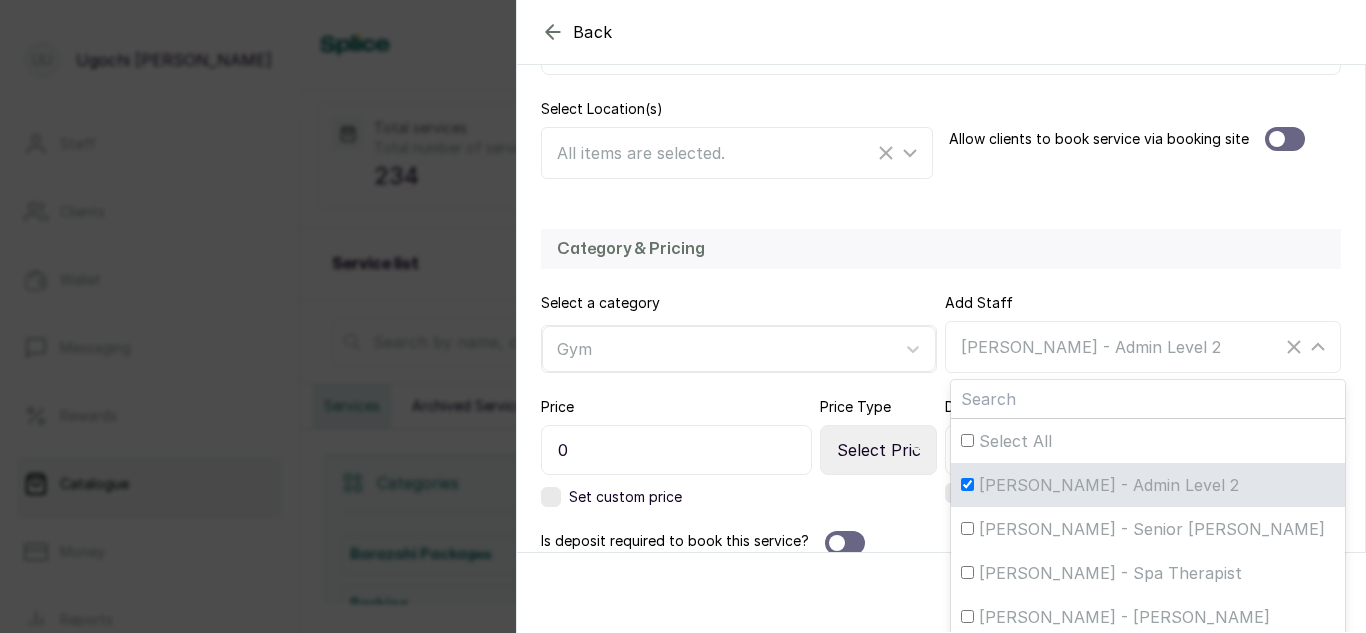 click on "Category & Pricing" at bounding box center (941, 249) 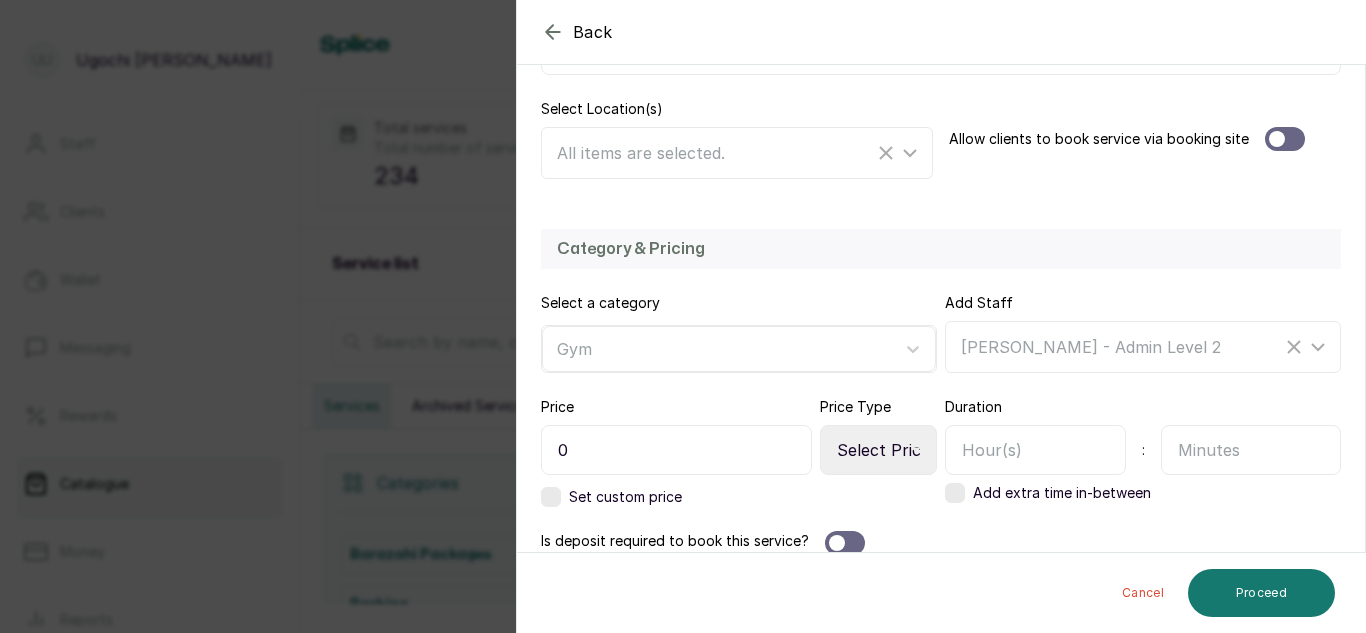 click on "0" at bounding box center (676, 450) 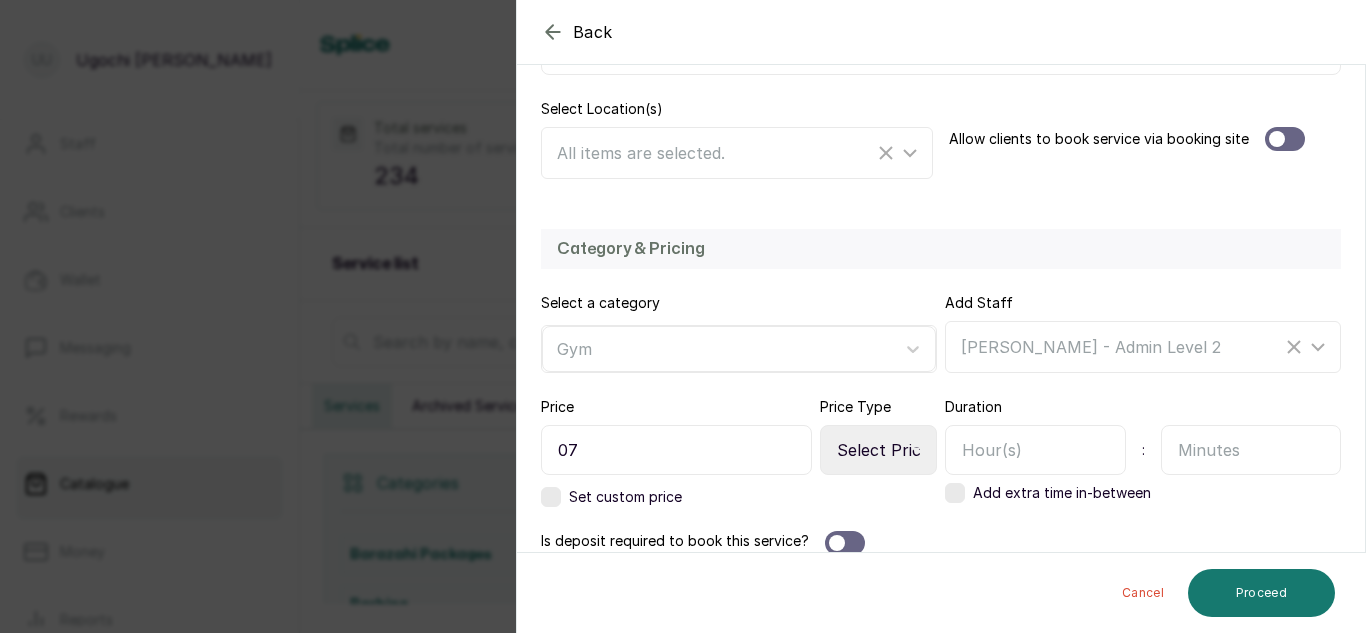 type on "0" 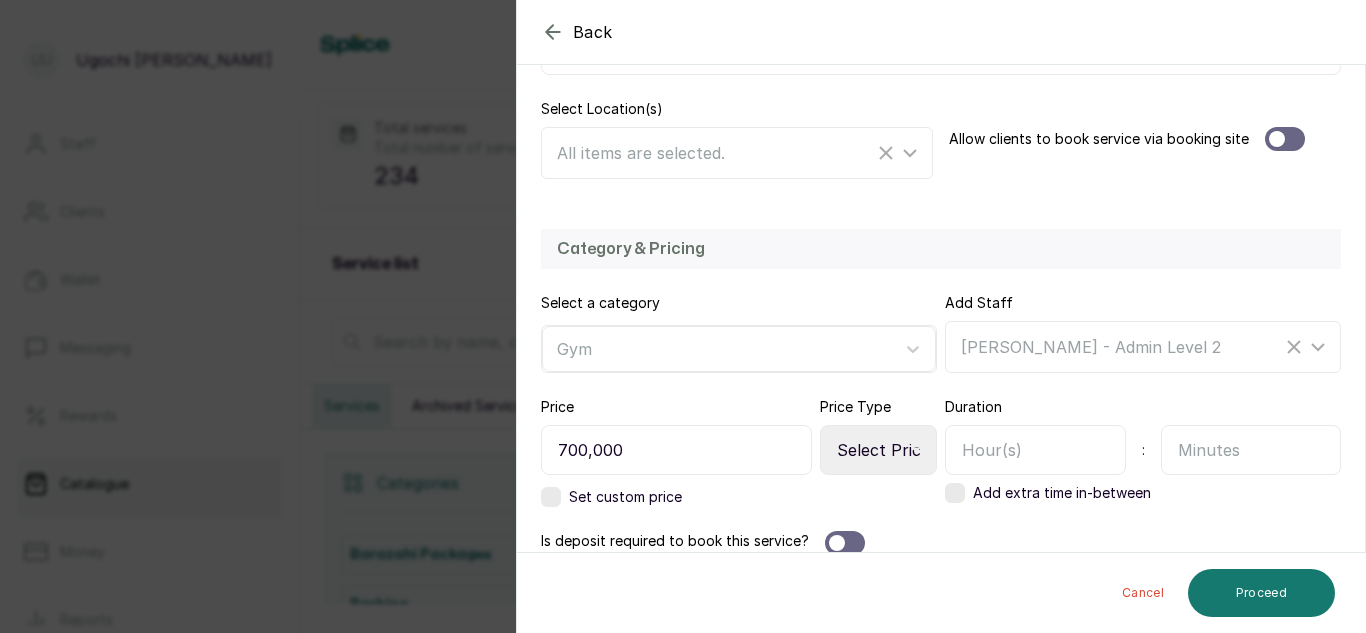 type on "700,000" 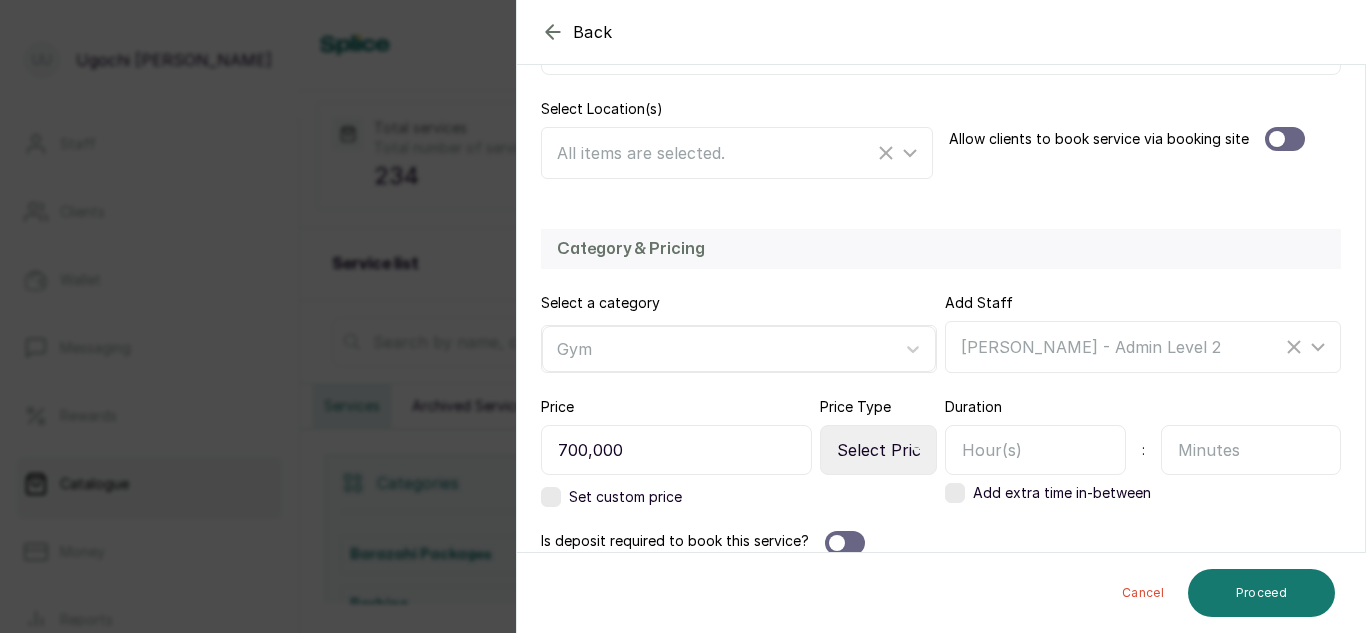 click at bounding box center (1035, 450) 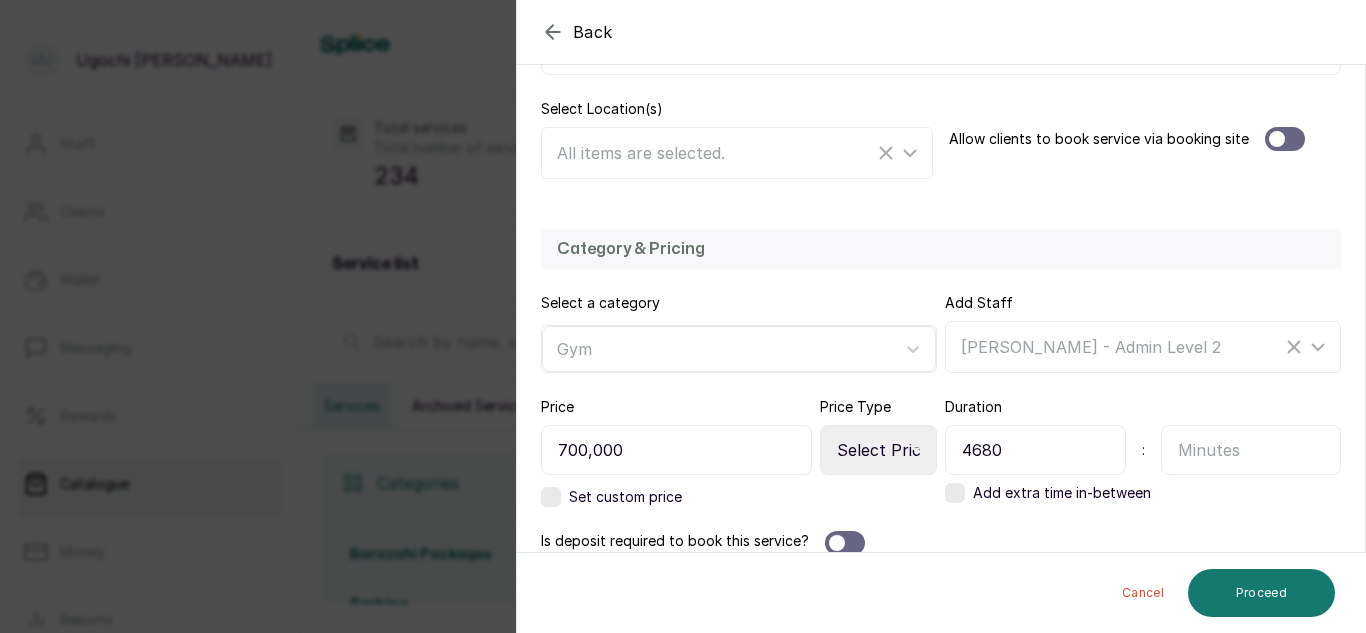 scroll, scrollTop: 440, scrollLeft: 0, axis: vertical 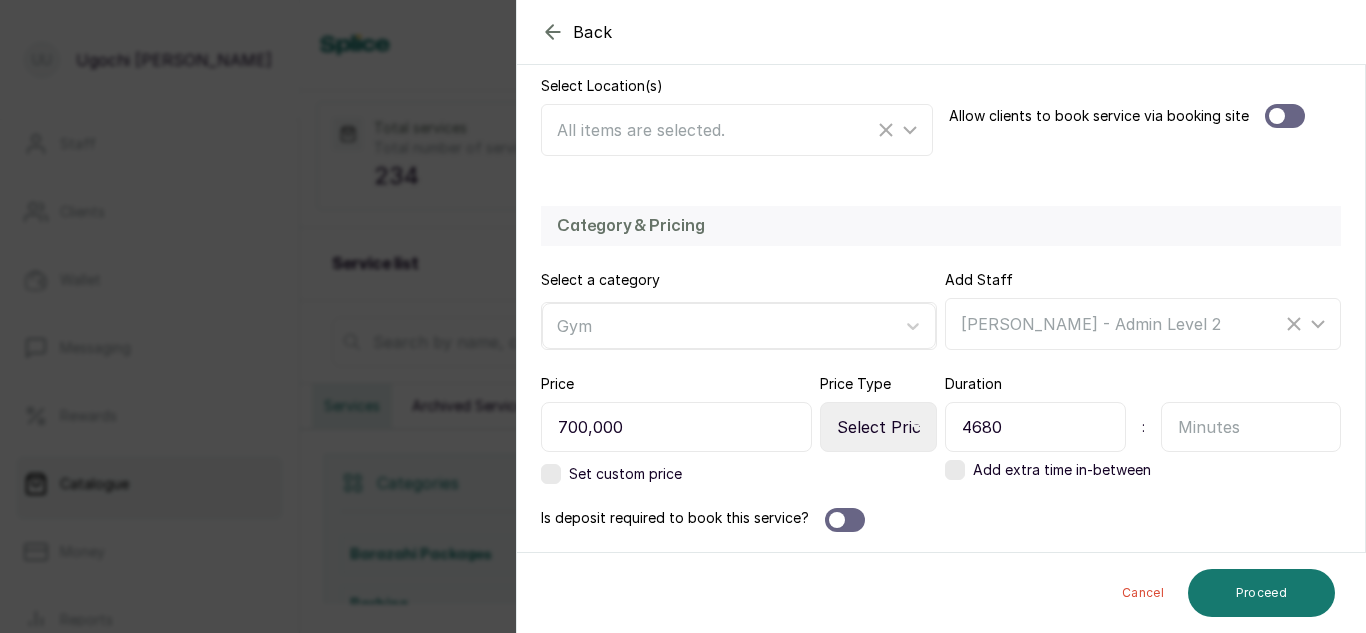 type on "4680" 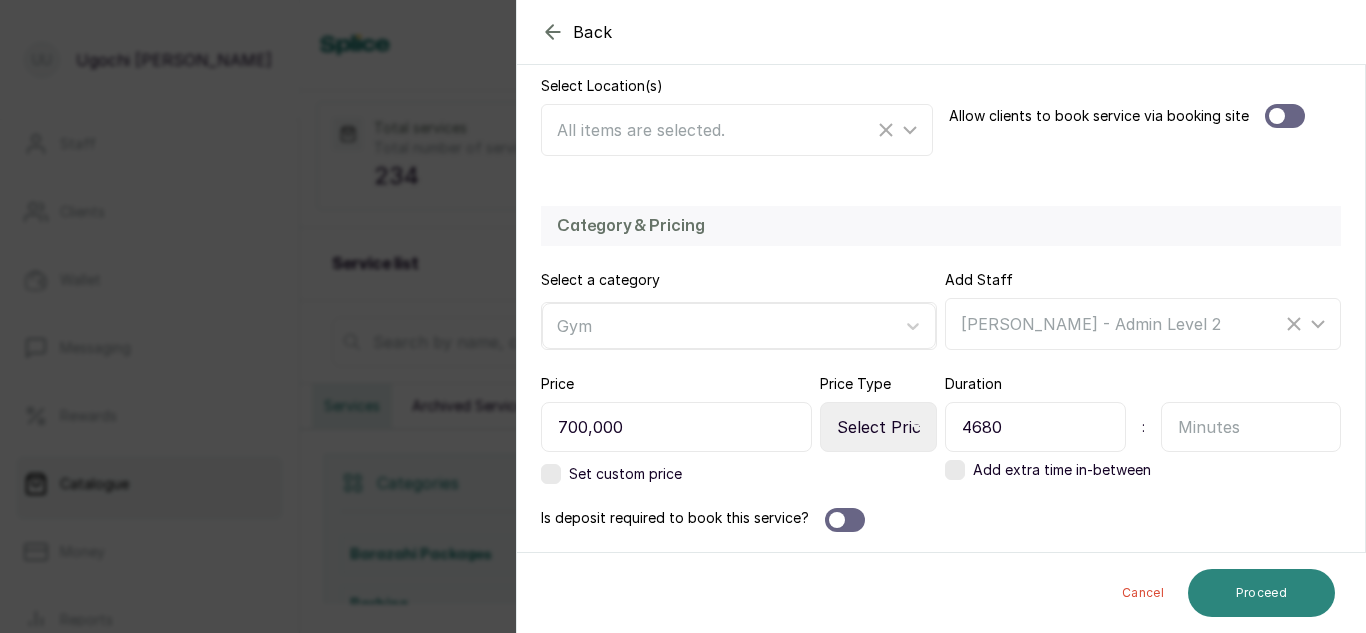 click on "Proceed" at bounding box center [1261, 593] 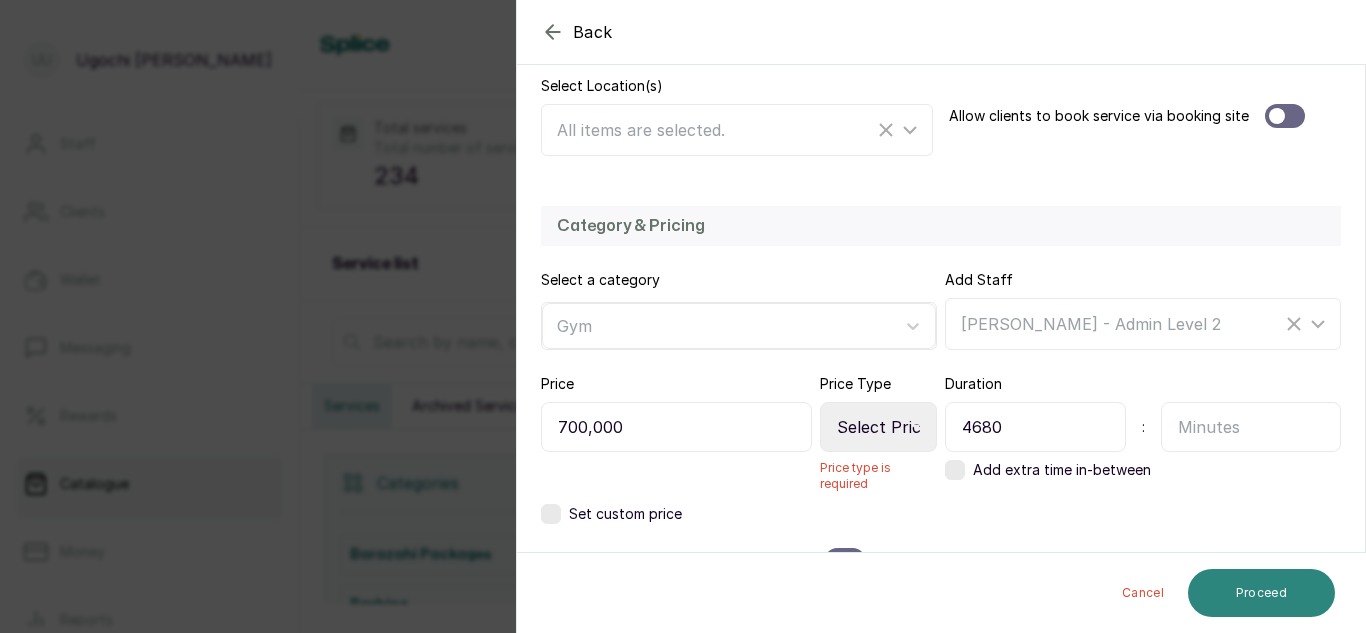 scroll, scrollTop: 480, scrollLeft: 0, axis: vertical 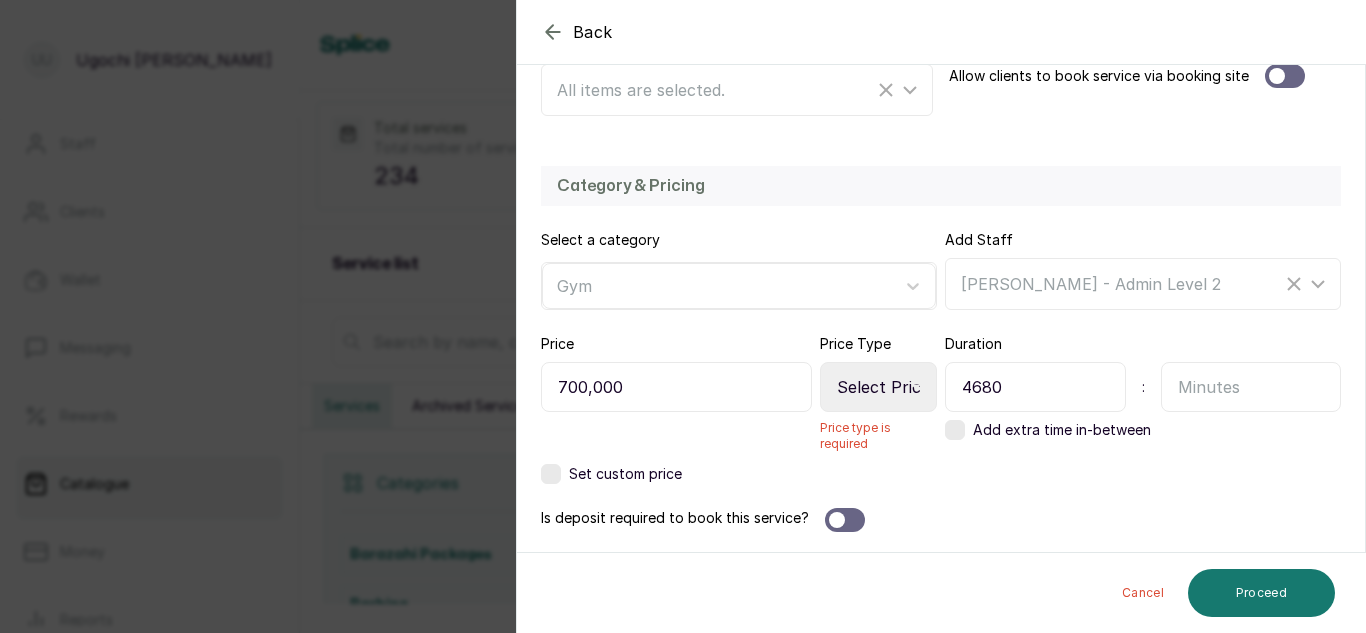 click on "Select Price Type Fixed From" at bounding box center (878, 387) 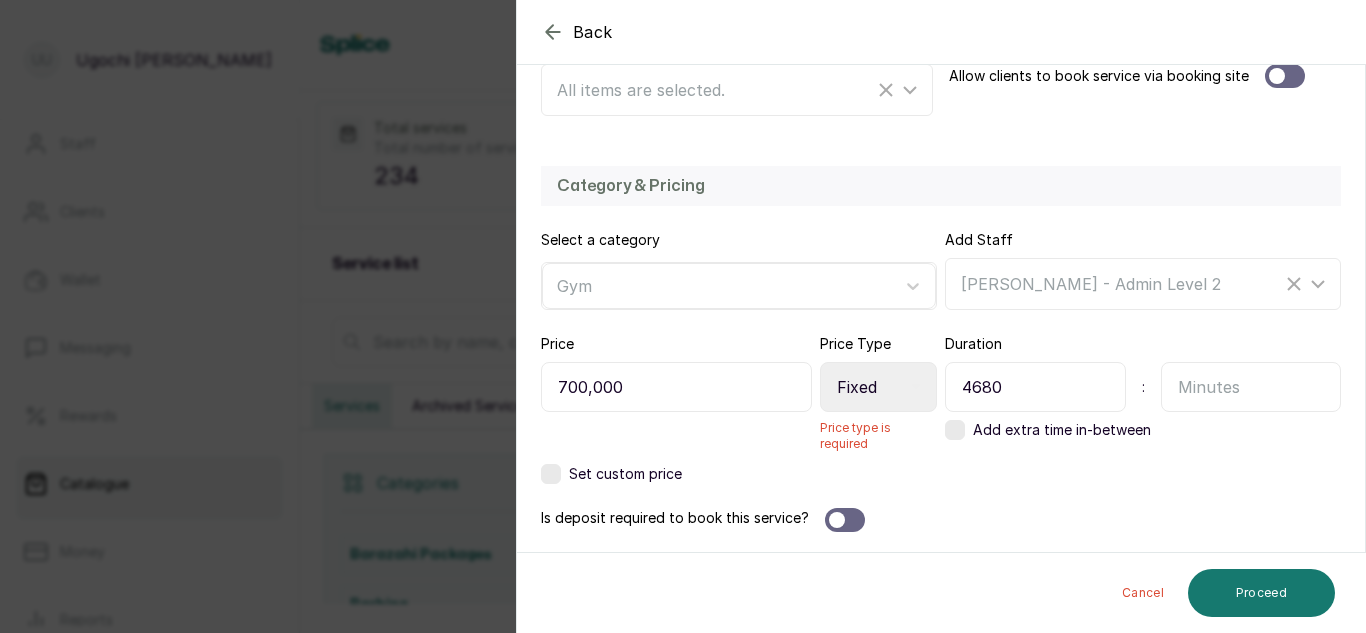 click on "Select Price Type Fixed From" at bounding box center (878, 387) 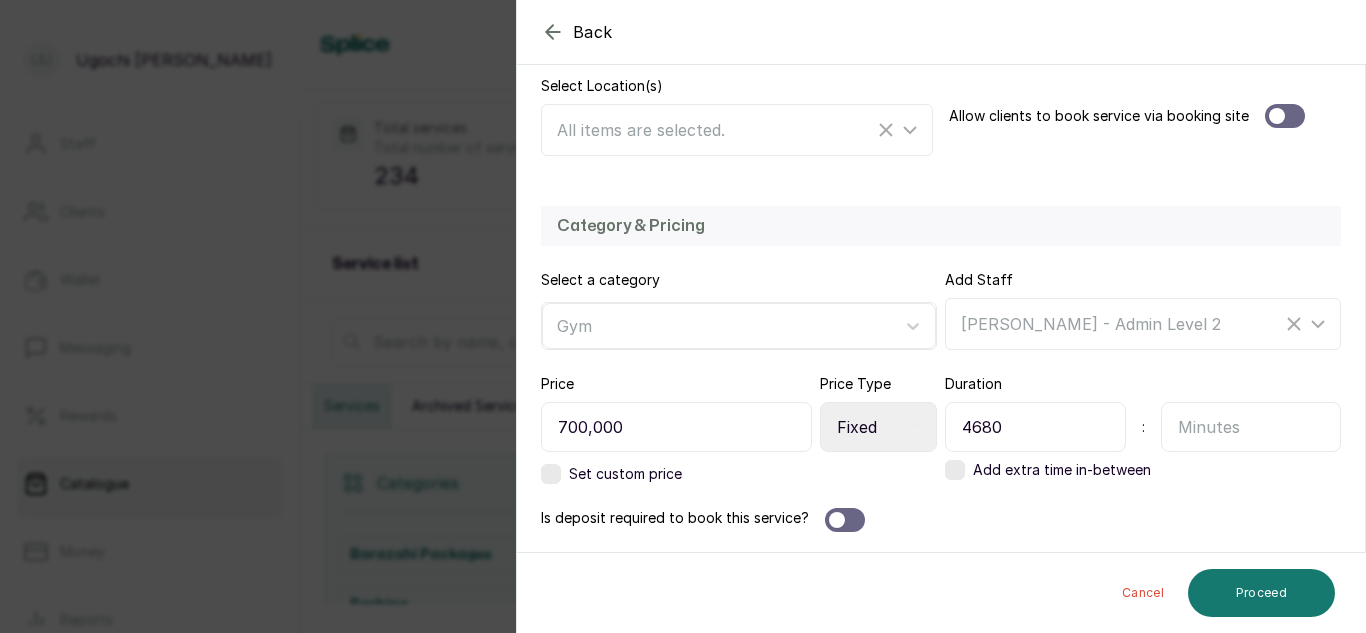 scroll, scrollTop: 440, scrollLeft: 0, axis: vertical 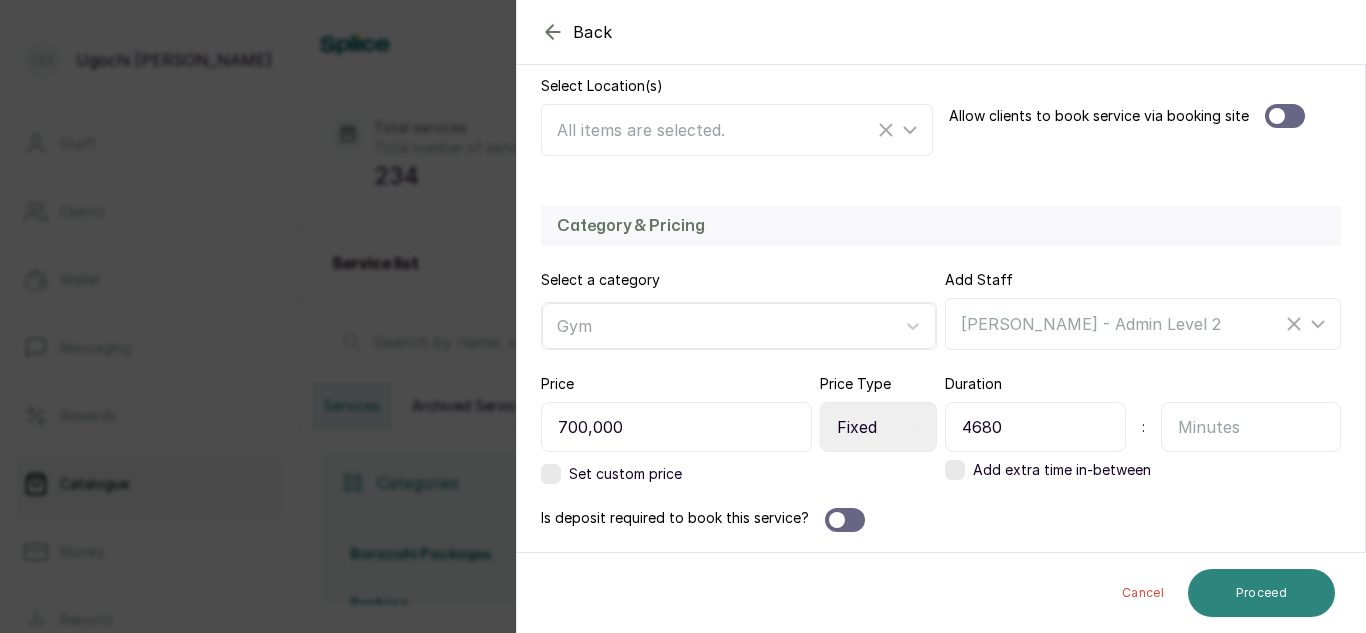click on "Proceed" at bounding box center [1261, 593] 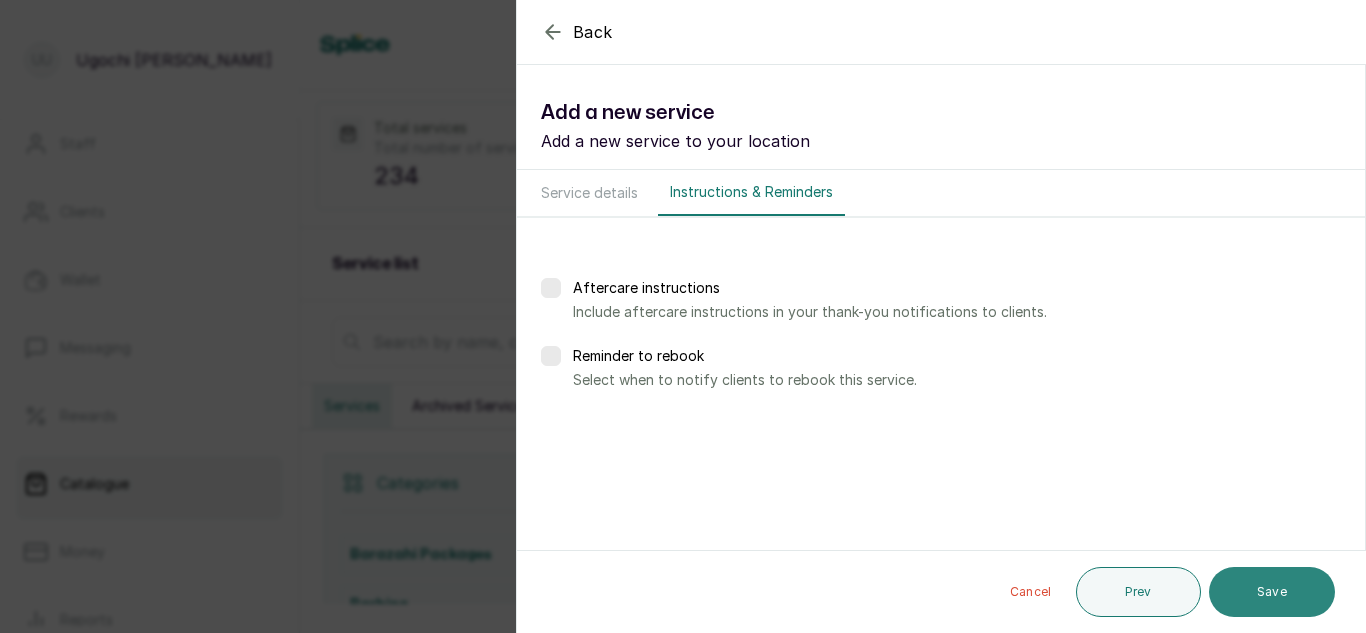 click on "Save" at bounding box center (1272, 592) 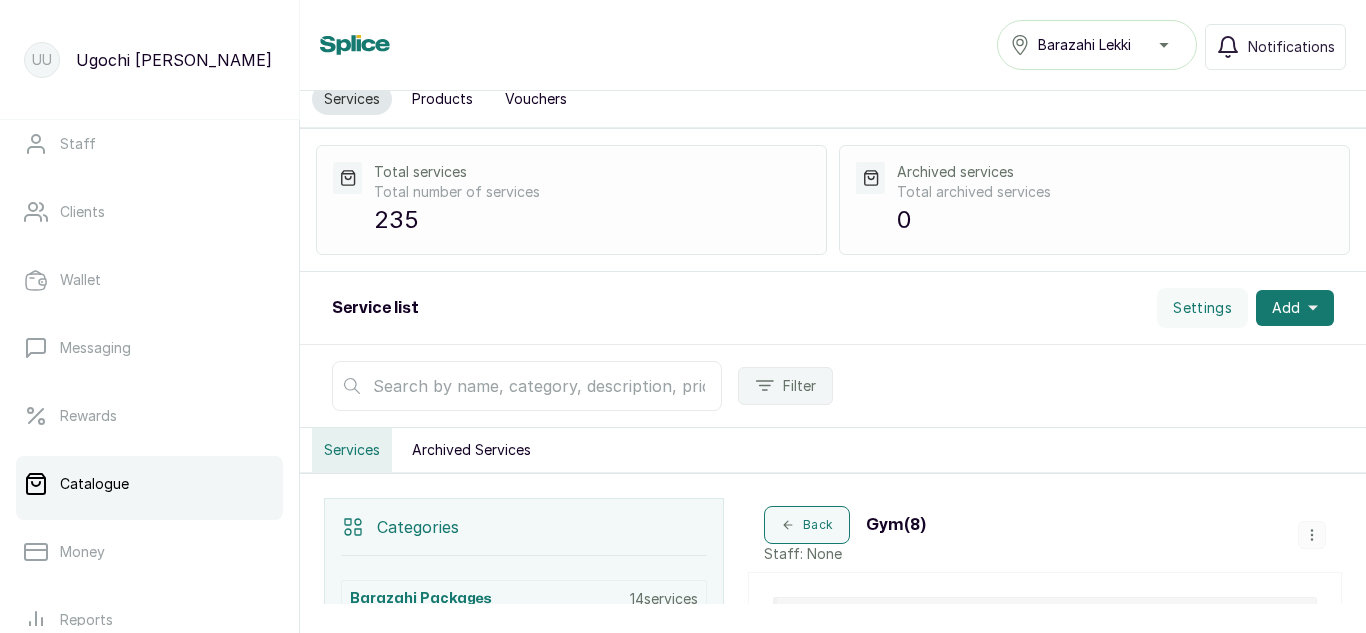 scroll, scrollTop: 16, scrollLeft: 0, axis: vertical 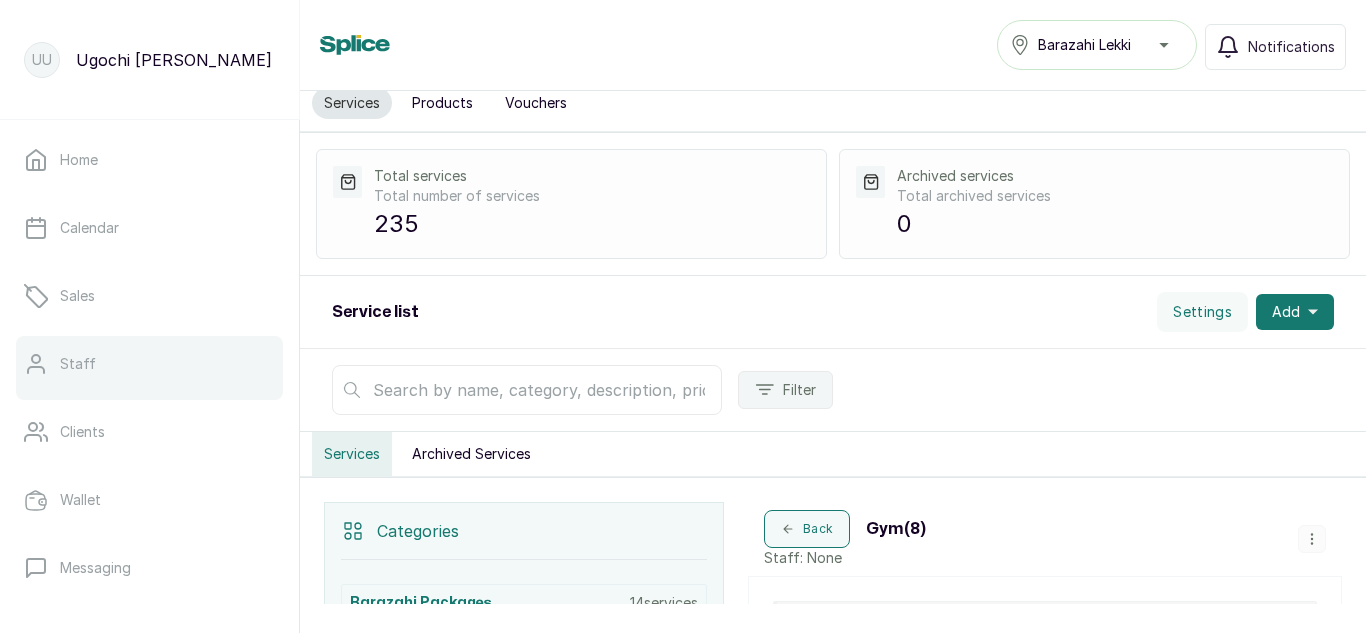click on "Staff" at bounding box center [78, 364] 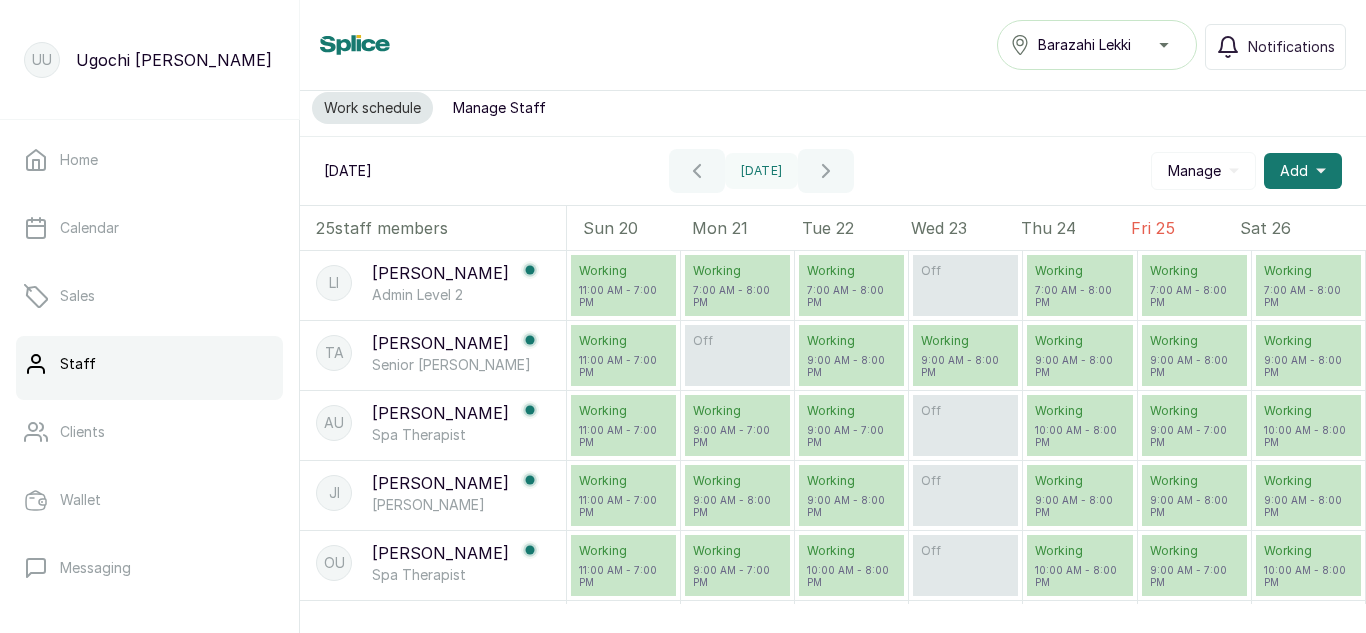 scroll, scrollTop: 2, scrollLeft: 0, axis: vertical 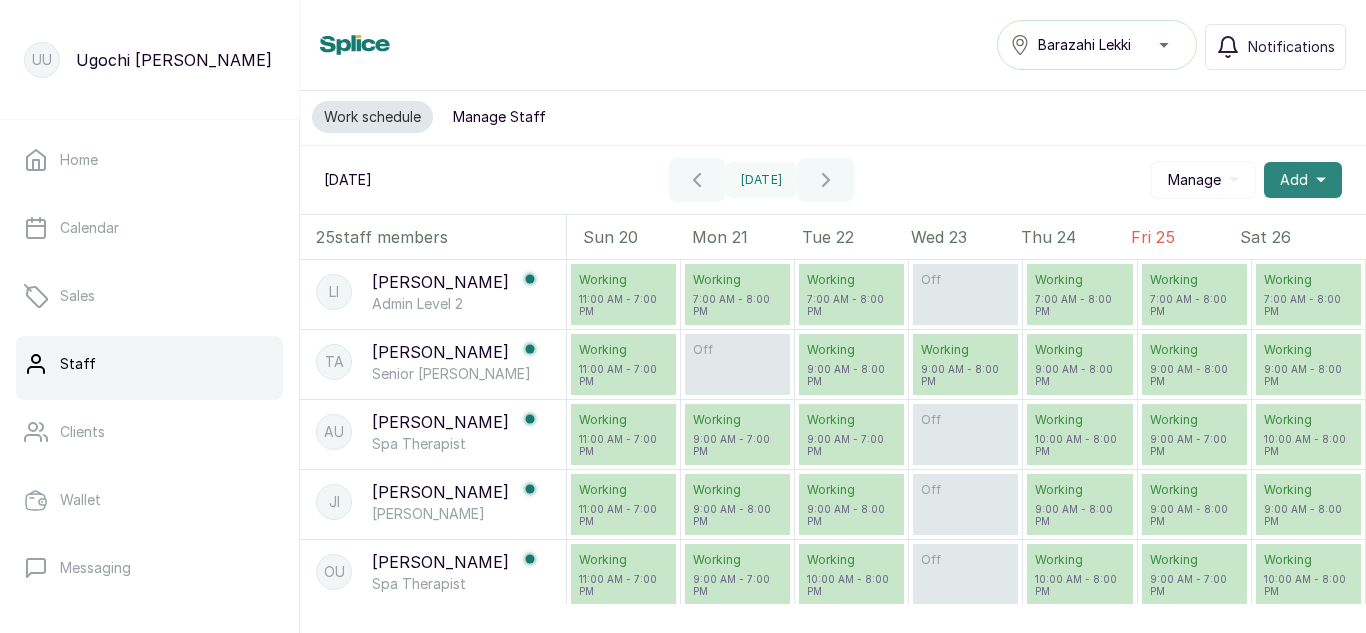 click on "Add" at bounding box center (1294, 180) 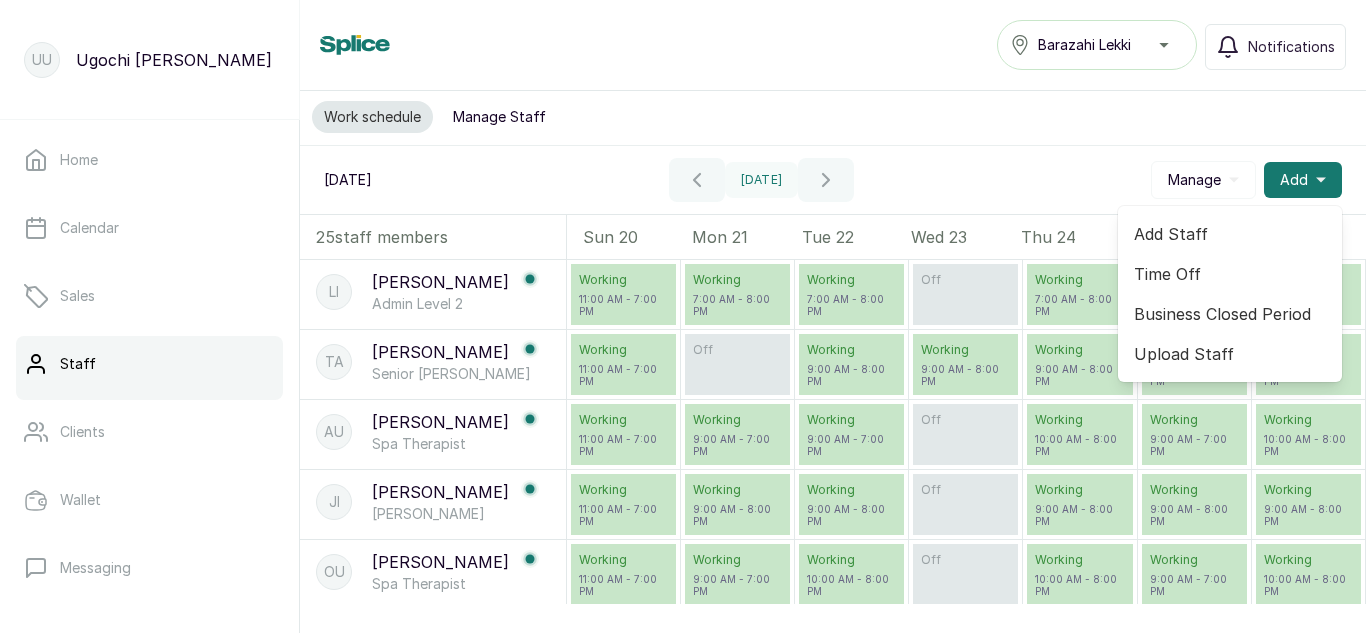 click on "Add Staff" at bounding box center (1230, 234) 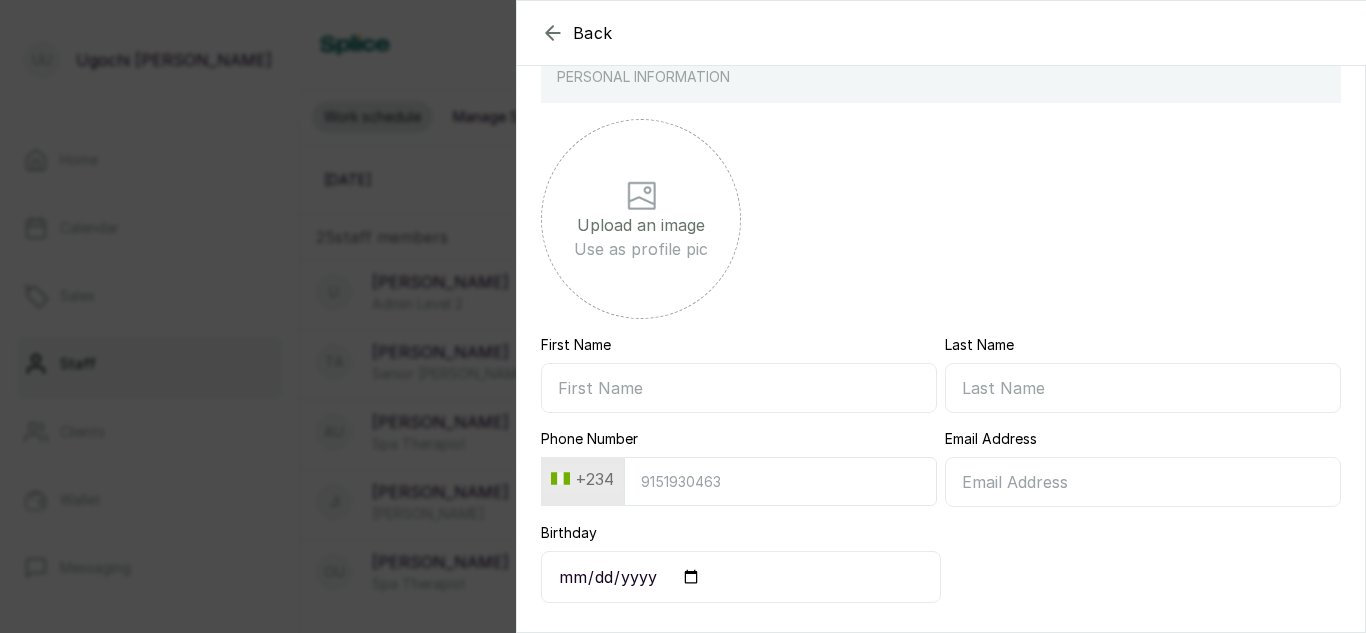 scroll, scrollTop: 271, scrollLeft: 0, axis: vertical 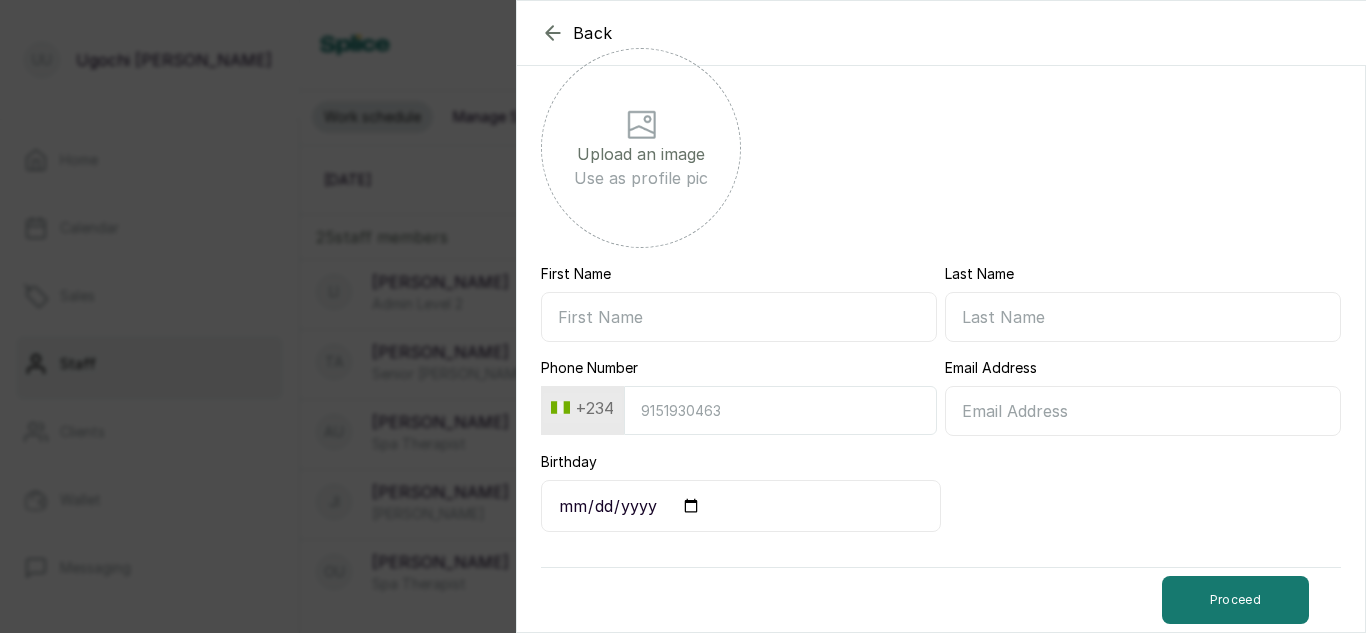 click on "First Name" at bounding box center [739, 317] 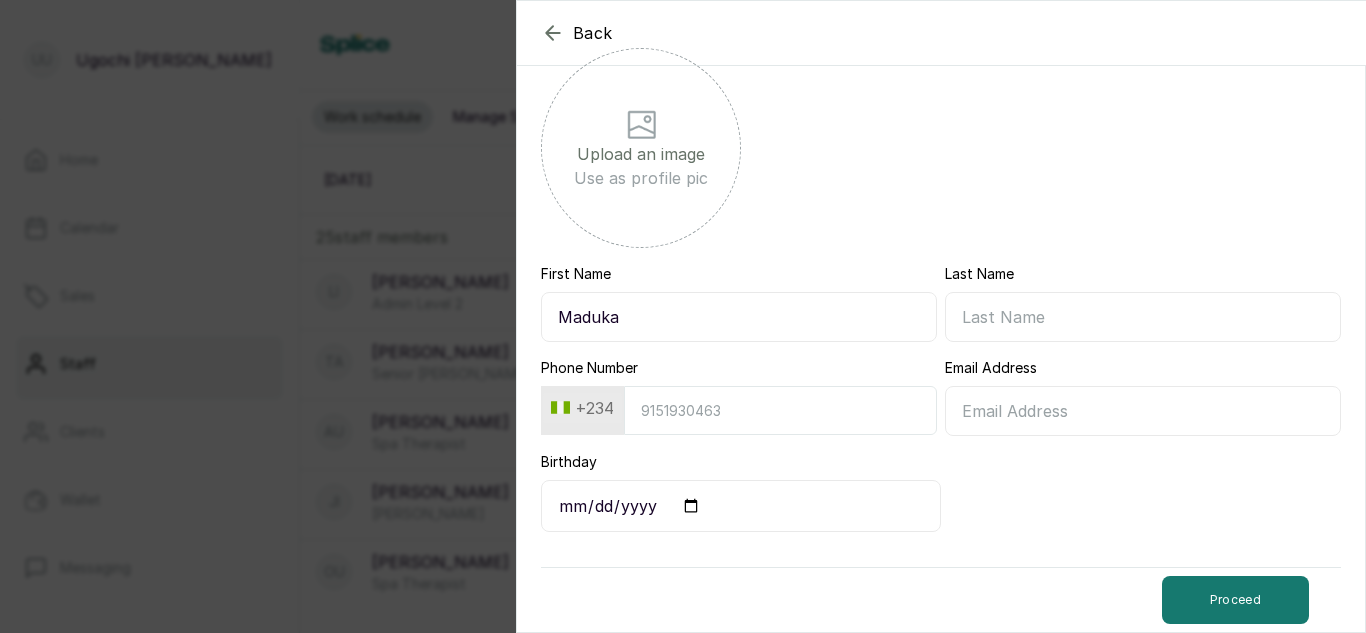 click on "Last Name" at bounding box center [1143, 317] 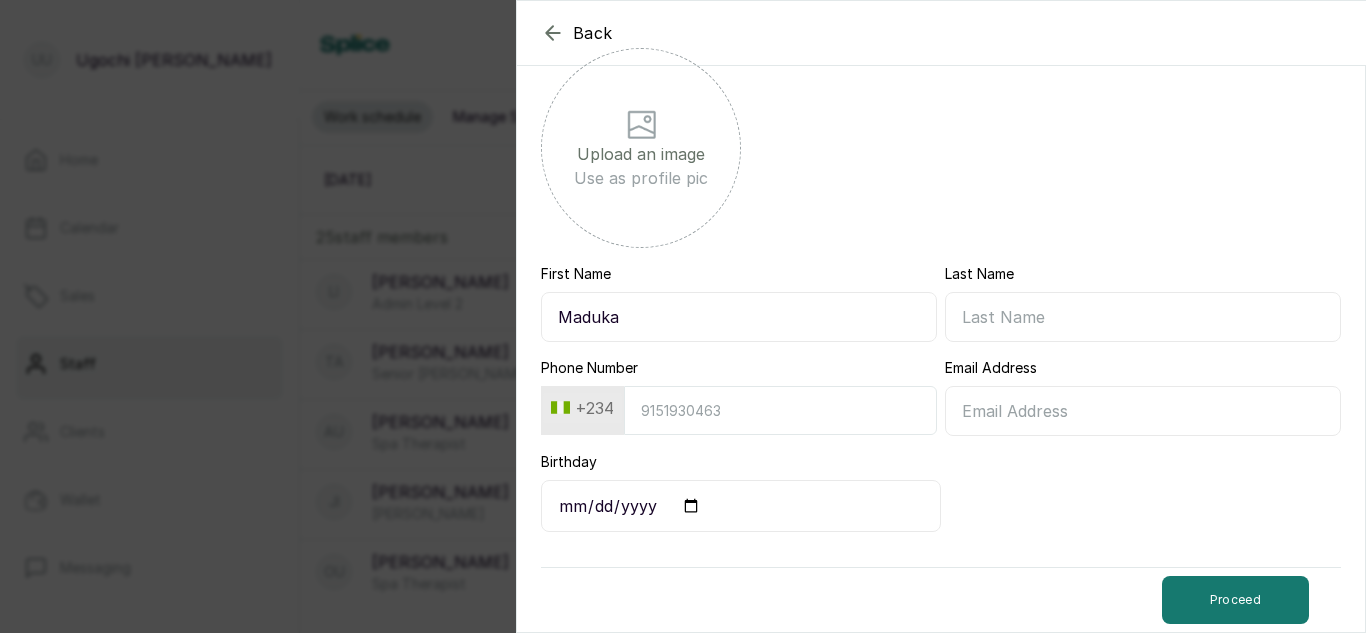 click on "Maduka" at bounding box center (739, 317) 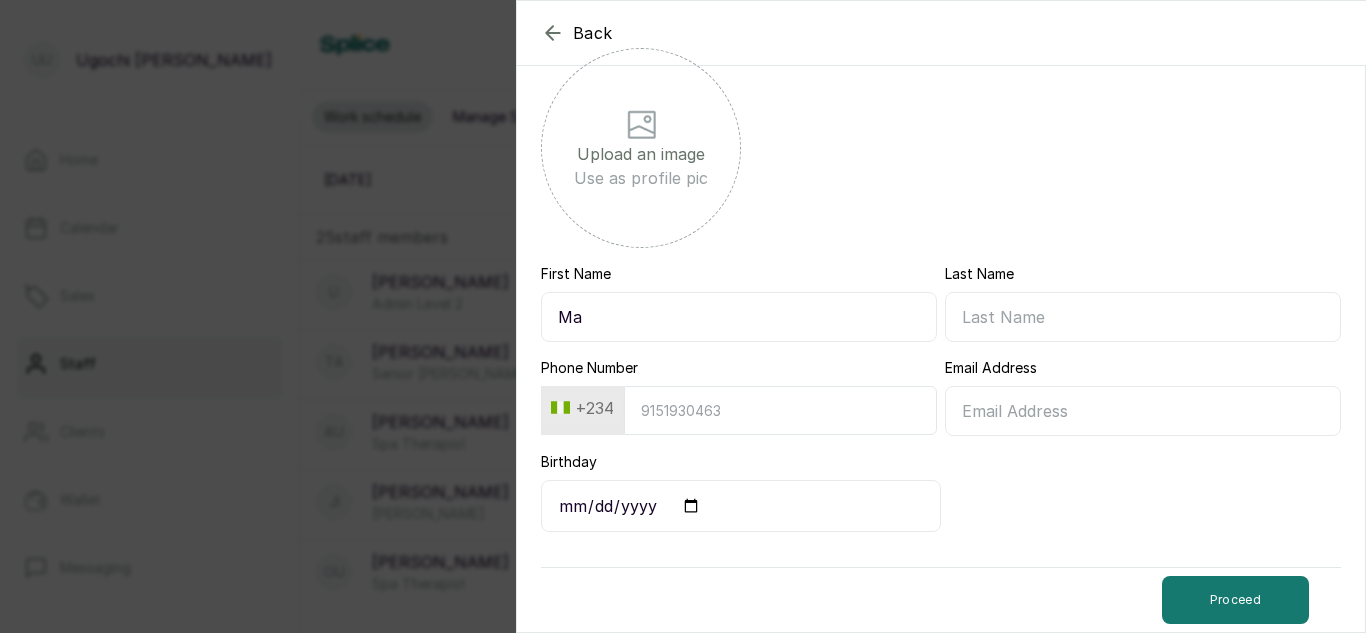 type on "M" 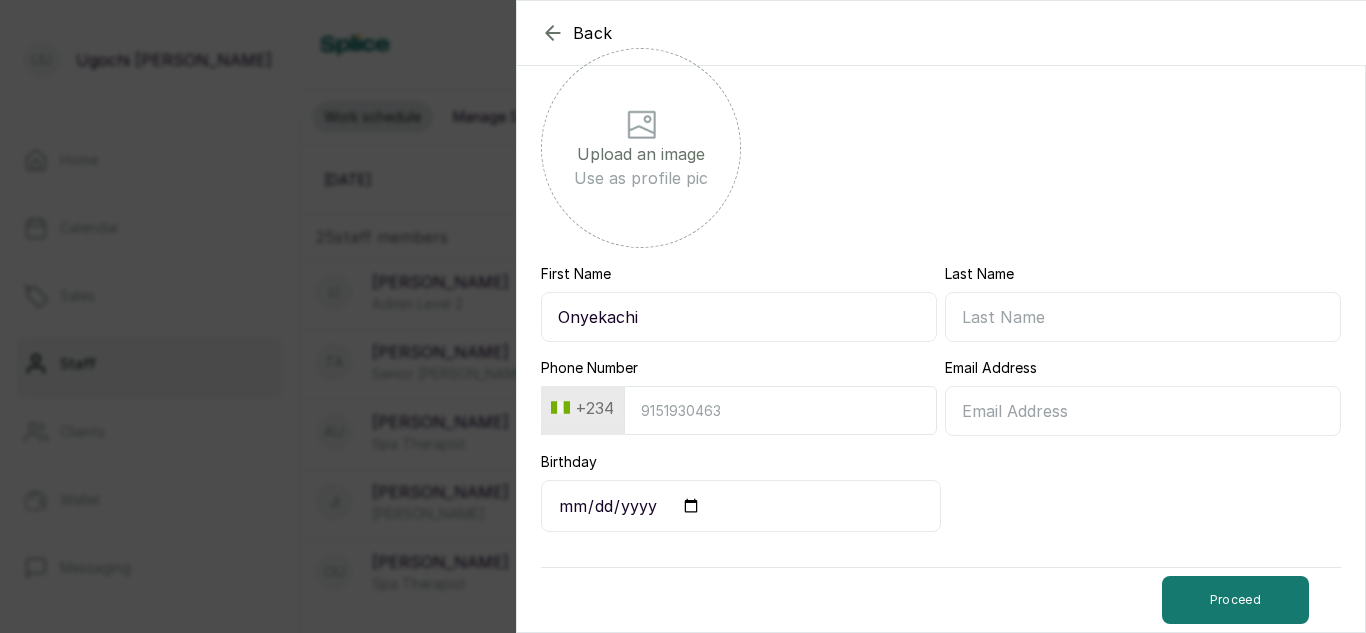 type on "Onyekachi" 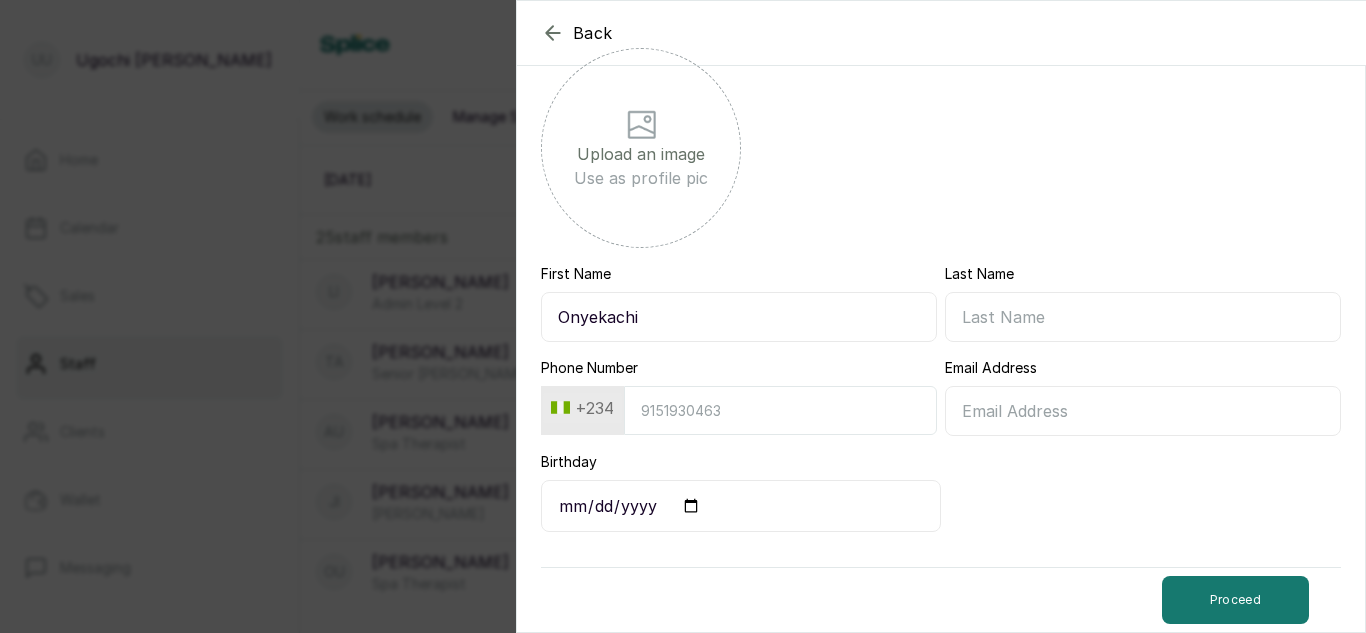click on "Last Name" at bounding box center (1143, 317) 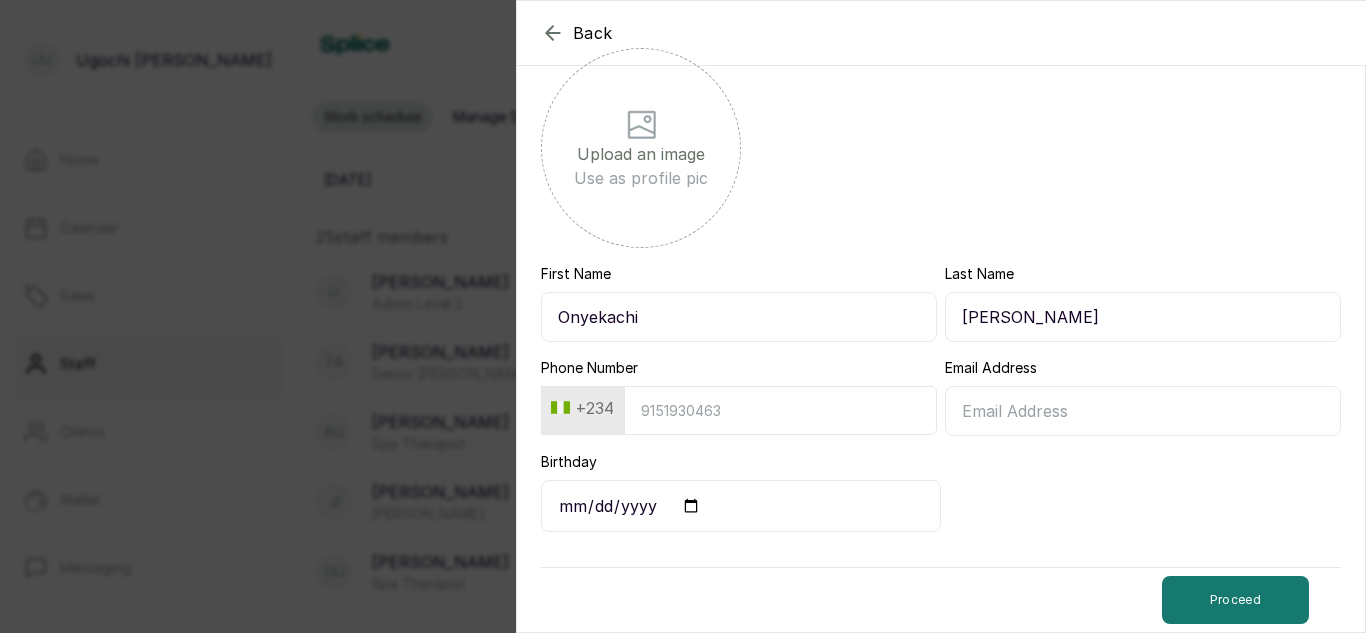 type on "[PERSON_NAME]" 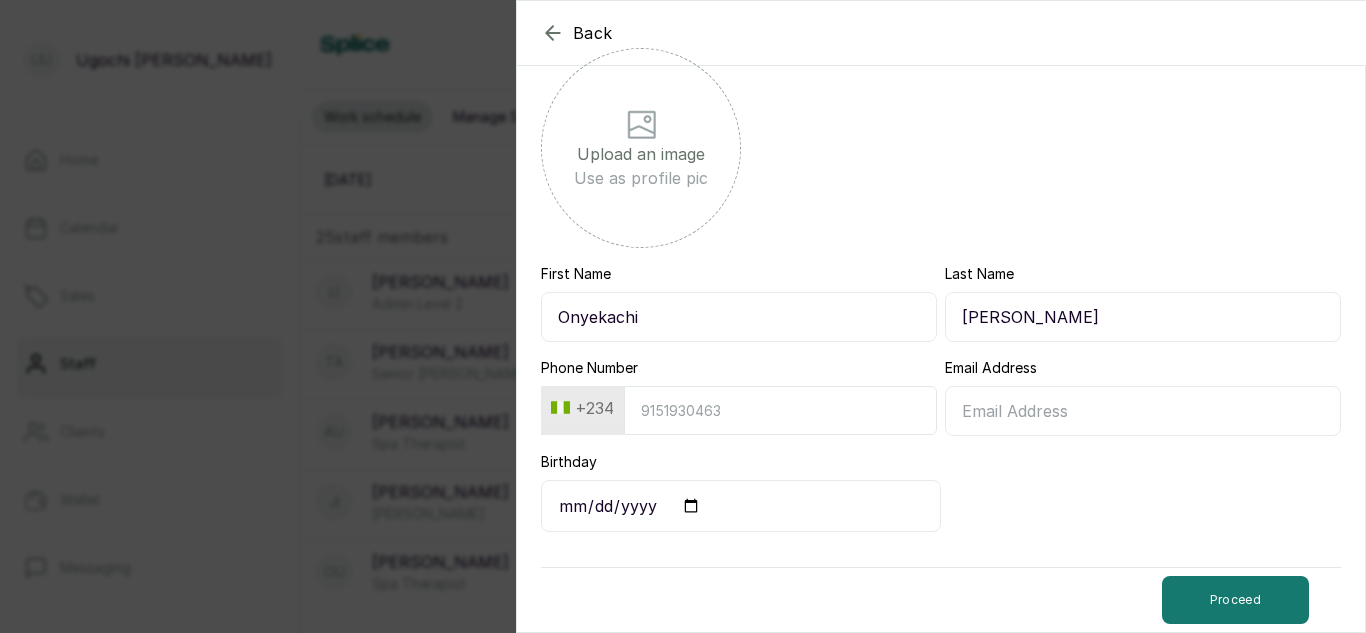 click on "Phone Number" at bounding box center [780, 410] 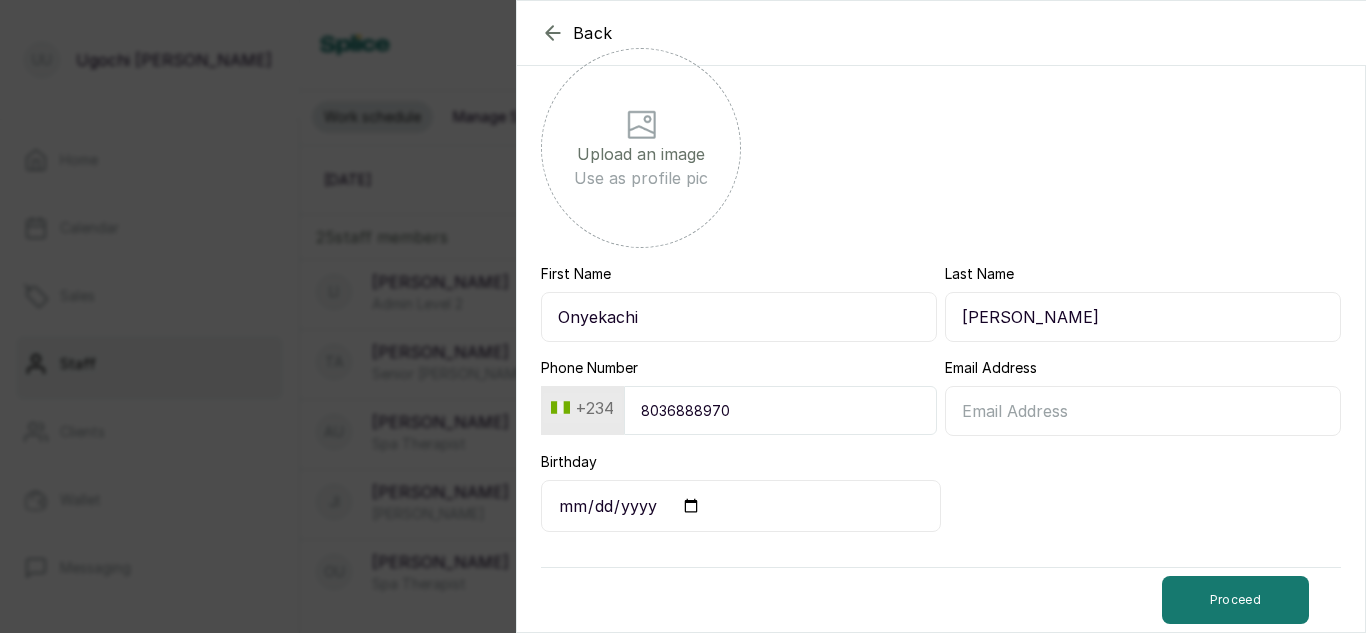 type on "8036888970" 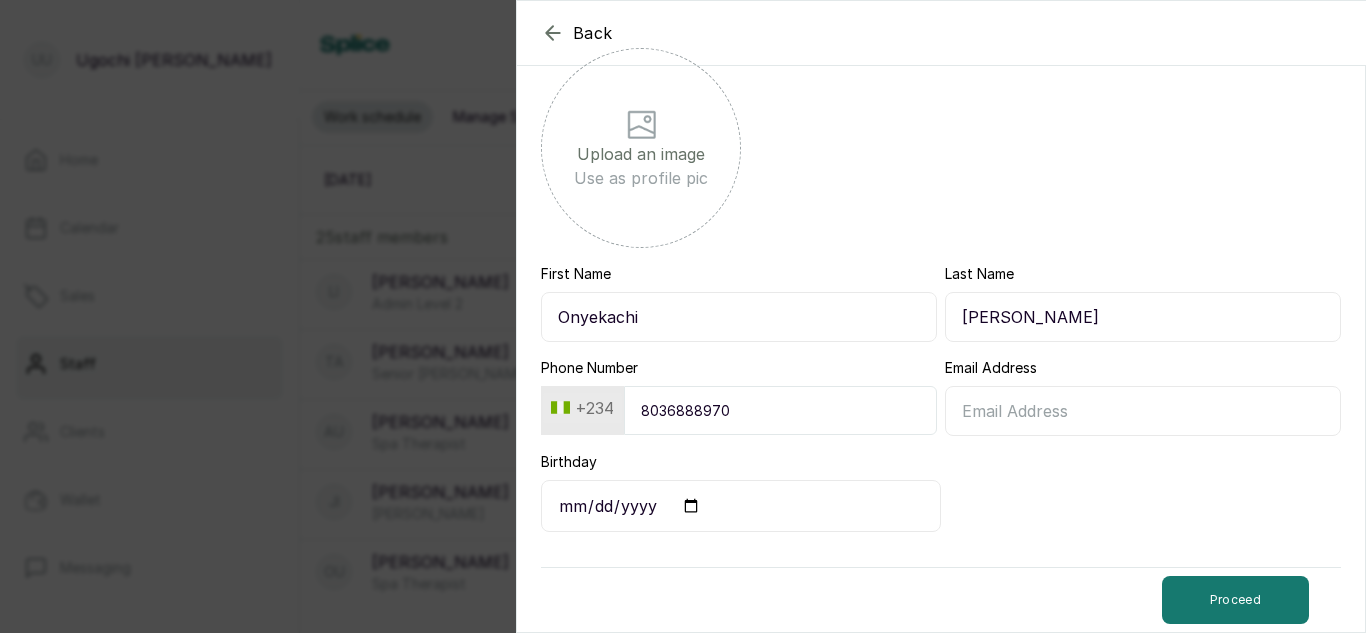 click on "Birthday" at bounding box center (741, 506) 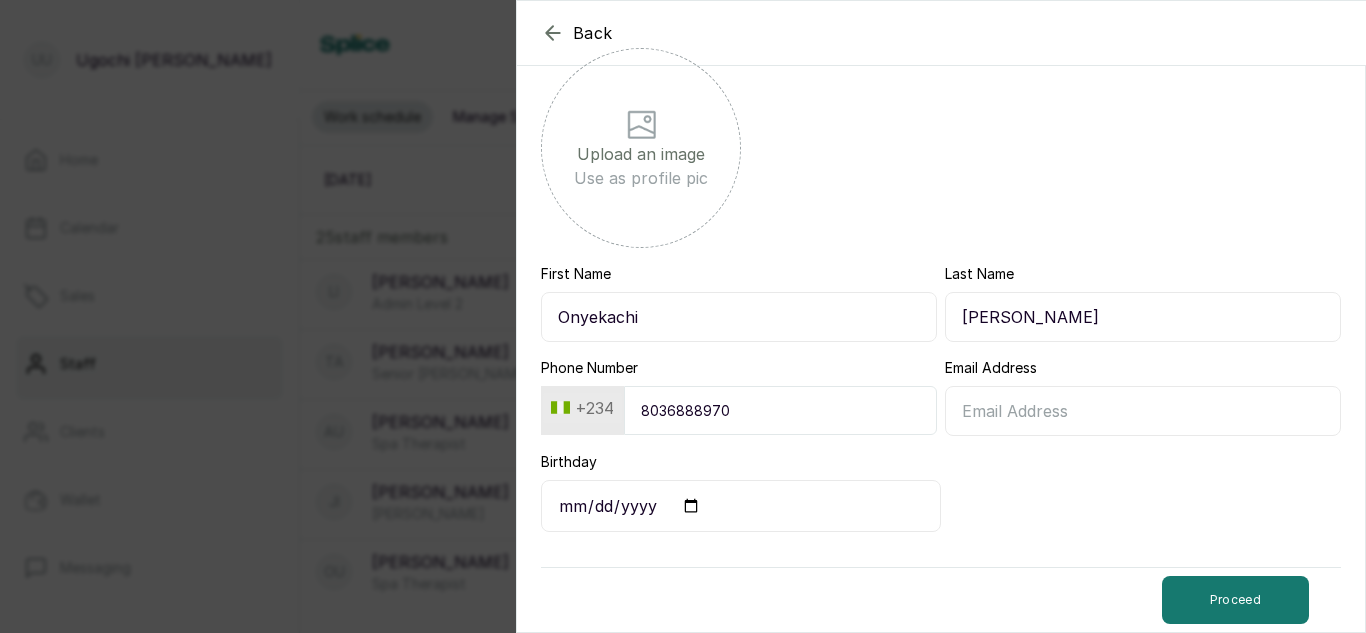 click on "Email Address" at bounding box center (1143, 411) 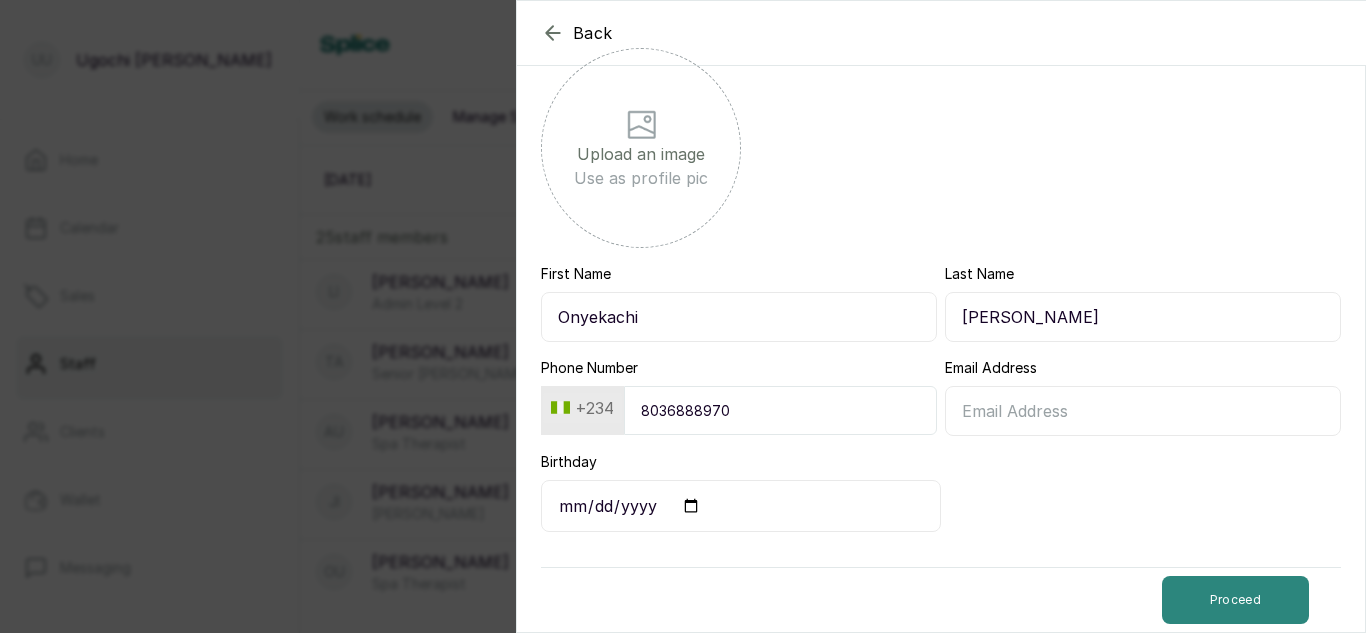 click on "Proceed" at bounding box center (1235, 600) 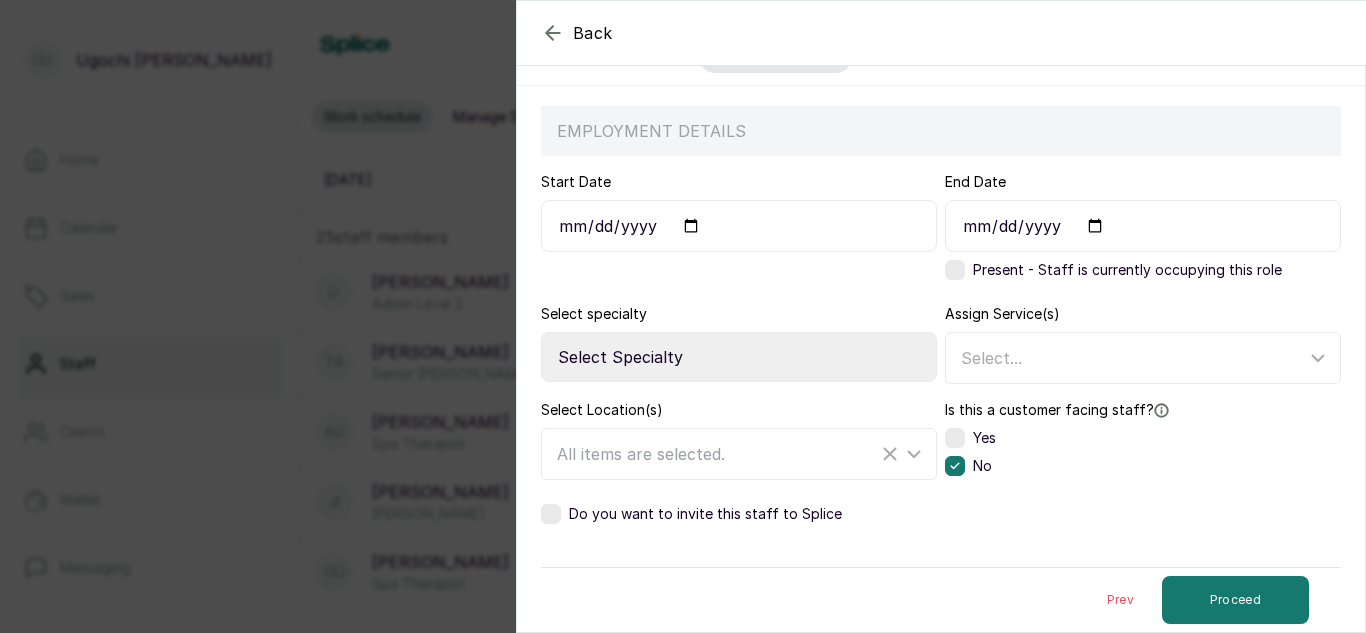 click on "Start Date" at bounding box center (739, 226) 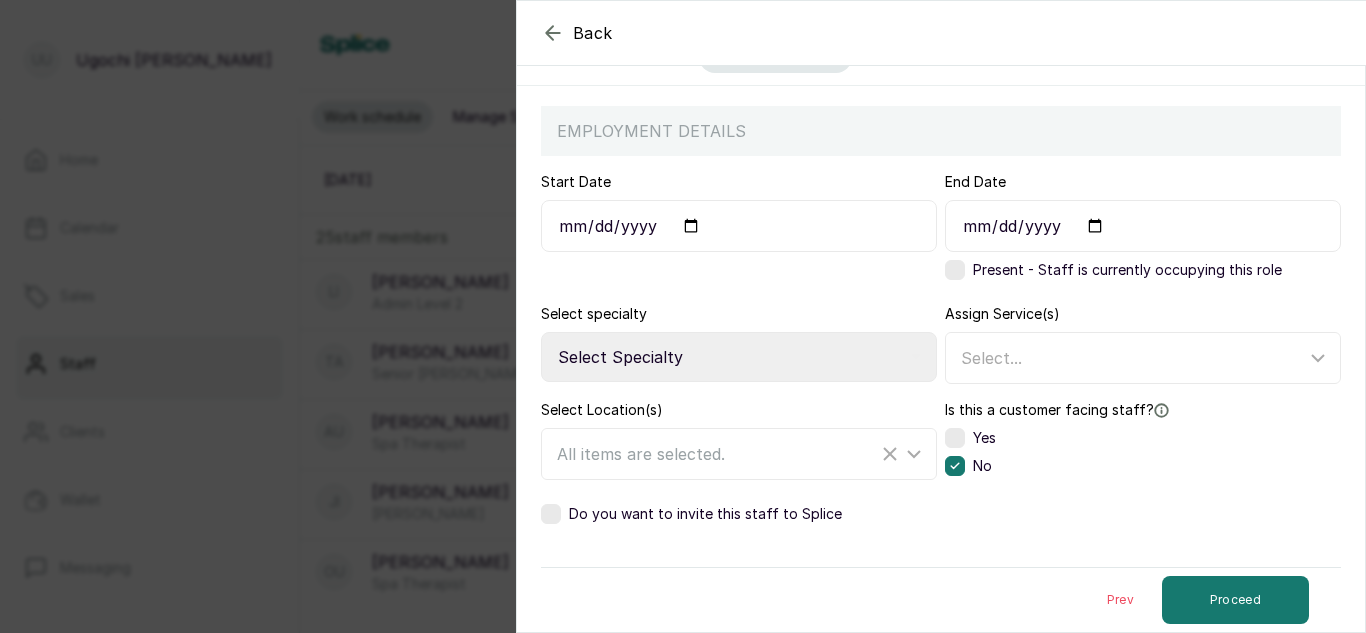 click on "Start Date" at bounding box center (739, 226) 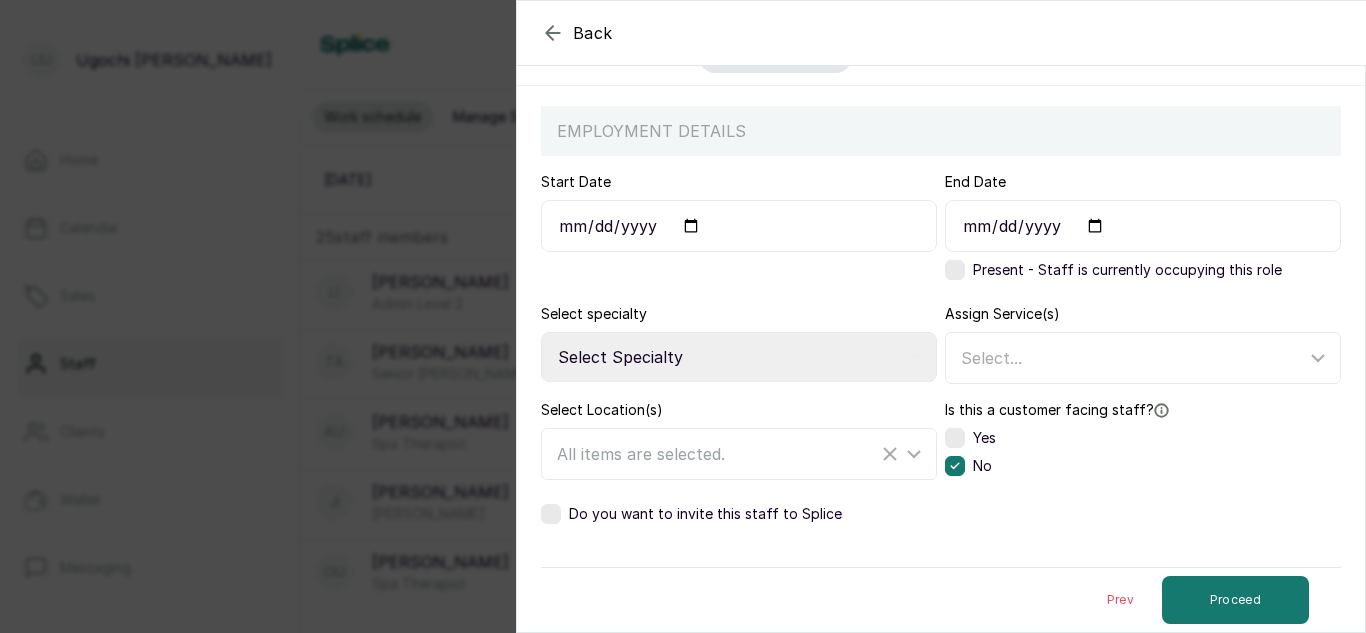 click on "Start Date" at bounding box center (739, 226) 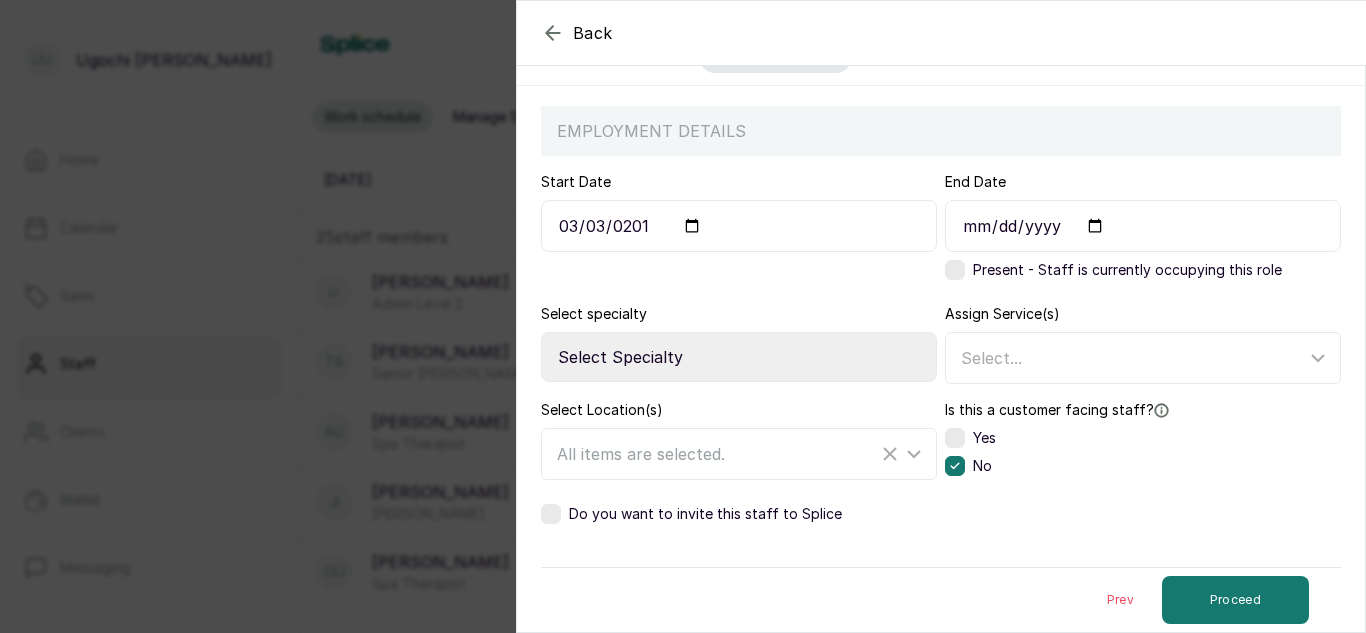 type on "[DATE]" 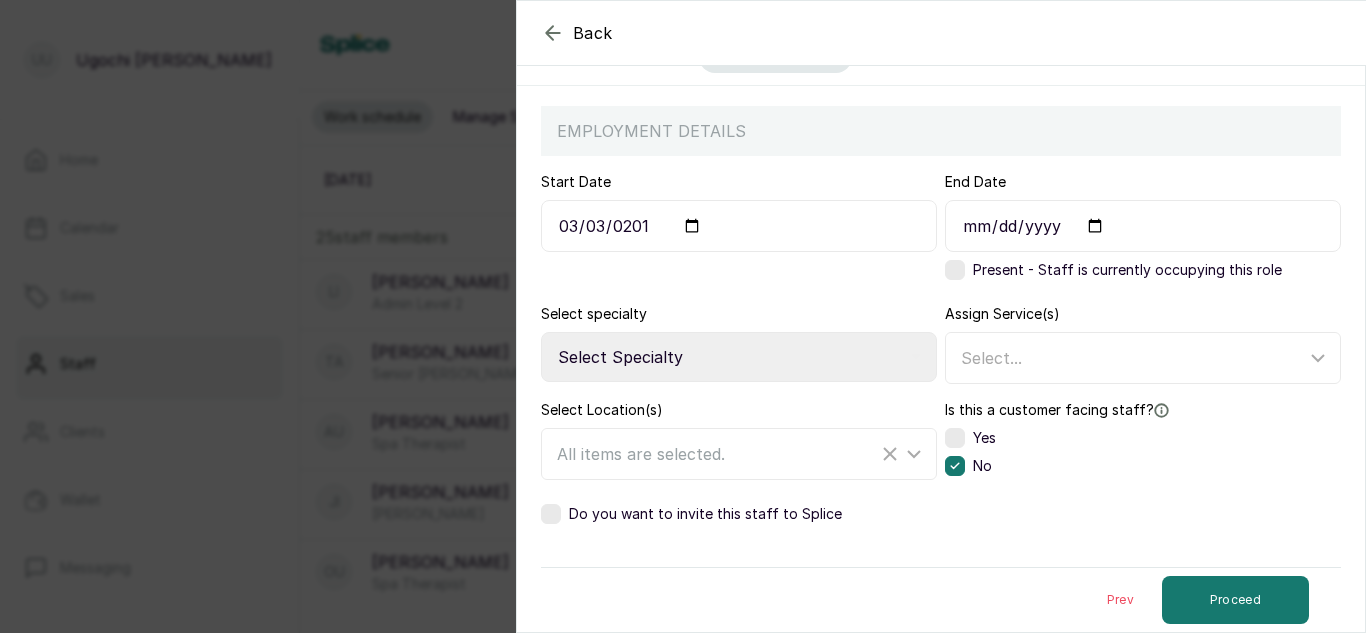 click on "End Date" at bounding box center [1143, 226] 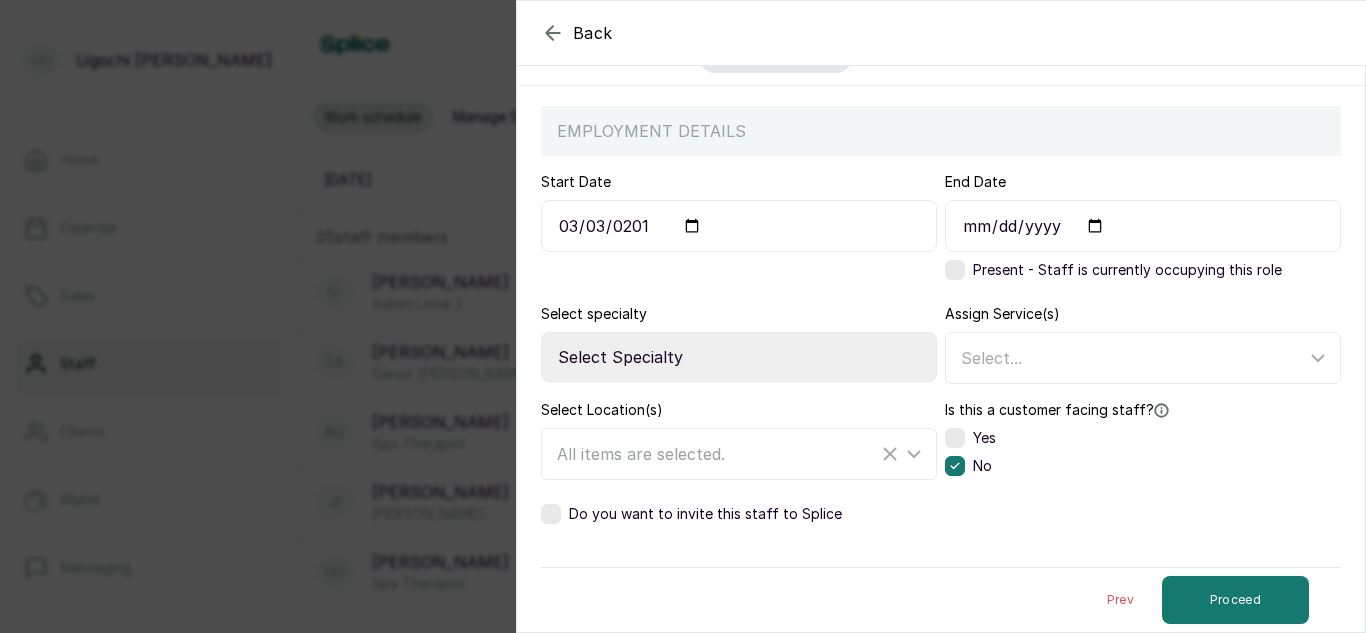 click at bounding box center (955, 270) 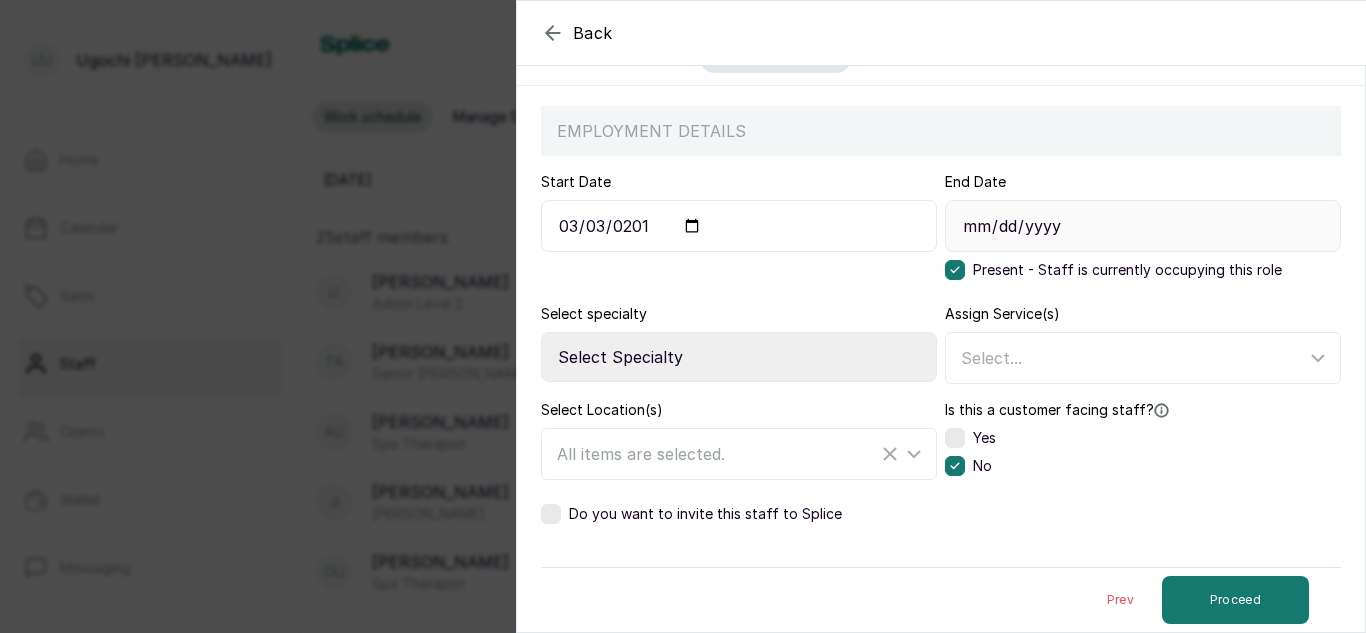 click at bounding box center (955, 438) 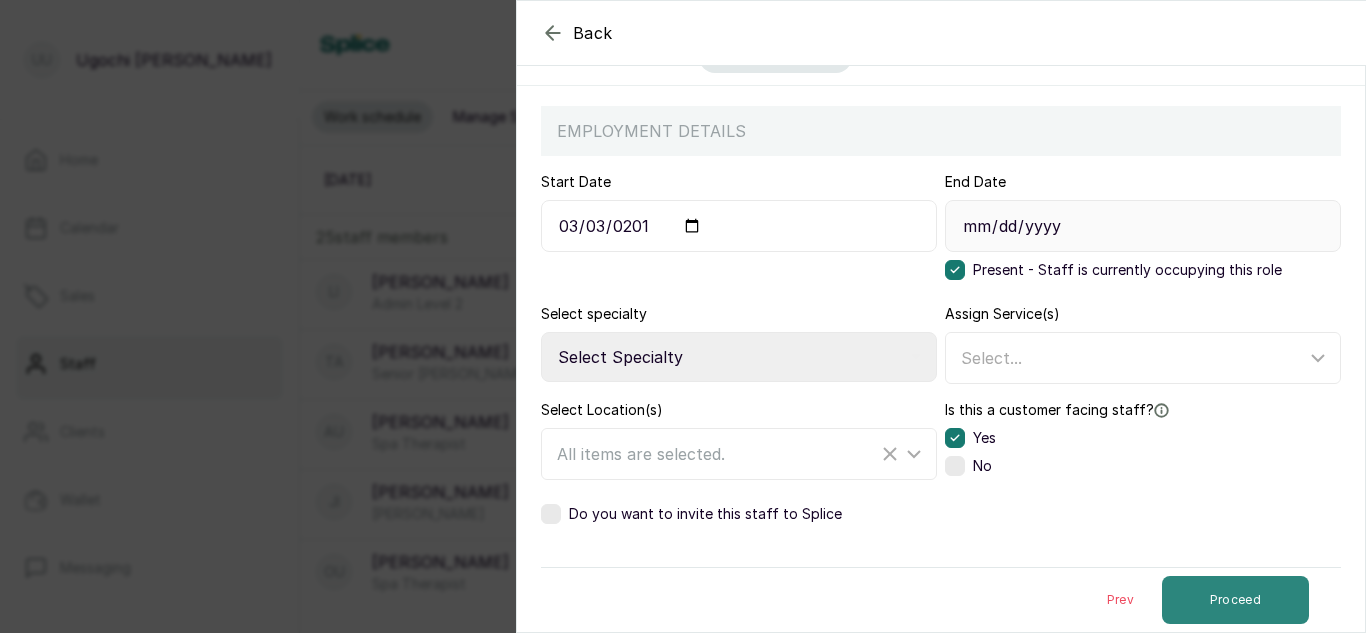click on "Proceed" at bounding box center [1235, 600] 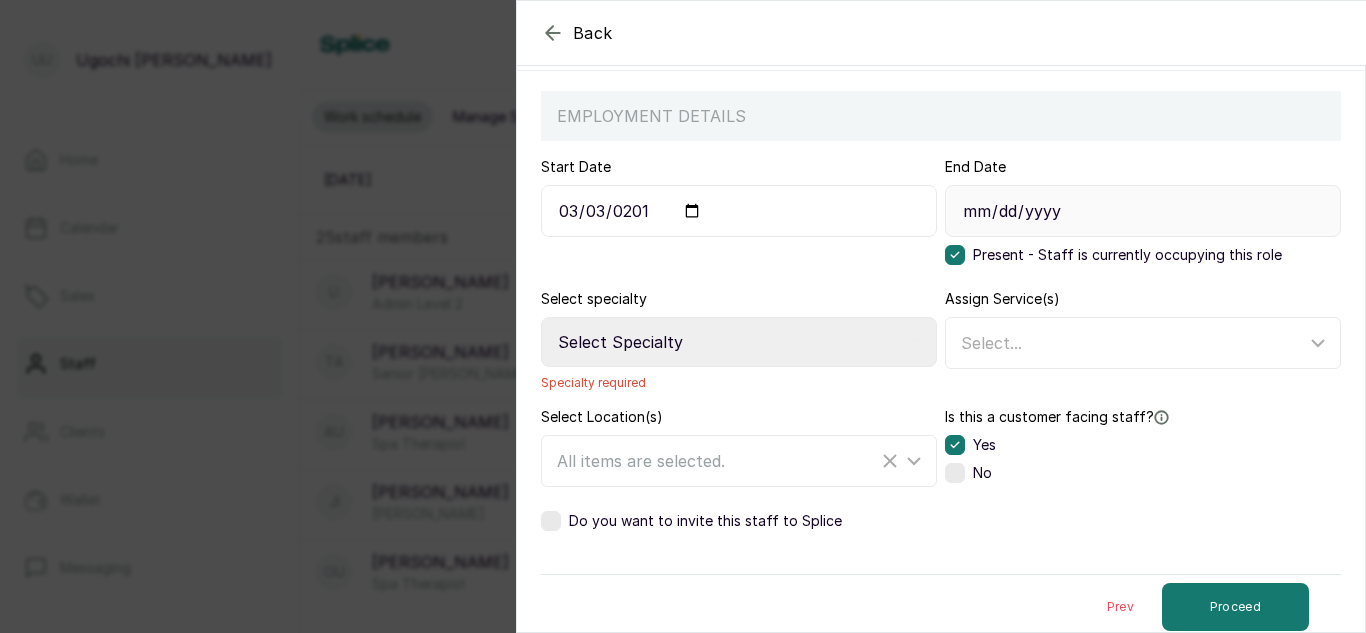 click on "Select Specialty Accountant Admin Level 1 Admin Level 2 Aesthetic Nurse Aesthetician Assistant Hairstylist Beauty Therapist Braider CEO Chef Colourist Customer Service Dermatologist Drop-off Junior Stylist Level 1 Drop-off Junior Stylist Level 2 Drop-off Senior Stylist Level 1 Drop-off Senior Stylist Level 2 Head Brow Artist Hot Wax & Treatment Specialist [PERSON_NAME] Junior Brow Artist Junior Hairstylist [PERSON_NAME] Technician Junior Makeup Artist Junior Photographer Laser Tech Lash Tech Manicurist Master Brow Artist Mixologist Nail Tech Nail Technician Nail Technician - Acrylic Nail Technician - Acrylic Design Nail Technician - Dipping Powder Nail Technician - Gel Nurse Pastry Chef Pedicurist Salon Manager Salon Receptionist Senior [PERSON_NAME] Senior Brow Artist Senior Hairstylist Senior Lash and Lamination Artist Senior Lash Artist Senior Lash Technician Senior Makeup Artist Senior Photographer Shampoo Assistant Social Media Spa Manager Spa Therapist Stylist Sugaring Specialist Waitress Waxing Specialist" at bounding box center [739, 342] 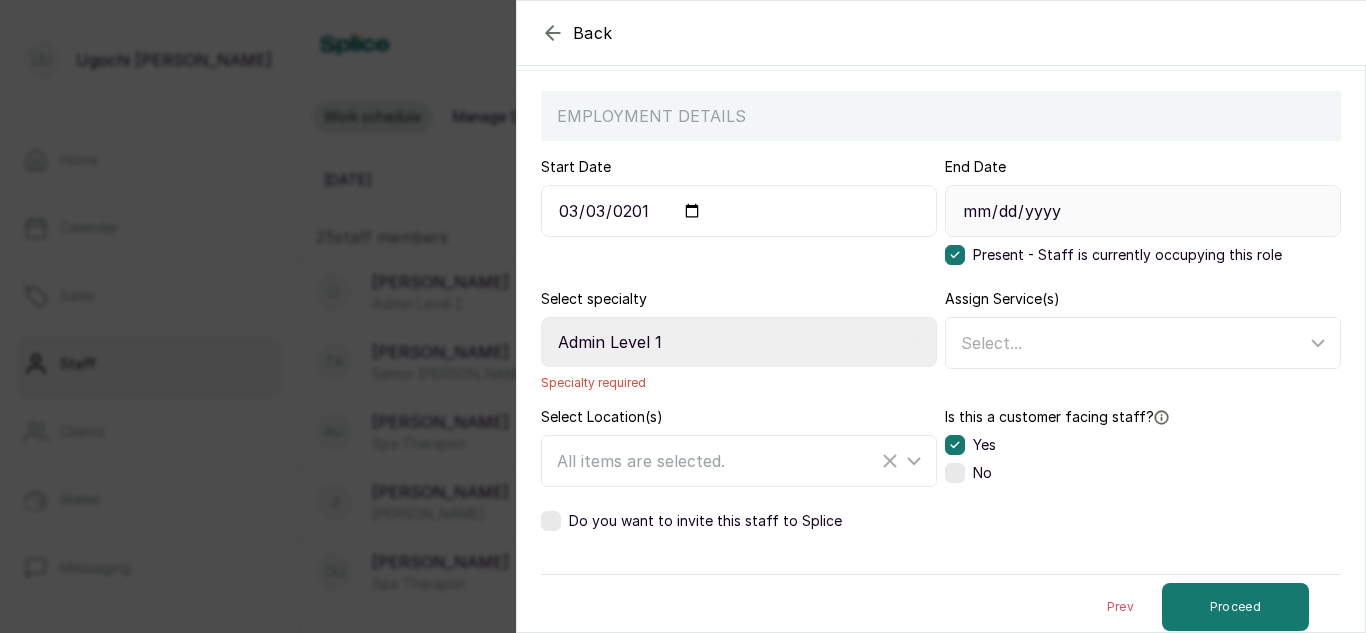 click on "Select Specialty Accountant Admin Level 1 Admin Level 2 Aesthetic Nurse Aesthetician Assistant Hairstylist Beauty Therapist Braider CEO Chef Colourist Customer Service Dermatologist Drop-off Junior Stylist Level 1 Drop-off Junior Stylist Level 2 Drop-off Senior Stylist Level 1 Drop-off Senior Stylist Level 2 Head Brow Artist Hot Wax & Treatment Specialist [PERSON_NAME] Junior Brow Artist Junior Hairstylist [PERSON_NAME] Technician Junior Makeup Artist Junior Photographer Laser Tech Lash Tech Manicurist Master Brow Artist Mixologist Nail Tech Nail Technician Nail Technician - Acrylic Nail Technician - Acrylic Design Nail Technician - Dipping Powder Nail Technician - Gel Nurse Pastry Chef Pedicurist Salon Manager Salon Receptionist Senior [PERSON_NAME] Senior Brow Artist Senior Hairstylist Senior Lash and Lamination Artist Senior Lash Artist Senior Lash Technician Senior Makeup Artist Senior Photographer Shampoo Assistant Social Media Spa Manager Spa Therapist Stylist Sugaring Specialist Waitress Waxing Specialist" at bounding box center (739, 342) 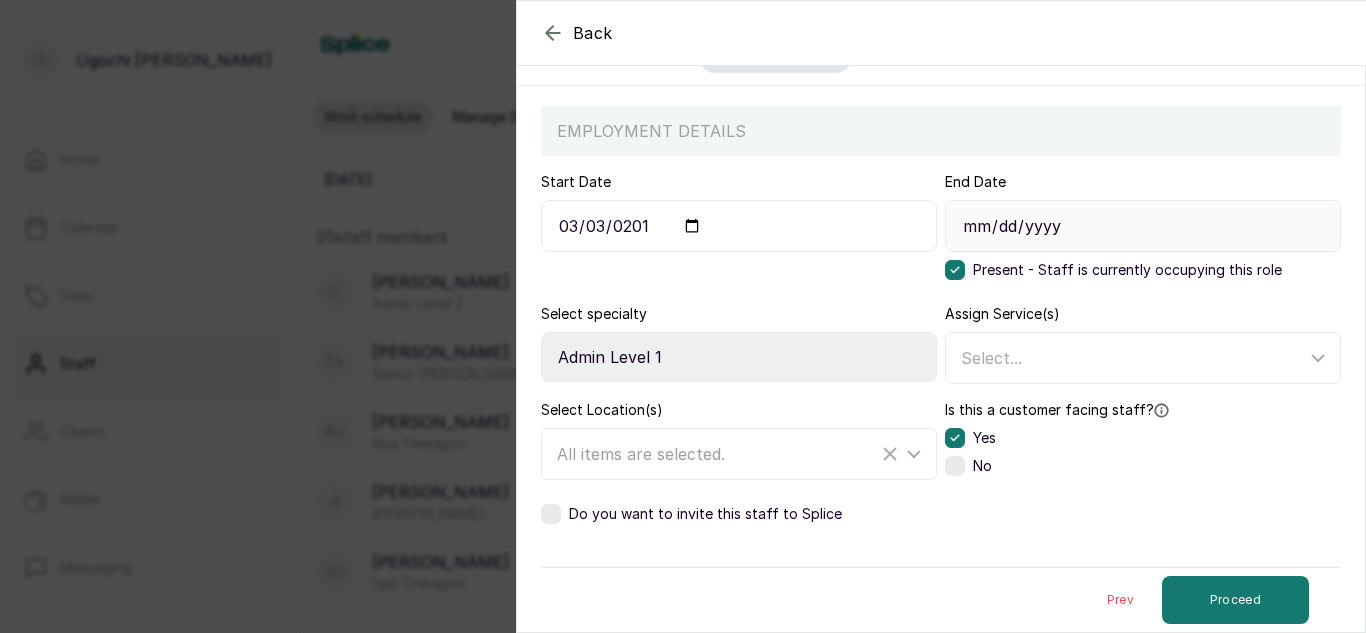 click on "Select Specialty Accountant Admin Level 1 Admin Level 2 Aesthetic Nurse Aesthetician Assistant Hairstylist Beauty Therapist Braider CEO Chef Colourist Customer Service Dermatologist Drop-off Junior Stylist Level 1 Drop-off Junior Stylist Level 2 Drop-off Senior Stylist Level 1 Drop-off Senior Stylist Level 2 Head Brow Artist Hot Wax & Treatment Specialist [PERSON_NAME] Junior Brow Artist Junior Hairstylist [PERSON_NAME] Technician Junior Makeup Artist Junior Photographer Laser Tech Lash Tech Manicurist Master Brow Artist Mixologist Nail Tech Nail Technician Nail Technician - Acrylic Nail Technician - Acrylic Design Nail Technician - Dipping Powder Nail Technician - Gel Nurse Pastry Chef Pedicurist Salon Manager Salon Receptionist Senior [PERSON_NAME] Senior Brow Artist Senior Hairstylist Senior Lash and Lamination Artist Senior Lash Artist Senior Lash Technician Senior Makeup Artist Senior Photographer Shampoo Assistant Social Media Spa Manager Spa Therapist Stylist Sugaring Specialist Waitress Waxing Specialist" at bounding box center (739, 357) 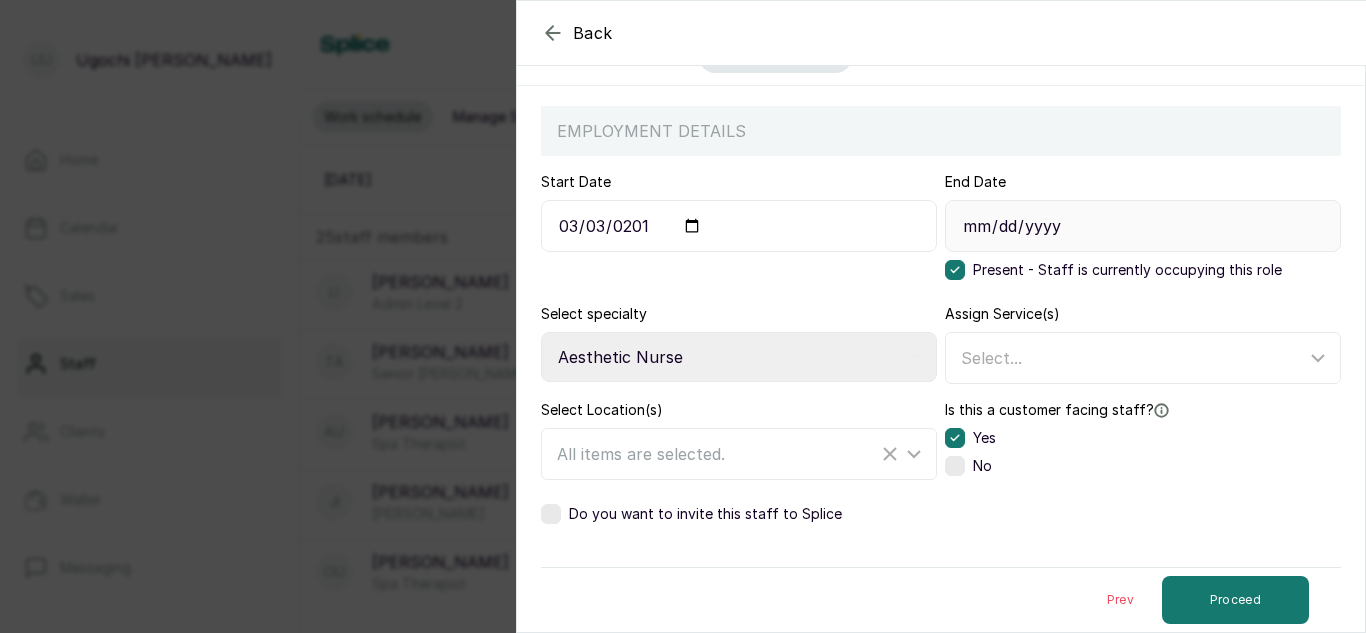 click on "Select Specialty Accountant Admin Level 1 Admin Level 2 Aesthetic Nurse Aesthetician Assistant Hairstylist Beauty Therapist Braider CEO Chef Colourist Customer Service Dermatologist Drop-off Junior Stylist Level 1 Drop-off Junior Stylist Level 2 Drop-off Senior Stylist Level 1 Drop-off Senior Stylist Level 2 Head Brow Artist Hot Wax & Treatment Specialist [PERSON_NAME] Junior Brow Artist Junior Hairstylist [PERSON_NAME] Technician Junior Makeup Artist Junior Photographer Laser Tech Lash Tech Manicurist Master Brow Artist Mixologist Nail Tech Nail Technician Nail Technician - Acrylic Nail Technician - Acrylic Design Nail Technician - Dipping Powder Nail Technician - Gel Nurse Pastry Chef Pedicurist Salon Manager Salon Receptionist Senior [PERSON_NAME] Senior Brow Artist Senior Hairstylist Senior Lash and Lamination Artist Senior Lash Artist Senior Lash Technician Senior Makeup Artist Senior Photographer Shampoo Assistant Social Media Spa Manager Spa Therapist Stylist Sugaring Specialist Waitress Waxing Specialist" at bounding box center [739, 357] 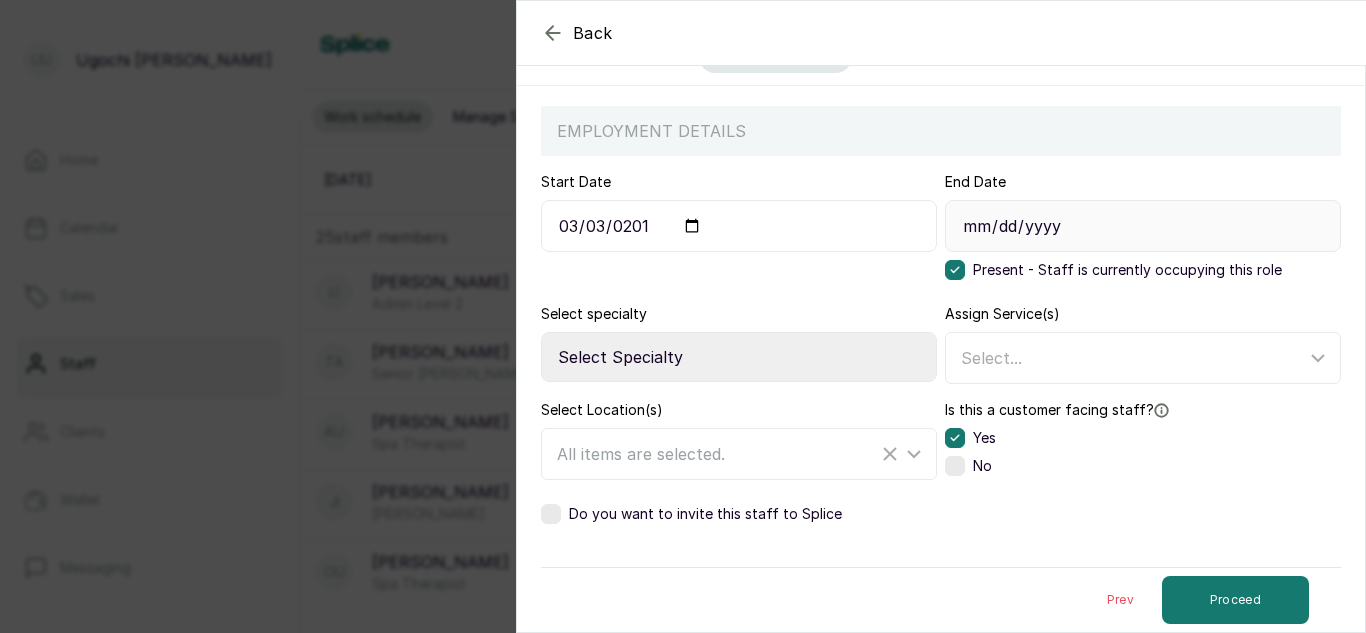 click on "Select Specialty Accountant Admin Level 1 Admin Level 2 Aesthetic Nurse Aesthetician Assistant Hairstylist Beauty Therapist Braider CEO Chef Colourist Customer Service Dermatologist Drop-off Junior Stylist Level 1 Drop-off Junior Stylist Level 2 Drop-off Senior Stylist Level 1 Drop-off Senior Stylist Level 2 Head Brow Artist Hot Wax & Treatment Specialist [PERSON_NAME] Junior Brow Artist Junior Hairstylist [PERSON_NAME] Technician Junior Makeup Artist Junior Photographer Laser Tech Lash Tech Manicurist Master Brow Artist Mixologist Nail Tech Nail Technician Nail Technician - Acrylic Nail Technician - Acrylic Design Nail Technician - Dipping Powder Nail Technician - Gel Nurse Pastry Chef Pedicurist Salon Manager Salon Receptionist Senior [PERSON_NAME] Senior Brow Artist Senior Hairstylist Senior Lash and Lamination Artist Senior Lash Artist Senior Lash Technician Senior Makeup Artist Senior Photographer Shampoo Assistant Social Media Spa Manager Spa Therapist Stylist Sugaring Specialist Waitress Waxing Specialist" at bounding box center [739, 357] 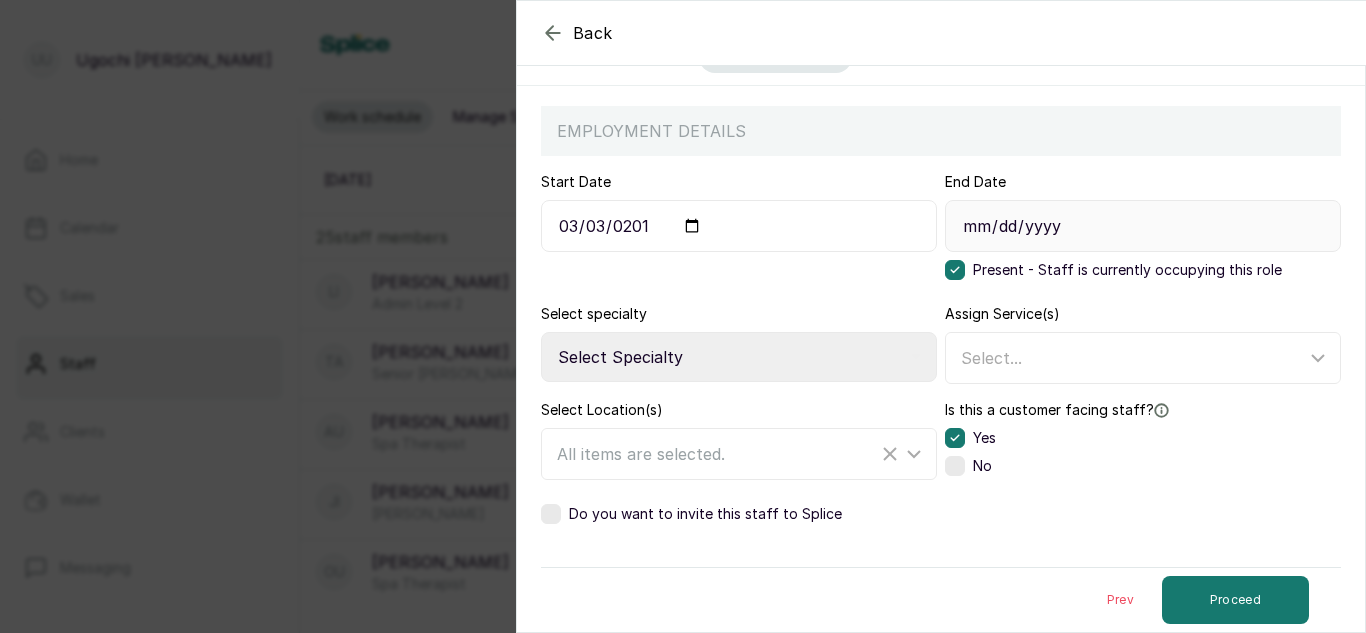 select on "admin_level_2" 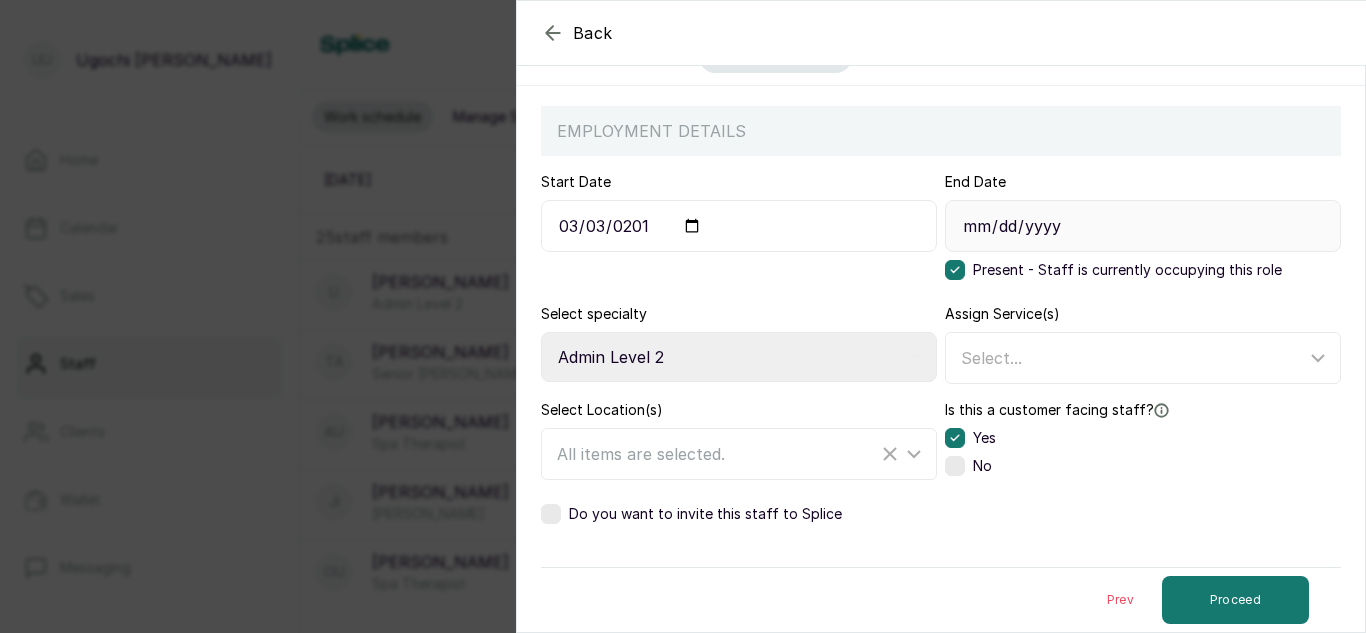 click on "Select Specialty Accountant Admin Level 1 Admin Level 2 Aesthetic Nurse Aesthetician Assistant Hairstylist Beauty Therapist Braider CEO Chef Colourist Customer Service Dermatologist Drop-off Junior Stylist Level 1 Drop-off Junior Stylist Level 2 Drop-off Senior Stylist Level 1 Drop-off Senior Stylist Level 2 Head Brow Artist Hot Wax & Treatment Specialist [PERSON_NAME] Junior Brow Artist Junior Hairstylist [PERSON_NAME] Technician Junior Makeup Artist Junior Photographer Laser Tech Lash Tech Manicurist Master Brow Artist Mixologist Nail Tech Nail Technician Nail Technician - Acrylic Nail Technician - Acrylic Design Nail Technician - Dipping Powder Nail Technician - Gel Nurse Pastry Chef Pedicurist Salon Manager Salon Receptionist Senior [PERSON_NAME] Senior Brow Artist Senior Hairstylist Senior Lash and Lamination Artist Senior Lash Artist Senior Lash Technician Senior Makeup Artist Senior Photographer Shampoo Assistant Social Media Spa Manager Spa Therapist Stylist Sugaring Specialist Waitress Waxing Specialist" at bounding box center [739, 357] 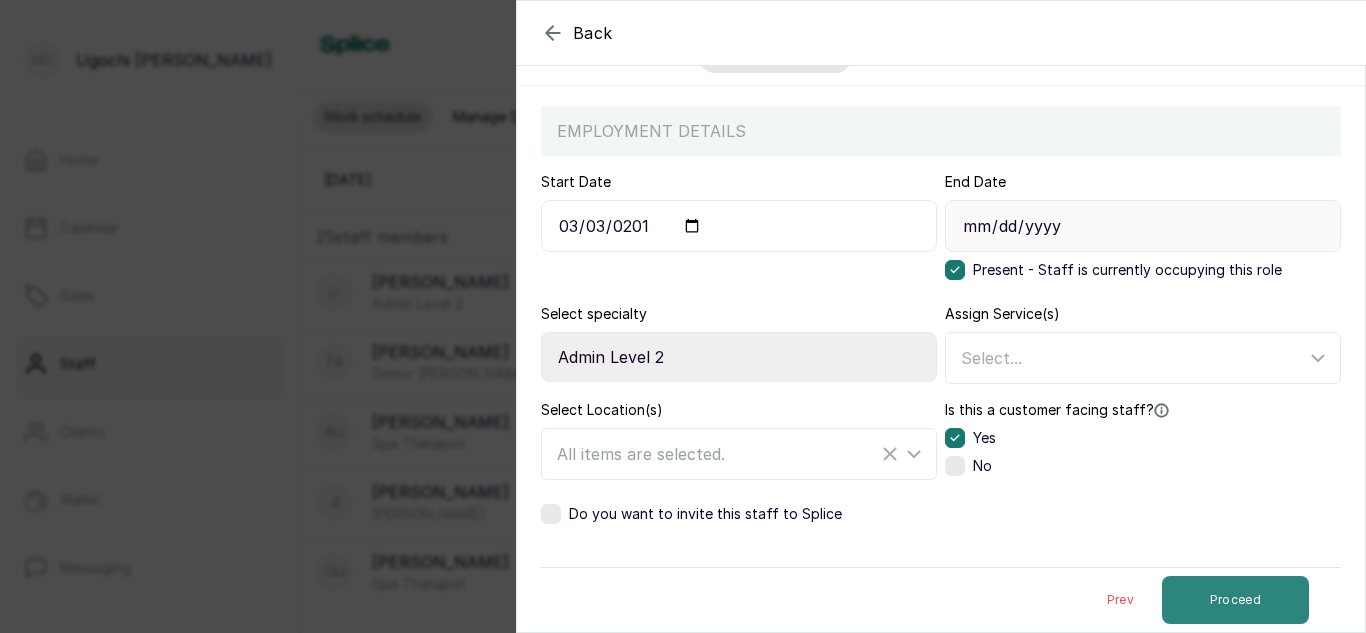 click on "Proceed" at bounding box center (1235, 600) 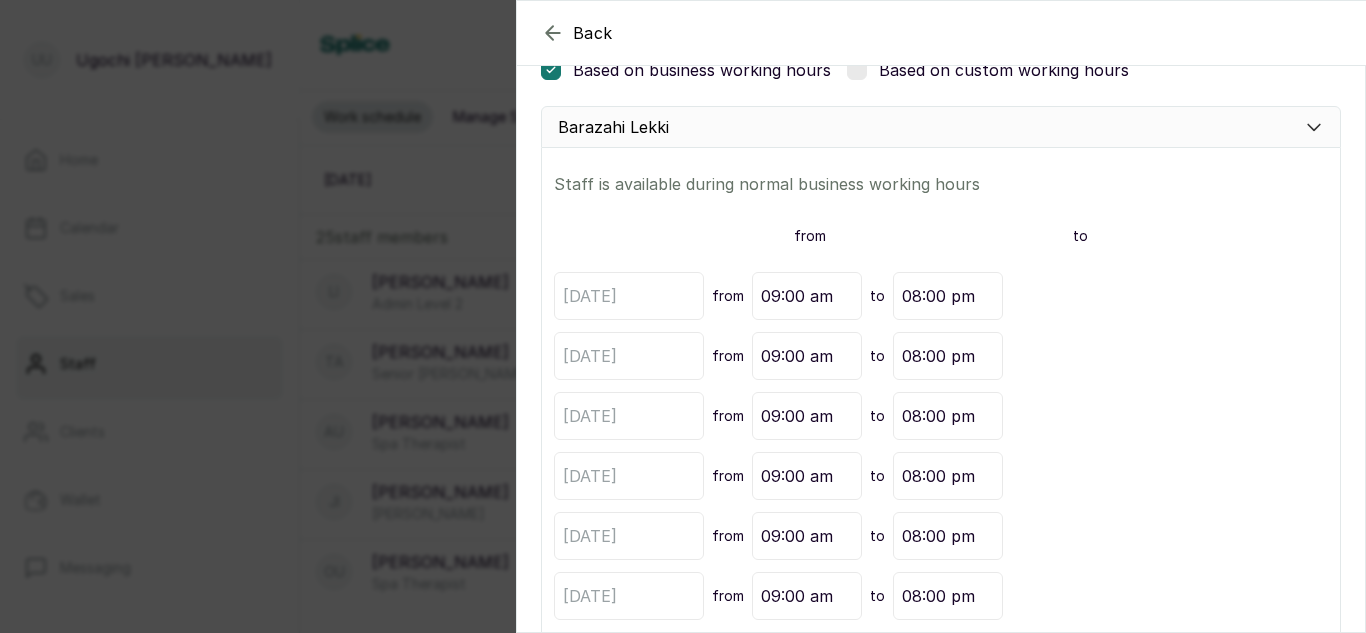 scroll, scrollTop: 295, scrollLeft: 0, axis: vertical 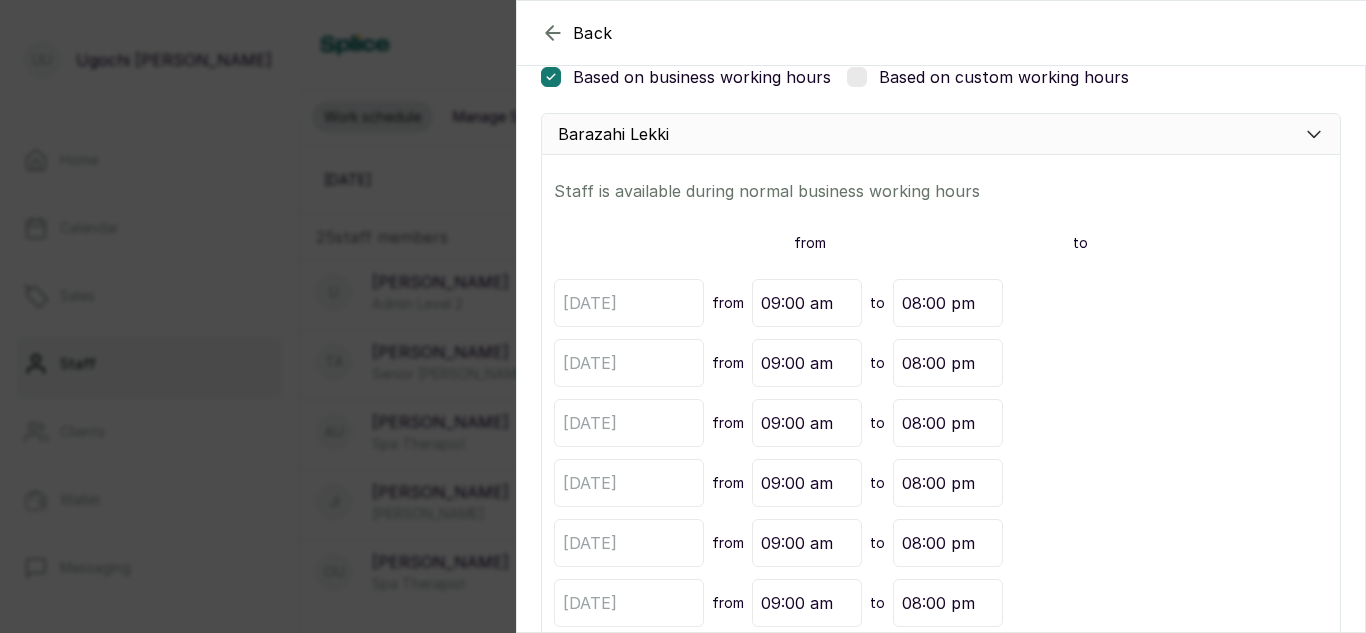 click at bounding box center (857, 77) 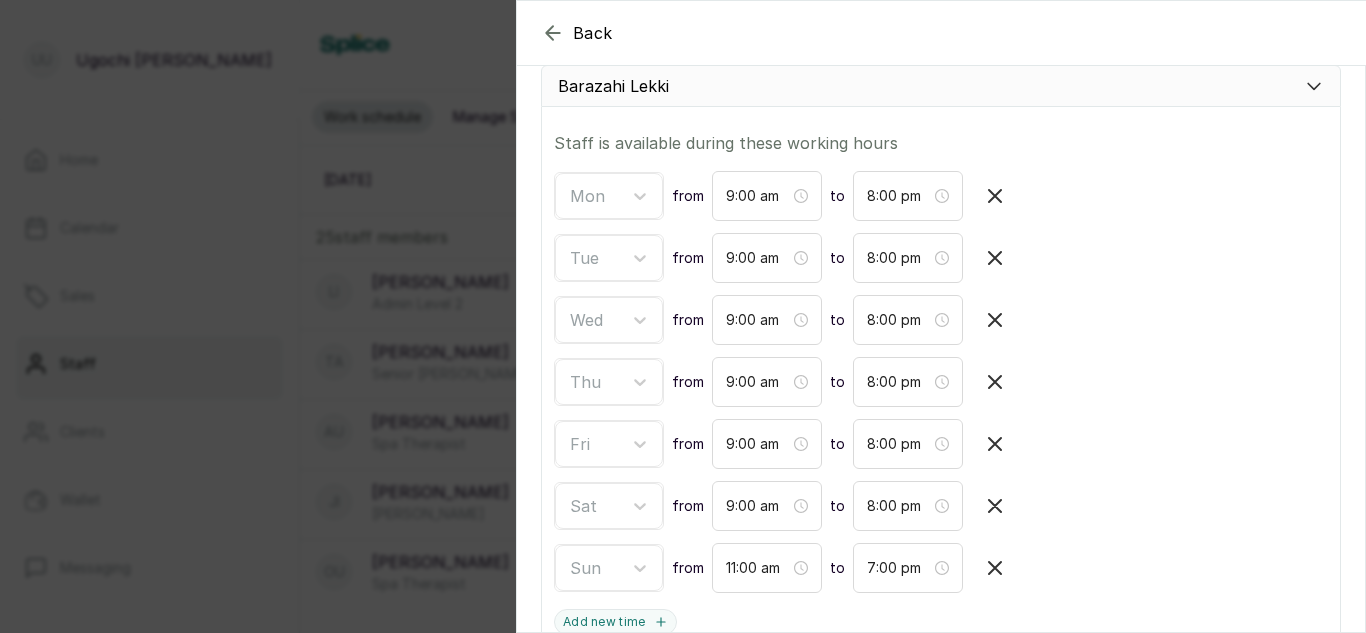 scroll, scrollTop: 345, scrollLeft: 0, axis: vertical 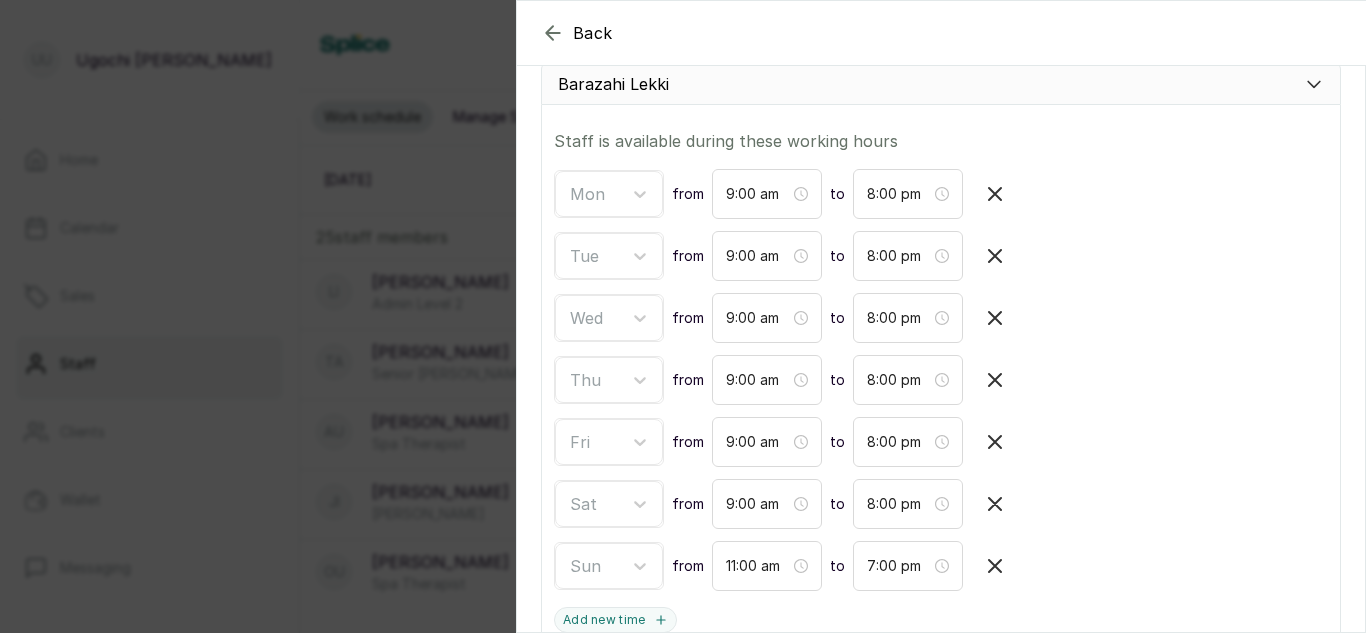 click 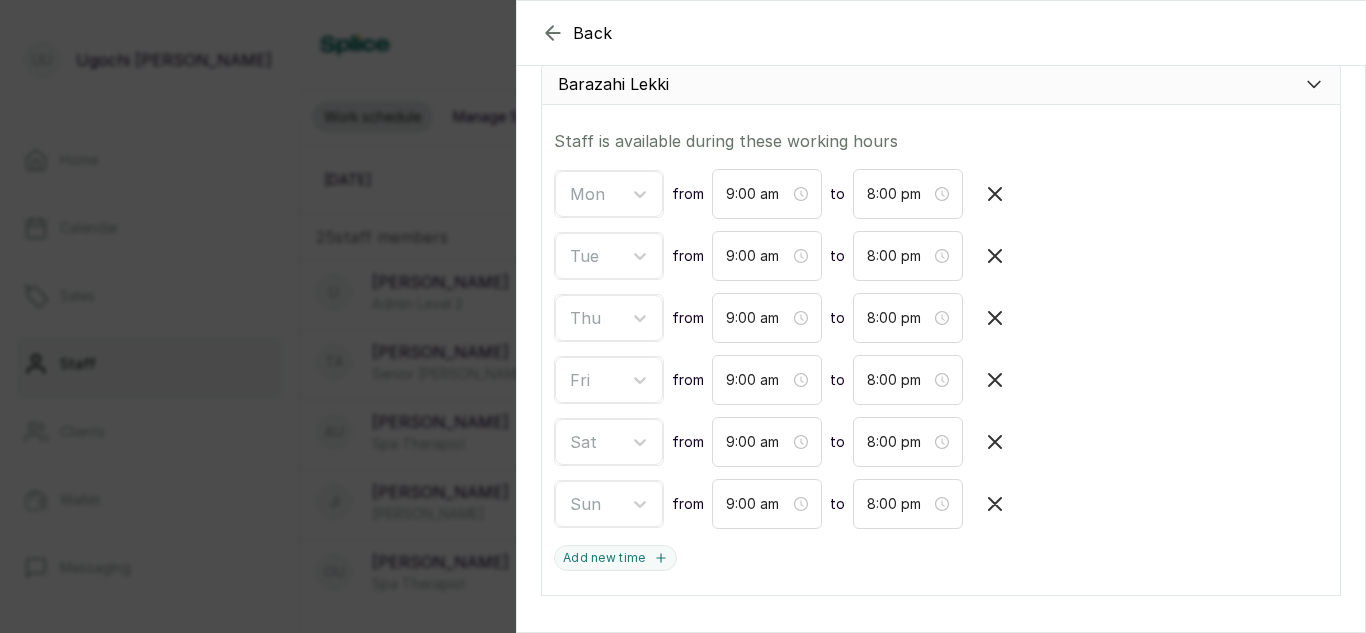 type on "11:00 am" 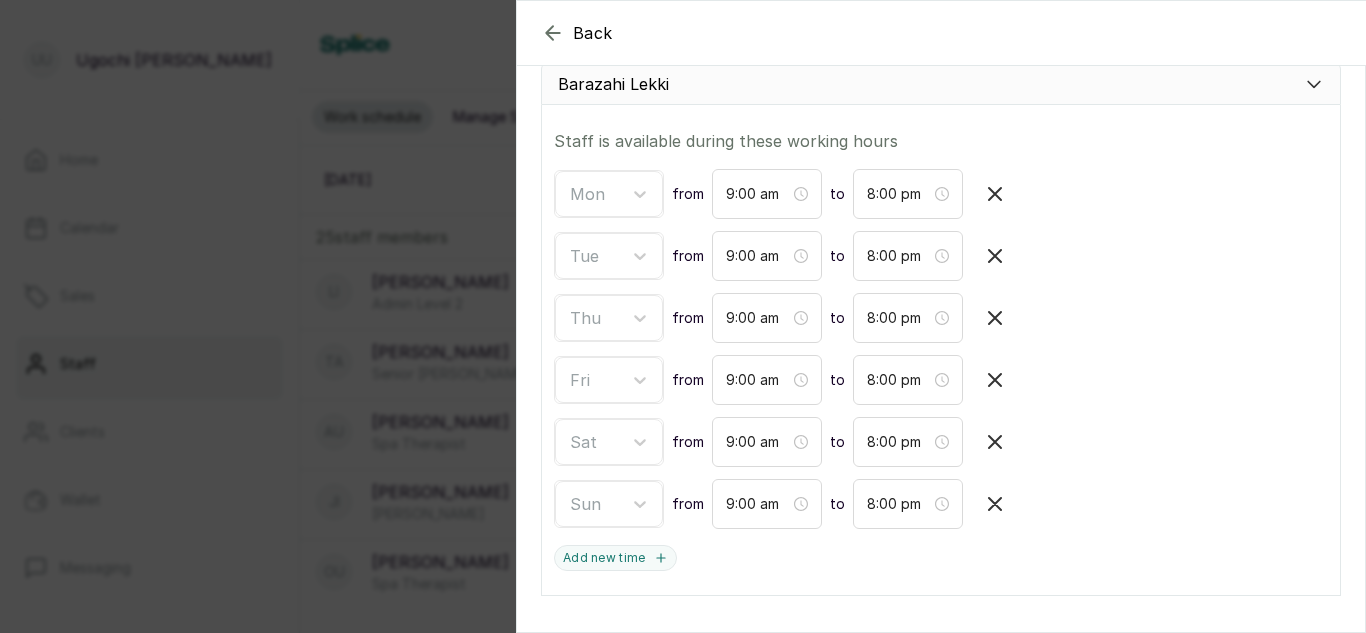 type on "7:00 pm" 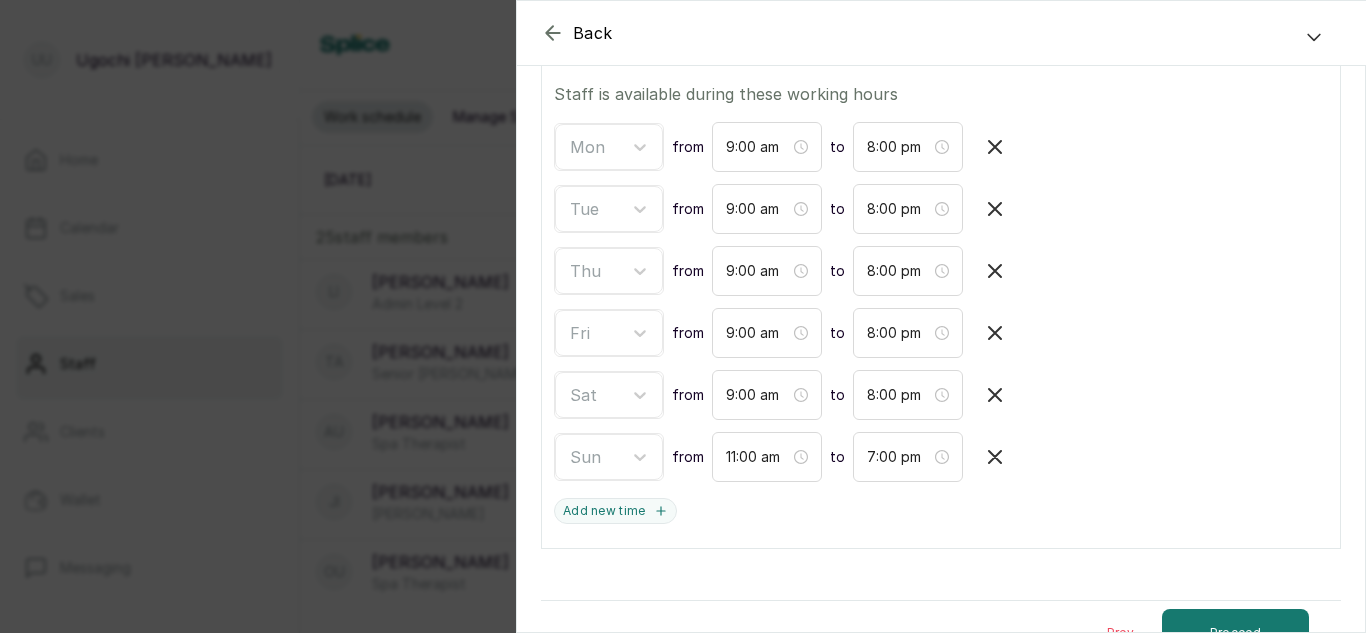scroll, scrollTop: 395, scrollLeft: 0, axis: vertical 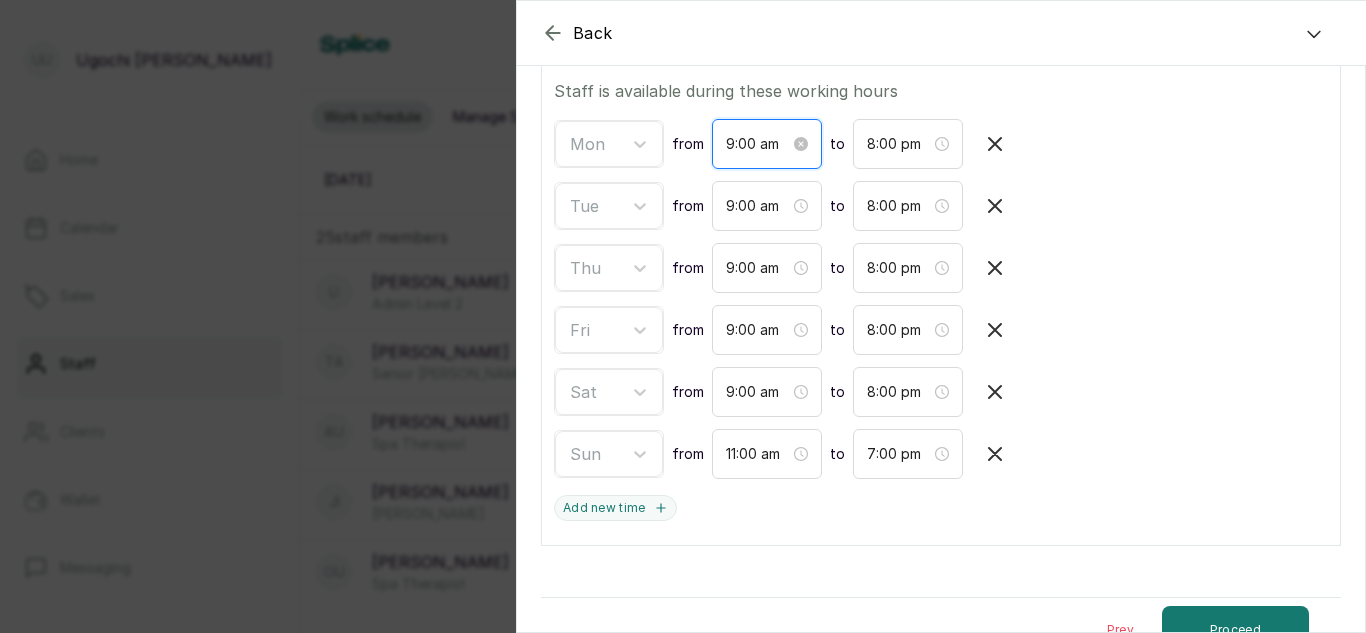 click on "9:00 am" at bounding box center [758, 144] 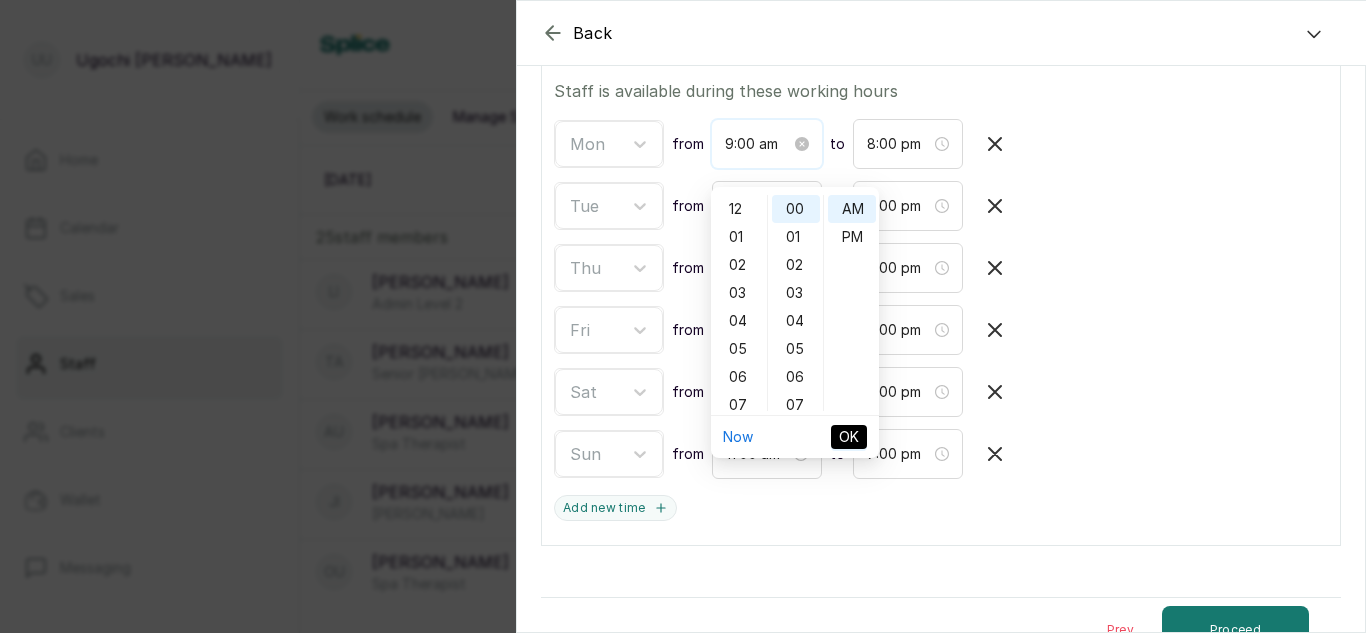 scroll, scrollTop: 120, scrollLeft: 0, axis: vertical 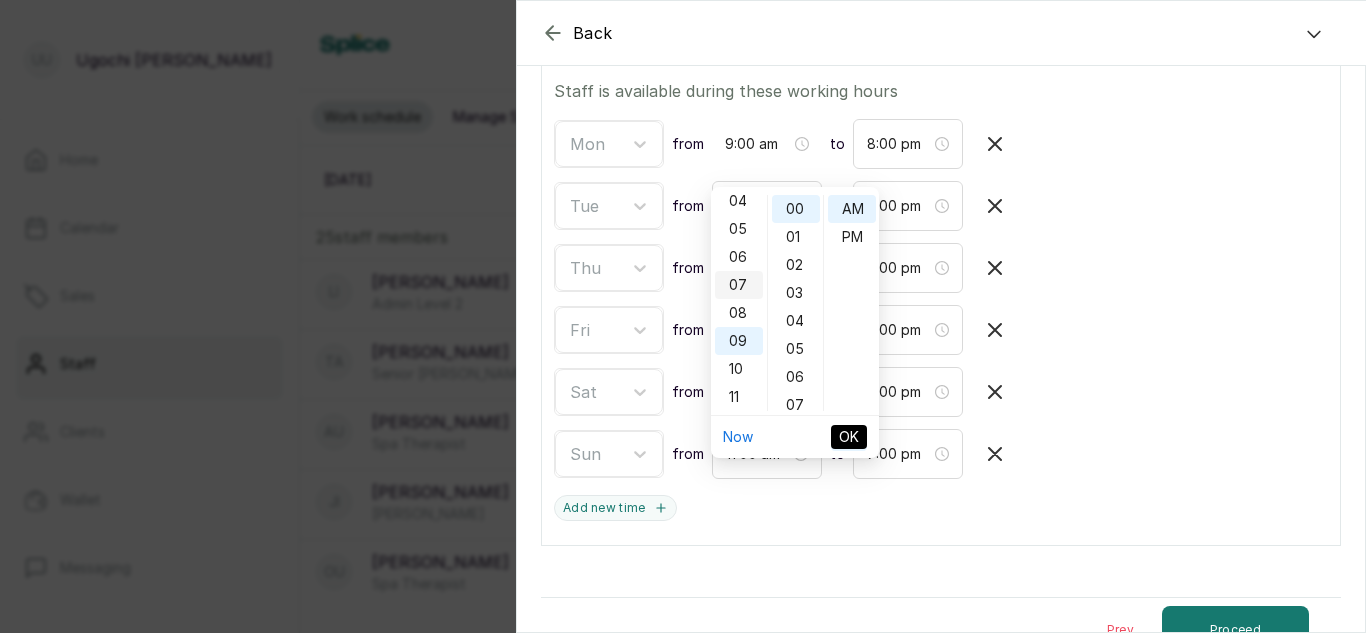 click on "07" at bounding box center (739, 285) 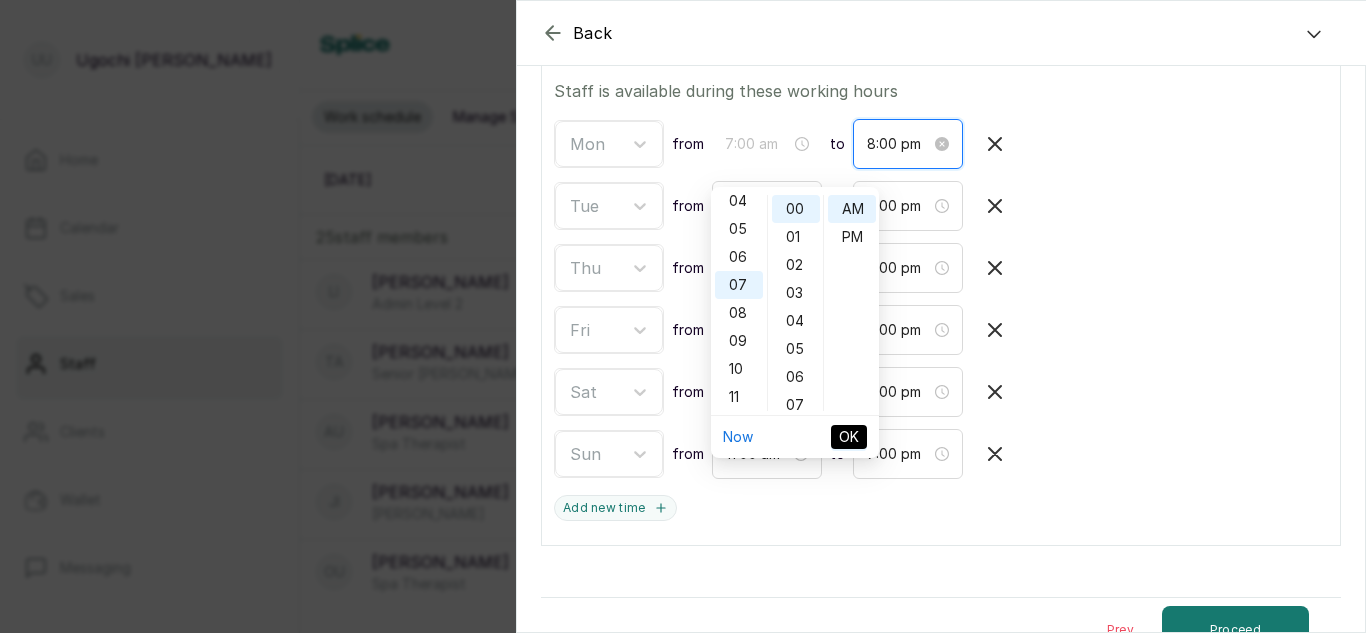 click on "8:00 pm" at bounding box center [899, 144] 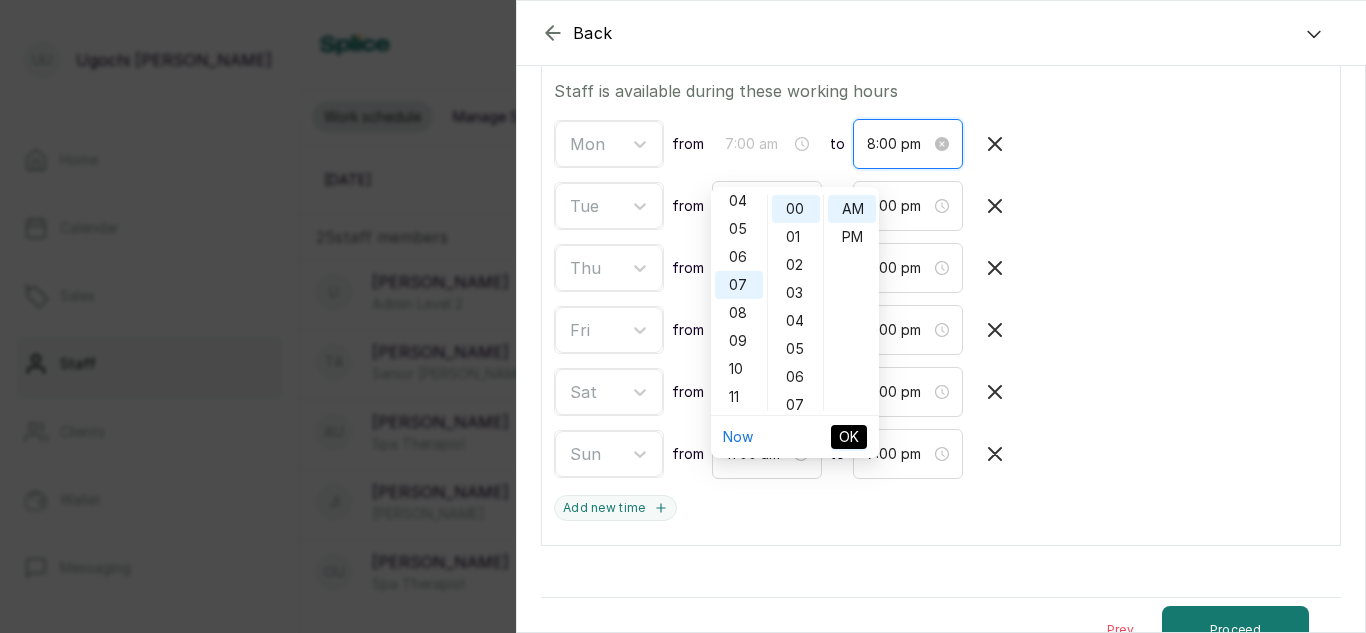 type on "9:00 am" 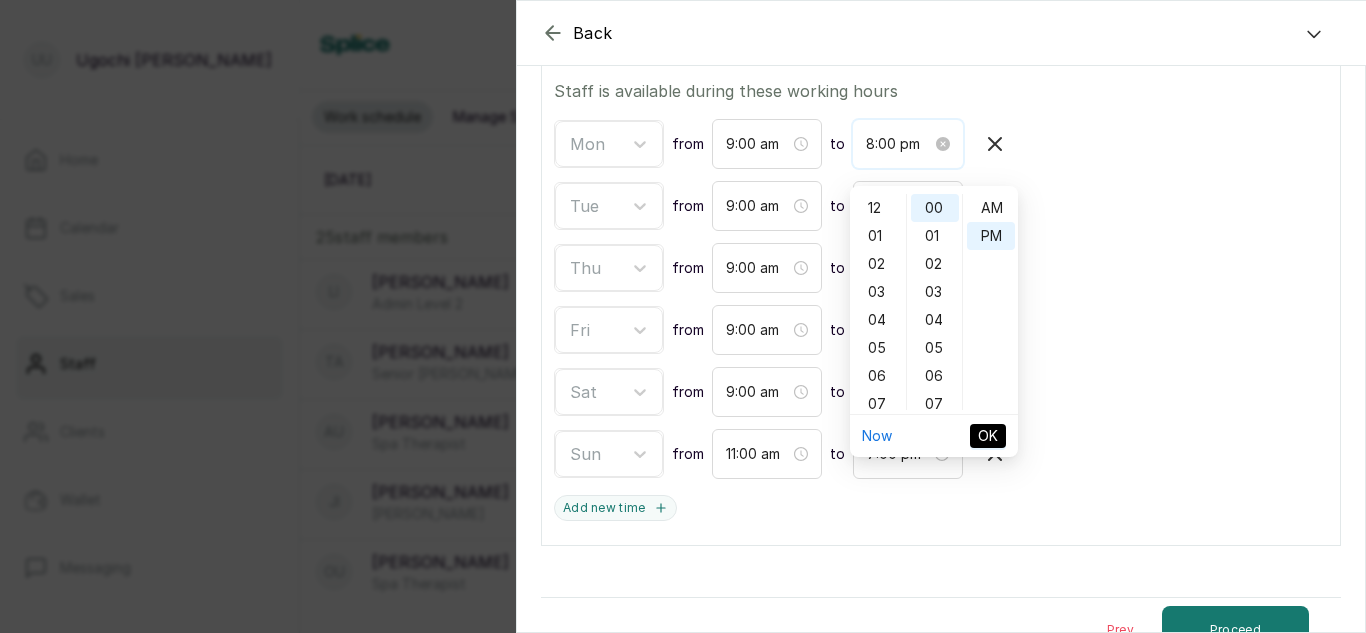 scroll, scrollTop: 120, scrollLeft: 0, axis: vertical 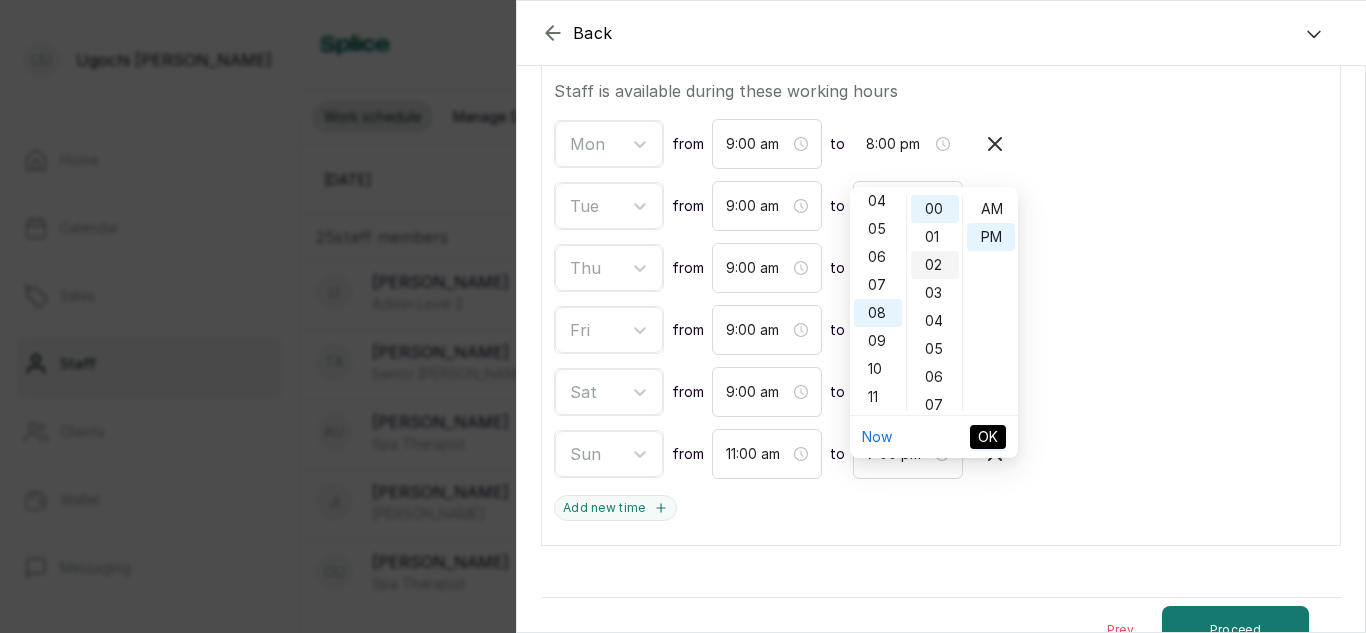 click on "02" at bounding box center [935, 265] 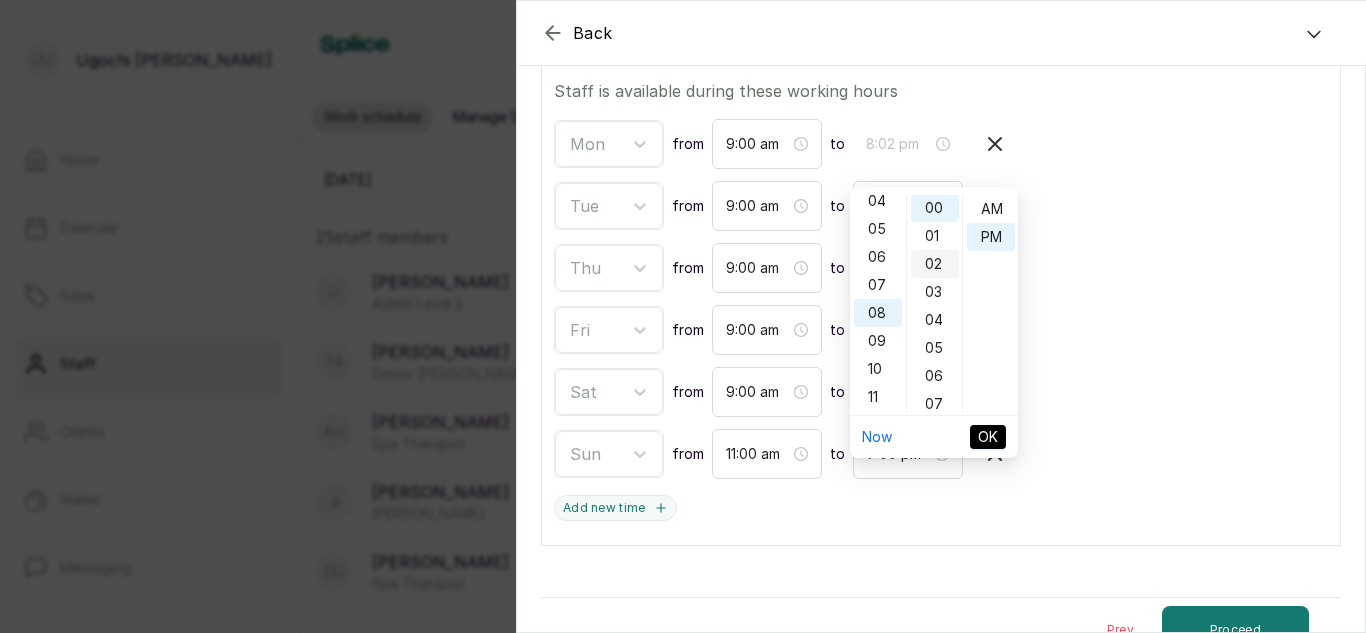 scroll, scrollTop: 0, scrollLeft: 0, axis: both 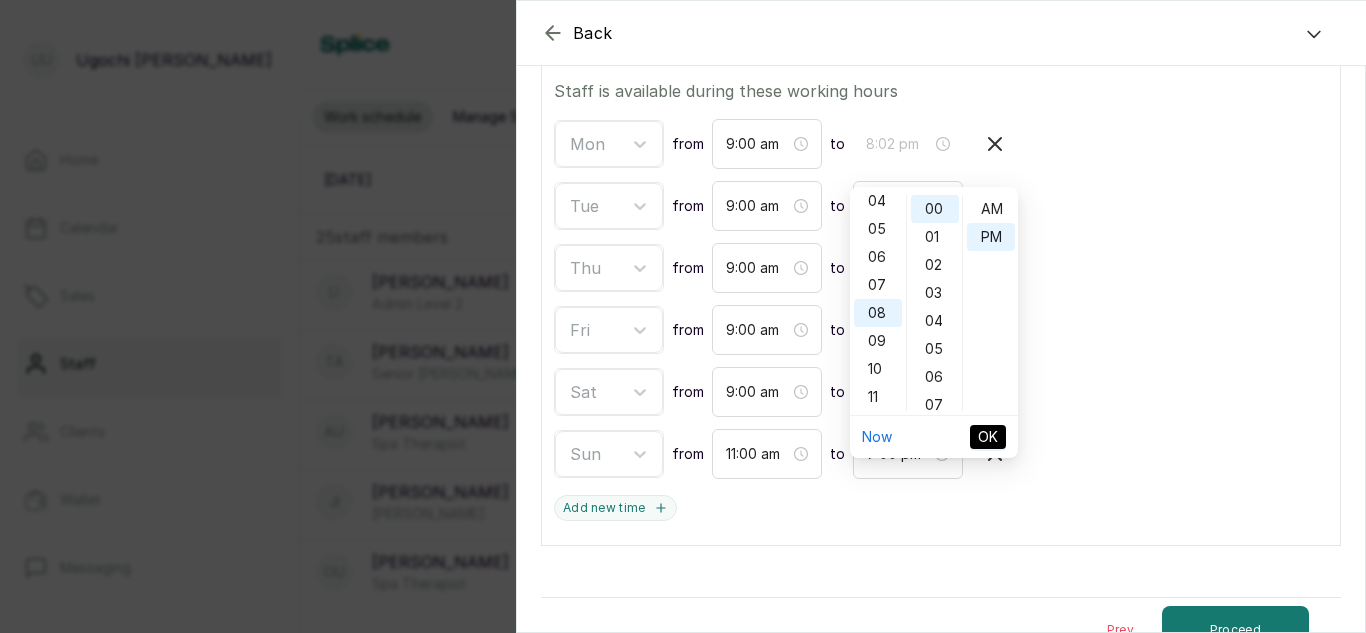 click on "Thu from 9:00 am to 8:00 pm" at bounding box center (941, 268) 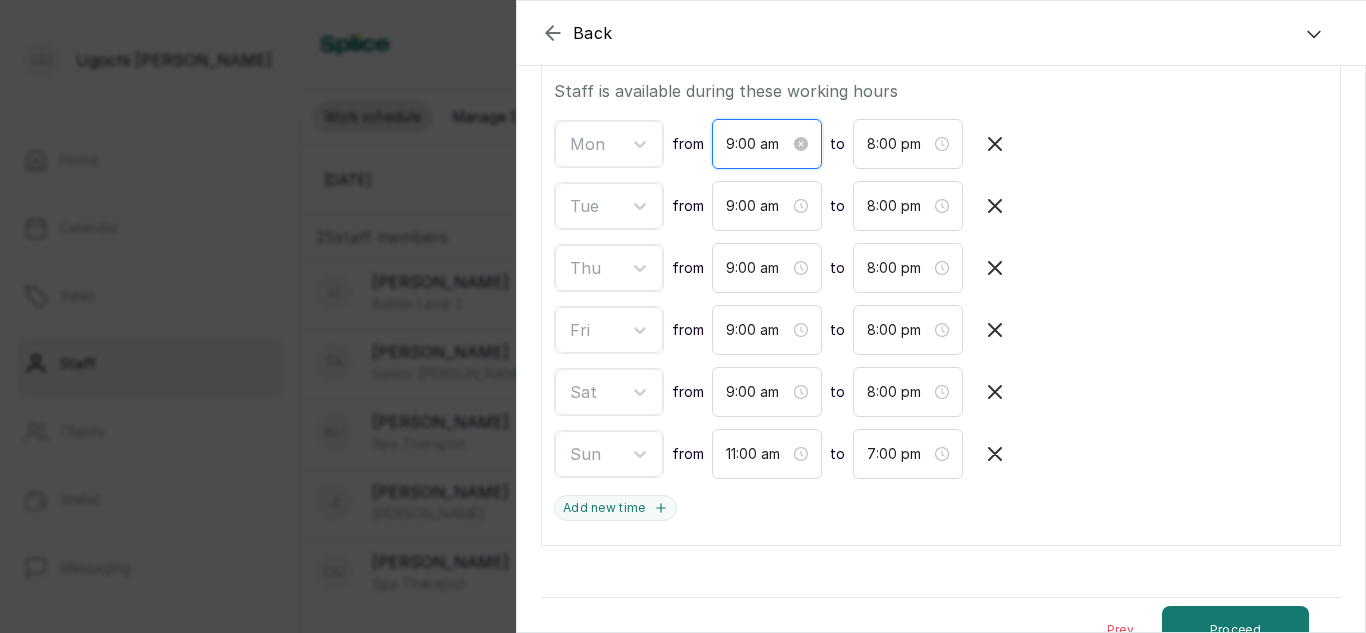 click on "9:00 am" at bounding box center (758, 144) 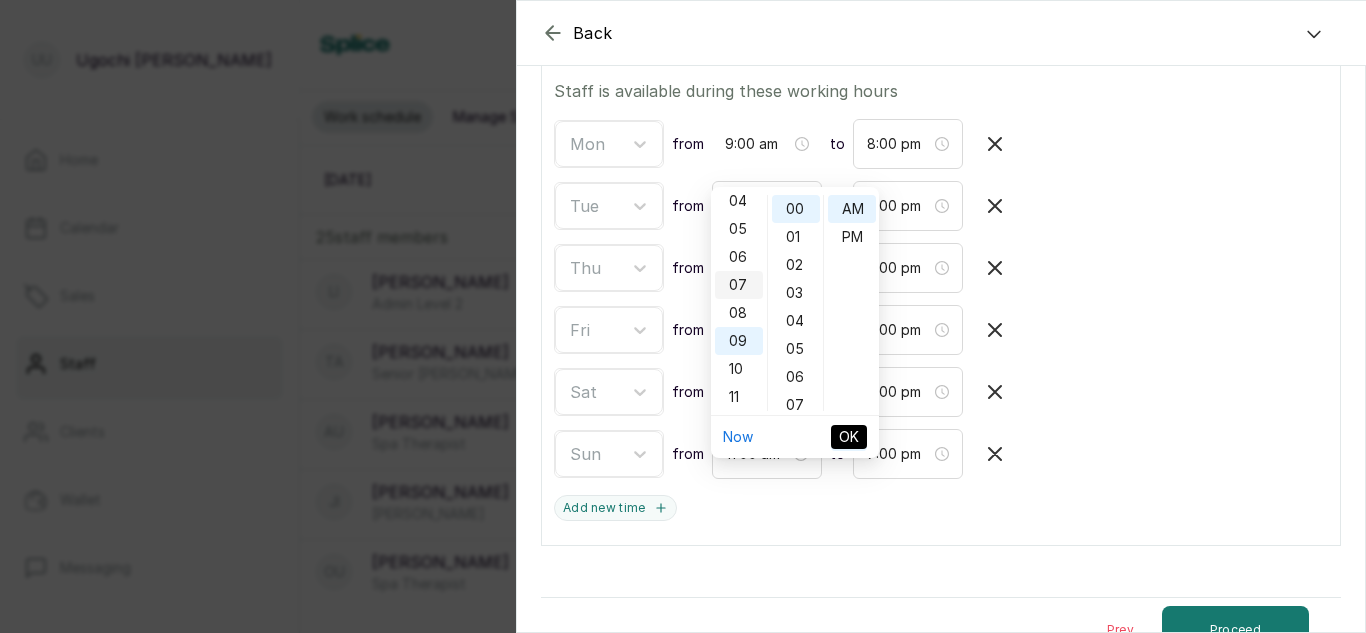 click on "07" at bounding box center [739, 285] 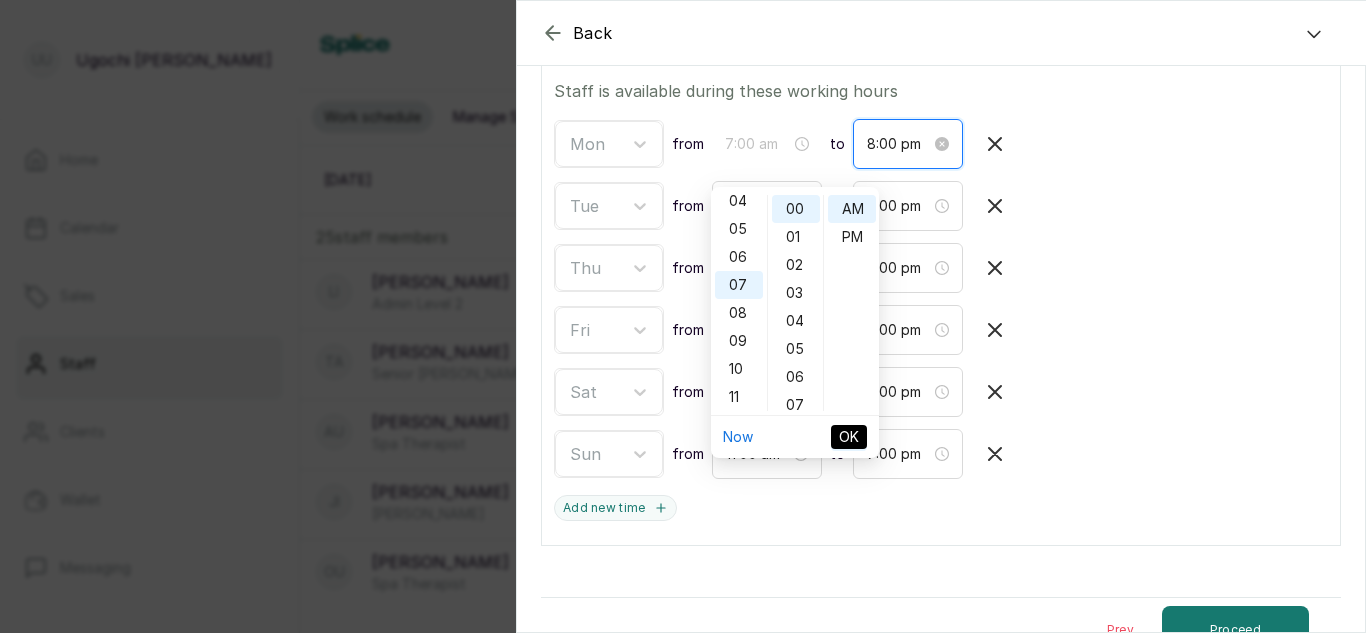 click on "8:00 pm" at bounding box center [899, 144] 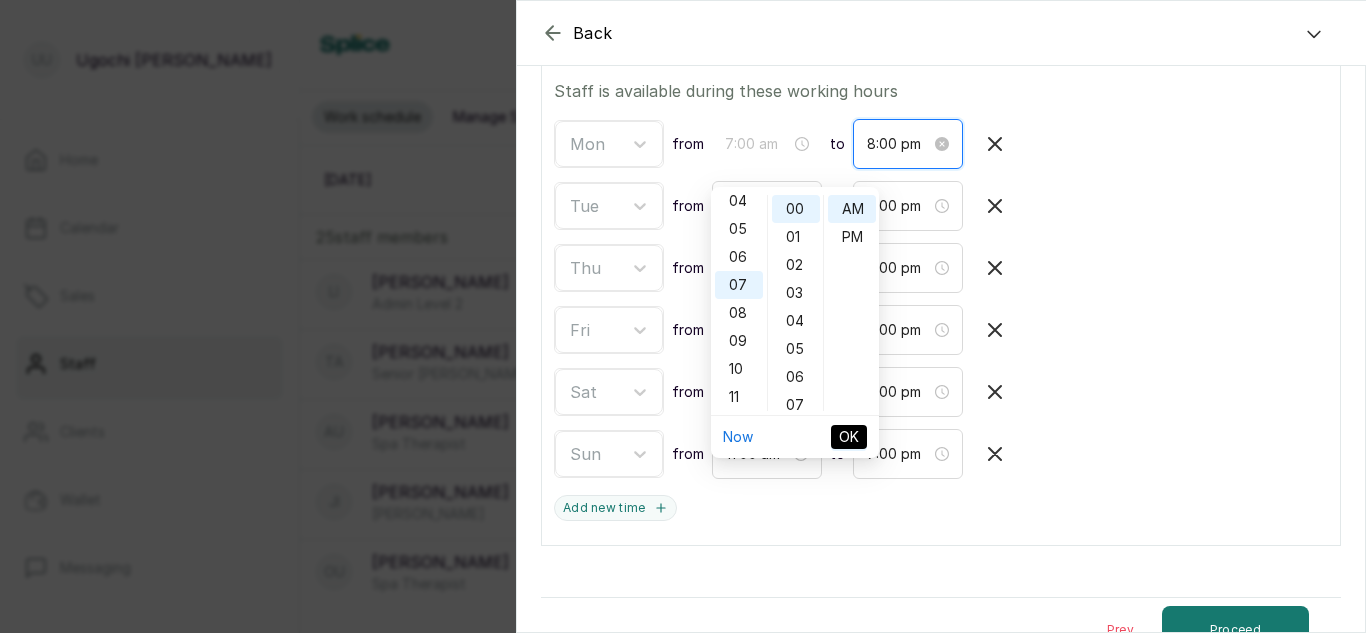type on "9:00 am" 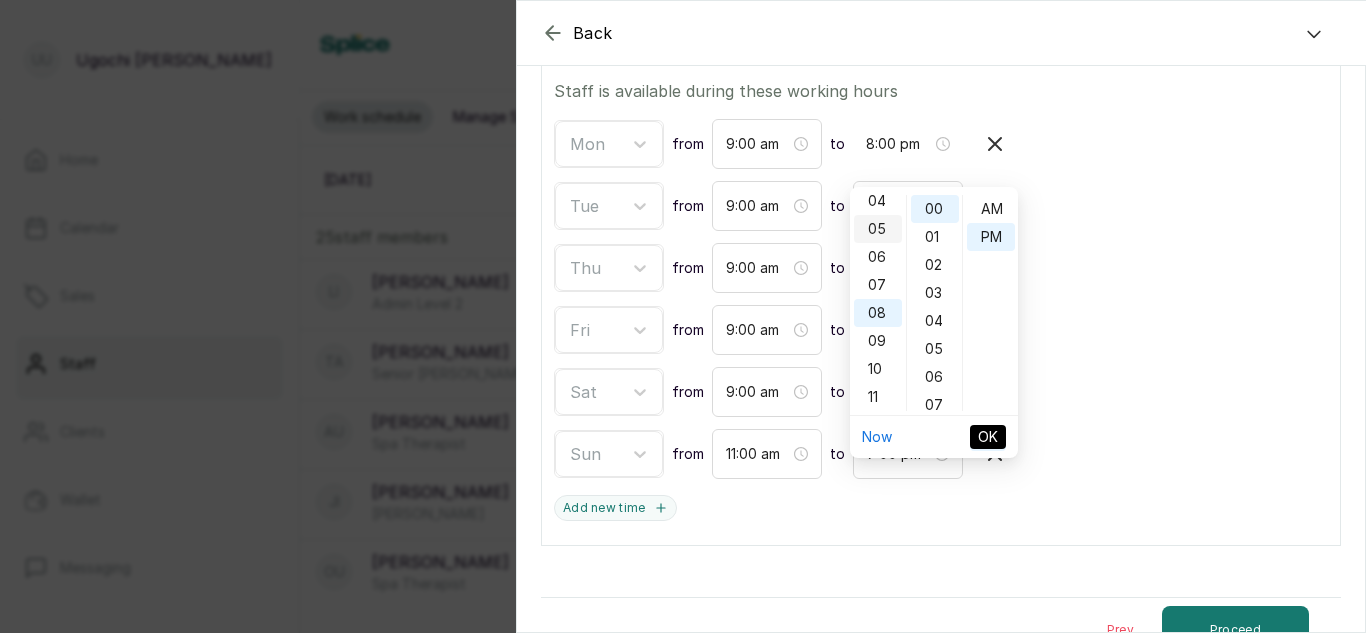 click on "05" at bounding box center (878, 229) 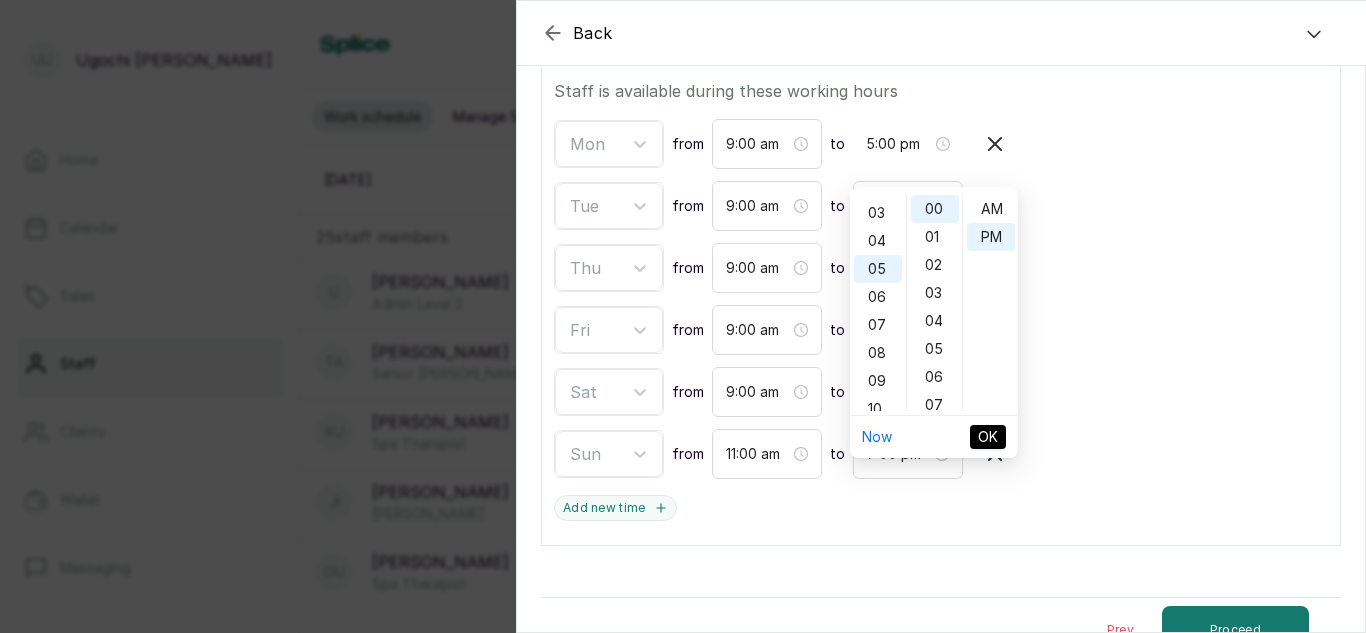 scroll, scrollTop: 40, scrollLeft: 0, axis: vertical 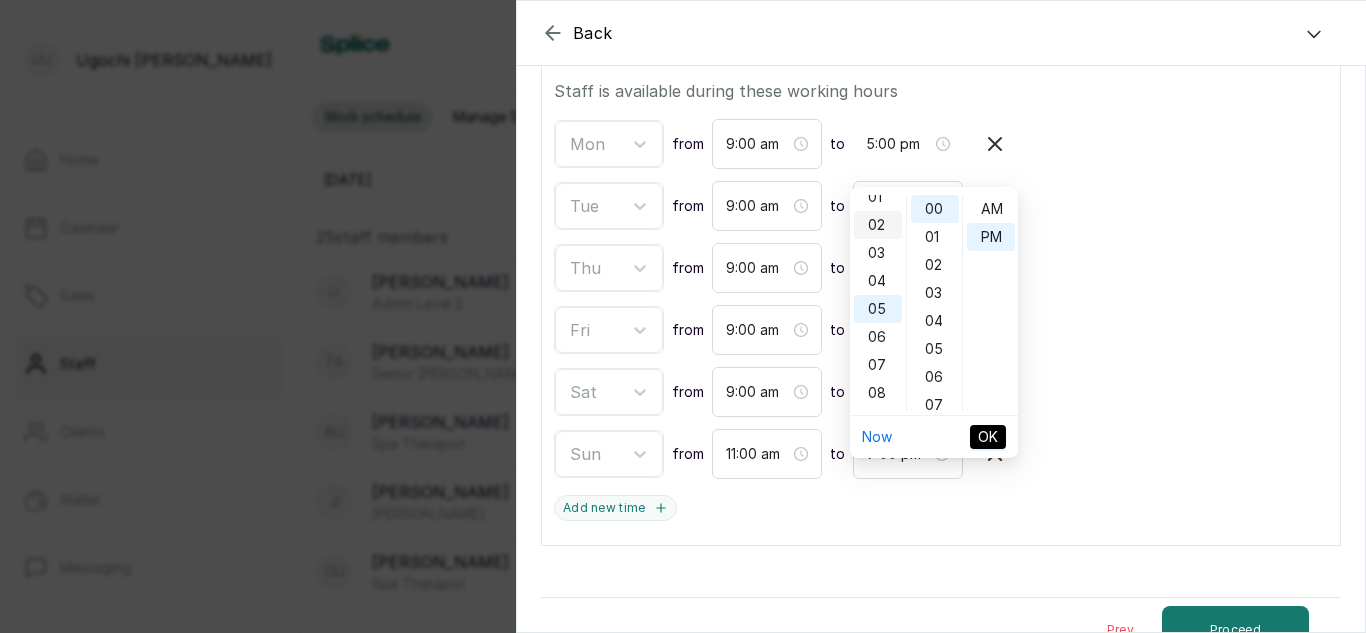 click on "02" at bounding box center [878, 225] 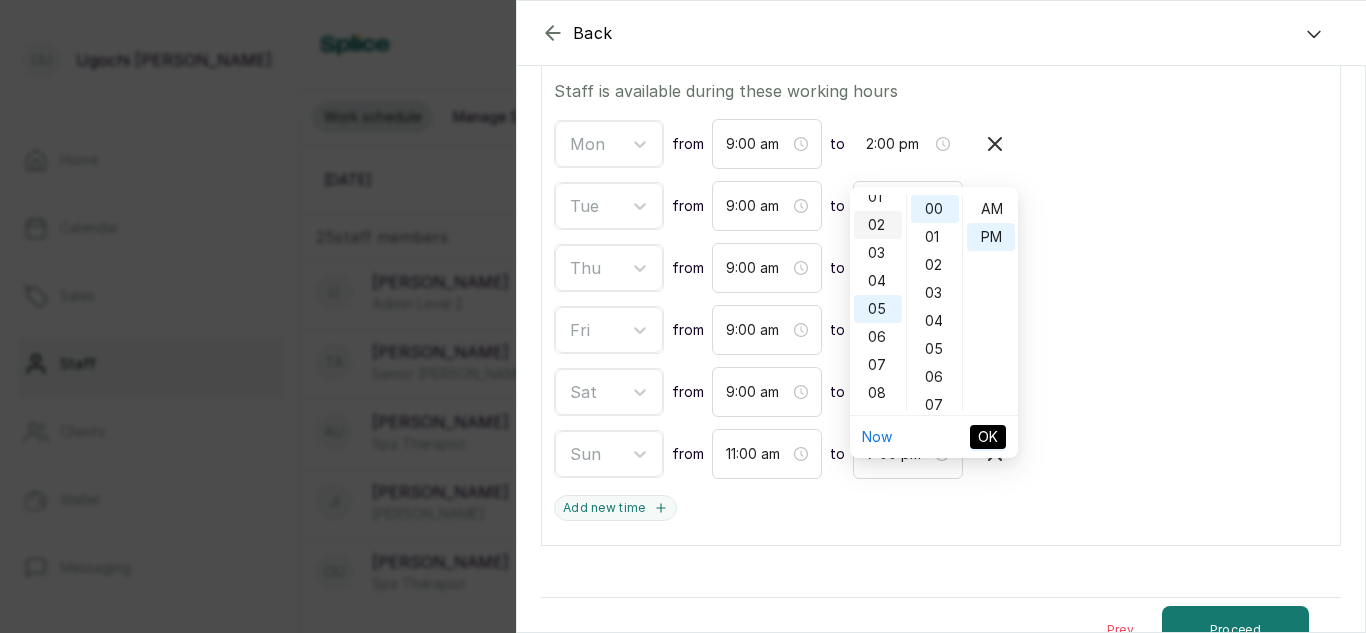 scroll, scrollTop: 56, scrollLeft: 0, axis: vertical 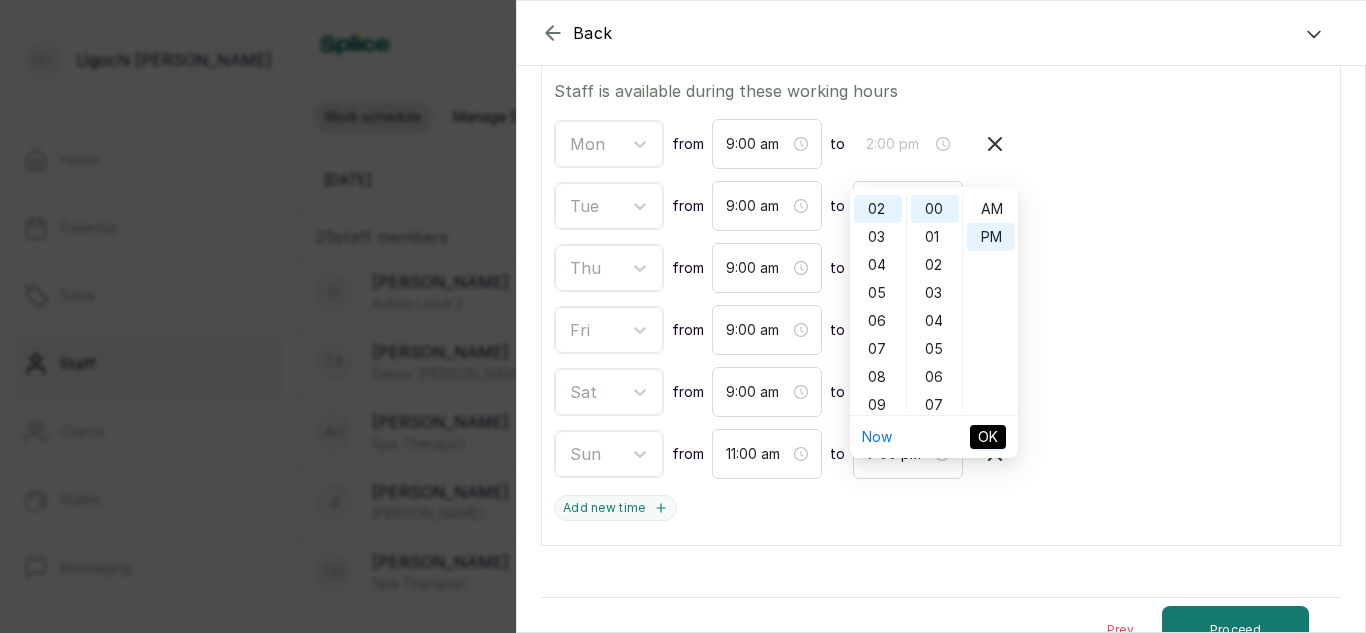 click on "Tue from 9:00 am to 8:00 pm" at bounding box center (941, 206) 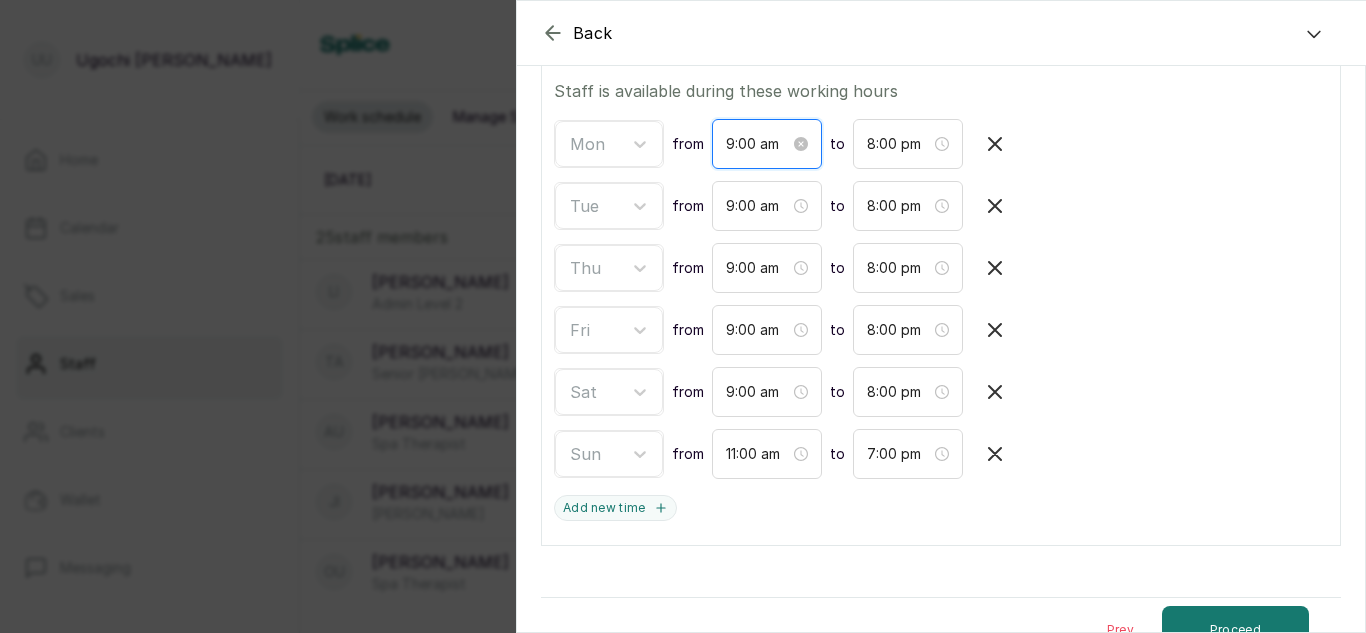 click on "9:00 am" at bounding box center [758, 144] 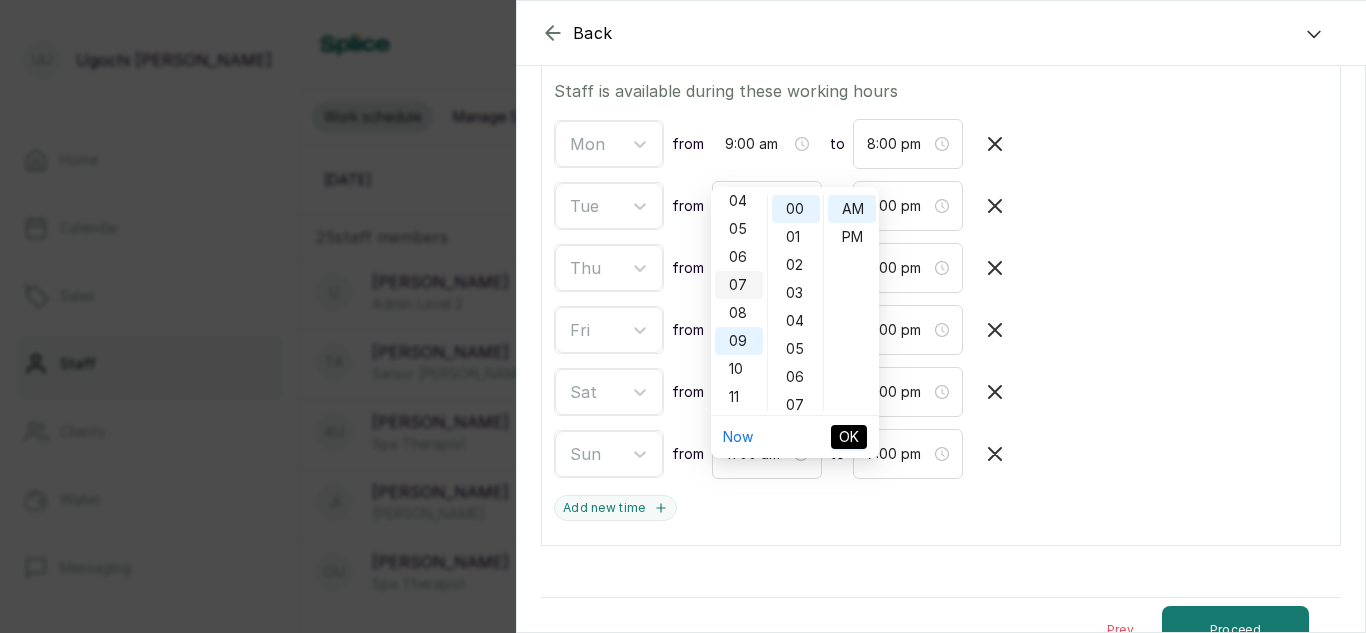 click on "07" at bounding box center (739, 285) 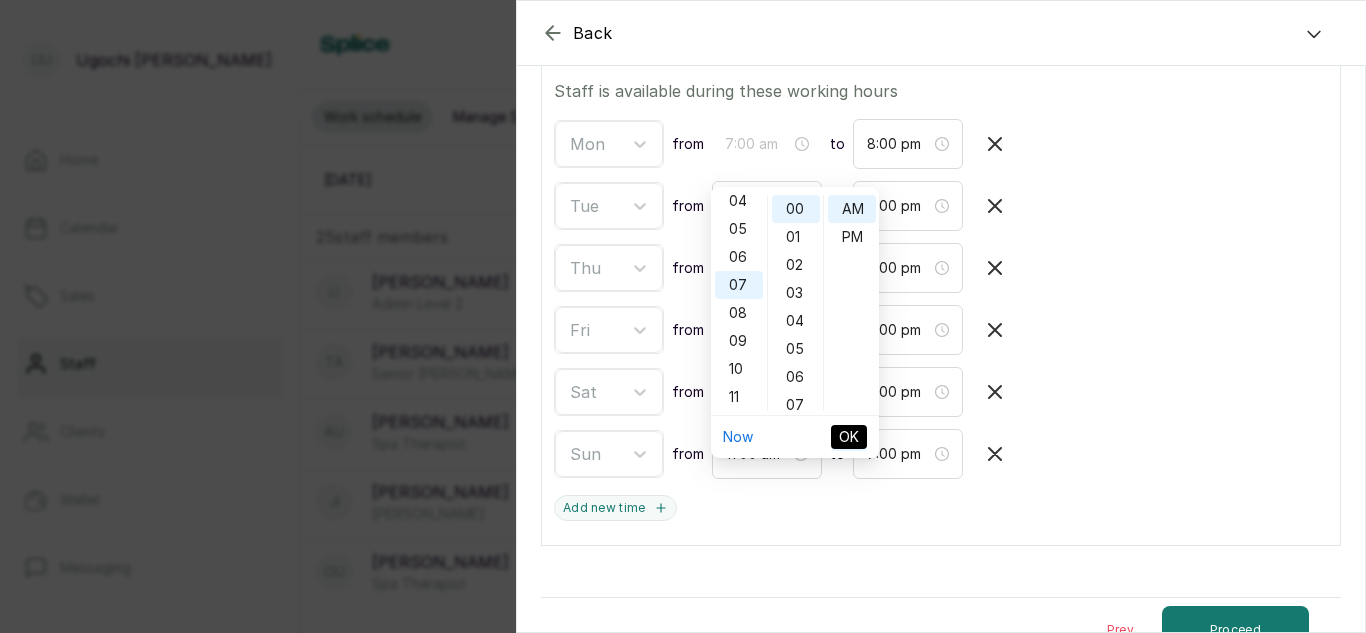 click on "OK" at bounding box center [849, 437] 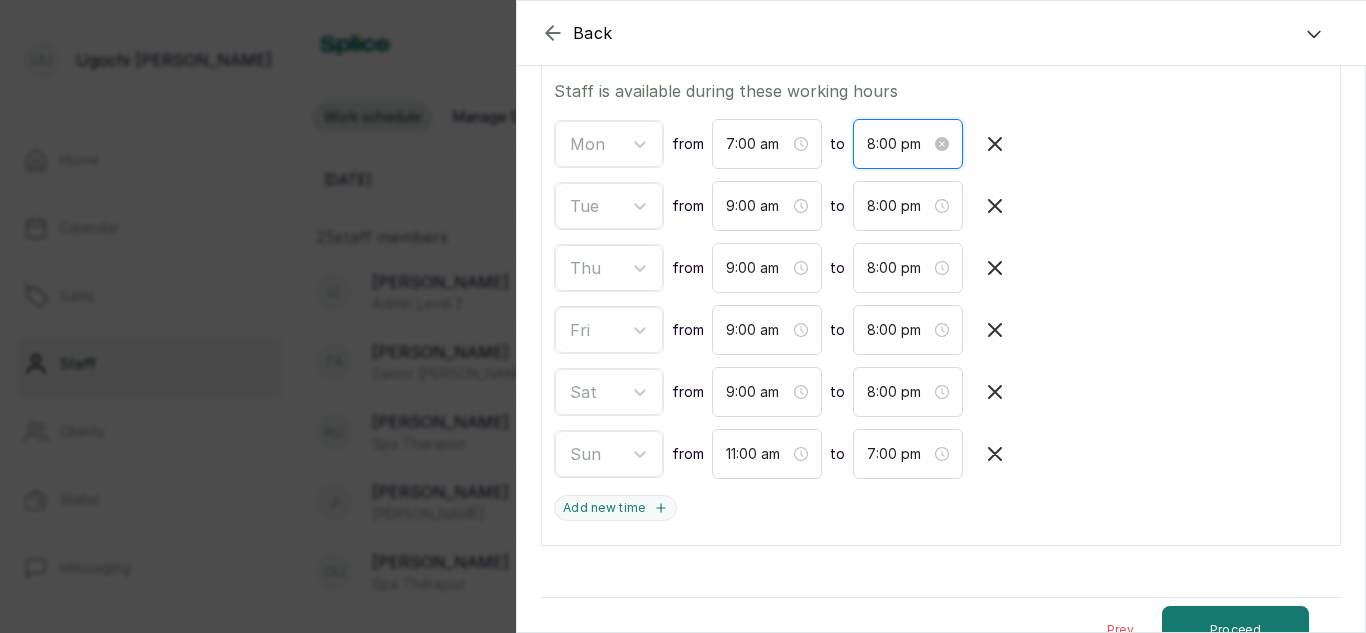 click on "8:00 pm" at bounding box center [899, 144] 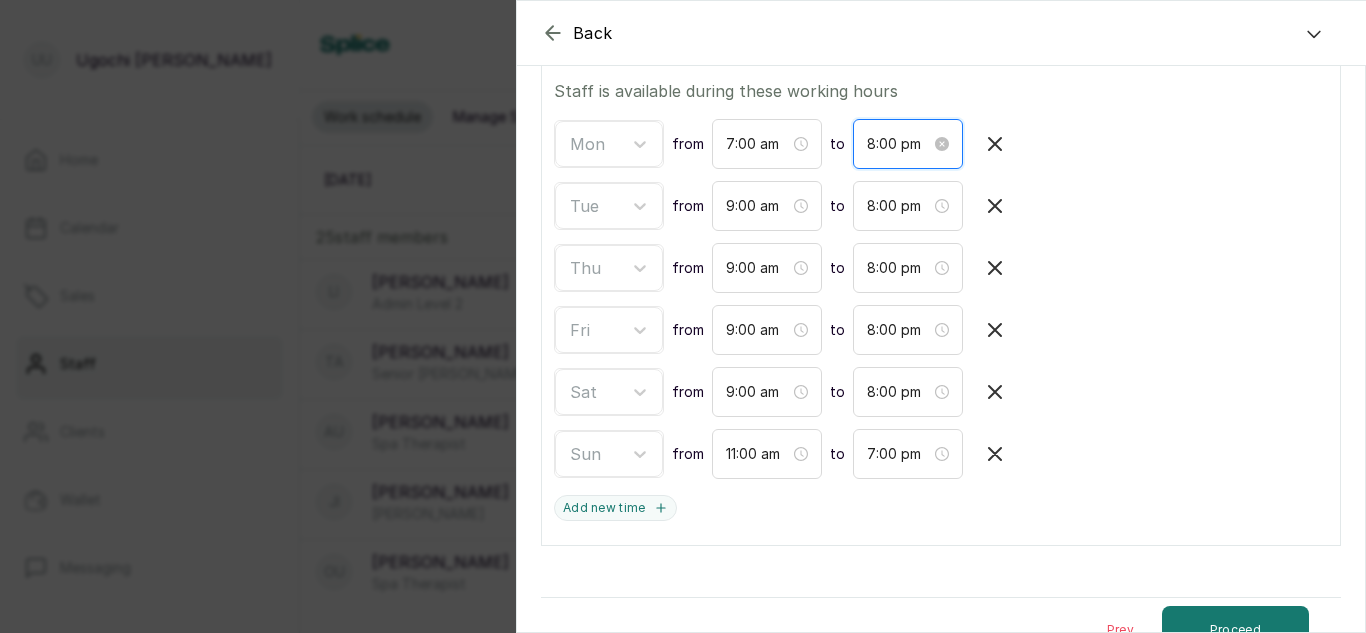 scroll, scrollTop: 120, scrollLeft: 0, axis: vertical 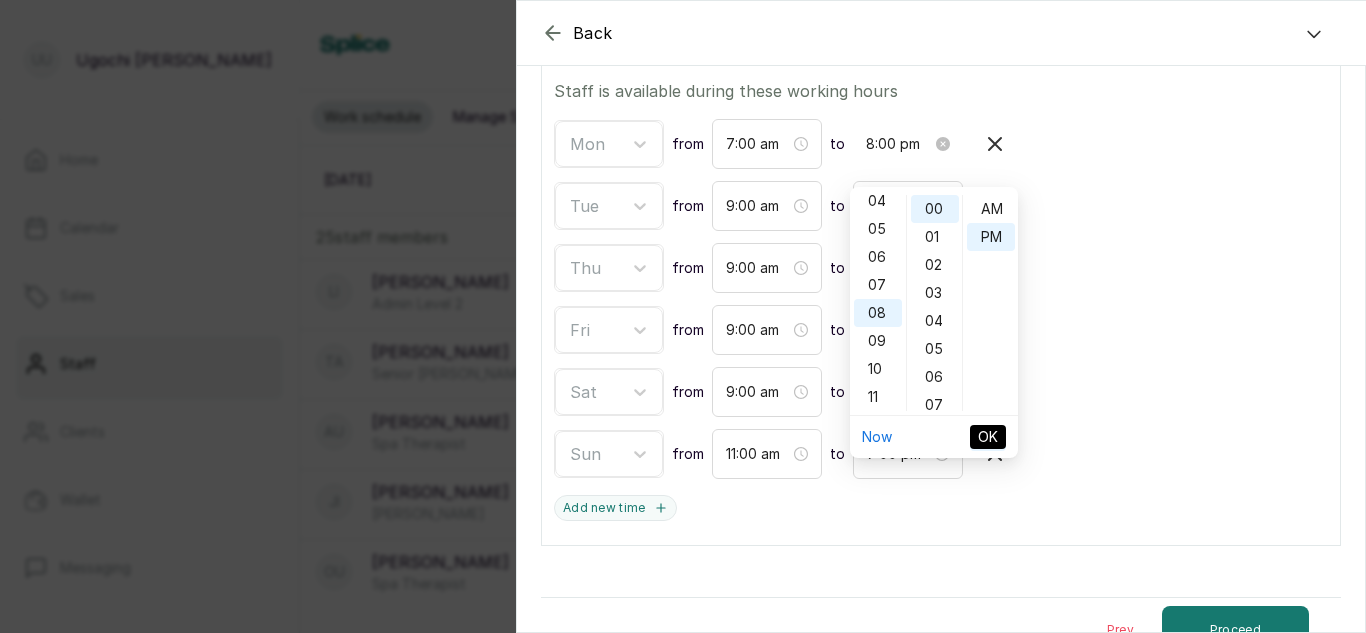 click on "12 01 02 03 04 05 06 07 08 09 10 11" at bounding box center (878, 303) 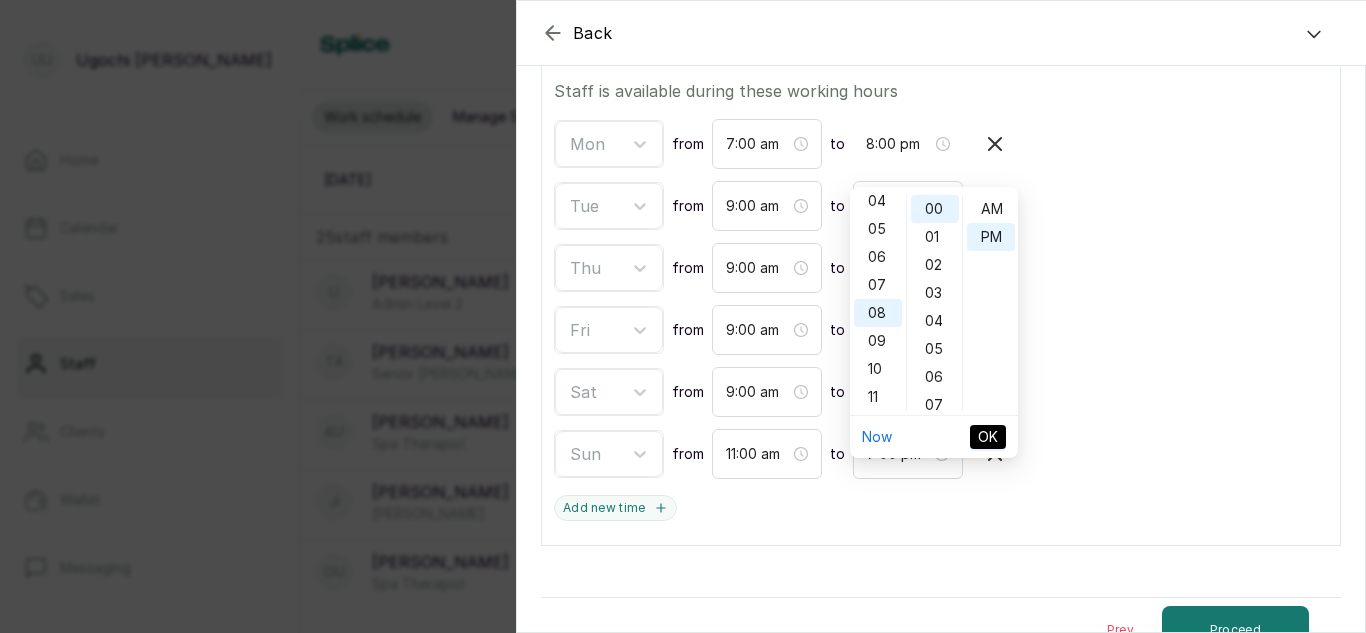 scroll, scrollTop: 0, scrollLeft: 0, axis: both 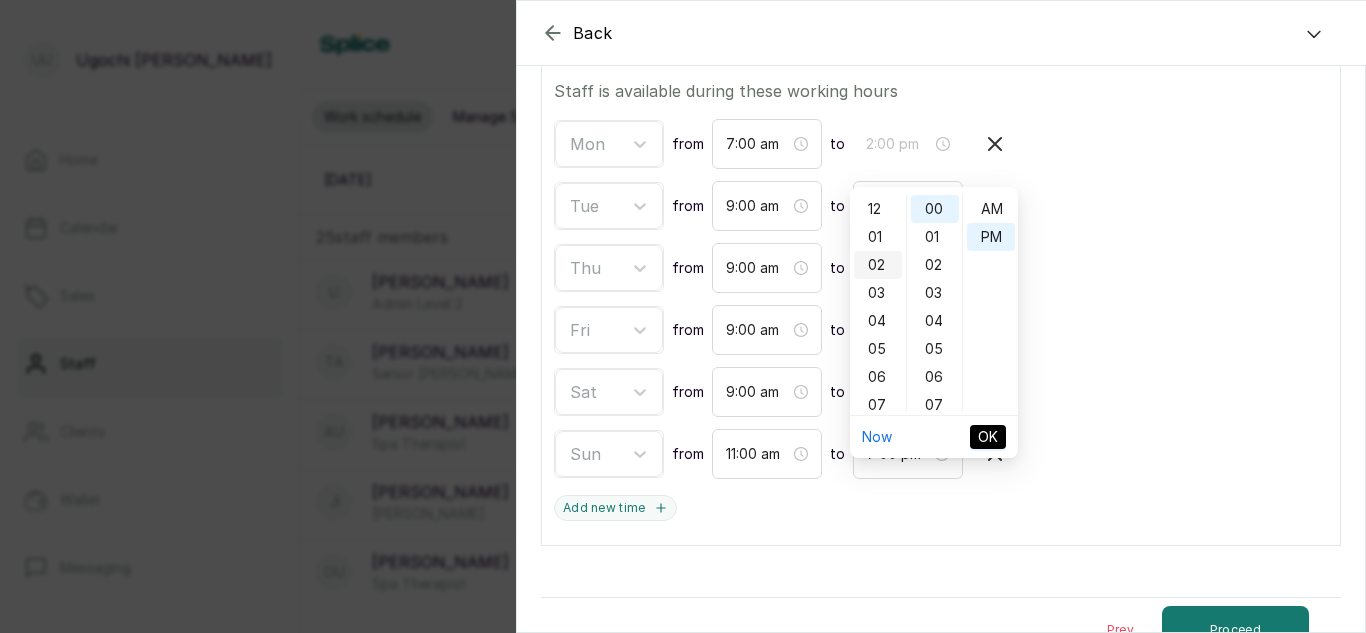 click on "02" at bounding box center [878, 265] 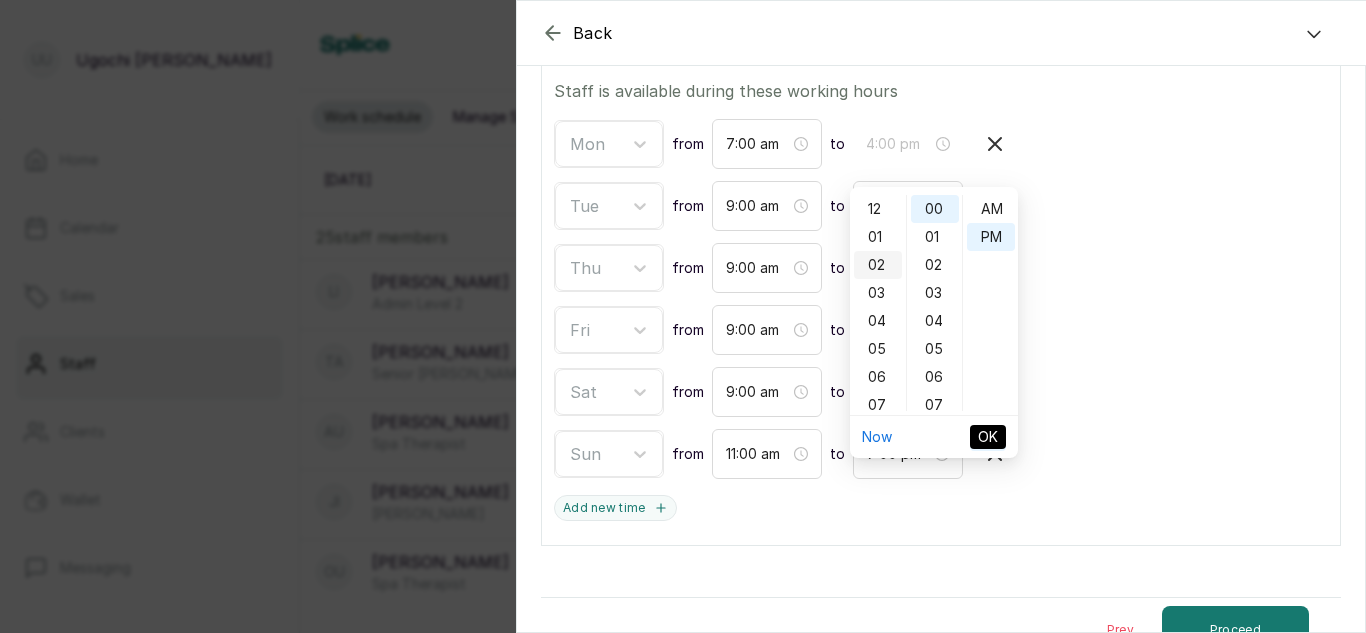 scroll, scrollTop: 56, scrollLeft: 0, axis: vertical 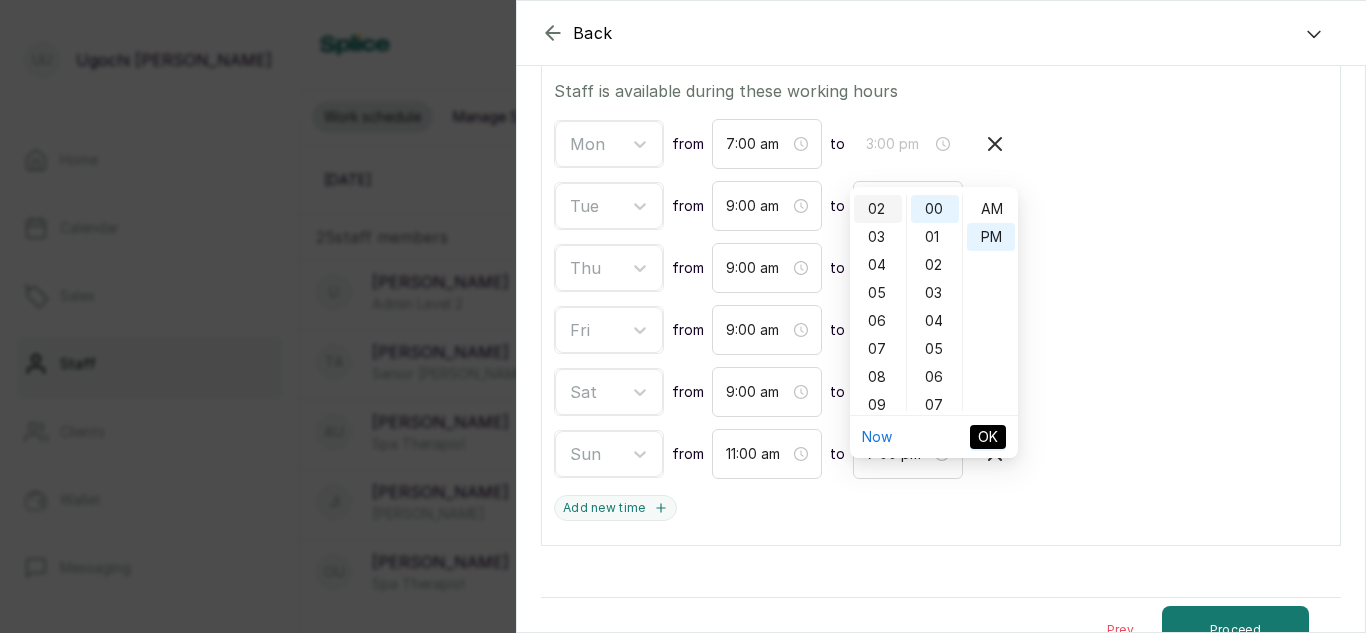 type on "2:00 pm" 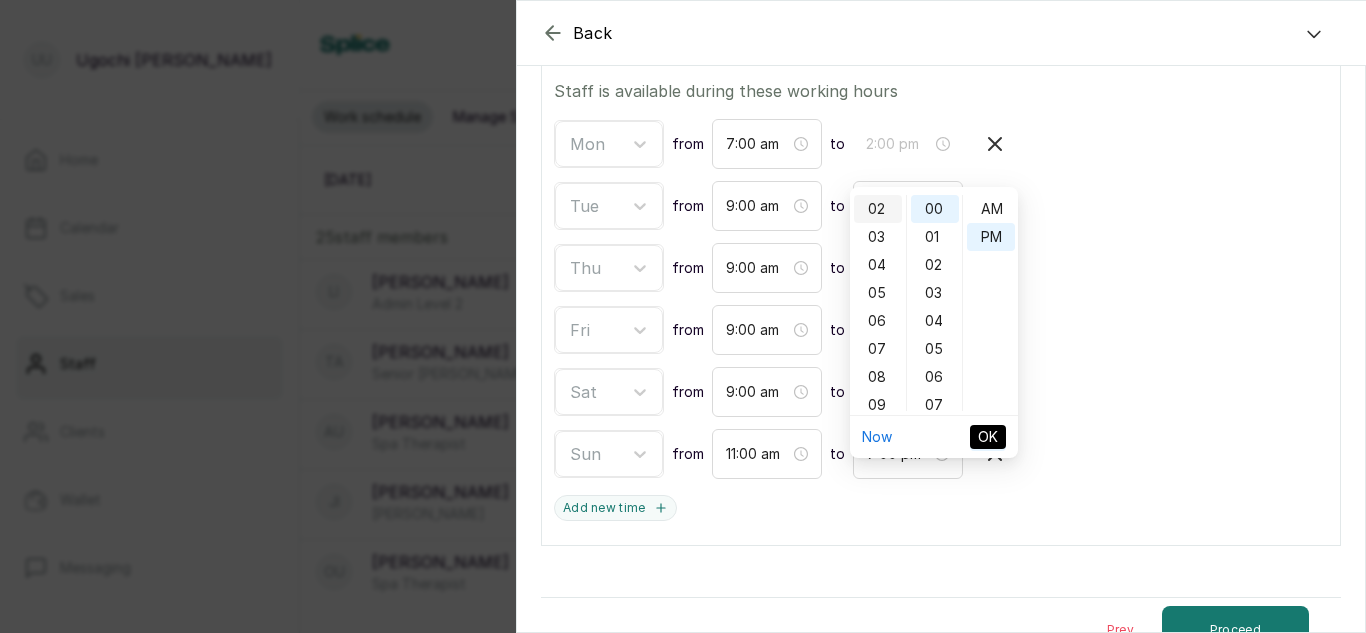 click on "02" at bounding box center (878, 209) 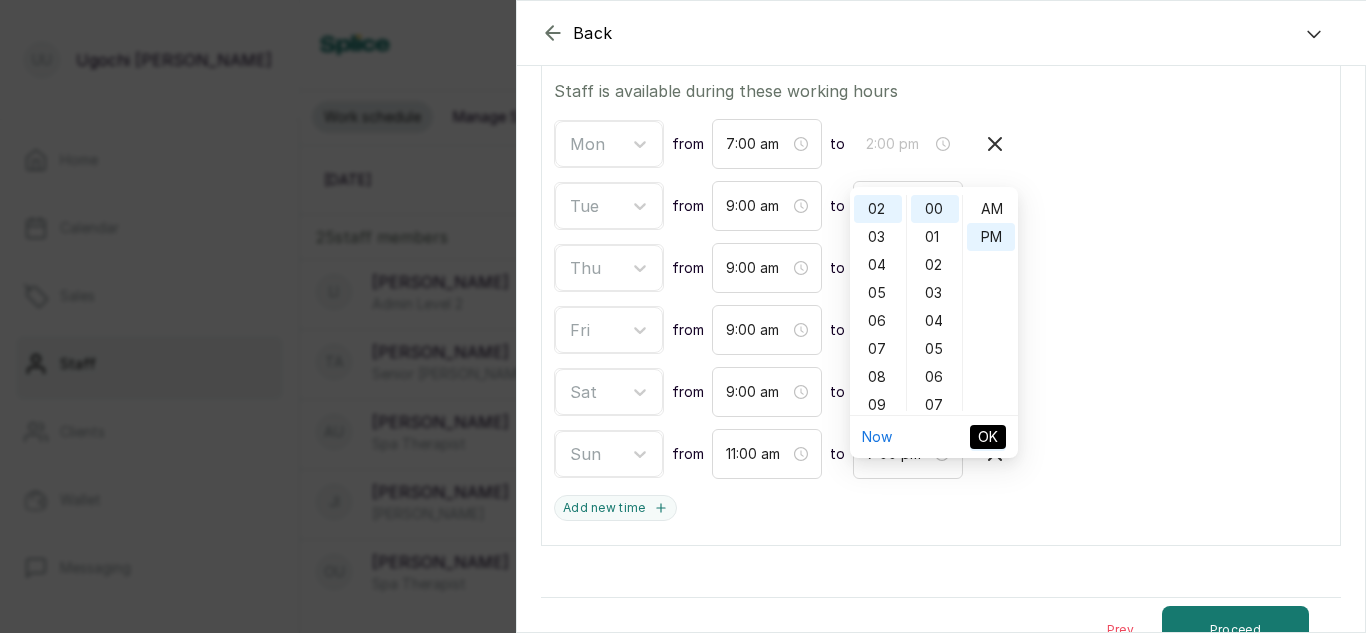 click on "OK" at bounding box center [988, 437] 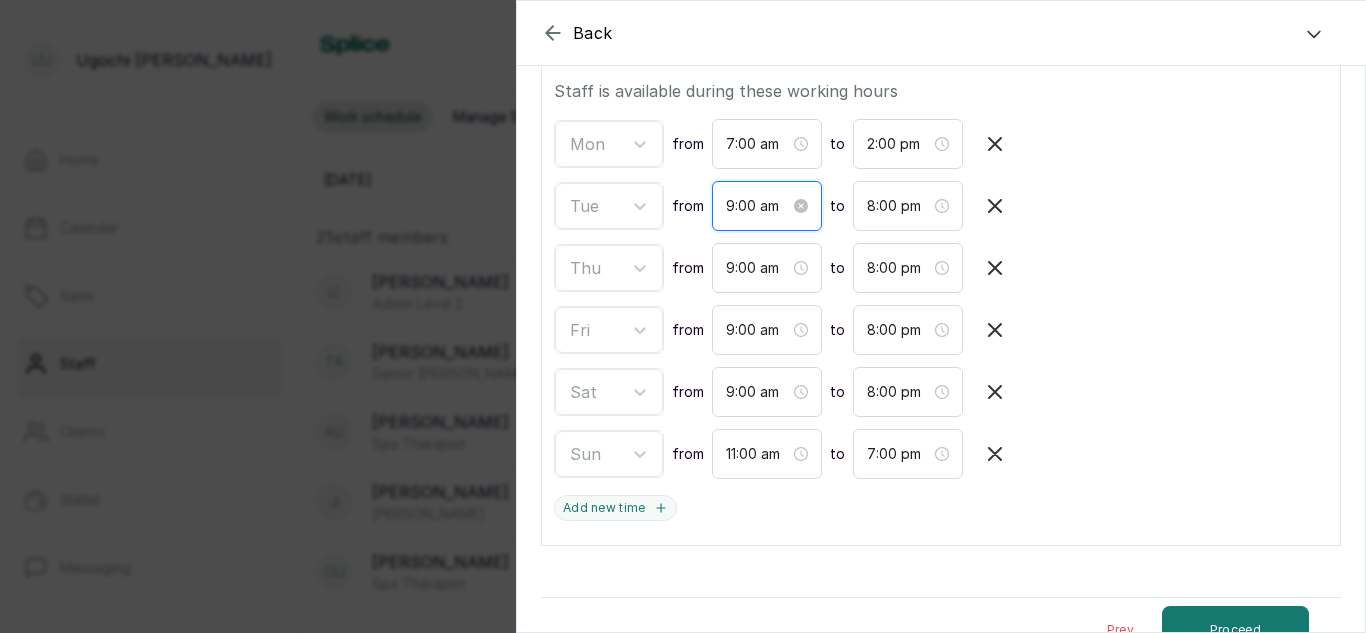 click on "9:00 am" at bounding box center (758, 206) 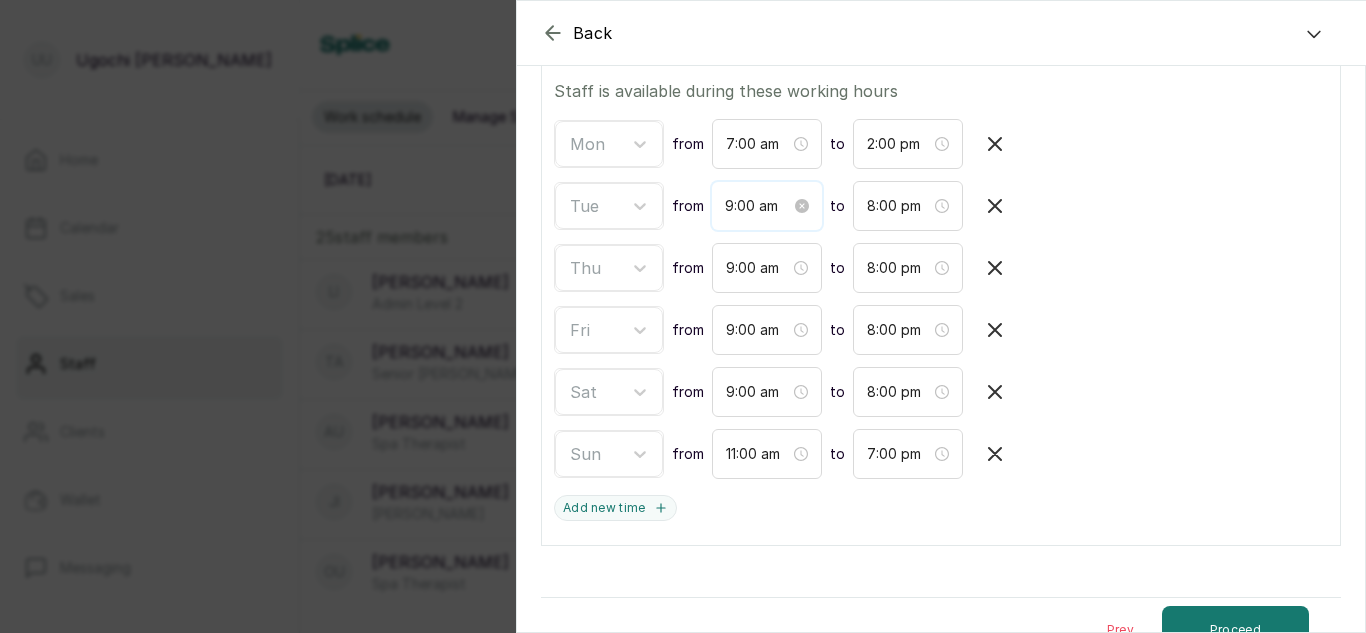 scroll, scrollTop: 120, scrollLeft: 0, axis: vertical 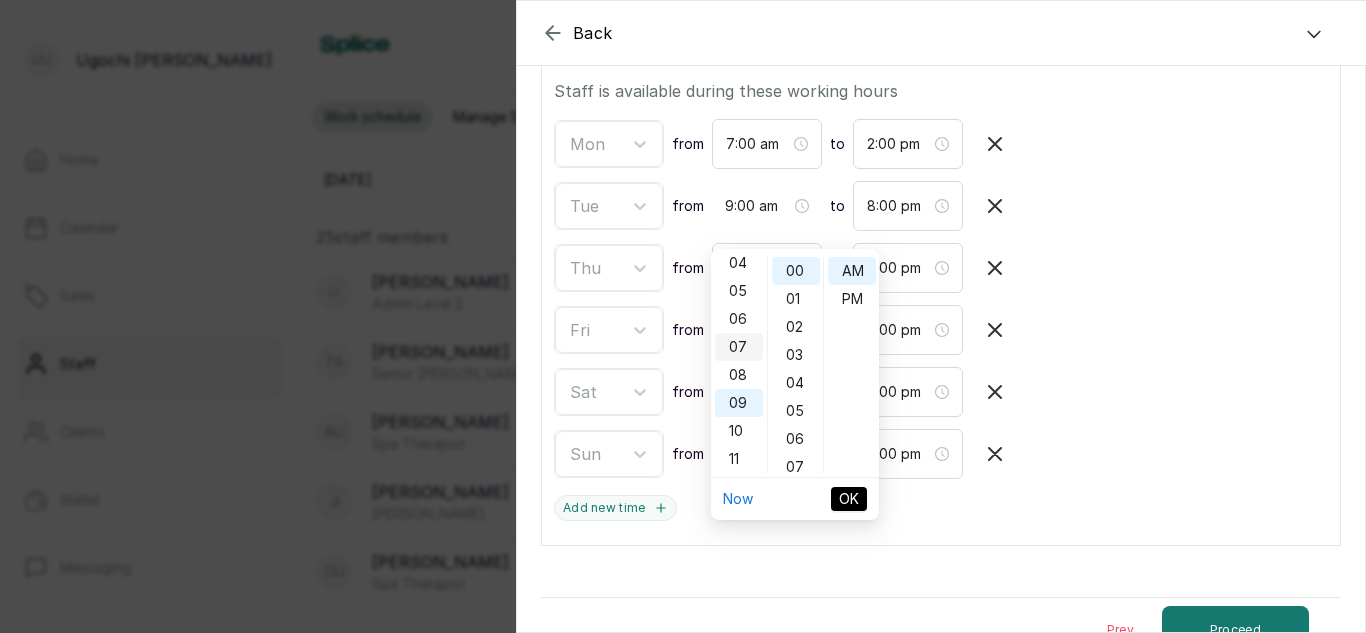 click on "07" at bounding box center (739, 347) 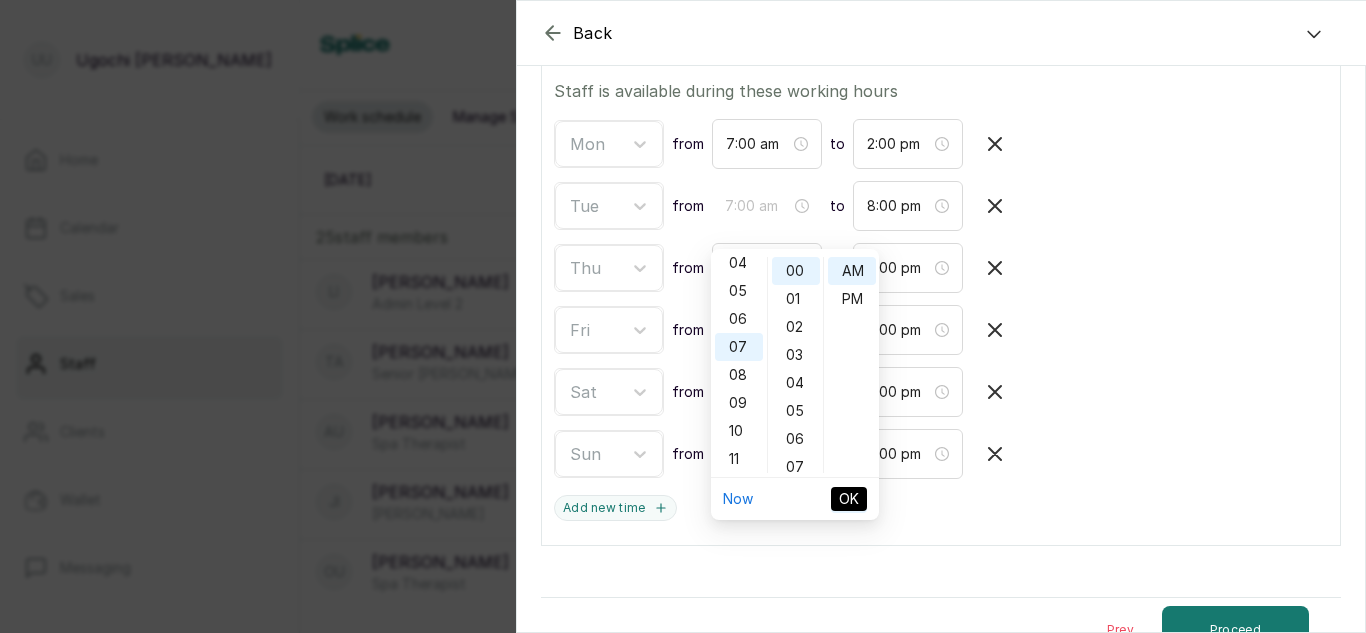 click on "OK" at bounding box center [849, 499] 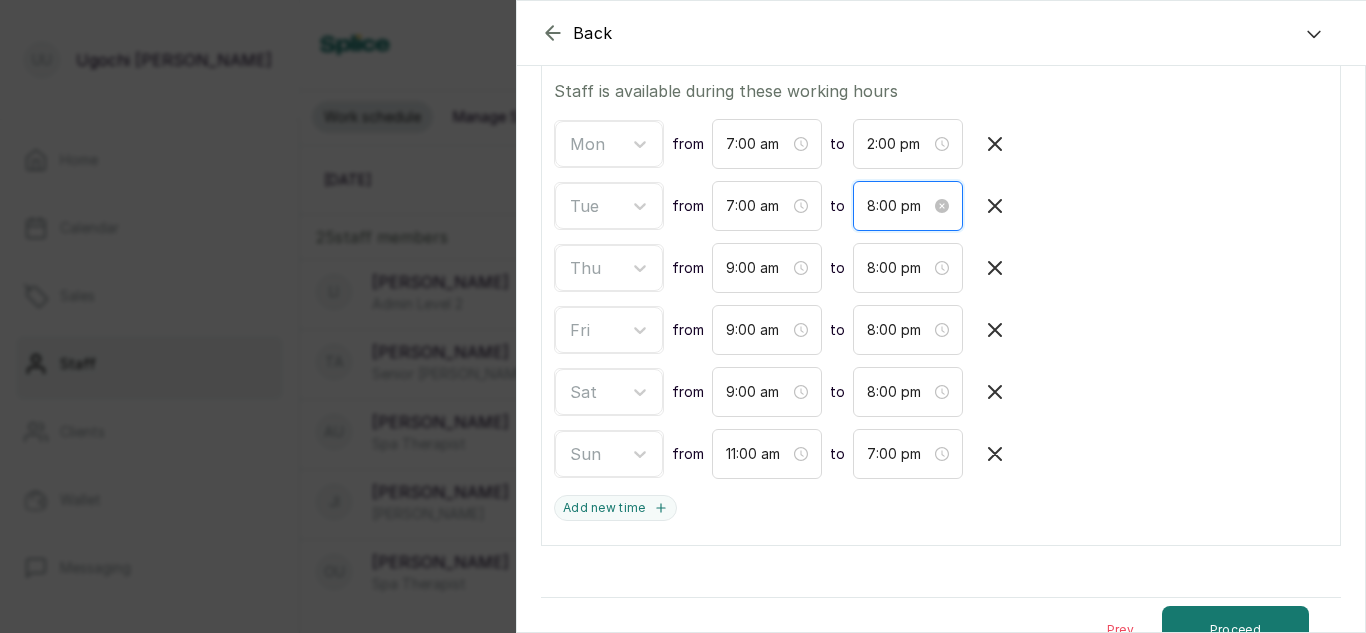 click on "8:00 pm" at bounding box center [899, 206] 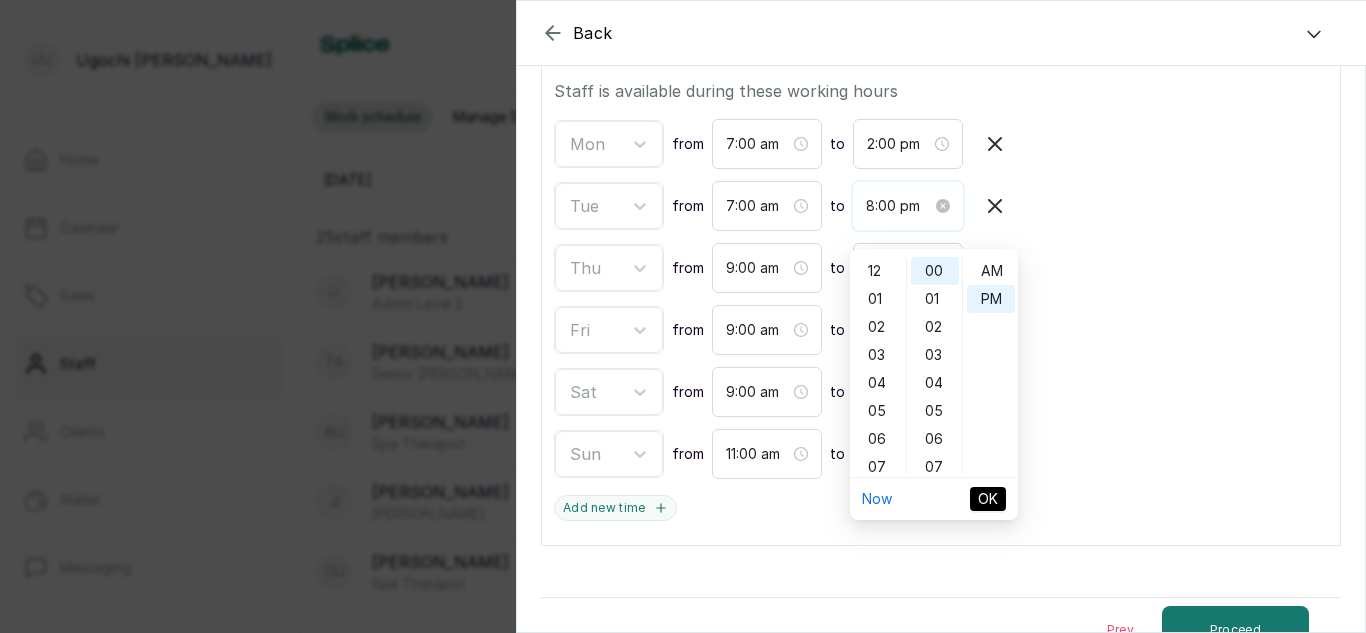 scroll, scrollTop: 120, scrollLeft: 0, axis: vertical 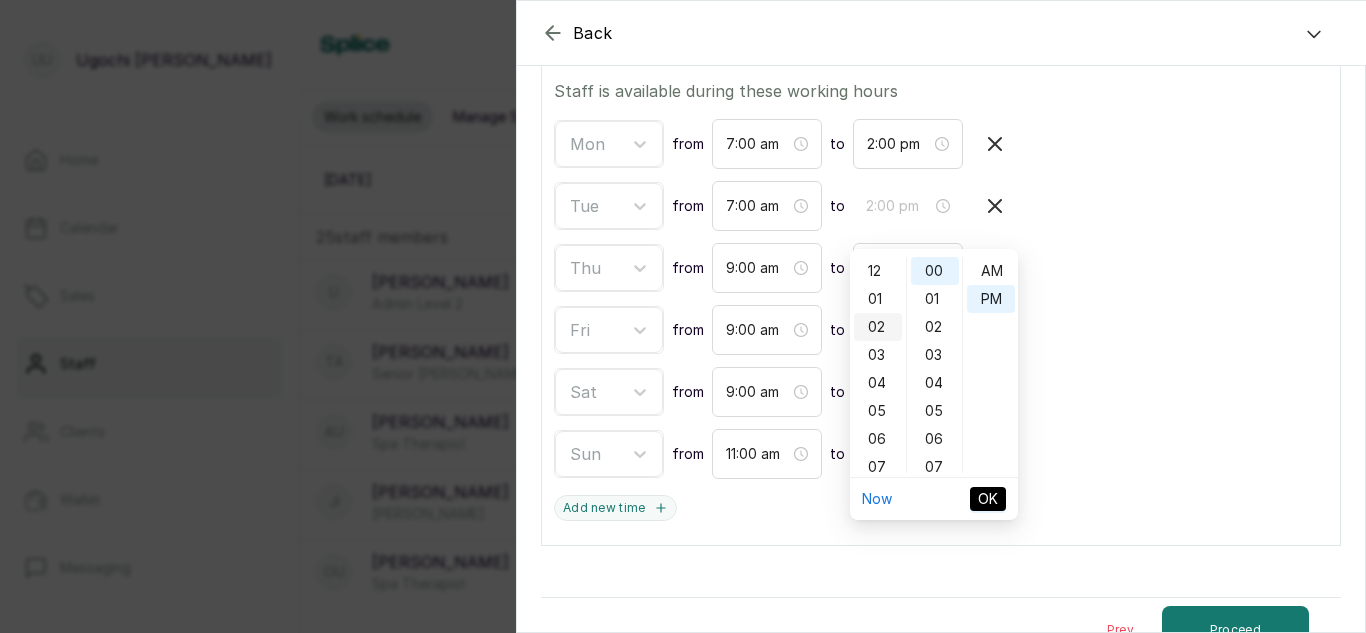 click on "02" at bounding box center [878, 327] 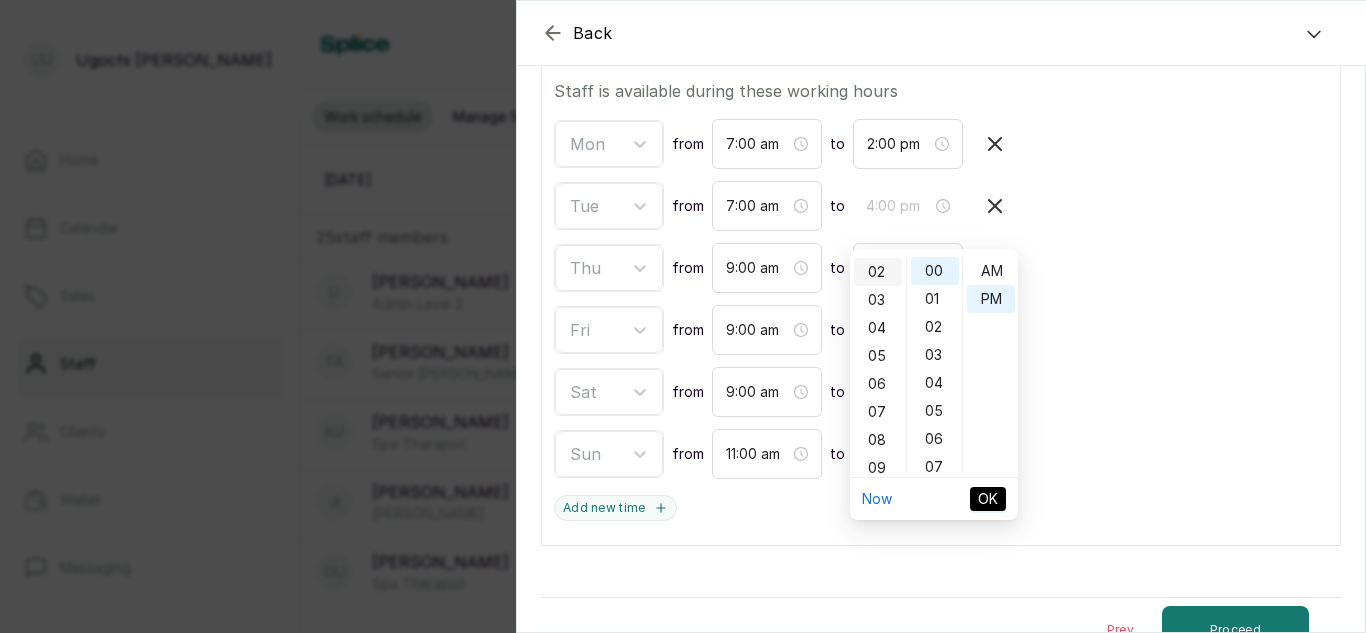 scroll, scrollTop: 56, scrollLeft: 0, axis: vertical 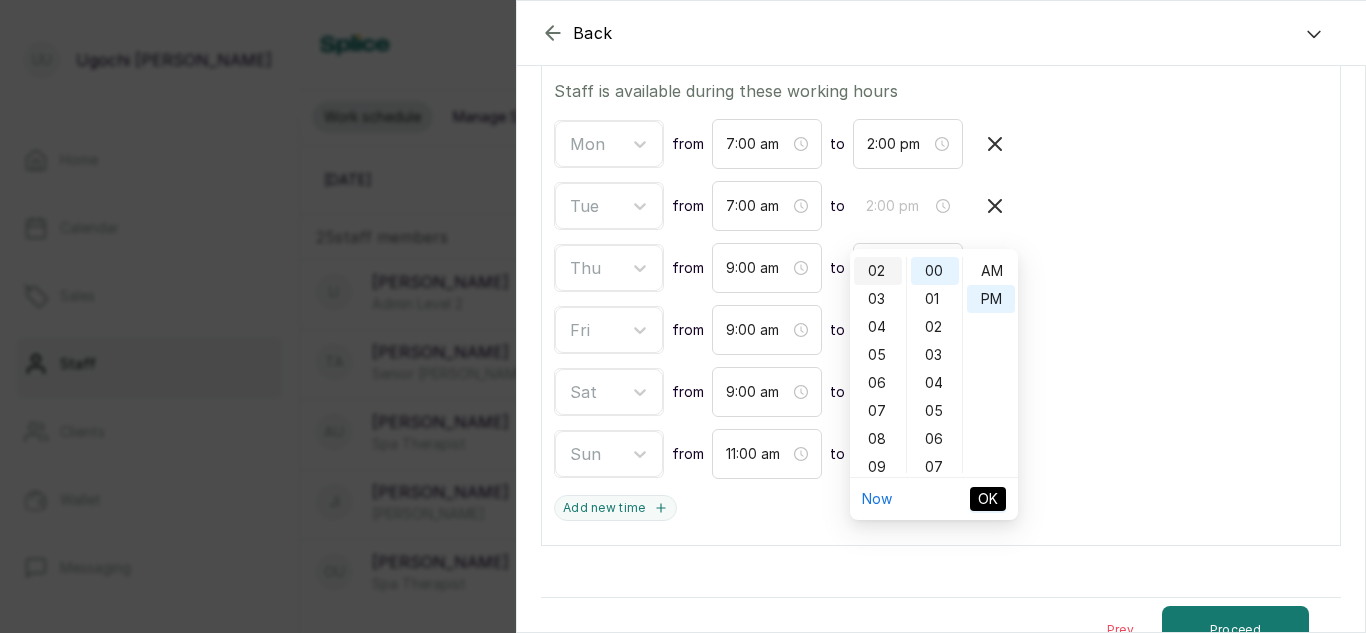 click on "02" at bounding box center (878, 271) 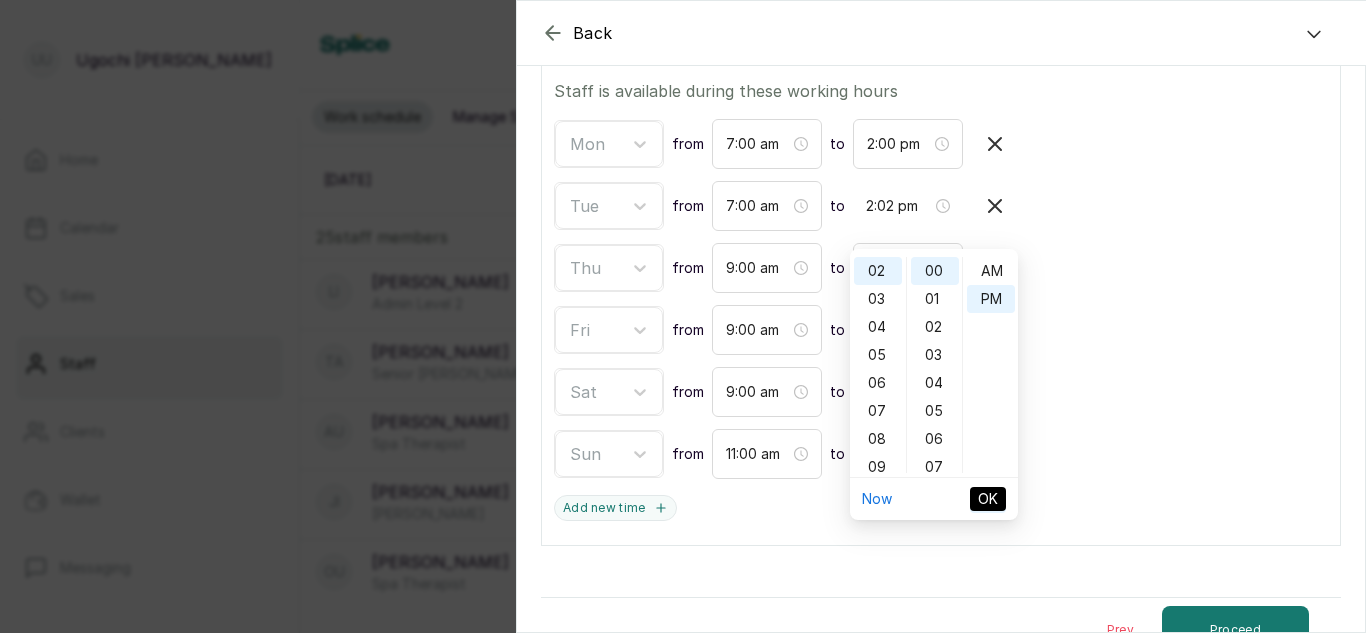 type on "2:00 pm" 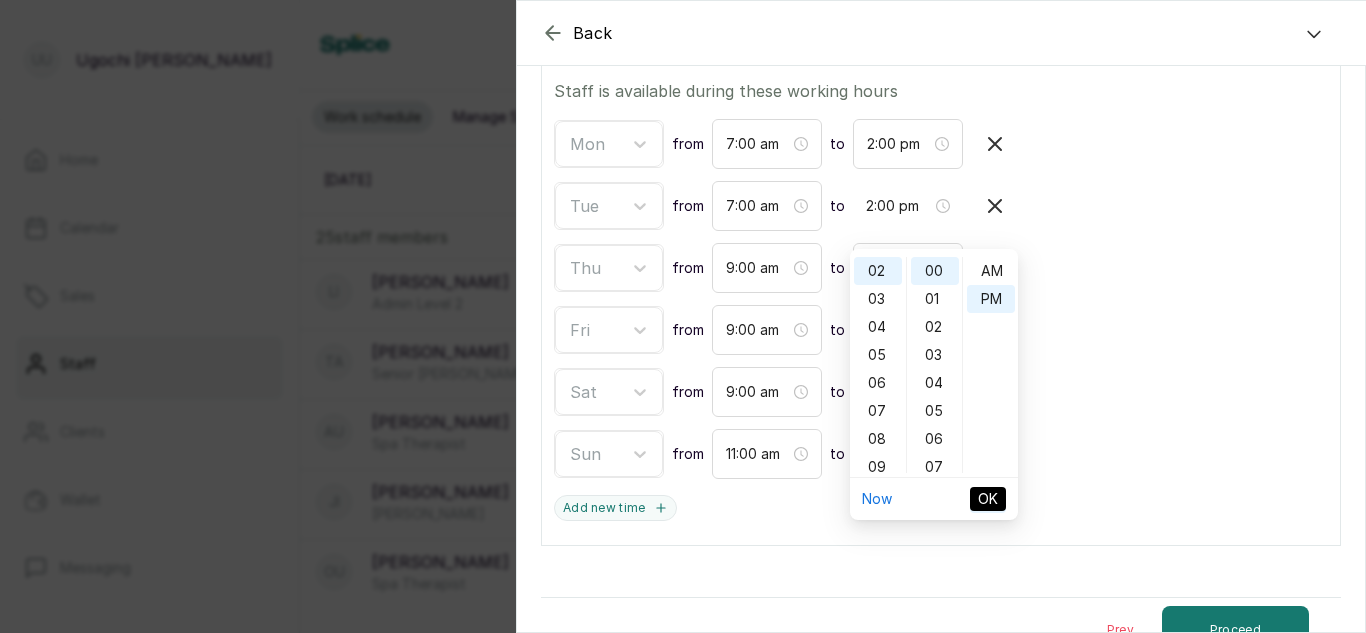 click on "OK" at bounding box center (988, 499) 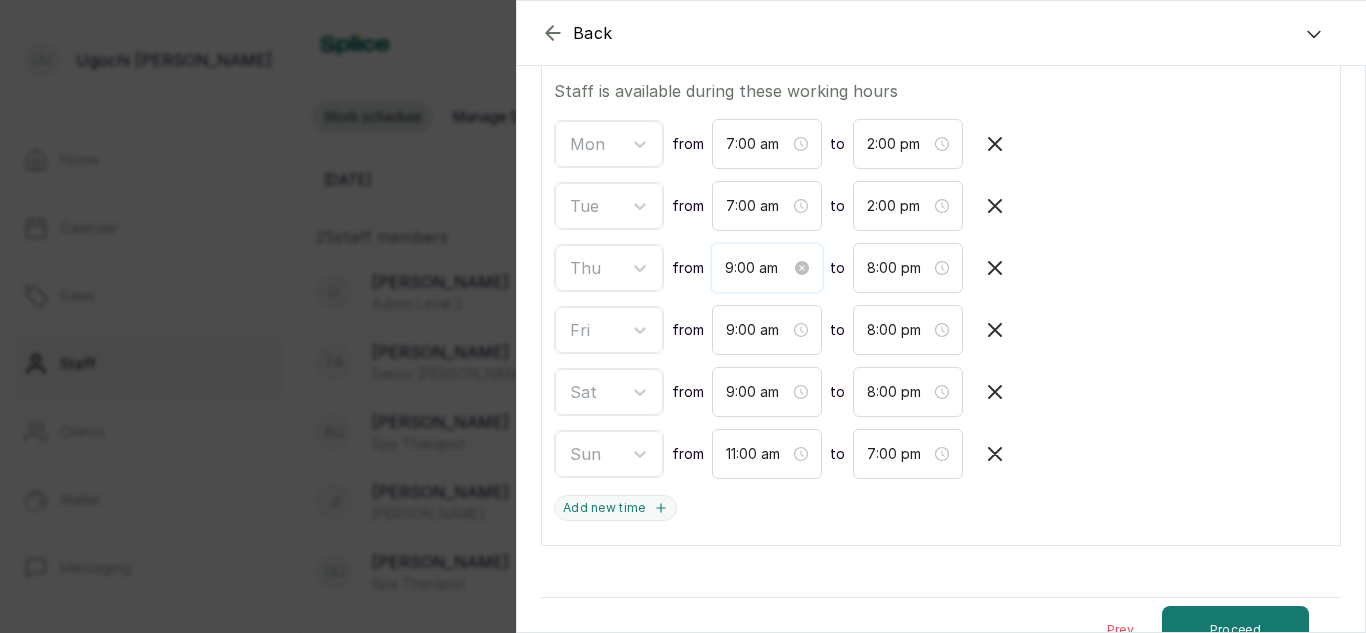 click on "9:00 am" at bounding box center (758, 268) 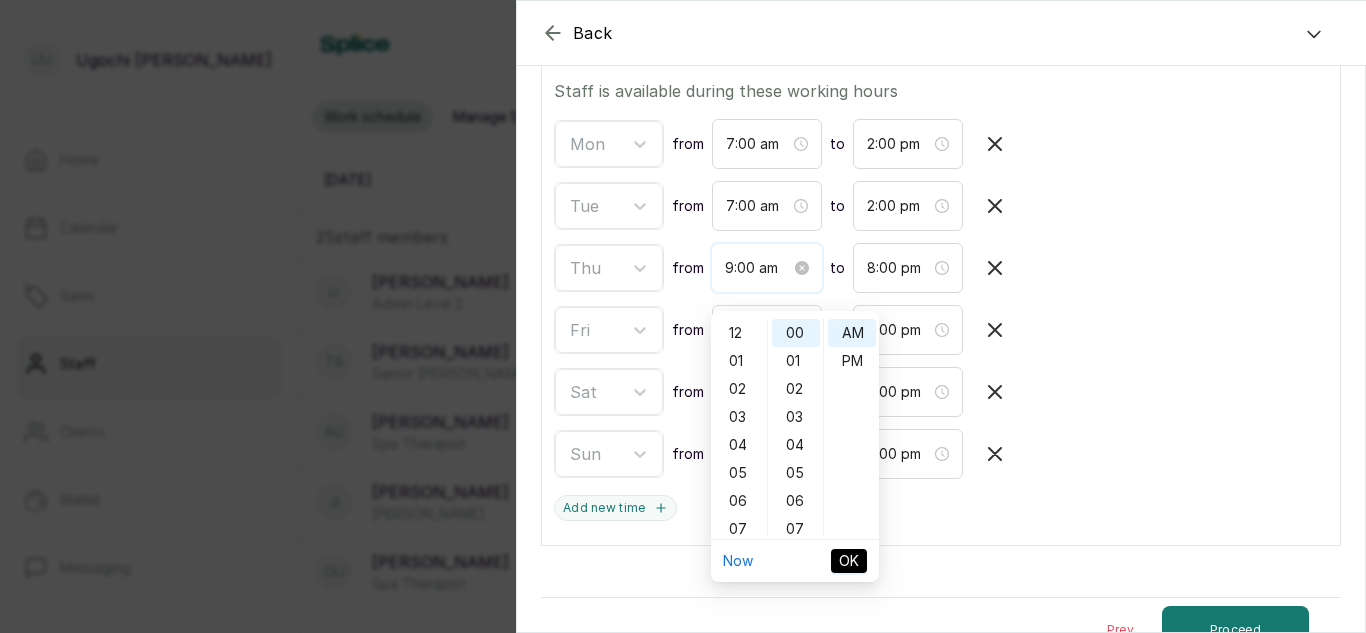 scroll, scrollTop: 120, scrollLeft: 0, axis: vertical 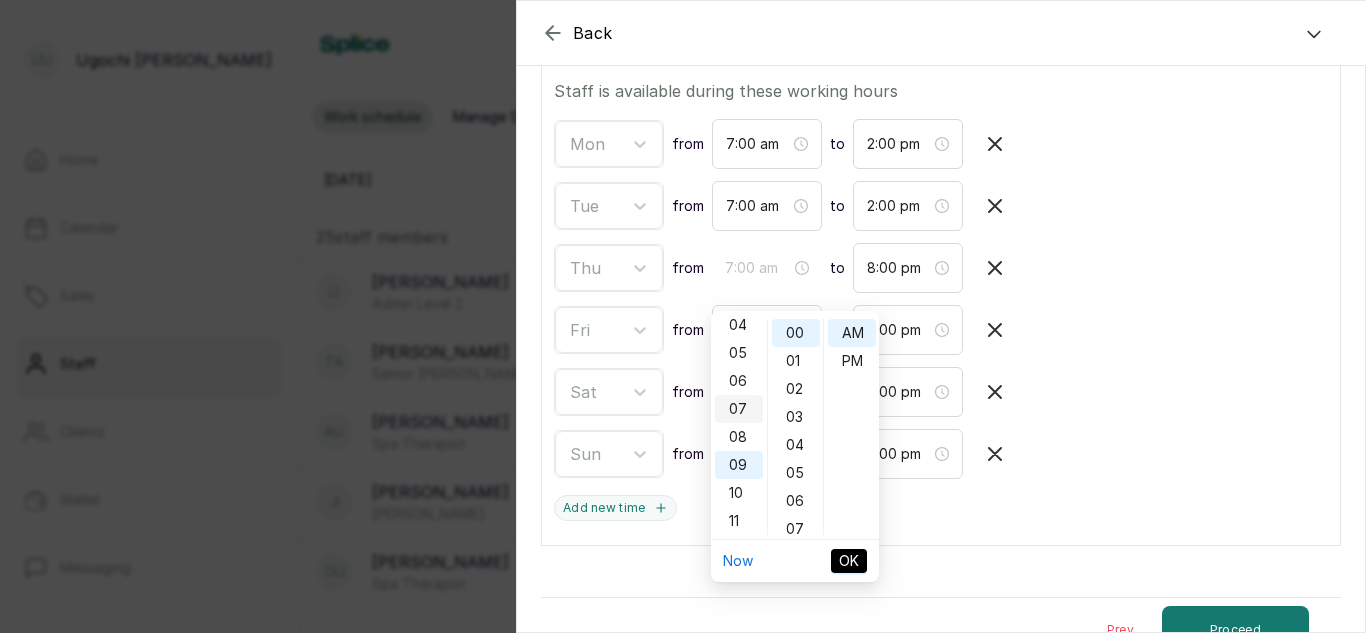 click on "07" at bounding box center (739, 409) 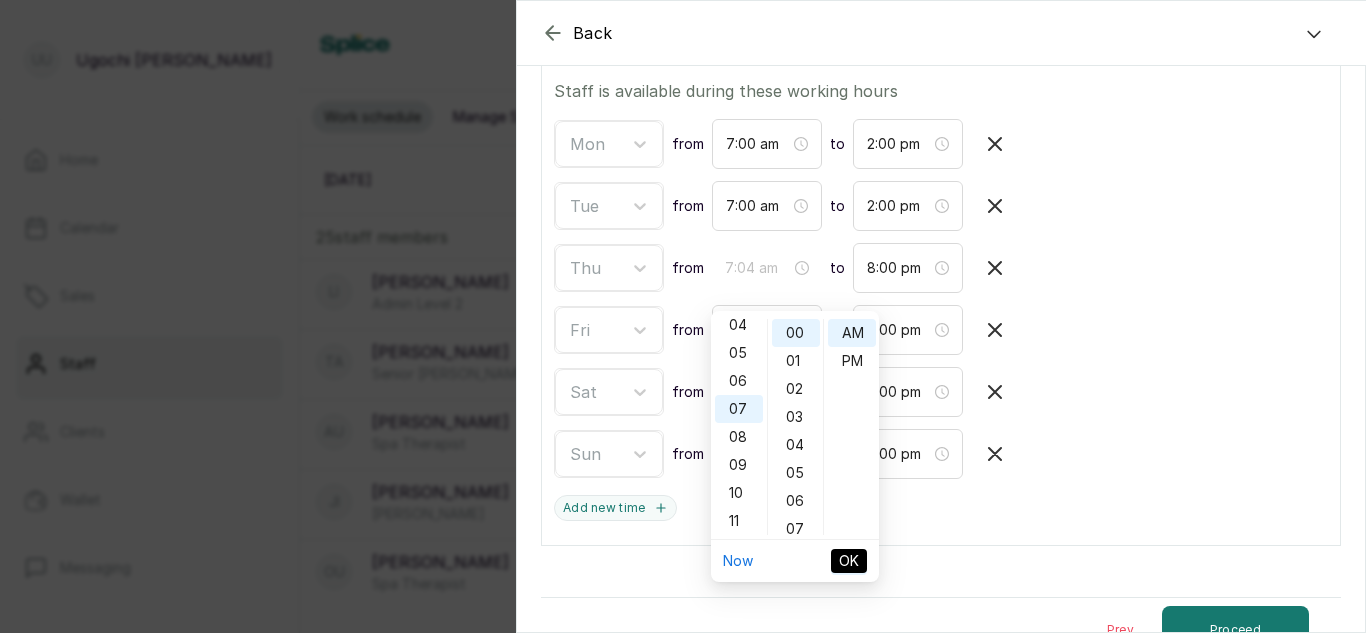 type on "7:00 am" 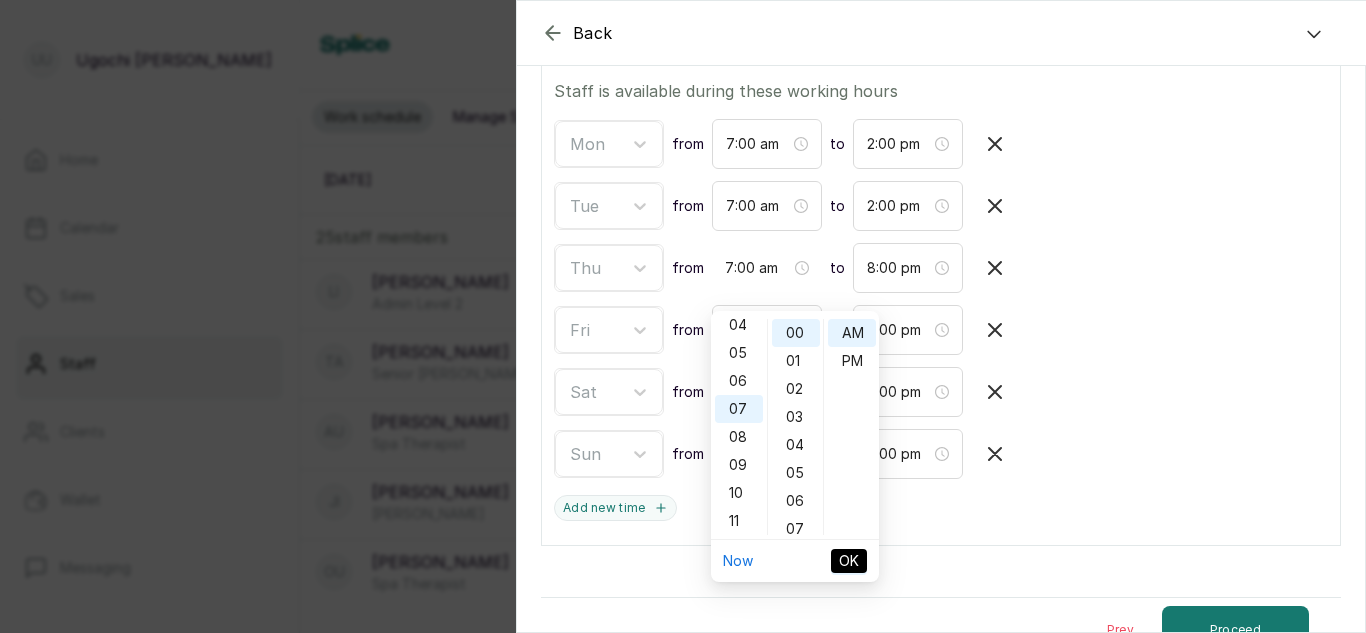 click on "OK" at bounding box center (849, 561) 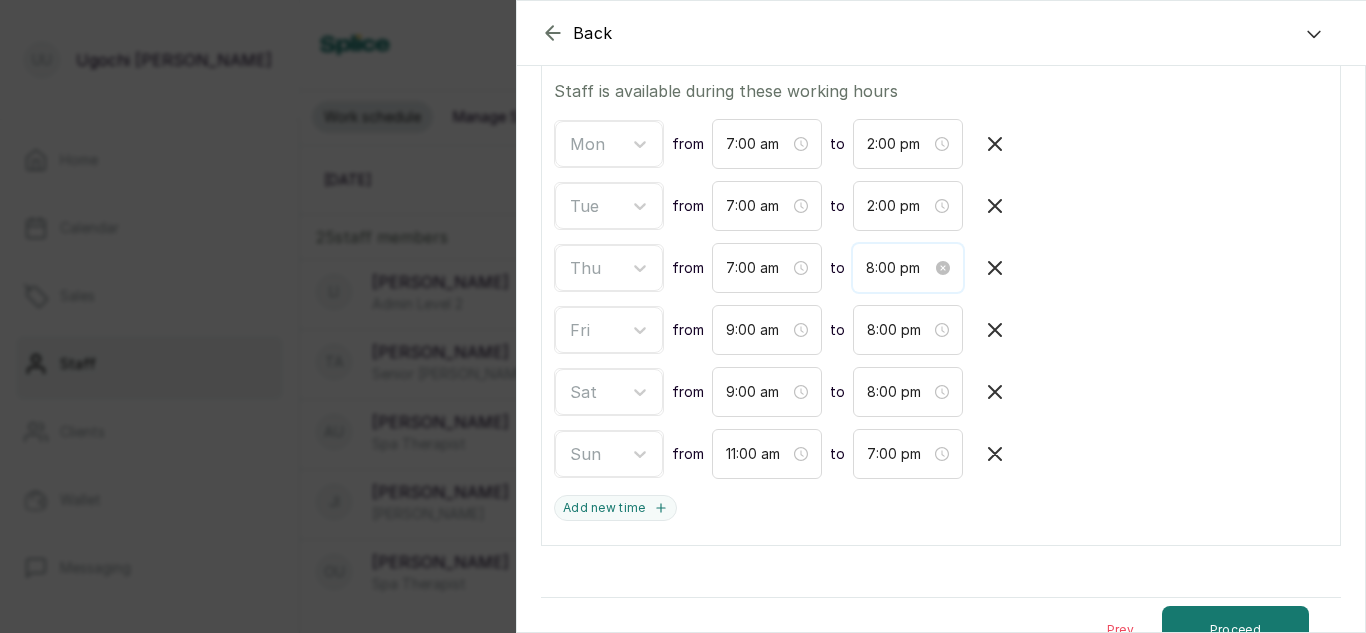 click on "8:00 pm" at bounding box center (899, 268) 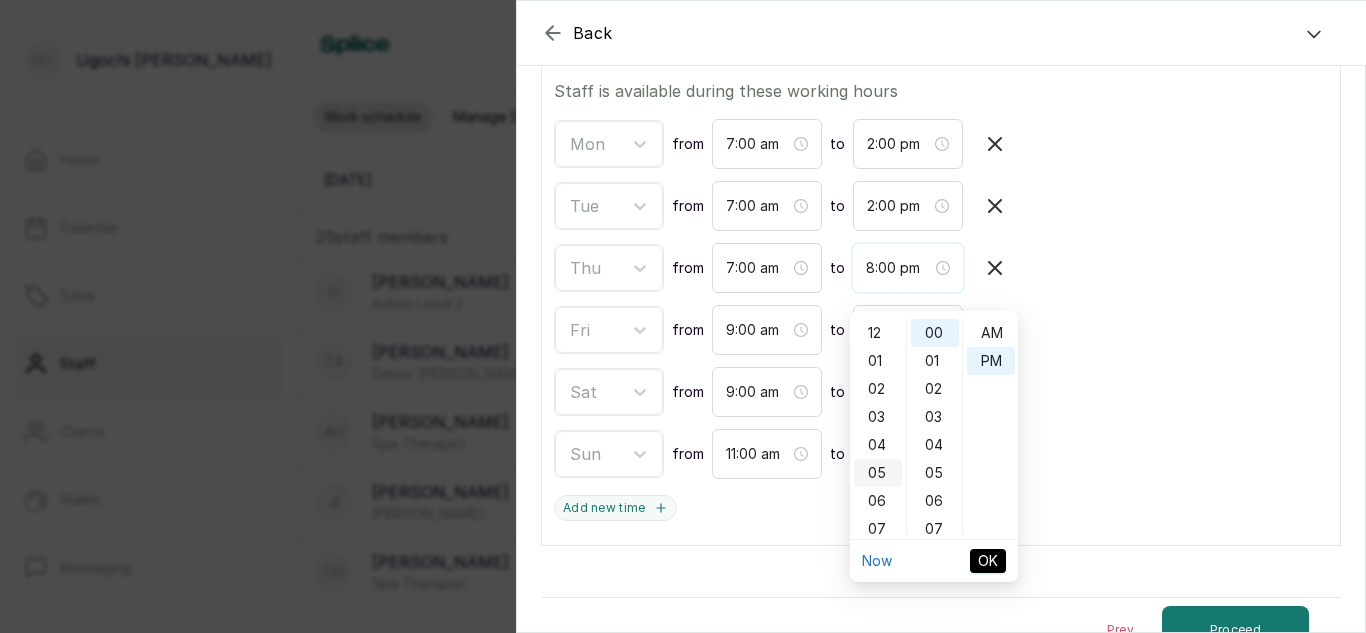 scroll, scrollTop: 120, scrollLeft: 0, axis: vertical 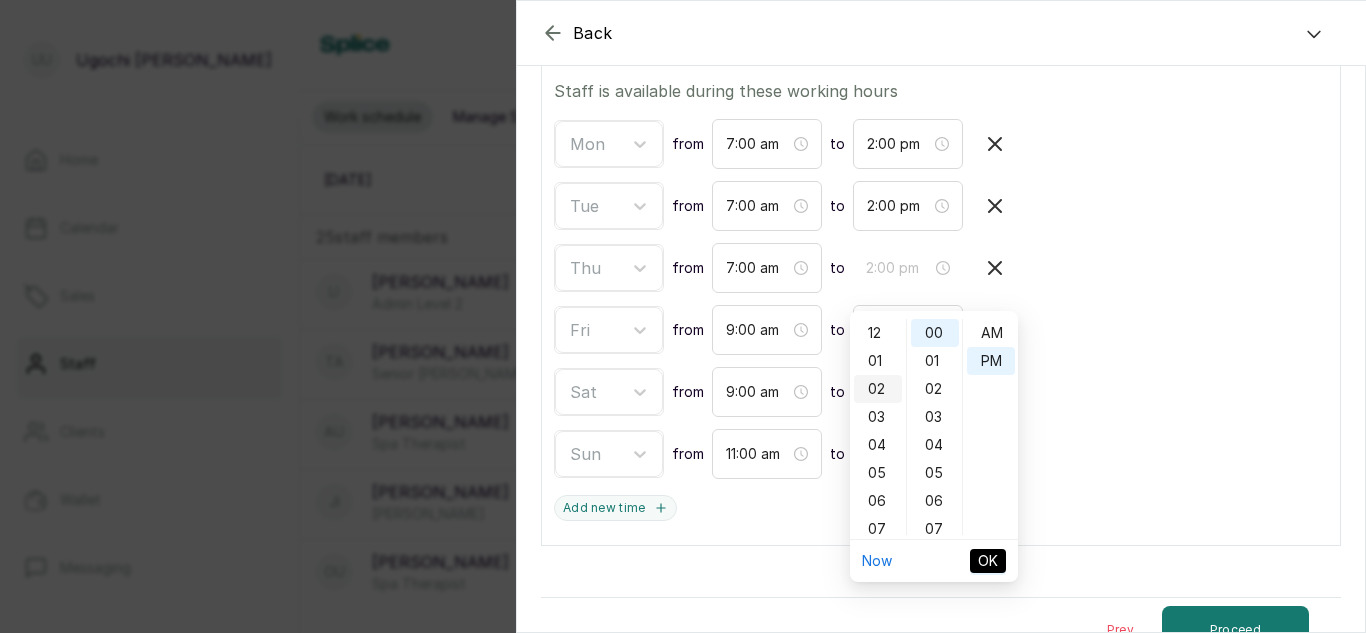 click on "02" at bounding box center (878, 389) 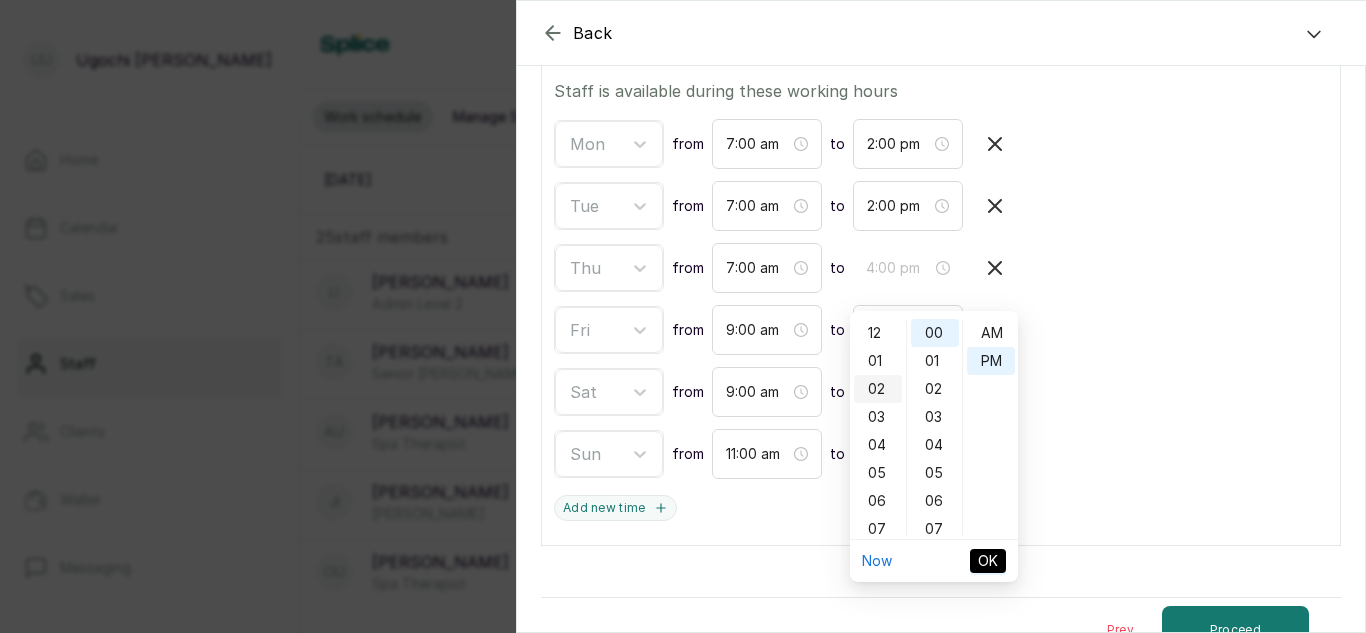 scroll, scrollTop: 56, scrollLeft: 0, axis: vertical 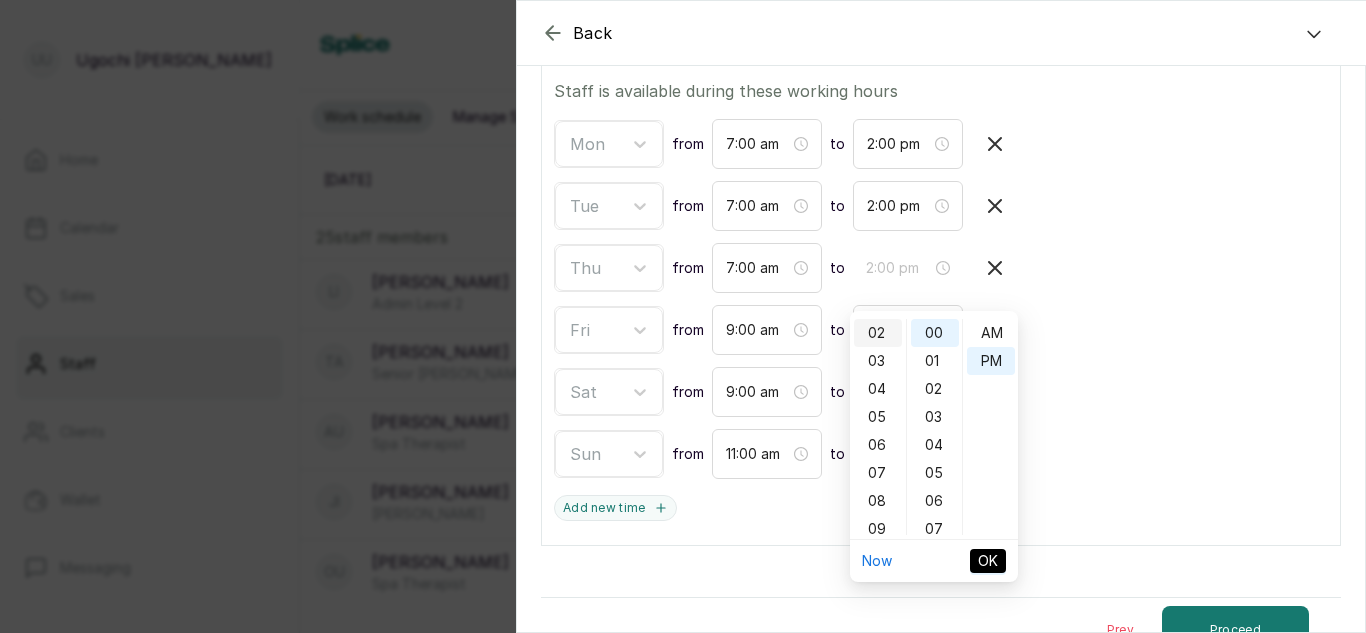 click on "02" at bounding box center (878, 333) 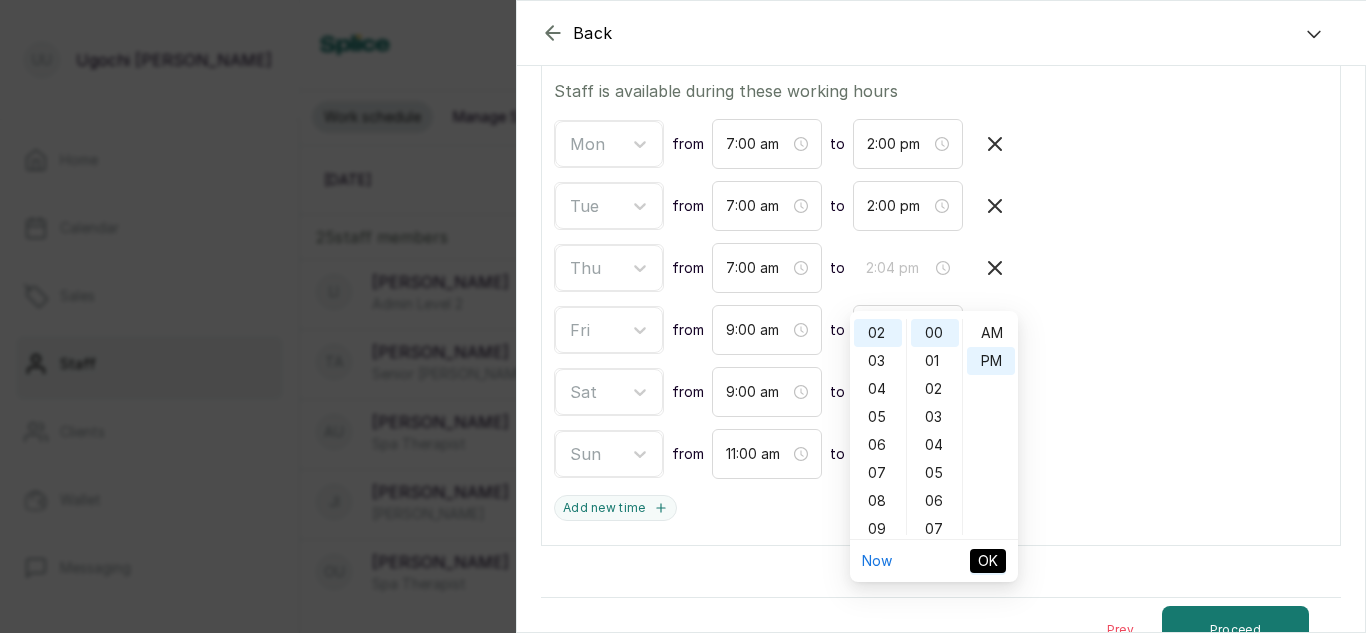 type on "2:00 pm" 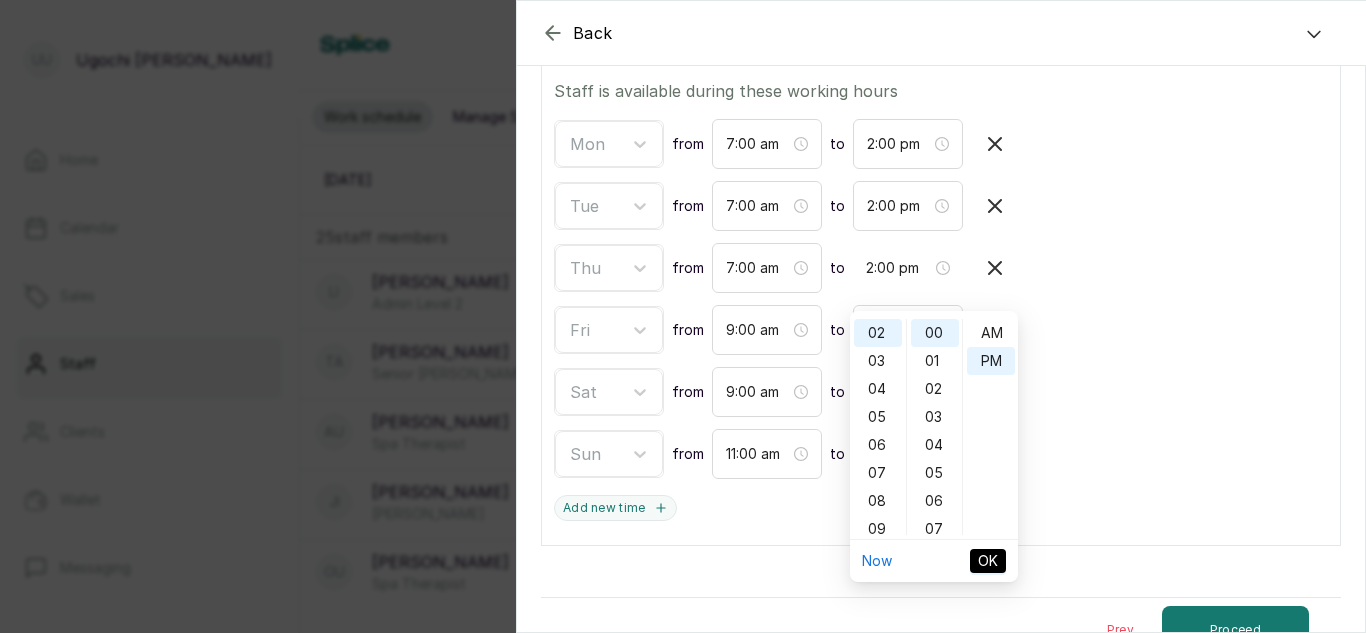 click on "OK" at bounding box center (988, 561) 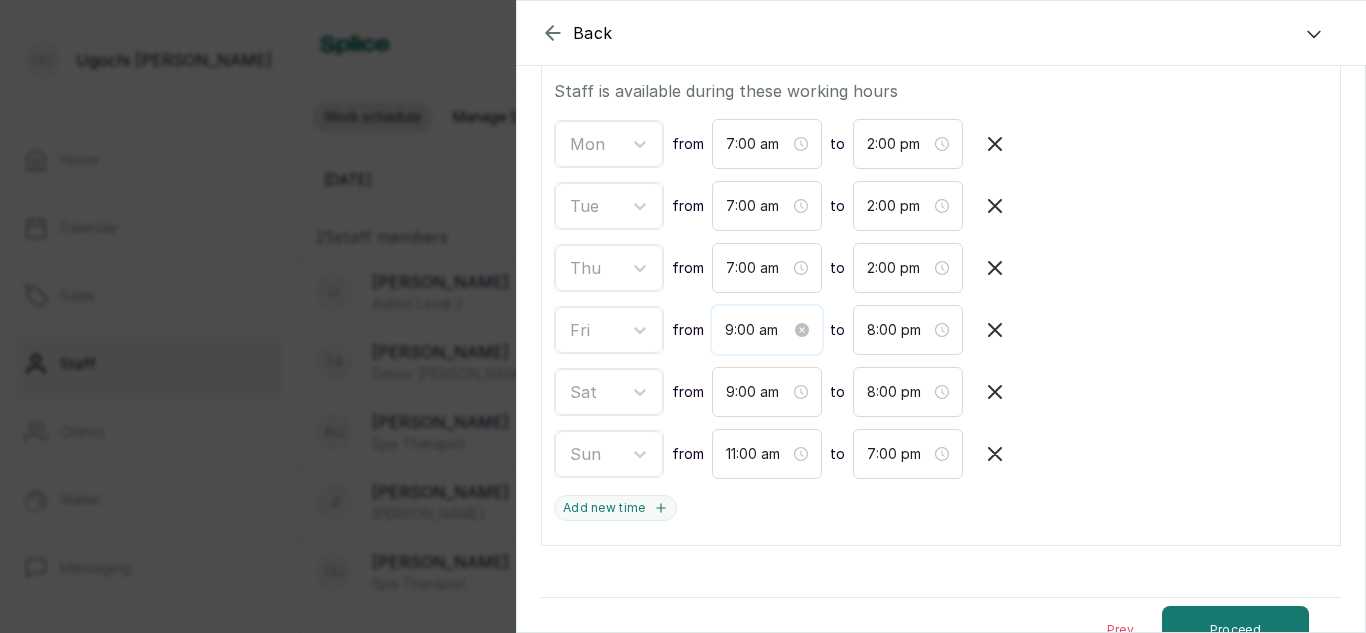 click on "9:00 am" at bounding box center (758, 330) 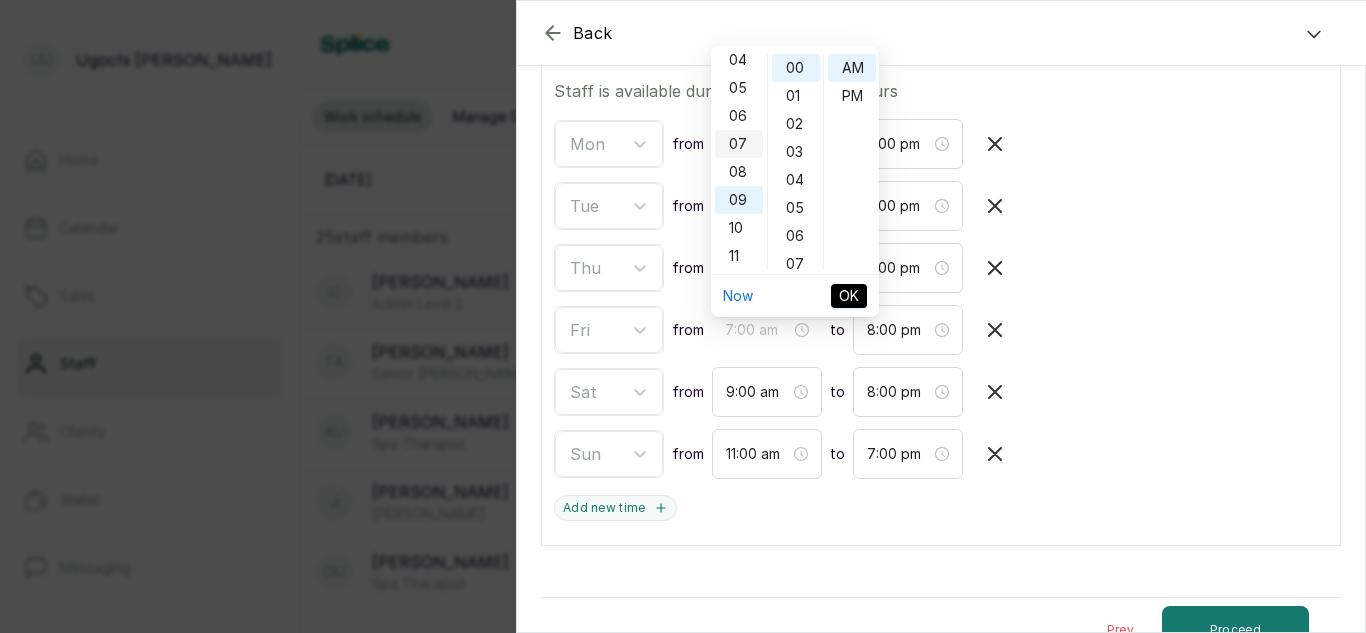 click on "07" at bounding box center (739, 144) 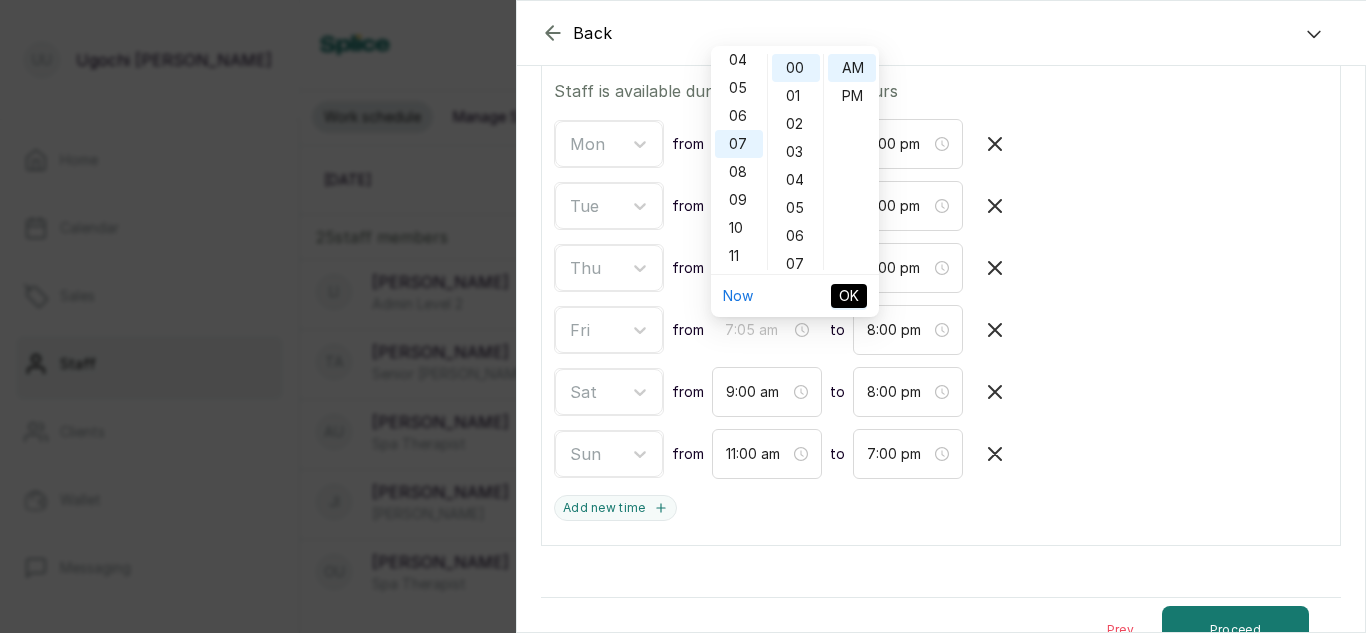 type on "7:00 am" 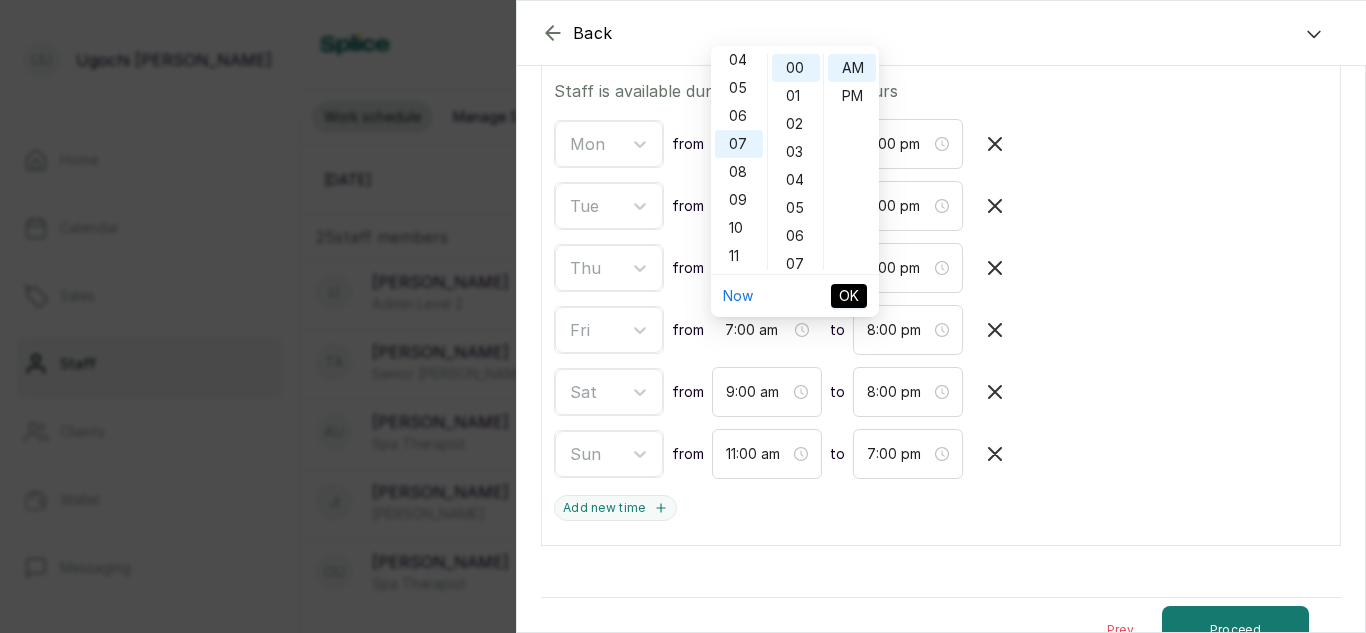 click on "OK" at bounding box center (849, 296) 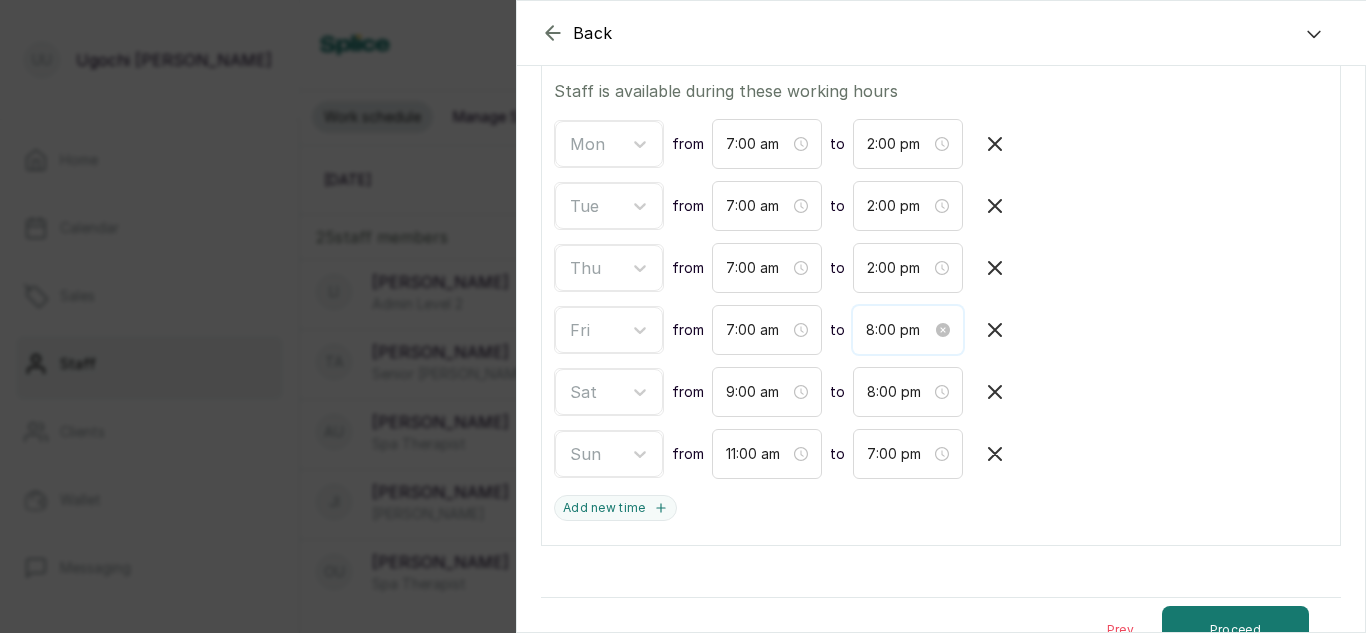 click on "8:00 pm" at bounding box center [899, 330] 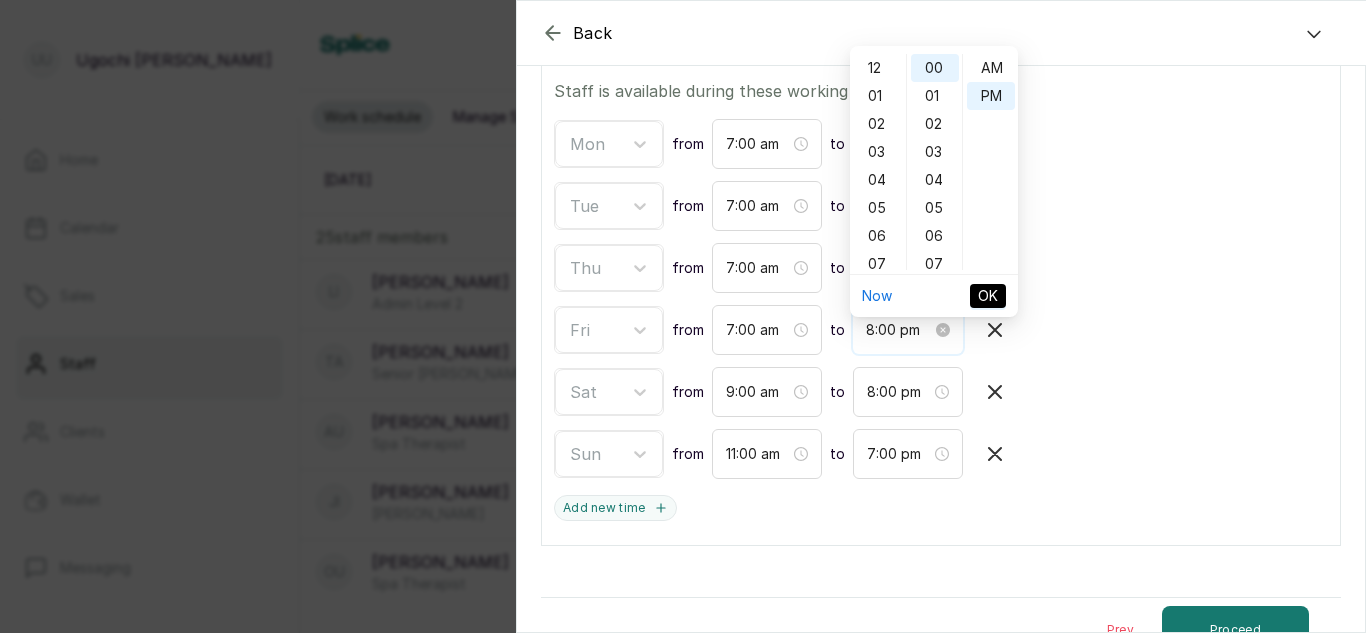 scroll, scrollTop: 120, scrollLeft: 0, axis: vertical 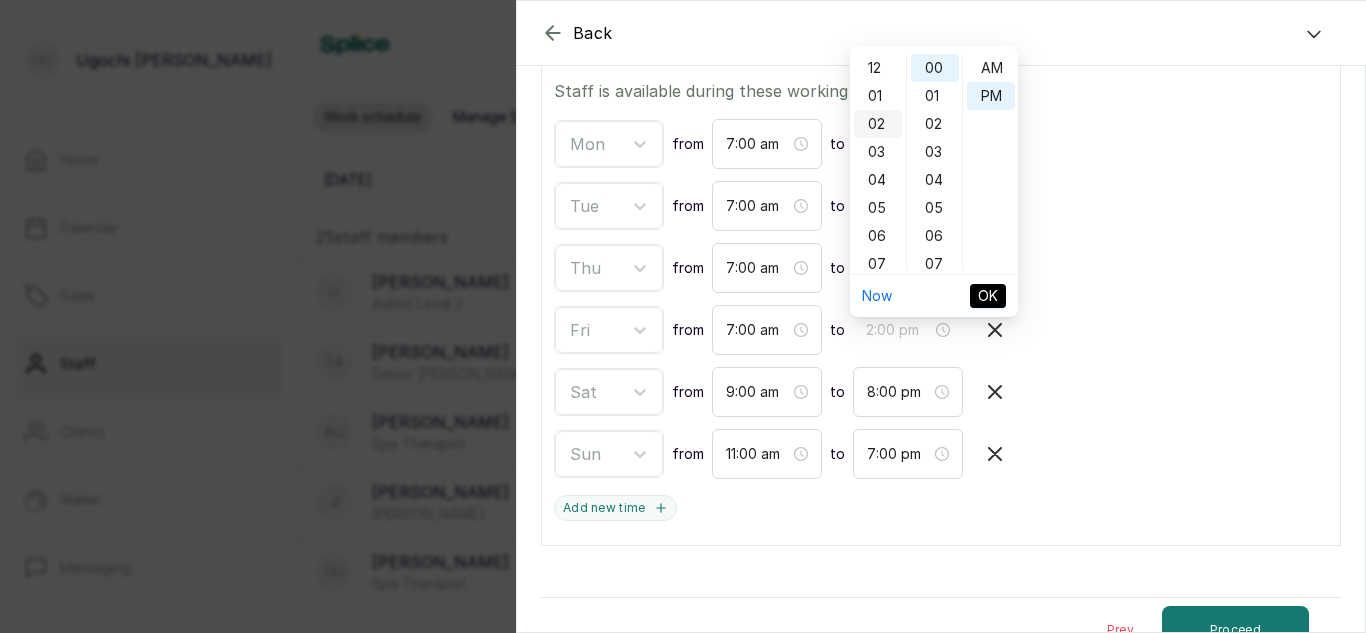click on "02" at bounding box center (878, 124) 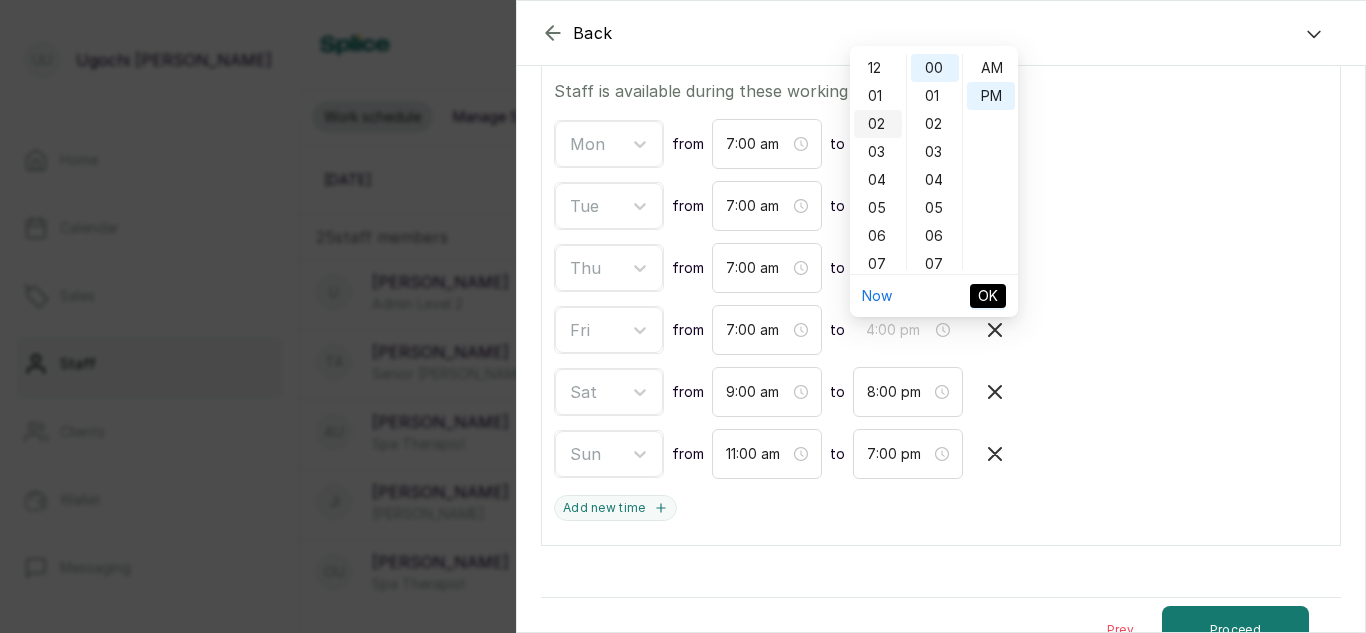 scroll, scrollTop: 56, scrollLeft: 0, axis: vertical 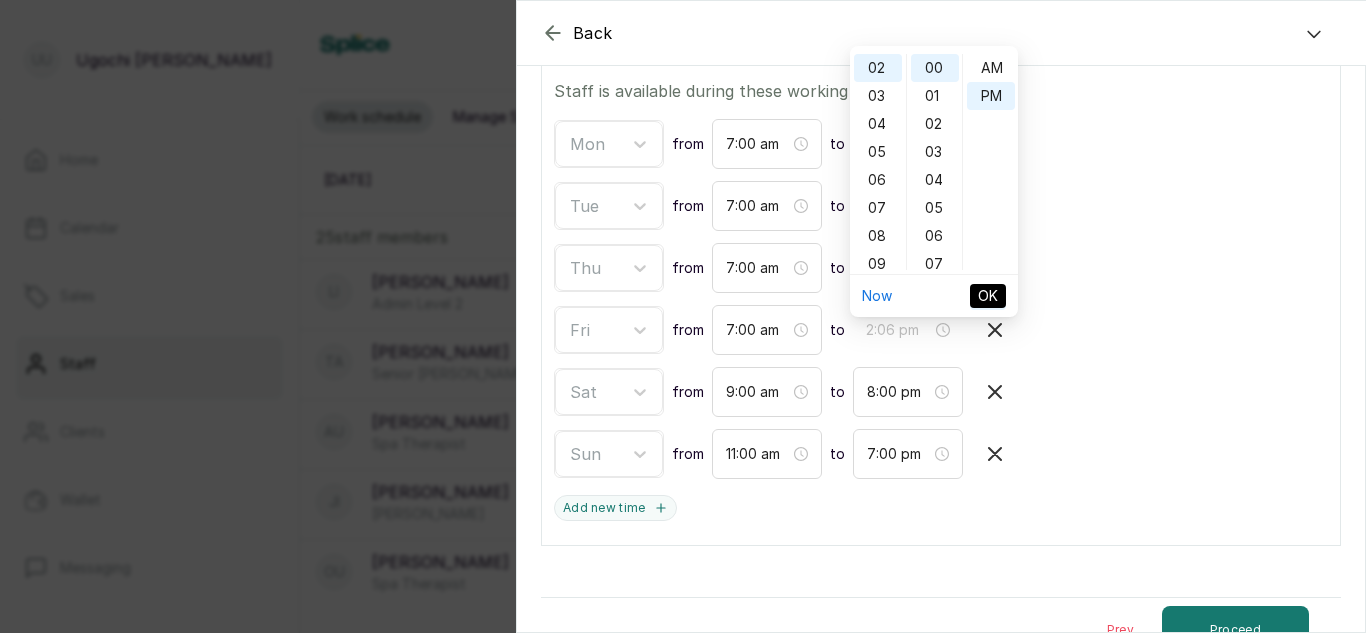type on "2:00 pm" 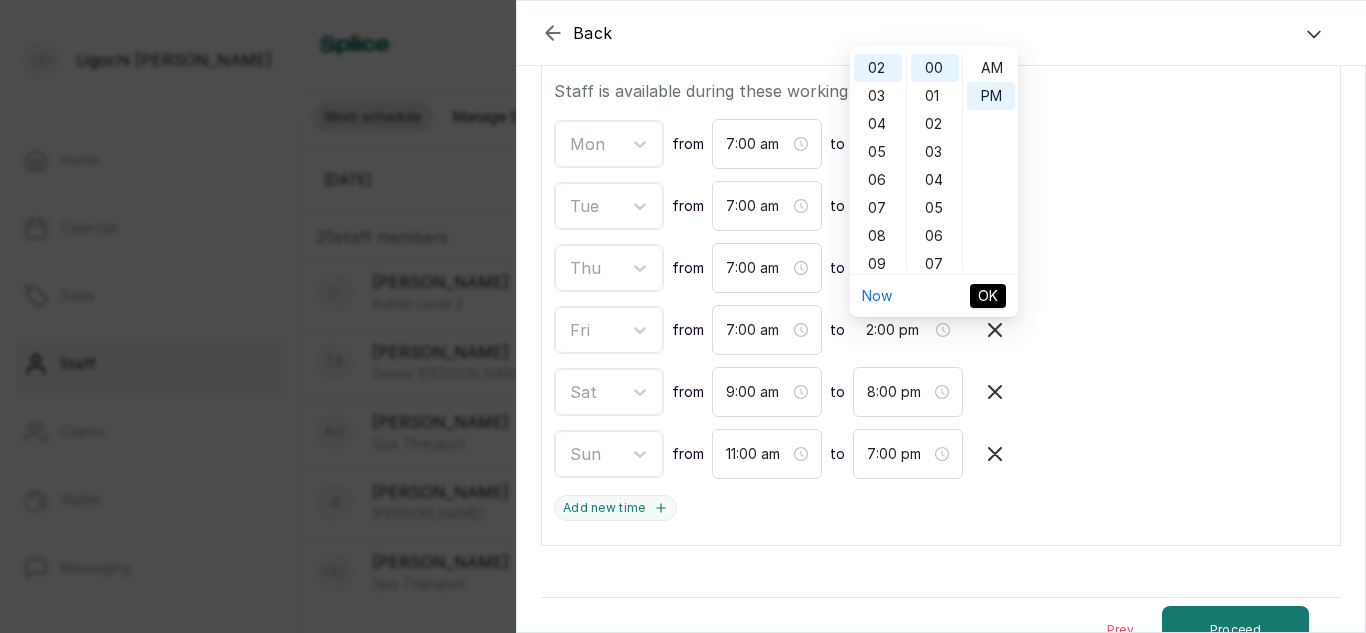 click on "OK" at bounding box center [988, 296] 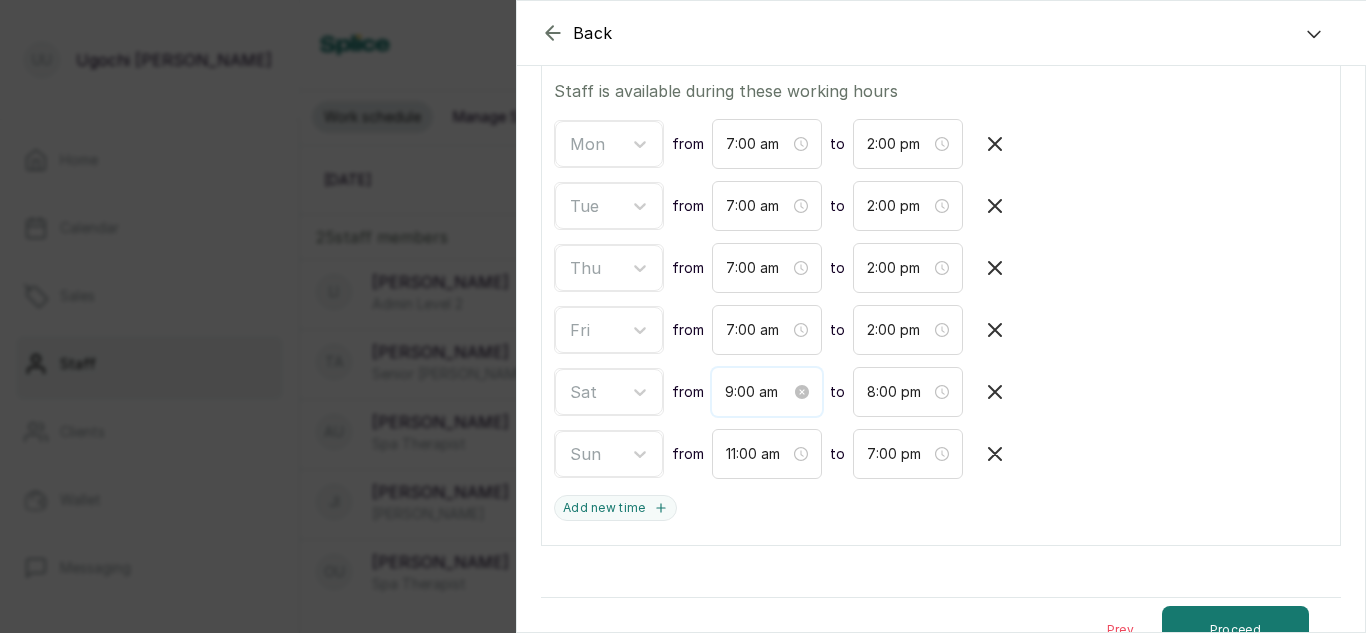 click on "9:00 am" at bounding box center (758, 392) 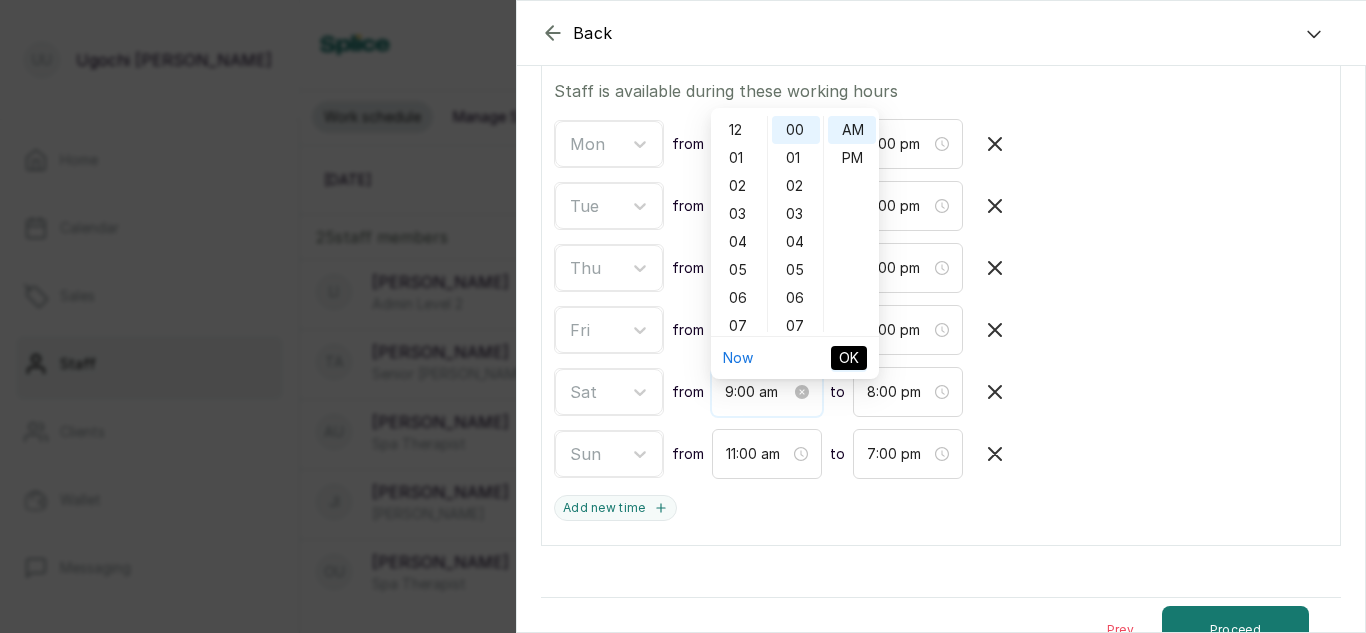 scroll, scrollTop: 120, scrollLeft: 0, axis: vertical 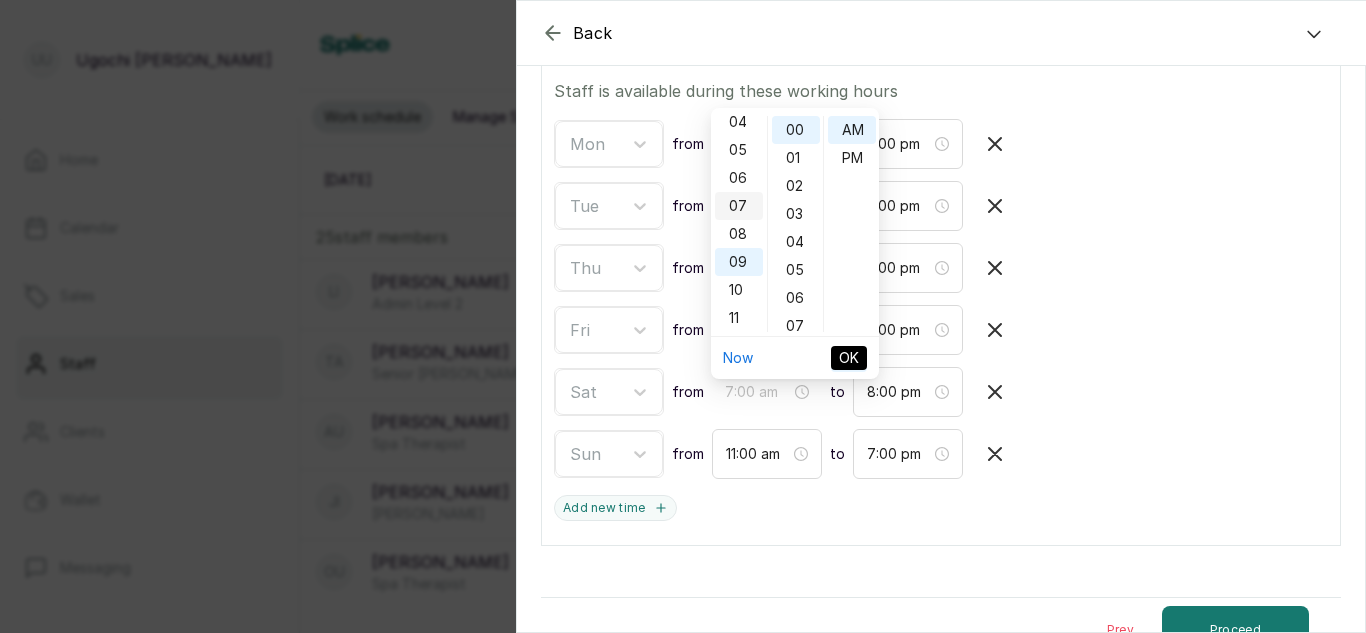 click on "07" at bounding box center (739, 206) 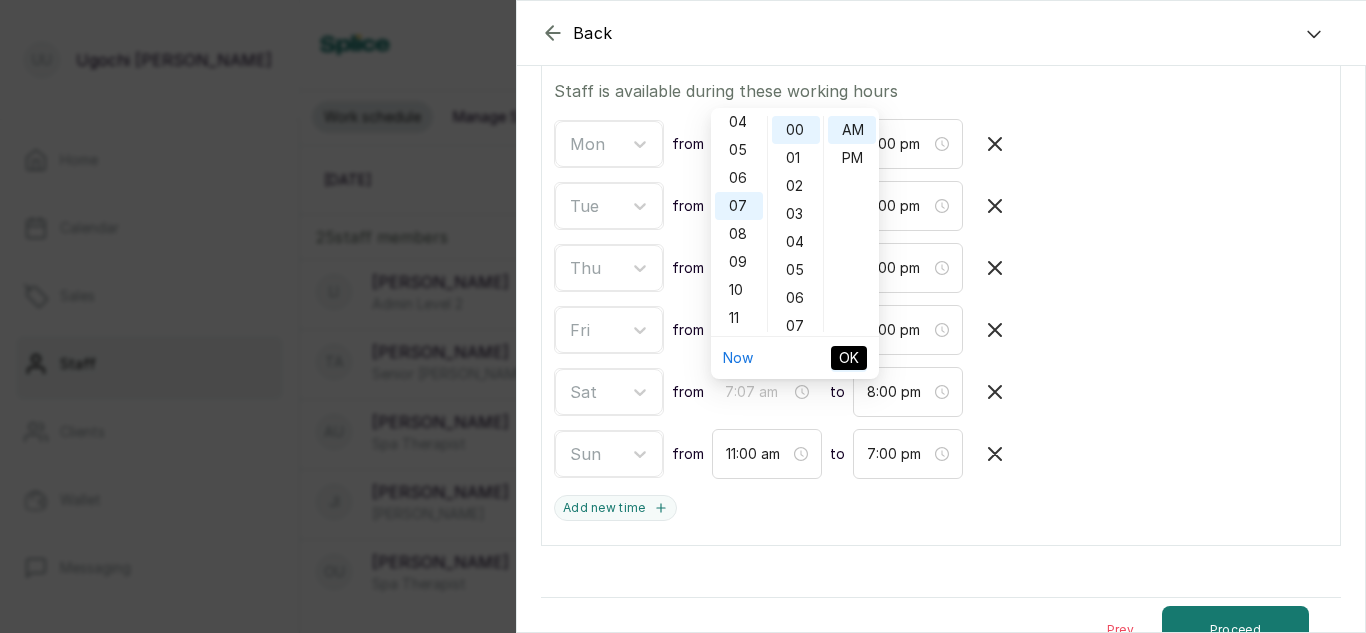 type on "7:00 am" 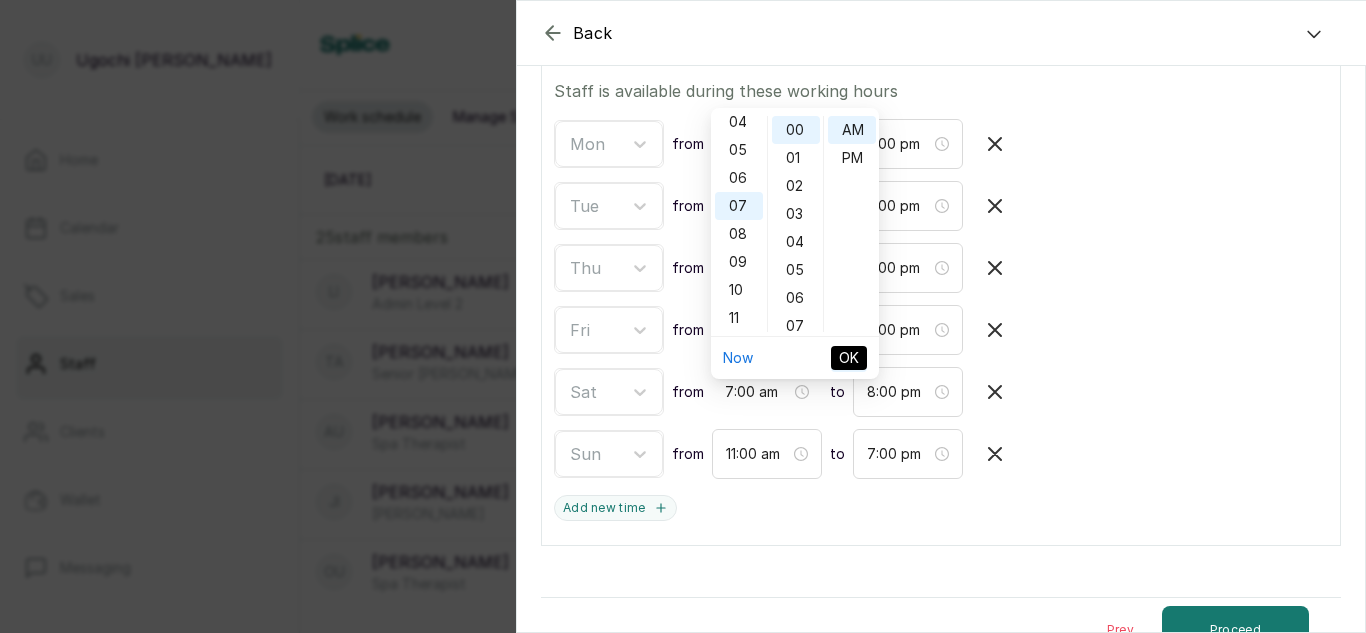 click on "OK" at bounding box center (849, 358) 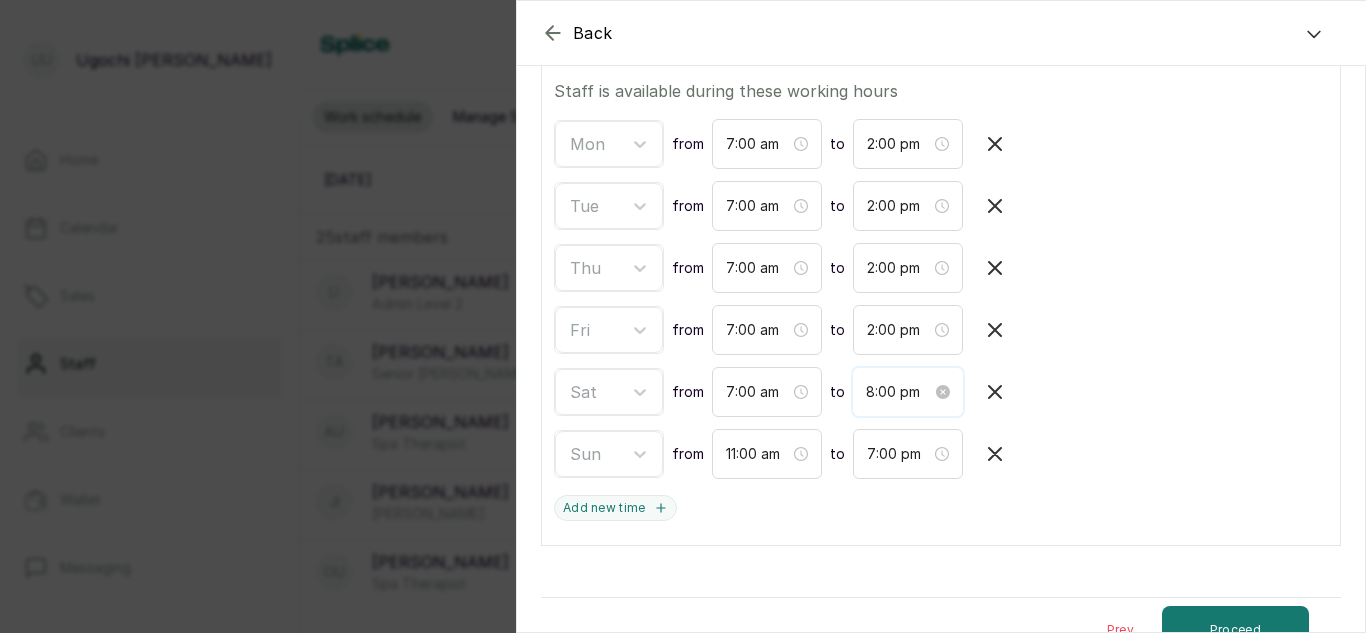 click on "8:00 pm" at bounding box center (899, 392) 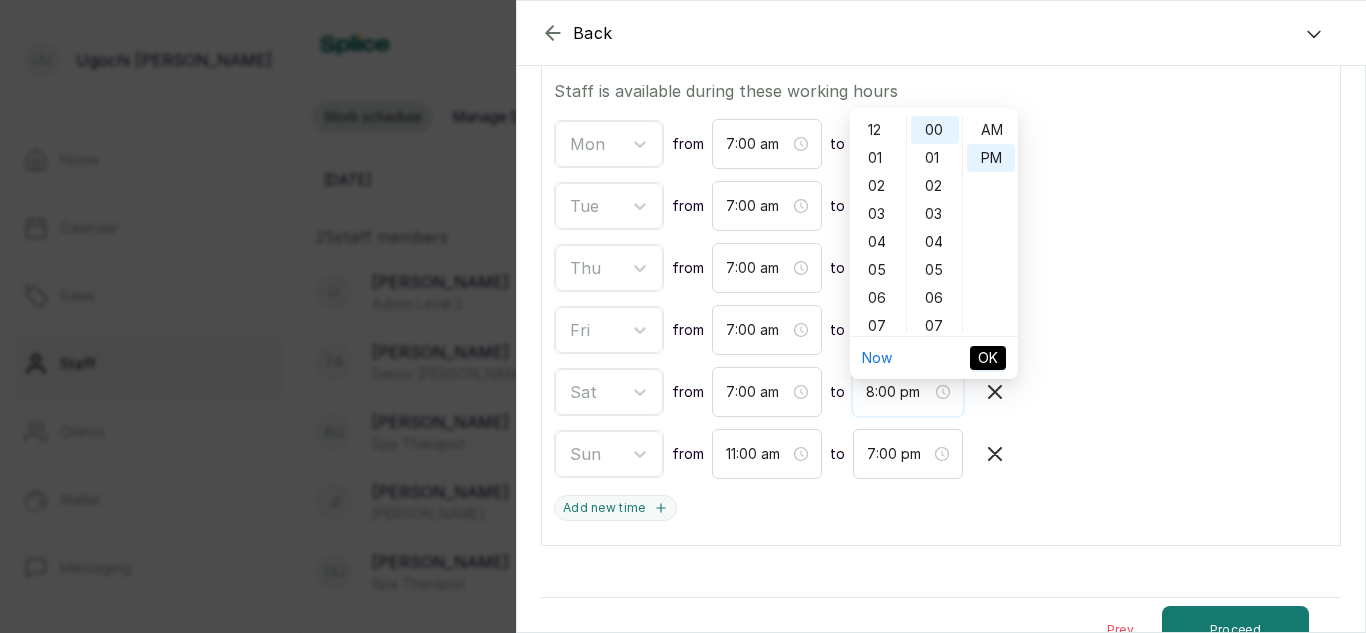 scroll, scrollTop: 120, scrollLeft: 0, axis: vertical 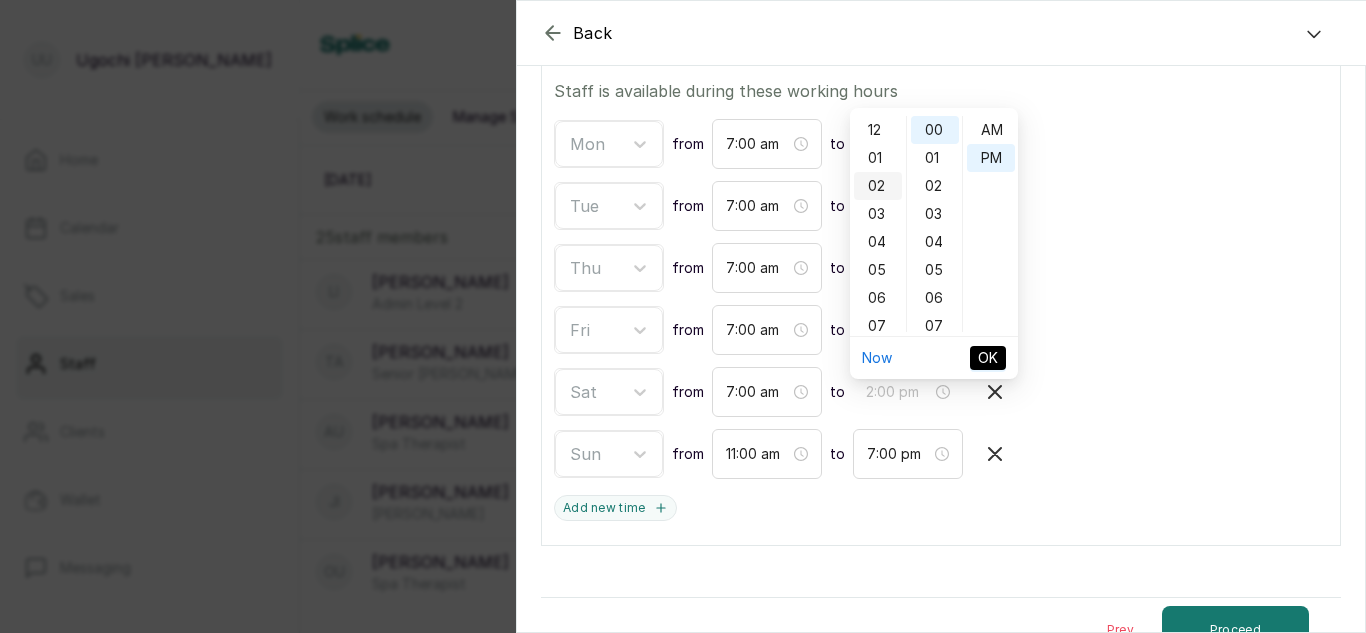 click on "02" at bounding box center (878, 186) 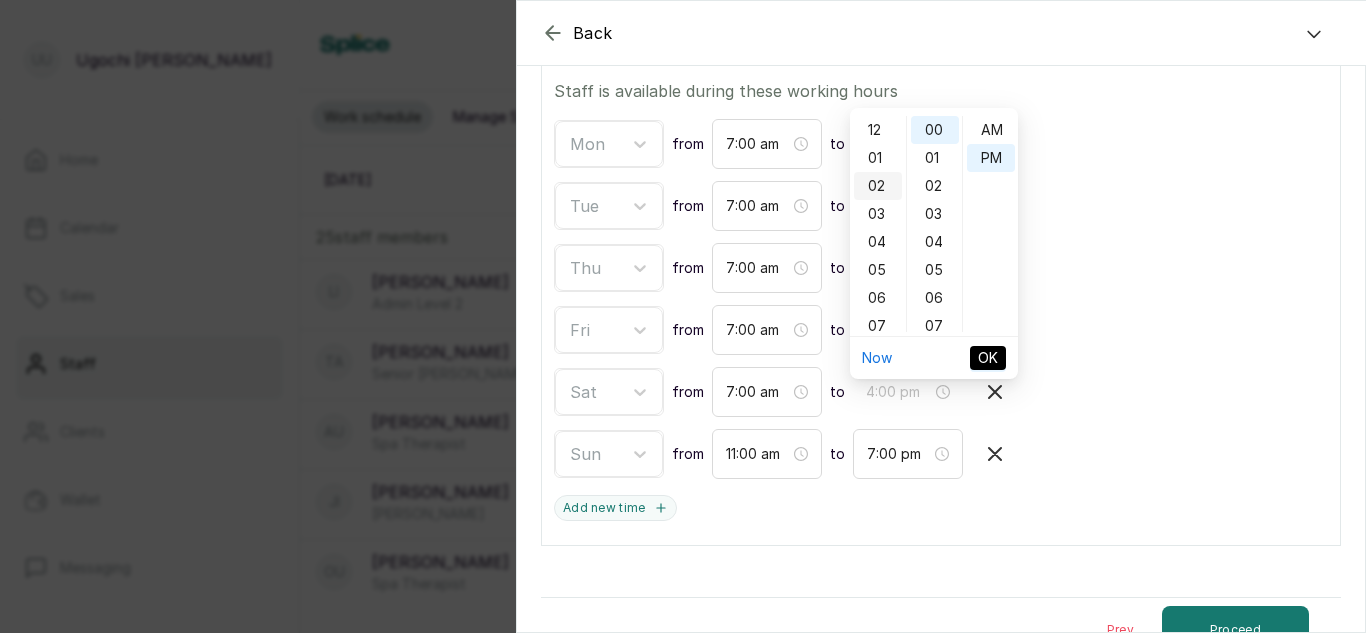 scroll, scrollTop: 56, scrollLeft: 0, axis: vertical 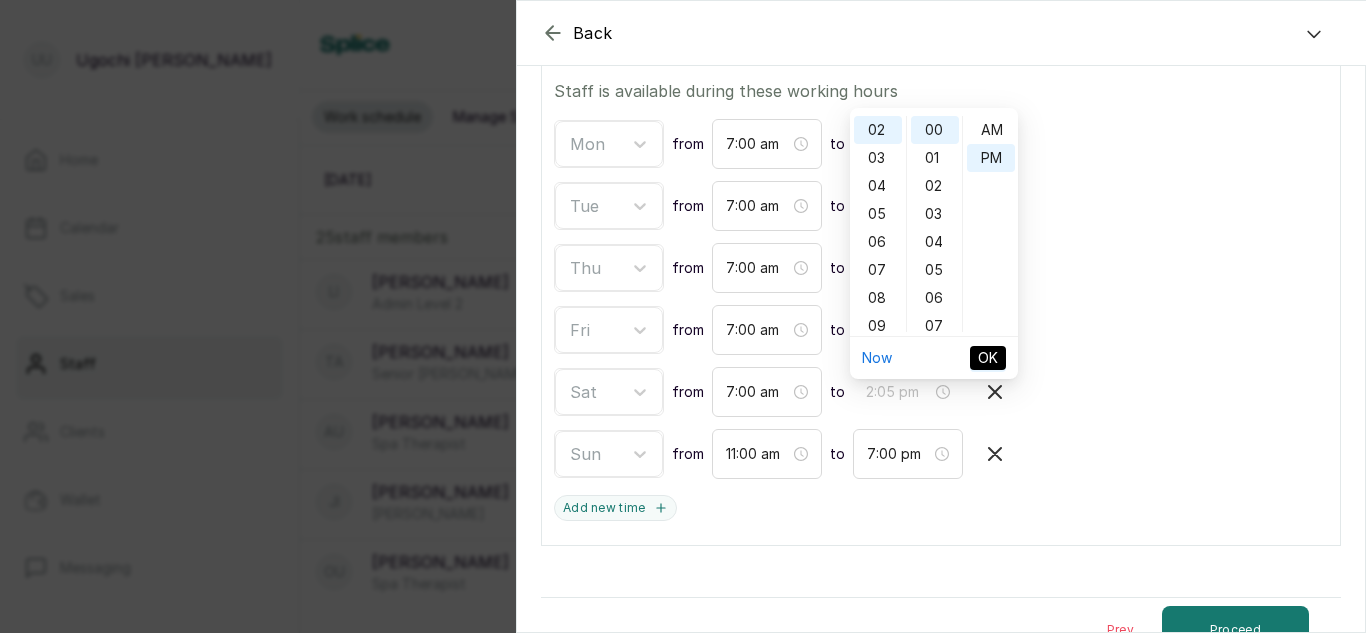 type on "2:00 pm" 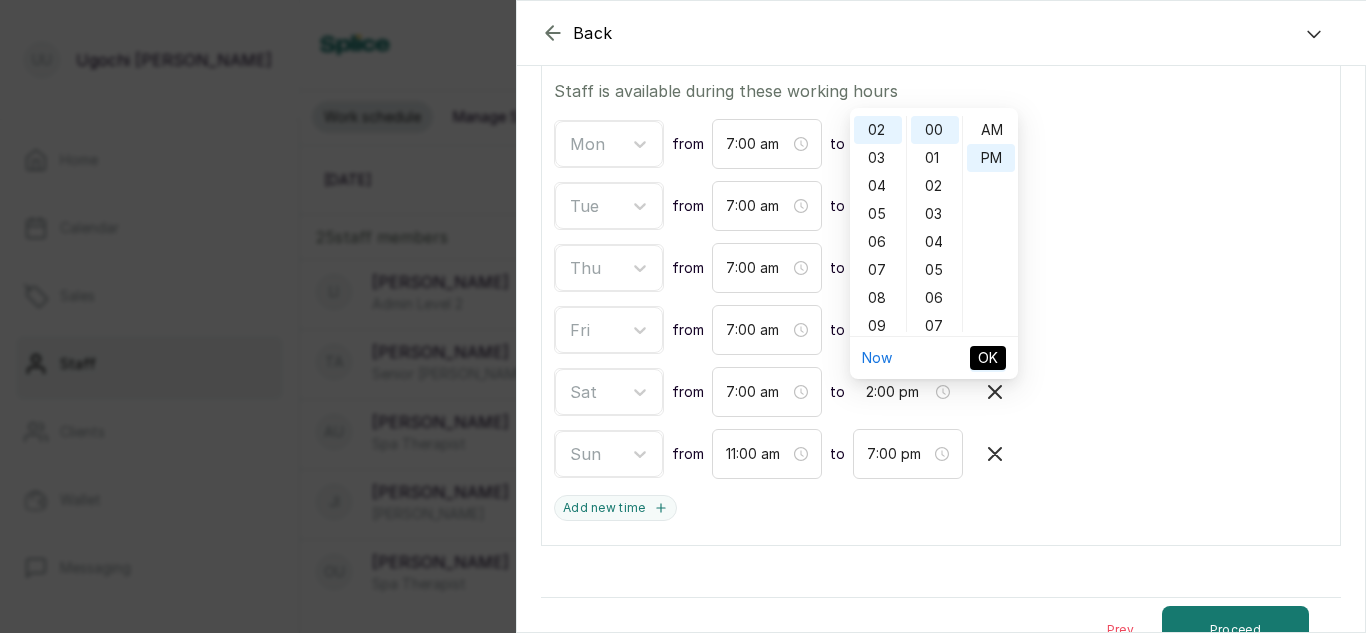 click on "OK" at bounding box center (988, 358) 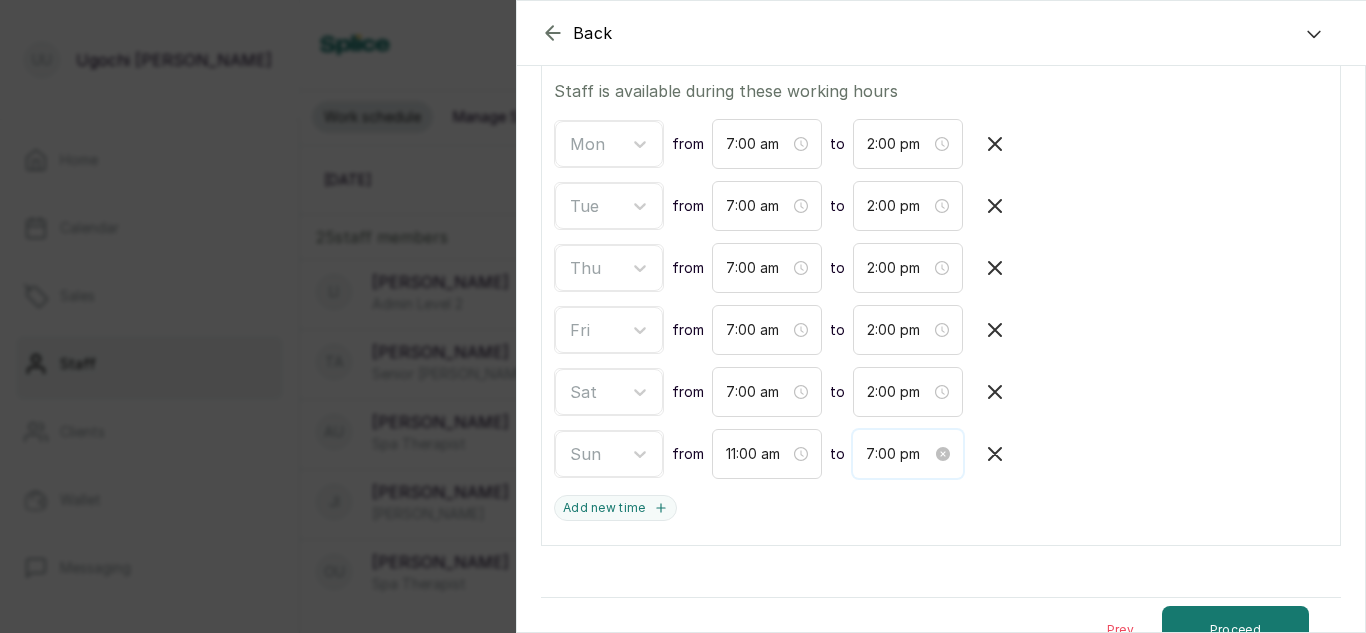 click on "7:00 pm" at bounding box center (899, 454) 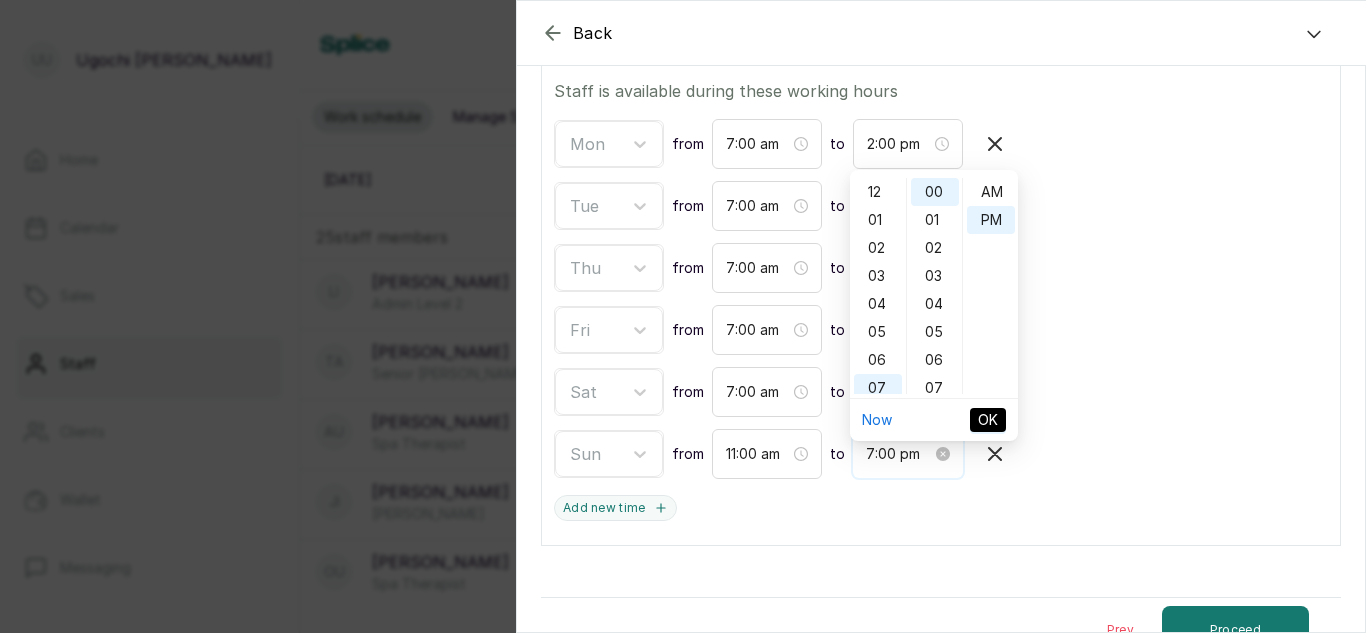 scroll, scrollTop: 120, scrollLeft: 0, axis: vertical 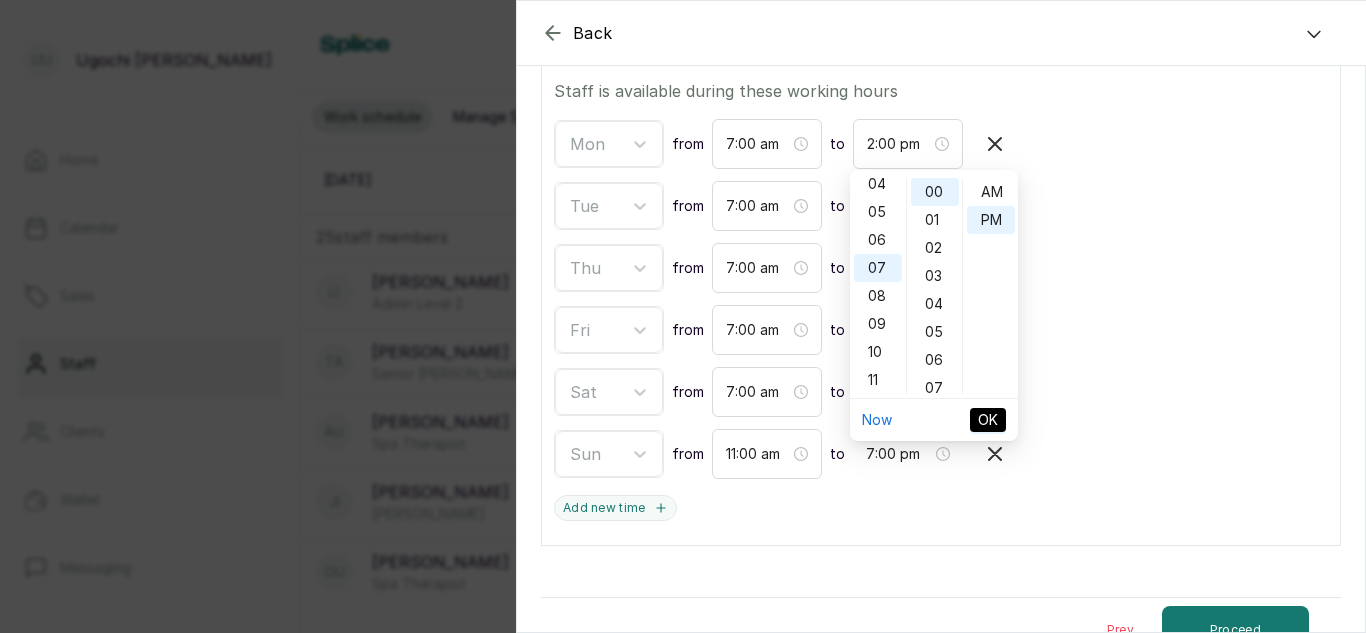 click on "Sat from 7:00 am to 2:00 pm" at bounding box center (941, 392) 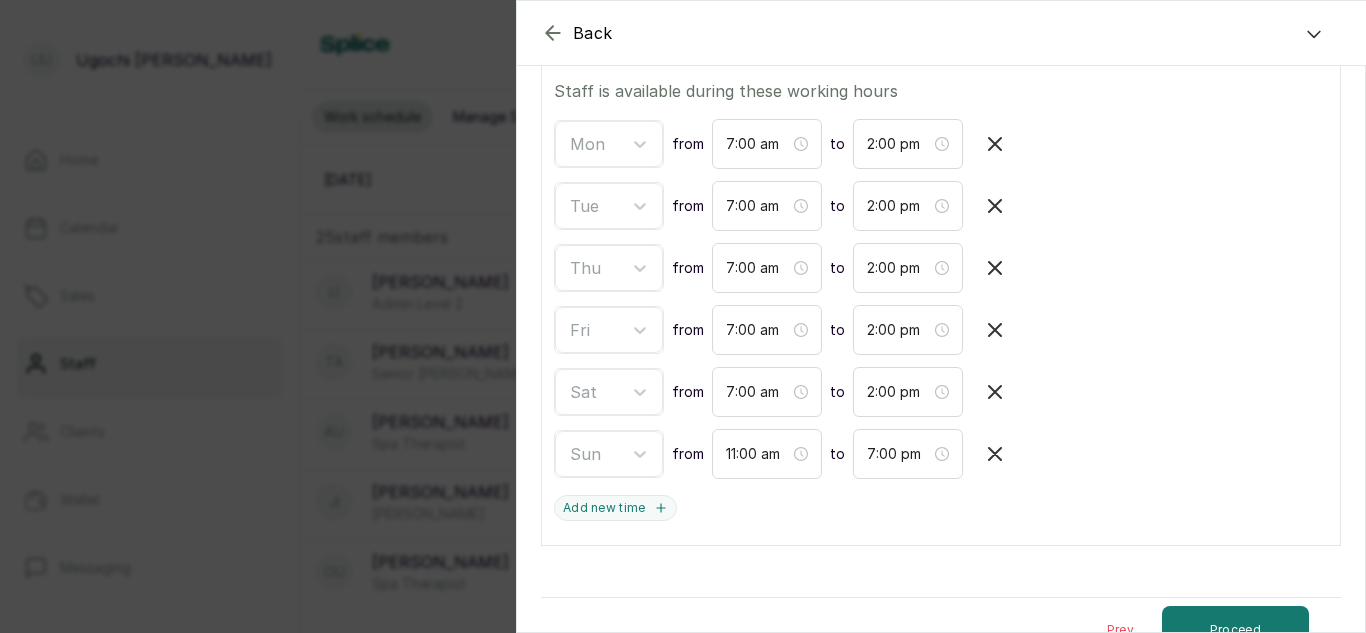 scroll, scrollTop: 440, scrollLeft: 0, axis: vertical 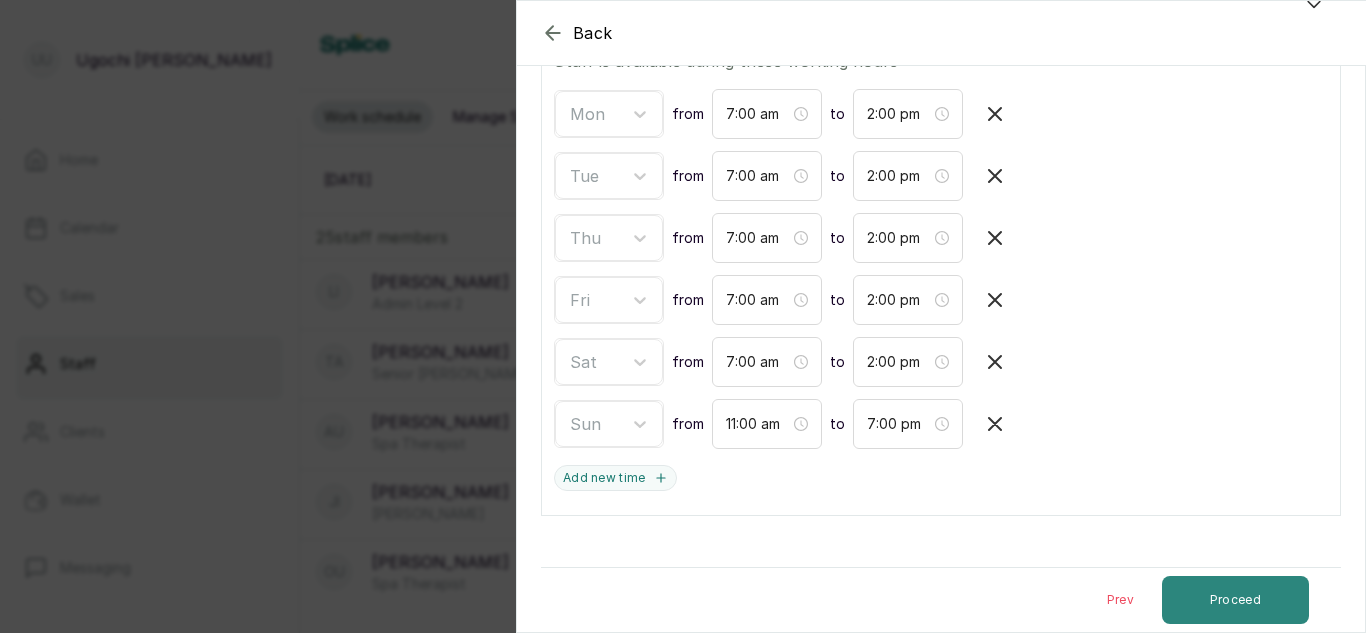 click on "Proceed" at bounding box center [1235, 600] 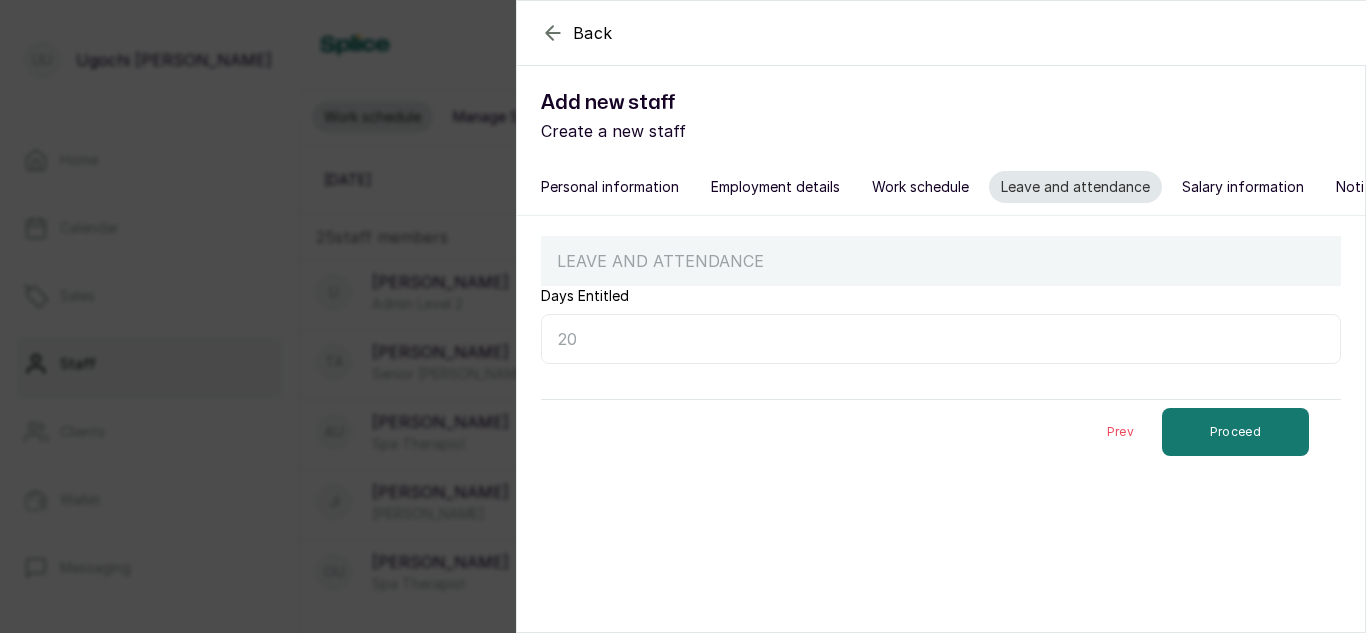 scroll, scrollTop: 0, scrollLeft: 0, axis: both 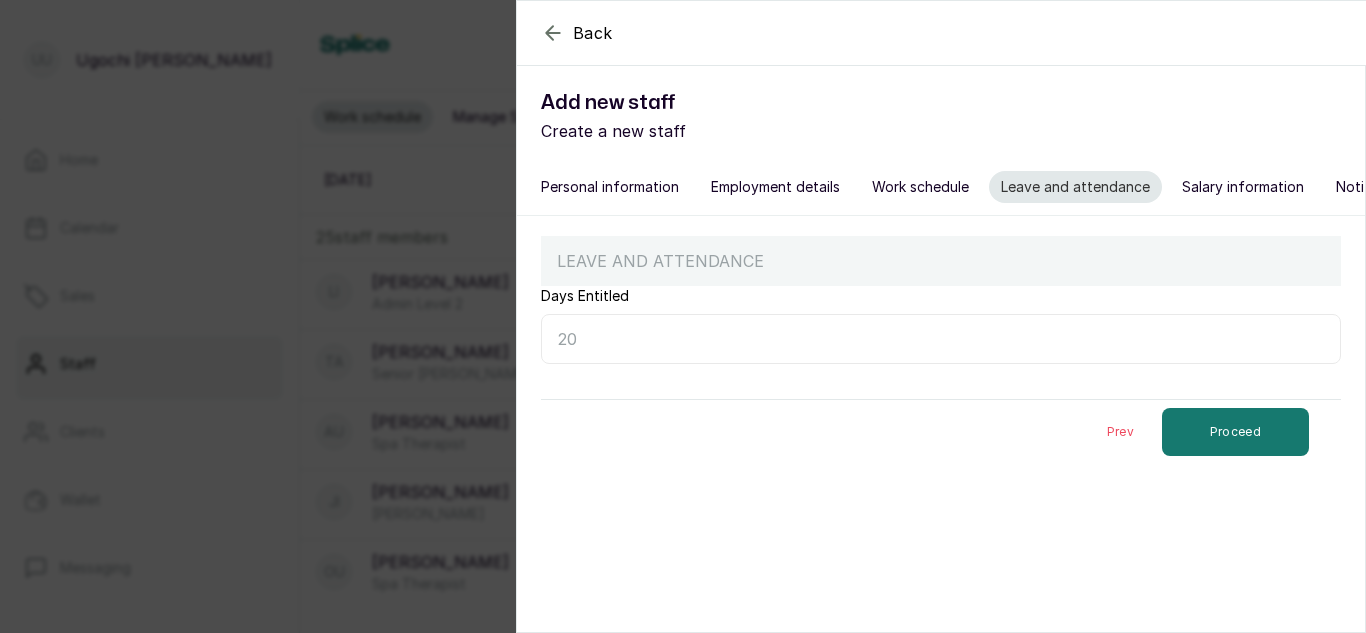 click on "Days Entitled" at bounding box center [941, 339] 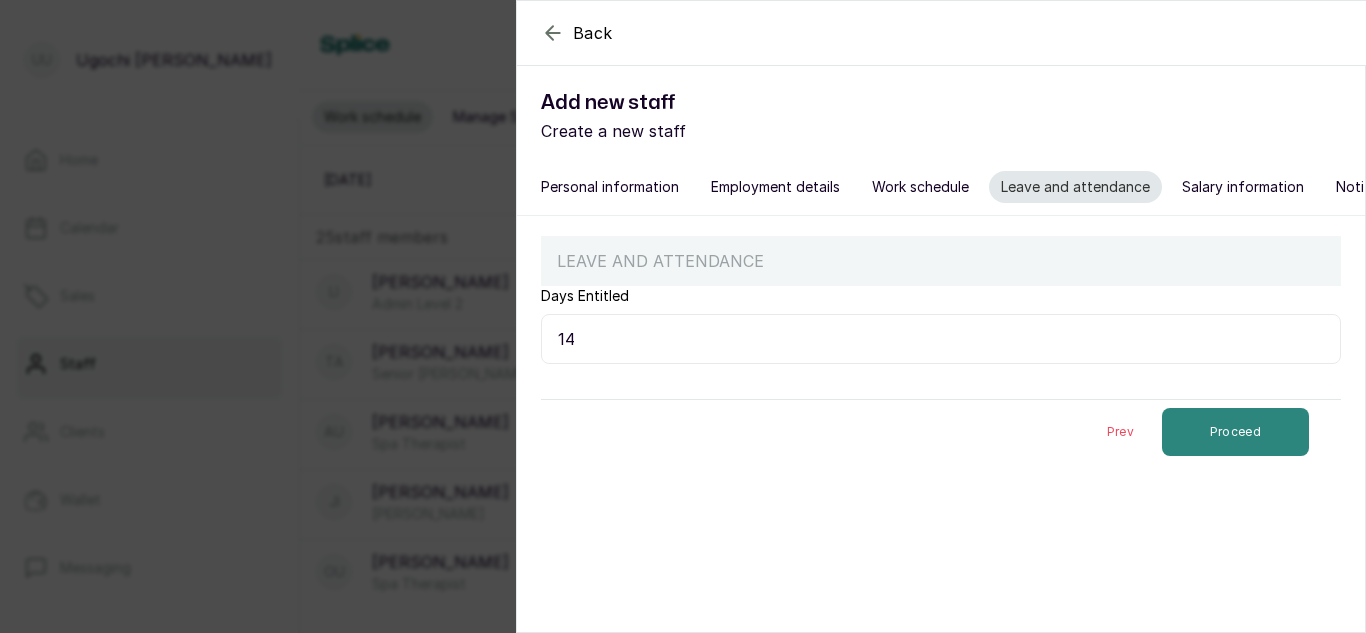 click on "Proceed" at bounding box center (1235, 432) 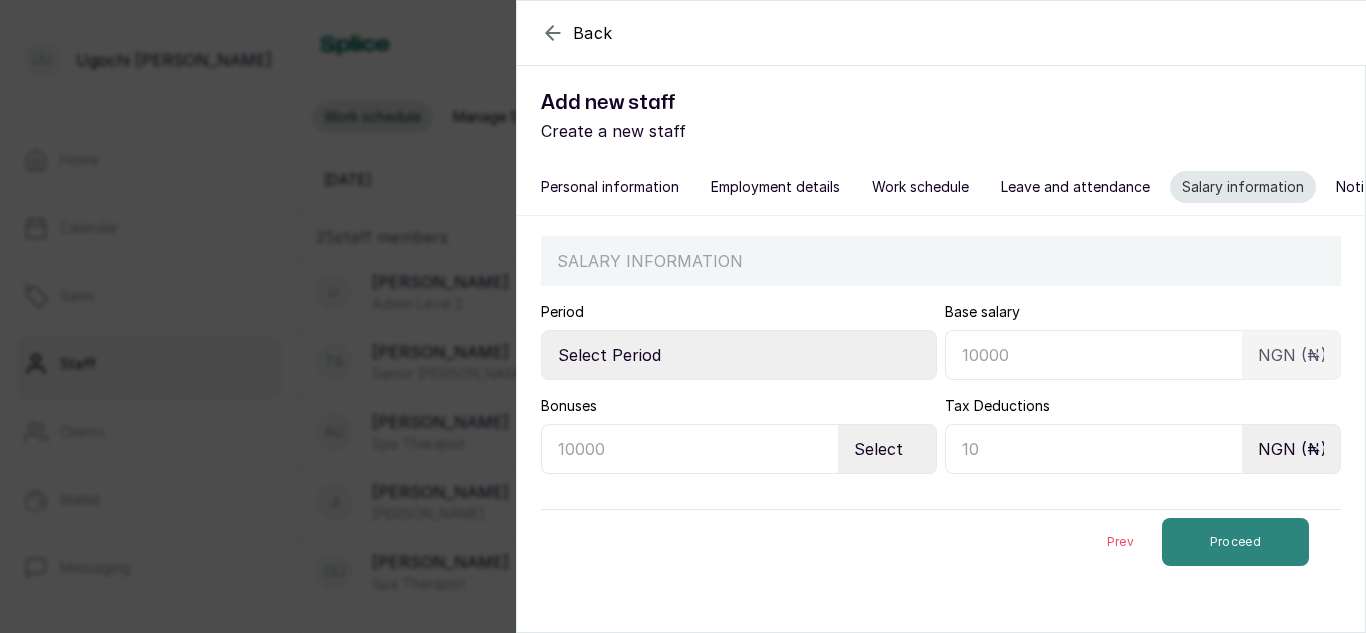 click on "Proceed" at bounding box center (1235, 542) 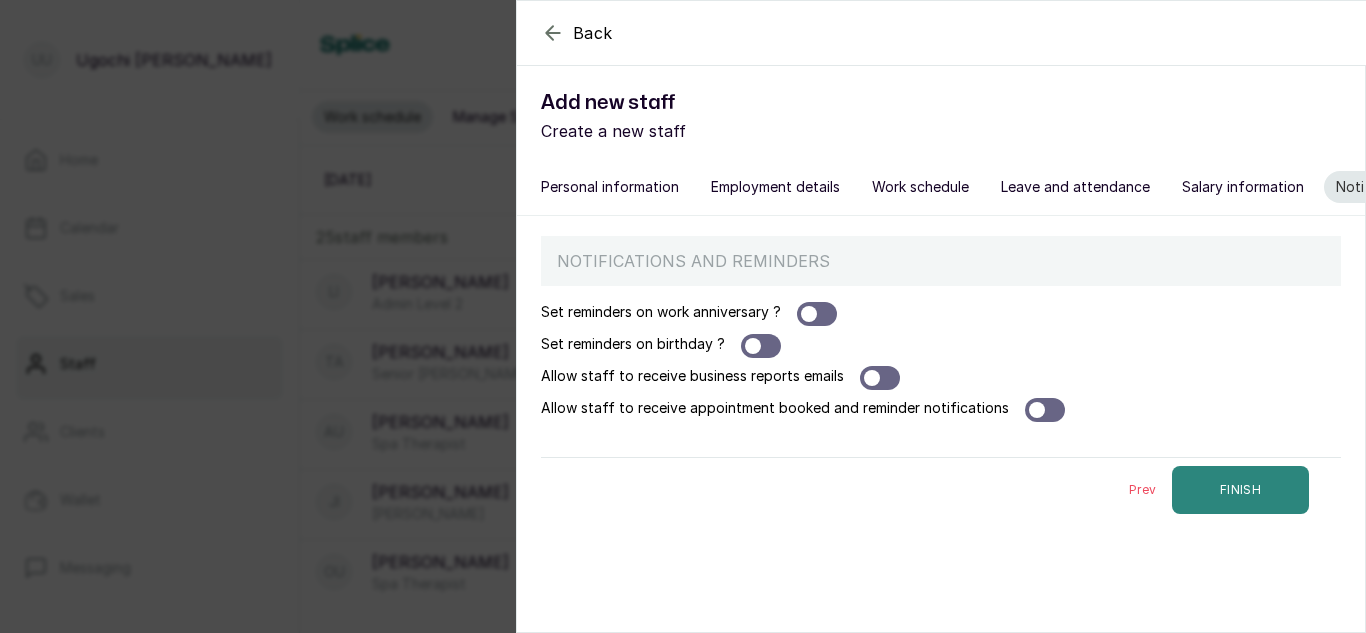 click on "FINISH" at bounding box center [1240, 490] 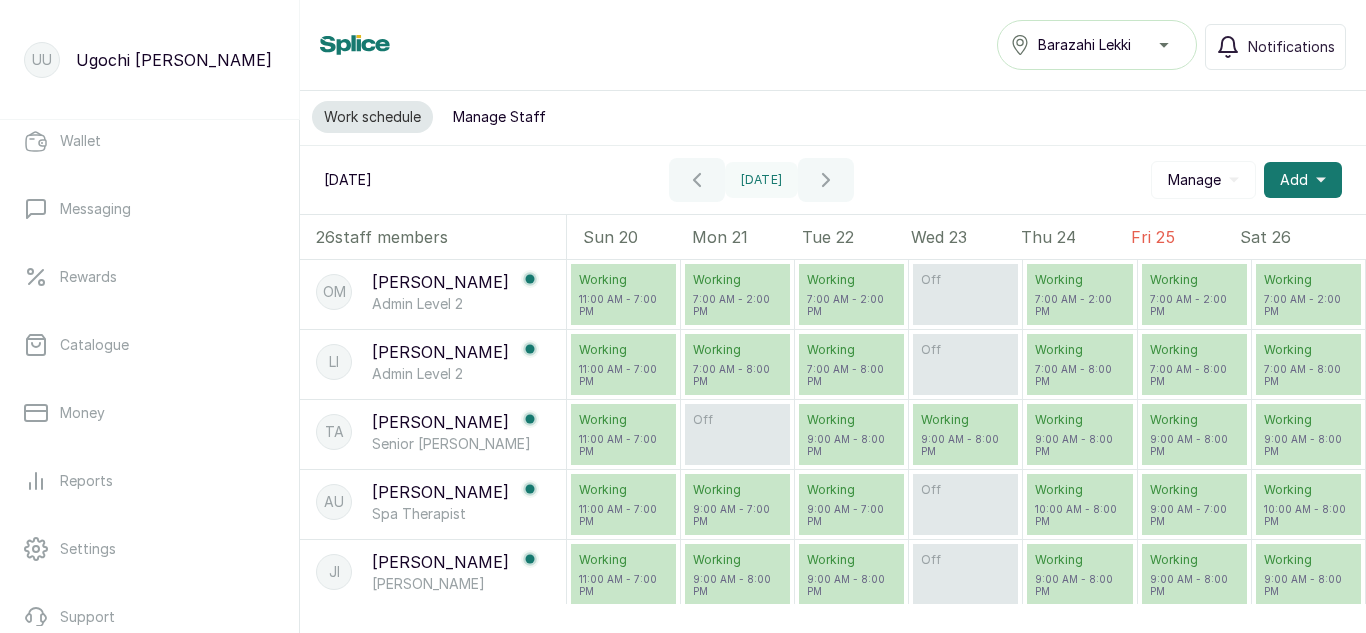 scroll, scrollTop: 367, scrollLeft: 0, axis: vertical 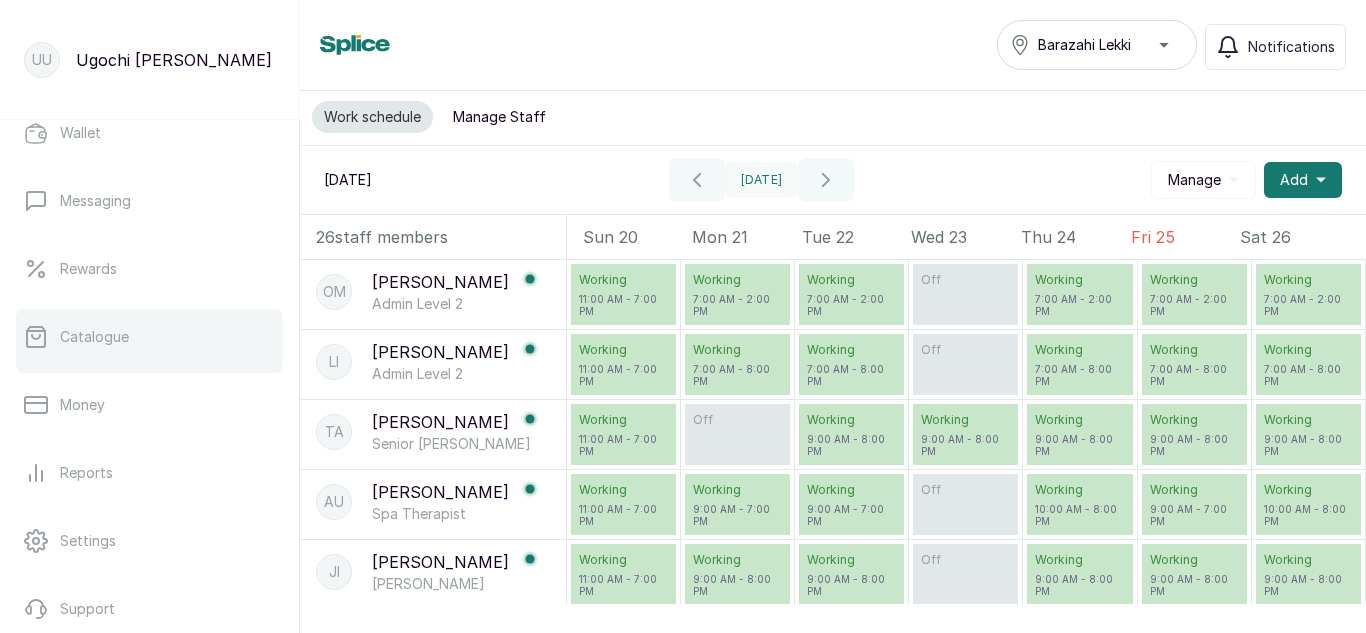 click on "Catalogue" at bounding box center [149, 337] 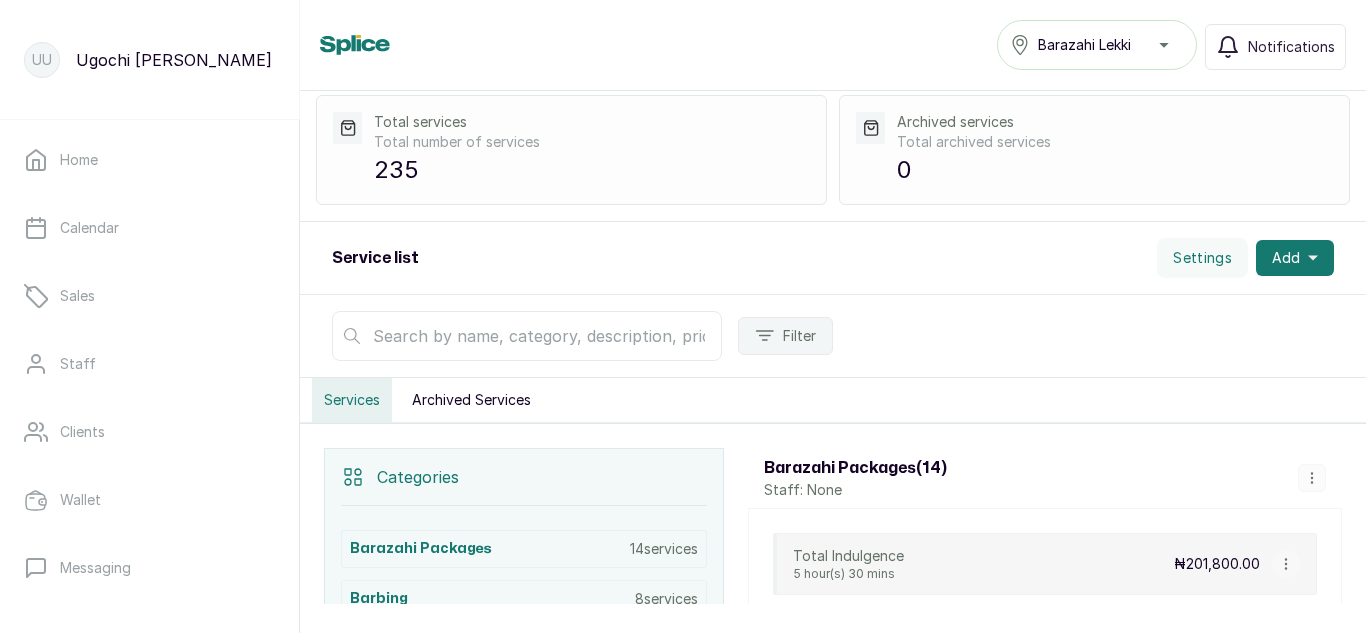 scroll, scrollTop: 60, scrollLeft: 0, axis: vertical 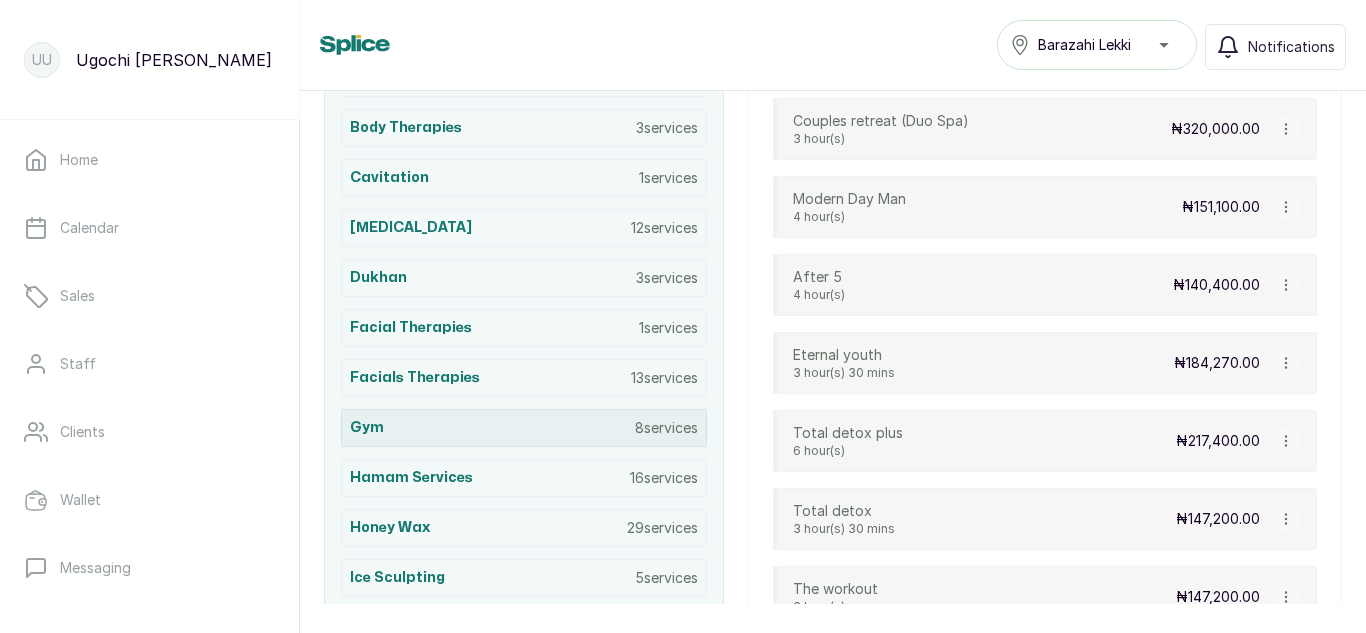 click on "Gym 8  services" at bounding box center [524, 428] 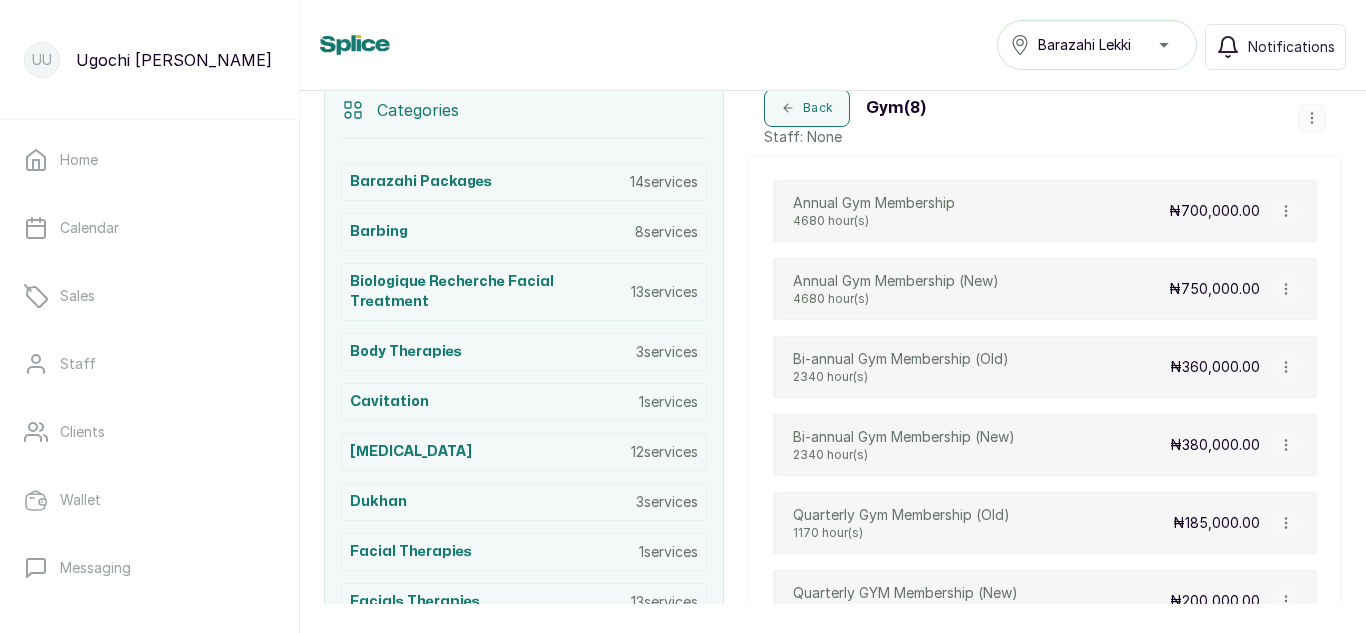 scroll, scrollTop: 427, scrollLeft: 0, axis: vertical 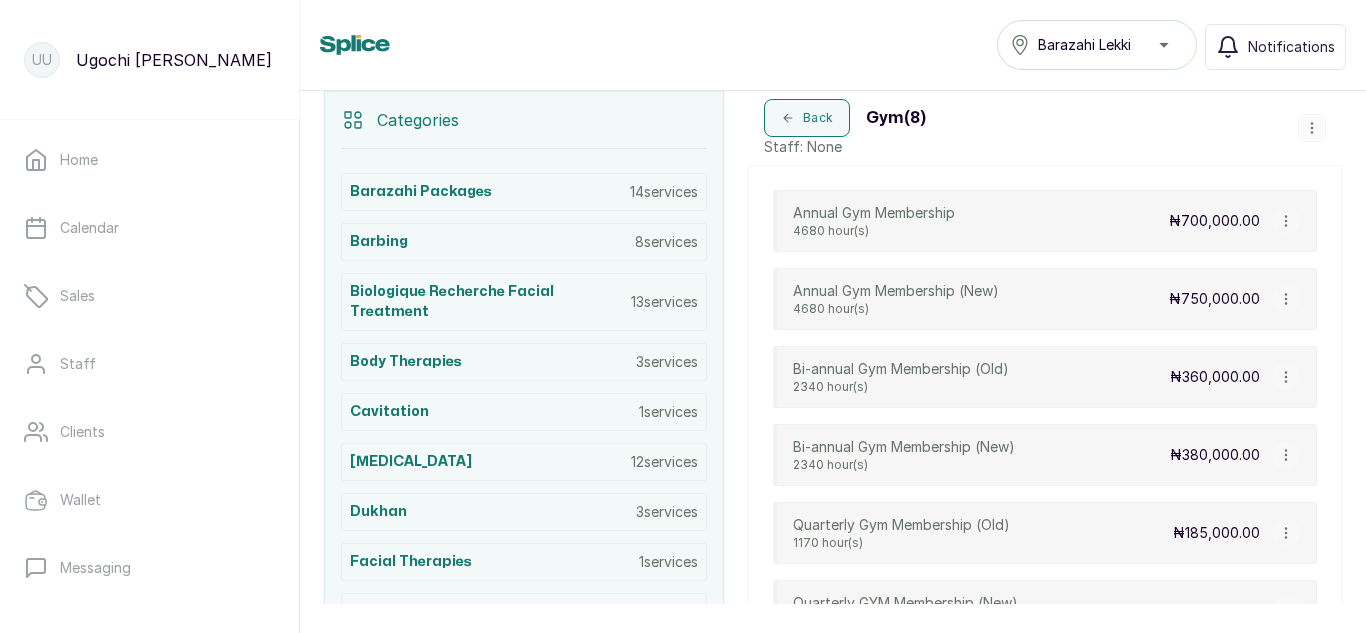 click on "₦700,000.00" at bounding box center (1214, 221) 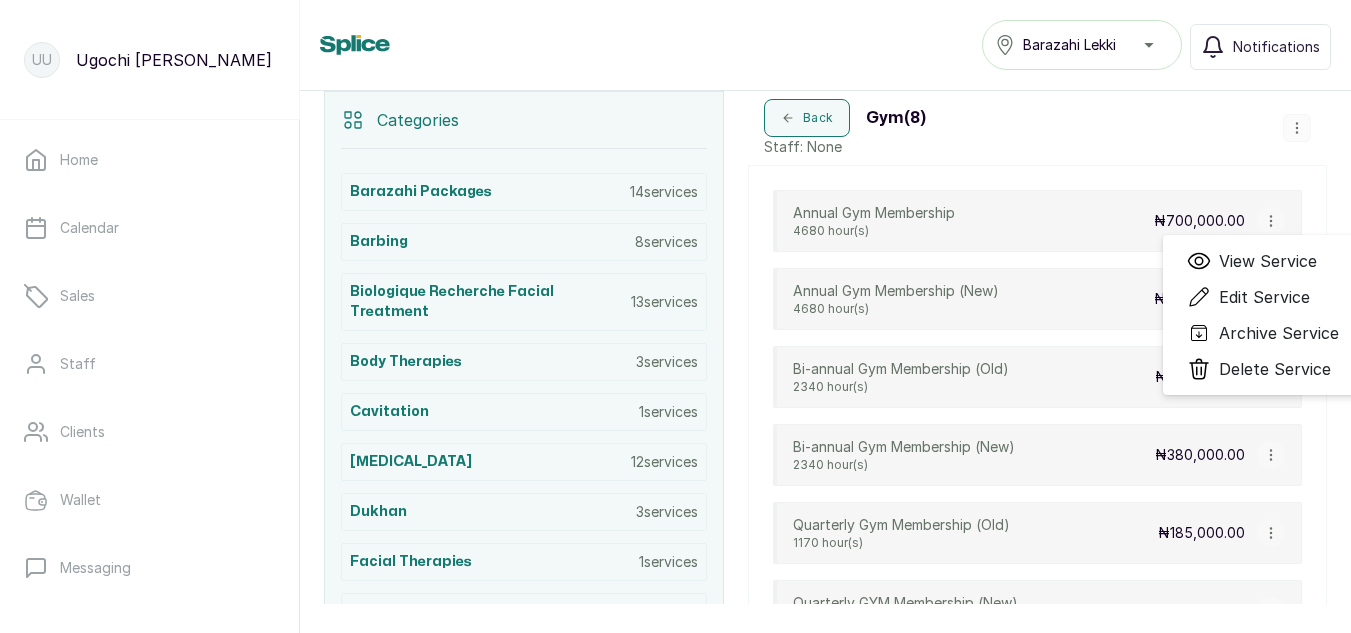 click on "Edit Service" at bounding box center [1264, 297] 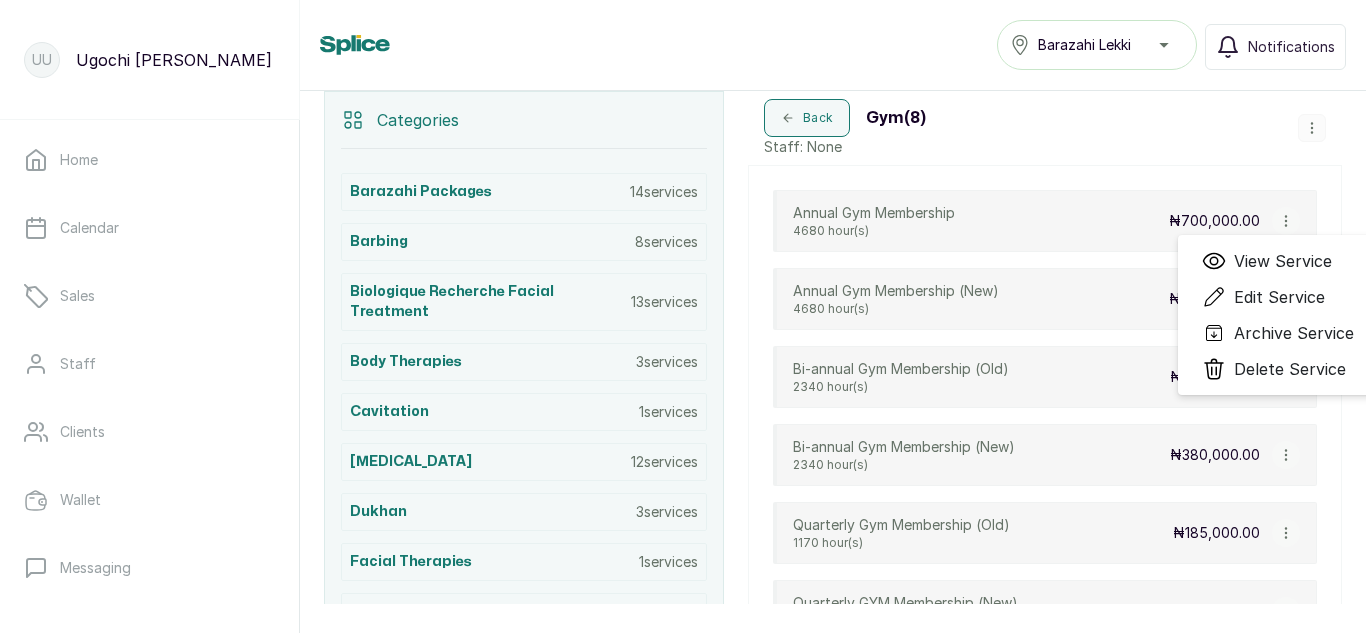 select on "fixed" 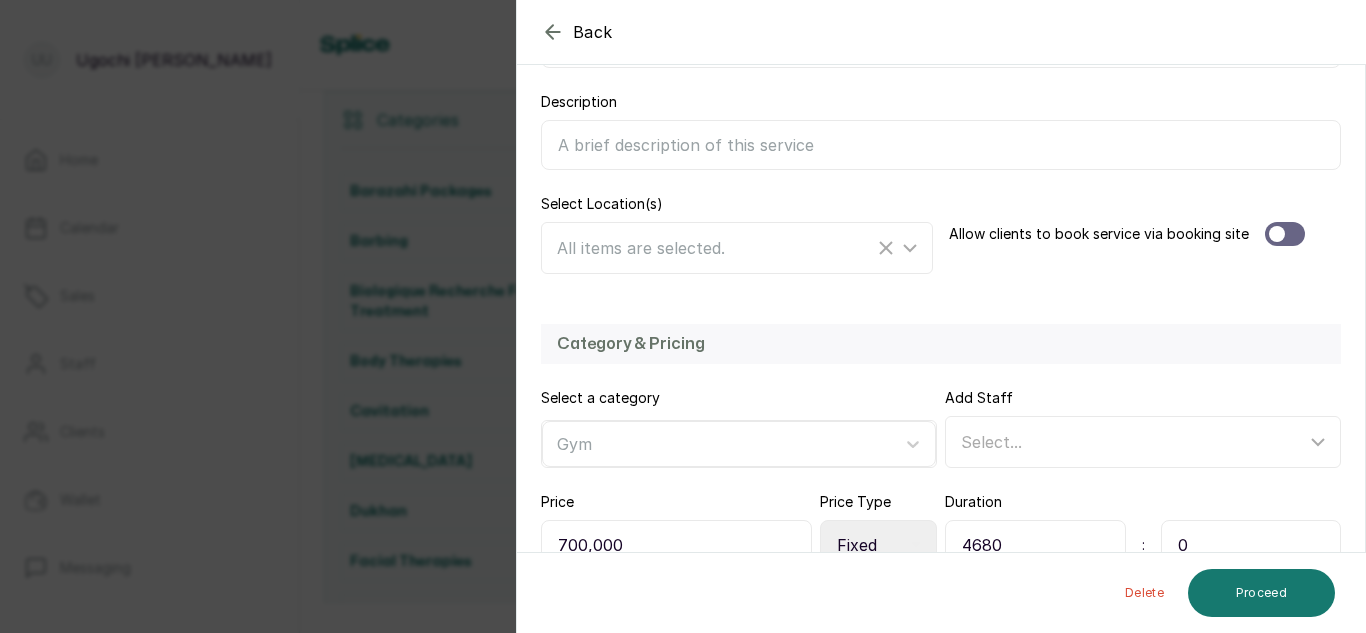 scroll, scrollTop: 436, scrollLeft: 0, axis: vertical 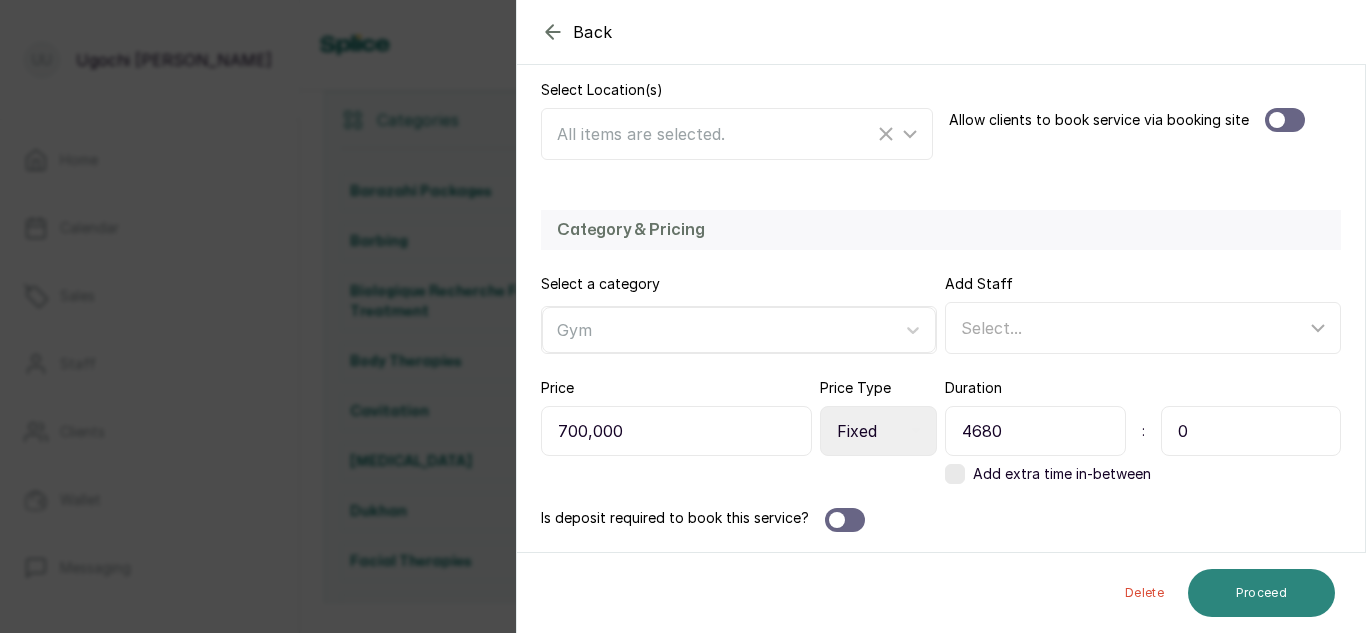 click on "Proceed" at bounding box center (1261, 593) 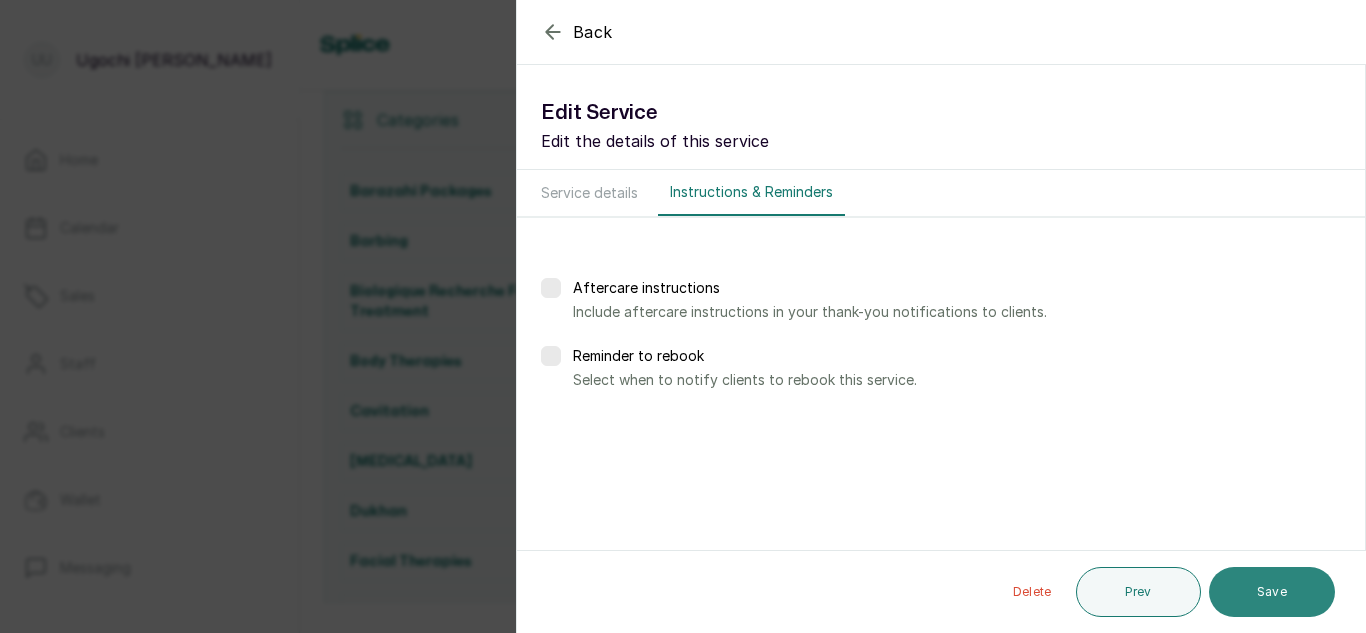 click on "Save" at bounding box center (1272, 592) 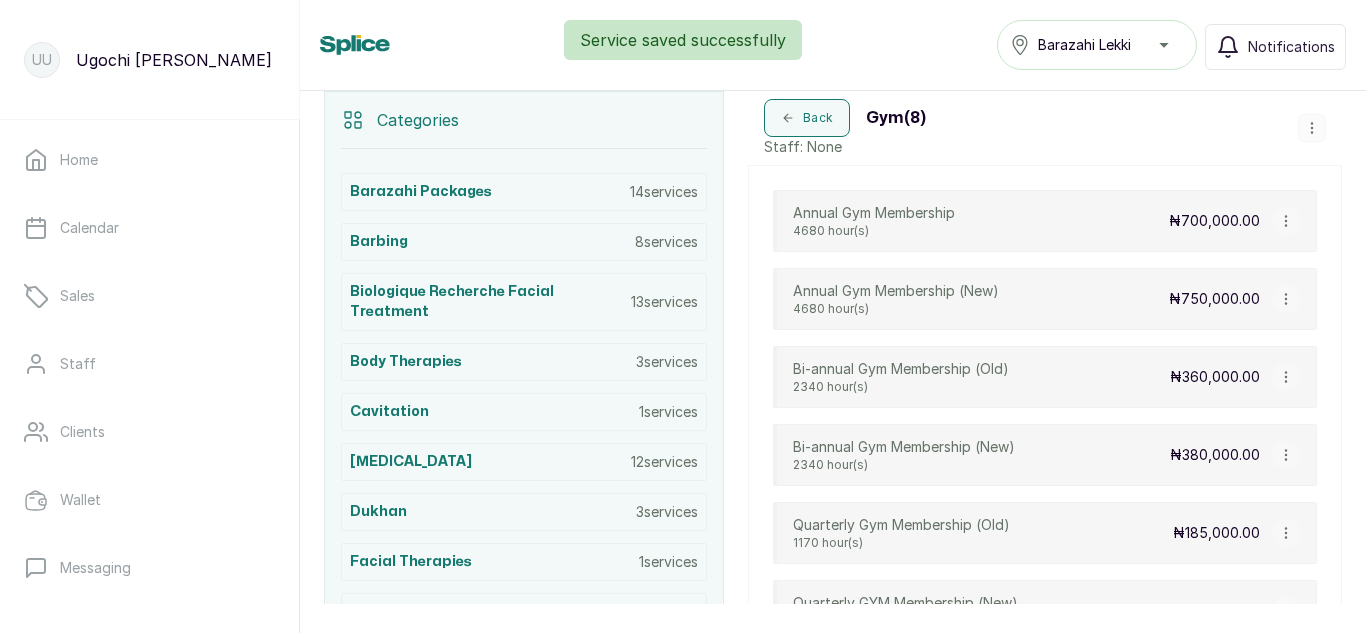 click 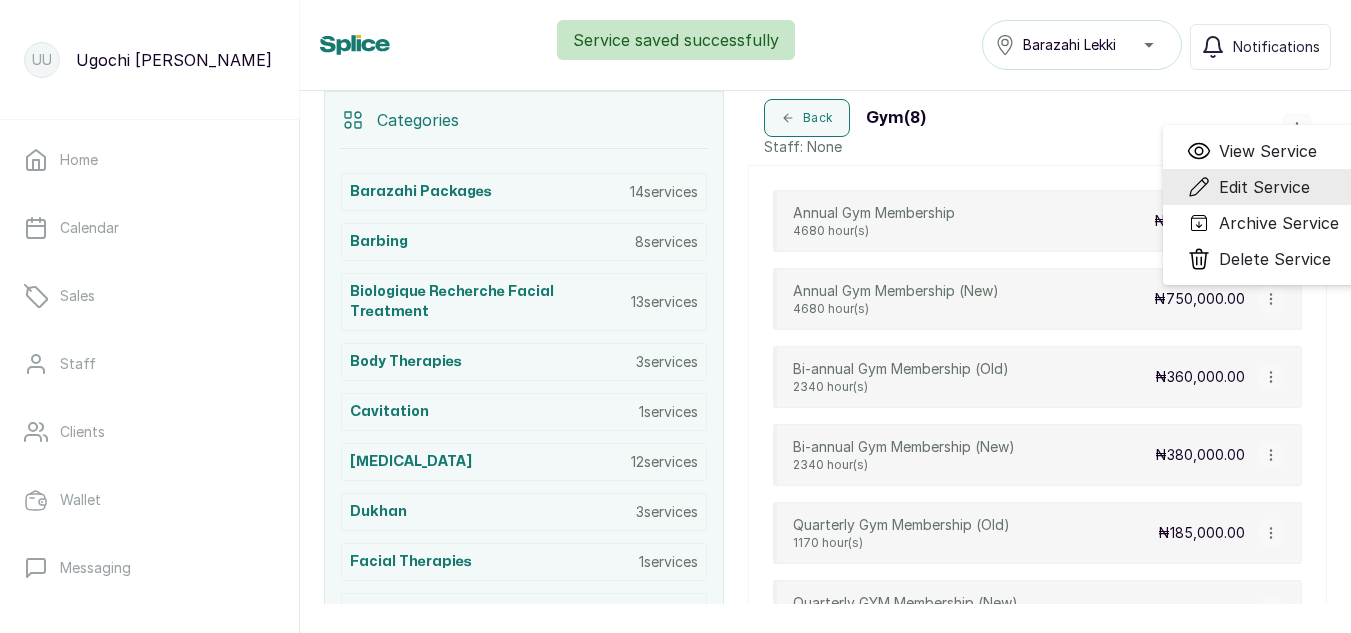 click on "Edit Service" at bounding box center [1264, 187] 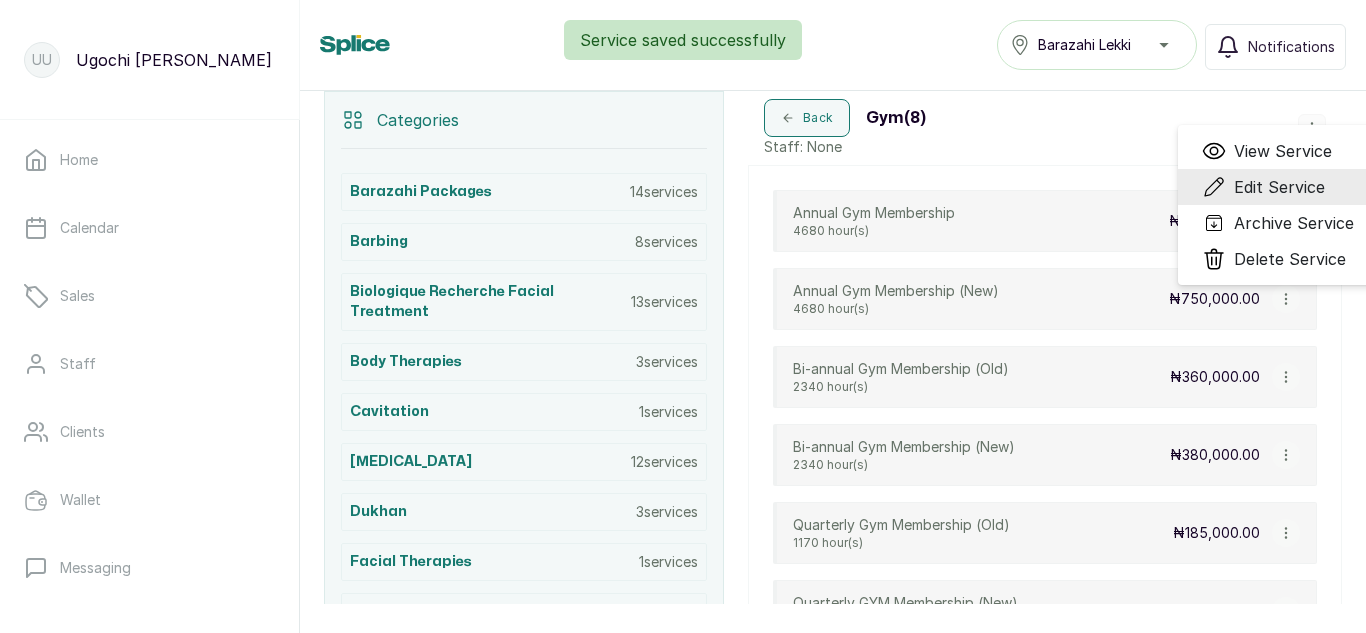 select on "fixed" 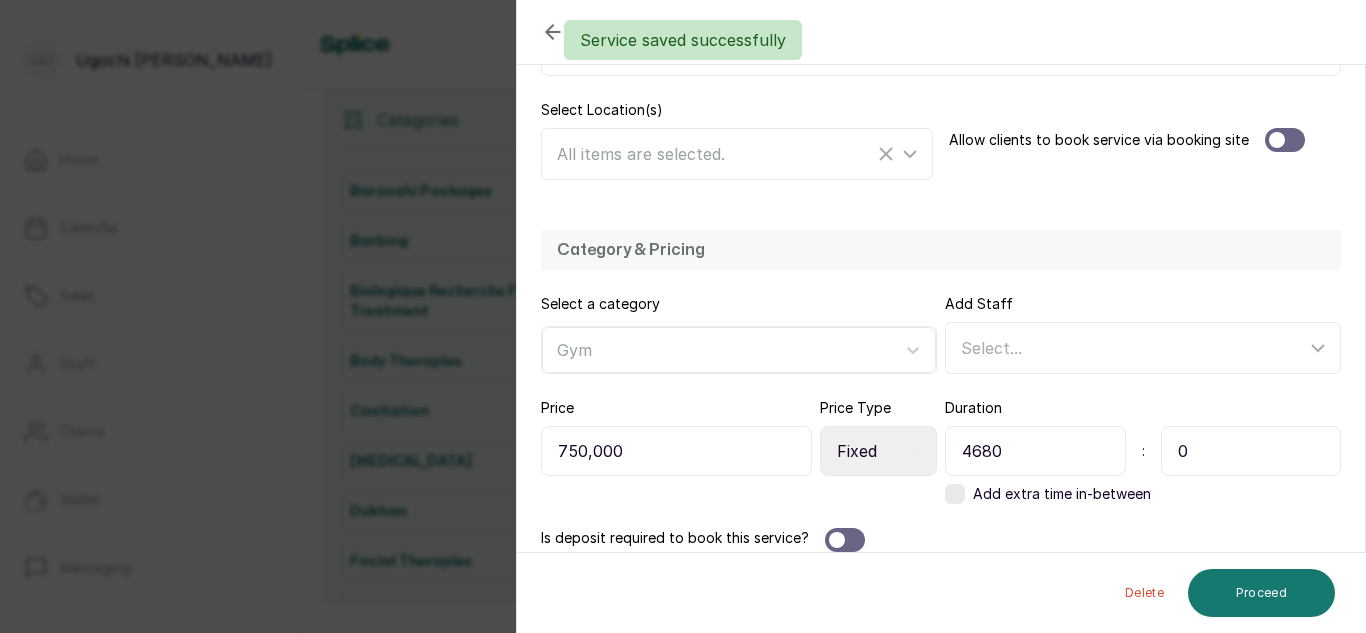scroll, scrollTop: 436, scrollLeft: 0, axis: vertical 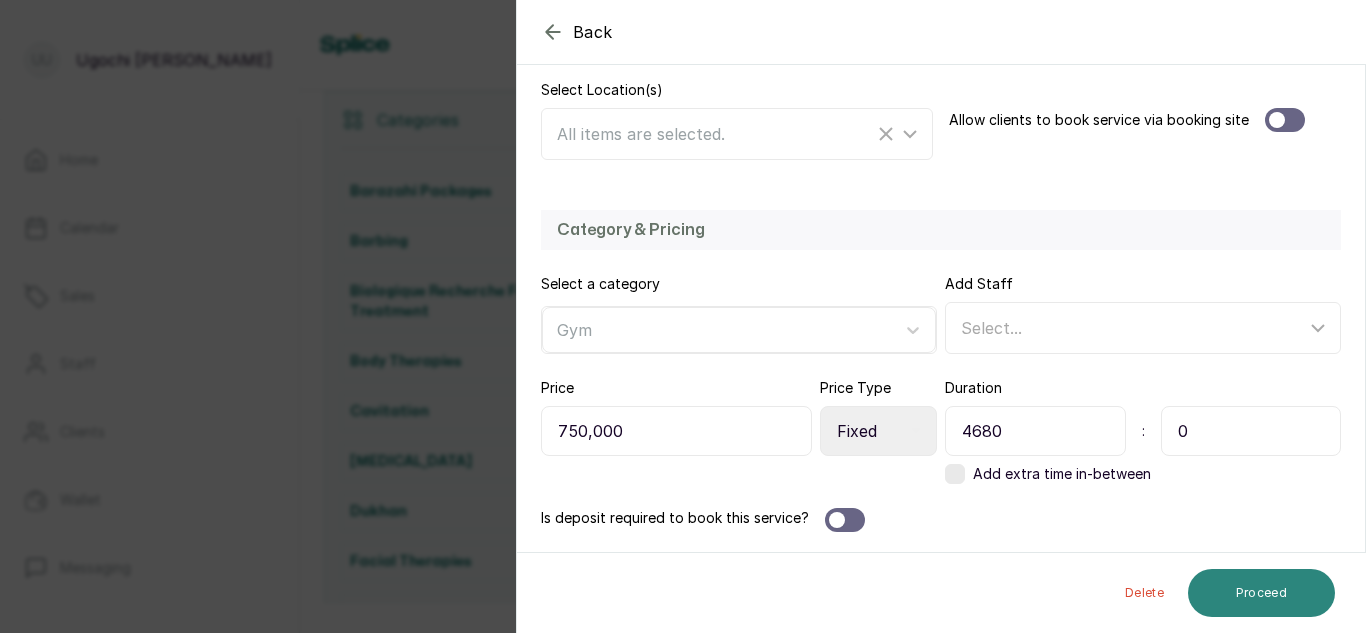 click on "Proceed" at bounding box center [1261, 593] 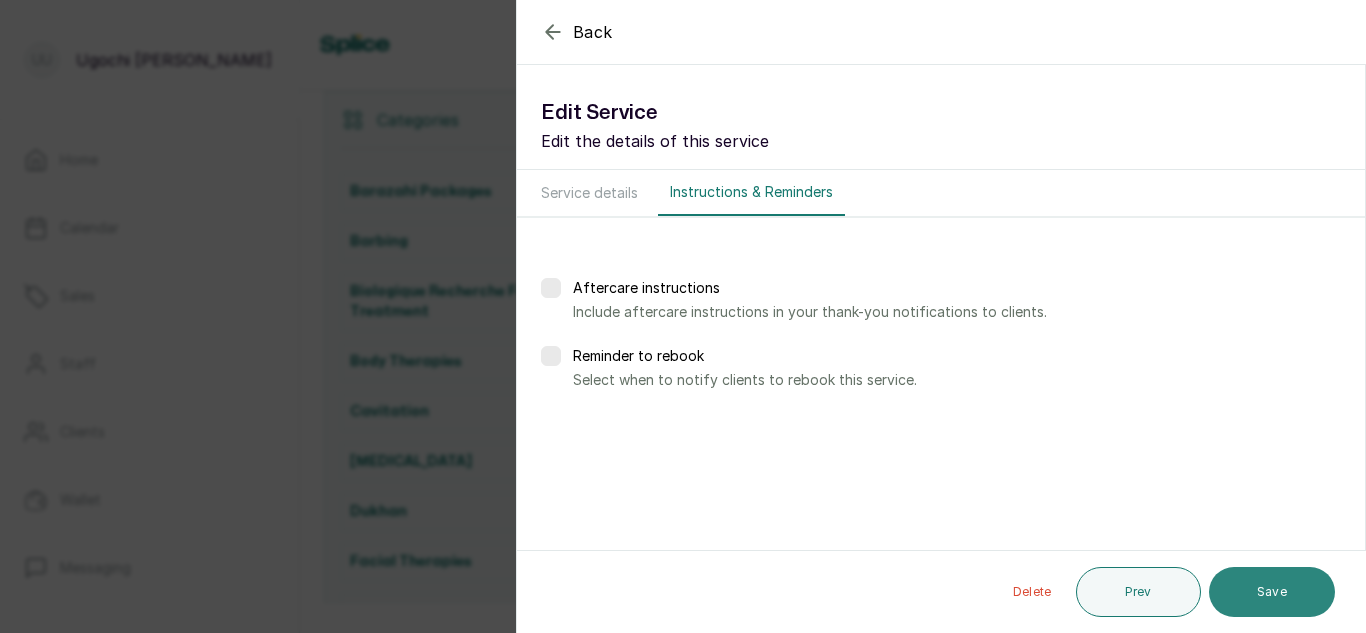 click on "Save" at bounding box center [1272, 592] 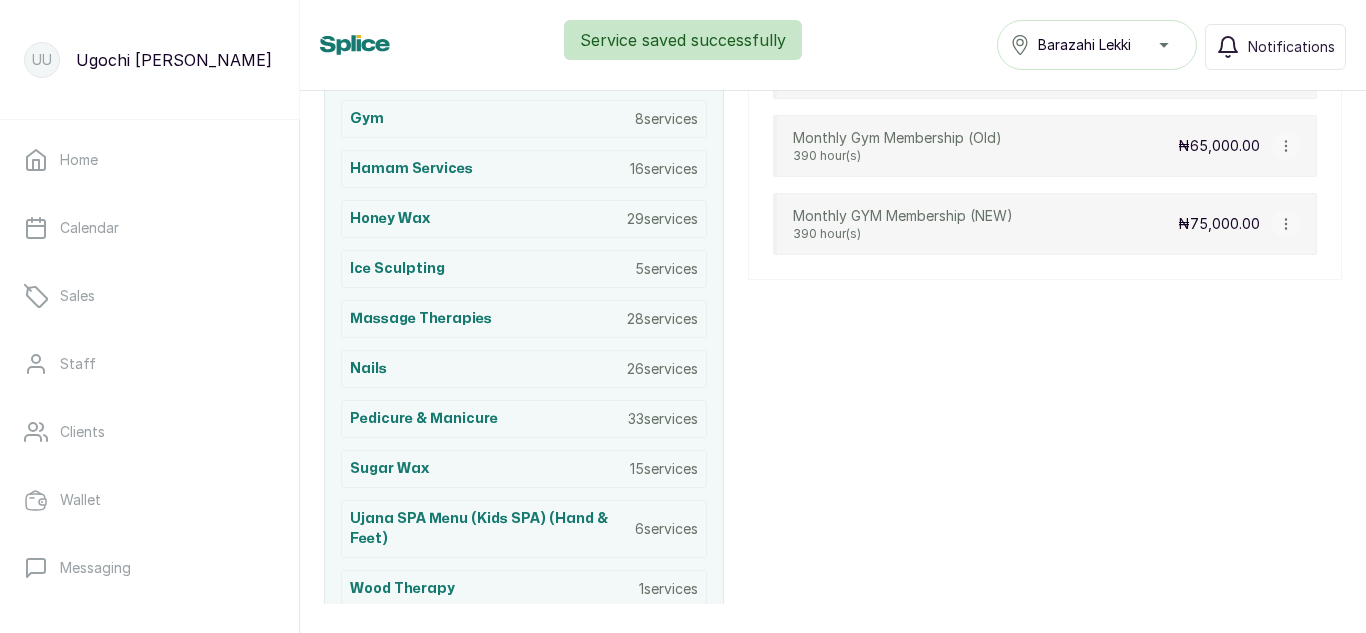 scroll, scrollTop: 946, scrollLeft: 0, axis: vertical 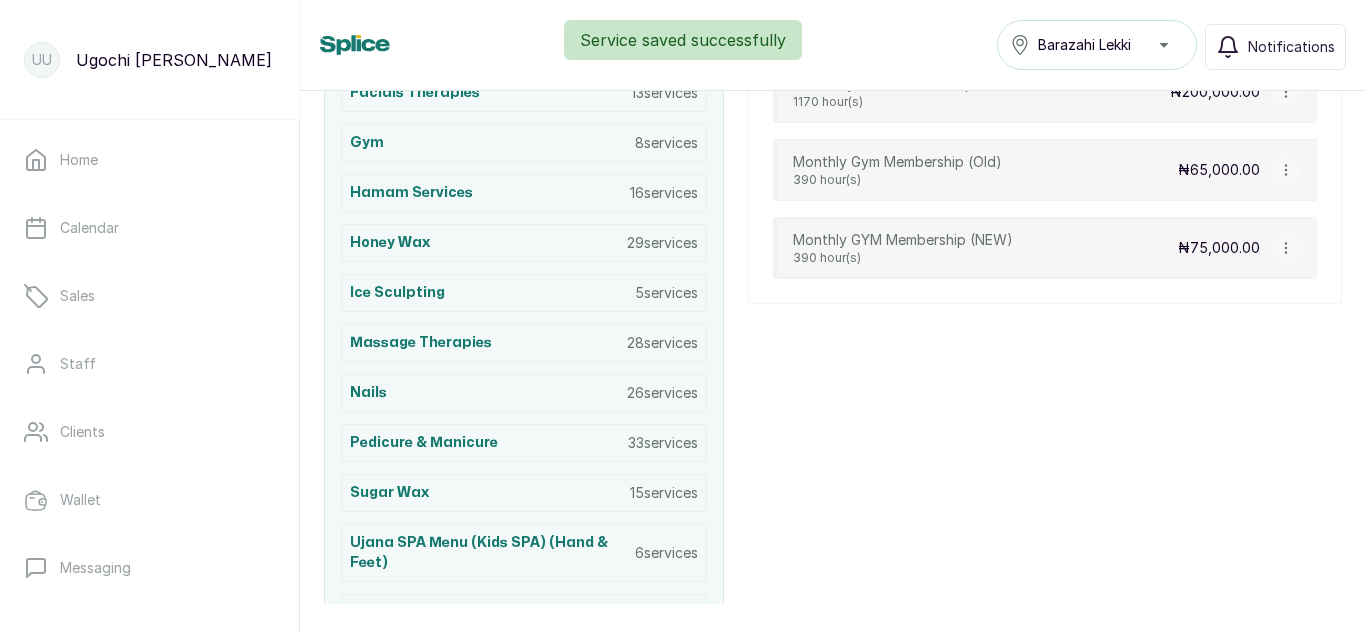 click 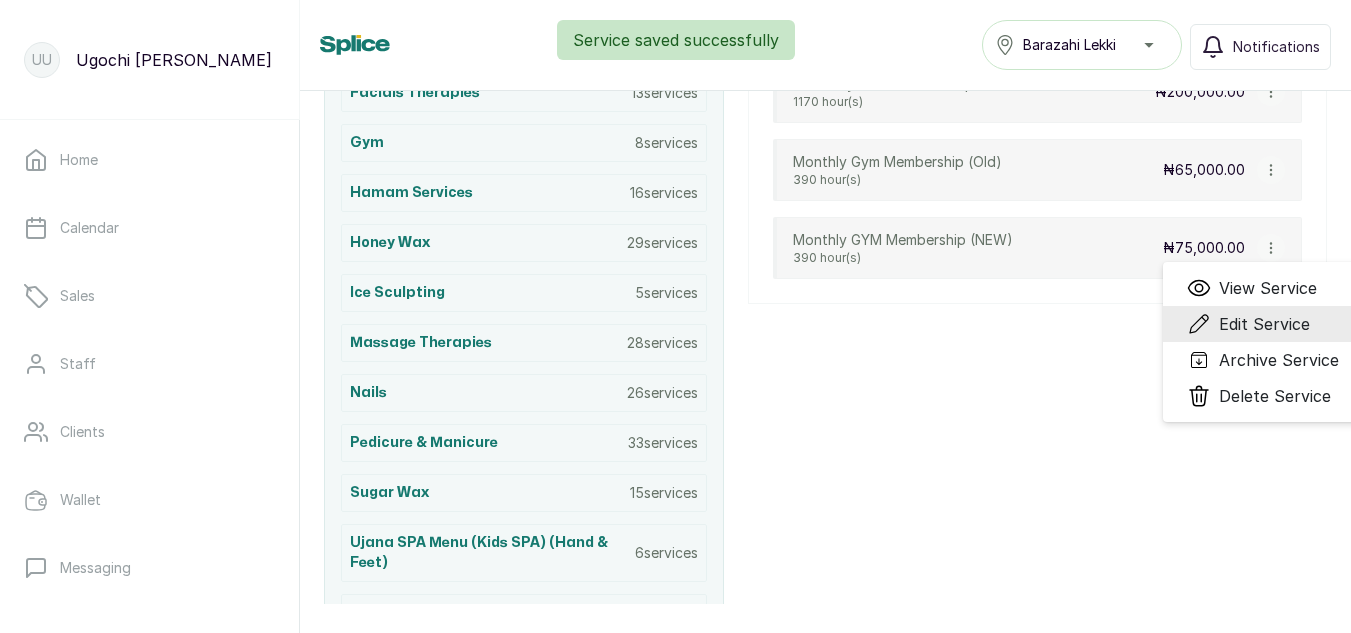 click on "Edit Service" at bounding box center (1264, 324) 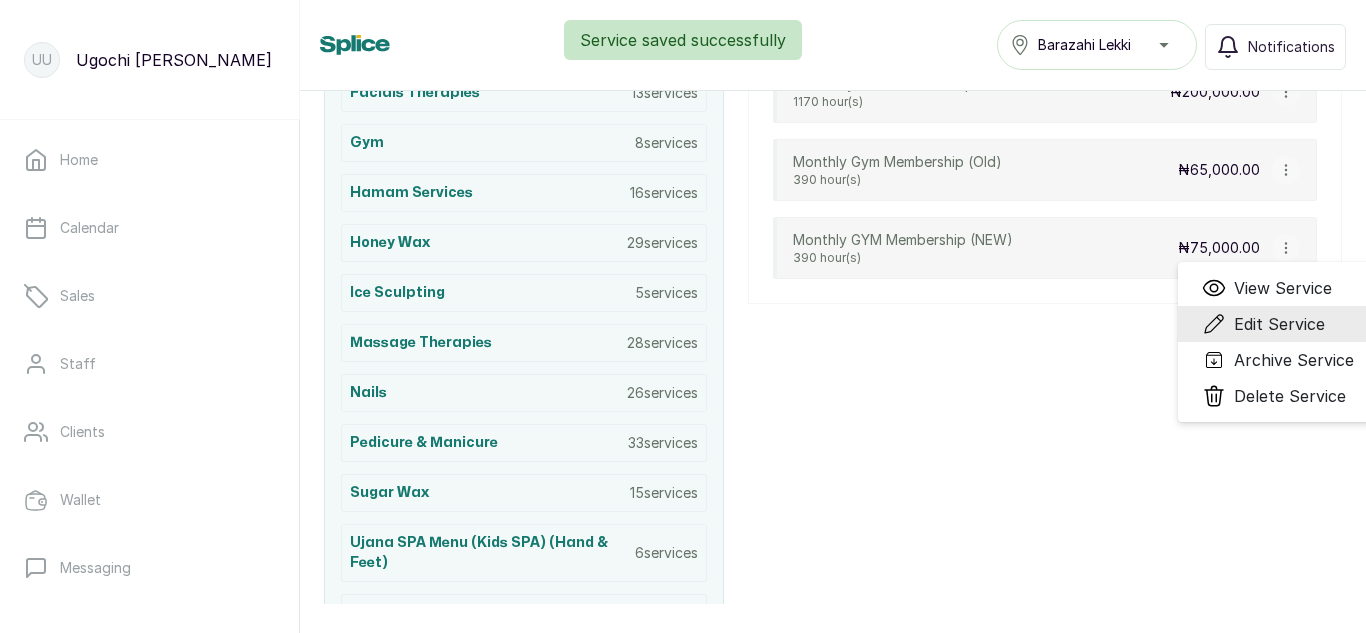 select on "fixed" 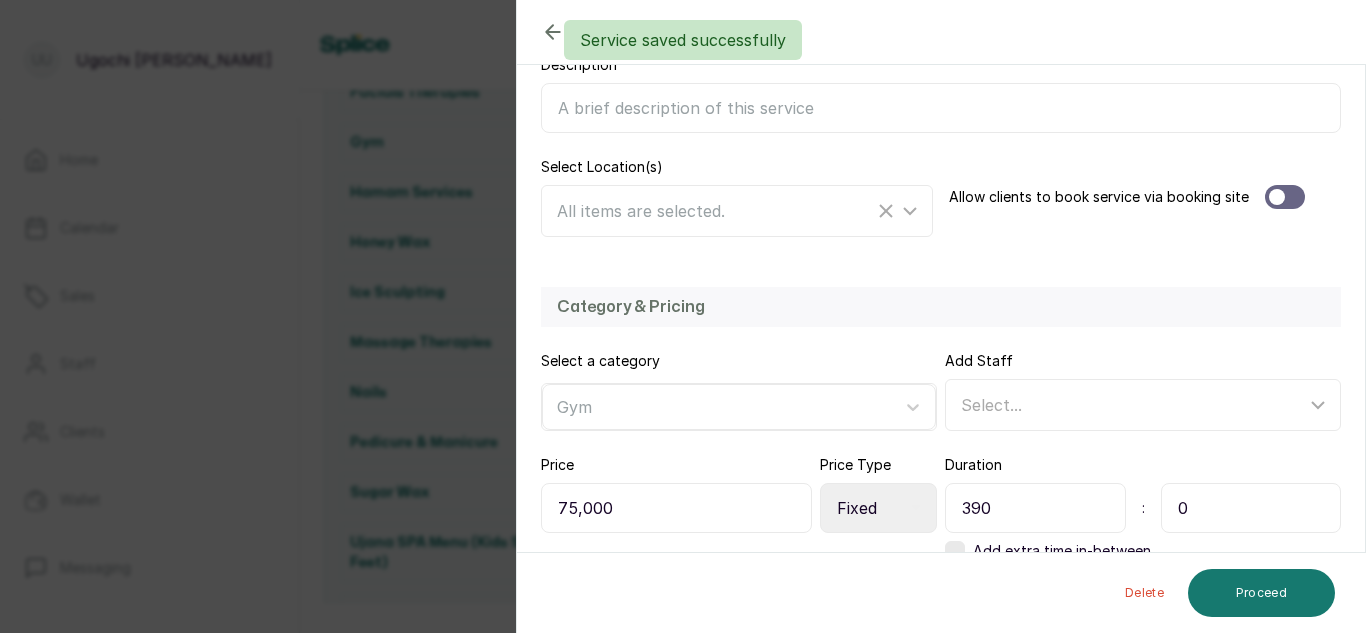 scroll, scrollTop: 436, scrollLeft: 0, axis: vertical 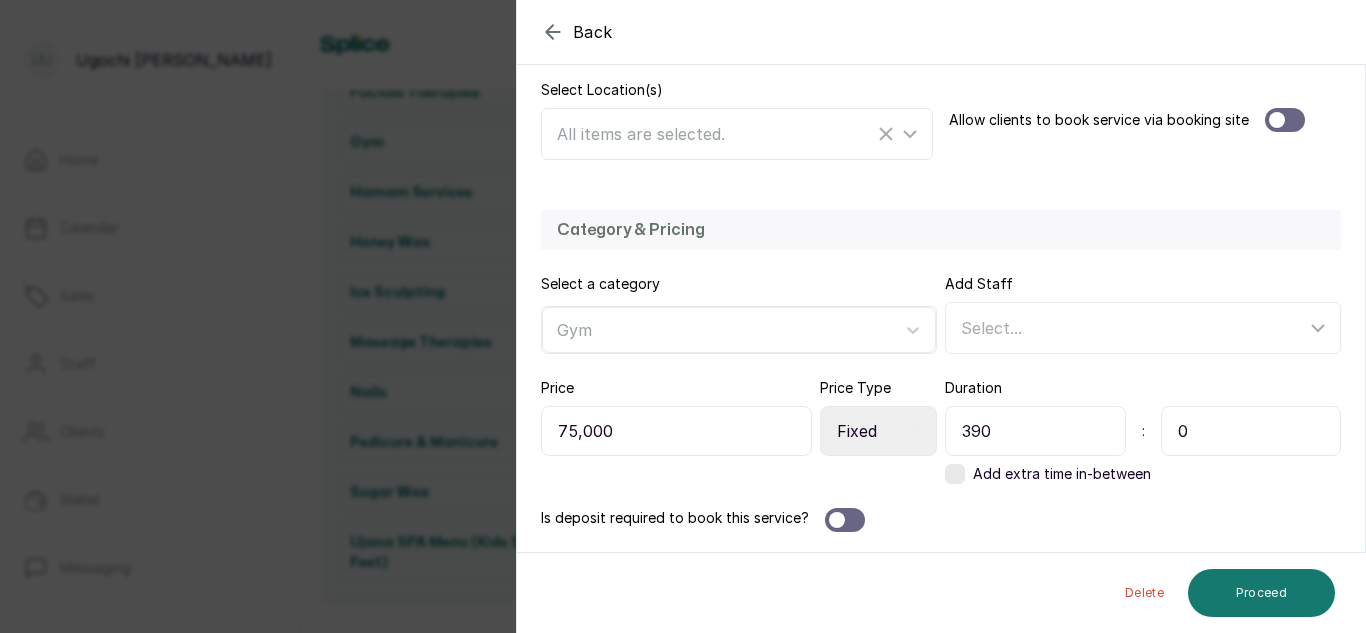click on "Back Service Edit Service Edit the details of this service Service details Instructions & Reminders Basic Details Service name   Monthly GYM Membership (NEW) Description   Select Location(s) All items are selected. Allow clients to book service via booking site Category & Pricing Select a category Gym Add Staff Select... Price 75,000 Price Type Select Price Type Fixed From Duration 390 : 0 Add extra time in-between Is deposit required to book this service? Delete Proceed" at bounding box center [683, 316] 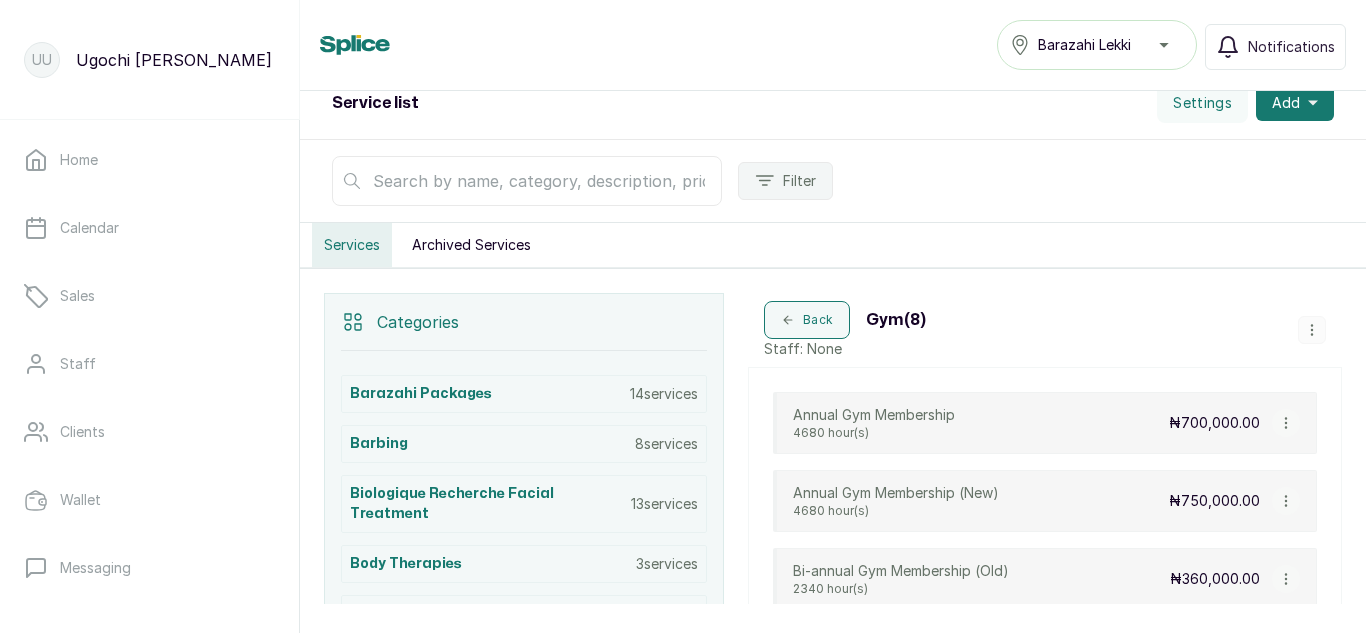 scroll, scrollTop: 191, scrollLeft: 0, axis: vertical 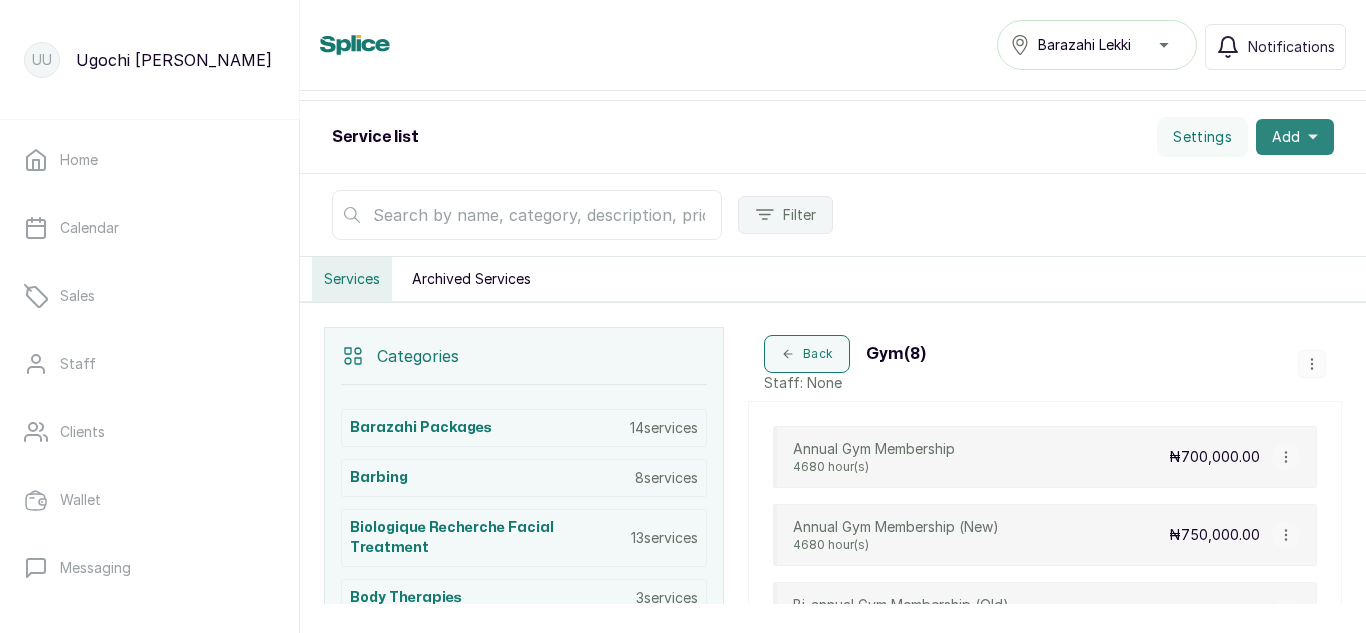 click on "Add" at bounding box center [1295, 137] 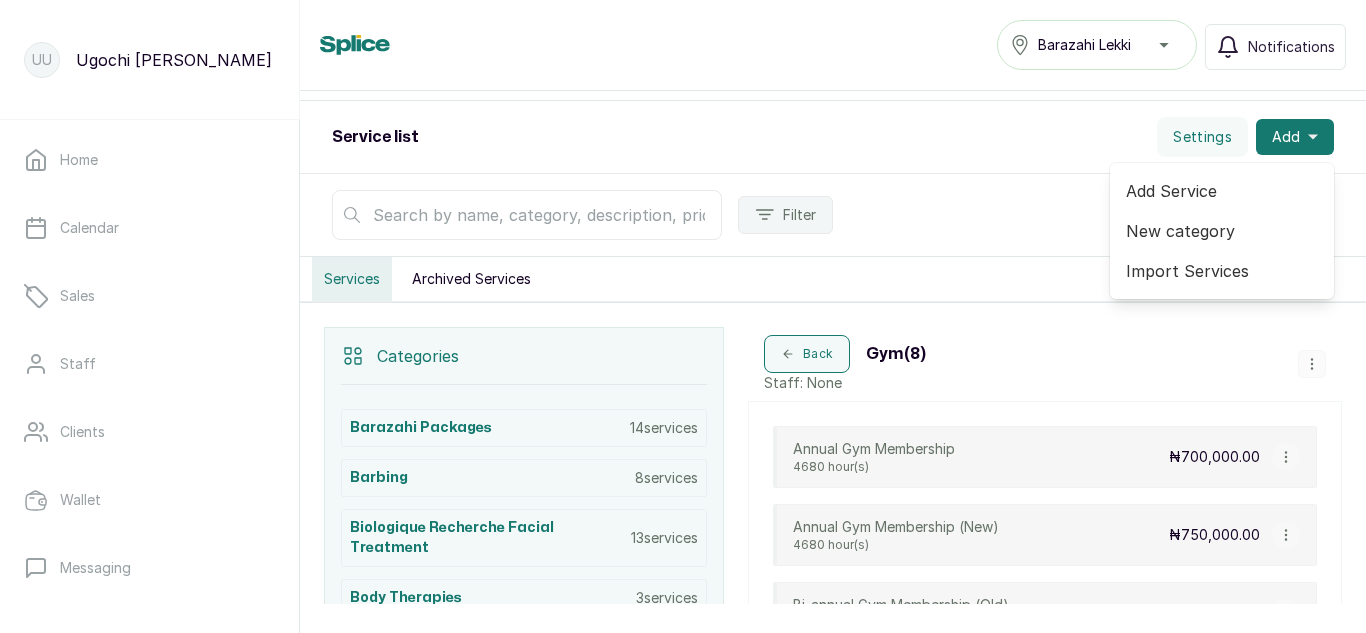 click on "Add Service" at bounding box center [1222, 191] 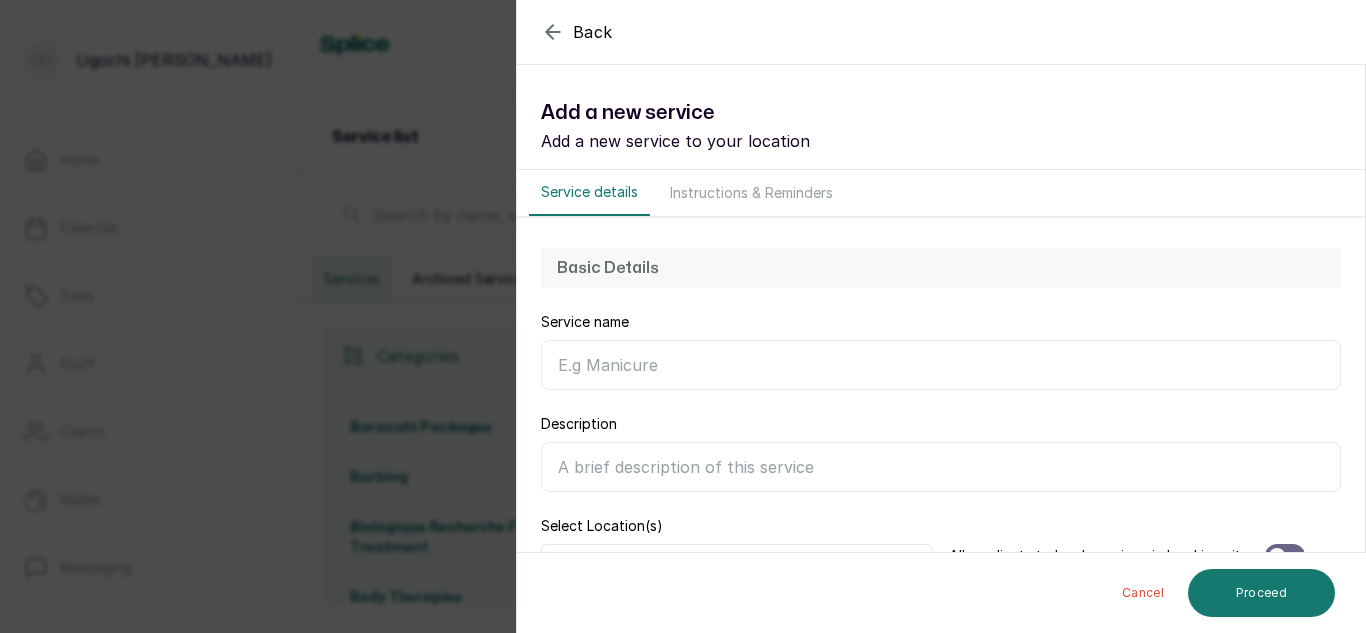 click on "Service name" at bounding box center (941, 365) 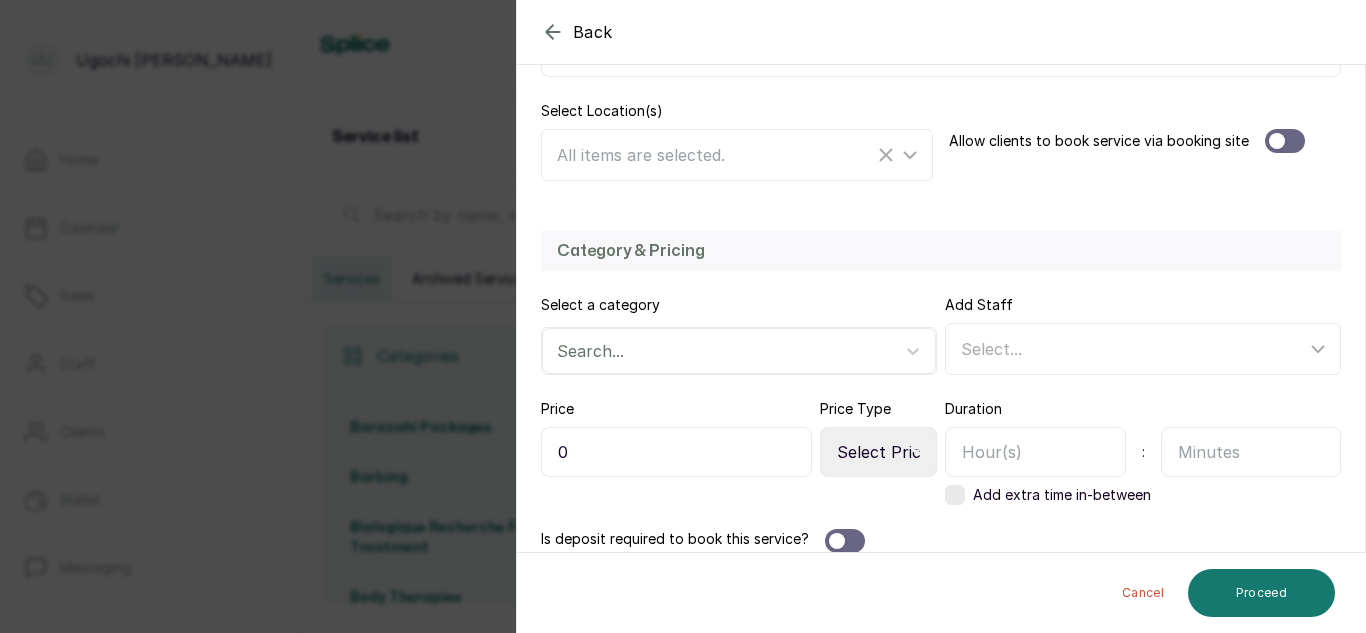 scroll, scrollTop: 436, scrollLeft: 0, axis: vertical 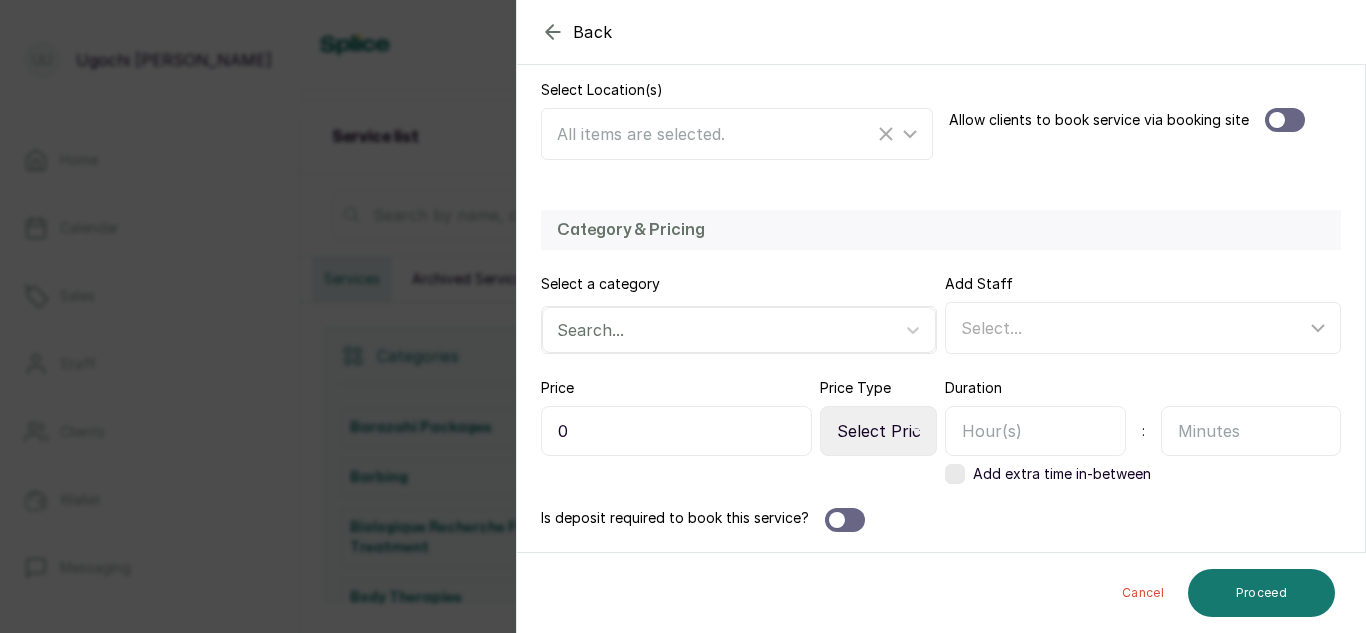 type on "Personal Trainer (Monthly)" 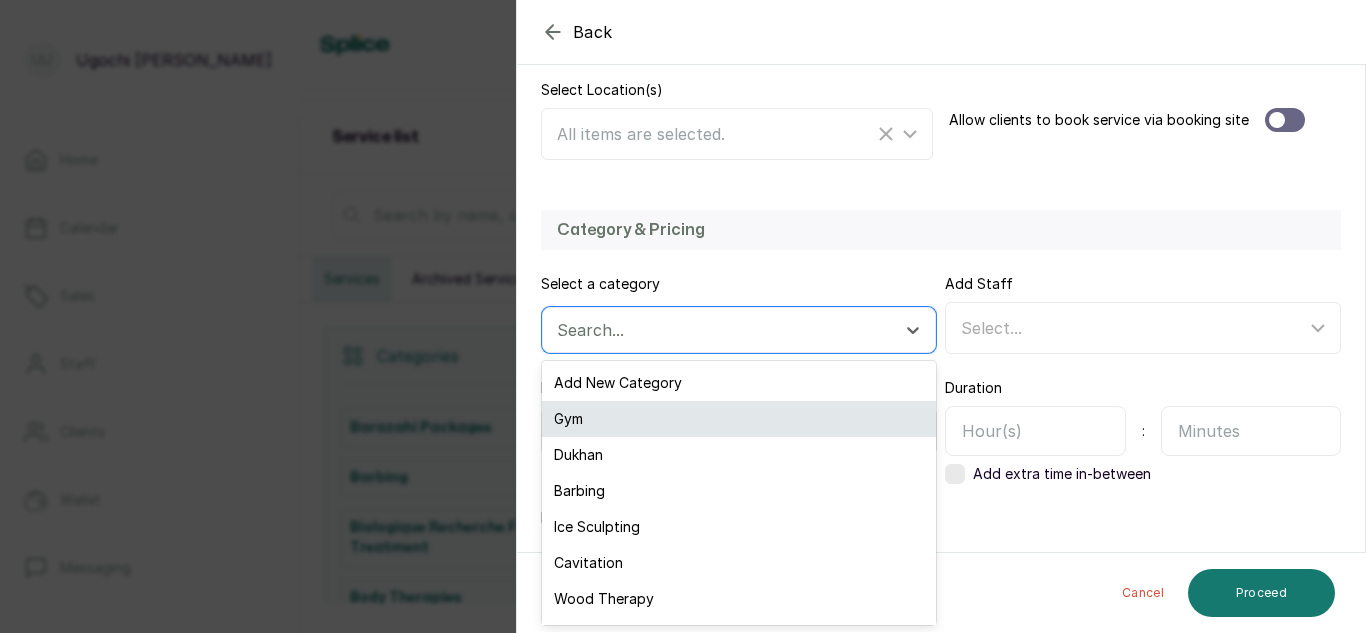 click on "Gym" at bounding box center (739, 419) 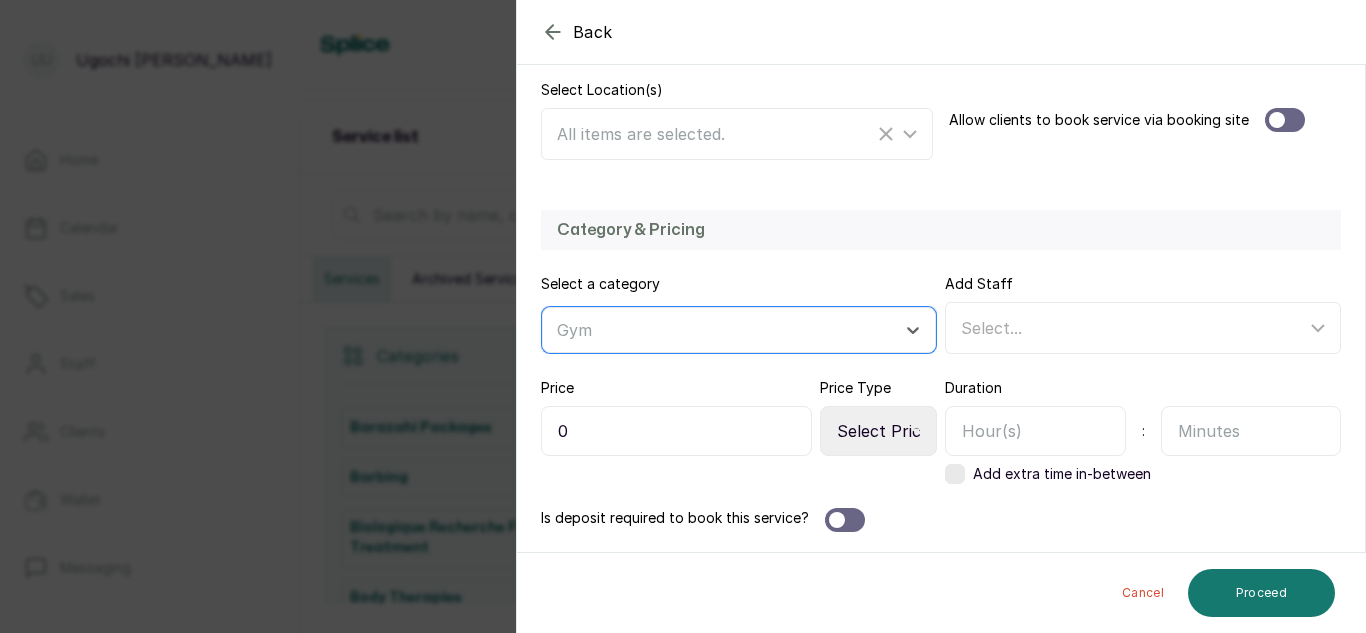 click on "0" at bounding box center (676, 431) 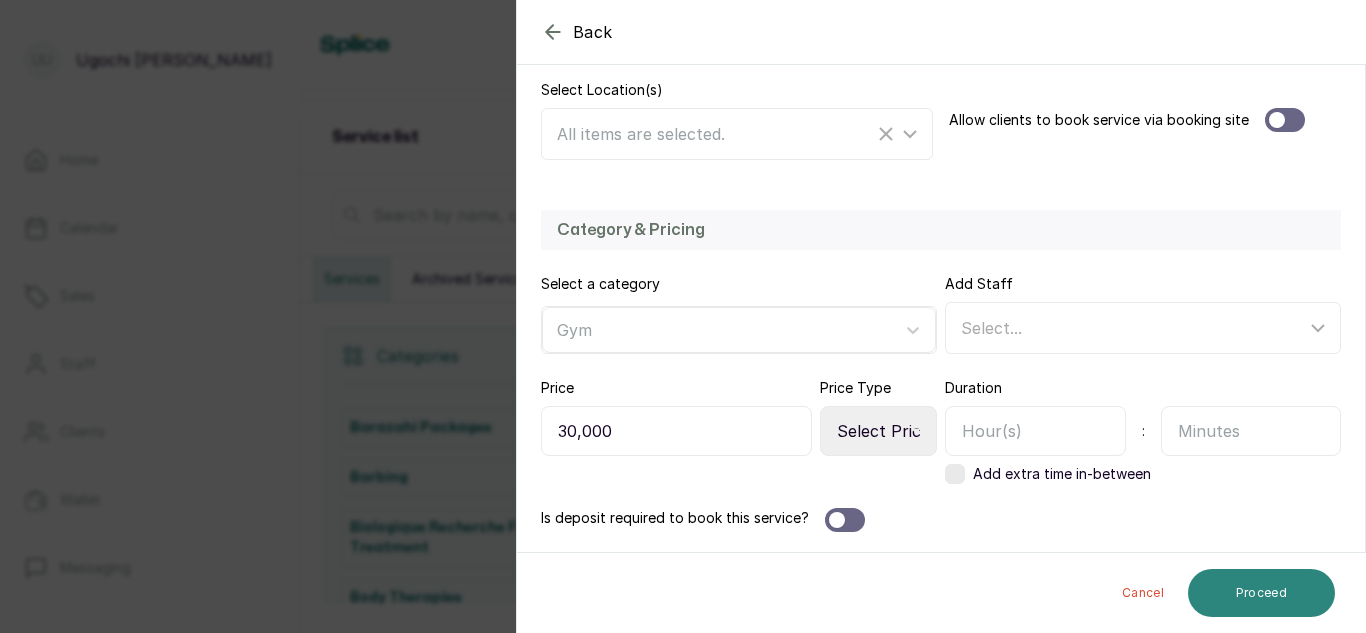 type on "30,000" 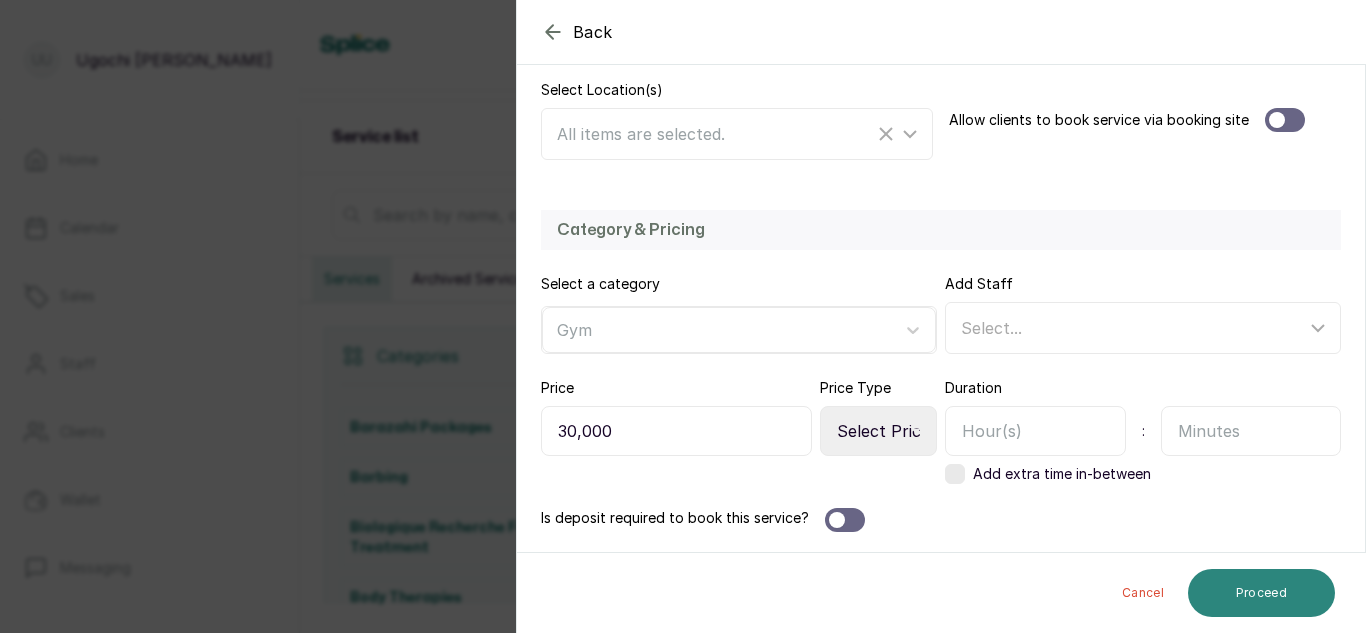 click on "Proceed" at bounding box center (1261, 593) 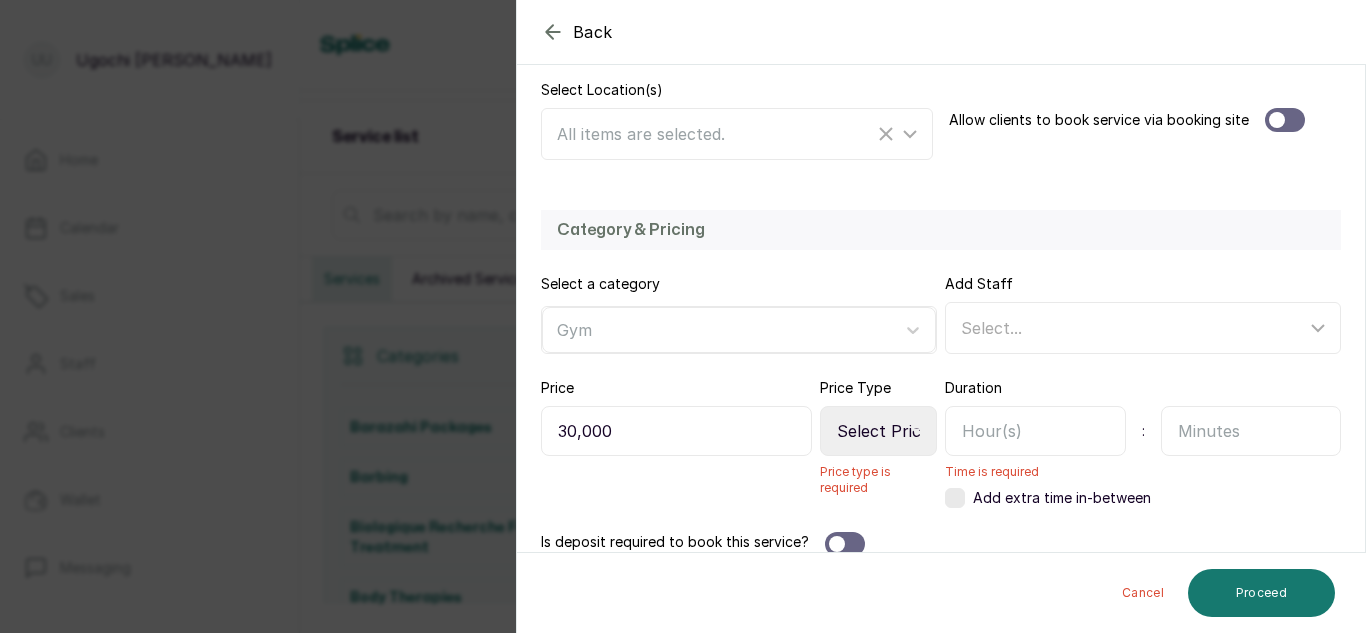 click on "Select Price Type Fixed From" at bounding box center [878, 431] 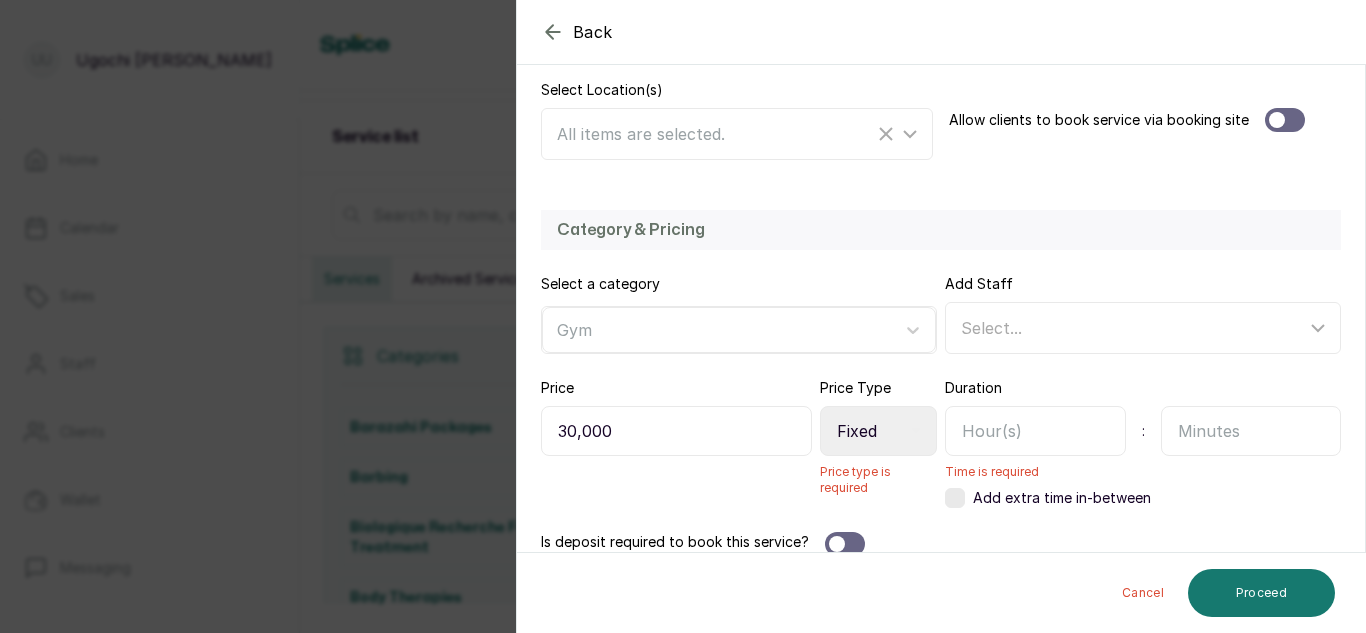 click on "Select Price Type Fixed From" at bounding box center [878, 431] 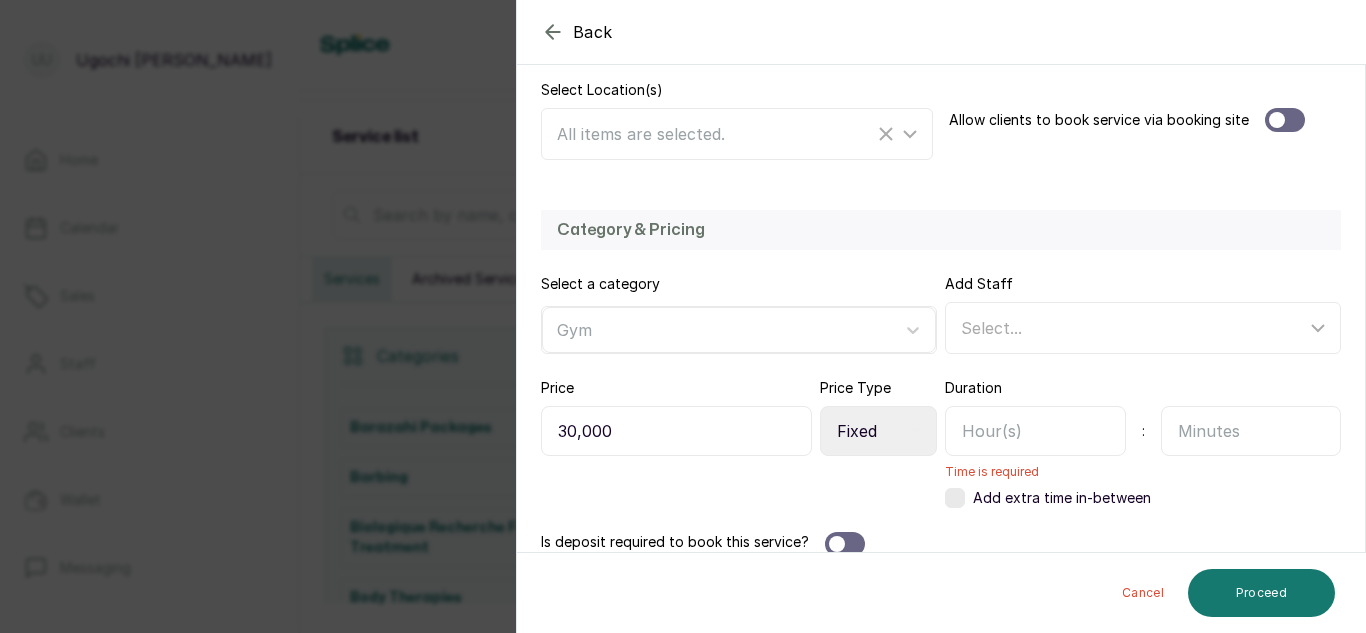 click at bounding box center [1035, 431] 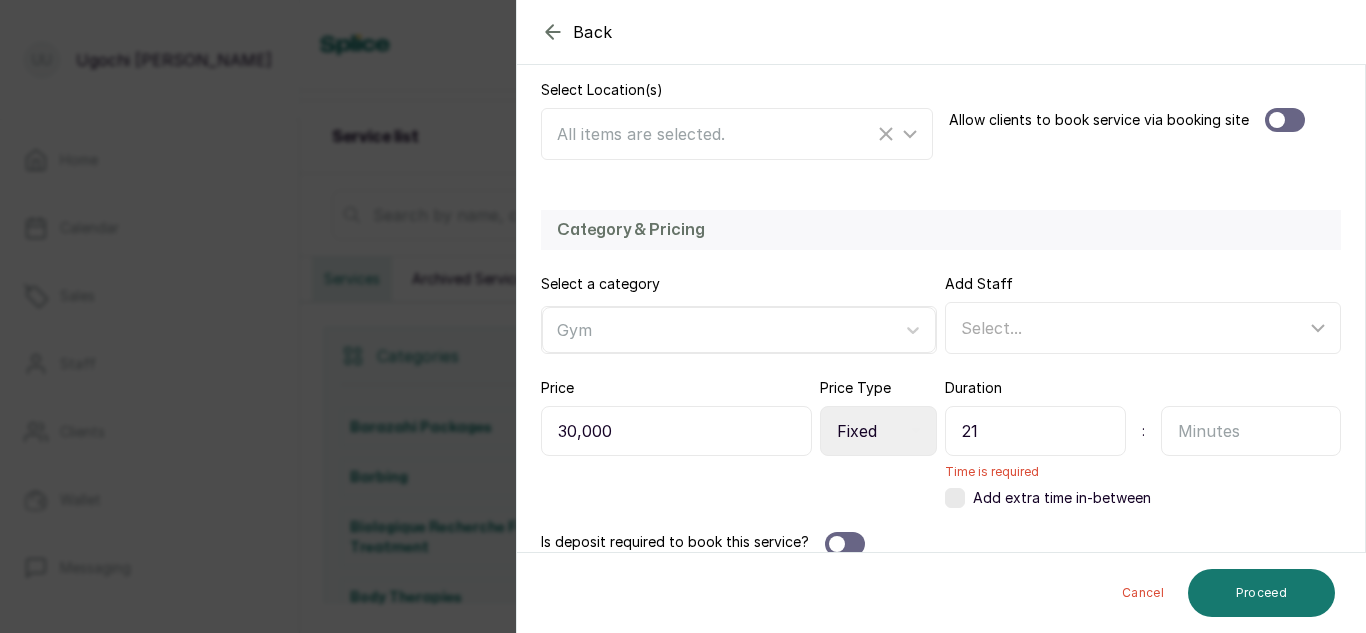 type on "210" 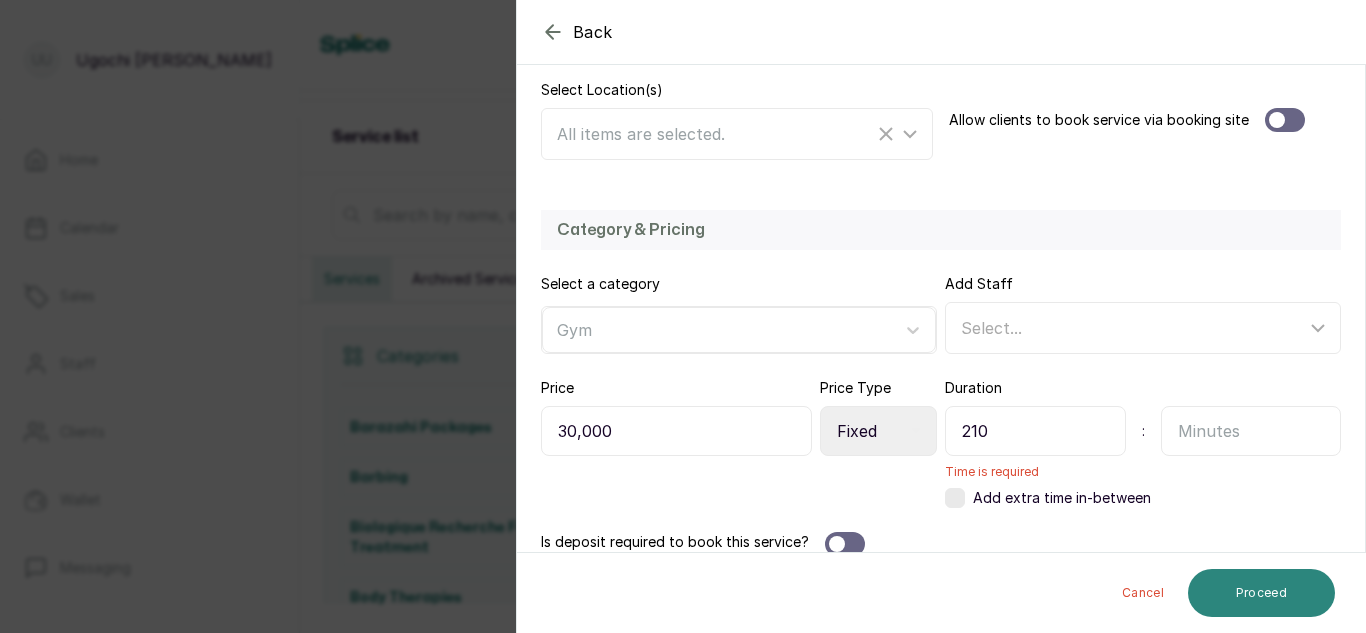click on "Proceed" at bounding box center [1261, 593] 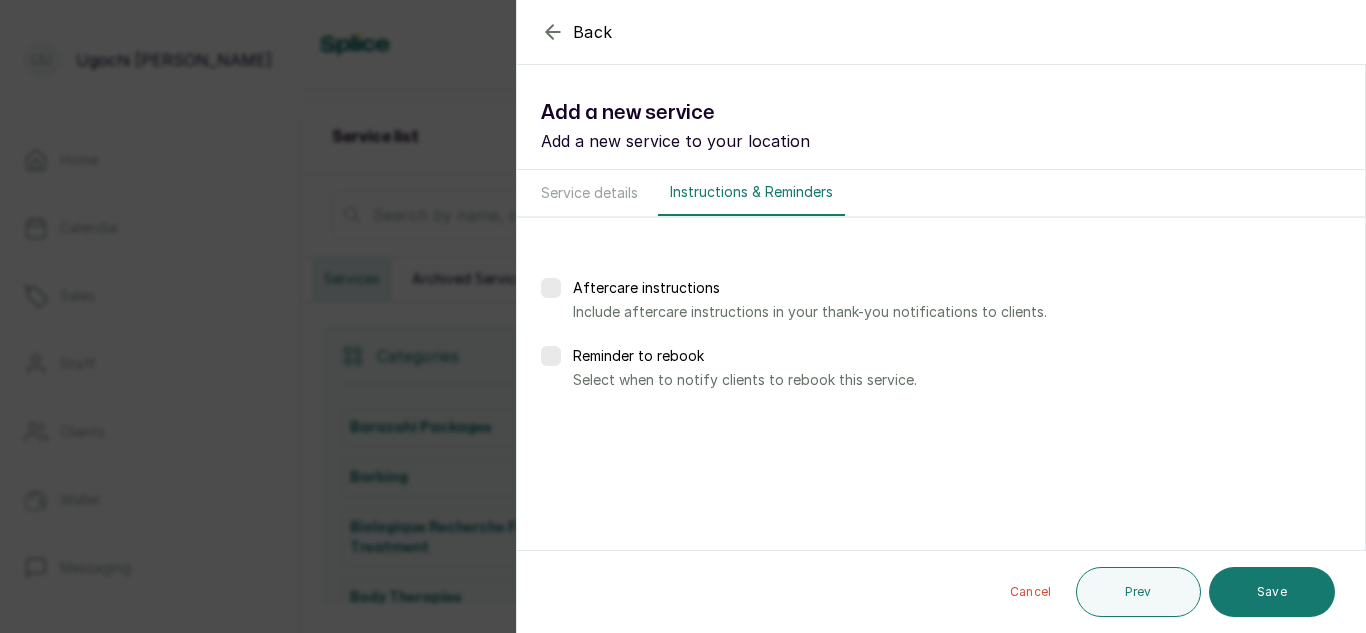 scroll, scrollTop: 0, scrollLeft: 0, axis: both 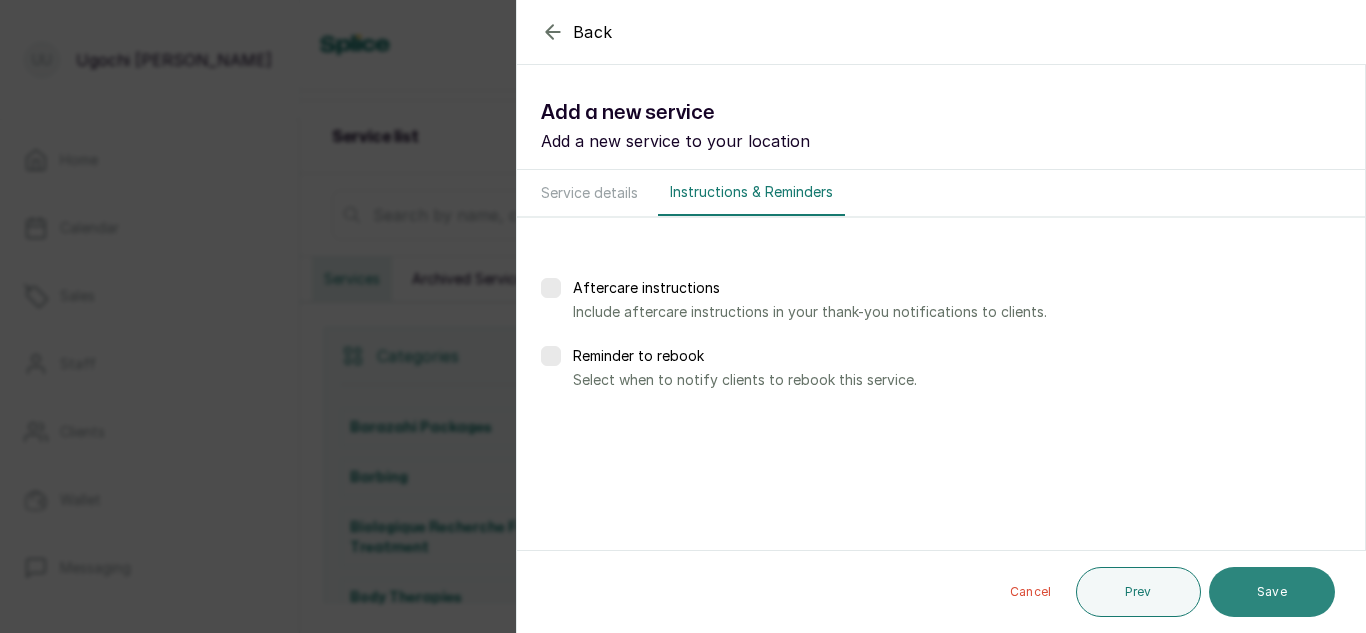 click on "Save" at bounding box center (1272, 592) 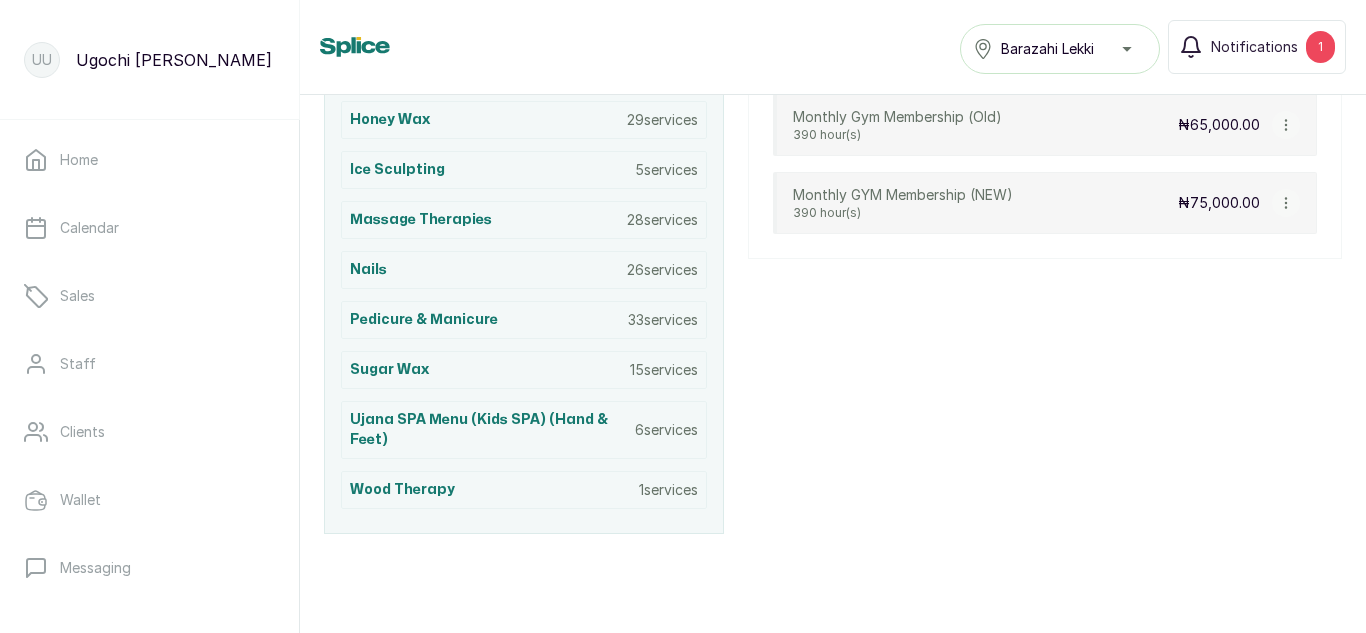 scroll, scrollTop: 1079, scrollLeft: 0, axis: vertical 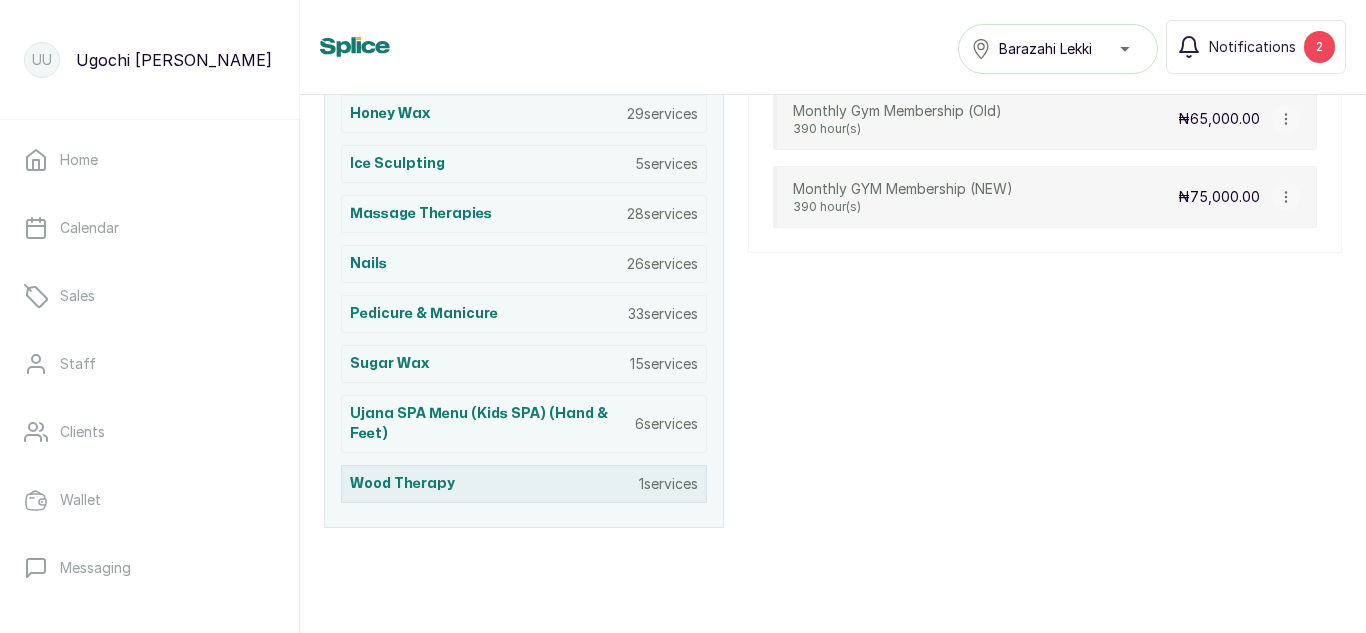 click on "Wood Therapy 1  services" at bounding box center (524, 484) 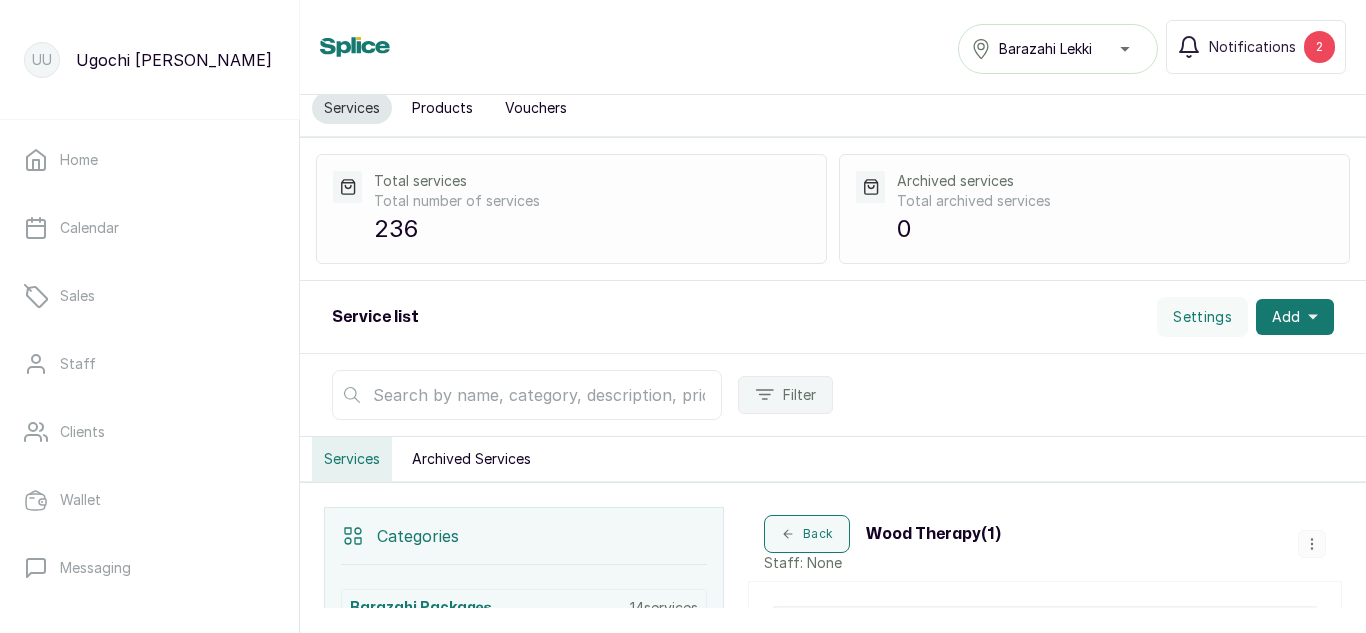 scroll, scrollTop: 0, scrollLeft: 0, axis: both 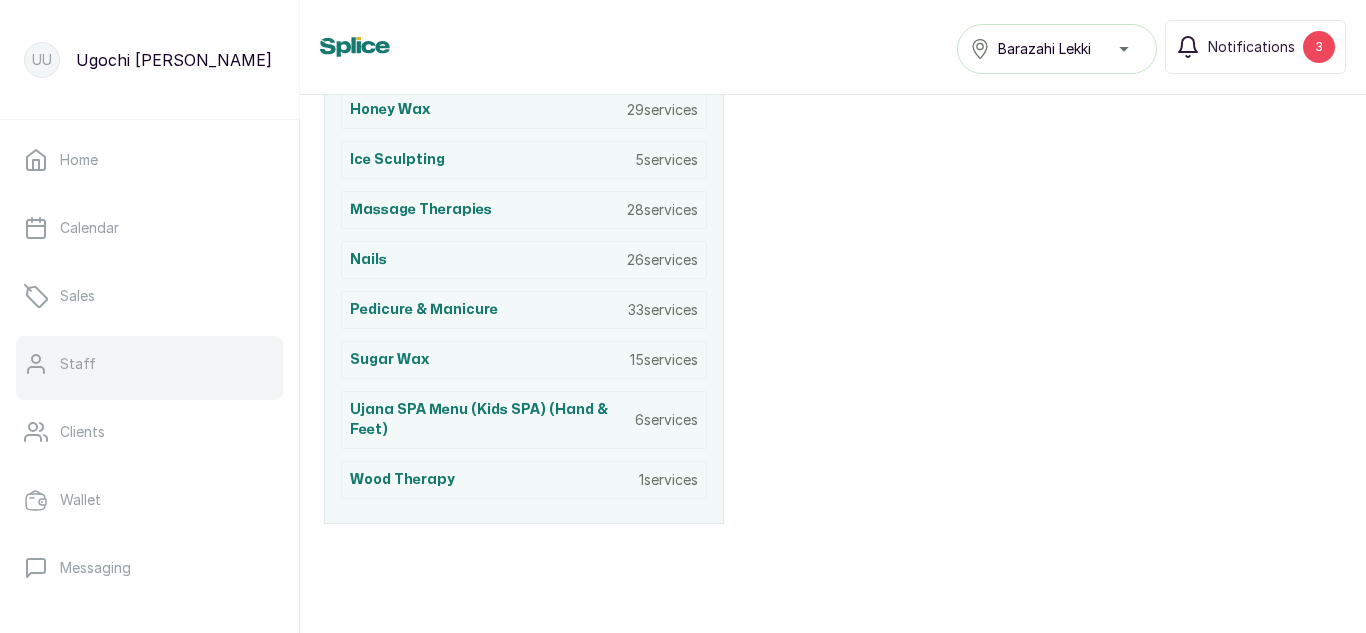 click on "Staff" at bounding box center [78, 364] 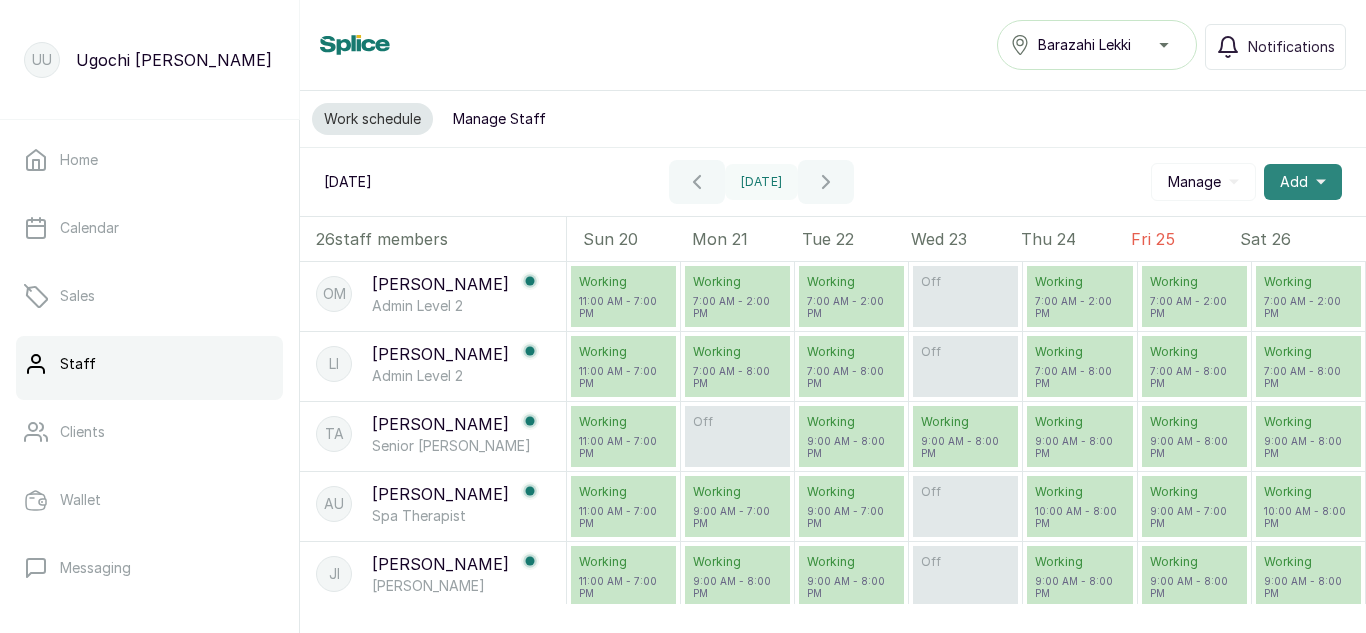 click 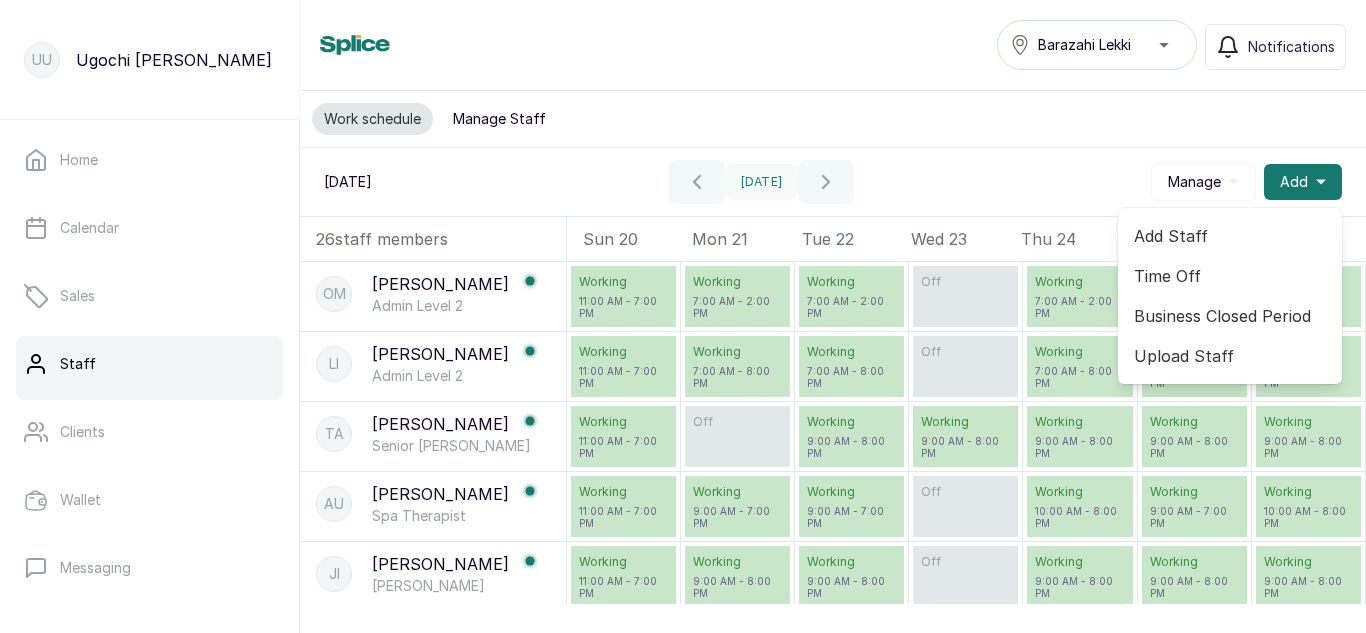 click on "Add Staff" at bounding box center (1230, 236) 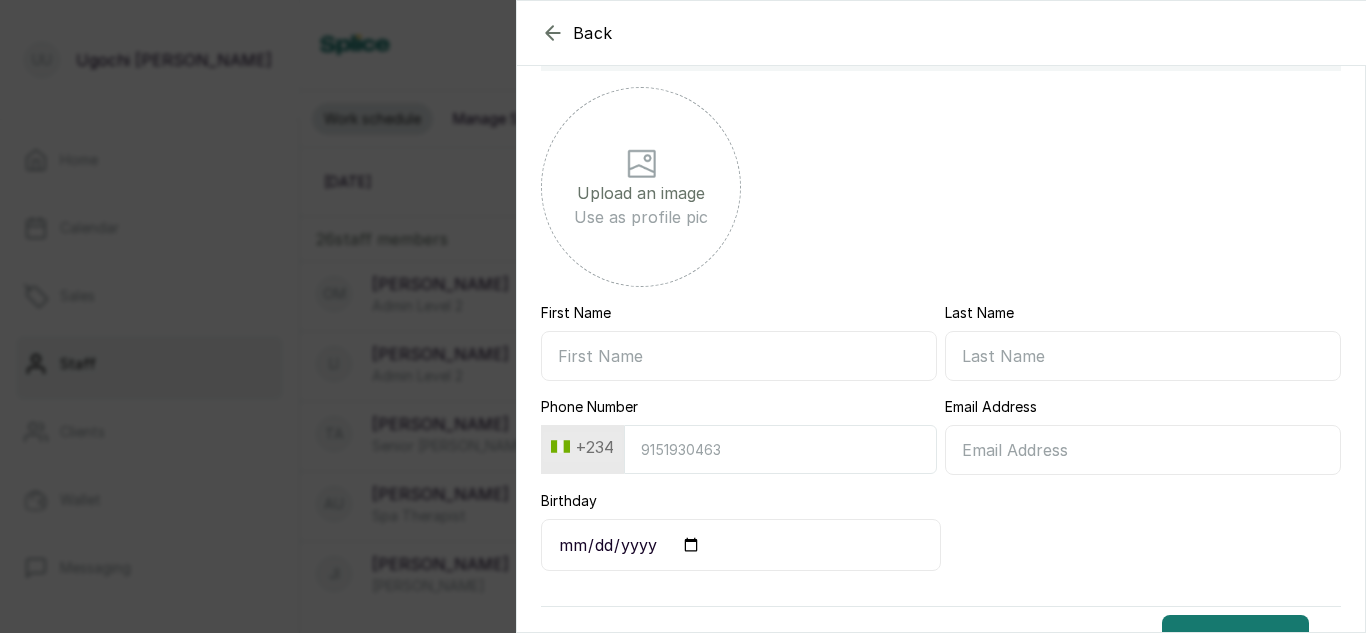 scroll, scrollTop: 271, scrollLeft: 0, axis: vertical 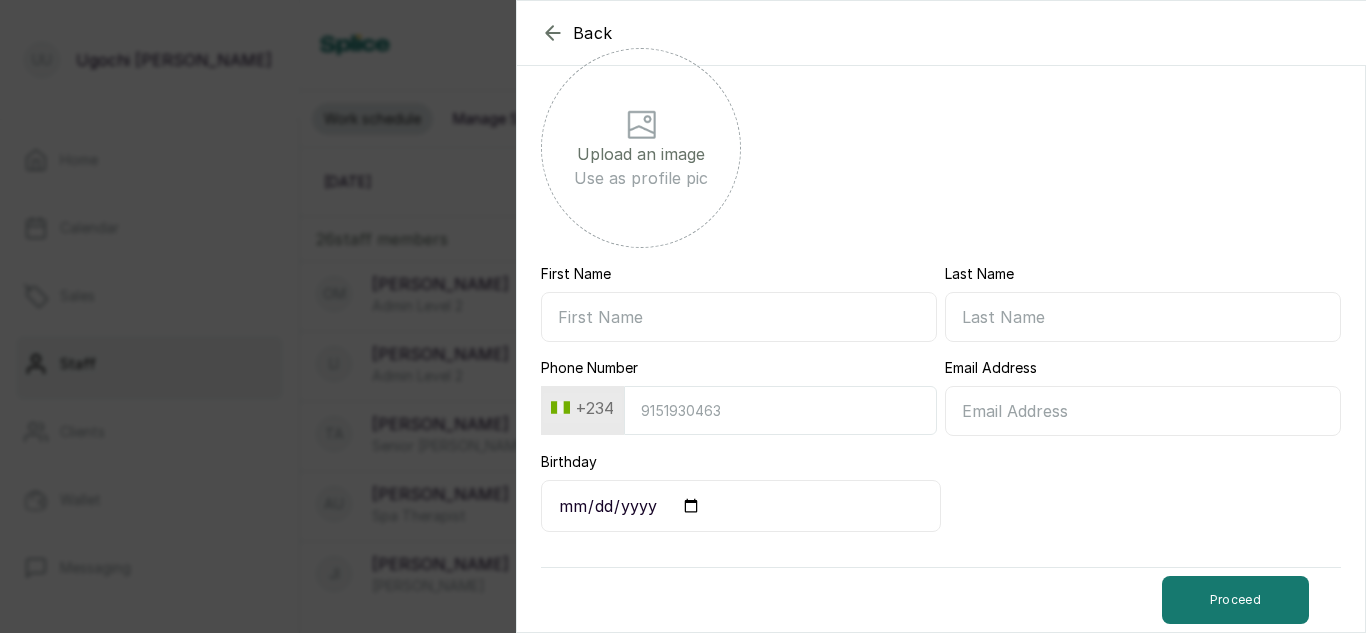 click on "First Name" at bounding box center [739, 317] 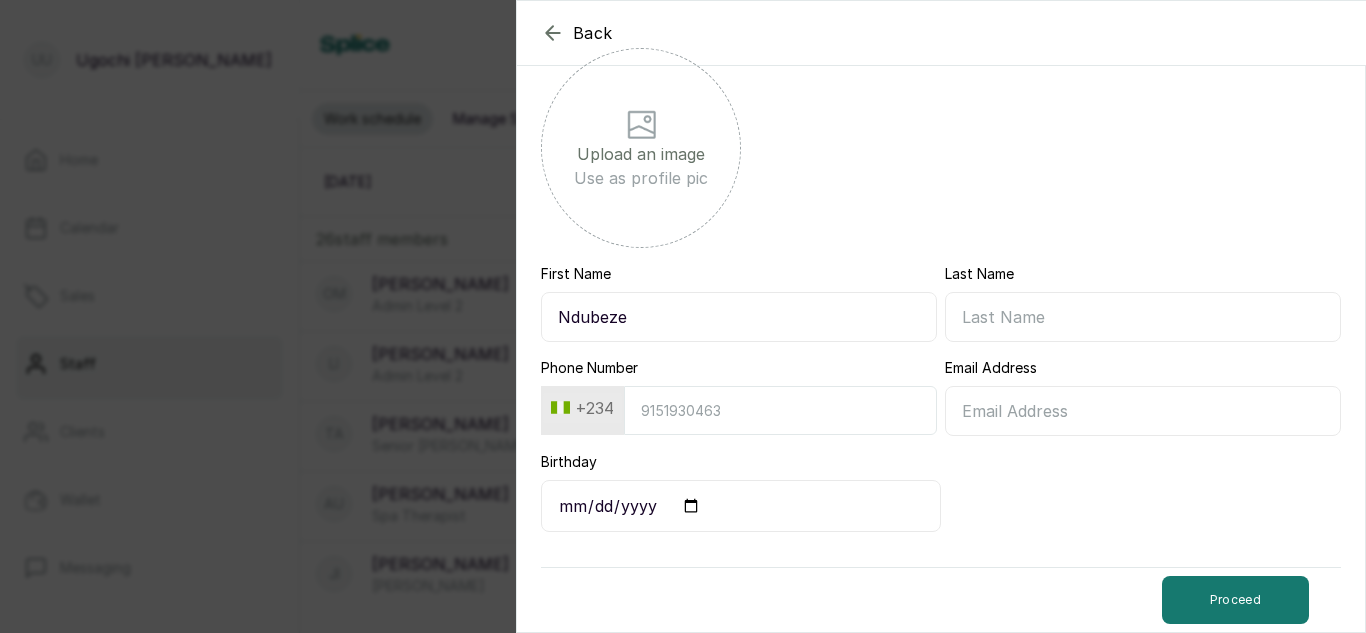type on "Ndubeze" 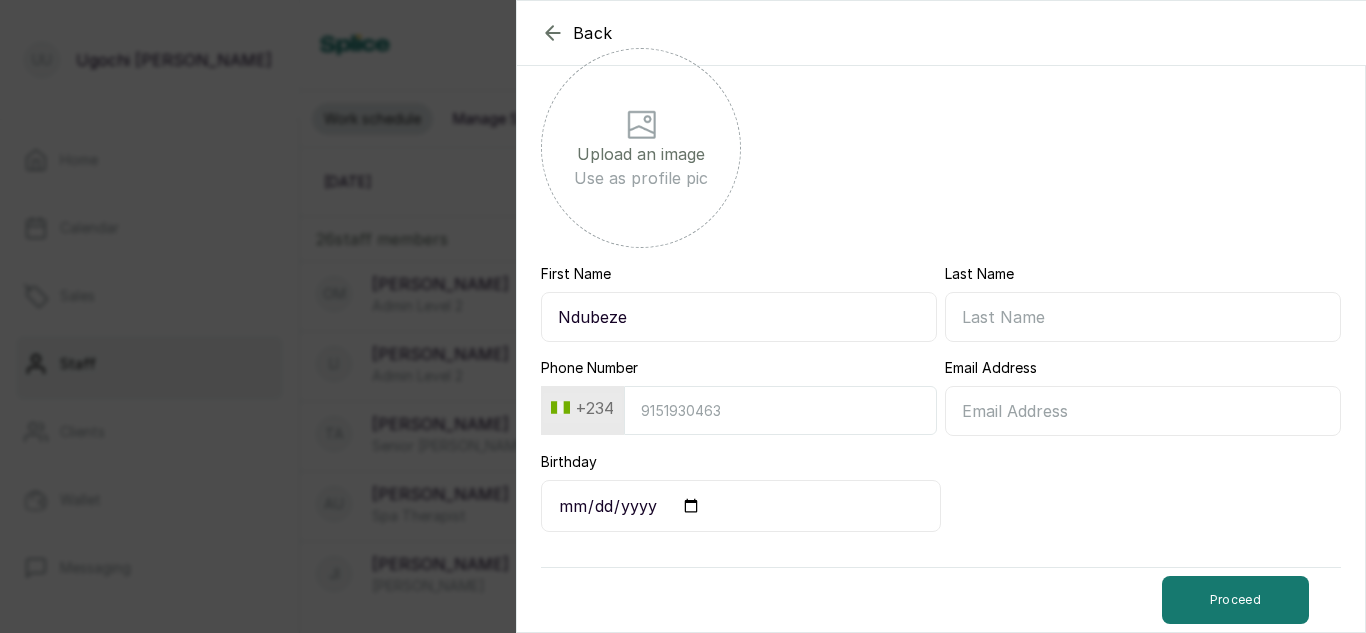 click on "Last Name" at bounding box center (1143, 317) 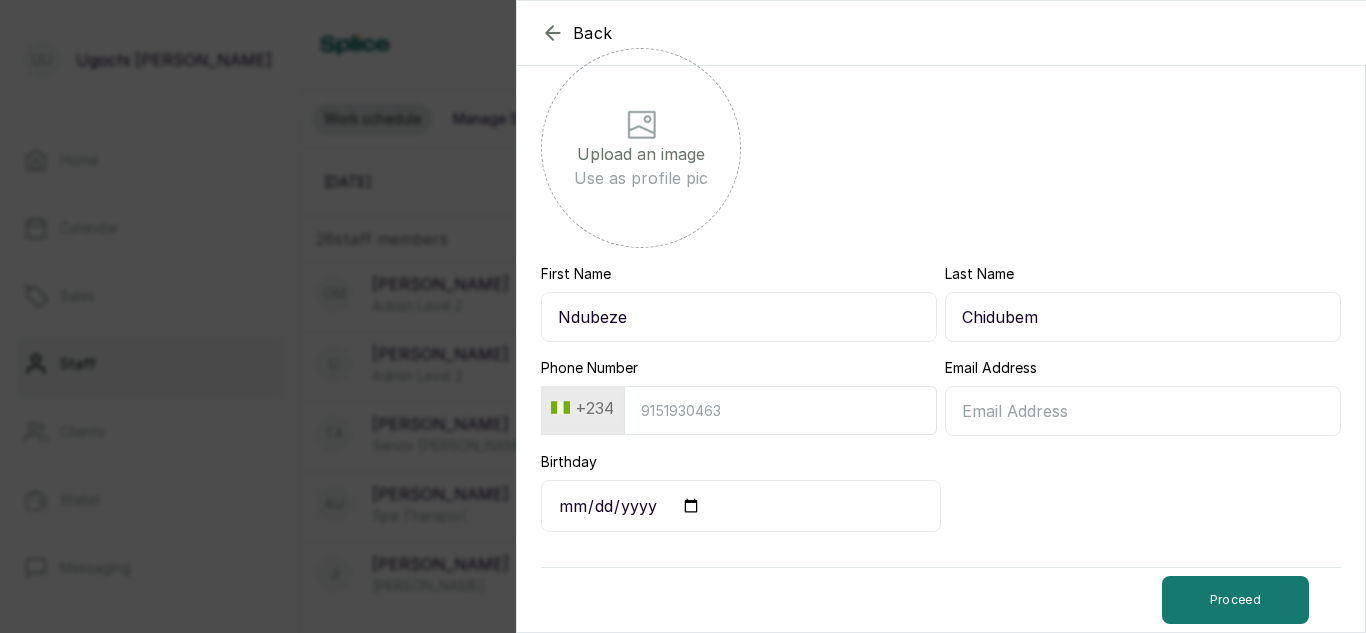 type on "Chidubem" 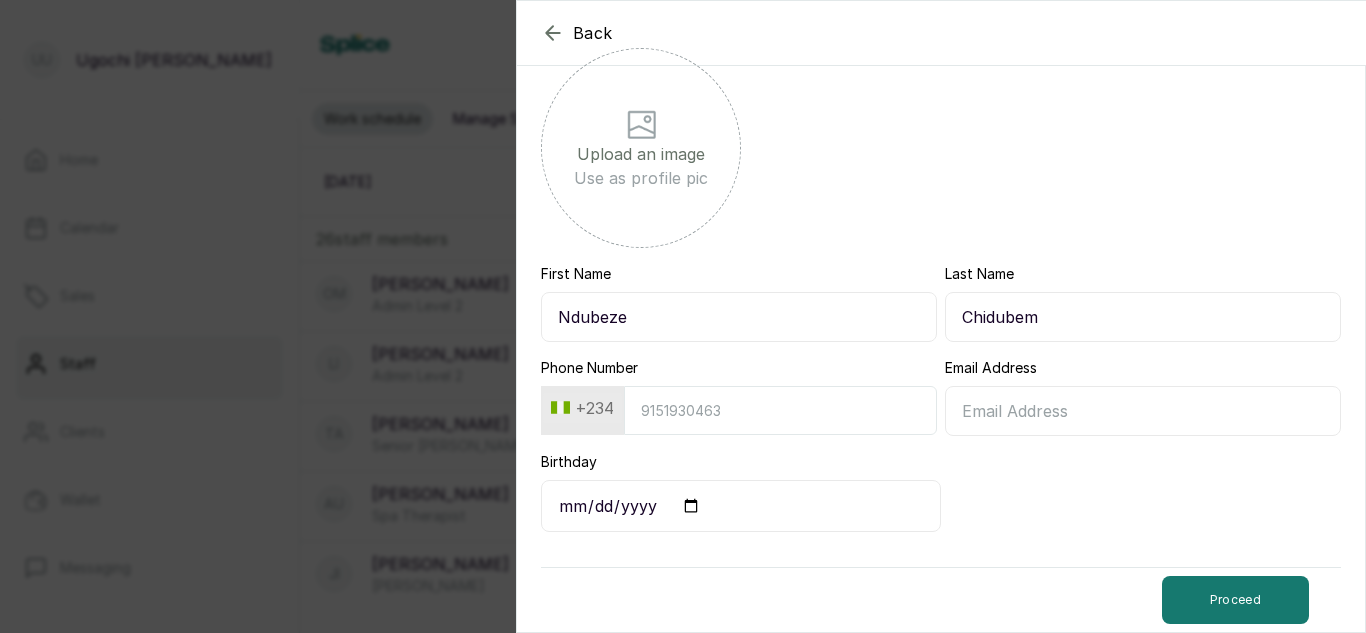 click on "Phone Number" at bounding box center [780, 410] 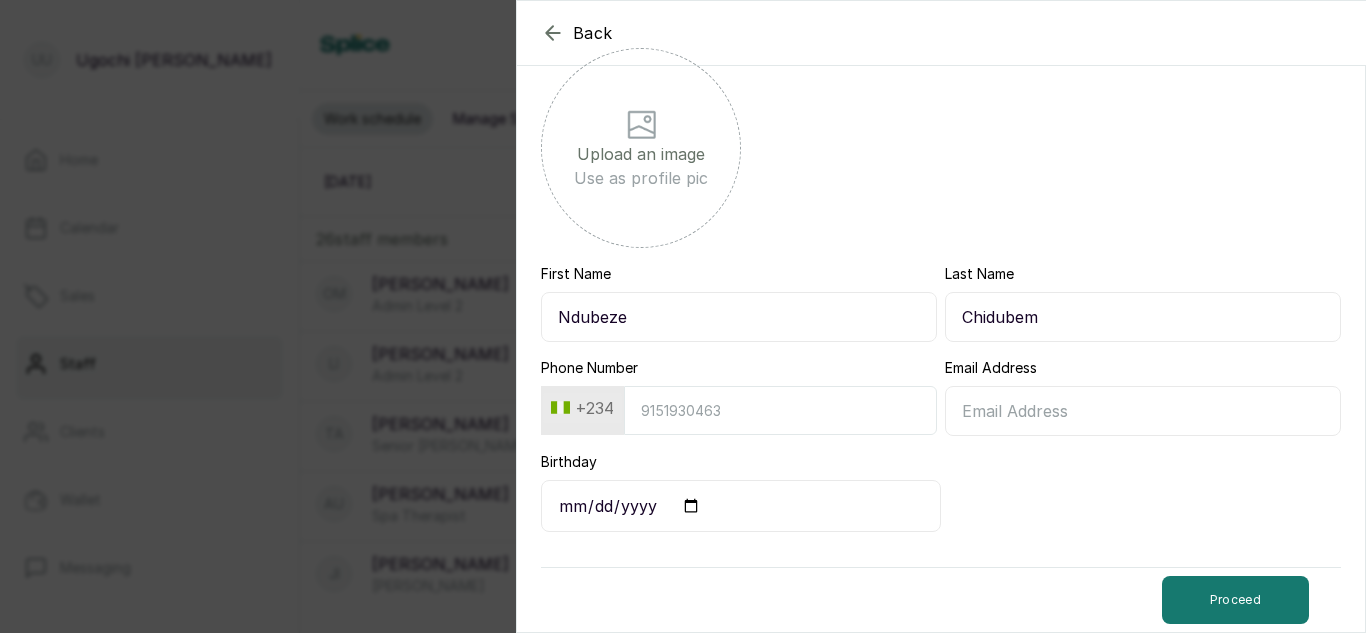 click on "Chidubem" at bounding box center [1143, 317] 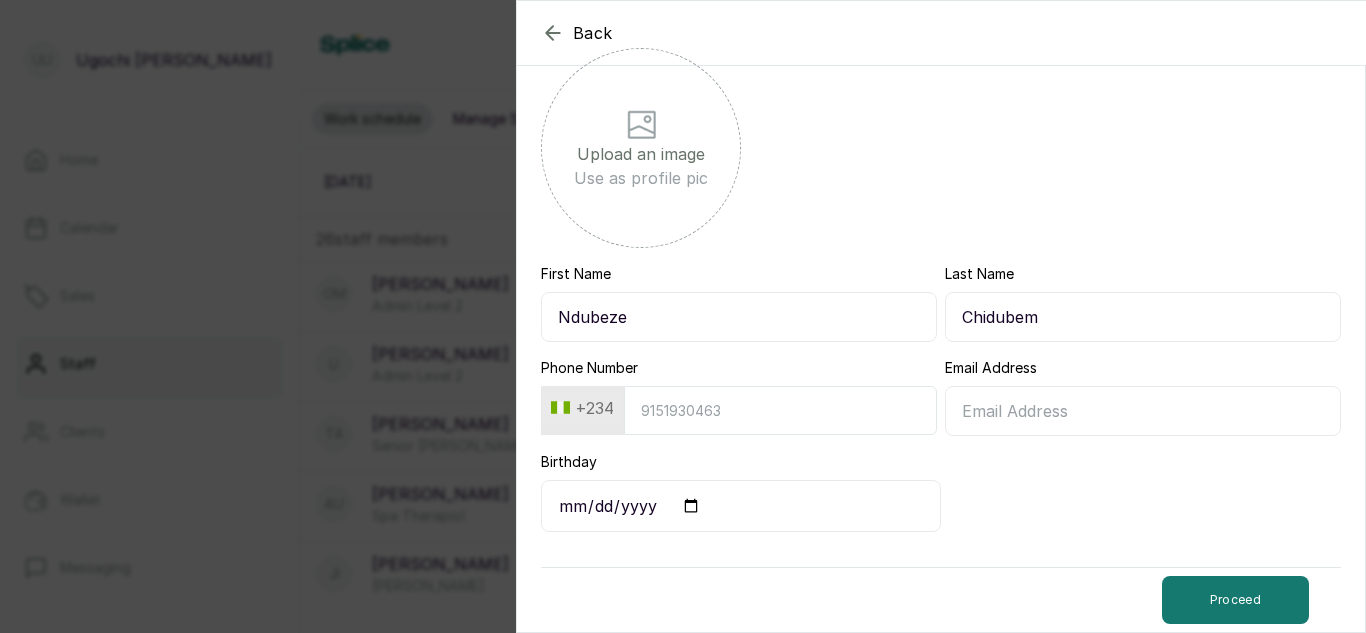 click on "Ndubeze" at bounding box center (739, 317) 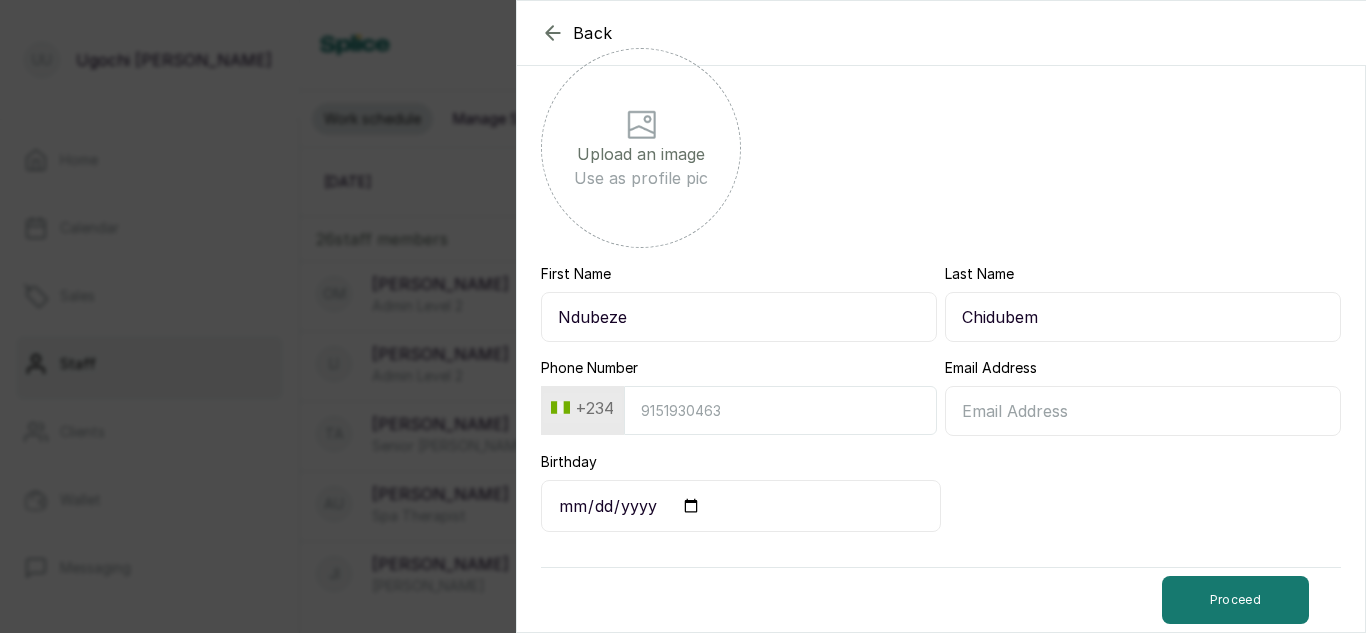 click on "Ndubeze" at bounding box center [739, 317] 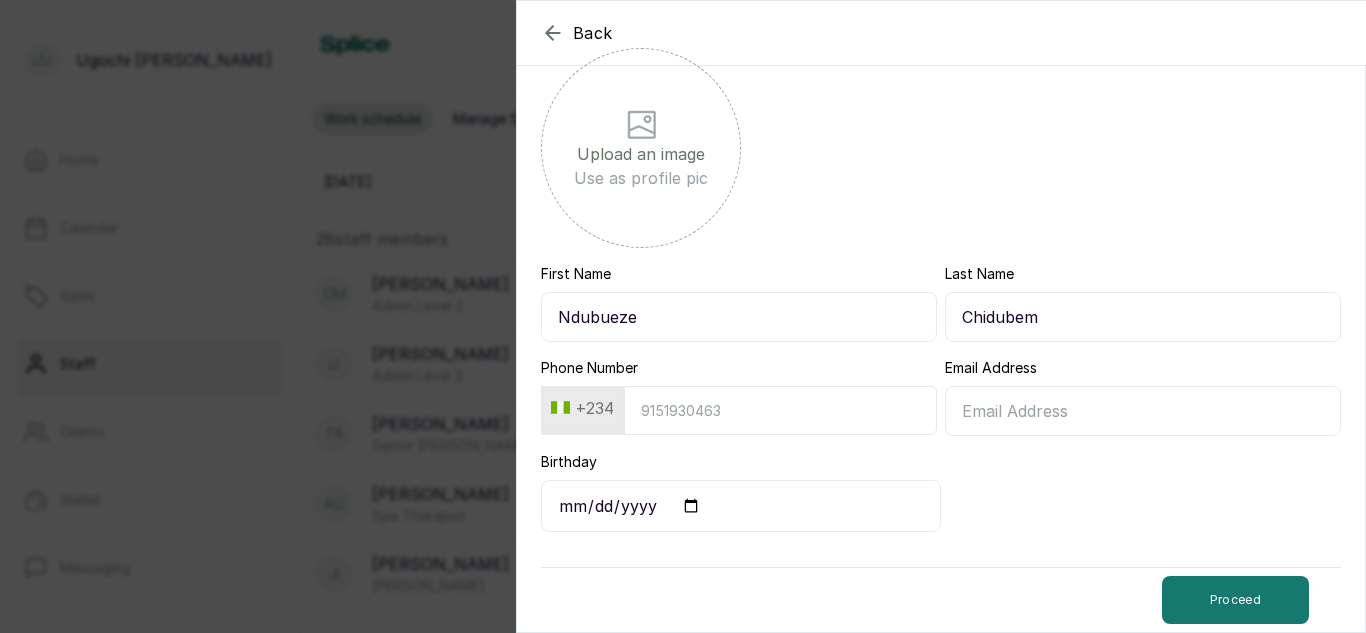 type on "Ndubueze" 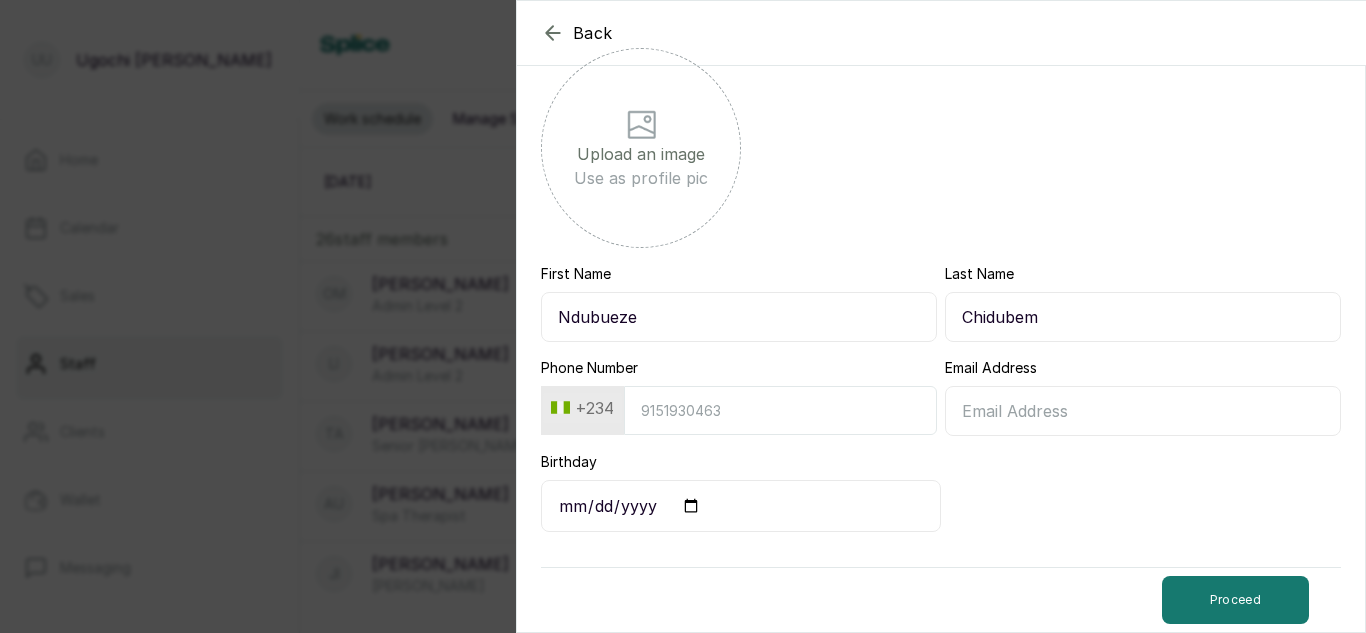 click on "Chidubem" at bounding box center (1143, 317) 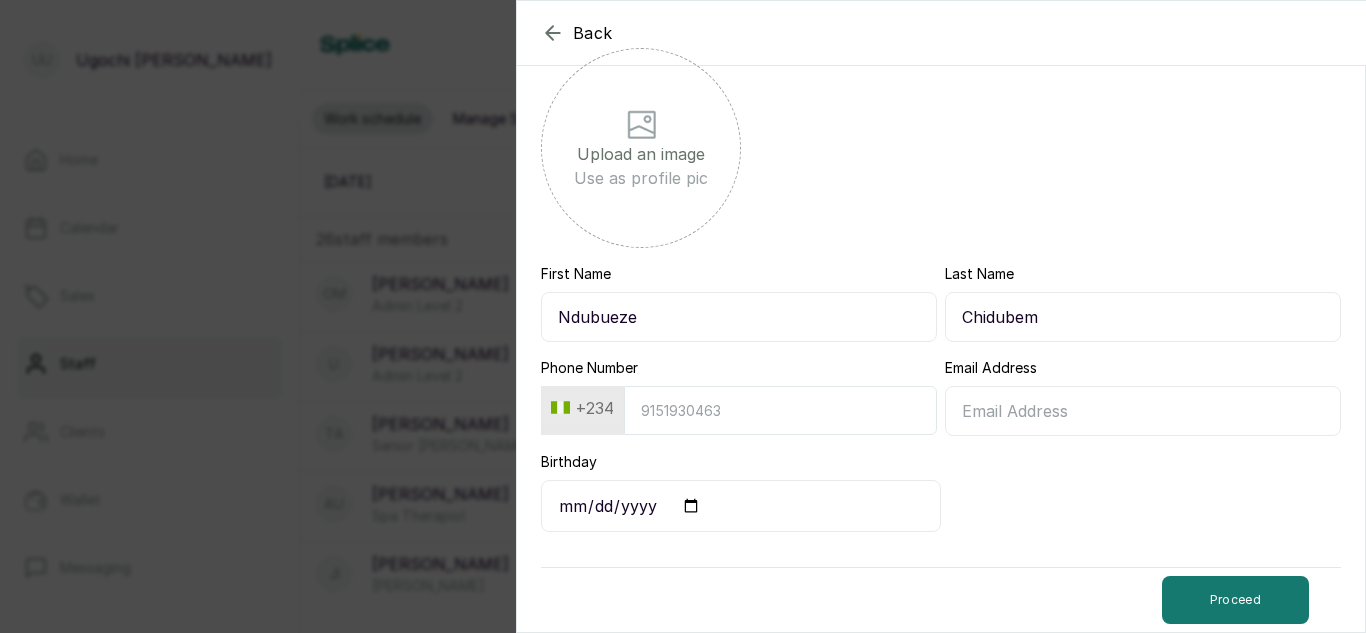 click on "Chidubem" at bounding box center [1143, 317] 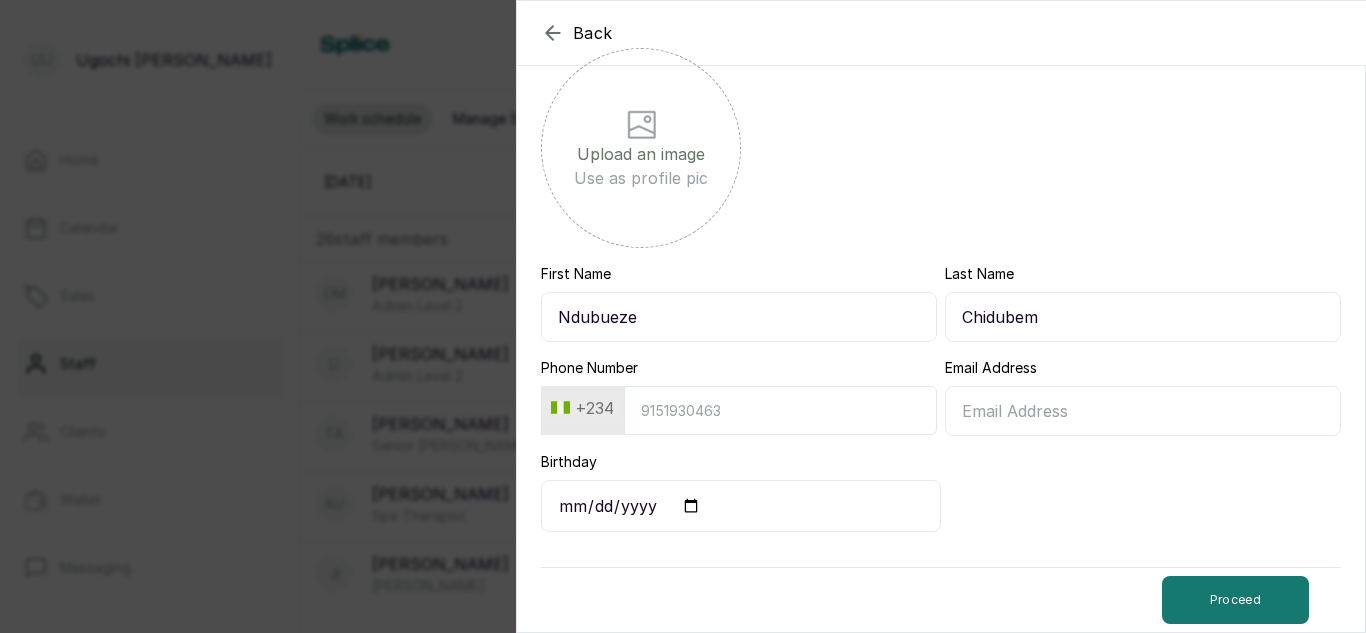 click on "Phone Number" at bounding box center (780, 410) 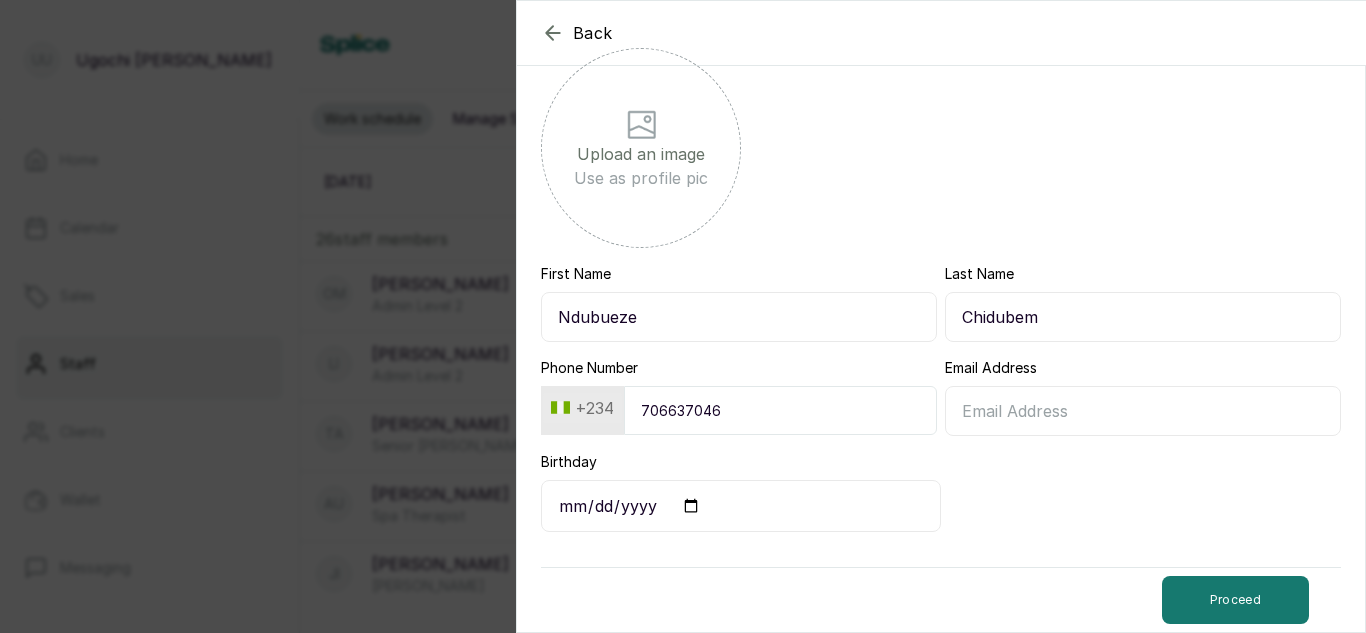 type on "7066370467" 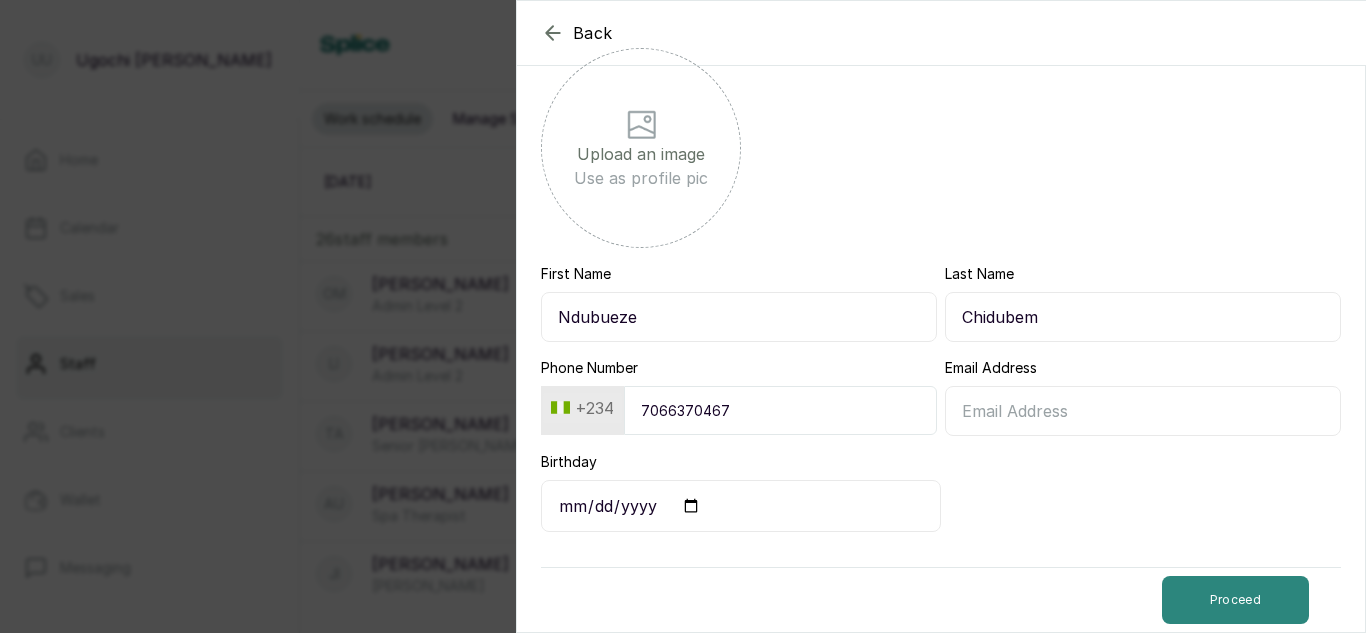 click on "Proceed" at bounding box center [1235, 600] 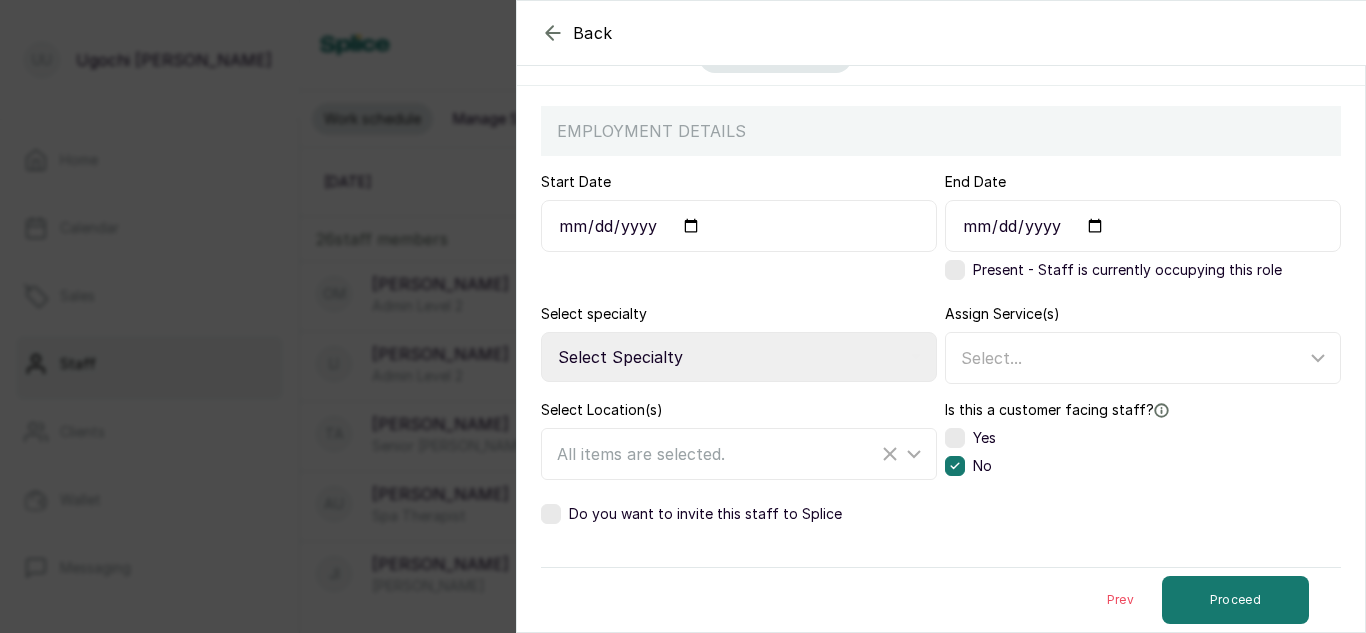 scroll, scrollTop: 145, scrollLeft: 0, axis: vertical 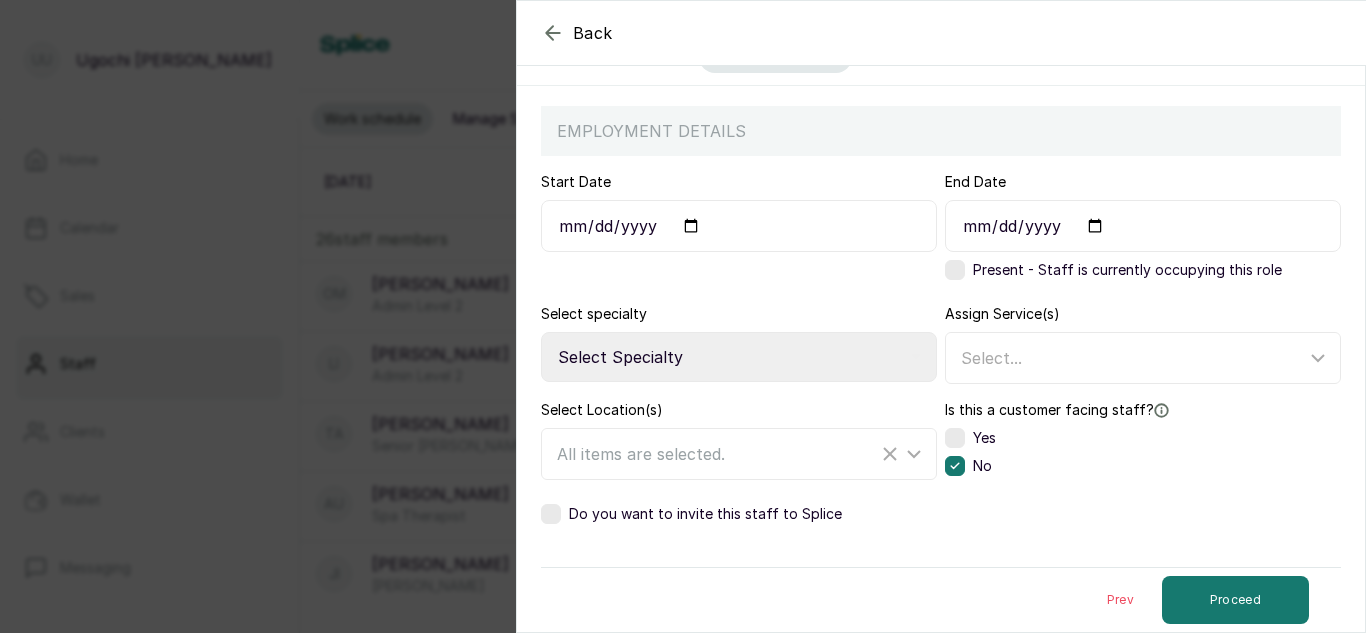 click on "Start Date" at bounding box center [739, 226] 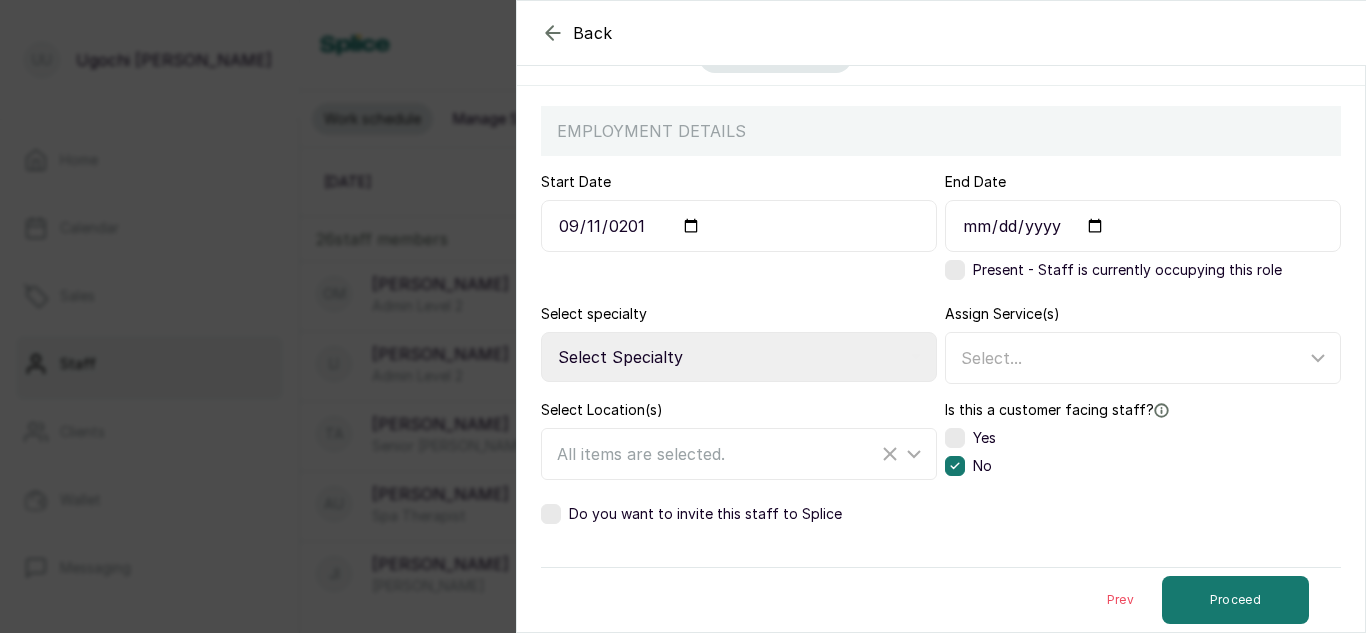 type on "[DATE]" 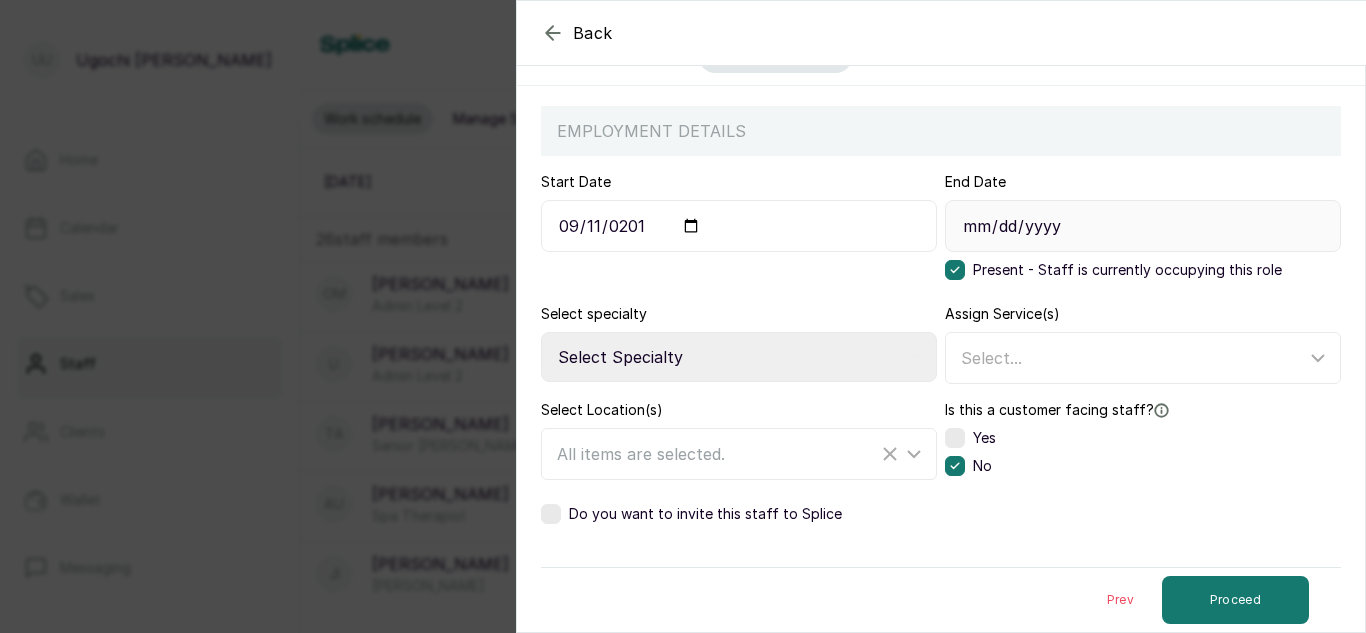 click at bounding box center [955, 438] 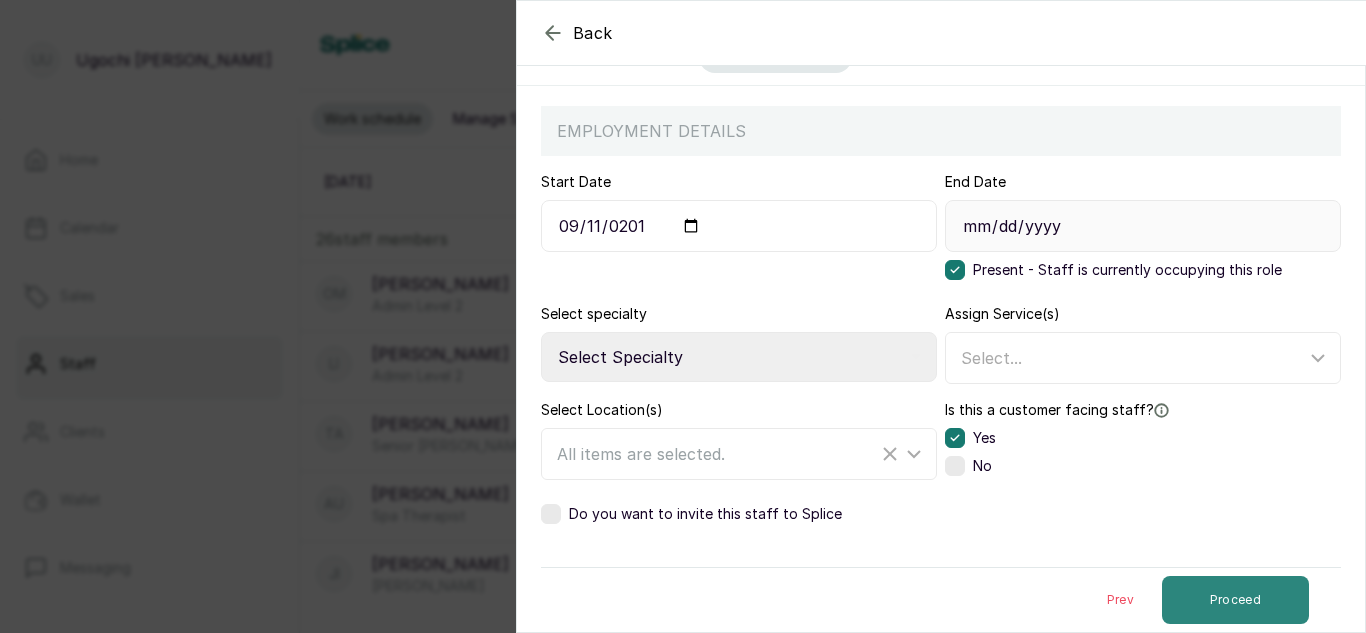 click on "Proceed" at bounding box center (1235, 600) 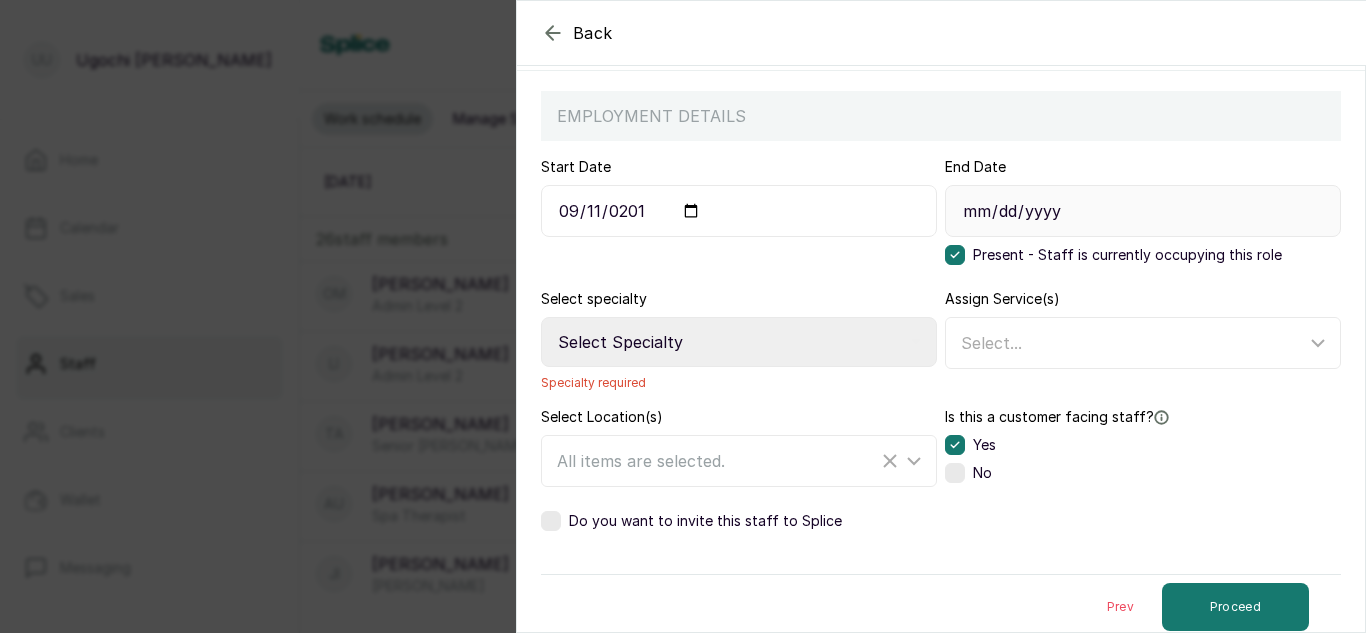 click on "Select Specialty Accountant Admin Level 1 Admin Level 2 Aesthetic Nurse Aesthetician Assistant Hairstylist Beauty Therapist Braider CEO Chef Colourist Customer Service Dermatologist Drop-off Junior Stylist Level 1 Drop-off Junior Stylist Level 2 Drop-off Senior Stylist Level 1 Drop-off Senior Stylist Level 2 Head Brow Artist Hot Wax & Treatment Specialist [PERSON_NAME] Junior Brow Artist Junior Hairstylist [PERSON_NAME] Technician Junior Makeup Artist Junior Photographer Laser Tech Lash Tech Manicurist Master Brow Artist Mixologist Nail Tech Nail Technician Nail Technician - Acrylic Nail Technician - Acrylic Design Nail Technician - Dipping Powder Nail Technician - Gel Nurse Pastry Chef Pedicurist Salon Manager Salon Receptionist Senior [PERSON_NAME] Senior Brow Artist Senior Hairstylist Senior Lash and Lamination Artist Senior Lash Artist Senior Lash Technician Senior Makeup Artist Senior Photographer Shampoo Assistant Social Media Spa Manager Spa Therapist Stylist Sugaring Specialist Waitress Waxing Specialist" at bounding box center [739, 342] 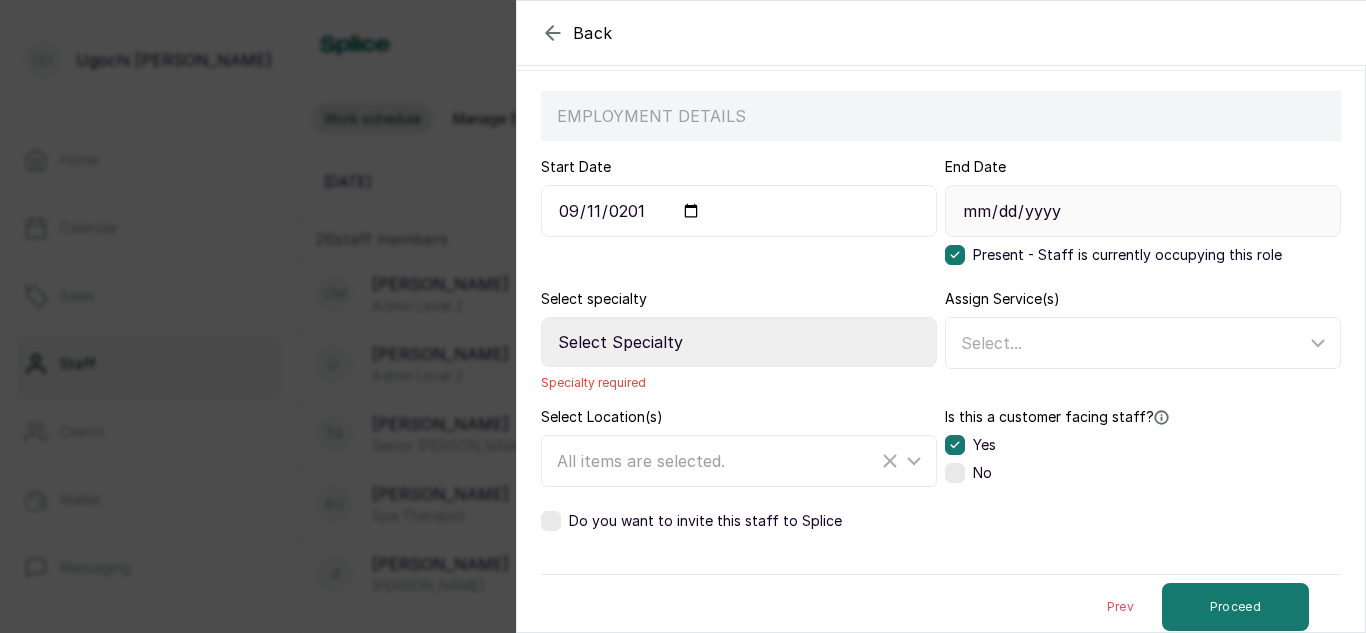 select on "admin_level_2" 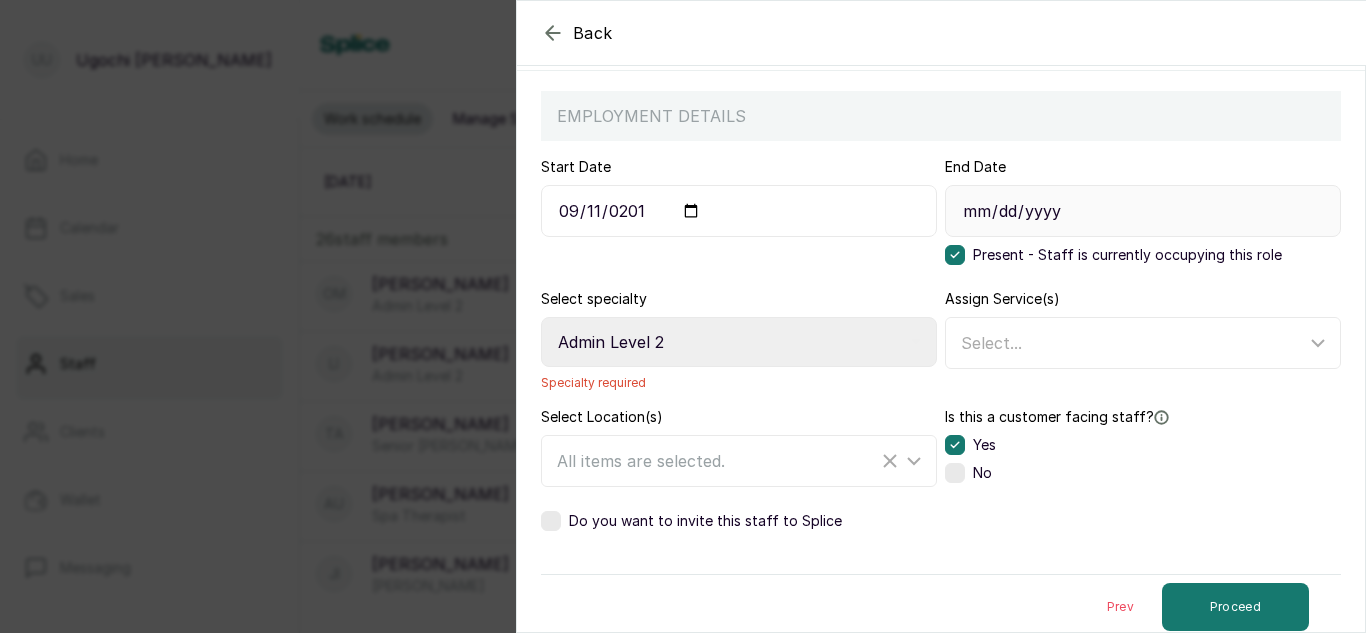 click on "Select Specialty Accountant Admin Level 1 Admin Level 2 Aesthetic Nurse Aesthetician Assistant Hairstylist Beauty Therapist Braider CEO Chef Colourist Customer Service Dermatologist Drop-off Junior Stylist Level 1 Drop-off Junior Stylist Level 2 Drop-off Senior Stylist Level 1 Drop-off Senior Stylist Level 2 Head Brow Artist Hot Wax & Treatment Specialist [PERSON_NAME] Junior Brow Artist Junior Hairstylist [PERSON_NAME] Technician Junior Makeup Artist Junior Photographer Laser Tech Lash Tech Manicurist Master Brow Artist Mixologist Nail Tech Nail Technician Nail Technician - Acrylic Nail Technician - Acrylic Design Nail Technician - Dipping Powder Nail Technician - Gel Nurse Pastry Chef Pedicurist Salon Manager Salon Receptionist Senior [PERSON_NAME] Senior Brow Artist Senior Hairstylist Senior Lash and Lamination Artist Senior Lash Artist Senior Lash Technician Senior Makeup Artist Senior Photographer Shampoo Assistant Social Media Spa Manager Spa Therapist Stylist Sugaring Specialist Waitress Waxing Specialist" at bounding box center (739, 342) 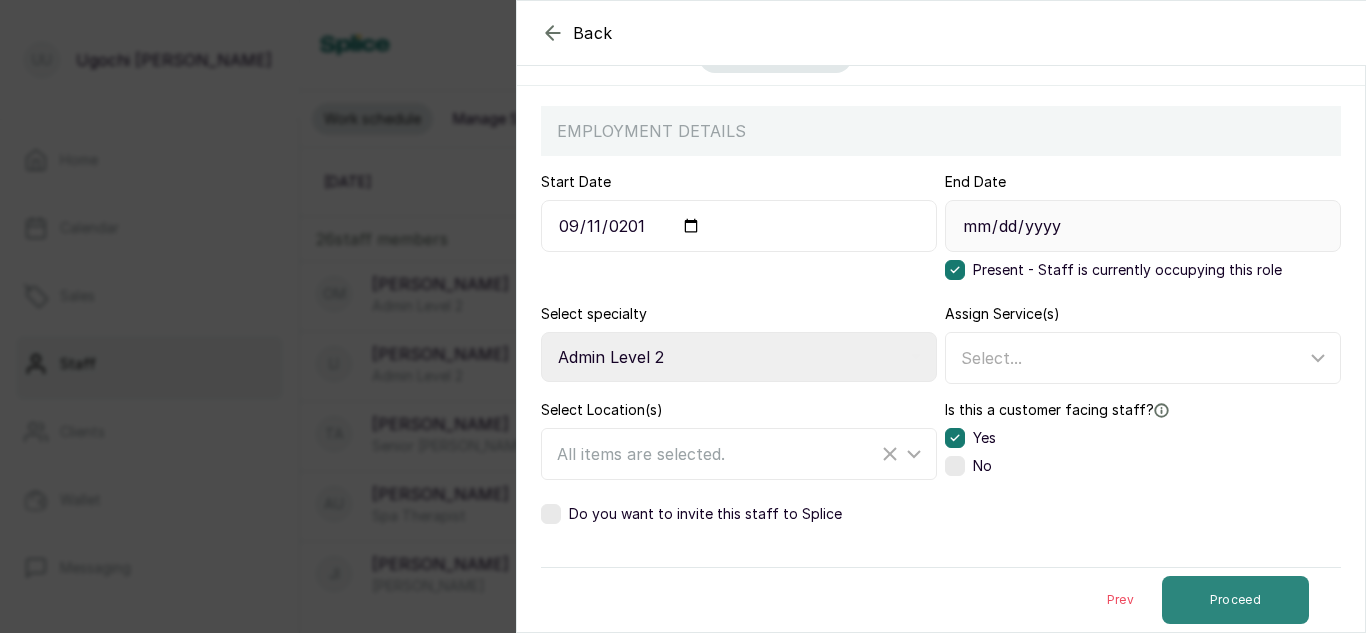 click on "Proceed" at bounding box center [1235, 600] 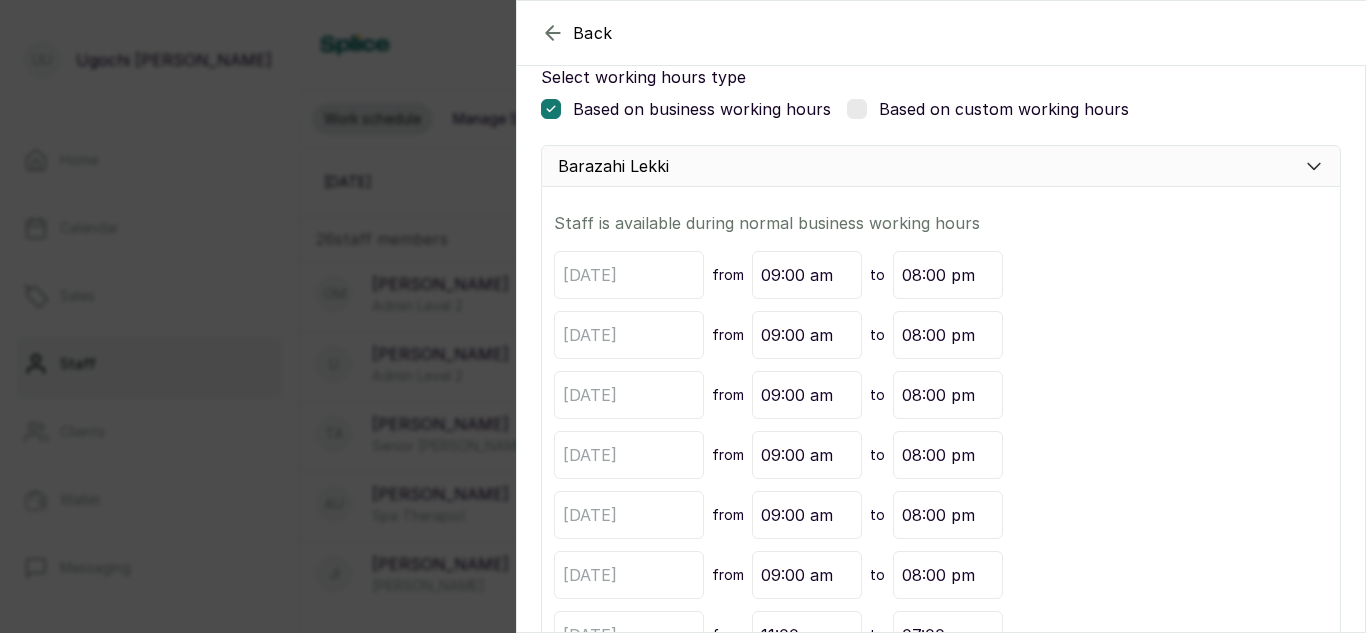 scroll, scrollTop: 262, scrollLeft: 0, axis: vertical 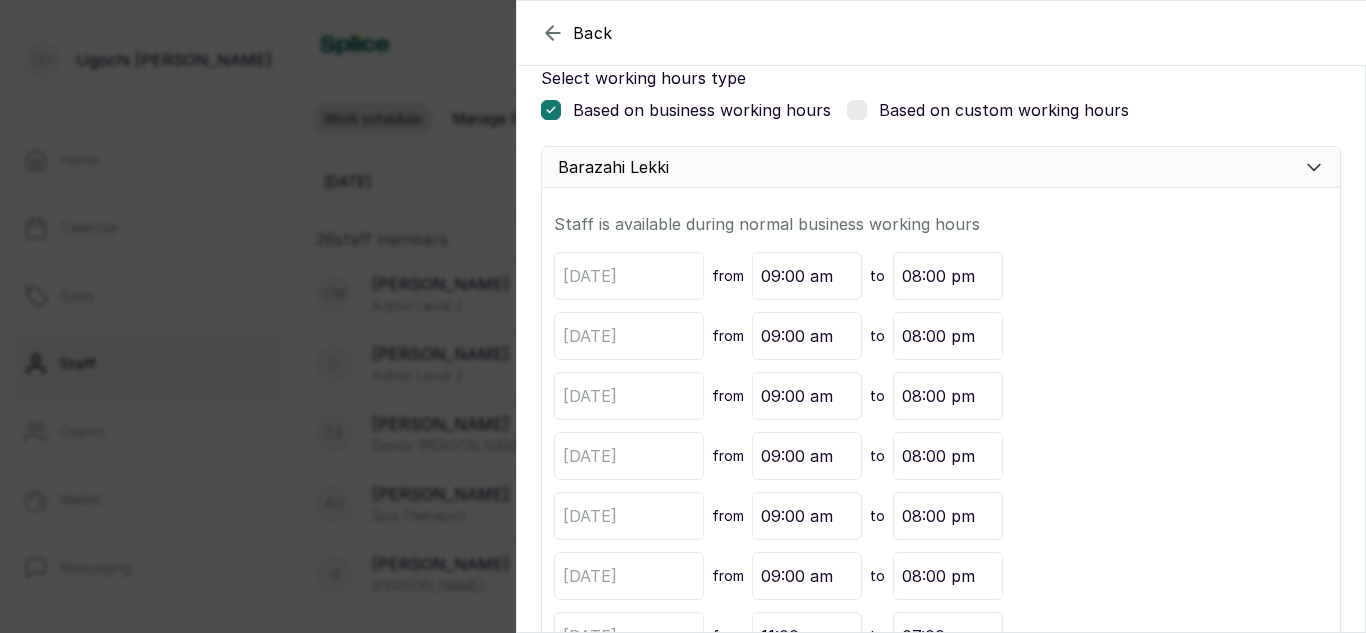 click at bounding box center [857, 110] 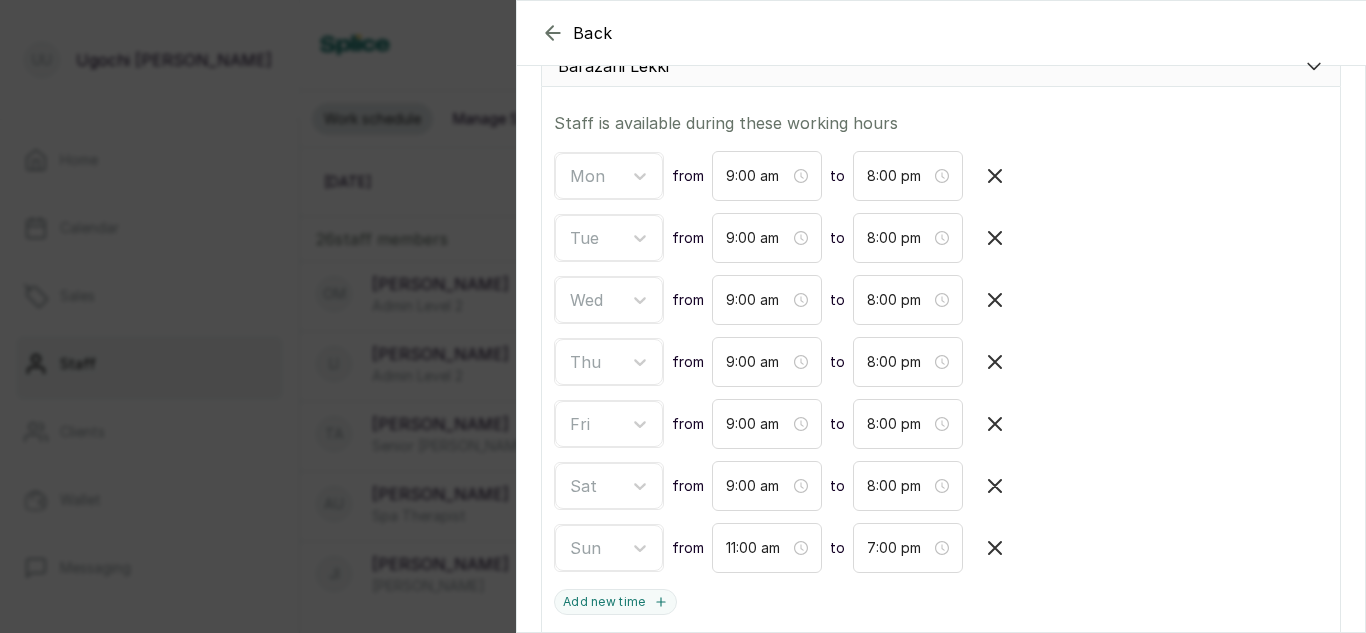 scroll, scrollTop: 377, scrollLeft: 0, axis: vertical 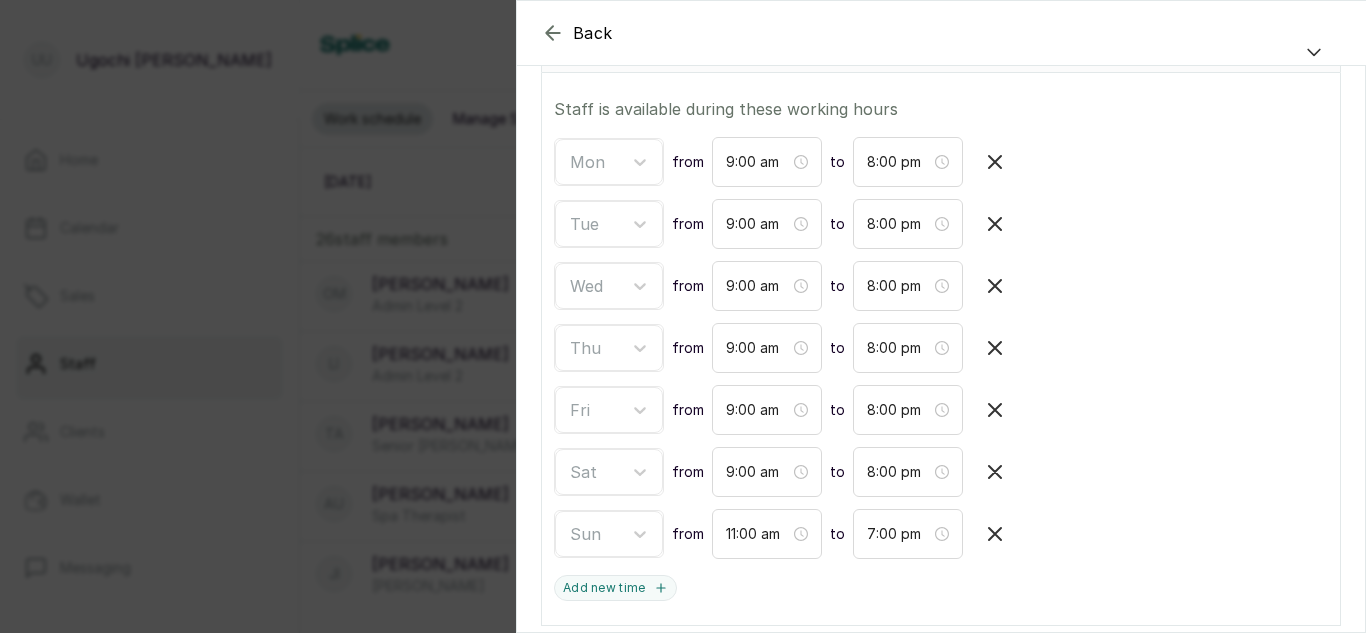 click 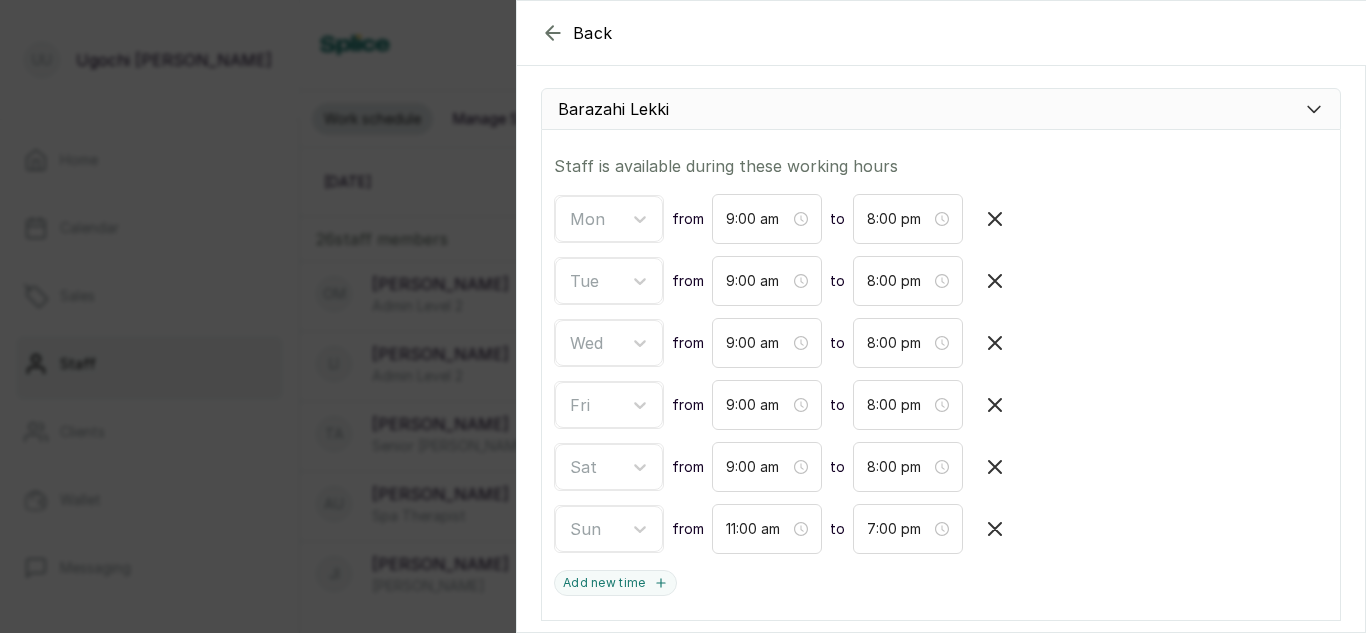 scroll, scrollTop: 323, scrollLeft: 0, axis: vertical 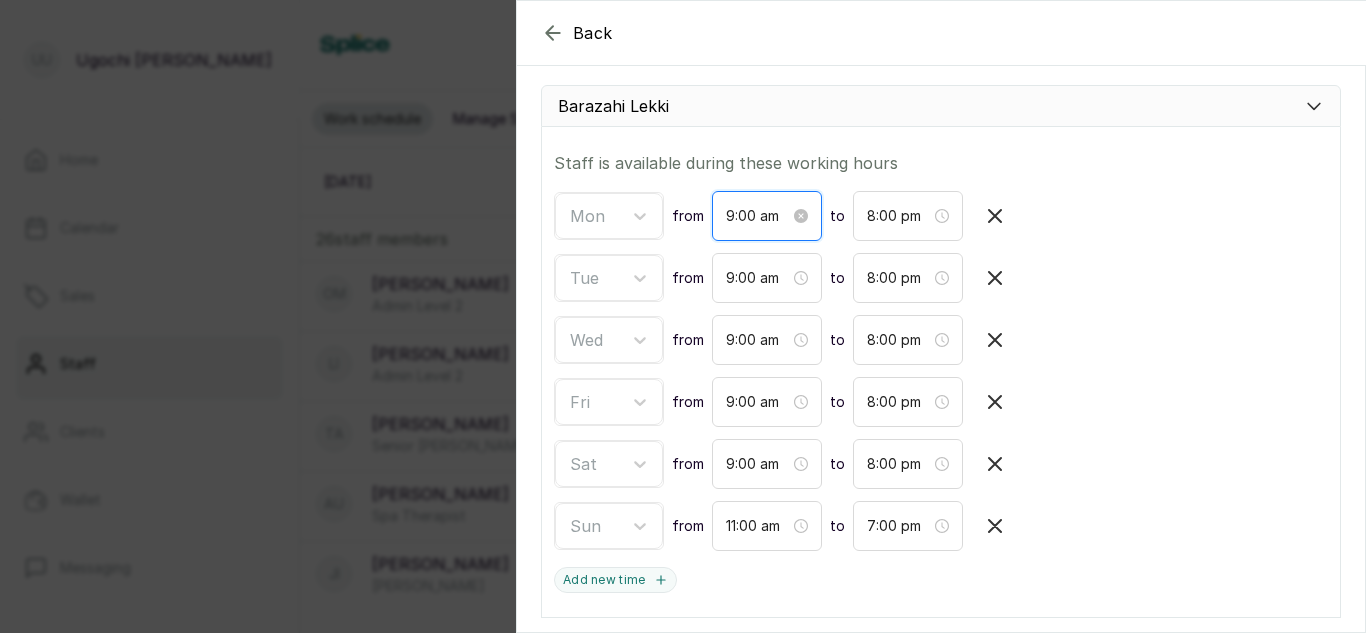 click on "9:00 am" at bounding box center [758, 216] 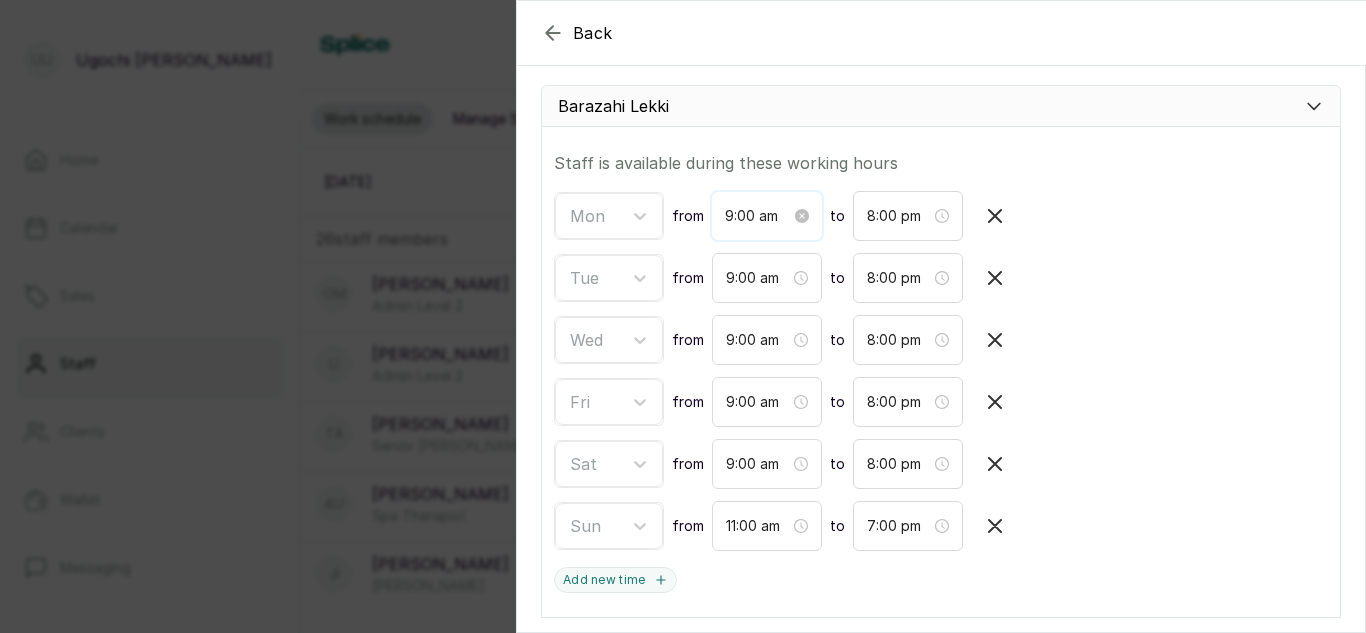 scroll, scrollTop: 120, scrollLeft: 0, axis: vertical 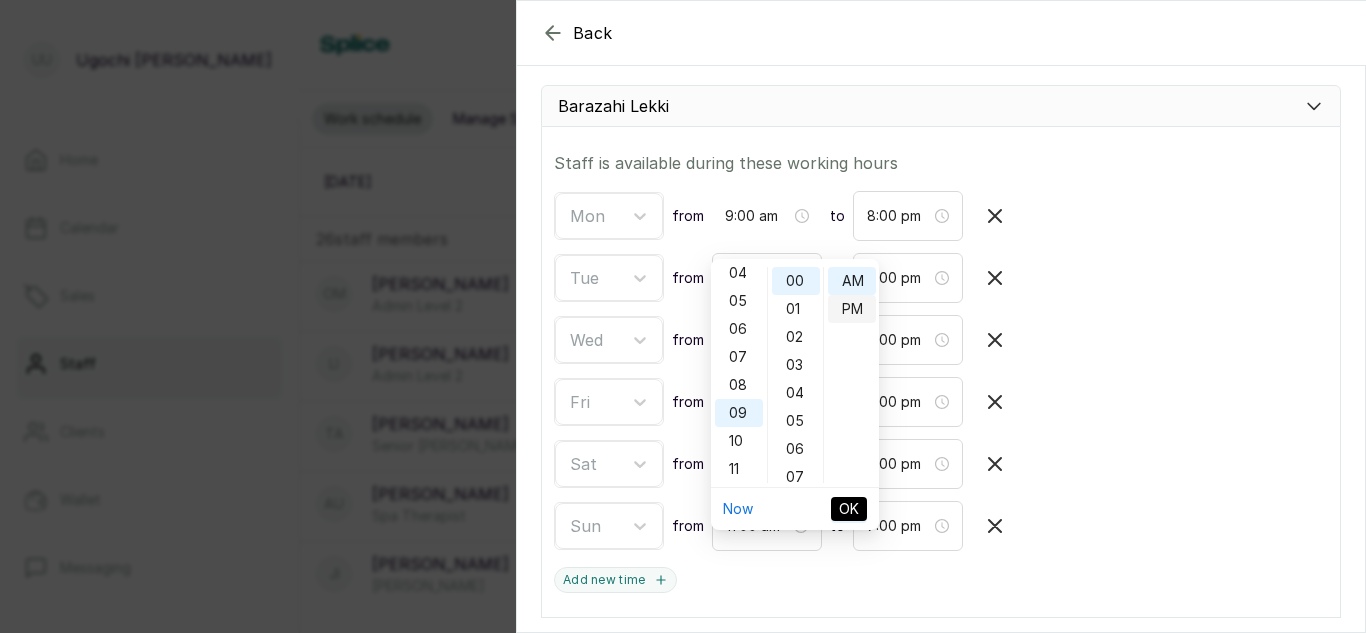 click on "PM" at bounding box center (852, 309) 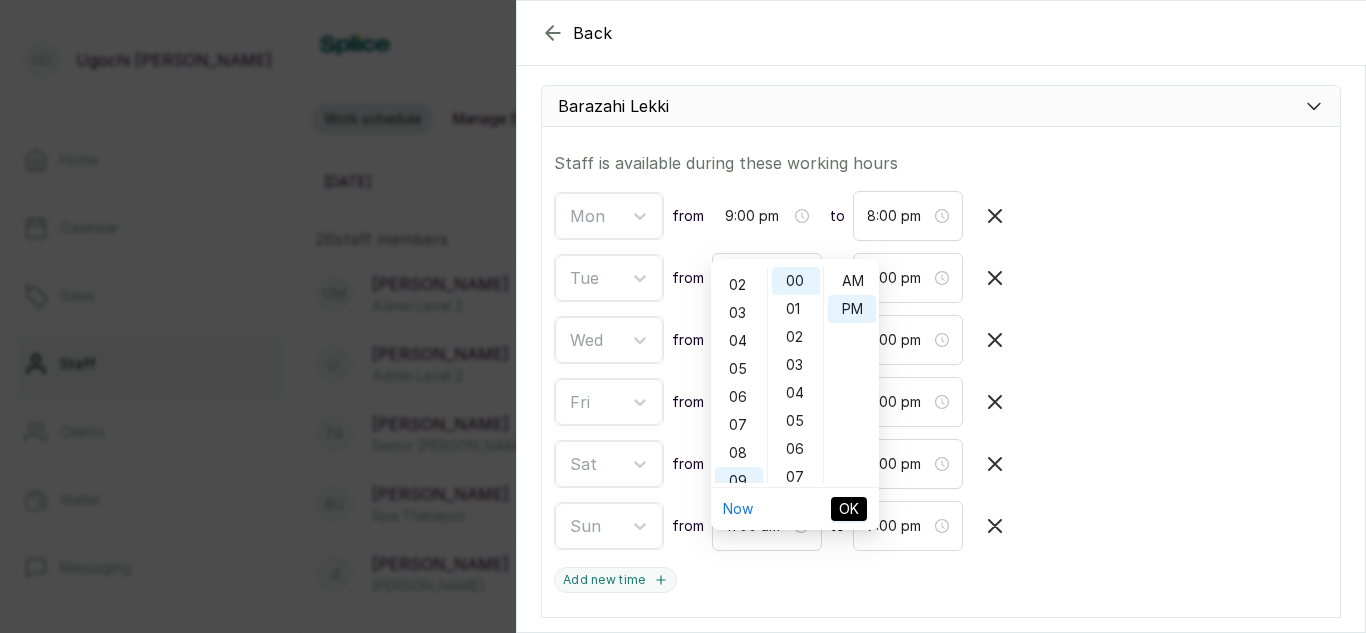 scroll, scrollTop: 0, scrollLeft: 0, axis: both 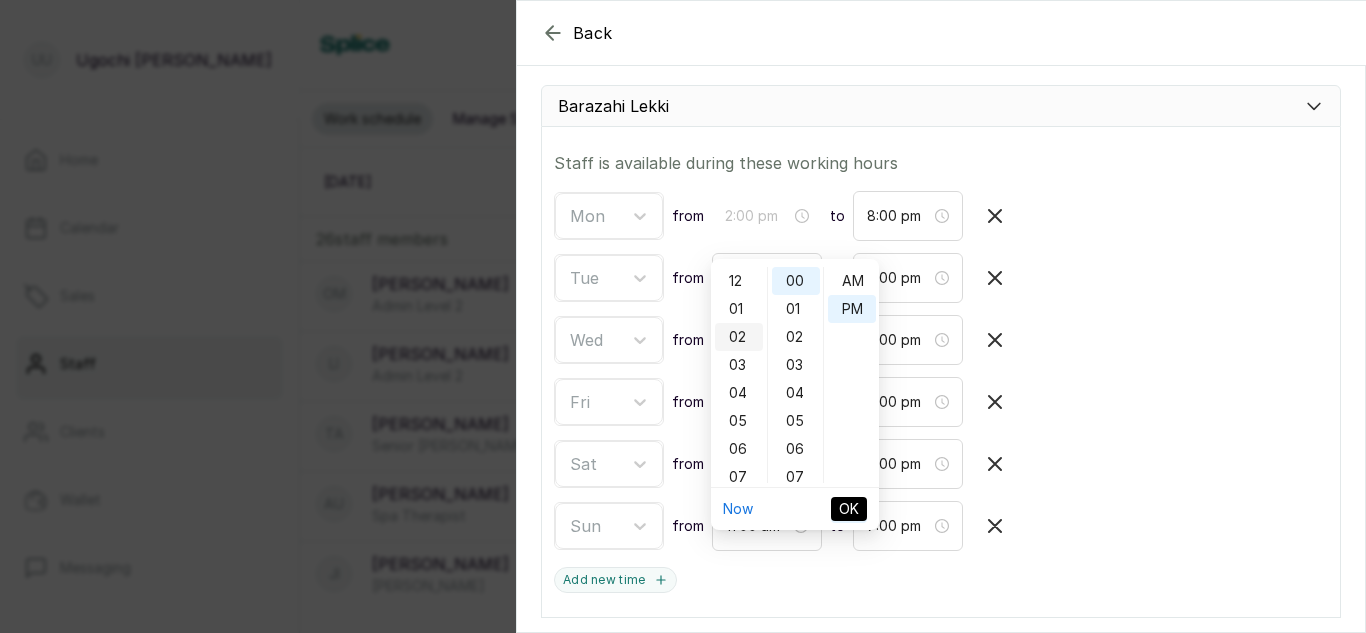 click on "02" at bounding box center (739, 337) 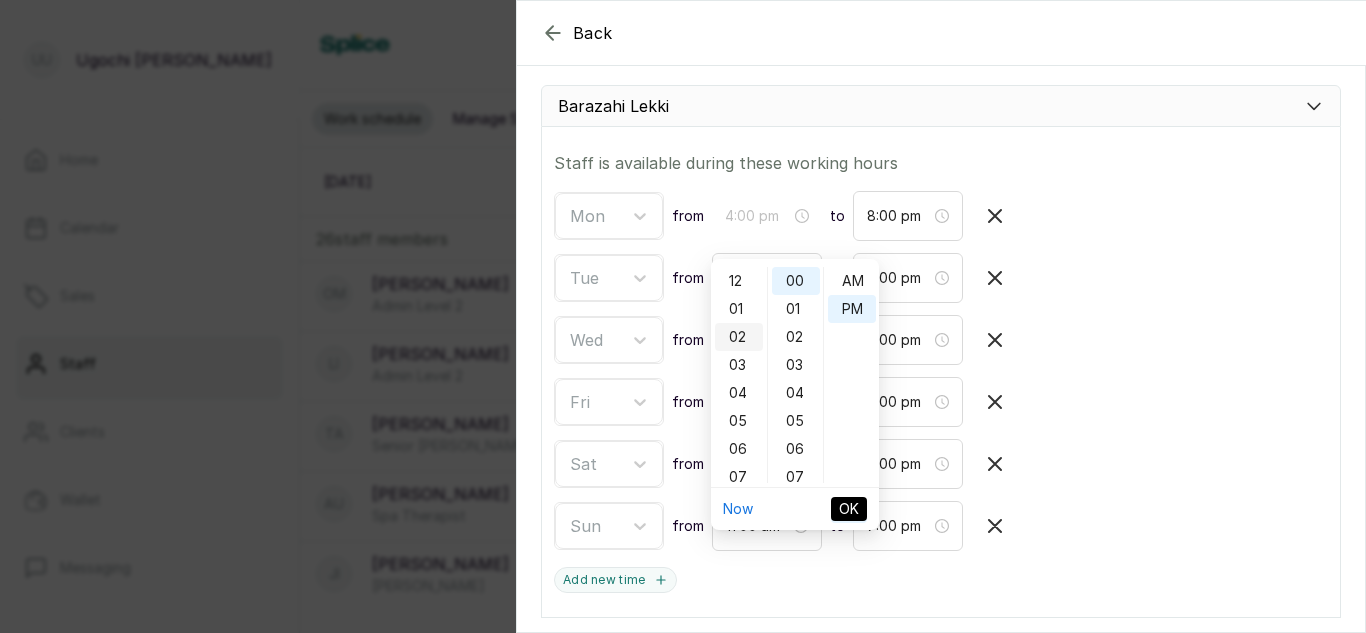 scroll, scrollTop: 56, scrollLeft: 0, axis: vertical 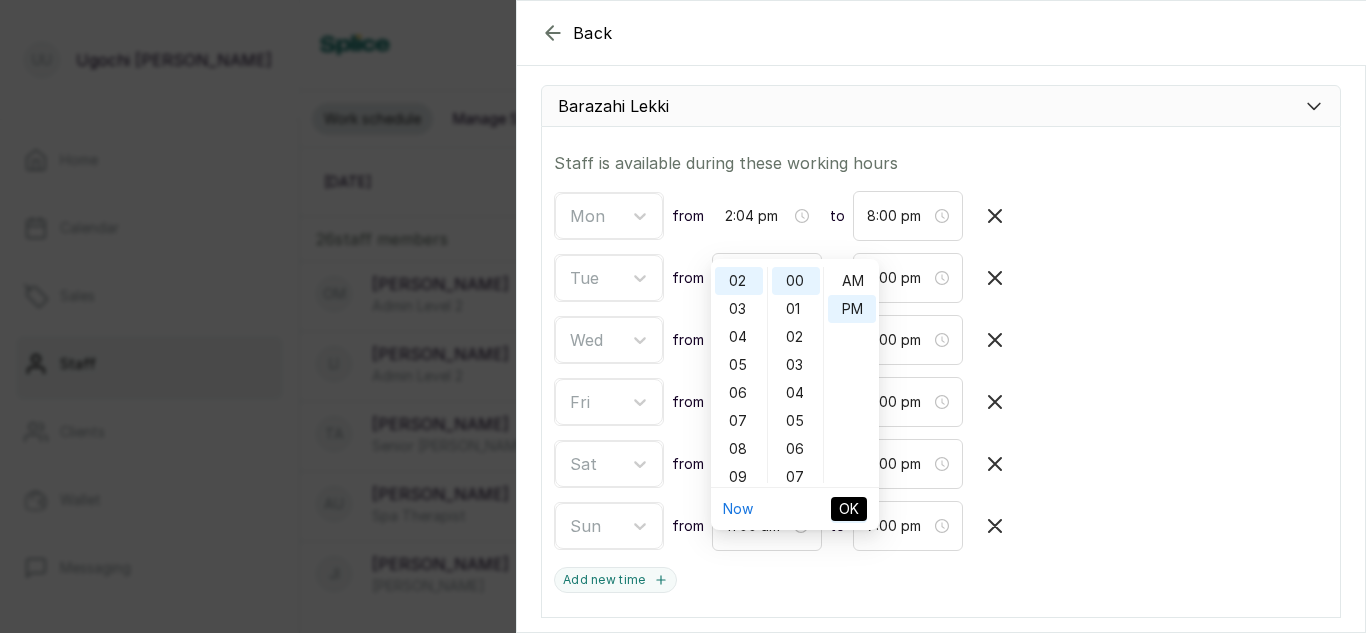 type on "2:00 pm" 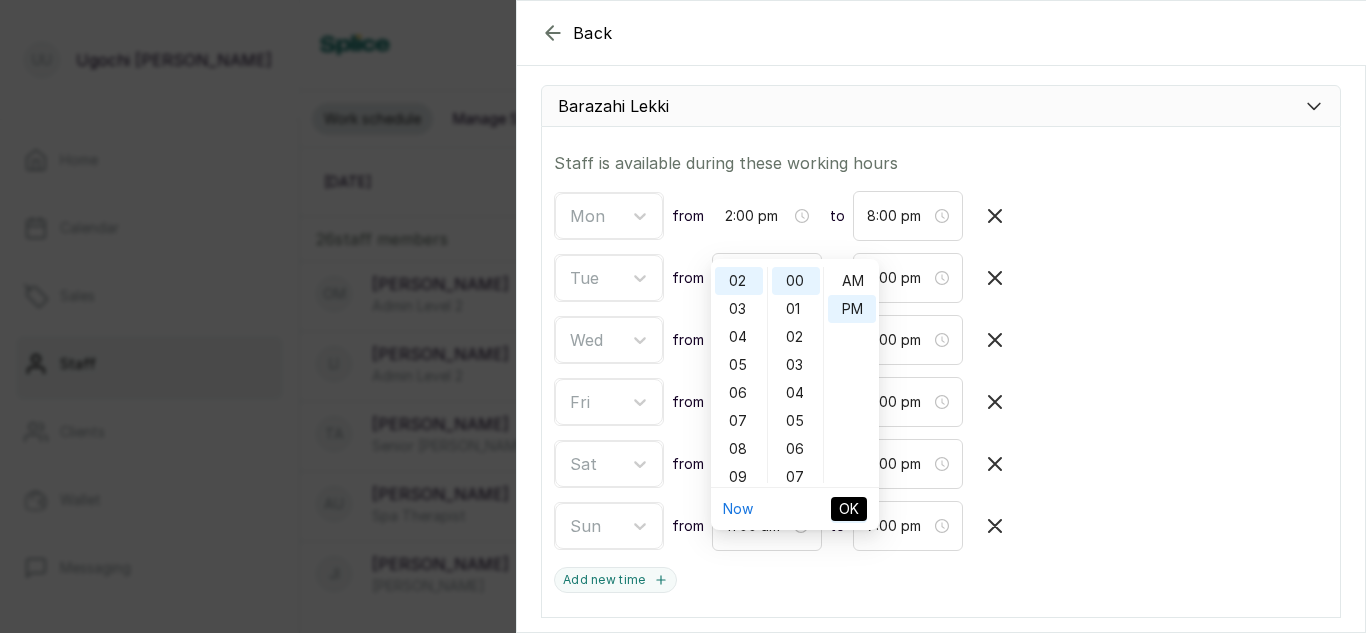 click on "OK" at bounding box center [849, 509] 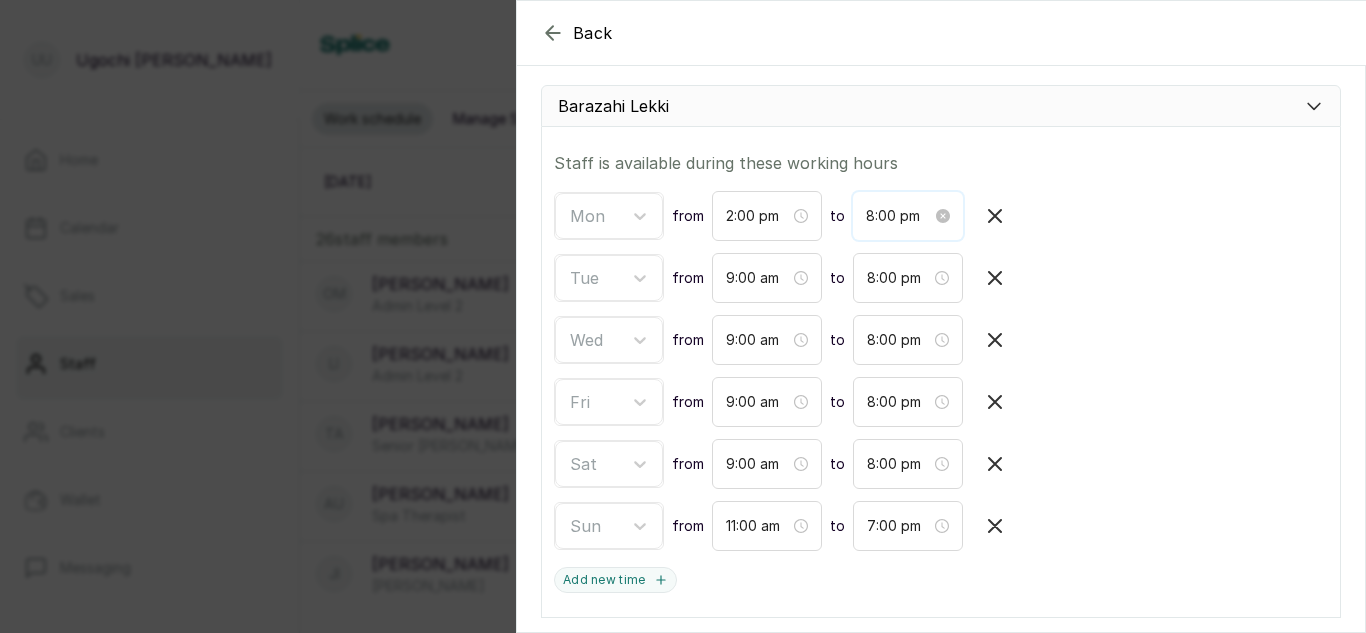 click on "8:00 pm" at bounding box center [899, 216] 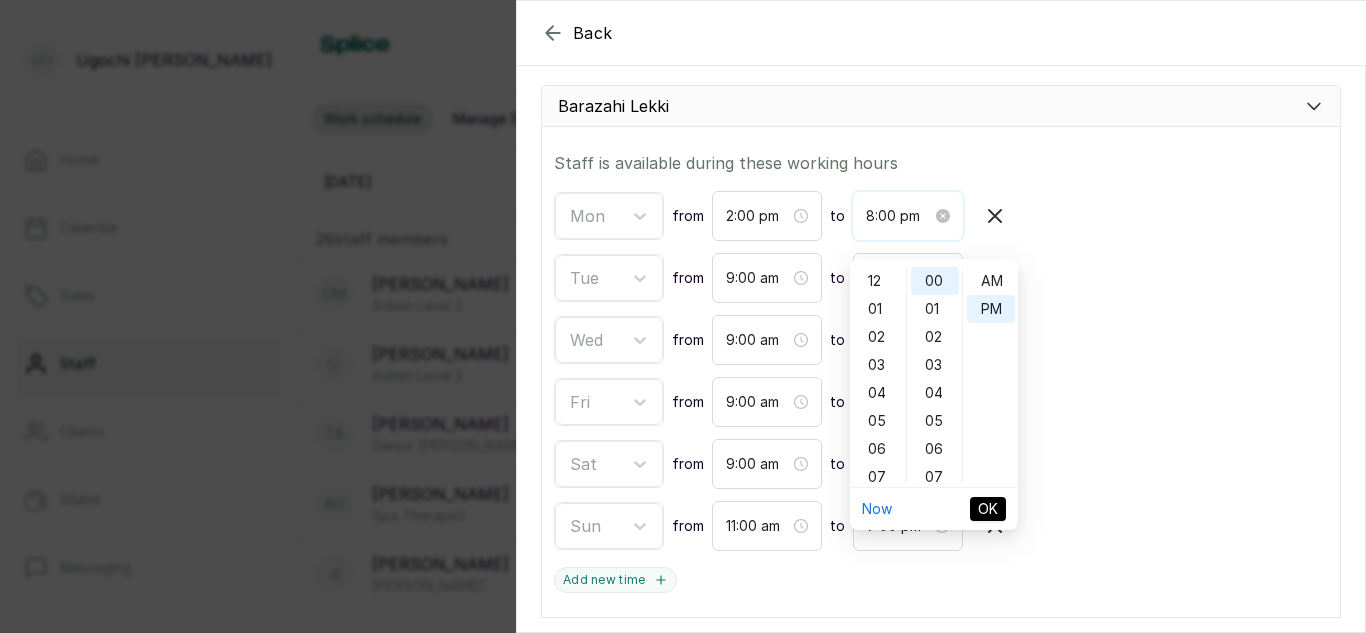 scroll, scrollTop: 120, scrollLeft: 0, axis: vertical 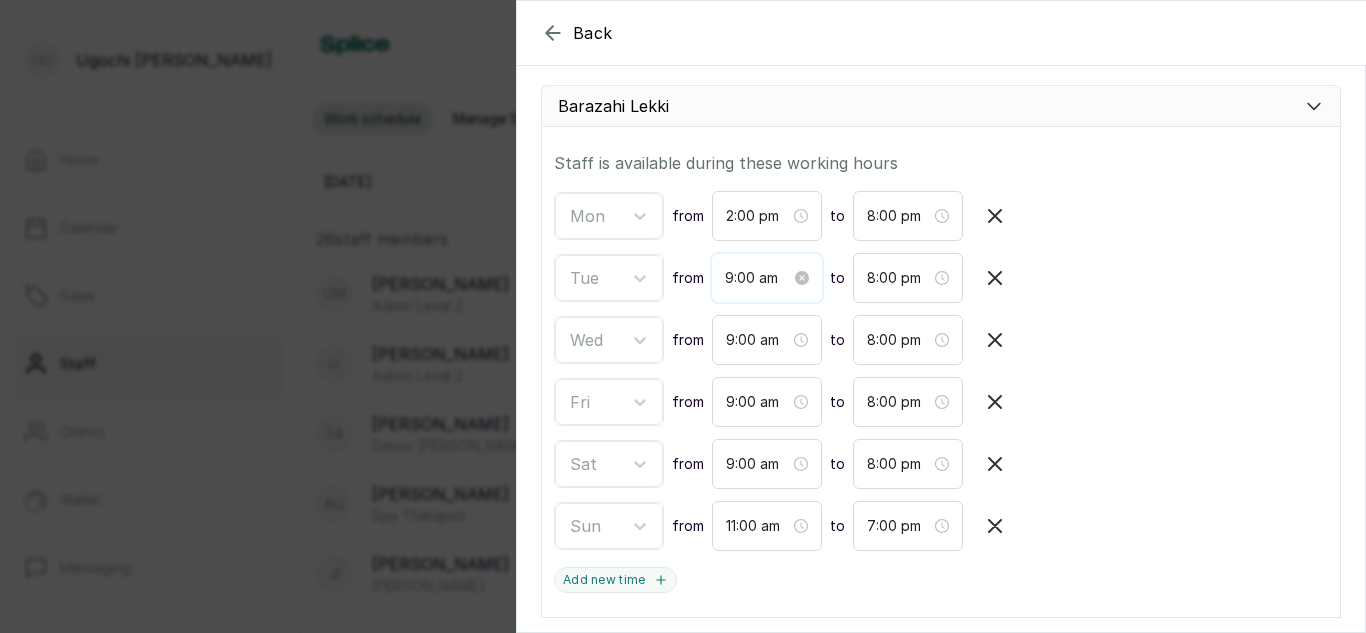 click on "9:00 am" at bounding box center (758, 278) 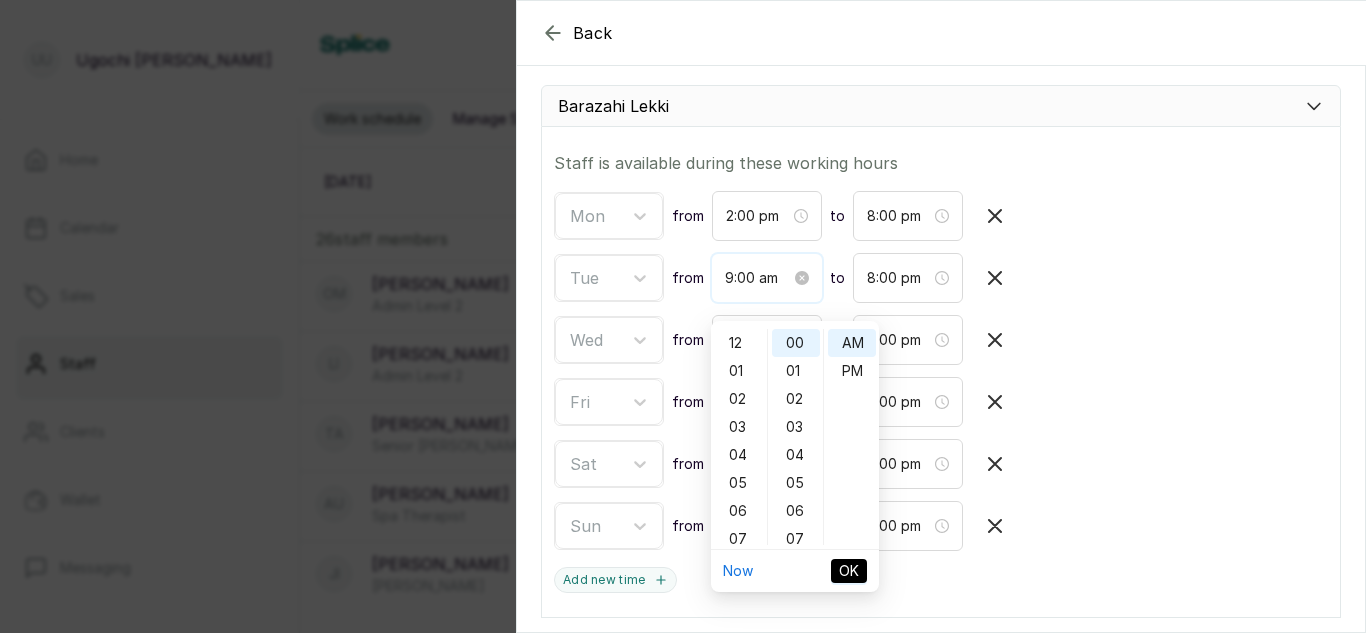 scroll, scrollTop: 120, scrollLeft: 0, axis: vertical 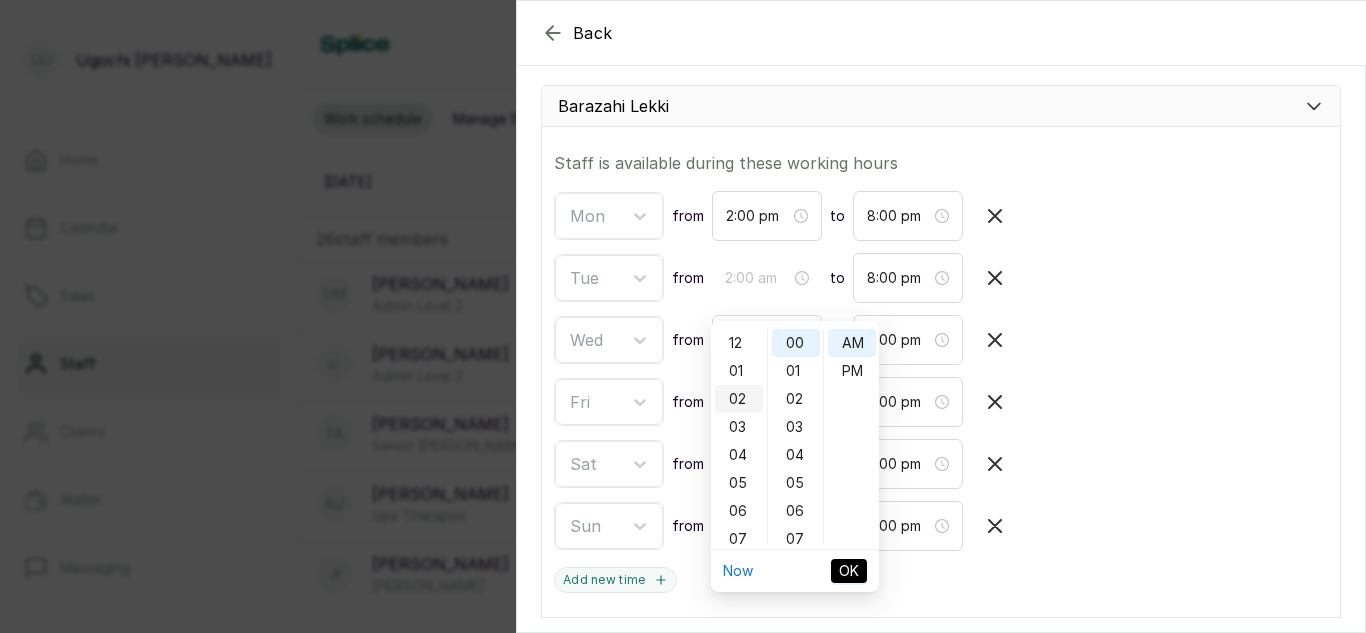 click on "02" at bounding box center (739, 399) 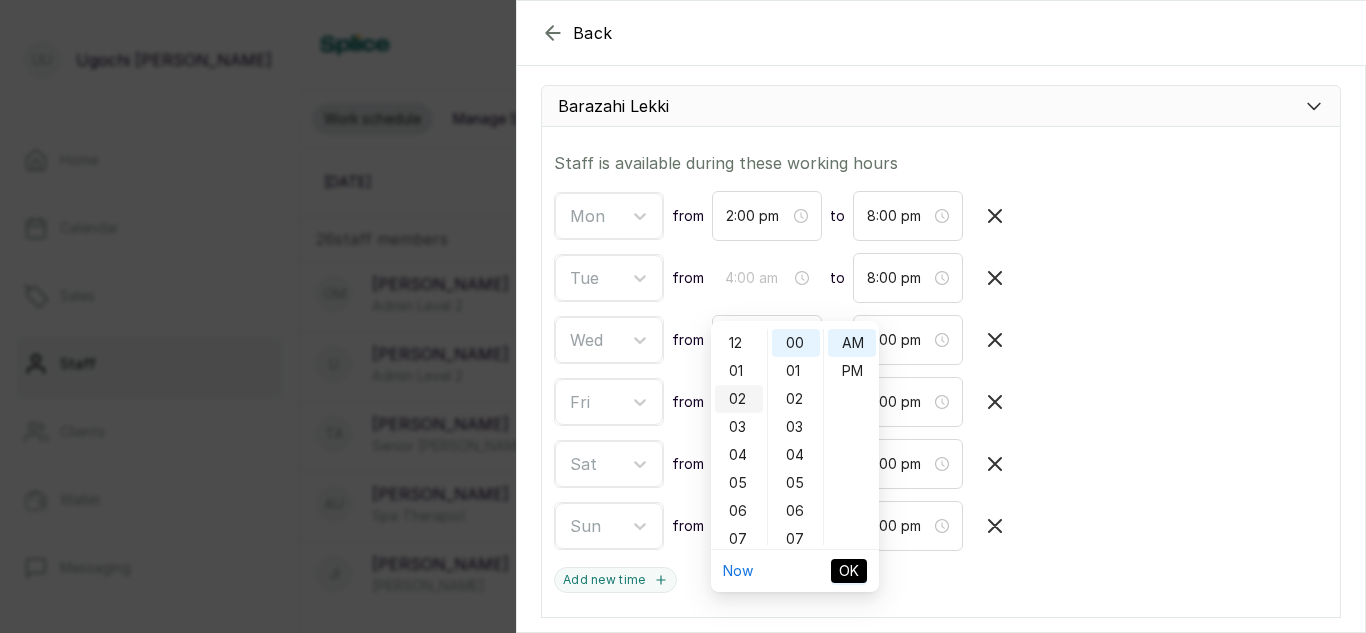 scroll, scrollTop: 56, scrollLeft: 0, axis: vertical 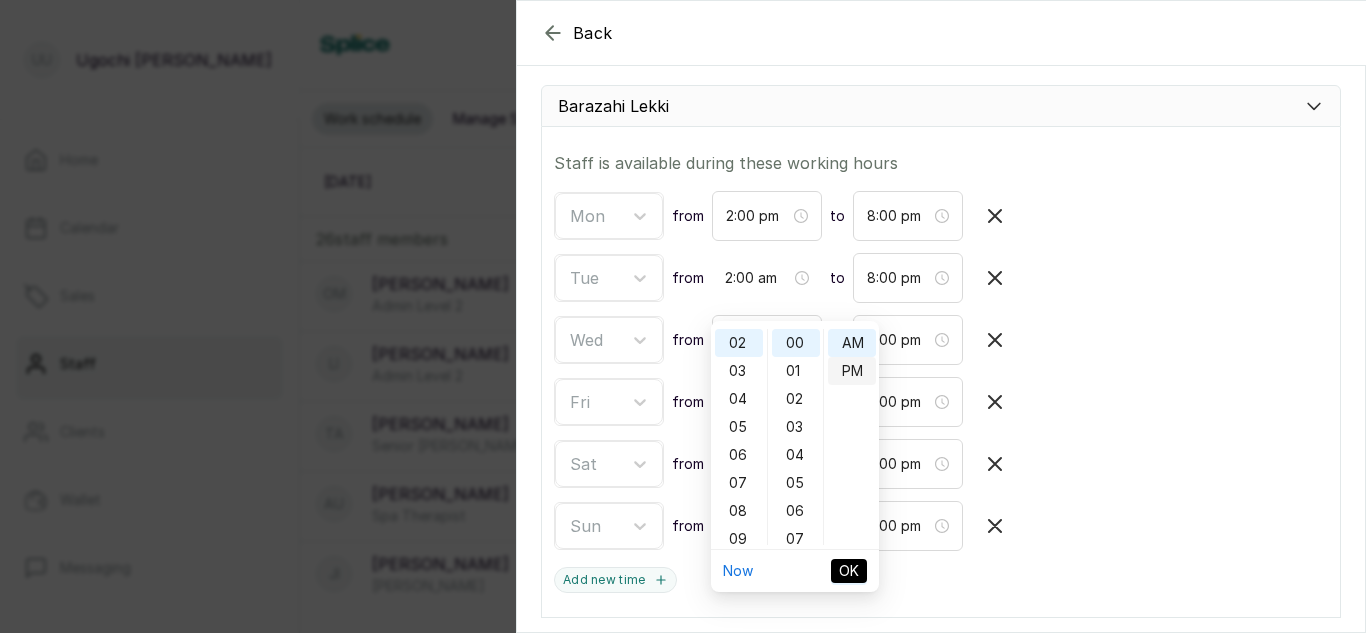 type on "2:00 pm" 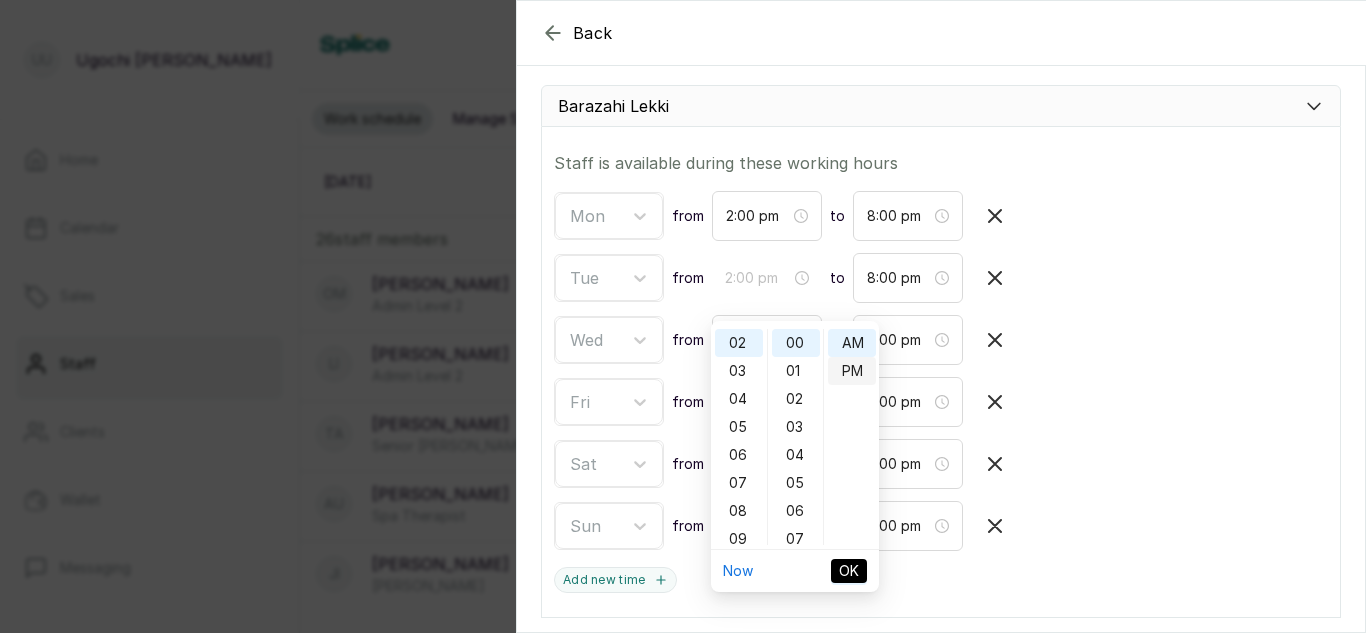 click on "PM" at bounding box center (852, 371) 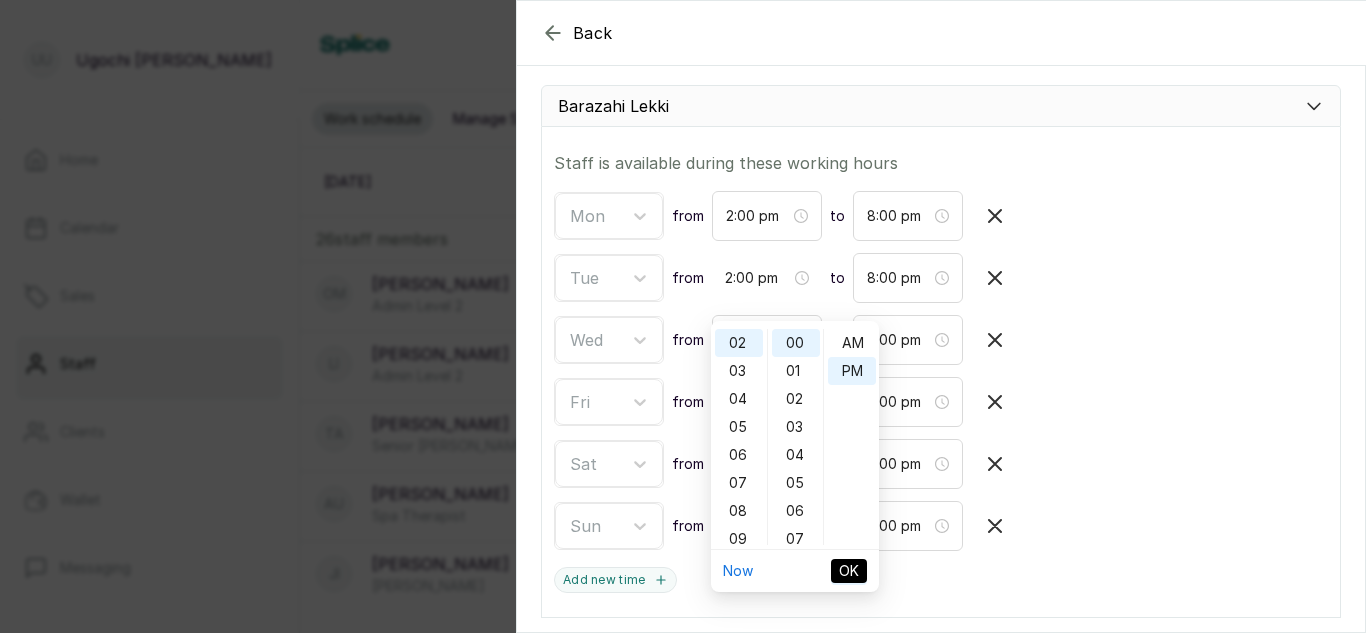 click on "OK" at bounding box center [849, 571] 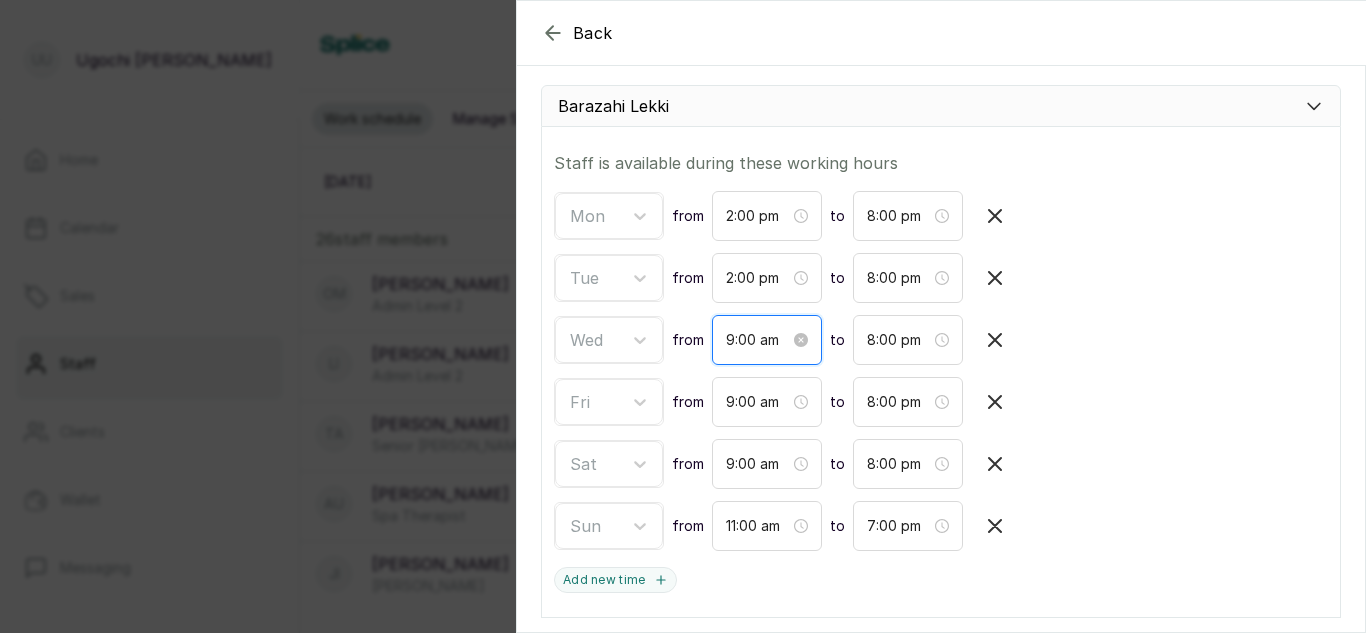 click on "9:00 am" at bounding box center [758, 340] 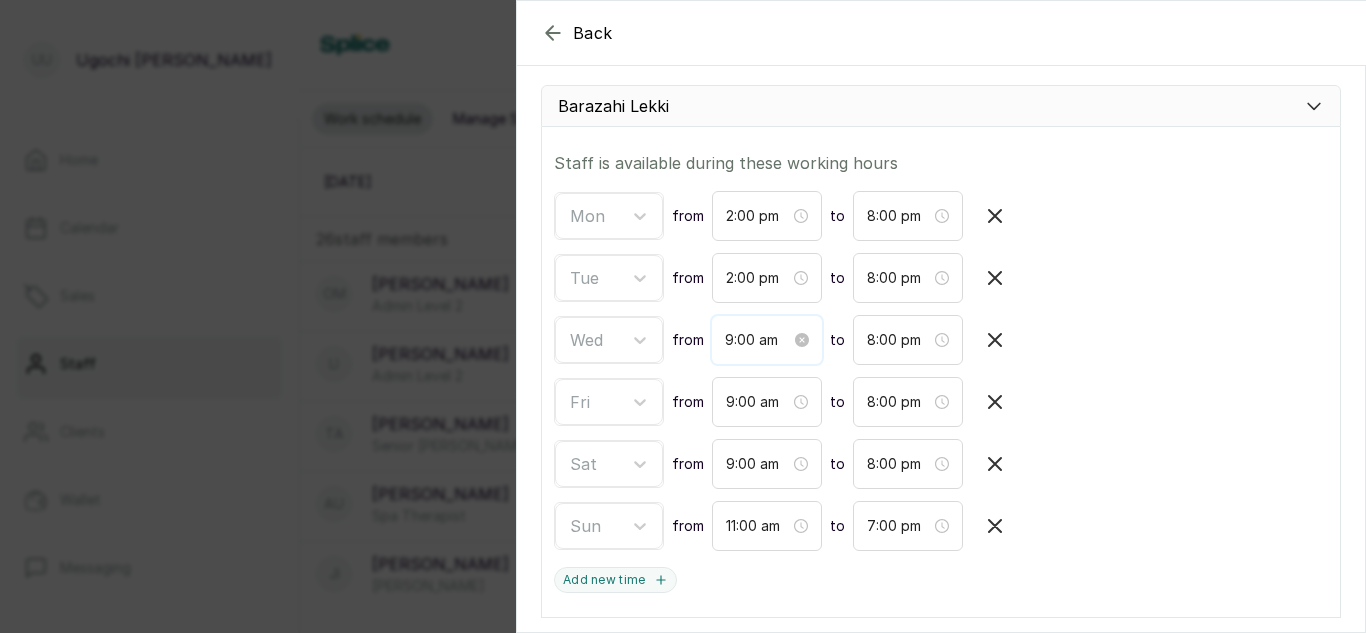 scroll, scrollTop: 120, scrollLeft: 0, axis: vertical 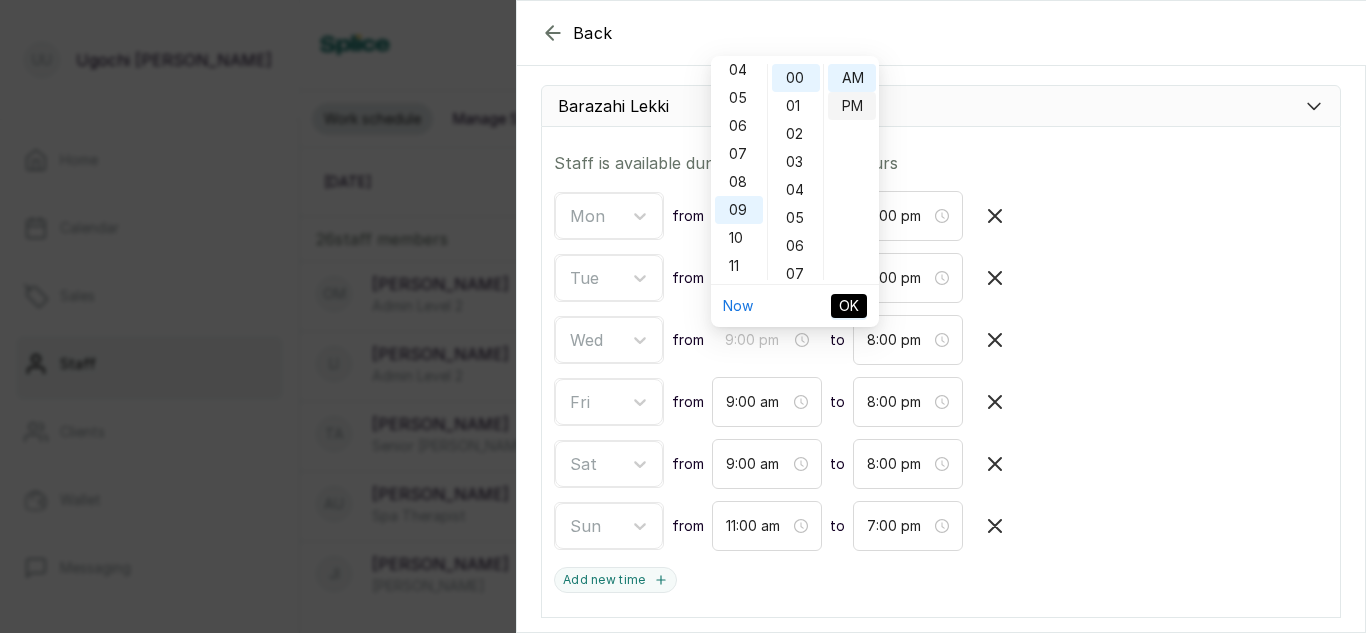 click on "PM" at bounding box center (852, 106) 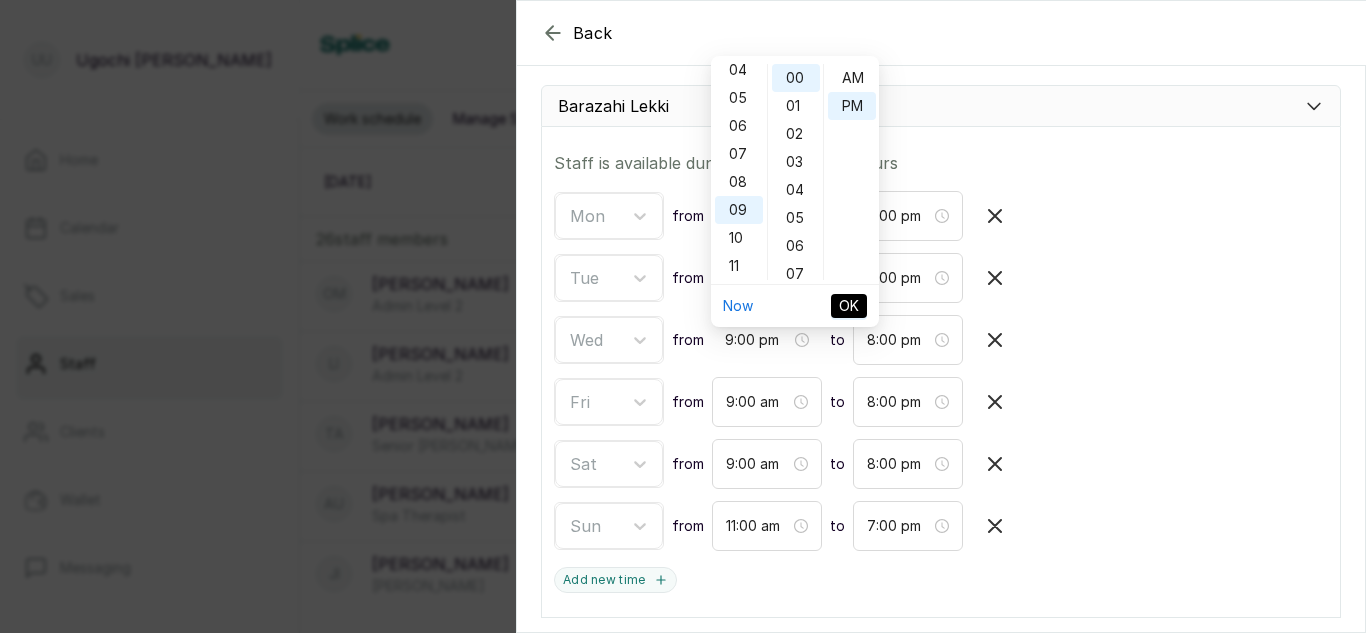scroll, scrollTop: 0, scrollLeft: 0, axis: both 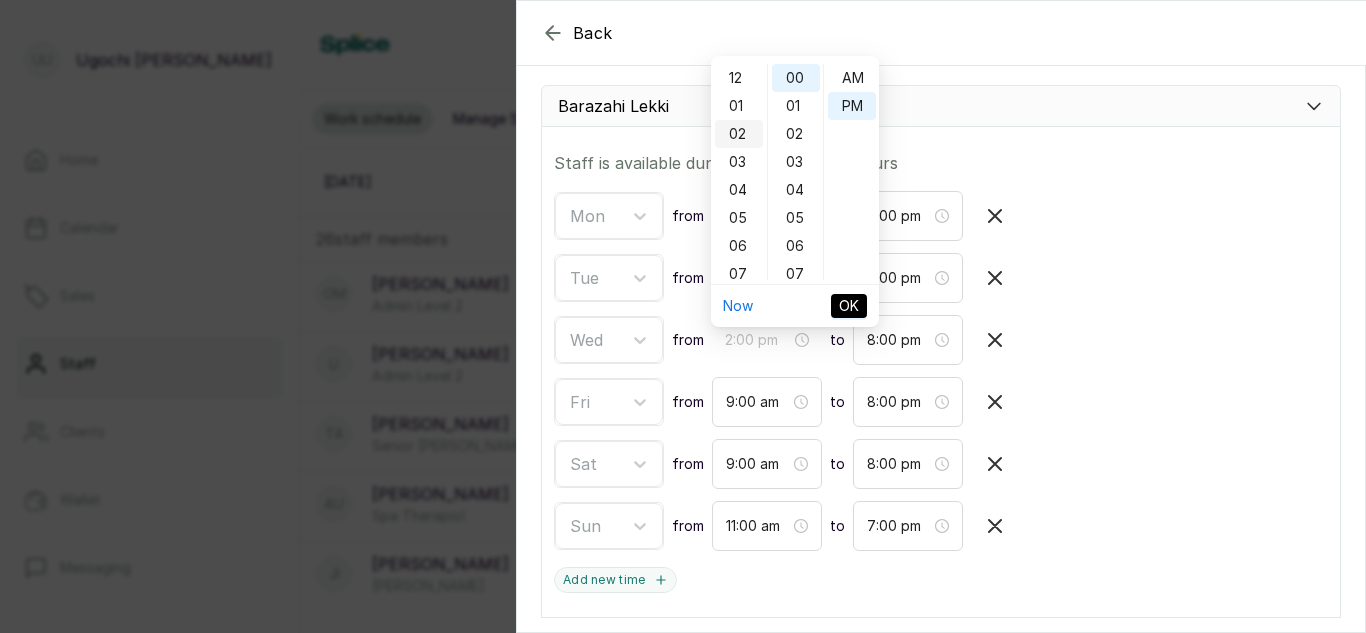 click on "02" at bounding box center (739, 134) 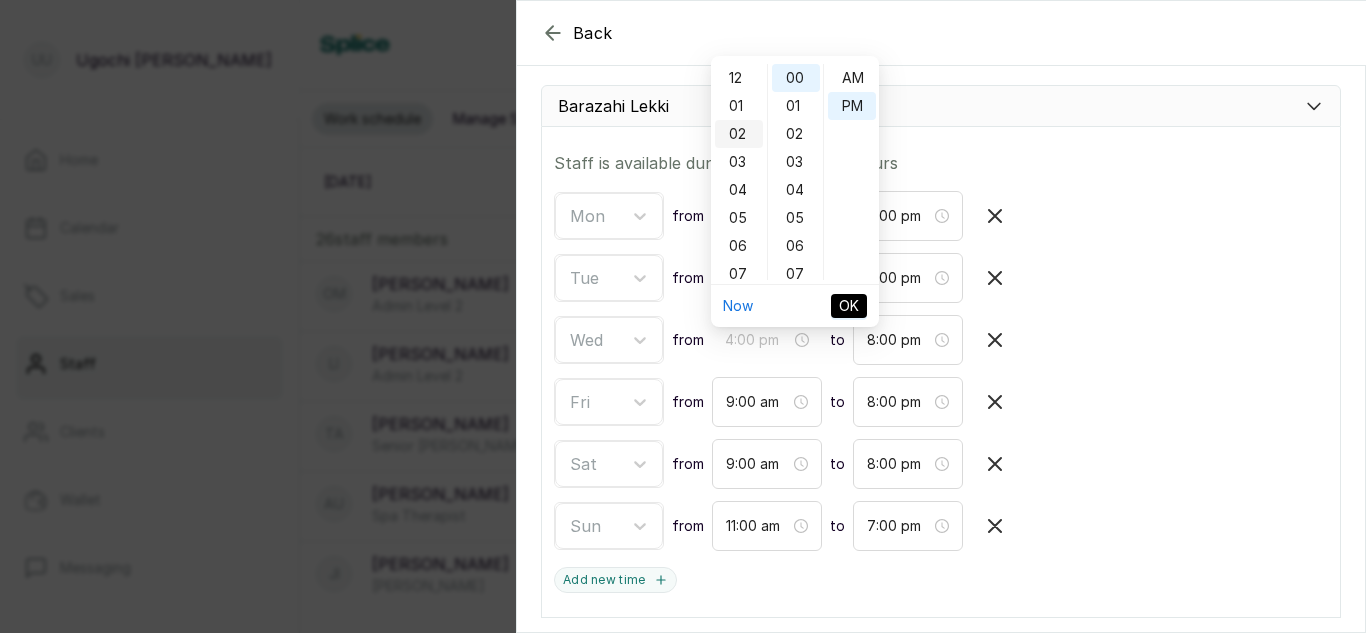 scroll, scrollTop: 56, scrollLeft: 0, axis: vertical 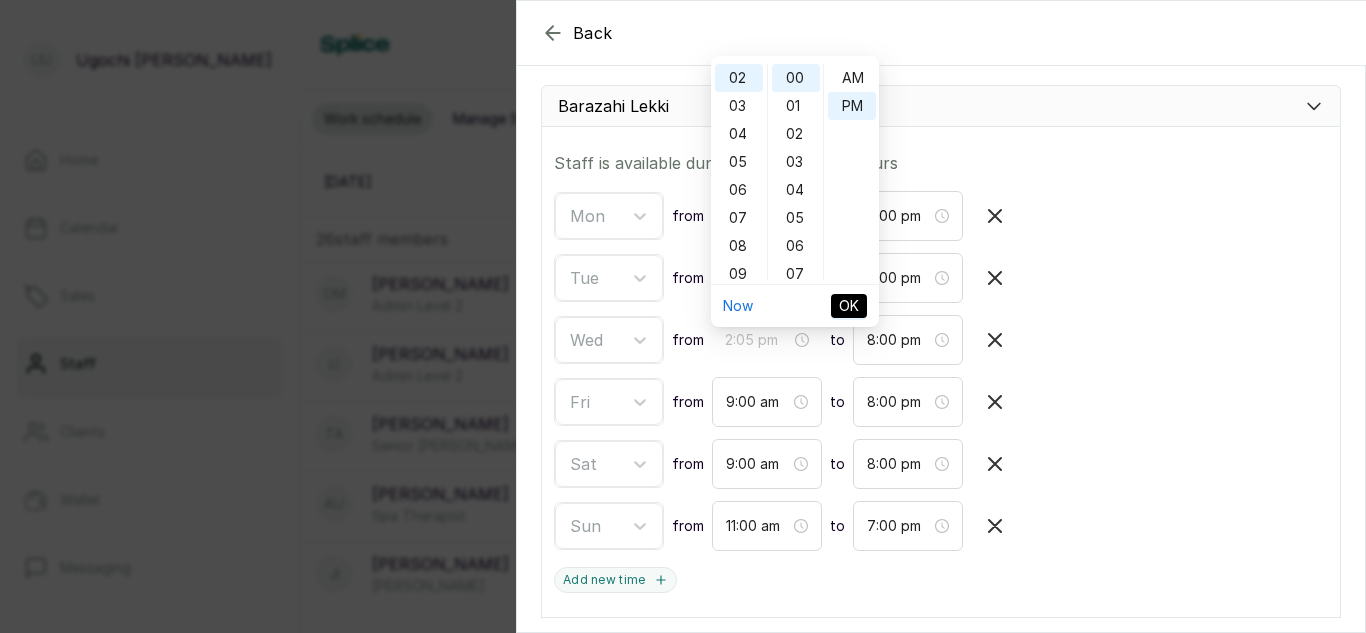 type on "2:00 pm" 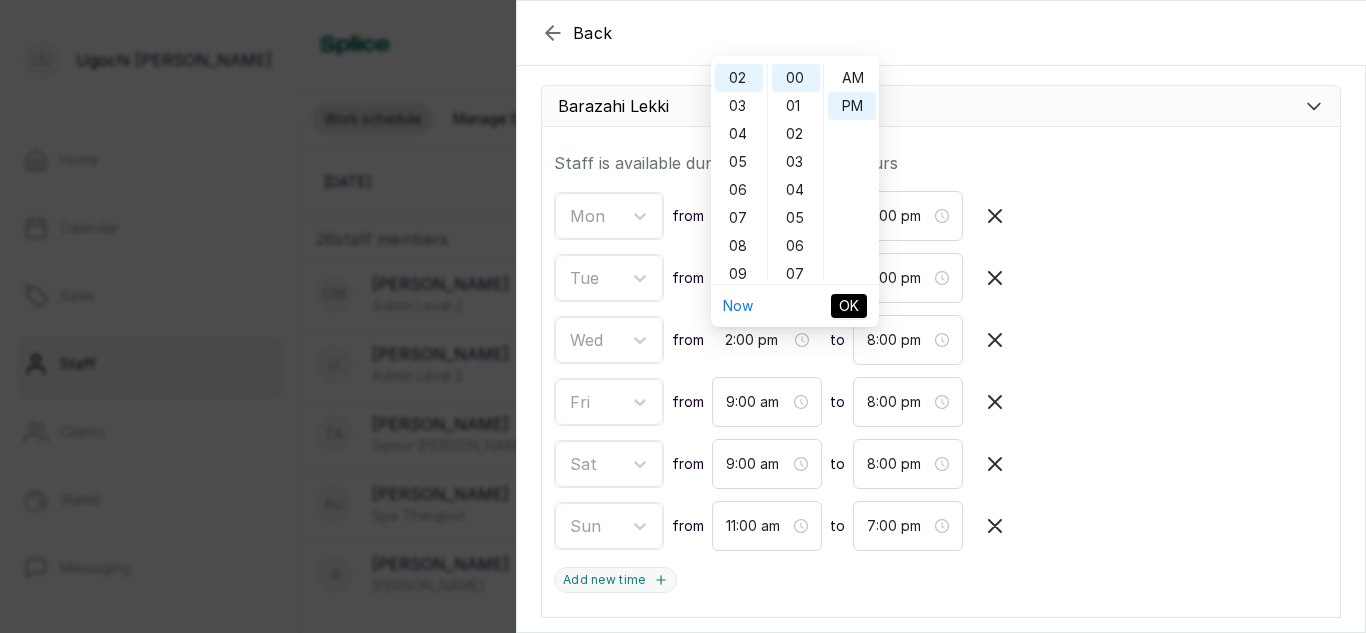 click on "OK" at bounding box center [849, 306] 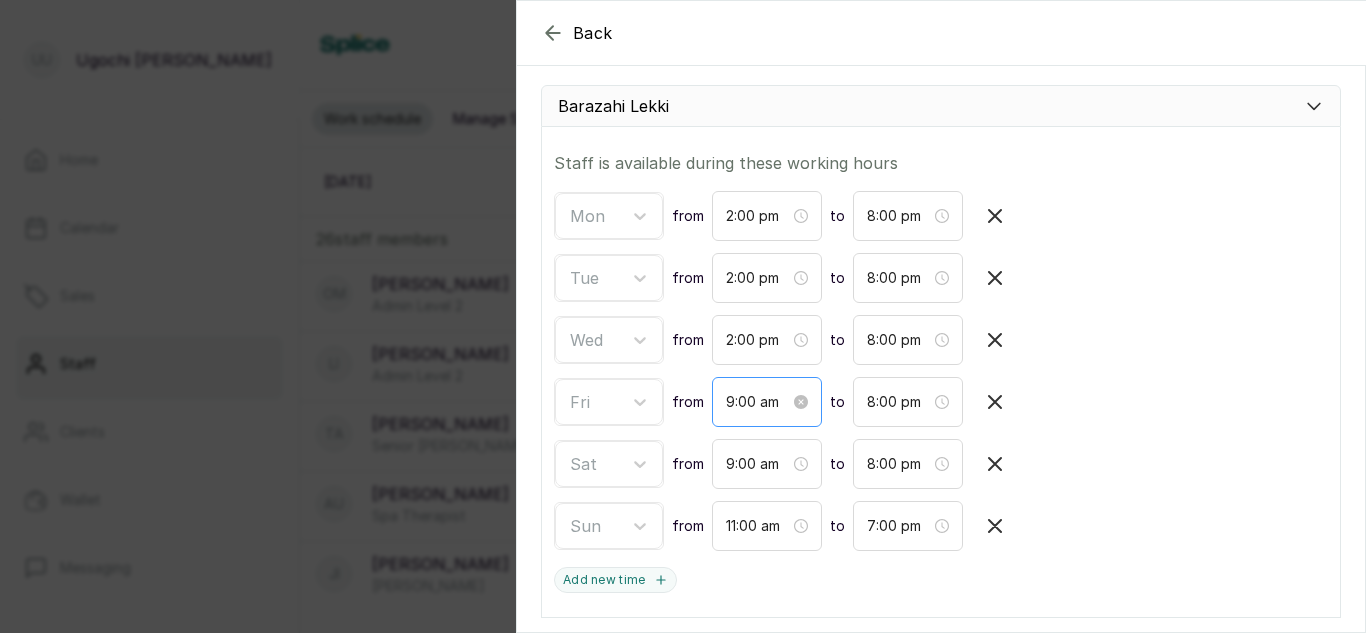 click on "9:00 am" at bounding box center [767, 402] 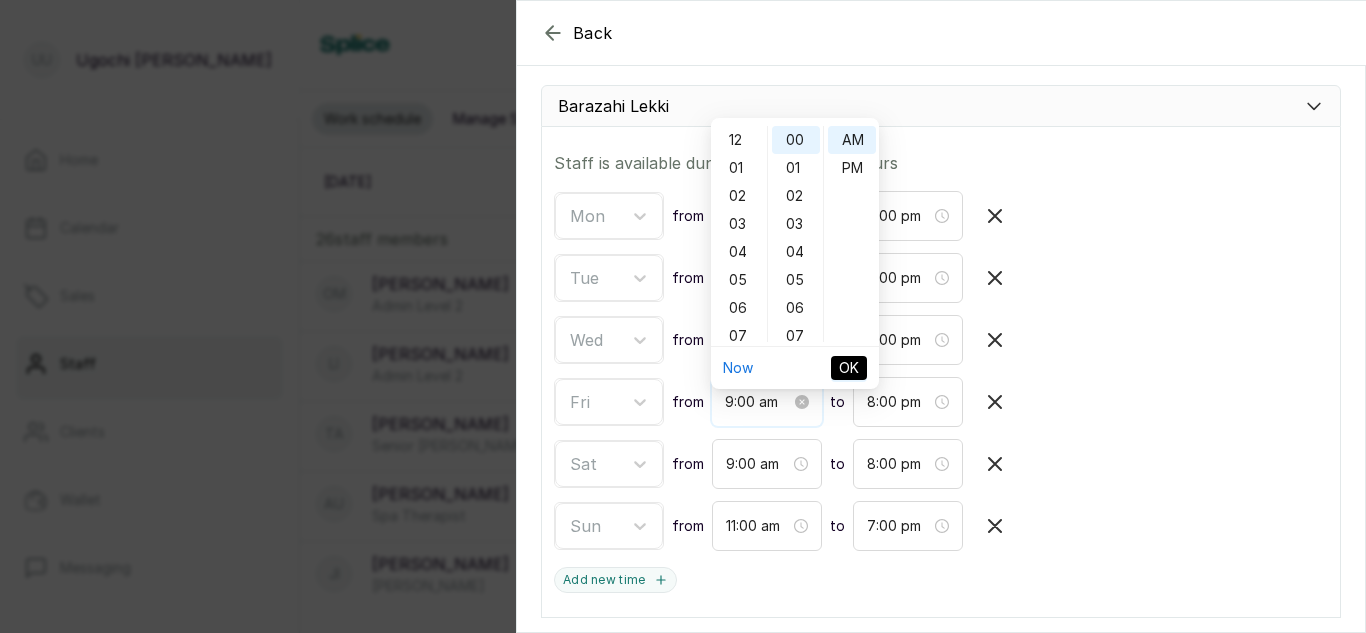 scroll, scrollTop: 120, scrollLeft: 0, axis: vertical 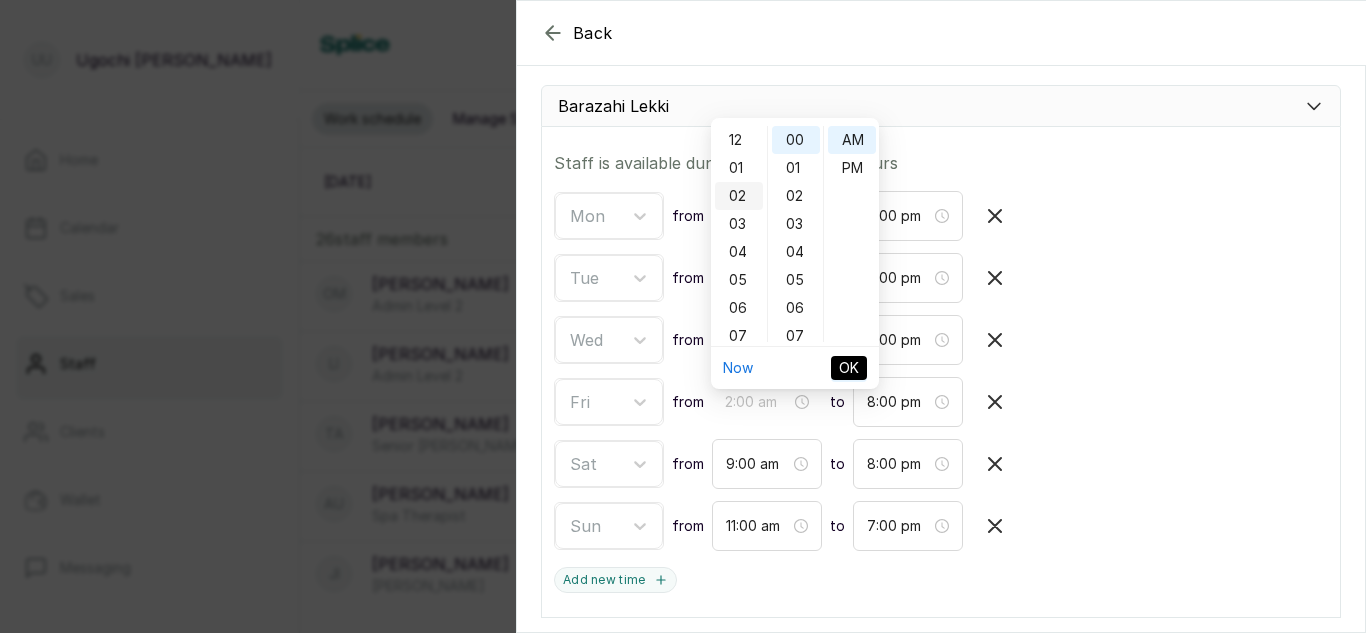 click on "02" at bounding box center [739, 196] 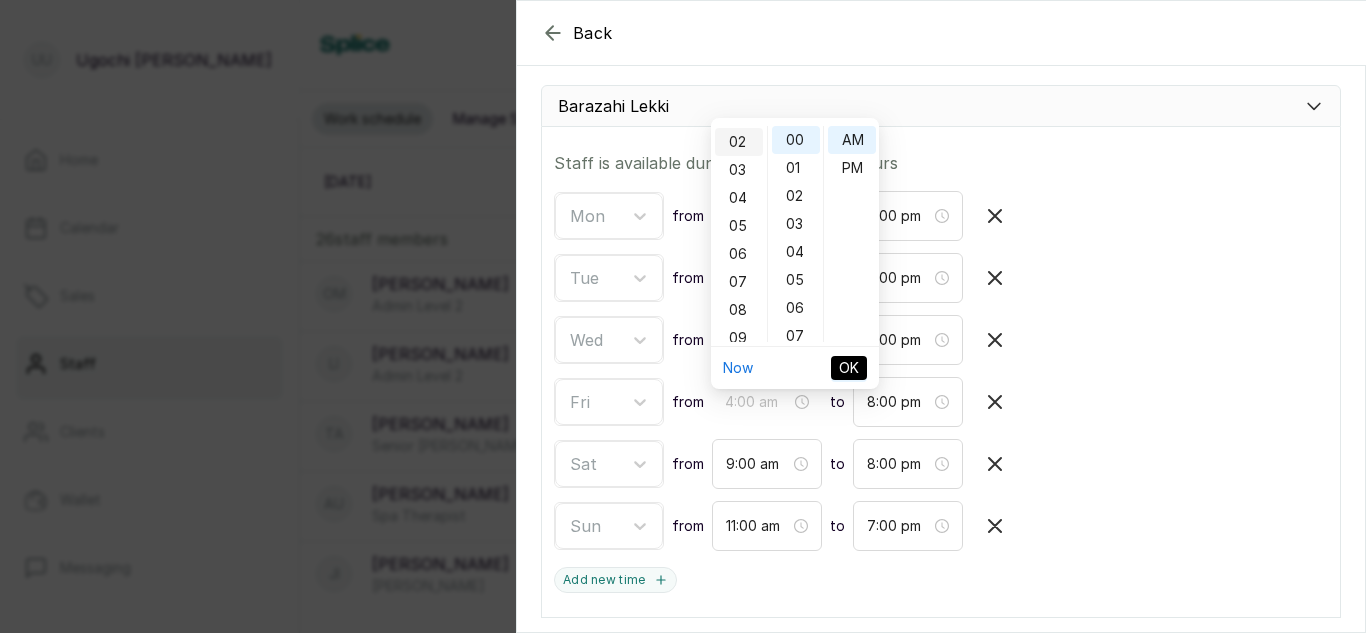 scroll, scrollTop: 56, scrollLeft: 0, axis: vertical 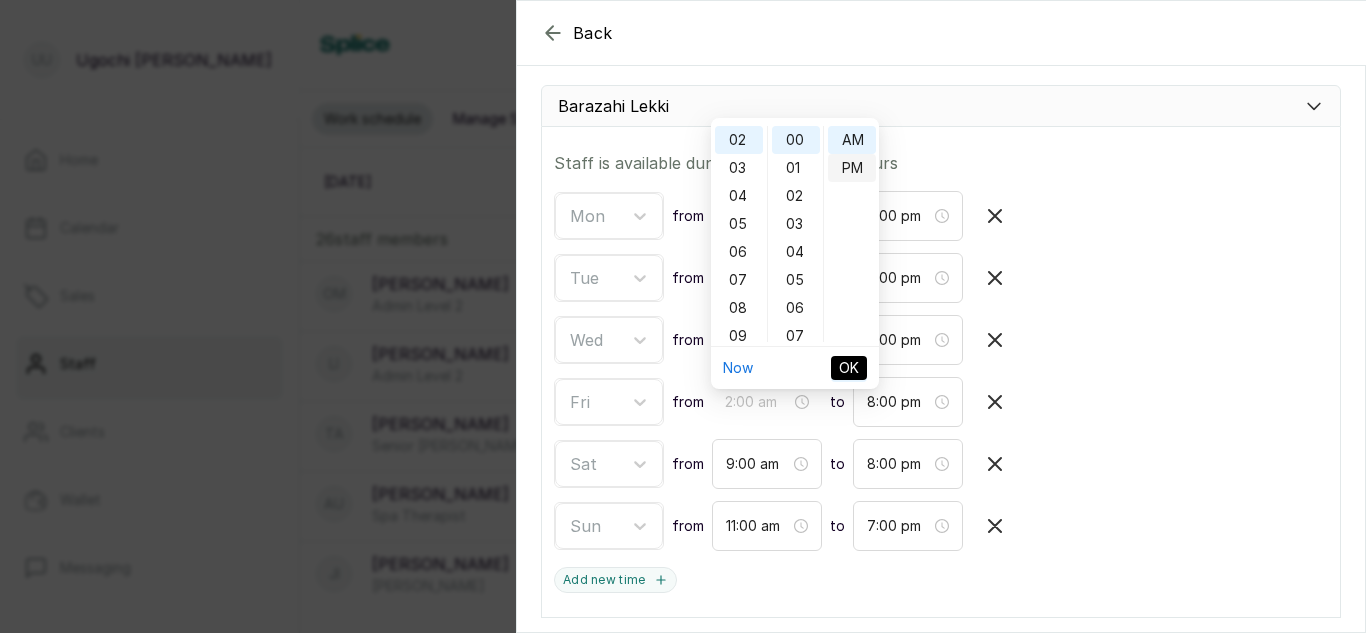 type on "2:00 pm" 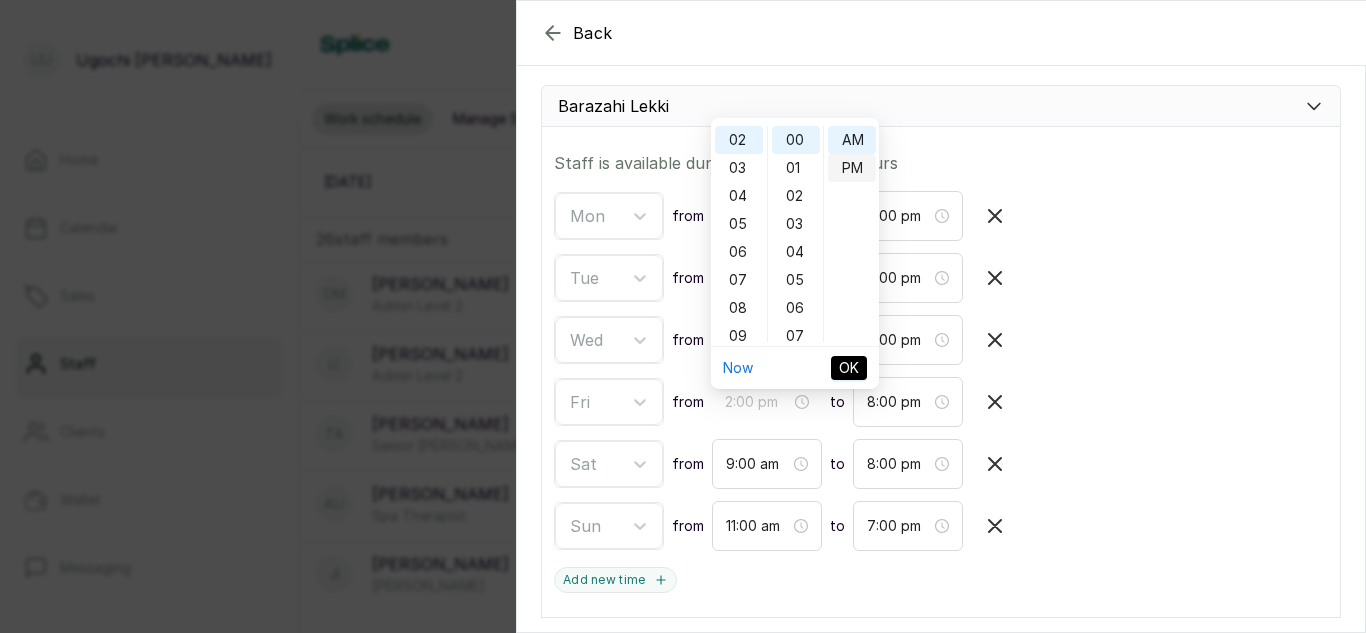 click on "PM" at bounding box center [852, 168] 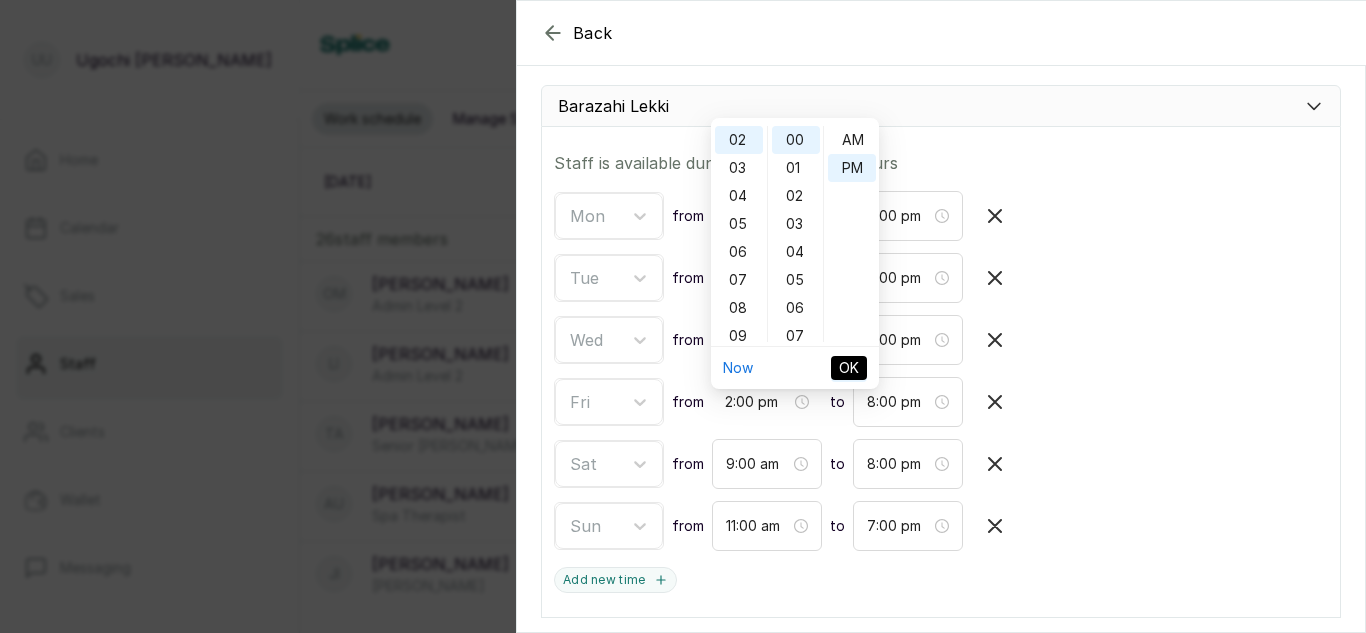 click on "OK" at bounding box center (849, 368) 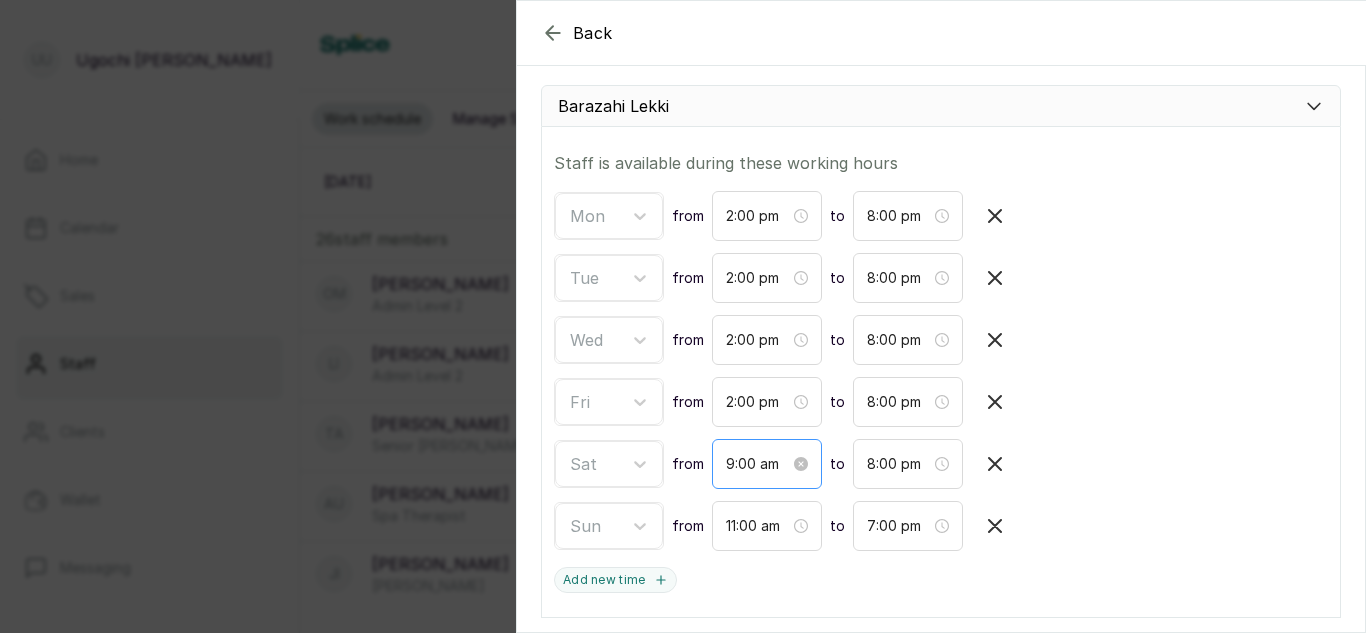 click on "9:00 am" at bounding box center (767, 464) 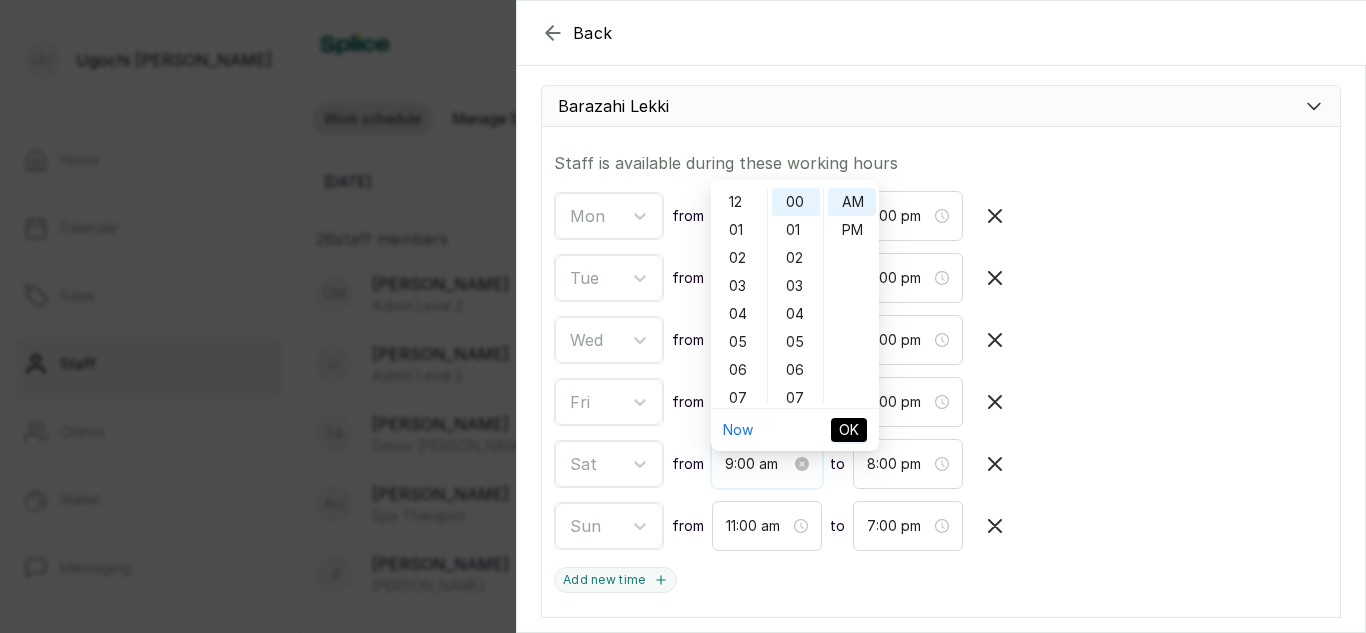 scroll, scrollTop: 120, scrollLeft: 0, axis: vertical 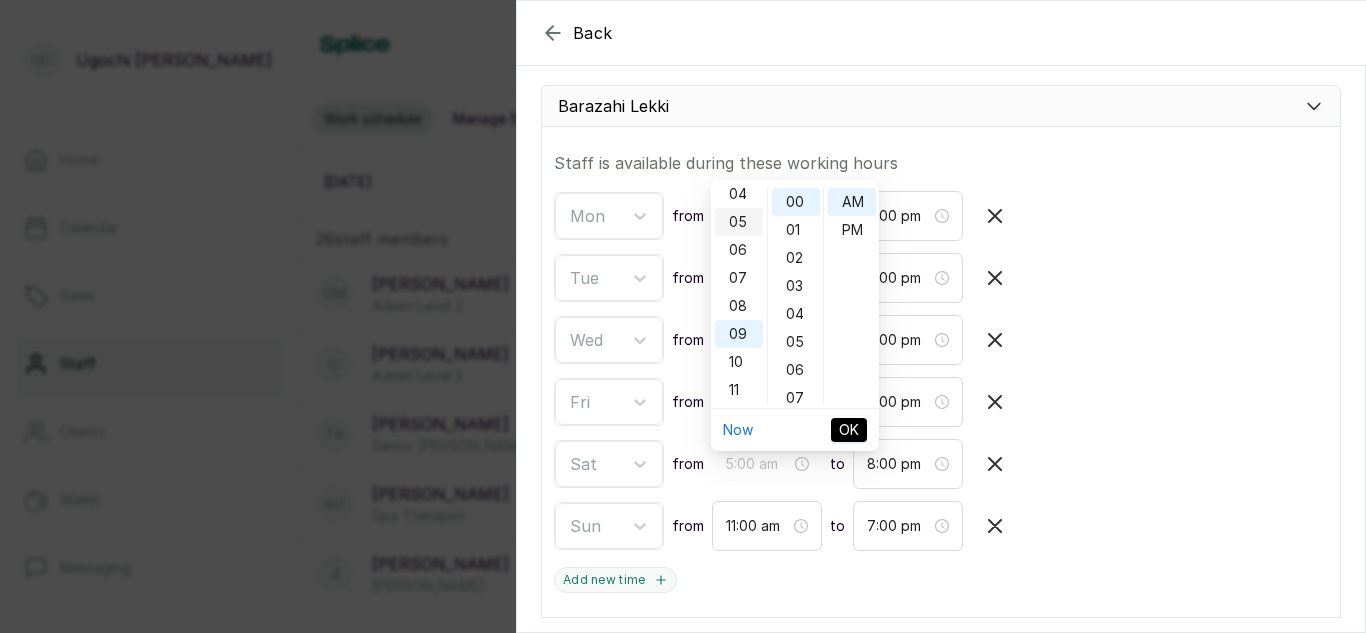 click on "05" at bounding box center (739, 222) 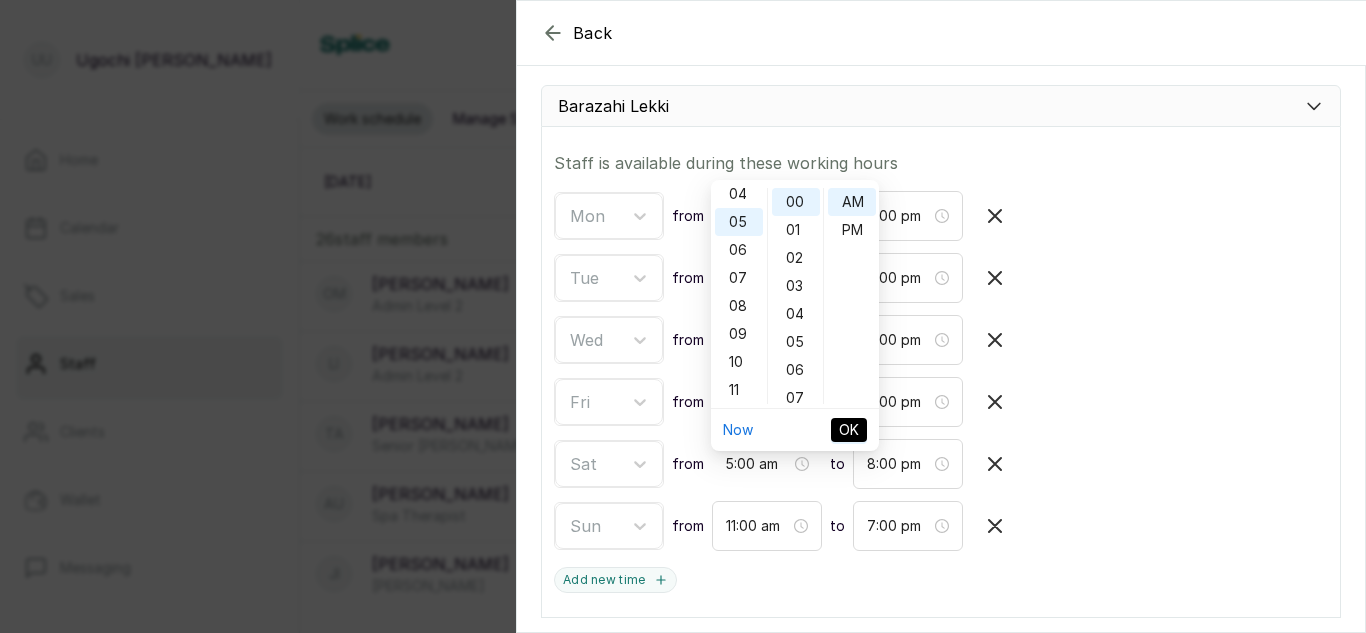 scroll, scrollTop: 0, scrollLeft: 0, axis: both 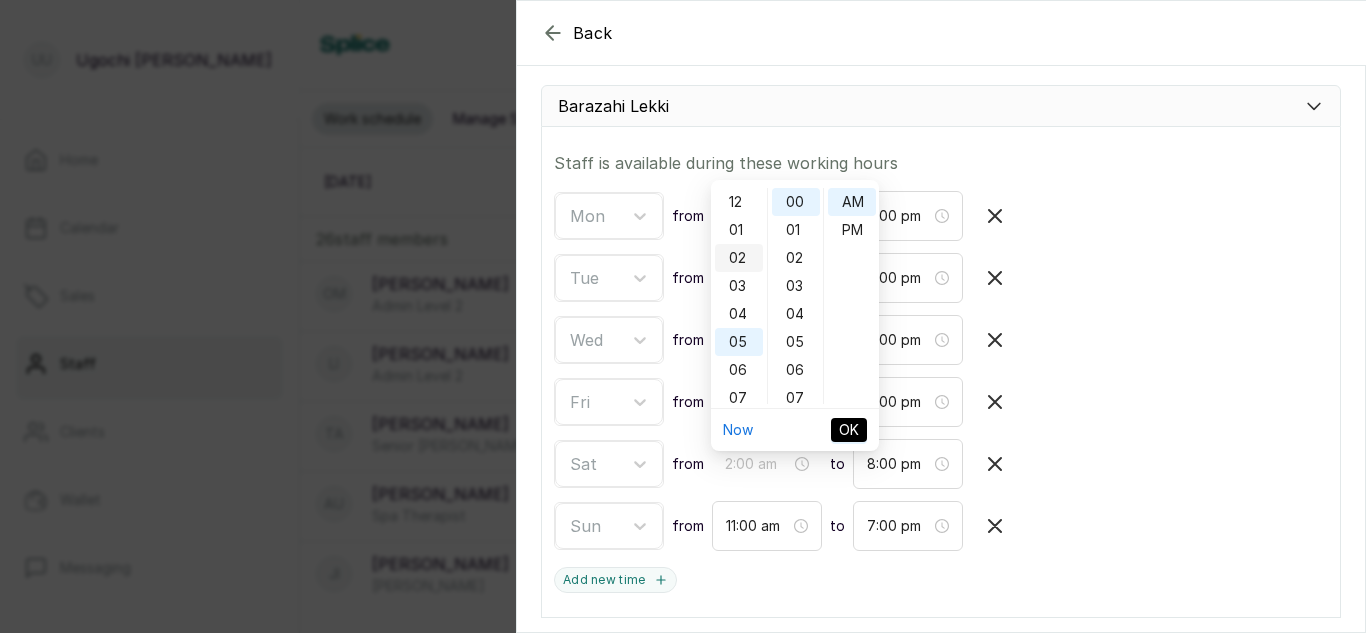 click on "02" at bounding box center (739, 258) 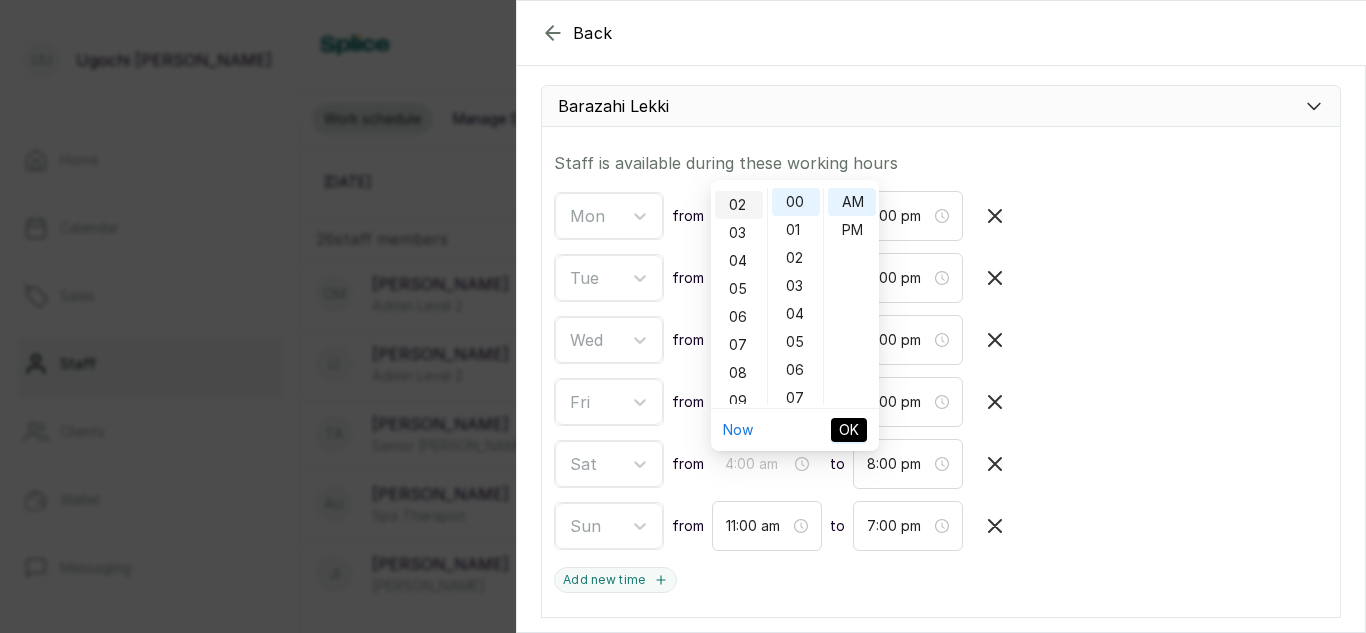 scroll, scrollTop: 56, scrollLeft: 0, axis: vertical 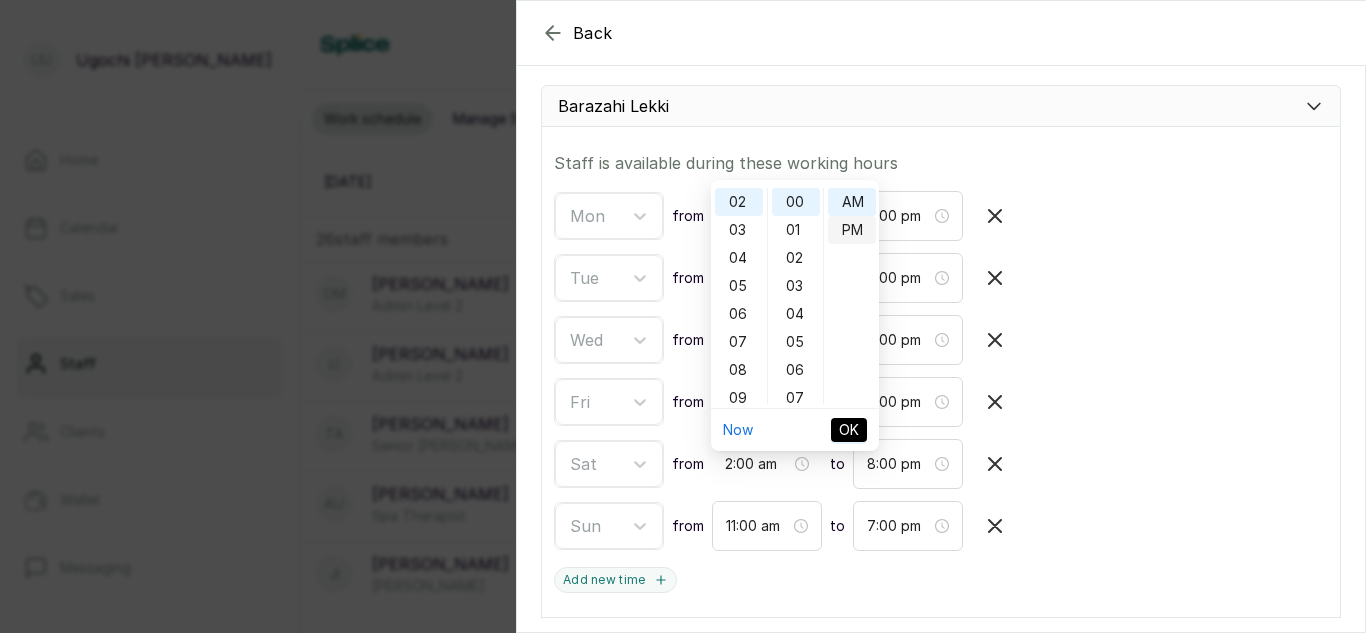 type on "2:00 pm" 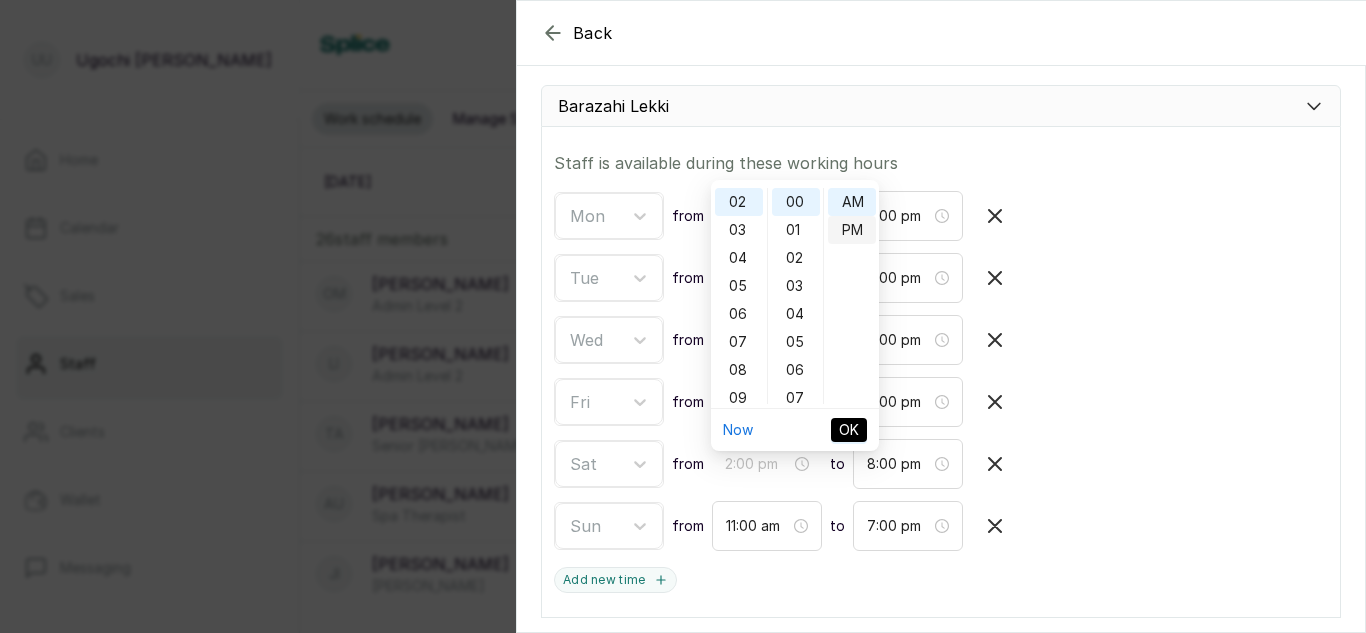 click on "PM" at bounding box center [852, 230] 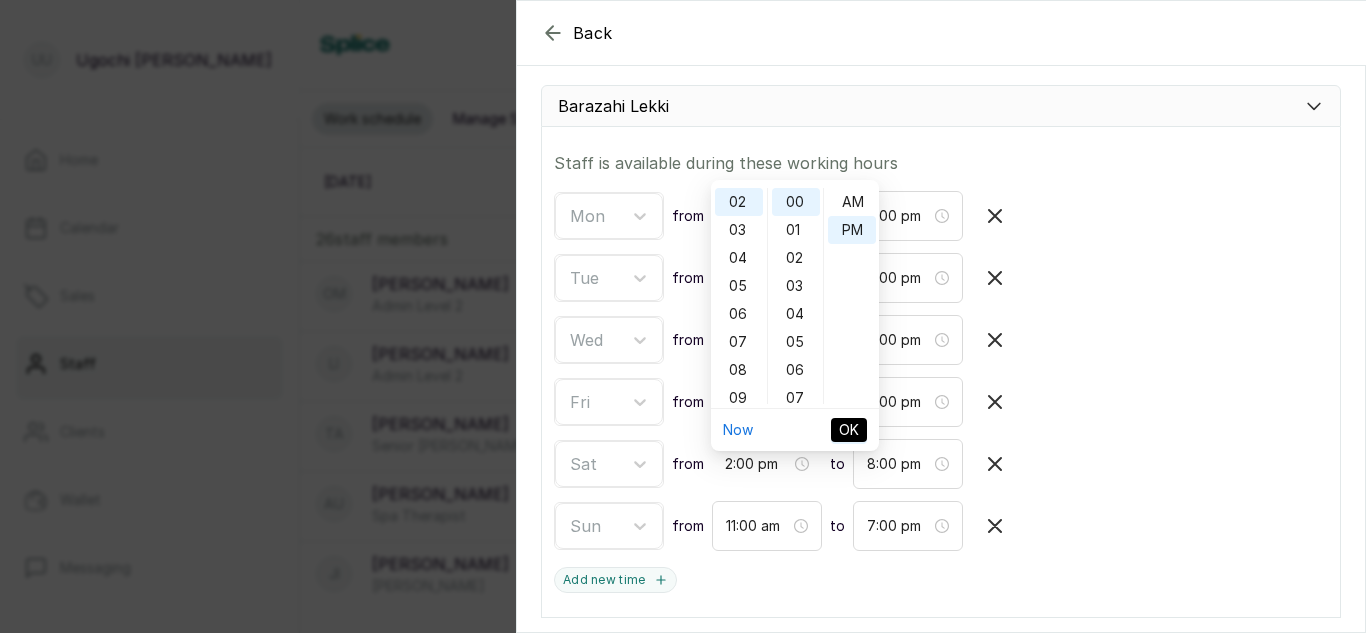 click on "OK" at bounding box center [849, 430] 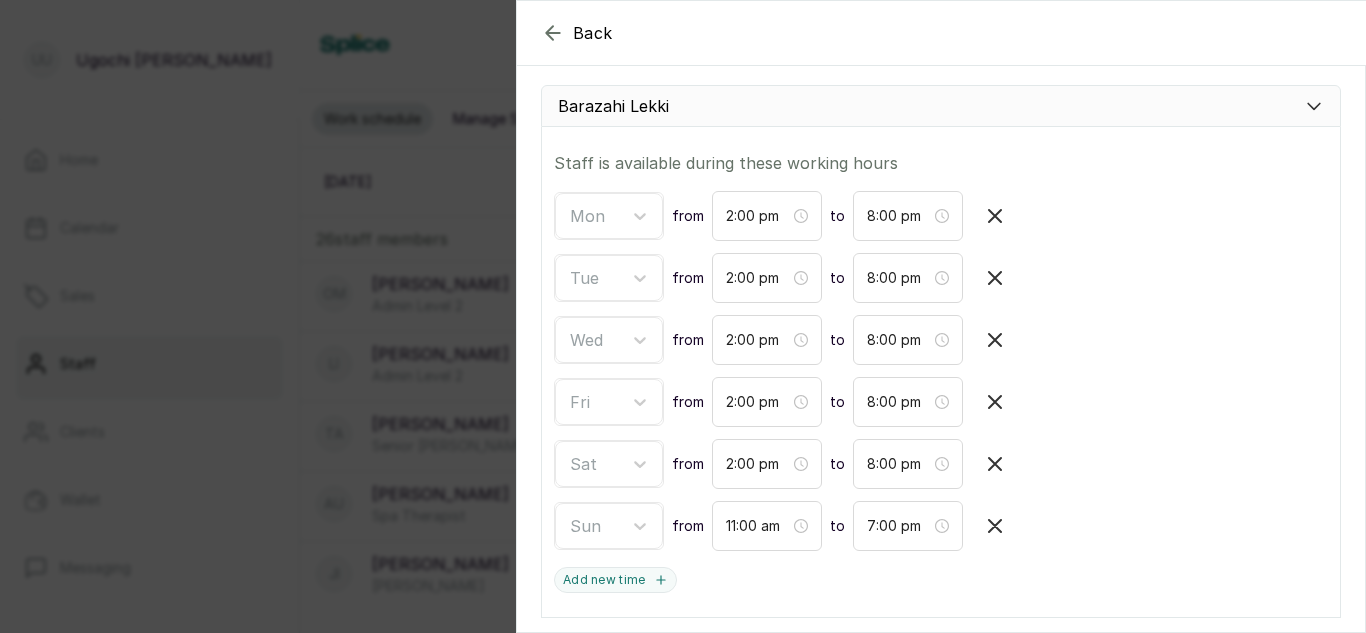 scroll, scrollTop: 440, scrollLeft: 0, axis: vertical 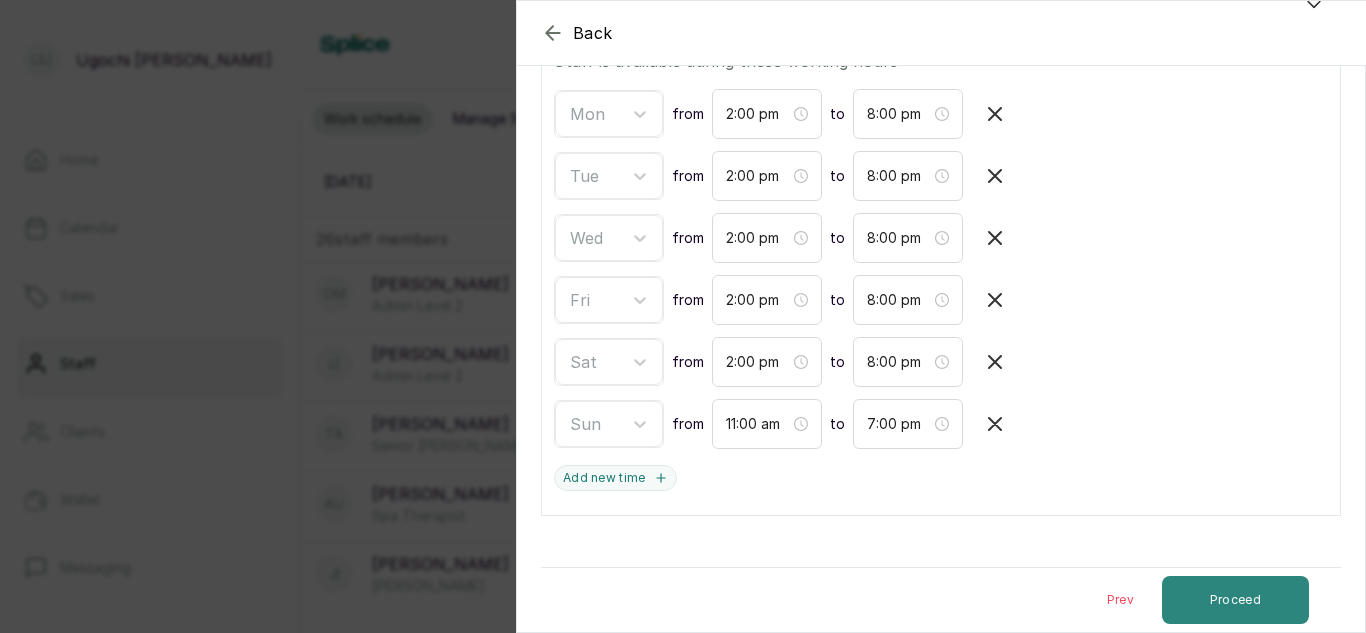 click on "Proceed" at bounding box center (1235, 600) 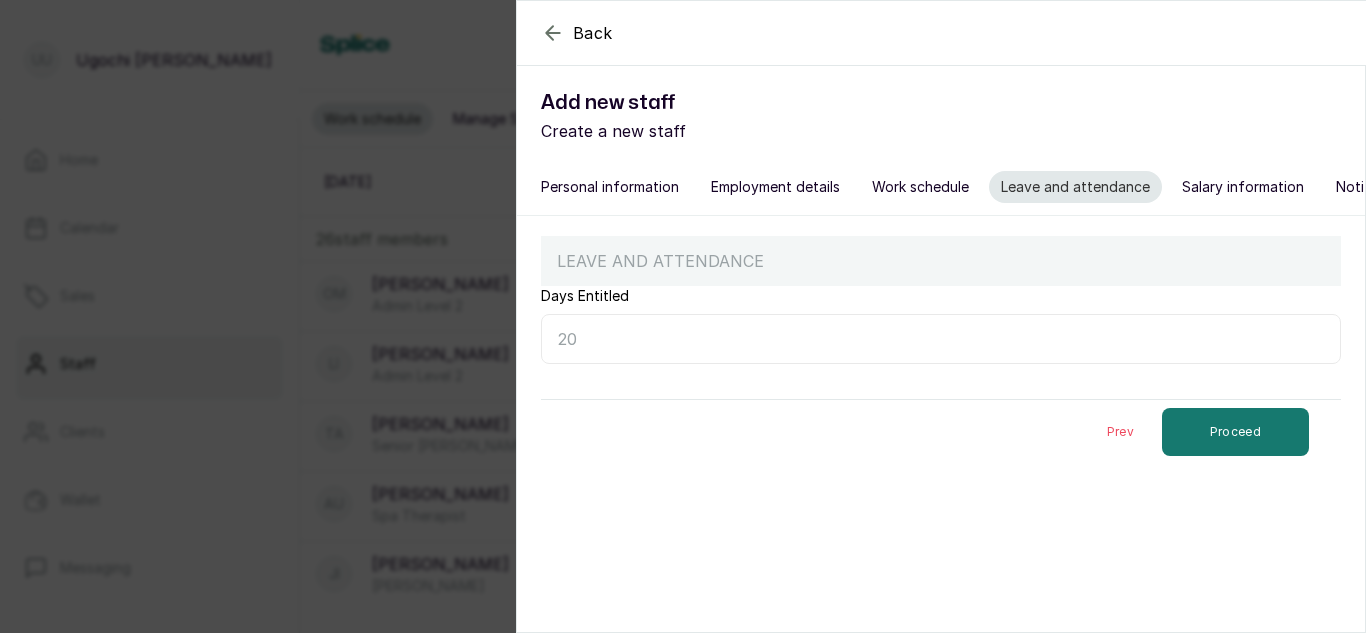 click on "Days Entitled" at bounding box center (941, 339) 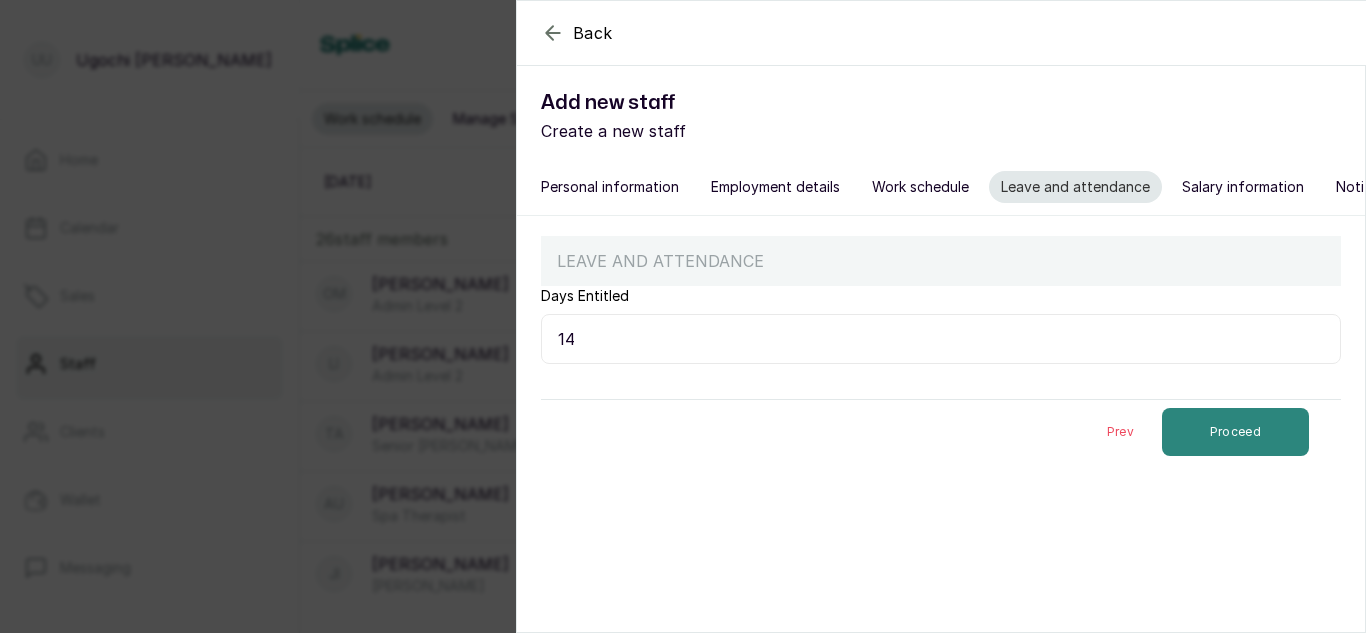 click on "Proceed" at bounding box center [1235, 432] 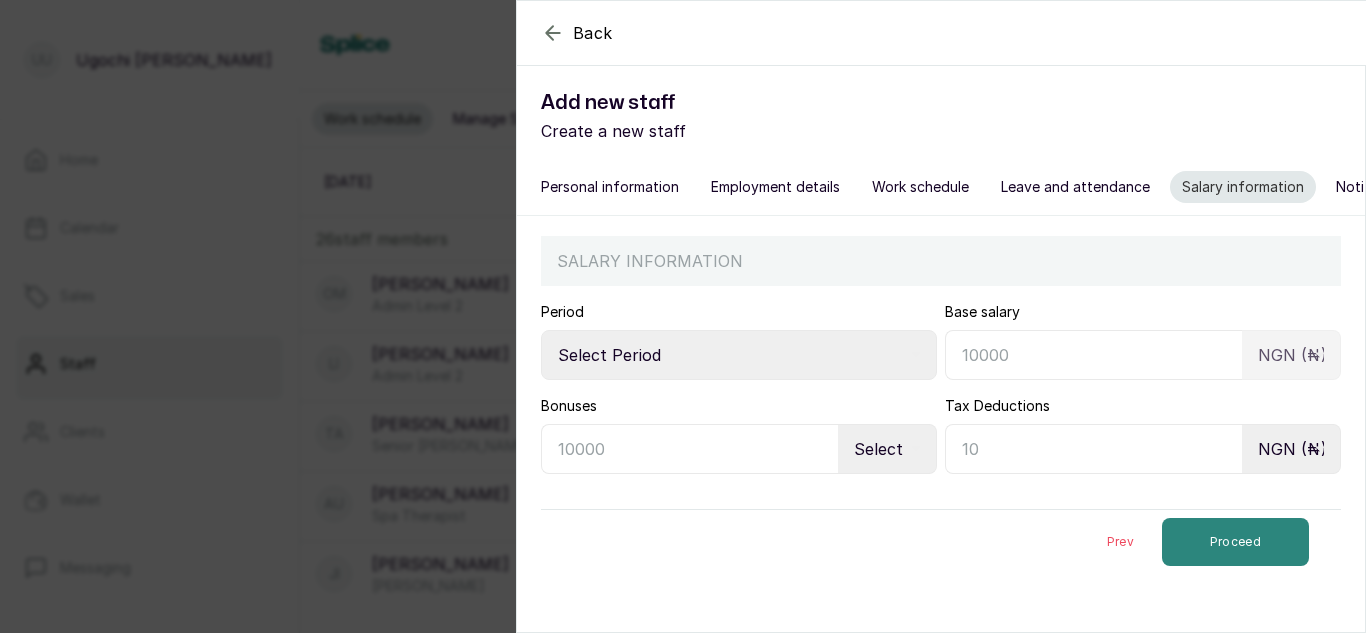 click on "Proceed" at bounding box center [1235, 542] 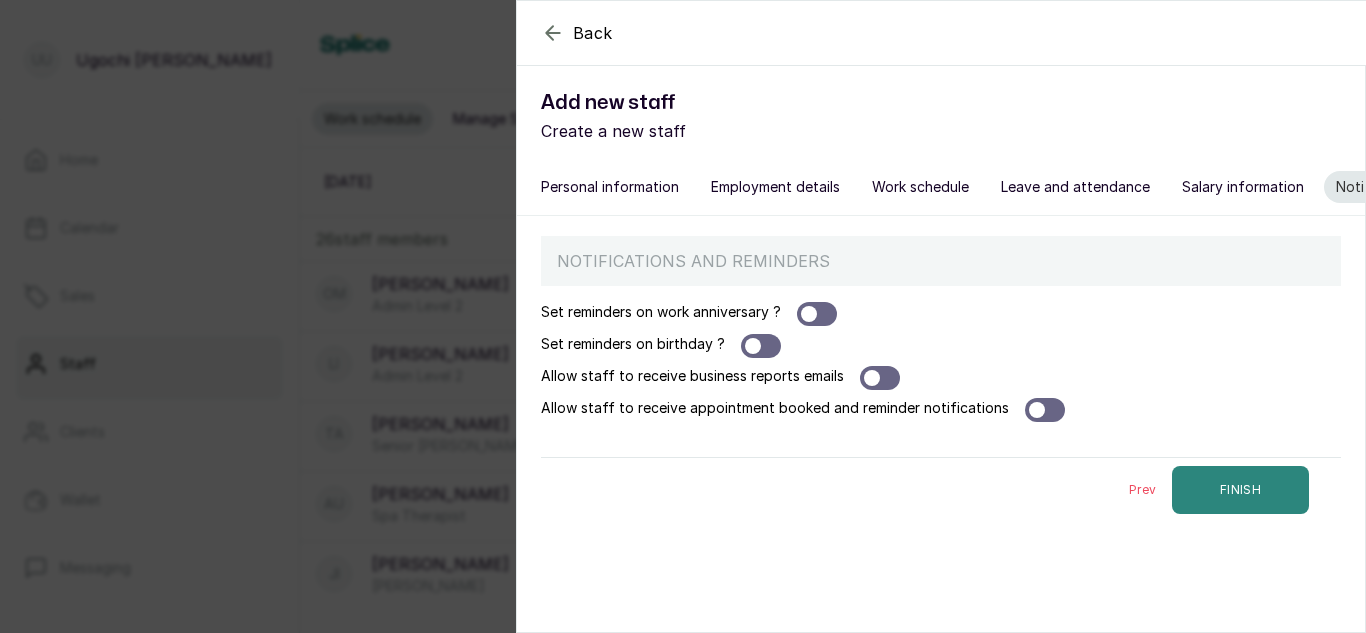 click on "FINISH" at bounding box center (1240, 490) 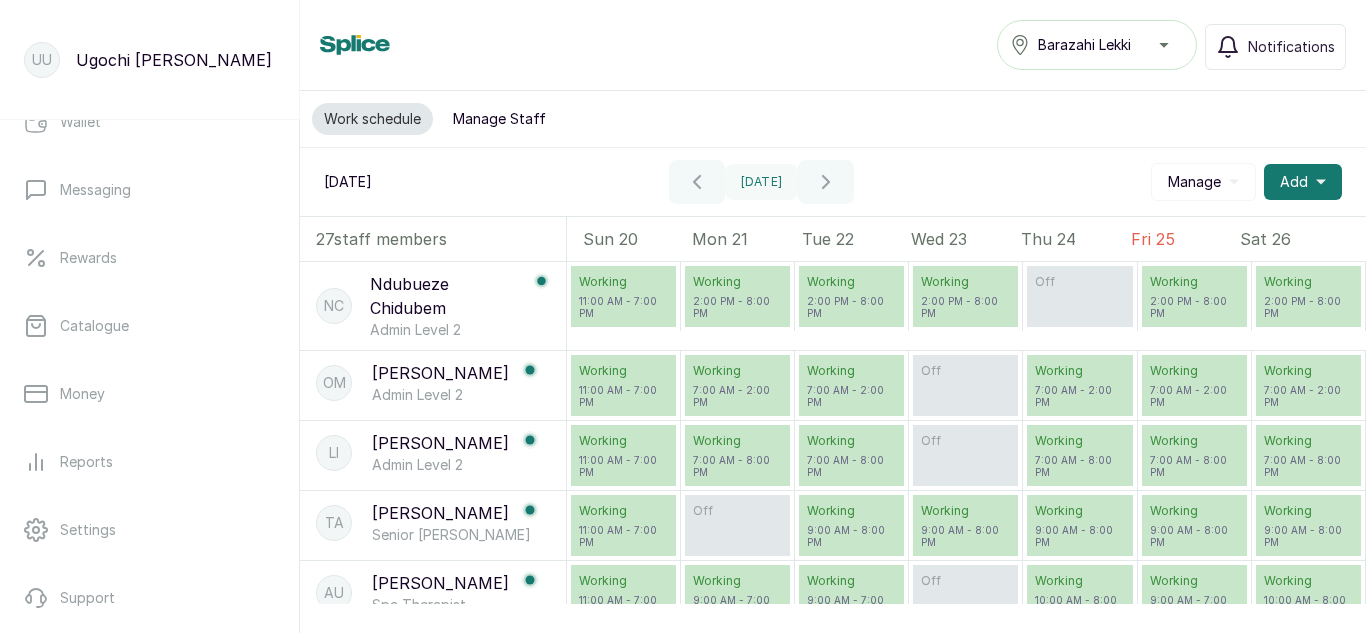 scroll, scrollTop: 361, scrollLeft: 0, axis: vertical 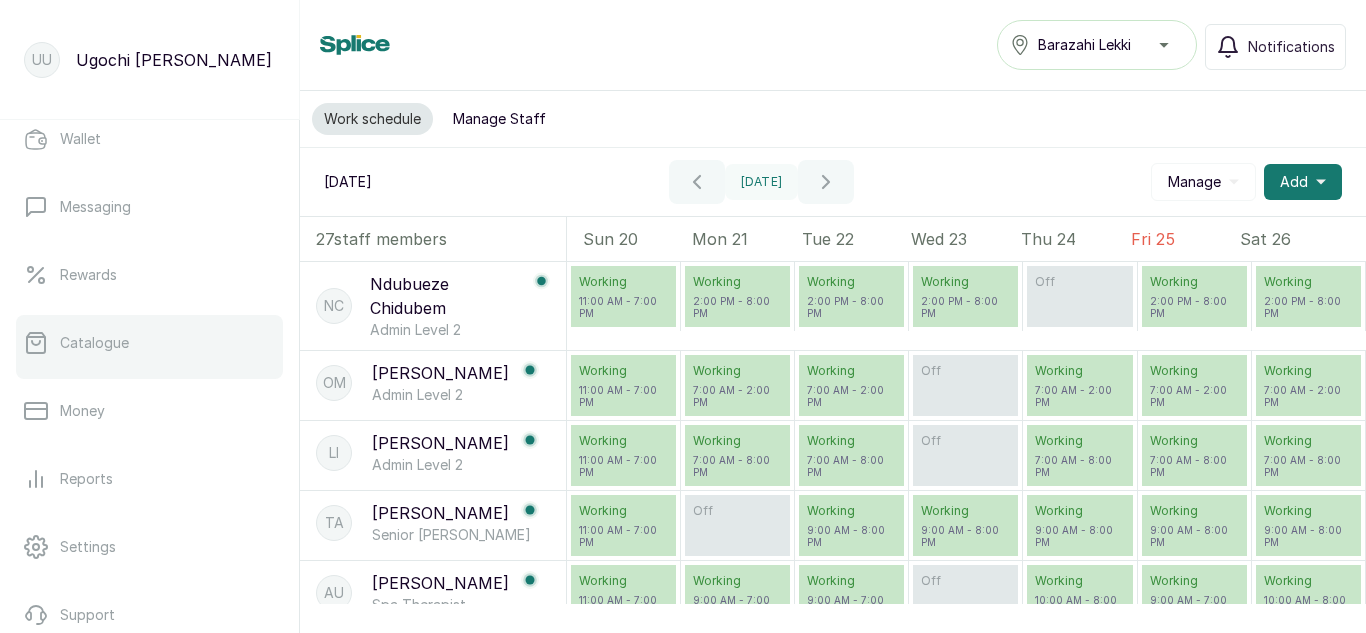 click on "Catalogue" at bounding box center [94, 343] 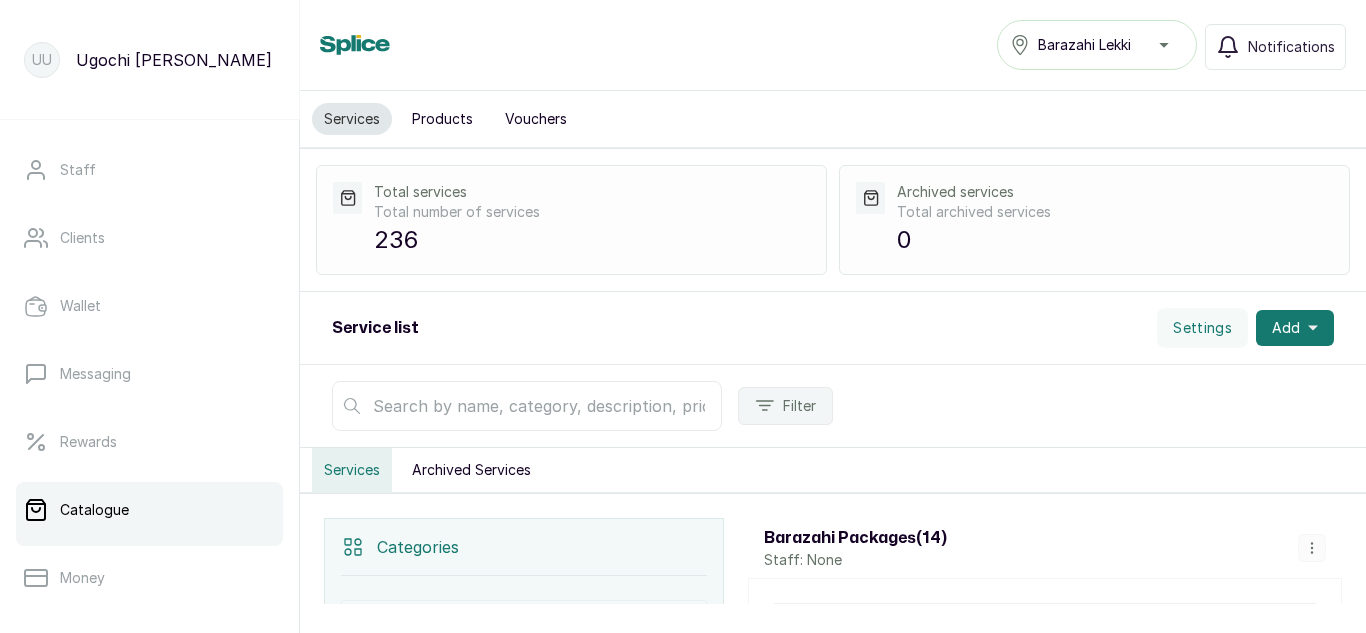 scroll, scrollTop: 200, scrollLeft: 0, axis: vertical 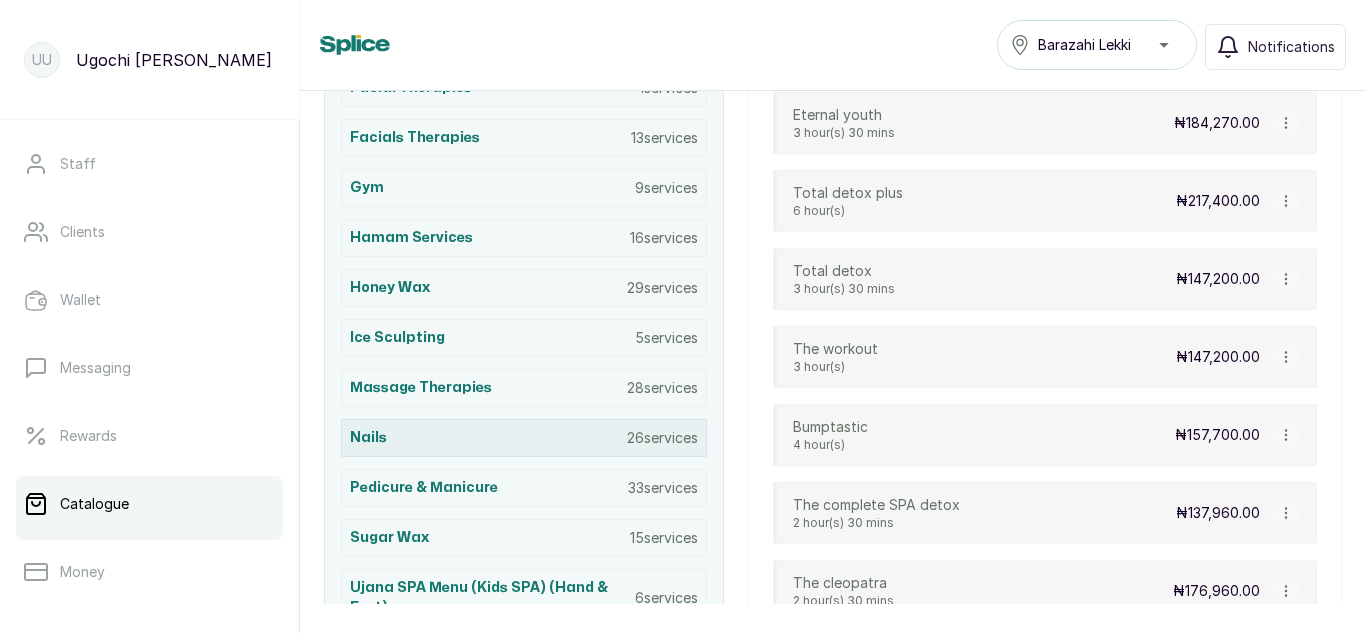 click on "Nails 26  services" at bounding box center (524, 438) 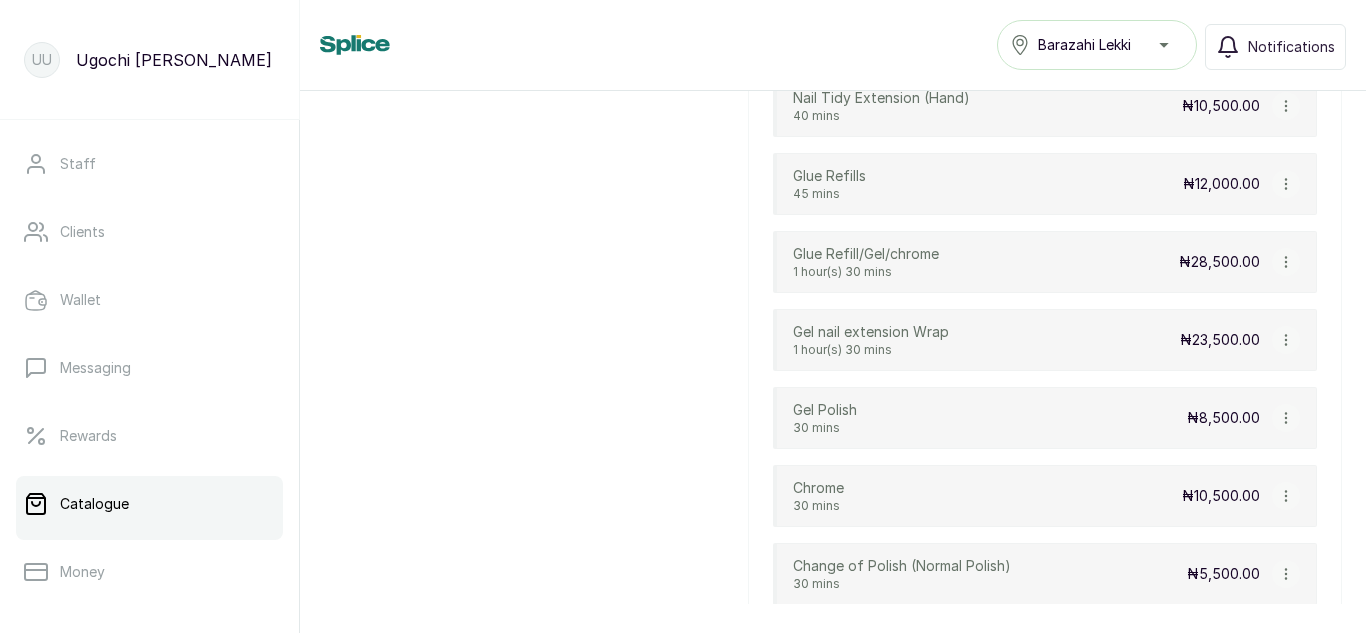 scroll, scrollTop: 1764, scrollLeft: 0, axis: vertical 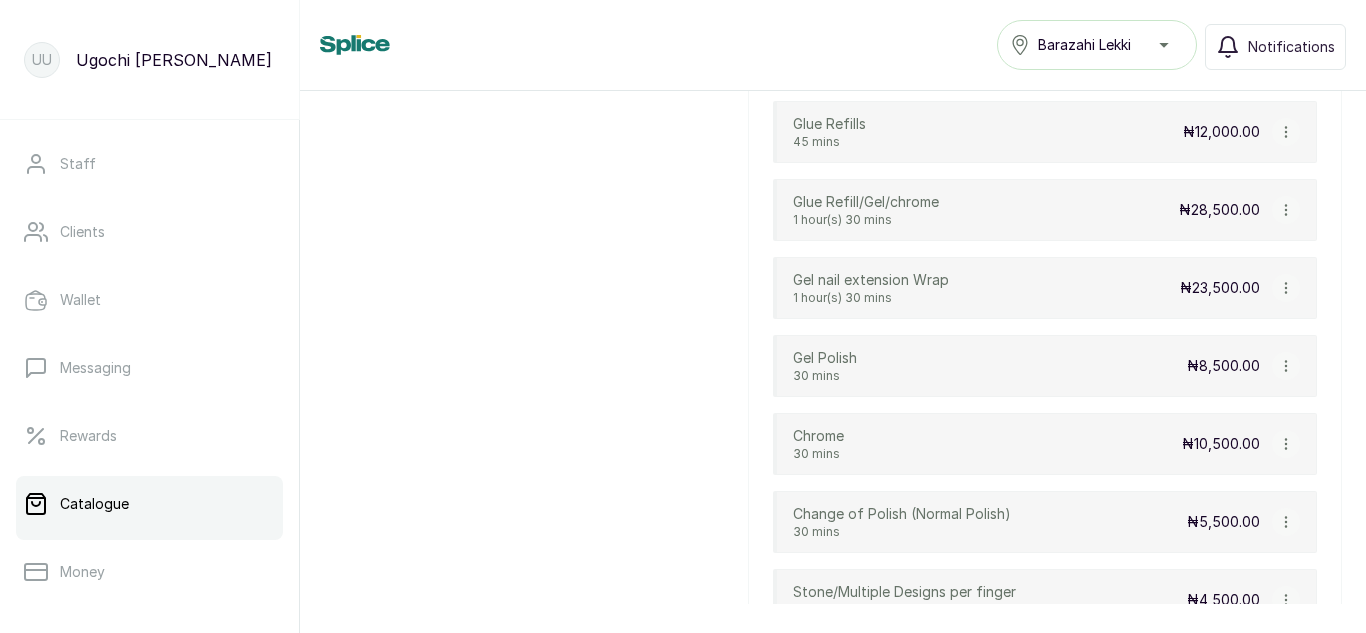 click 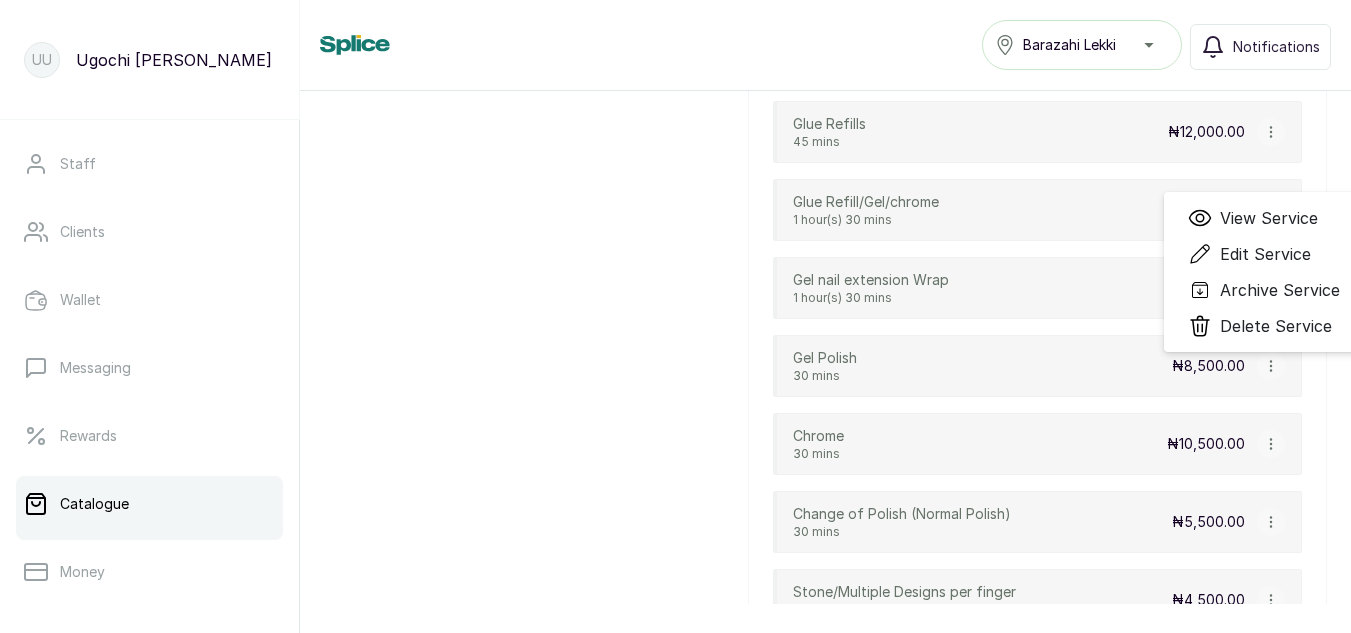 click on "Edit Service" at bounding box center [1265, 254] 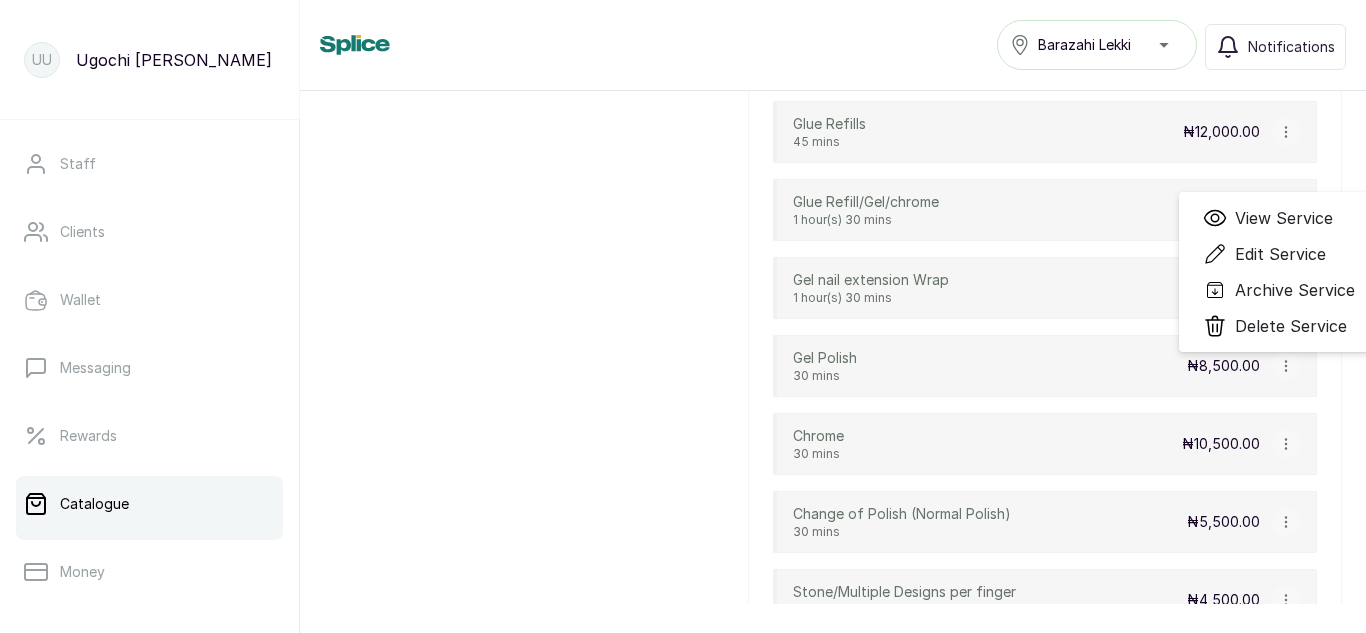 select on "fixed" 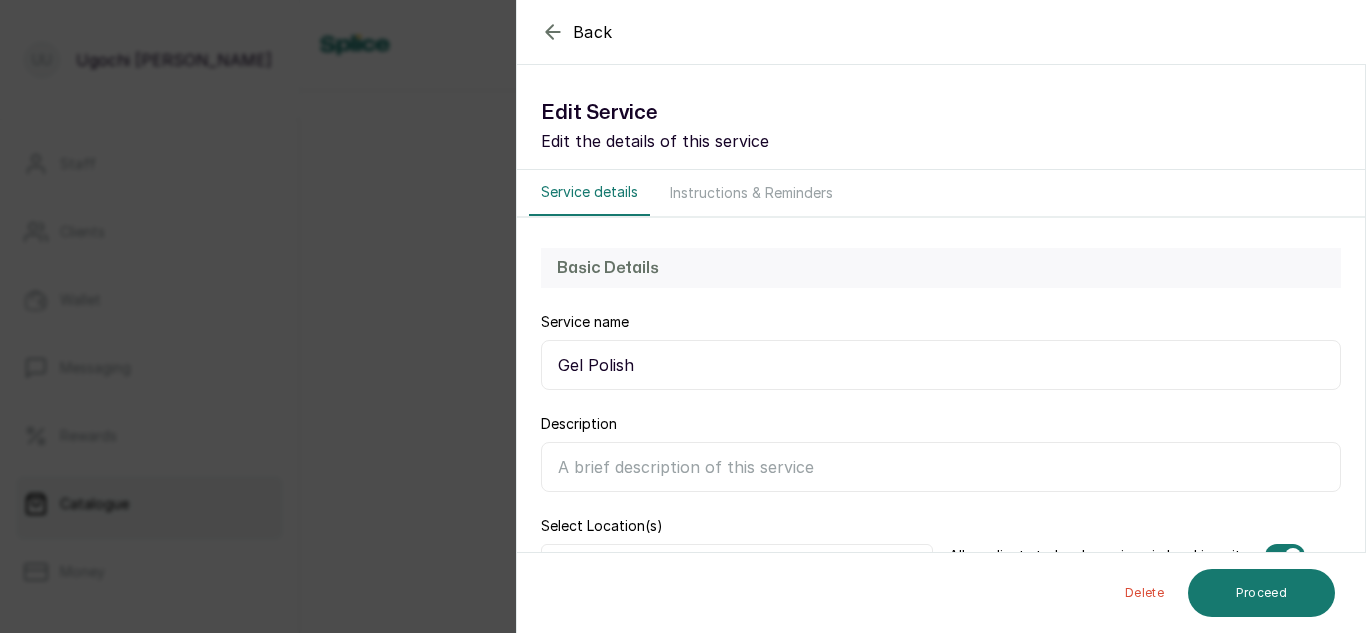 click on "Gel Polish" at bounding box center (941, 365) 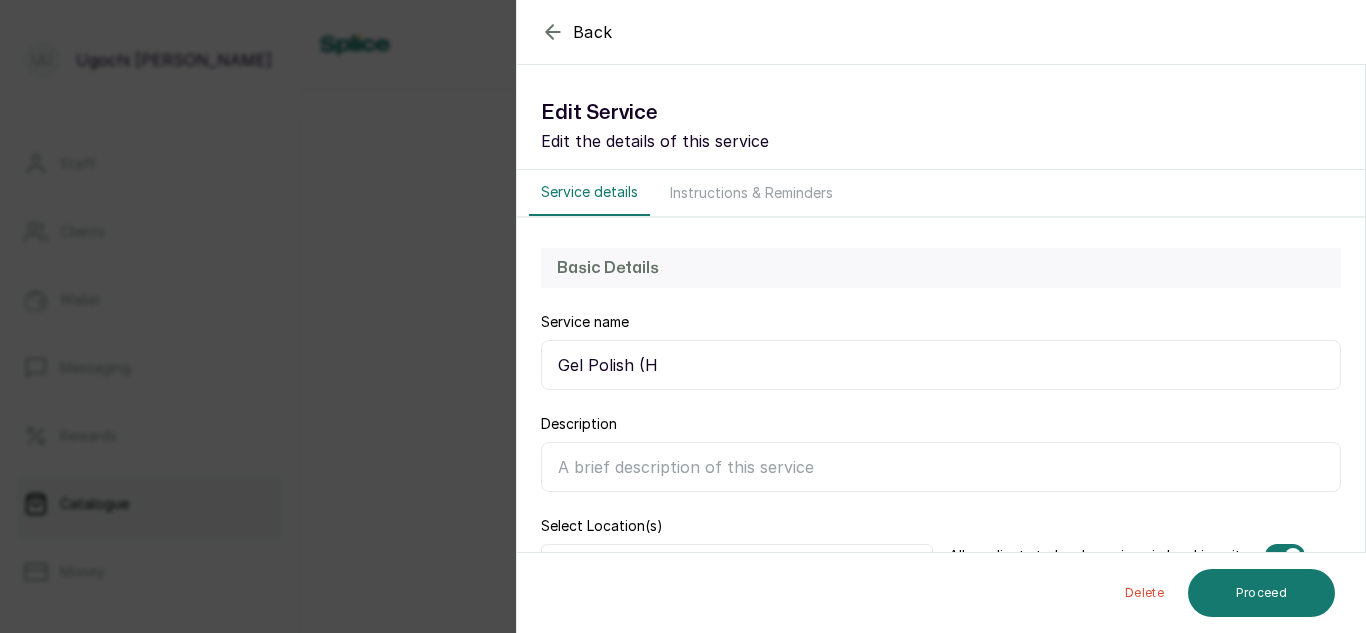 type on "Gel Polish (H)" 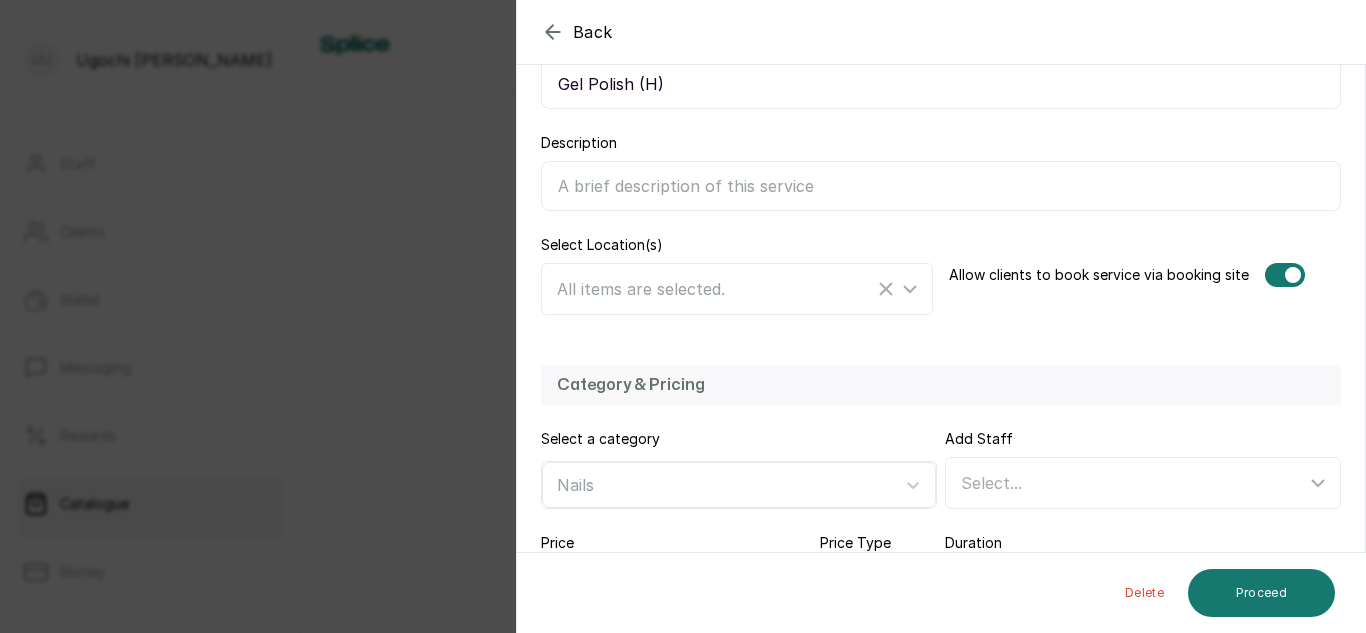 scroll, scrollTop: 436, scrollLeft: 0, axis: vertical 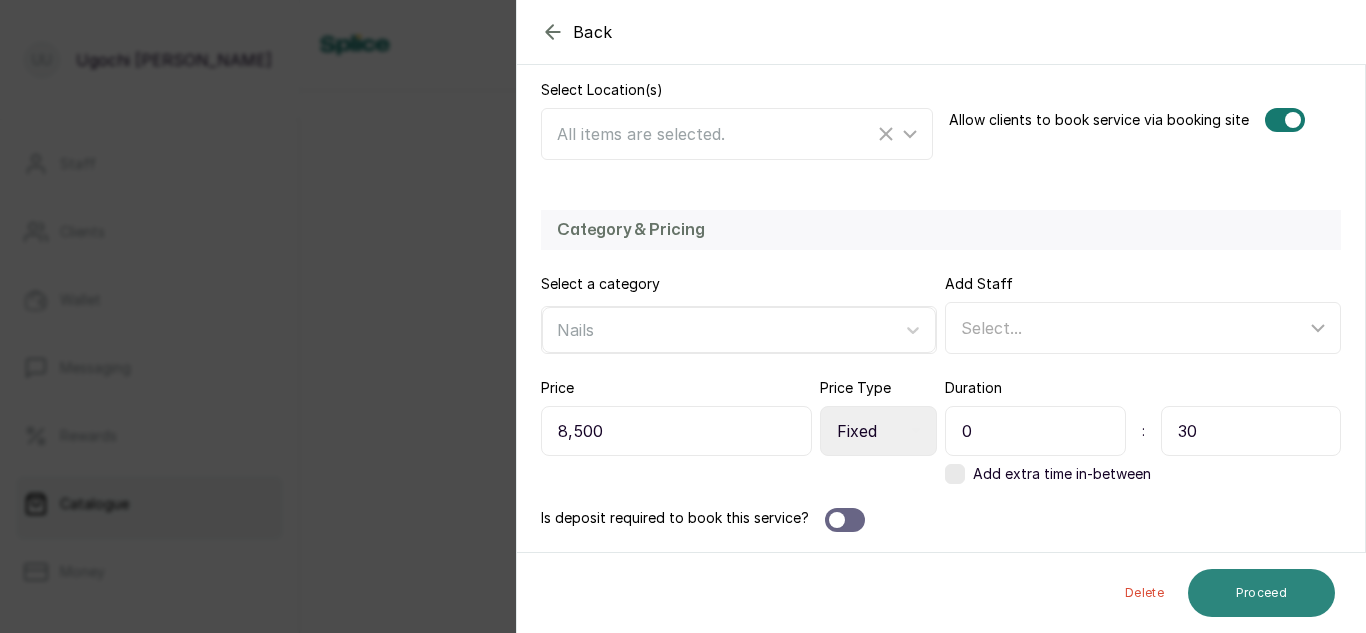 click on "Proceed" at bounding box center [1261, 593] 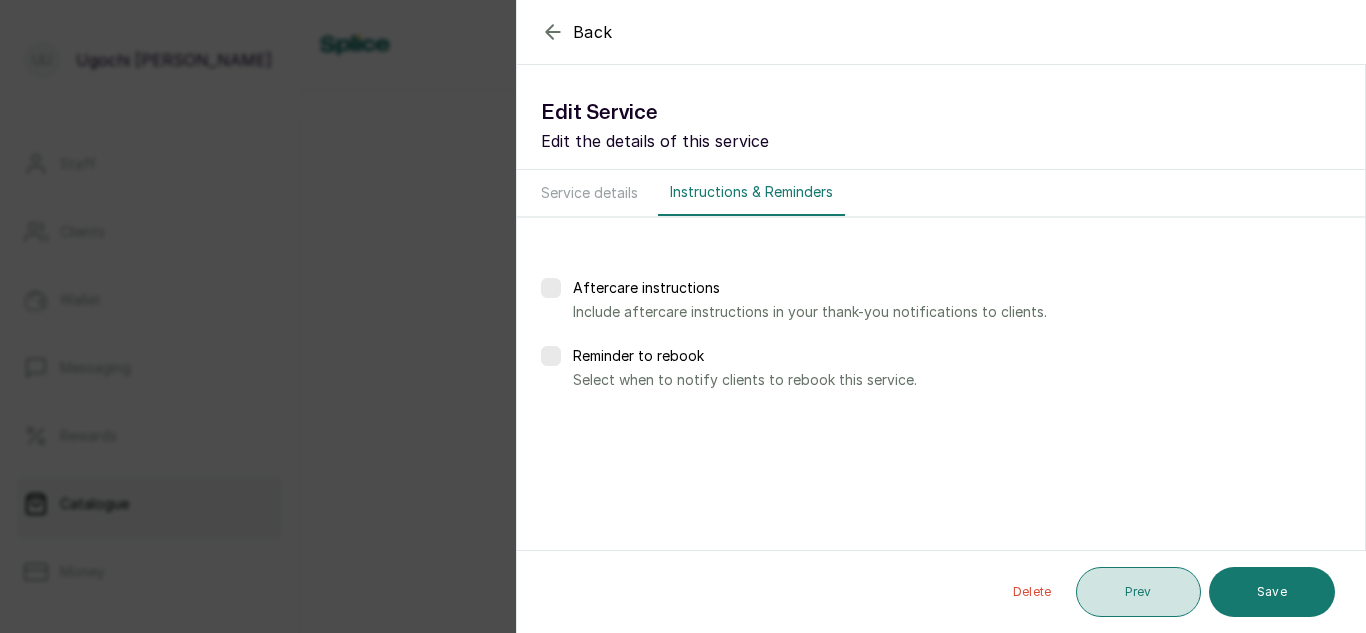 click on "Prev" at bounding box center (1138, 592) 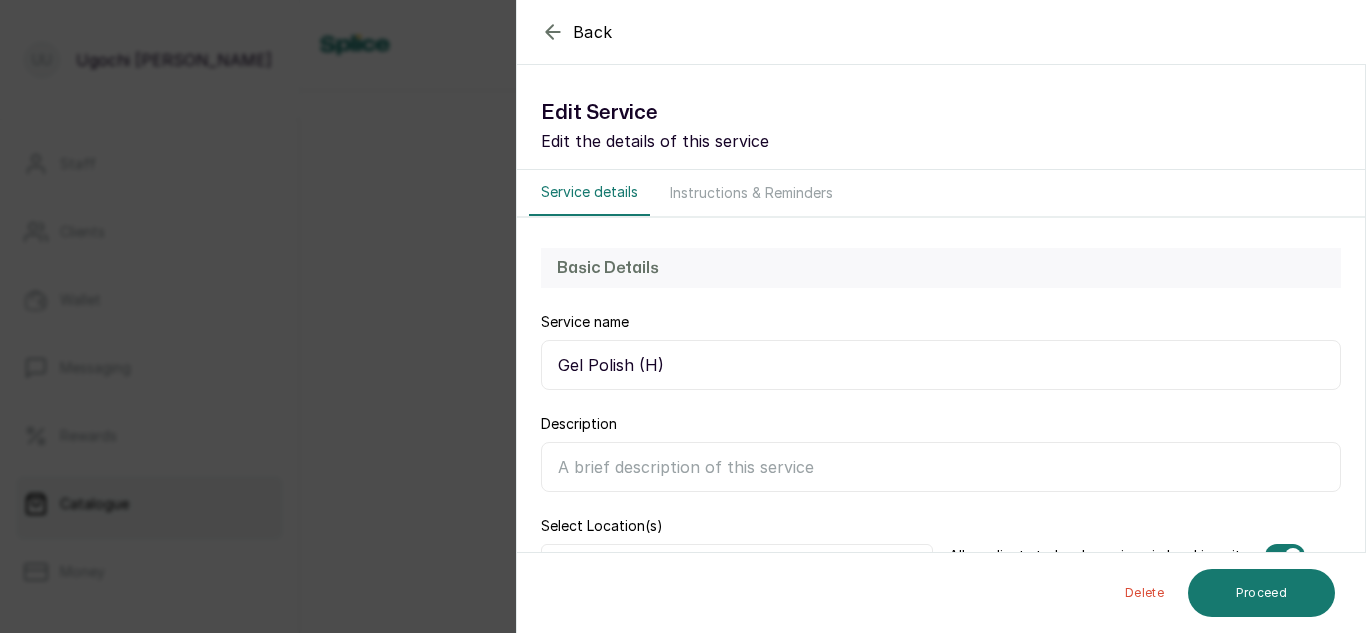 click on "Gel Polish (H)" at bounding box center [941, 365] 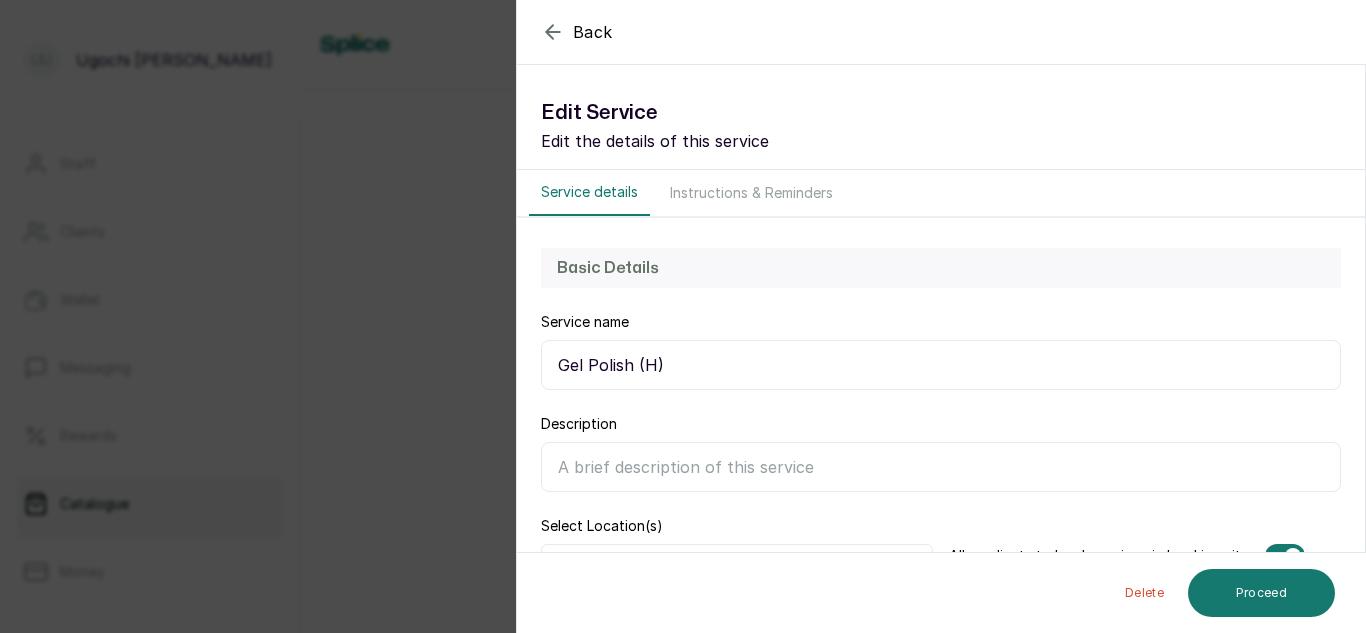 click on "Gel Polish (H)" at bounding box center [941, 365] 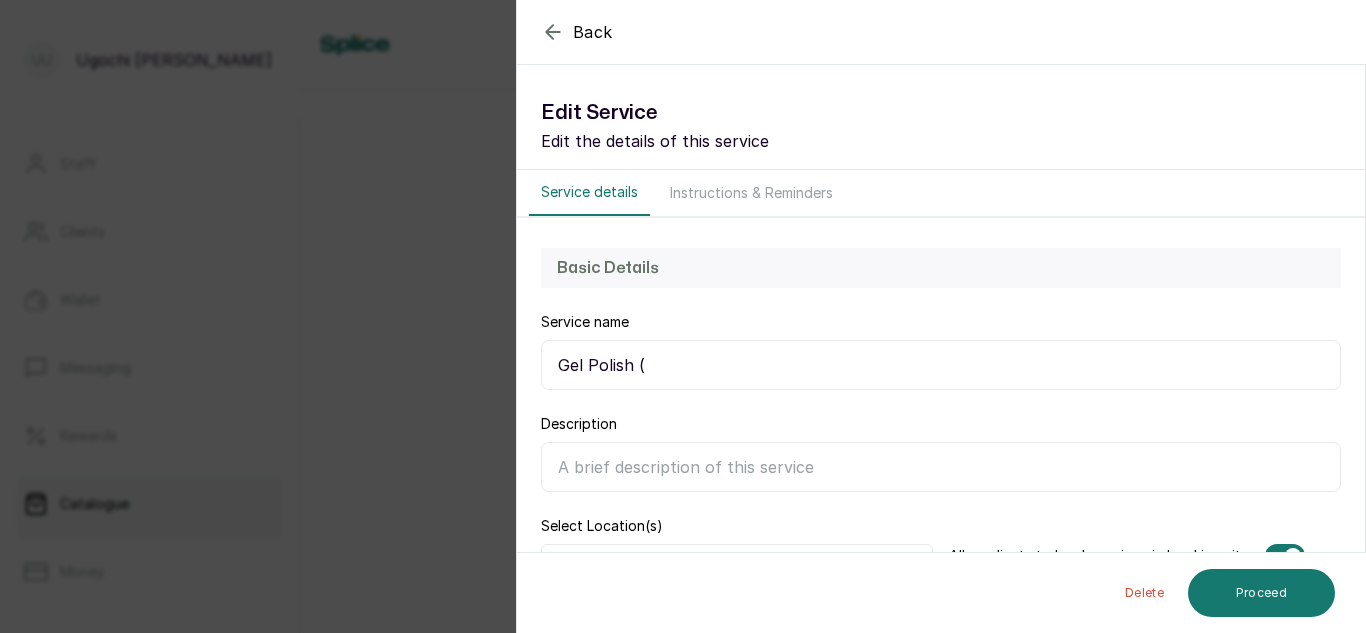 type on "Gel Polish" 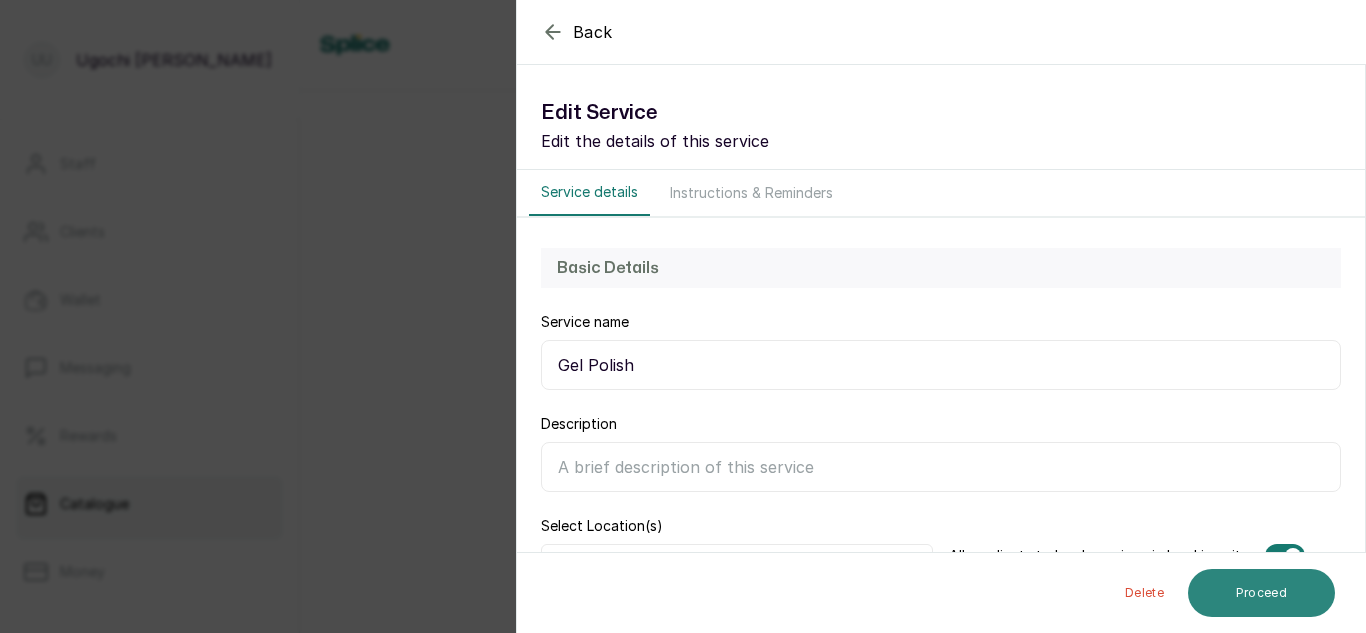 click on "Proceed" at bounding box center [1261, 593] 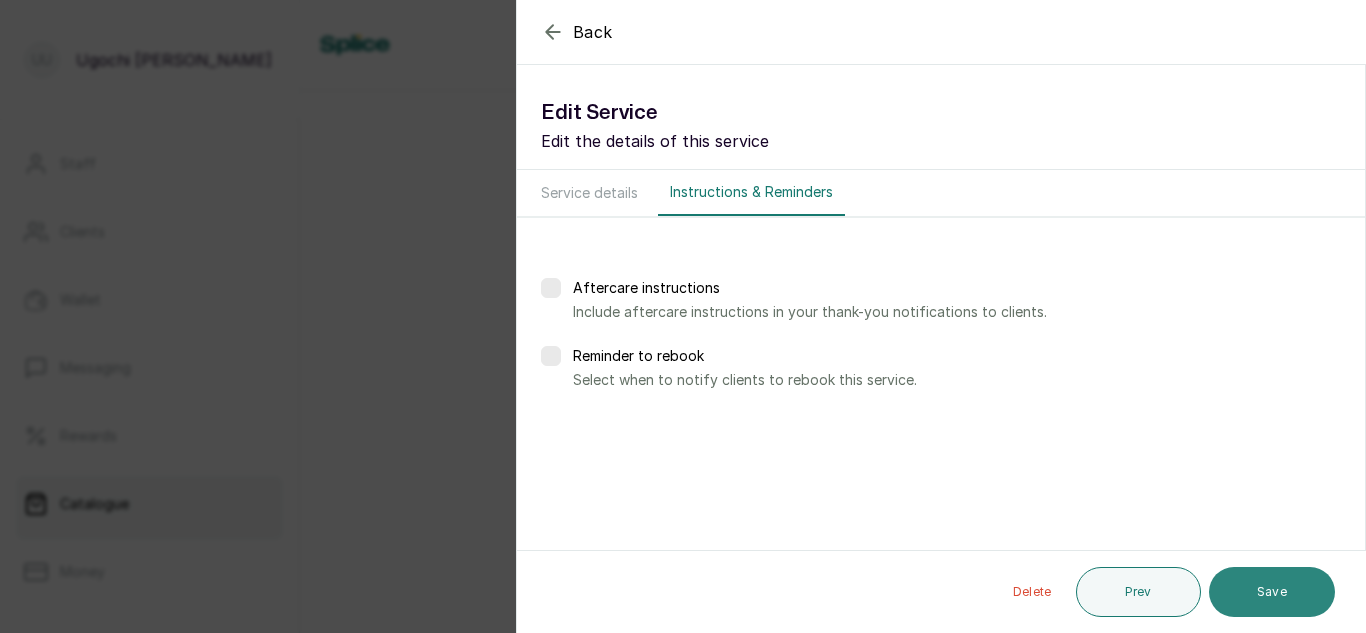 click on "Save" at bounding box center [1272, 592] 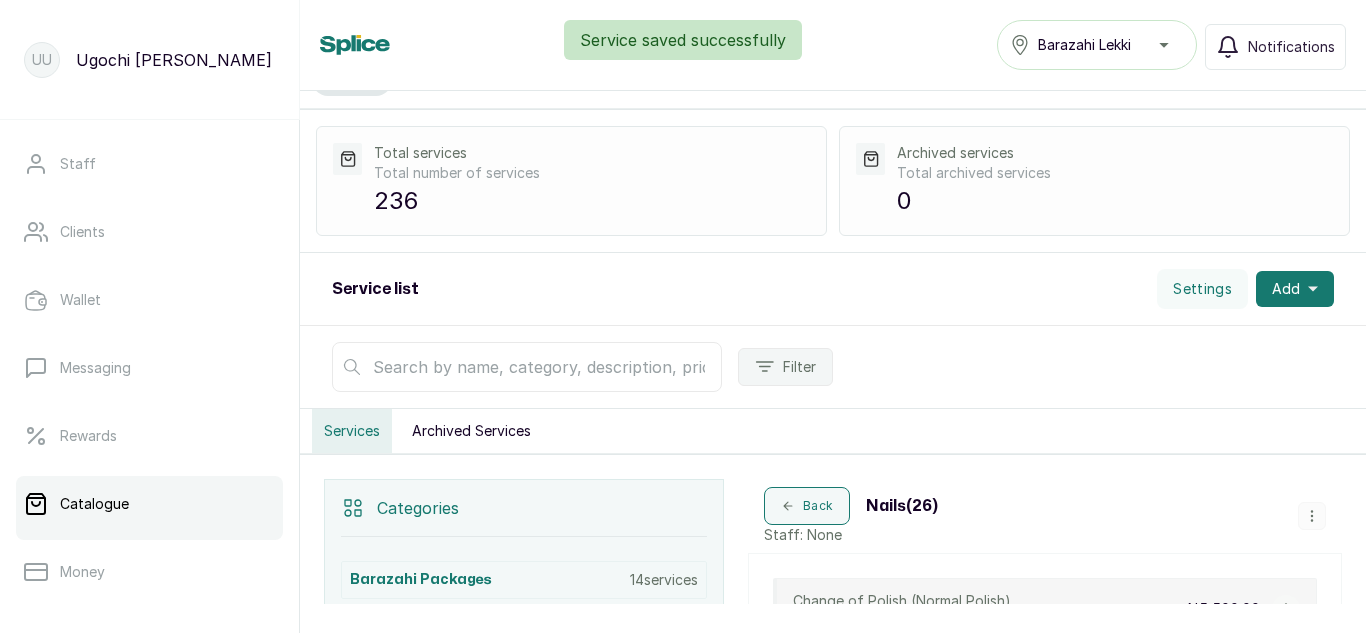 scroll, scrollTop: 0, scrollLeft: 0, axis: both 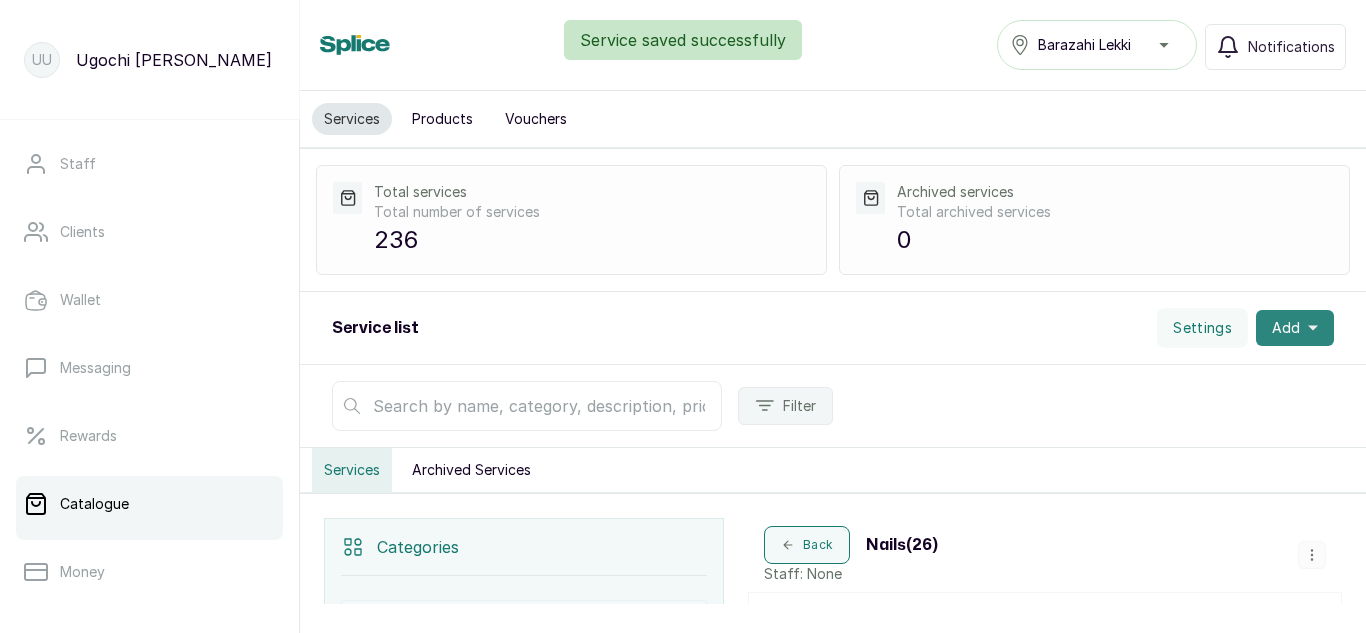 click on "Add" at bounding box center (1286, 328) 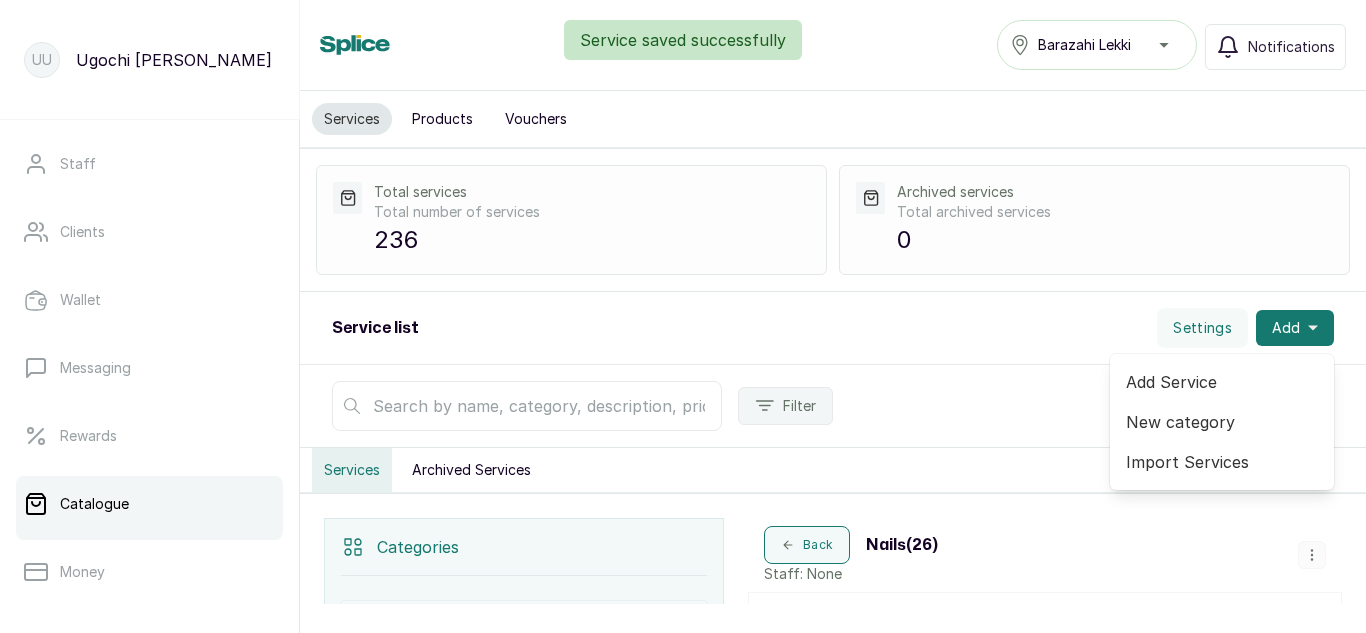 click on "Add Service" at bounding box center [1222, 382] 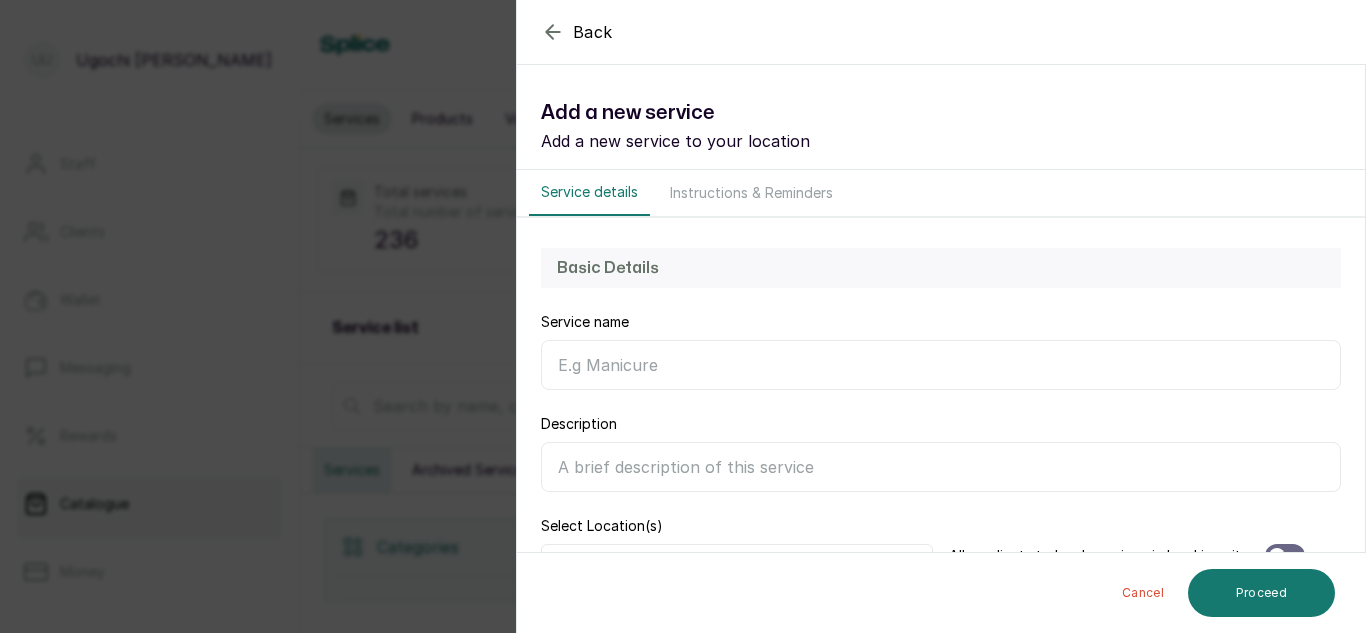 click on "Service name" at bounding box center (941, 365) 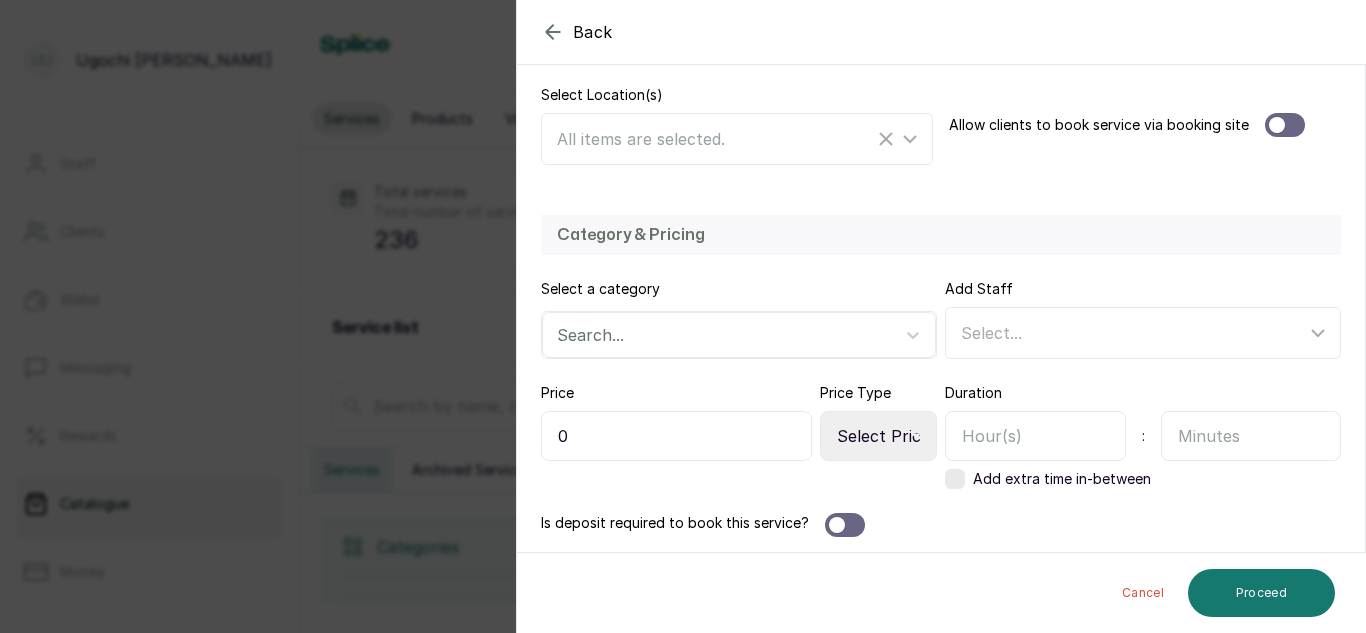 scroll, scrollTop: 435, scrollLeft: 0, axis: vertical 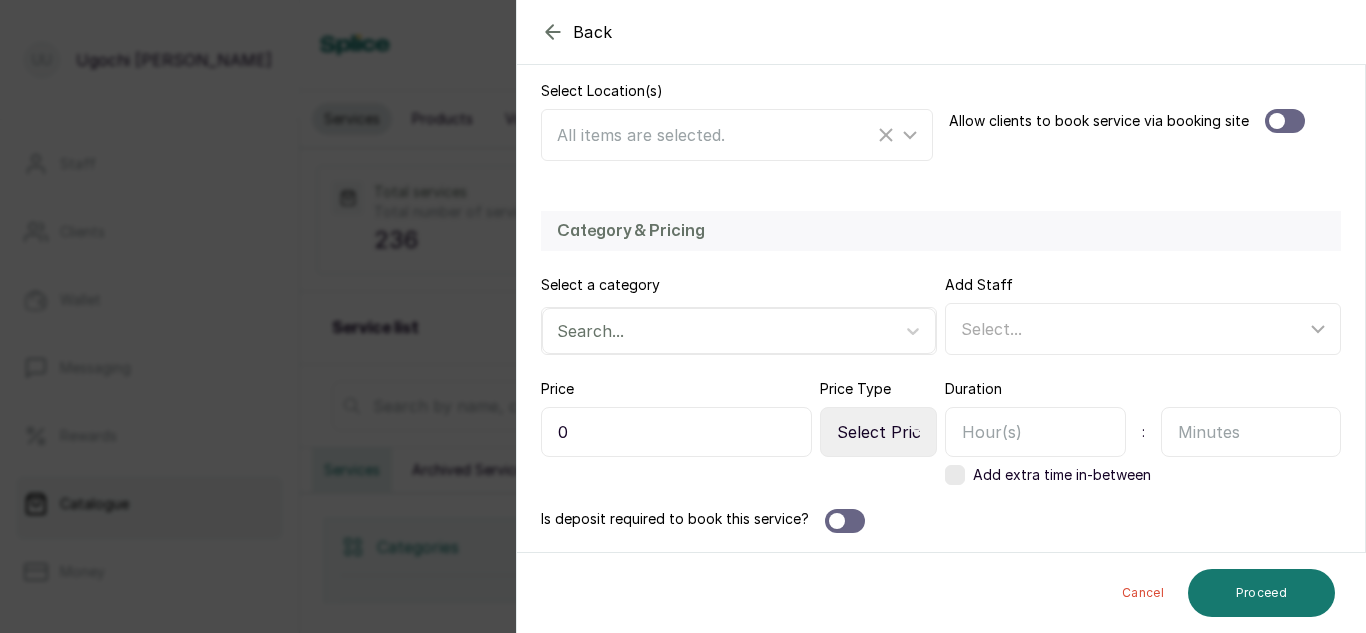 type on "Gel Polish (H/F)" 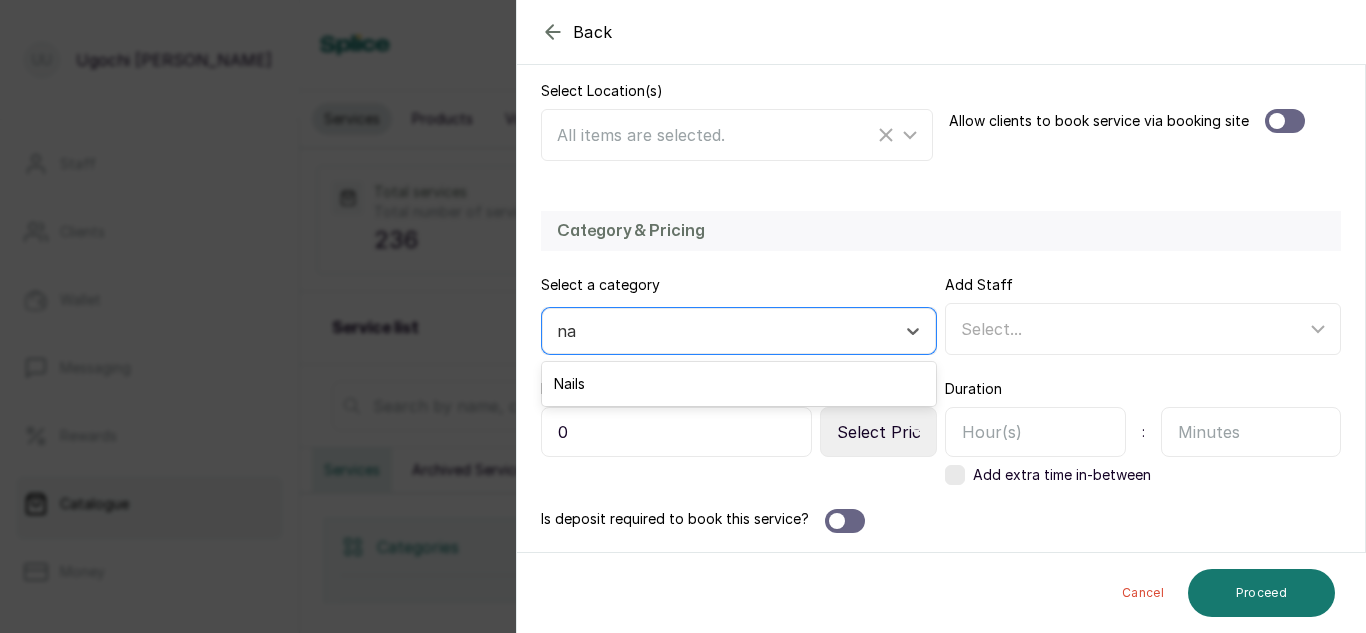 type on "nai" 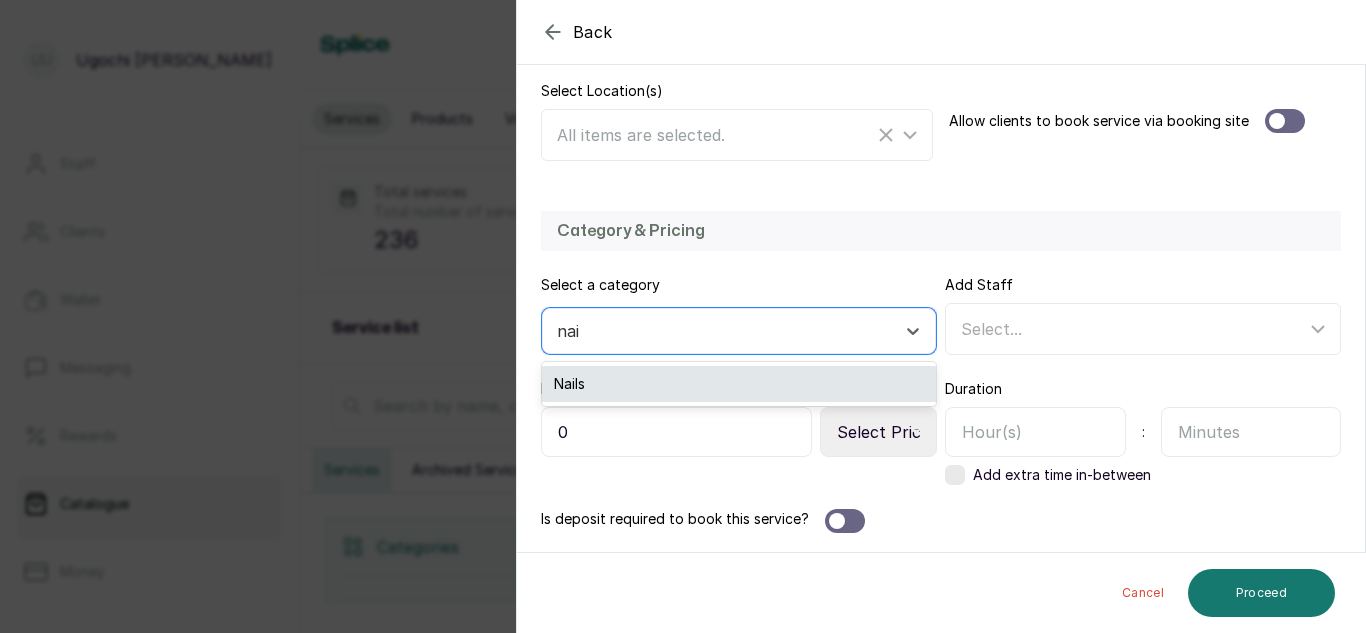 click on "Nails" at bounding box center (739, 384) 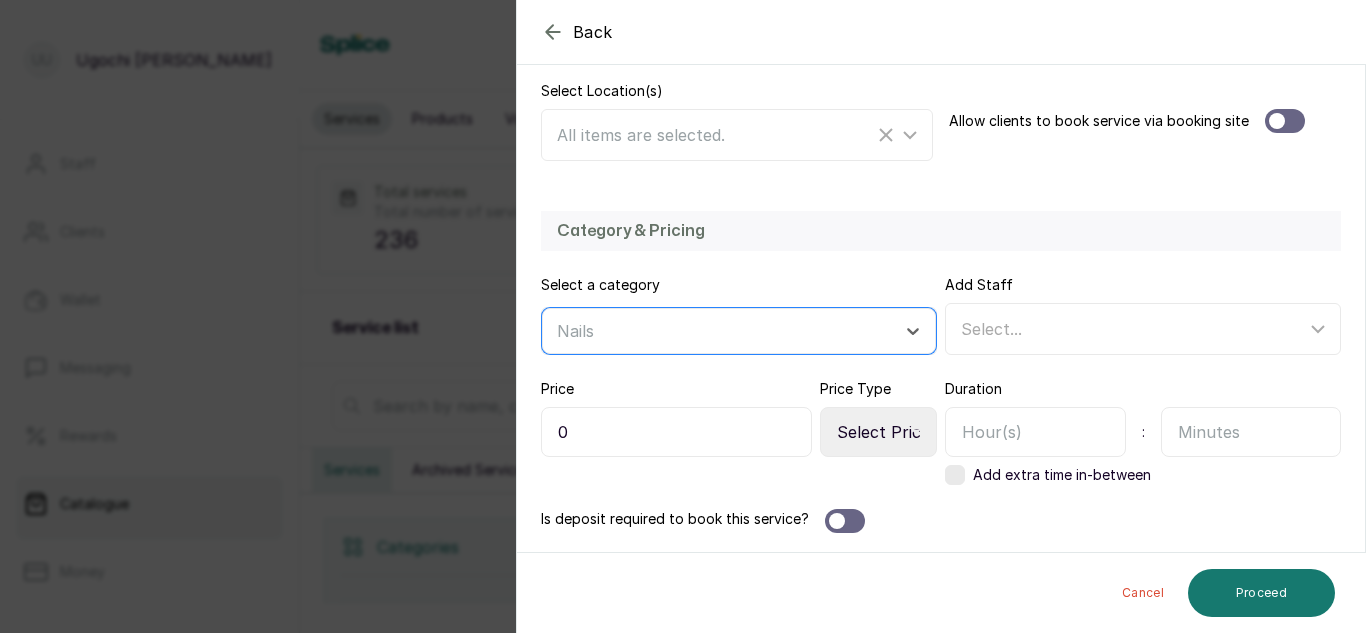 click on "0" at bounding box center (676, 432) 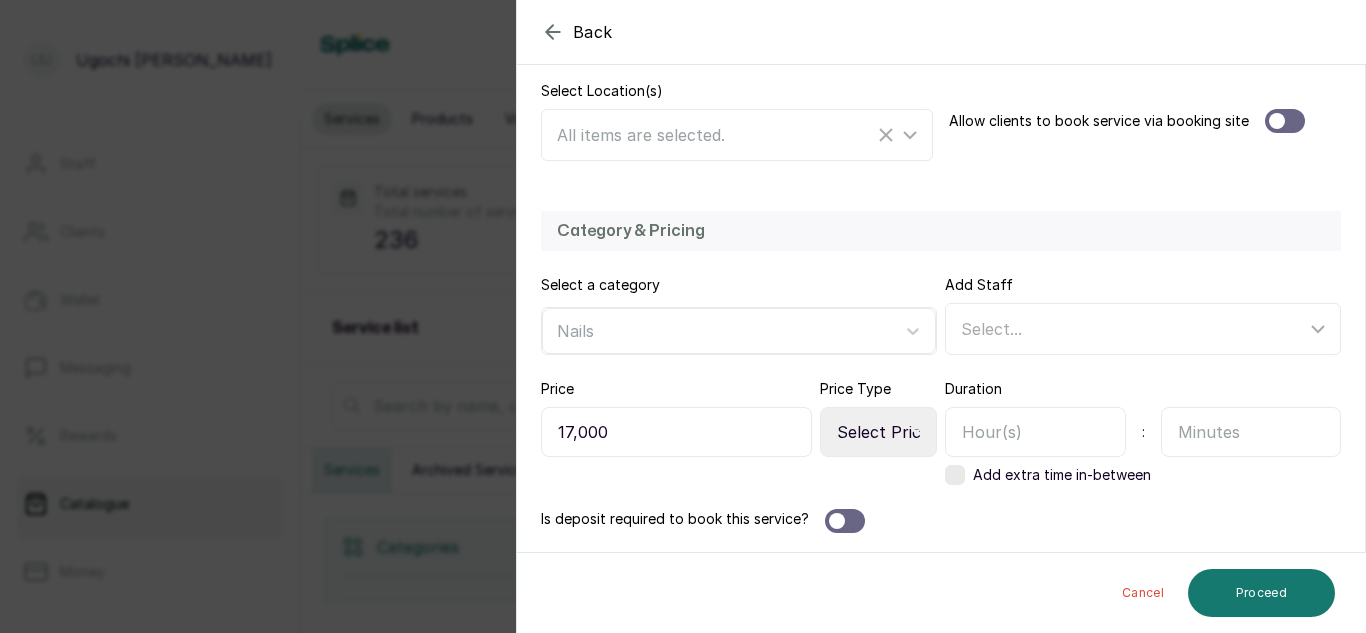 type on "17,000" 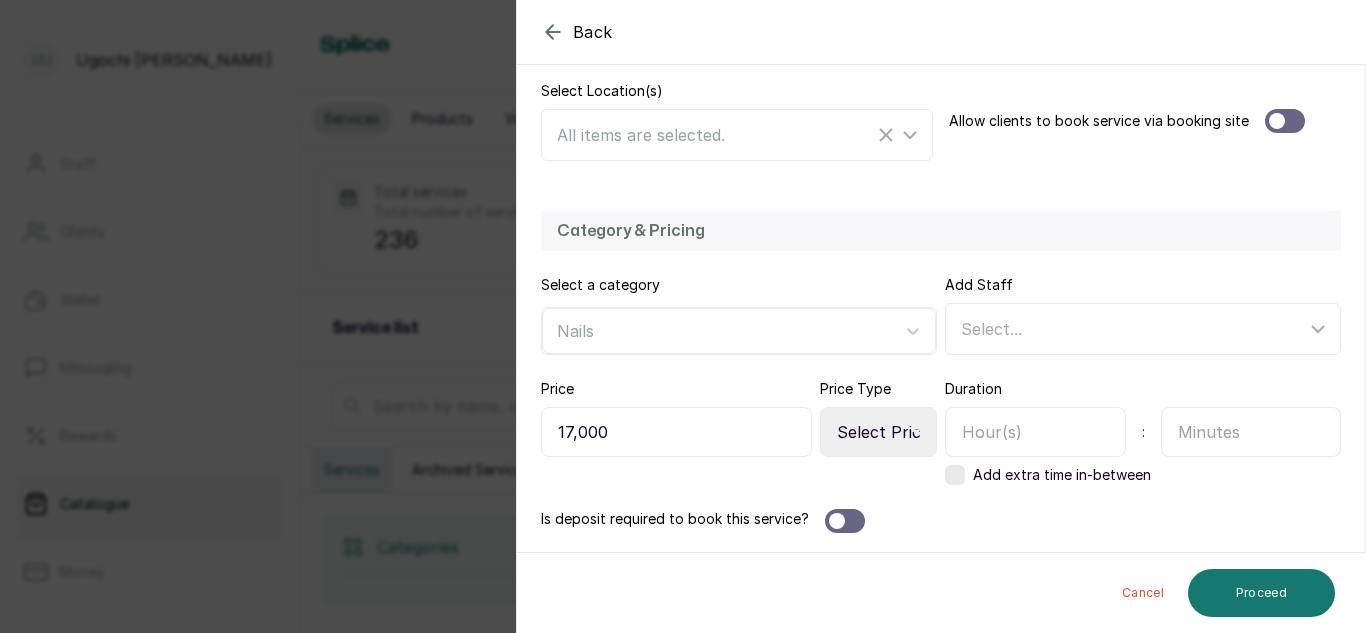 click on "Select Price Type Fixed From" at bounding box center (878, 432) 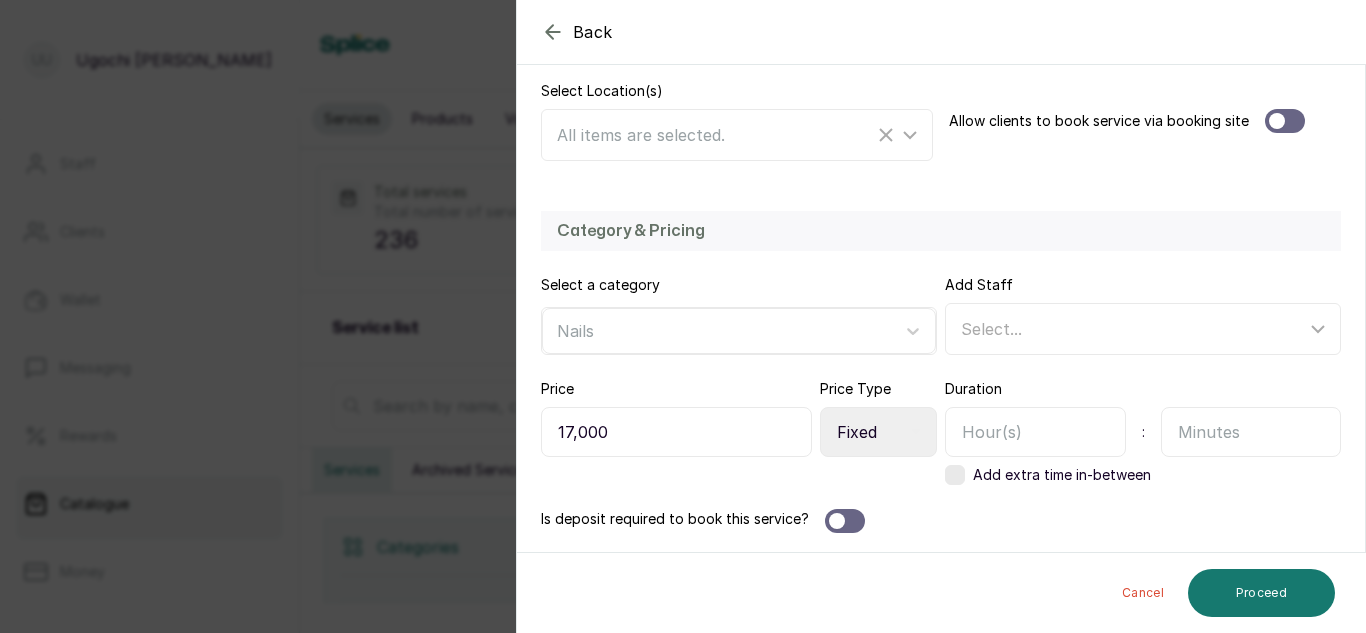 click on "Select Price Type Fixed From" at bounding box center [878, 432] 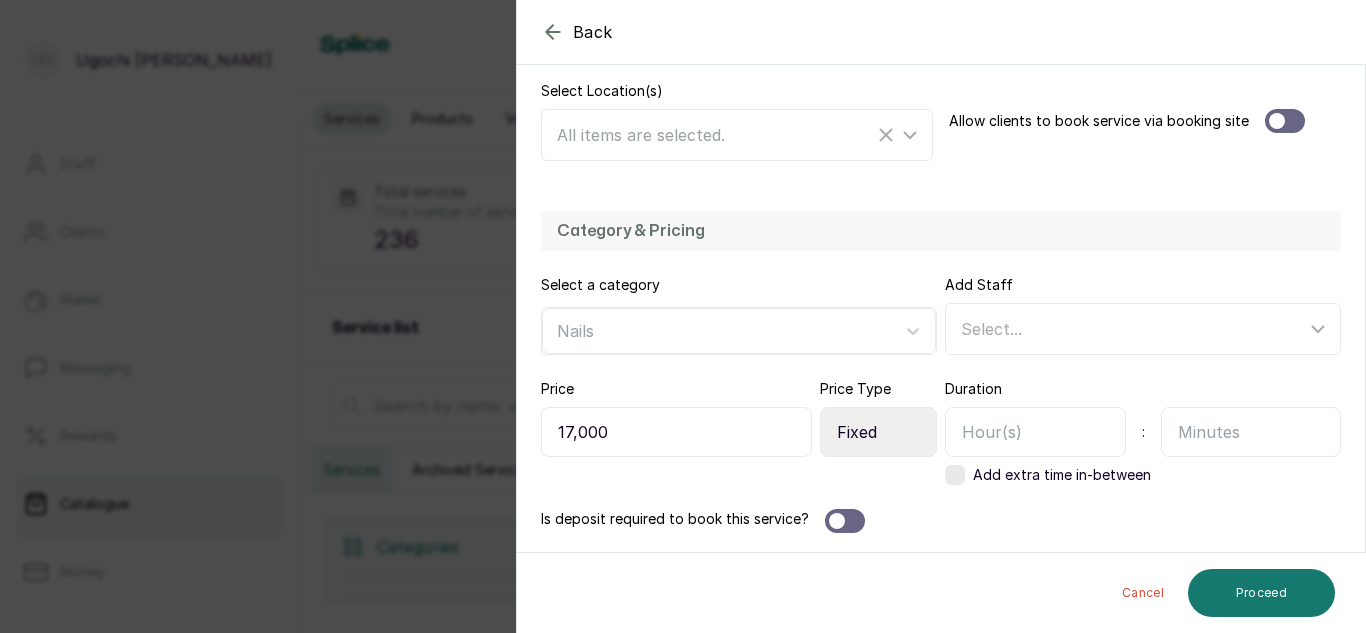 click at bounding box center (1035, 432) 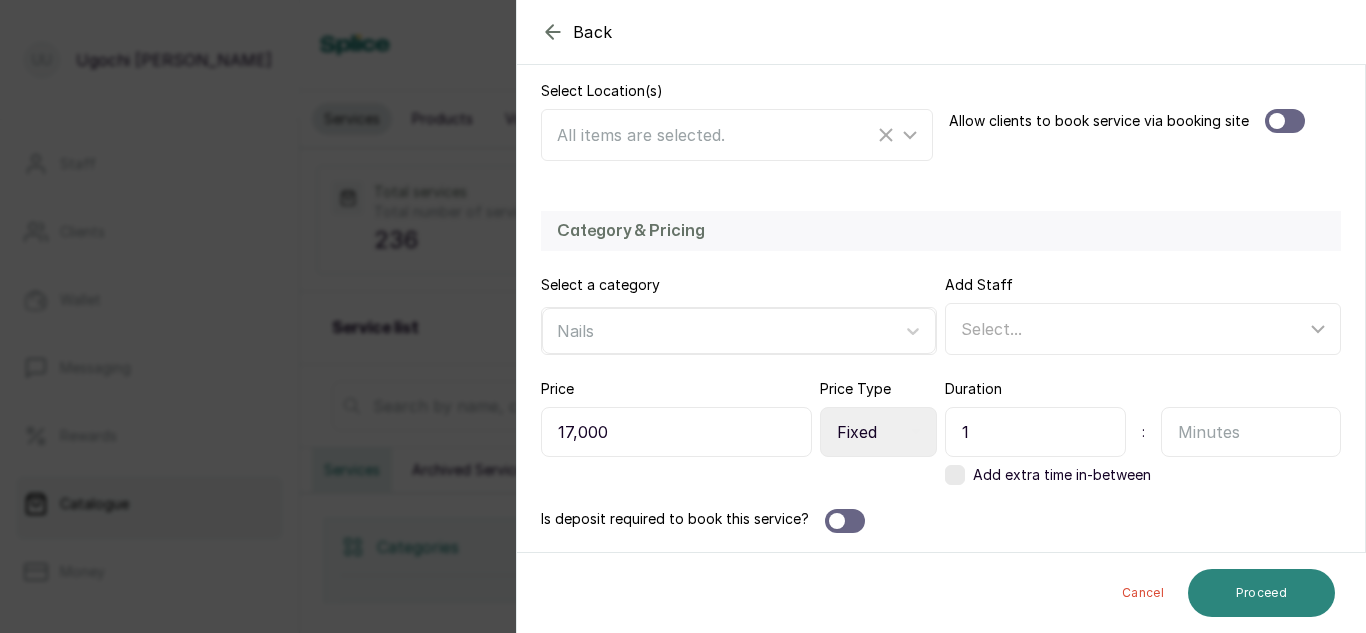 click on "Proceed" at bounding box center [1261, 593] 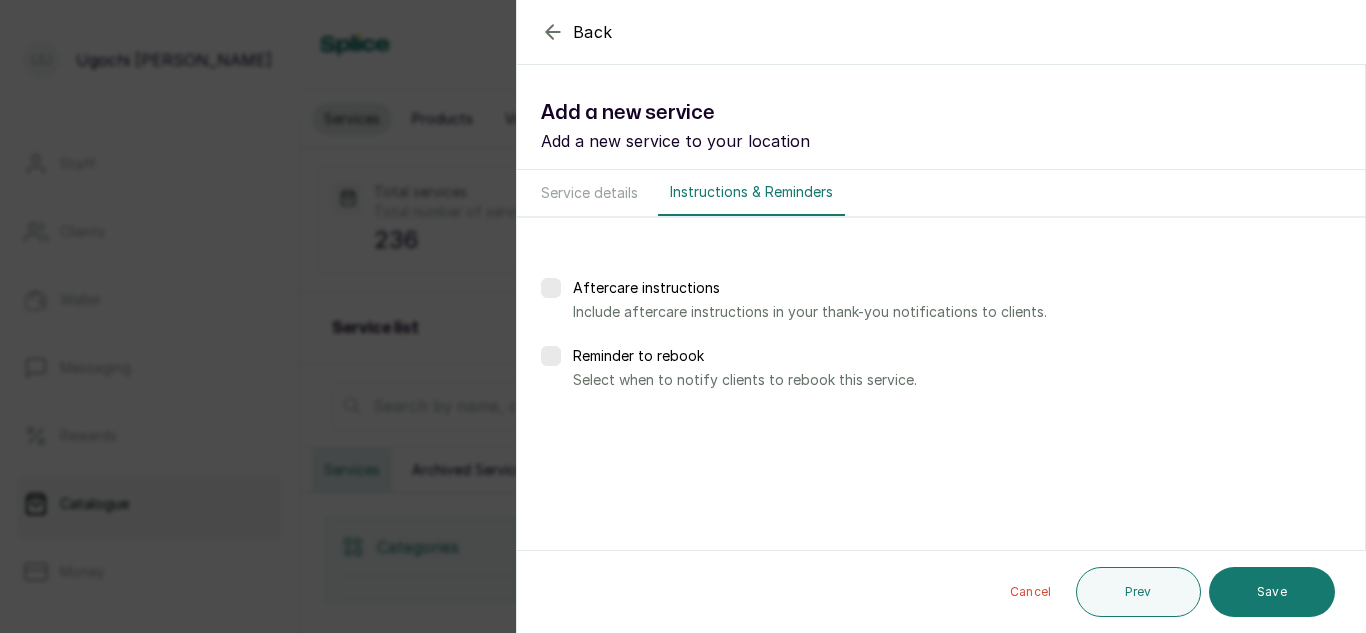 scroll, scrollTop: 0, scrollLeft: 0, axis: both 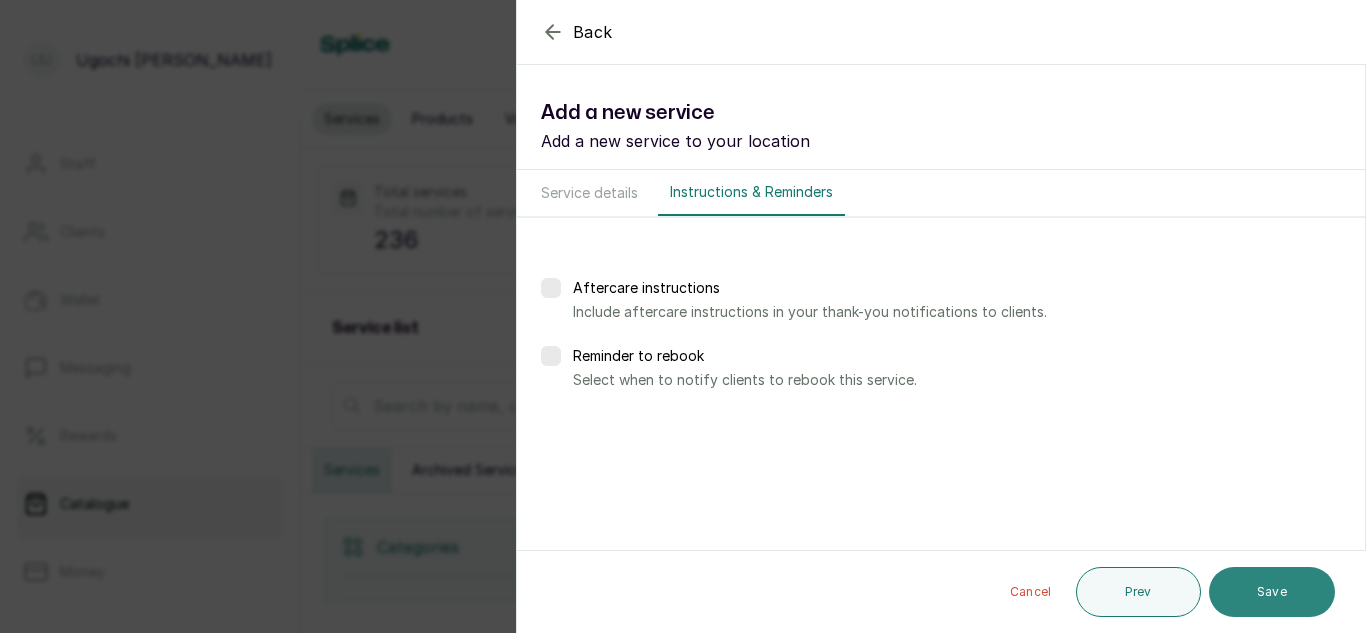 click on "Save" at bounding box center (1272, 592) 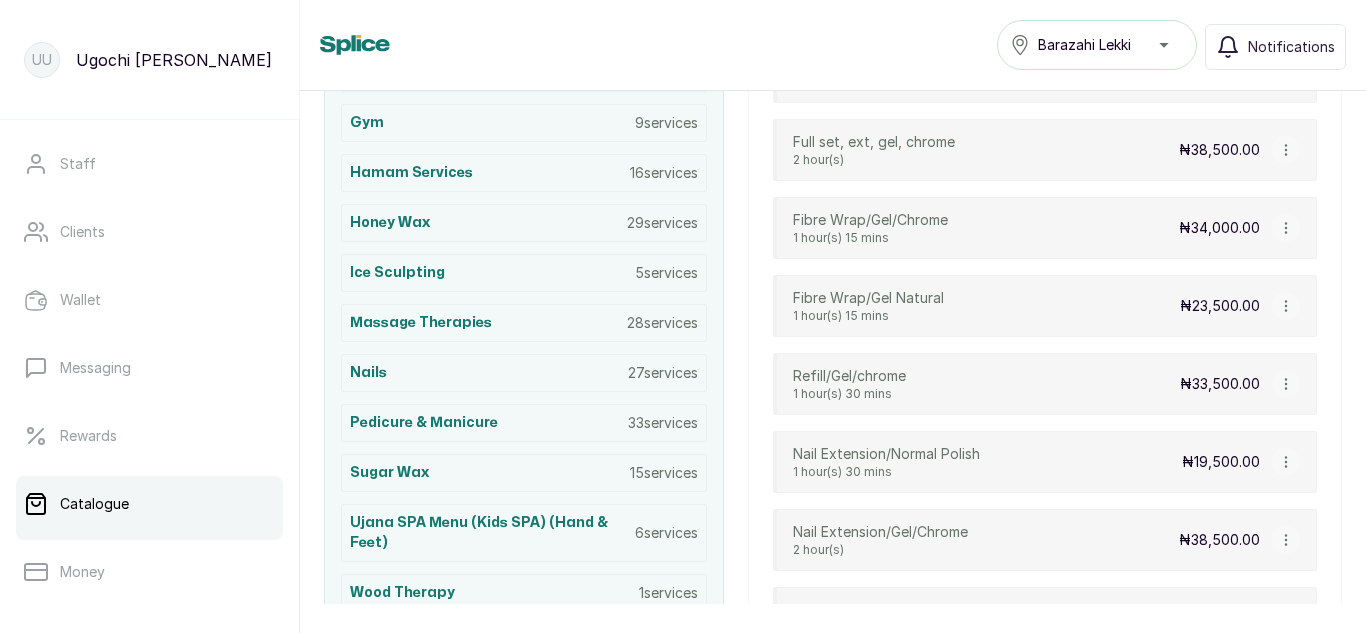 scroll, scrollTop: 967, scrollLeft: 0, axis: vertical 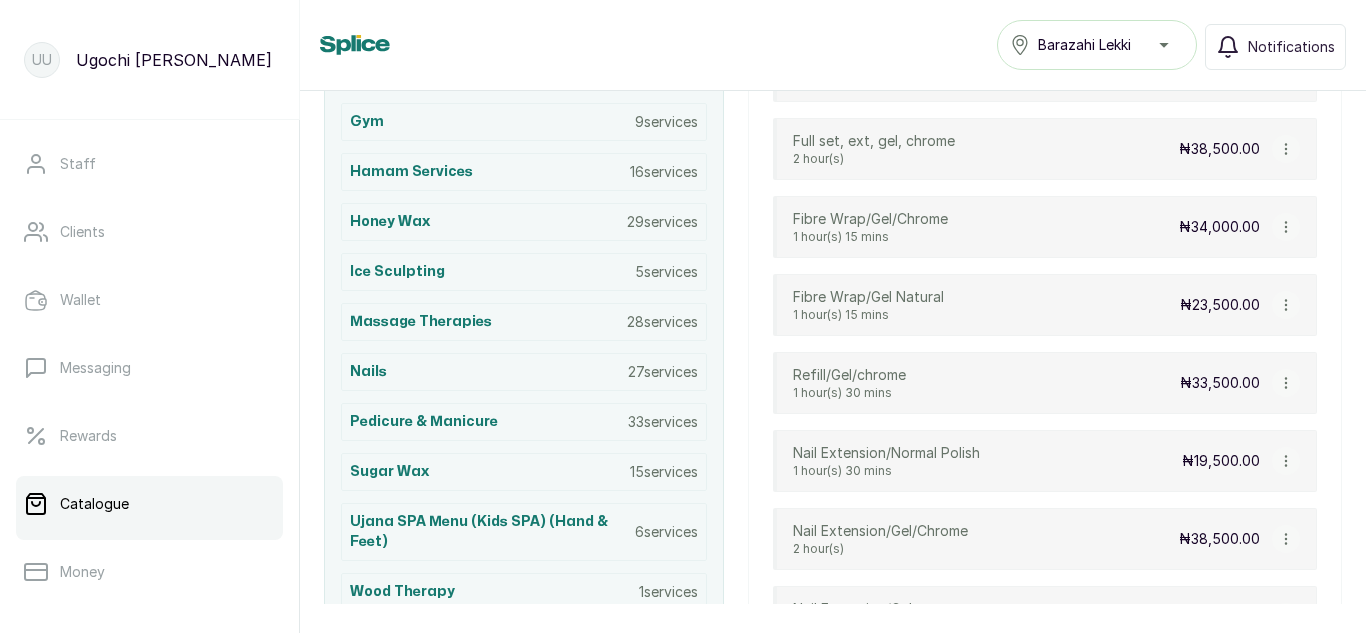 click on "Gel Polish (H/F) 1 hour(s) ₦17,000.00 Change of Polish (Normal Polish) 30 mins ₦5,500.00 Refills/Gel 1 hour(s) ₦23,500.00 Refills 1 hour(s) ₦15,000.00 Dip/gel/chrome 1 hour(s) 45 mins ₦26,500.00 Dip/gel 1 hour(s) 30 mins ₦25,500.00 Full set, ext, gel, chrome 2 hour(s) ₦38,500.00 Fibre Wrap/Gel/Chrome 1 hour(s) 15 mins ₦34,000.00 Fibre Wrap/Gel Natural 1 hour(s) 15 mins ₦23,500.00 Refill/Gel/chrome 1 hour(s) 30 mins ₦33,500.00 Nail Extension/Normal Polish 1 hour(s) 30 mins ₦19,500.00 Nail Extension/Gel/Chrome 2 hour(s) ₦38,500.00 Nail Extension/Gel 2 hour(s) ₦28,000.00 Patch/Polish/Normal Polish 1 hour(s) ₦12,500.00 Nail Extensions/Colour Powder 1 hour(s) 30 mins ₦26,000.00 Nail Tidy Extension (Feet) 40 mins ₦10,500.00 Nail Tidy Extension (Hand) 40 mins ₦10,500.00 Glue Refills 45 mins ₦12,000.00 Glue Refill/Gel/chrome 1 hour(s) 30 mins ₦28,500.00 Gel nail extension Wrap 1 hour(s) 30 mins ₦23,500.00 View Service Edit Service Archive Service Delete Service Gel Polish" at bounding box center [1045, 695] 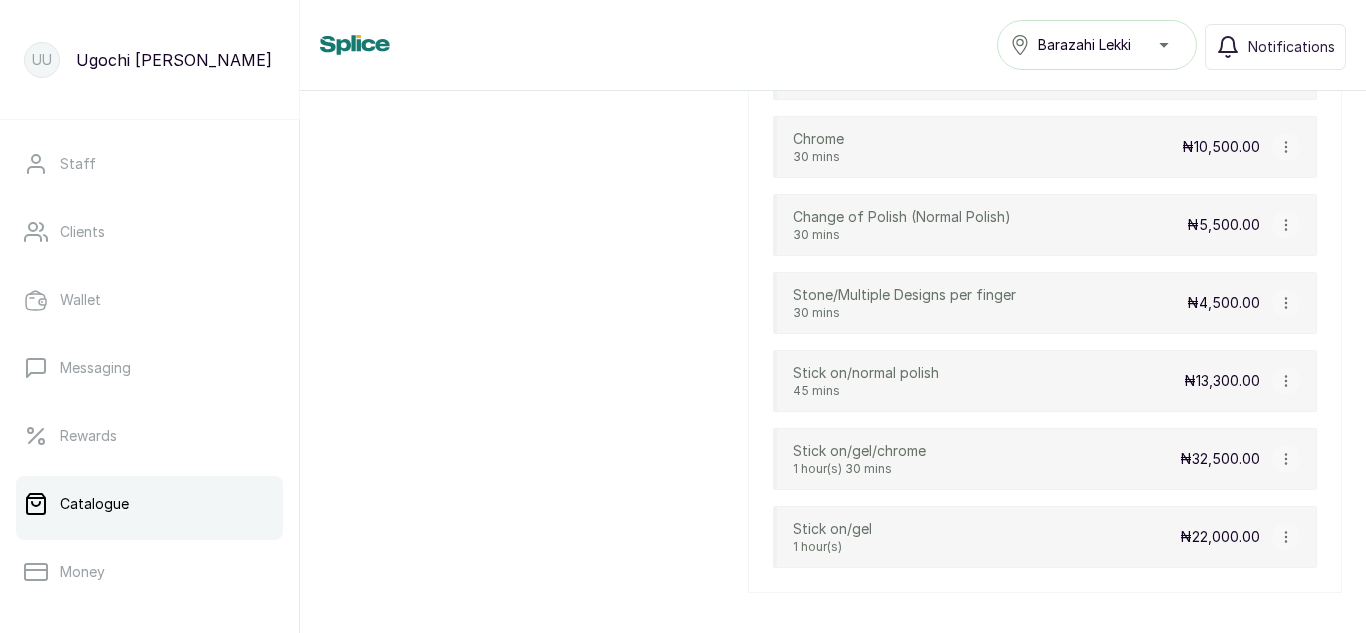 scroll, scrollTop: 2147, scrollLeft: 0, axis: vertical 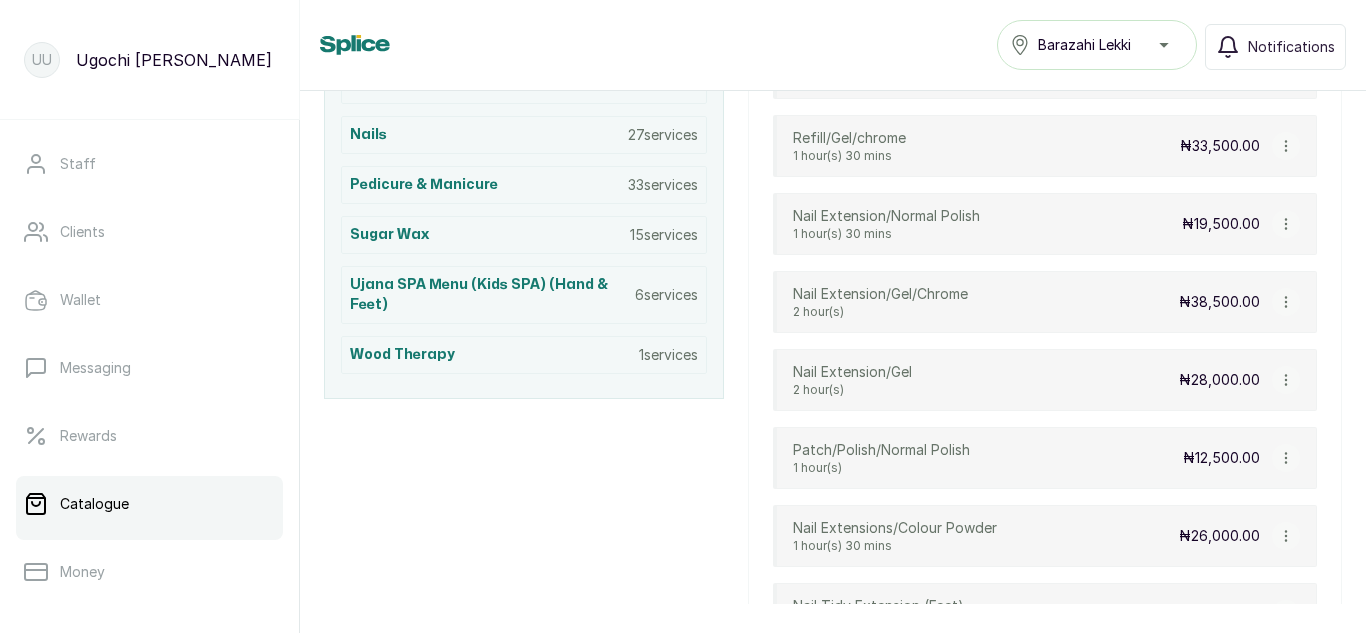 click at bounding box center [1286, 536] 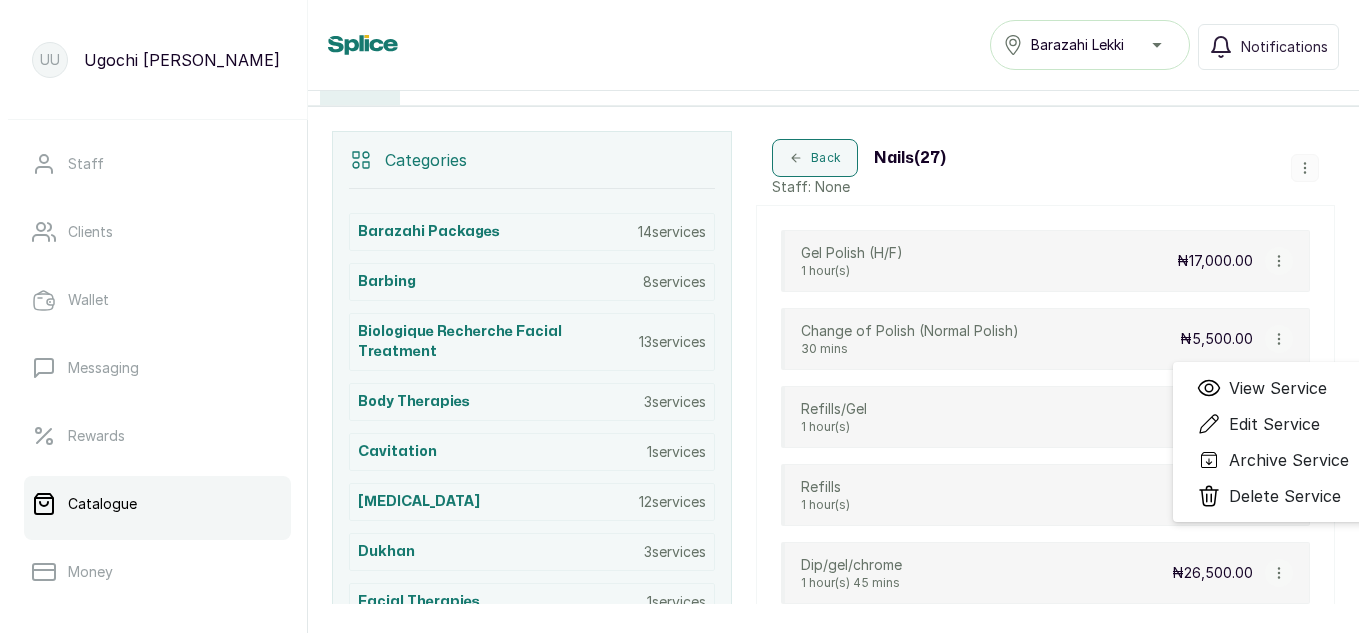 scroll, scrollTop: 388, scrollLeft: 0, axis: vertical 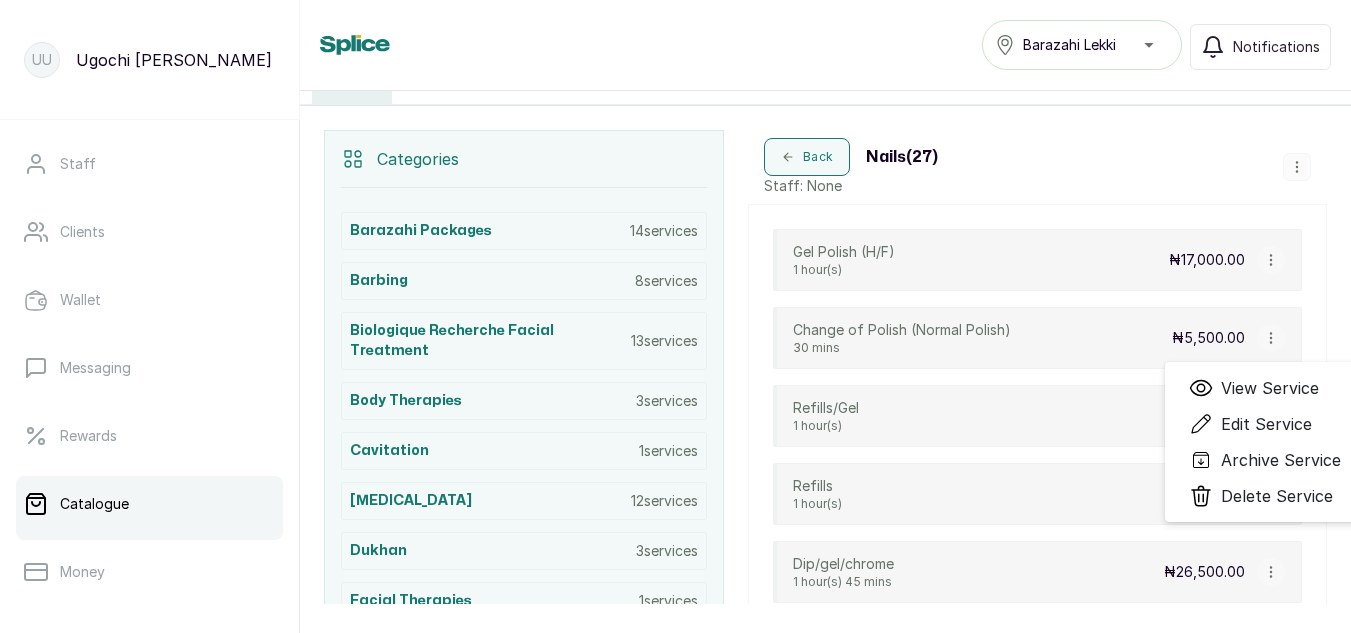 click on "Back Nails  ( 27 ) Staff: None" at bounding box center (1037, 167) 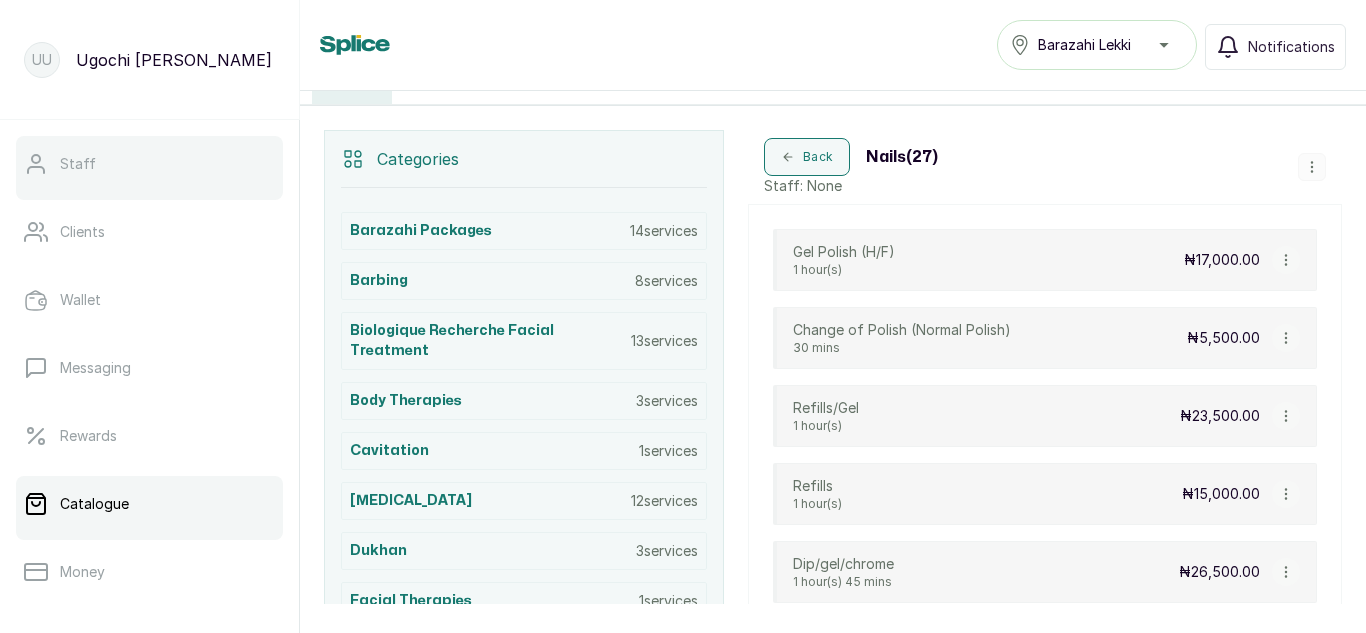 click on "Staff" at bounding box center (149, 164) 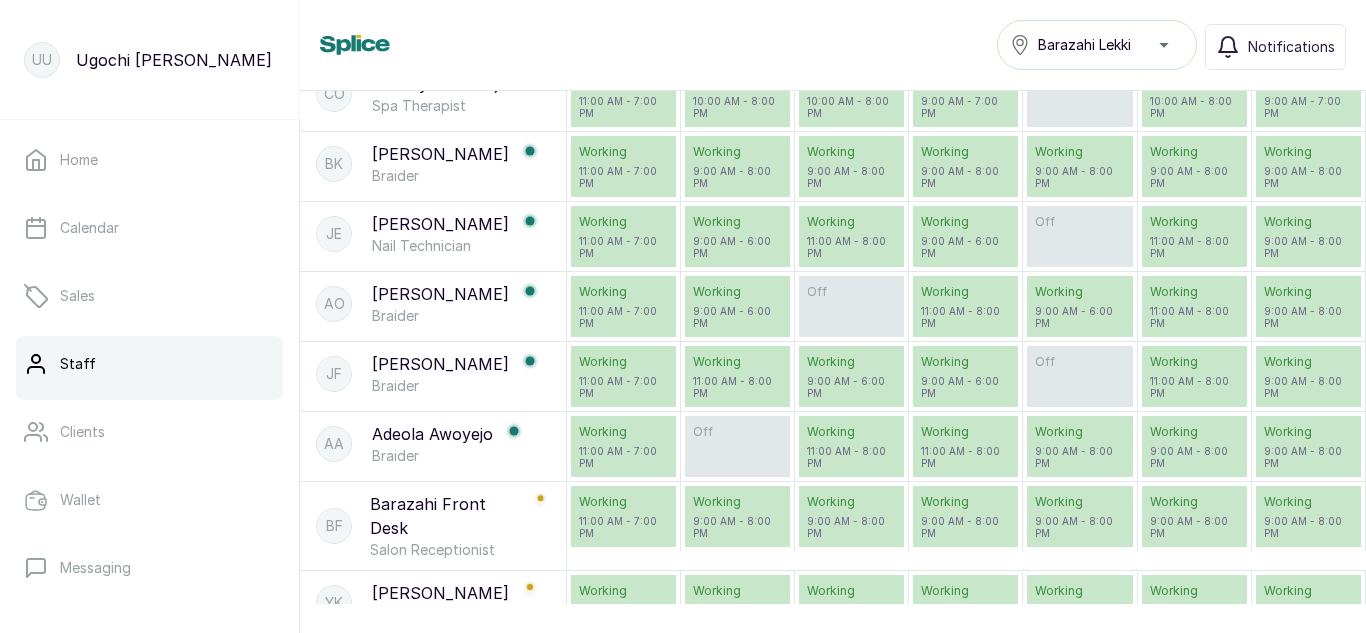 scroll, scrollTop: 1415, scrollLeft: 0, axis: vertical 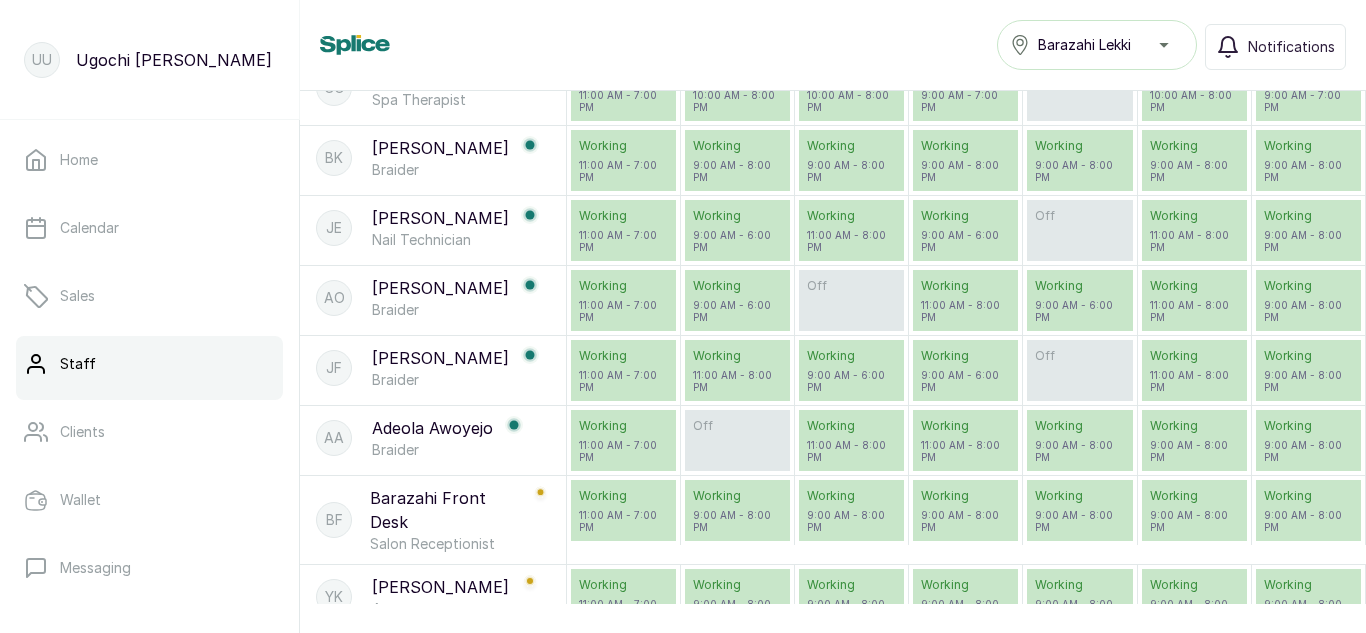 click on "[PERSON_NAME]" at bounding box center [440, 218] 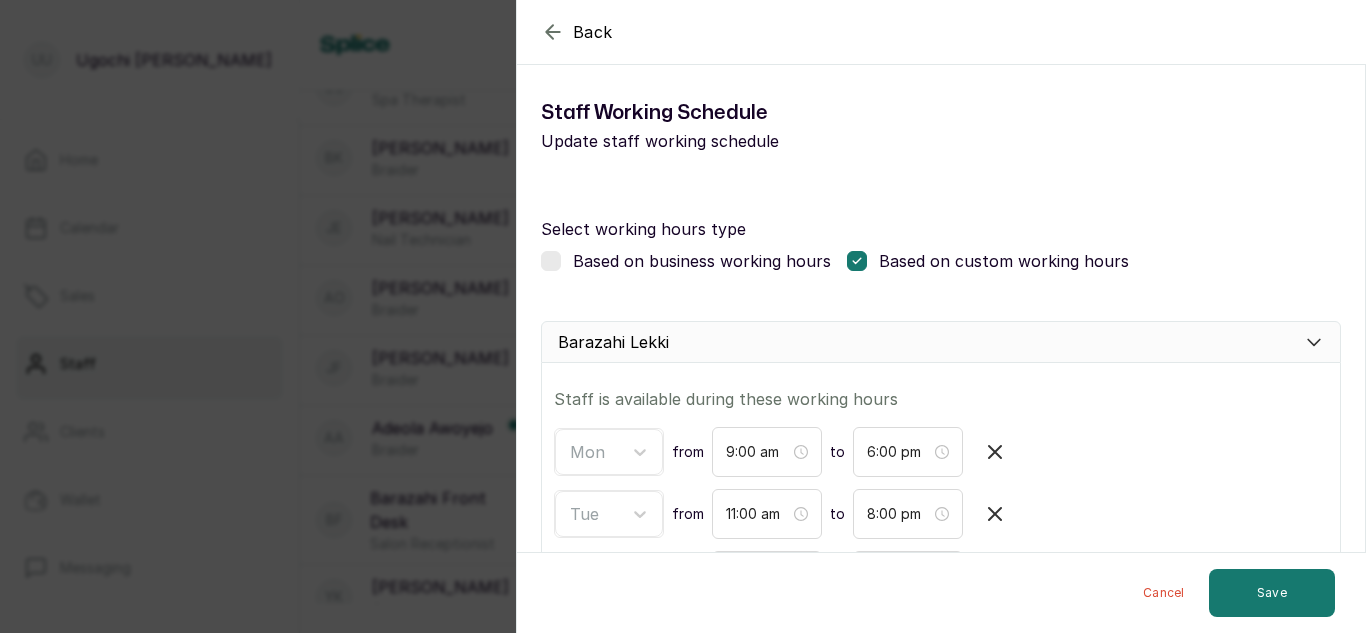 click on "Back Modify Working schedule Staff Working Schedule Update staff working schedule Select working hours type Based on business working hours Based on custom working hours Barazahi Lekki Staff is available during these working hours Mon from 9:00 am to 6:00 pm Tue from 11:00 am to 8:00 pm Wed from 9:00 am to 6:00 pm Fri from 11:00 am to 8:00 pm Sat from 9:00 am to 8:00 pm Sun from 11:00 am to 7:00 pm Add new time Cancel Save" at bounding box center (683, 316) 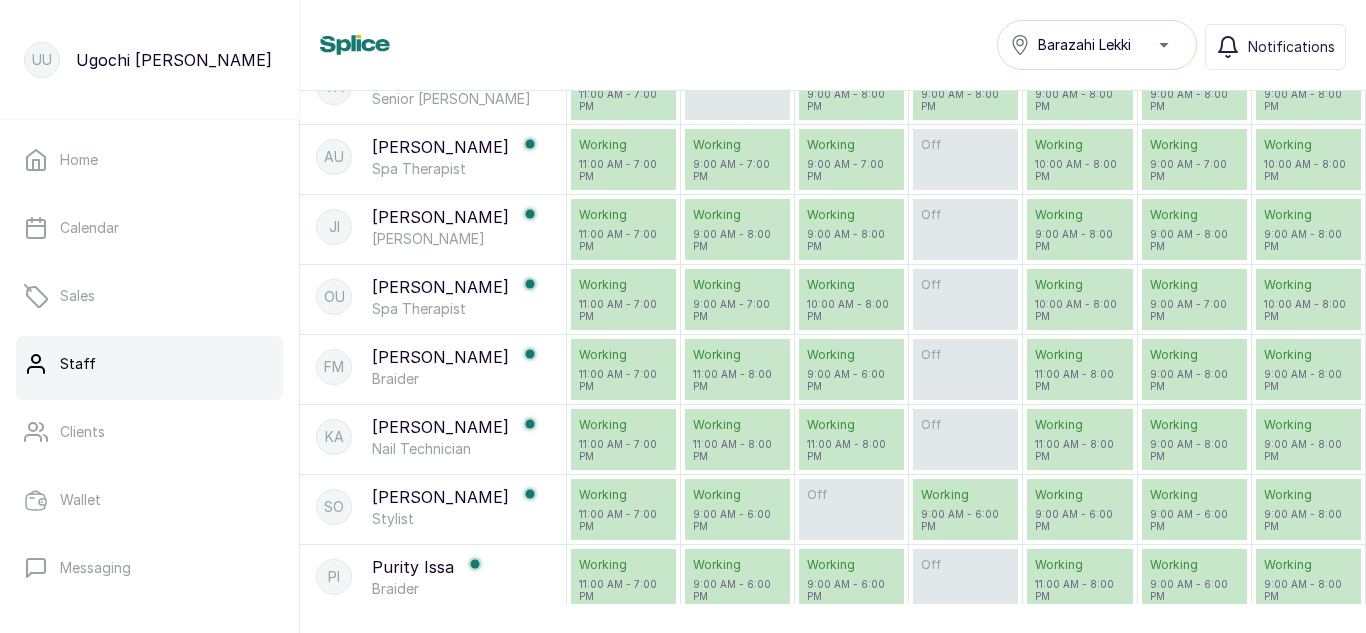 scroll, scrollTop: 0, scrollLeft: 0, axis: both 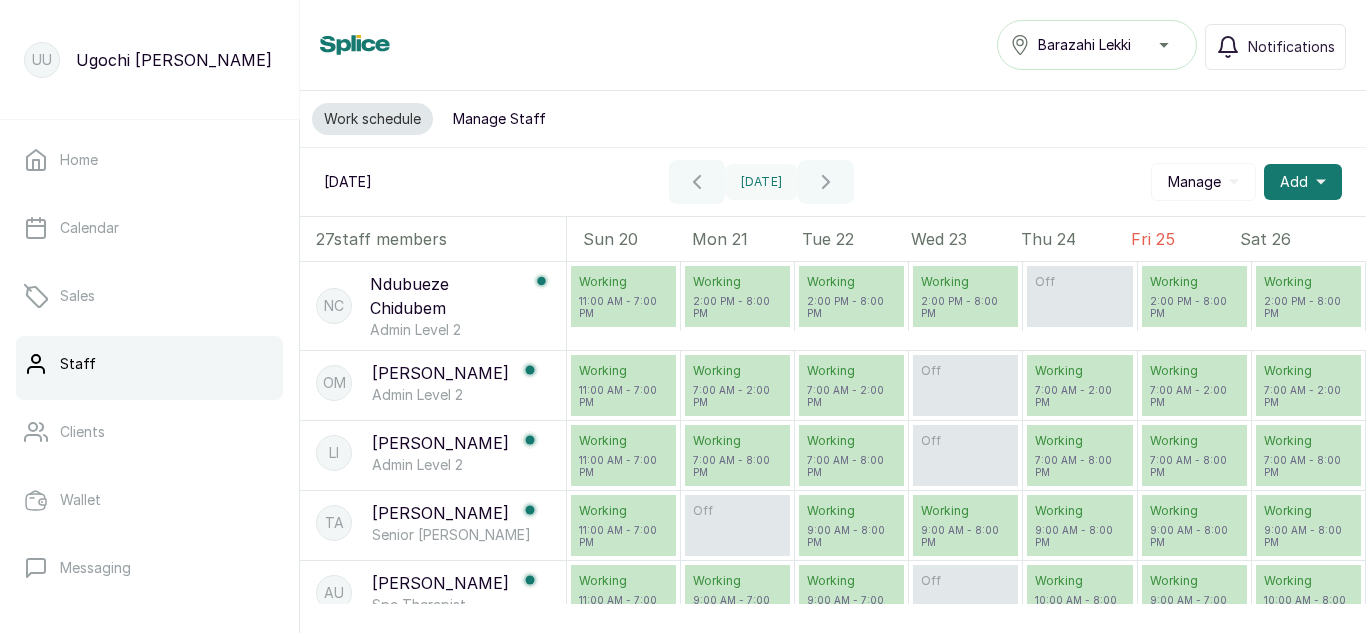 click on "Manage Staff" at bounding box center (499, 119) 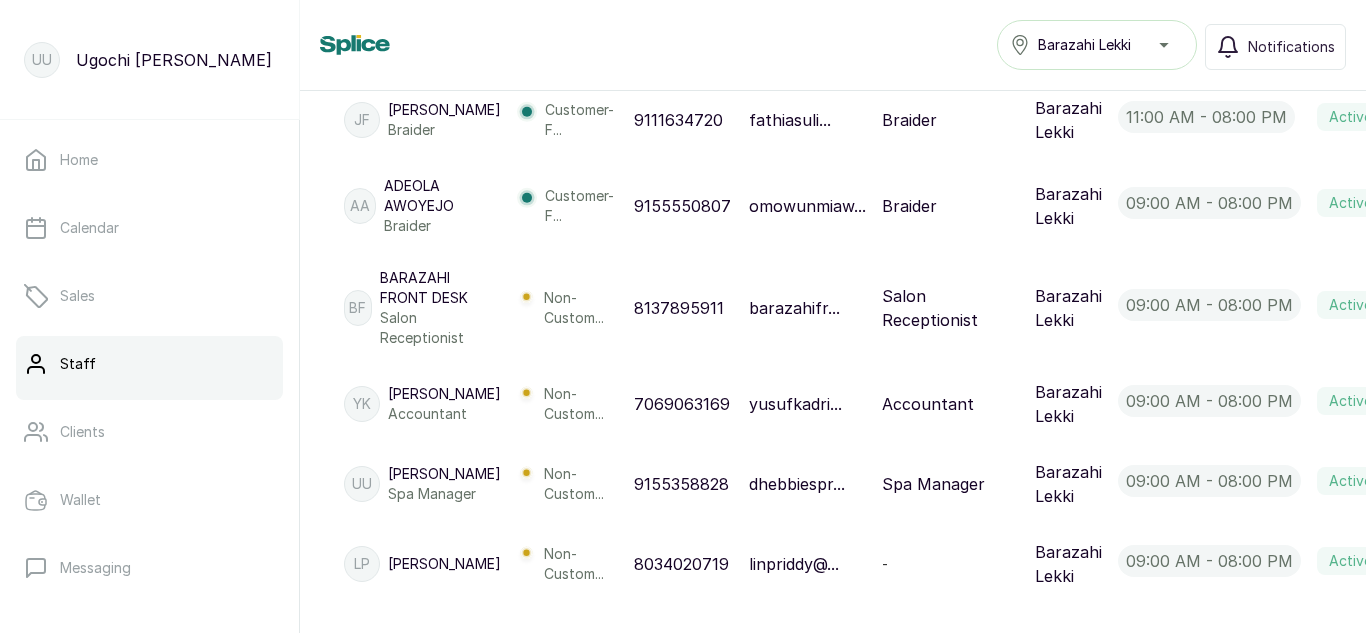 scroll, scrollTop: 2202, scrollLeft: 0, axis: vertical 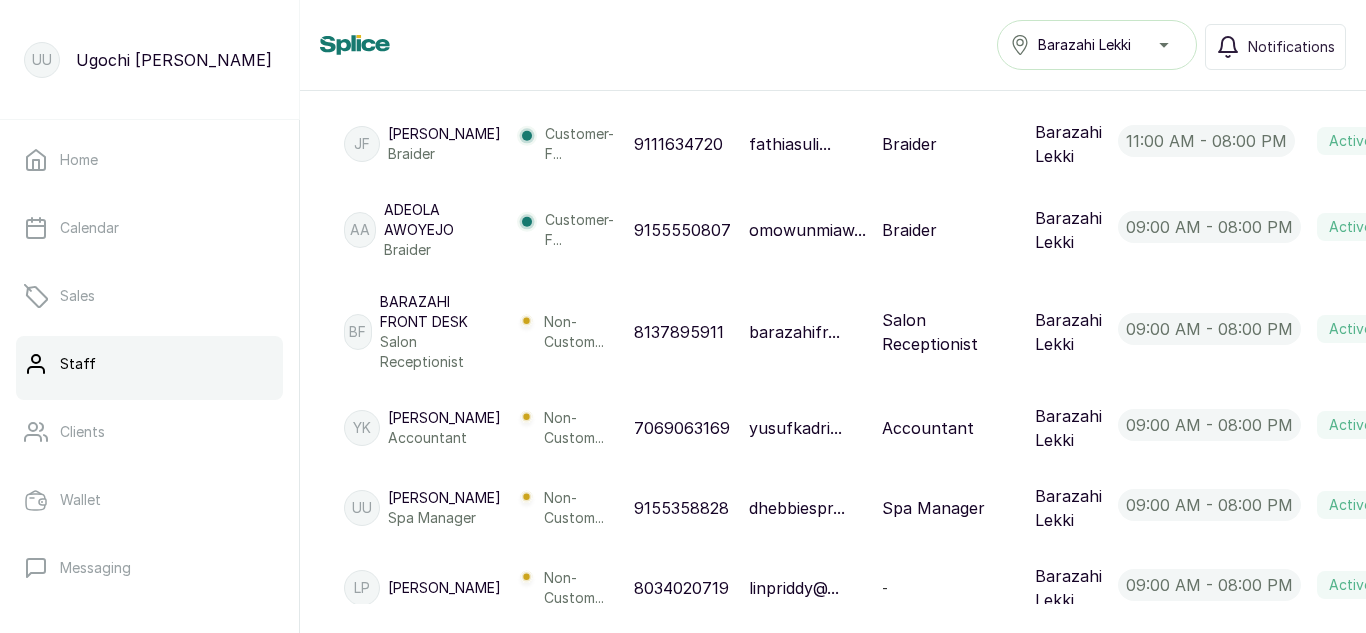 click on "Nail Technician" at bounding box center (444, -6) 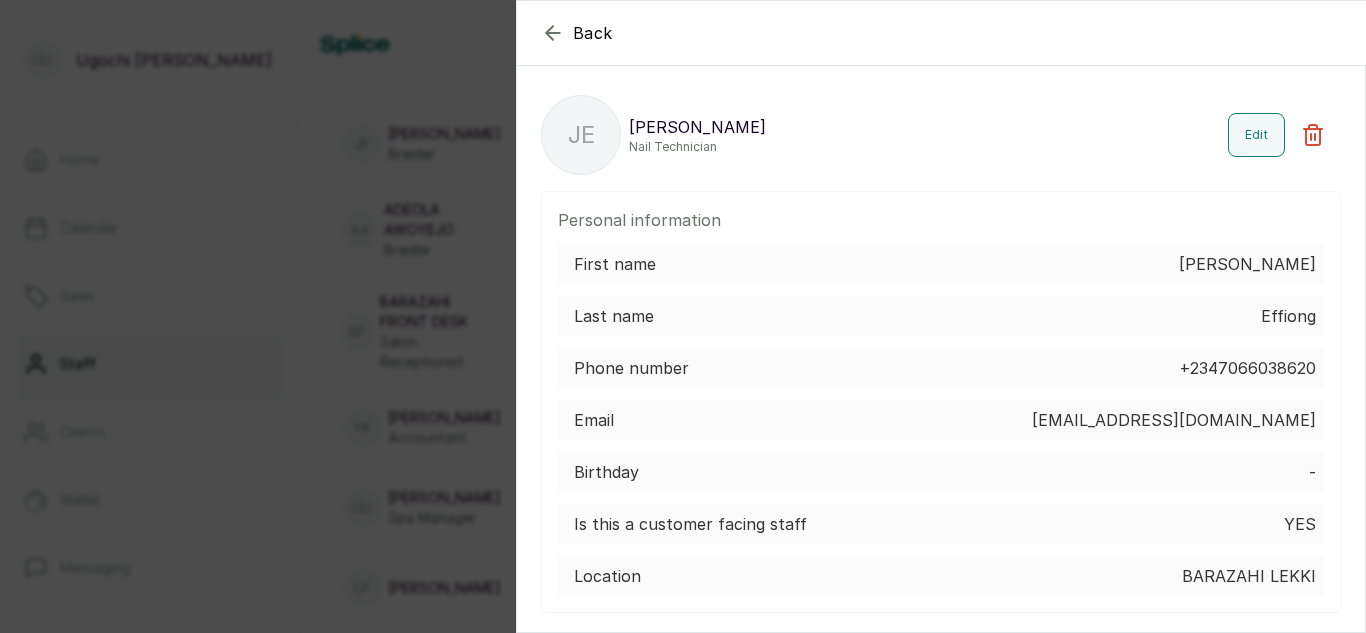 click on "[PERSON_NAME]" at bounding box center [1247, 264] 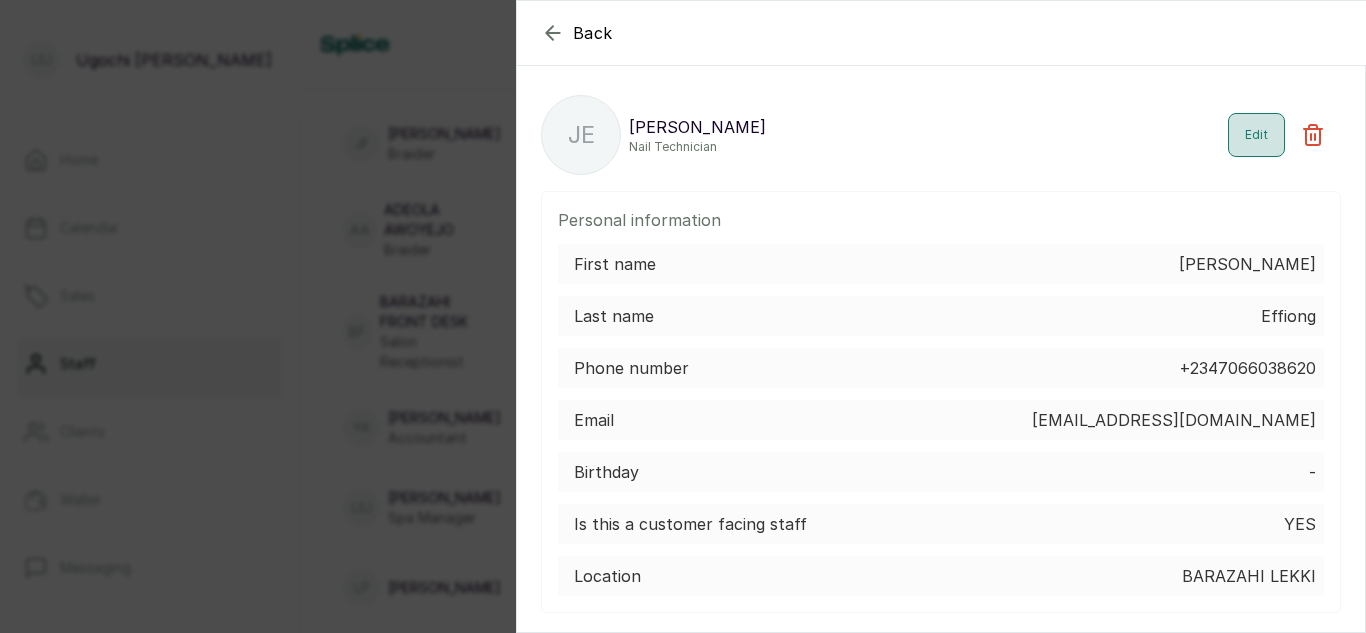 click on "Edit" at bounding box center [1256, 135] 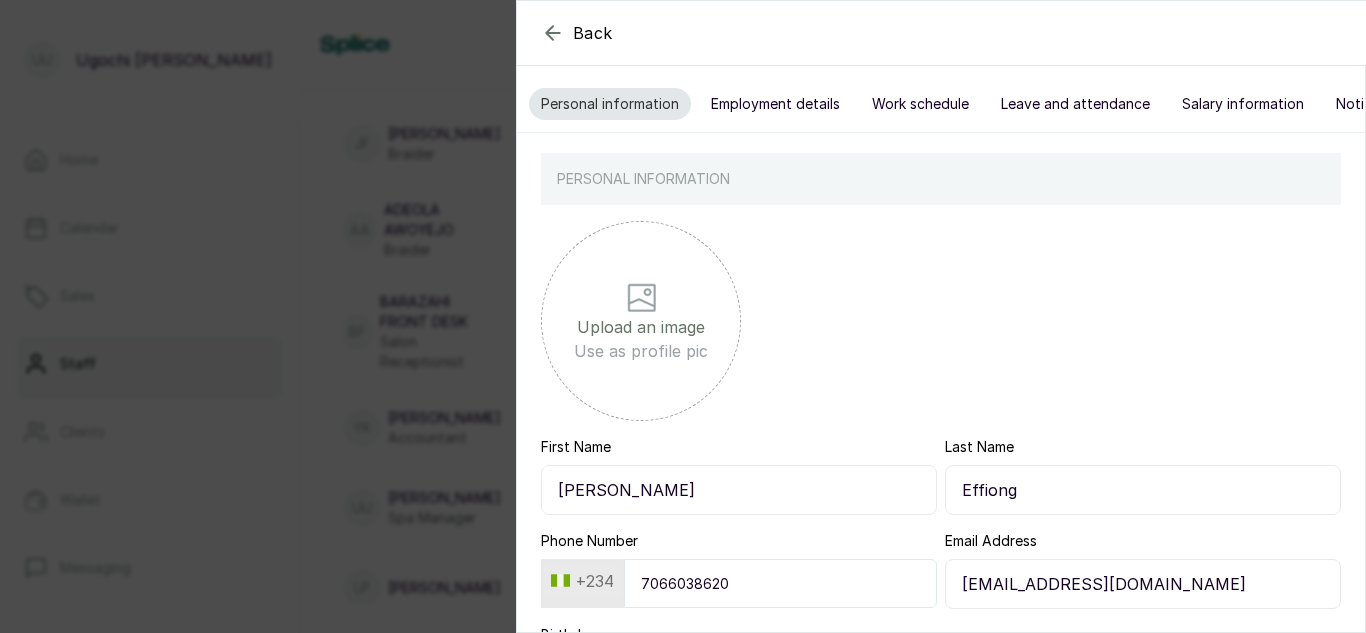 scroll, scrollTop: 271, scrollLeft: 0, axis: vertical 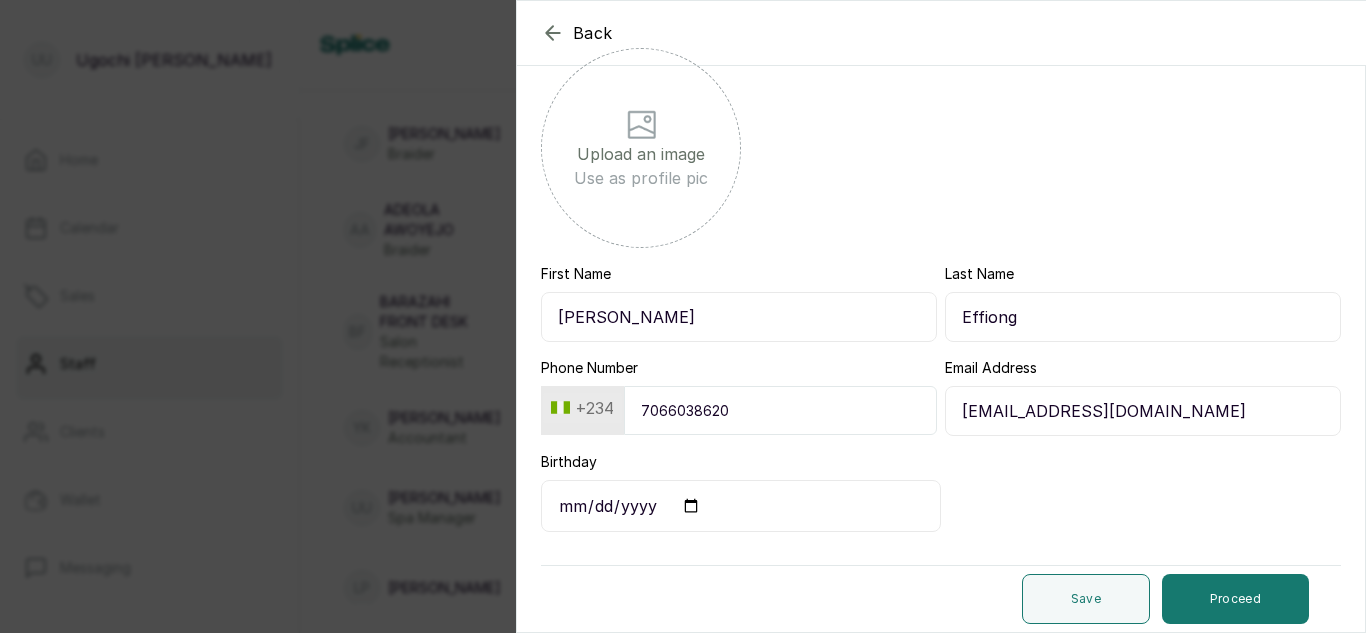 click on "[PERSON_NAME]" at bounding box center (739, 317) 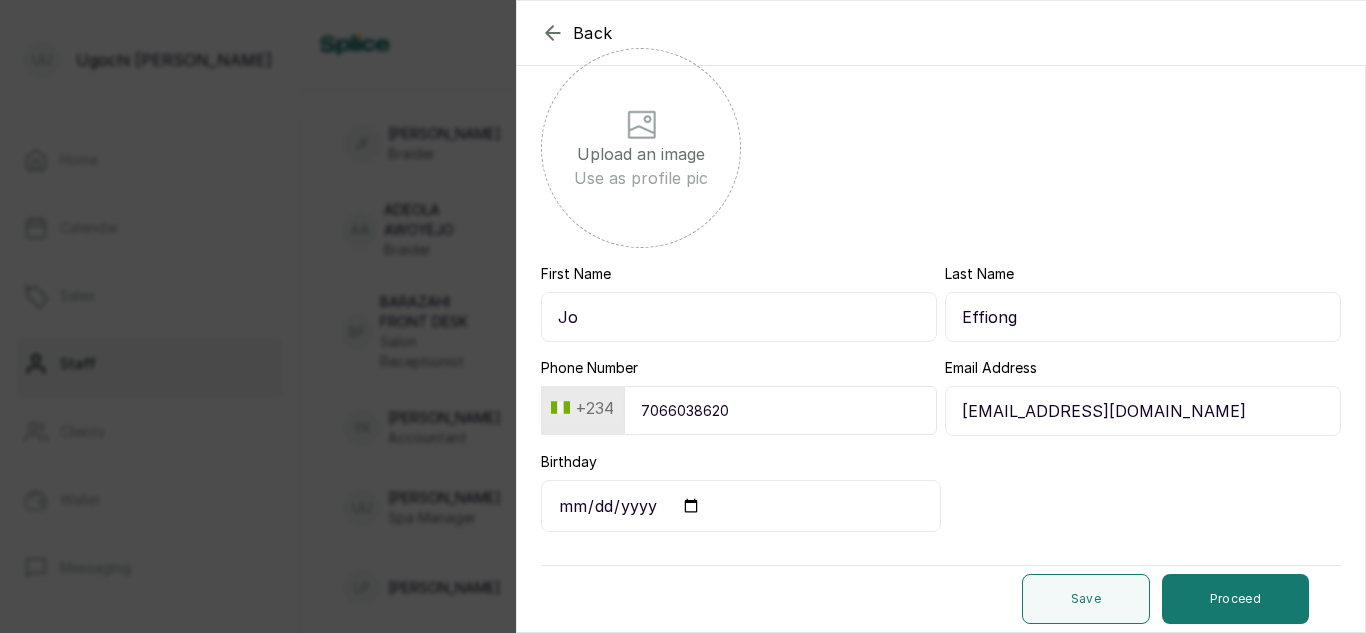type on "J" 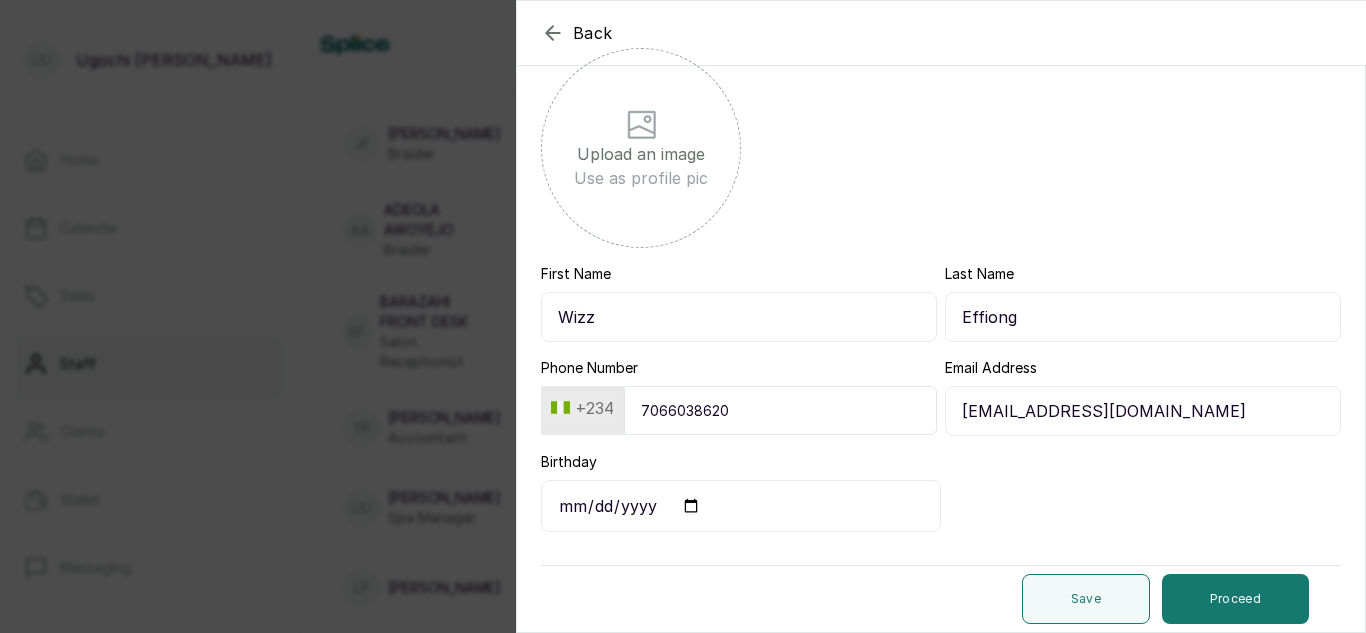 type on "Wizzy" 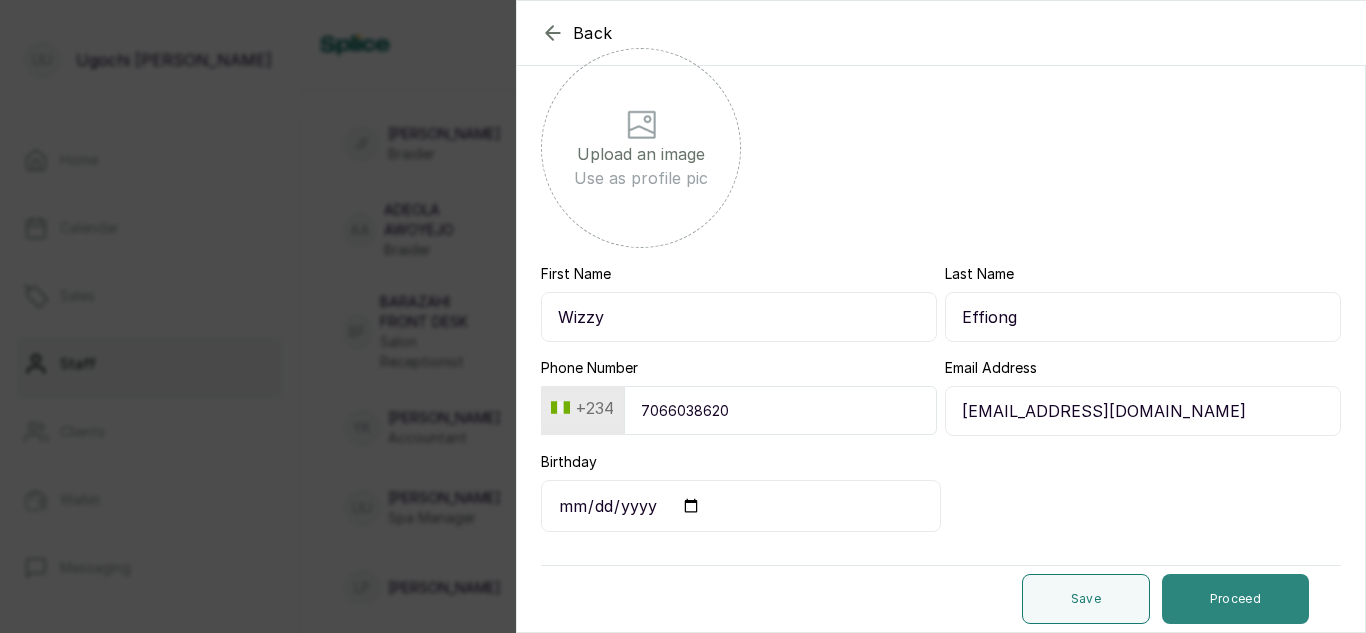 click on "Proceed" at bounding box center (1235, 599) 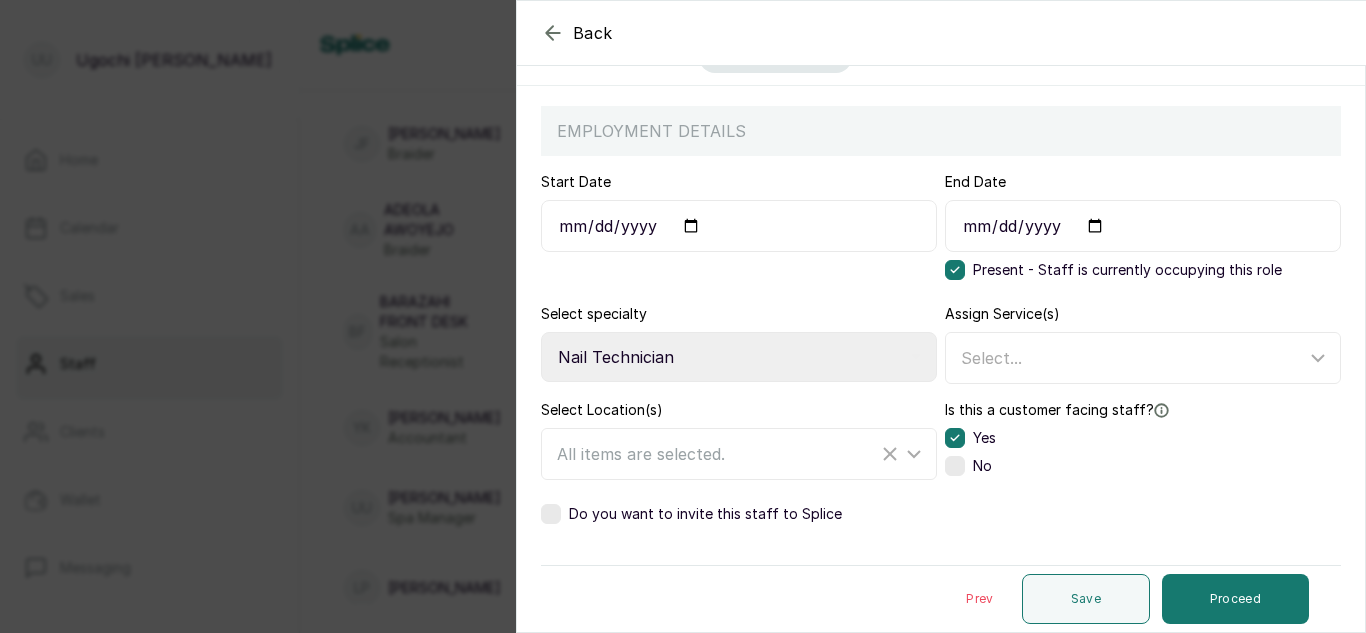 scroll, scrollTop: 145, scrollLeft: 0, axis: vertical 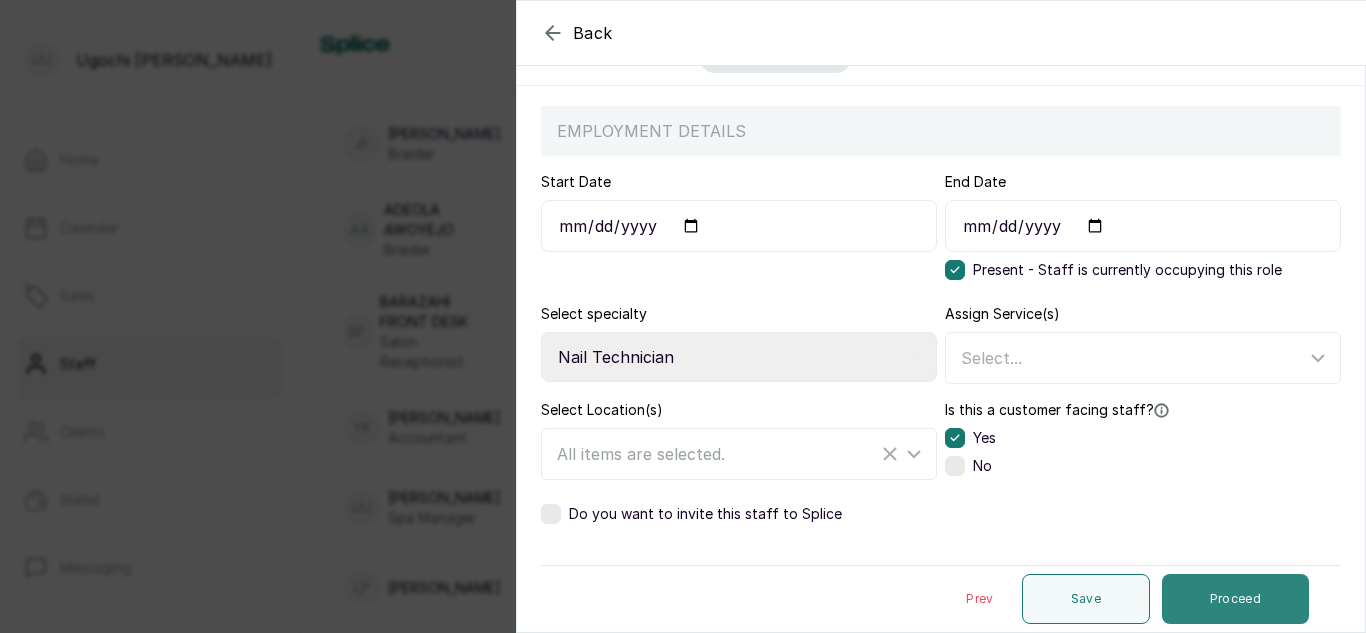 click on "Proceed" at bounding box center [1235, 599] 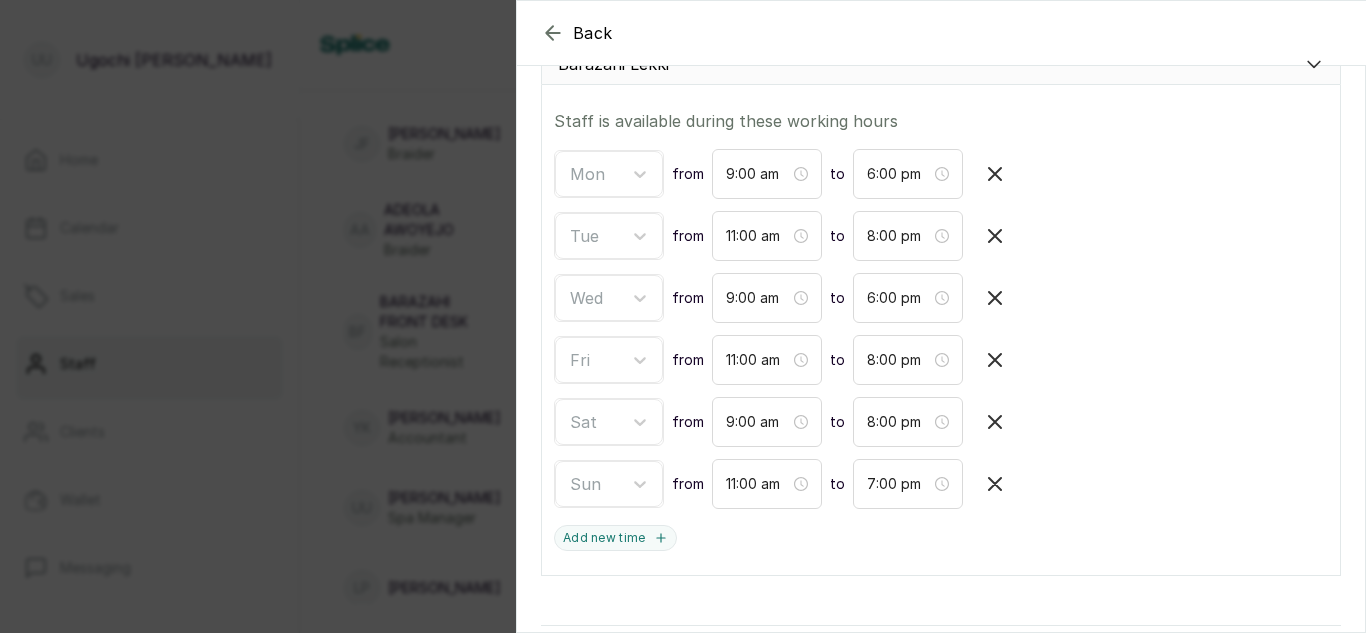 scroll, scrollTop: 440, scrollLeft: 0, axis: vertical 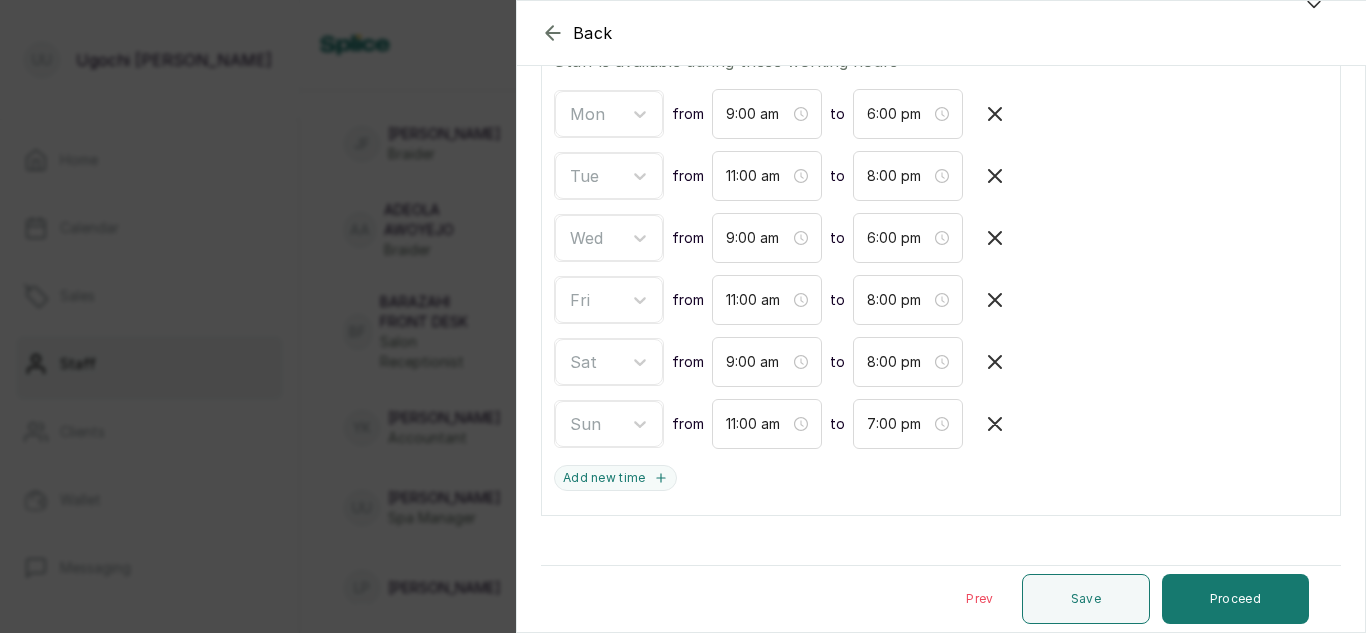 click on "Prev" at bounding box center (979, 599) 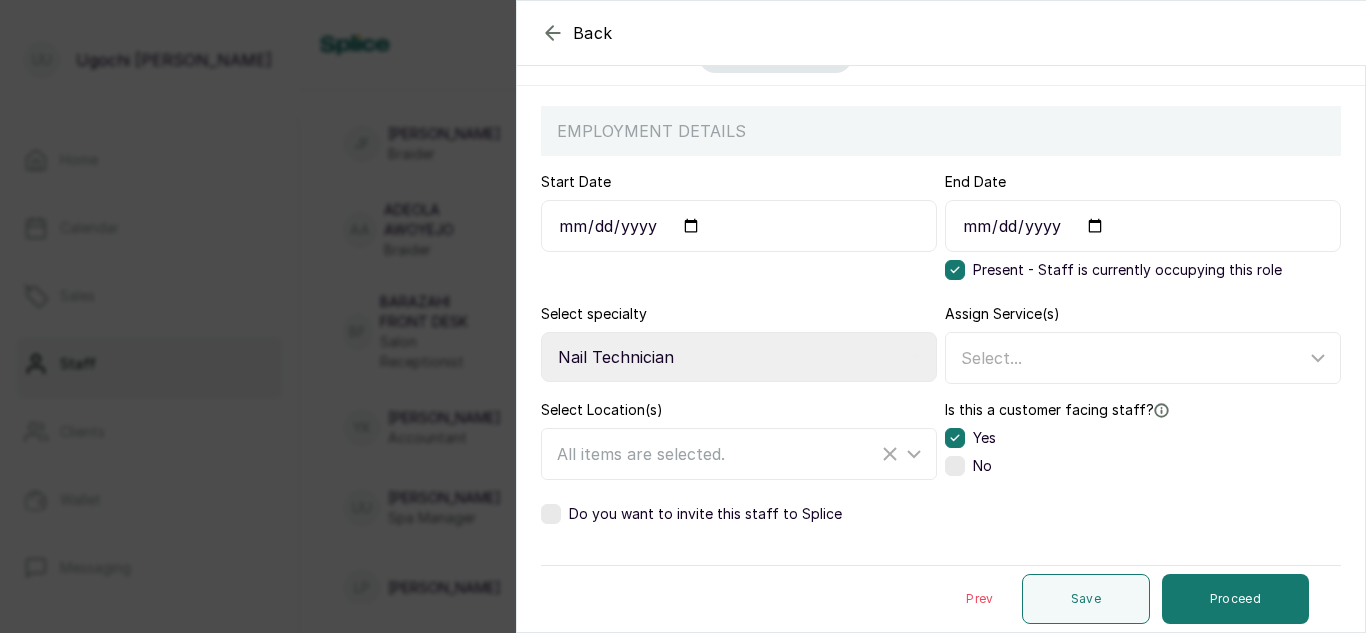 scroll, scrollTop: 145, scrollLeft: 0, axis: vertical 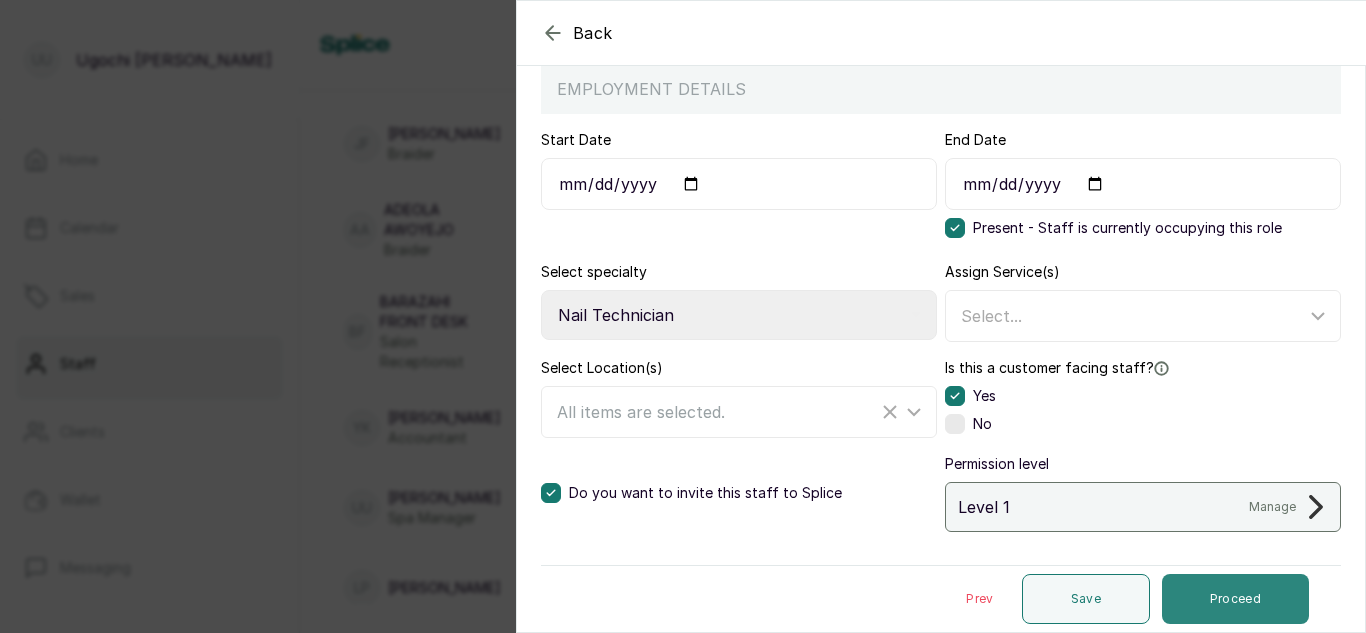 click on "Proceed" at bounding box center (1235, 599) 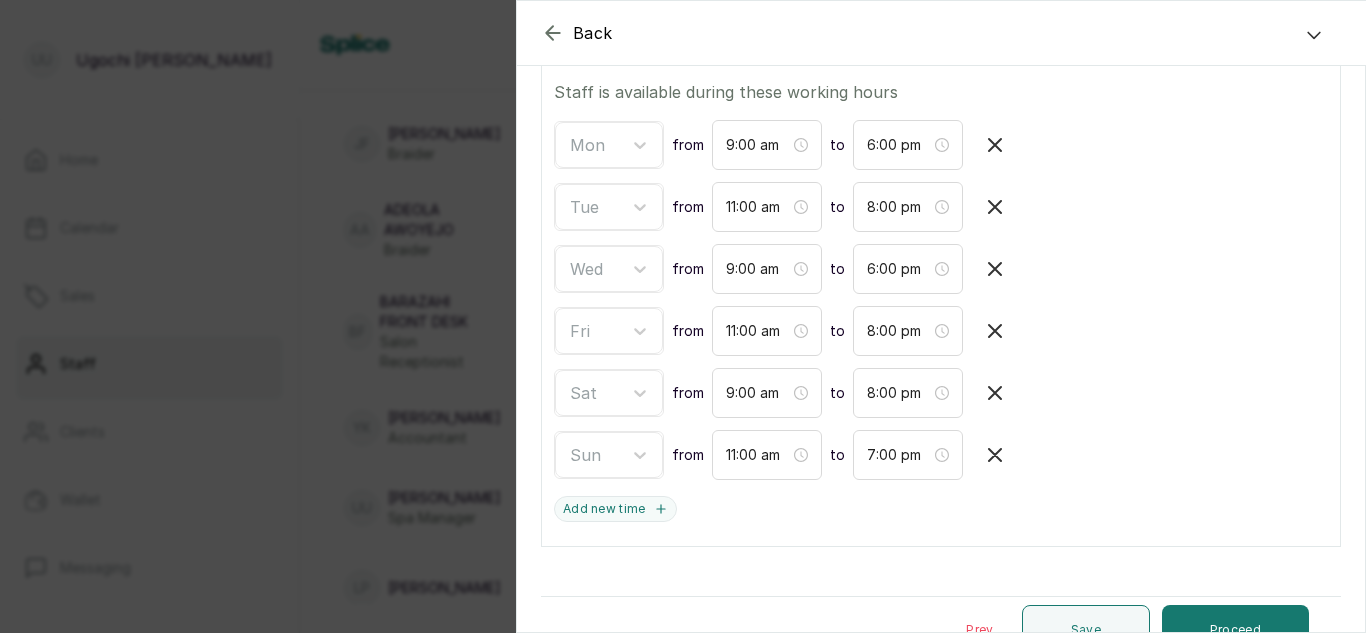 scroll, scrollTop: 440, scrollLeft: 0, axis: vertical 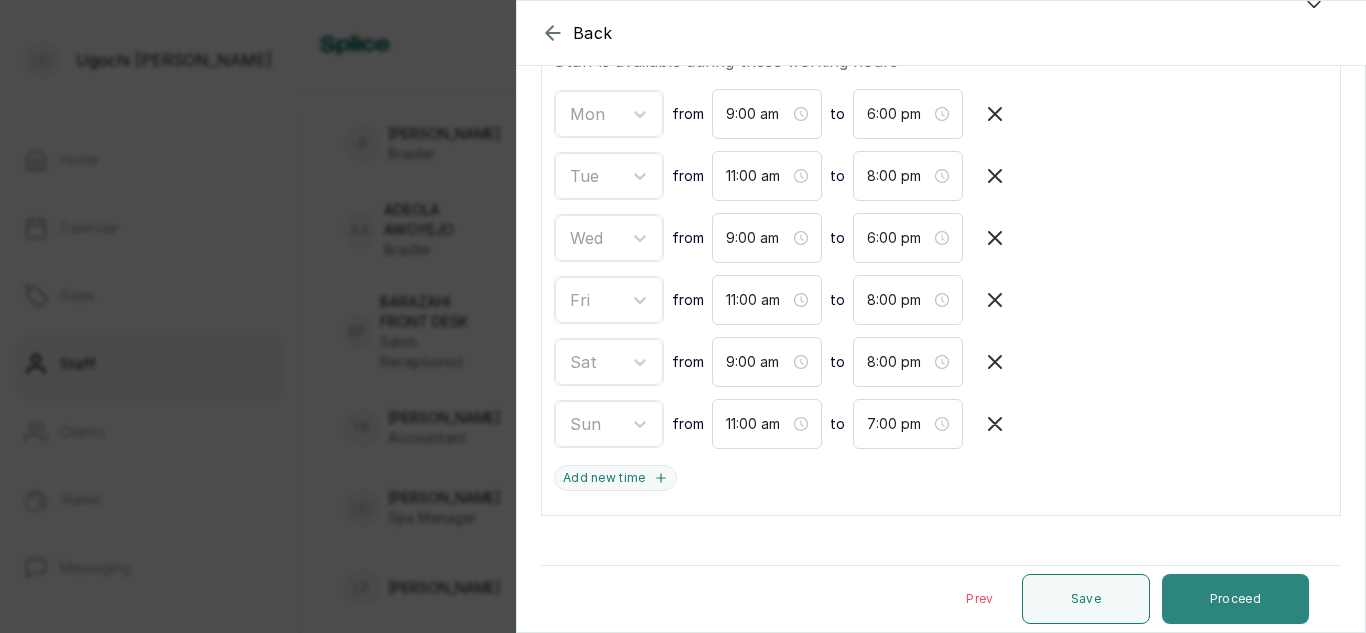 click on "Proceed" at bounding box center [1235, 599] 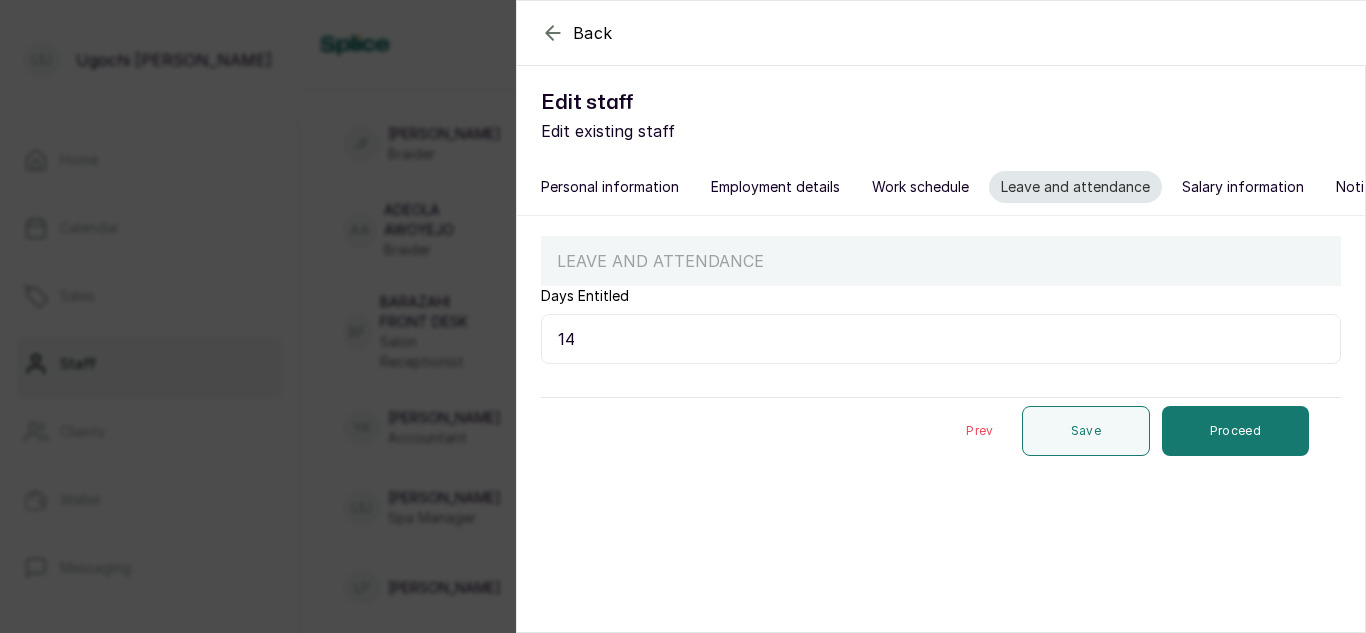 scroll, scrollTop: 0, scrollLeft: 0, axis: both 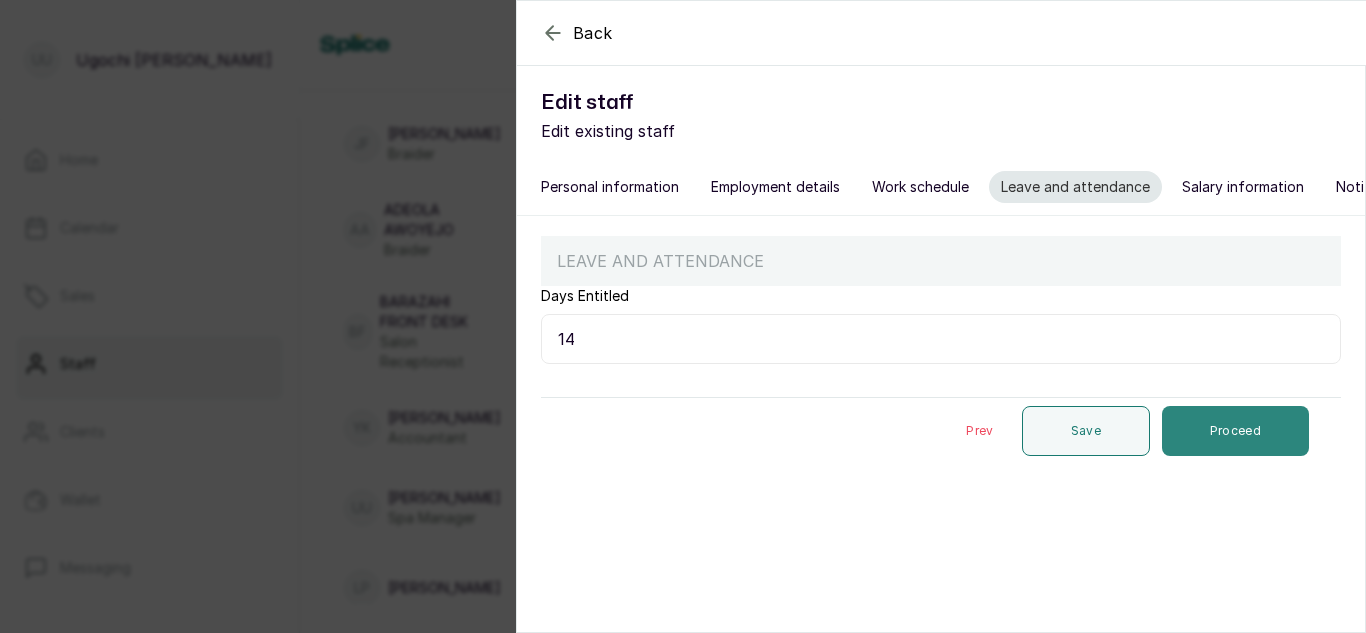click on "Proceed" at bounding box center (1235, 431) 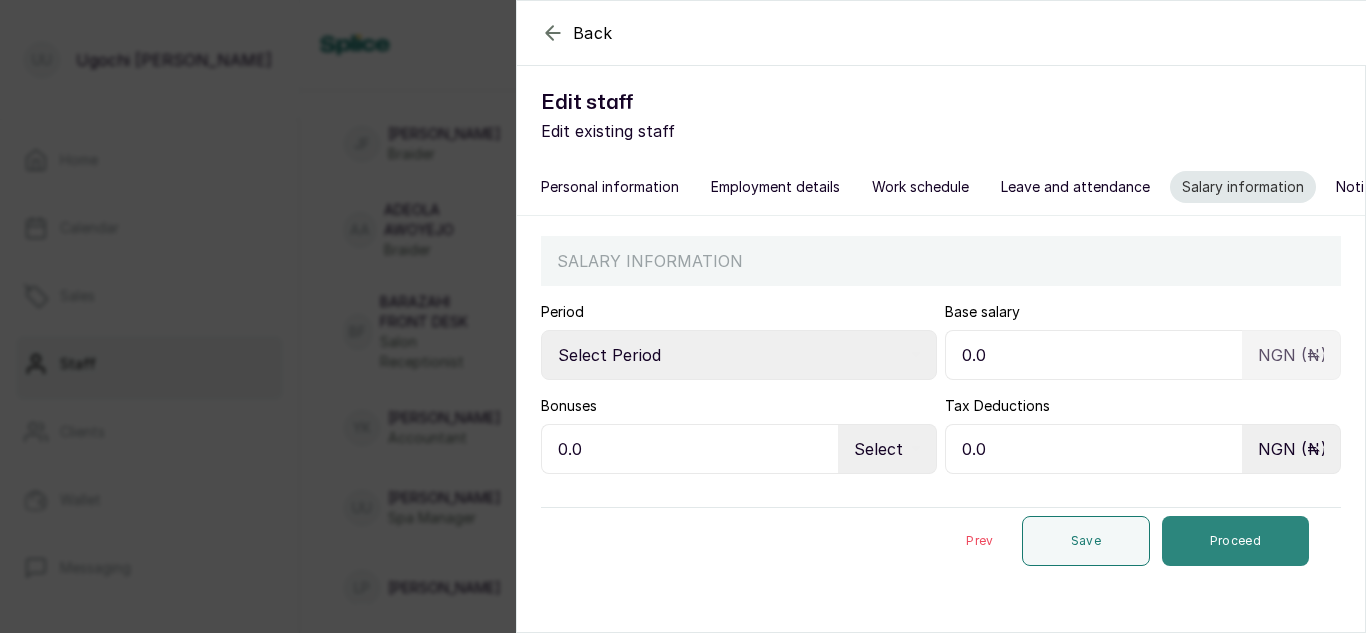 click on "Proceed" at bounding box center (1235, 541) 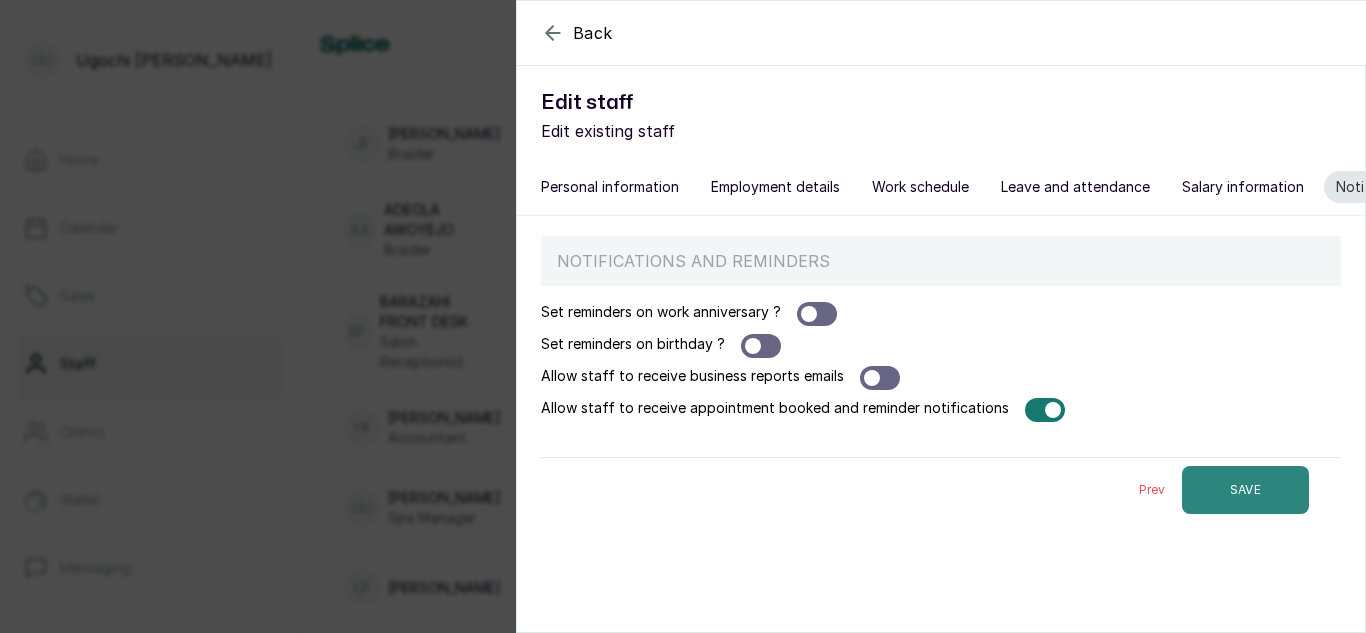 click on "SAVE" at bounding box center (1245, 490) 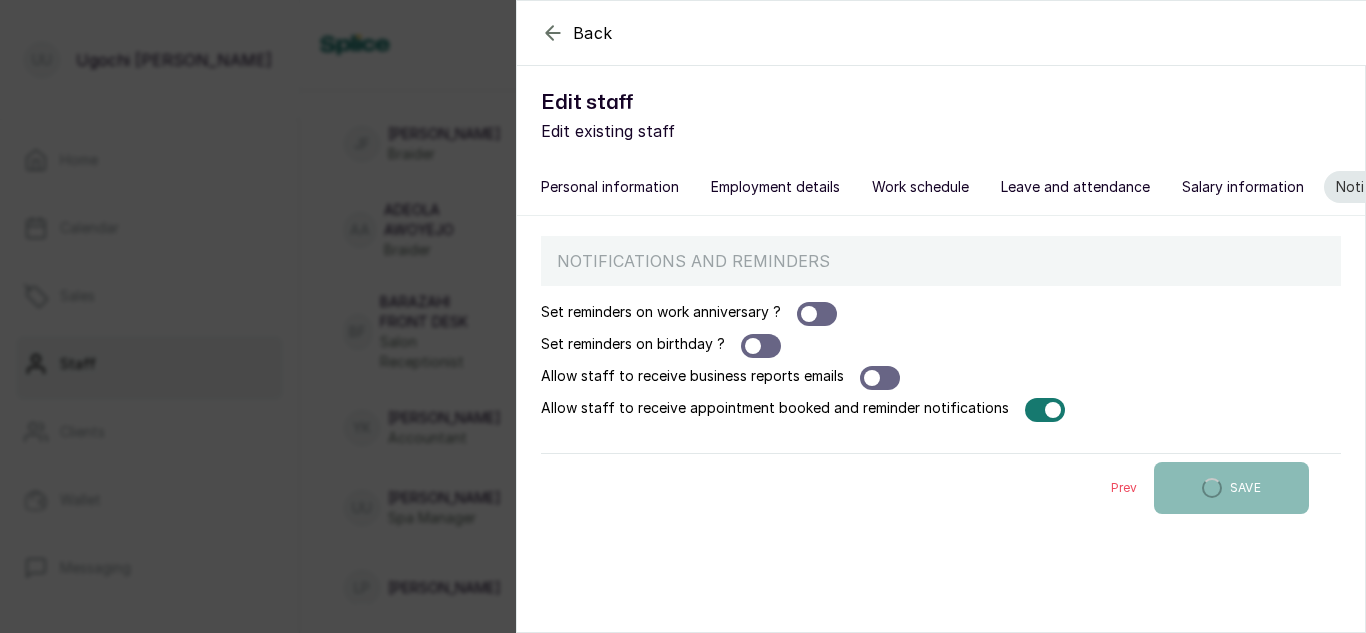 click at bounding box center [1045, 410] 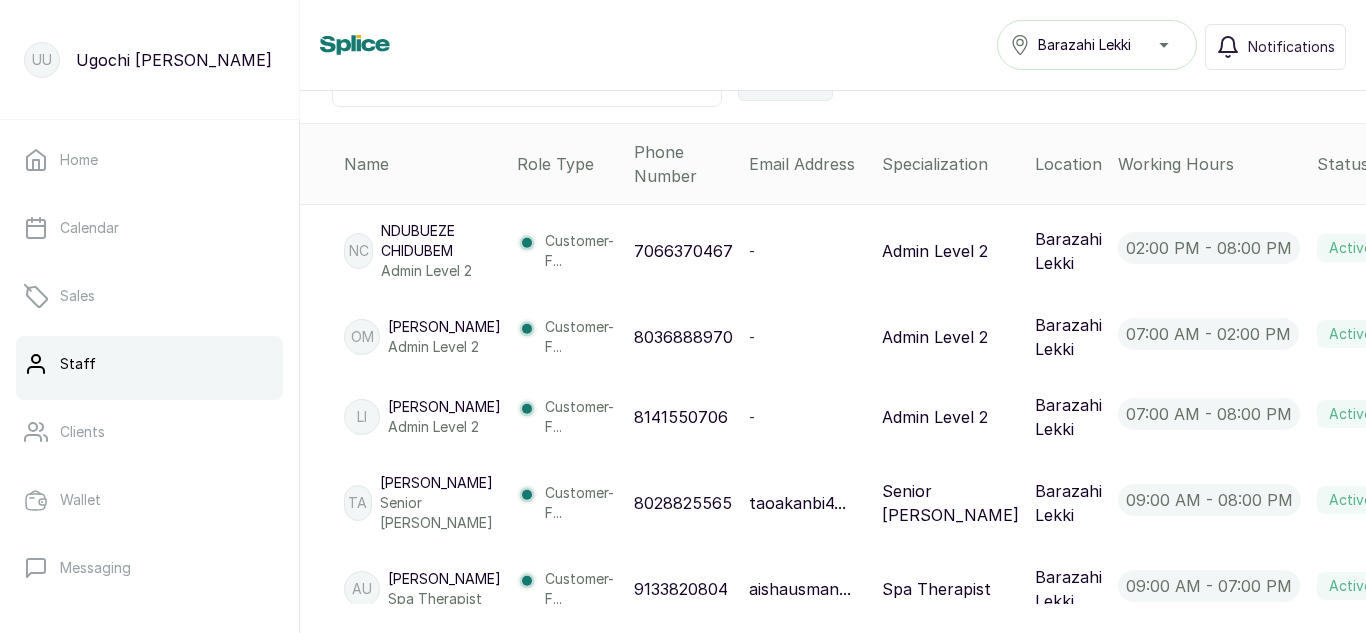 scroll, scrollTop: 355, scrollLeft: 0, axis: vertical 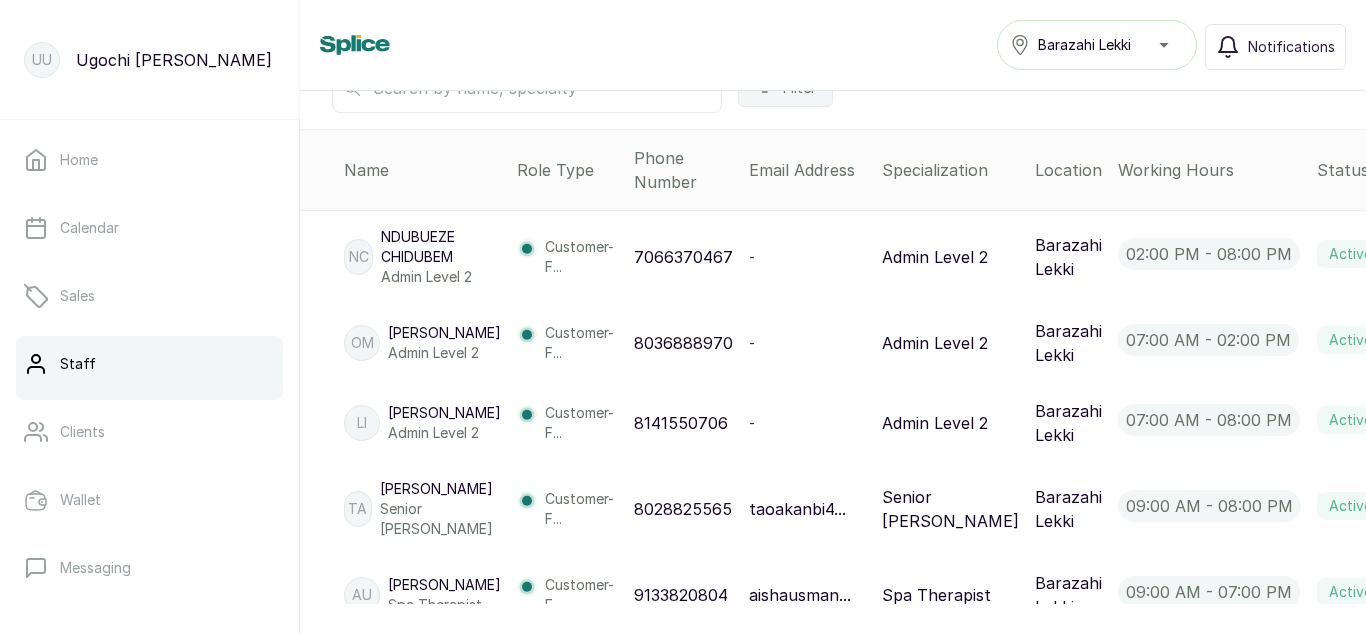 click 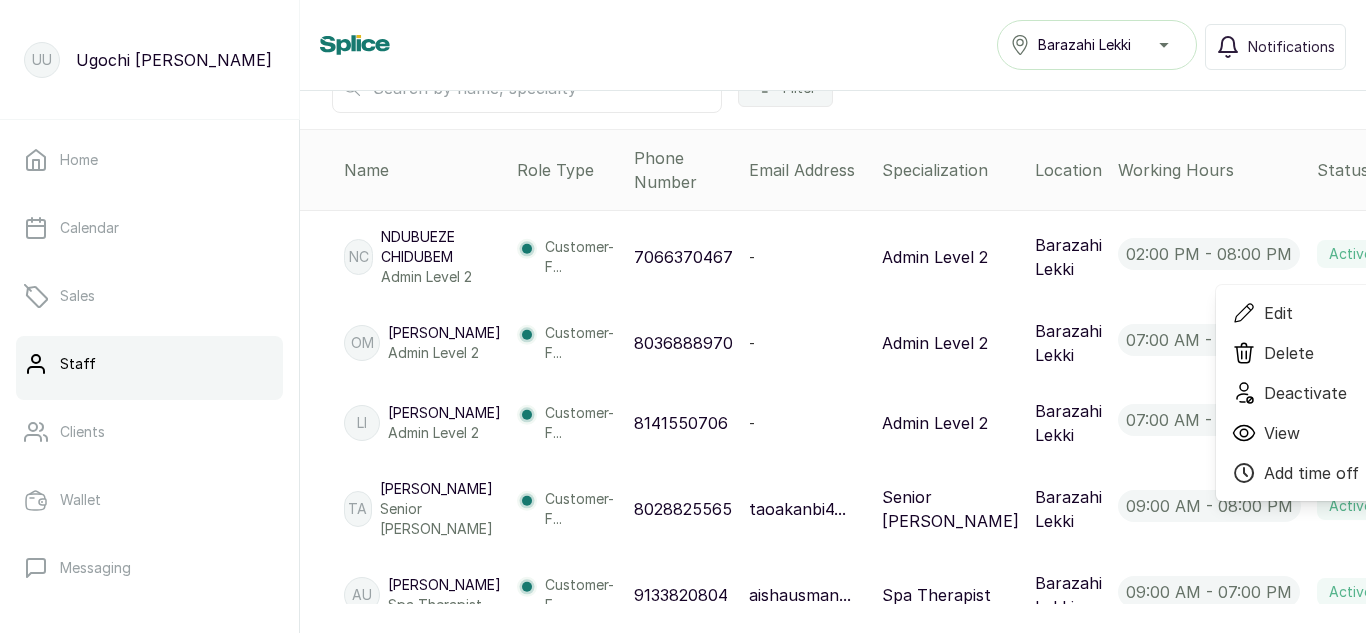 scroll, scrollTop: 355, scrollLeft: 37, axis: both 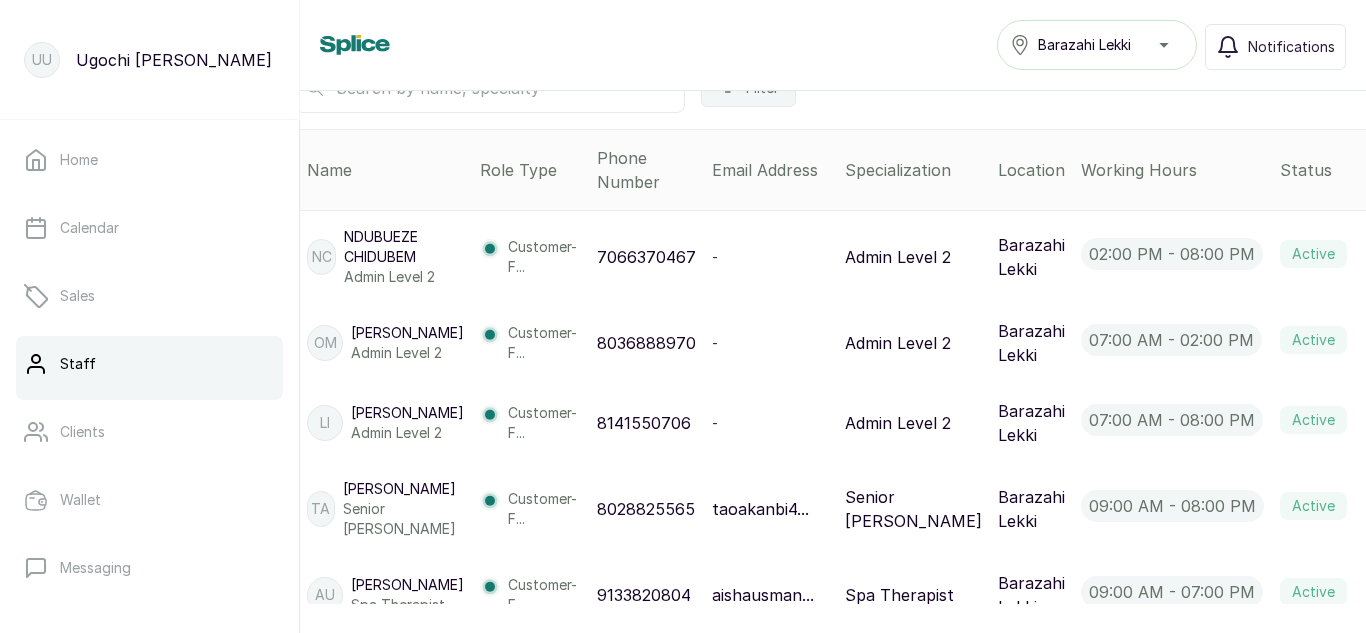 click 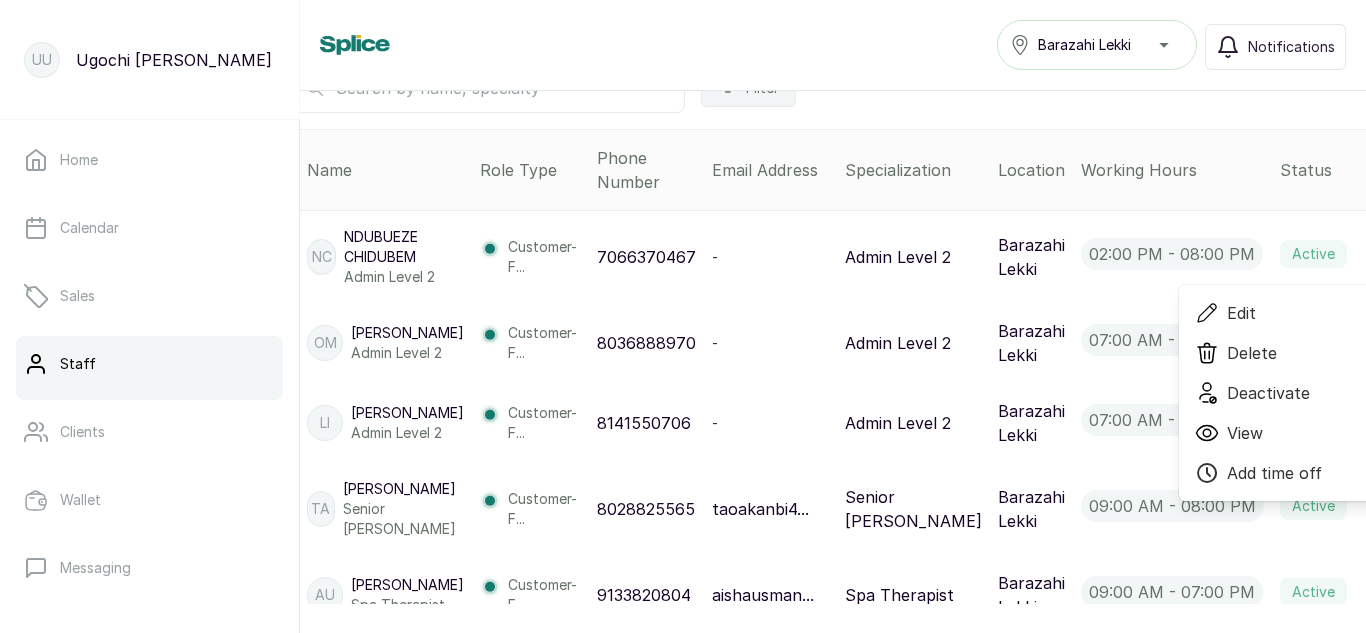 click on "Edit" at bounding box center (1291, 313) 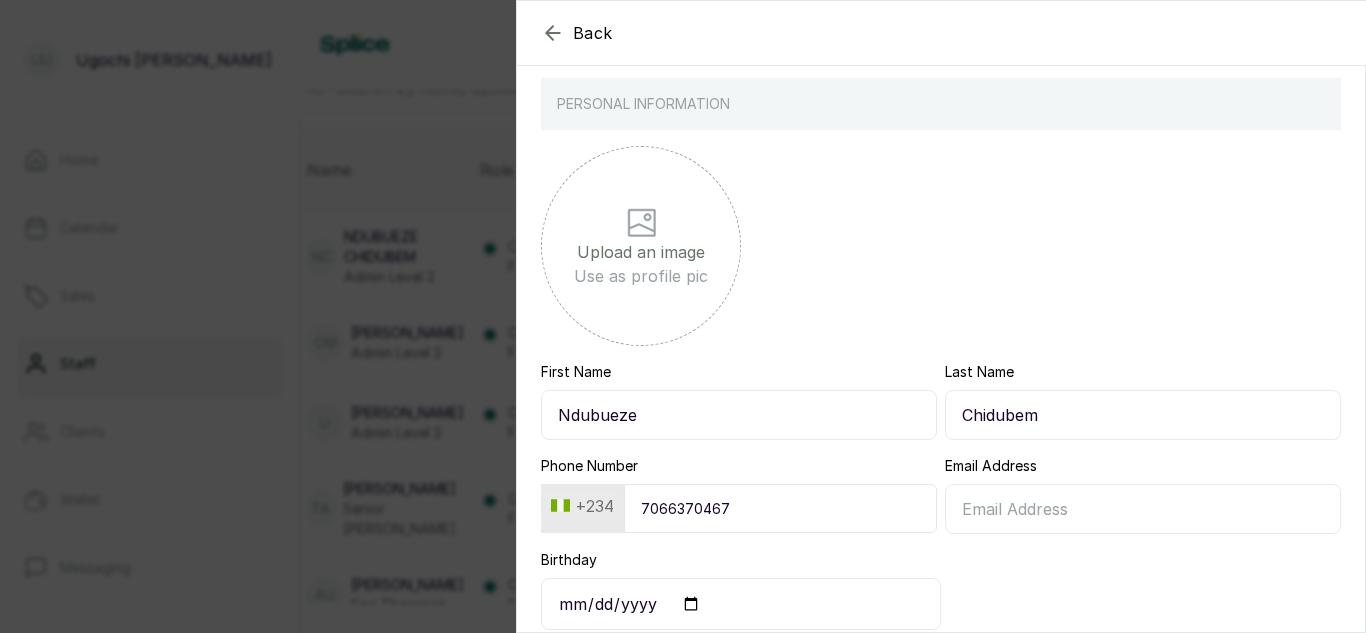 scroll, scrollTop: 271, scrollLeft: 0, axis: vertical 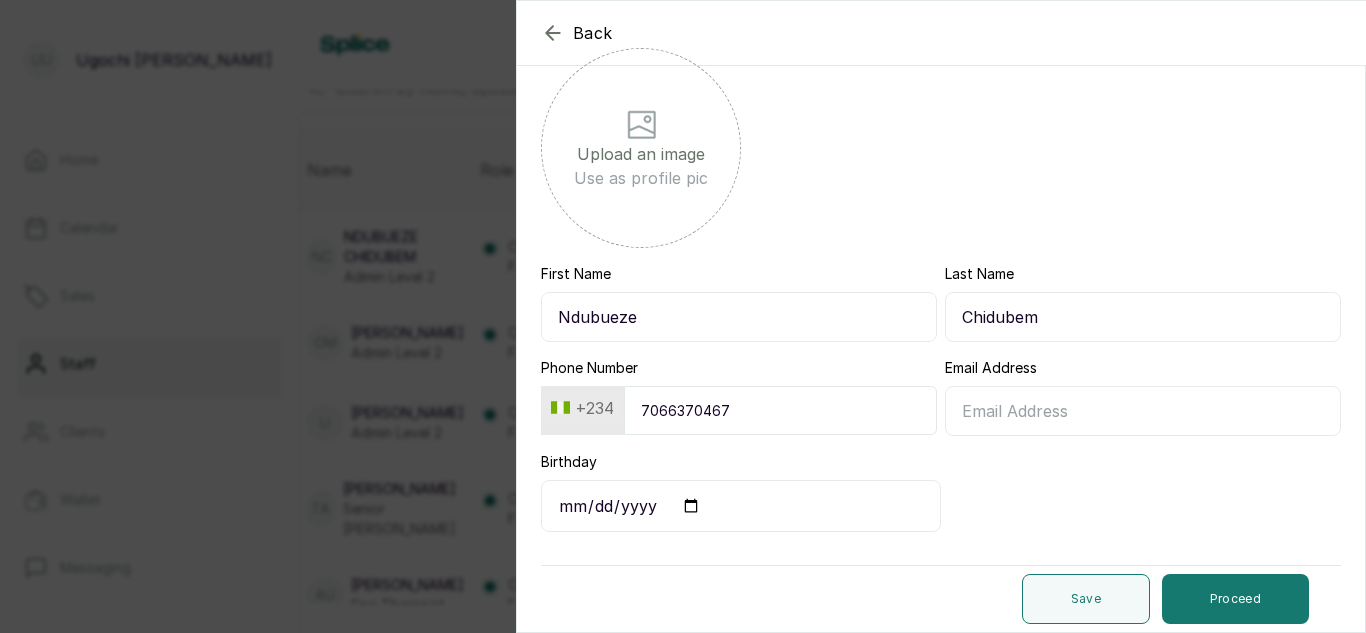click on "Back Edit staff Edit existing staff Personal information Employment details Work schedule Leave and attendance Salary information Notifications and reminders PERSONAL INFORMATION Upload an image Use as profile pic First Name   Ndubueze Last Name   Chidubem Phone Number [PHONE_NUMBER] Email Address   Birthday   Save Proceed" at bounding box center (683, 316) 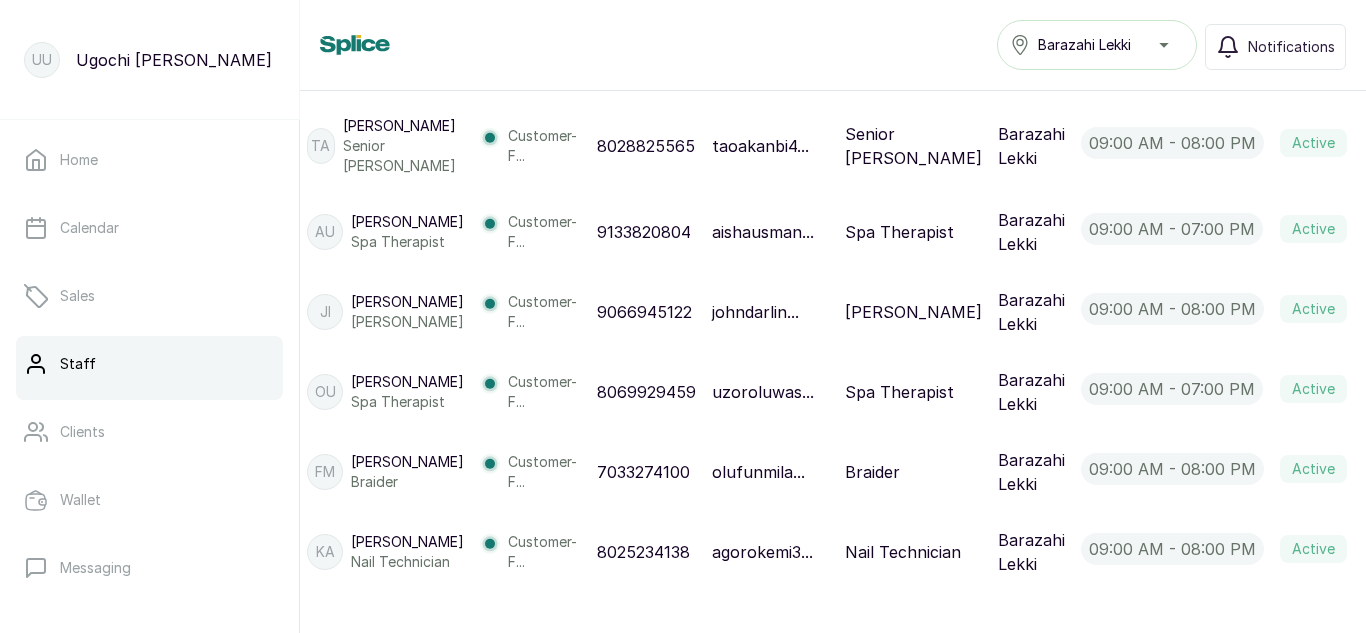 scroll, scrollTop: 734, scrollLeft: 37, axis: both 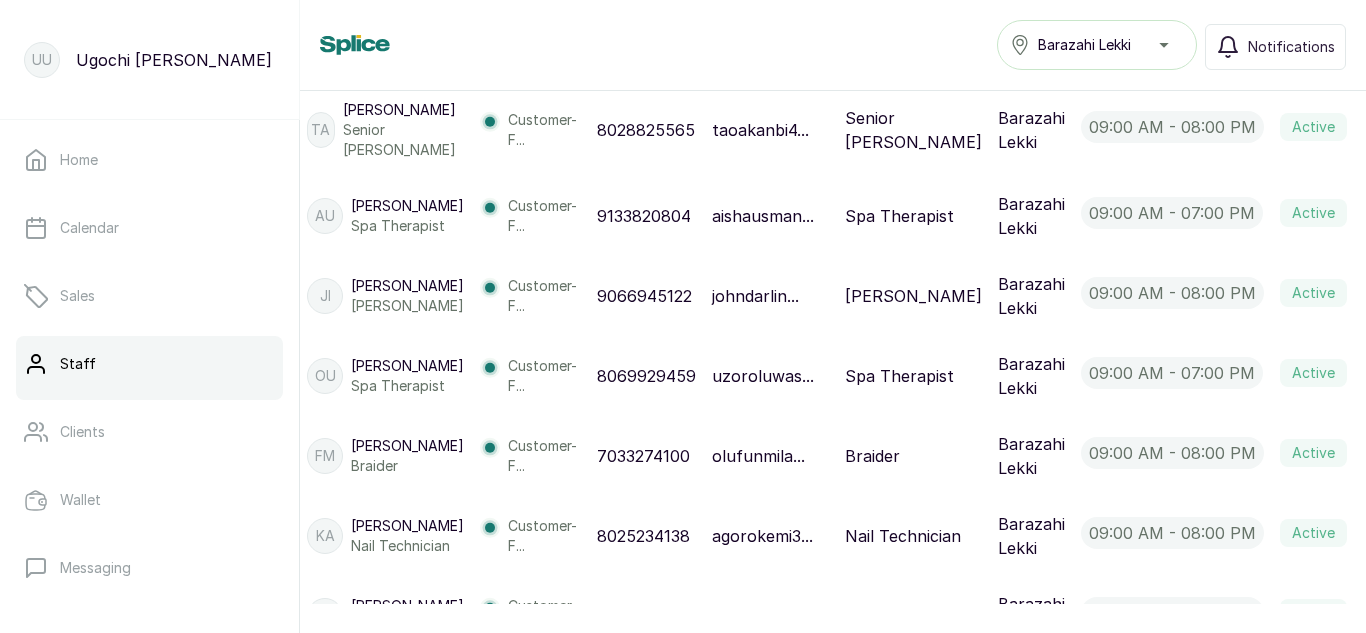 click 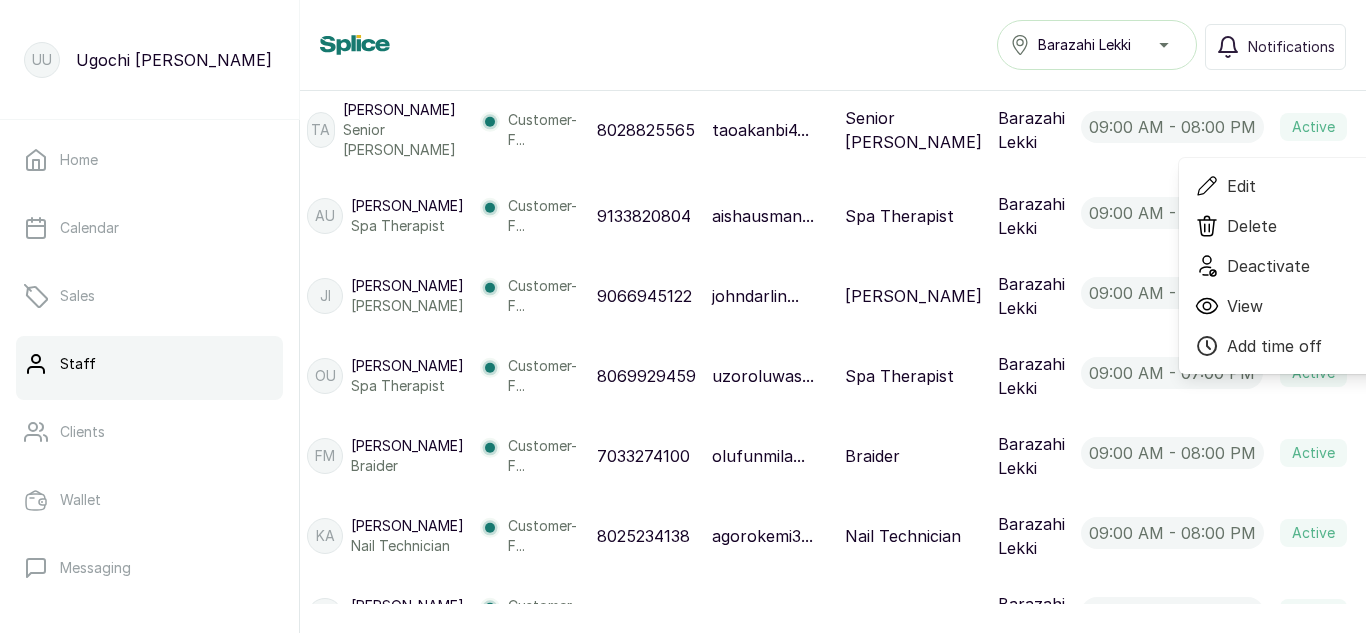 click on "Edit" at bounding box center [1291, 186] 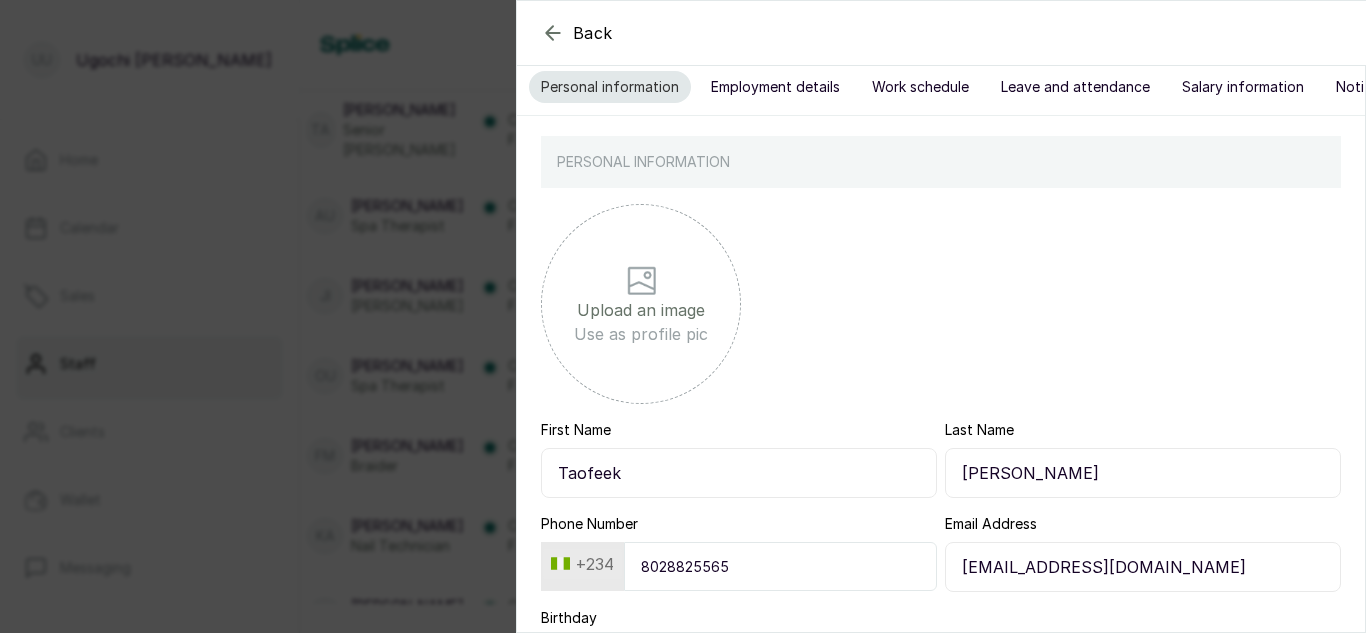 scroll, scrollTop: 271, scrollLeft: 0, axis: vertical 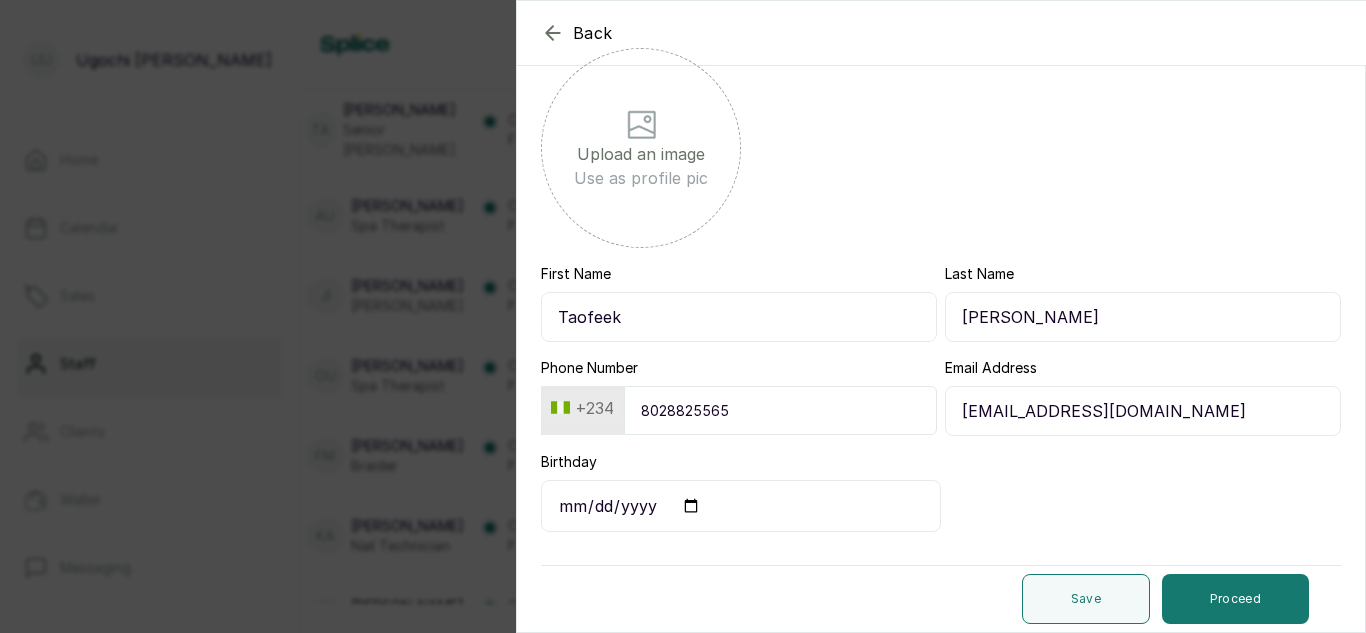 click on "Back Edit staff Edit existing staff Personal information Employment details Work schedule Leave and attendance Salary information Notifications and reminders PERSONAL INFORMATION Upload an image Use as profile pic First Name   [PERSON_NAME] Last Name   [PERSON_NAME] Phone Number [PHONE_NUMBER] Email Address   [EMAIL_ADDRESS][DOMAIN_NAME] Birthday   Save Proceed" at bounding box center (683, 316) 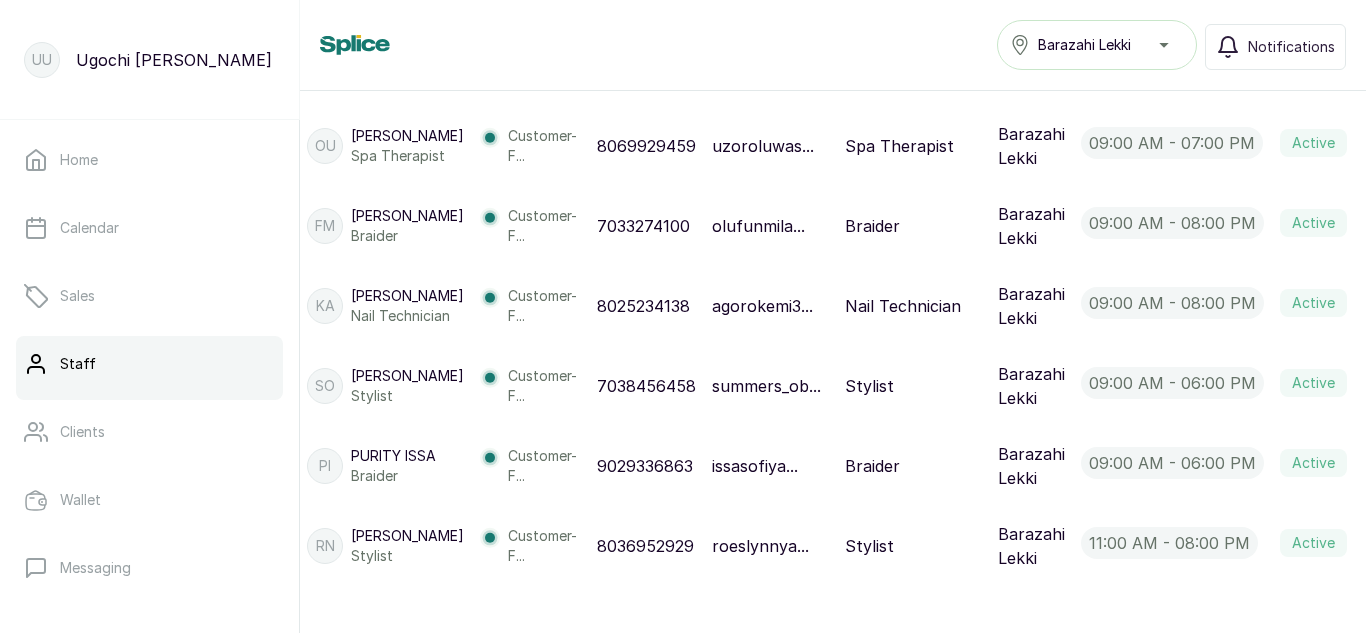 scroll, scrollTop: 983, scrollLeft: 37, axis: both 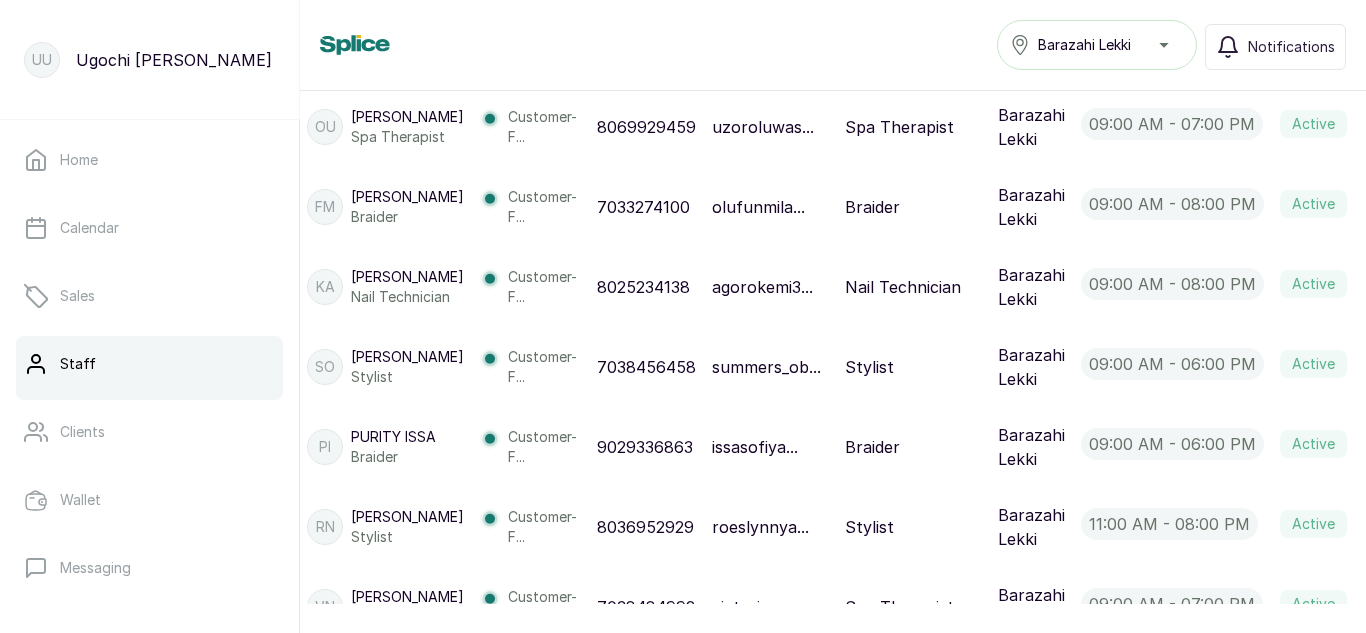 click 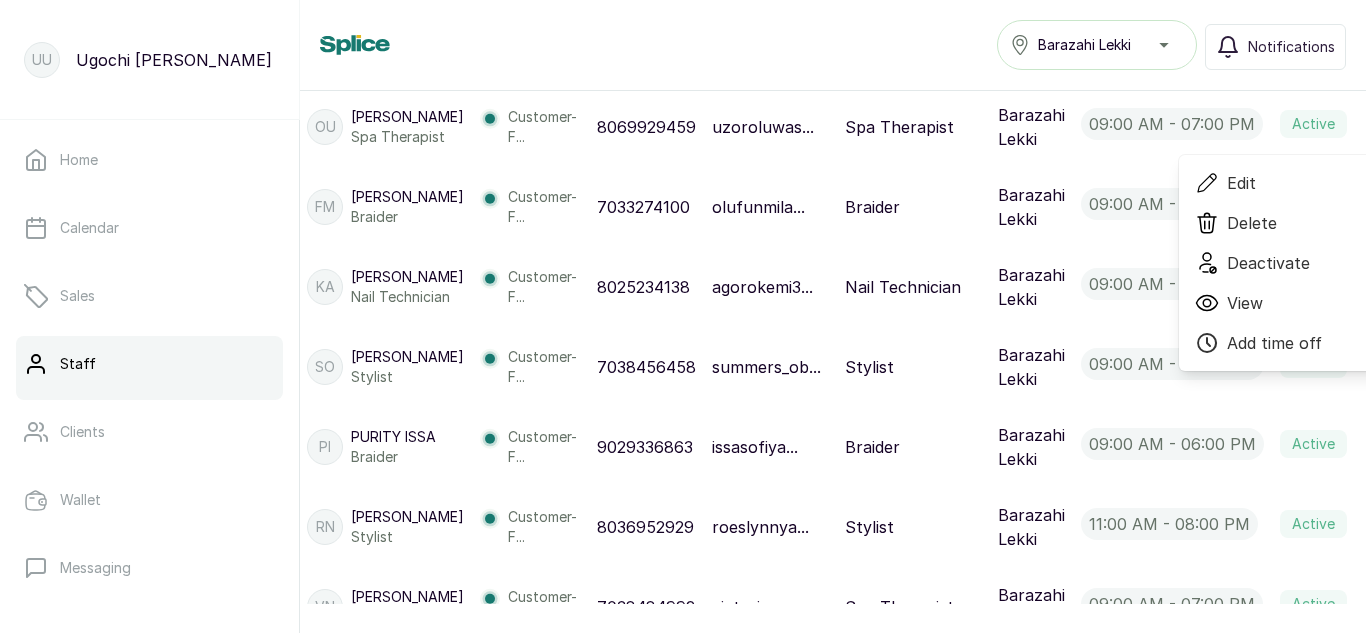 click on "Edit" at bounding box center [1241, 183] 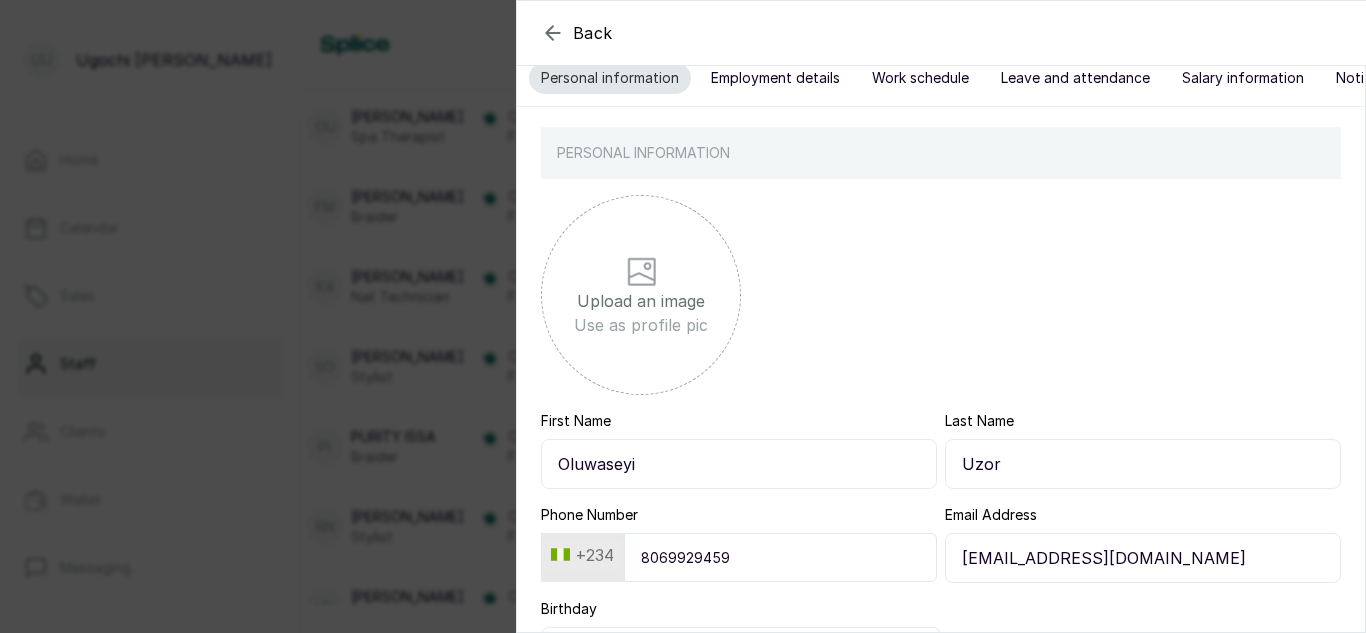 scroll, scrollTop: 271, scrollLeft: 0, axis: vertical 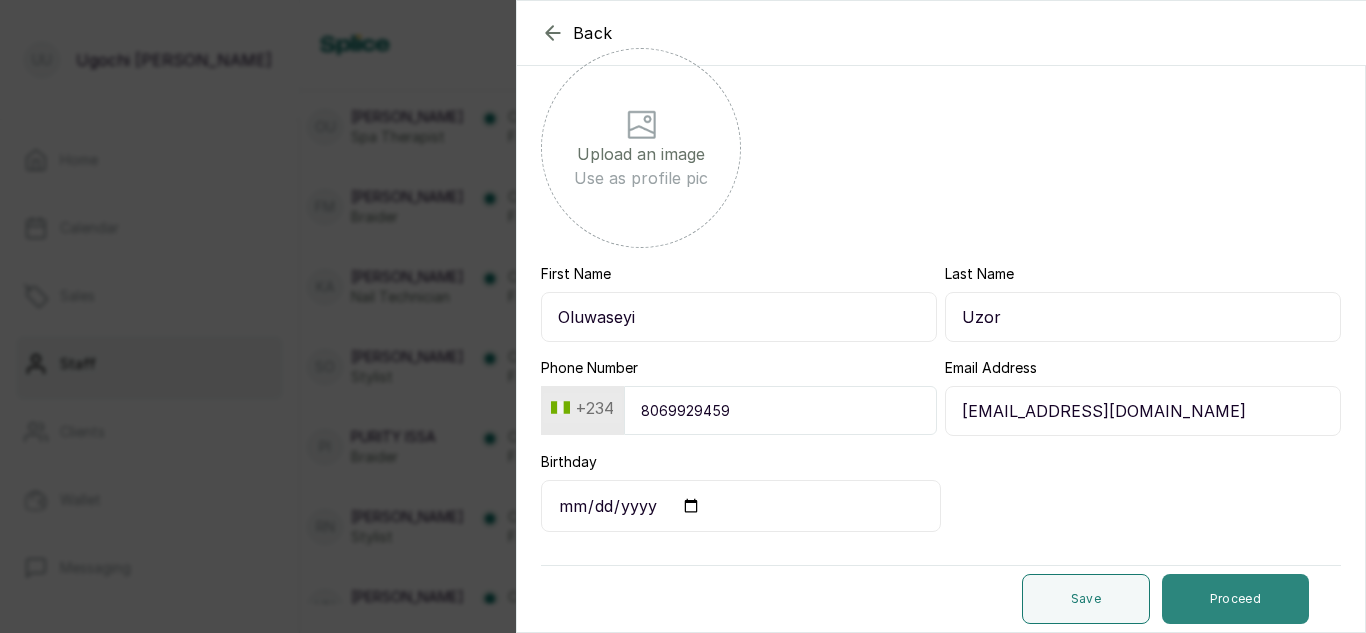 click on "Proceed" at bounding box center (1235, 599) 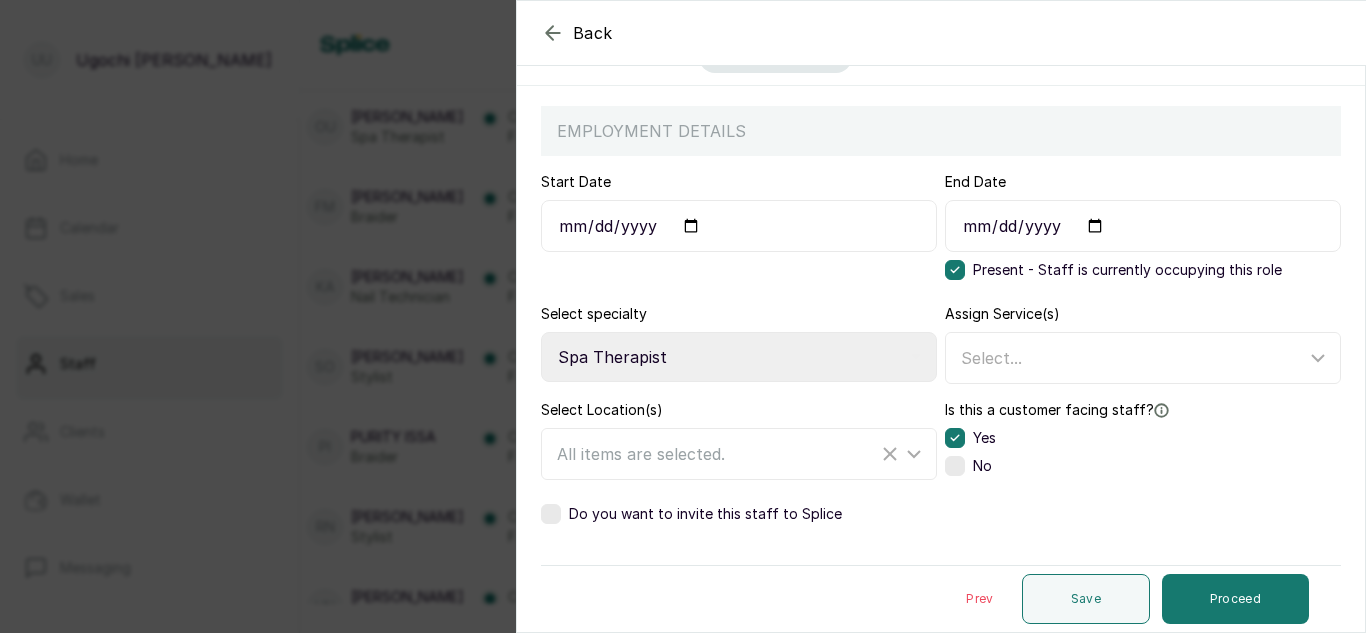 scroll, scrollTop: 145, scrollLeft: 0, axis: vertical 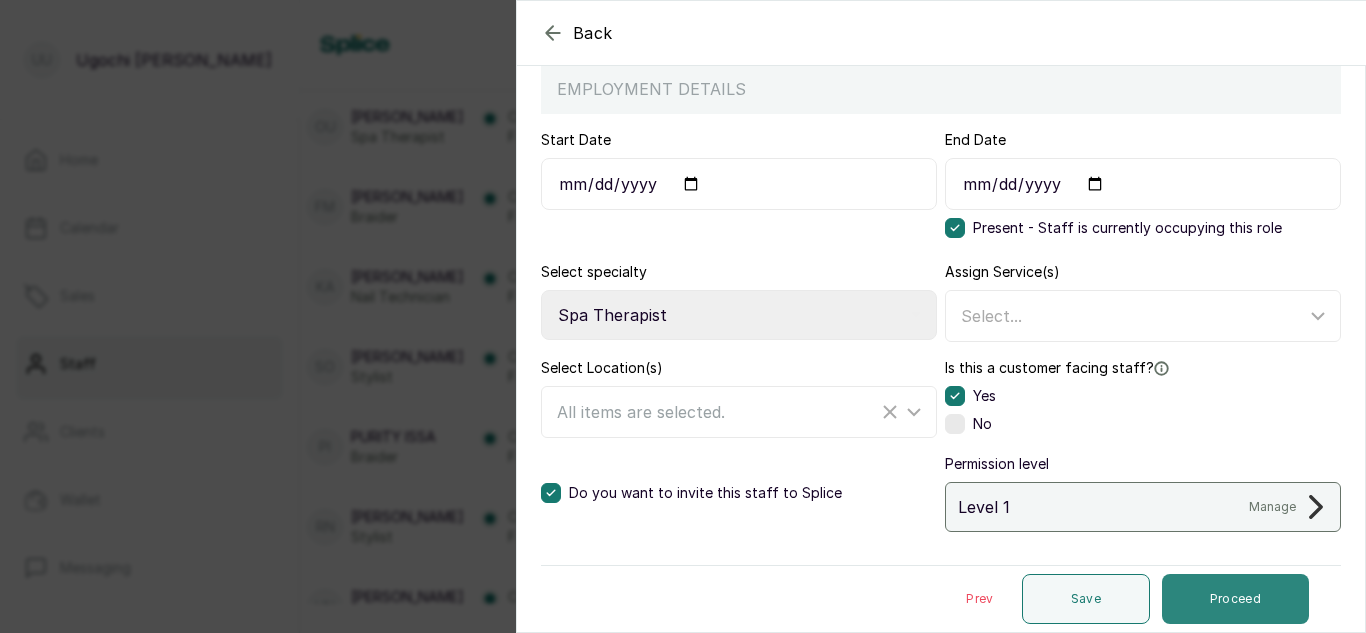 click on "Proceed" at bounding box center [1235, 599] 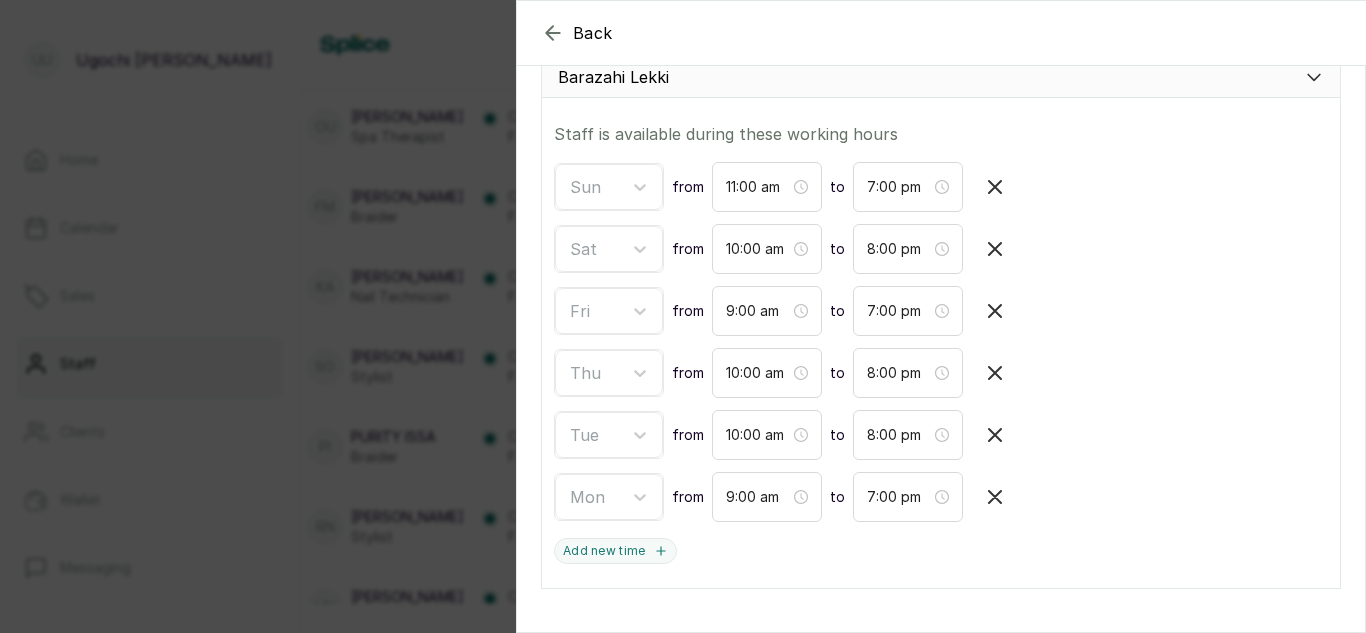 scroll, scrollTop: 440, scrollLeft: 0, axis: vertical 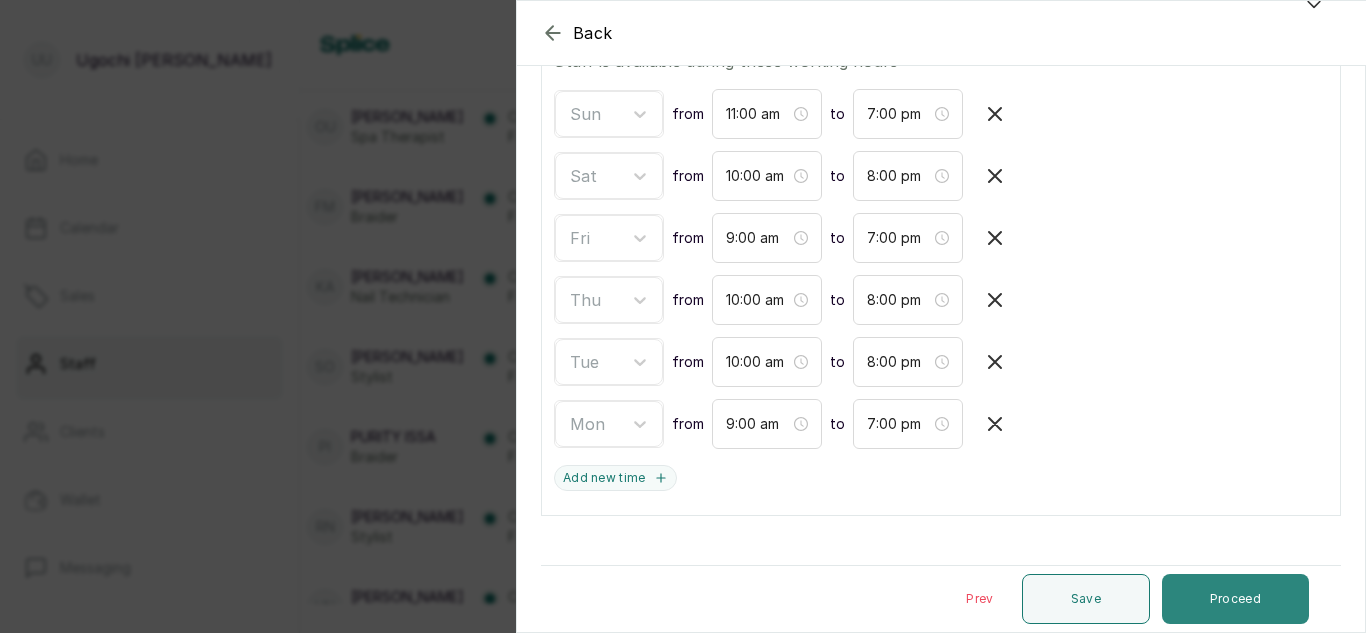 click on "Proceed" at bounding box center (1235, 599) 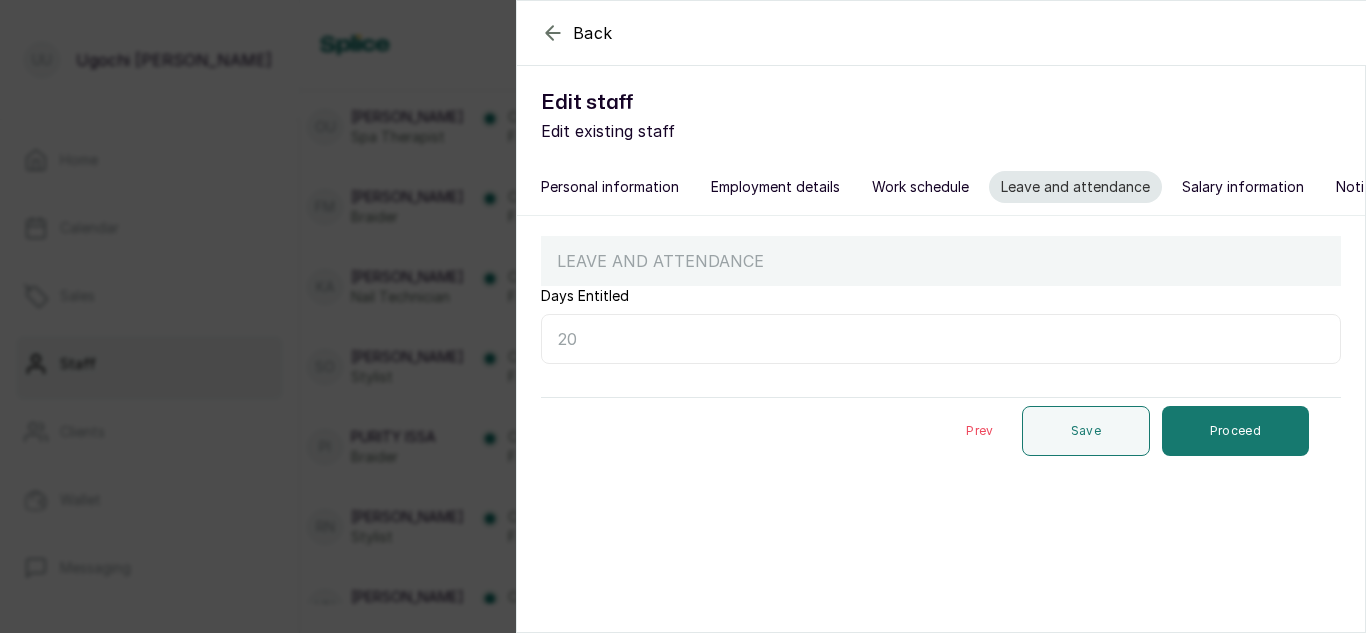 scroll, scrollTop: 0, scrollLeft: 0, axis: both 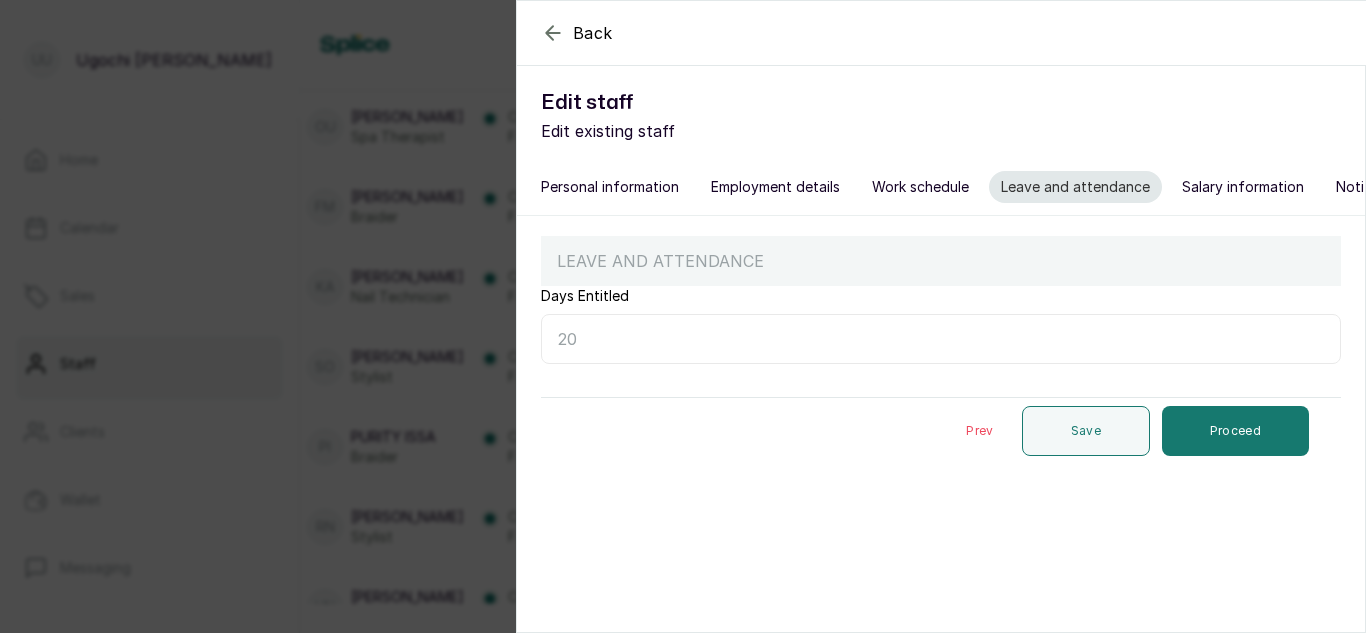click on "Days Entitled" at bounding box center (941, 339) 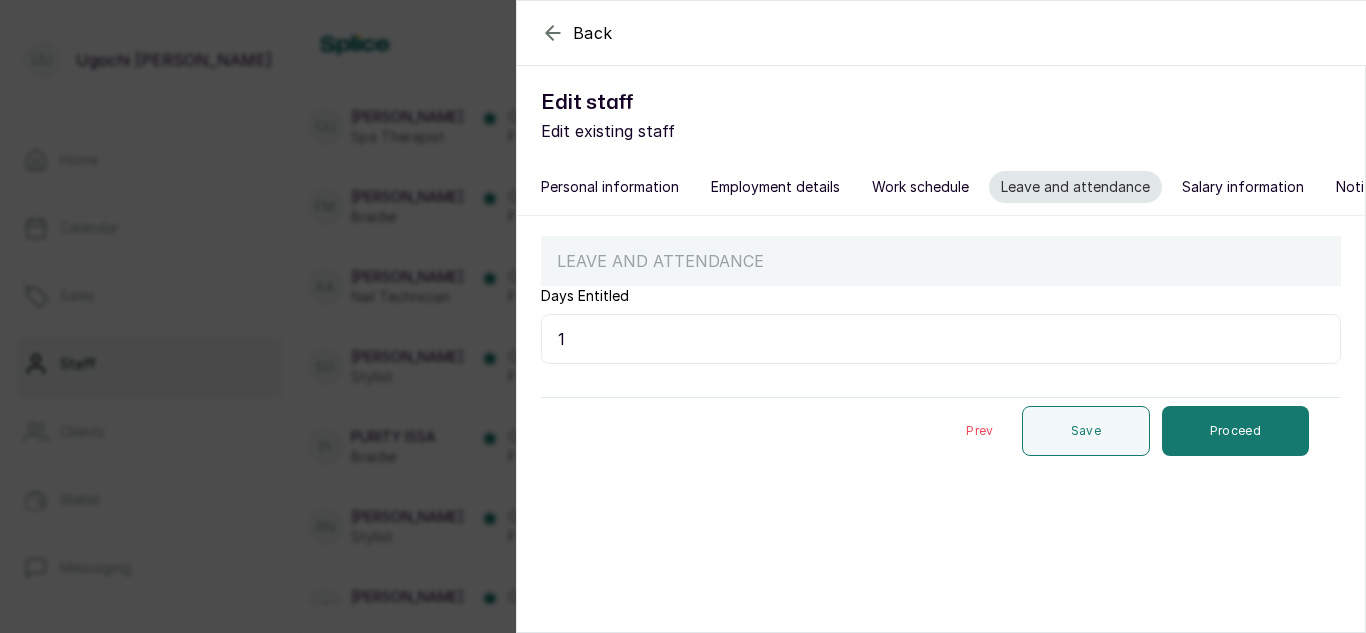 type on "14" 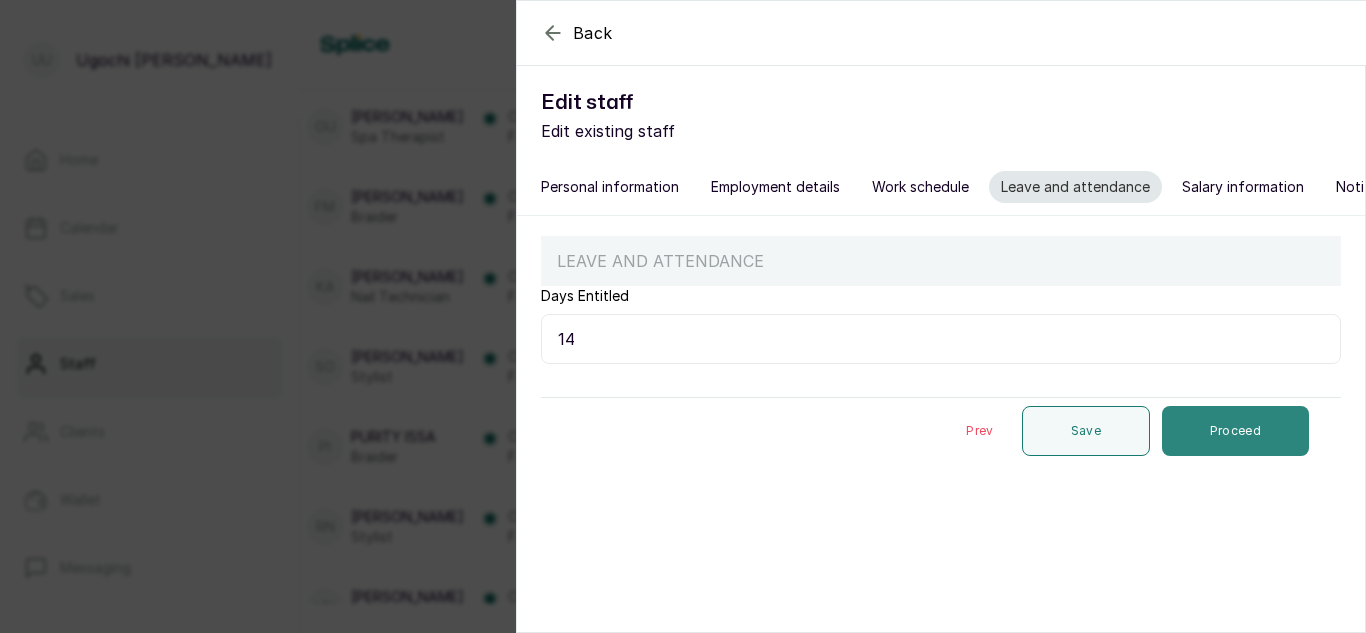 click on "Proceed" at bounding box center [1235, 431] 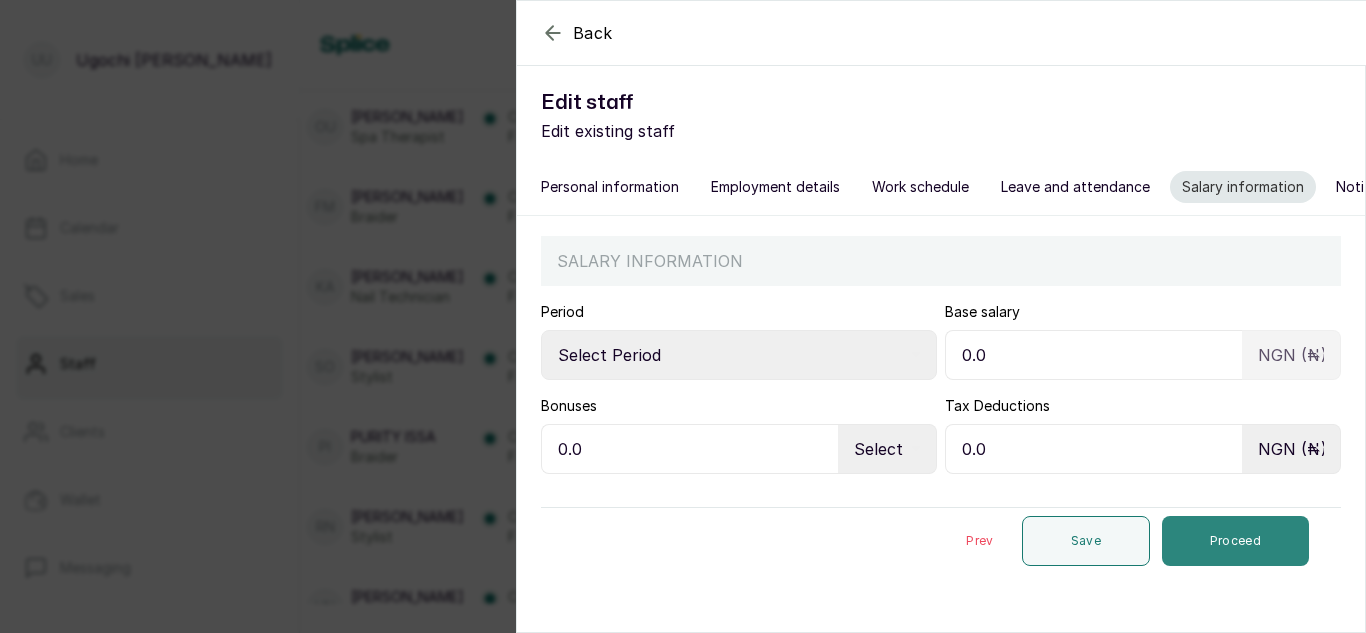click on "Proceed" at bounding box center (1235, 541) 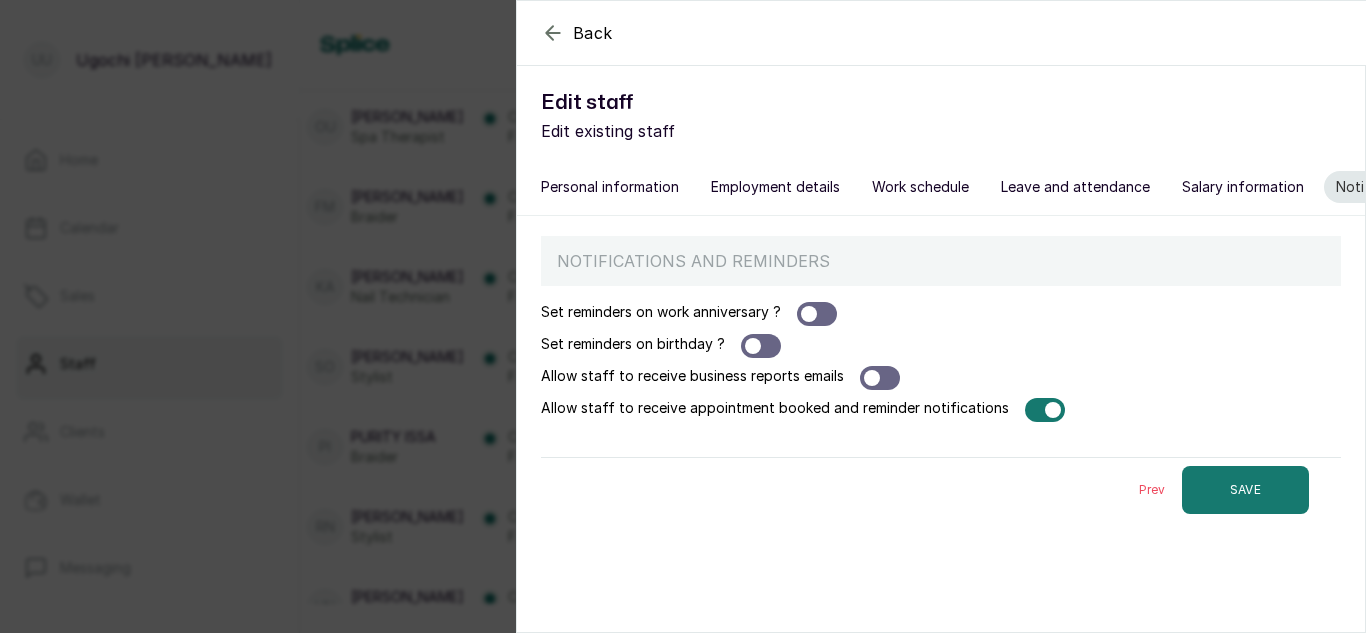 click at bounding box center (1045, 410) 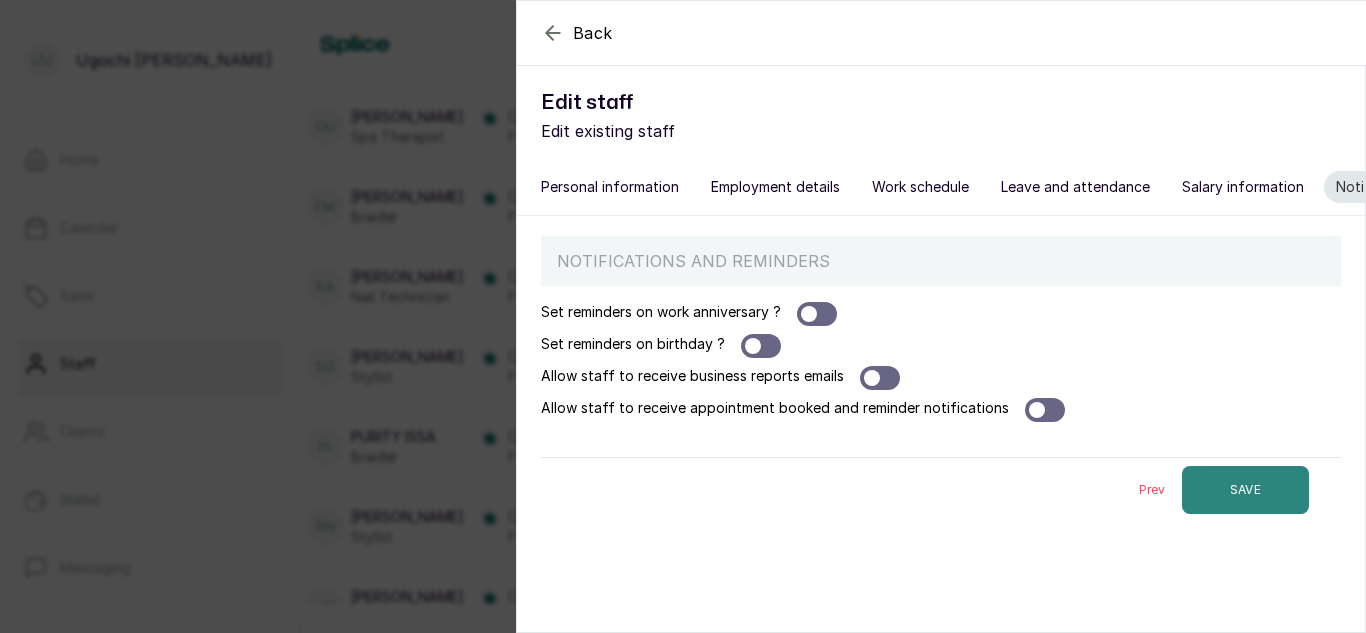 click on "SAVE" at bounding box center [1245, 490] 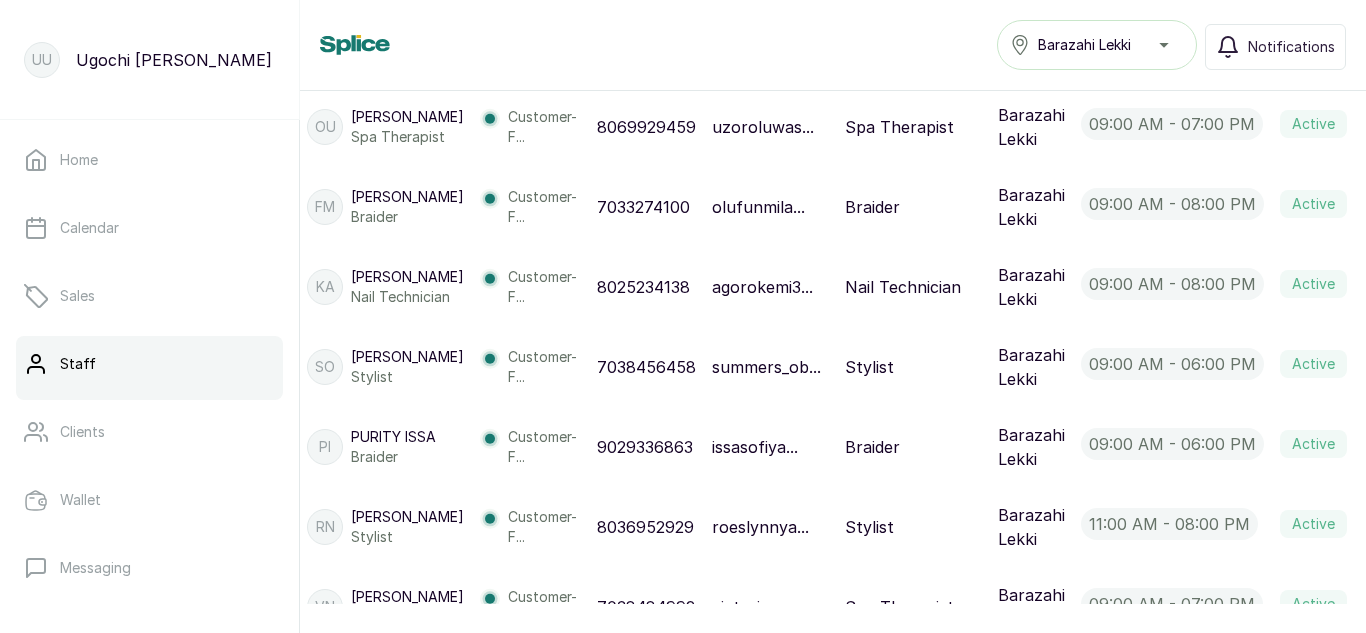 click 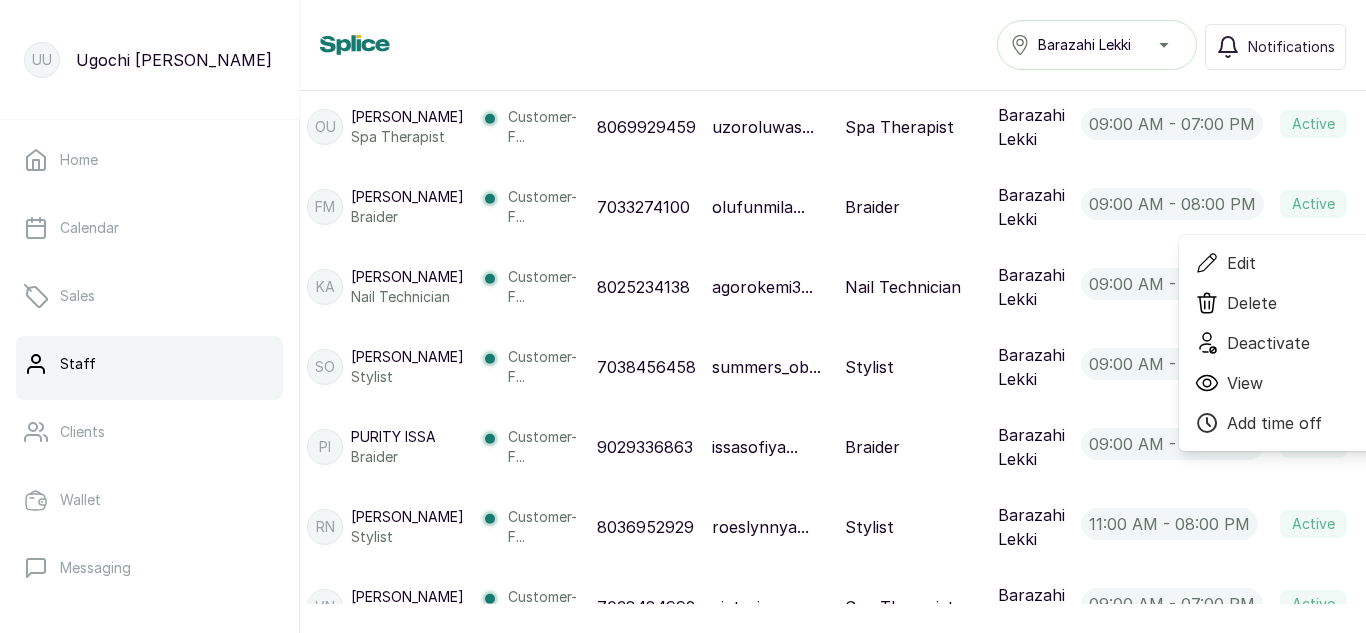 click on "Edit" at bounding box center [1291, 263] 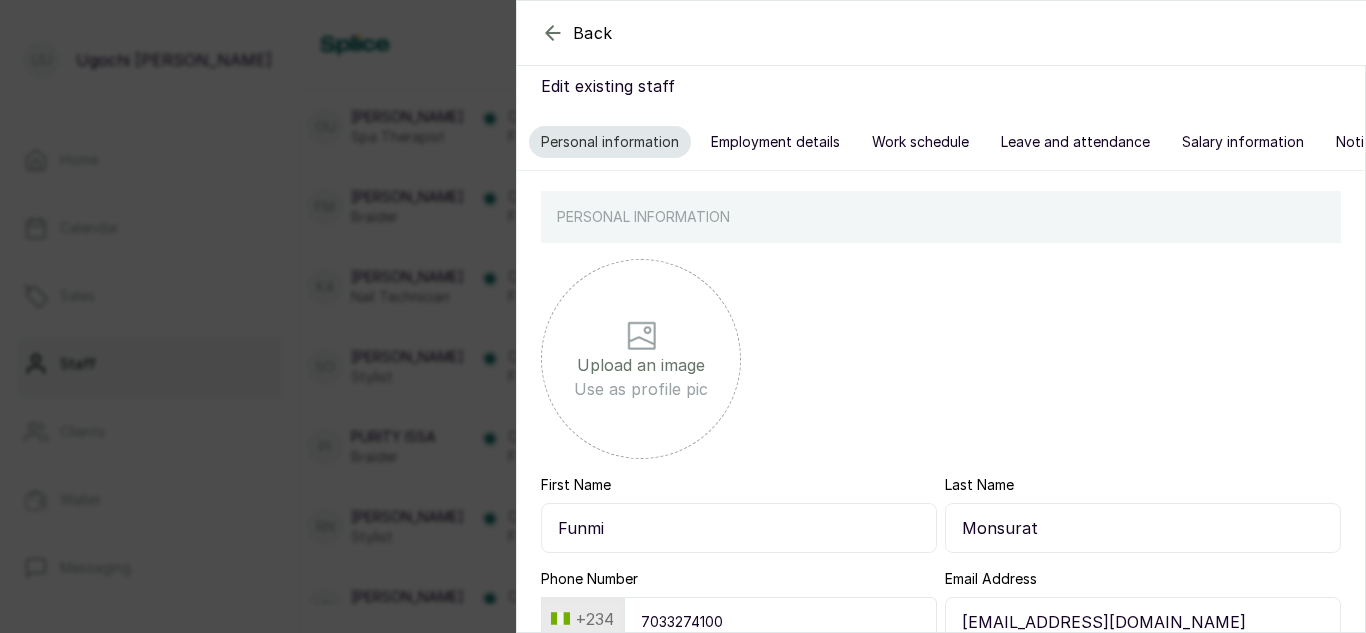 scroll, scrollTop: 271, scrollLeft: 0, axis: vertical 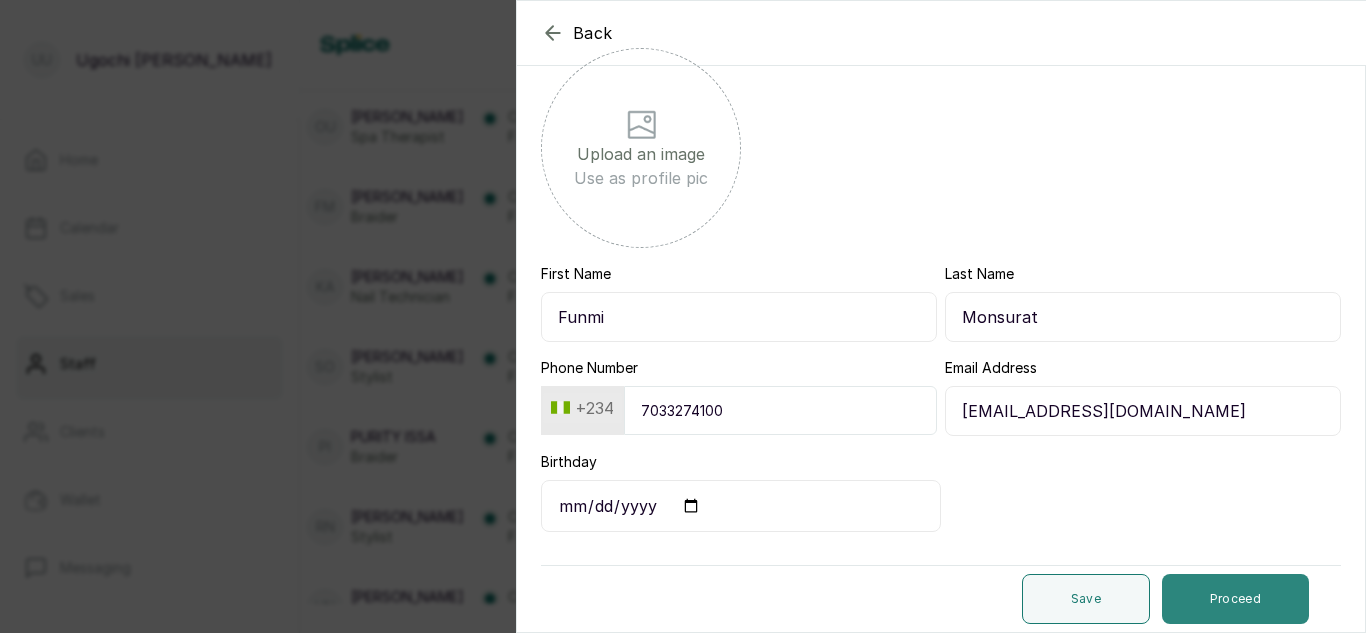 click on "Proceed" at bounding box center [1235, 599] 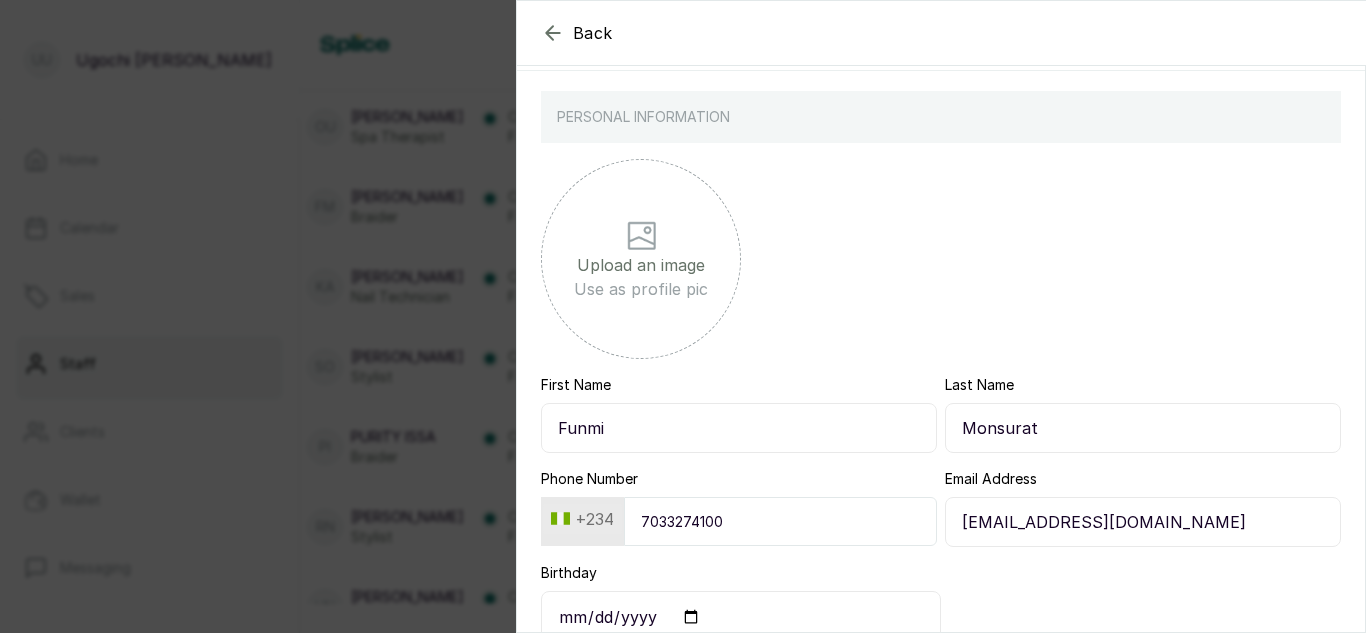 select on "braider" 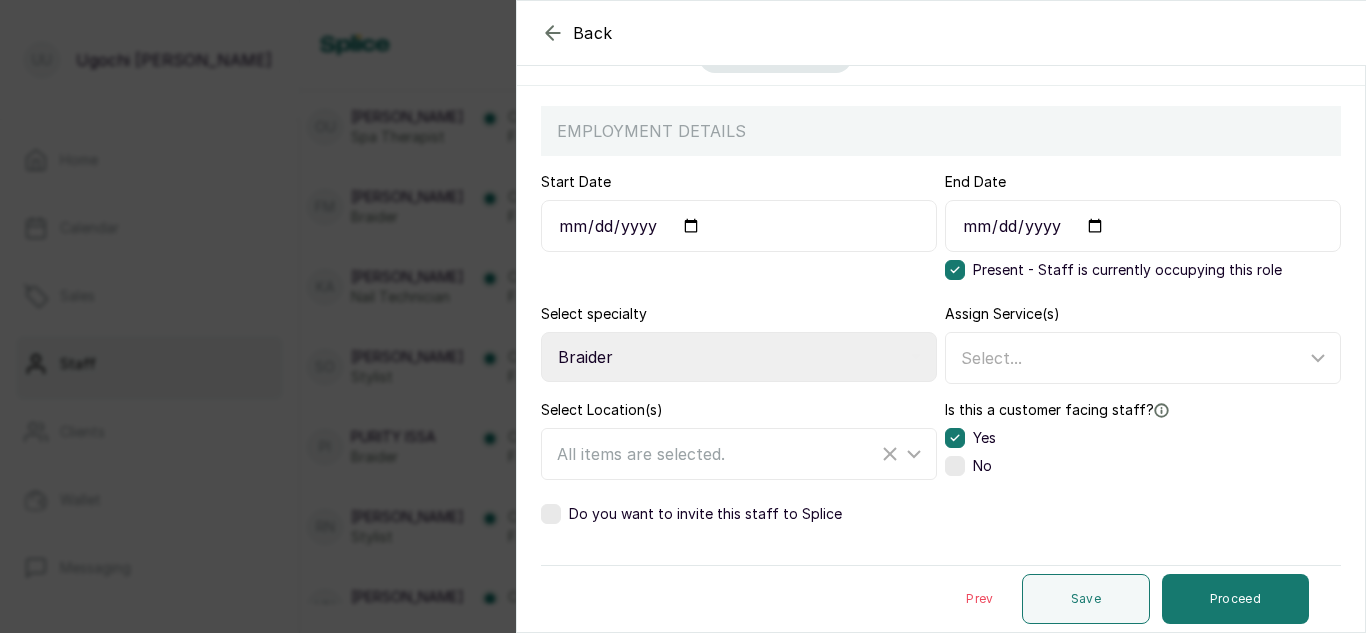 click at bounding box center [551, 514] 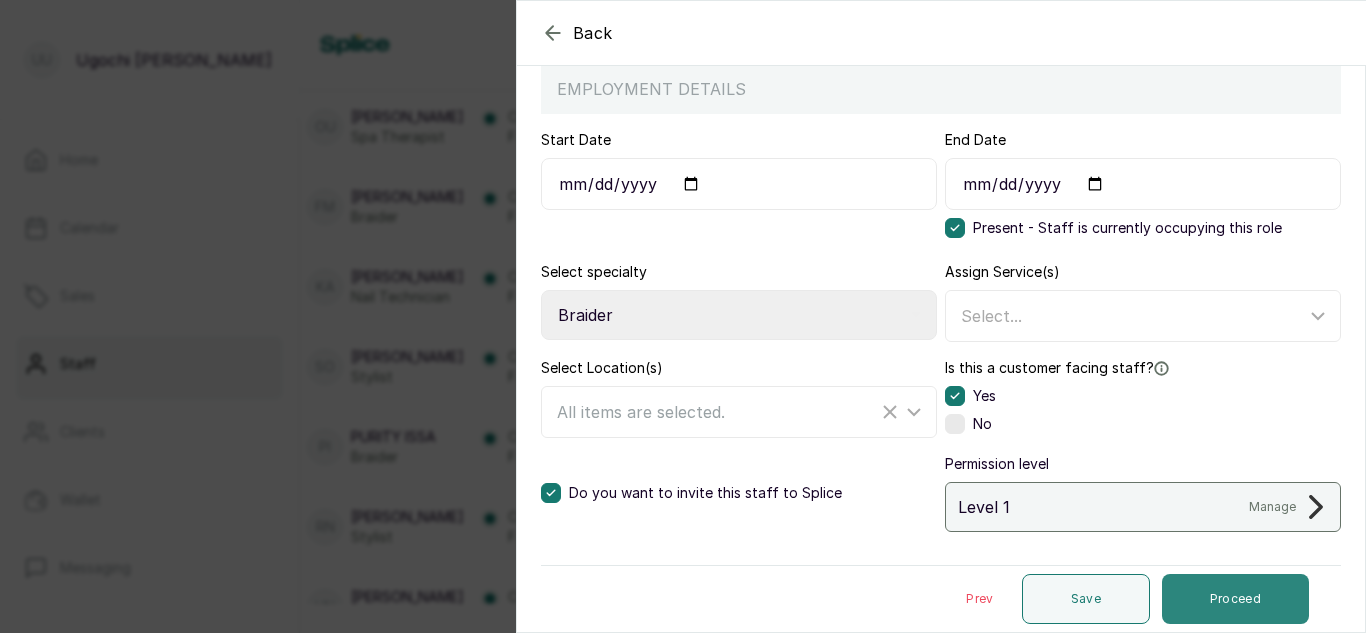 click on "Proceed" at bounding box center [1235, 599] 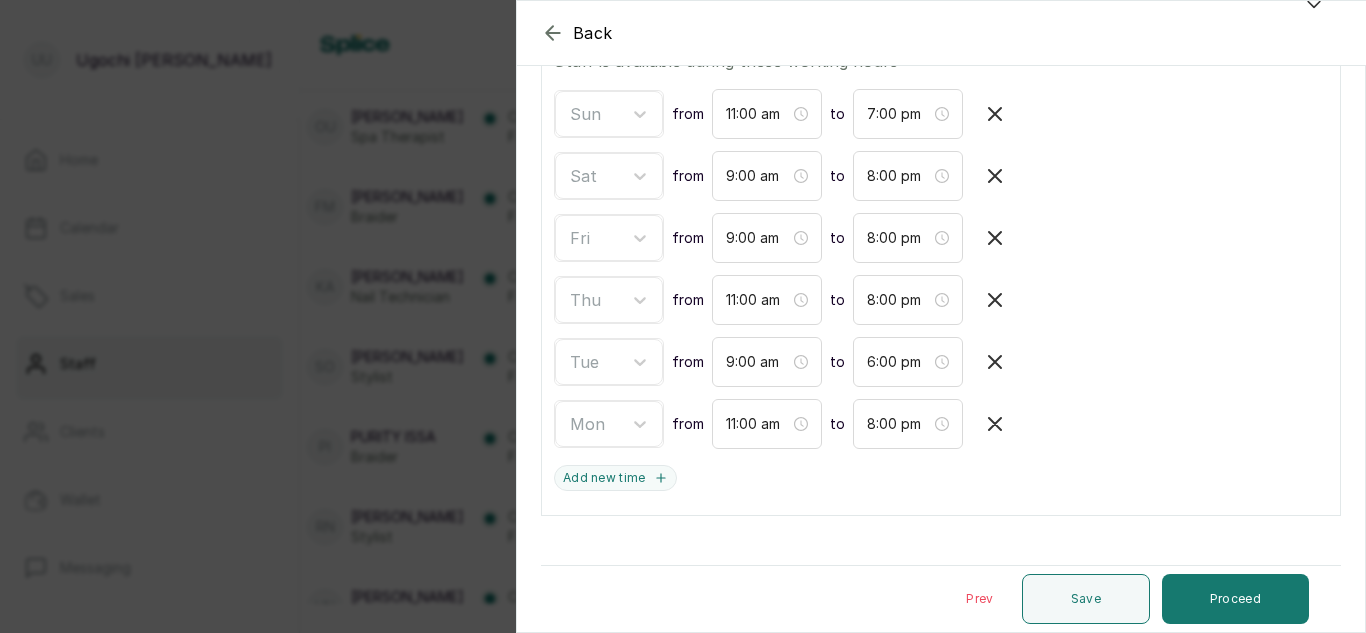 scroll, scrollTop: 440, scrollLeft: 0, axis: vertical 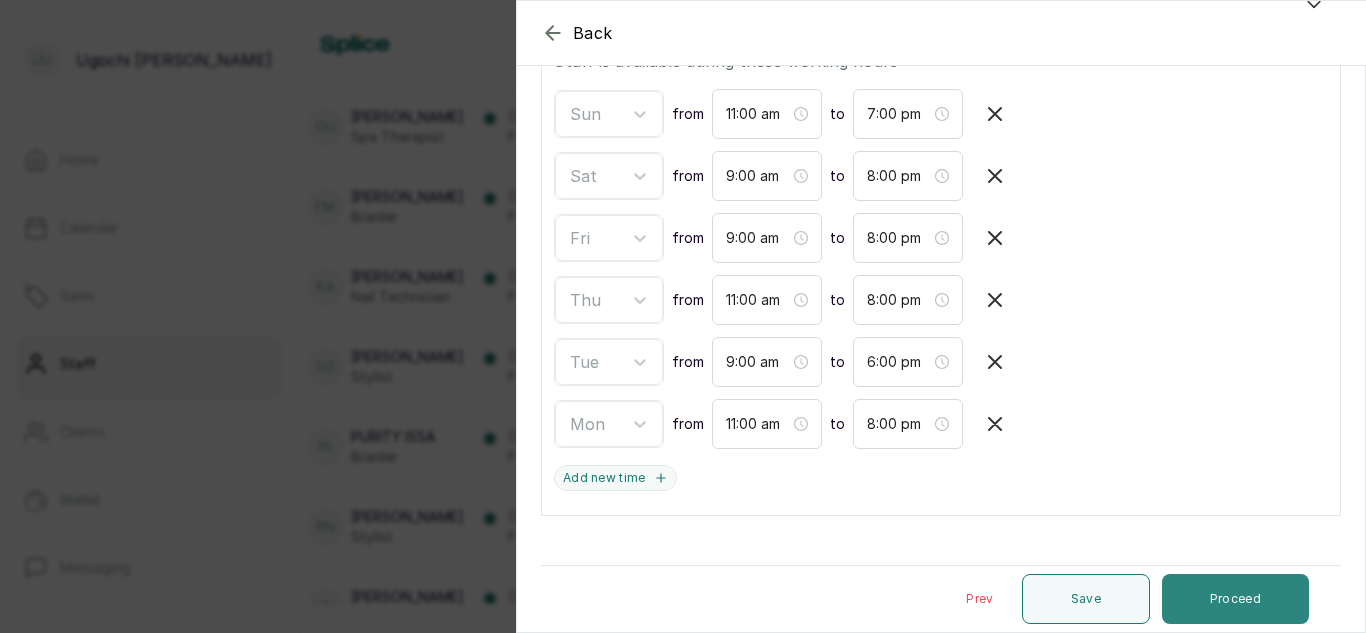 click on "Proceed" at bounding box center (1235, 599) 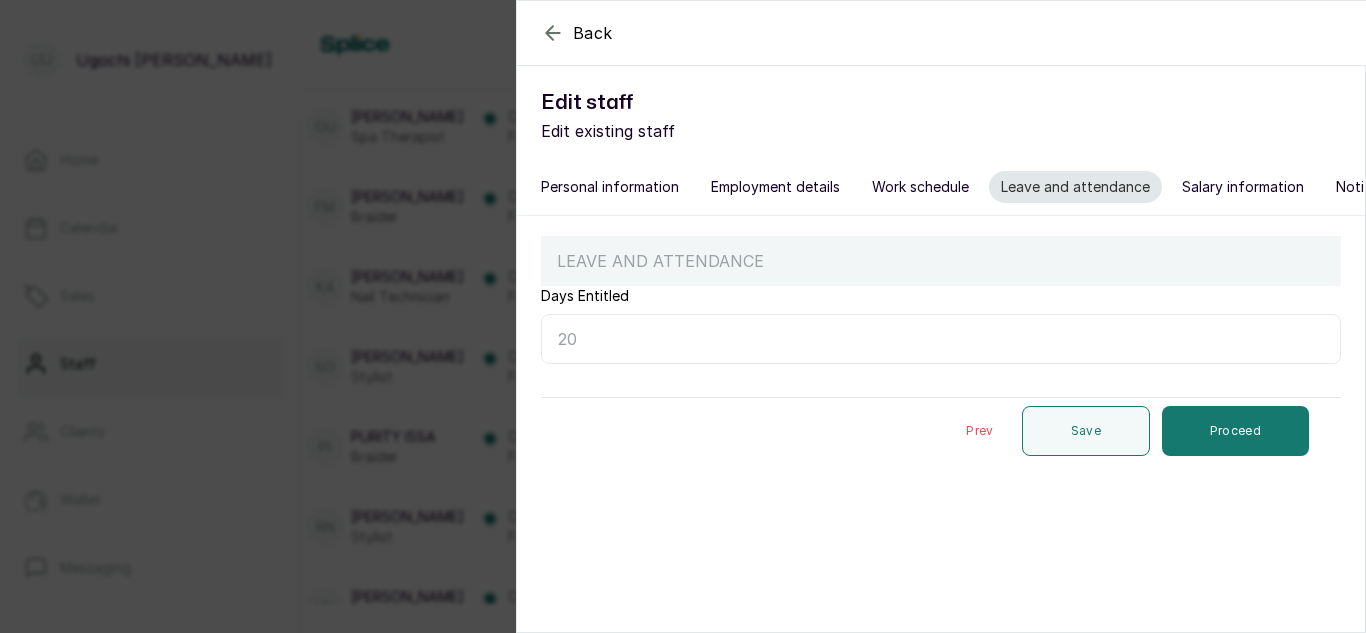 scroll, scrollTop: 0, scrollLeft: 0, axis: both 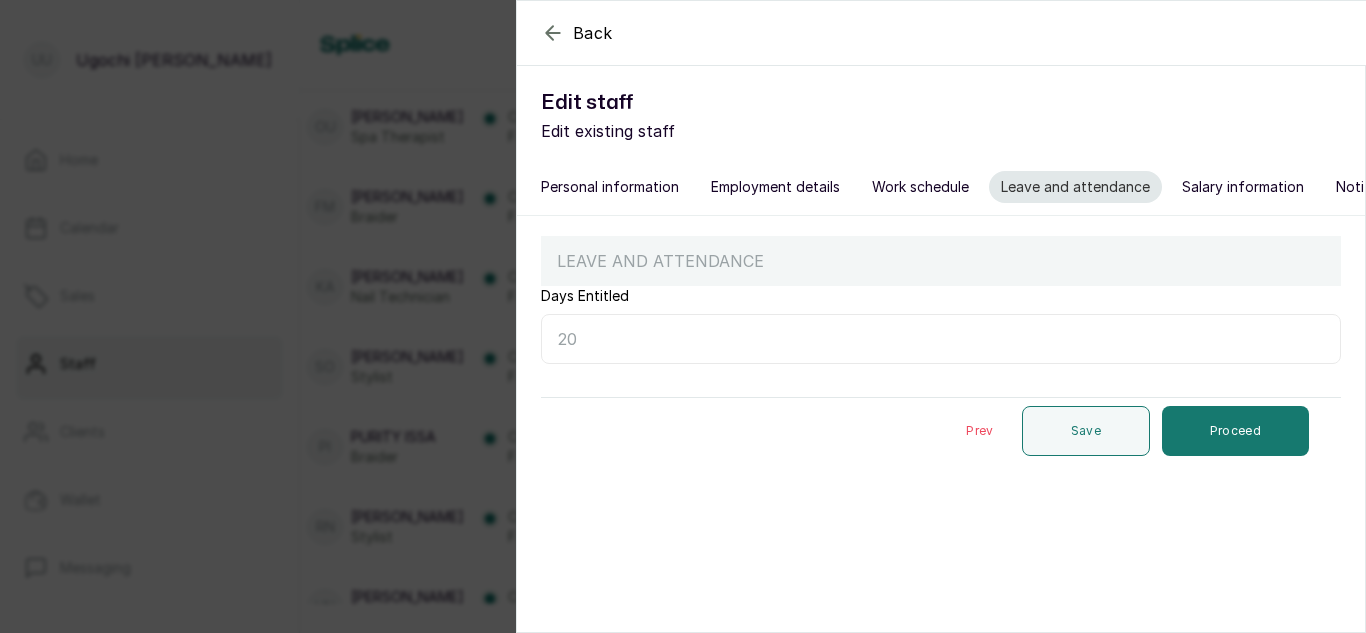 click on "Days Entitled" at bounding box center [941, 339] 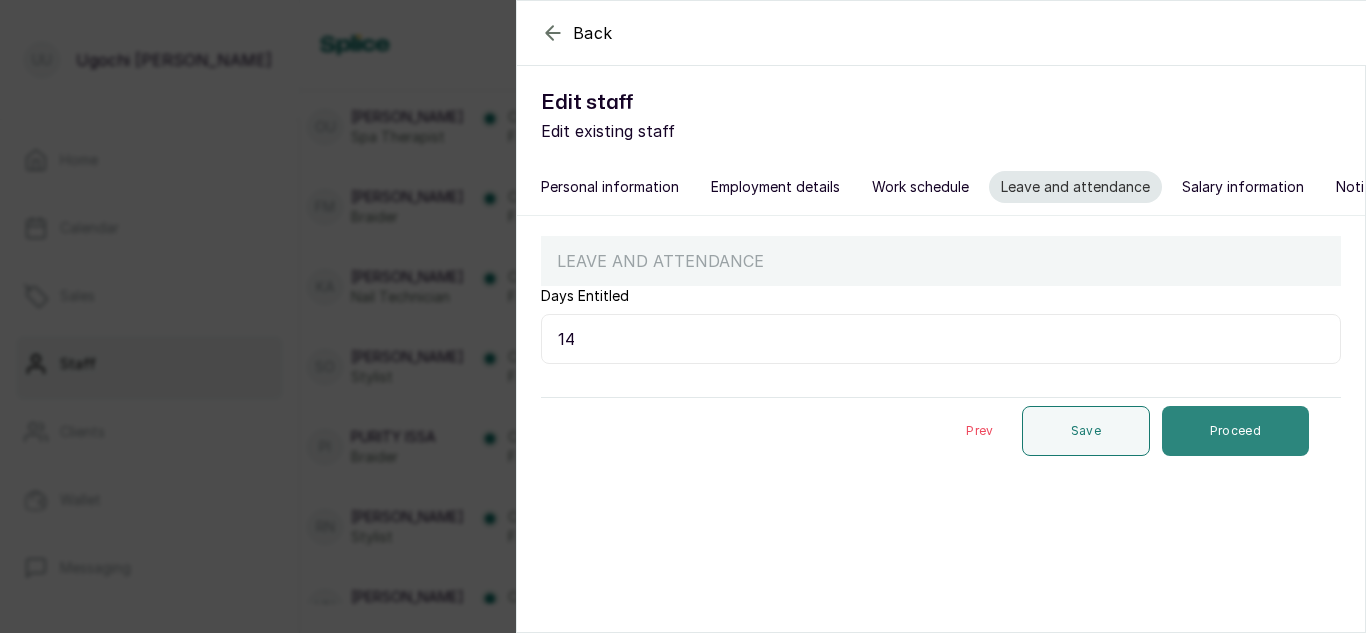 click on "Proceed" at bounding box center [1235, 431] 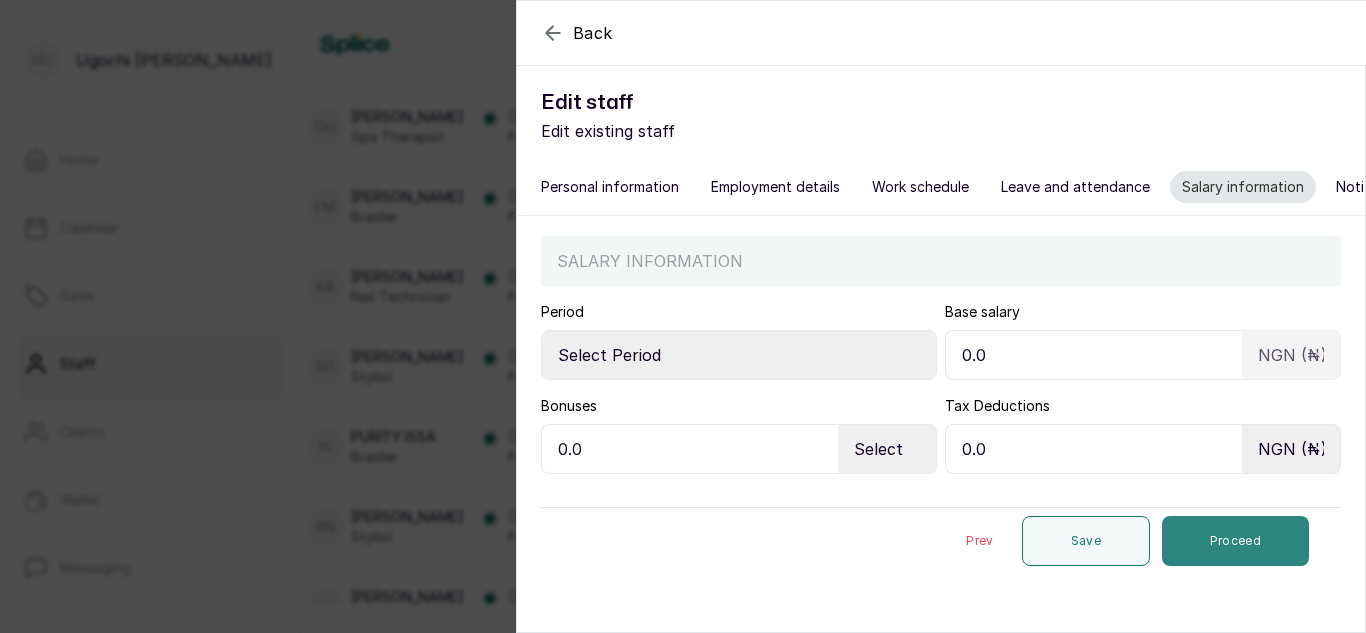 click on "Proceed" at bounding box center [1235, 541] 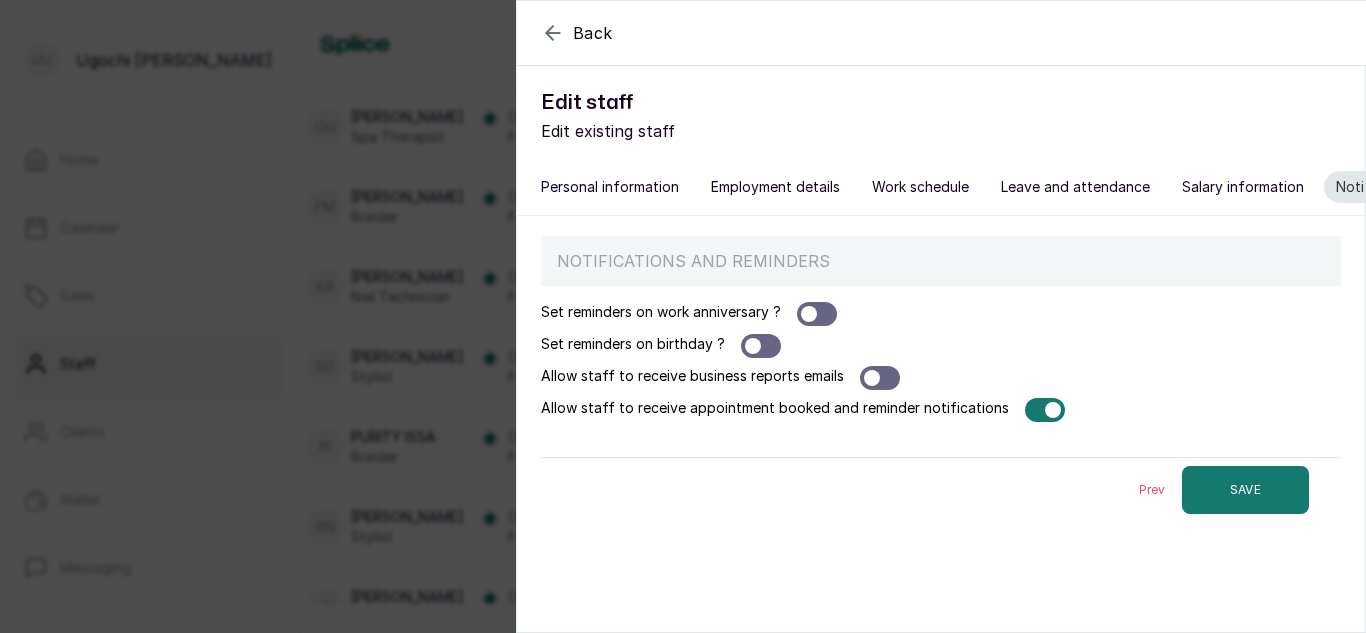 click at bounding box center [1045, 410] 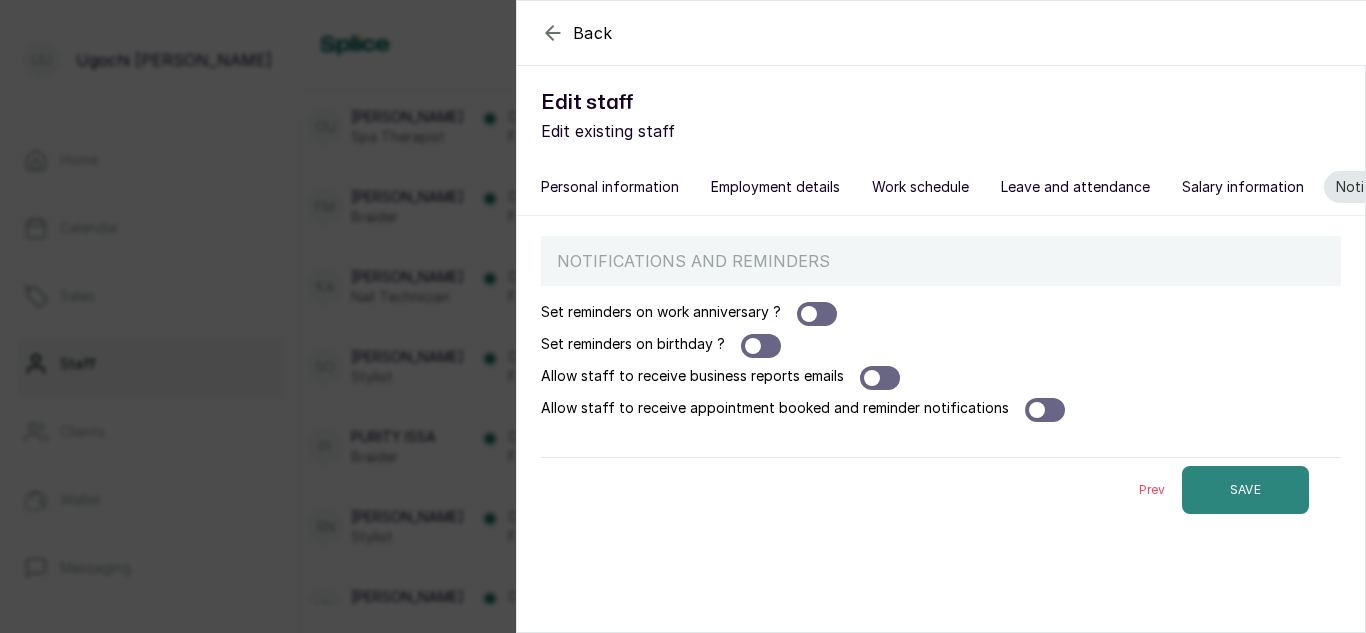 click on "SAVE" at bounding box center (1245, 490) 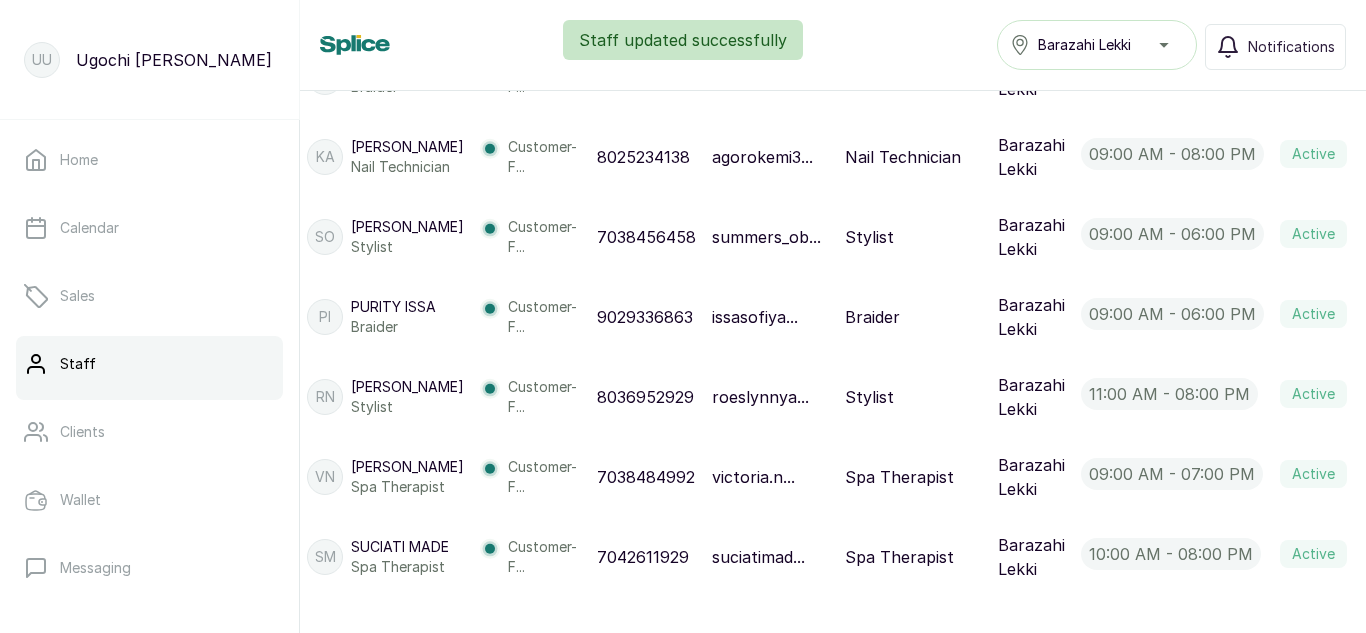 scroll, scrollTop: 1116, scrollLeft: 37, axis: both 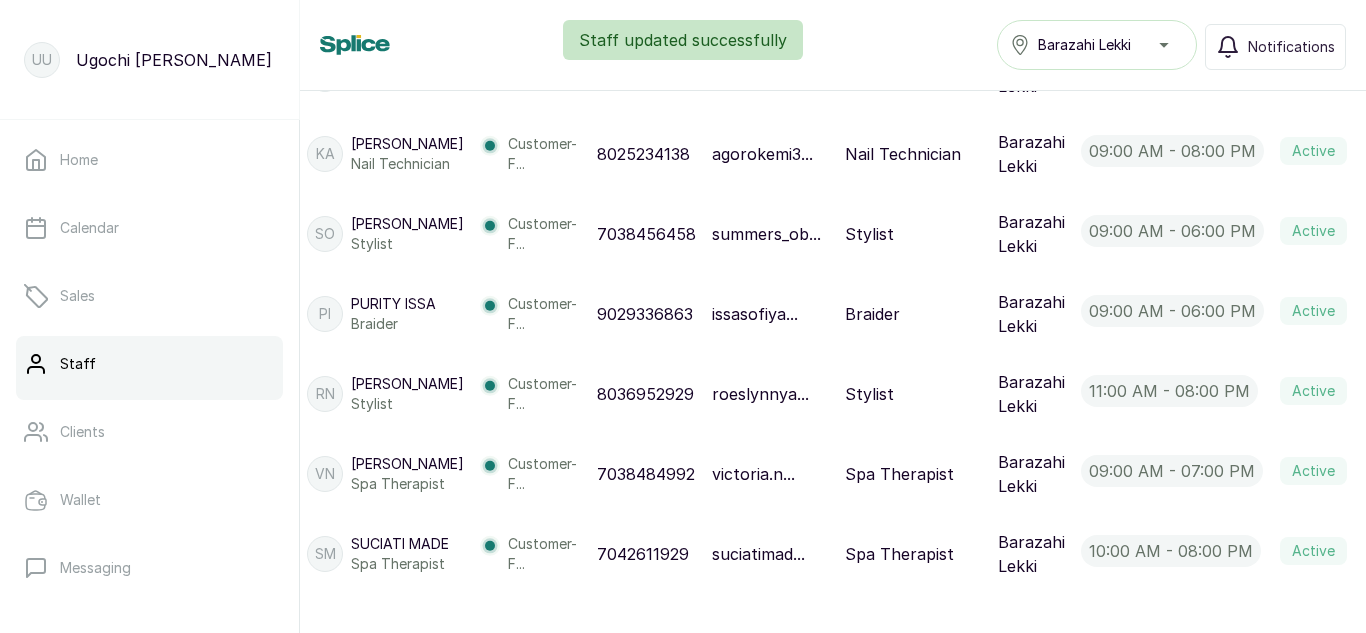 click at bounding box center [1375, 154] 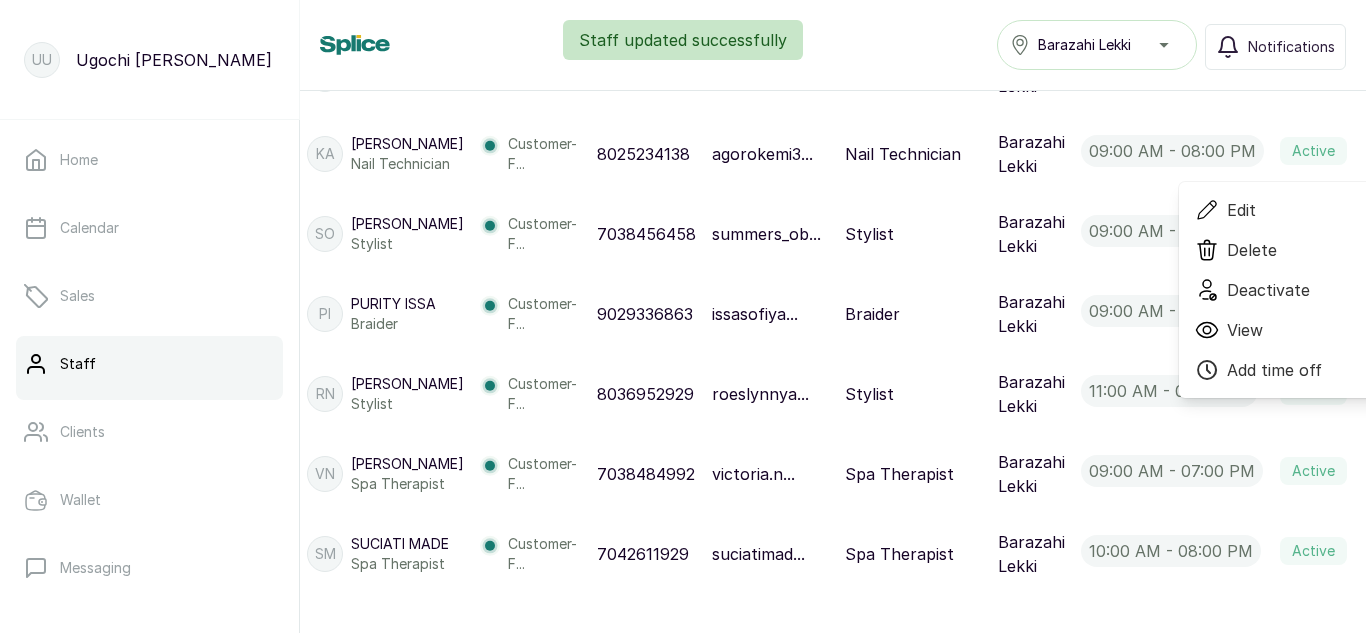 click on "Edit" at bounding box center [1241, 210] 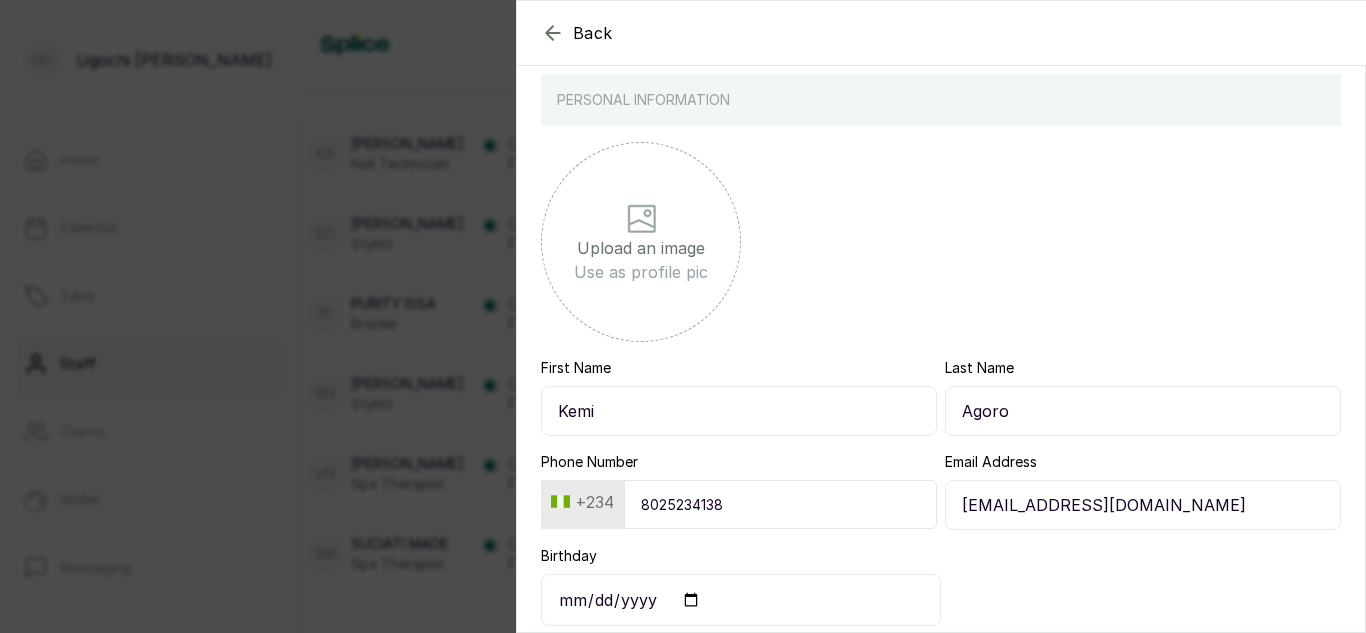 scroll, scrollTop: 271, scrollLeft: 0, axis: vertical 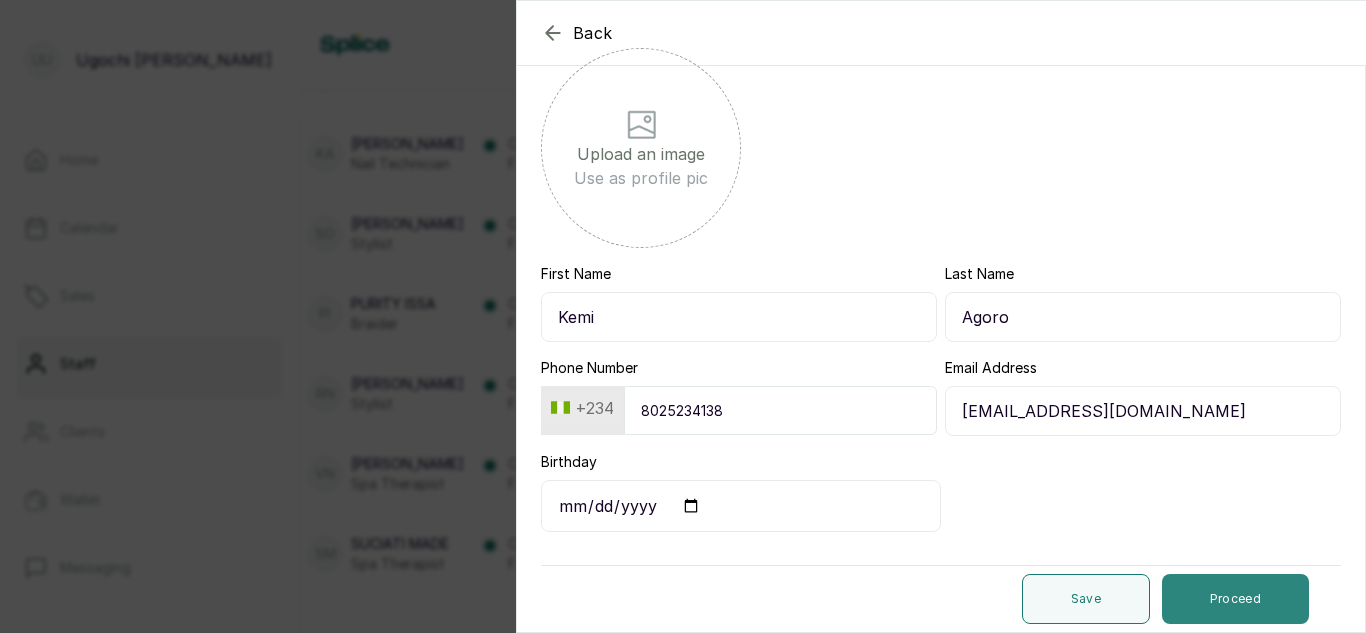 click on "Proceed" at bounding box center (1235, 599) 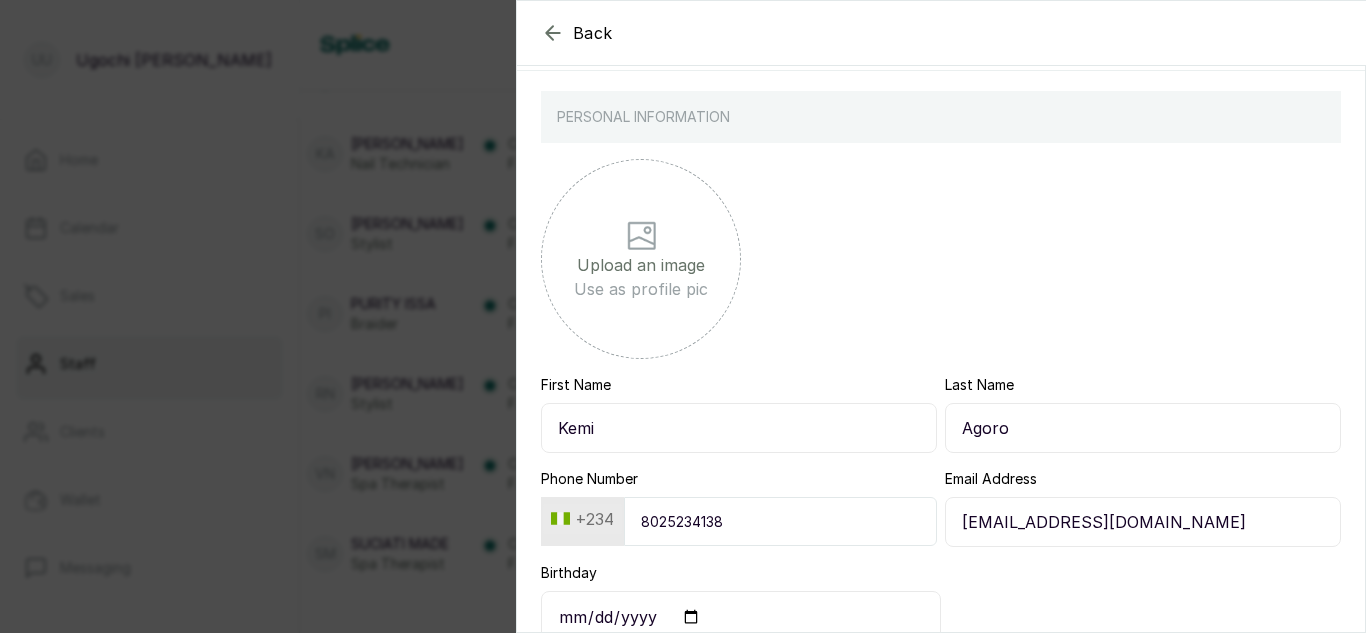 select on "nail_technician" 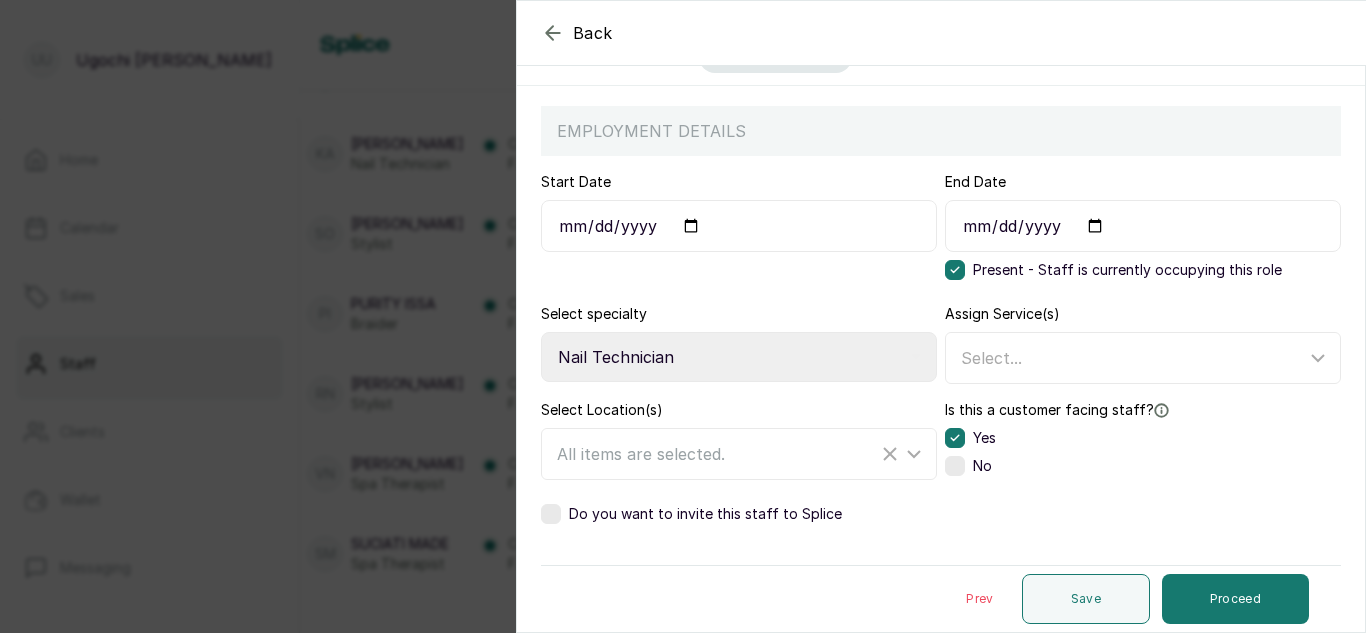 click on "Do you want to invite this staff to Splice" at bounding box center [691, 514] 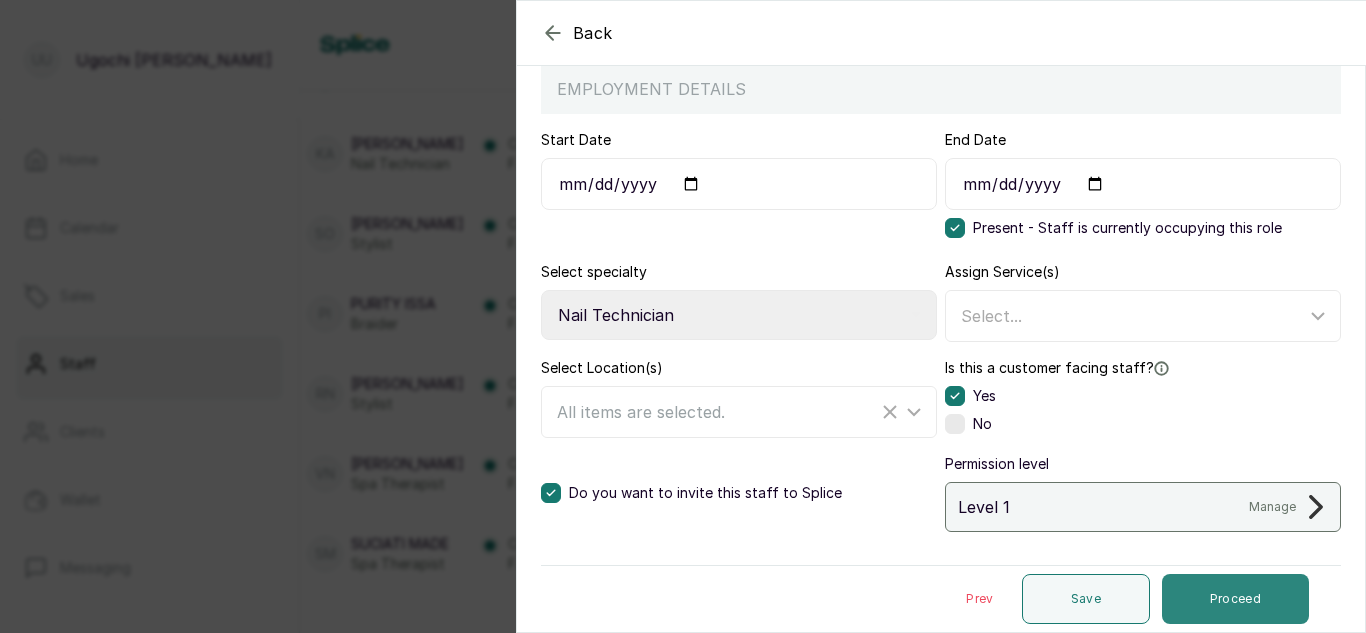click on "Proceed" at bounding box center [1235, 599] 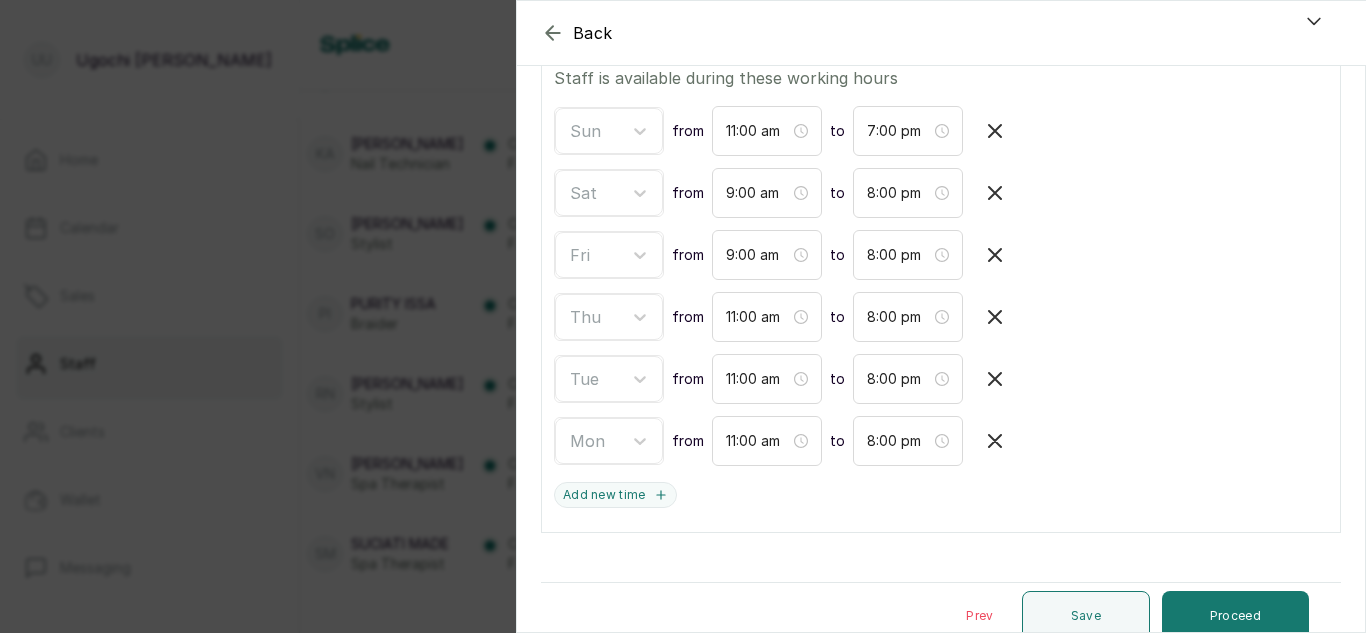 scroll, scrollTop: 440, scrollLeft: 0, axis: vertical 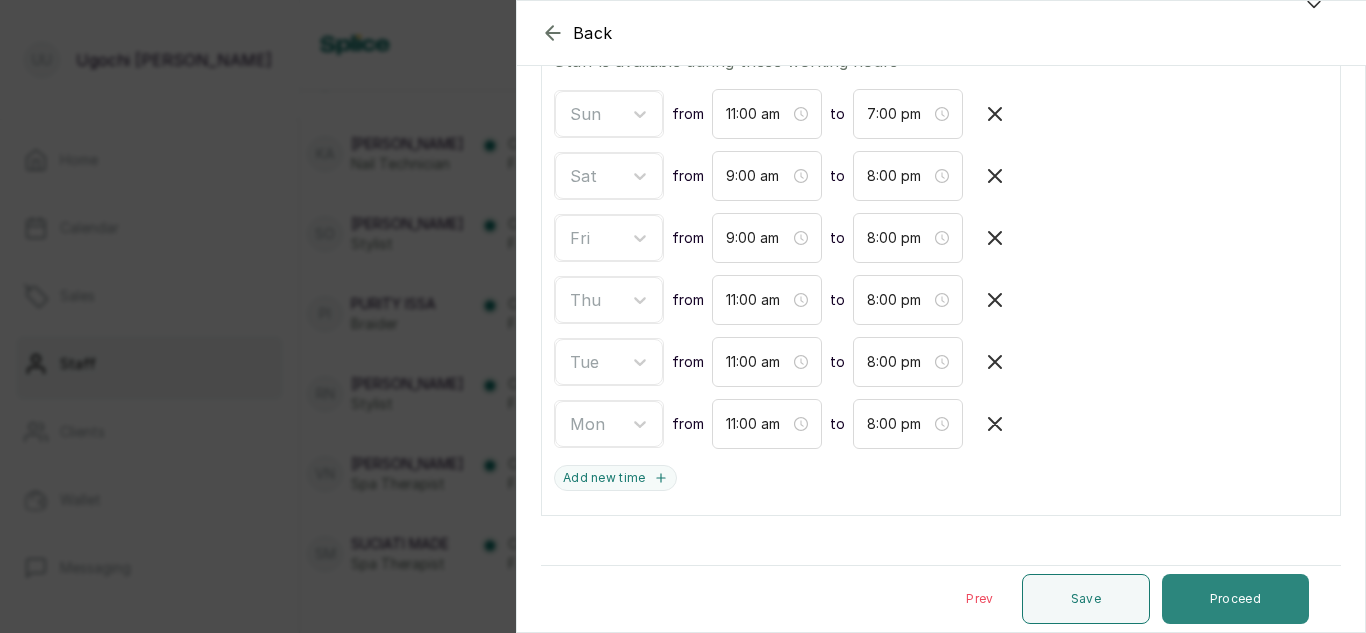 click on "Proceed" at bounding box center (1235, 599) 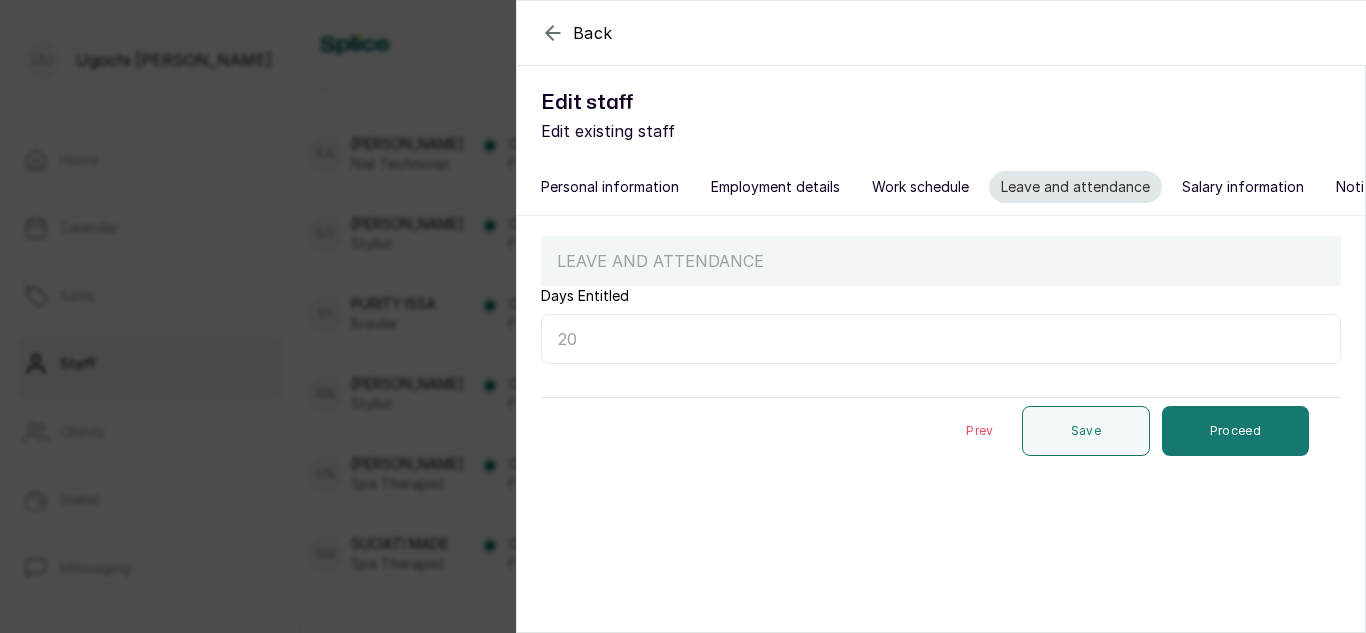 click on "Days Entitled" at bounding box center (941, 339) 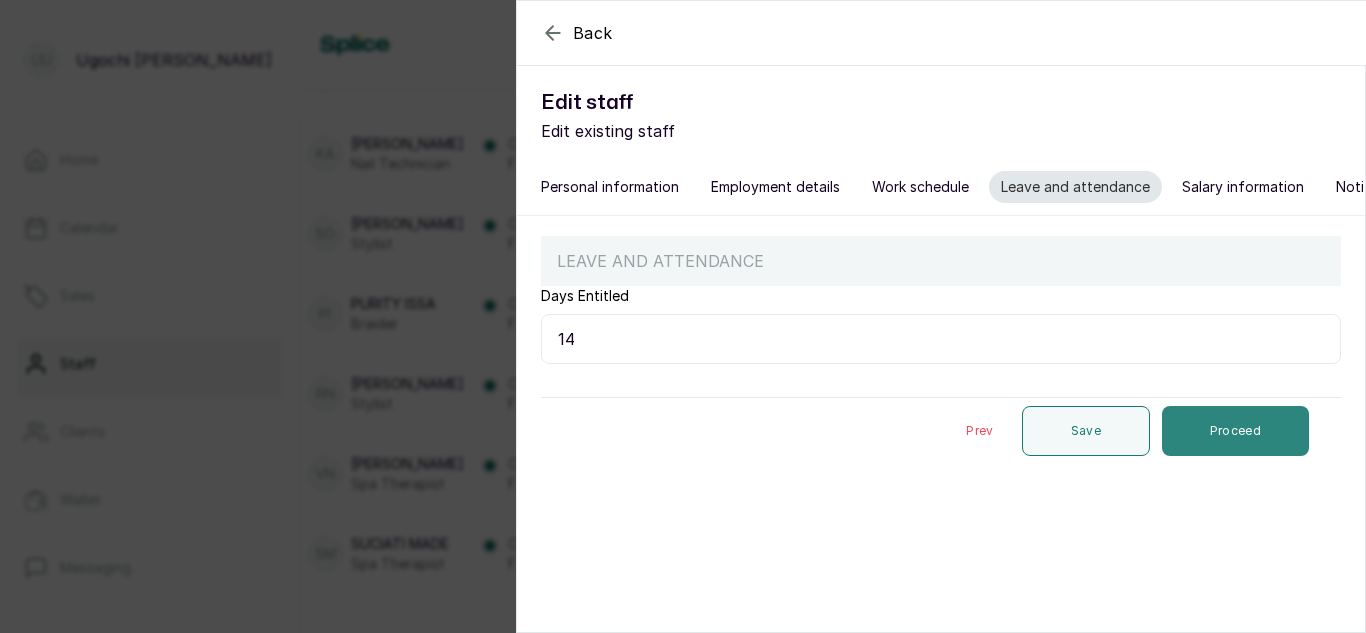 click on "Proceed" at bounding box center (1235, 431) 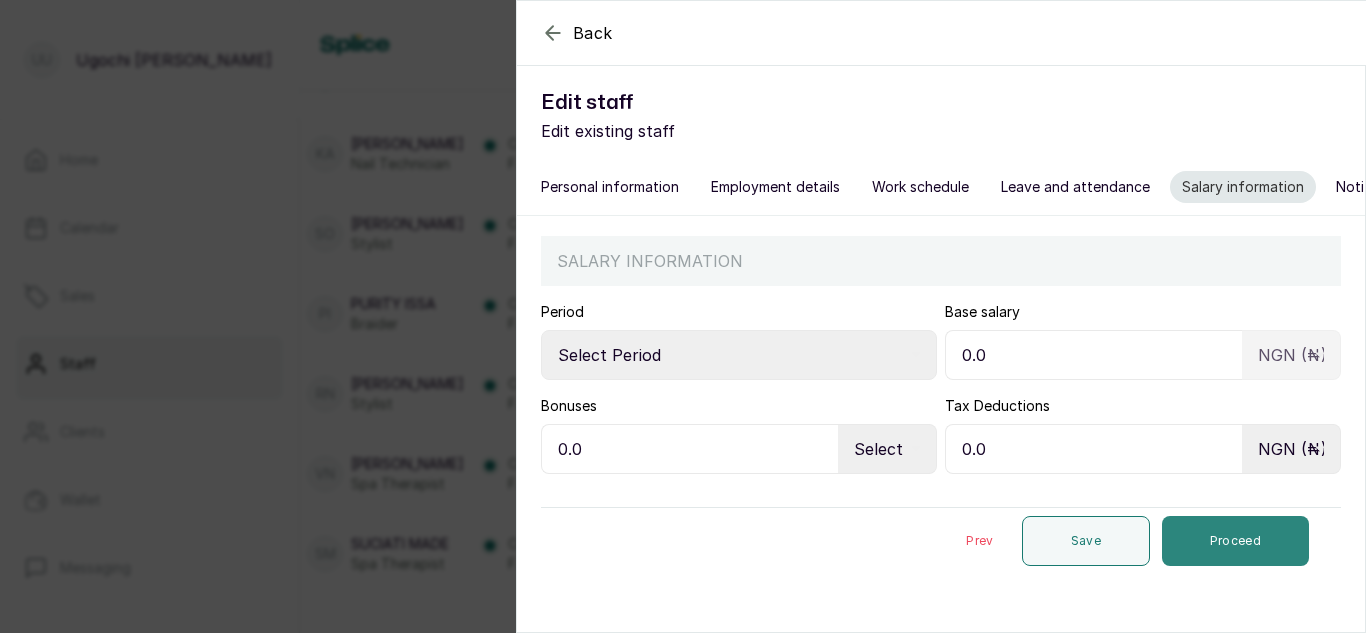 click on "Proceed" at bounding box center (1235, 541) 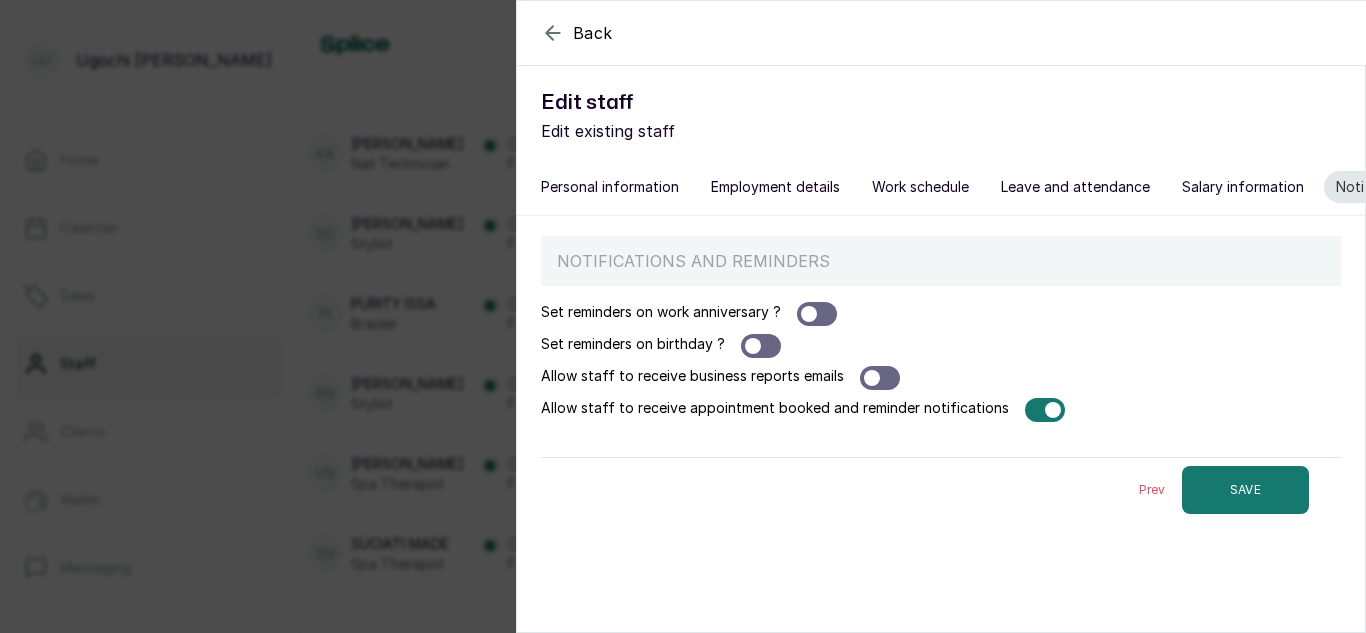 click at bounding box center [1045, 410] 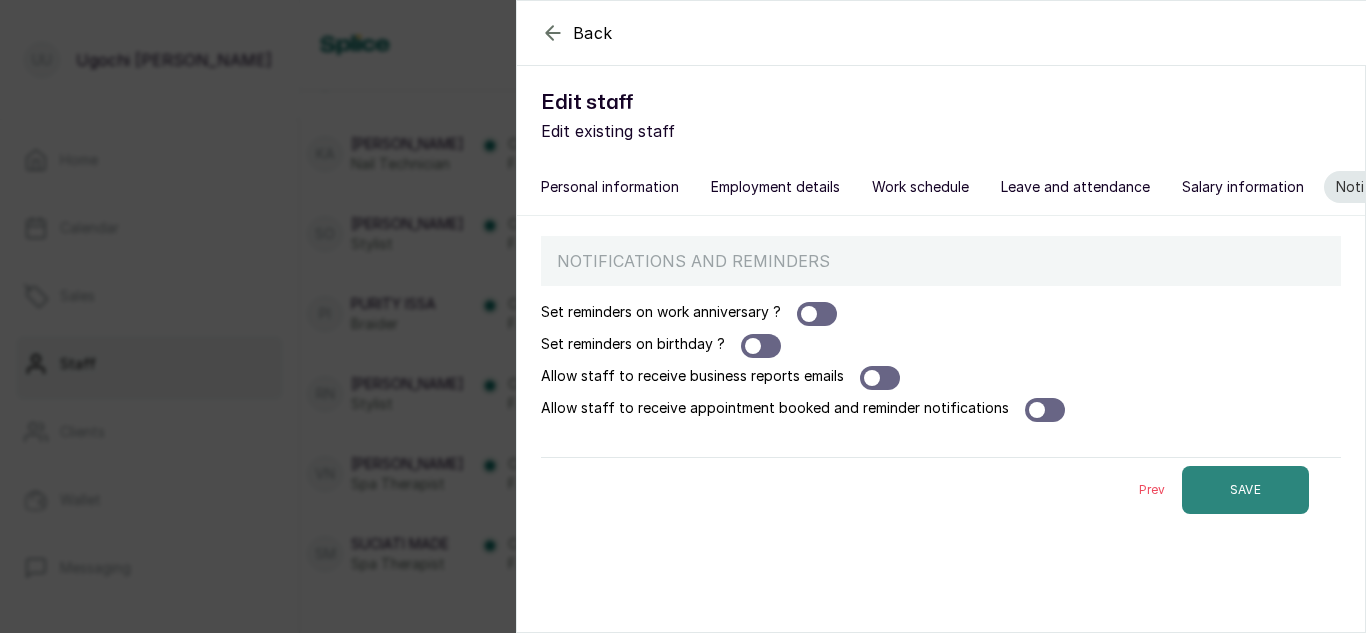 click on "SAVE" at bounding box center (1245, 490) 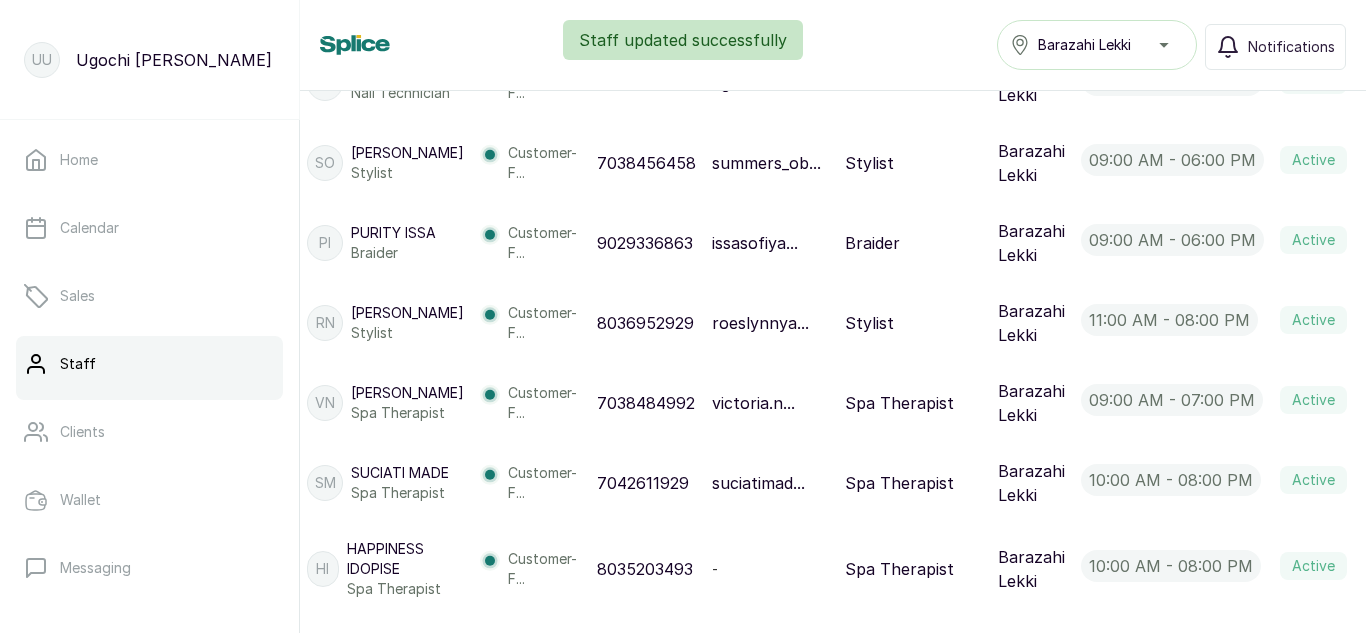 scroll, scrollTop: 1192, scrollLeft: 37, axis: both 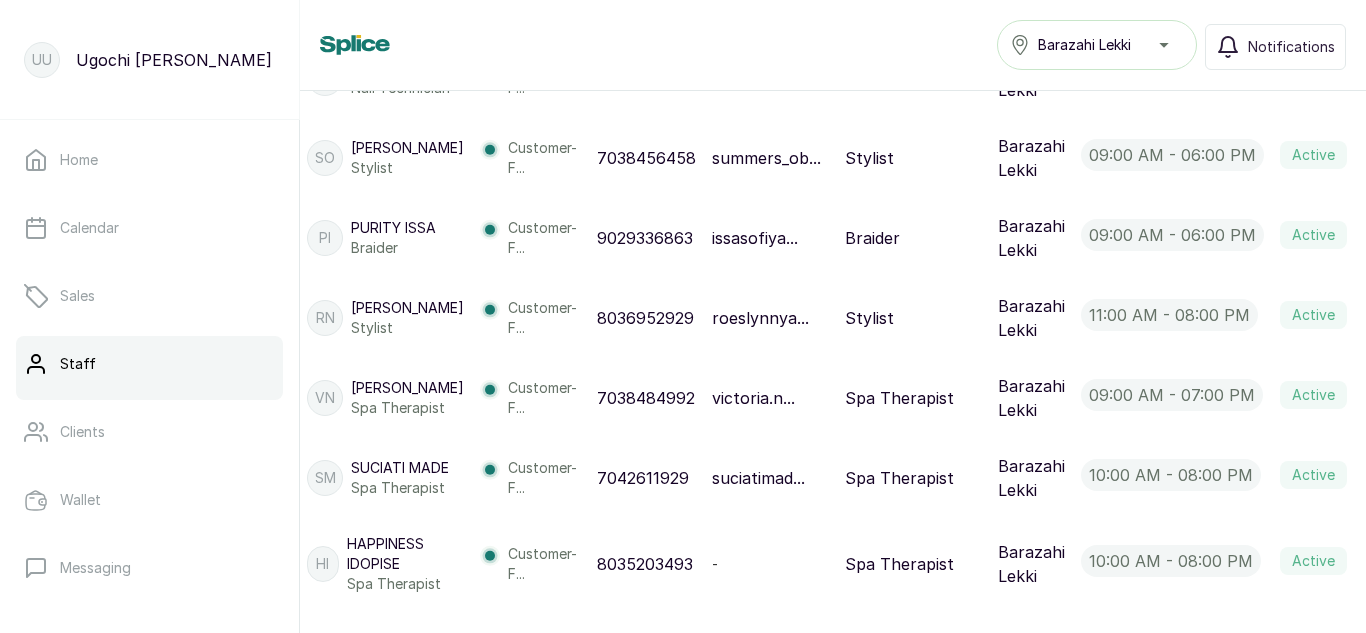 click at bounding box center [1375, 238] 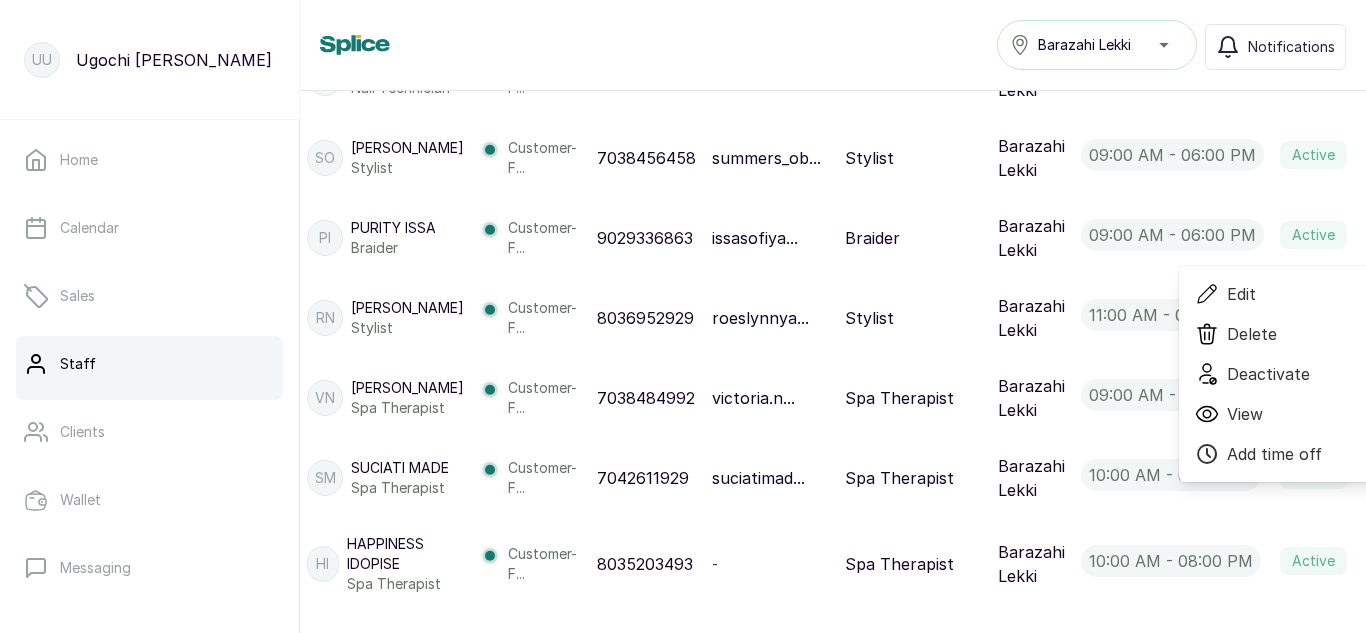 click on "Edit" at bounding box center (1291, 294) 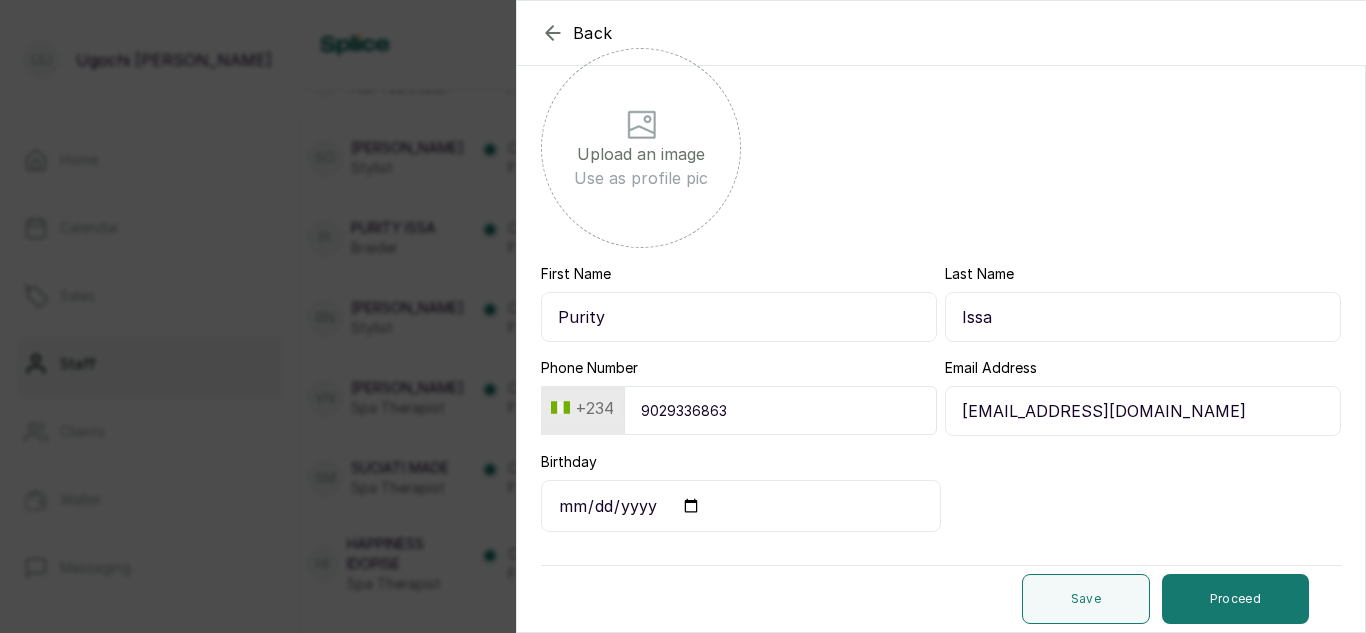 scroll, scrollTop: 271, scrollLeft: 0, axis: vertical 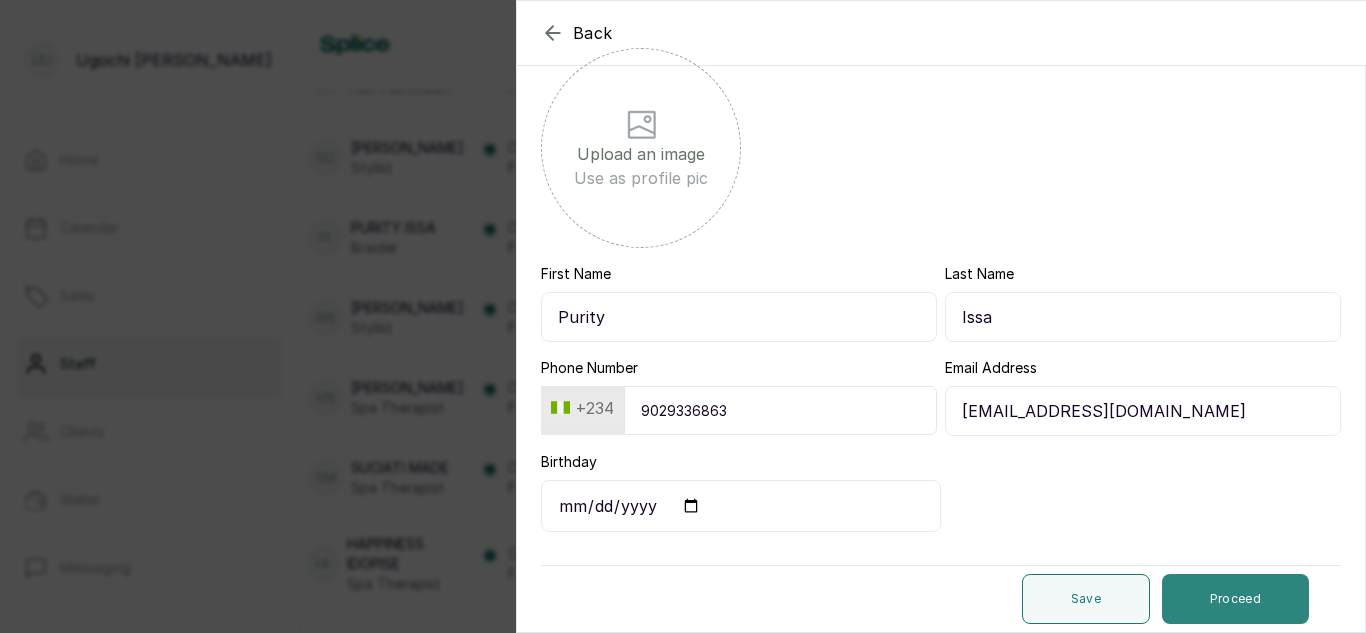 click on "Proceed" at bounding box center (1235, 599) 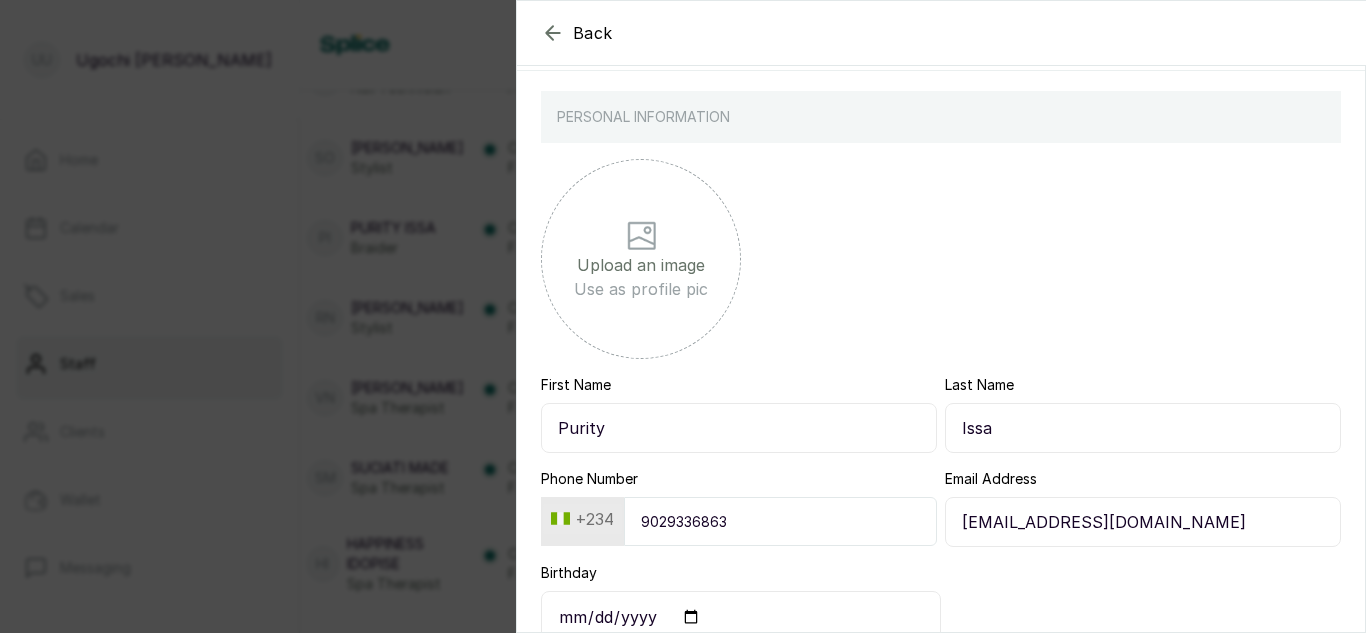 select on "braider" 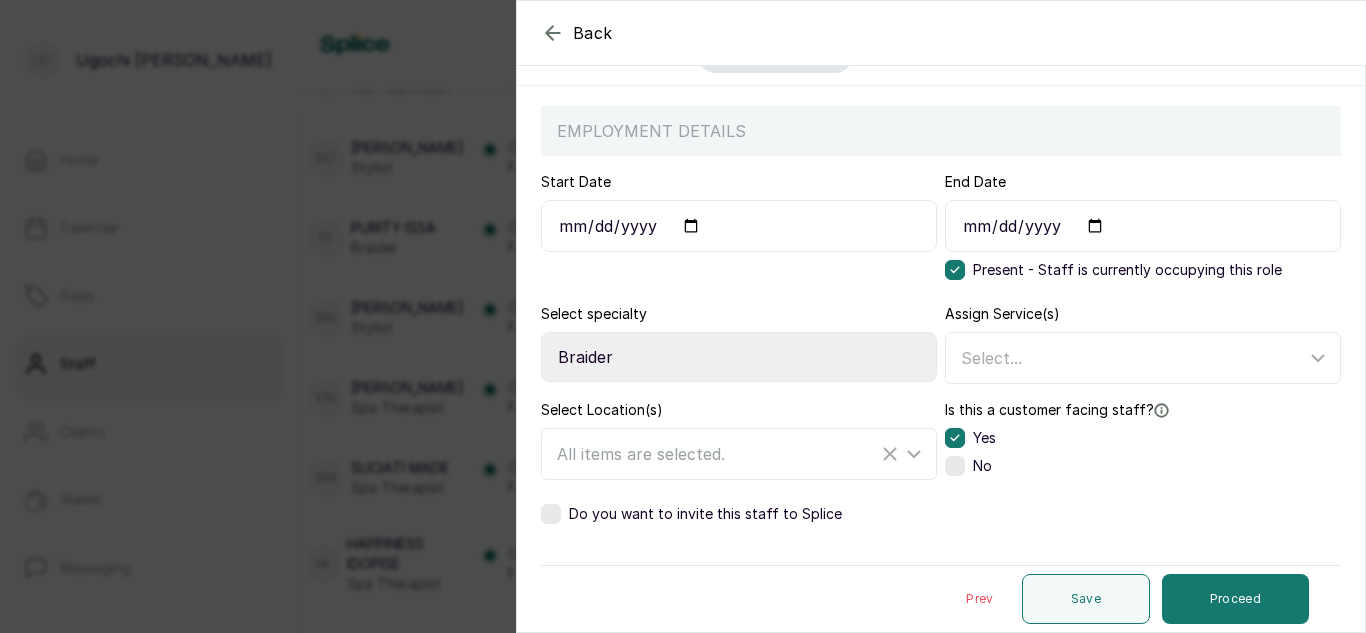 click on "Do you want to invite this staff to Splice" at bounding box center (691, 514) 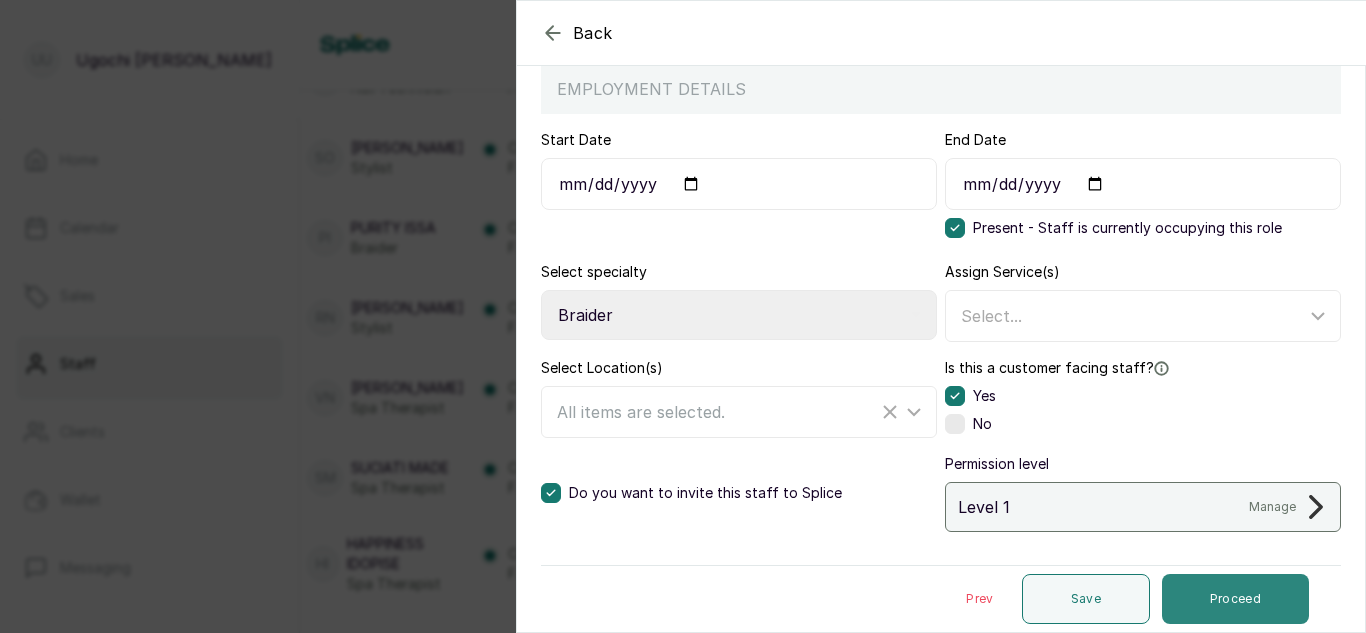 click on "Proceed" at bounding box center [1235, 599] 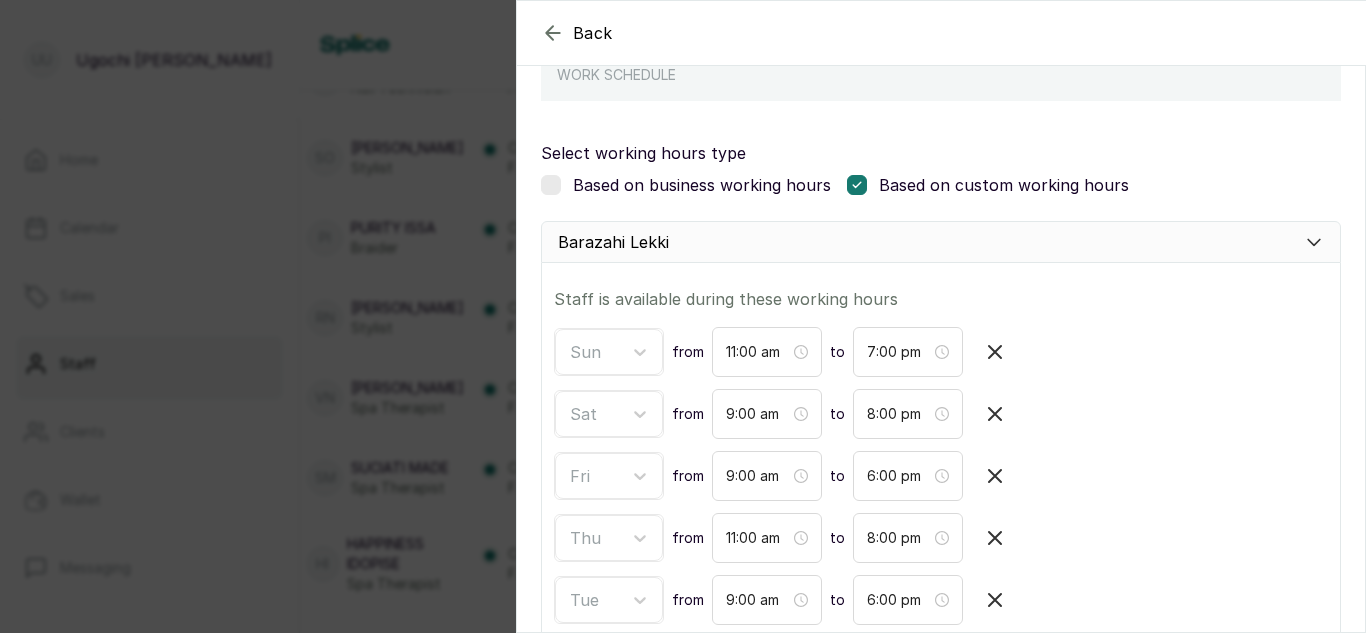 scroll, scrollTop: 440, scrollLeft: 0, axis: vertical 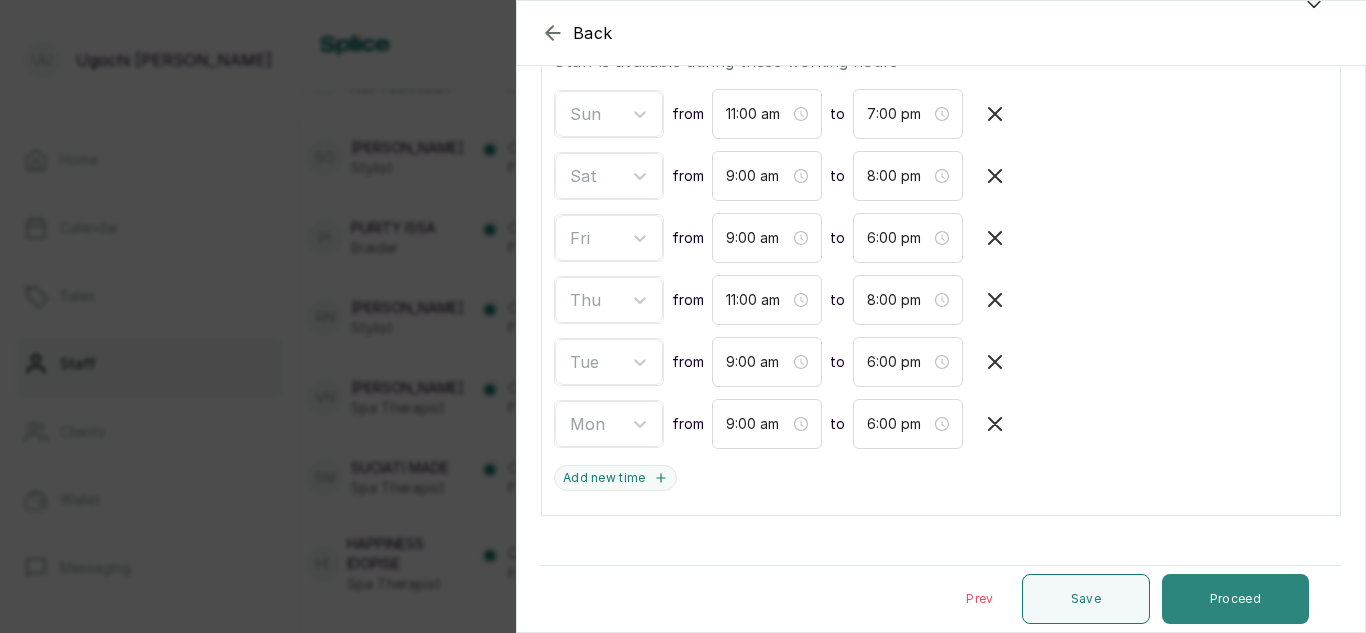 click on "Proceed" at bounding box center [1235, 599] 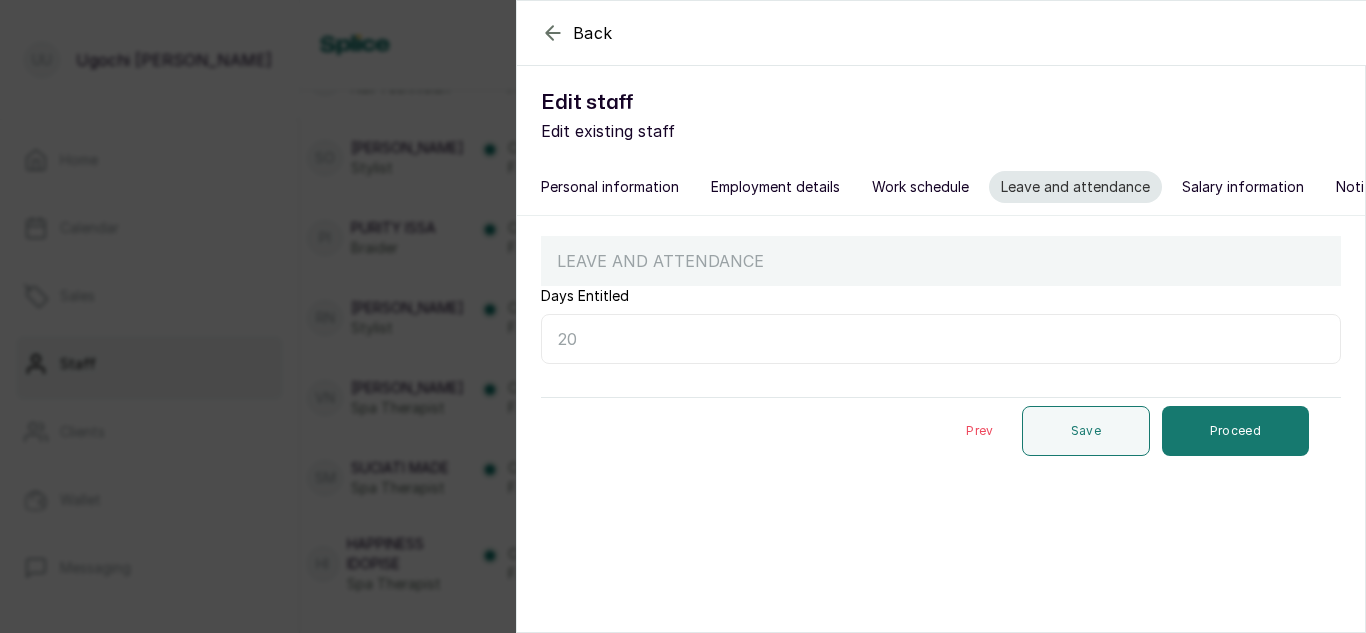 click on "Days Entitled" at bounding box center [941, 339] 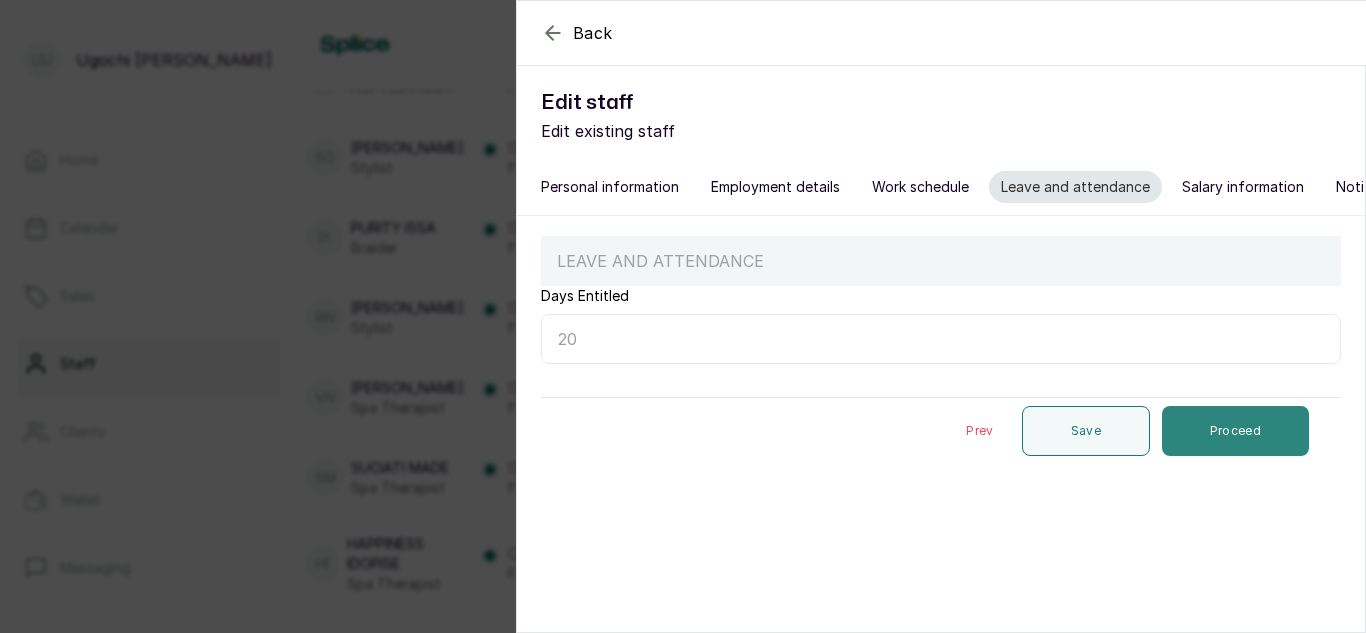 click on "Proceed" at bounding box center (1235, 431) 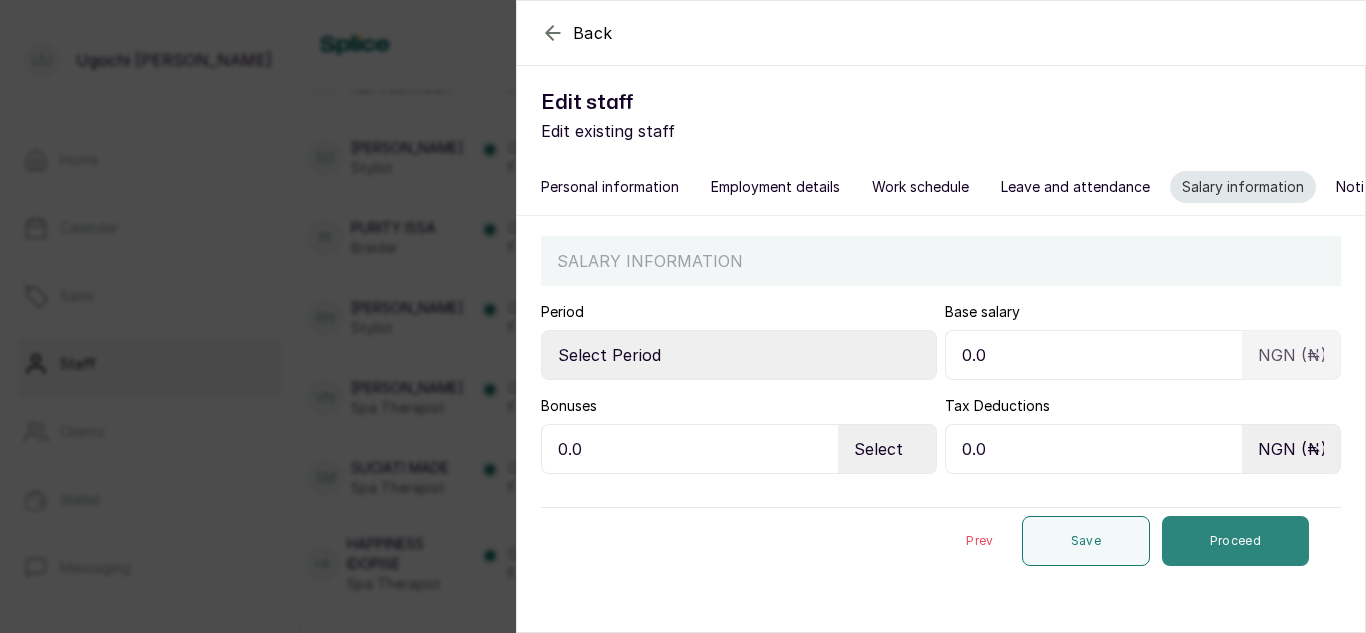 click on "Proceed" at bounding box center [1235, 541] 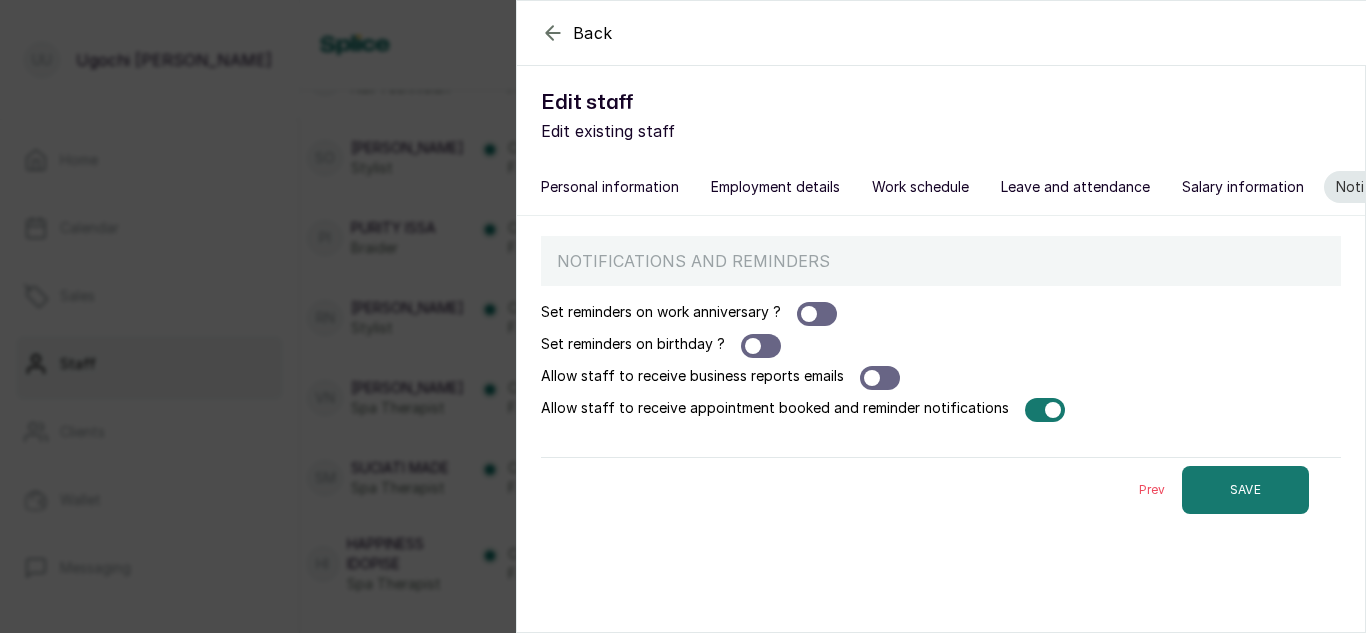 click at bounding box center [1045, 410] 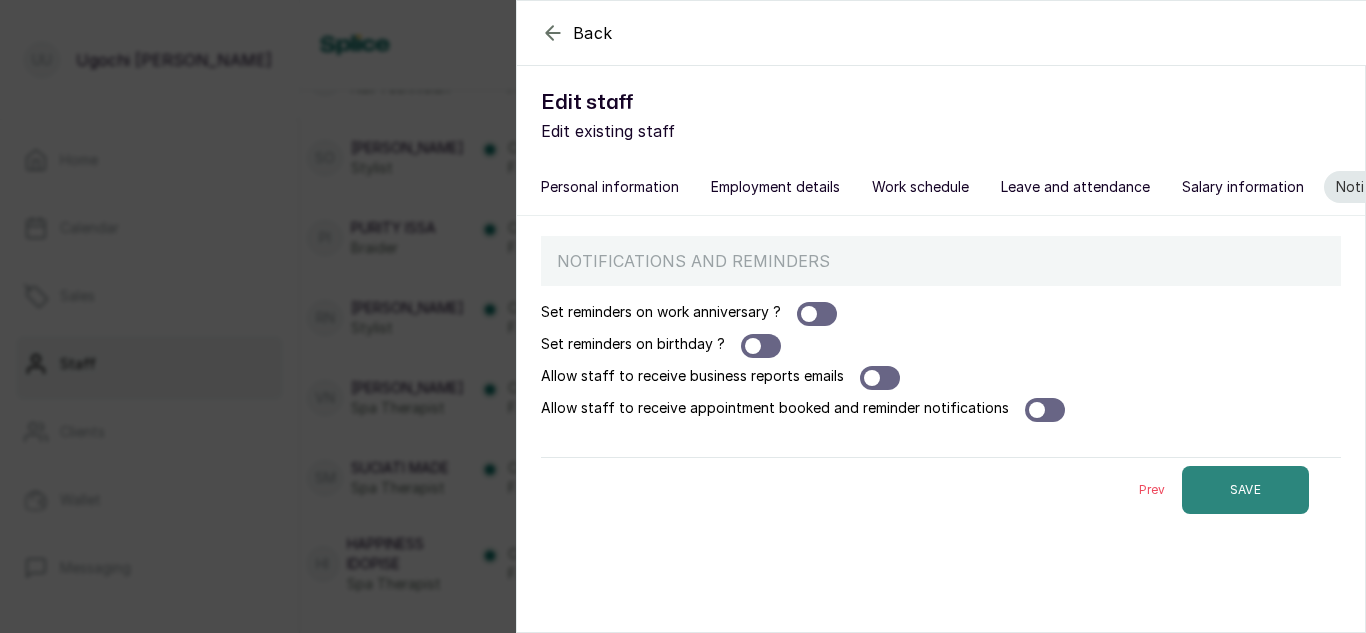 click on "SAVE" at bounding box center (1245, 490) 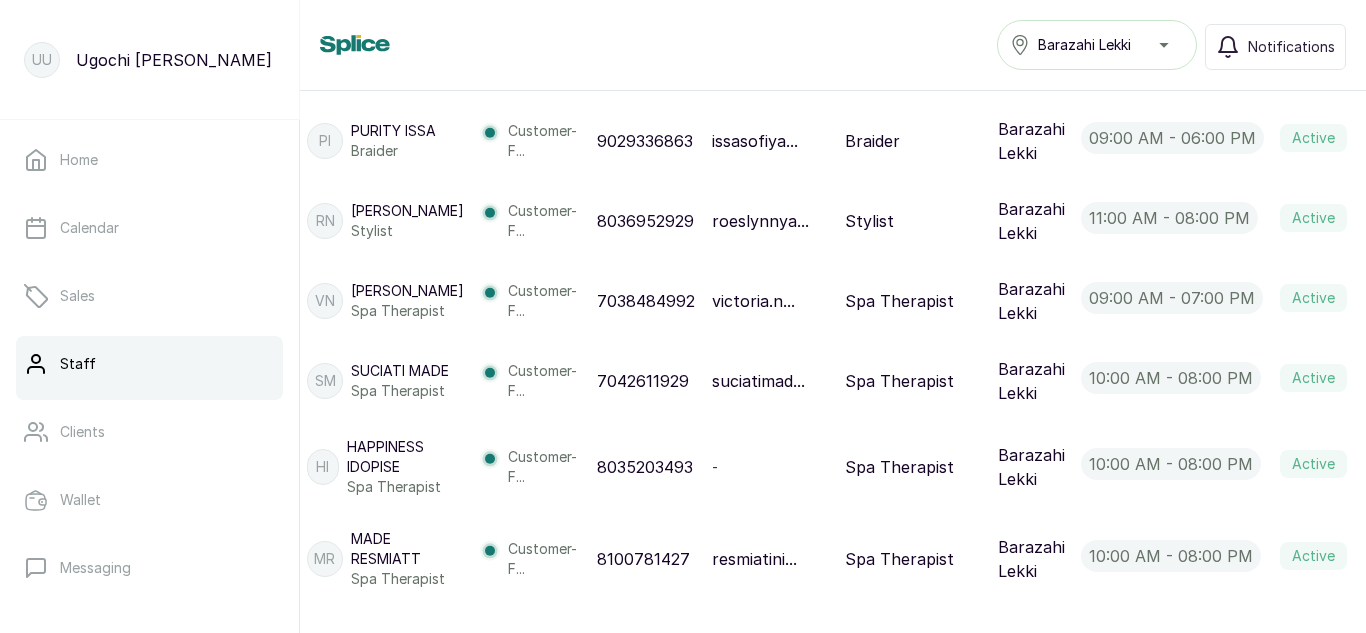scroll, scrollTop: 1290, scrollLeft: 37, axis: both 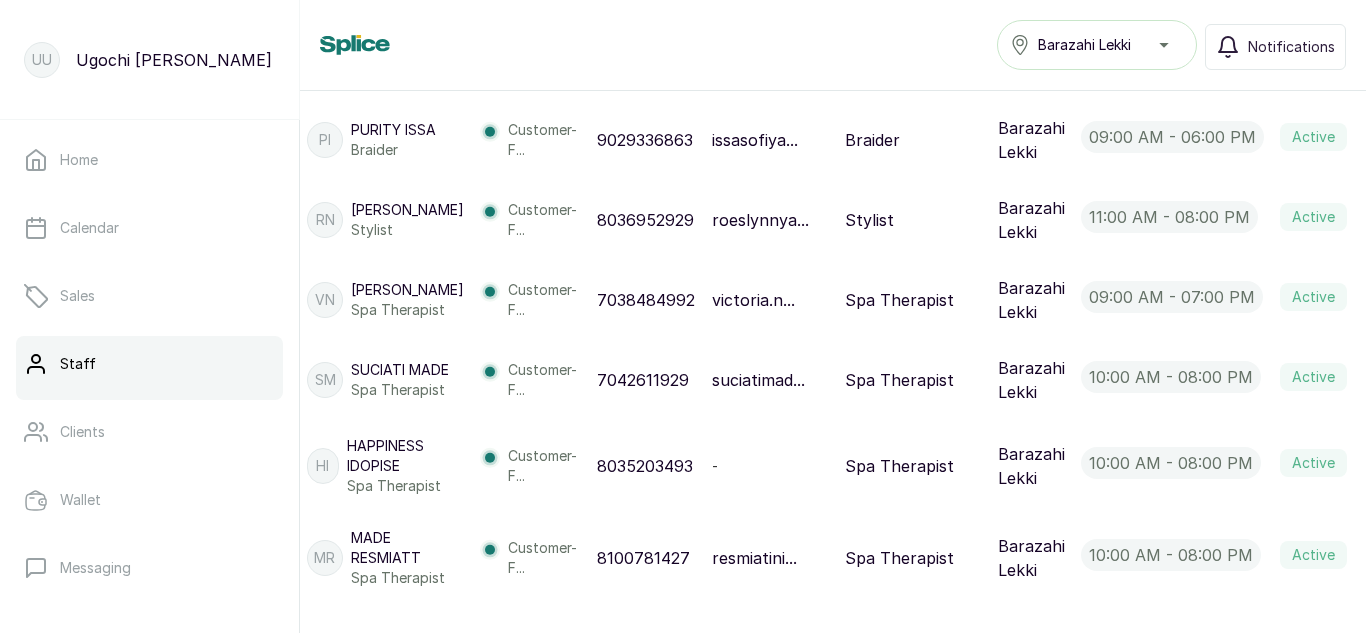 click at bounding box center [1375, 220] 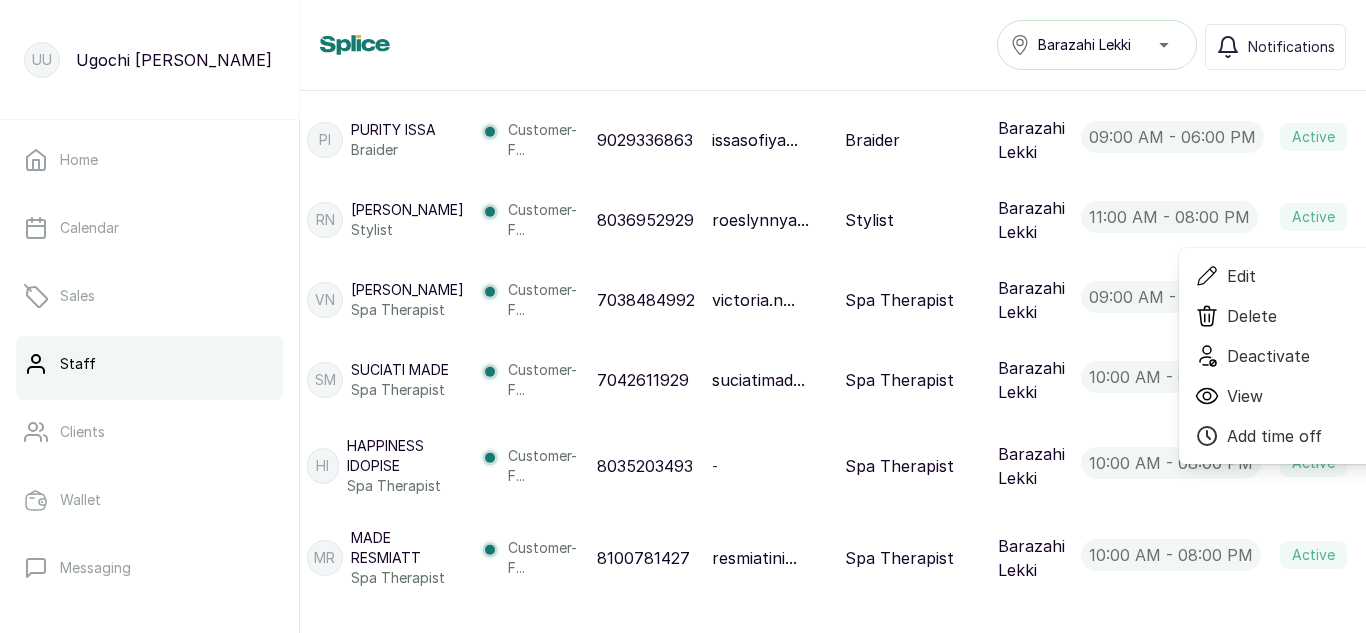 click on "Edit" at bounding box center (1241, 276) 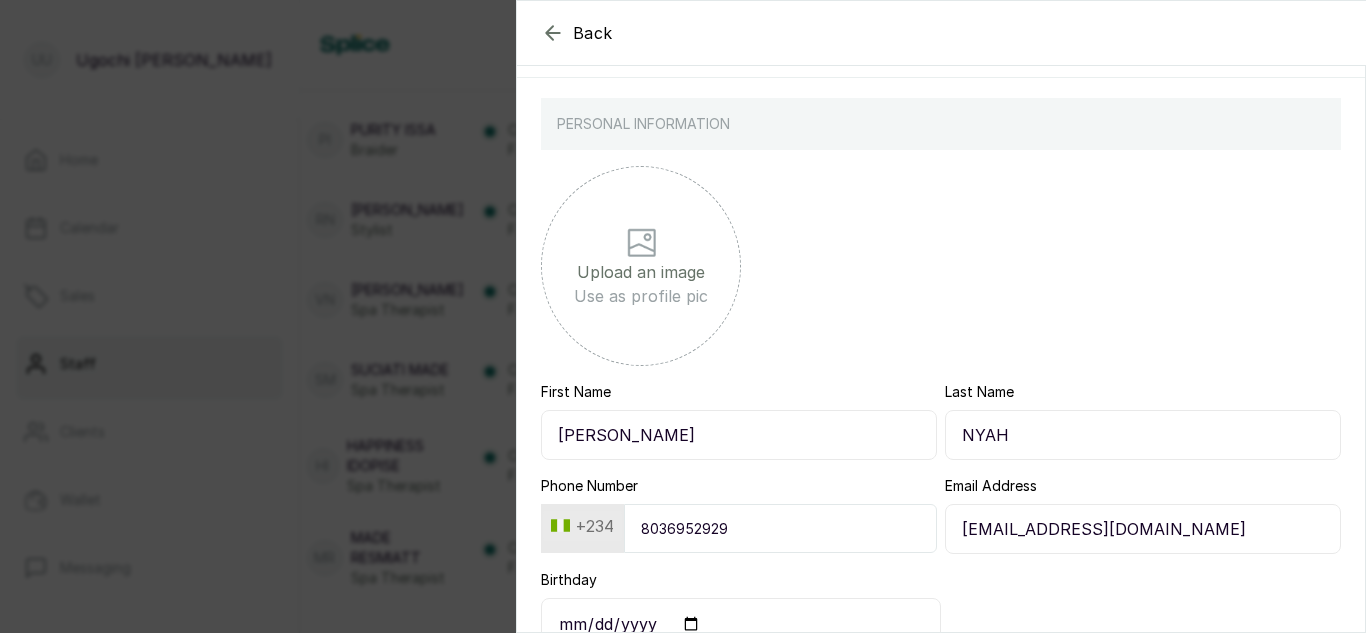 scroll, scrollTop: 271, scrollLeft: 0, axis: vertical 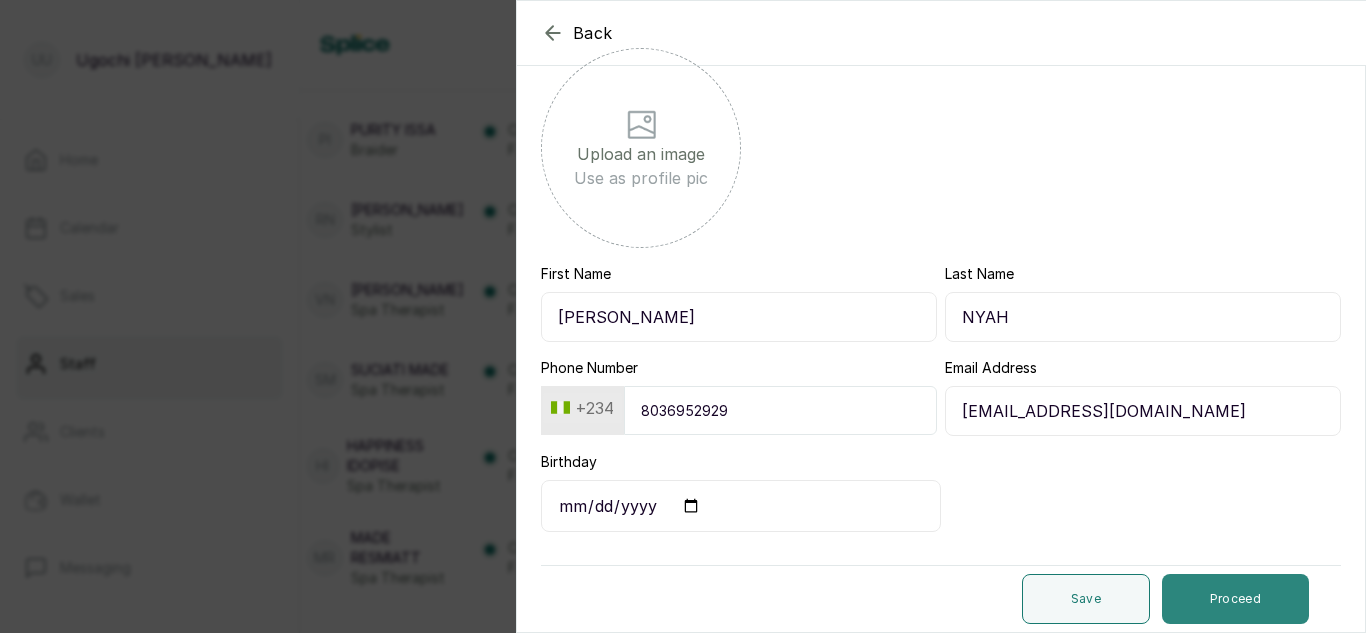 click on "Proceed" at bounding box center (1235, 599) 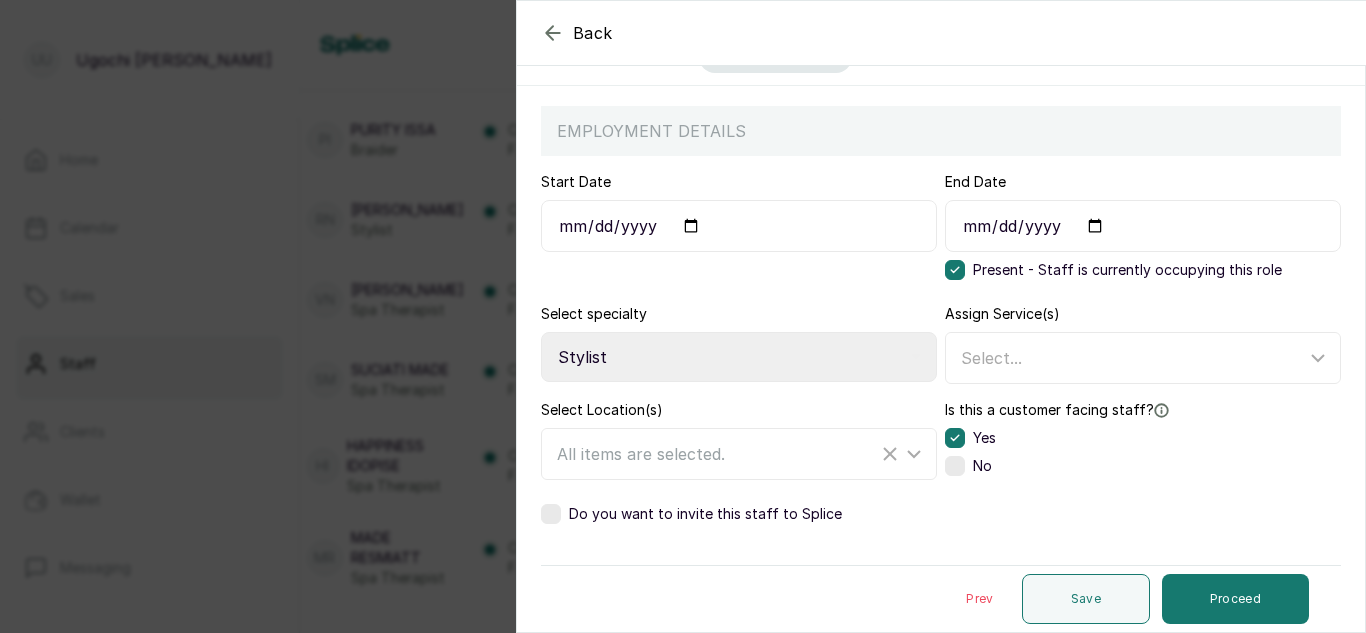 click at bounding box center (551, 514) 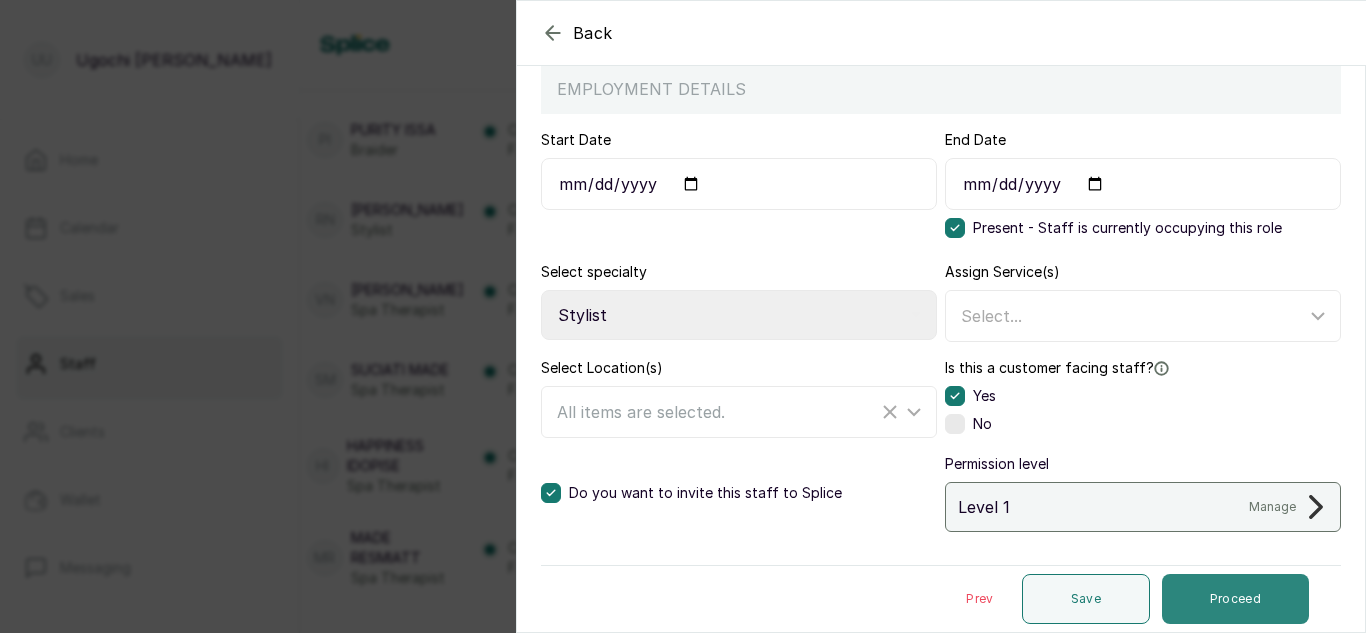 click on "Proceed" at bounding box center [1235, 599] 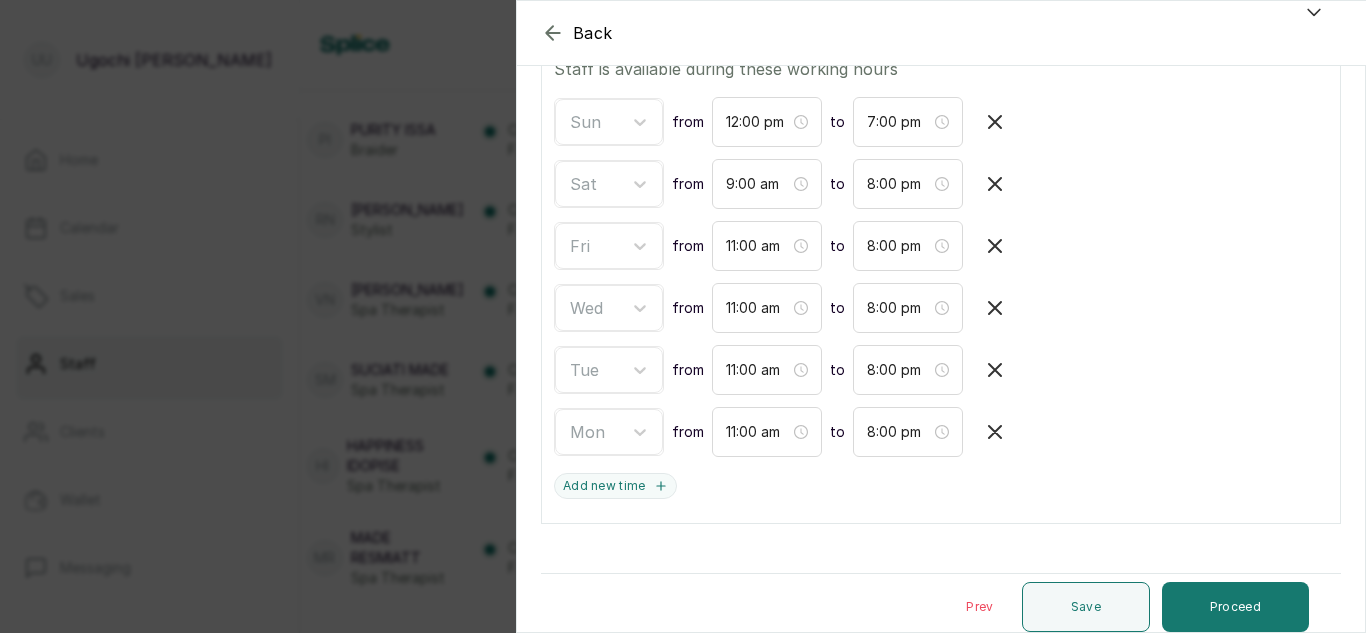 scroll, scrollTop: 440, scrollLeft: 0, axis: vertical 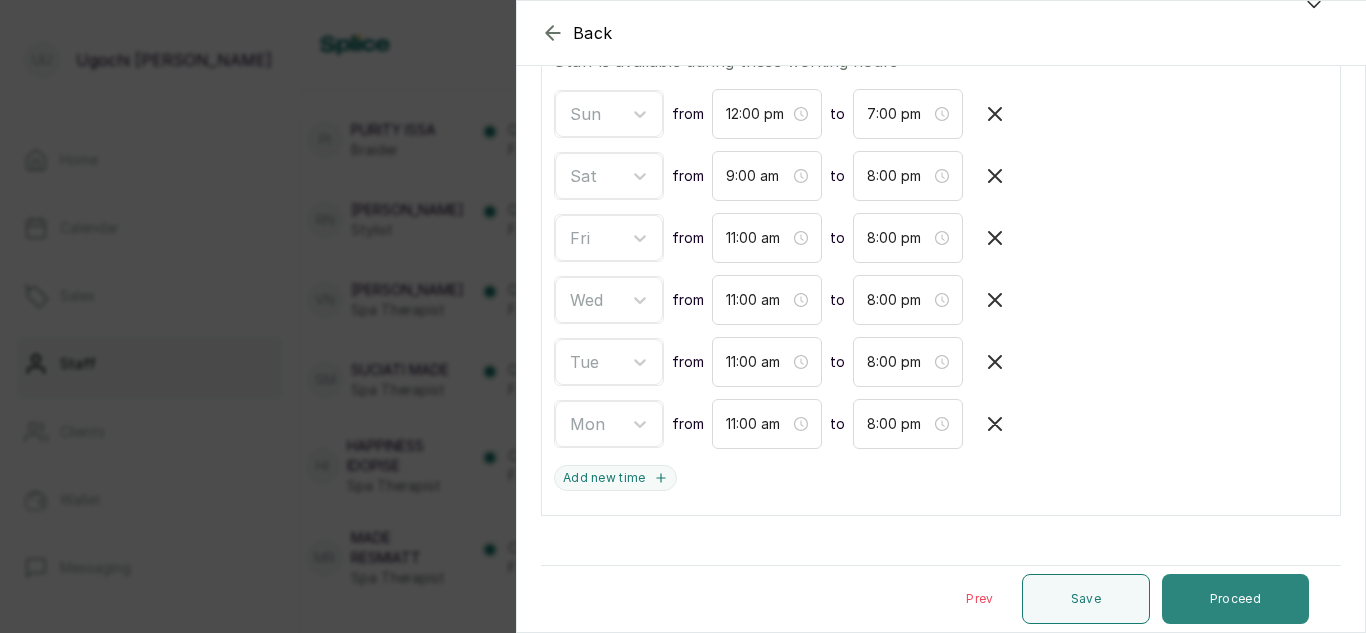 click on "Proceed" at bounding box center [1235, 599] 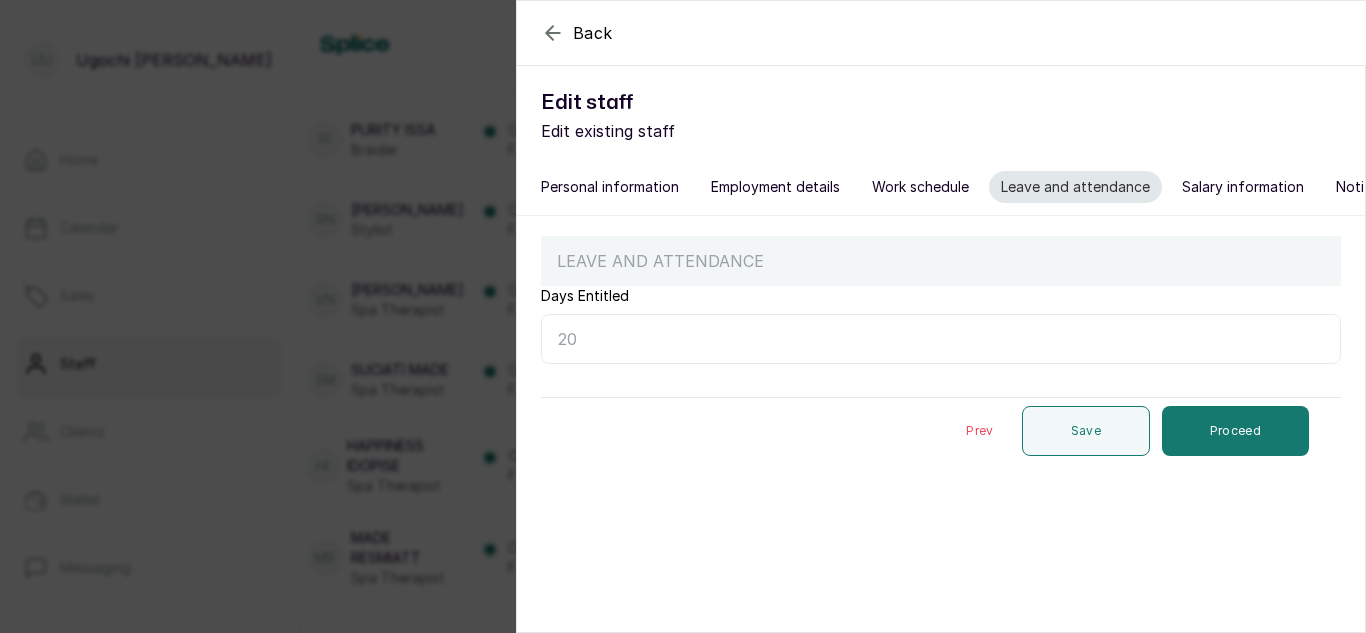 scroll, scrollTop: 0, scrollLeft: 0, axis: both 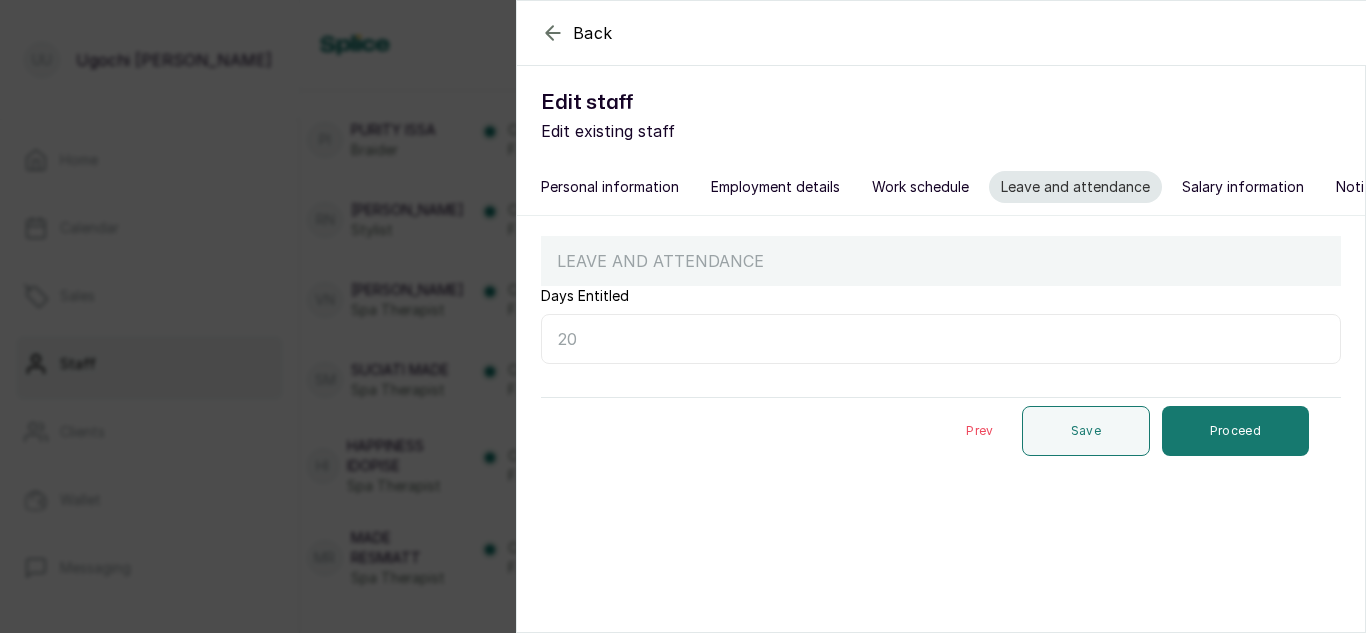 click on "Days Entitled" at bounding box center (941, 339) 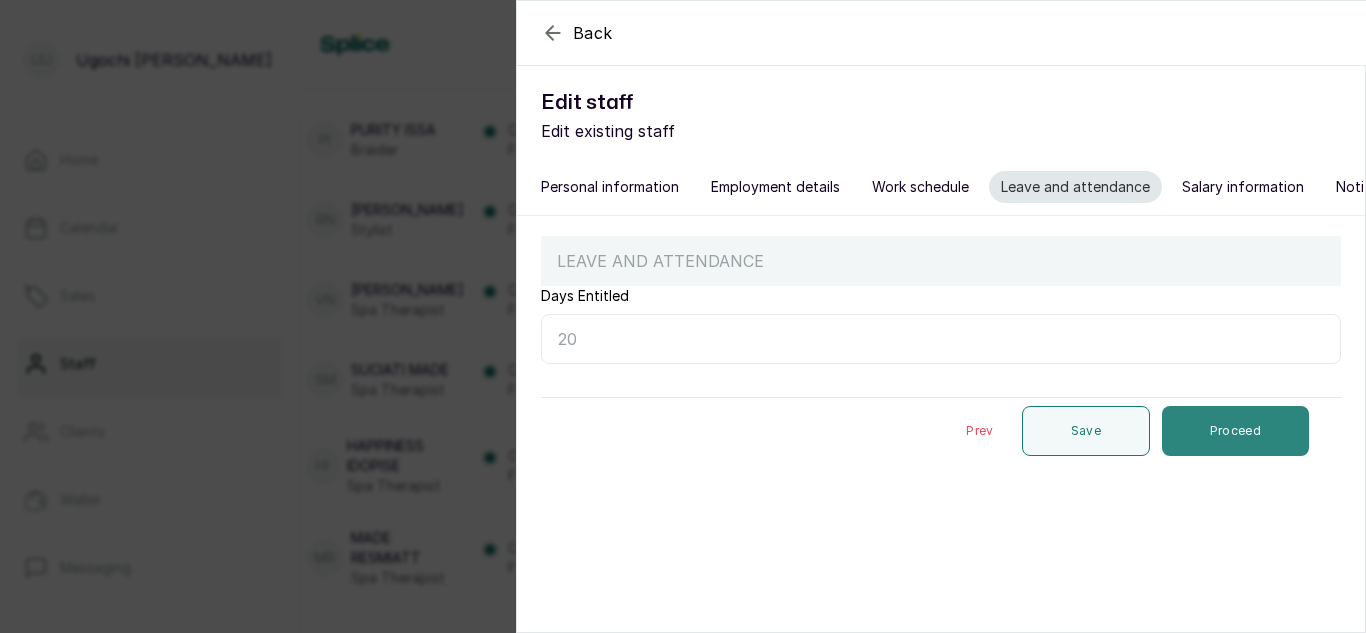 click on "Proceed" at bounding box center [1235, 431] 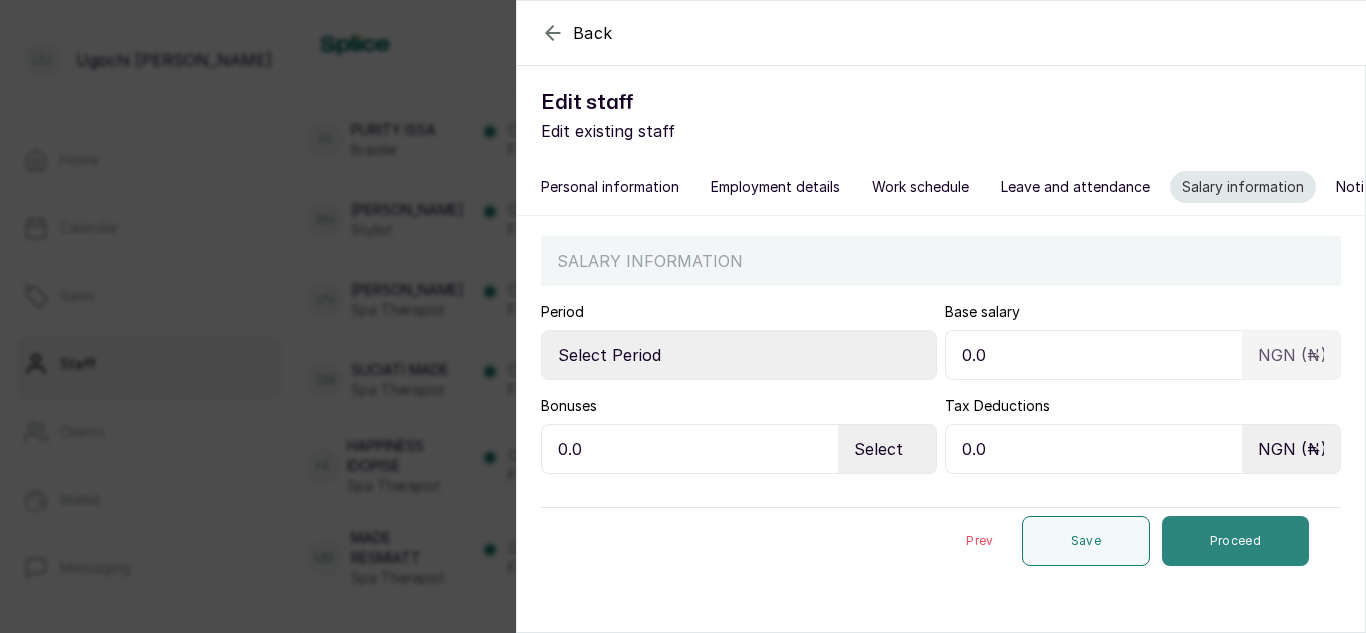 click on "Proceed" at bounding box center (1235, 541) 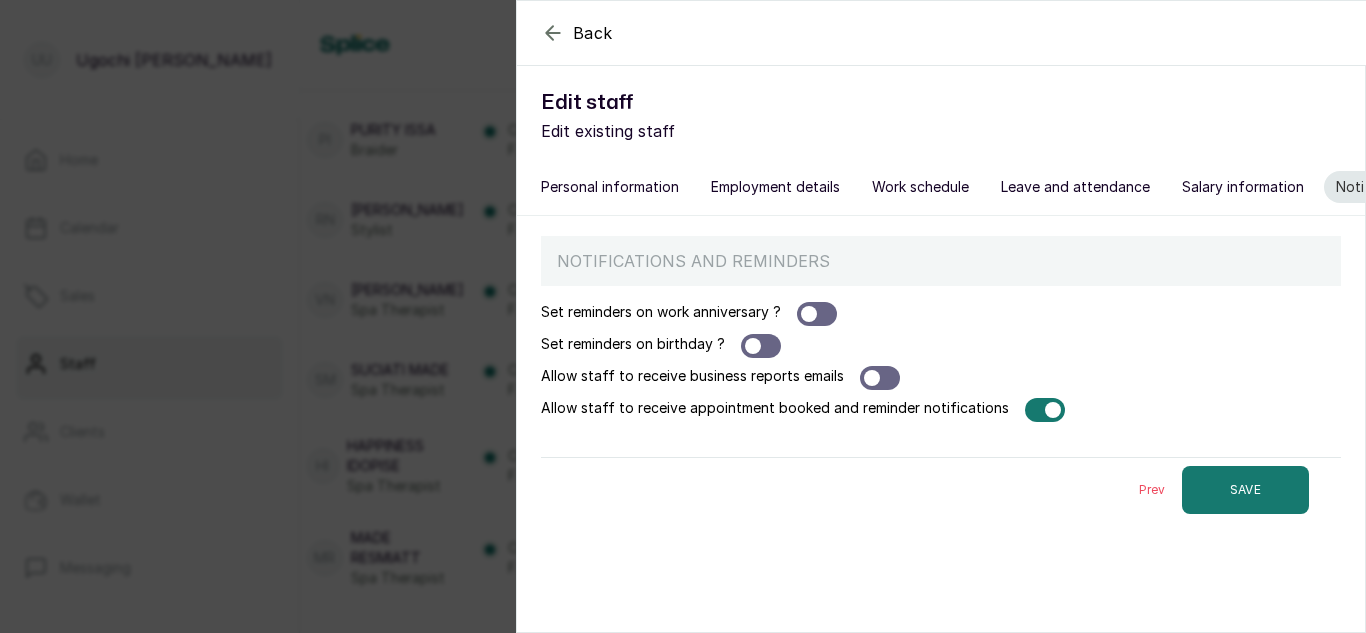 click at bounding box center (1045, 410) 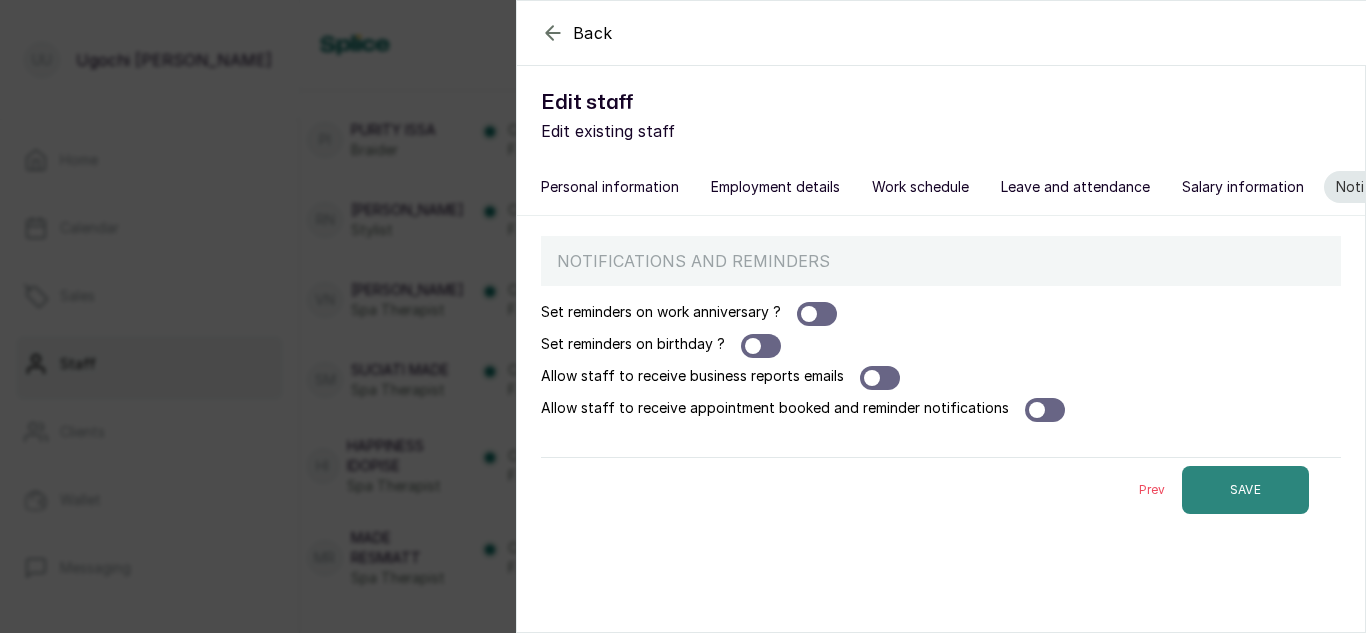 click on "SAVE" at bounding box center [1245, 490] 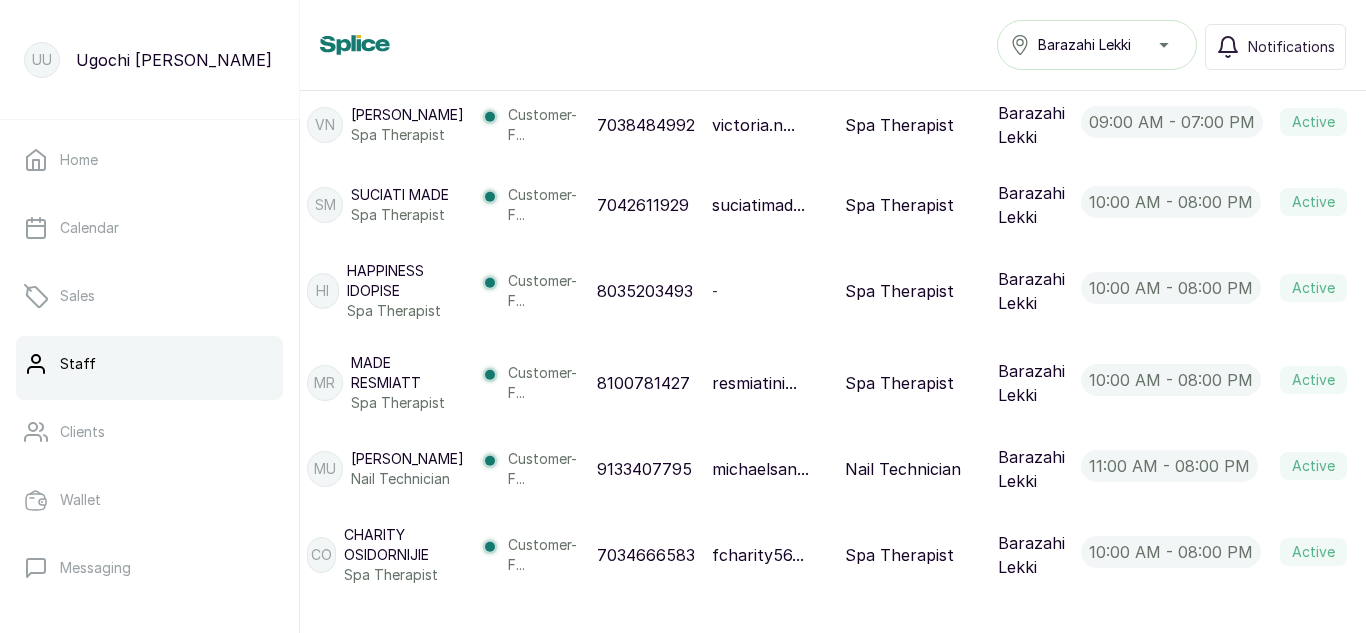 scroll, scrollTop: 1473, scrollLeft: 37, axis: both 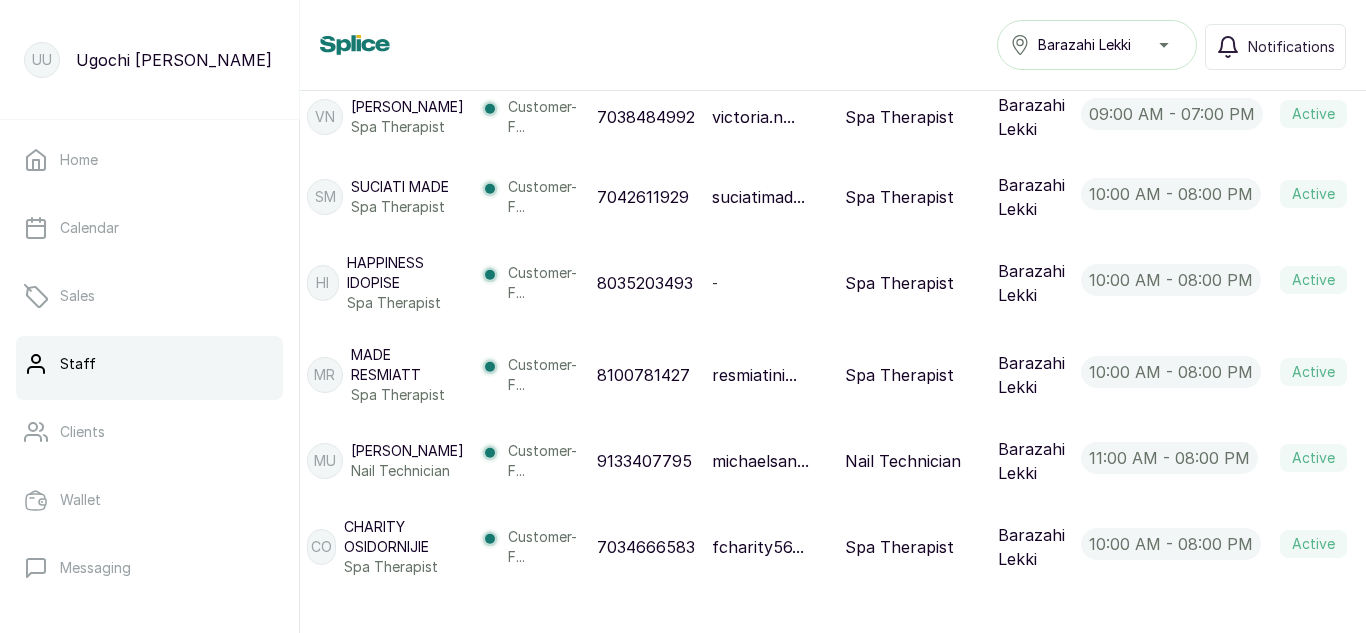 click at bounding box center [1375, 117] 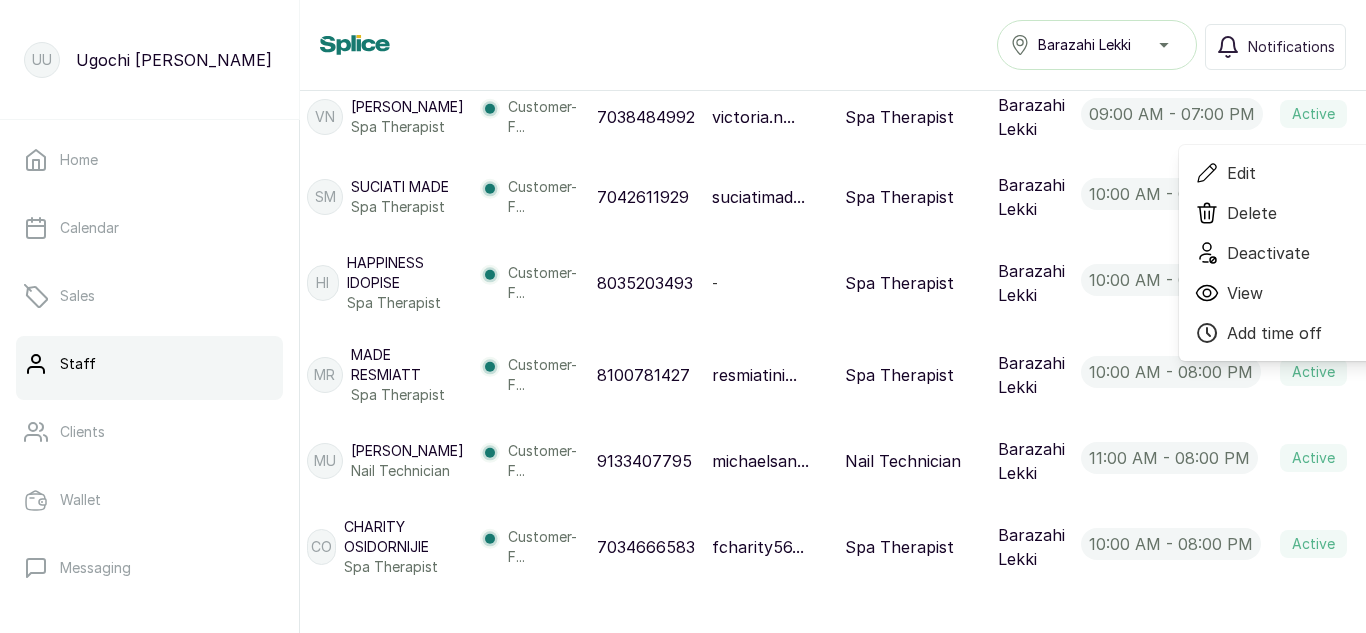 click on "Edit" at bounding box center [1291, 173] 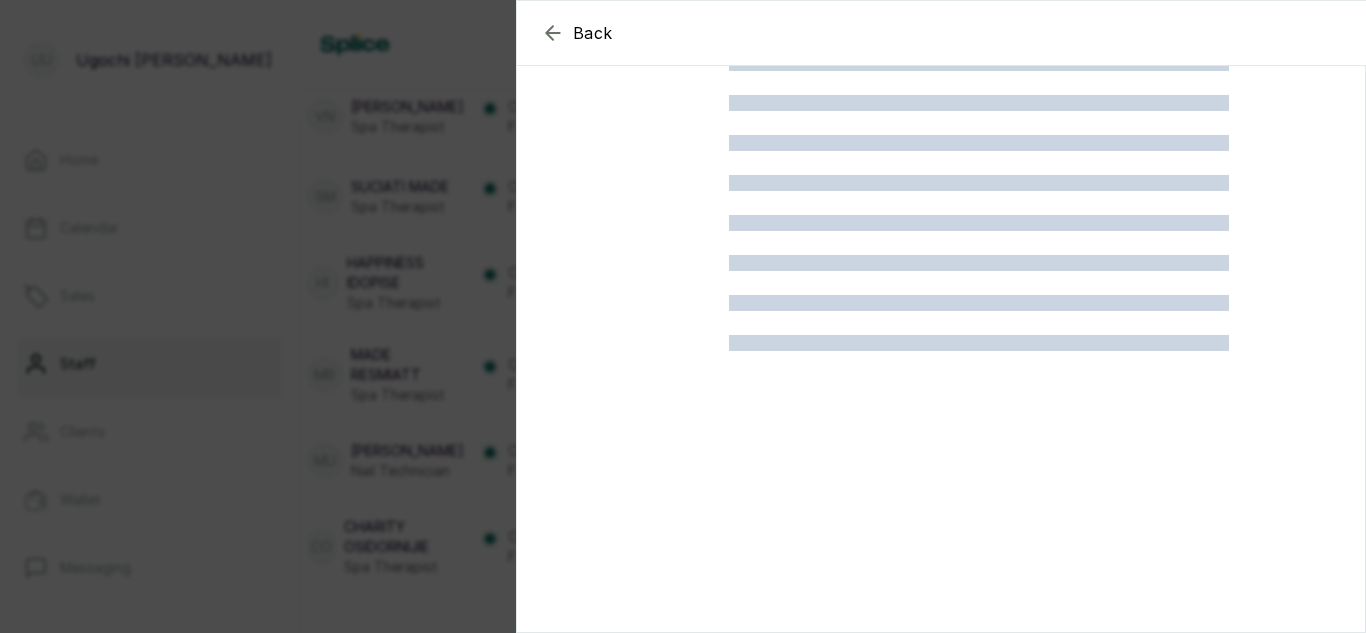 scroll, scrollTop: 184, scrollLeft: 0, axis: vertical 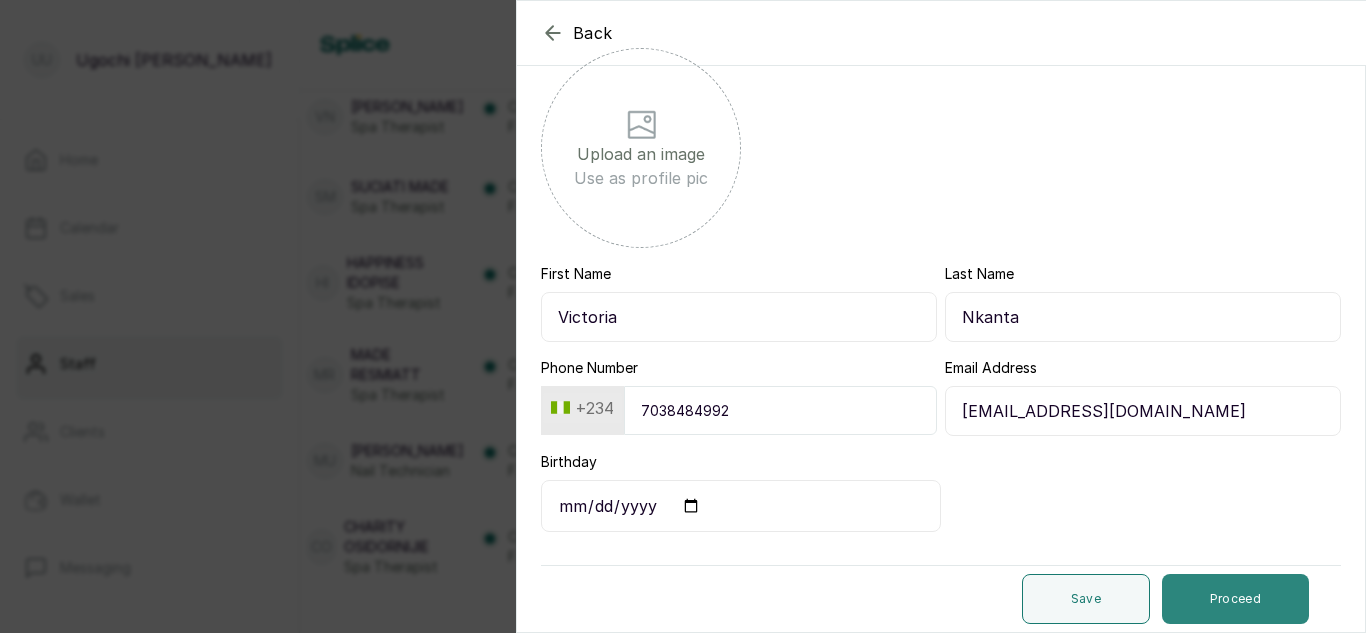 click on "Proceed" at bounding box center (1235, 599) 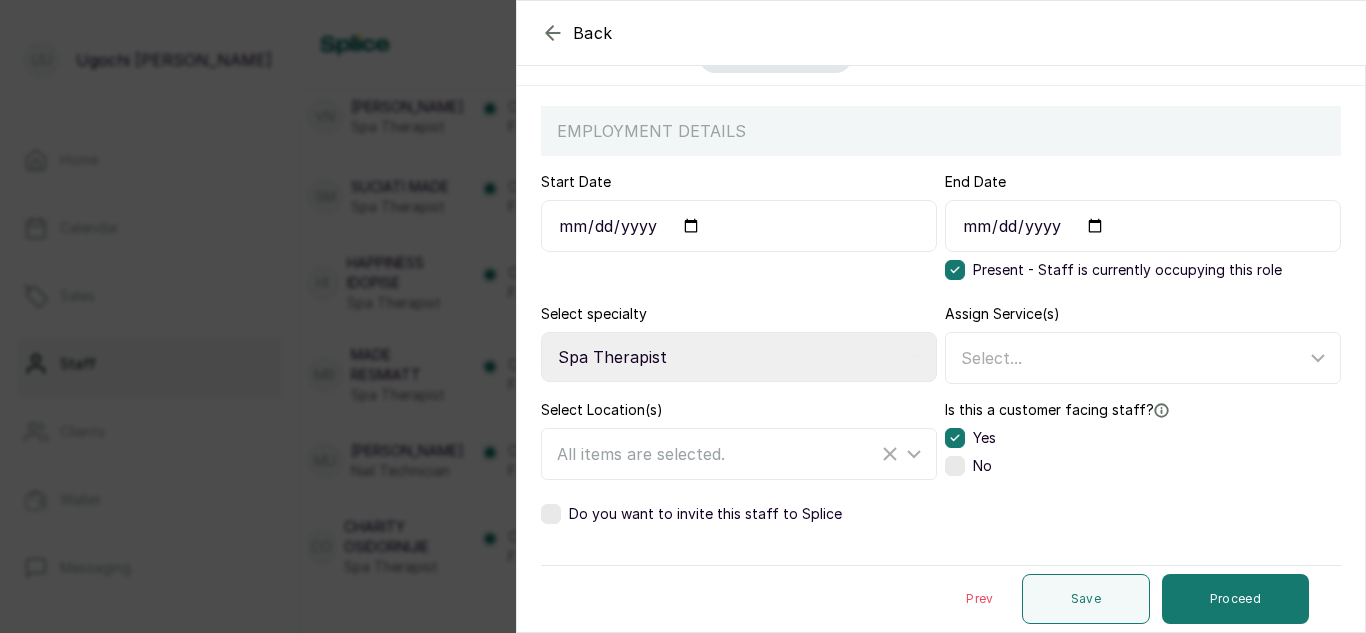 scroll, scrollTop: 145, scrollLeft: 0, axis: vertical 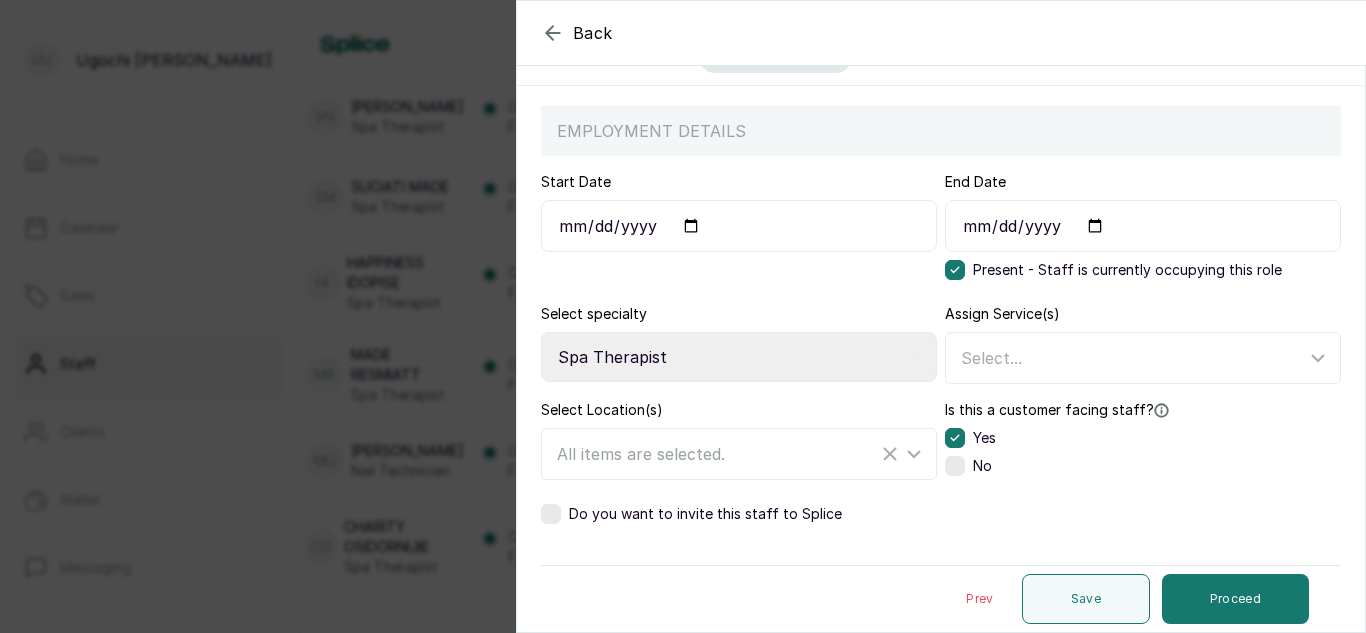 click at bounding box center [551, 514] 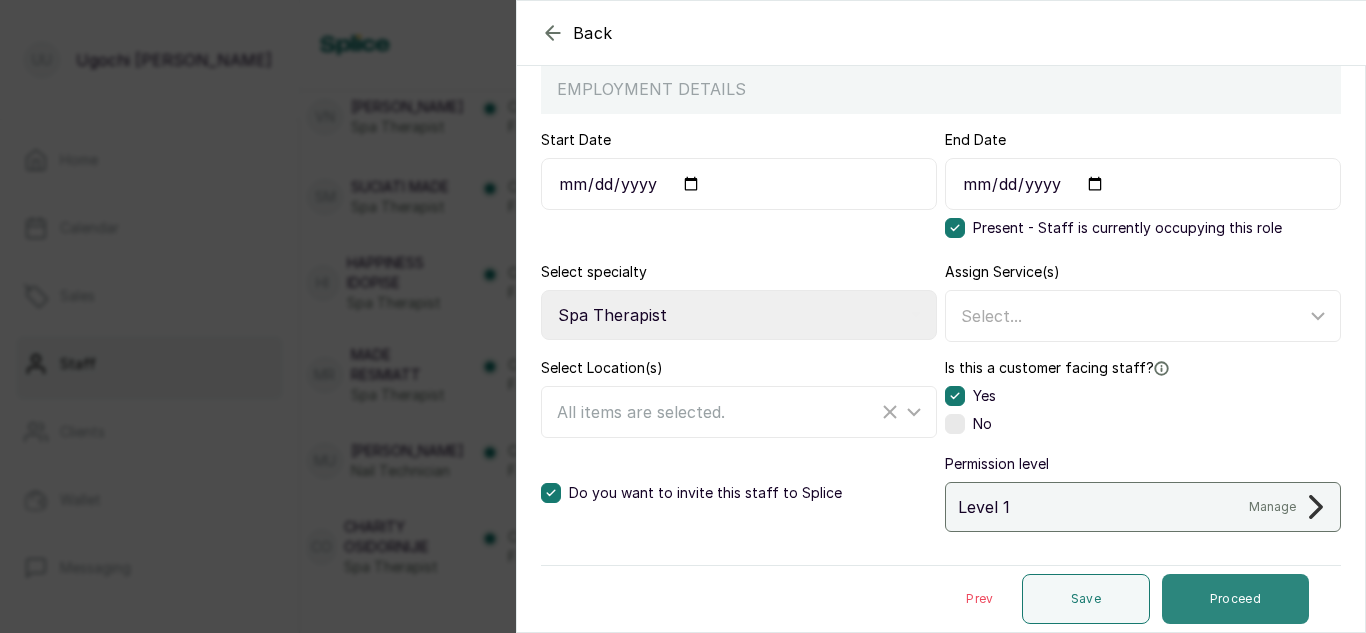 click on "Proceed" at bounding box center [1235, 599] 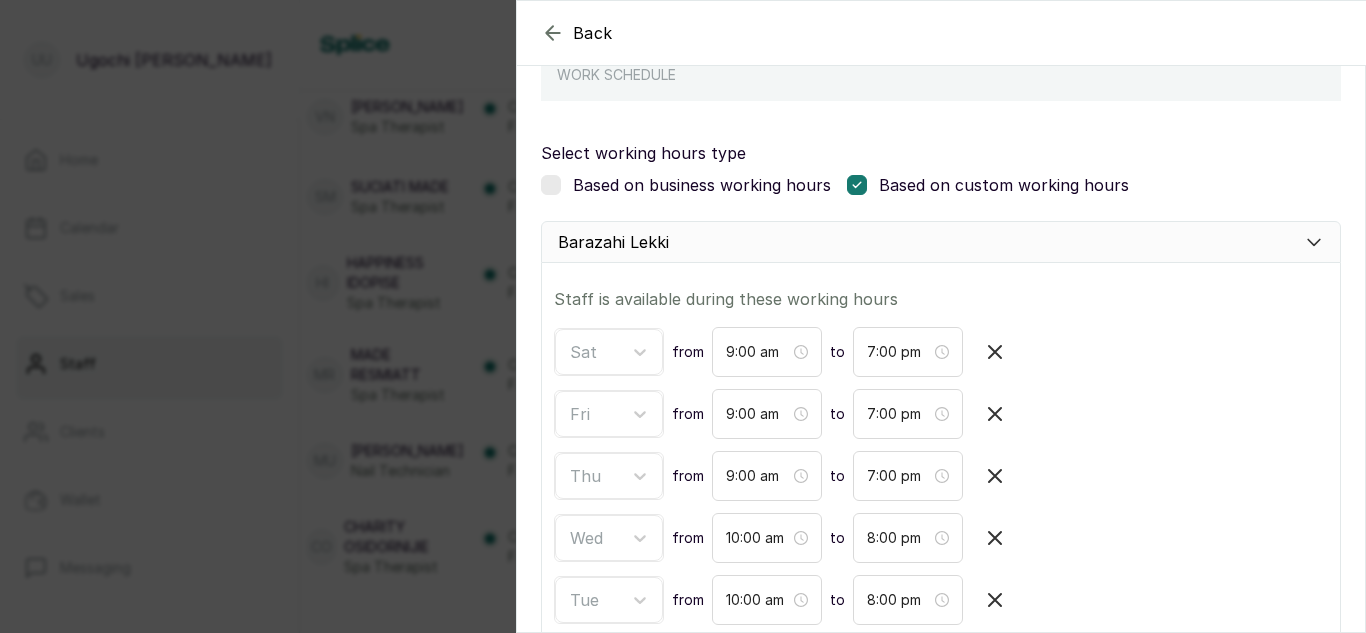 scroll, scrollTop: 440, scrollLeft: 0, axis: vertical 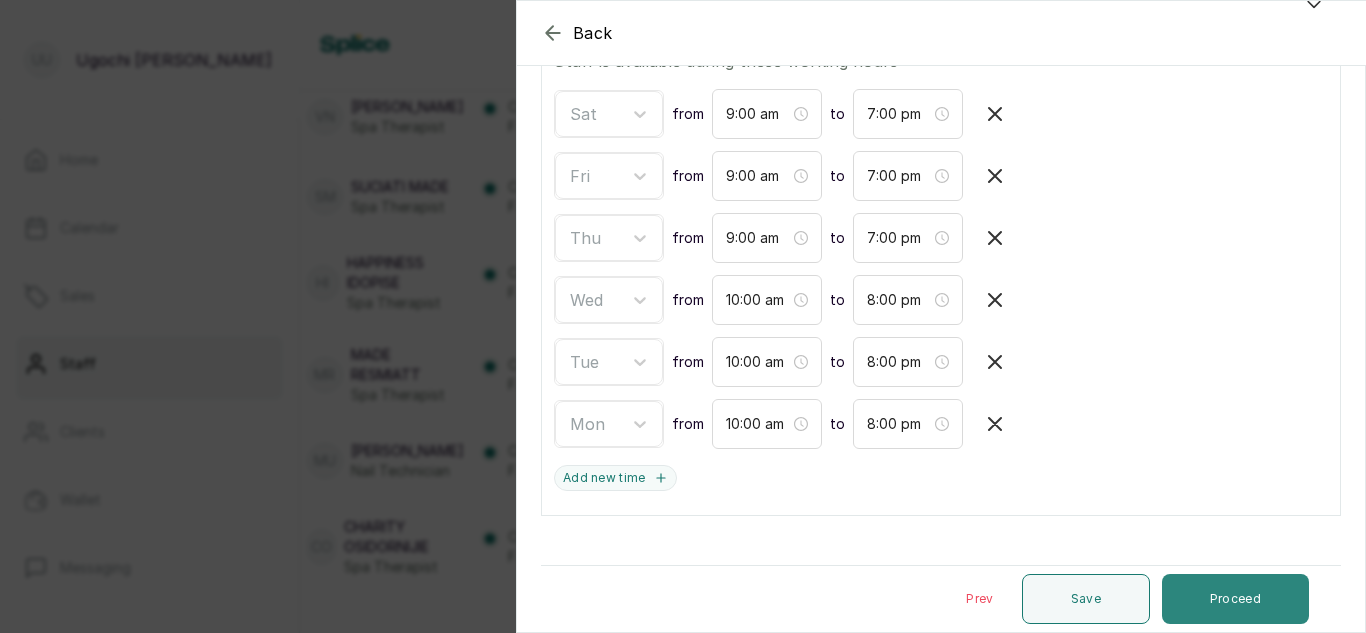 click on "Proceed" at bounding box center [1235, 599] 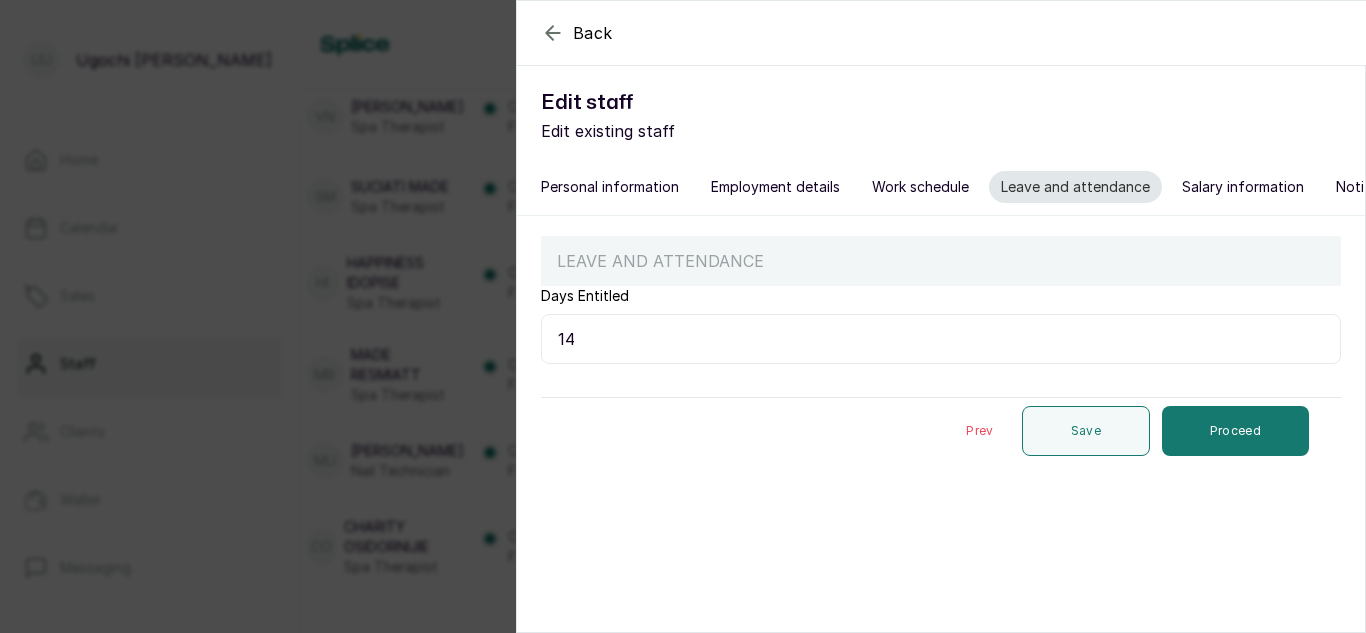 scroll, scrollTop: 0, scrollLeft: 0, axis: both 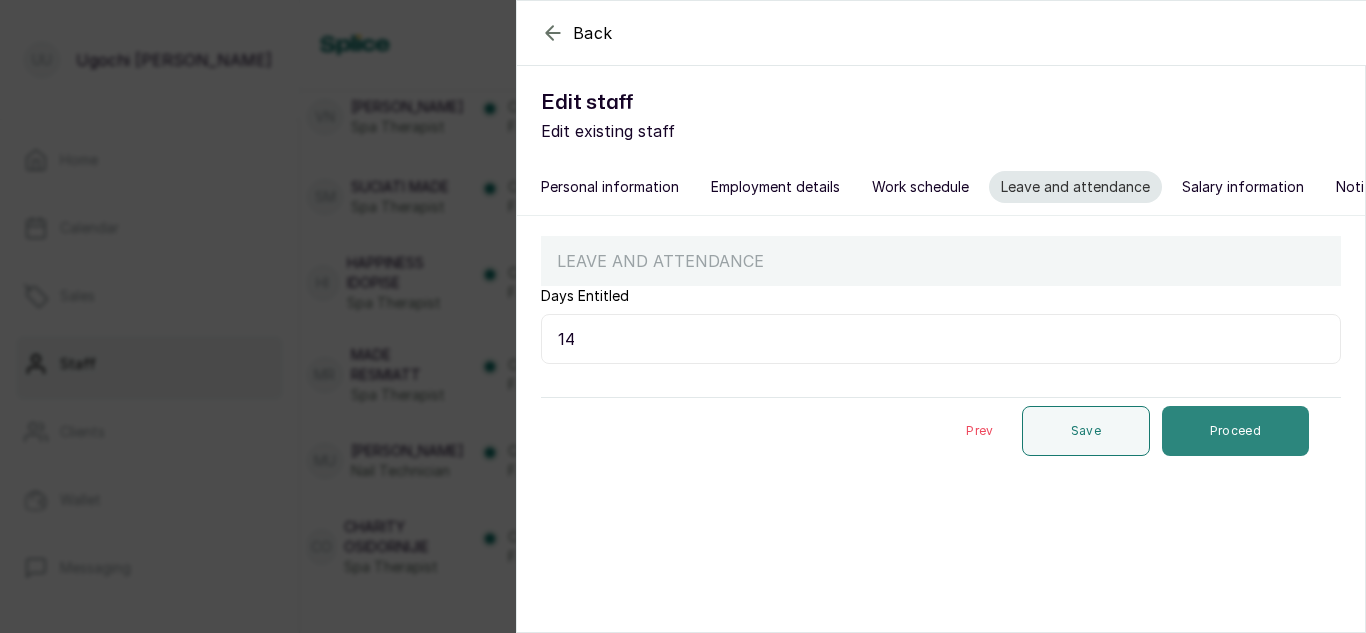 click on "Proceed" at bounding box center (1235, 431) 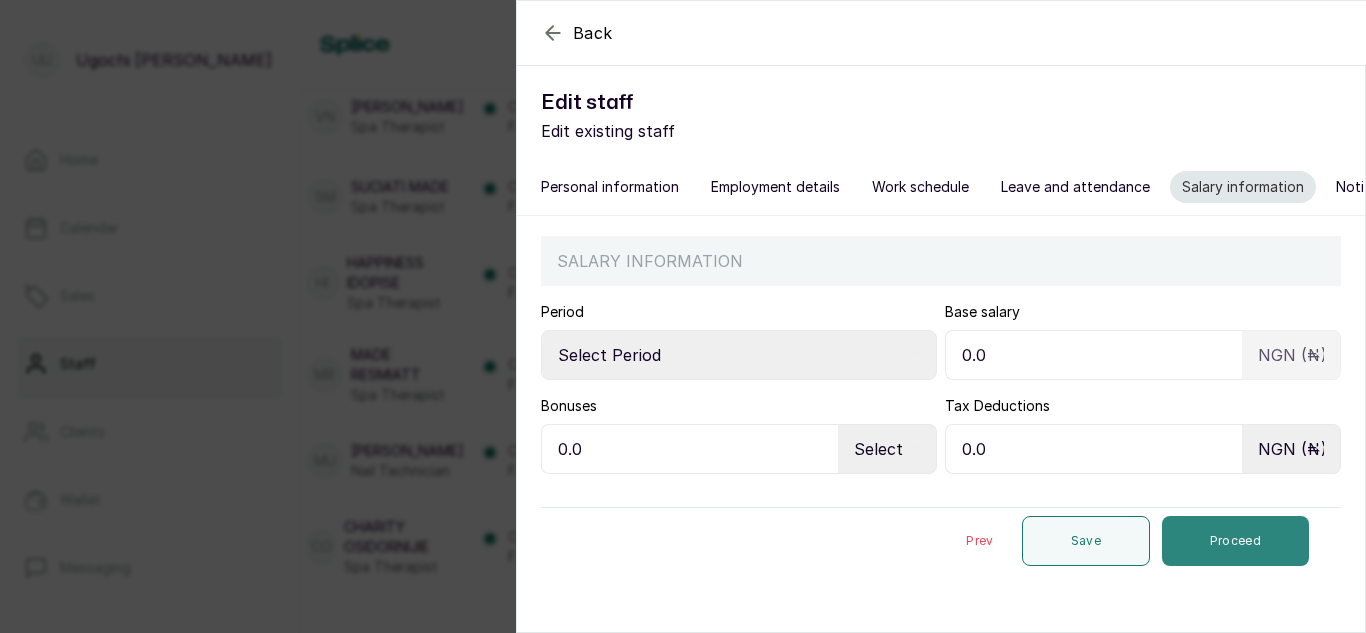 click on "Proceed" at bounding box center [1235, 541] 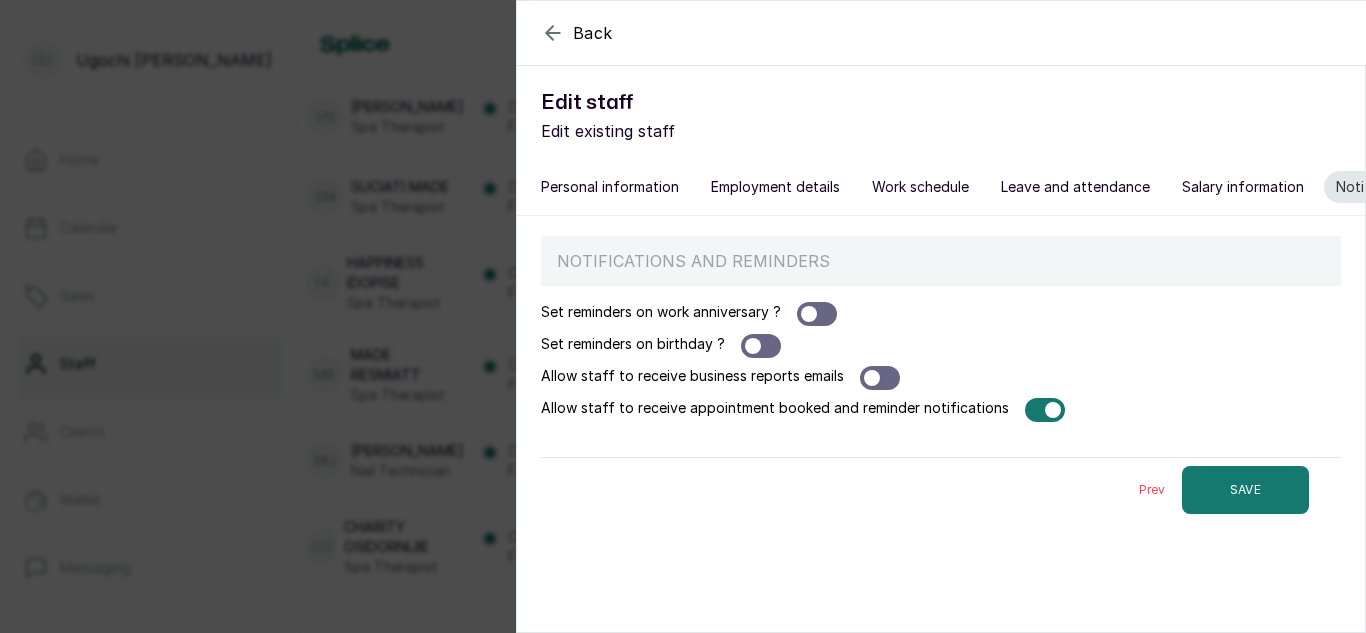 click at bounding box center [1053, 410] 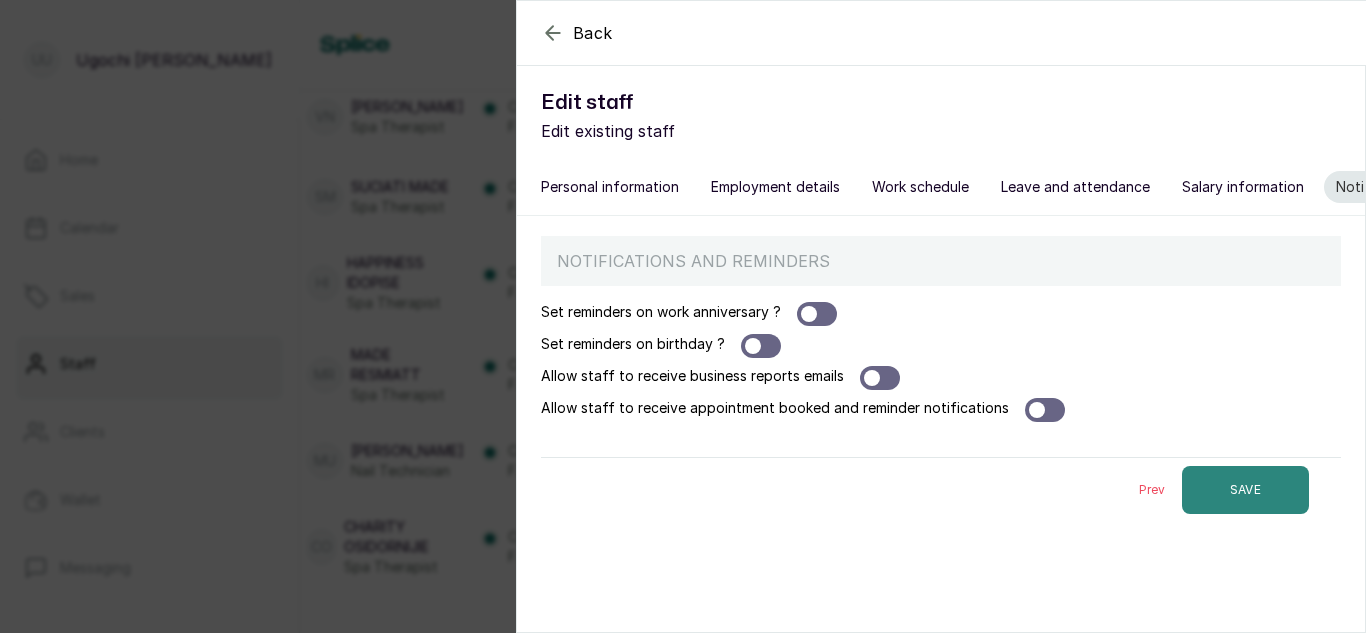 click on "SAVE" at bounding box center (1245, 490) 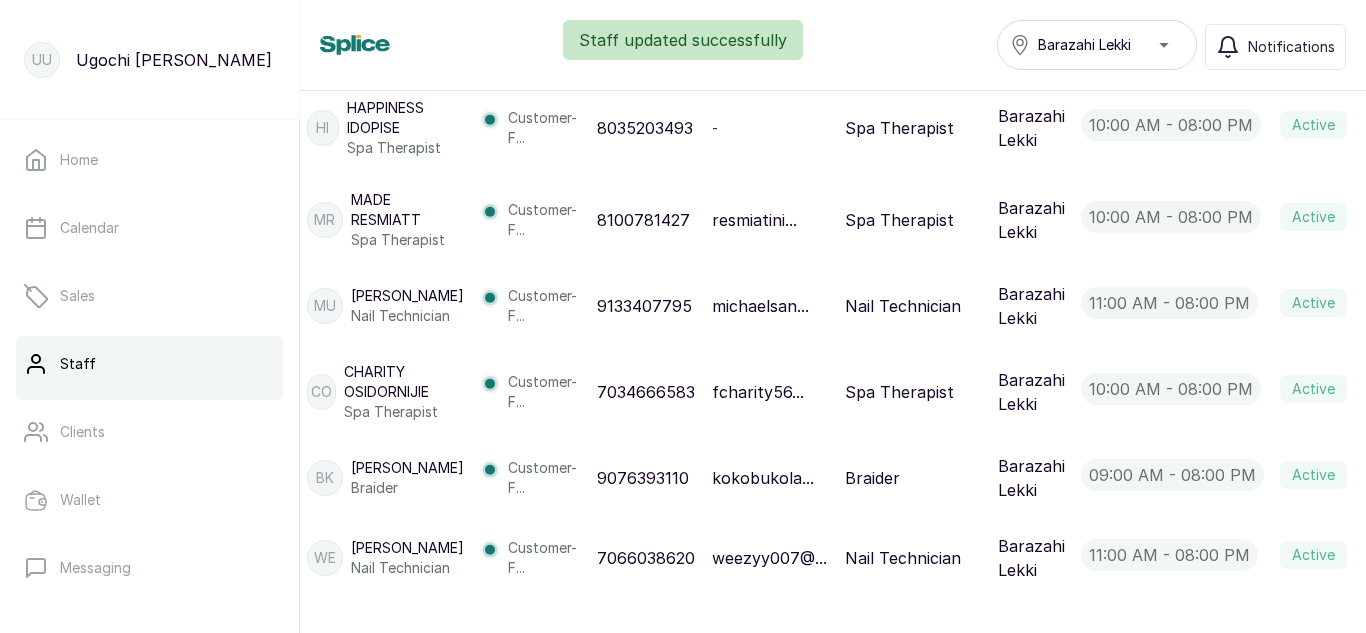 scroll, scrollTop: 1621, scrollLeft: 37, axis: both 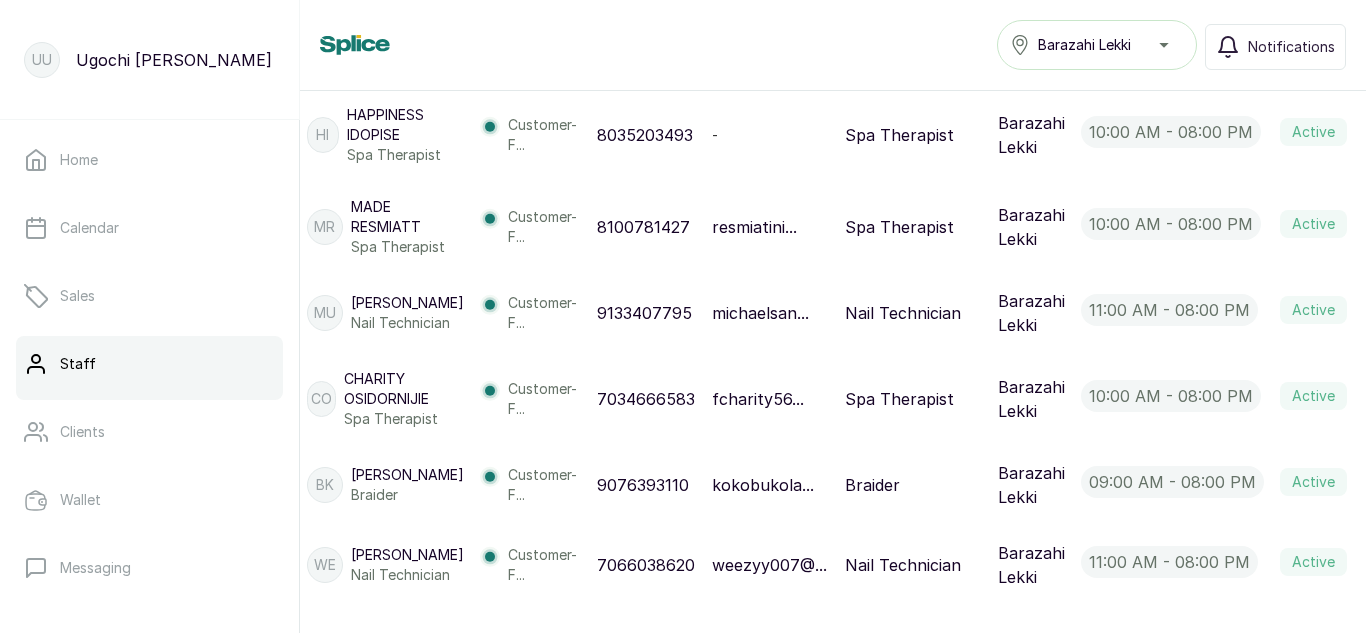 click 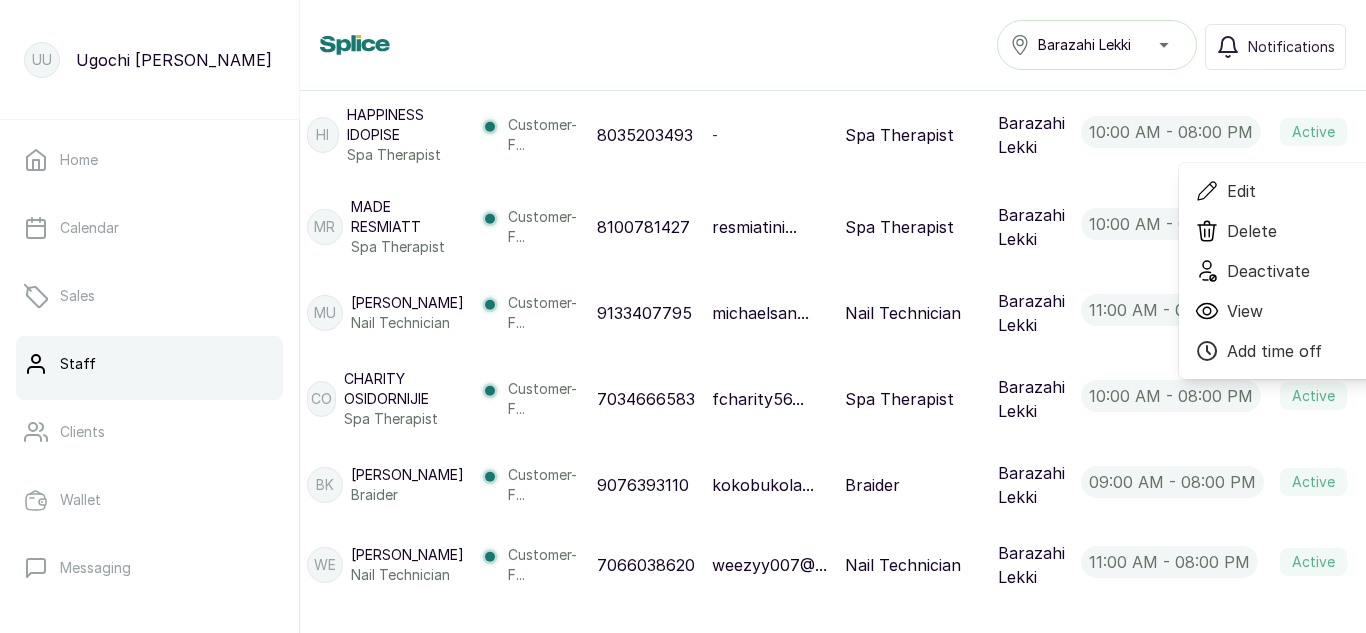 click on "Edit" at bounding box center (1291, 191) 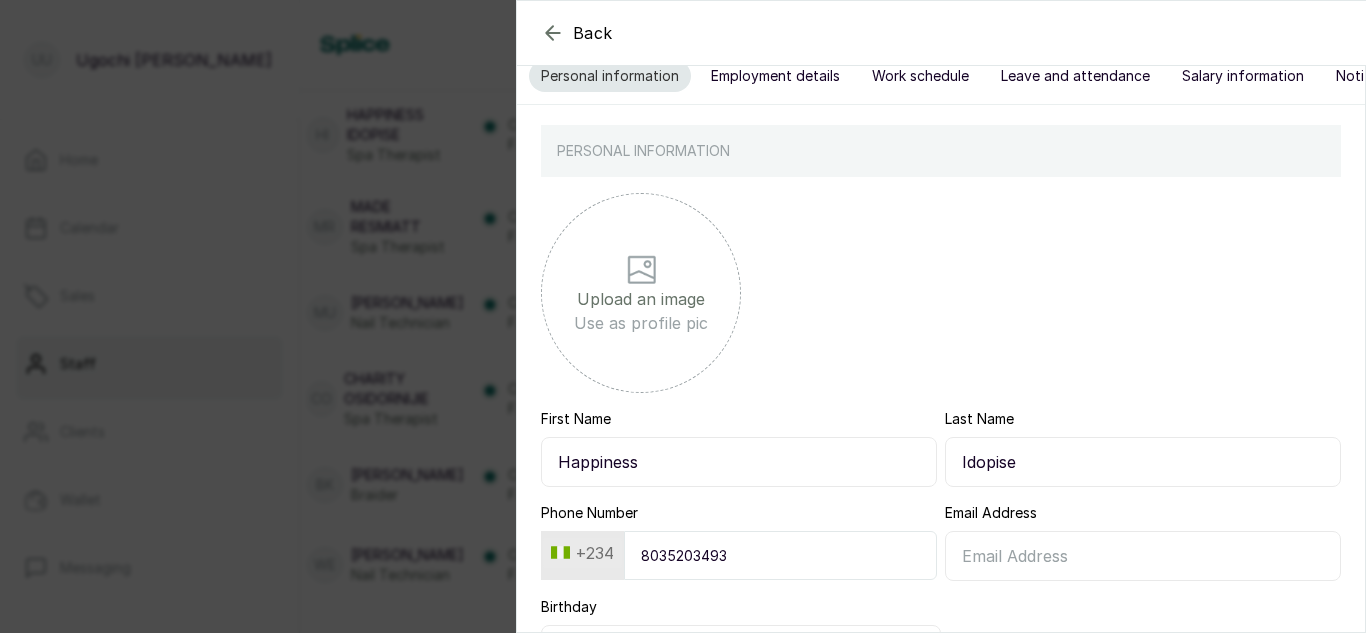 scroll, scrollTop: 271, scrollLeft: 0, axis: vertical 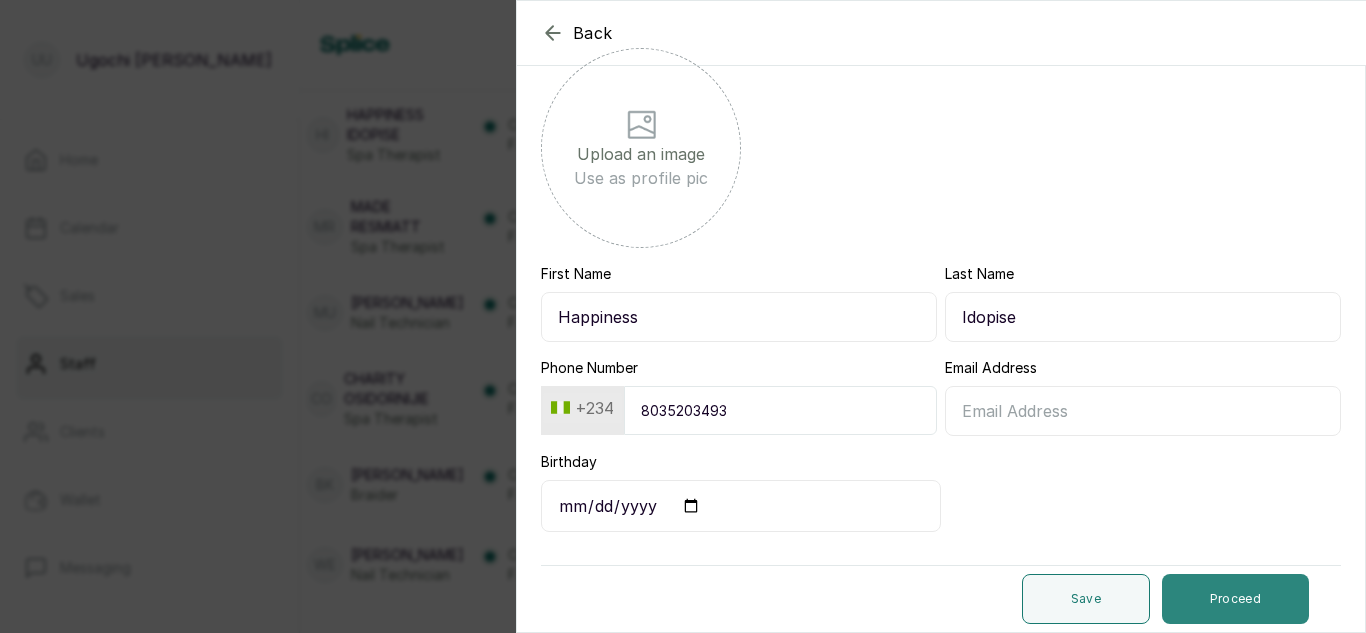 click on "Proceed" at bounding box center (1235, 599) 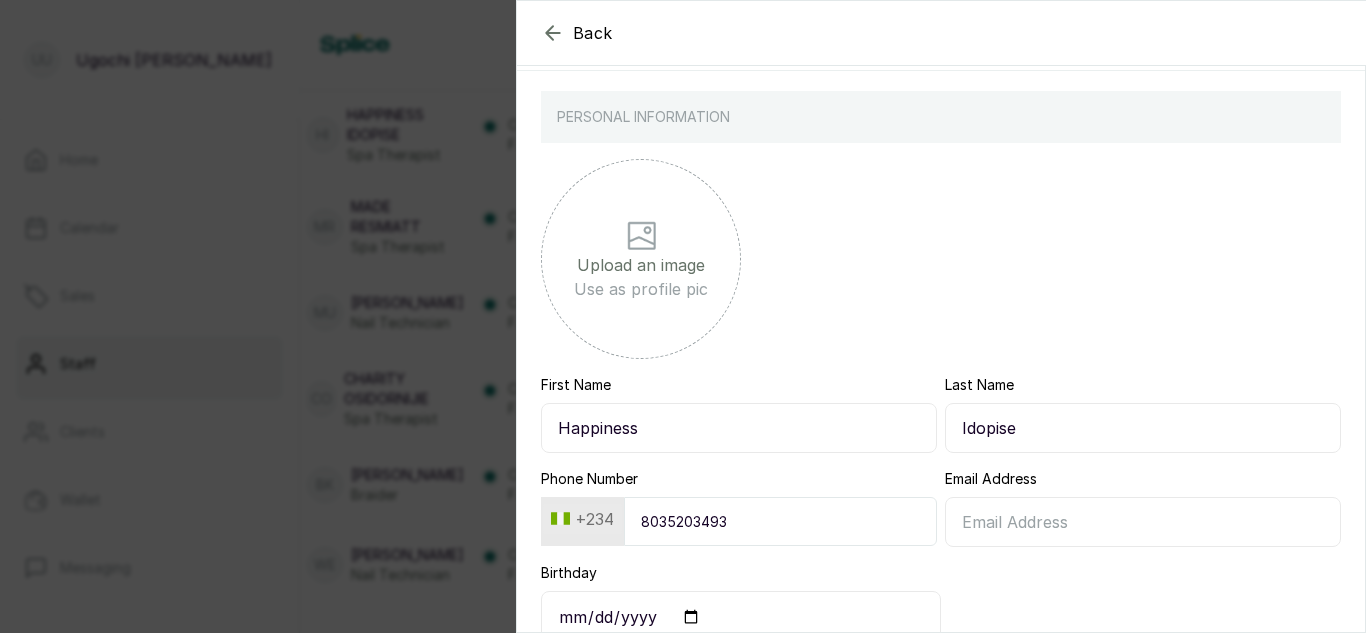 select on "spa_therapist" 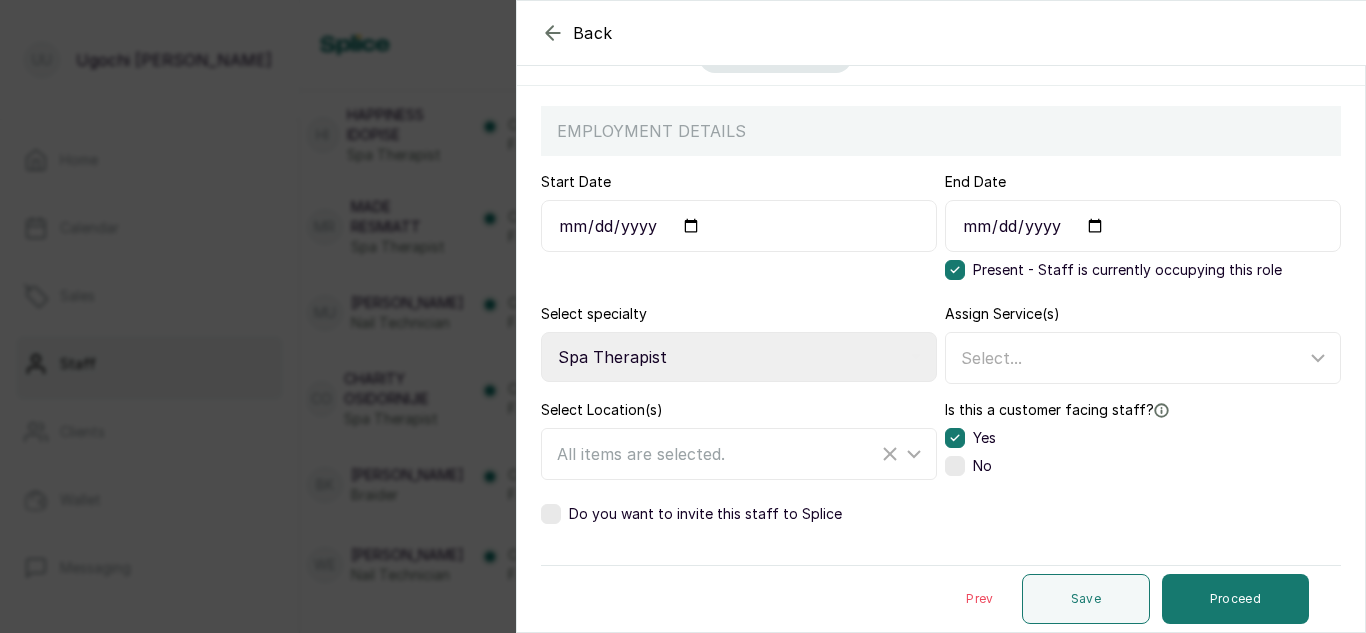 click at bounding box center [551, 514] 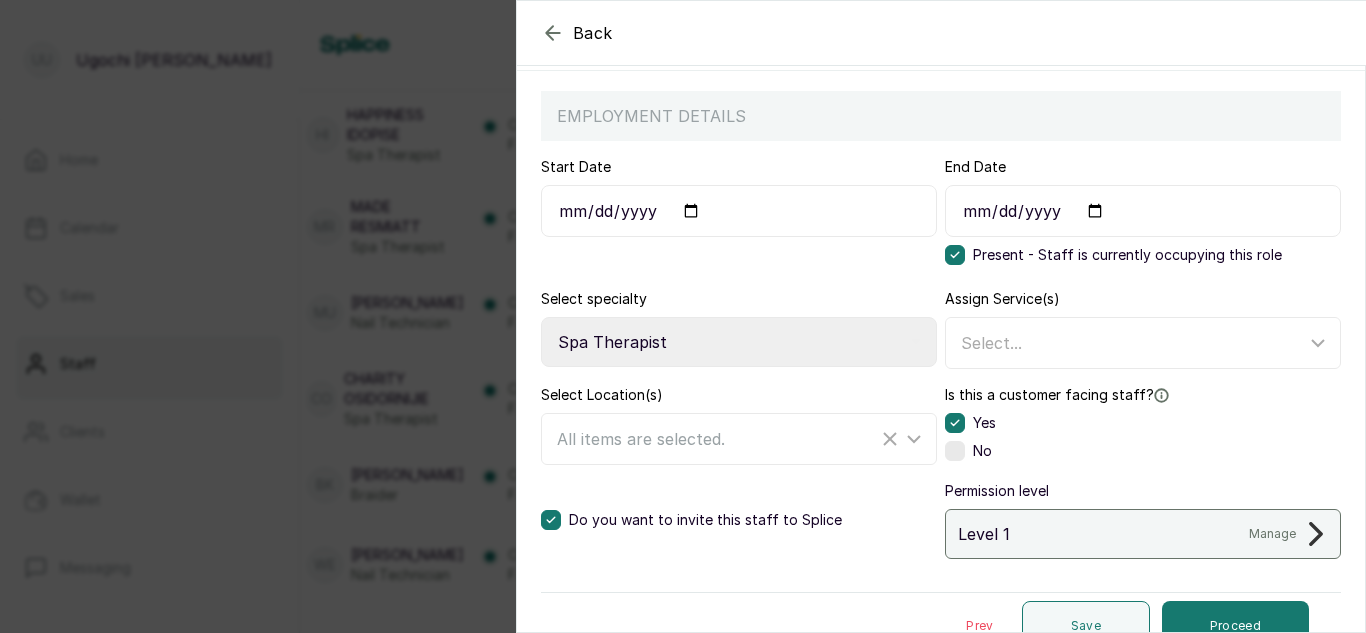 scroll, scrollTop: 187, scrollLeft: 0, axis: vertical 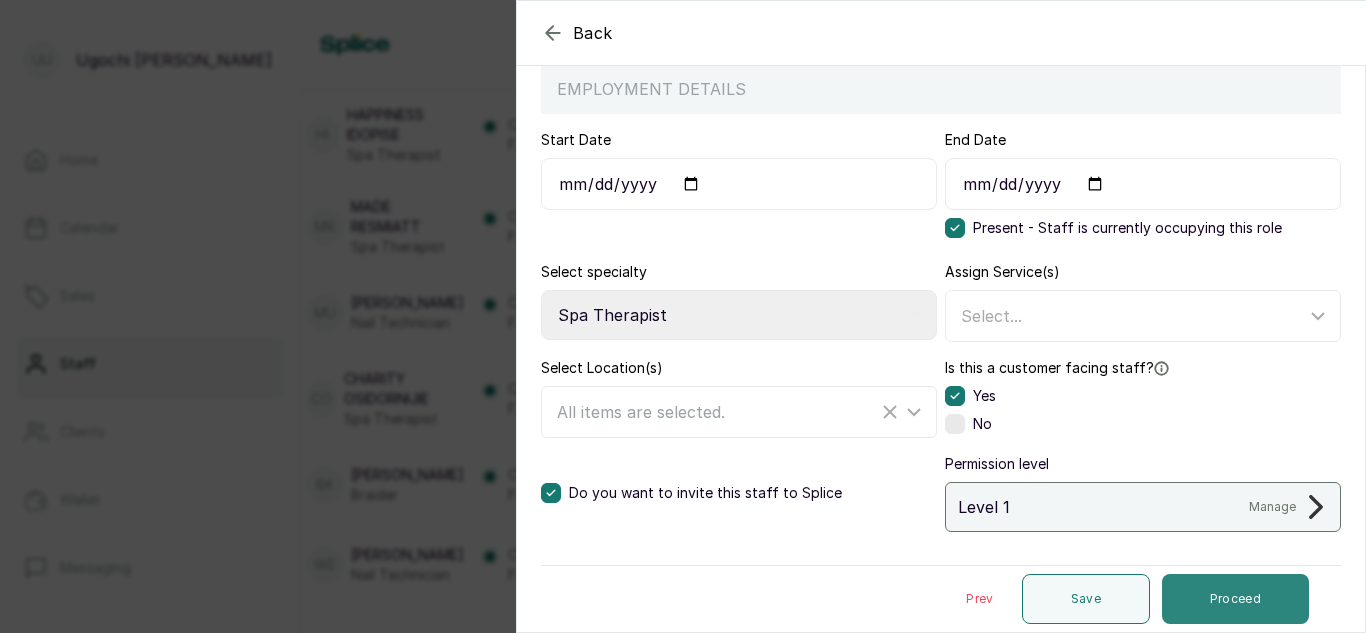 click on "Proceed" at bounding box center (1235, 599) 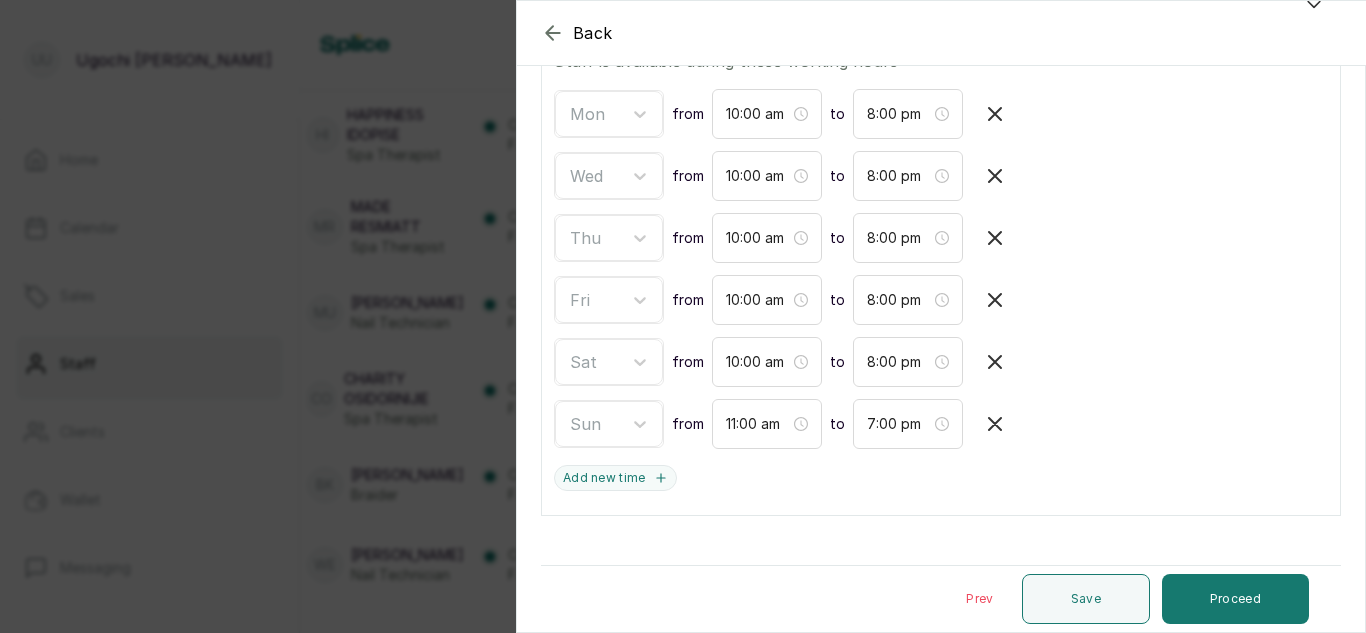 scroll, scrollTop: 440, scrollLeft: 0, axis: vertical 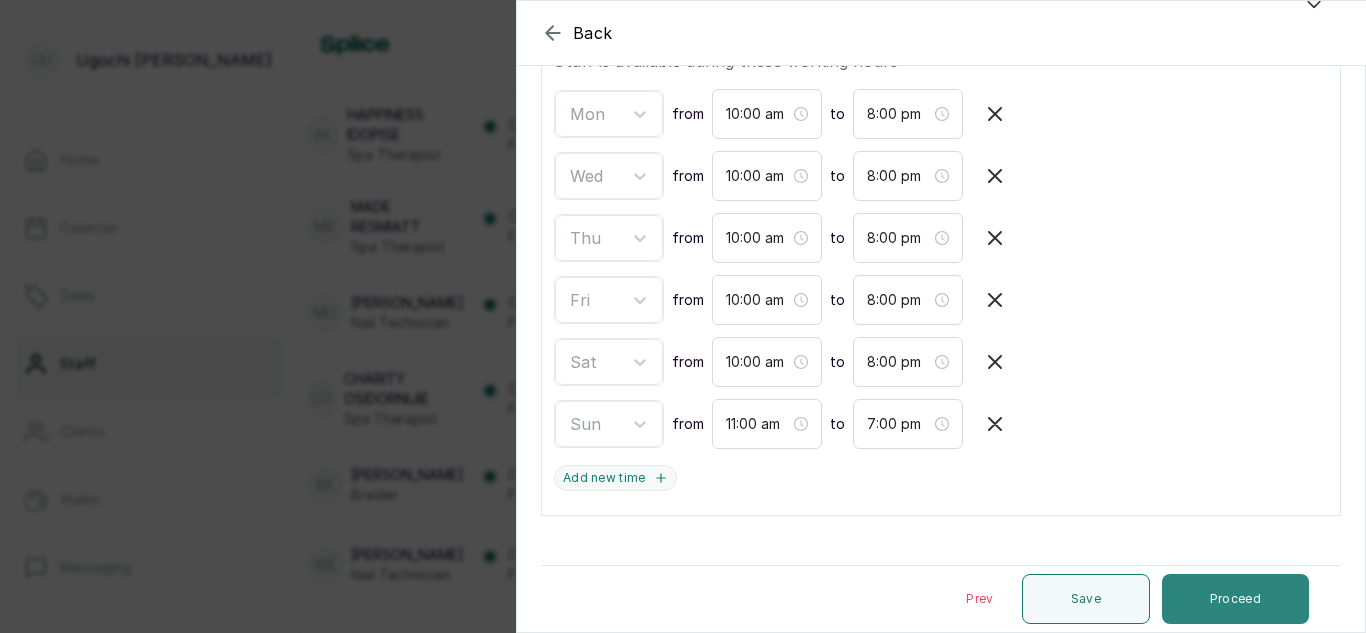 click on "Proceed" at bounding box center (1235, 599) 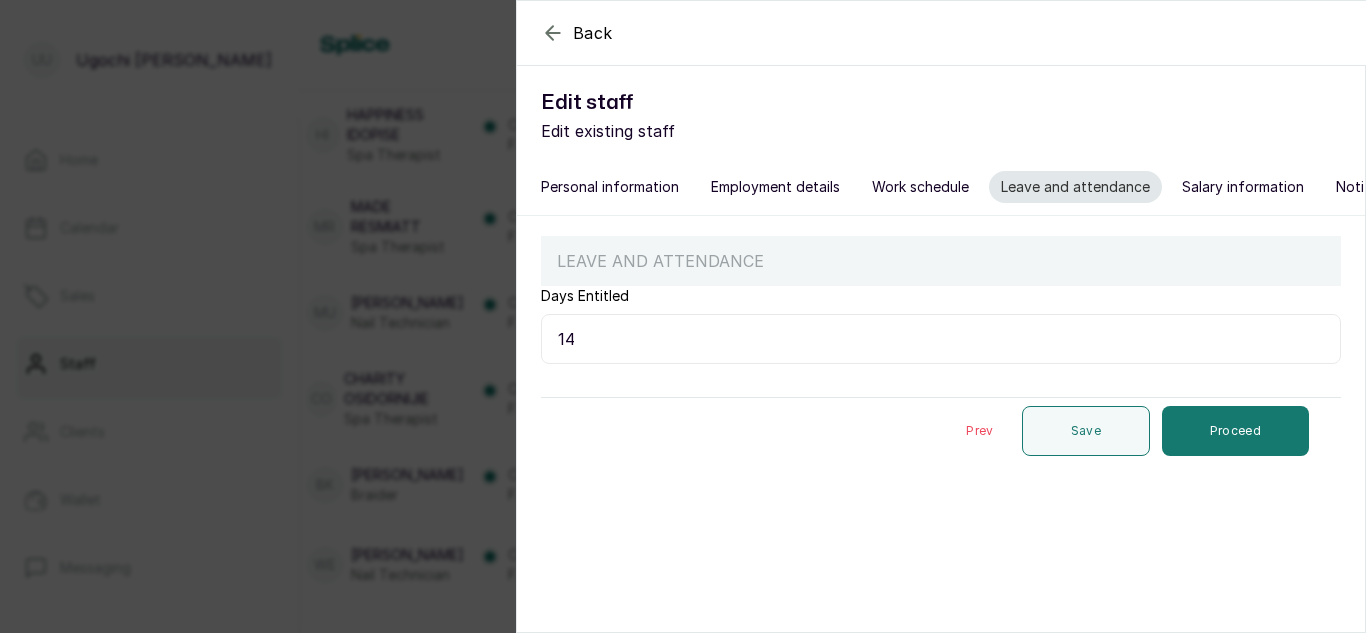 scroll, scrollTop: 0, scrollLeft: 0, axis: both 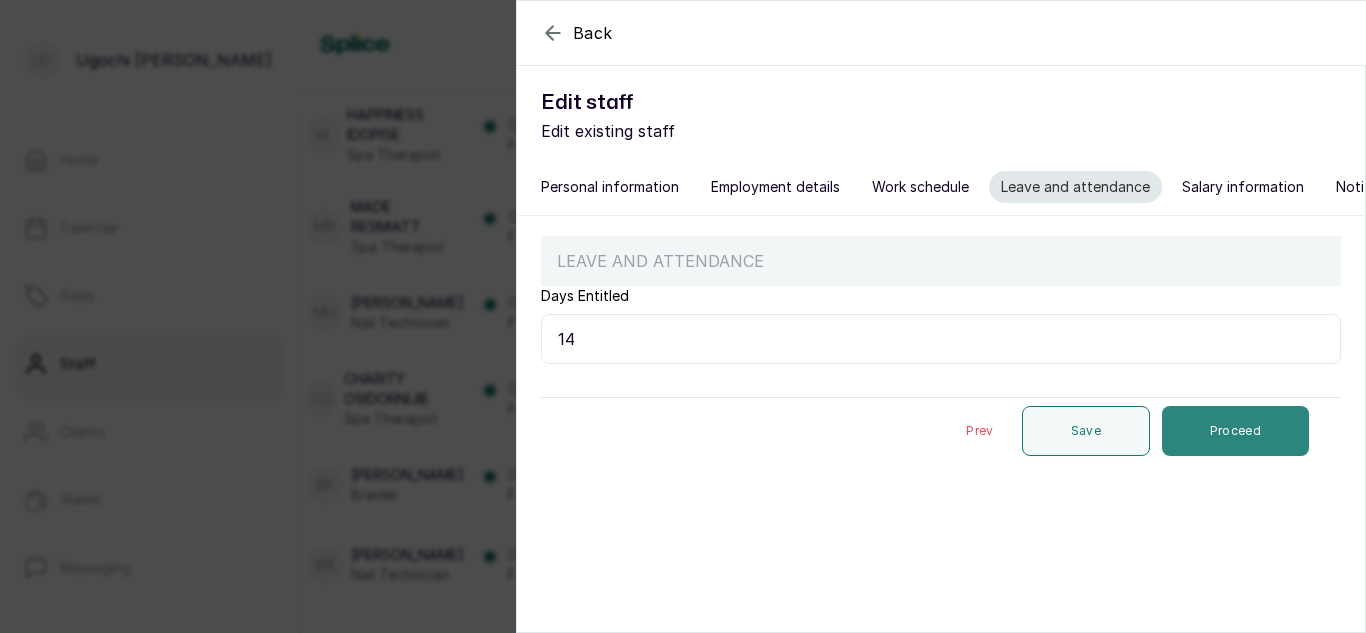 click on "Proceed" at bounding box center (1235, 431) 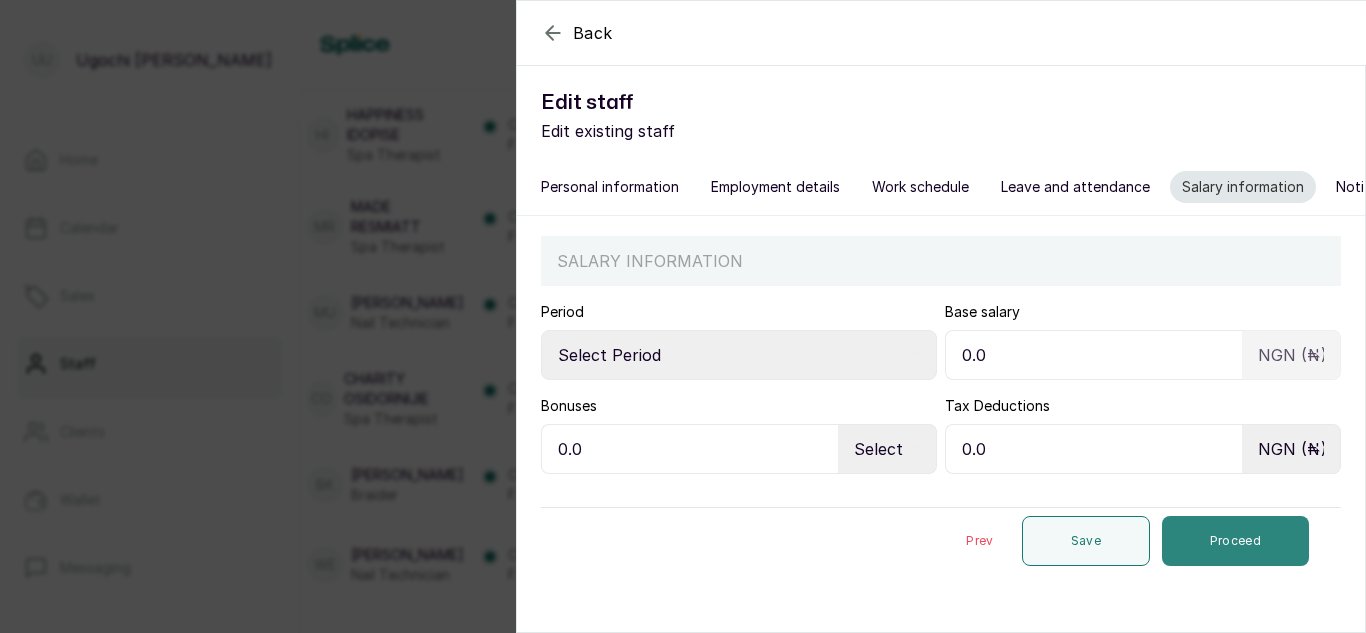 click on "Proceed" at bounding box center (1235, 541) 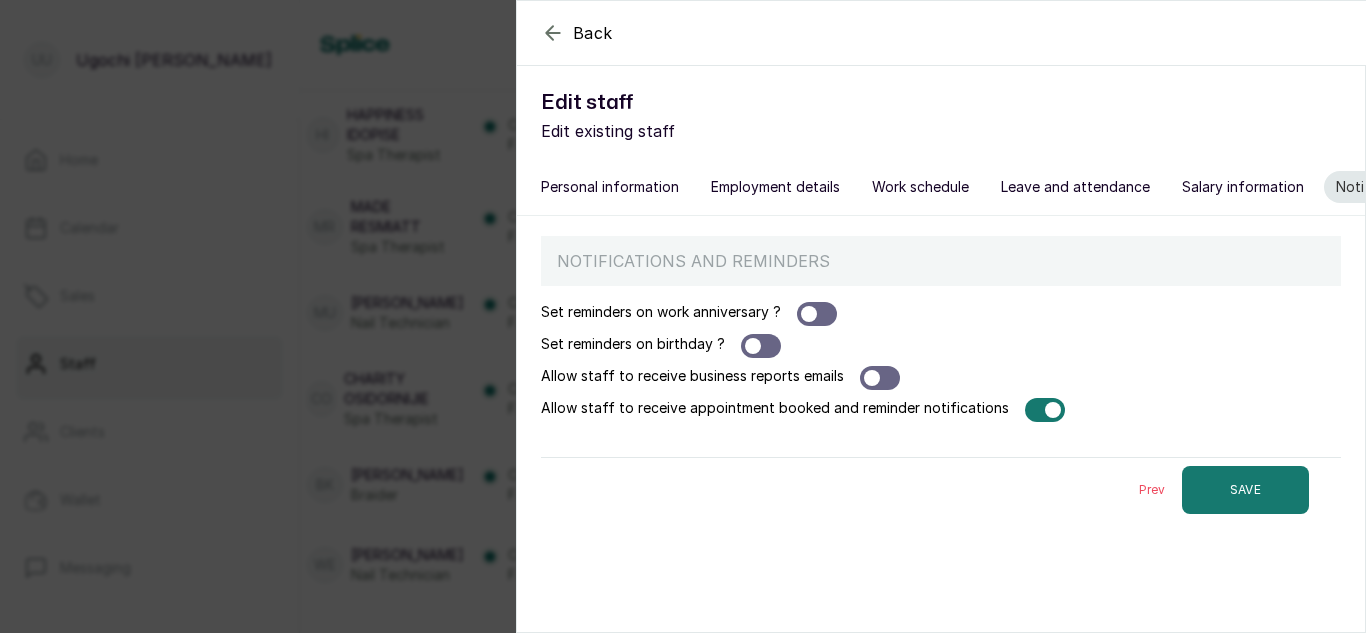 click at bounding box center [1053, 410] 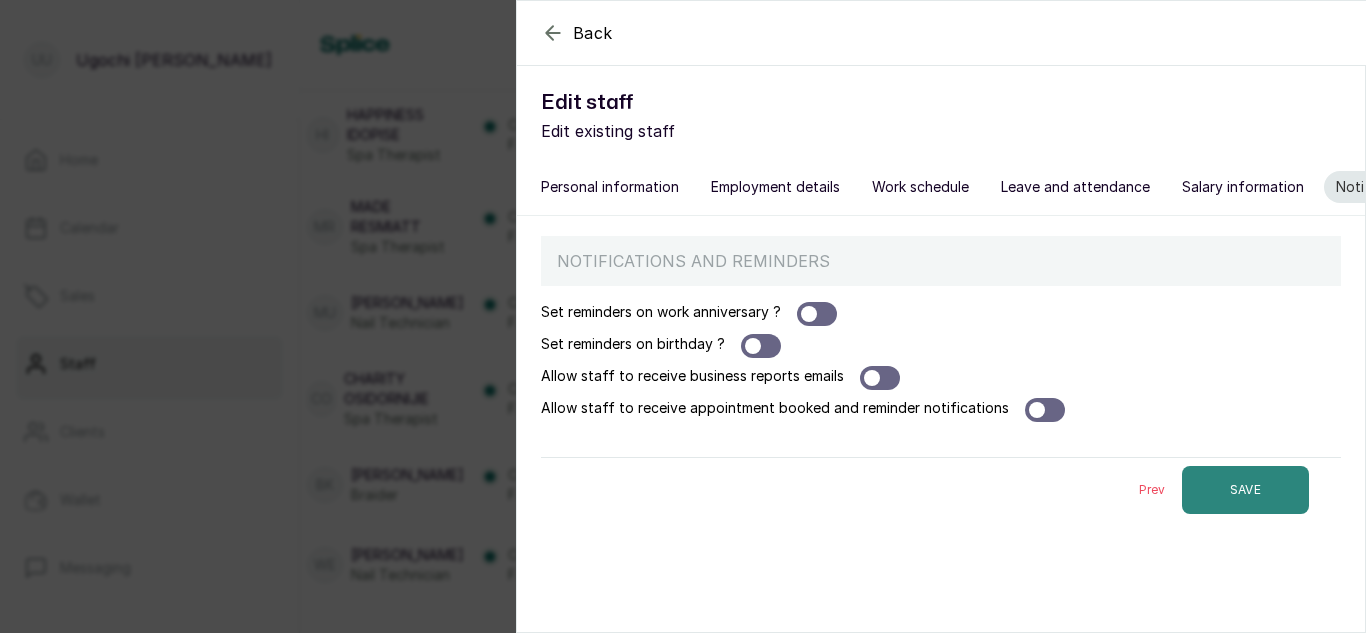 click on "SAVE" at bounding box center [1245, 490] 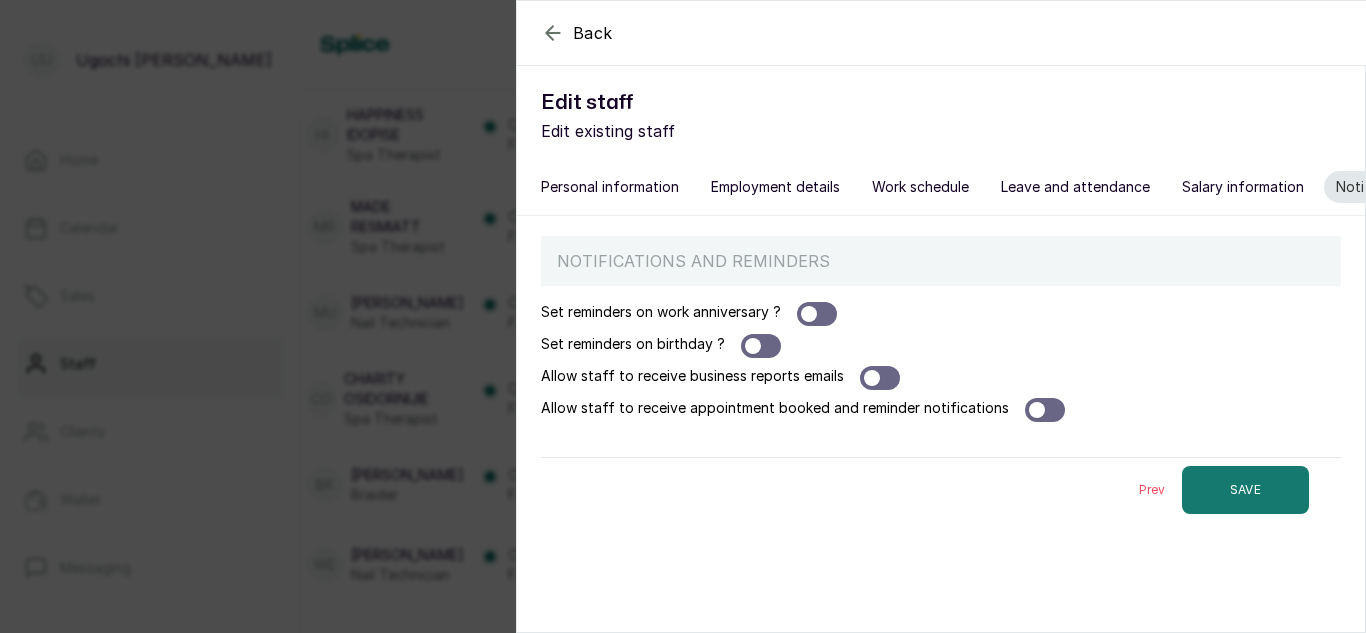 click on "Prev" at bounding box center (1152, 490) 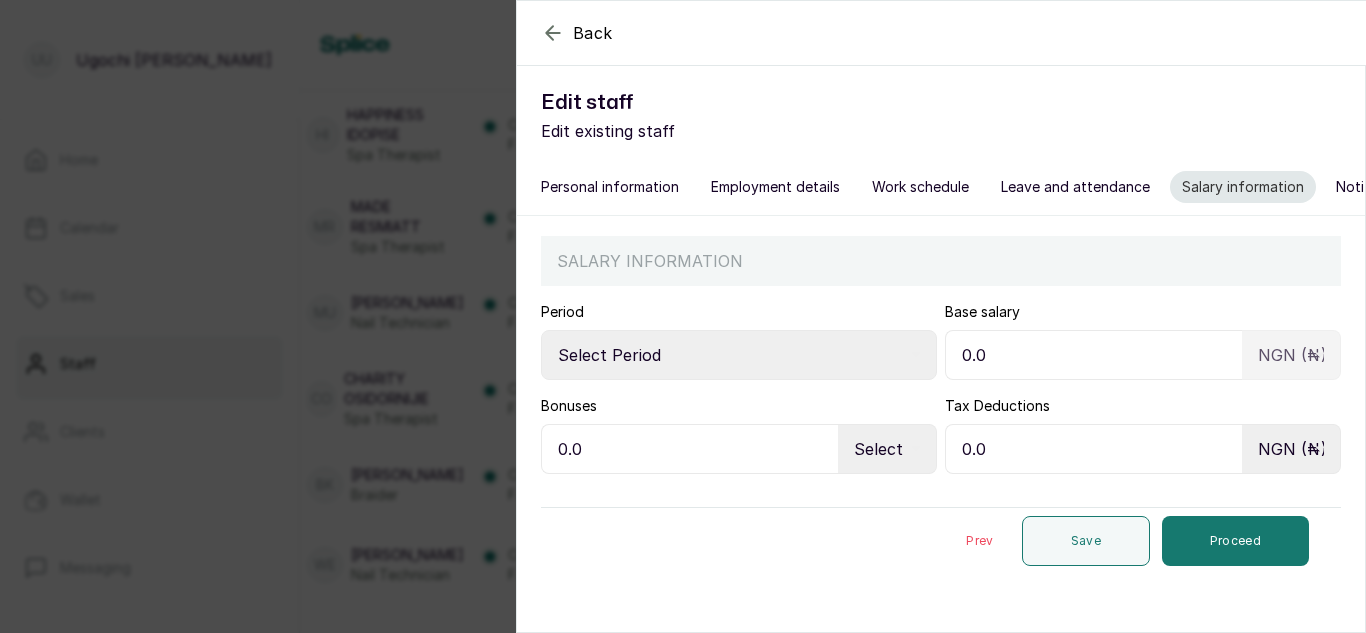 click on "Prev" at bounding box center [979, 541] 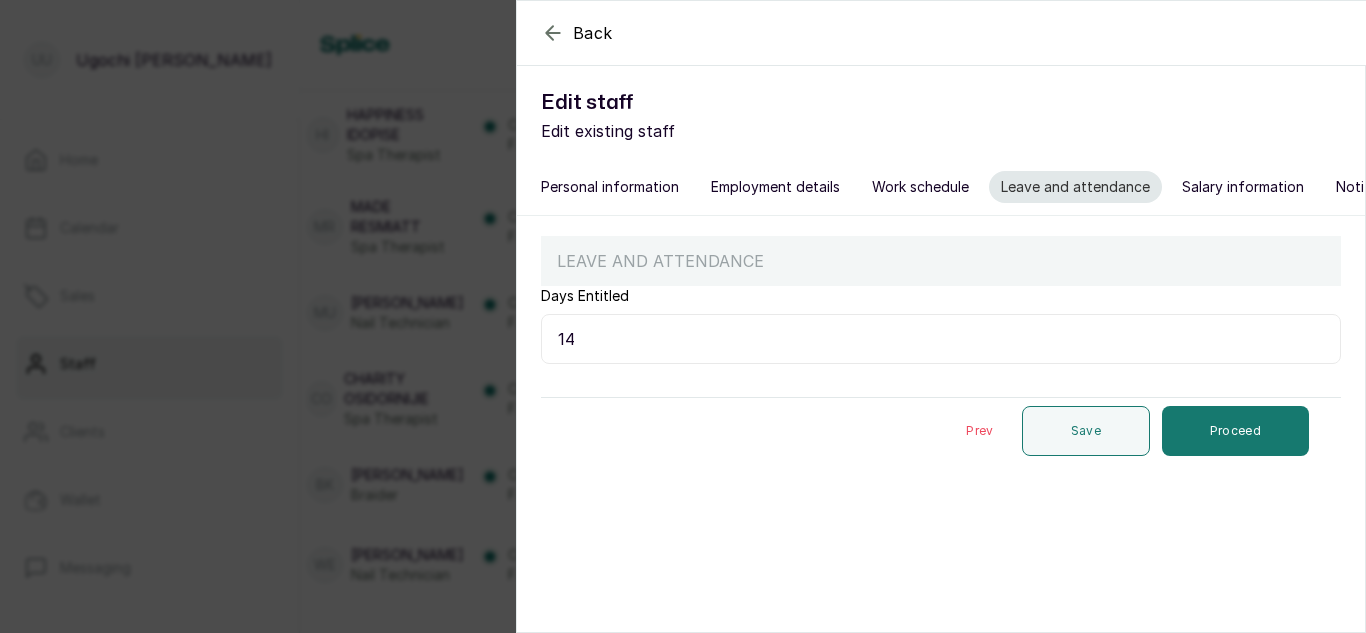 click on "Prev" at bounding box center [979, 431] 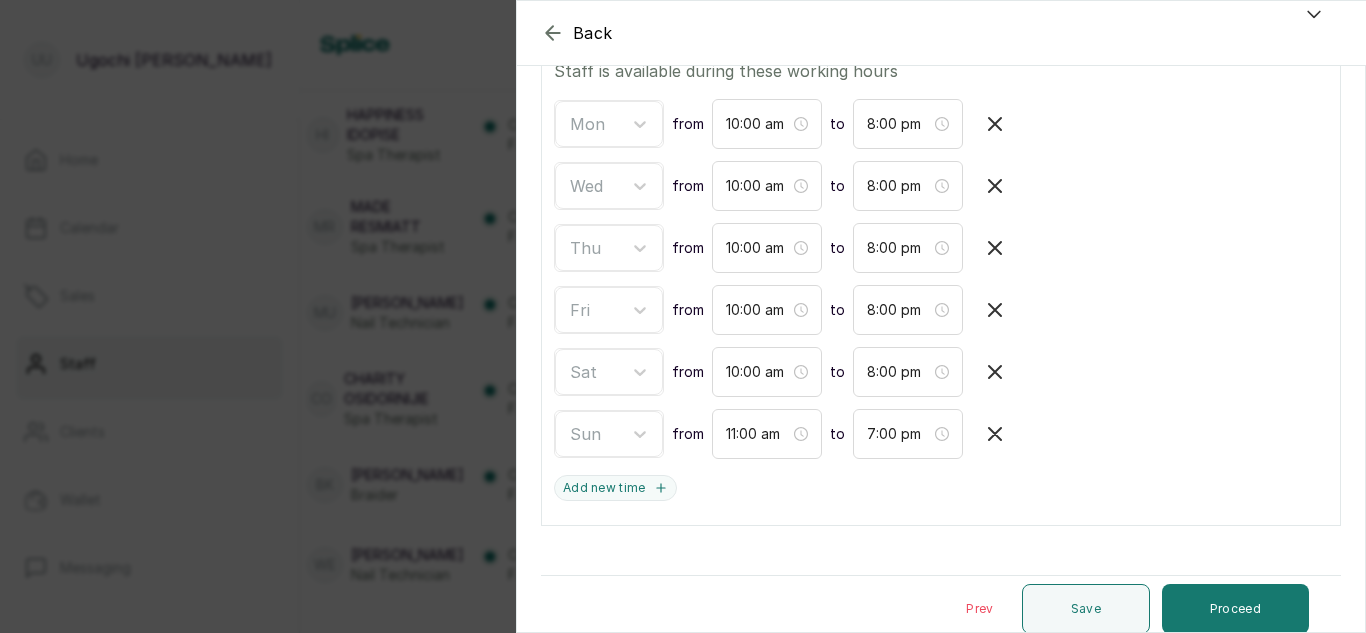 scroll, scrollTop: 440, scrollLeft: 0, axis: vertical 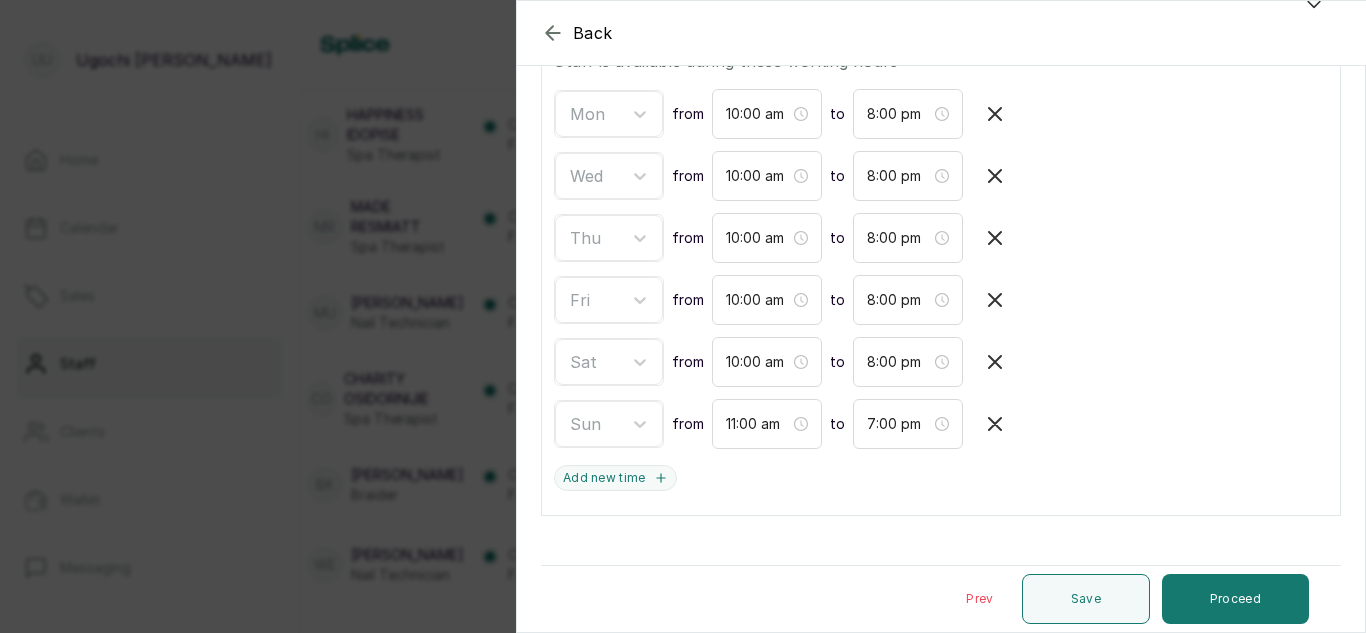 click on "Prev" at bounding box center (979, 599) 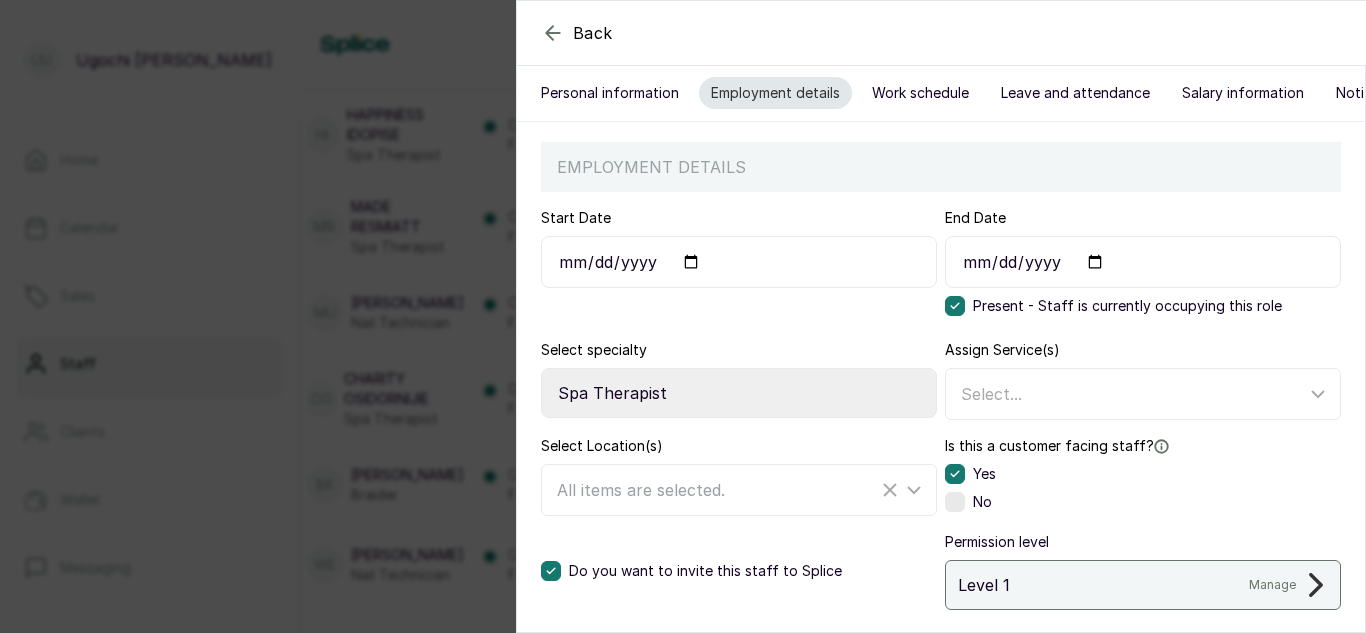 scroll, scrollTop: 187, scrollLeft: 0, axis: vertical 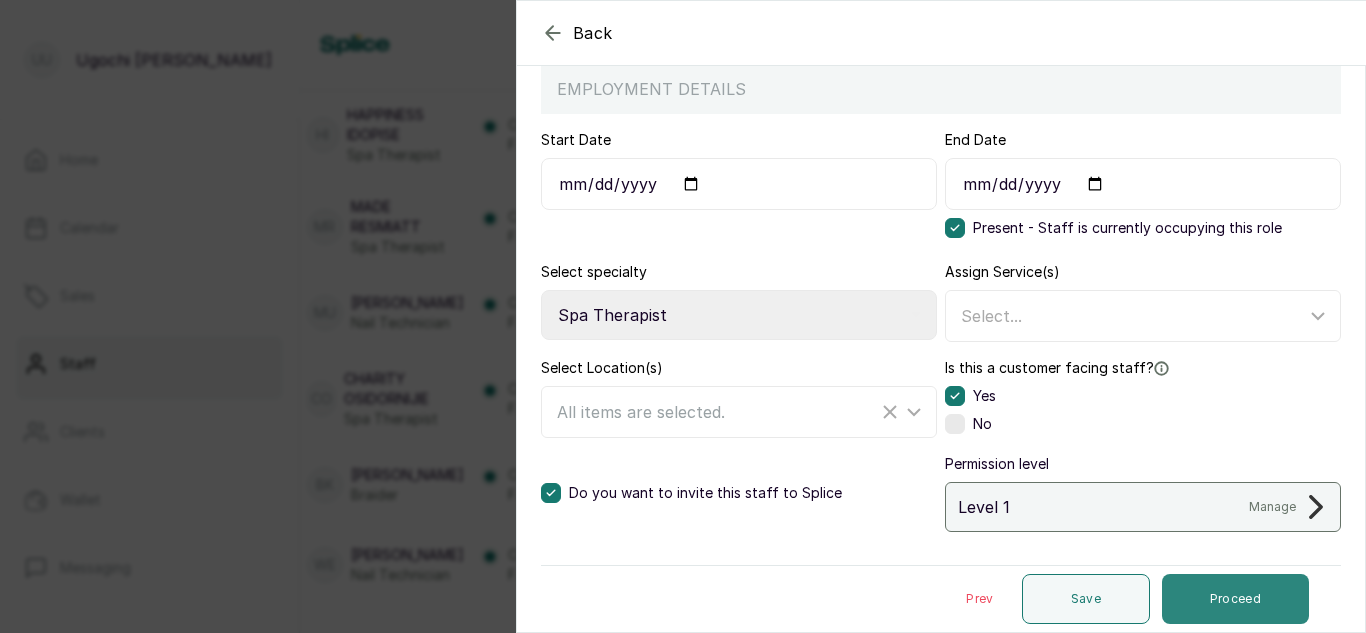 click on "Proceed" at bounding box center (1235, 599) 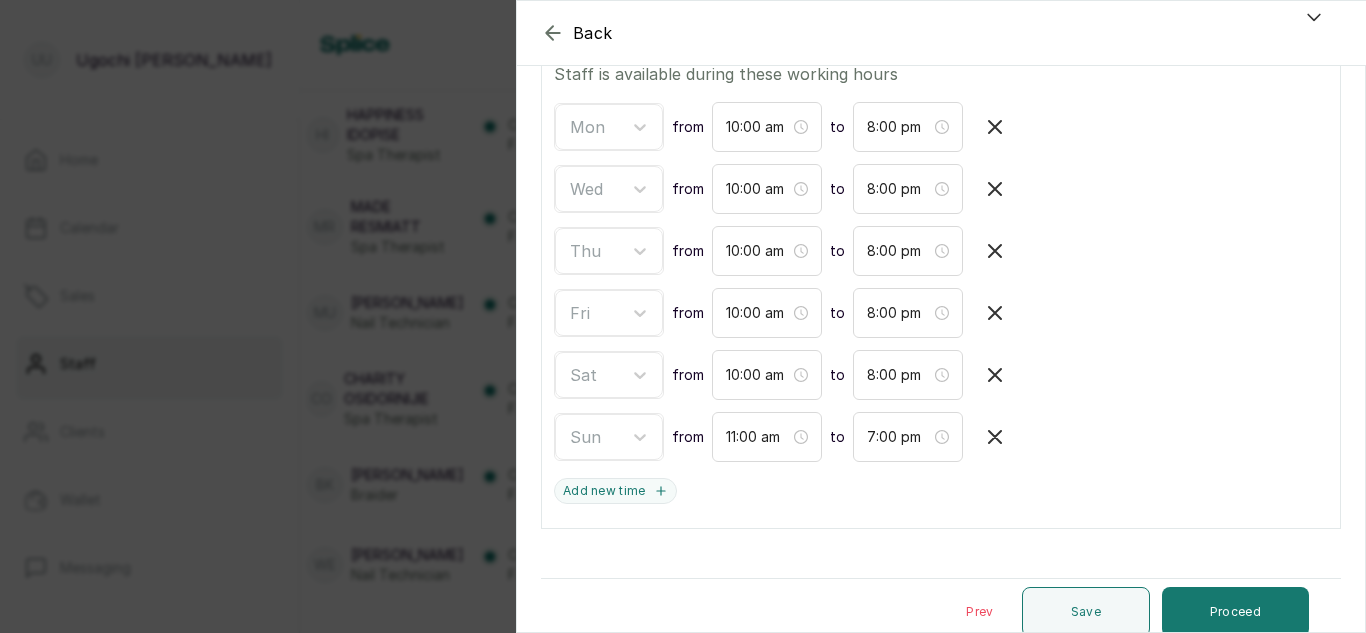 scroll, scrollTop: 440, scrollLeft: 0, axis: vertical 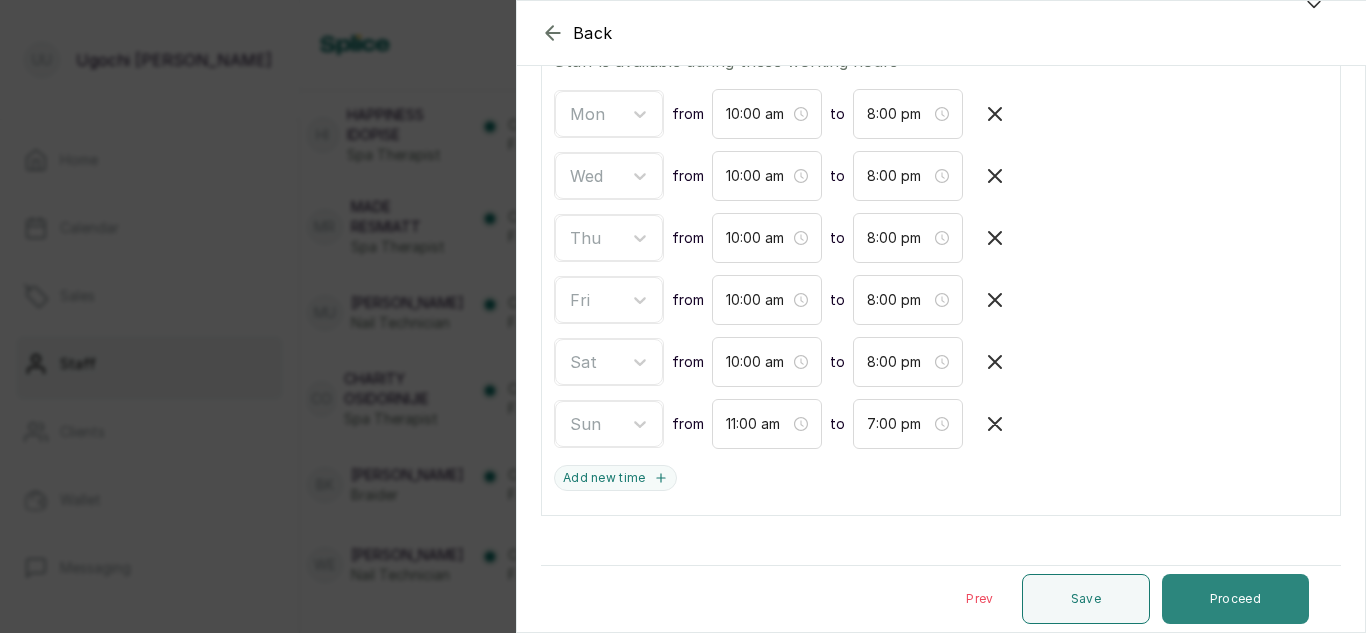 click on "Proceed" at bounding box center (1235, 599) 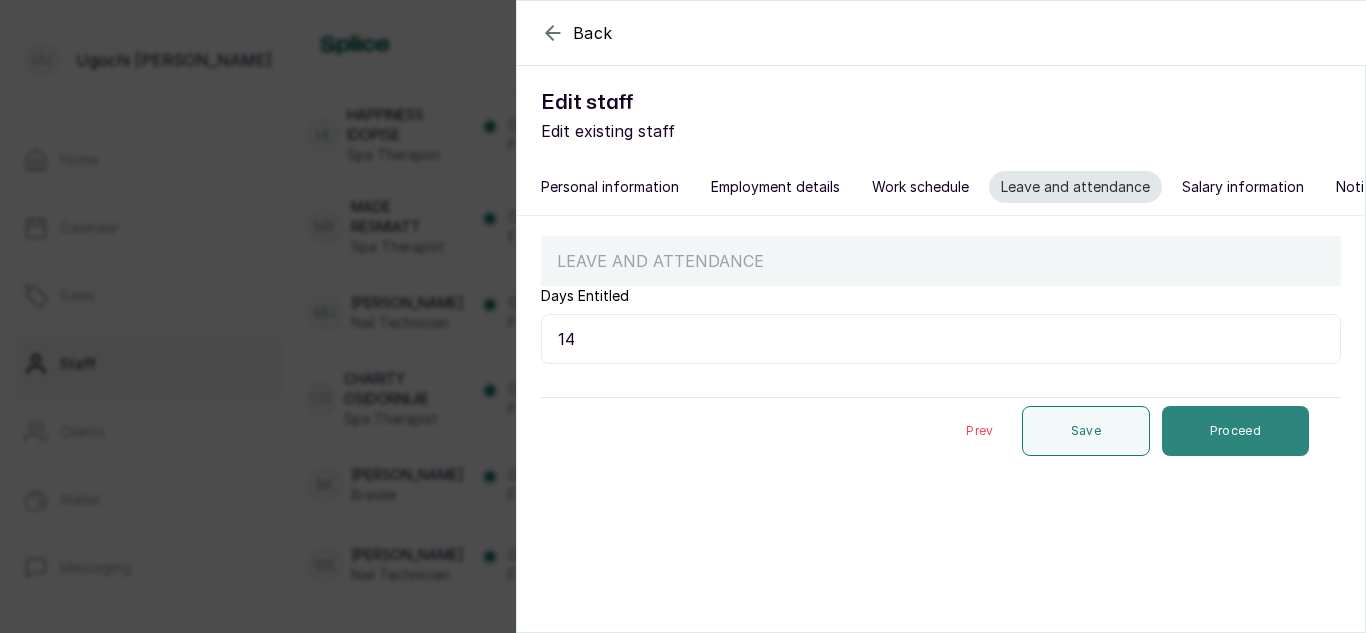 click on "Proceed" at bounding box center [1235, 431] 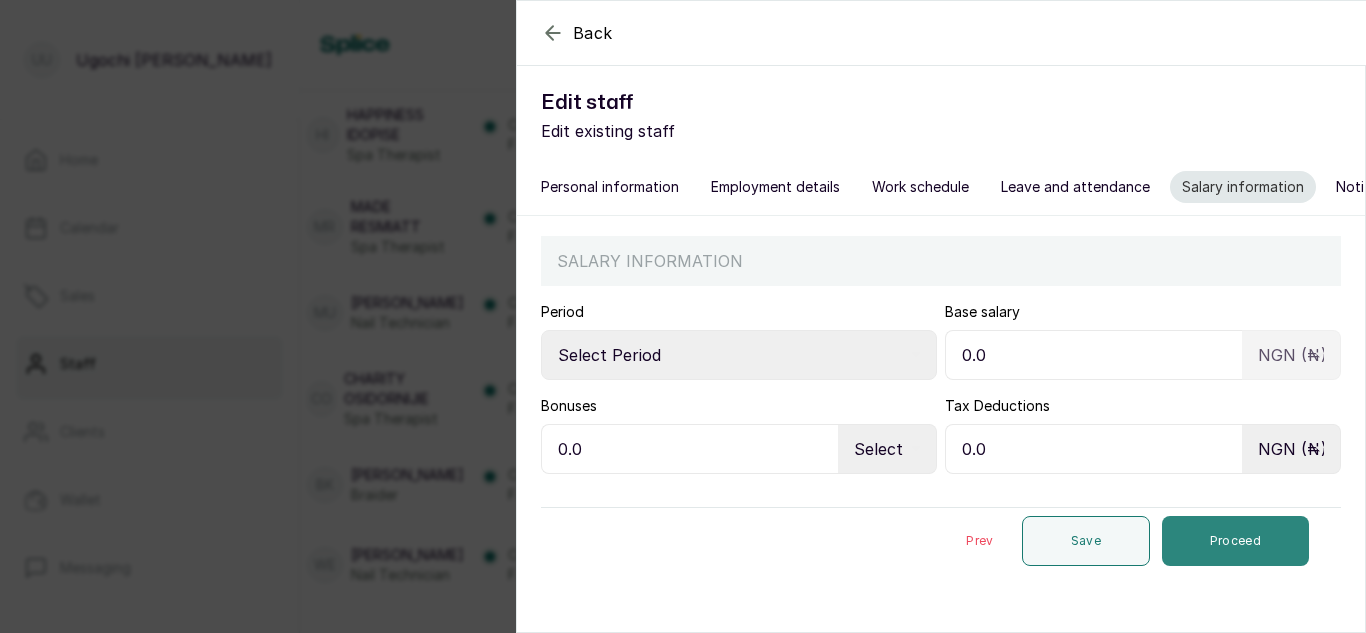 click on "Proceed" at bounding box center [1235, 541] 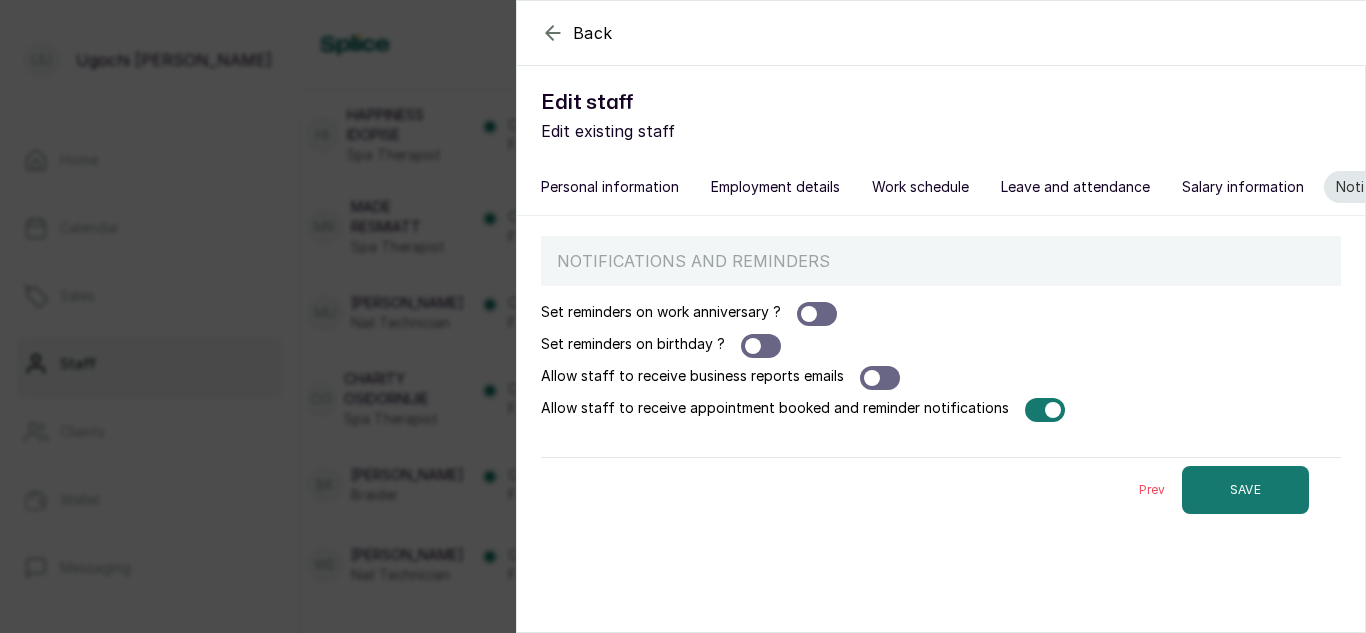 click at bounding box center (1053, 410) 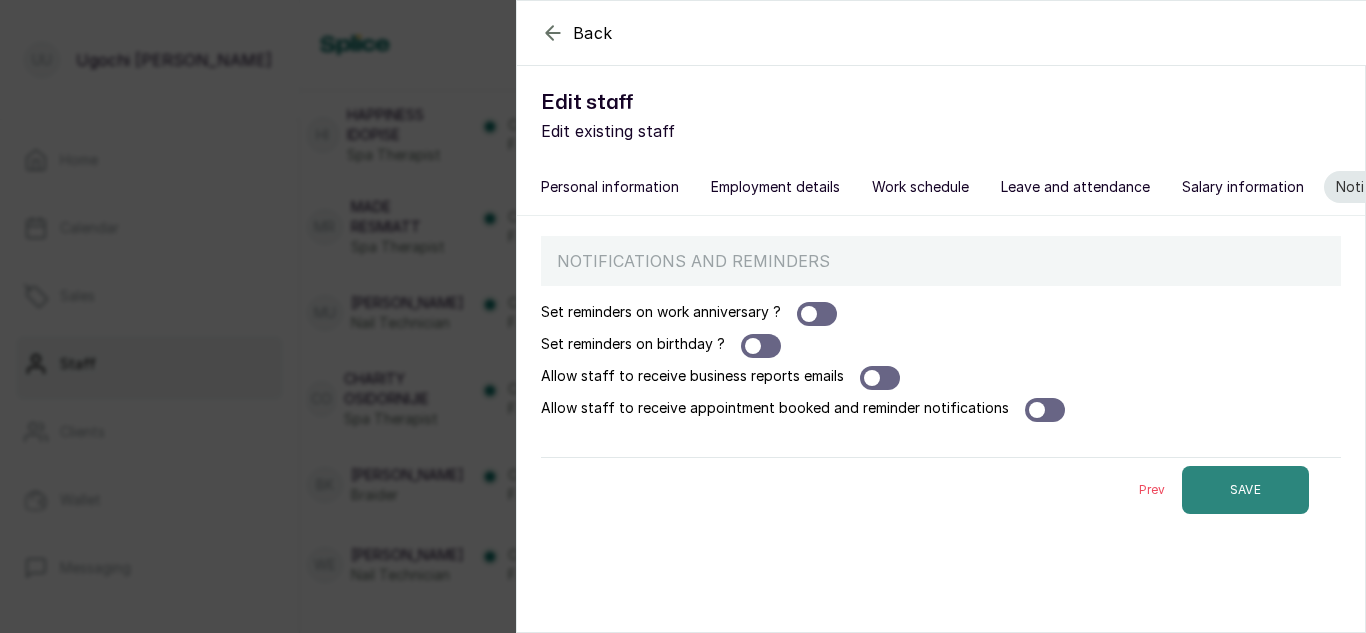 click on "SAVE" at bounding box center [1245, 490] 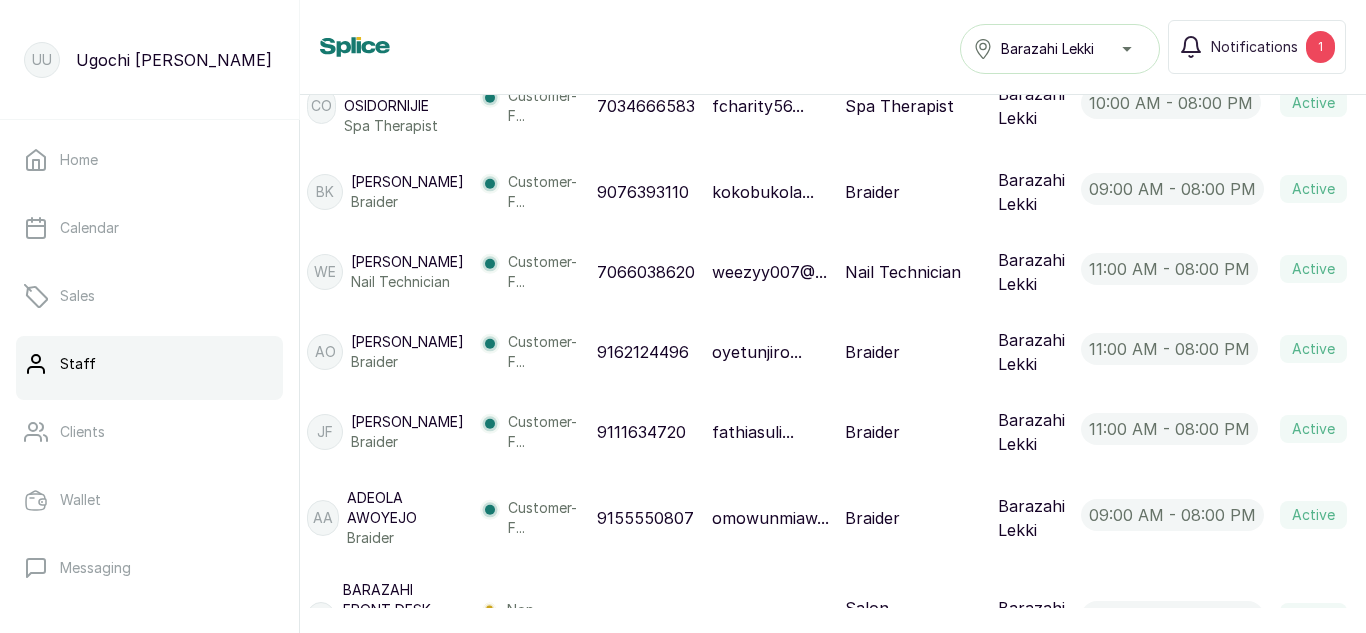 scroll, scrollTop: 1904, scrollLeft: 37, axis: both 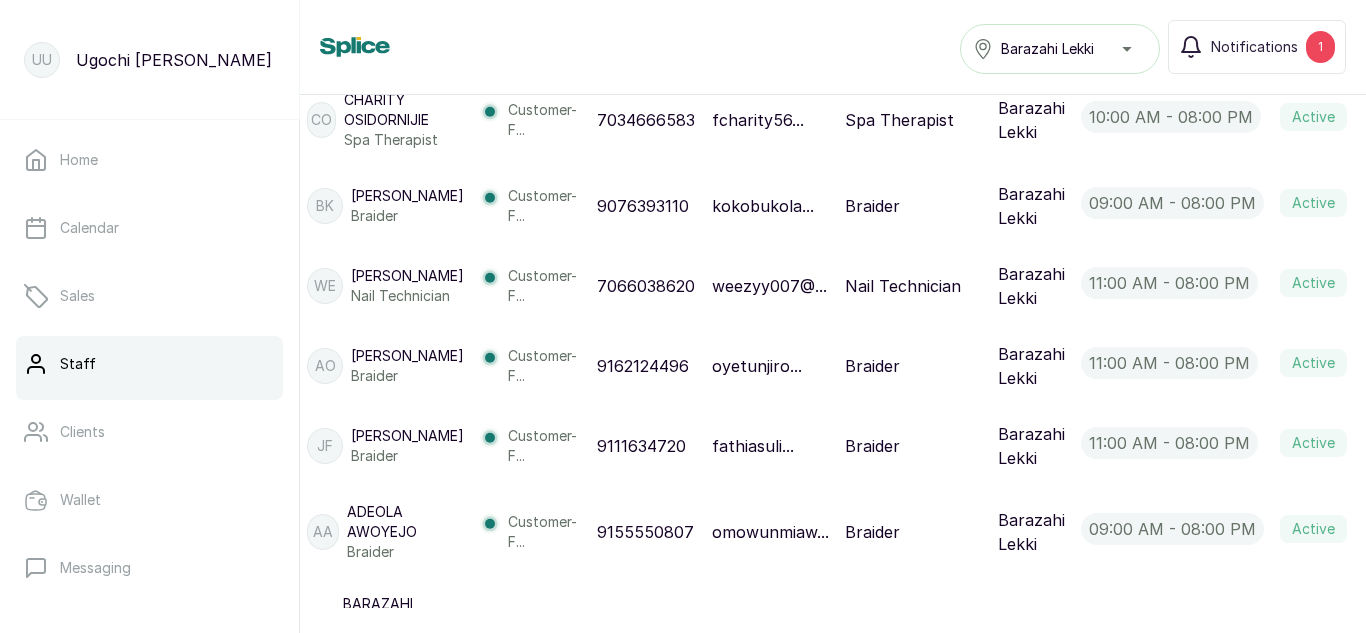 click 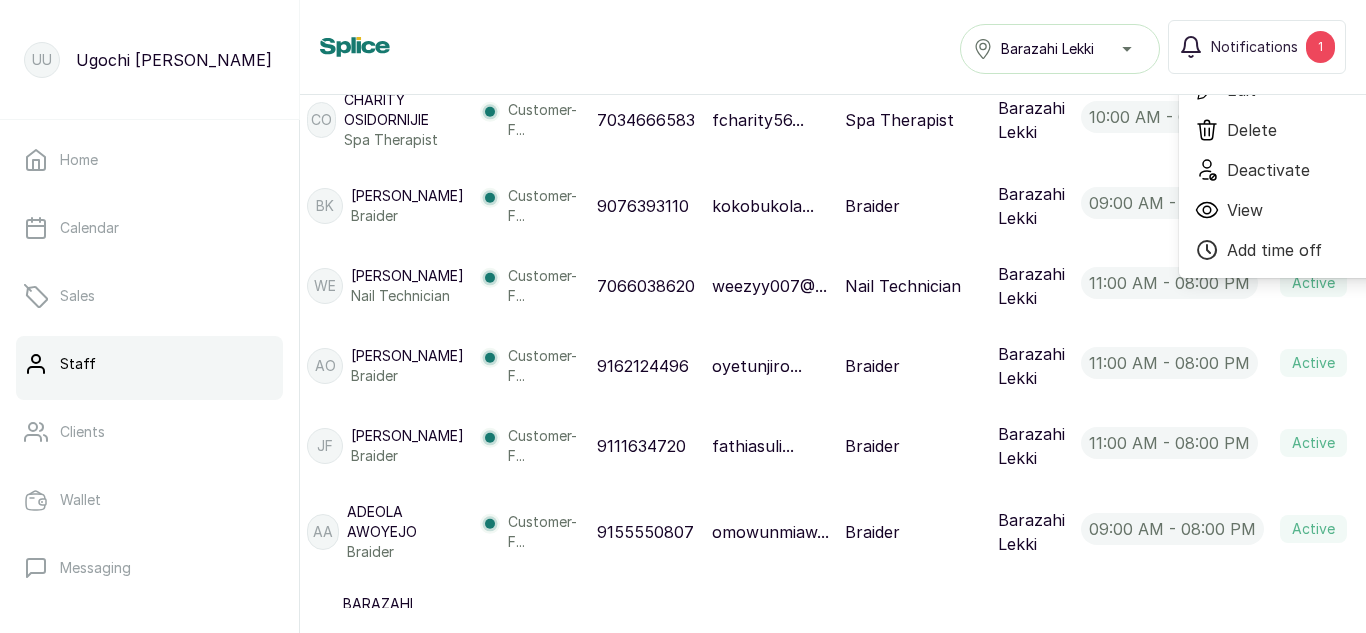 click on "Edit" at bounding box center [1291, 90] 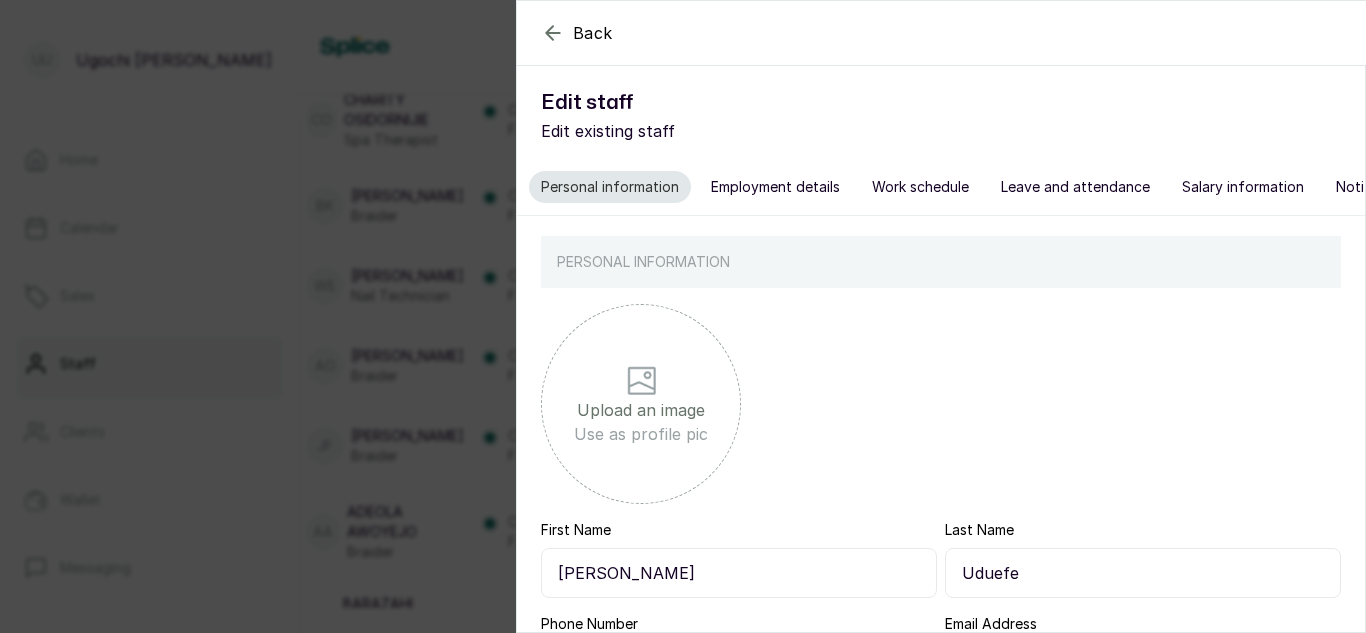 scroll, scrollTop: 271, scrollLeft: 0, axis: vertical 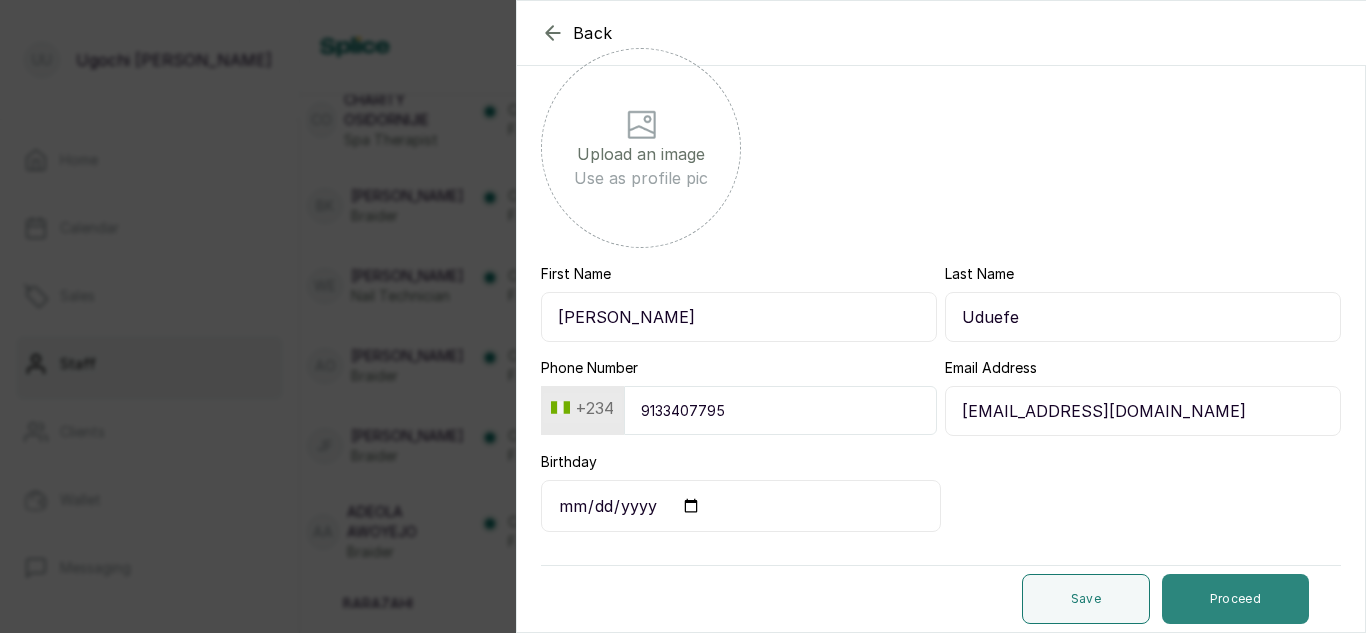 click on "Proceed" at bounding box center [1235, 599] 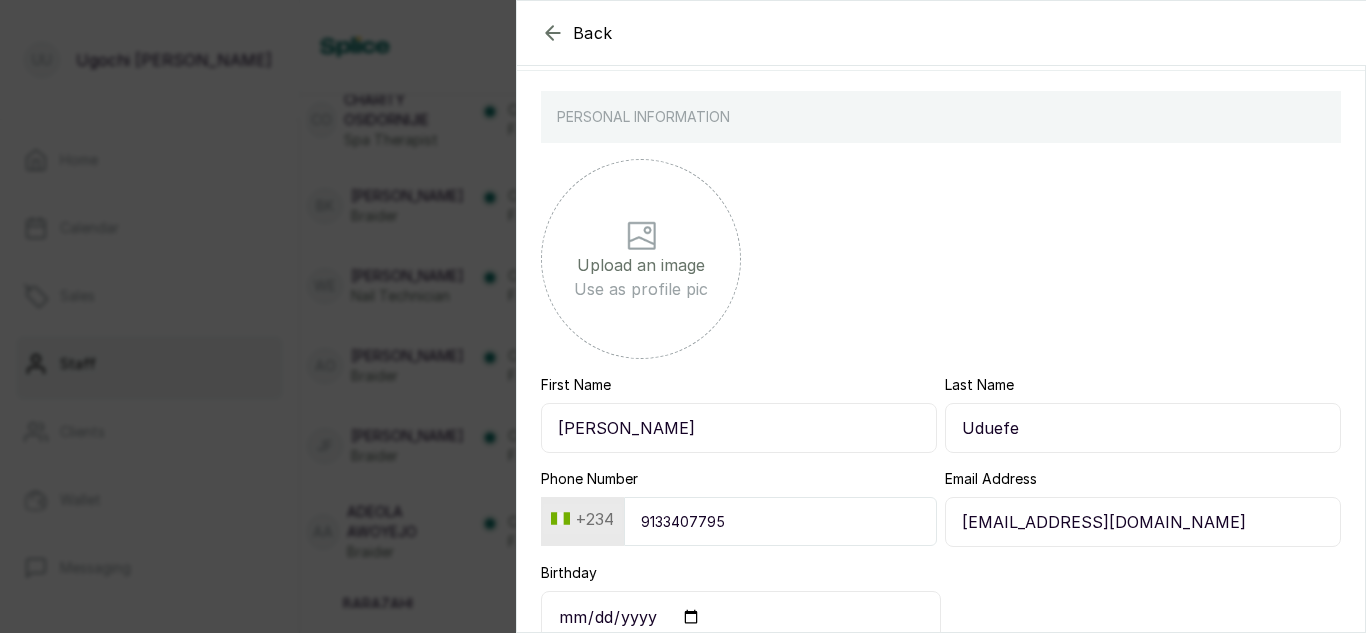 select on "nail_technician" 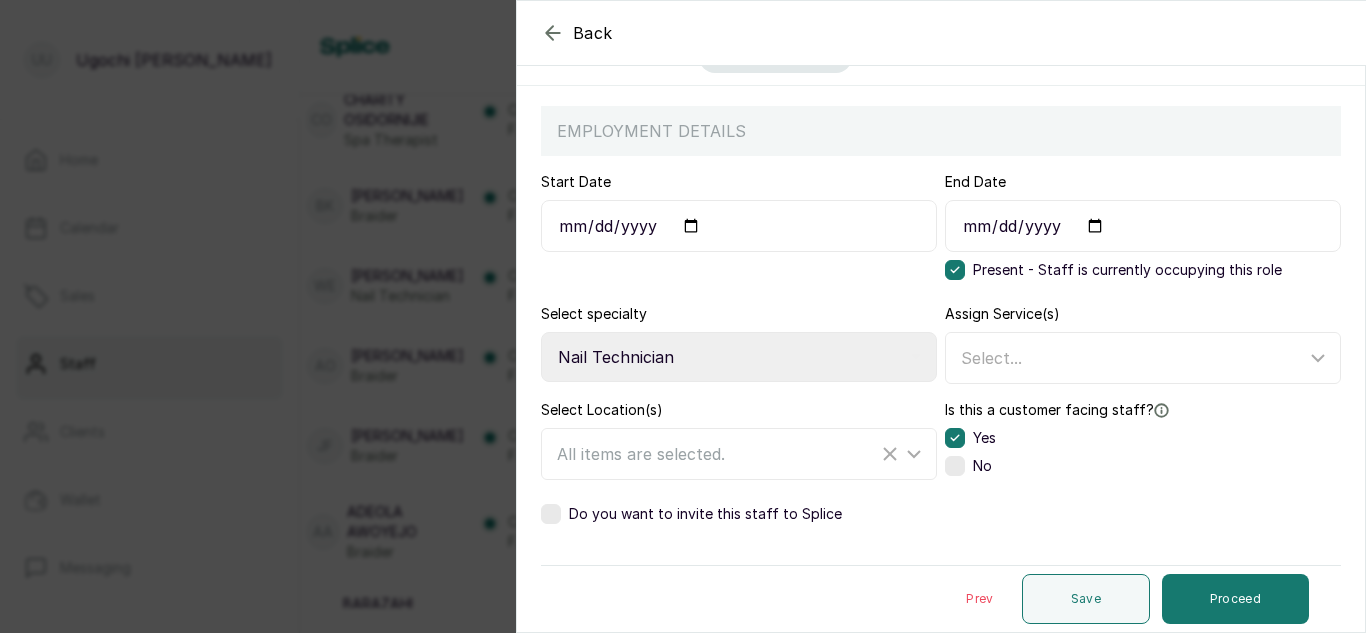click on "Do you want to invite this staff to Splice" at bounding box center (691, 514) 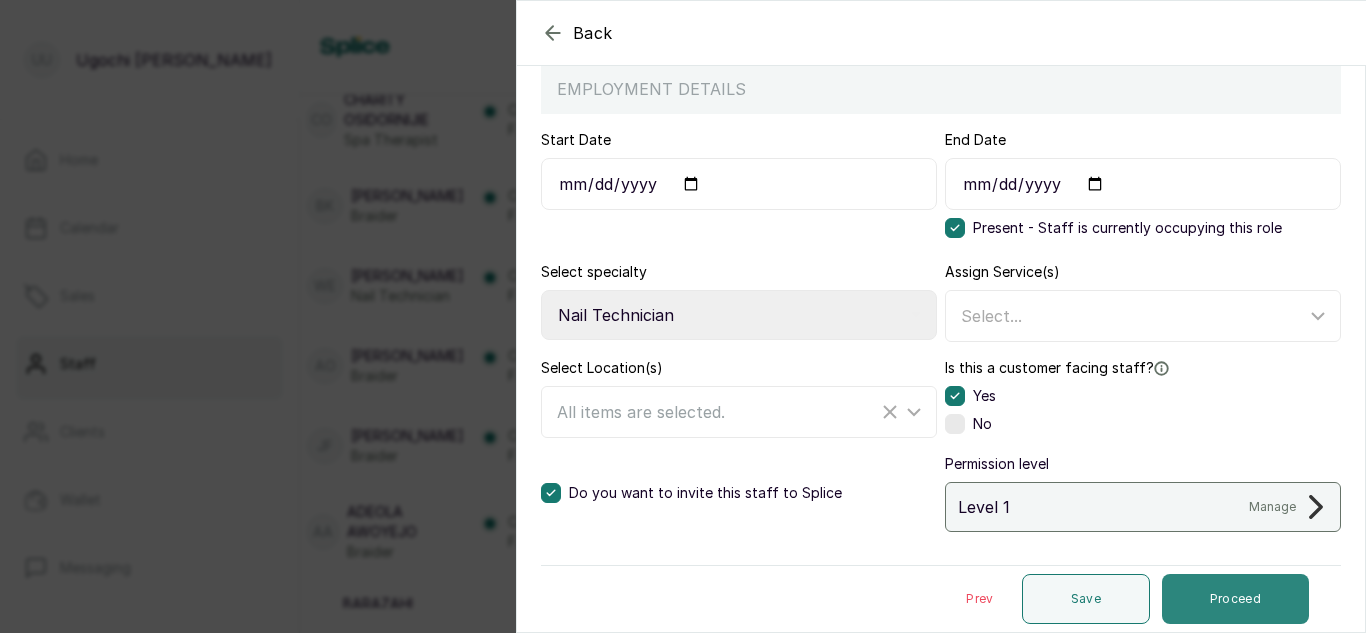 click on "Proceed" at bounding box center (1235, 599) 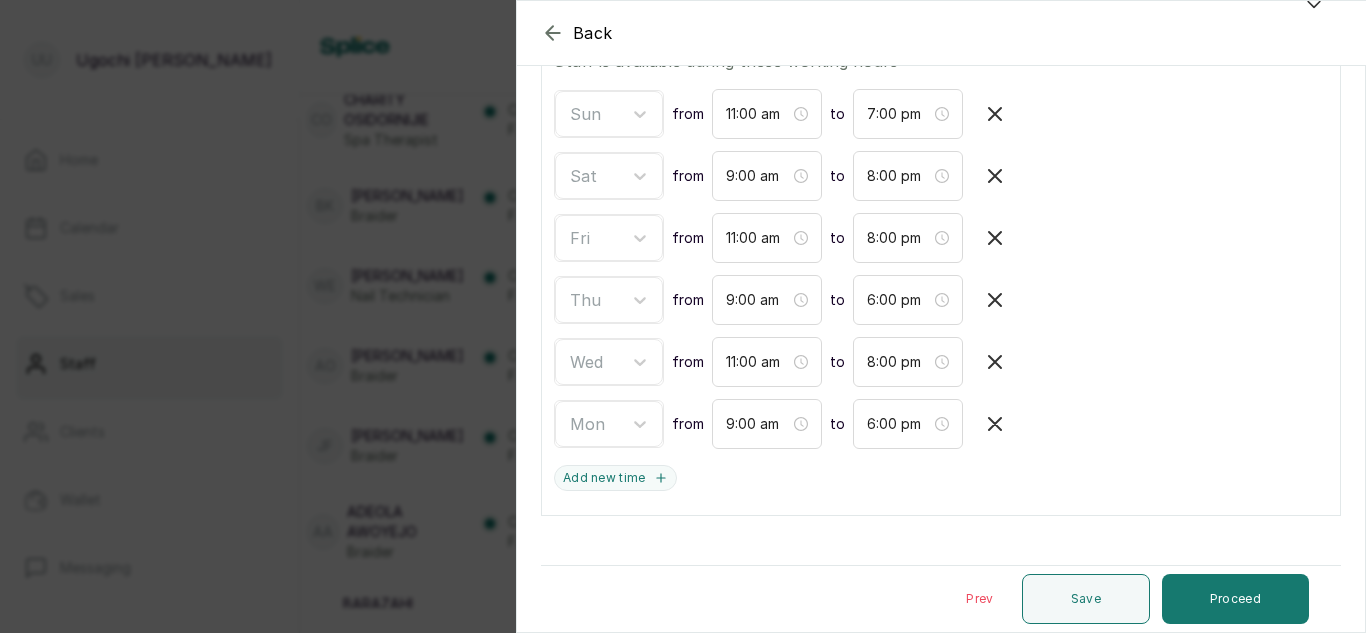scroll, scrollTop: 440, scrollLeft: 0, axis: vertical 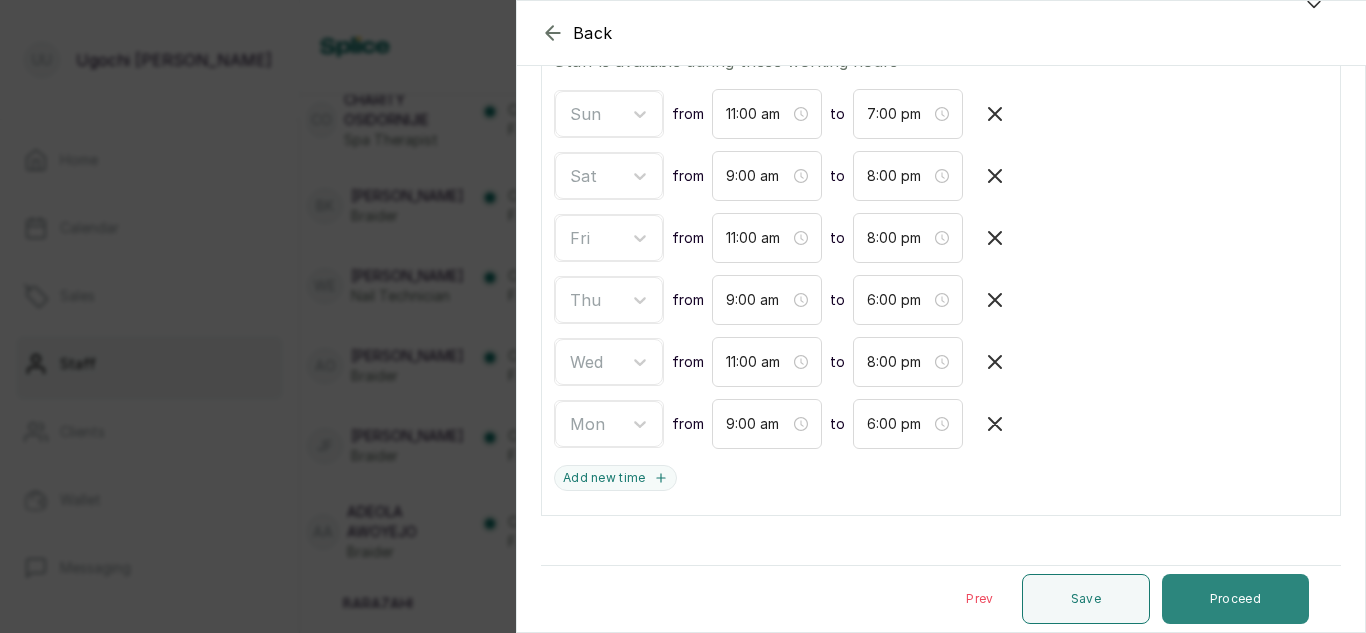 click on "Proceed" at bounding box center (1235, 599) 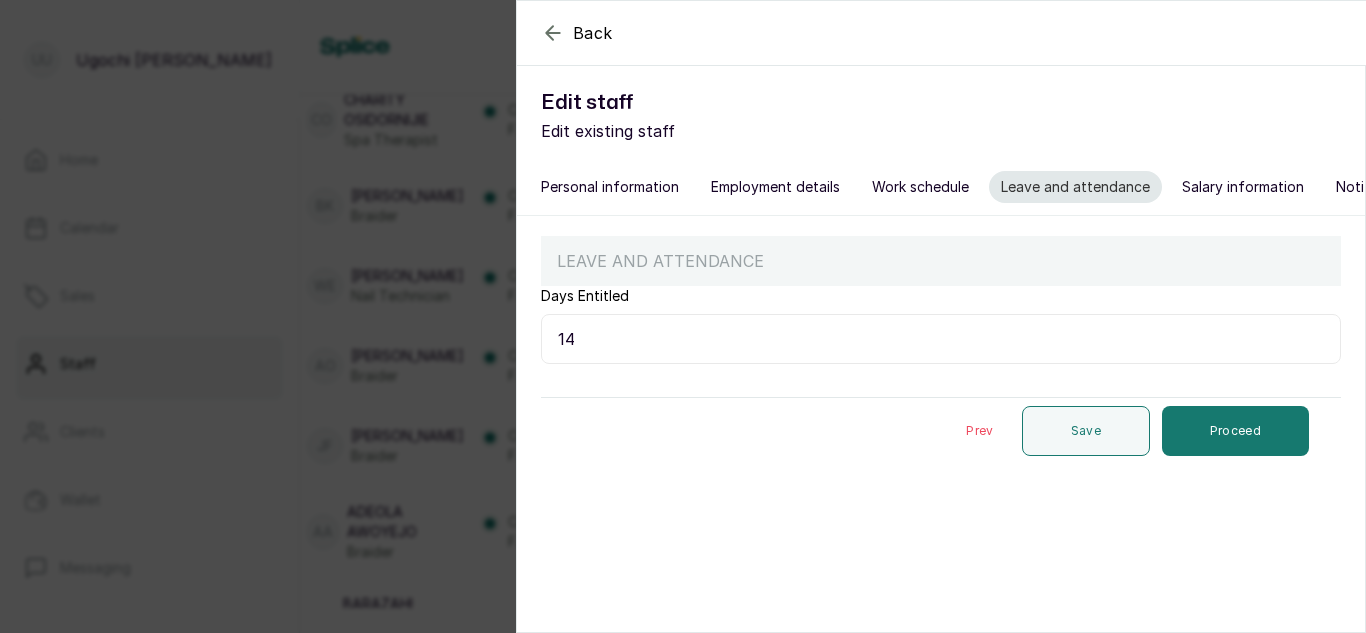 scroll, scrollTop: 0, scrollLeft: 0, axis: both 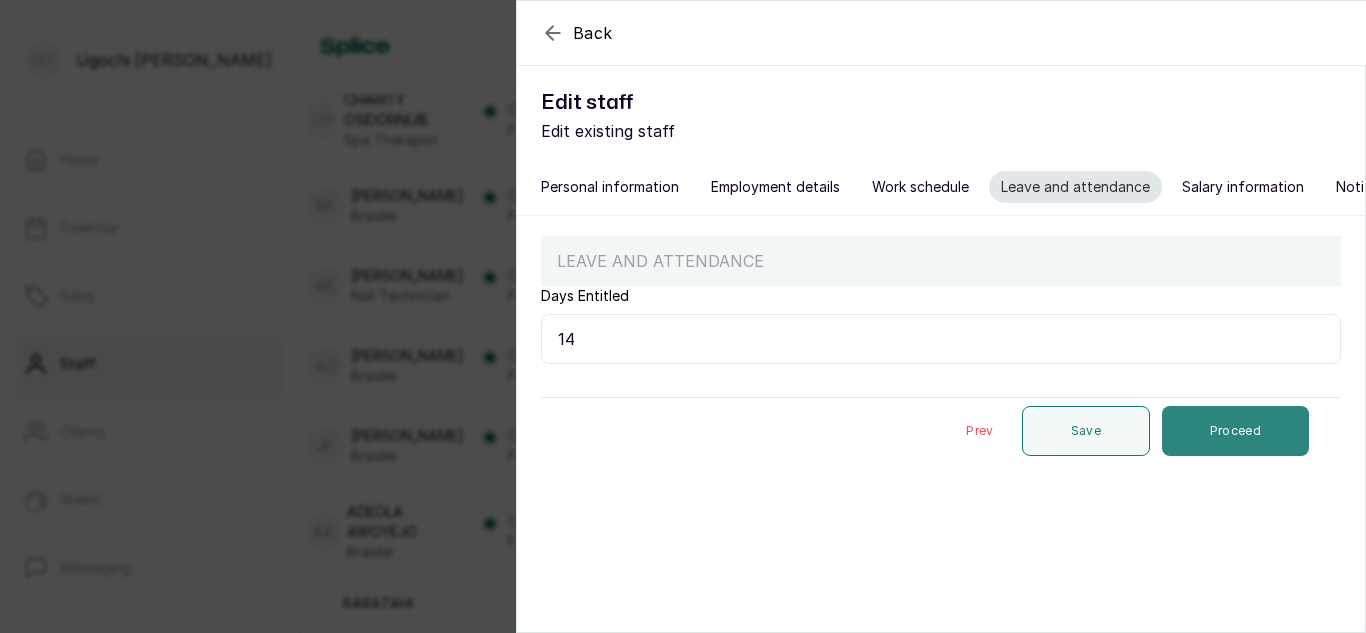 click on "Proceed" at bounding box center [1235, 431] 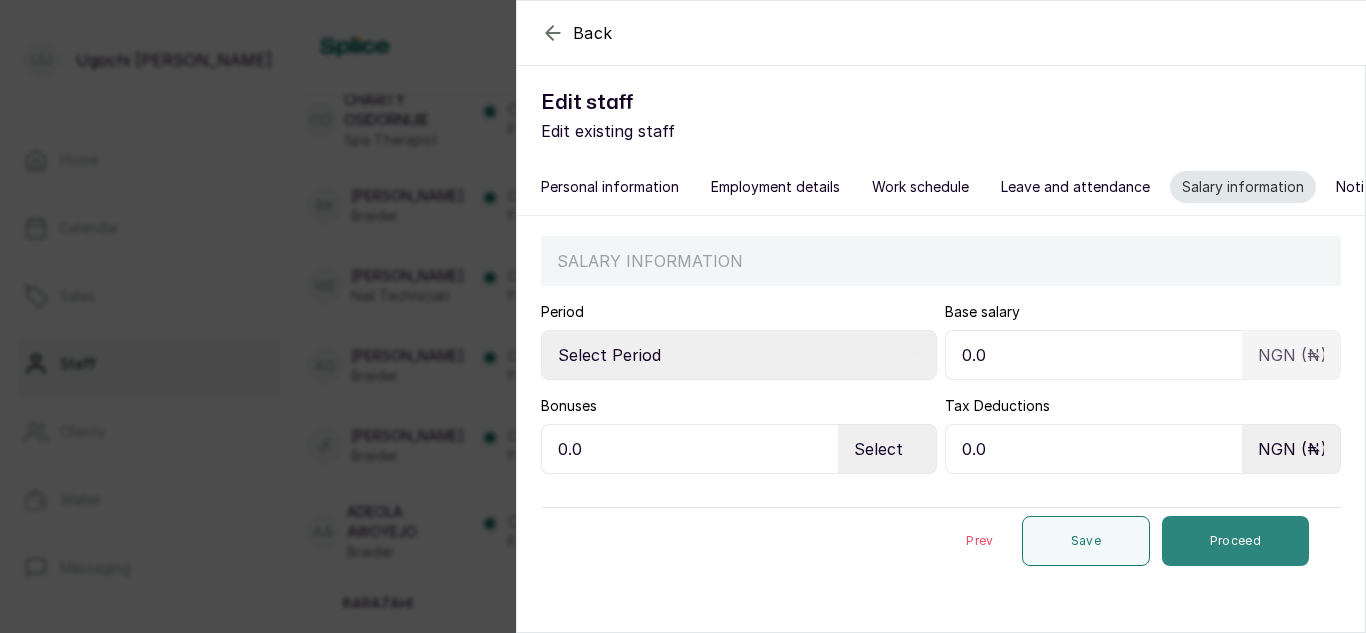 click on "Proceed" at bounding box center (1235, 541) 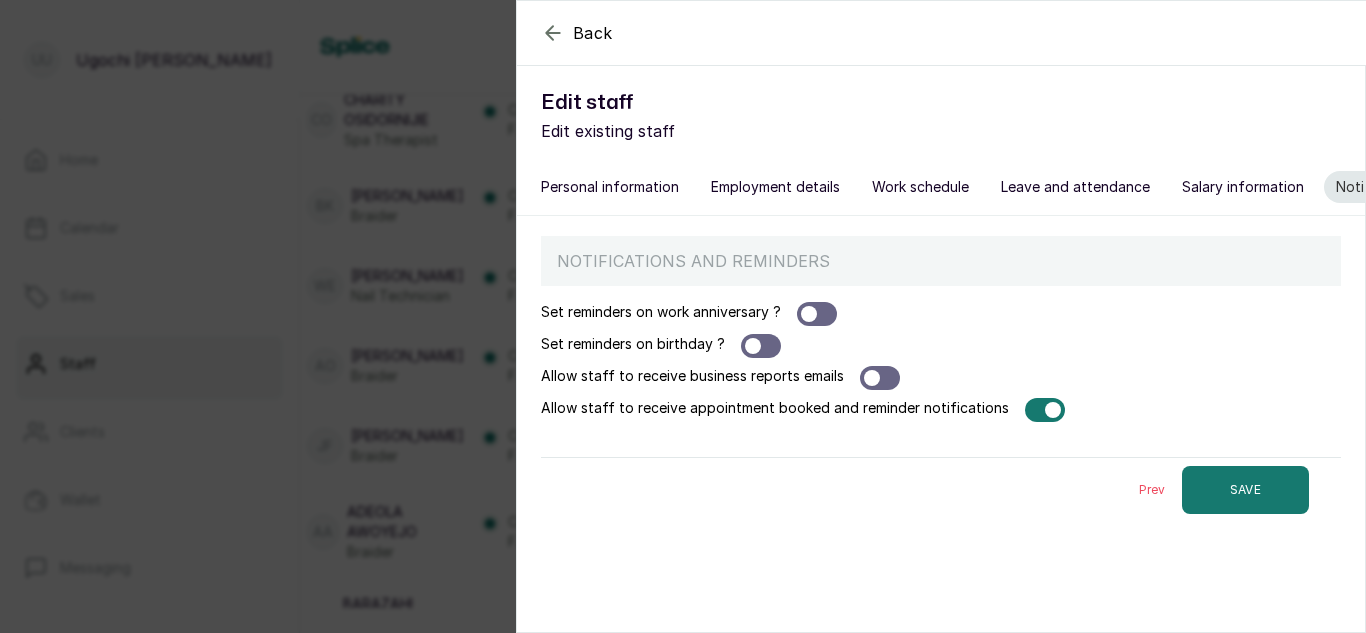 click on "Allow staff to receive business reports emails" at bounding box center [941, 378] 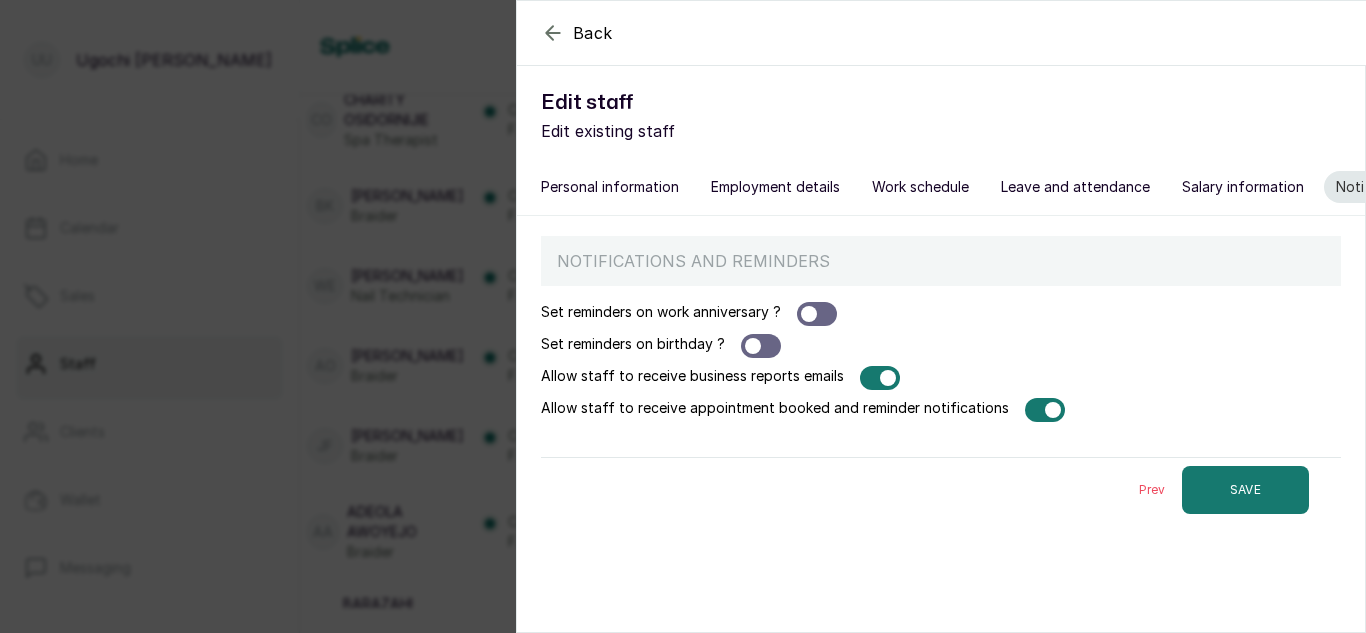 click at bounding box center (1045, 410) 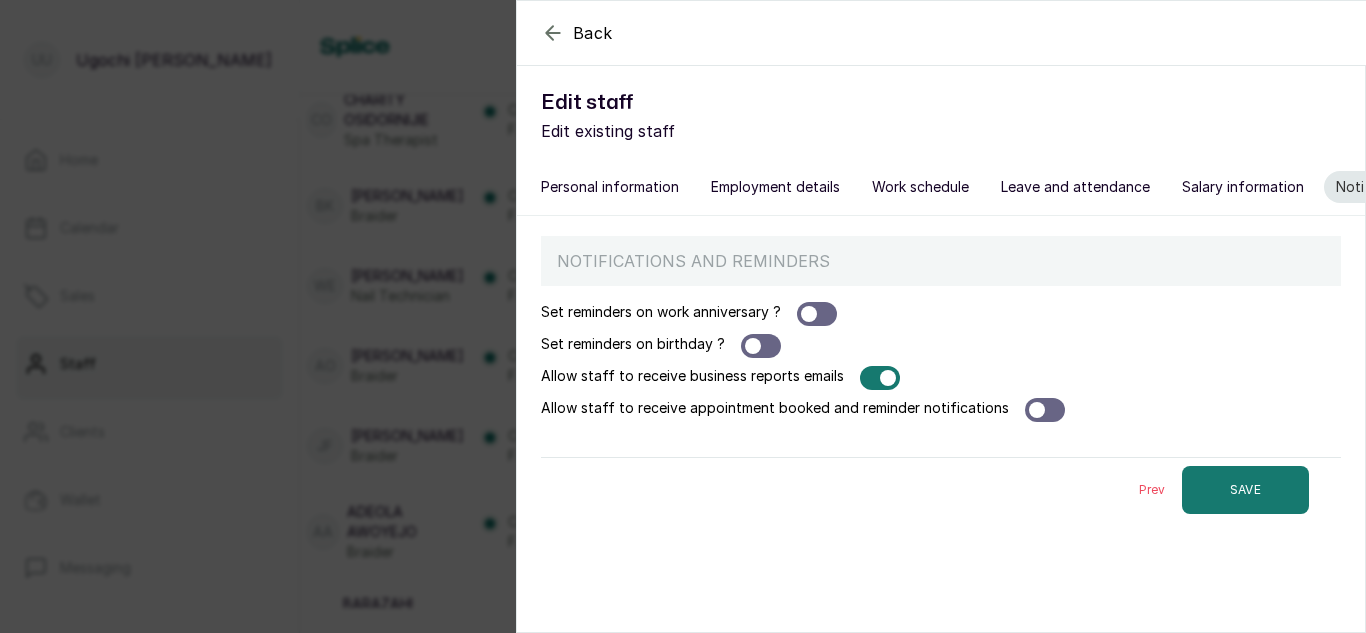 click at bounding box center [880, 378] 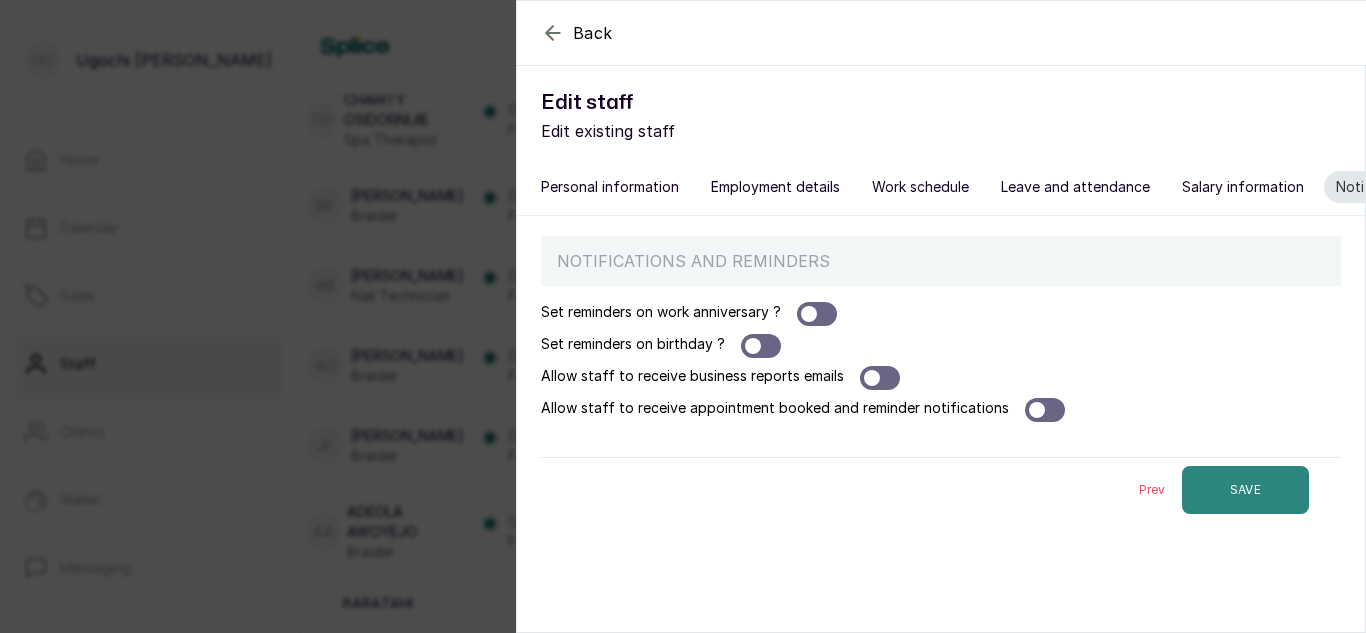 click on "SAVE" at bounding box center [1245, 490] 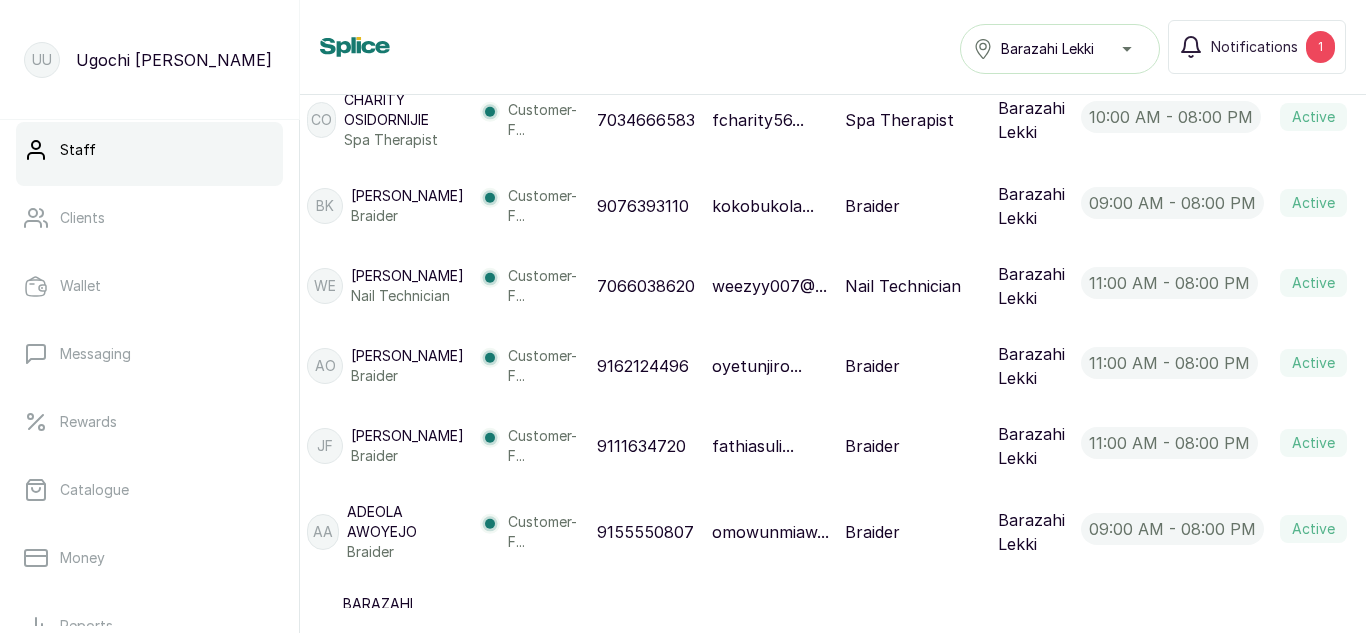 scroll, scrollTop: 219, scrollLeft: 0, axis: vertical 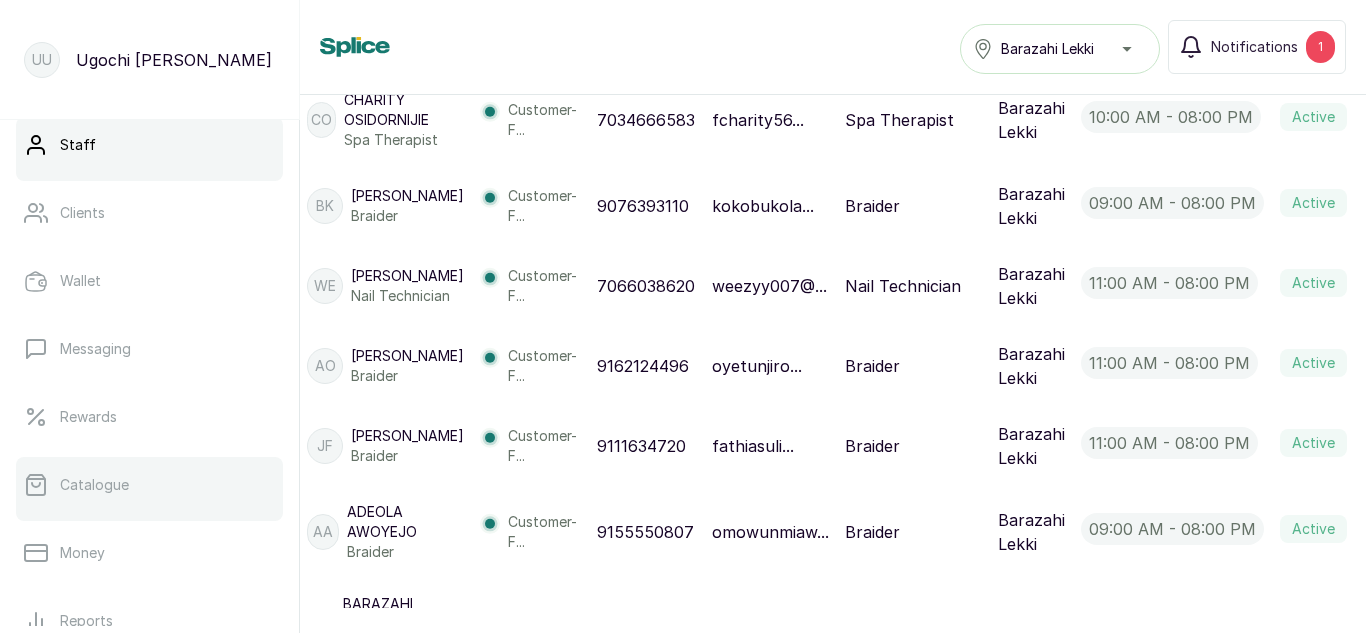 click on "Catalogue" at bounding box center (149, 485) 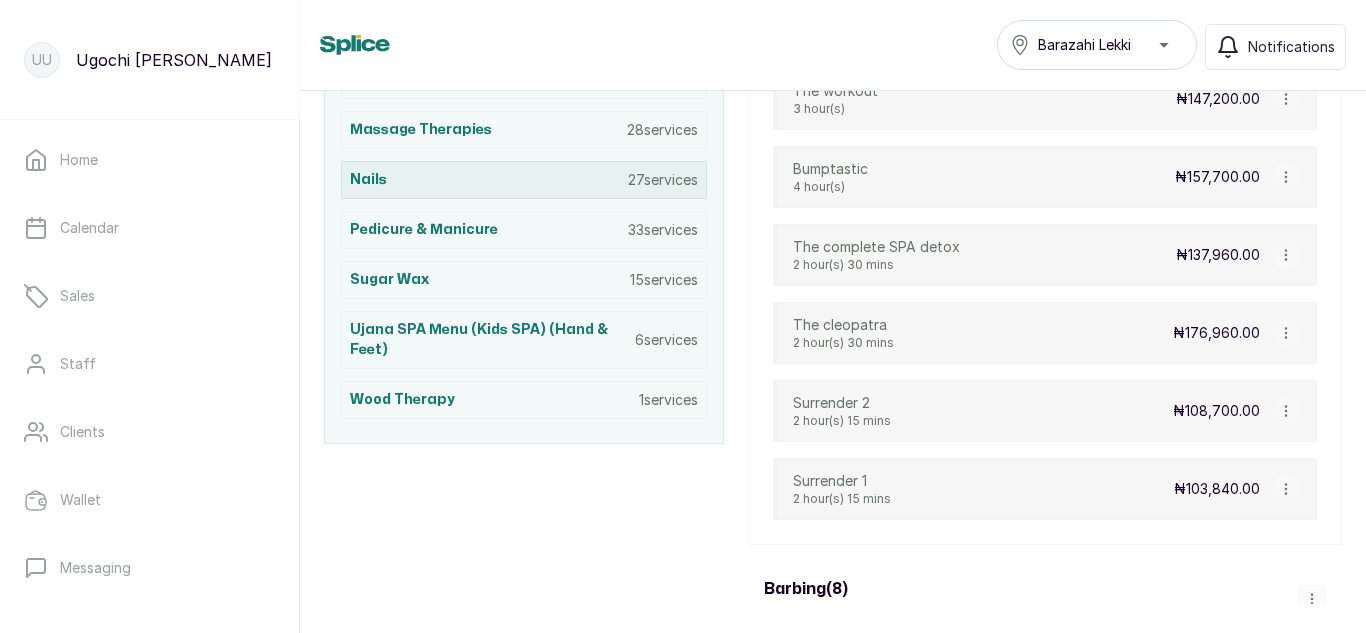 click on "Nails 27  services" at bounding box center (524, 180) 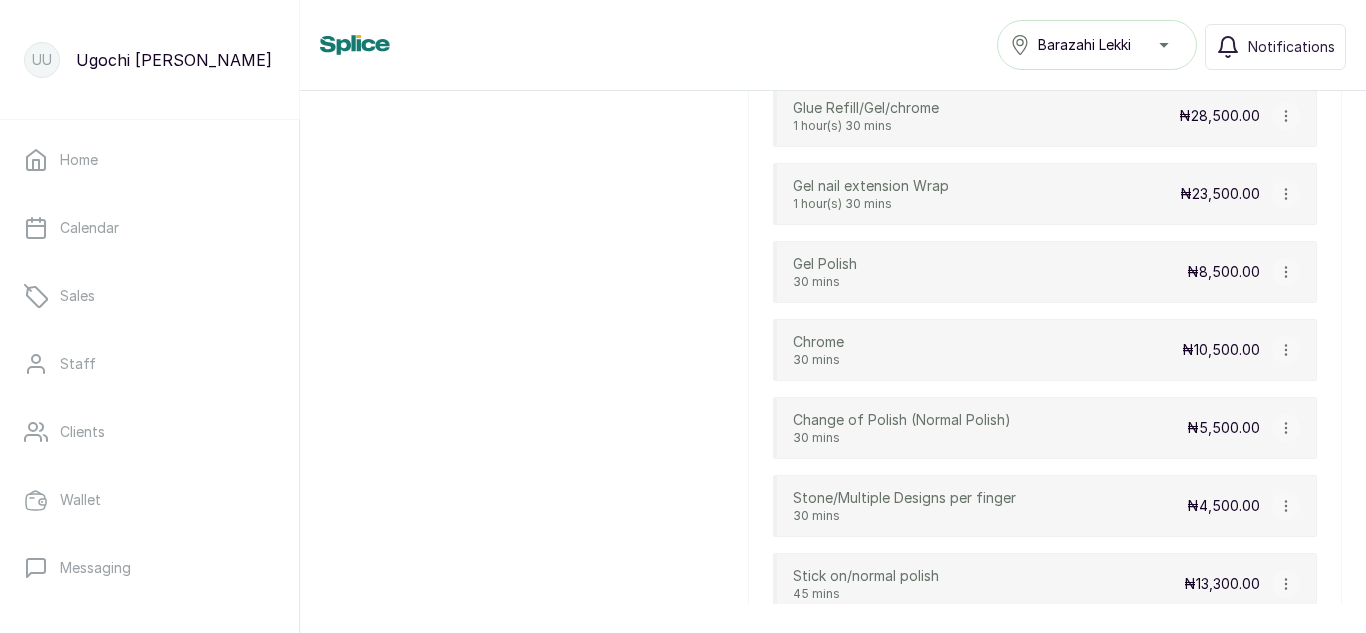 scroll, scrollTop: 1913, scrollLeft: 0, axis: vertical 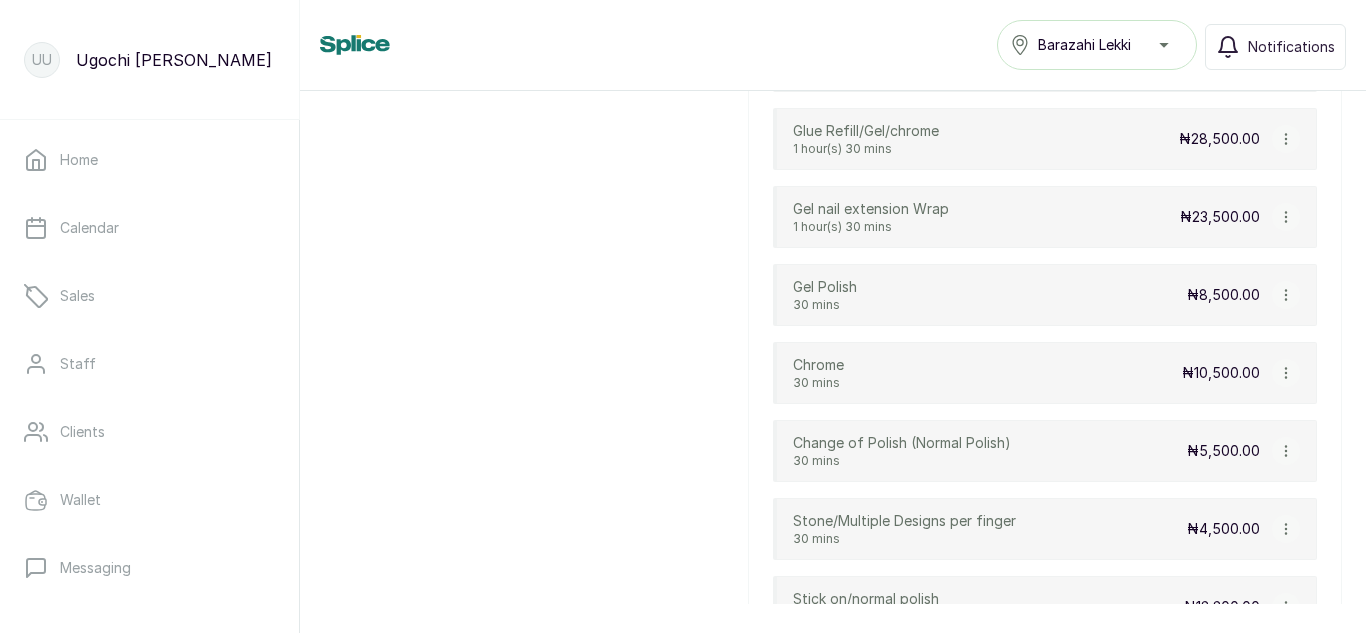 click on "₦10,500.00" at bounding box center (1221, 373) 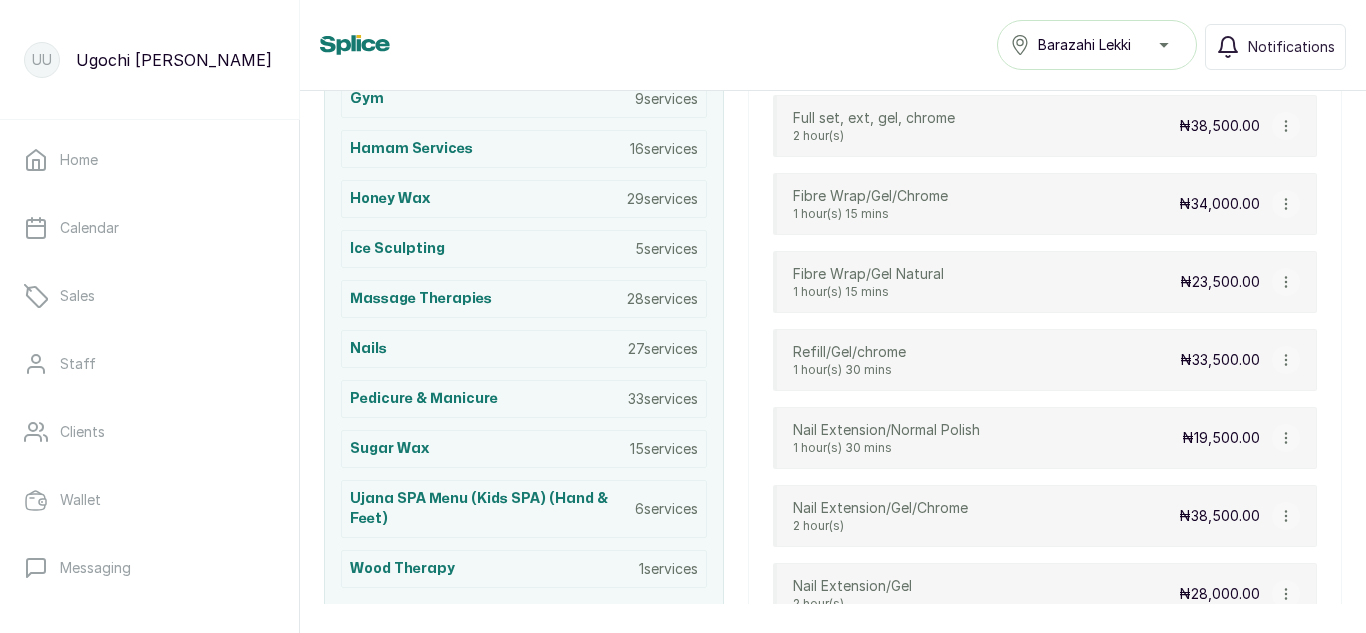 scroll, scrollTop: 1097, scrollLeft: 0, axis: vertical 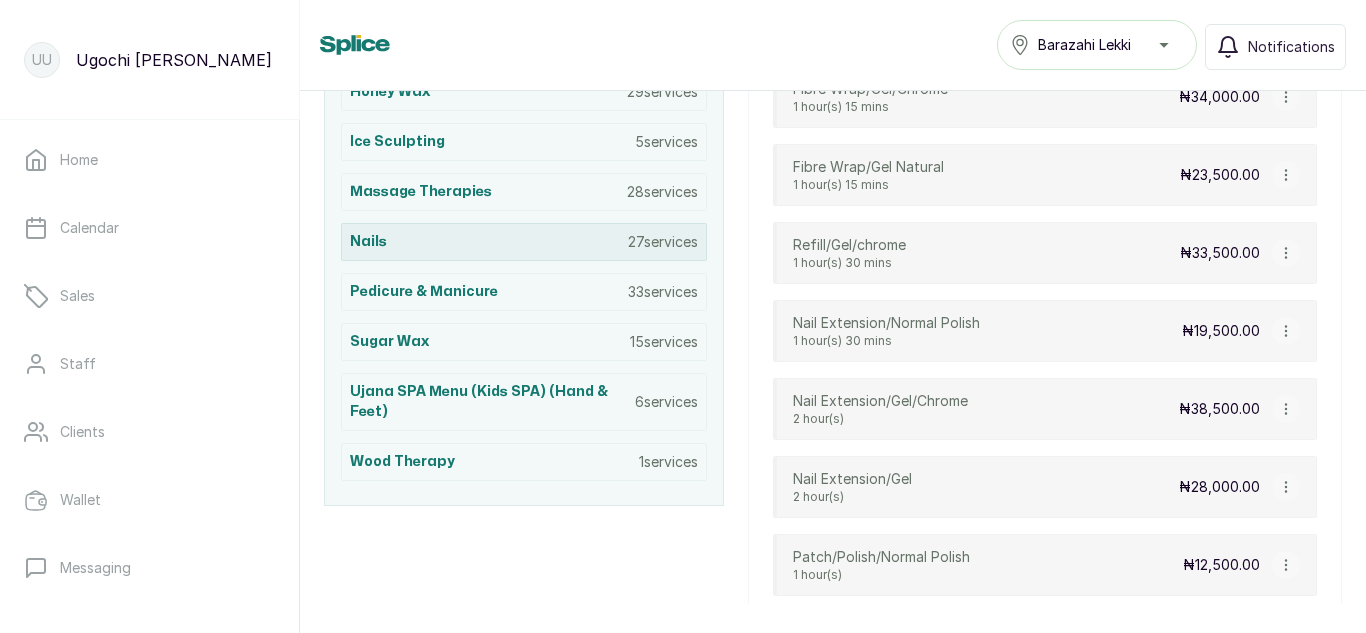 click on "Nails 27  services" at bounding box center (524, 242) 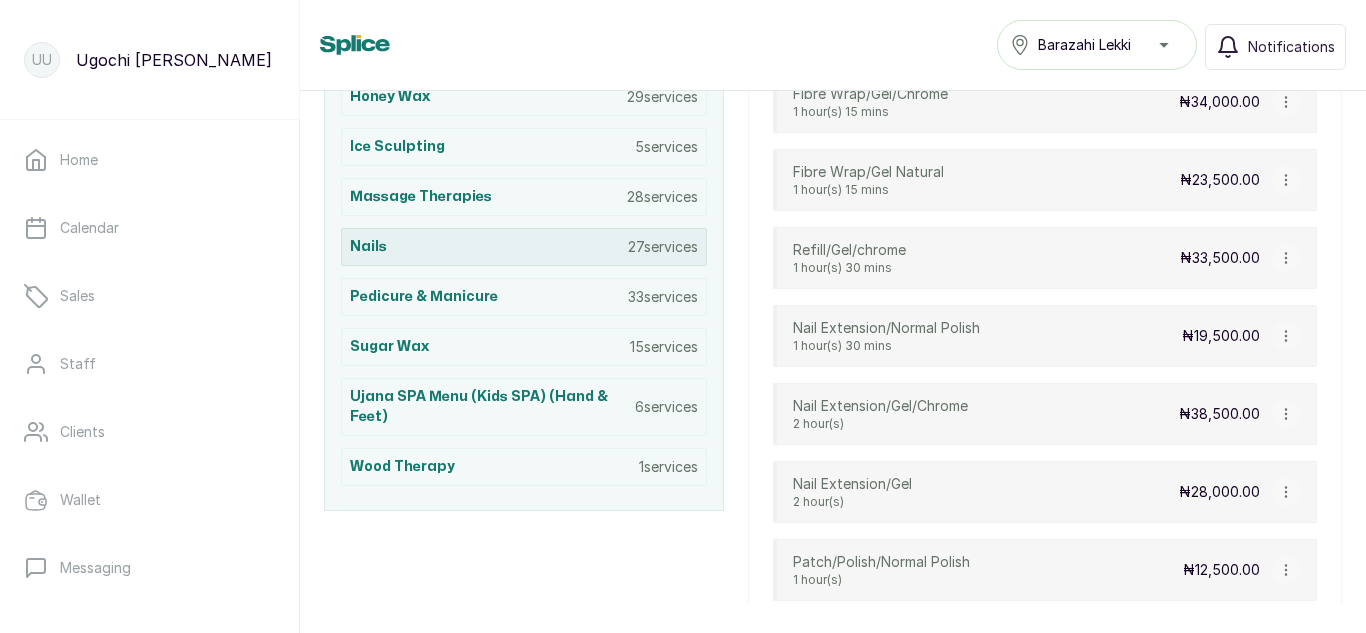 scroll, scrollTop: 1083, scrollLeft: 0, axis: vertical 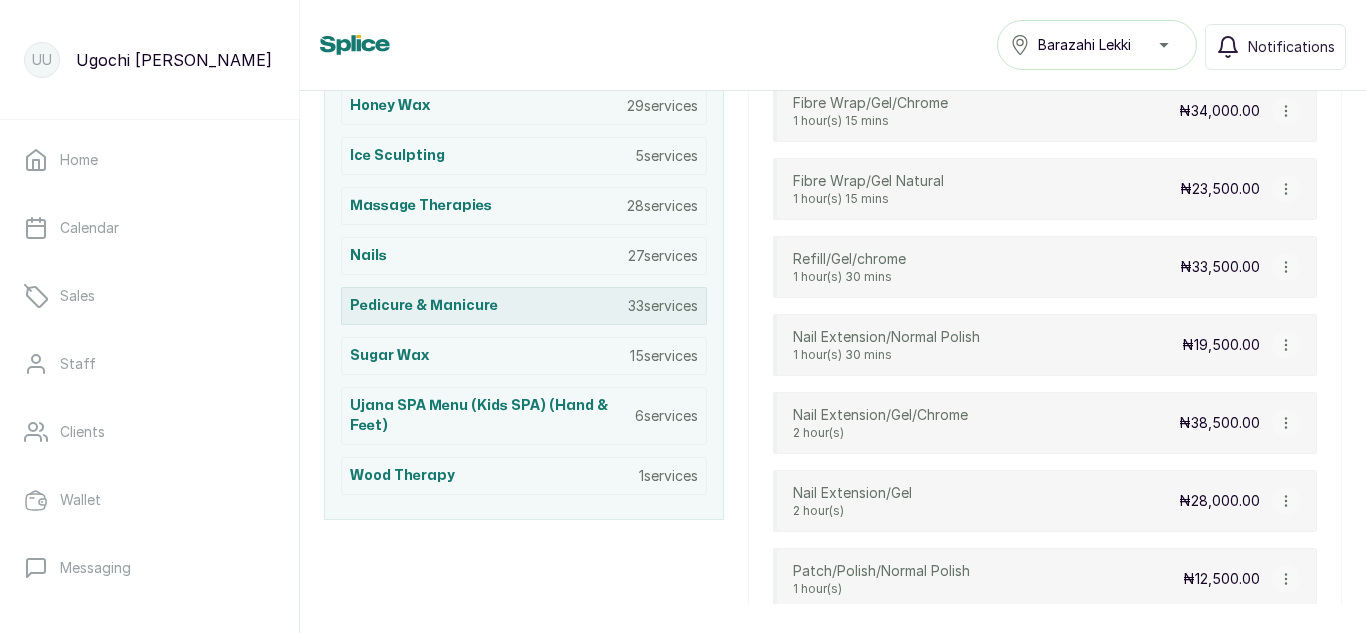 click on "Pedicure & Manicure" at bounding box center (424, 306) 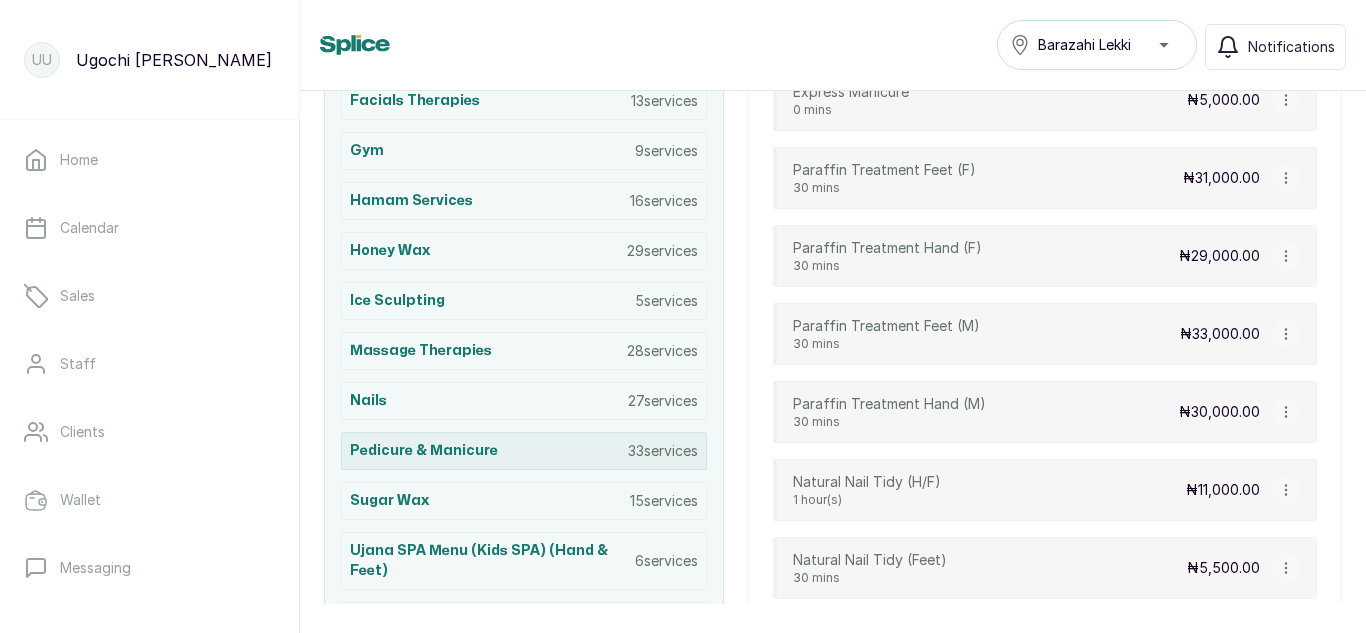 scroll, scrollTop: 925, scrollLeft: 0, axis: vertical 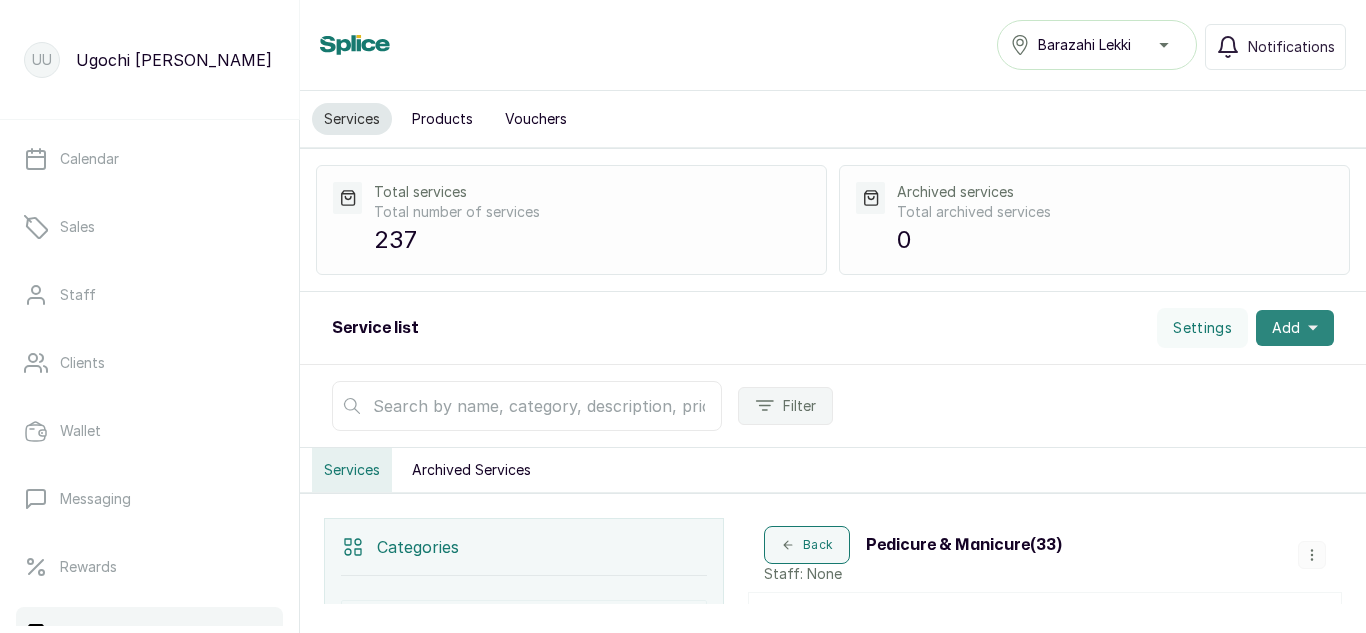 click on "Add" at bounding box center (1295, 328) 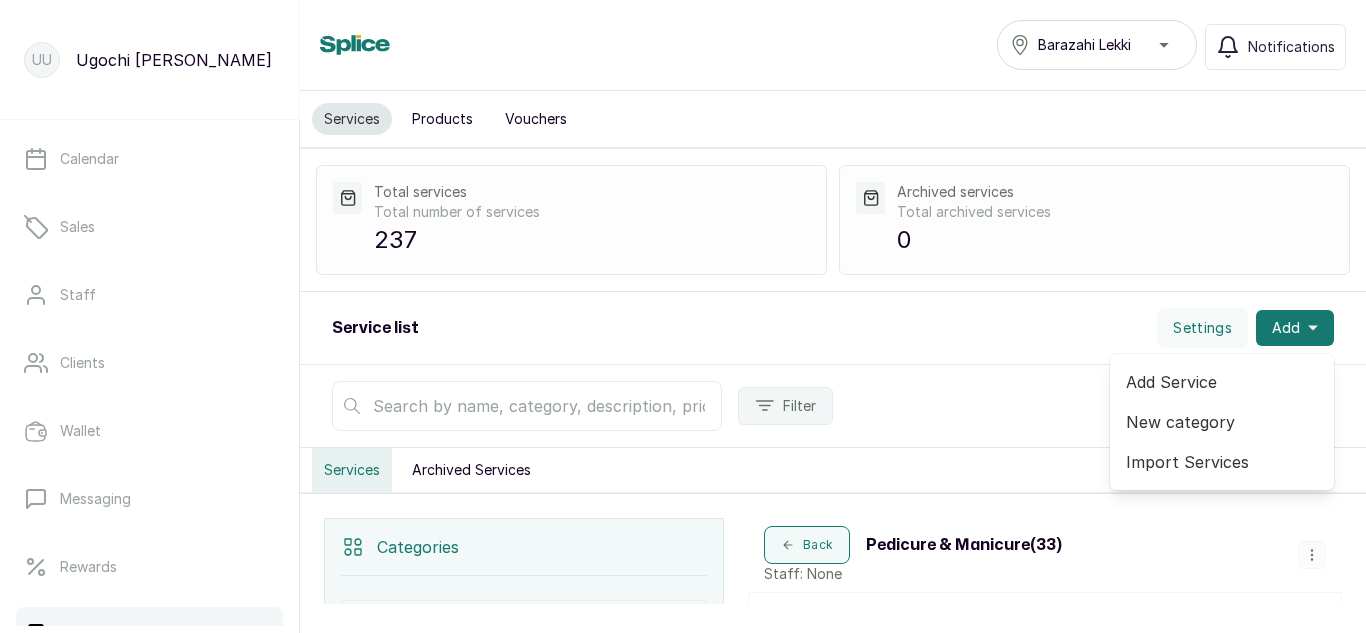 click on "Add Service" at bounding box center (1222, 382) 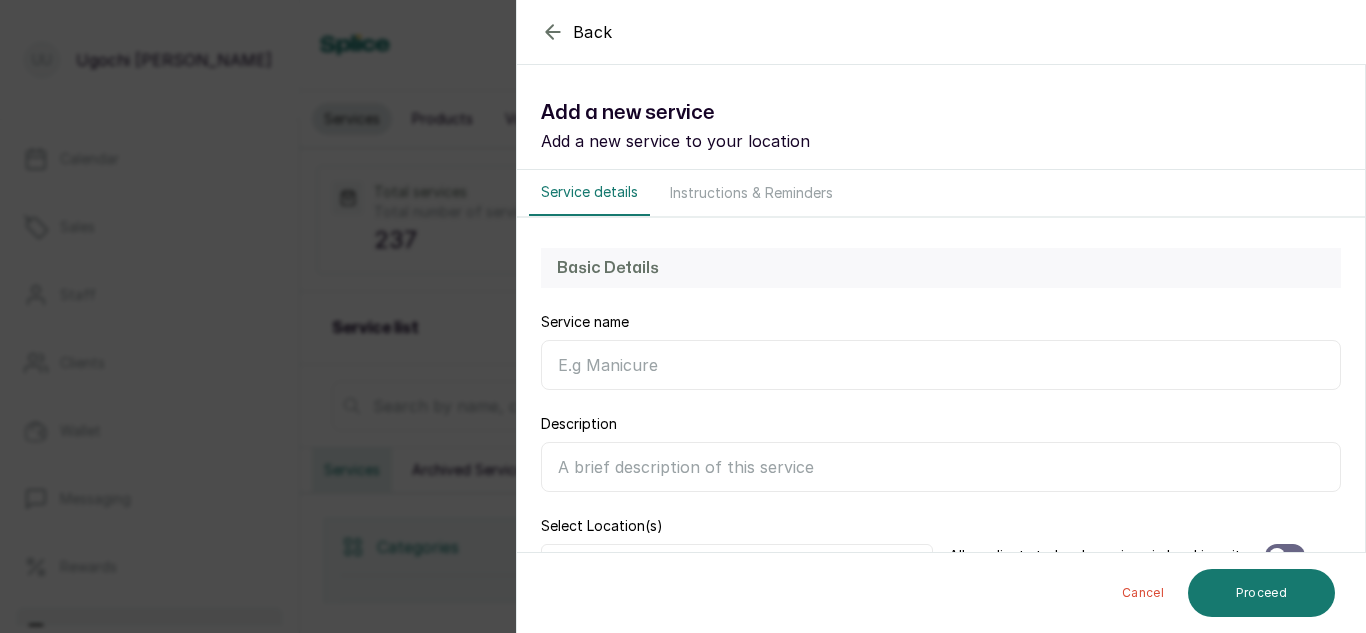 click on "Service name" at bounding box center (941, 365) 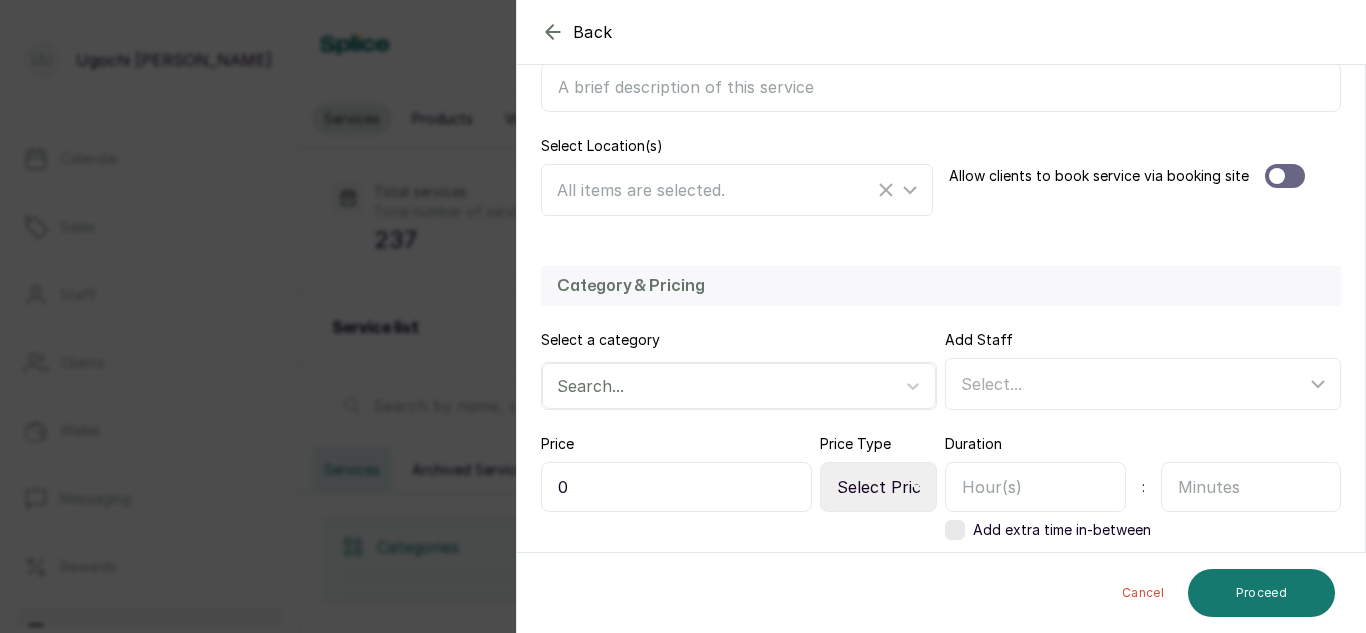 scroll, scrollTop: 436, scrollLeft: 0, axis: vertical 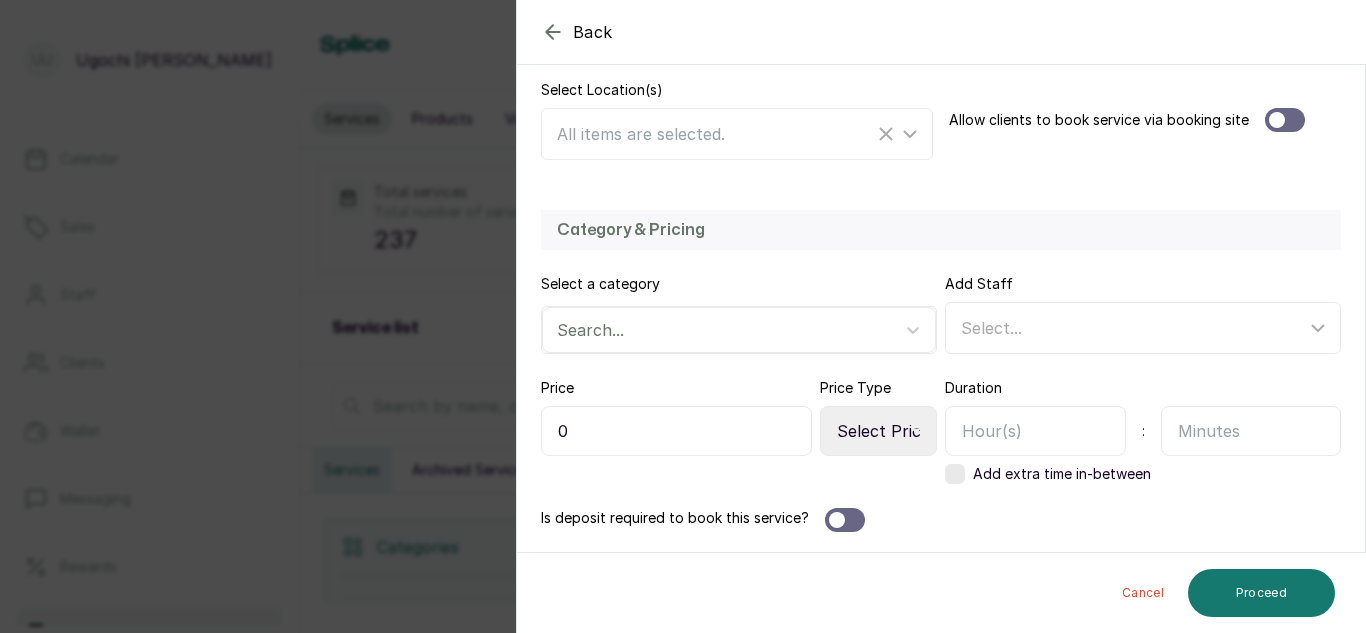type on "Bio Nails/Gel Polish" 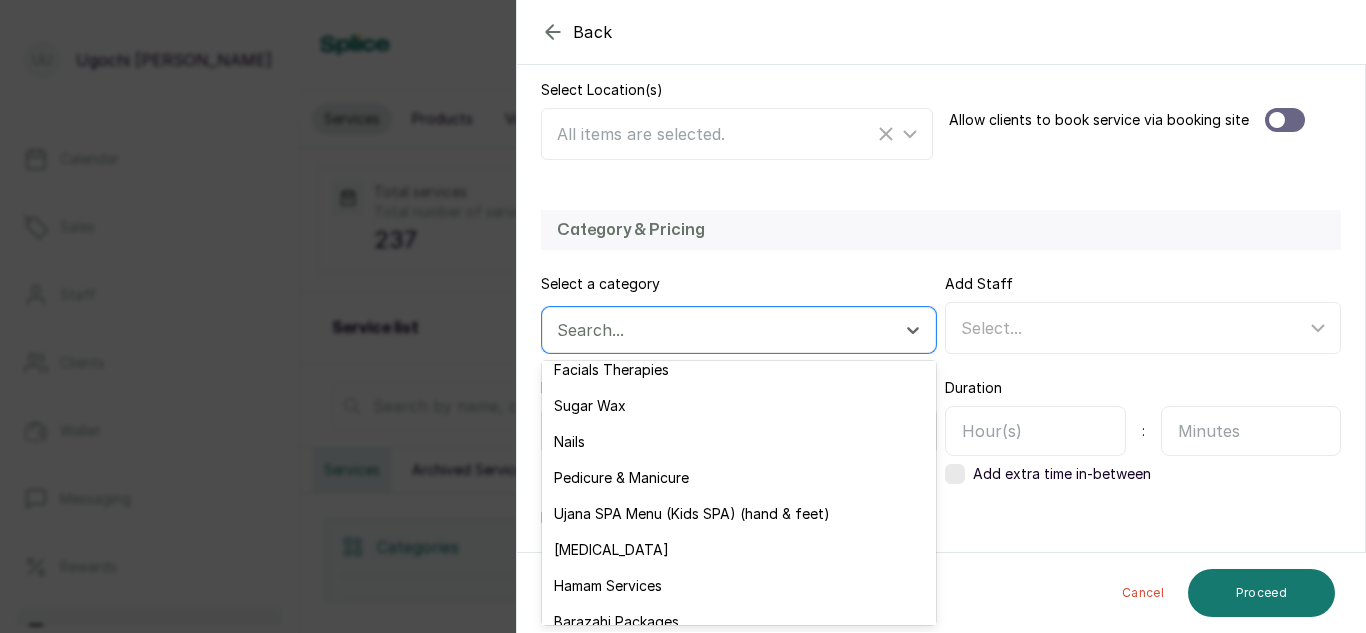 scroll, scrollTop: 264, scrollLeft: 0, axis: vertical 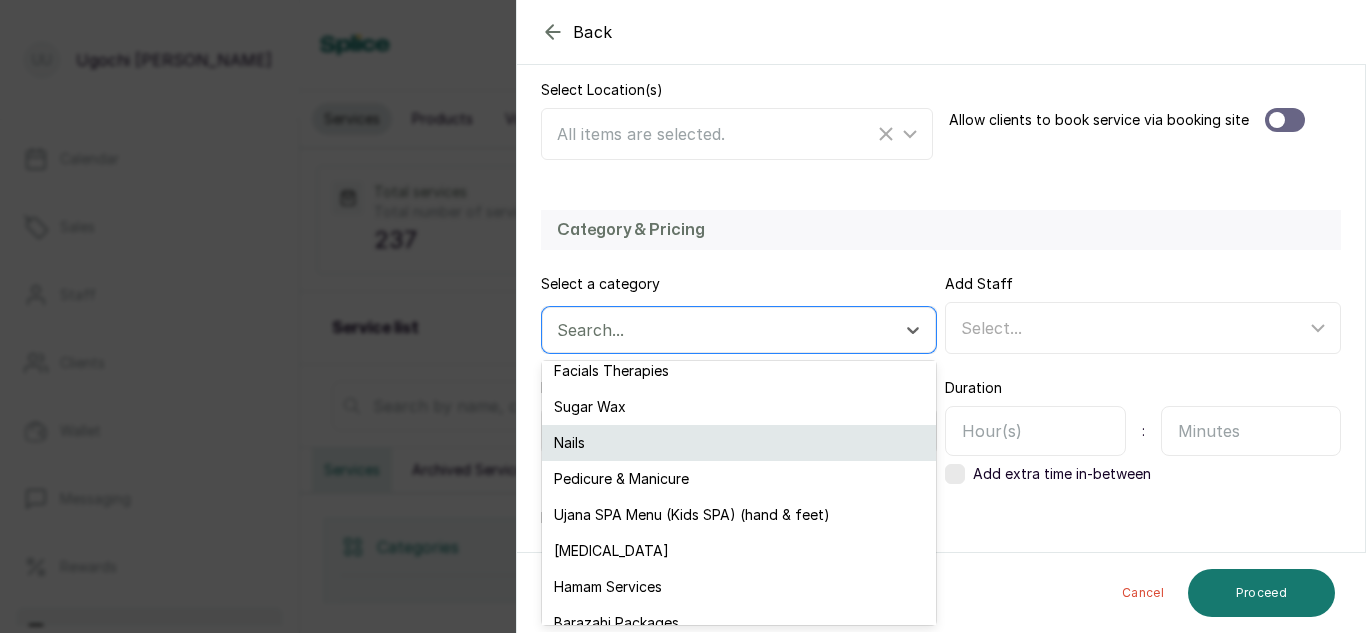 click on "Nails" at bounding box center [739, 443] 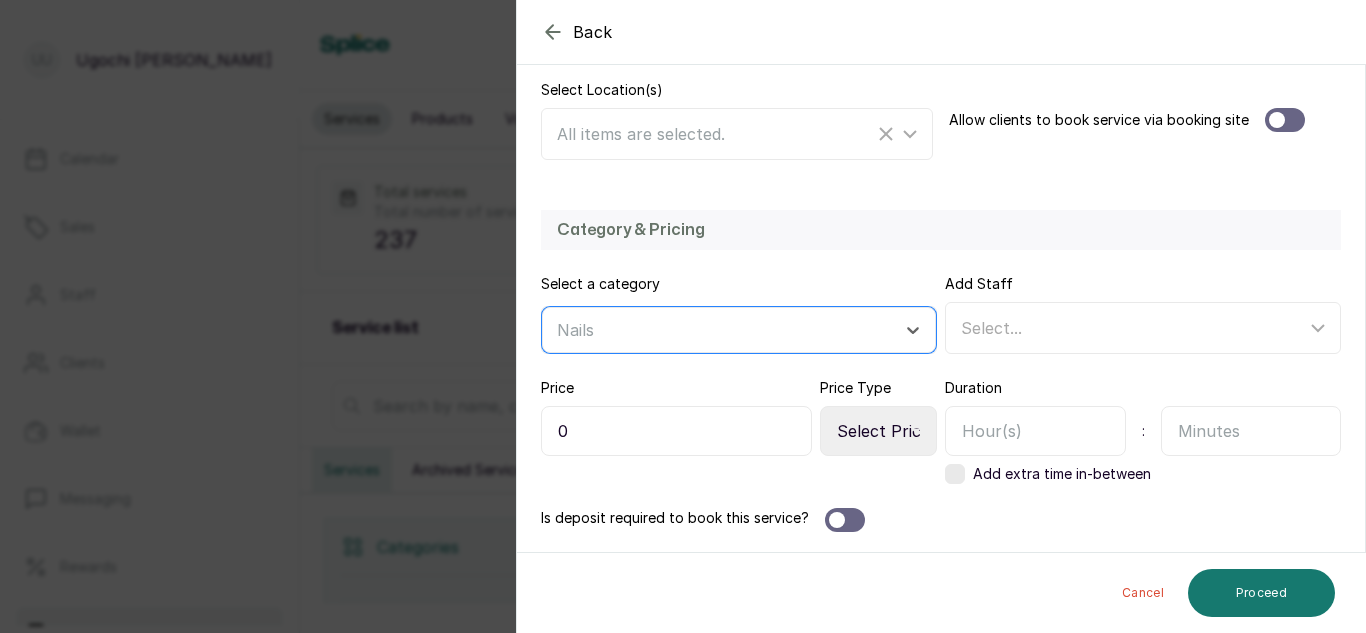 click on "0" at bounding box center [676, 431] 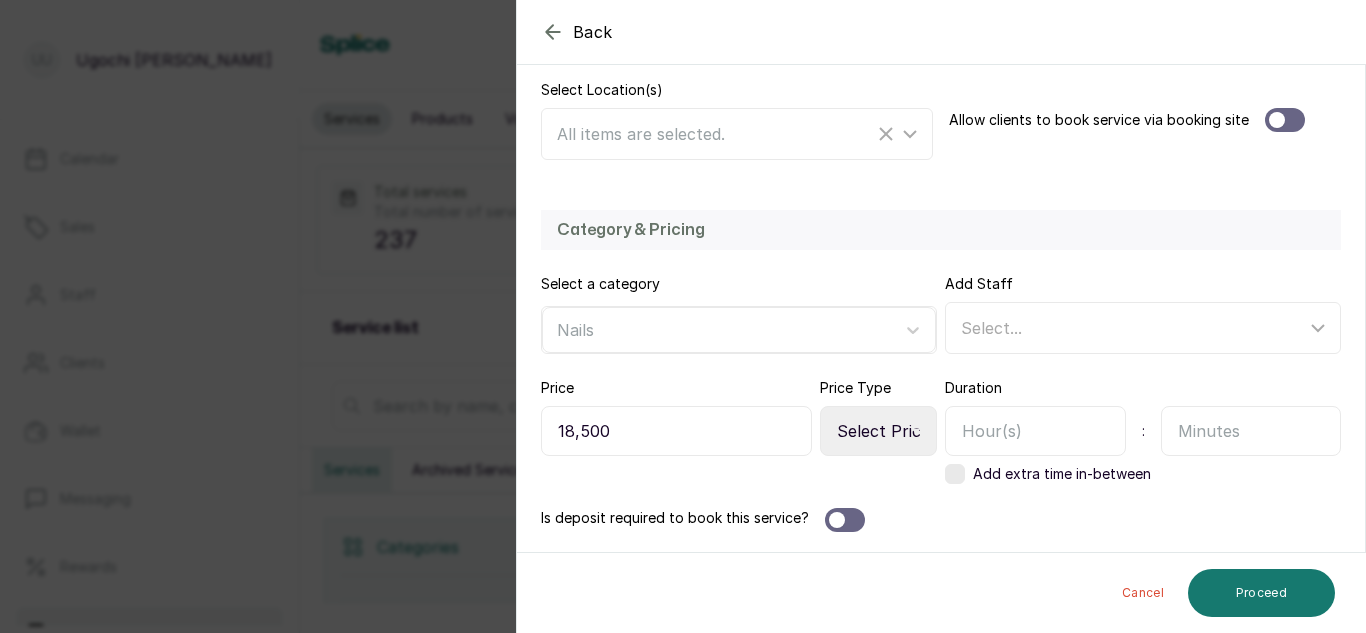 type on "18,500" 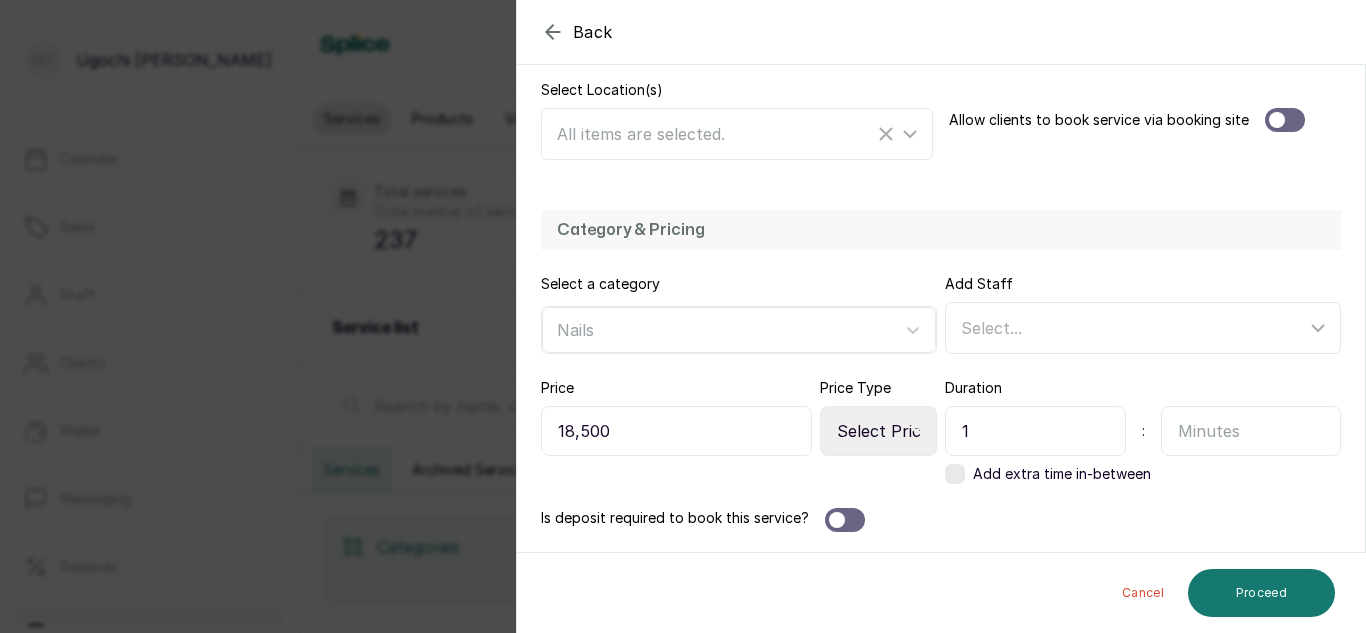 type on "1" 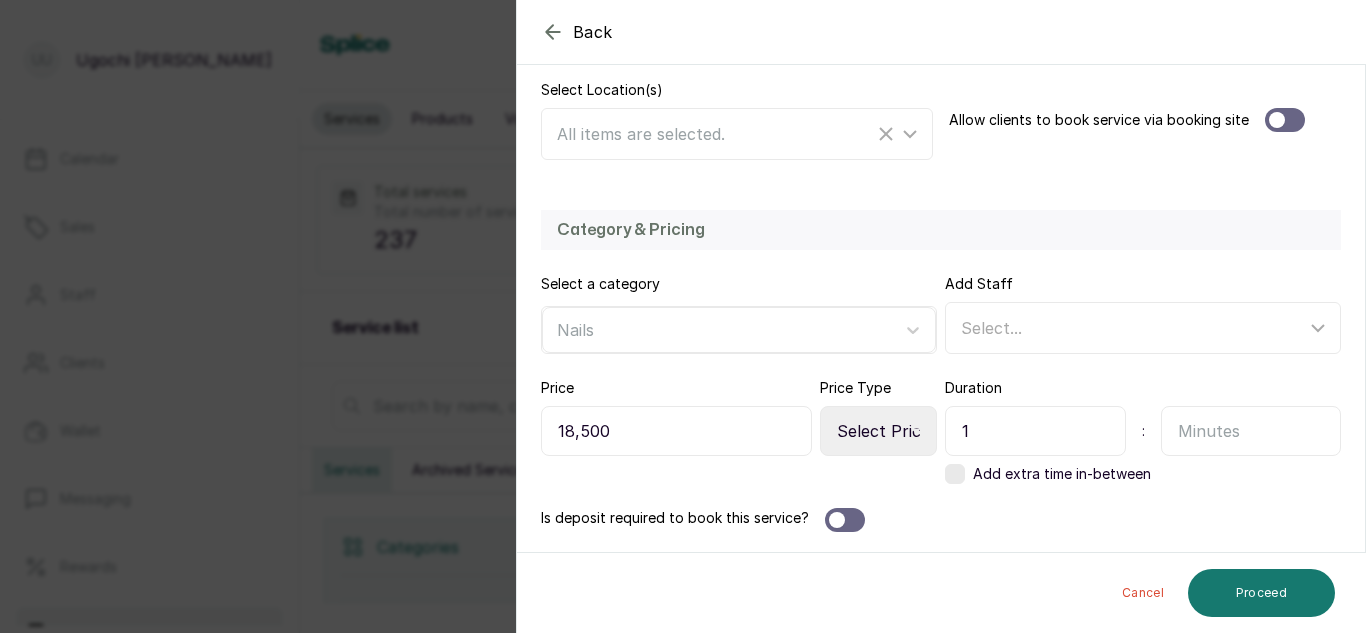 click at bounding box center [1251, 431] 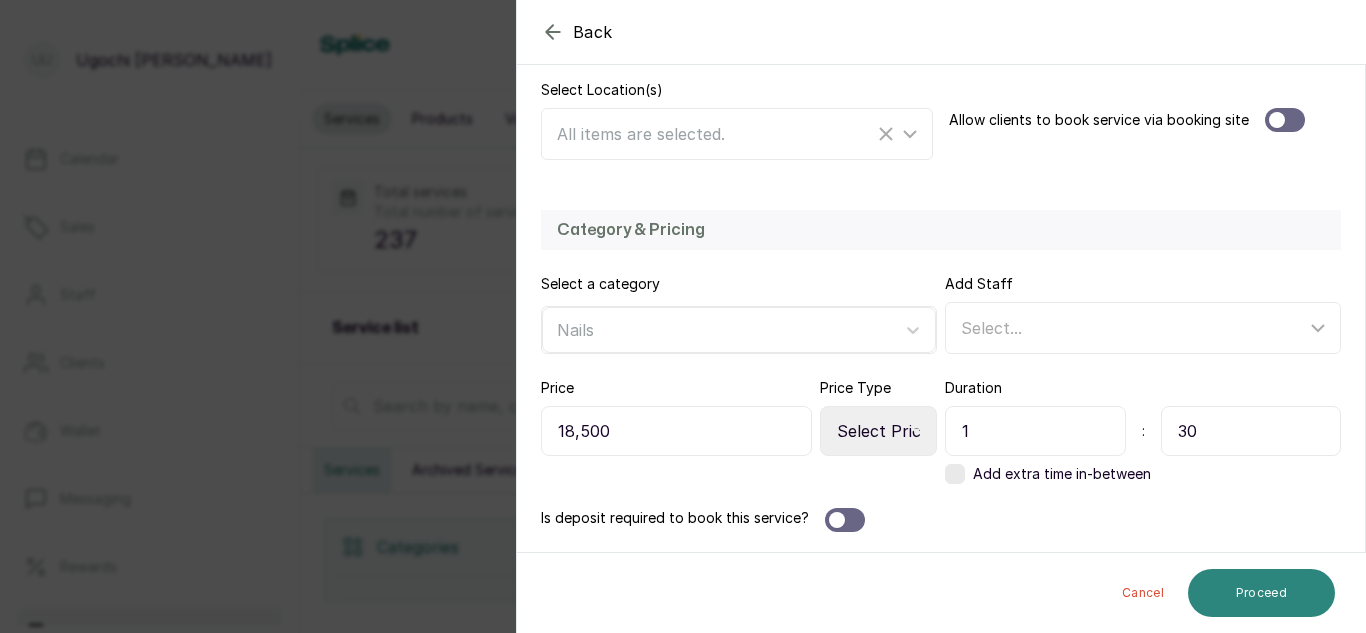 type on "30" 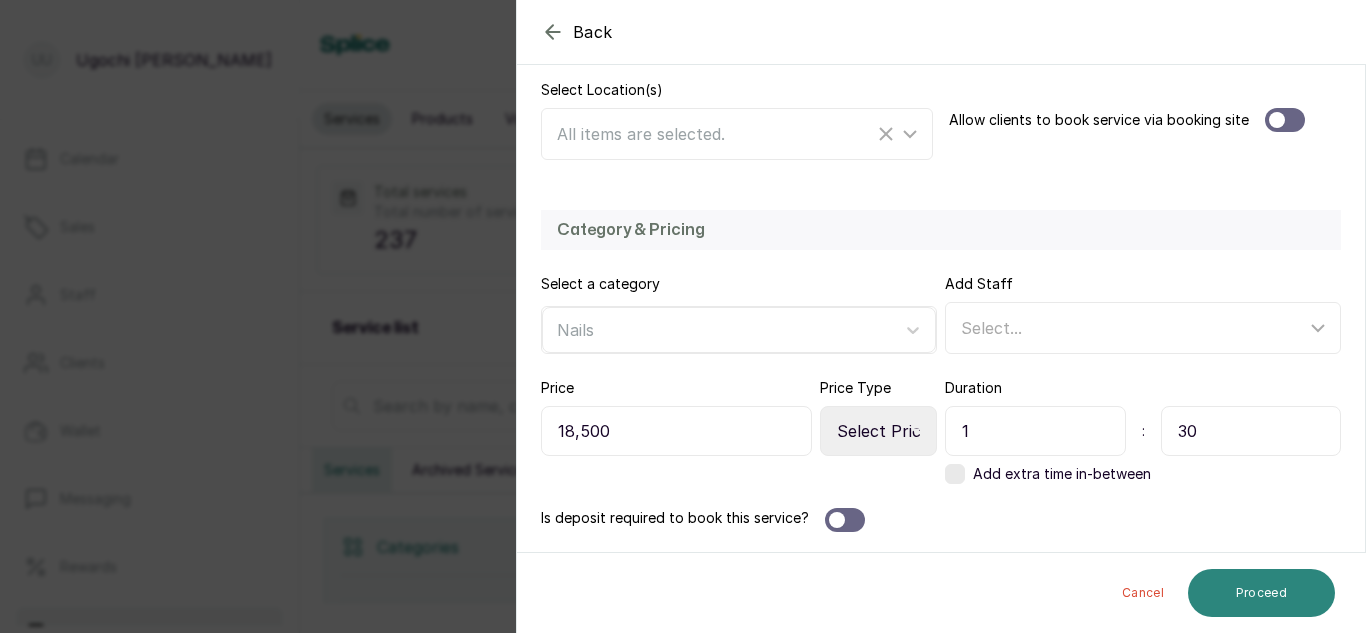 click on "Proceed" at bounding box center (1261, 593) 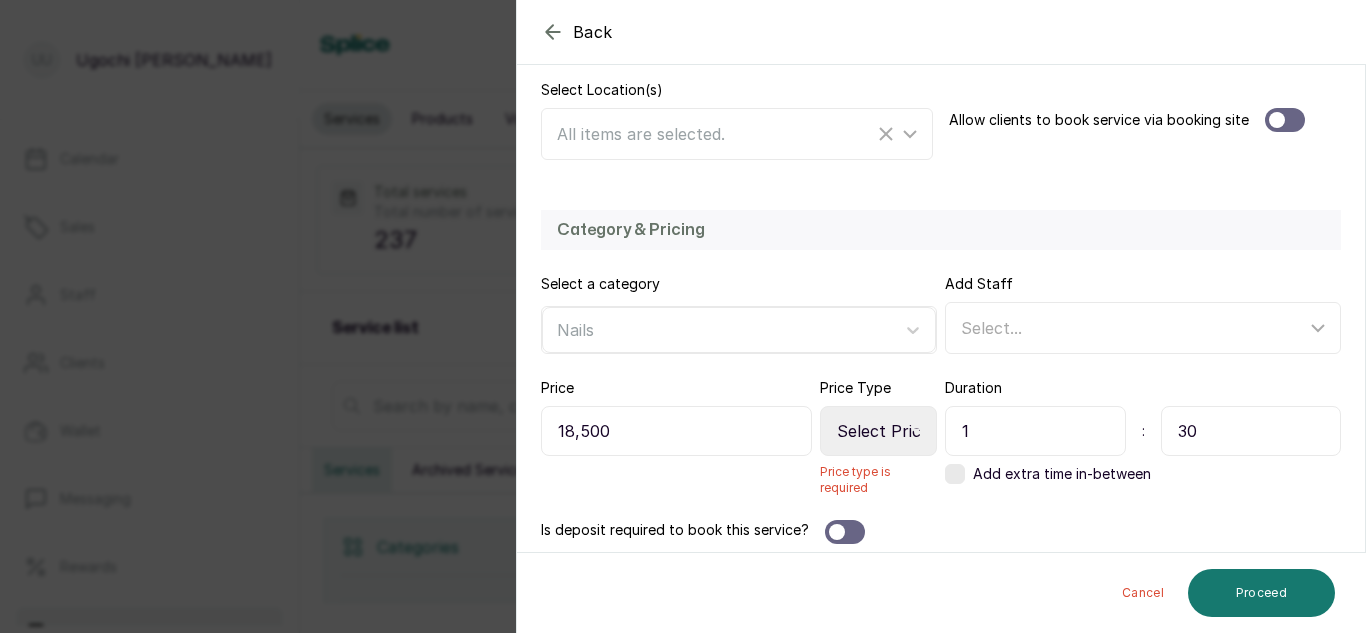 click on "Select Price Type Fixed From" at bounding box center [878, 431] 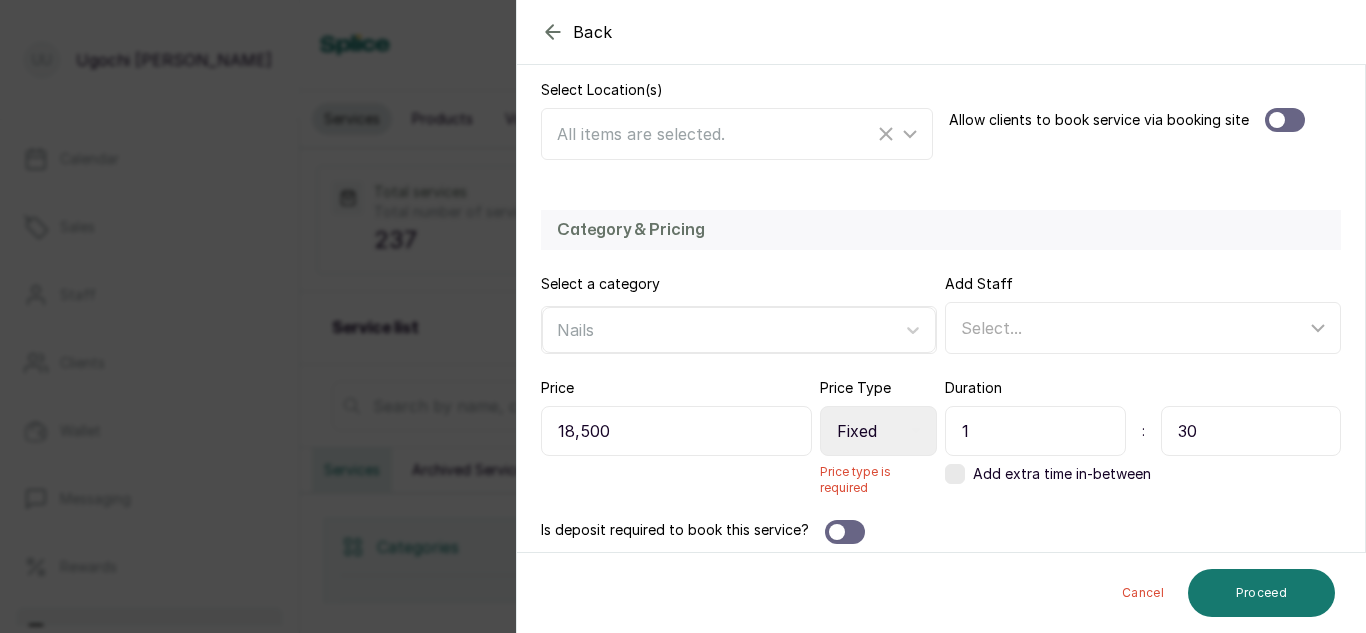 click on "Select Price Type Fixed From" at bounding box center (878, 431) 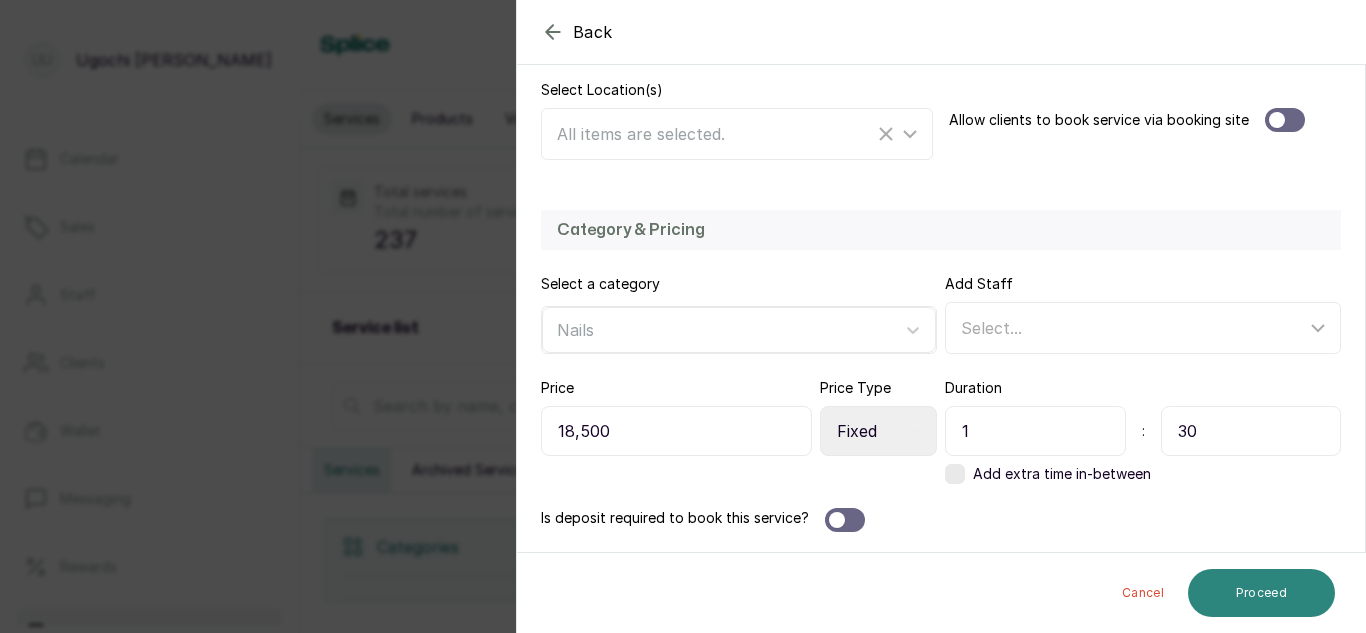 click on "Proceed" at bounding box center [1261, 593] 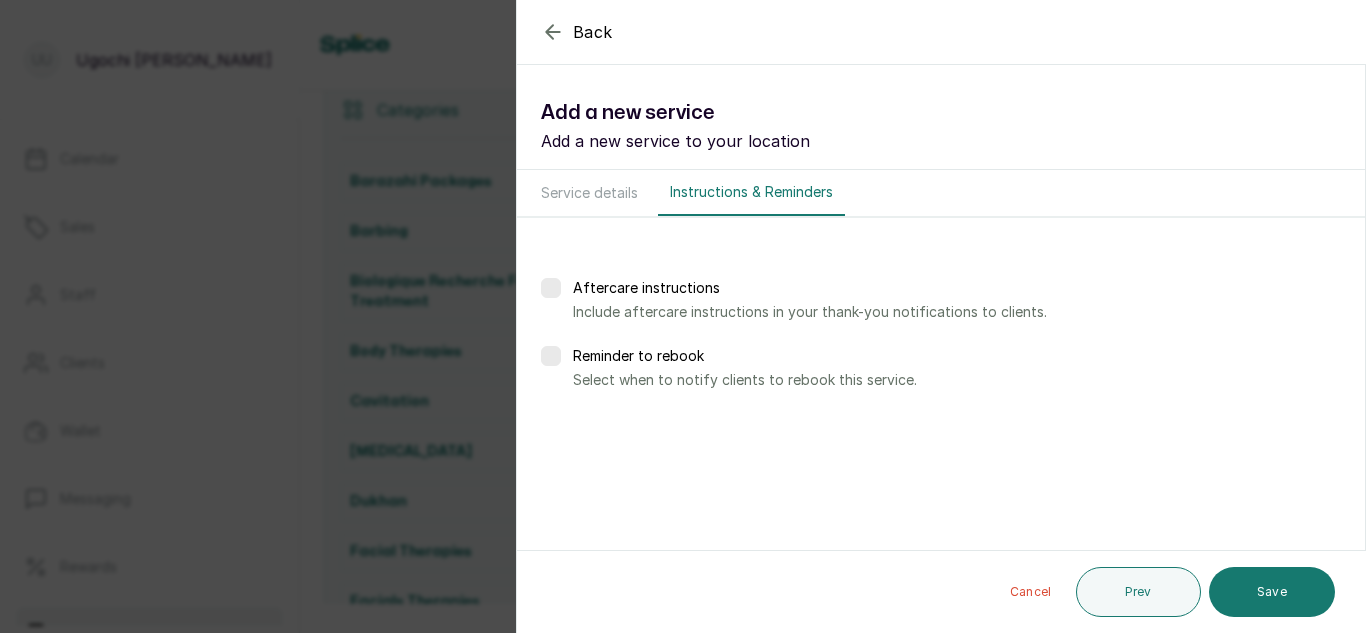 scroll, scrollTop: 449, scrollLeft: 0, axis: vertical 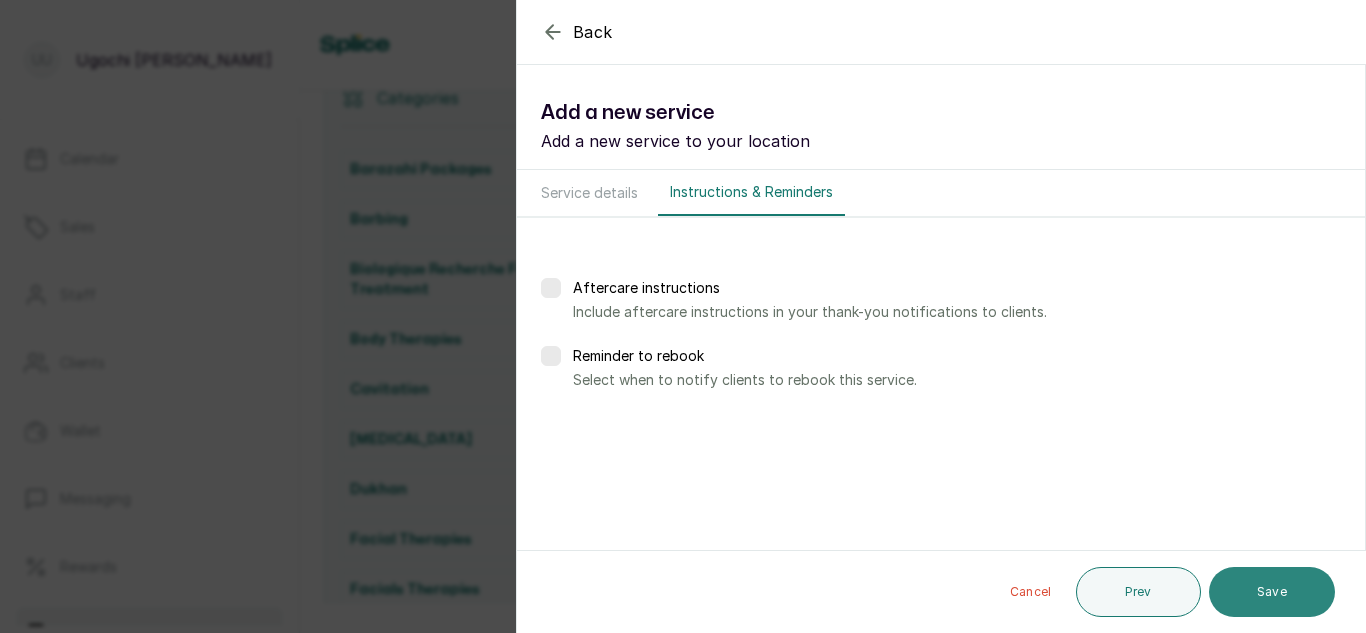 click on "Save" at bounding box center (1272, 592) 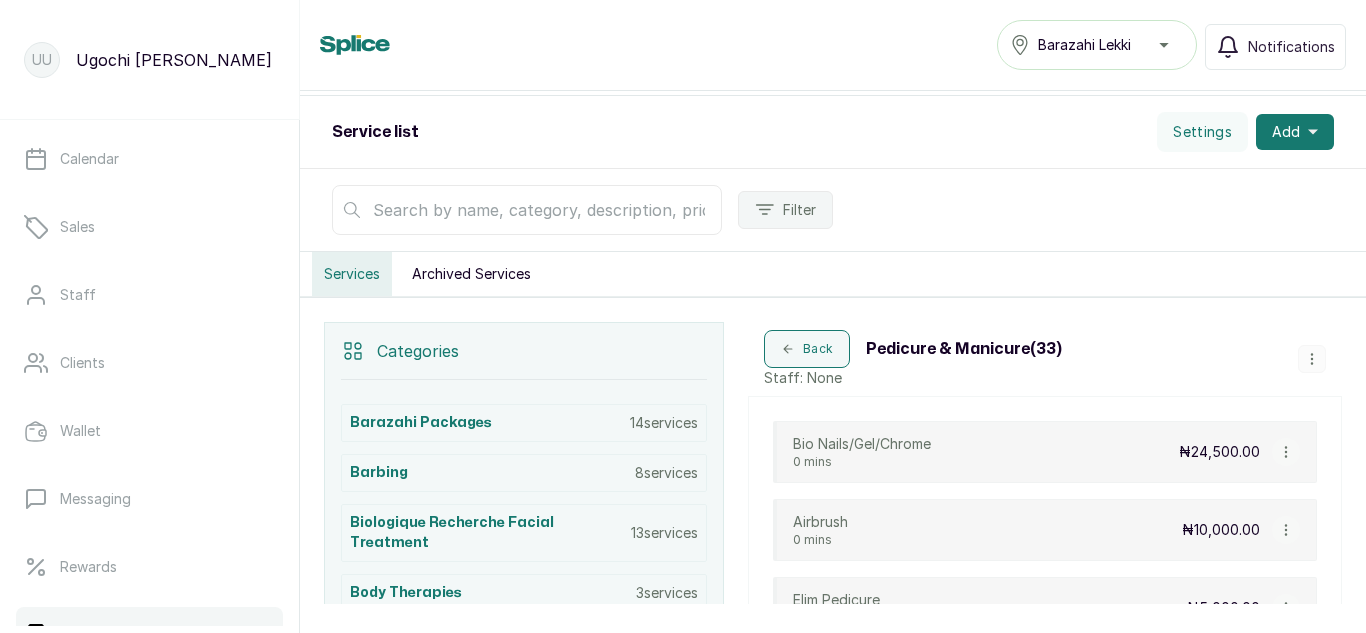 scroll, scrollTop: 194, scrollLeft: 0, axis: vertical 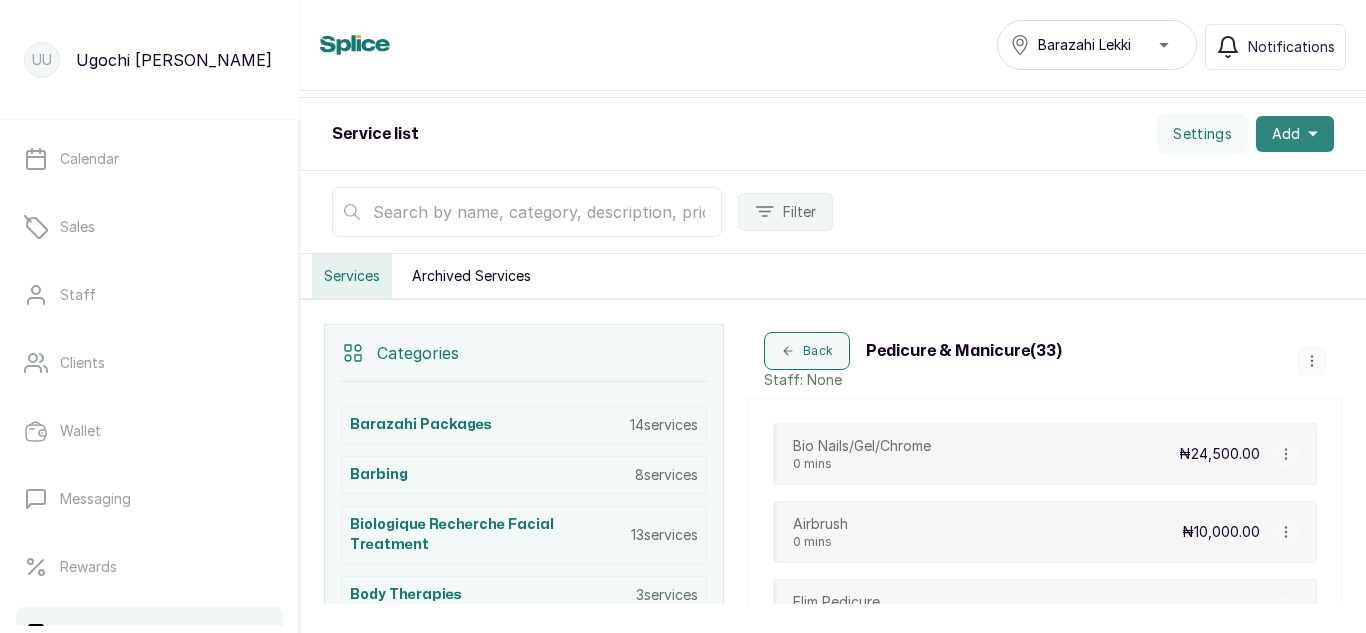 click on "Add" at bounding box center [1295, 134] 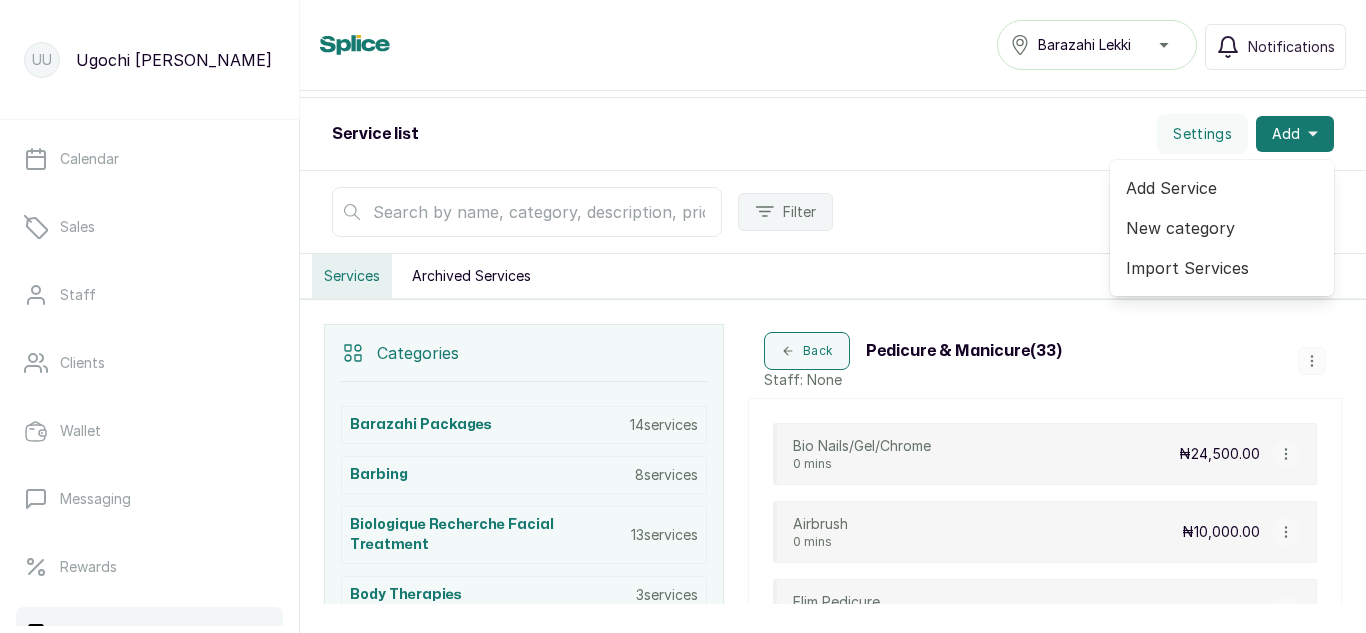 click on "Add Service" at bounding box center (1222, 188) 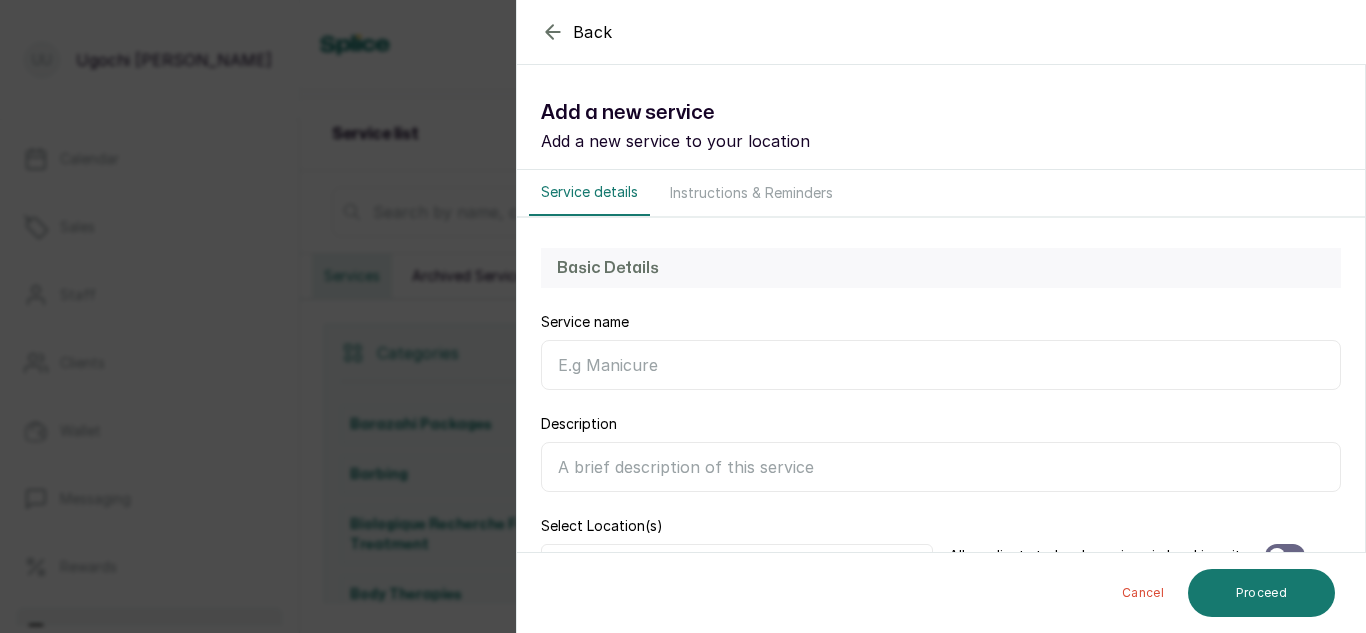 click on "Service name" at bounding box center (941, 365) 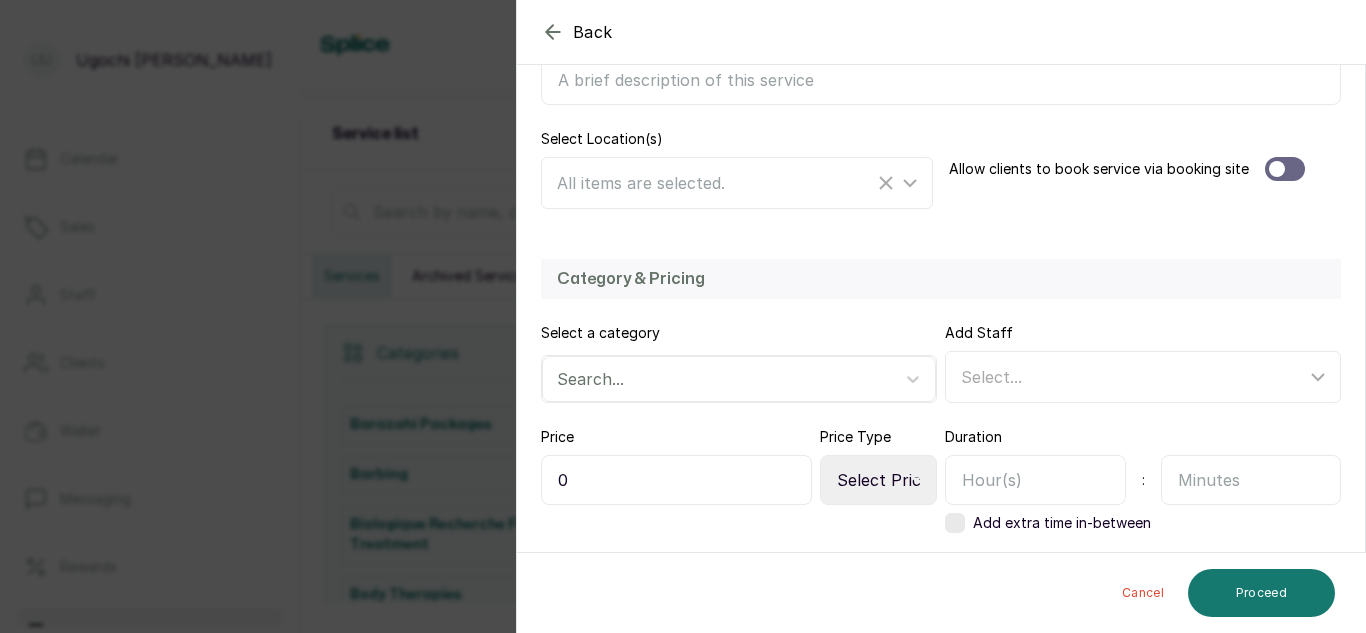 scroll, scrollTop: 396, scrollLeft: 0, axis: vertical 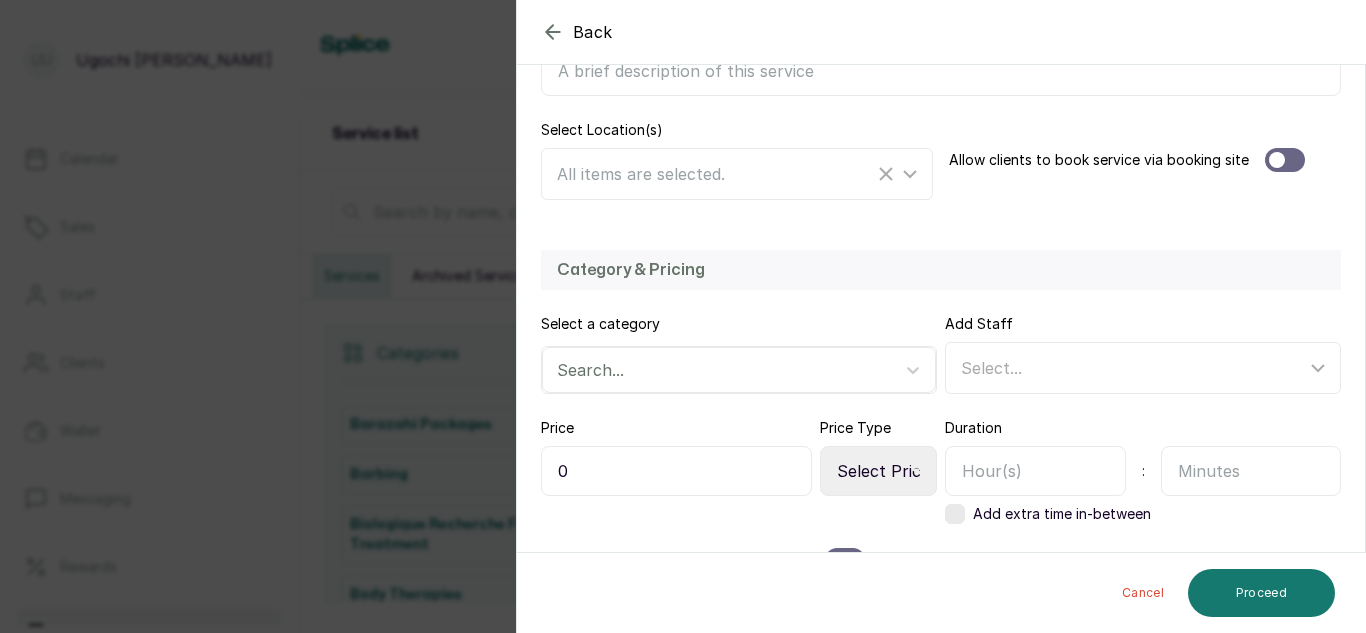 type on "Nail Dissolving" 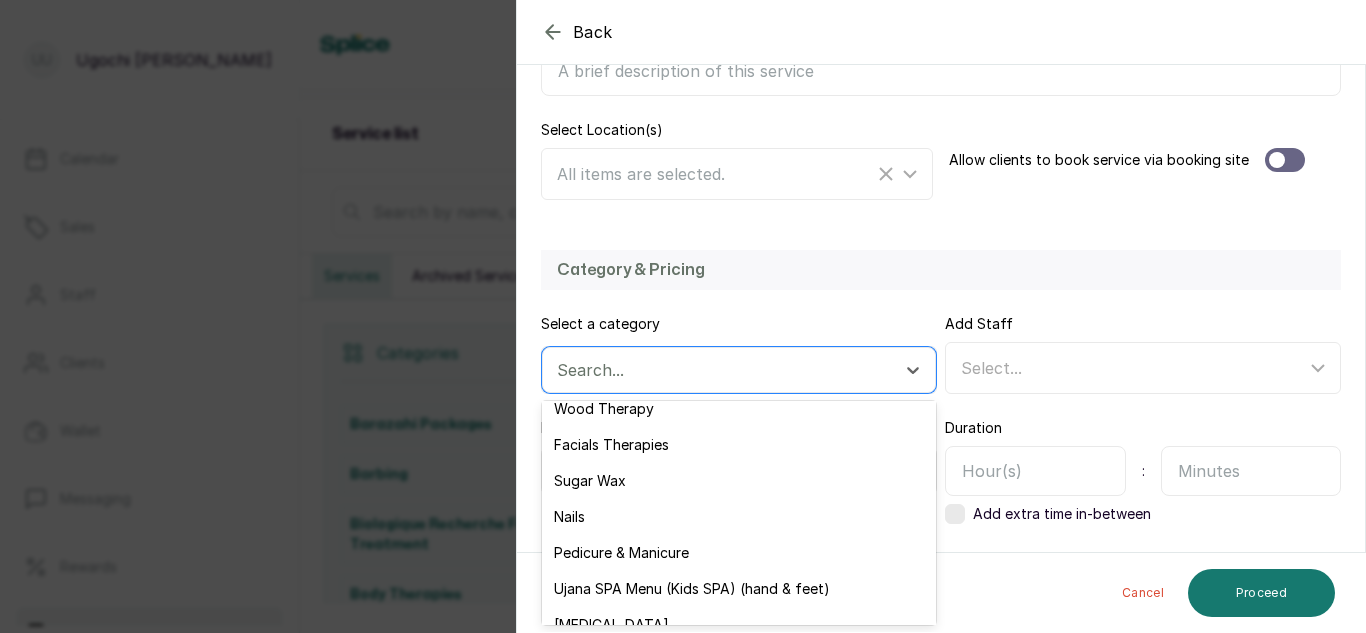 scroll, scrollTop: 239, scrollLeft: 0, axis: vertical 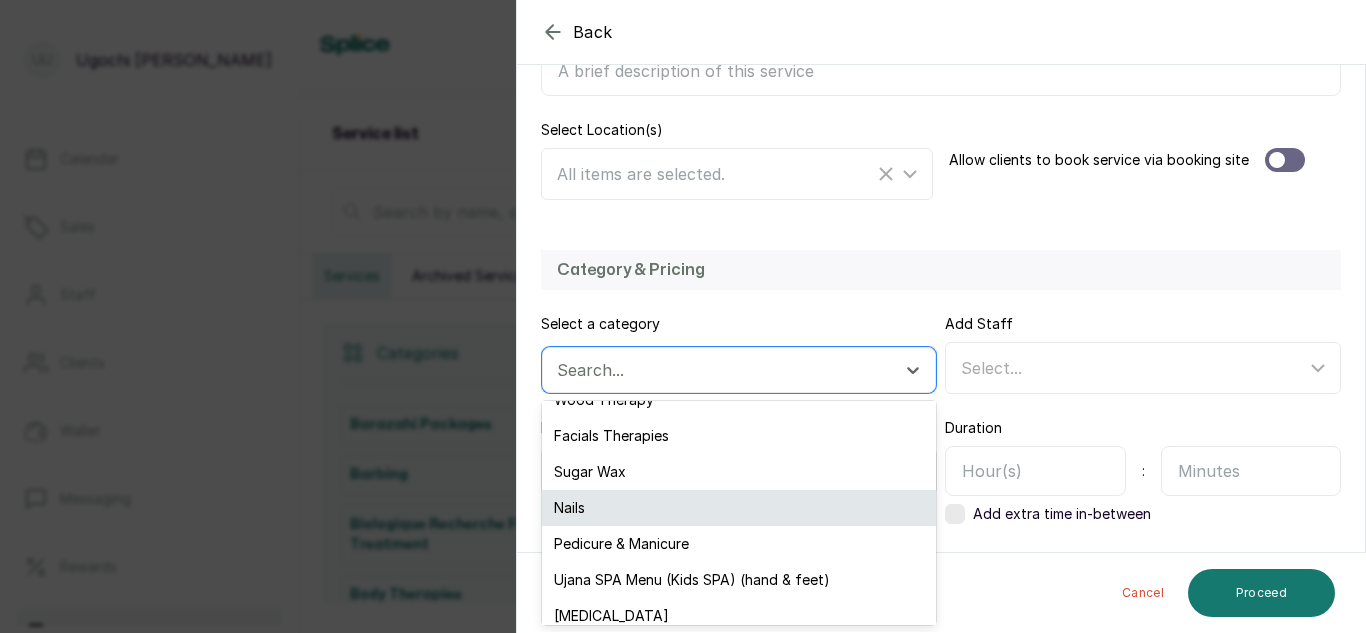 click on "Nails" at bounding box center (739, 508) 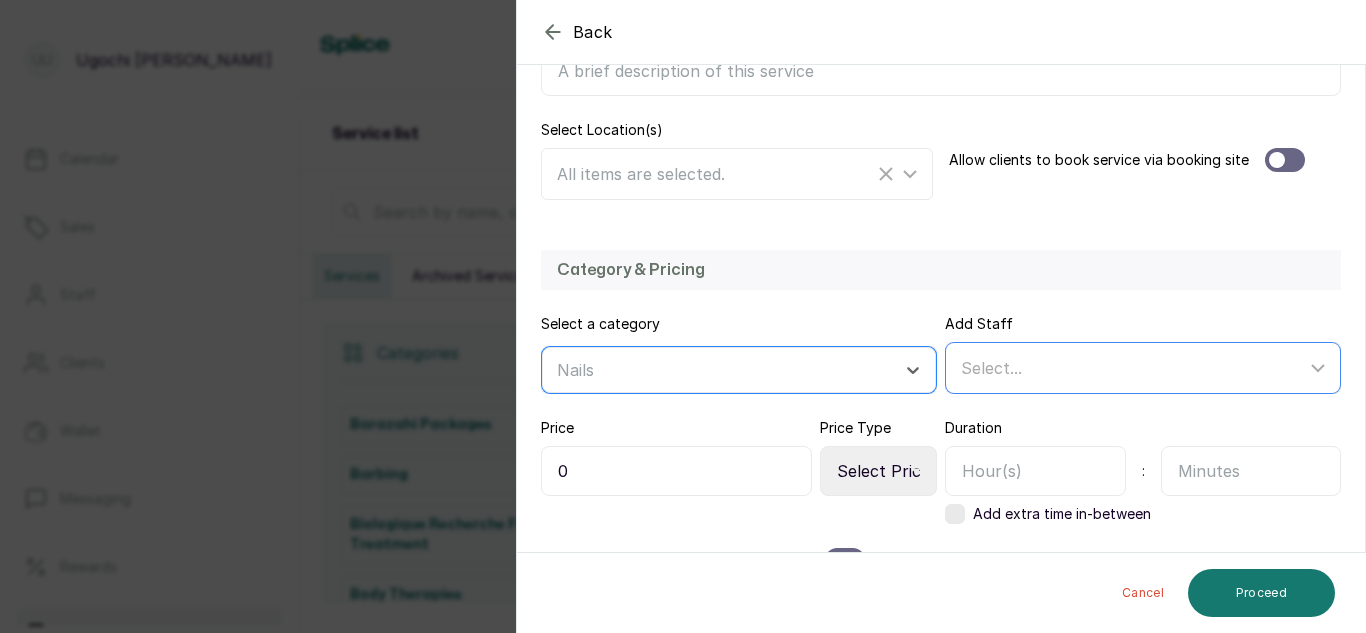 click on "Select..." at bounding box center (1133, 368) 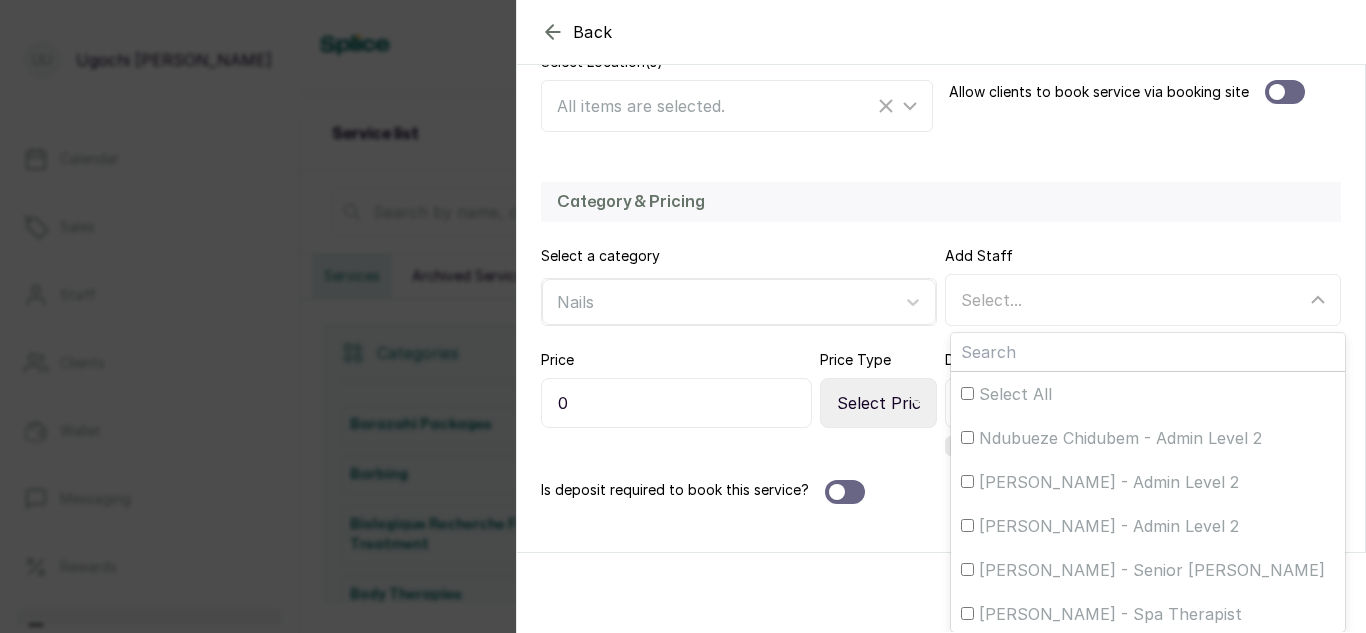 click on "0" at bounding box center [676, 403] 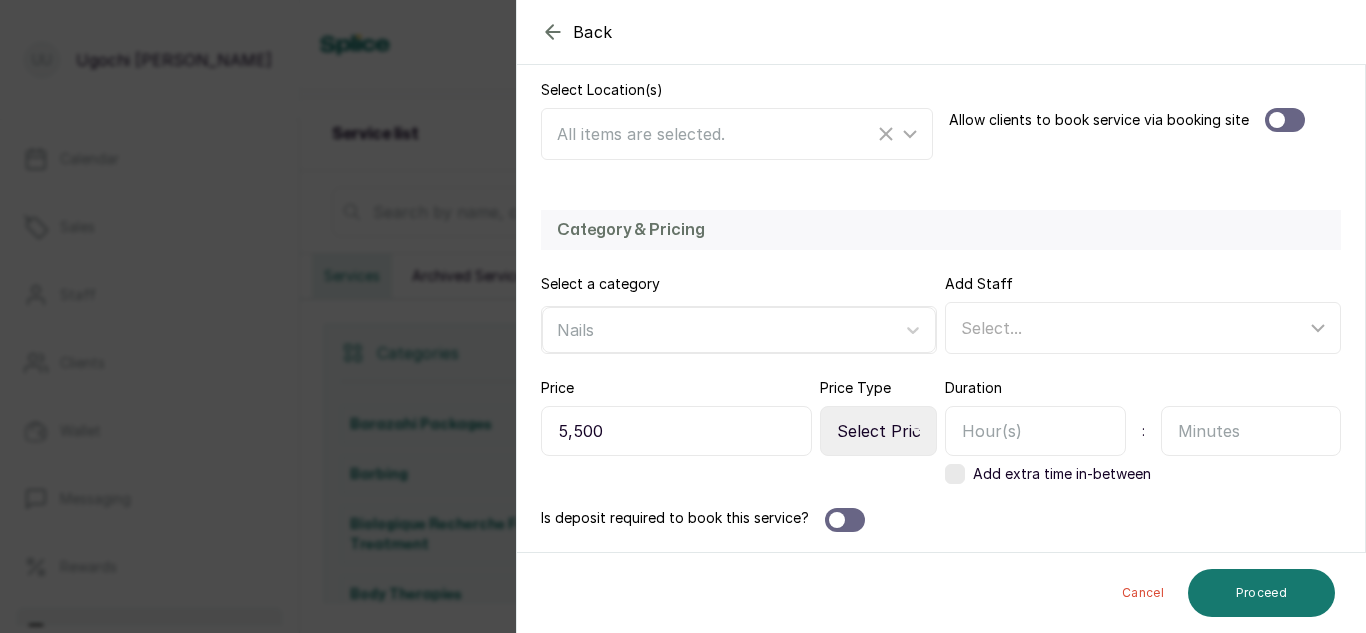 type on "5,500" 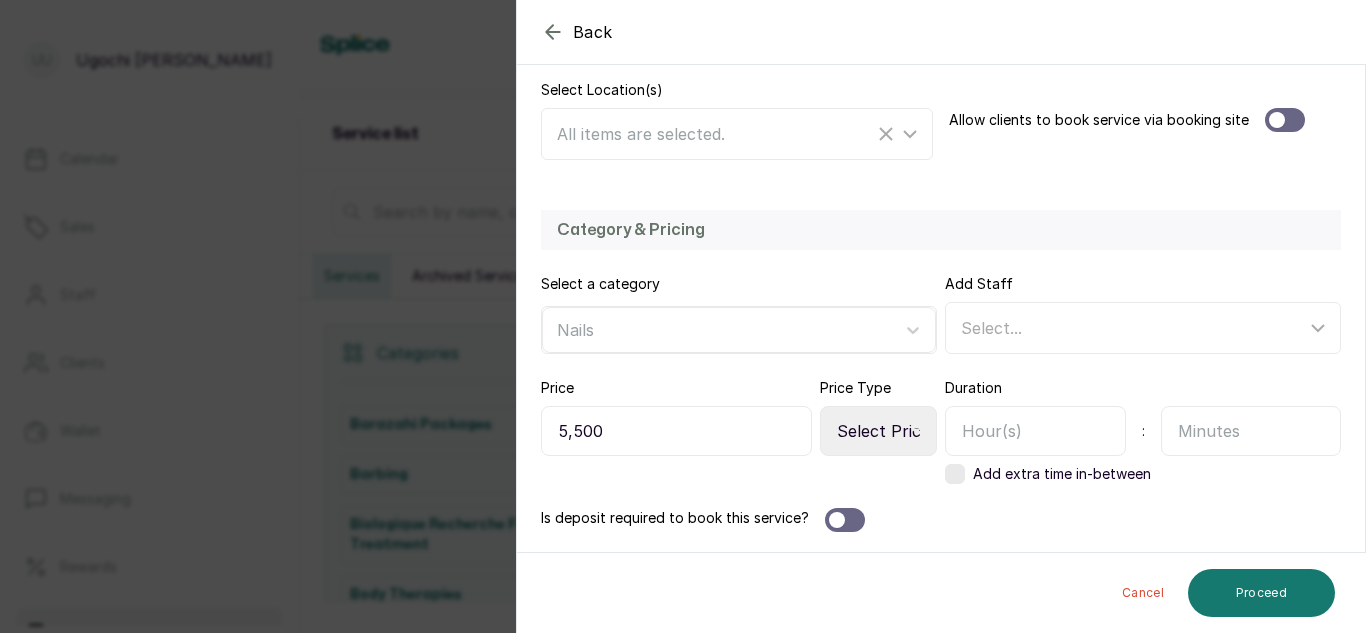 click at bounding box center (1251, 431) 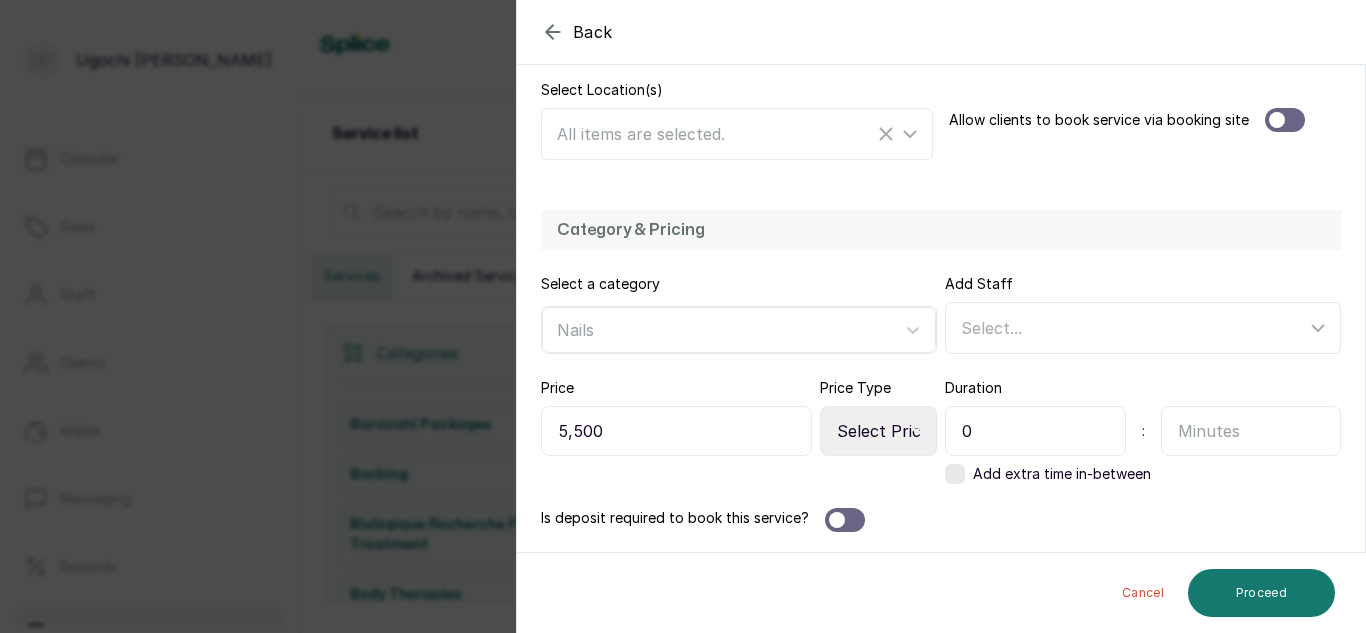 type on "0" 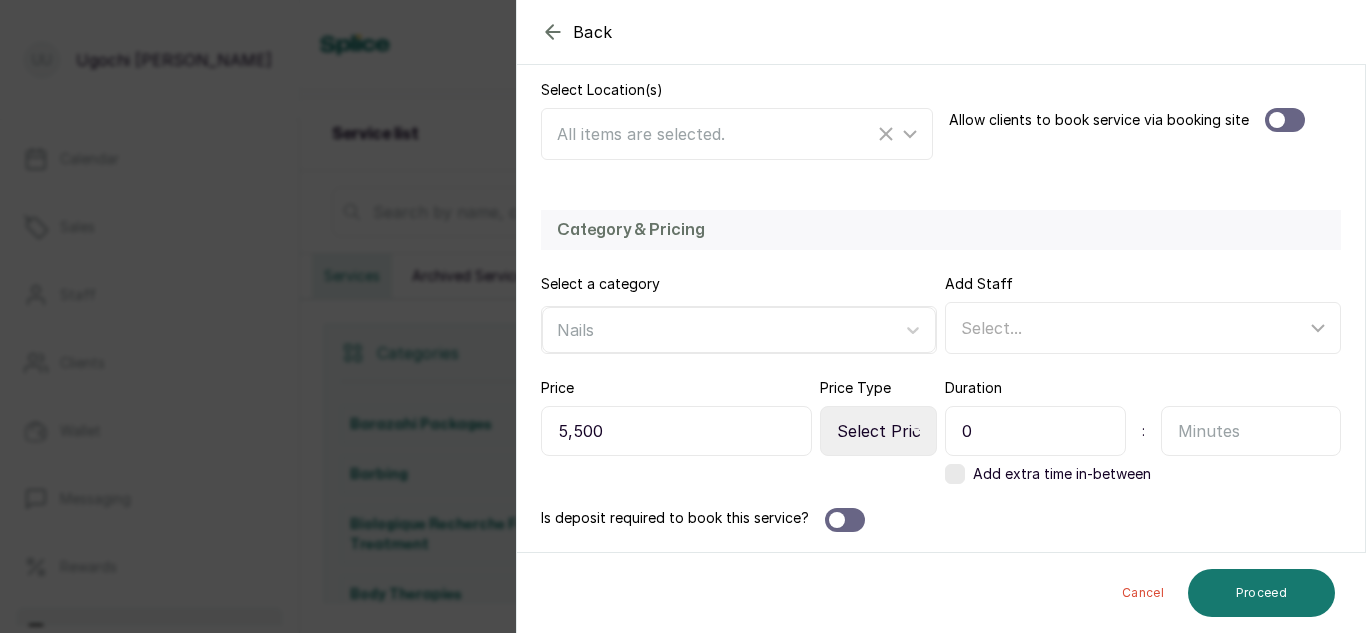 click at bounding box center (1251, 431) 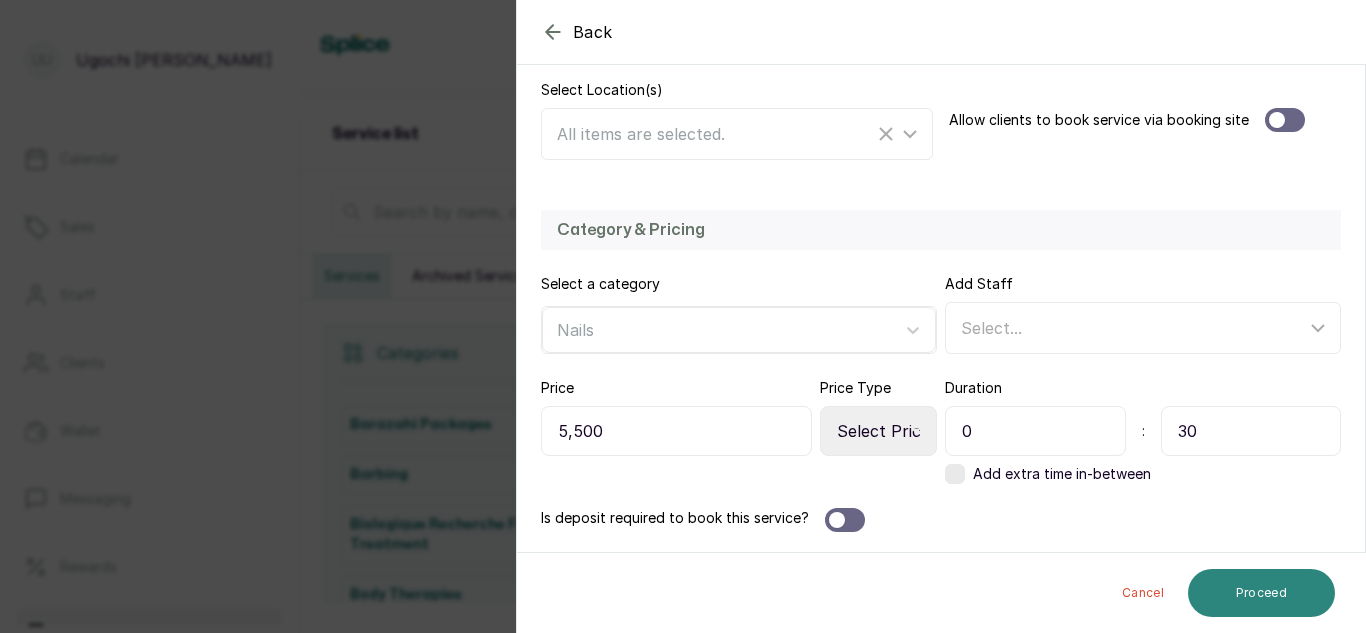 type on "30" 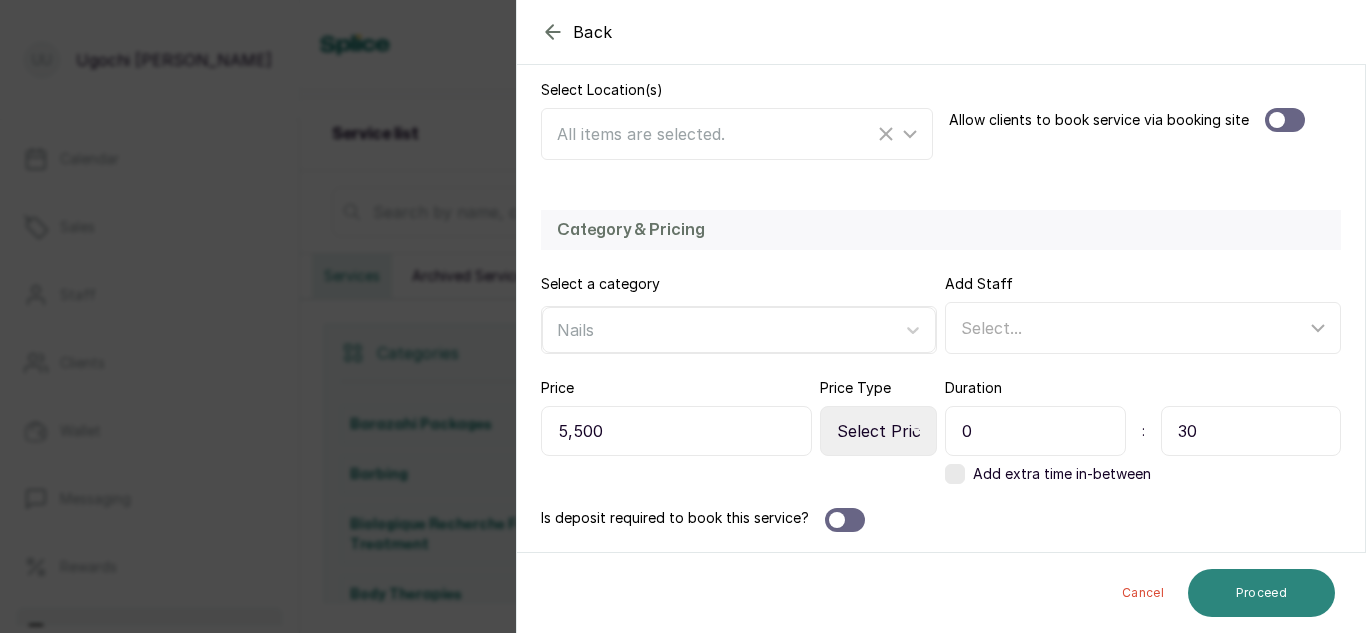 click on "Proceed" at bounding box center [1261, 593] 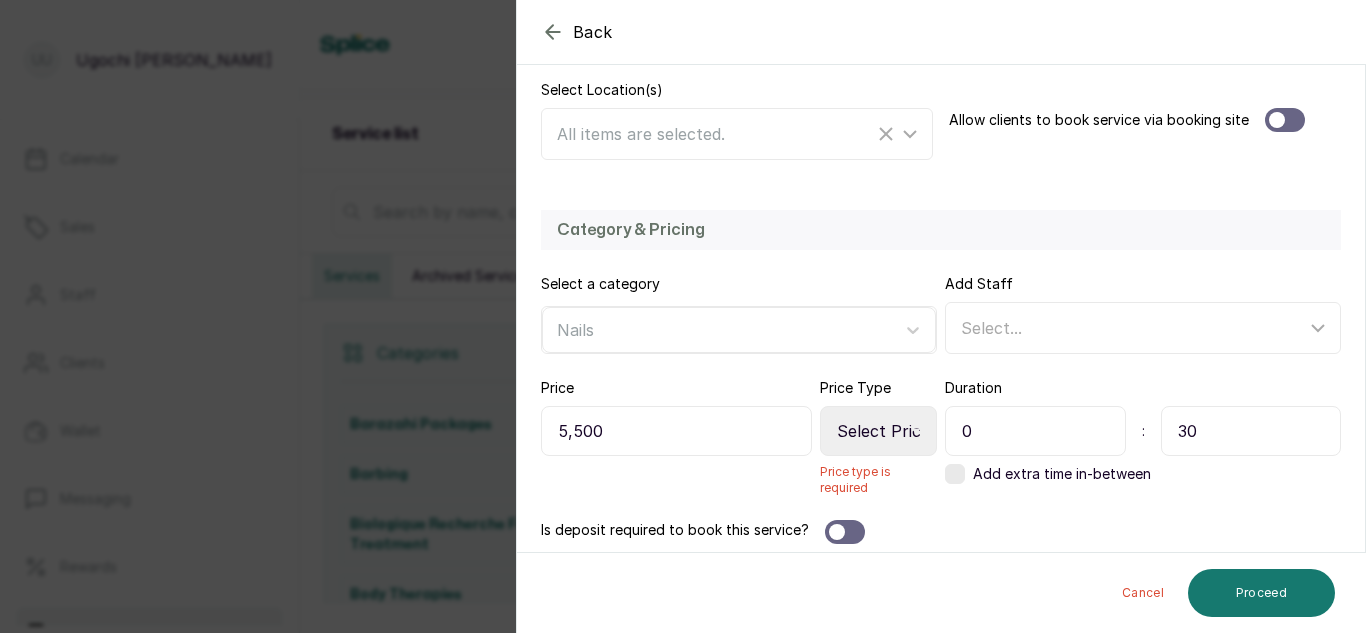 click on "Select Price Type Fixed From" at bounding box center (878, 431) 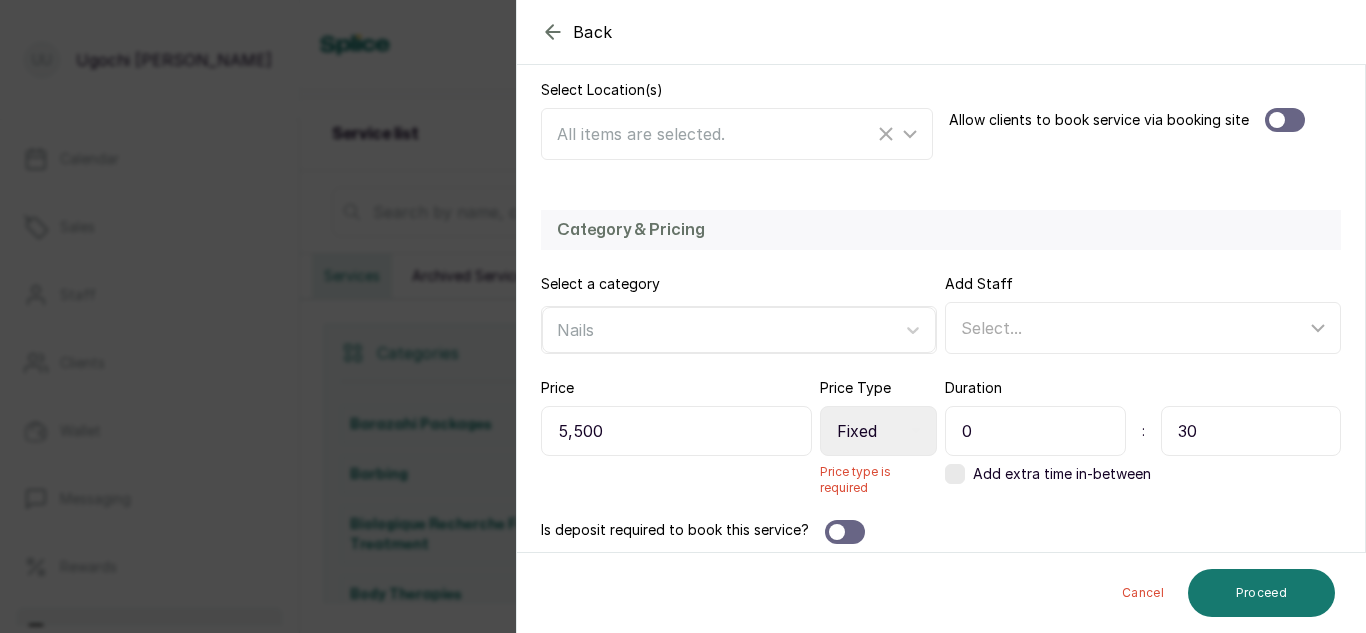 click on "Select Price Type Fixed From" at bounding box center (878, 431) 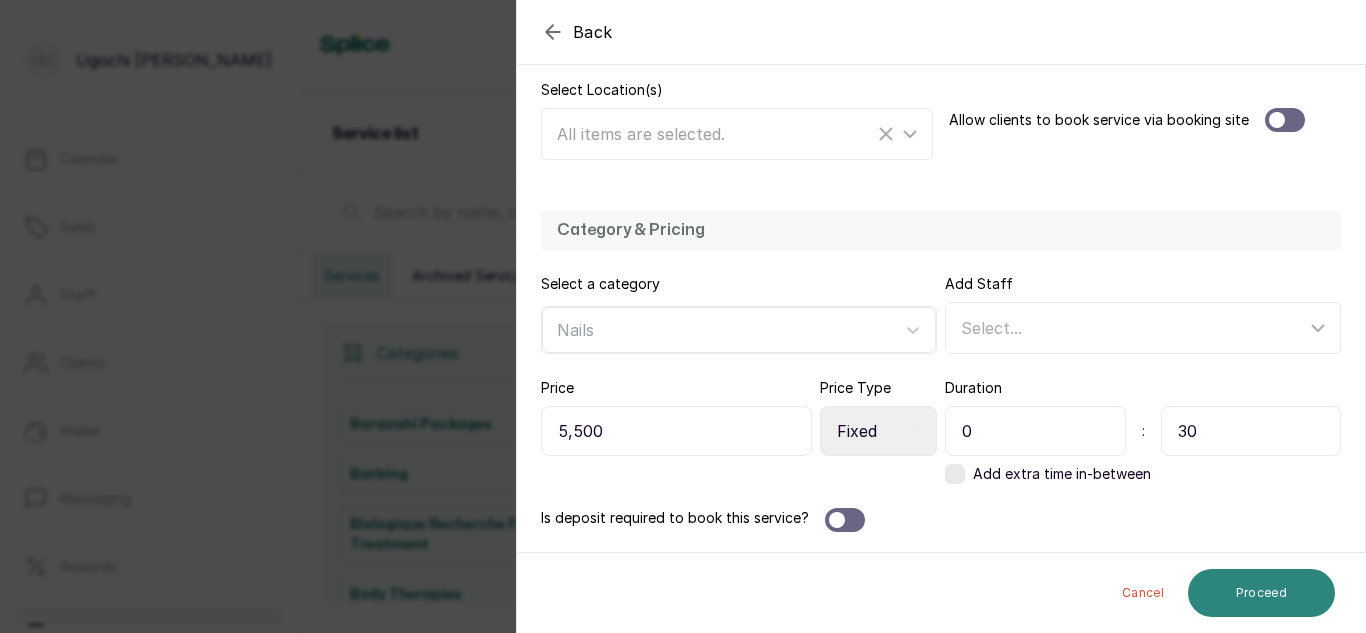 click on "Proceed" at bounding box center (1261, 593) 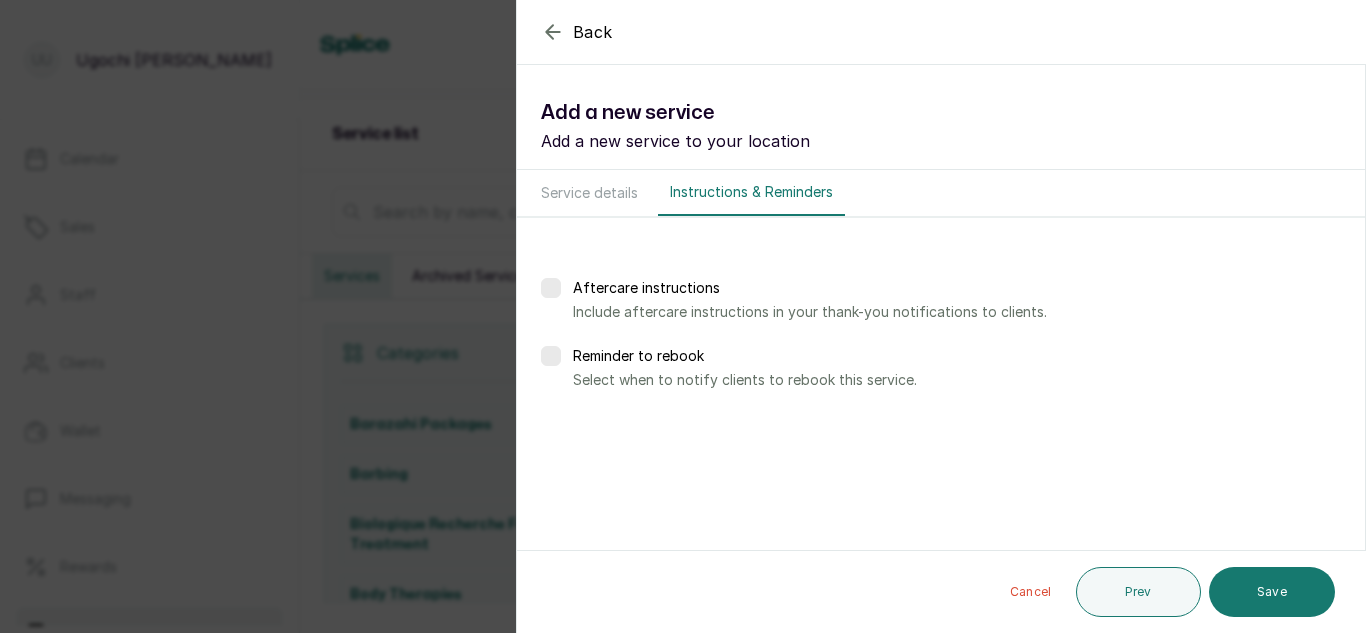 scroll, scrollTop: 0, scrollLeft: 0, axis: both 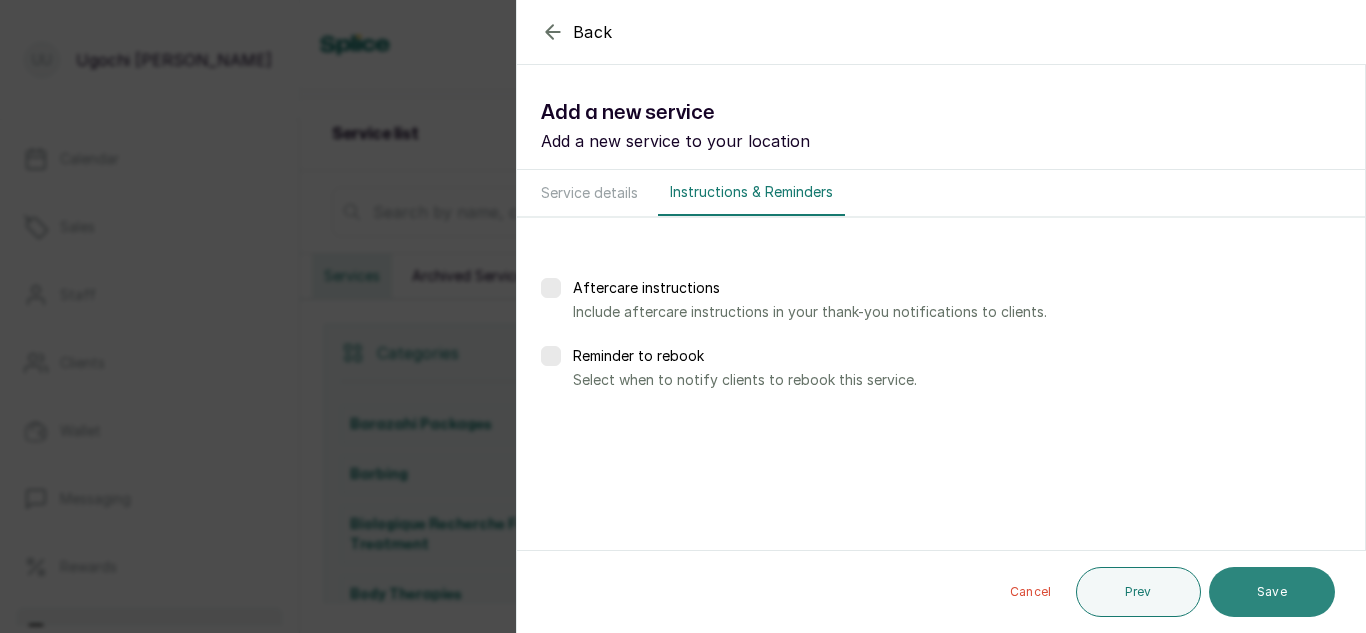 click on "Save" at bounding box center (1272, 592) 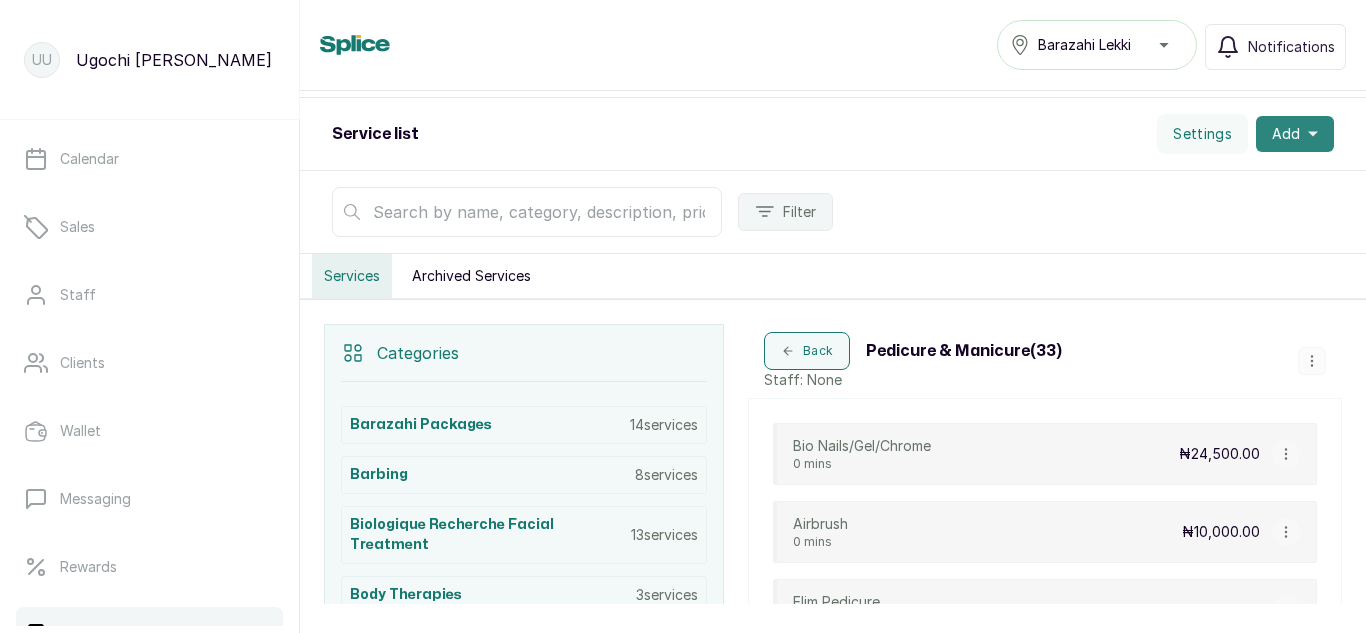 click on "Add" at bounding box center (1286, 134) 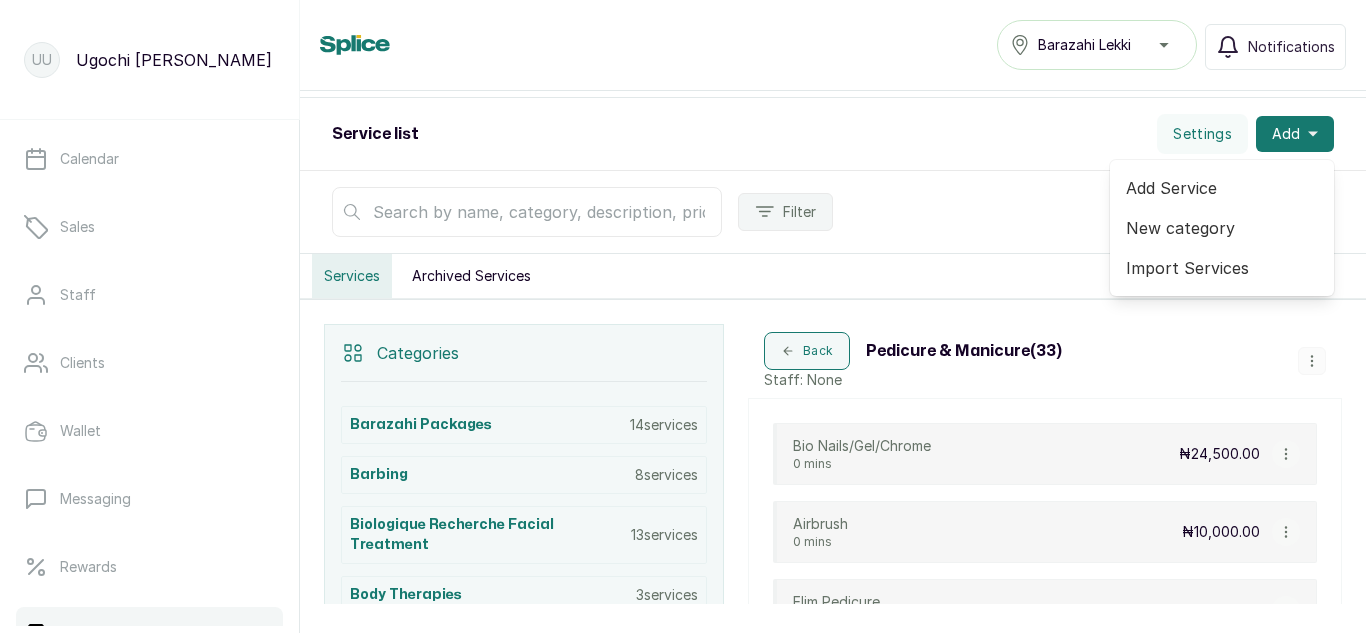 click on "Add Service" at bounding box center (1222, 188) 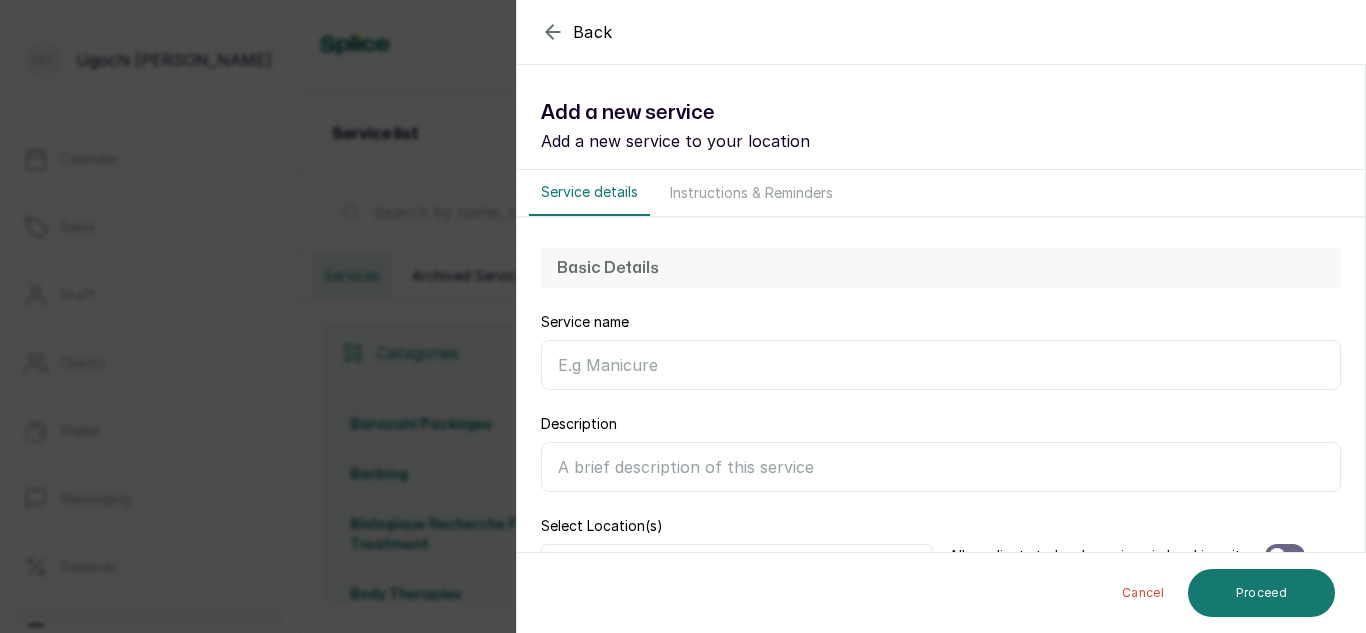 click on "Service name" at bounding box center (941, 365) 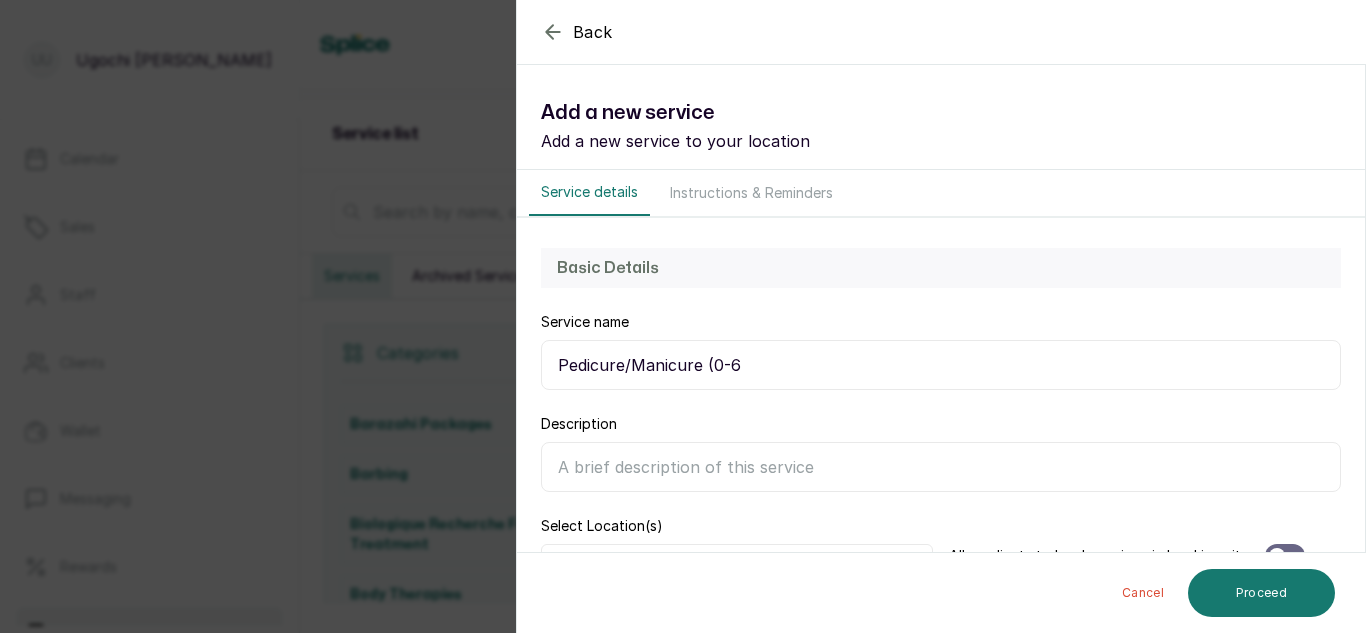click on "Pedicure/Manicure (0-6" at bounding box center (941, 365) 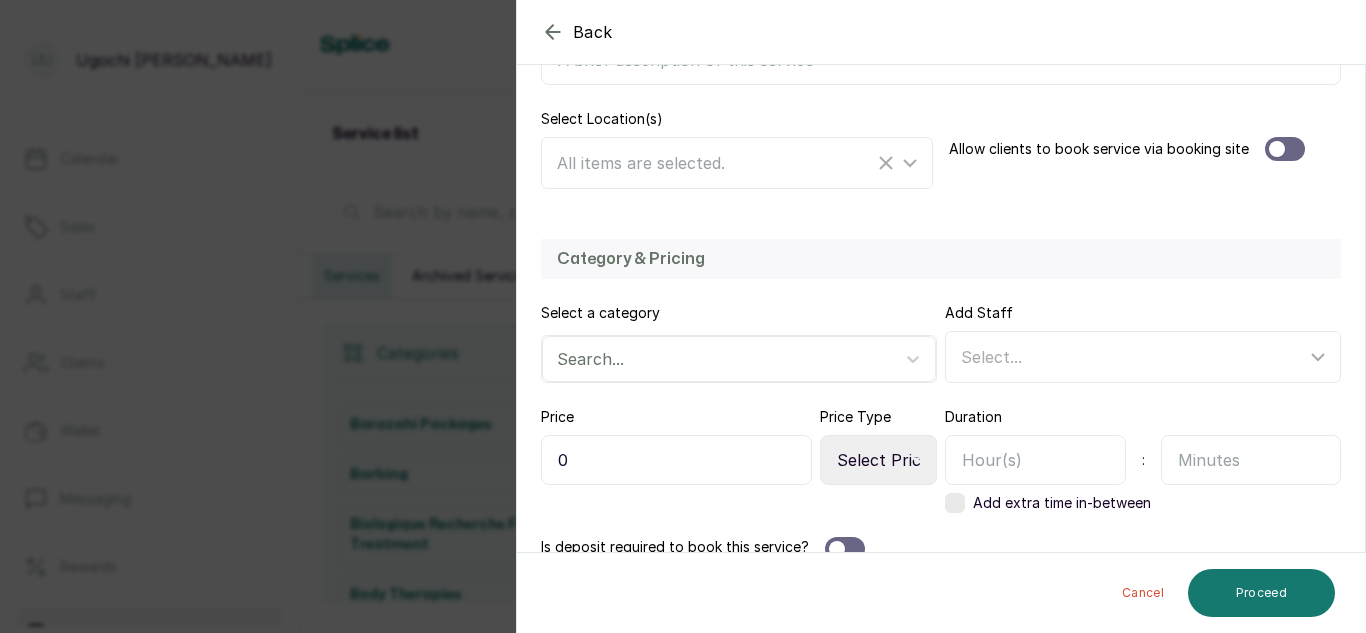 scroll, scrollTop: 436, scrollLeft: 0, axis: vertical 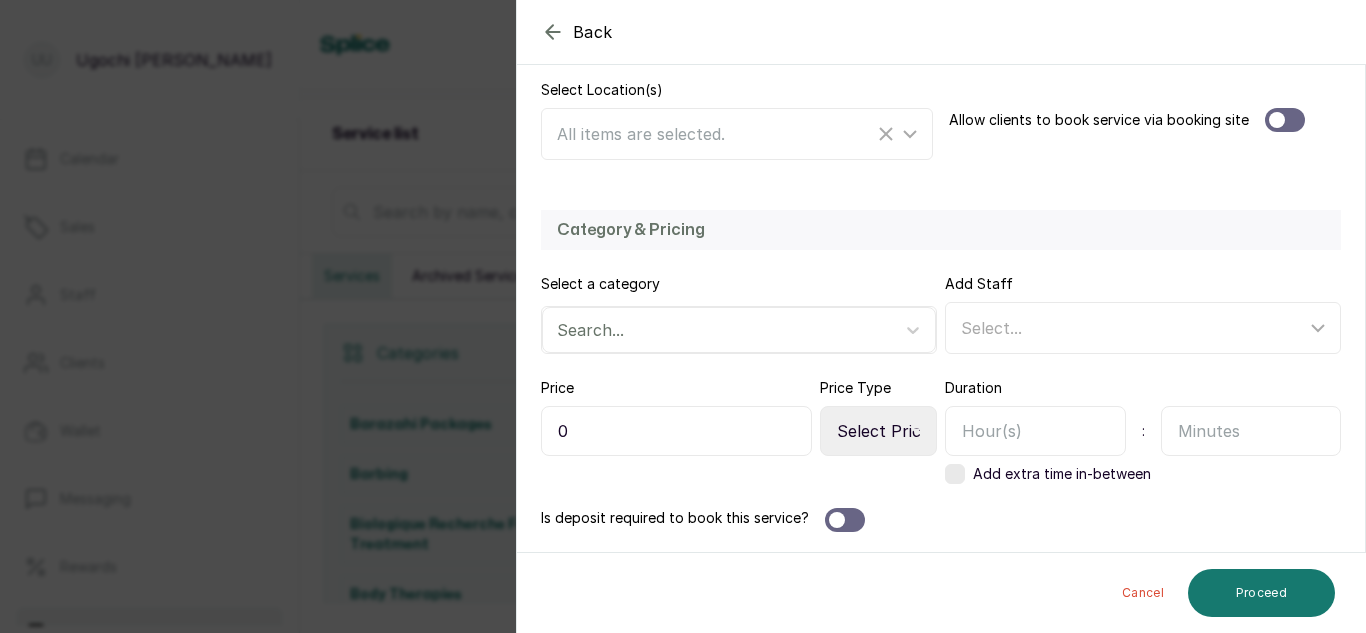 type on "Pedicure/Manicure (ujana)" 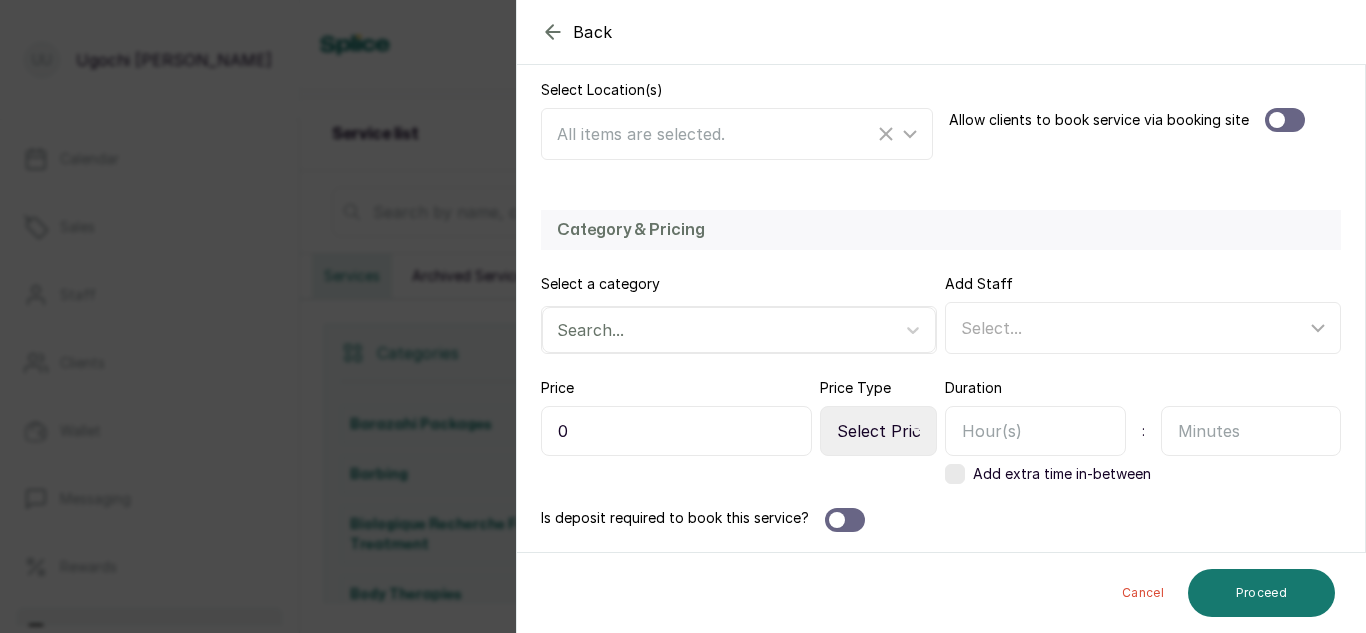 click on "0" at bounding box center [676, 431] 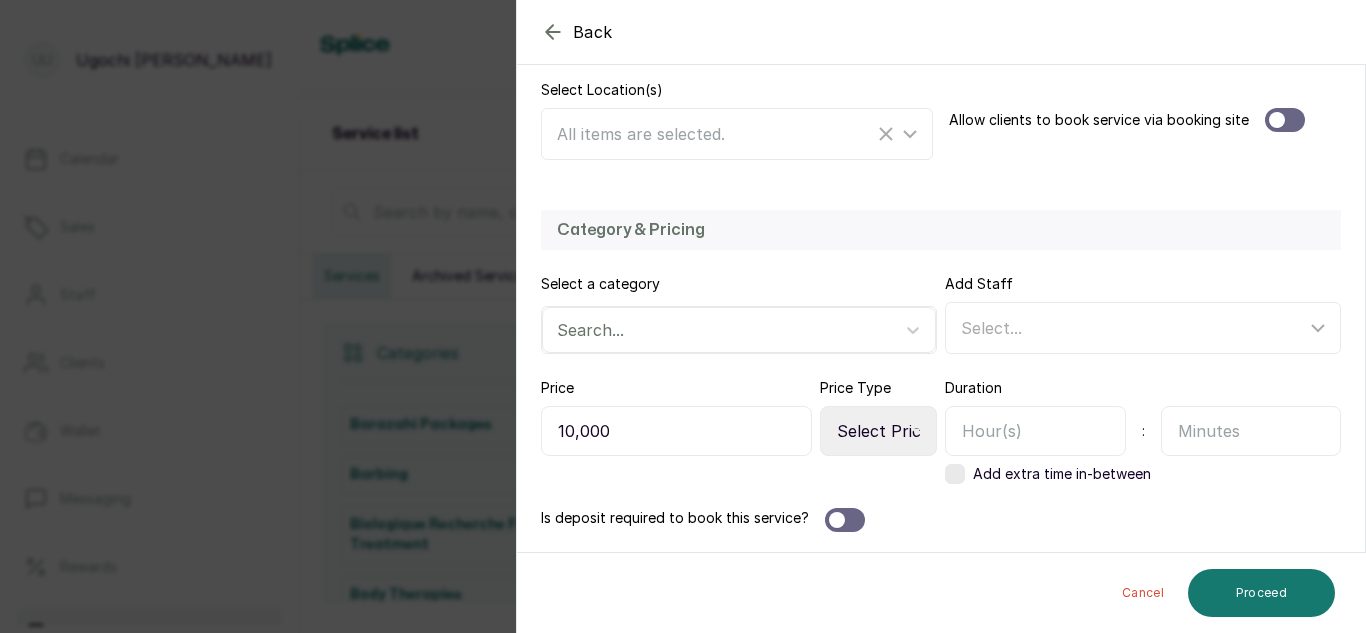type on "10,000" 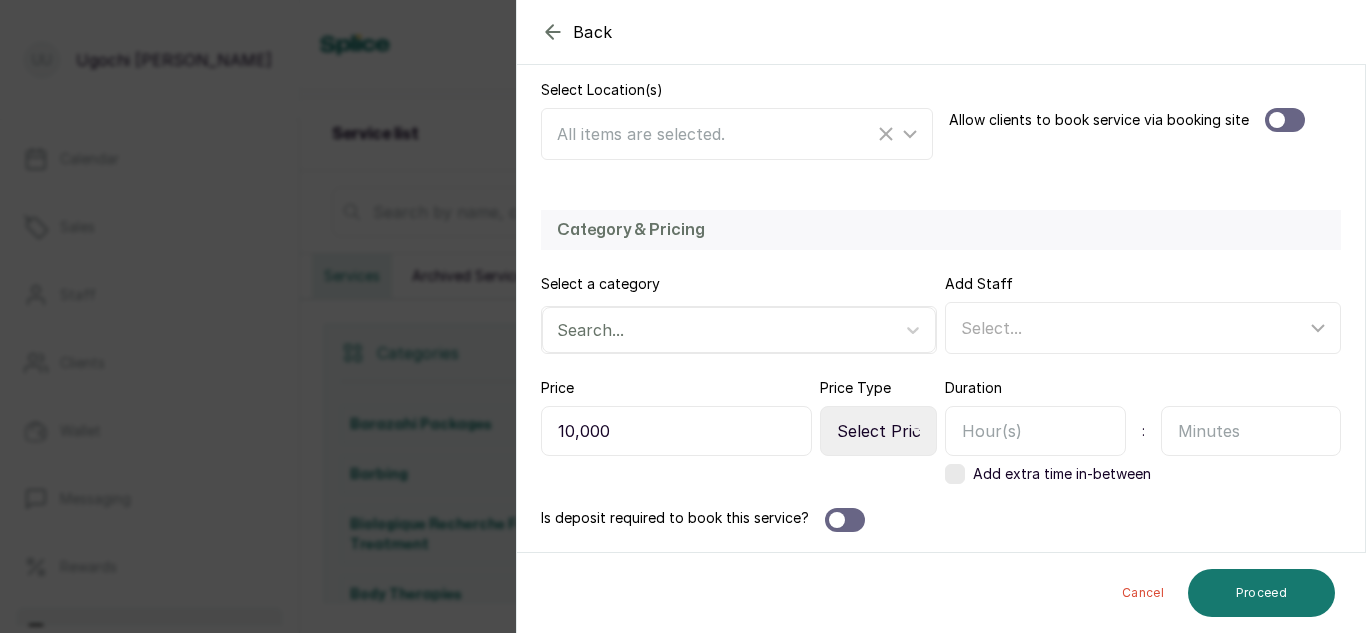 click on "Select Price Type Fixed From" at bounding box center [878, 431] 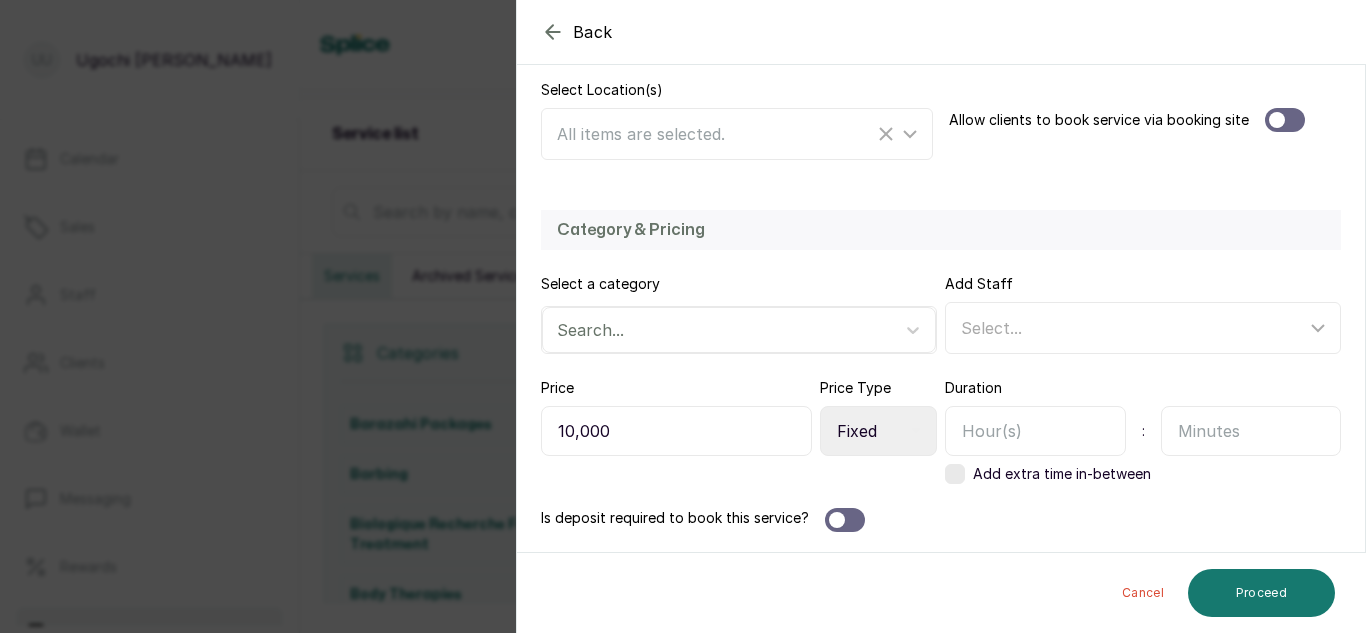 click on "Select Price Type Fixed From" at bounding box center [878, 431] 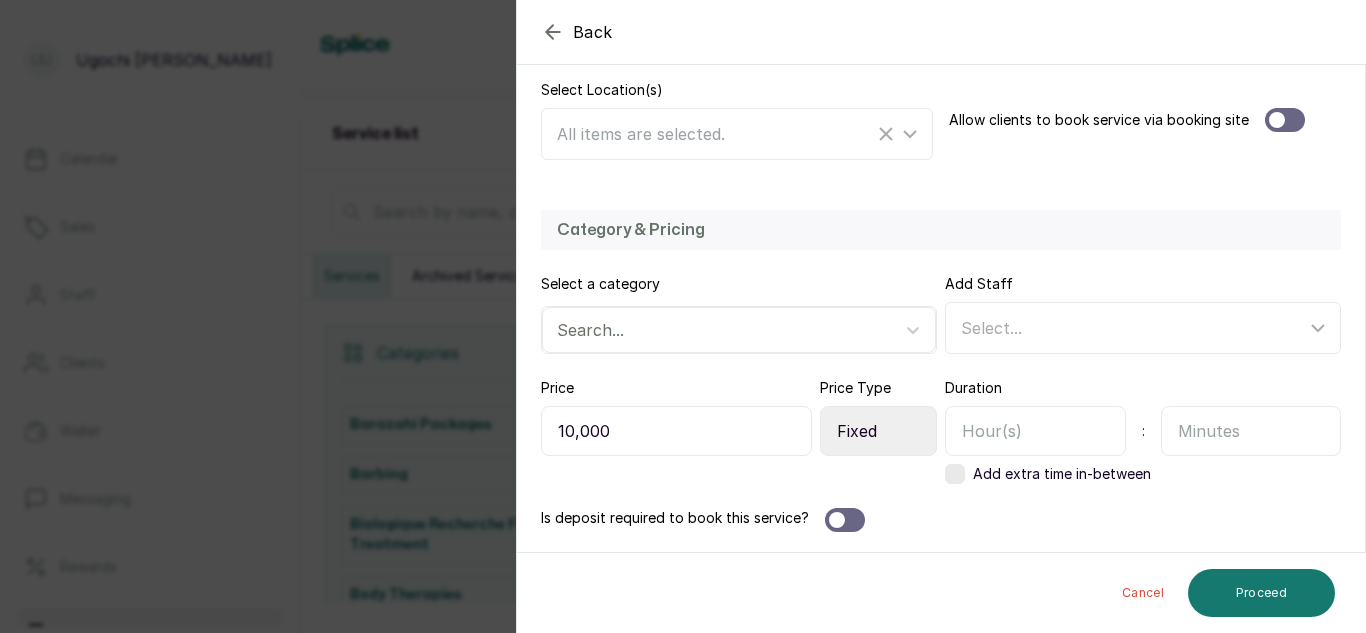 click at bounding box center [1035, 431] 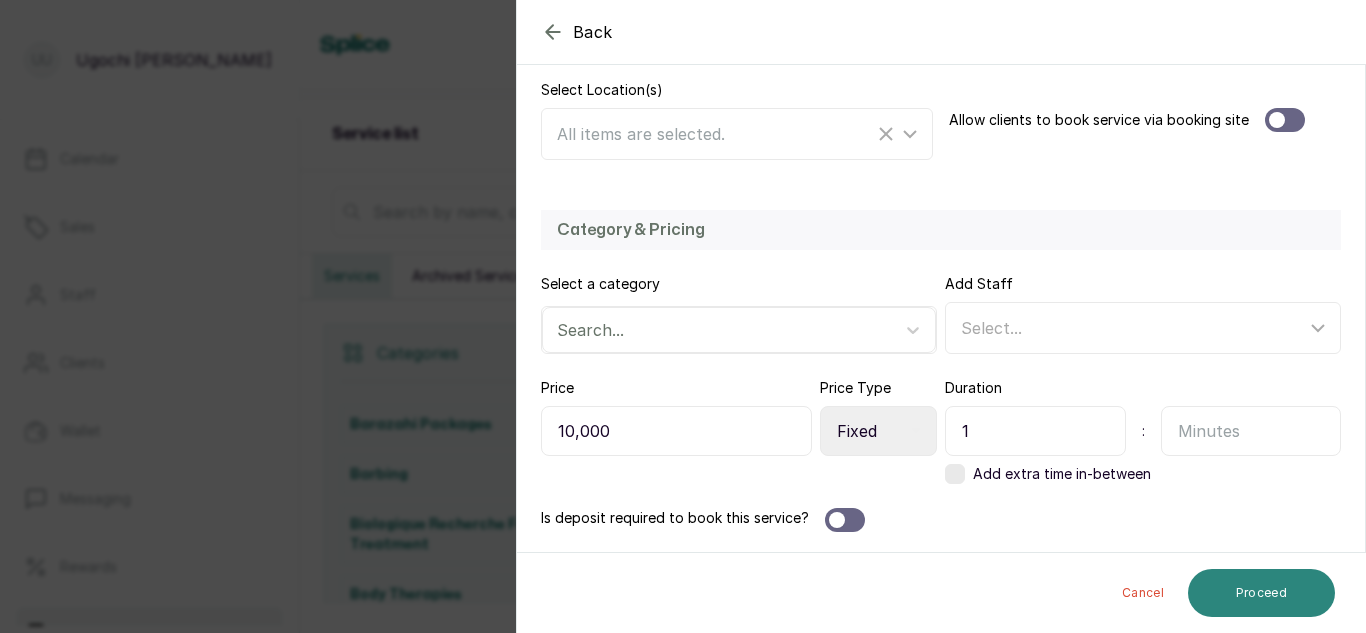 type on "1" 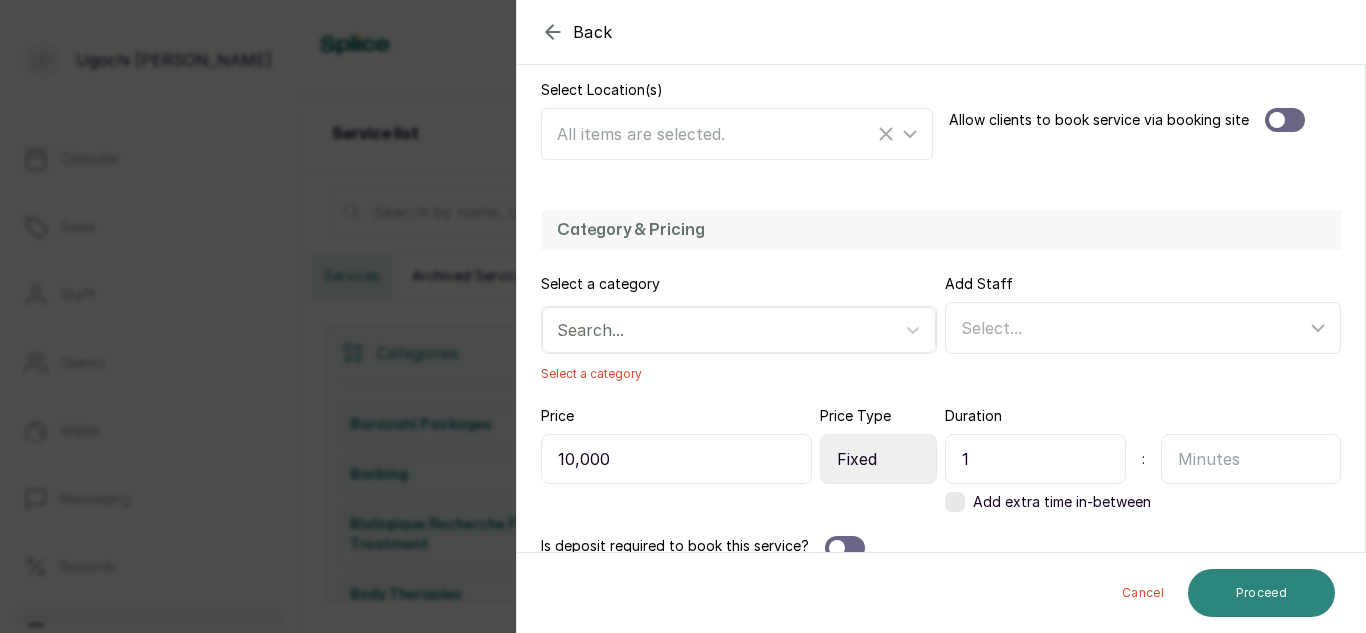 scroll, scrollTop: 464, scrollLeft: 0, axis: vertical 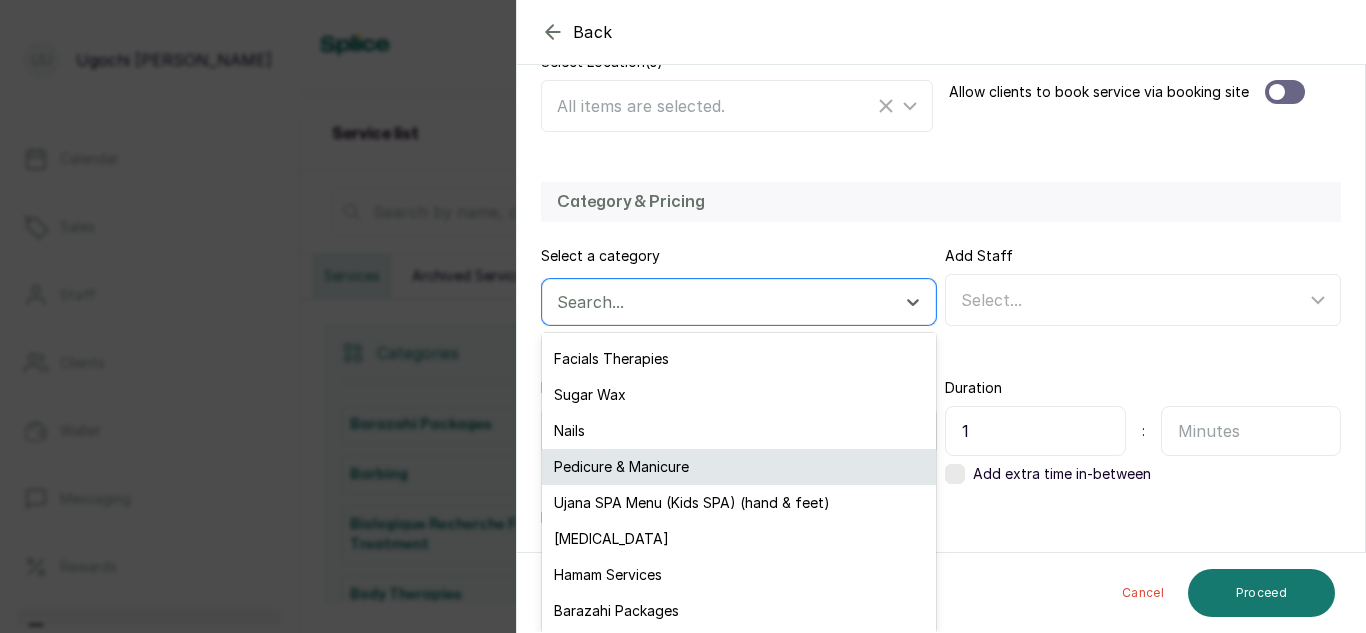 click on "Pedicure & Manicure" at bounding box center [739, 467] 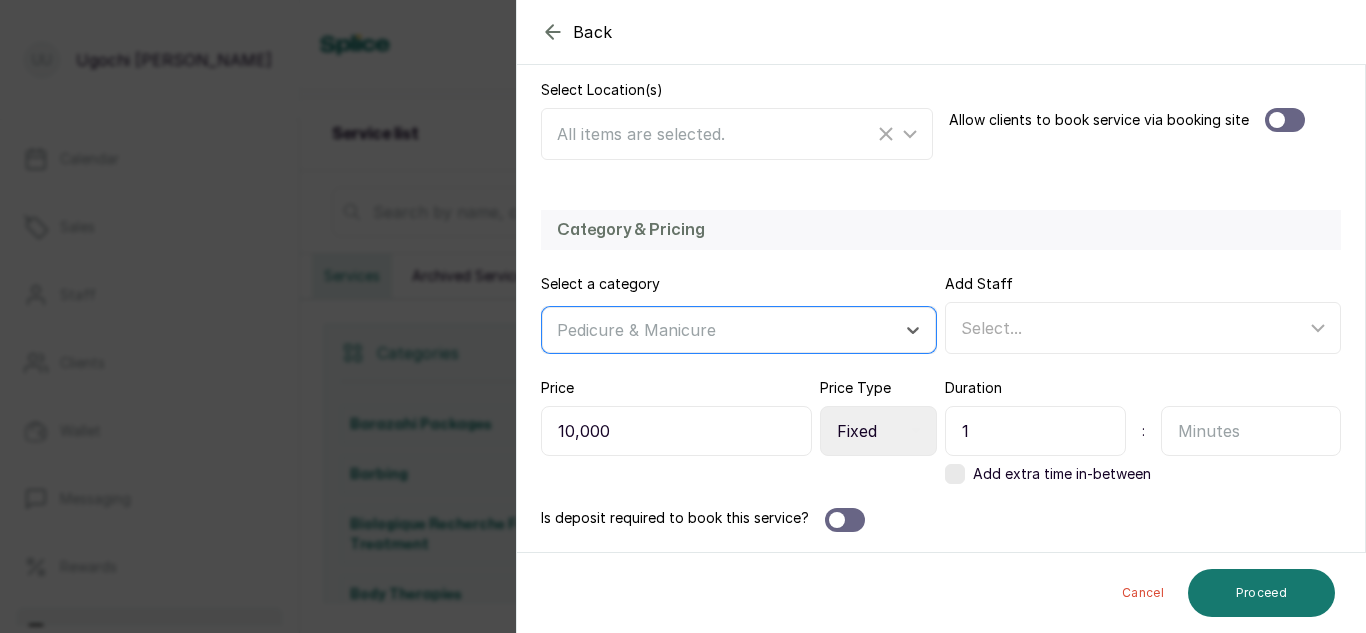 scroll, scrollTop: 436, scrollLeft: 0, axis: vertical 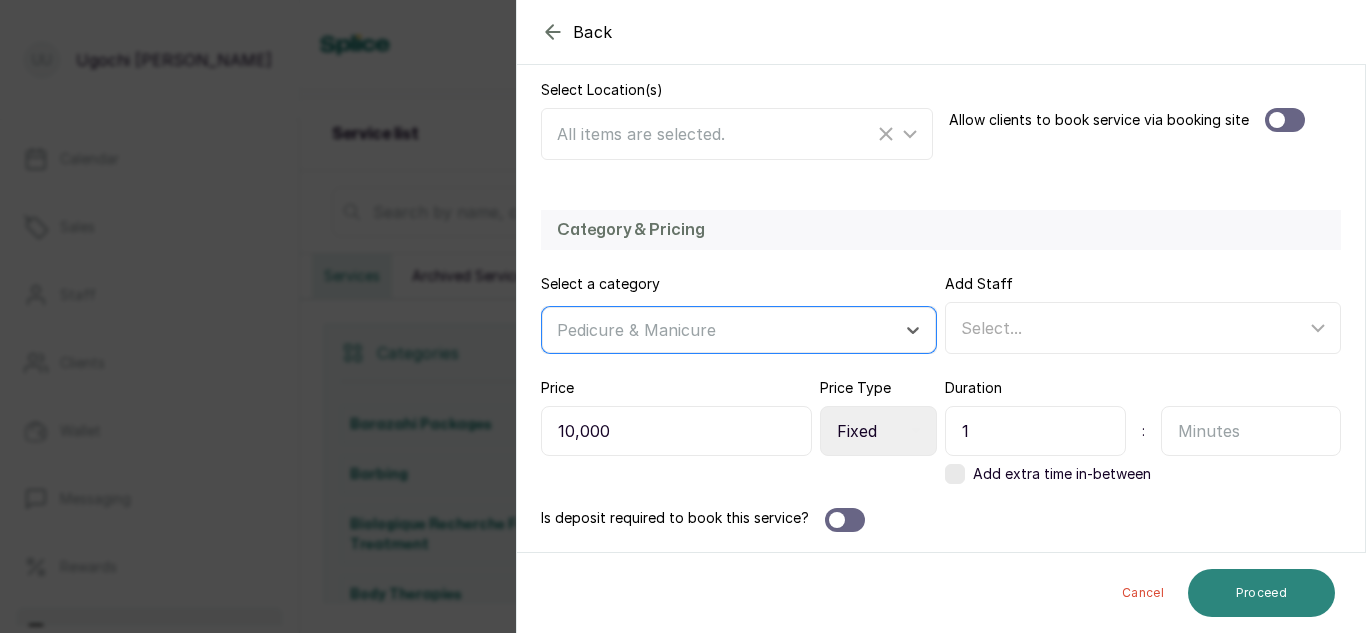 click on "Proceed" at bounding box center (1261, 593) 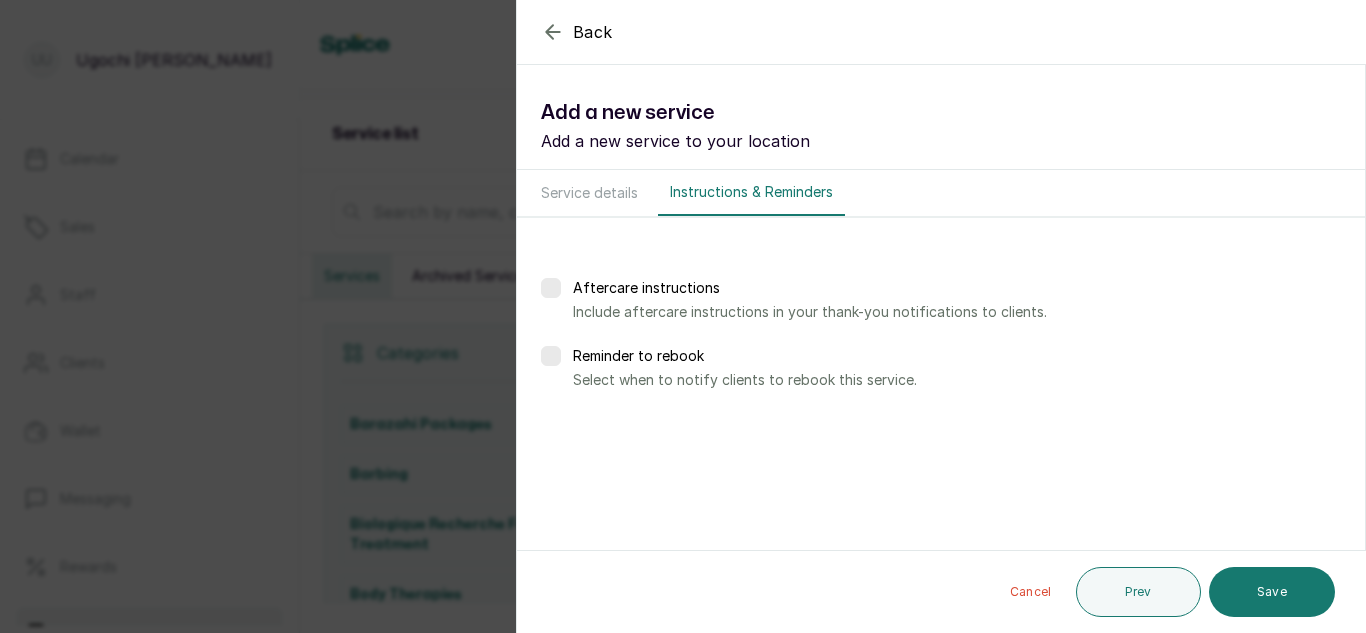 scroll, scrollTop: 0, scrollLeft: 0, axis: both 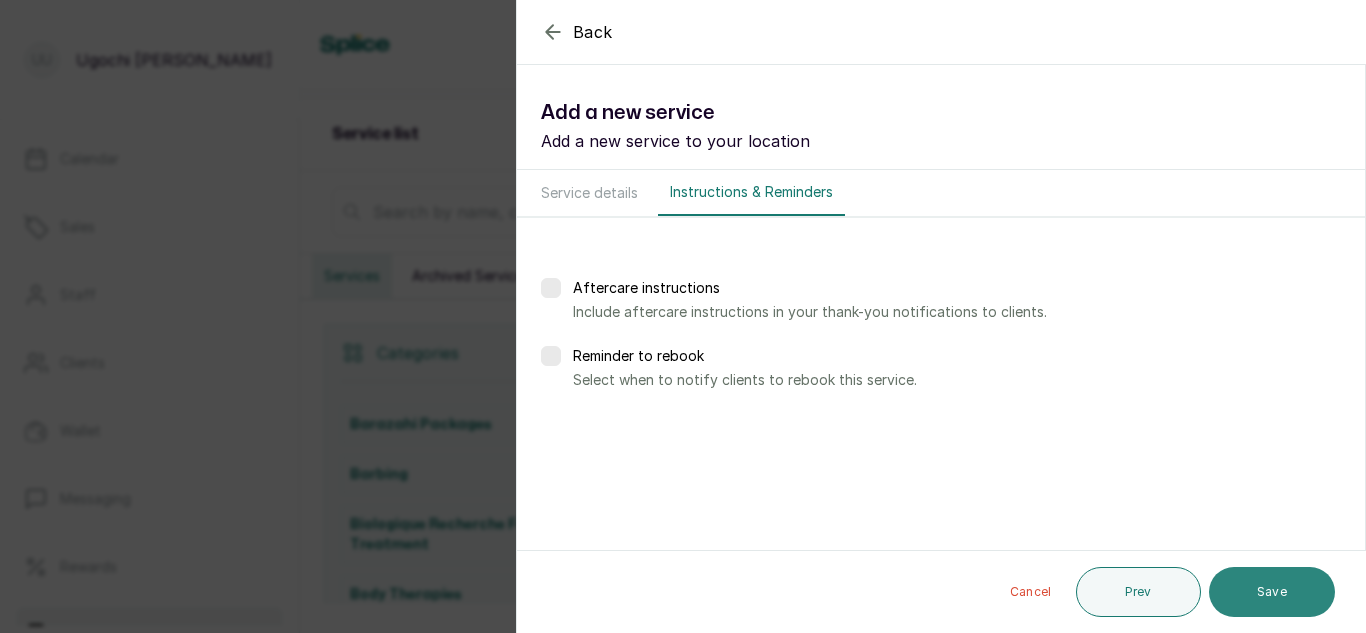 click on "Save" at bounding box center [1272, 592] 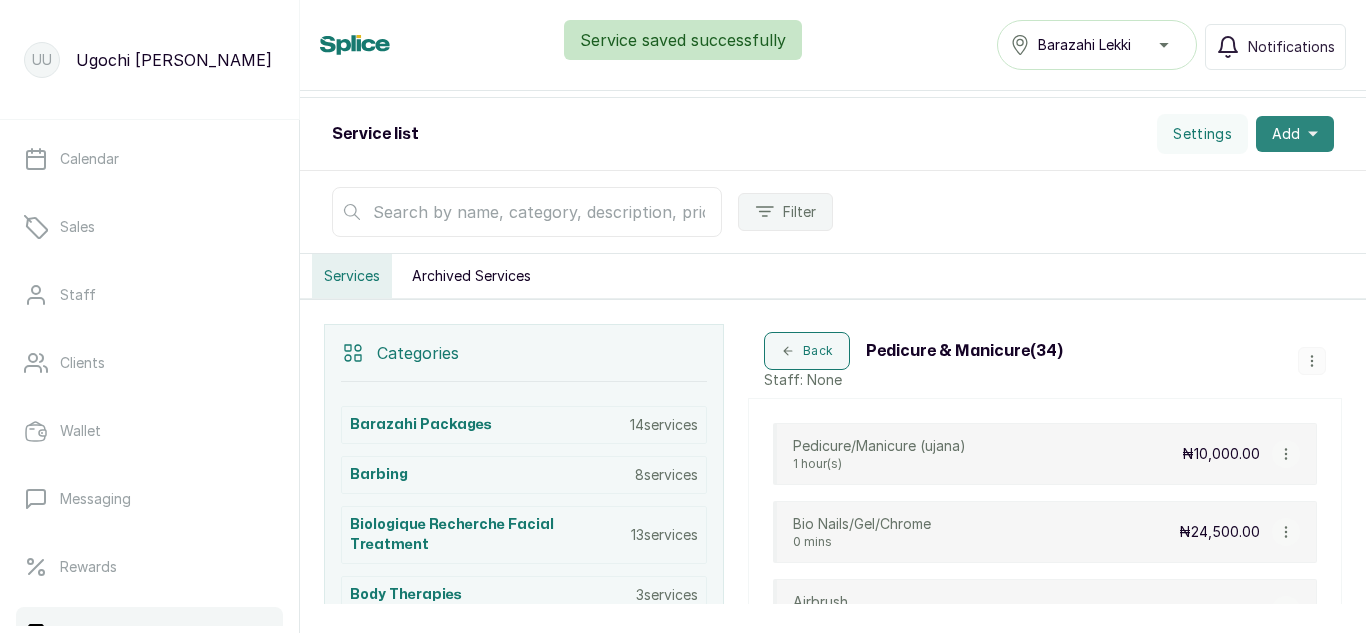 click on "Add" at bounding box center (1295, 134) 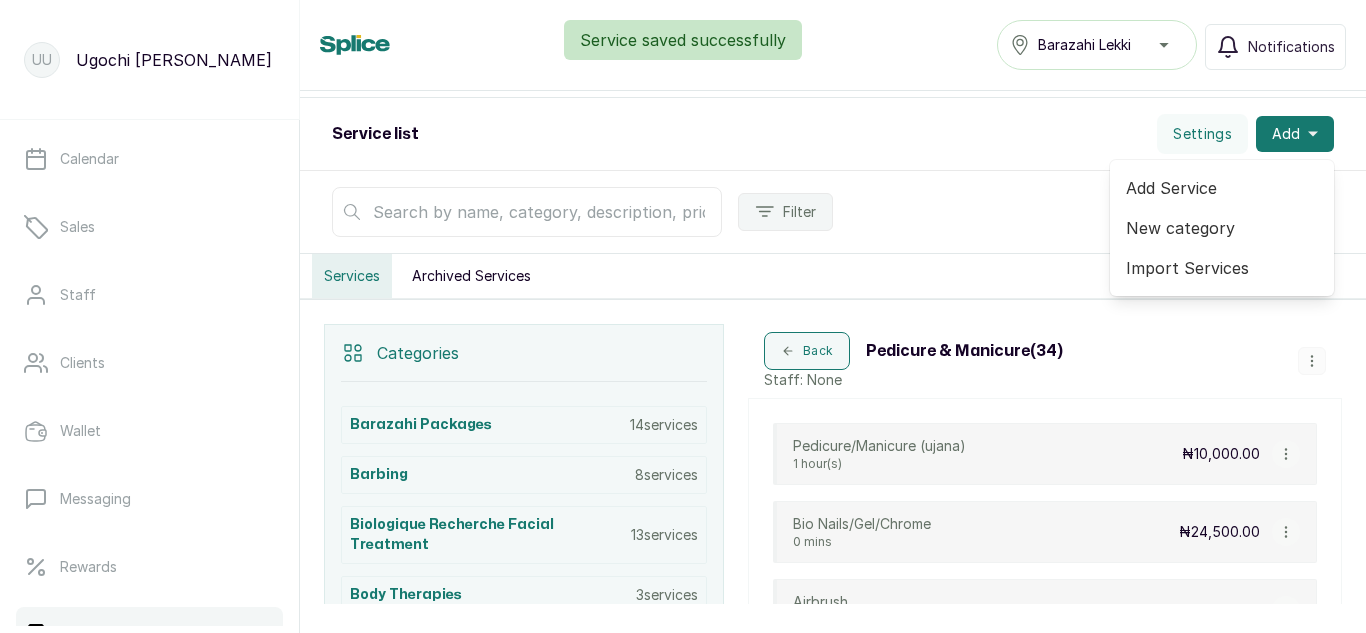 click on "Add Service" at bounding box center [1222, 188] 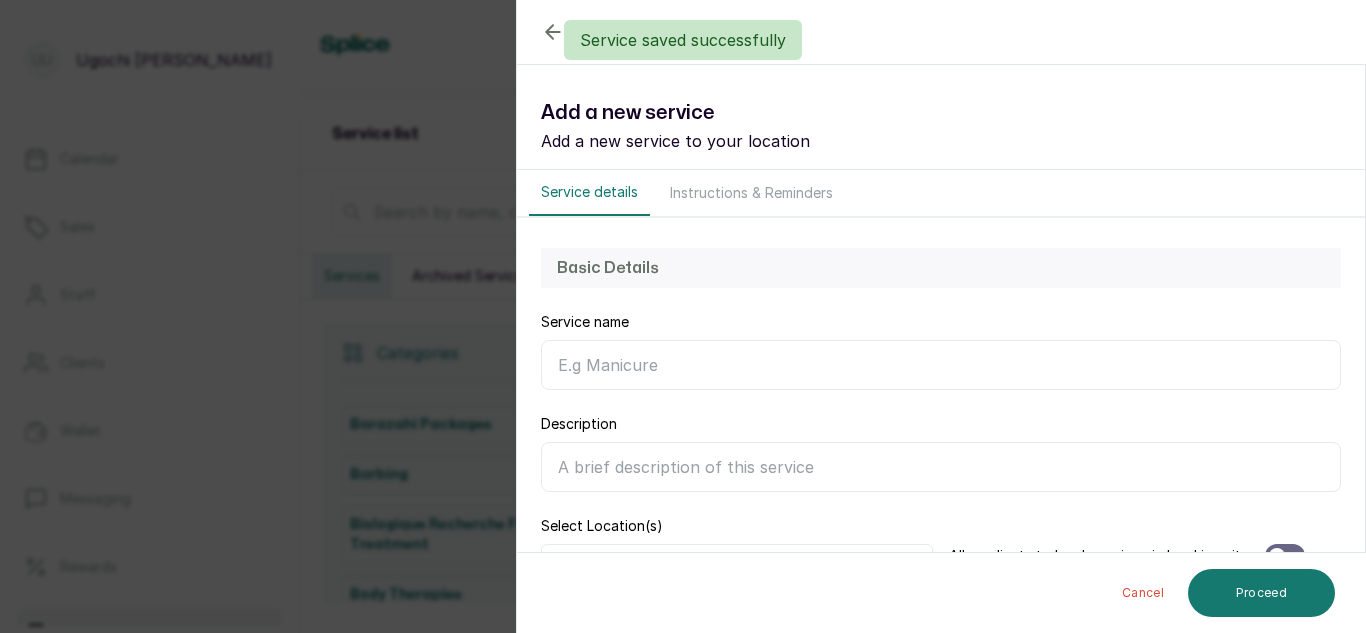 click on "Basic Details" at bounding box center [941, 268] 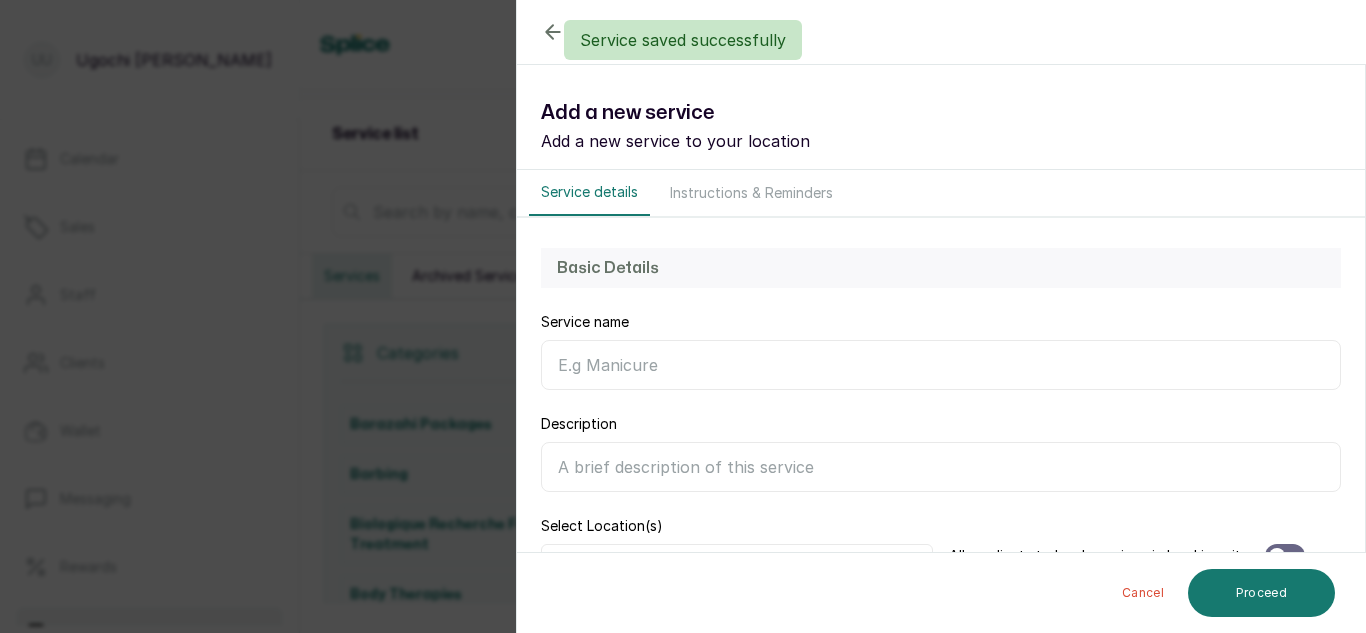 click on "Service name" at bounding box center [941, 365] 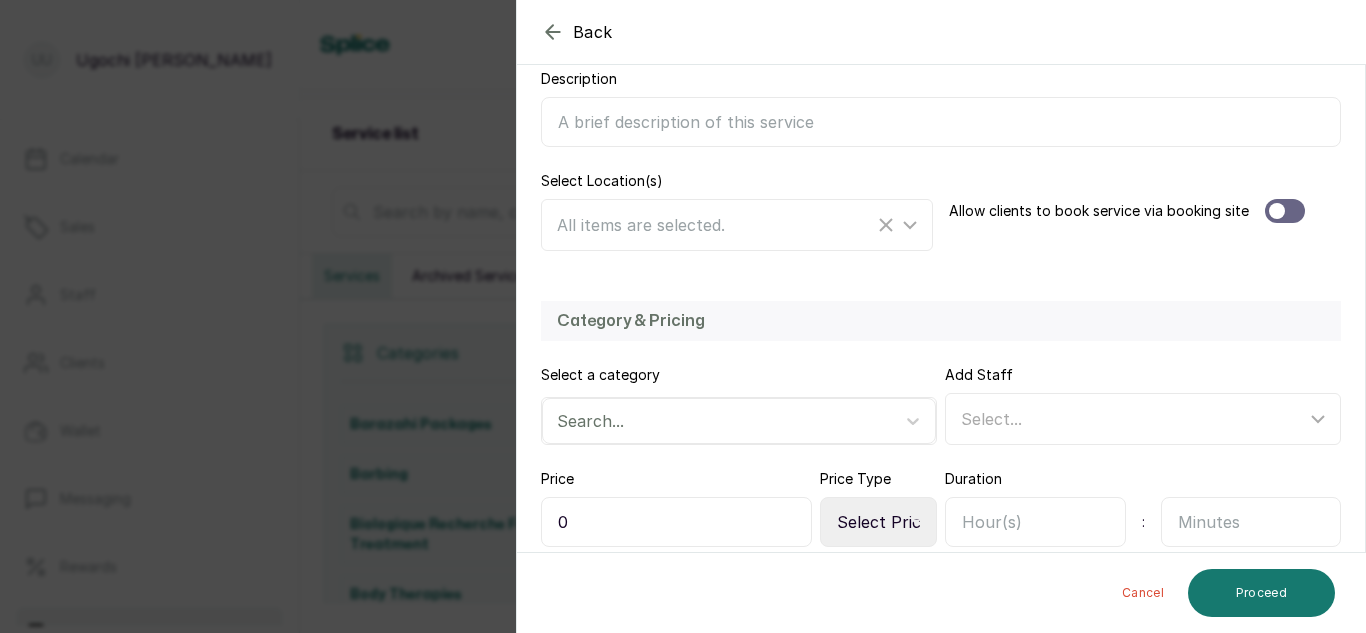 scroll, scrollTop: 376, scrollLeft: 0, axis: vertical 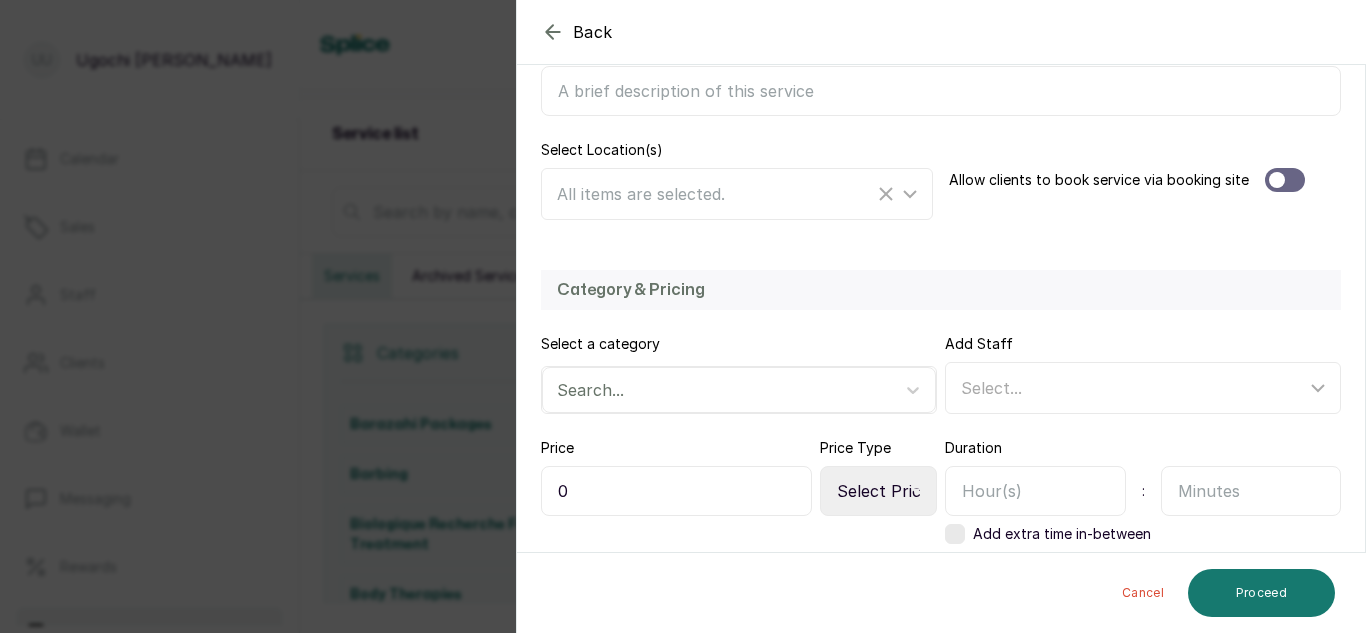 type on "Manicure/Pedicure" 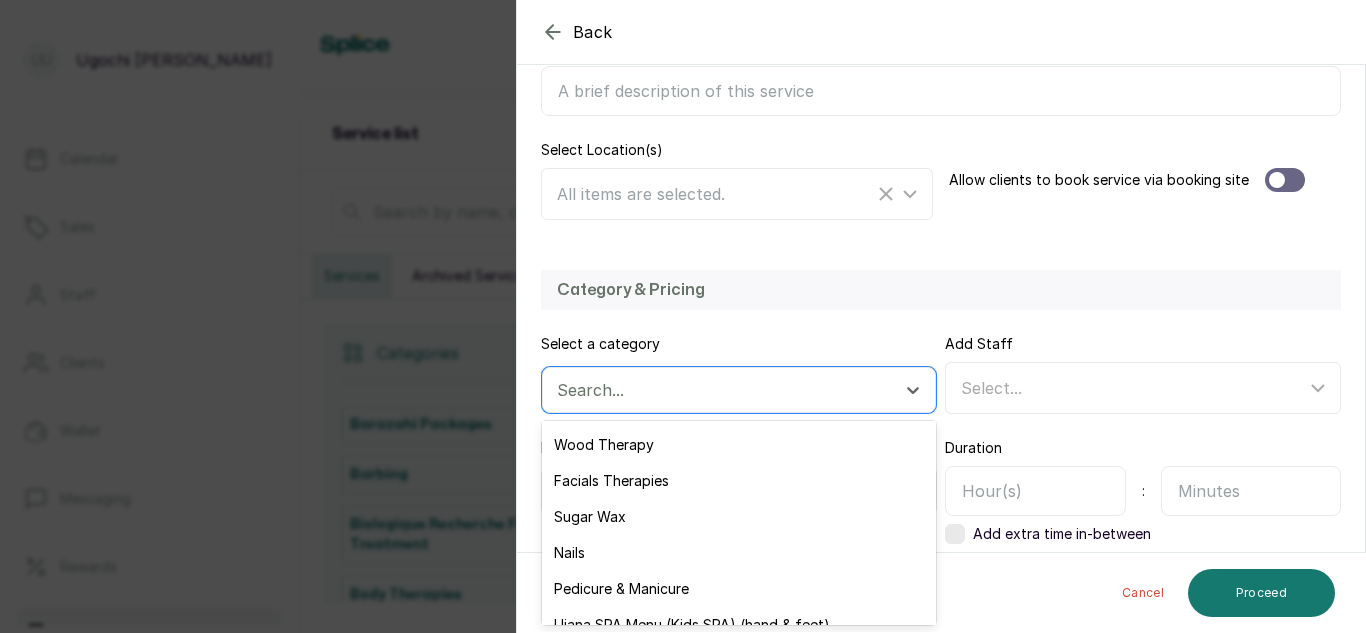 scroll, scrollTop: 219, scrollLeft: 0, axis: vertical 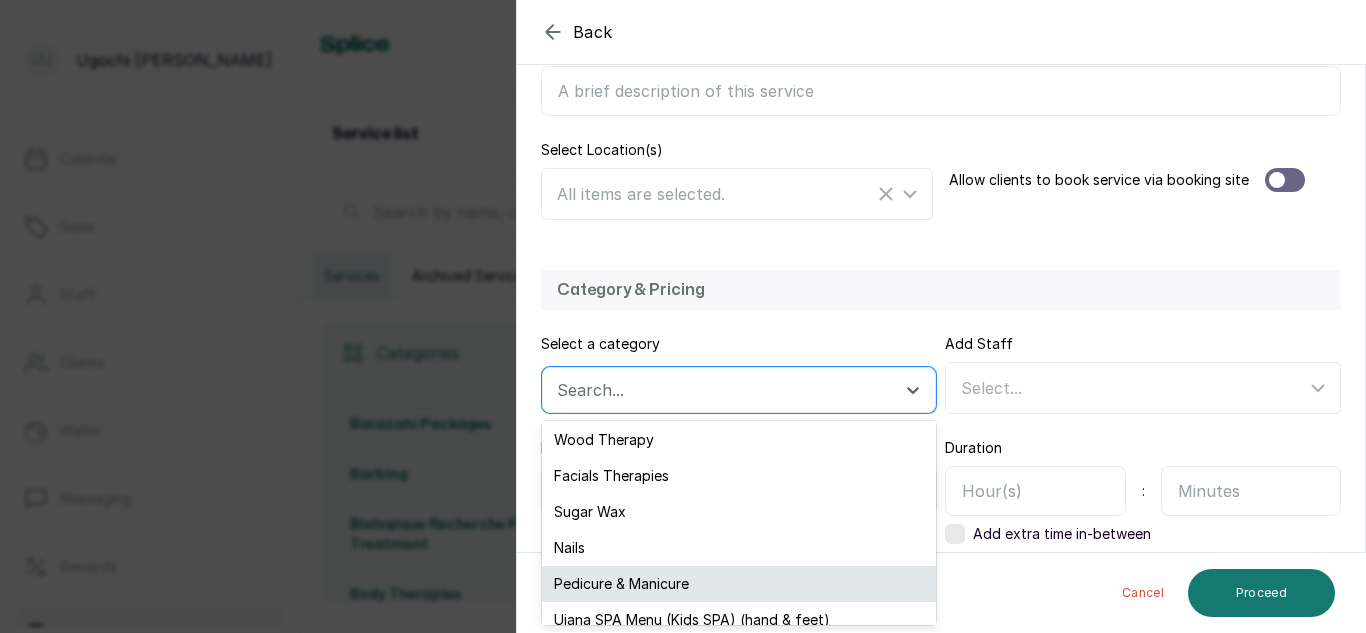 click on "Pedicure & Manicure" at bounding box center [739, 584] 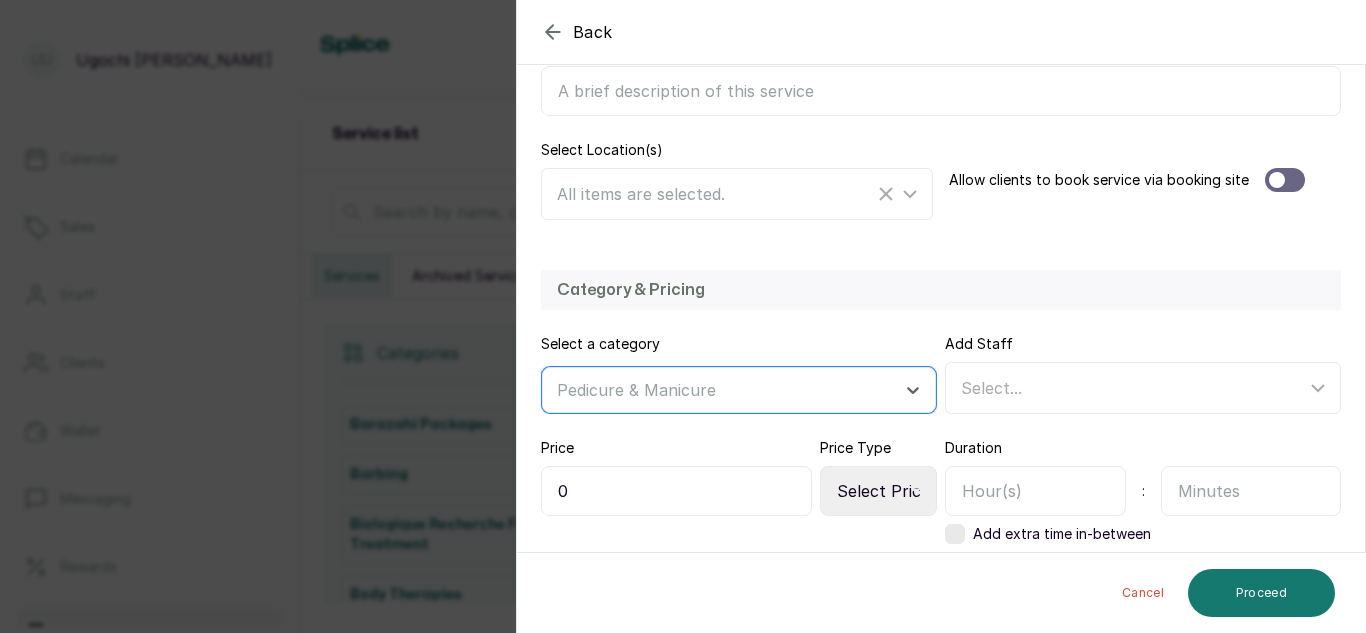 scroll, scrollTop: 436, scrollLeft: 0, axis: vertical 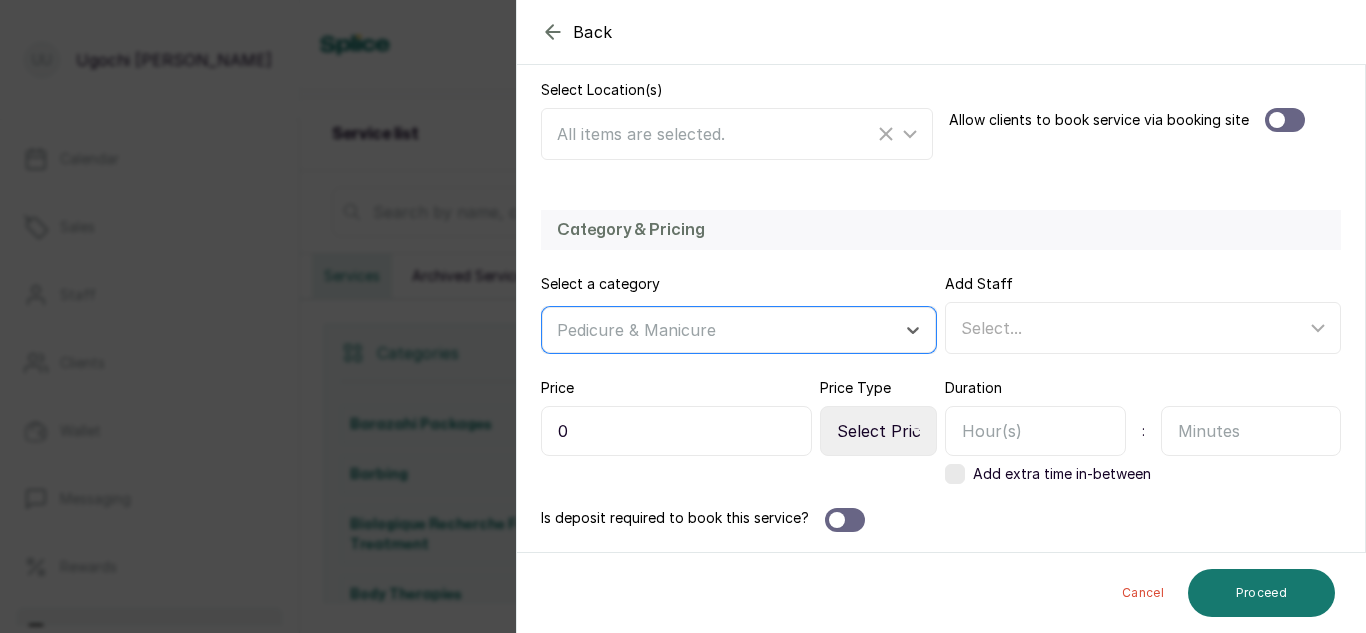 click on "0" at bounding box center (676, 431) 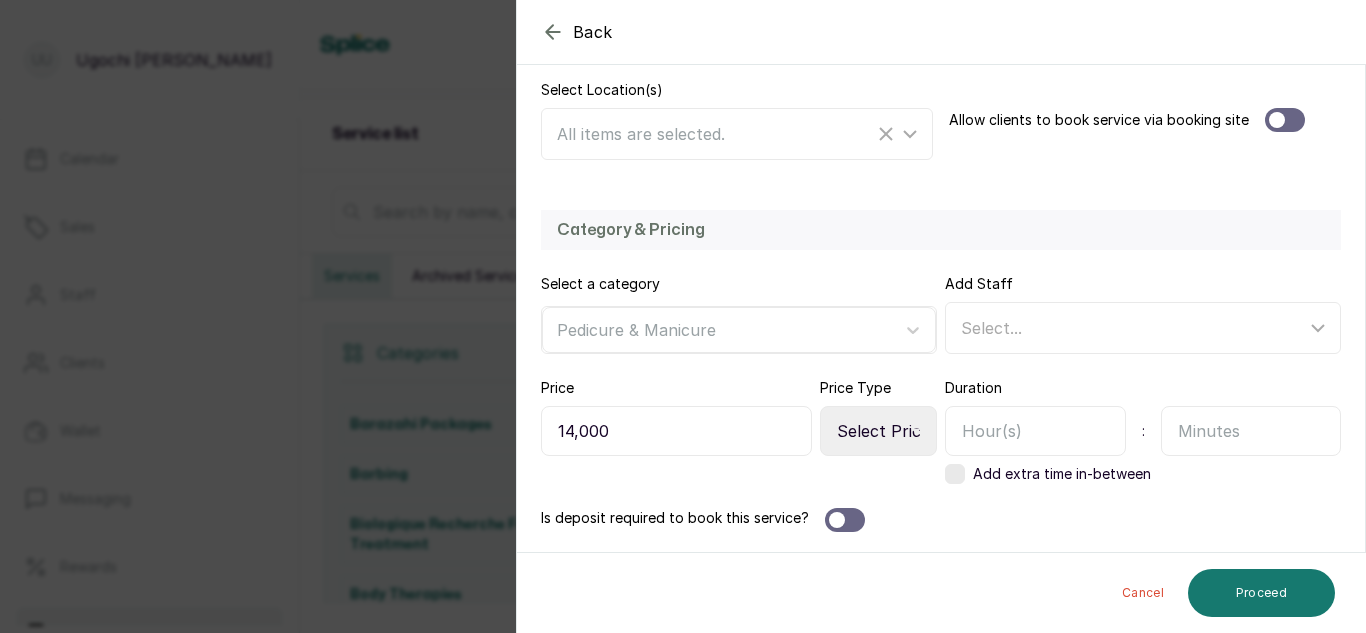 type on "14,000" 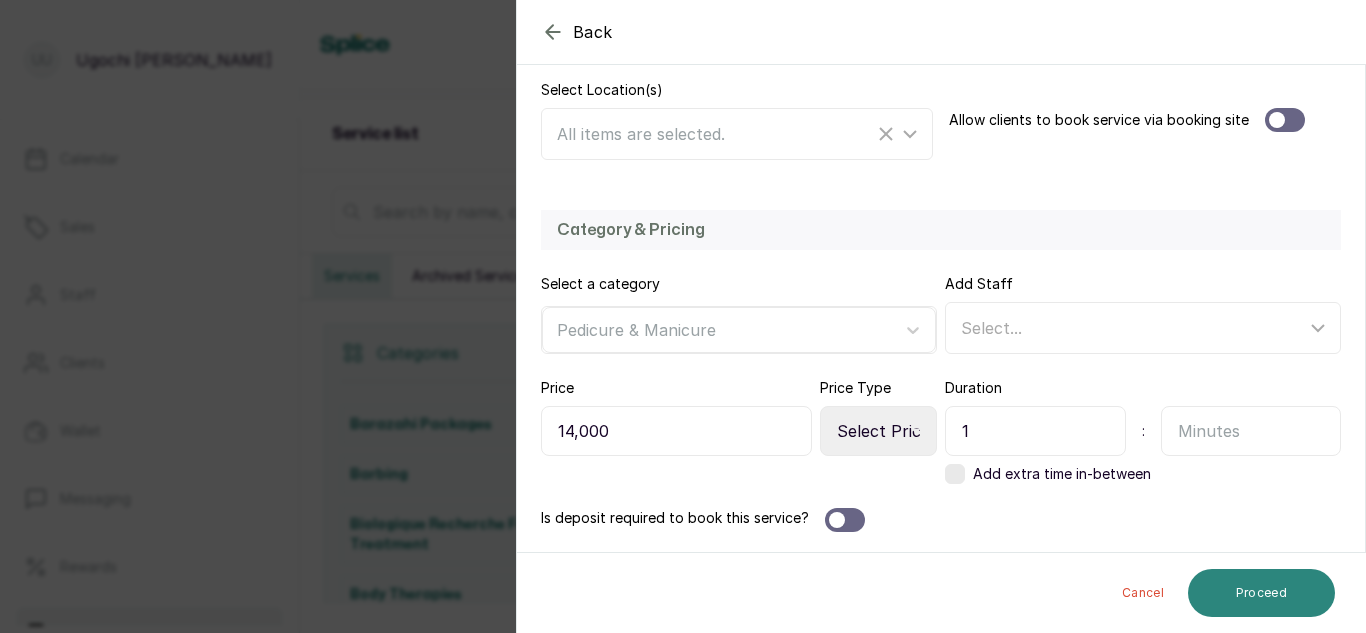 type on "1" 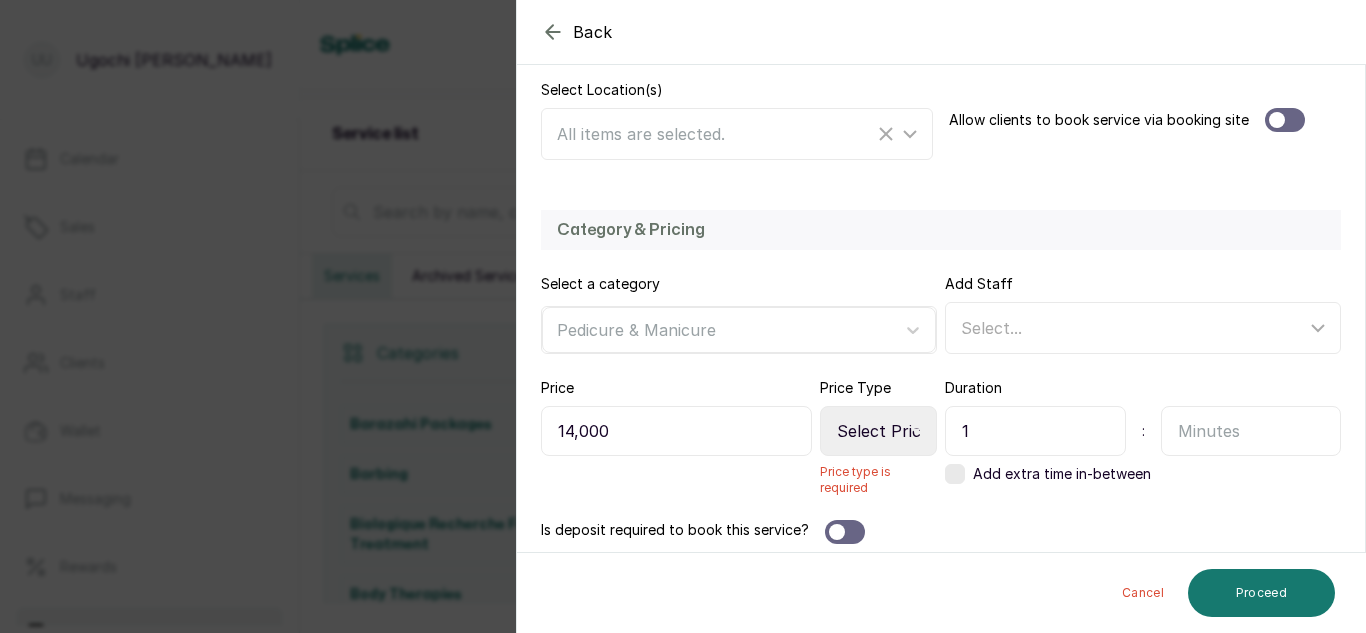 click on "Select Price Type Fixed From" at bounding box center [878, 431] 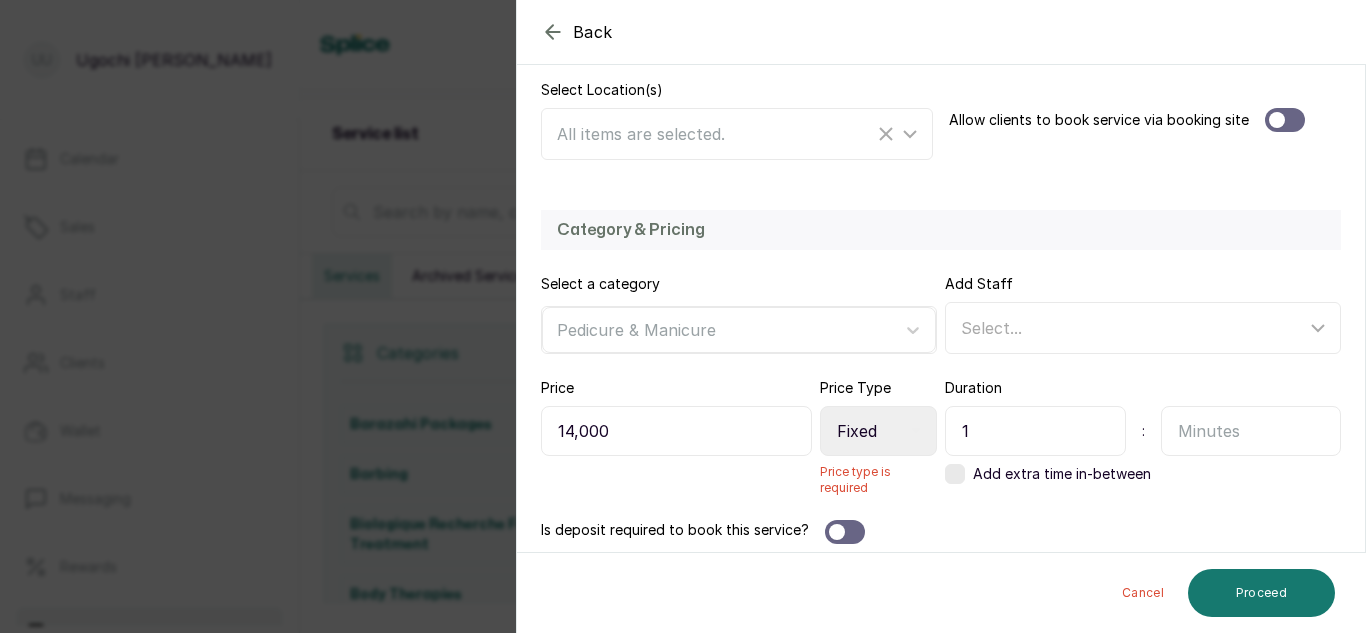 click on "Select Price Type Fixed From" at bounding box center [878, 431] 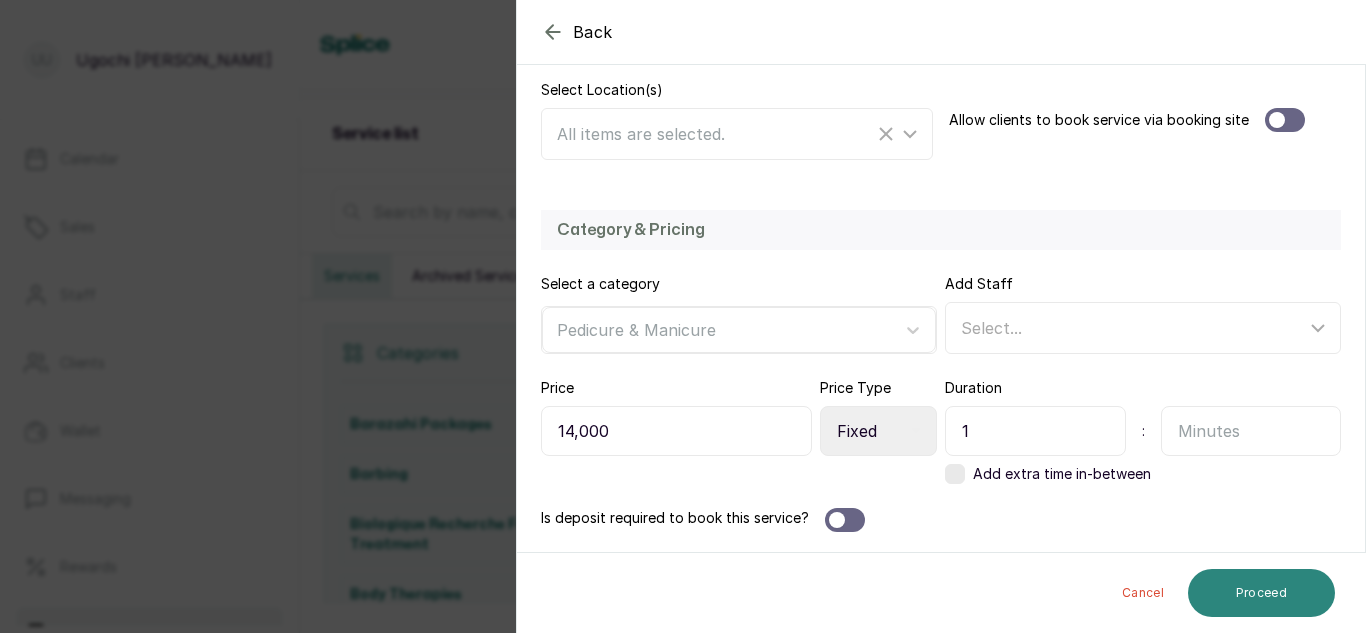 click on "Proceed" at bounding box center (1261, 593) 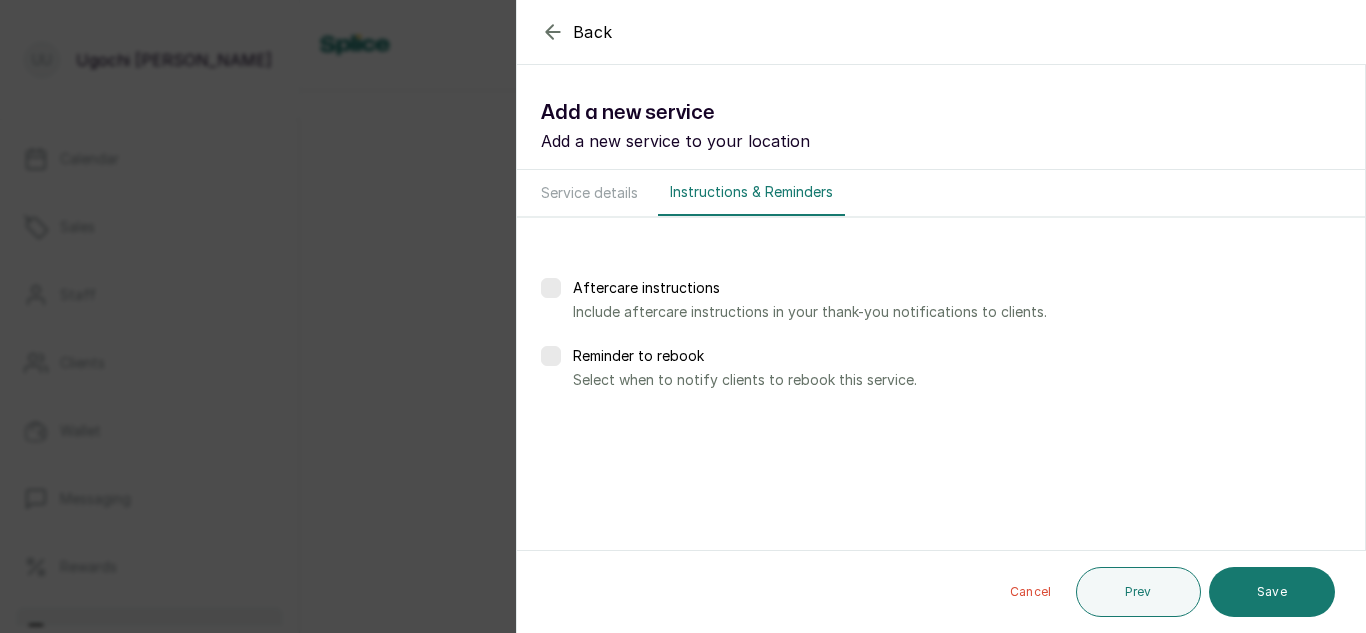 scroll, scrollTop: 2292, scrollLeft: 0, axis: vertical 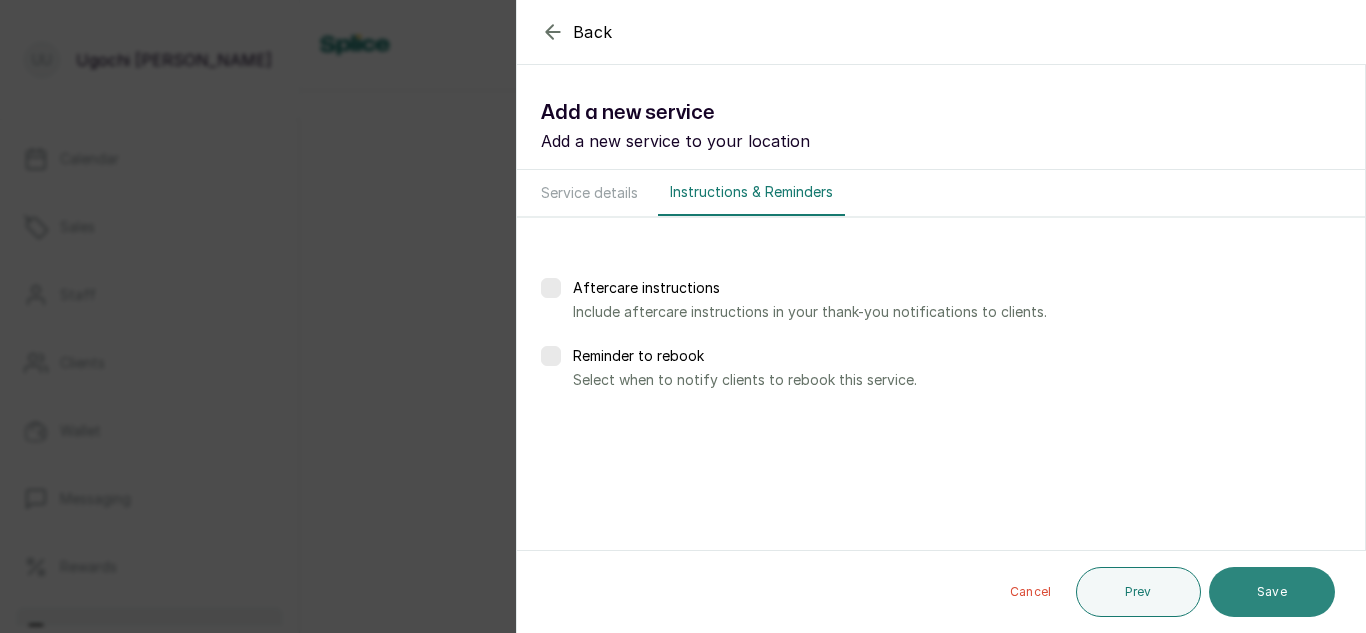 click on "Save" at bounding box center [1272, 592] 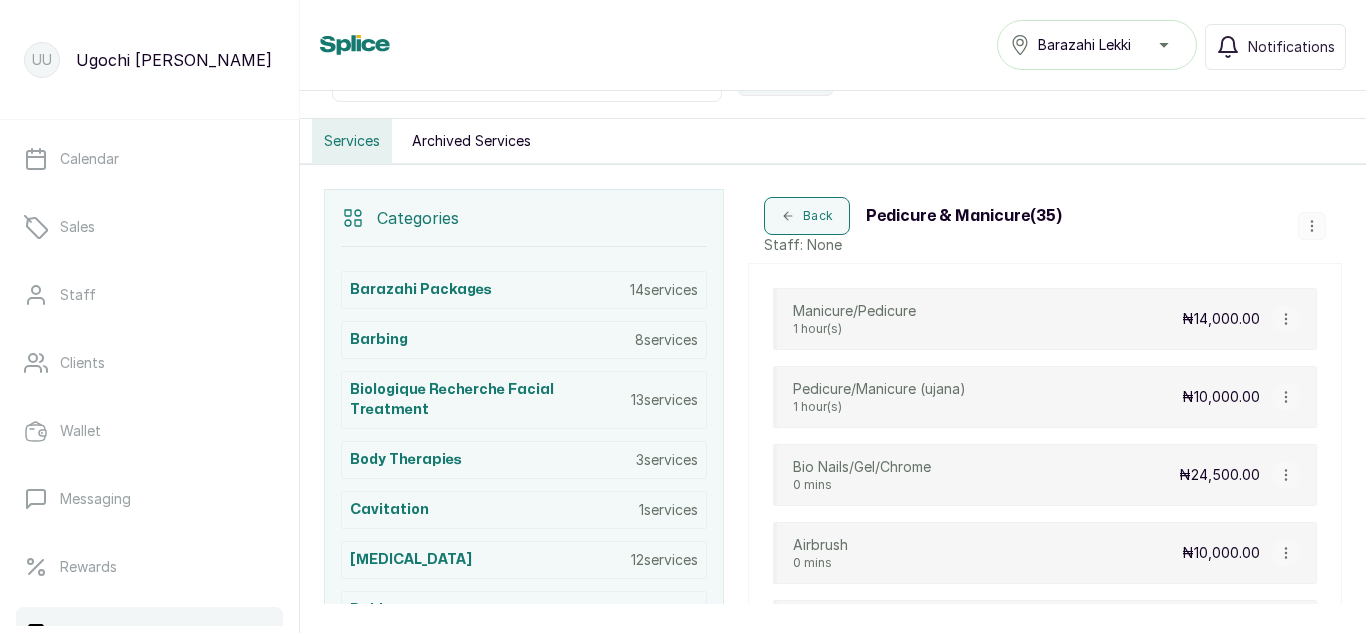scroll, scrollTop: 333, scrollLeft: 0, axis: vertical 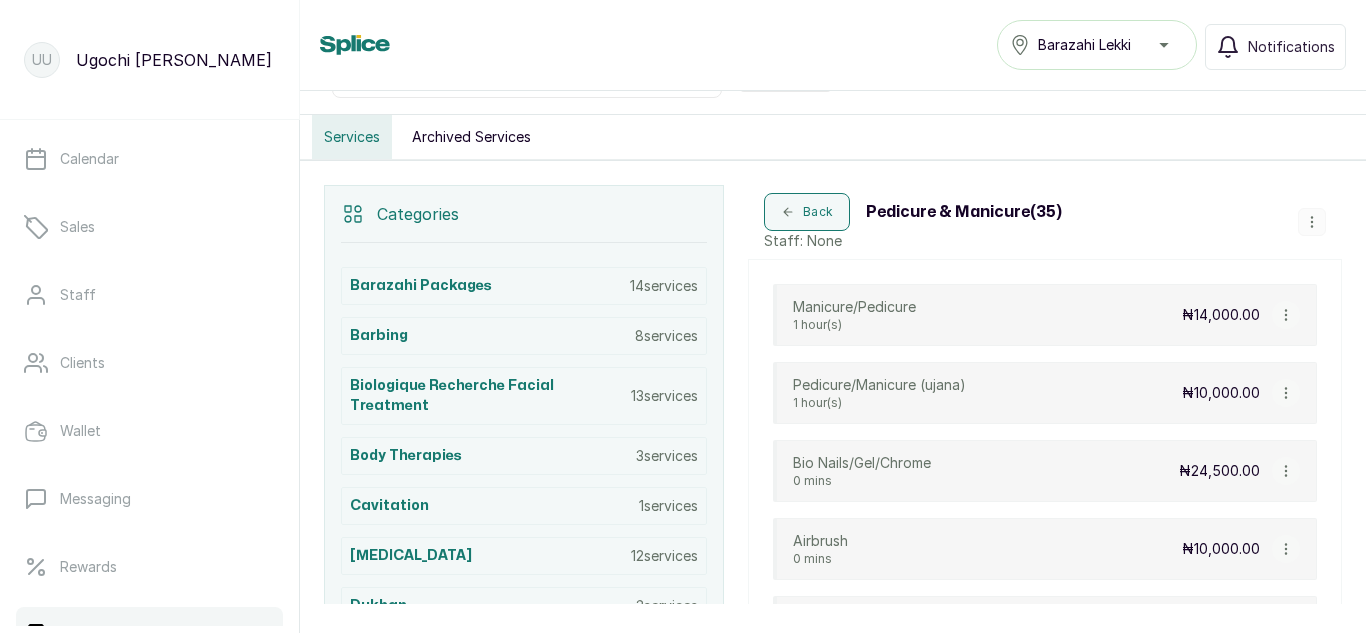 click at bounding box center (1286, 315) 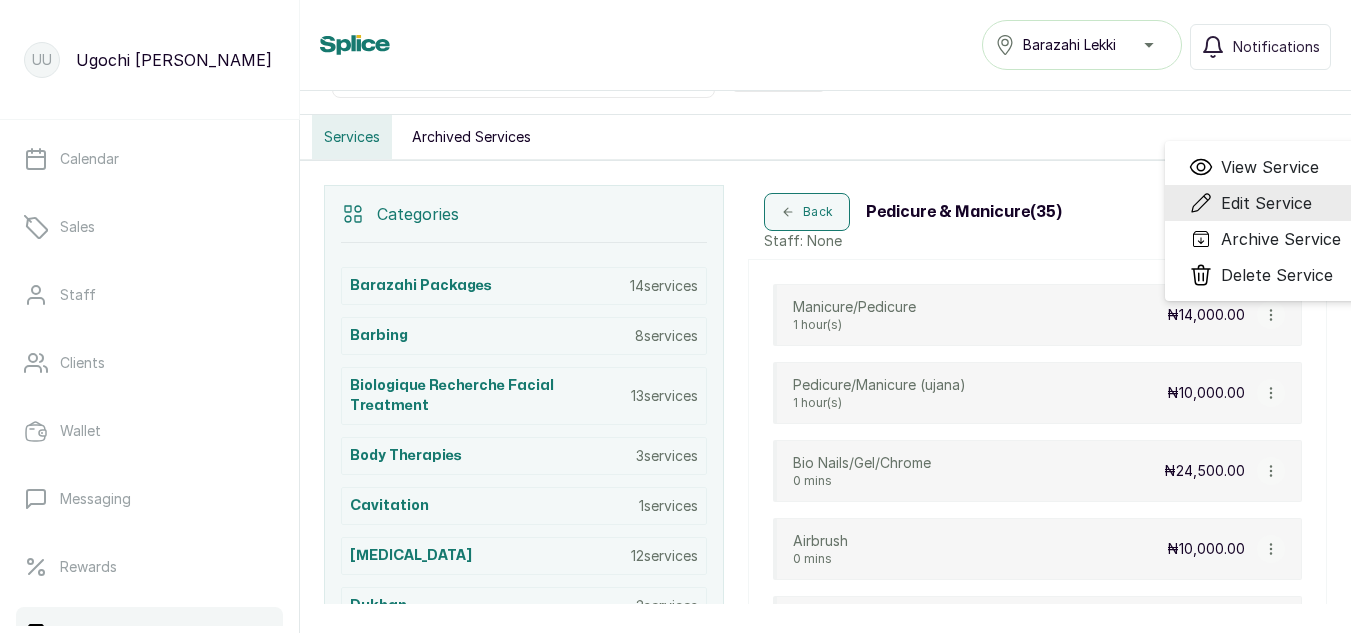 click on "Edit Service" at bounding box center (1266, 203) 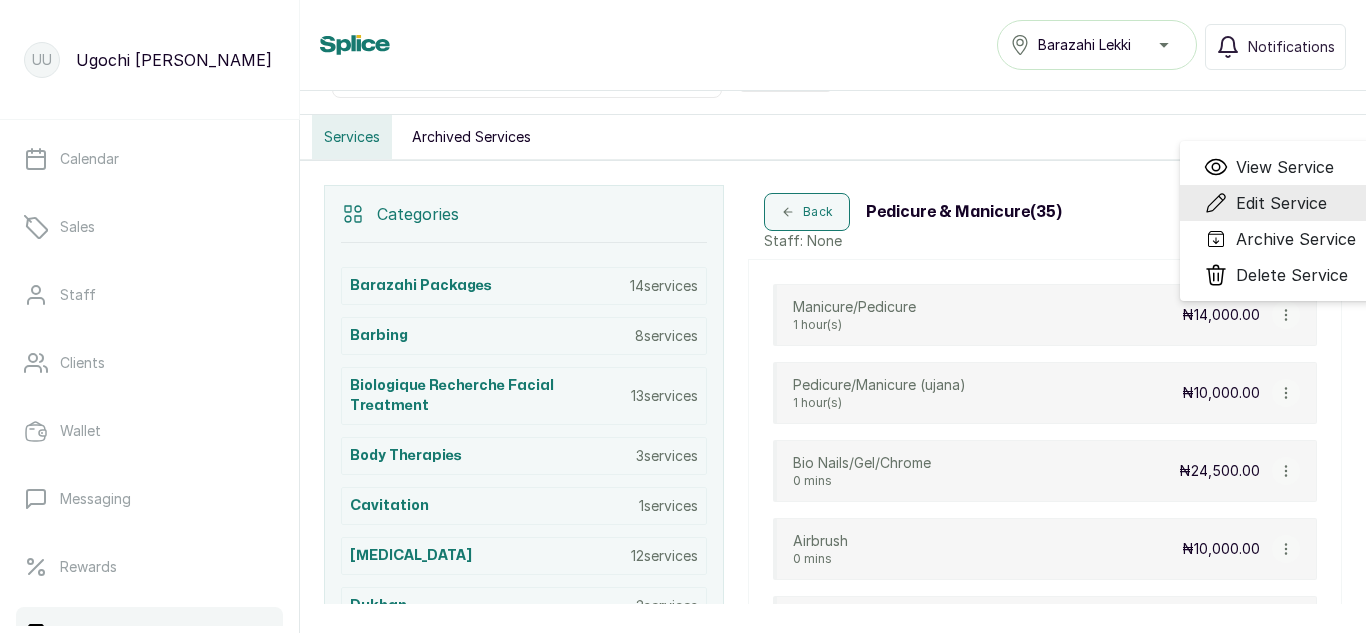 select on "fixed" 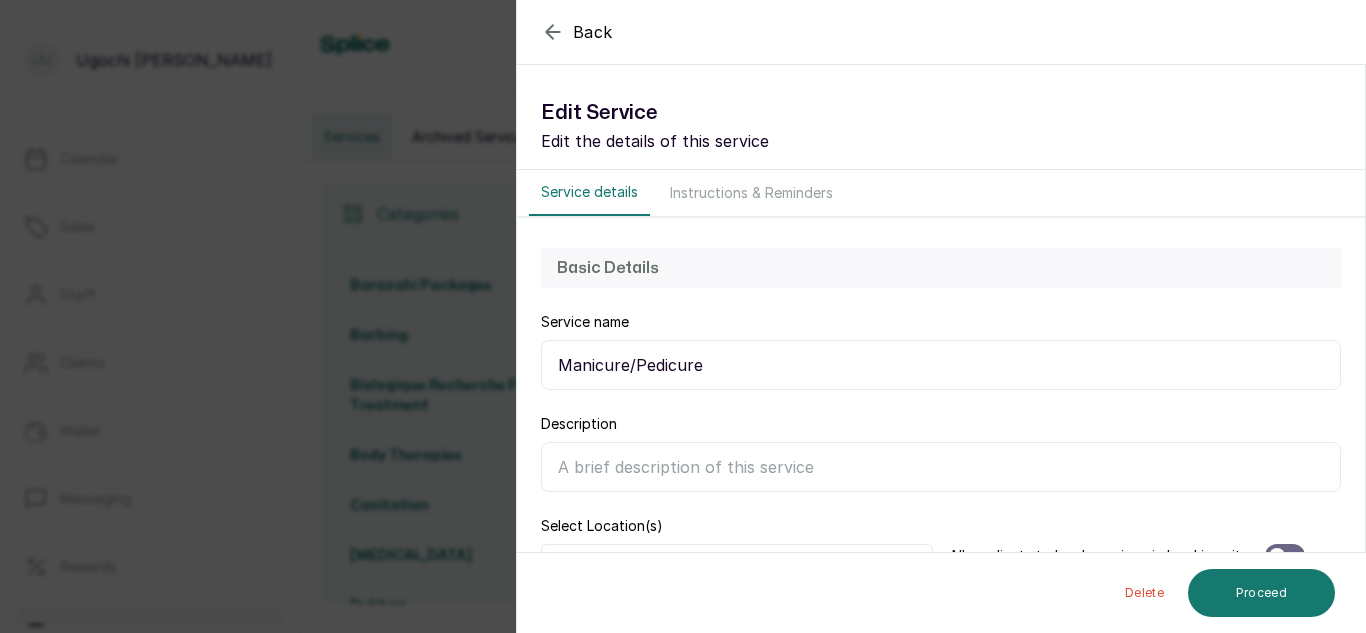 click on "Manicure/Pedicure" at bounding box center [941, 365] 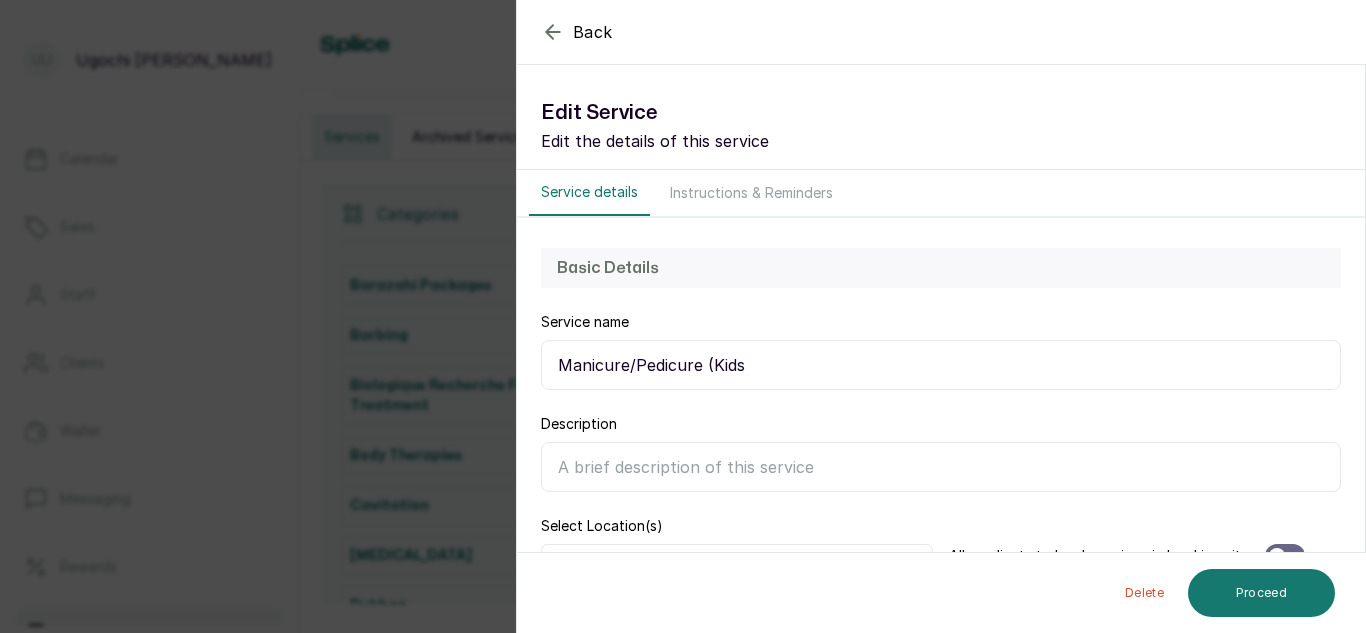 type on "Manicure/Pedicure (Kids)" 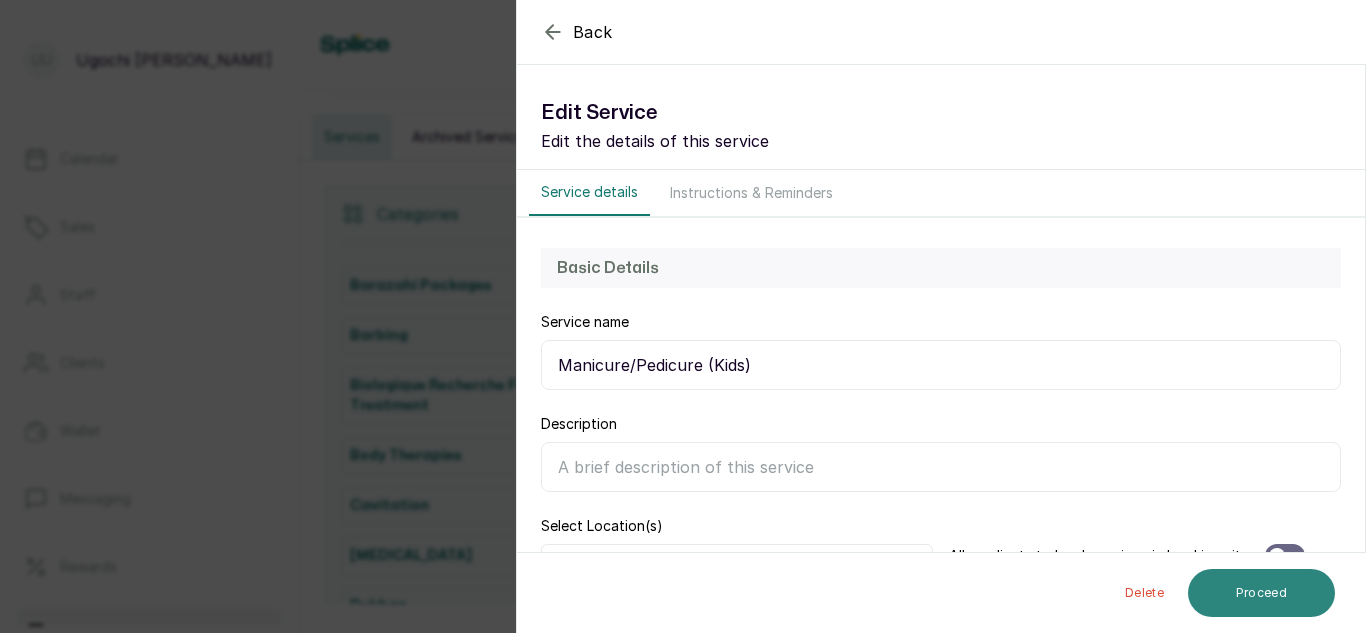 click on "Proceed" at bounding box center [1261, 593] 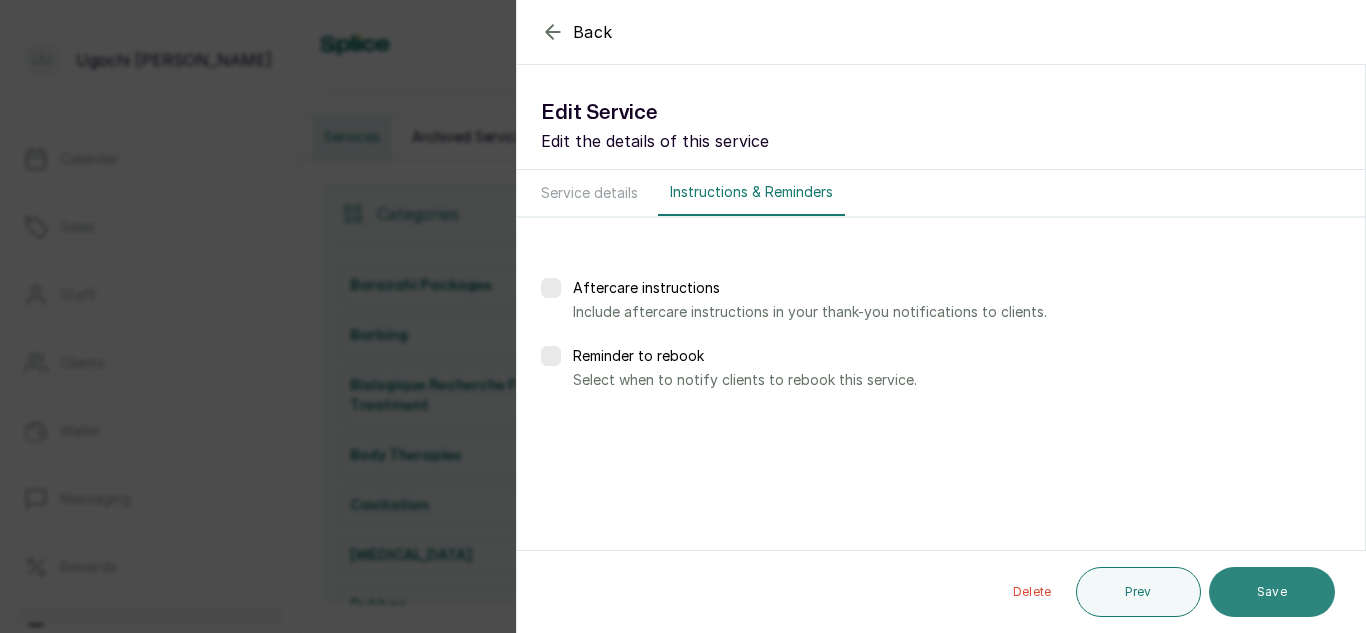 click on "Save" at bounding box center [1272, 592] 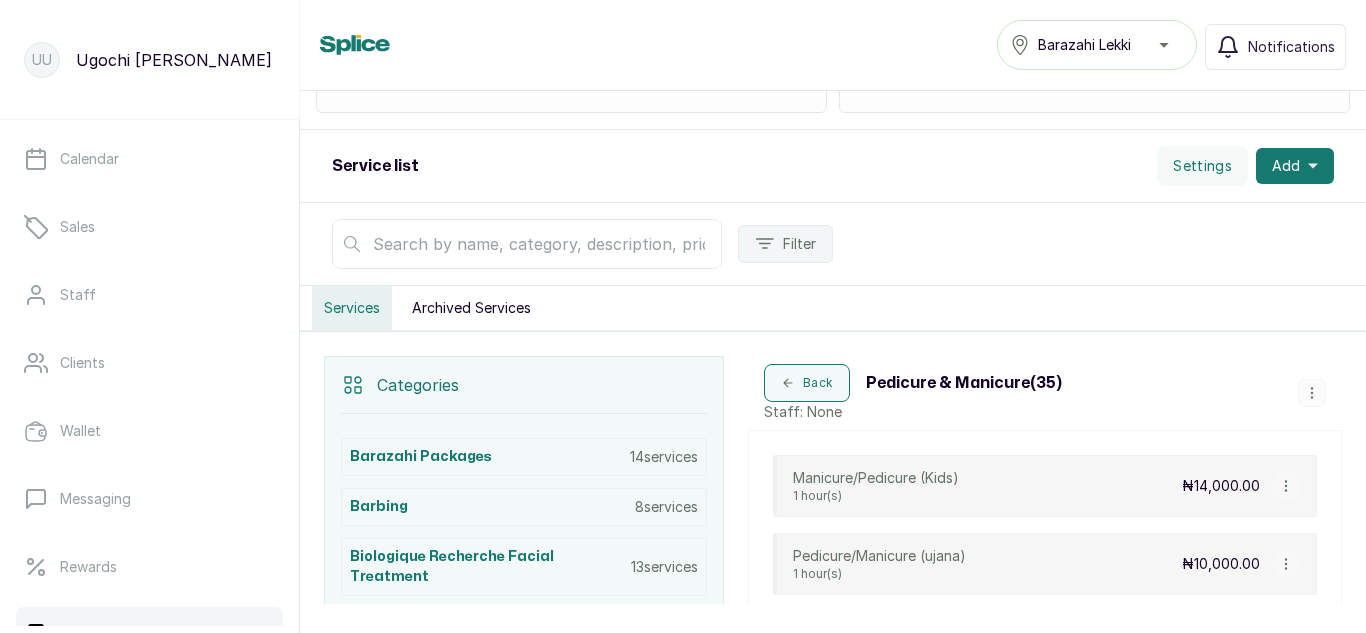 scroll, scrollTop: 135, scrollLeft: 0, axis: vertical 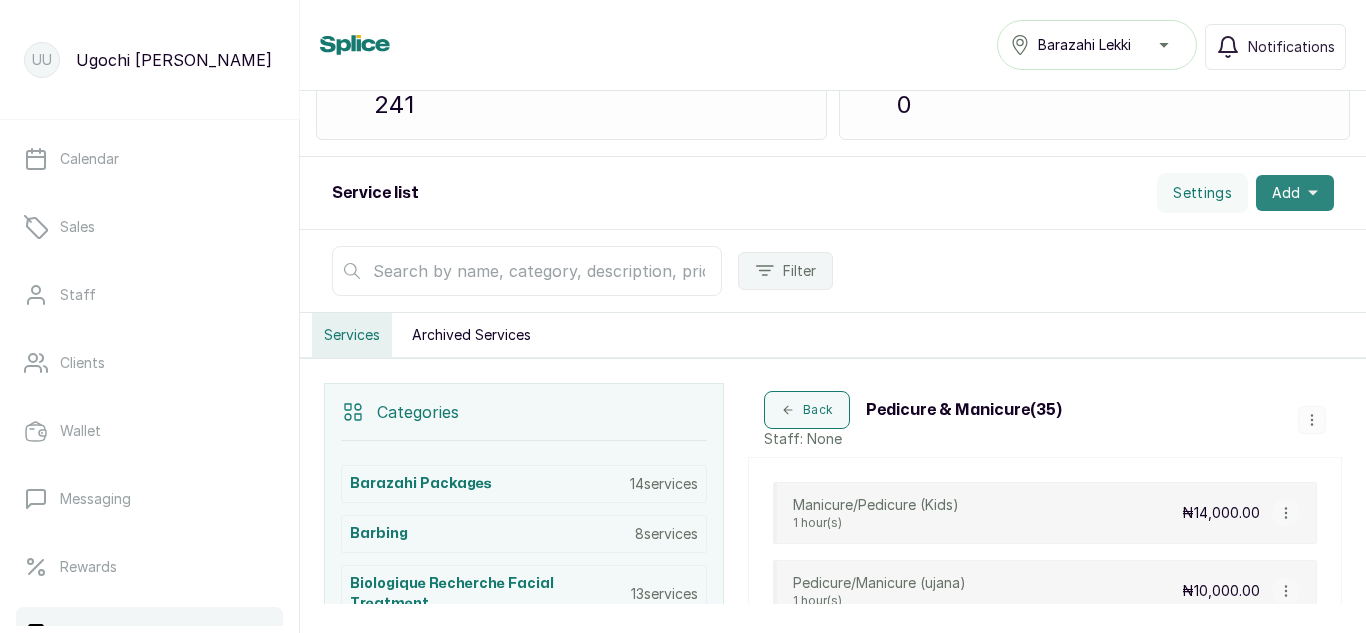 click on "Add" at bounding box center [1295, 193] 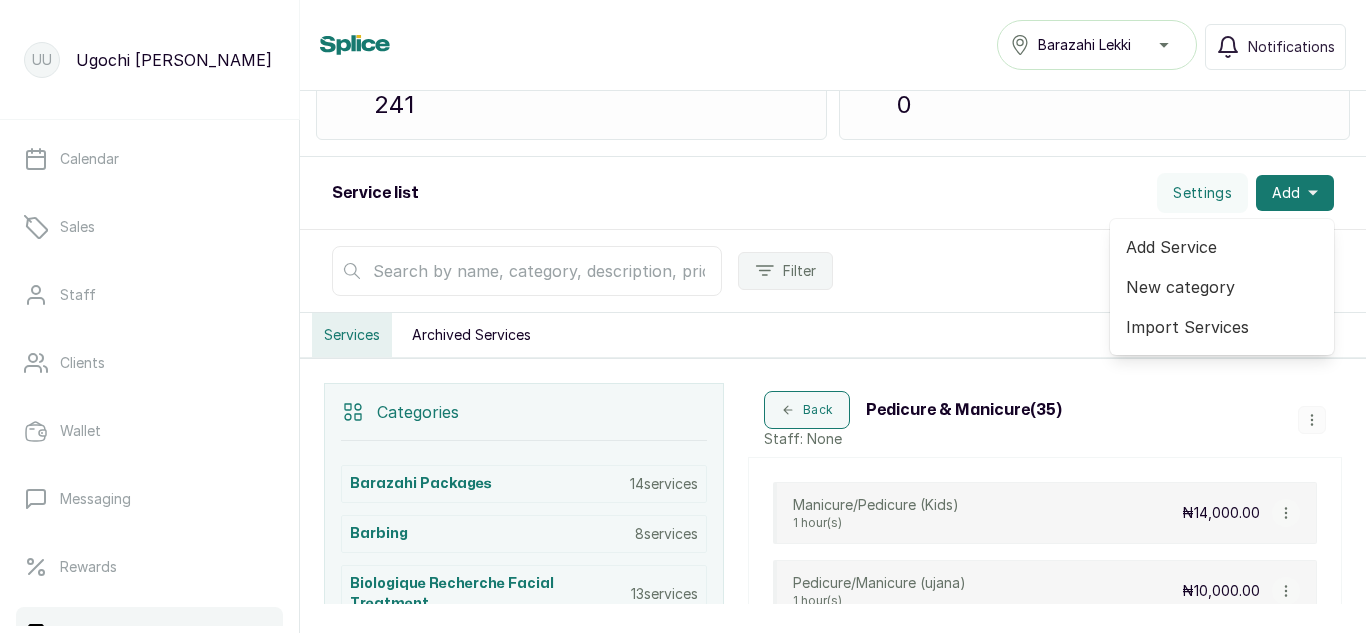 click on "Add Service" at bounding box center [1222, 247] 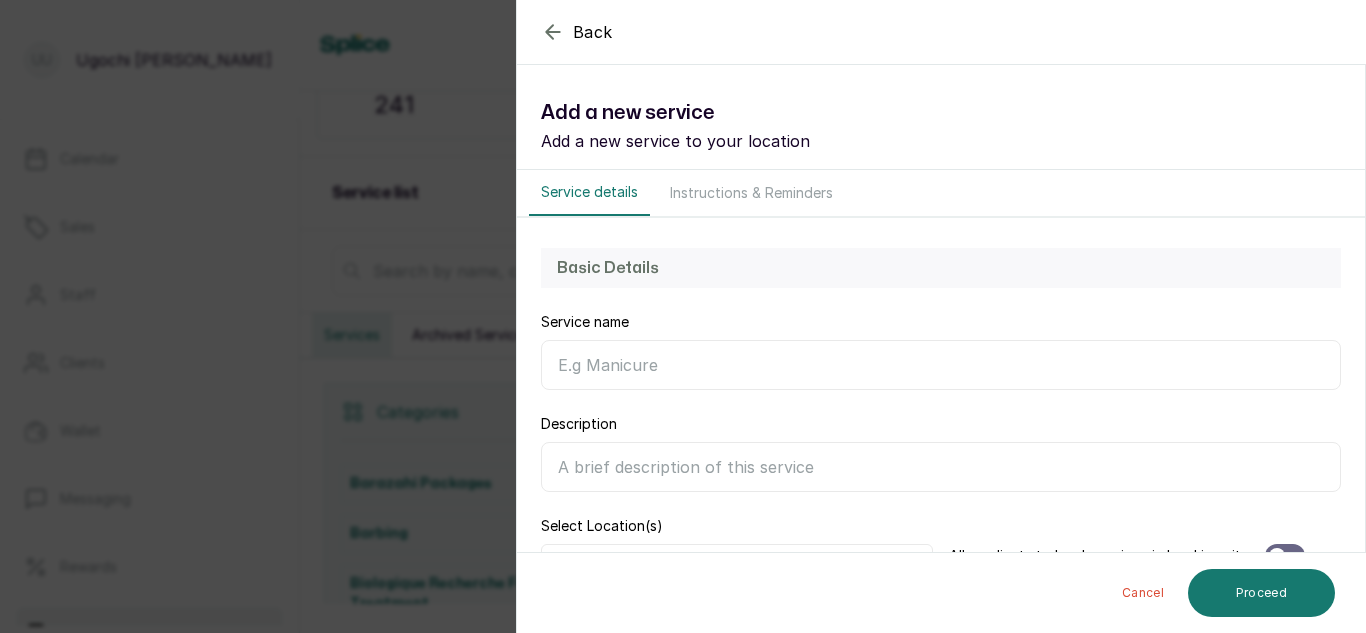click on "Service name" at bounding box center [941, 365] 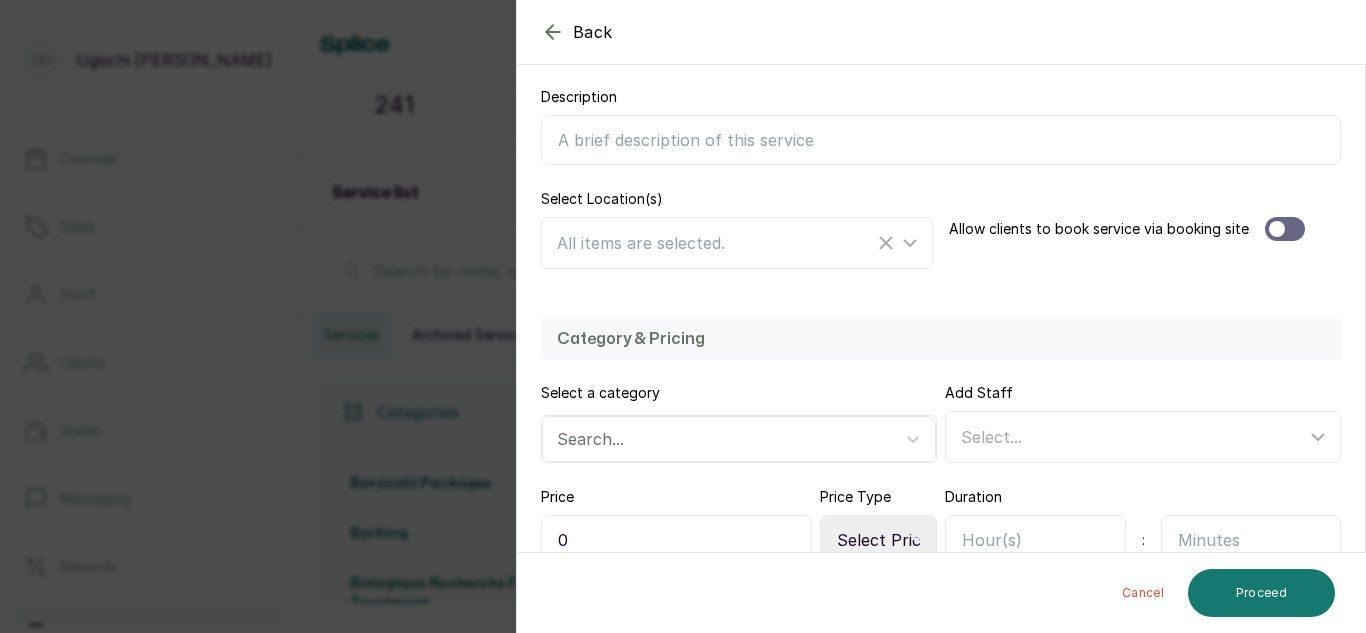 scroll, scrollTop: 436, scrollLeft: 0, axis: vertical 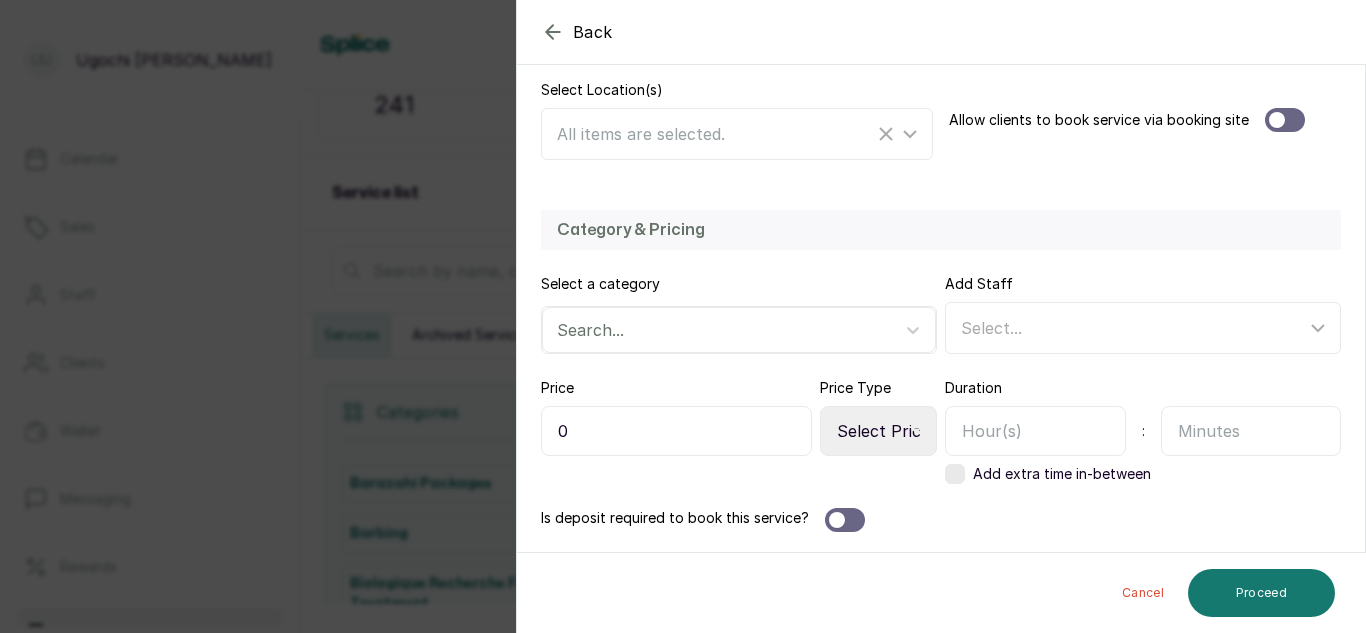 type on "Manicure/Pedicure (Teen)" 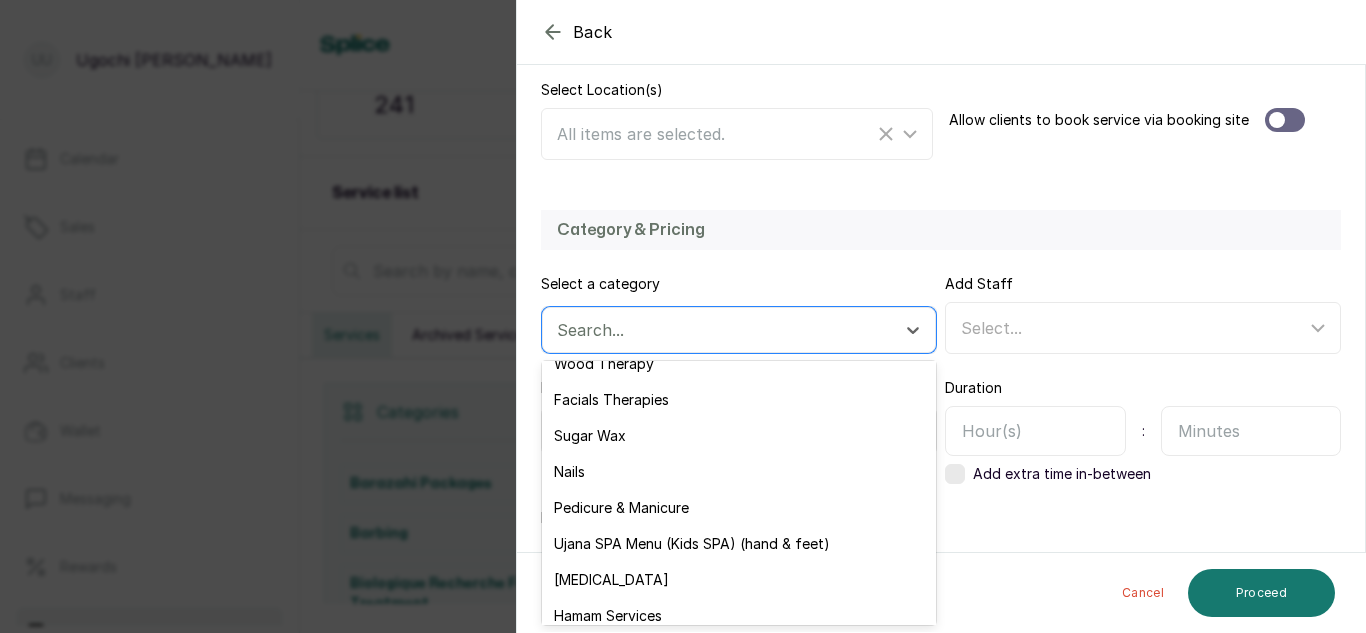 scroll, scrollTop: 238, scrollLeft: 0, axis: vertical 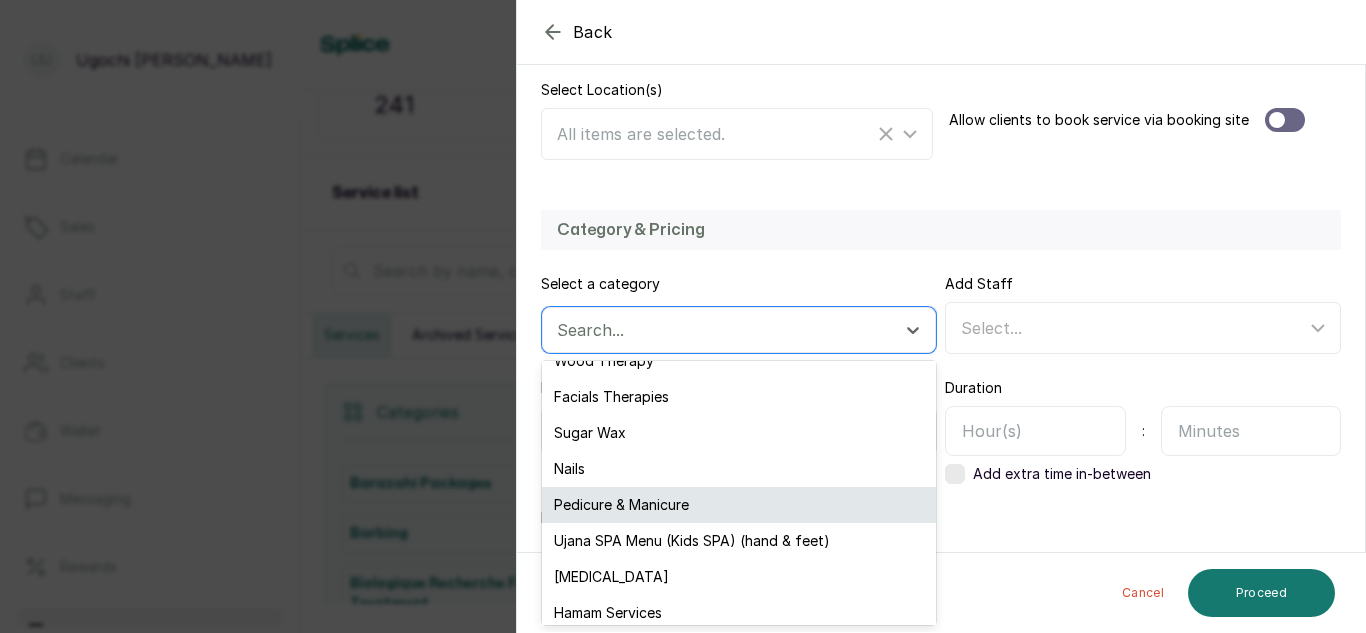 click on "Pedicure & Manicure" at bounding box center [739, 505] 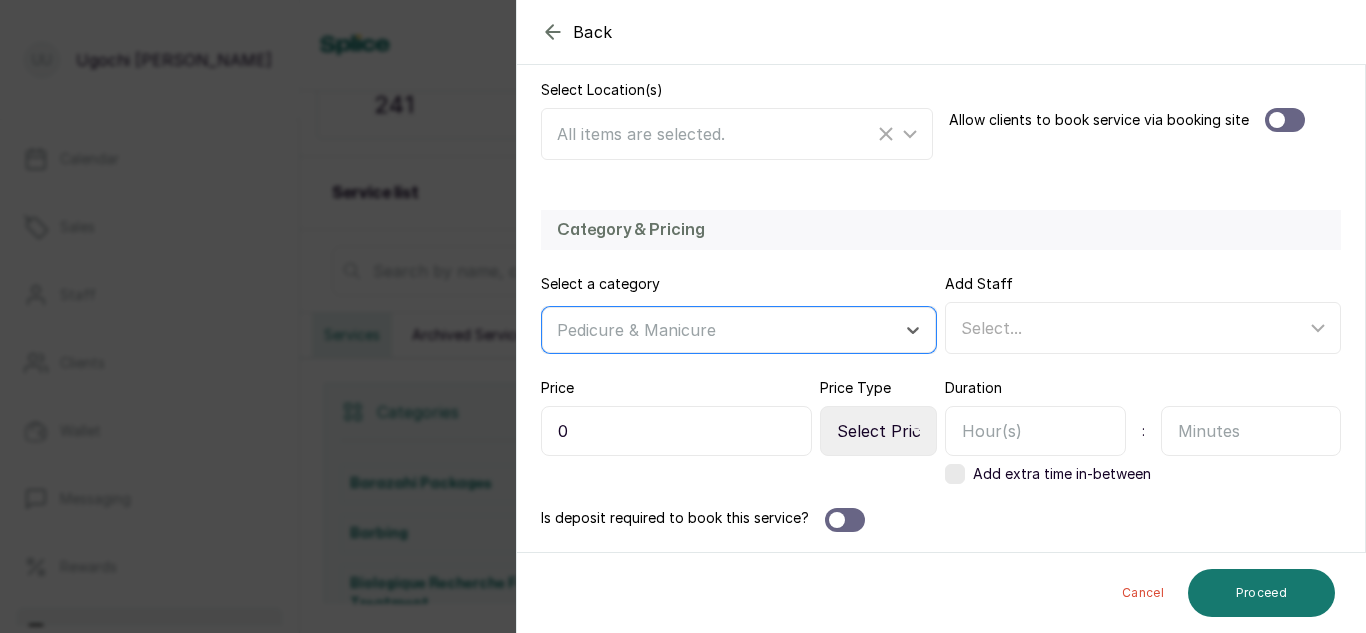 click on "0" at bounding box center (676, 431) 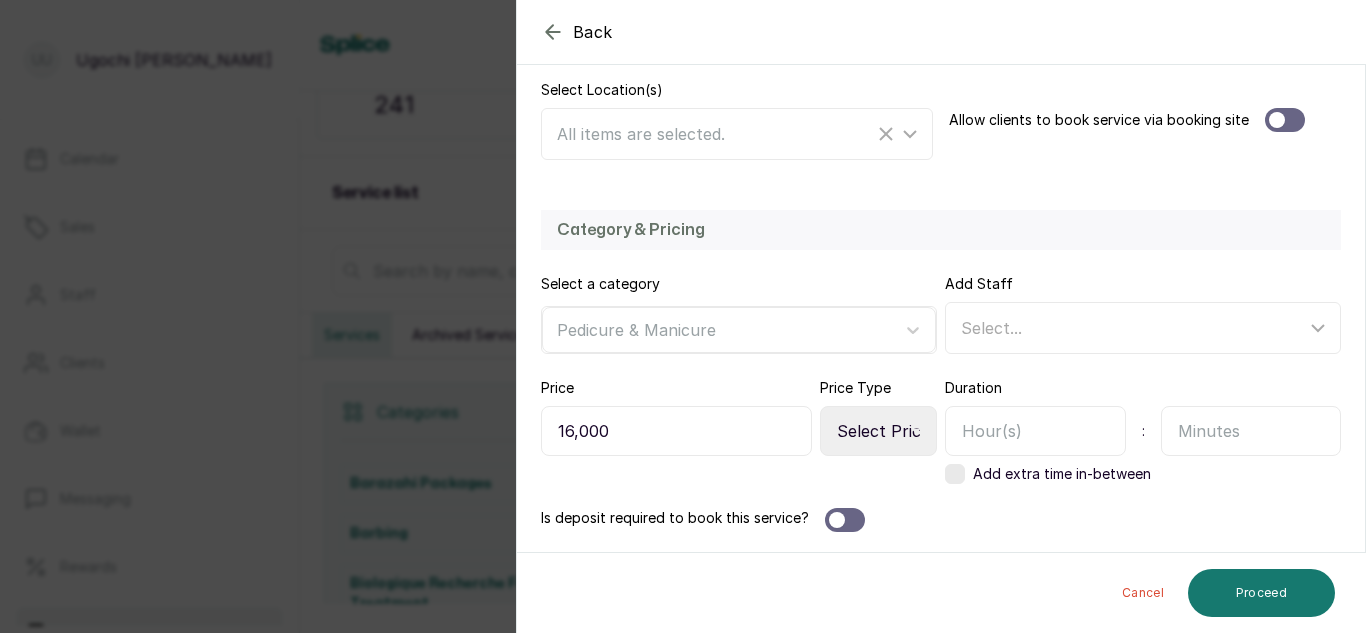 type on "16,000" 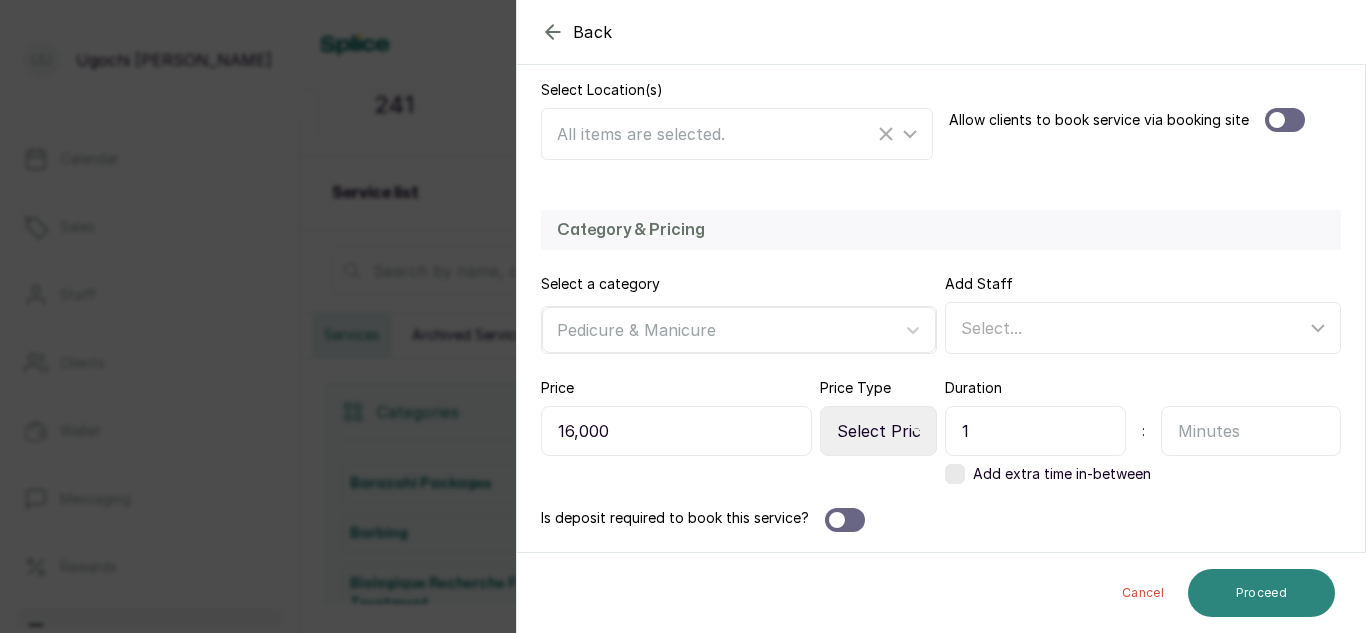 type on "1" 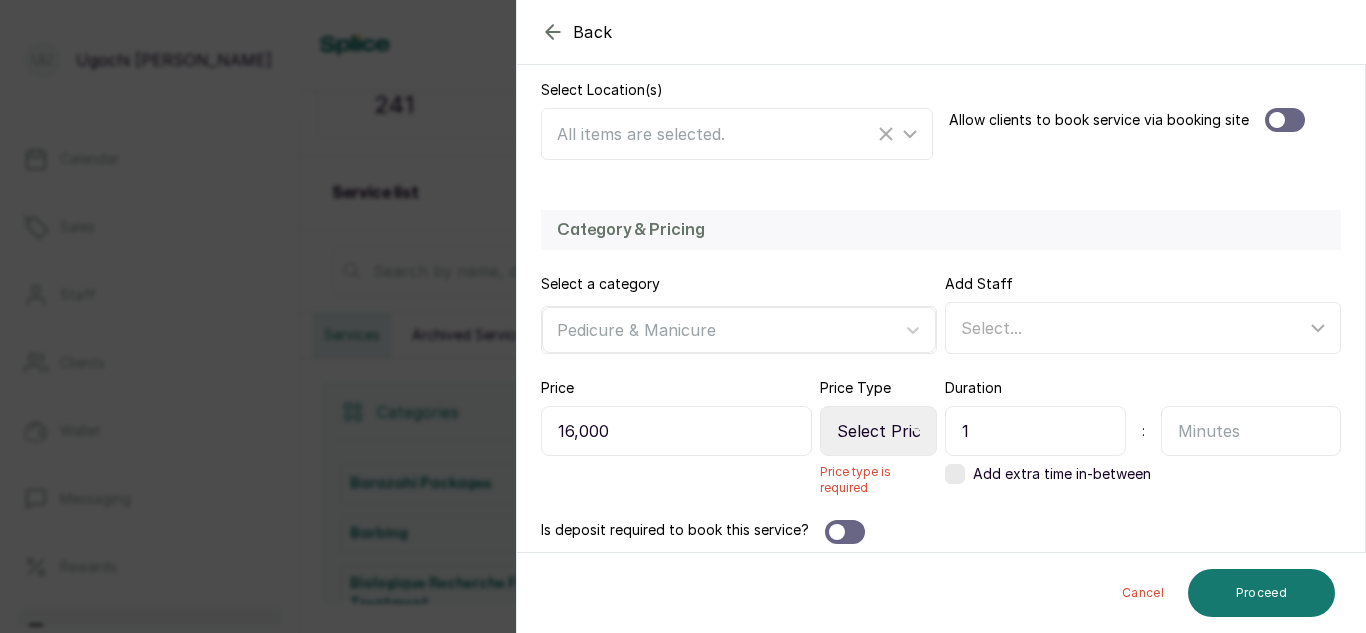 click on "Select Price Type Fixed From" at bounding box center (878, 431) 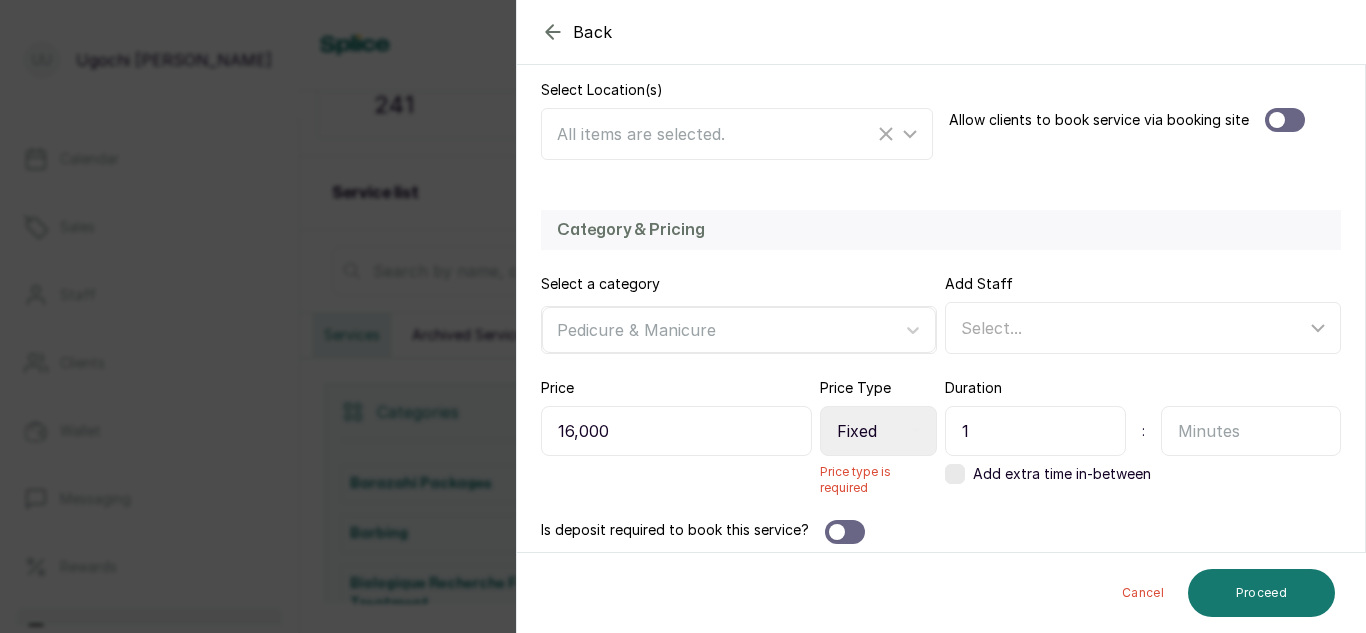 click on "Select Price Type Fixed From" at bounding box center (878, 431) 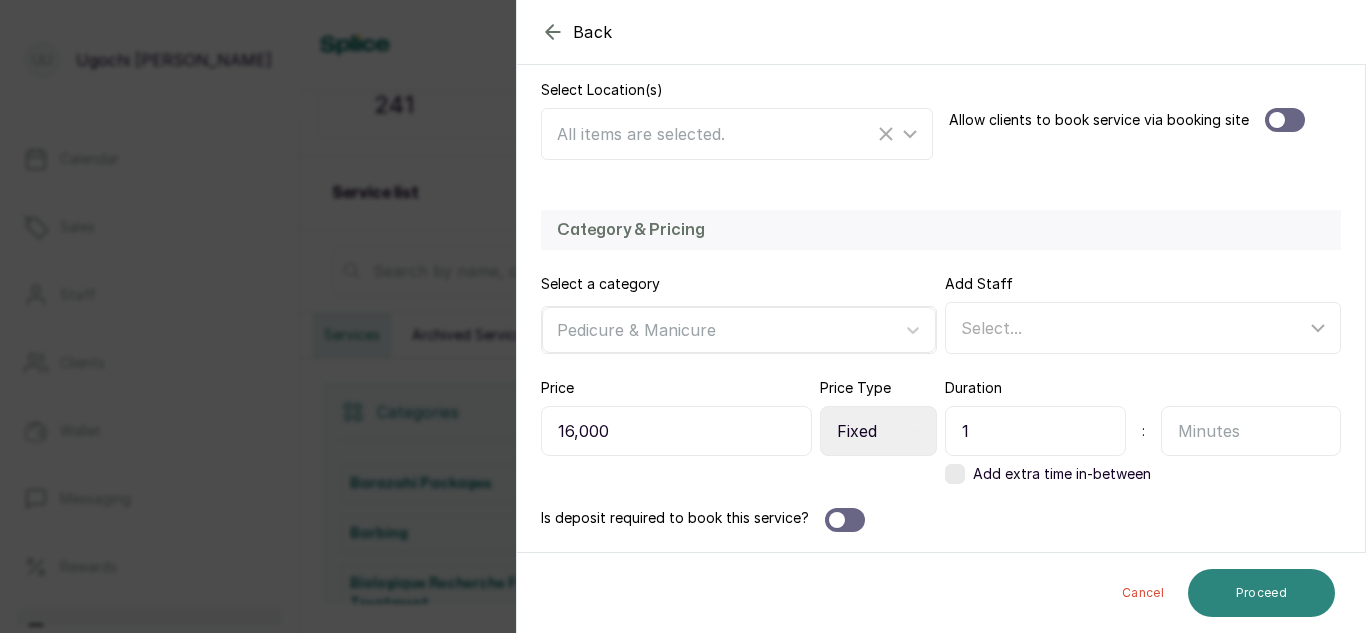click on "Proceed" at bounding box center [1261, 593] 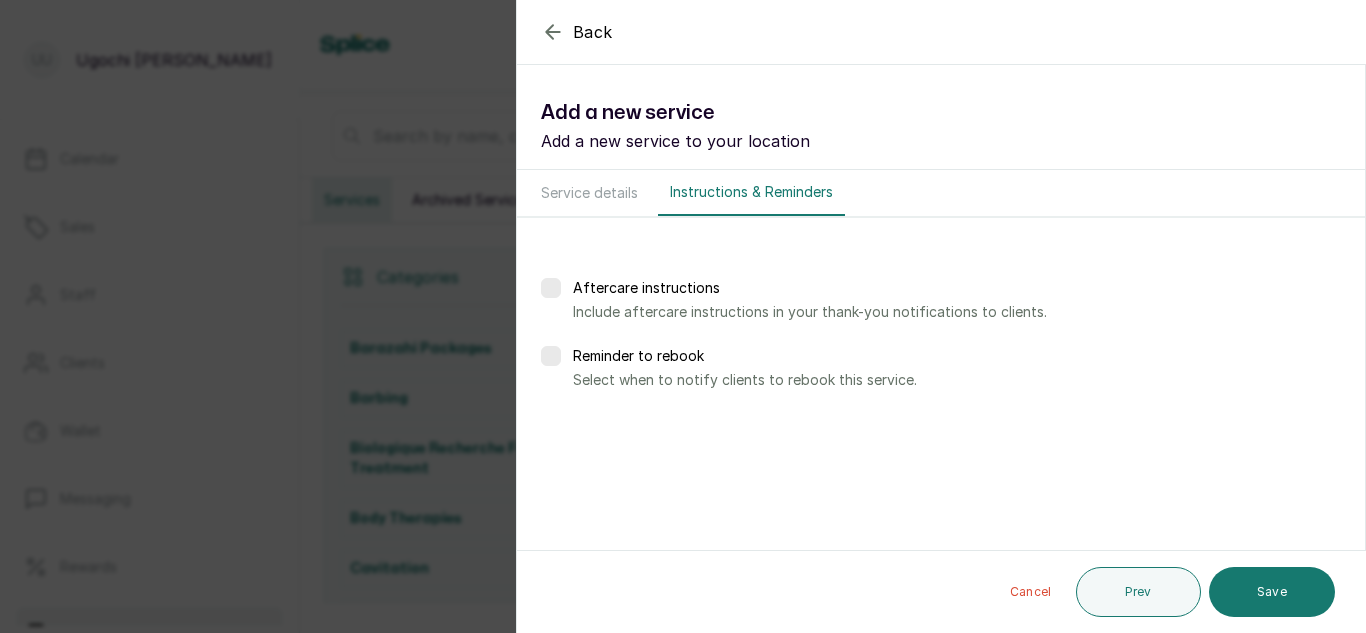 scroll, scrollTop: 293, scrollLeft: 0, axis: vertical 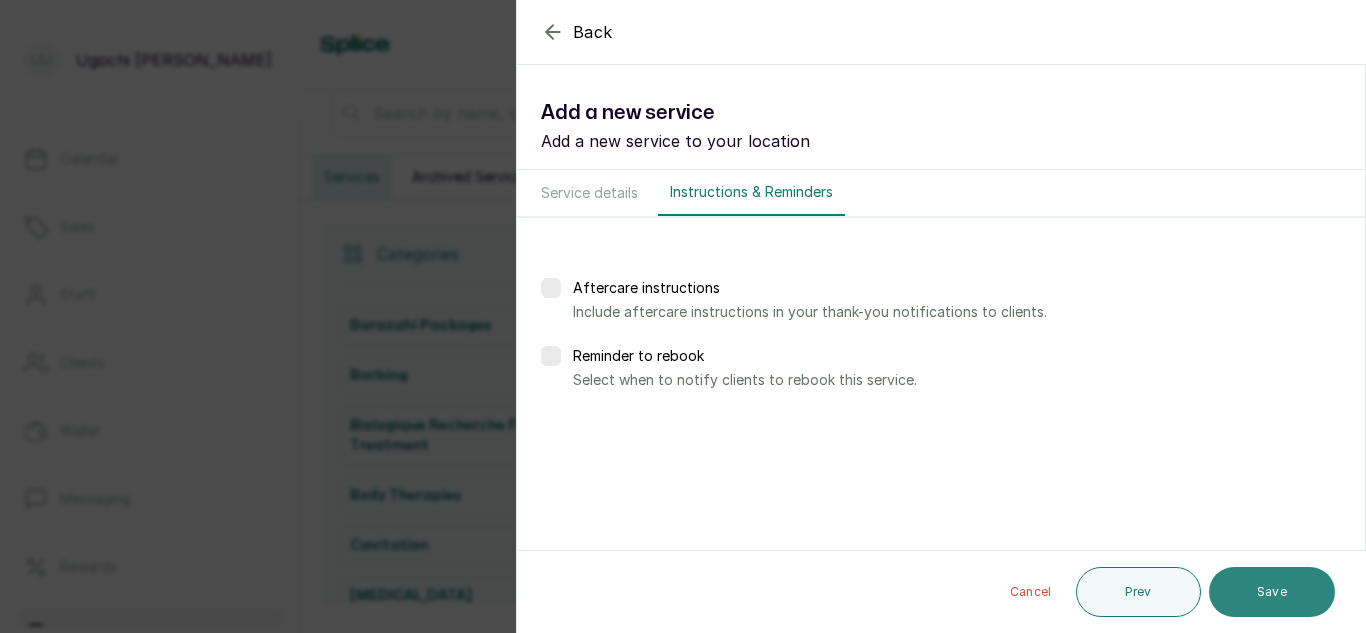 click on "Save" at bounding box center [1272, 592] 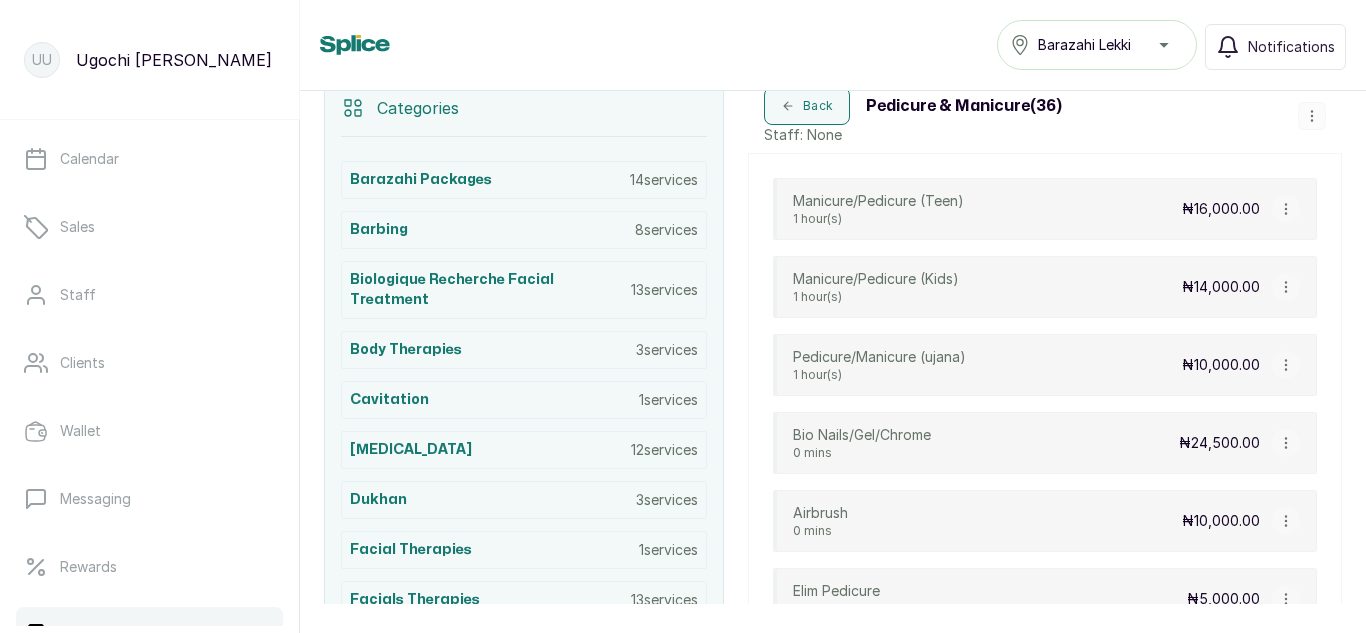scroll, scrollTop: 424, scrollLeft: 0, axis: vertical 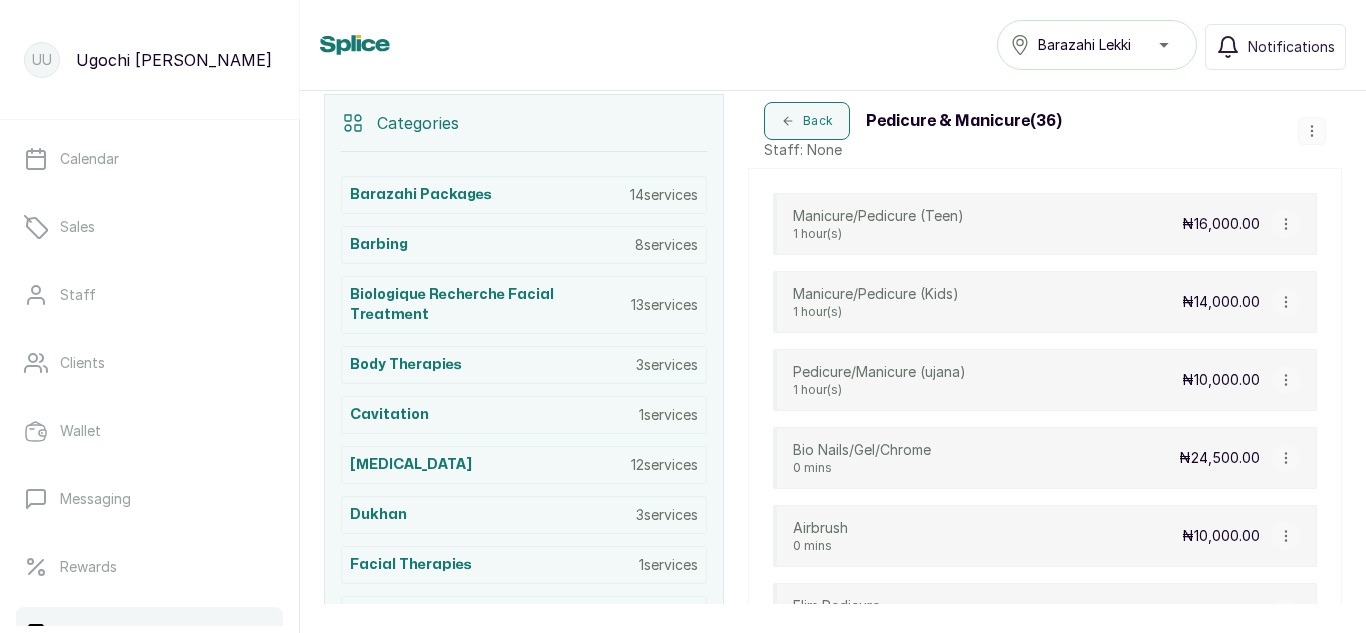 click on "₦24,500.00" at bounding box center (1239, 458) 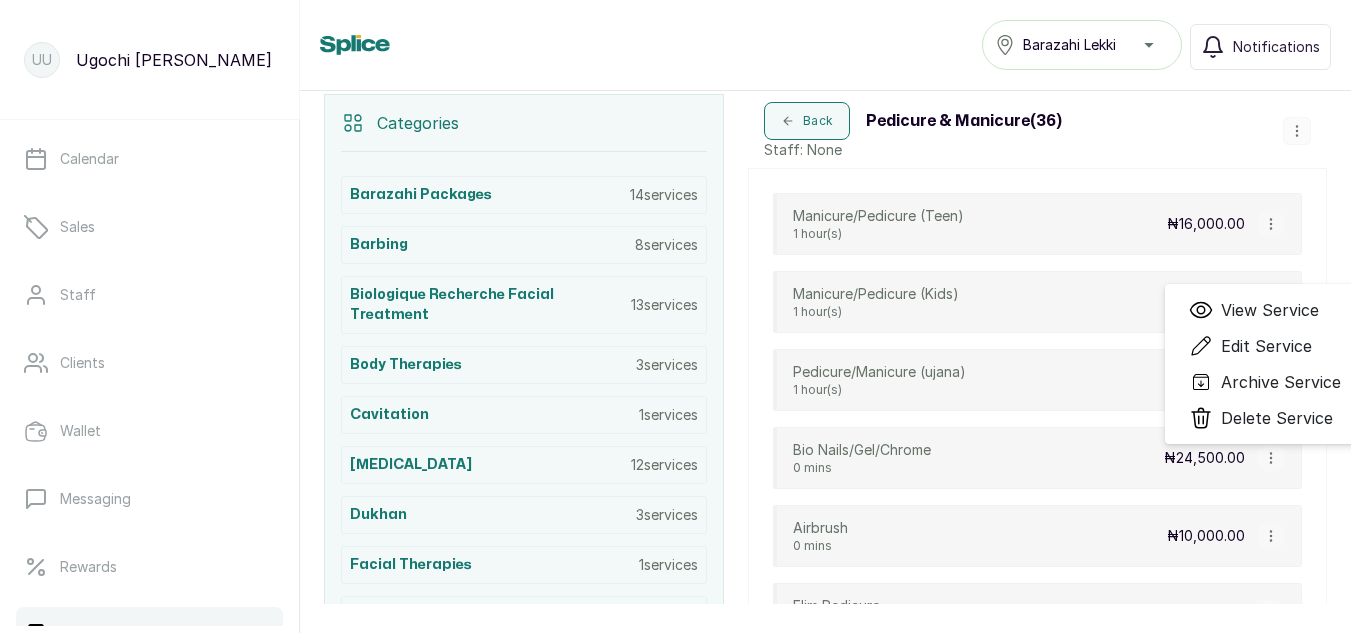 click on "Edit Service" at bounding box center (1266, 346) 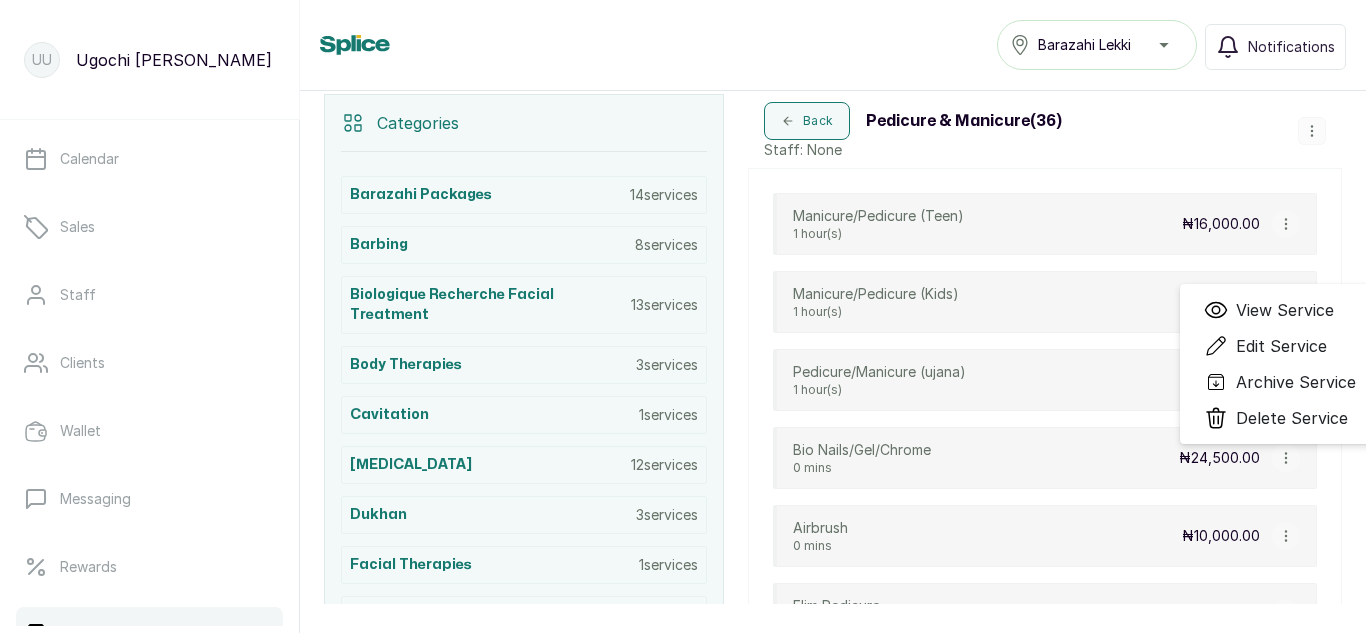 select on "fixed" 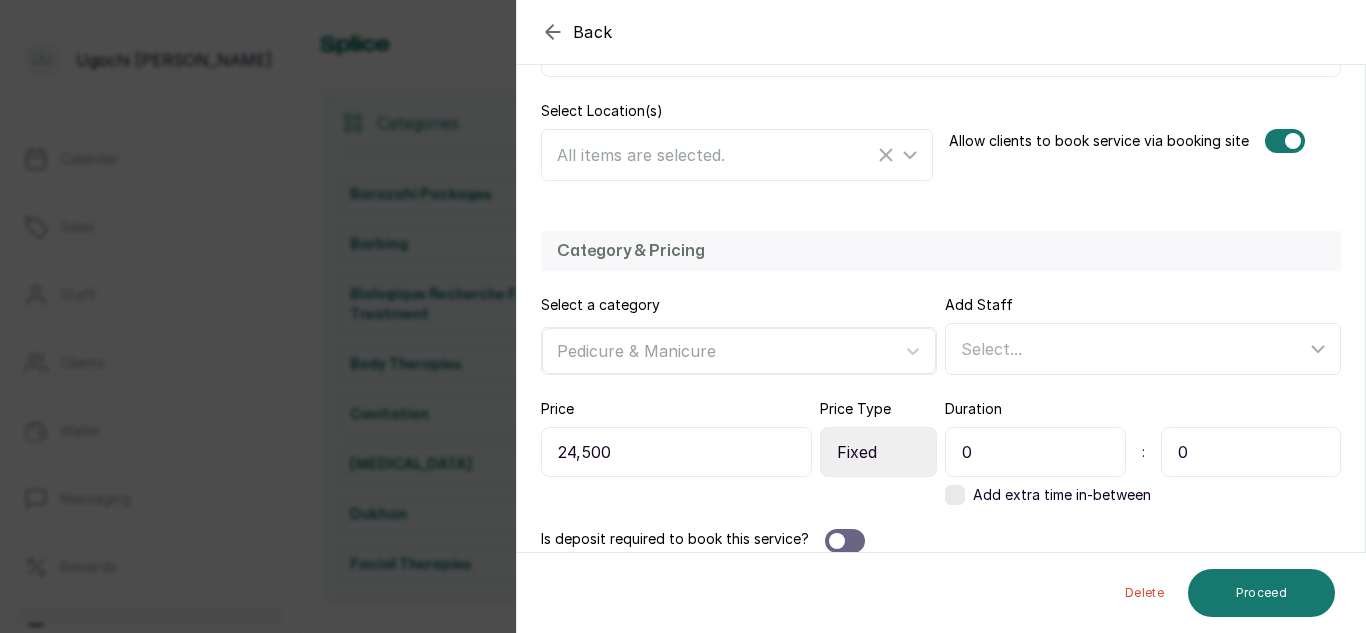 scroll, scrollTop: 416, scrollLeft: 0, axis: vertical 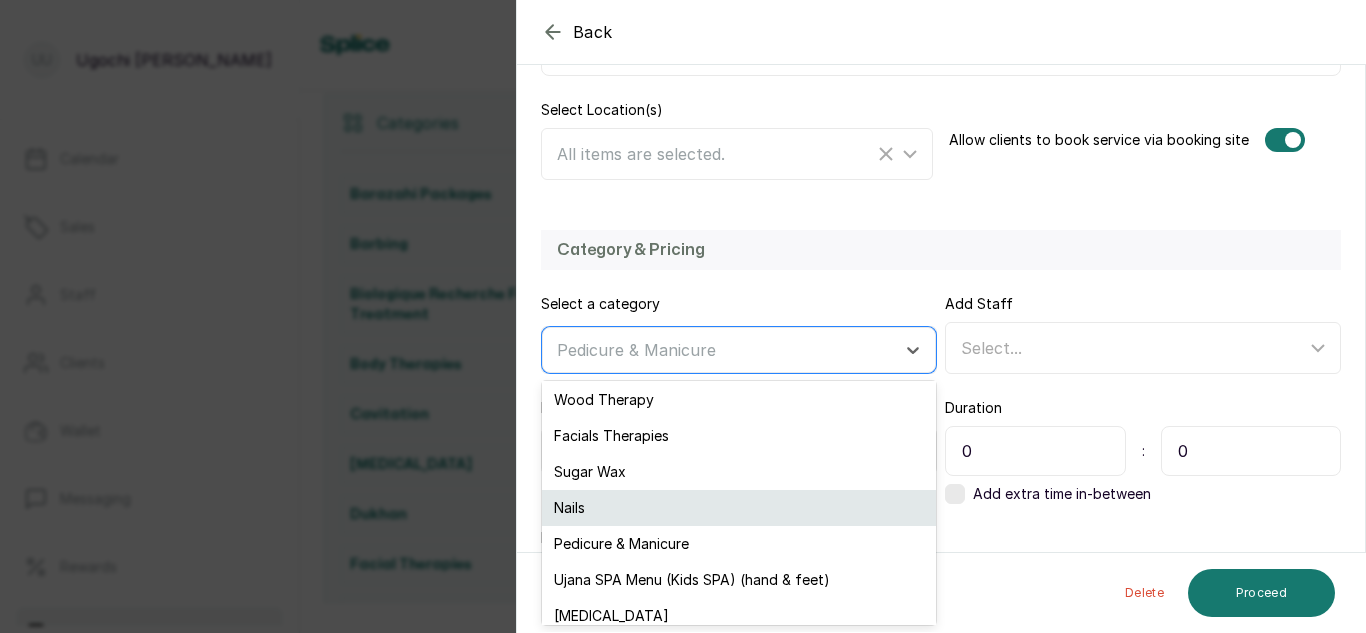 click on "Nails" at bounding box center [739, 508] 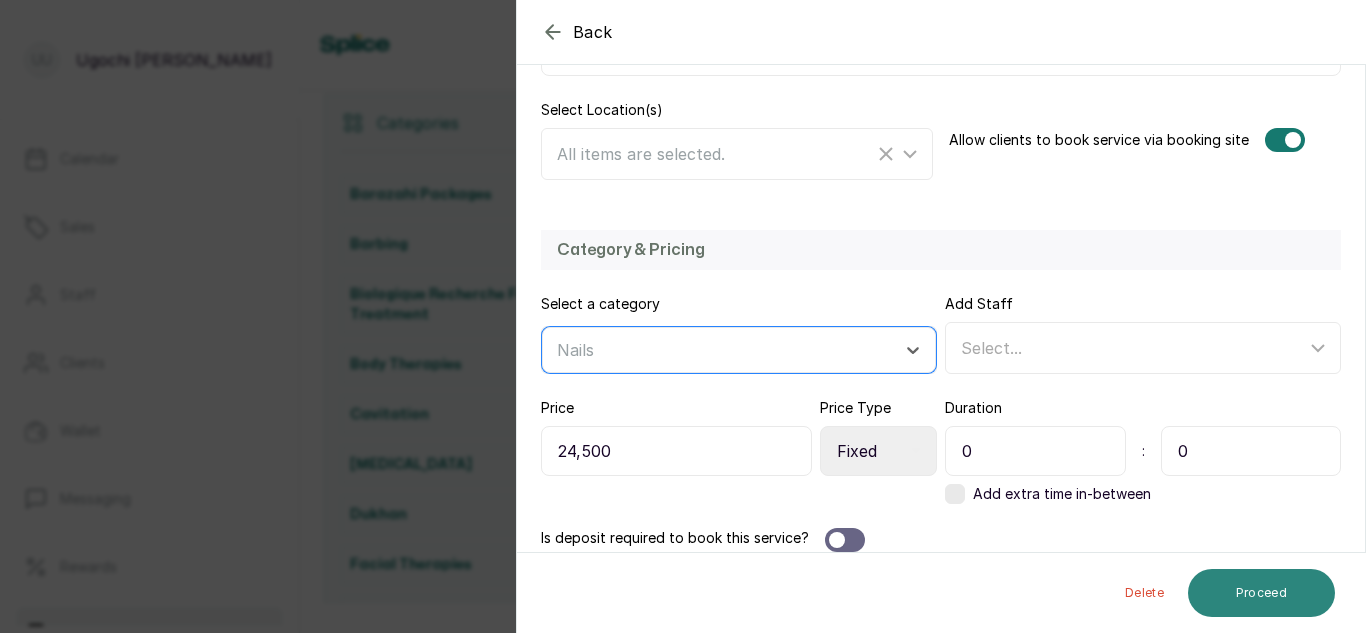 click on "Proceed" at bounding box center [1261, 593] 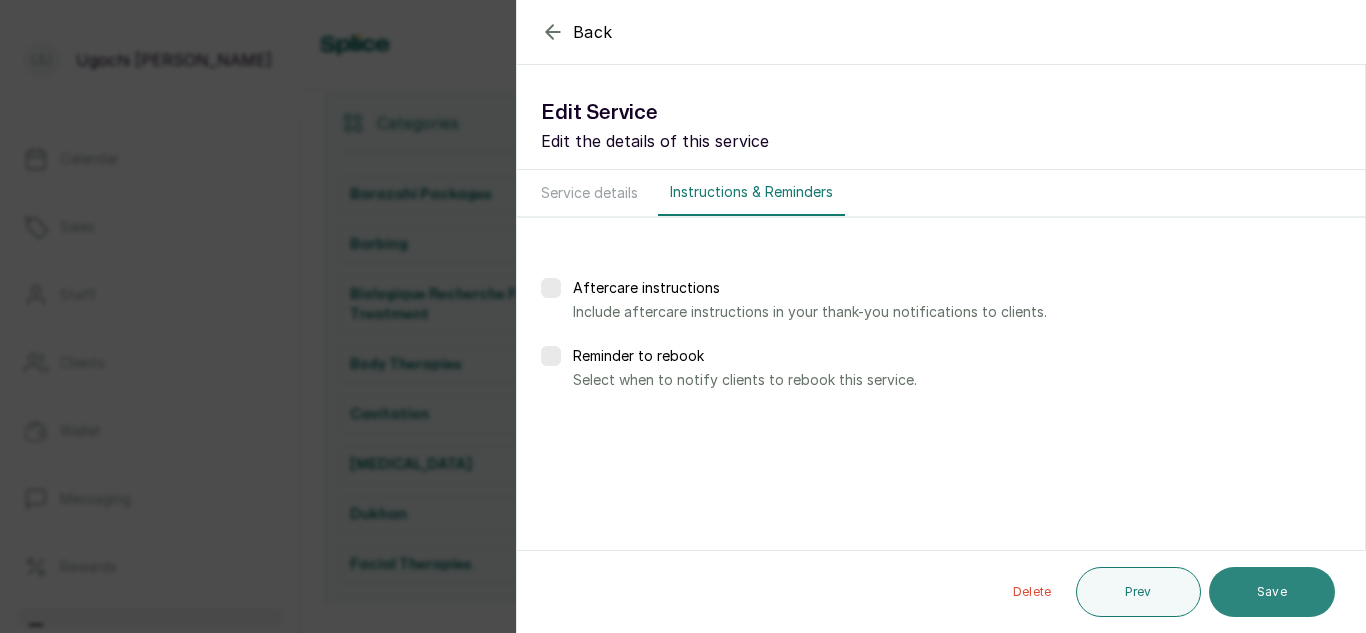click on "Save" at bounding box center (1272, 592) 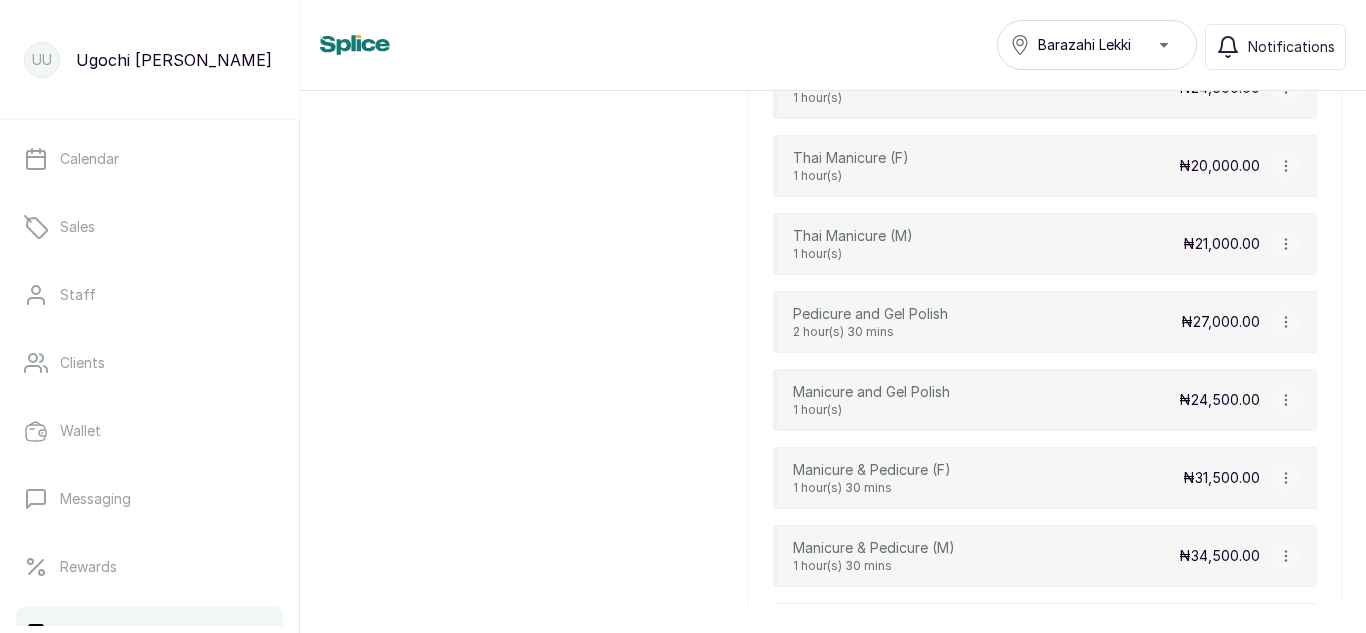scroll, scrollTop: 2366, scrollLeft: 0, axis: vertical 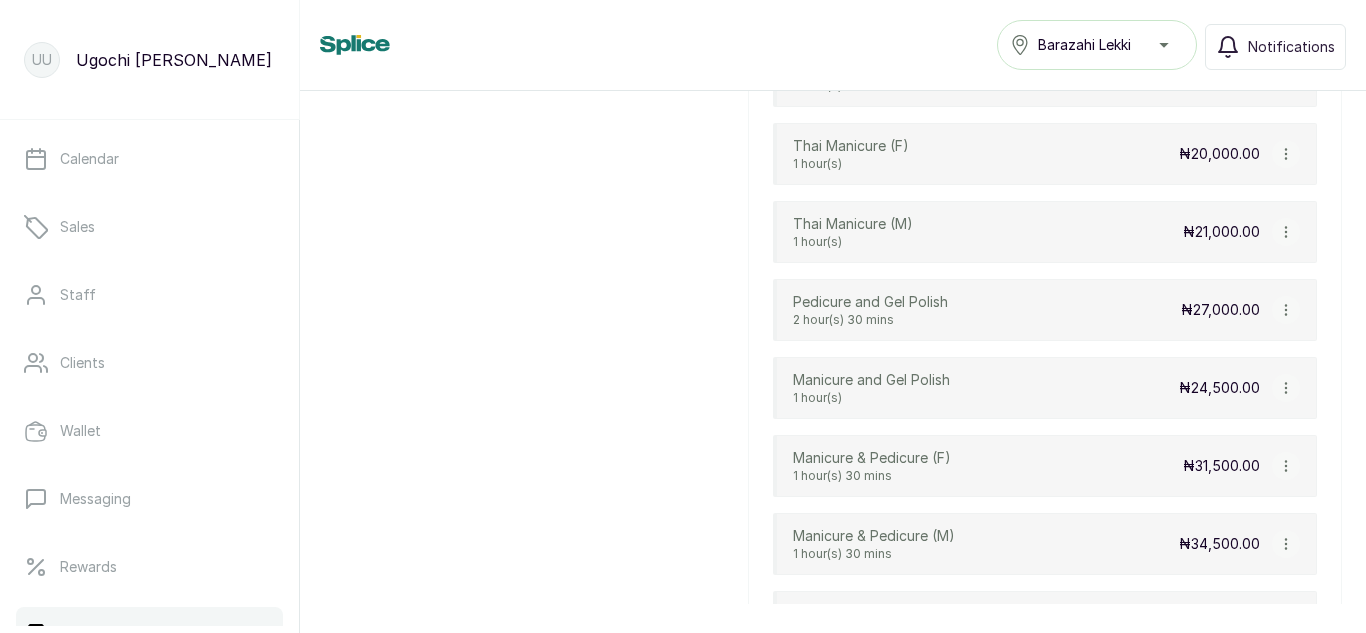 click on "Manicure & Pedicure (F) 1 hour(s) 30 mins ₦31,500.00" at bounding box center (1045, 466) 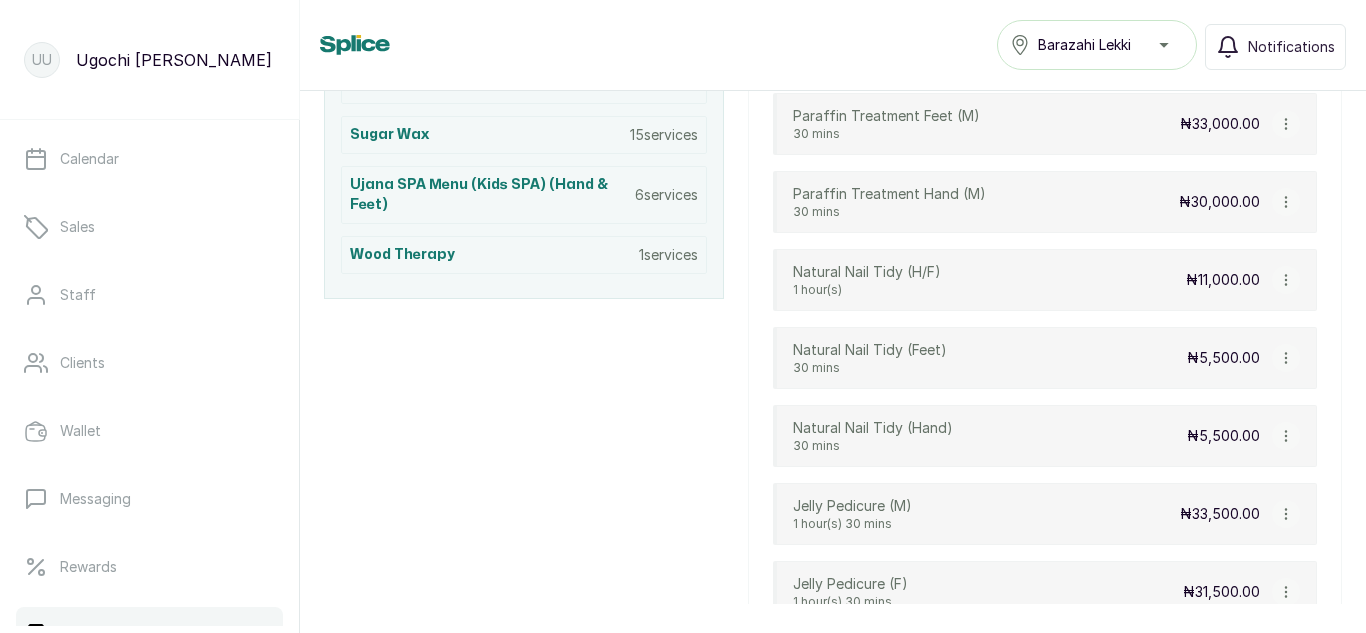scroll, scrollTop: 1301, scrollLeft: 0, axis: vertical 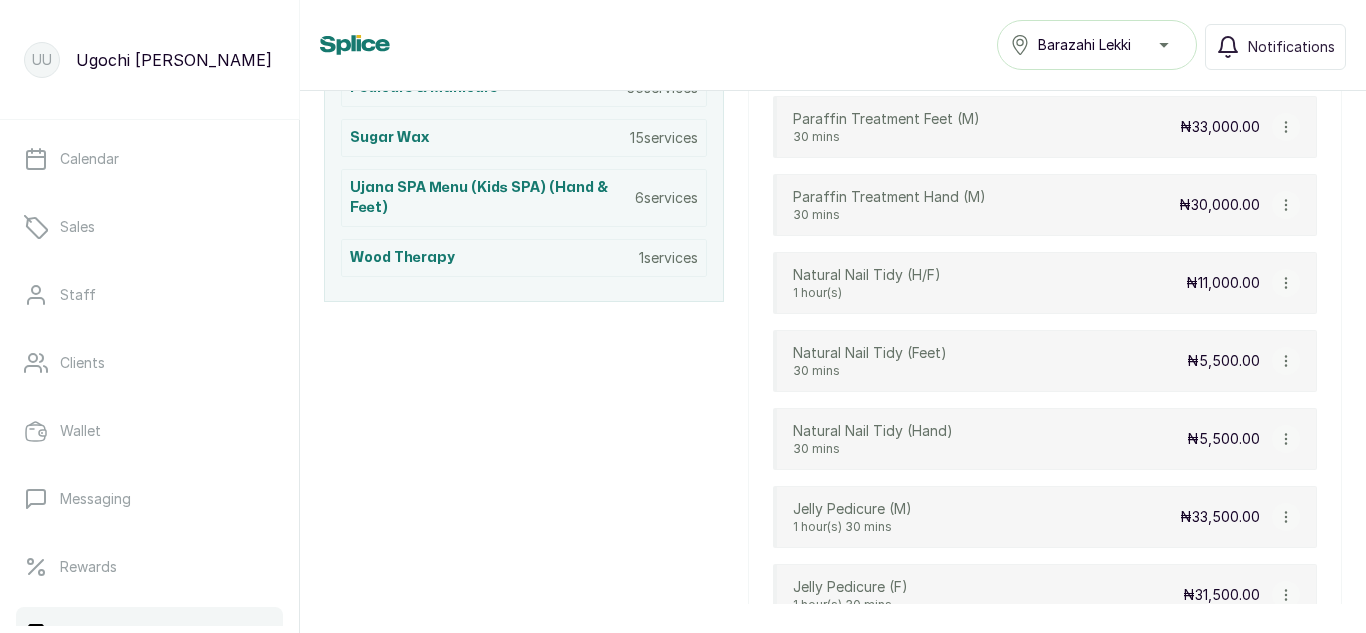 click 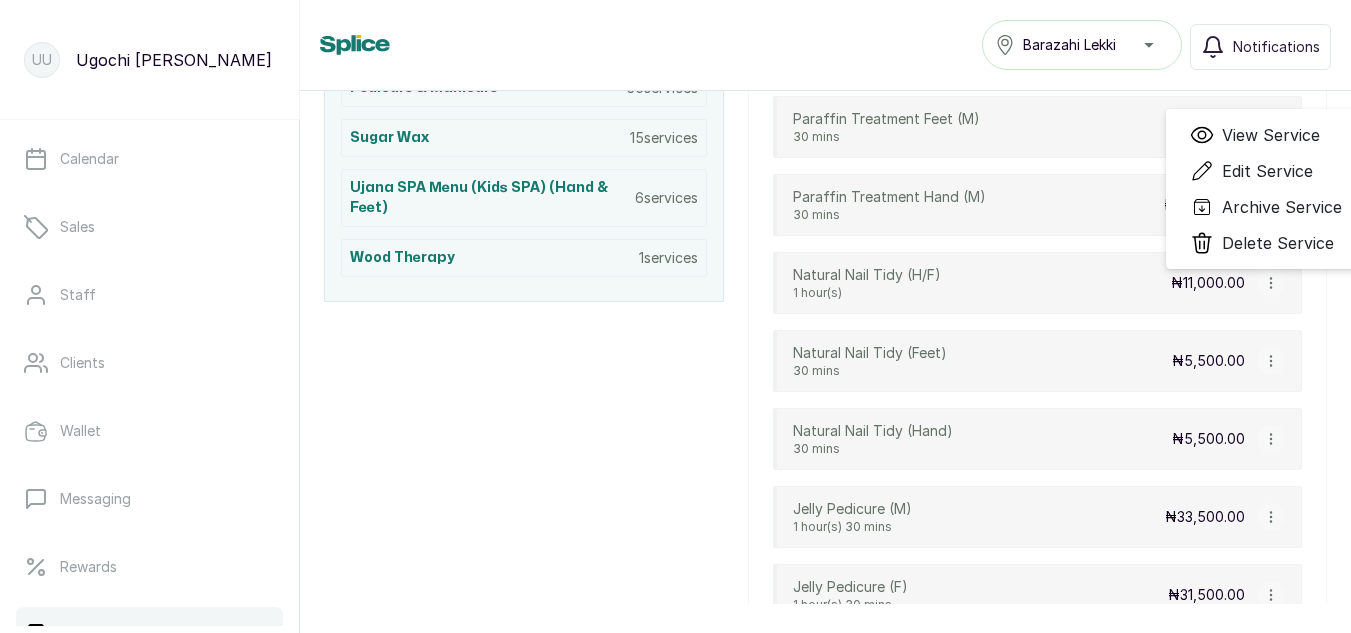 click on "Edit Service" at bounding box center [1267, 171] 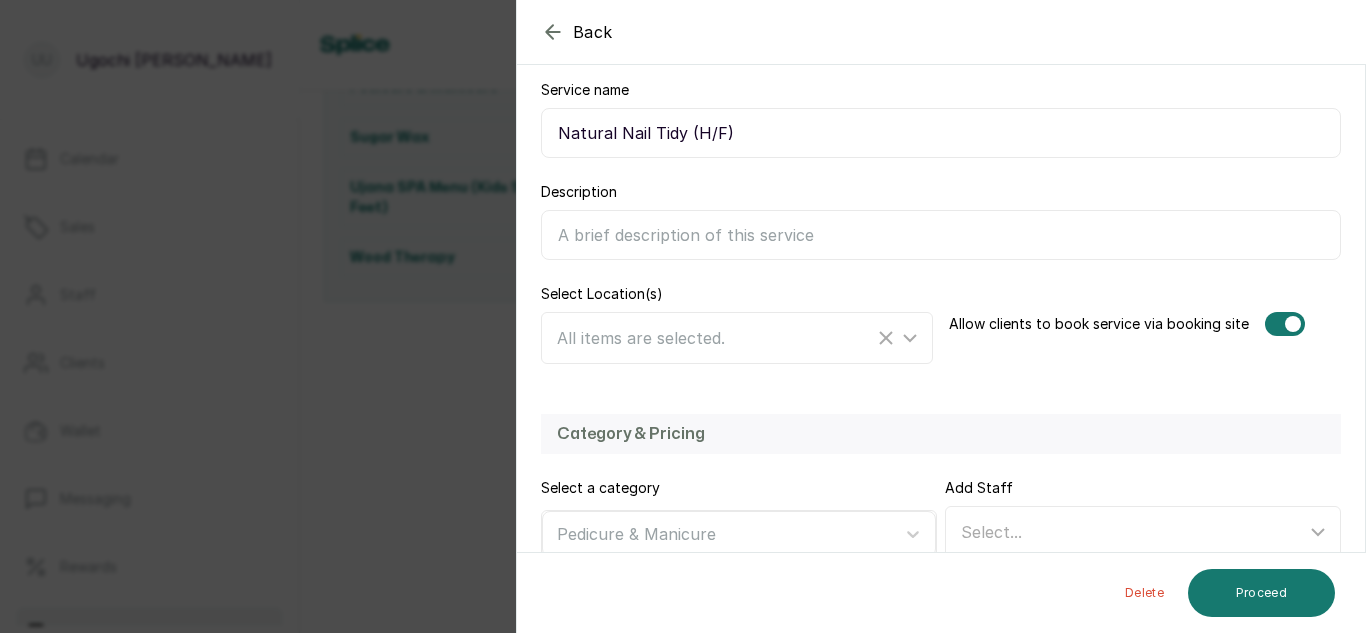 scroll, scrollTop: 436, scrollLeft: 0, axis: vertical 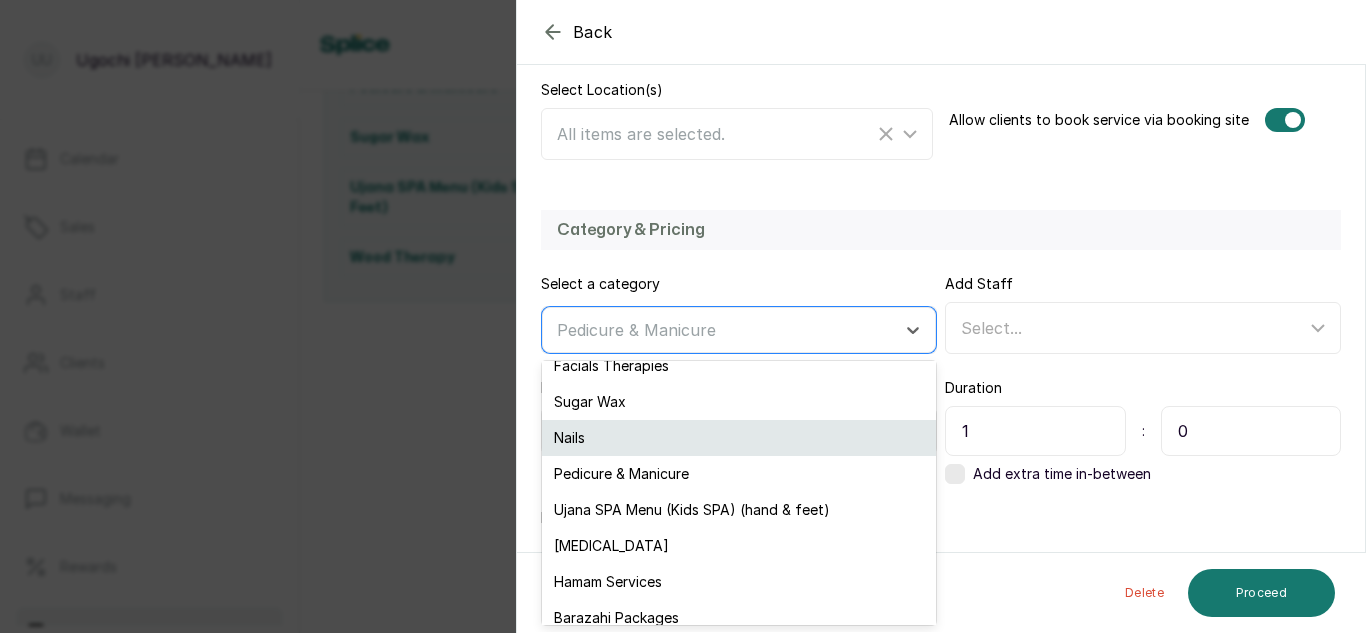 click on "Nails" at bounding box center [739, 438] 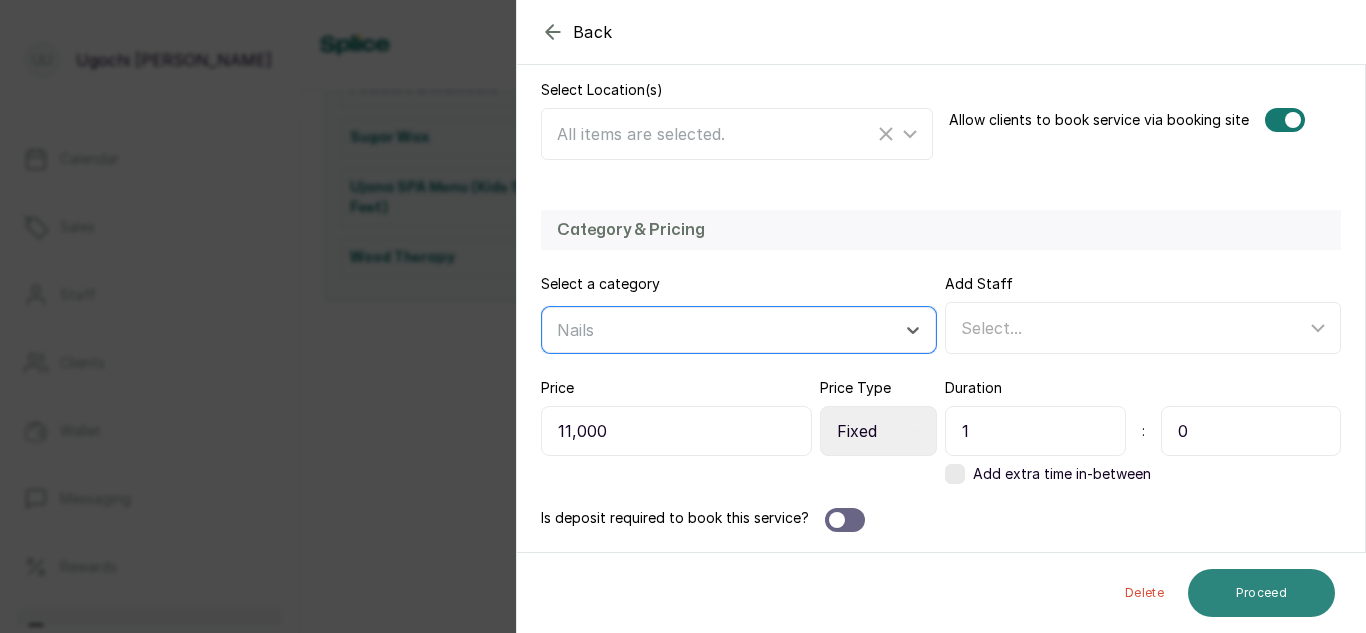 click on "Proceed" at bounding box center (1261, 593) 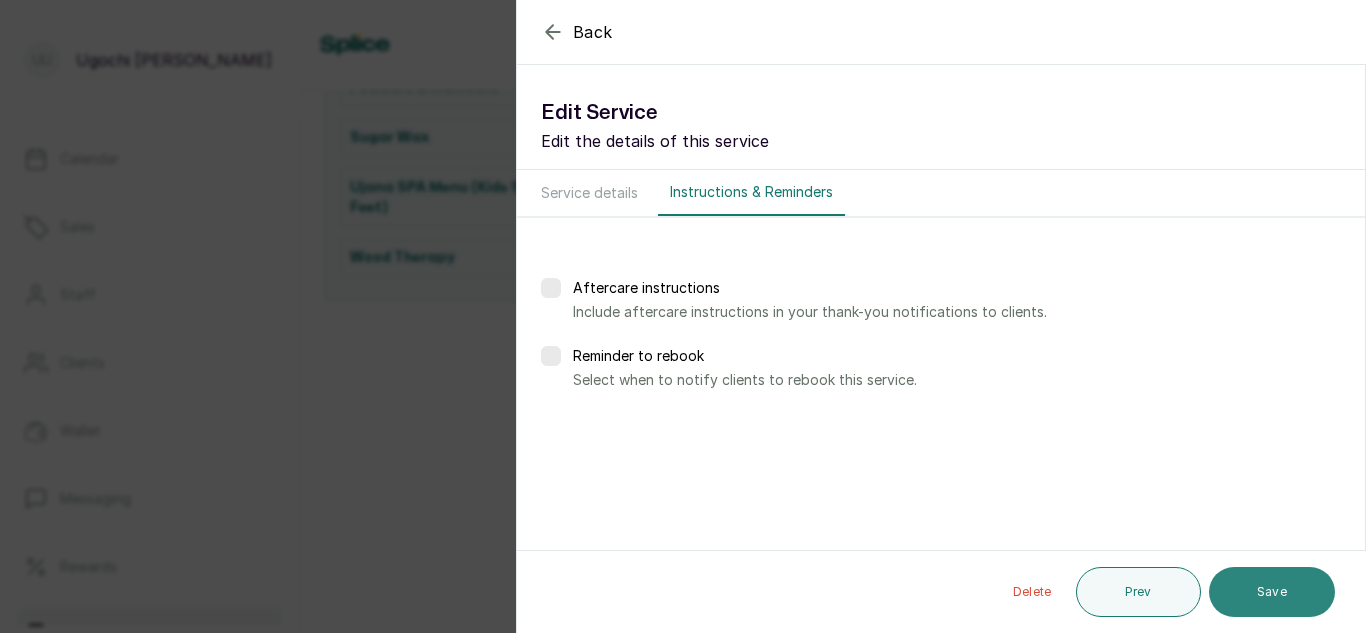 click on "Save" at bounding box center [1272, 592] 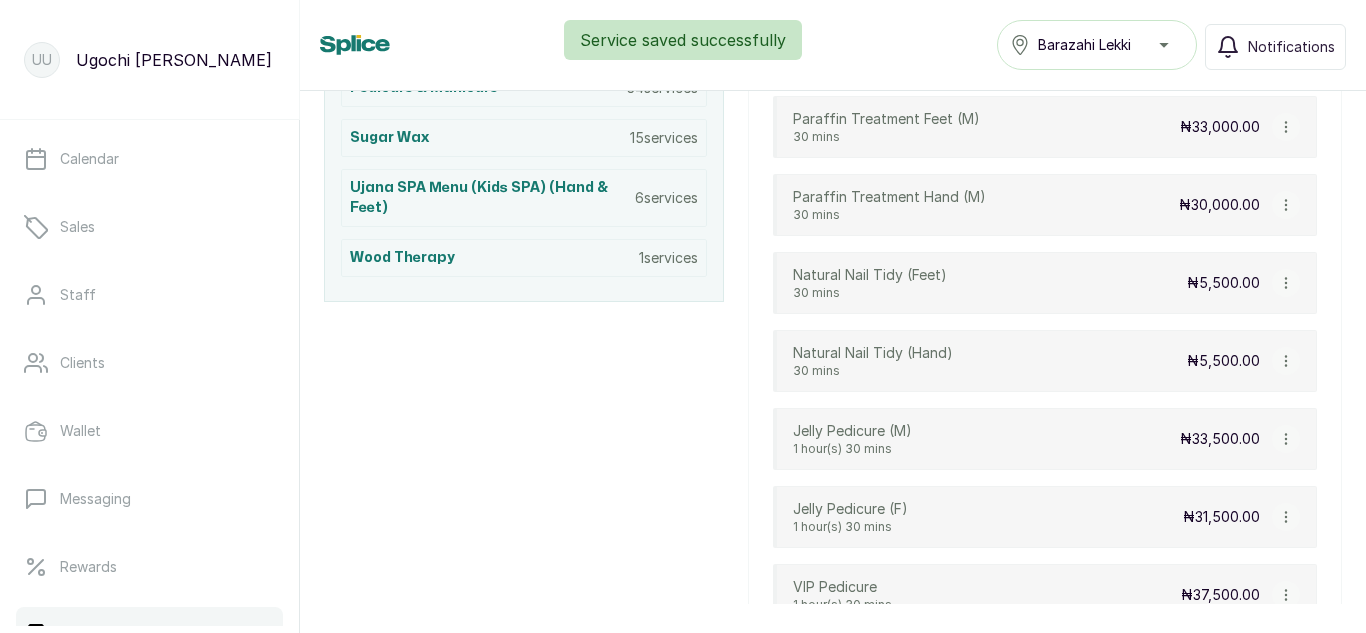 click at bounding box center (1286, 361) 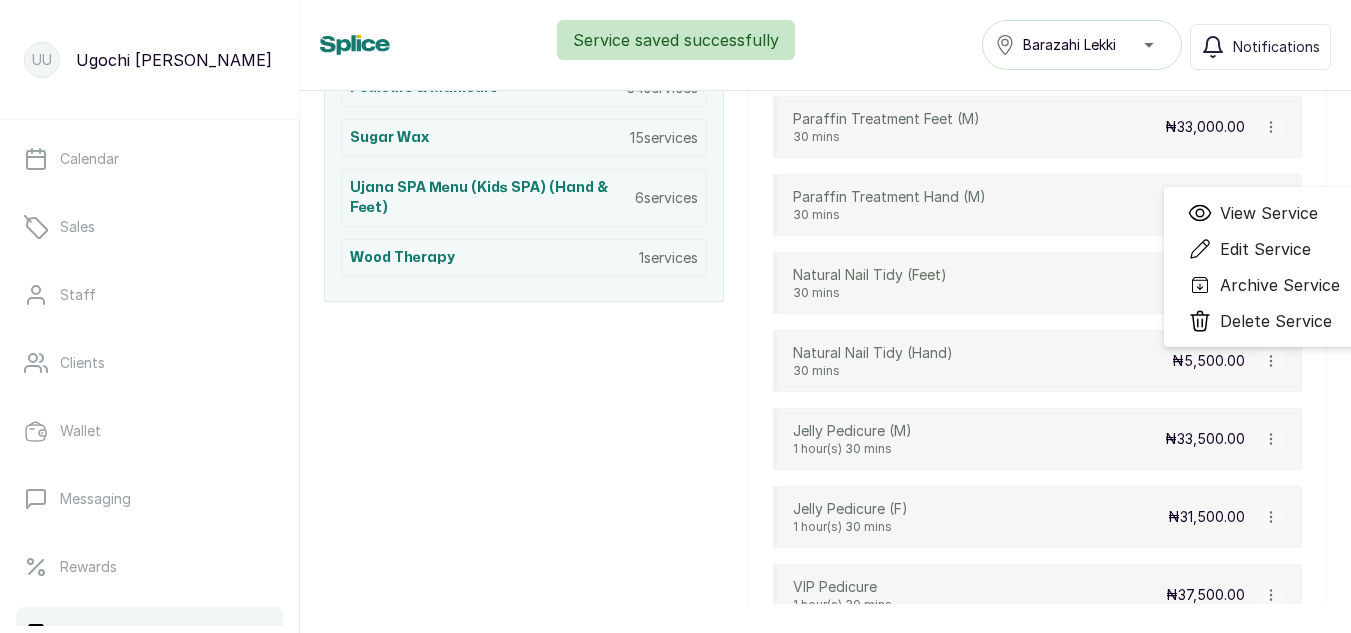 click on "Edit Service" at bounding box center [1265, 249] 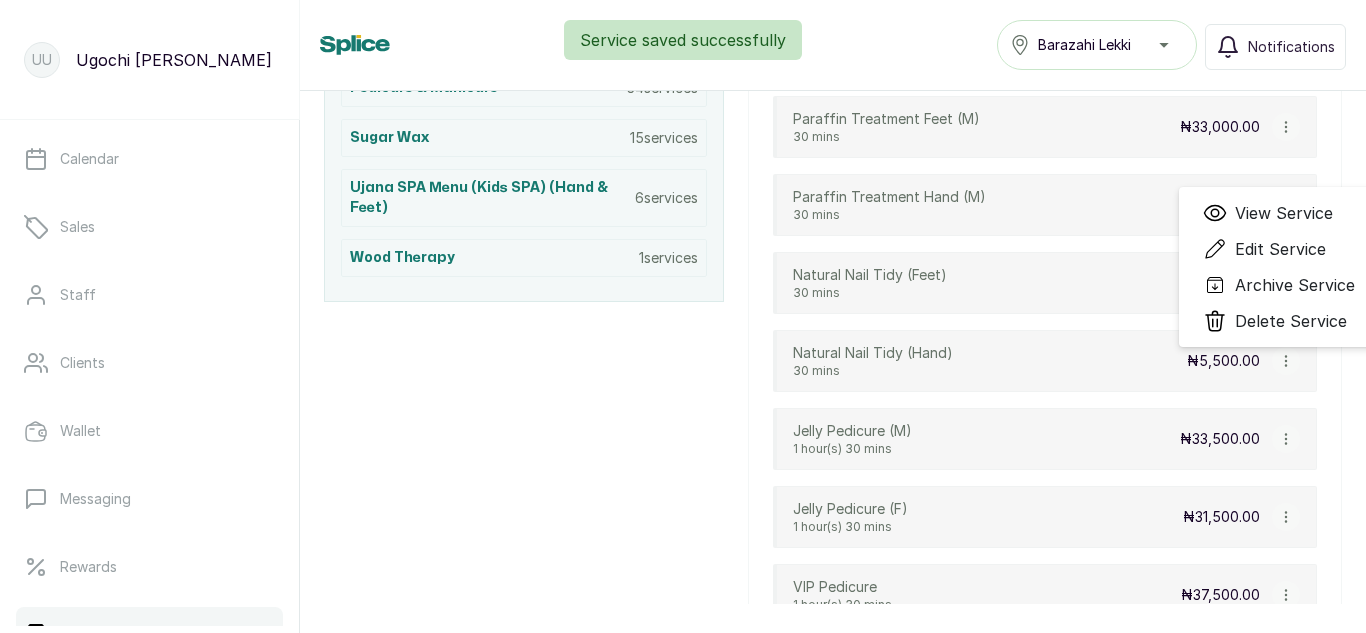 select on "fixed" 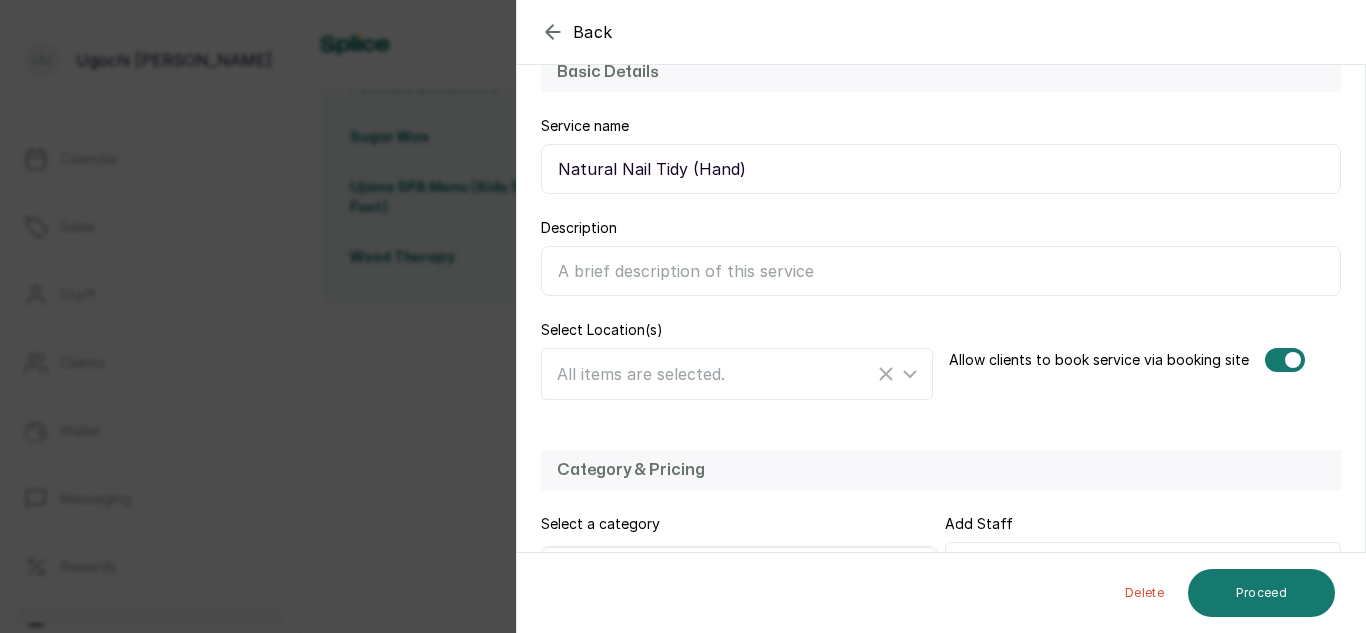 scroll, scrollTop: 436, scrollLeft: 0, axis: vertical 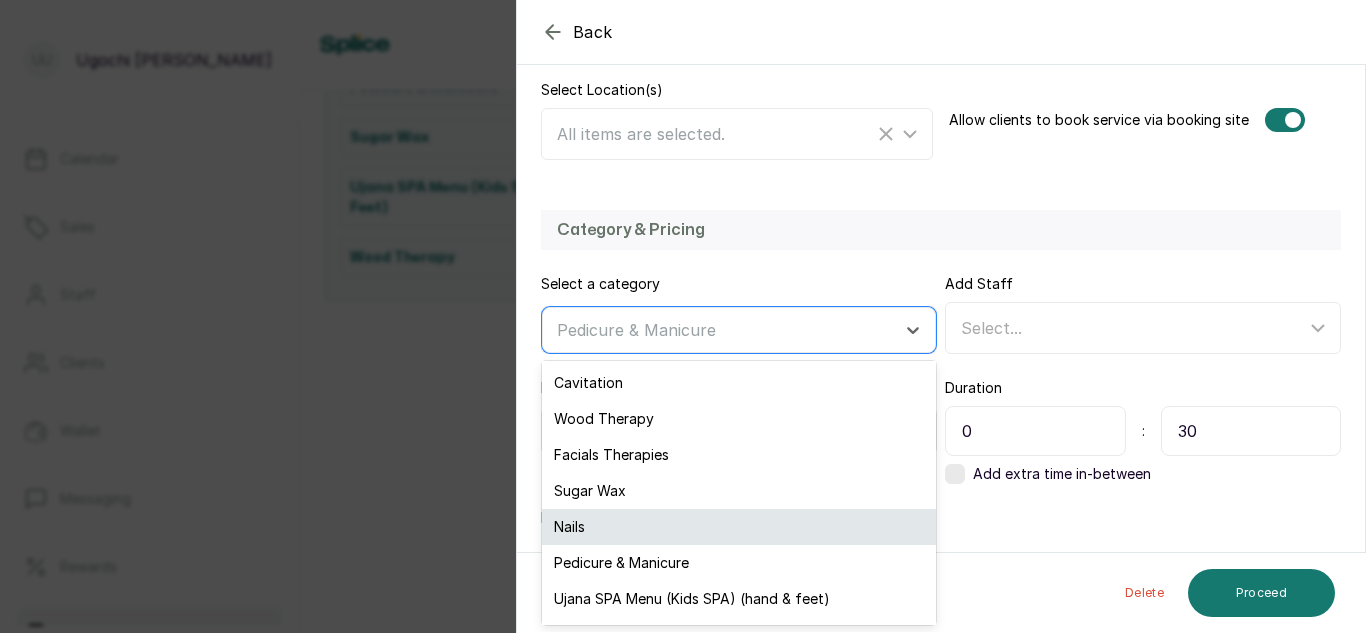 click on "Nails" at bounding box center [739, 527] 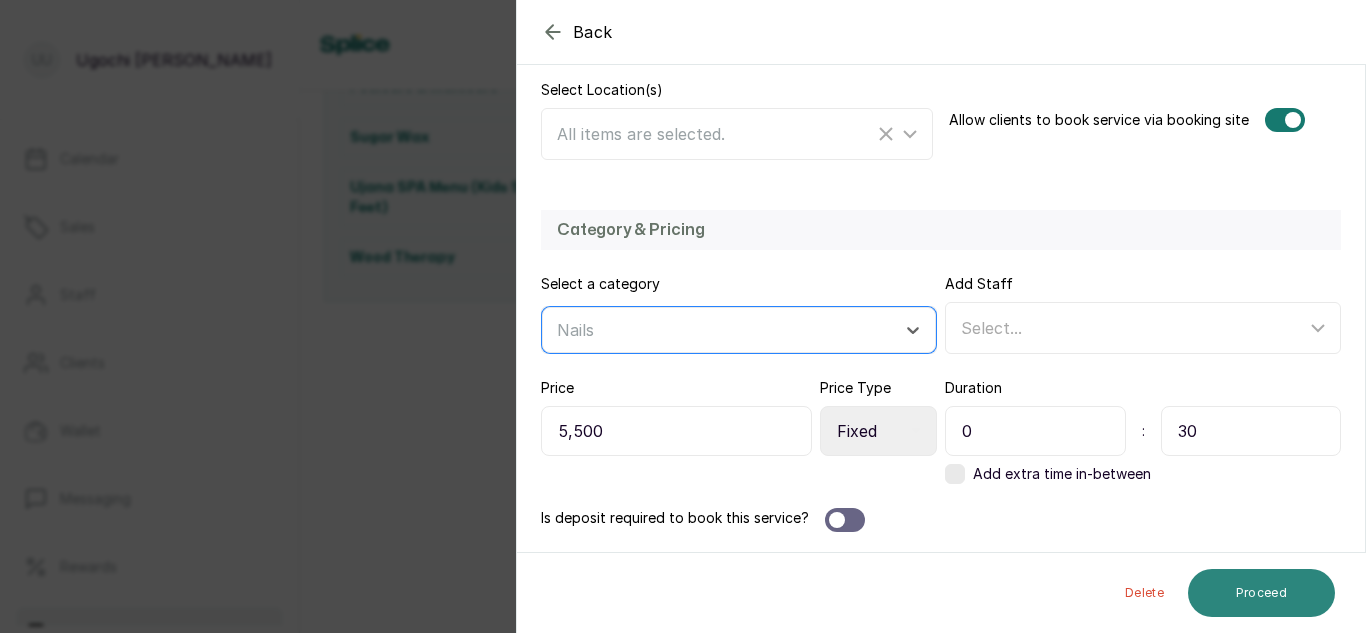 click on "Proceed" at bounding box center [1261, 593] 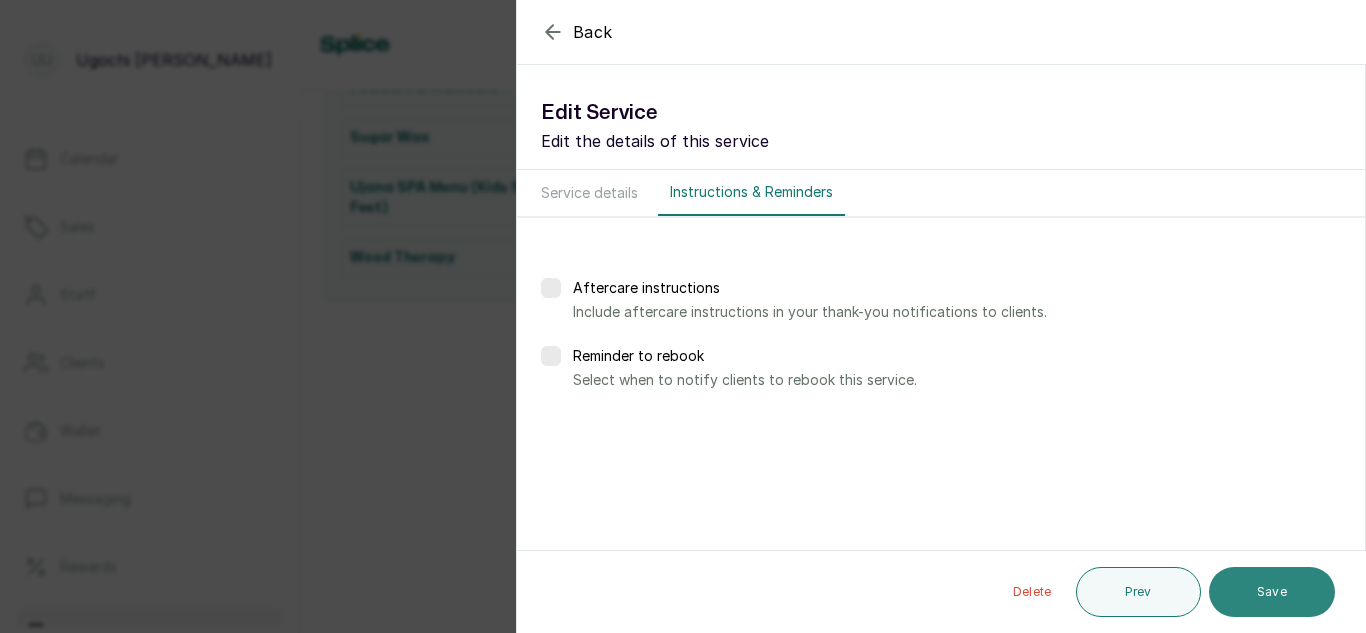 click on "Save" at bounding box center (1272, 592) 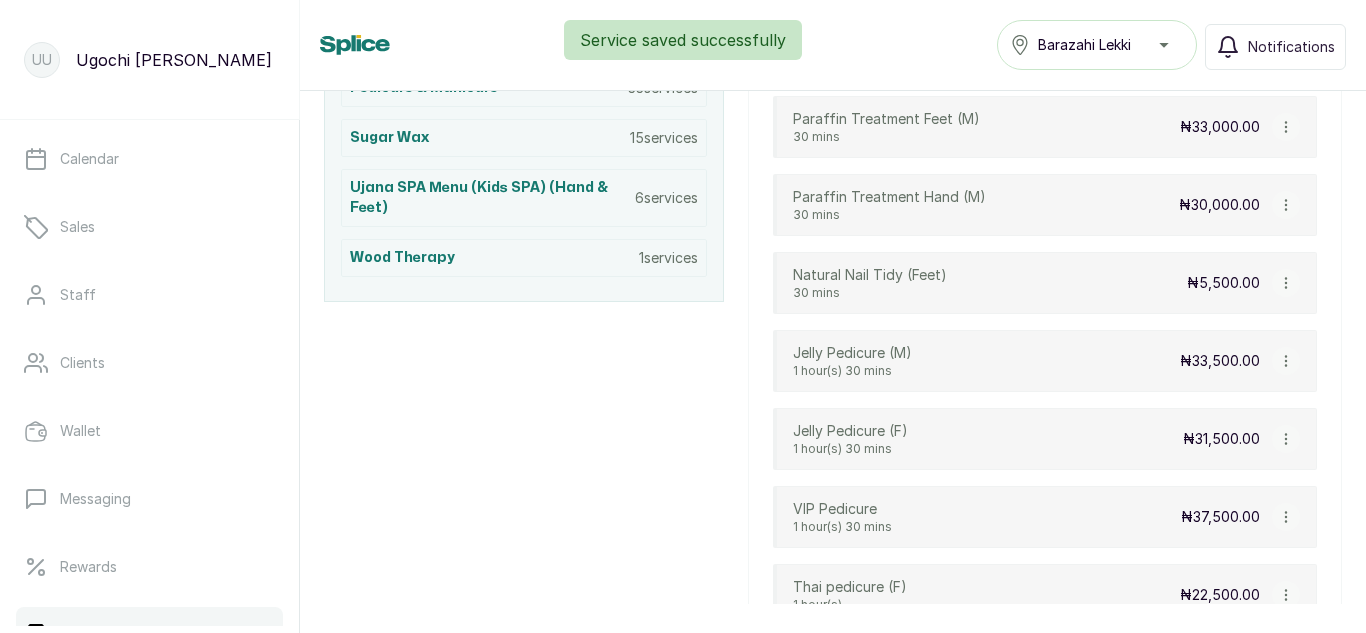 click 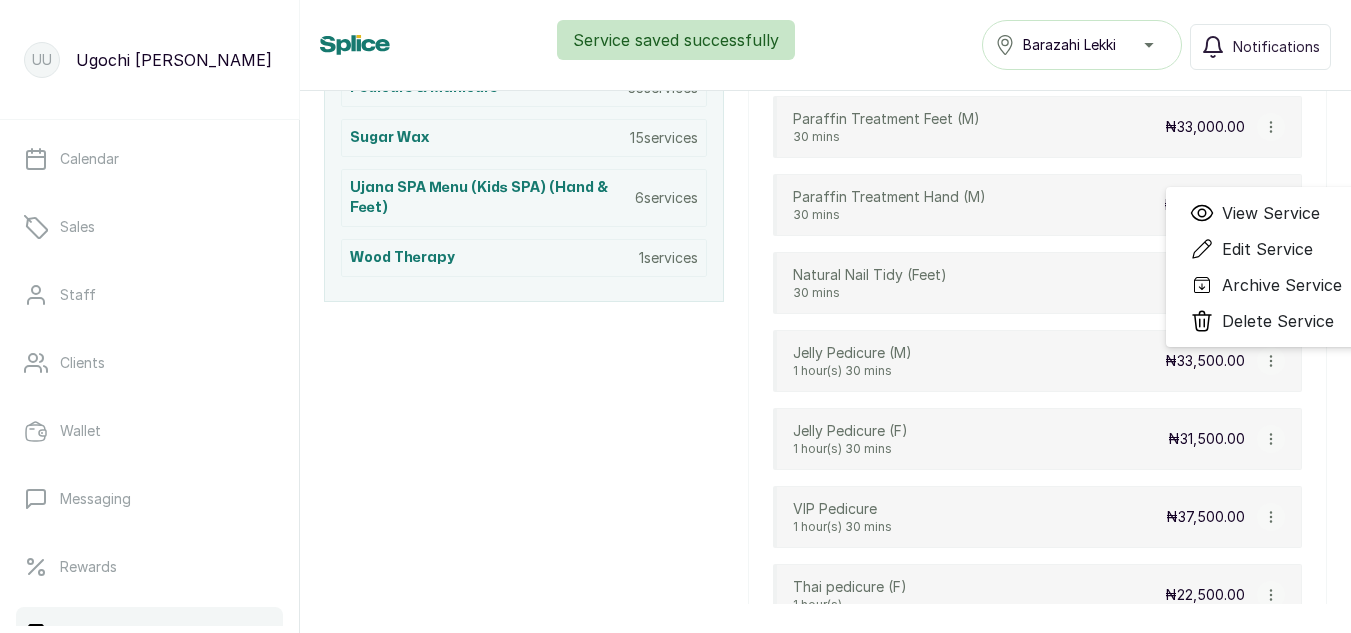 click on "Jelly Pedicure (M) 1 hour(s) 30 mins ₦33,500.00 View Service Edit Service Archive Service Delete Service" at bounding box center (1037, 361) 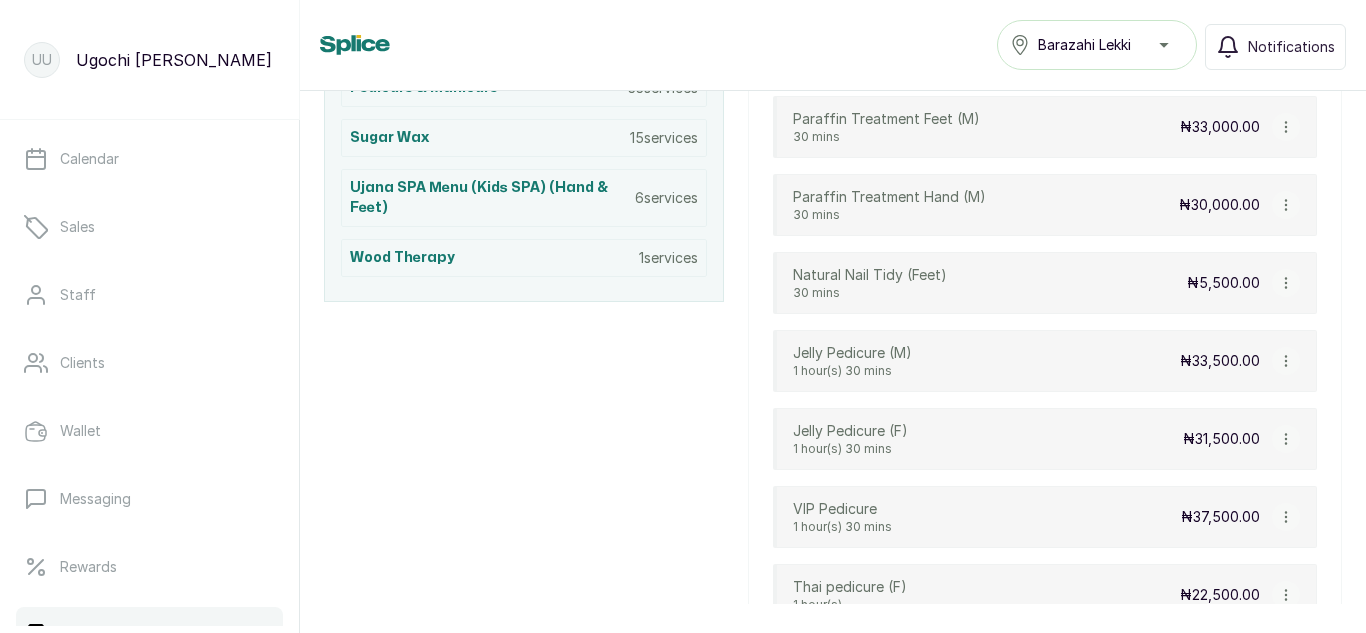 click at bounding box center [1286, 283] 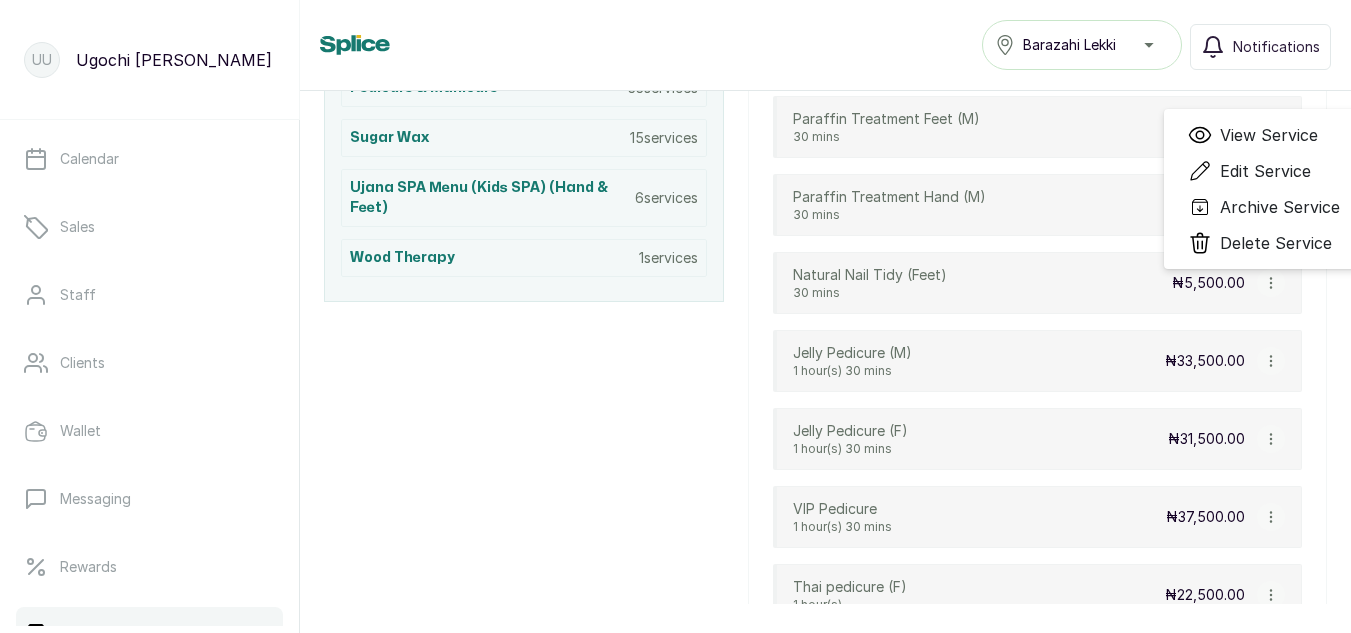 click on "Edit Service" at bounding box center (1265, 171) 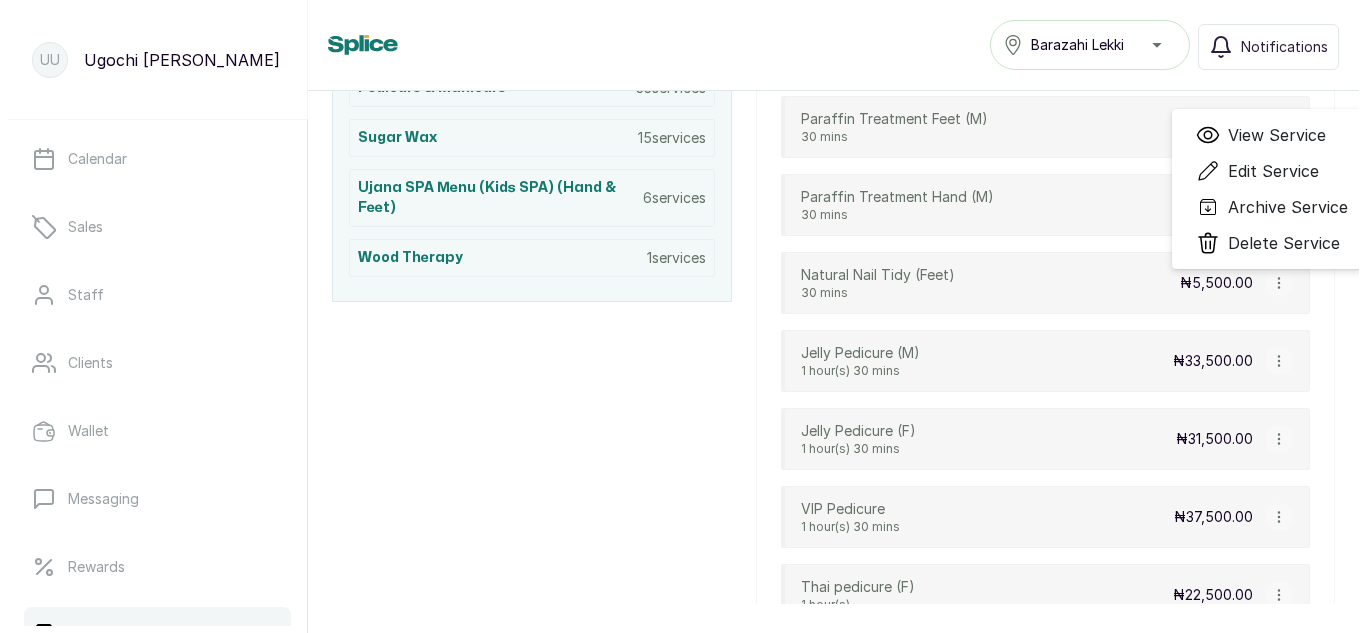 select on "fixed" 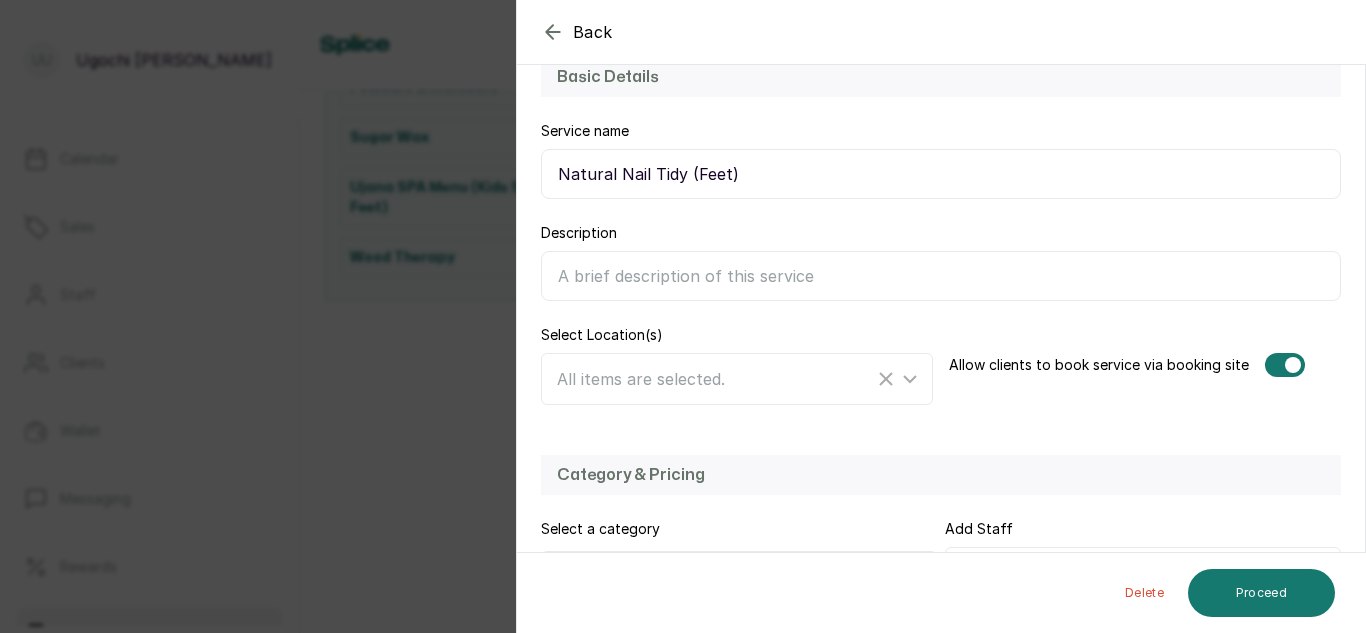 scroll, scrollTop: 436, scrollLeft: 0, axis: vertical 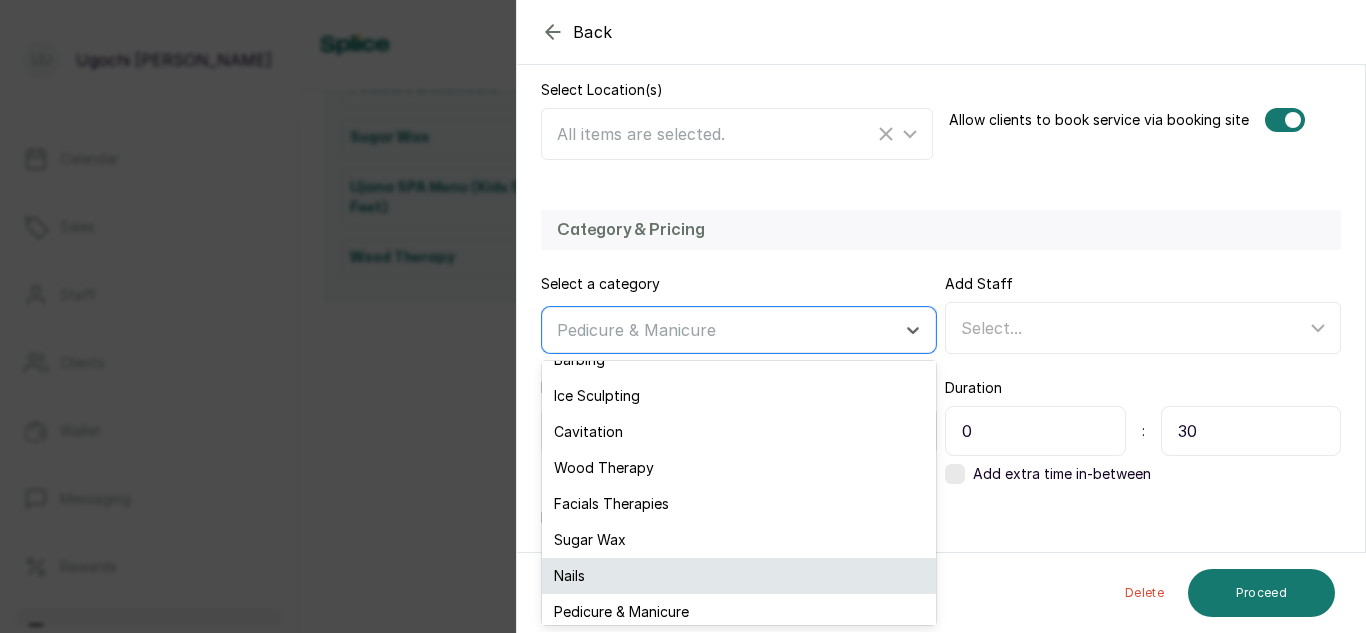 click on "Nails" at bounding box center [739, 576] 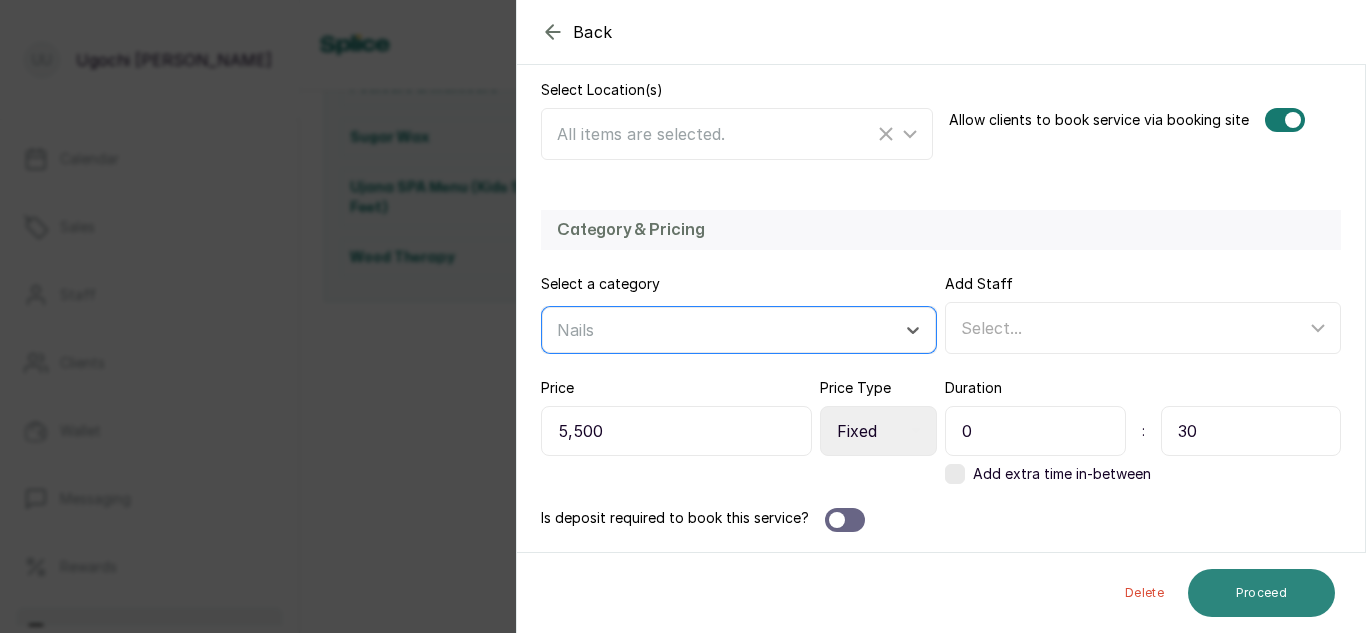 click on "Proceed" at bounding box center [1261, 593] 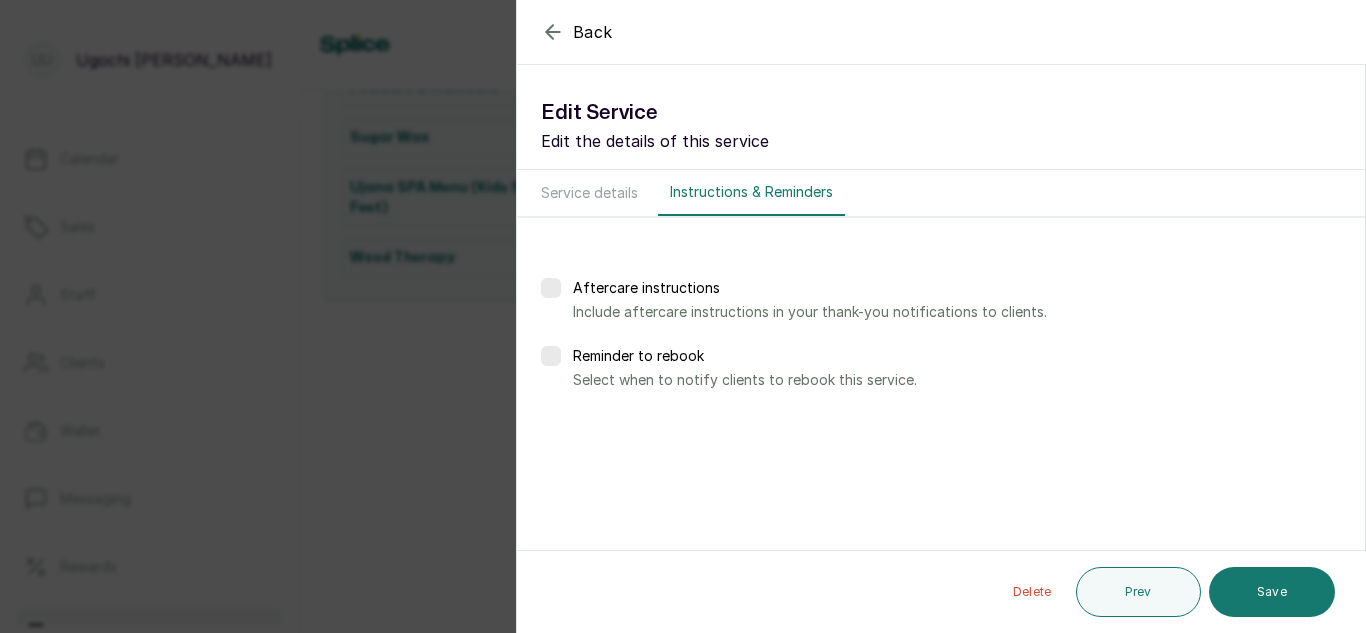 scroll, scrollTop: 0, scrollLeft: 0, axis: both 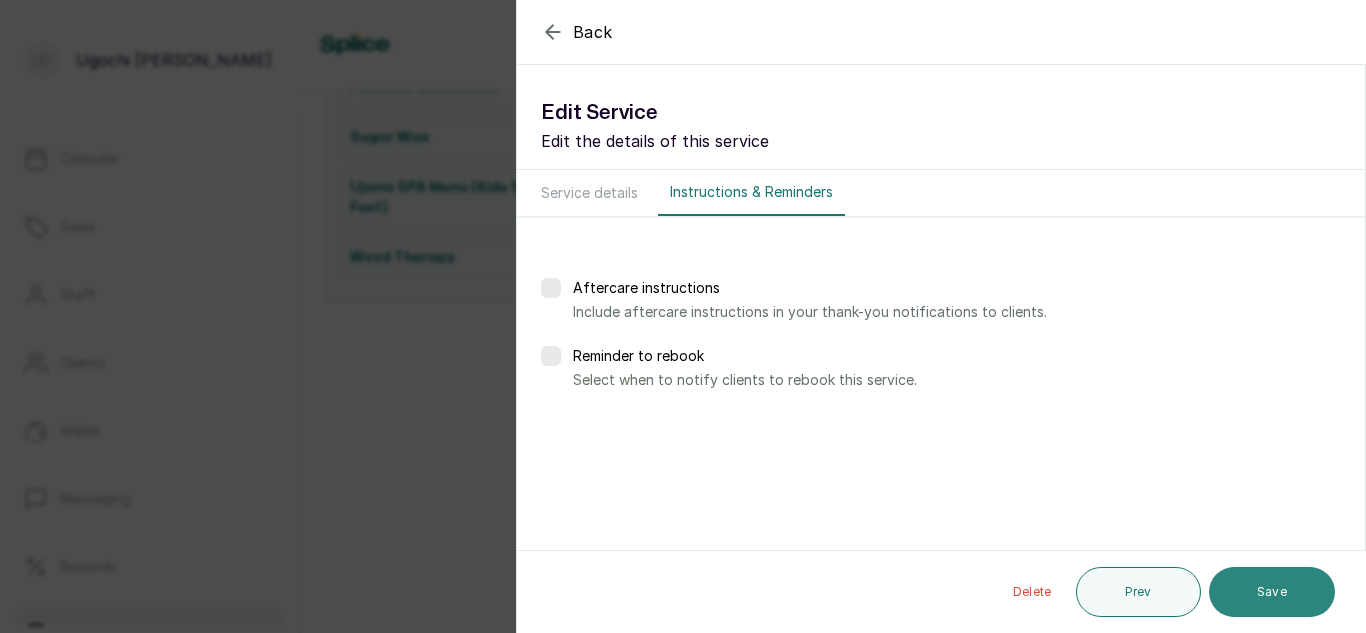 click on "Save" at bounding box center [1272, 592] 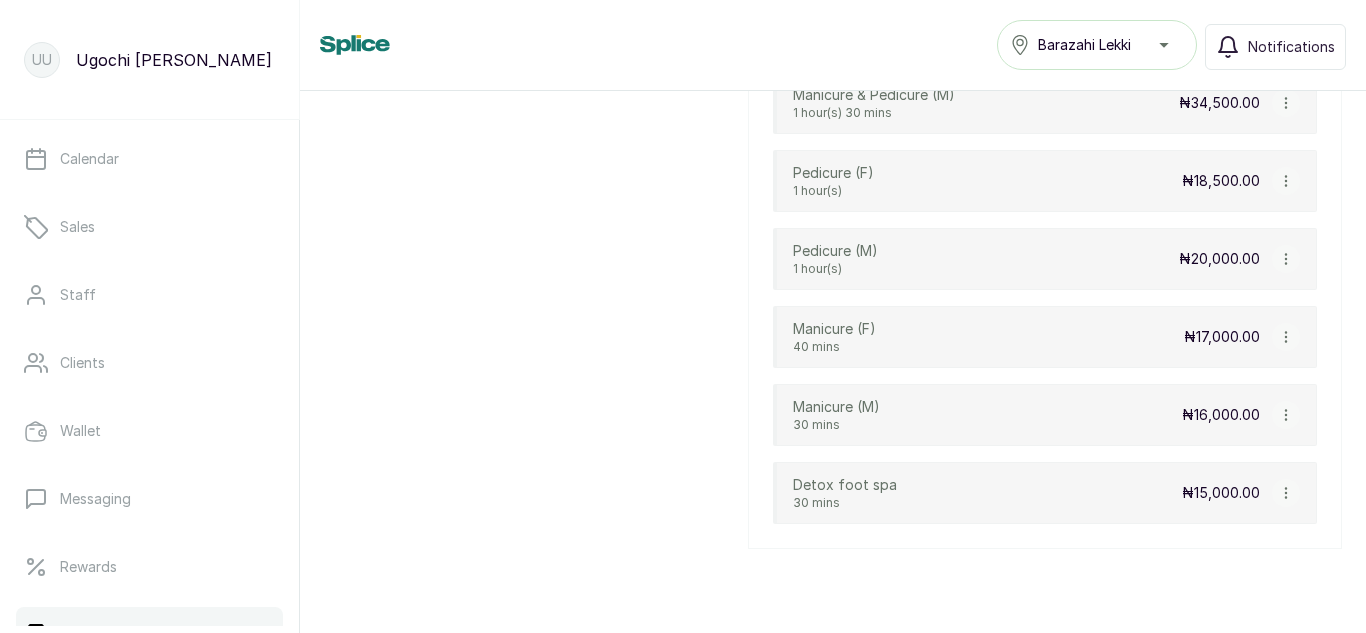 scroll, scrollTop: 2592, scrollLeft: 0, axis: vertical 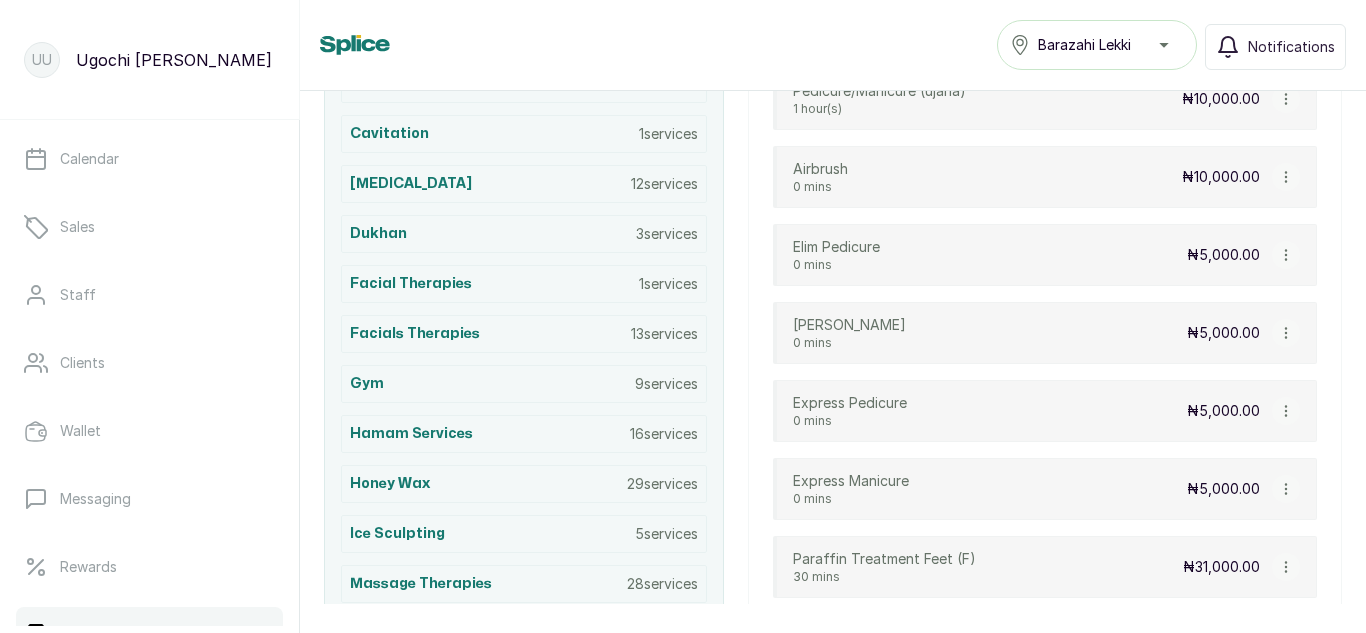 click on "₦5,000.00" at bounding box center (1223, 411) 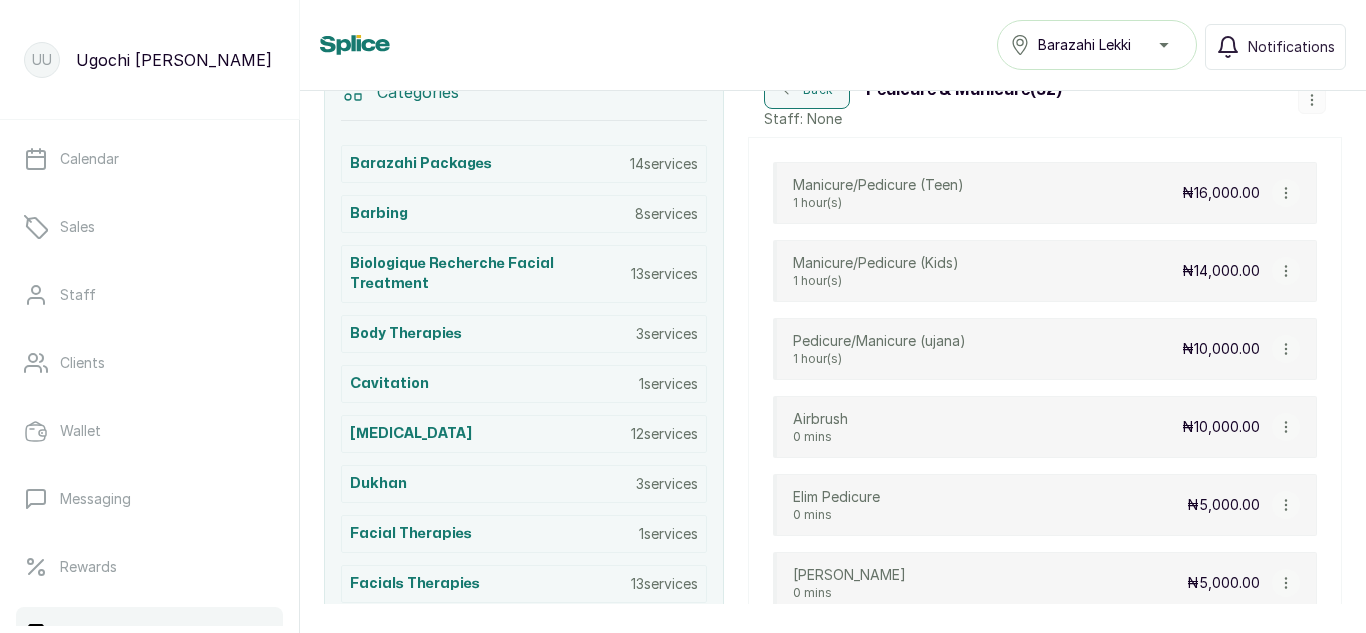 scroll, scrollTop: 456, scrollLeft: 0, axis: vertical 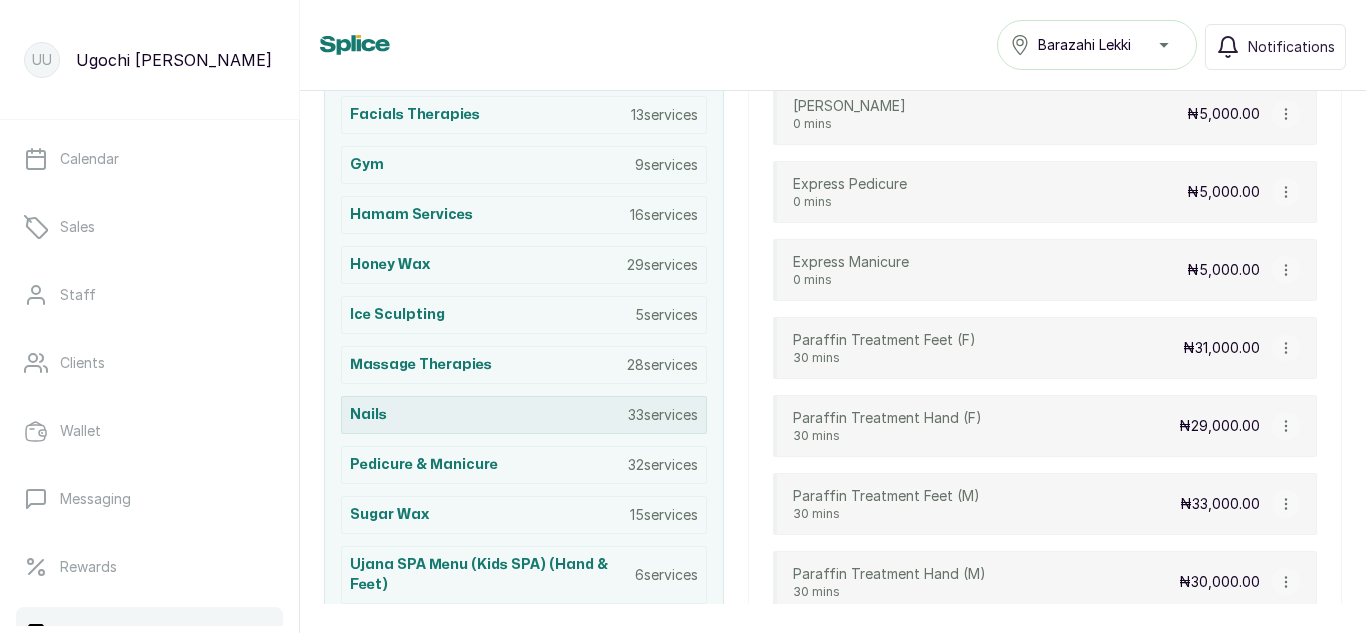 click on "Nails" at bounding box center (368, 415) 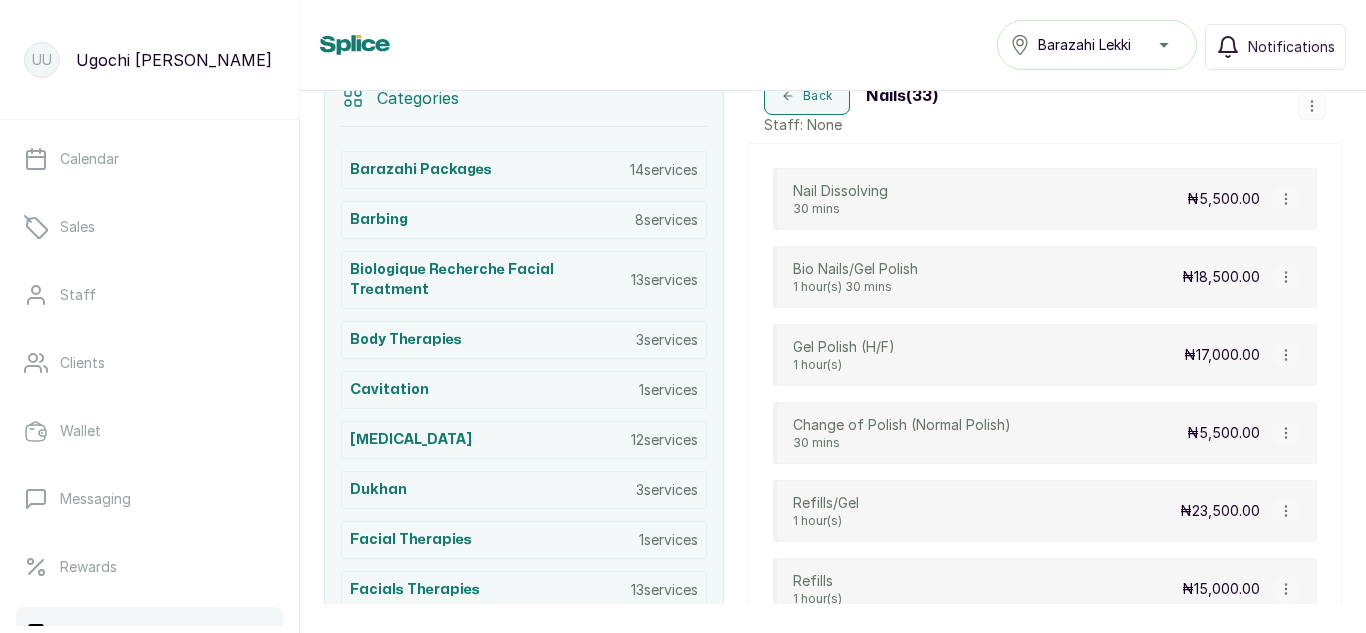 scroll, scrollTop: 427, scrollLeft: 0, axis: vertical 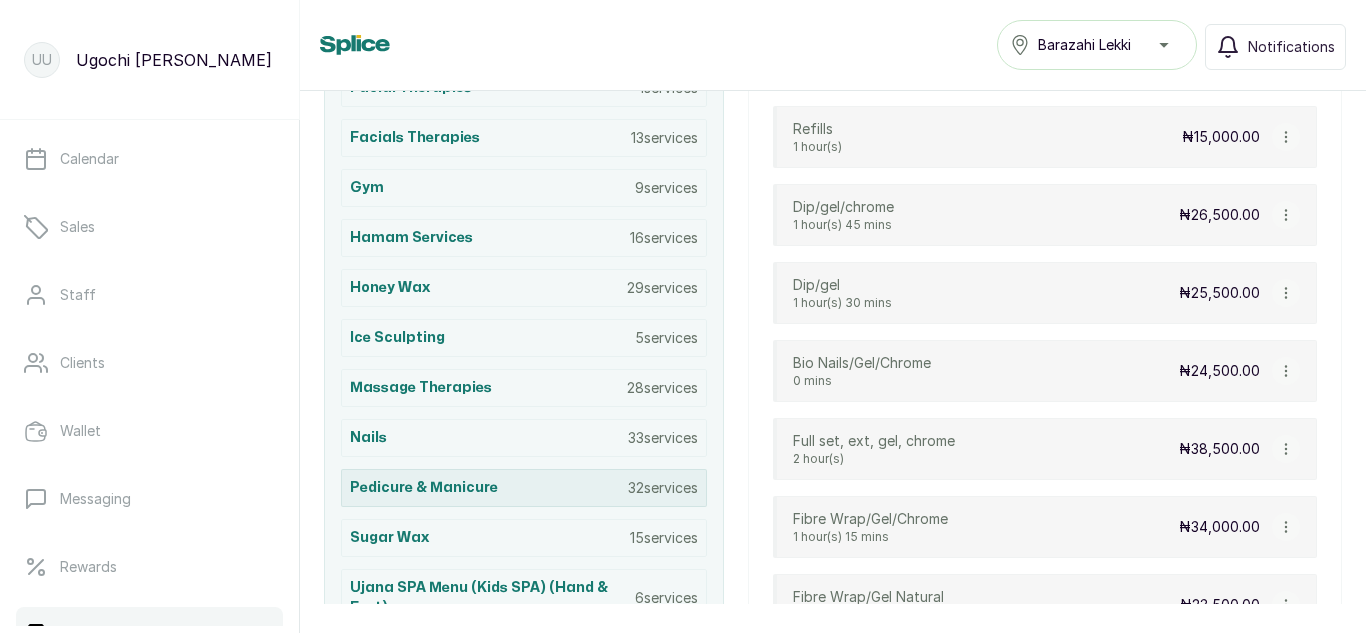 click on "Pedicure & Manicure" at bounding box center [424, 488] 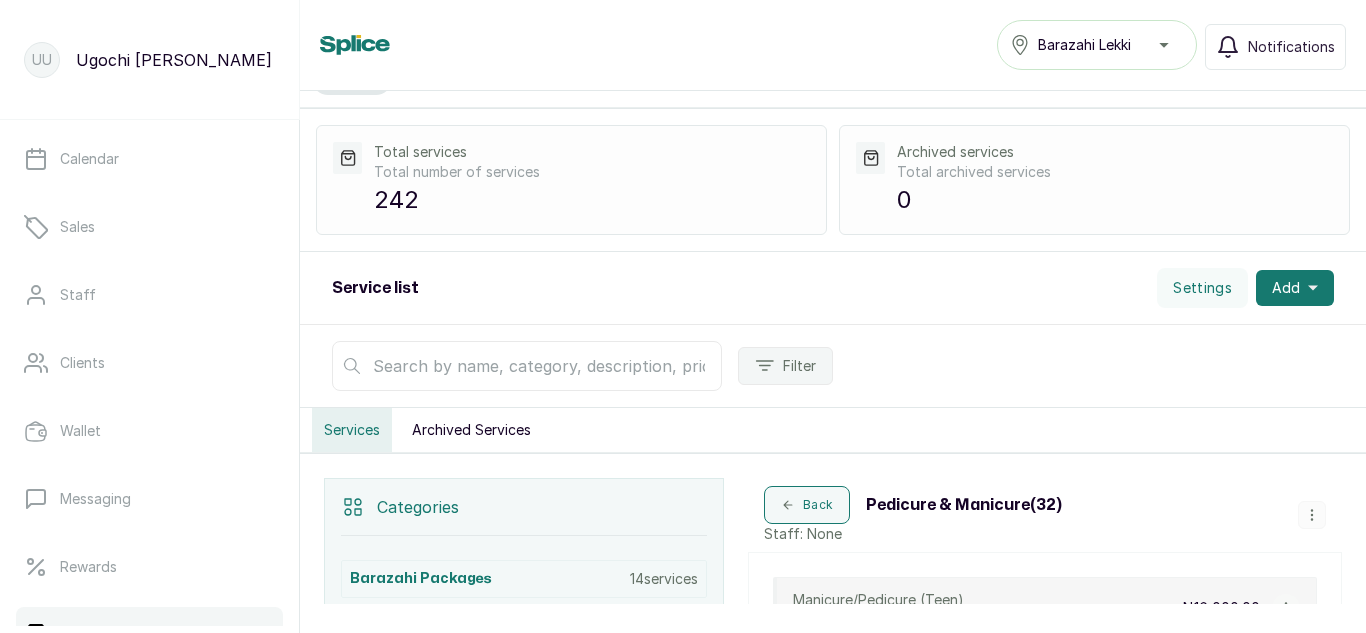 scroll, scrollTop: 32, scrollLeft: 0, axis: vertical 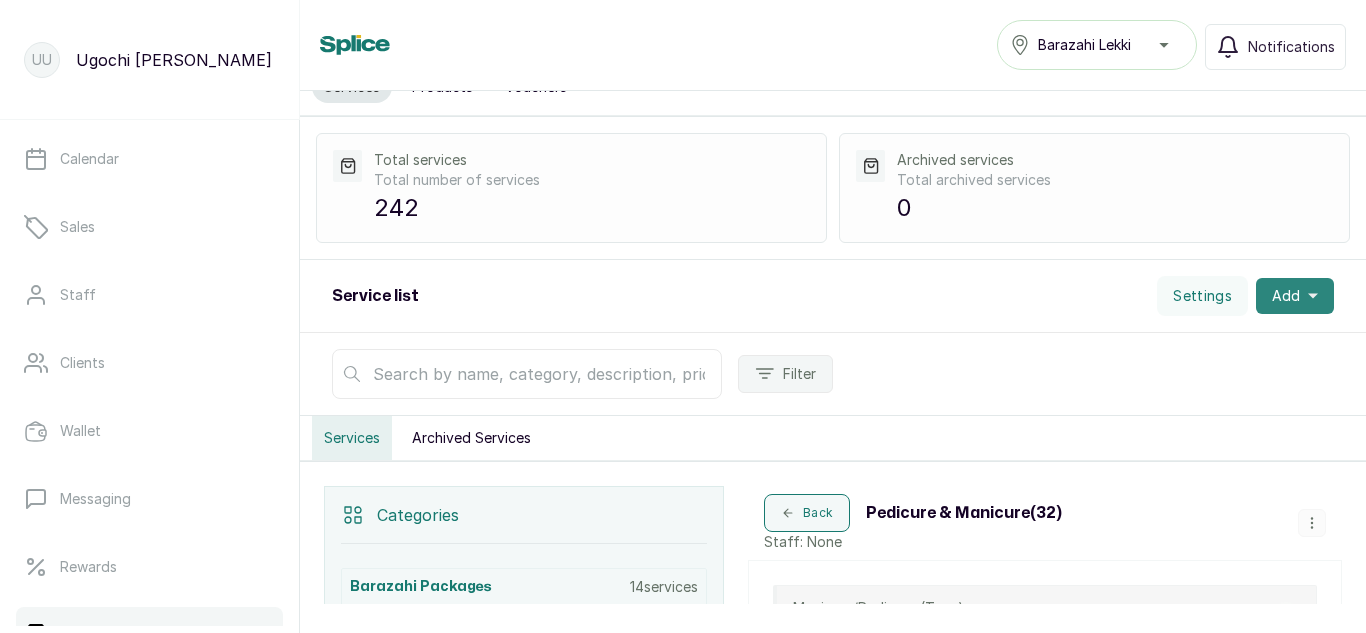 click on "Add" at bounding box center [1295, 296] 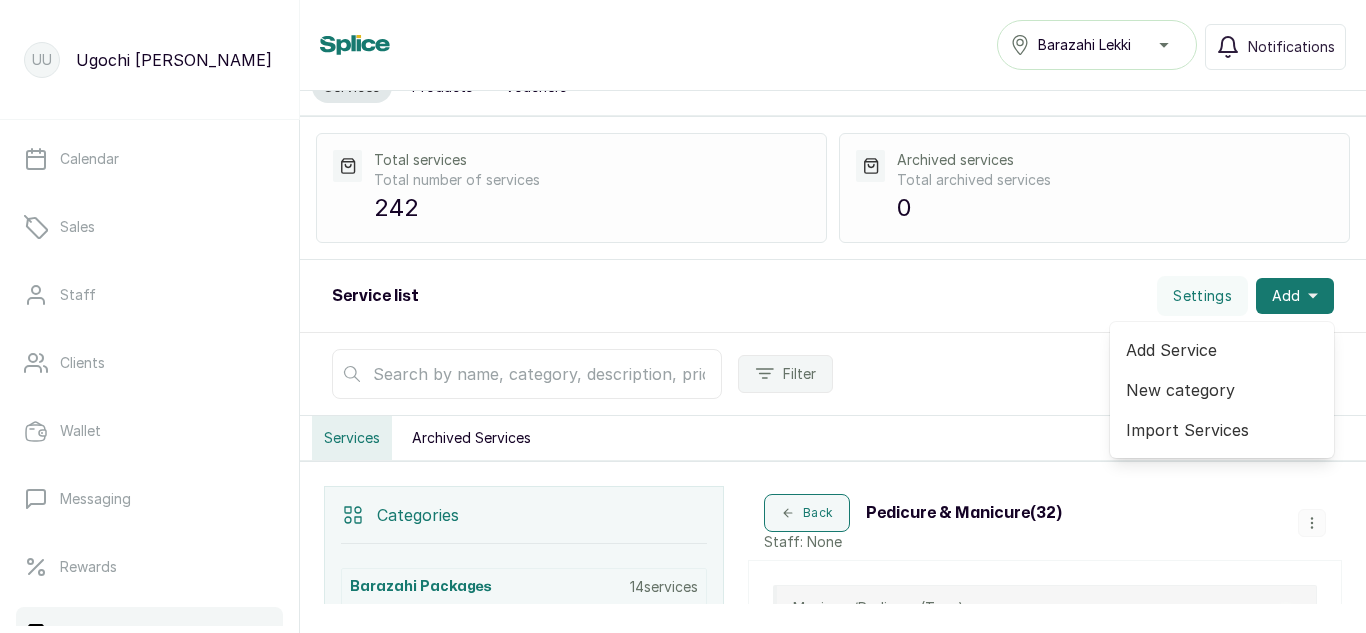 click on "Add Service" at bounding box center (1222, 350) 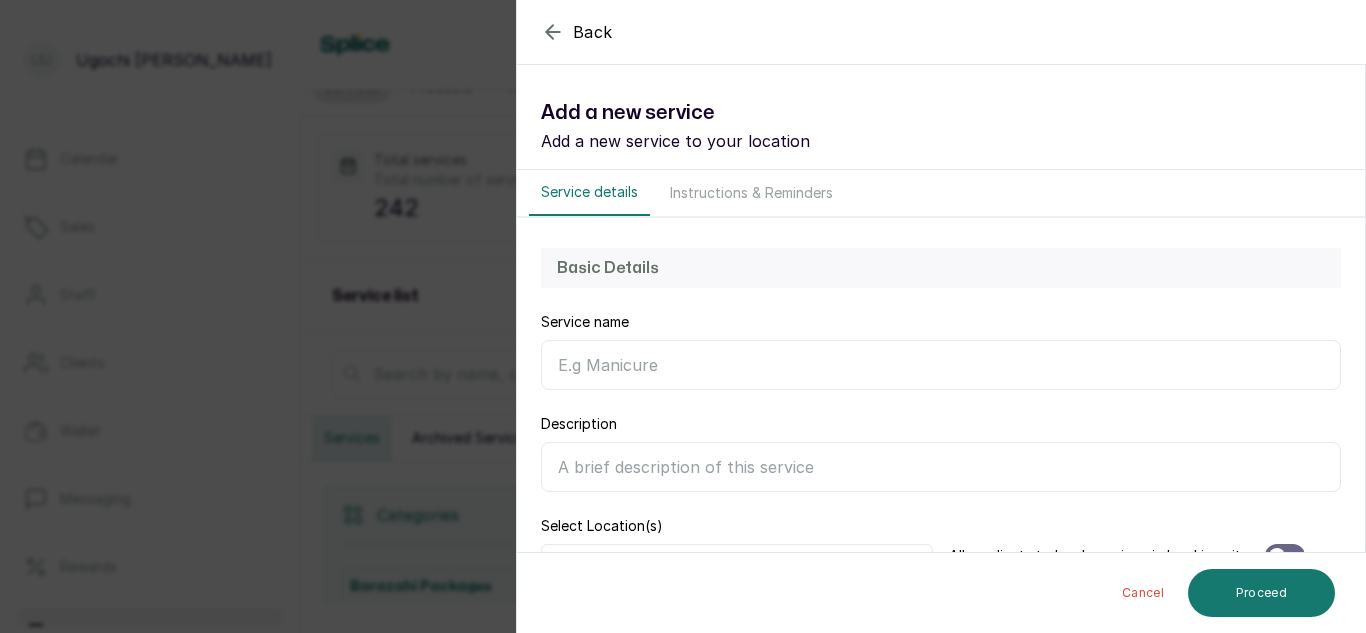 click on "Service name" at bounding box center [941, 365] 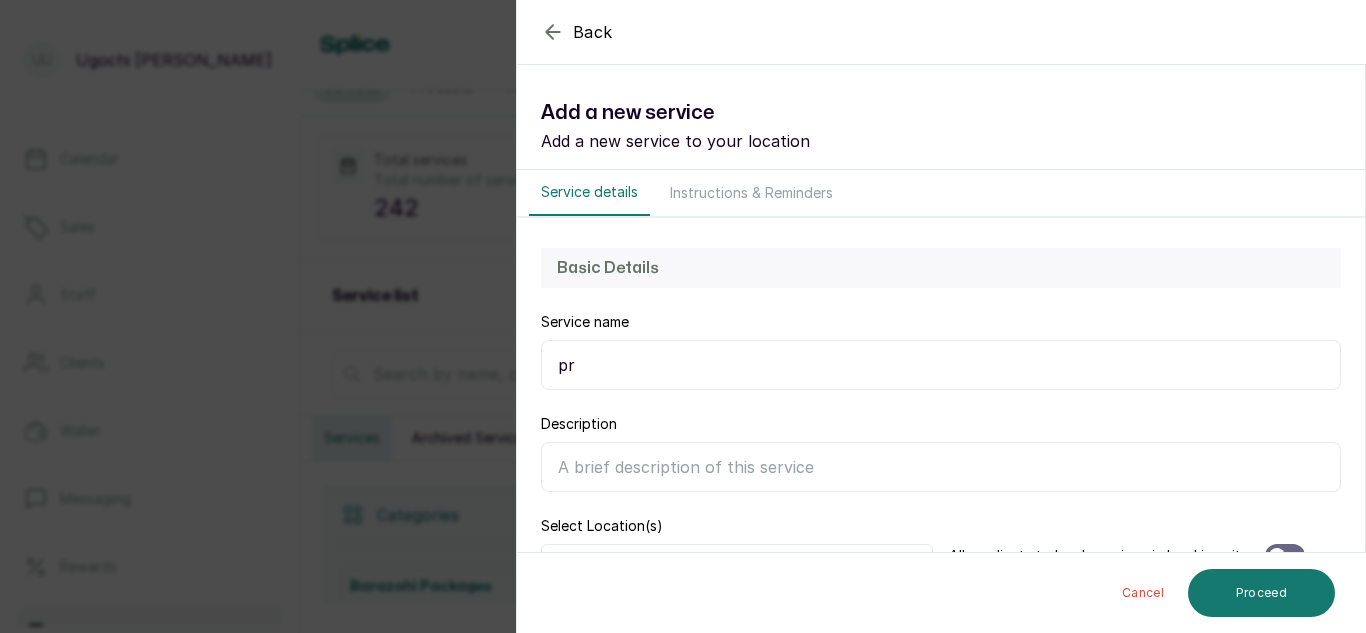 type on "p" 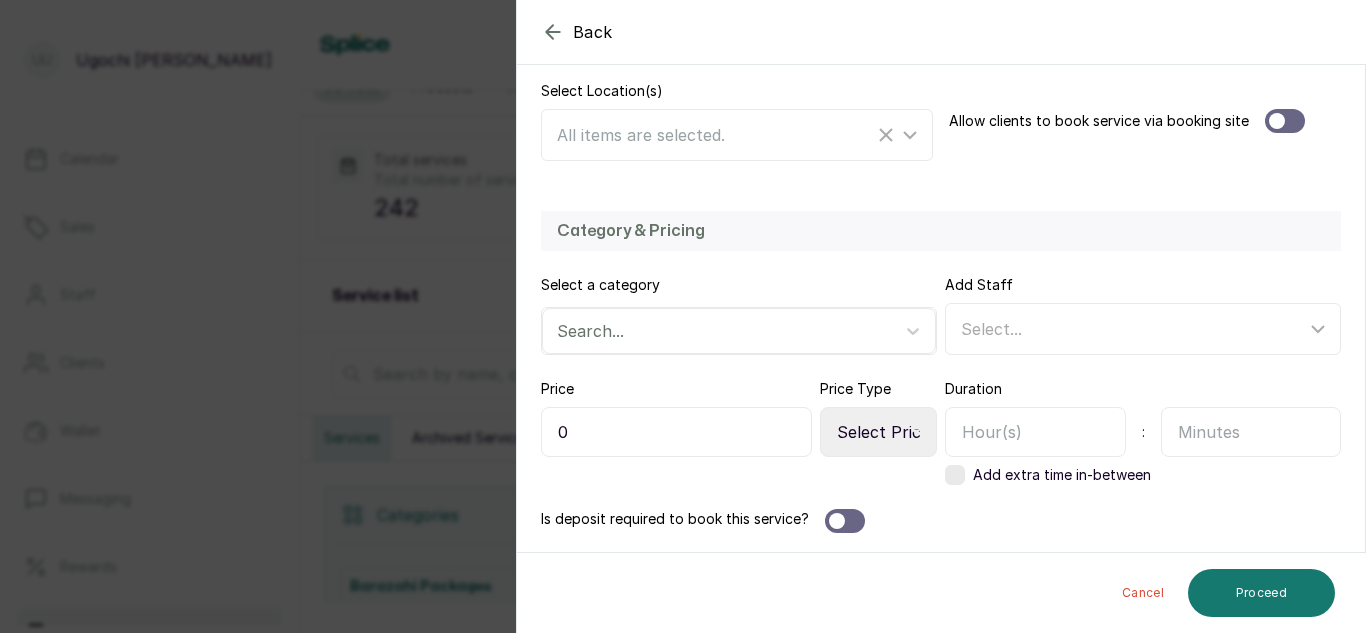 scroll, scrollTop: 436, scrollLeft: 0, axis: vertical 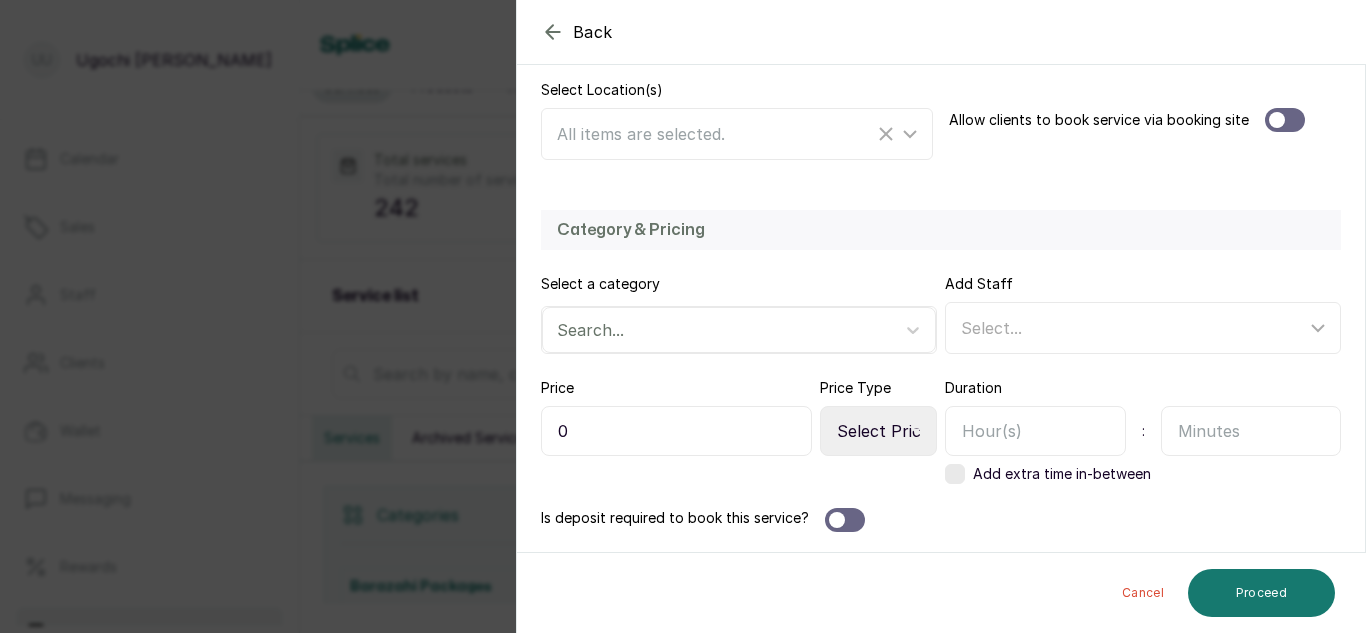 type on "Pedicure (Ujana)" 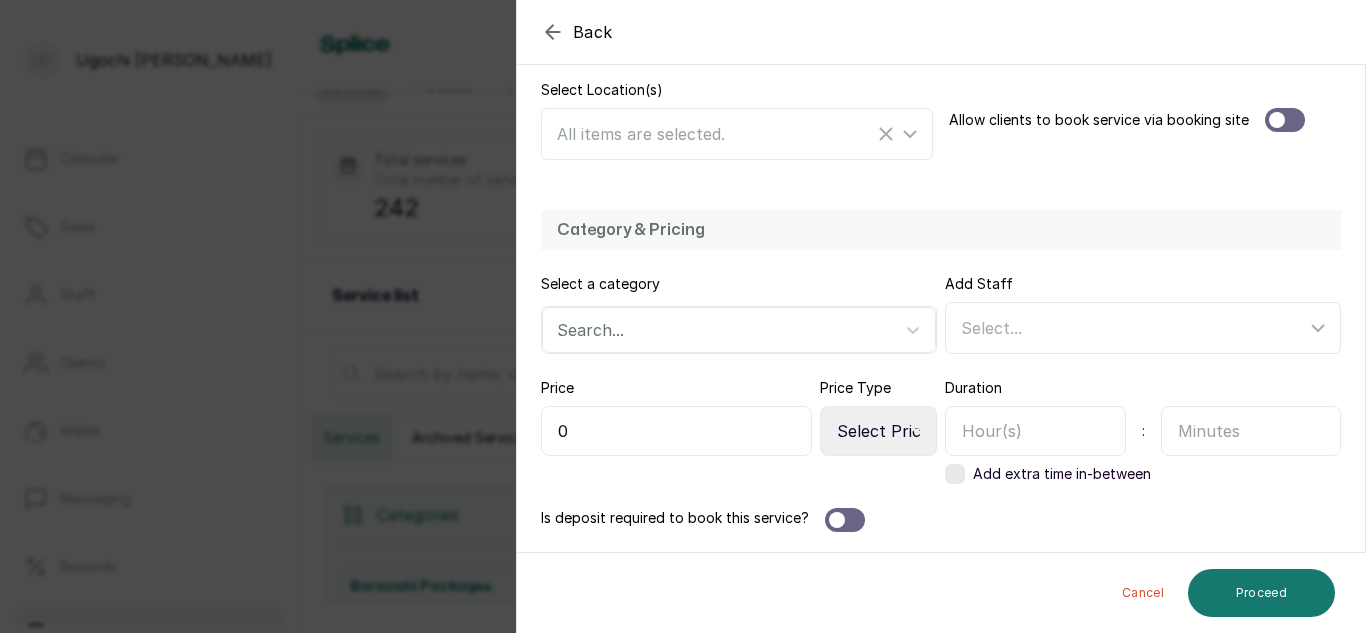 click on "0" at bounding box center [676, 431] 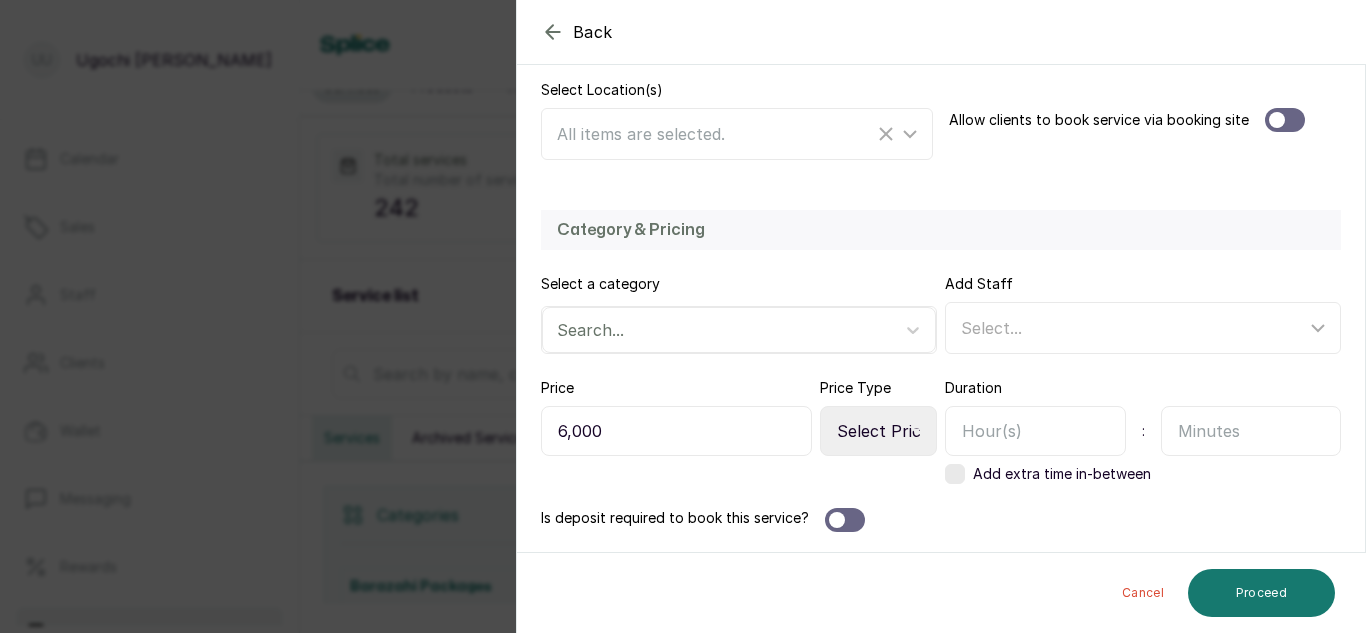 type on "6,000" 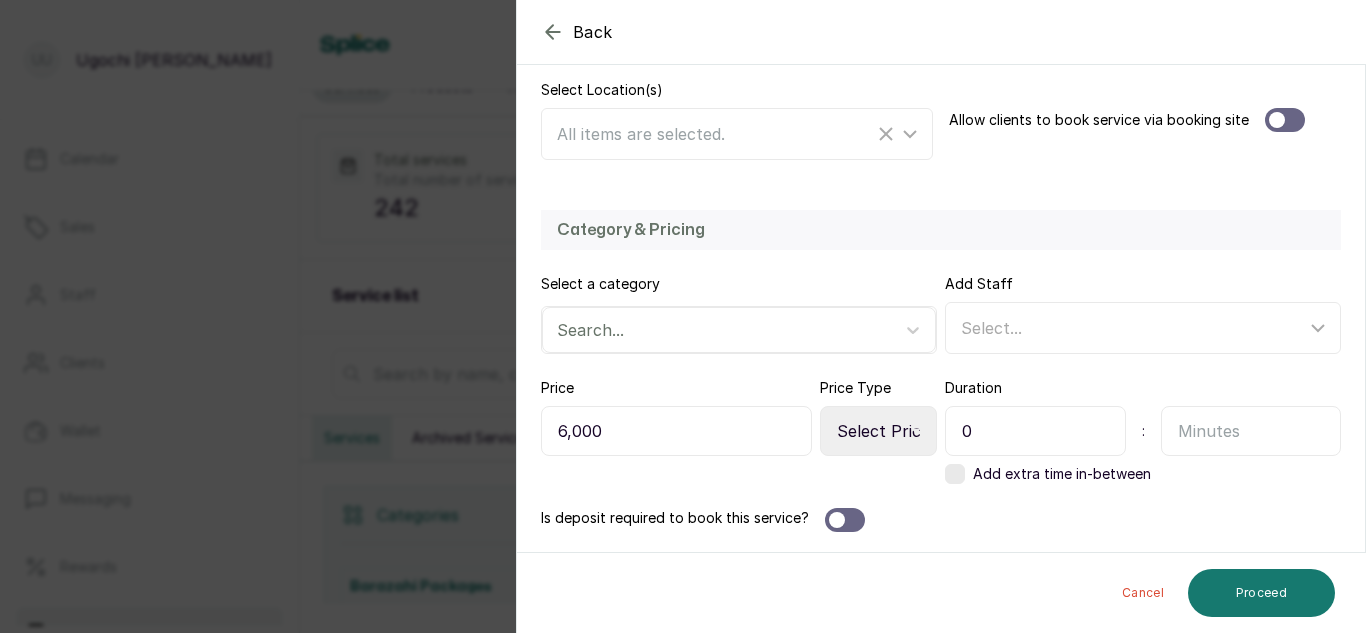 type on "0" 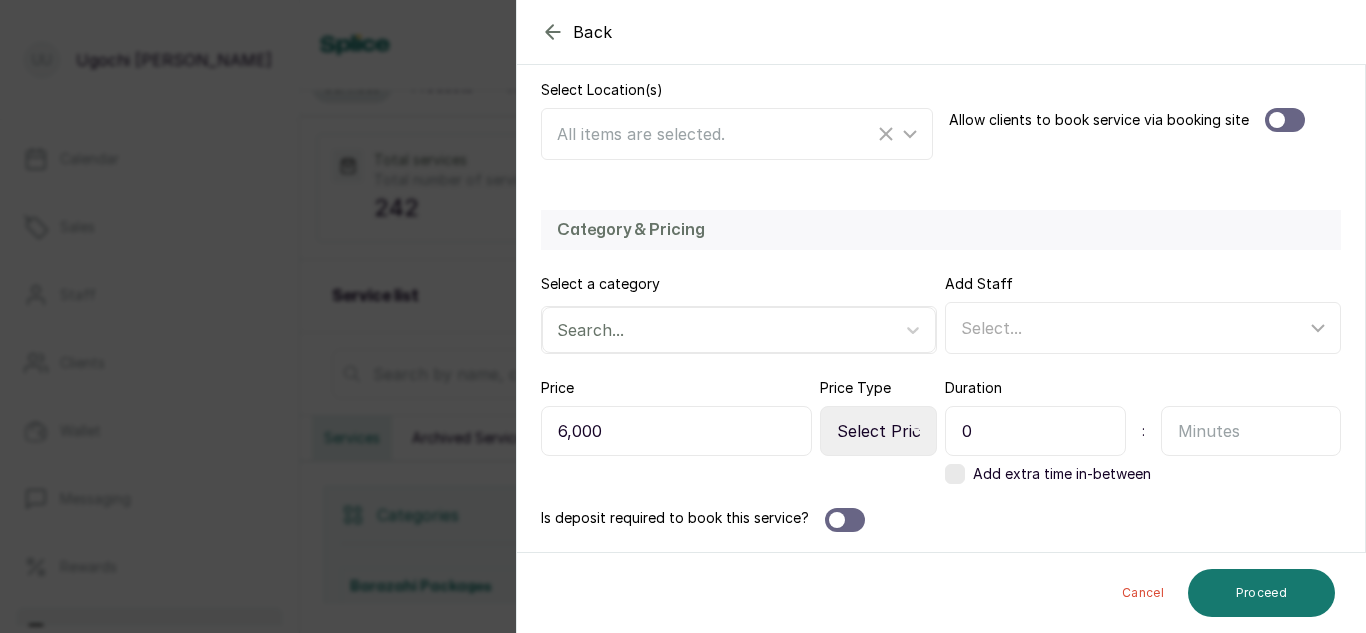 click at bounding box center (1251, 431) 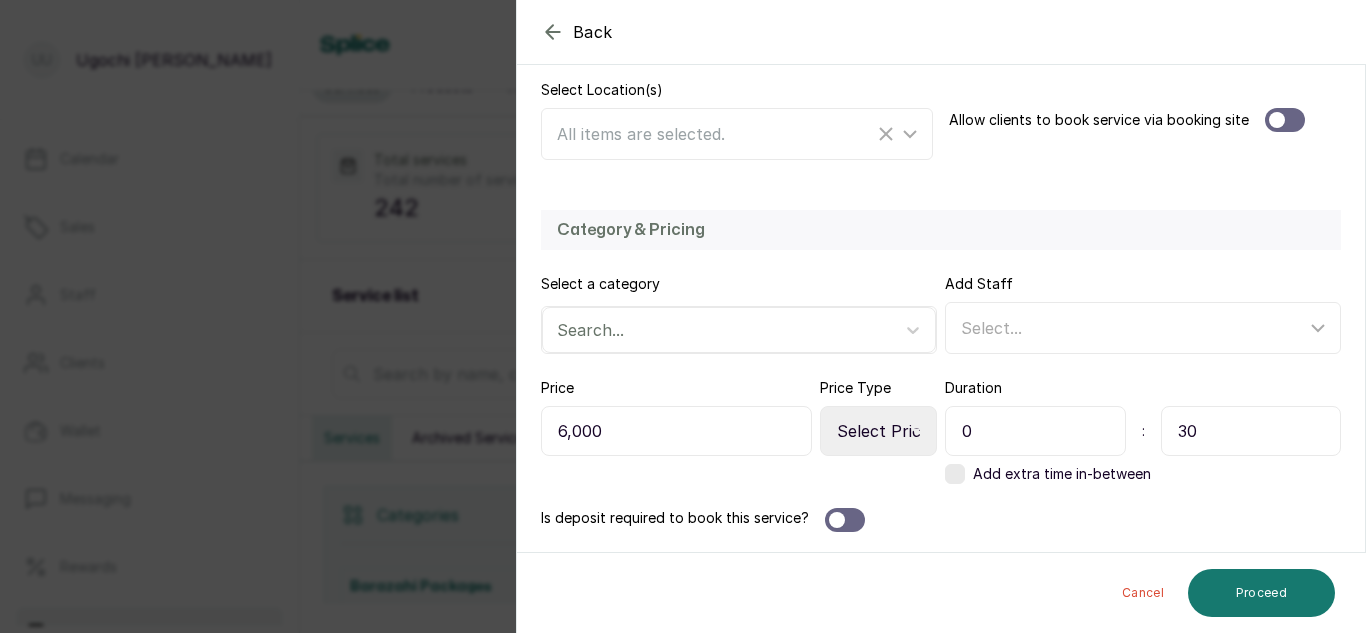 type on "30" 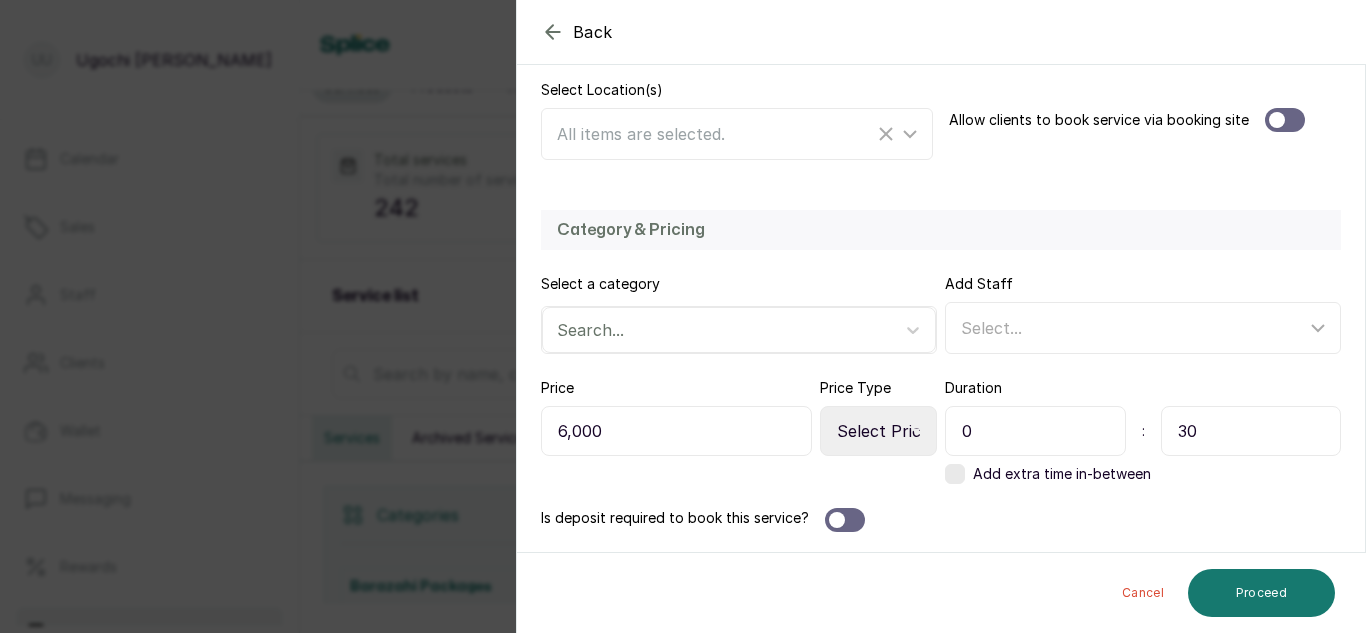 click on "Select Price Type Fixed From" at bounding box center [878, 431] 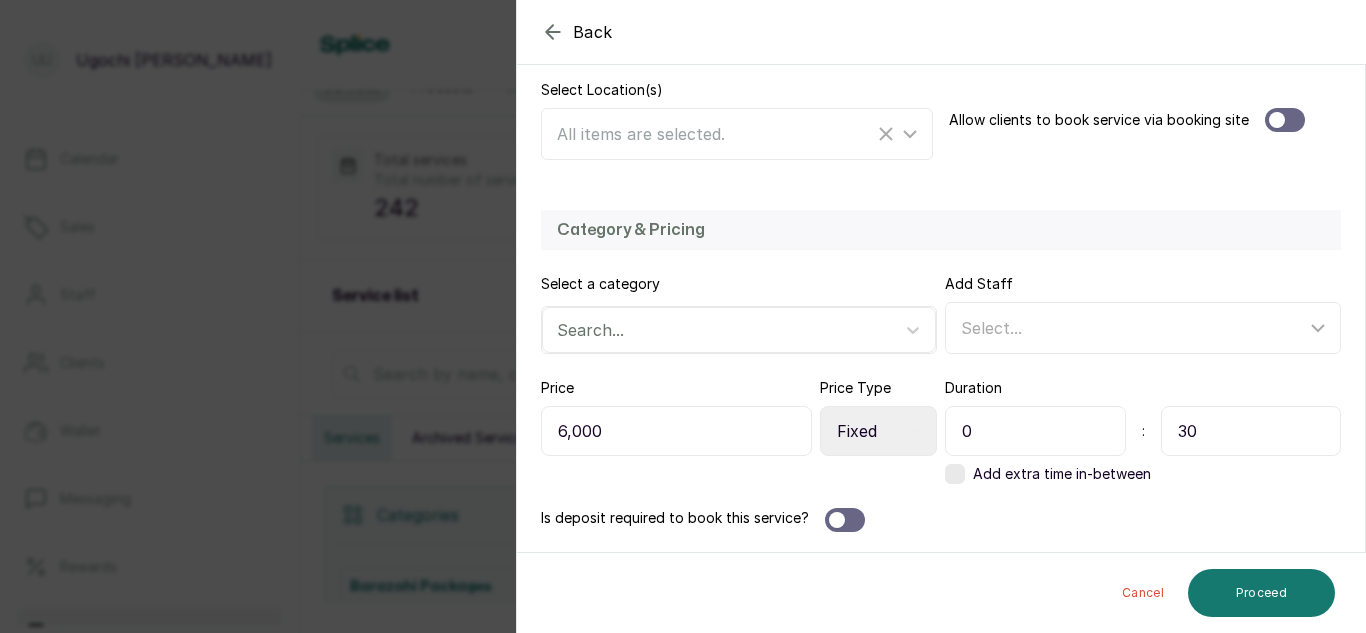 click on "Select Price Type Fixed From" at bounding box center (878, 431) 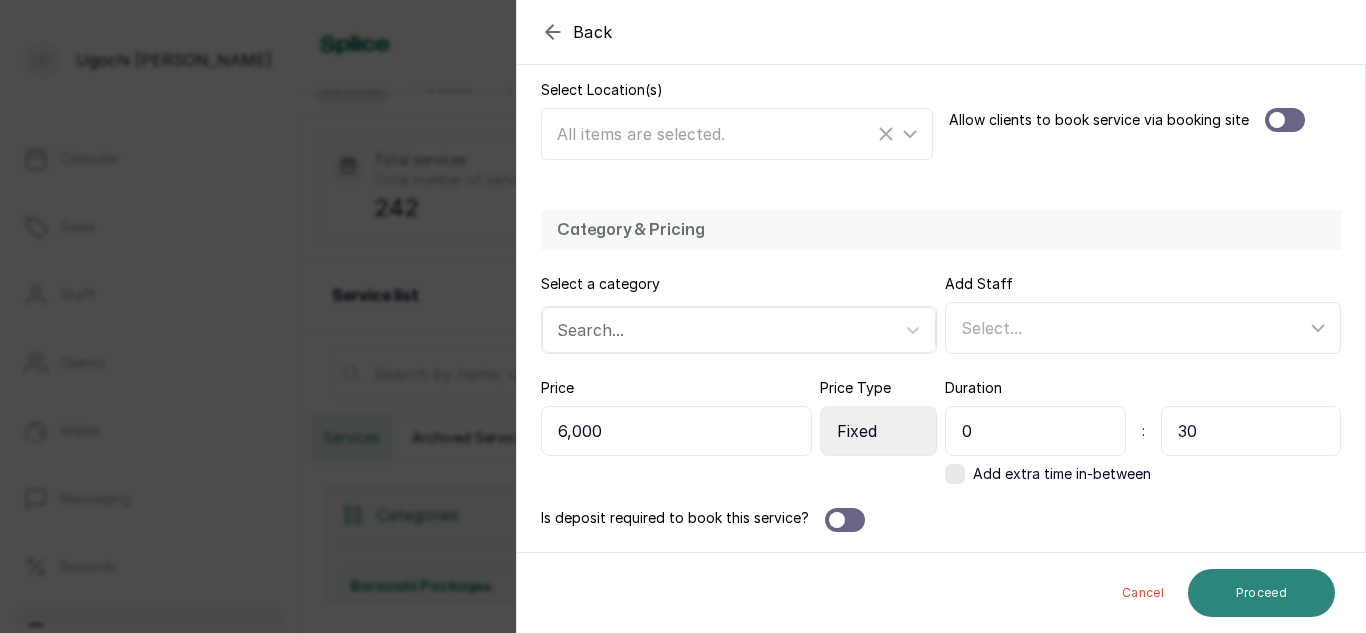 click on "Proceed" at bounding box center [1261, 593] 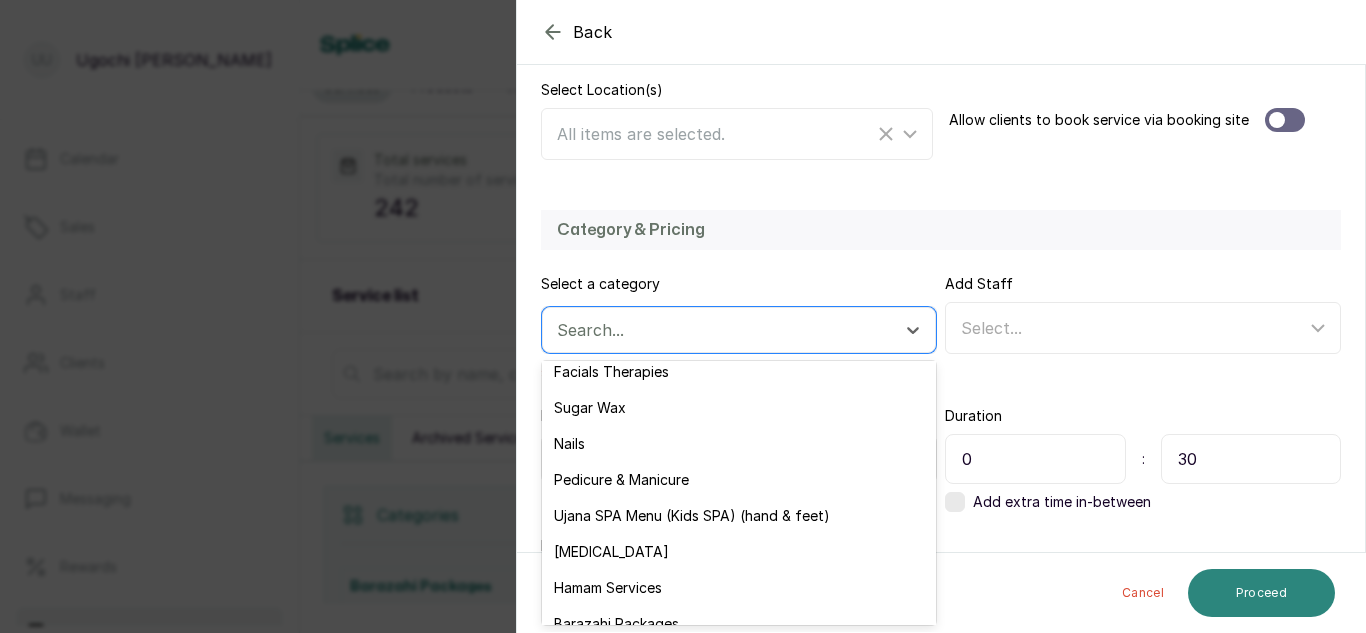 scroll, scrollTop: 251, scrollLeft: 0, axis: vertical 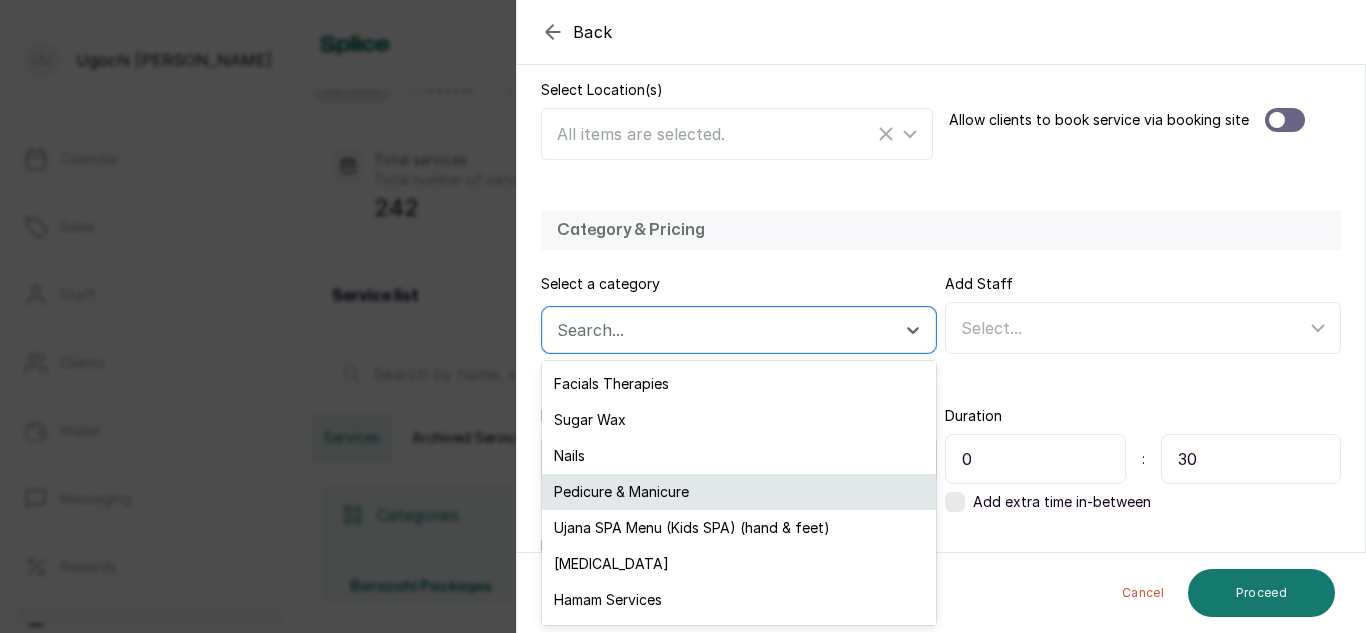 click on "Pedicure & Manicure" at bounding box center (739, 492) 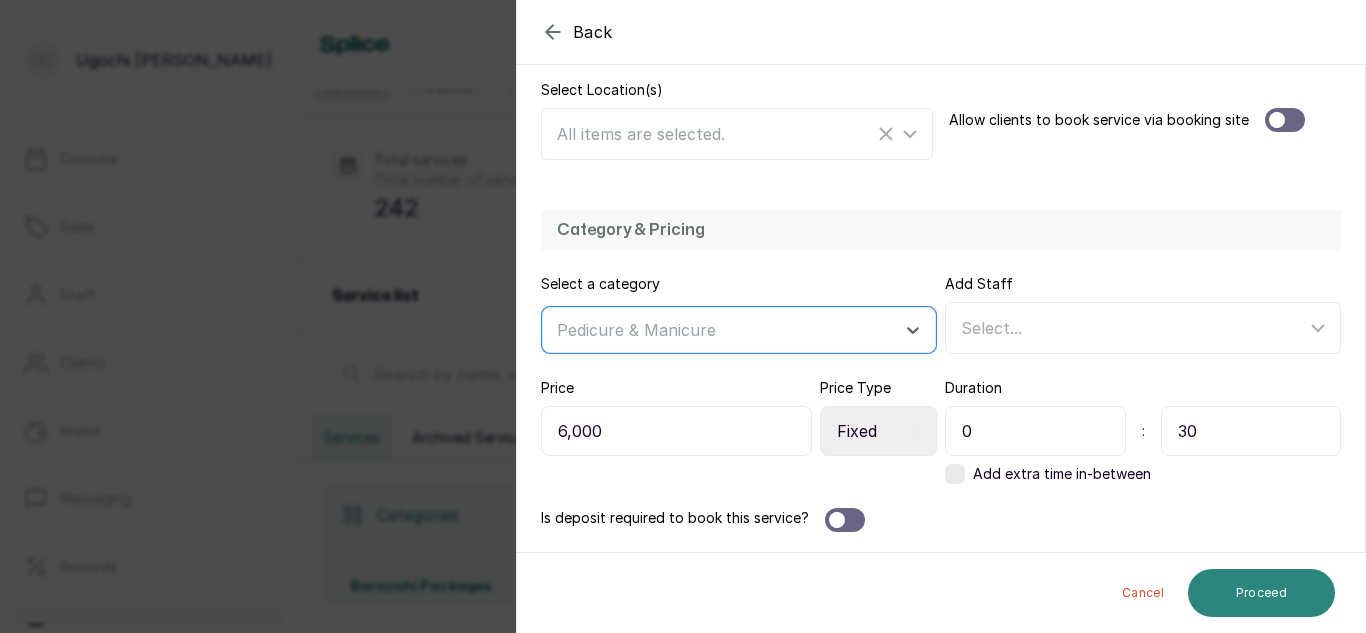 click on "Proceed" at bounding box center [1261, 593] 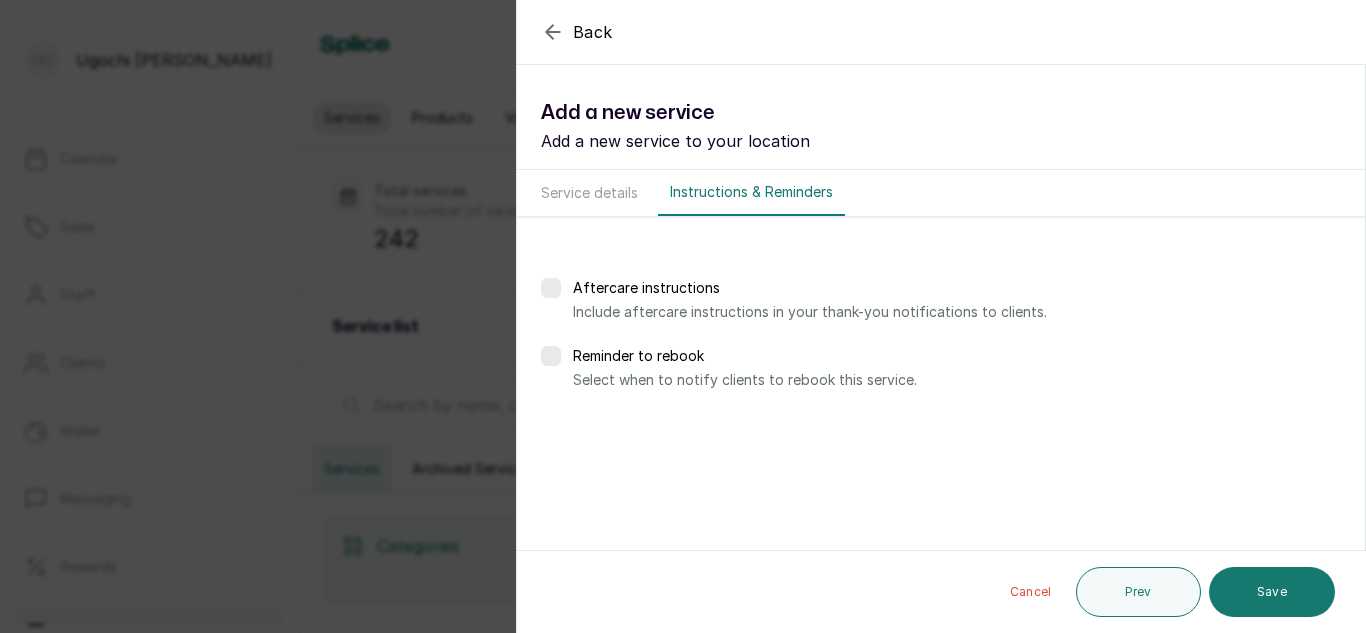 scroll, scrollTop: 0, scrollLeft: 0, axis: both 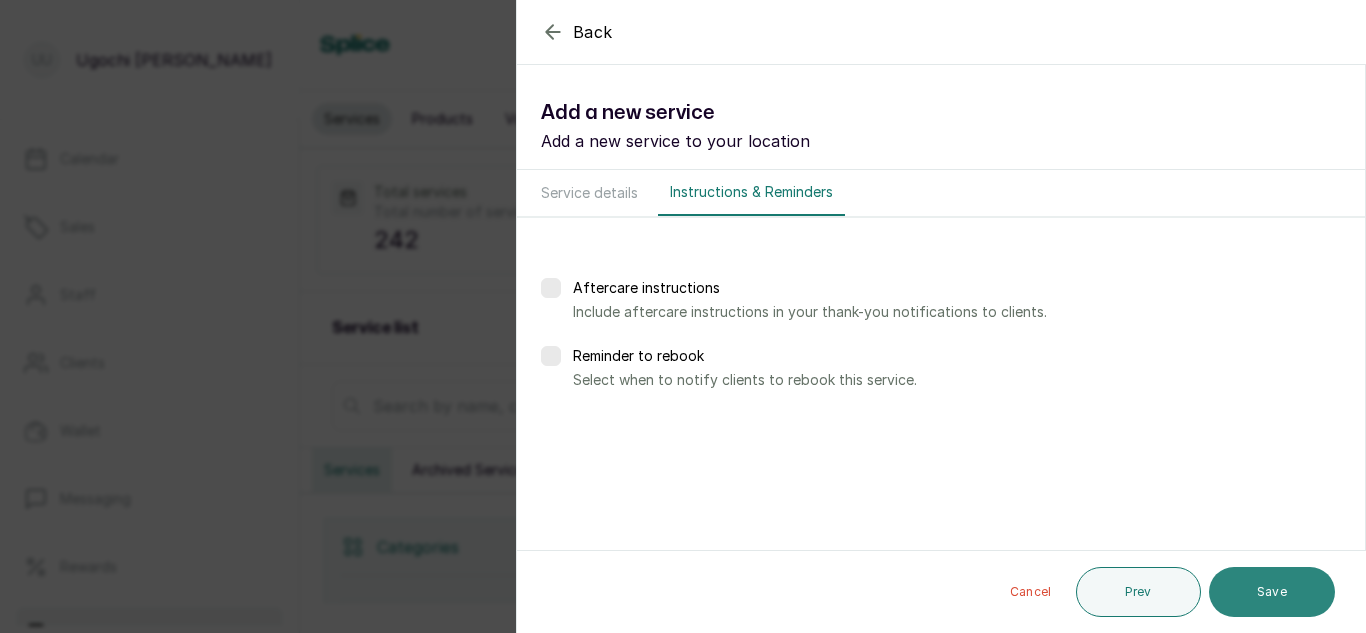 click on "Save" at bounding box center [1272, 592] 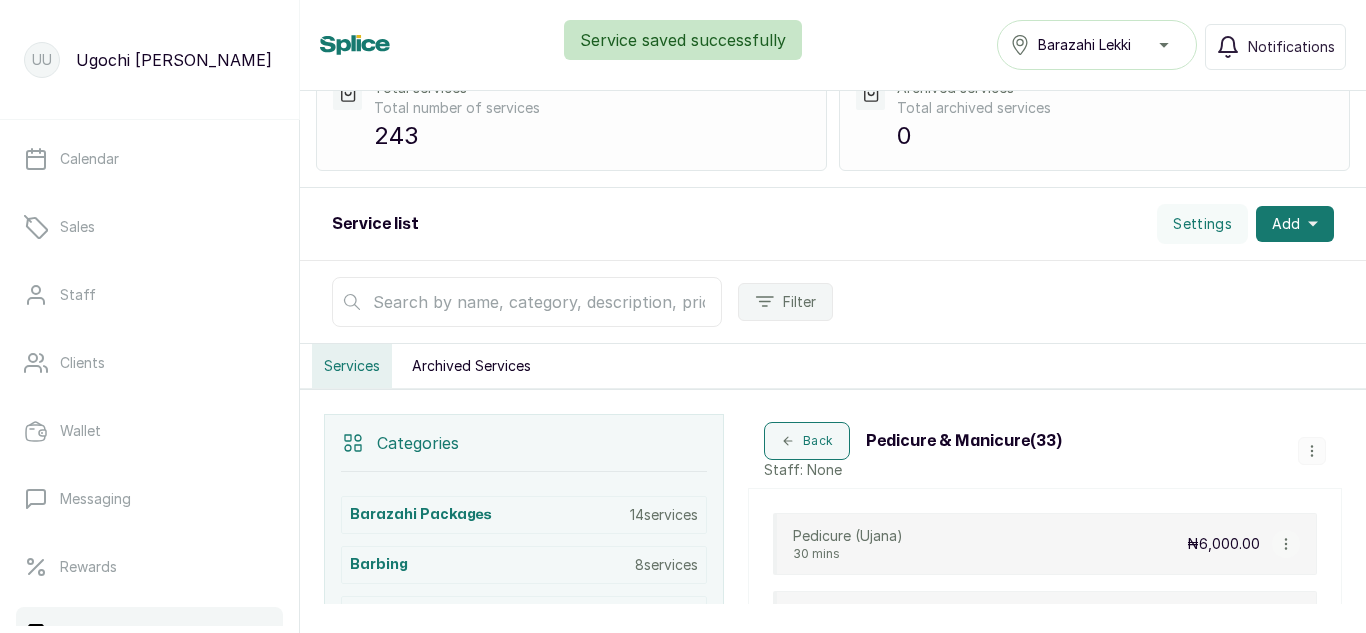 scroll, scrollTop: 54, scrollLeft: 0, axis: vertical 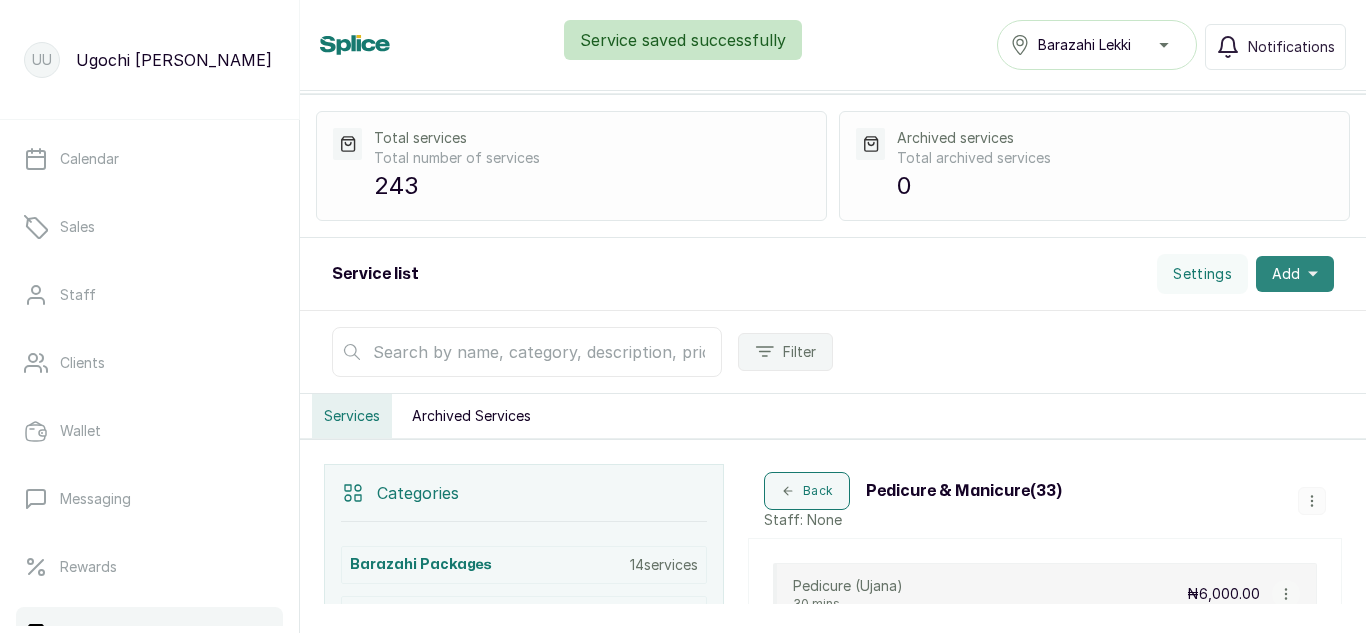 click on "Add" at bounding box center [1295, 274] 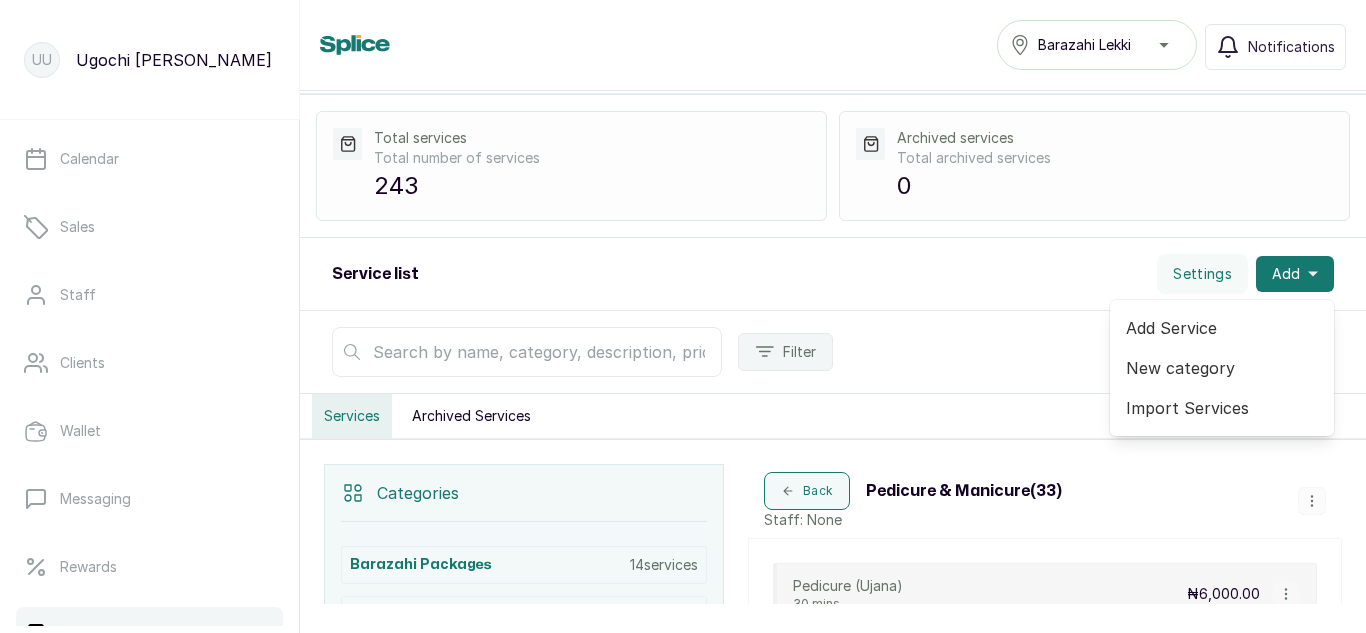 click on "Add Service" at bounding box center (1222, 328) 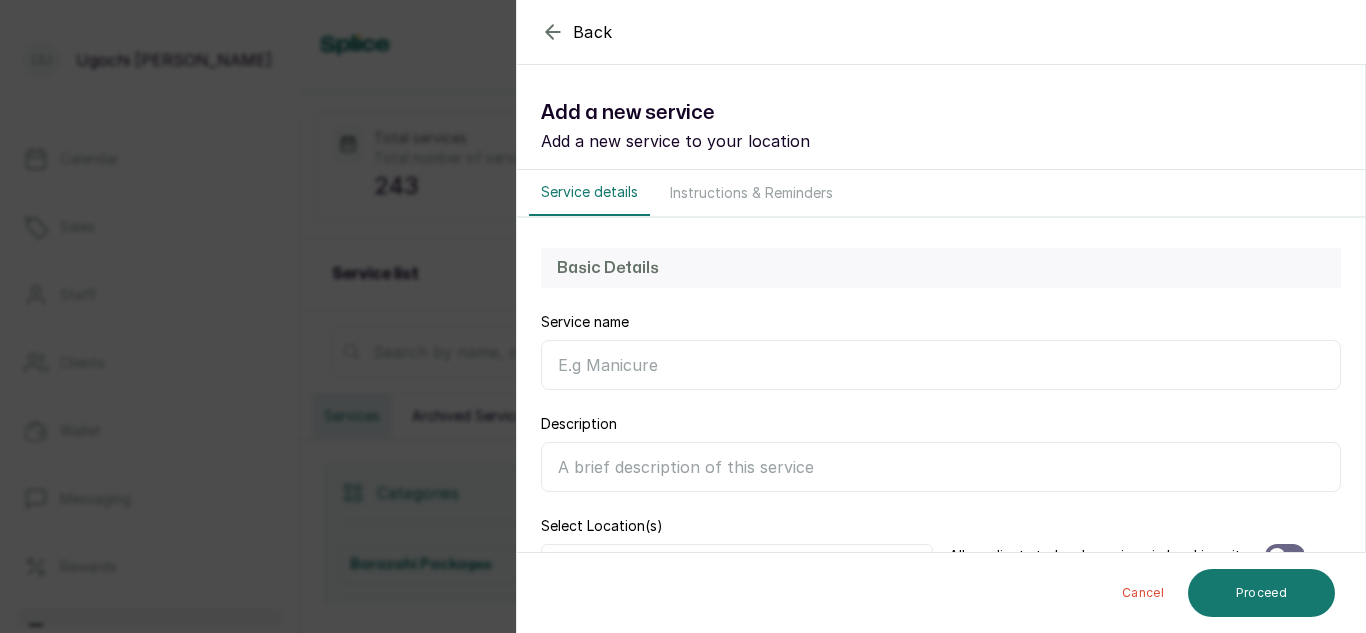 click on "Service name" at bounding box center [941, 365] 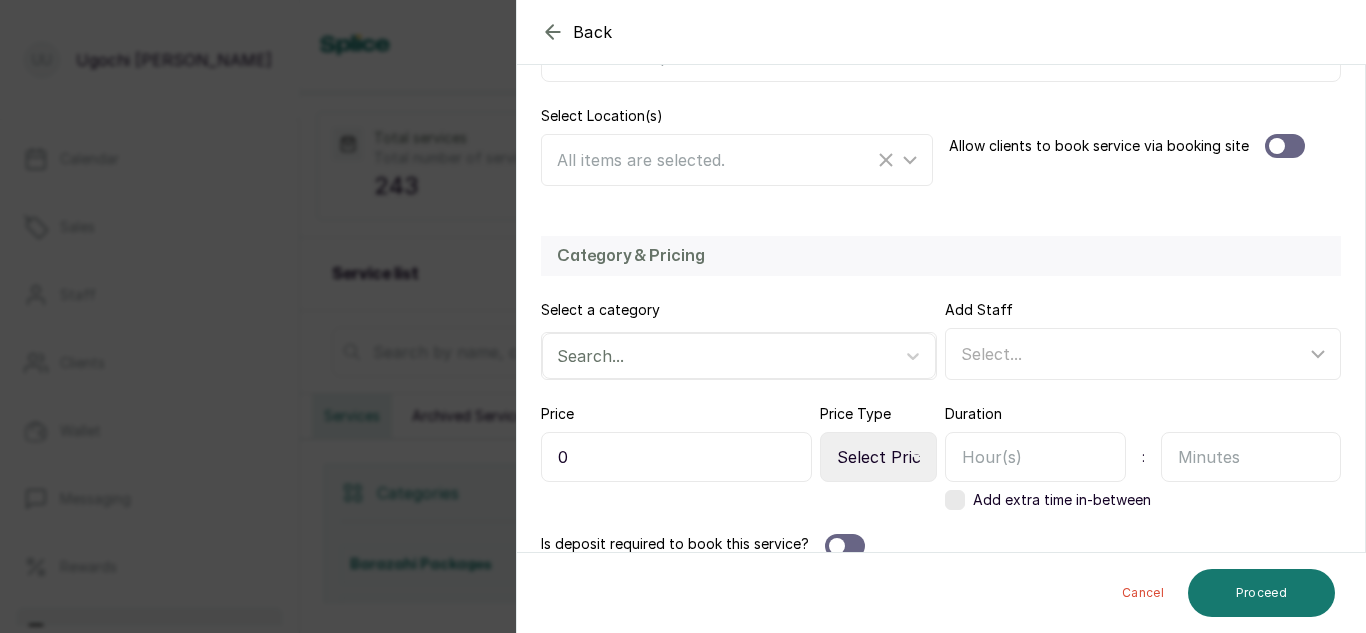 scroll, scrollTop: 413, scrollLeft: 0, axis: vertical 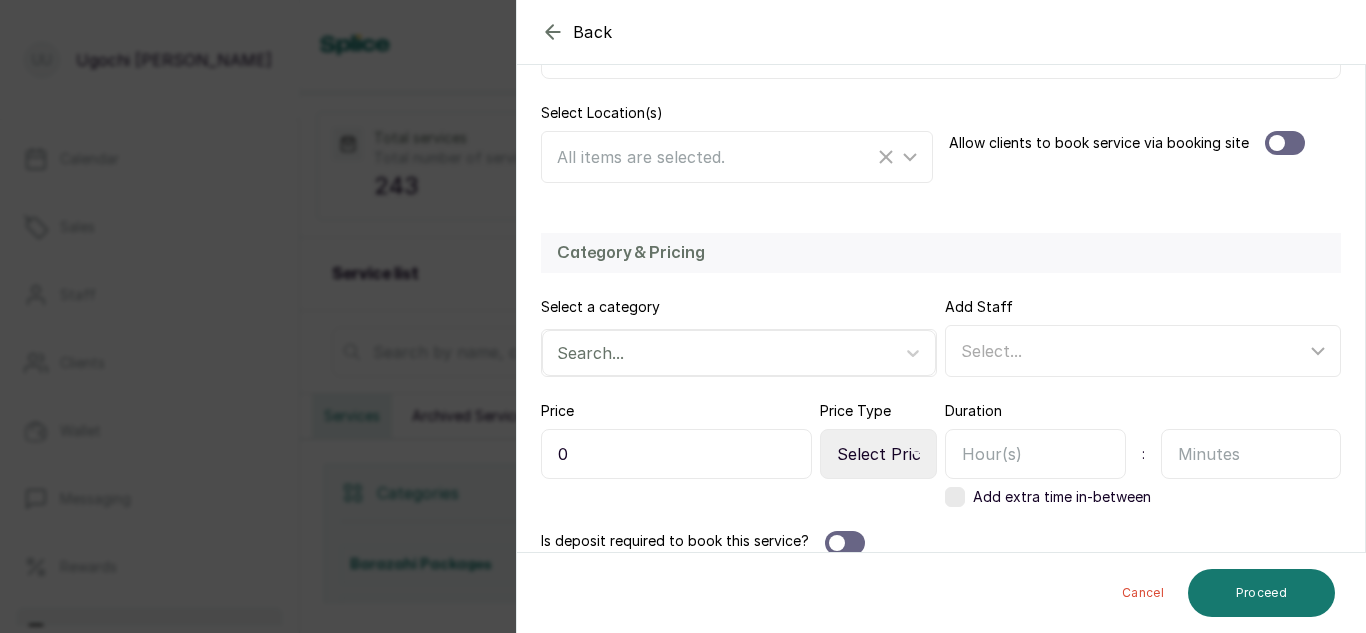 type on "Pedicure (Kids)" 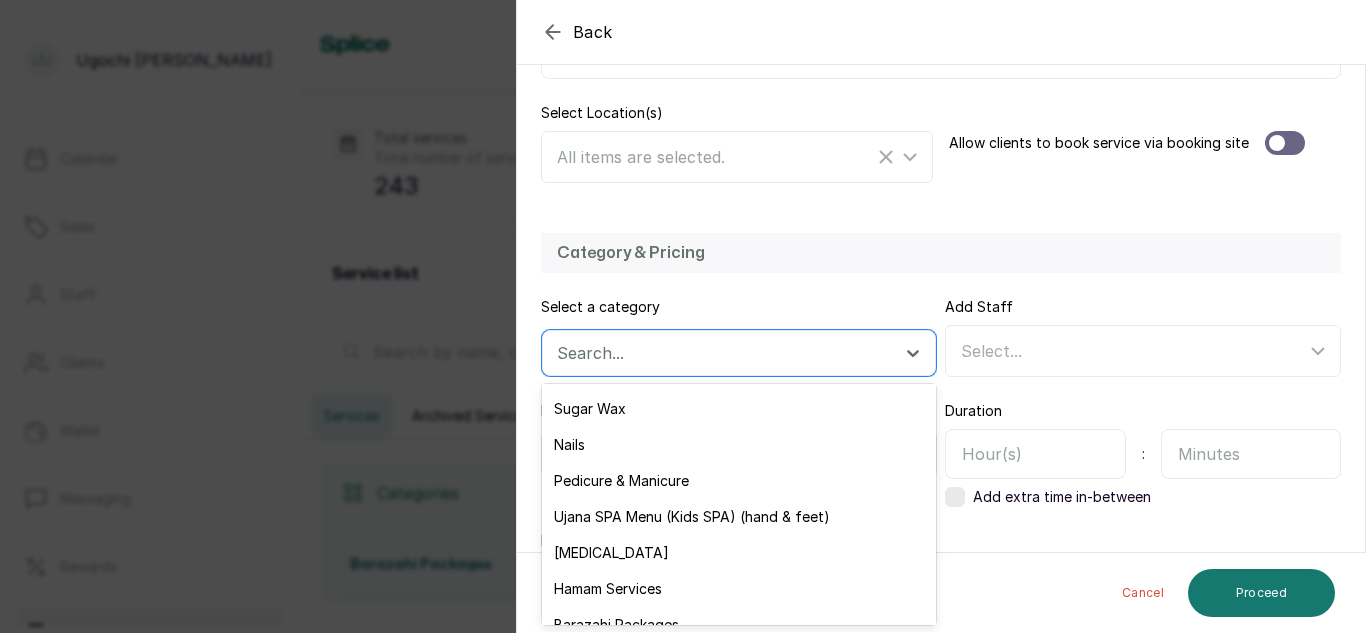 scroll, scrollTop: 291, scrollLeft: 0, axis: vertical 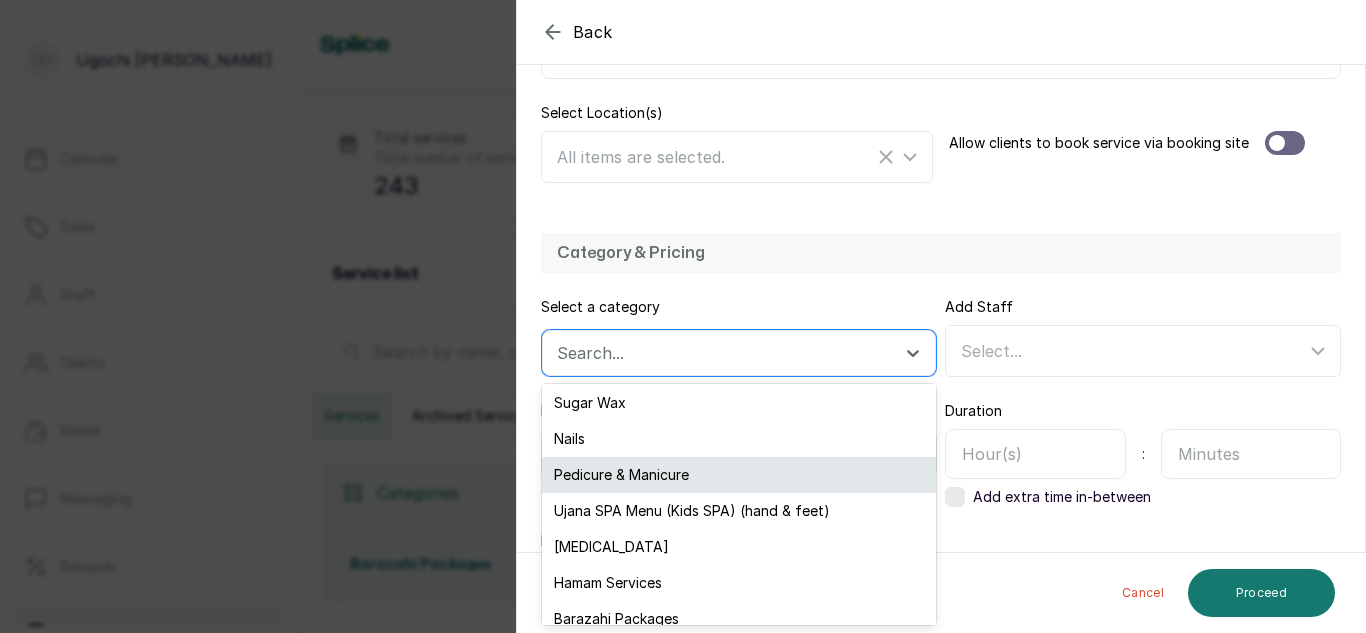 click on "Pedicure & Manicure" at bounding box center [739, 475] 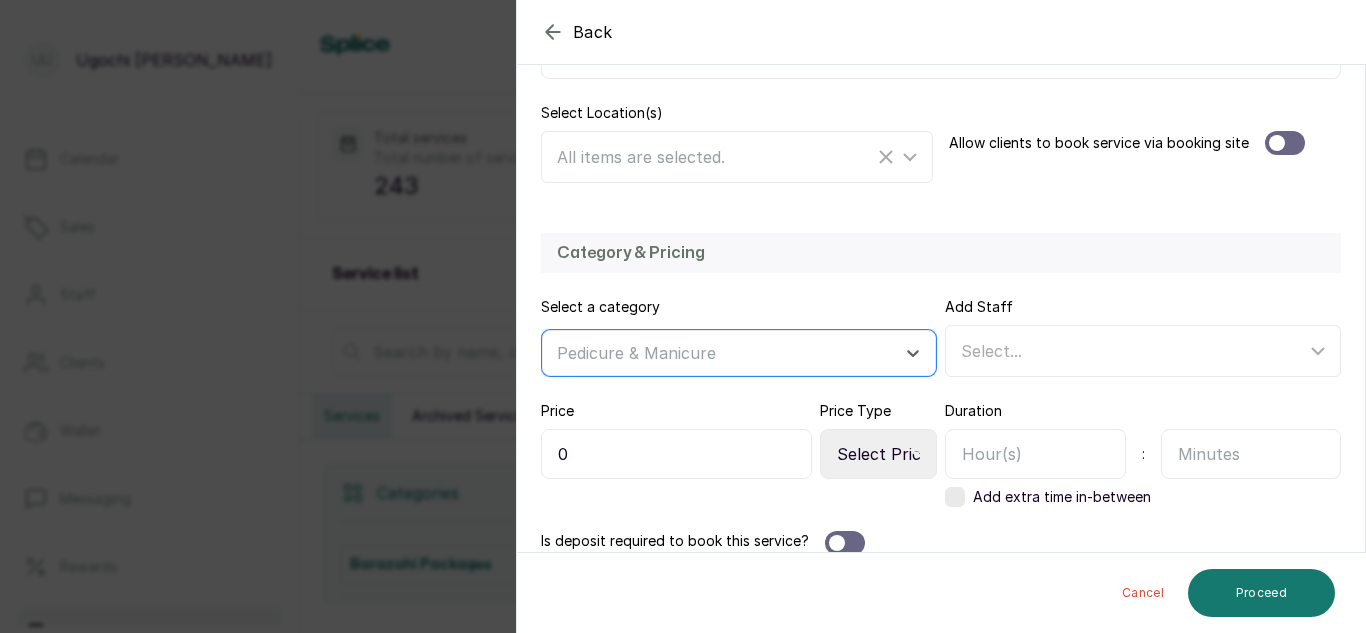 click on "0" at bounding box center (676, 454) 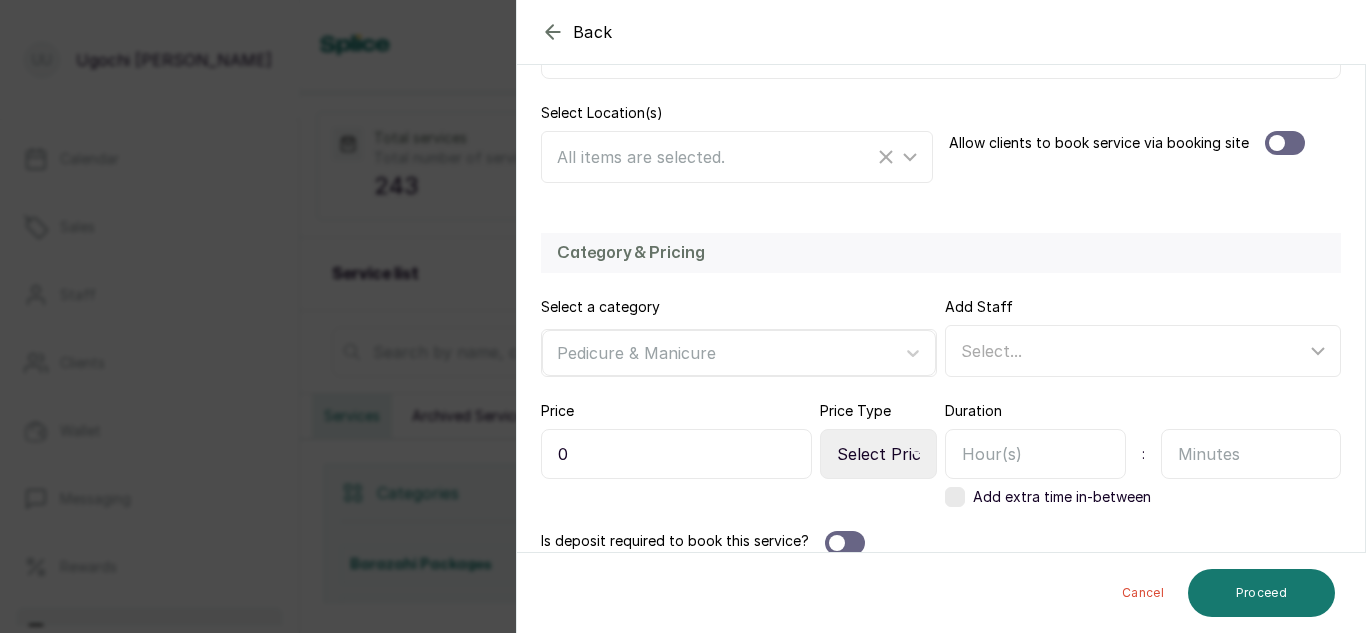click on "Select Price Type Fixed From" at bounding box center [878, 454] 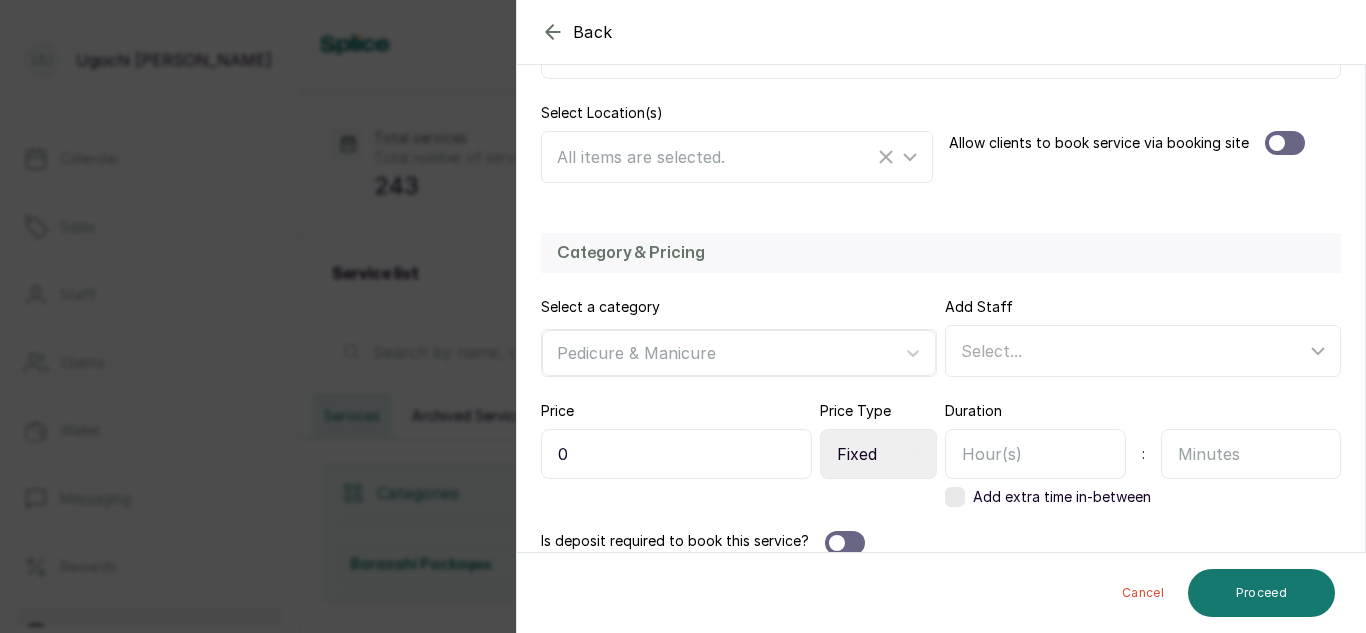 click on "Select Price Type Fixed From" at bounding box center (878, 454) 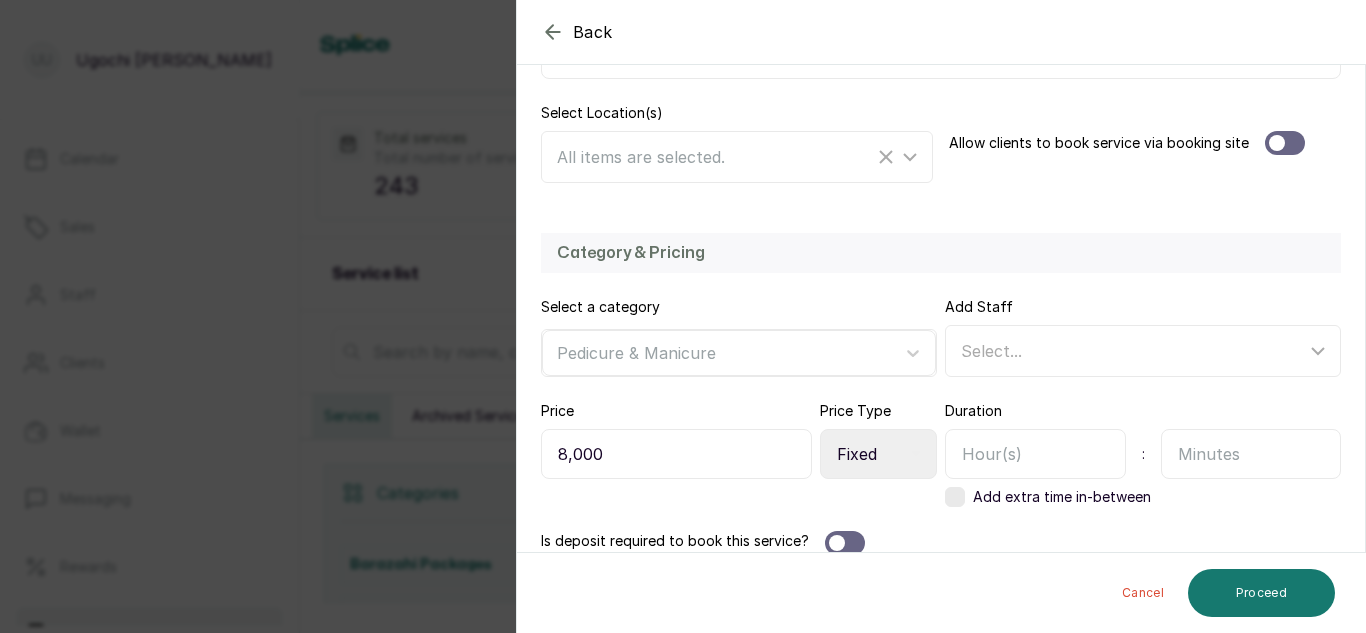 type on "8,000" 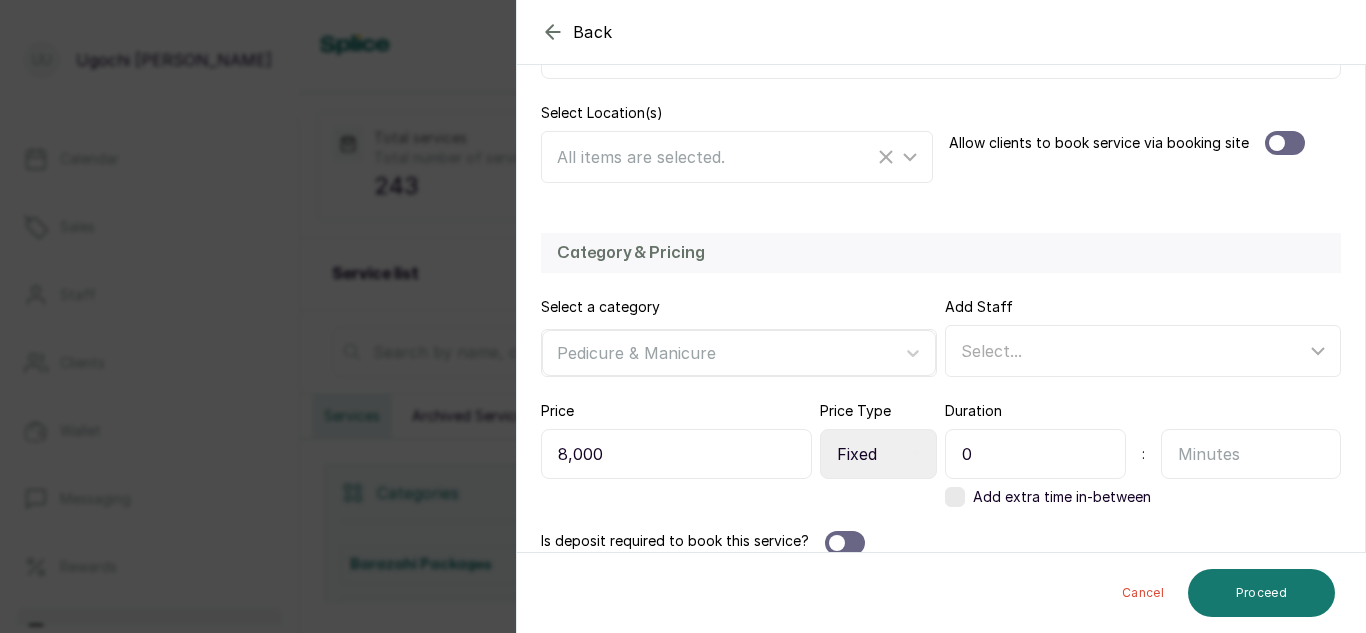 type on "0" 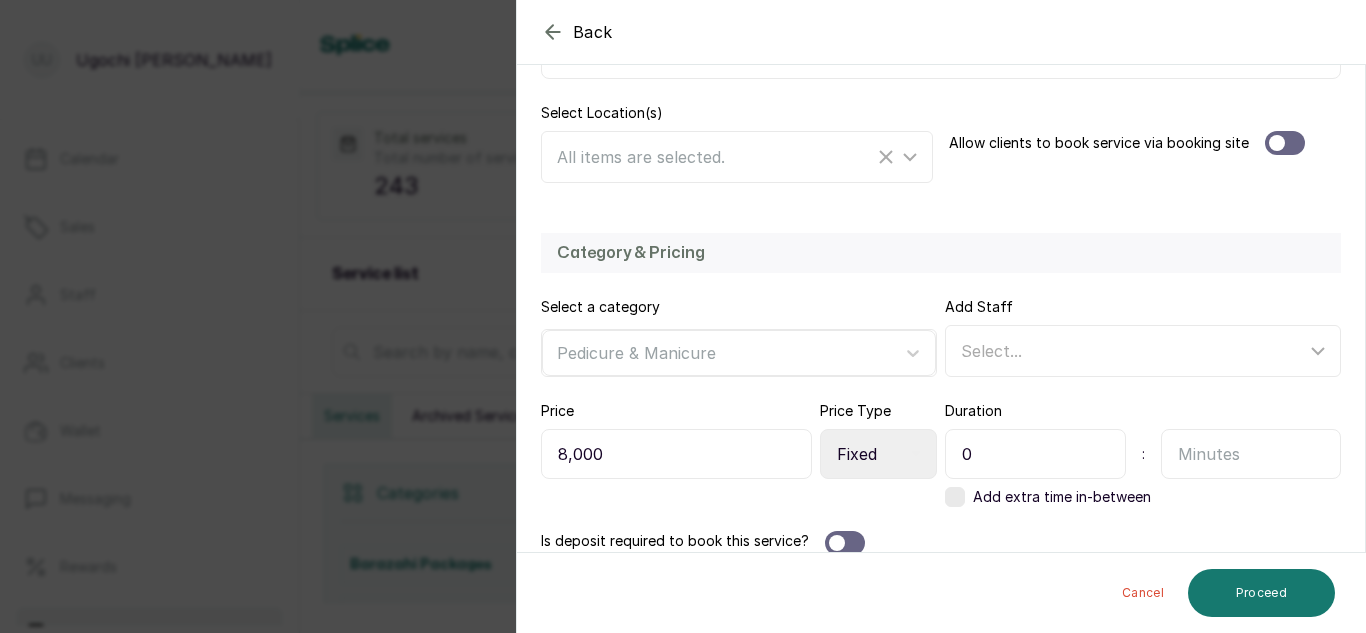 click at bounding box center [1251, 454] 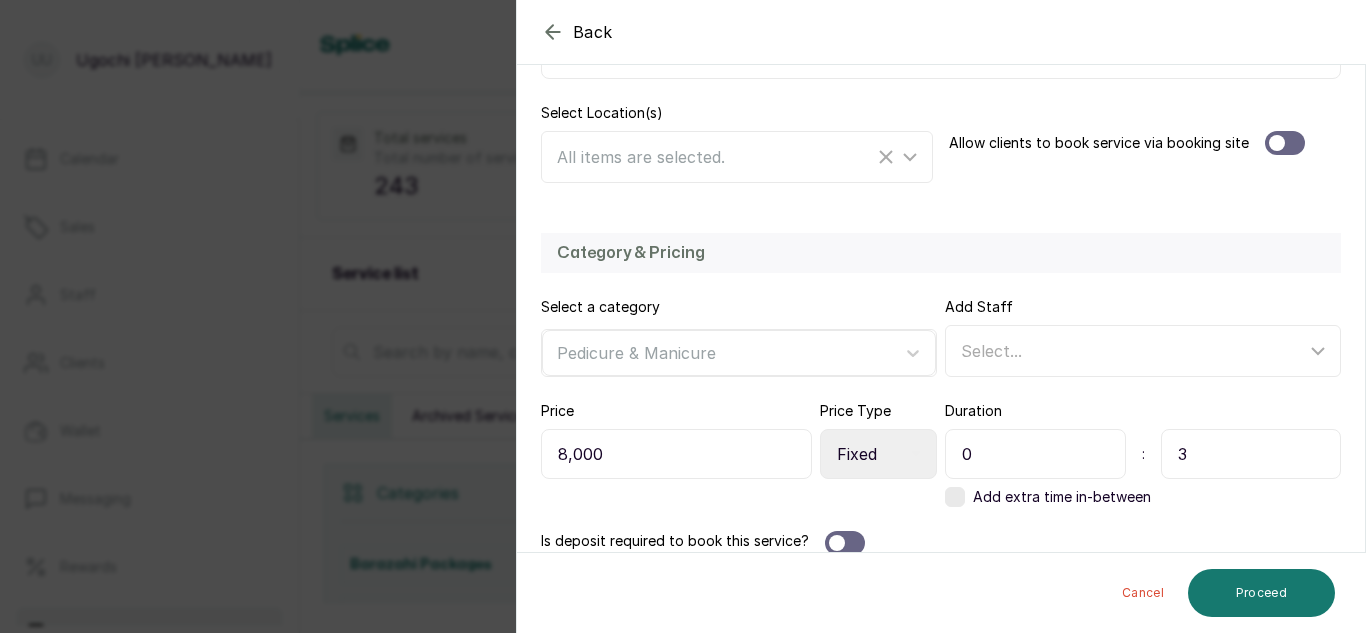 type on "30" 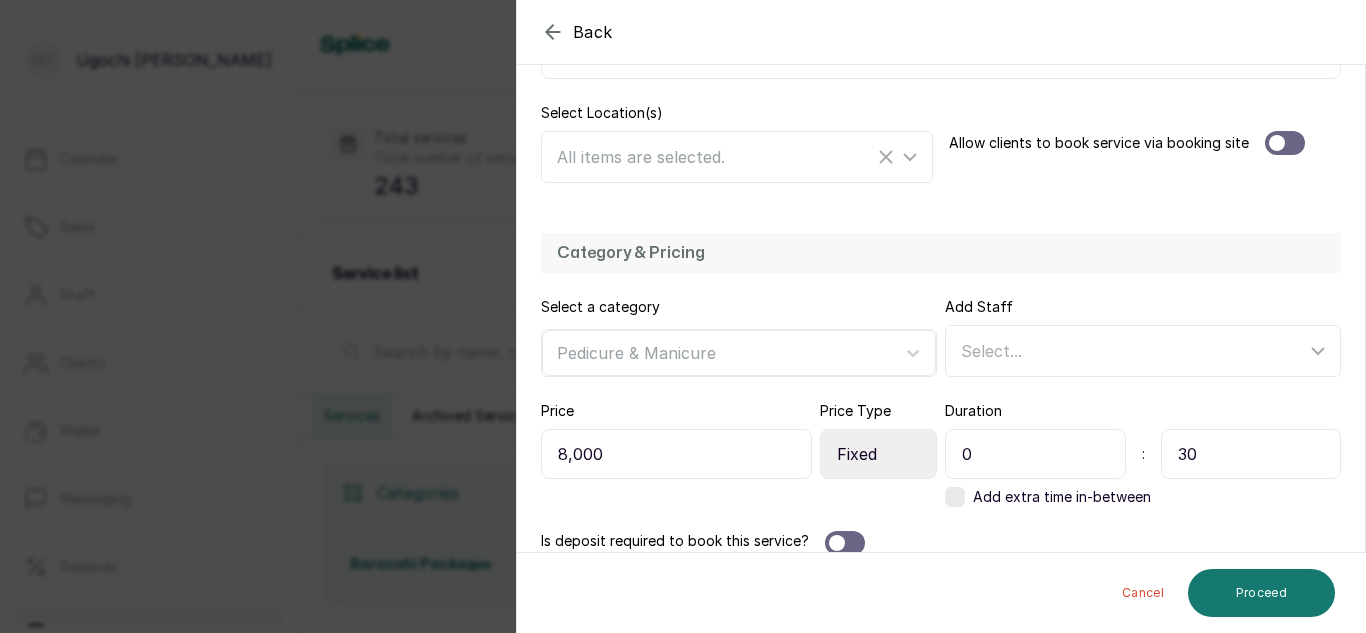 scroll, scrollTop: 436, scrollLeft: 0, axis: vertical 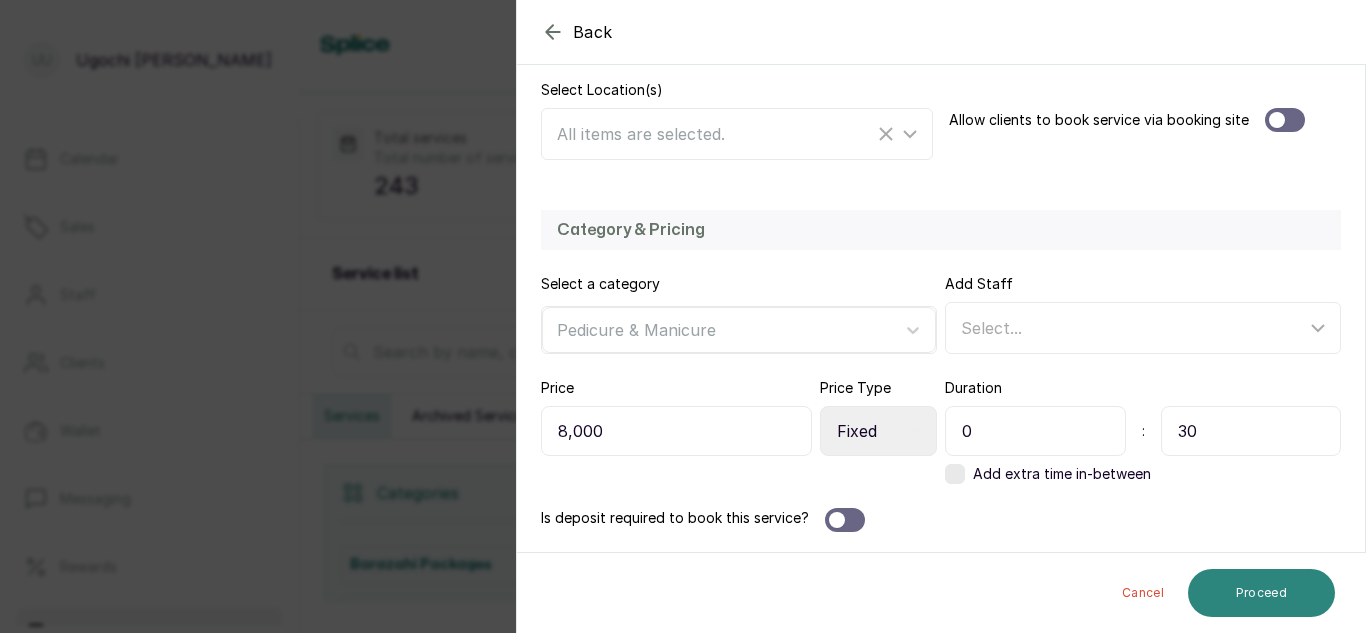 click on "Proceed" at bounding box center (1261, 593) 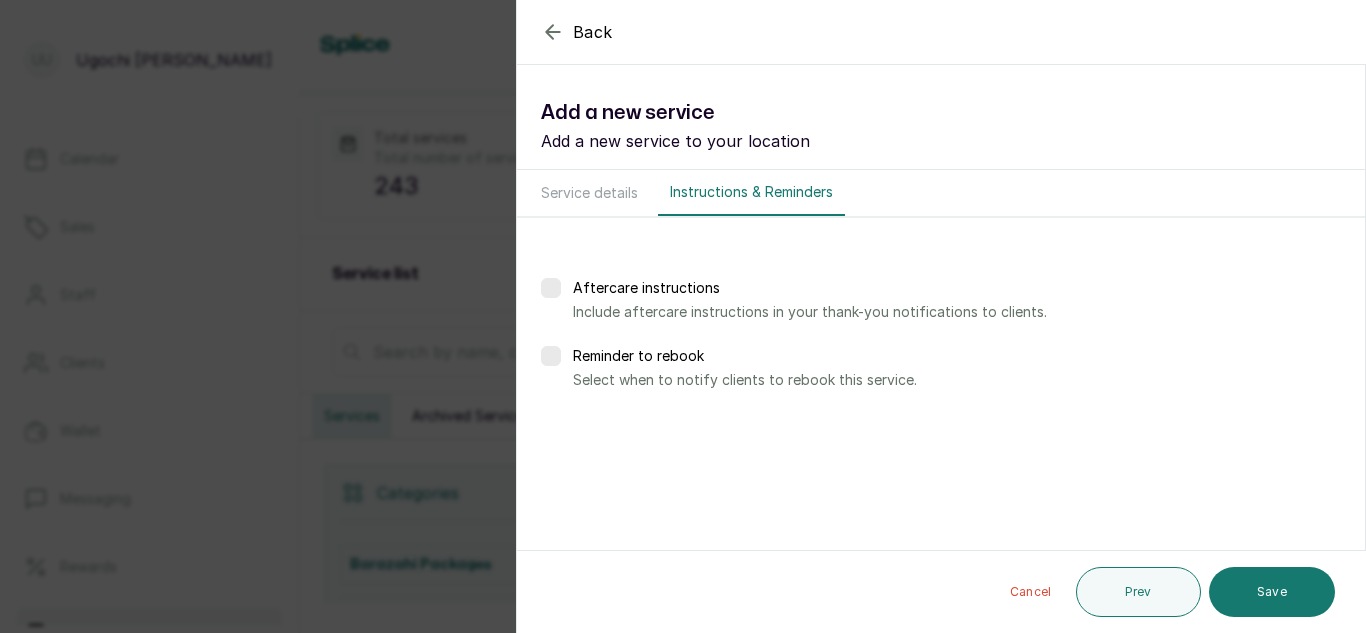 scroll, scrollTop: 0, scrollLeft: 0, axis: both 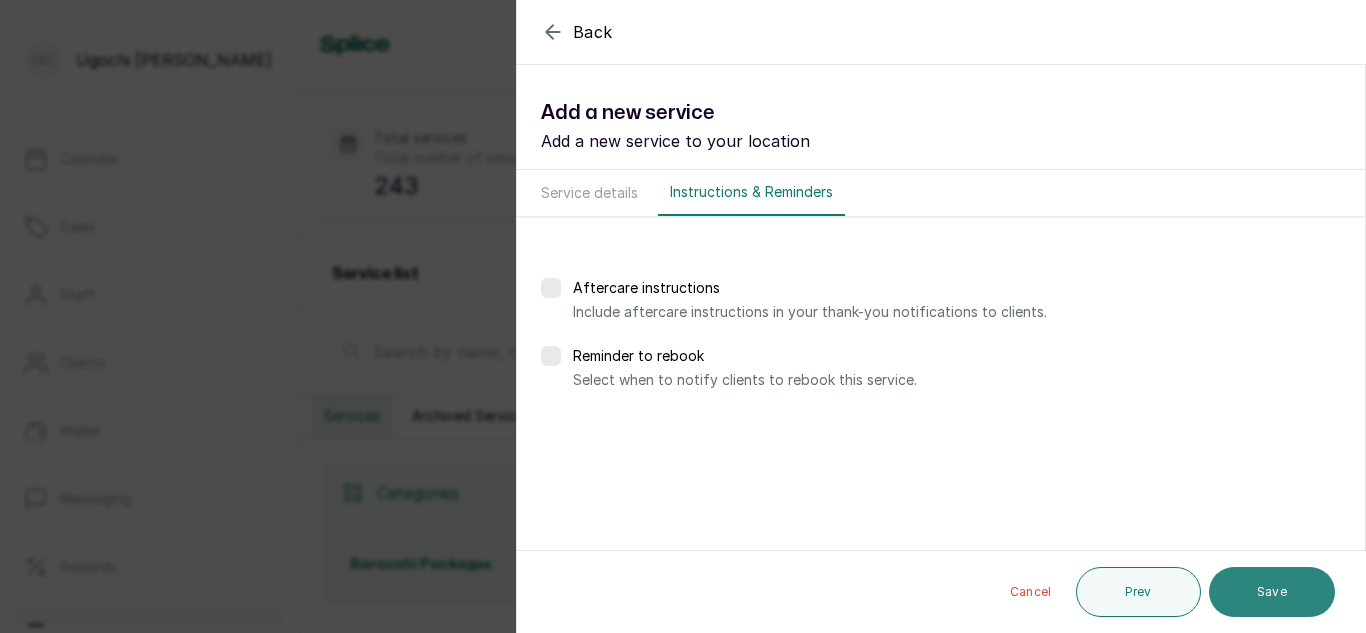 click on "Save" at bounding box center (1272, 592) 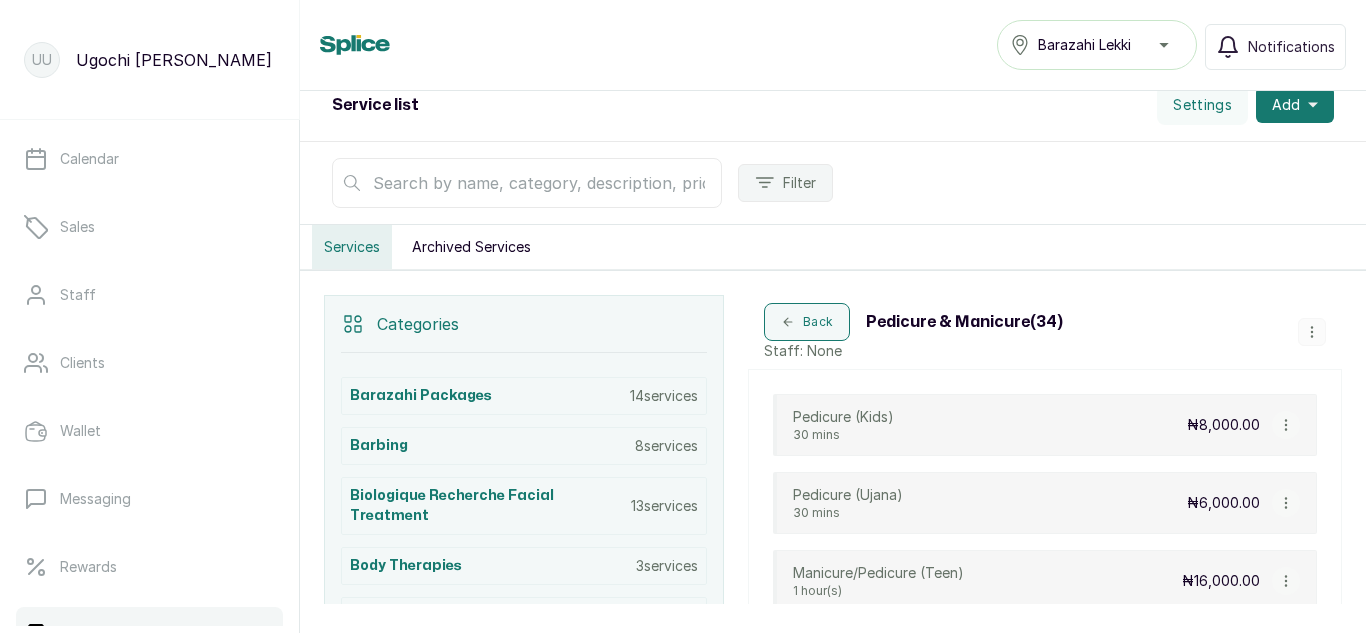 scroll, scrollTop: 204, scrollLeft: 0, axis: vertical 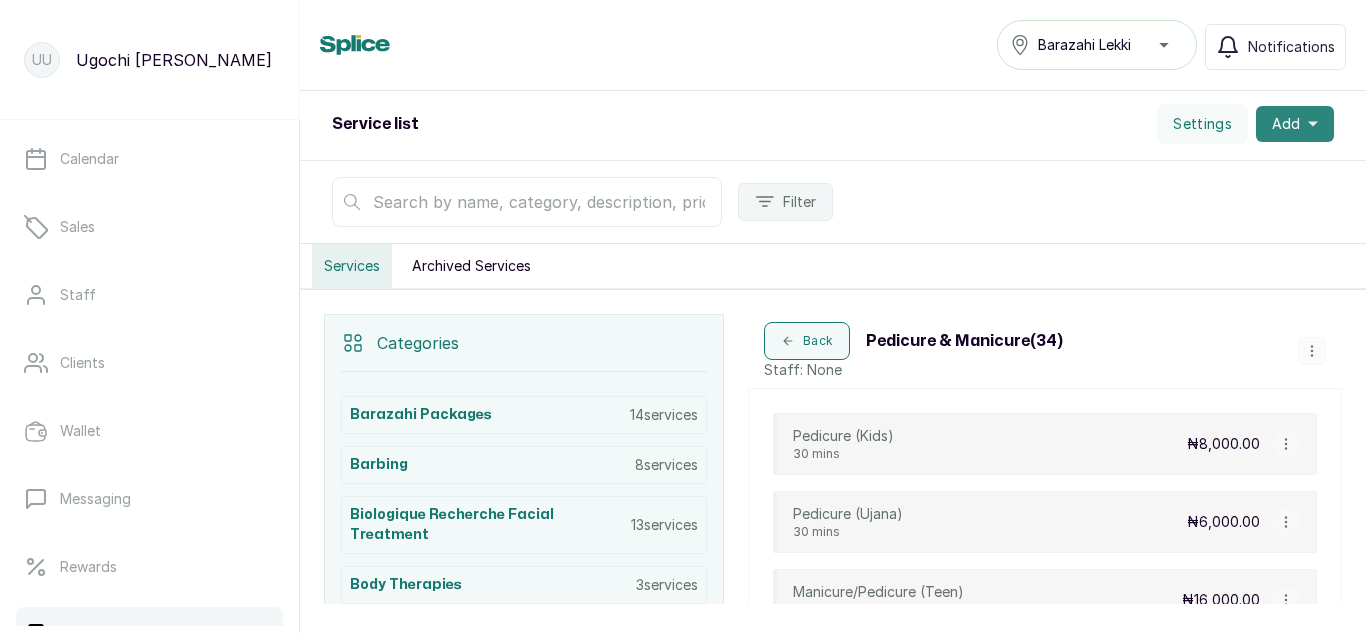 click on "Add" at bounding box center (1286, 124) 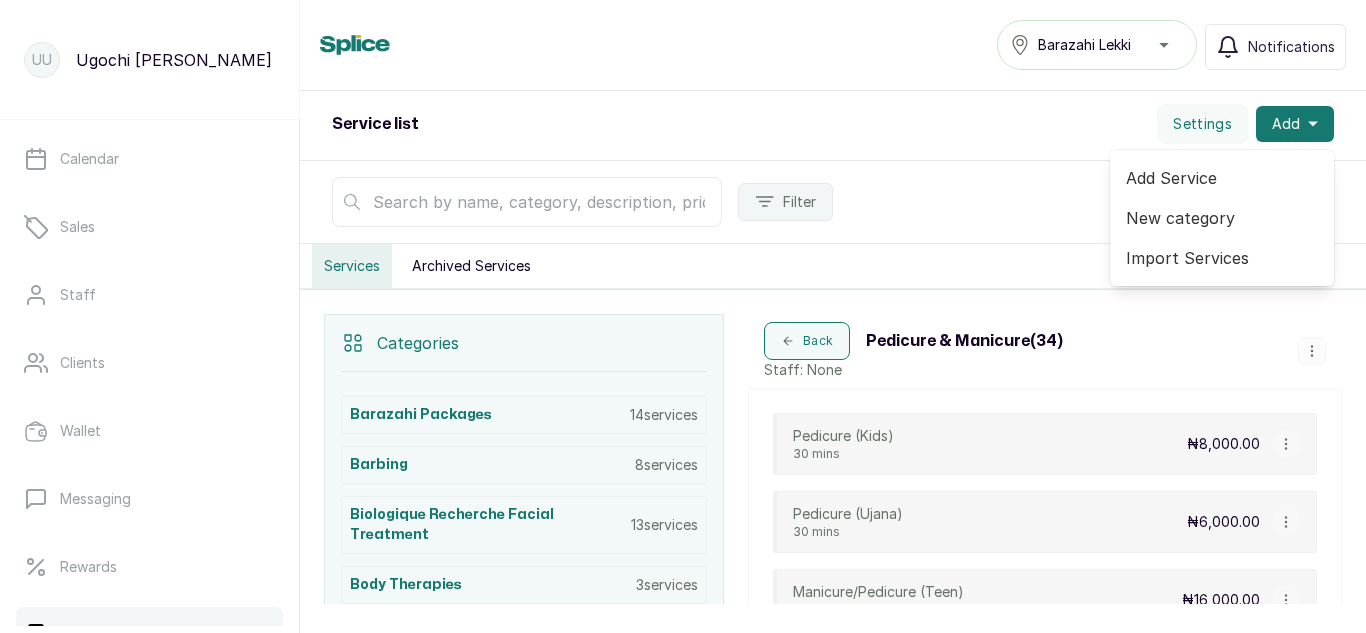click on "Add Service" at bounding box center [1222, 178] 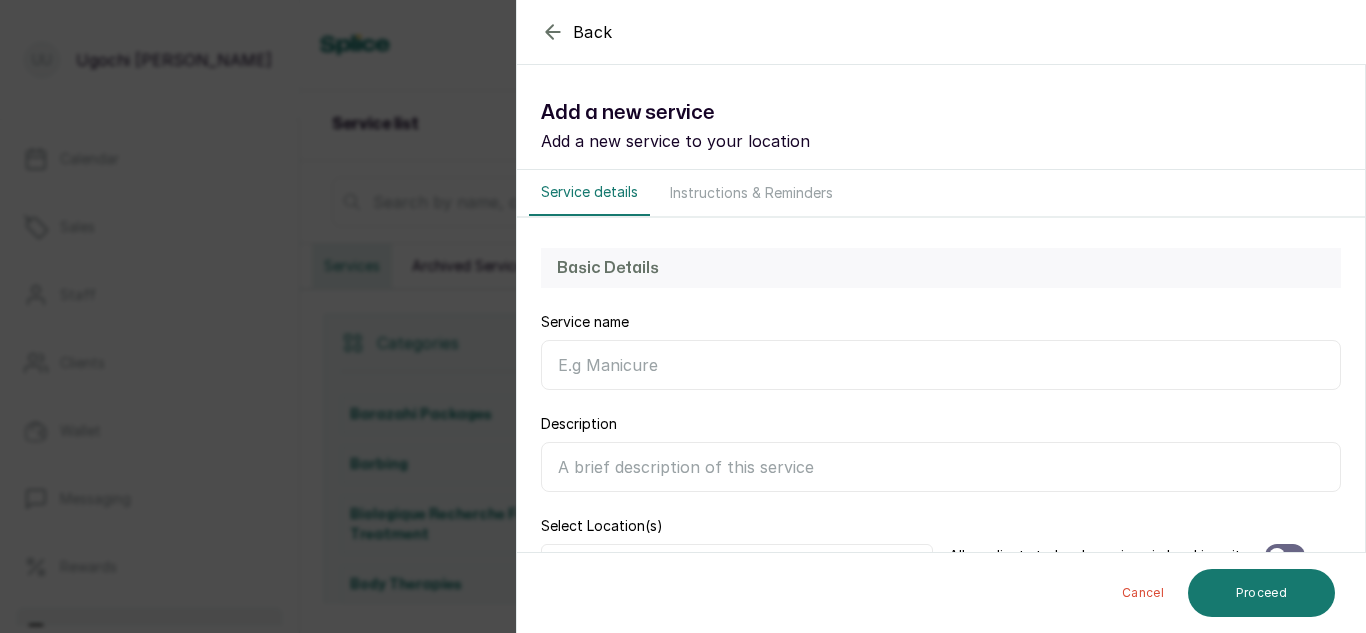 click on "Service name" at bounding box center [941, 365] 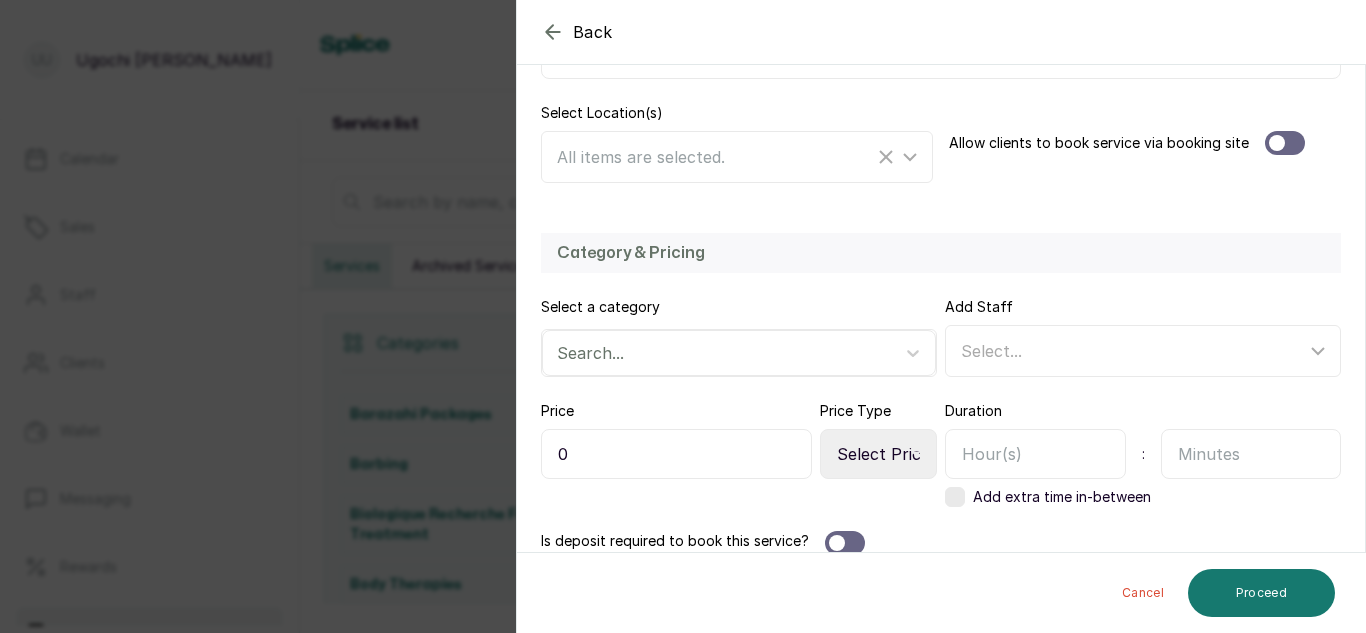 scroll, scrollTop: 436, scrollLeft: 0, axis: vertical 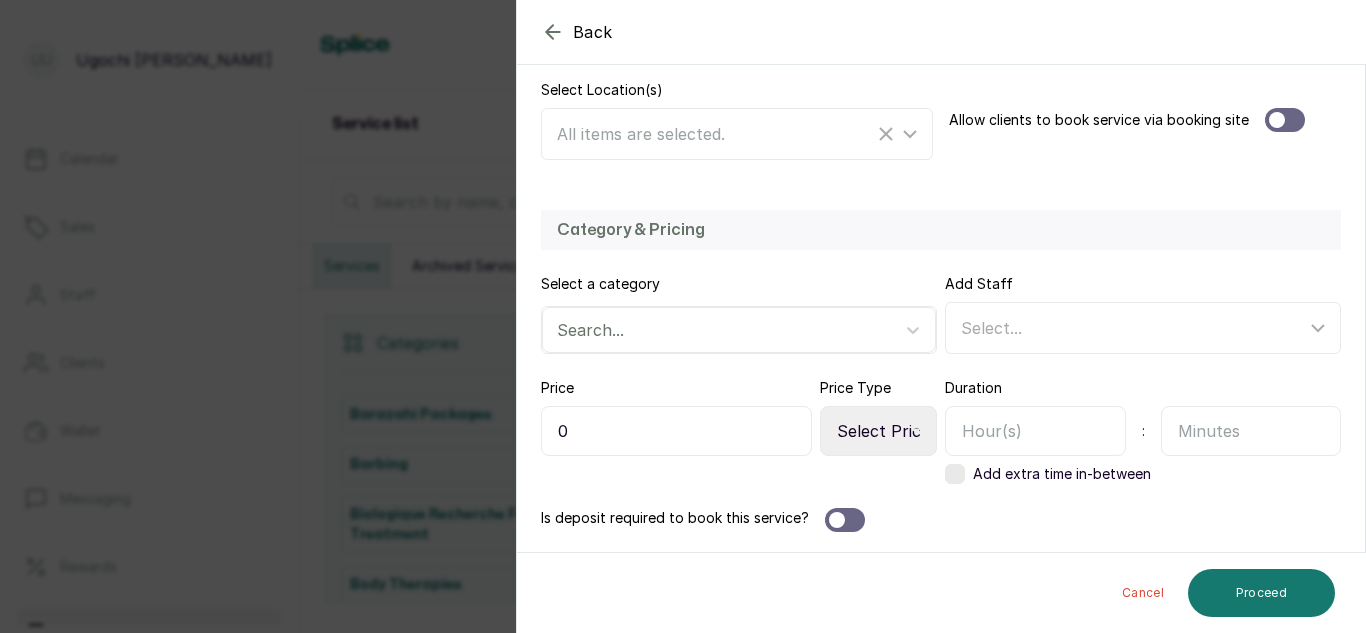type on "Pedicure (Teens)" 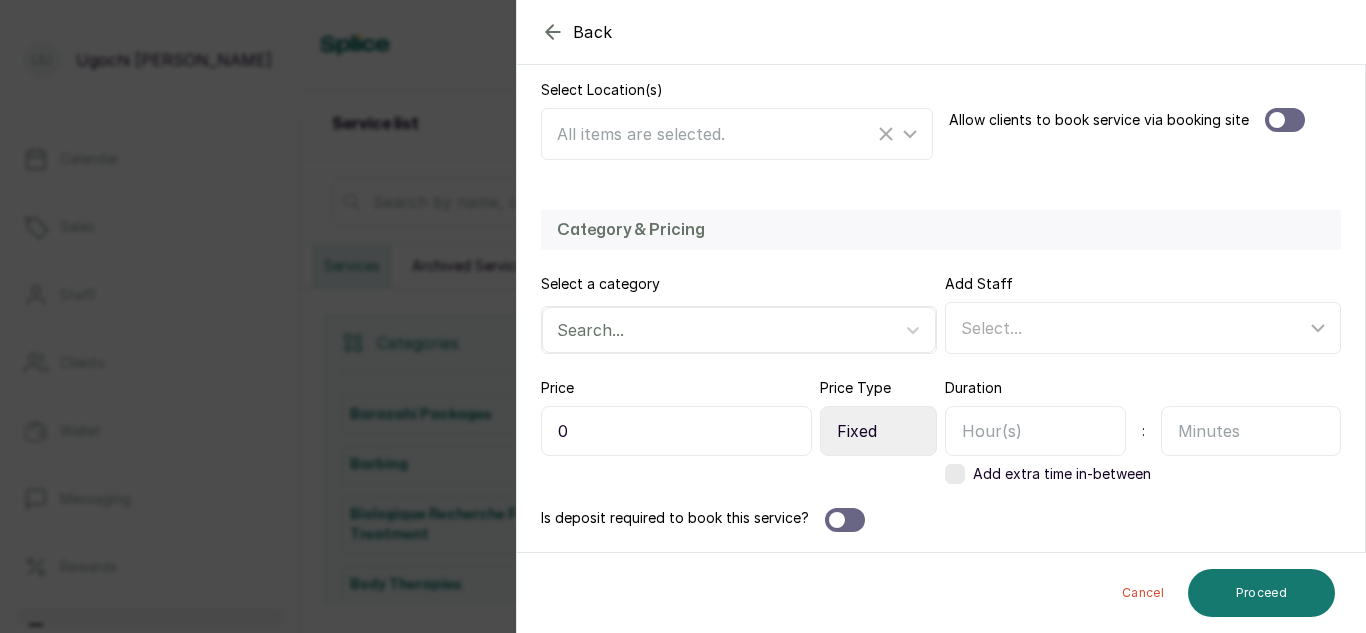 click on "Select Price Type Fixed From" at bounding box center [878, 431] 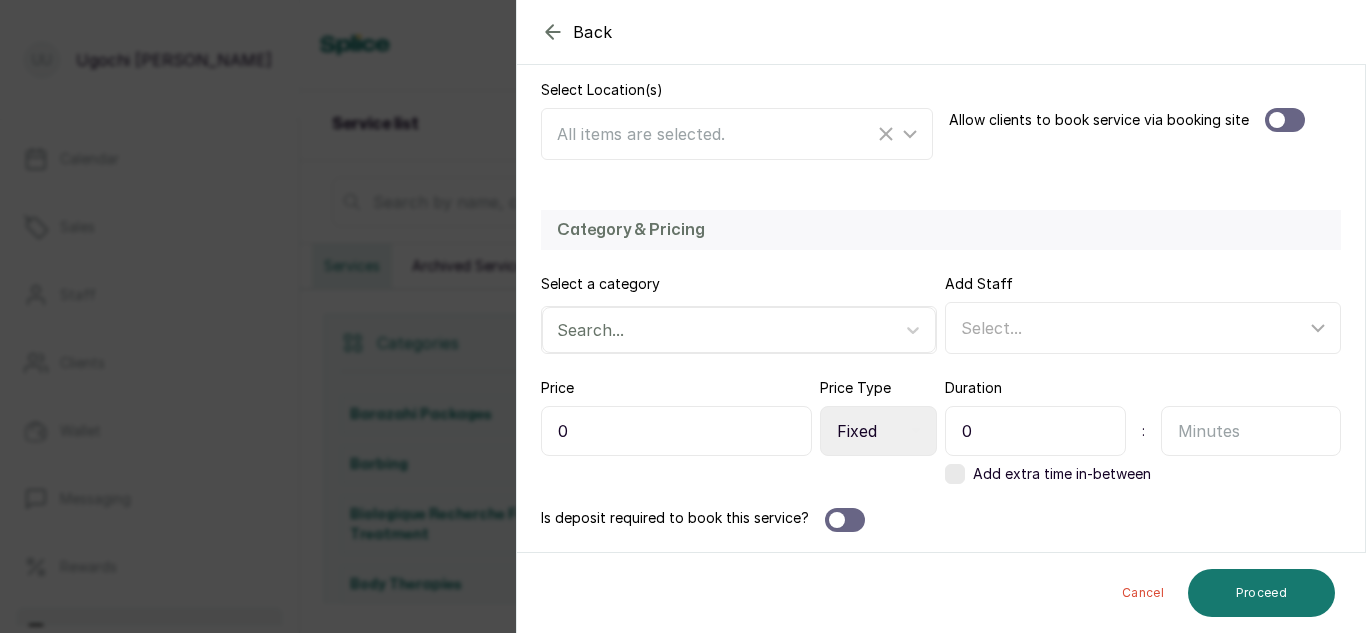 type on "0" 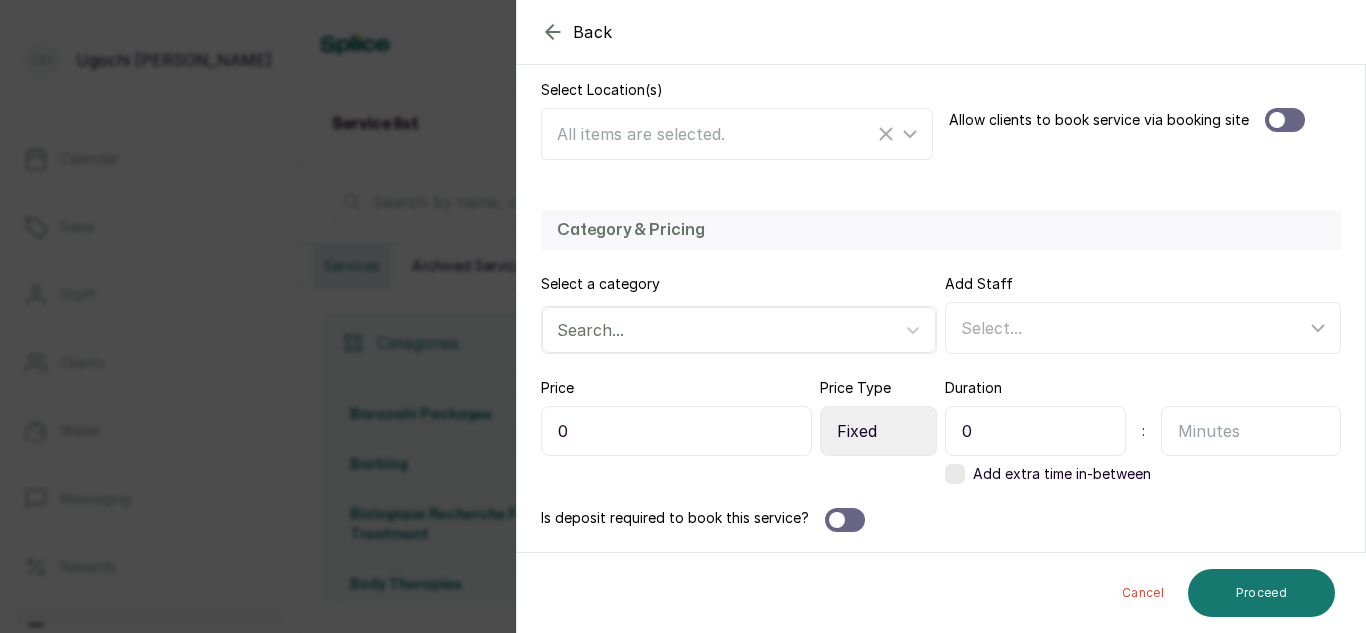 click at bounding box center [1251, 431] 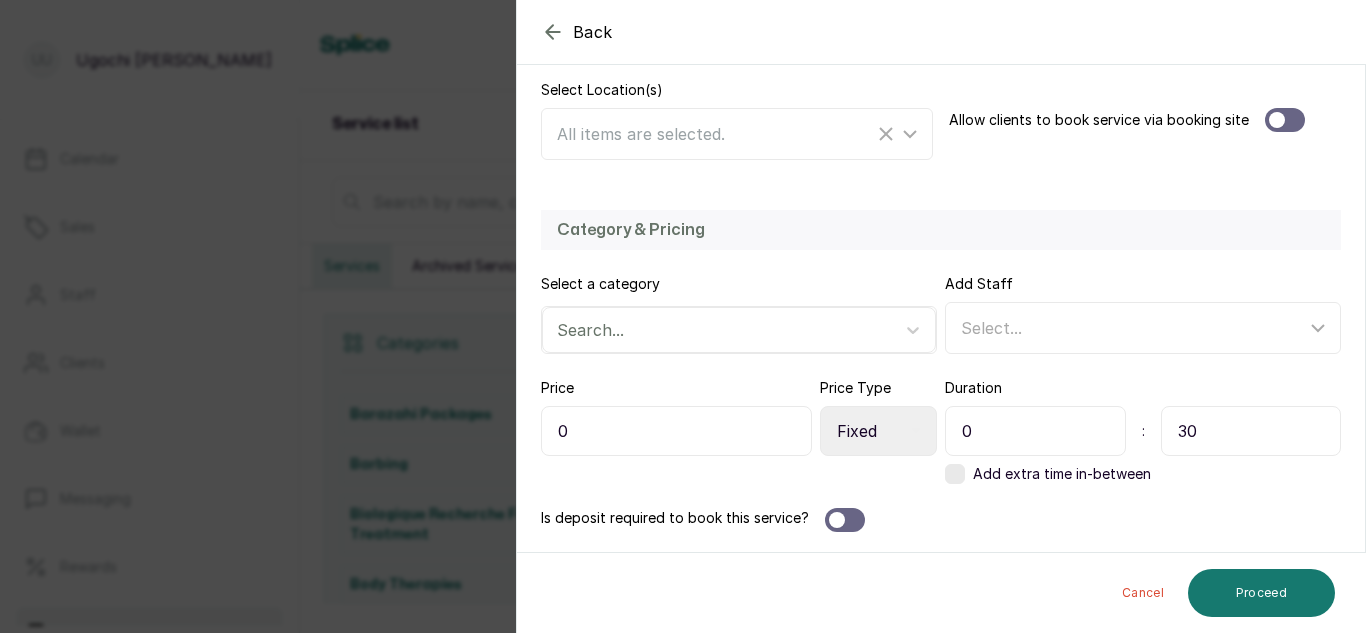 type on "30" 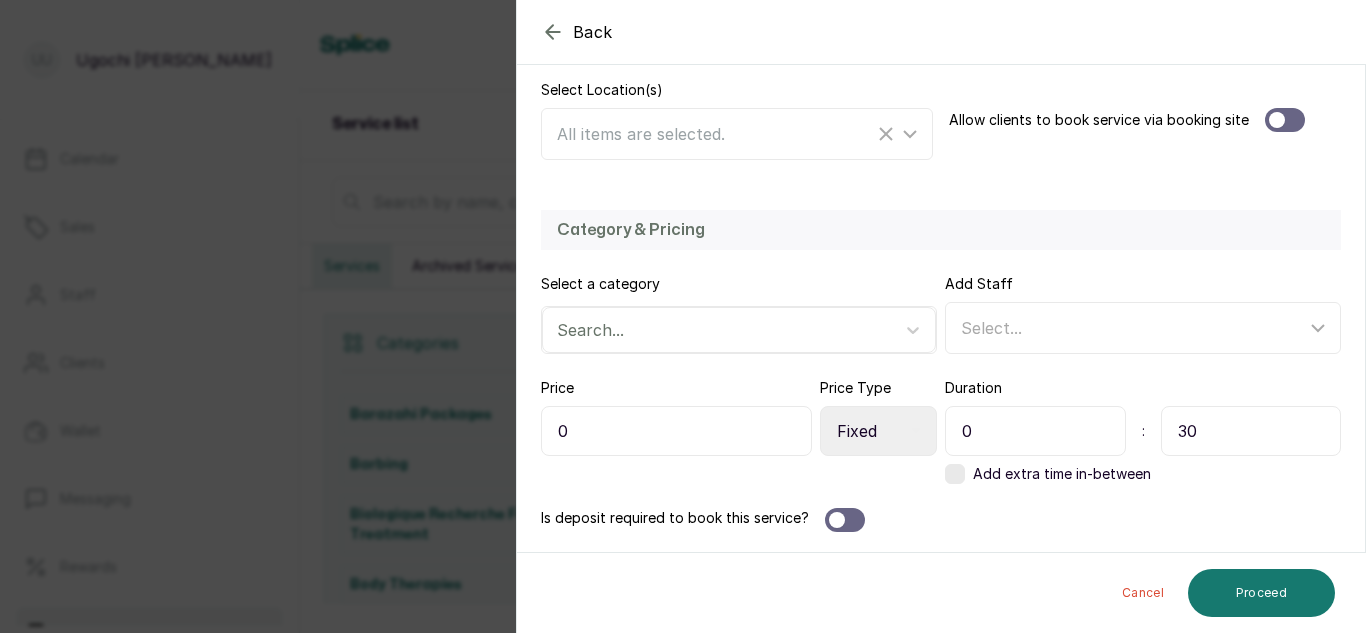 click on "0" at bounding box center [676, 431] 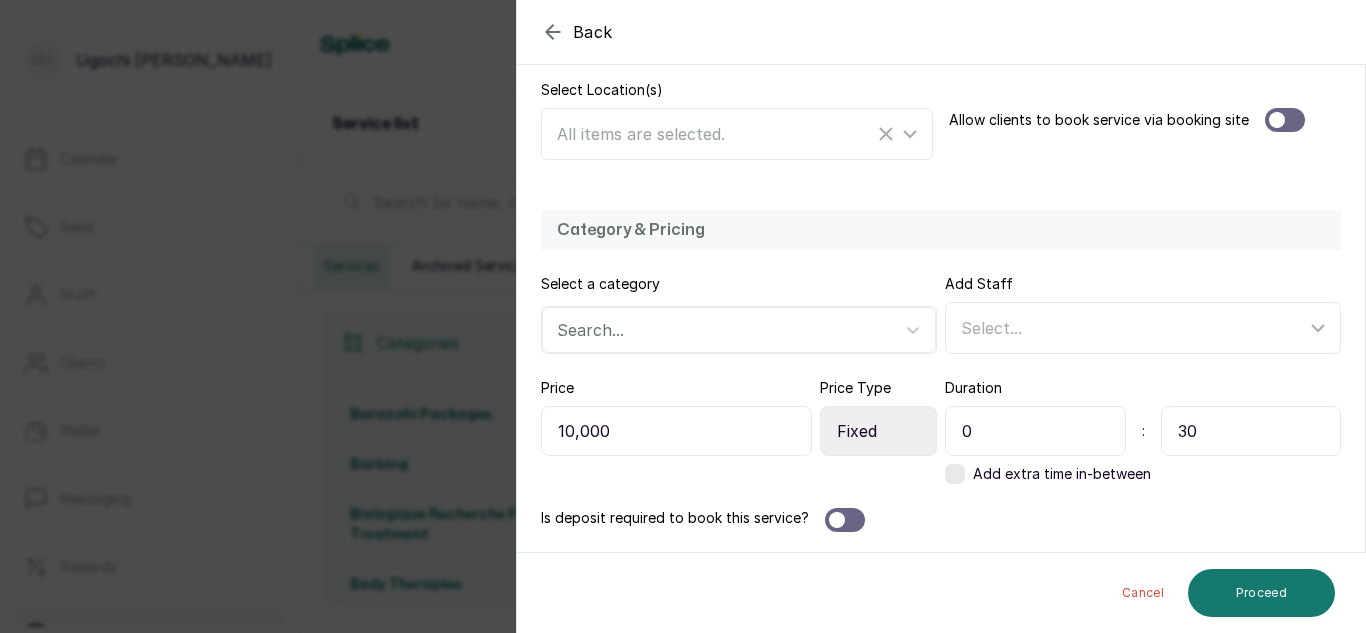 type on "10,000" 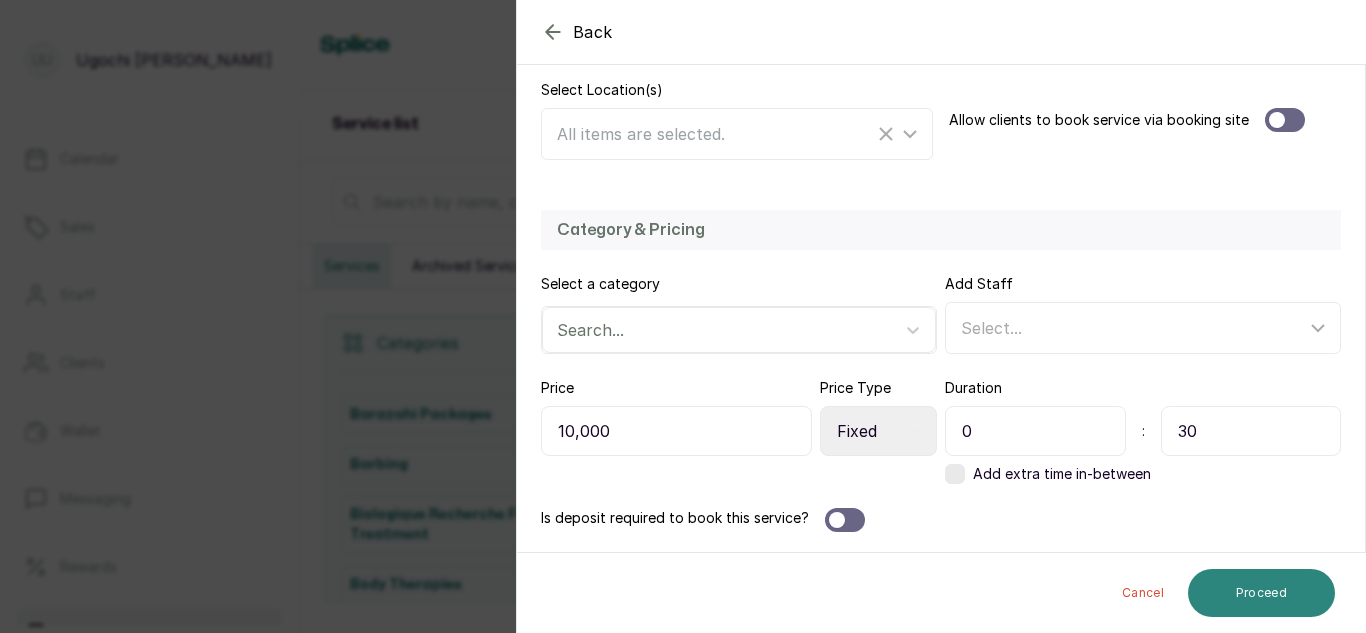 click on "Proceed" at bounding box center (1261, 593) 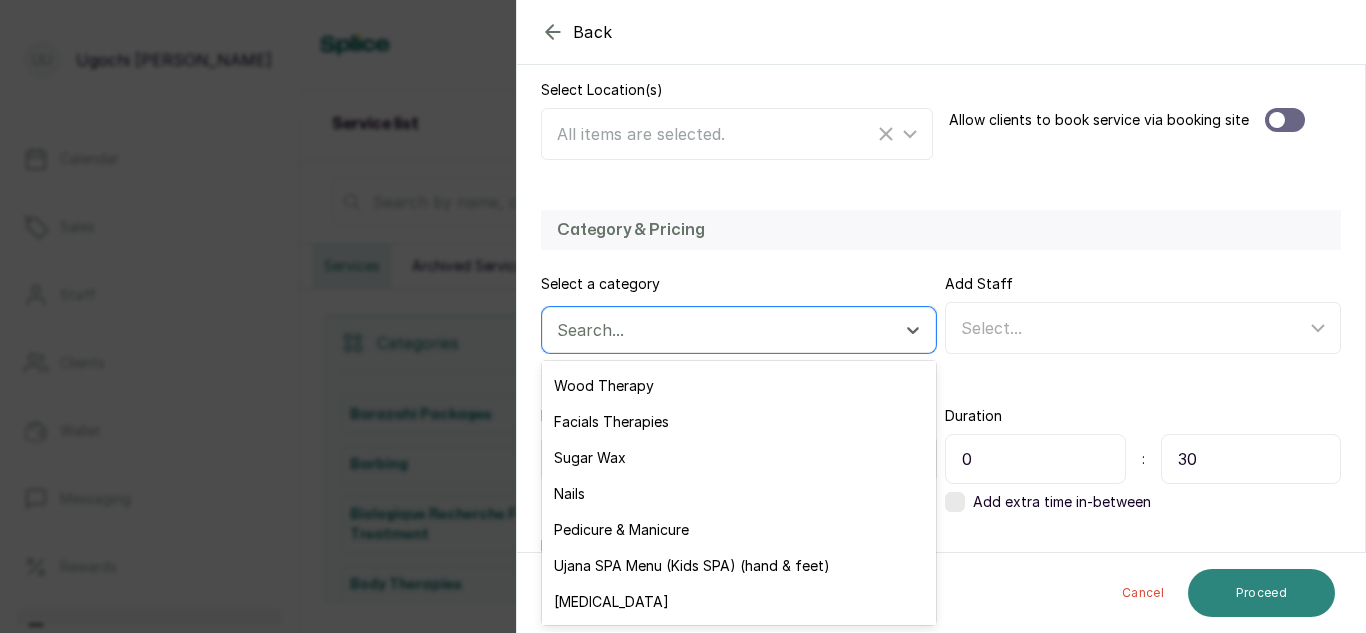 scroll, scrollTop: 219, scrollLeft: 0, axis: vertical 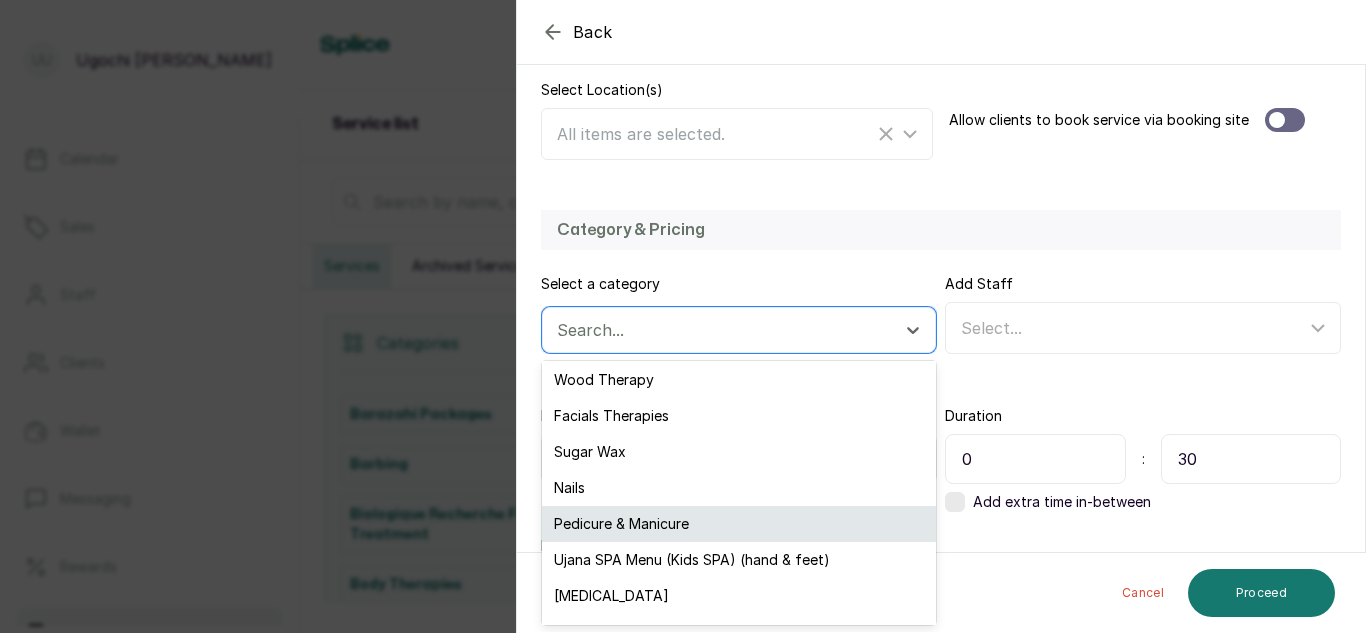 click on "Pedicure & Manicure" at bounding box center [739, 524] 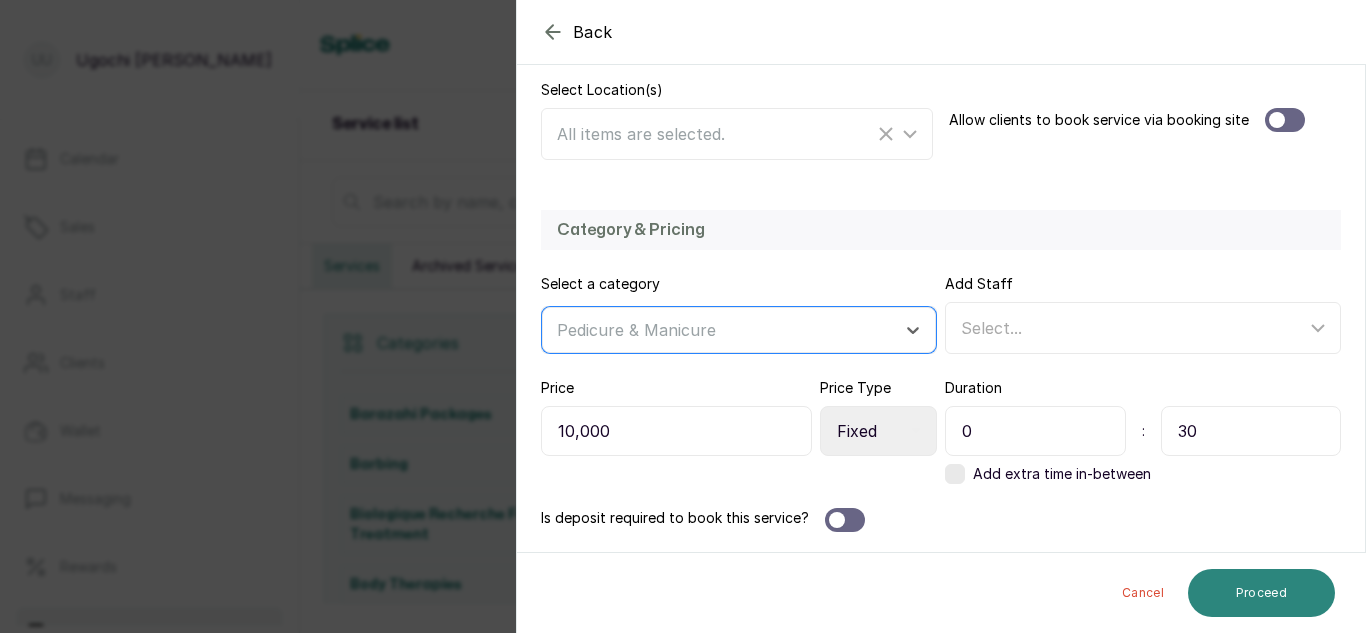 click on "Proceed" at bounding box center [1261, 593] 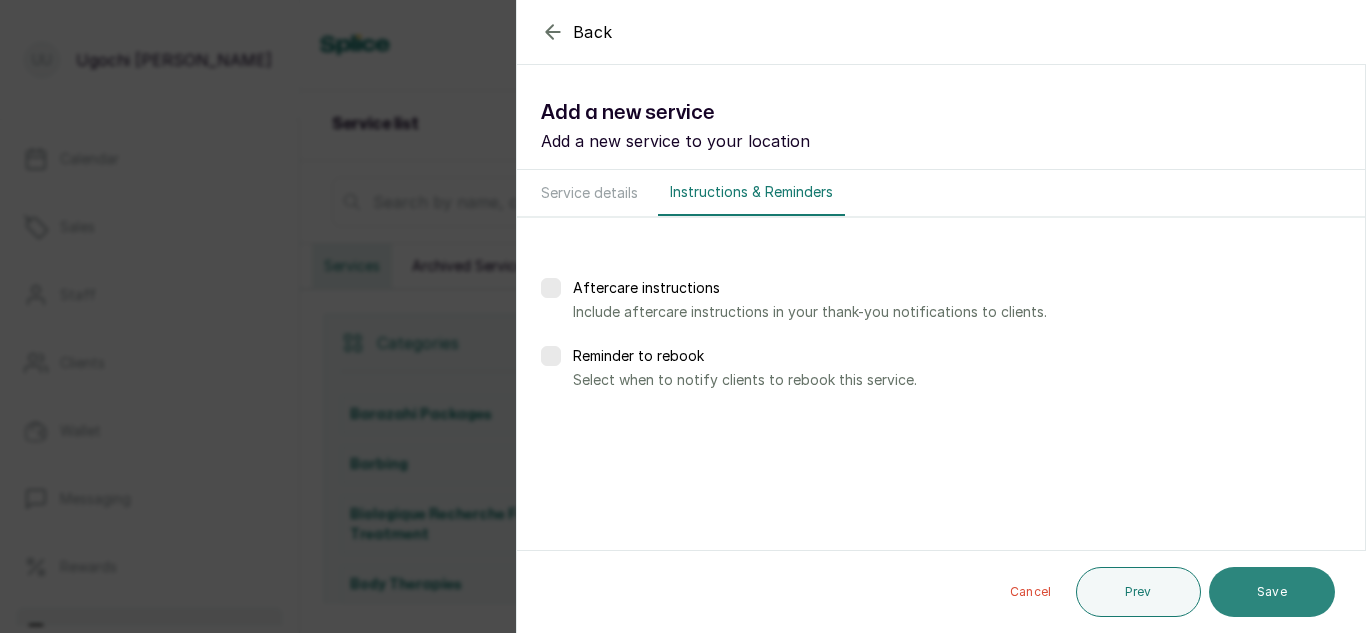 click on "Save" at bounding box center [1272, 592] 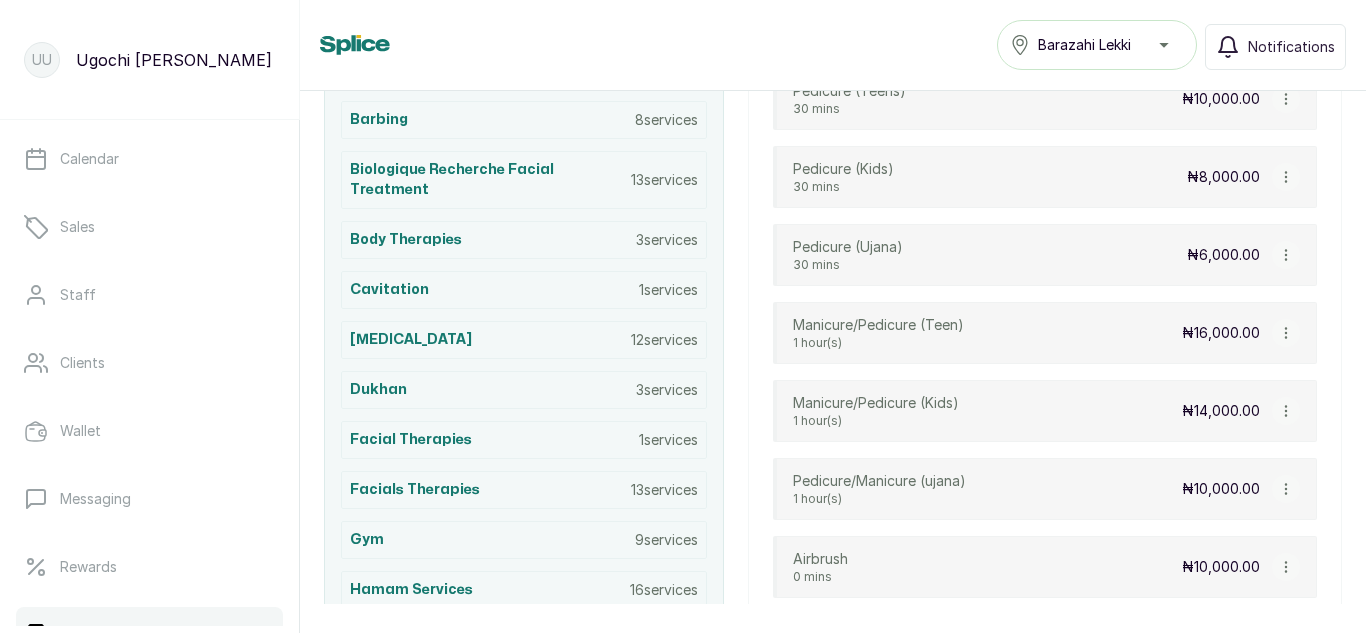 scroll, scrollTop: 548, scrollLeft: 0, axis: vertical 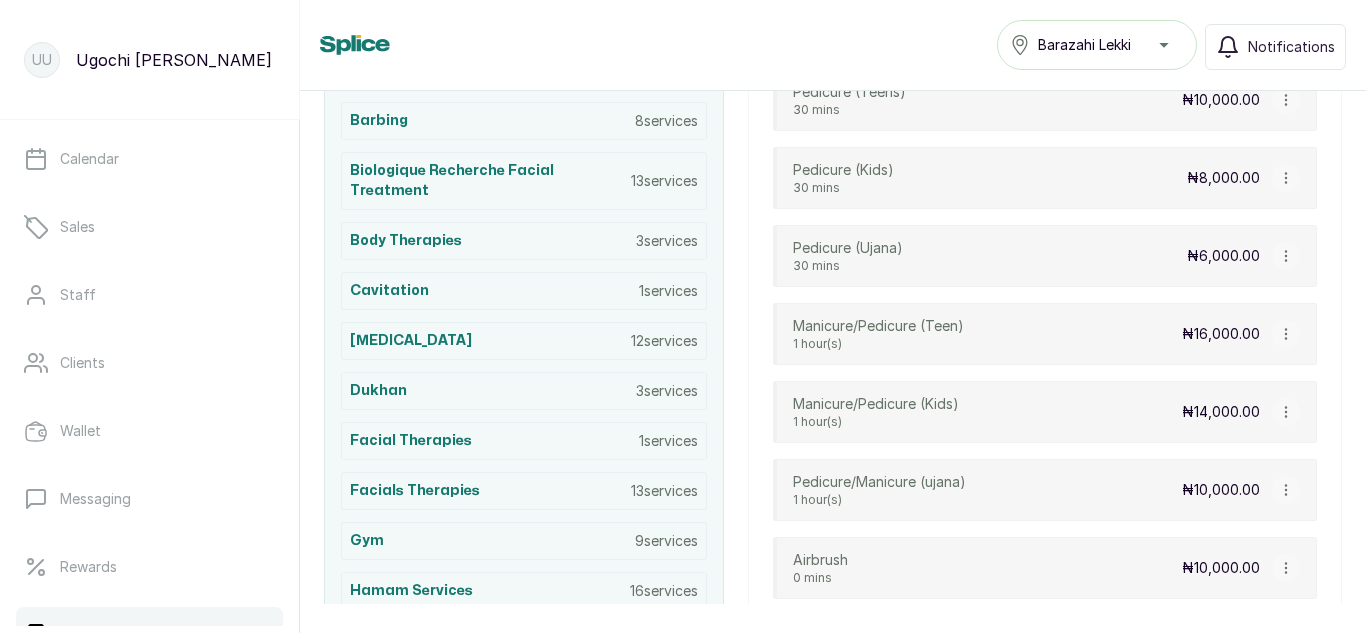 click on "₦10,000.00" at bounding box center [1221, 490] 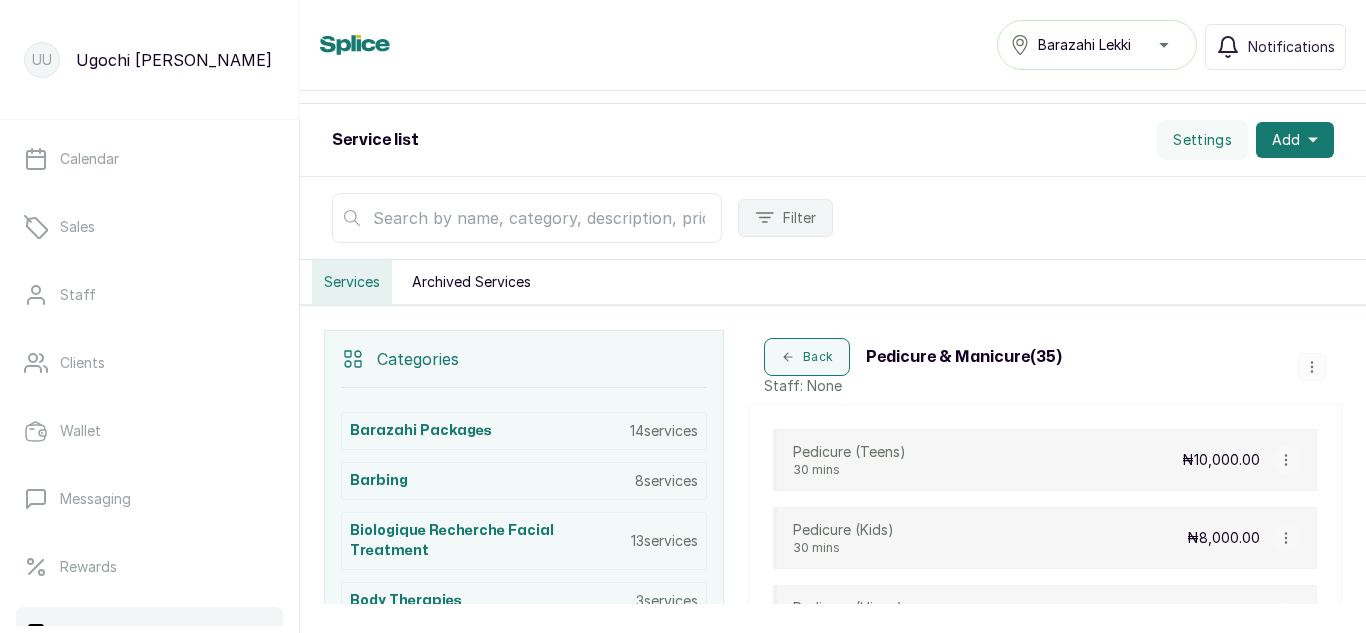 scroll, scrollTop: 185, scrollLeft: 0, axis: vertical 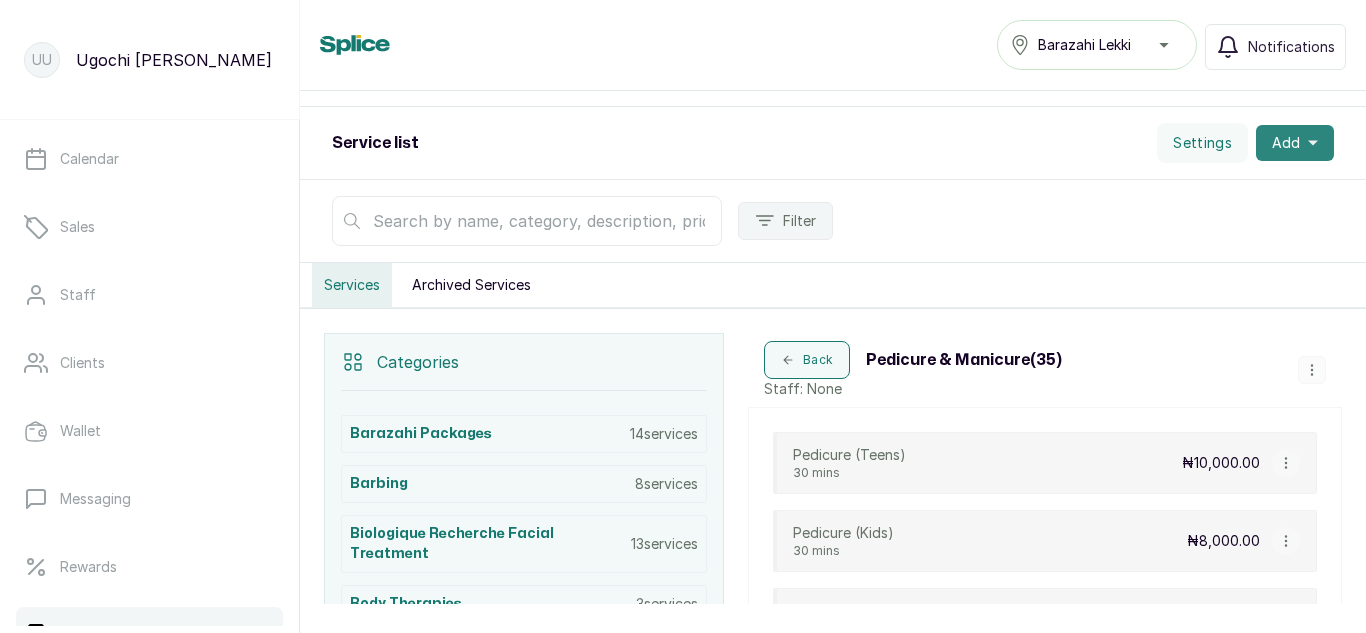 click on "Add" at bounding box center [1286, 143] 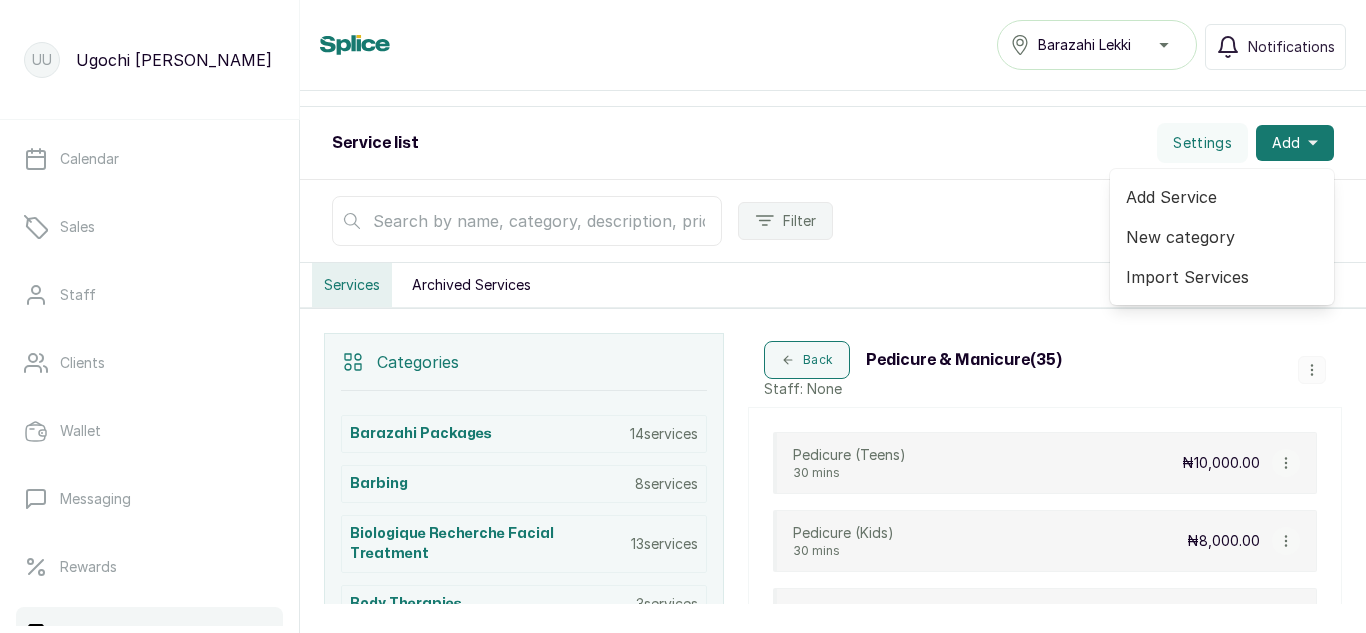 click on "Add Service" at bounding box center [1222, 197] 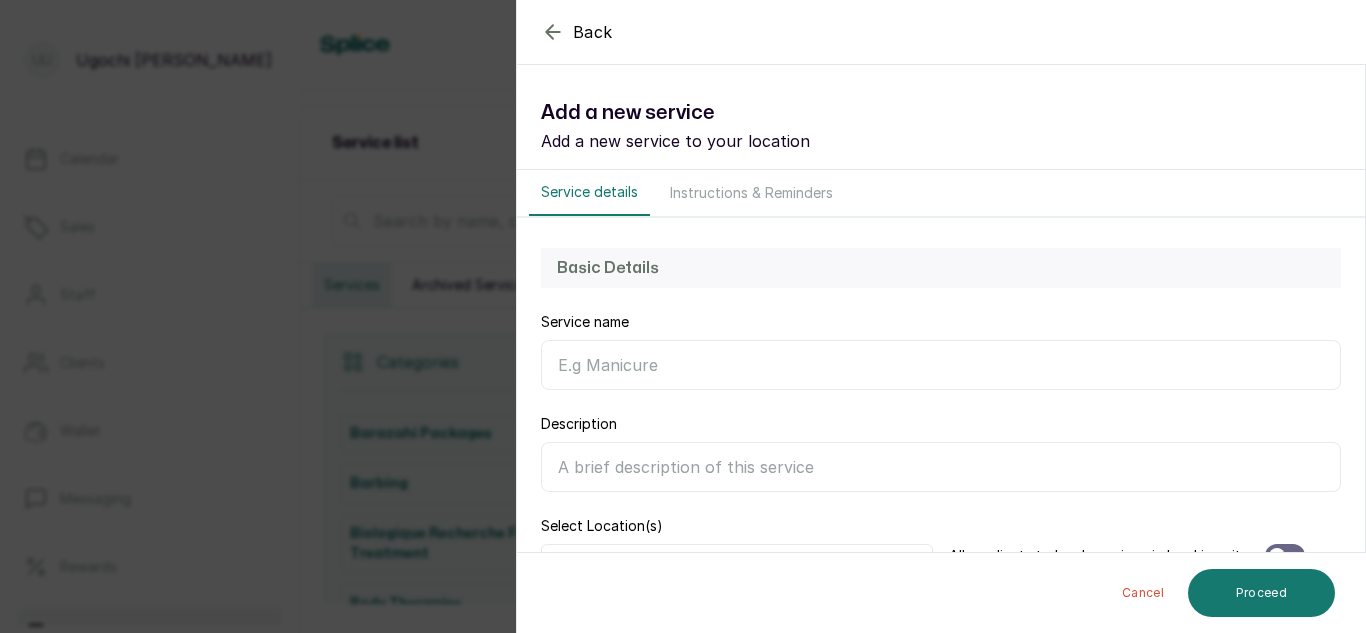 type 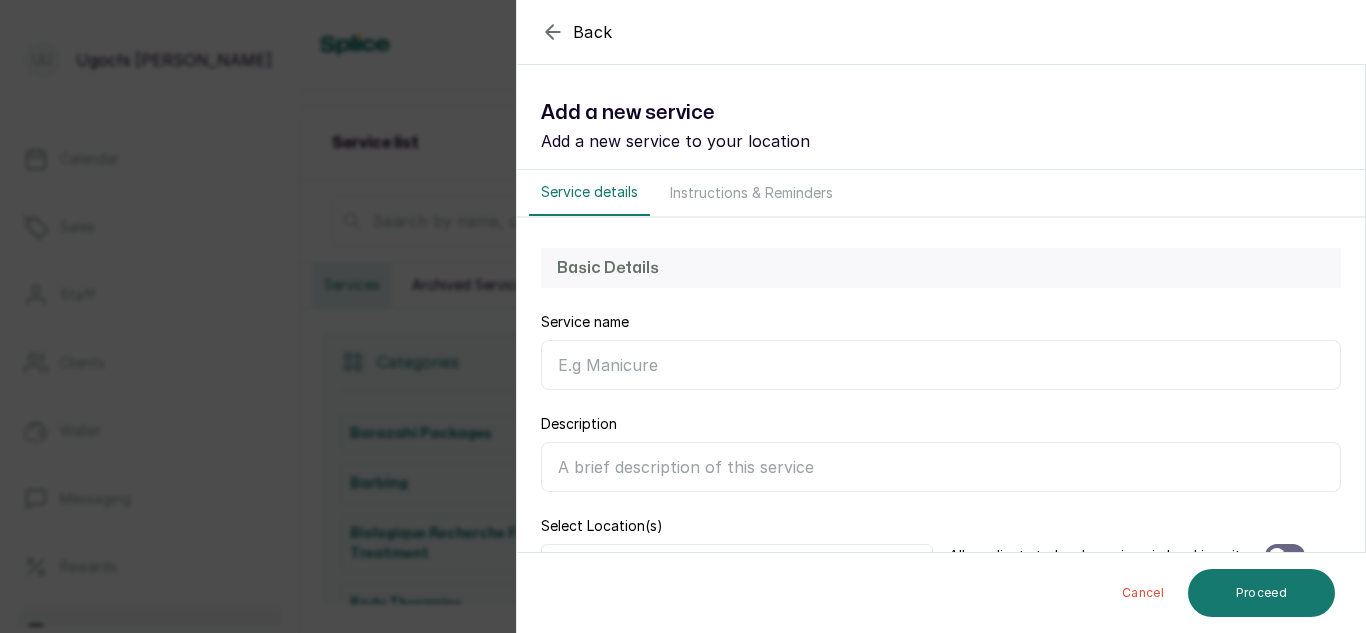 click on "Service name" at bounding box center (941, 365) 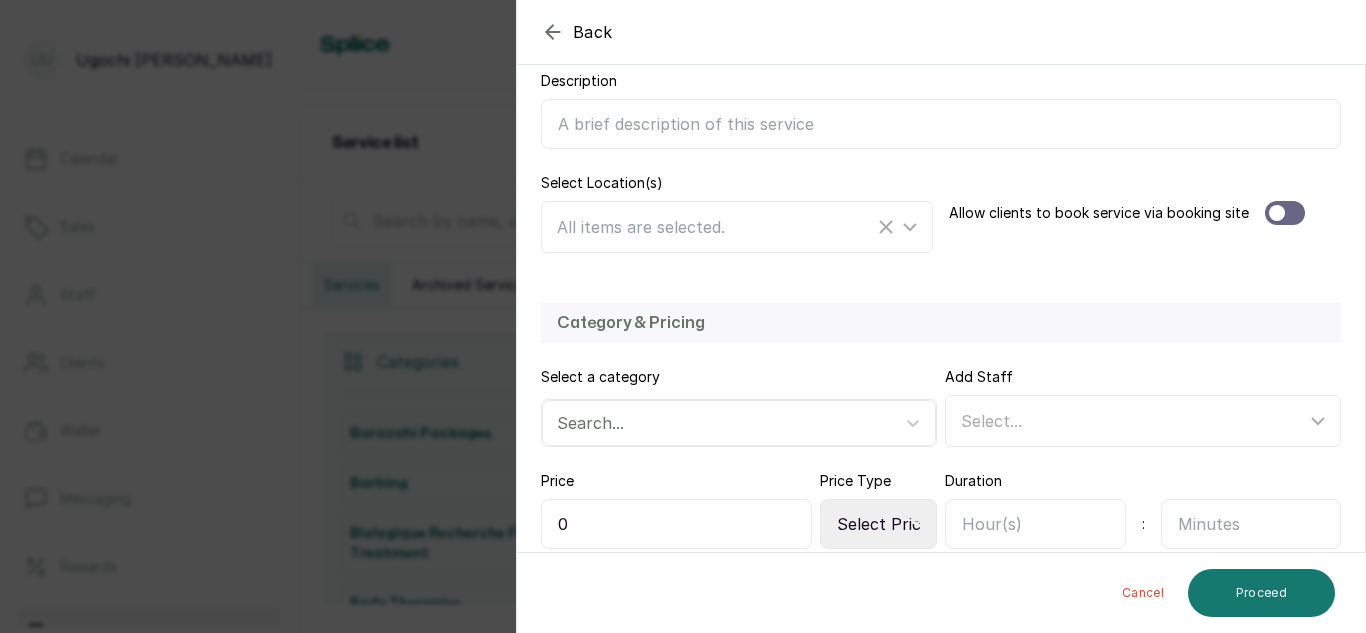 scroll, scrollTop: 349, scrollLeft: 0, axis: vertical 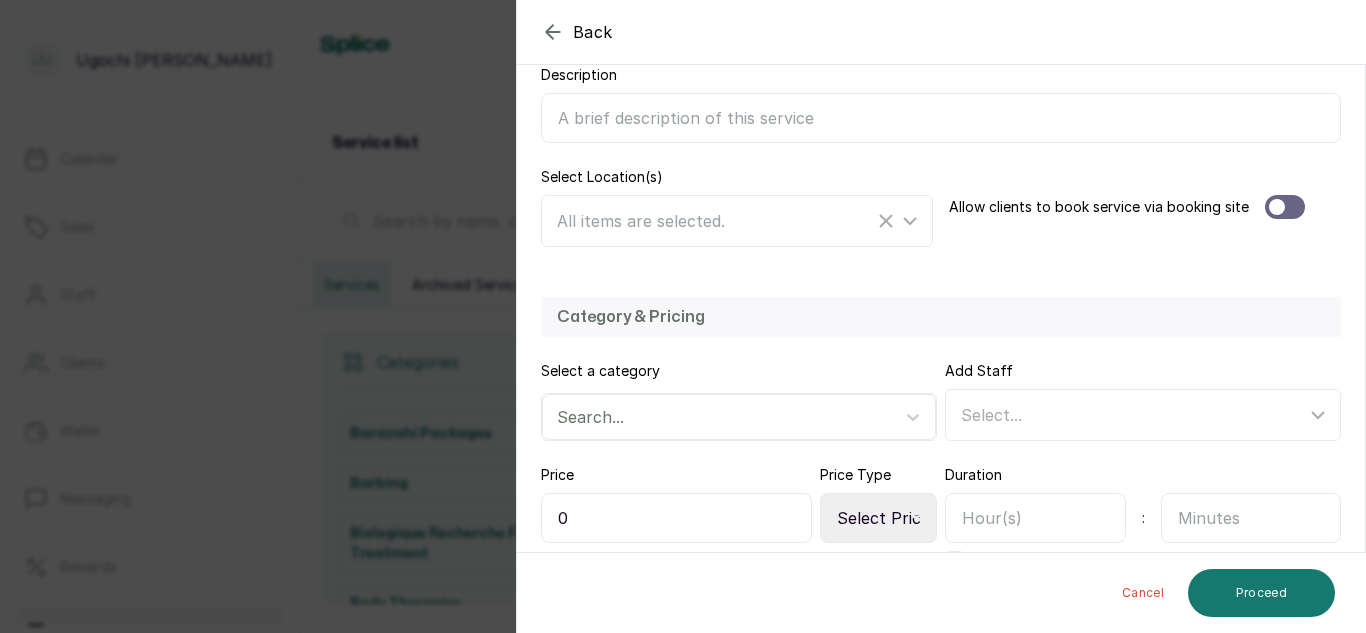 type on "Manicure (Ujana)" 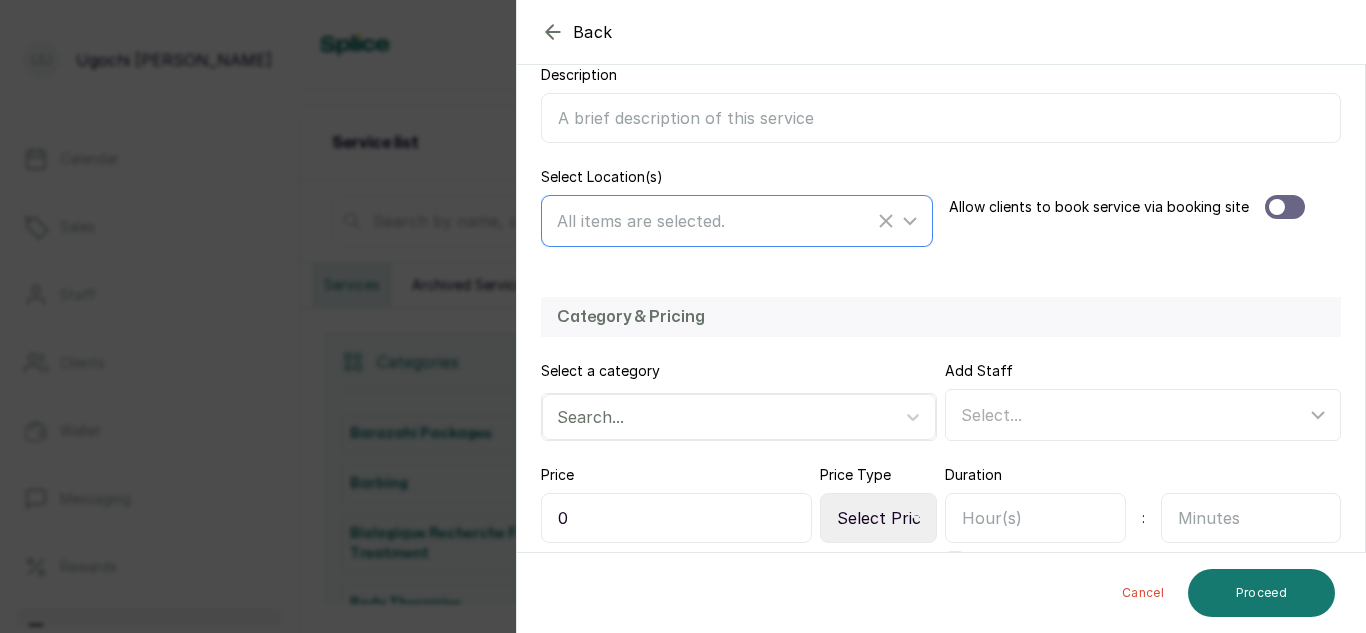 click on "All items are selected." at bounding box center [715, 221] 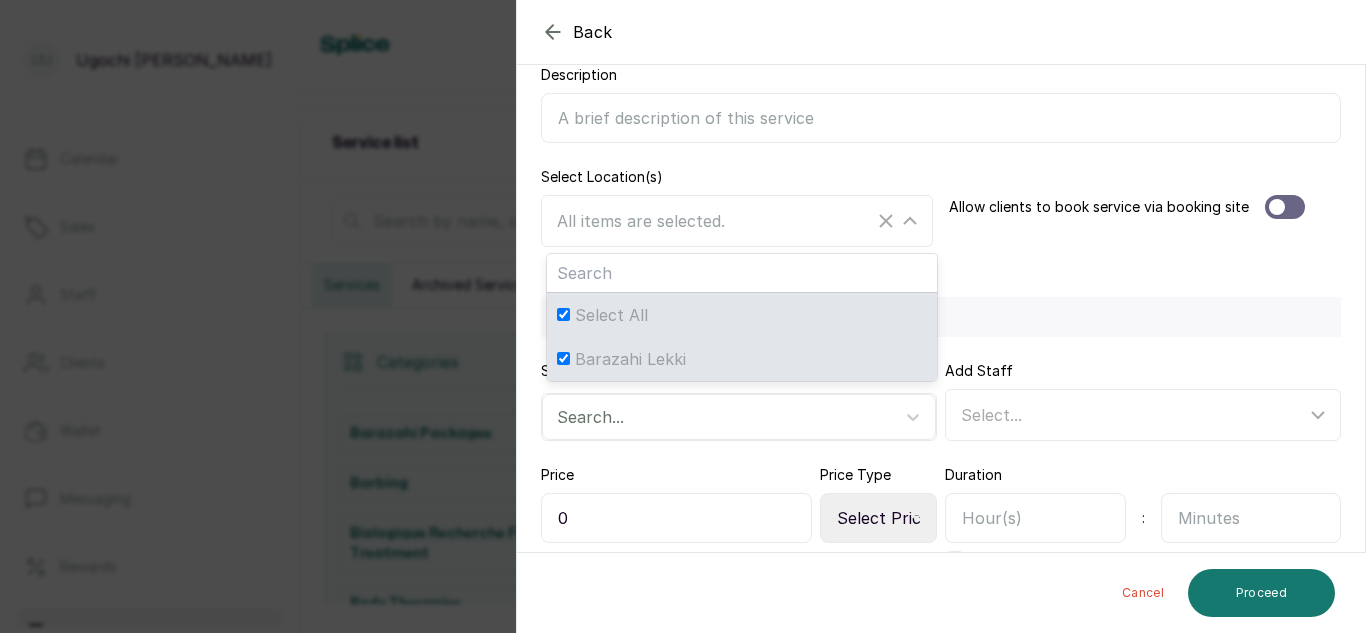 click on "Description" at bounding box center (941, 118) 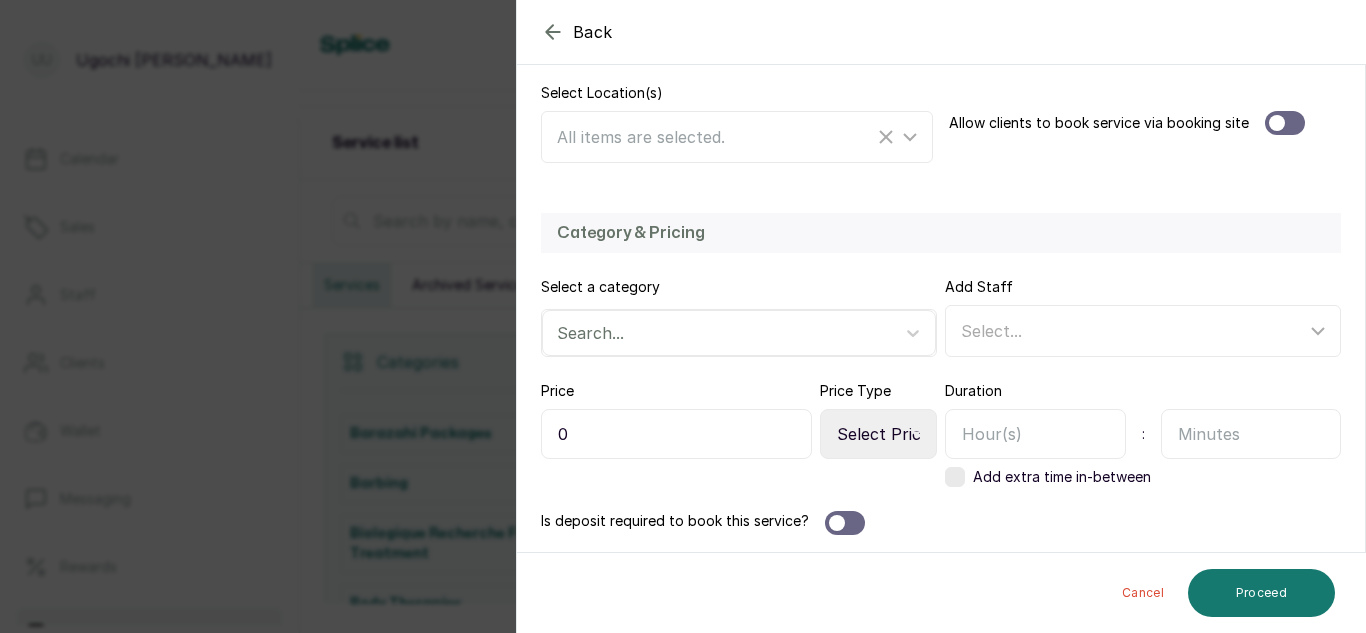 scroll, scrollTop: 436, scrollLeft: 0, axis: vertical 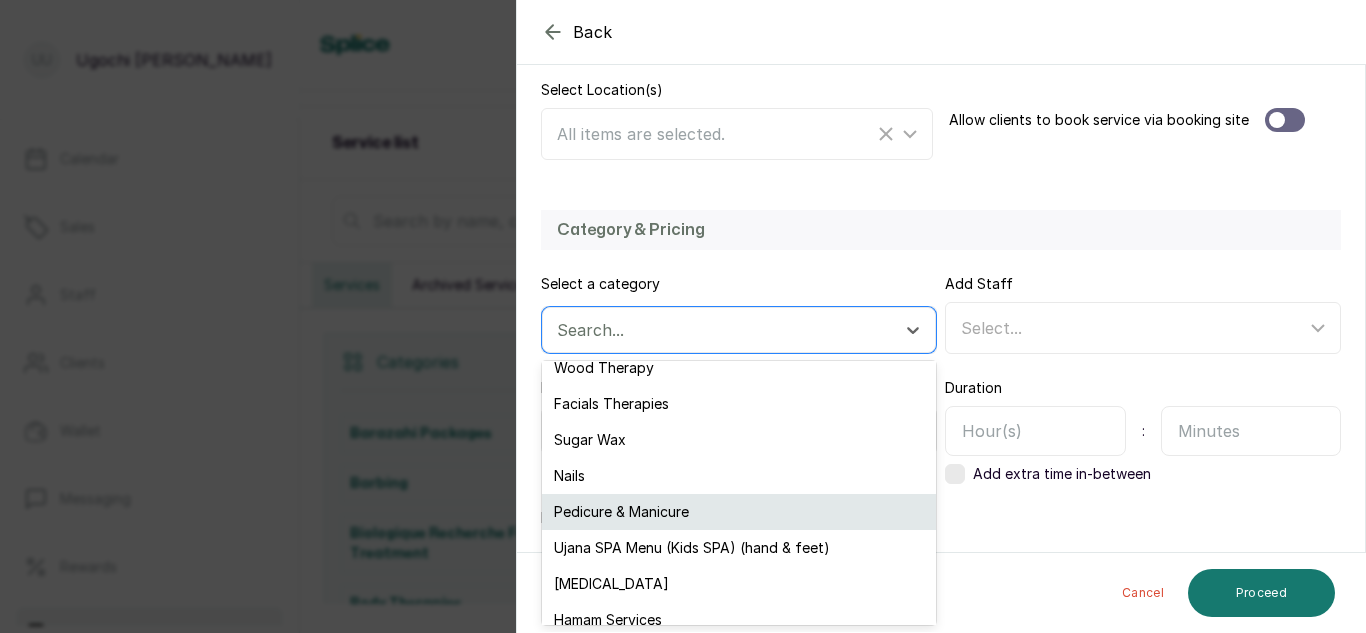 click on "Pedicure & Manicure" at bounding box center [739, 512] 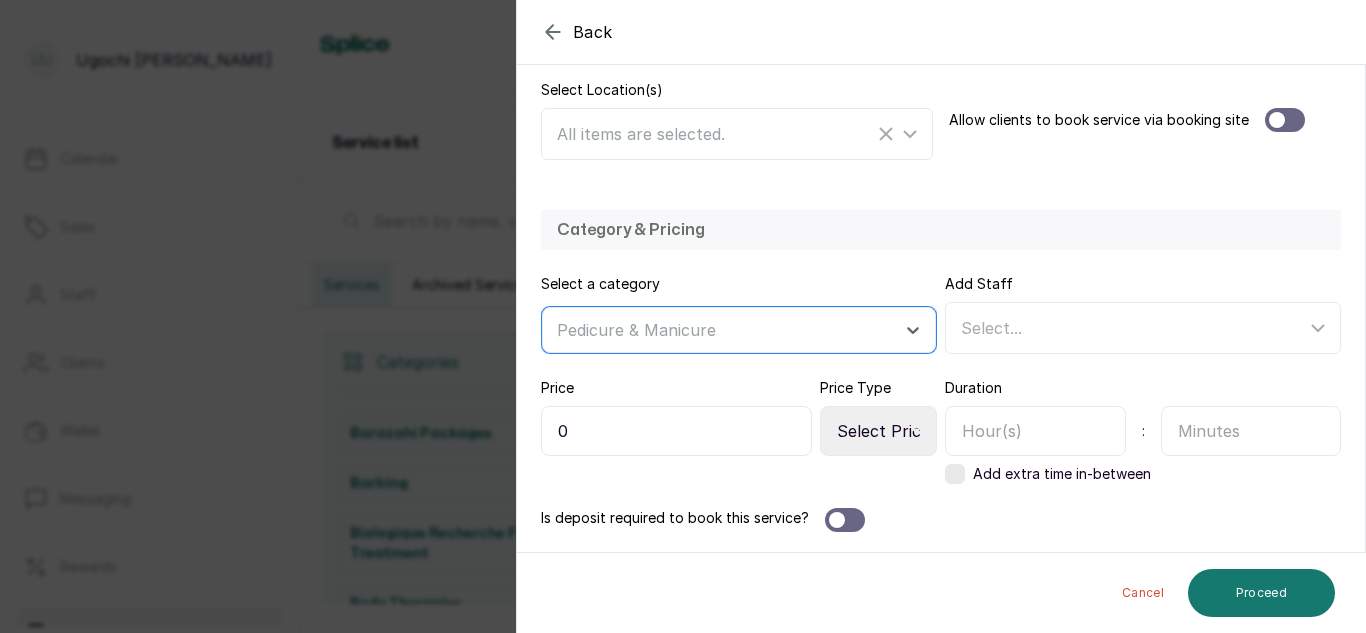 click on "0" at bounding box center (676, 431) 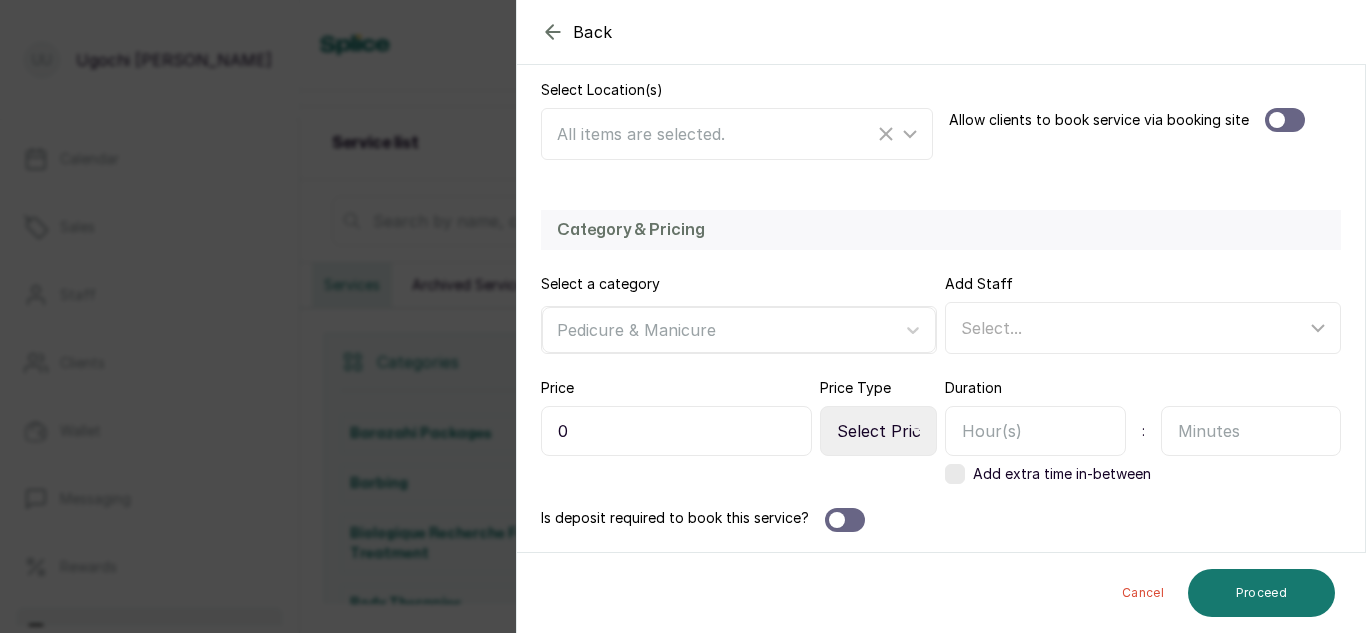 click on "Select Price Type Fixed From" at bounding box center [878, 431] 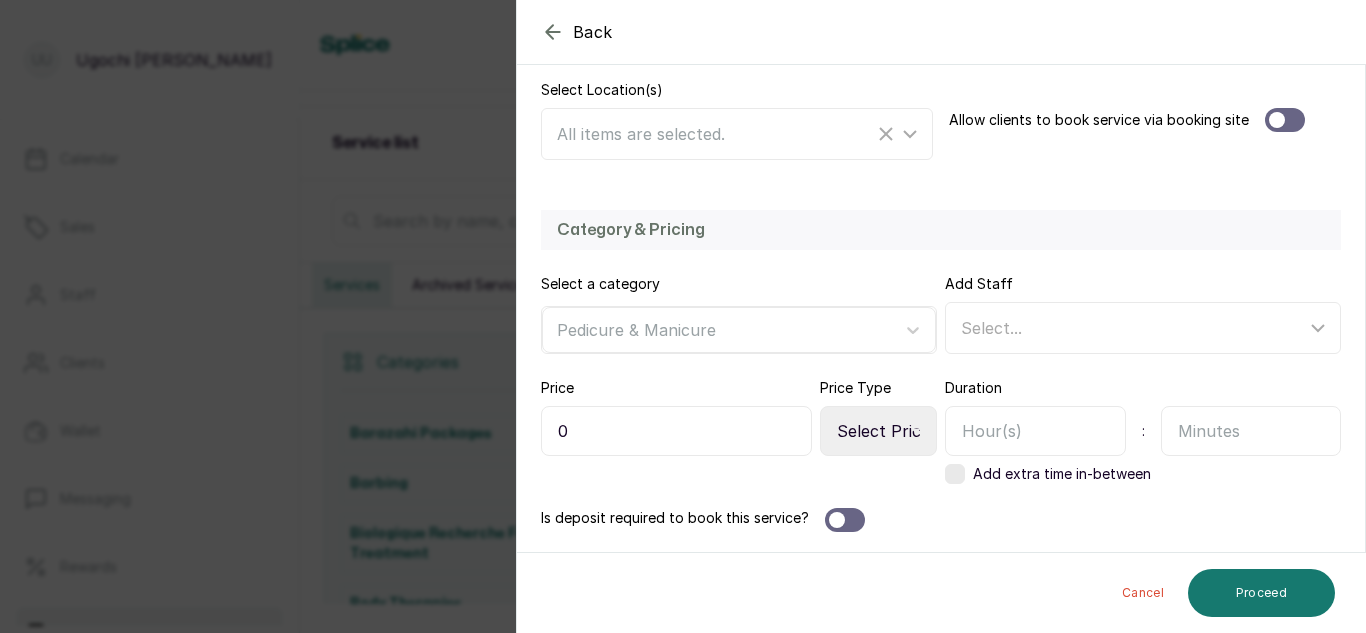 click on "Select Price Type Fixed From" at bounding box center (878, 431) 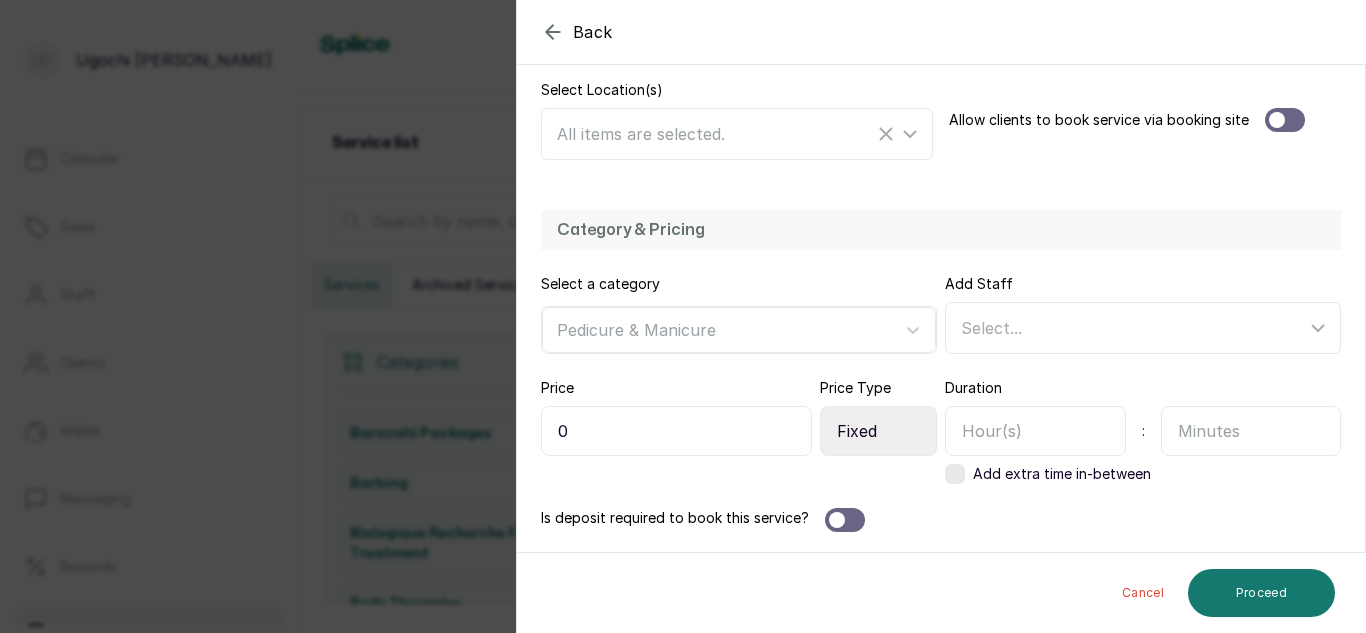 click on "Select Price Type Fixed From" at bounding box center (878, 431) 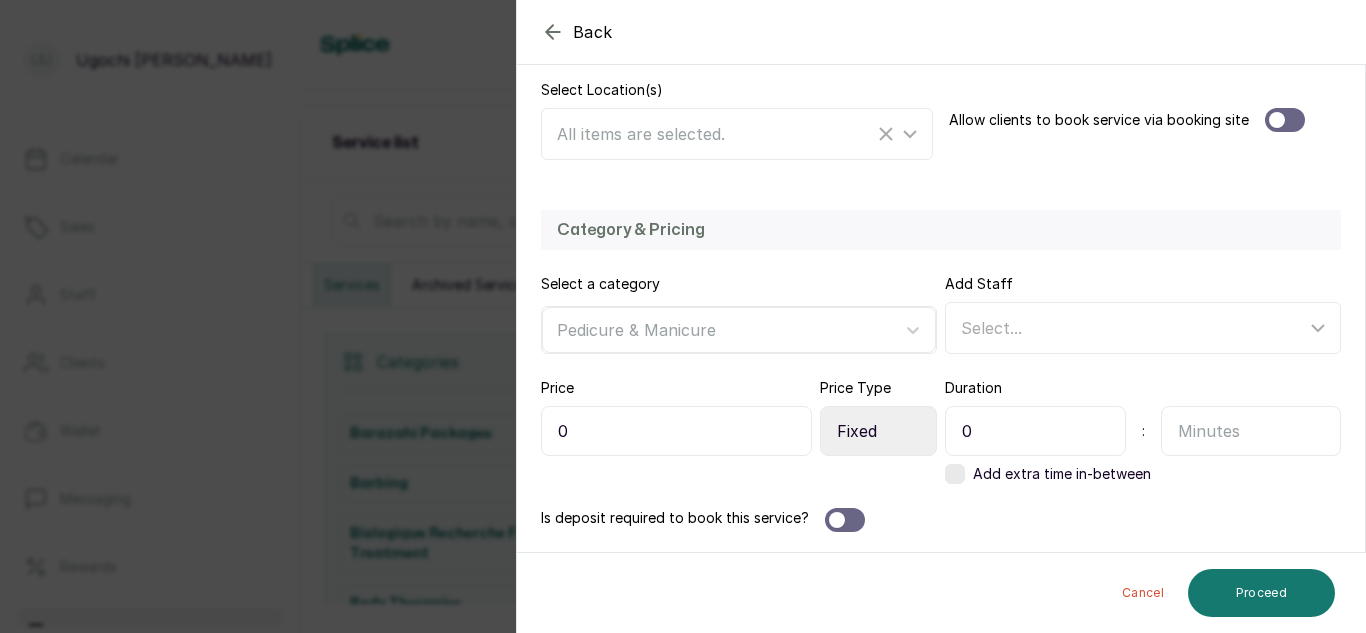 type on "0" 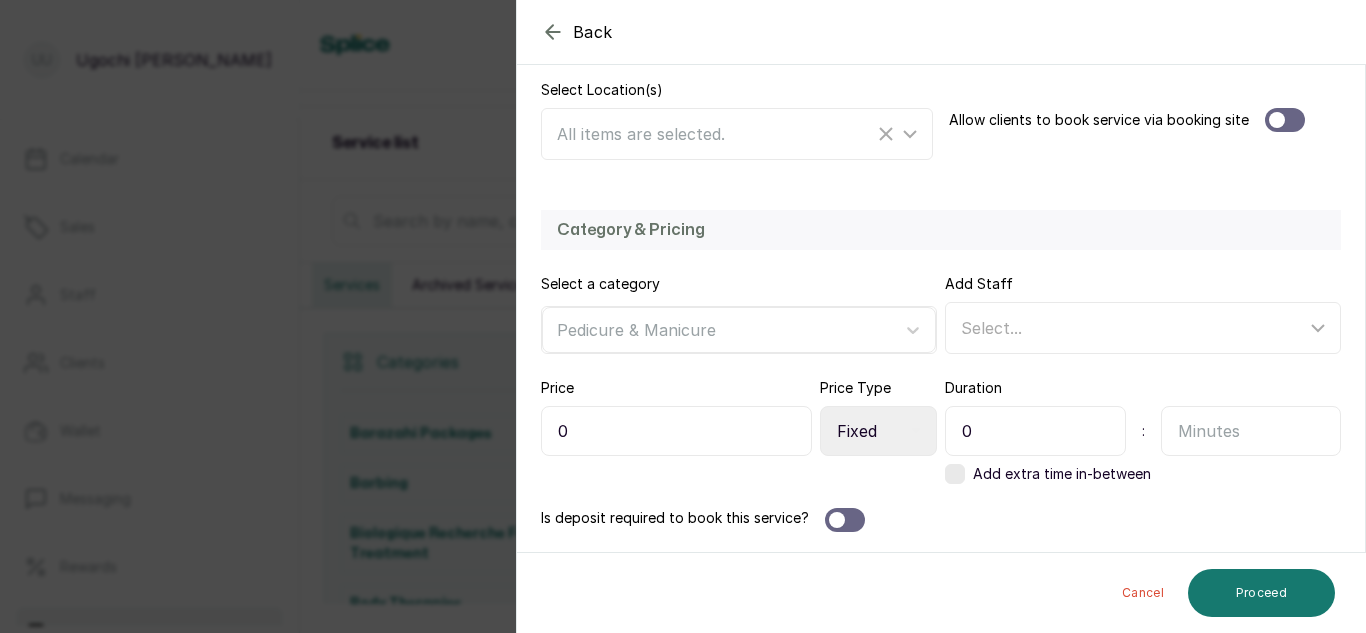 click at bounding box center (1251, 431) 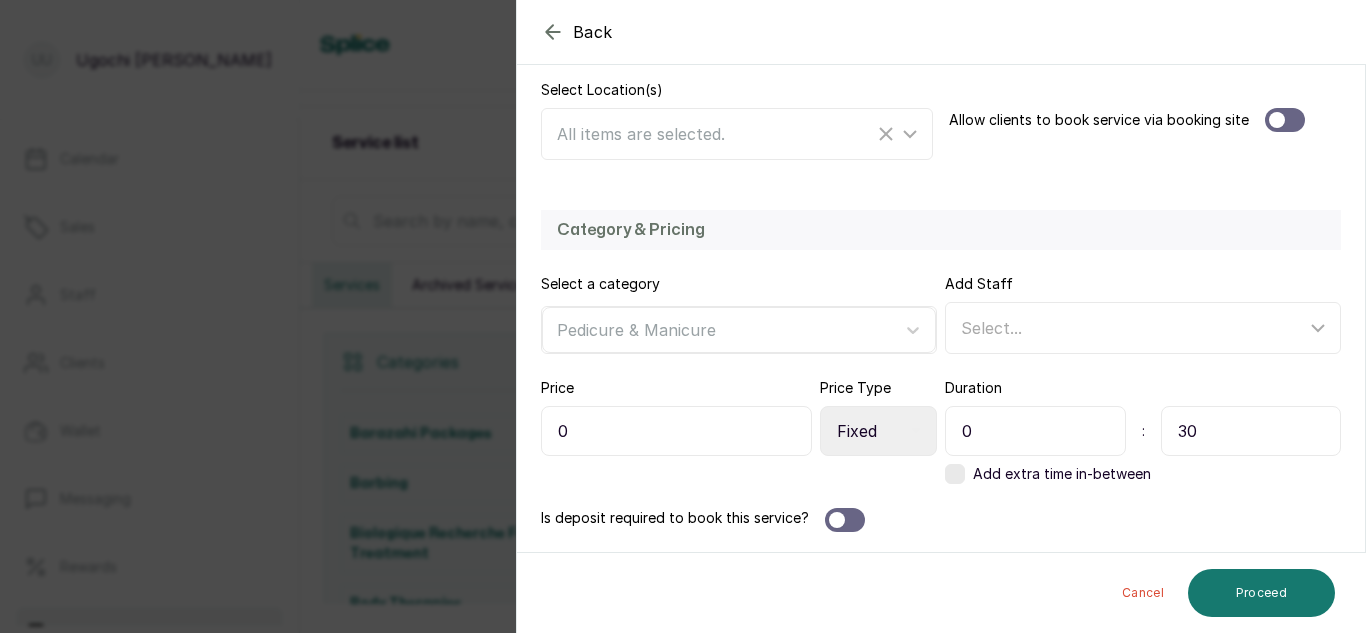 type on "30" 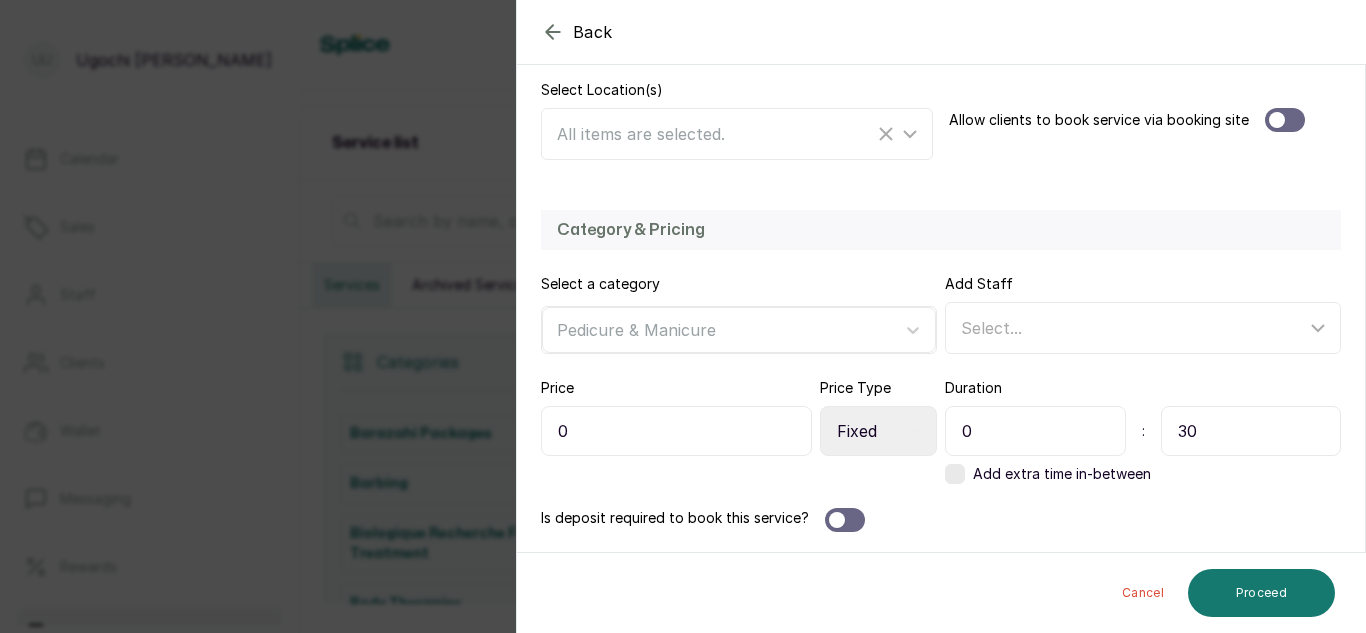 click on "0" at bounding box center [676, 431] 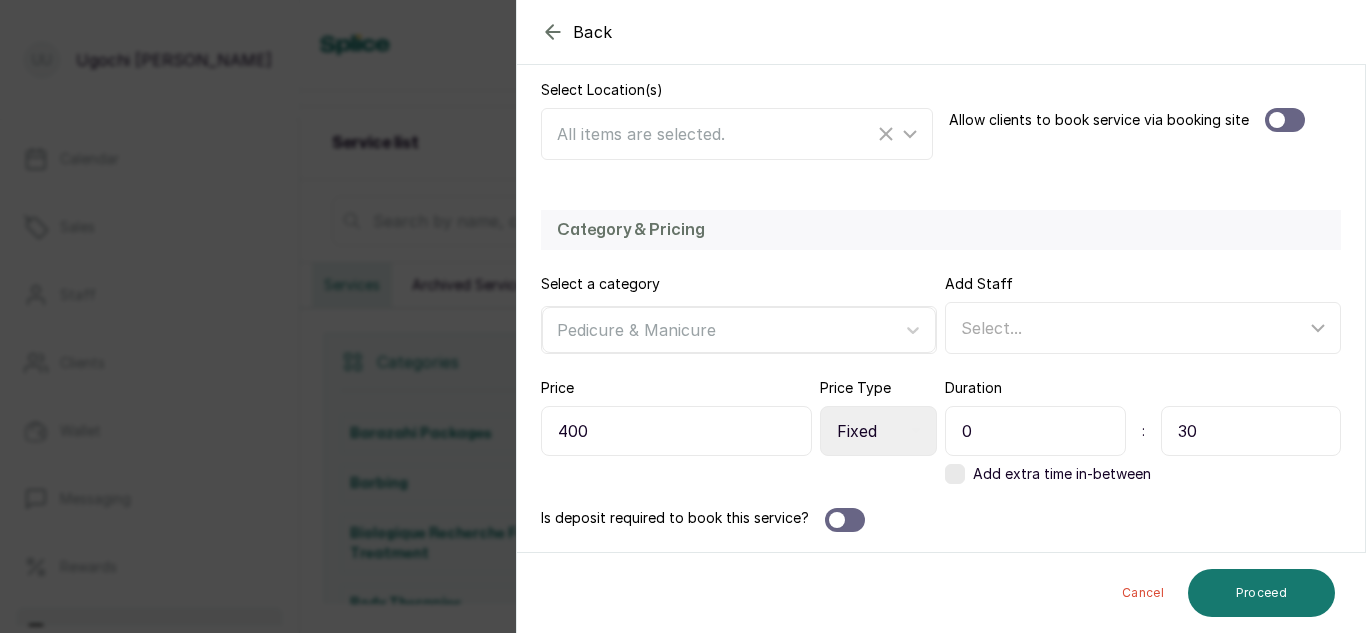 type on "4,000" 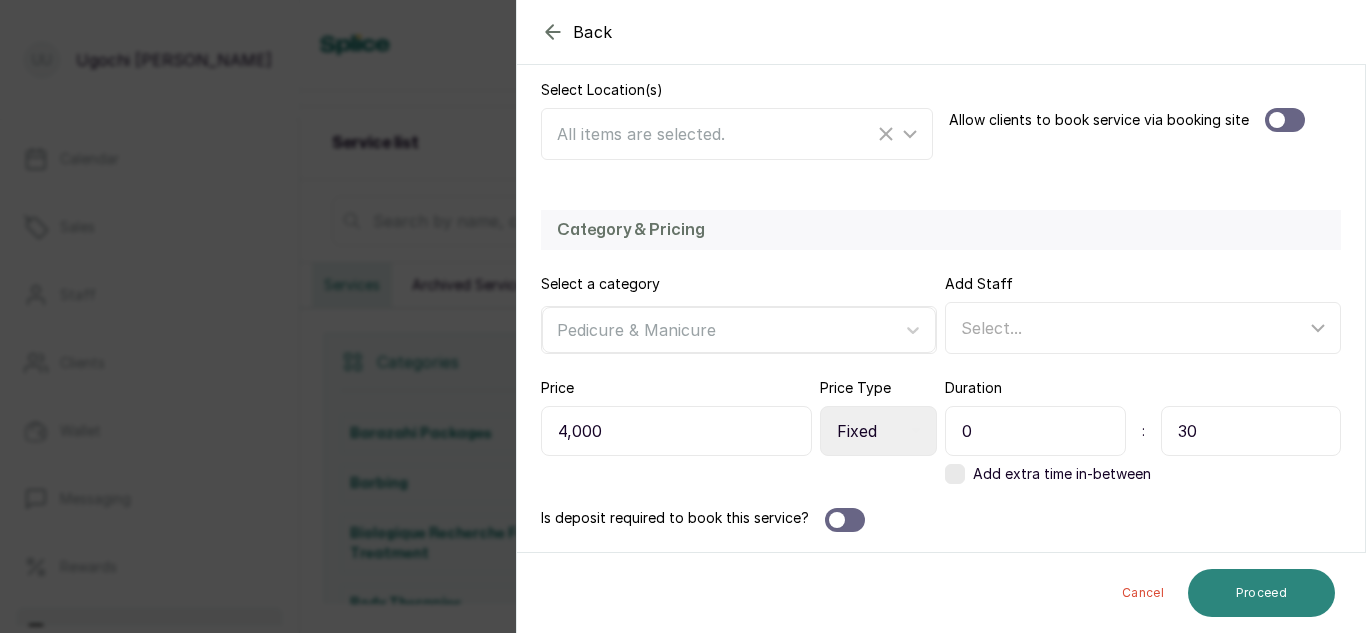 click on "Proceed" at bounding box center (1261, 593) 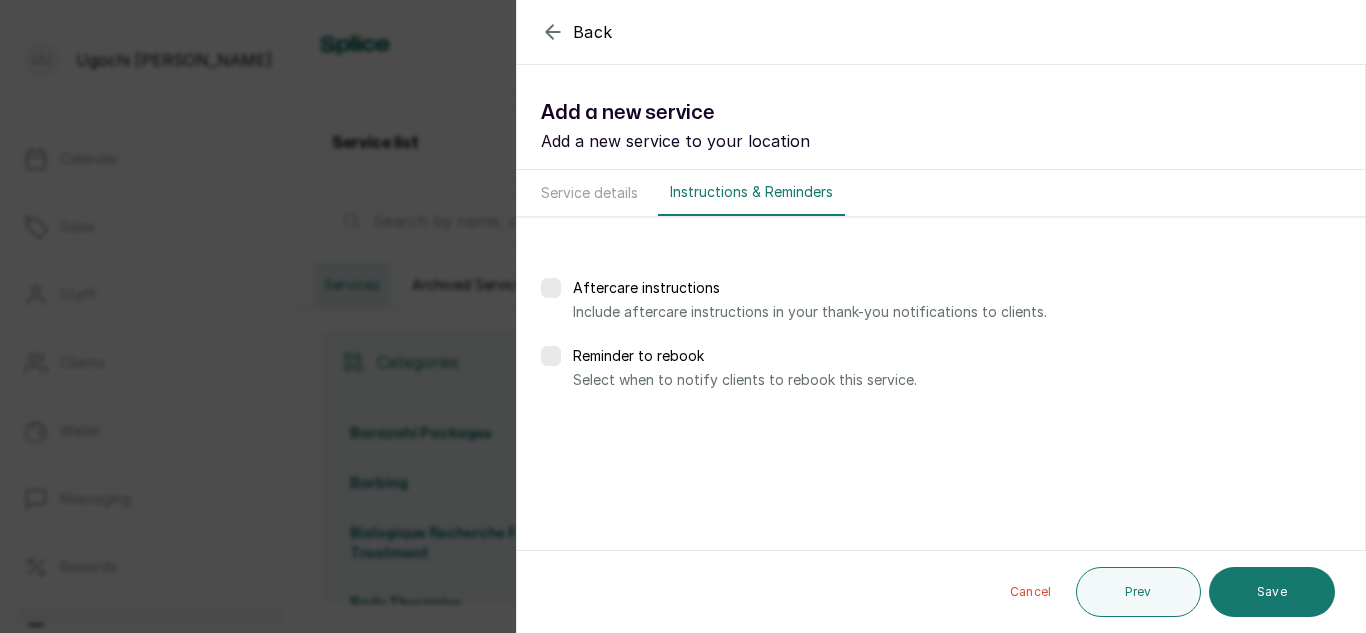 scroll, scrollTop: 0, scrollLeft: 0, axis: both 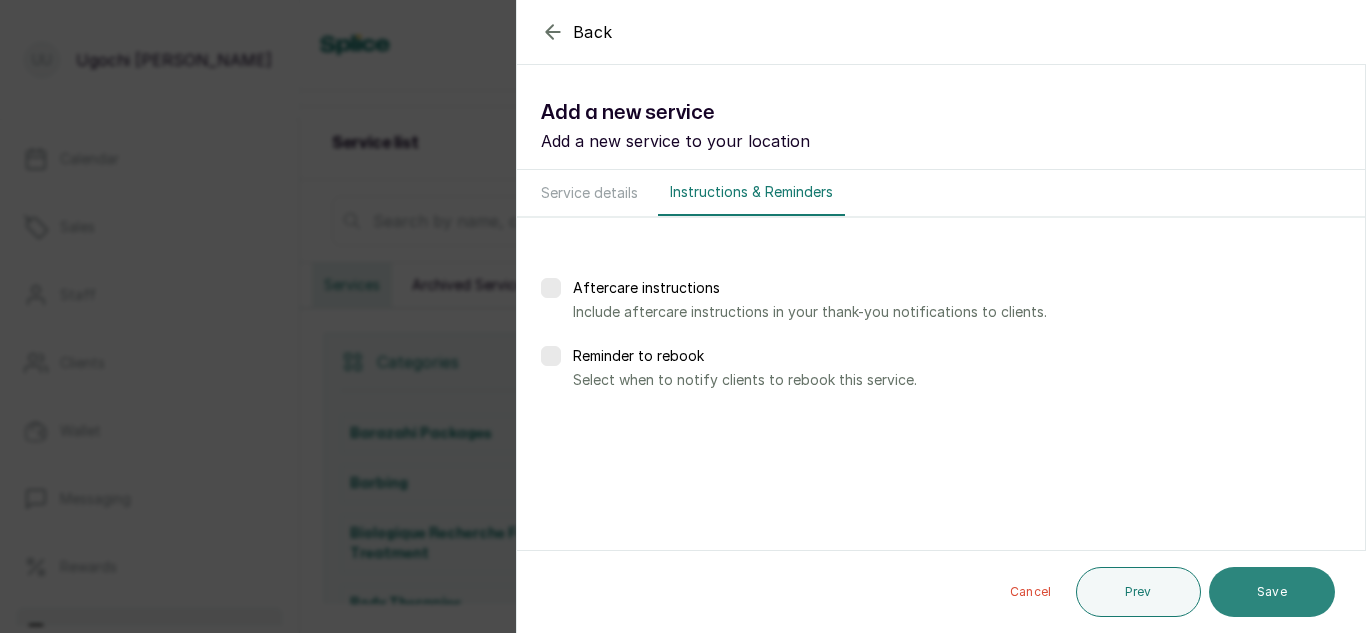 click on "Save" at bounding box center (1272, 592) 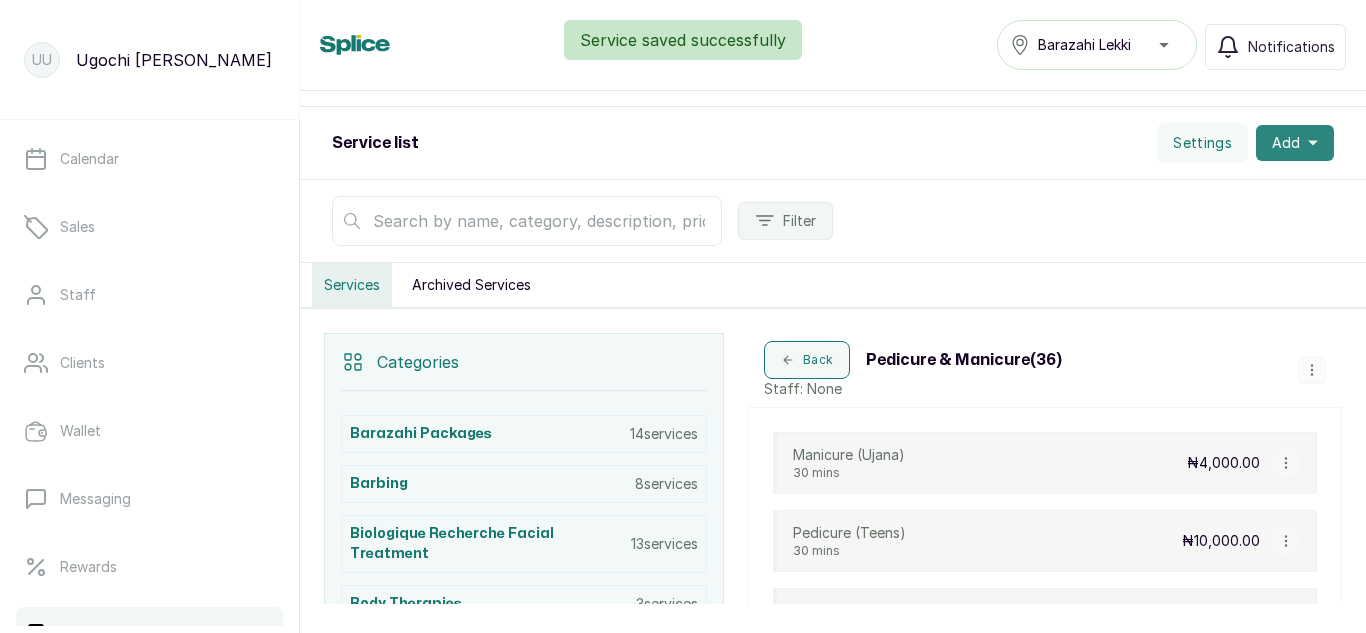 click on "Add" at bounding box center [1295, 143] 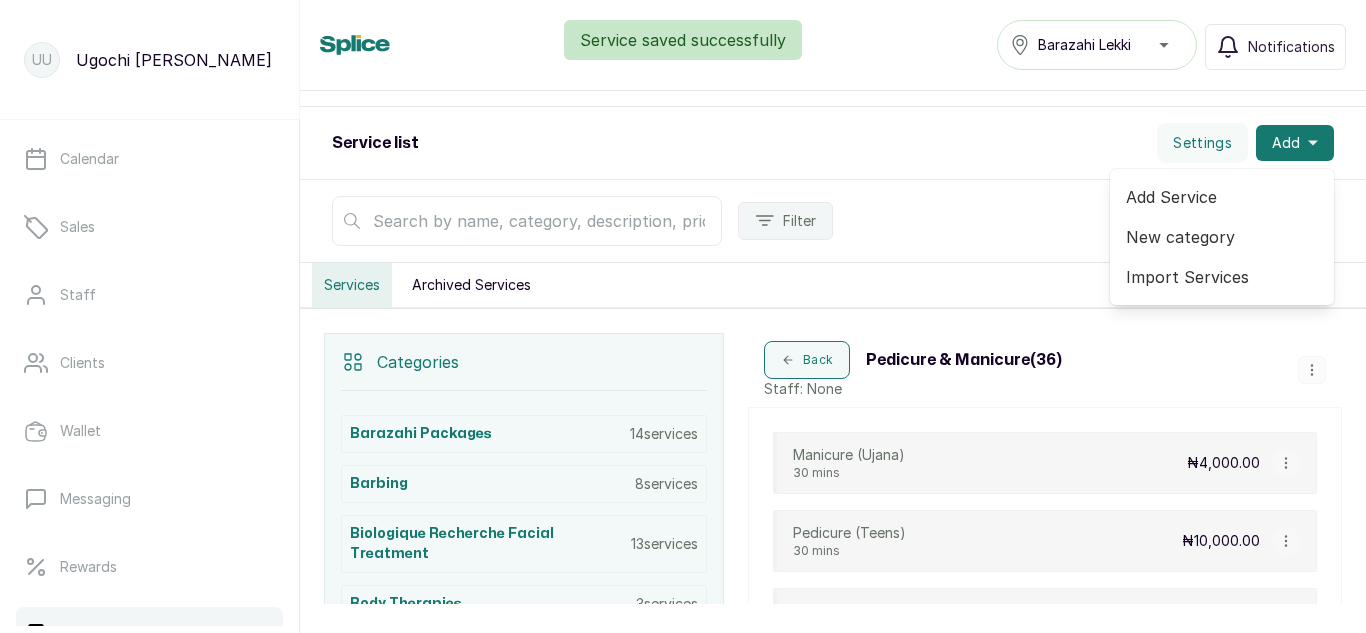 click on "Add Service" at bounding box center [1222, 197] 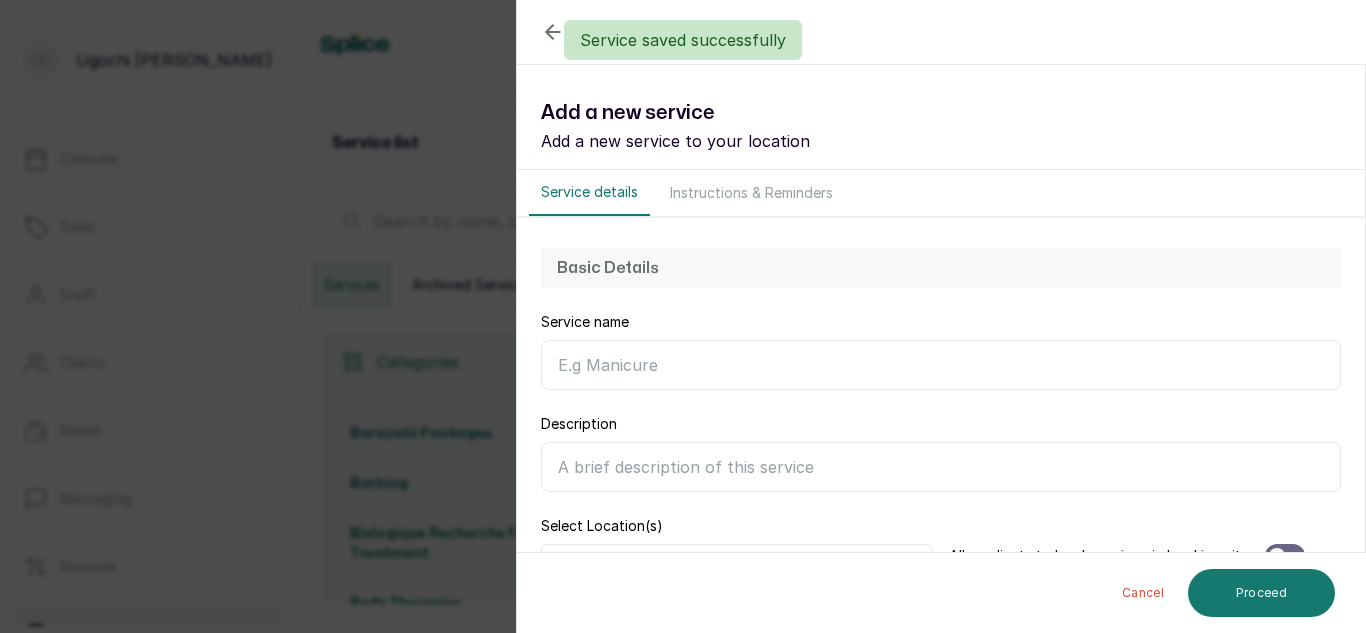 click on "Service name" at bounding box center (941, 365) 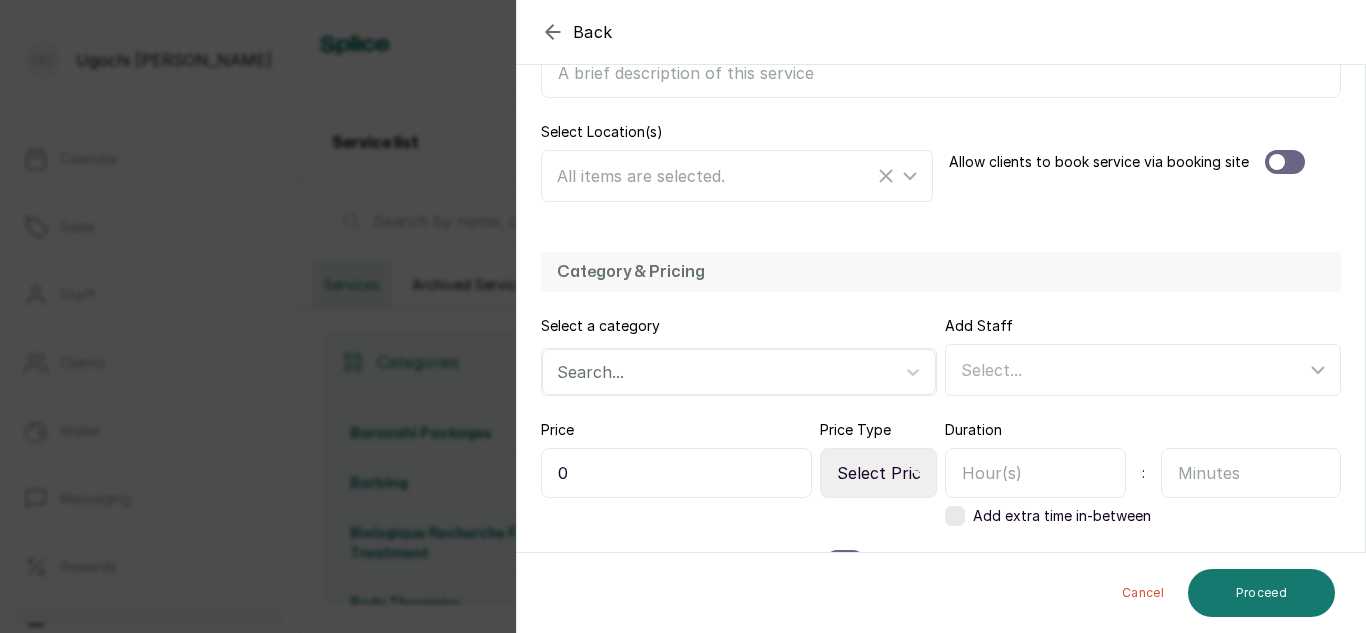 scroll, scrollTop: 436, scrollLeft: 0, axis: vertical 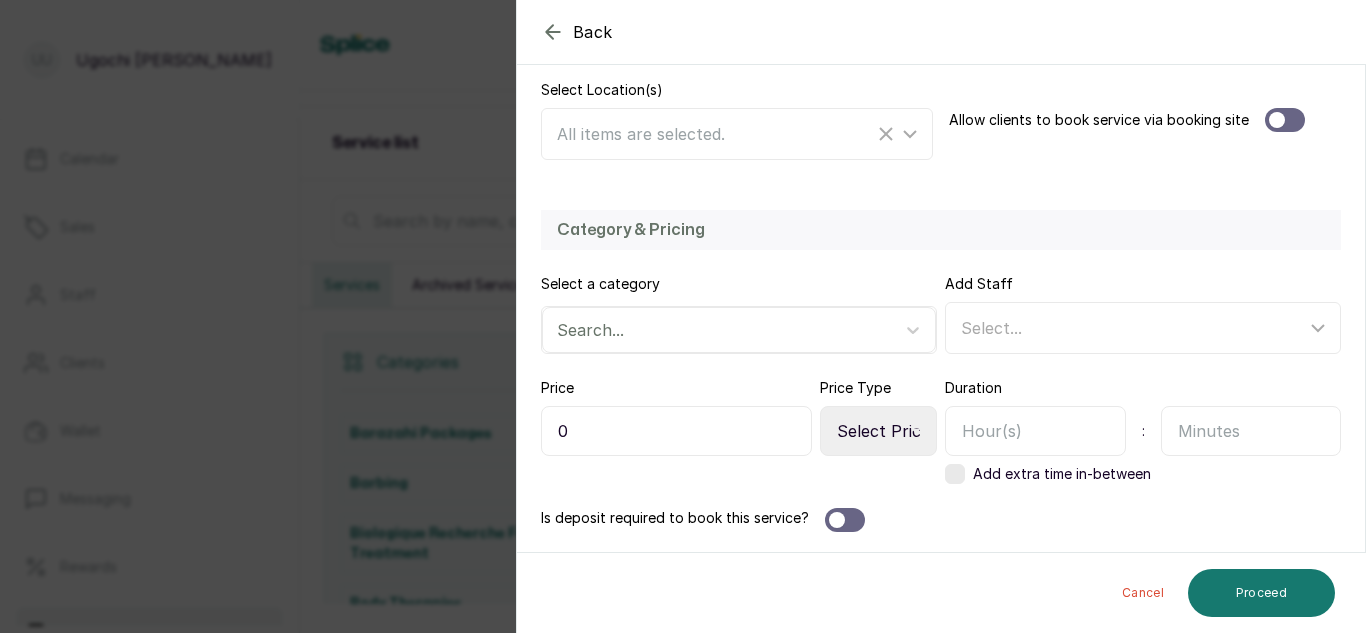 type on "Manicure (Kids)" 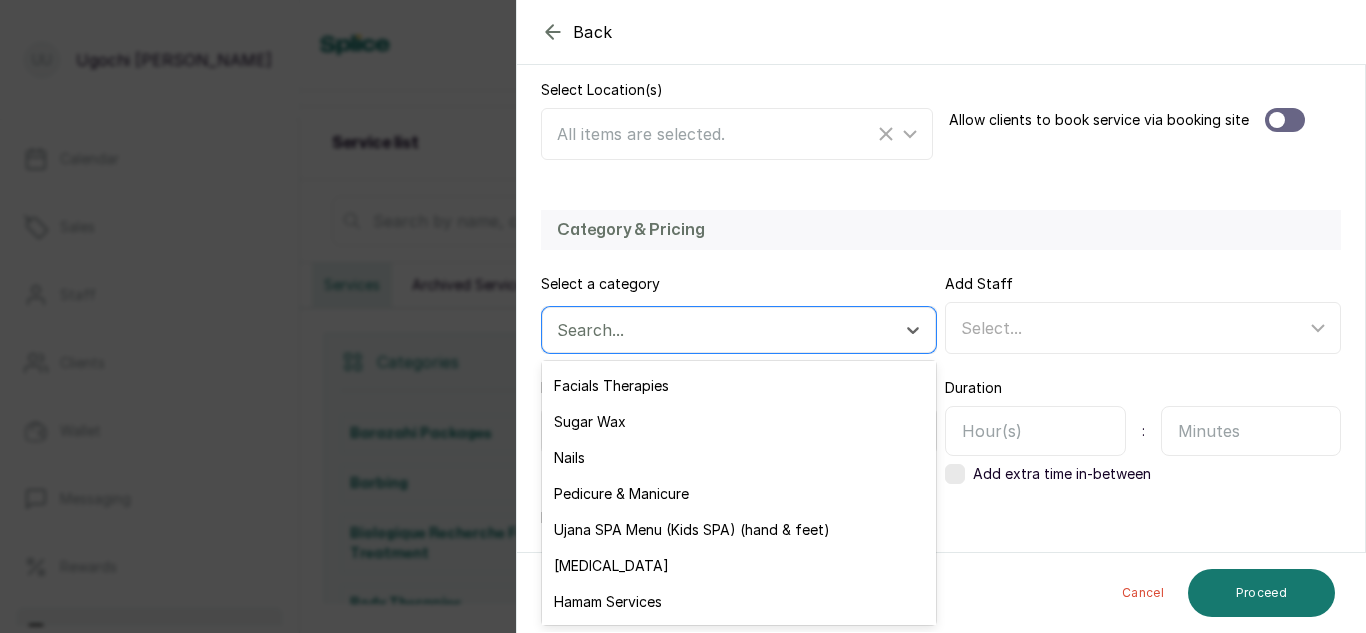 scroll, scrollTop: 257, scrollLeft: 0, axis: vertical 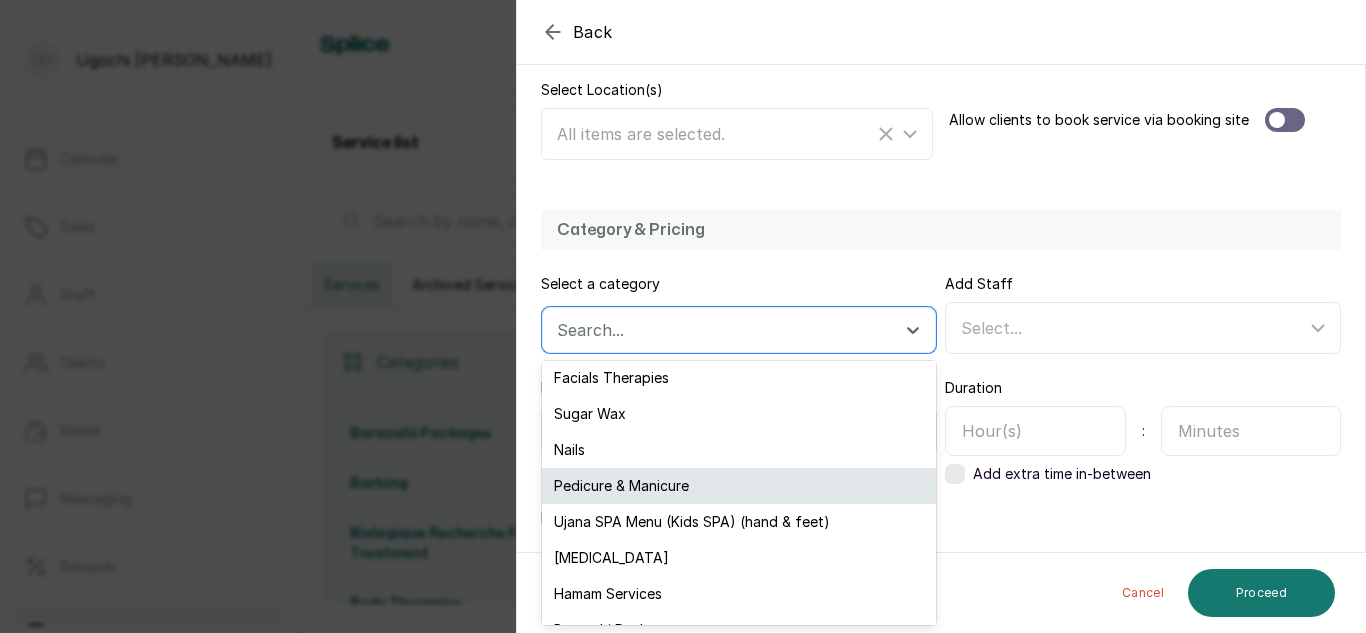 click on "Pedicure & Manicure" at bounding box center (739, 486) 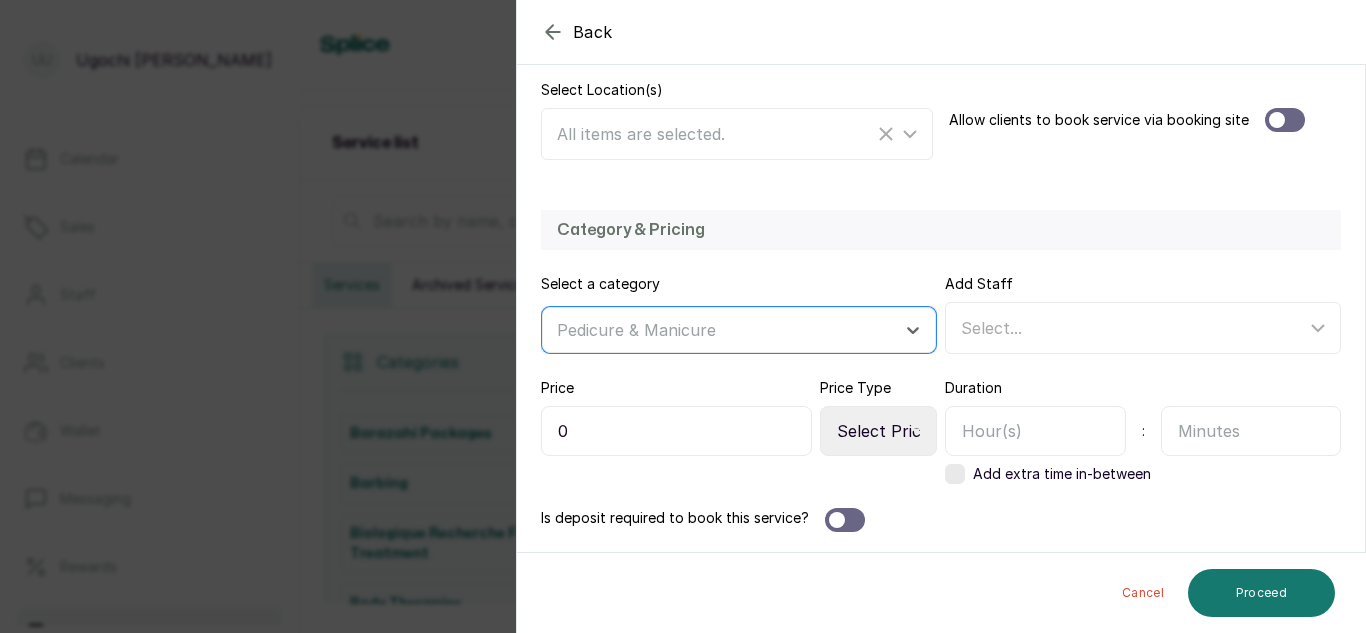 click 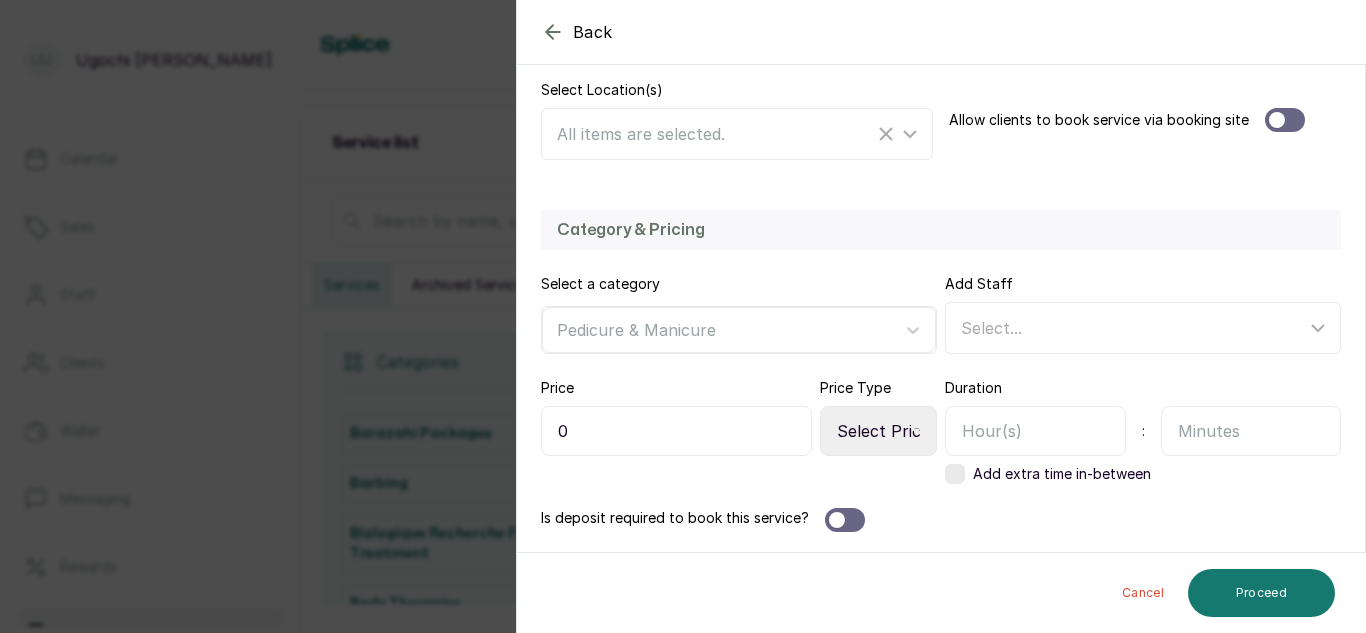 click on "Select Price Type Fixed From" at bounding box center (878, 431) 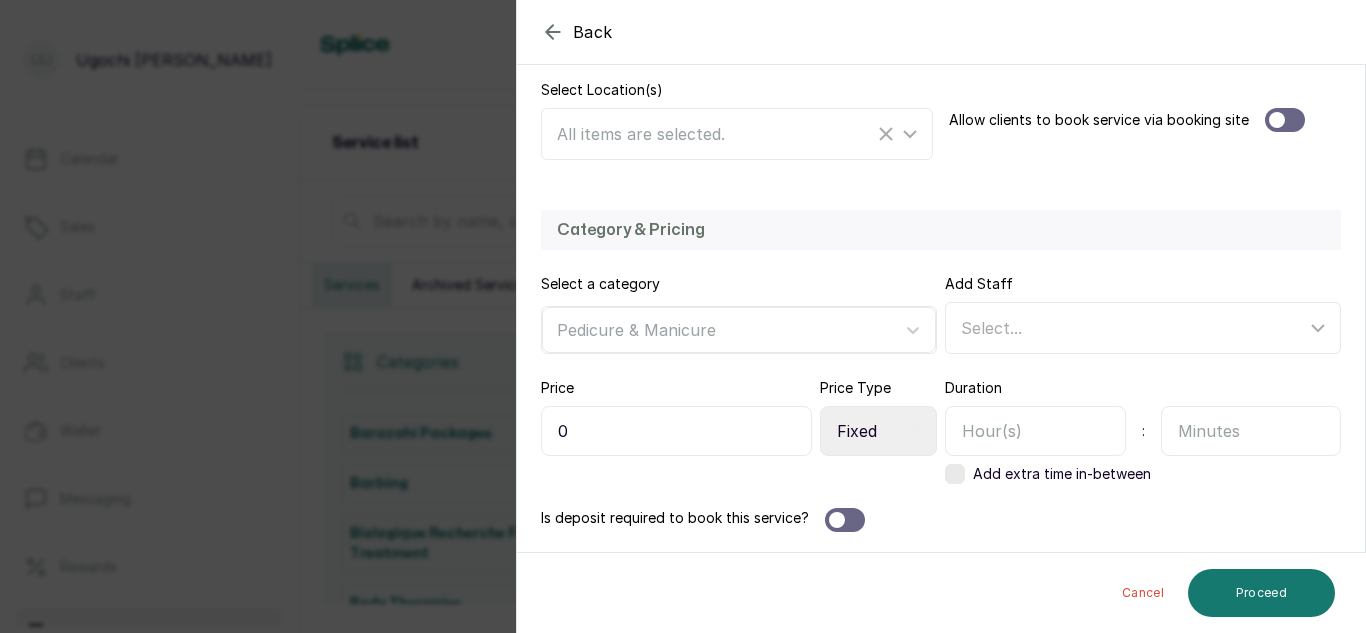 click on "Select Price Type Fixed From" at bounding box center [878, 431] 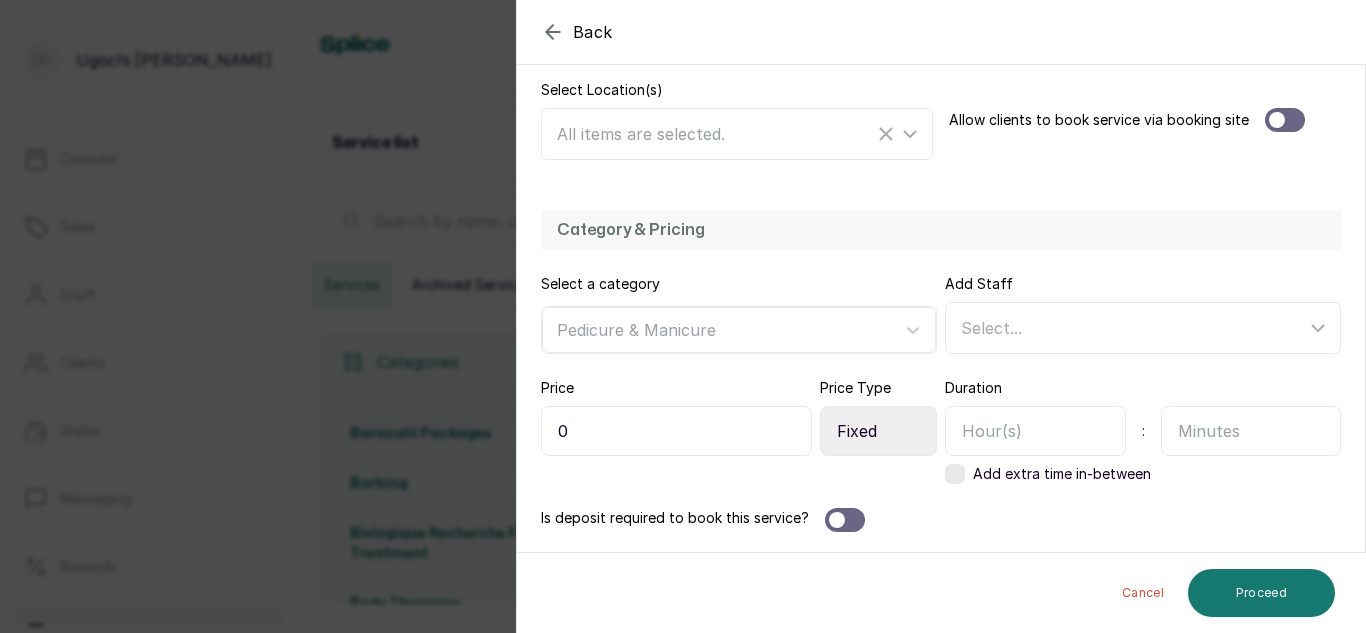 click at bounding box center (1035, 431) 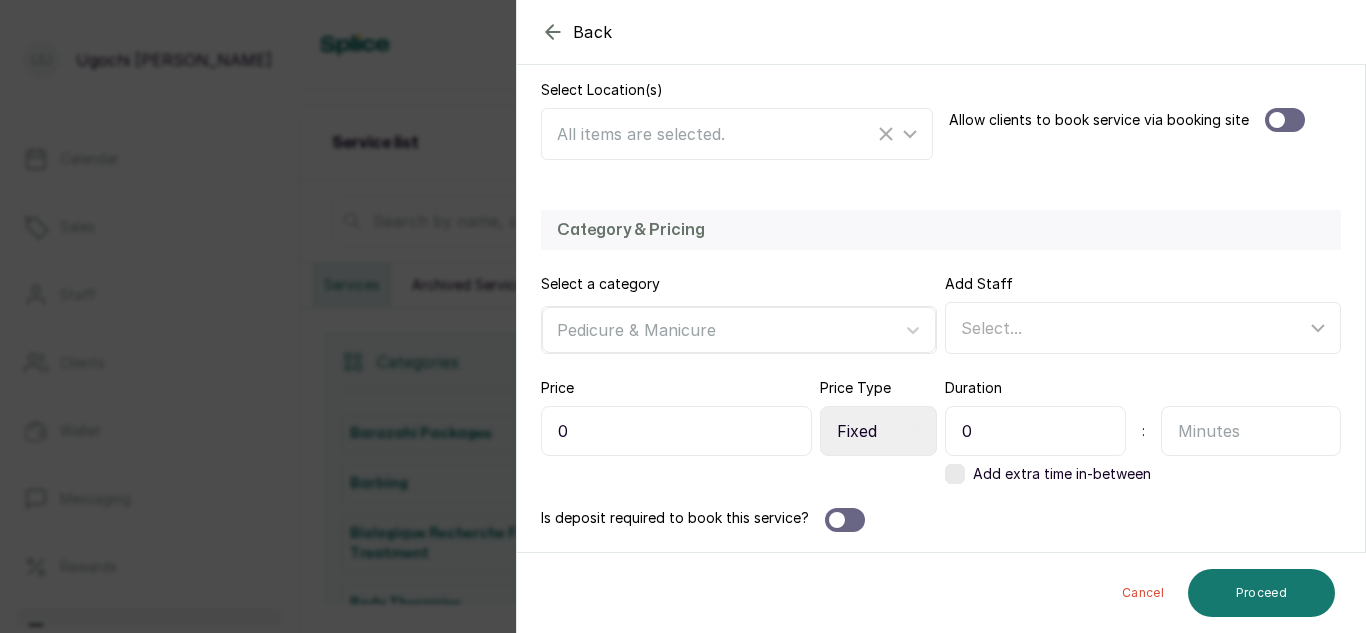 type on "0" 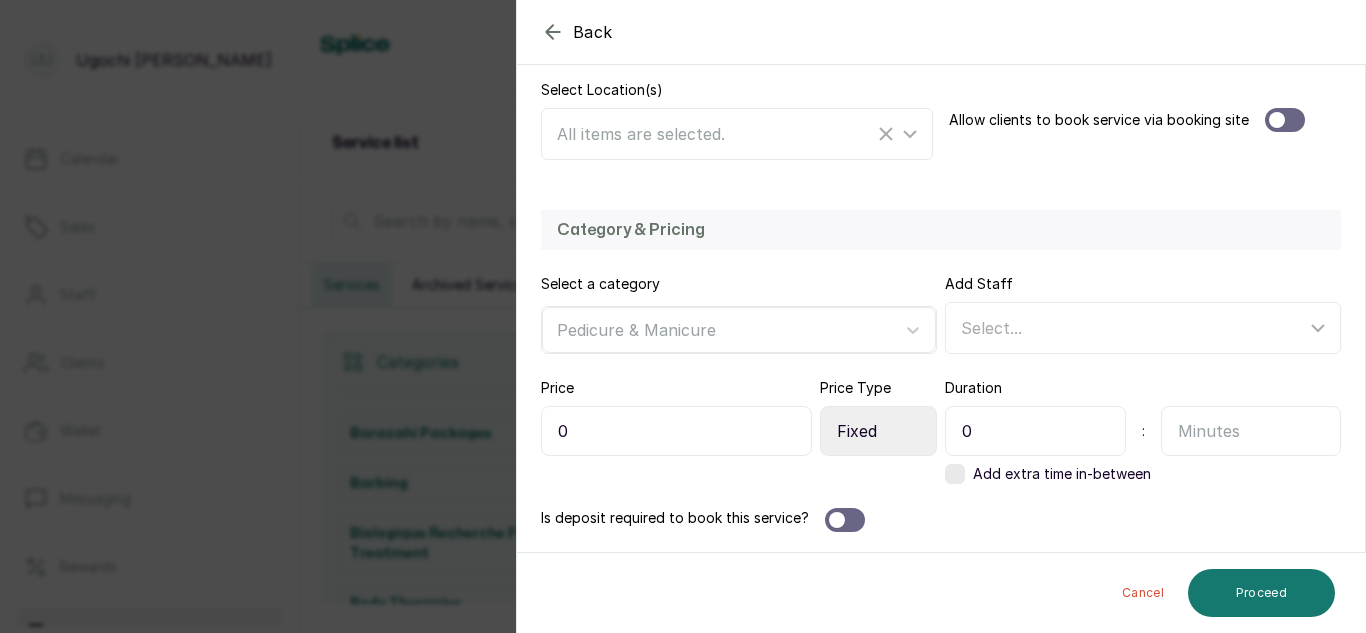 click at bounding box center (1251, 431) 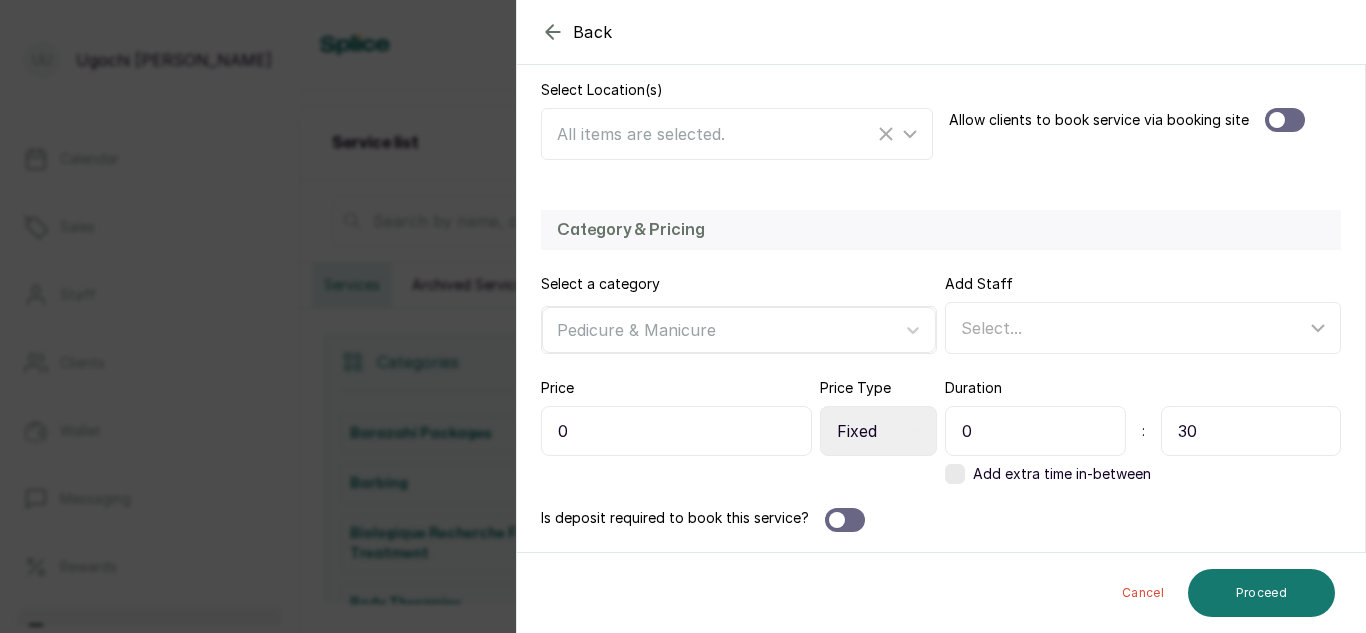 type on "30" 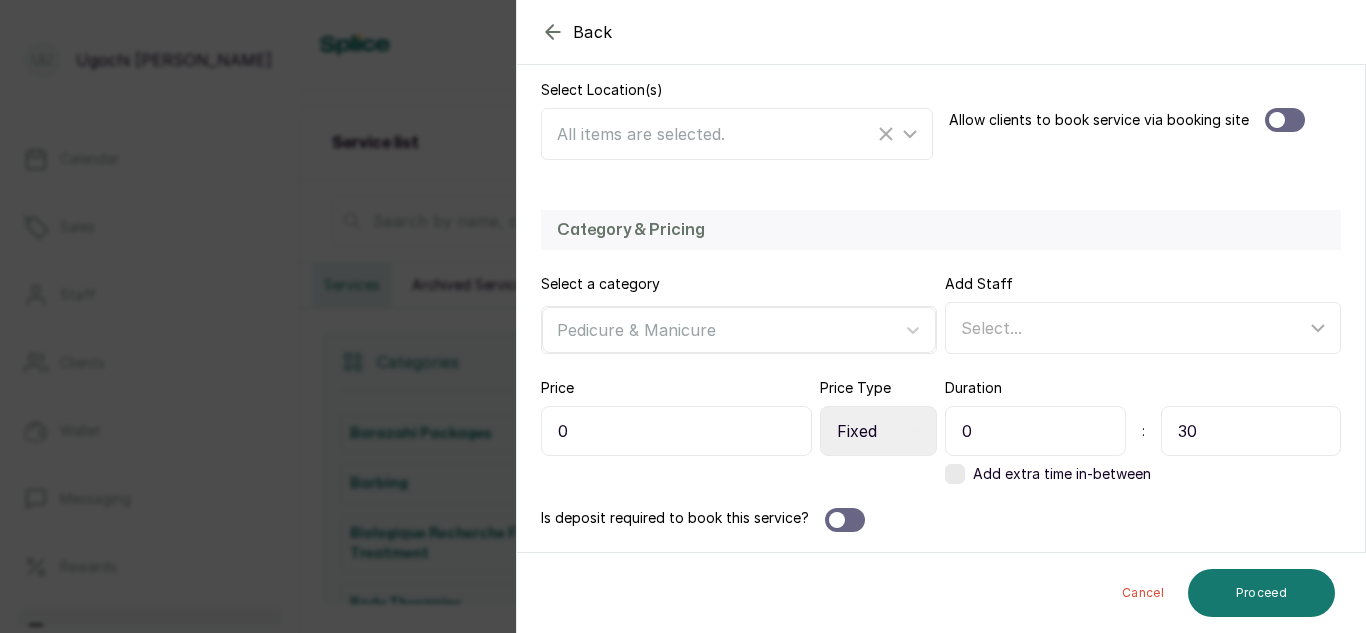 click on "0" at bounding box center (676, 431) 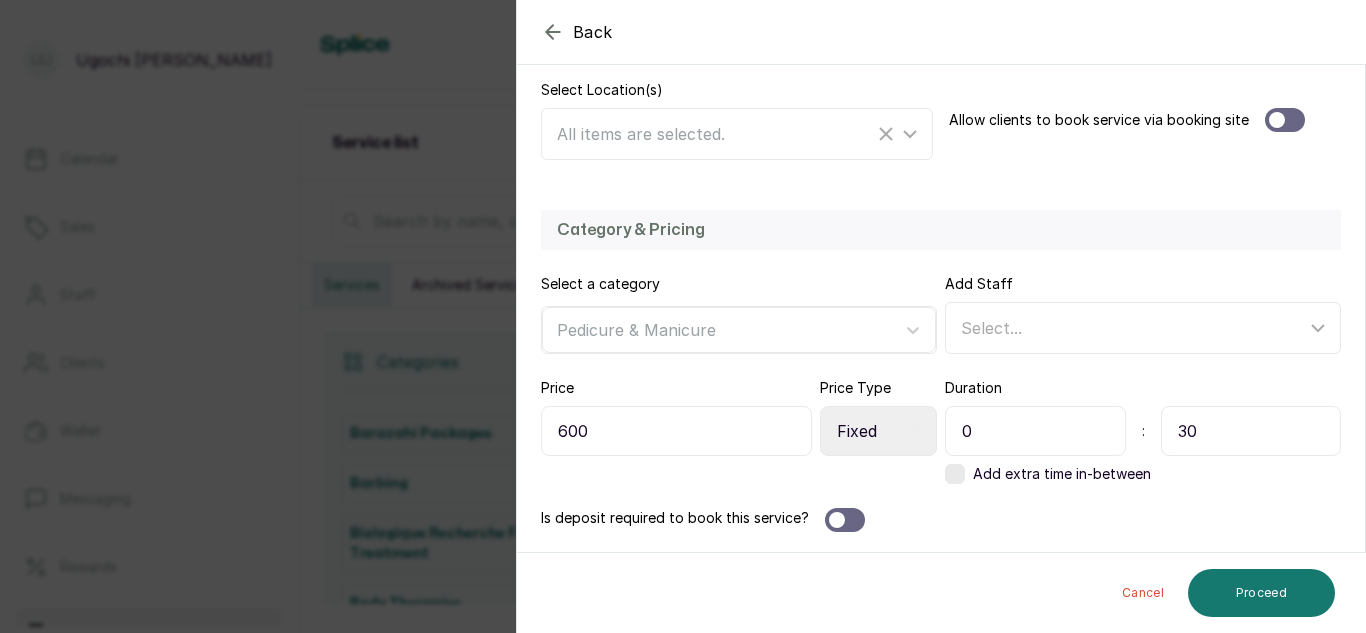 type on "6,000" 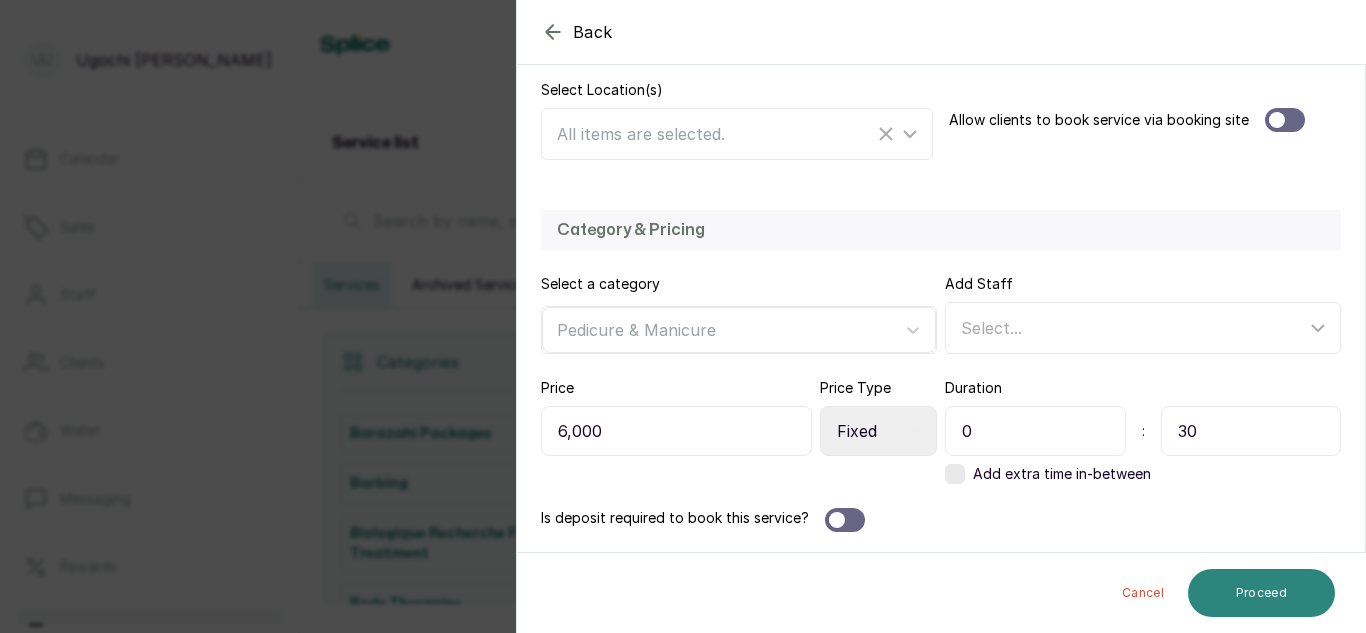 click on "Proceed" at bounding box center [1261, 593] 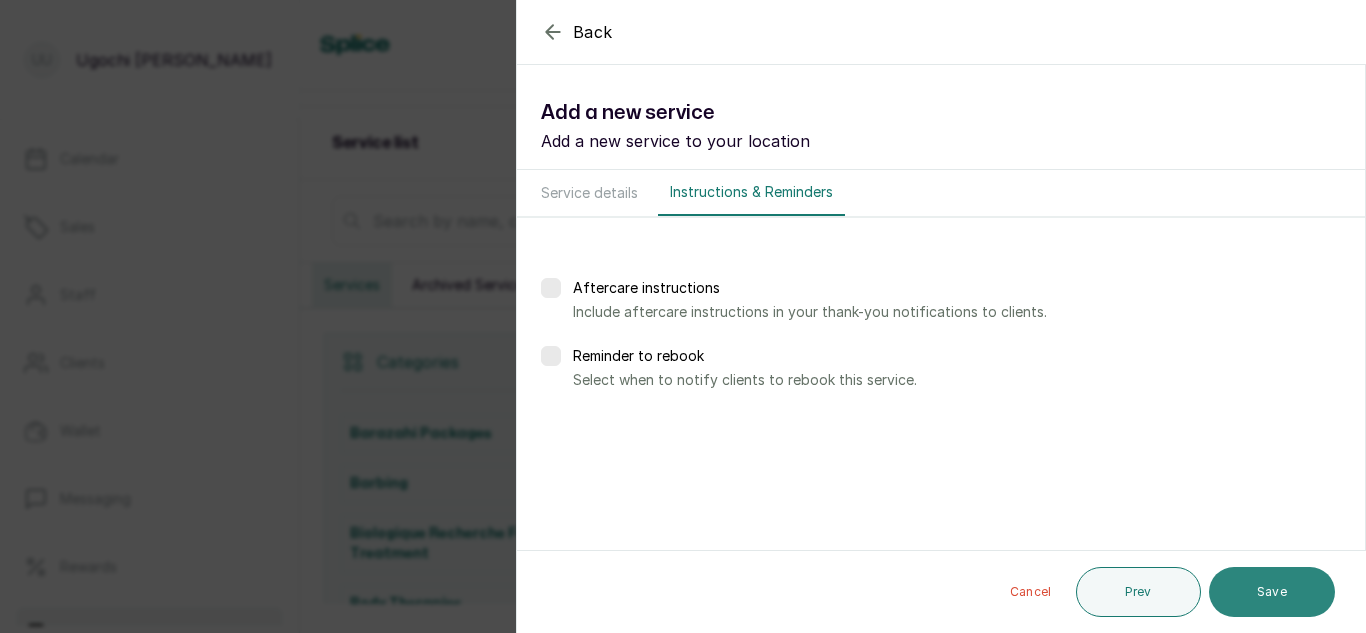 click on "Save" at bounding box center (1272, 592) 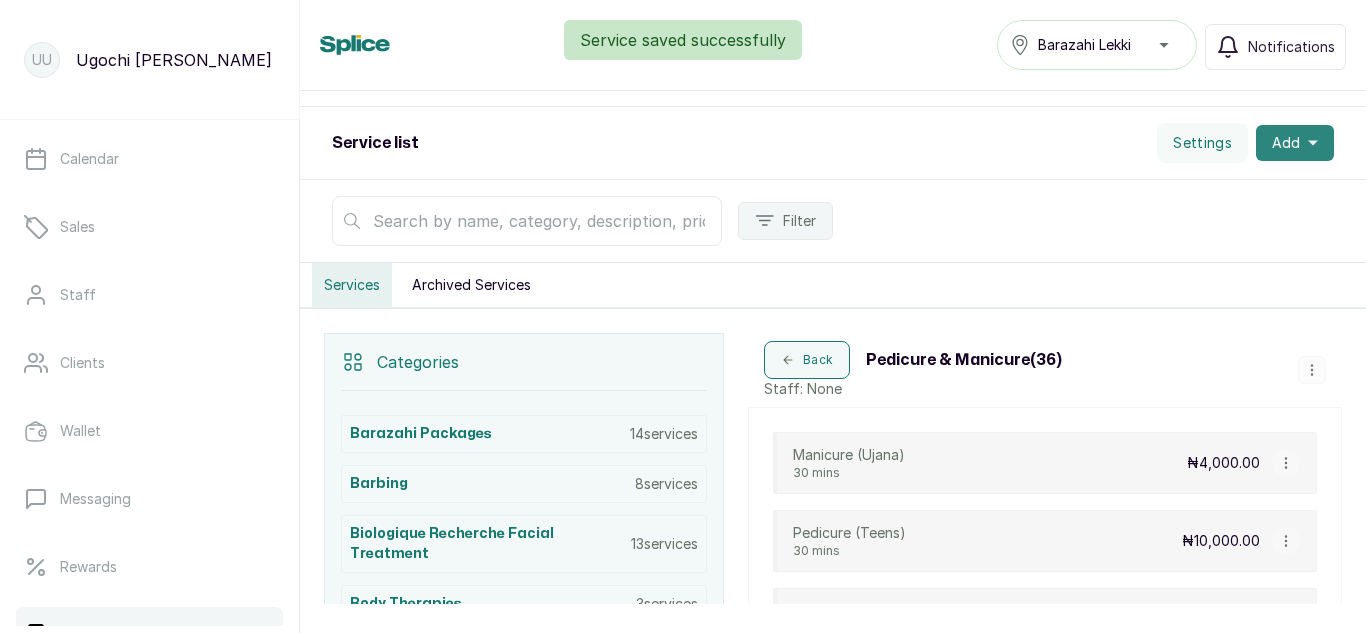 click on "Add" at bounding box center (1286, 143) 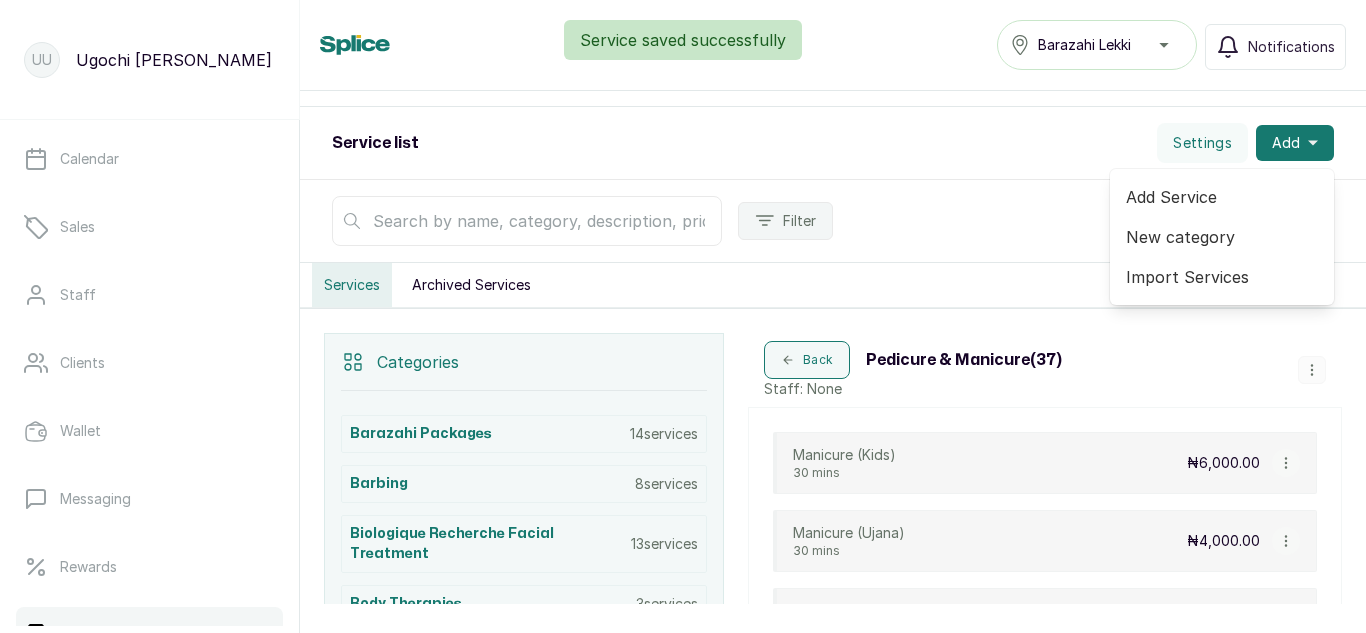 click on "Add Service" at bounding box center [1222, 197] 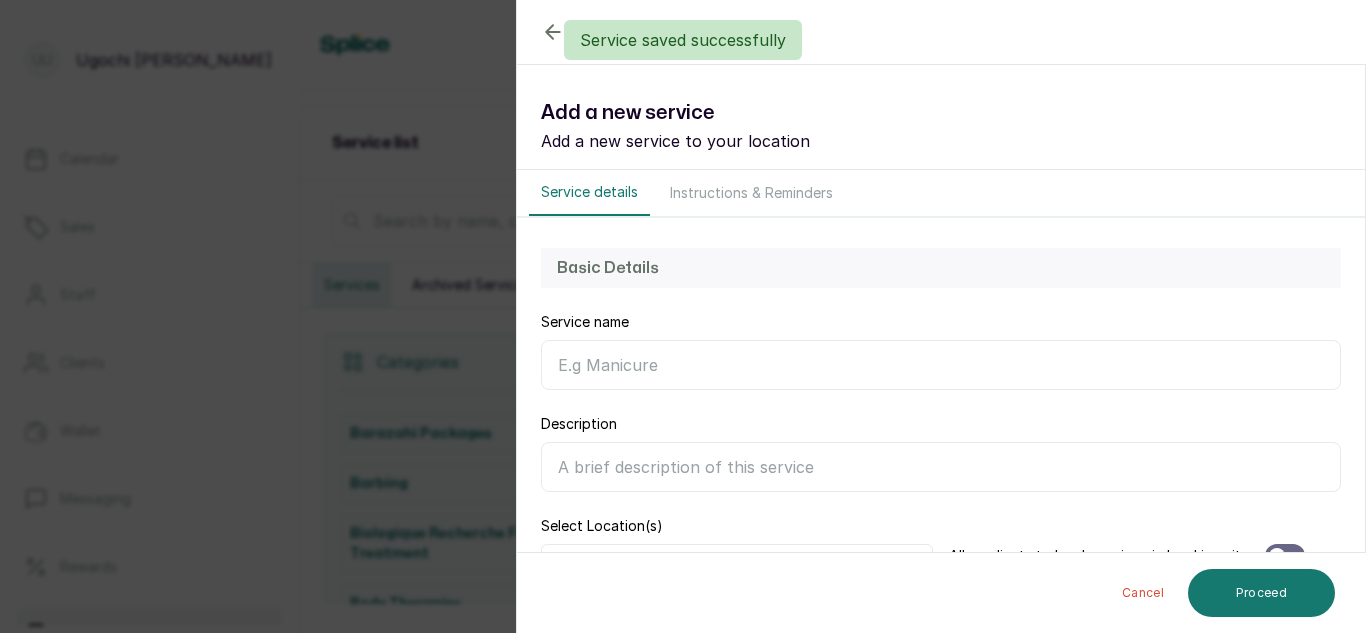 click on "Service name" at bounding box center [941, 365] 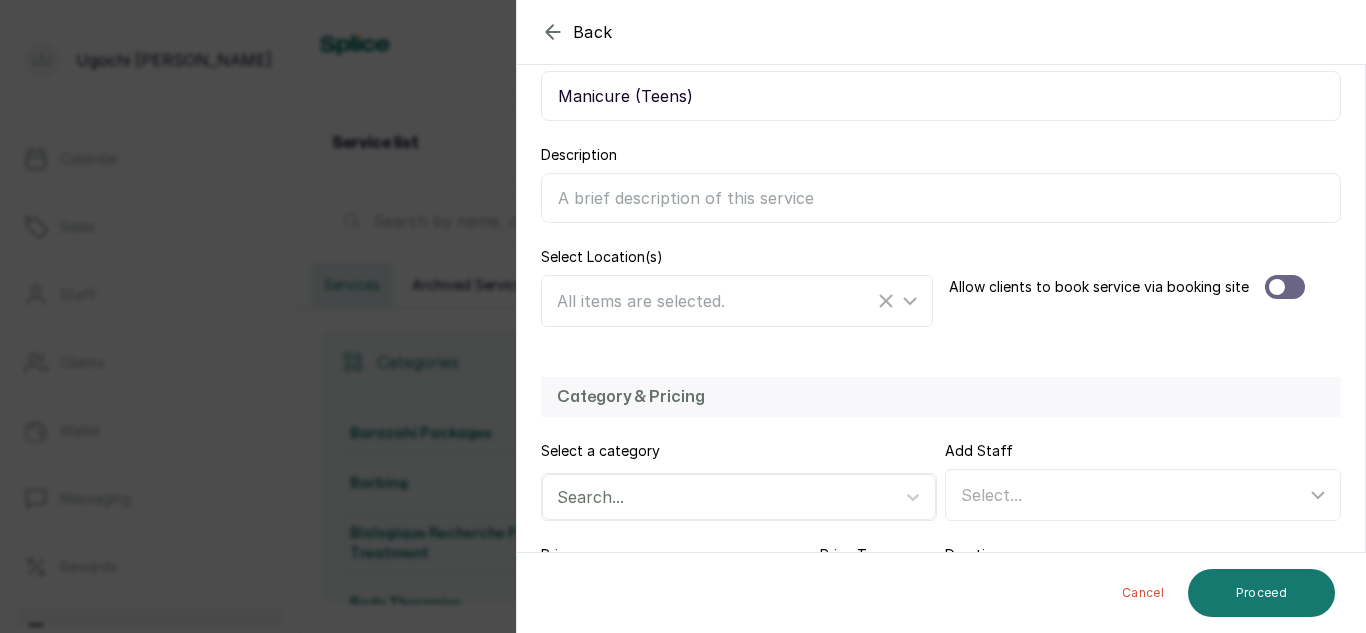scroll, scrollTop: 306, scrollLeft: 0, axis: vertical 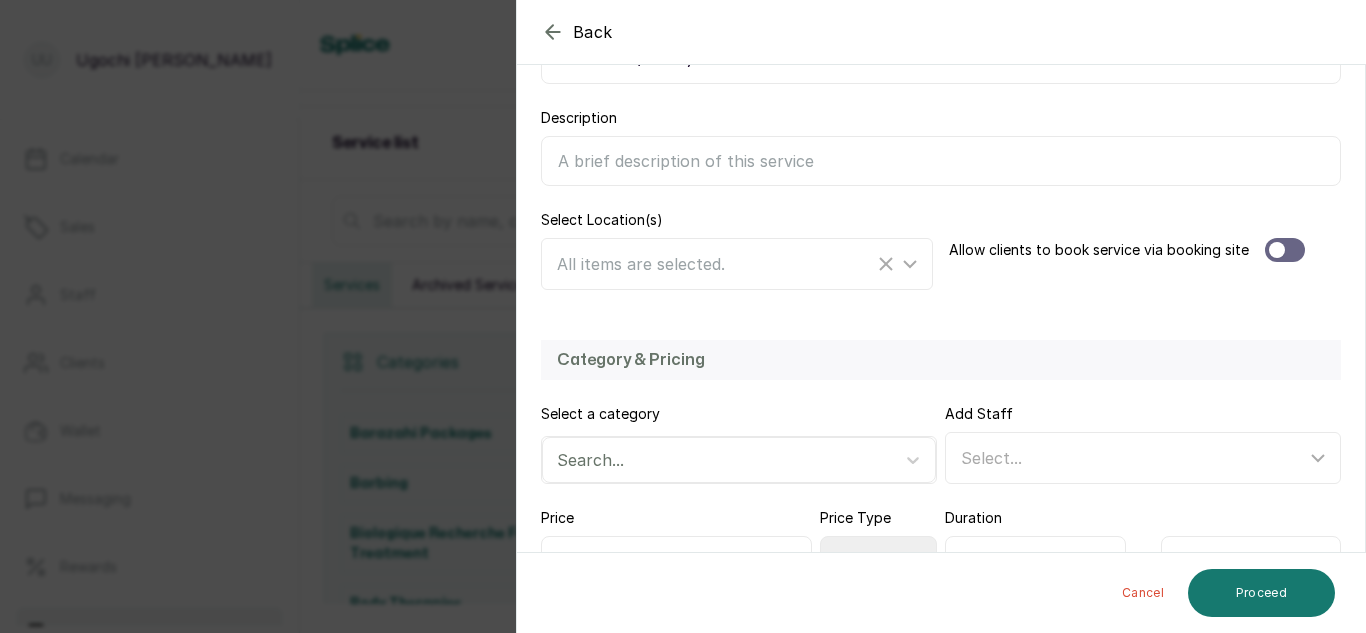 type on "Manicure (Teens)" 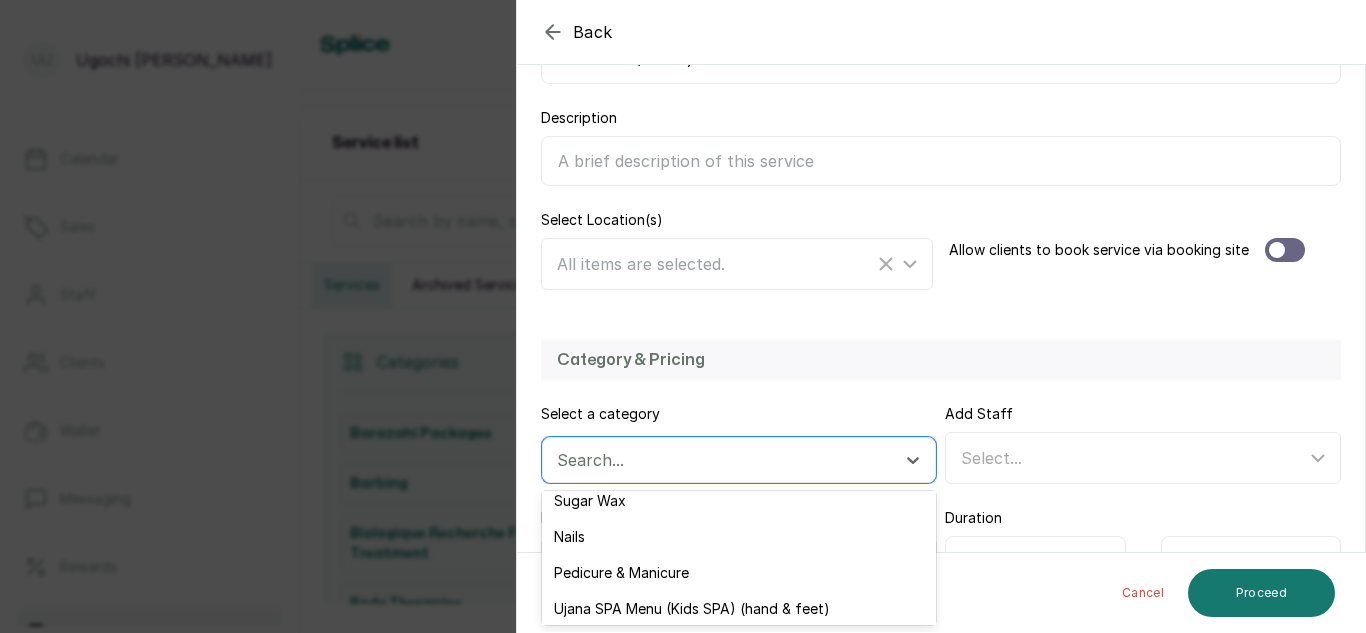 scroll, scrollTop: 302, scrollLeft: 0, axis: vertical 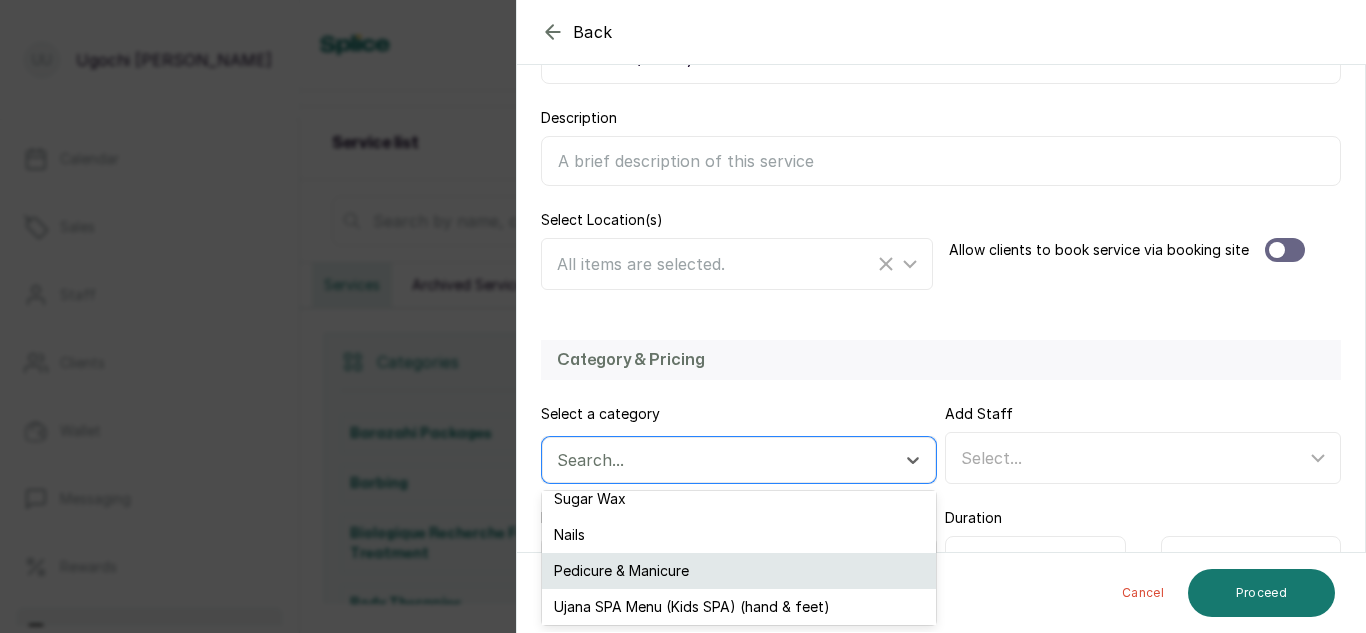 click on "Pedicure & Manicure" at bounding box center (739, 571) 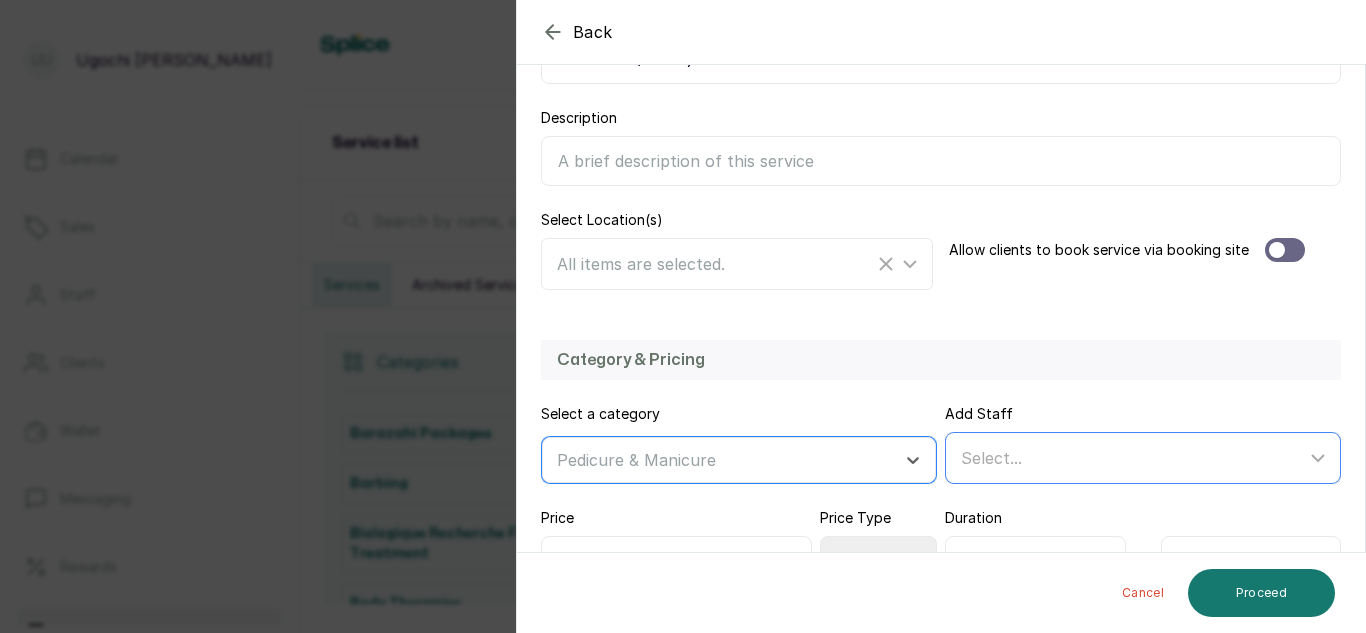 click on "Select..." at bounding box center [1145, 458] 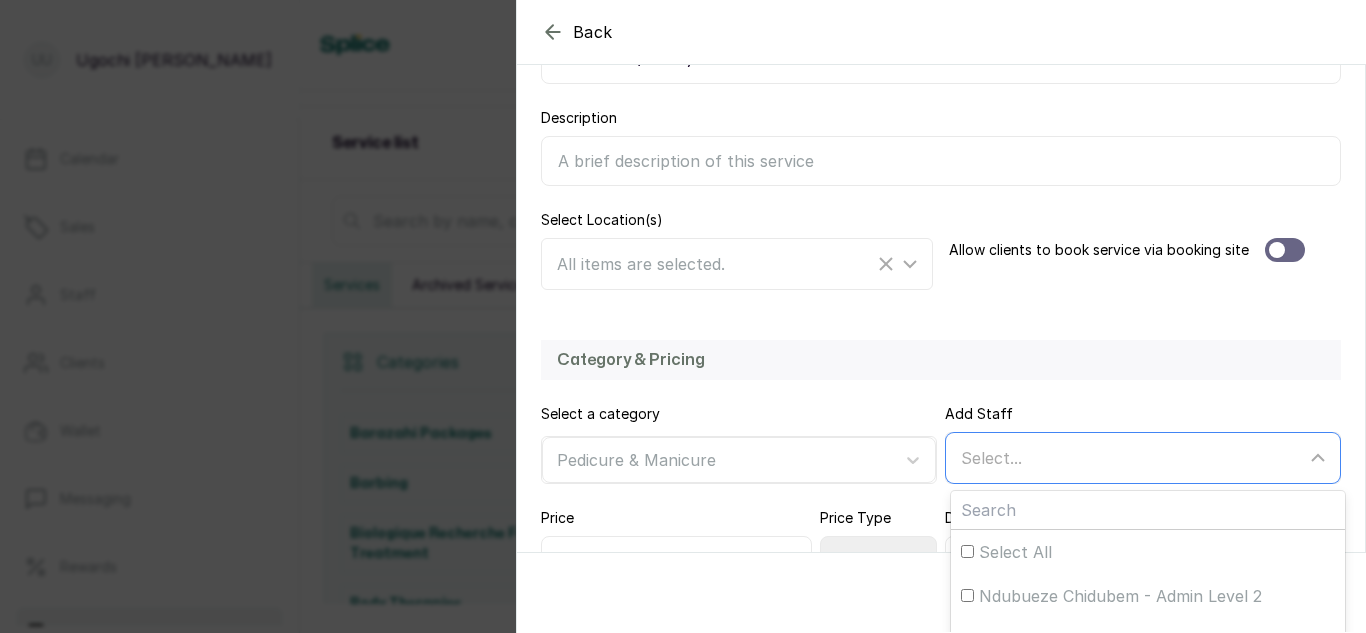 click on "Select..." at bounding box center (1145, 458) 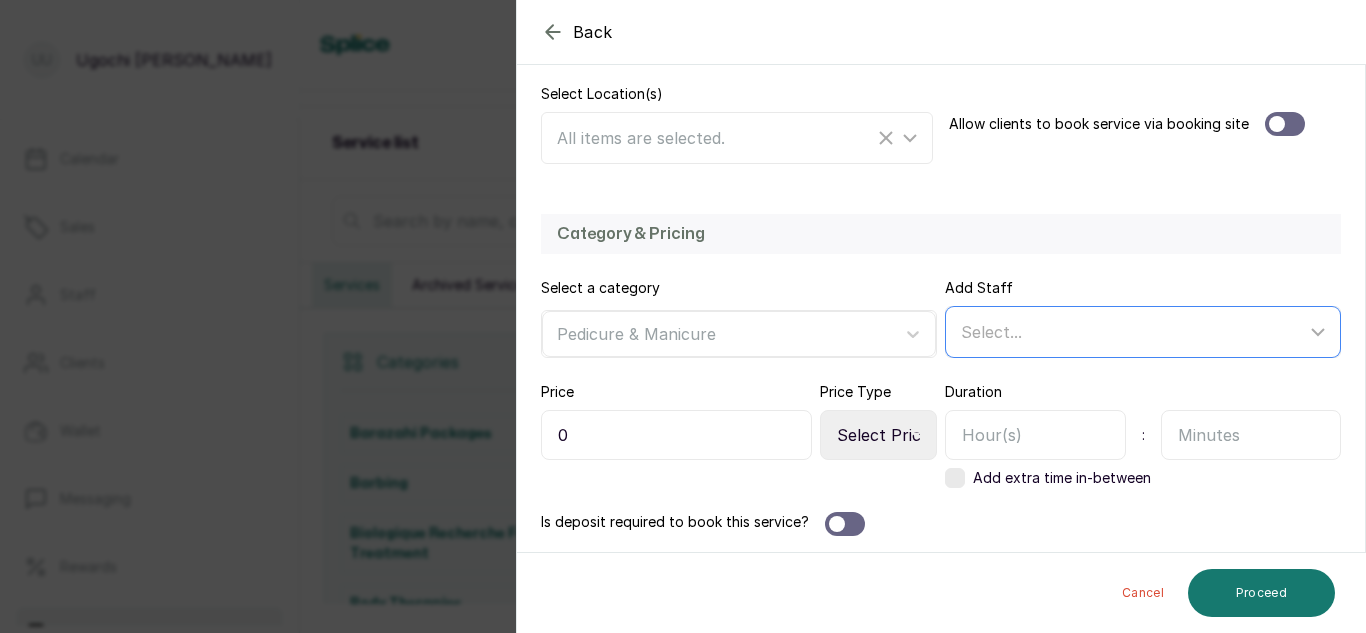 scroll, scrollTop: 436, scrollLeft: 0, axis: vertical 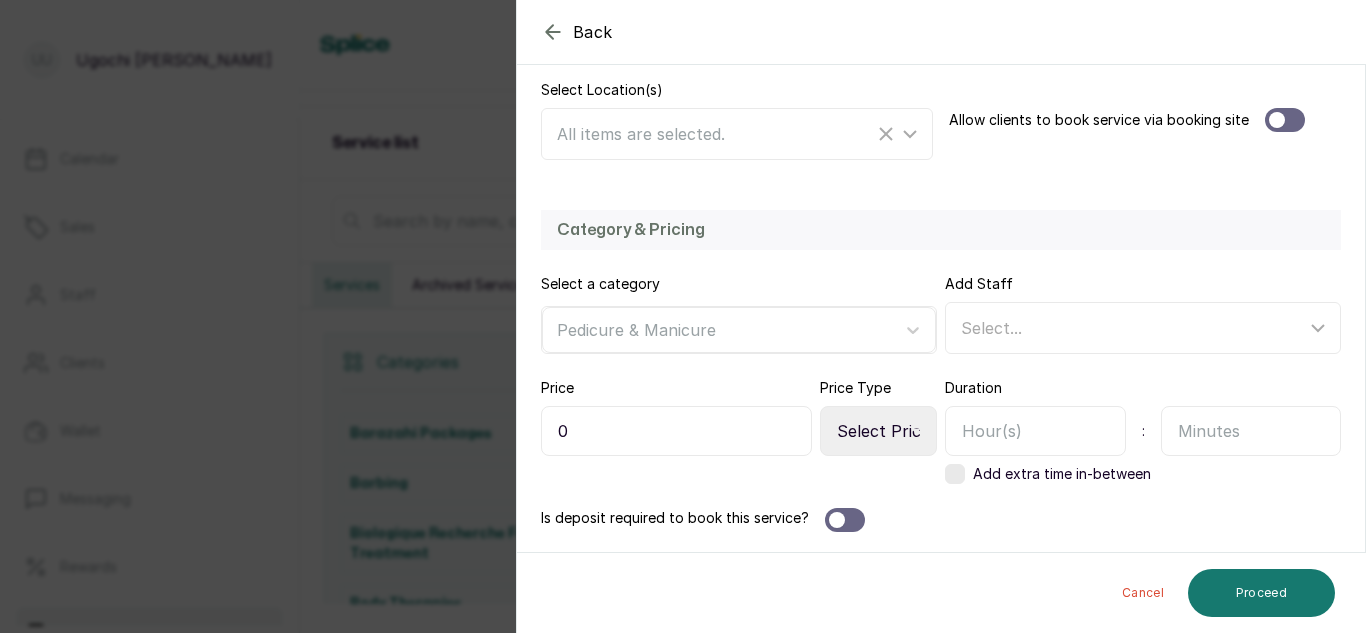 click on "Select Price Type Fixed From" at bounding box center [878, 431] 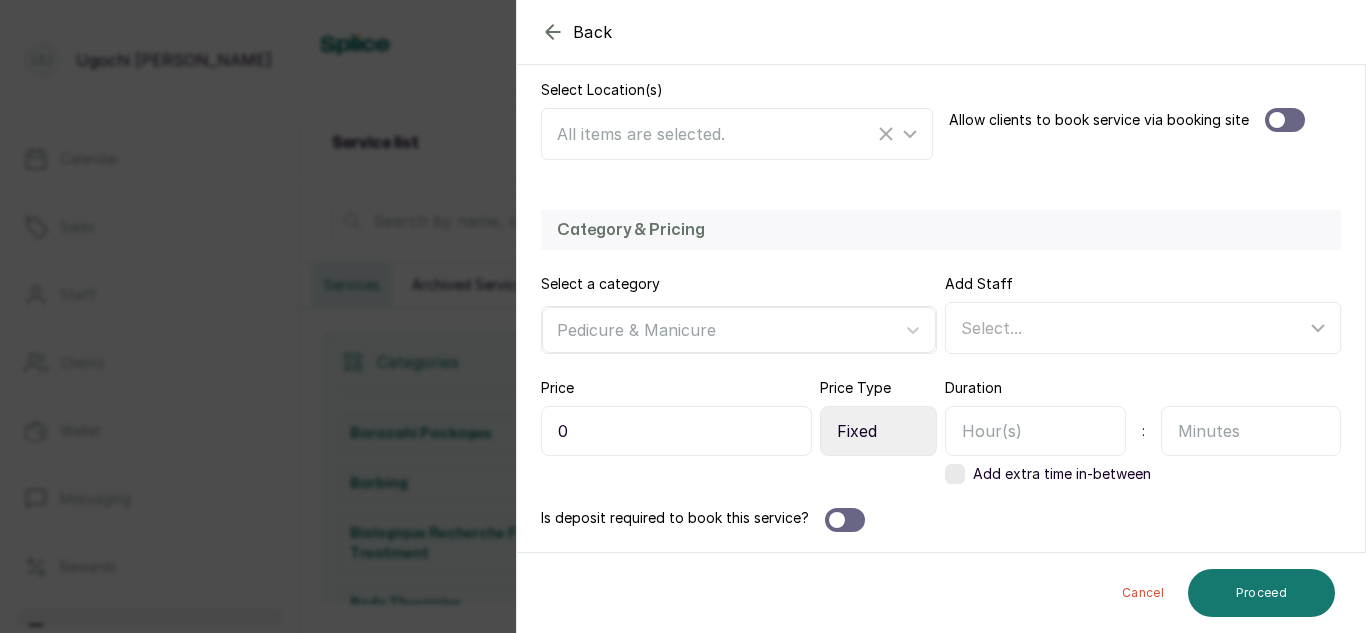 click on "Select Price Type Fixed From" at bounding box center (878, 431) 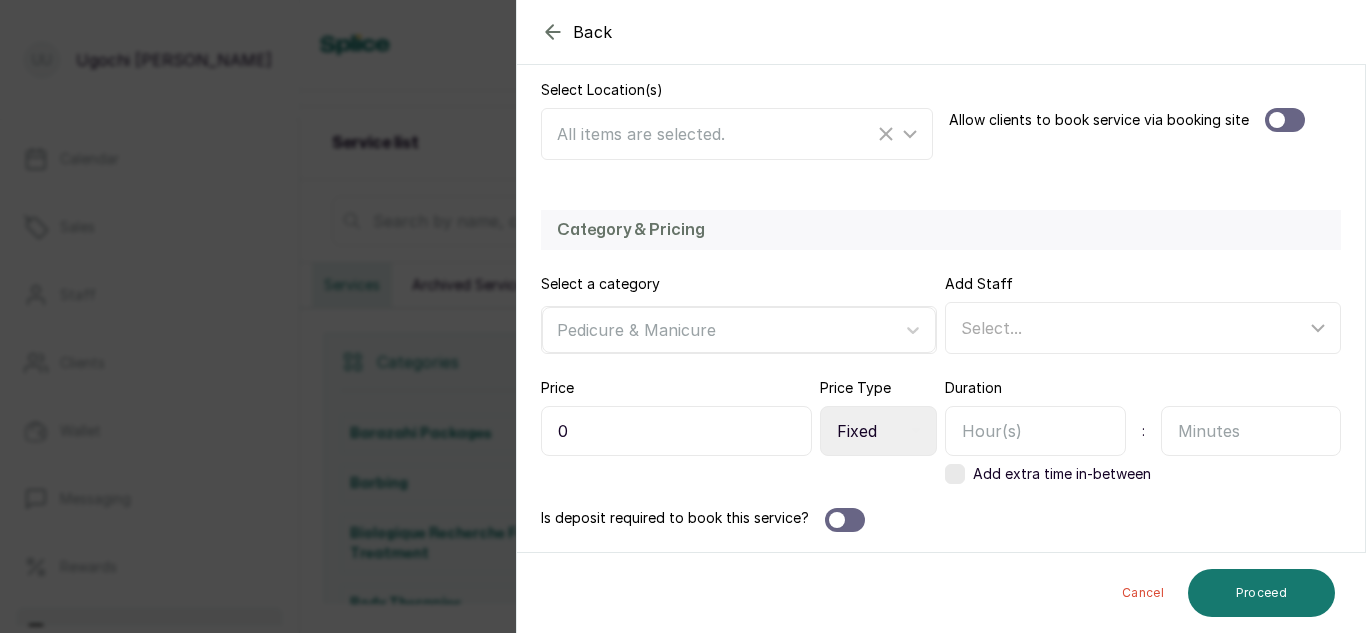 click at bounding box center (1035, 431) 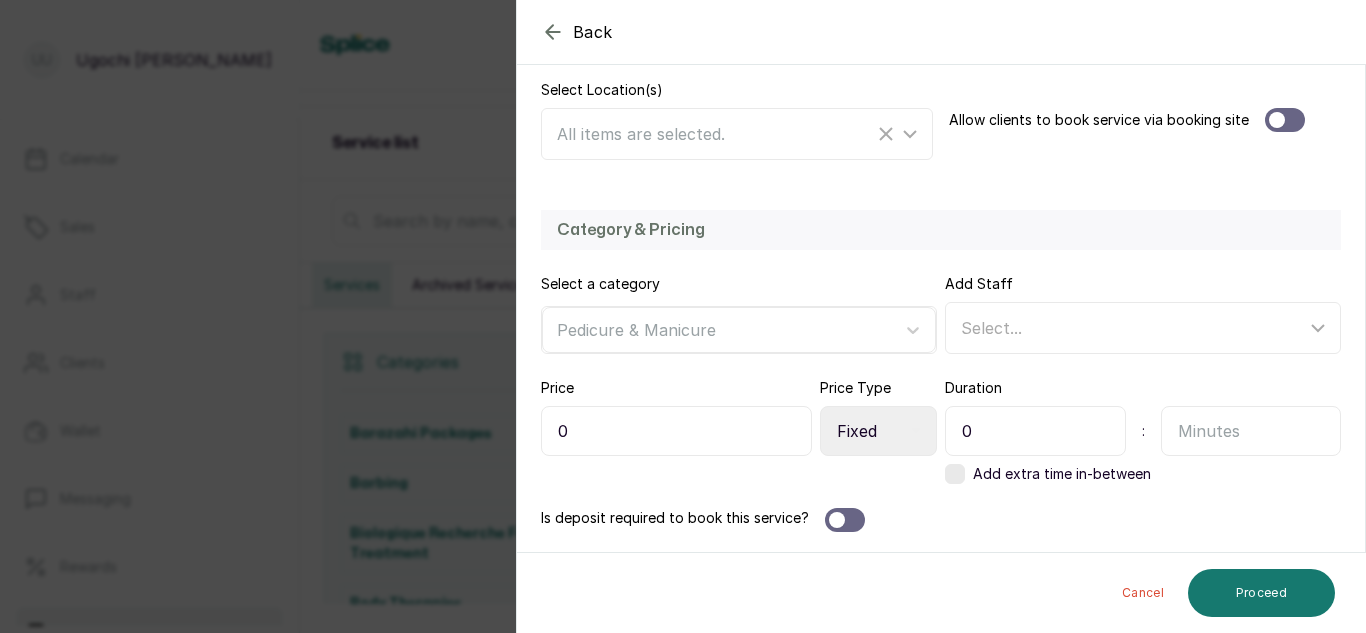 type on "0" 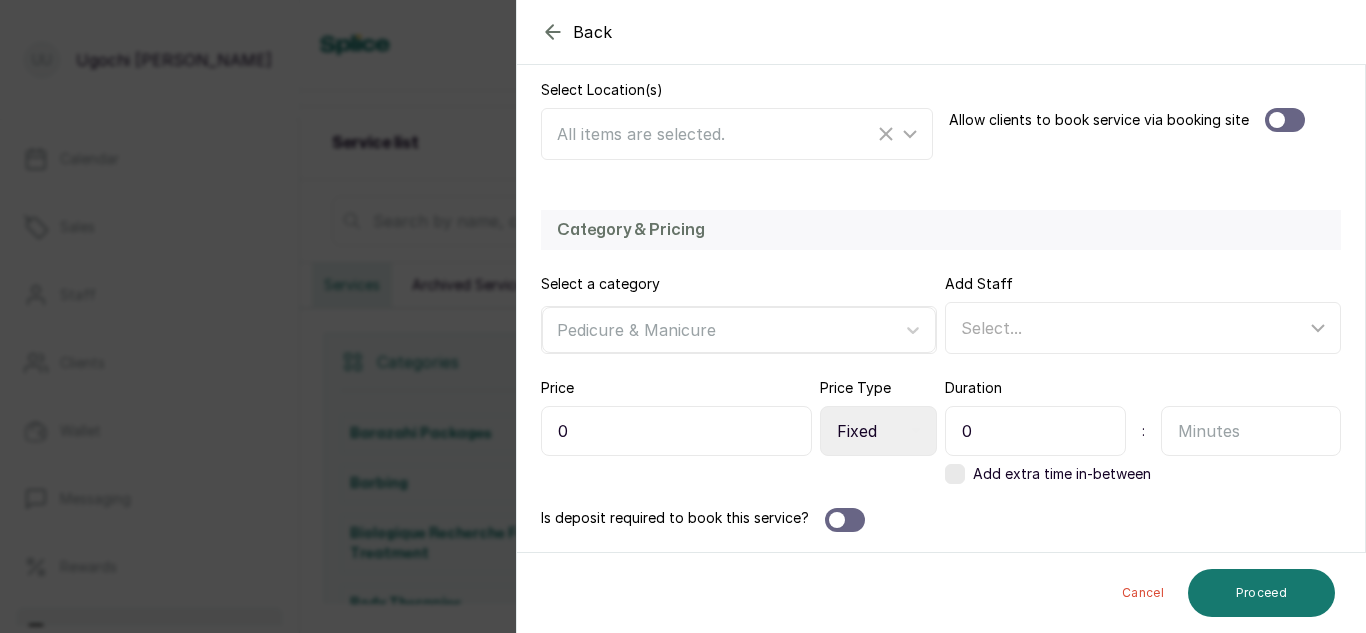 click at bounding box center (1251, 431) 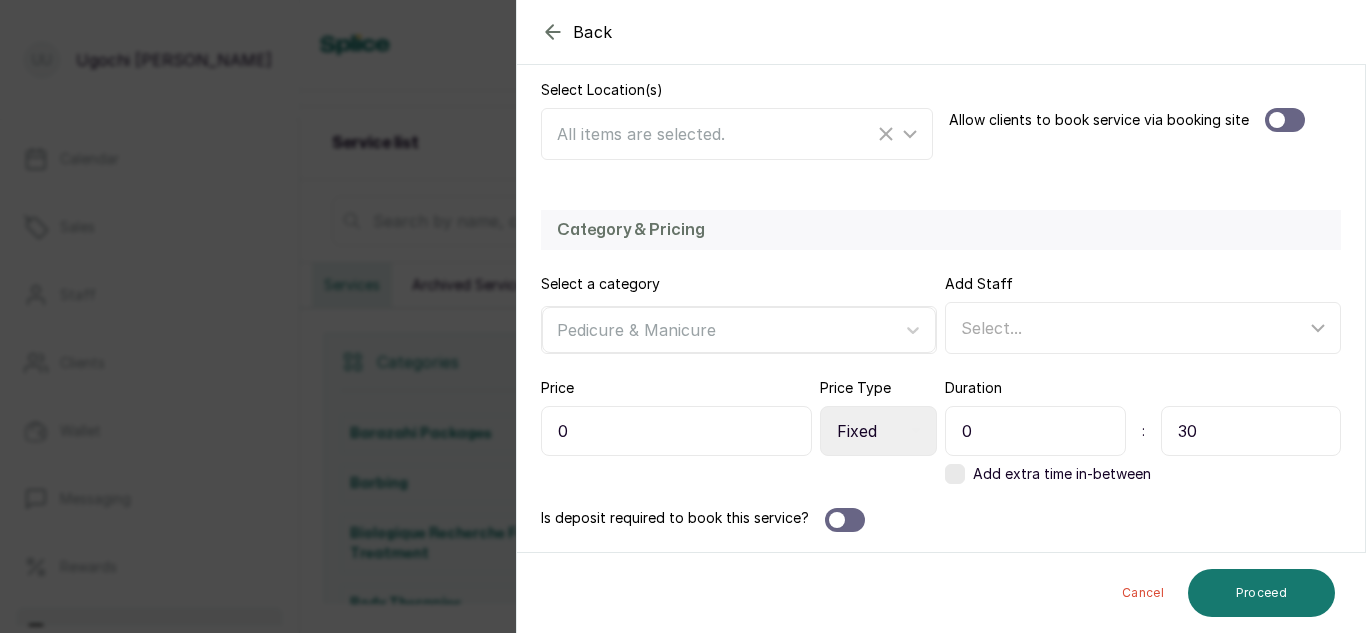 type on "30" 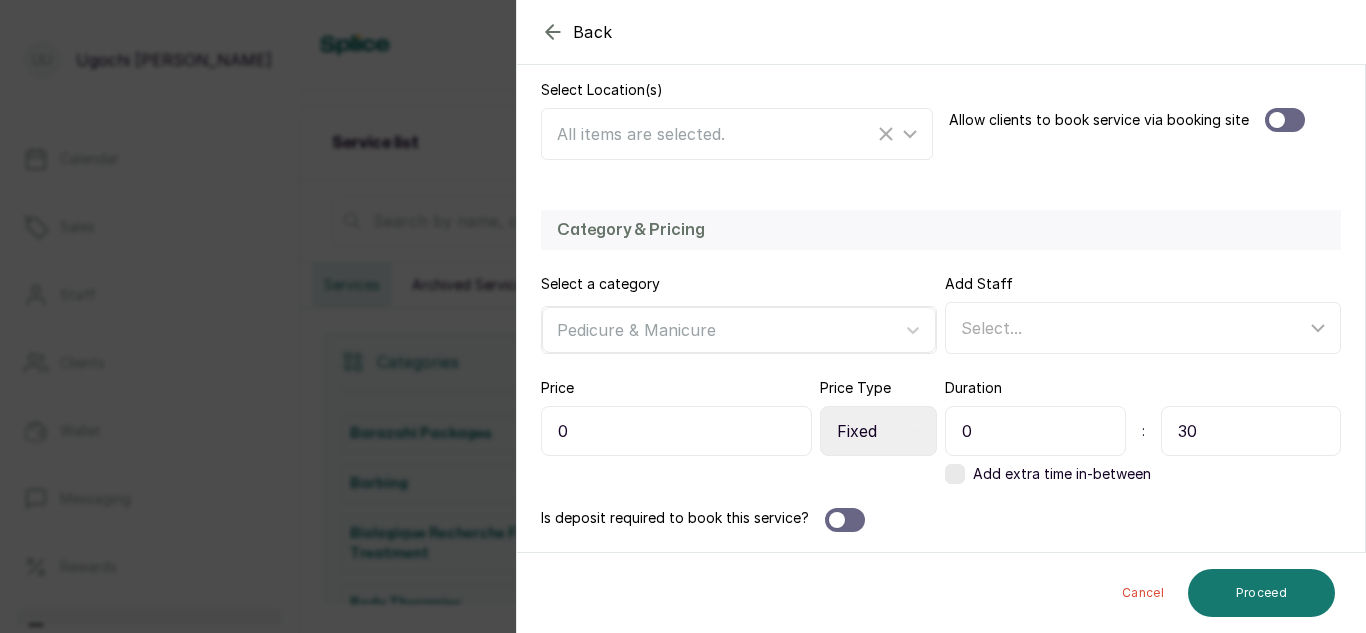 click on "0" at bounding box center (676, 431) 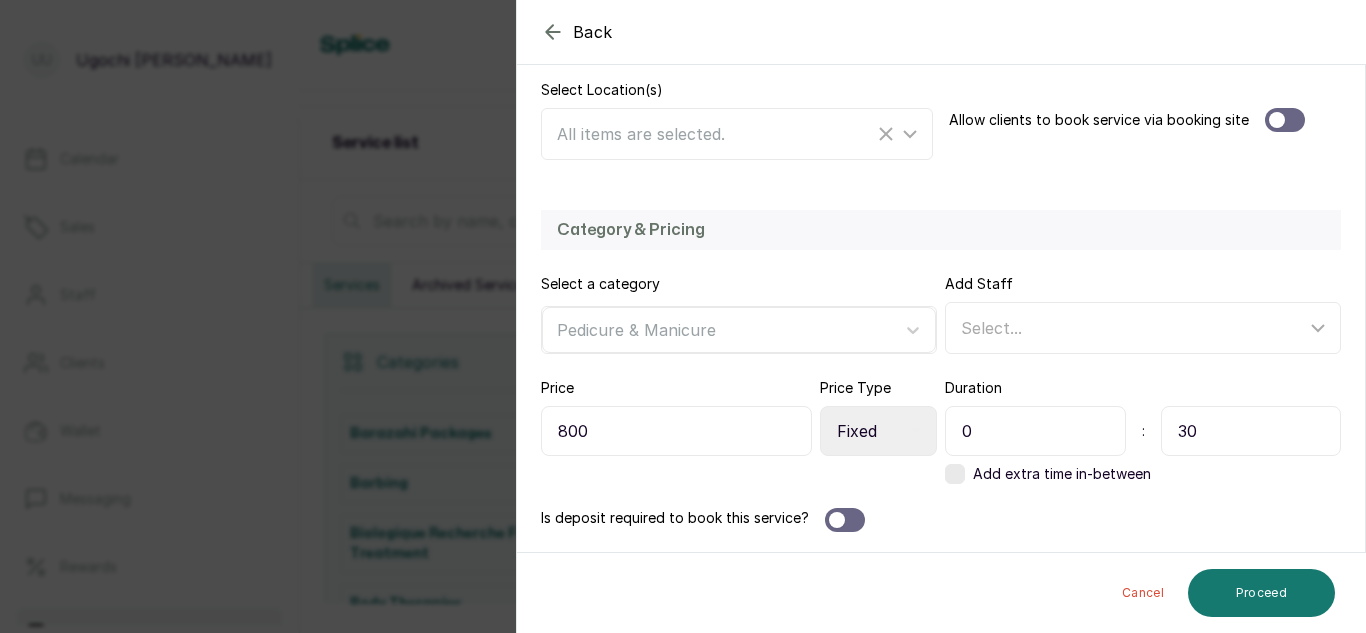 type 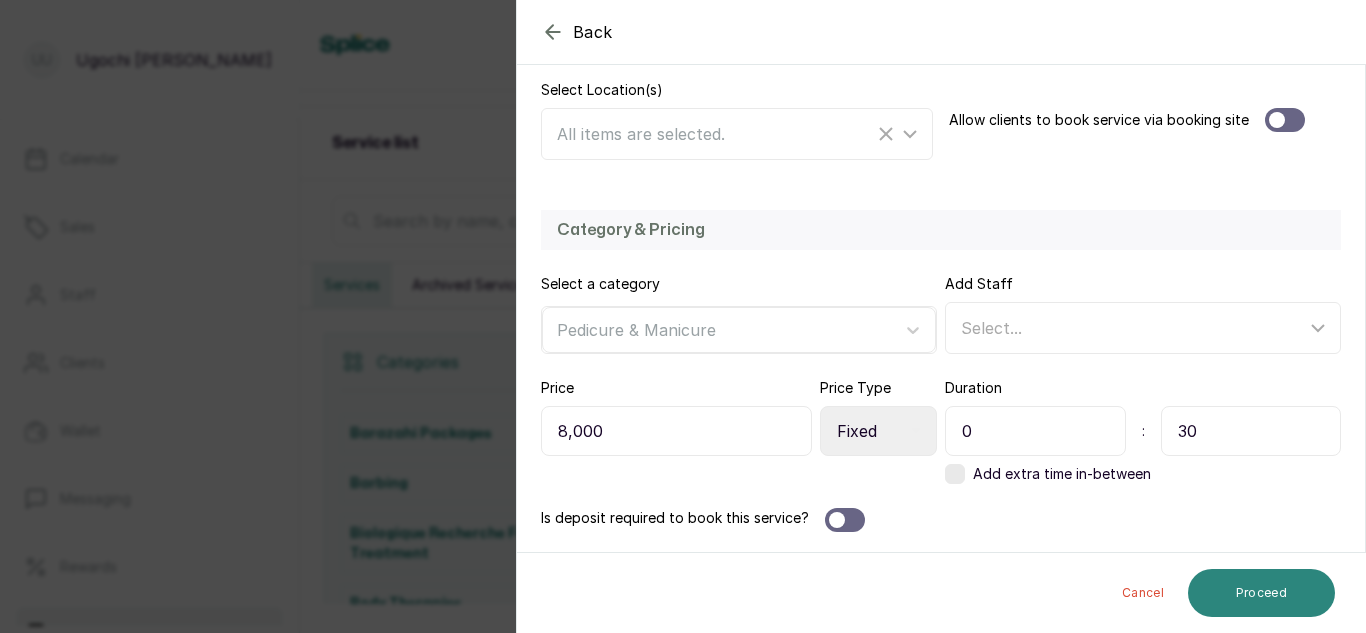 click on "Proceed" at bounding box center (1261, 593) 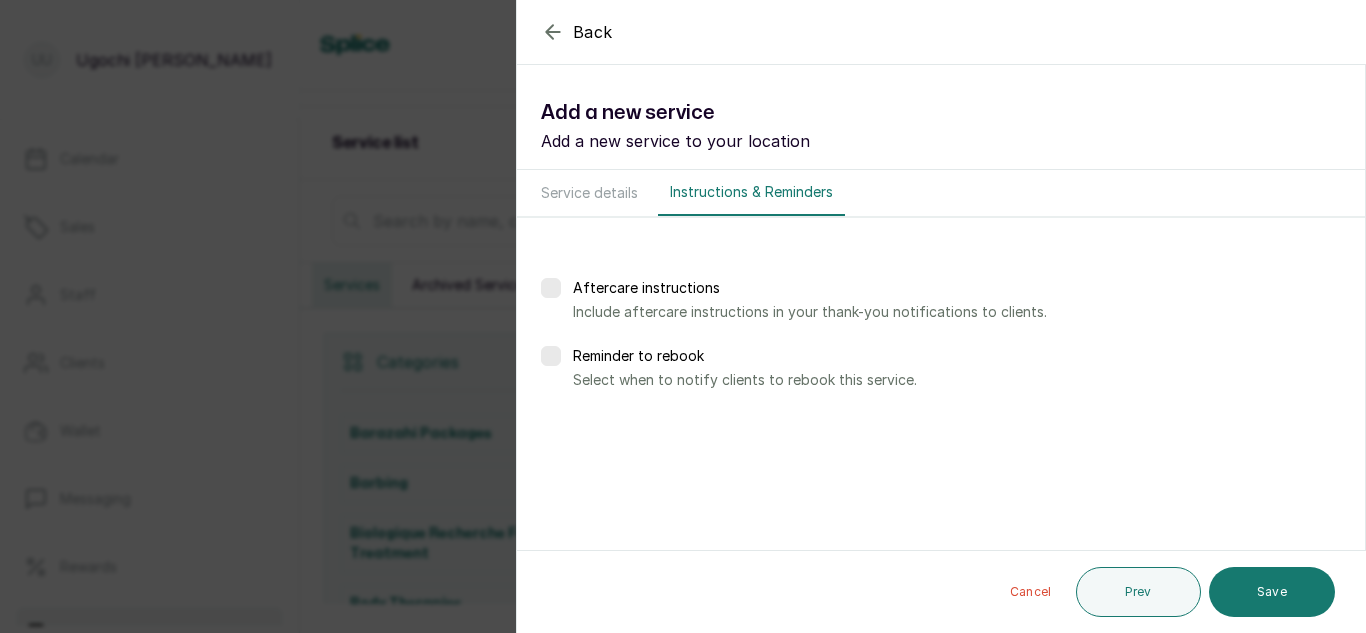 scroll, scrollTop: 0, scrollLeft: 0, axis: both 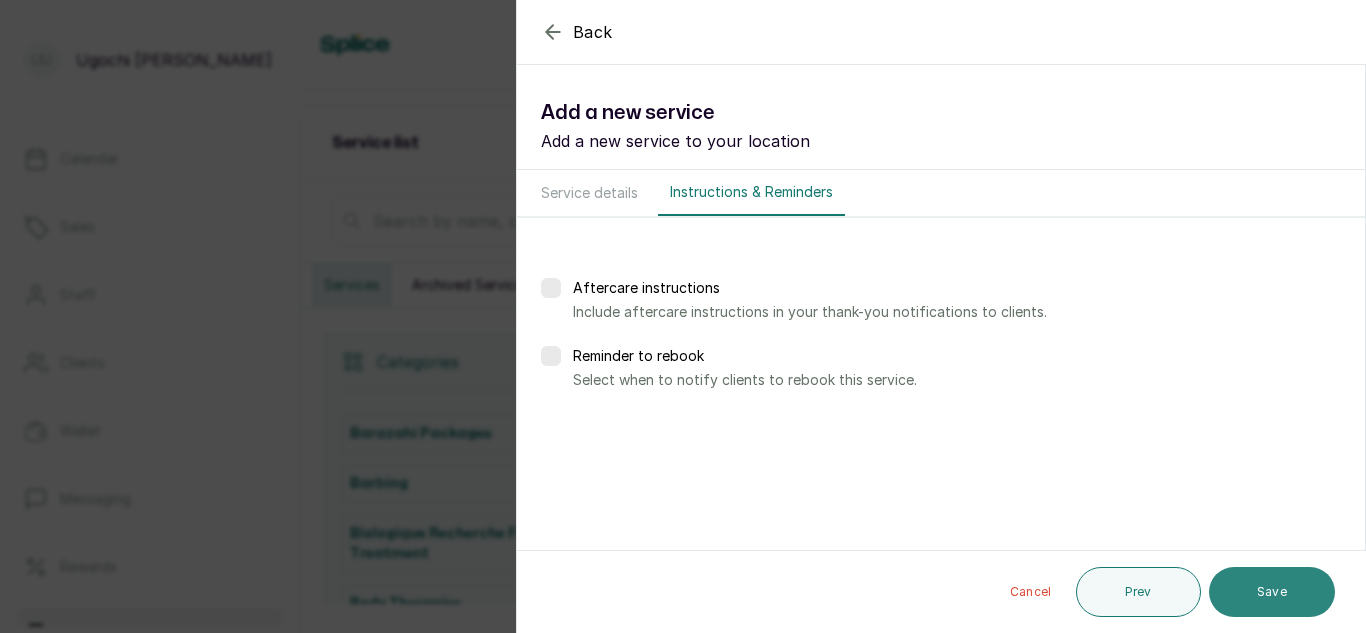 click on "Save" at bounding box center [1272, 592] 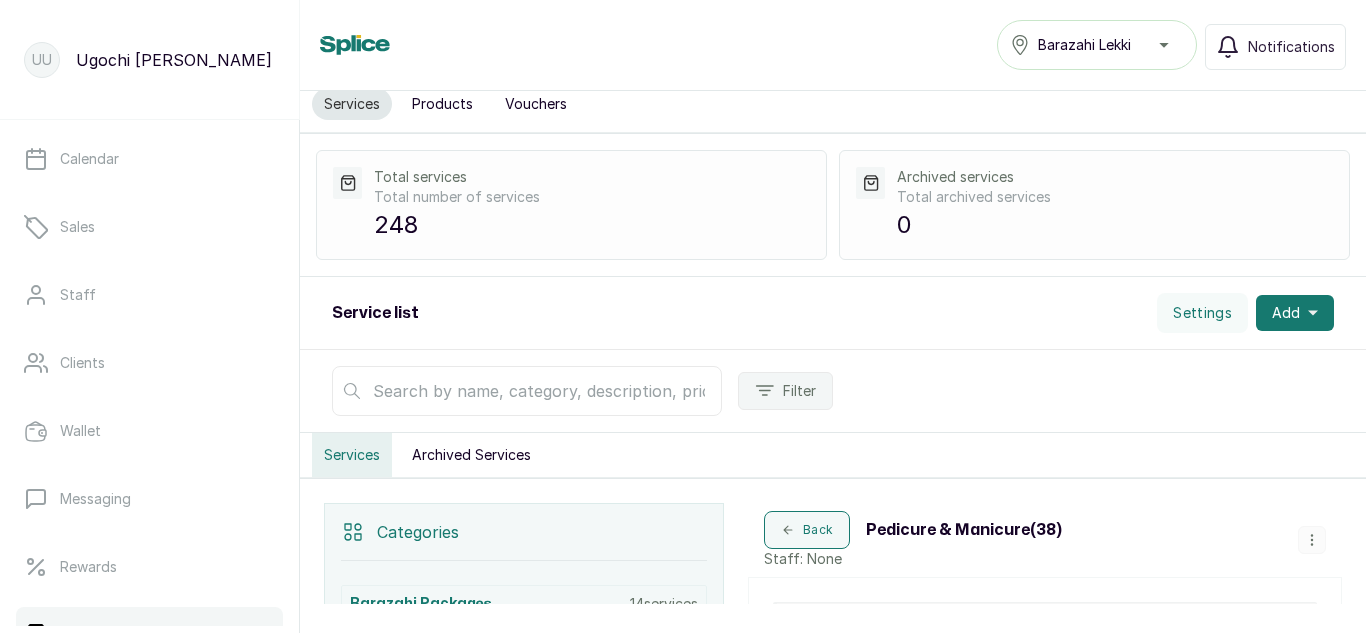 scroll, scrollTop: 0, scrollLeft: 0, axis: both 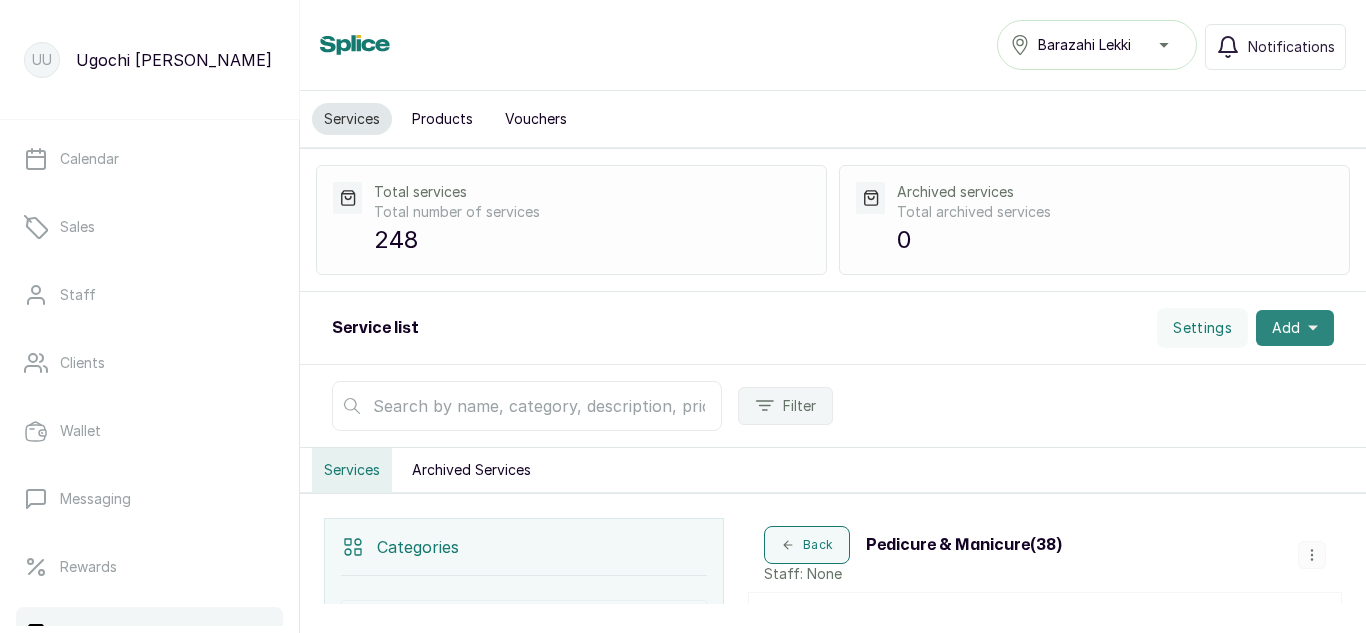 click on "Add" at bounding box center [1295, 328] 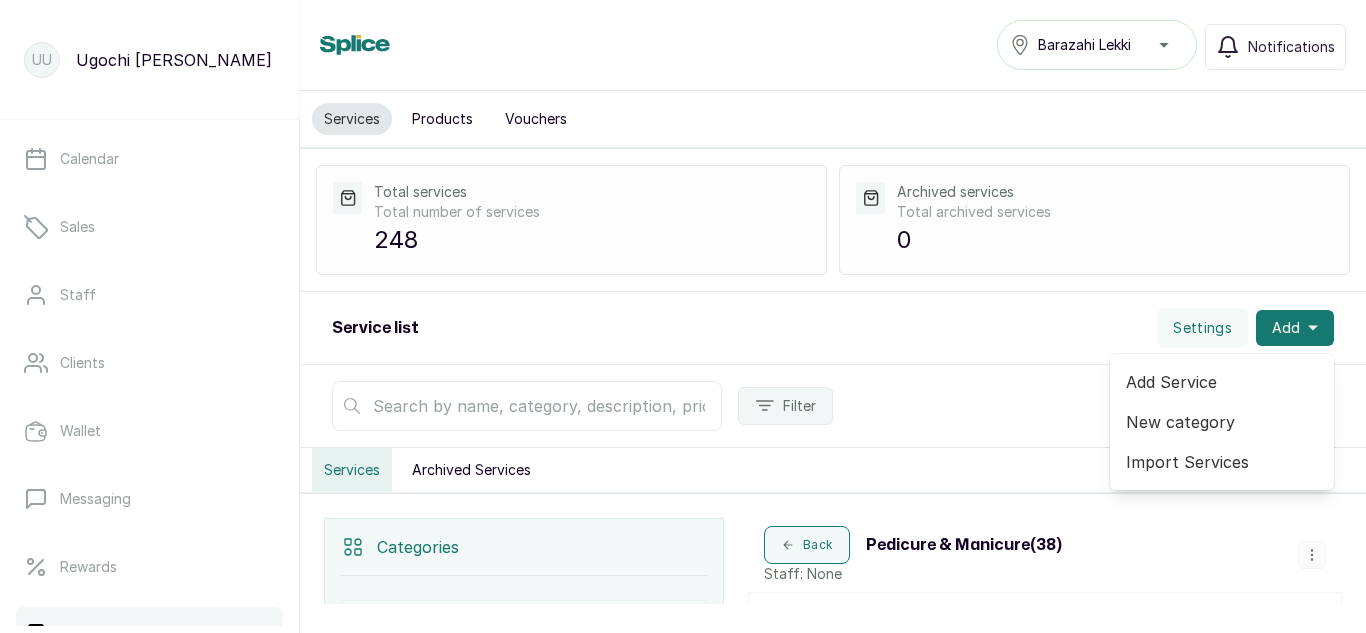 click on "Add Service" at bounding box center (1222, 382) 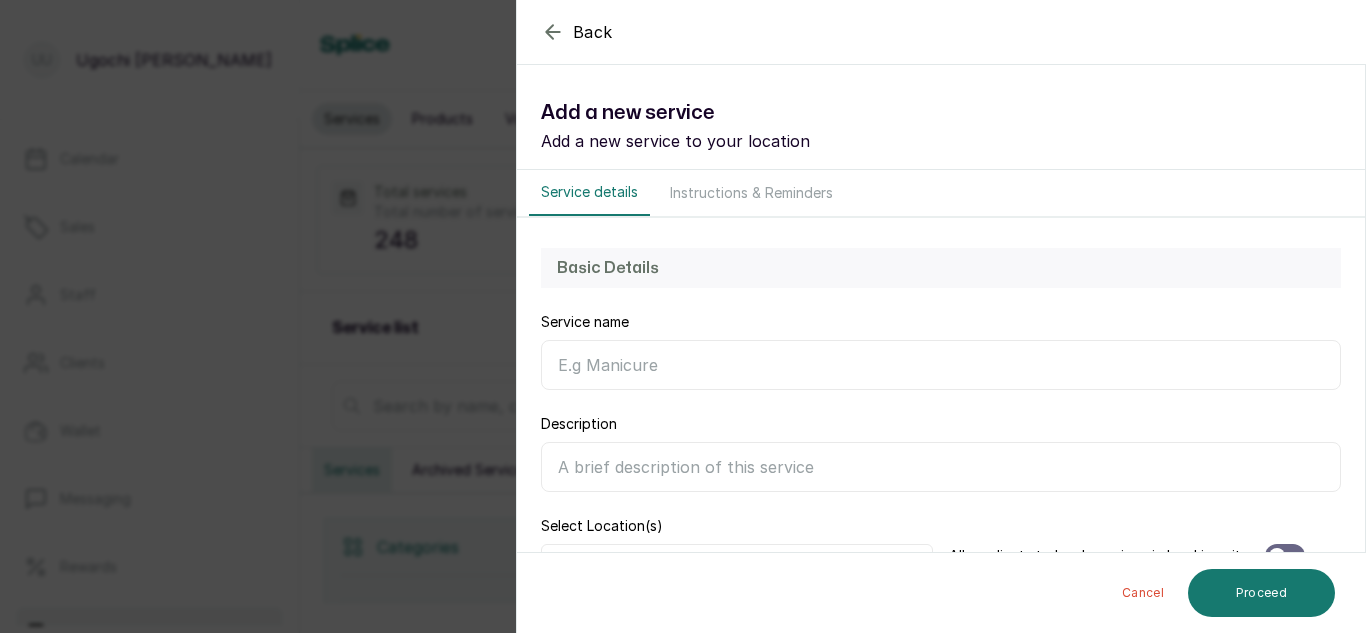 click on "Service name" at bounding box center (941, 365) 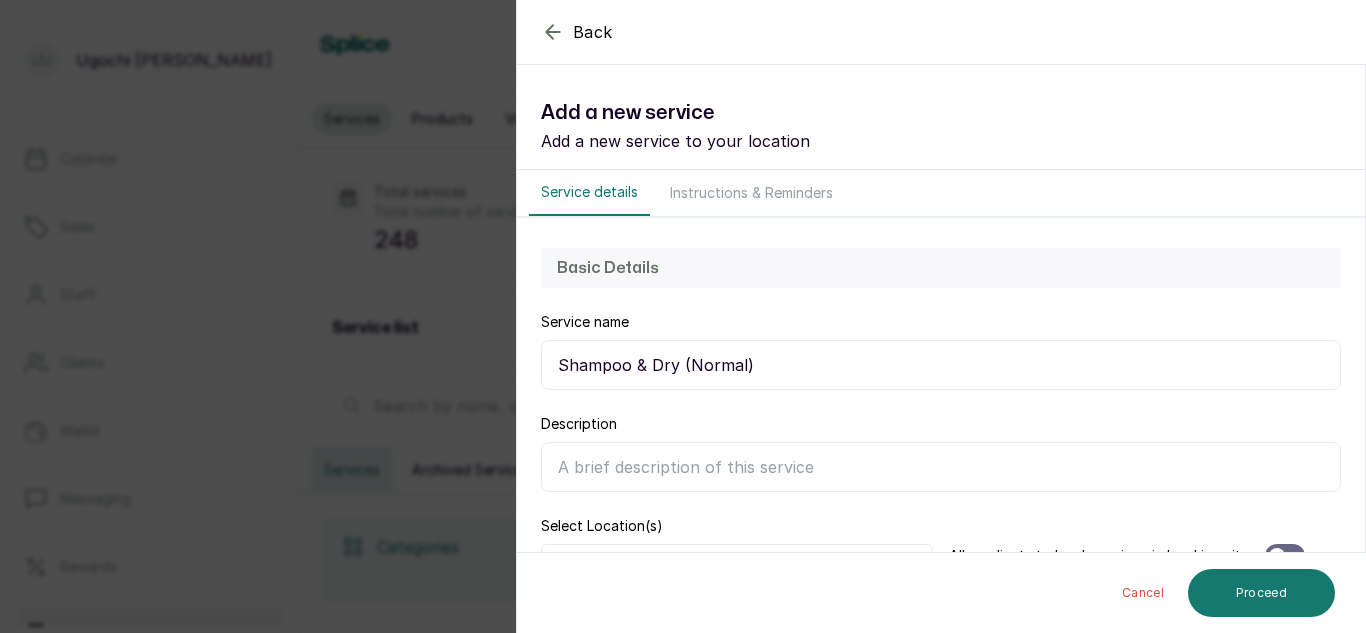 click on "Shampoo & Dry (Normal)" at bounding box center [941, 365] 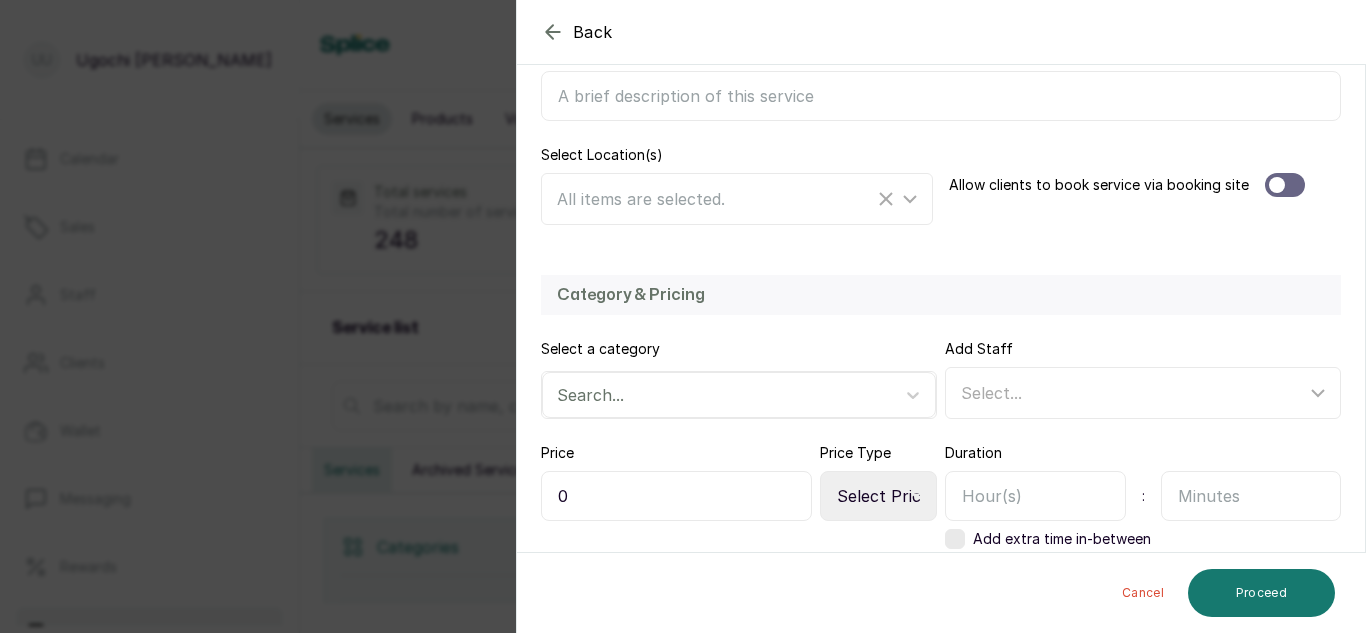 scroll, scrollTop: 436, scrollLeft: 0, axis: vertical 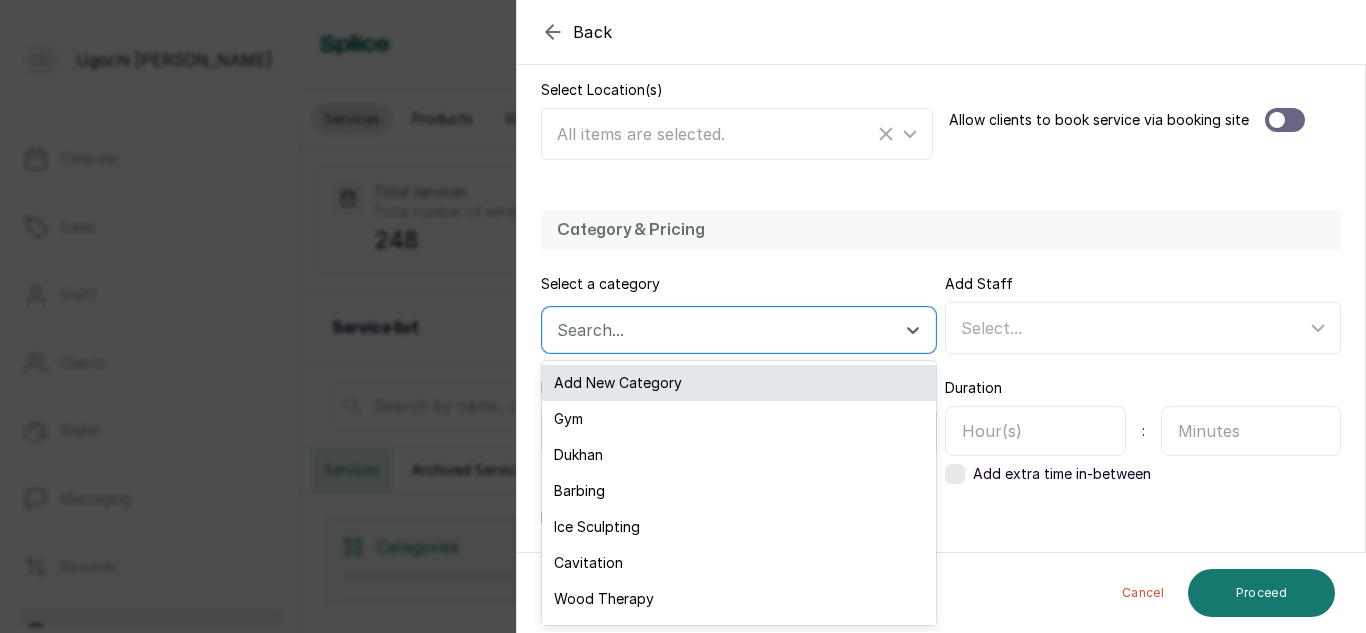 click on "Add New Category" at bounding box center [739, 383] 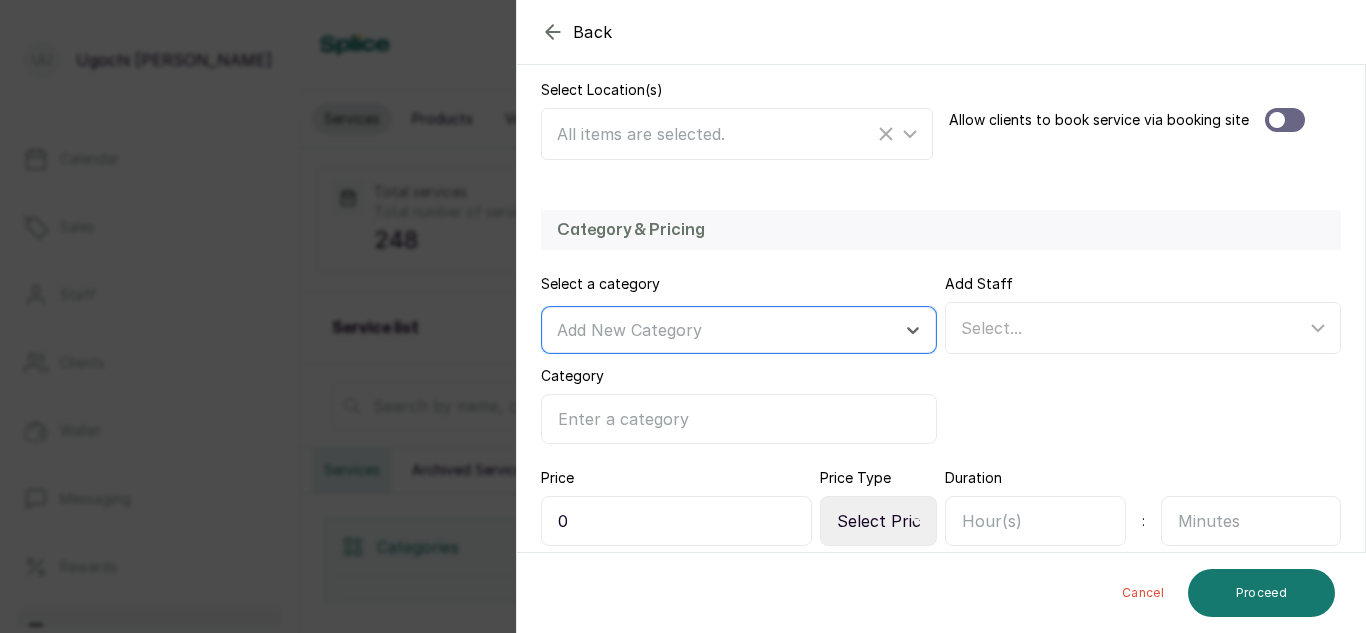 click on "Category" at bounding box center (739, 419) 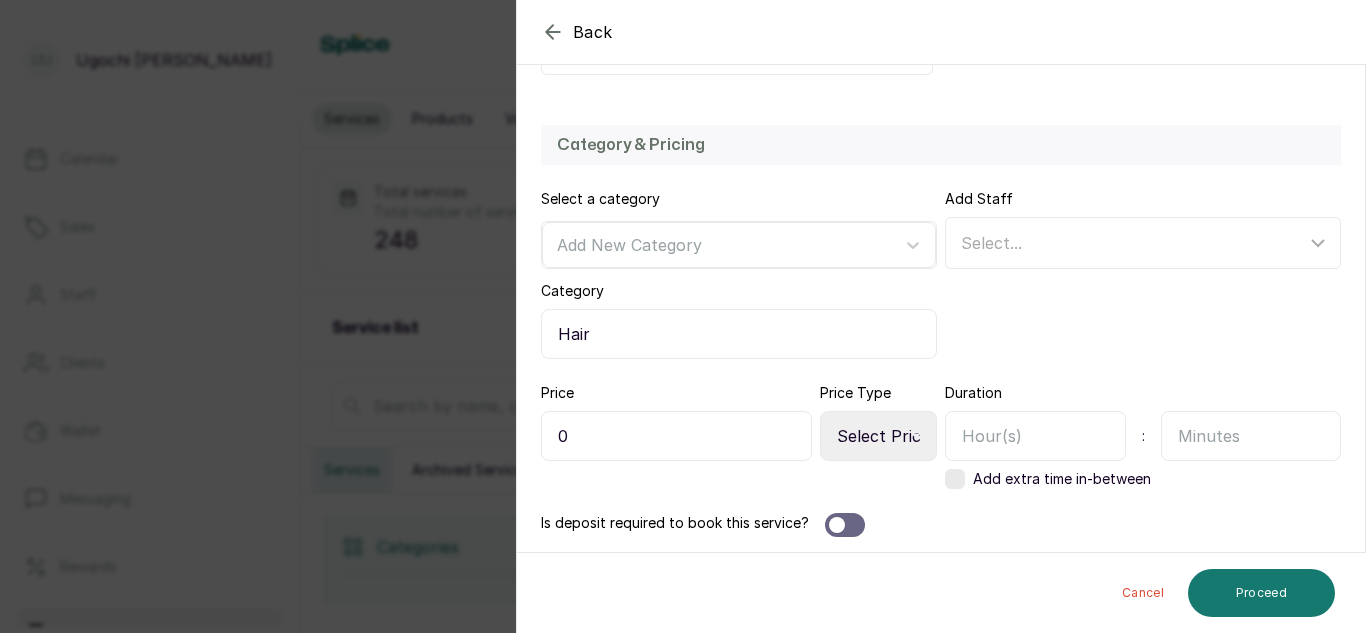 scroll, scrollTop: 526, scrollLeft: 0, axis: vertical 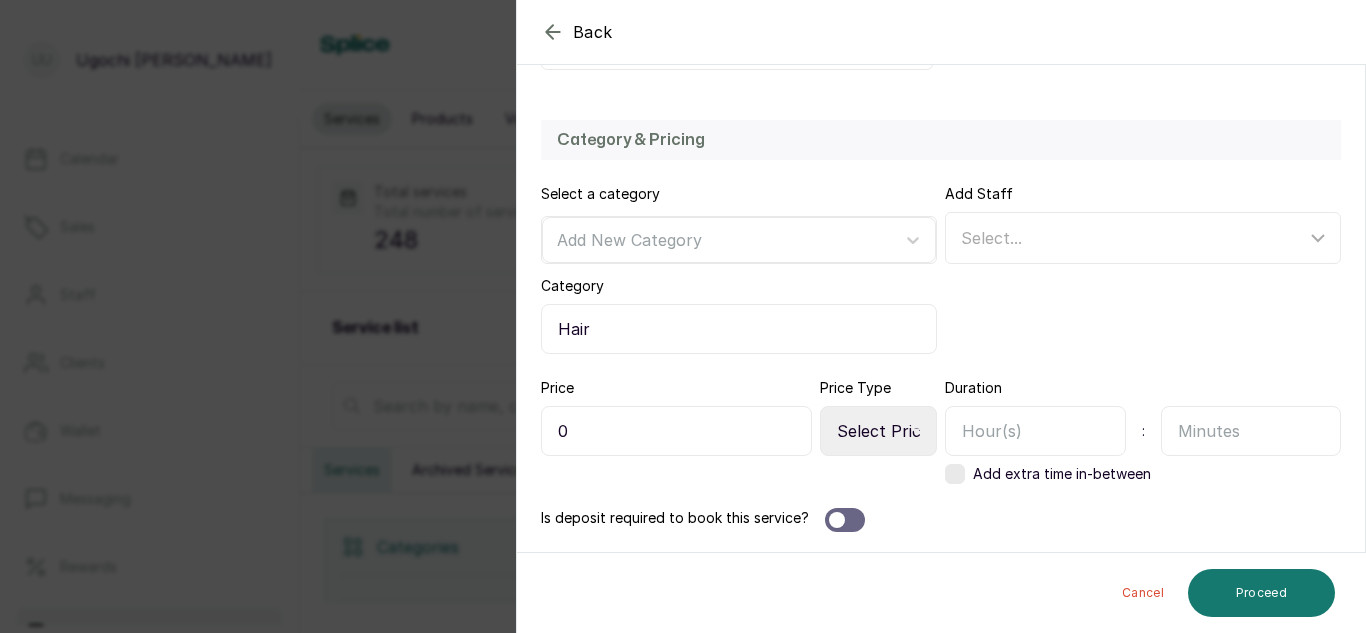 click on "0" at bounding box center (676, 431) 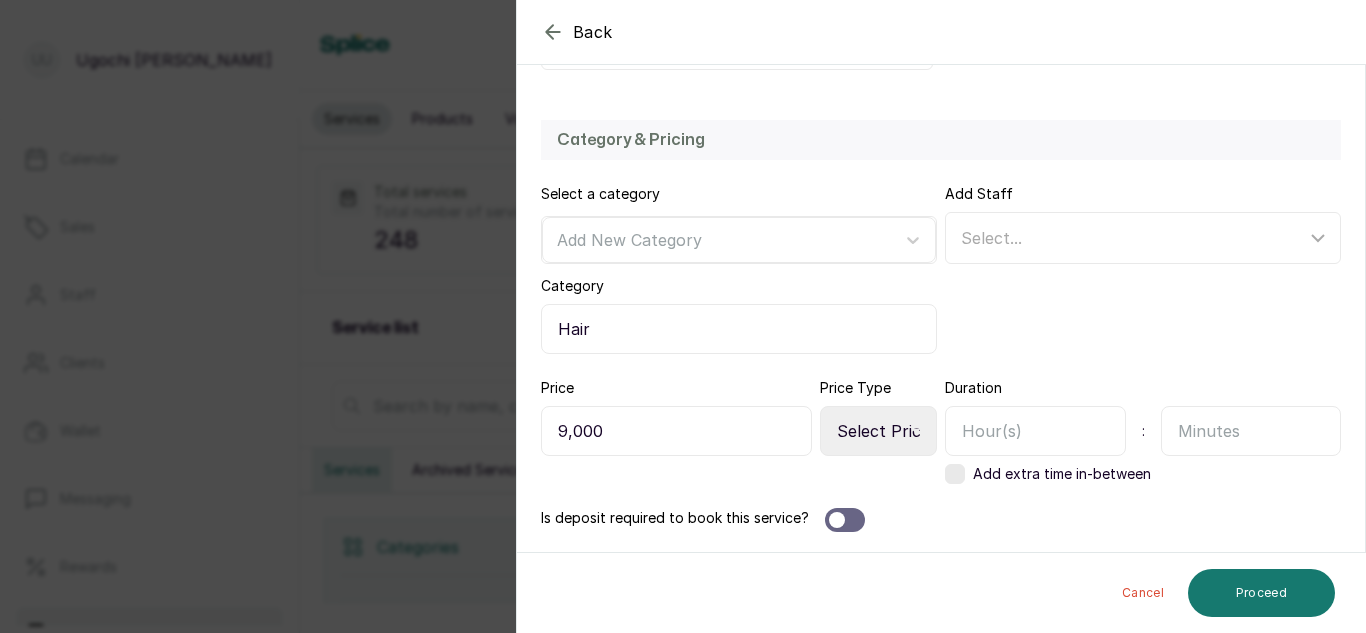 click at bounding box center [1035, 431] 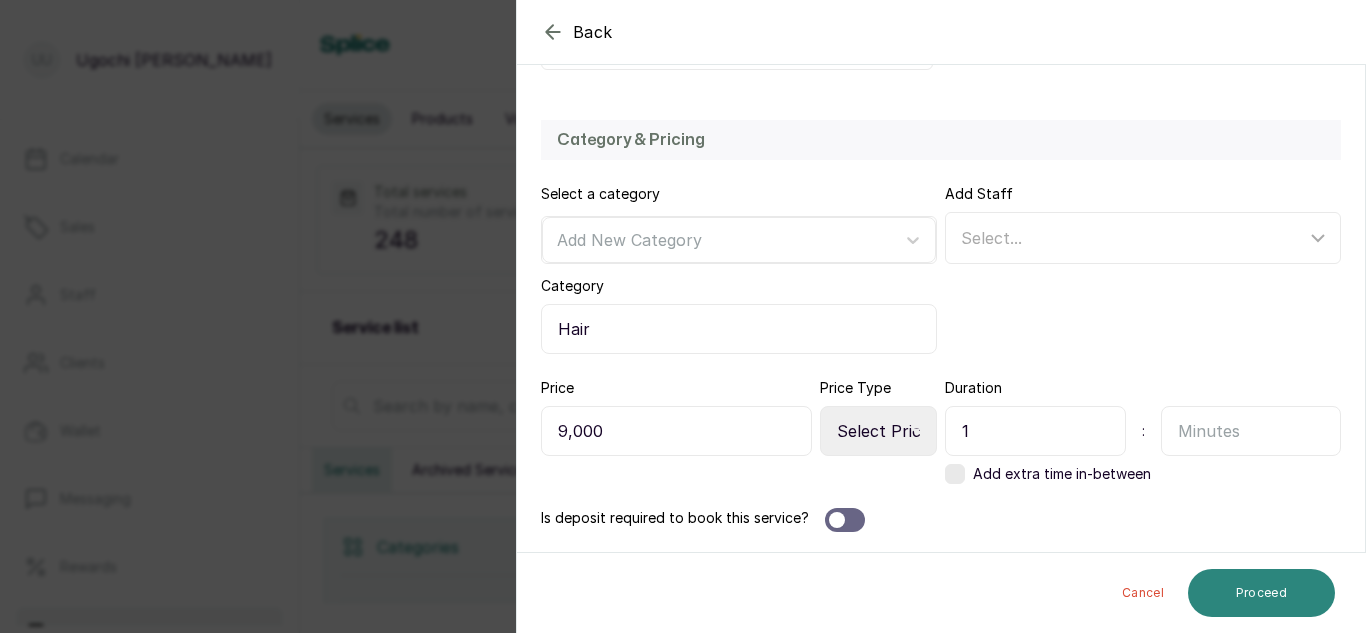 click on "Proceed" at bounding box center (1261, 593) 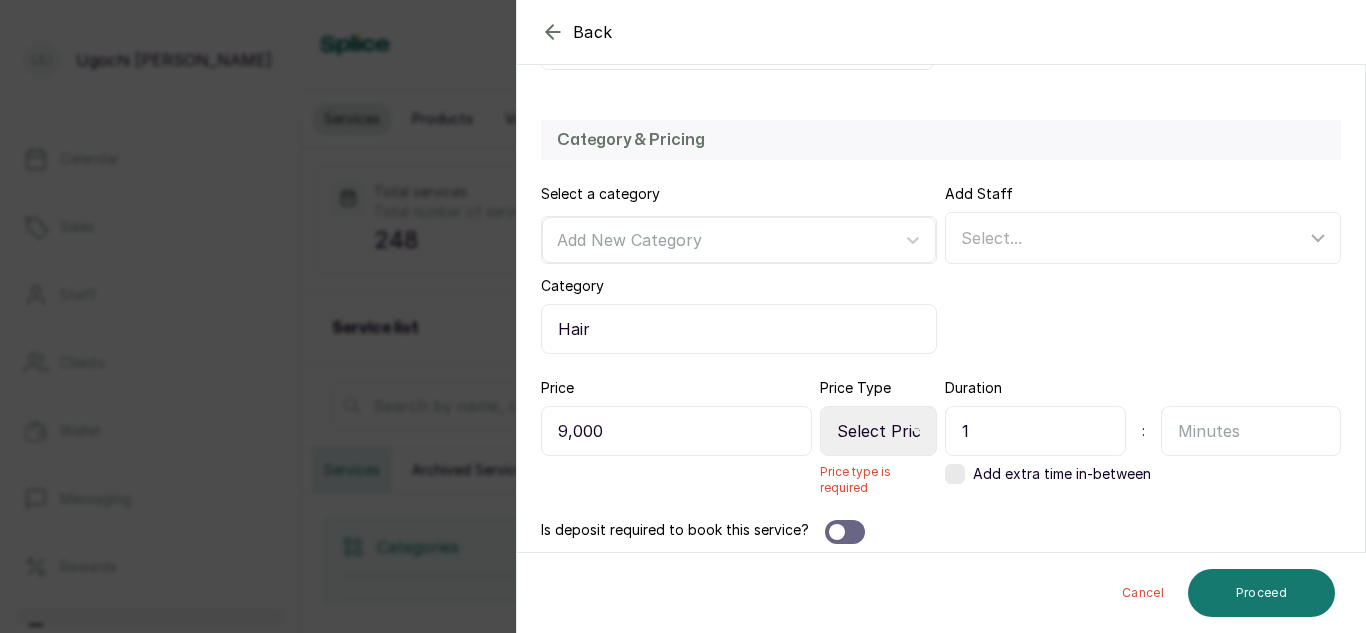 click on "Select Price Type Fixed From" at bounding box center [878, 431] 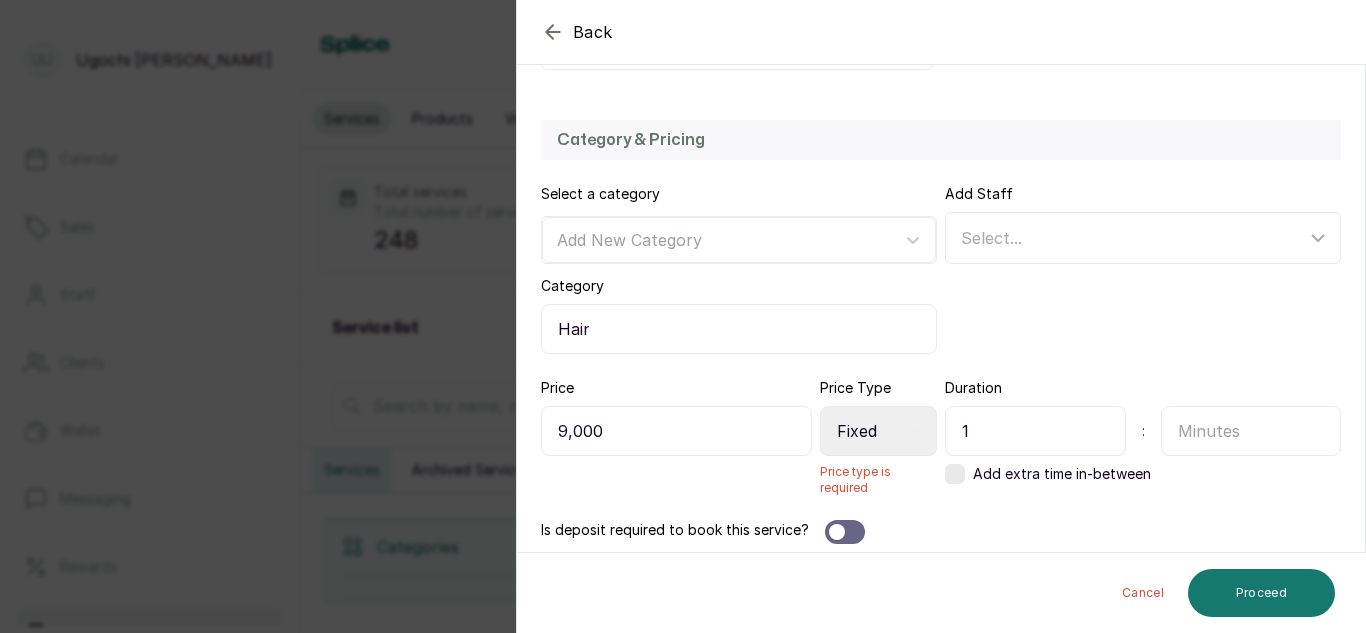click on "Select Price Type Fixed From" at bounding box center (878, 431) 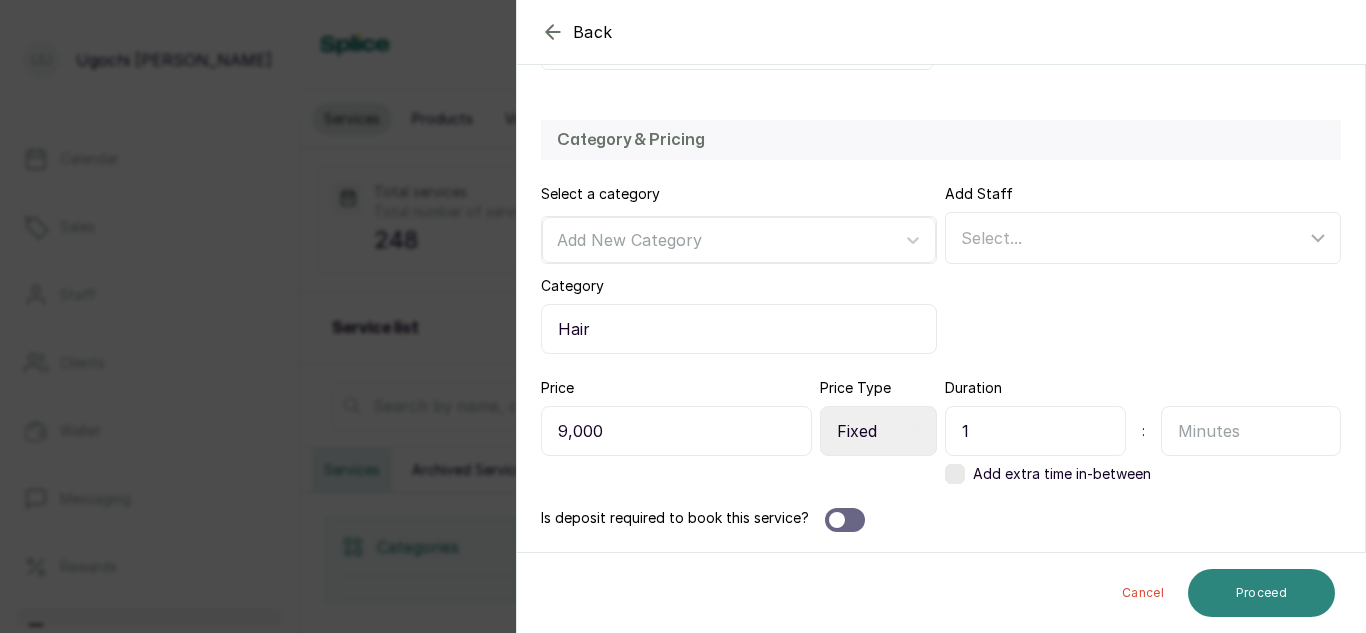 click on "Proceed" at bounding box center (1261, 593) 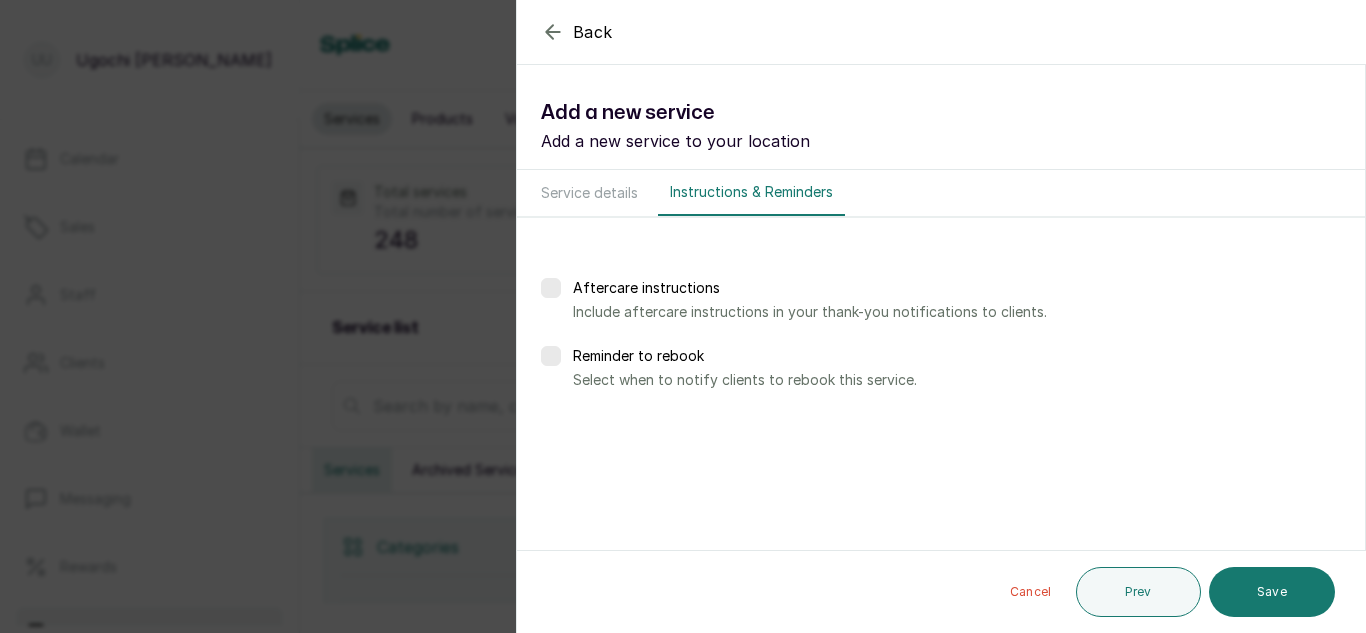 scroll, scrollTop: 0, scrollLeft: 0, axis: both 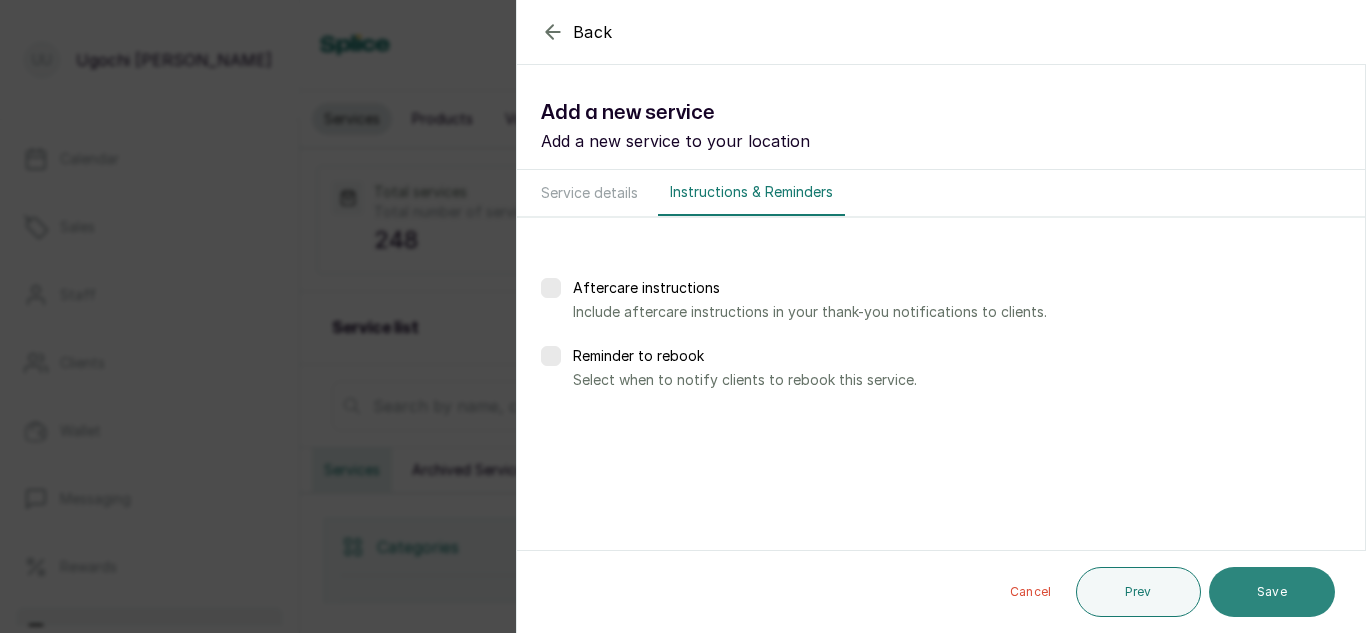 click on "Save" at bounding box center (1272, 592) 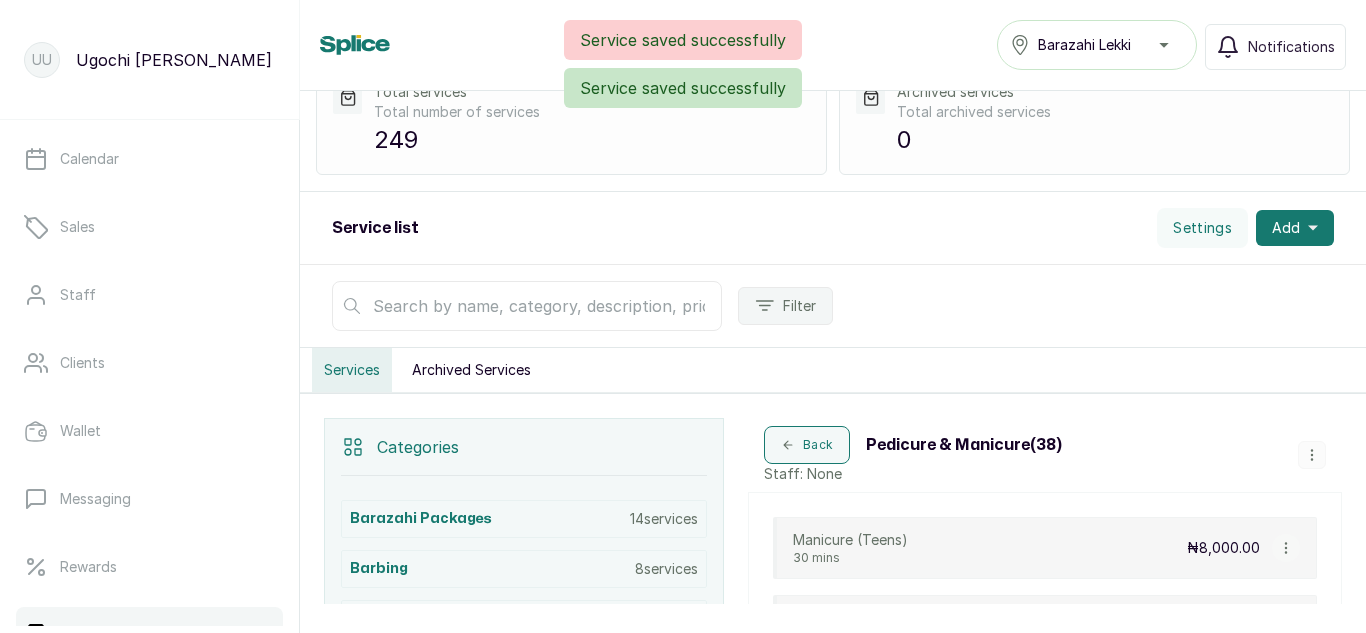 scroll, scrollTop: 95, scrollLeft: 0, axis: vertical 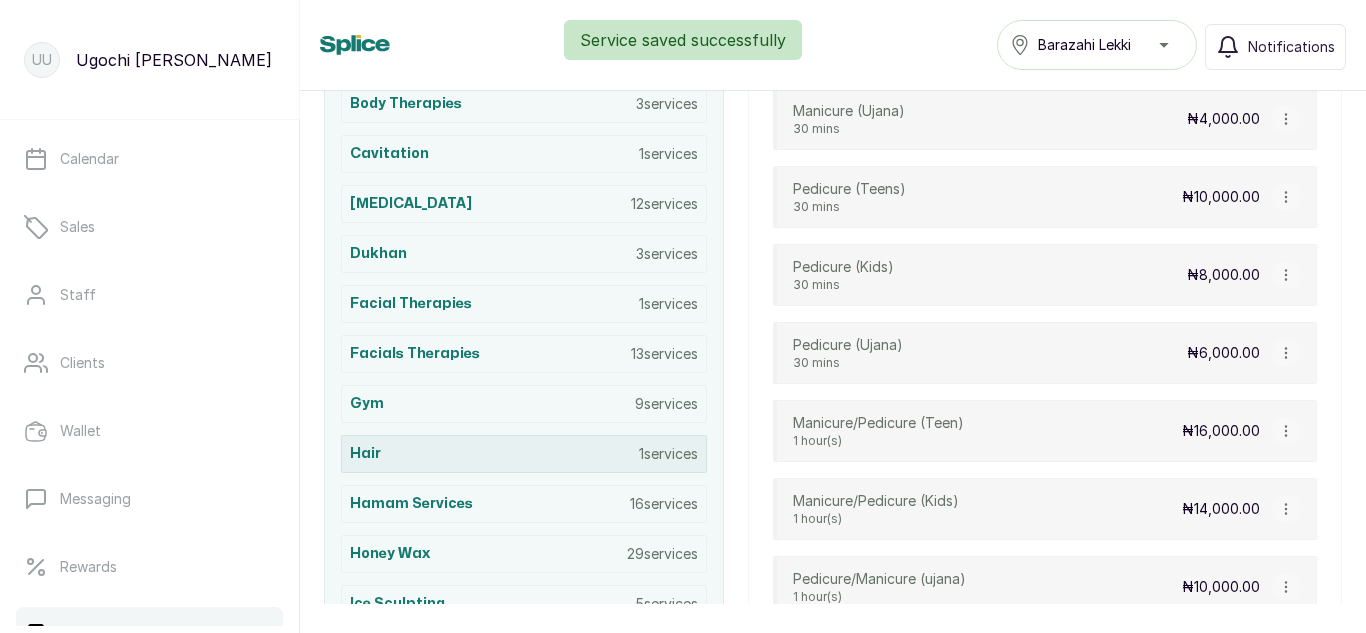 click on "Hair 1  services" at bounding box center [524, 454] 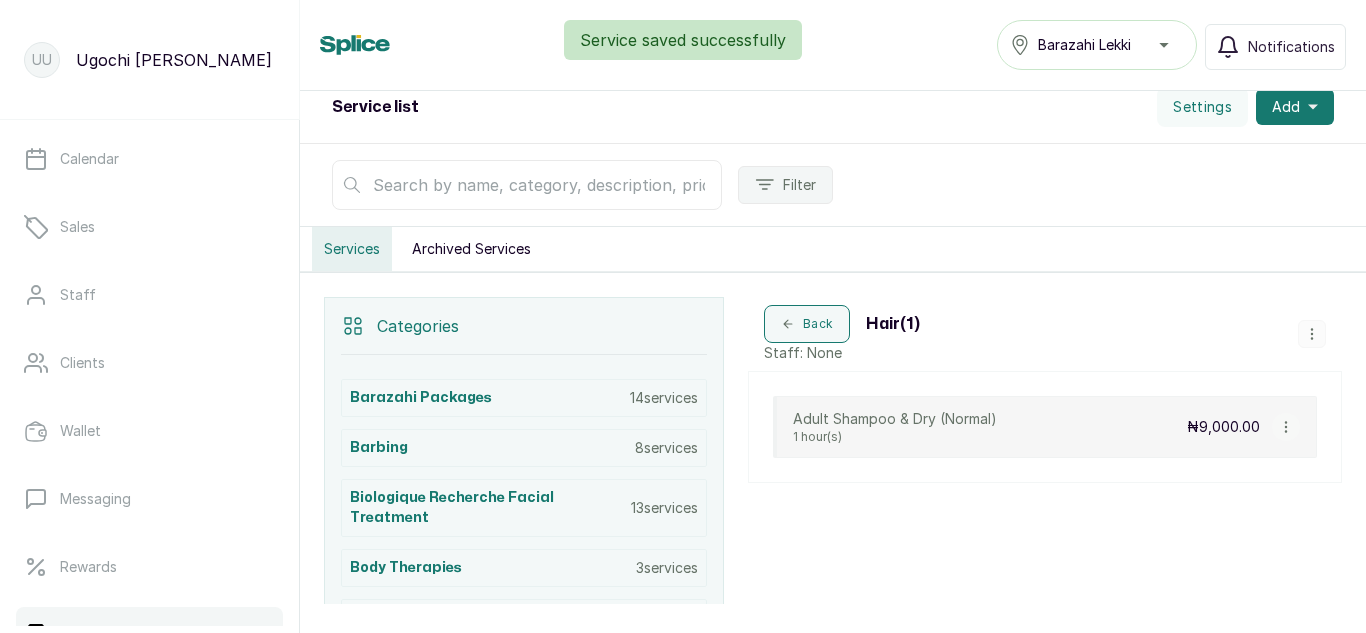 scroll, scrollTop: 176, scrollLeft: 0, axis: vertical 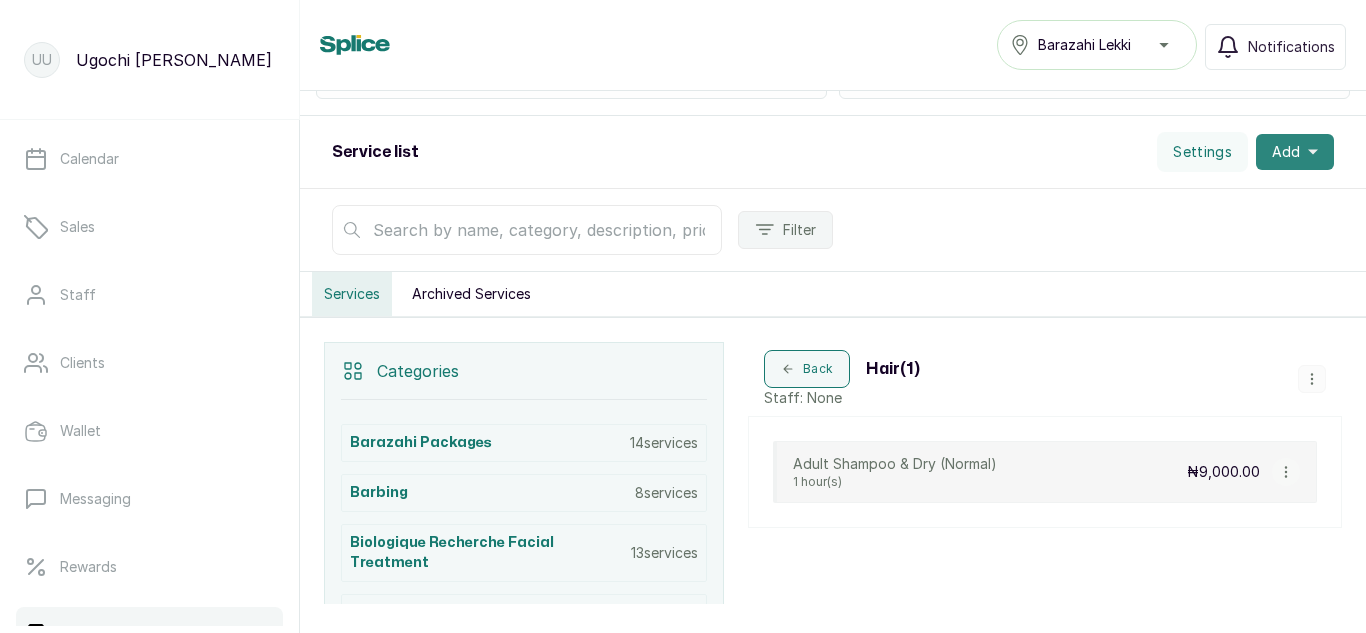 click on "Add" at bounding box center [1295, 152] 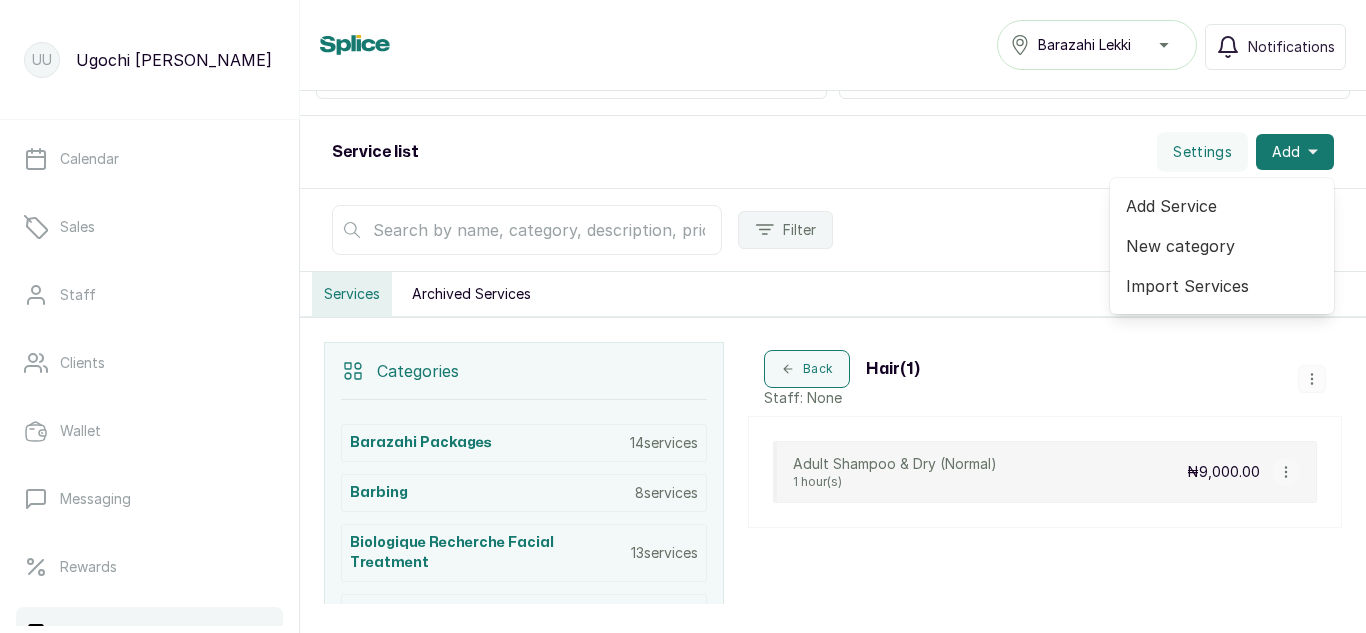 click on "Add Service" at bounding box center [1222, 206] 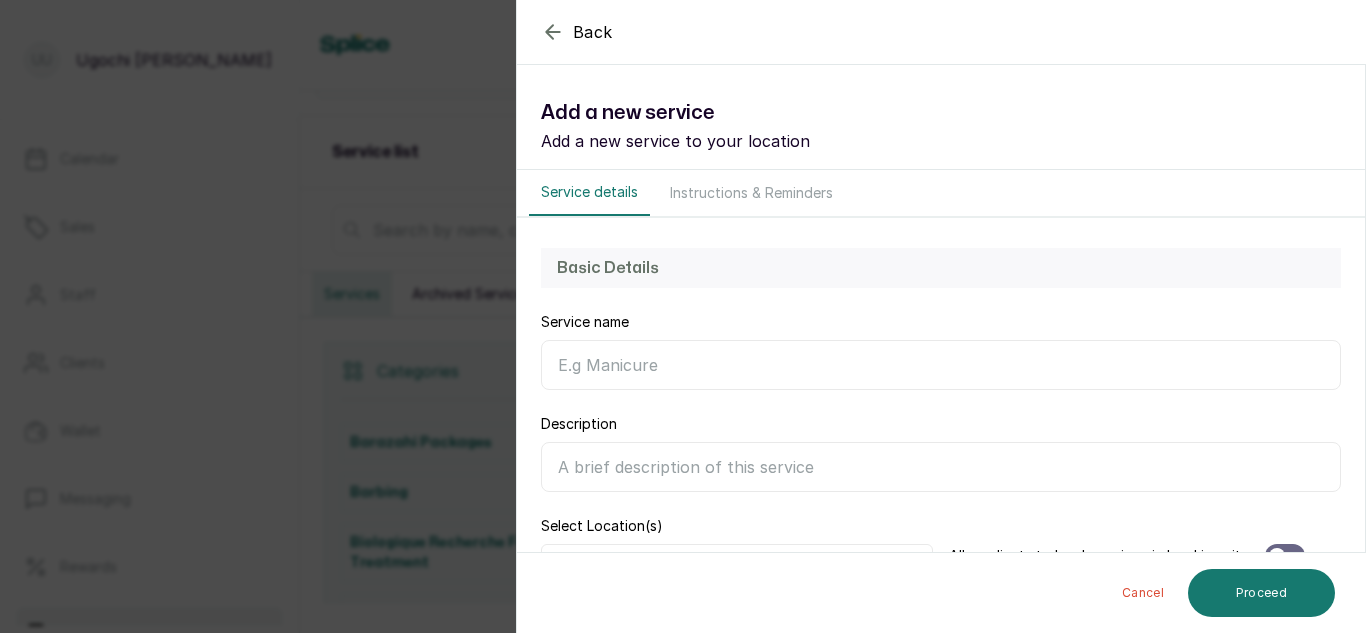 click on "Service name" at bounding box center (941, 365) 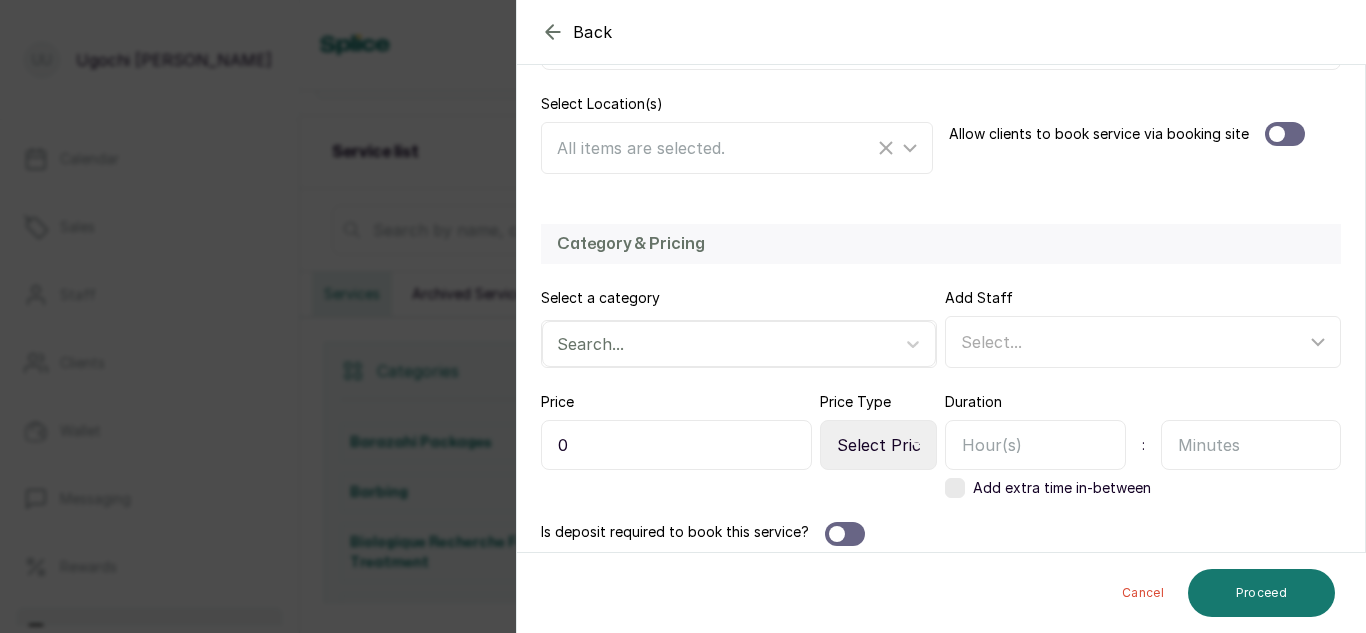 scroll, scrollTop: 426, scrollLeft: 0, axis: vertical 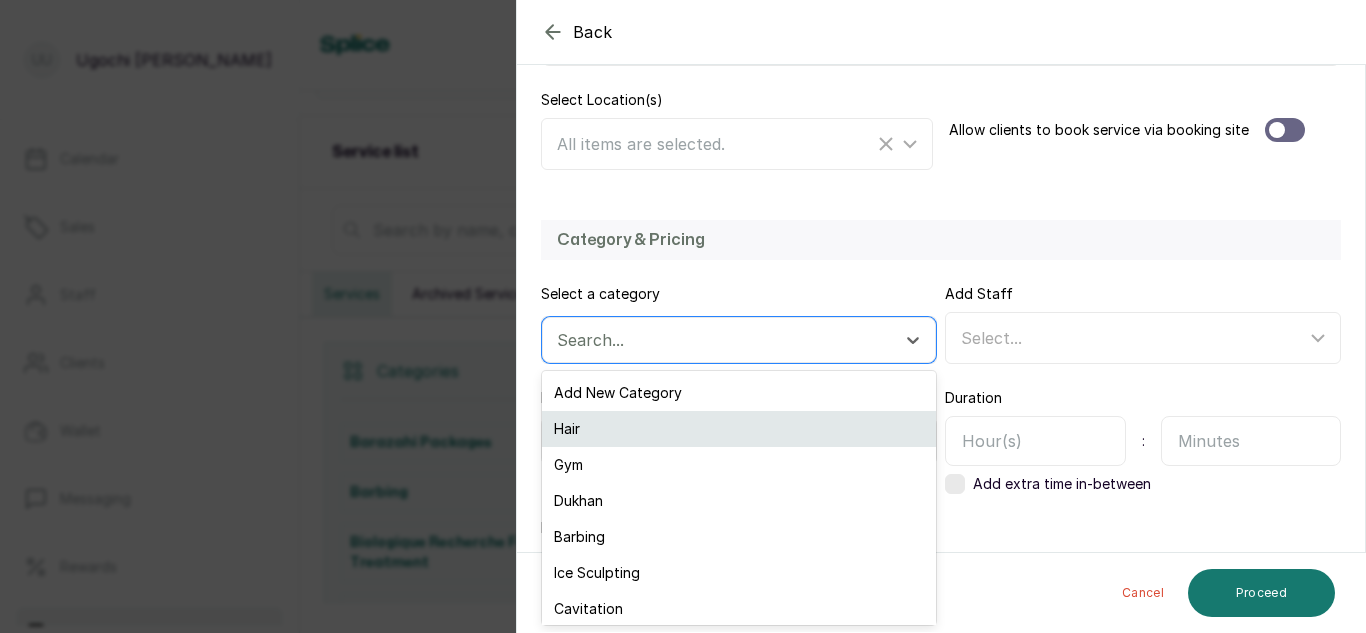 click on "Hair" at bounding box center [739, 429] 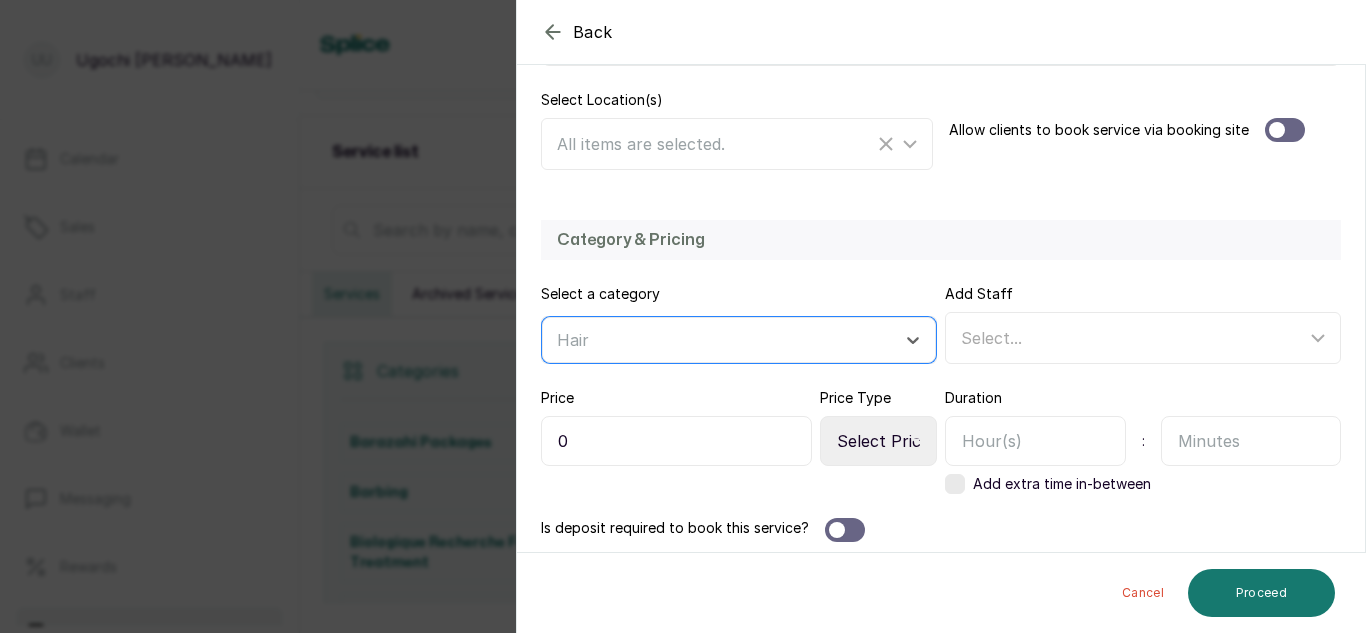 scroll, scrollTop: 436, scrollLeft: 0, axis: vertical 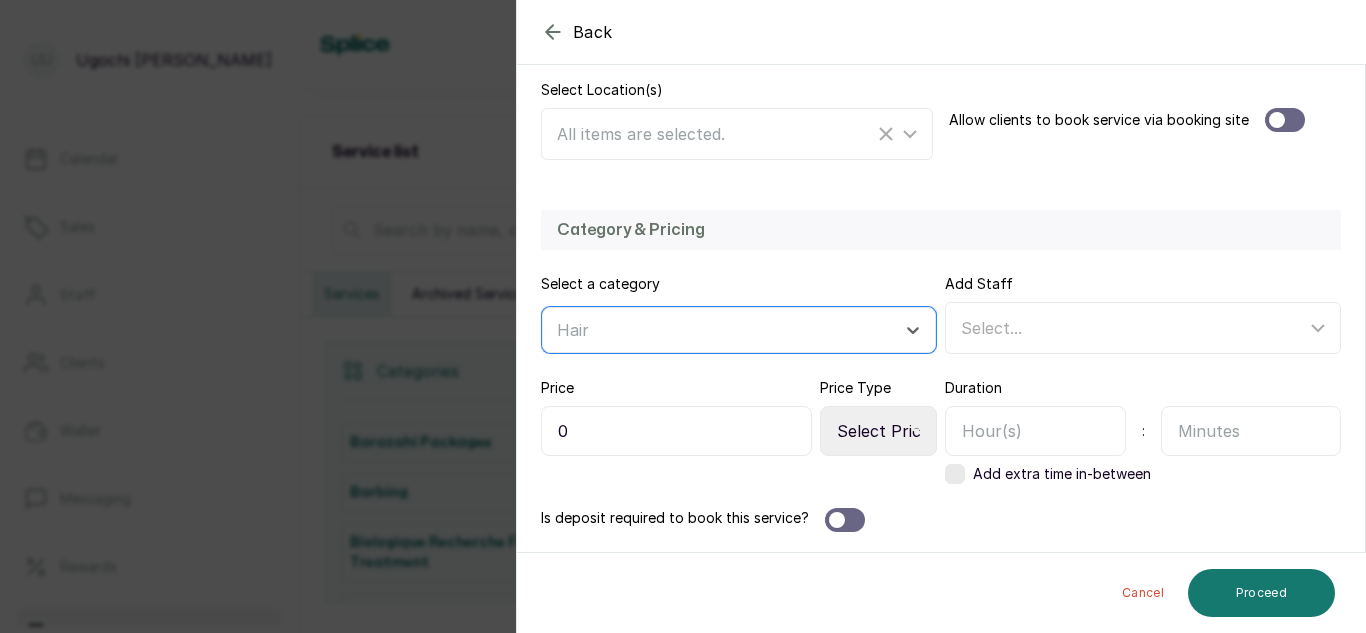 click on "0" at bounding box center (676, 431) 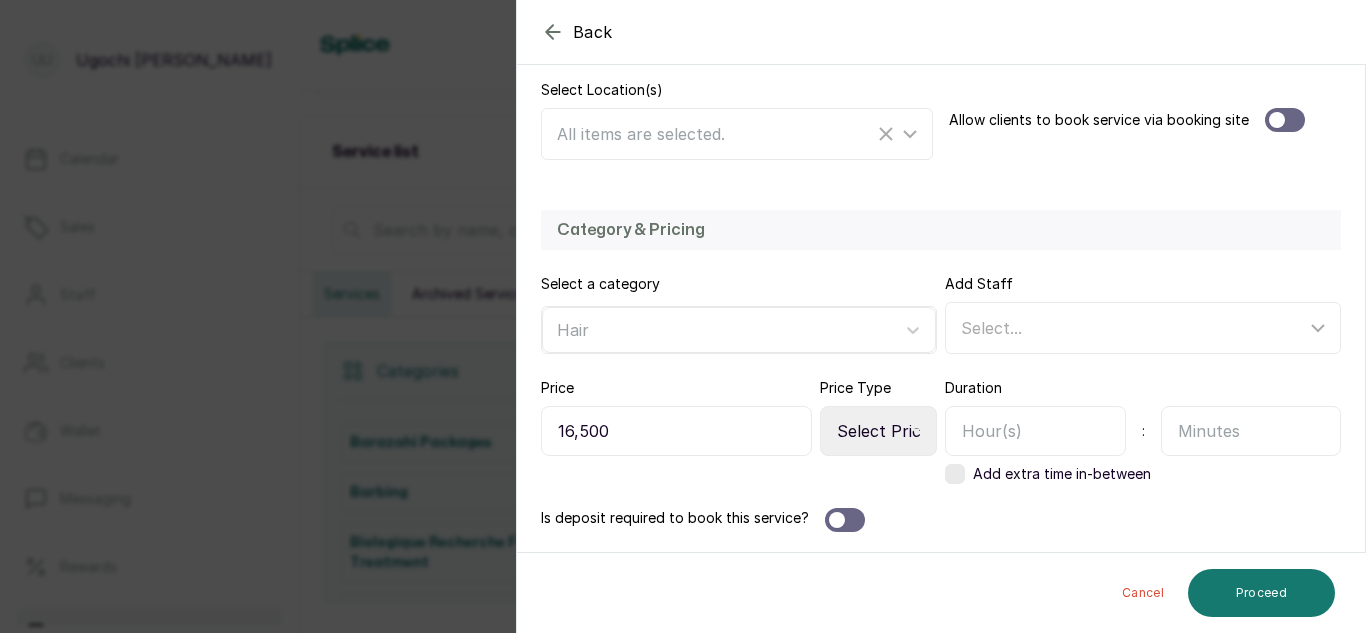 click on "Select Price Type Fixed From" at bounding box center (878, 431) 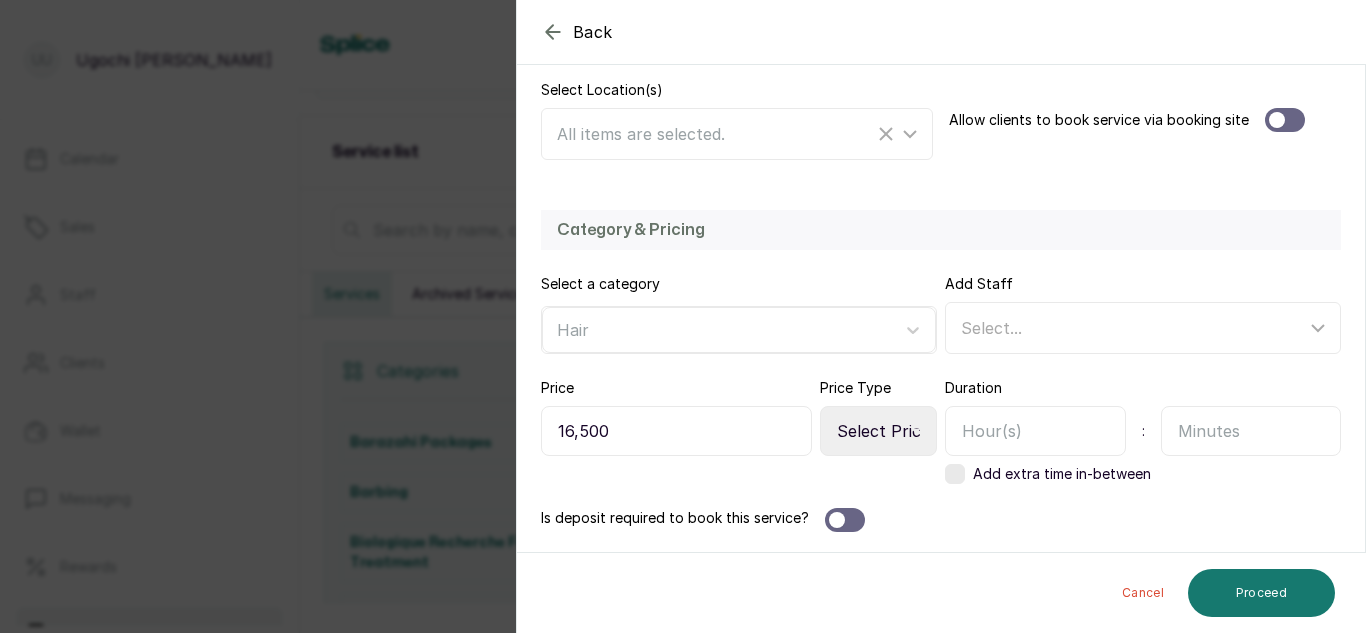 click at bounding box center (1035, 431) 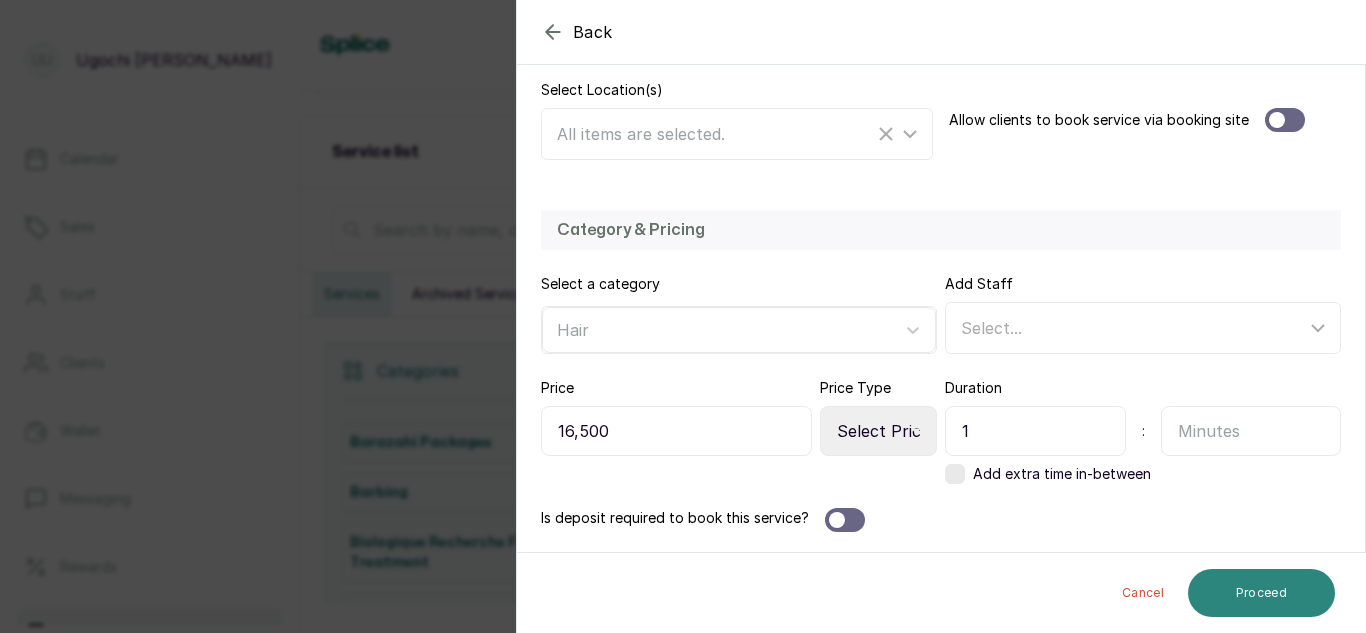 click on "Proceed" at bounding box center [1261, 593] 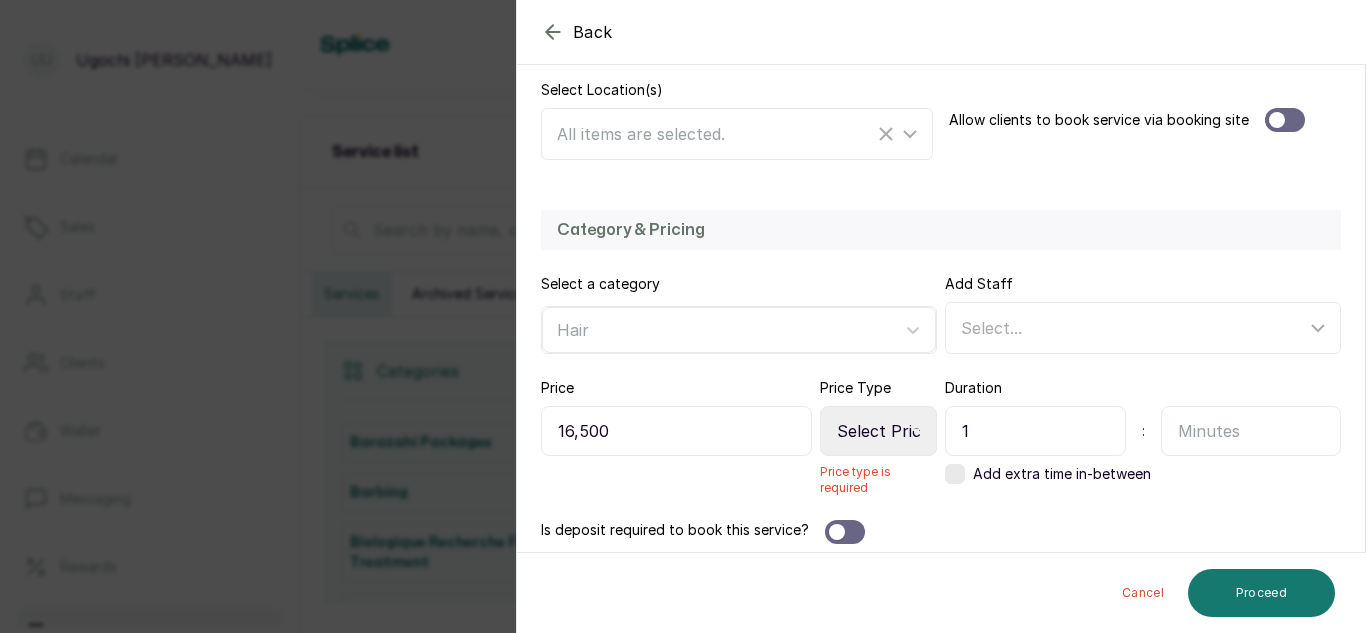 click on "Select Price Type Fixed From" at bounding box center [878, 431] 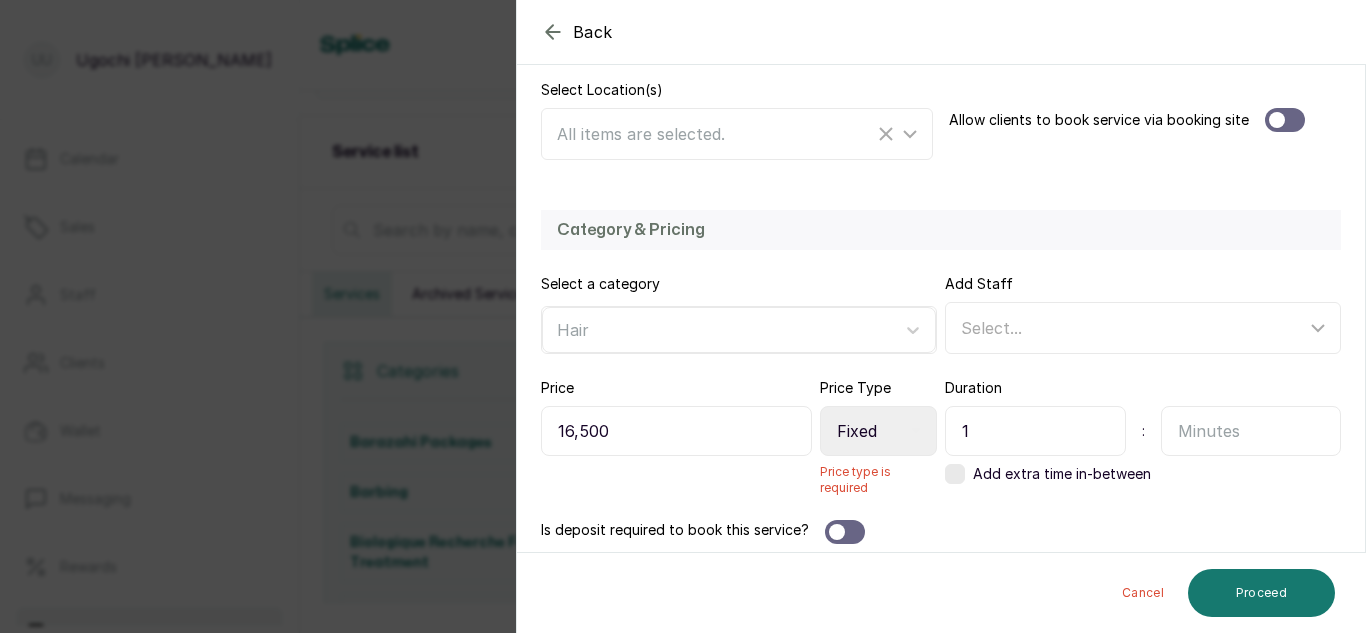 click on "Select Price Type Fixed From" at bounding box center [878, 431] 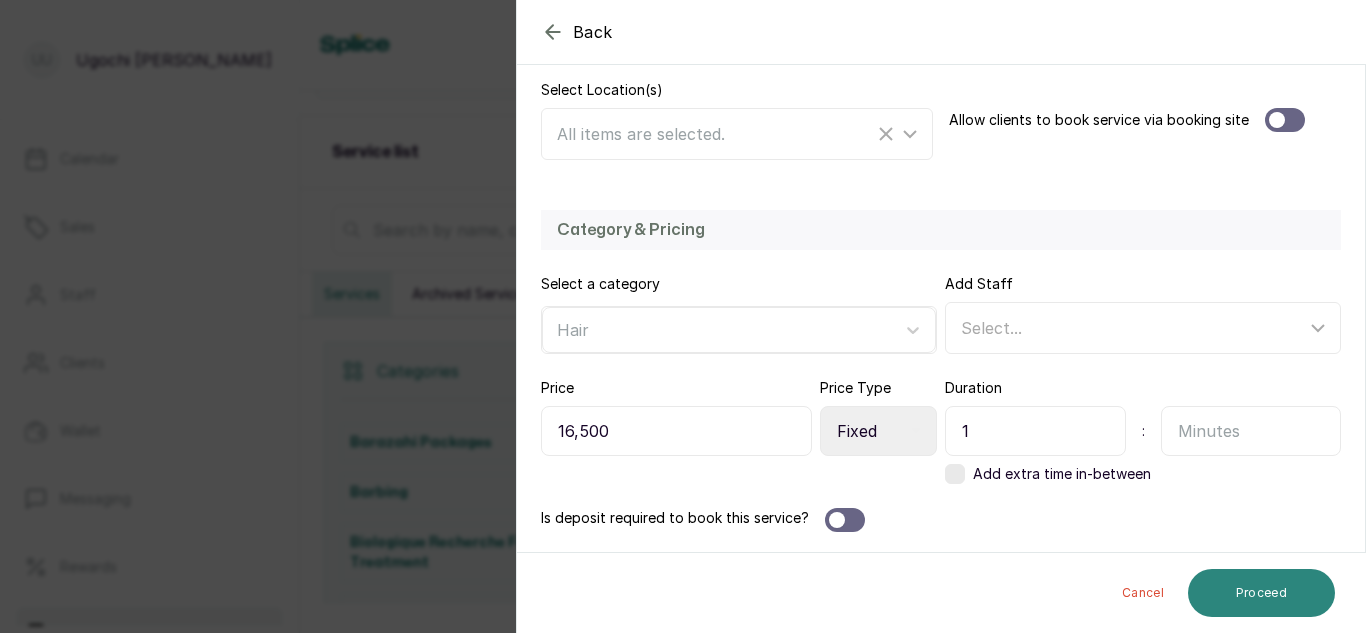 click on "Proceed" at bounding box center (1261, 593) 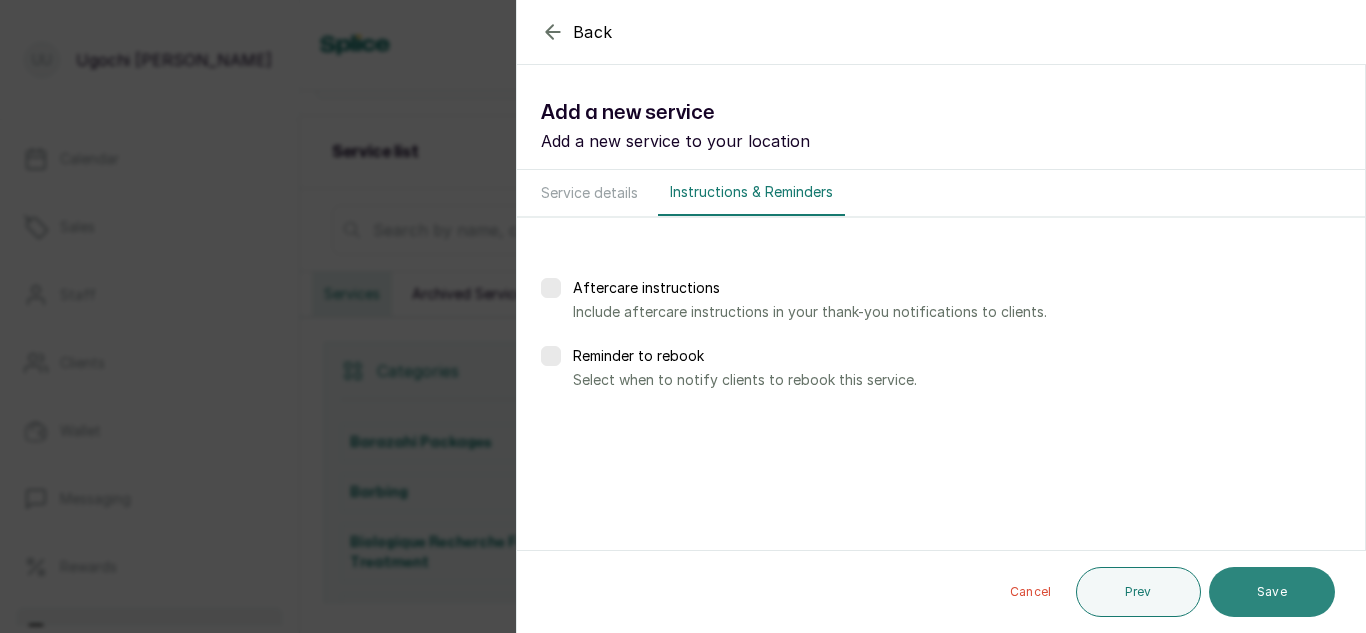 click on "Save" at bounding box center (1272, 592) 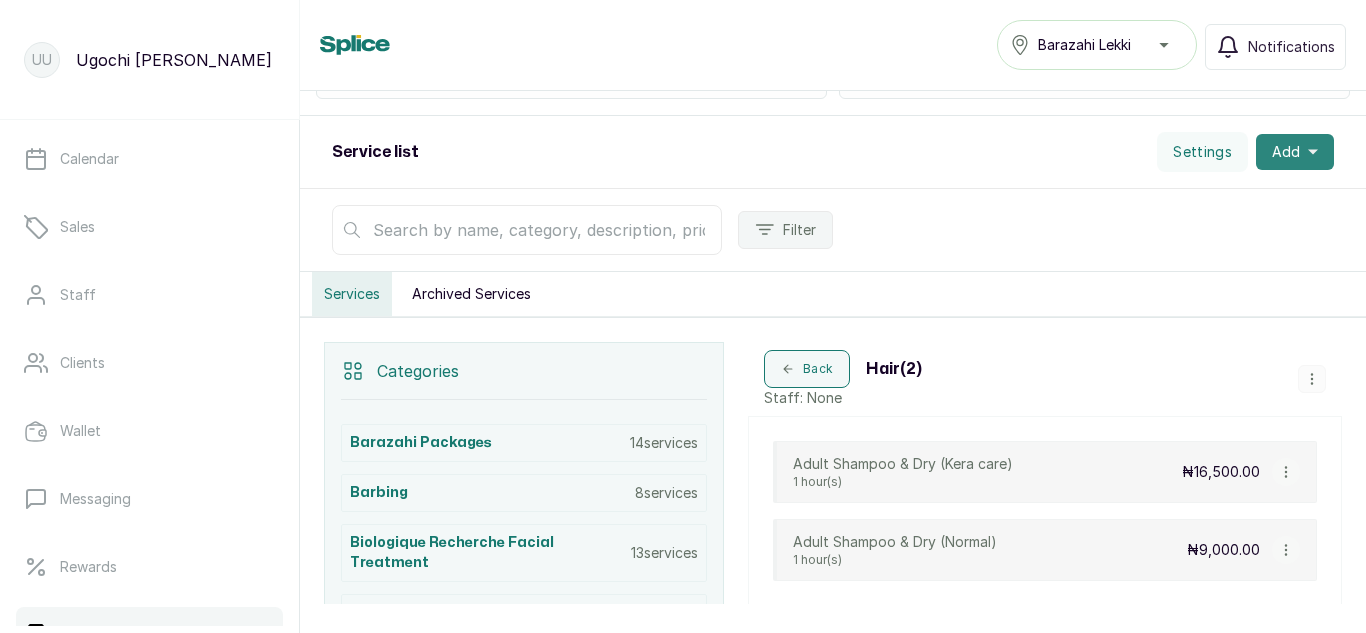 click on "Add" at bounding box center (1295, 152) 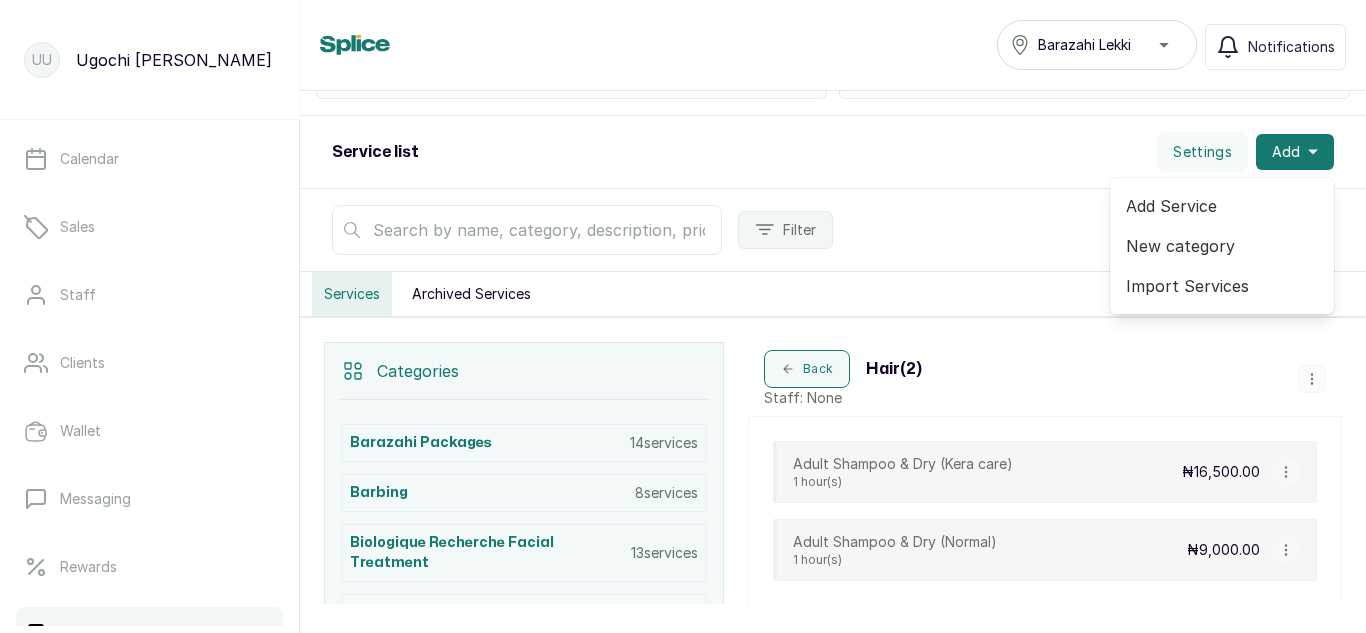 click on "Add Service New category Import Services" at bounding box center (1222, 246) 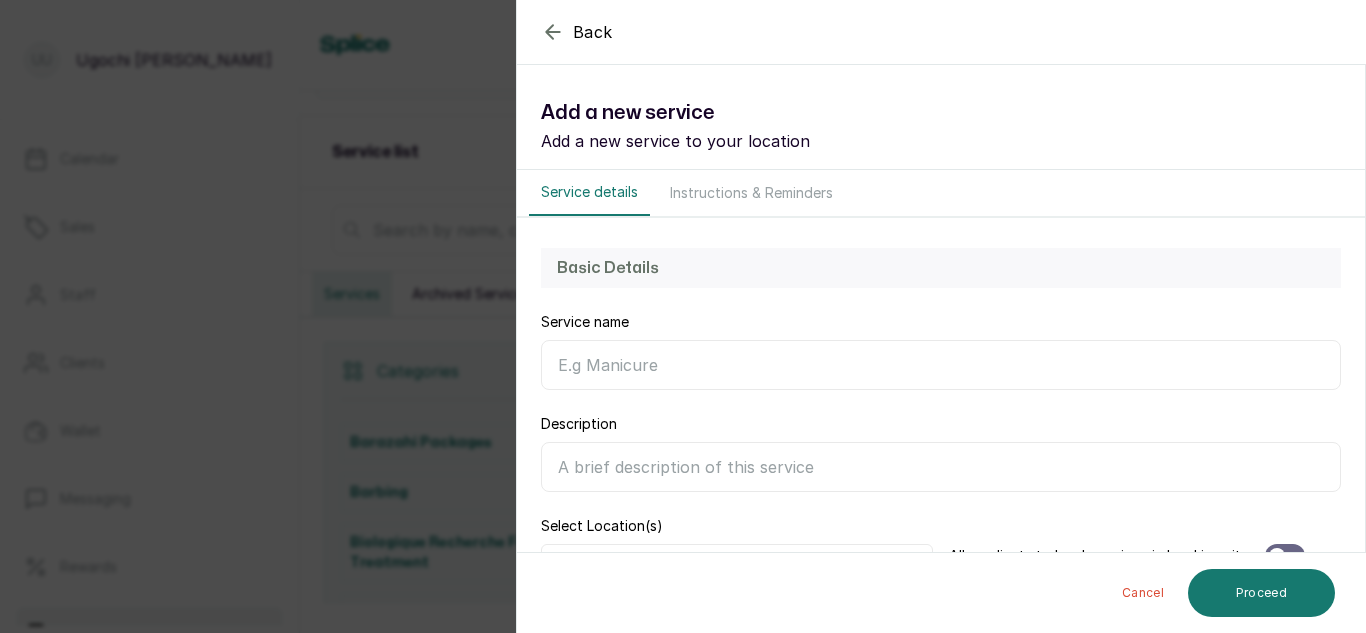 click on "Service name" at bounding box center [941, 365] 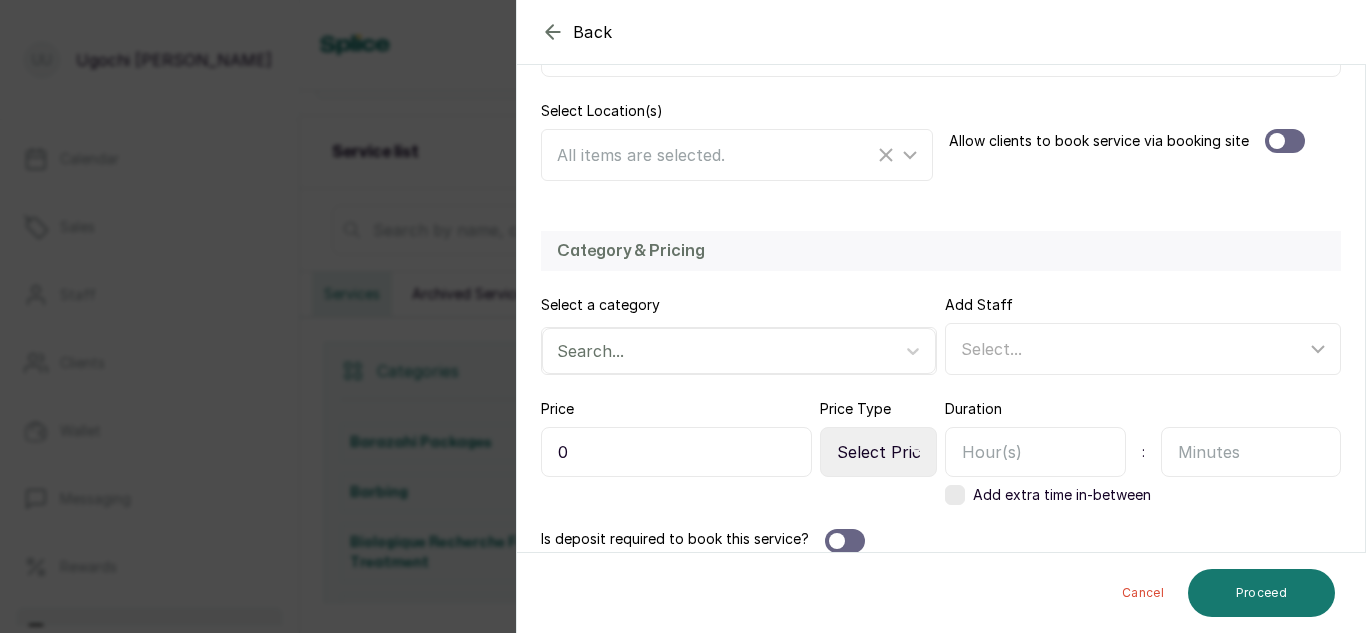 scroll, scrollTop: 436, scrollLeft: 0, axis: vertical 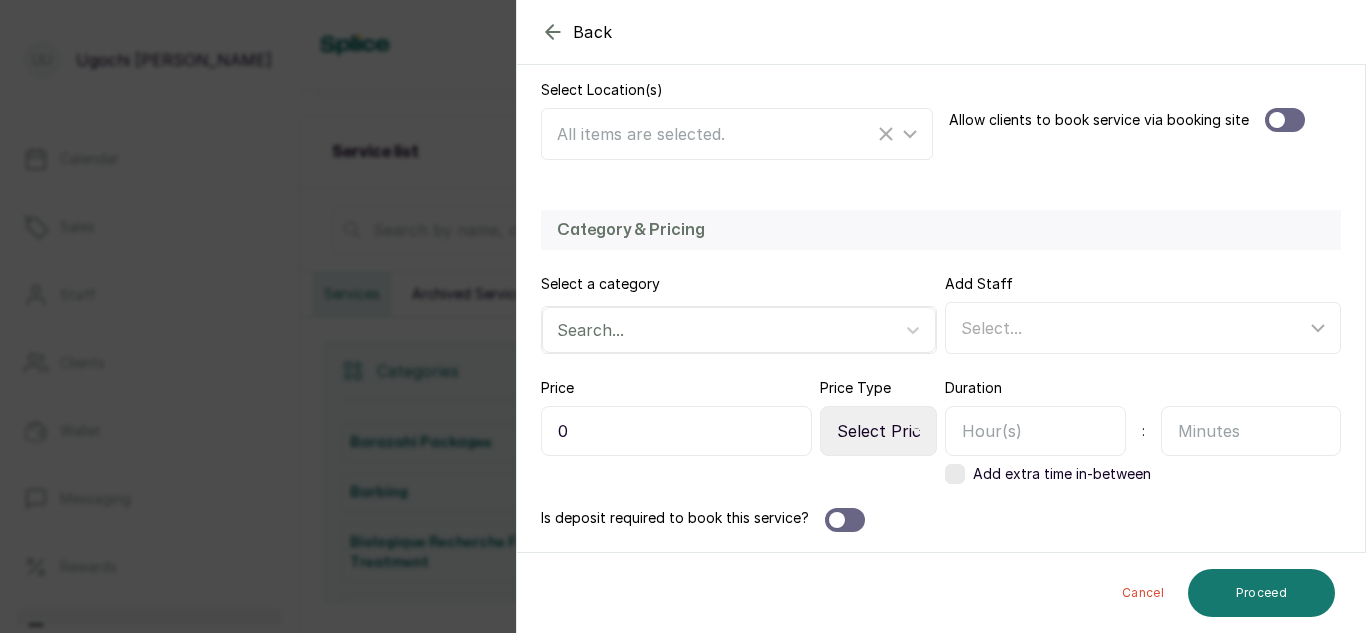 click on "0" at bounding box center [676, 431] 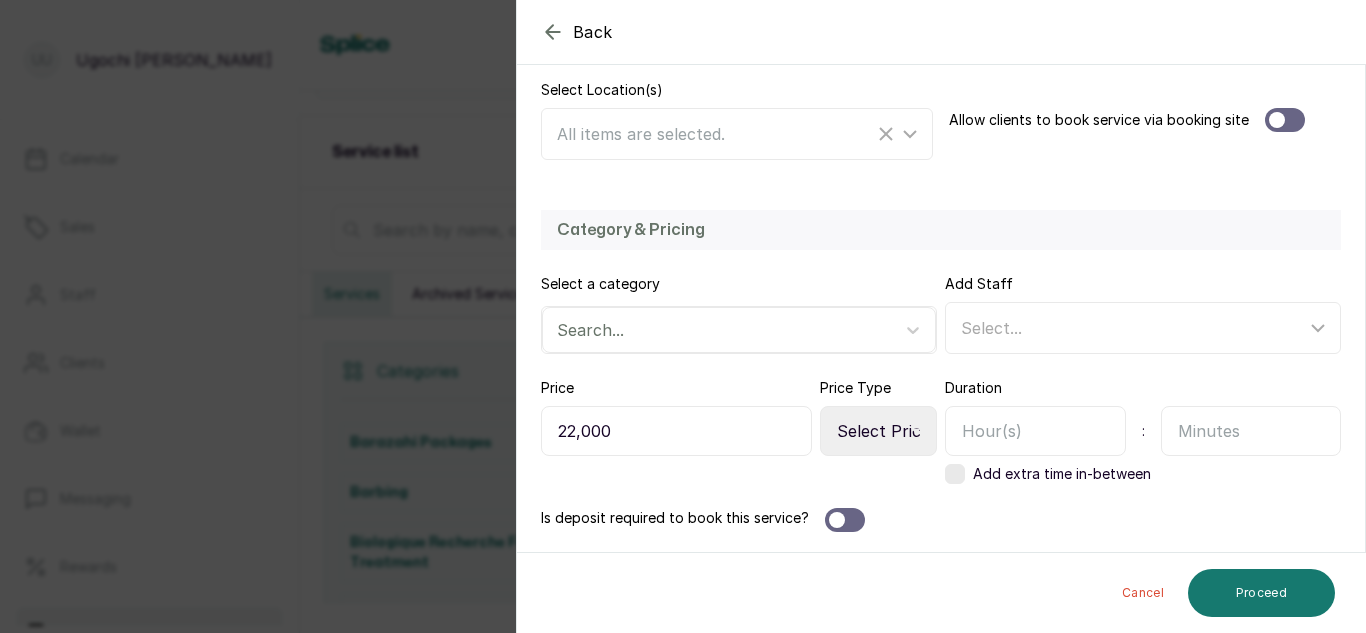 click at bounding box center [1035, 431] 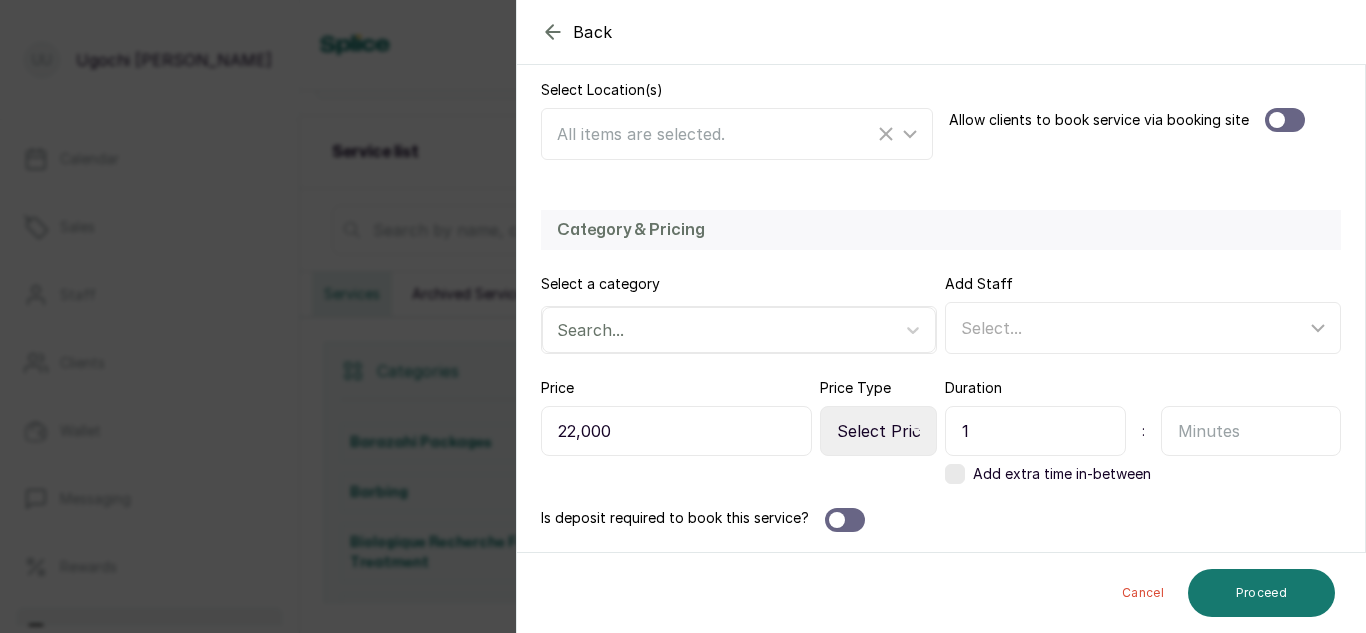 click at bounding box center [1251, 431] 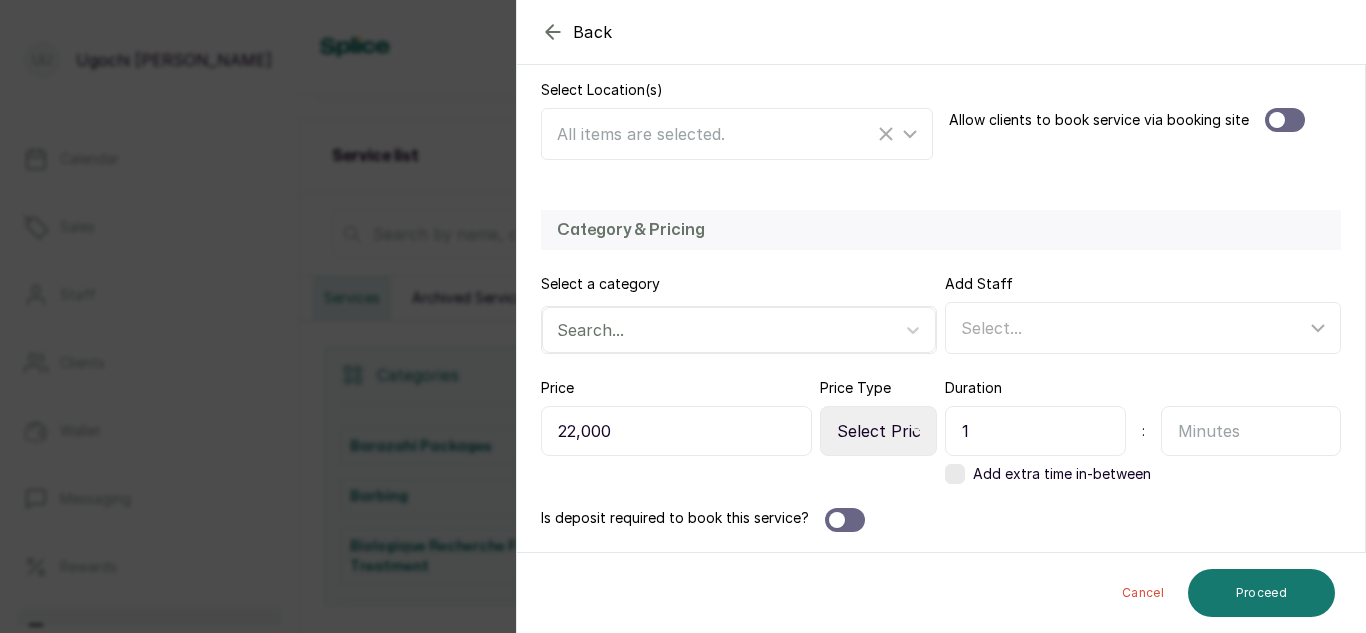 click at bounding box center [1251, 431] 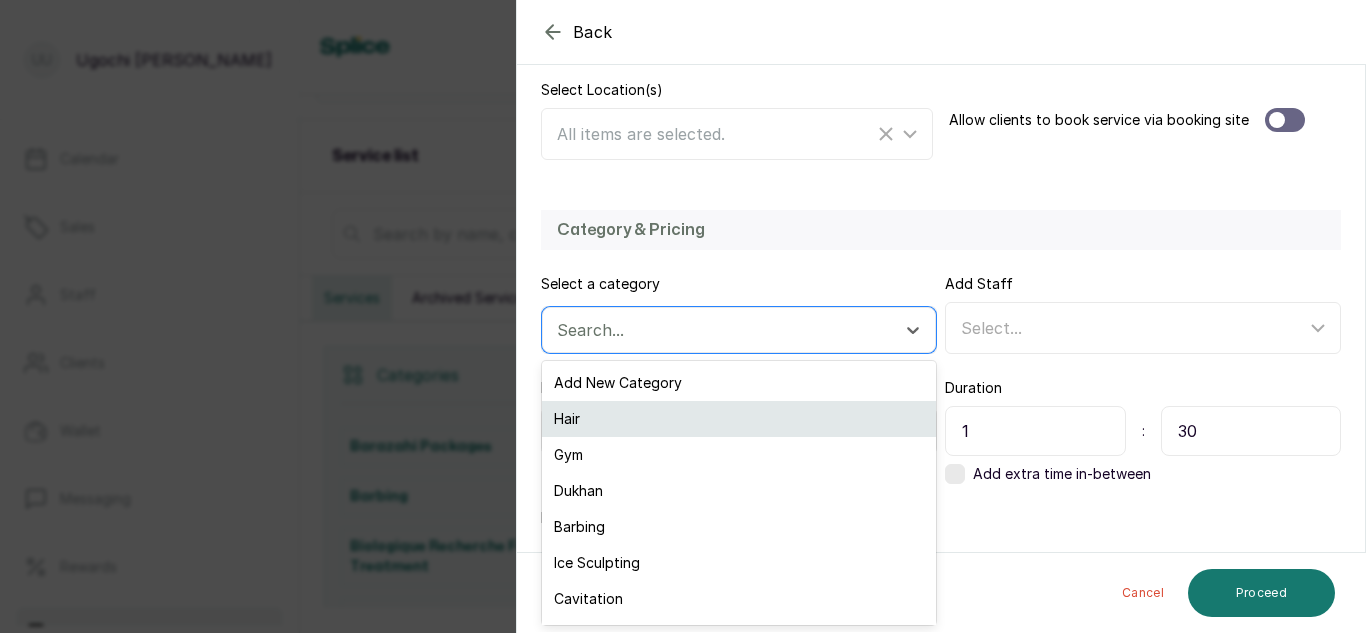 click on "Hair" at bounding box center (739, 419) 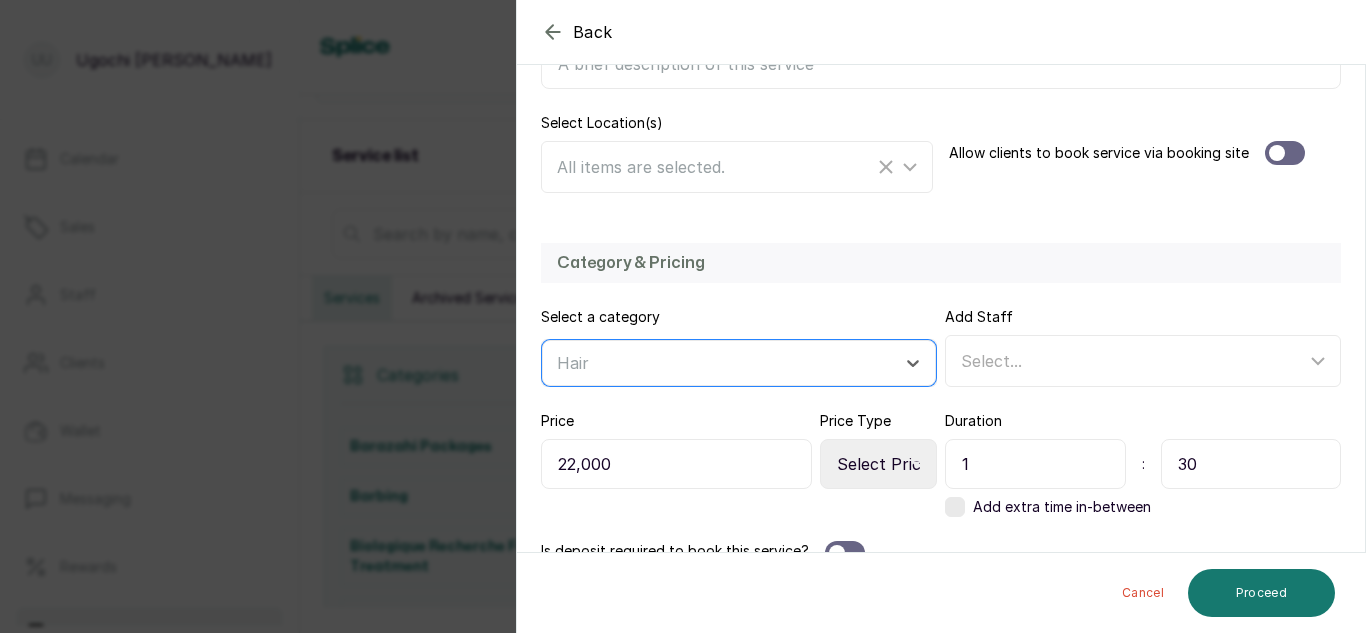 scroll, scrollTop: 436, scrollLeft: 0, axis: vertical 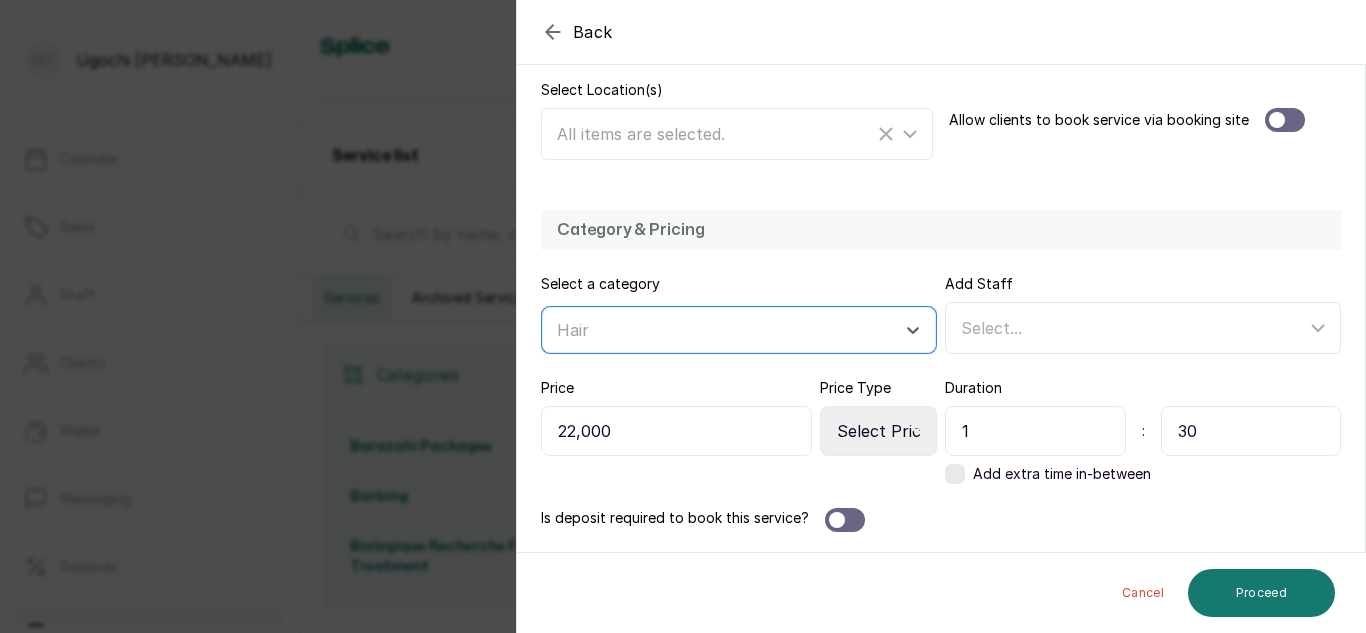 click on "Select Price Type Fixed From" at bounding box center (878, 431) 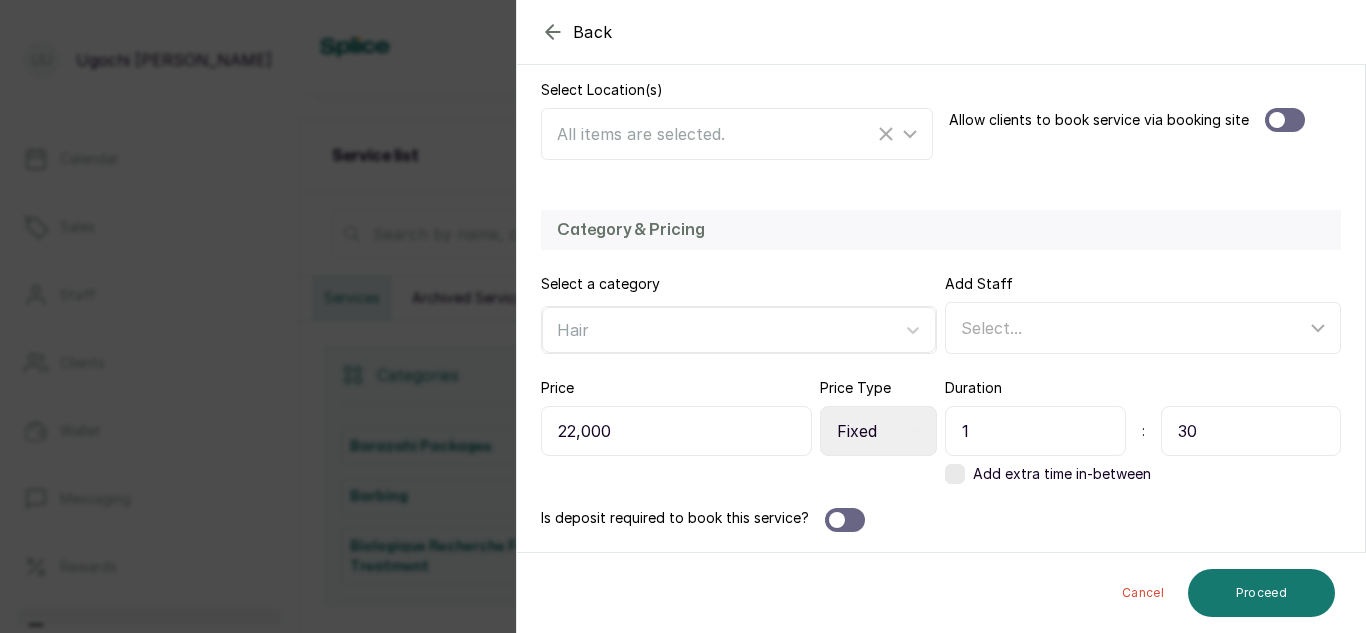 click on "Select Price Type Fixed From" at bounding box center (878, 431) 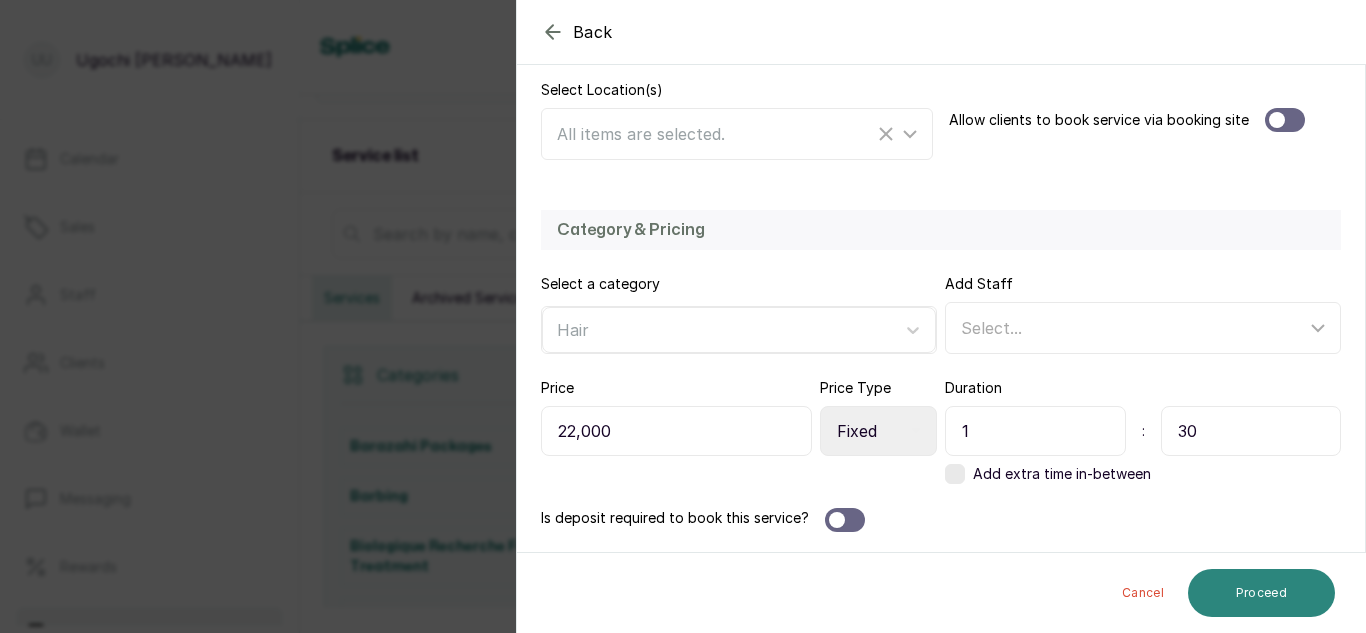click on "Proceed" at bounding box center (1261, 593) 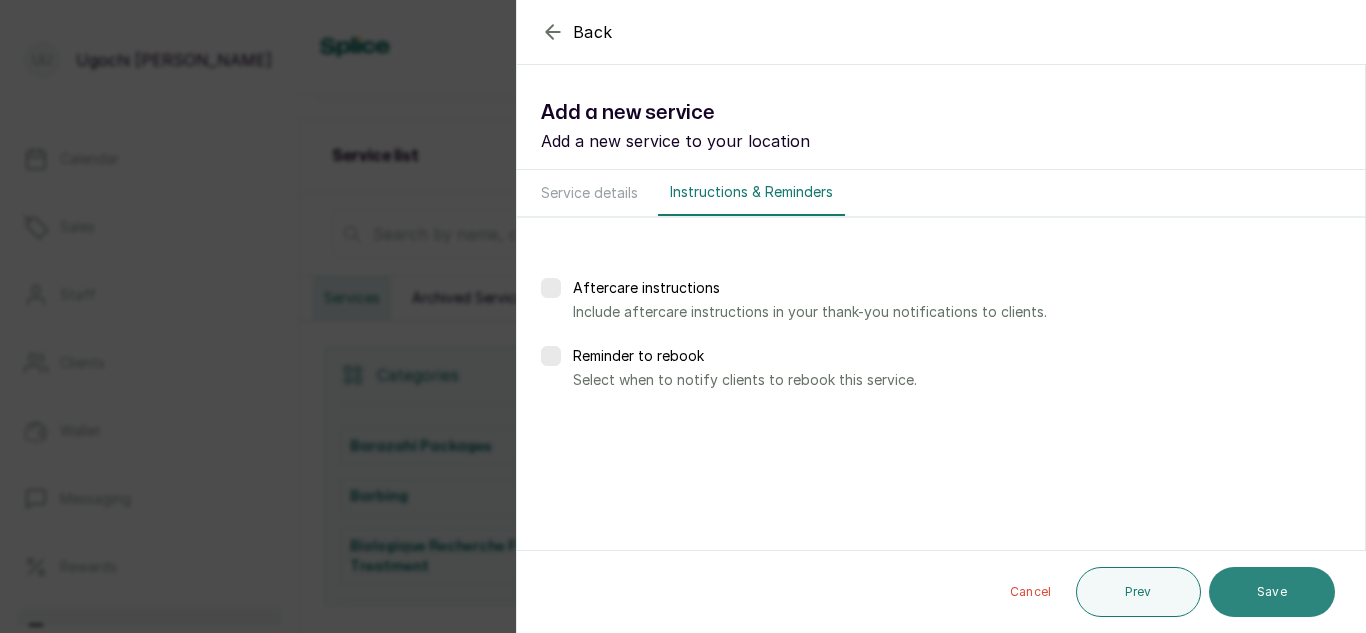 click on "Save" at bounding box center [1272, 592] 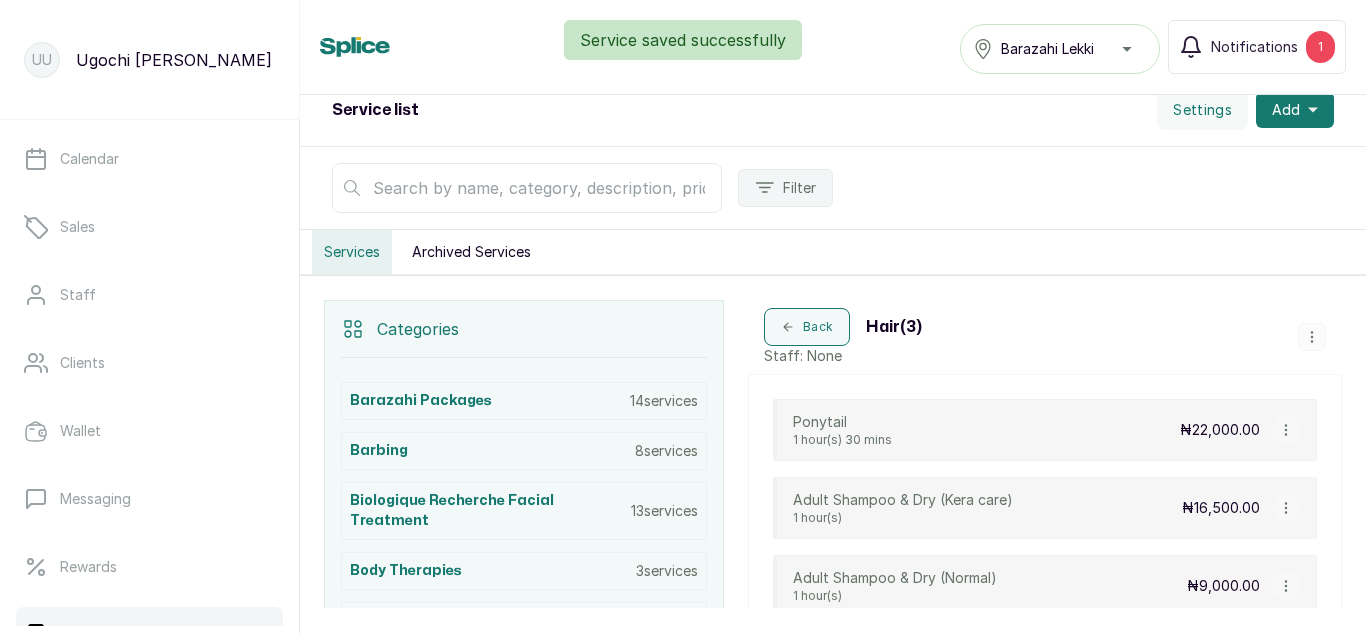 scroll, scrollTop: 201, scrollLeft: 0, axis: vertical 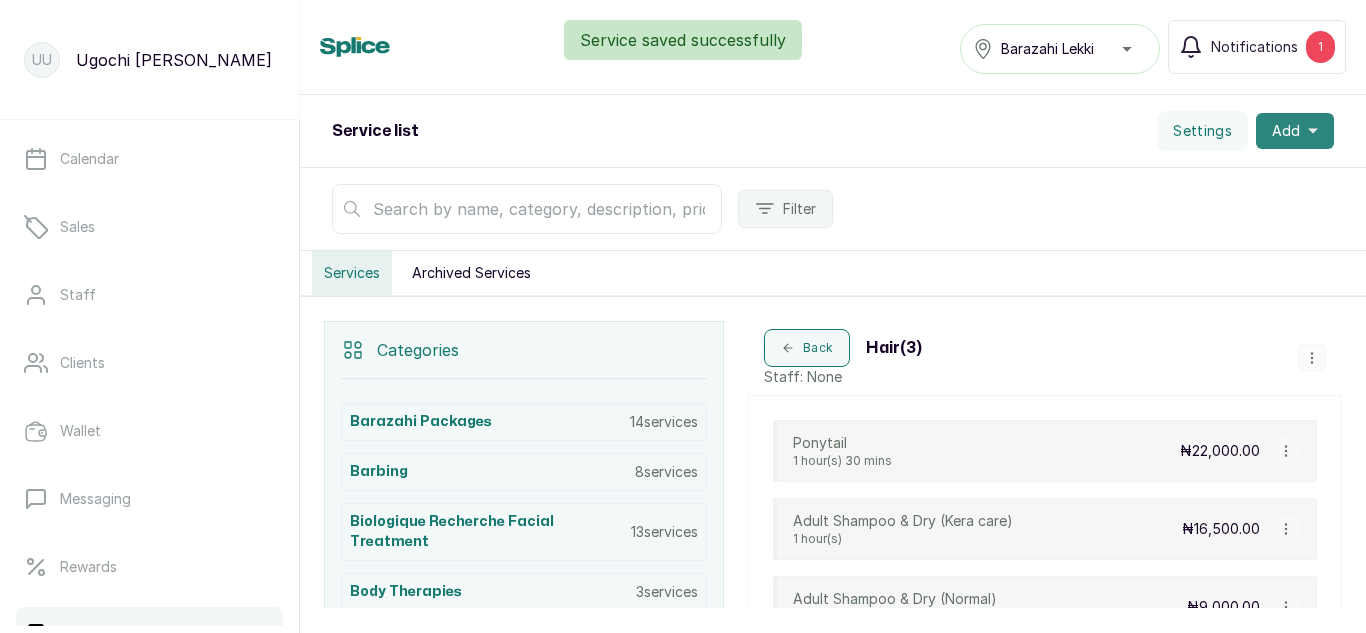 click on "Add" at bounding box center (1286, 131) 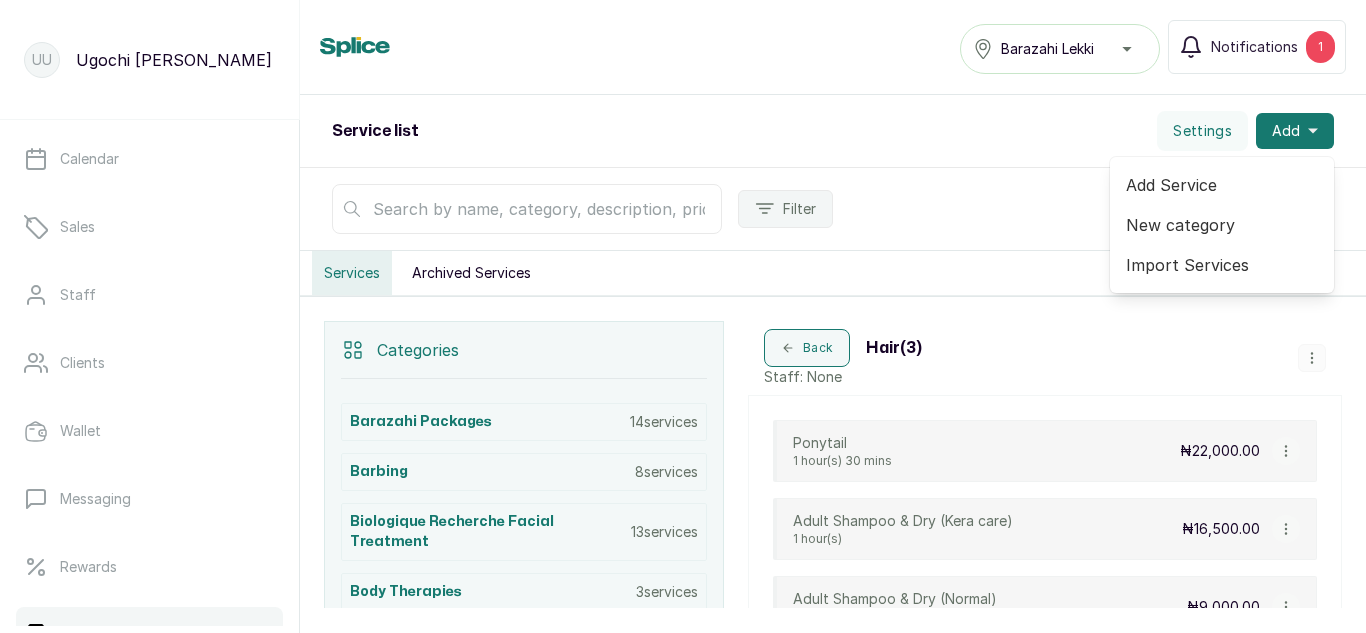 click on "Add Service" at bounding box center [1222, 185] 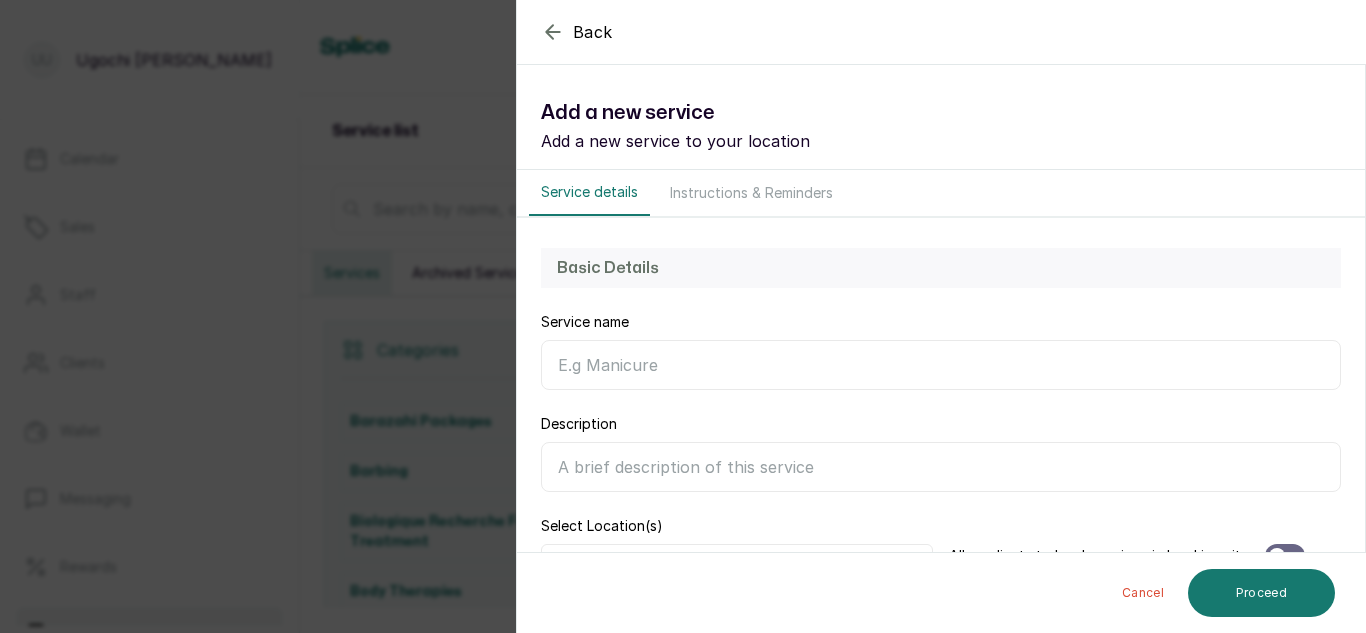 click on "Service name" at bounding box center (941, 365) 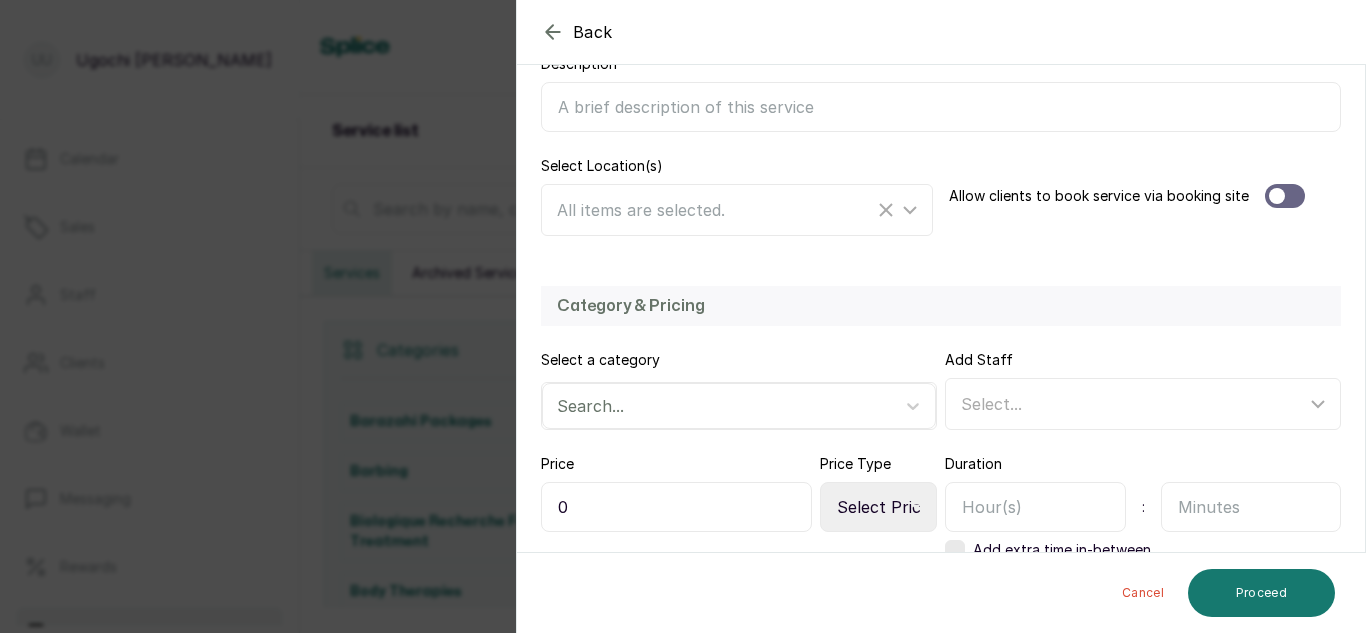 scroll, scrollTop: 407, scrollLeft: 0, axis: vertical 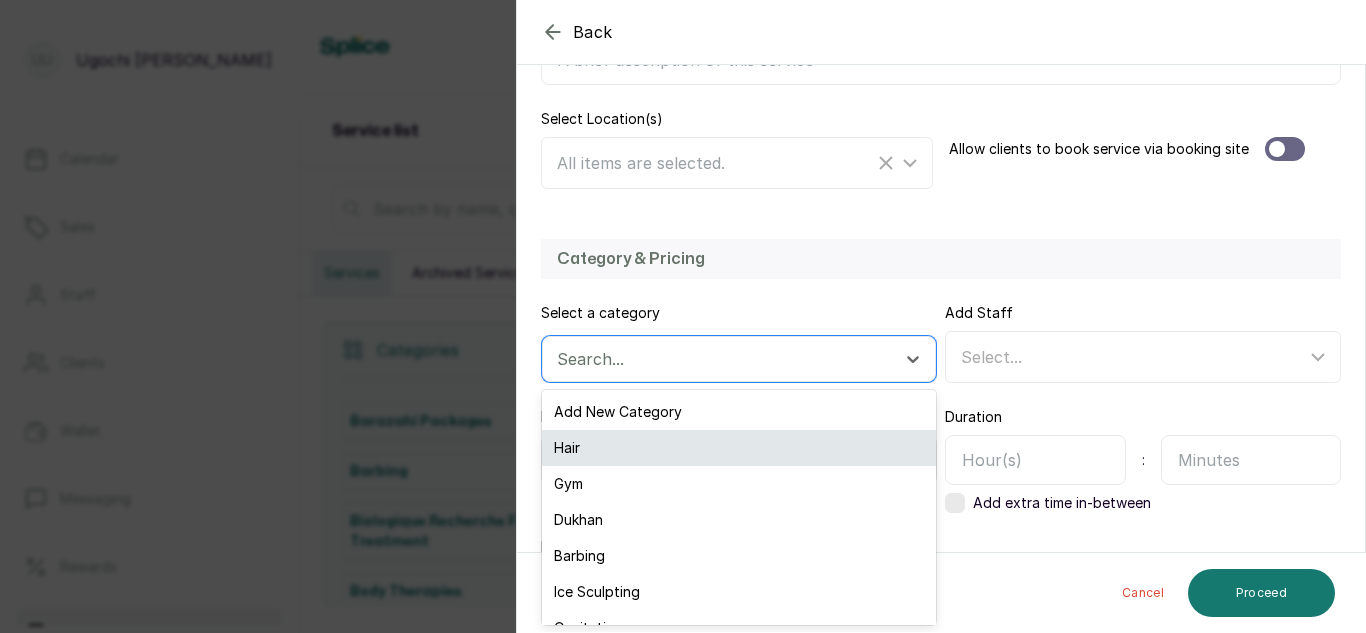 click on "Hair" at bounding box center [739, 448] 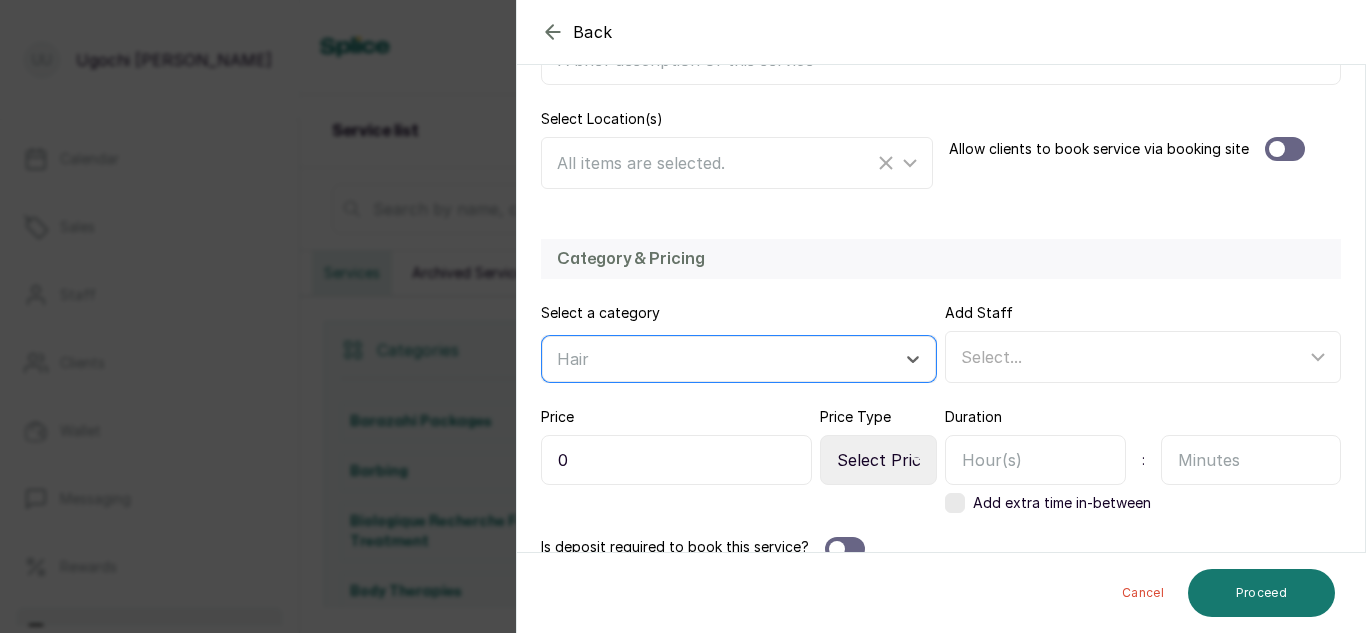 scroll, scrollTop: 436, scrollLeft: 0, axis: vertical 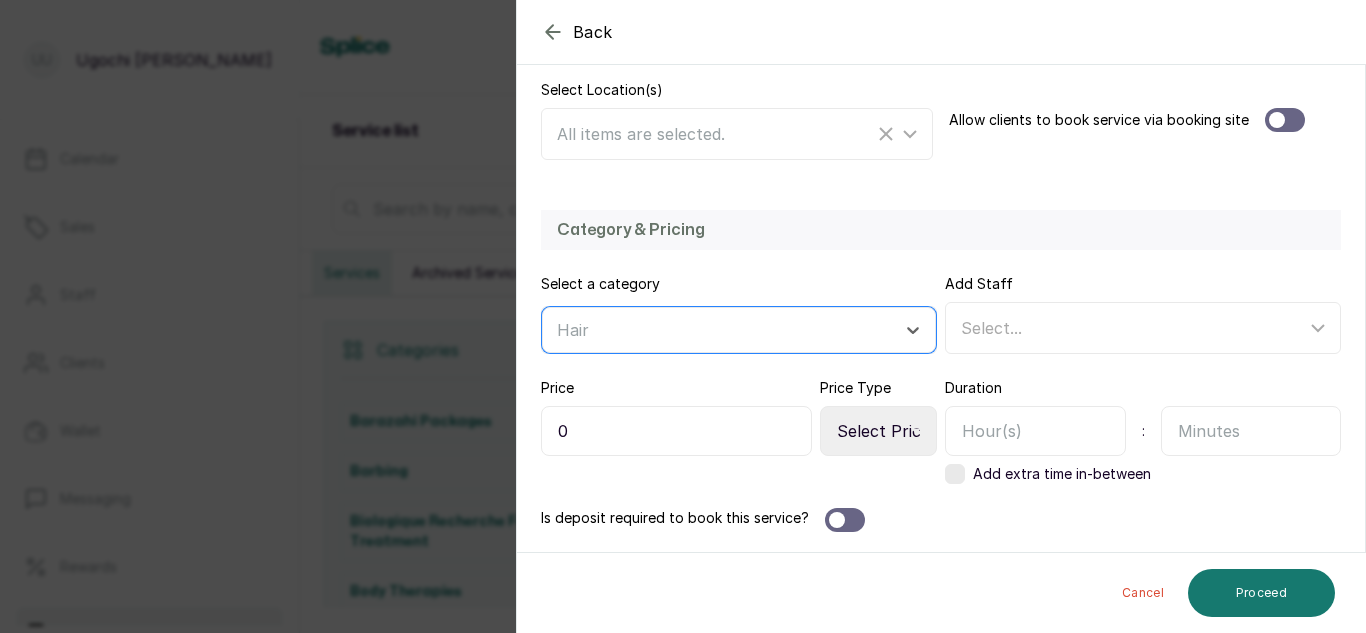 click on "0" at bounding box center (676, 431) 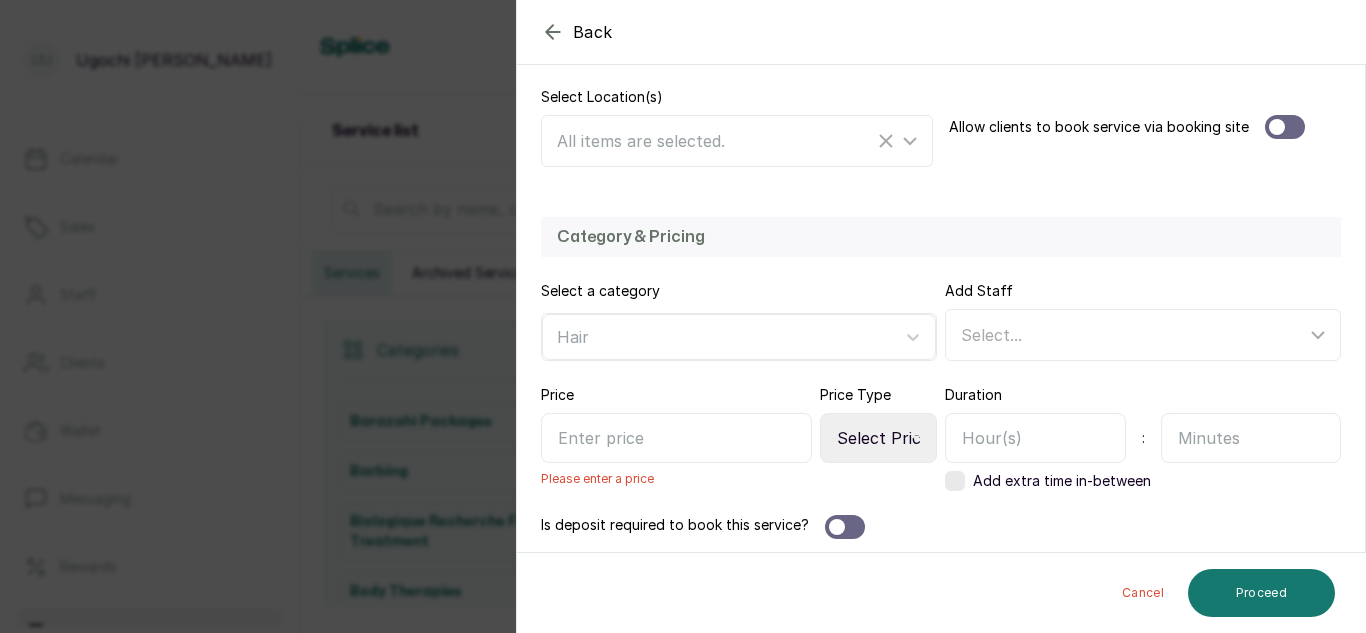 scroll, scrollTop: 436, scrollLeft: 0, axis: vertical 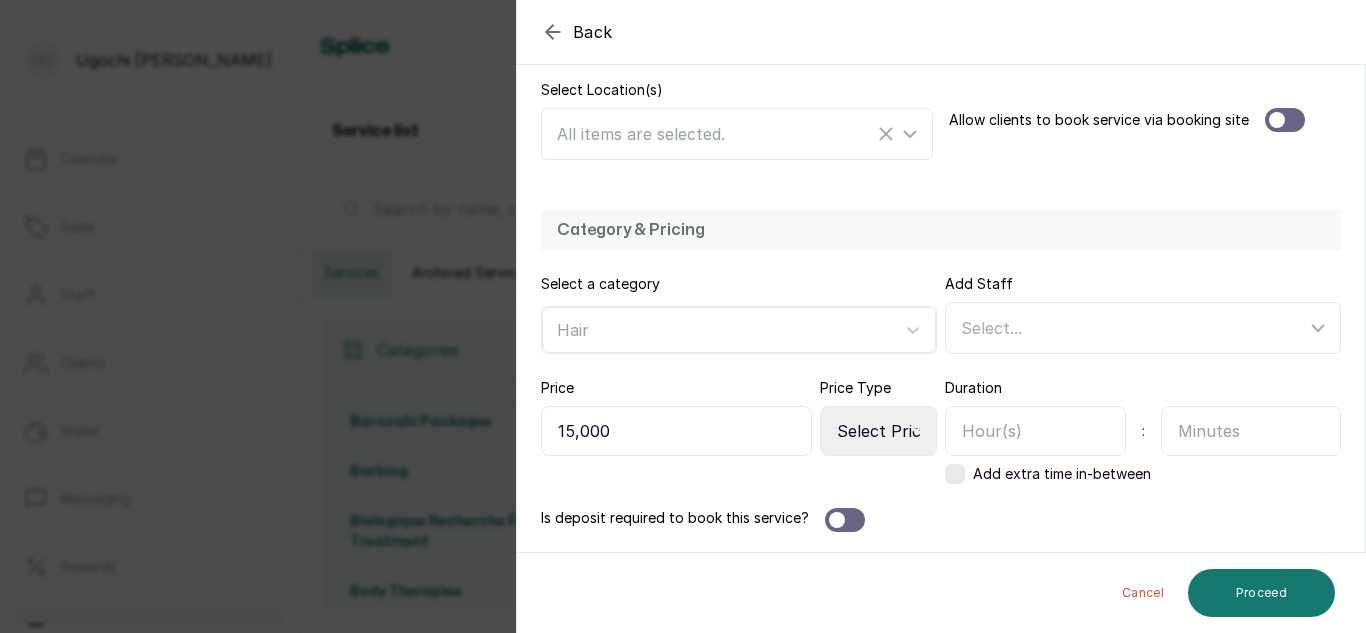 click at bounding box center (1035, 431) 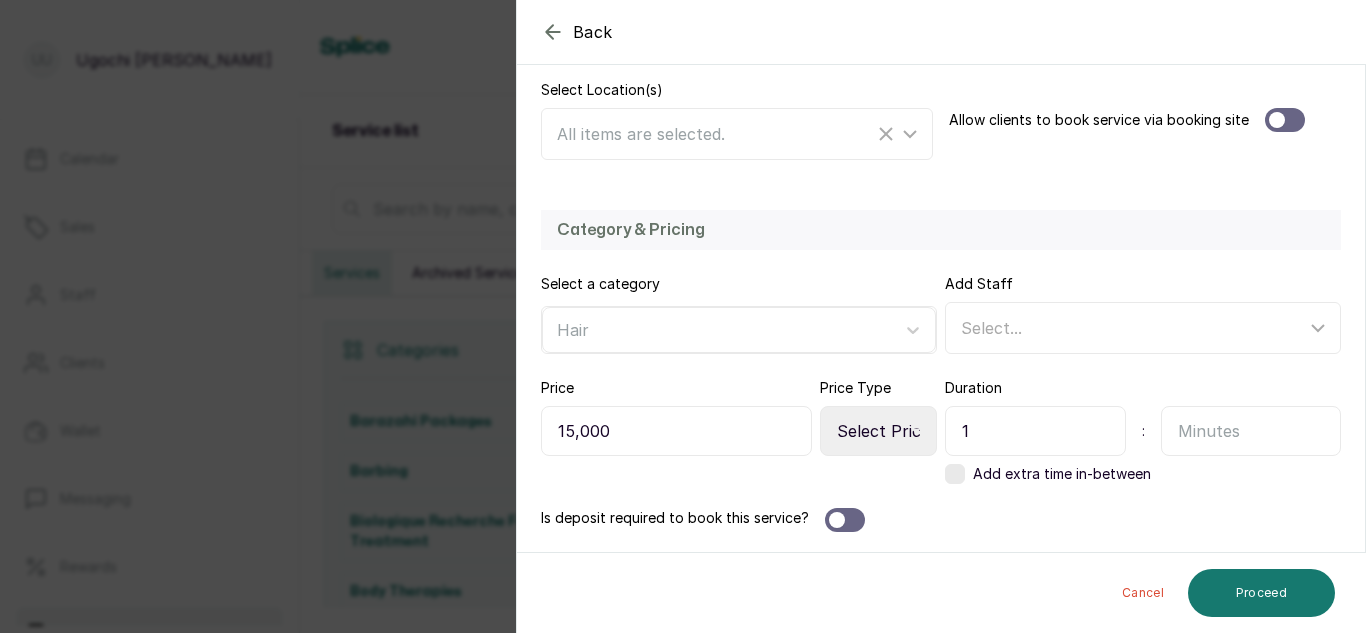 click at bounding box center (1251, 431) 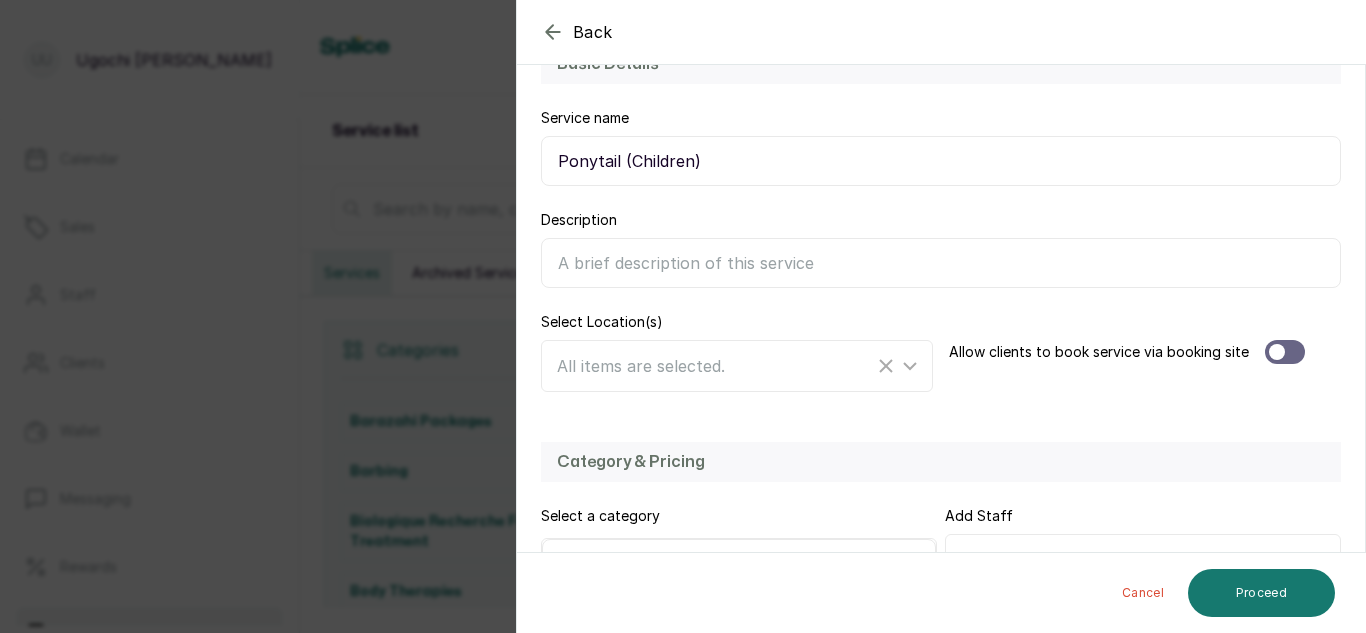 scroll, scrollTop: 436, scrollLeft: 0, axis: vertical 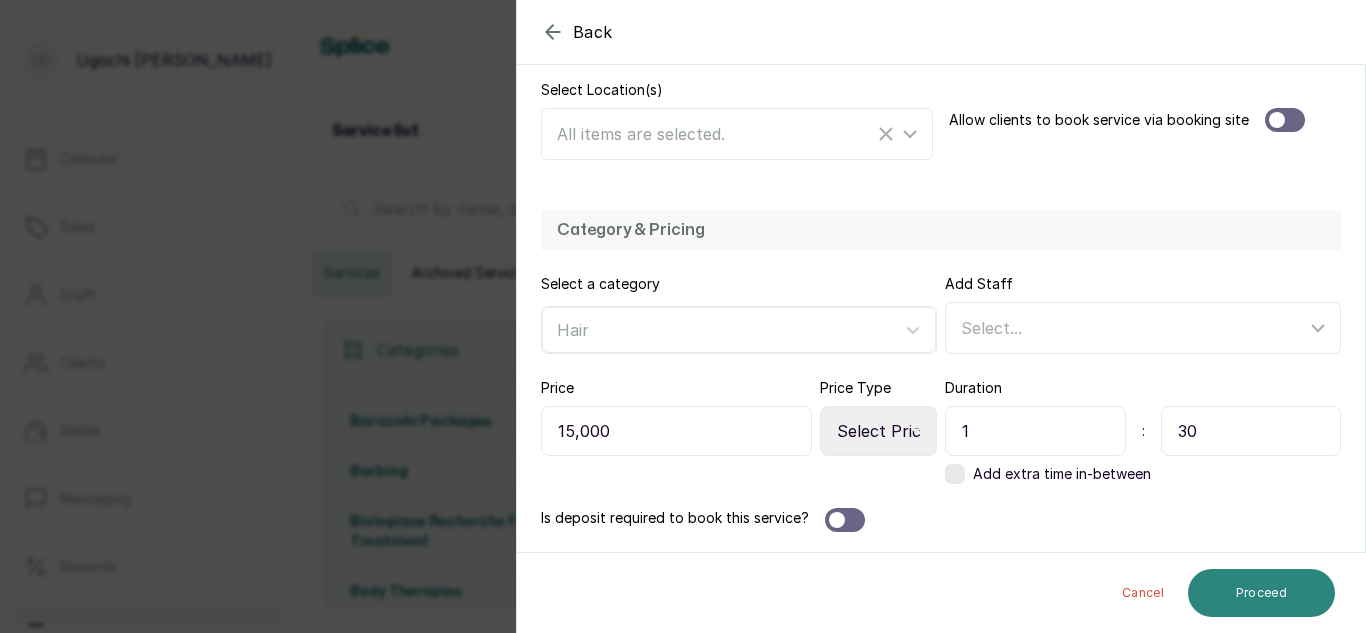 click on "Proceed" at bounding box center [1261, 593] 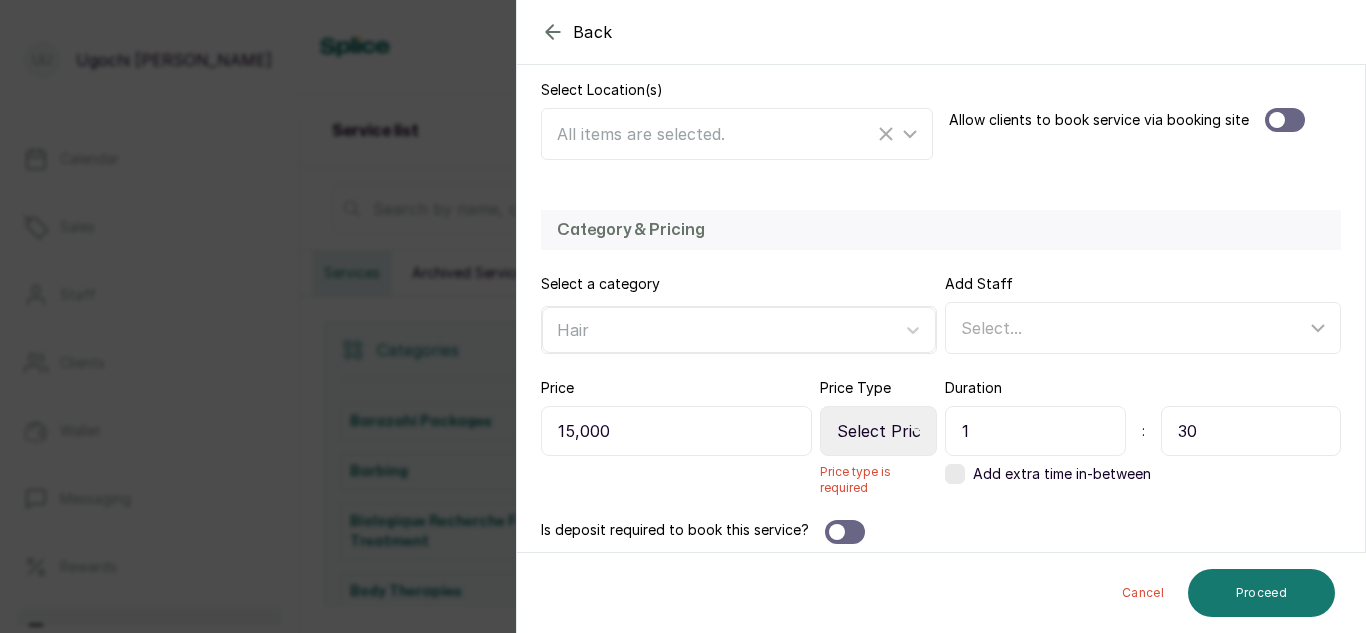 click on "Select Price Type Fixed From" at bounding box center (878, 431) 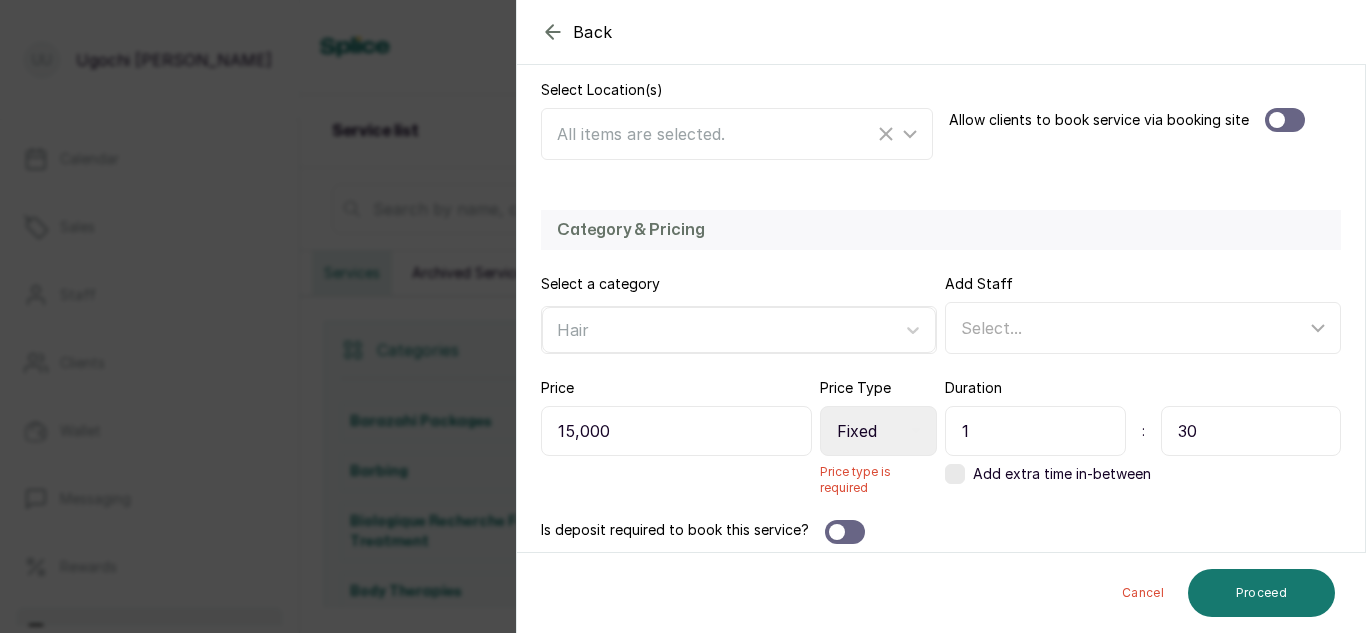 click on "Select Price Type Fixed From" at bounding box center (878, 431) 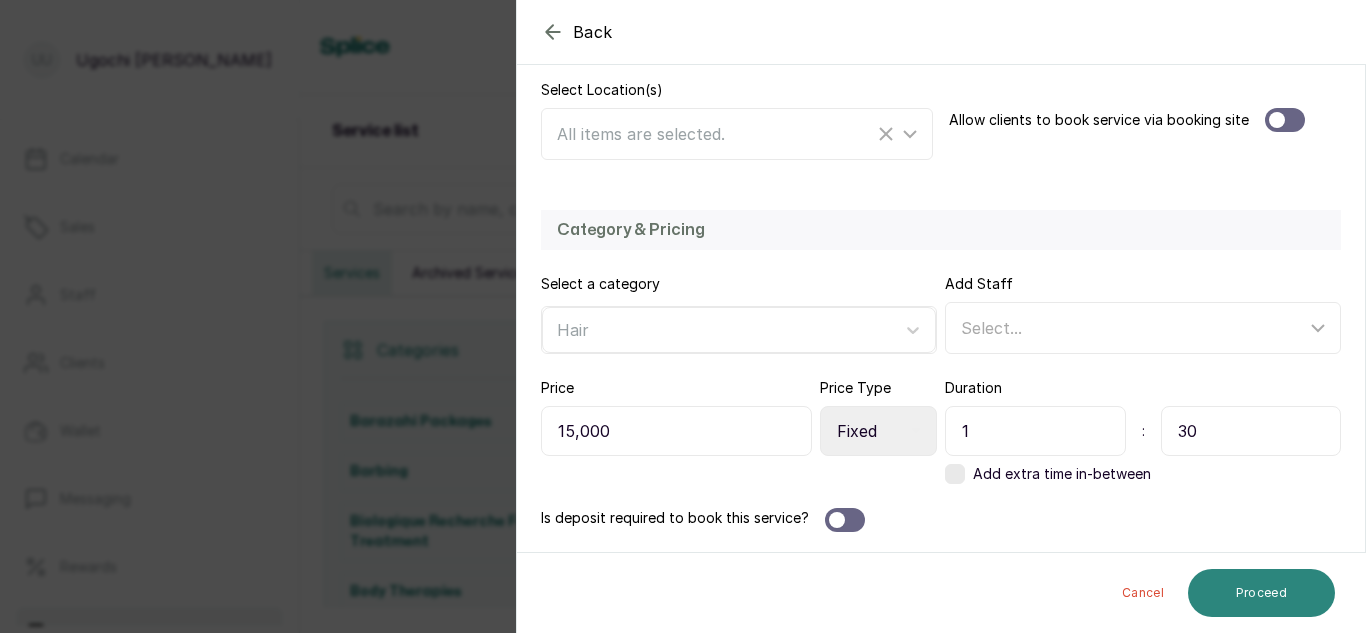 click on "Proceed" at bounding box center [1261, 593] 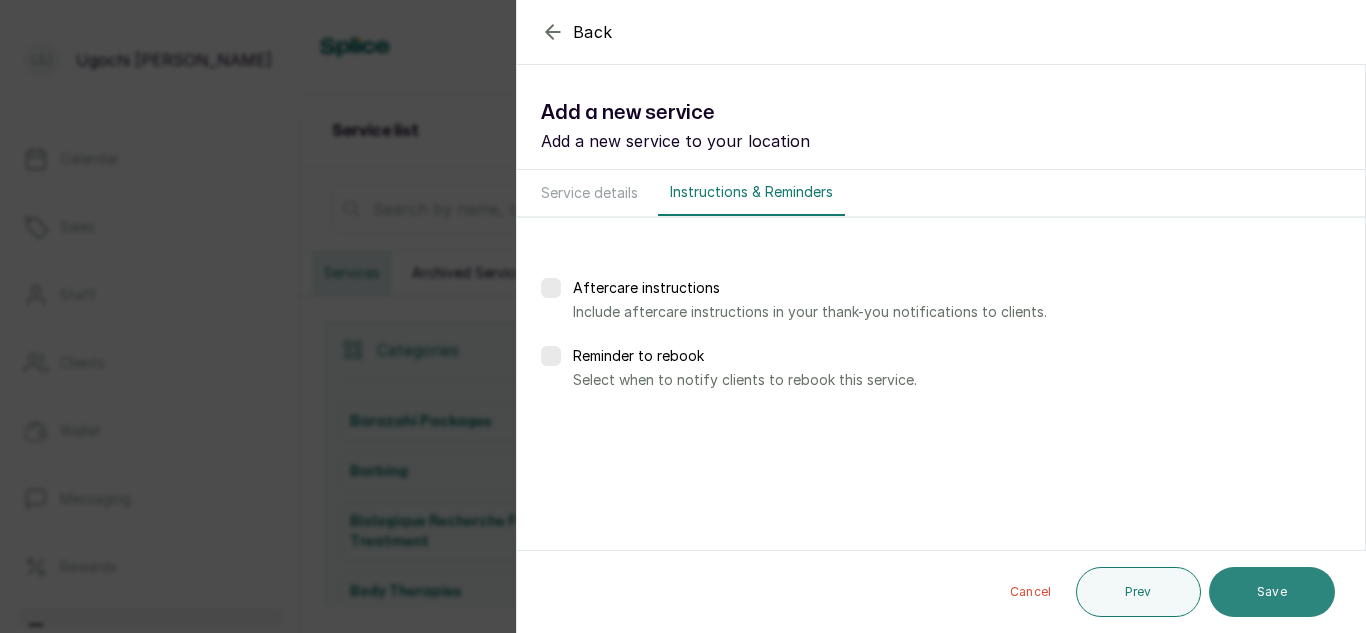 click on "Save" at bounding box center [1272, 592] 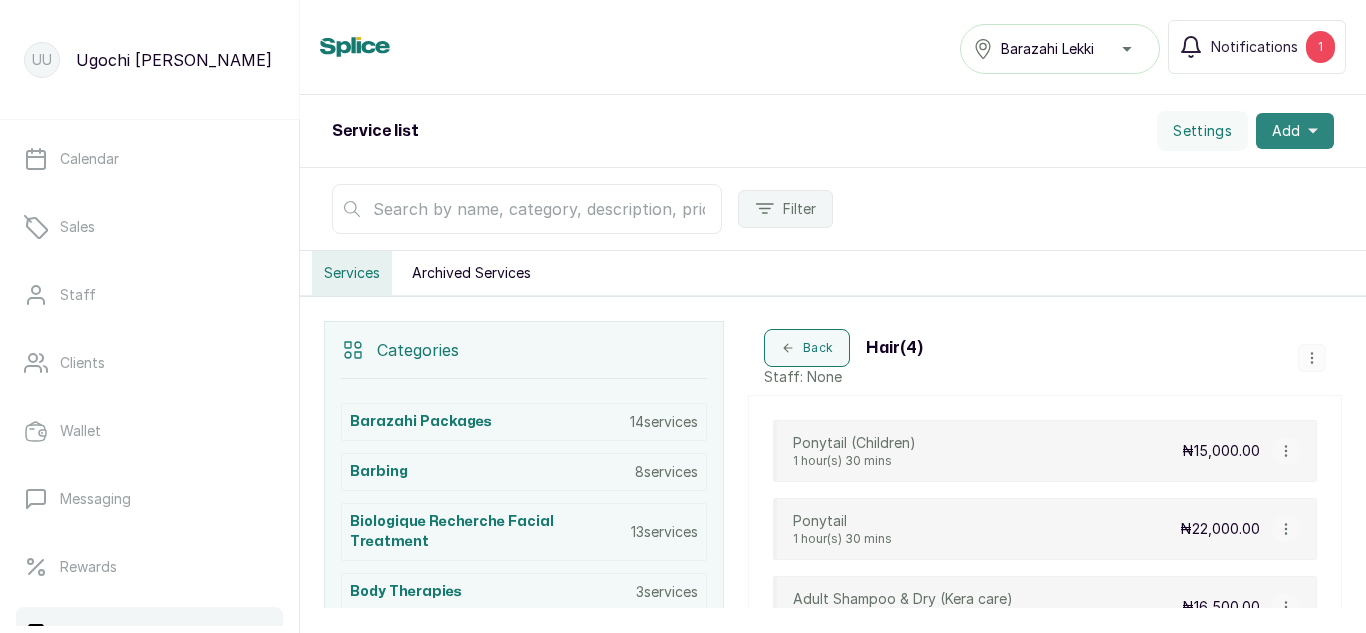 click on "Add" at bounding box center (1295, 131) 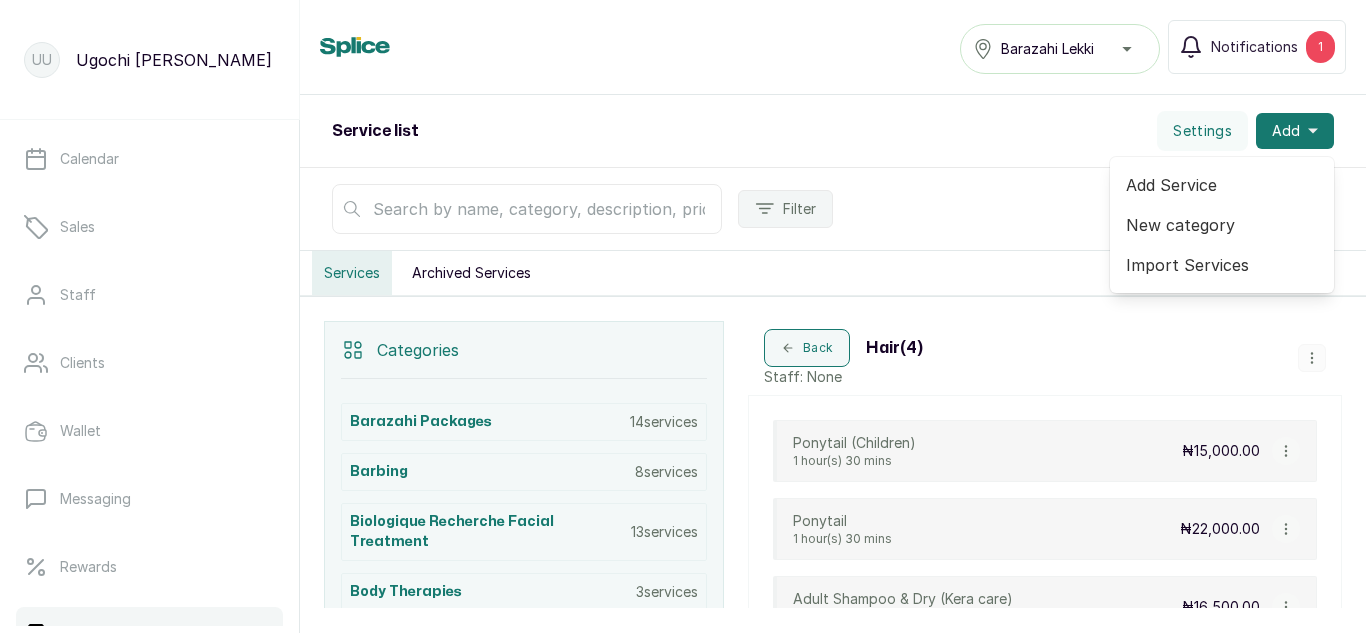 click on "Add Service" at bounding box center [1222, 185] 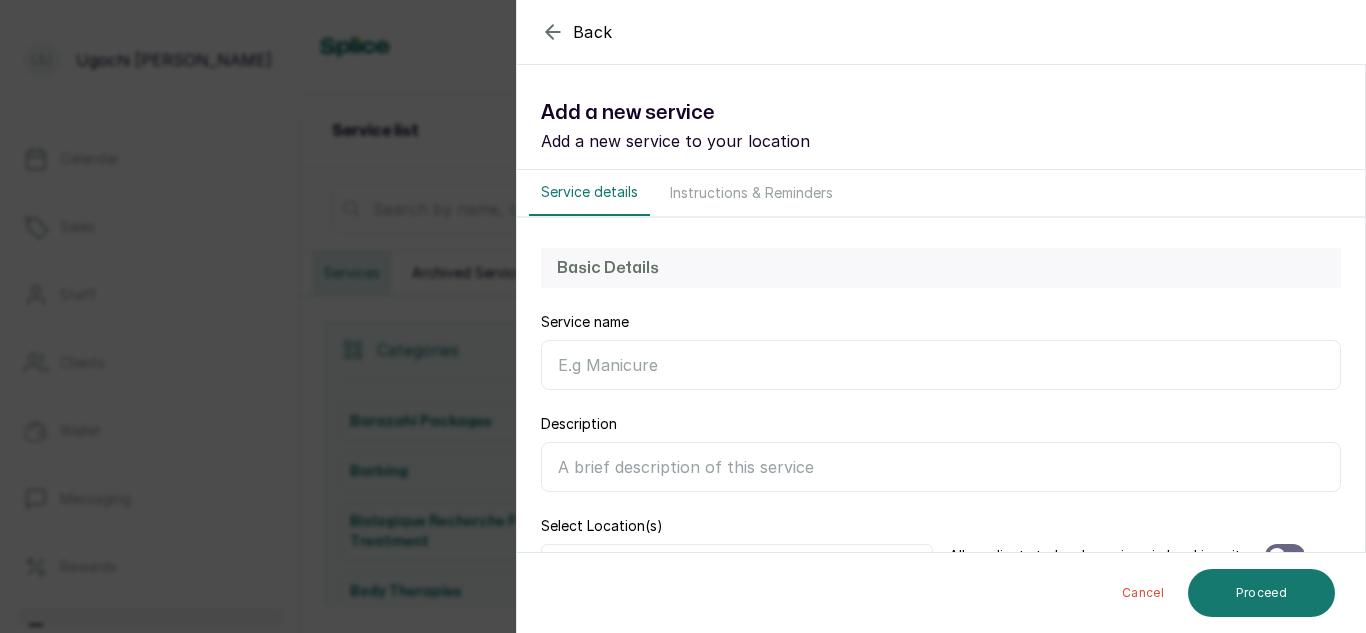 click on "Service name" at bounding box center [941, 365] 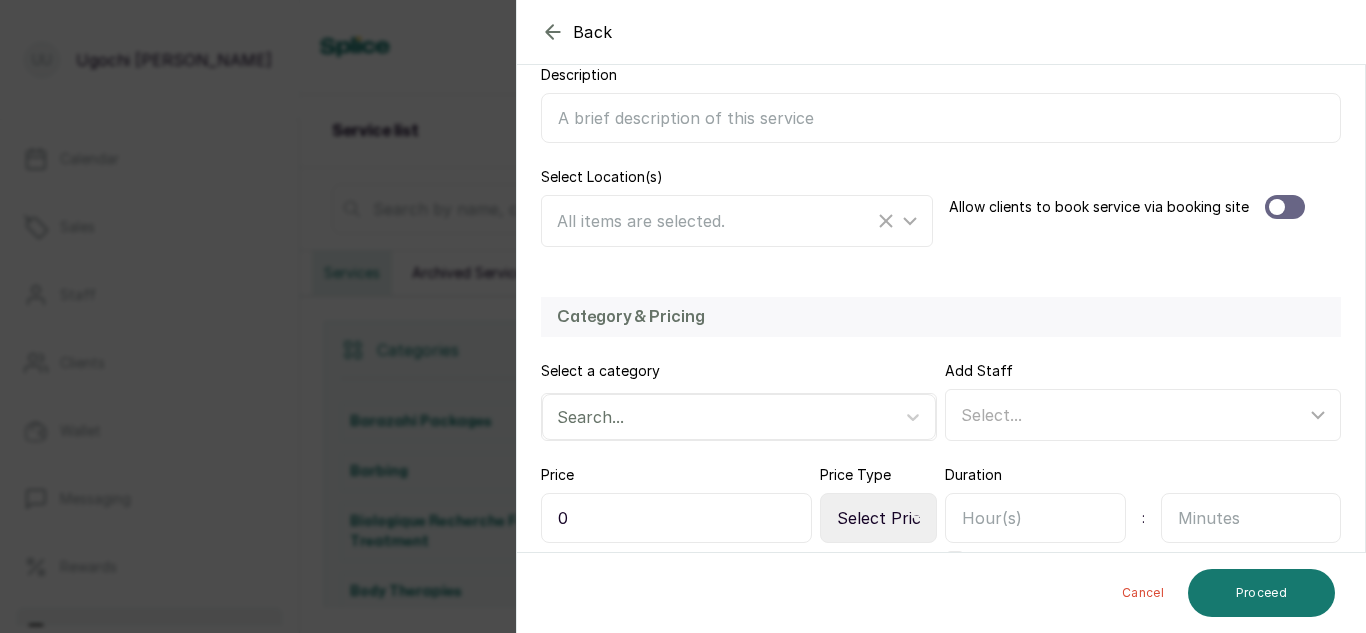 scroll, scrollTop: 339, scrollLeft: 0, axis: vertical 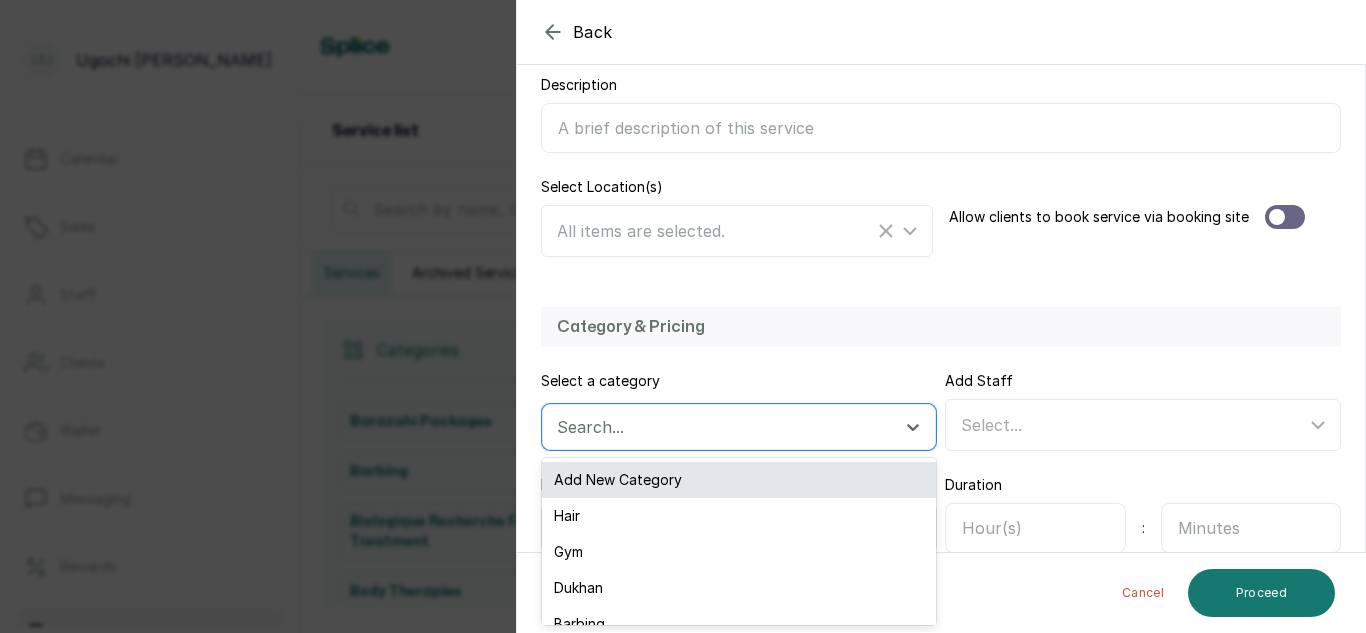 click on "Add New Category" at bounding box center (739, 480) 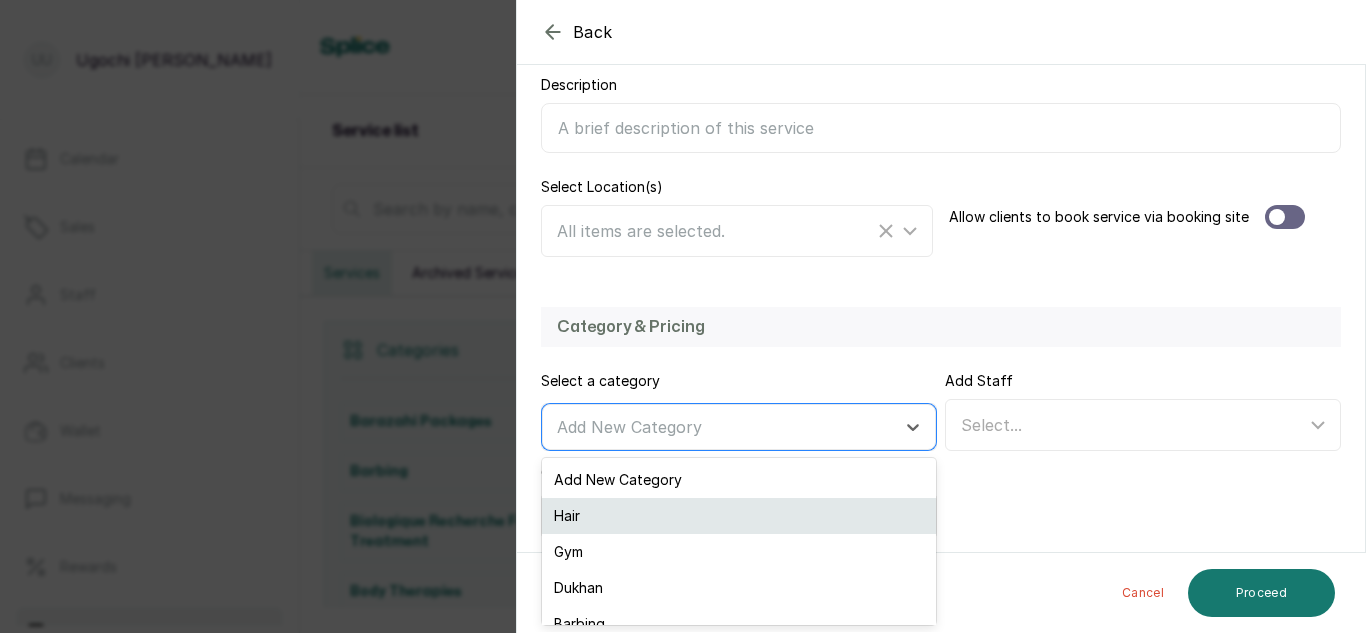 click on "Hair" at bounding box center (739, 516) 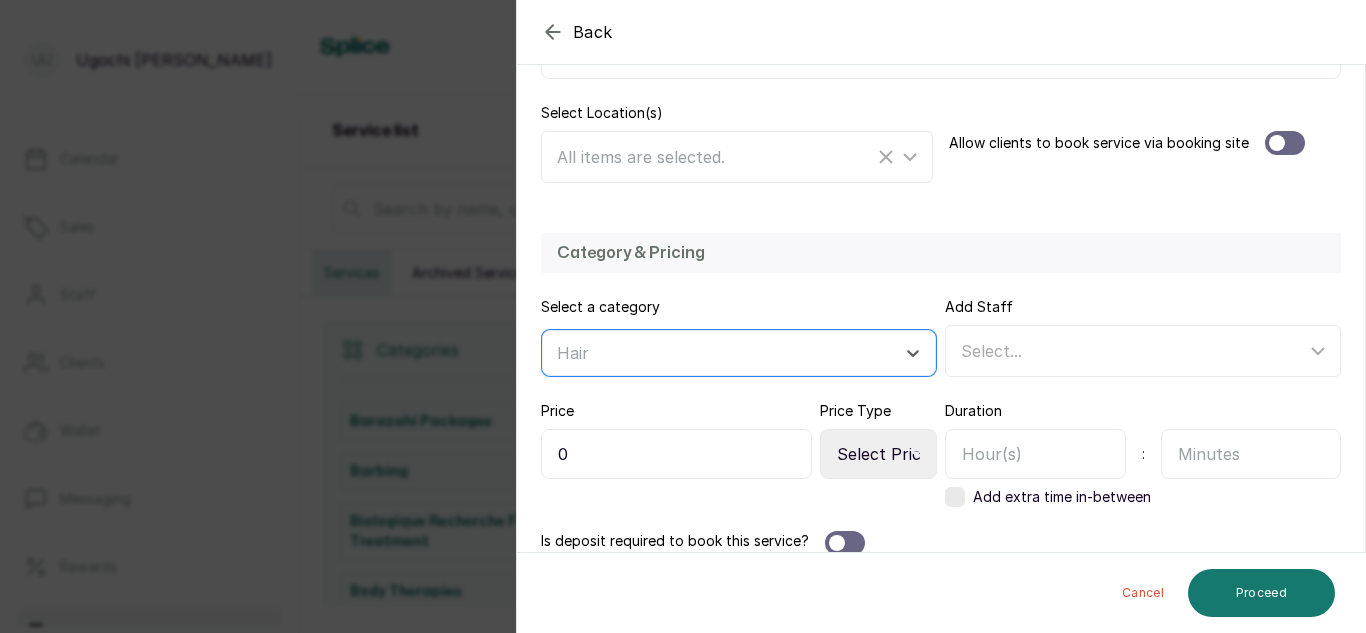 scroll, scrollTop: 436, scrollLeft: 0, axis: vertical 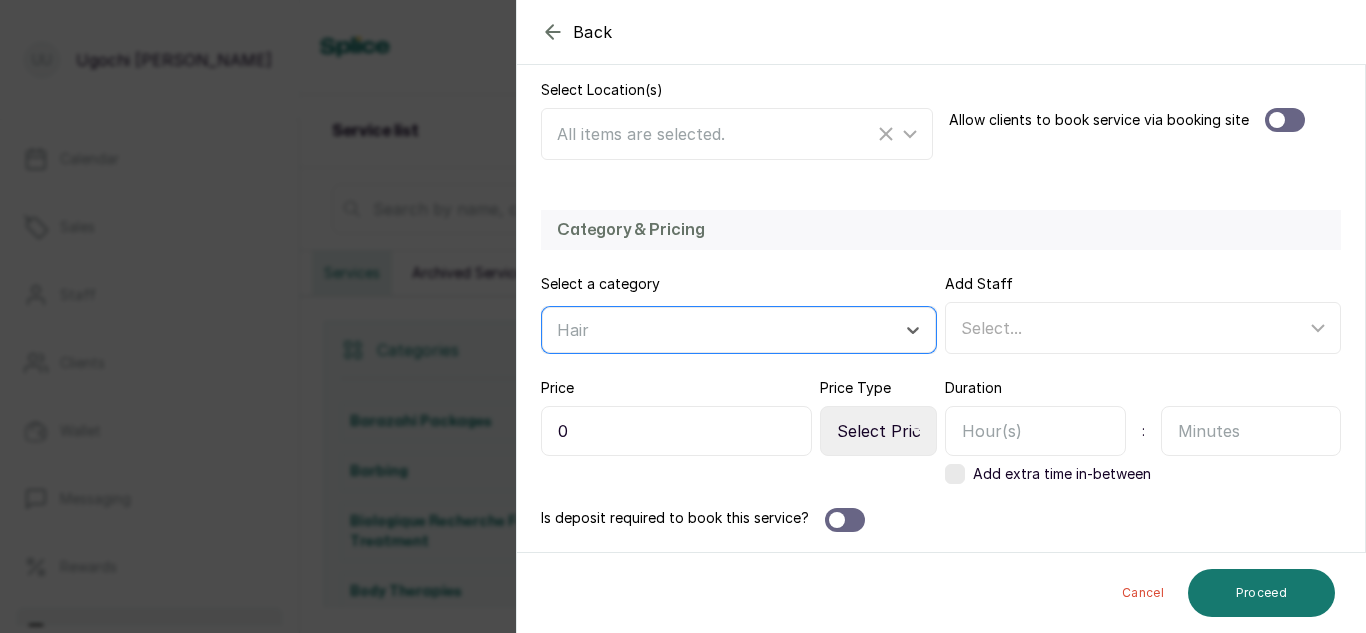 click on "0" at bounding box center (676, 431) 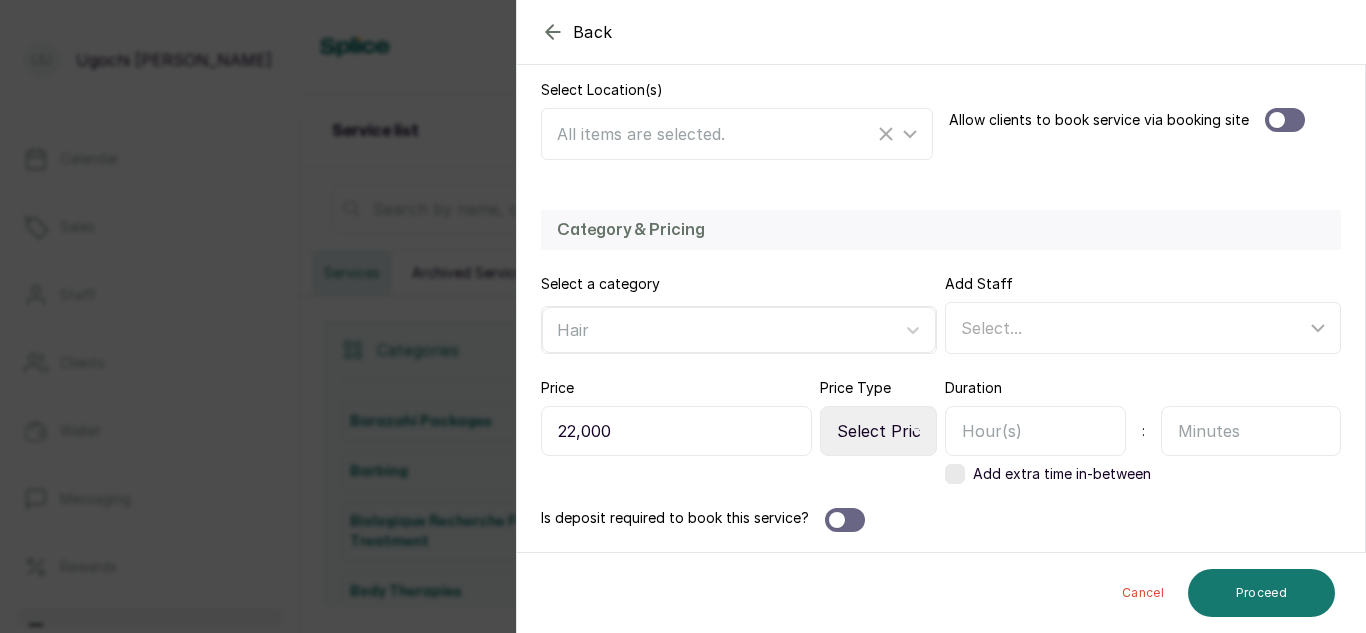 click at bounding box center (1035, 431) 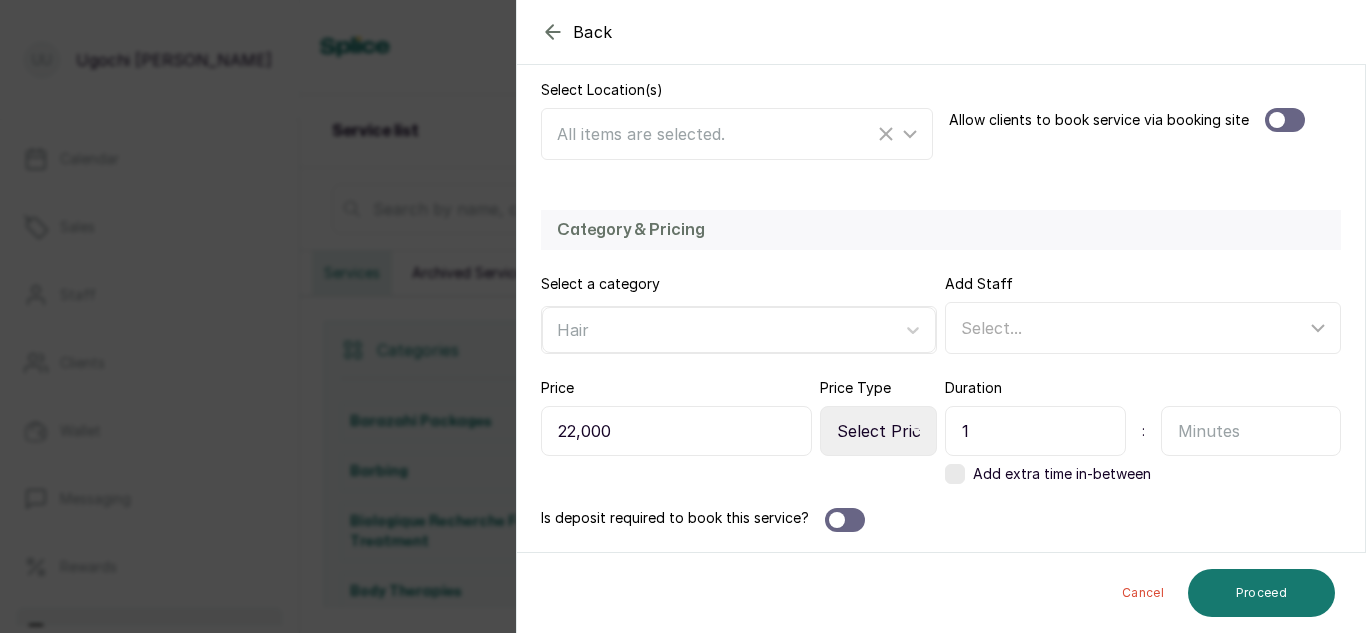 click on "Is deposit required to book this service?" at bounding box center (941, 520) 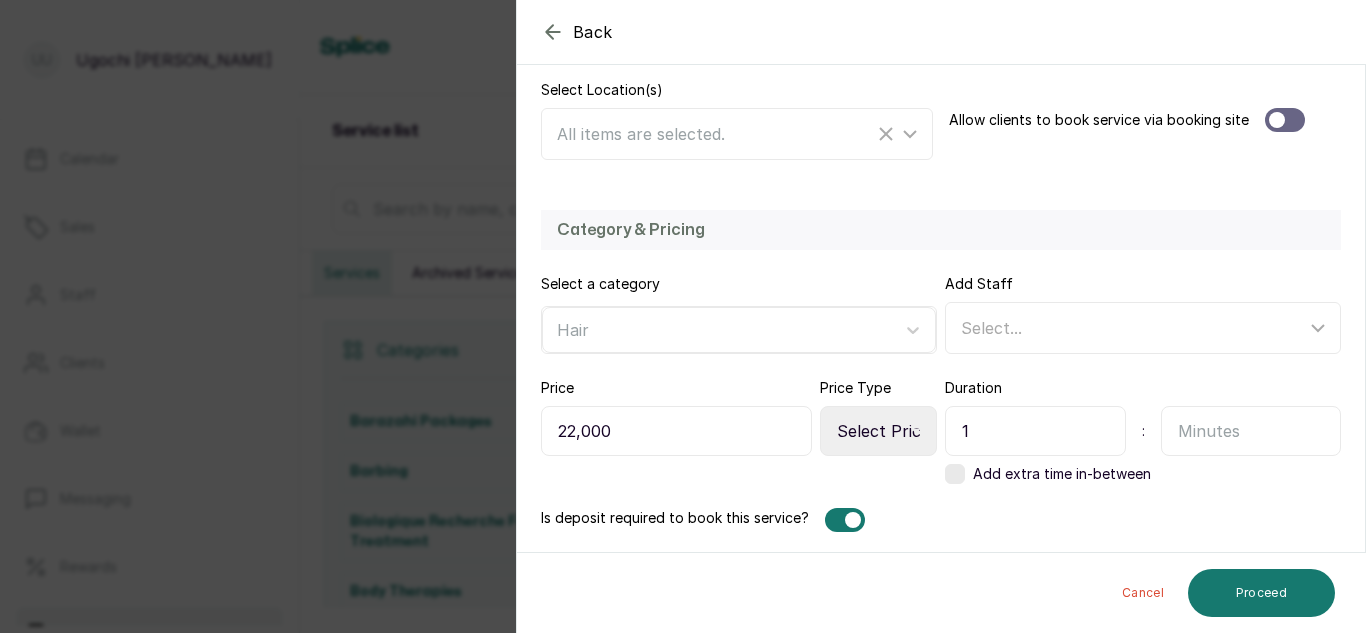 click at bounding box center [845, 520] 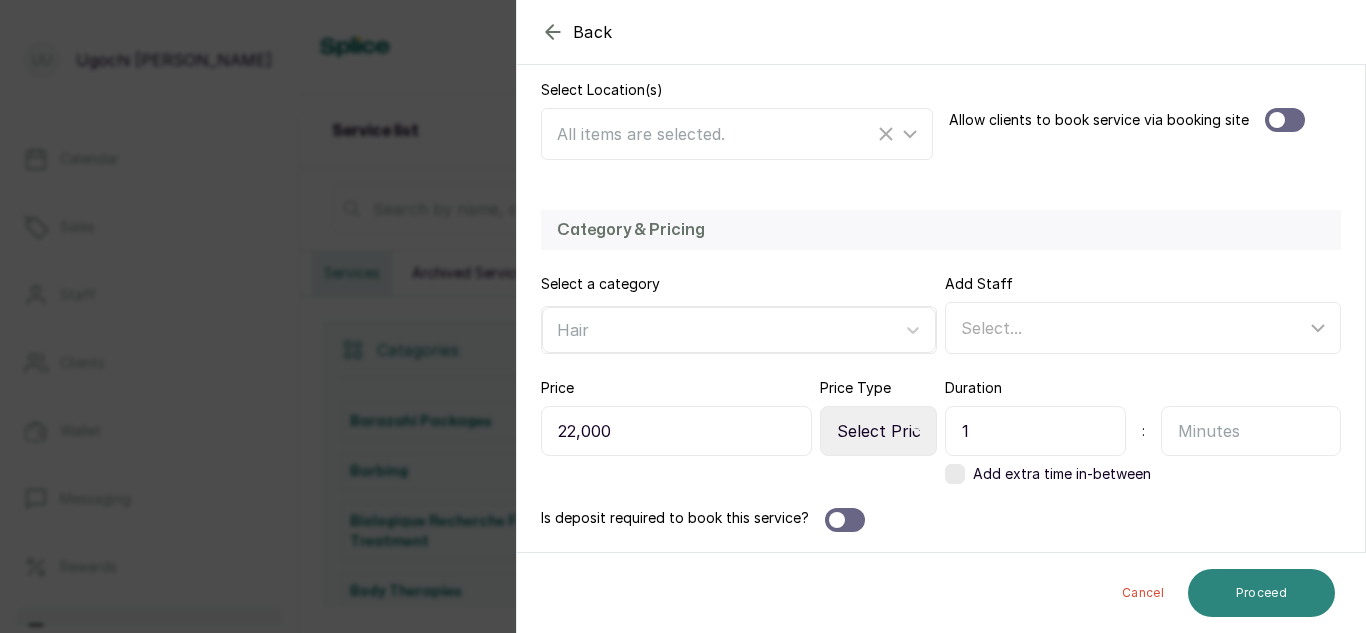 click on "Proceed" at bounding box center [1261, 593] 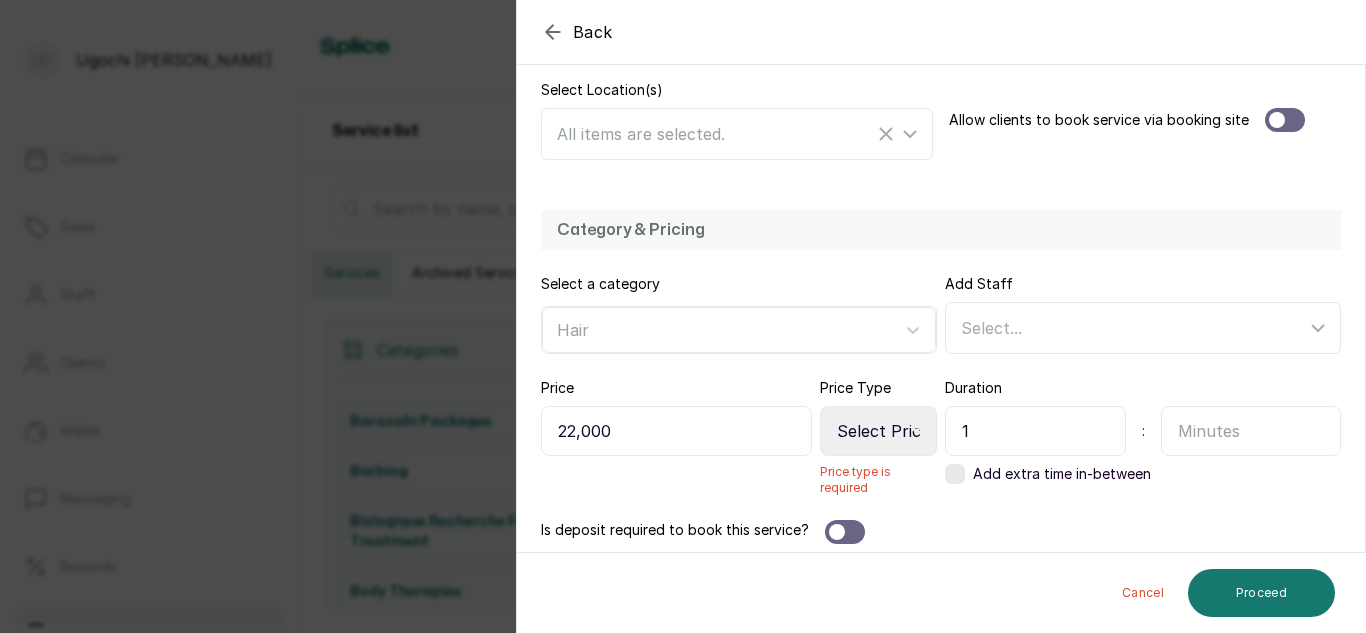 click on "Select Price Type Fixed From" at bounding box center (878, 431) 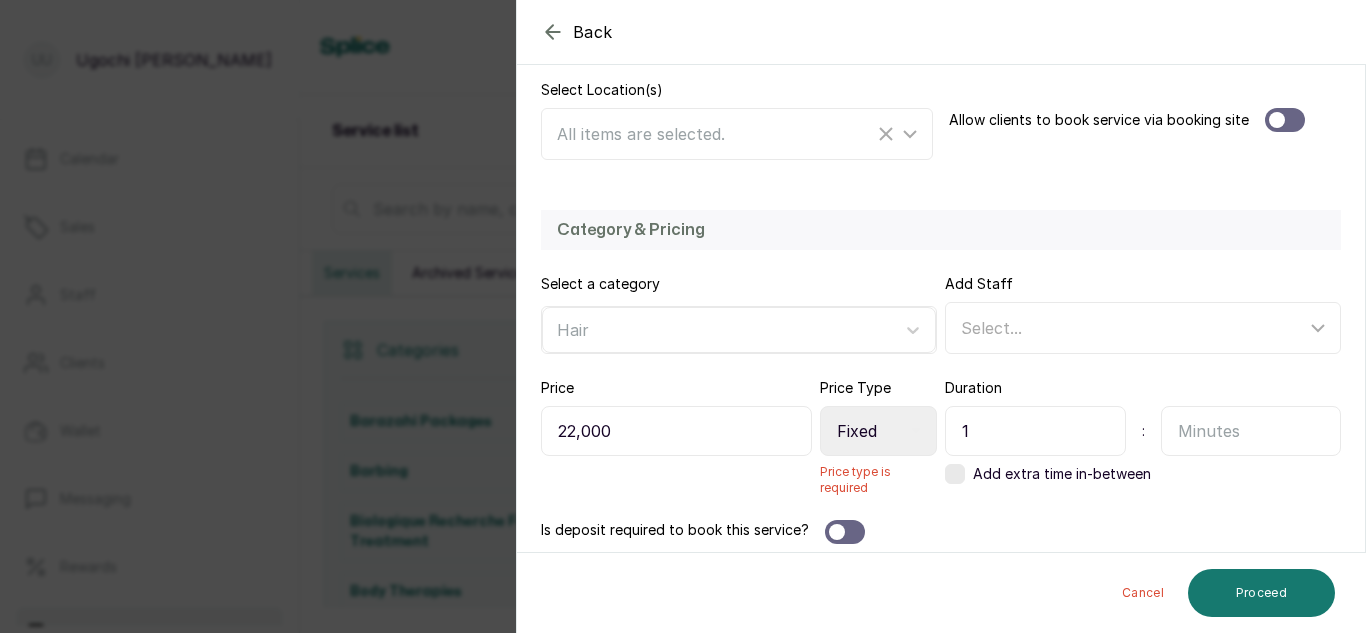 click on "Select Price Type Fixed From" at bounding box center (878, 431) 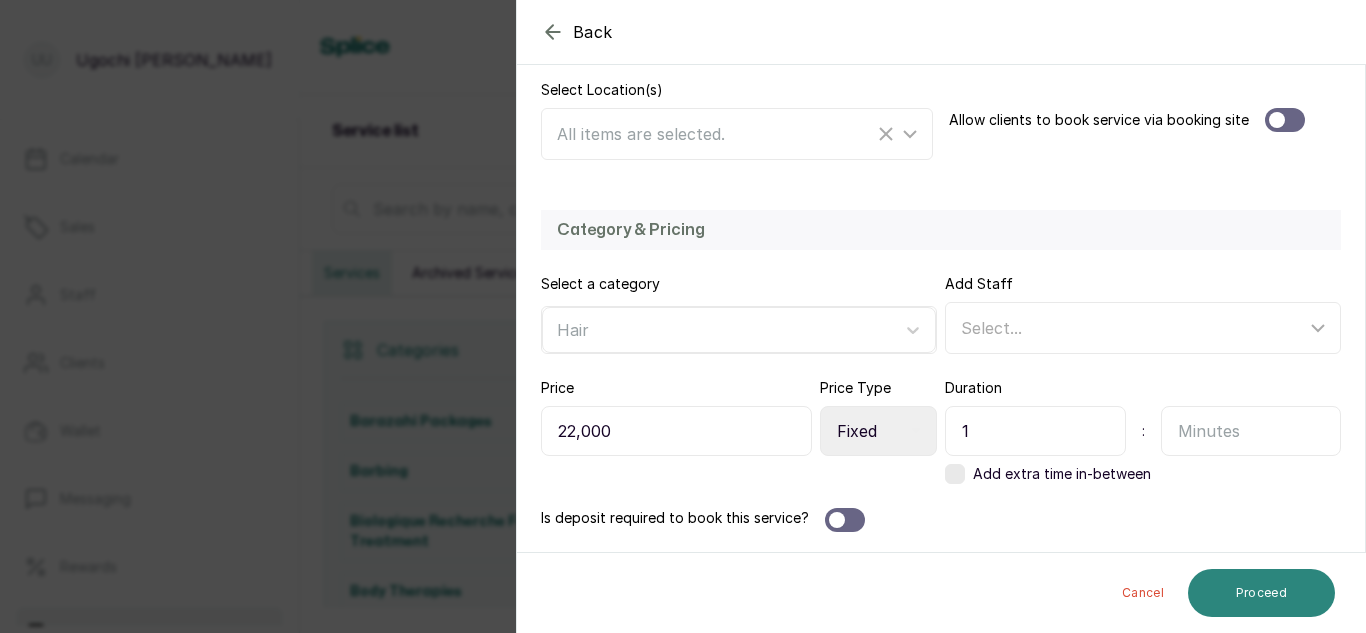 click on "Proceed" at bounding box center [1261, 593] 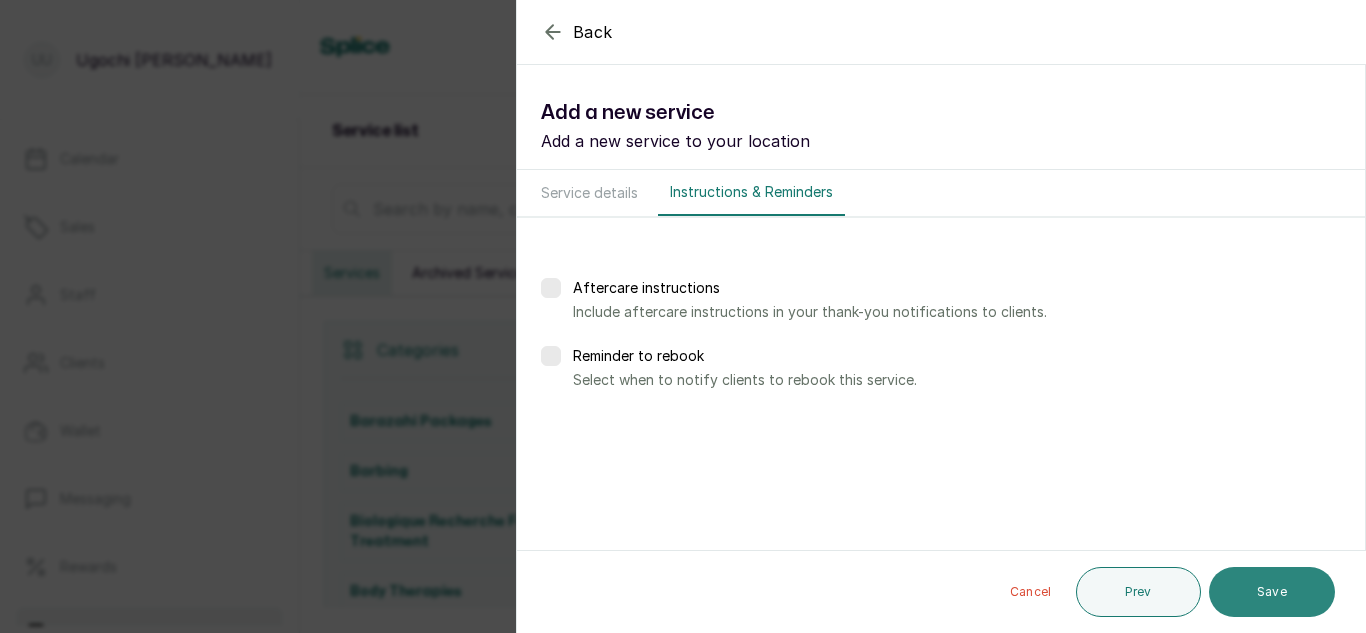 click on "Save" at bounding box center [1272, 592] 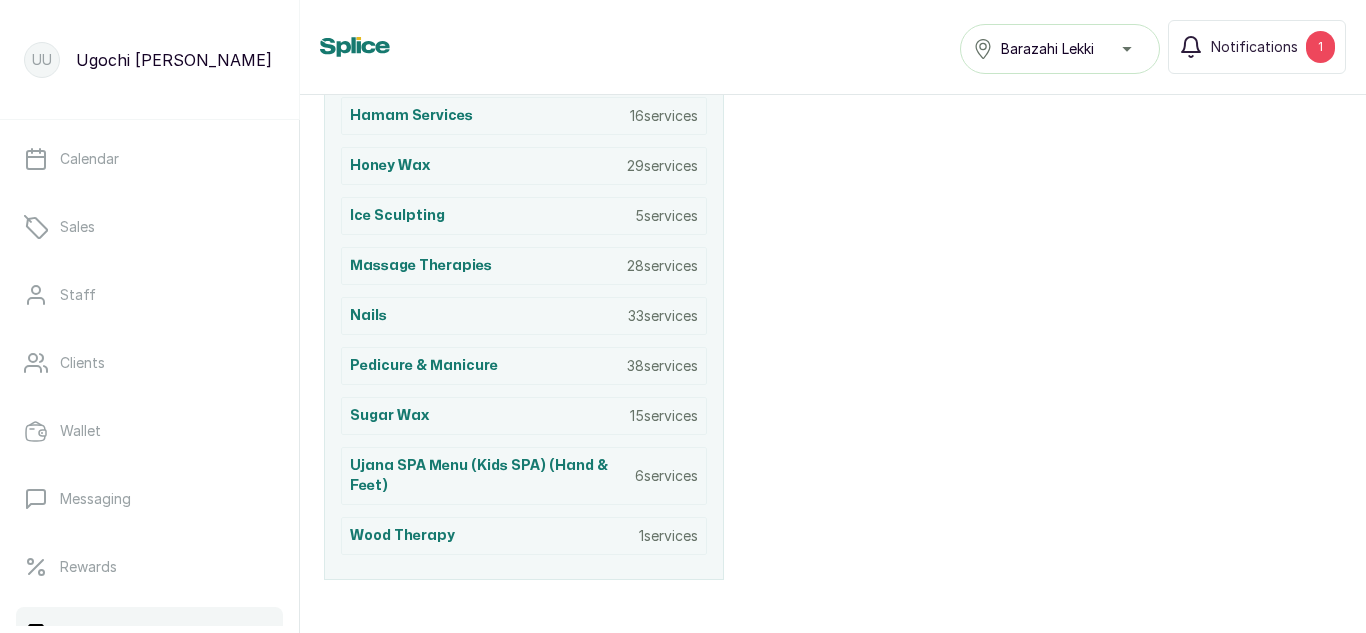 scroll, scrollTop: 1133, scrollLeft: 0, axis: vertical 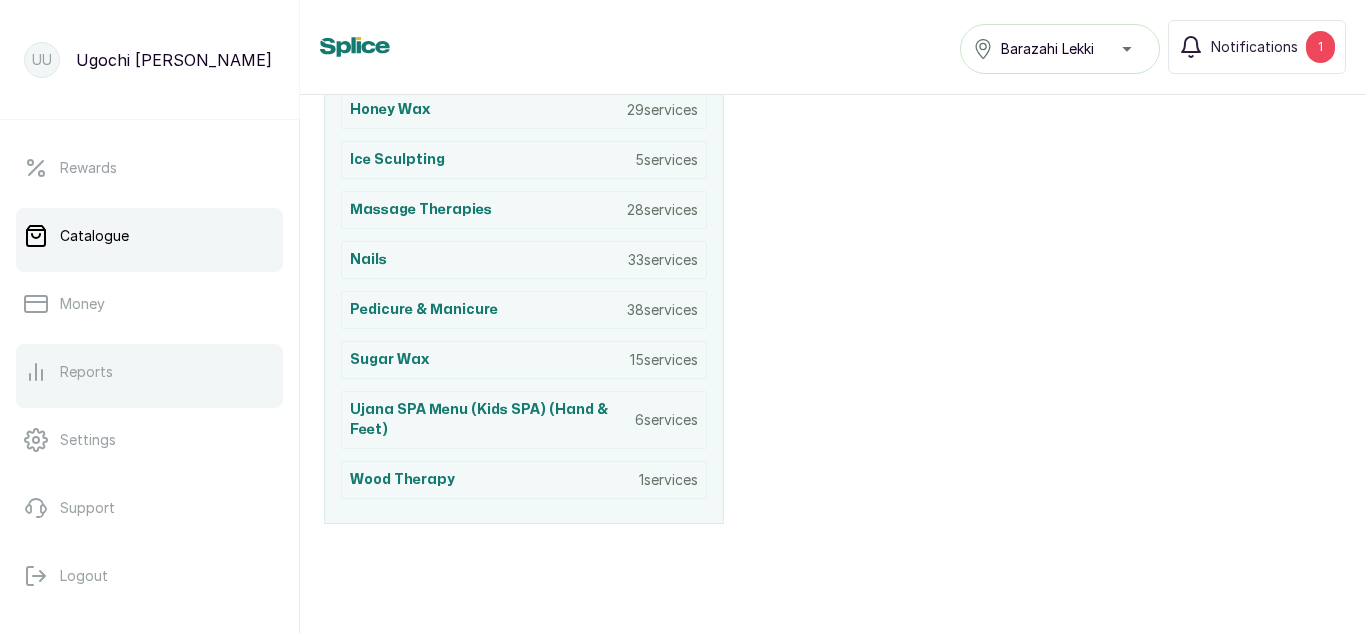 click on "Reports" at bounding box center [86, 372] 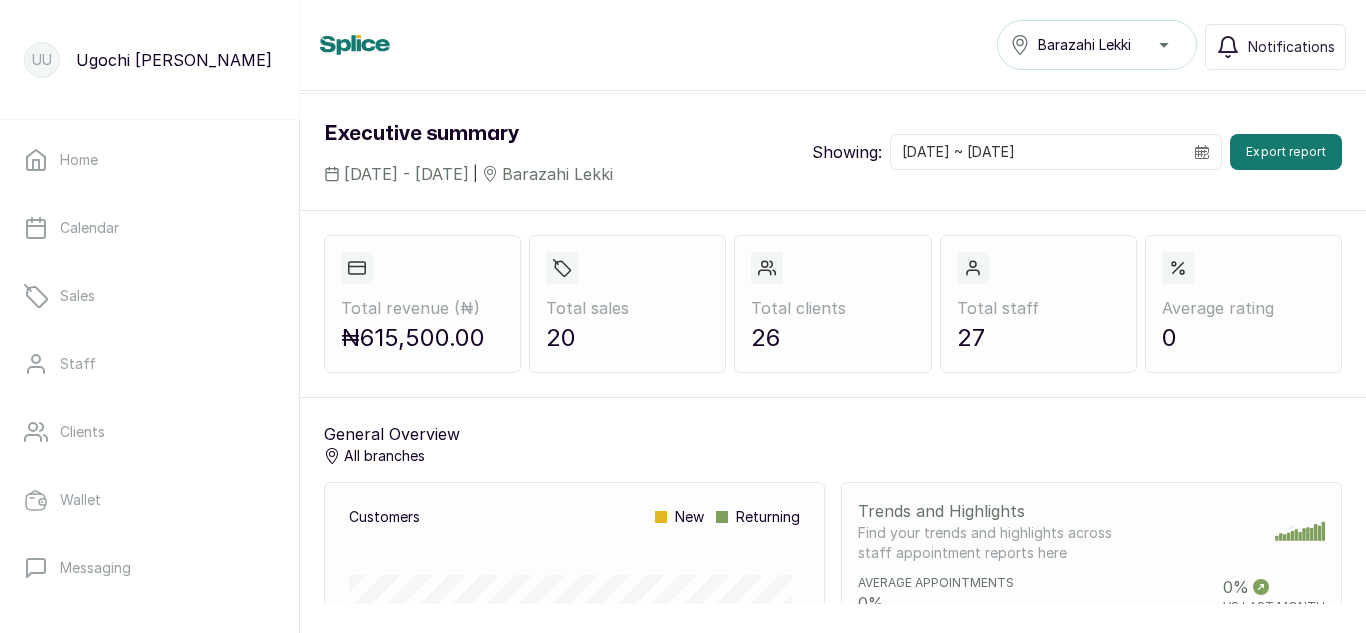 scroll, scrollTop: 0, scrollLeft: 0, axis: both 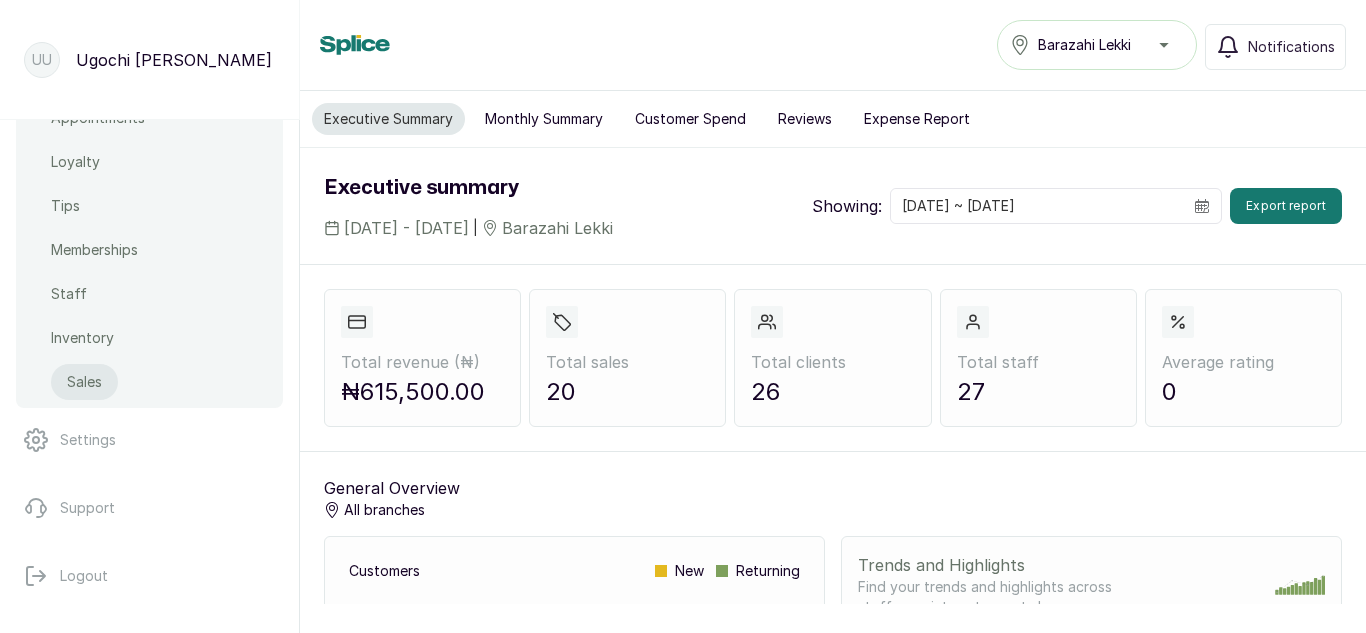 click on "Sales" at bounding box center (84, 382) 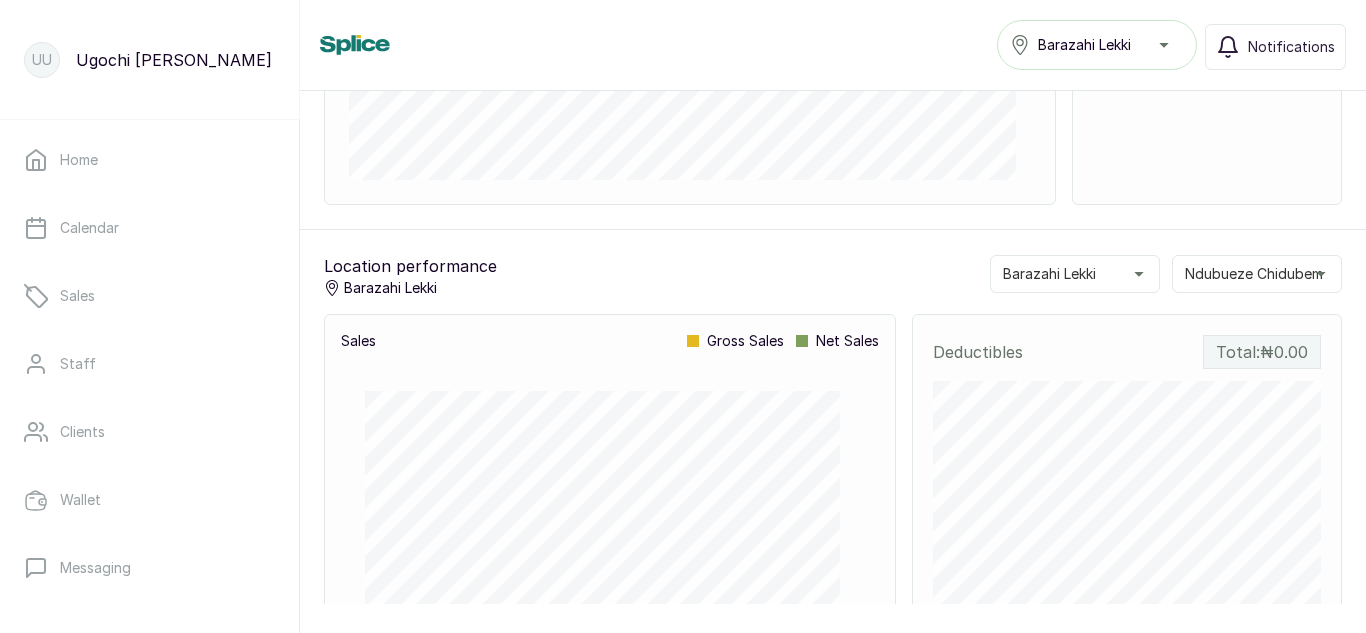 scroll, scrollTop: 1104, scrollLeft: 0, axis: vertical 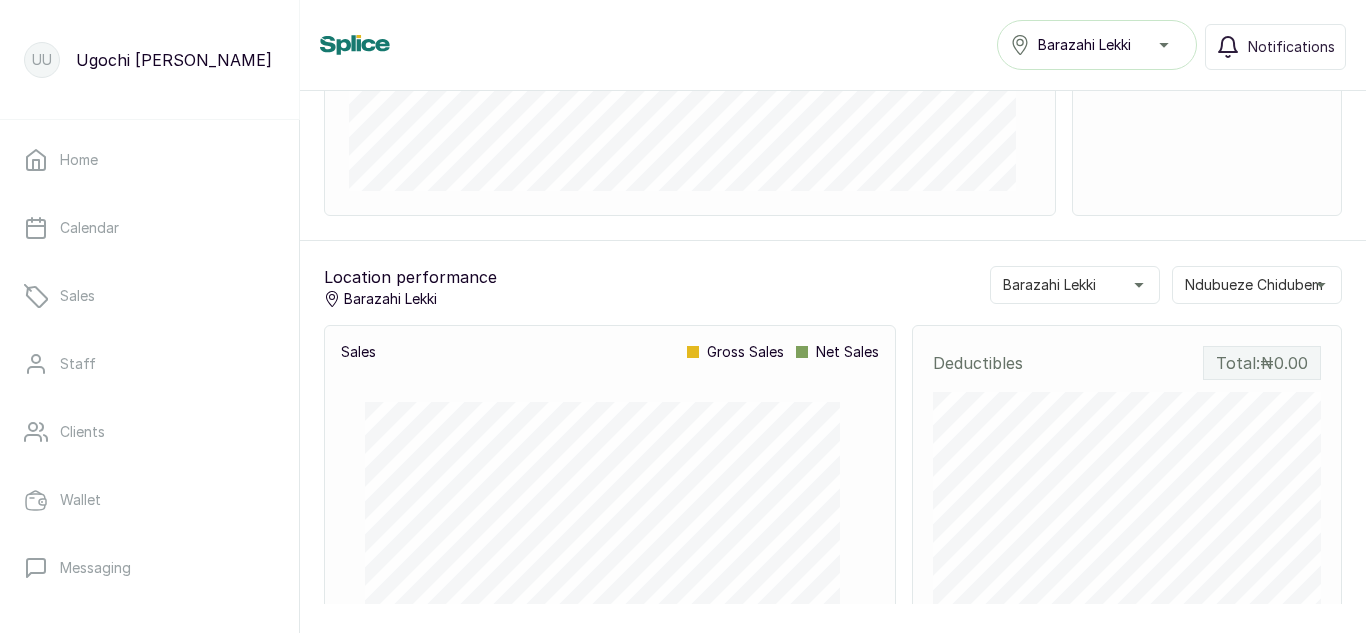 click on "Ndubueze Chidubem" at bounding box center [1254, 285] 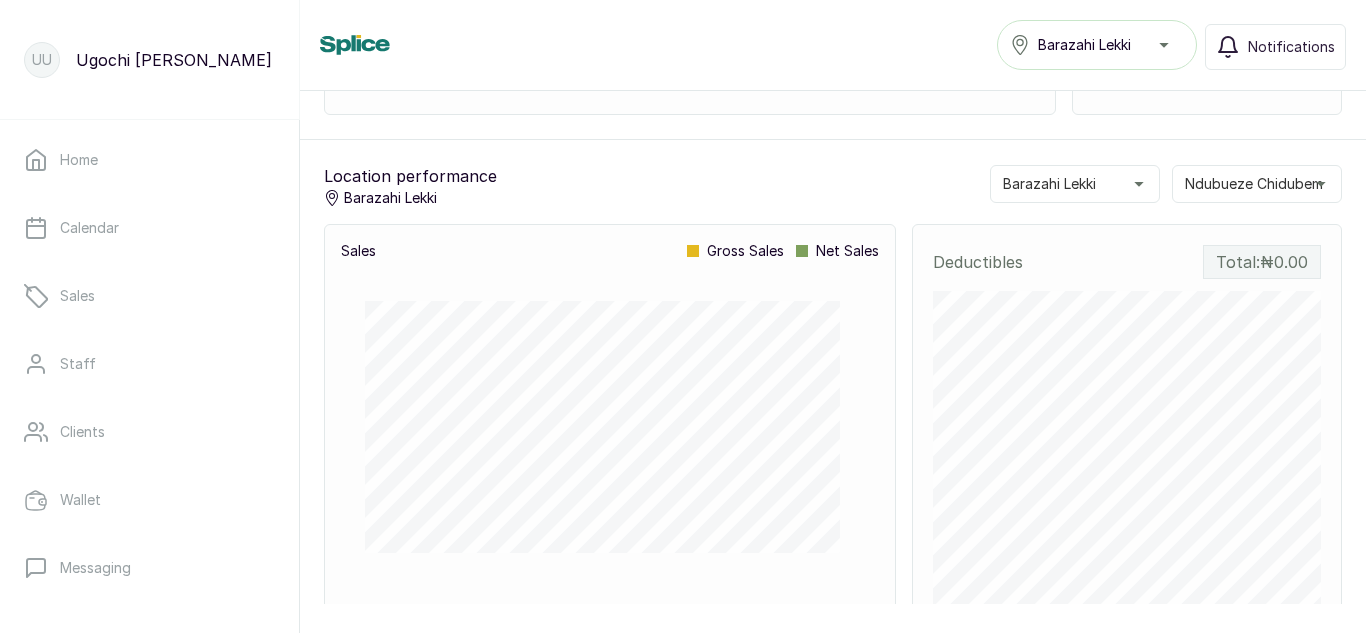 scroll, scrollTop: 1198, scrollLeft: 0, axis: vertical 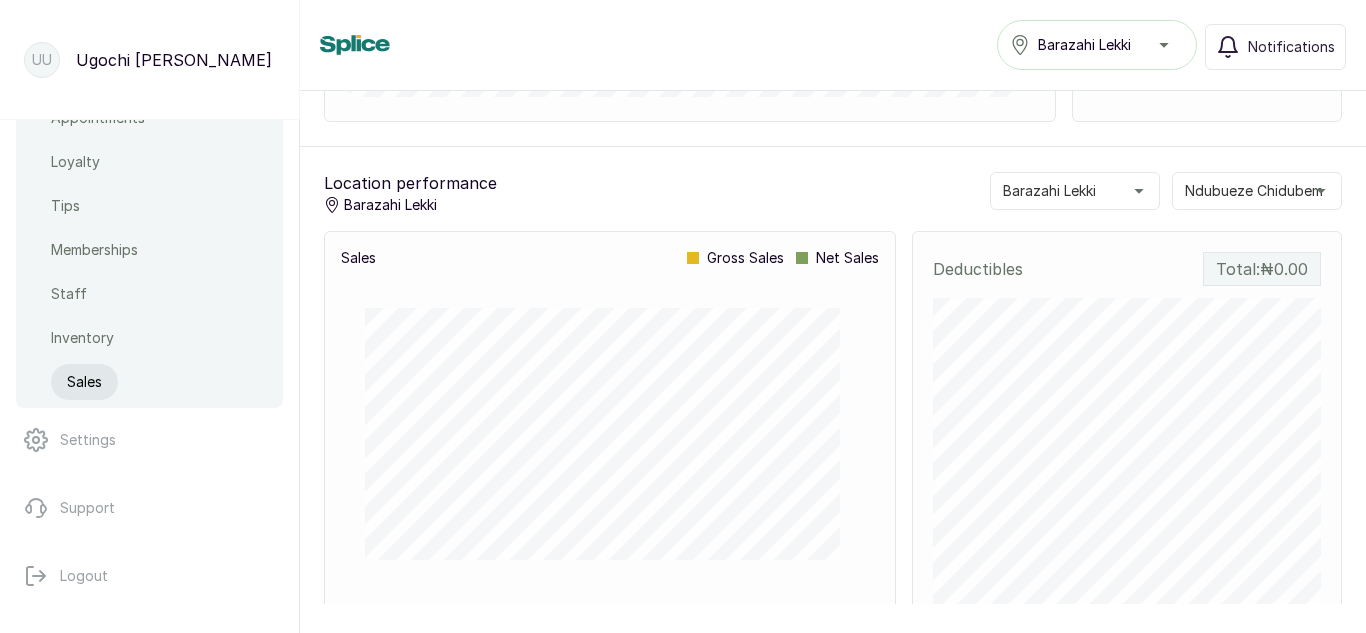 click on "Sales" at bounding box center [84, 382] 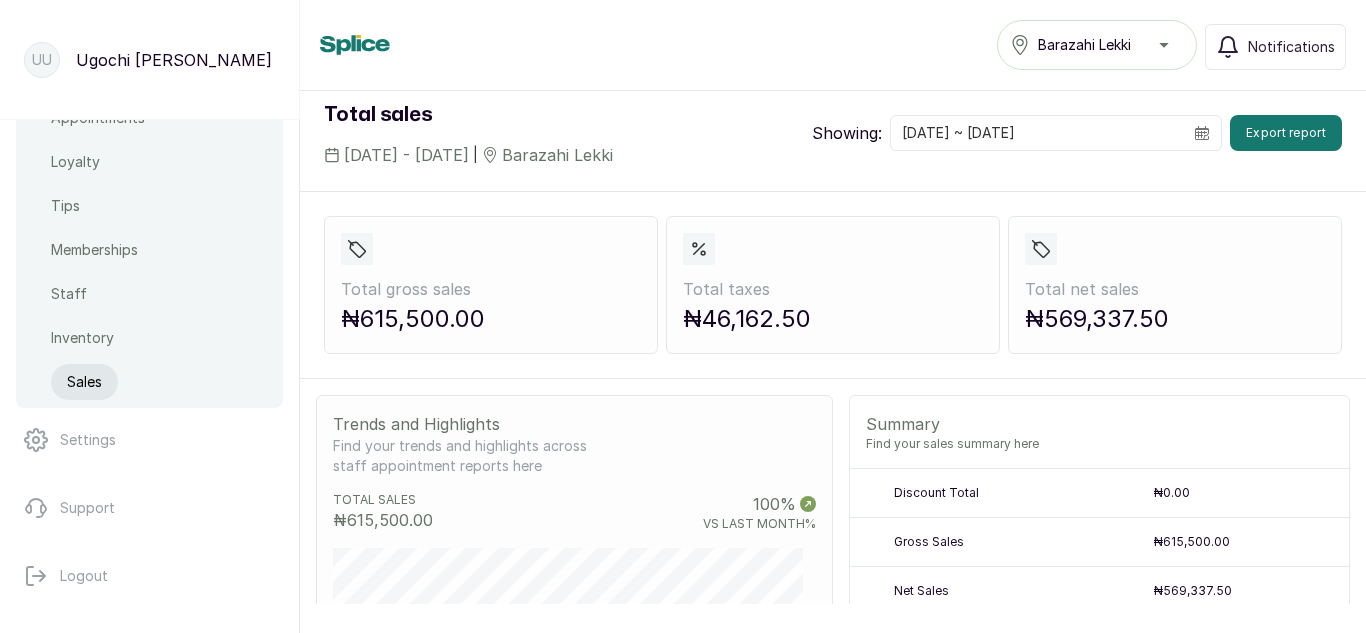 scroll, scrollTop: 0, scrollLeft: 0, axis: both 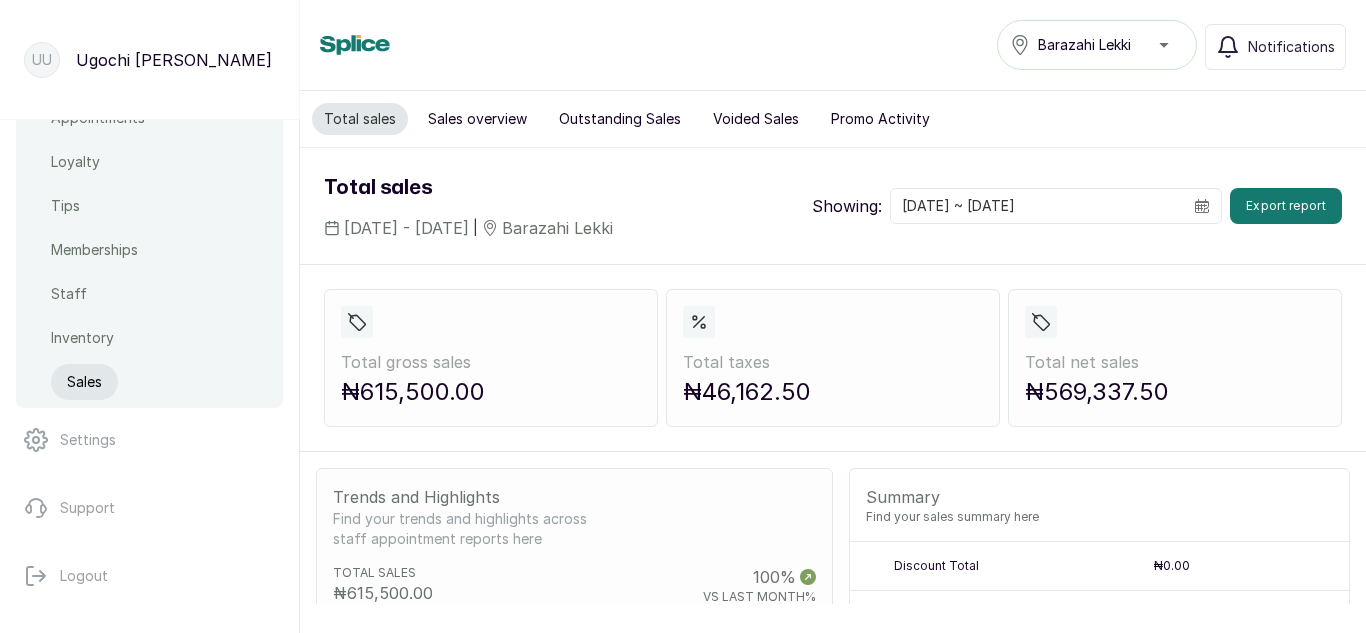 click on "Sales overview" at bounding box center [477, 119] 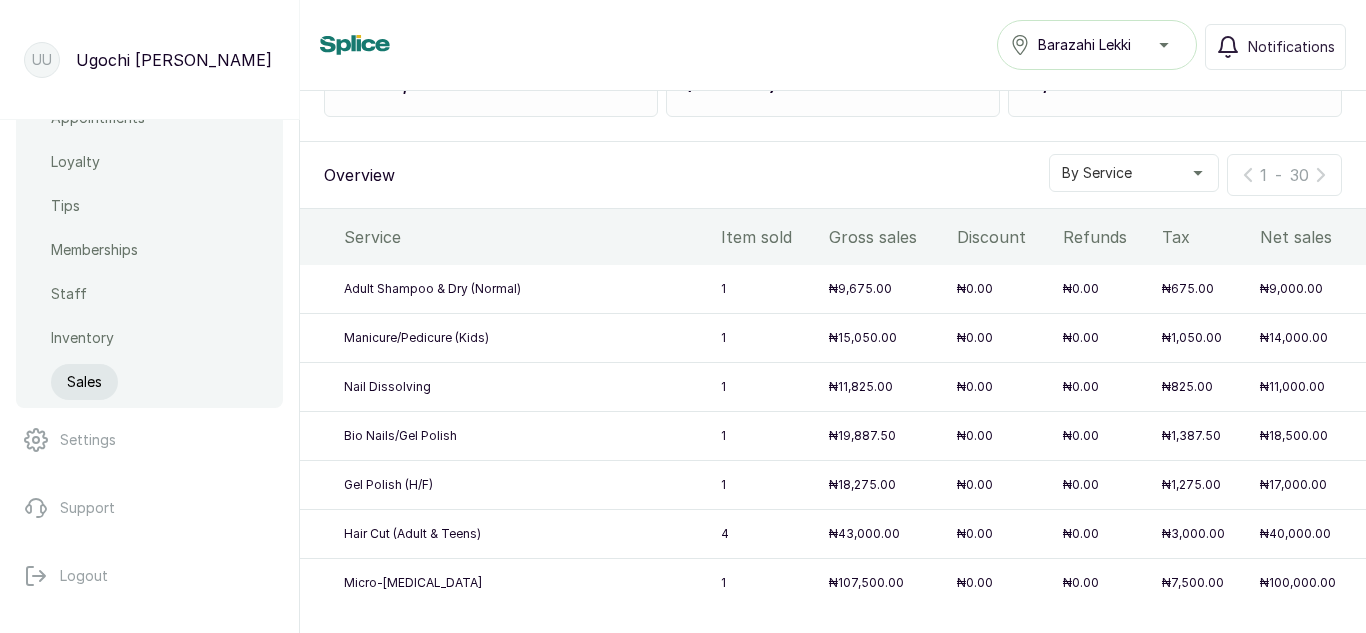 scroll, scrollTop: 551, scrollLeft: 0, axis: vertical 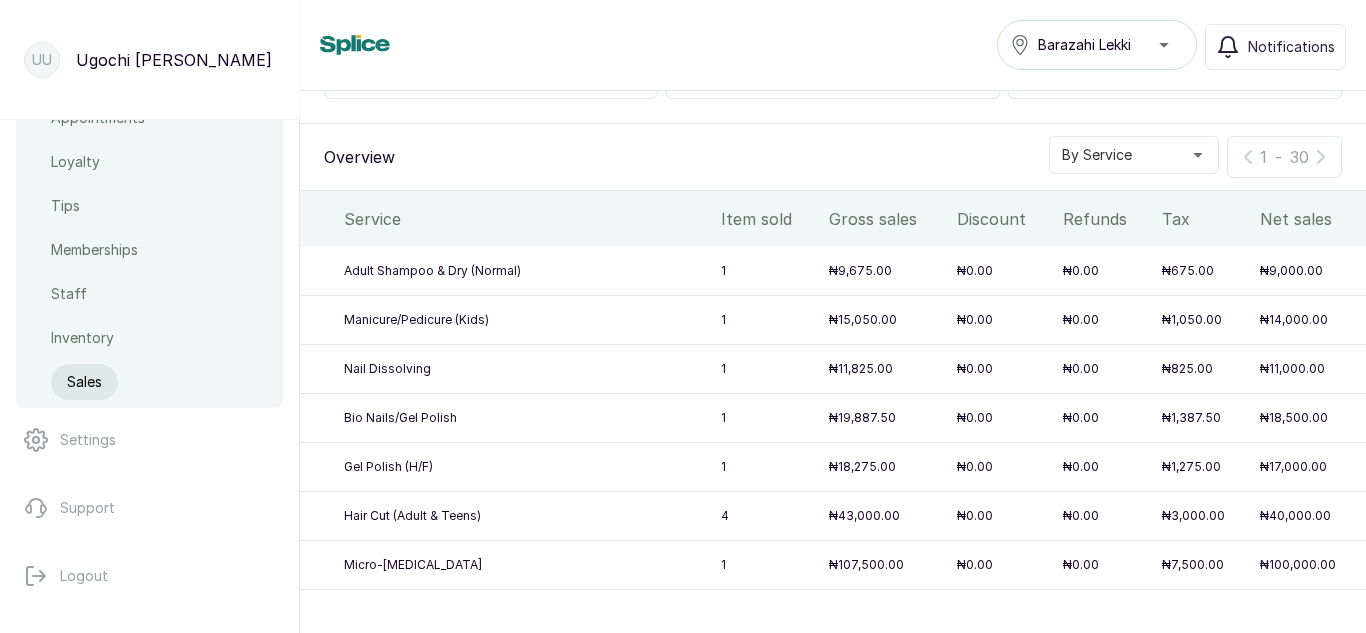 click on "By Service" at bounding box center [1134, 155] 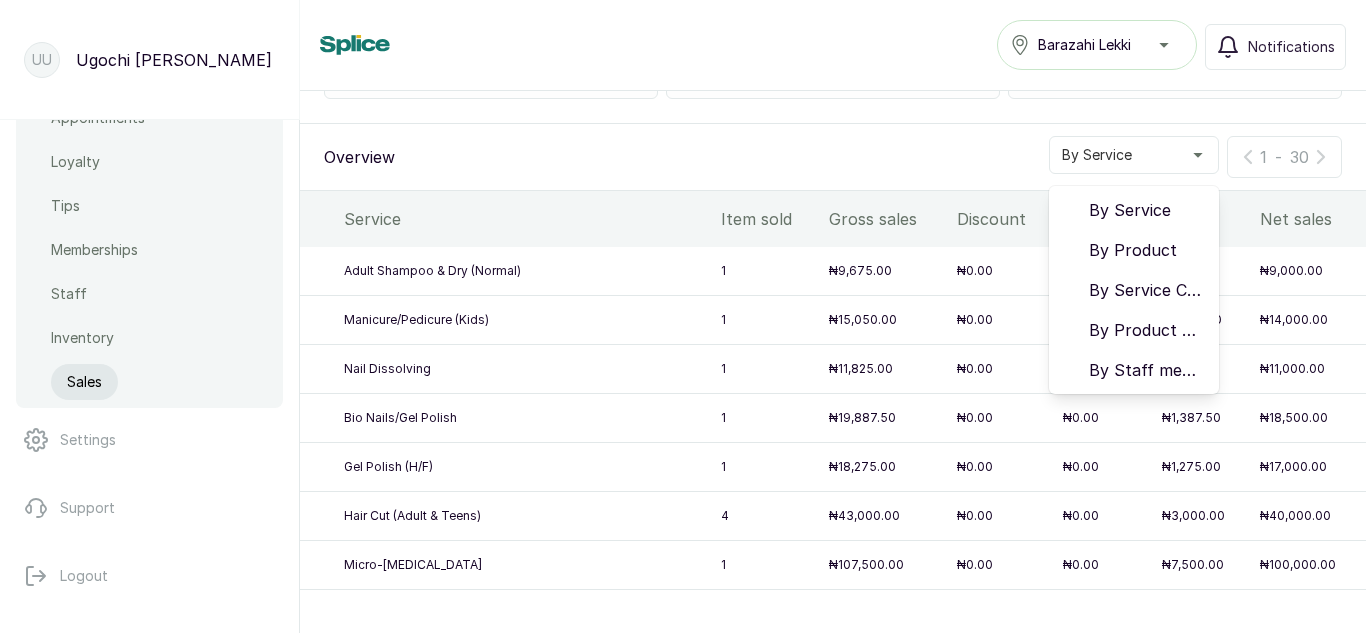 click on "By Staff member" at bounding box center [1146, 370] 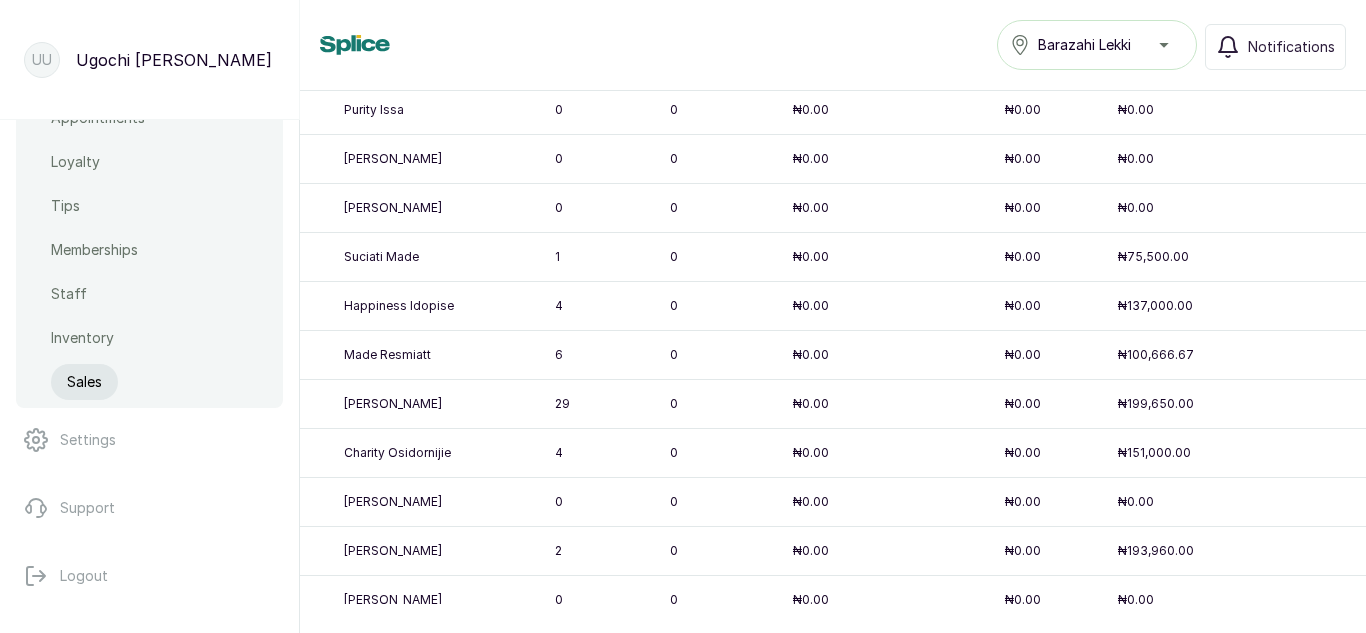 scroll, scrollTop: 1197, scrollLeft: 0, axis: vertical 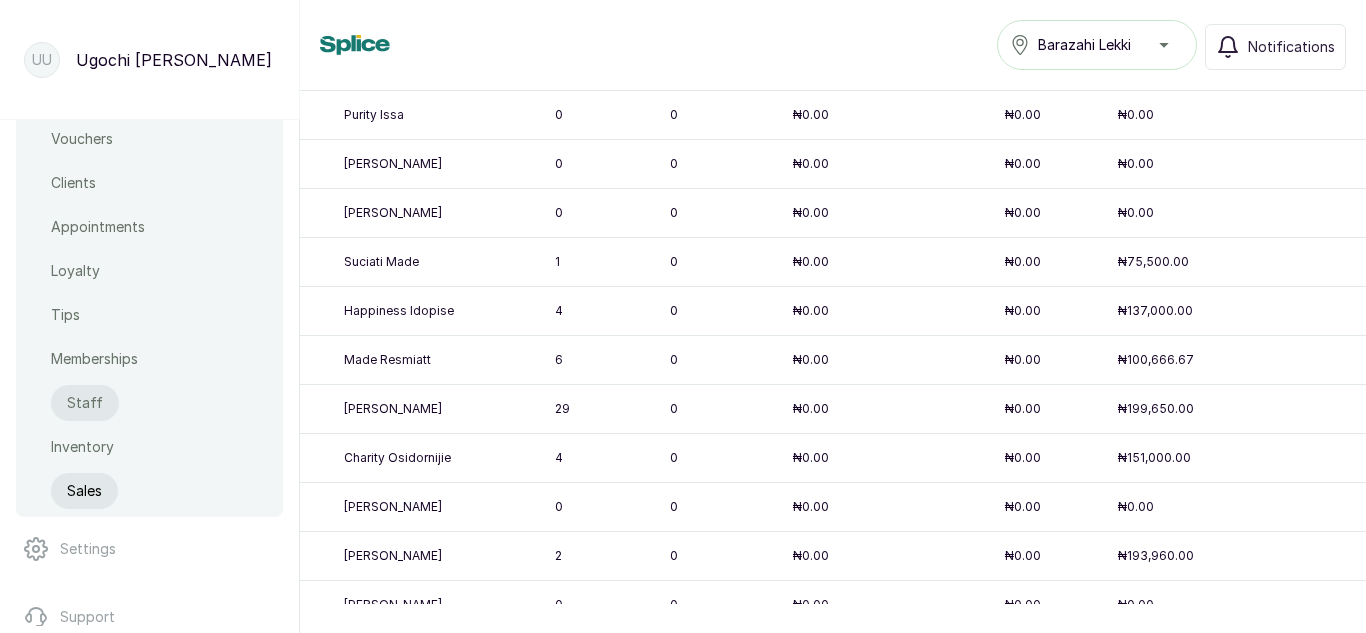 click on "Staff" at bounding box center [85, 403] 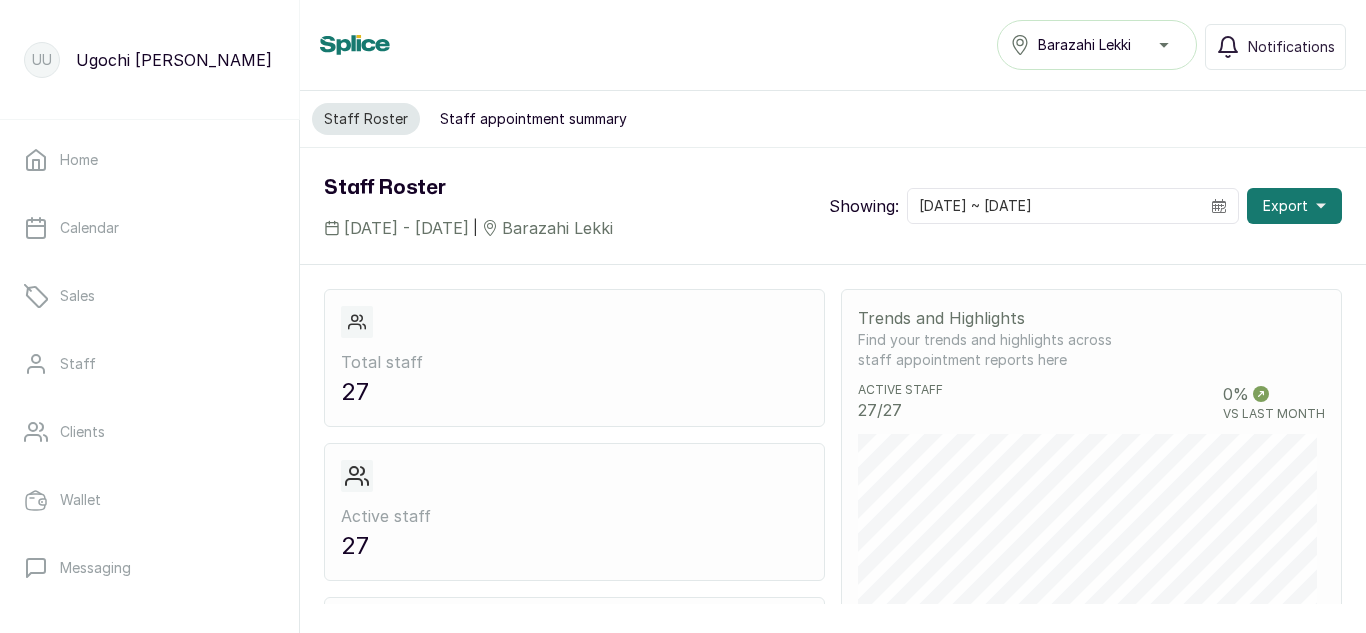 click on "Staff appointment summary" at bounding box center (533, 119) 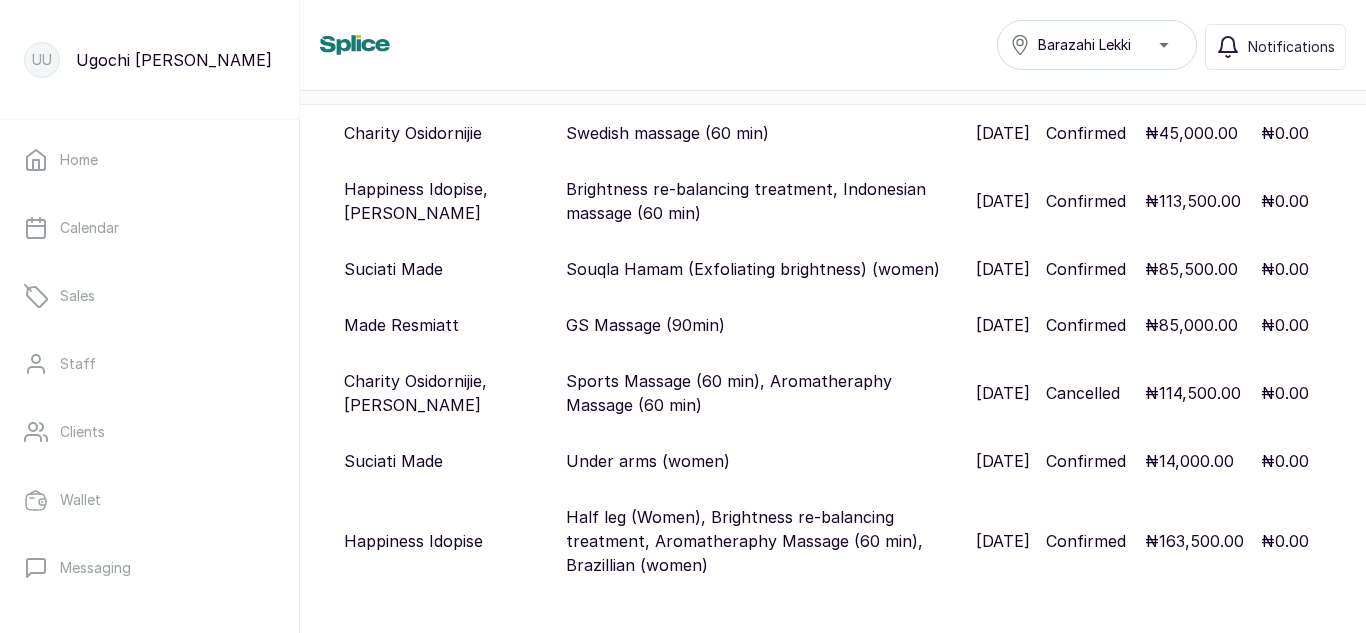 scroll, scrollTop: 1084, scrollLeft: 0, axis: vertical 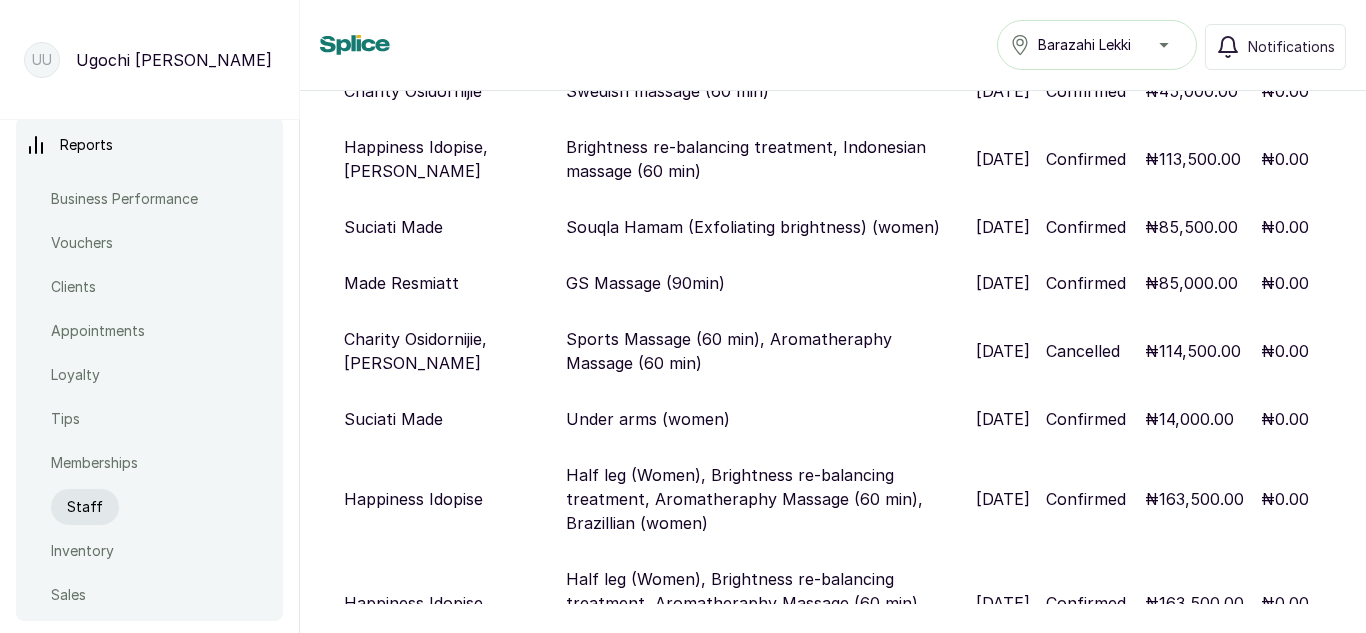 click on "Staff" at bounding box center [85, 507] 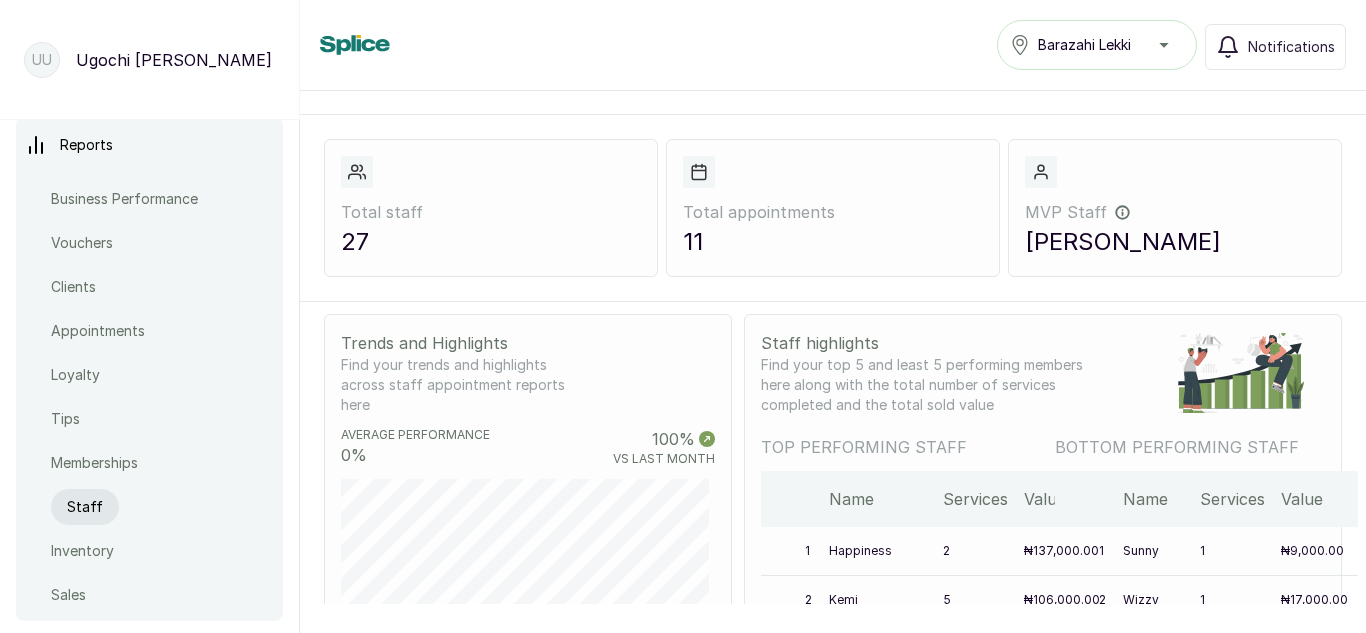 scroll, scrollTop: 0, scrollLeft: 0, axis: both 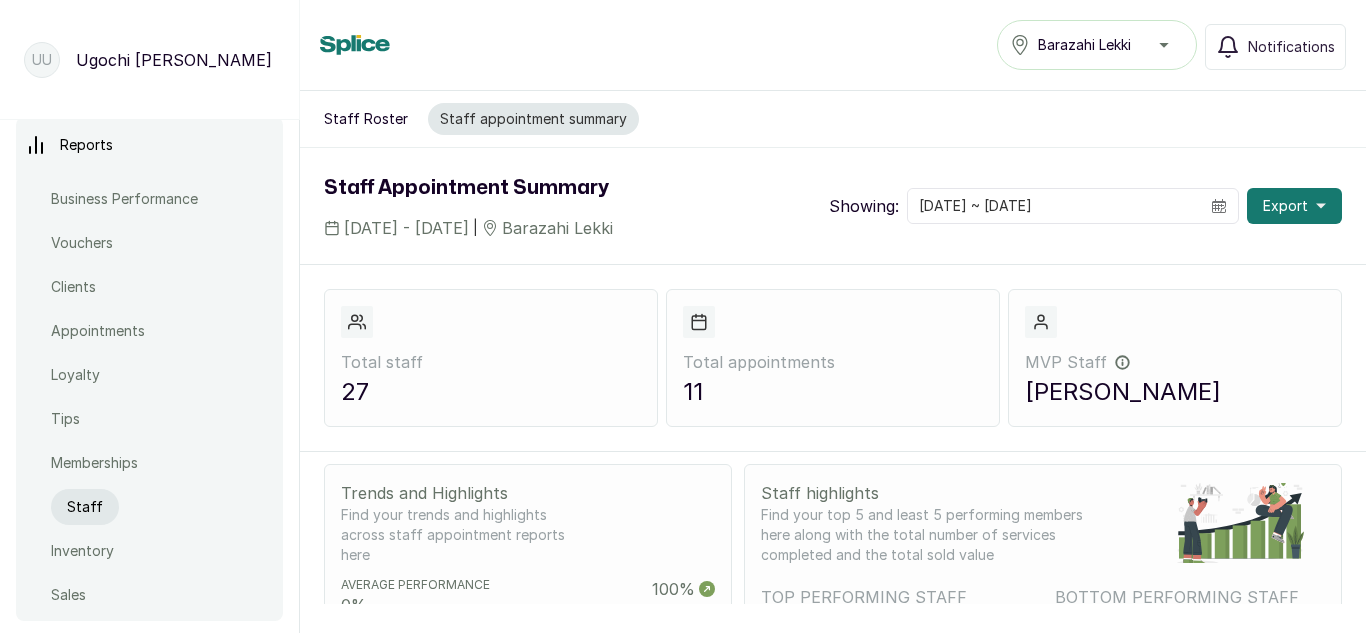 click on "Staff Roster" at bounding box center [366, 119] 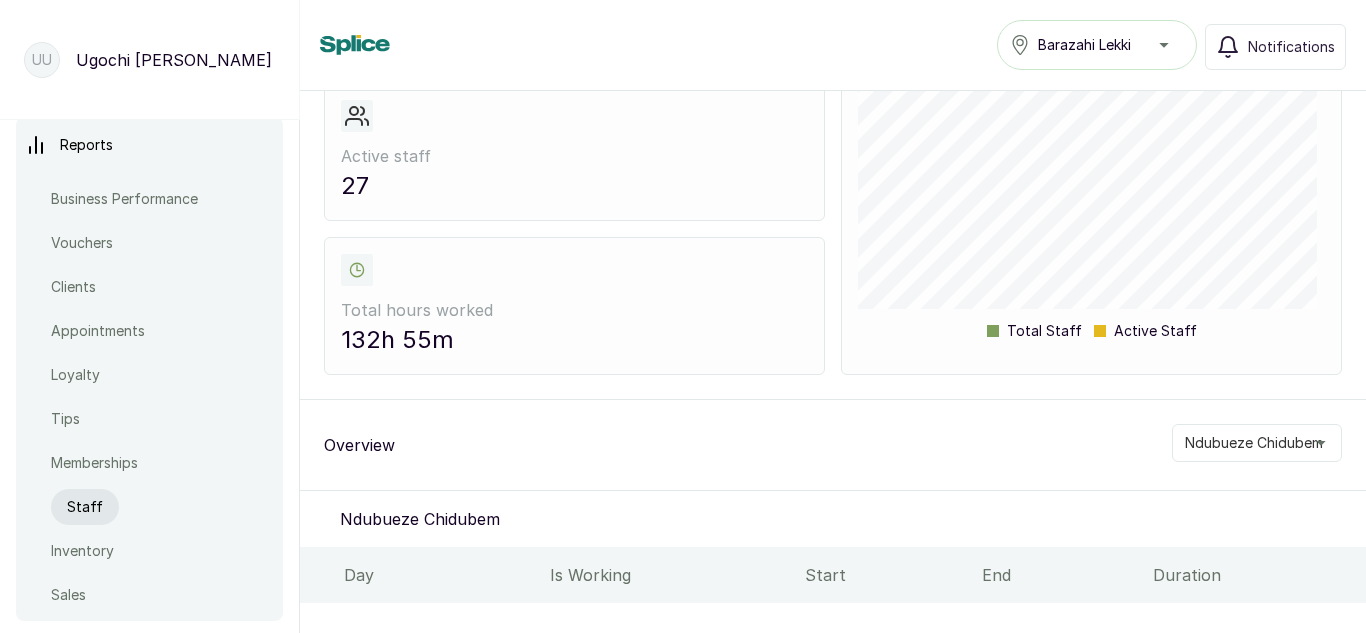 scroll, scrollTop: 0, scrollLeft: 0, axis: both 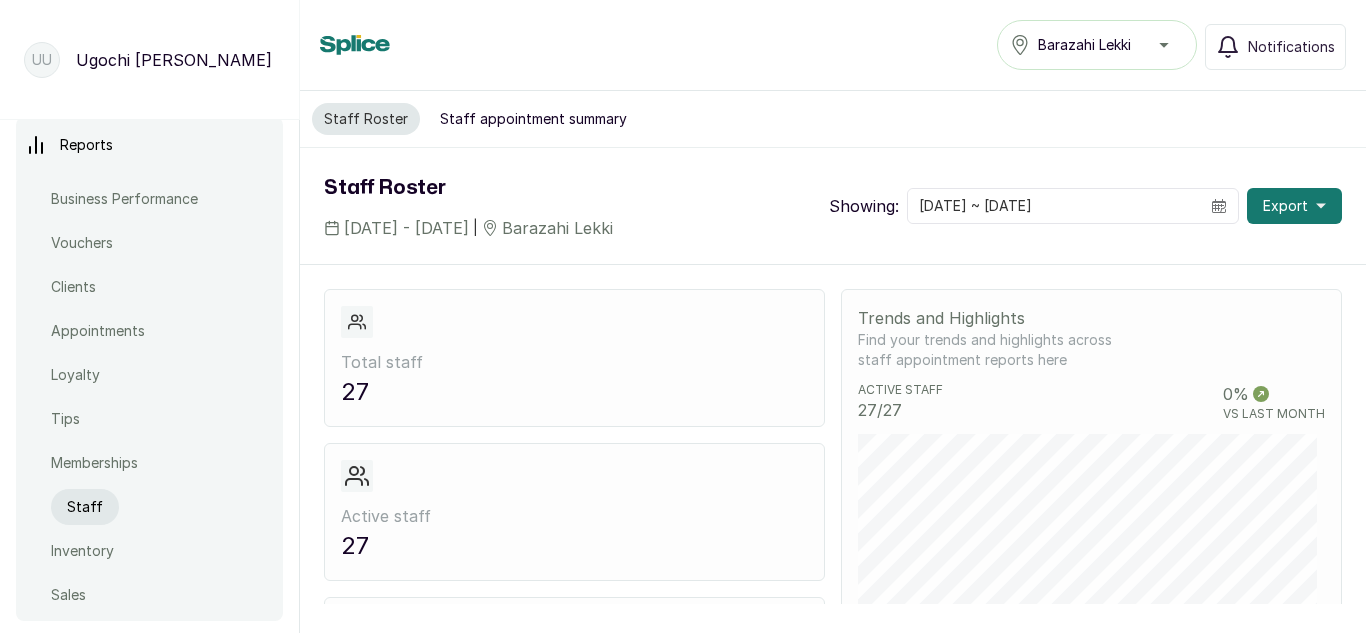 click on "Staff appointment summary" at bounding box center [533, 119] 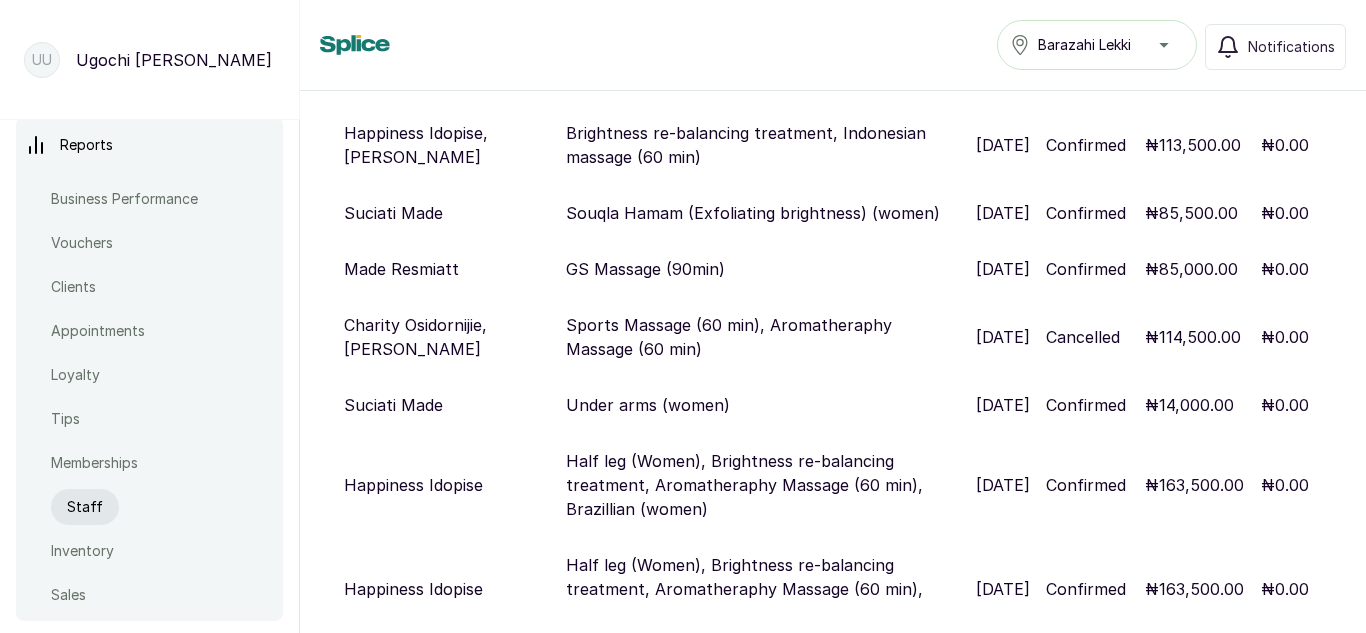 scroll, scrollTop: 1126, scrollLeft: 0, axis: vertical 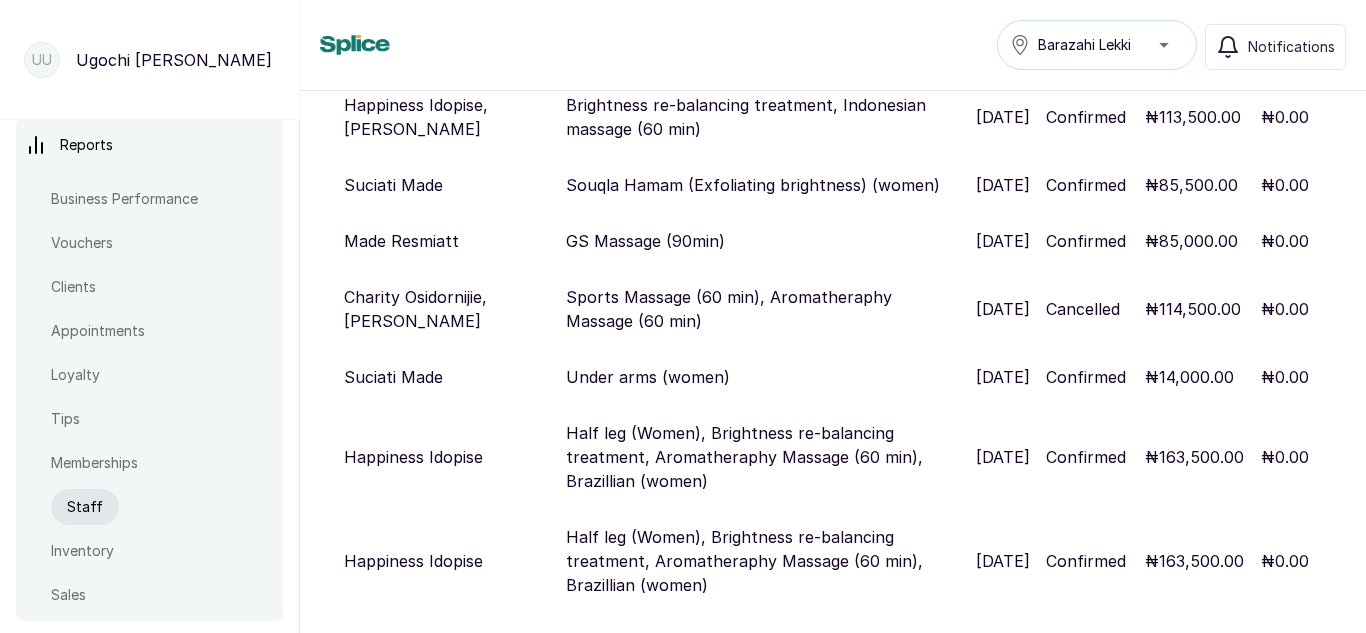 click on "₦0.00" at bounding box center [1285, 457] 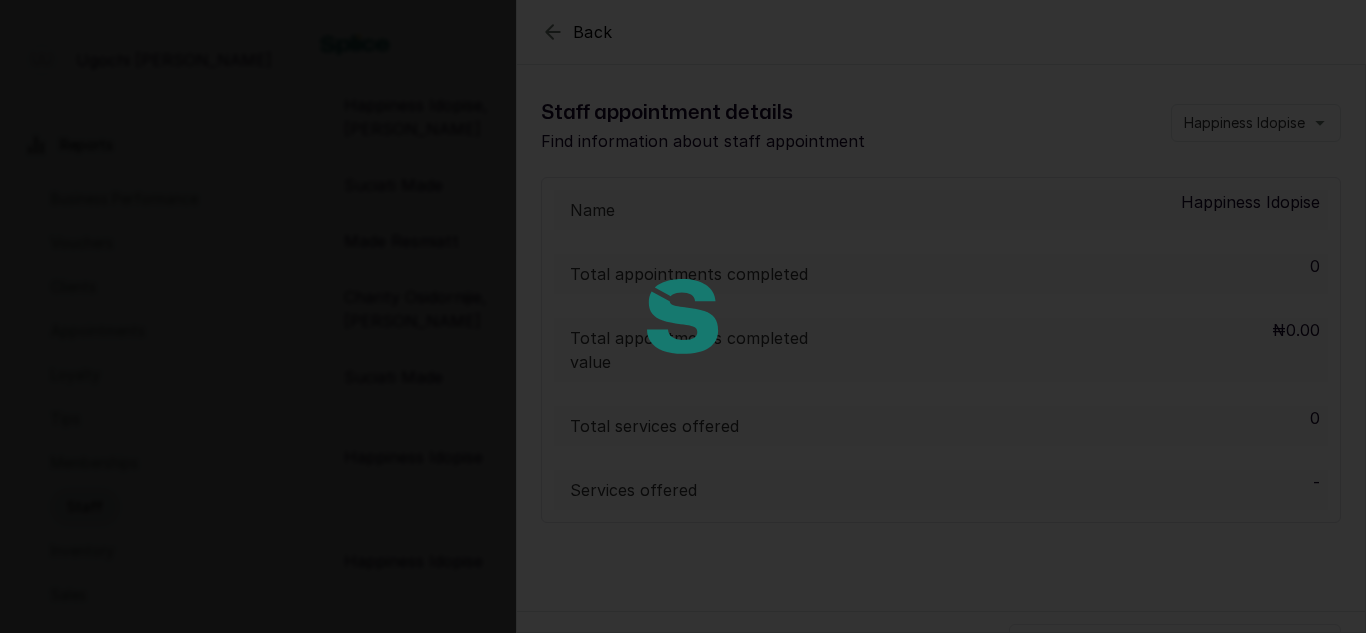 click at bounding box center (683, 316) 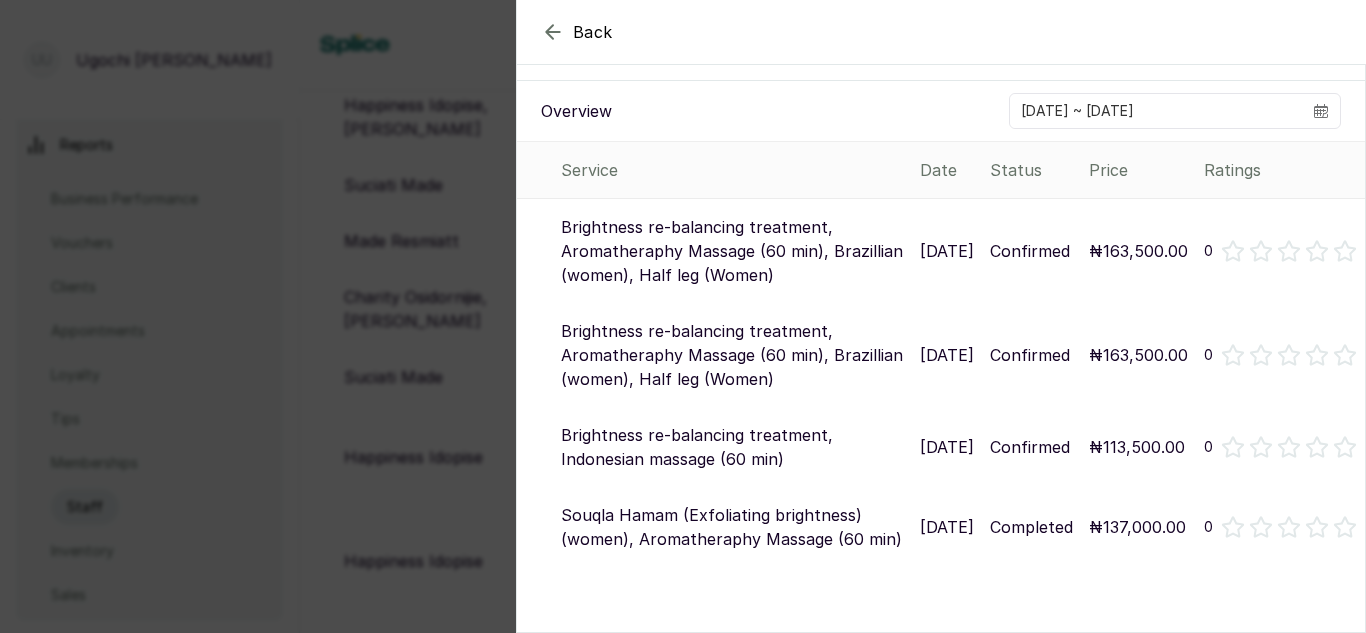 scroll, scrollTop: 760, scrollLeft: 0, axis: vertical 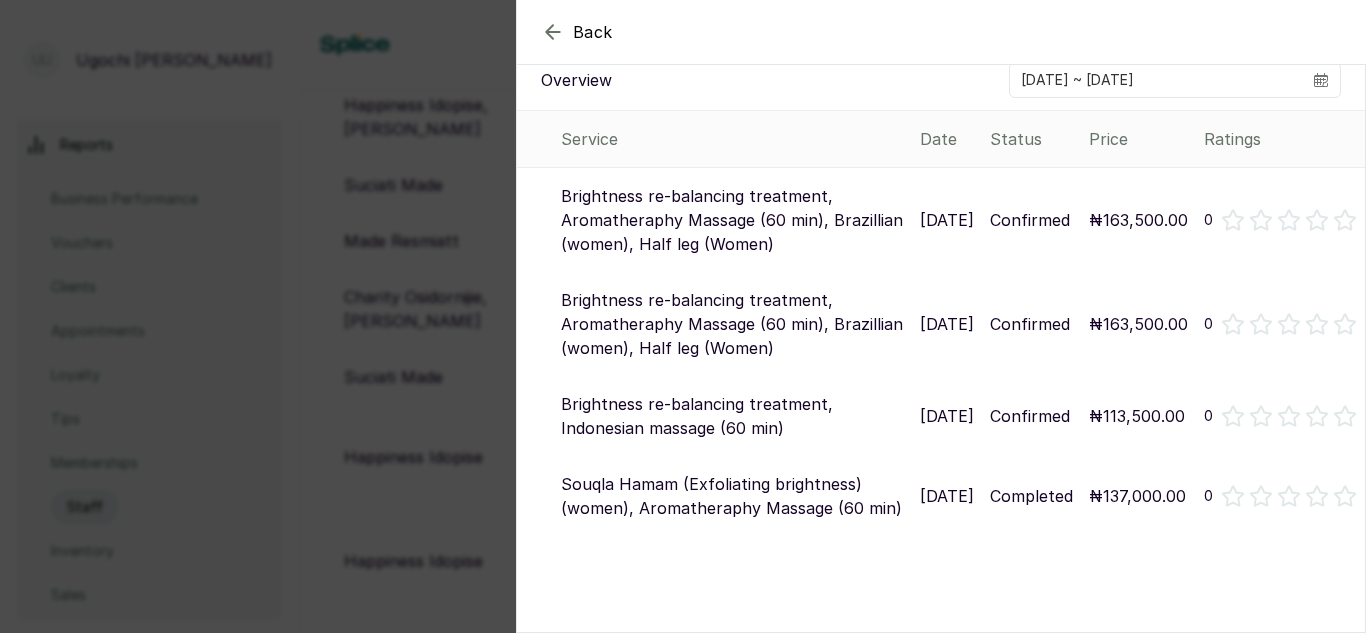 click 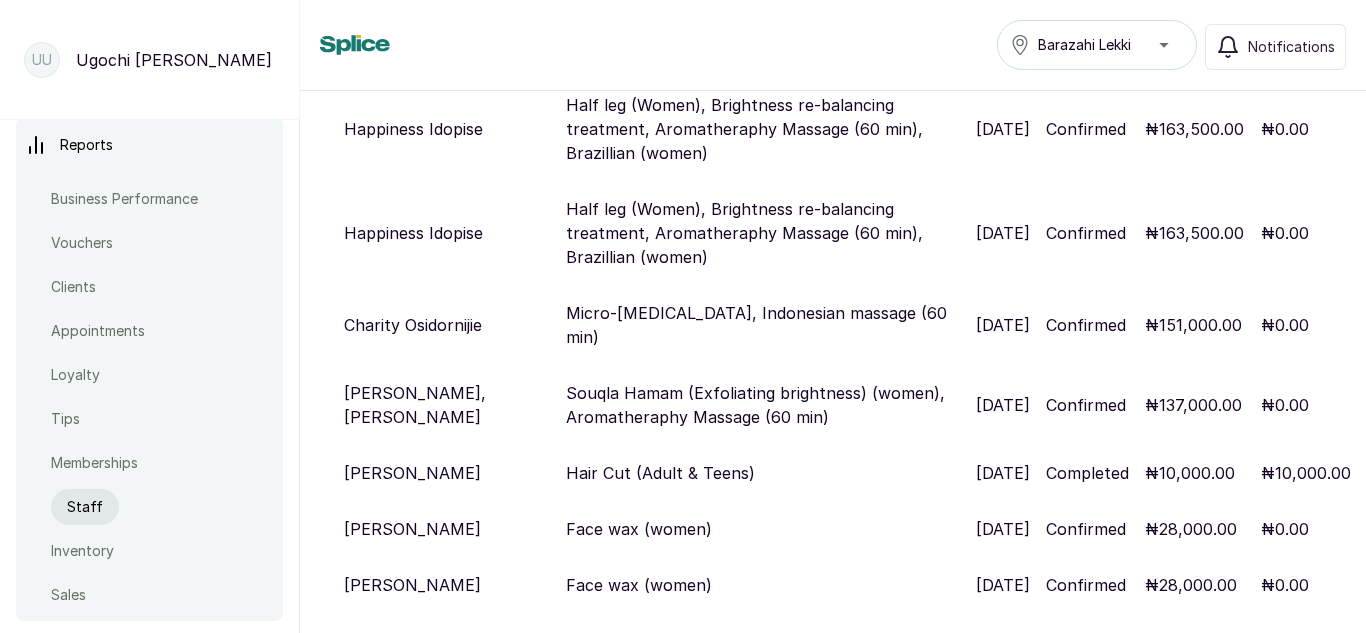 scroll, scrollTop: 1479, scrollLeft: 0, axis: vertical 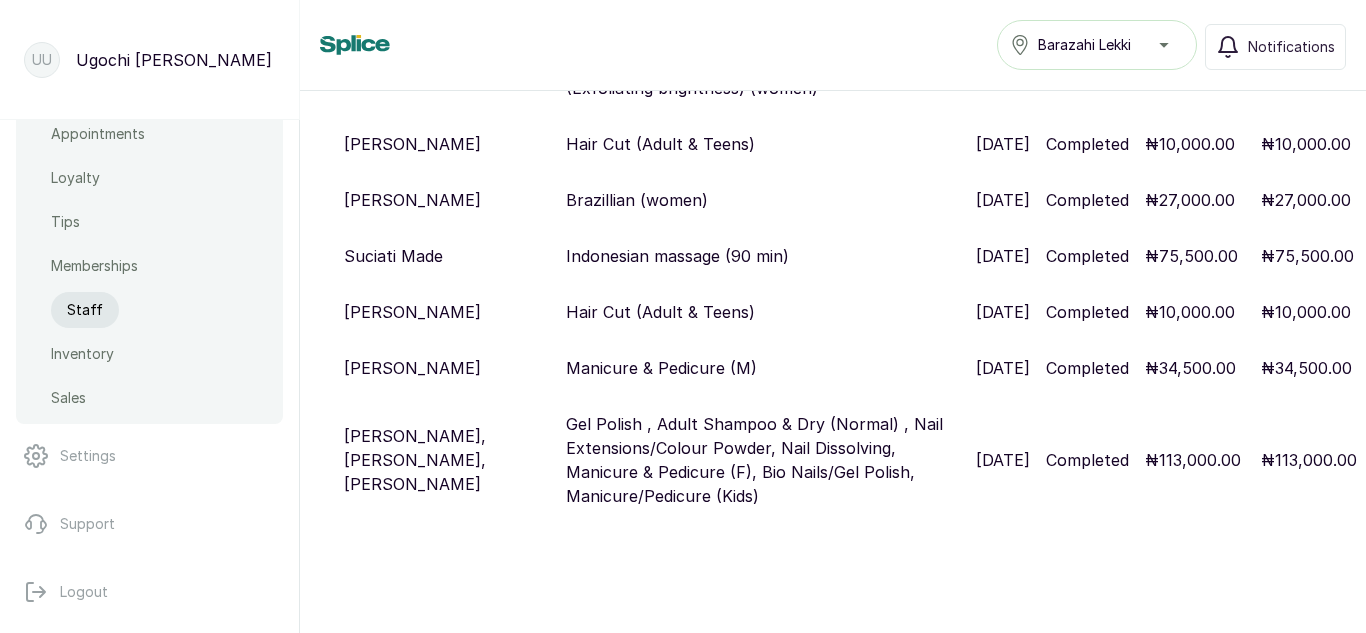 click on "Staff" at bounding box center [85, 310] 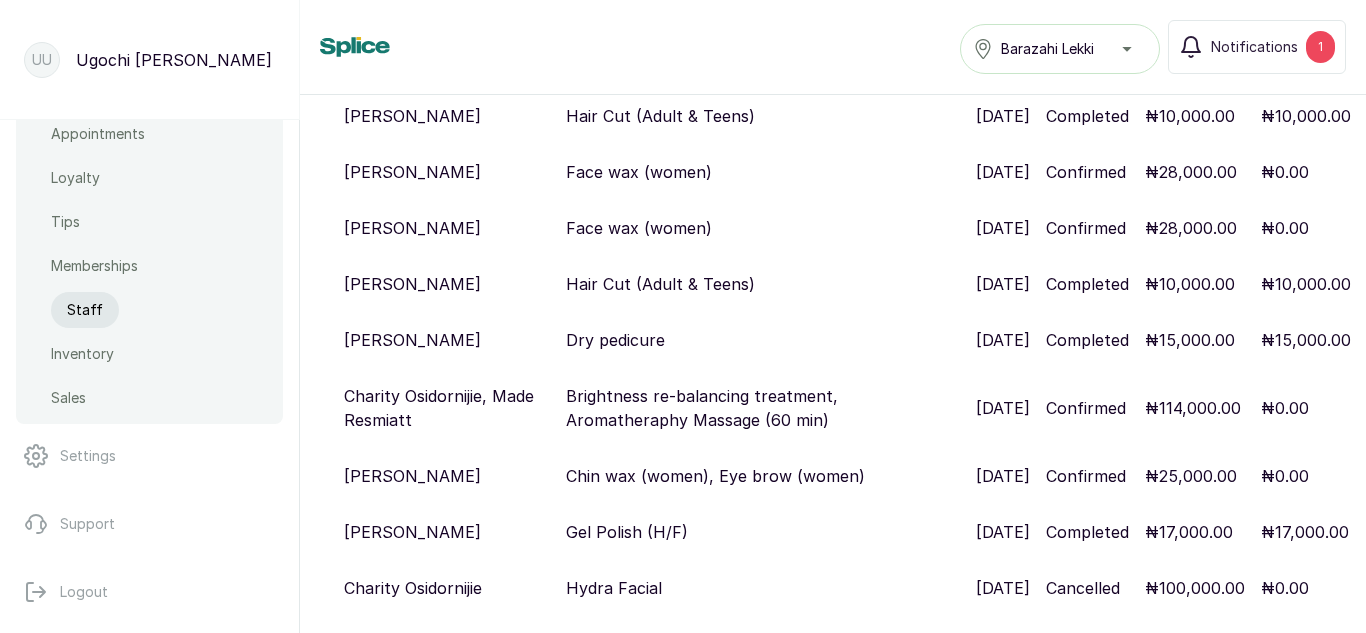 scroll, scrollTop: 2766, scrollLeft: 0, axis: vertical 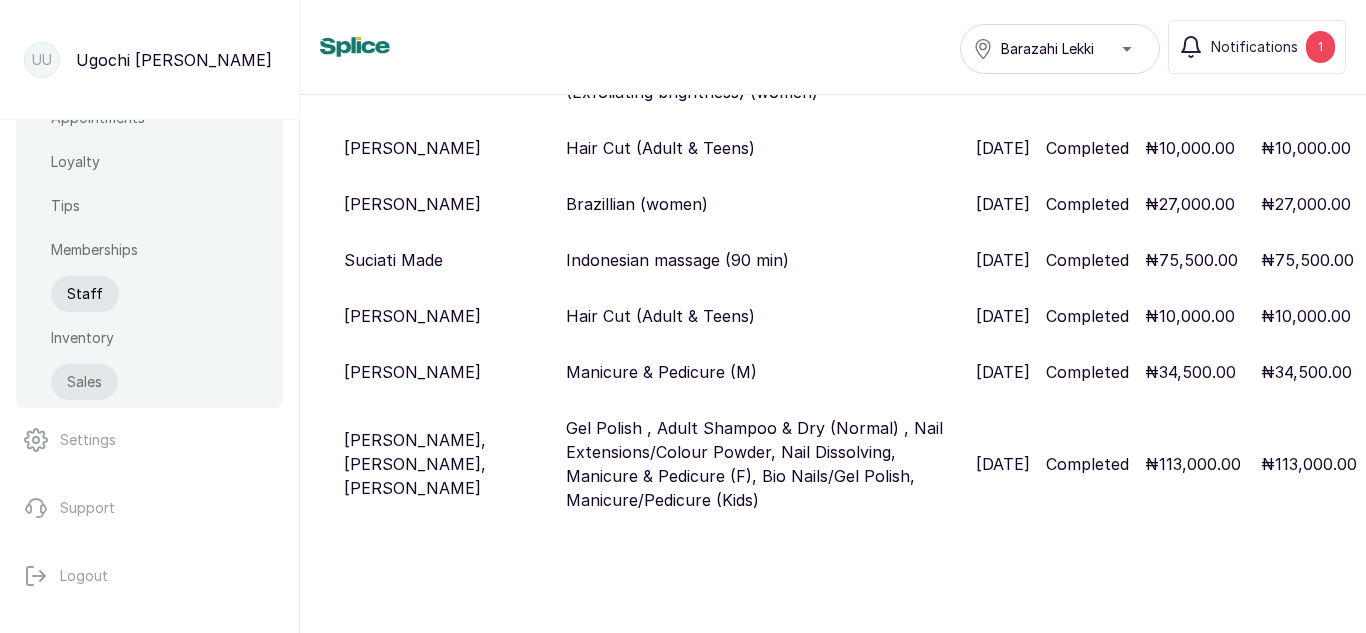 click on "Sales" at bounding box center (84, 382) 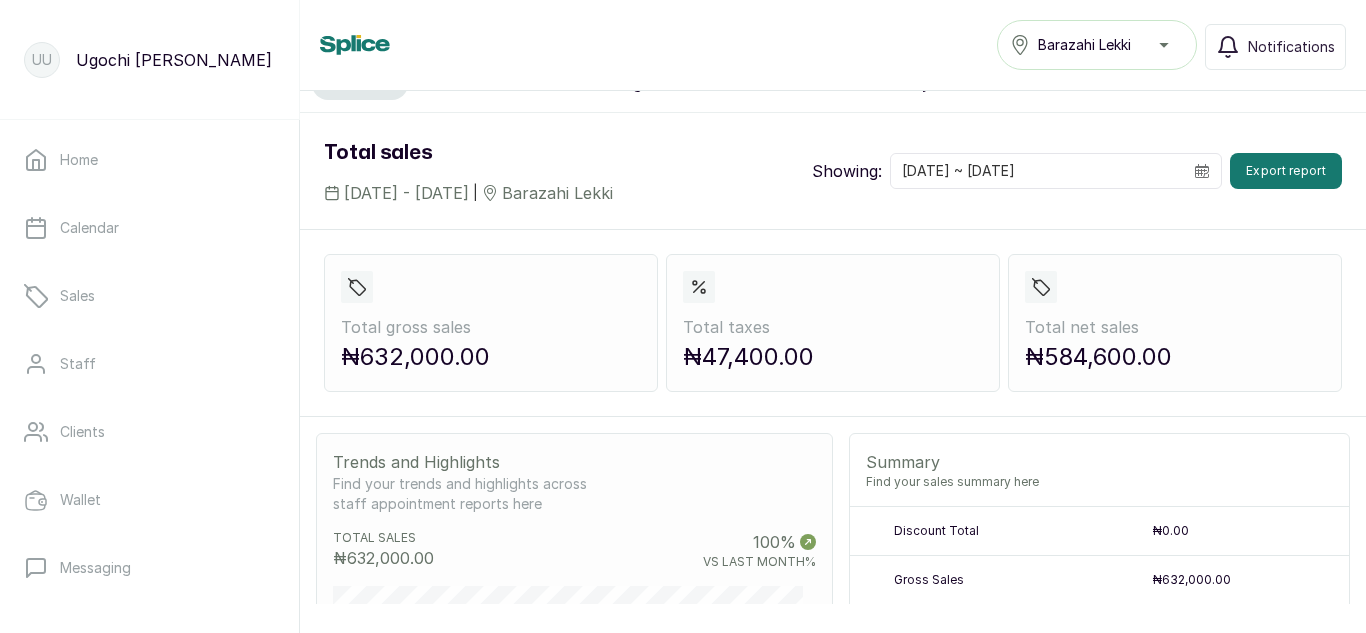 scroll, scrollTop: 0, scrollLeft: 0, axis: both 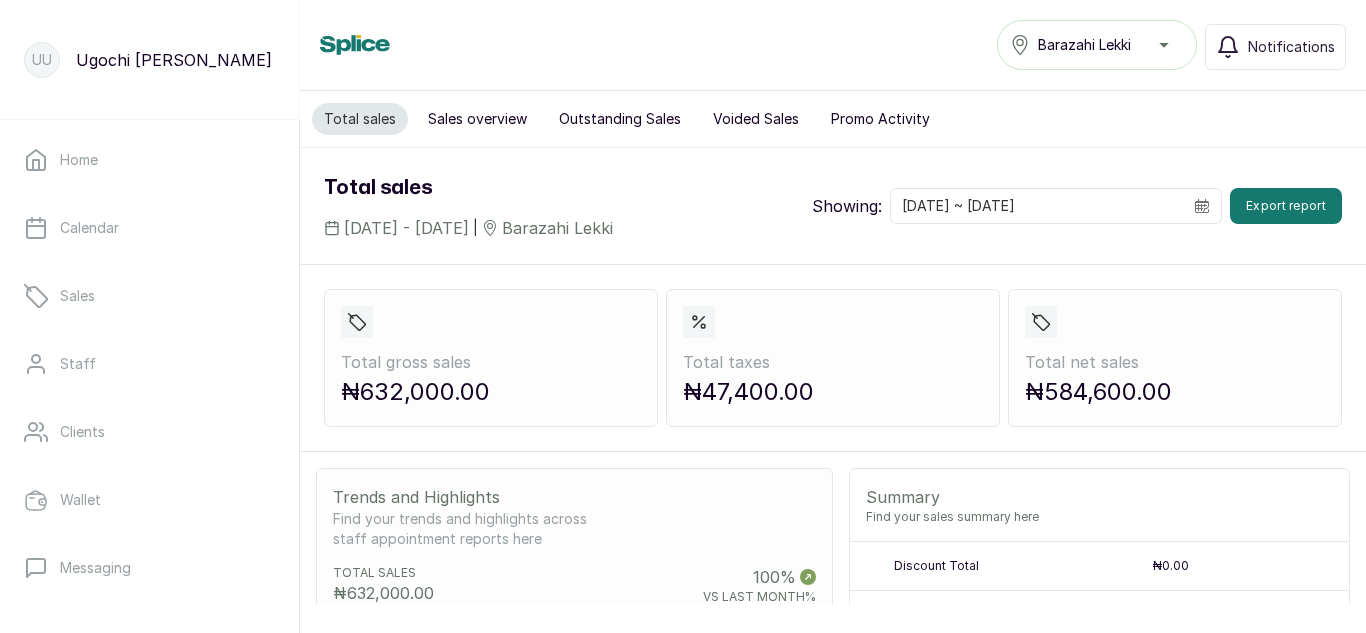 click on "Sales overview" at bounding box center (477, 119) 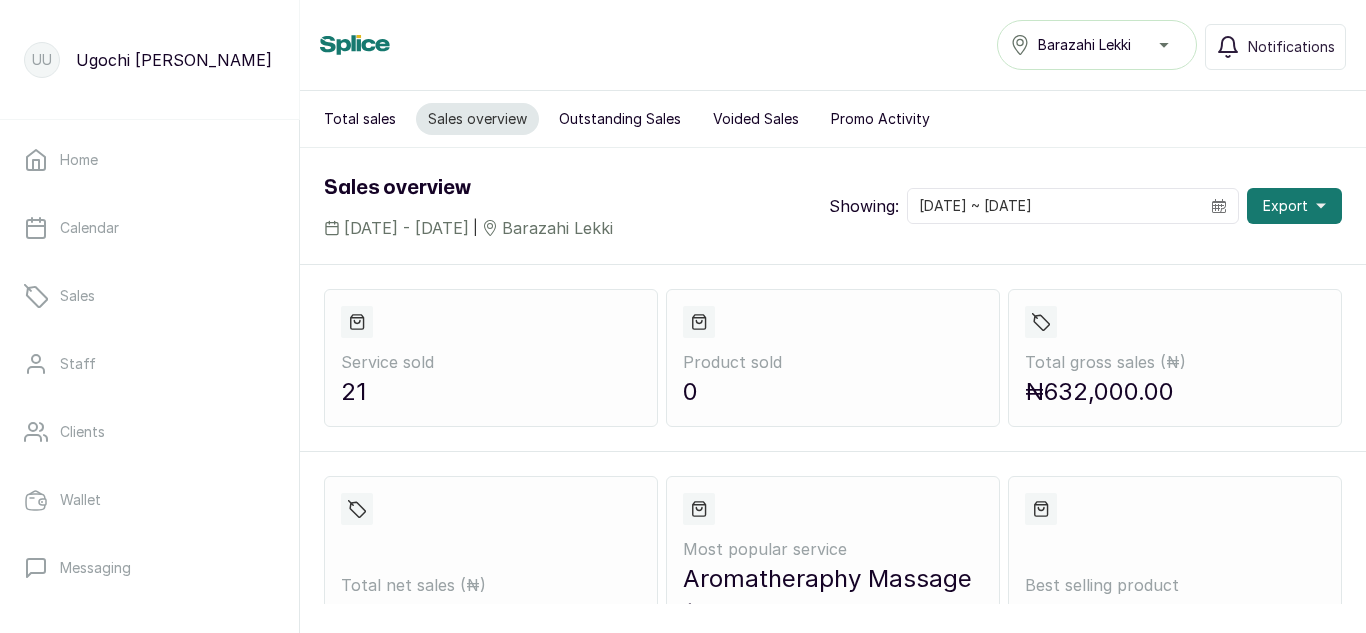 scroll, scrollTop: 16, scrollLeft: 0, axis: vertical 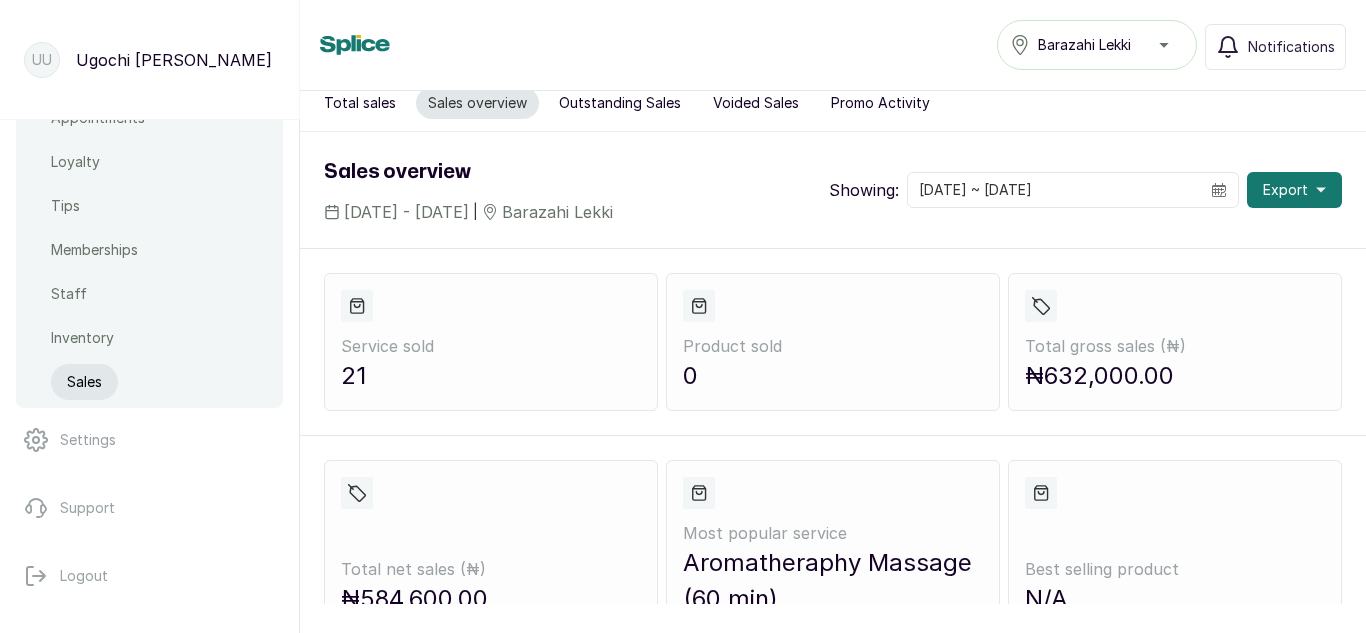 click on "Sales" at bounding box center (84, 382) 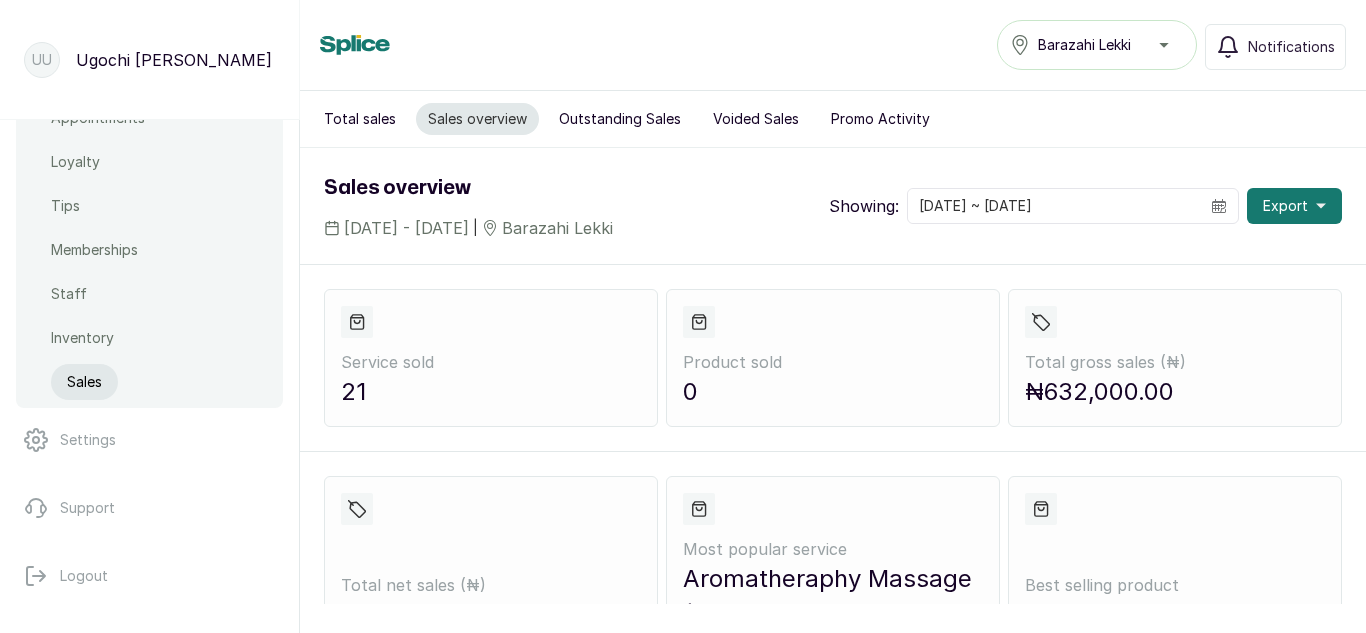 click on "Total sales" at bounding box center (360, 119) 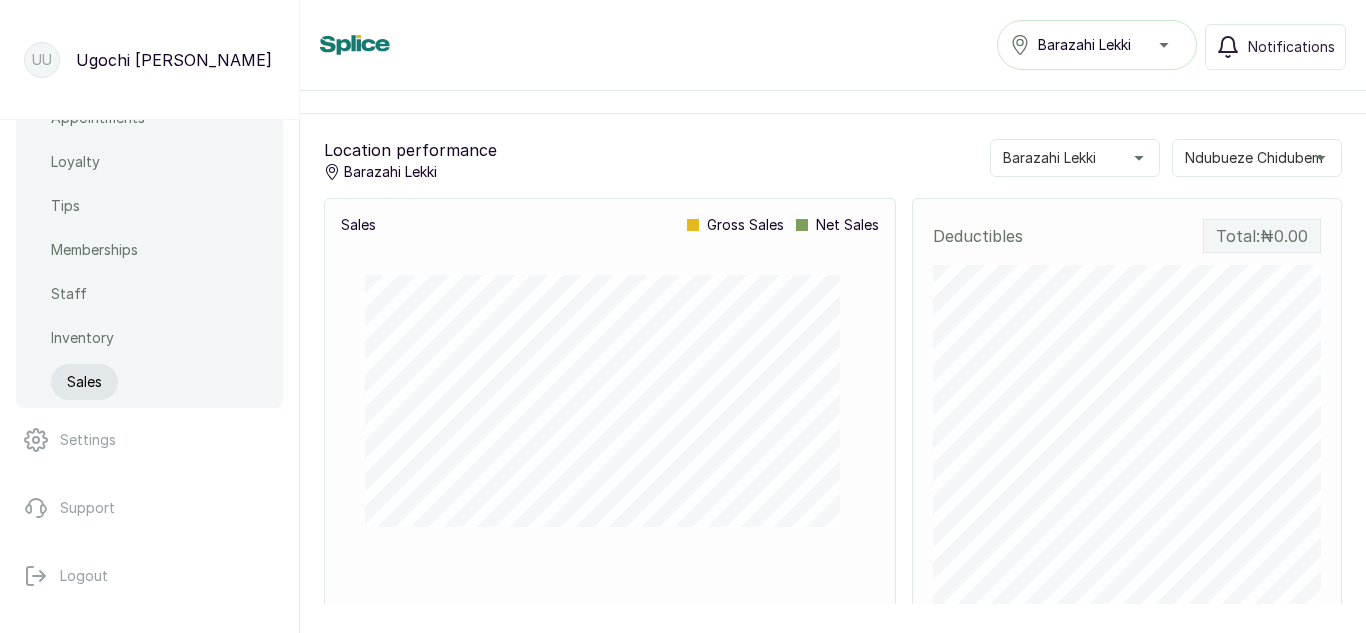 scroll, scrollTop: 1218, scrollLeft: 0, axis: vertical 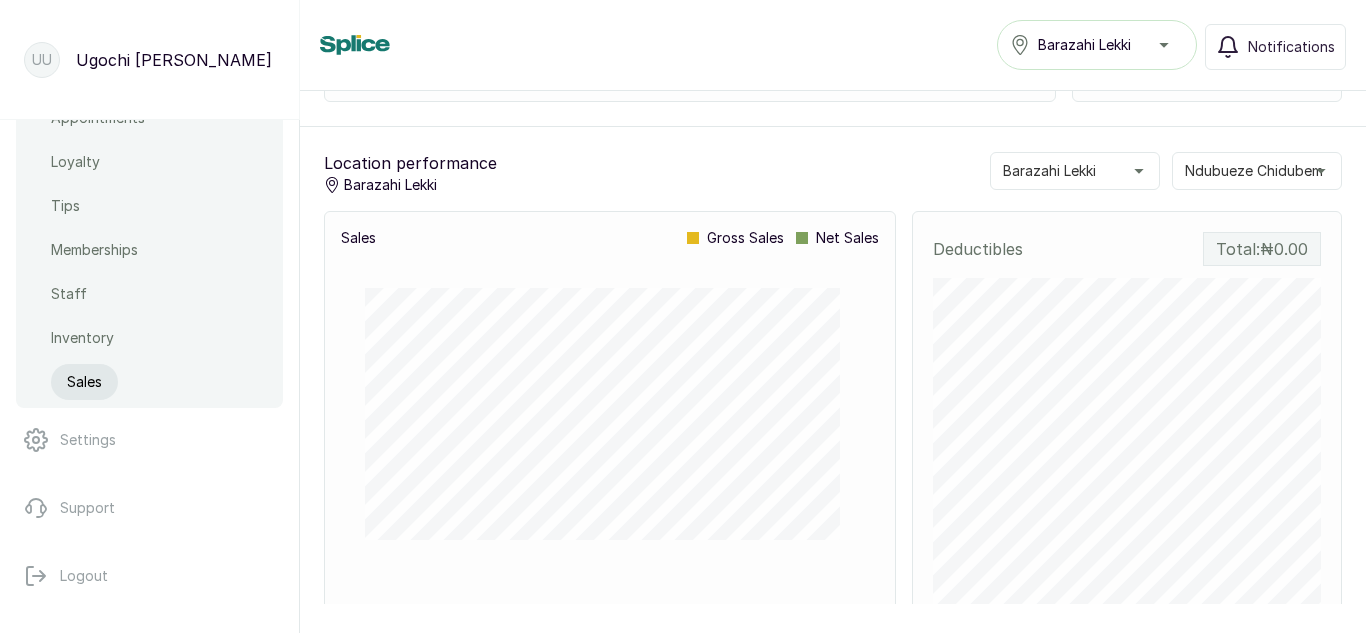 click on "Ndubueze Chidubem" at bounding box center [1254, 171] 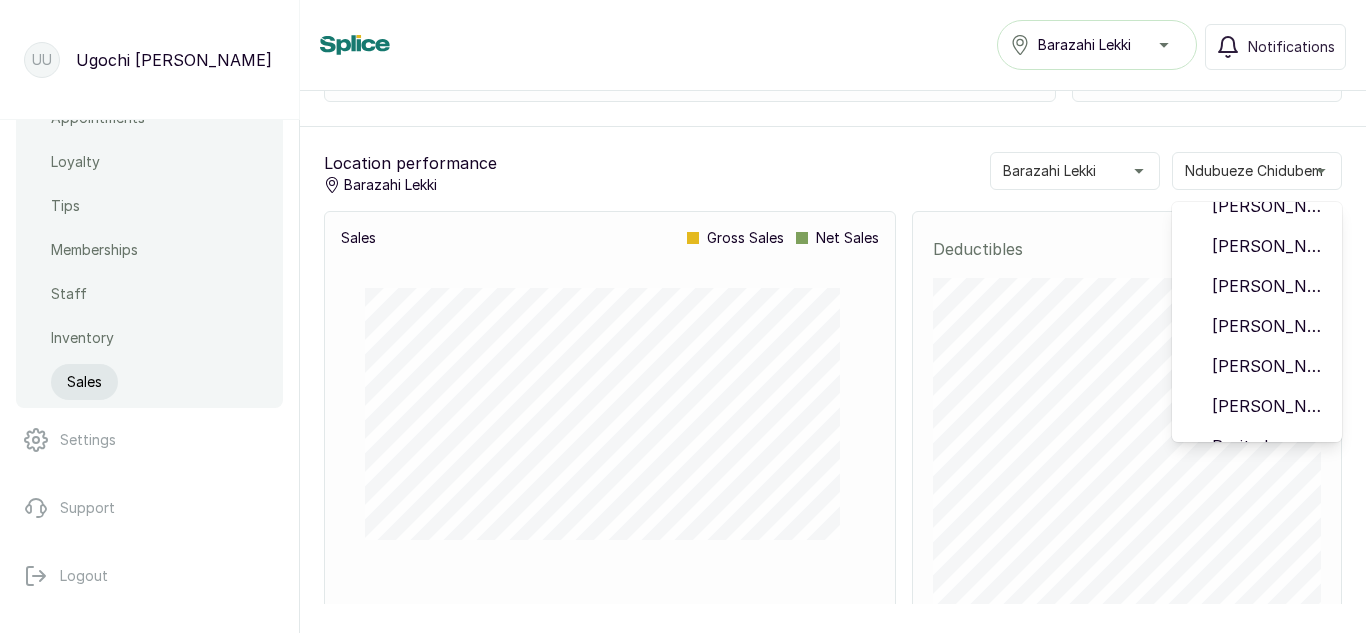 scroll, scrollTop: 178, scrollLeft: 0, axis: vertical 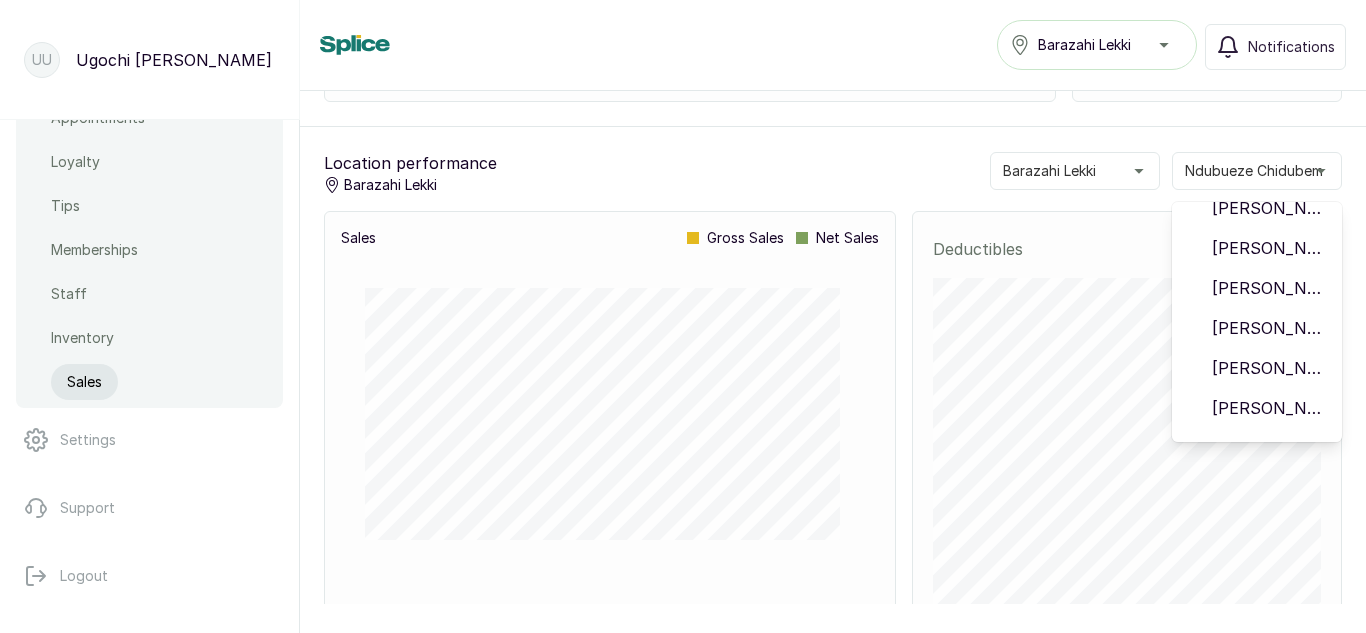 click on "[PERSON_NAME]" at bounding box center [1257, 368] 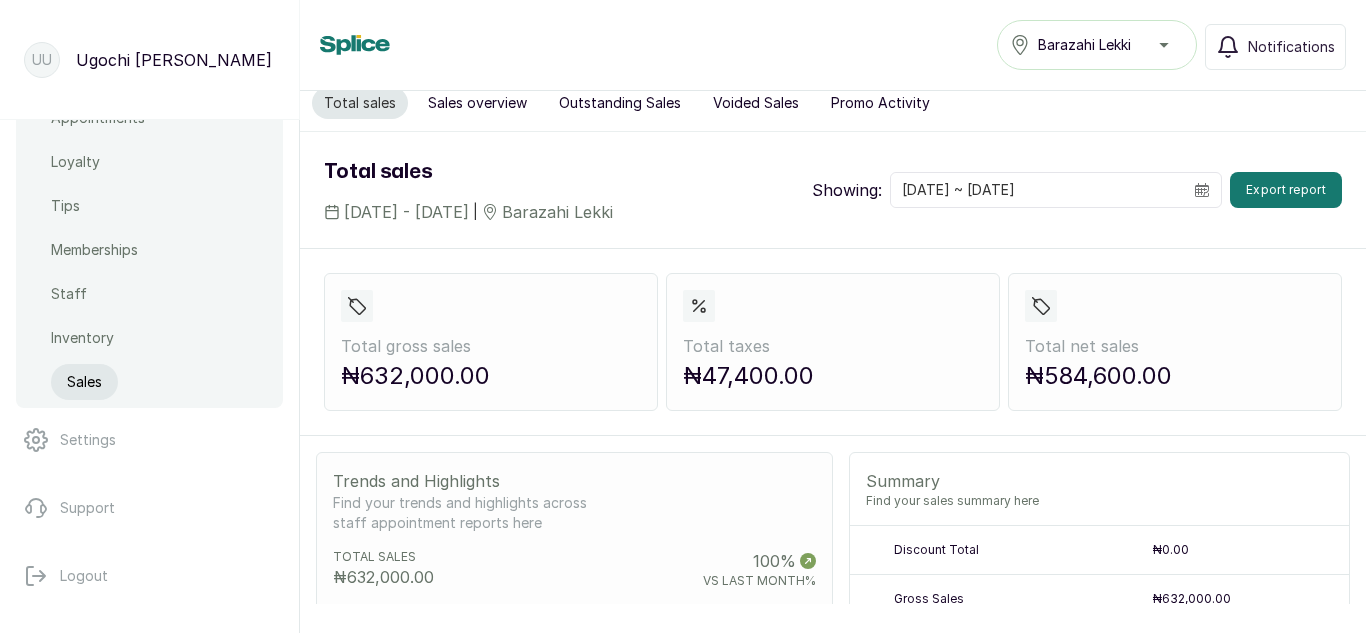 scroll, scrollTop: 0, scrollLeft: 0, axis: both 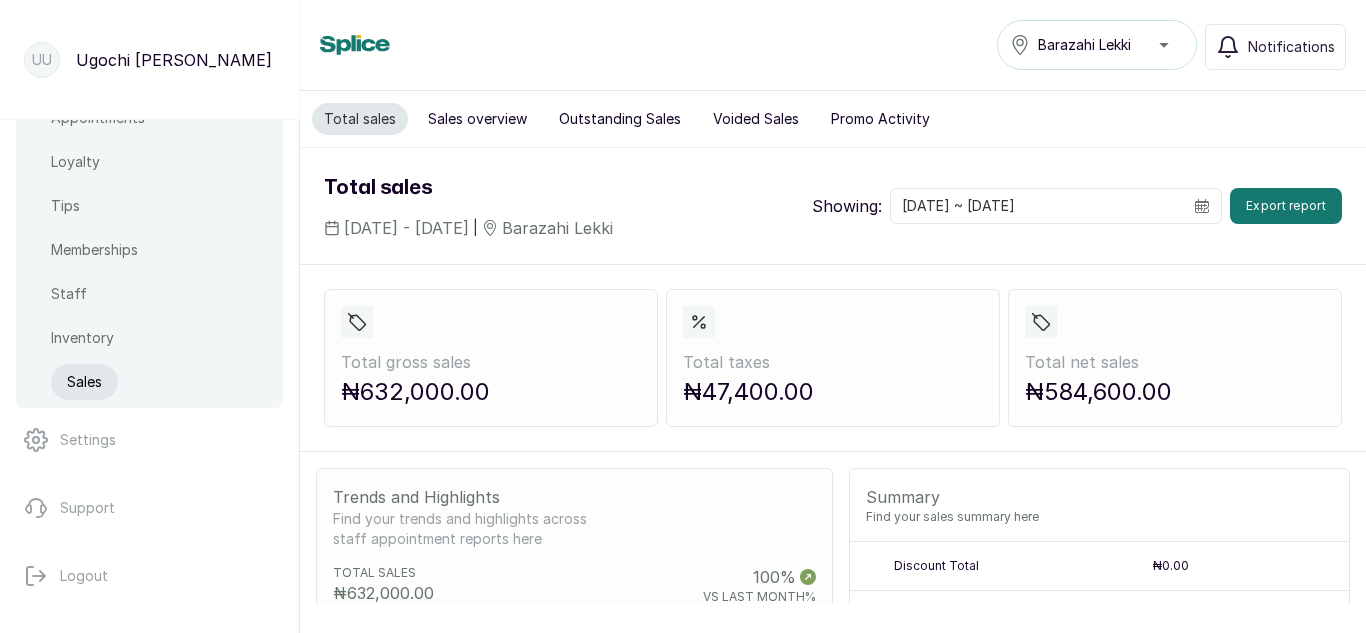 click on "Sales overview" at bounding box center [477, 119] 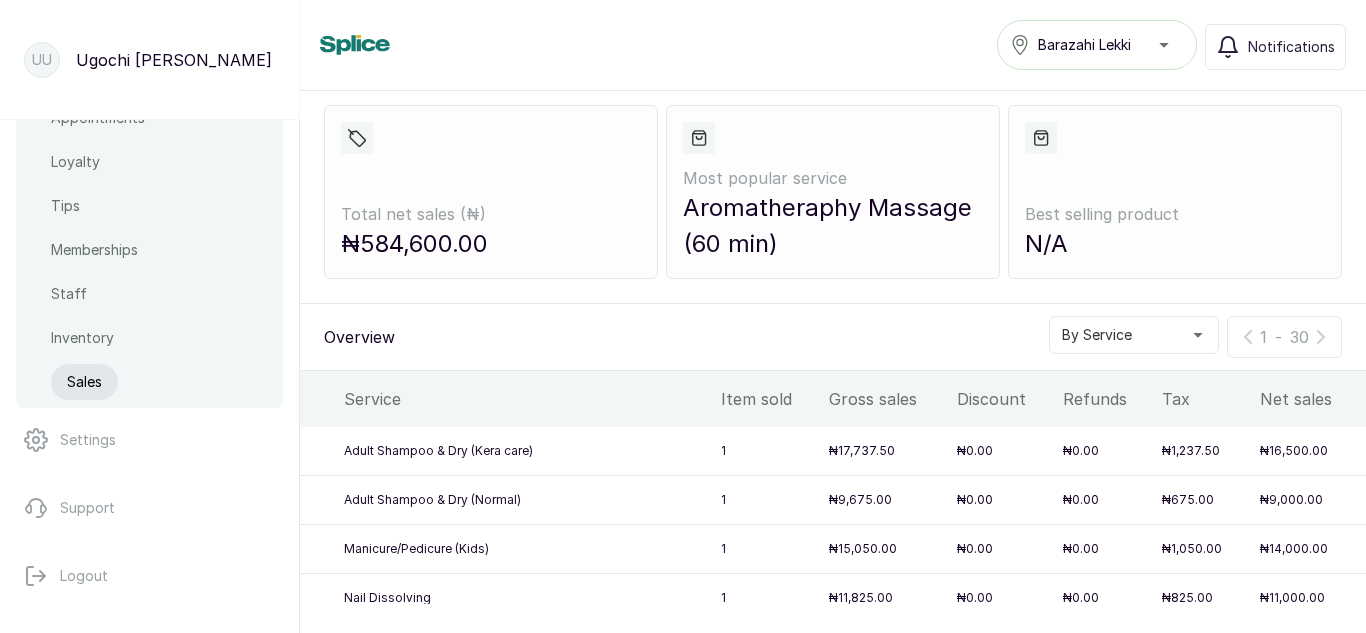 scroll, scrollTop: 365, scrollLeft: 0, axis: vertical 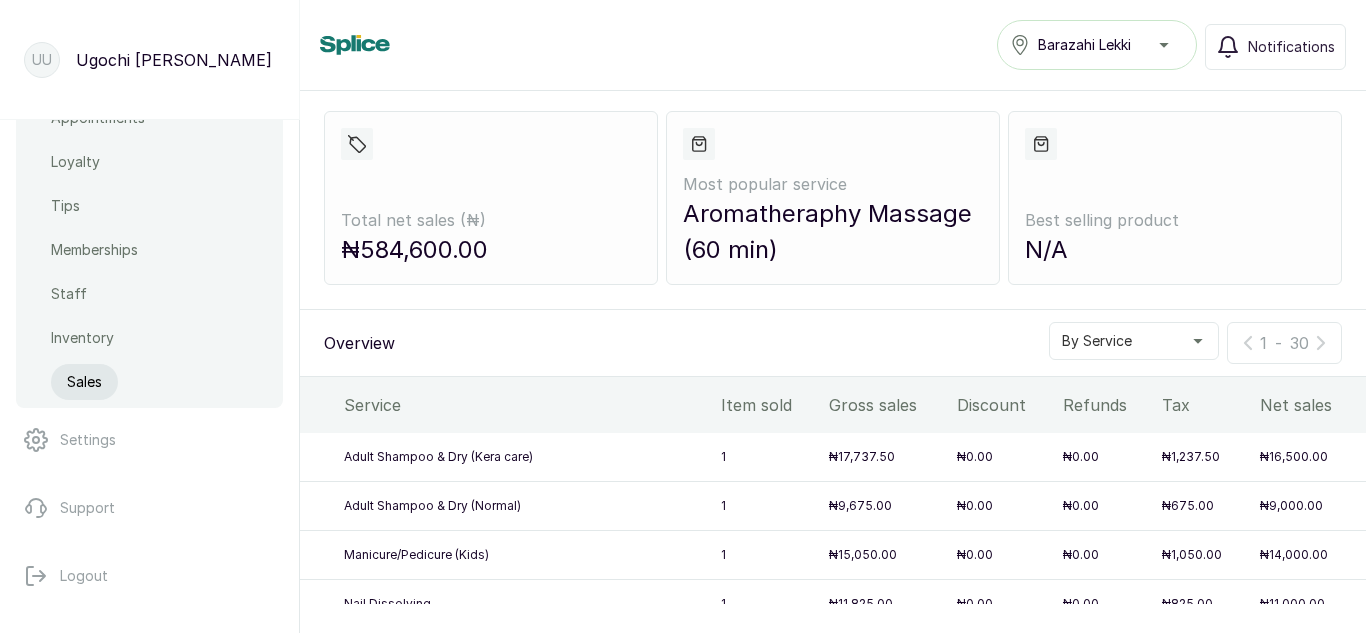 click on "By Service" at bounding box center [1134, 341] 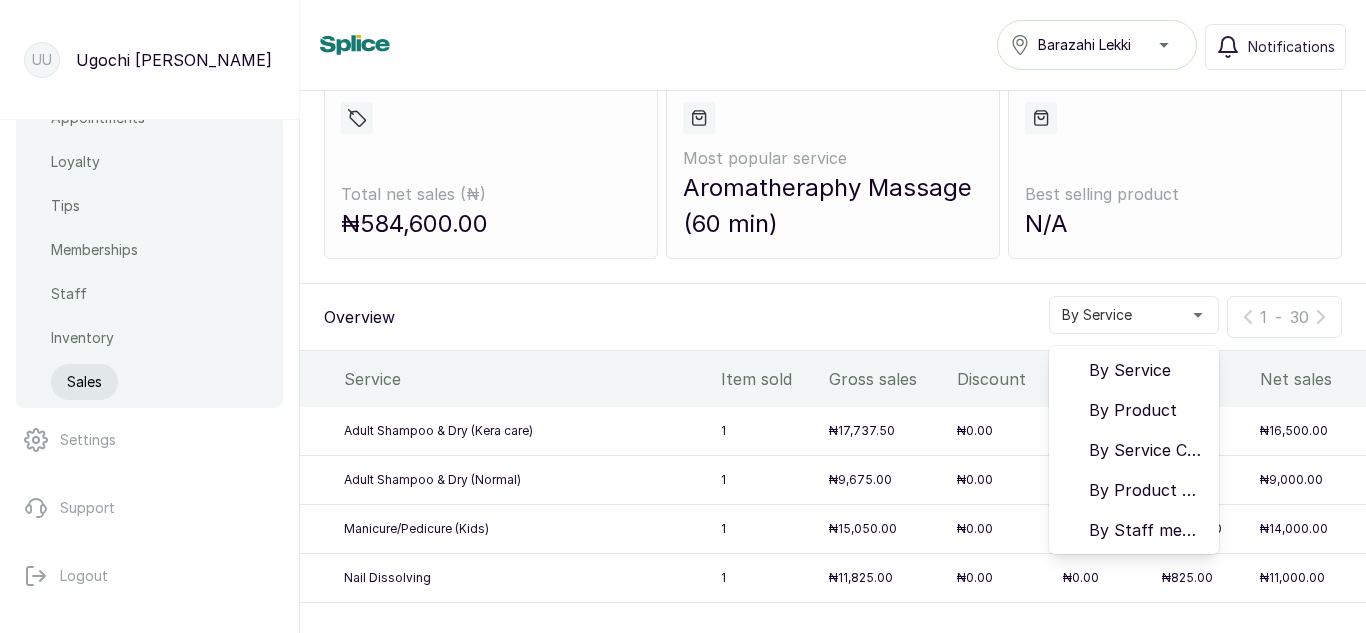 scroll, scrollTop: 406, scrollLeft: 0, axis: vertical 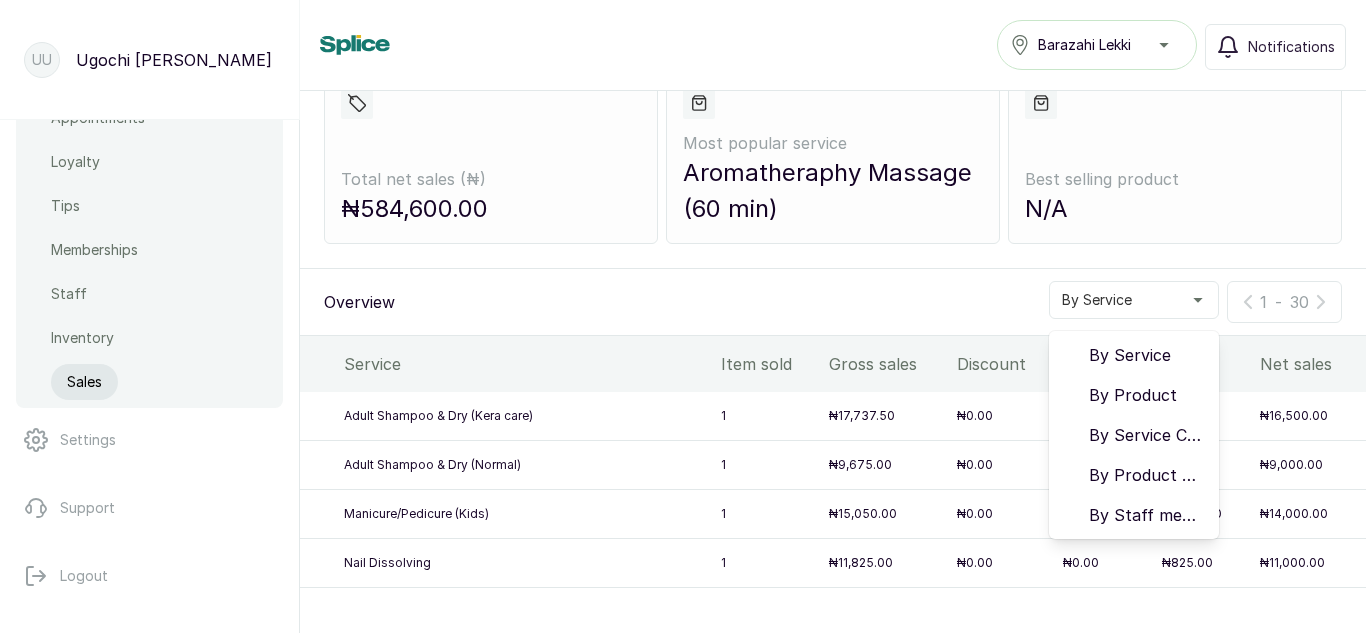 click on "By Staff member" at bounding box center (1146, 515) 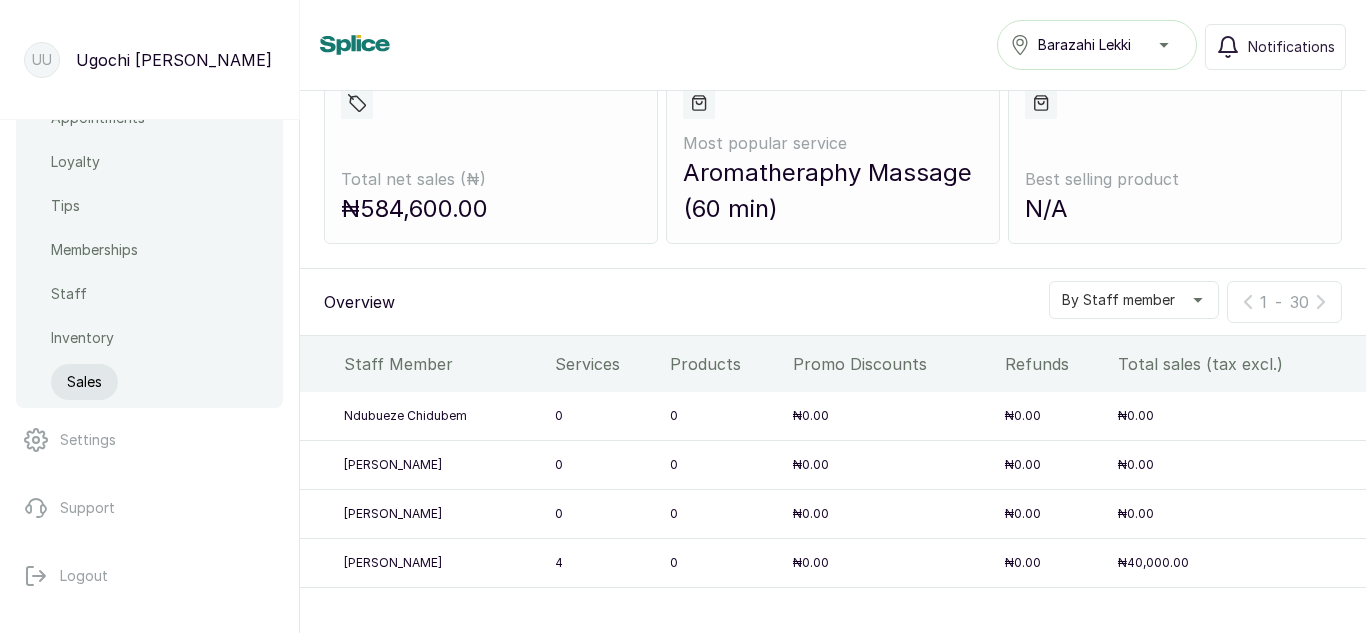 click on "₦40,000.00" at bounding box center (1238, 563) 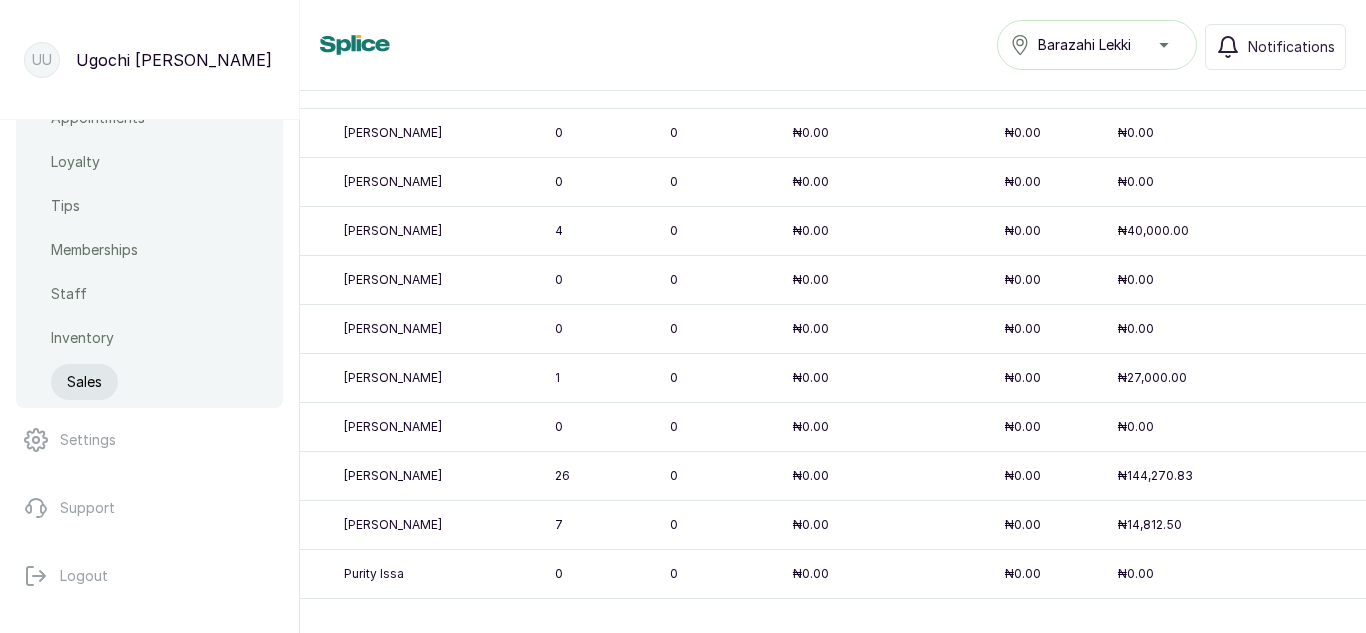 scroll, scrollTop: 753, scrollLeft: 0, axis: vertical 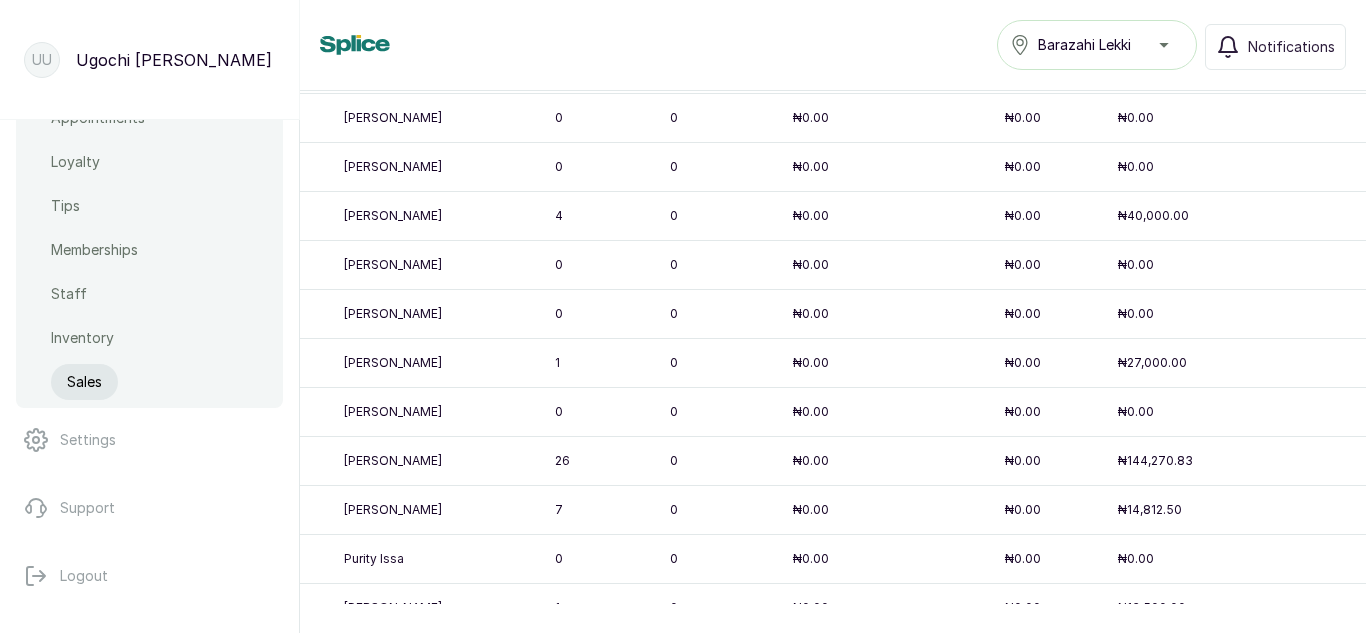click on "₦144,270.83" at bounding box center [1238, 461] 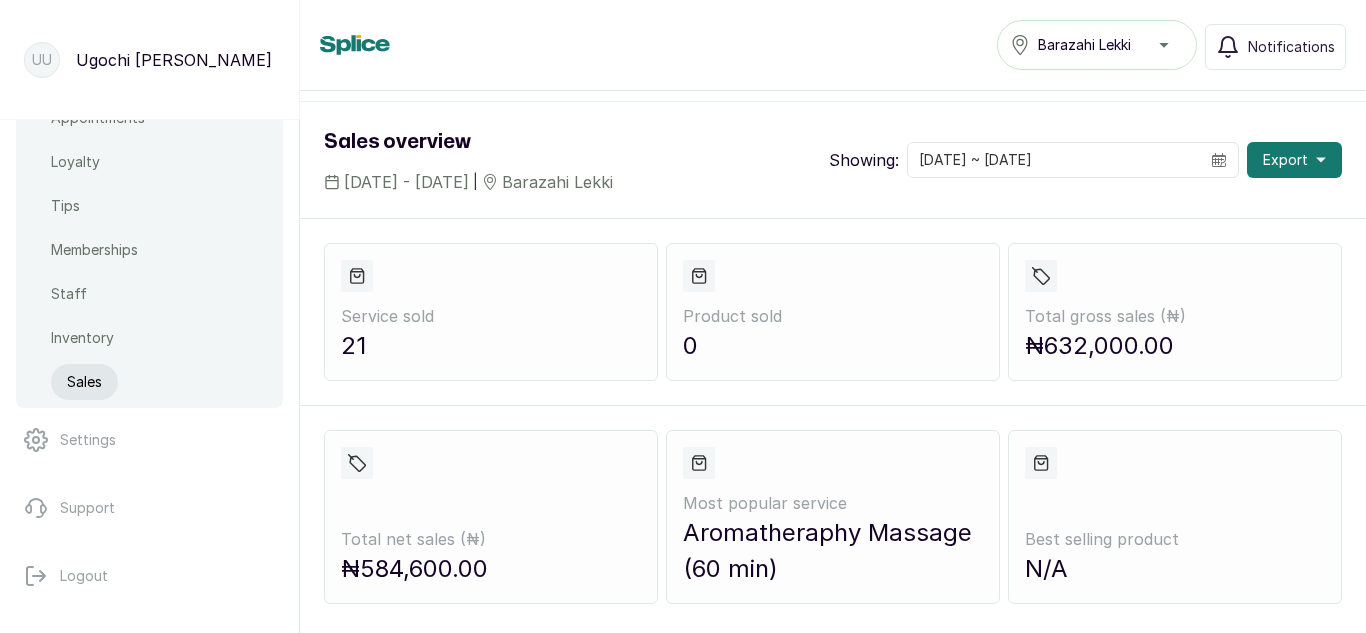 scroll, scrollTop: 0, scrollLeft: 0, axis: both 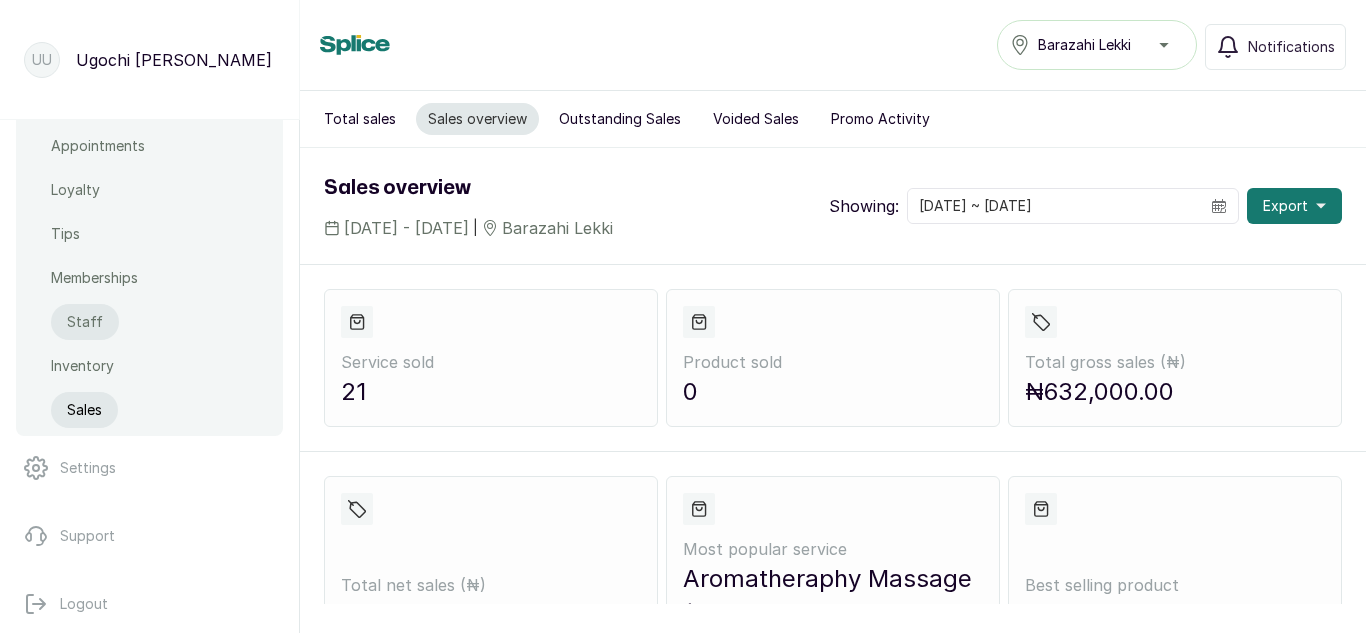 click on "Staff" at bounding box center [85, 322] 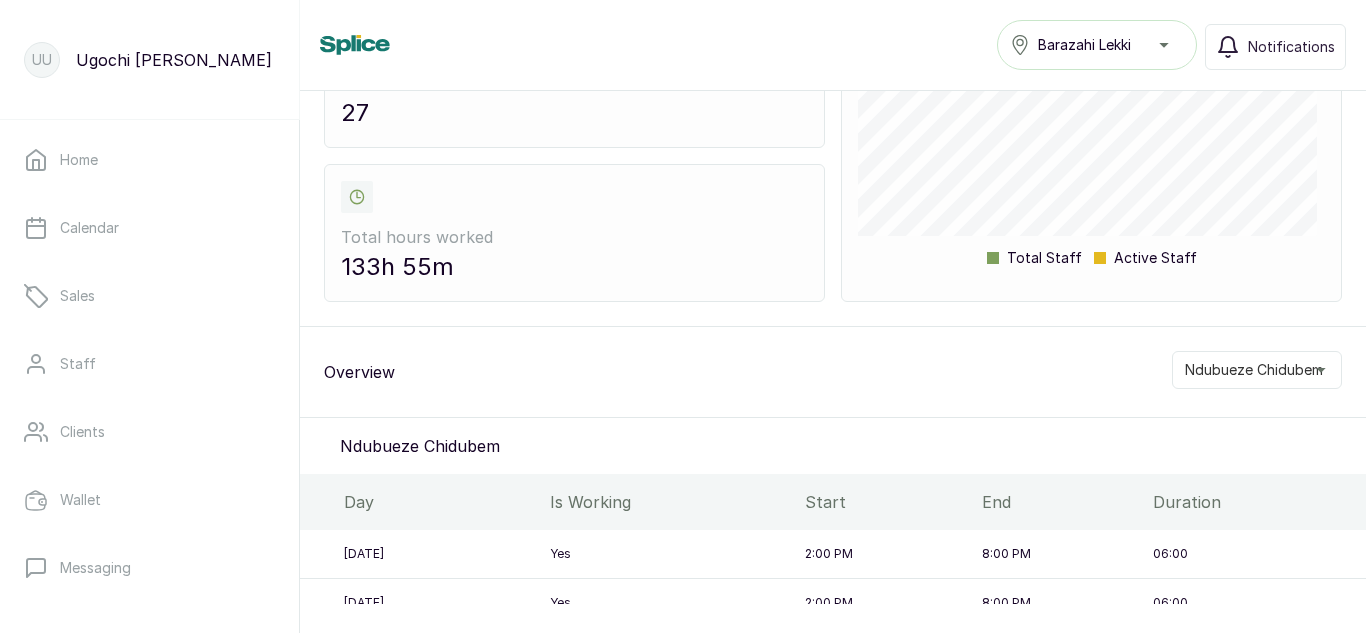 scroll, scrollTop: 0, scrollLeft: 0, axis: both 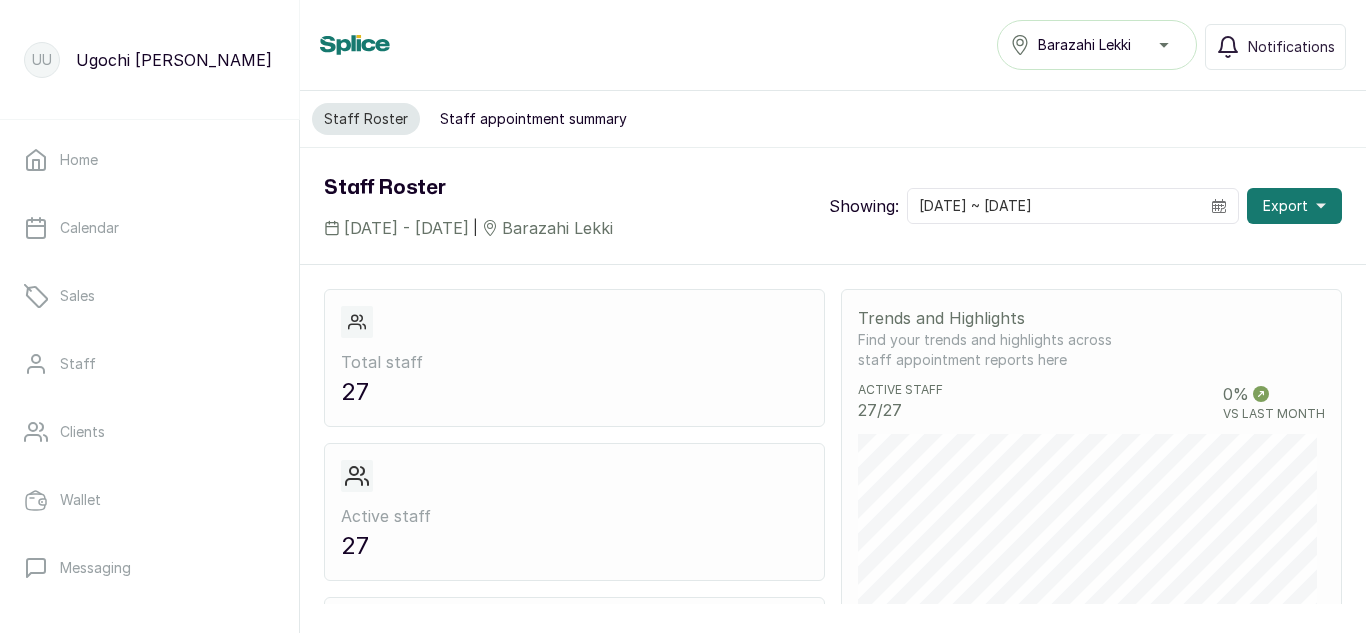 click on "Staff appointment summary" at bounding box center (533, 119) 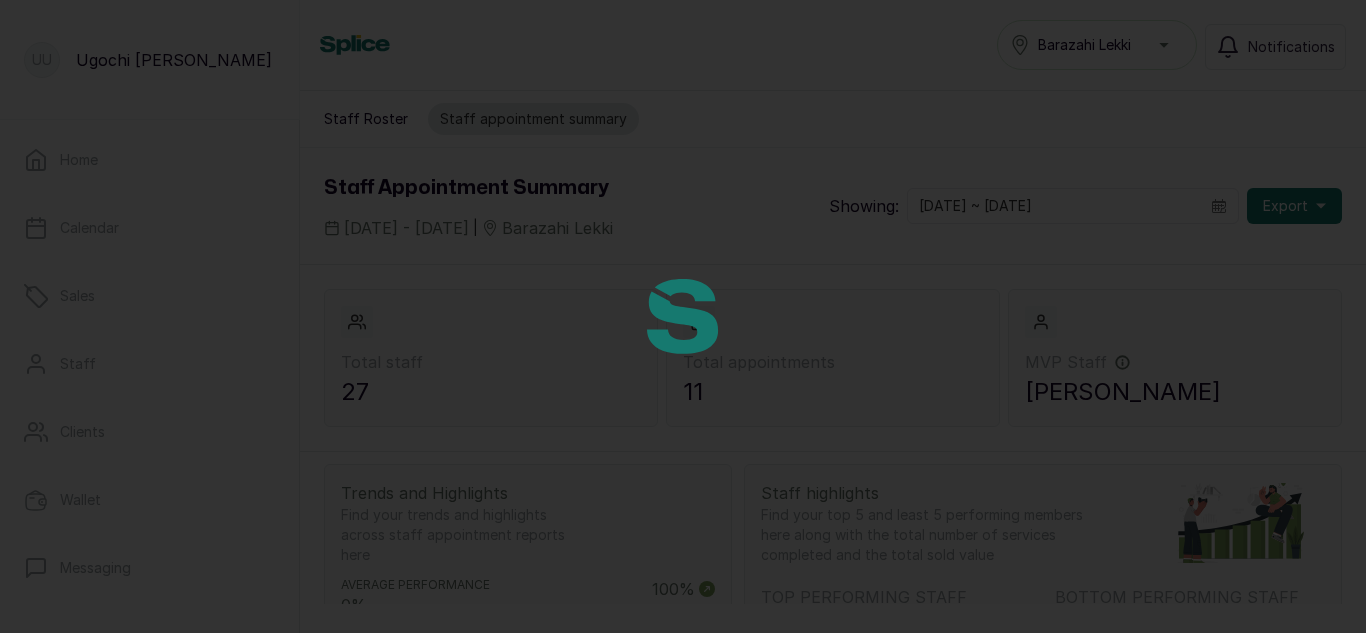 click at bounding box center (683, 316) 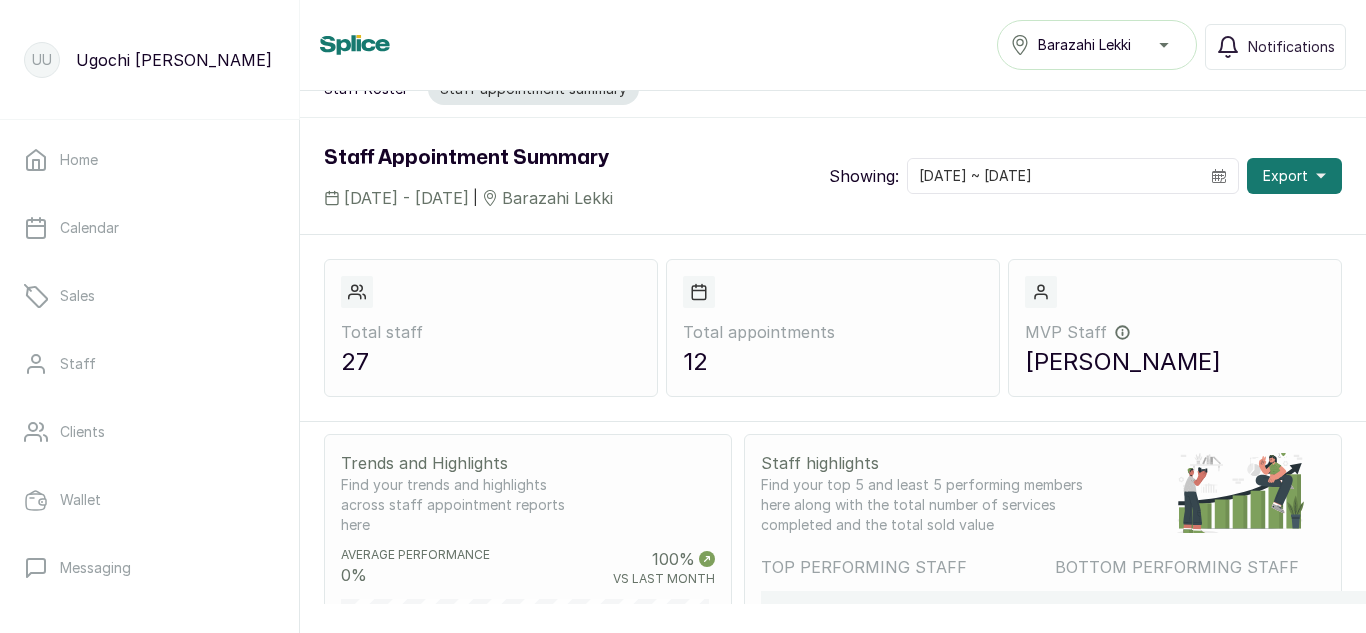 scroll, scrollTop: 1, scrollLeft: 0, axis: vertical 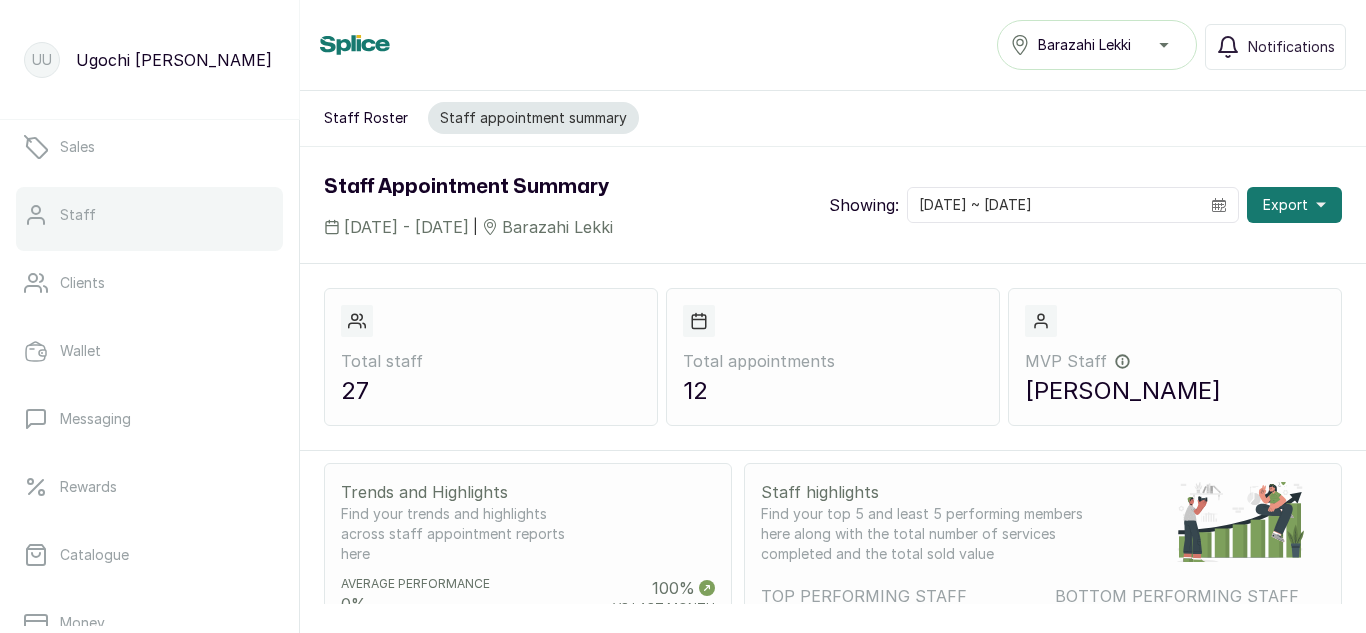 click on "Staff" at bounding box center [149, 215] 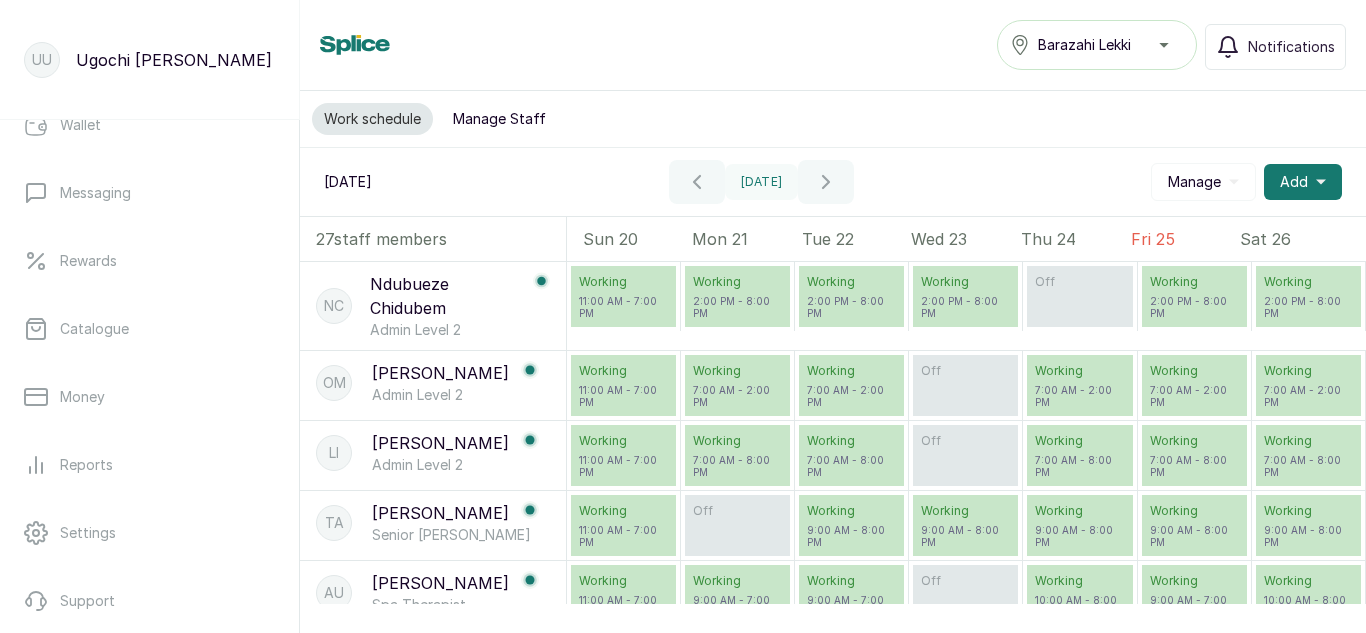 scroll, scrollTop: 468, scrollLeft: 0, axis: vertical 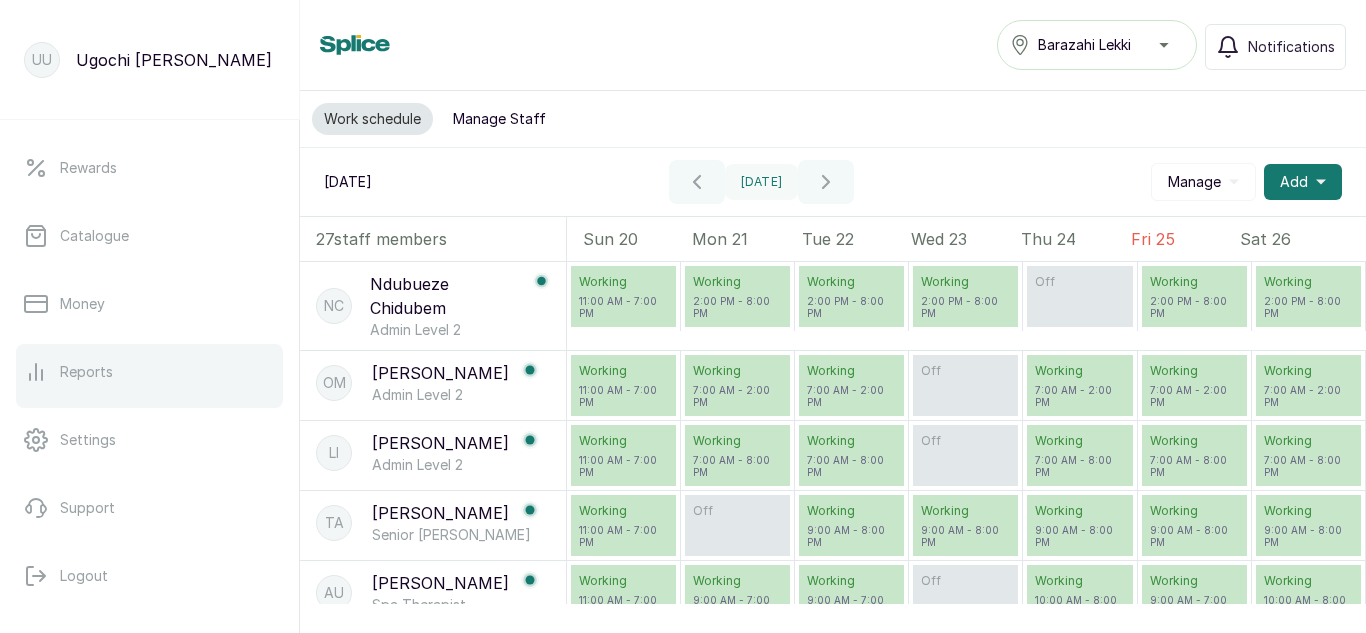 click on "Reports" at bounding box center [86, 372] 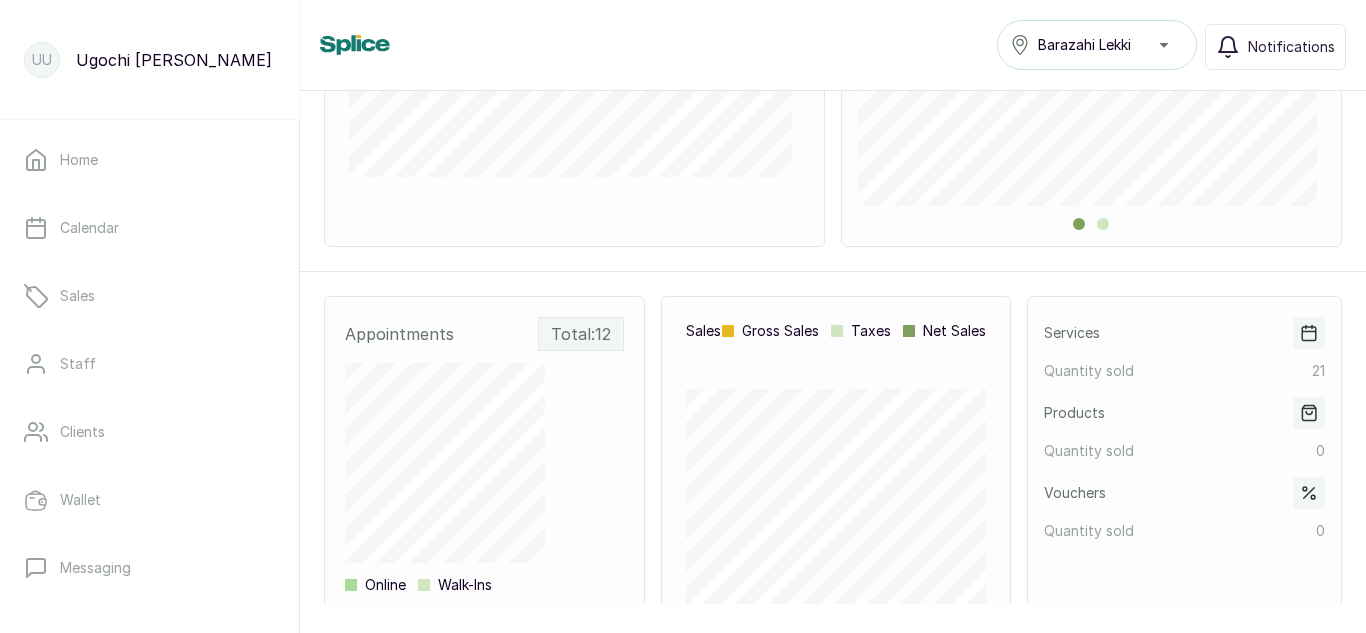 scroll, scrollTop: 771, scrollLeft: 0, axis: vertical 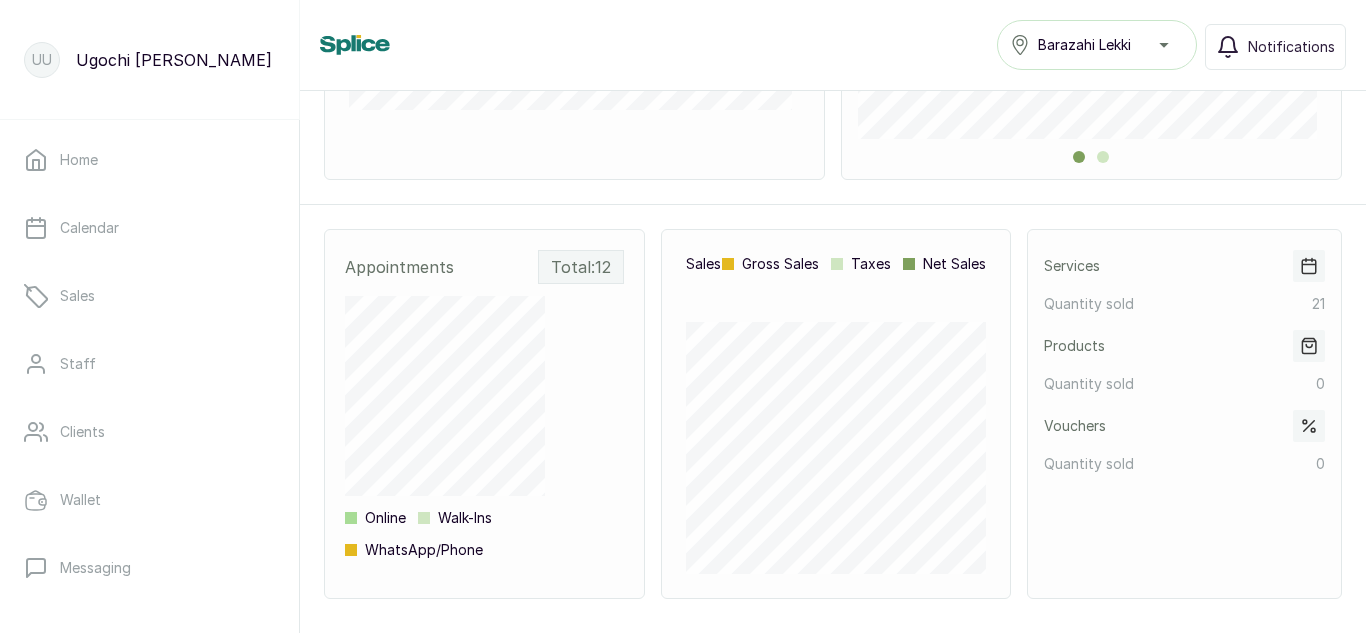 click on "Services" at bounding box center (1184, 266) 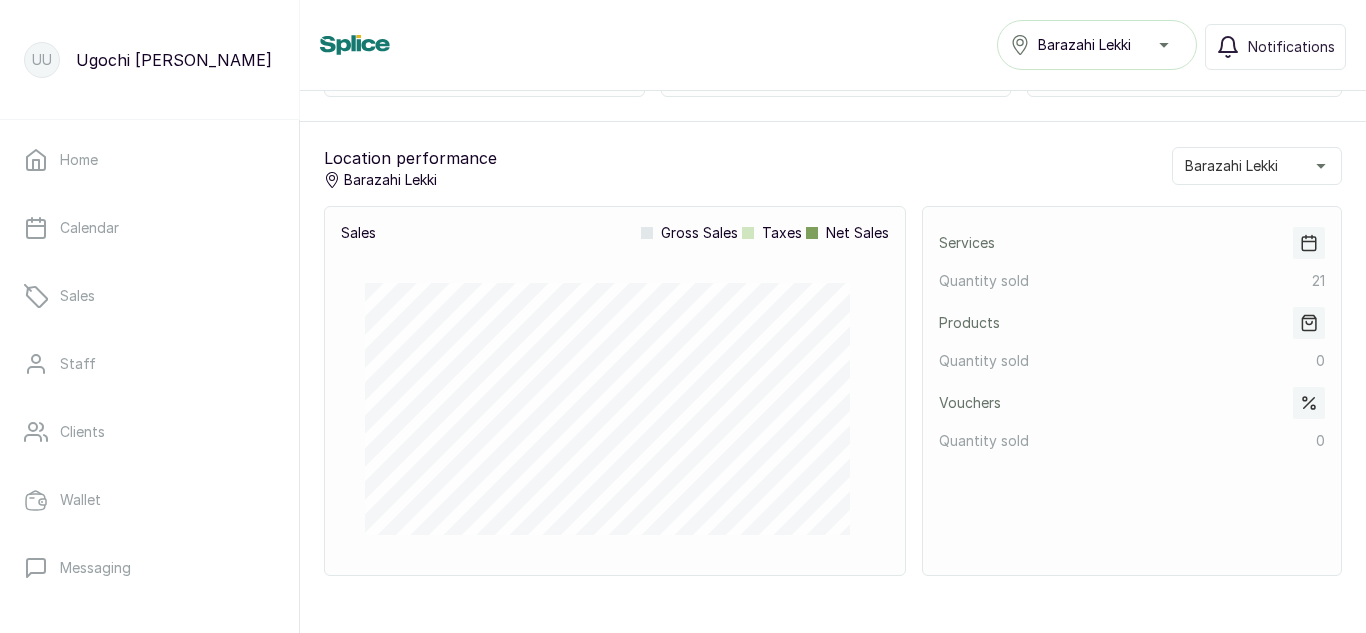 scroll, scrollTop: 1271, scrollLeft: 0, axis: vertical 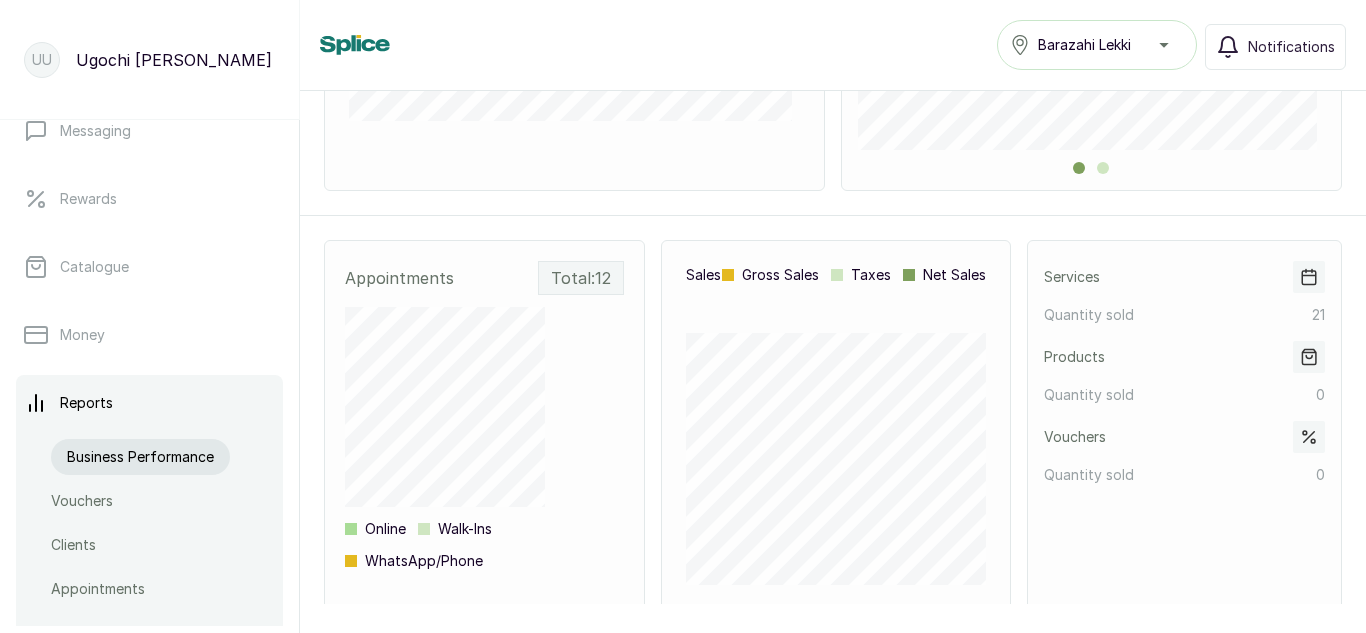 click on "Services Quantity sold 21 Products Quantity sold 0 Vouchers Quantity sold 0" at bounding box center [1184, 425] 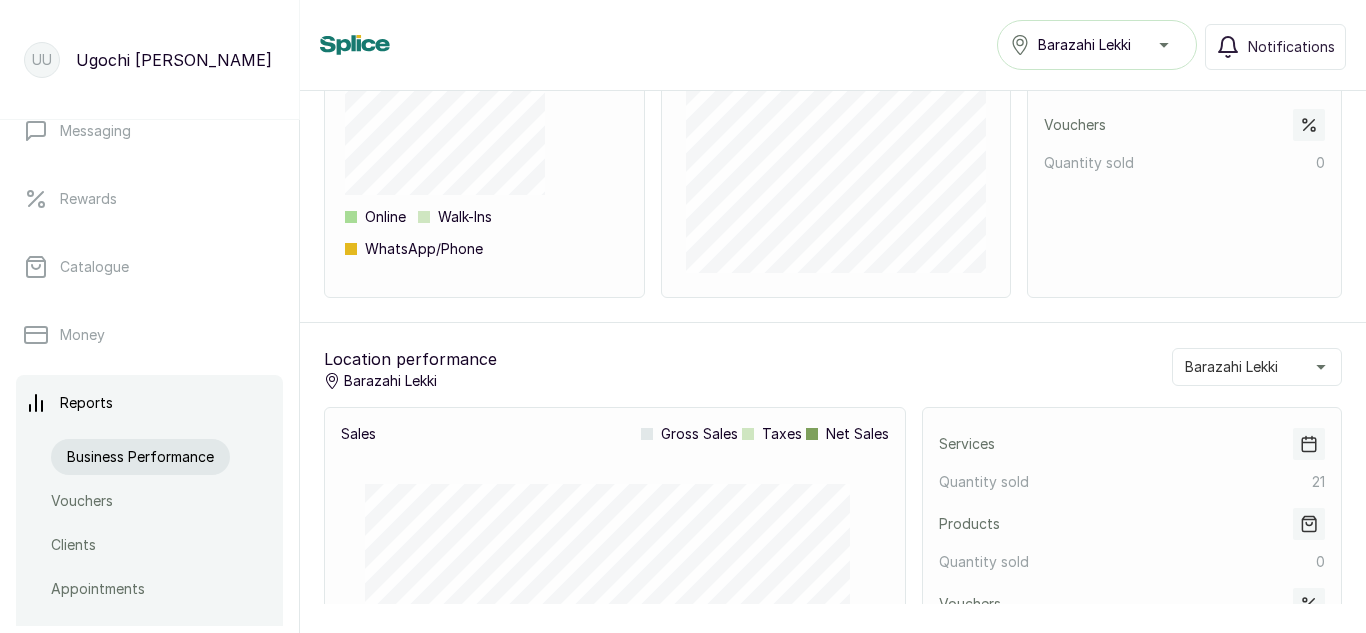 scroll, scrollTop: 1073, scrollLeft: 0, axis: vertical 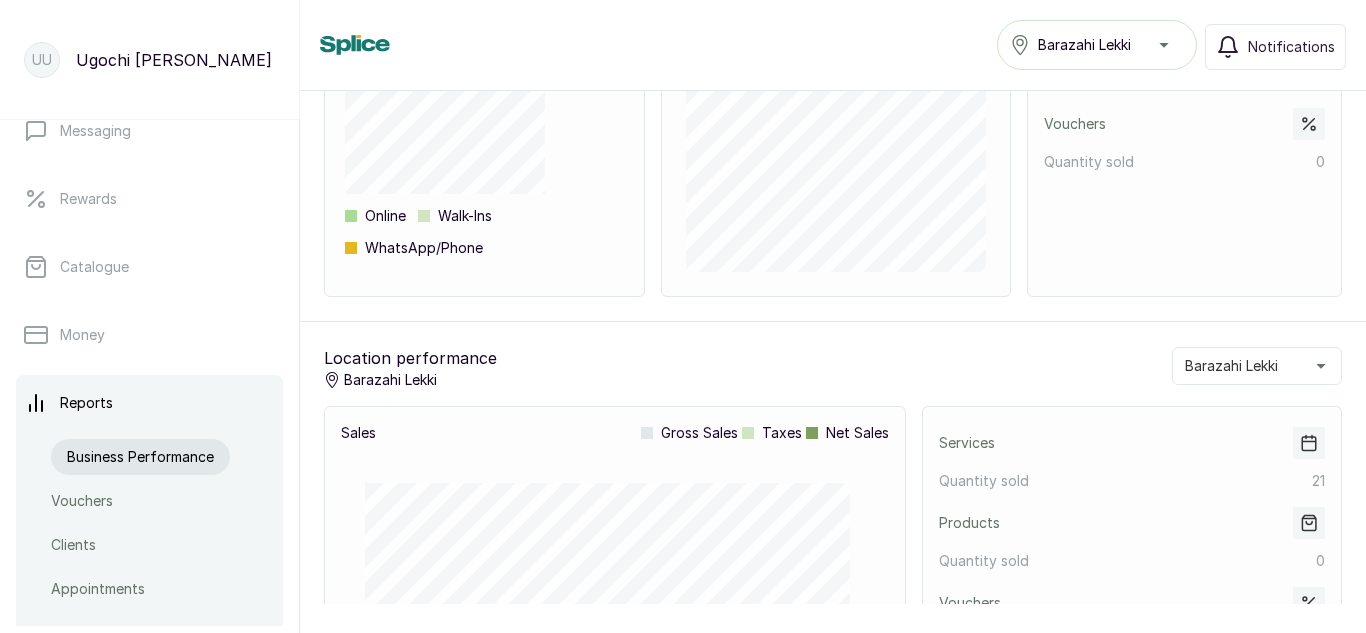 click on "Barazahi Lekki" at bounding box center (1257, 366) 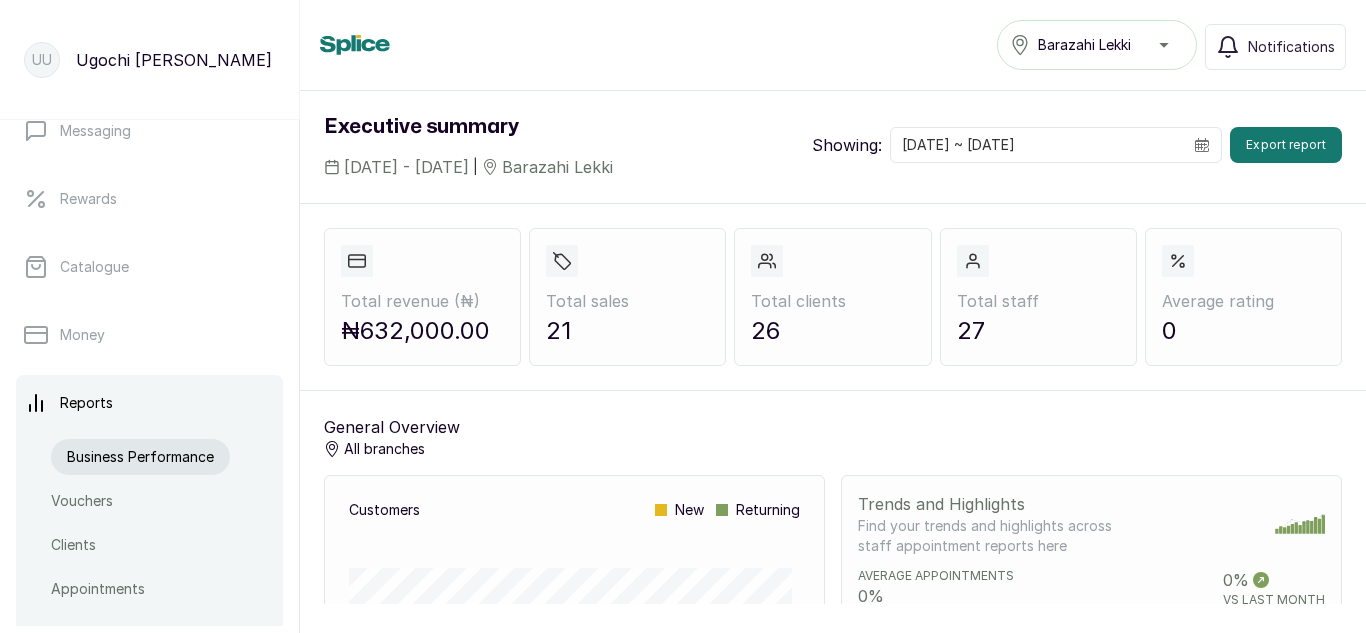 scroll, scrollTop: 0, scrollLeft: 0, axis: both 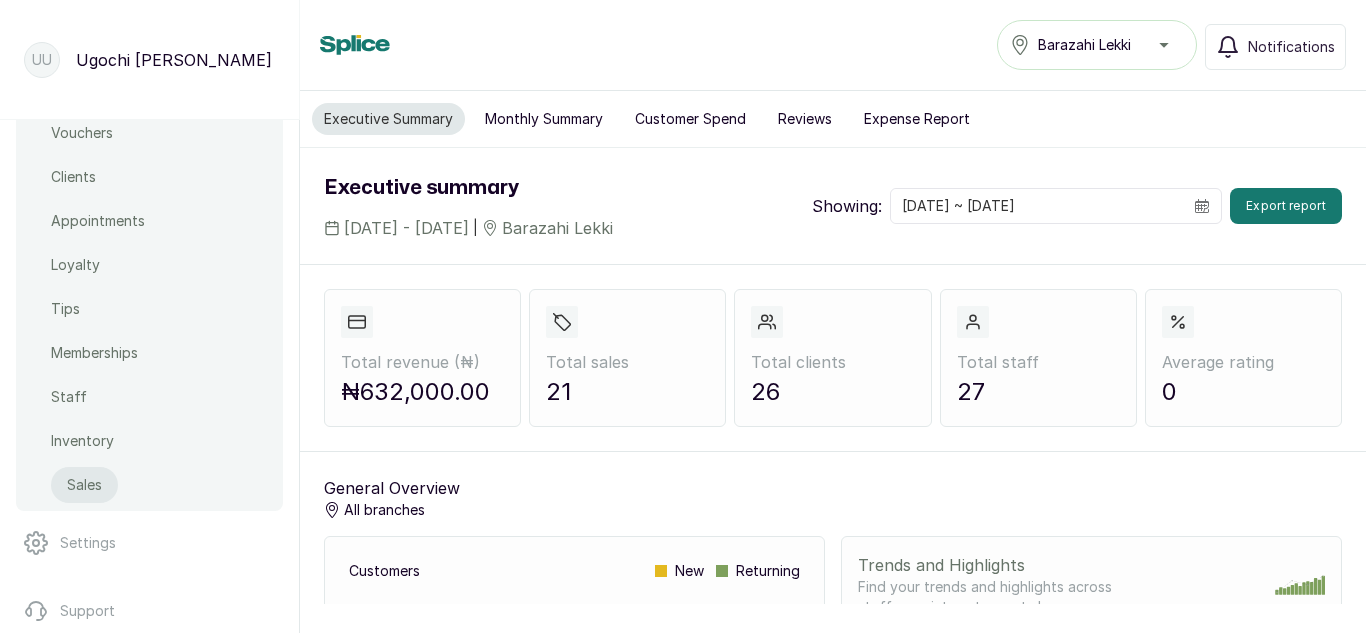 click on "Sales" at bounding box center [84, 485] 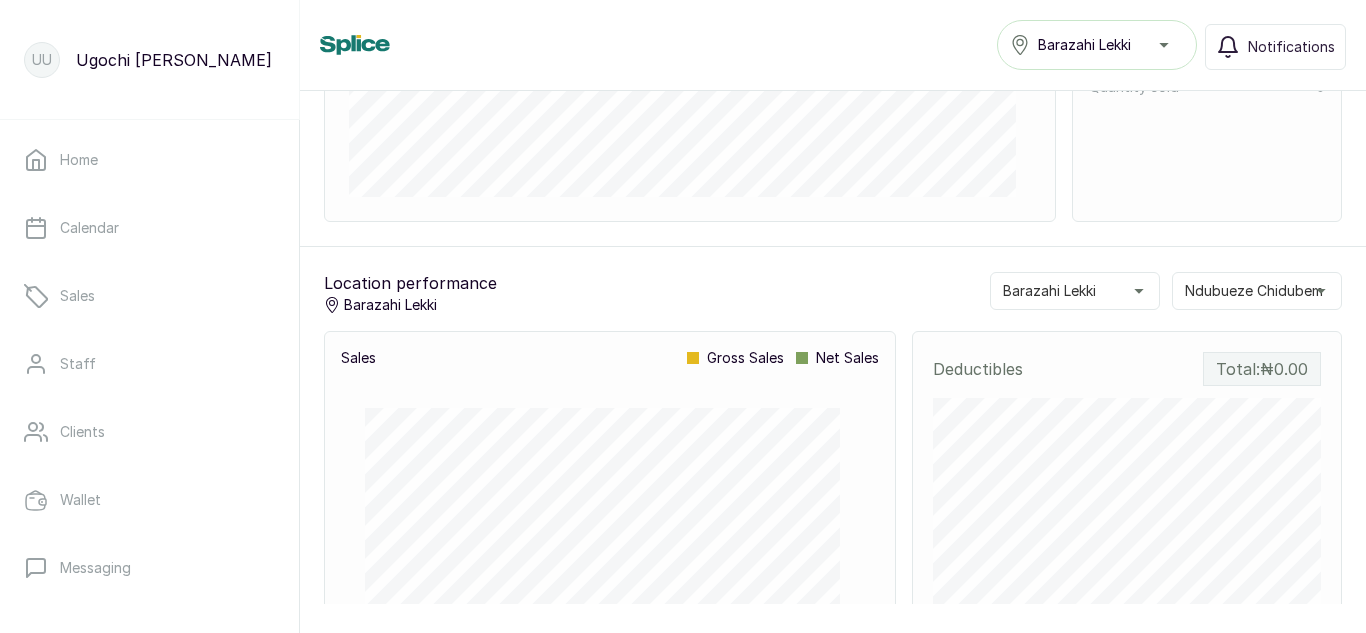 scroll, scrollTop: 1100, scrollLeft: 0, axis: vertical 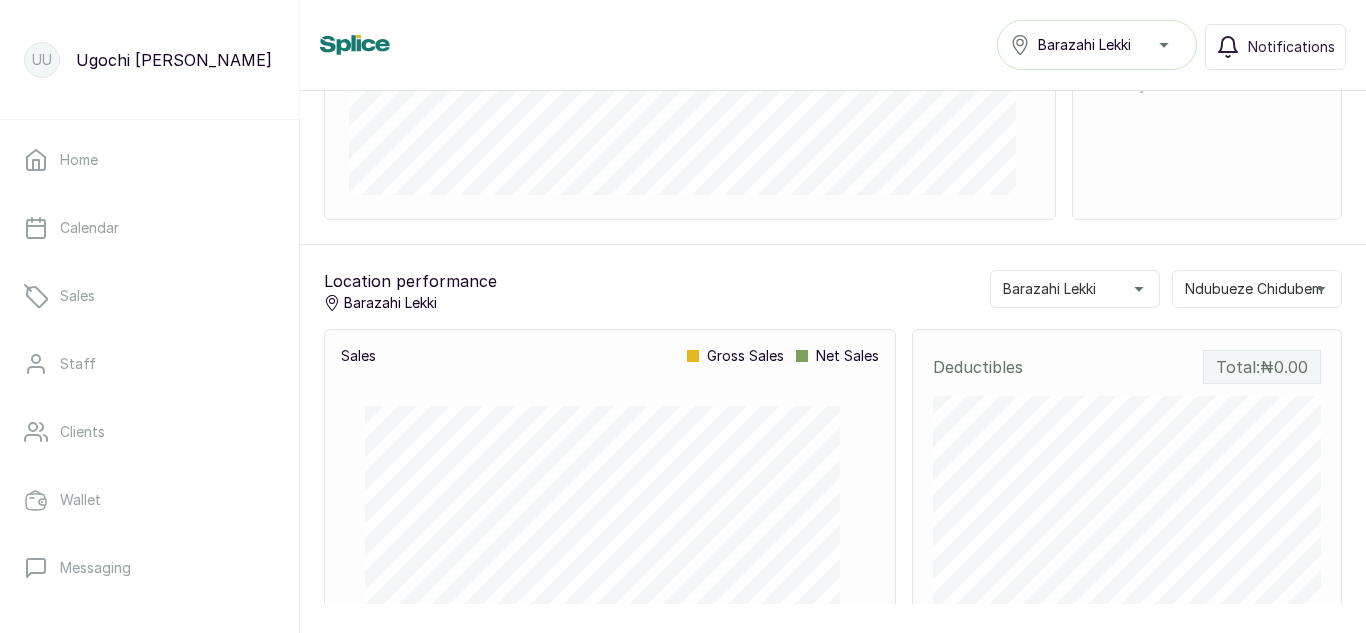 click on "Ndubueze Chidubem" at bounding box center [1254, 289] 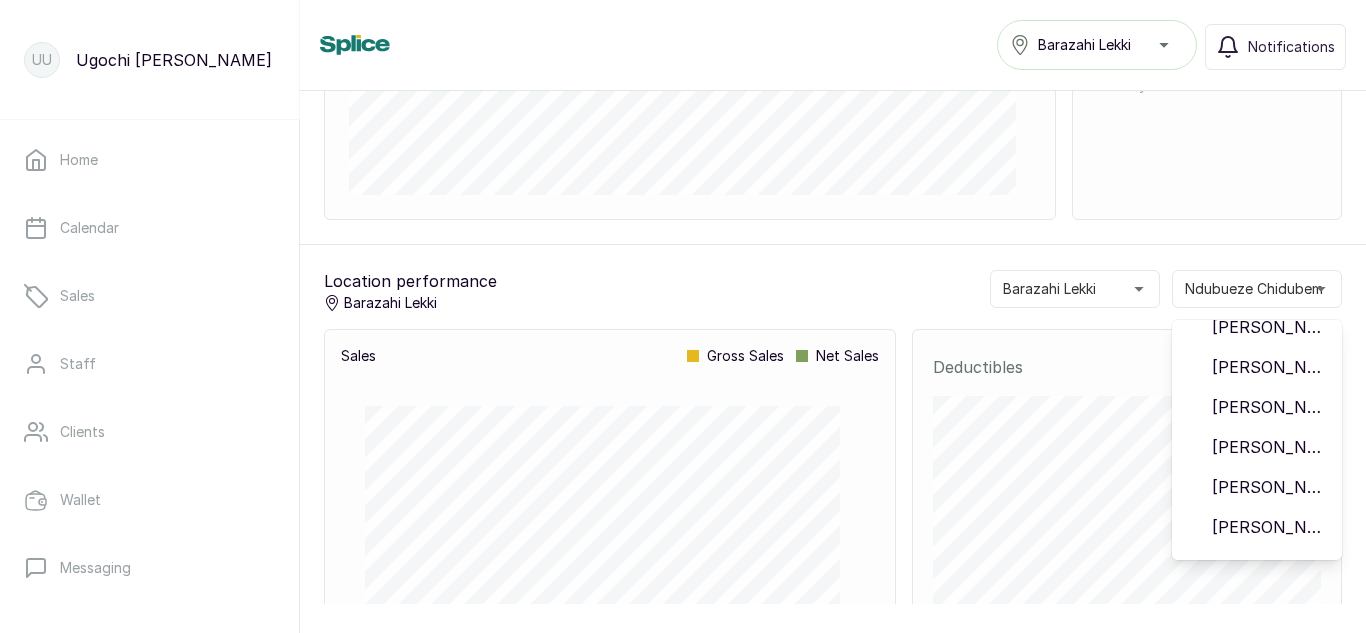 scroll, scrollTop: 191, scrollLeft: 0, axis: vertical 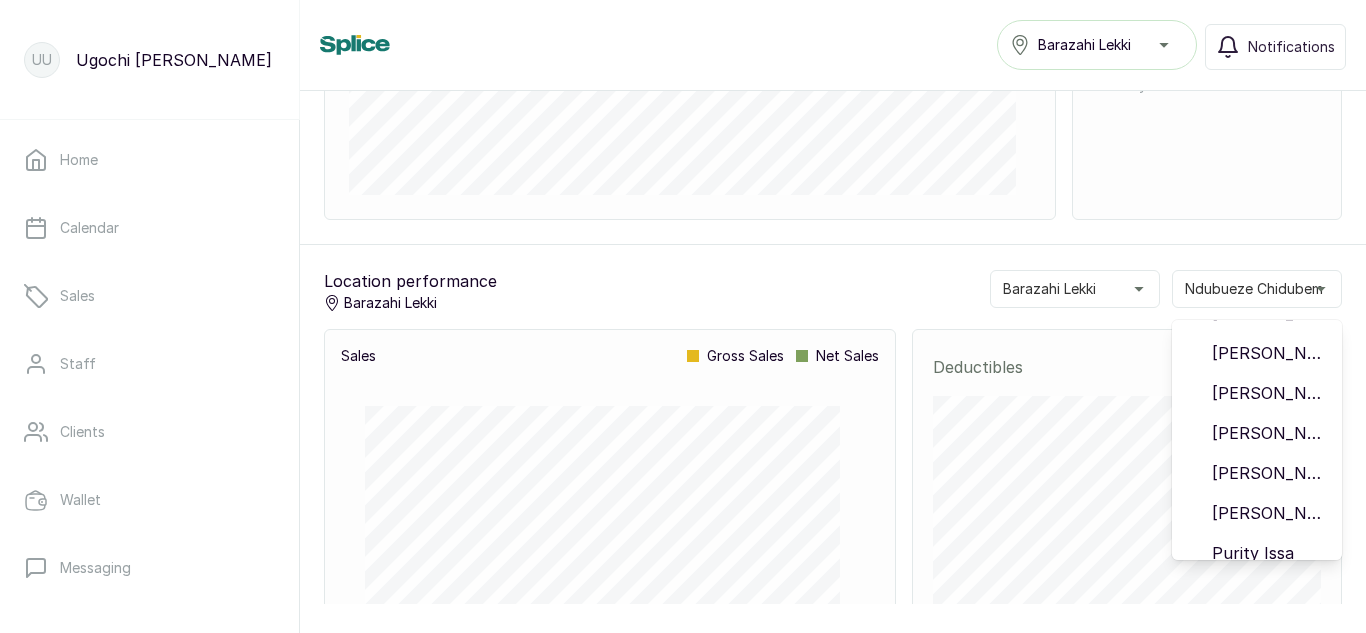 click on "[PERSON_NAME]" at bounding box center [1269, 473] 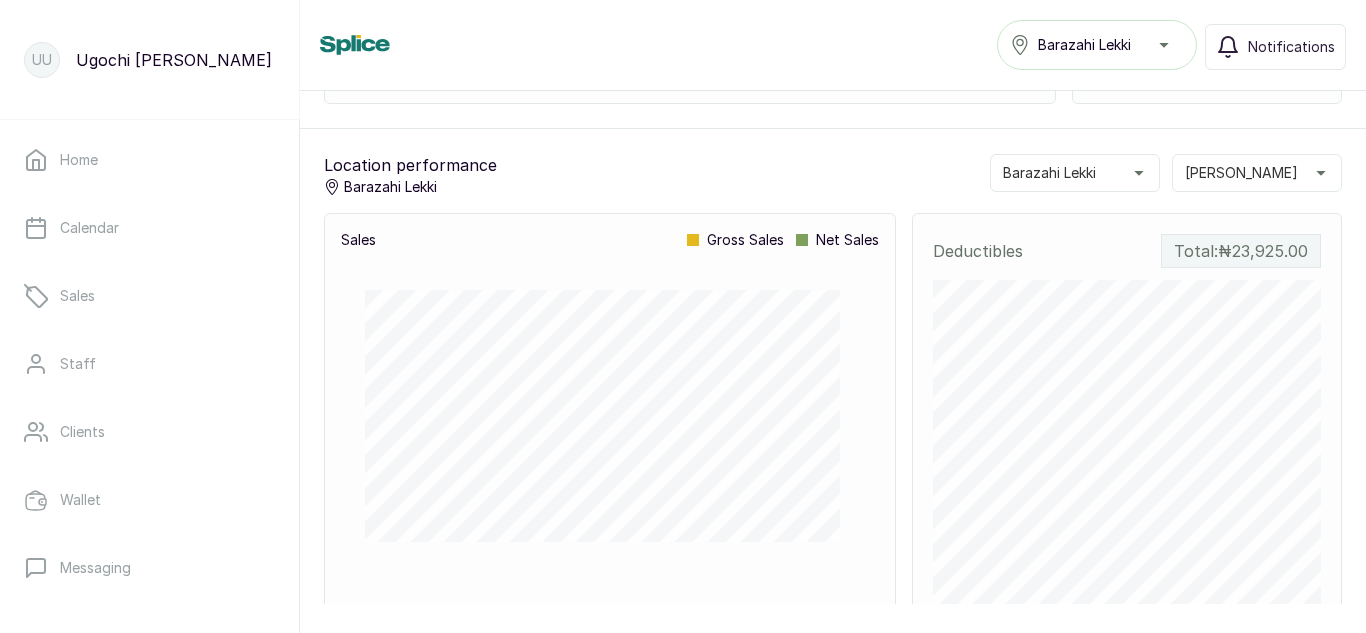 scroll, scrollTop: 1210, scrollLeft: 0, axis: vertical 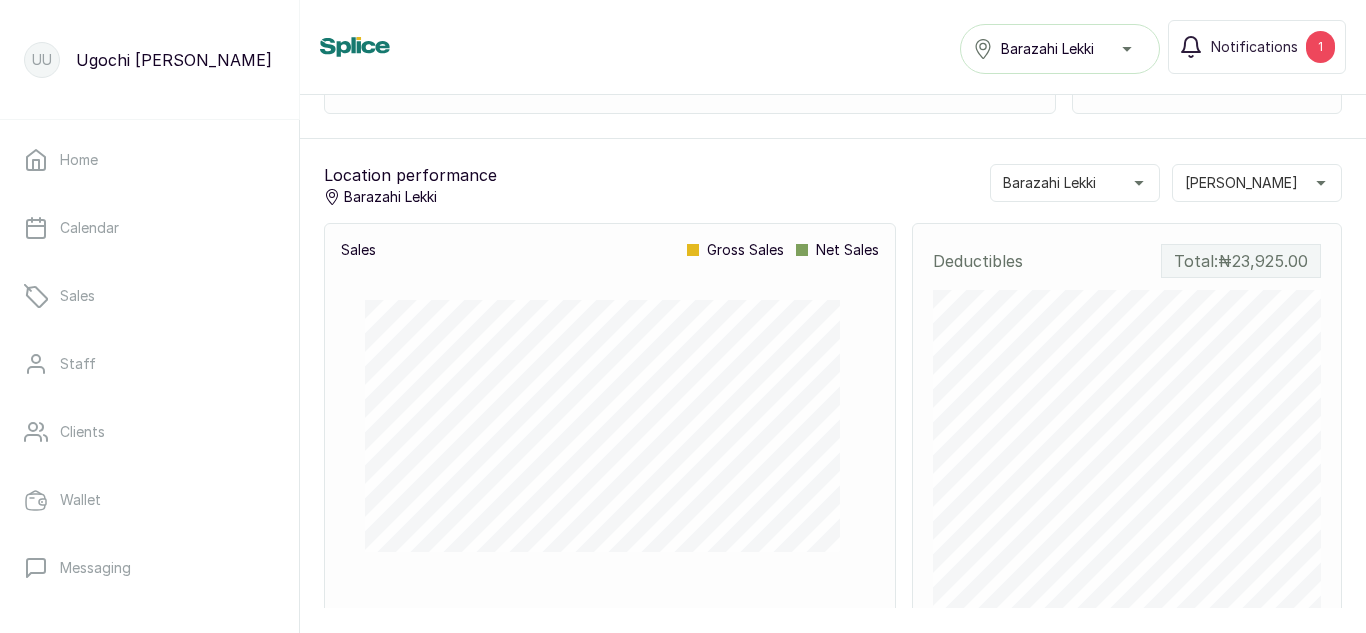 click on "Staff" at bounding box center [149, 364] 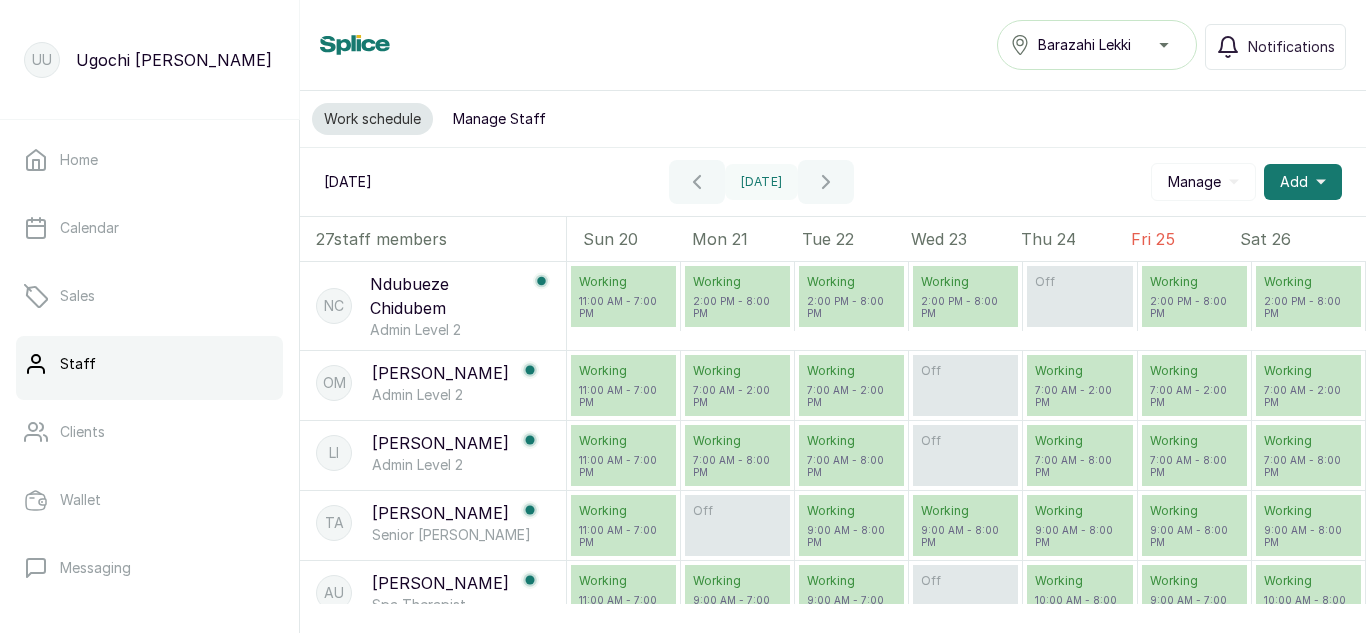 click on "Manage Staff" at bounding box center (499, 119) 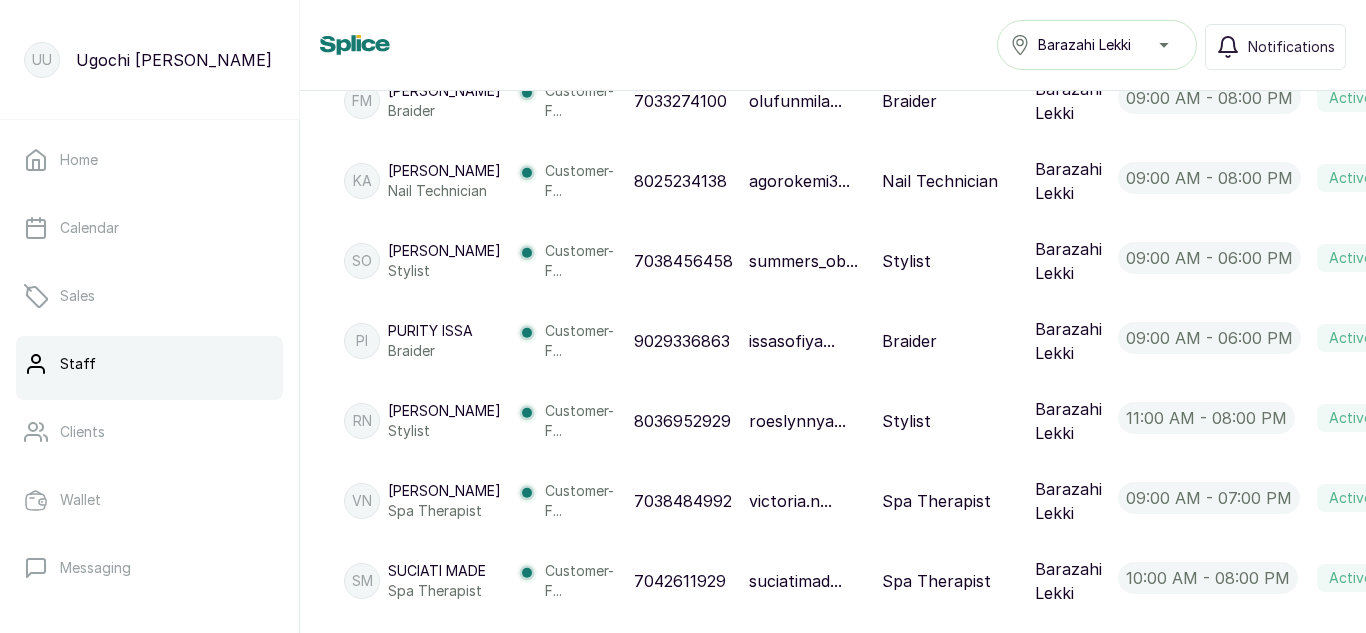 scroll, scrollTop: 1095, scrollLeft: 0, axis: vertical 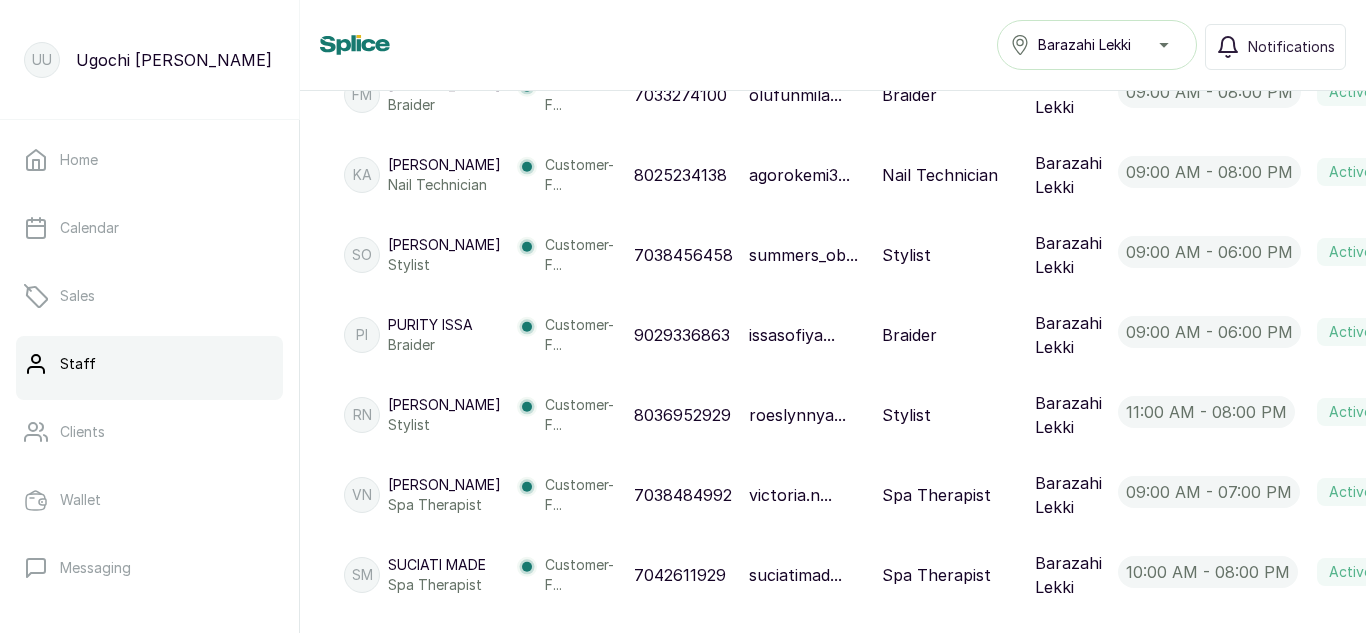 click on "[PERSON_NAME]" at bounding box center [444, 165] 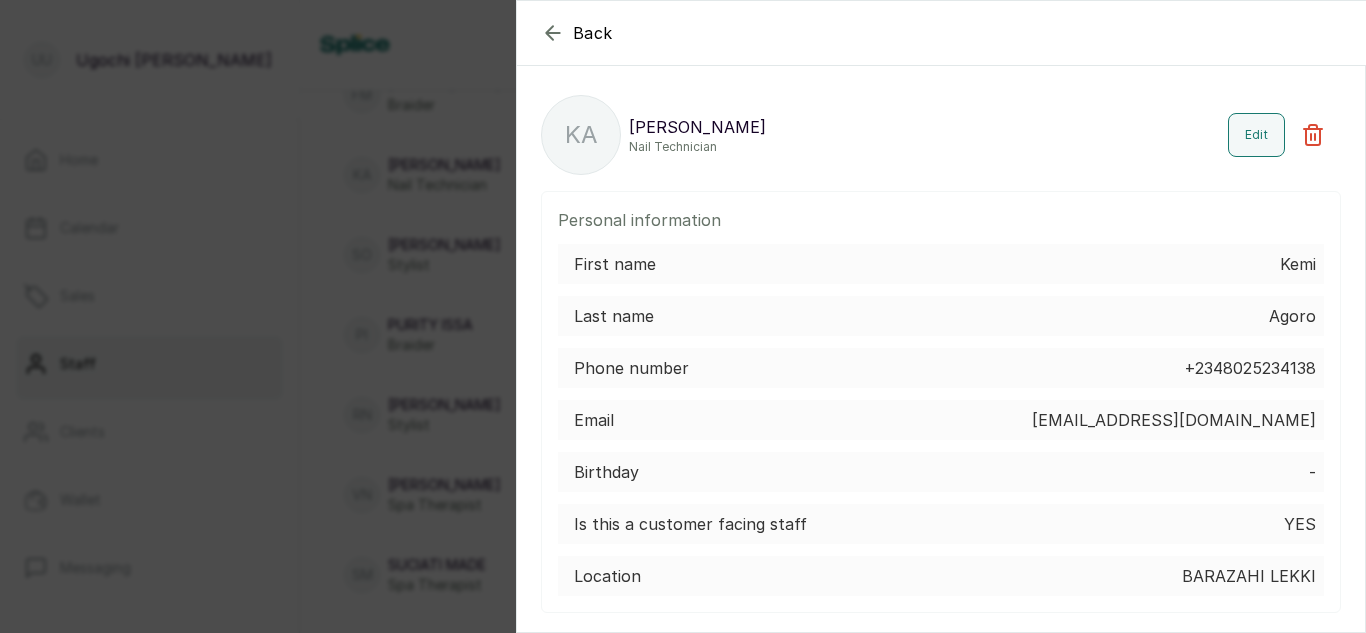 click on "Back KA [PERSON_NAME] Nail Technician Edit Personal information First name [PERSON_NAME] Last name [PERSON_NAME] Phone number [PHONE_NUMBER] Email [EMAIL_ADDRESS][DOMAIN_NAME] Birthday - Is this a customer facing staff Yes Location [GEOGRAPHIC_DATA] Lekki Work schedule Availability Mon,Tue,Thu 11am - 8pm; Fri,Sat 9am - 8pm; Sun 11am - 7pm Total leave days 14 Leave days left 14 Performance statistics Appointments completed 6 Total sales in value ₦463,500.00 Customer ratings Services Covered Employment details Role Level 1 Specialty Nail Technician Start Date [DATE] End Date Present Salary Information Base Salary ₦0.00 Bonuses - Tax Deductions - Notifications and Reminders Receive appointment booked and reminder notifications Yes Receive business reports No Work History Leave History Transaction Date Service Client Payment Rating Payment status [DATE] 03:43 PM Adult Shampoo & Dry (Normal) , Manicure/Pedicure (Kids), Nail Dissolving, Bio Nails/Gel Polish, Nail Extensions/Colour Powder, Gel Polish , Manicure & Pedicure (F) MRS" at bounding box center (683, 316) 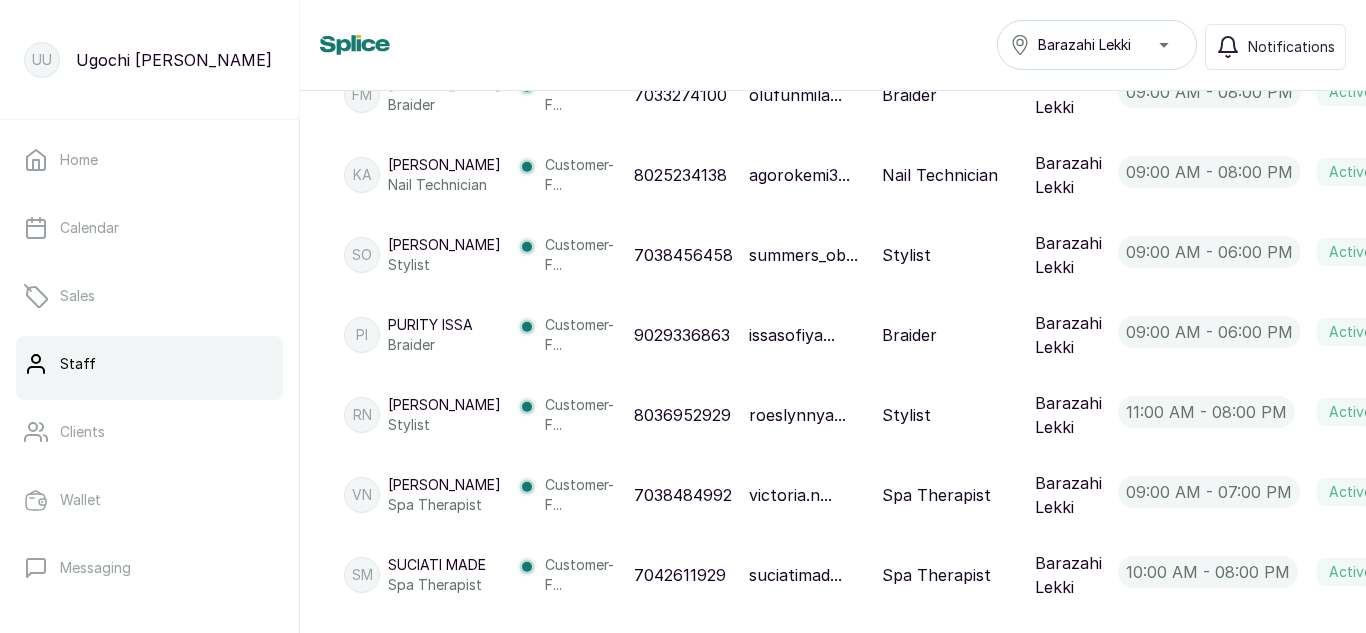 click 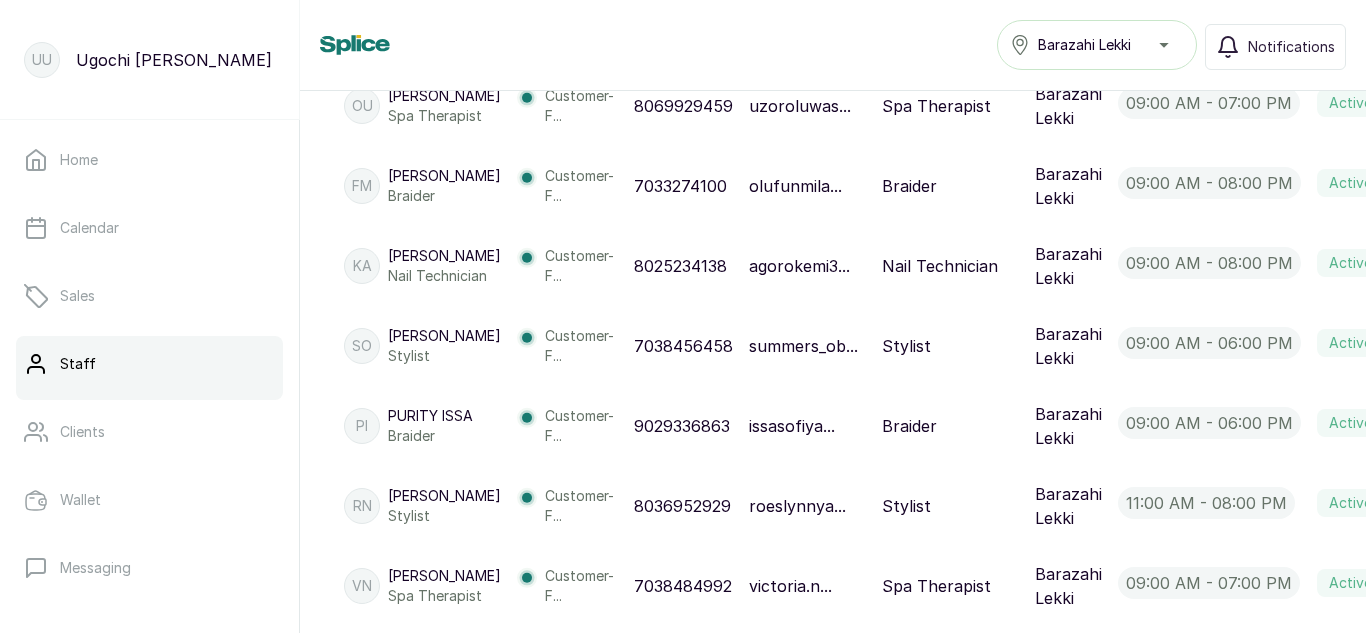 scroll, scrollTop: 973, scrollLeft: 0, axis: vertical 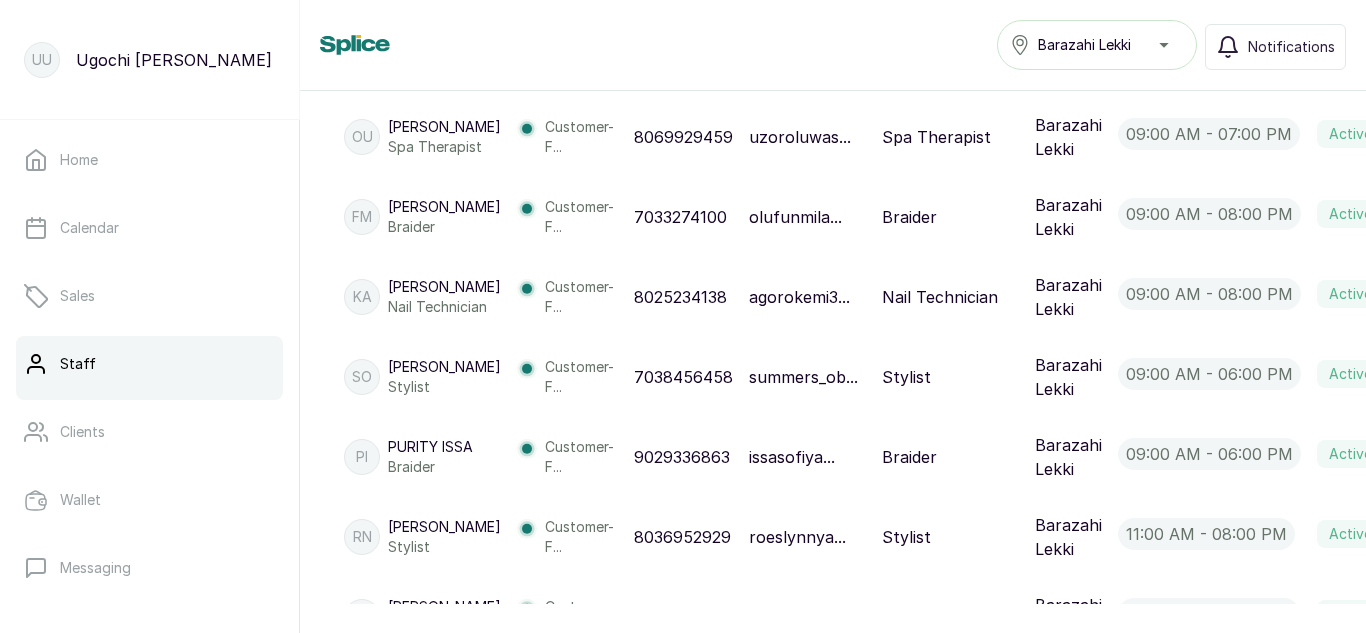click on "KA" at bounding box center [362, 297] 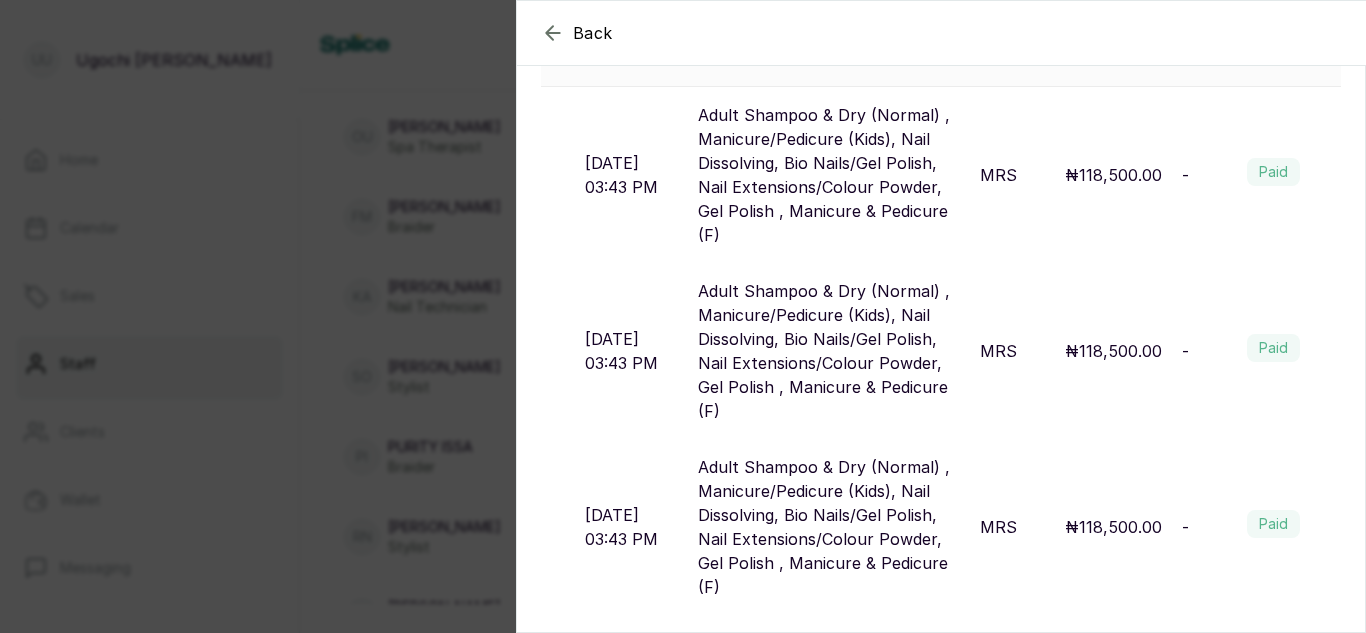 scroll, scrollTop: 1743, scrollLeft: 0, axis: vertical 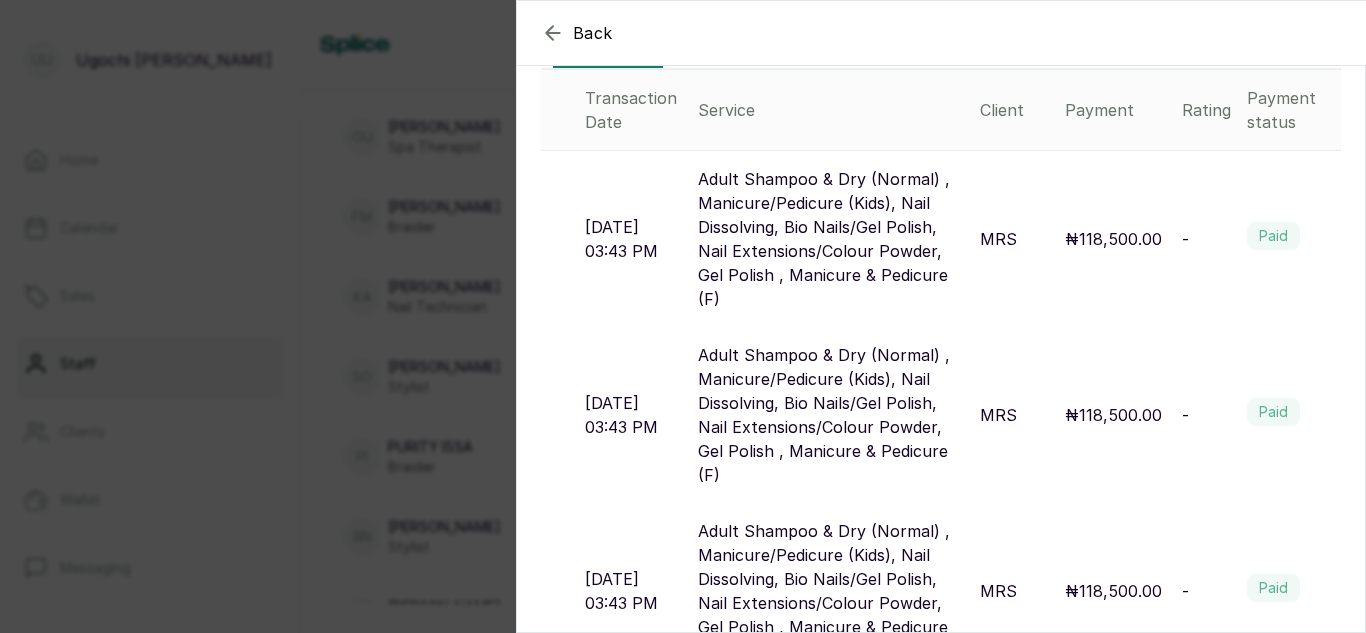 click 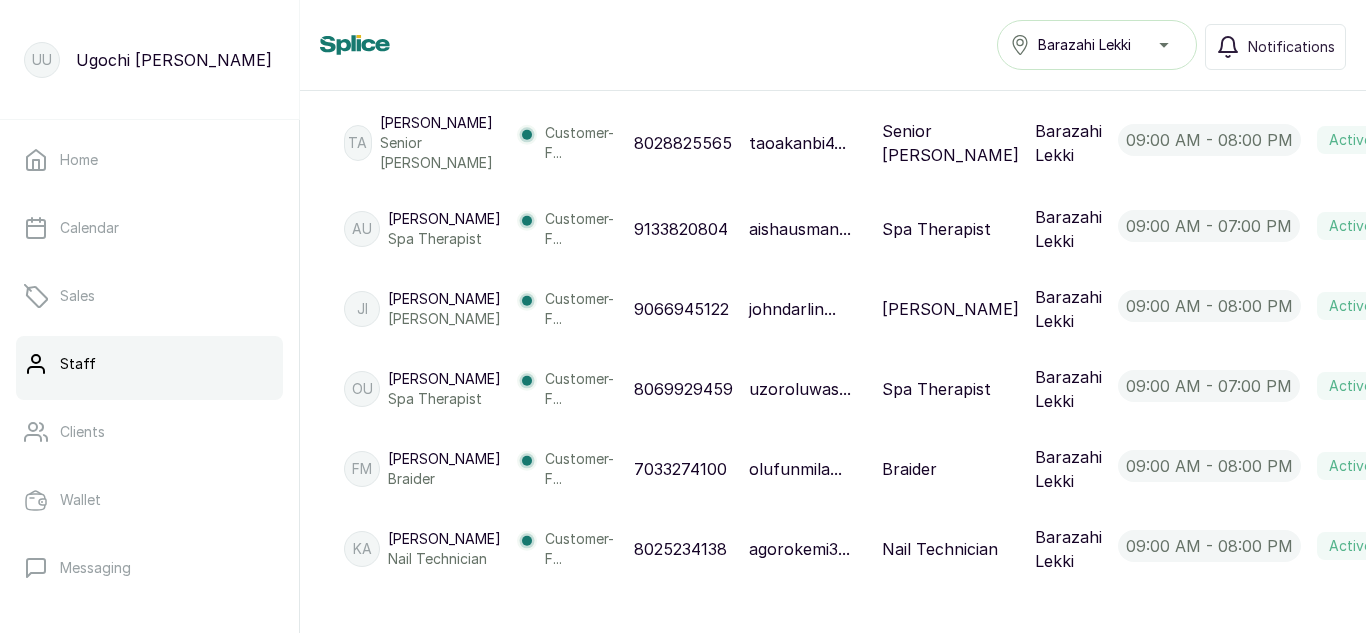 scroll, scrollTop: 724, scrollLeft: 0, axis: vertical 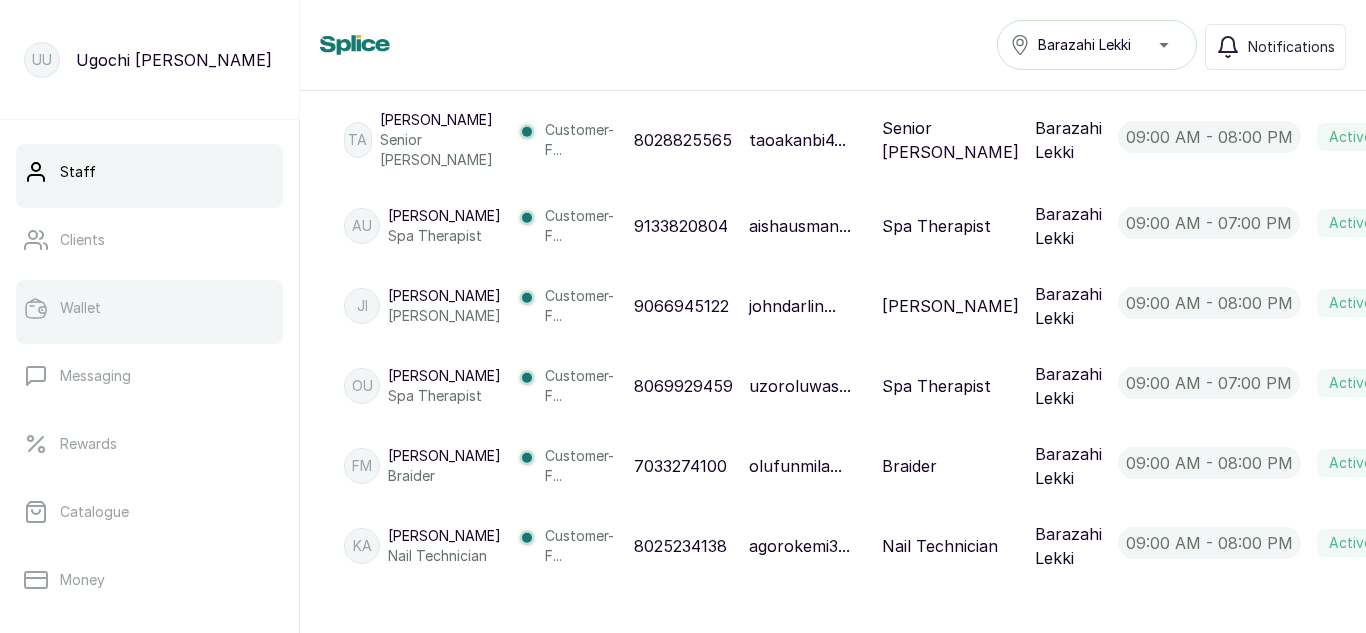 click on "Wallet" at bounding box center [80, 308] 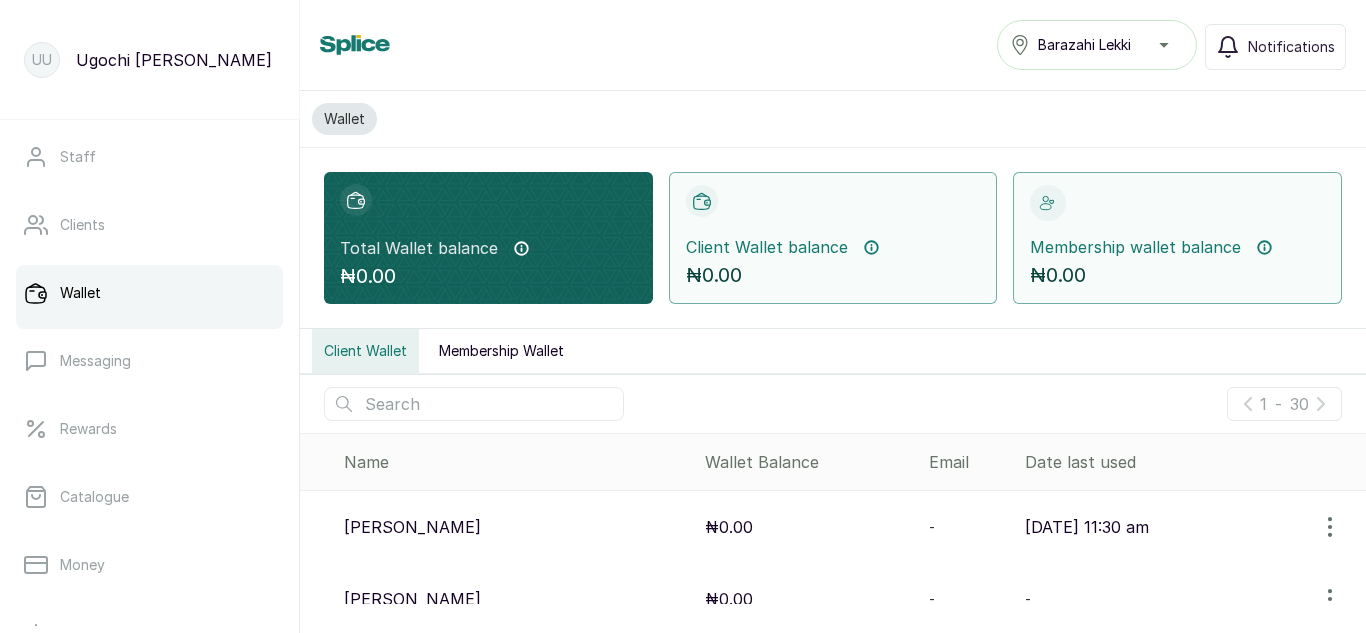 scroll, scrollTop: 204, scrollLeft: 0, axis: vertical 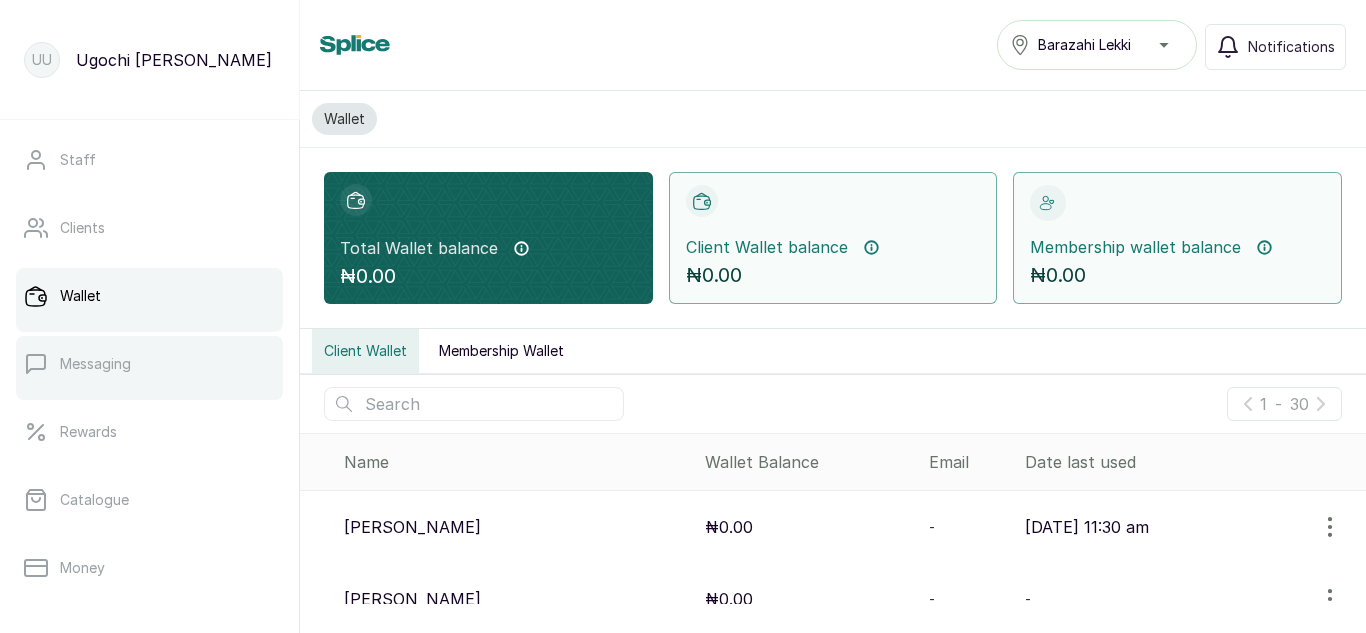 click on "Messaging" at bounding box center [149, 364] 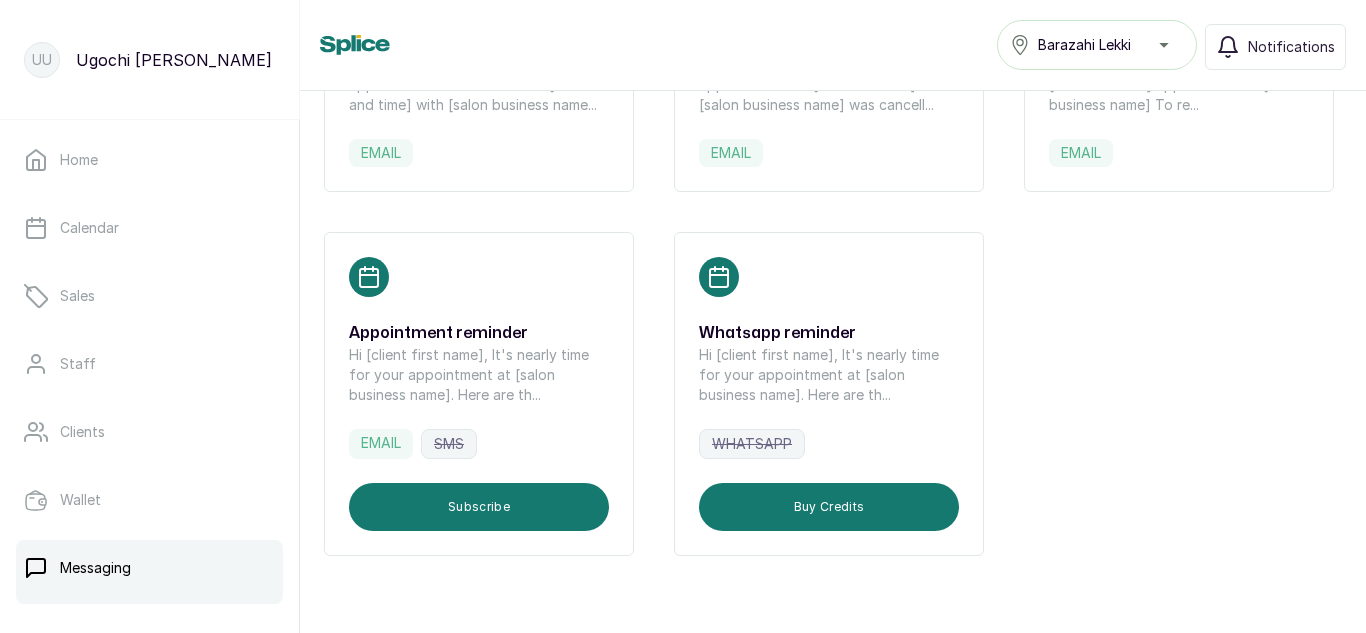 scroll, scrollTop: 525, scrollLeft: 0, axis: vertical 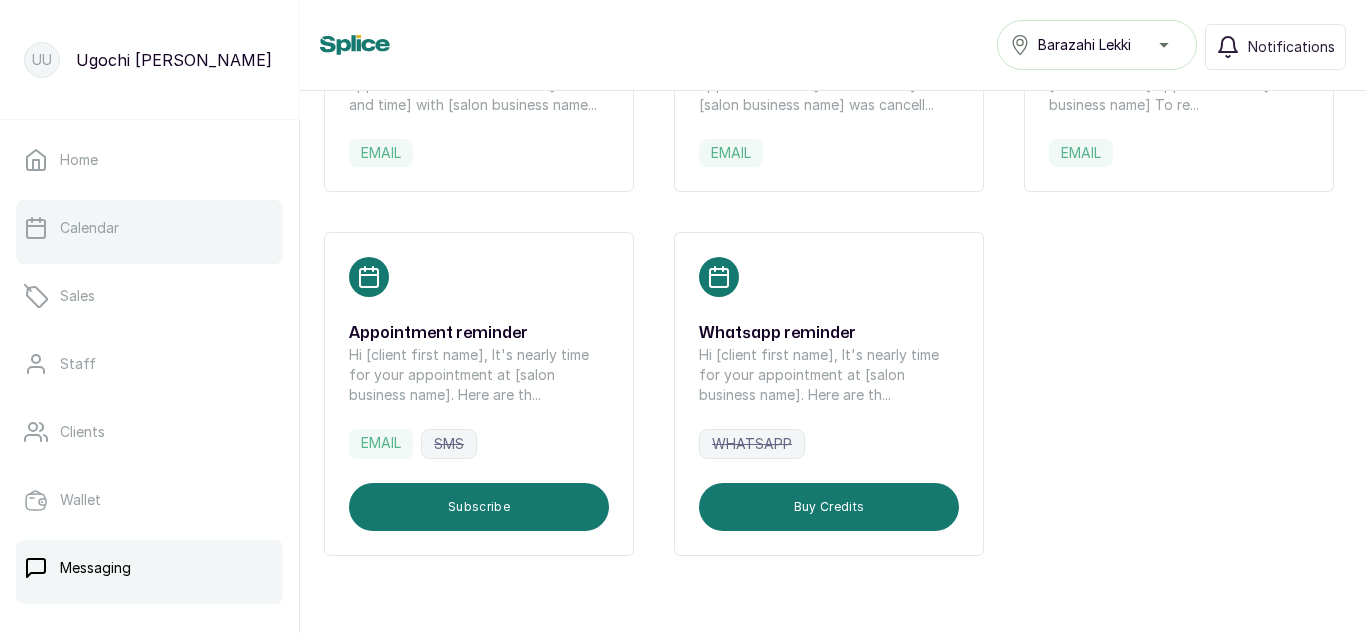 click on "Calendar" at bounding box center [89, 228] 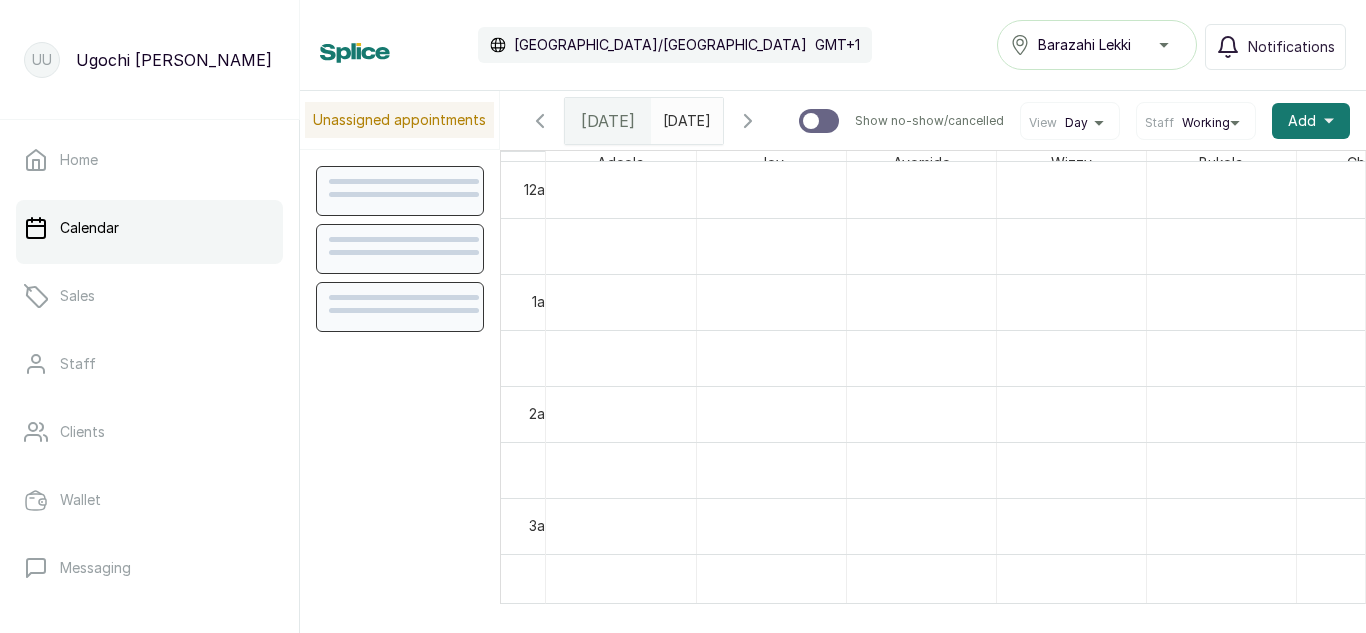 scroll, scrollTop: 673, scrollLeft: 0, axis: vertical 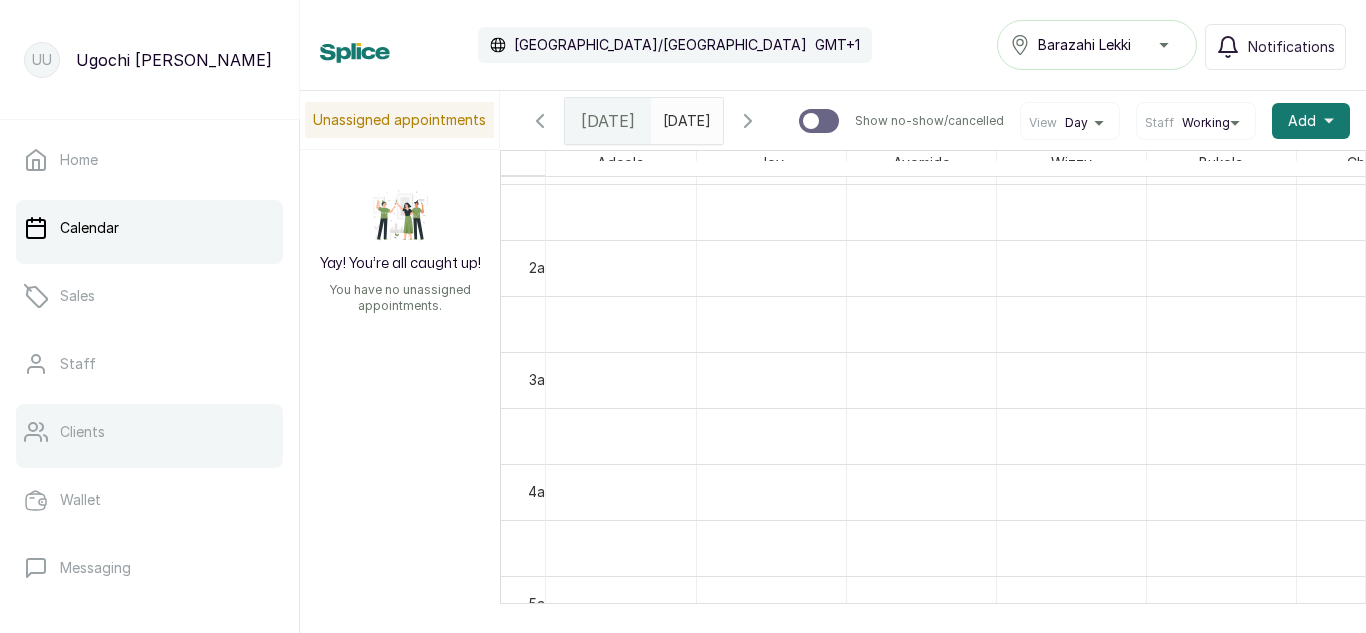 click on "Clients" at bounding box center (149, 432) 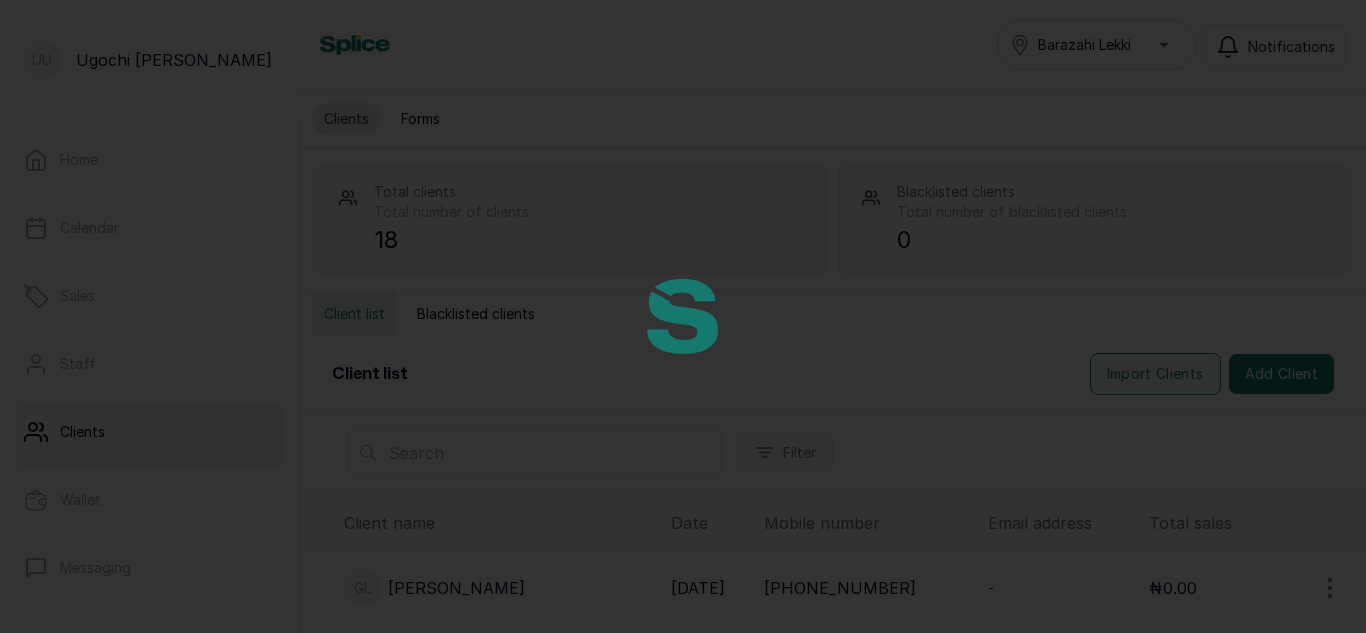 click at bounding box center (683, 316) 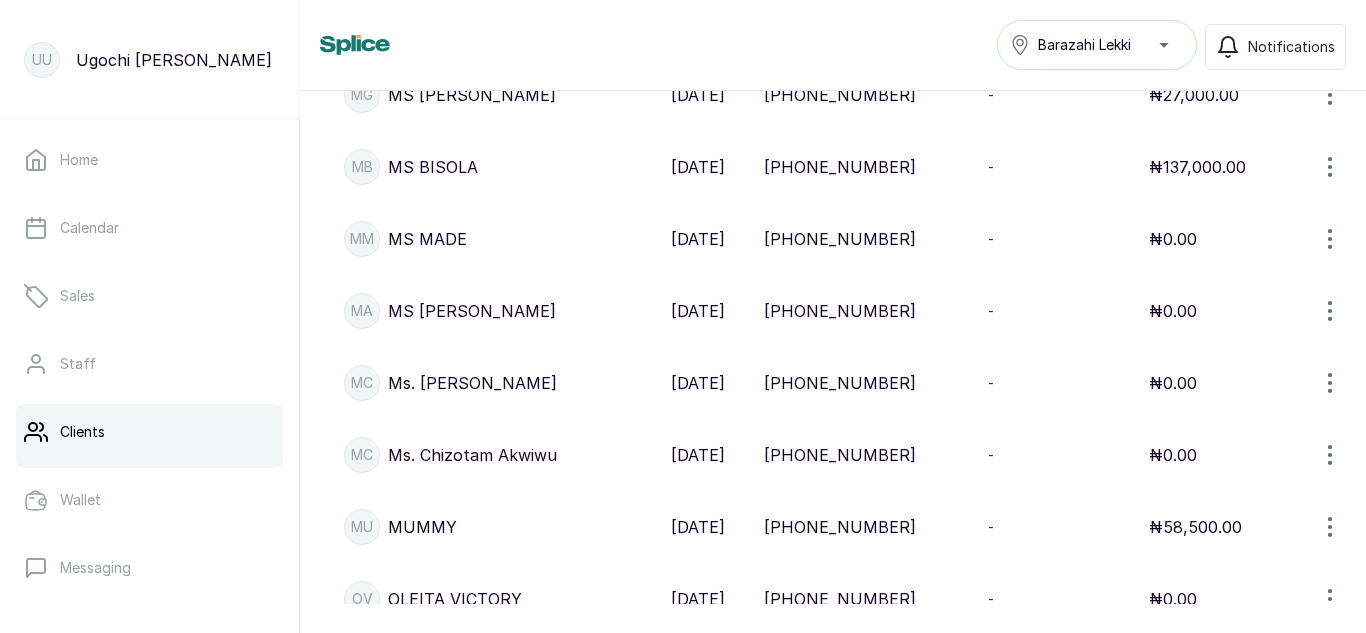 scroll, scrollTop: 1780, scrollLeft: 0, axis: vertical 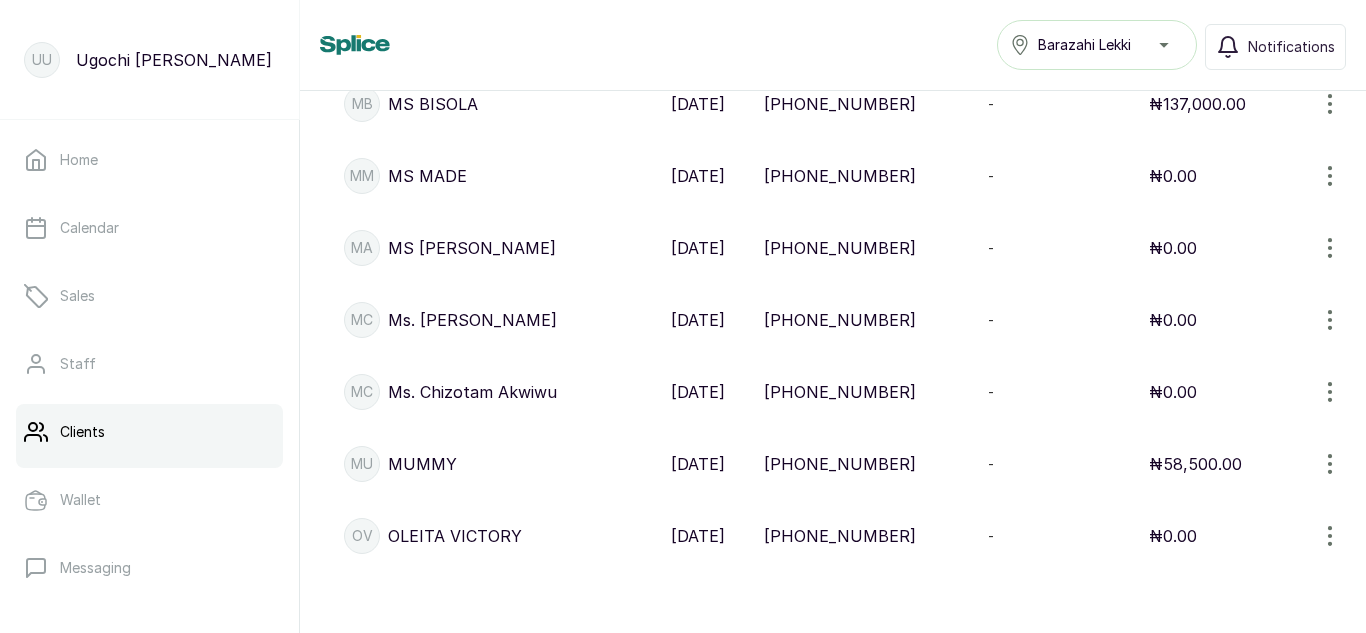 click on "MUMMY" at bounding box center (422, 464) 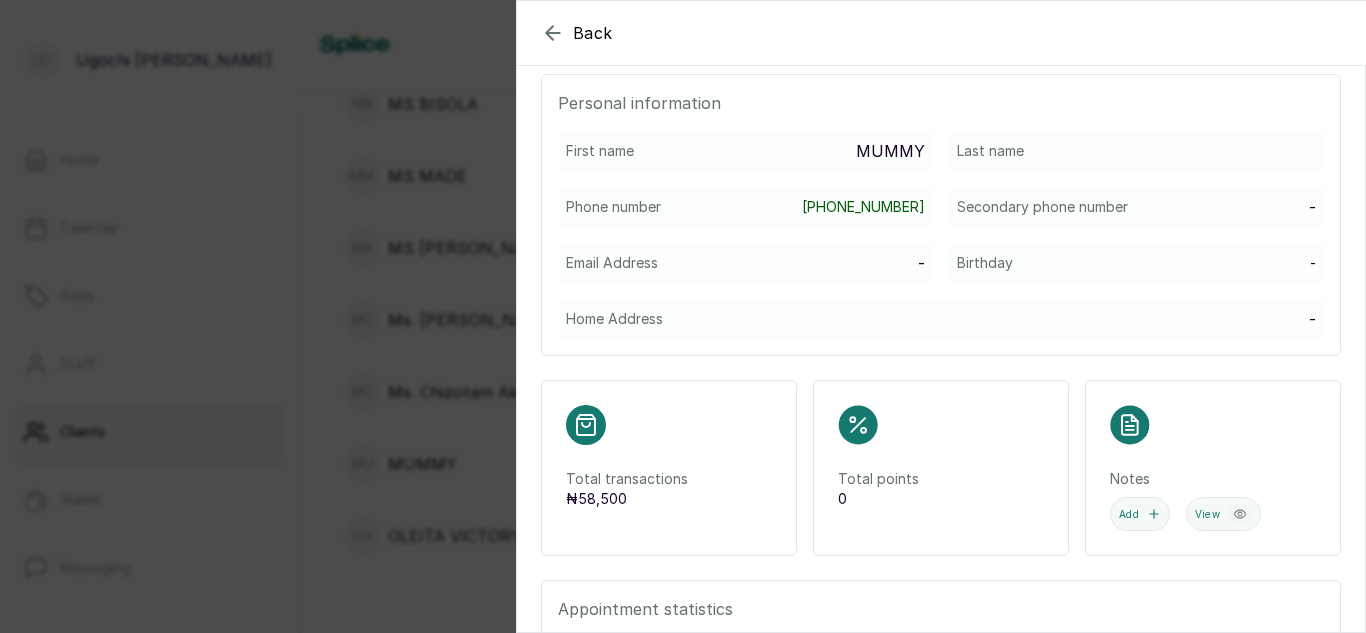 scroll, scrollTop: 0, scrollLeft: 0, axis: both 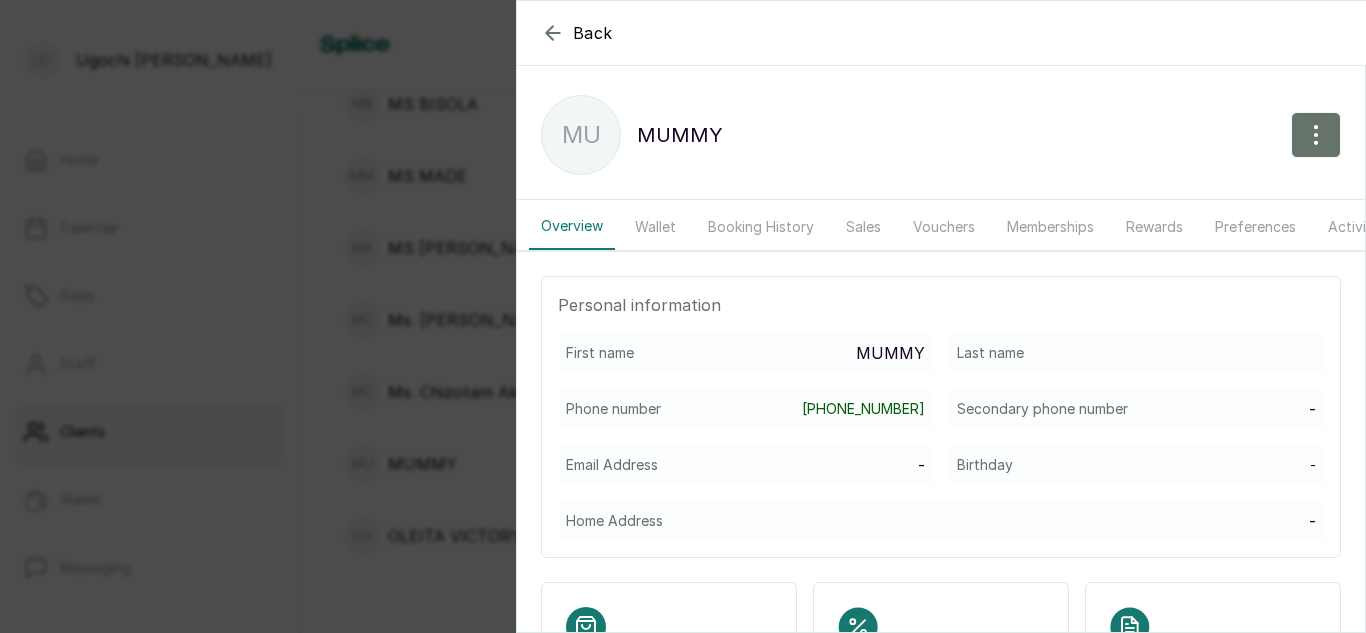 click on "Sales" at bounding box center (863, 227) 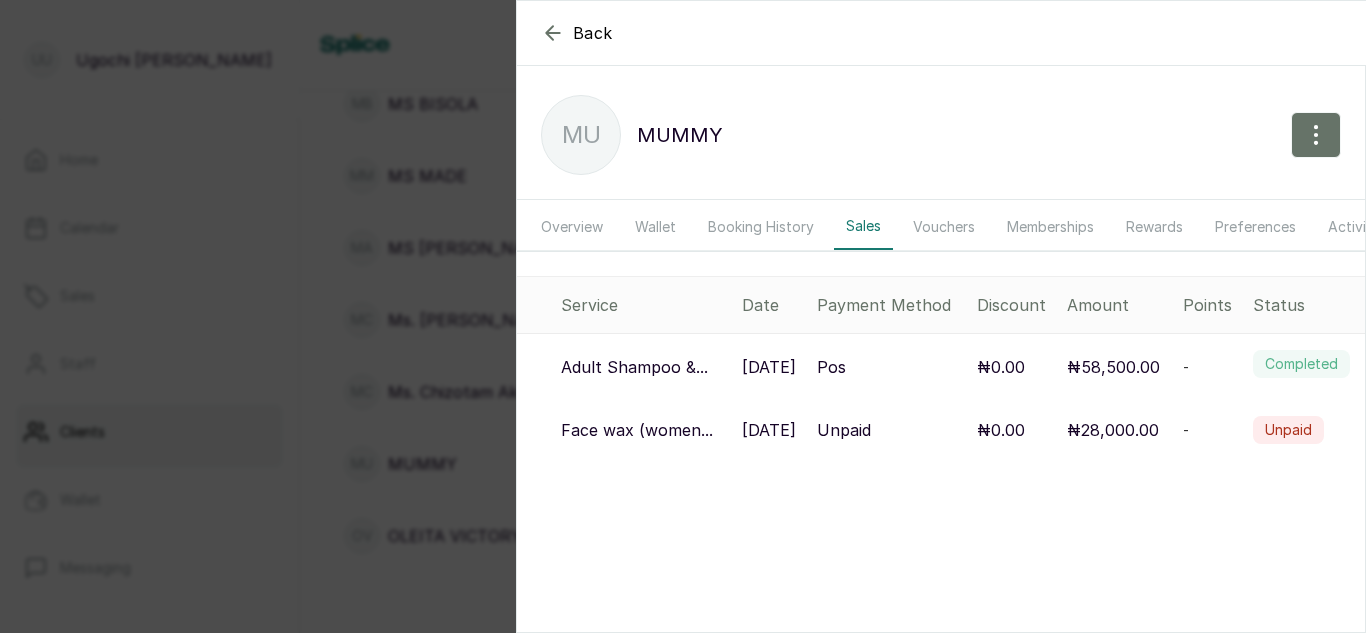 click on "₦28,000.00" at bounding box center [1113, 430] 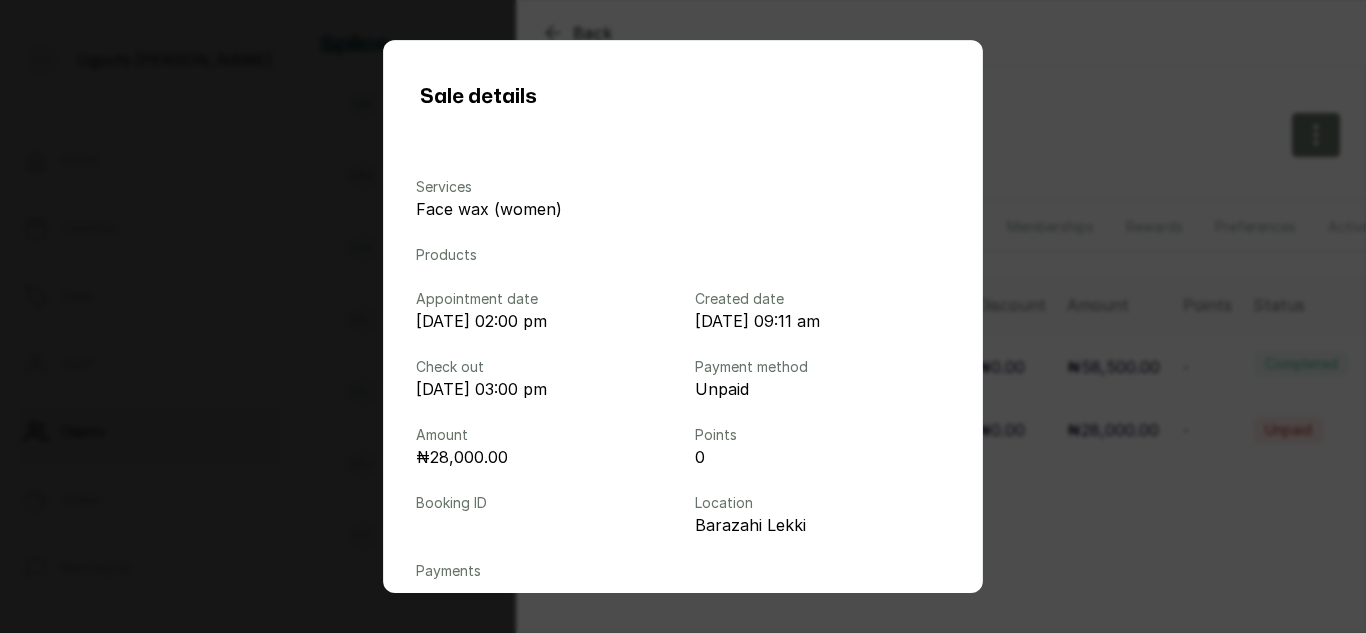 click on "Sale details" at bounding box center (683, 97) 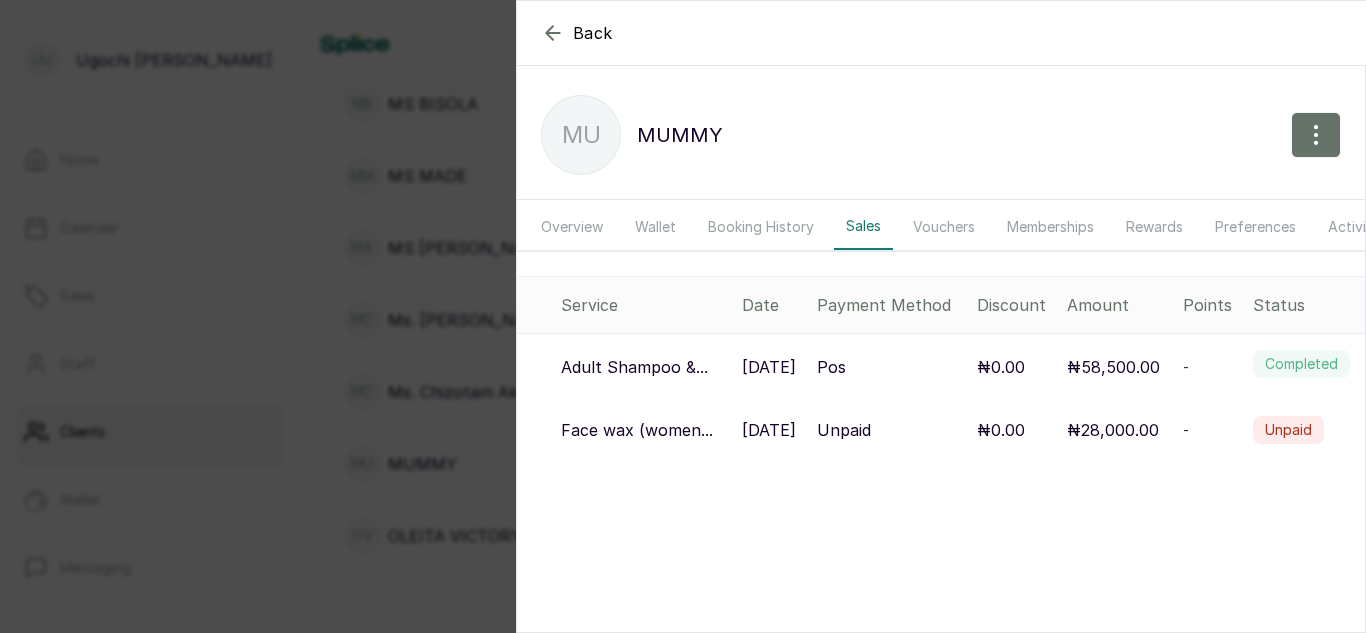 click on "₦28,000.00" at bounding box center [1113, 430] 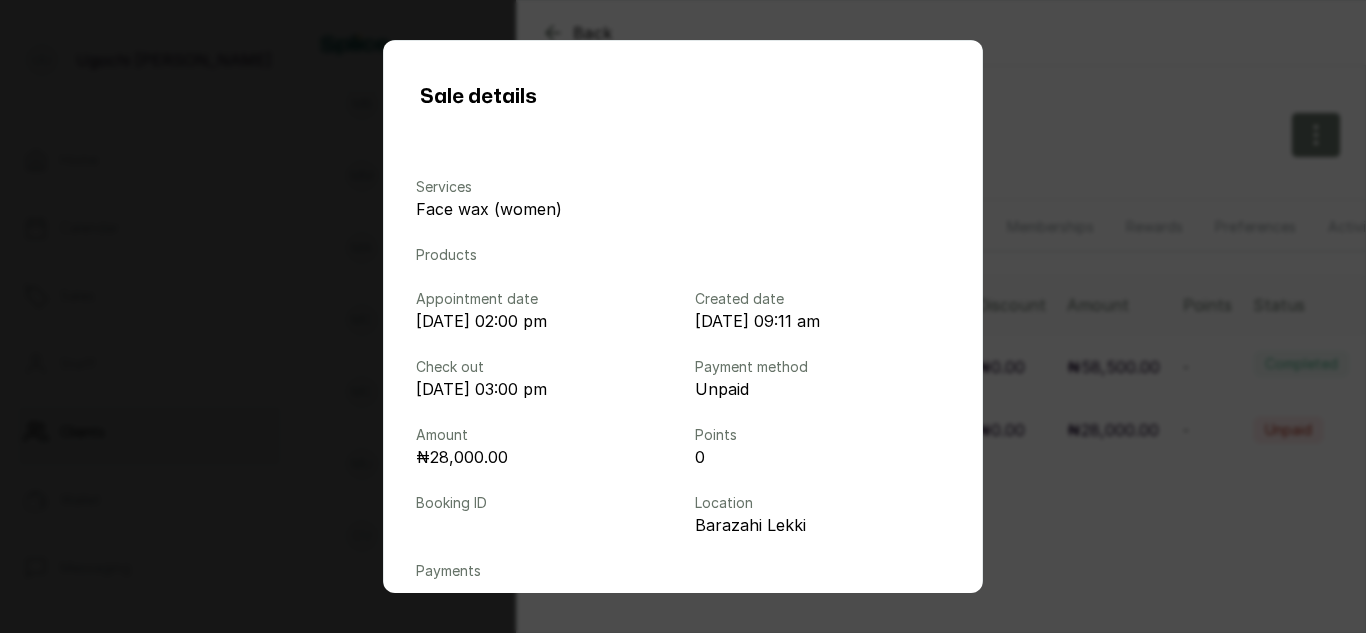 click on "Sale details Services Face wax (women) Products Appointment date [DATE] 02:00 pm Created date [DATE] 09:11 am Check out [DATE] 03:00 pm Payment method Unpaid Amount ₦28,000.00 Points 0 Booking ID Location [GEOGRAPHIC_DATA] Lekki Payments Note Done" at bounding box center [683, 316] 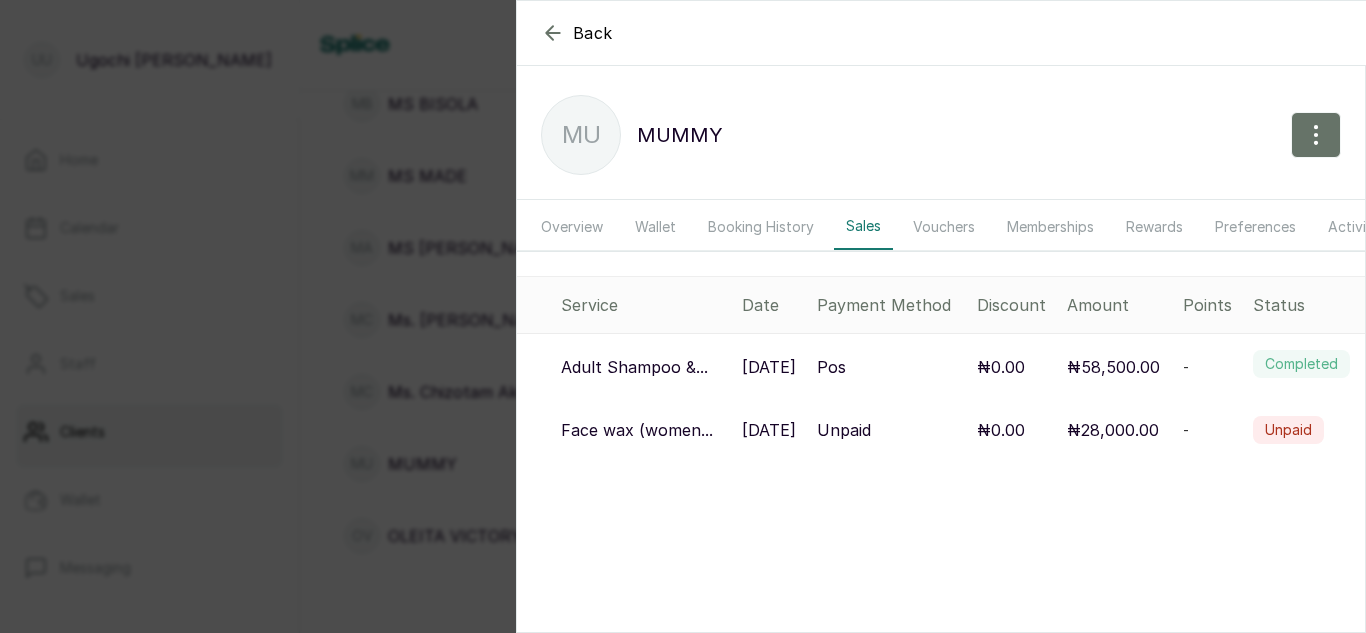 click on "Back" at bounding box center [1200, 33] 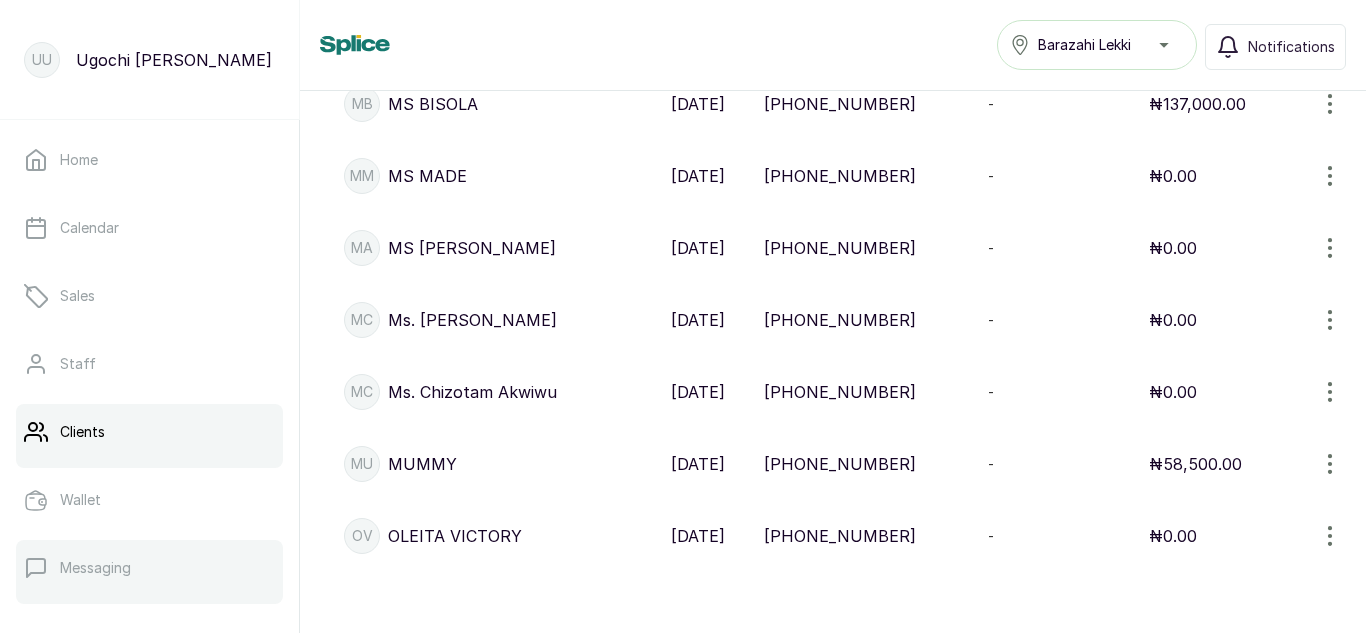 click on "Messaging" at bounding box center [149, 568] 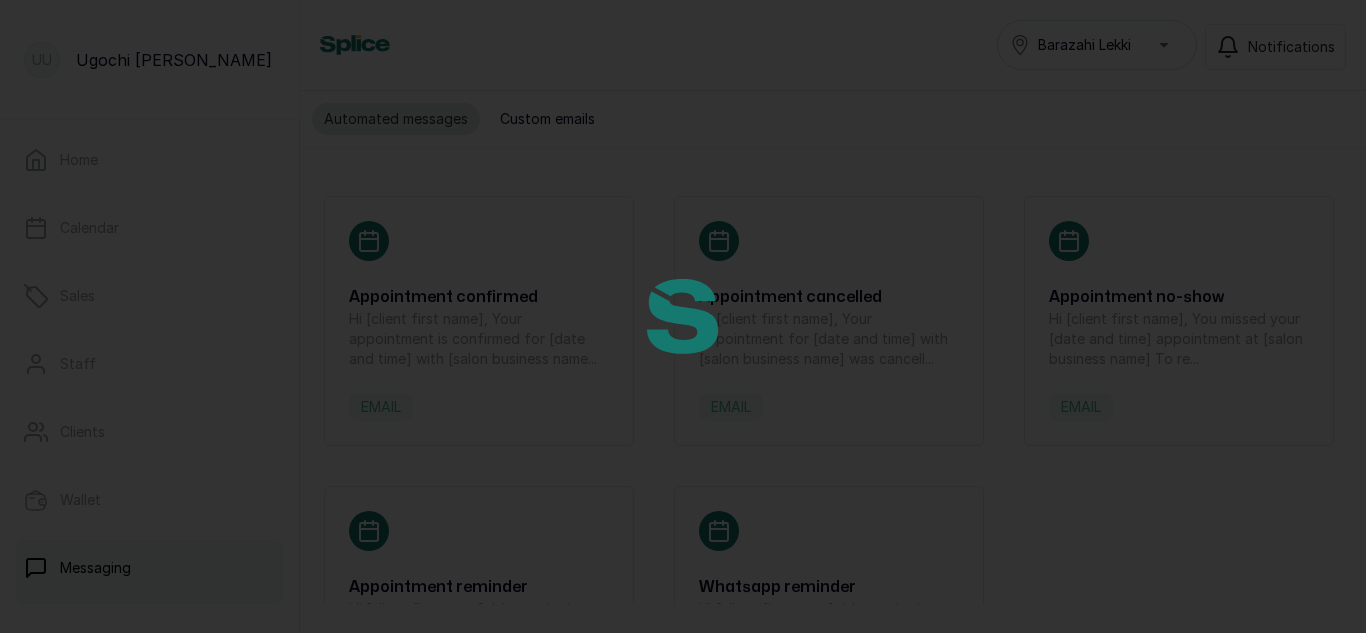 click at bounding box center [683, 316] 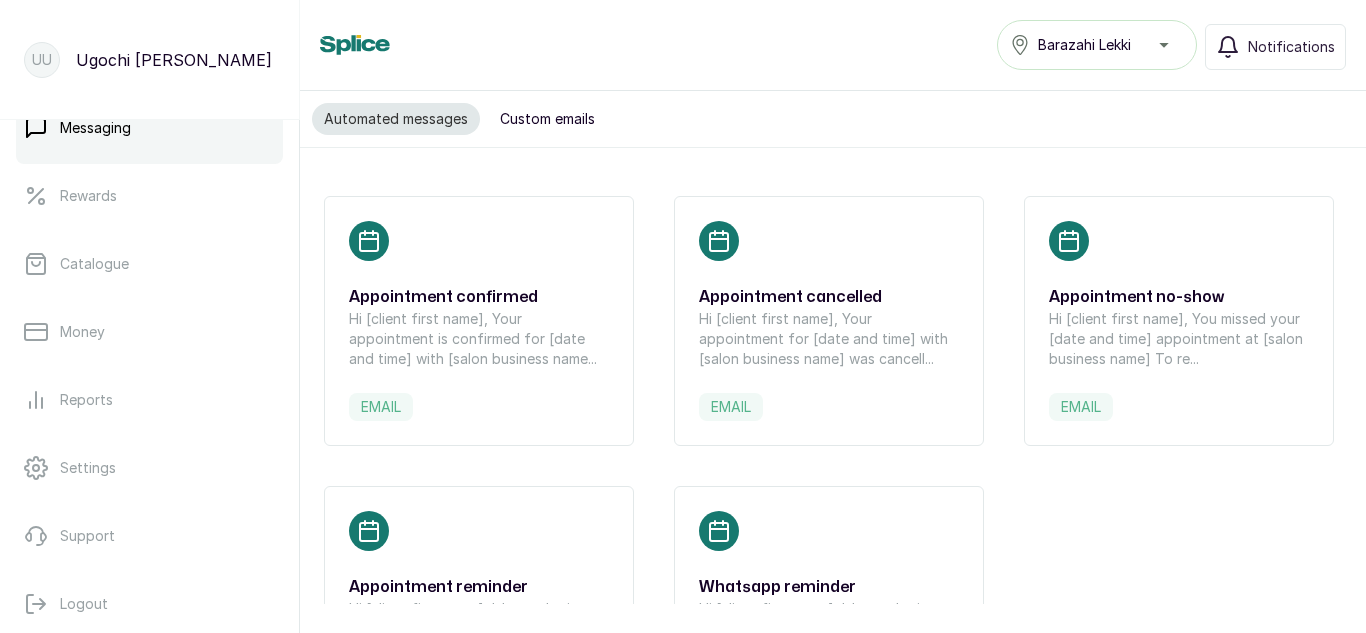 scroll, scrollTop: 412, scrollLeft: 0, axis: vertical 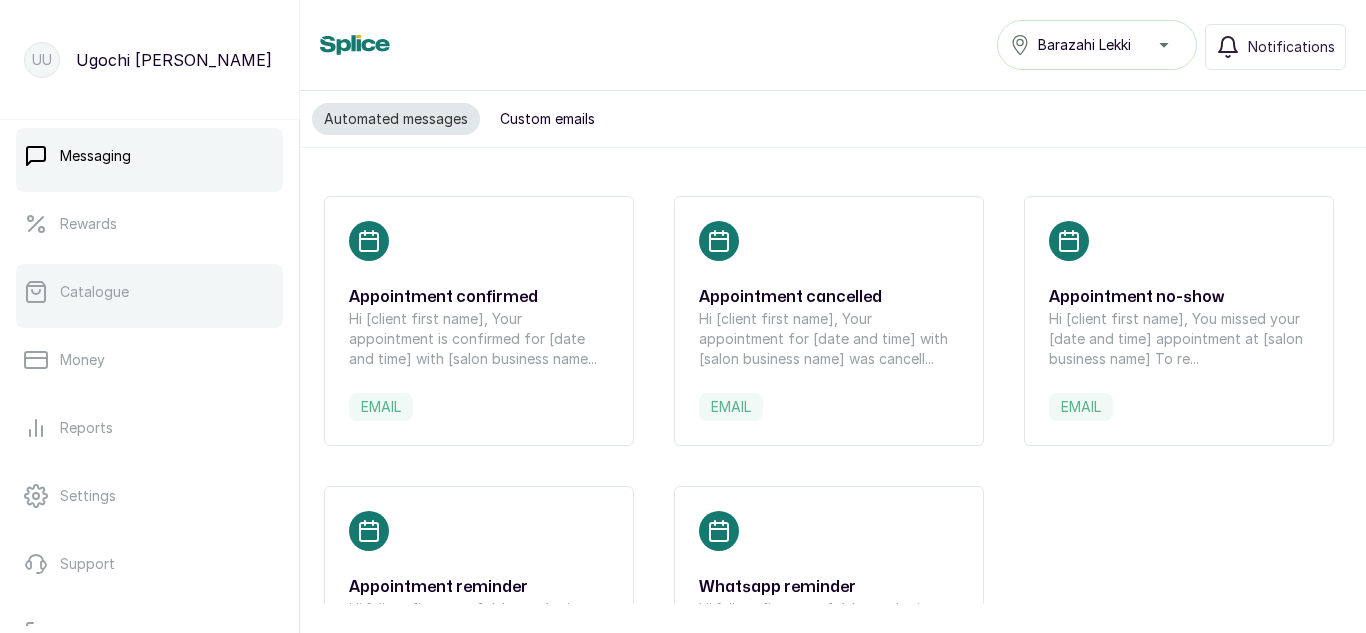 click on "Catalogue" at bounding box center (94, 292) 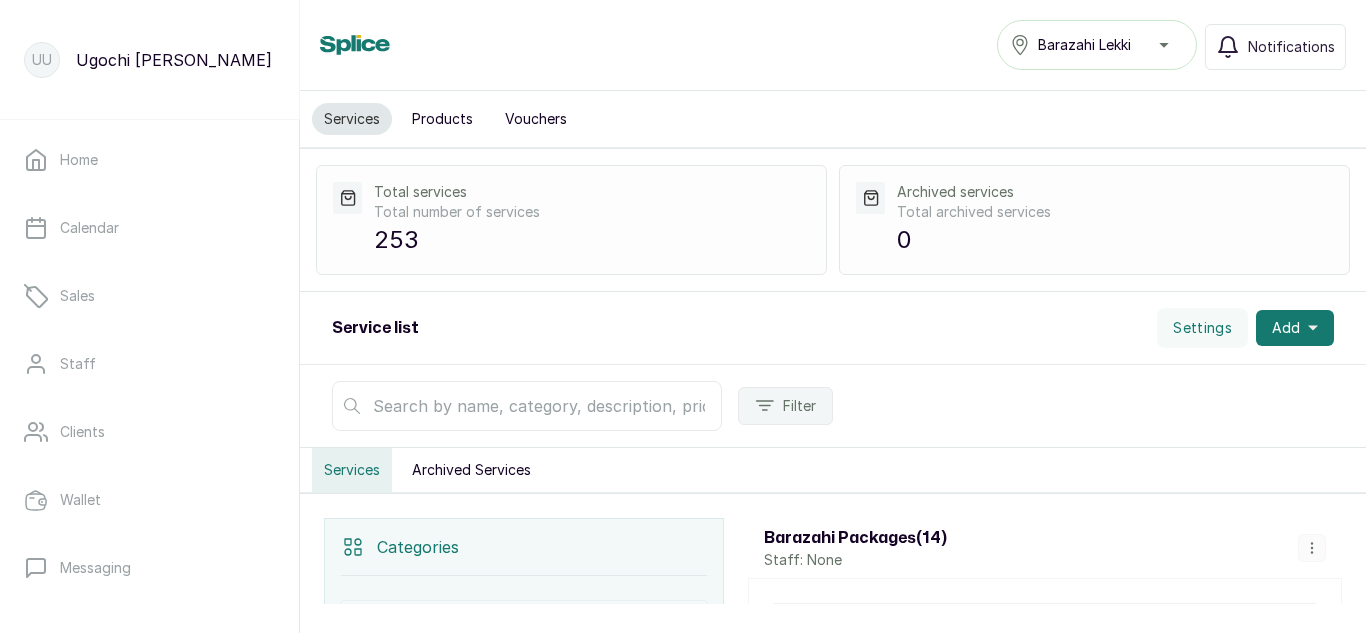 click on "Products" at bounding box center (442, 119) 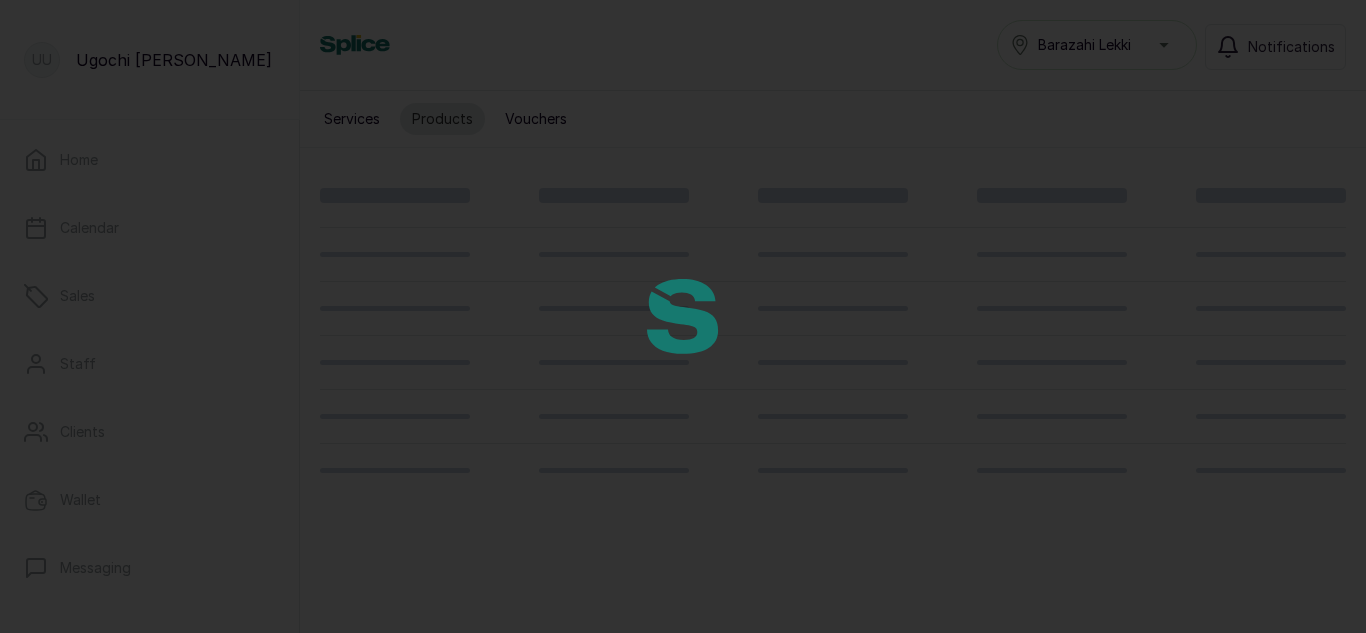 click at bounding box center (683, 316) 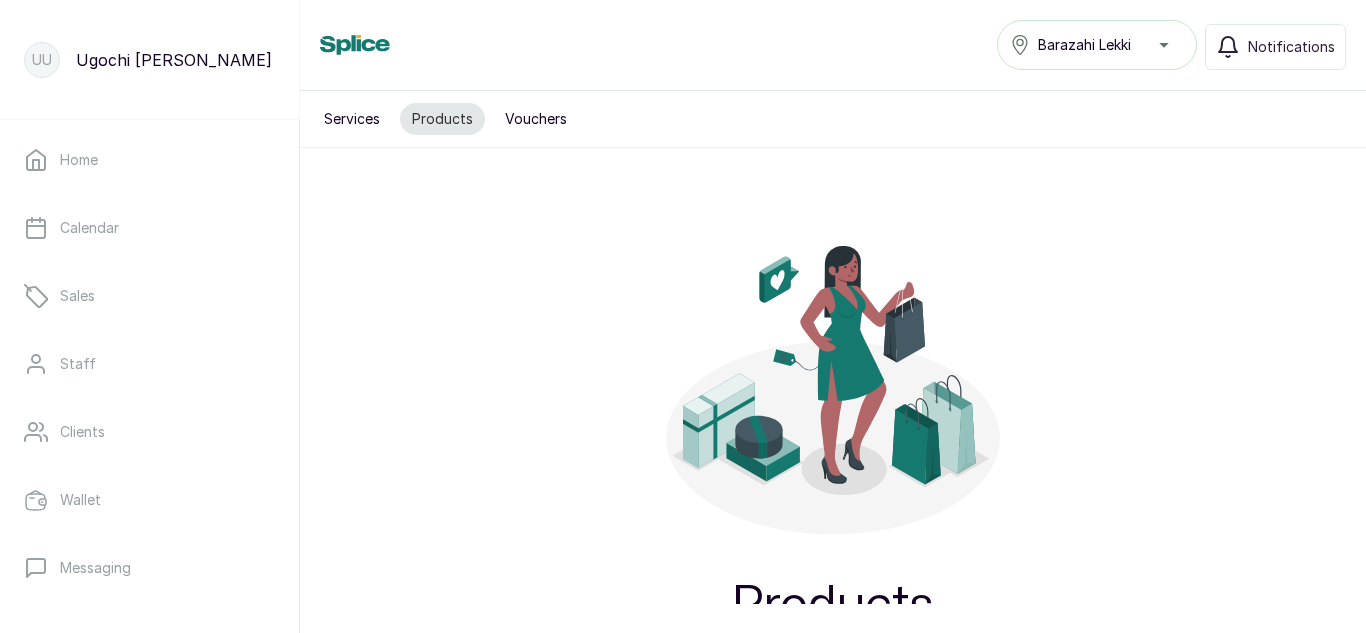 click on "Services" at bounding box center (352, 119) 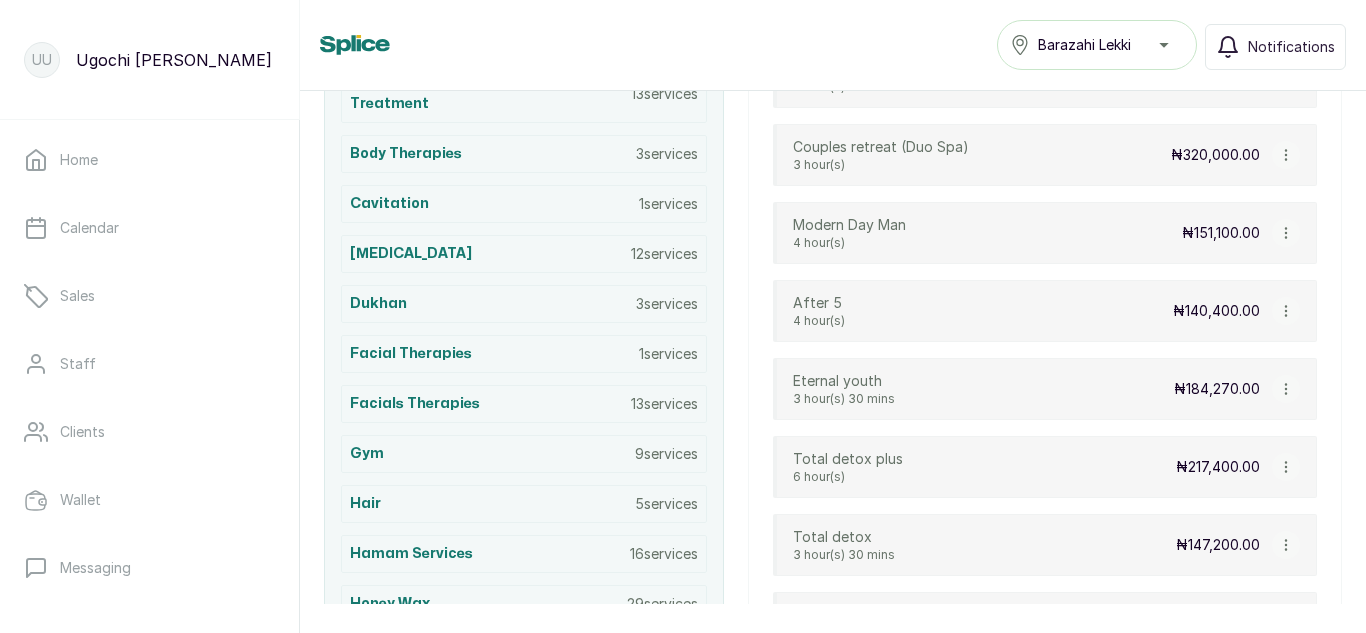 scroll, scrollTop: 651, scrollLeft: 0, axis: vertical 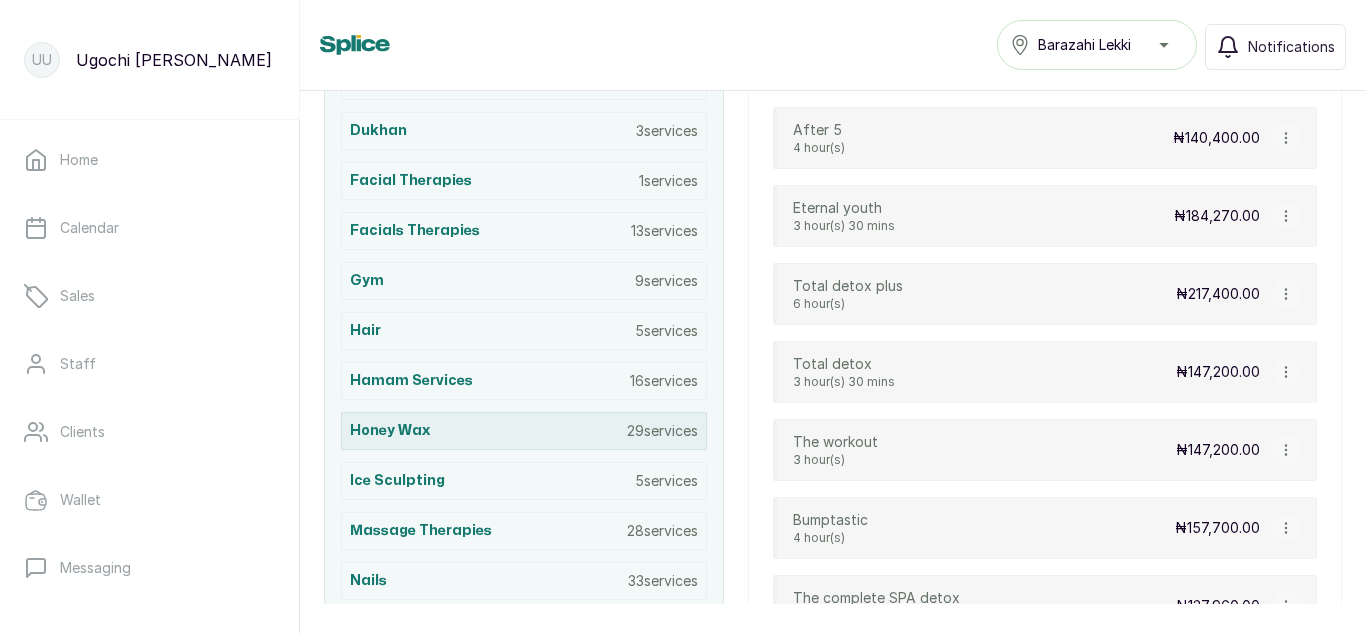 click on "Honey Wax 29  services" at bounding box center (524, 431) 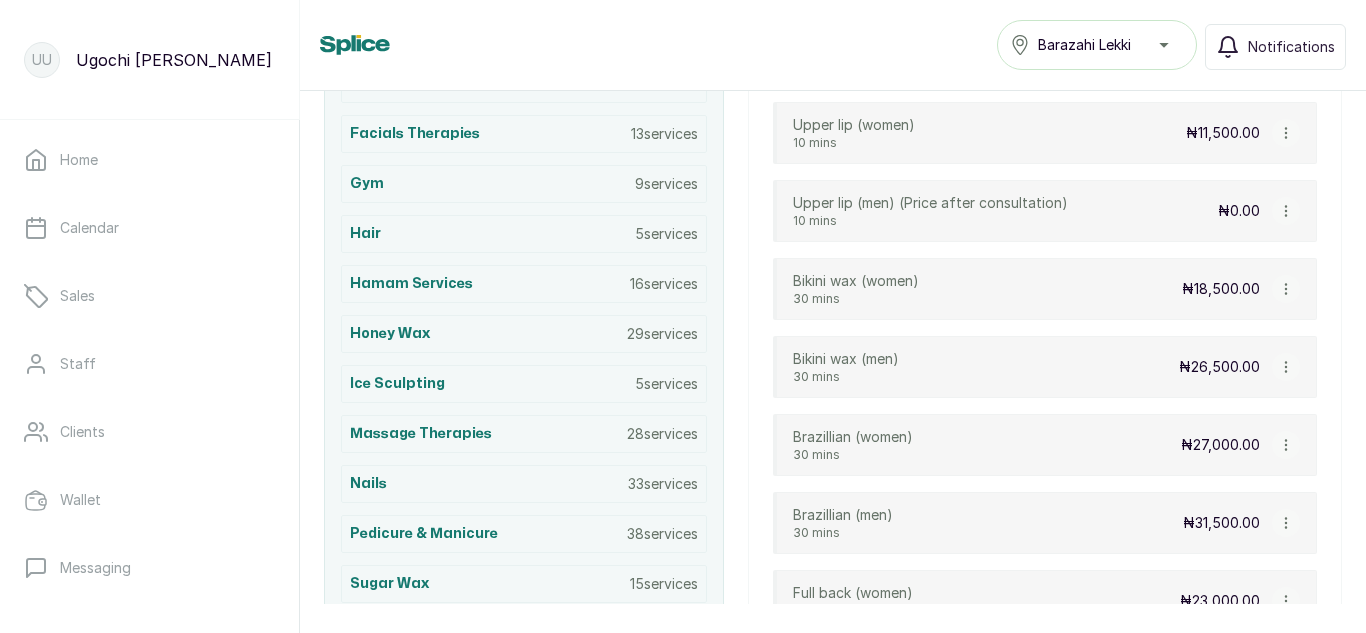 scroll, scrollTop: 942, scrollLeft: 0, axis: vertical 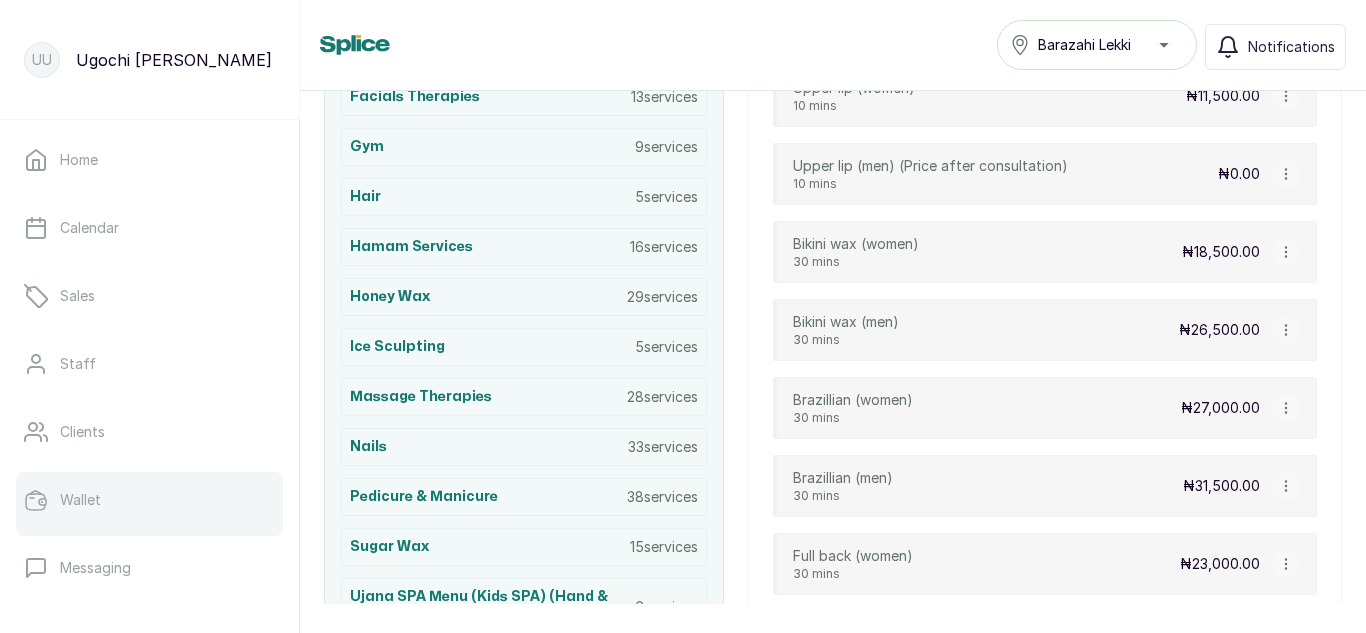 click on "Wallet" at bounding box center (80, 500) 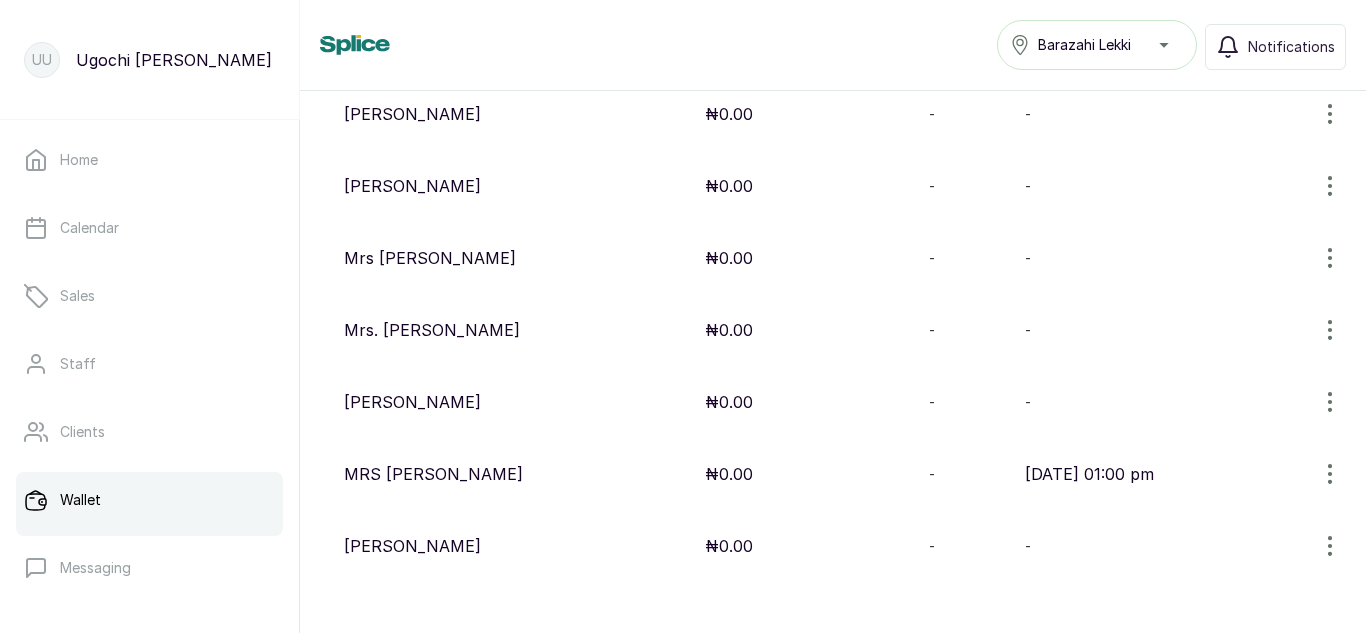 scroll, scrollTop: 847, scrollLeft: 0, axis: vertical 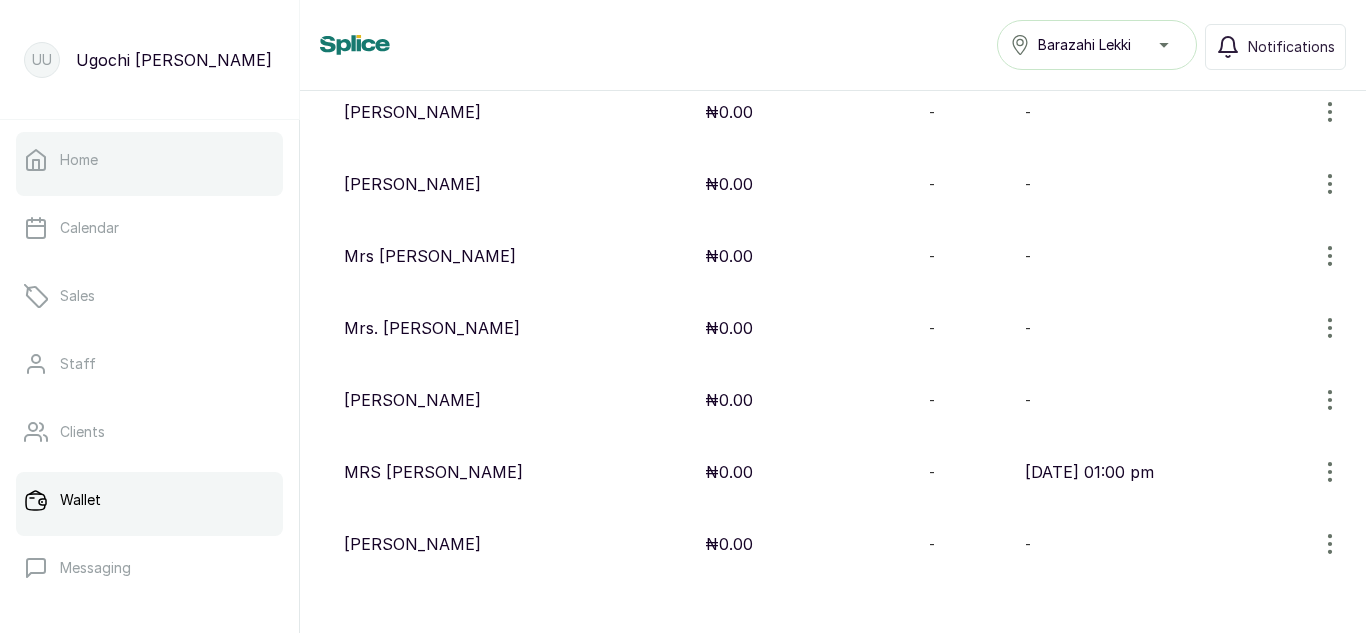 click on "Home" at bounding box center (149, 160) 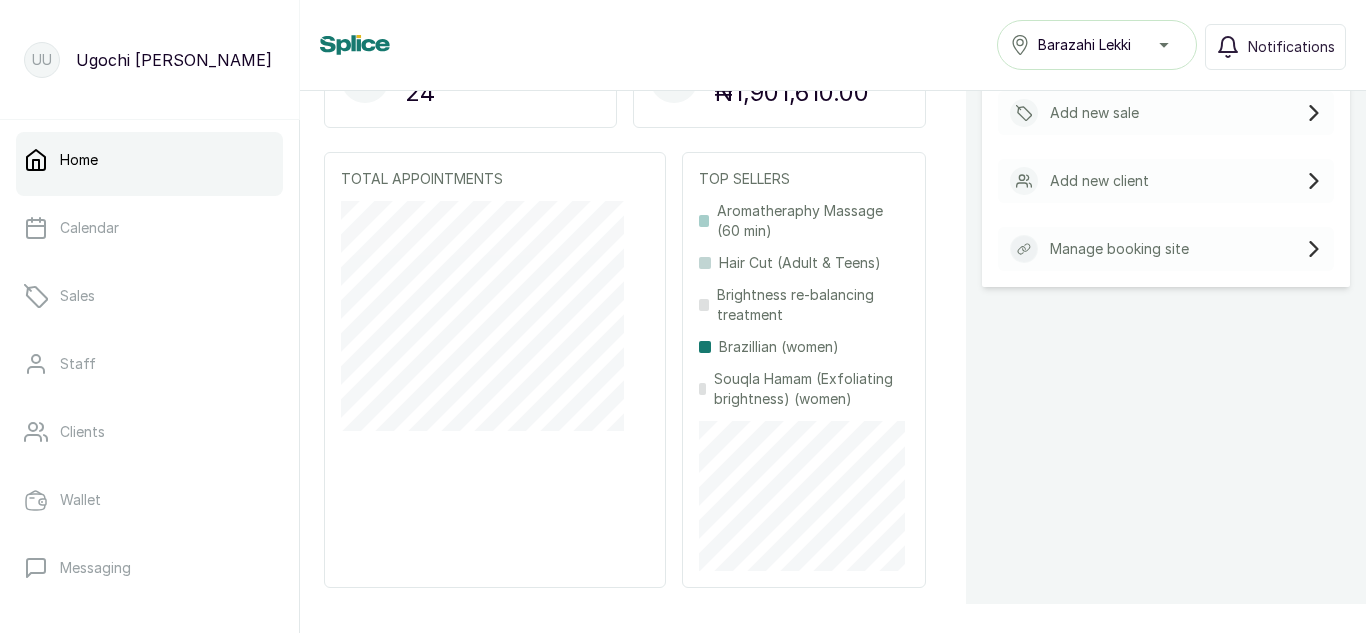 scroll, scrollTop: 0, scrollLeft: 0, axis: both 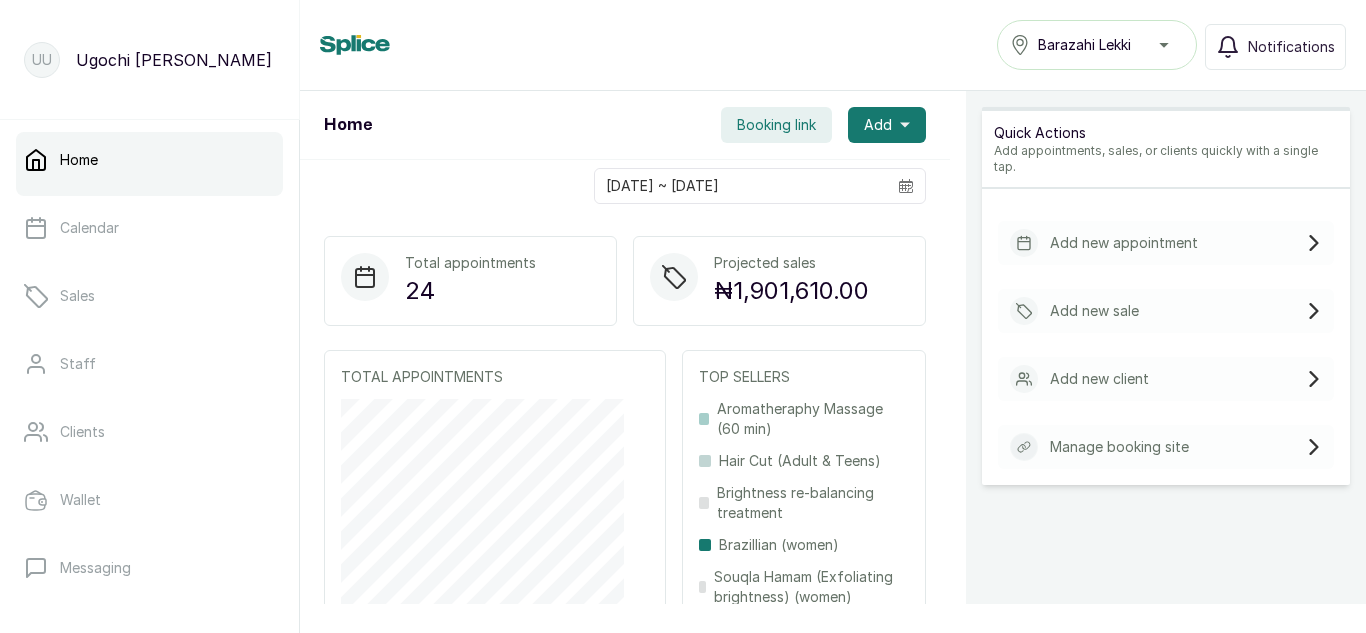 click on "Home   Calendar   Sales   Staff   Clients   Wallet   Messaging   Rewards   Catalogue   Money   Reports   Settings   Support   Logout" at bounding box center [149, 373] 